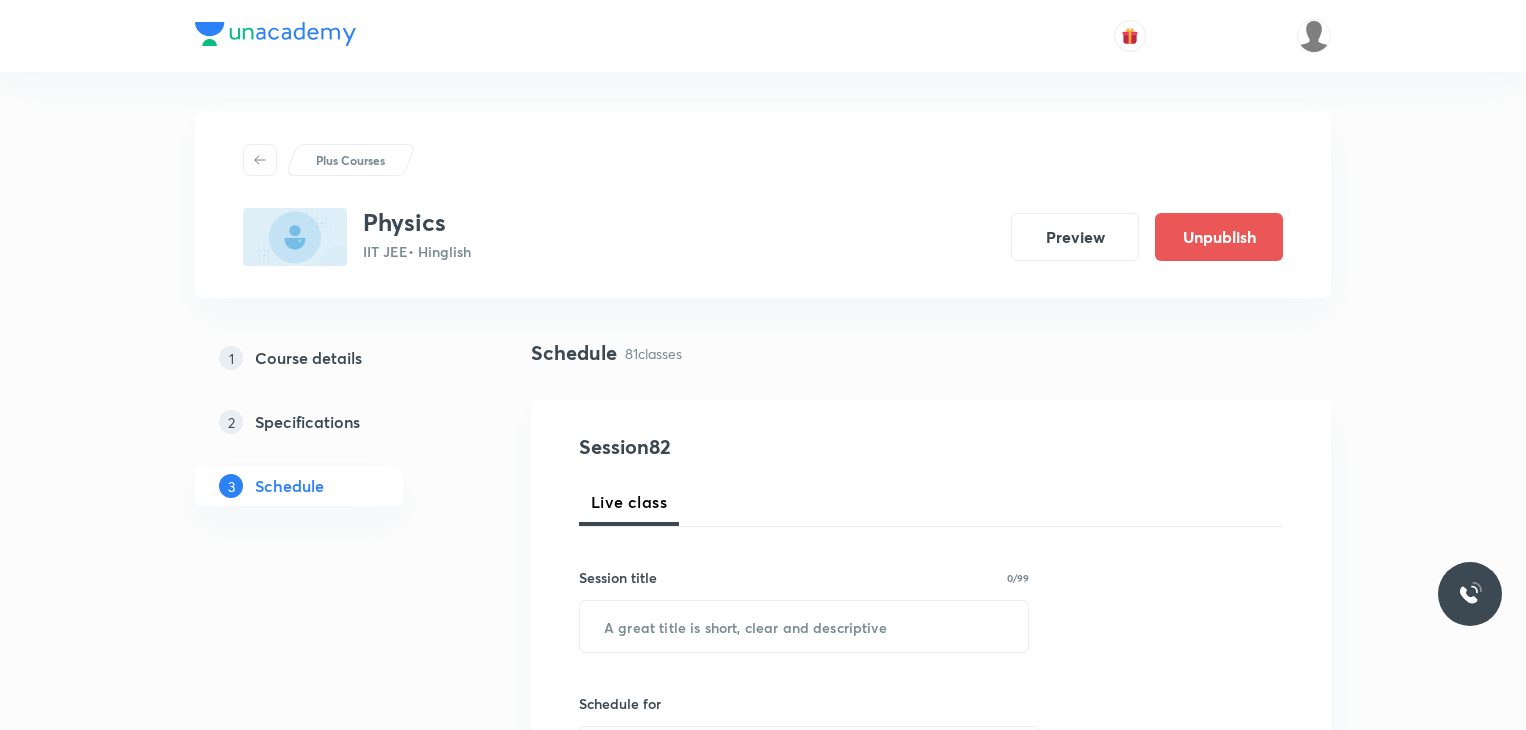scroll, scrollTop: 0, scrollLeft: 0, axis: both 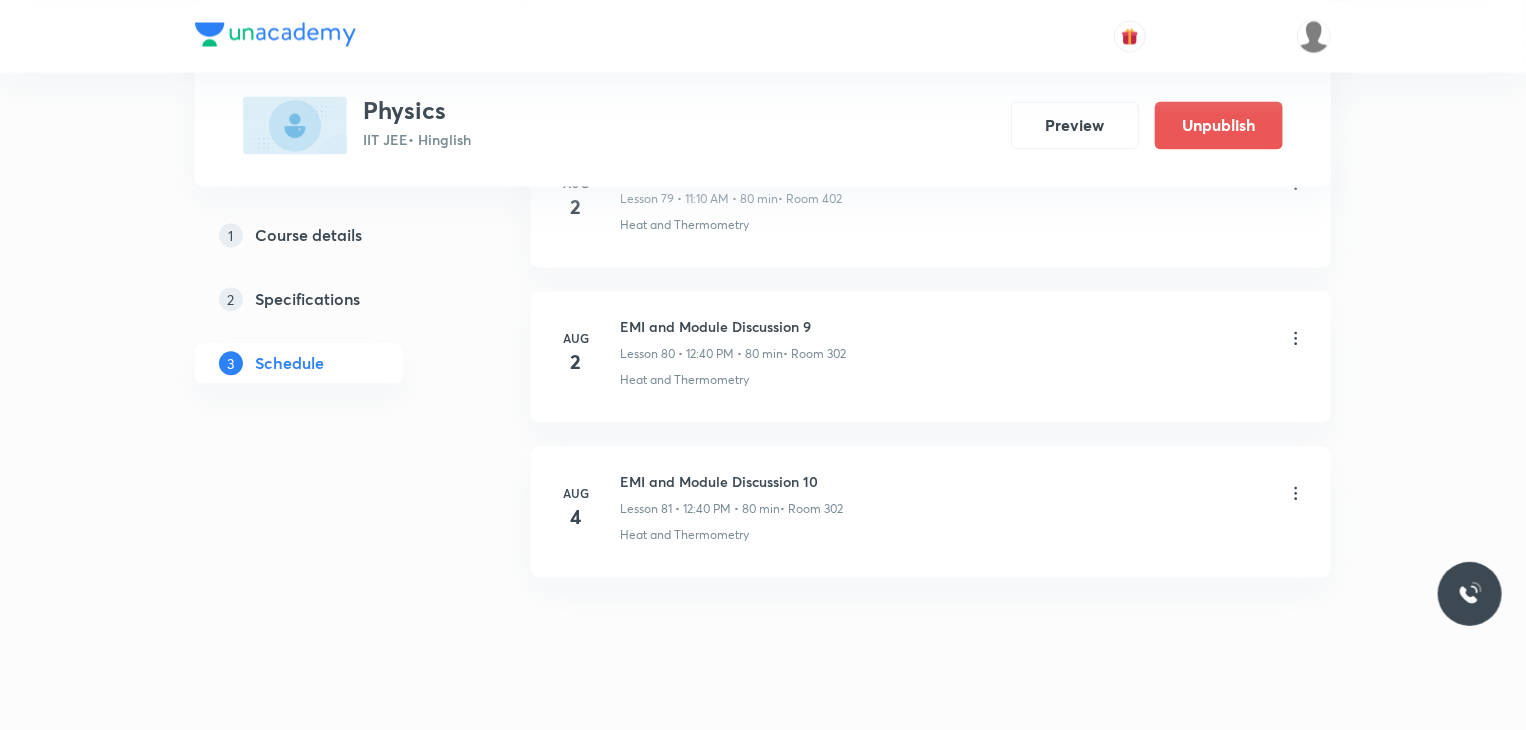 click on "EMI and Module Discussion 10" at bounding box center (731, 481) 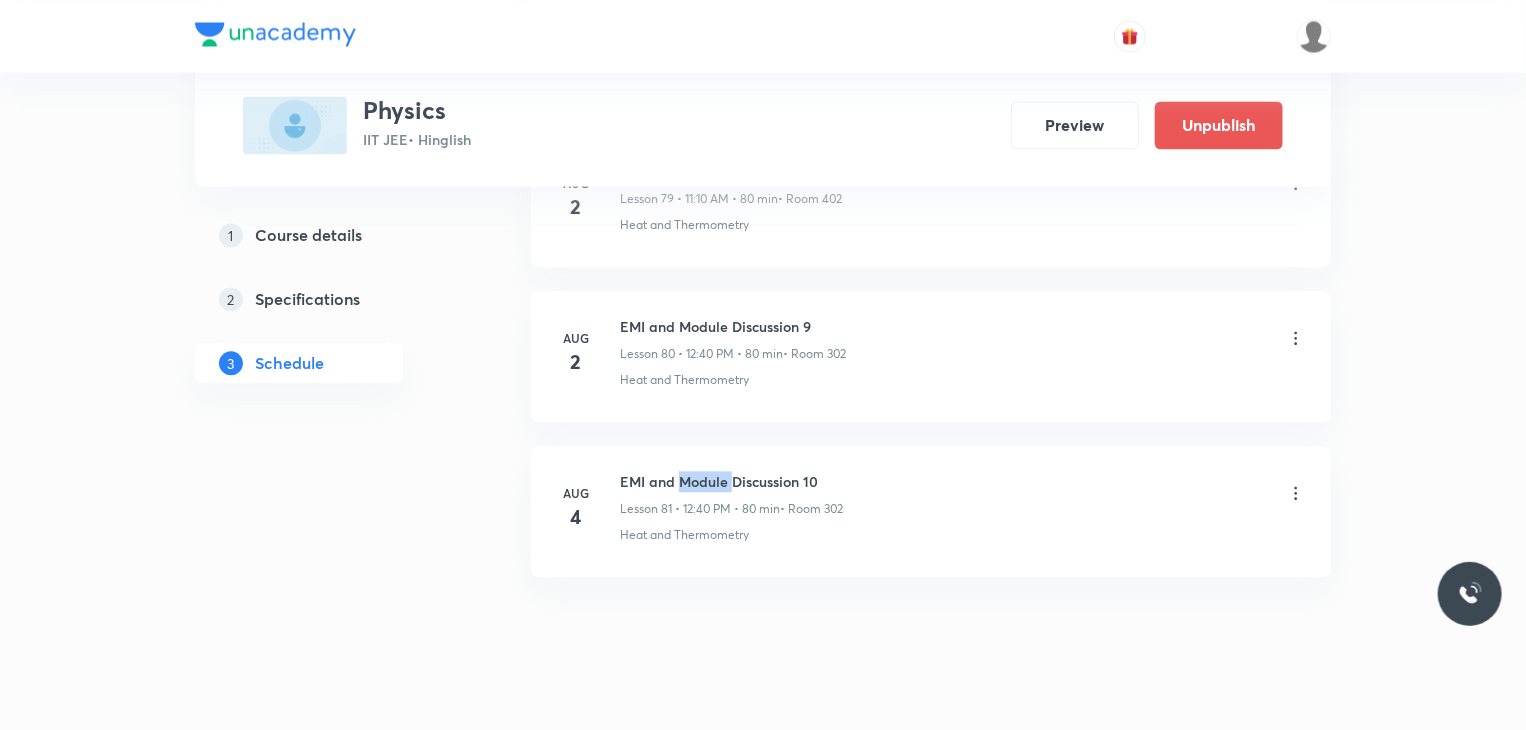 click on "EMI and Module Discussion 10" at bounding box center (731, 481) 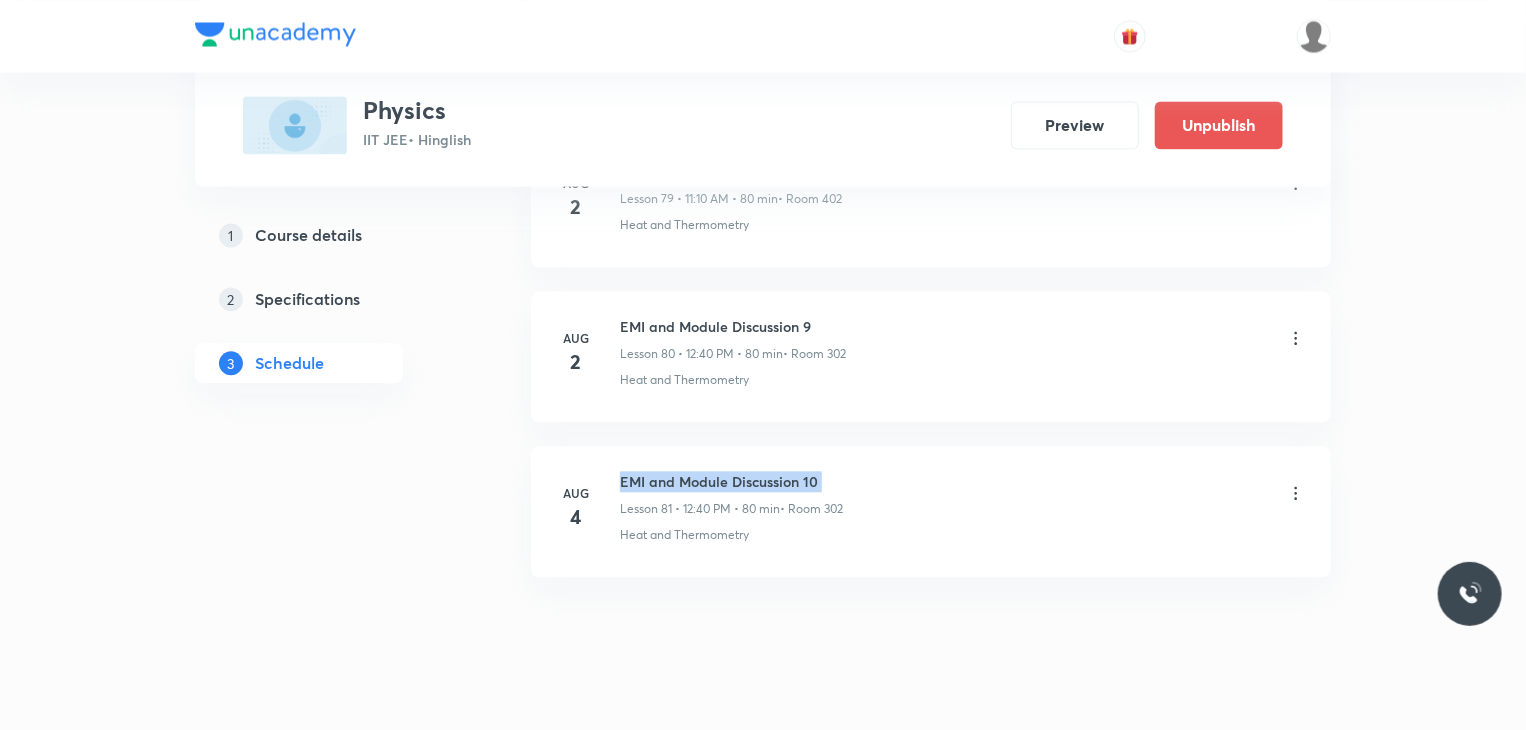 click on "EMI and Module Discussion 10" at bounding box center [731, 481] 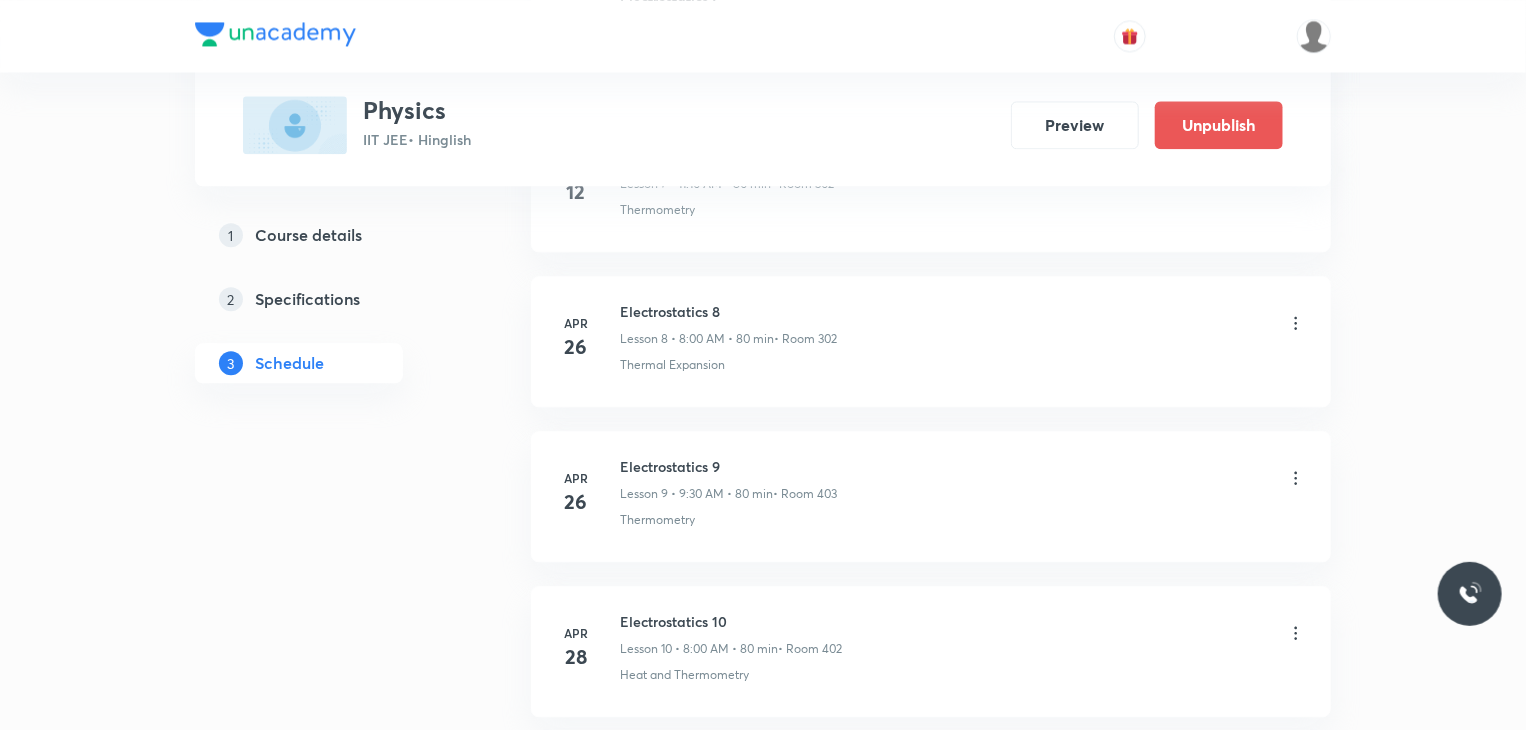 scroll, scrollTop: 0, scrollLeft: 0, axis: both 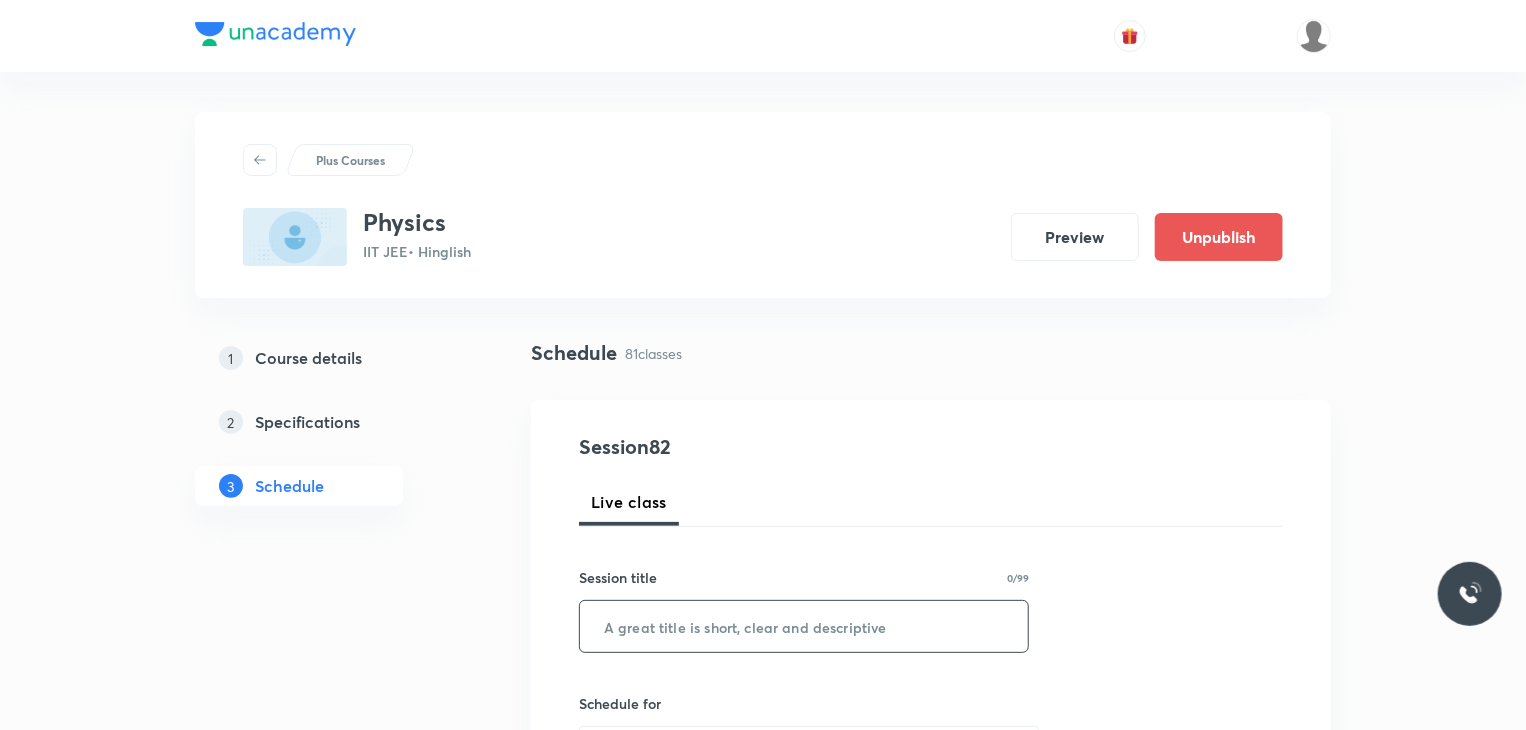 click at bounding box center [804, 626] 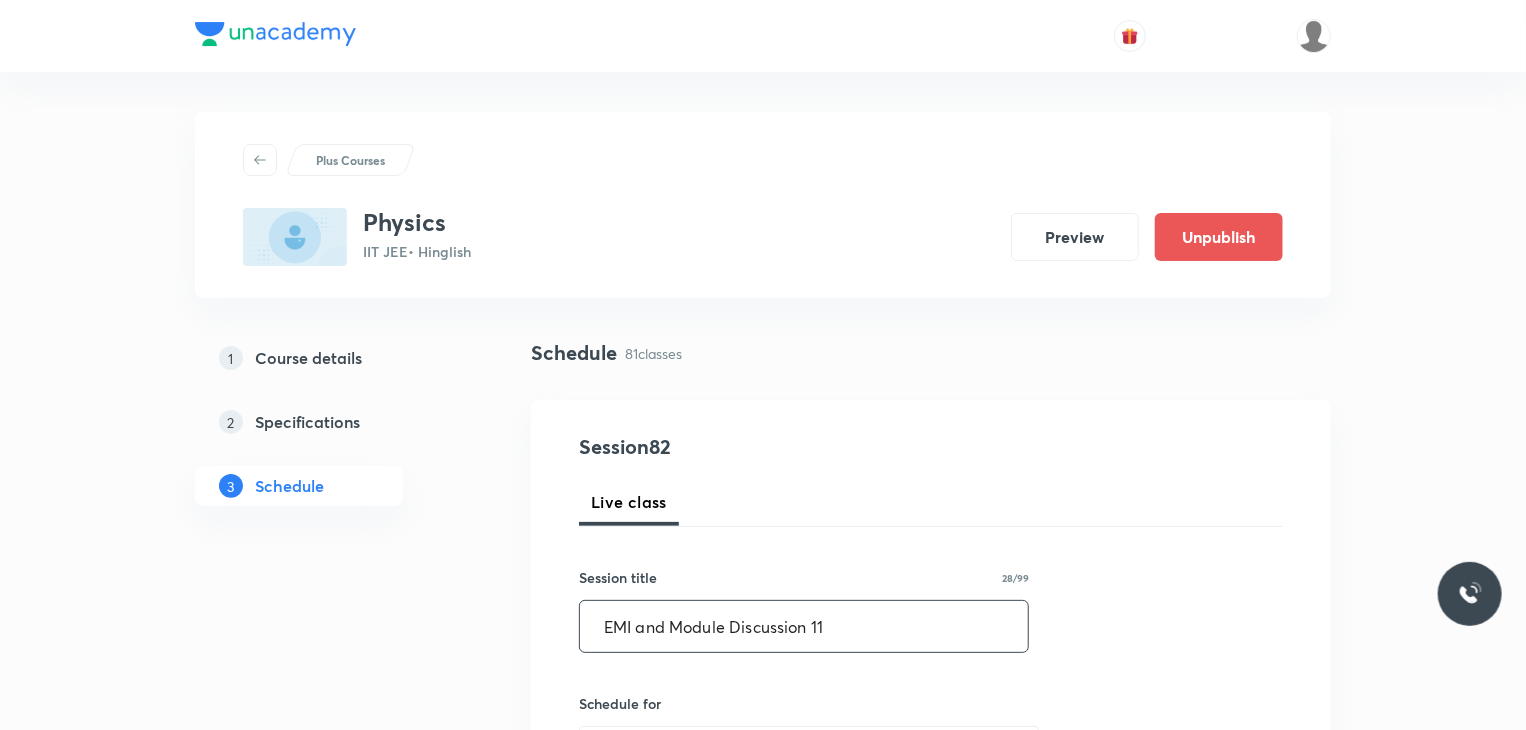 type on "EMI and Module Discussion 11" 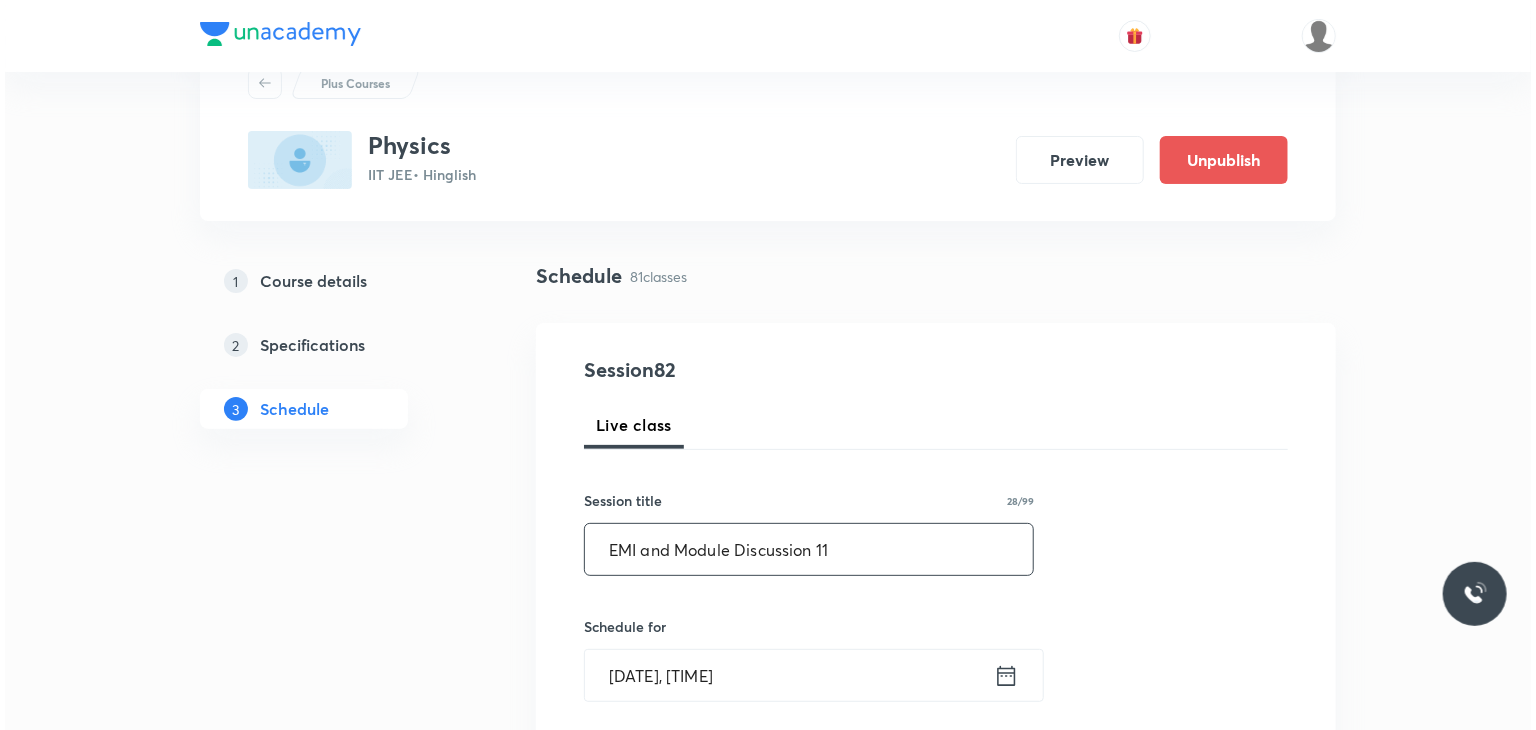 scroll, scrollTop: 100, scrollLeft: 0, axis: vertical 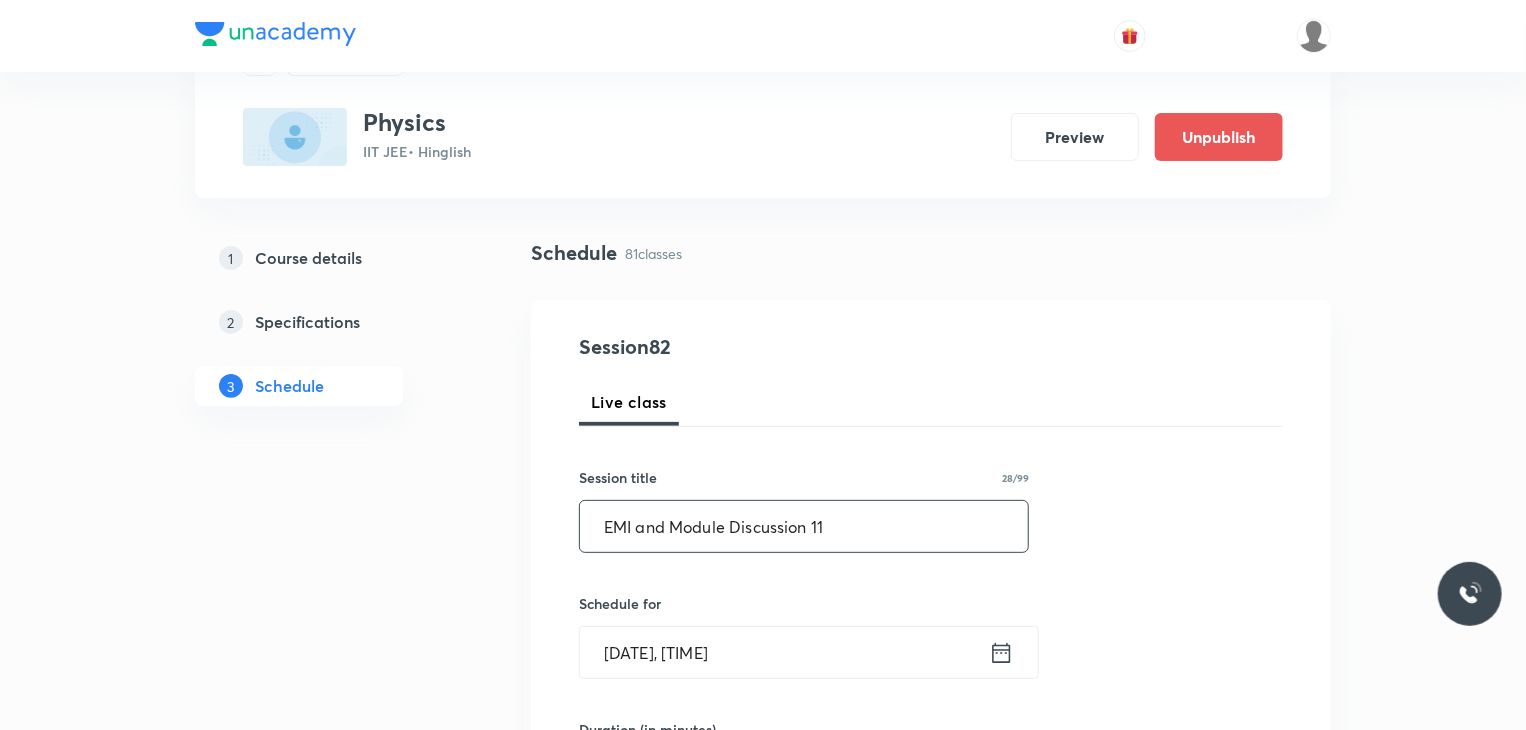 click on "Aug 2, 2025, 6:21 PM" at bounding box center [784, 652] 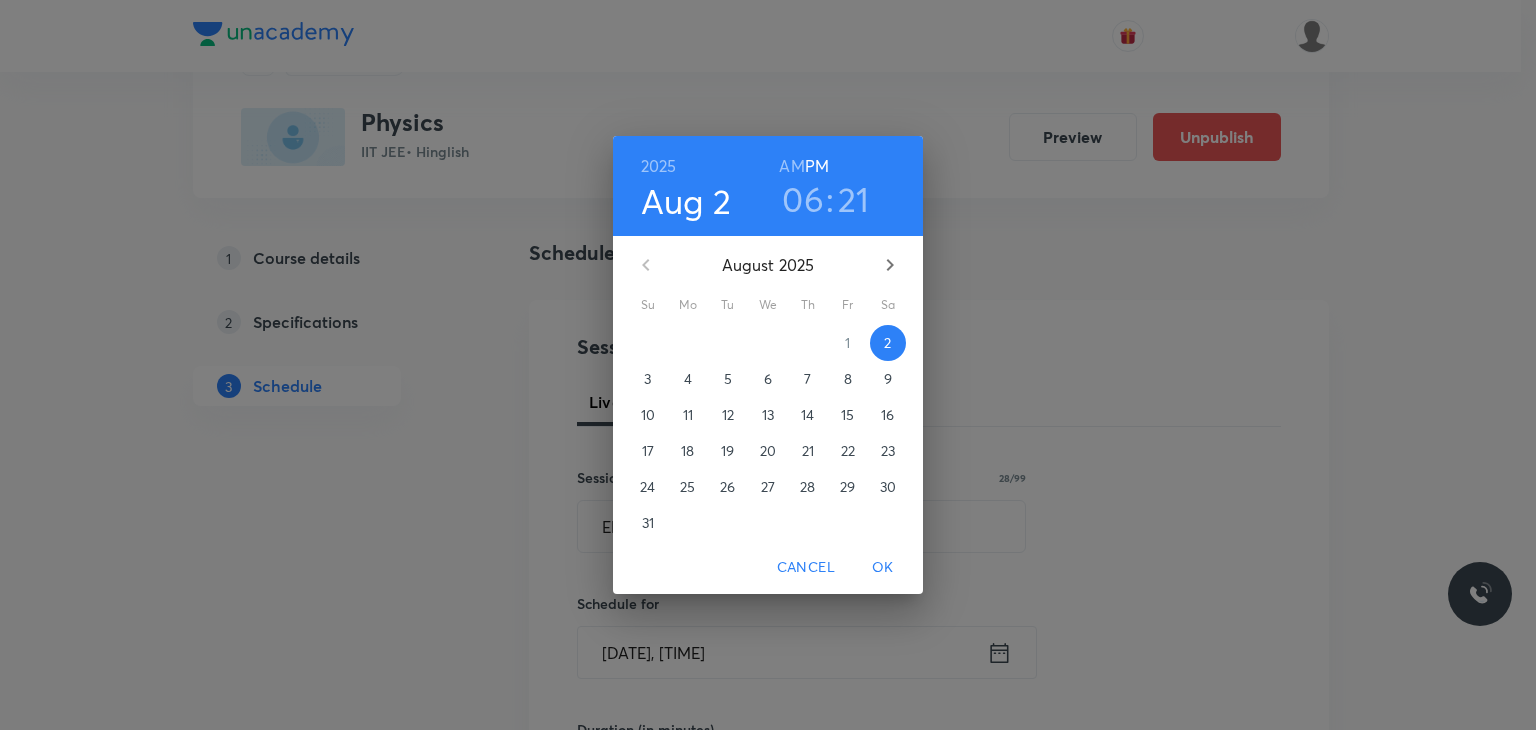 click on "5" at bounding box center [728, 379] 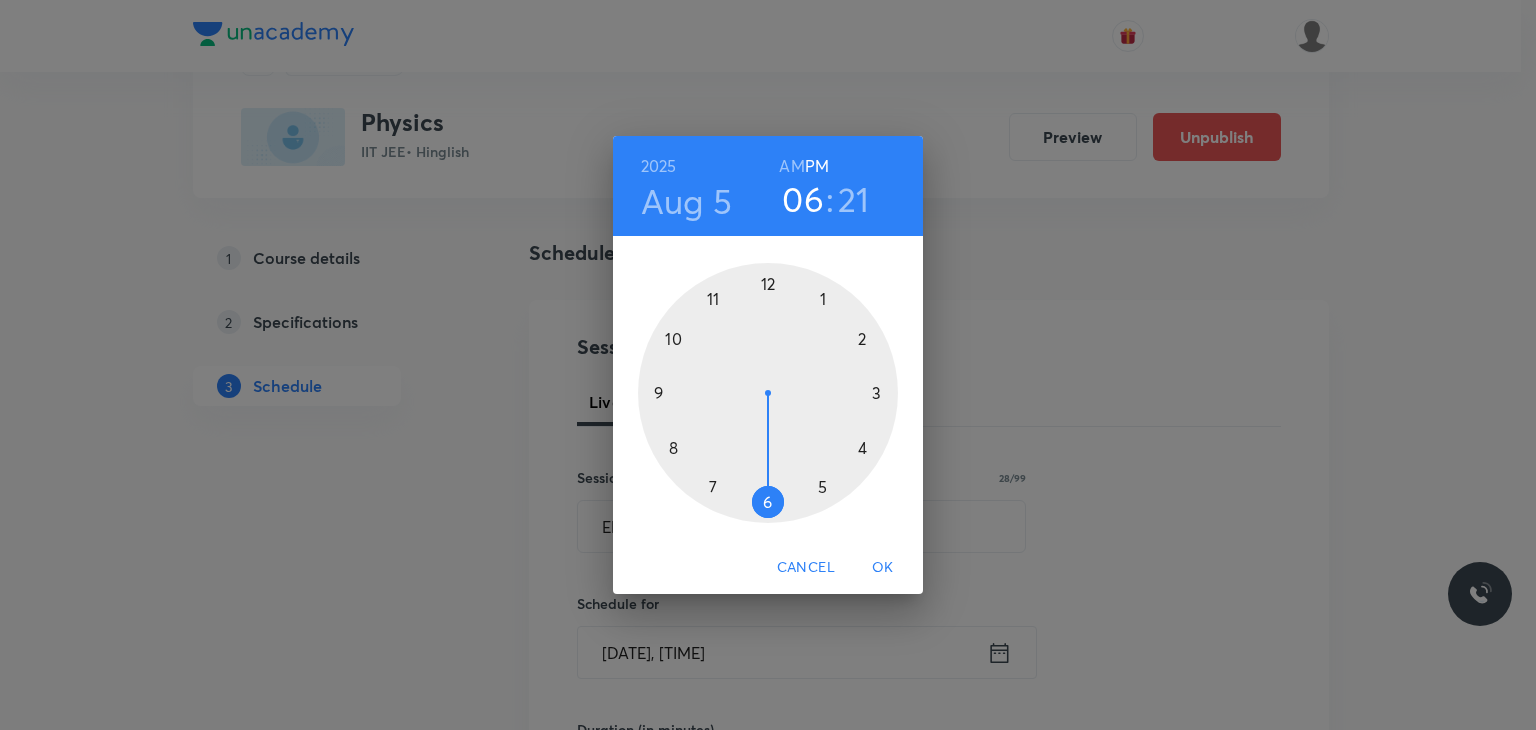 click at bounding box center (768, 393) 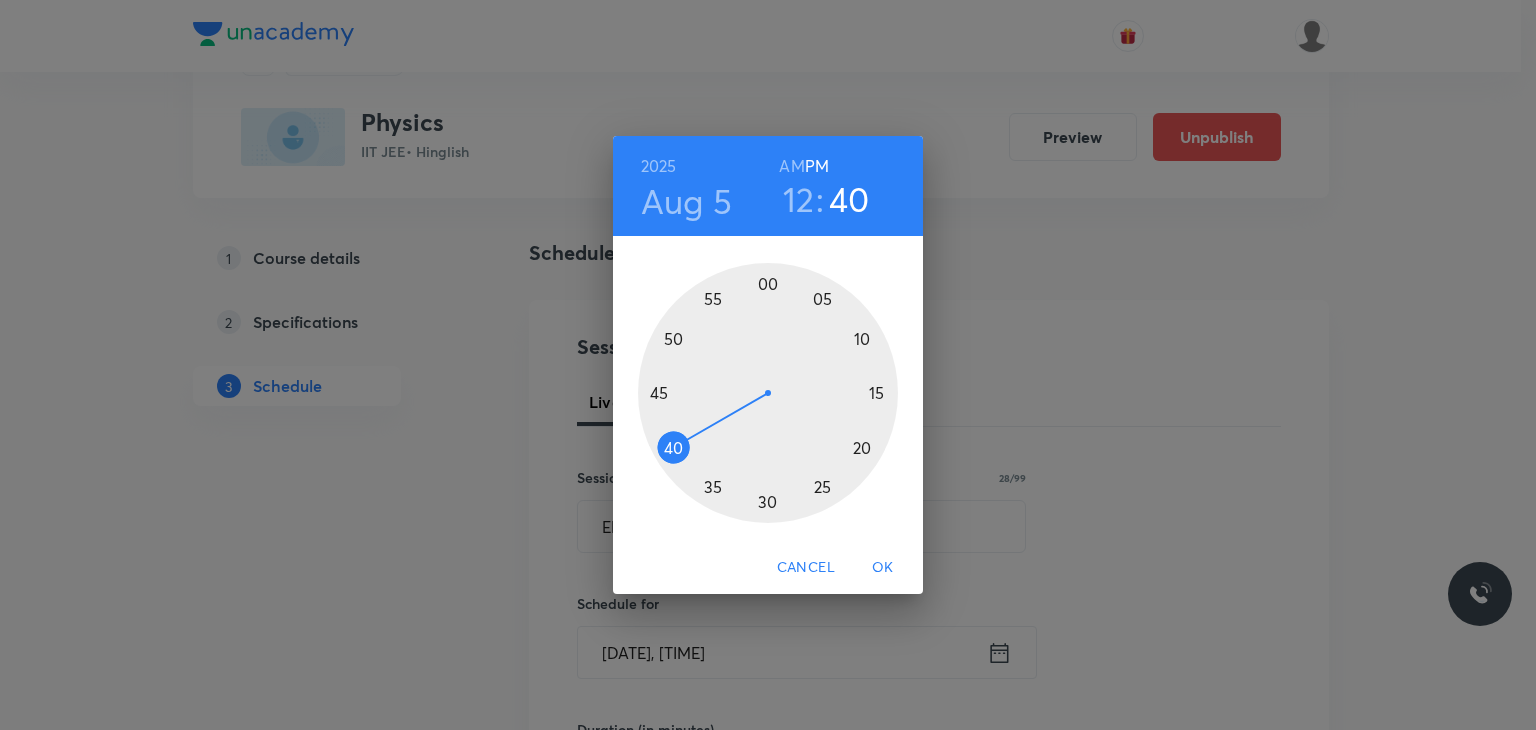 click at bounding box center (768, 393) 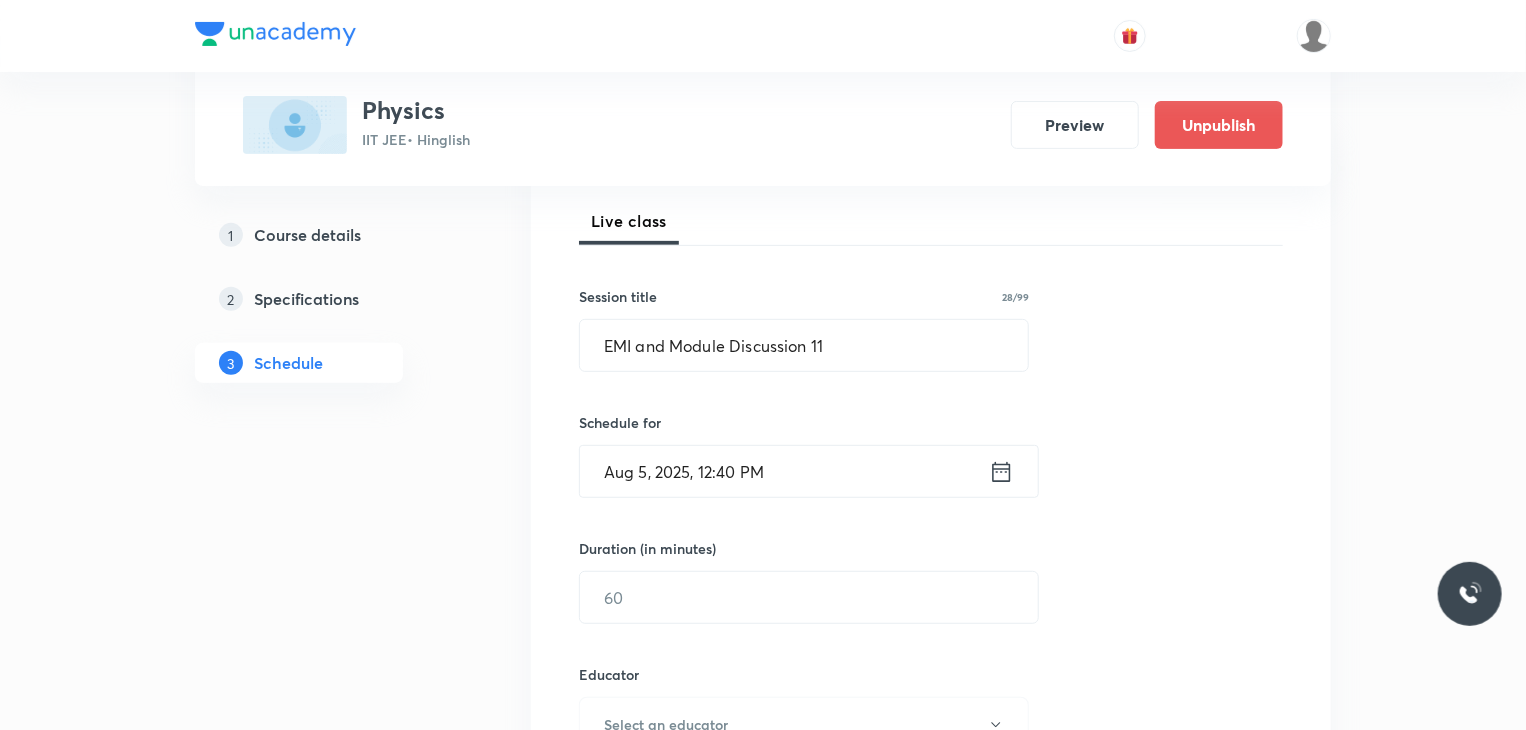 scroll, scrollTop: 400, scrollLeft: 0, axis: vertical 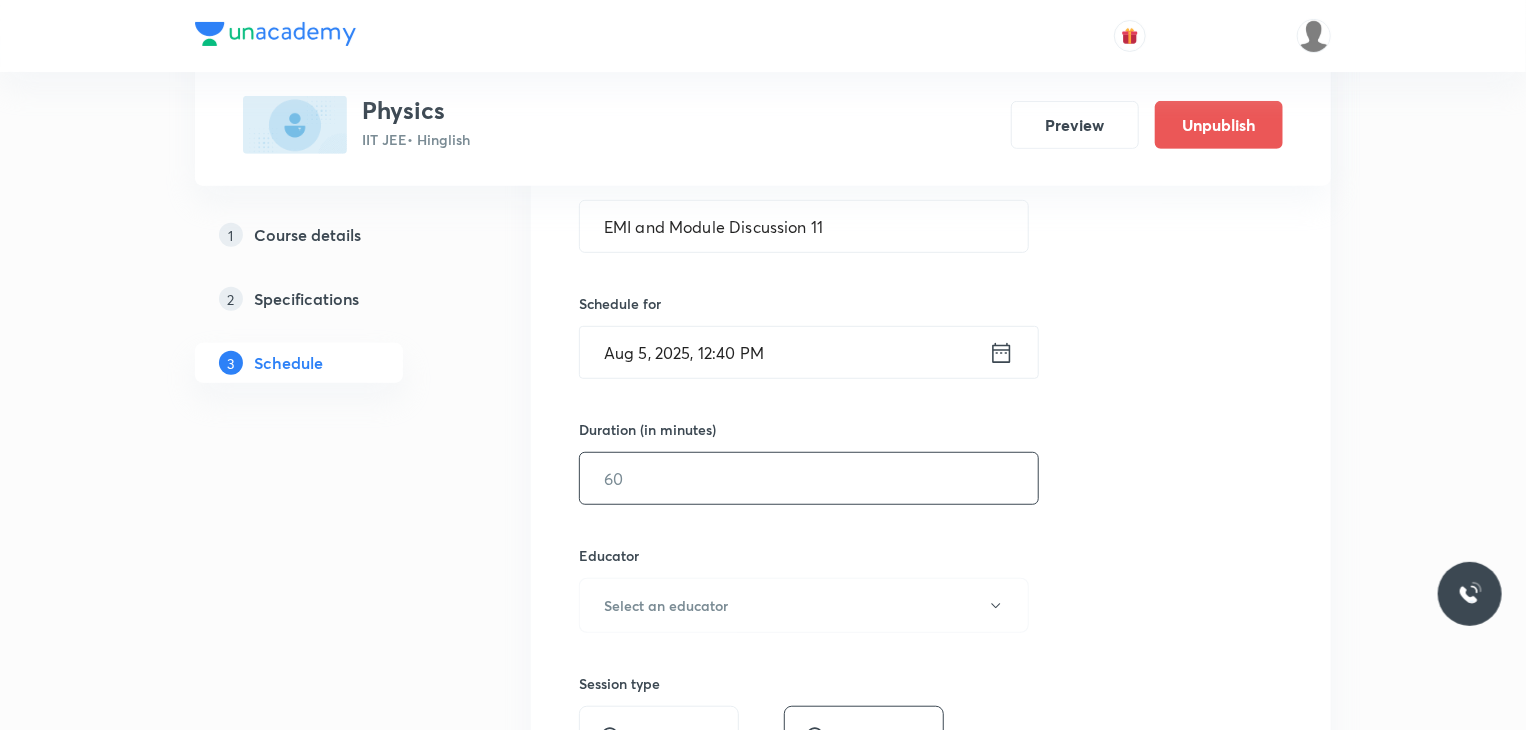 click at bounding box center (809, 478) 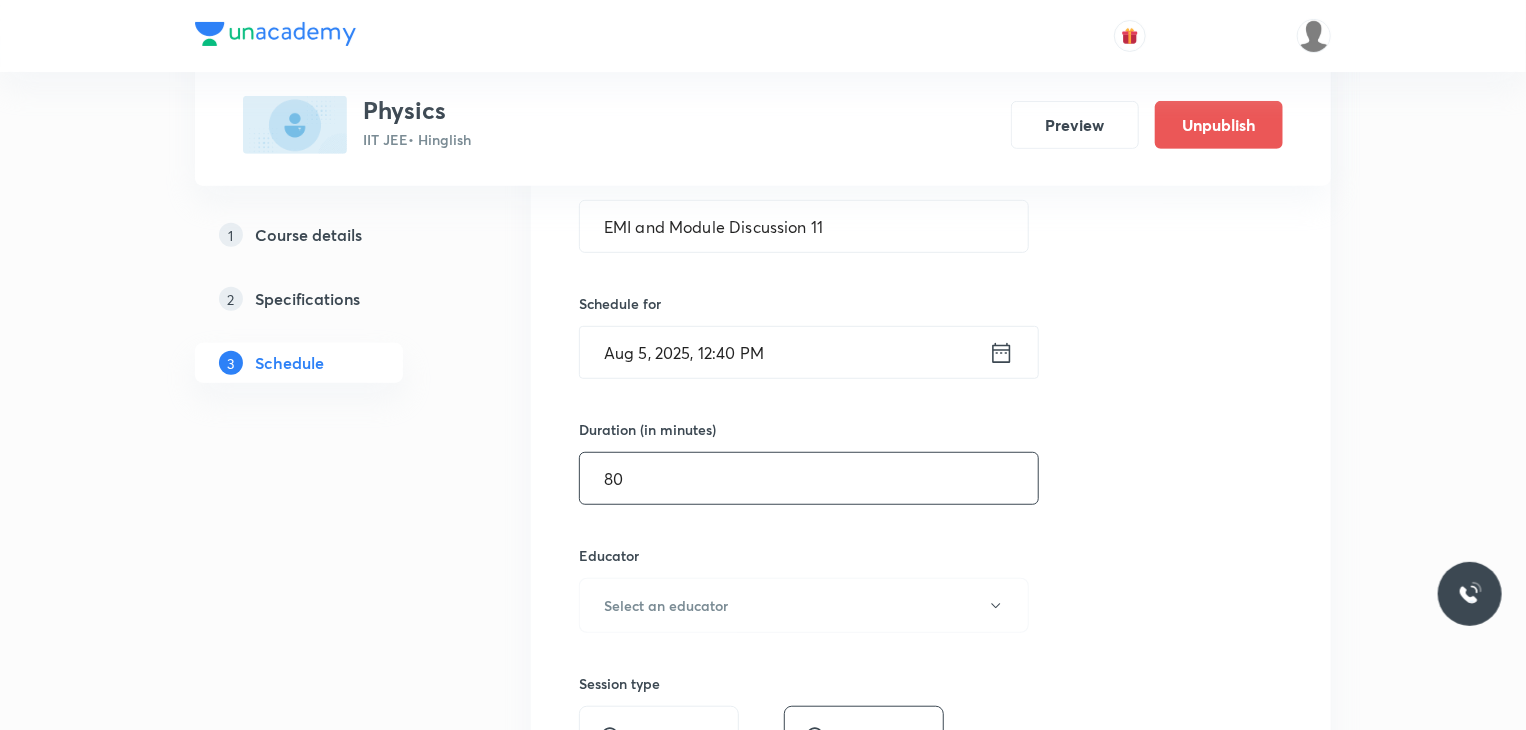 type on "80" 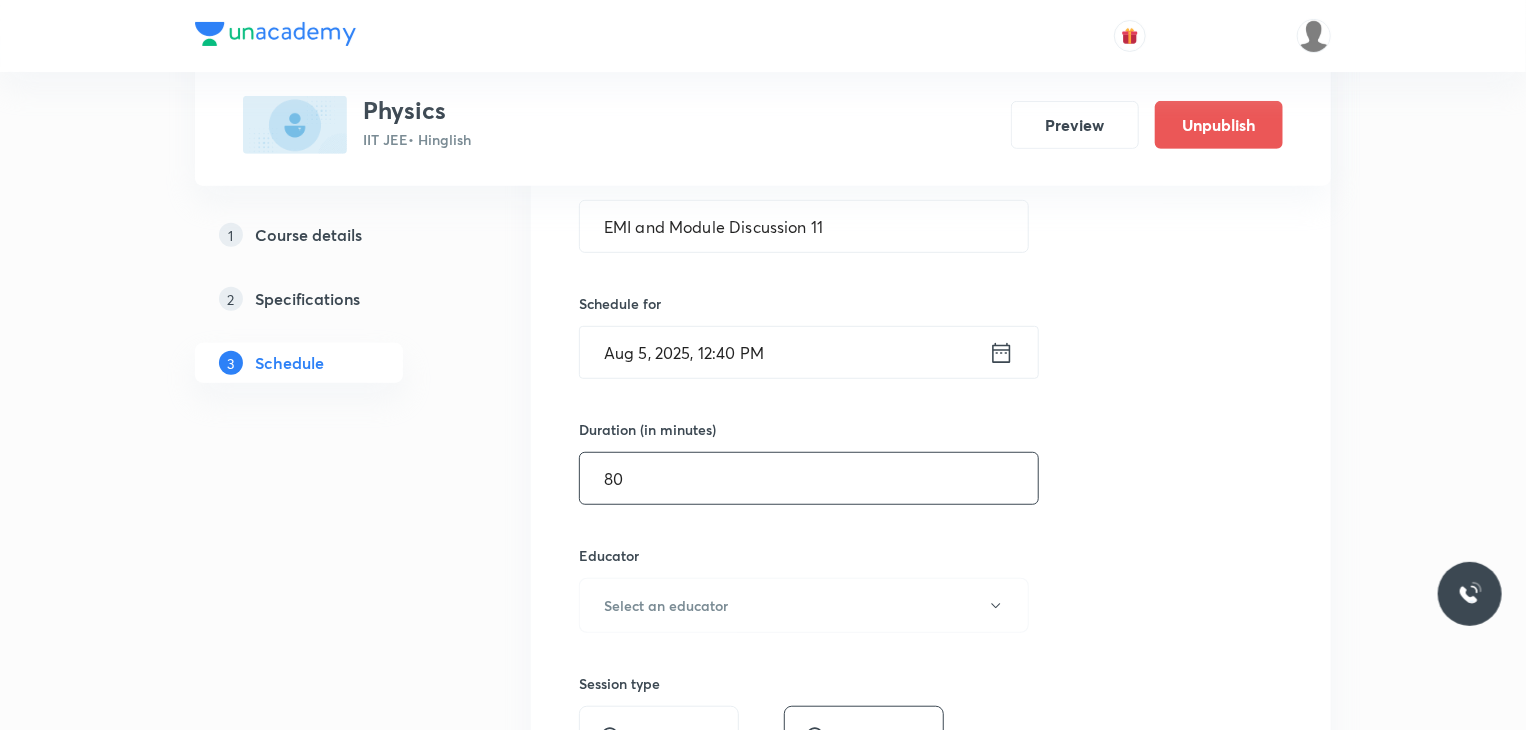 scroll, scrollTop: 600, scrollLeft: 0, axis: vertical 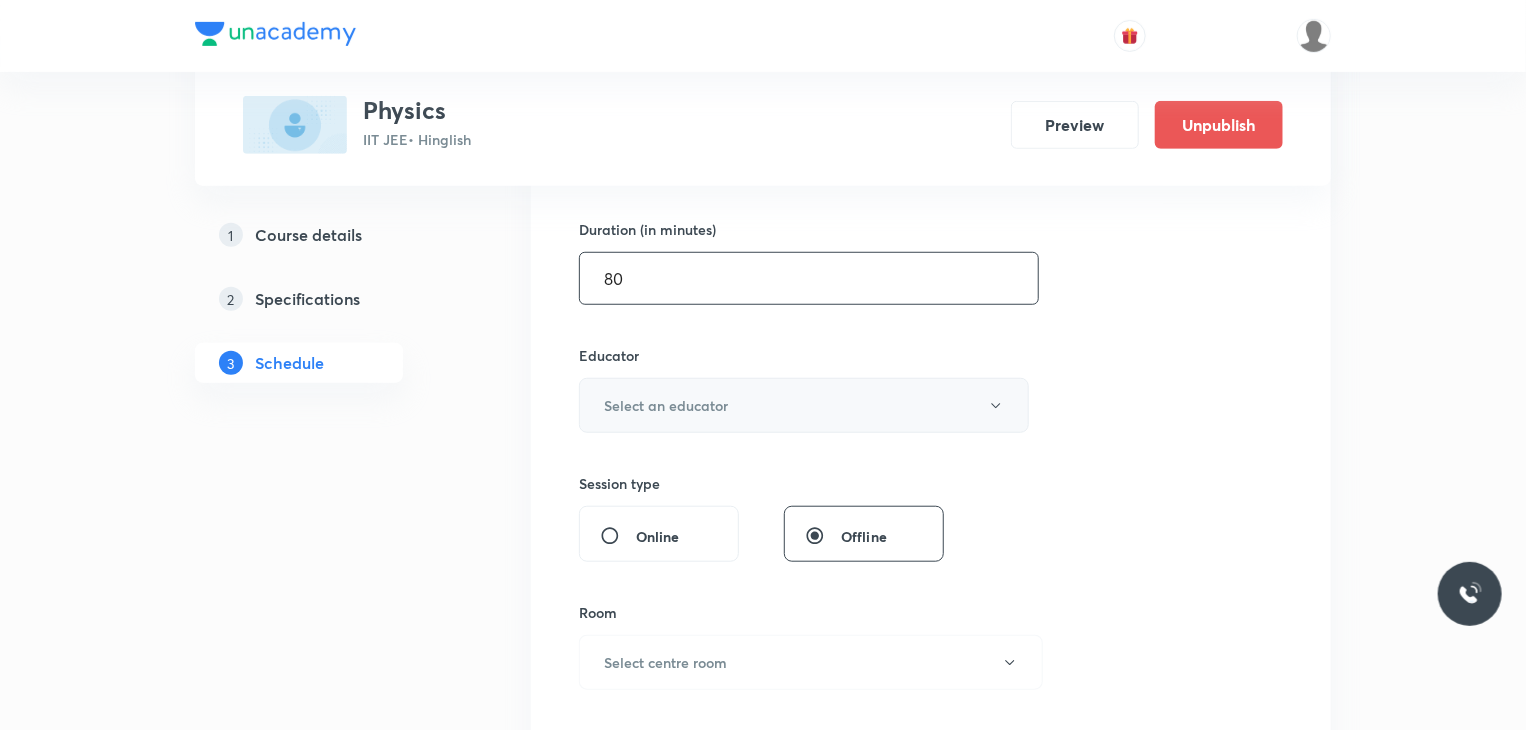 click on "Select an educator" at bounding box center (666, 405) 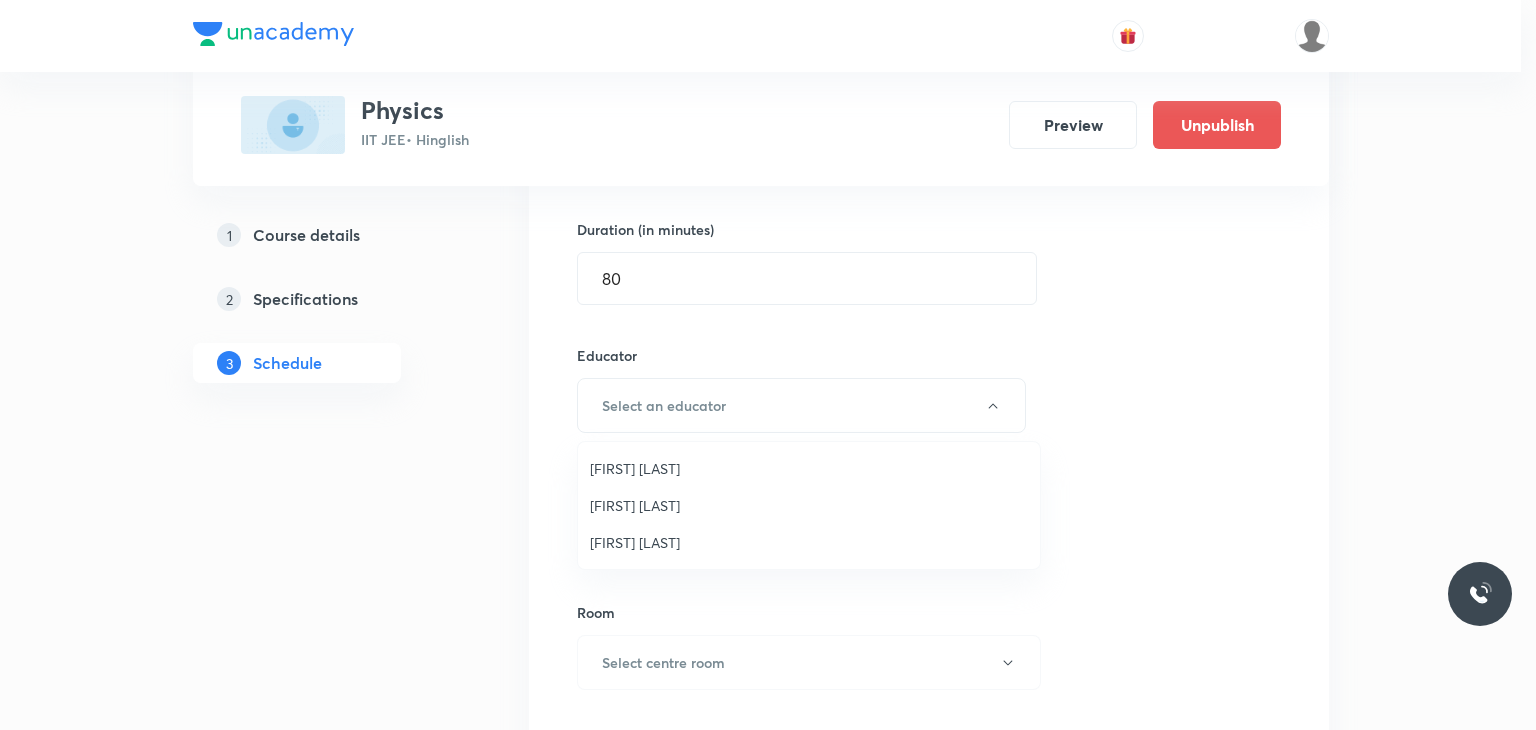 click on "Praveen Kumar Ghosh" at bounding box center (809, 542) 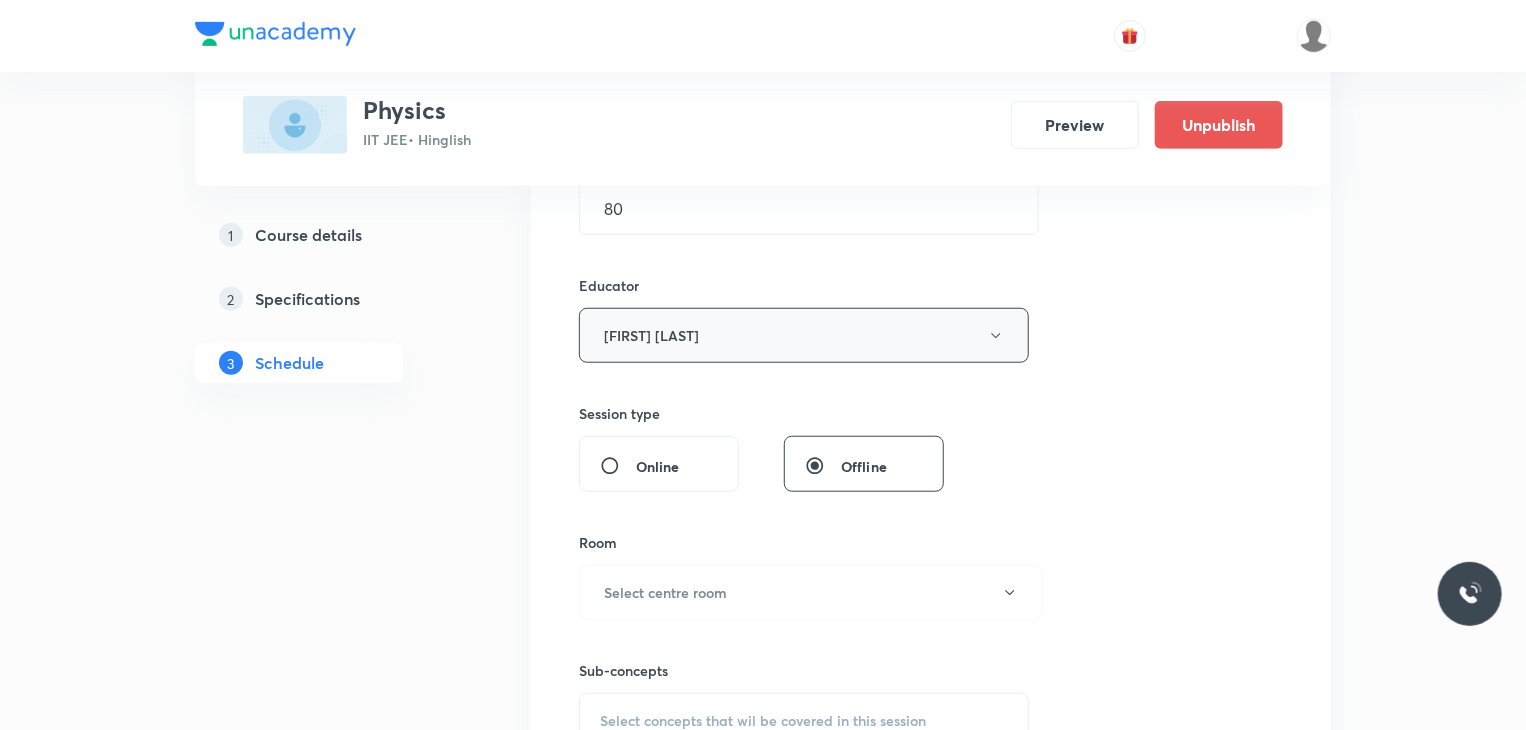 scroll, scrollTop: 800, scrollLeft: 0, axis: vertical 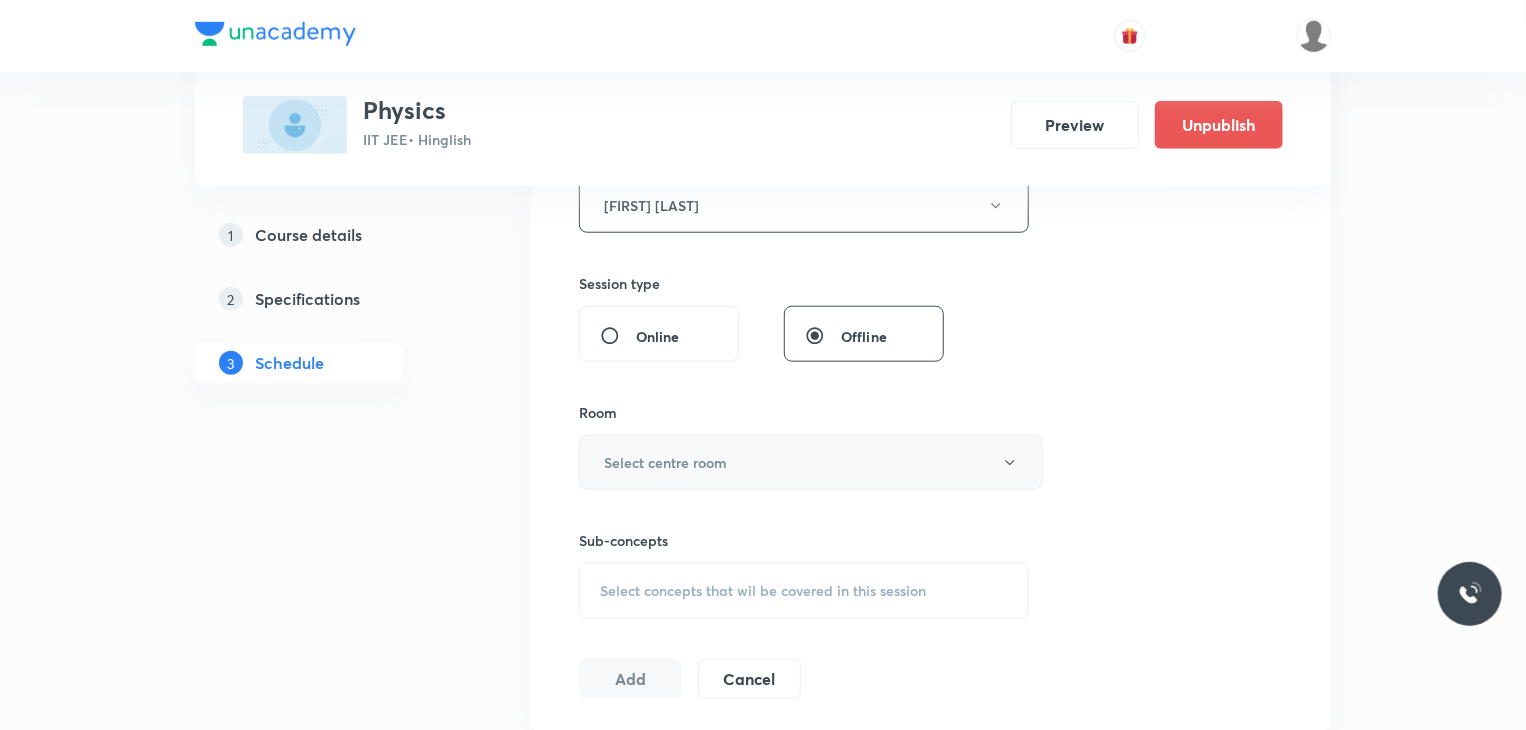 click on "Select centre room" at bounding box center [811, 462] 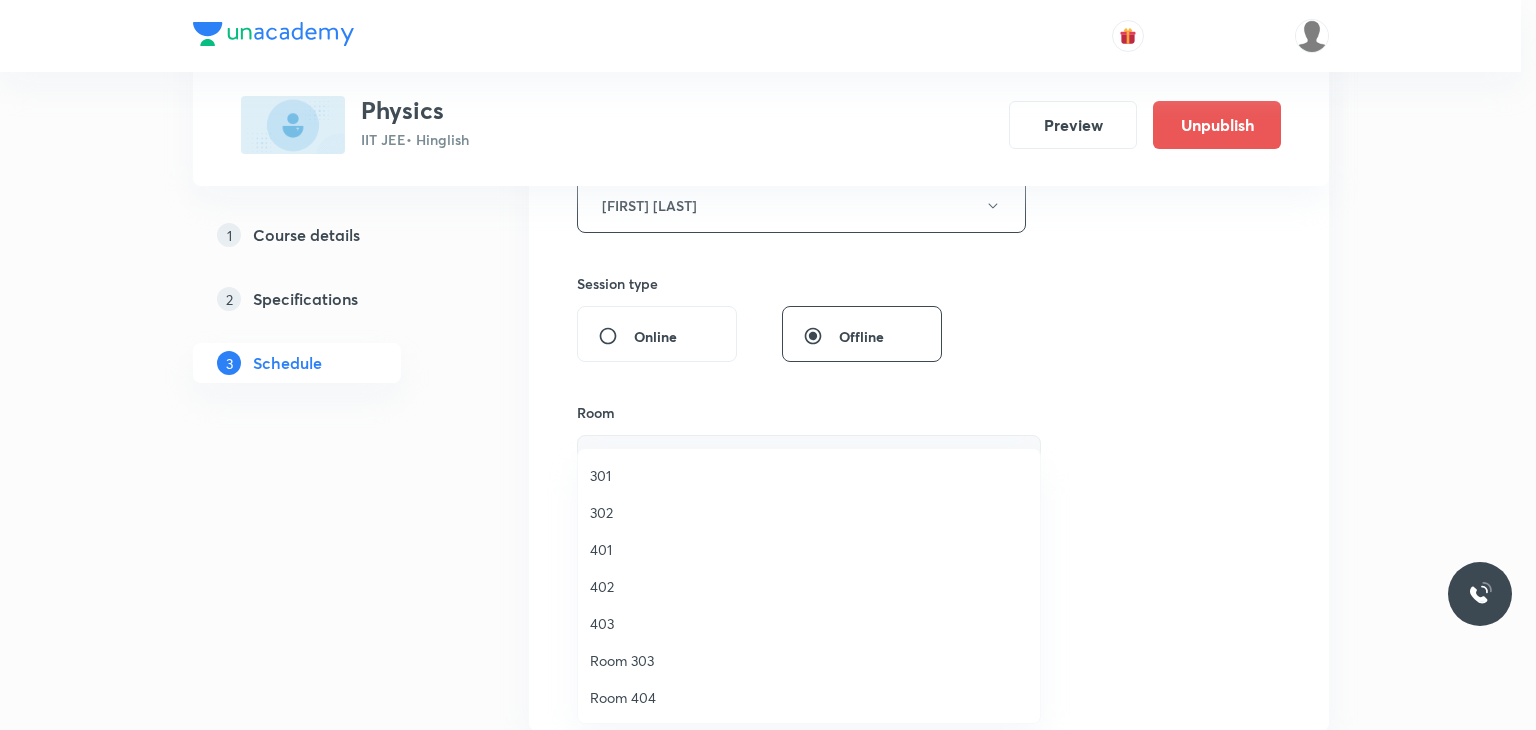 click on "302" at bounding box center [809, 512] 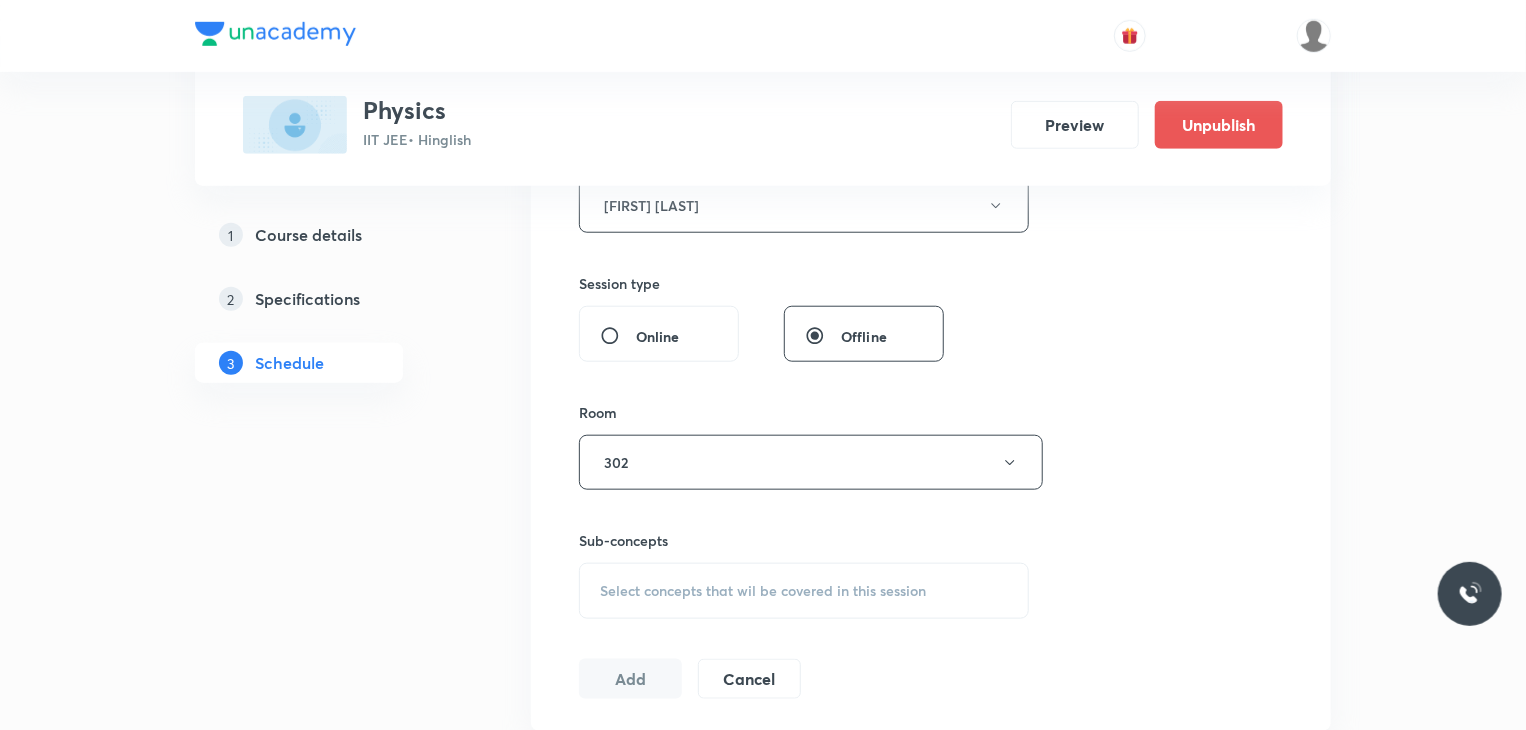 click on "Select concepts that wil be covered in this session" at bounding box center [804, 591] 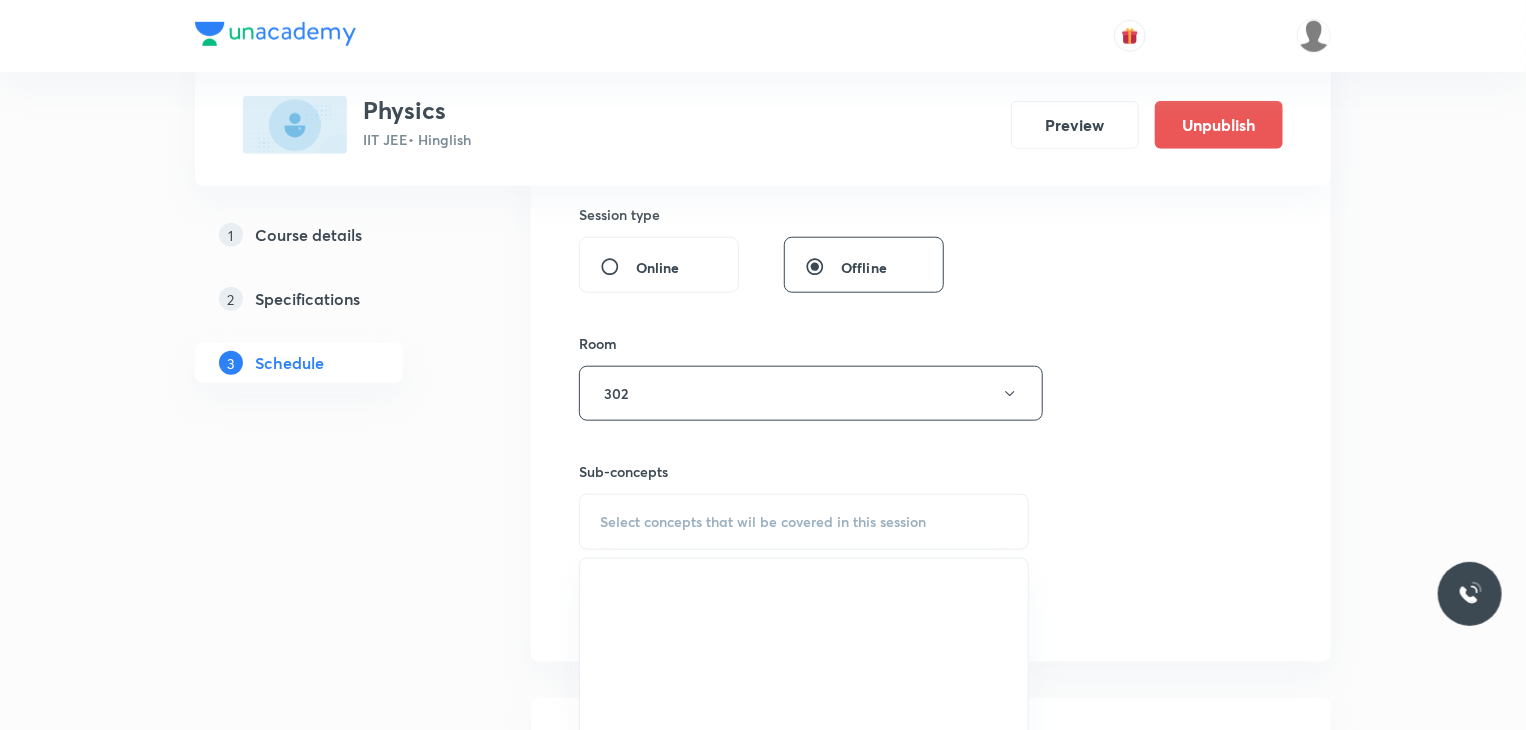 scroll, scrollTop: 900, scrollLeft: 0, axis: vertical 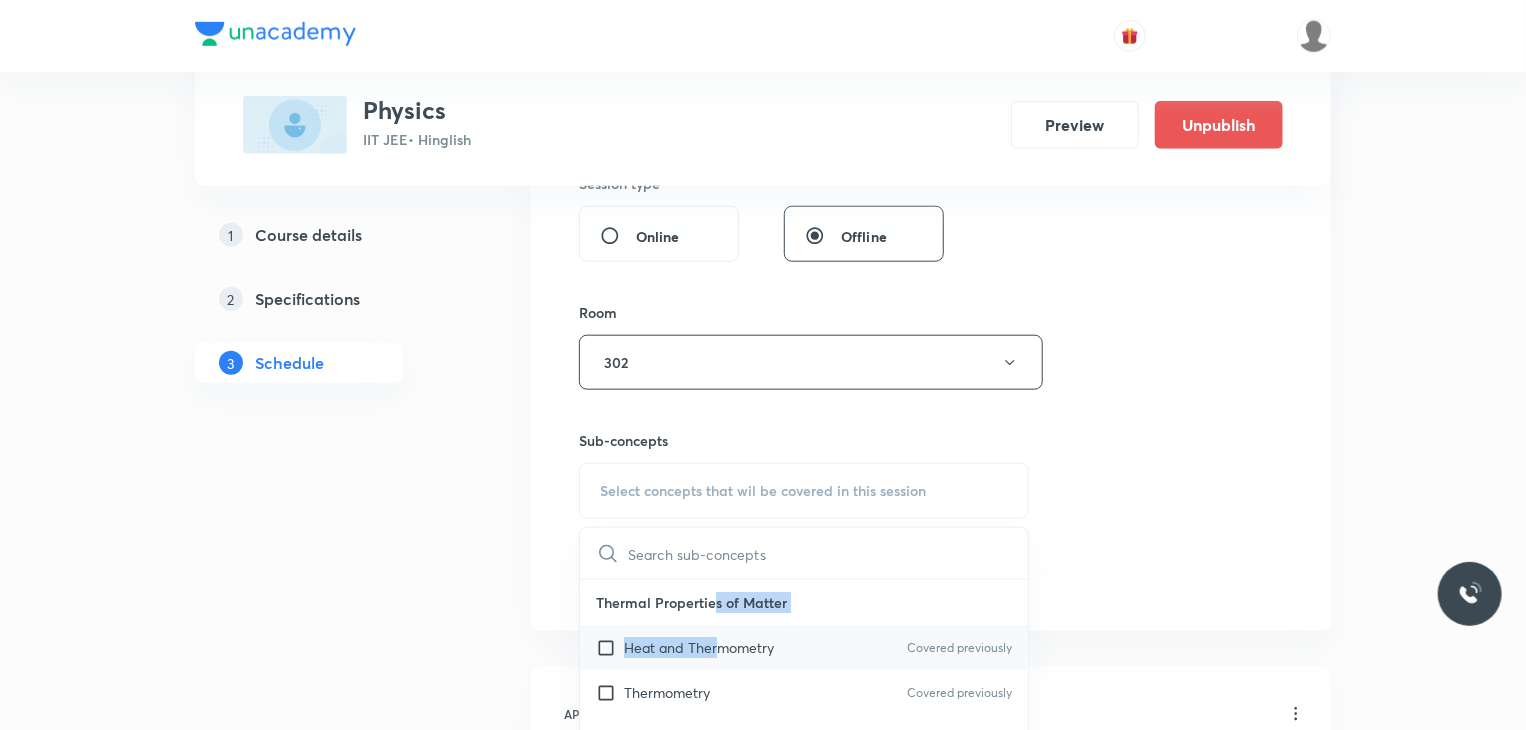 click on "Thermal Properties of Matter Heat and Thermometry Covered previously Thermometry Covered previously Thermal Expansion Covered previously Calorimetry Covered previously Conduction Radiation Conduction of Heat in Steady State Conduction Before Steady State (Qualitative Description) Convection of Heat (Qualitative Description) Kirchhoff's Law Newton's Law of Cooling Wien's Law of Blackbody Radiation & its Spectrum Radiation of Heat & Prevost Theory Stefan's-Boltzmann Law Emissivity, Absorptivity, Emissive Power" at bounding box center [804, 928] 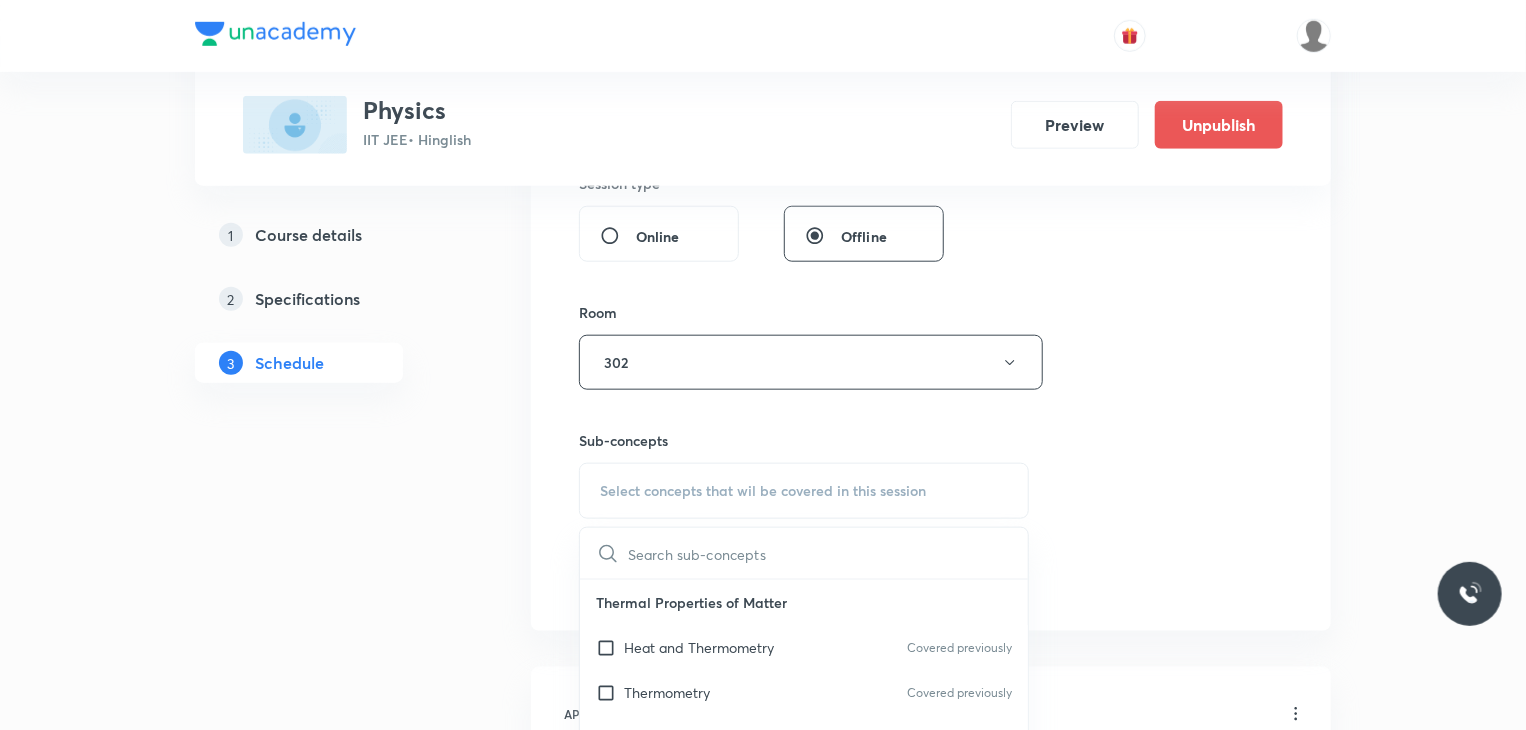 click on "Session  82 Live class Session title 28/99 EMI and Module Discussion 11 ​ Schedule for Aug 5, 2025, 12:40 PM ​ Duration (in minutes) 80 ​ Educator Praveen Kumar Ghosh   Session type Online Offline Room 302 Sub-concepts Select concepts that wil be covered in this session ​ Thermal Properties of Matter Heat and Thermometry Covered previously Thermometry Covered previously Thermal Expansion Covered previously Calorimetry Covered previously Conduction Radiation Conduction of Heat in Steady State Conduction Before Steady State (Qualitative Description) Convection of Heat (Qualitative Description) Kirchhoff's Law Newton's Law of Cooling Wien's Law of Blackbody Radiation & its Spectrum Radiation of Heat & Prevost Theory Stefan's-Boltzmann Law Emissivity, Absorptivity, Emissive Power Thermodynamics Thermodynamic System First Law of Thermodynamics Heat in Thermodynamics Gaseous Mixture Different Processes in First Law of Thermodynamics Reversible and irreversible Process Heat Engine Refrigerator or Heat Pump" at bounding box center [931, 65] 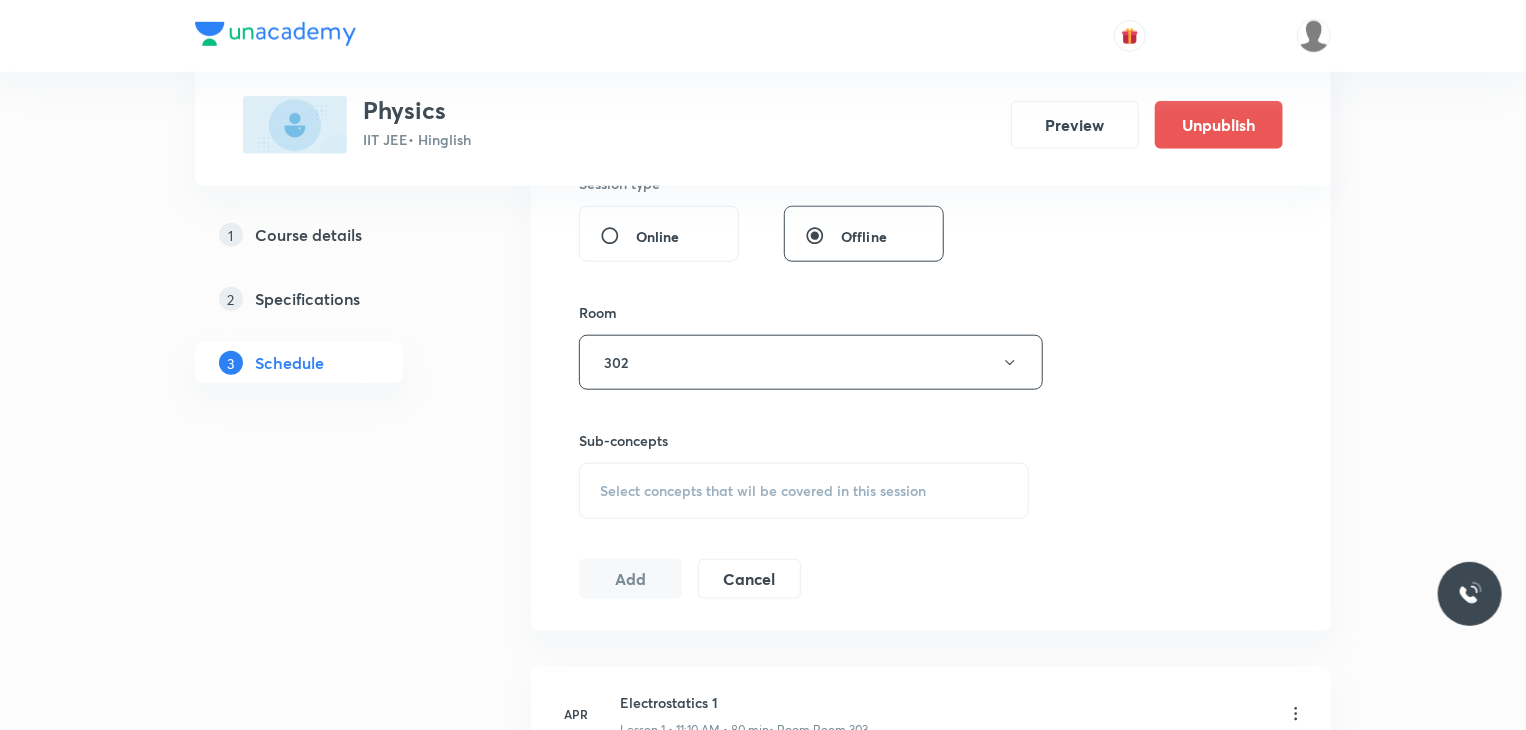 click on "Select concepts that wil be covered in this session" at bounding box center (804, 491) 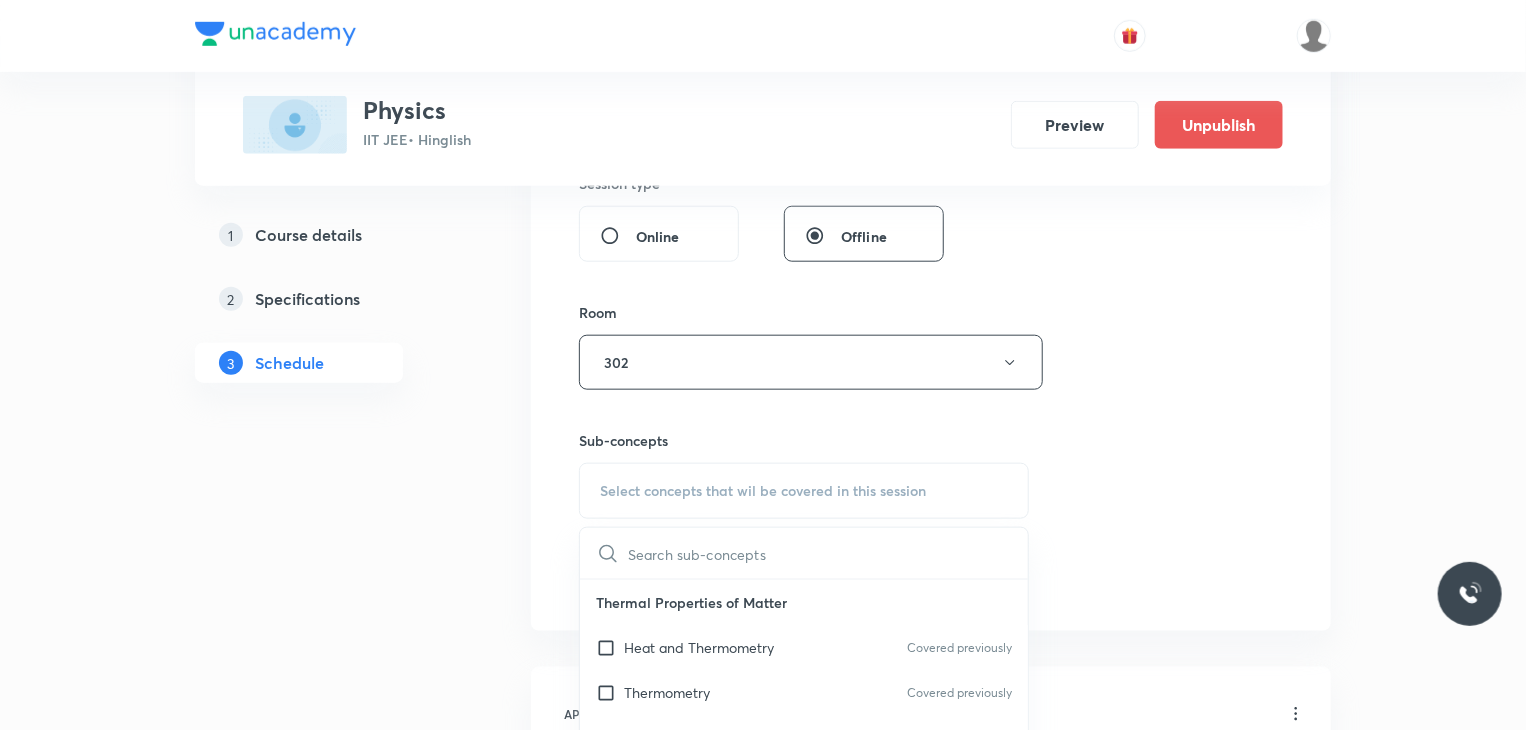 drag, startPoint x: 741, startPoint y: 673, endPoint x: 1195, endPoint y: 539, distance: 473.36243 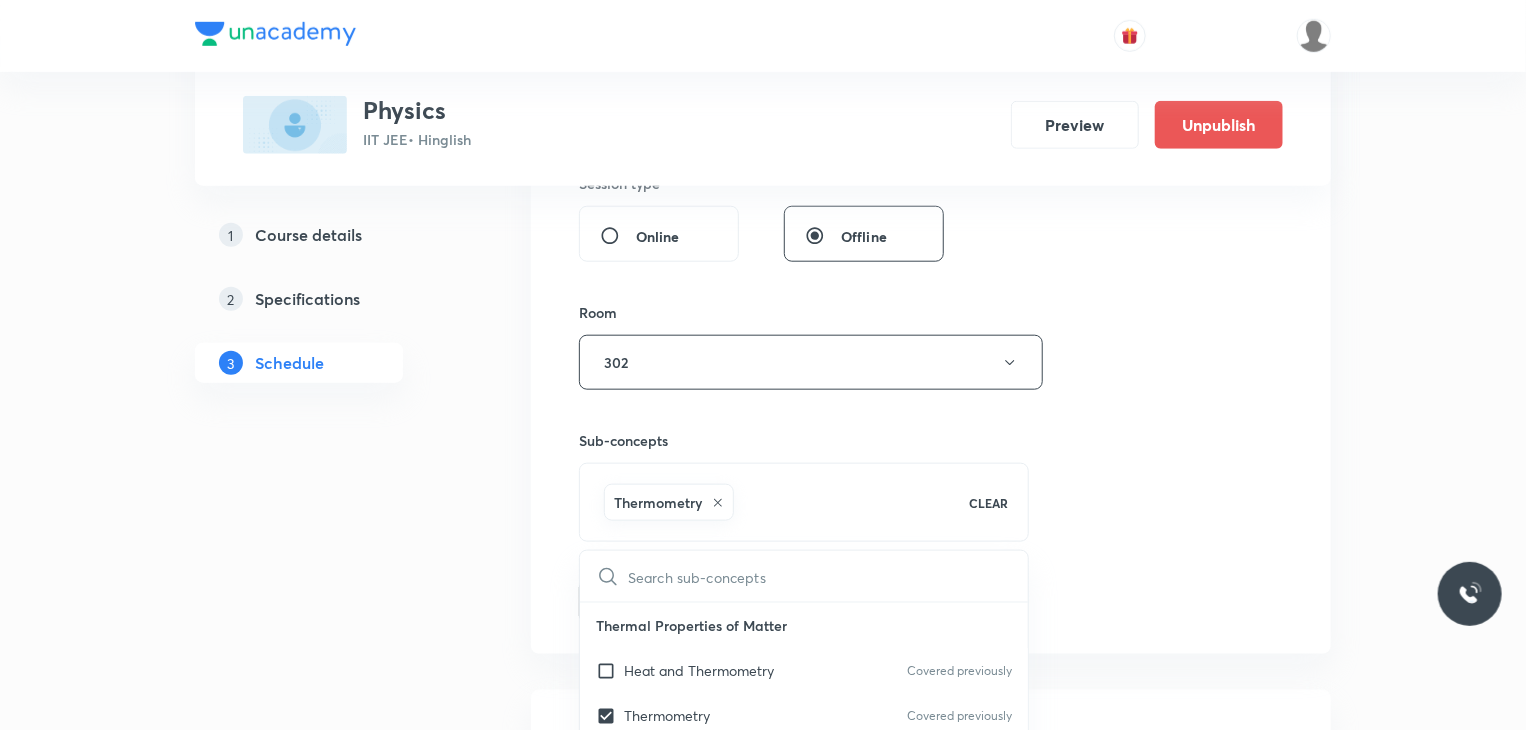 click on "Session  82 Live class Session title 28/99 EMI and Module Discussion 11 ​ Schedule for Aug 5, 2025, 12:40 PM ​ Duration (in minutes) 80 ​ Educator Praveen Kumar Ghosh   Session type Online Offline Room 302 Sub-concepts Thermometry CLEAR ​ Thermal Properties of Matter Heat and Thermometry Covered previously Thermometry Covered previously Thermal Expansion Covered previously Calorimetry Covered previously Conduction Radiation Conduction of Heat in Steady State Conduction Before Steady State (Qualitative Description) Convection of Heat (Qualitative Description) Kirchhoff's Law Newton's Law of Cooling Wien's Law of Blackbody Radiation & its Spectrum Radiation of Heat & Prevost Theory Stefan's-Boltzmann Law Emissivity, Absorptivity, Emissive Power Thermodynamics Thermodynamic System First Law of Thermodynamics Heat in Thermodynamics Gaseous Mixture Different Processes in First Law of Thermodynamics Reversible and irreversible Process Heat Engine Second Law of Thermodynamics Refrigerator or Heat Pump Nuclei" at bounding box center [931, 77] 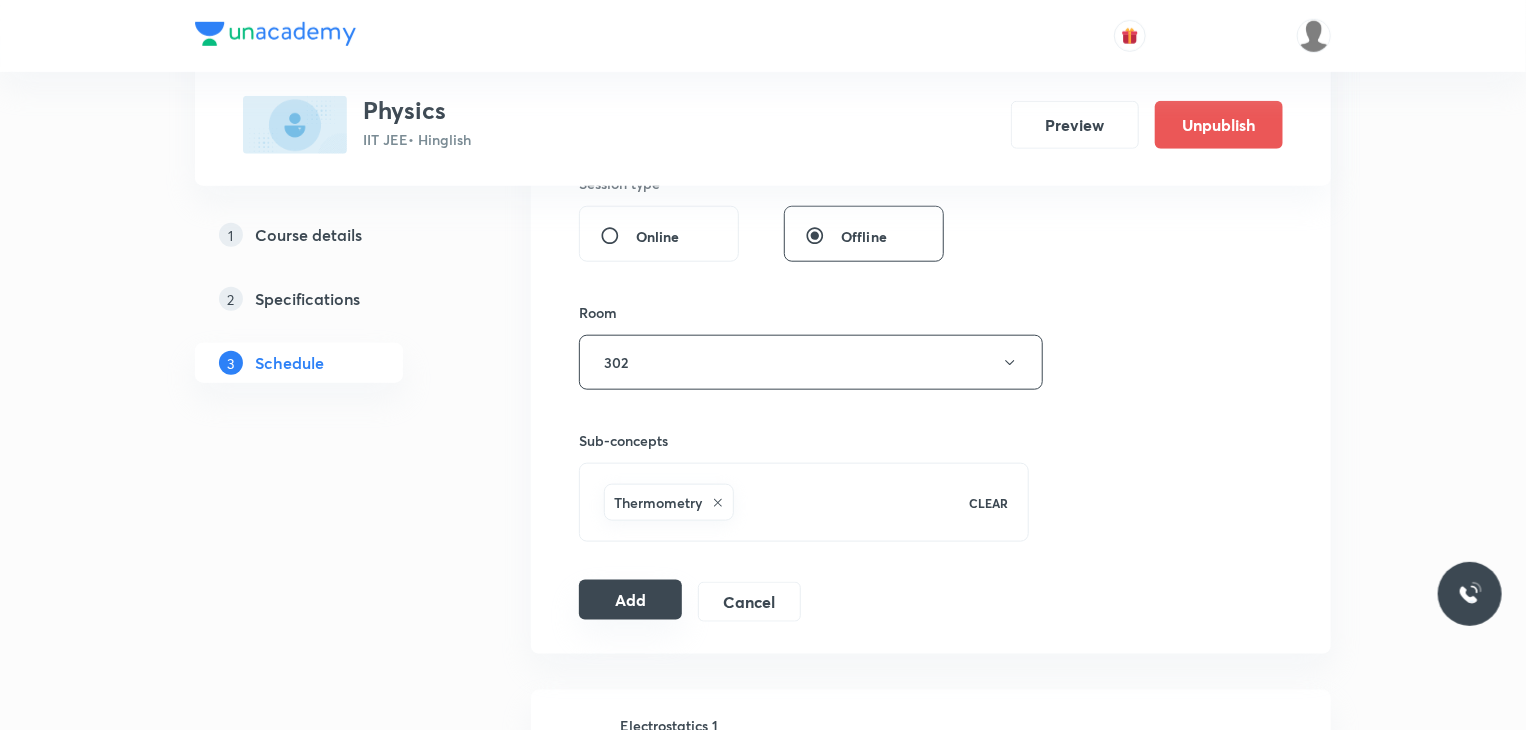 click on "Add" at bounding box center (630, 600) 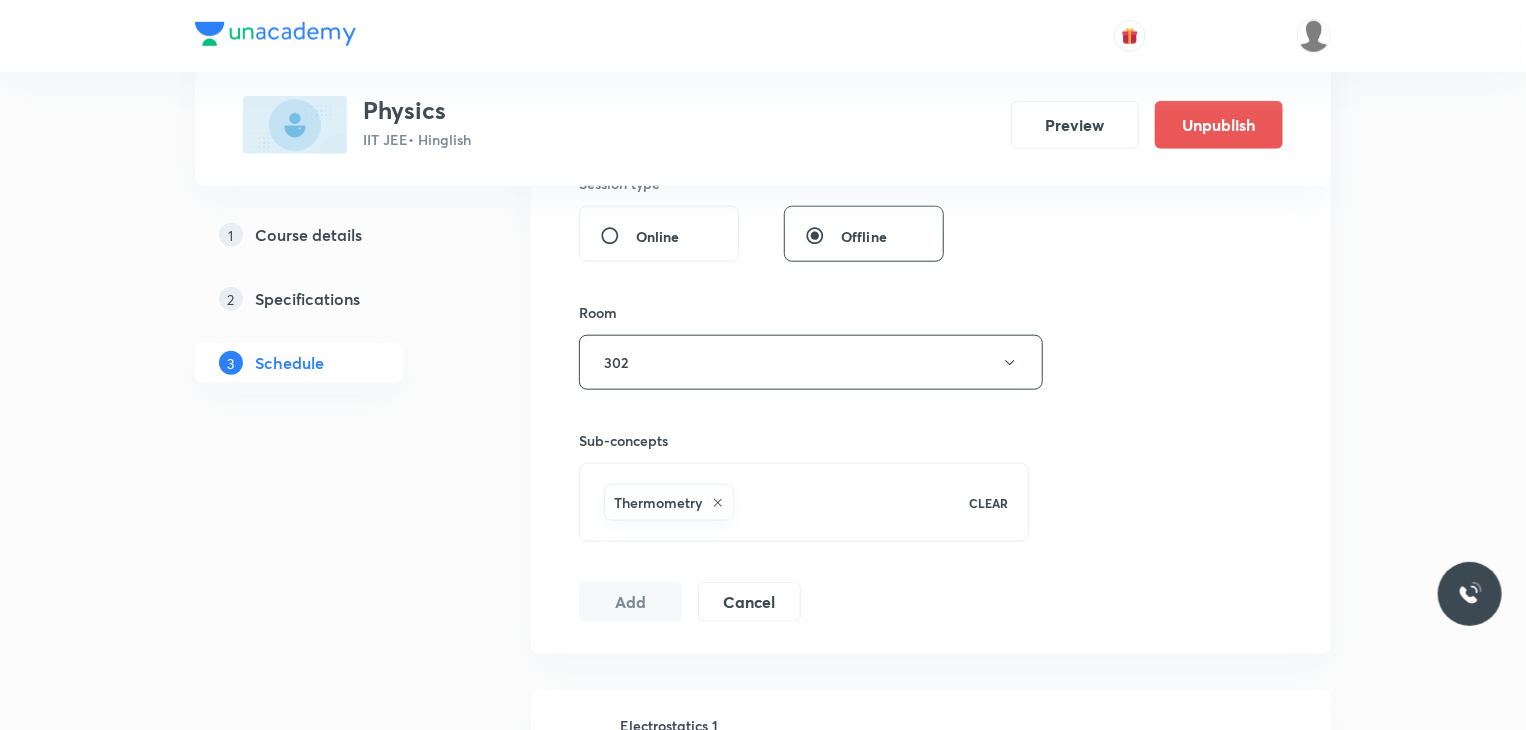 scroll, scrollTop: 13544, scrollLeft: 0, axis: vertical 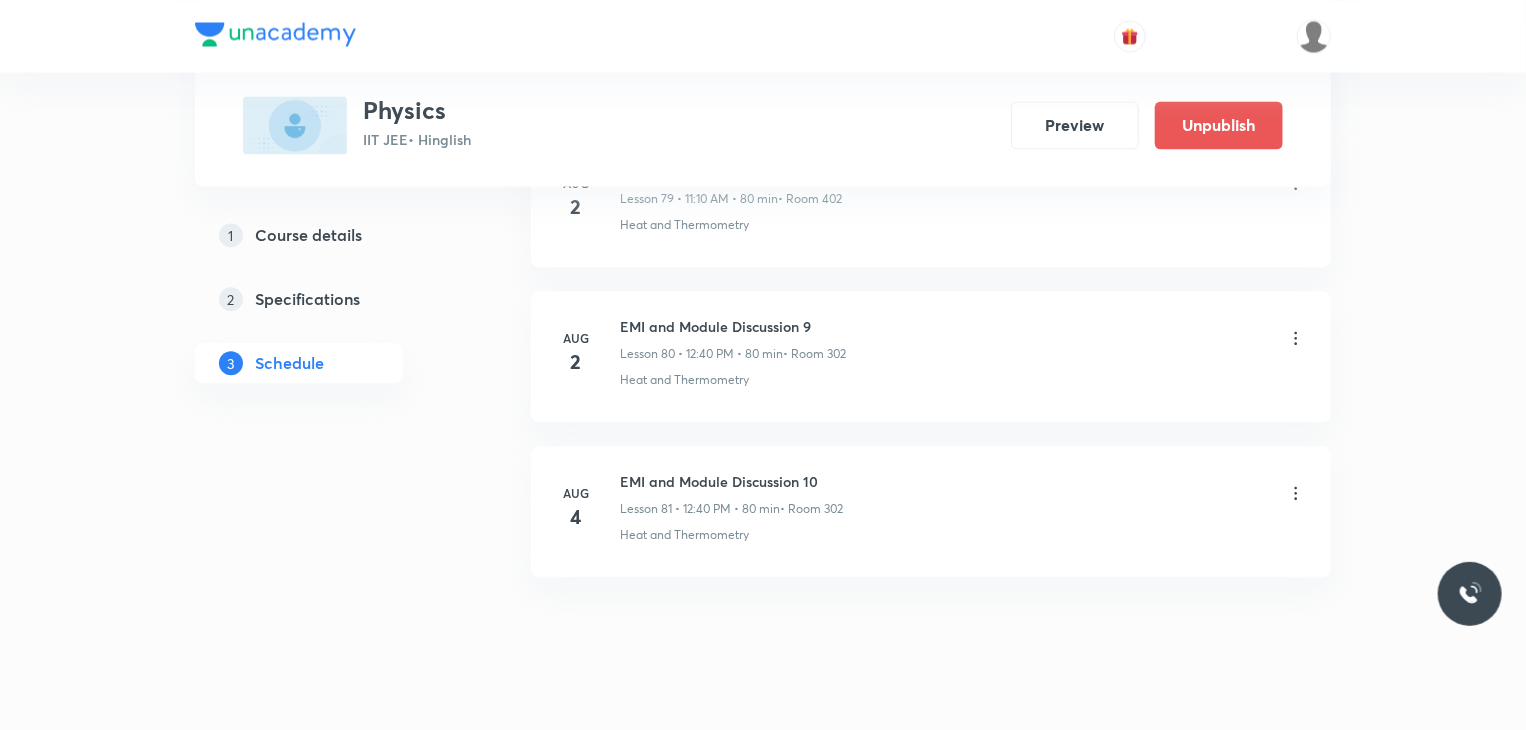 type 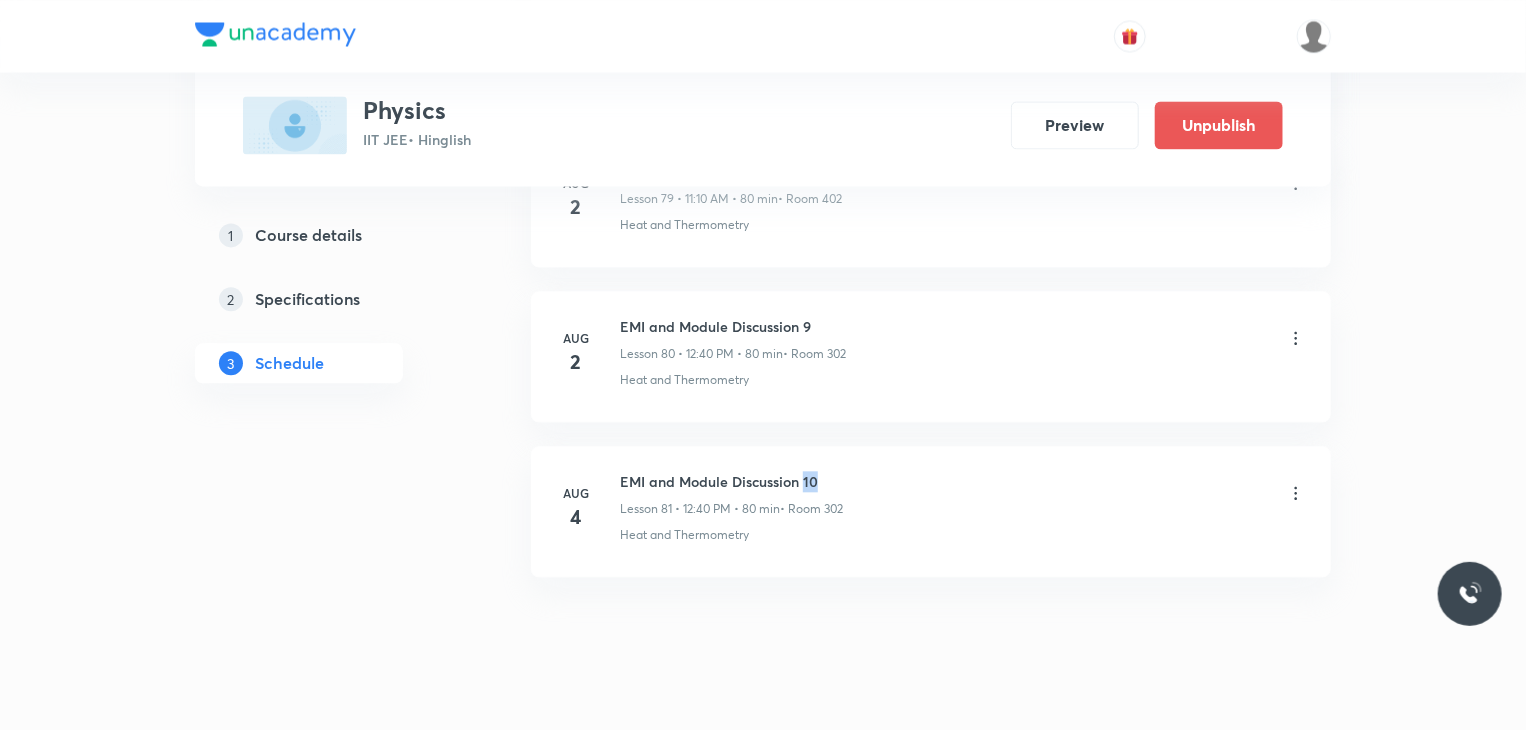 click on "EMI and Module Discussion 10" at bounding box center (731, 481) 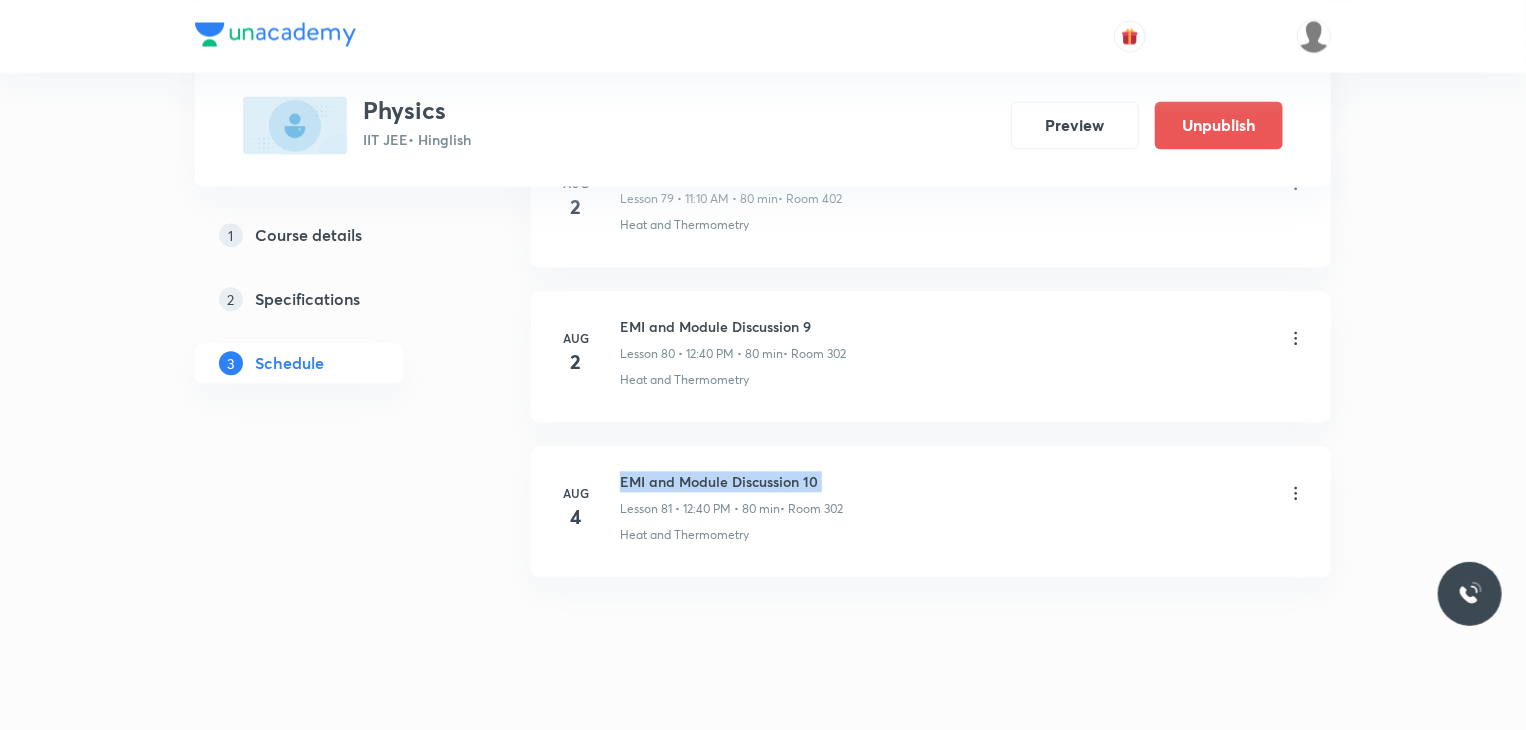 copy on "EMI and Module Discussion 10" 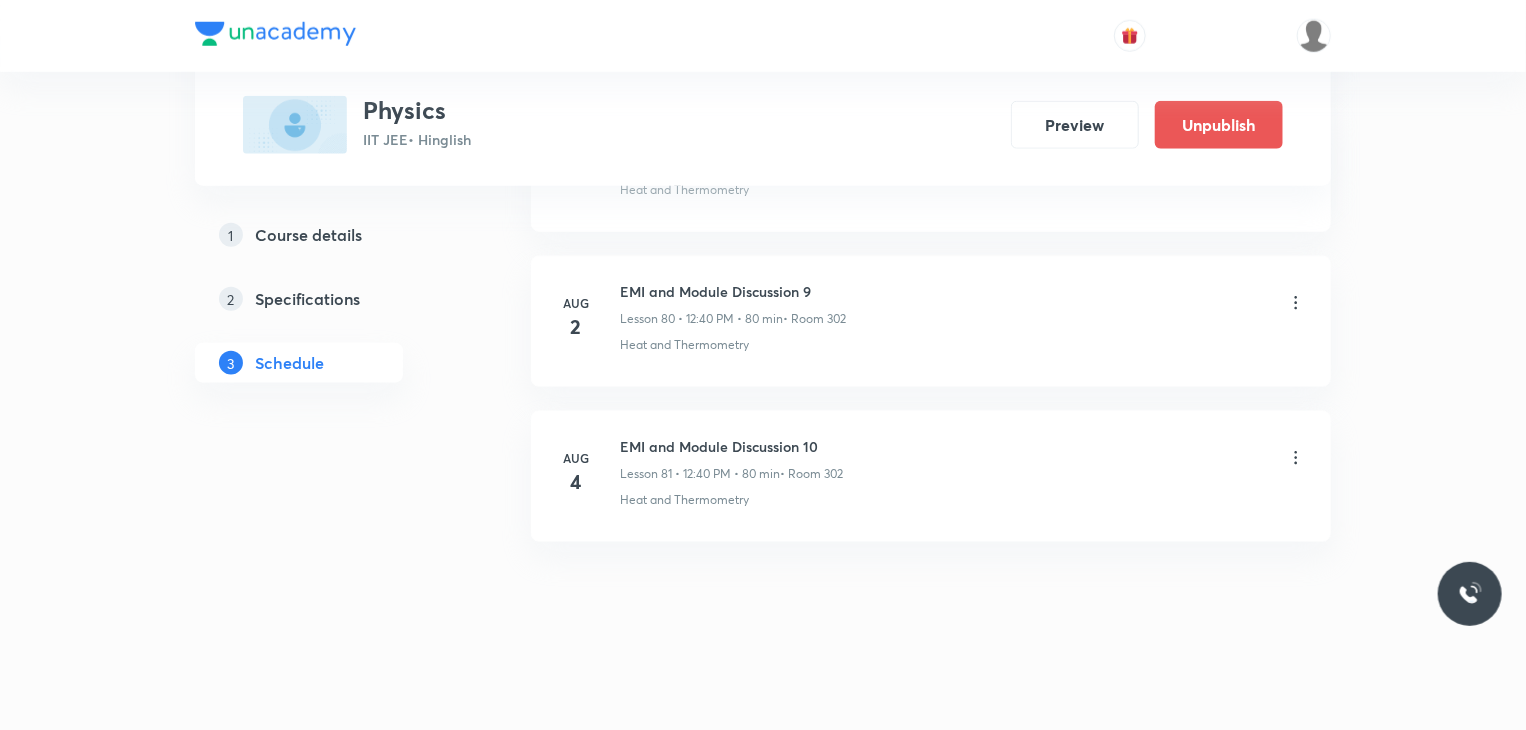 scroll, scrollTop: 12476, scrollLeft: 0, axis: vertical 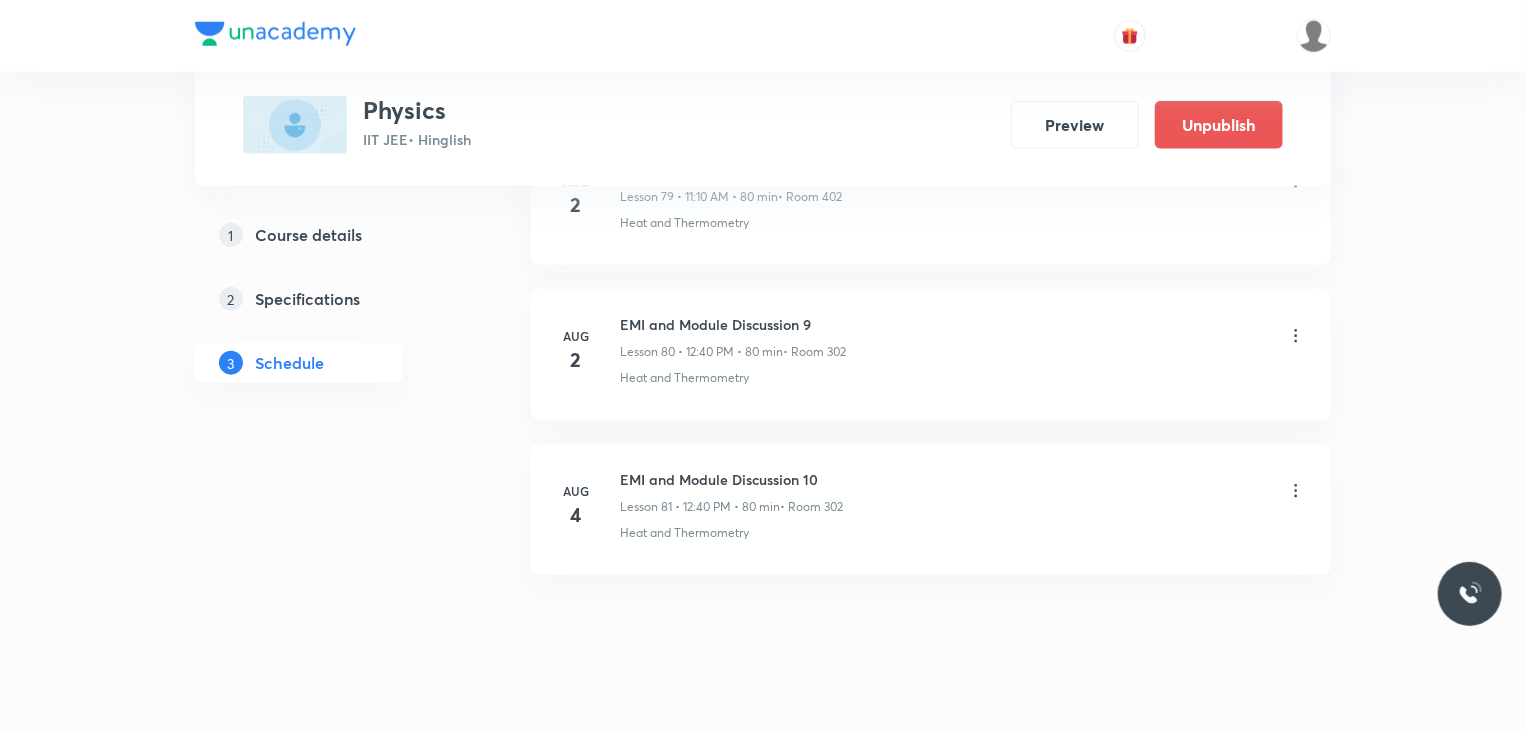 click on "EMI and Module Discussion 10" at bounding box center [731, 479] 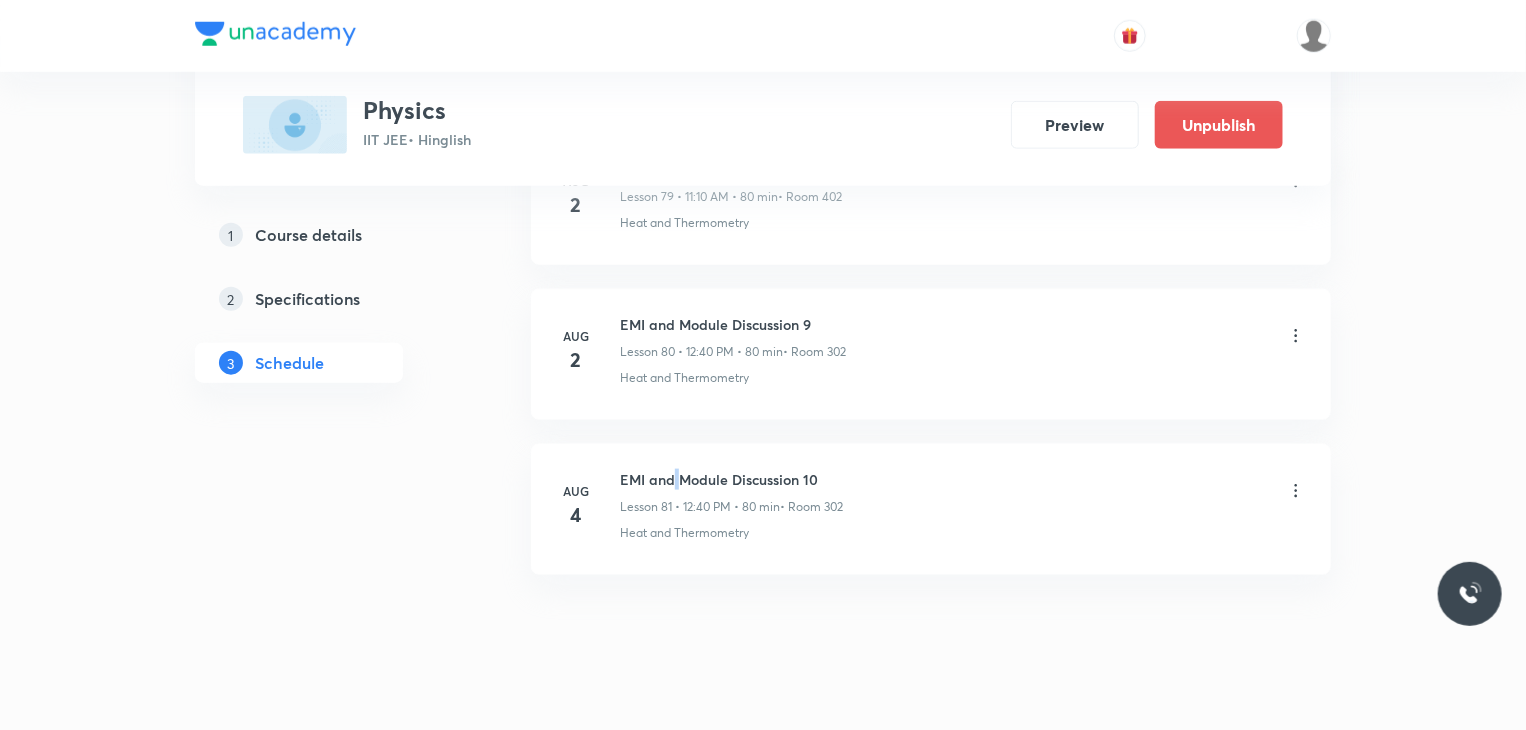 click on "EMI and Module Discussion 10" at bounding box center [731, 479] 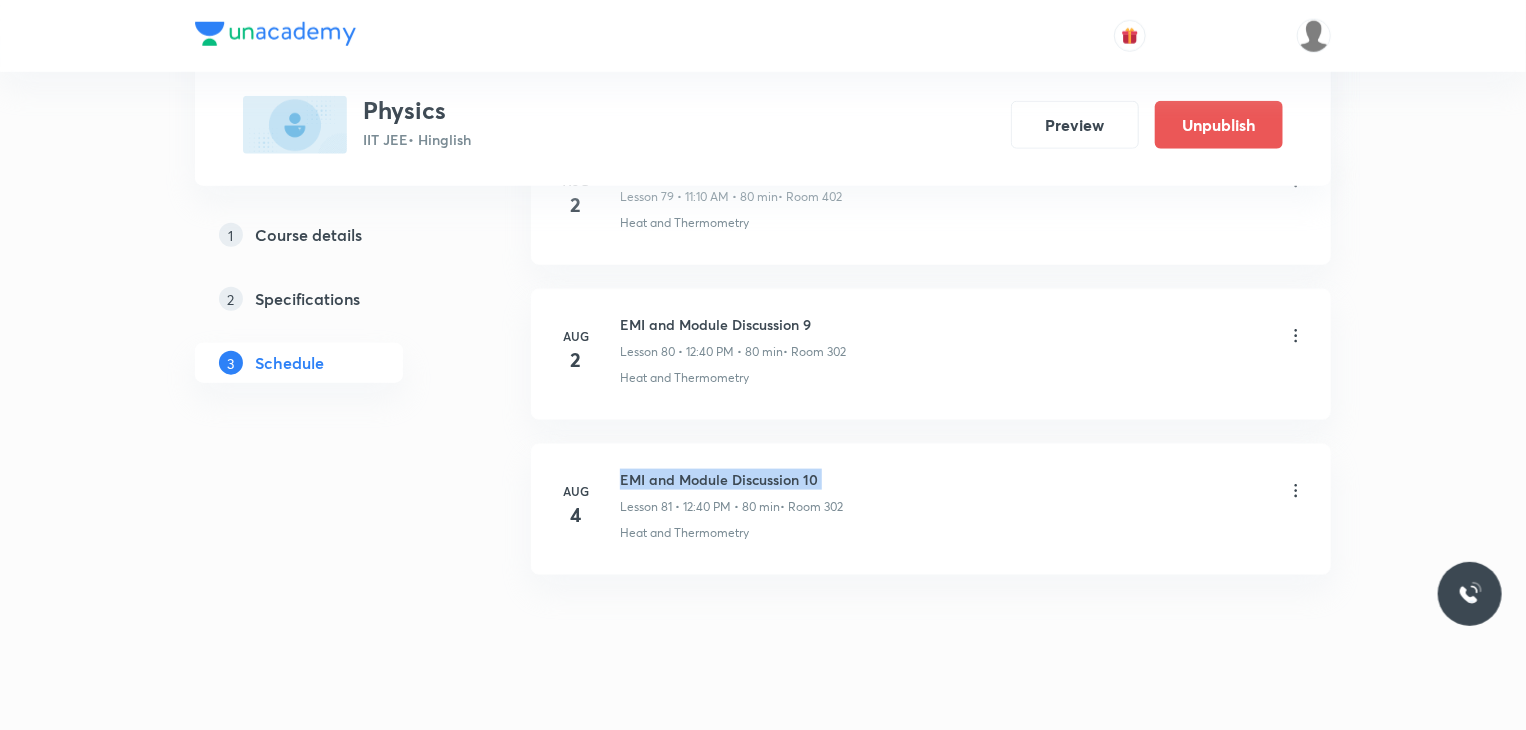 click on "EMI and Module Discussion 10" at bounding box center (731, 479) 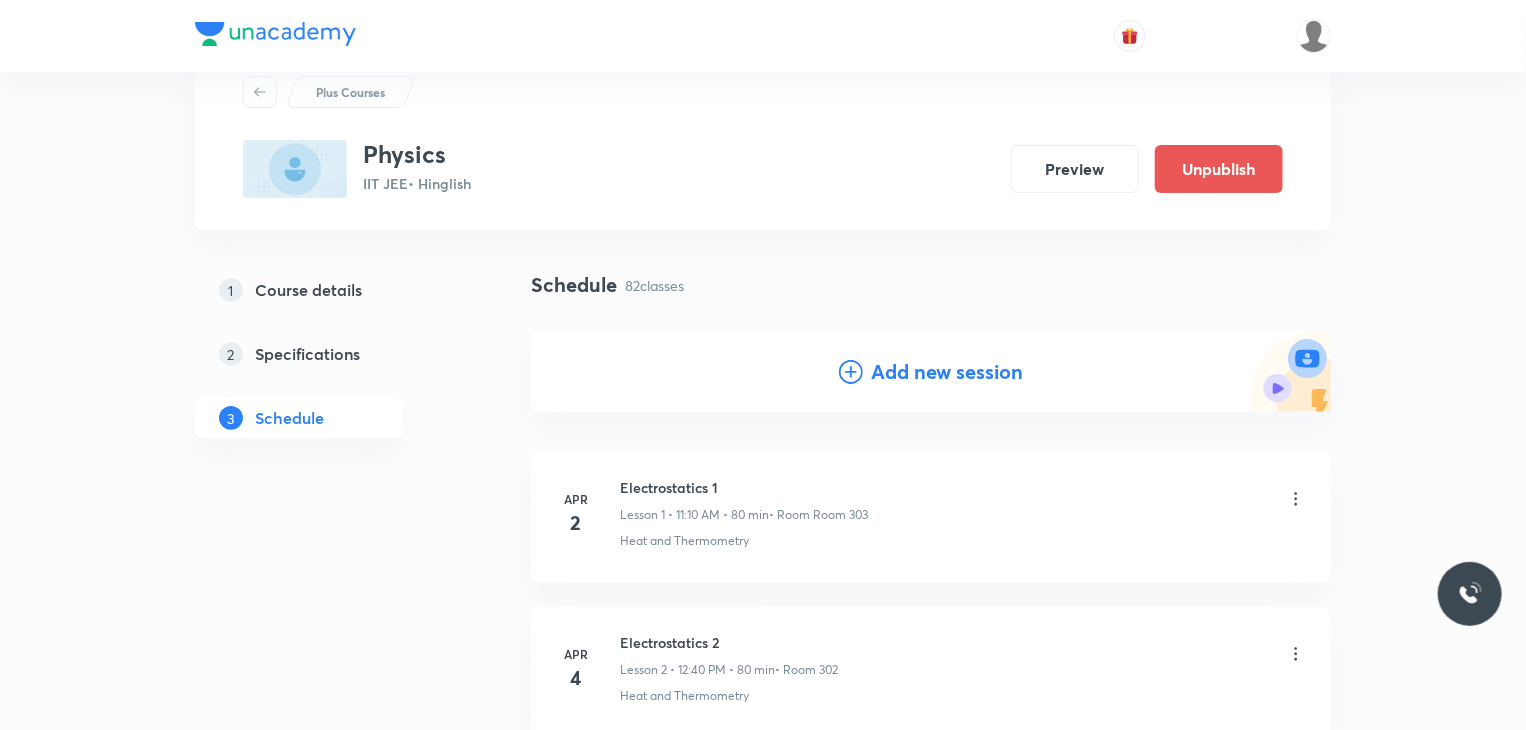 scroll, scrollTop: 100, scrollLeft: 0, axis: vertical 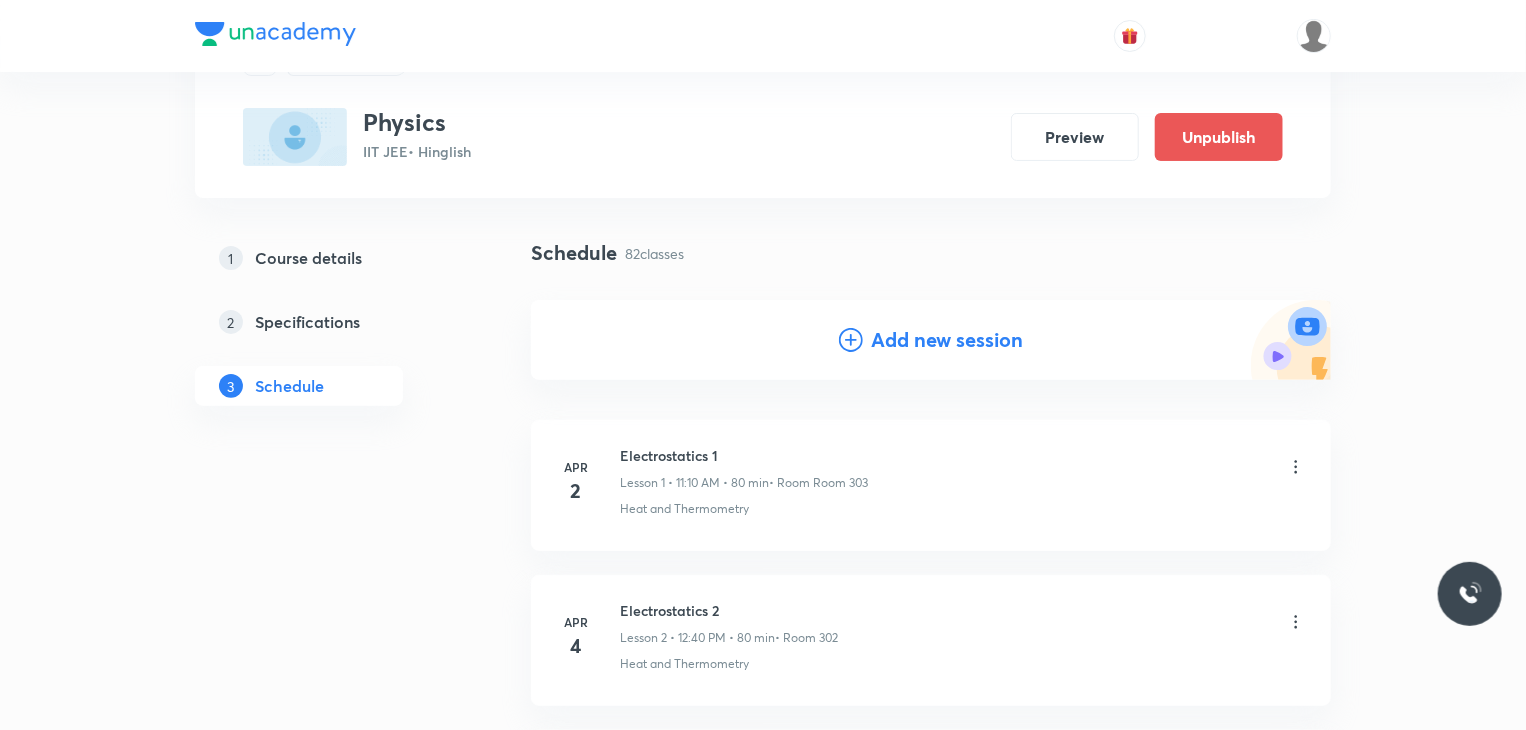 click on "Add new session" at bounding box center [947, 340] 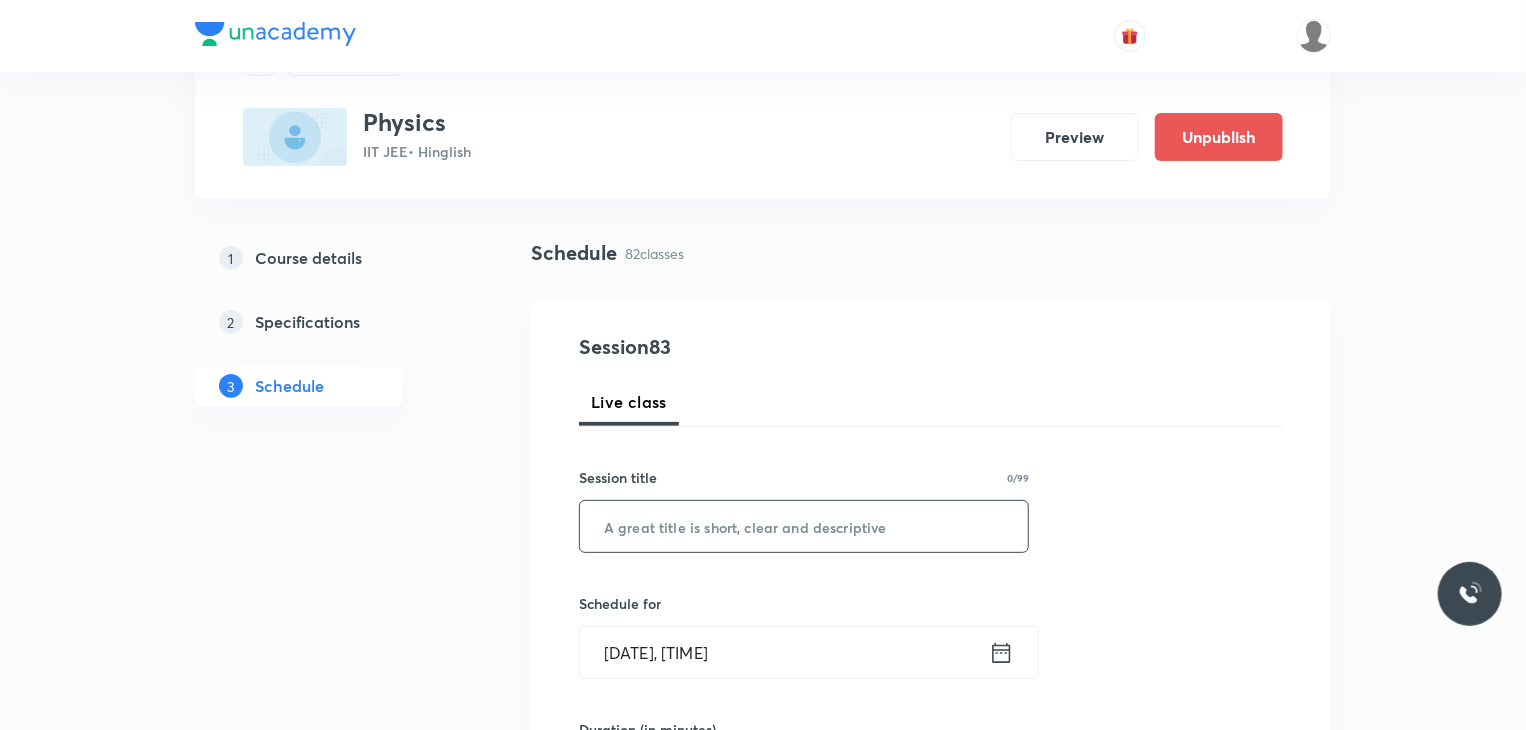 click at bounding box center (804, 526) 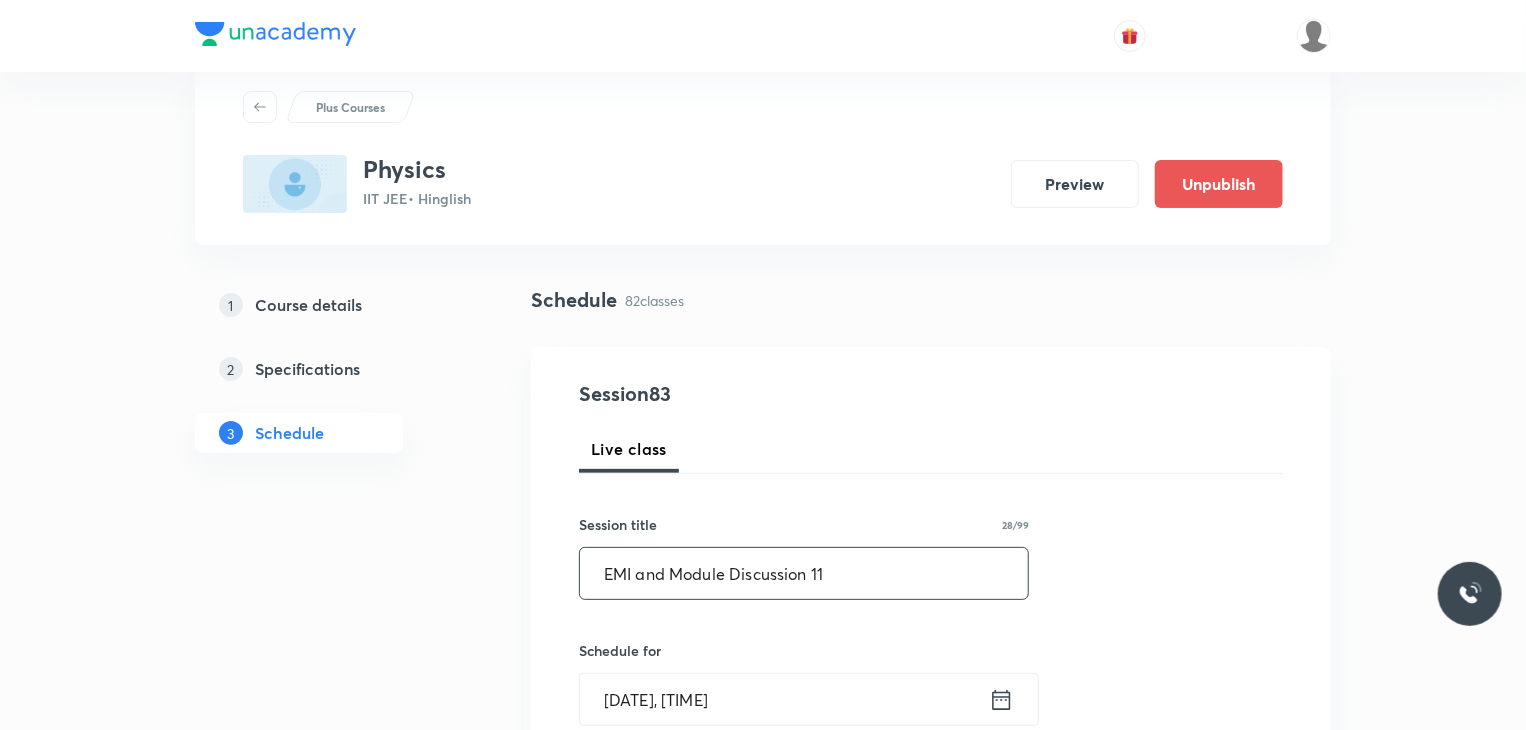 scroll, scrollTop: 100, scrollLeft: 0, axis: vertical 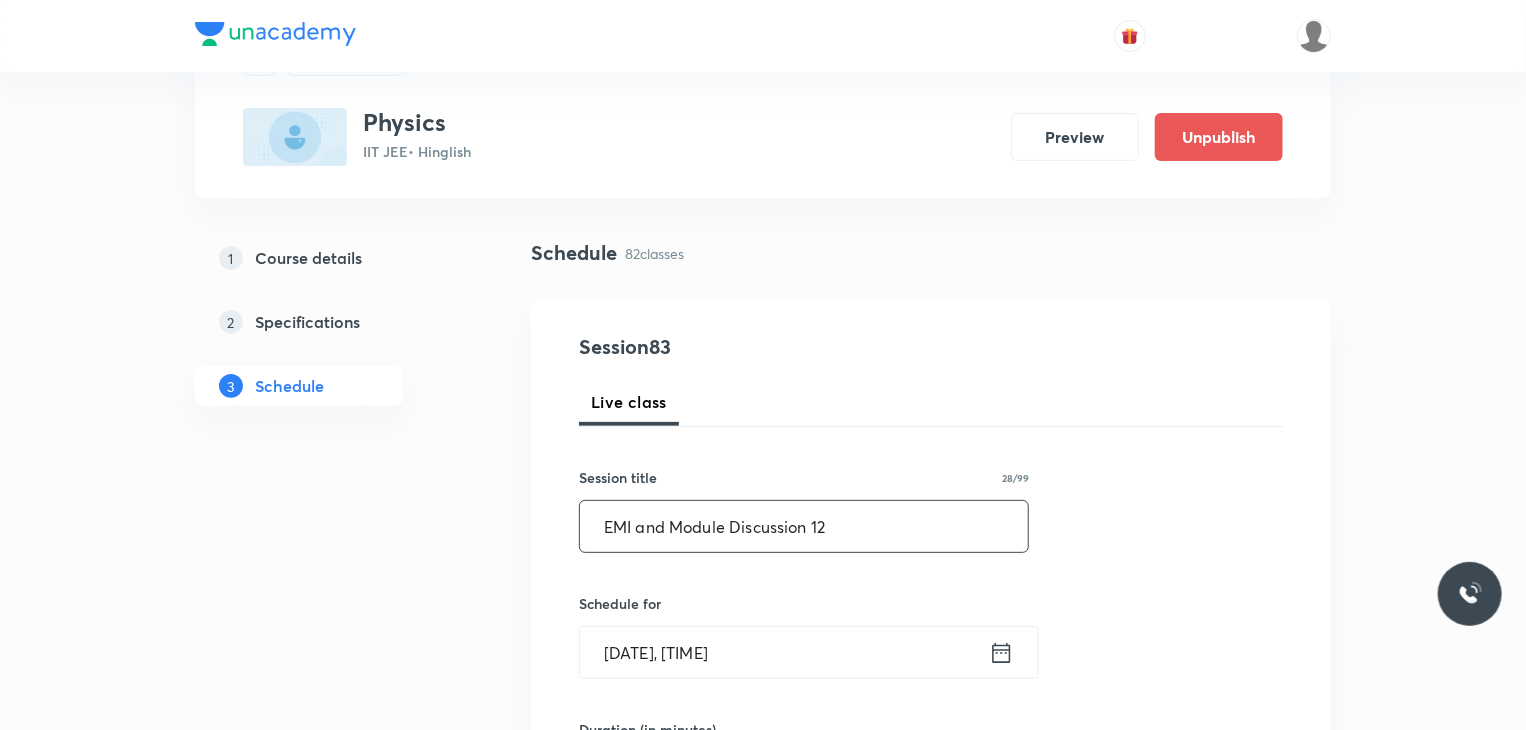 type on "EMI and Module Discussion 12" 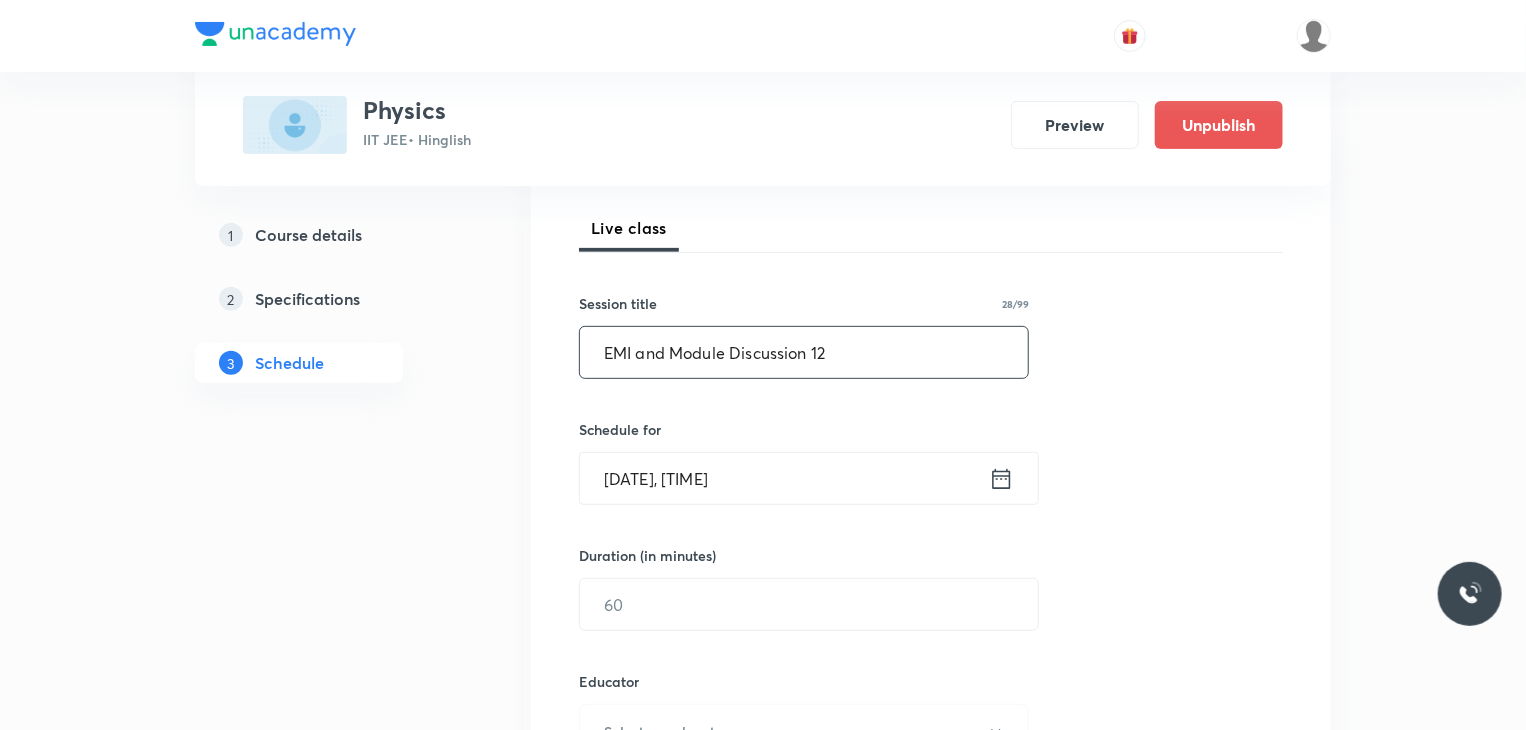 scroll, scrollTop: 300, scrollLeft: 0, axis: vertical 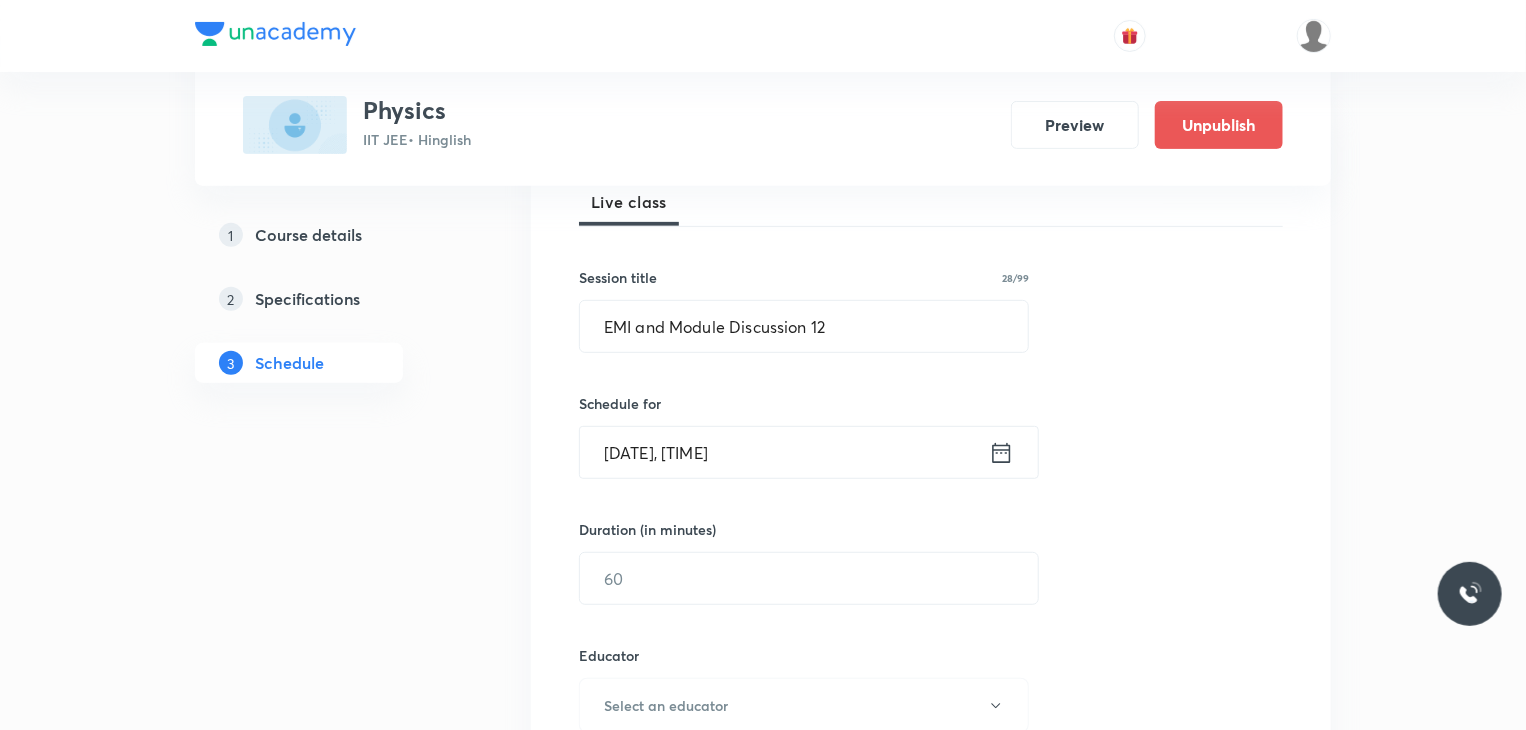 click on "Aug 2, 2025, 6:22 PM" at bounding box center (784, 452) 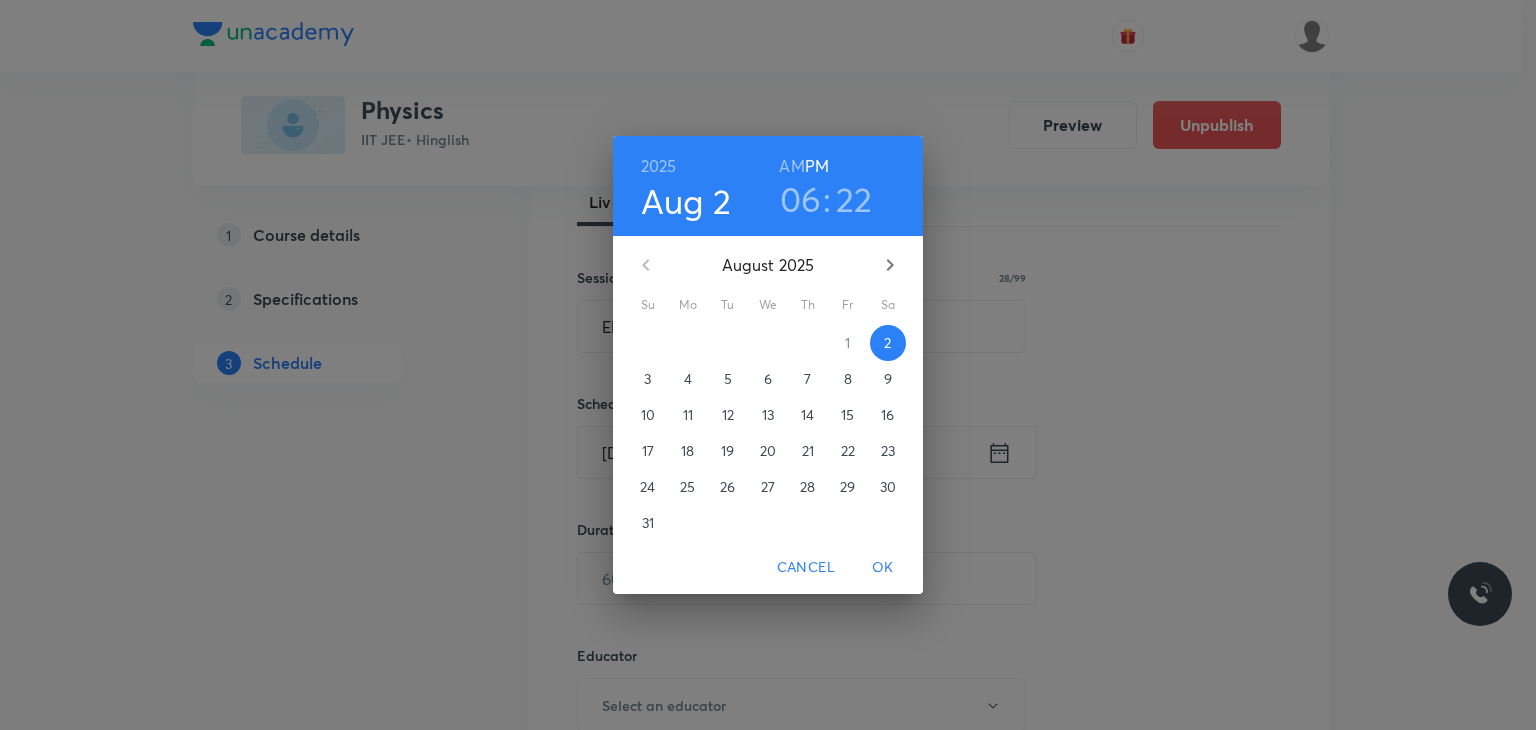 click on "6" at bounding box center [768, 379] 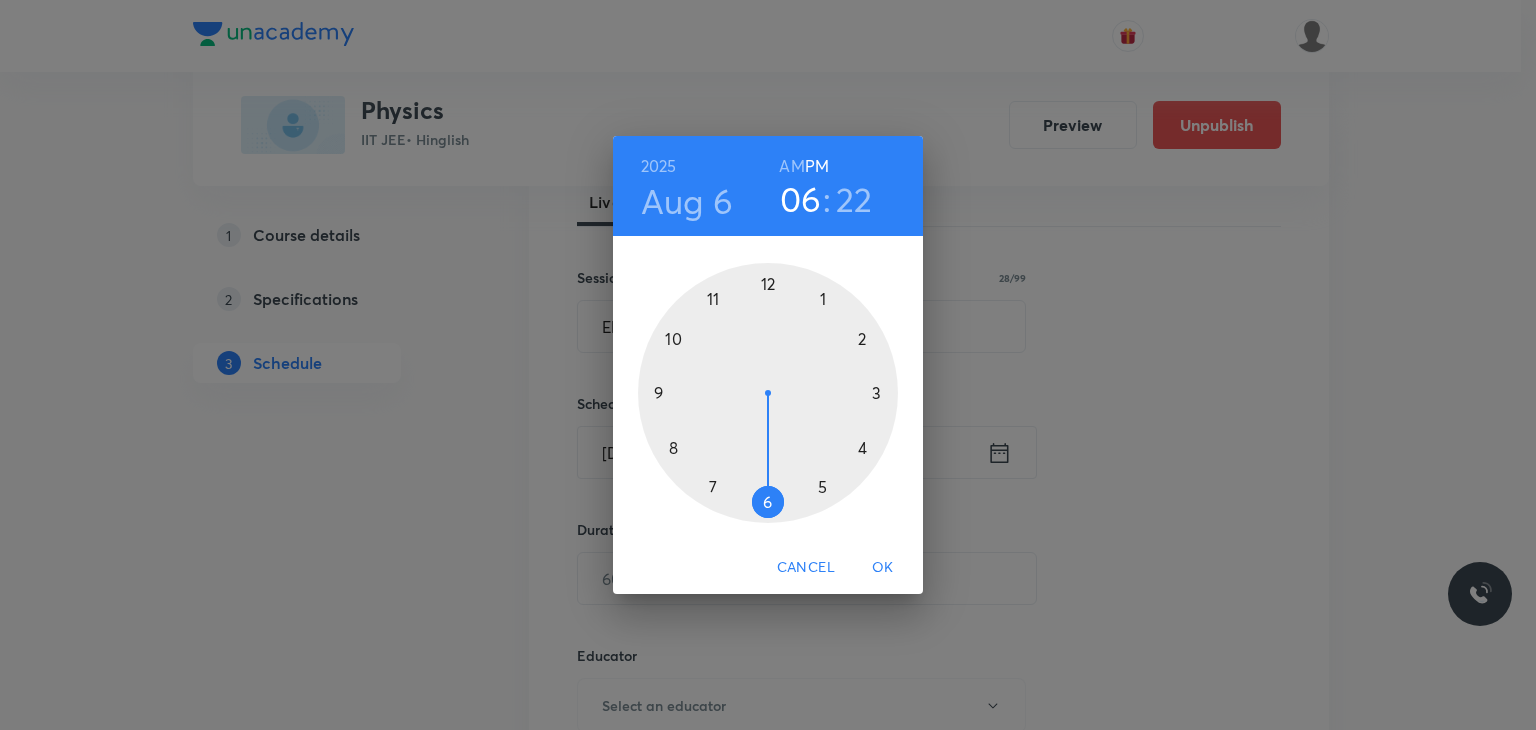 click on "AM" at bounding box center [791, 166] 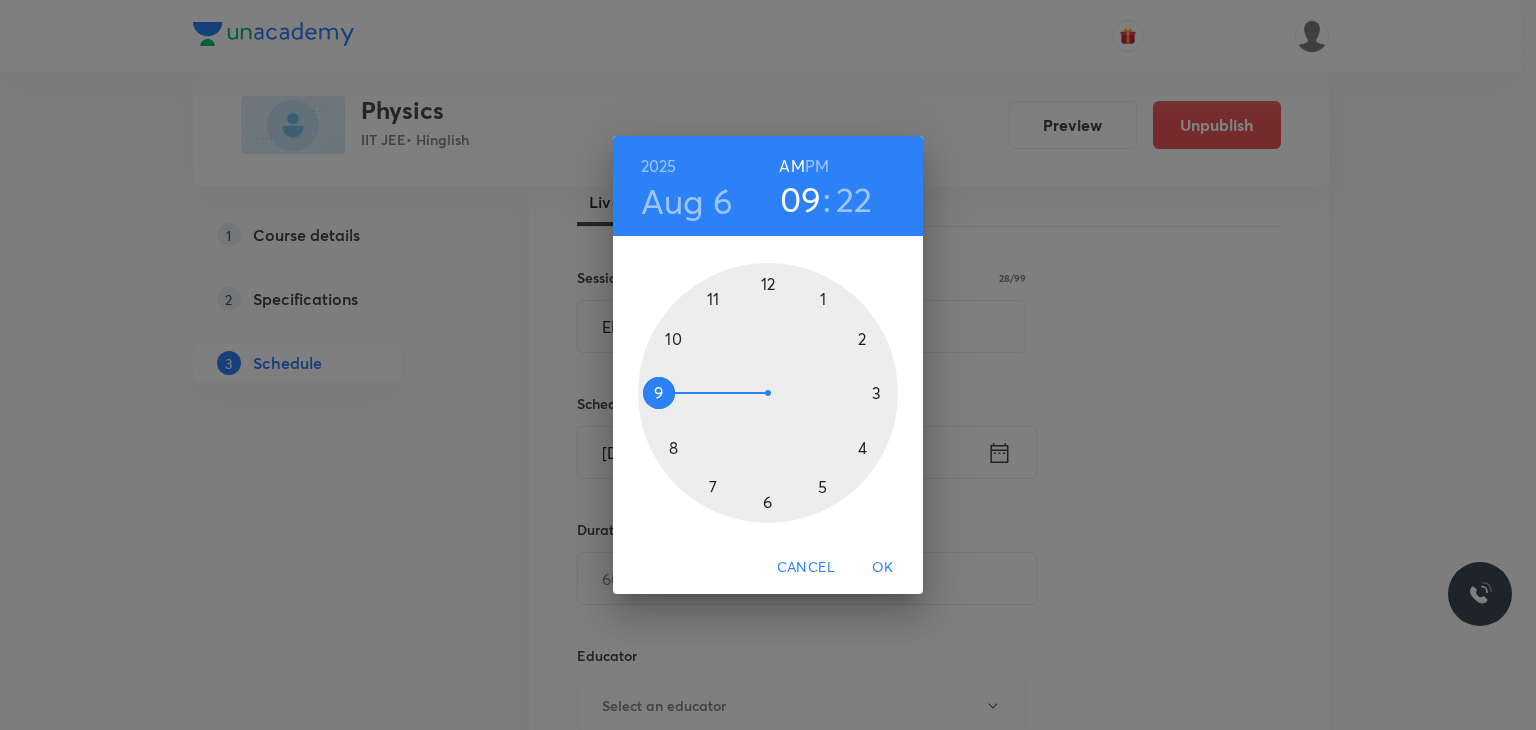 drag, startPoint x: 732, startPoint y: 305, endPoint x: 699, endPoint y: 388, distance: 89.31965 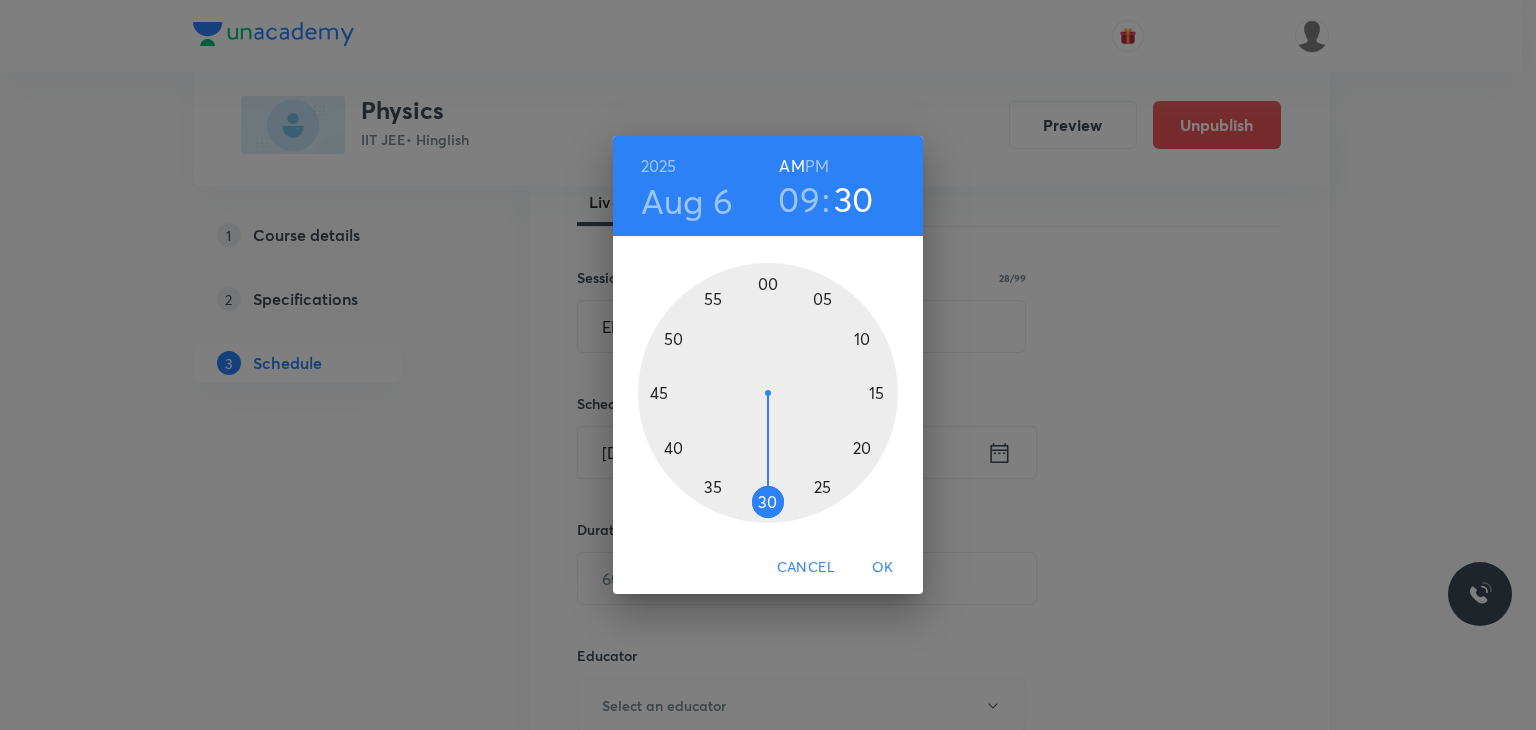 drag, startPoint x: 748, startPoint y: 494, endPoint x: 768, endPoint y: 497, distance: 20.22375 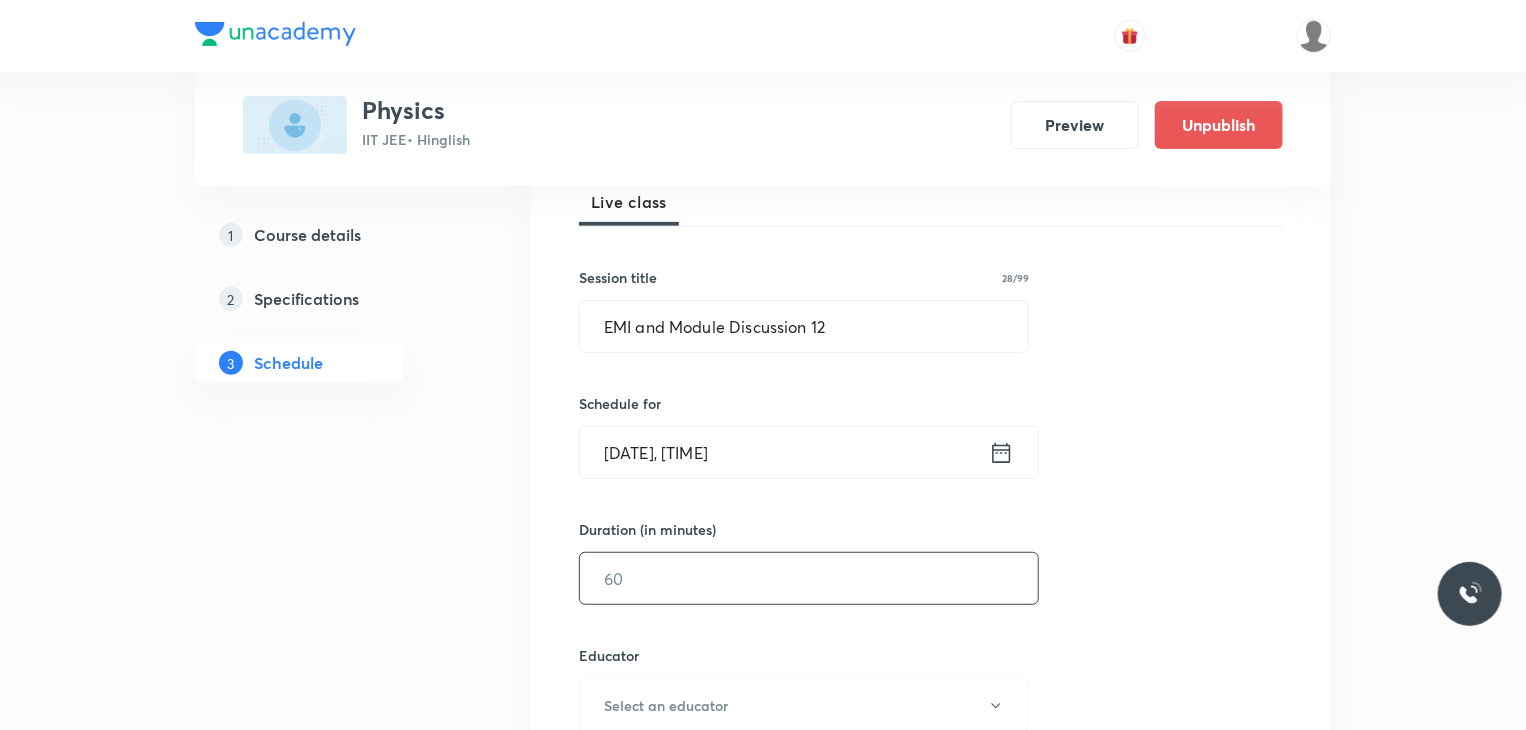 click at bounding box center [809, 578] 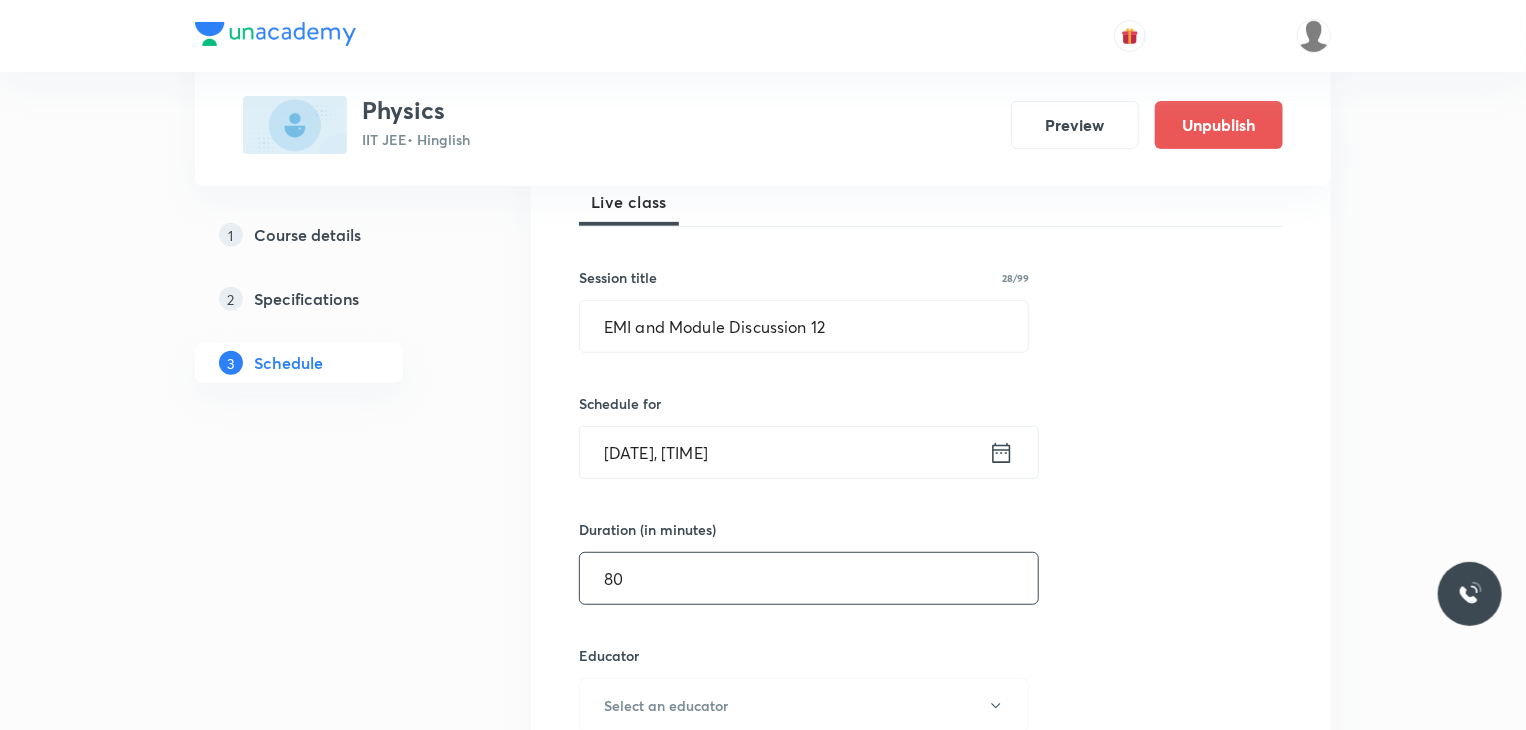 type on "80" 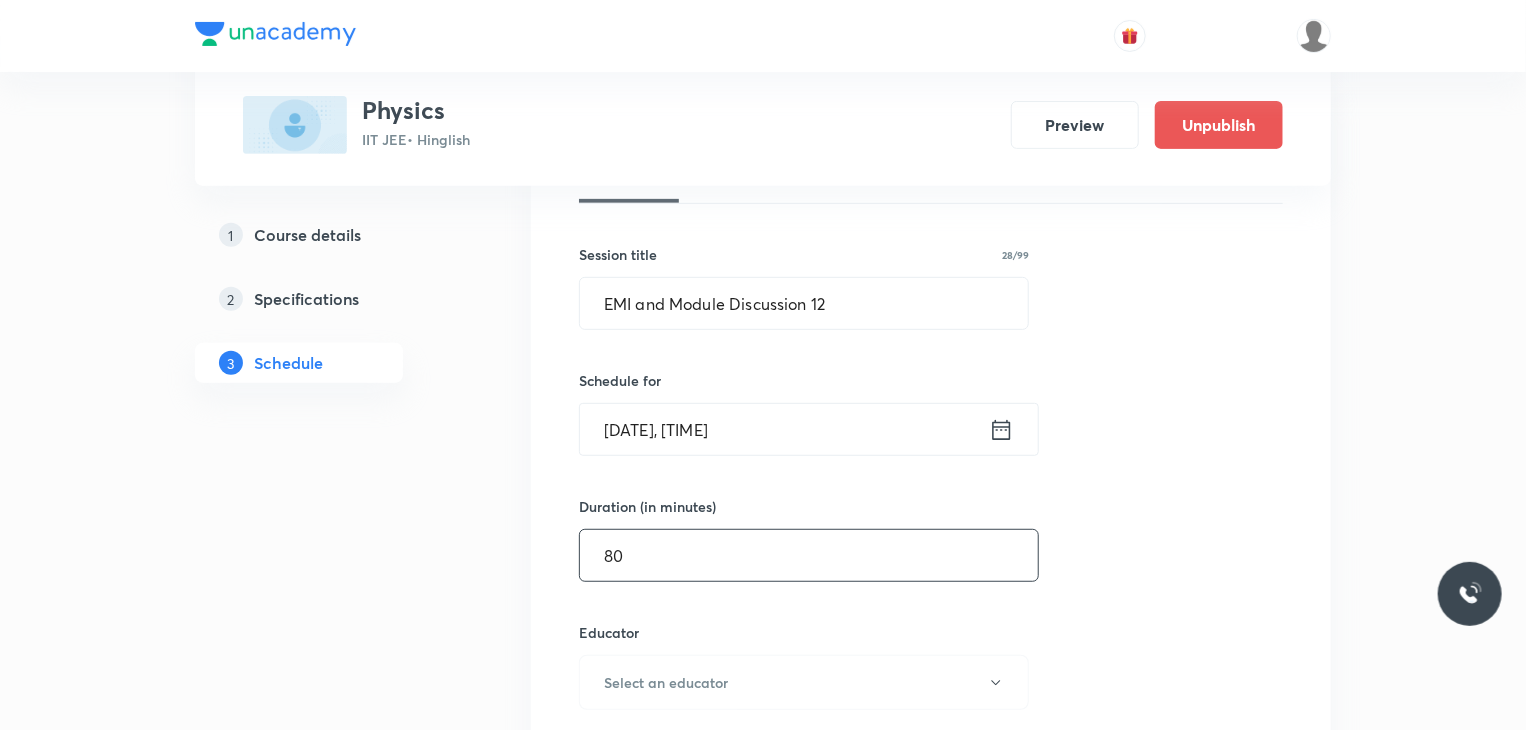 scroll, scrollTop: 700, scrollLeft: 0, axis: vertical 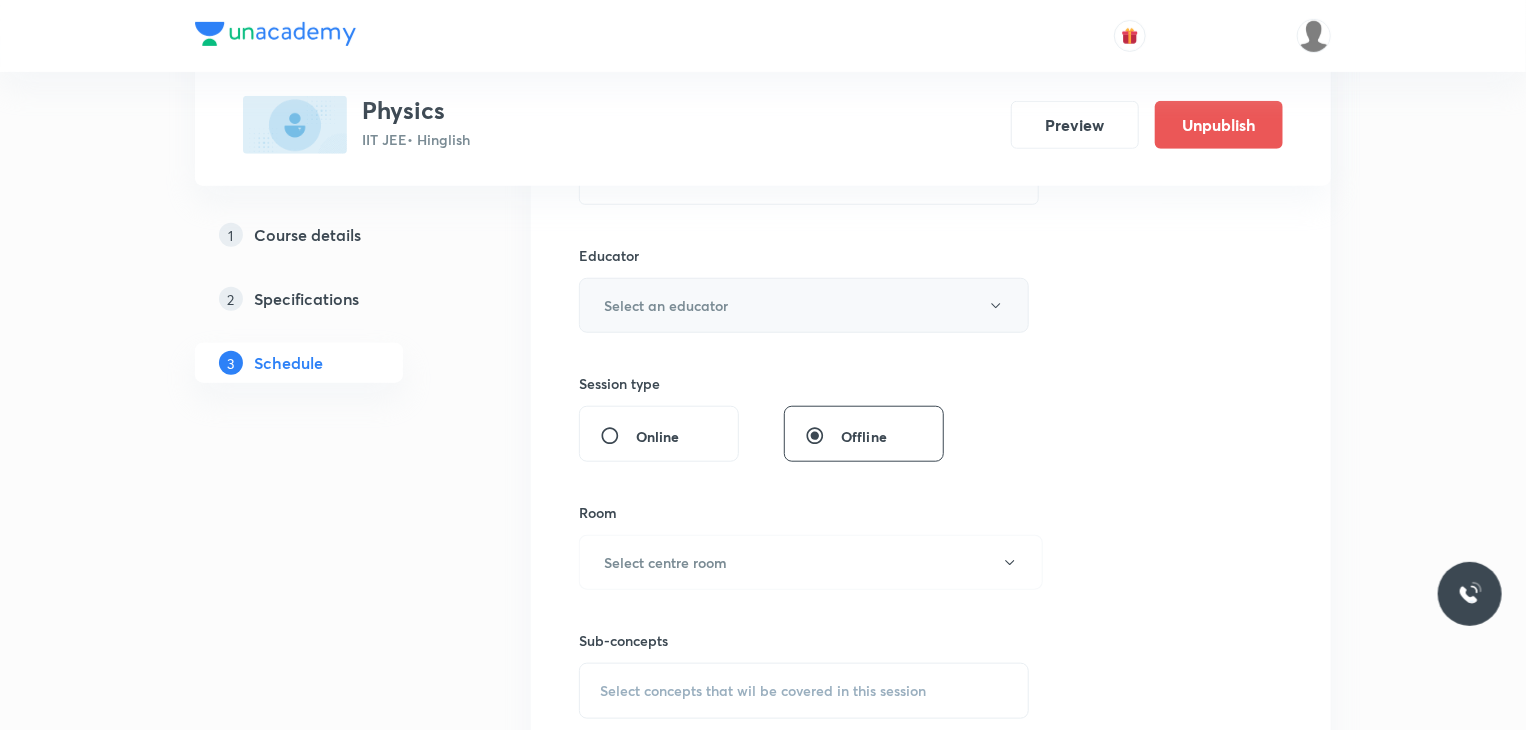 click on "Select an educator" at bounding box center (804, 305) 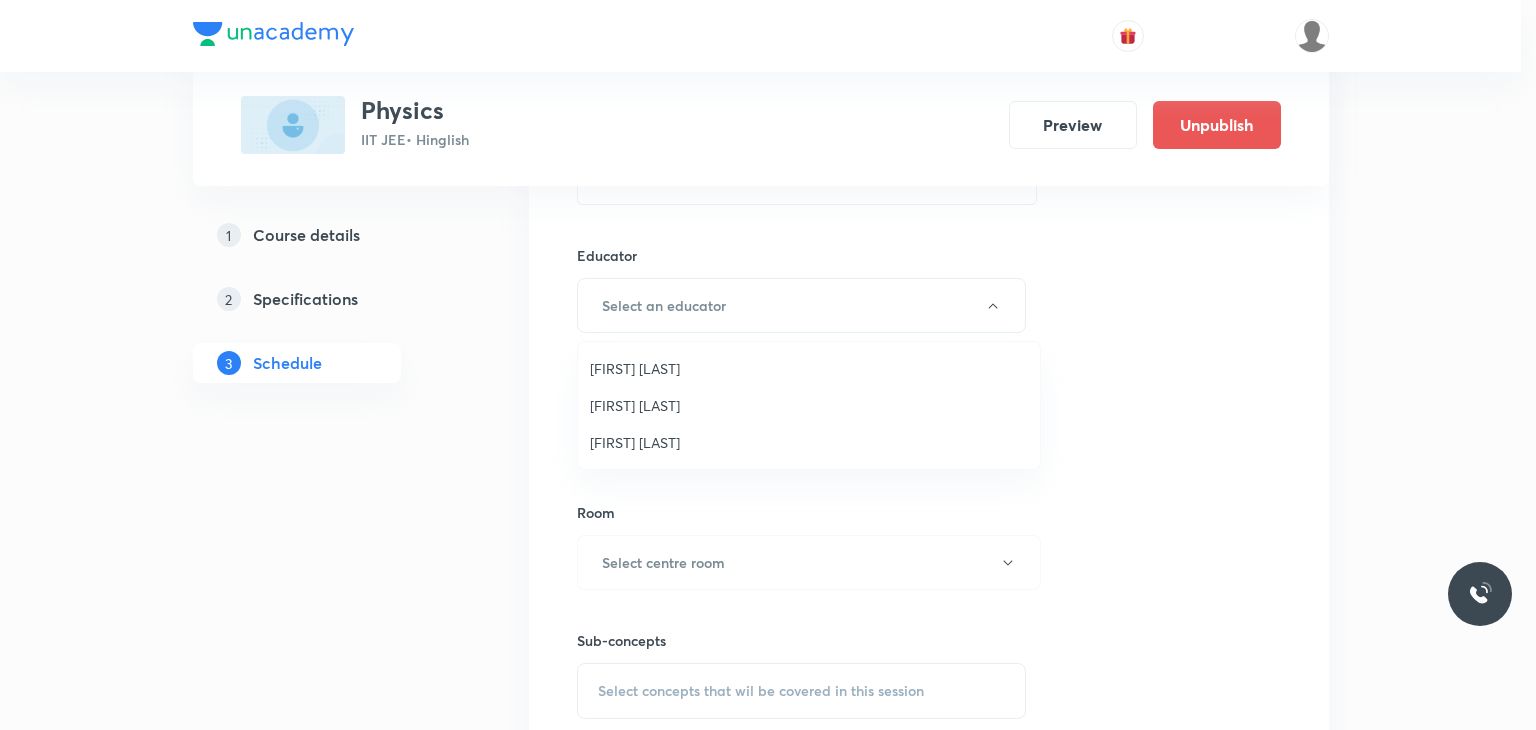 click on "Praveen Kumar Ghosh" at bounding box center [809, 442] 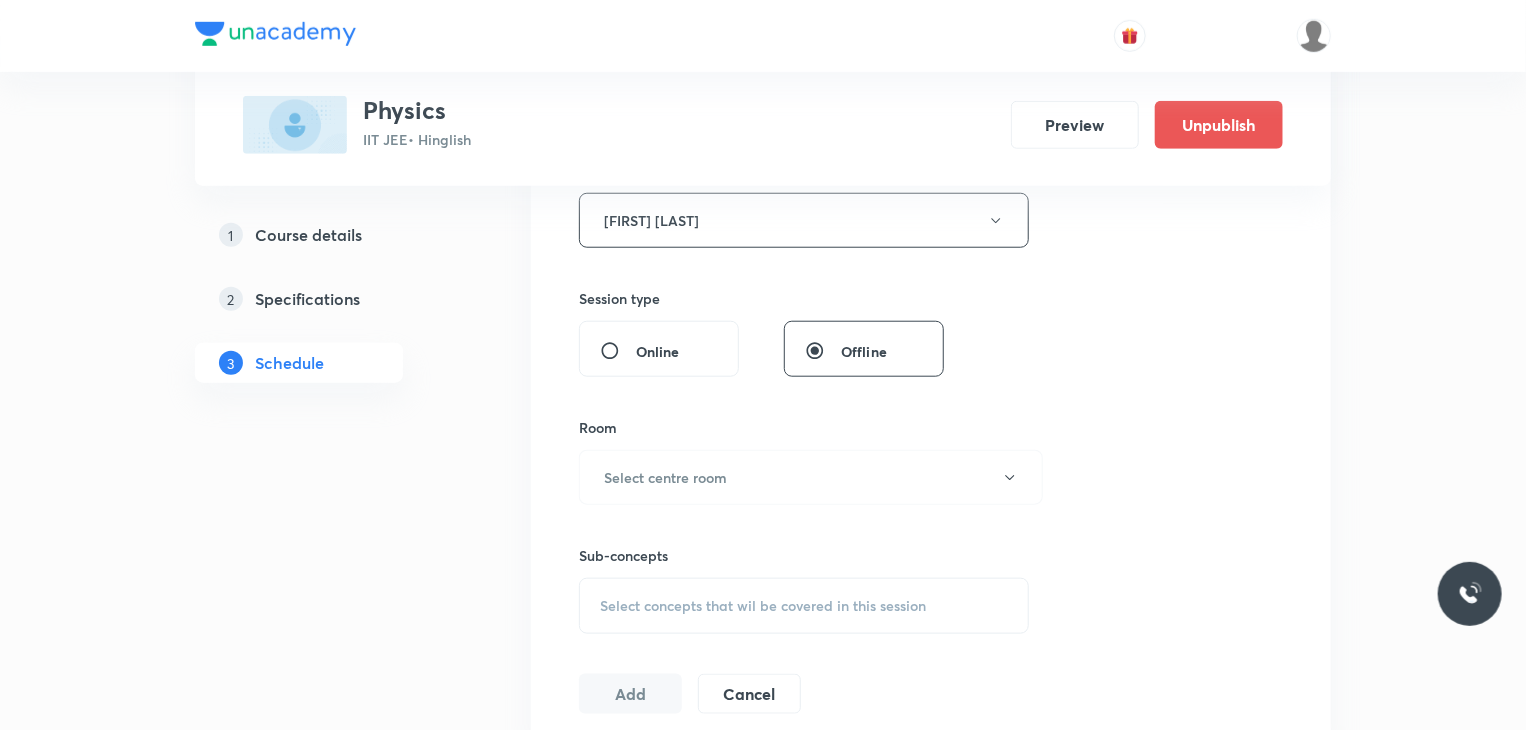 scroll, scrollTop: 900, scrollLeft: 0, axis: vertical 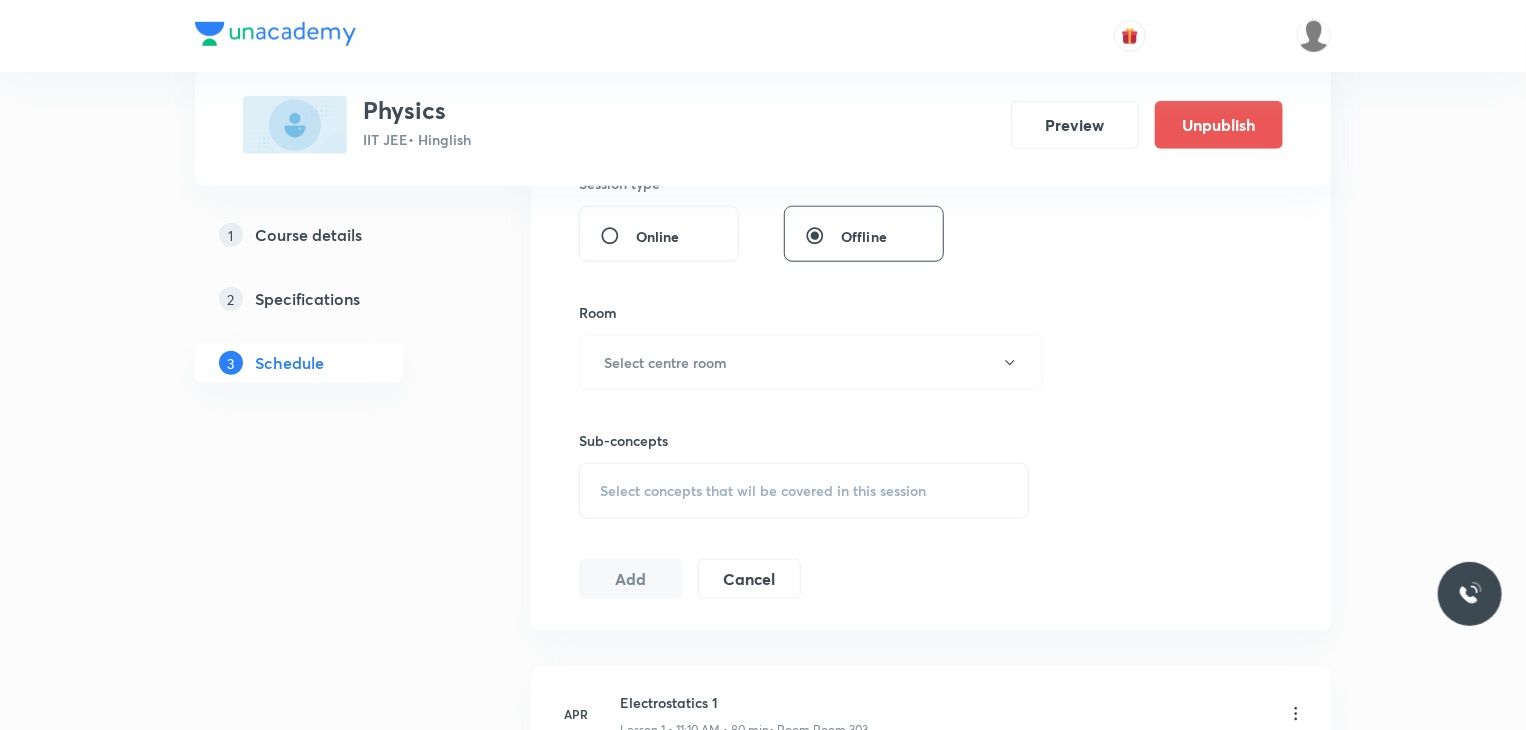 click on "Sub-concepts Select concepts that wil be covered in this session" at bounding box center (804, 454) 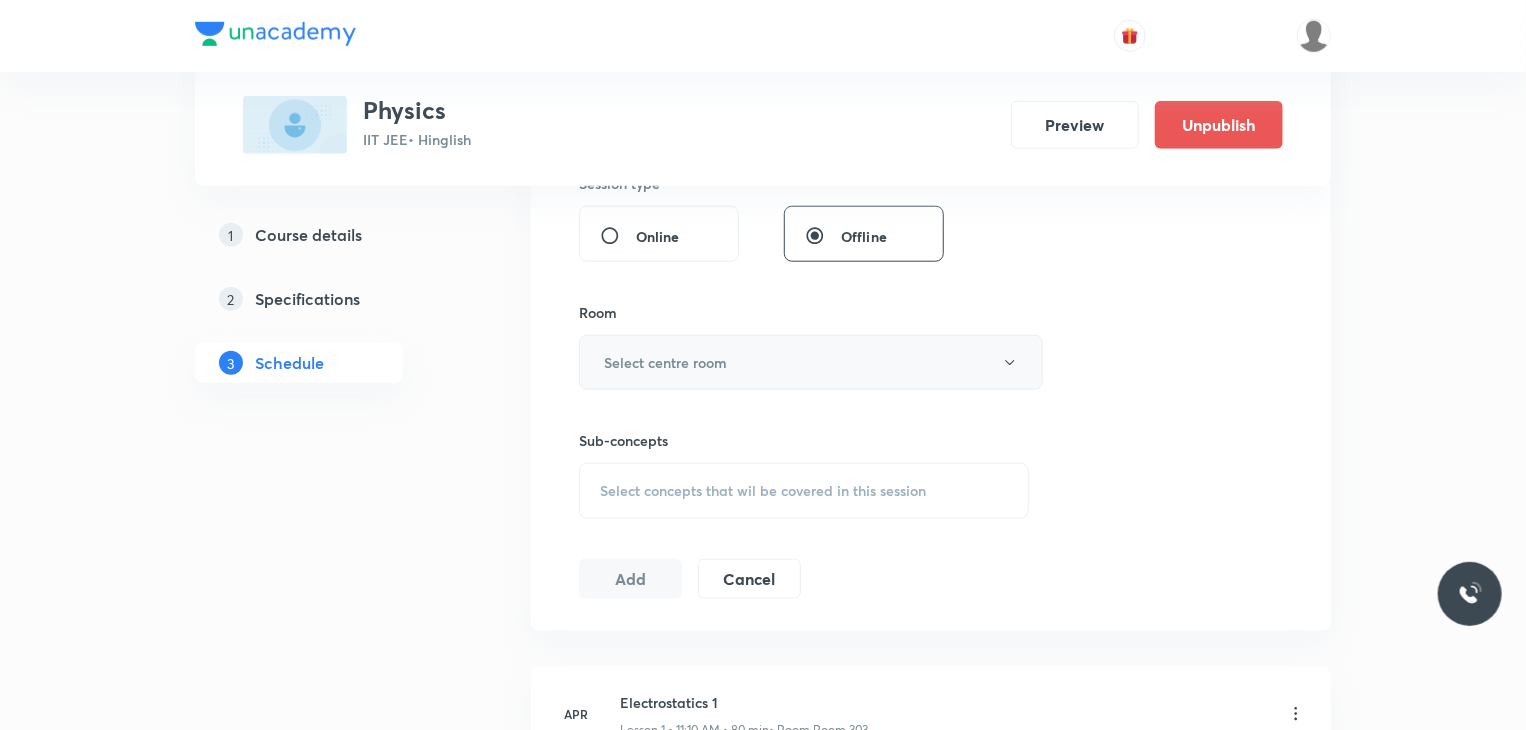 click on "Select centre room" at bounding box center [811, 362] 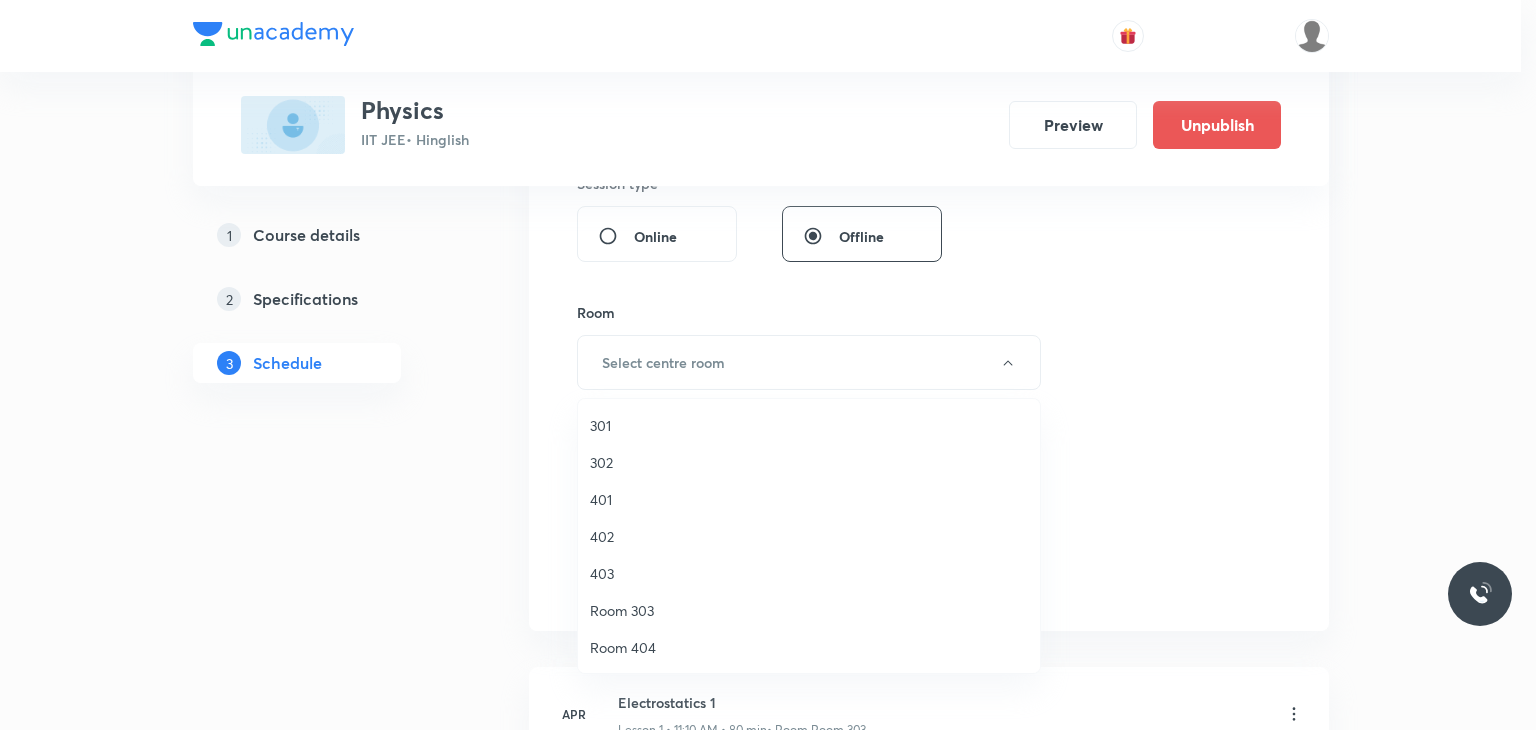click on "301" at bounding box center [809, 425] 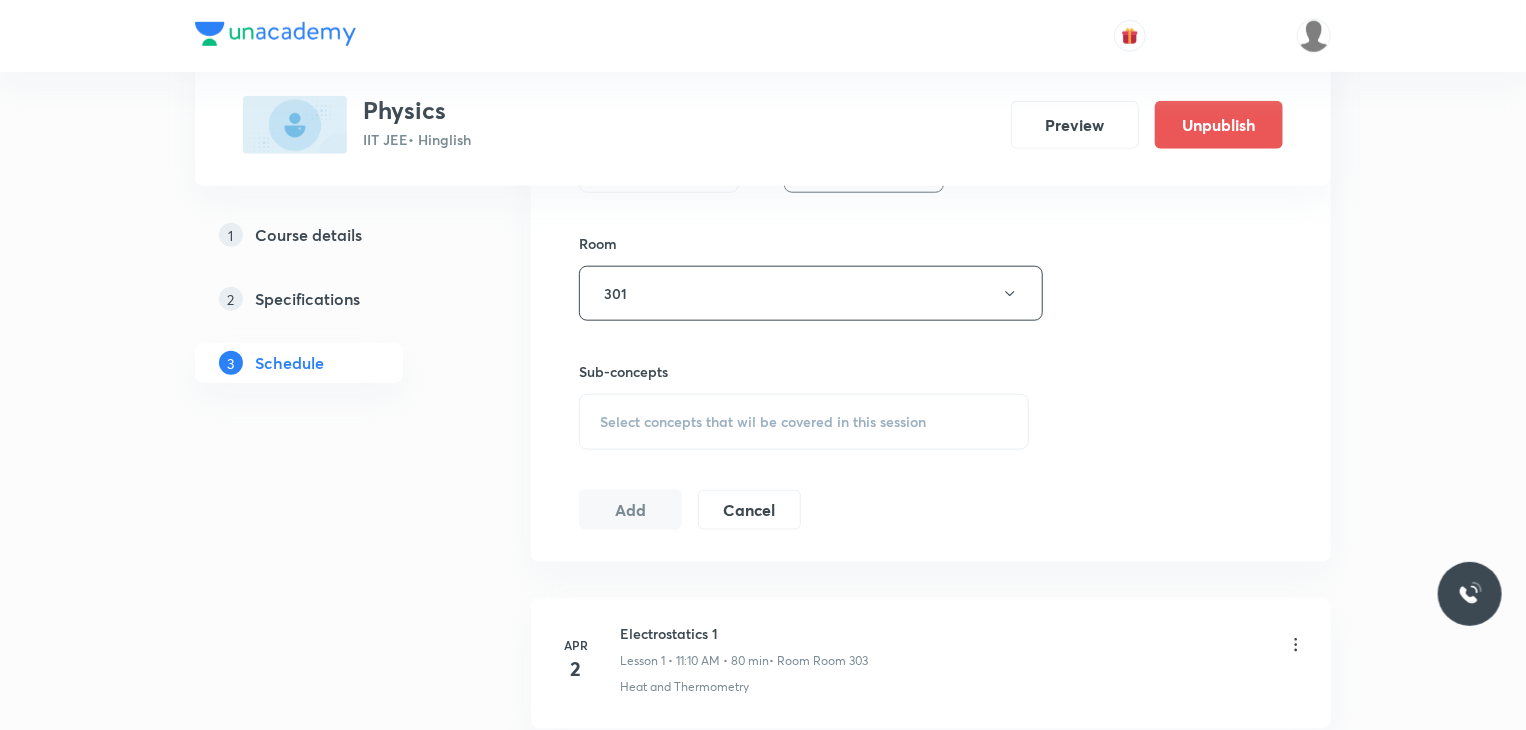 scroll, scrollTop: 1000, scrollLeft: 0, axis: vertical 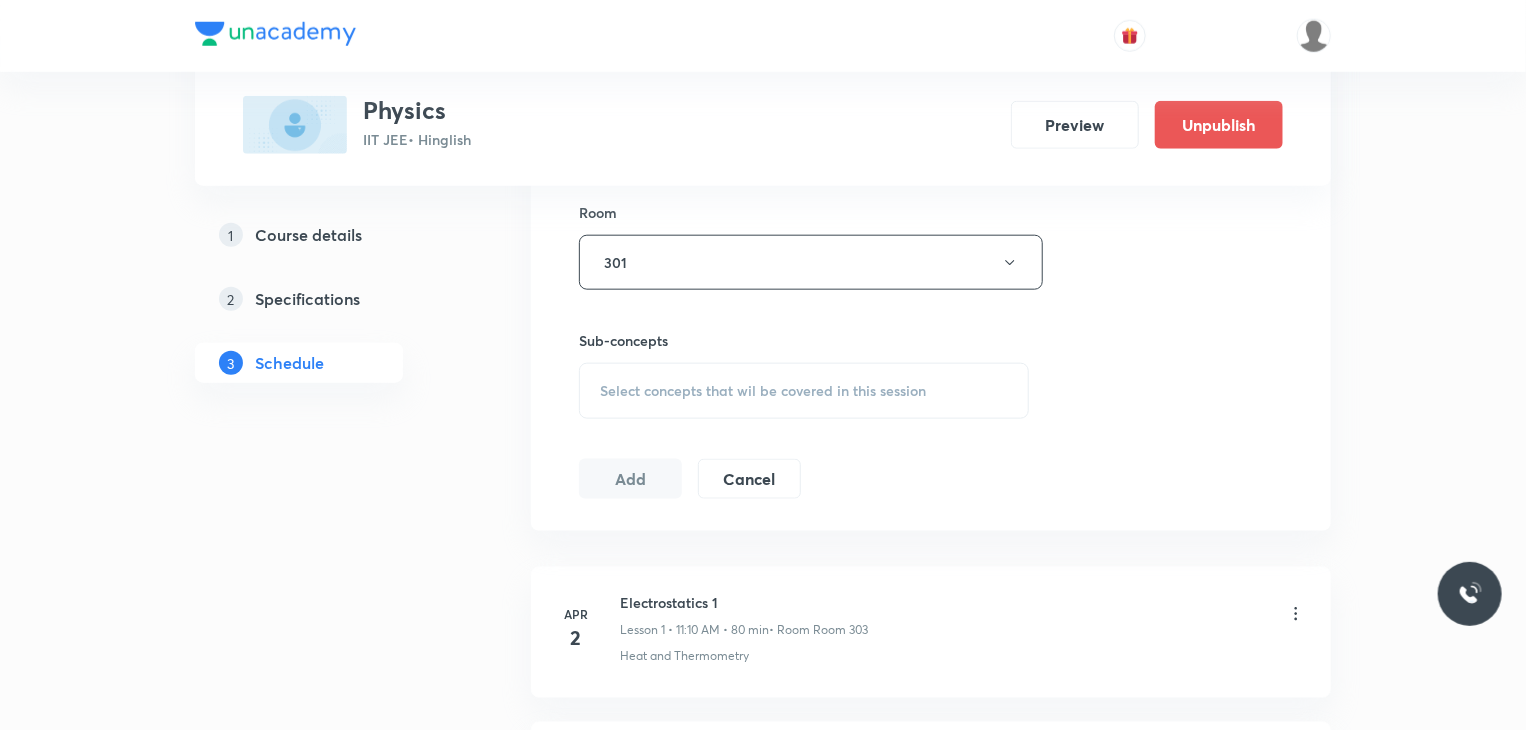 click on "Select concepts that wil be covered in this session" at bounding box center (763, 391) 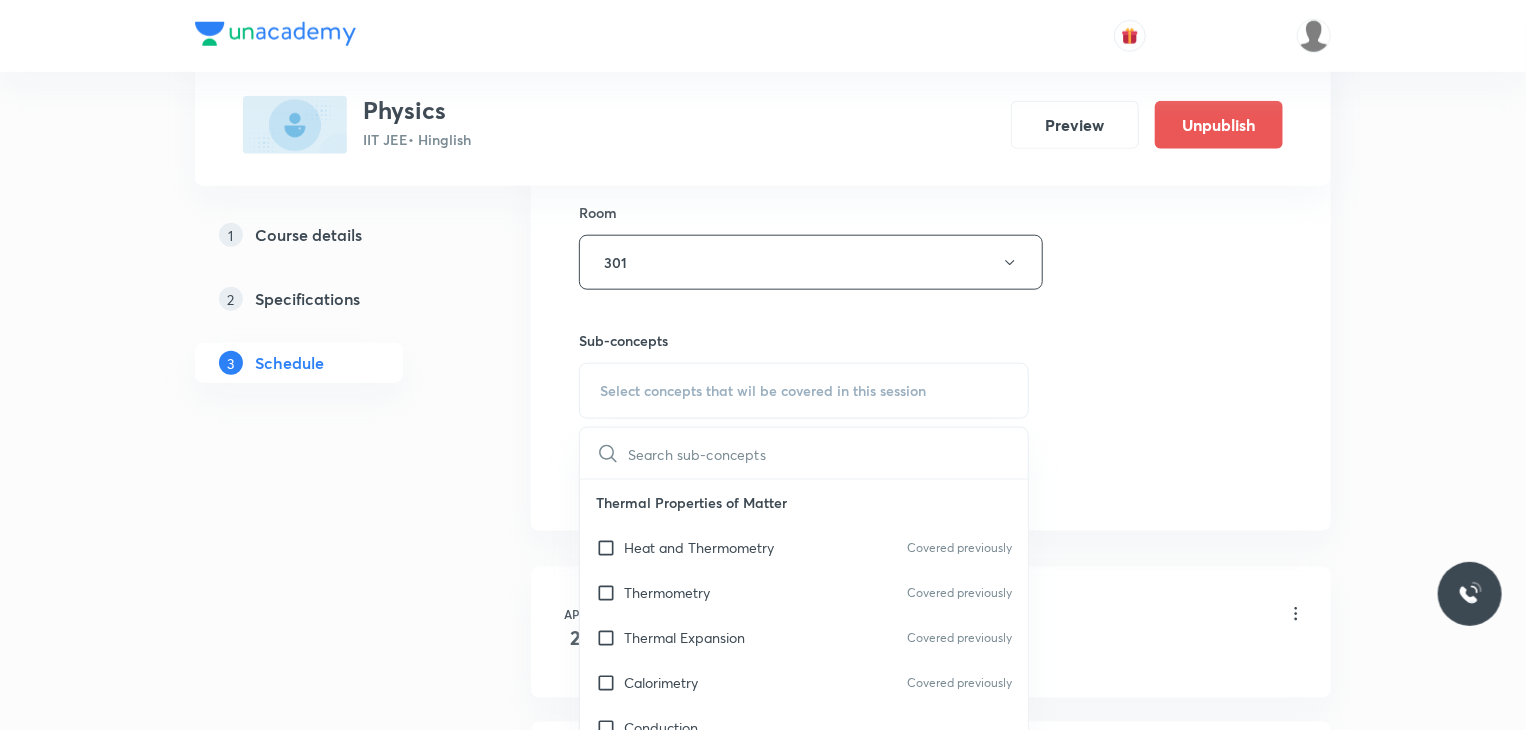 drag, startPoint x: 748, startPoint y: 553, endPoint x: 1272, endPoint y: 427, distance: 538.936 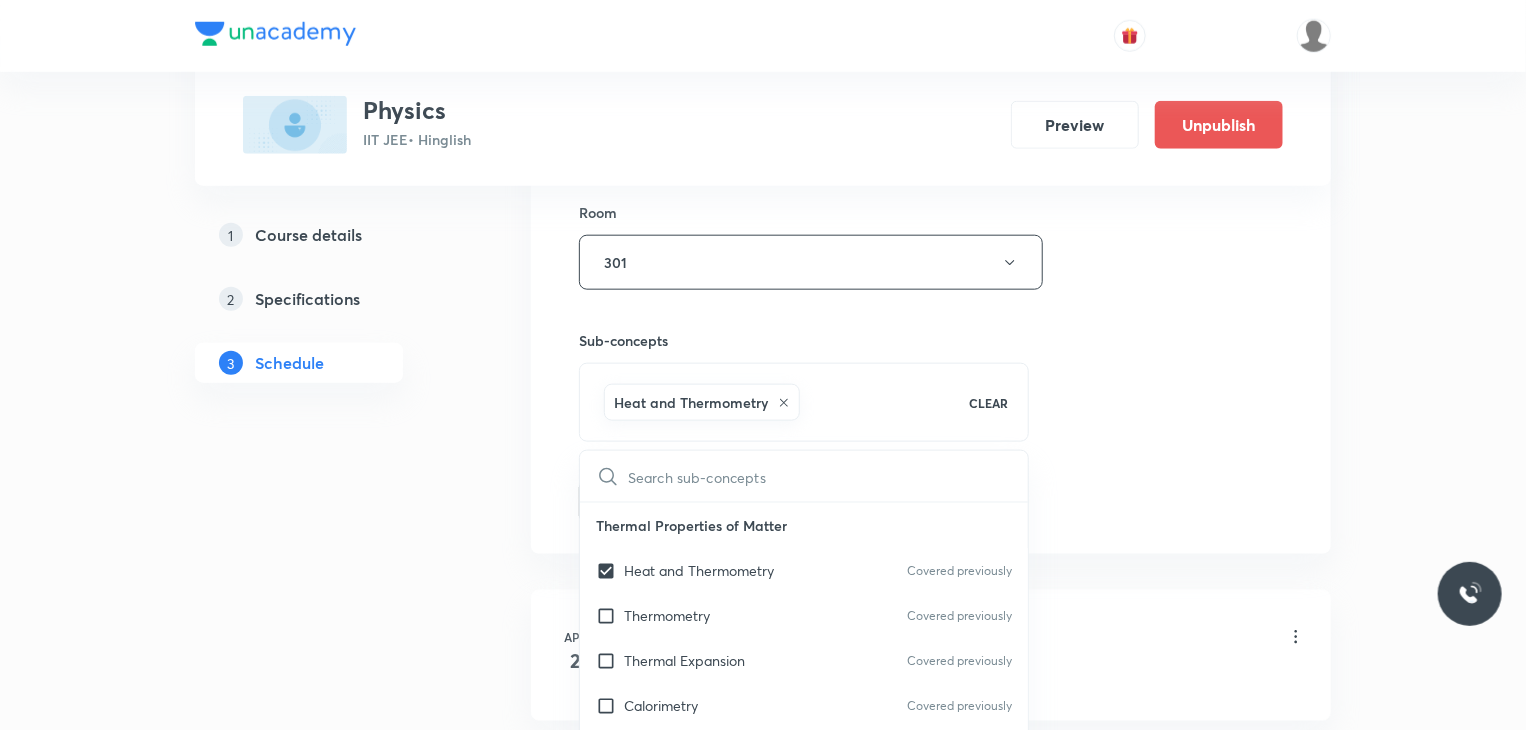 click on "Session  83 Live class Session title 28/99 EMI and Module Discussion 12 ​ Schedule for Aug 6, 2025, 9:30 AM ​ Duration (in minutes) 80 ​ Educator Praveen Kumar Ghosh   Session type Online Offline Room 301 Sub-concepts Heat and Thermometry CLEAR ​ Thermal Properties of Matter Heat and Thermometry Covered previously Thermometry Covered previously Thermal Expansion Covered previously Calorimetry Covered previously Conduction Radiation Conduction of Heat in Steady State Conduction Before Steady State (Qualitative Description) Convection of Heat (Qualitative Description) Kirchhoff's Law Newton's Law of Cooling Wien's Law of Blackbody Radiation & its Spectrum Radiation of Heat & Prevost Theory Stefan's-Boltzmann Law Emissivity, Absorptivity, Emissive Power Thermodynamics Thermodynamic System First Law of Thermodynamics Heat in Thermodynamics Gaseous Mixture Different Processes in First Law of Thermodynamics Reversible and irreversible Process Heat Engine Second Law of Thermodynamics Kinetic Theory of Gases" at bounding box center (931, -23) 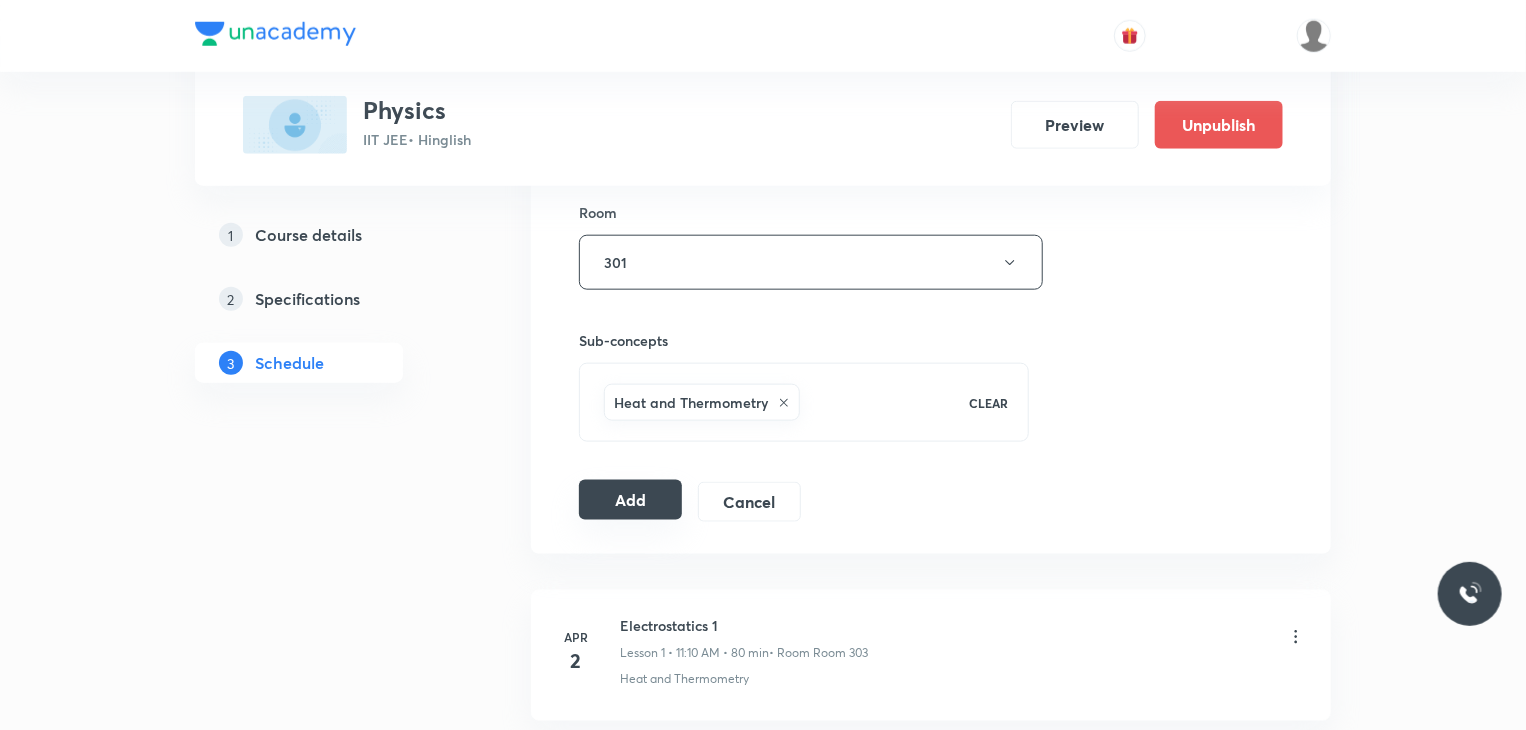 click on "Add" at bounding box center [630, 500] 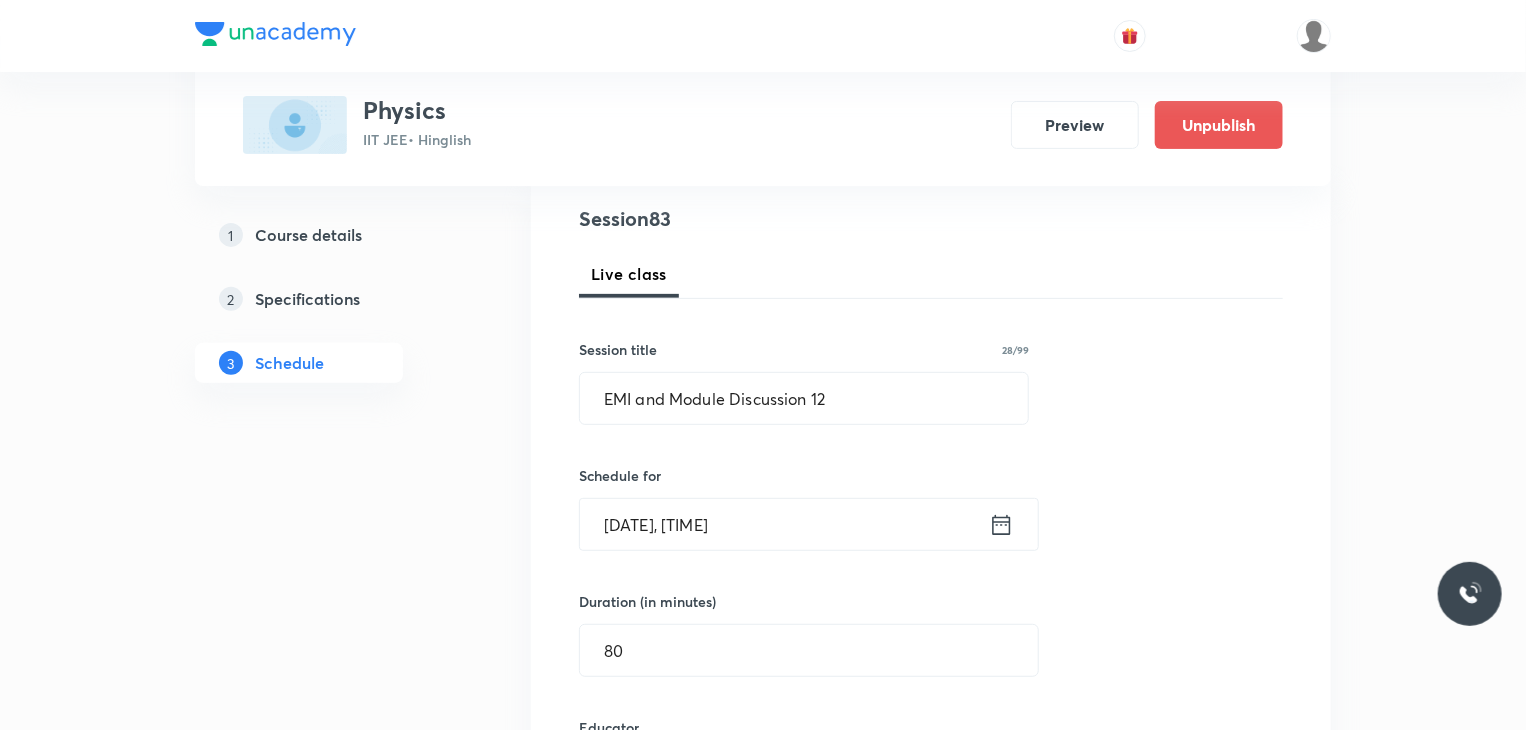 scroll, scrollTop: 200, scrollLeft: 0, axis: vertical 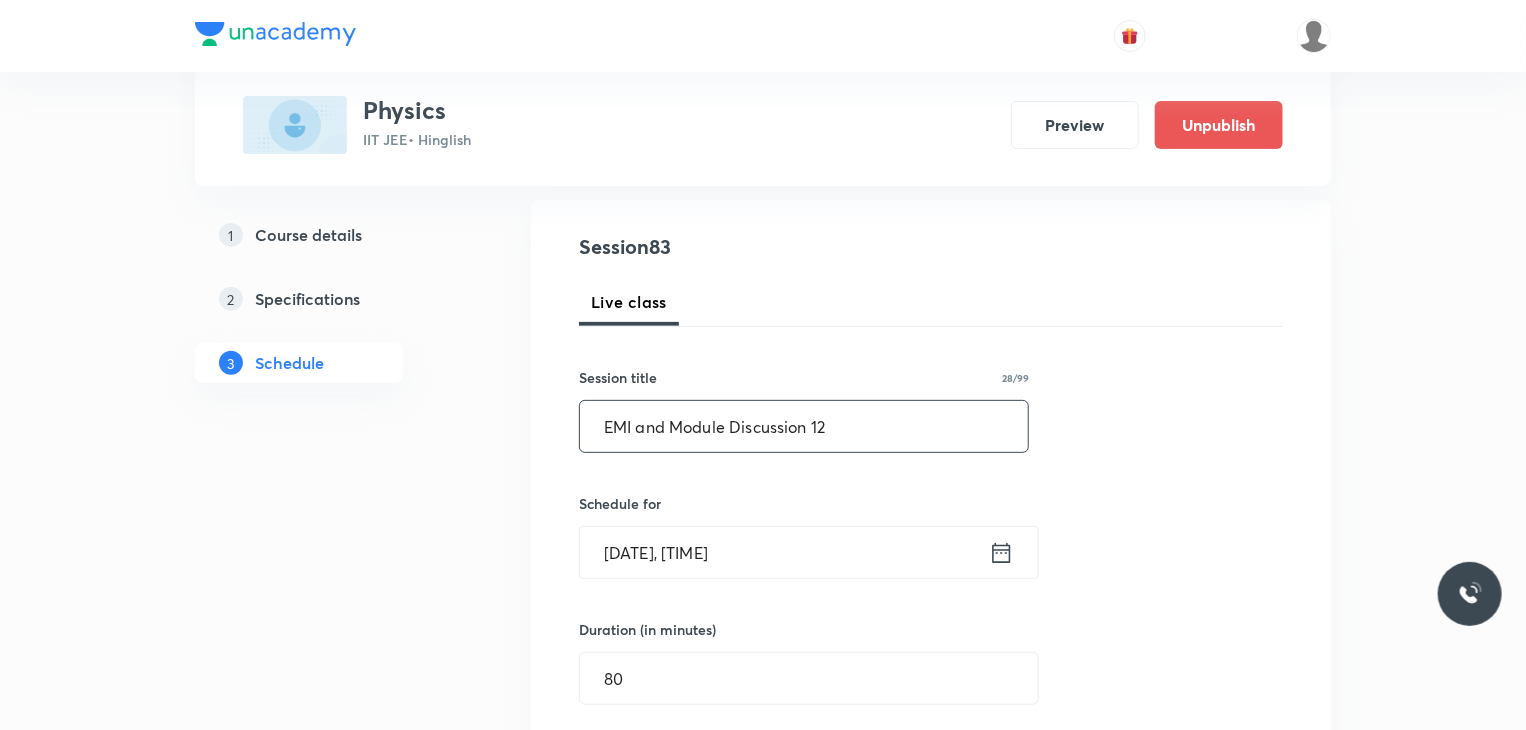 click on "EMI and Module Discussion 12" at bounding box center [804, 426] 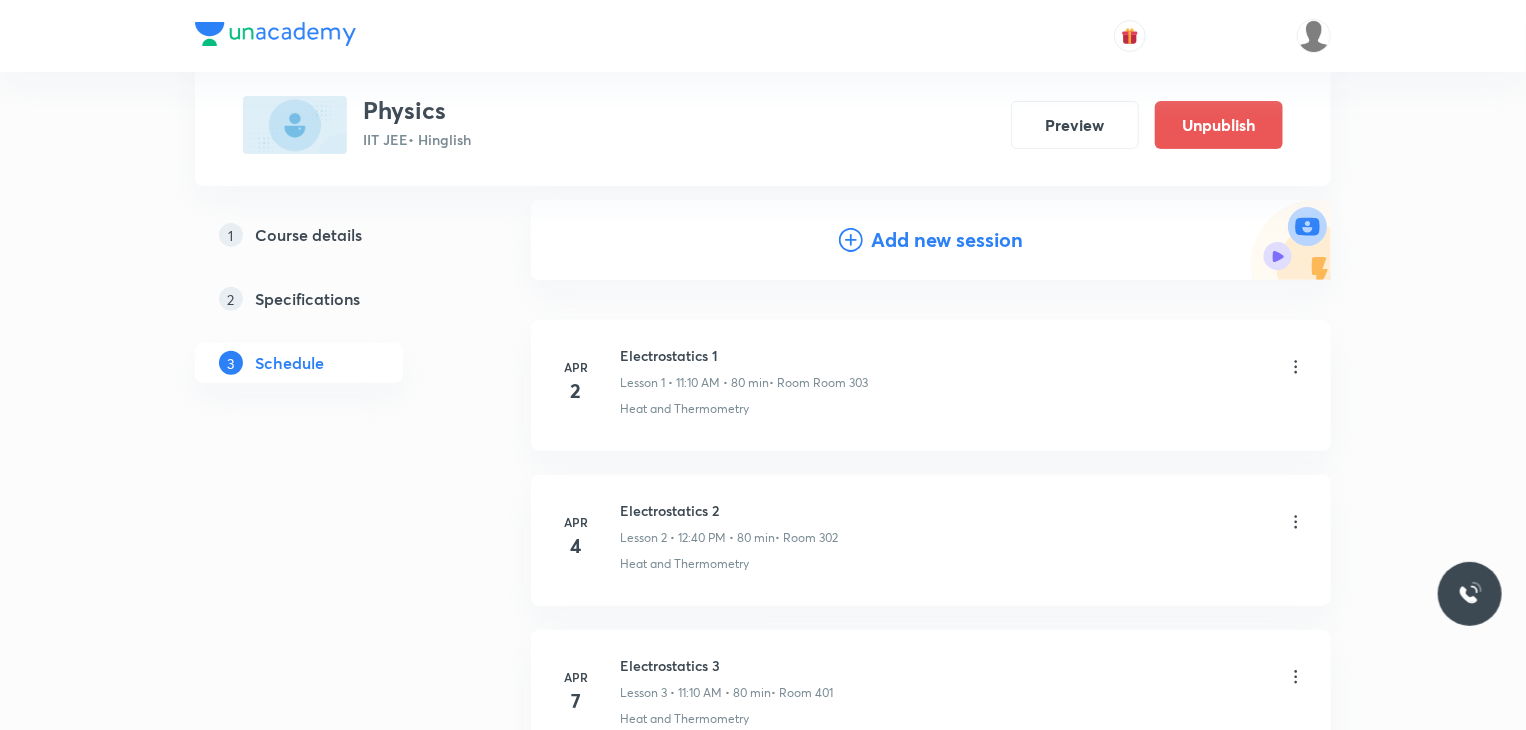 click on "Add new session" at bounding box center (947, 240) 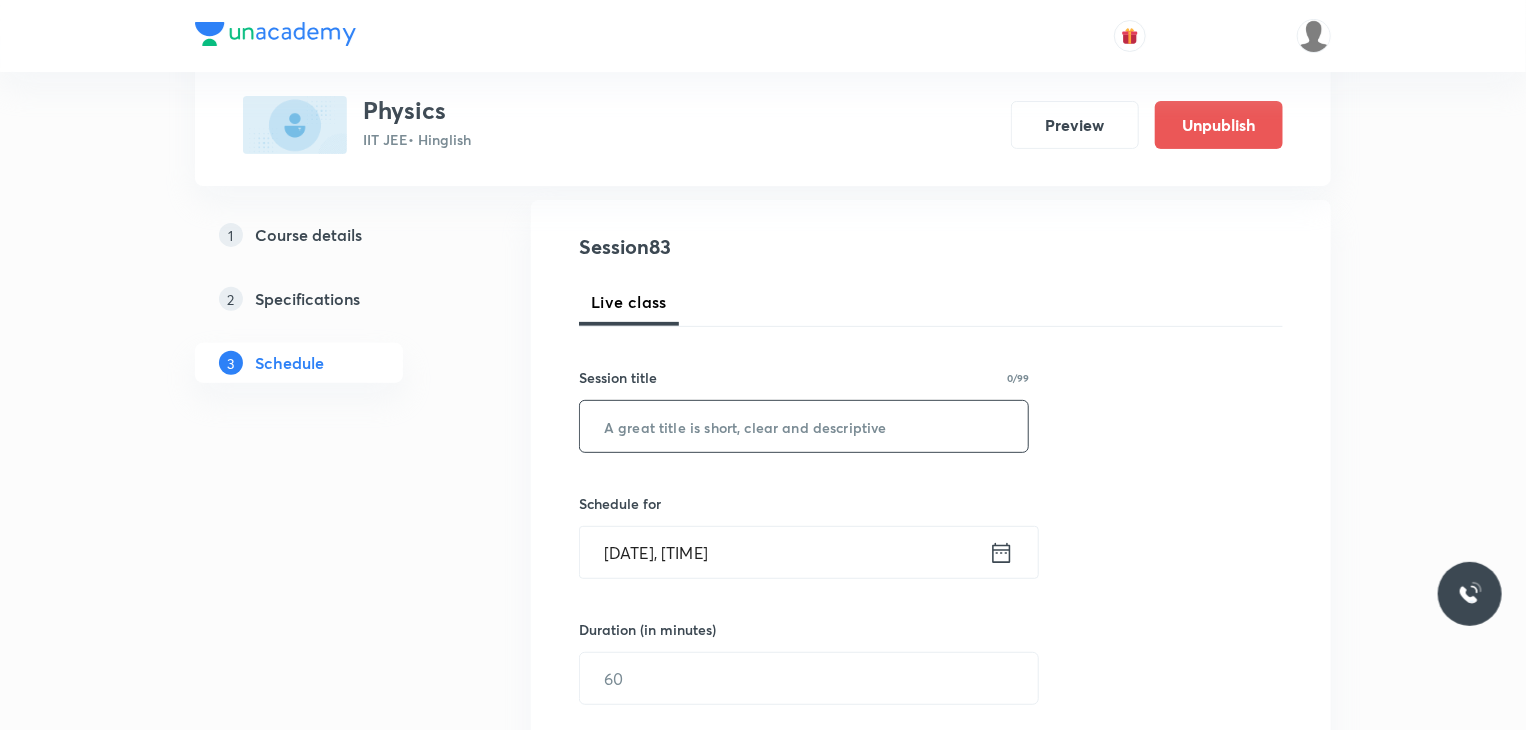 click at bounding box center (804, 426) 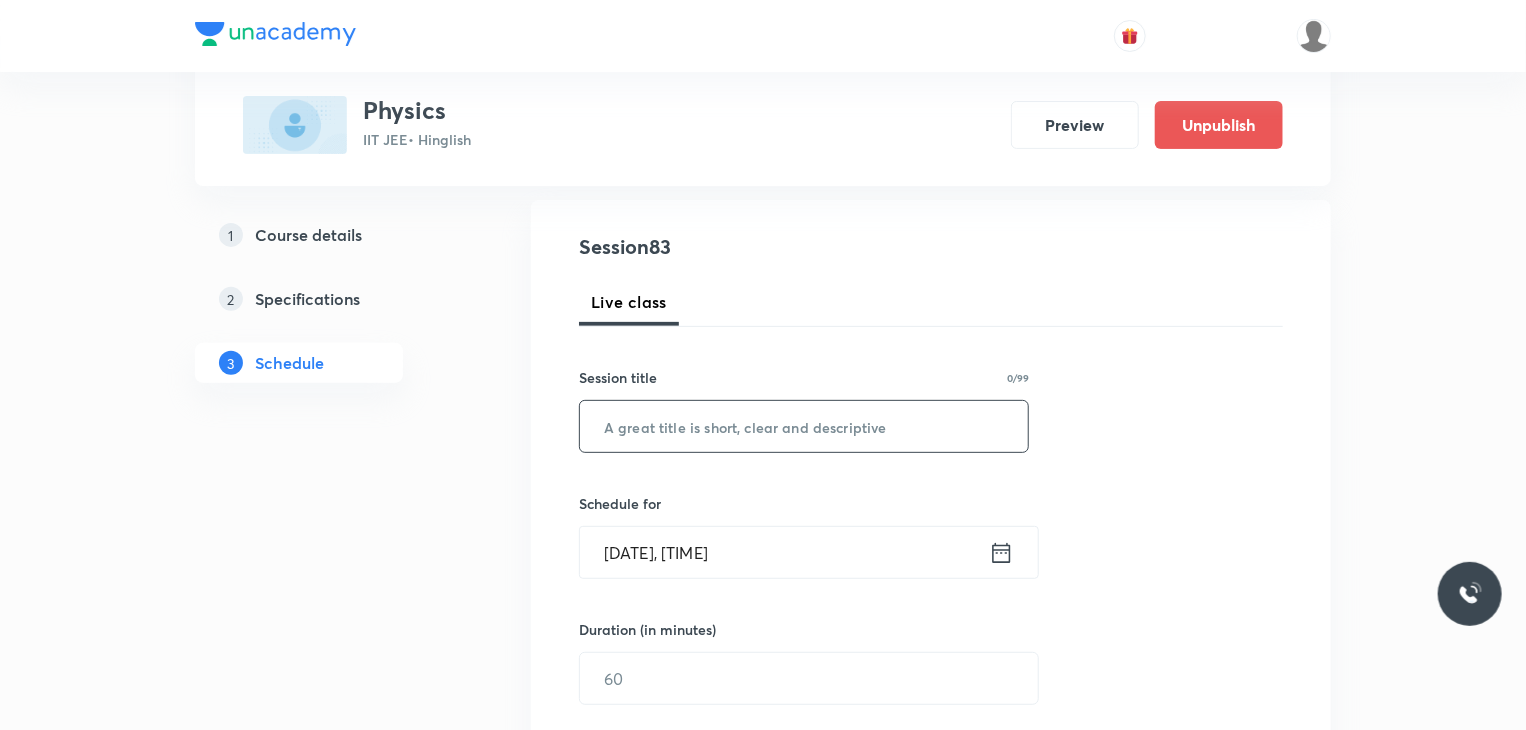 paste on "EMI and Module Discussion 12" 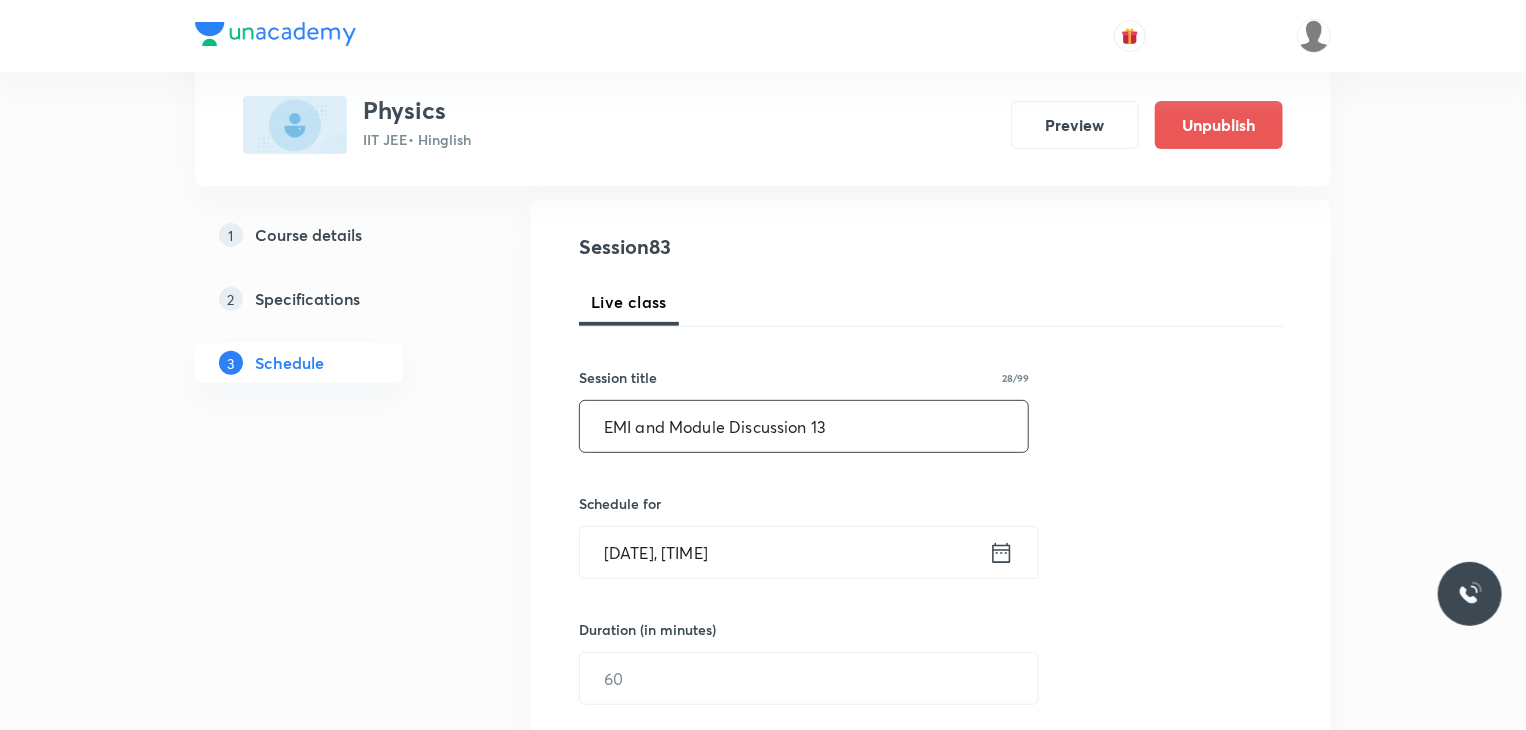 type on "EMI and Module Discussion 13" 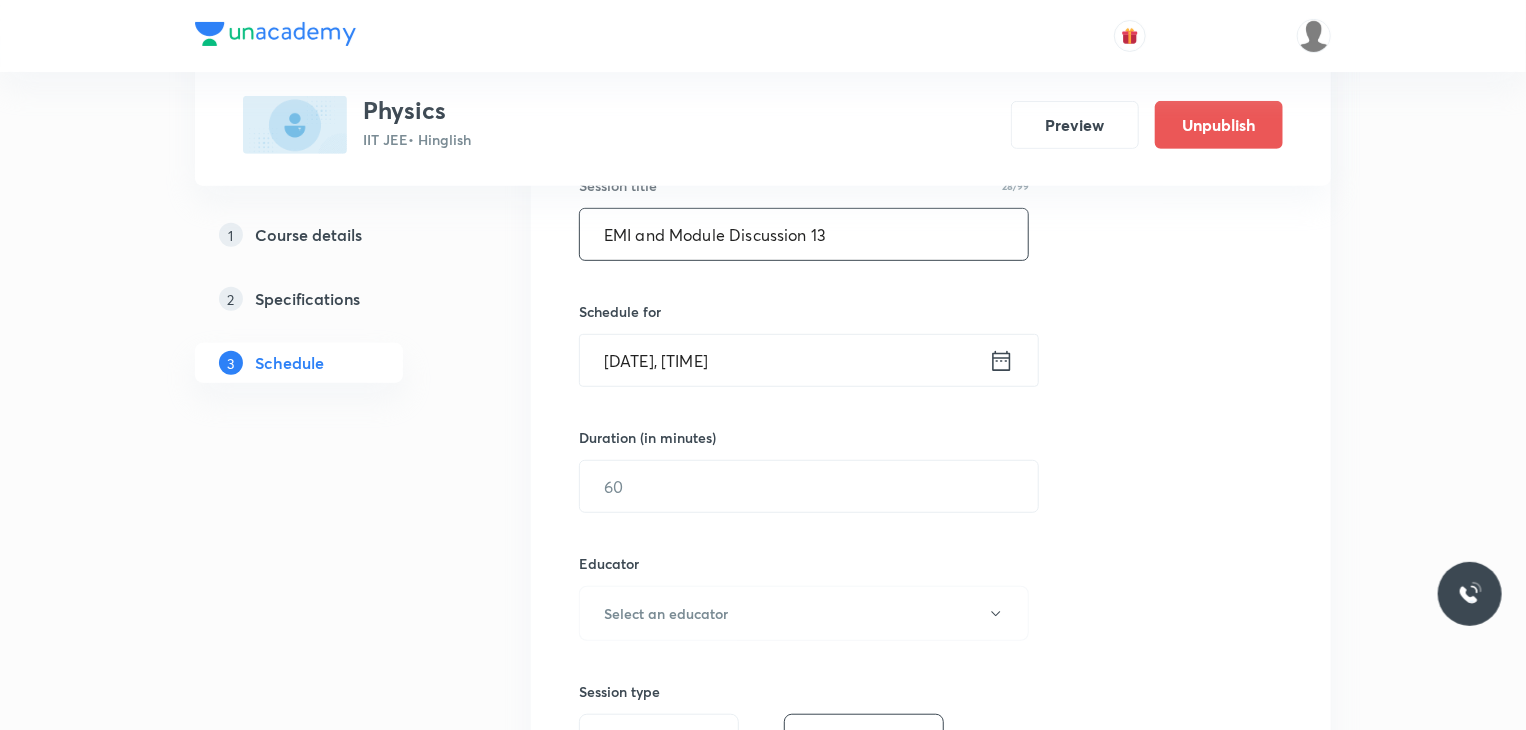 scroll, scrollTop: 400, scrollLeft: 0, axis: vertical 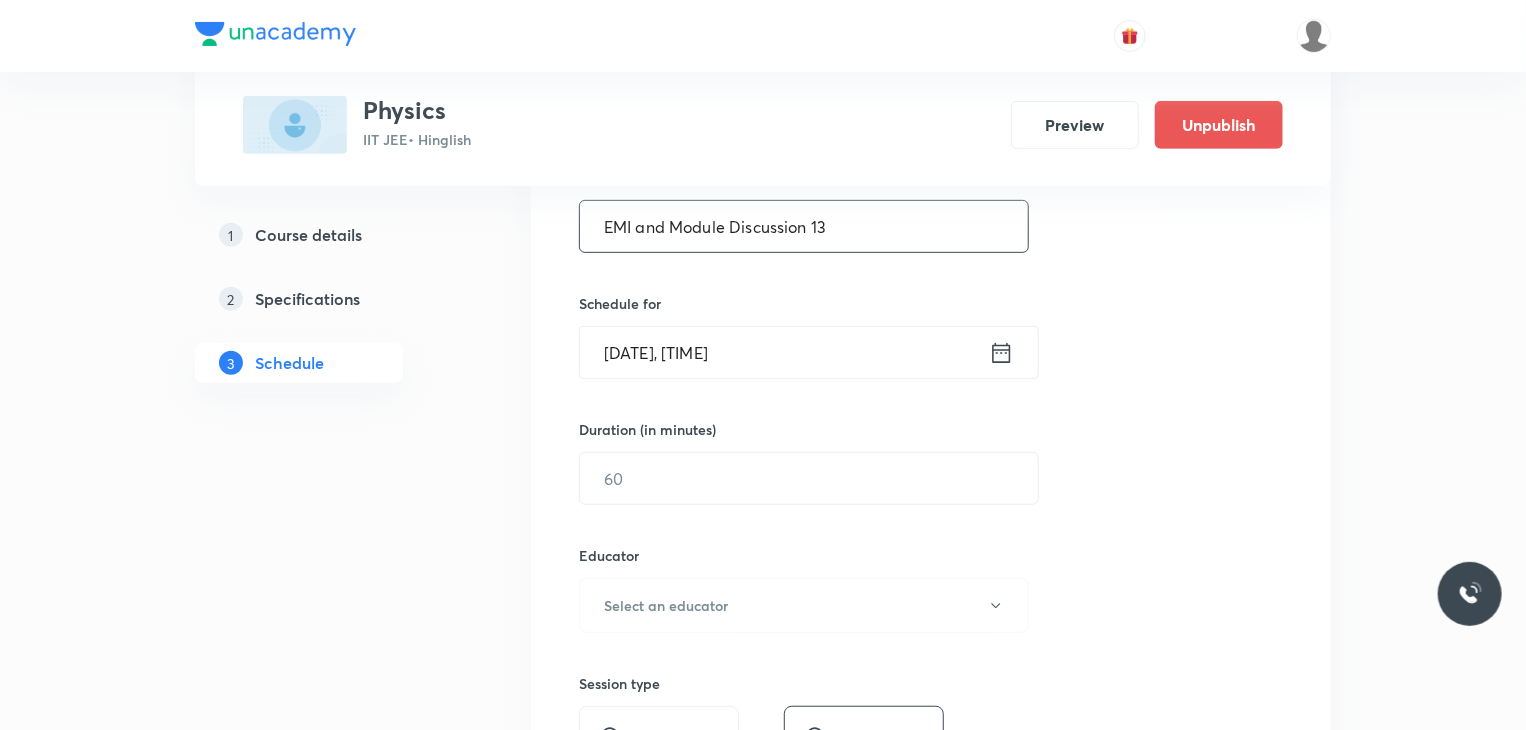 click on "Aug 2, 2025, 6:22 PM" at bounding box center (784, 352) 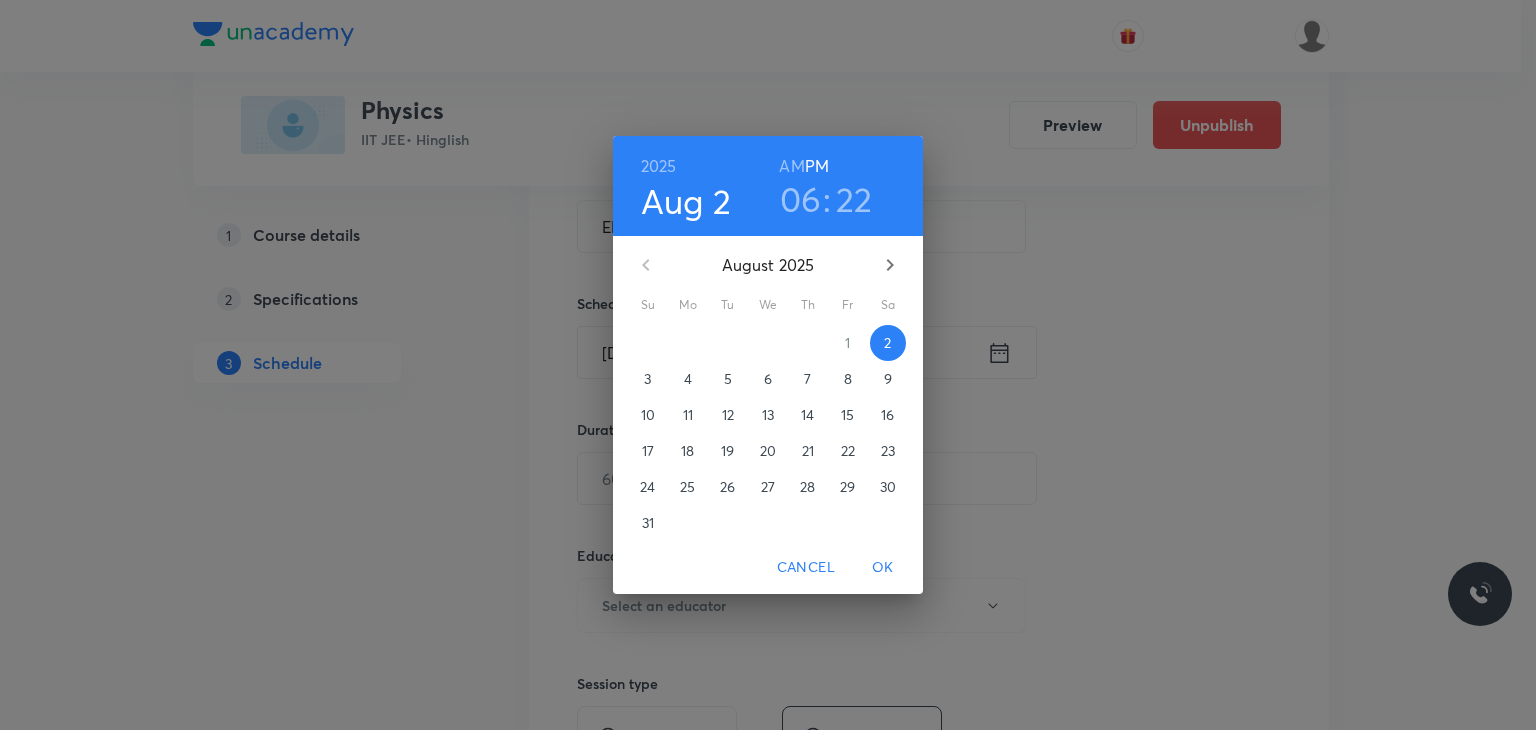 click on "6" at bounding box center [768, 379] 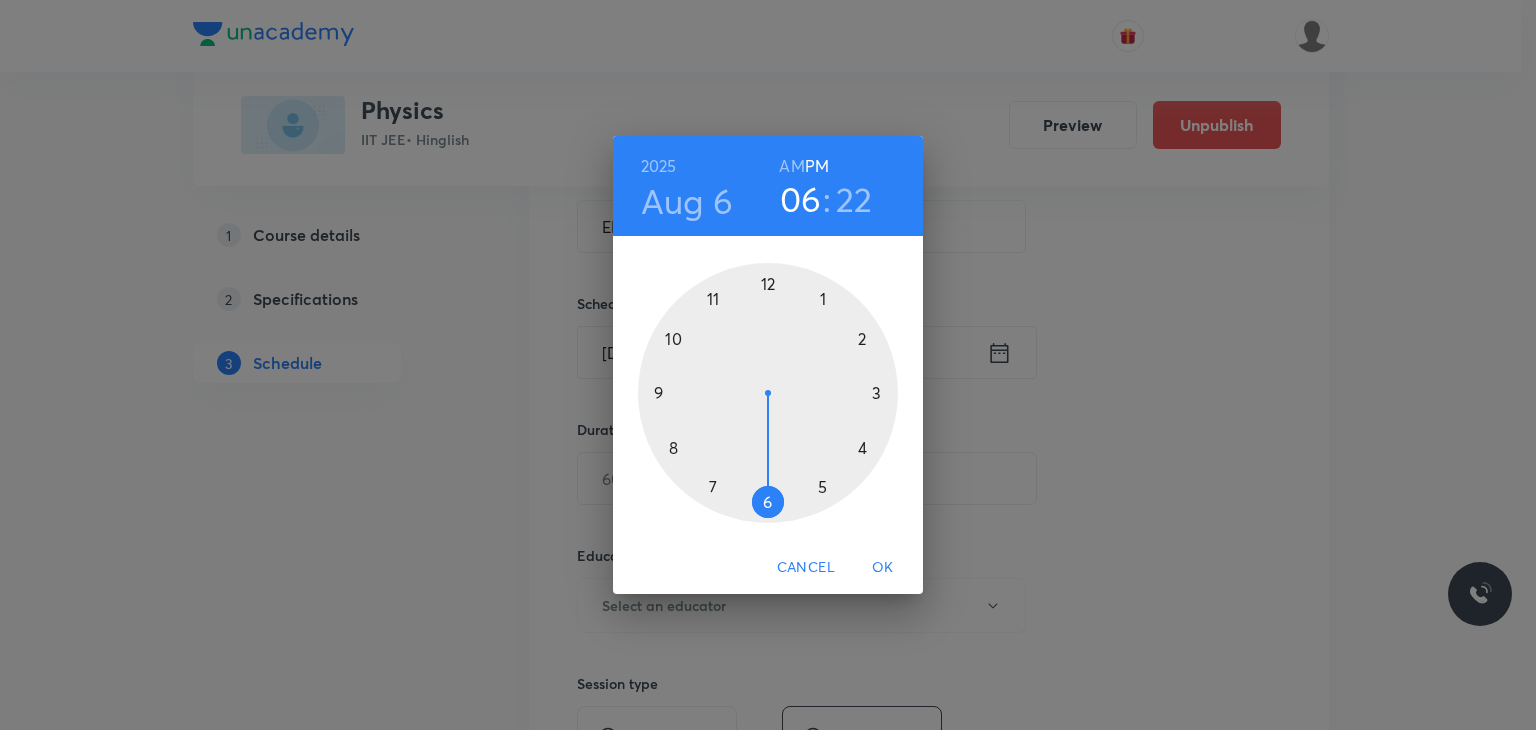 click on "2025 Aug 6 06 : 22 AM PM" at bounding box center (768, 186) 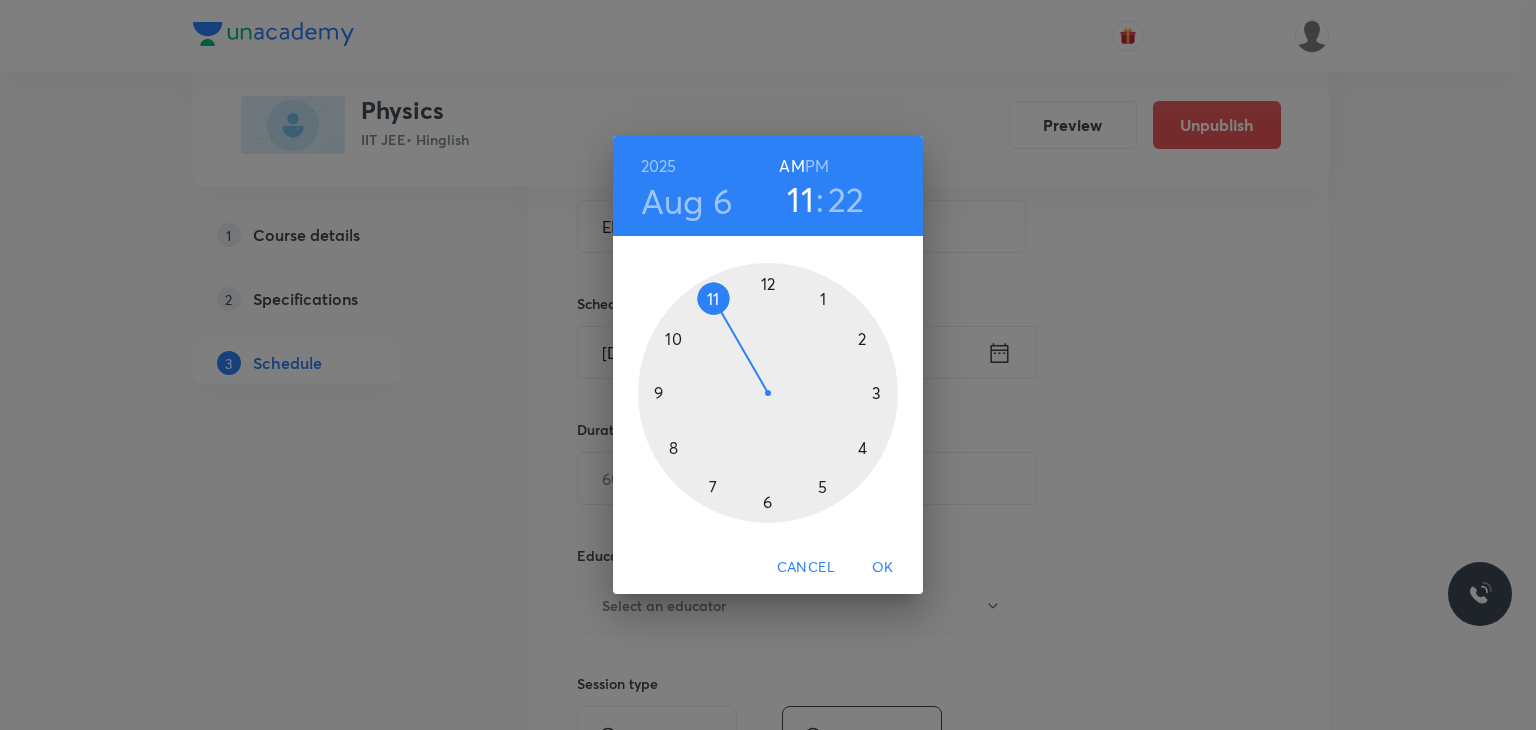 drag, startPoint x: 762, startPoint y: 267, endPoint x: 721, endPoint y: 297, distance: 50.803543 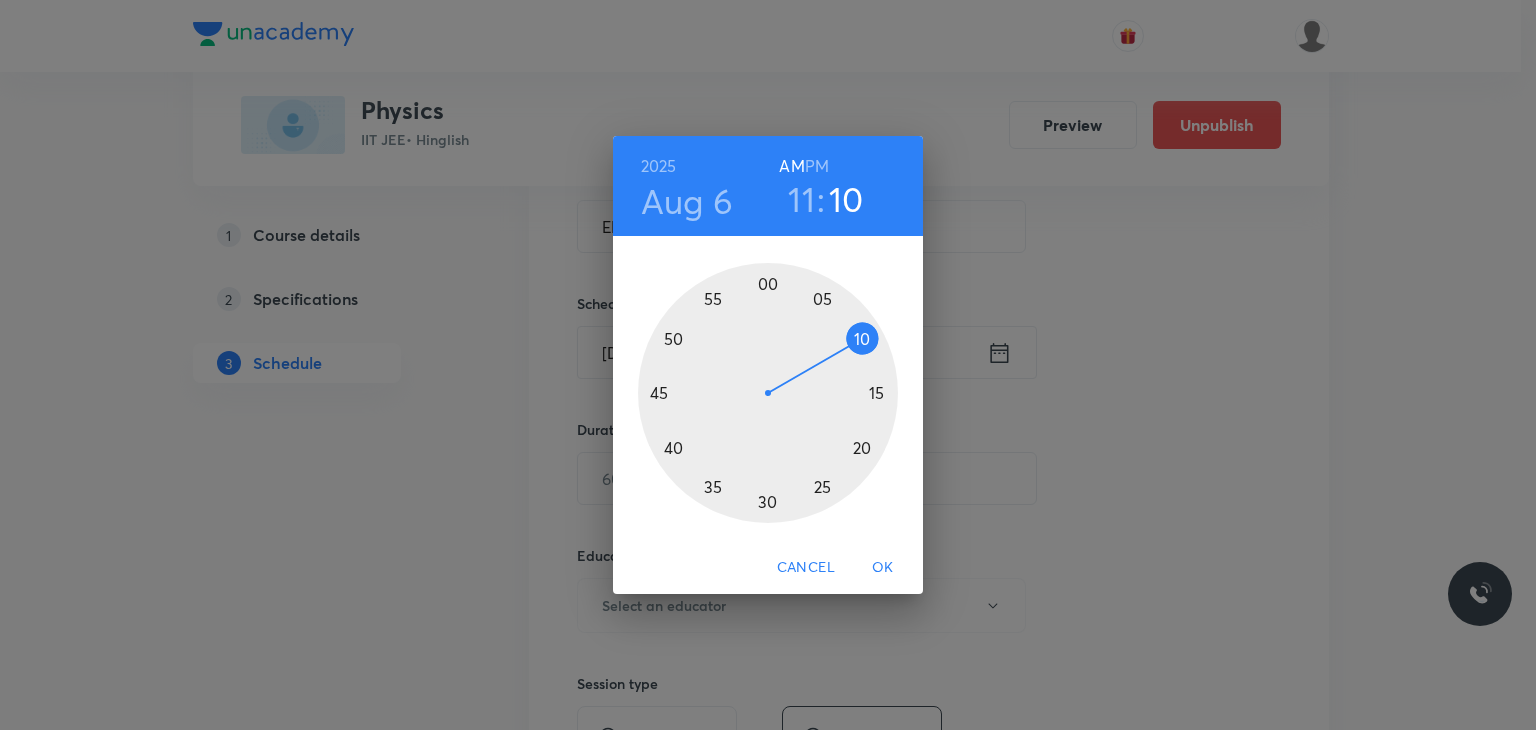 click at bounding box center (768, 393) 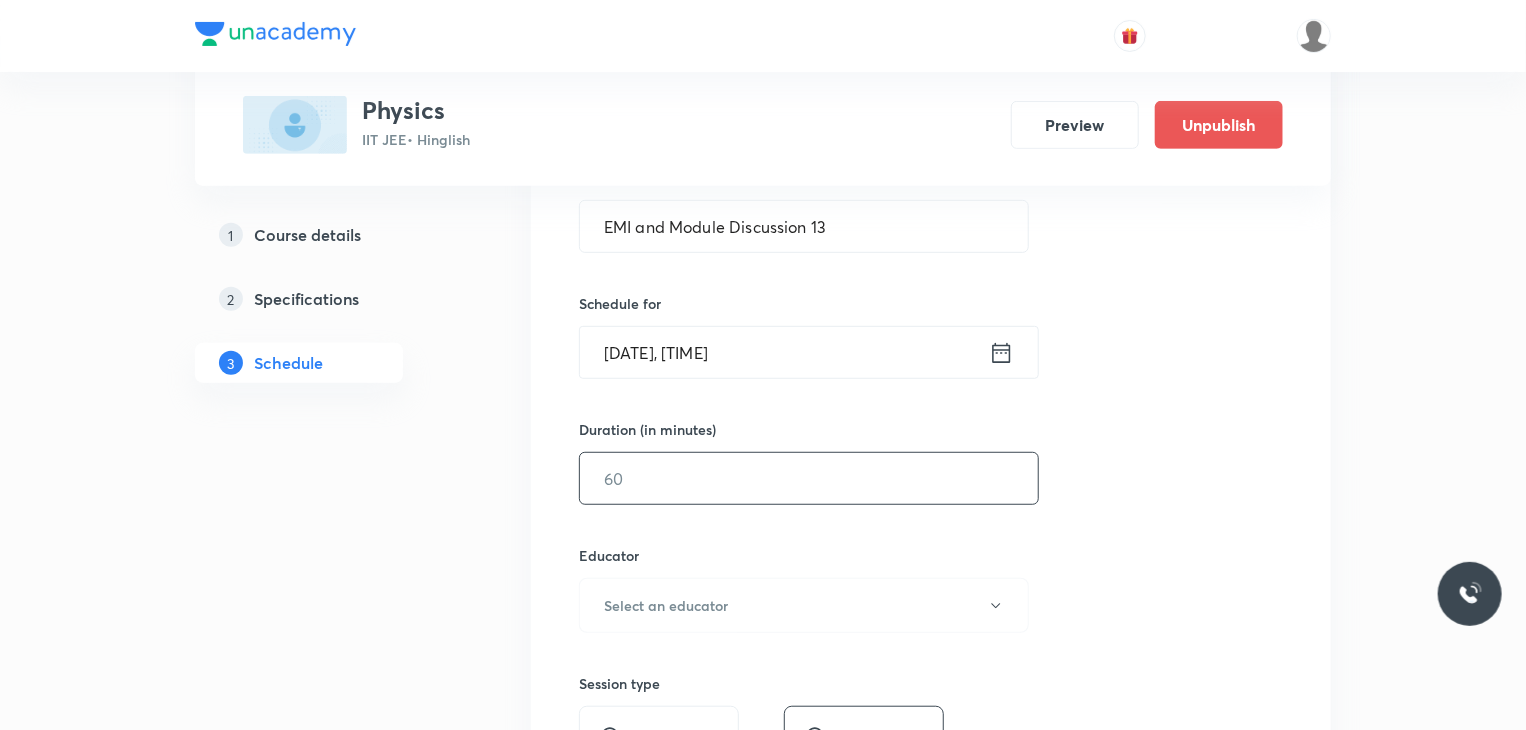 click at bounding box center [809, 478] 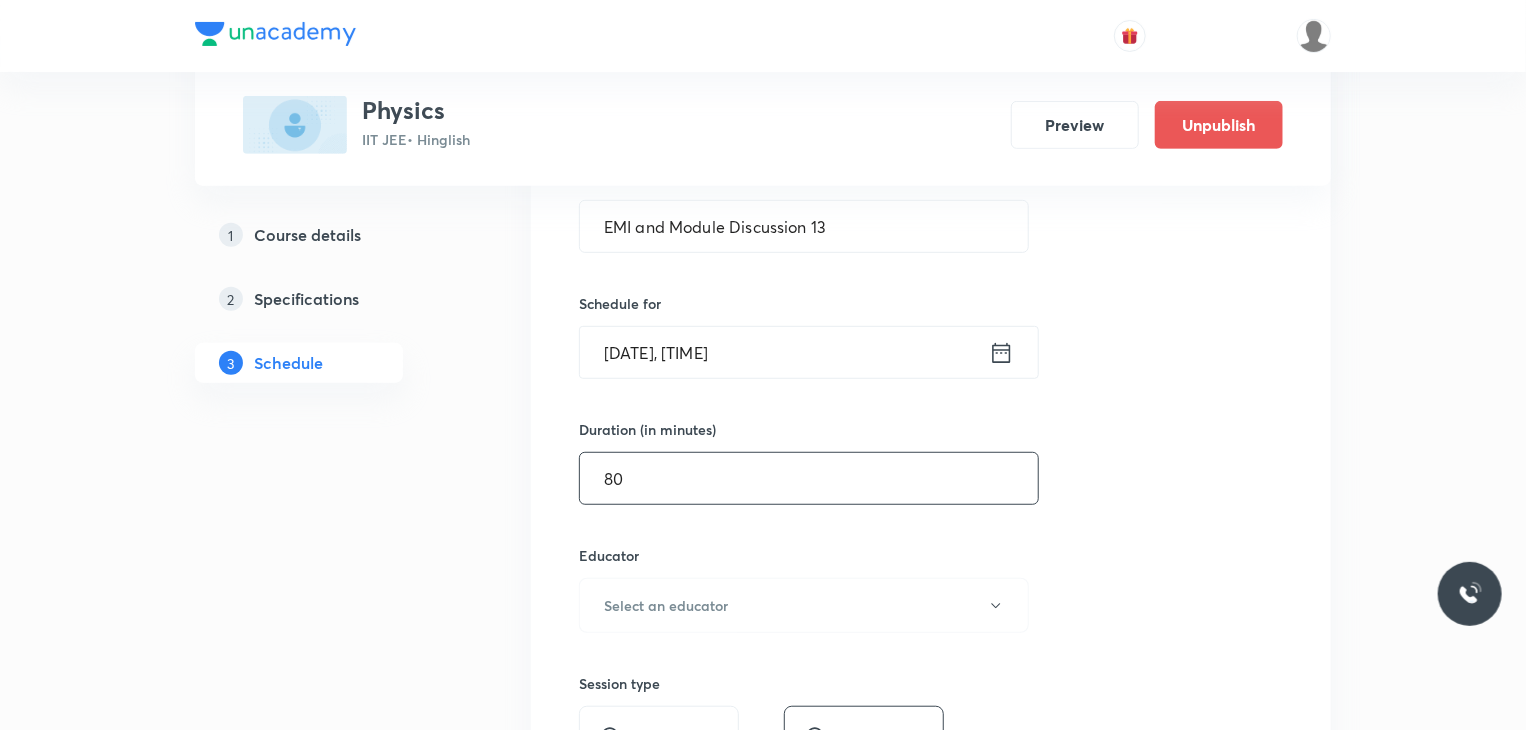 type on "80" 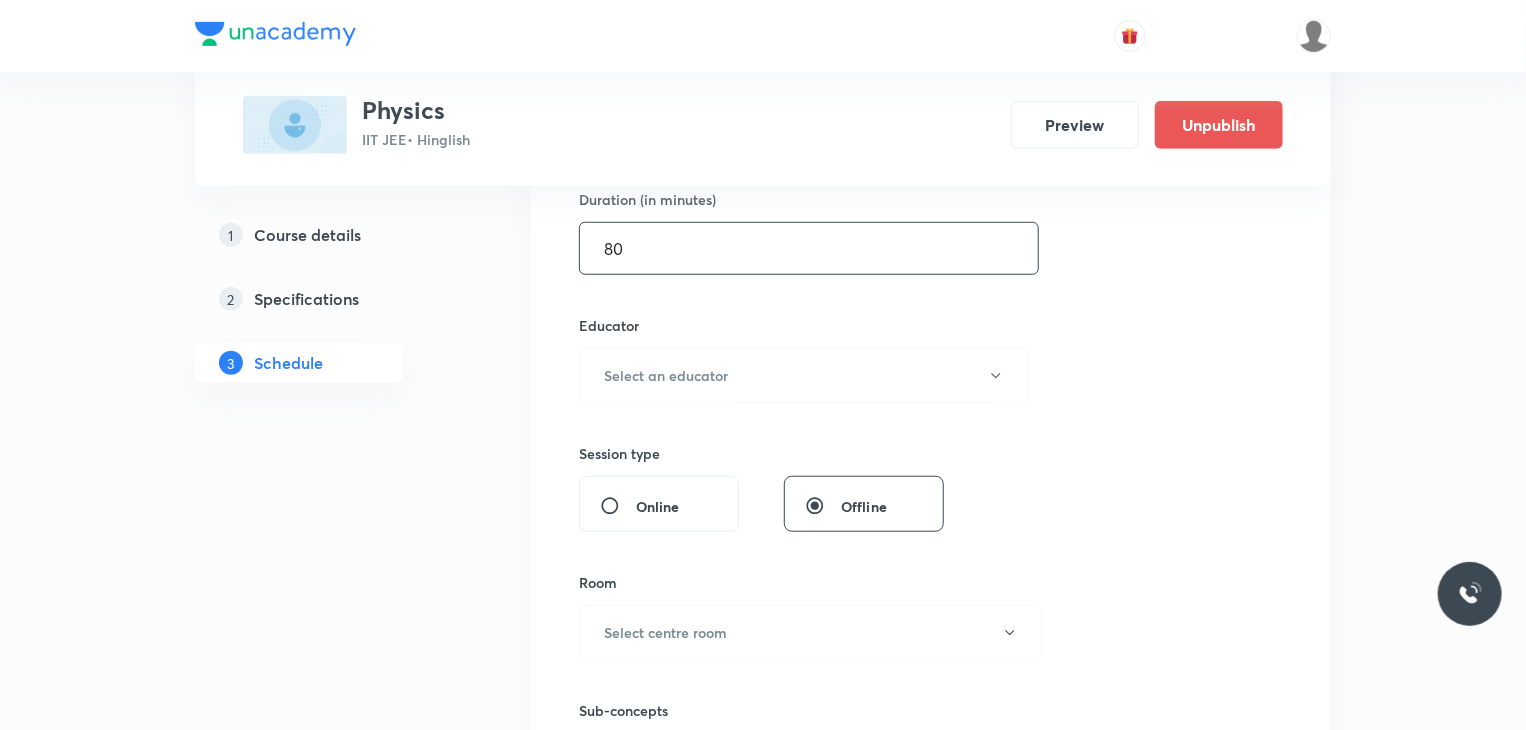 scroll, scrollTop: 700, scrollLeft: 0, axis: vertical 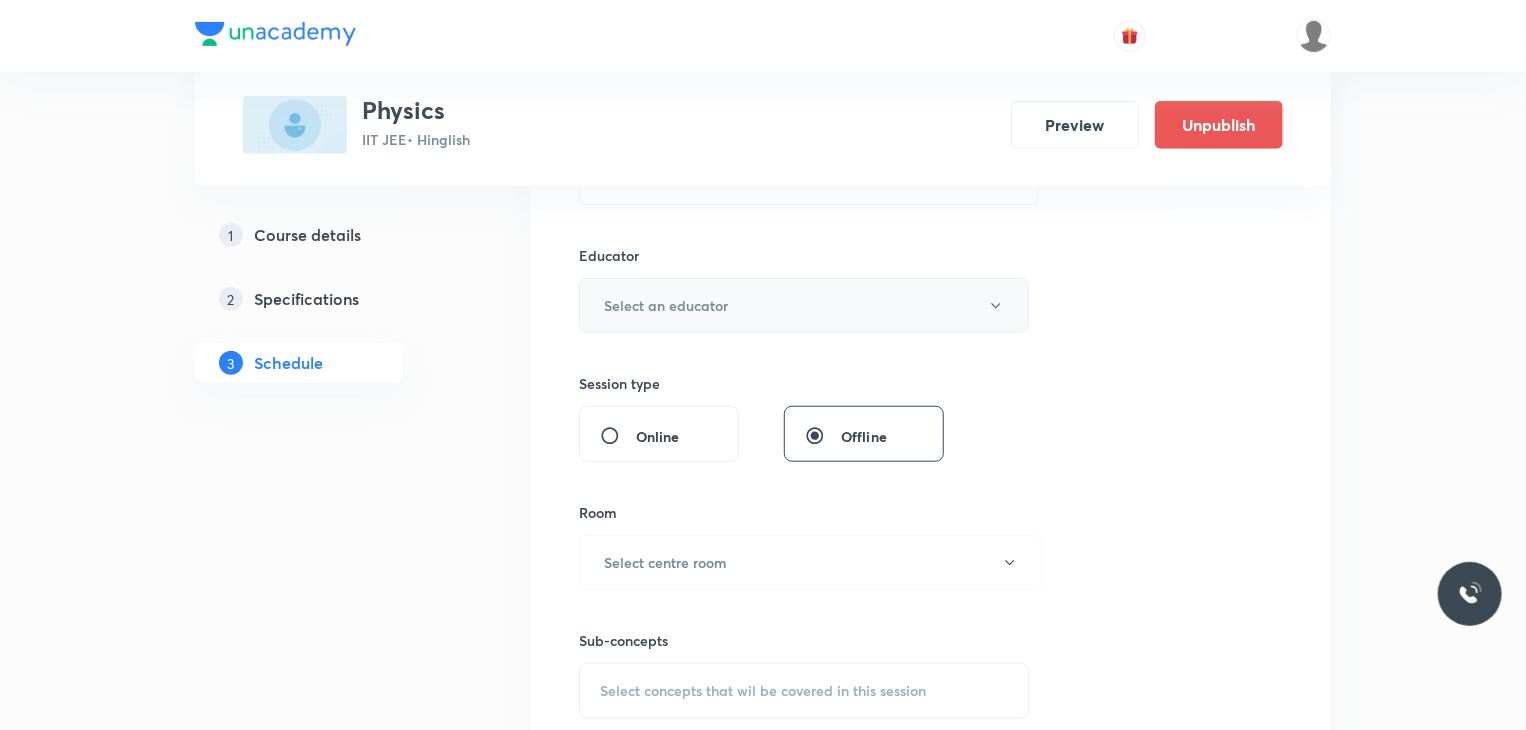 click on "Select an educator" at bounding box center [804, 305] 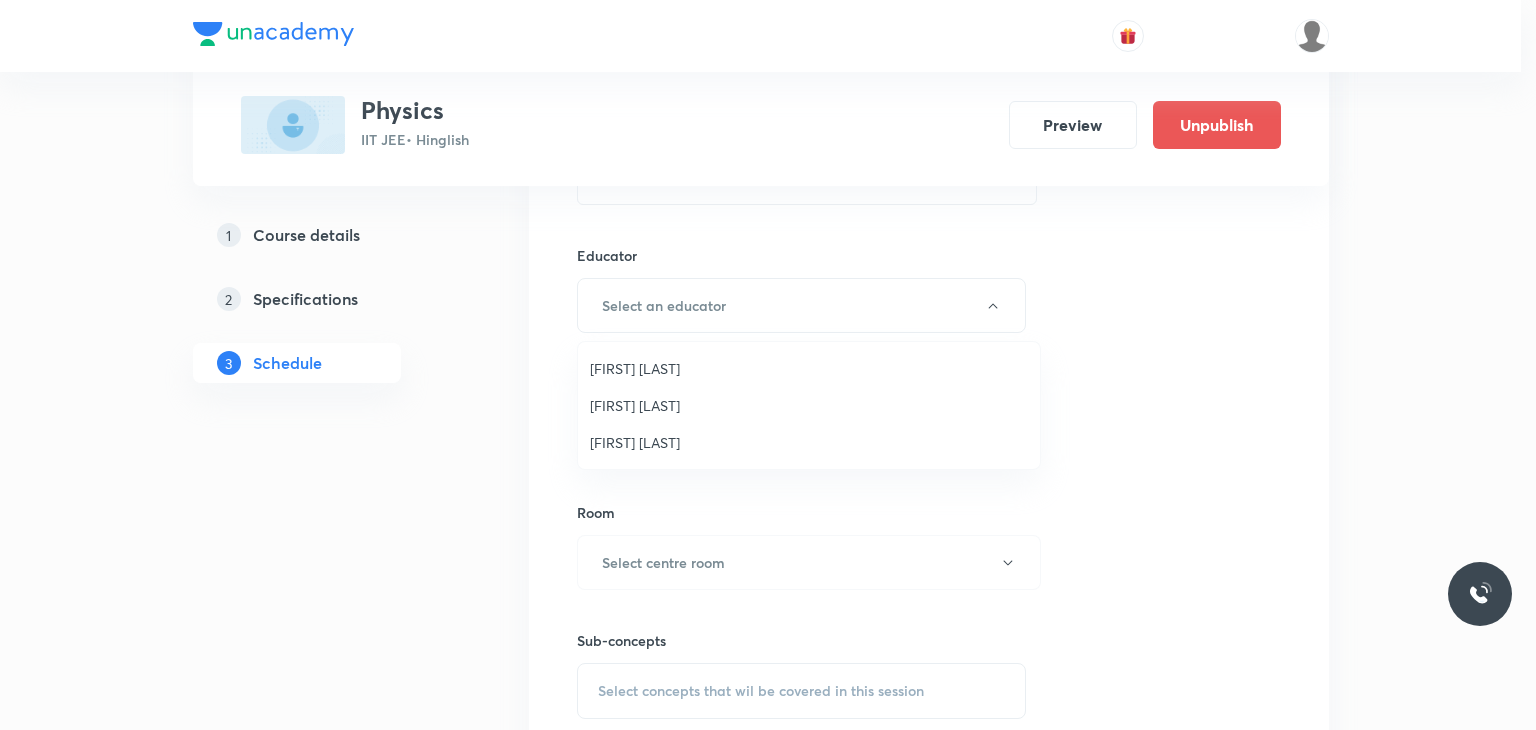click on "Praveen Kumar Ghosh" at bounding box center (809, 442) 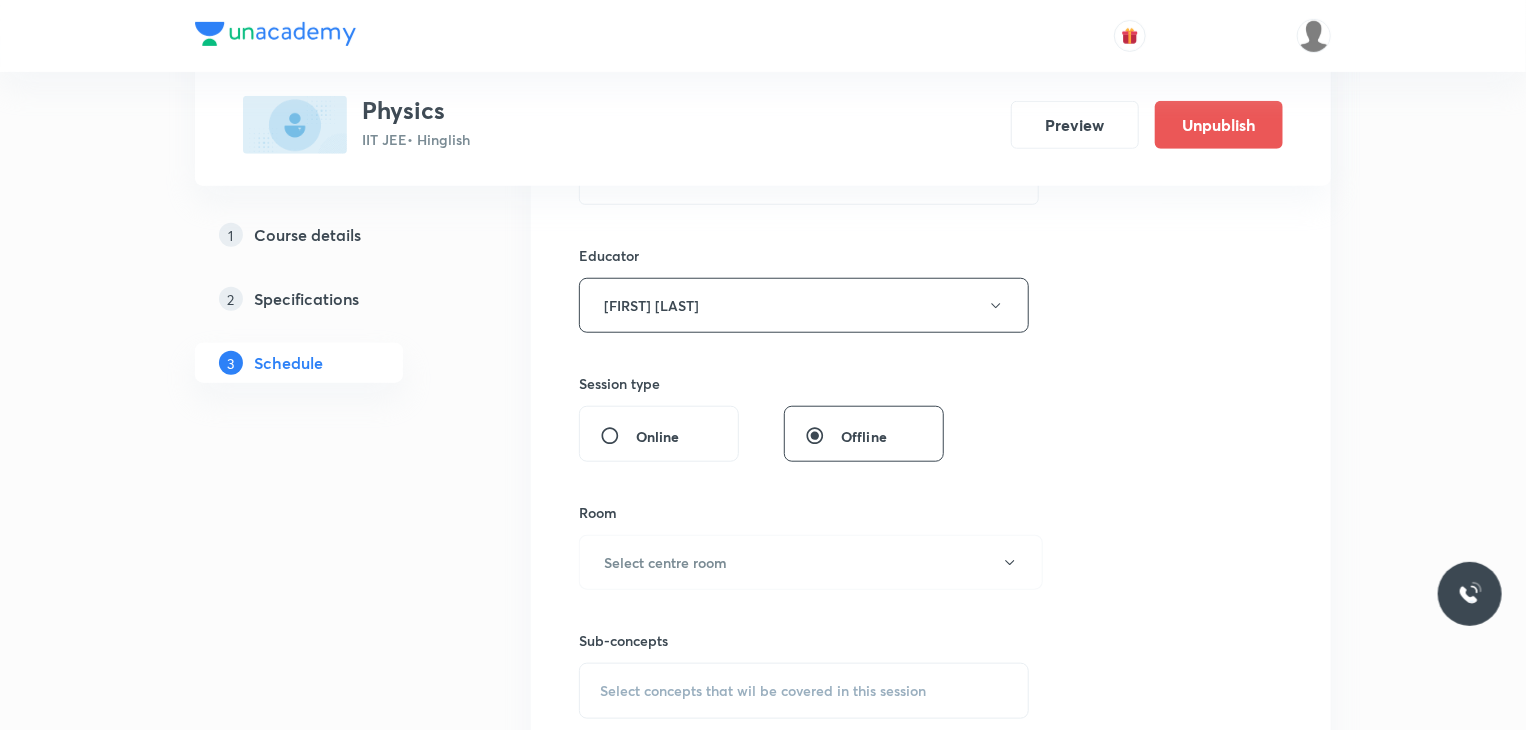 scroll, scrollTop: 900, scrollLeft: 0, axis: vertical 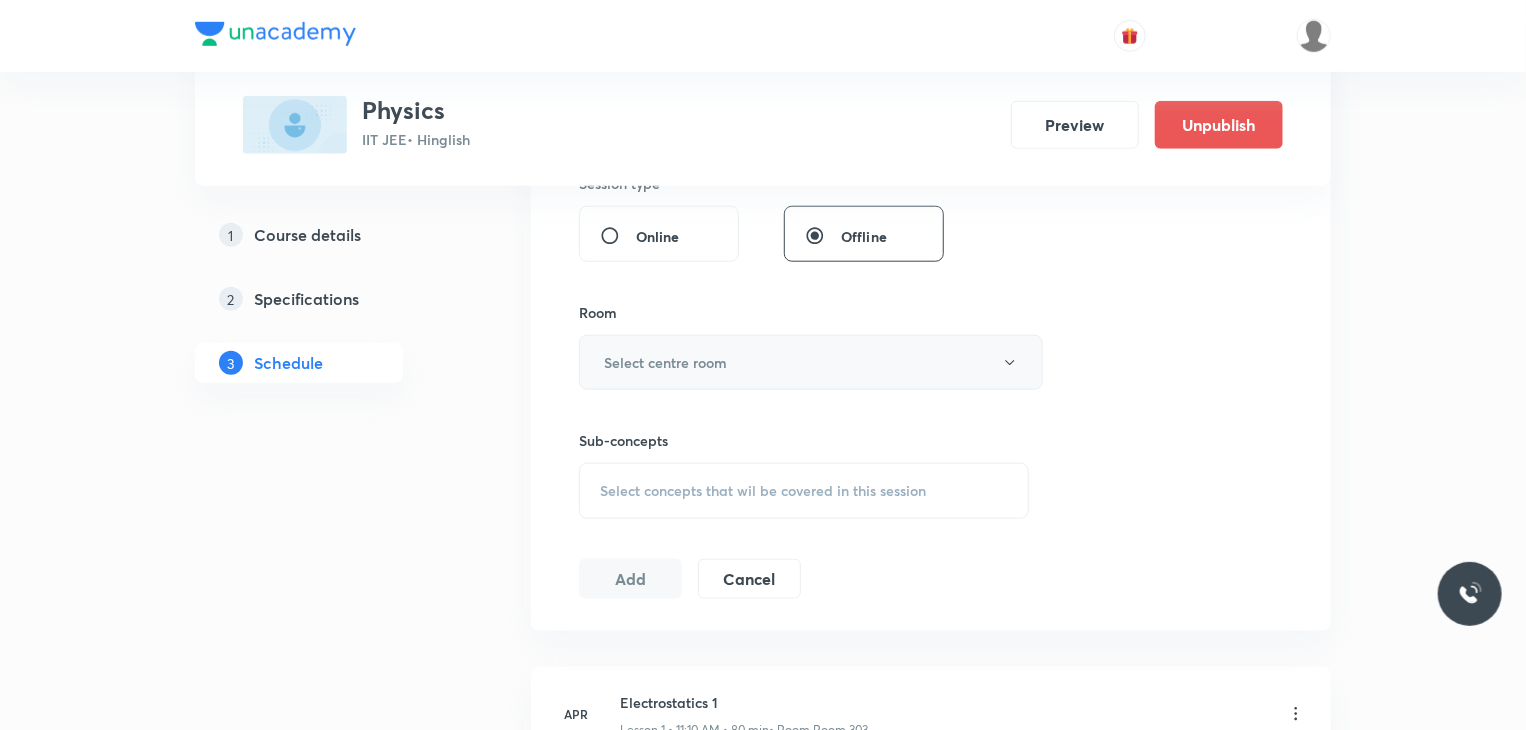 click on "Select centre room" at bounding box center (811, 362) 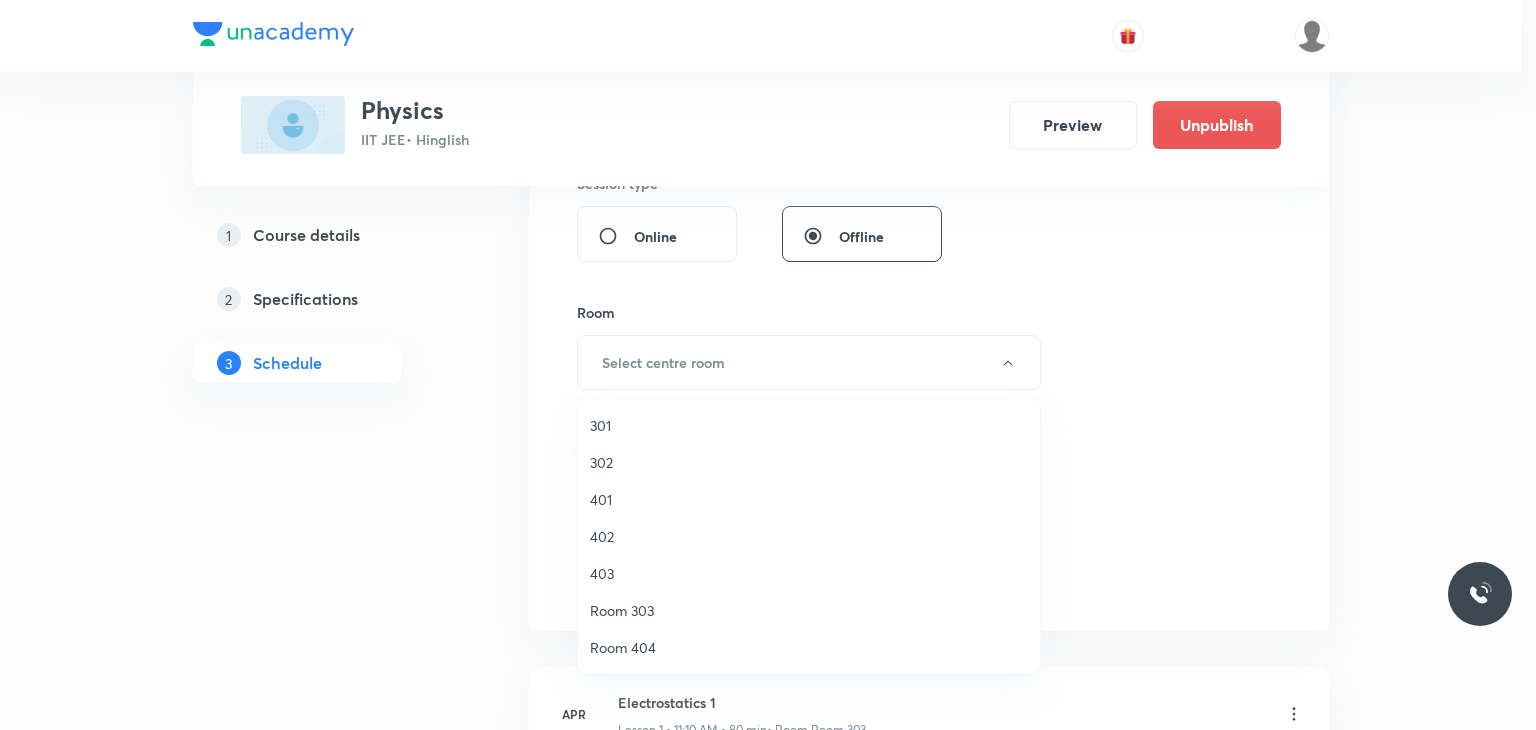 click on "302" at bounding box center [809, 462] 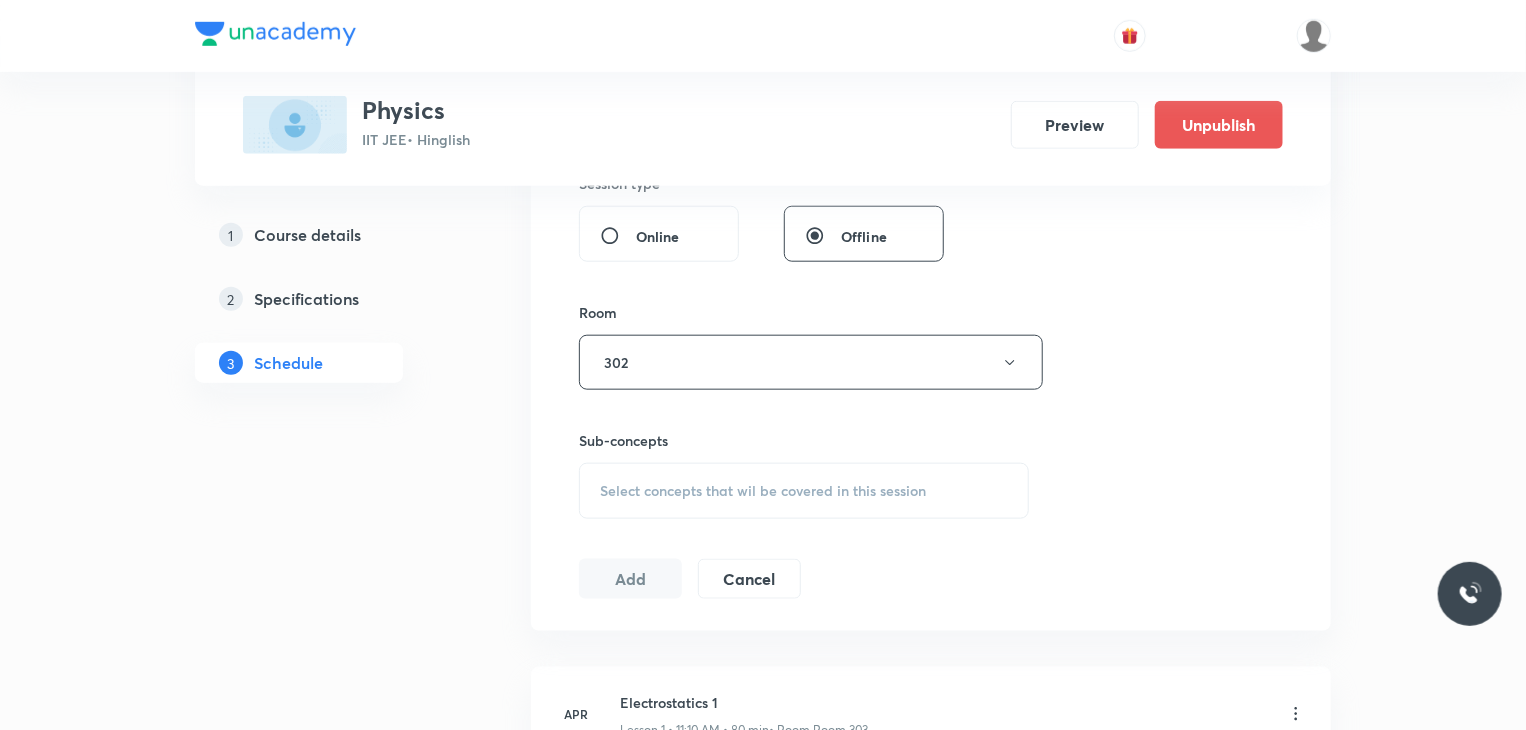 click on "Select concepts that wil be covered in this session" at bounding box center [804, 491] 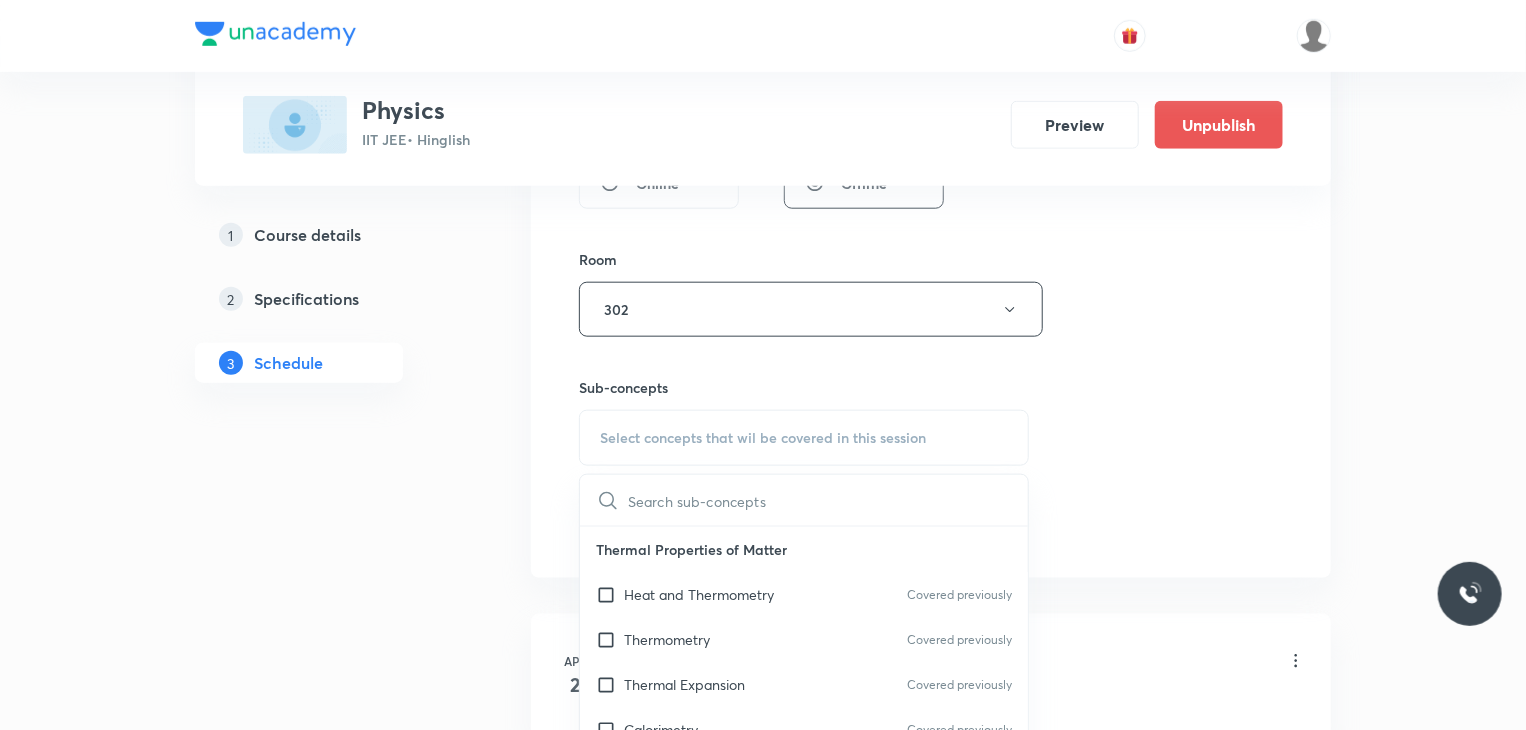 scroll, scrollTop: 1000, scrollLeft: 0, axis: vertical 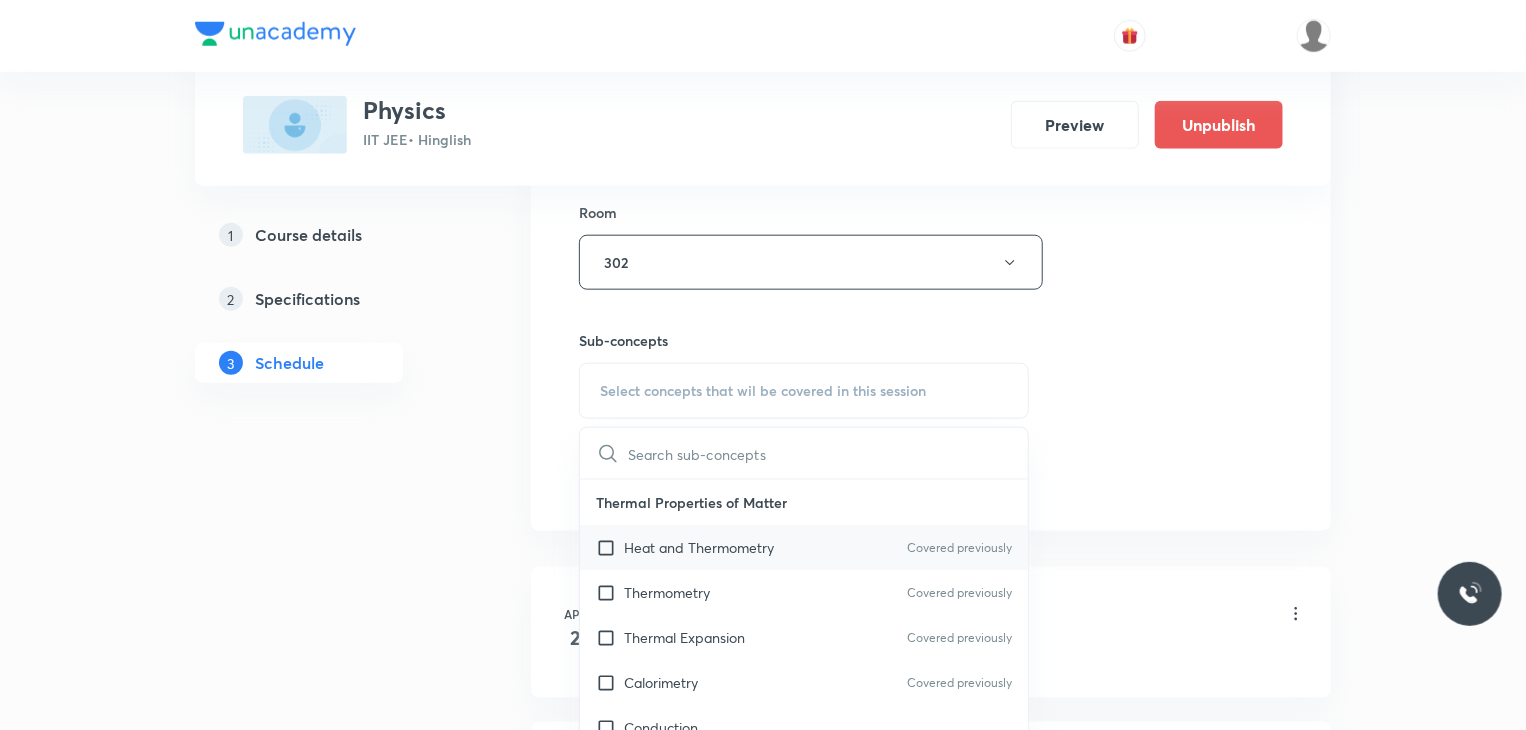 click on "Heat and Thermometry Covered previously" at bounding box center [804, 547] 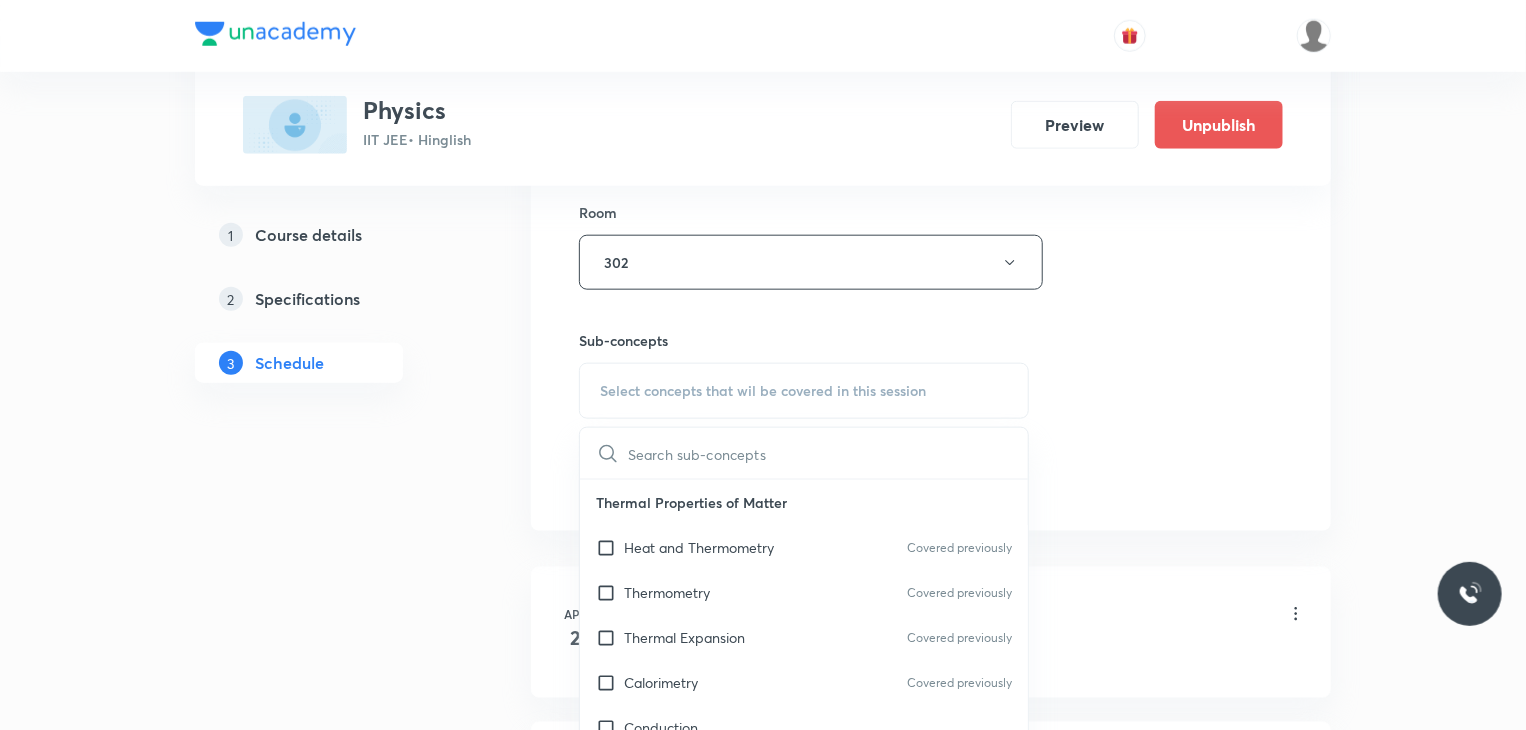 checkbox on "true" 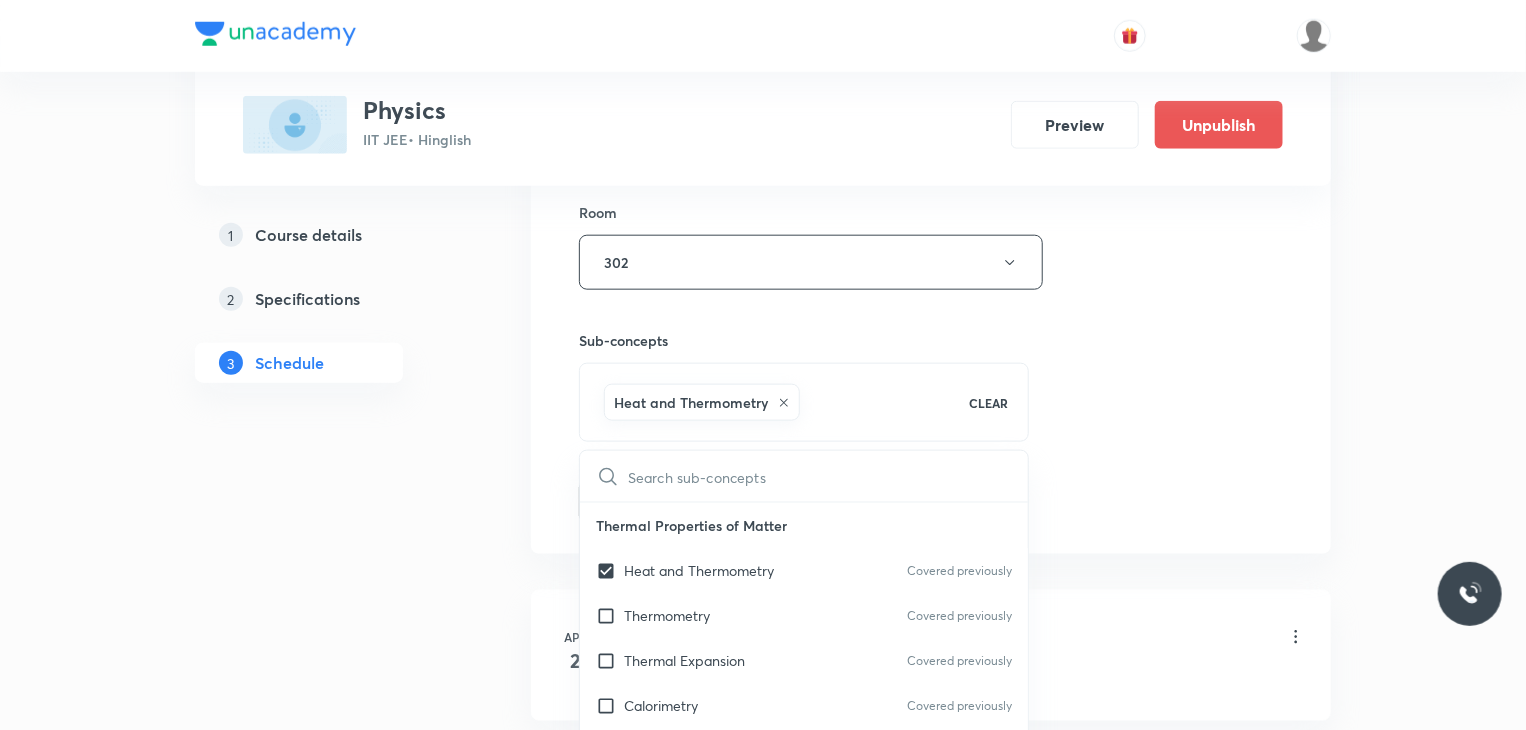 click on "Session  84 Live class Session title 28/99 EMI and Module Discussion 13 ​ Schedule for Aug 6, 2025, 11:10 AM ​ Duration (in minutes) 80 ​ Educator Praveen Kumar Ghosh   Session type Online Offline Room 302 Sub-concepts Heat and Thermometry CLEAR ​ Thermal Properties of Matter Heat and Thermometry Covered previously Thermometry Covered previously Thermal Expansion Covered previously Calorimetry Covered previously Conduction Radiation Conduction of Heat in Steady State Conduction Before Steady State (Qualitative Description) Convection of Heat (Qualitative Description) Kirchhoff's Law Newton's Law of Cooling Wien's Law of Blackbody Radiation & its Spectrum Radiation of Heat & Prevost Theory Stefan's-Boltzmann Law Emissivity, Absorptivity, Emissive Power Thermodynamics Thermodynamic System First Law of Thermodynamics Heat in Thermodynamics Gaseous Mixture Different Processes in First Law of Thermodynamics Reversible and irreversible Process Heat Engine Second Law of Thermodynamics Kinetic Theory of Gases" at bounding box center (931, -23) 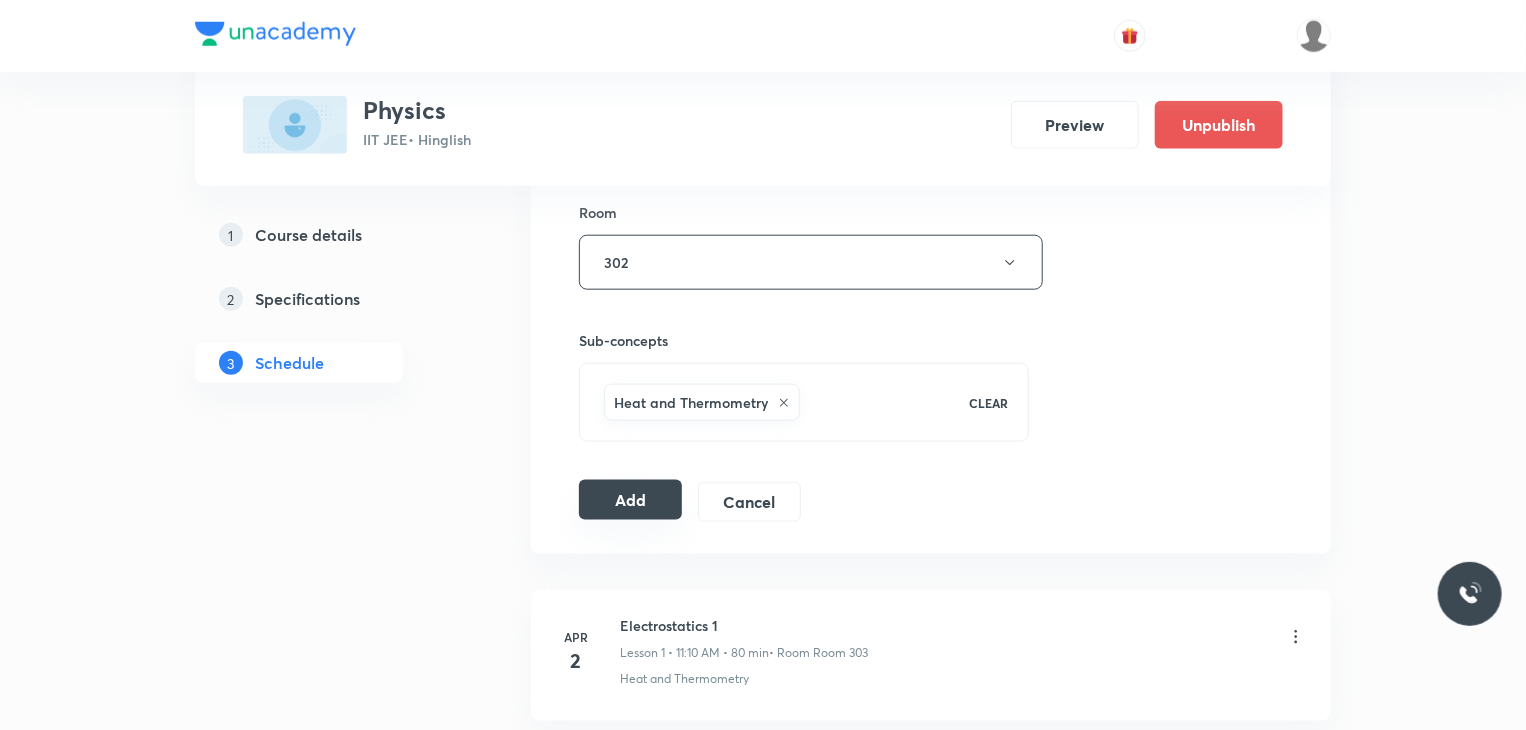 click on "Add" at bounding box center [630, 500] 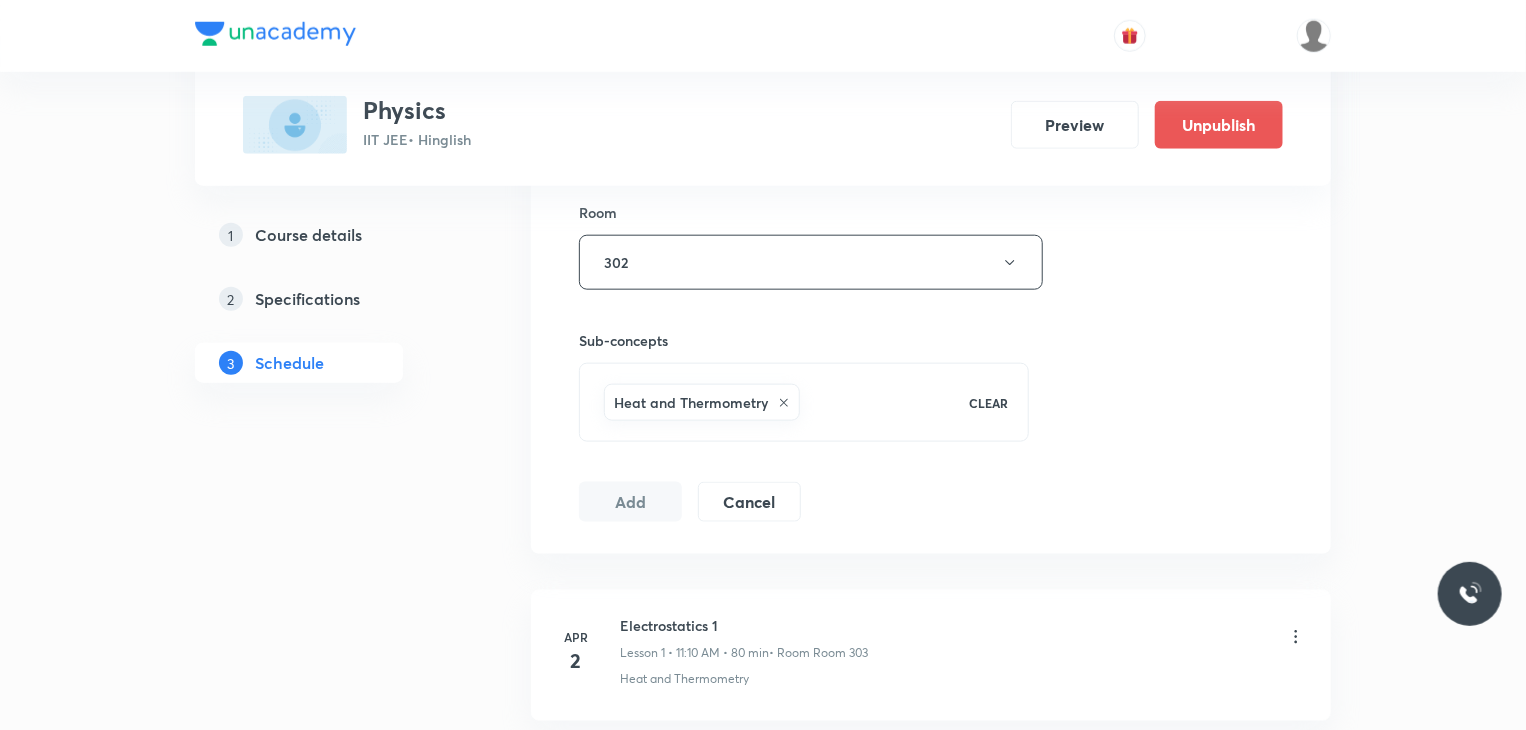 scroll, scrollTop: 13853, scrollLeft: 0, axis: vertical 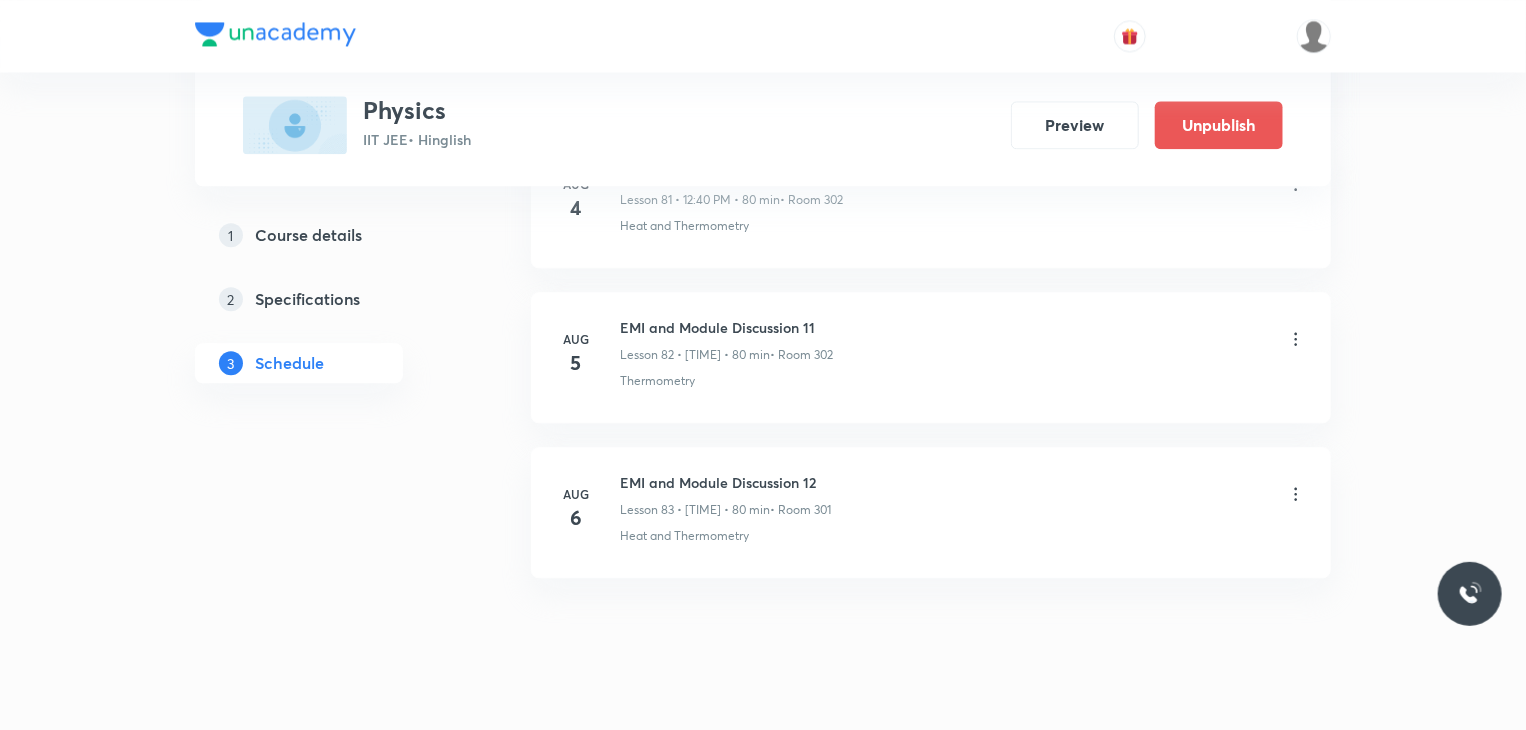 type 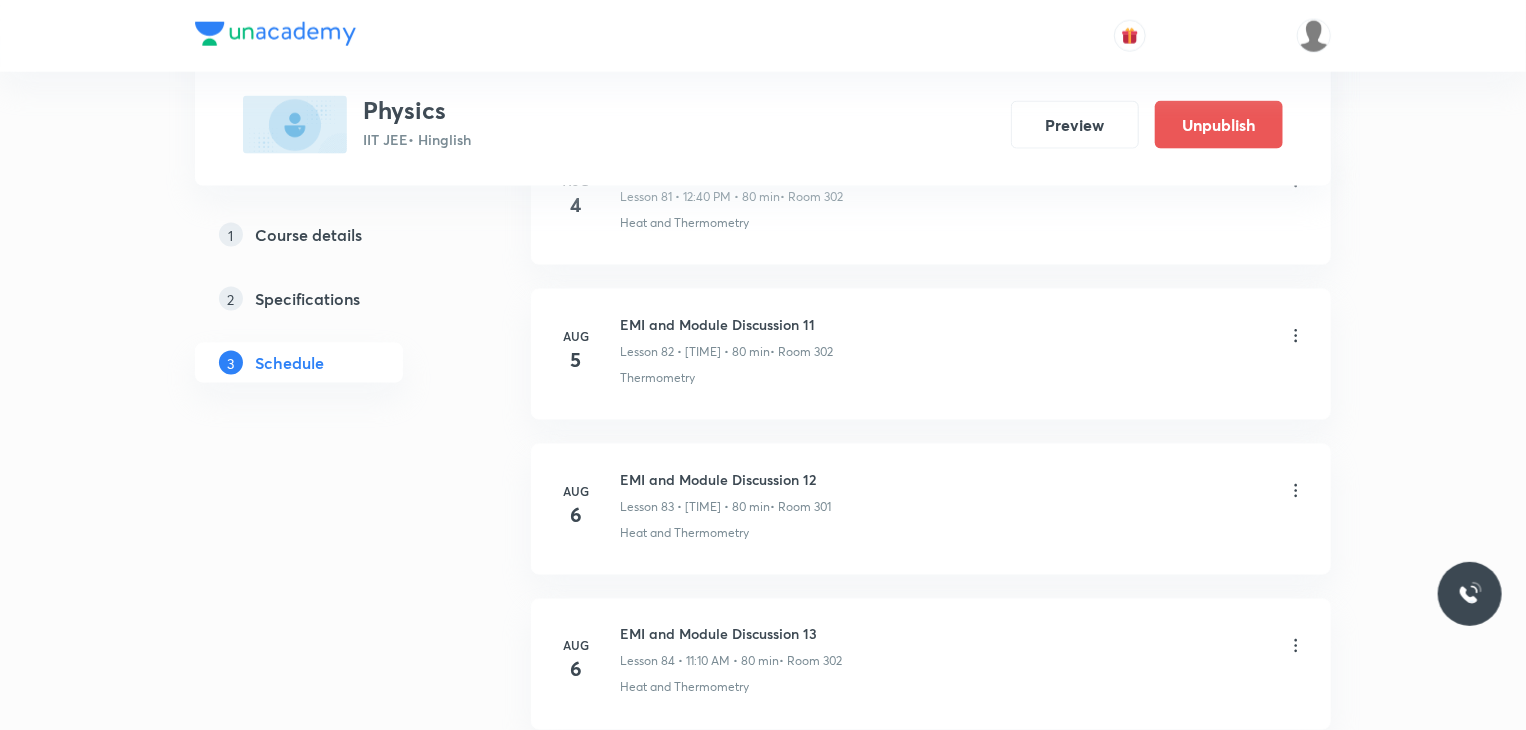 scroll, scrollTop: 12940, scrollLeft: 0, axis: vertical 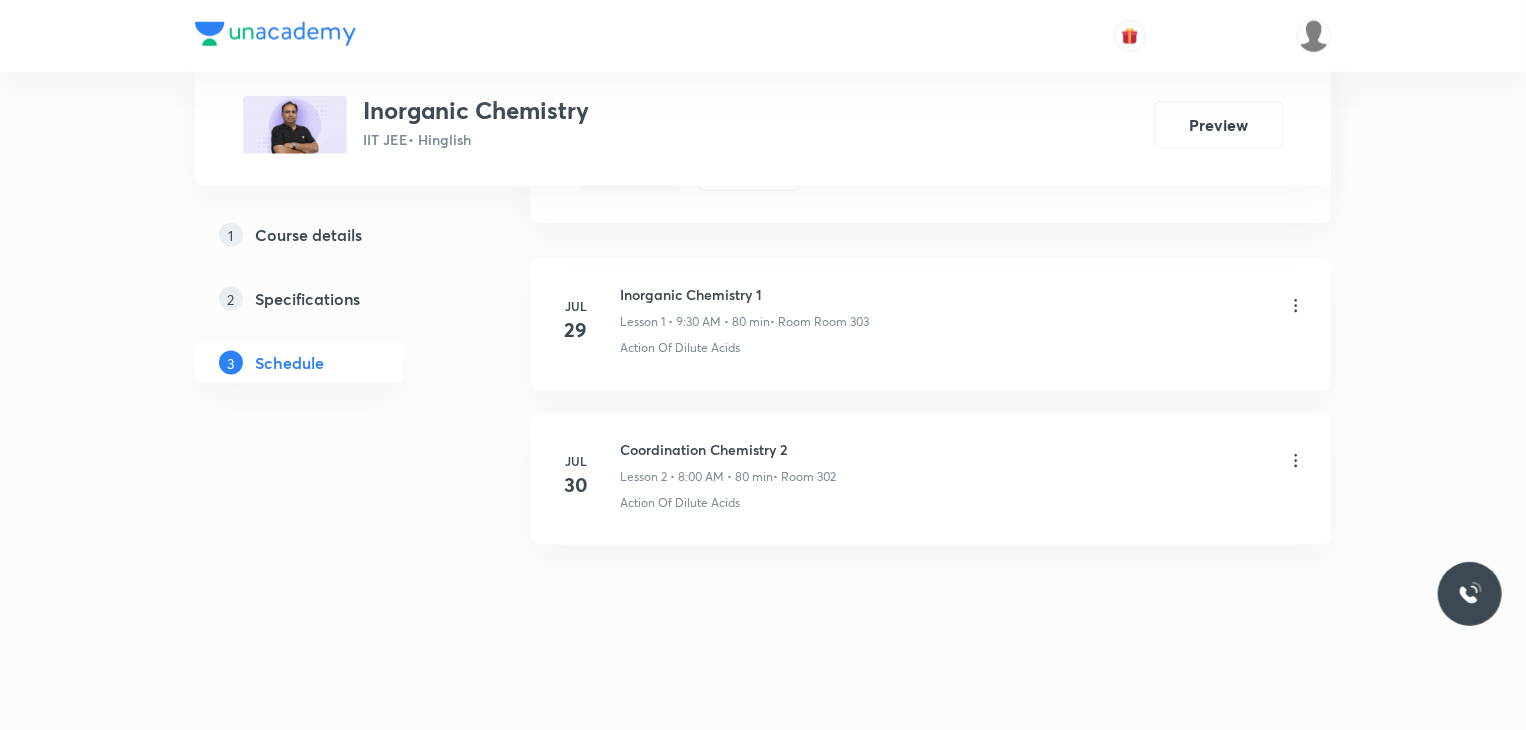 click on "Jul 30 Coordination Chemistry 2 Lesson 2 • 8:00 AM • 80 min  • Room 302 Action Of Dilute Acids" at bounding box center (931, 479) 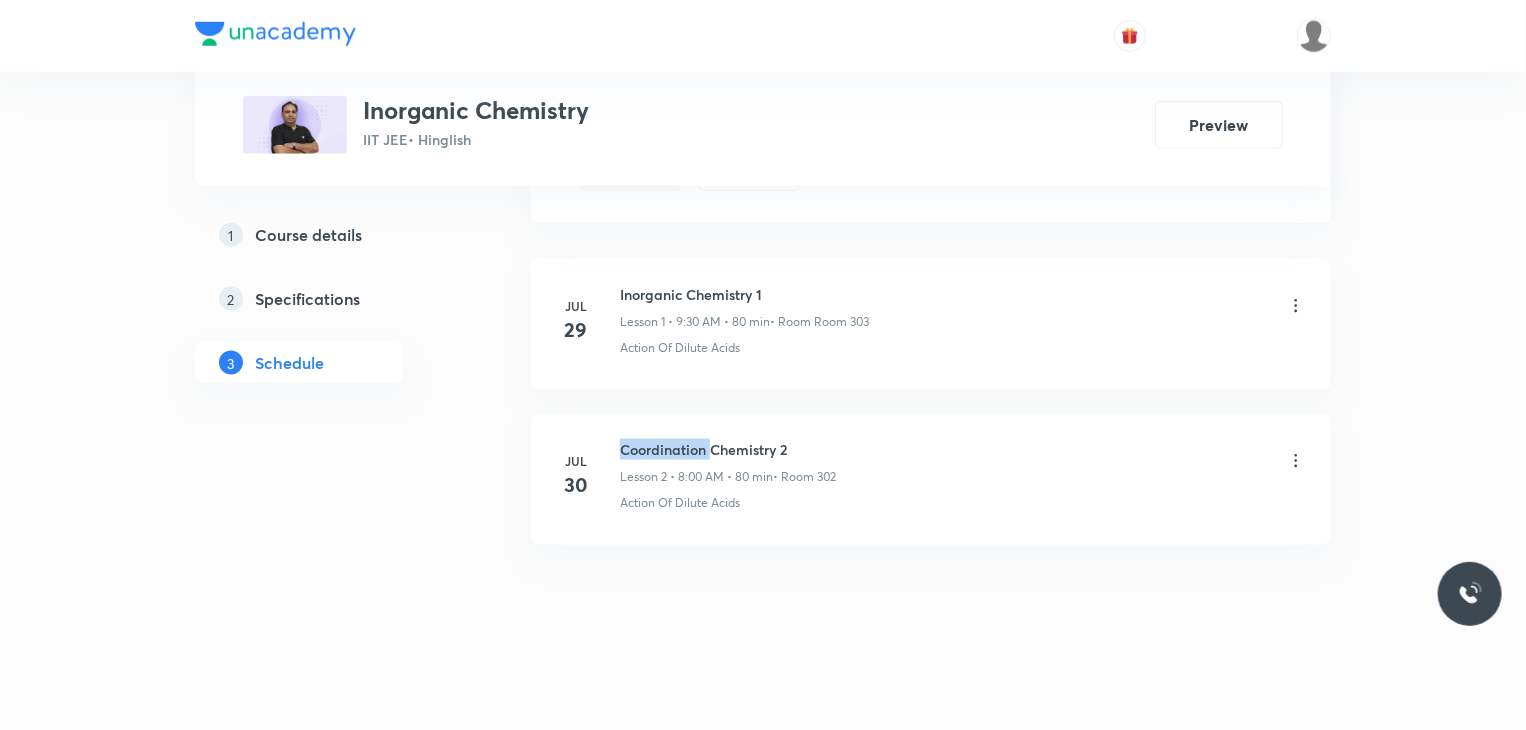 click on "Jul 30 Coordination Chemistry 2 Lesson 2 • 8:00 AM • 80 min  • Room 302 Action Of Dilute Acids" at bounding box center (931, 479) 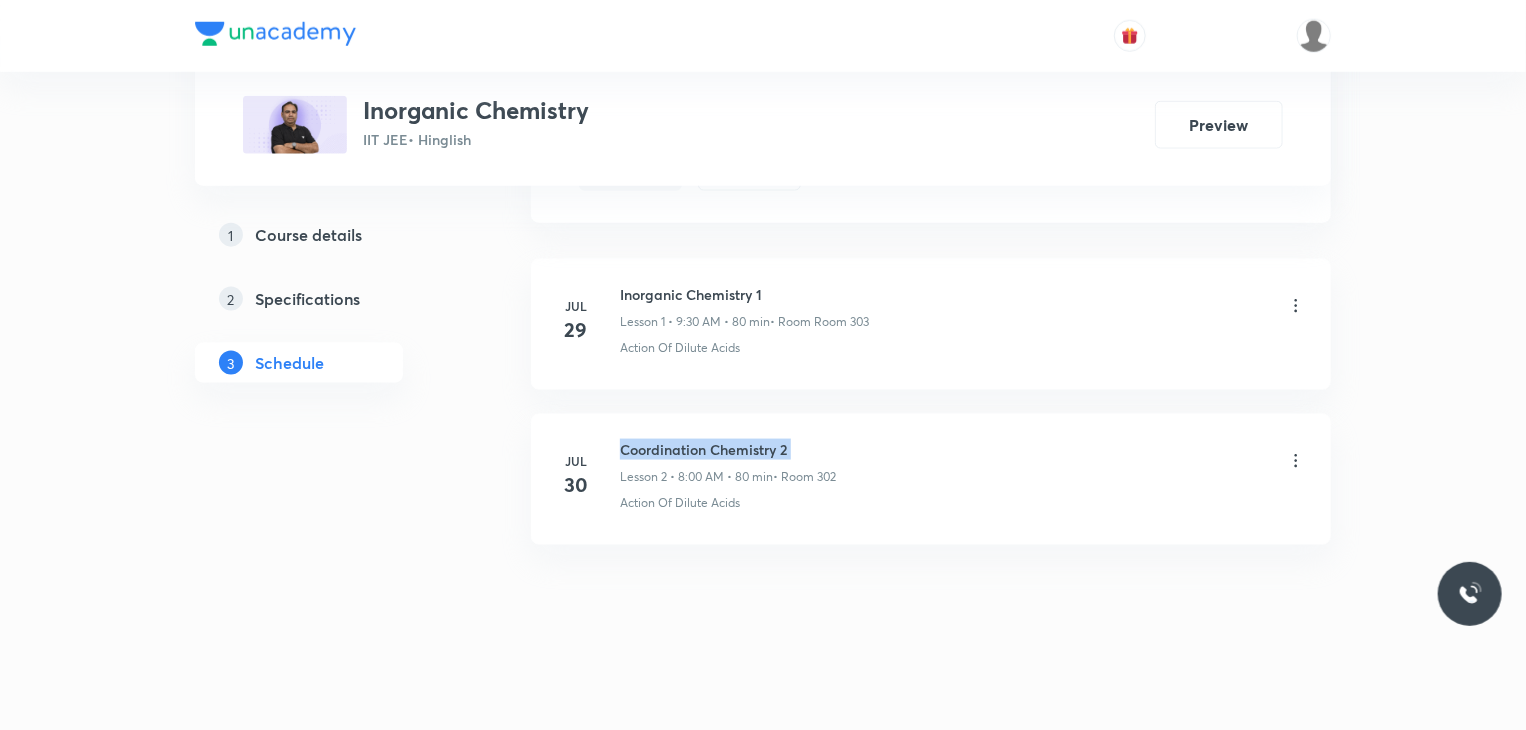 click on "Jul 30 Coordination Chemistry 2 Lesson 2 • 8:00 AM • 80 min  • Room 302 Action Of Dilute Acids" at bounding box center [931, 479] 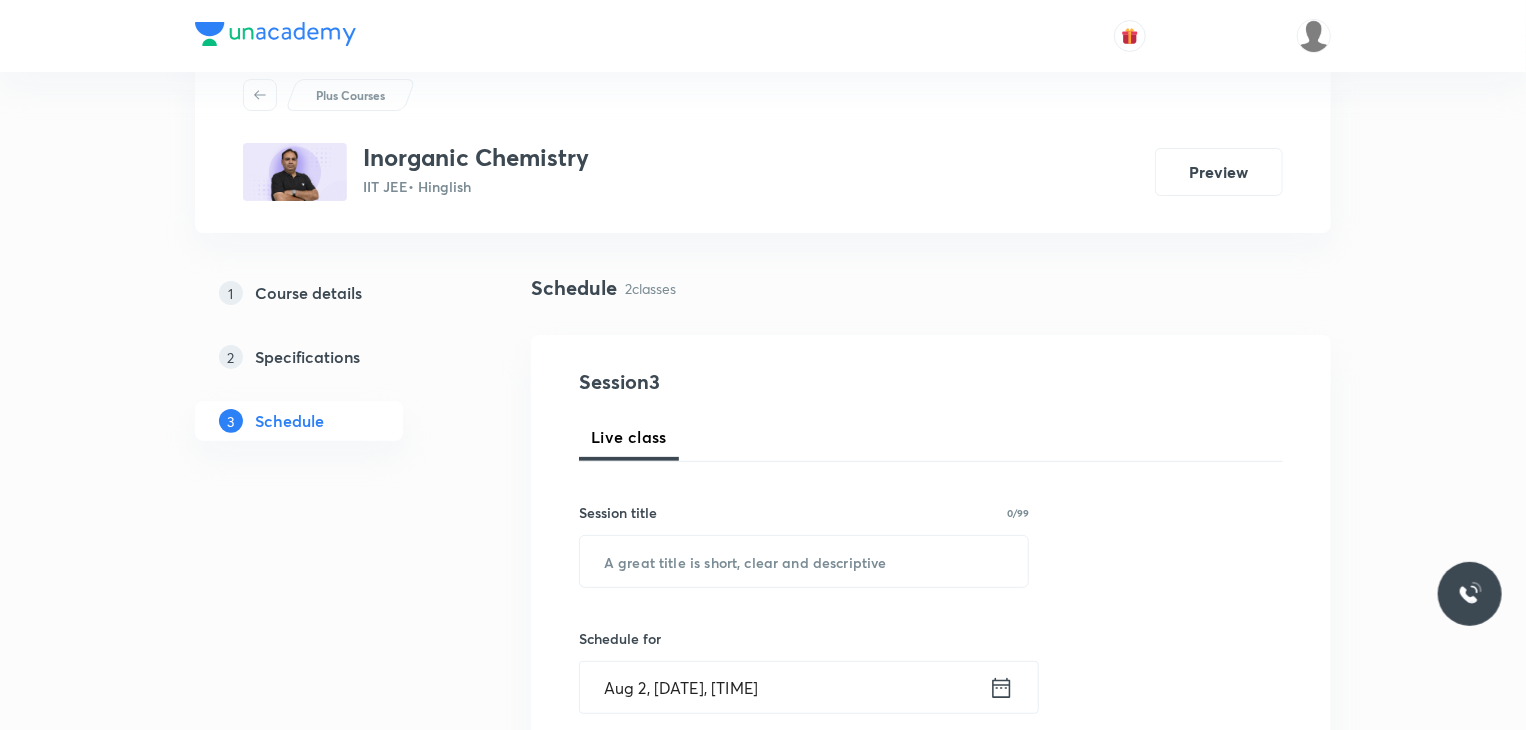 scroll, scrollTop: 100, scrollLeft: 0, axis: vertical 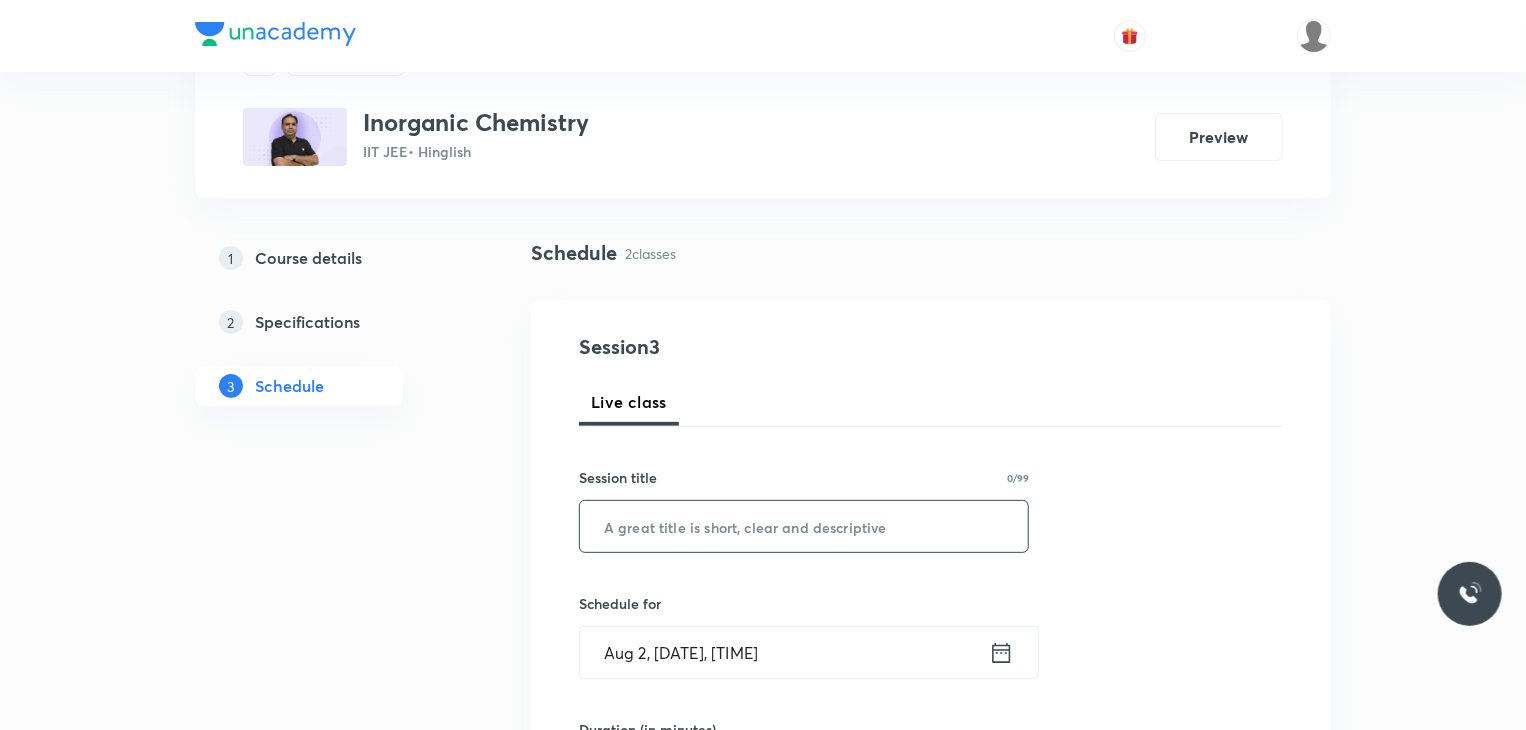 click at bounding box center [804, 526] 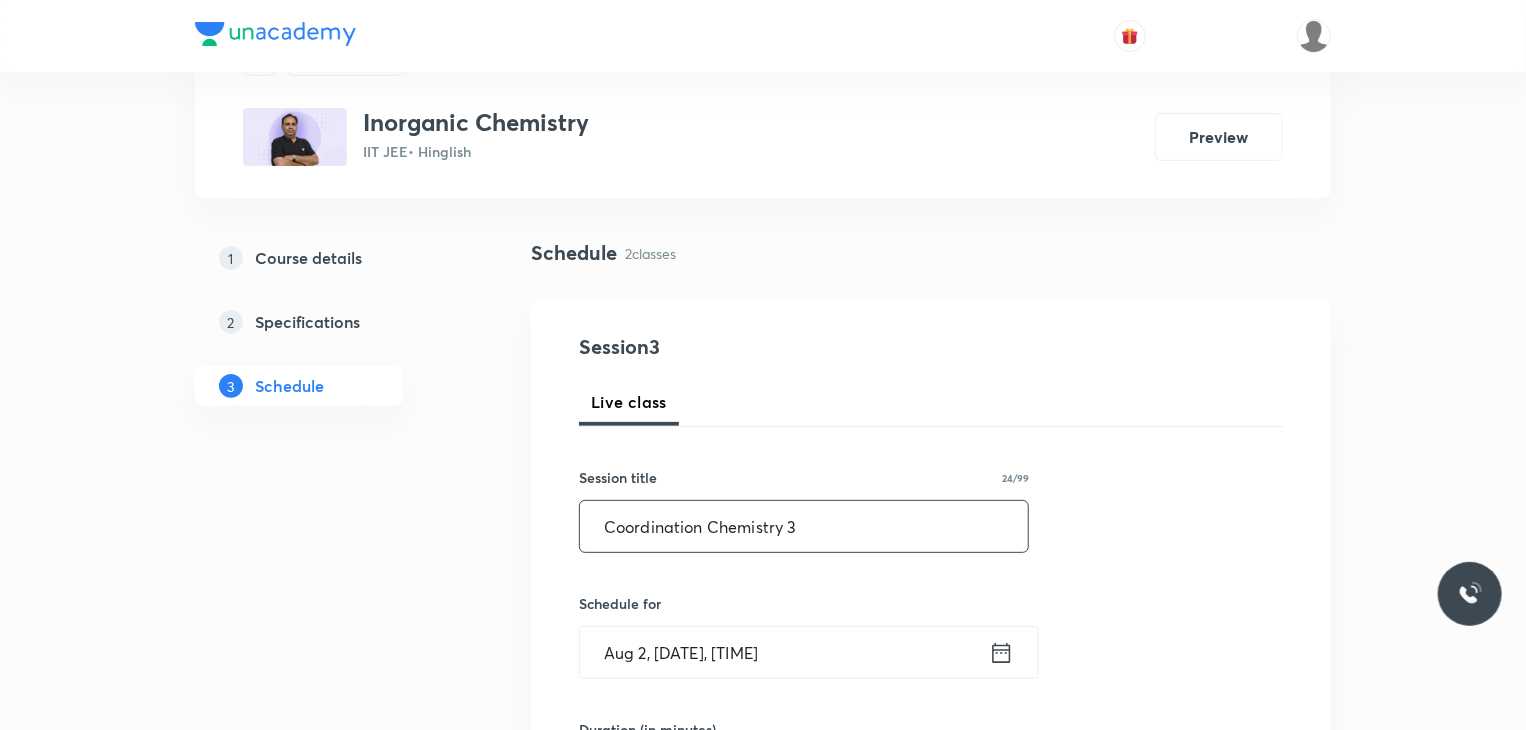 type on "Coordination Chemistry 3" 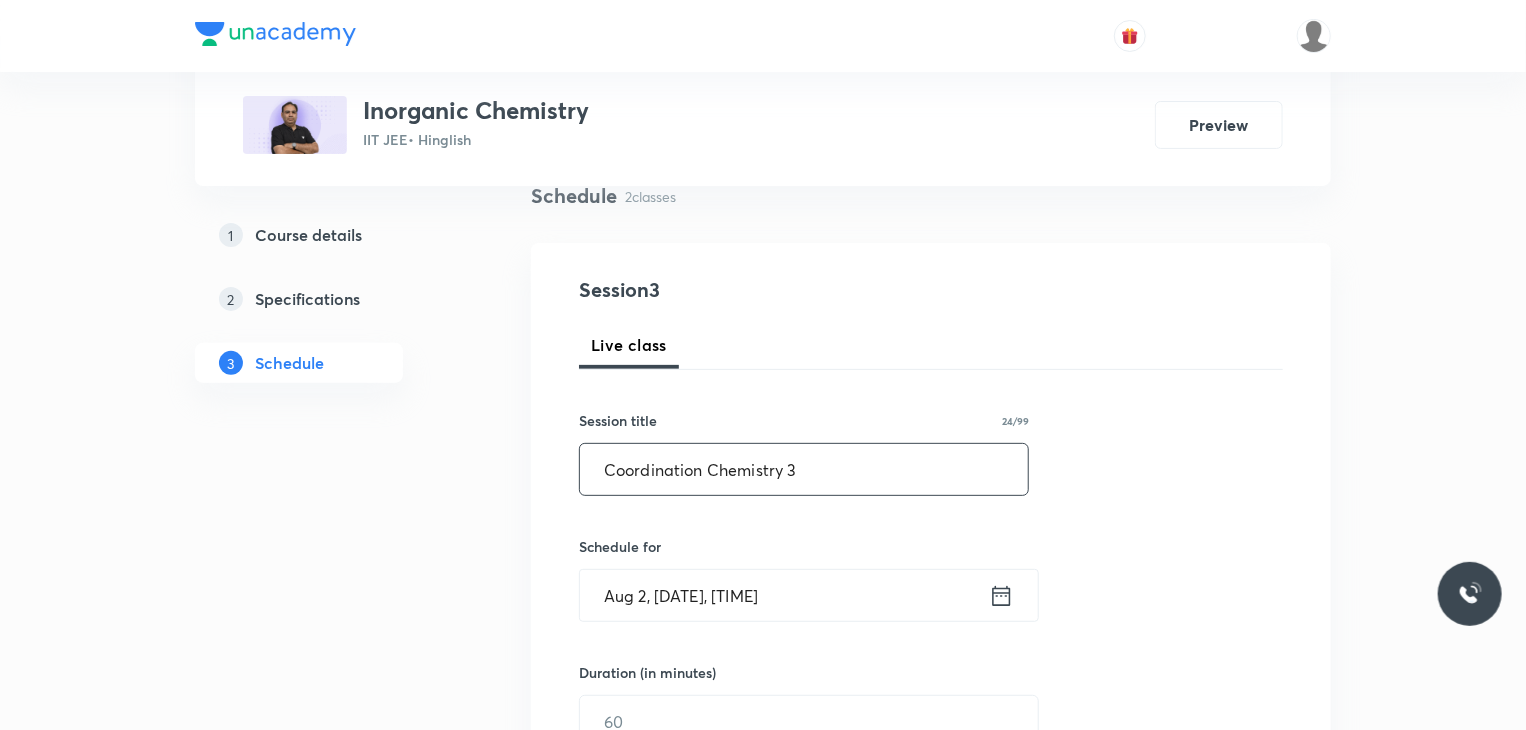 scroll, scrollTop: 200, scrollLeft: 0, axis: vertical 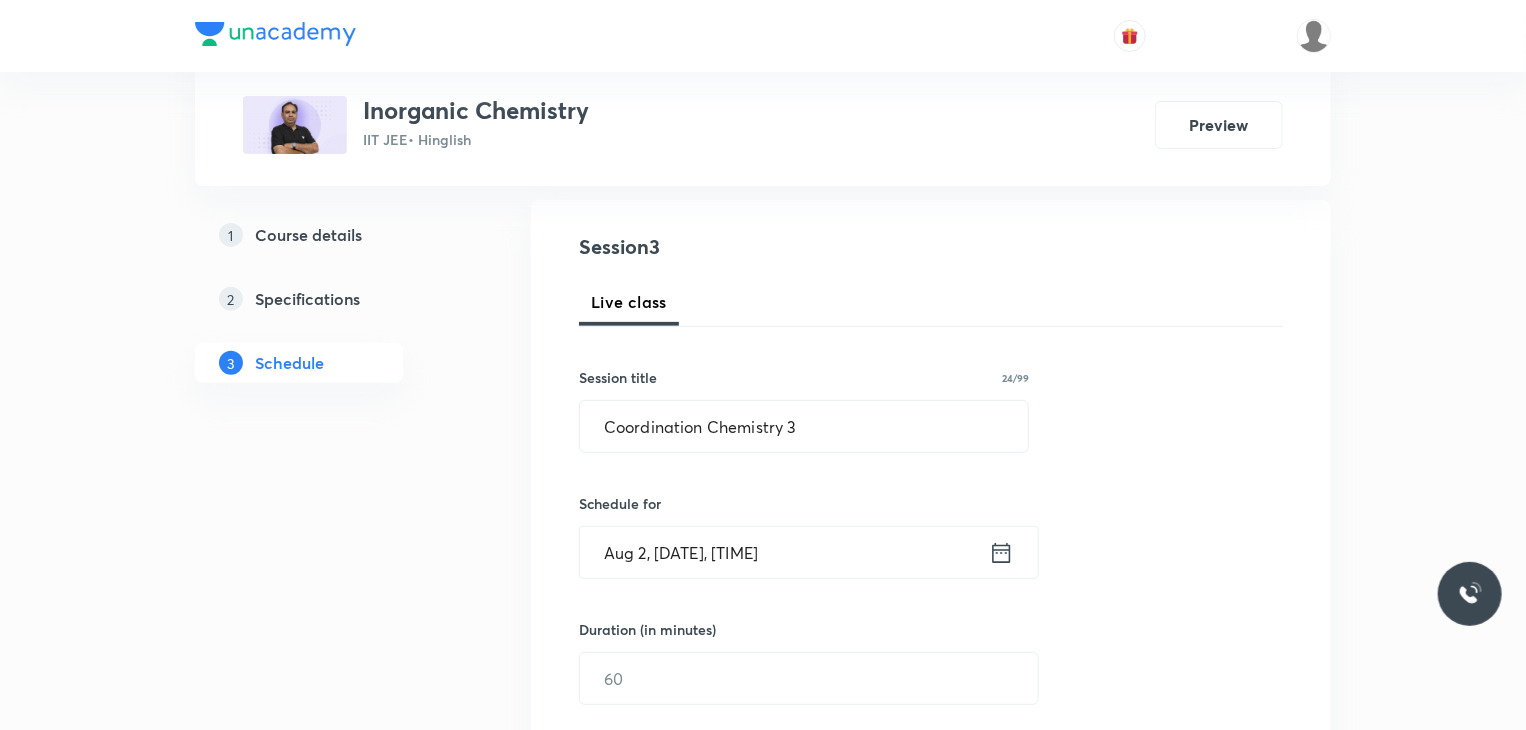 drag, startPoint x: 790, startPoint y: 512, endPoint x: 788, endPoint y: 554, distance: 42.047592 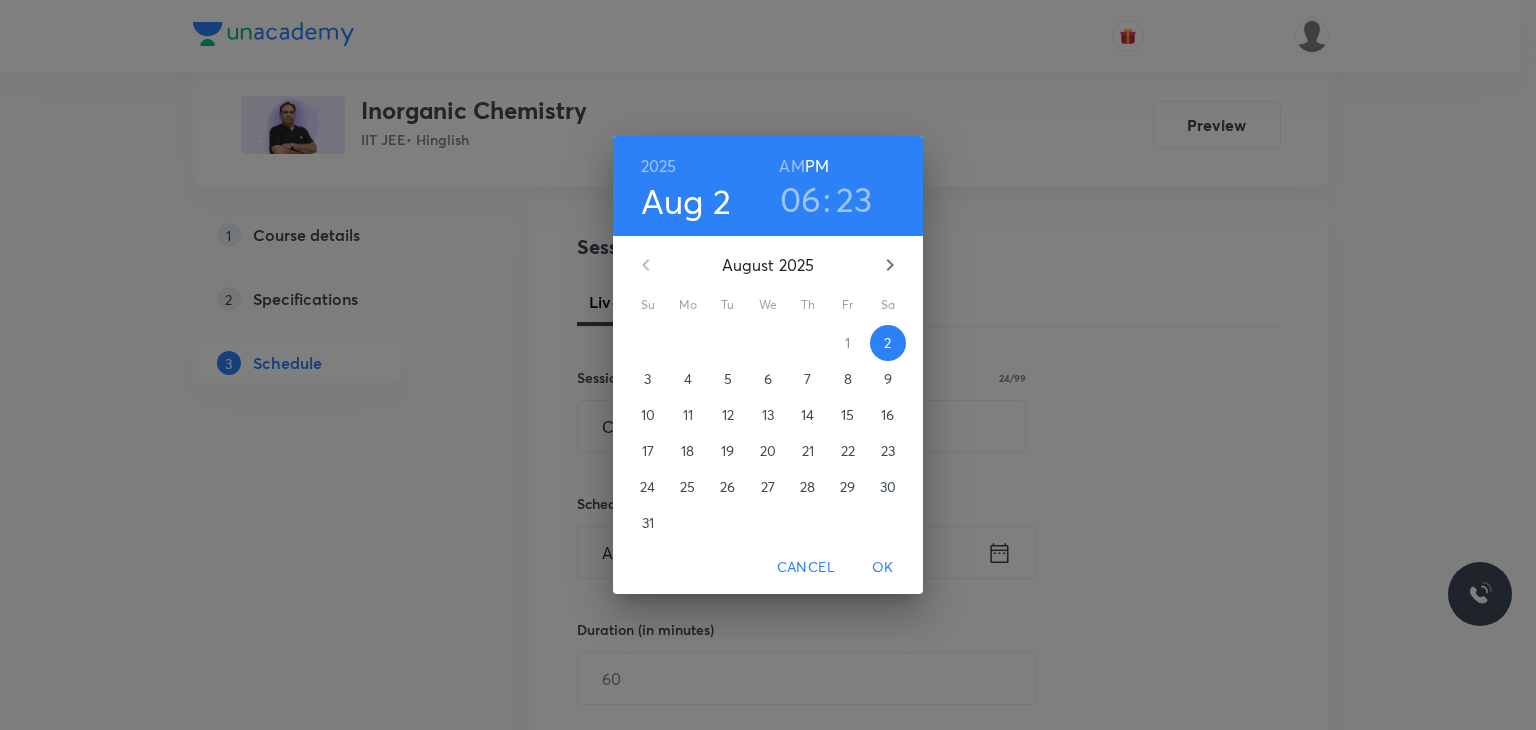click on "5" at bounding box center [728, 379] 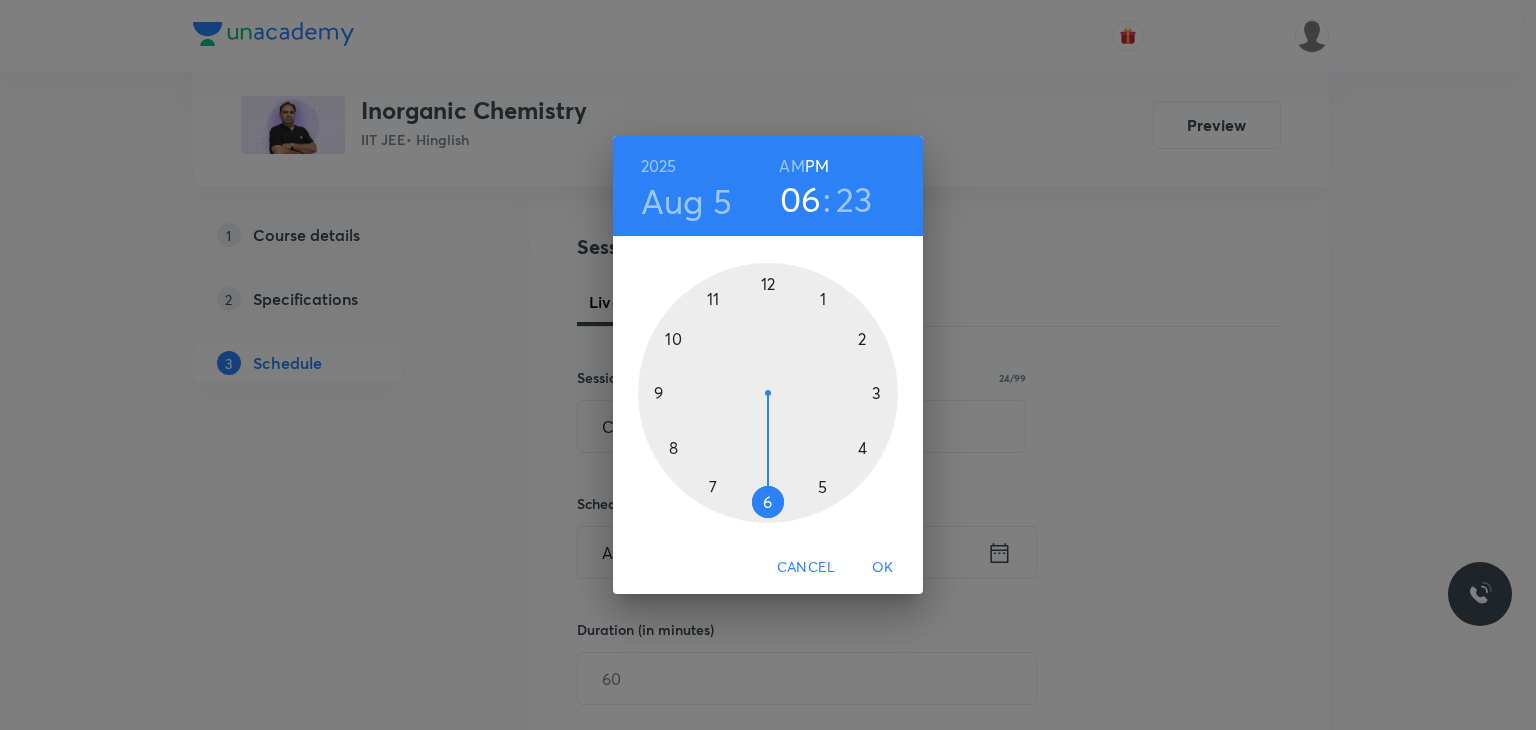 click on "AM" at bounding box center (791, 166) 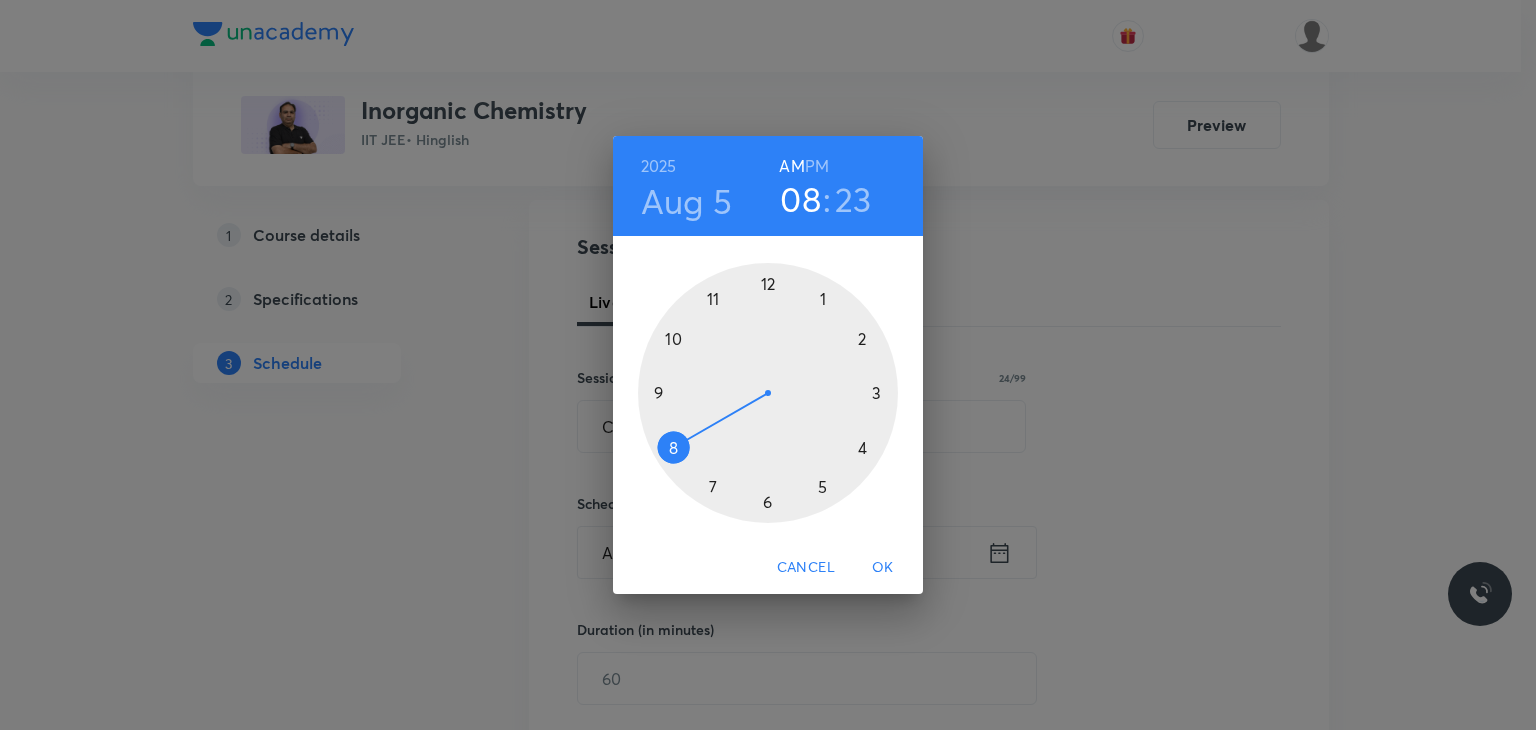 drag, startPoint x: 737, startPoint y: 357, endPoint x: 672, endPoint y: 454, distance: 116.76472 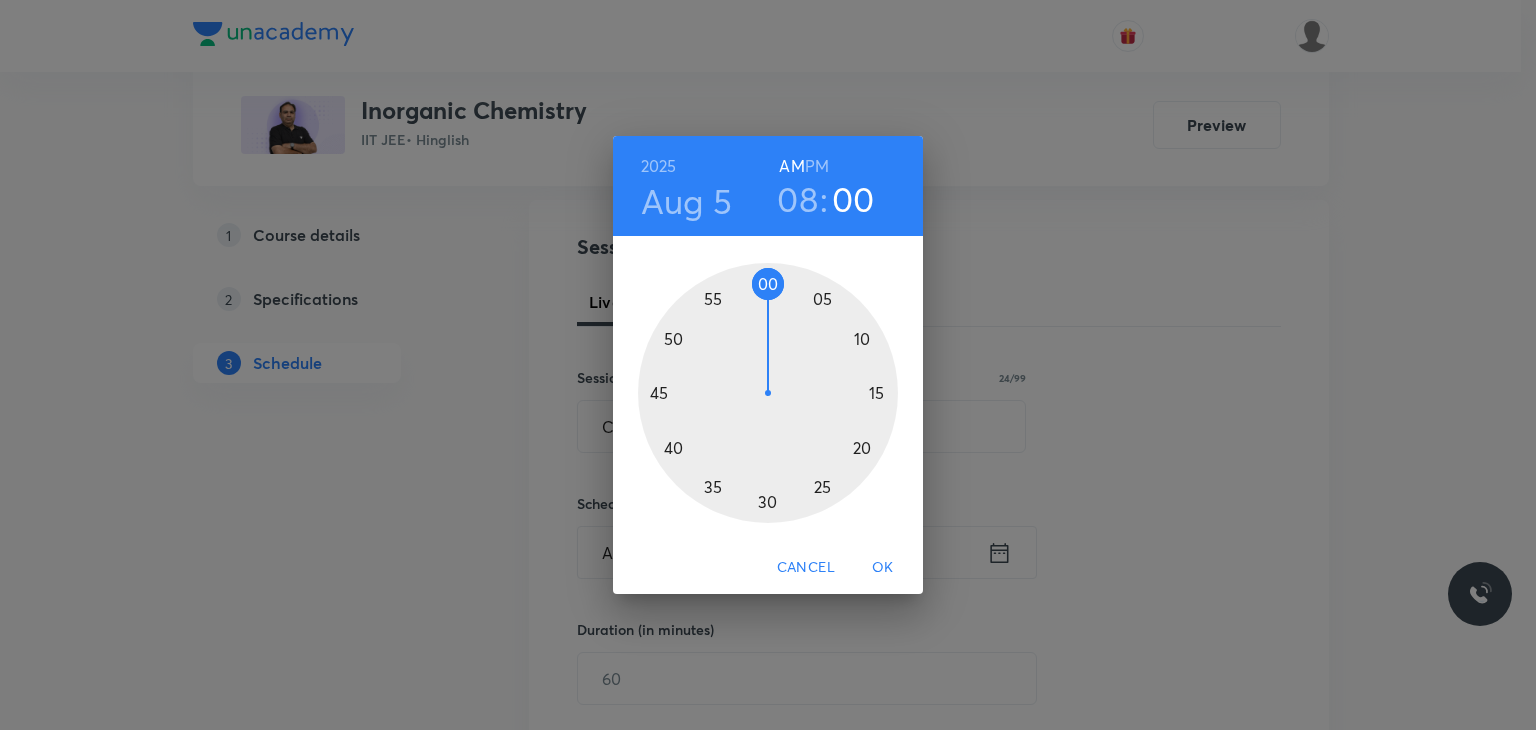 drag, startPoint x: 720, startPoint y: 268, endPoint x: 770, endPoint y: 279, distance: 51.1957 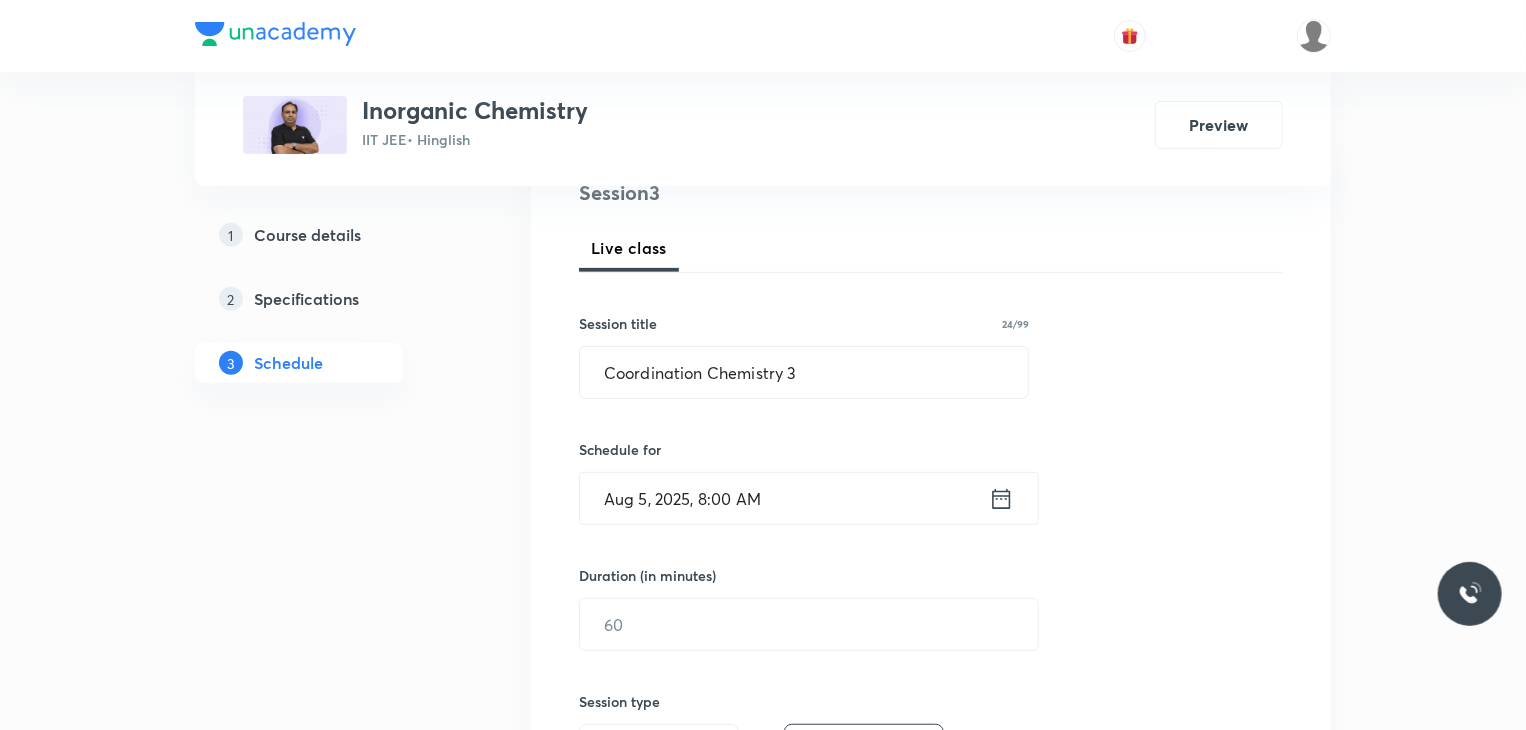 scroll, scrollTop: 300, scrollLeft: 0, axis: vertical 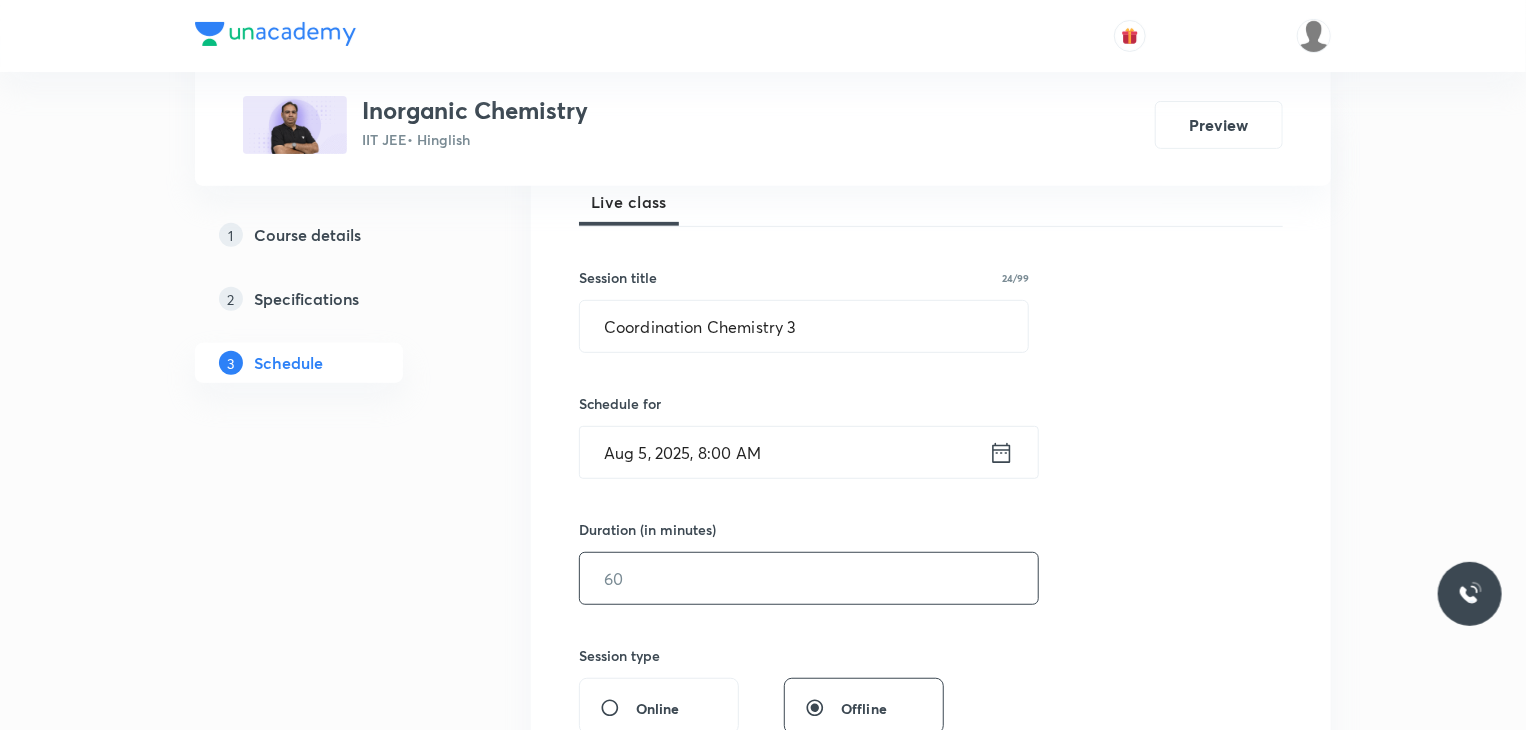click at bounding box center (809, 578) 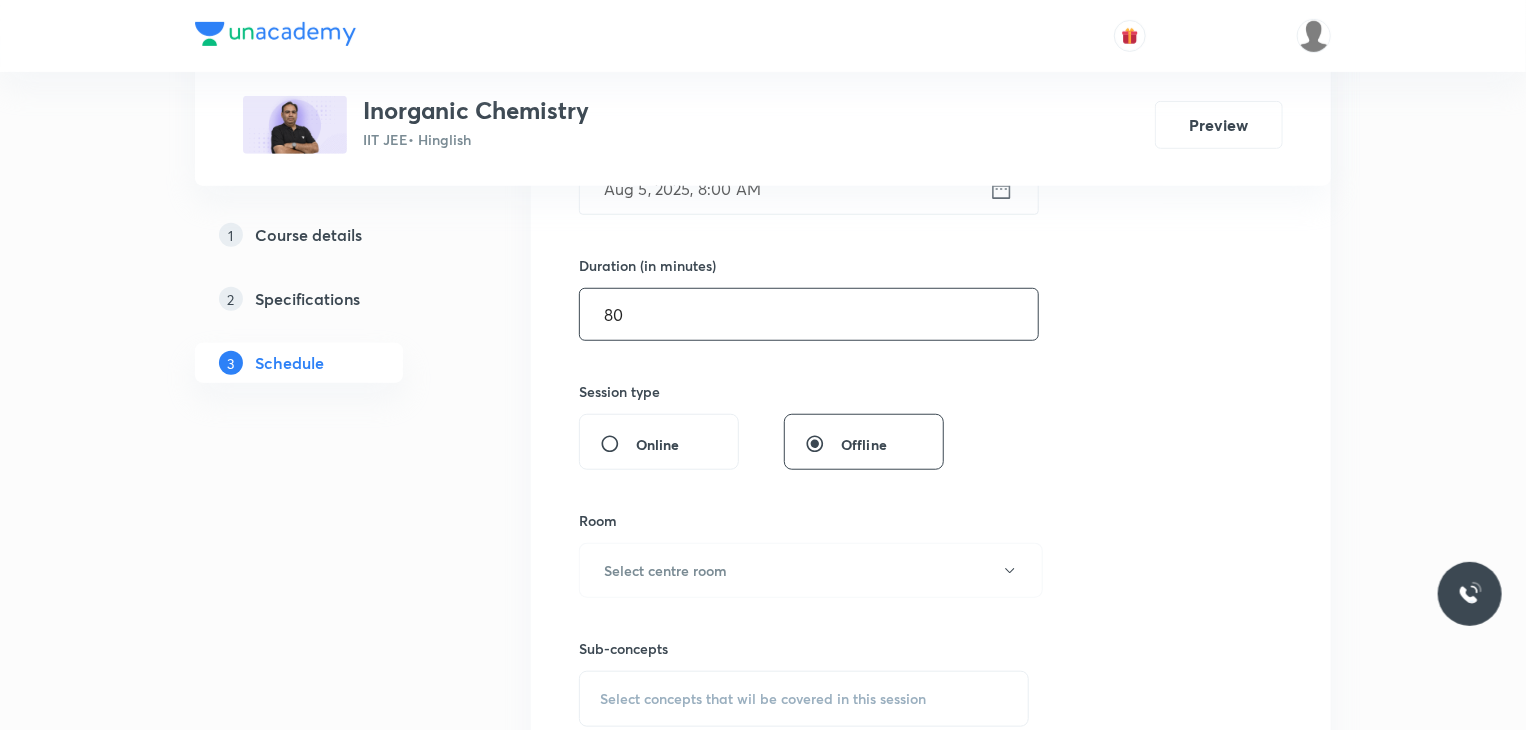 type on "80" 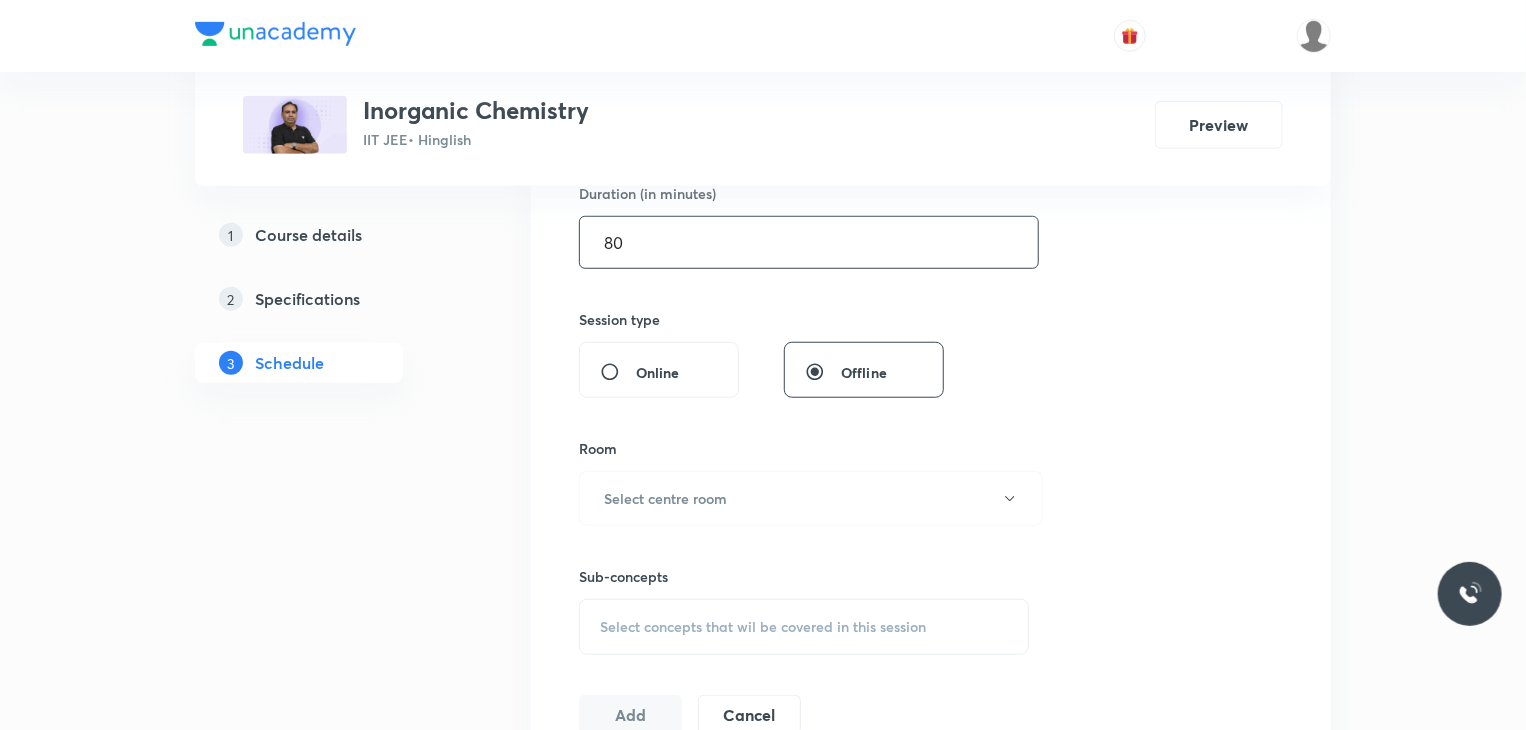scroll, scrollTop: 700, scrollLeft: 0, axis: vertical 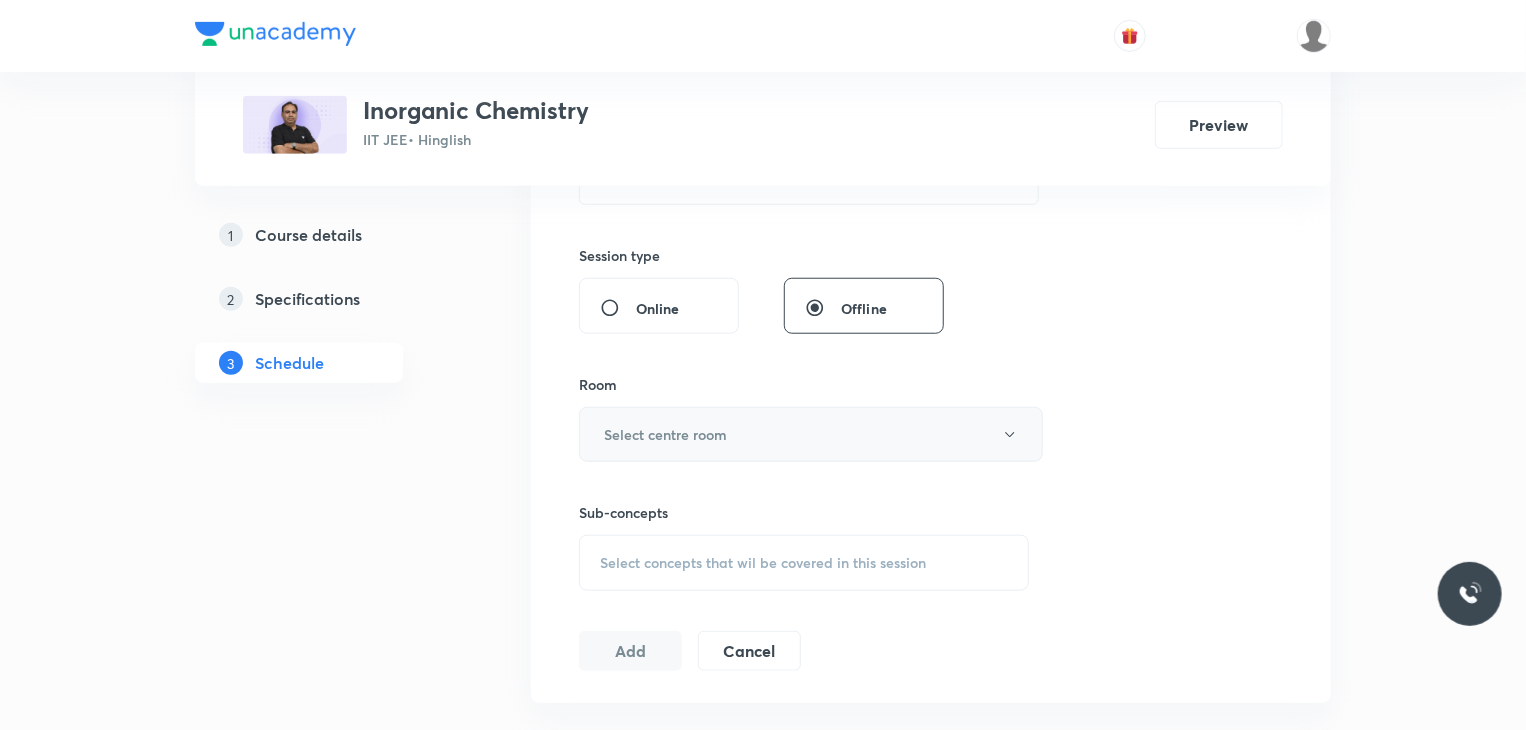 click on "Select centre room" at bounding box center [811, 434] 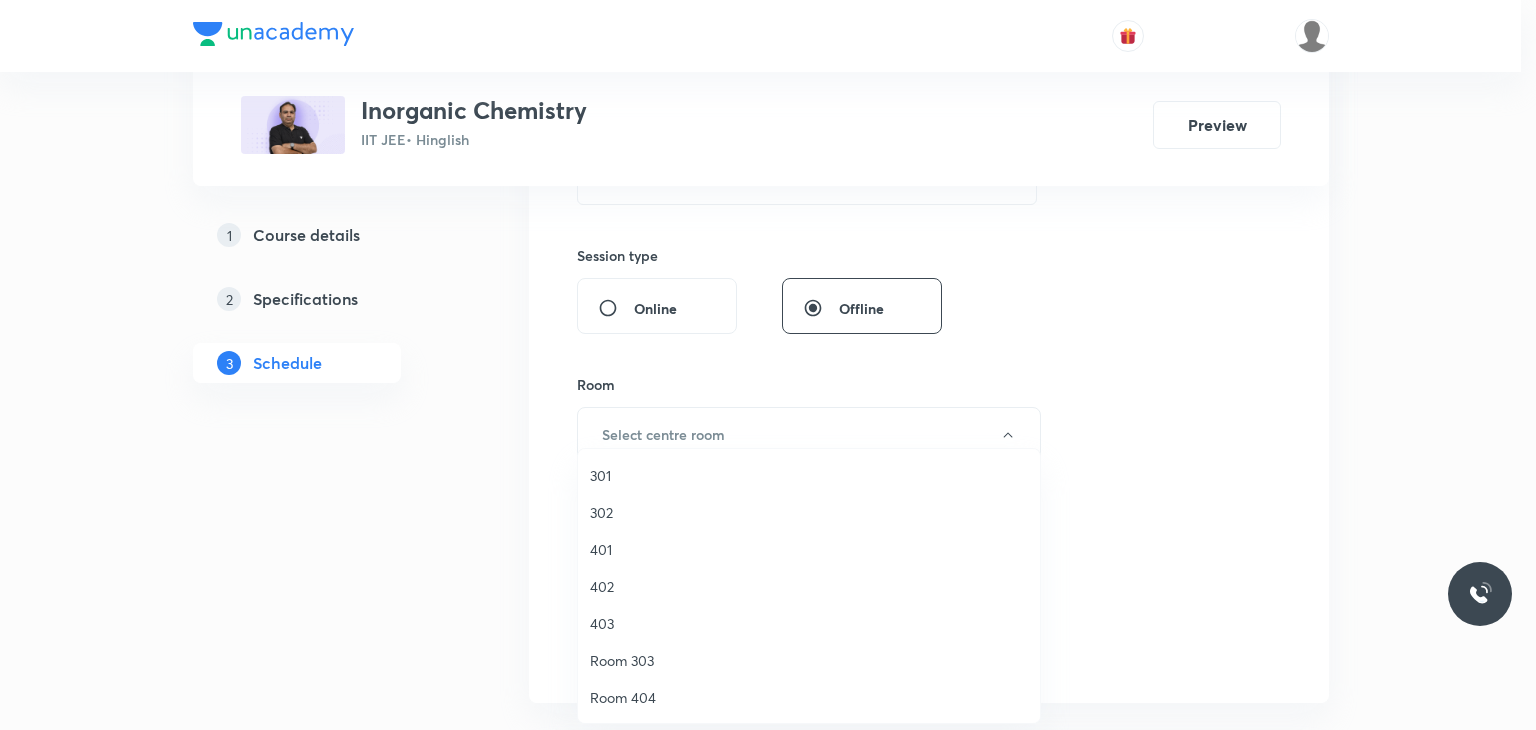 click on "302" at bounding box center [809, 512] 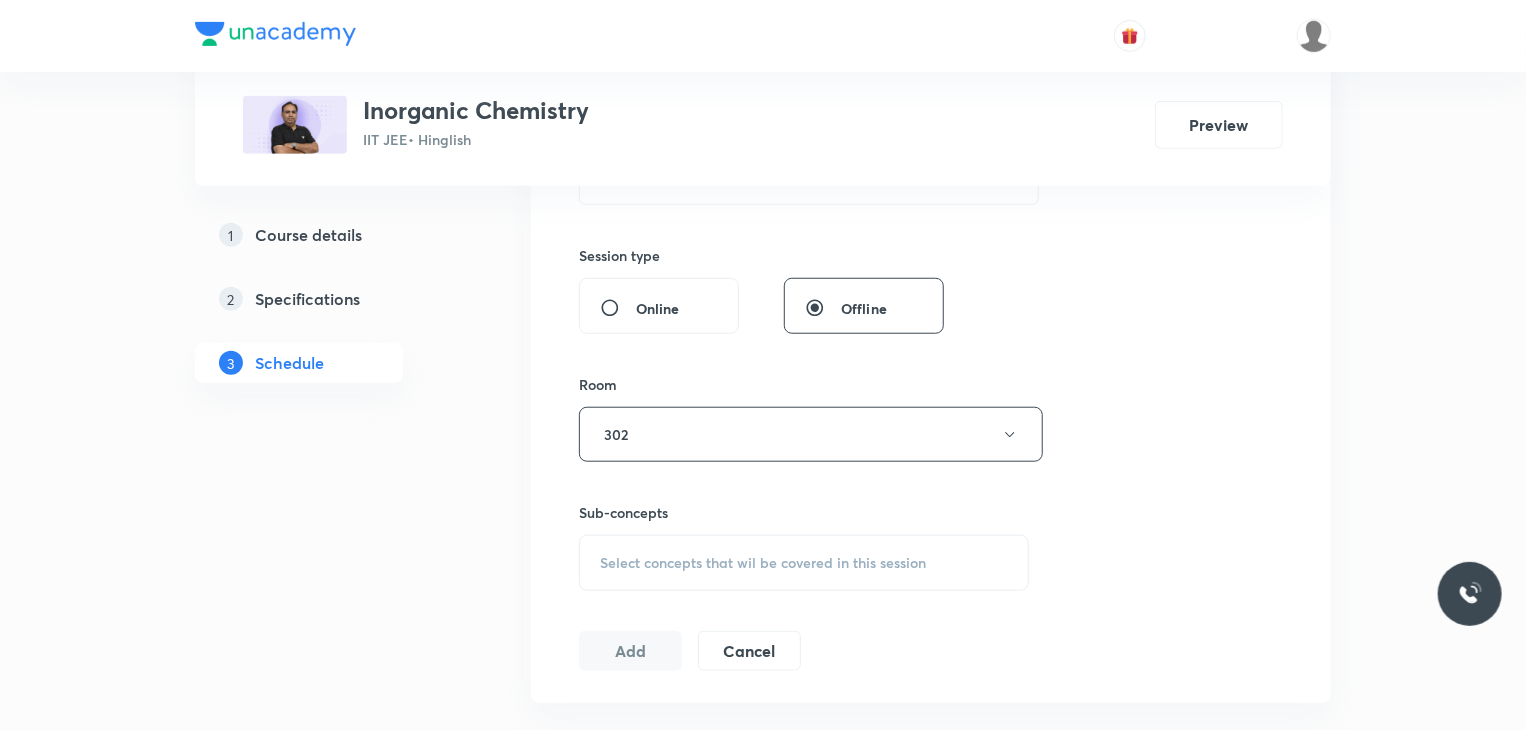 click on "Select concepts that wil be covered in this session" at bounding box center (804, 563) 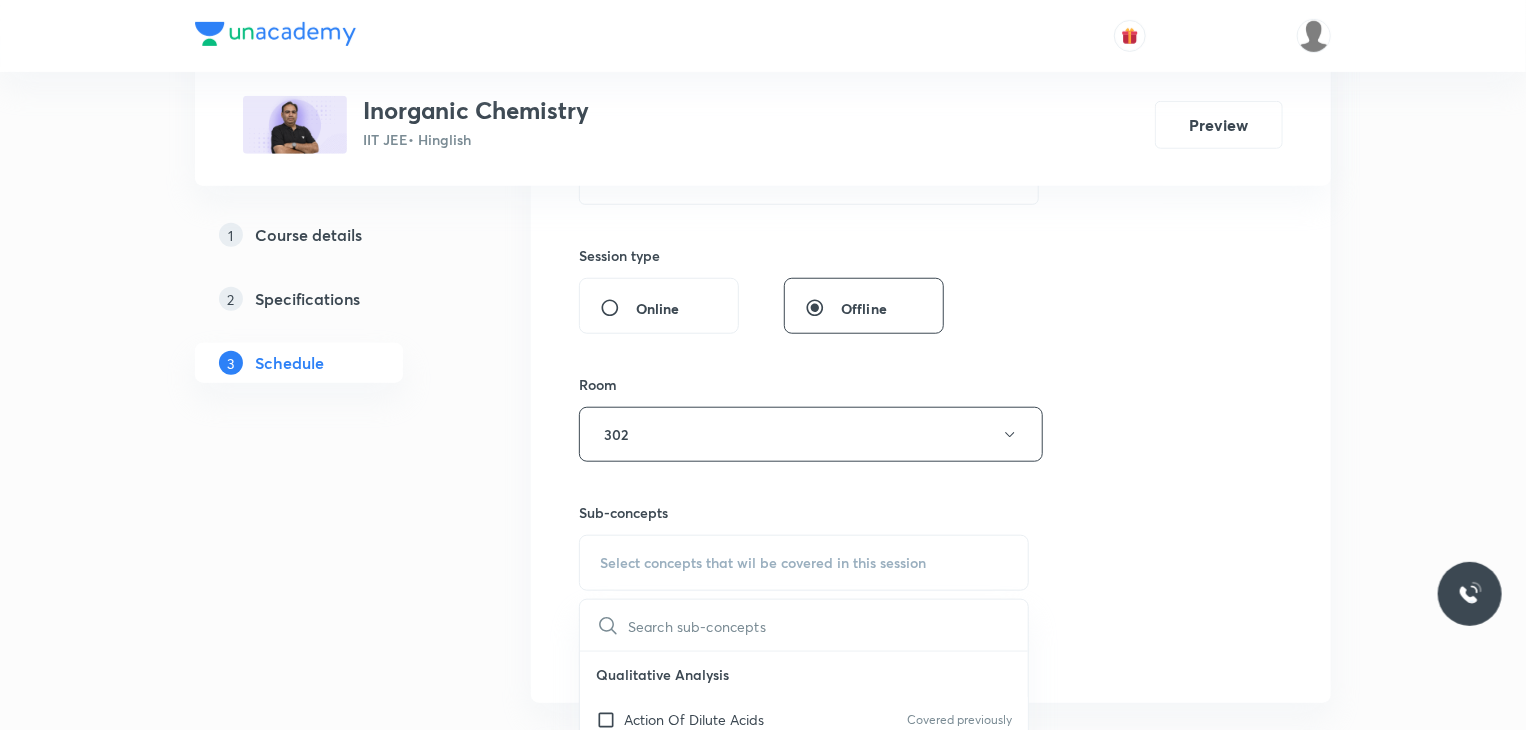 scroll, scrollTop: 800, scrollLeft: 0, axis: vertical 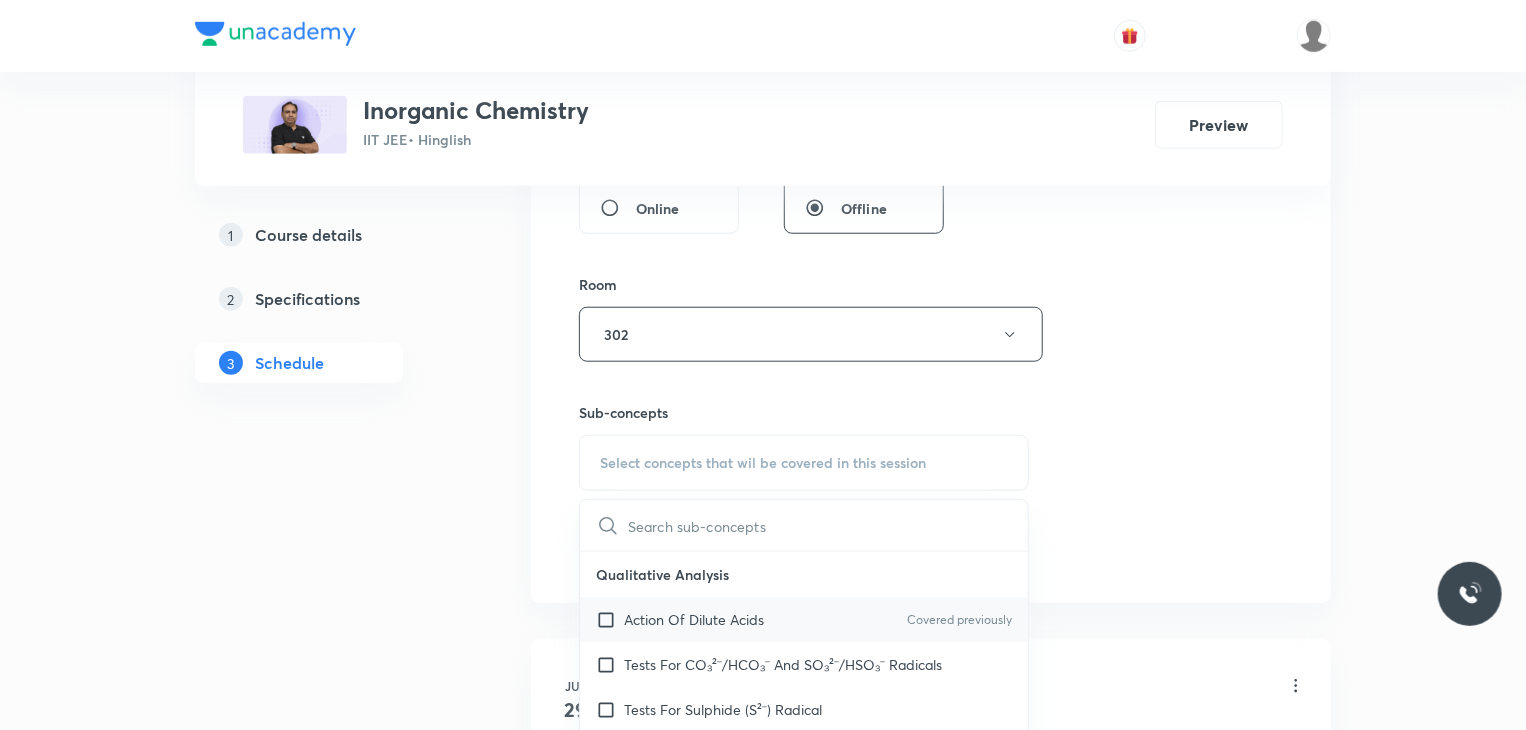 click on "Action Of Dilute Acids" at bounding box center (694, 619) 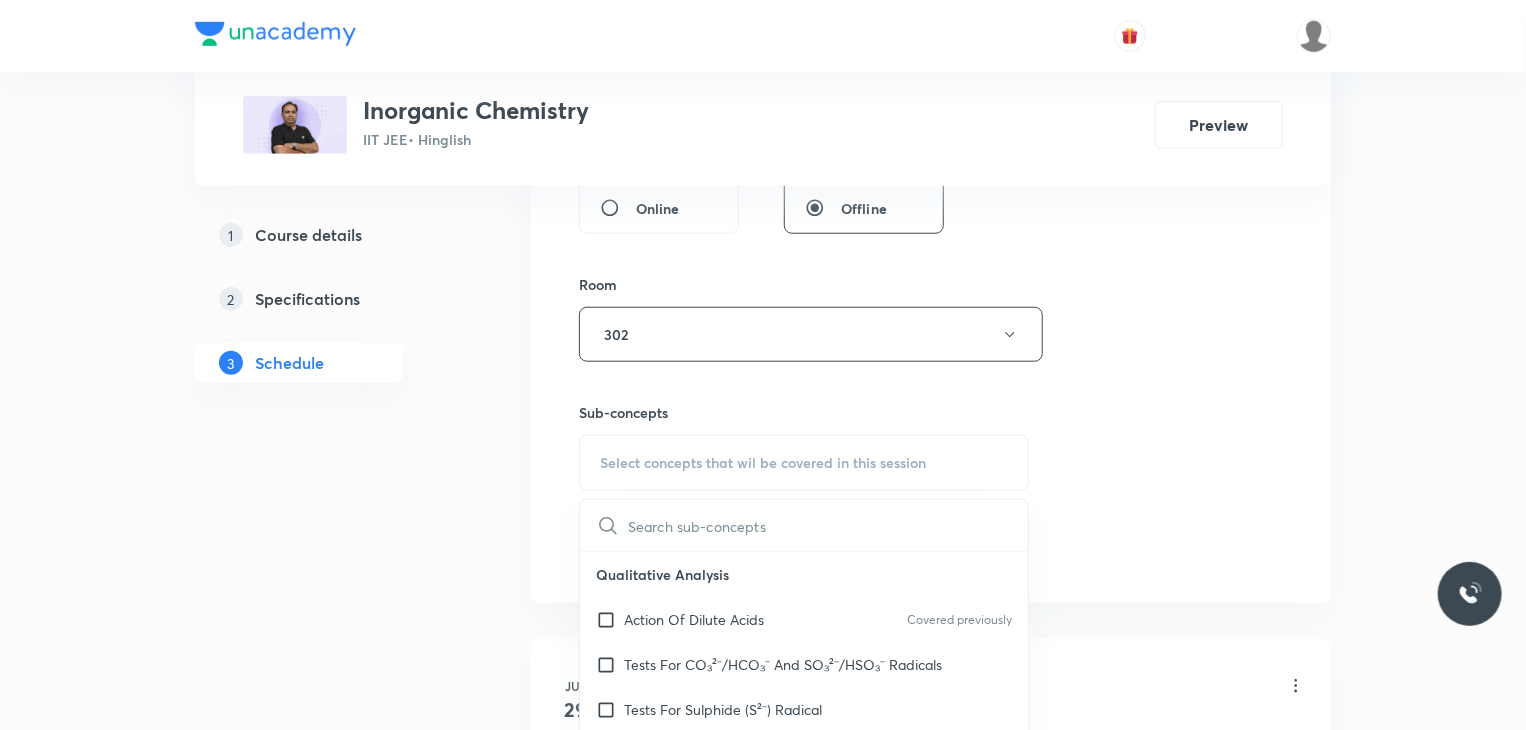 checkbox on "true" 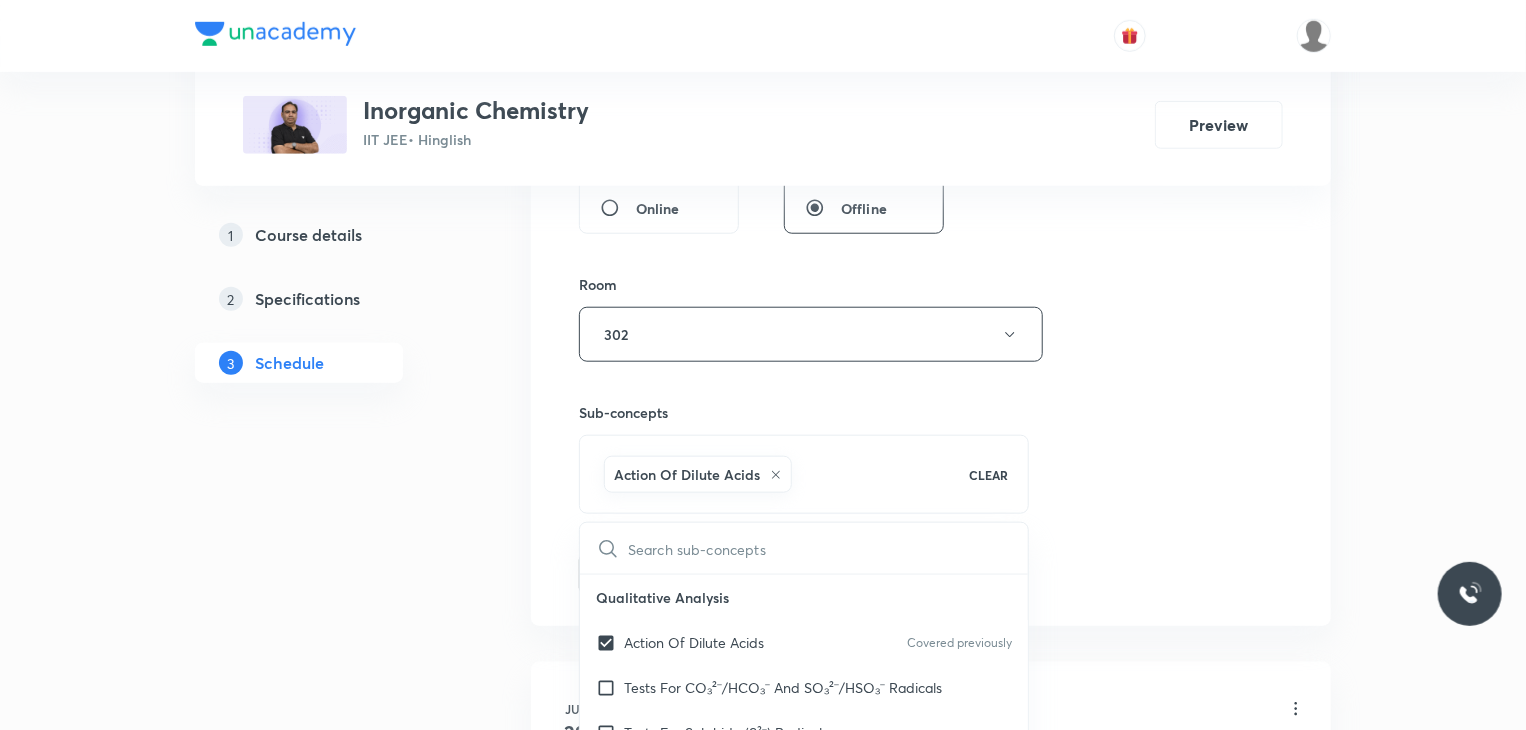 click on "Session  3 Live class Session title 24/99 Coordination Chemistry 3 ​ Schedule for Aug 5, 2025, 8:00 AM ​ Duration (in minutes) 80 ​   Session type Online Offline Room 302 Sub-concepts Action Of Dilute Acids CLEAR ​ Qualitative Analysis Action Of Dilute Acids Covered previously Tests For CO₃²⁻/HCO₃⁻ And SO₃²⁻/HSO₃⁻ Radicals Tests For Sulphide (S²⁻) Radical Tests For Thiosulphate (S₂O₃²⁻) Radical Tests For Nitrite (NO₂⁻) Radical Tests For Acetate , Formate And Oxalate Radicals Tests For Halide(Cl⁻ , Br⁻ , I⁻) Radicals Test For Nitrate (NO₃⁻) Radical Test For Sulphate(SO₄²⁻) Radical Test For Borate(BO₃³⁻) Radical Test For Phosphate(PO₄³⁻) Radical Test For Chromate(CrO₄²⁻) And Dichromate(Cr₂O₇²⁻) Radicals Test For Permanganate (MnO₄⁻) And Manganate (MnO₄²⁻) Radicals Dry Tests For Basic Radicals Wet Tests For Basic Radicals Some General Tests For Cations Specific Tests For Some Cations Test of Anions (Acidic Radicals) Metallurgy" at bounding box center [931, 113] 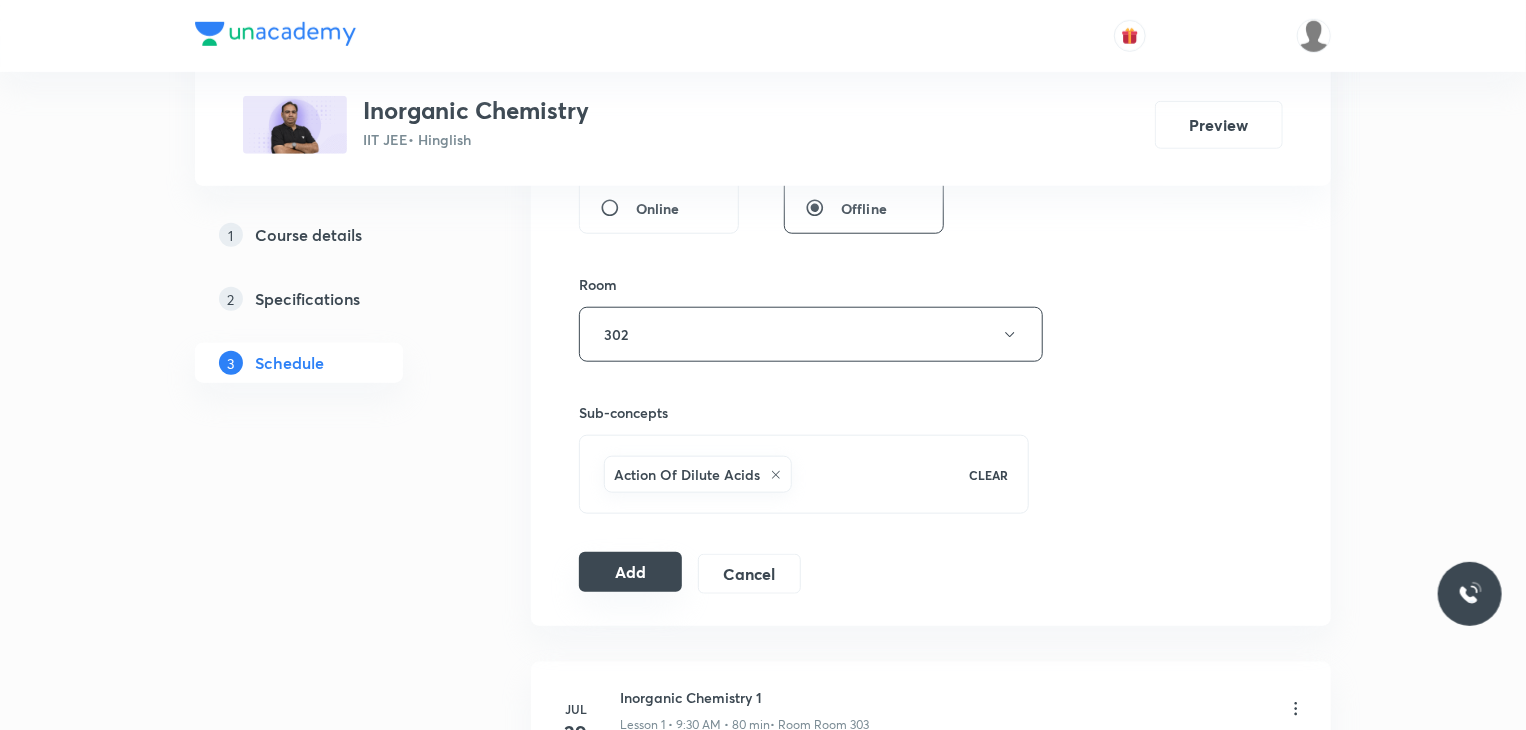 click on "Add" at bounding box center (630, 572) 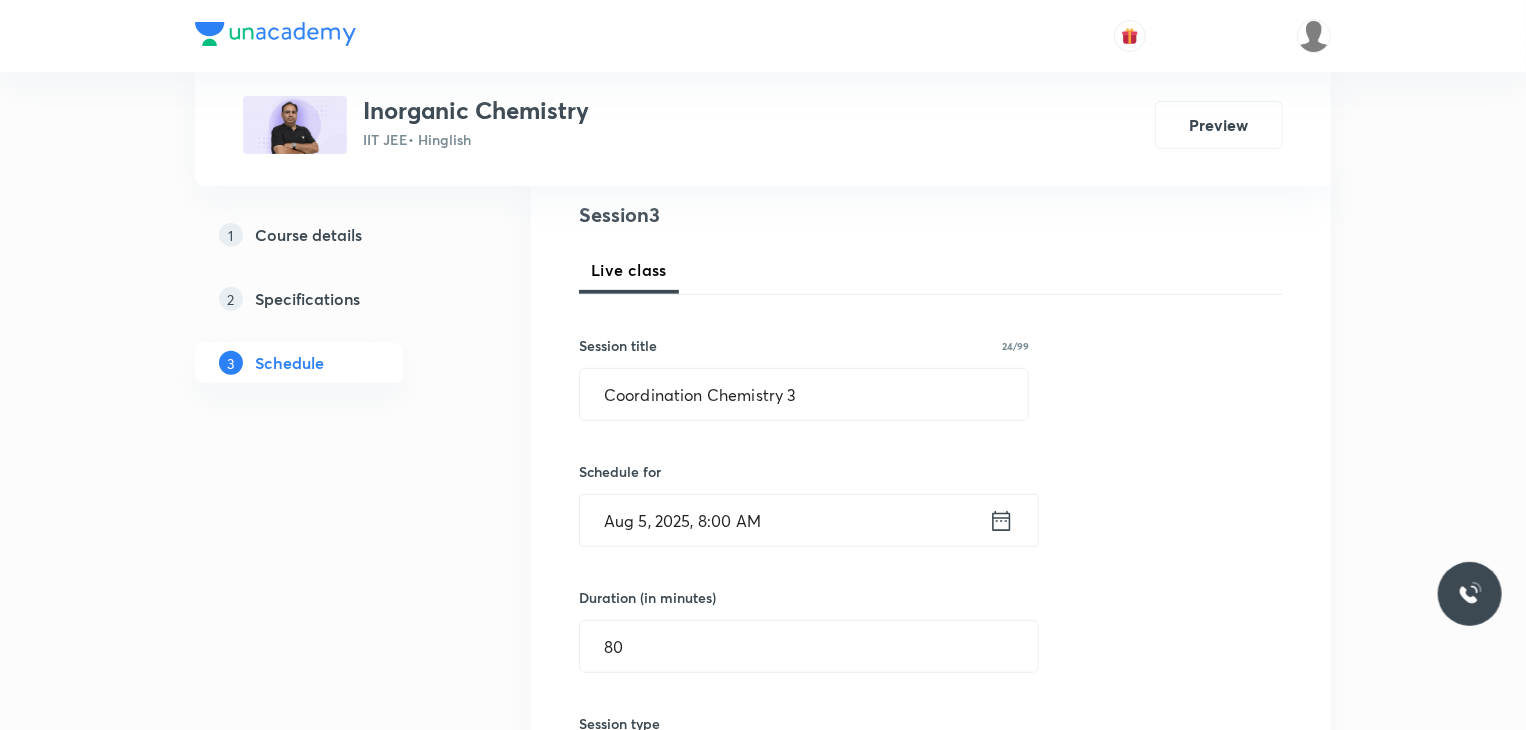 scroll, scrollTop: 200, scrollLeft: 0, axis: vertical 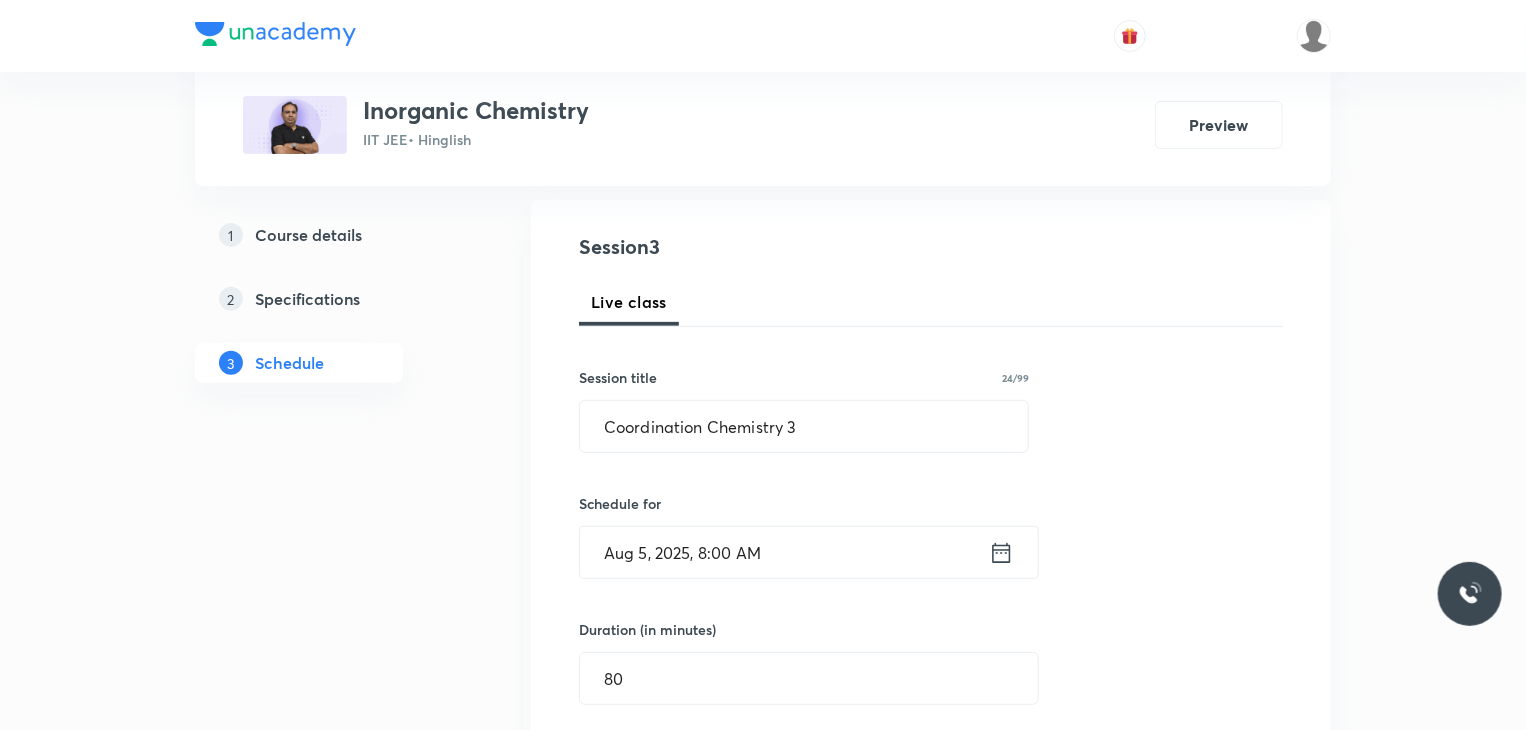 click on "Session  3 Live class Session title 24/99 Coordination Chemistry 3 ​ Schedule for Aug 5, 2025, 8:00 AM ​ Duration (in minutes) 80 ​   Session type Online Offline Room 302 Sub-concepts Action Of Dilute Acids CLEAR Add Cancel" at bounding box center (931, 713) 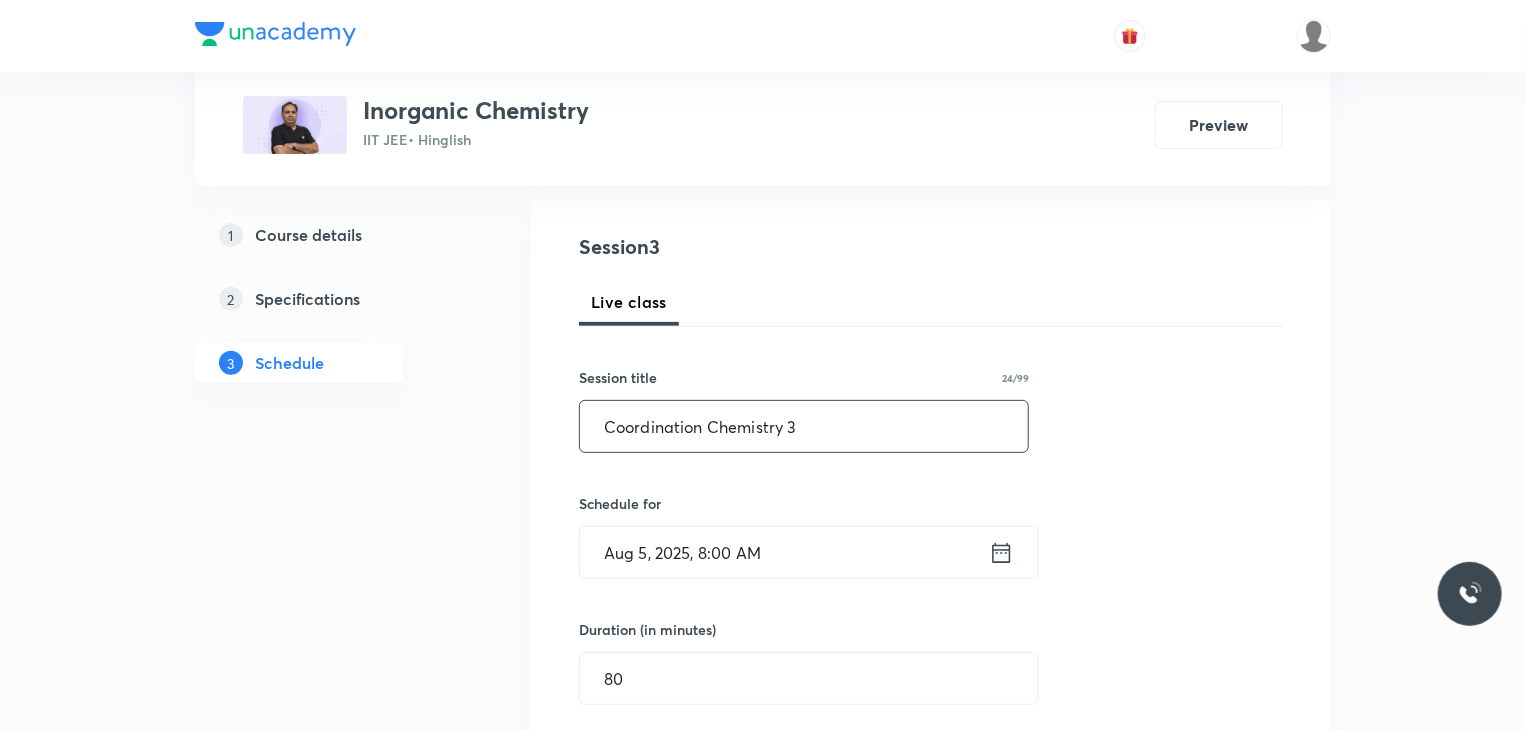 click on "Coordination Chemistry 3" at bounding box center [804, 426] 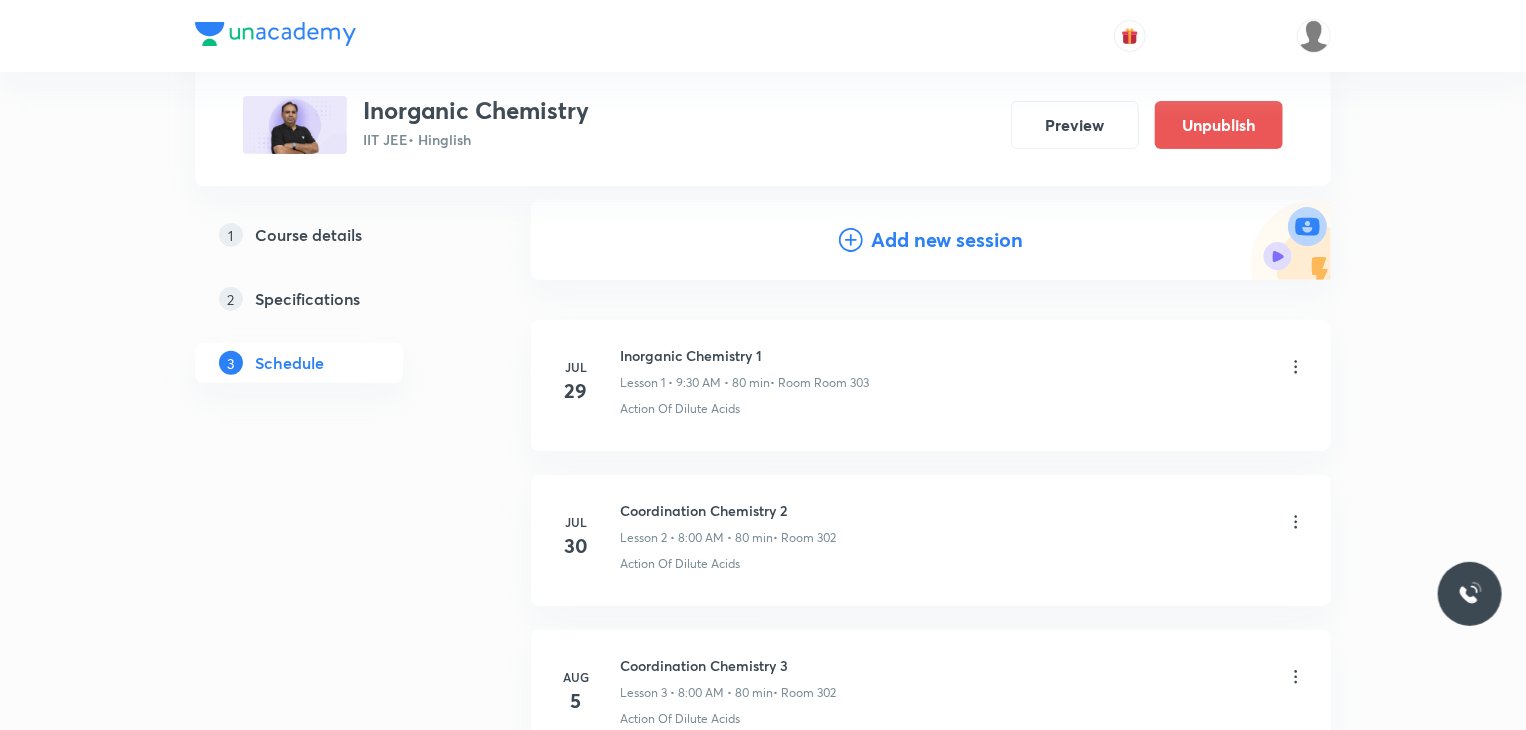 click on "Add new session" at bounding box center [947, 240] 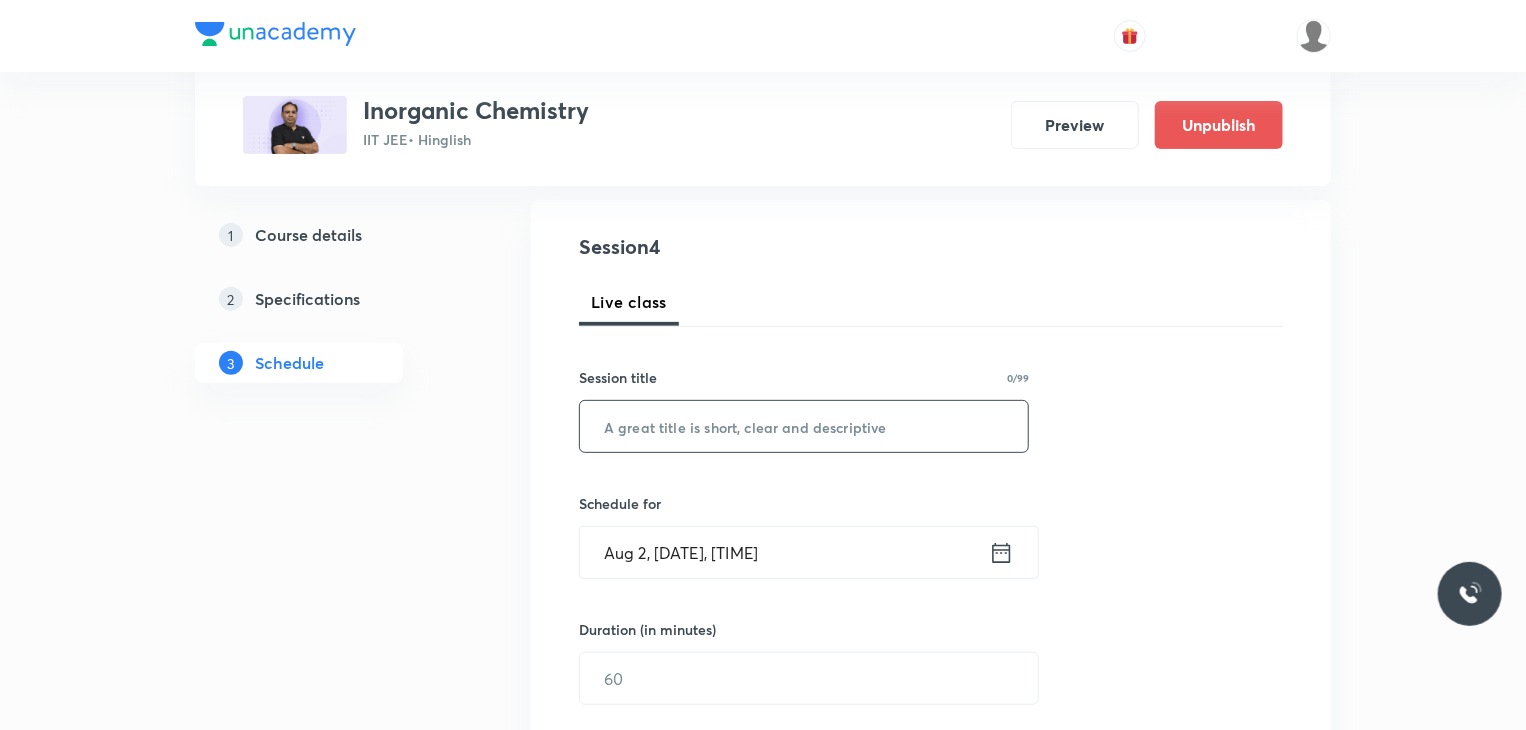 click at bounding box center (804, 426) 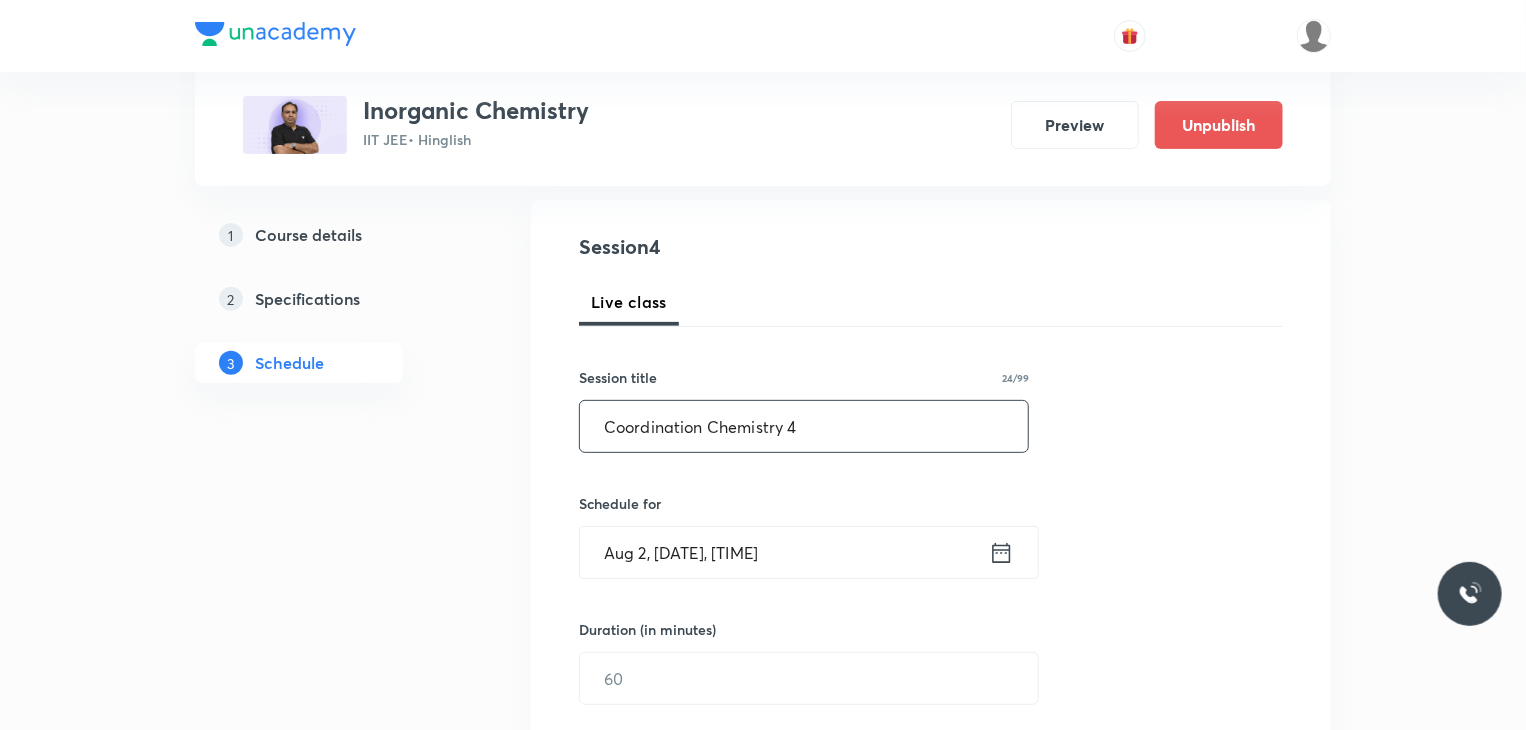 type on "Coordination Chemistry 4" 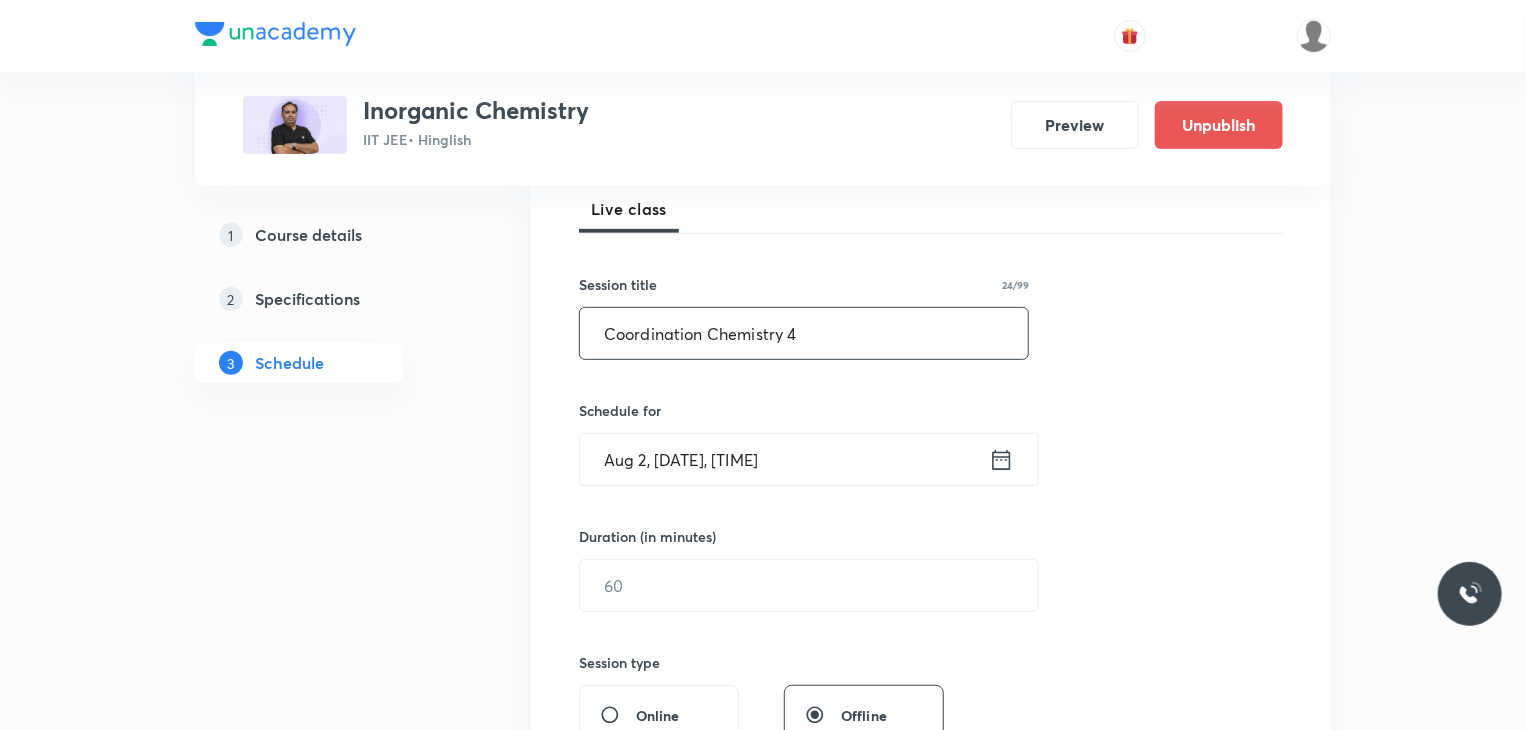scroll, scrollTop: 400, scrollLeft: 0, axis: vertical 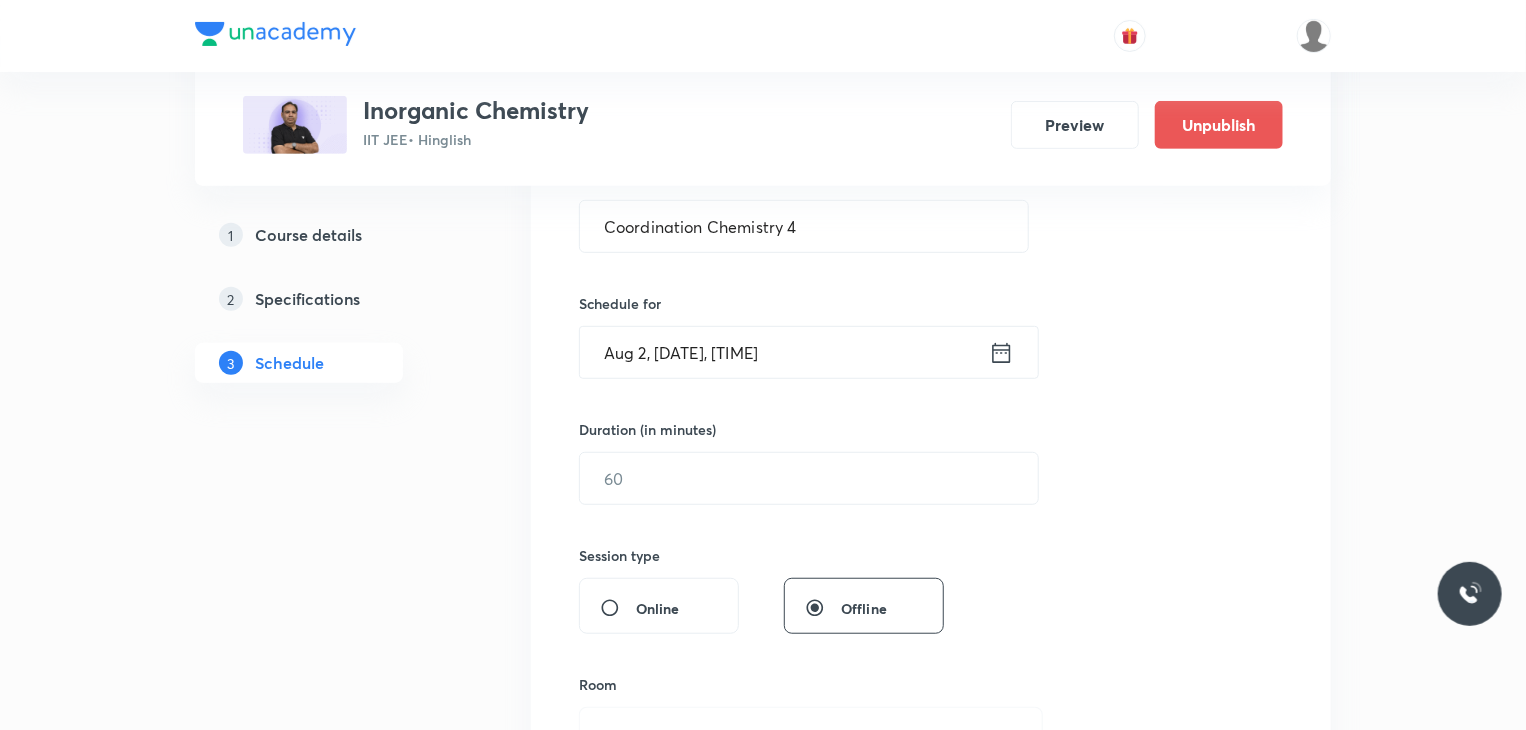 click on "Aug 2, 2025, 6:24 PM" at bounding box center [784, 352] 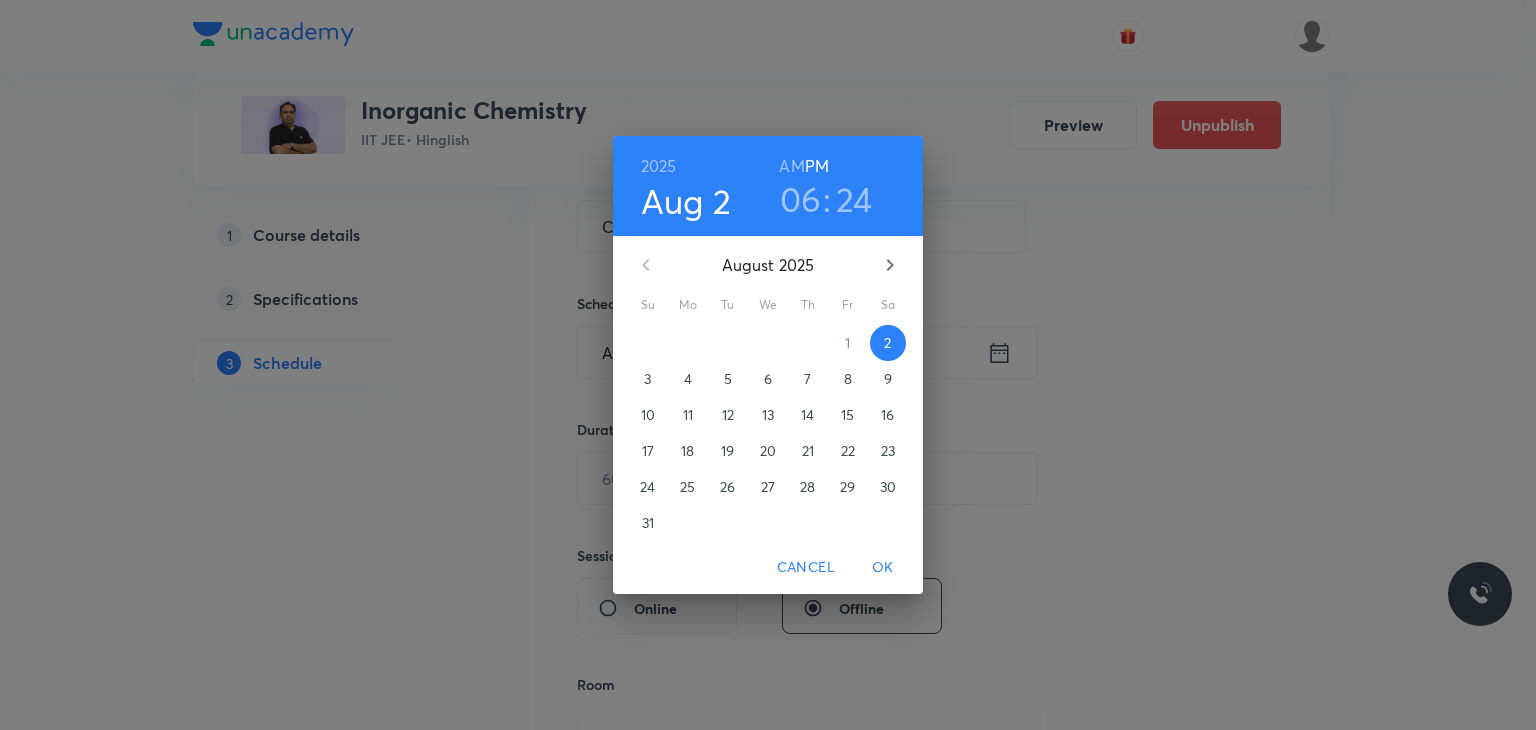 click on "6" at bounding box center (768, 379) 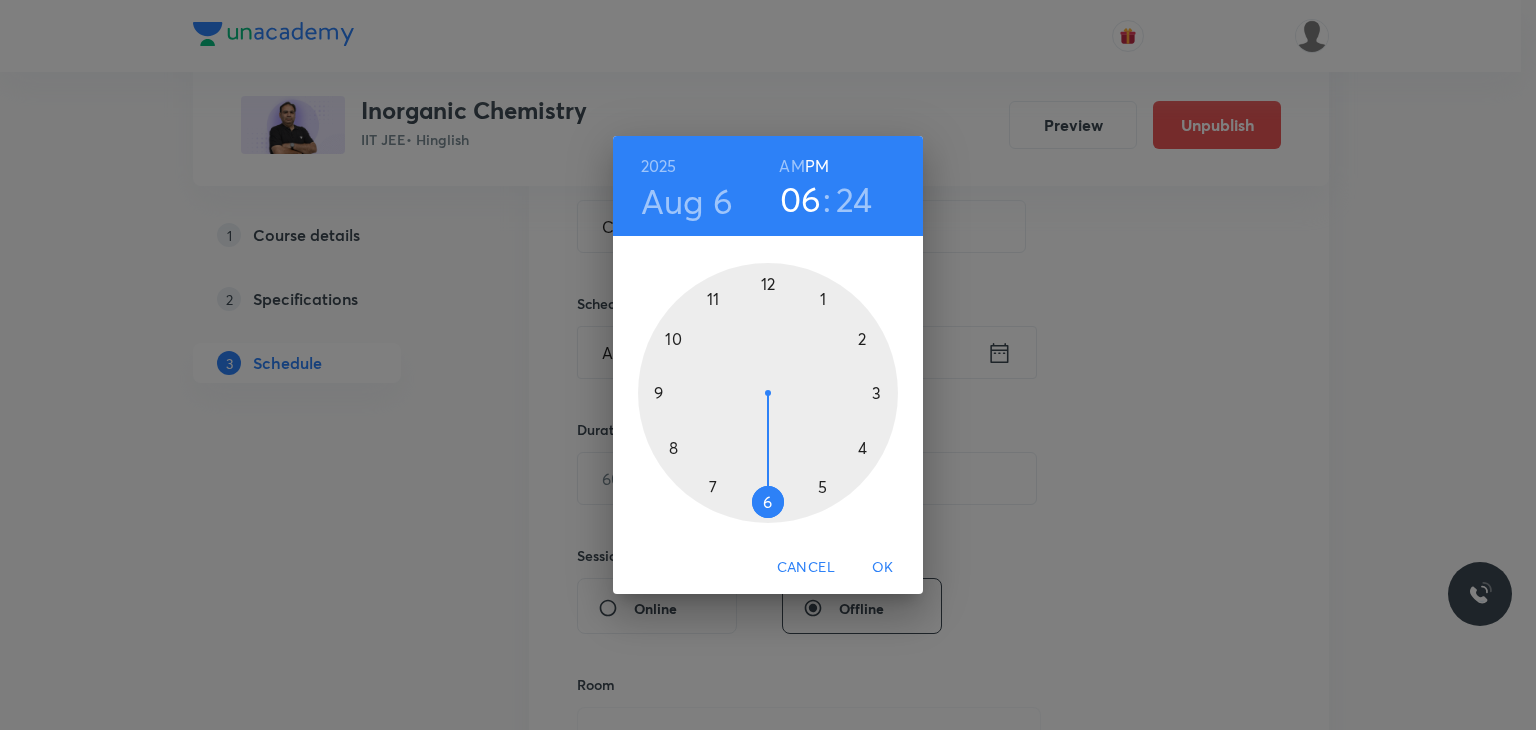 click at bounding box center [768, 393] 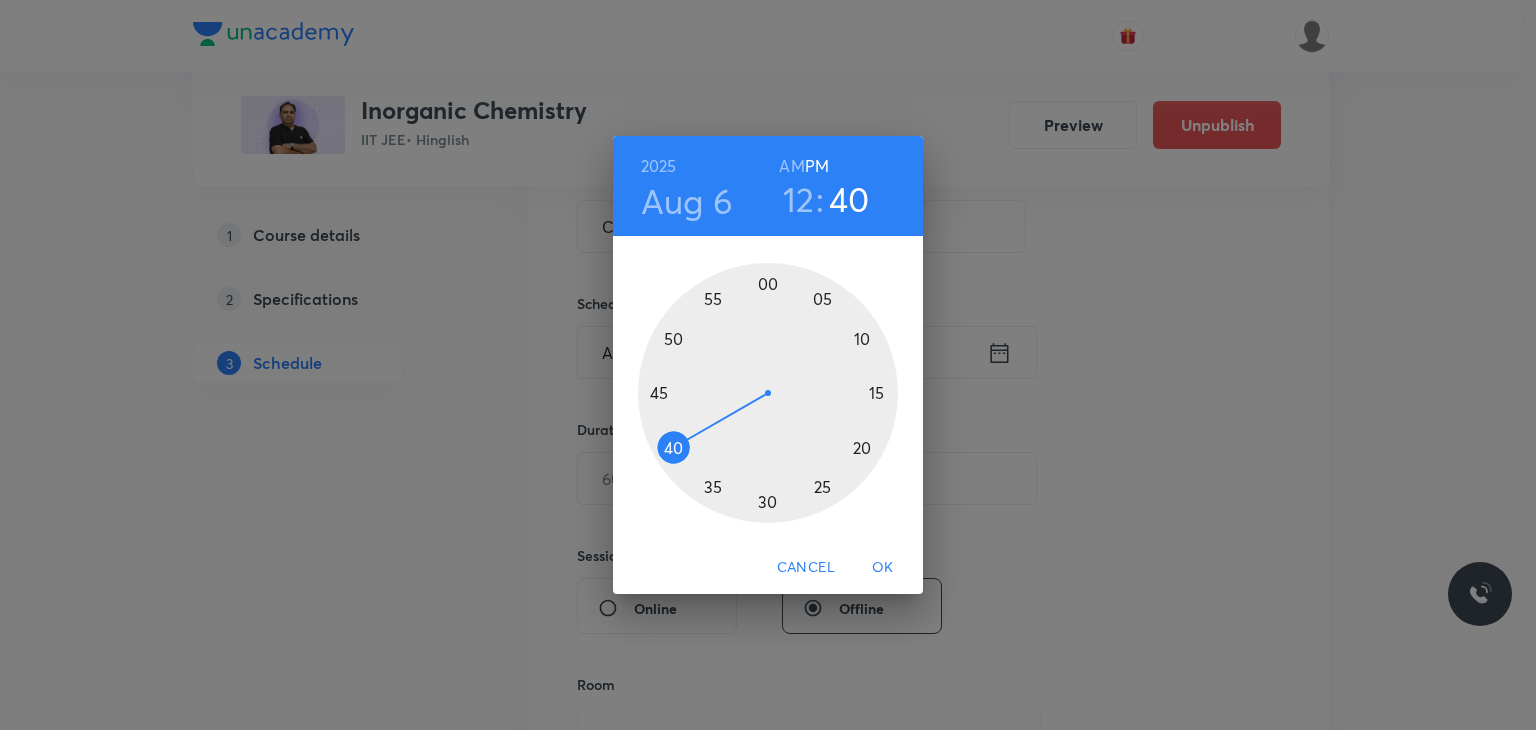 drag, startPoint x: 707, startPoint y: 370, endPoint x: 674, endPoint y: 451, distance: 87.46428 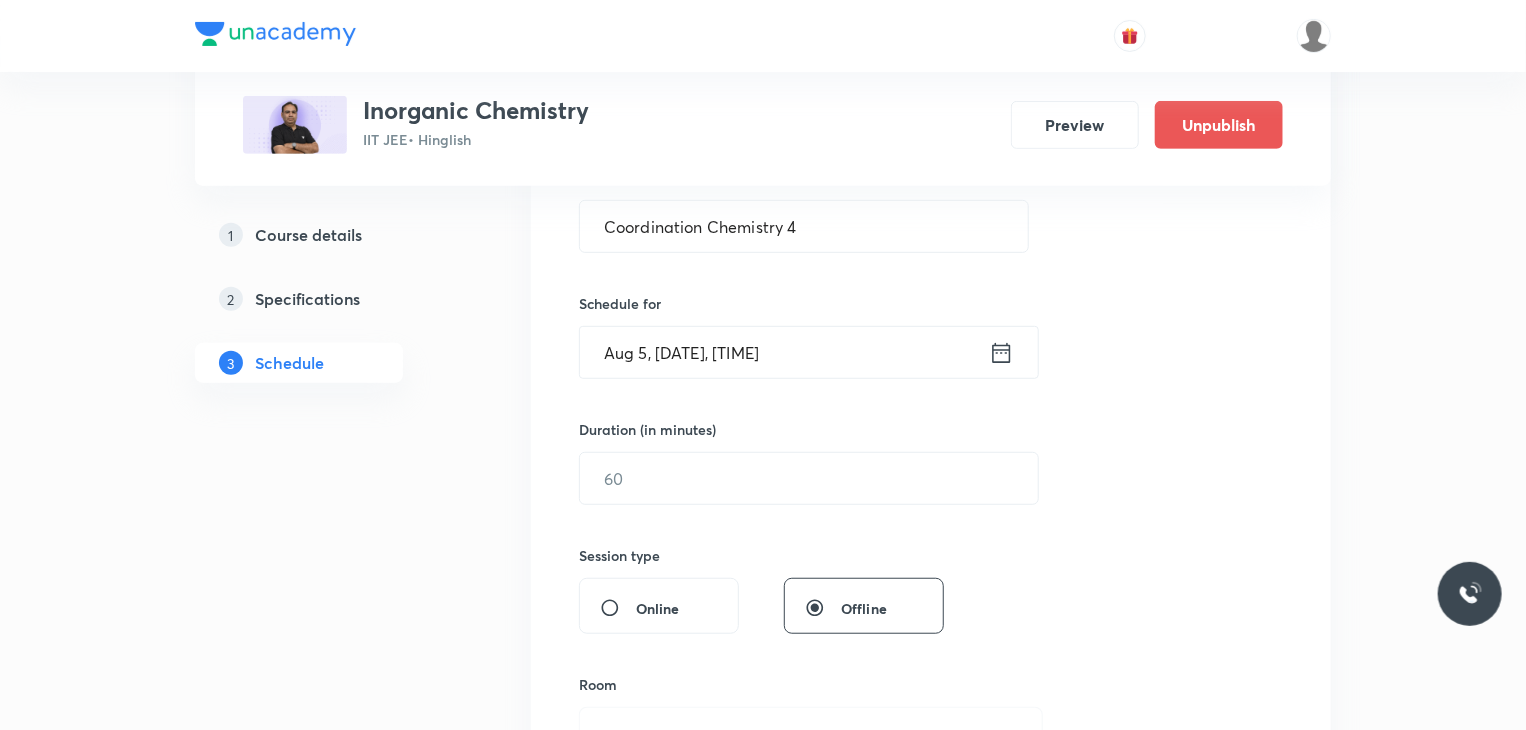 click at bounding box center [809, 478] 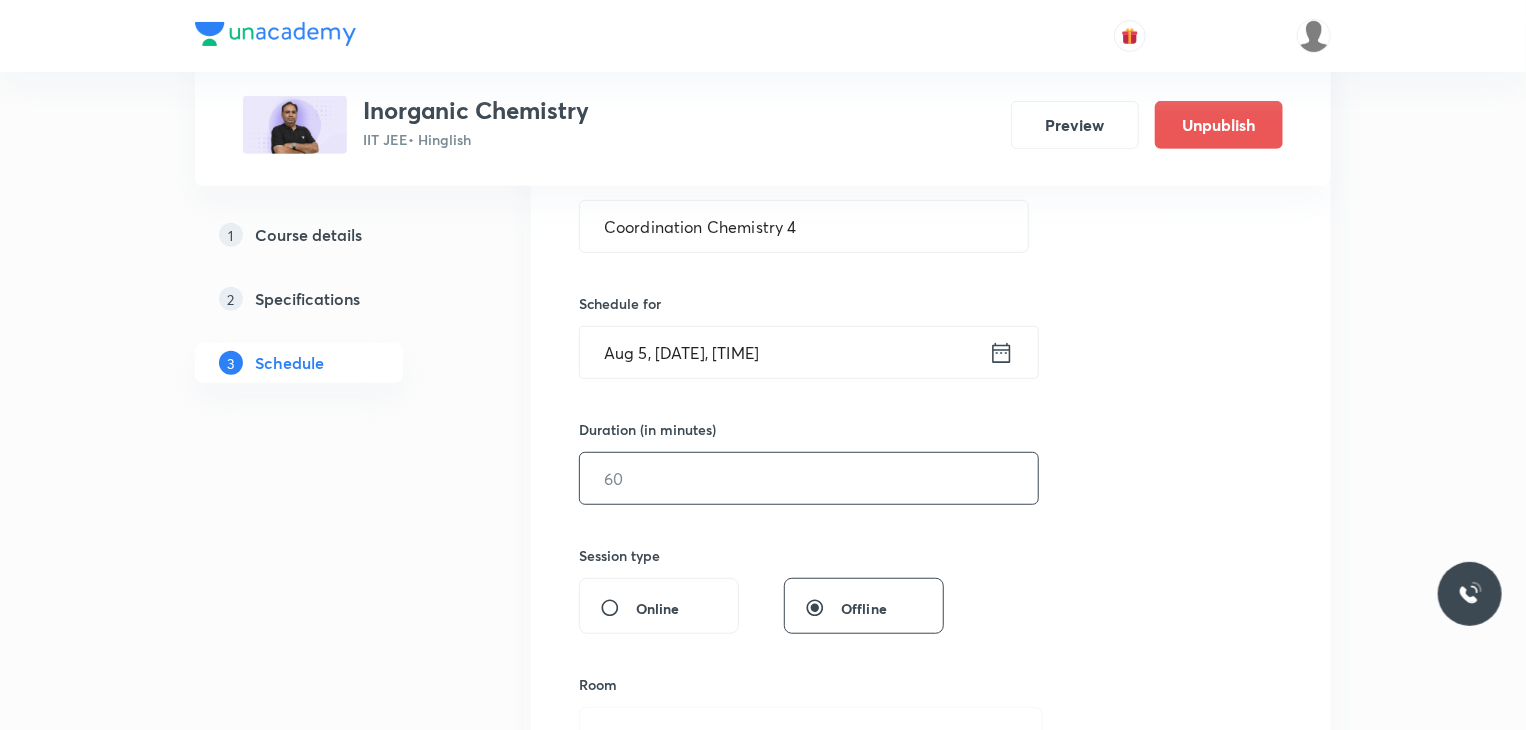 click at bounding box center [809, 478] 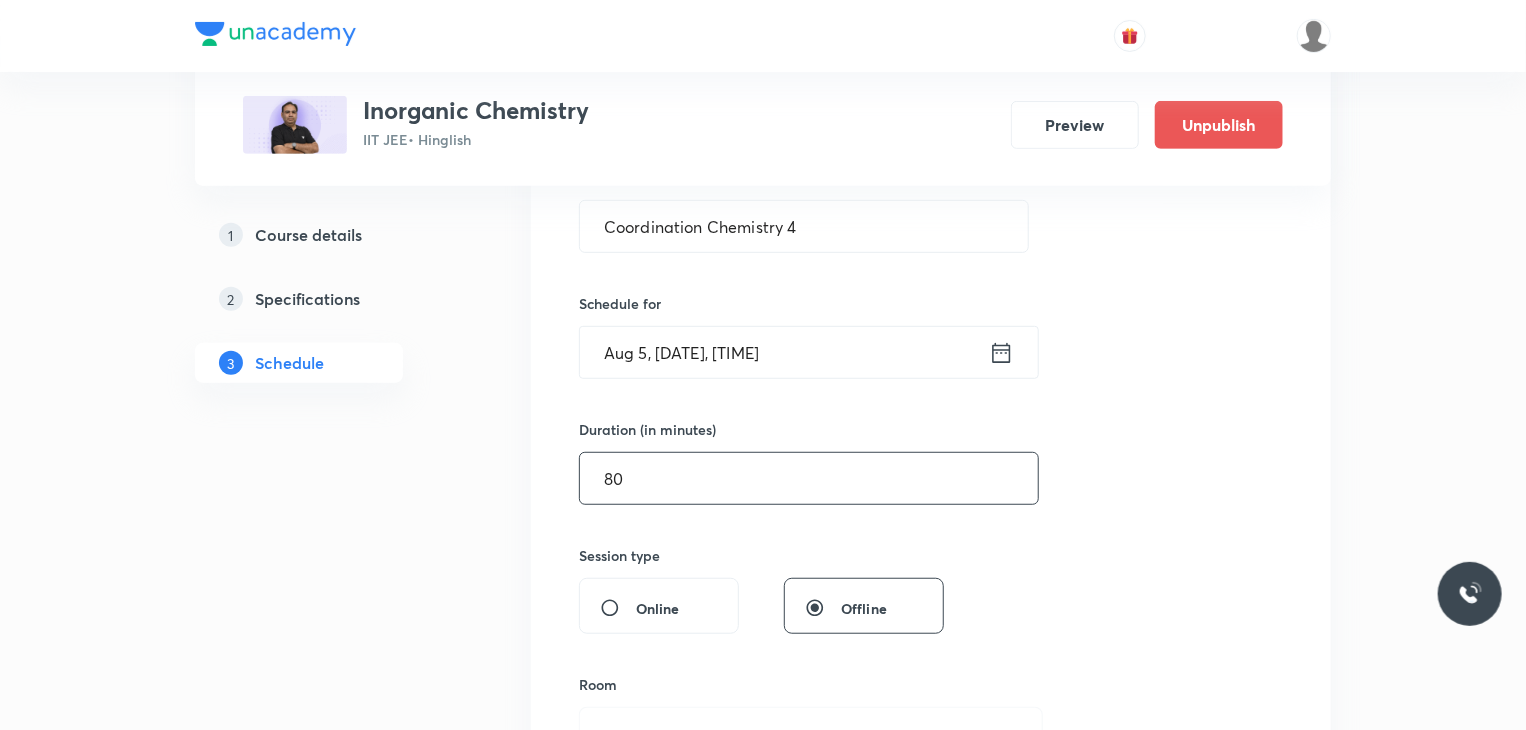 type on "80" 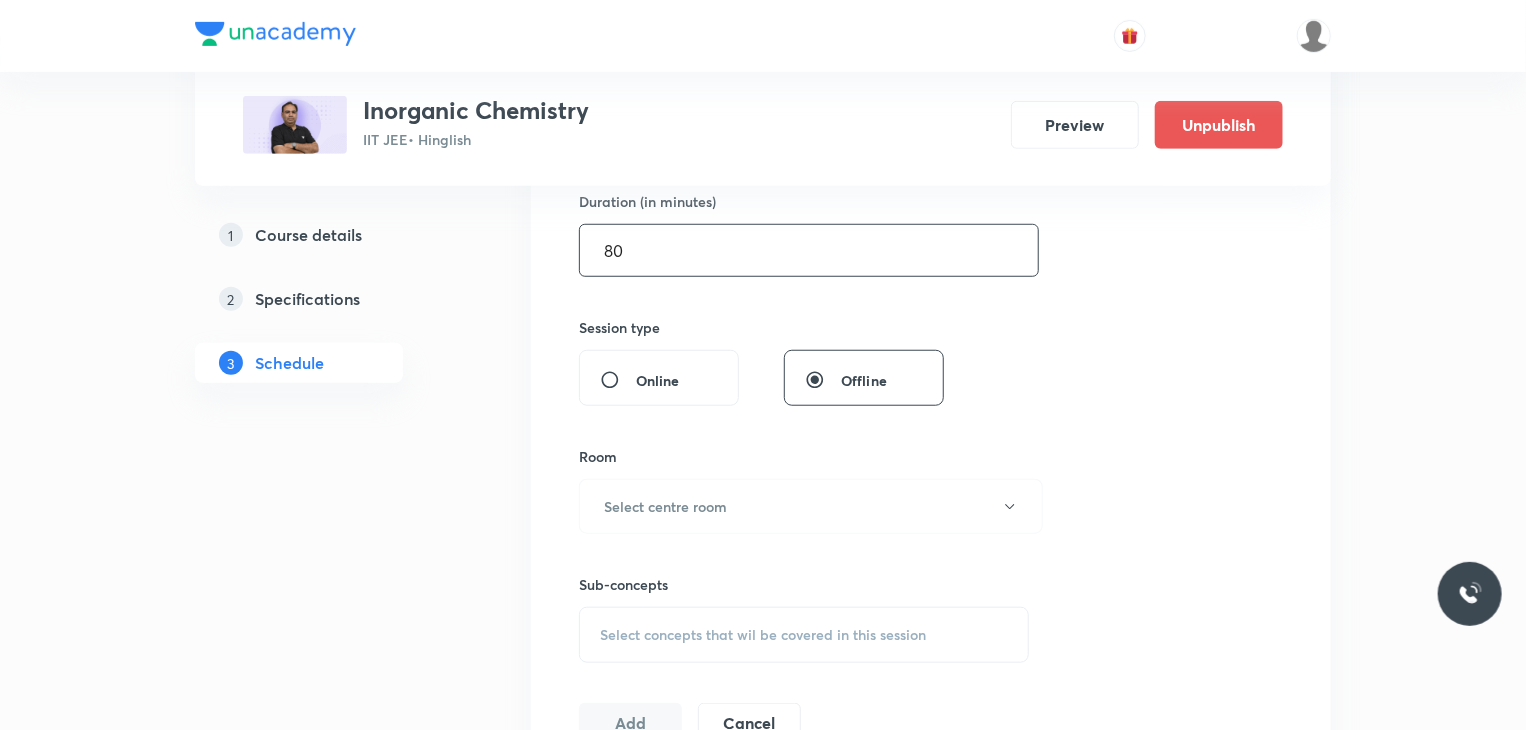 scroll, scrollTop: 700, scrollLeft: 0, axis: vertical 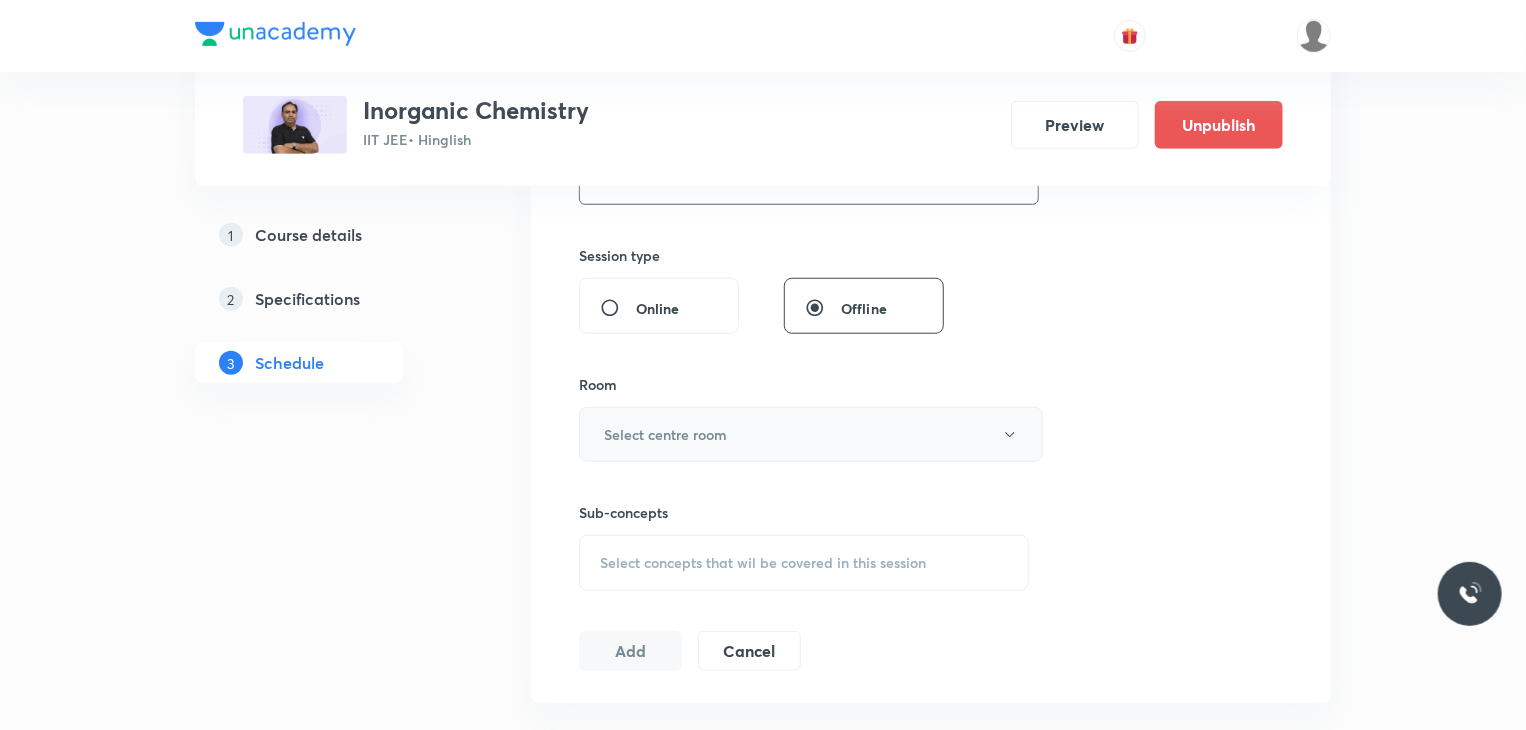 click on "Select centre room" at bounding box center [811, 434] 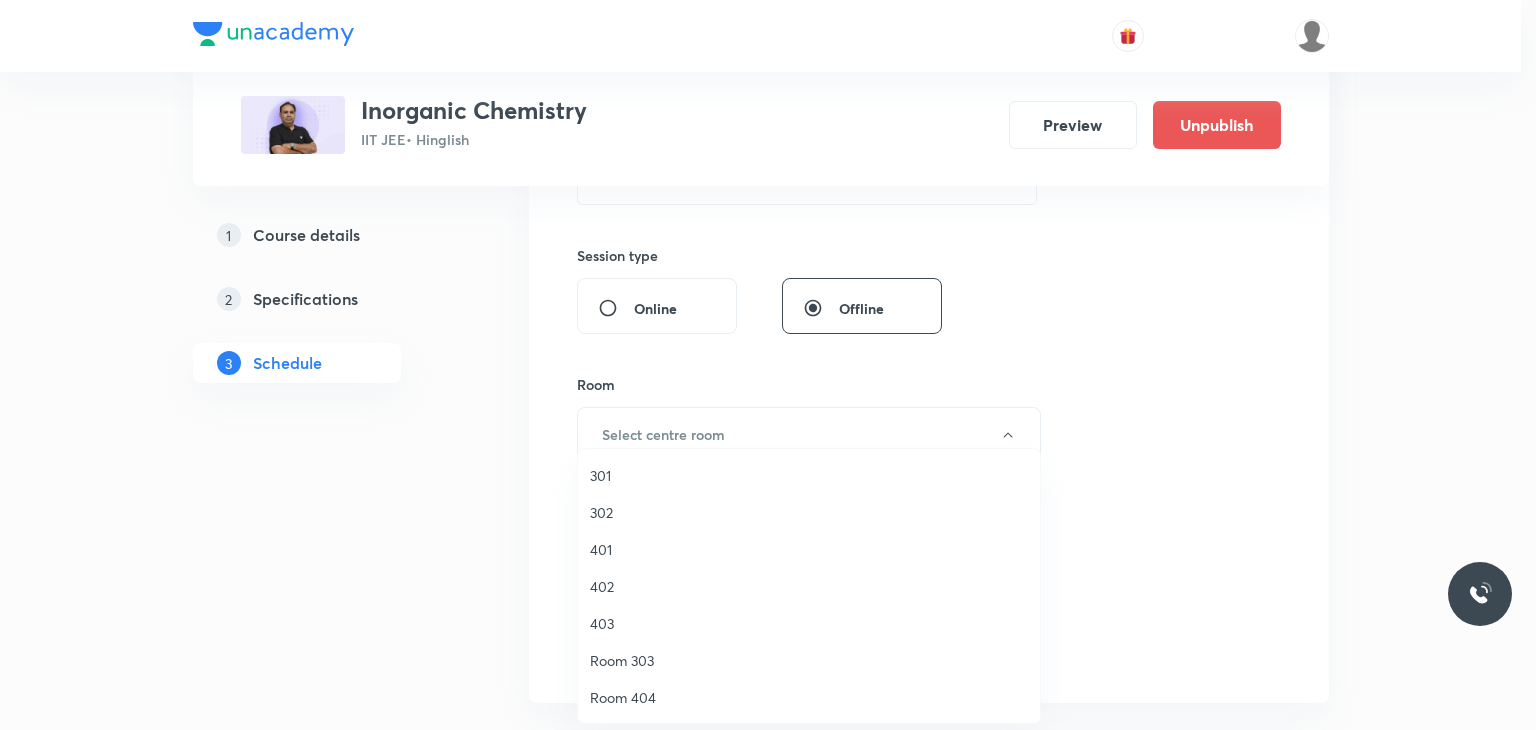 click on "301" at bounding box center [809, 475] 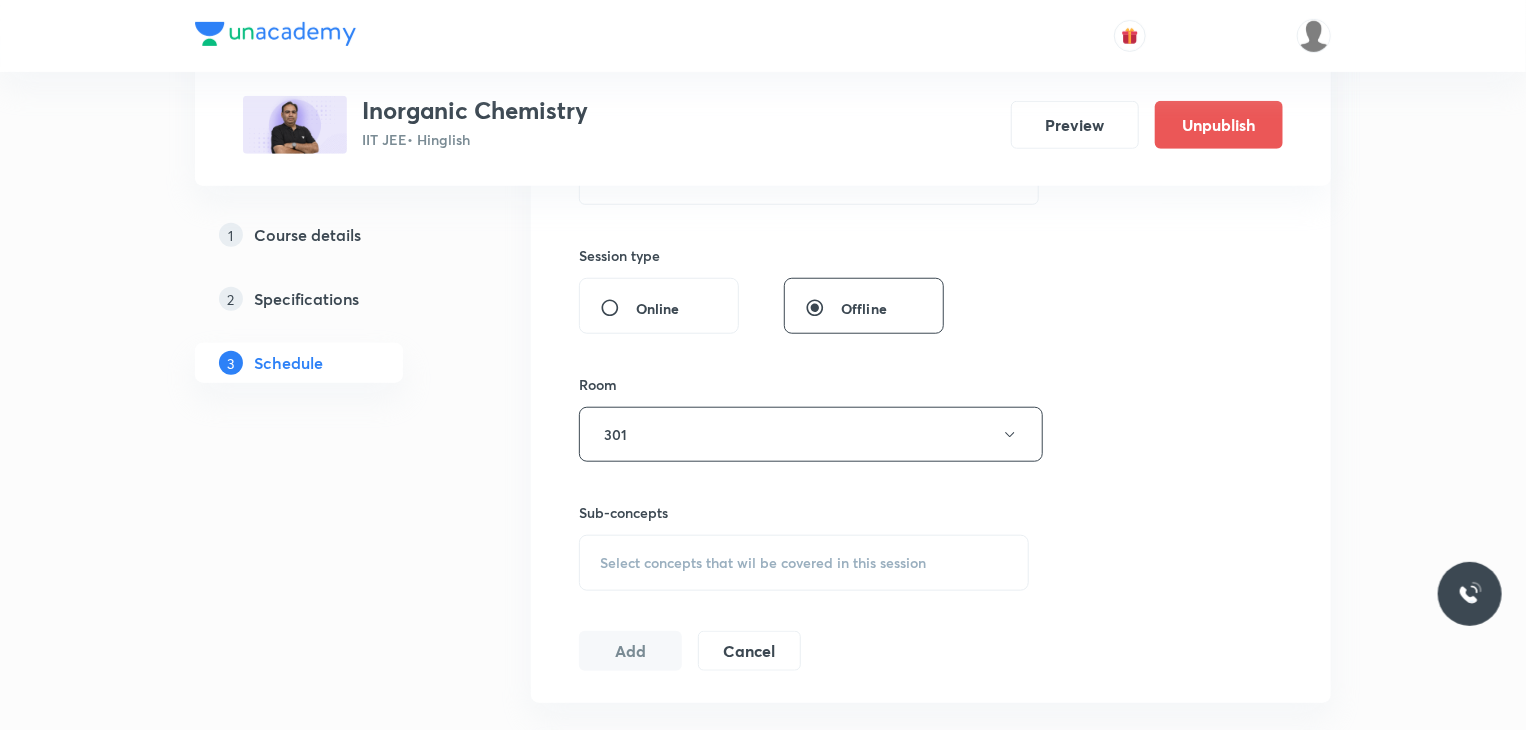 click on "Select concepts that wil be covered in this session" at bounding box center [804, 563] 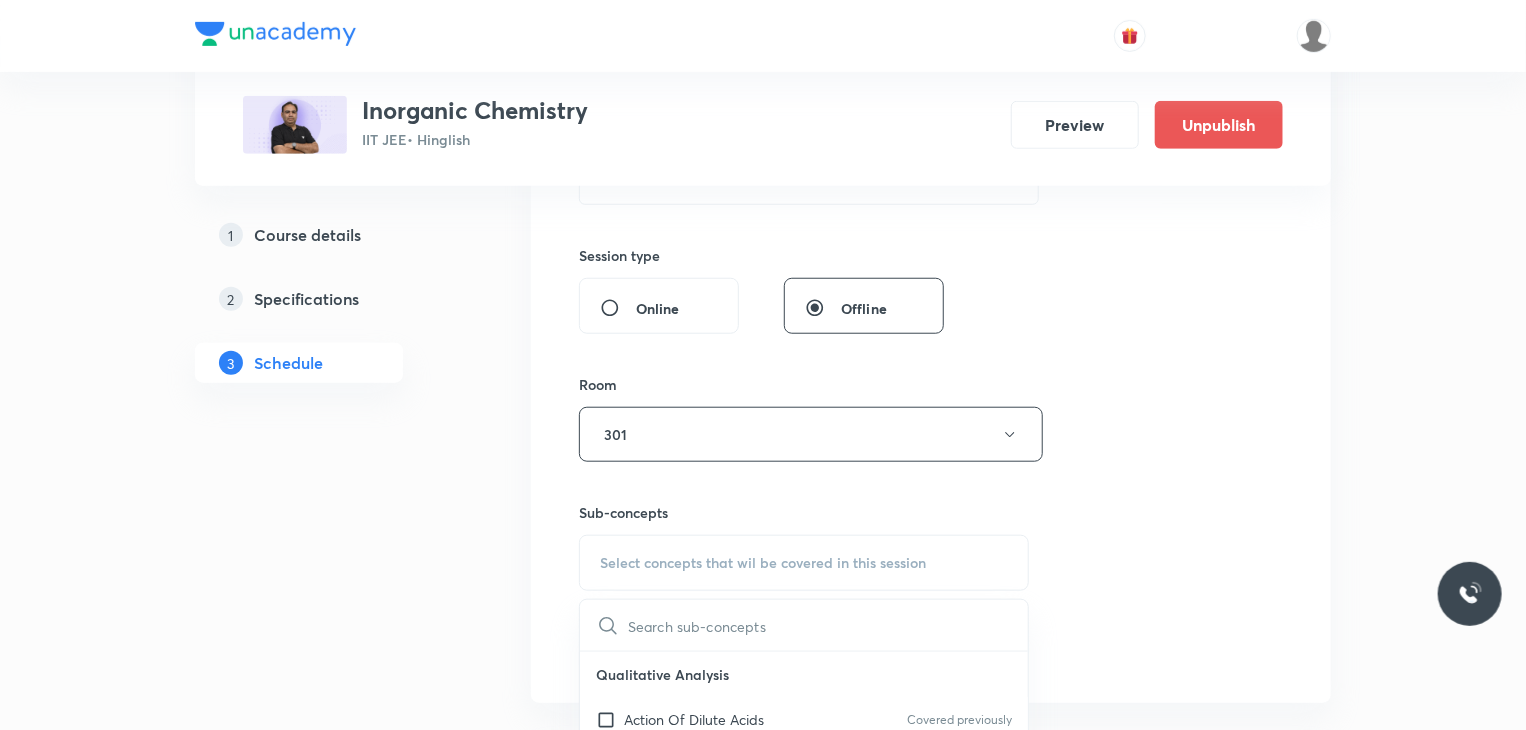 scroll, scrollTop: 800, scrollLeft: 0, axis: vertical 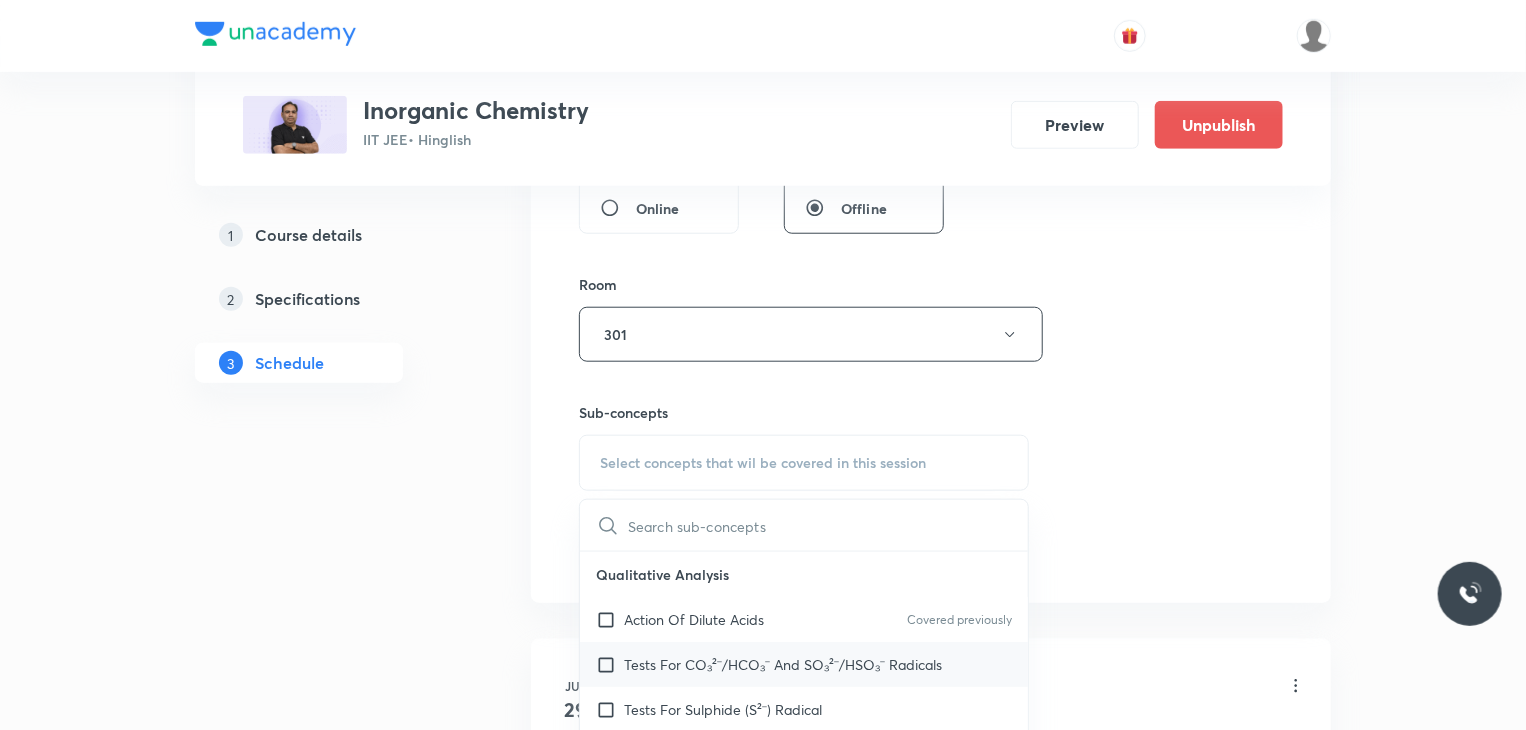 click on "Tests For CO₃²⁻/HCO₃⁻ And SO₃²⁻/HSO₃⁻ Radicals" at bounding box center [783, 664] 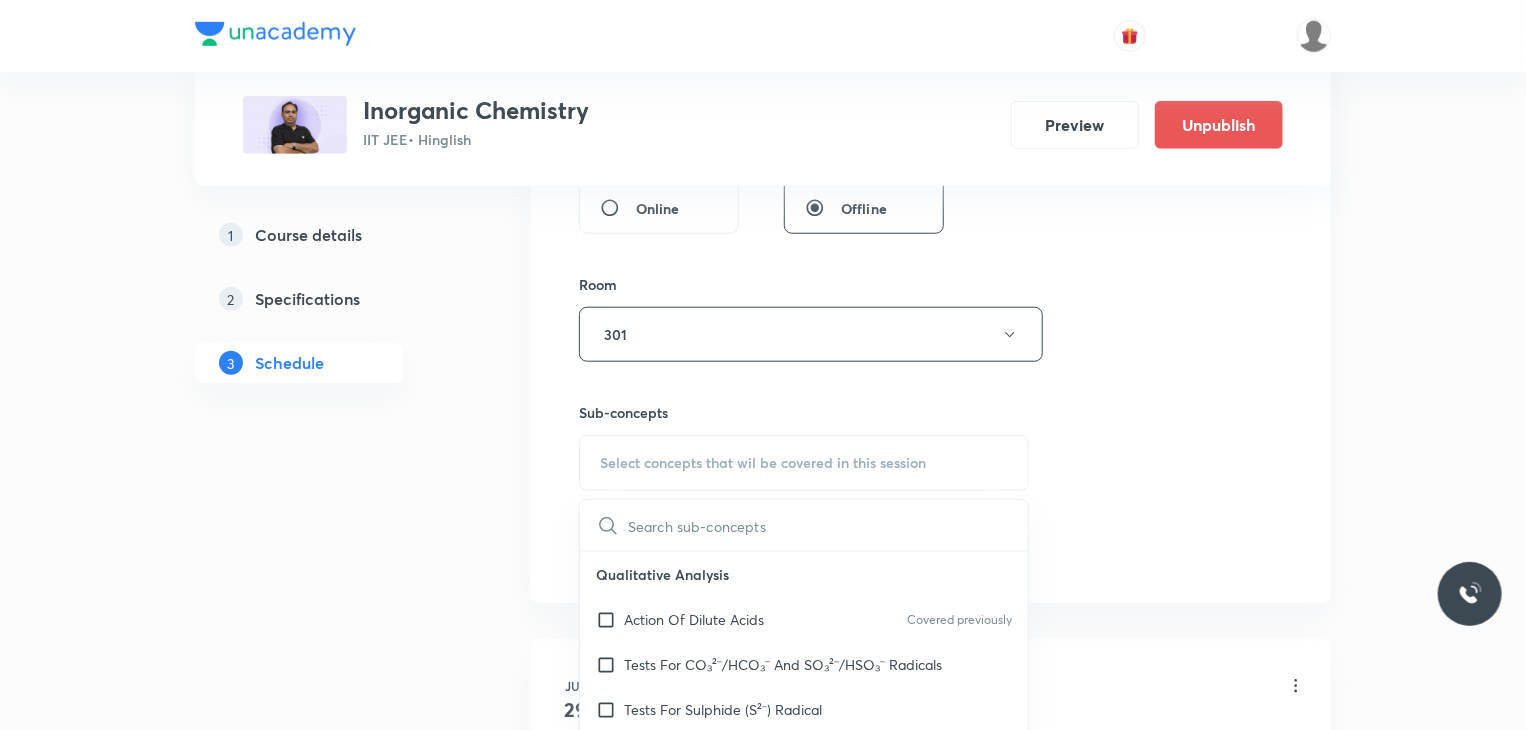 checkbox on "true" 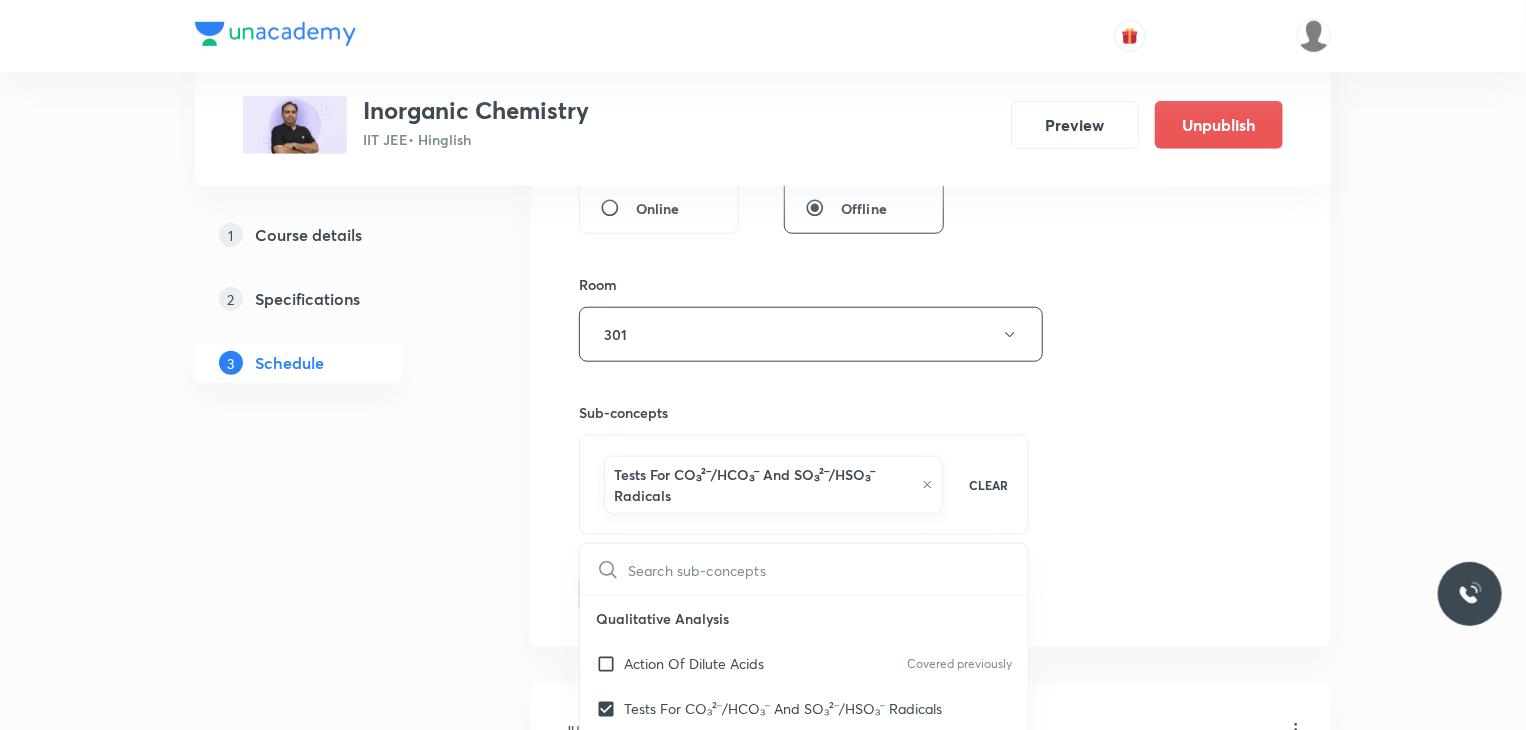 click on "Session  4 Live class Session title 24/99 Coordination Chemistry 4 ​ Schedule for Aug 6, 2025, 12:40 PM ​ Duration (in minutes) 80 ​   Session type Online Offline Room 301 Sub-concepts Tests For CO₃²⁻/HCO₃⁻ And SO₃²⁻/HSO₃⁻ Radicals CLEAR ​ Qualitative Analysis Action Of Dilute Acids Covered previously Tests For CO₃²⁻/HCO₃⁻ And SO₃²⁻/HSO₃⁻ Radicals Tests For Sulphide (S²⁻) Radical Tests For Thiosulphate (S₂O₃²⁻) Radical Tests For Nitrite (NO₂⁻) Radical Tests For Acetate , Formate And Oxalate Radicals Tests For Halide(Cl⁻ , Br⁻ , I⁻) Radicals Test For Nitrate (NO₃⁻) Radical Test For Sulphate(SO₄²⁻) Radical Test For Borate(BO₃³⁻) Radical Test For Phosphate(PO₄³⁻) Radical Test For Chromate(CrO₄²⁻) And Dichromate(Cr₂O₇²⁻) Radicals Test For Permanganate (MnO₄⁻) And Manganate (MnO₄²⁻) Radicals Dry Tests For Basic Radicals Wet Tests For Basic Radicals Some General Tests For Cations Specific Tests For Some Cations" at bounding box center (931, 123) 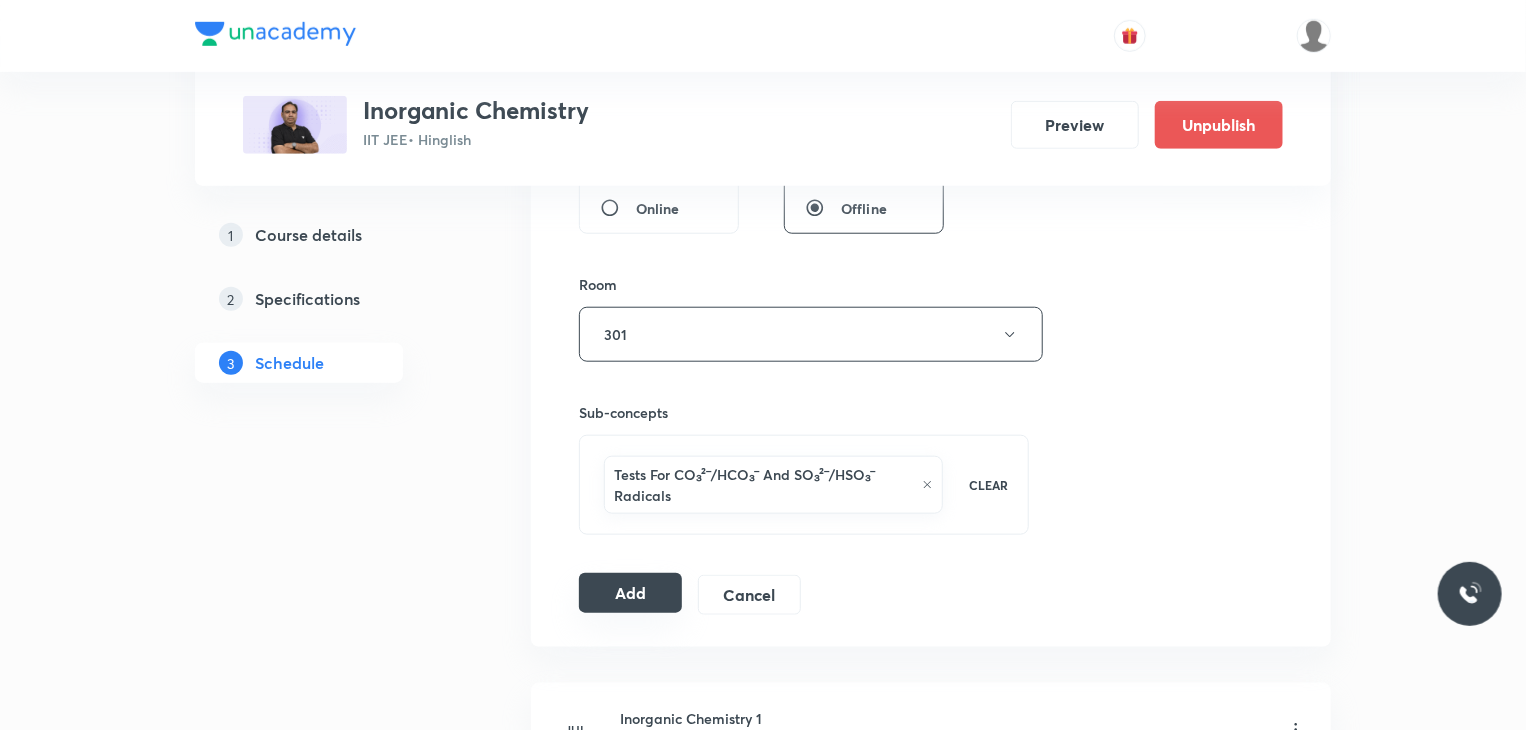 click on "Add" at bounding box center [630, 593] 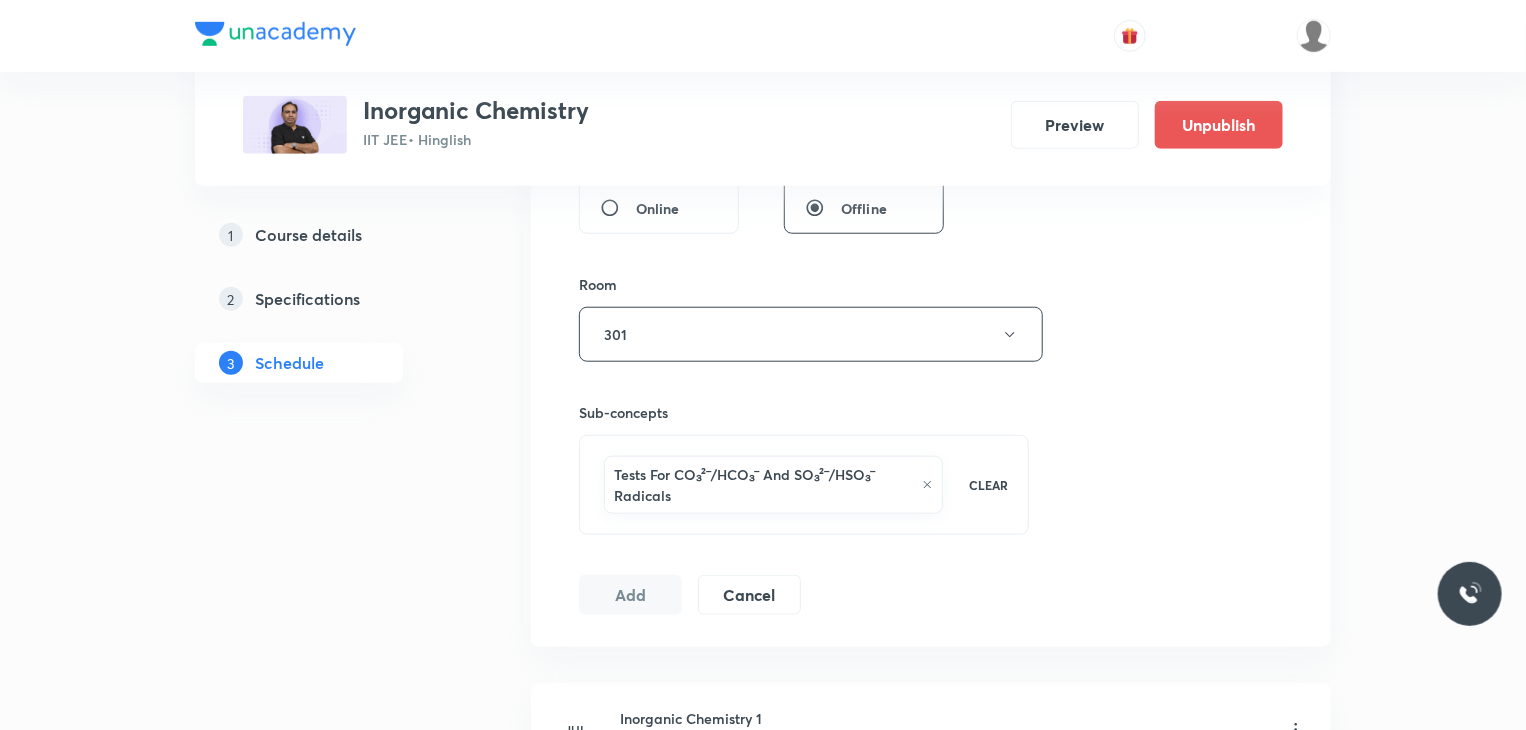 type 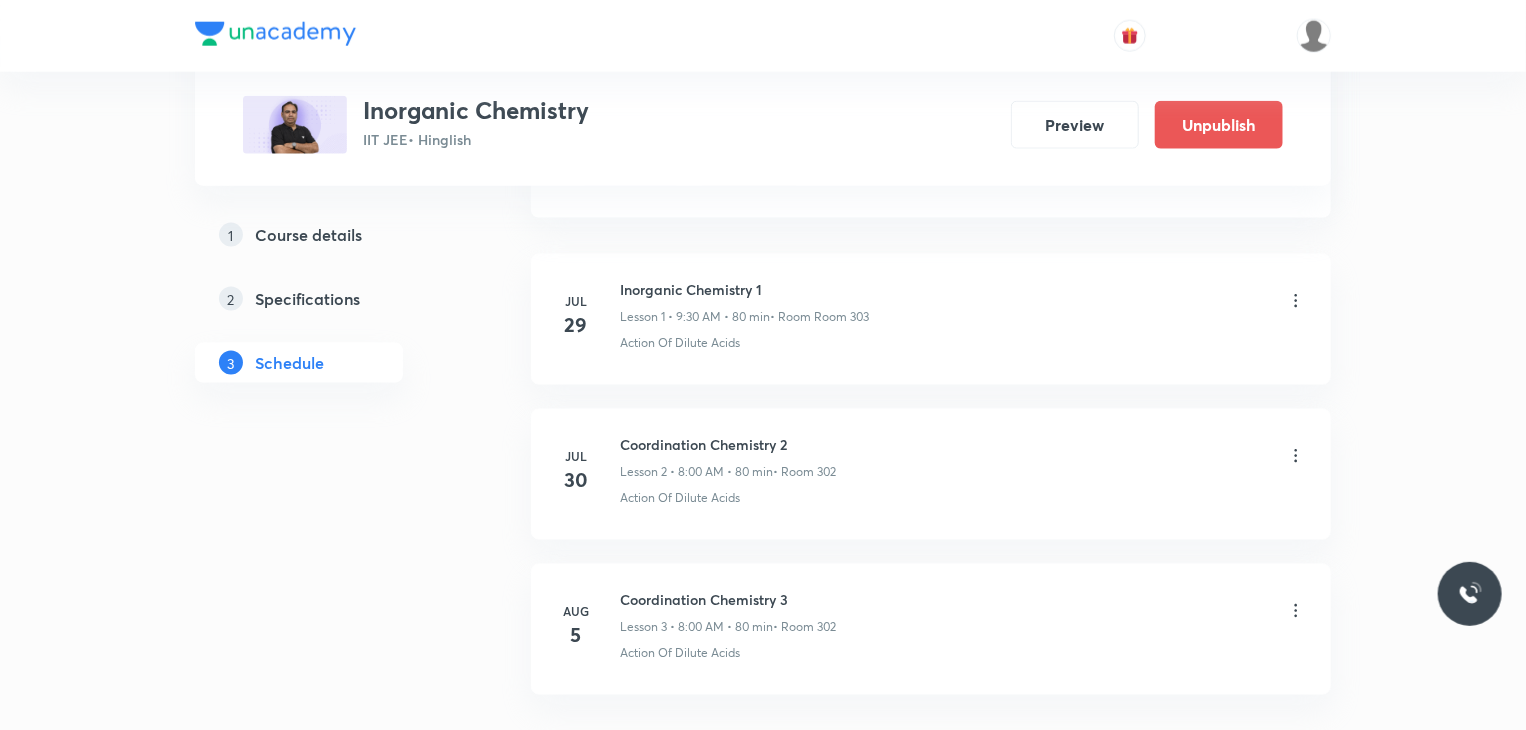 scroll, scrollTop: 1378, scrollLeft: 0, axis: vertical 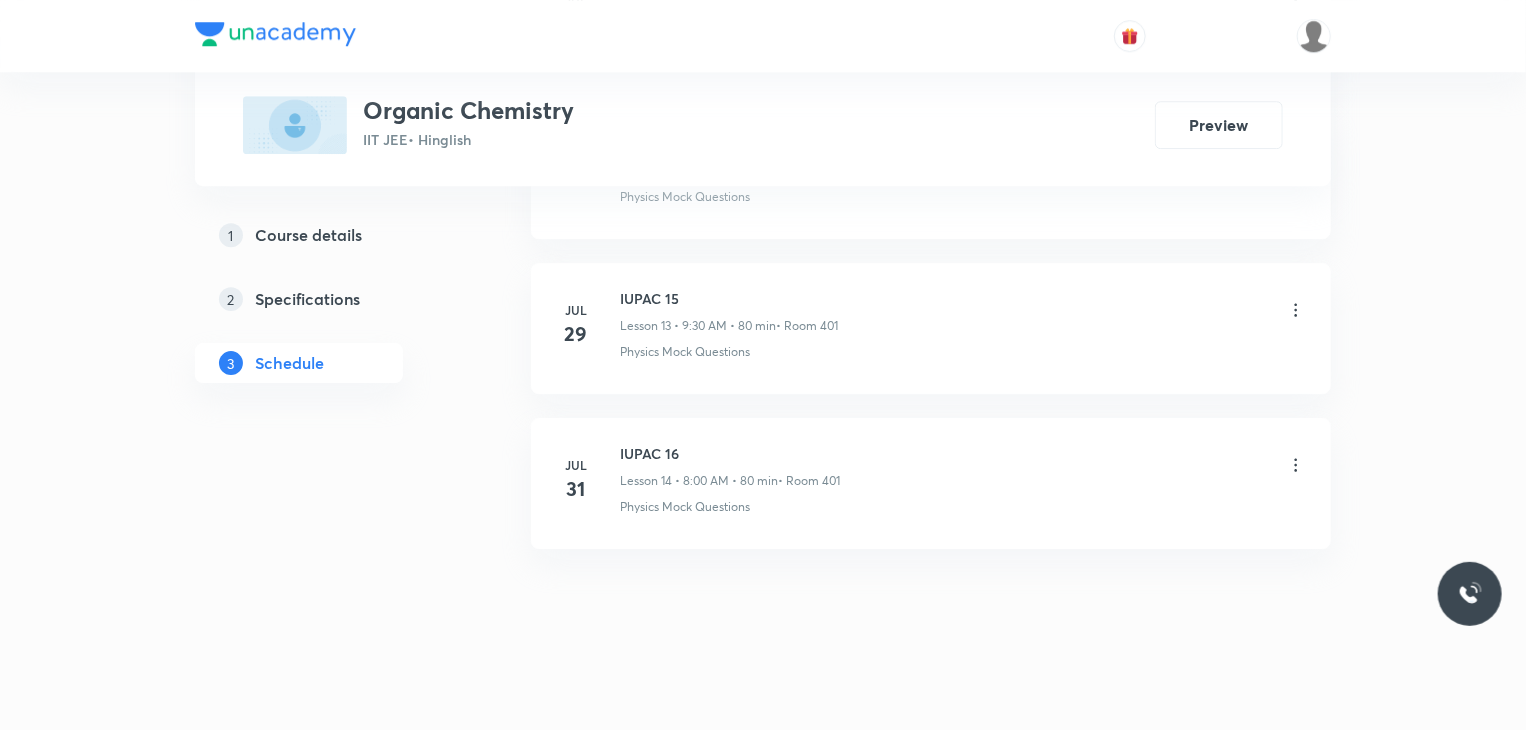 click on "IUPAC 16" at bounding box center (730, 453) 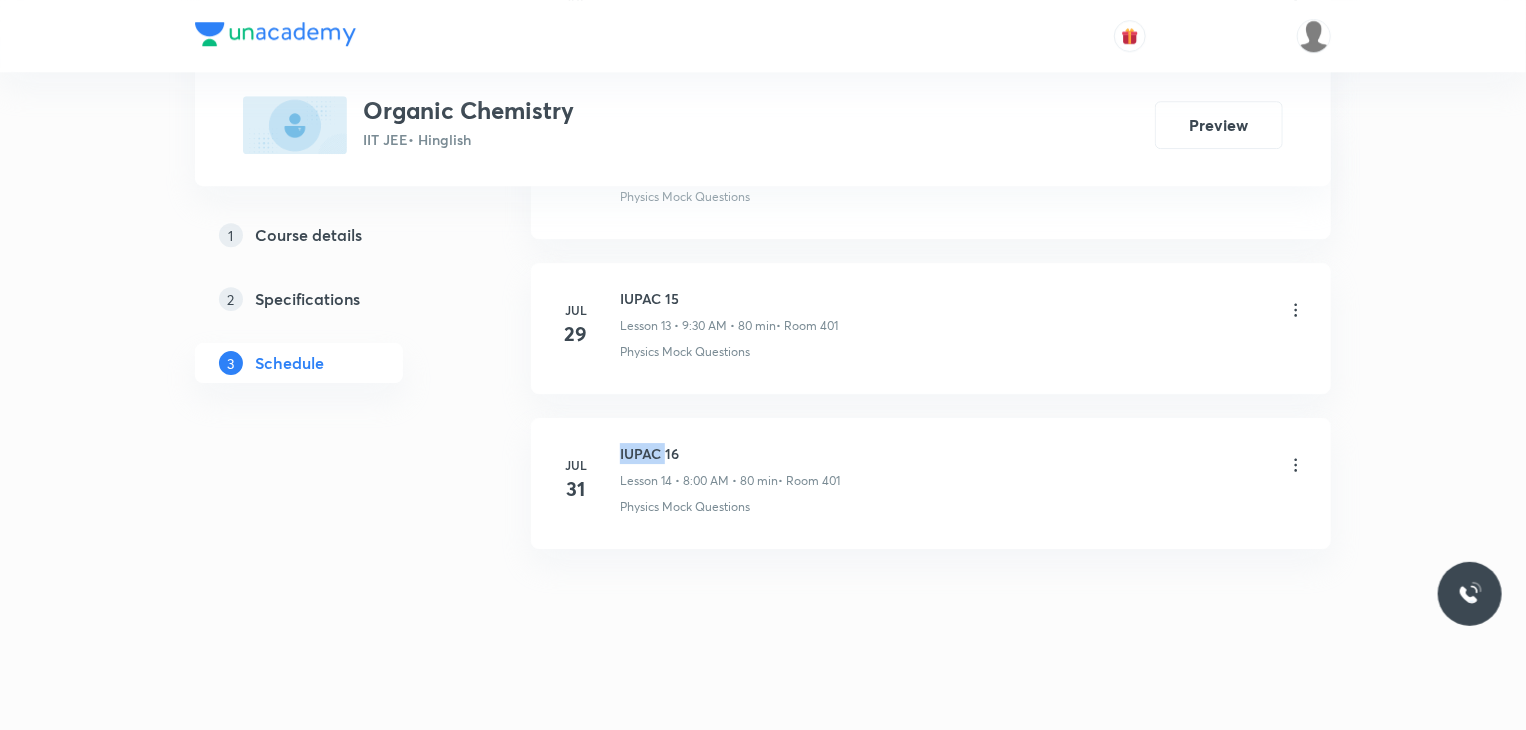 click on "IUPAC 16" at bounding box center (730, 453) 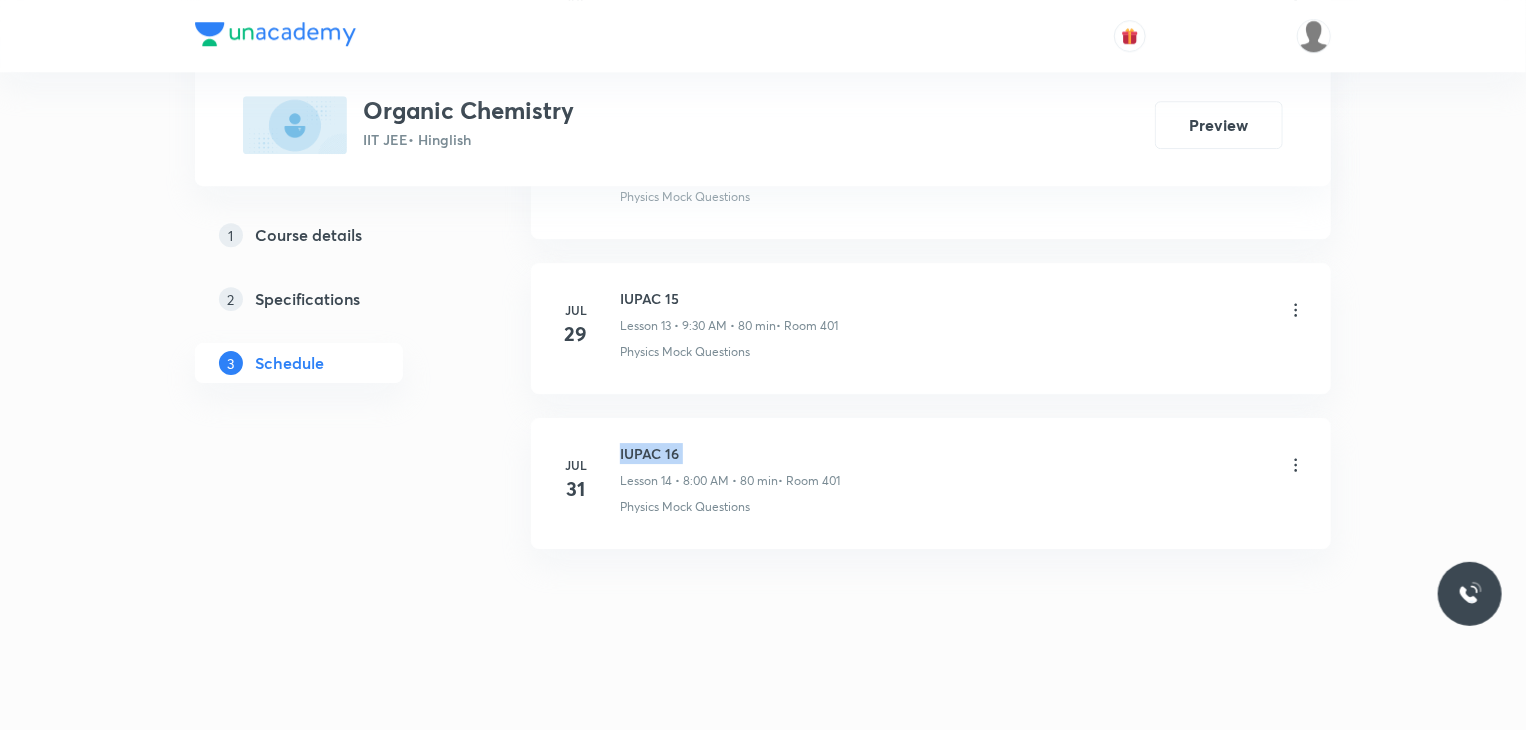 click on "IUPAC 16" at bounding box center [730, 453] 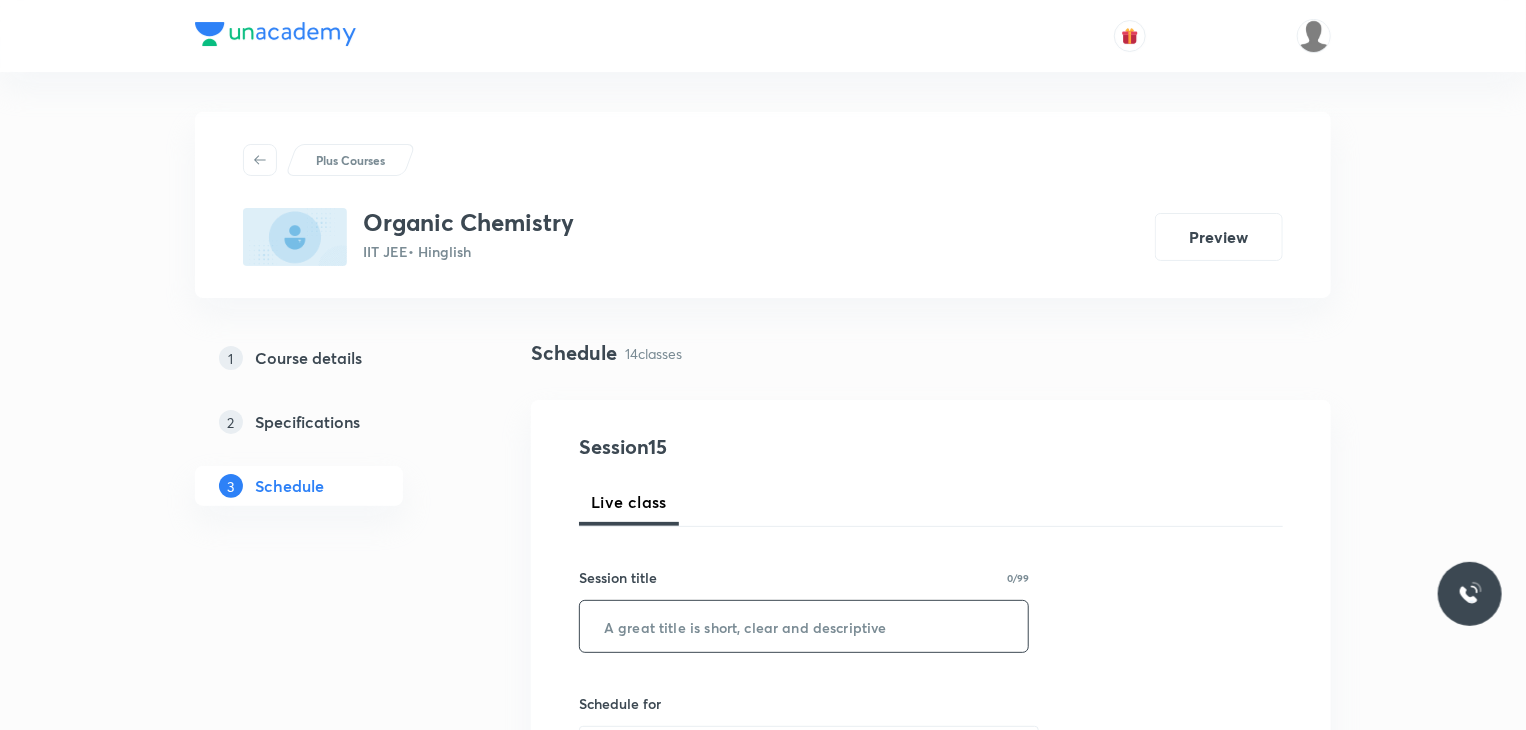 paste on "IUPAC 16" 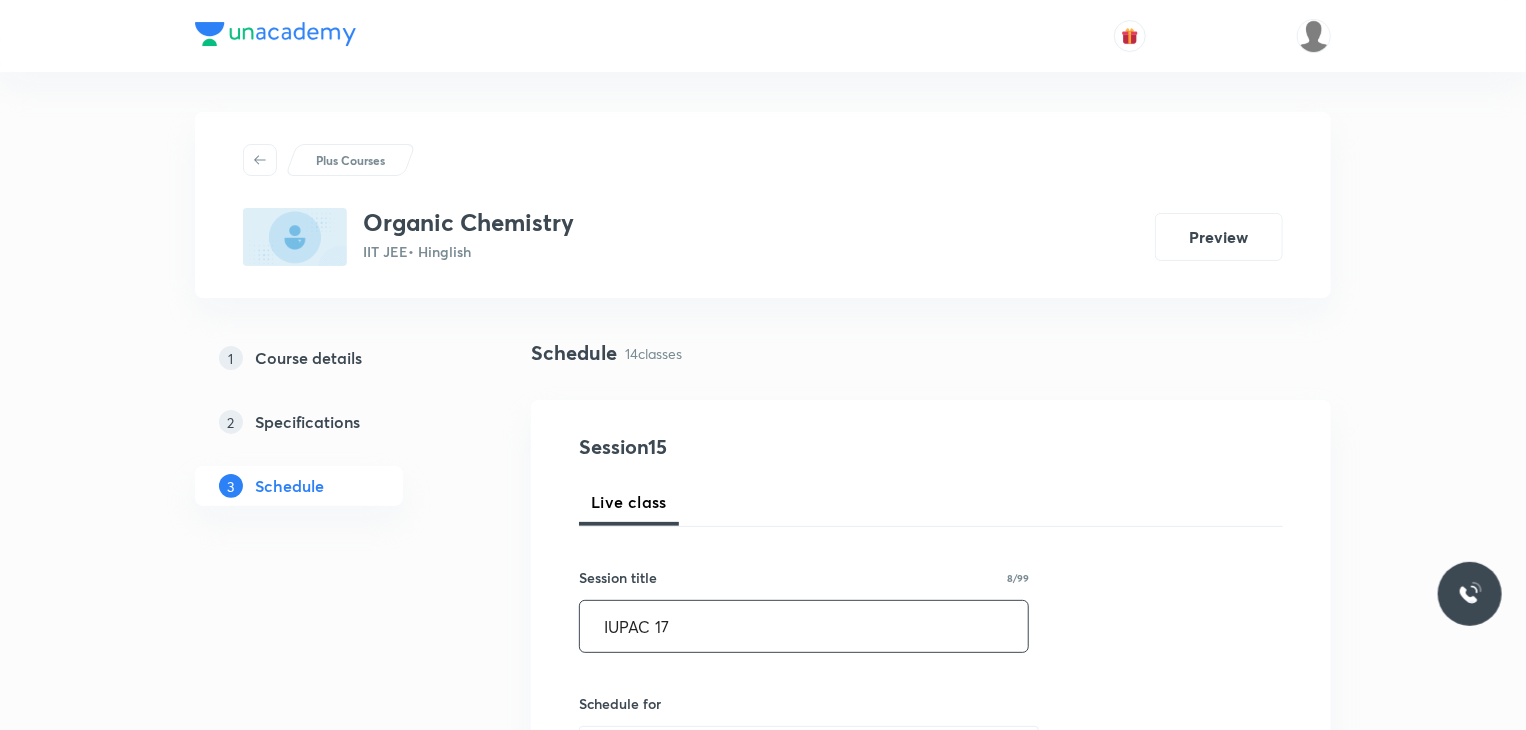 type on "IUPAC 17" 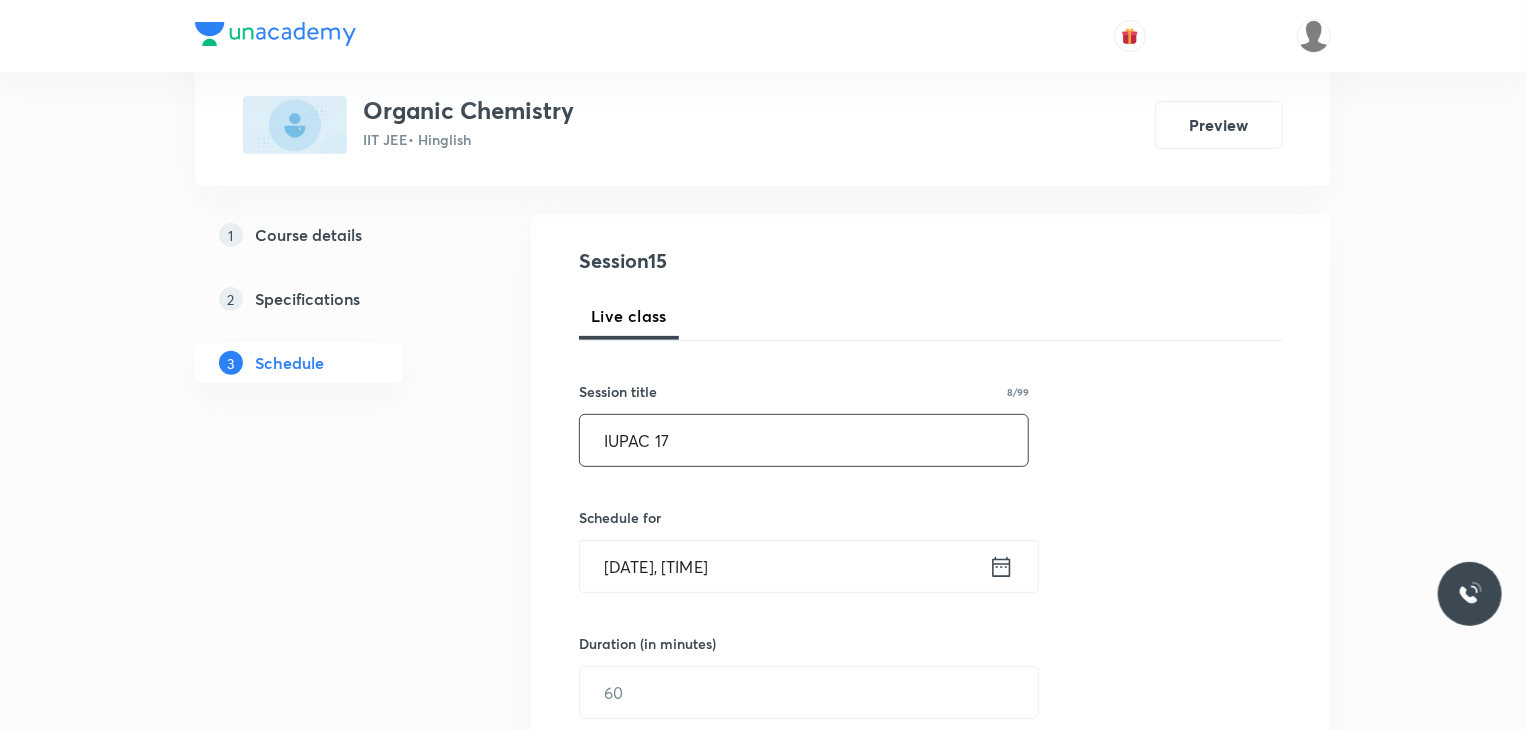 click on "Aug 2, 2025, 6:26 PM" at bounding box center (784, 566) 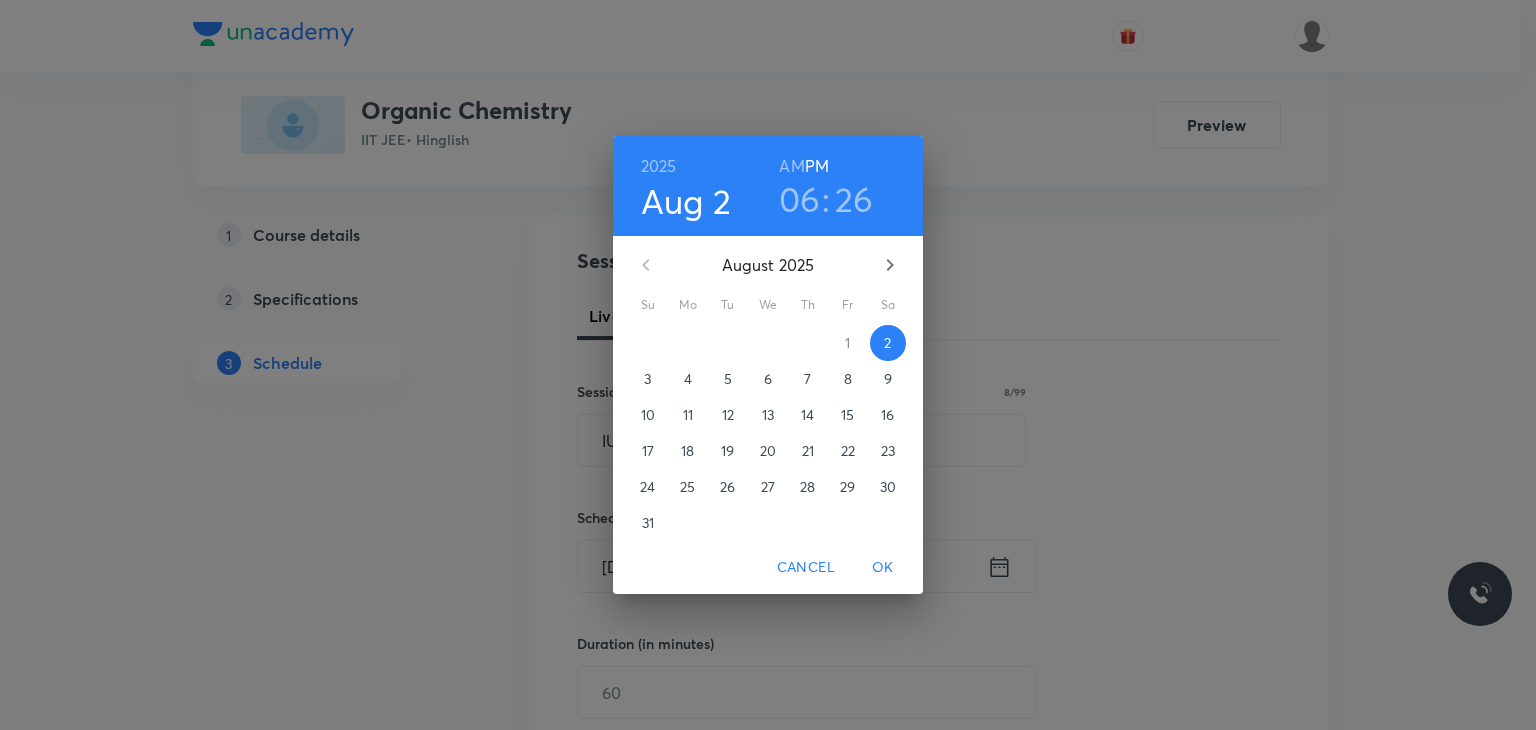 click on "4" at bounding box center (688, 379) 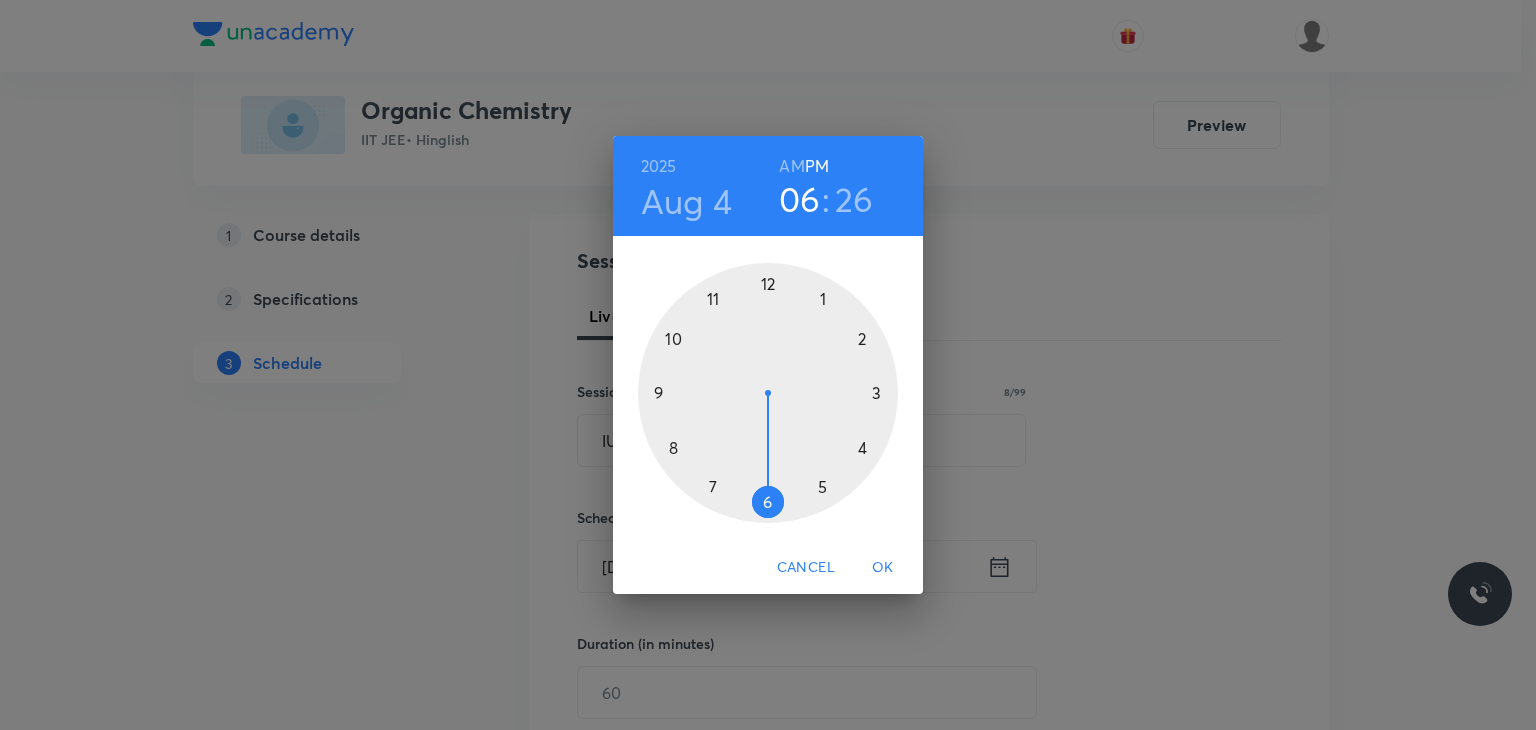 click on "AM" at bounding box center [791, 166] 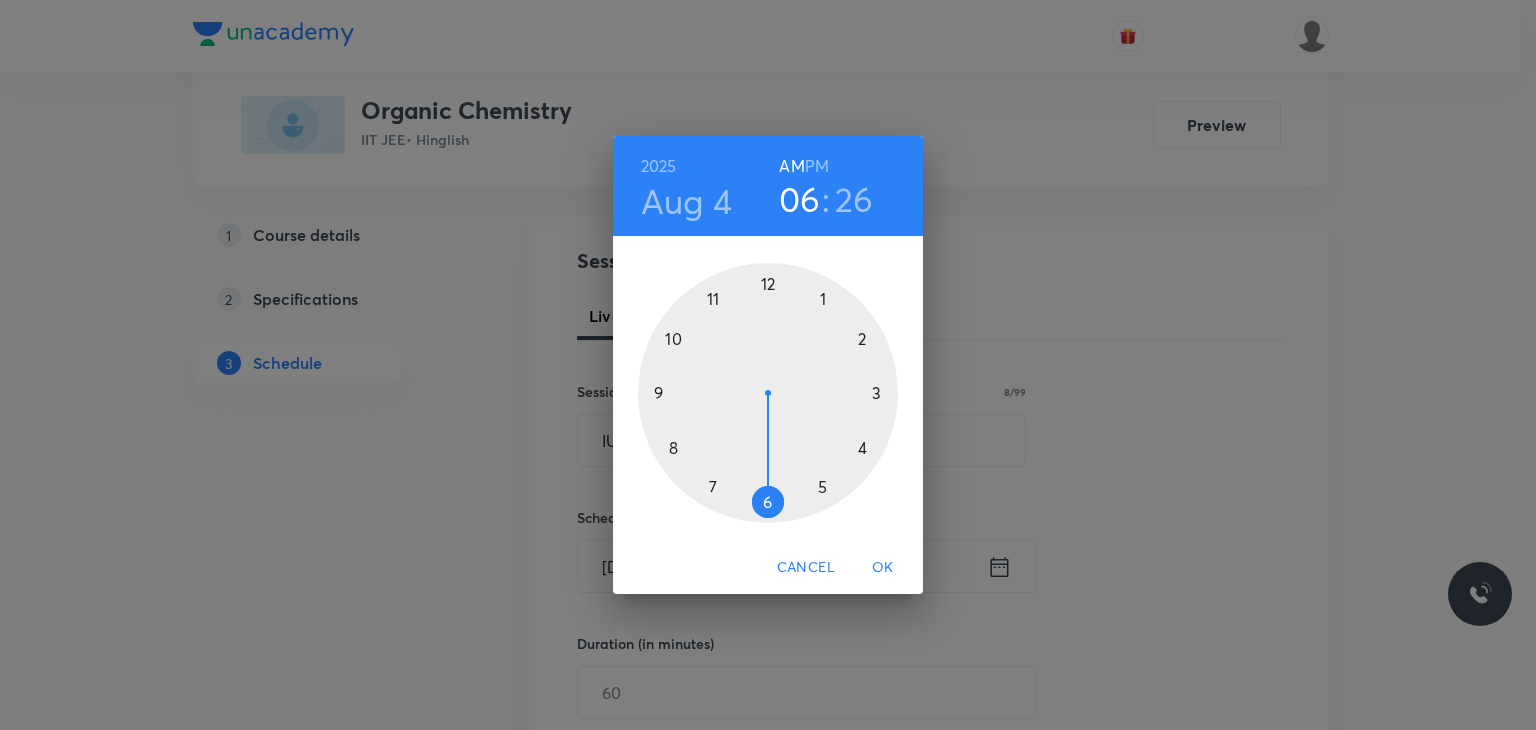 click at bounding box center (768, 393) 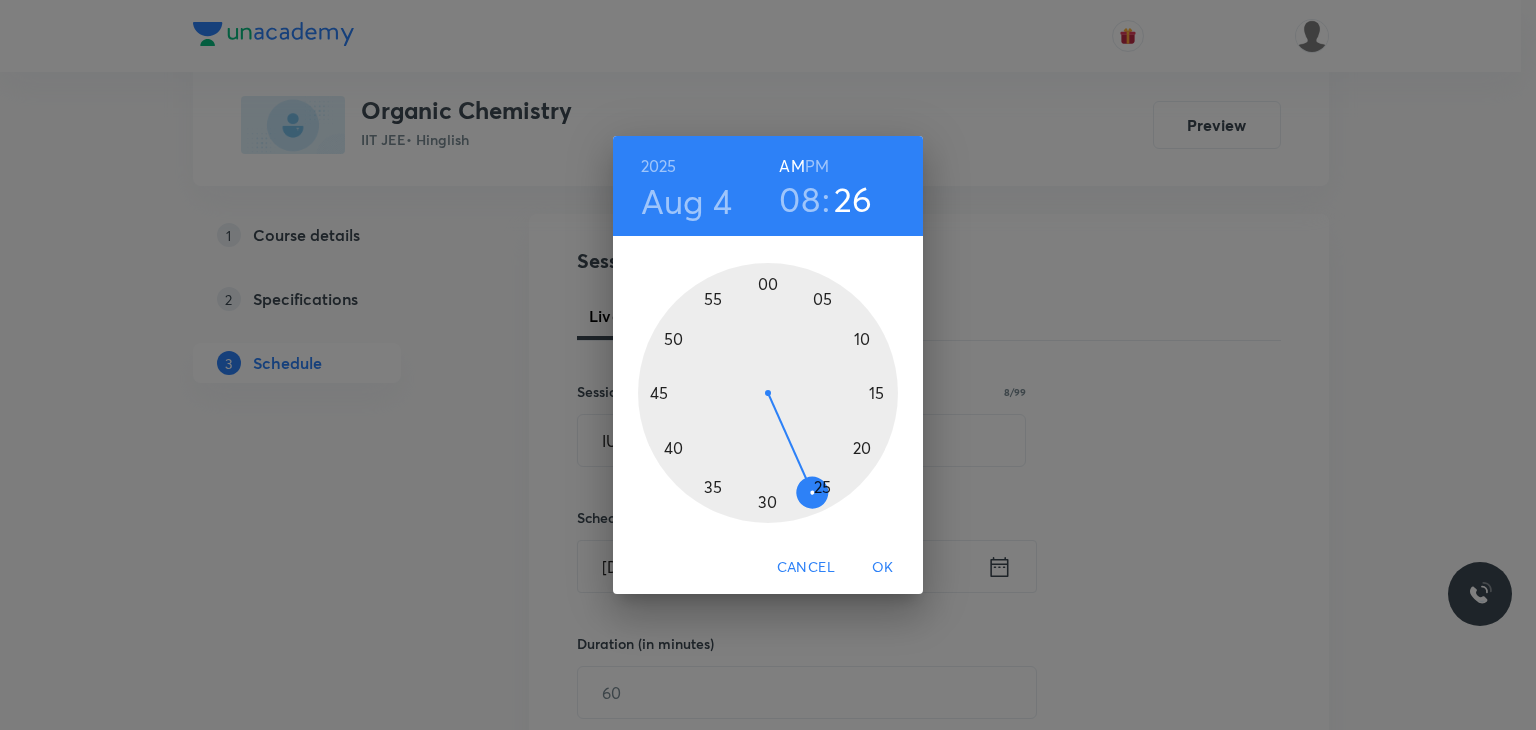 click at bounding box center [768, 393] 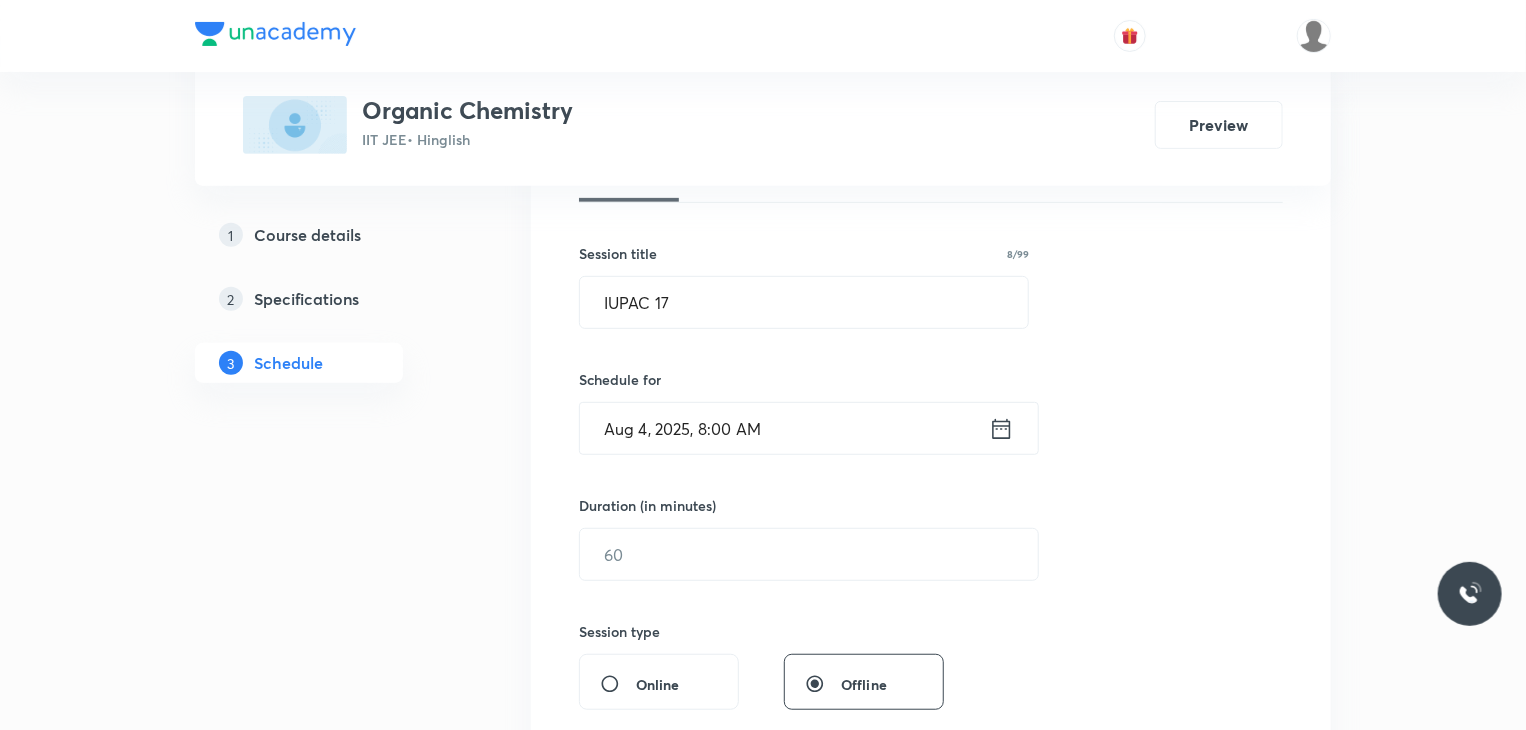 scroll, scrollTop: 327, scrollLeft: 0, axis: vertical 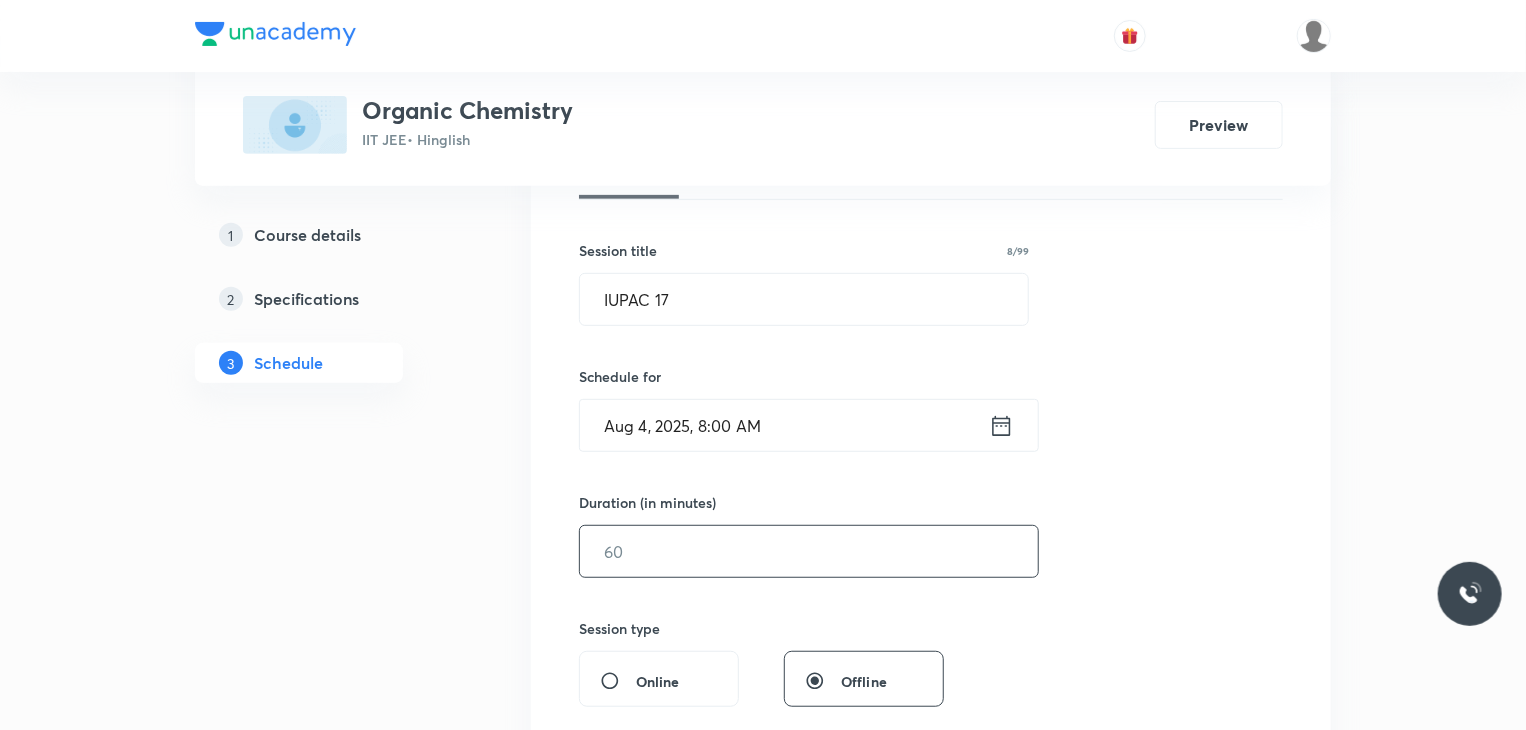 click at bounding box center [809, 551] 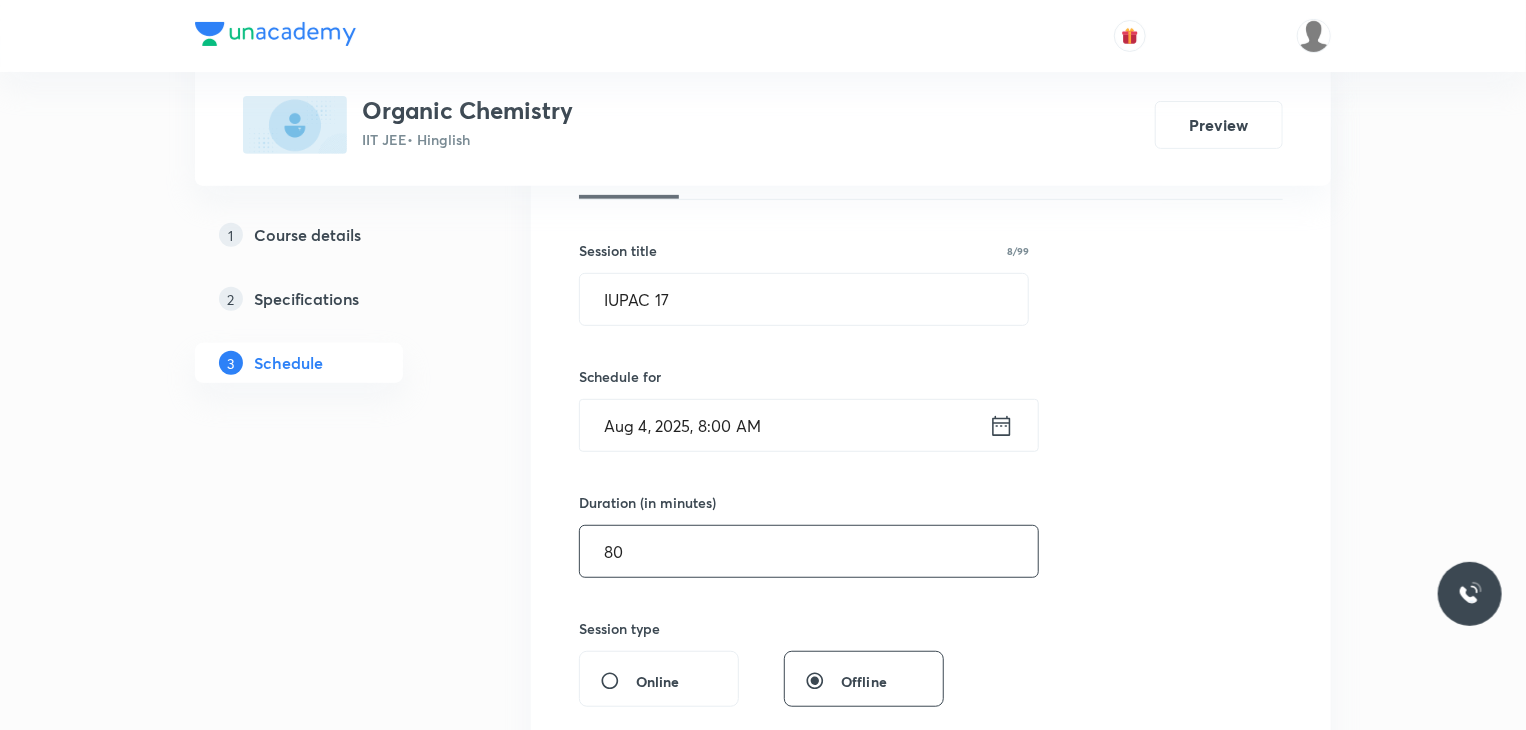 type on "80" 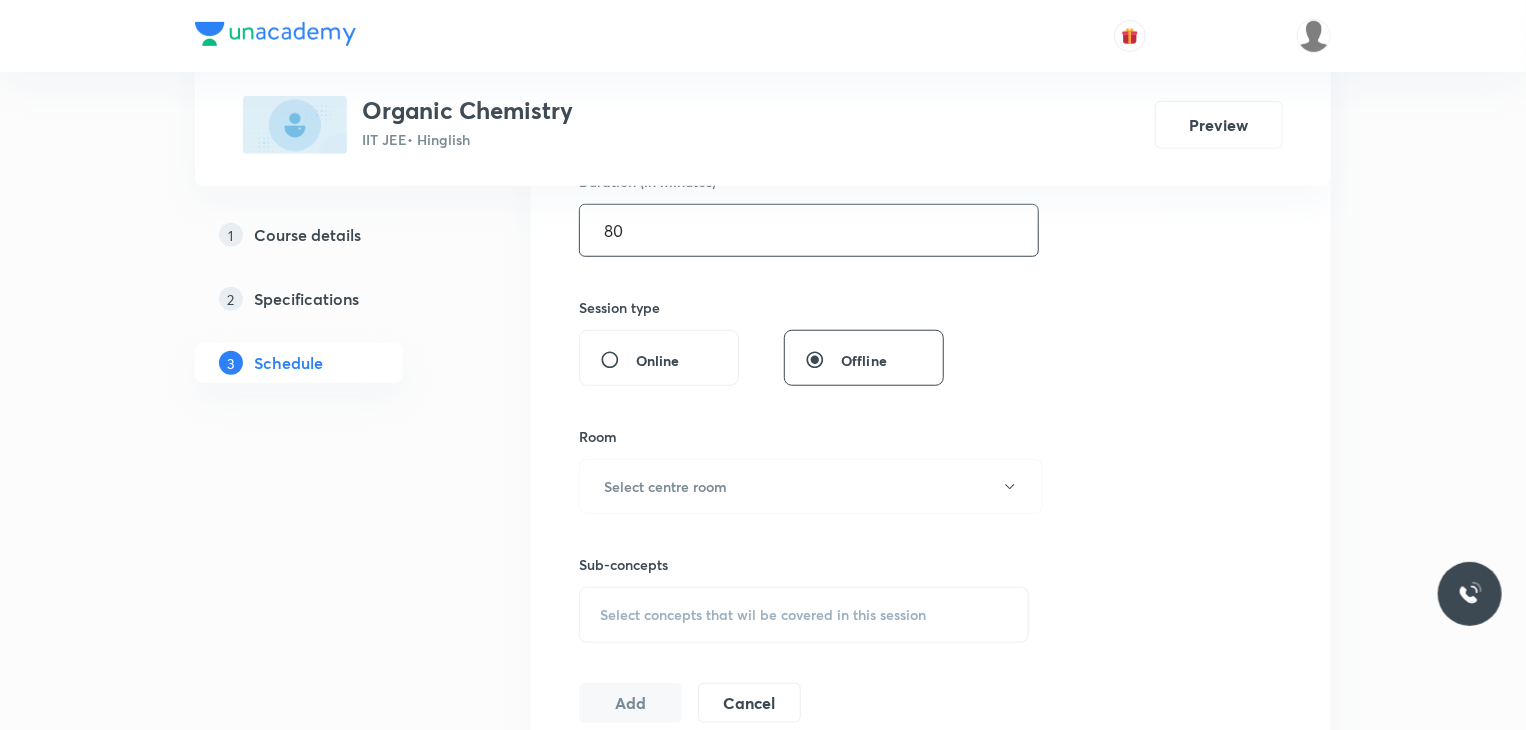 scroll, scrollTop: 727, scrollLeft: 0, axis: vertical 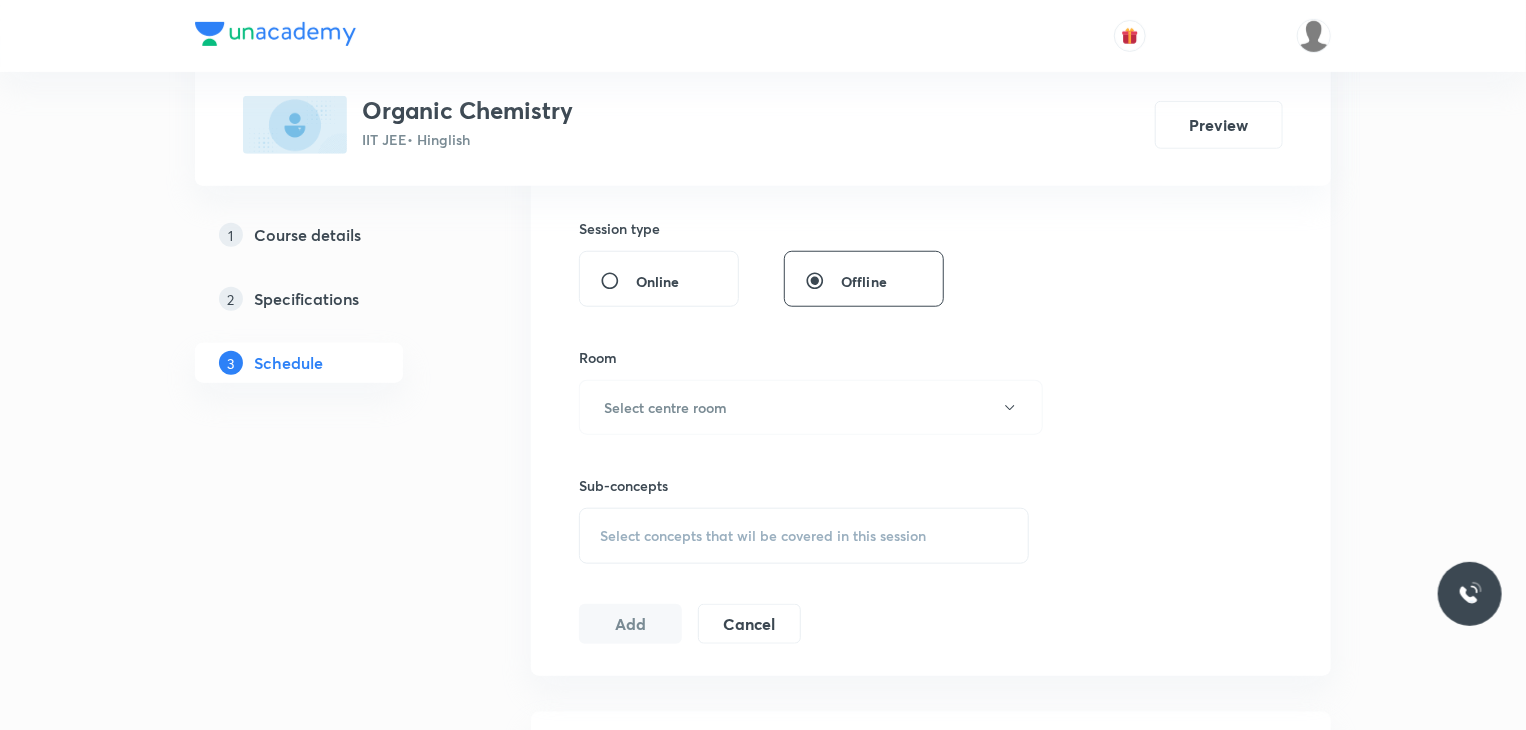 click on "Room" at bounding box center (804, 357) 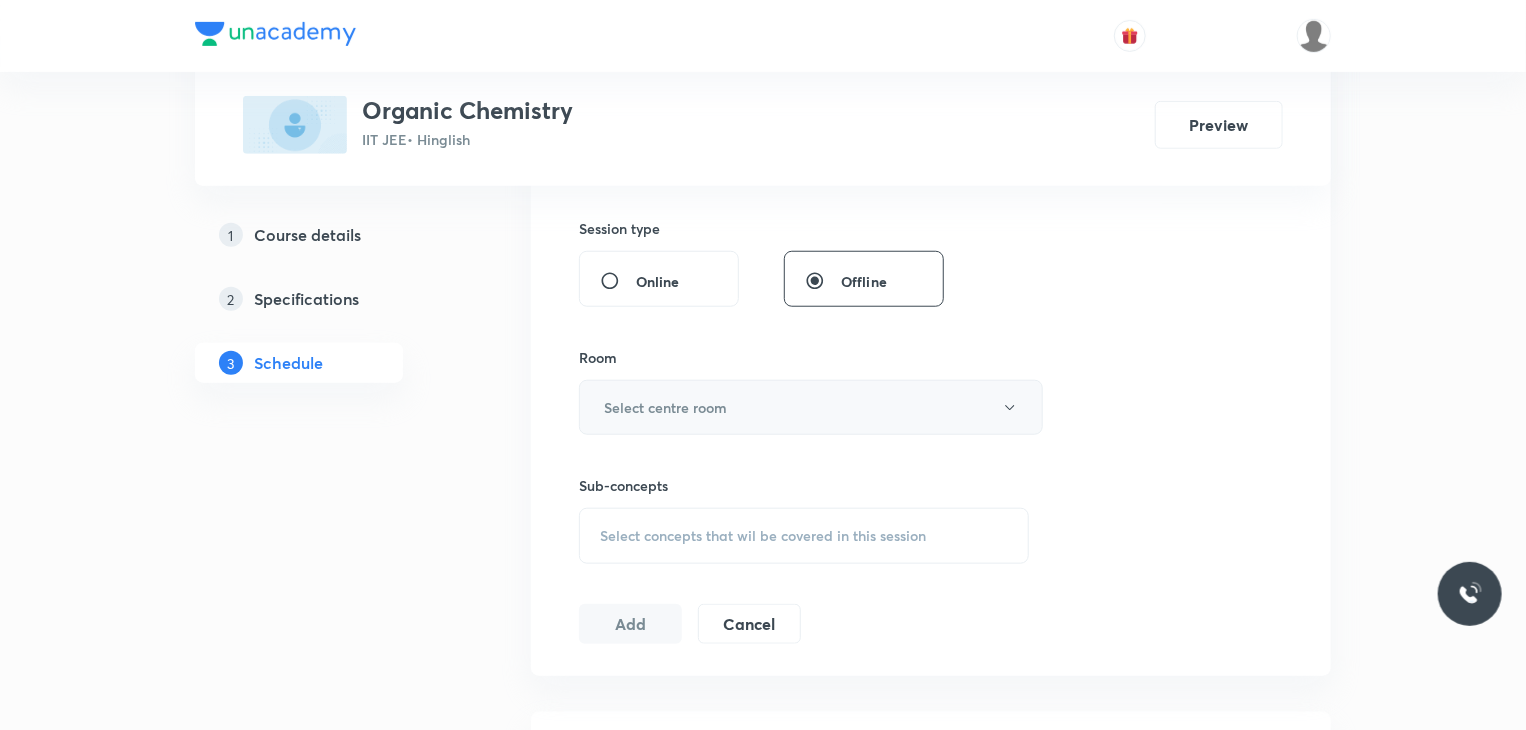 click on "Select centre room" at bounding box center (811, 407) 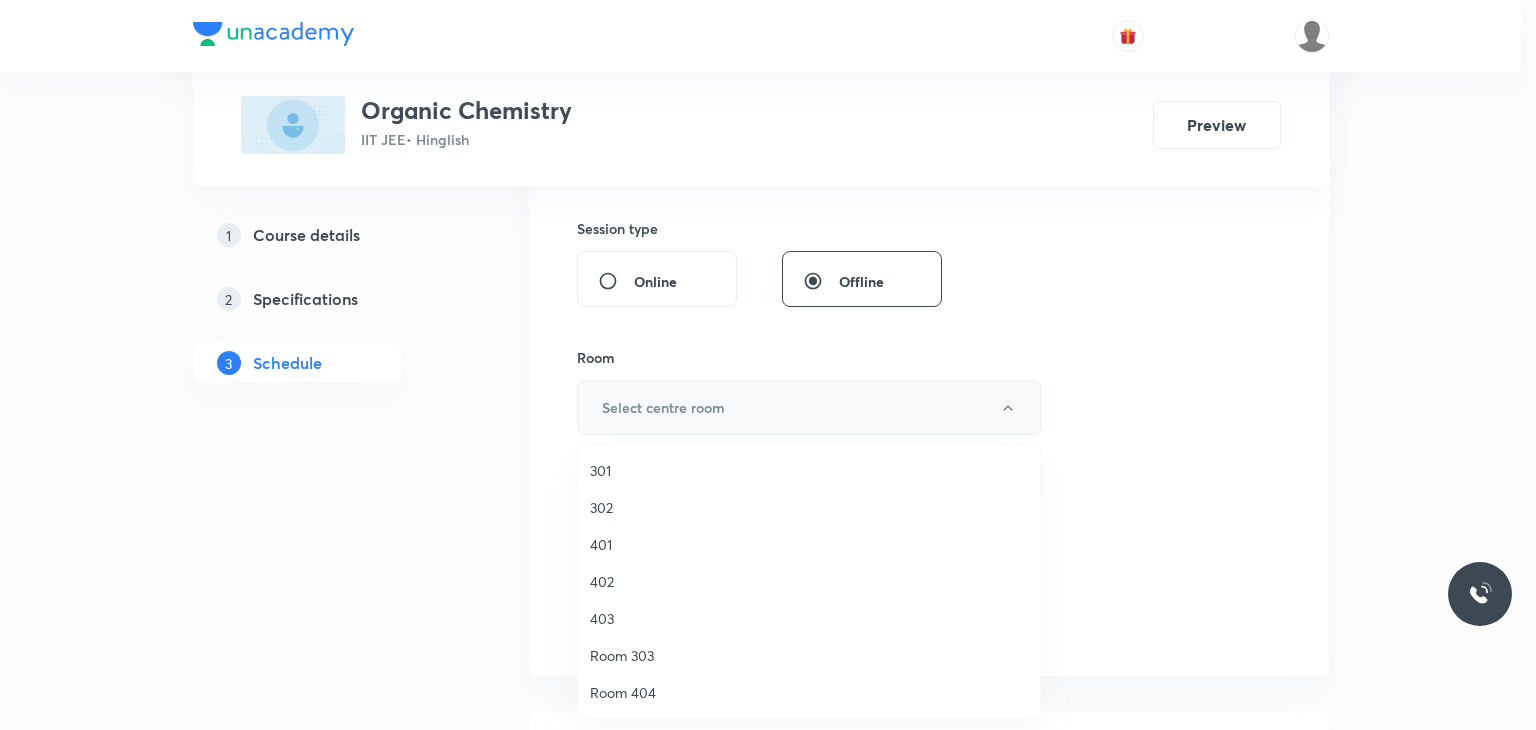 click on "301" at bounding box center (809, 470) 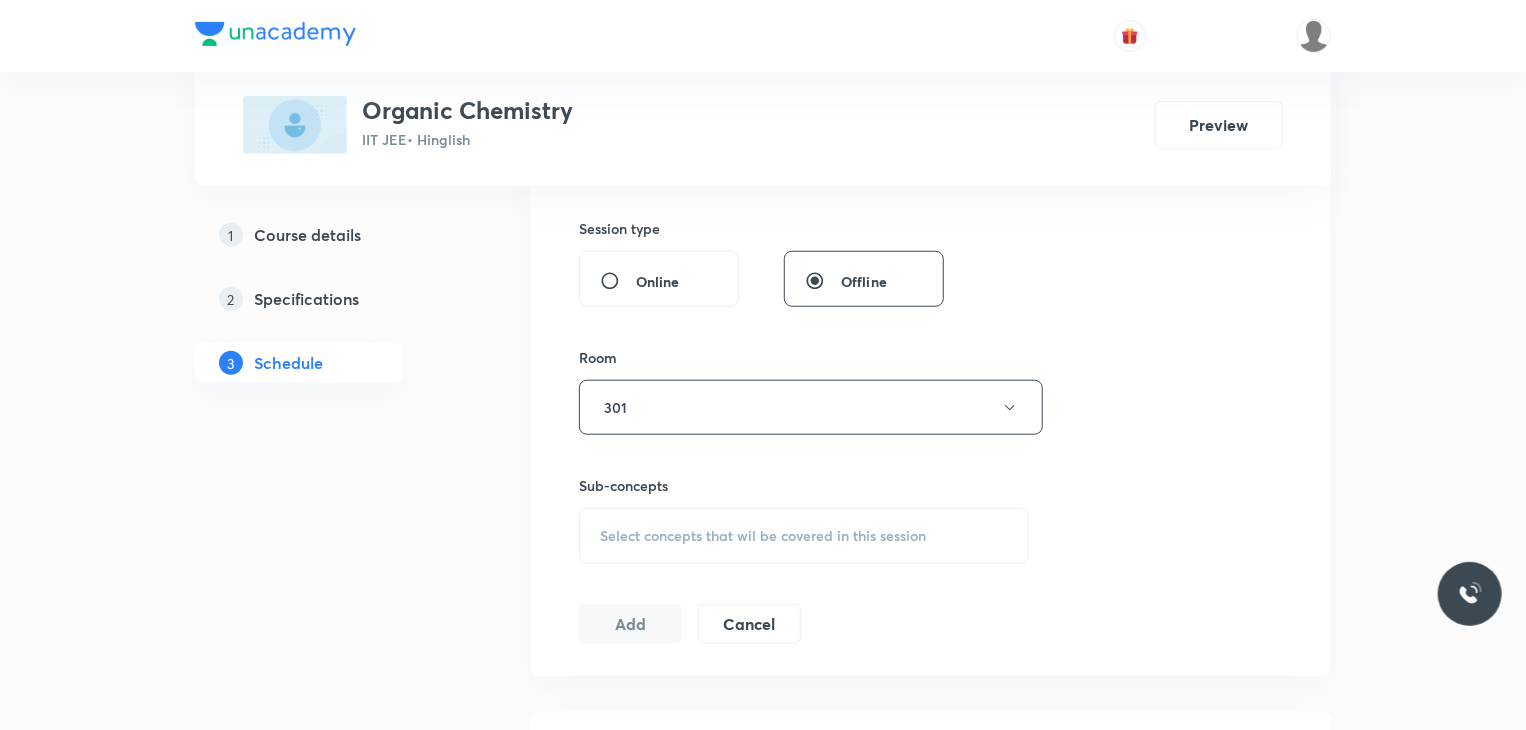 click on "Select concepts that wil be covered in this session" at bounding box center [763, 536] 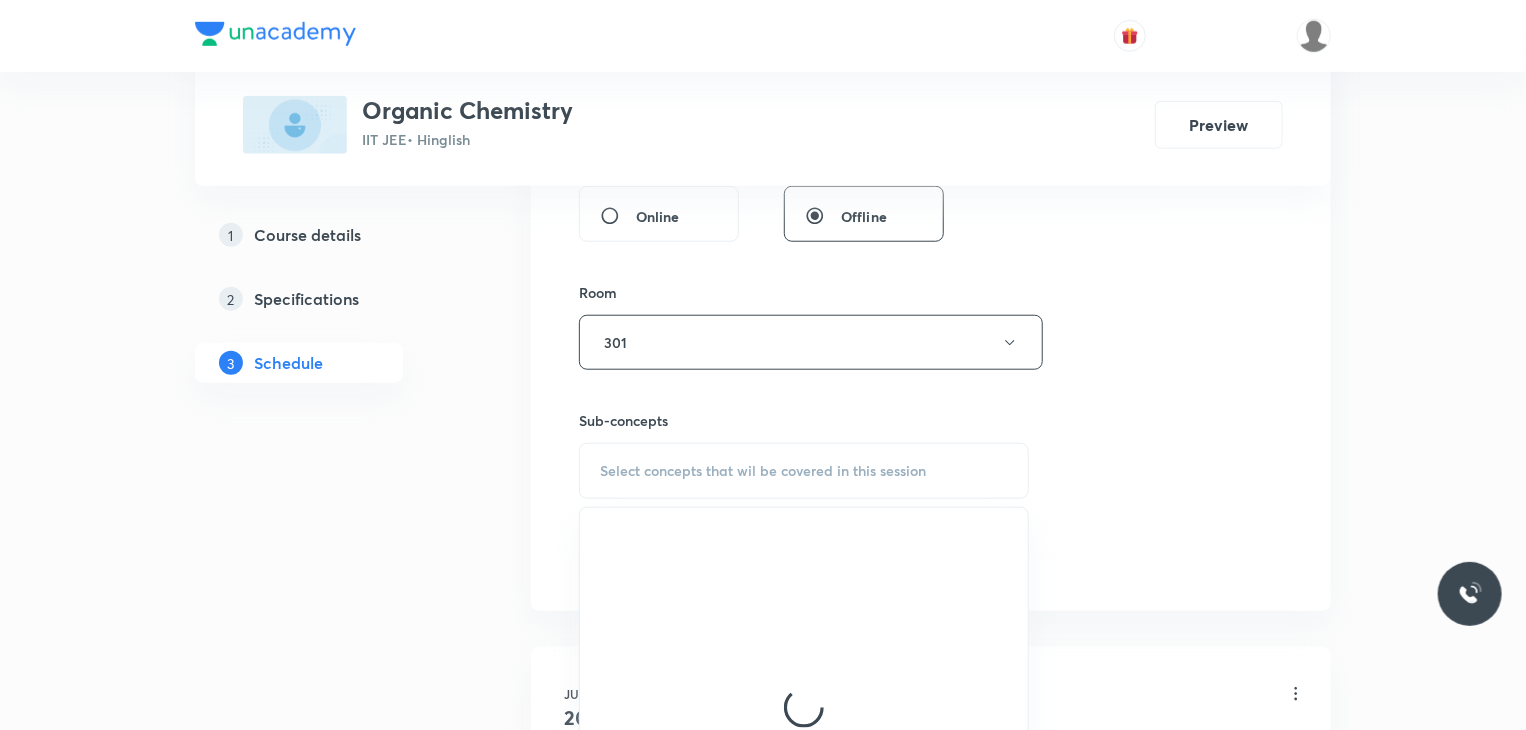 scroll, scrollTop: 827, scrollLeft: 0, axis: vertical 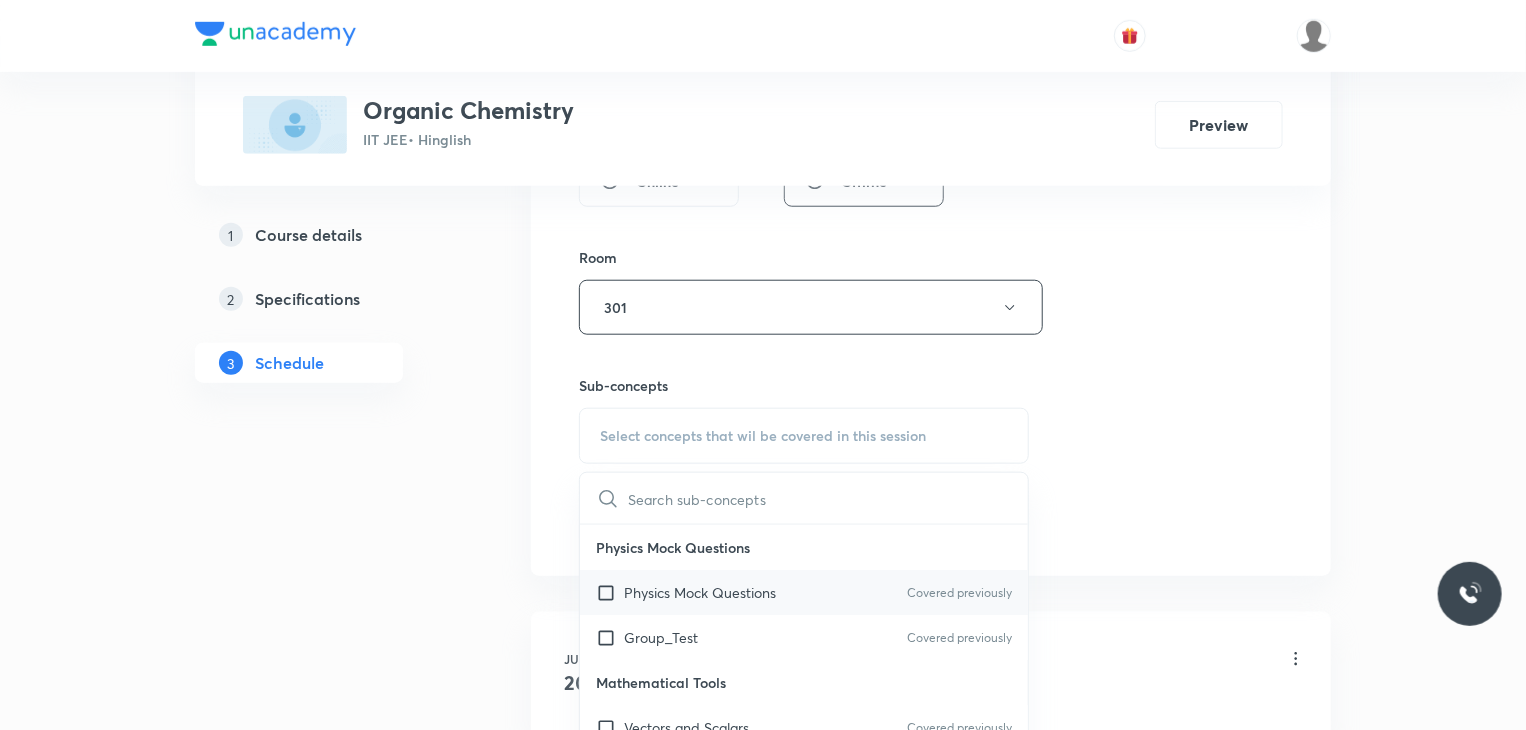 click at bounding box center (610, 592) 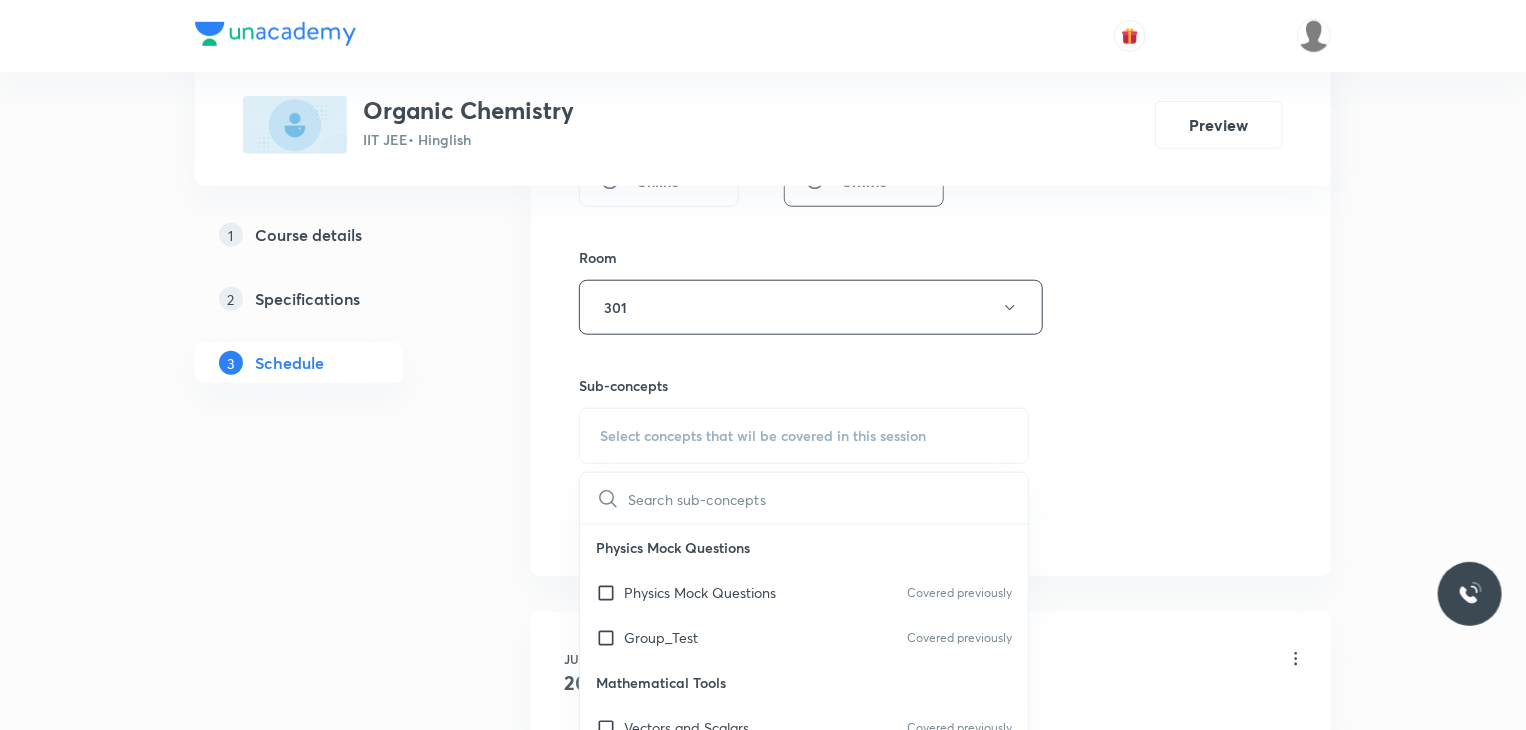 click on "Session  15 Live class Session title 8/99 IUPAC 17 ​ Schedule for Aug 4, 2025, 8:00 AM ​ Duration (in minutes) 80 ​   Session type Online Offline Room 301 Sub-concepts Select concepts that wil be covered in this session ​ Physics Mock Questions Physics Mock Questions Covered previously Group_Test Covered previously Mathematical Tools Vectors and Scalars  Covered previously Elementary Algebra Basic Trigonometry Addition of Vectors 2D and 3D Geometry Representation of Vector  Components of a Vector Functions Unit Vectors Differentiation Integration Rectangular Components of a Vector in Three Dimensions Position Vector Use of Differentiation & Integration in One Dimensional Motion Displacement Vector Derivatives of Equations of Motion by Calculus Vectors Product of Two Vectors Differentiation: Basic Formula and Rule Definite Integration and Area Under The Curve Maxima and Minima Chain Rule Cross Product Dot-Product Resolution of Vectors Subtraction of Vectors Addition of More than Two Vectors Units Work" at bounding box center (931, 74) 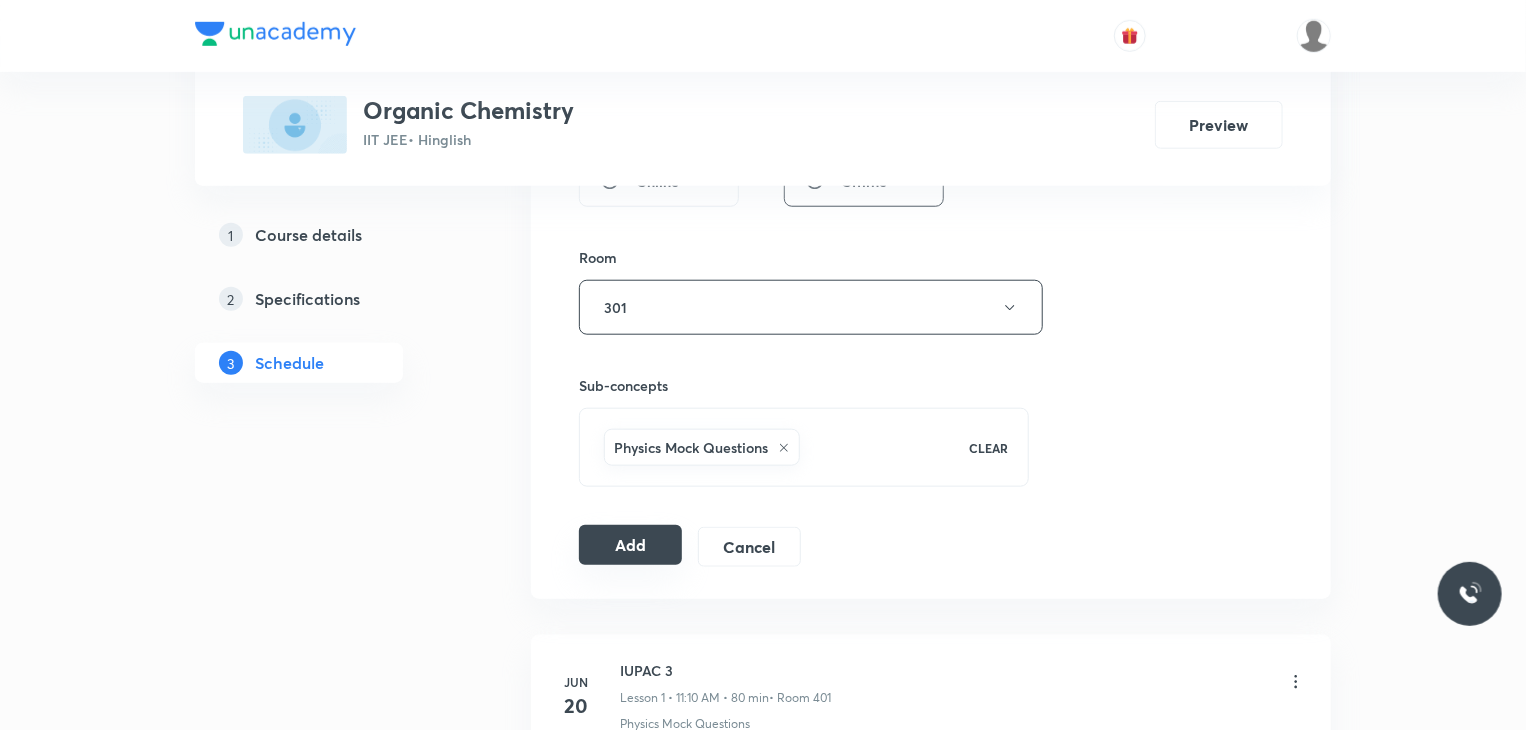 click on "Add" at bounding box center [630, 545] 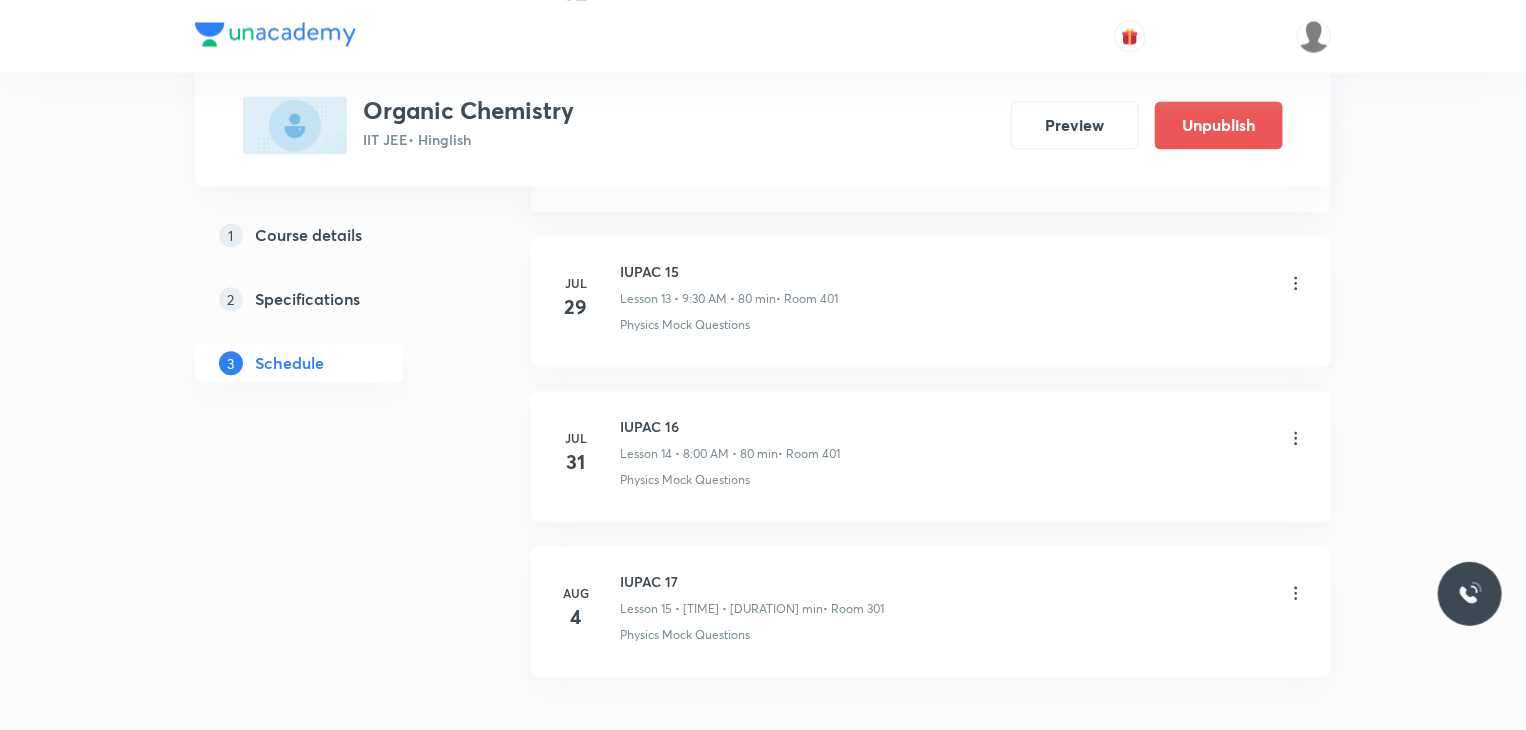 scroll, scrollTop: 2273, scrollLeft: 0, axis: vertical 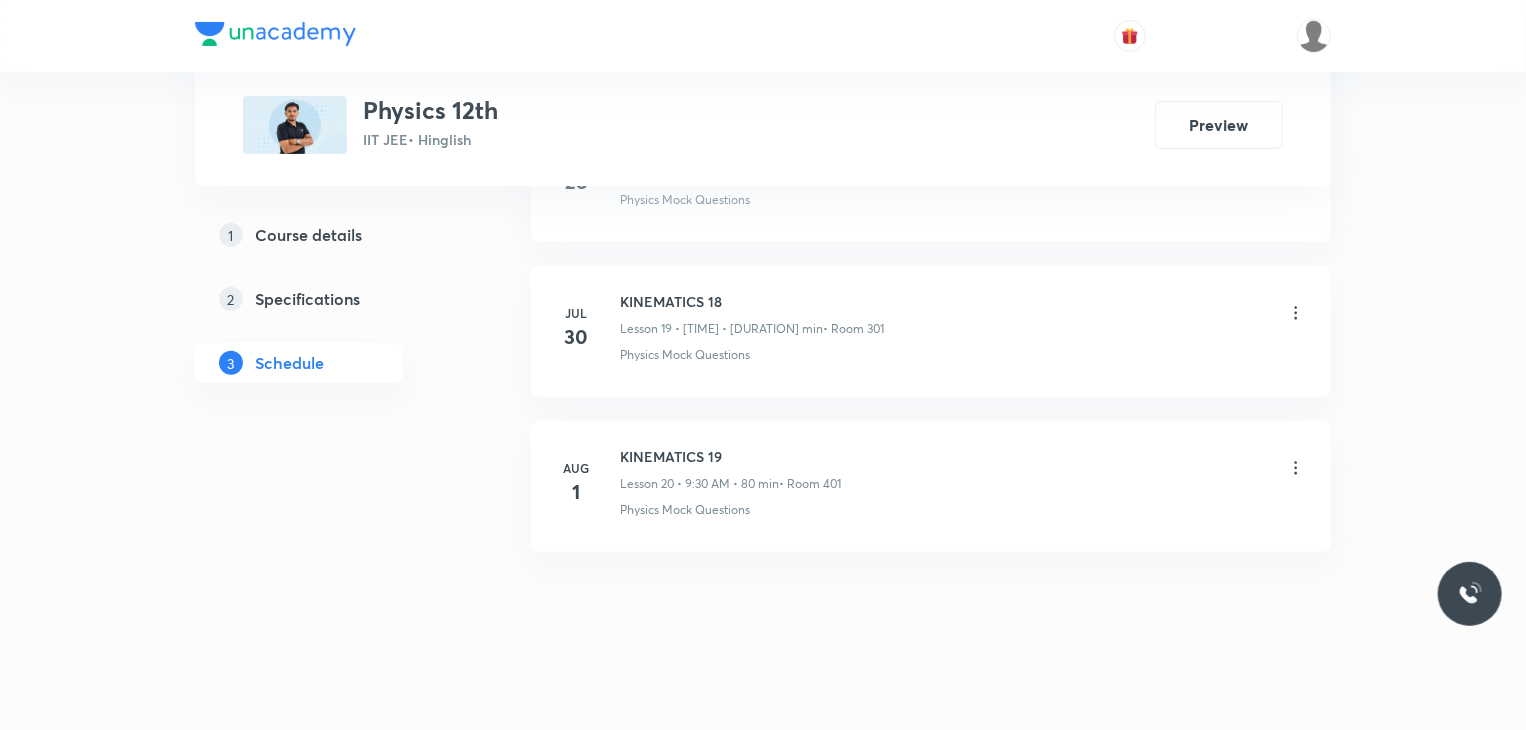 click on "KINEMATICS 19" at bounding box center (730, 456) 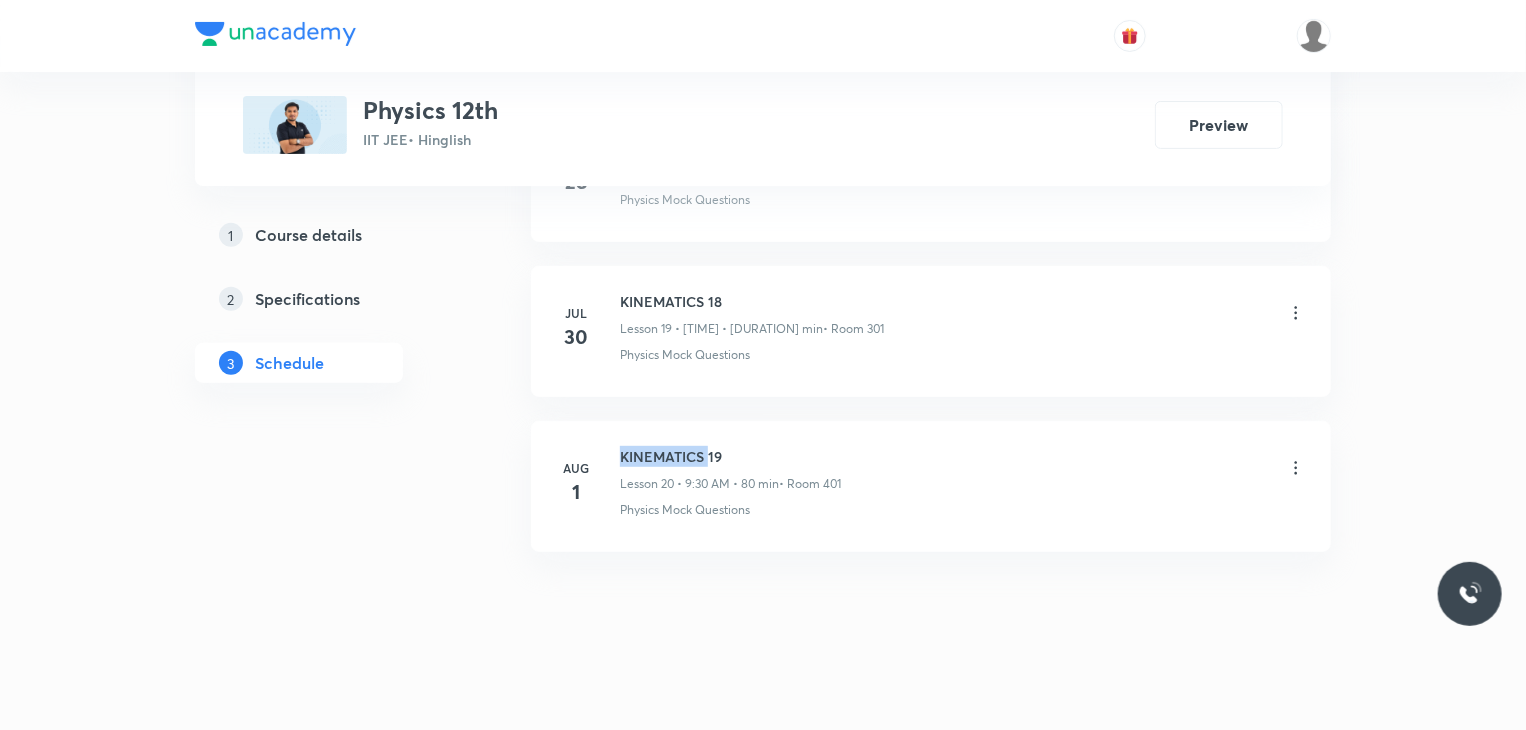 click on "KINEMATICS 19" at bounding box center [730, 456] 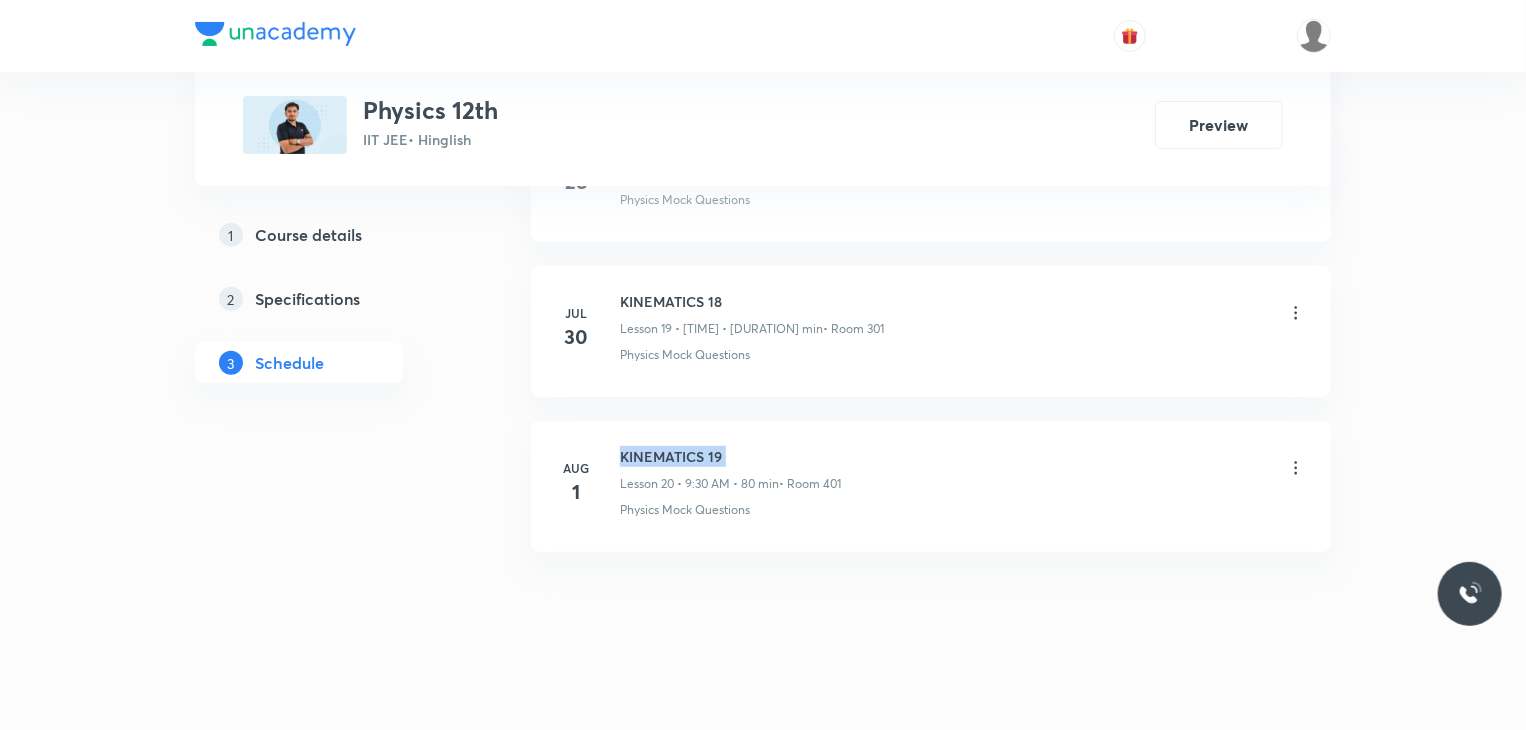 click on "KINEMATICS 19" at bounding box center [730, 456] 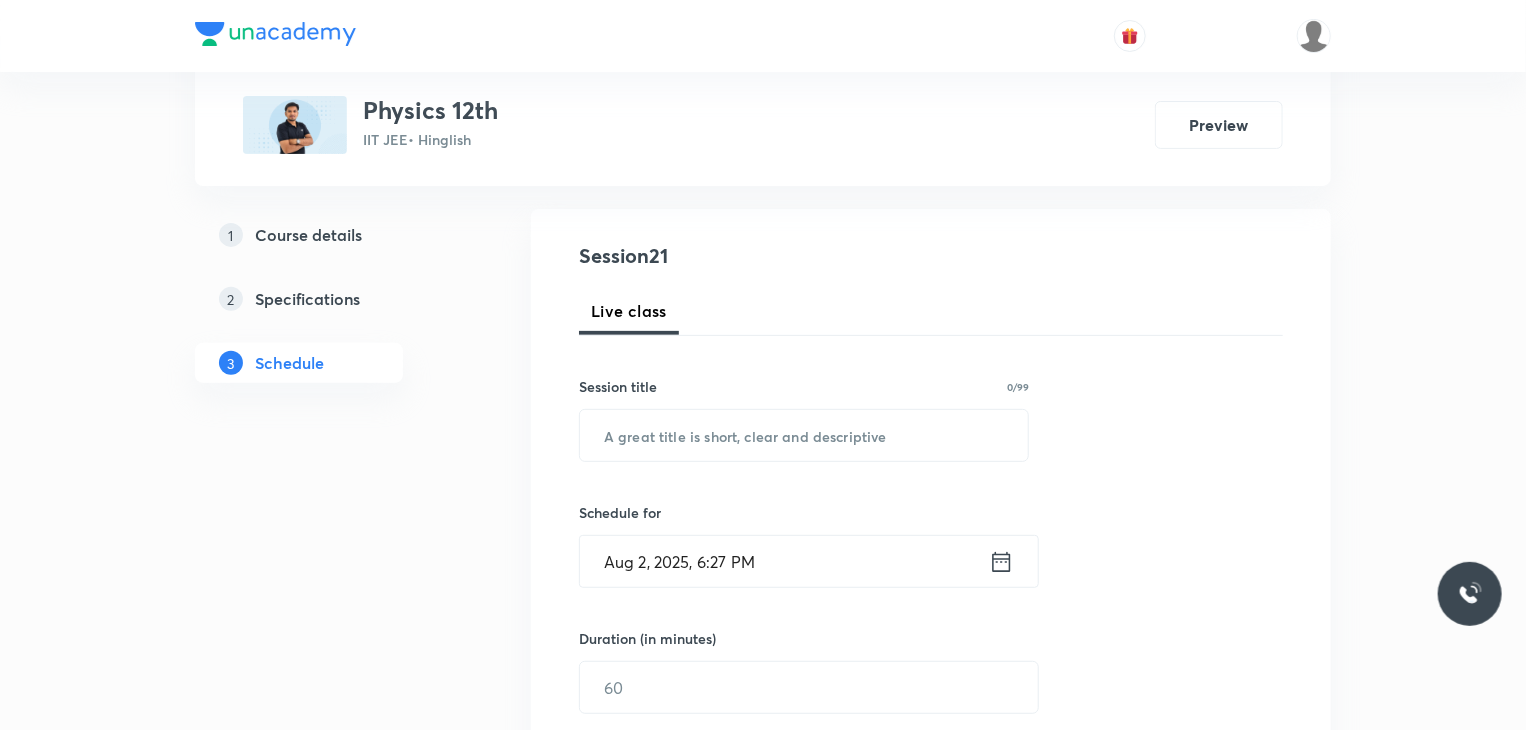 scroll, scrollTop: 200, scrollLeft: 0, axis: vertical 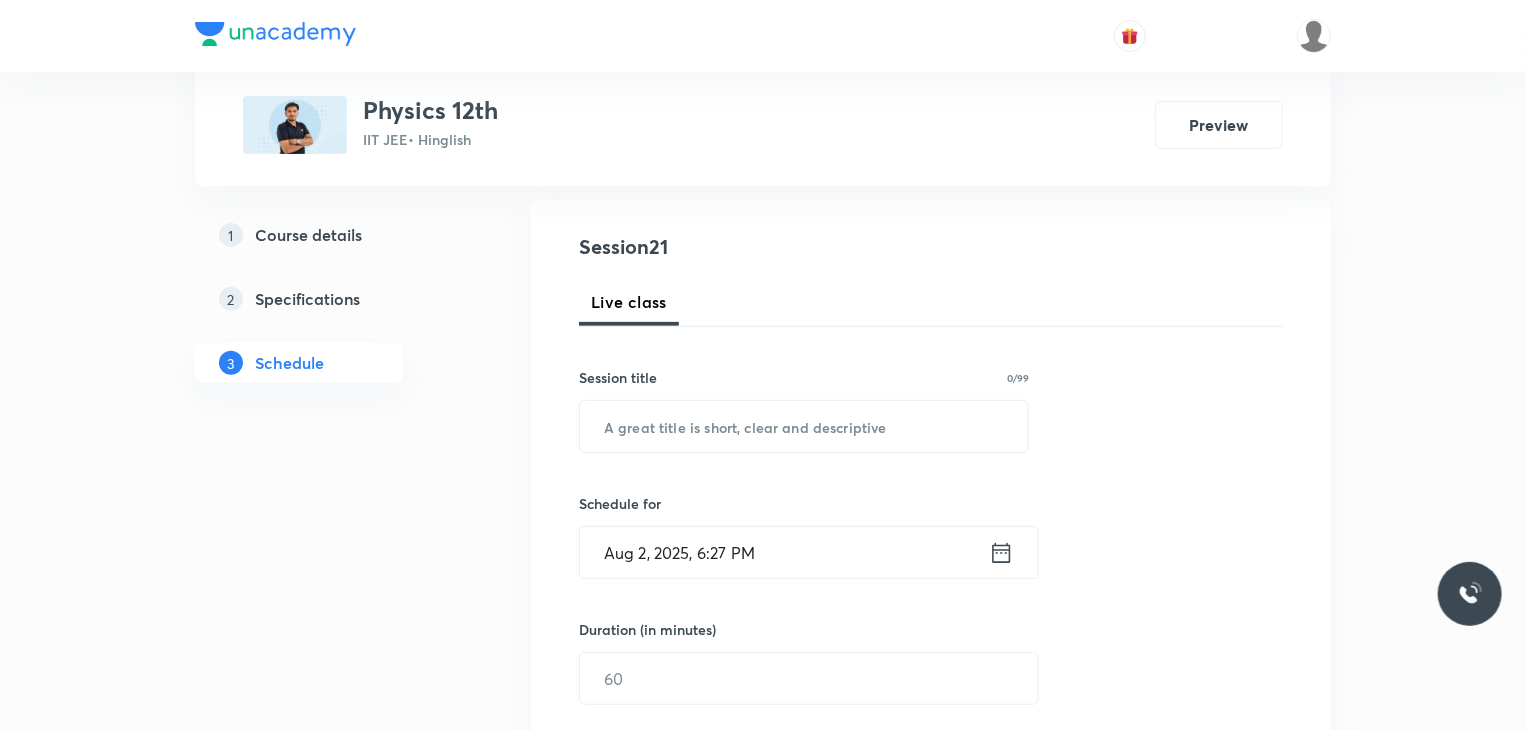 click on "Session  21 Live class Session title 0/99 ​ Schedule for Aug 2, 2025, 6:27 PM ​ Duration (in minutes) ​ Educator Select an educator   Session type Online Offline Room Select centre room Sub-concepts Select concepts that wil be covered in this session Add Cancel" at bounding box center (931, 765) 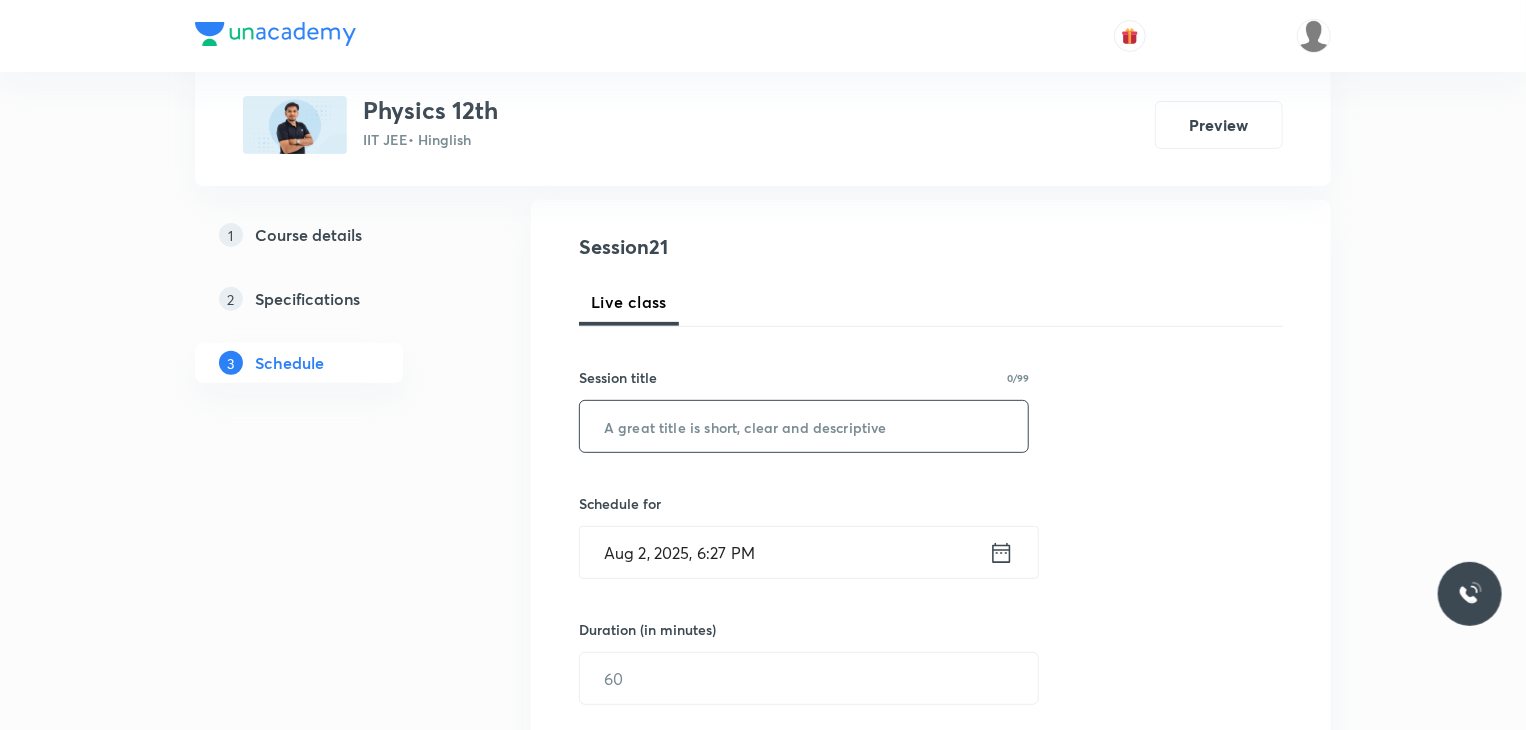 paste on "KINEMATICS 19" 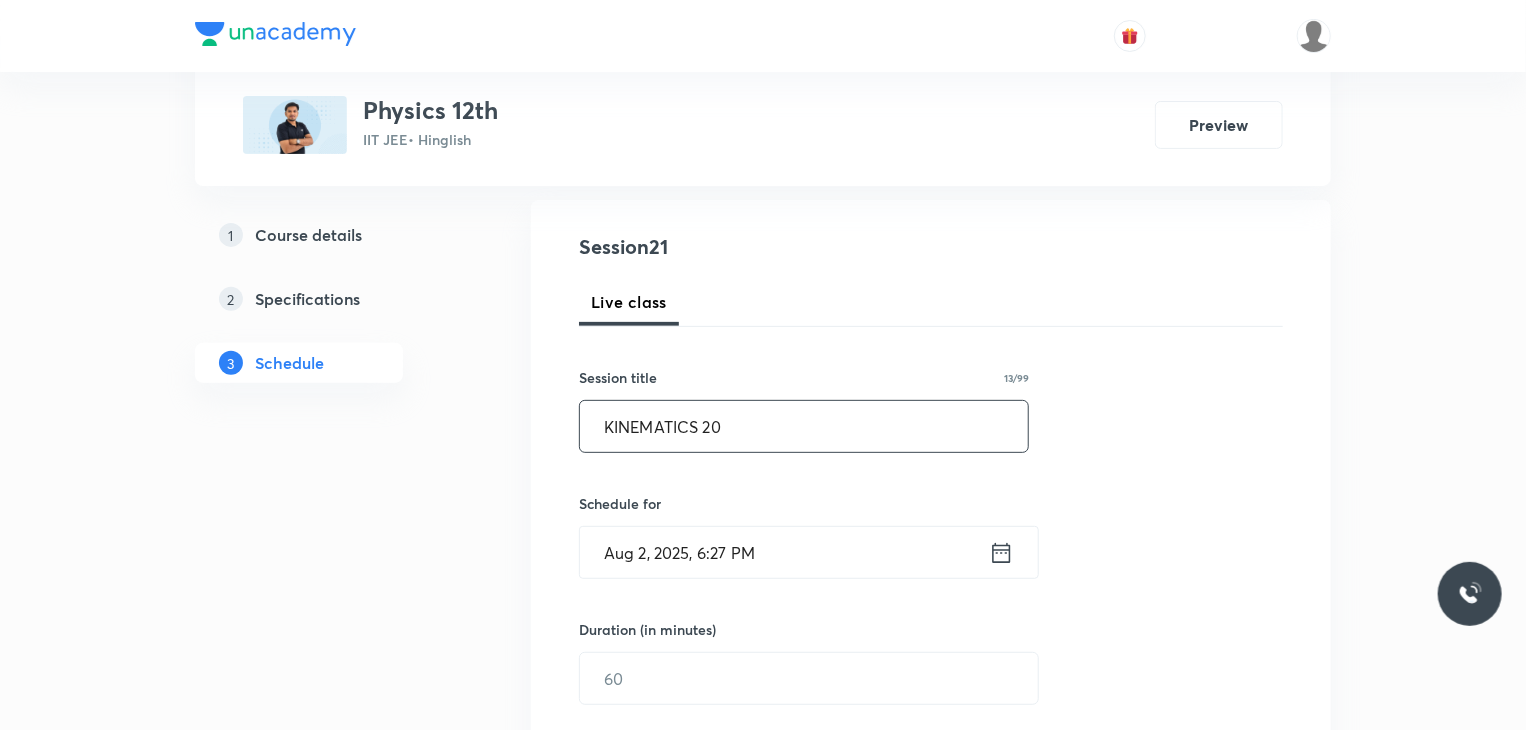 type on "KINEMATICS 20" 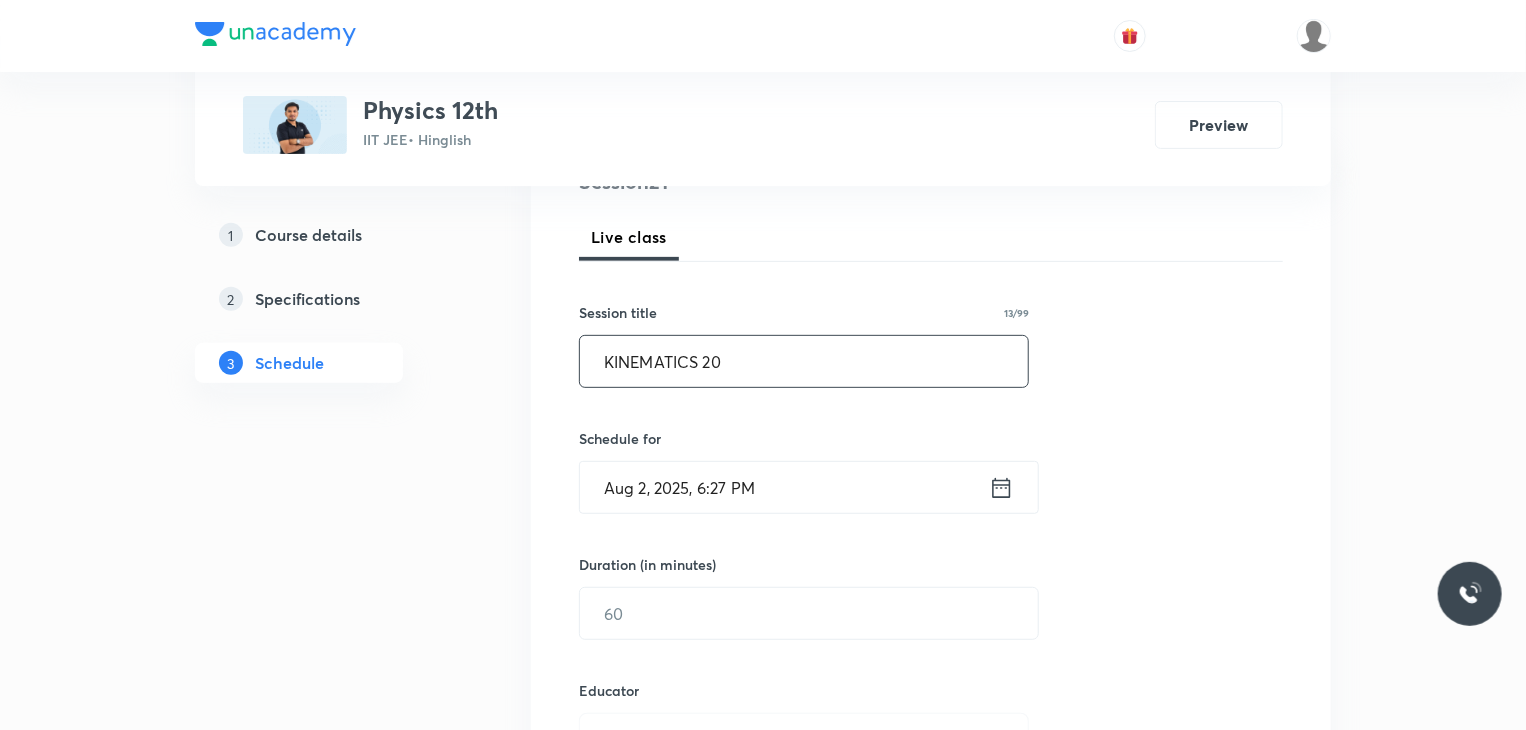 scroll, scrollTop: 300, scrollLeft: 0, axis: vertical 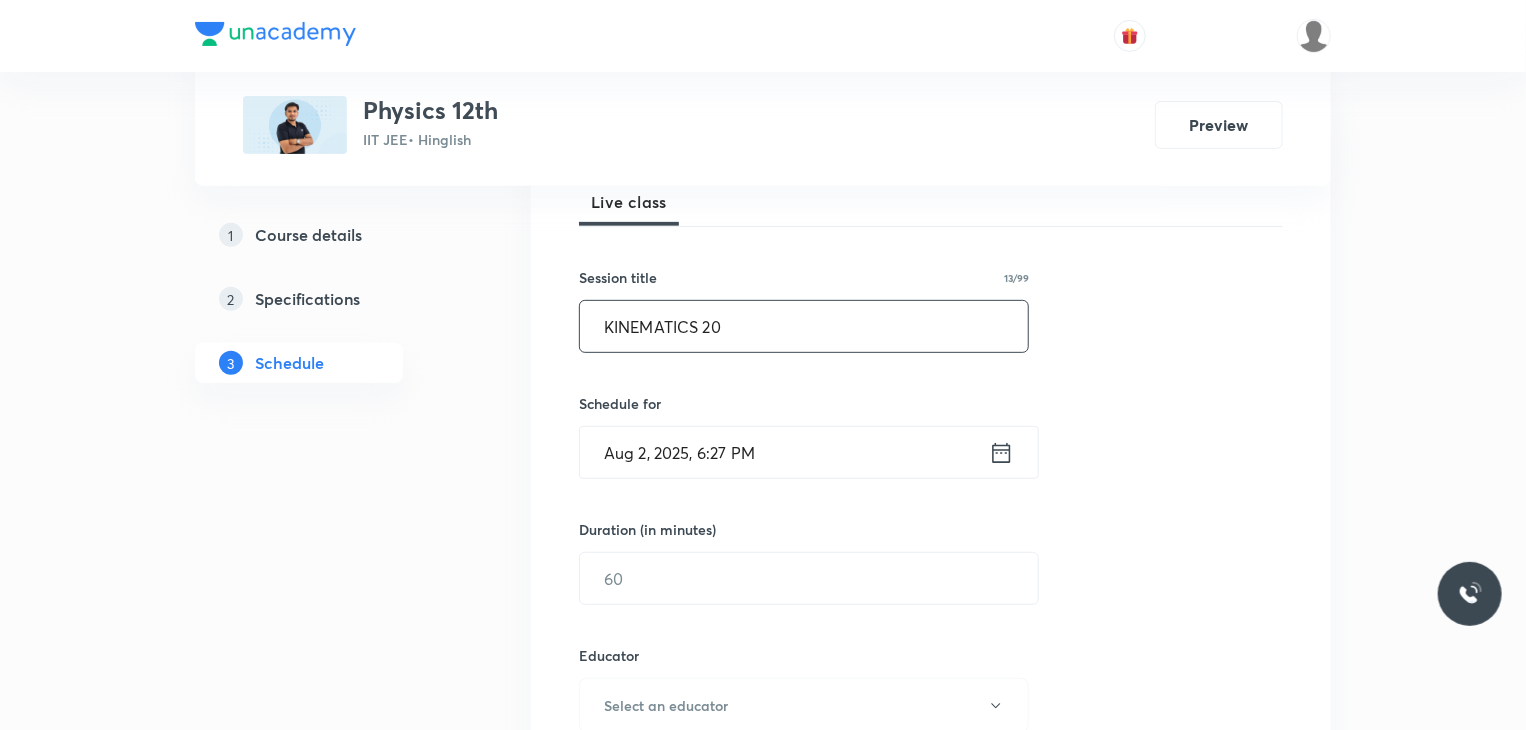 click on "Aug 2, 2025, 6:27 PM" at bounding box center [784, 452] 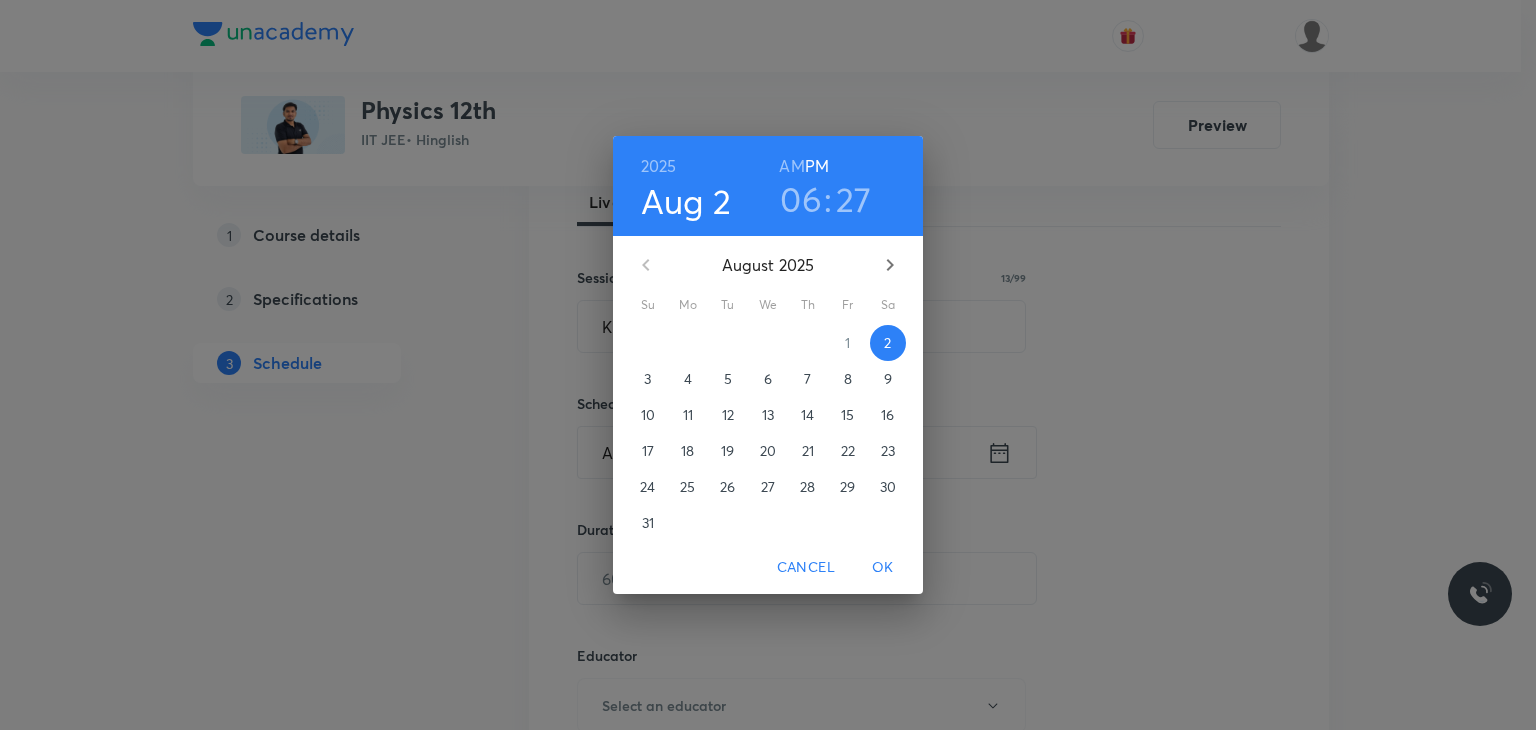 click on "4" at bounding box center (688, 379) 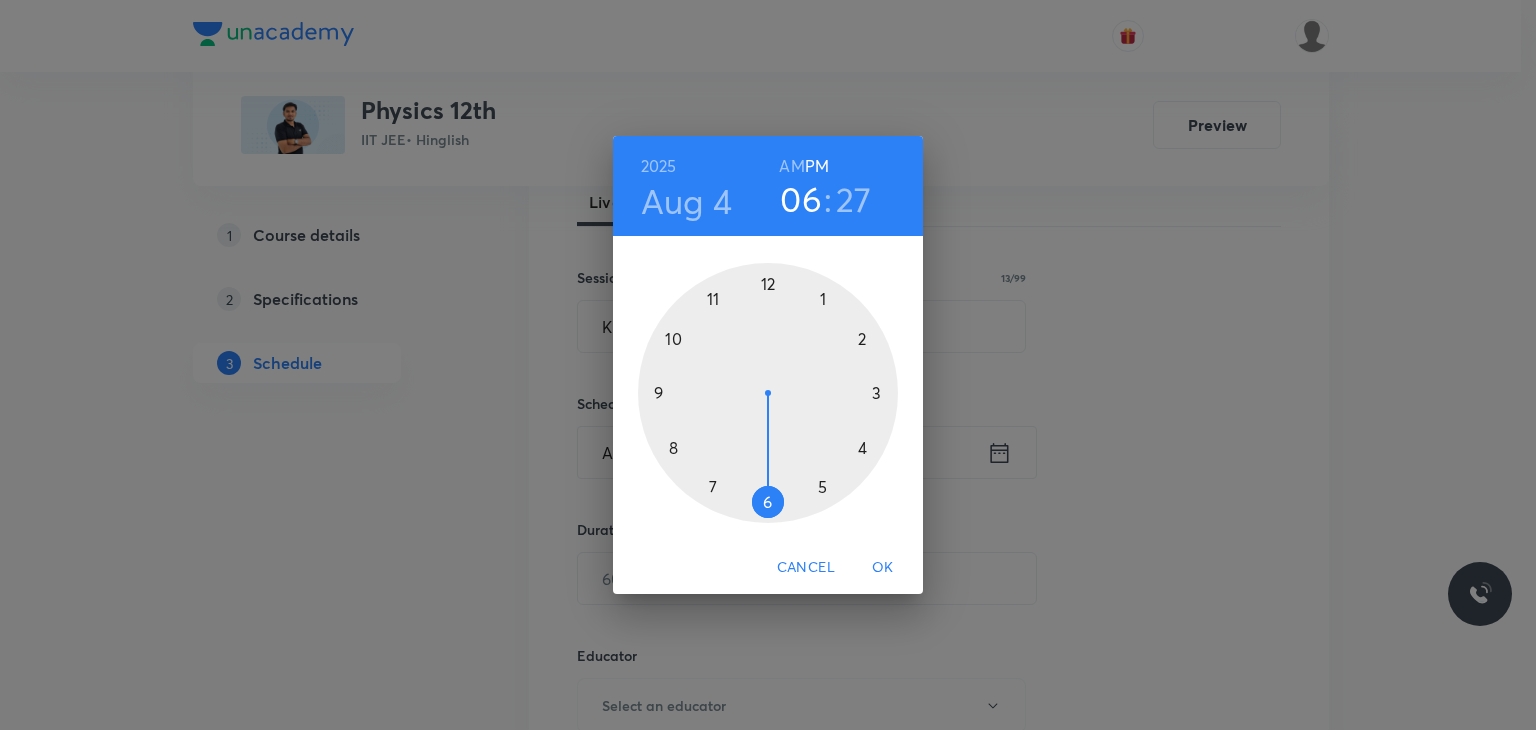 click on "AM" at bounding box center [791, 166] 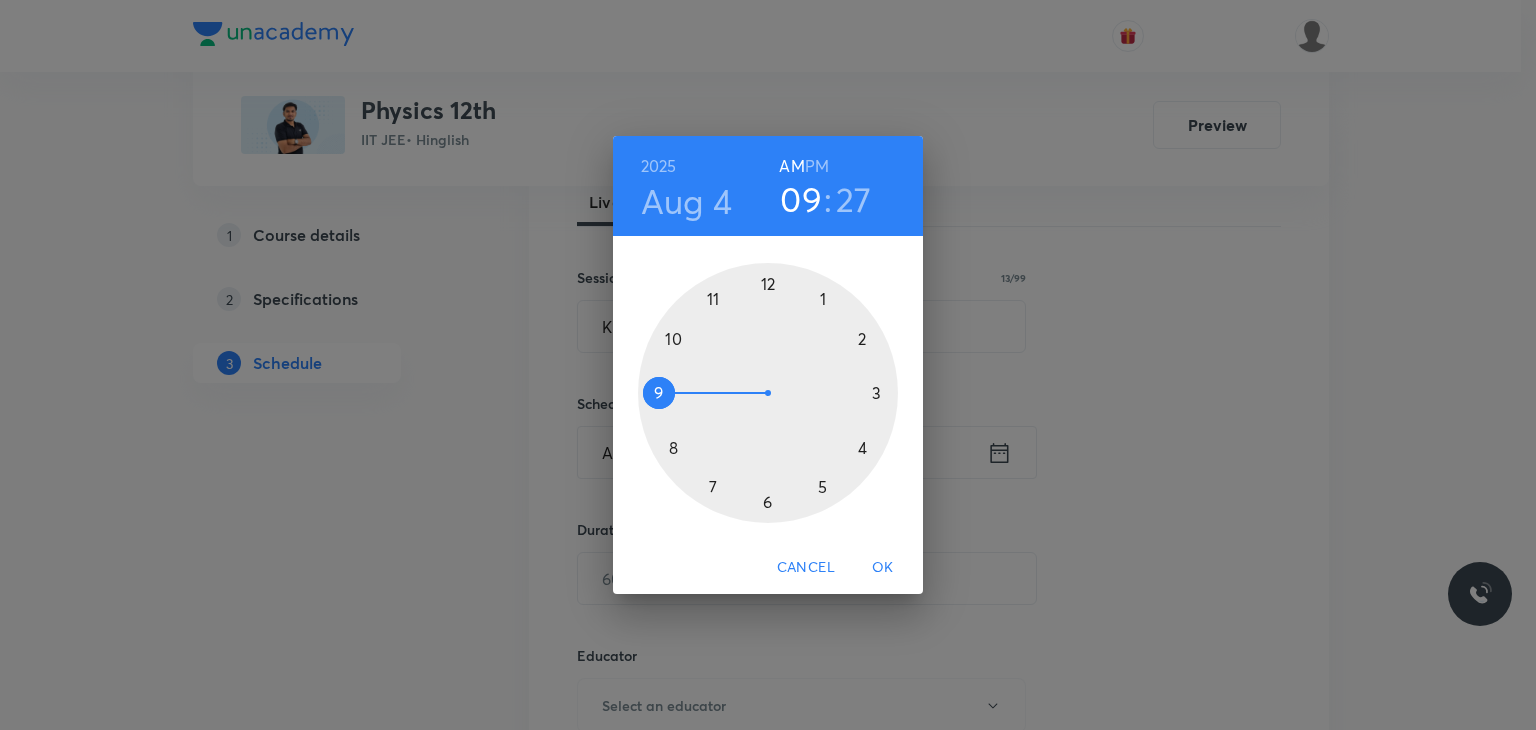 drag, startPoint x: 732, startPoint y: 309, endPoint x: 688, endPoint y: 391, distance: 93.05912 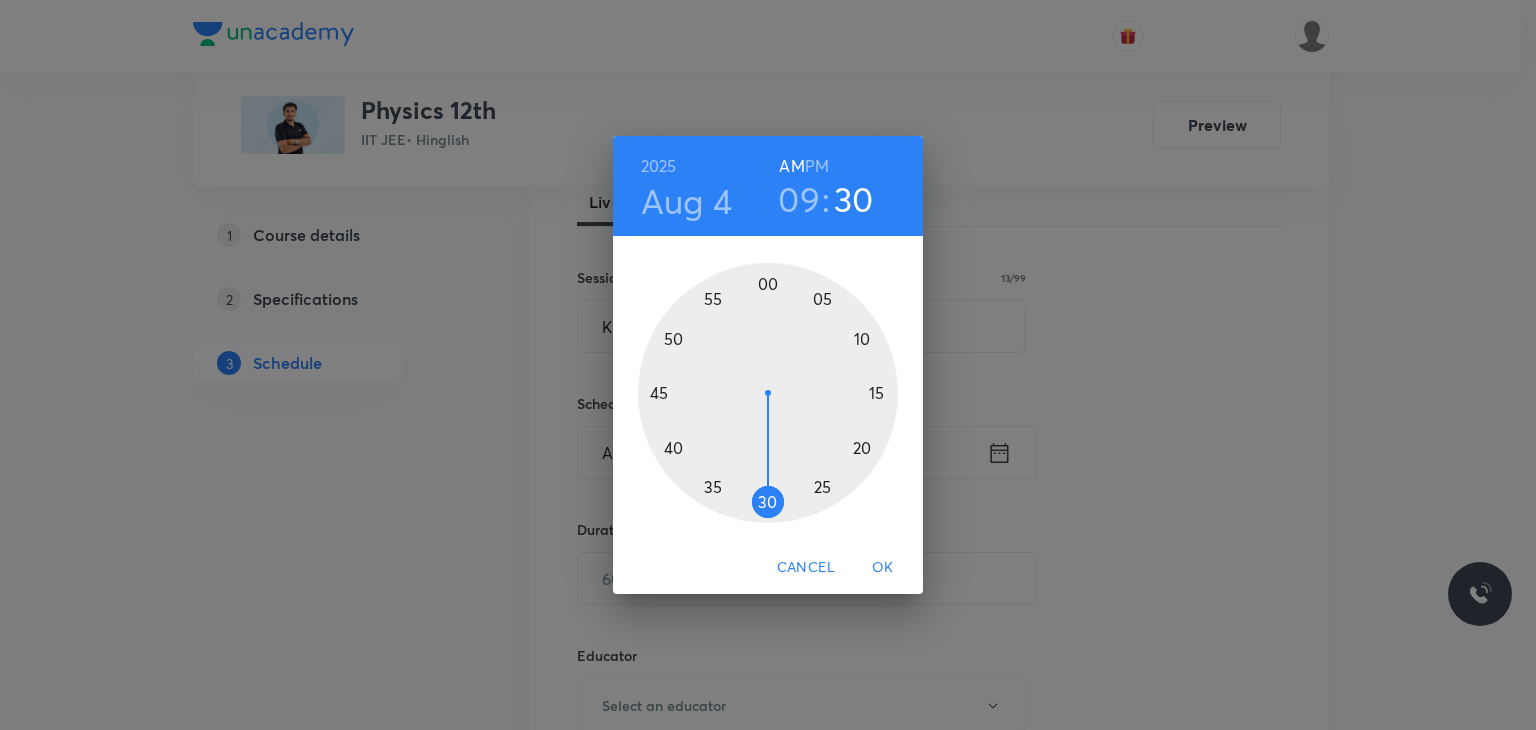 drag, startPoint x: 796, startPoint y: 483, endPoint x: 767, endPoint y: 521, distance: 47.801674 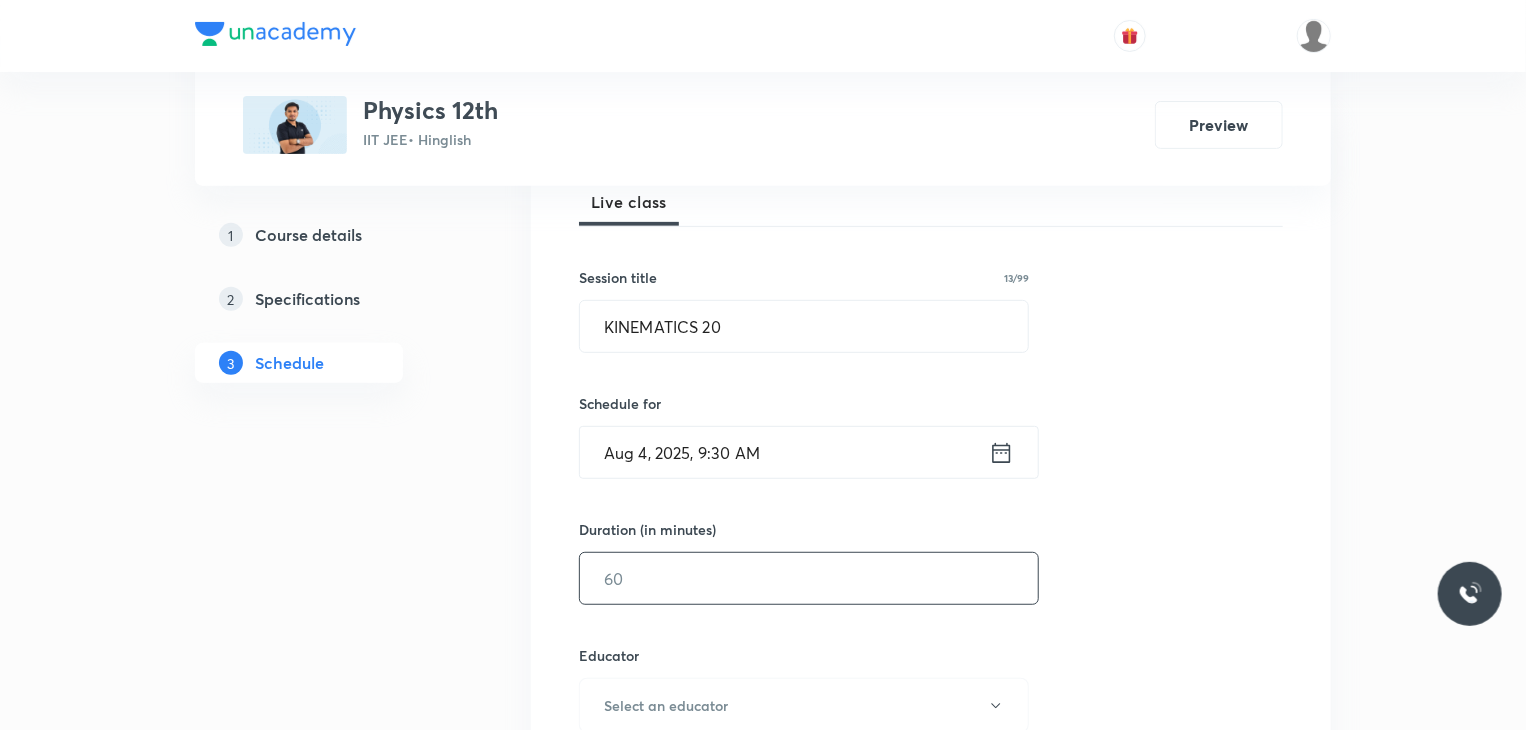 click at bounding box center (809, 578) 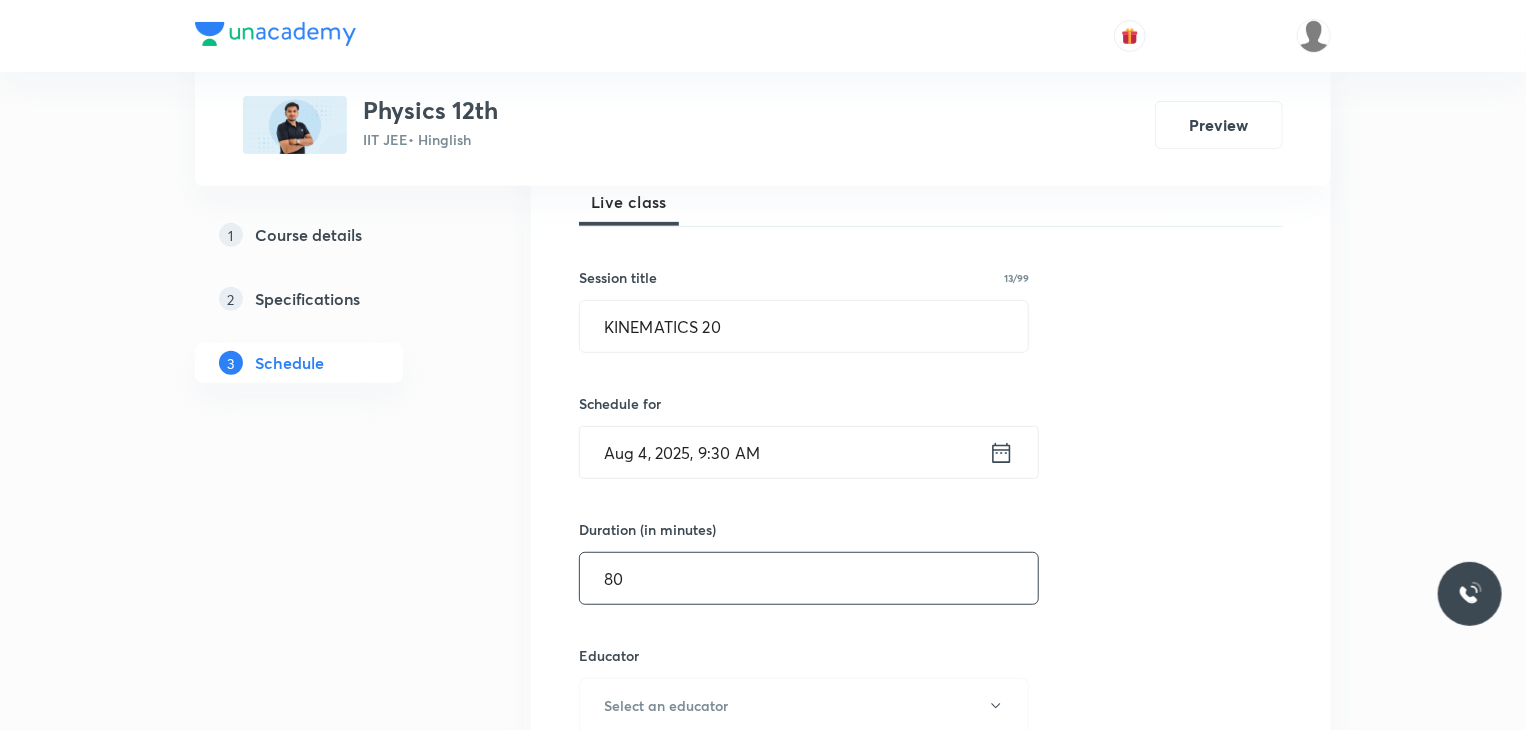 type on "80" 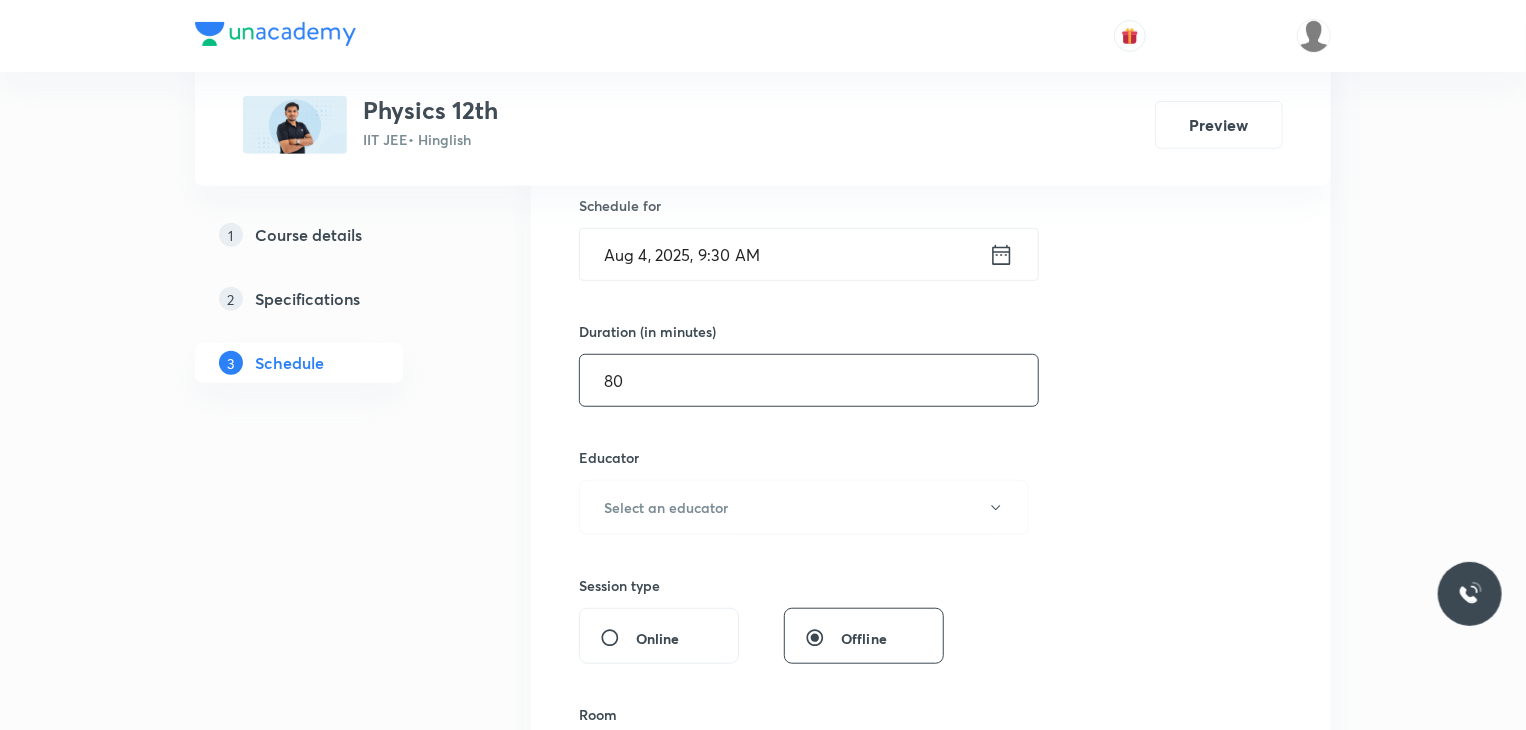 scroll, scrollTop: 500, scrollLeft: 0, axis: vertical 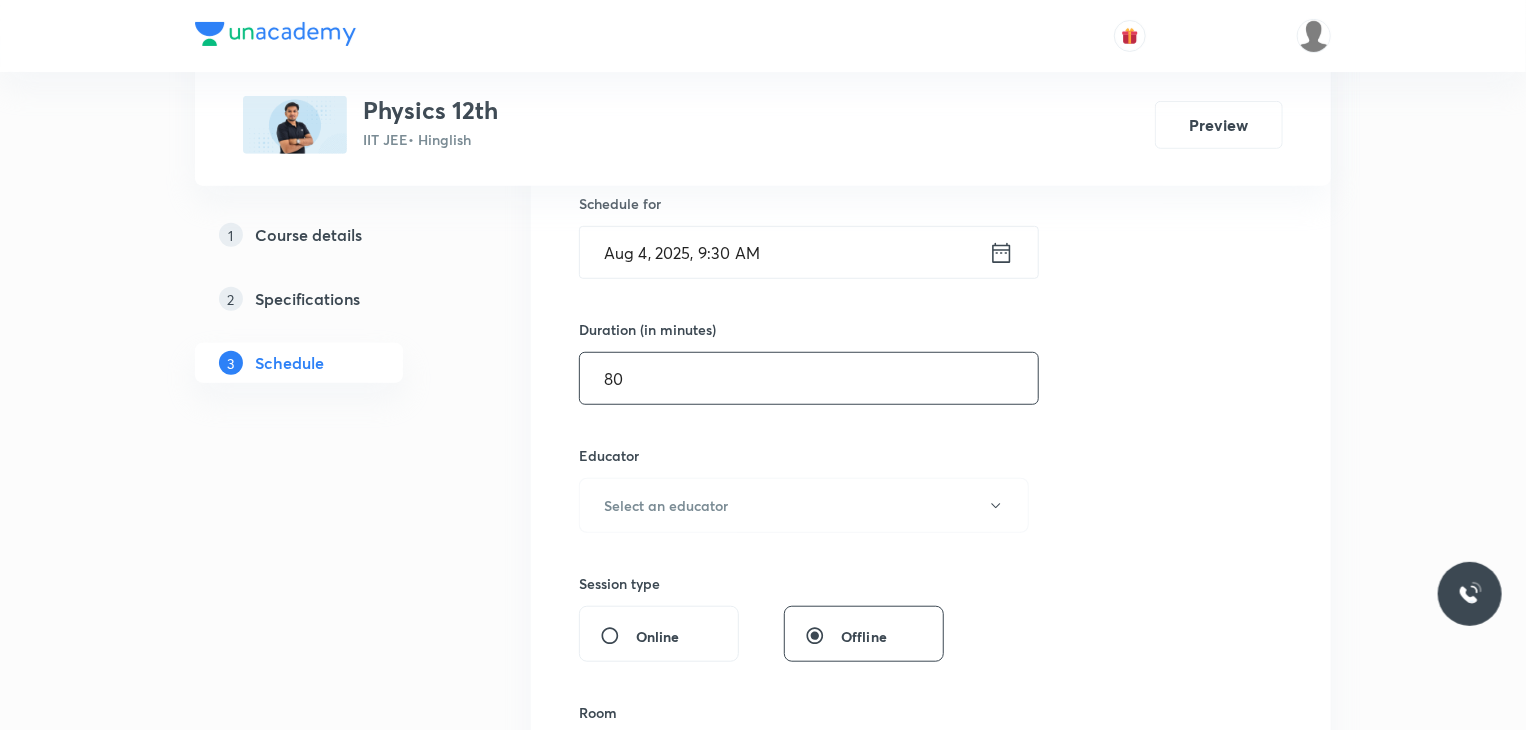 click on "Educator" at bounding box center [804, 455] 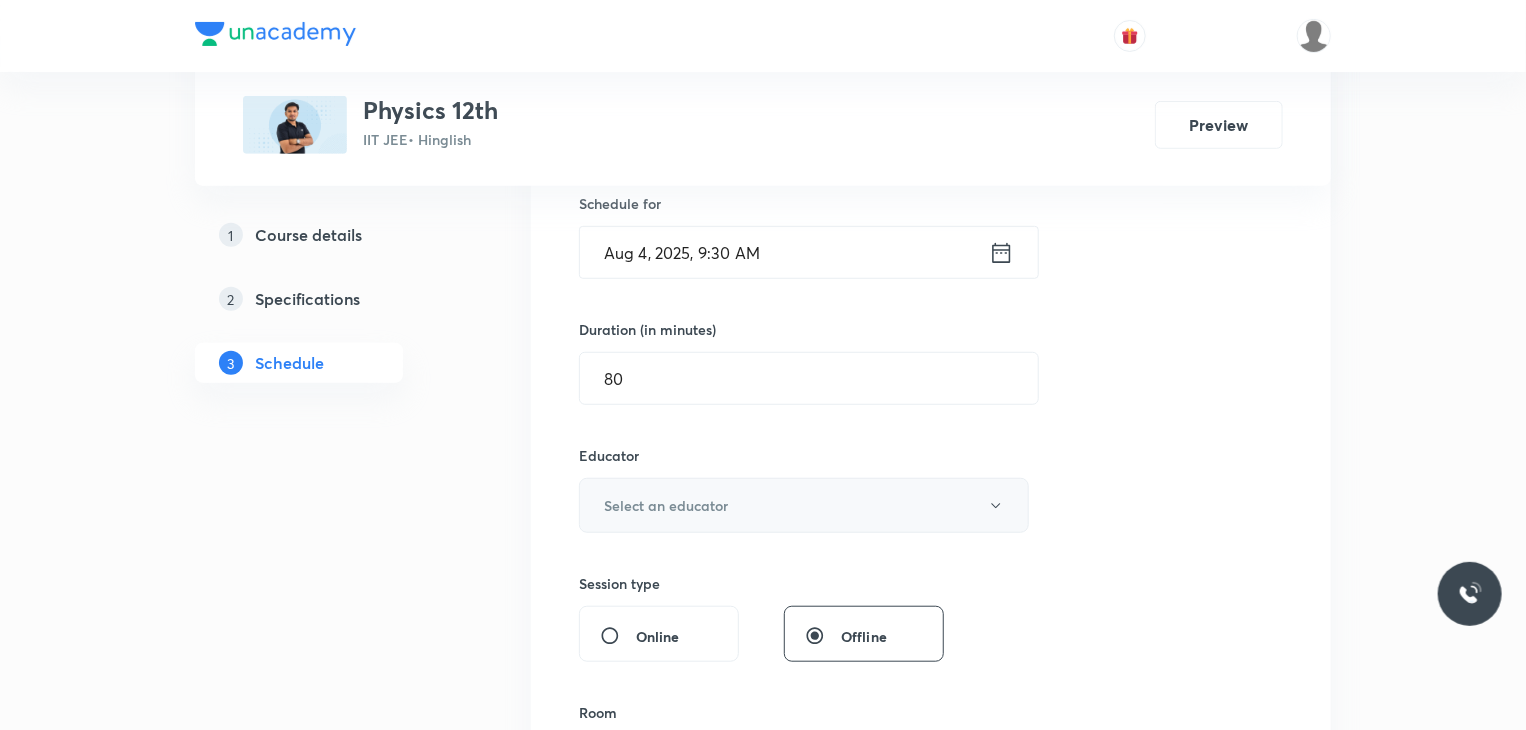 click on "Select an educator" at bounding box center (804, 505) 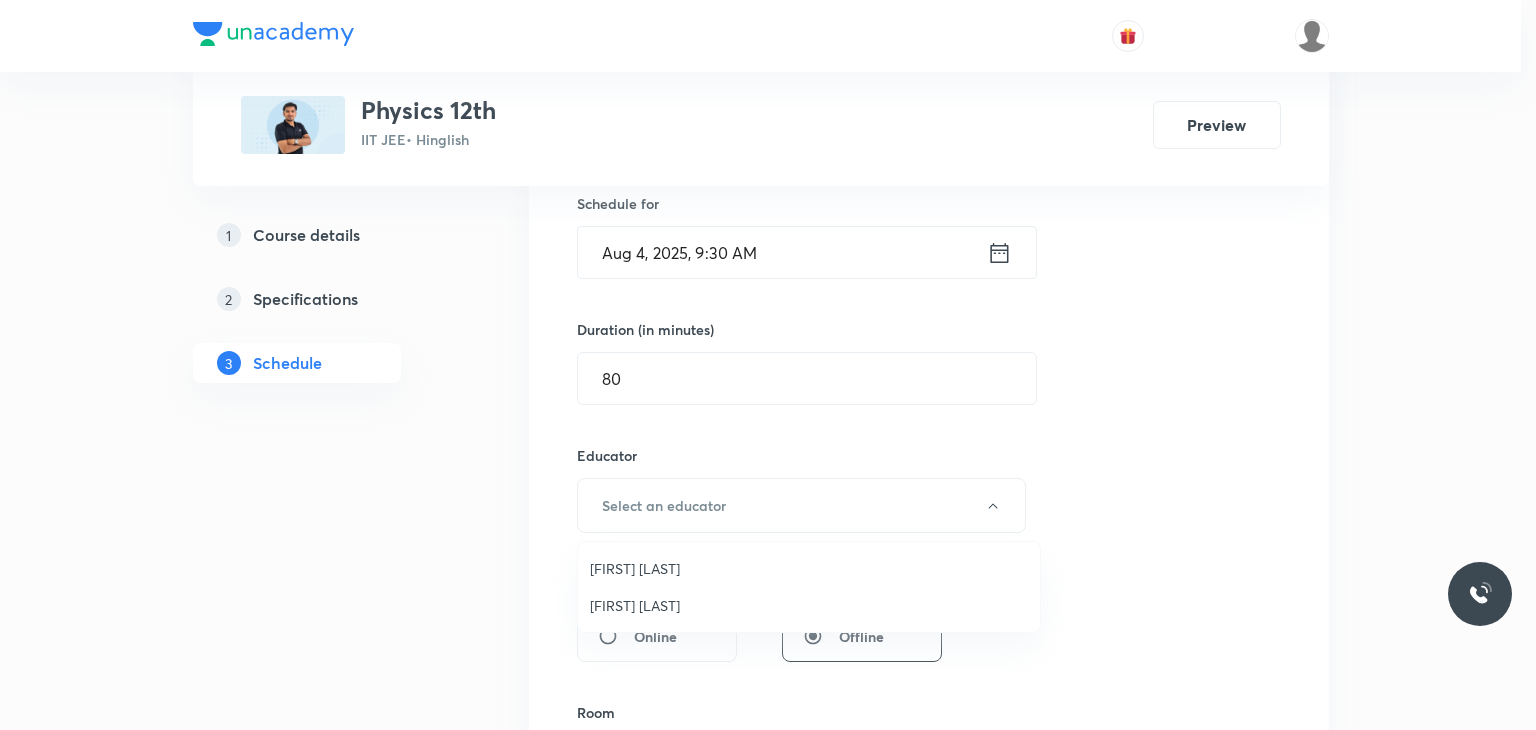click on "Abhay Kumar" at bounding box center [809, 605] 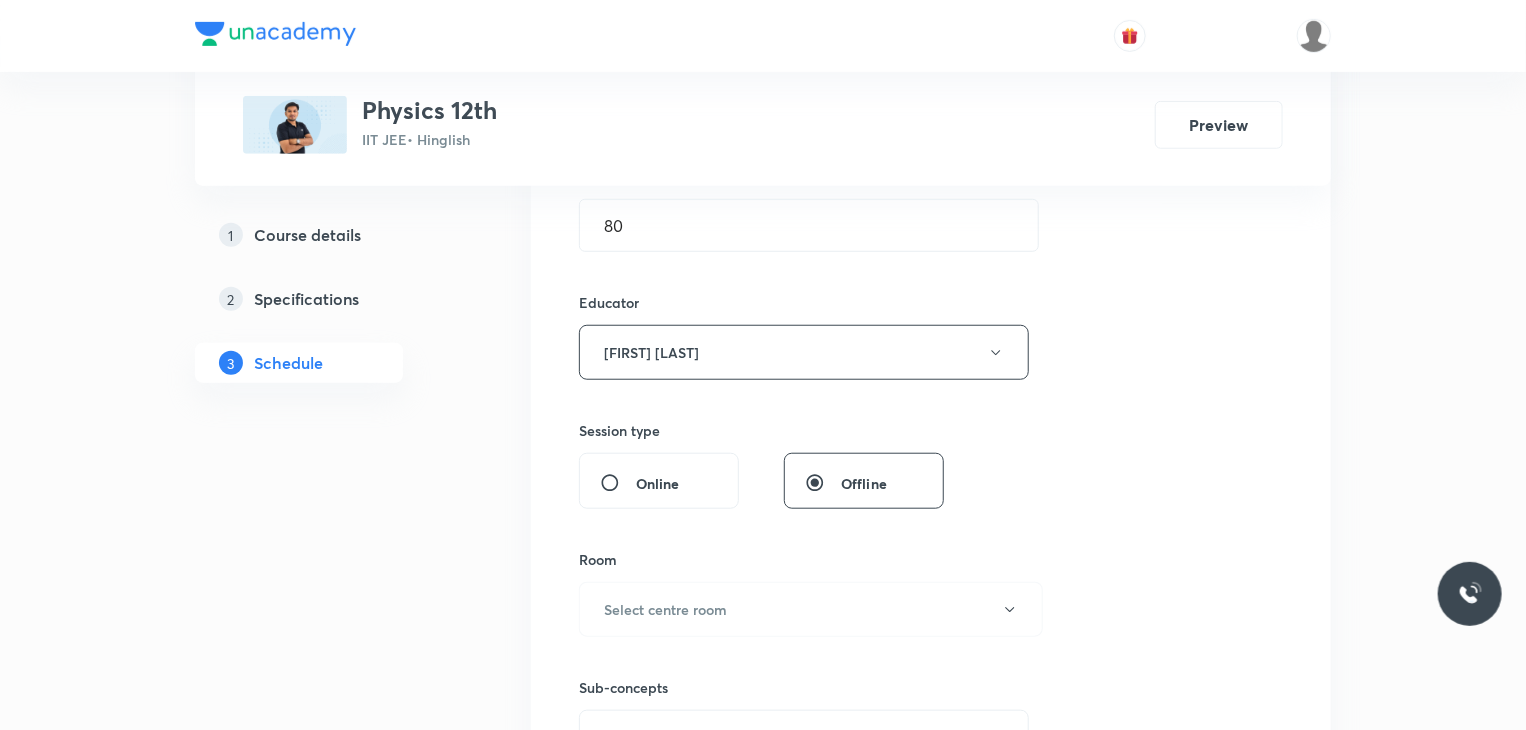 scroll, scrollTop: 900, scrollLeft: 0, axis: vertical 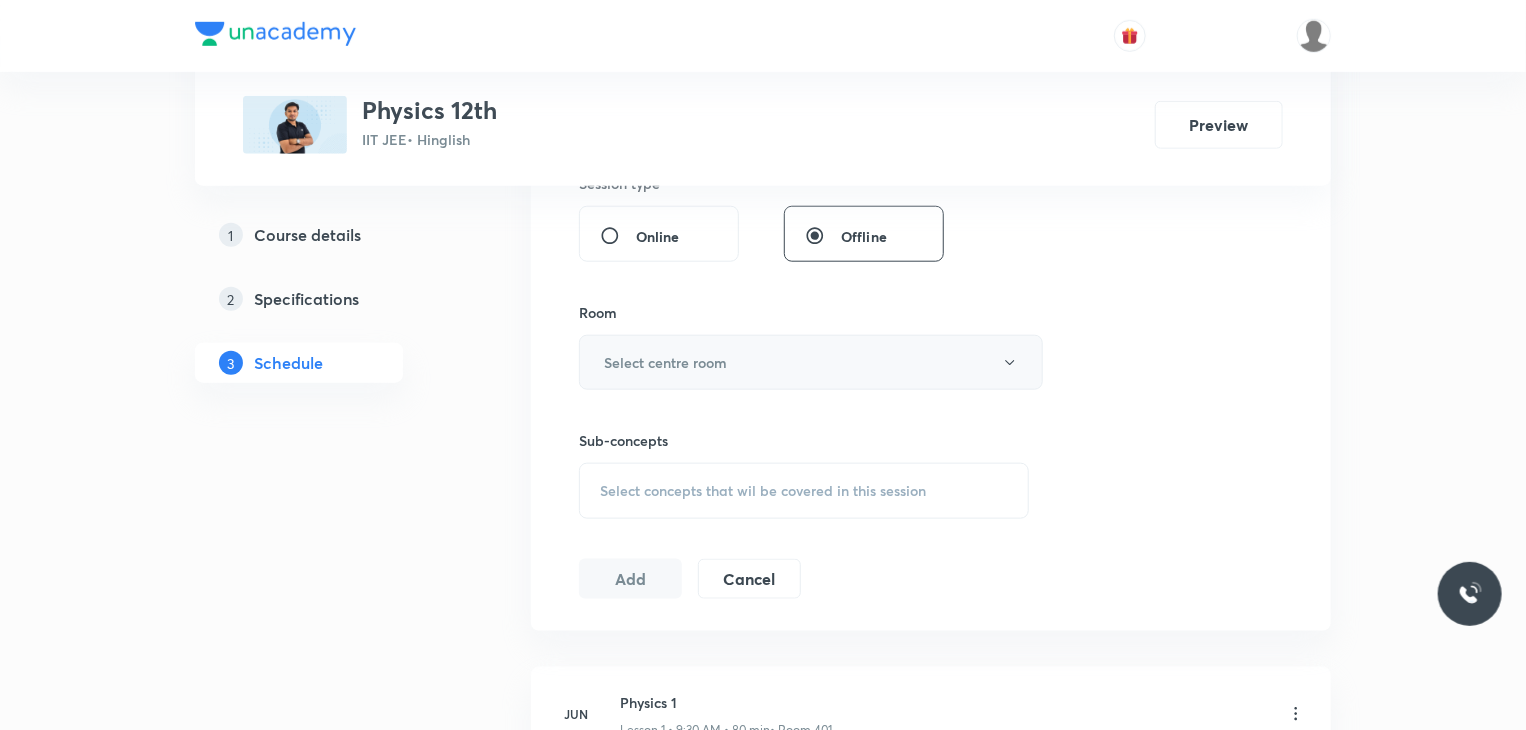 click on "Select centre room" at bounding box center [811, 362] 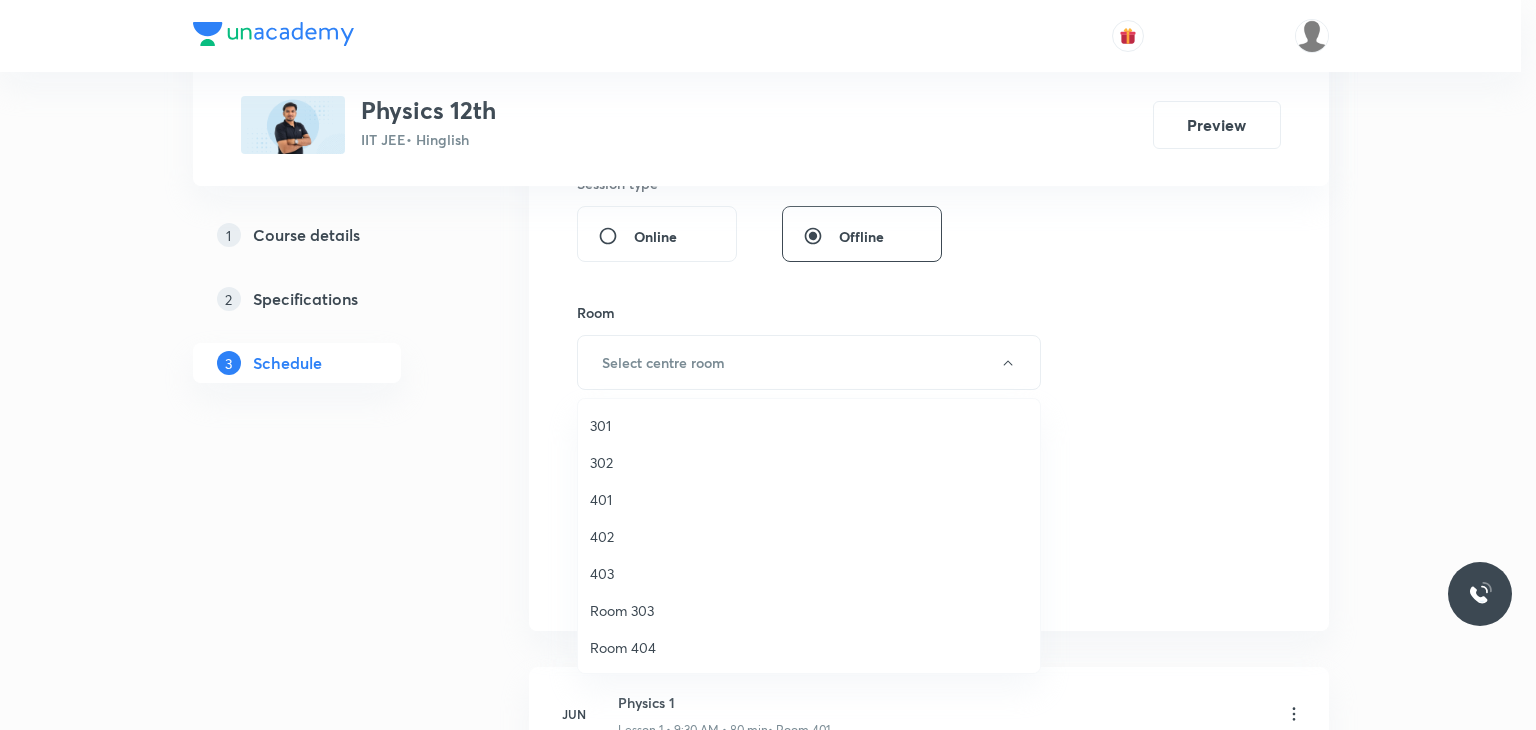click on "401" at bounding box center [809, 499] 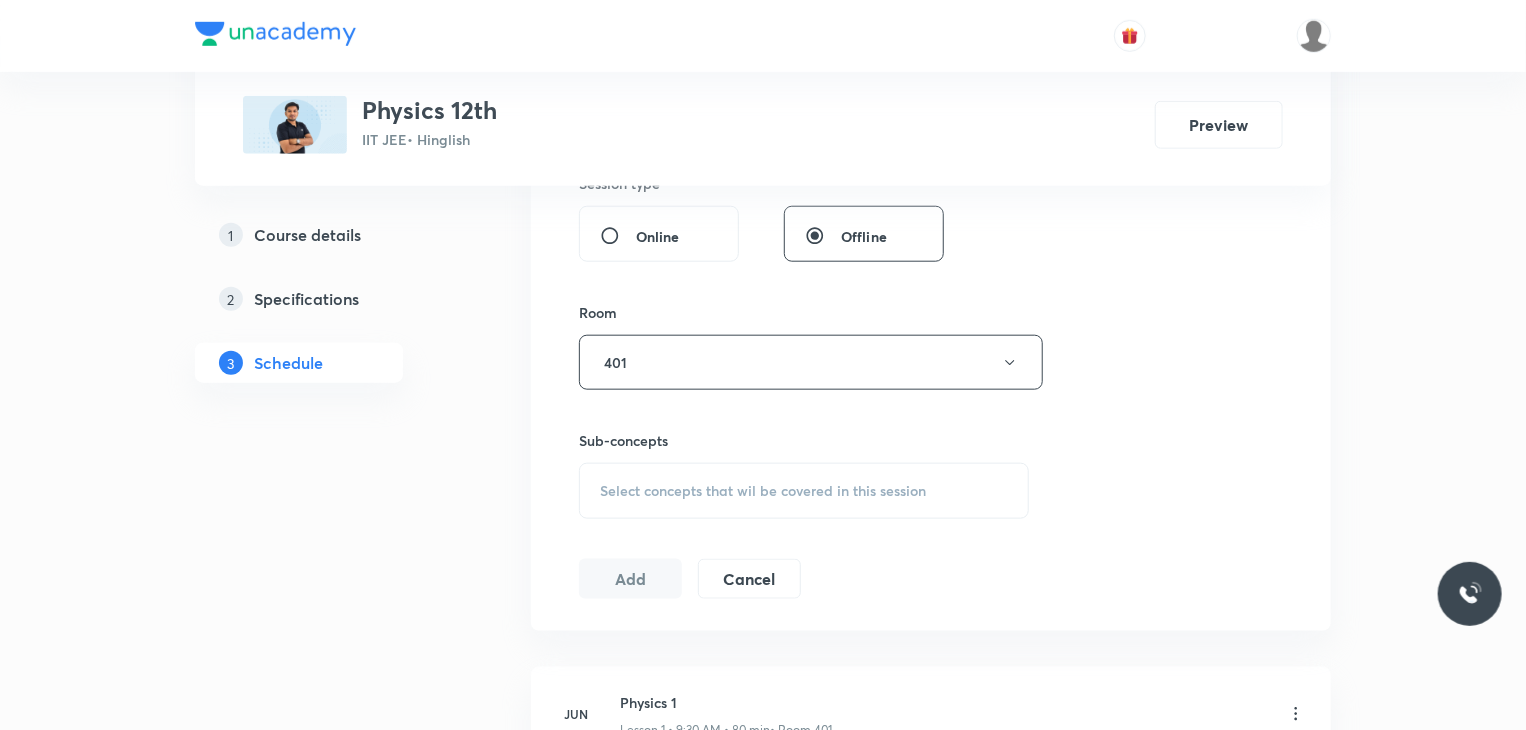 click on "Select concepts that wil be covered in this session" at bounding box center [804, 491] 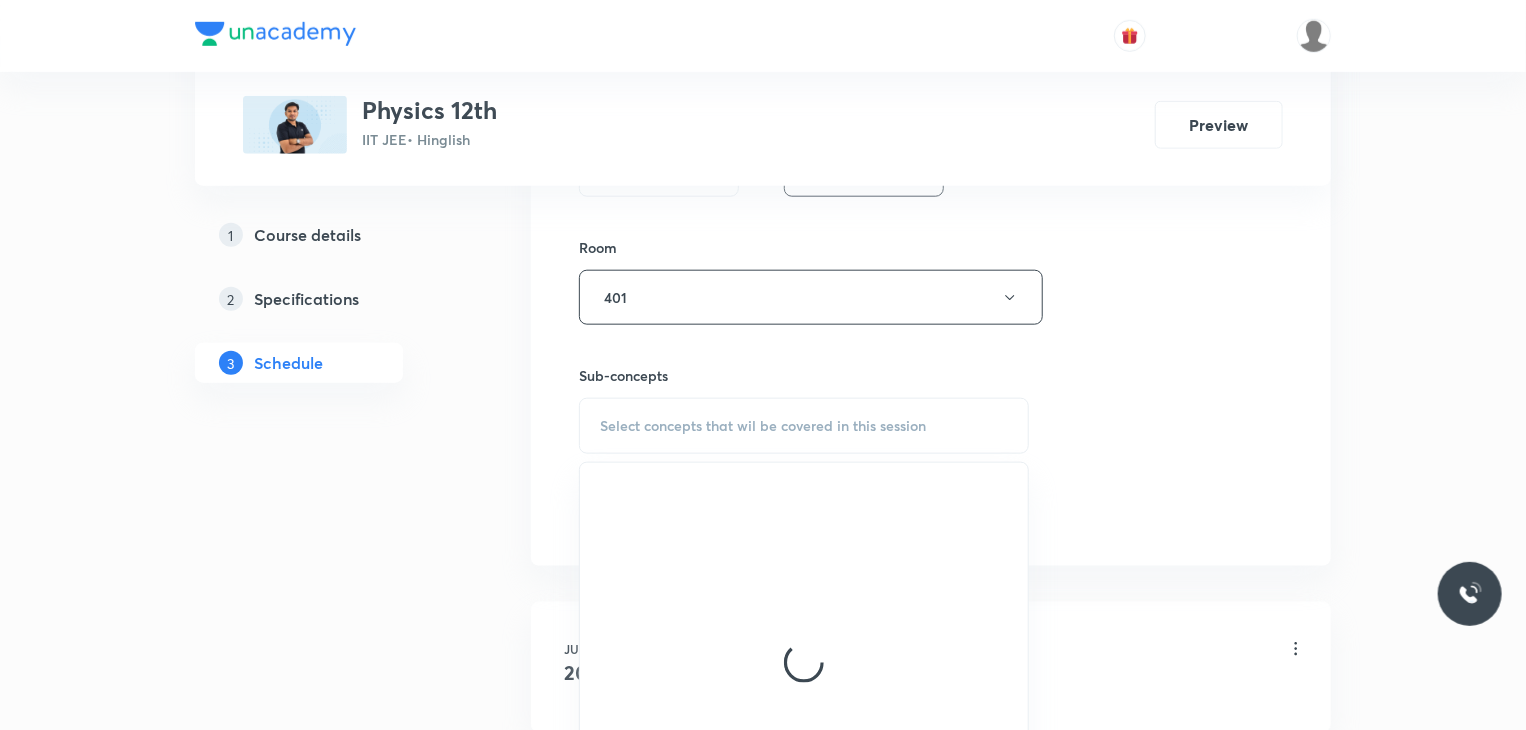 scroll, scrollTop: 1000, scrollLeft: 0, axis: vertical 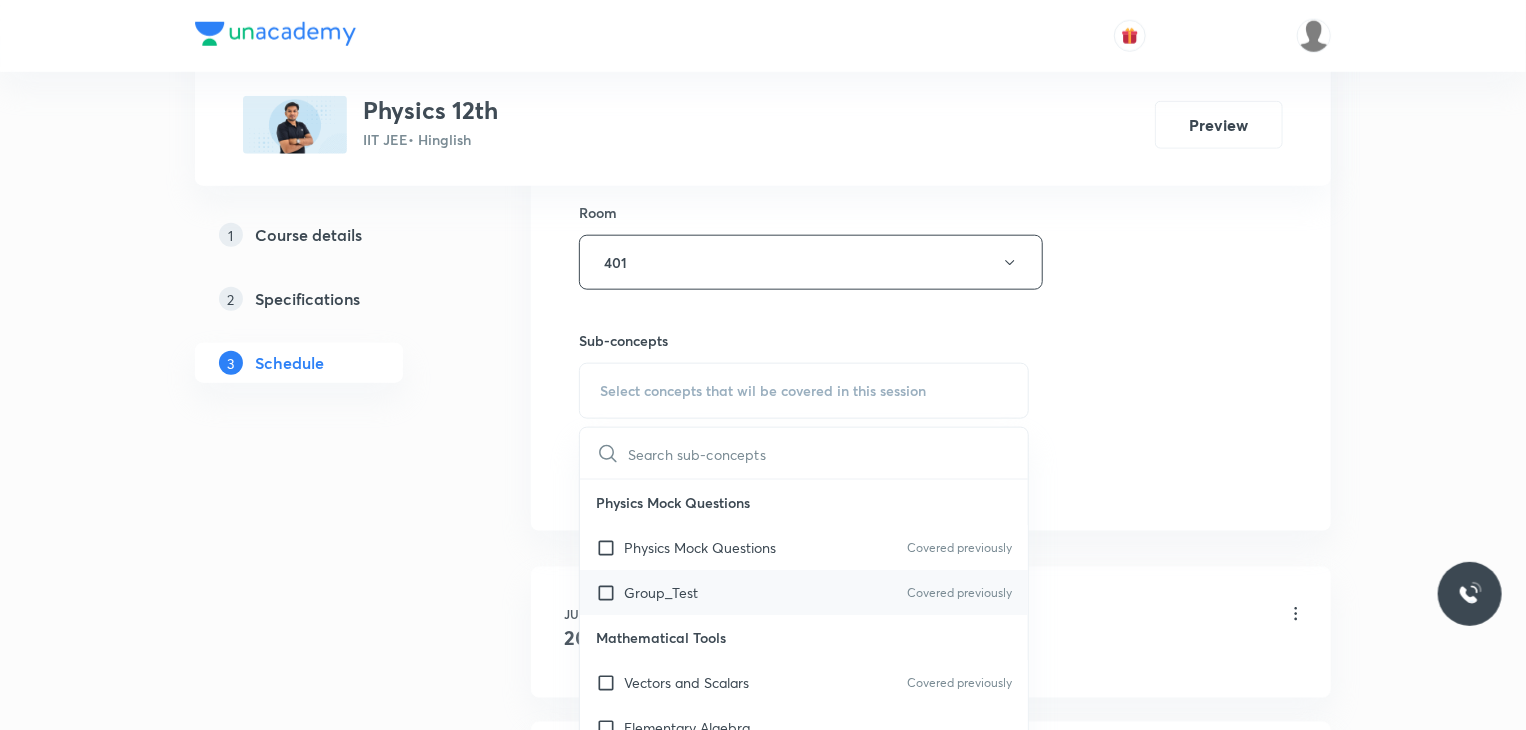 click on "Group_Test Covered previously" at bounding box center [804, 592] 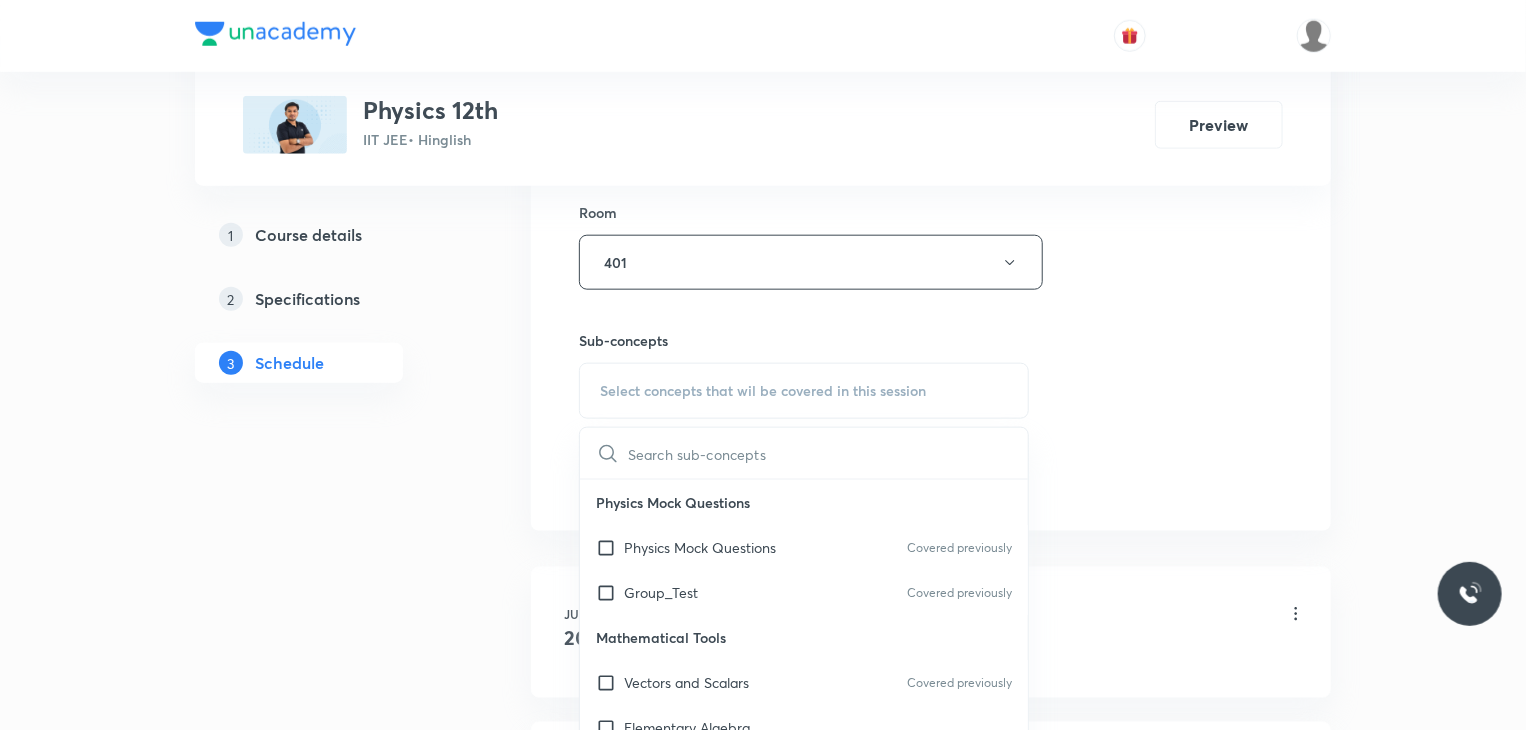 click on "Session  21 Live class Session title 13/99 KINEMATICS 20 ​ Schedule for Aug 4, 2025, 9:30 AM ​ Duration (in minutes) 80 ​ Educator Abhay Kumar   Session type Online Offline Room 401 Sub-concepts Select concepts that wil be covered in this session ​ Physics Mock Questions Physics Mock Questions Covered previously Group_Test Covered previously Mathematical Tools Vectors and Scalars  Covered previously Elementary Algebra Basic Trigonometry Addition of Vectors 2D and 3D Geometry Representation of Vector  Components of a Vector Functions Unit Vectors Differentiation Integration Rectangular Components of a Vector in Three Dimensions Position Vector Use of Differentiation & Integration in One Dimensional Motion Displacement Vector Derivatives of Equations of Motion by Calculus Vectors Product of Two Vectors Differentiation: Basic Formula and Rule Definite Integration and Area Under The Curve Maxima and Minima Chain Rule Cross Product Dot-Product Resolution of Vectors Subtraction of Vectors Units & Dimensions" at bounding box center [931, -35] 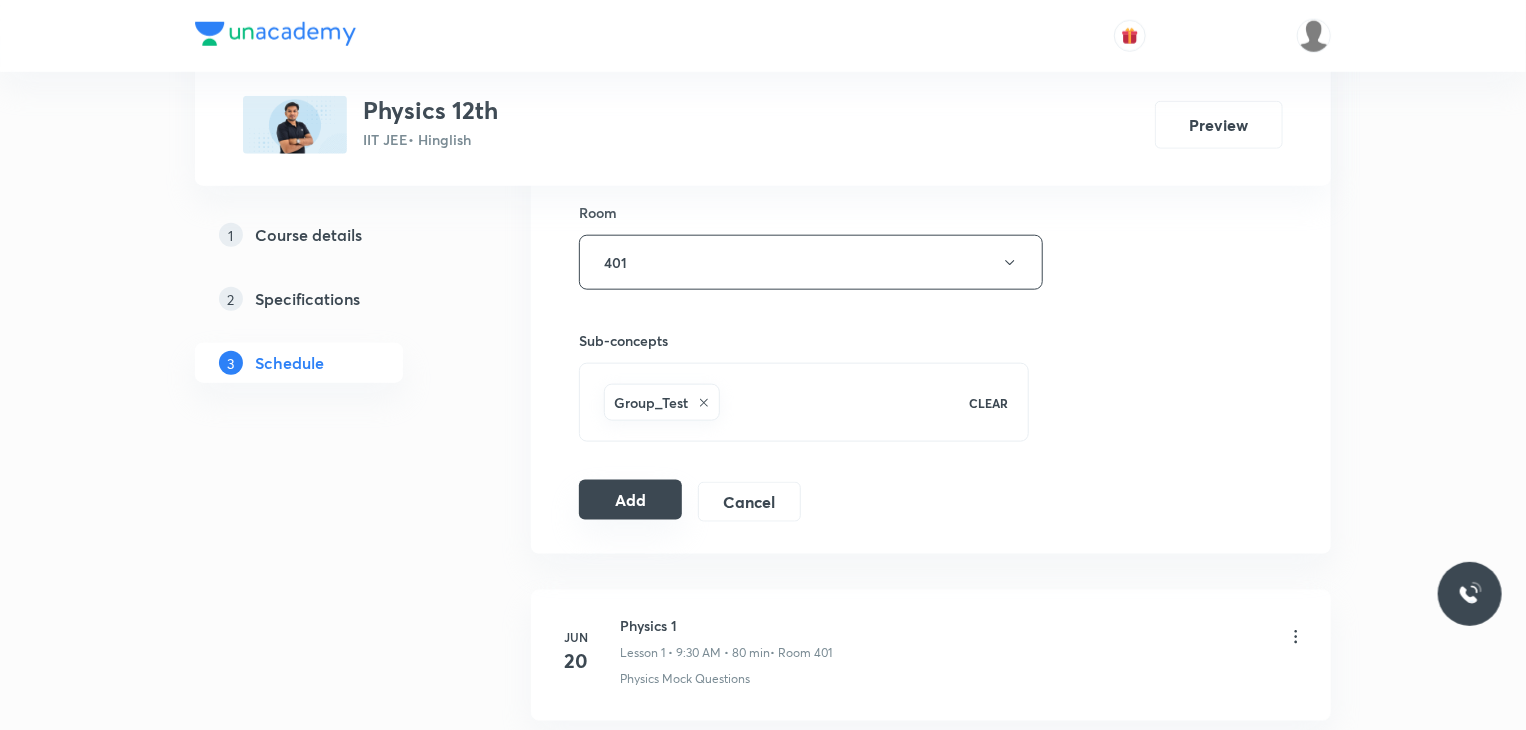 click on "Add" at bounding box center [630, 500] 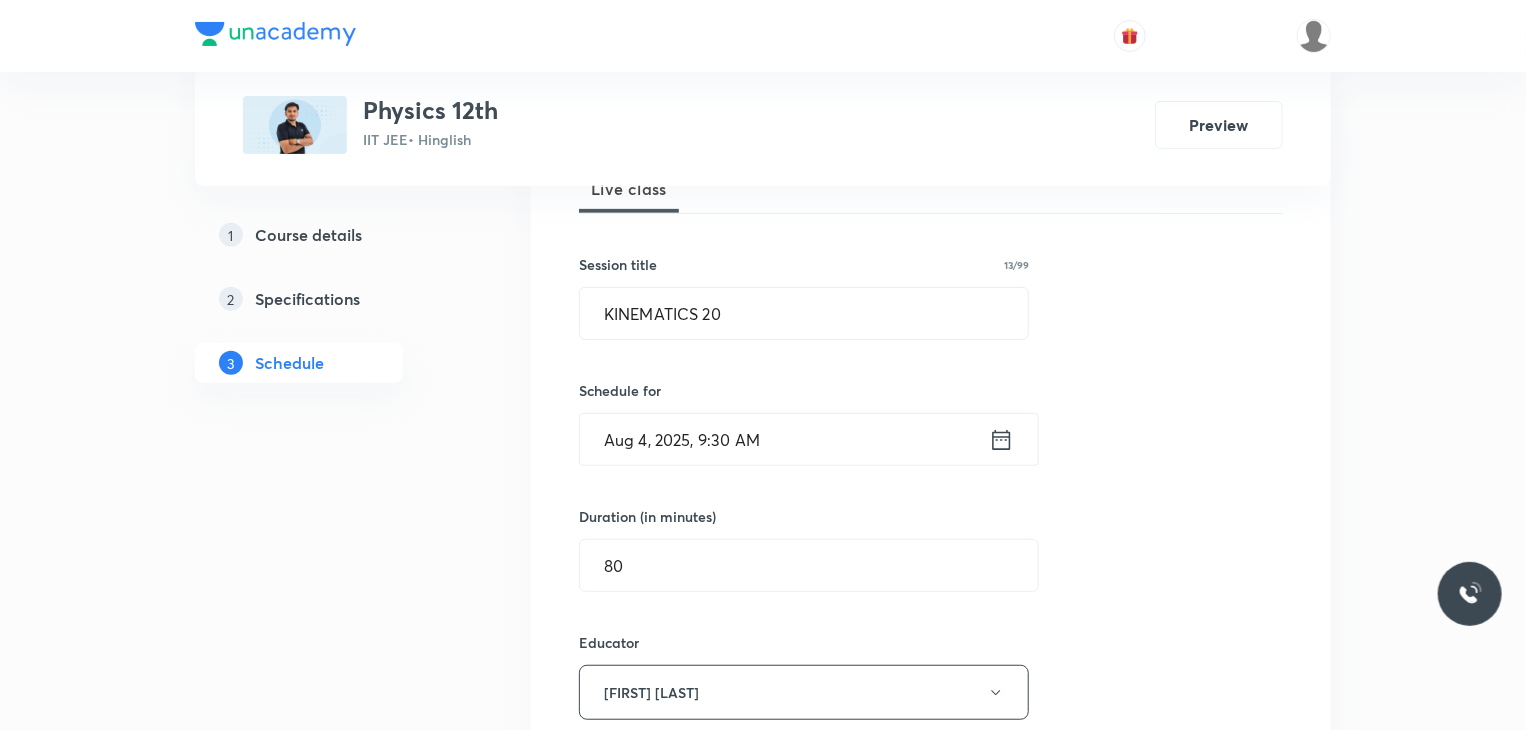 scroll, scrollTop: 300, scrollLeft: 0, axis: vertical 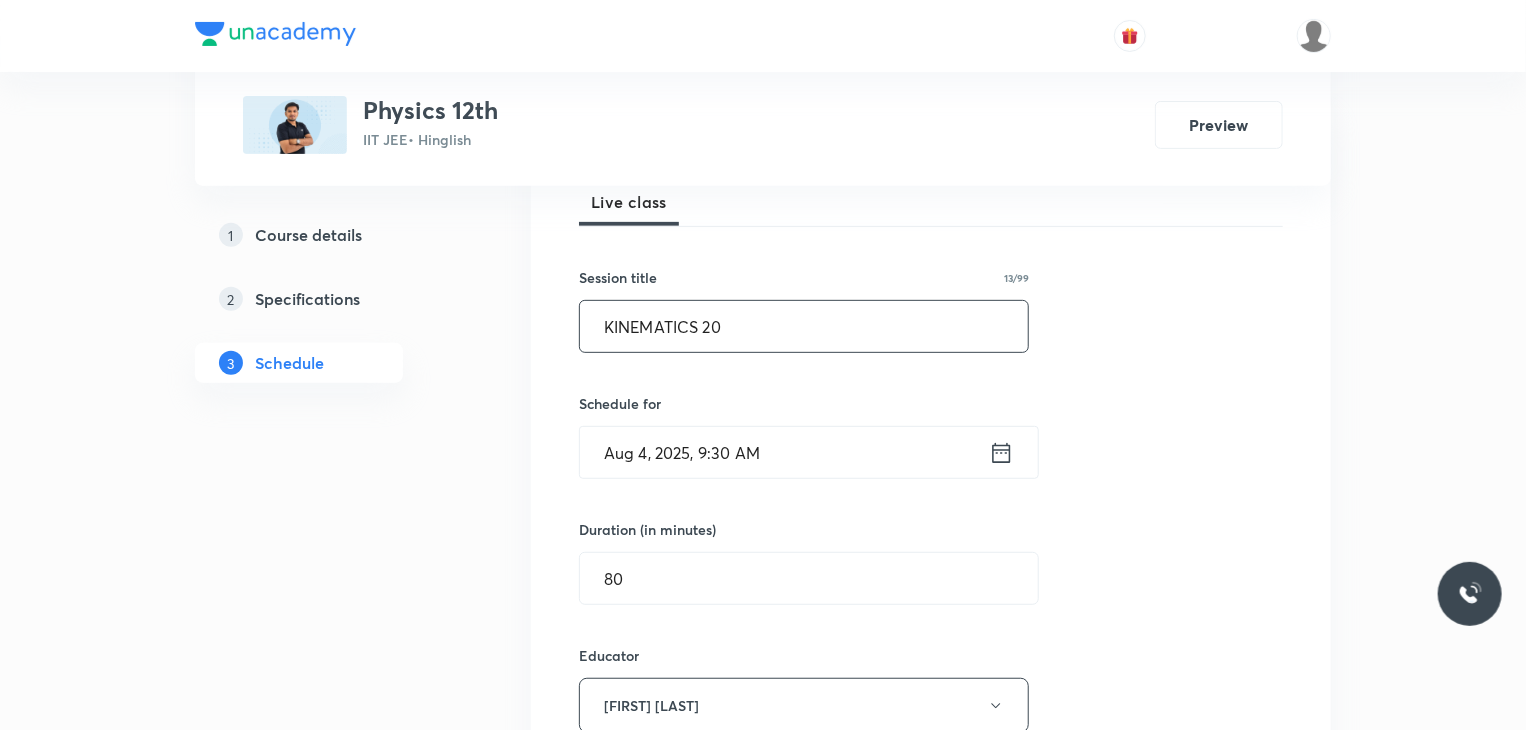 click on "KINEMATICS 20" at bounding box center (804, 326) 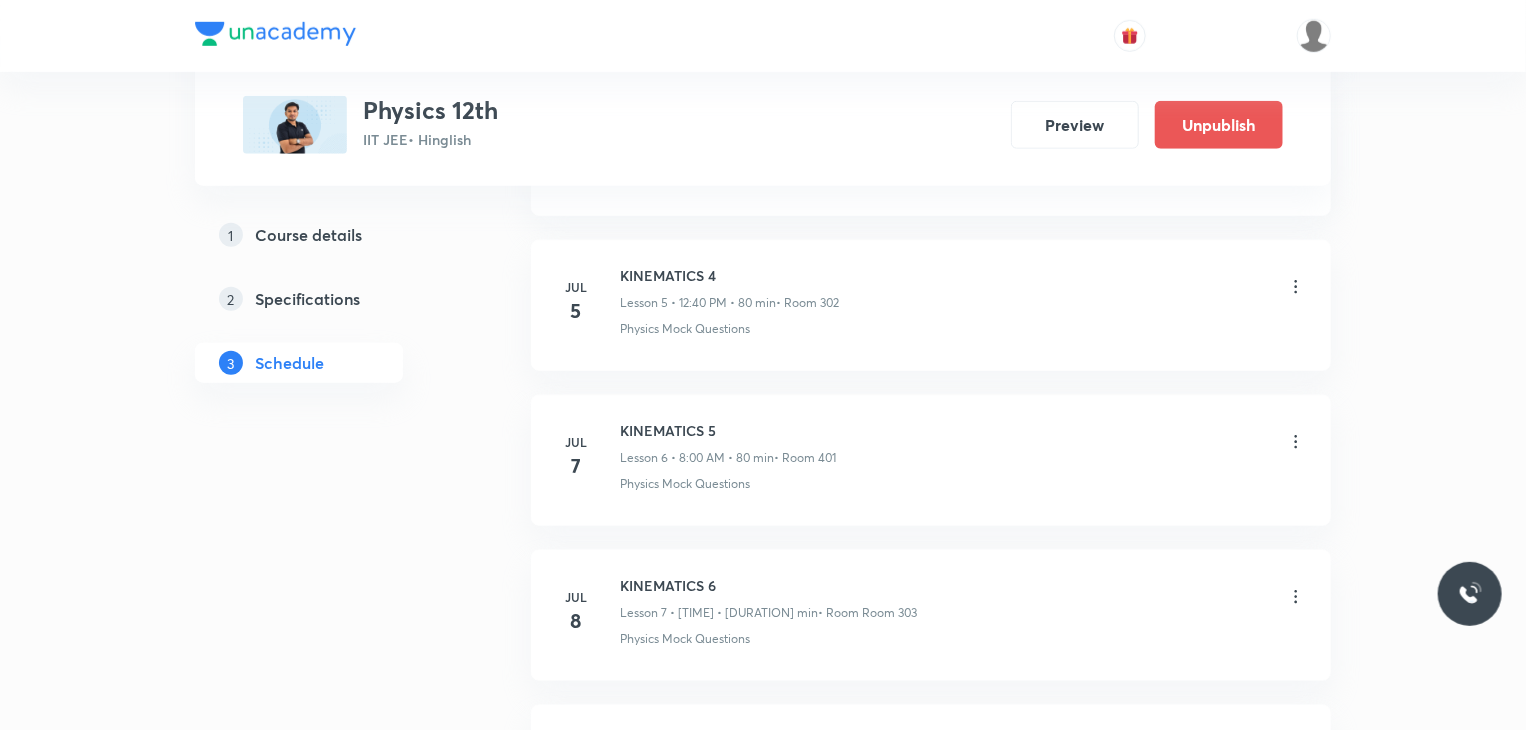 scroll, scrollTop: 3200, scrollLeft: 0, axis: vertical 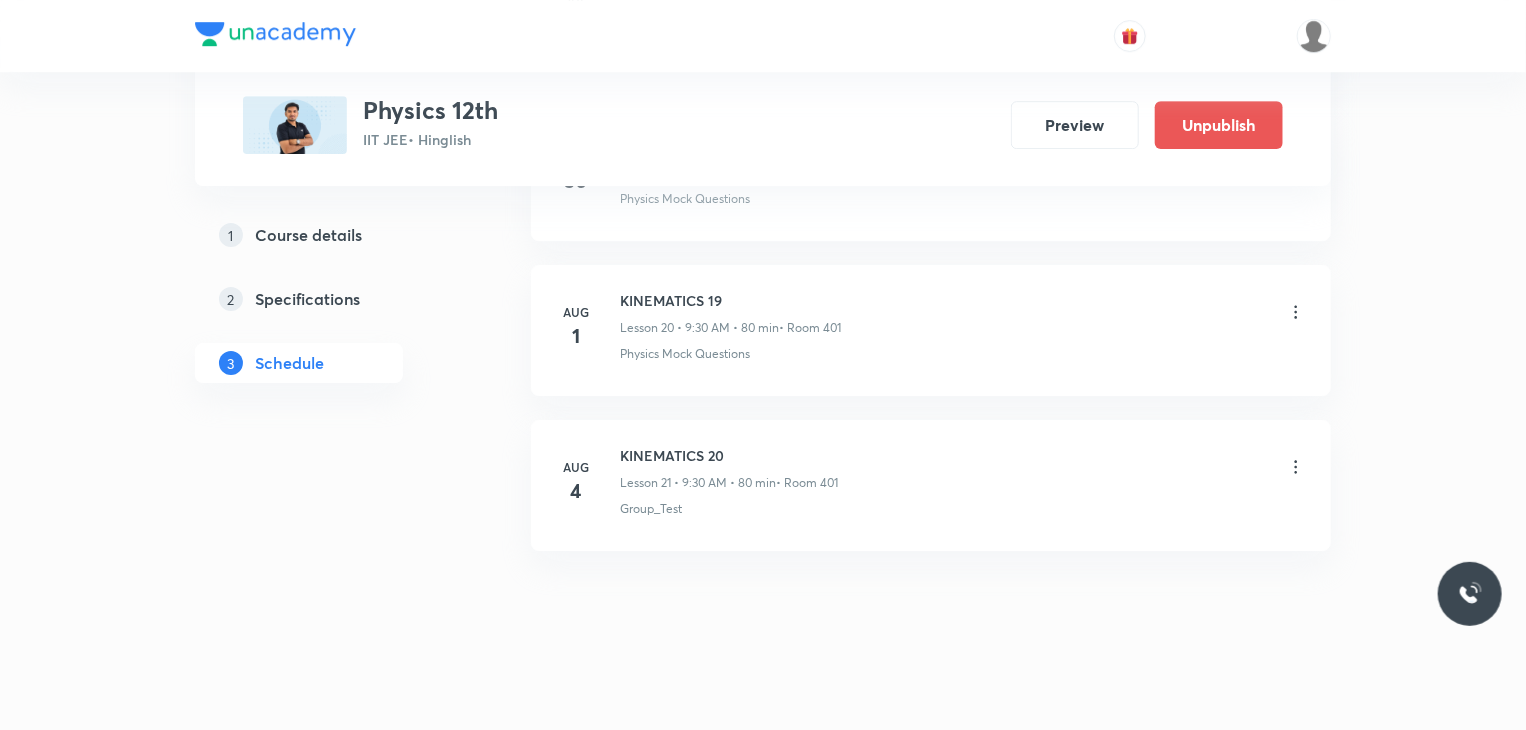 click on "KINEMATICS 20 Lesson 21 • 9:30 AM • 80 min  • Room 401" at bounding box center [729, 468] 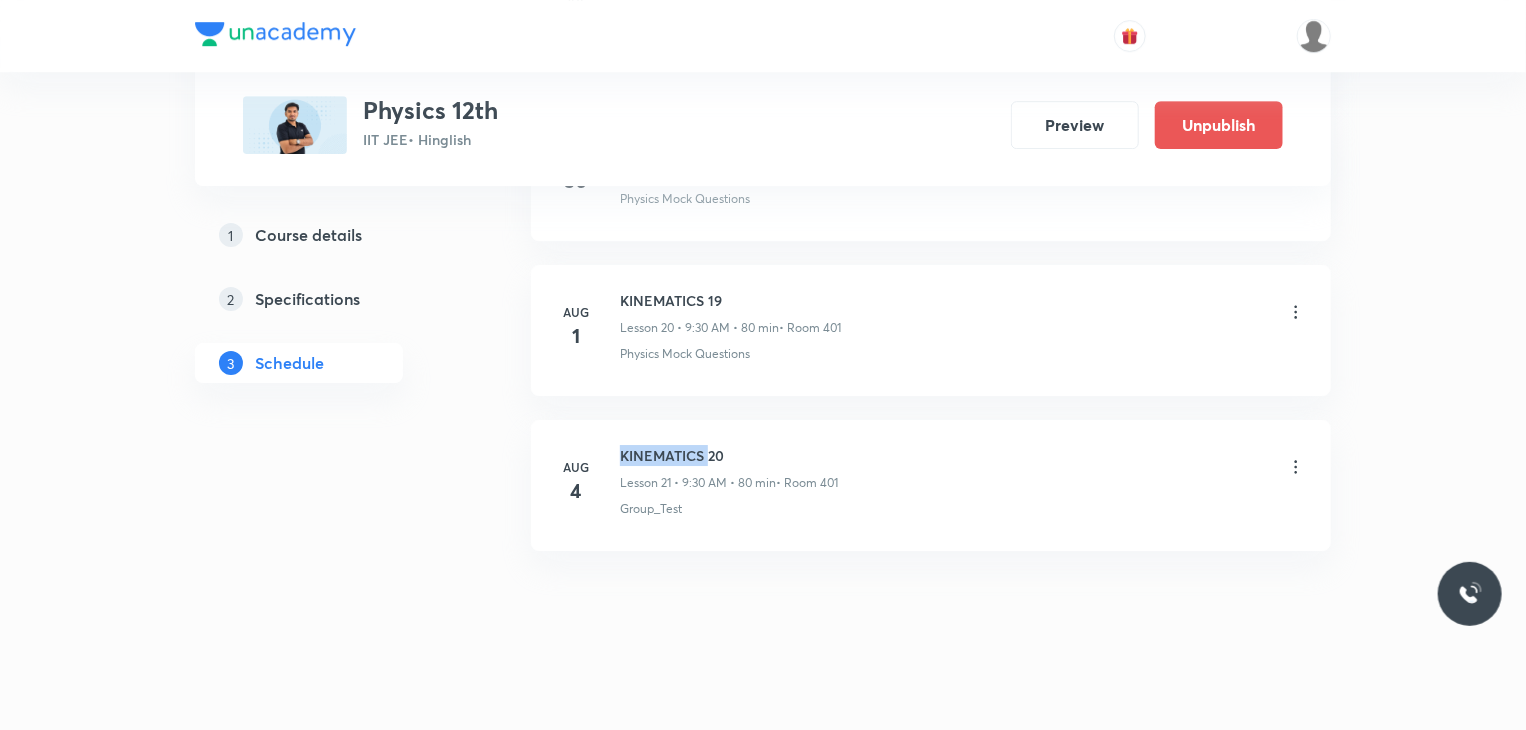 click on "KINEMATICS 20" at bounding box center (729, 455) 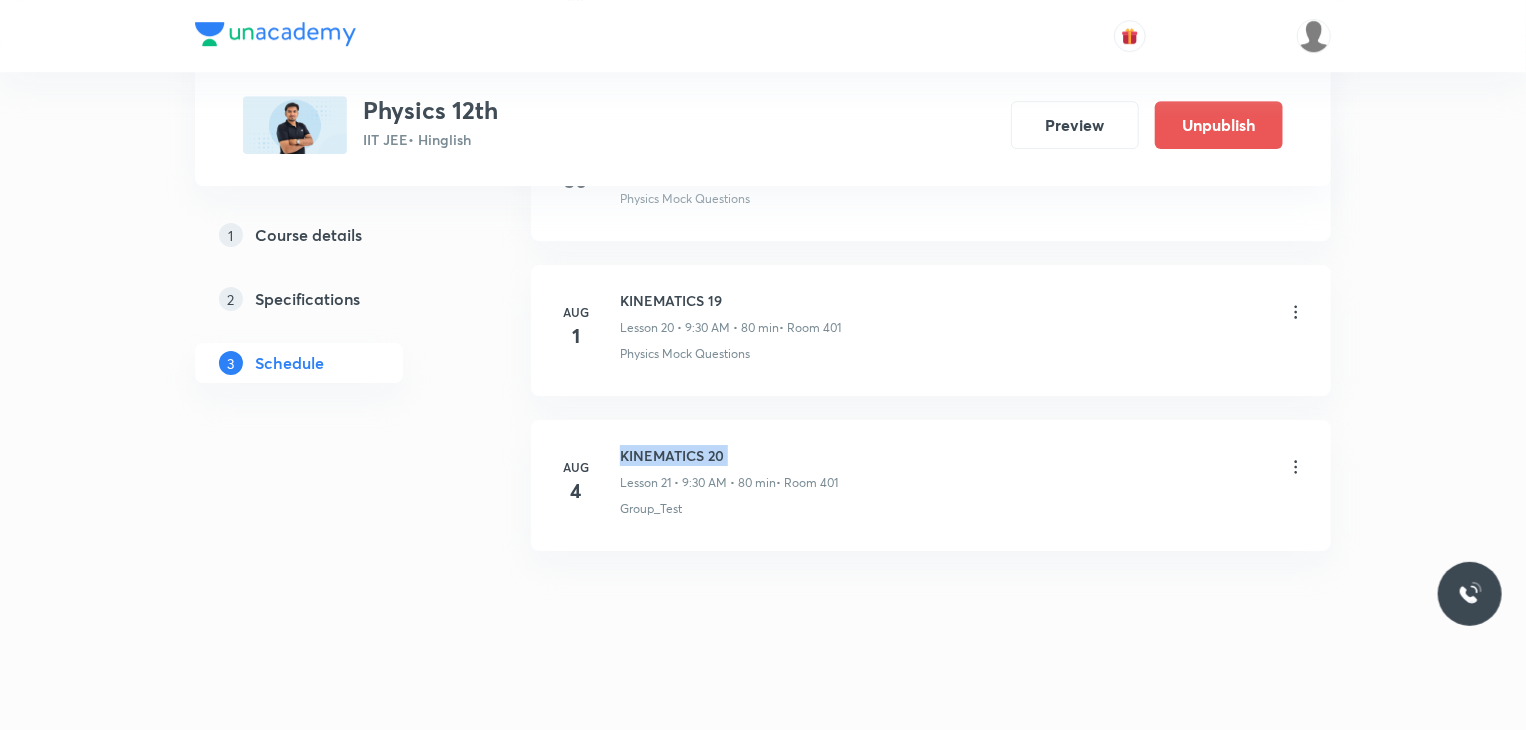 click on "KINEMATICS 20" at bounding box center [729, 455] 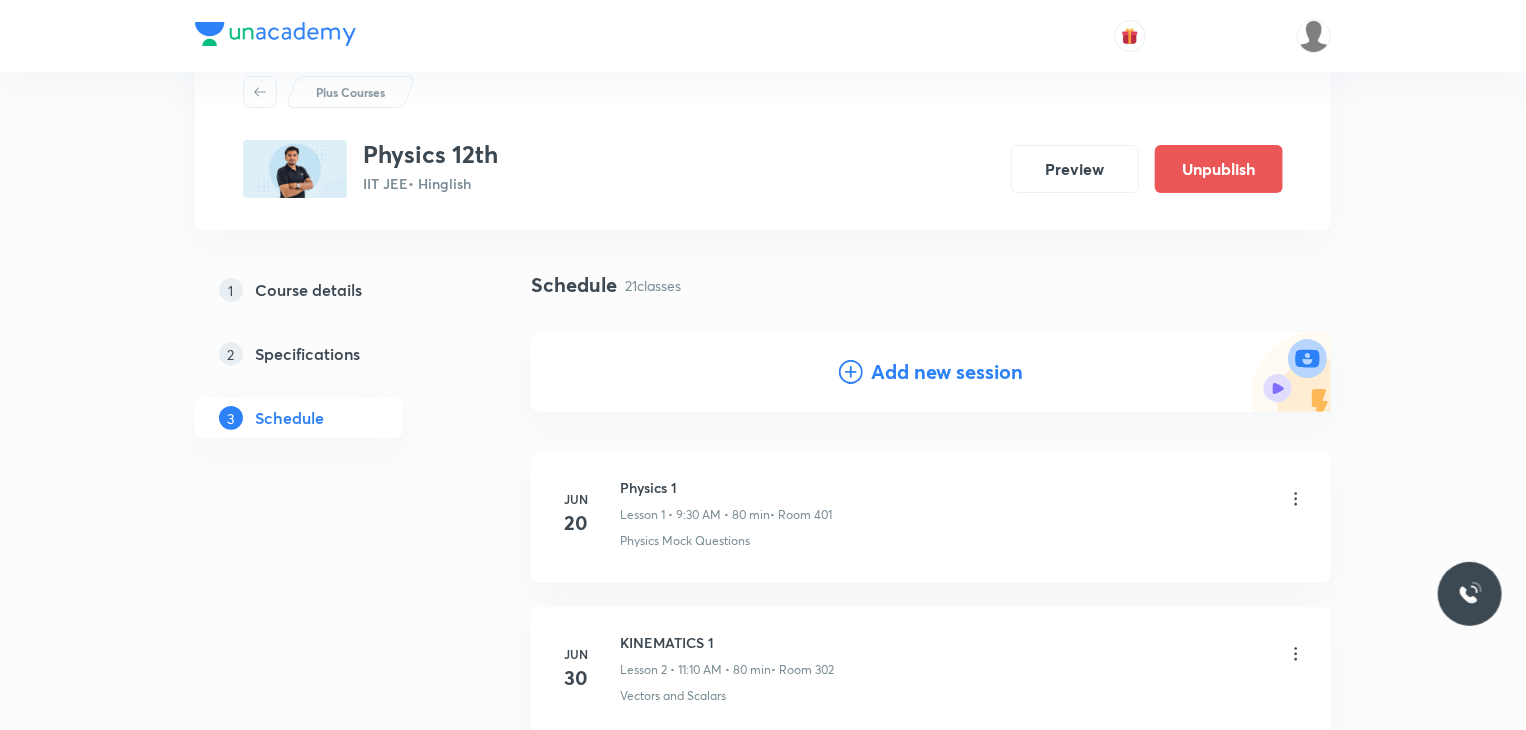 scroll, scrollTop: 100, scrollLeft: 0, axis: vertical 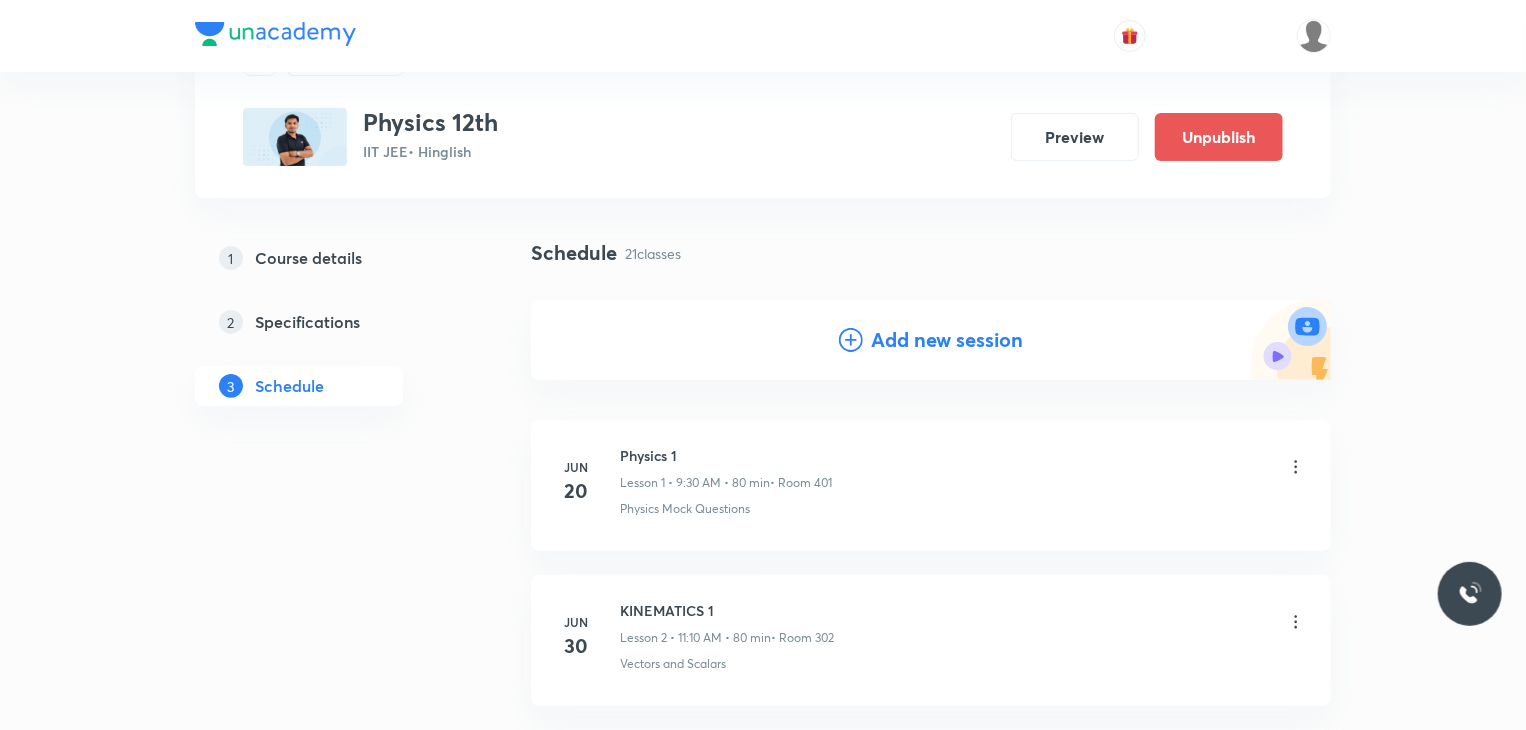 click on "Add new session" at bounding box center (947, 340) 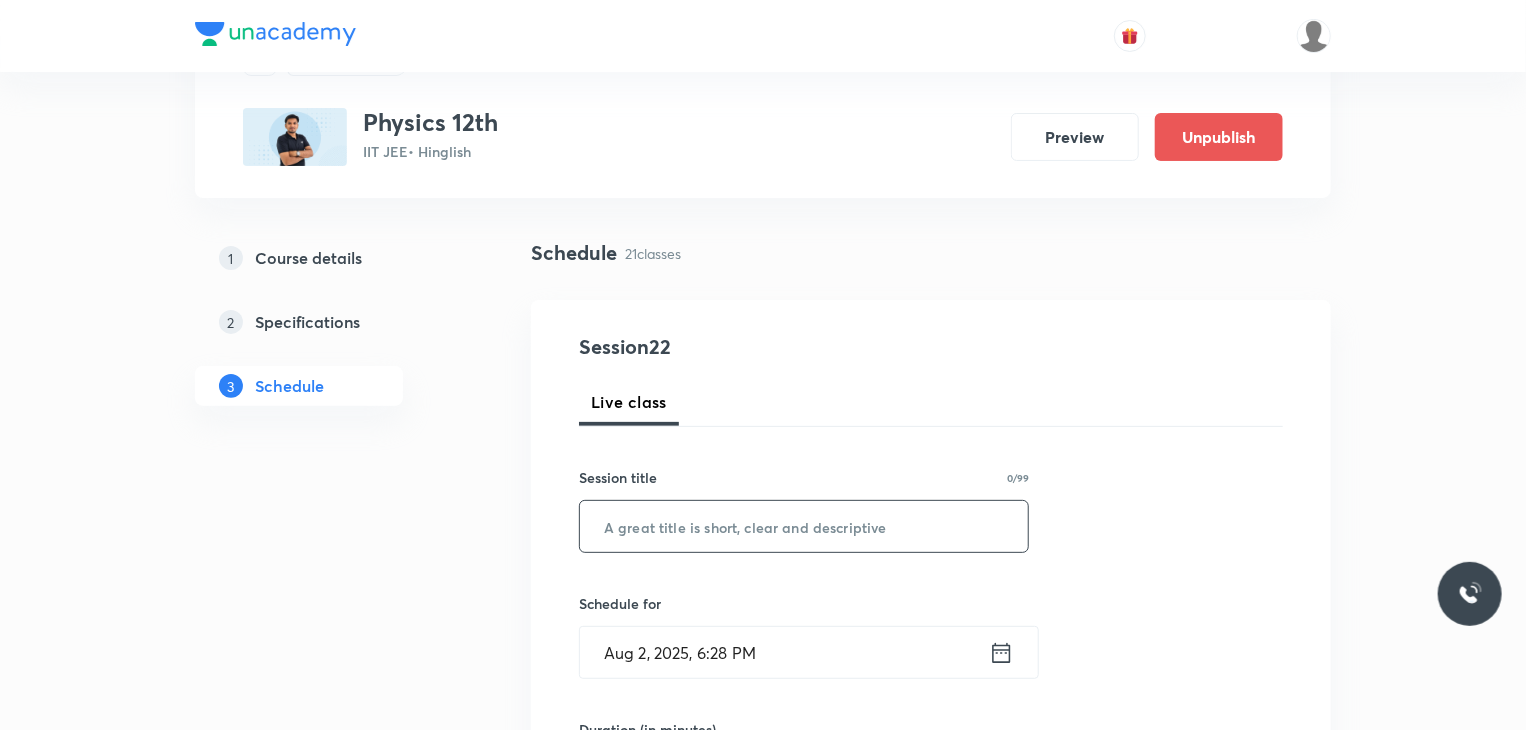 click at bounding box center (804, 526) 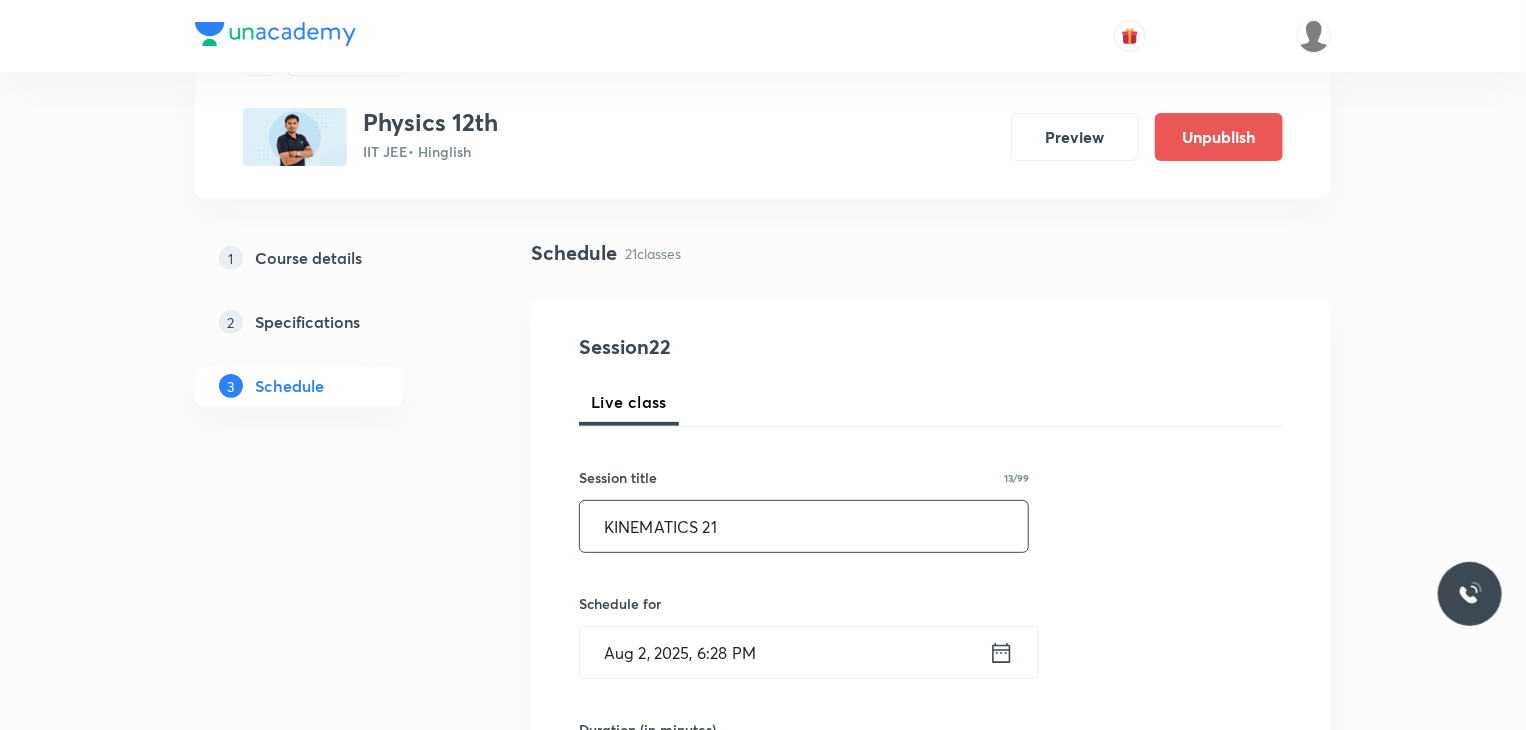 type on "KINEMATICS 21" 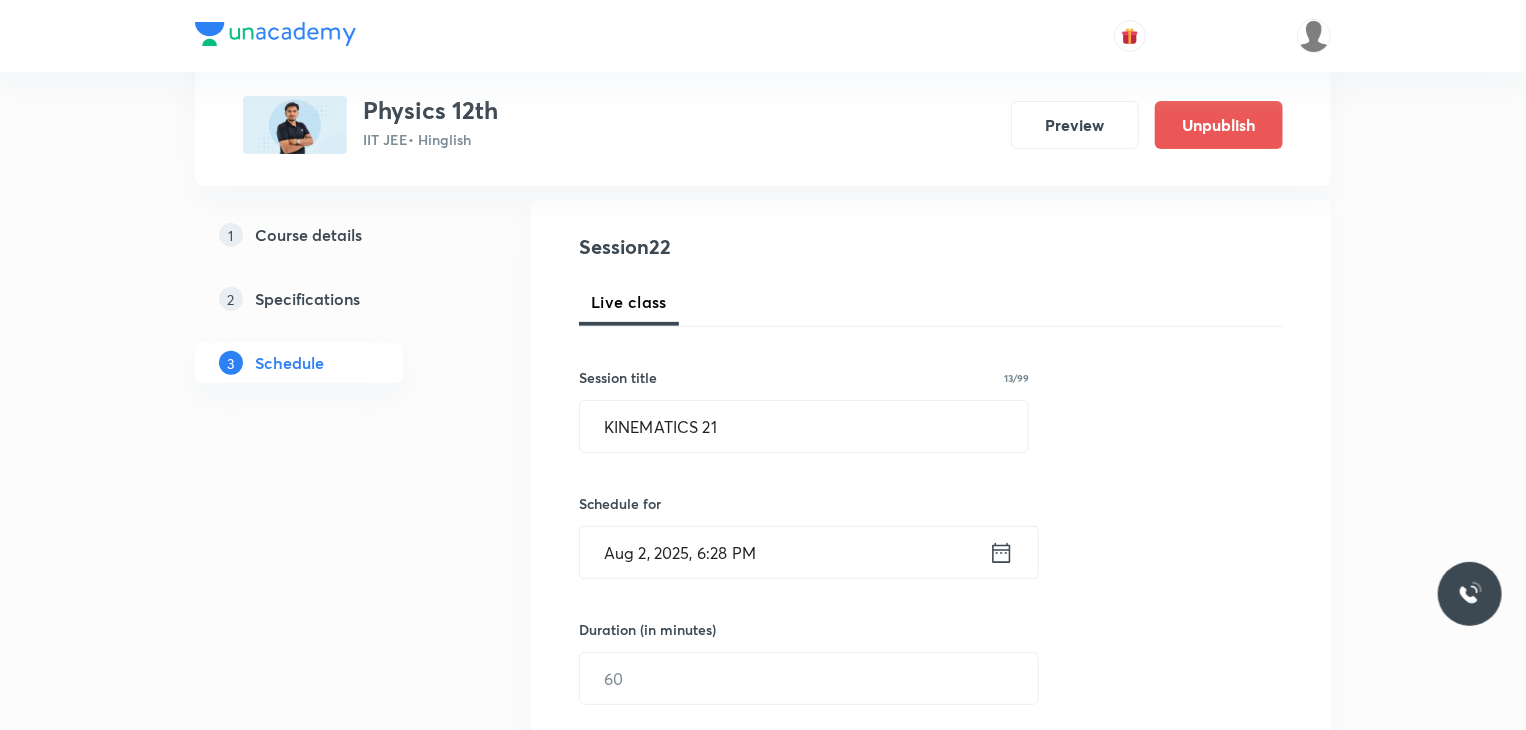 click on "Aug 2, 2025, 6:28 PM" at bounding box center [784, 552] 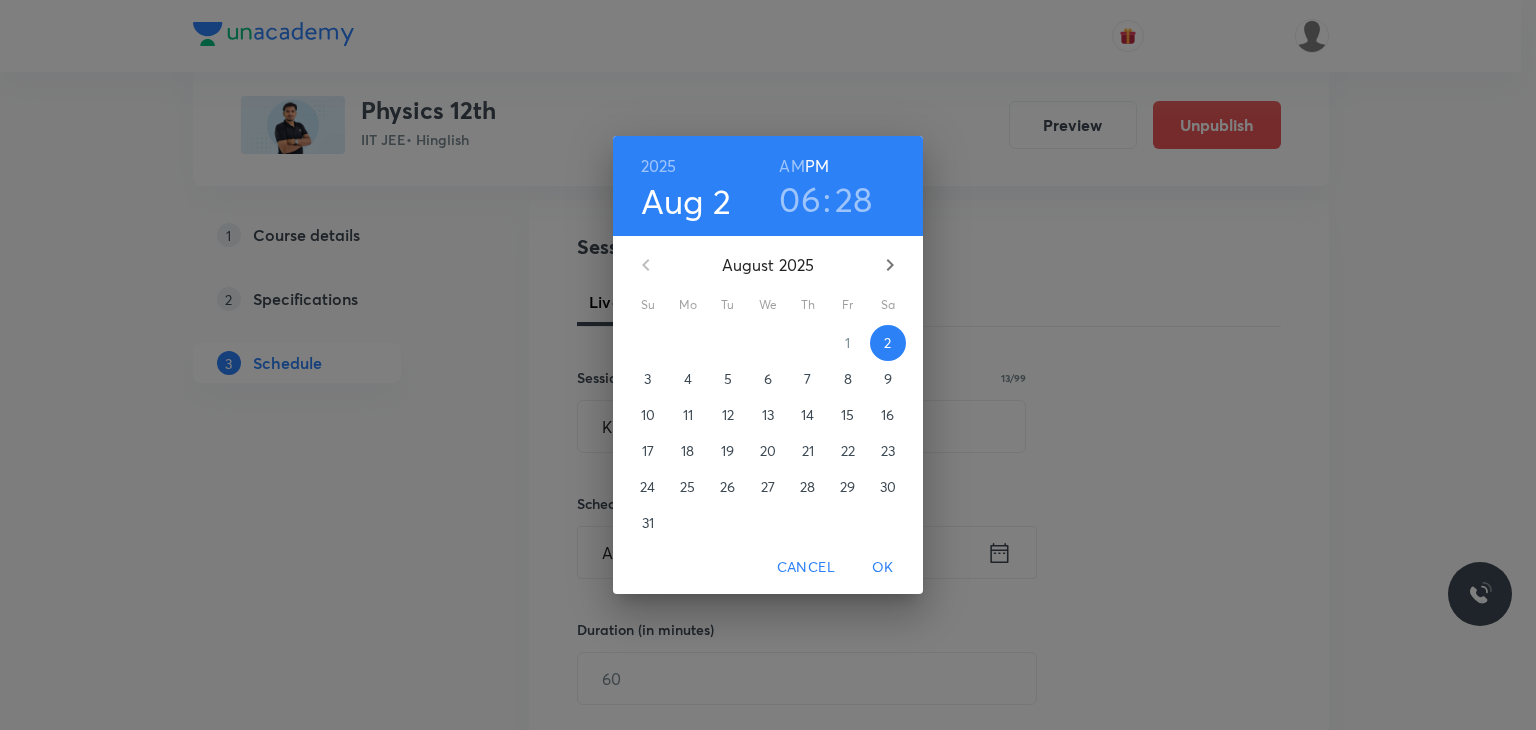 click on "29" at bounding box center [728, 343] 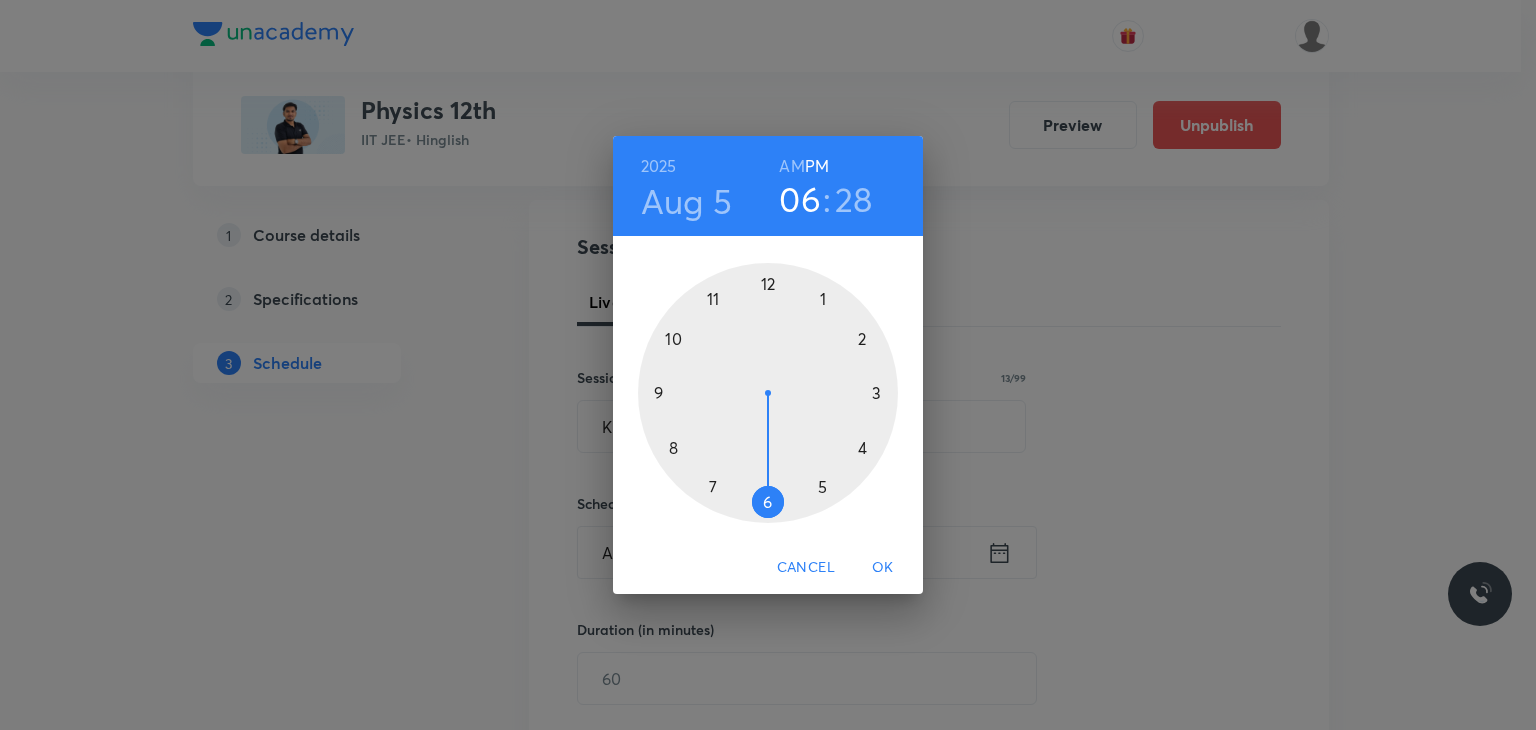 click on "AM" at bounding box center [791, 166] 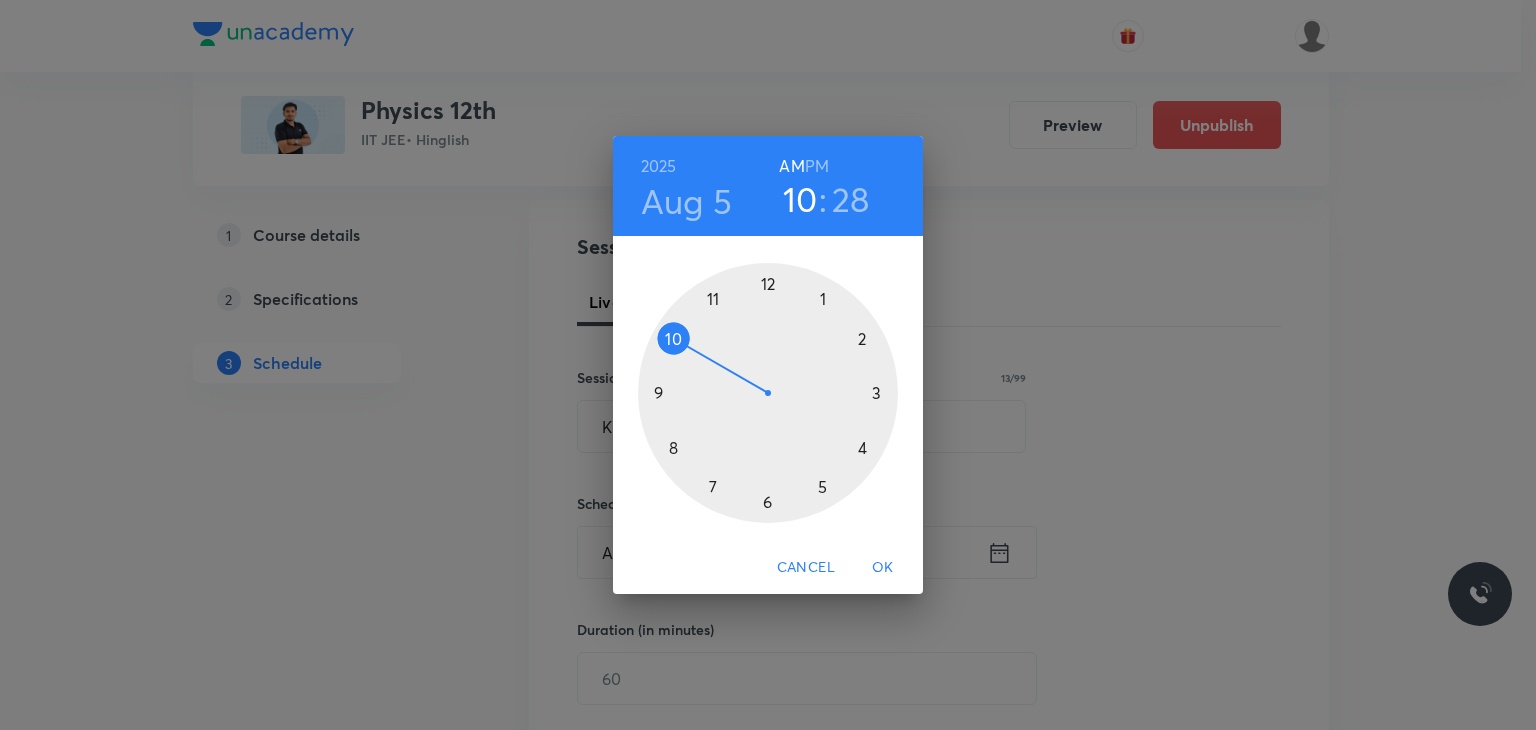 drag, startPoint x: 776, startPoint y: 253, endPoint x: 675, endPoint y: 390, distance: 170.20576 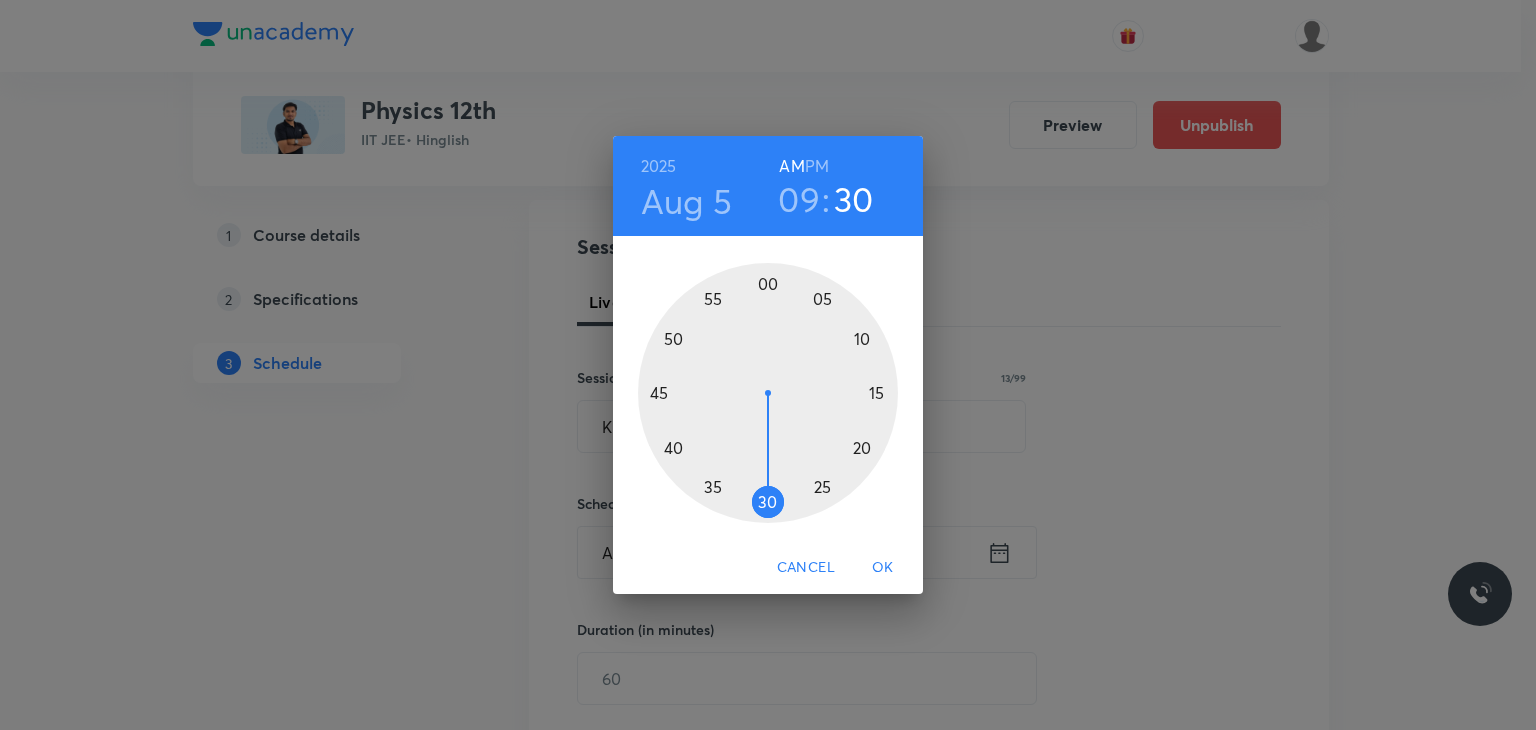 drag, startPoint x: 770, startPoint y: 420, endPoint x: 764, endPoint y: 495, distance: 75.23962 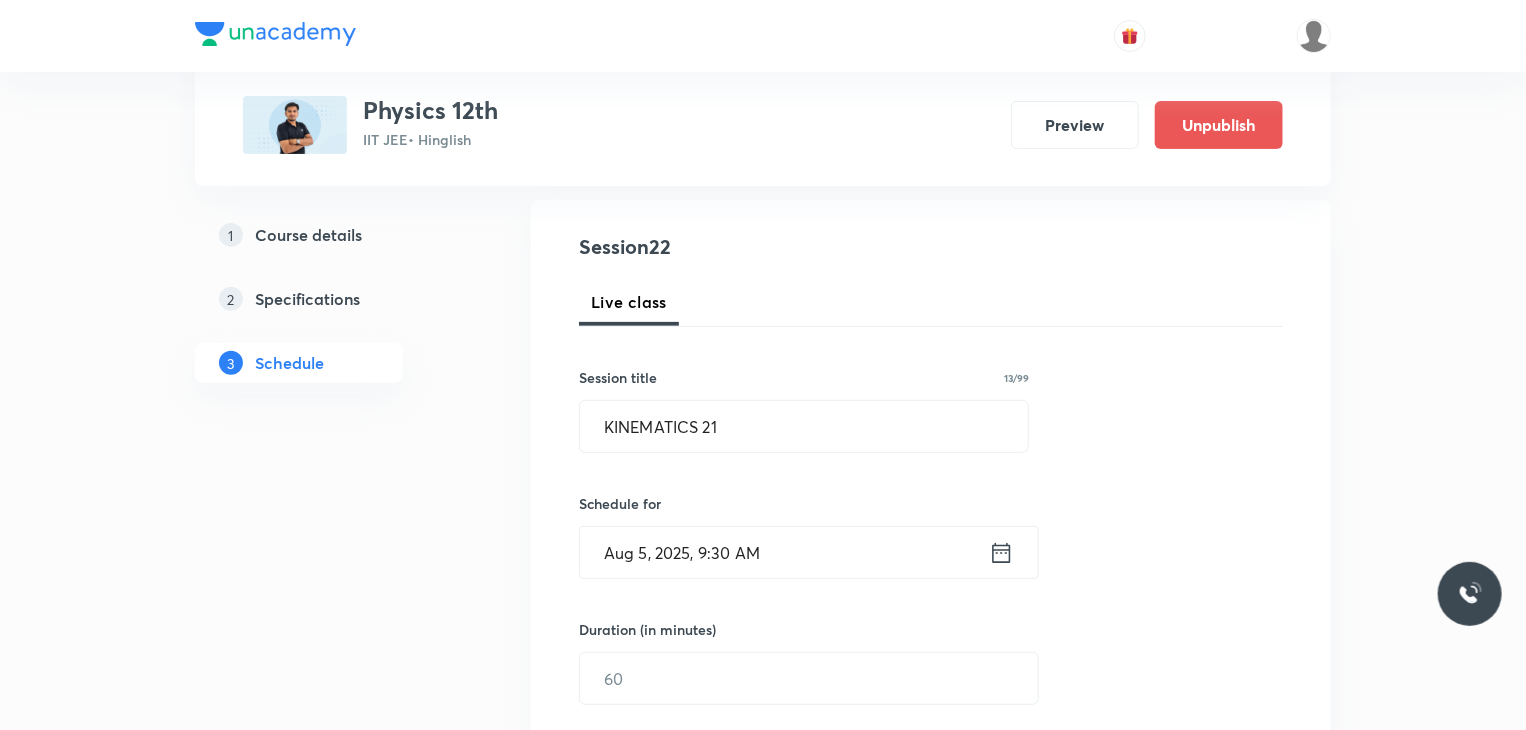 click on "Duration (in minutes) ​" at bounding box center (761, 662) 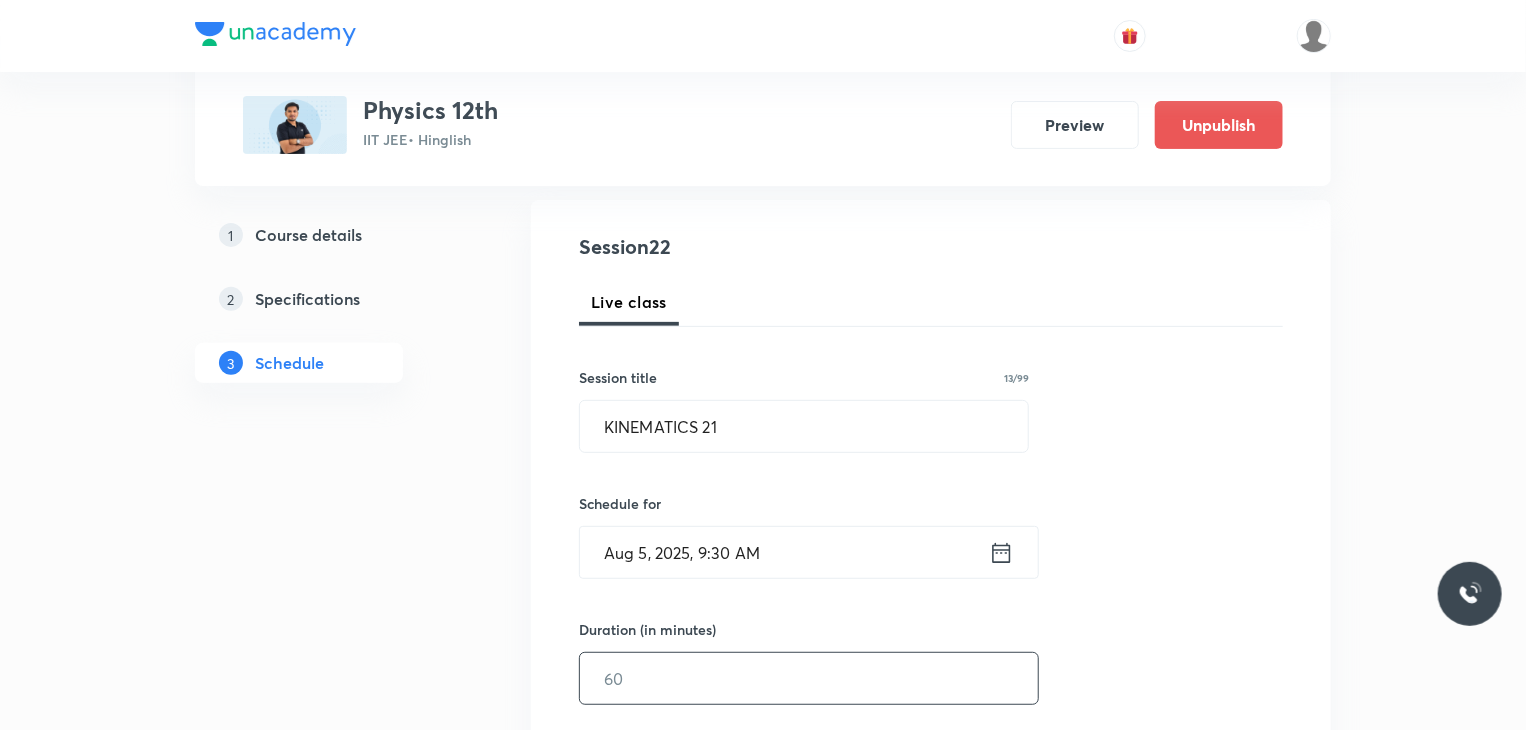 click at bounding box center (809, 678) 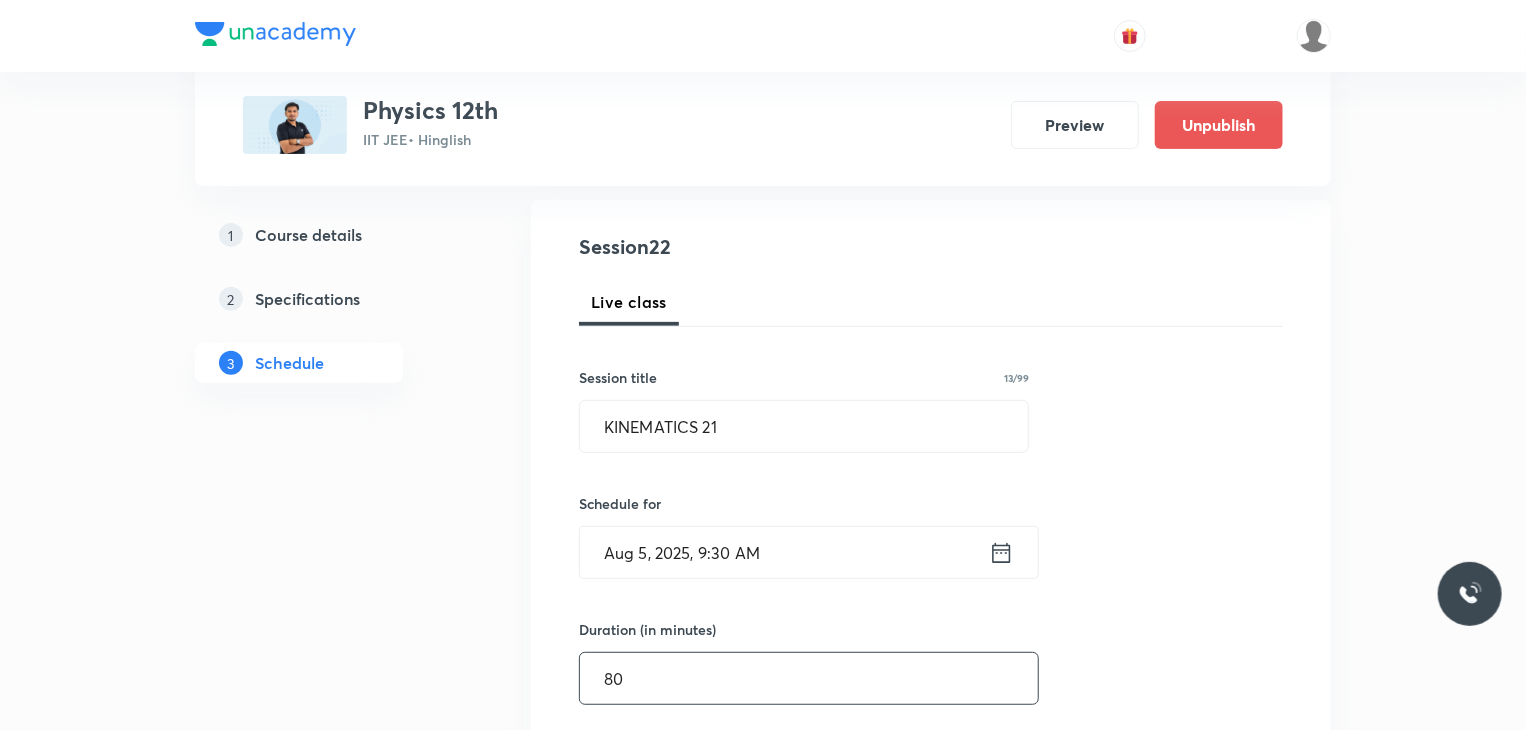 type on "80" 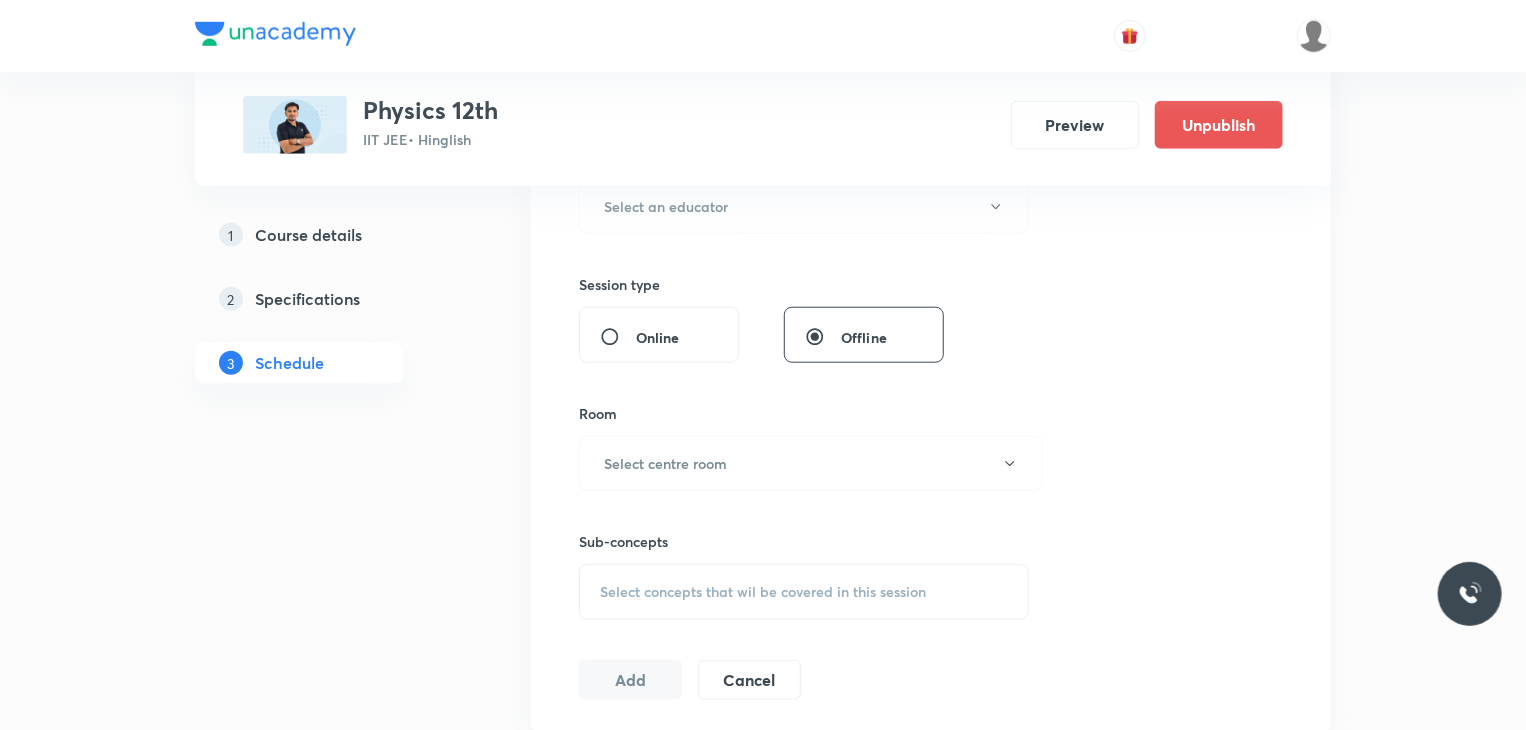 scroll, scrollTop: 800, scrollLeft: 0, axis: vertical 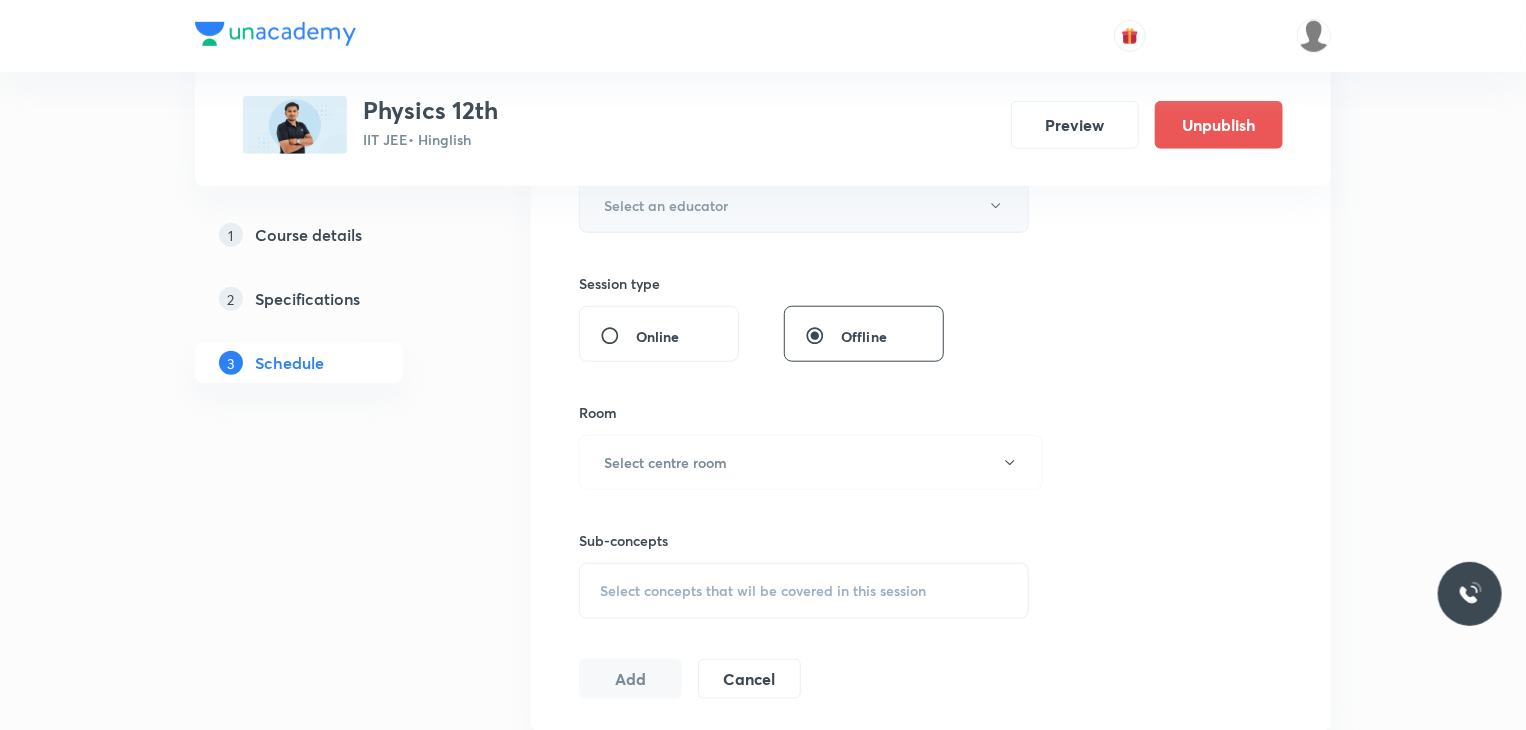 click on "Select an educator" at bounding box center [666, 205] 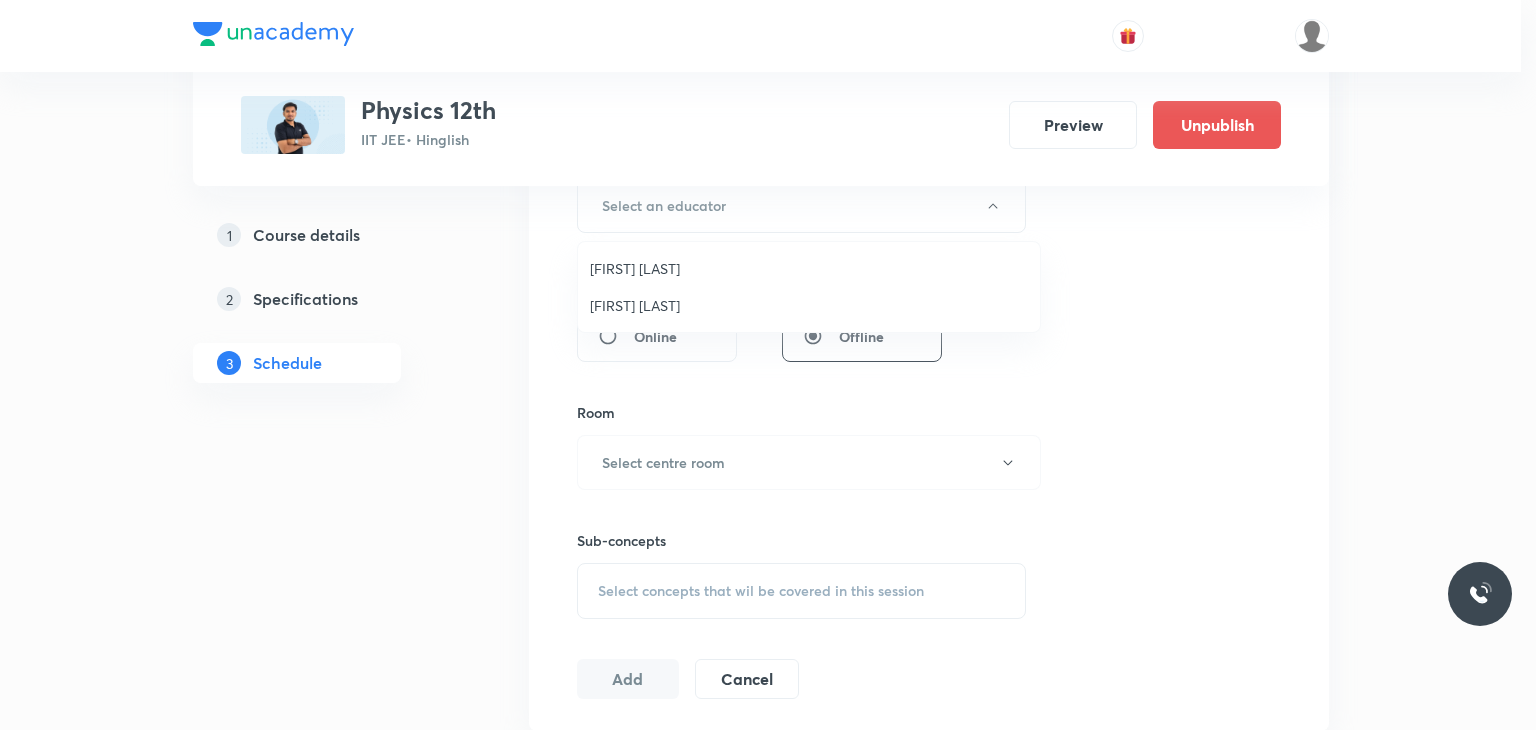 click on "Abhay Kumar" at bounding box center (809, 305) 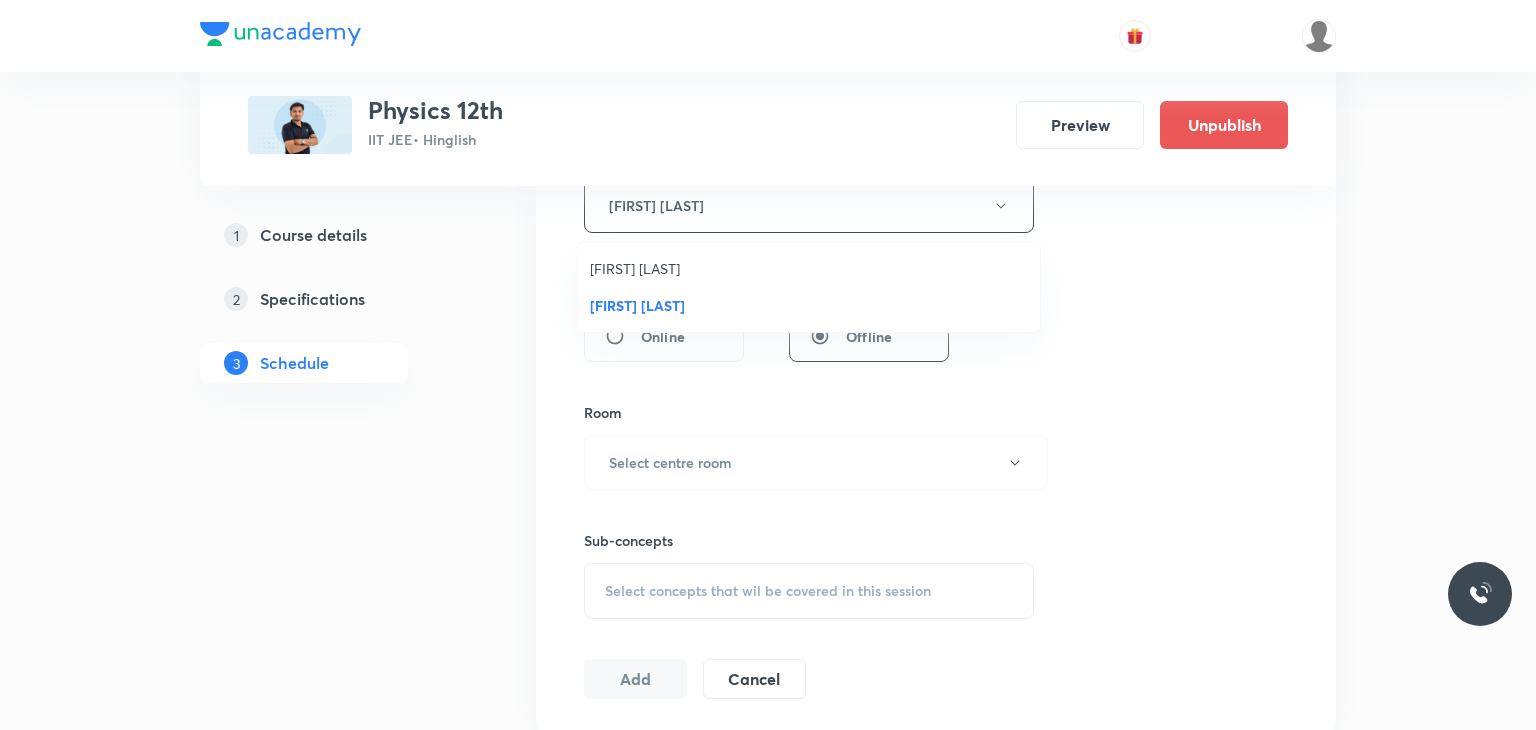 type 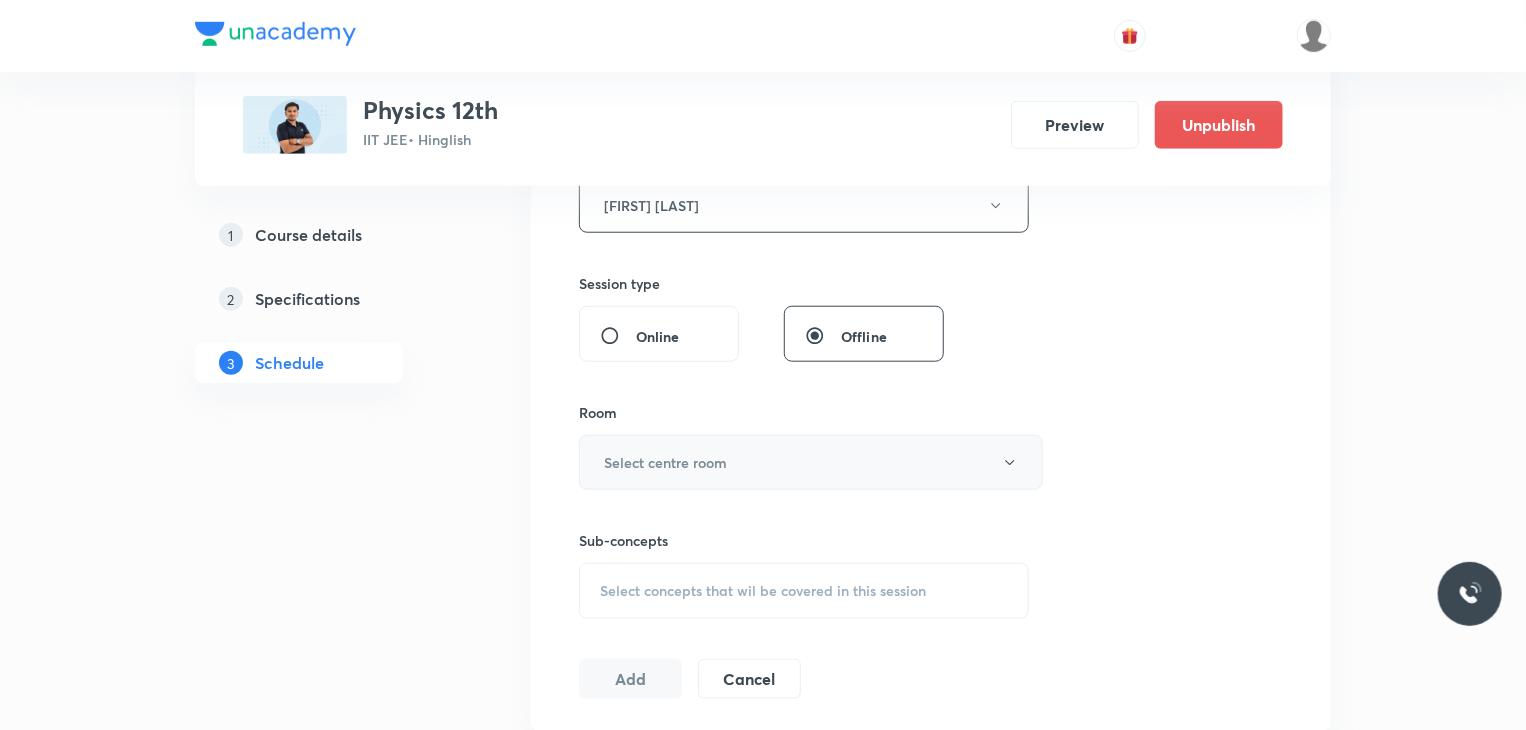click on "Select centre room" at bounding box center (665, 462) 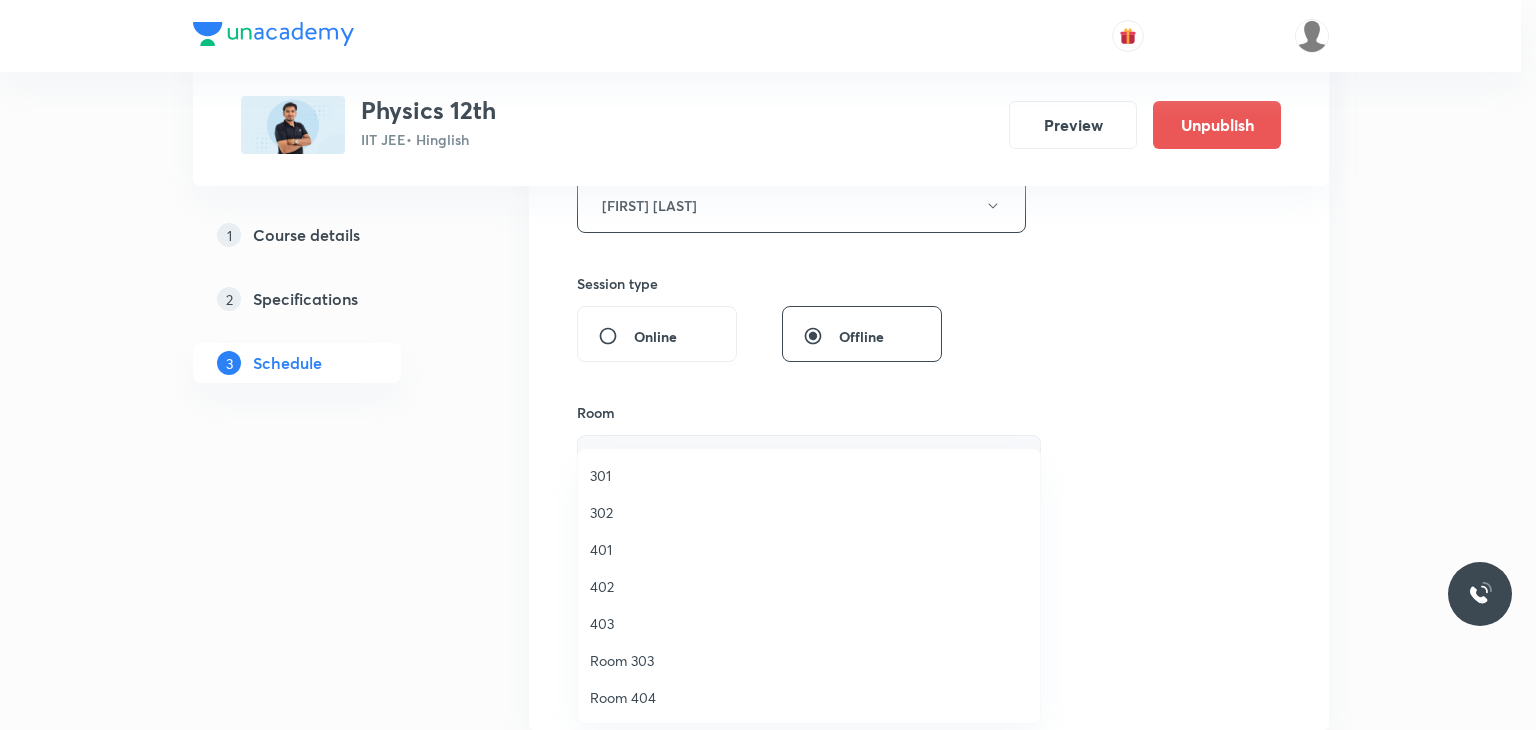 click on "301" at bounding box center [809, 475] 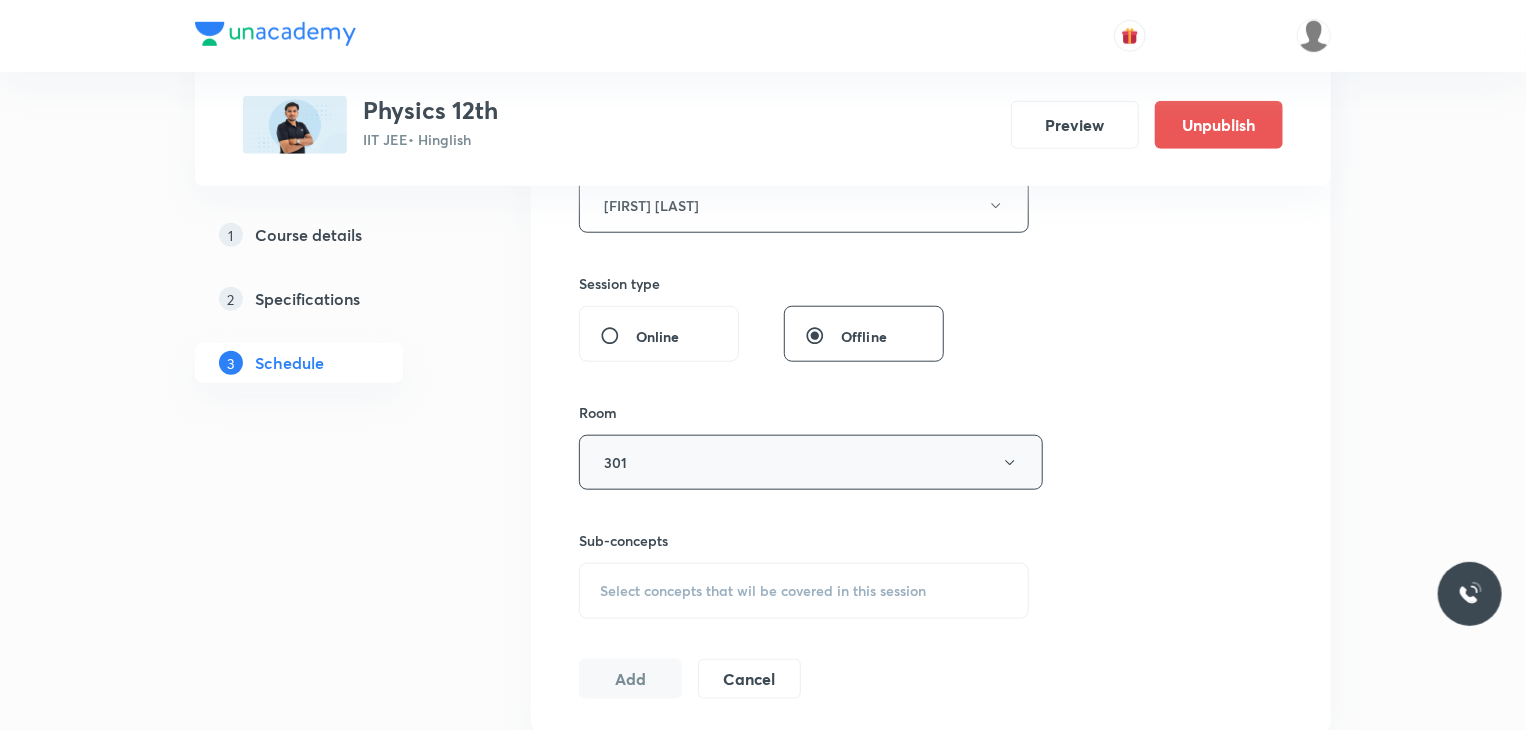 click on "Select concepts that wil be covered in this session" at bounding box center (804, 591) 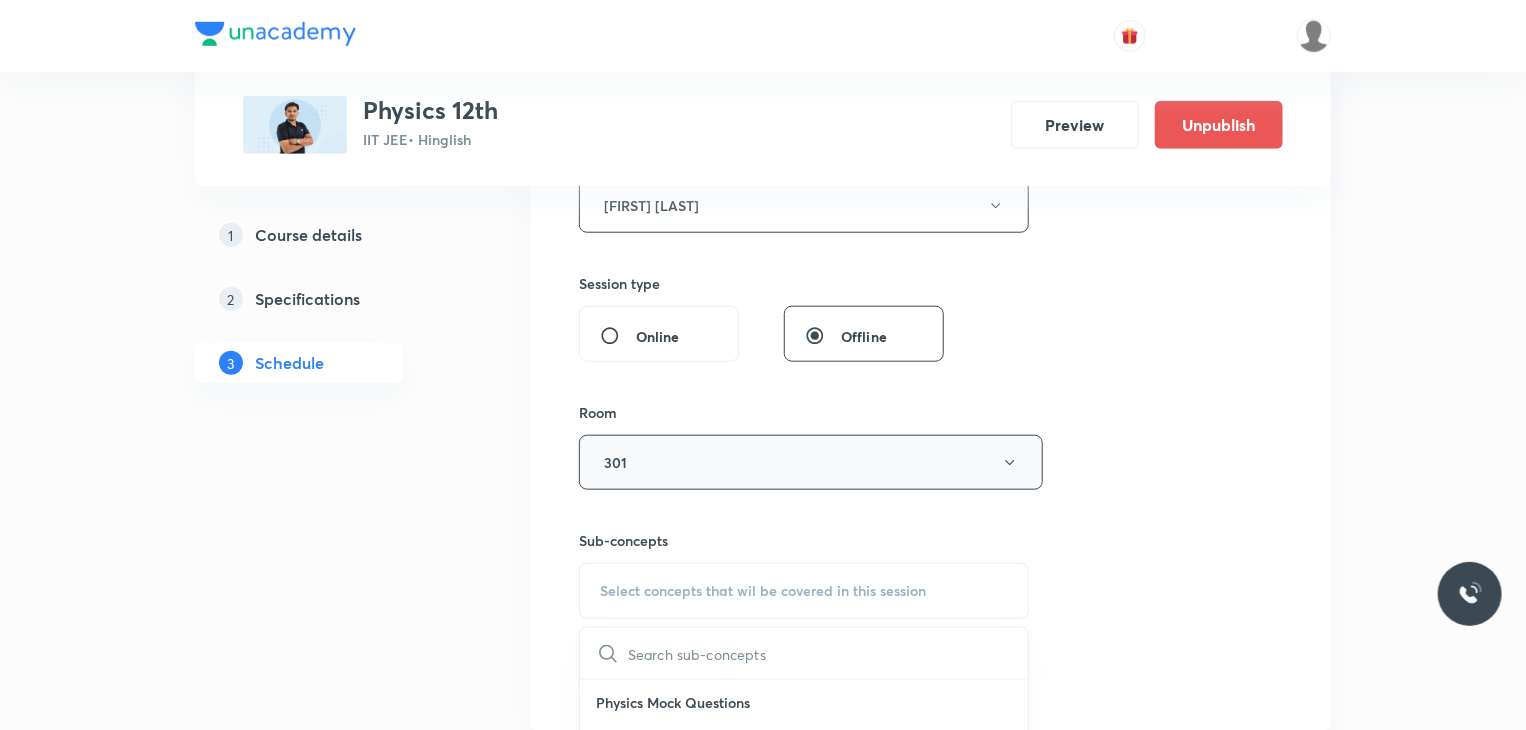 scroll, scrollTop: 1000, scrollLeft: 0, axis: vertical 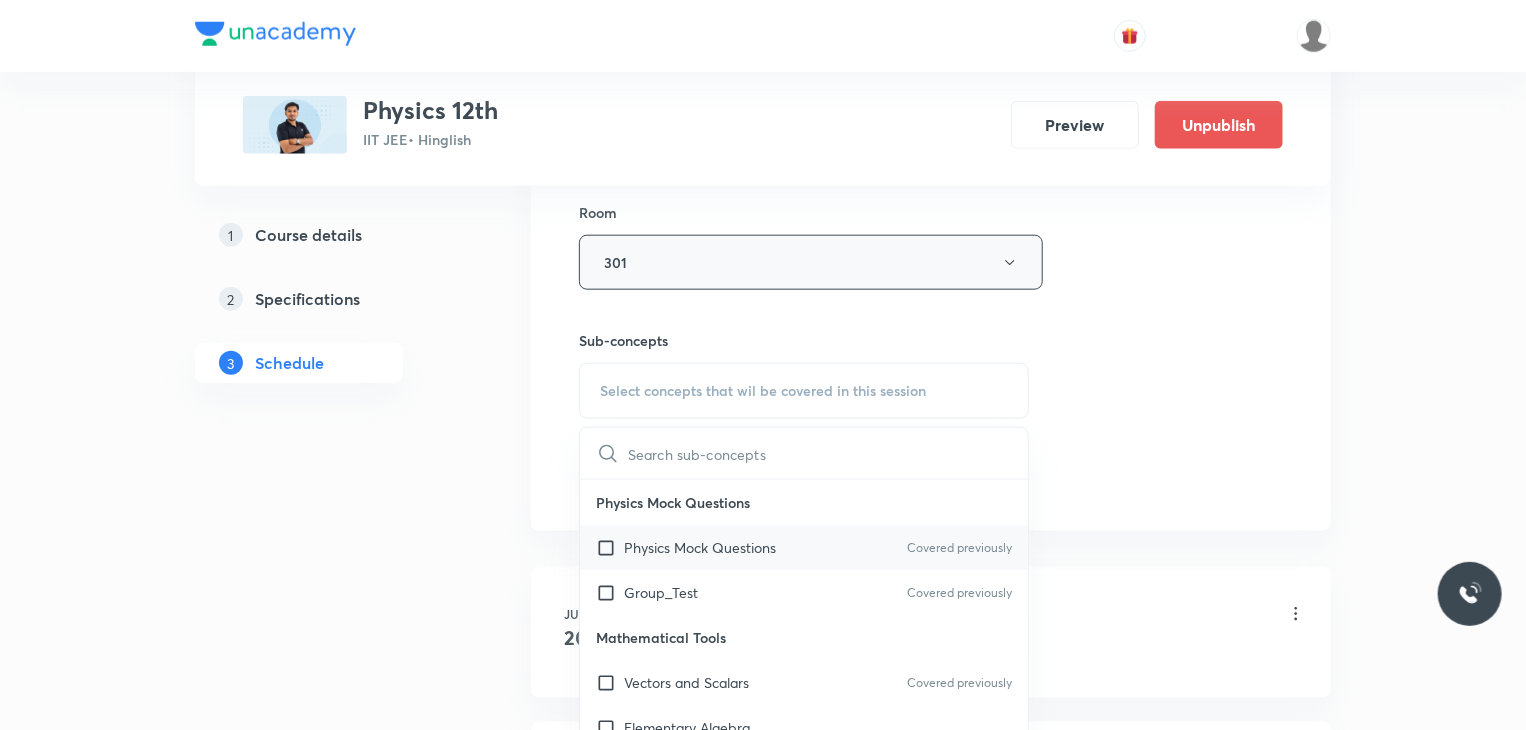 click on "Physics Mock Questions Covered previously" at bounding box center (804, 547) 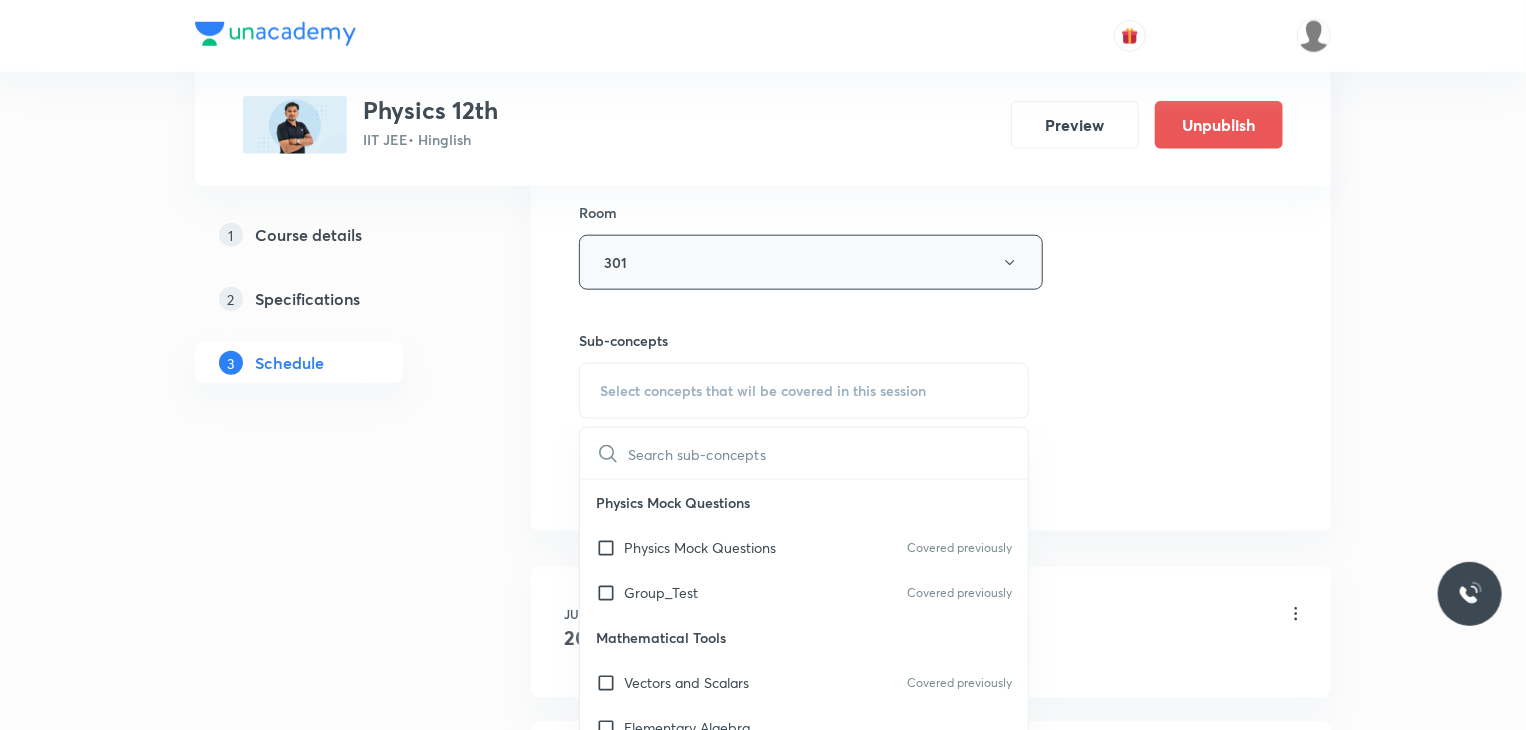 click on "Session  22 Live class Session title 13/99 KINEMATICS 21 ​ Schedule for Aug 5, 2025, 9:30 AM ​ Duration (in minutes) 80 ​ Educator Abhay Kumar   Session type Online Offline Room 301 Sub-concepts Select concepts that wil be covered in this session ​ Physics Mock Questions Physics Mock Questions Covered previously Group_Test Covered previously Mathematical Tools Vectors and Scalars  Covered previously Elementary Algebra Basic Trigonometry Addition of Vectors 2D and 3D Geometry Representation of Vector  Components of a Vector Functions Unit Vectors Differentiation Integration Rectangular Components of a Vector in Three Dimensions Position Vector Use of Differentiation & Integration in One Dimensional Motion Displacement Vector Derivatives of Equations of Motion by Calculus Vectors Product of Two Vectors Differentiation: Basic Formula and Rule Definite Integration and Area Under The Curve Maxima and Minima Chain Rule Cross Product Dot-Product Resolution of Vectors Subtraction of Vectors Units & Dimensions" at bounding box center [931, -35] 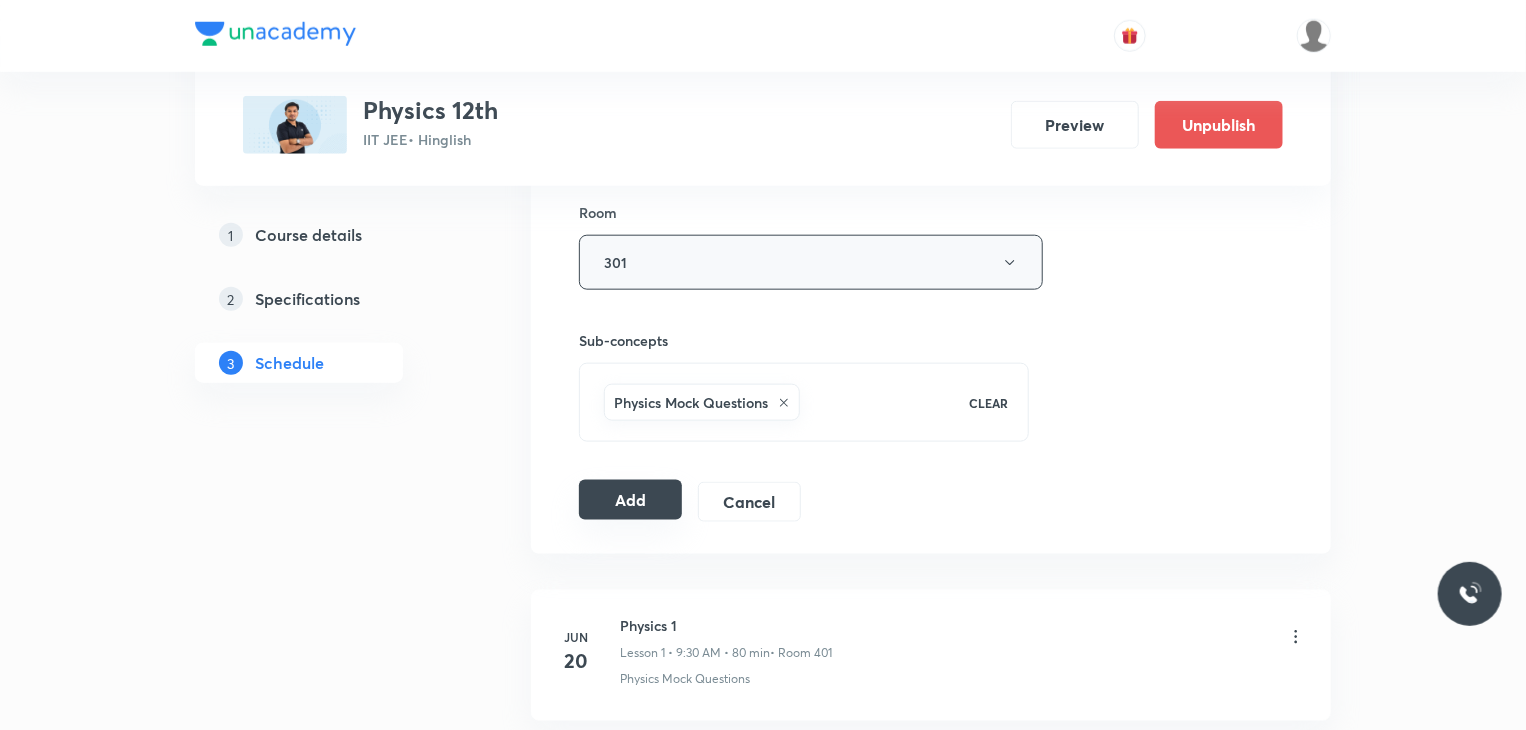 click on "Add" at bounding box center [630, 500] 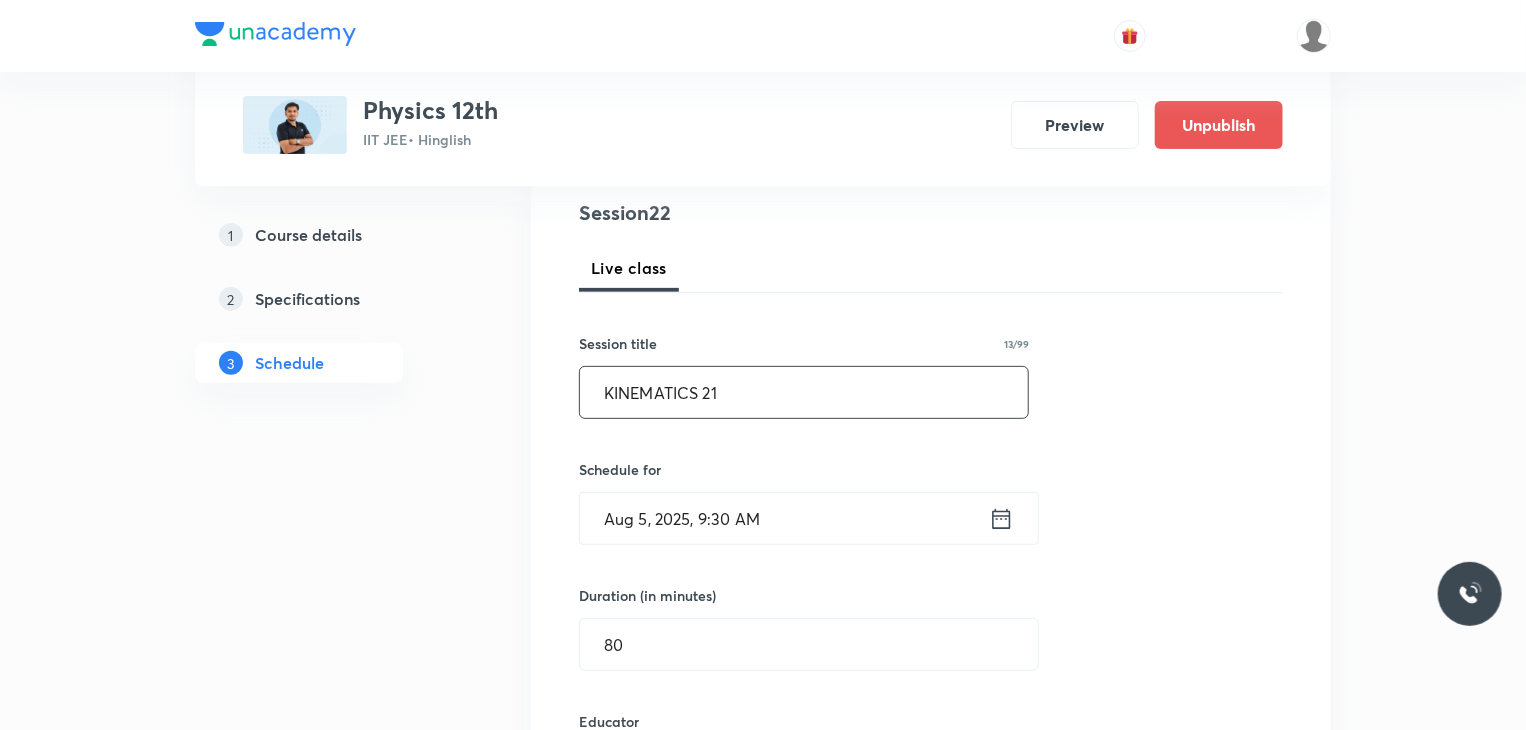 scroll, scrollTop: 200, scrollLeft: 0, axis: vertical 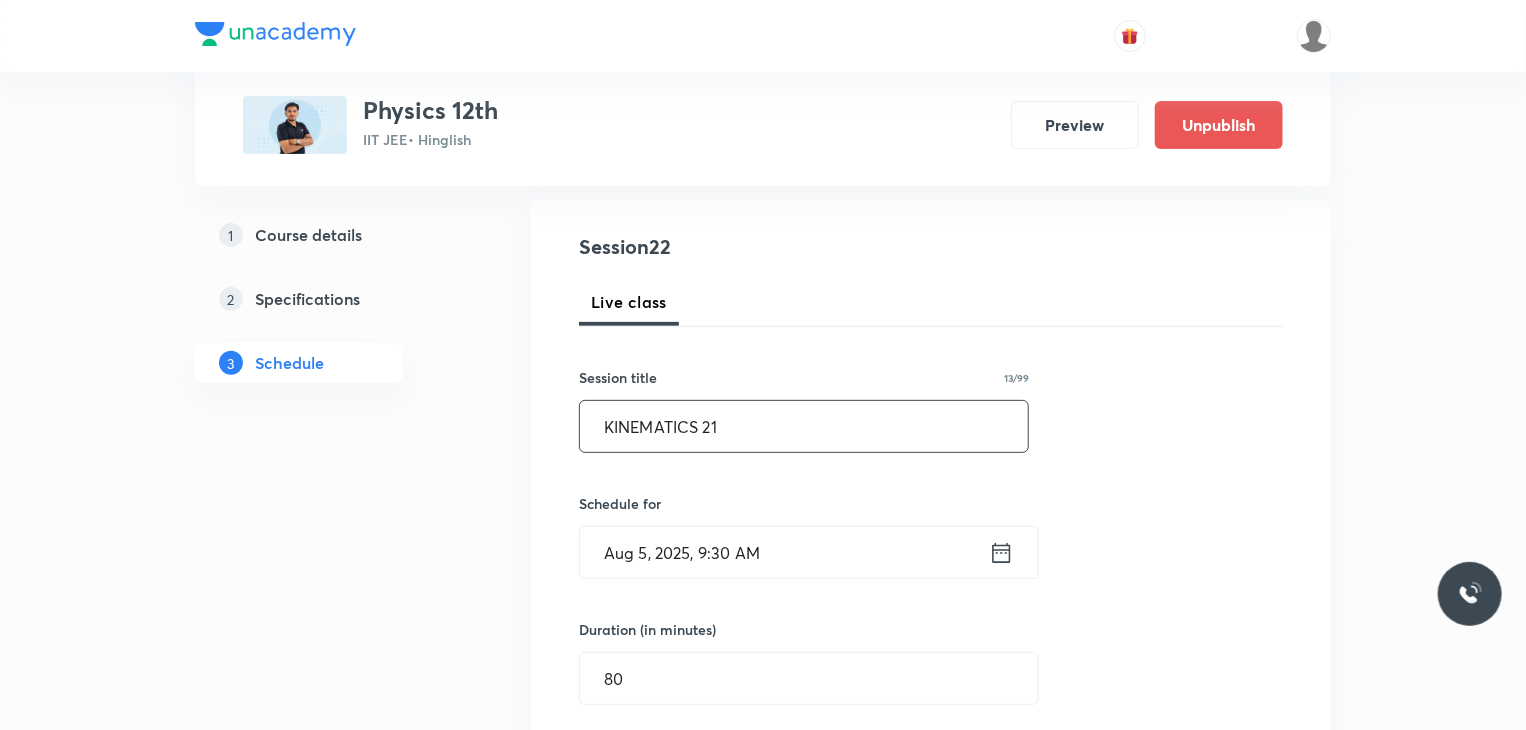 click on "KINEMATICS 21" at bounding box center [804, 426] 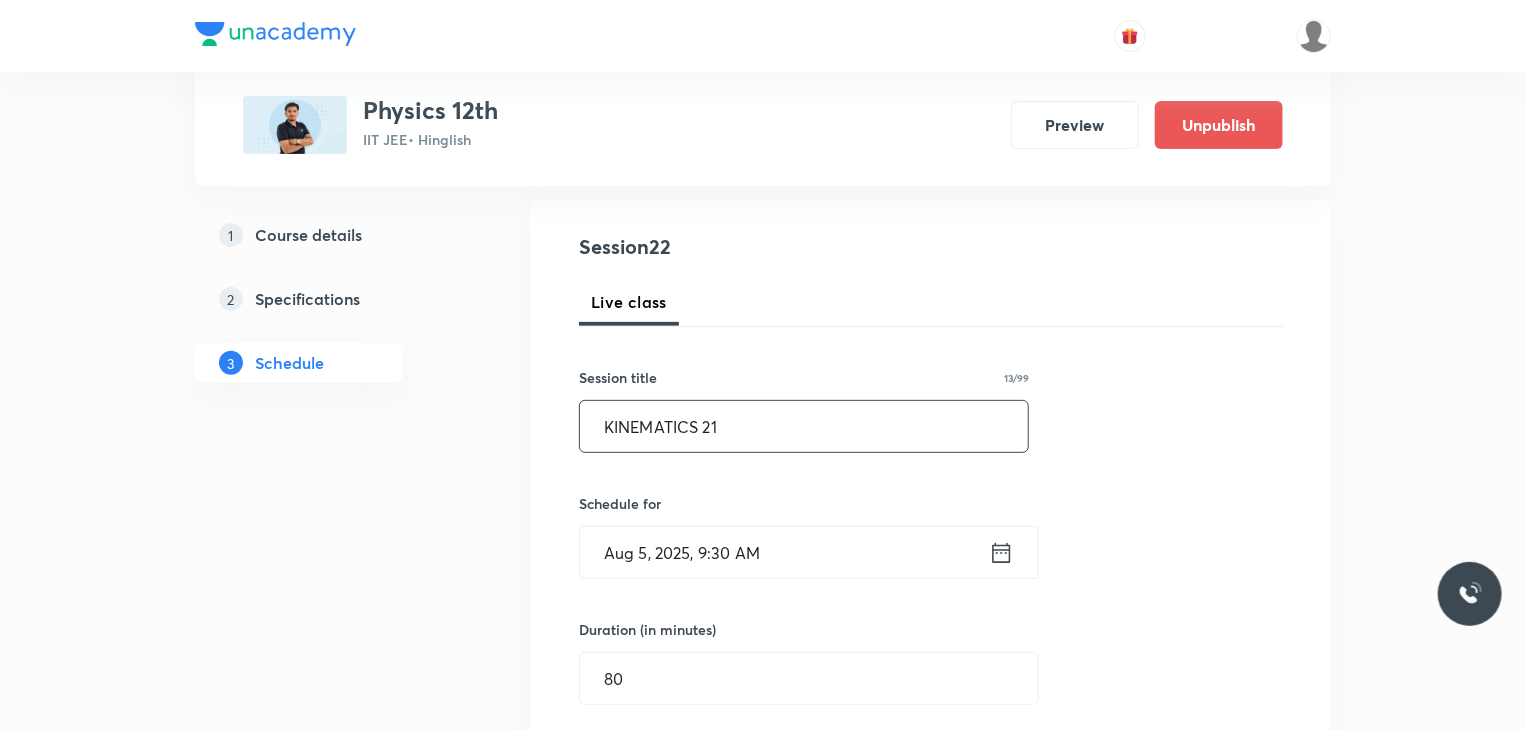 click on "KINEMATICS 21" at bounding box center (804, 426) 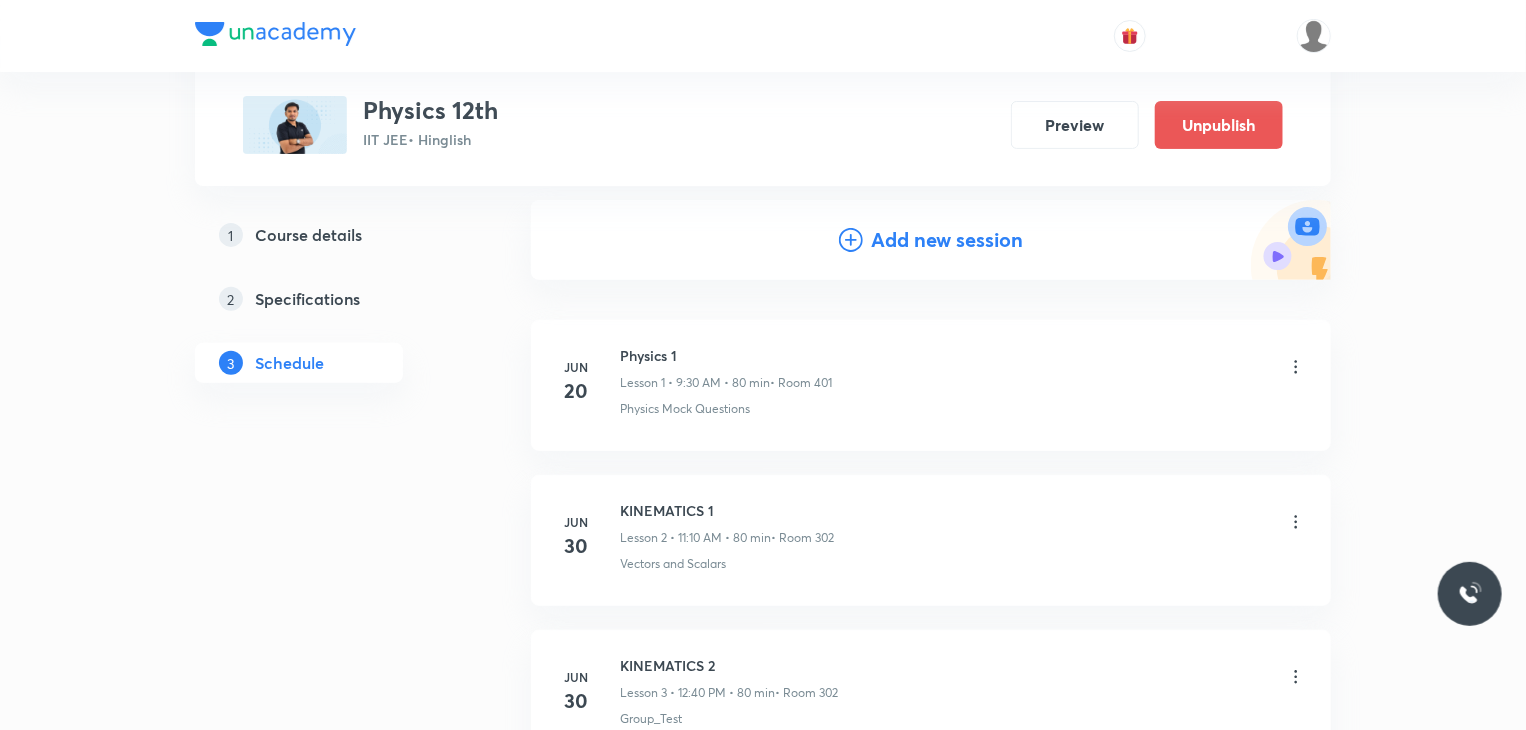 click on "Add new session" at bounding box center [931, 240] 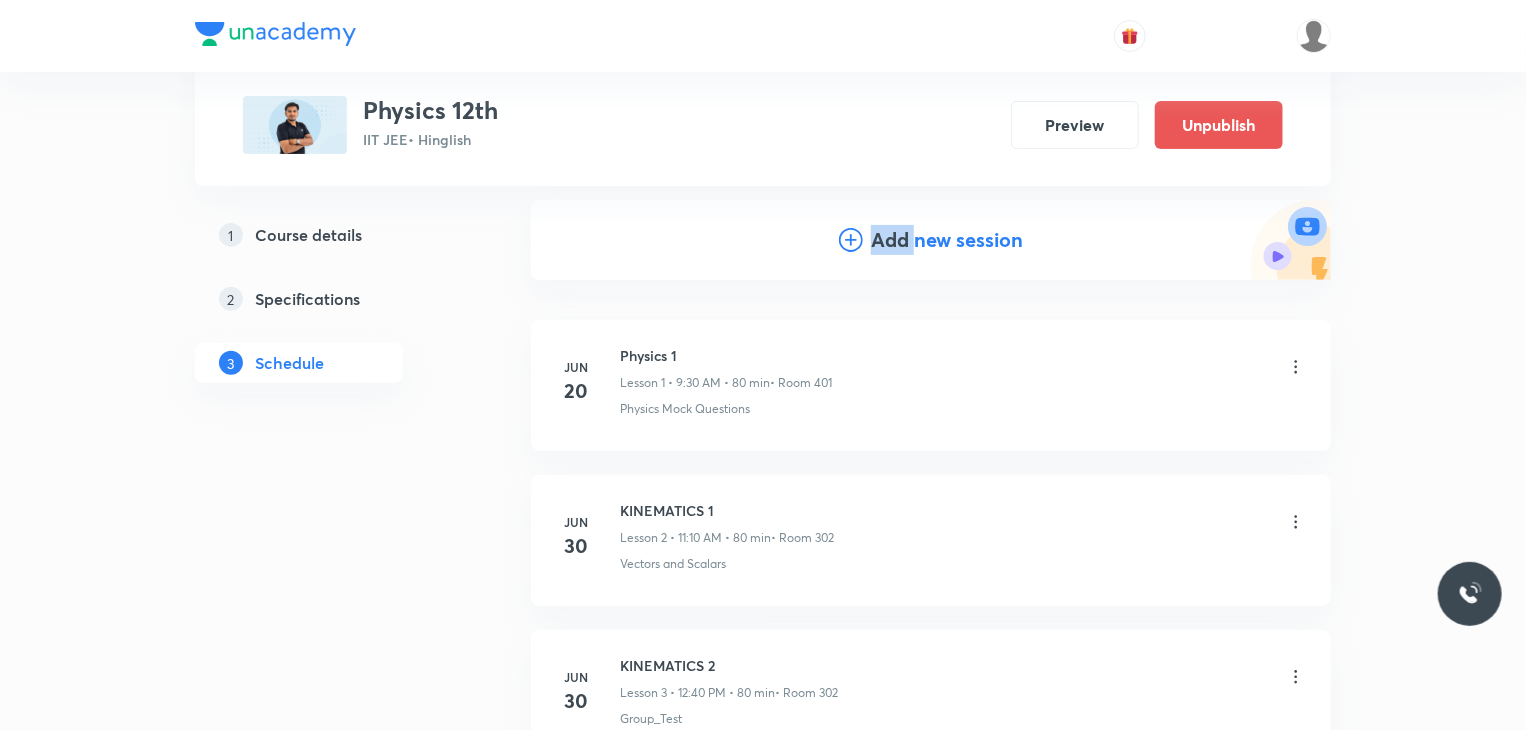 click on "Add new session" at bounding box center (931, 240) 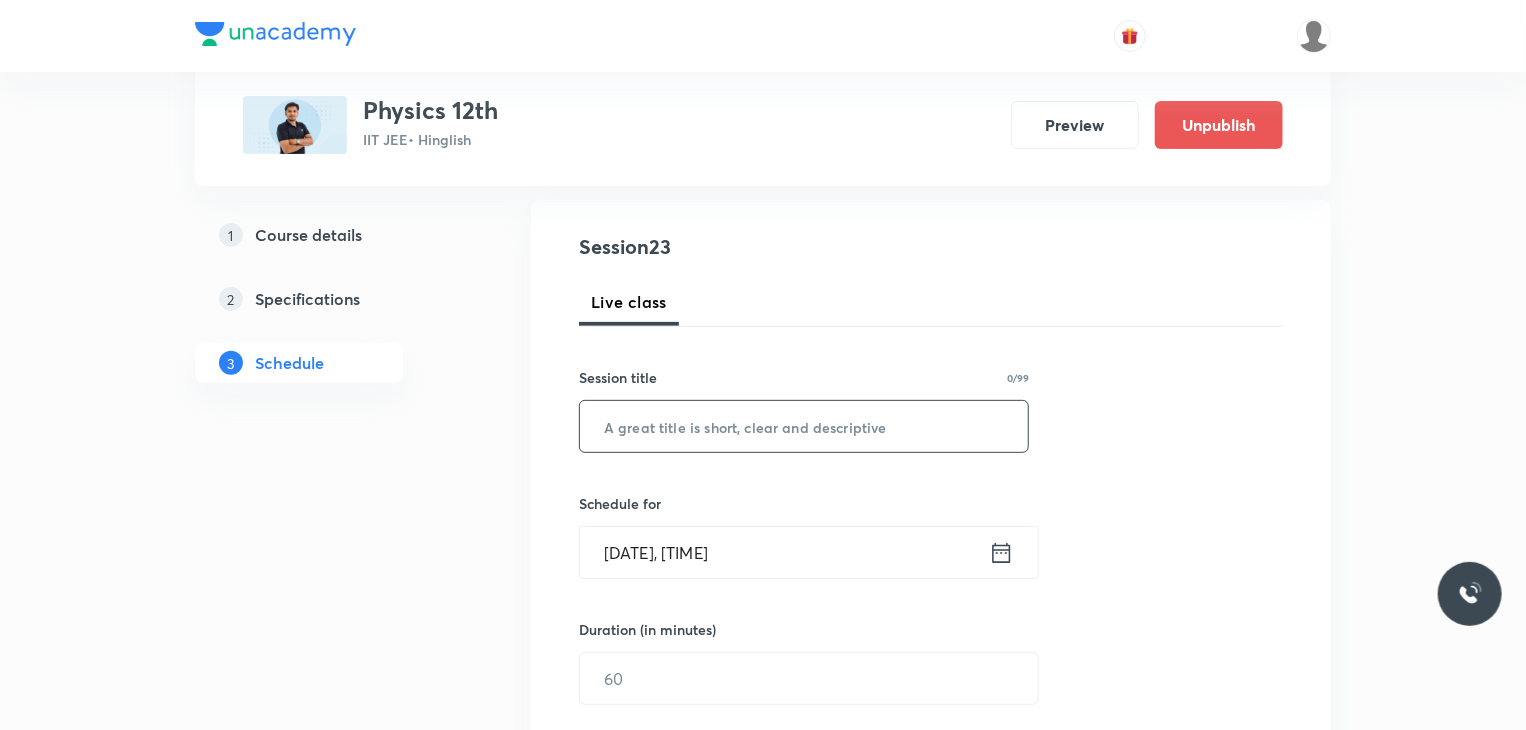 click at bounding box center (804, 426) 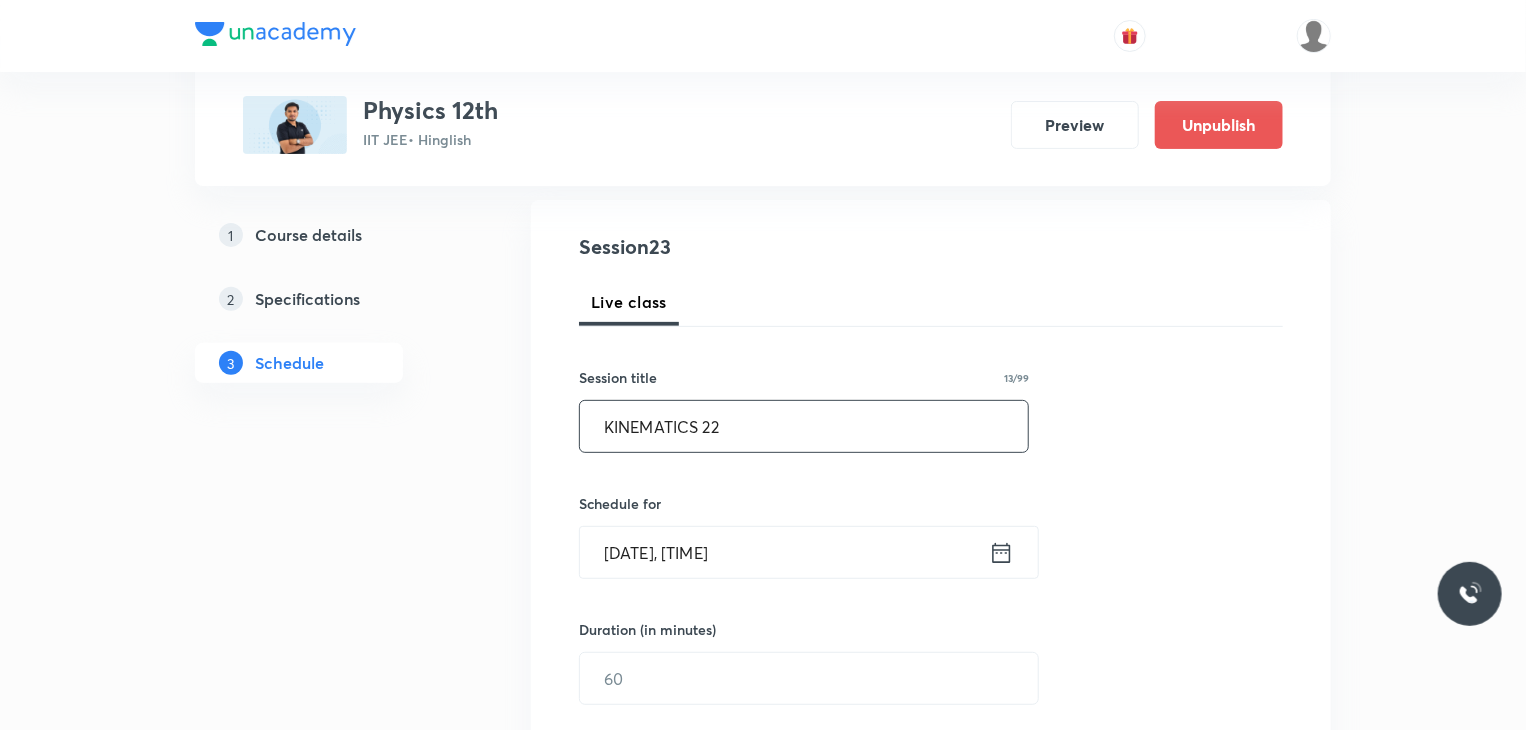 type on "KINEMATICS 22" 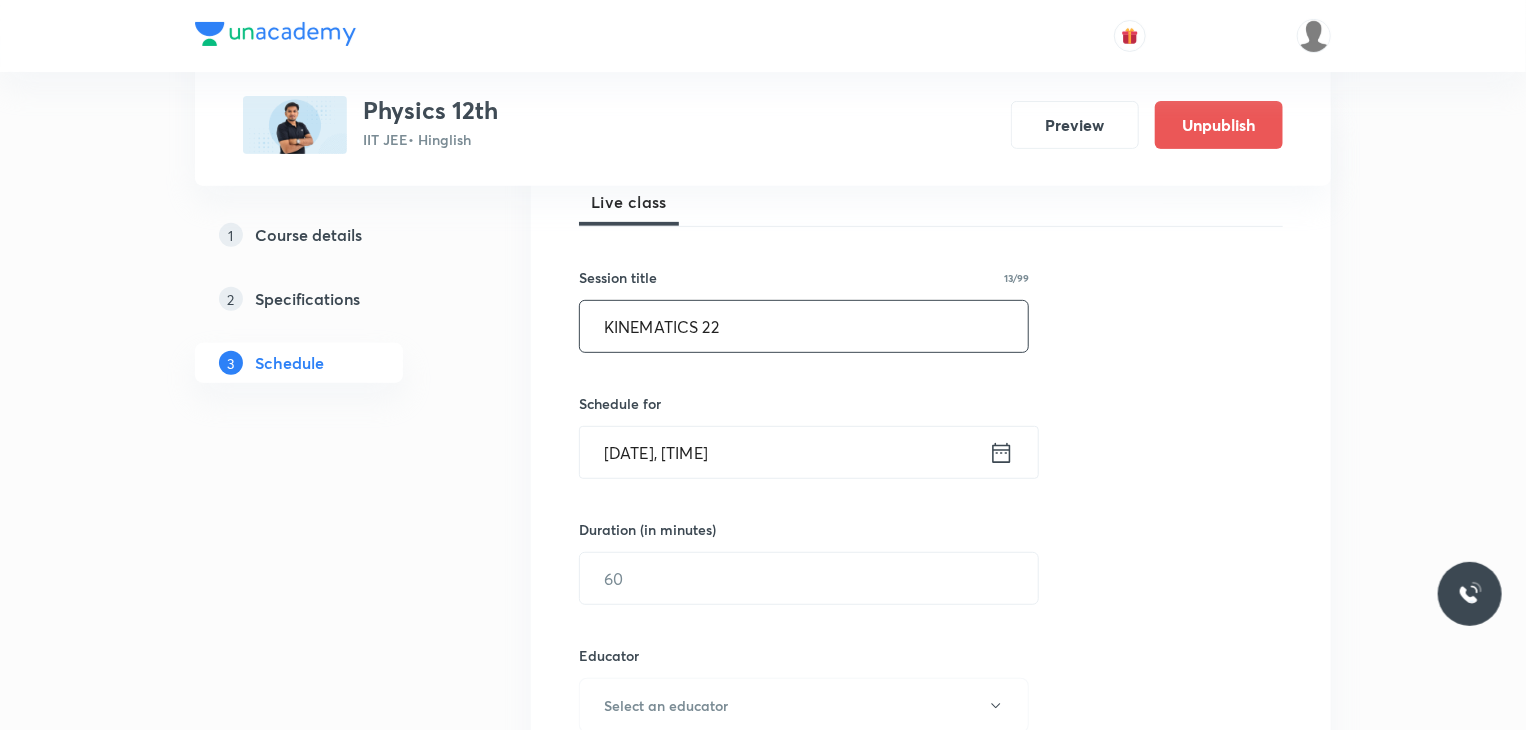 click on "Aug 2, 2025, 6:29 PM" at bounding box center (784, 452) 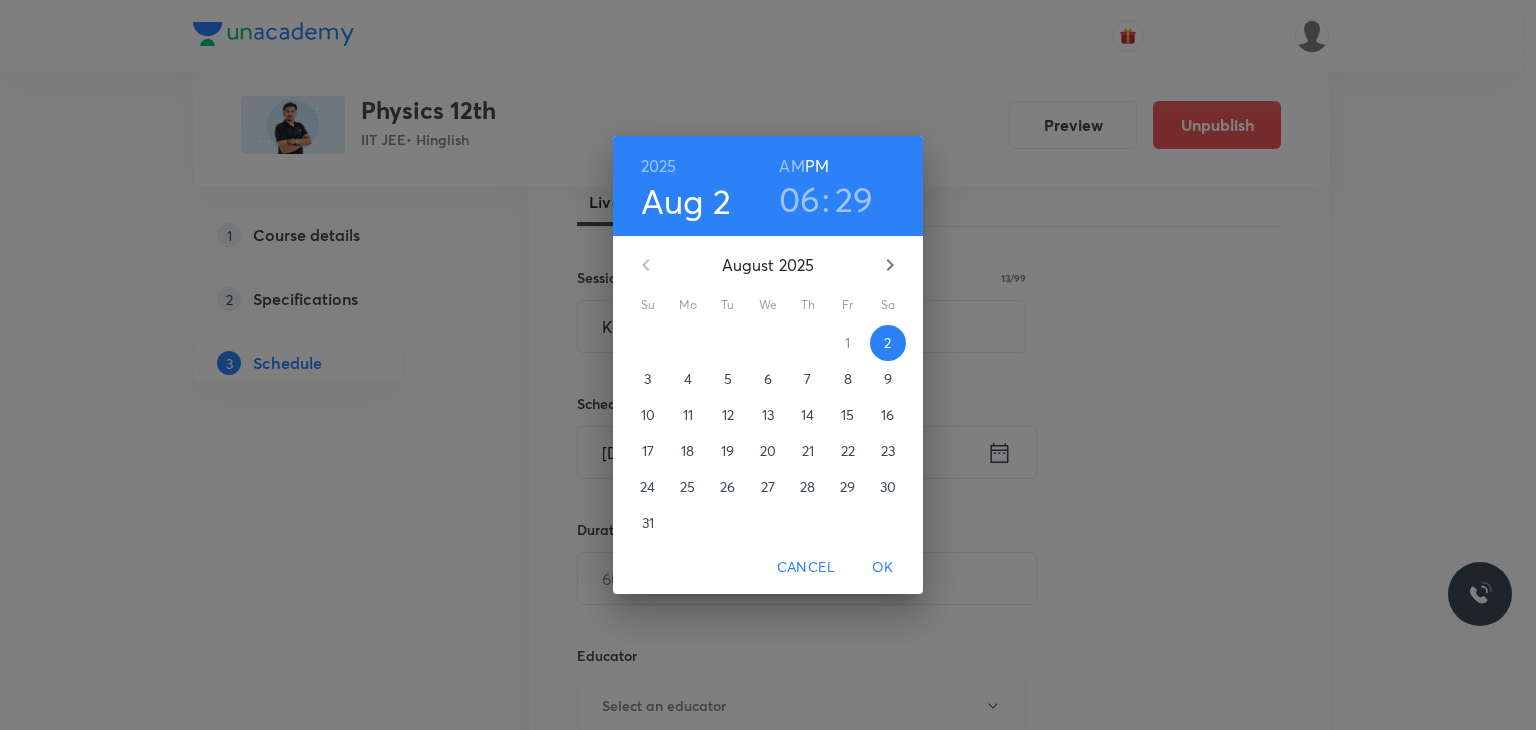 click on "6" at bounding box center [768, 379] 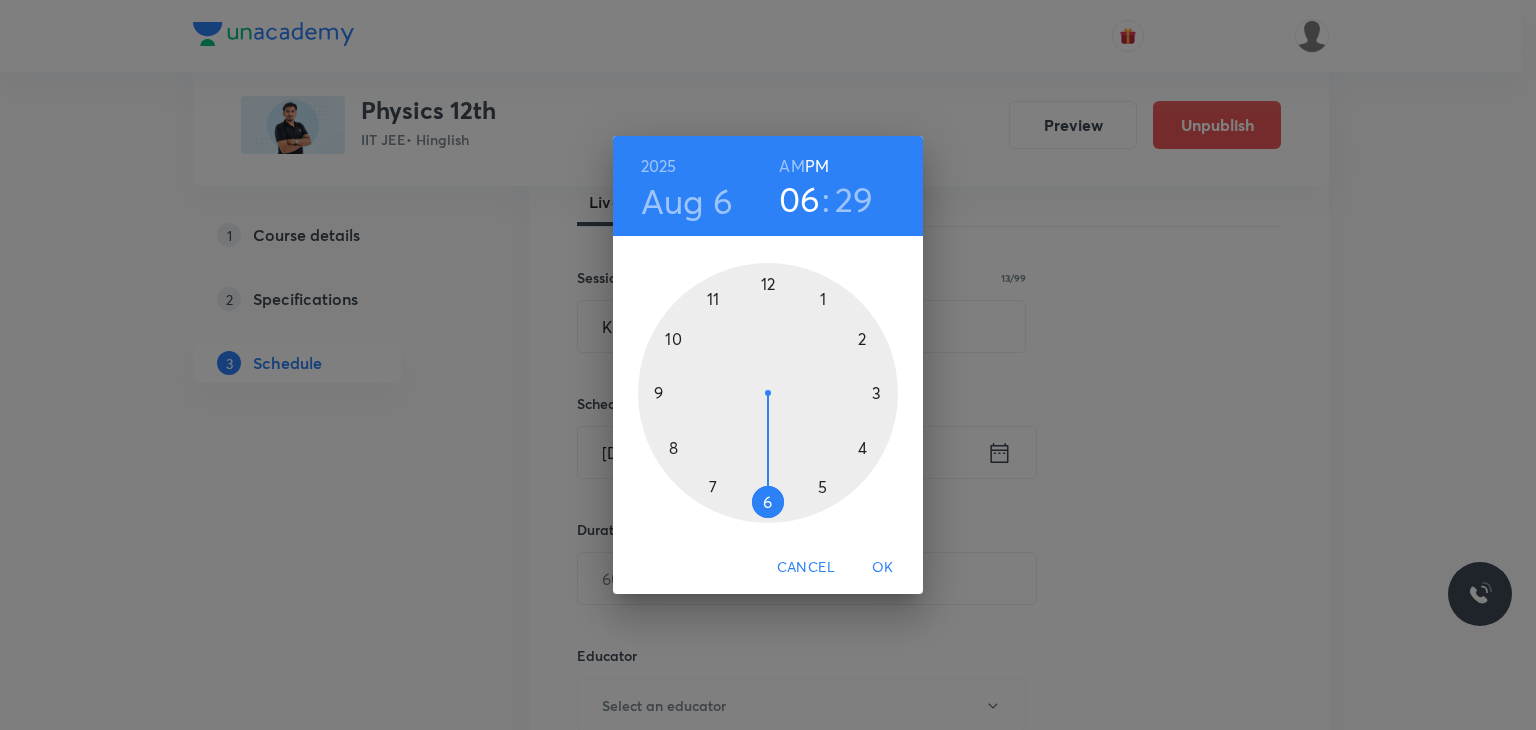 click on "AM" at bounding box center [791, 166] 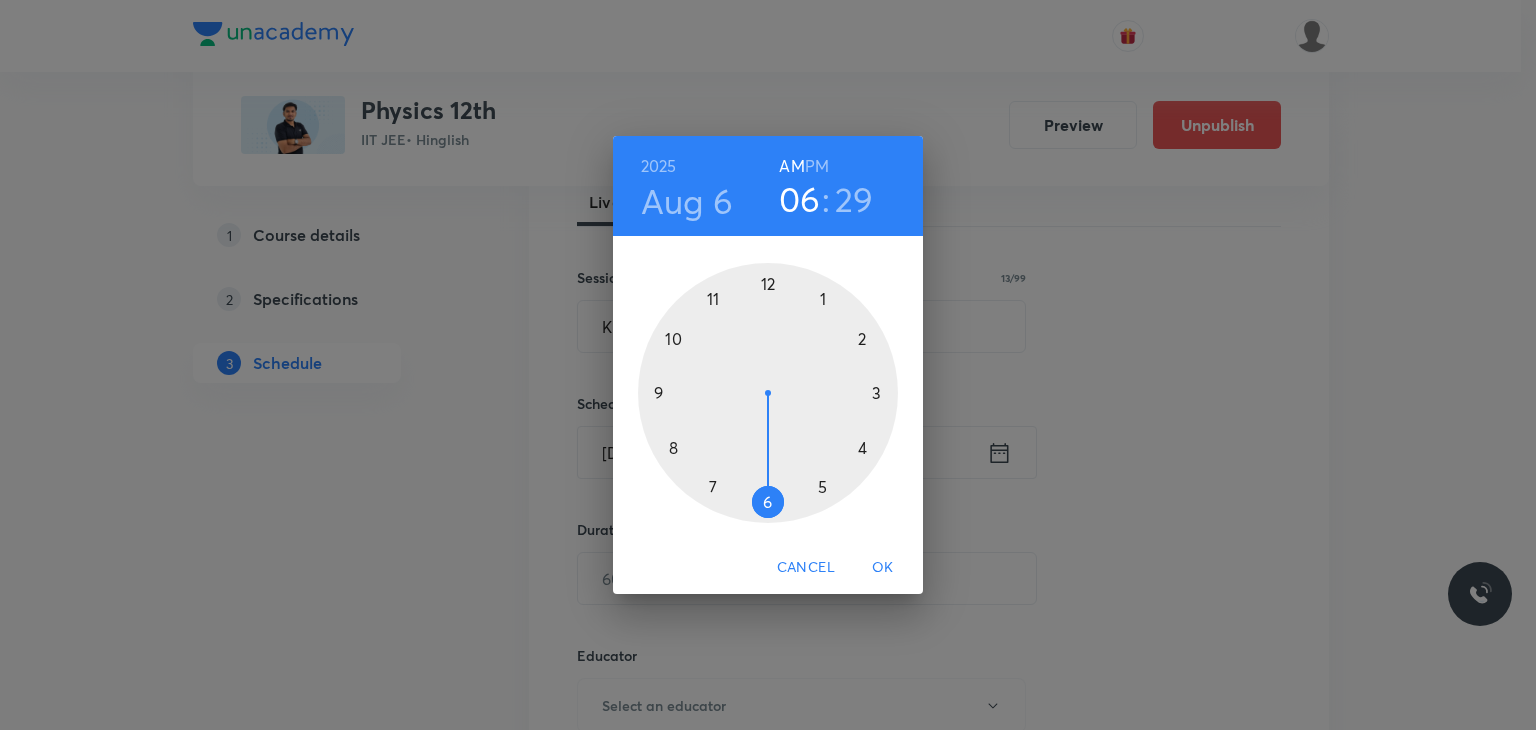 type 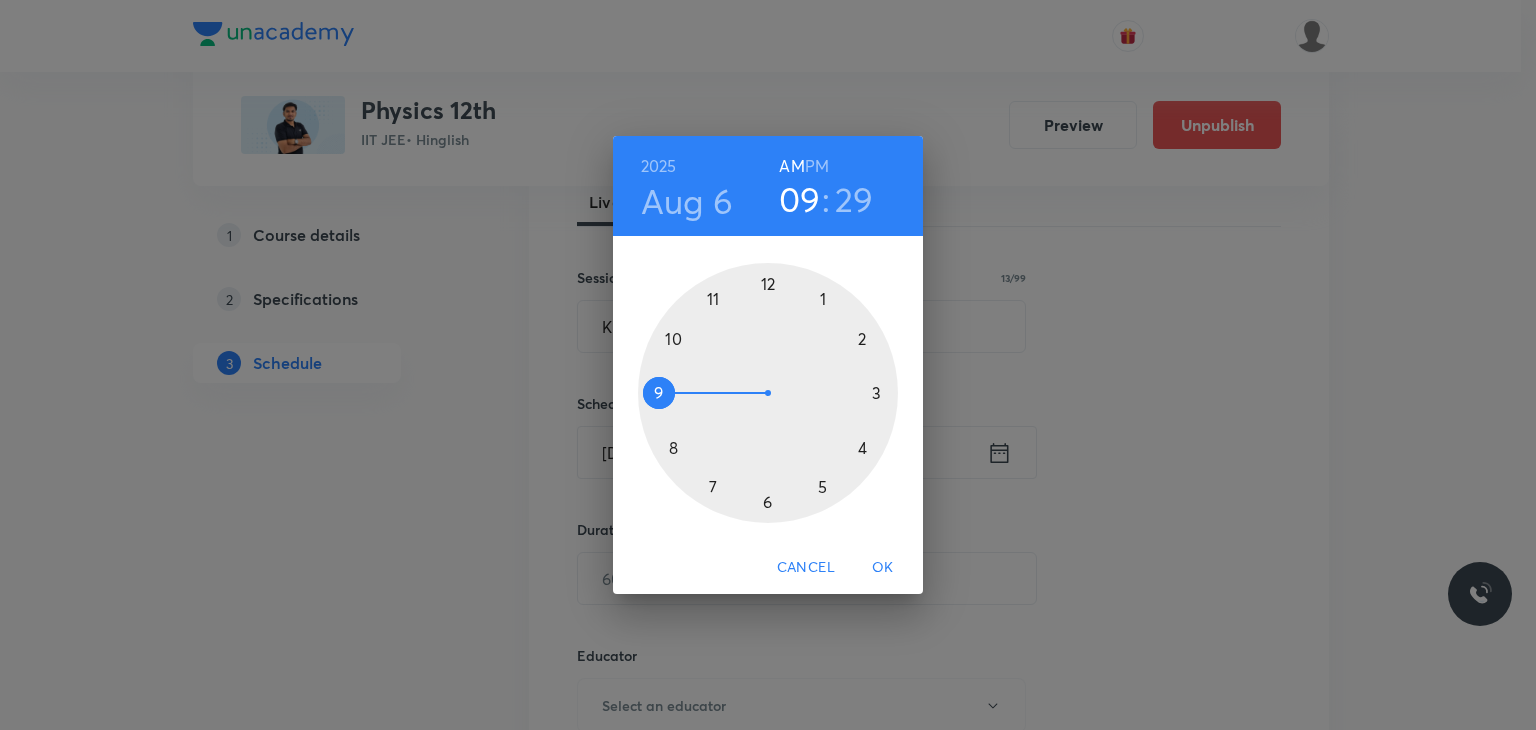 click on "1 2 3 4 5 6 7 8 9 10 11 12" at bounding box center [768, 393] 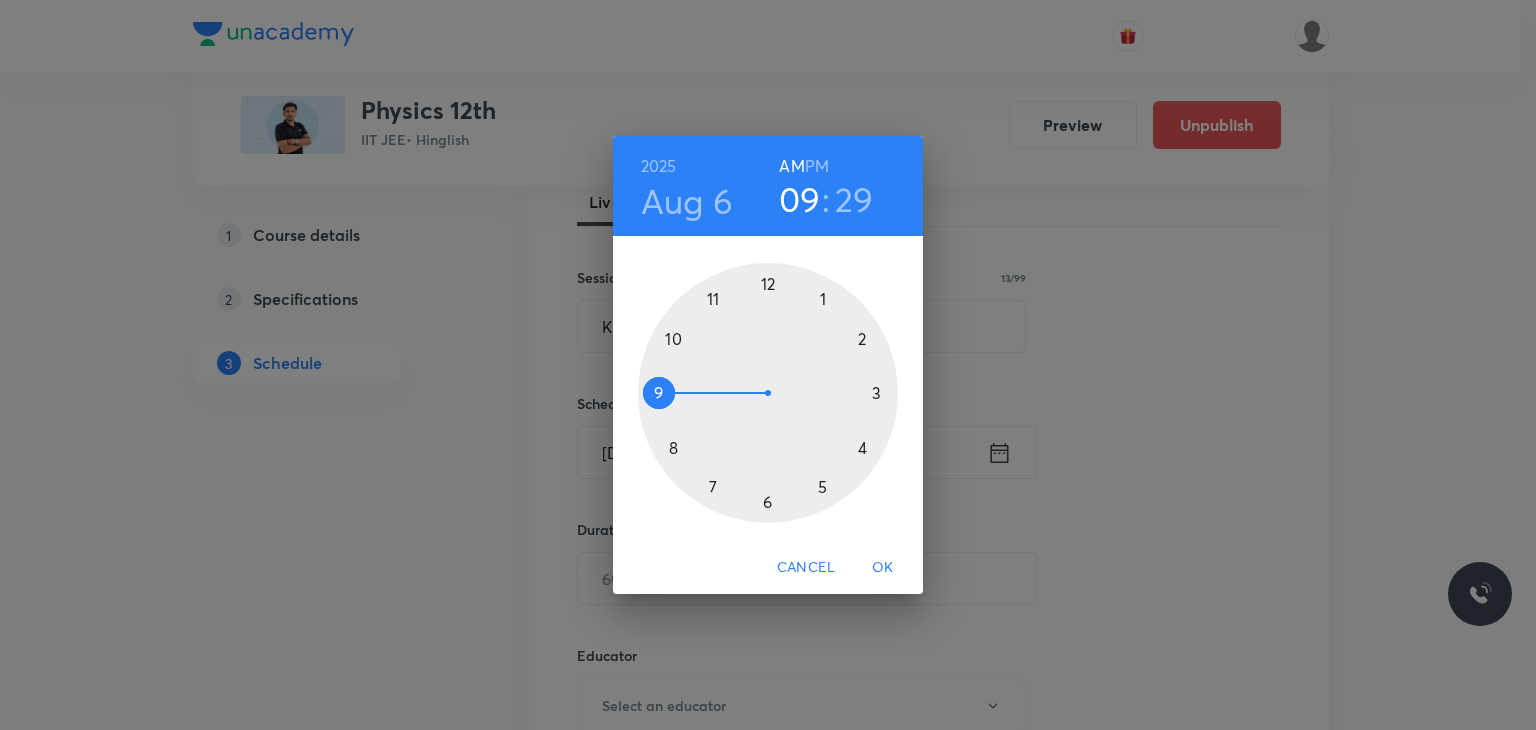 click on "29" at bounding box center [854, 199] 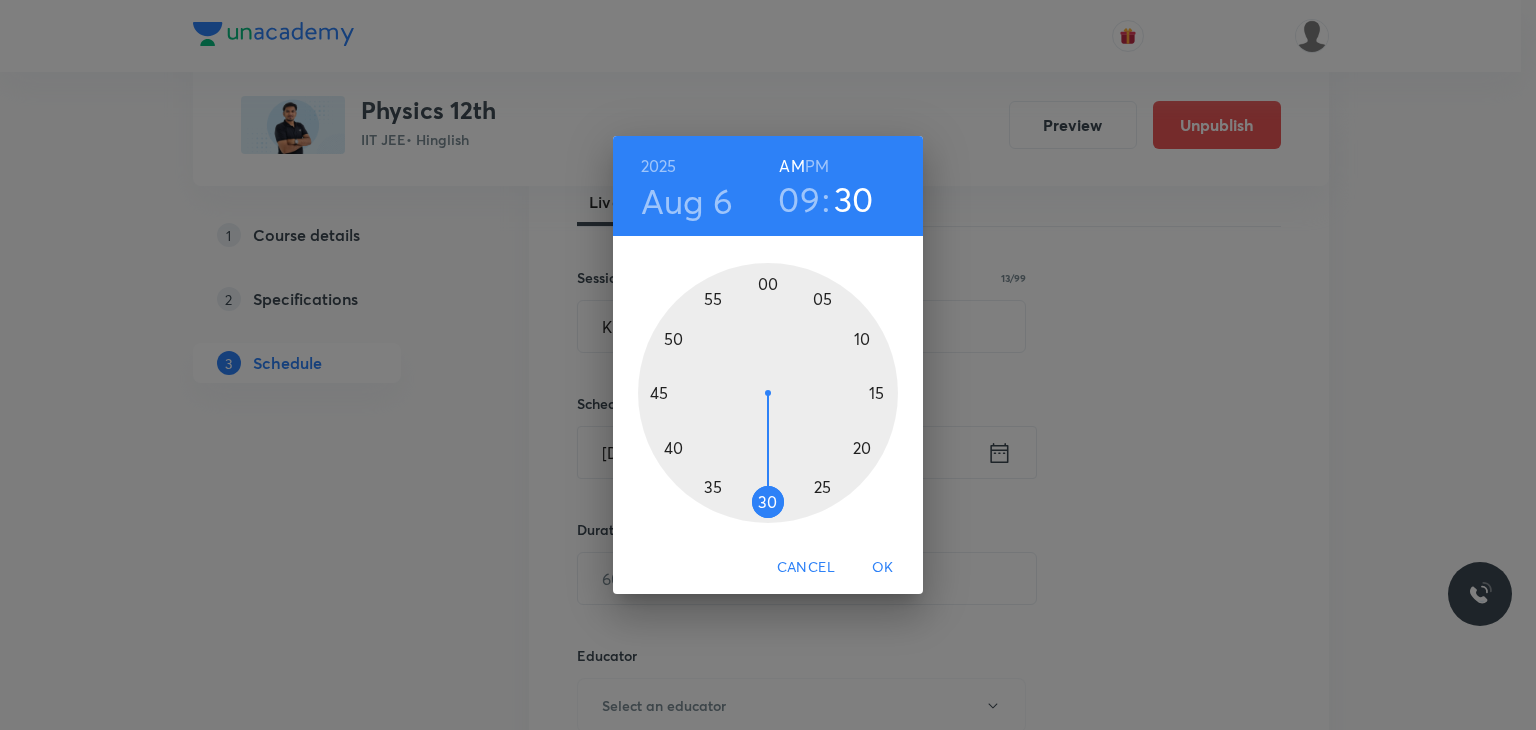 drag, startPoint x: 782, startPoint y: 412, endPoint x: 764, endPoint y: 496, distance: 85.90693 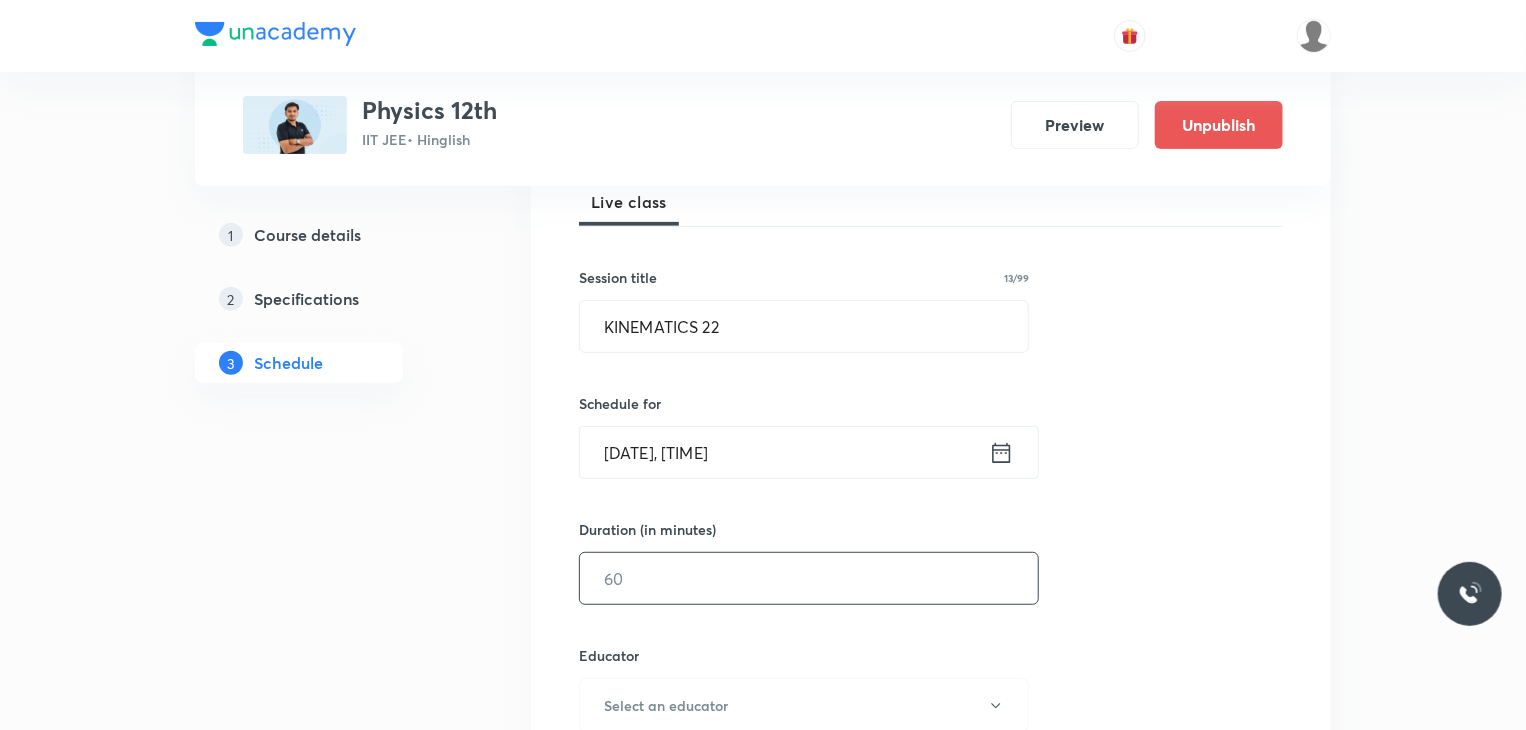 click at bounding box center (809, 578) 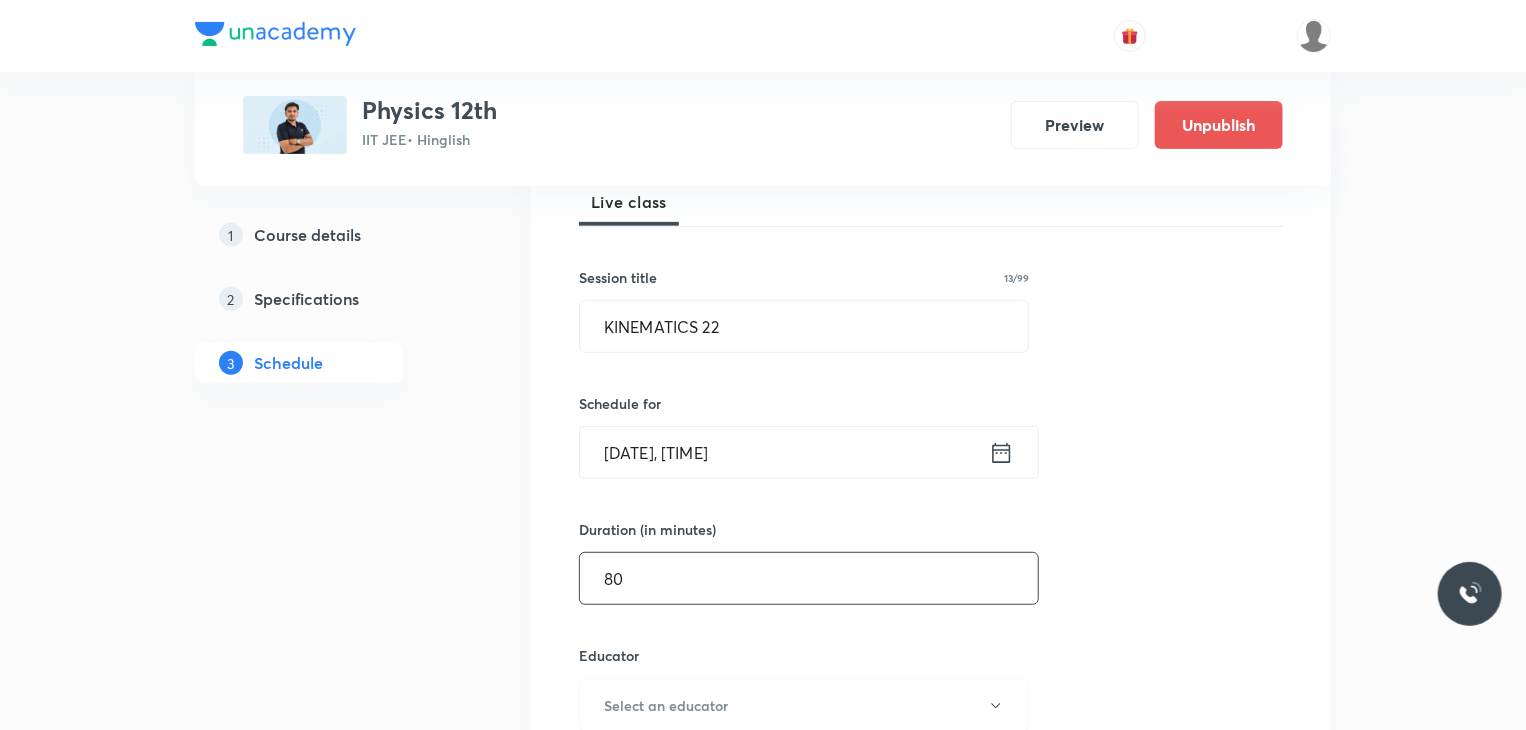 type on "80" 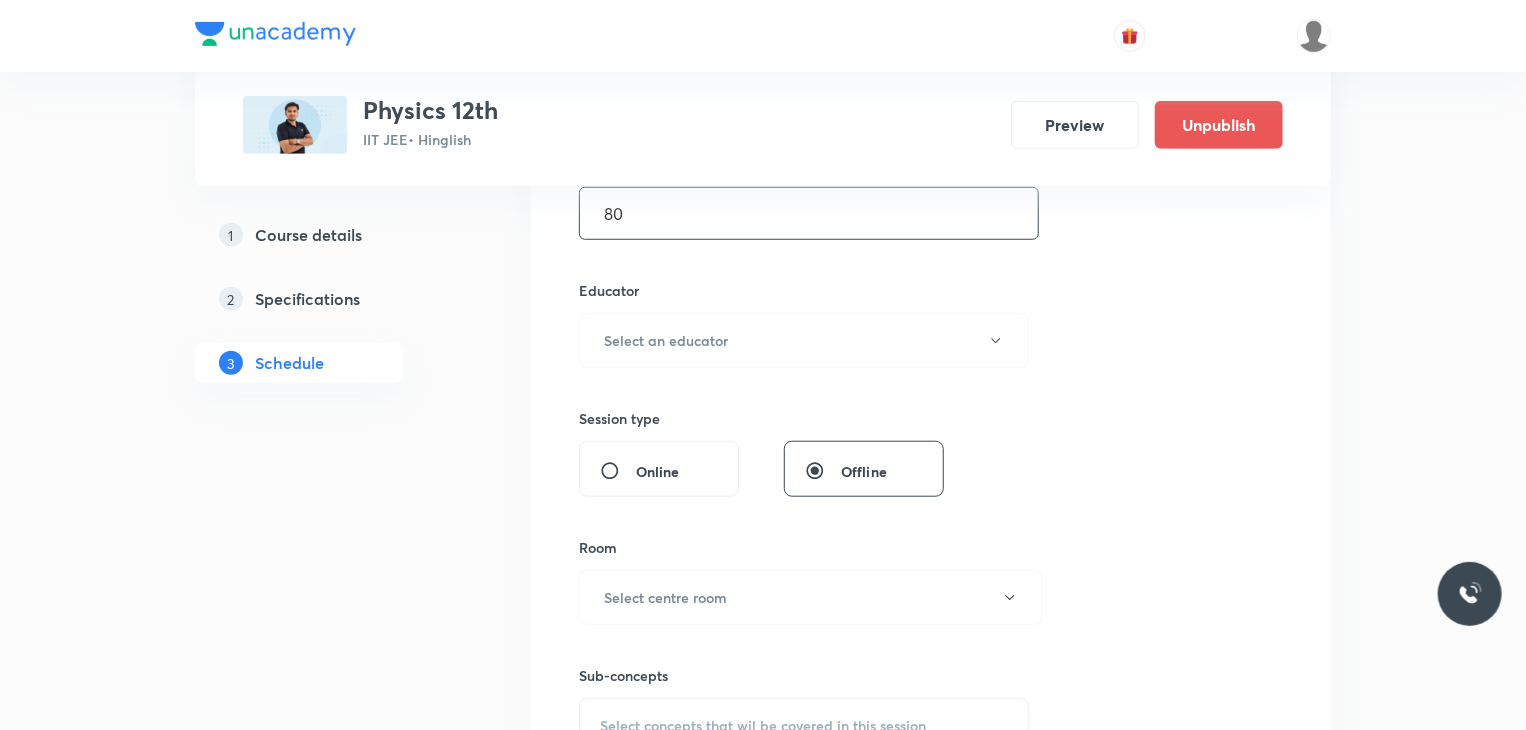 scroll, scrollTop: 700, scrollLeft: 0, axis: vertical 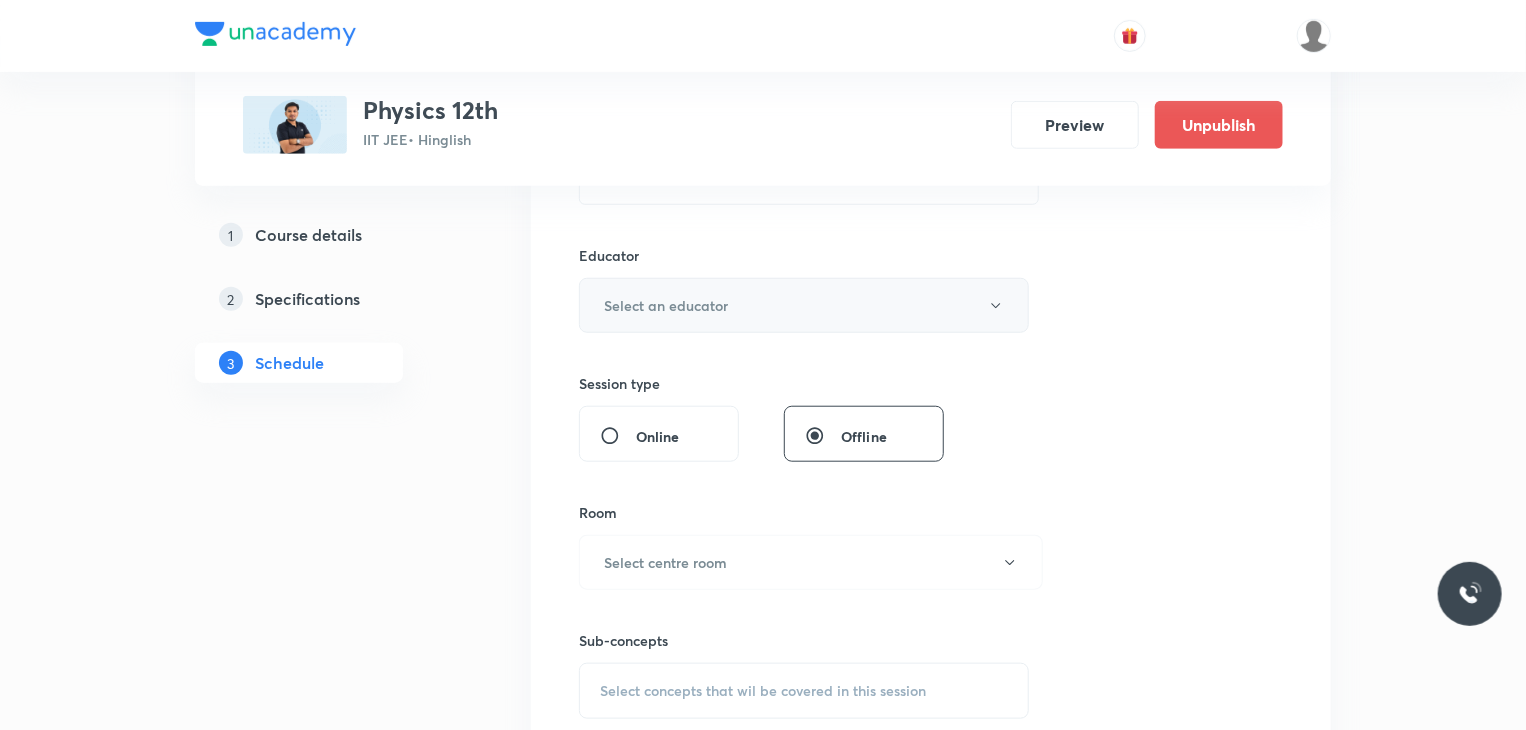 click on "Select an educator" at bounding box center [666, 305] 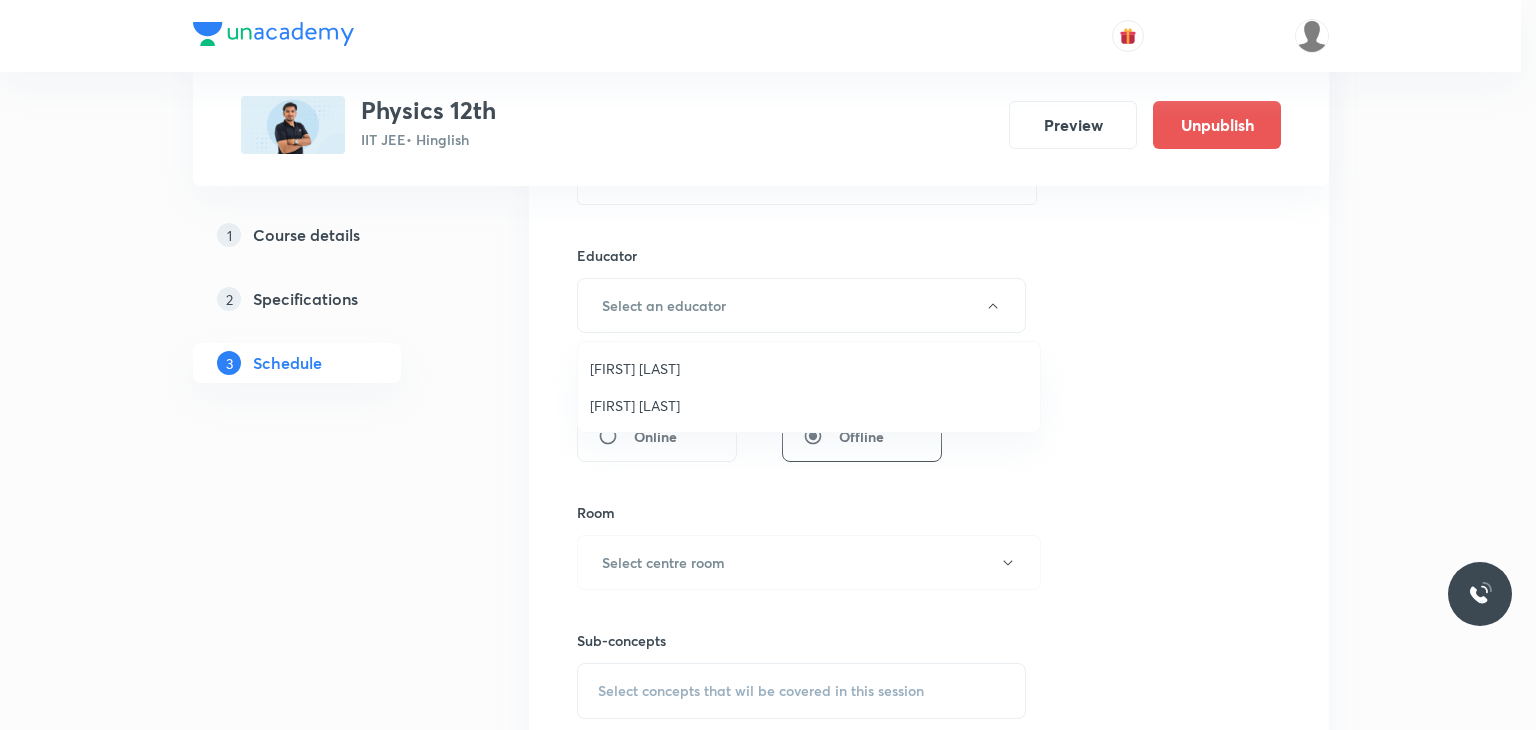 click on "Abhay Kumar" at bounding box center (809, 405) 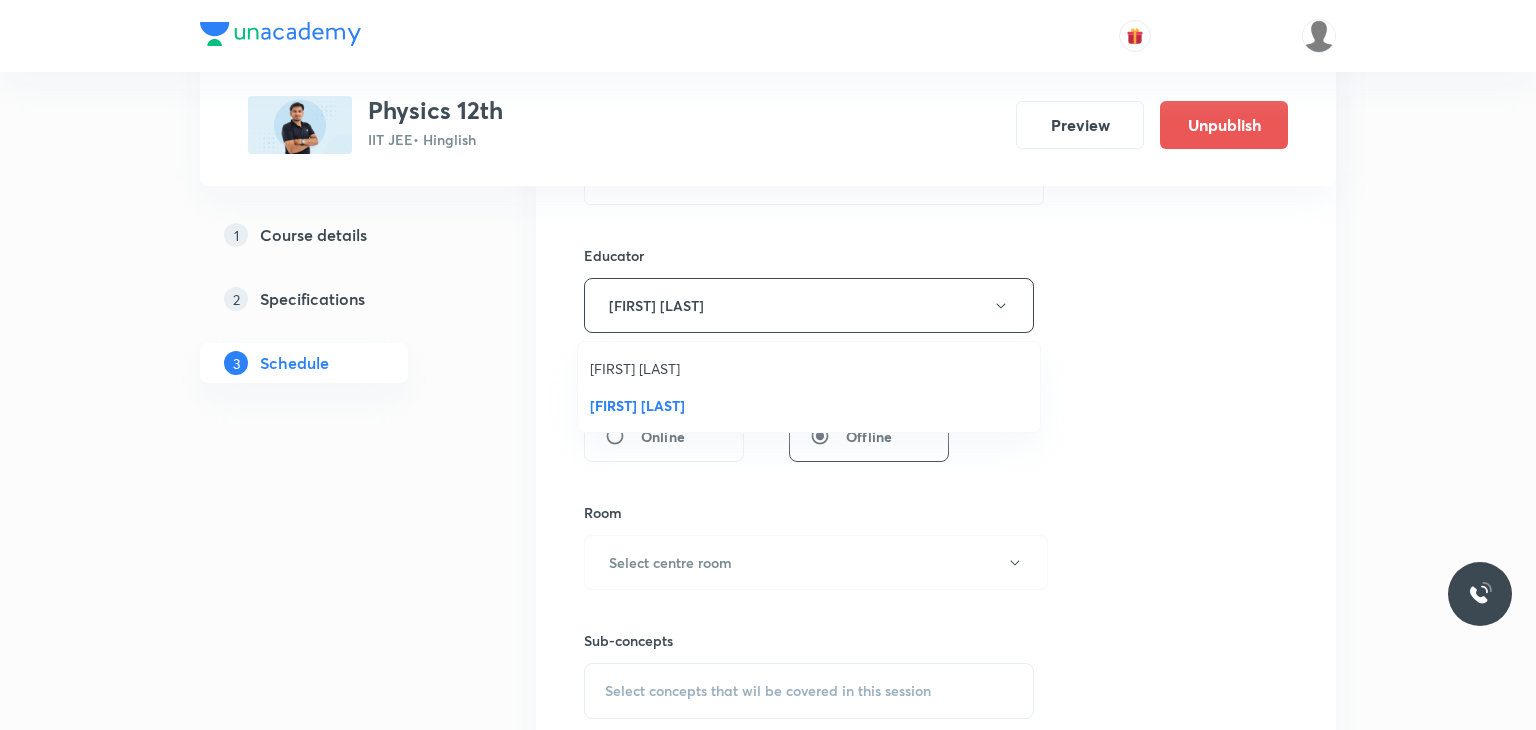 type 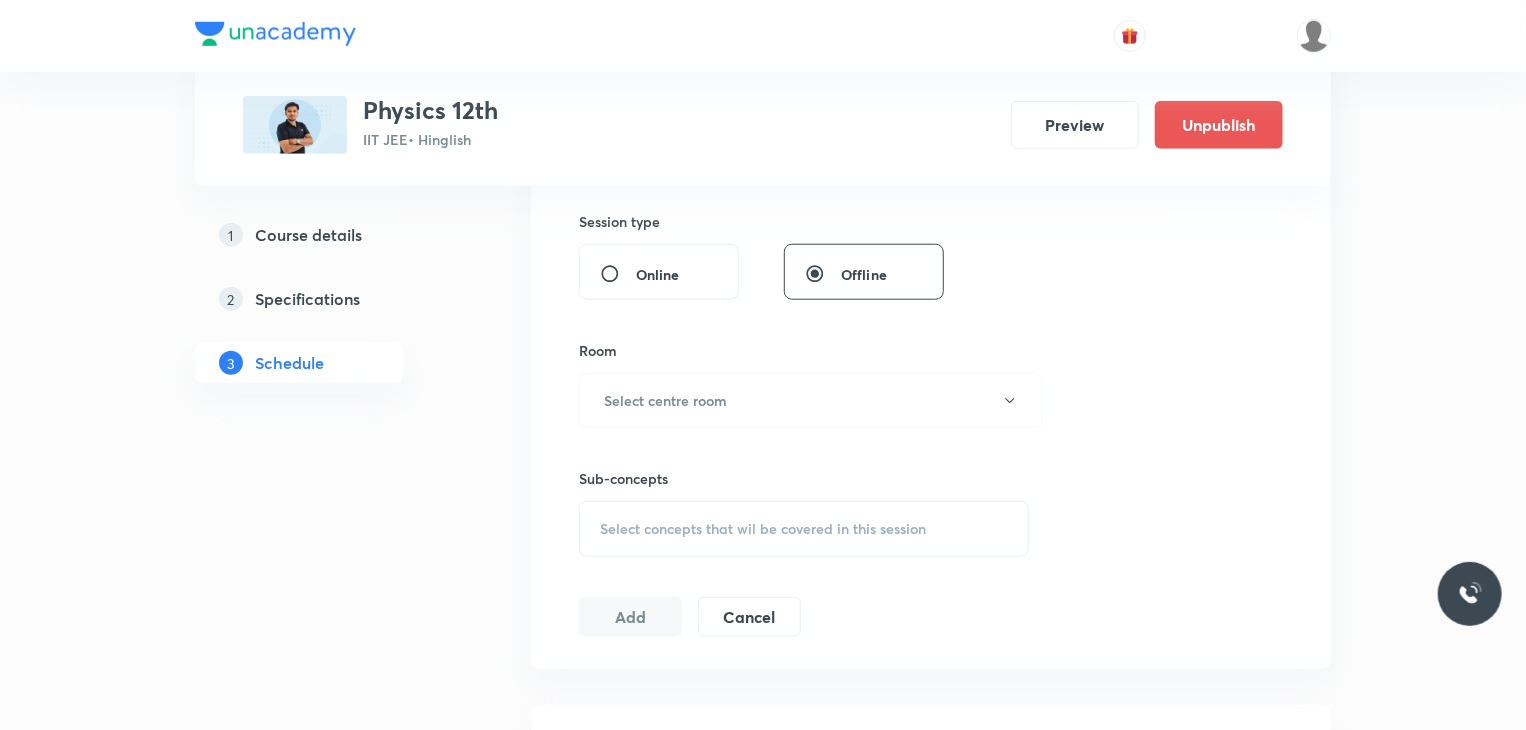 scroll, scrollTop: 900, scrollLeft: 0, axis: vertical 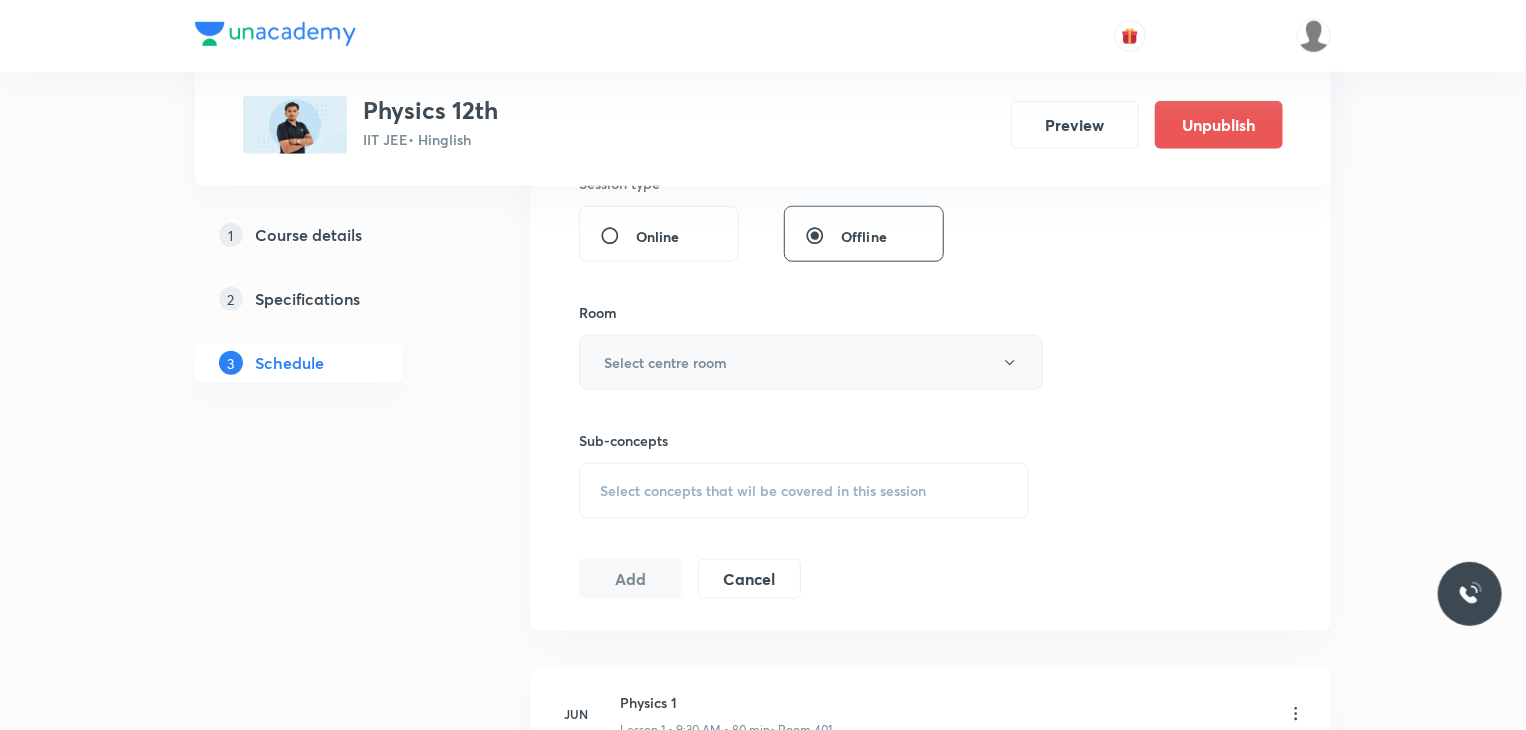 click on "Select centre room" at bounding box center [811, 362] 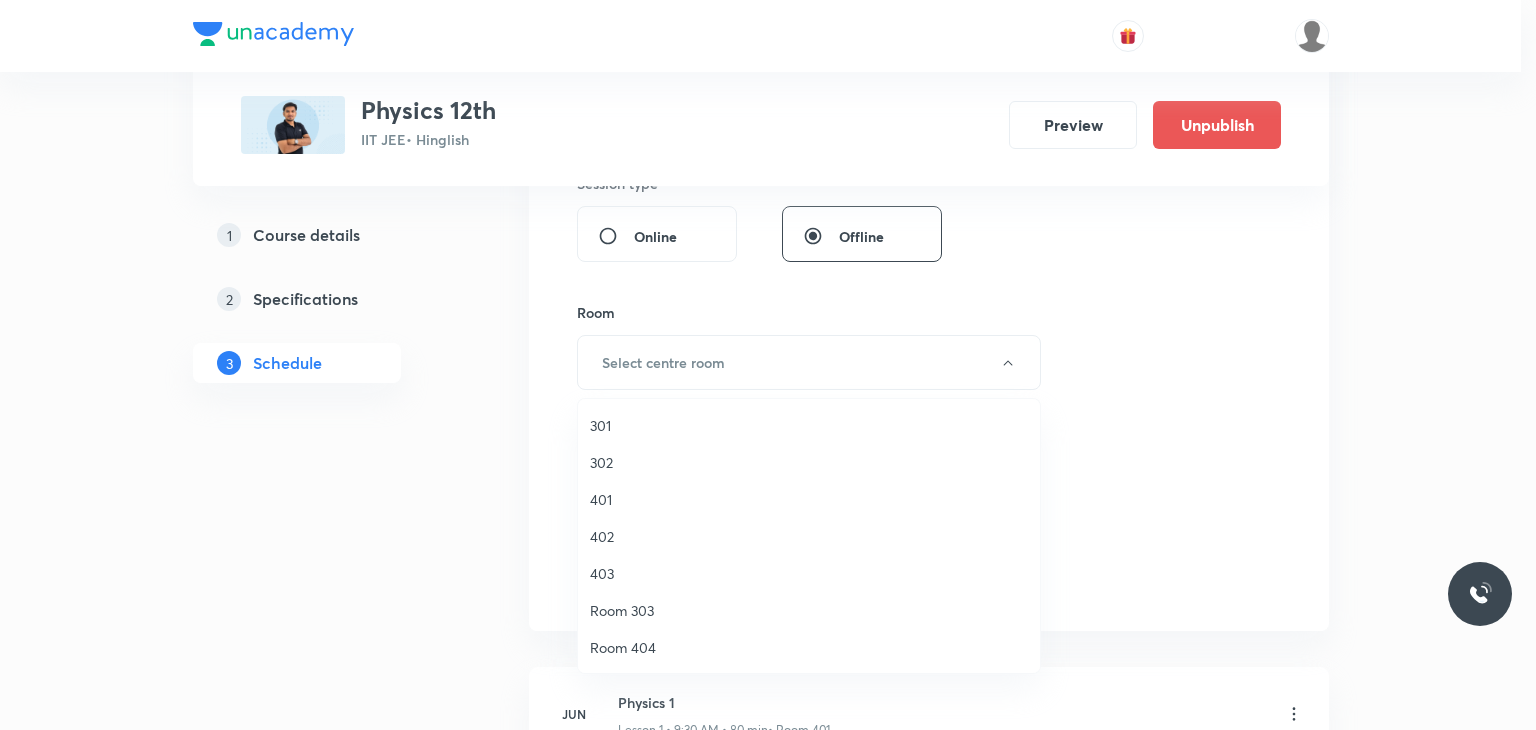 click on "302" at bounding box center [809, 462] 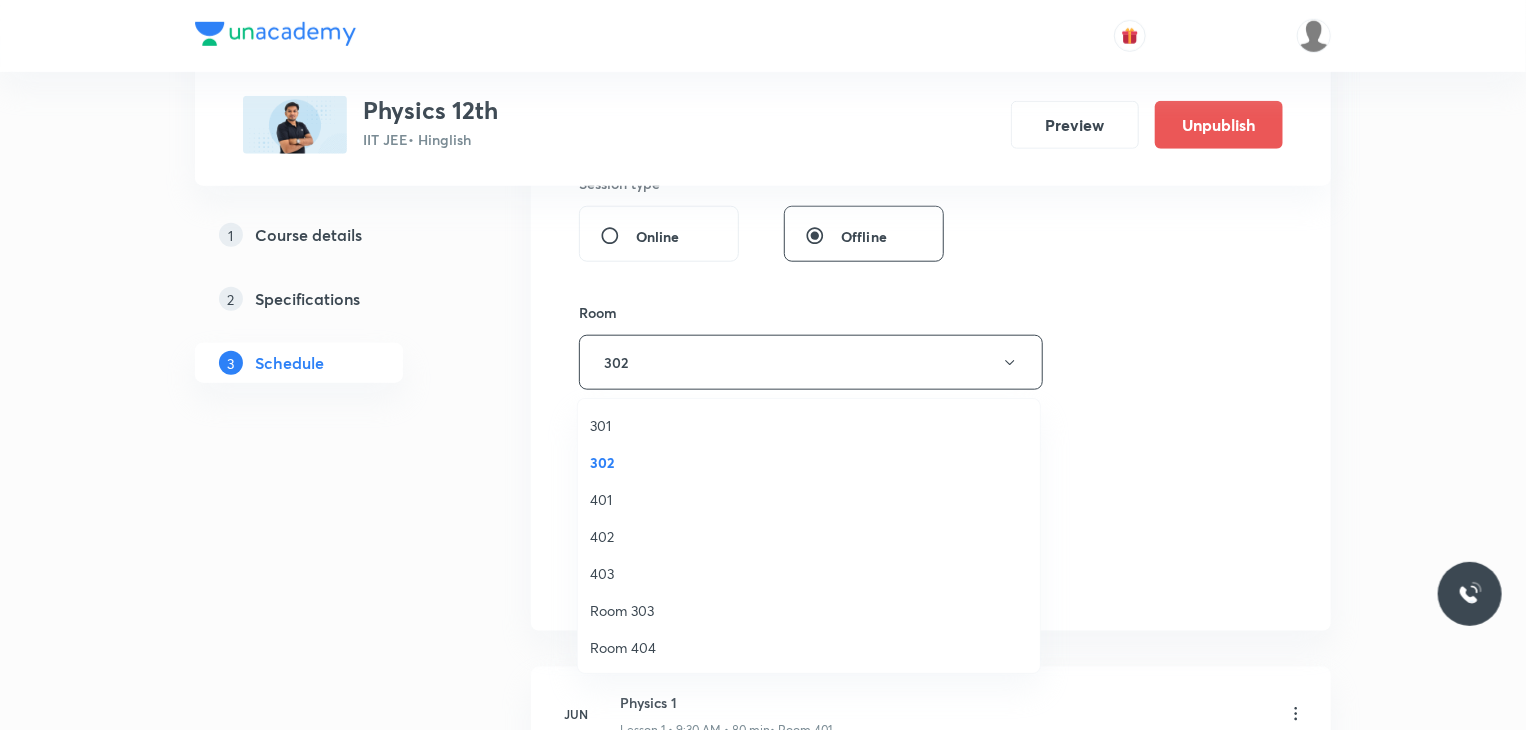 click on "Select concepts that wil be covered in this session" at bounding box center (763, 491) 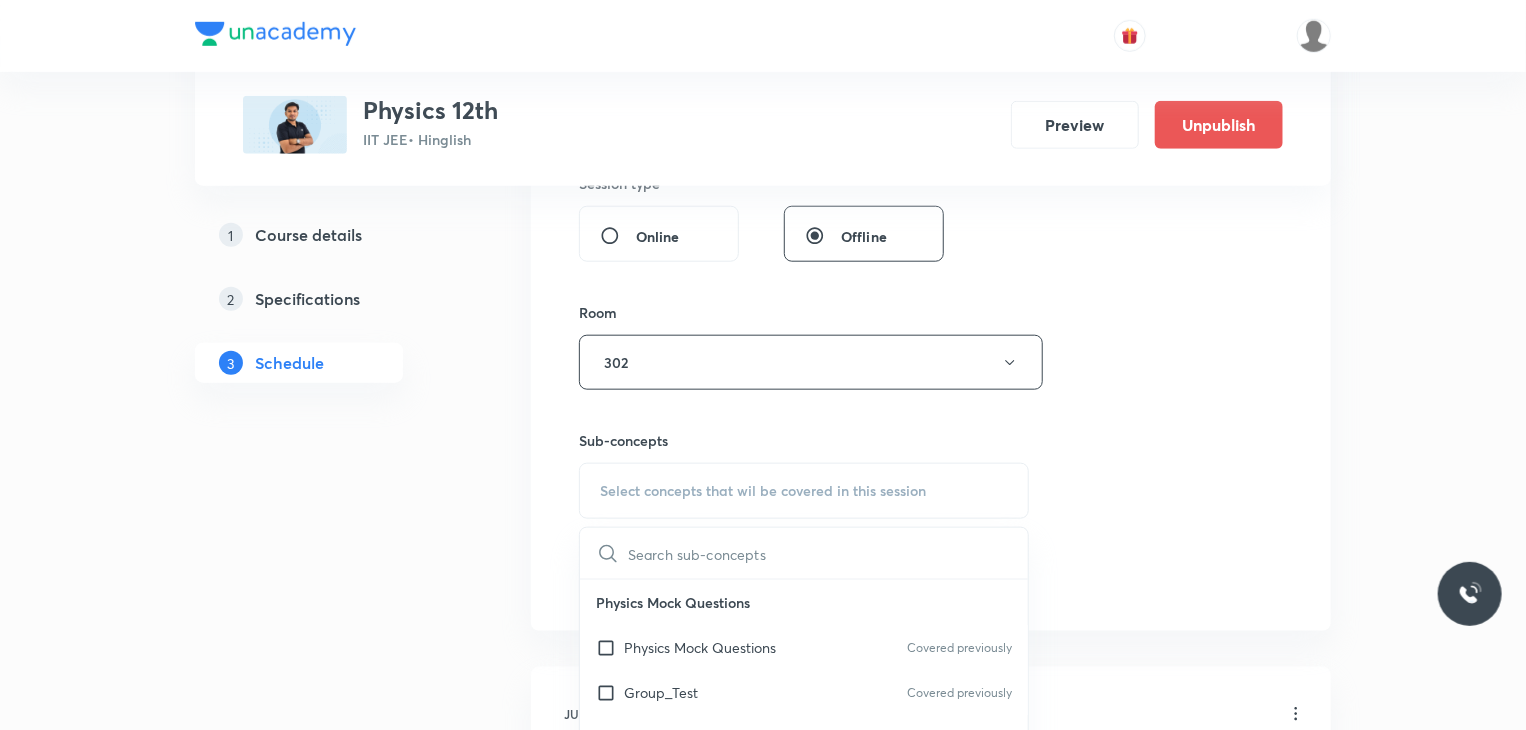 scroll, scrollTop: 1100, scrollLeft: 0, axis: vertical 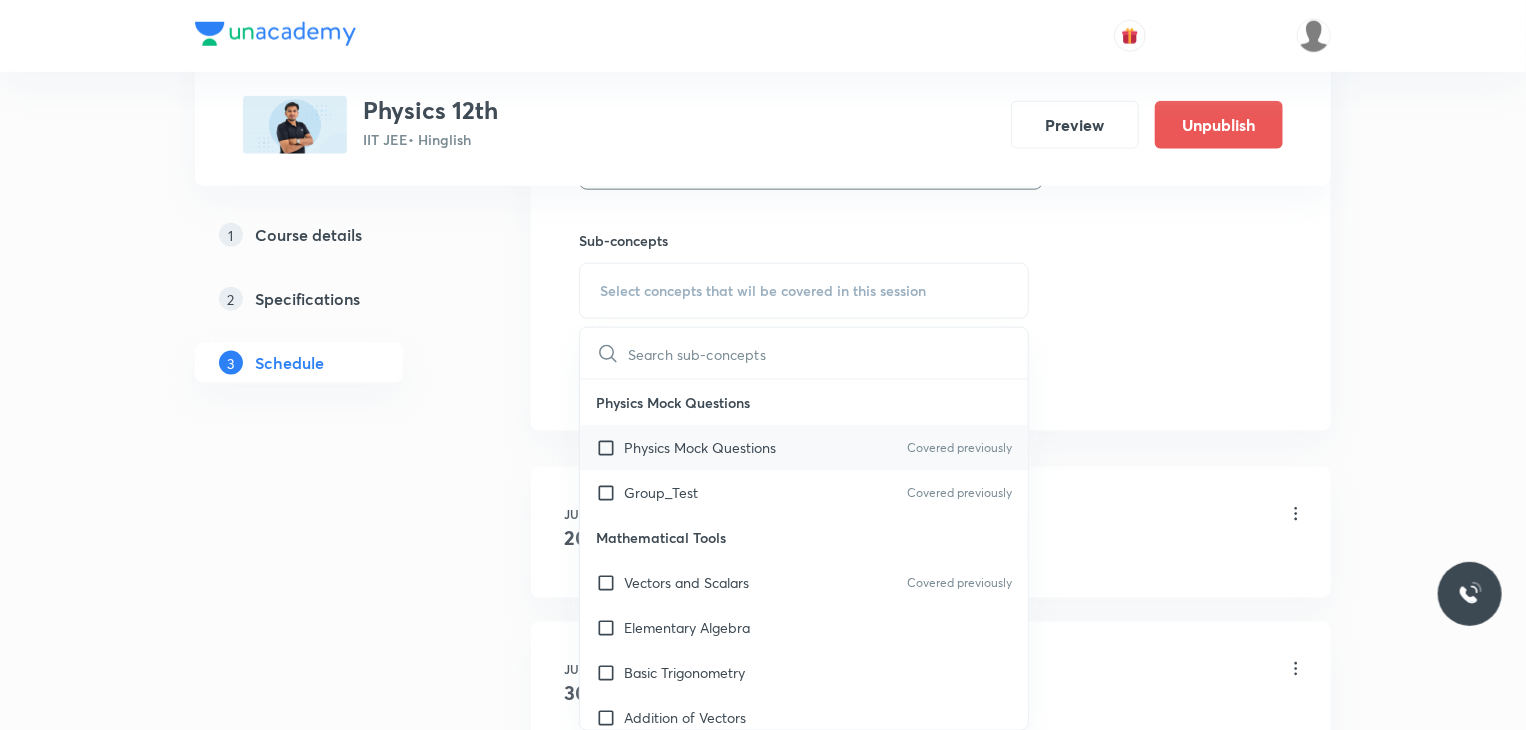 click on "Physics Mock Questions" at bounding box center [700, 447] 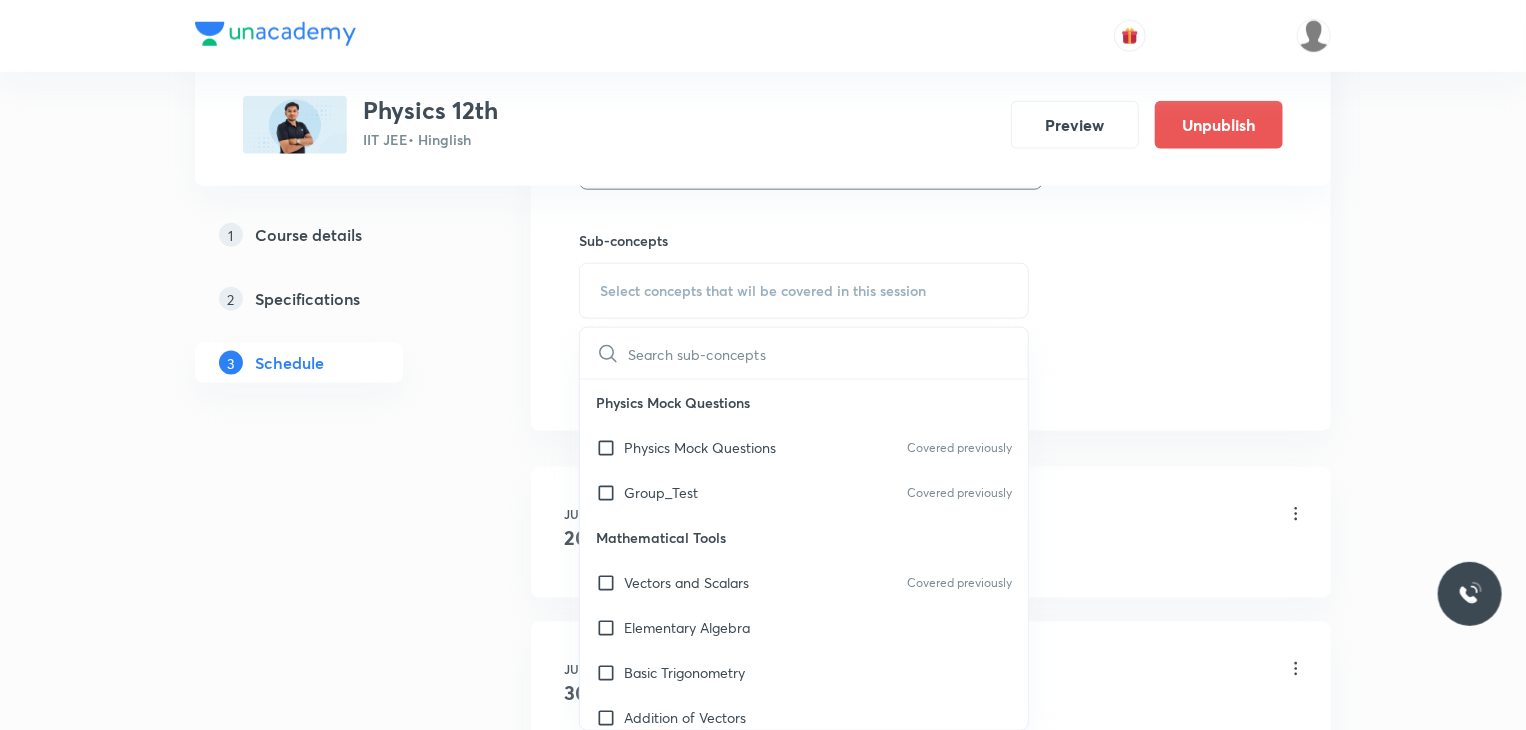 click on "Session  23 Live class Session title 13/99 KINEMATICS 22 ​ Schedule for Aug 6, 2025, 9:30 AM ​ Duration (in minutes) 80 ​ Educator Abhay Kumar   Session type Online Offline Room 302 Sub-concepts Select concepts that wil be covered in this session ​ Physics Mock Questions Physics Mock Questions Covered previously Group_Test Covered previously Mathematical Tools Vectors and Scalars  Covered previously Elementary Algebra Basic Trigonometry Addition of Vectors 2D and 3D Geometry Representation of Vector  Components of a Vector Functions Unit Vectors Differentiation Integration Rectangular Components of a Vector in Three Dimensions Position Vector Use of Differentiation & Integration in One Dimensional Motion Displacement Vector Derivatives of Equations of Motion by Calculus Vectors Product of Two Vectors Differentiation: Basic Formula and Rule Definite Integration and Area Under The Curve Maxima and Minima Chain Rule Cross Product Dot-Product Resolution of Vectors Subtraction of Vectors Units & Dimensions" at bounding box center (931, -135) 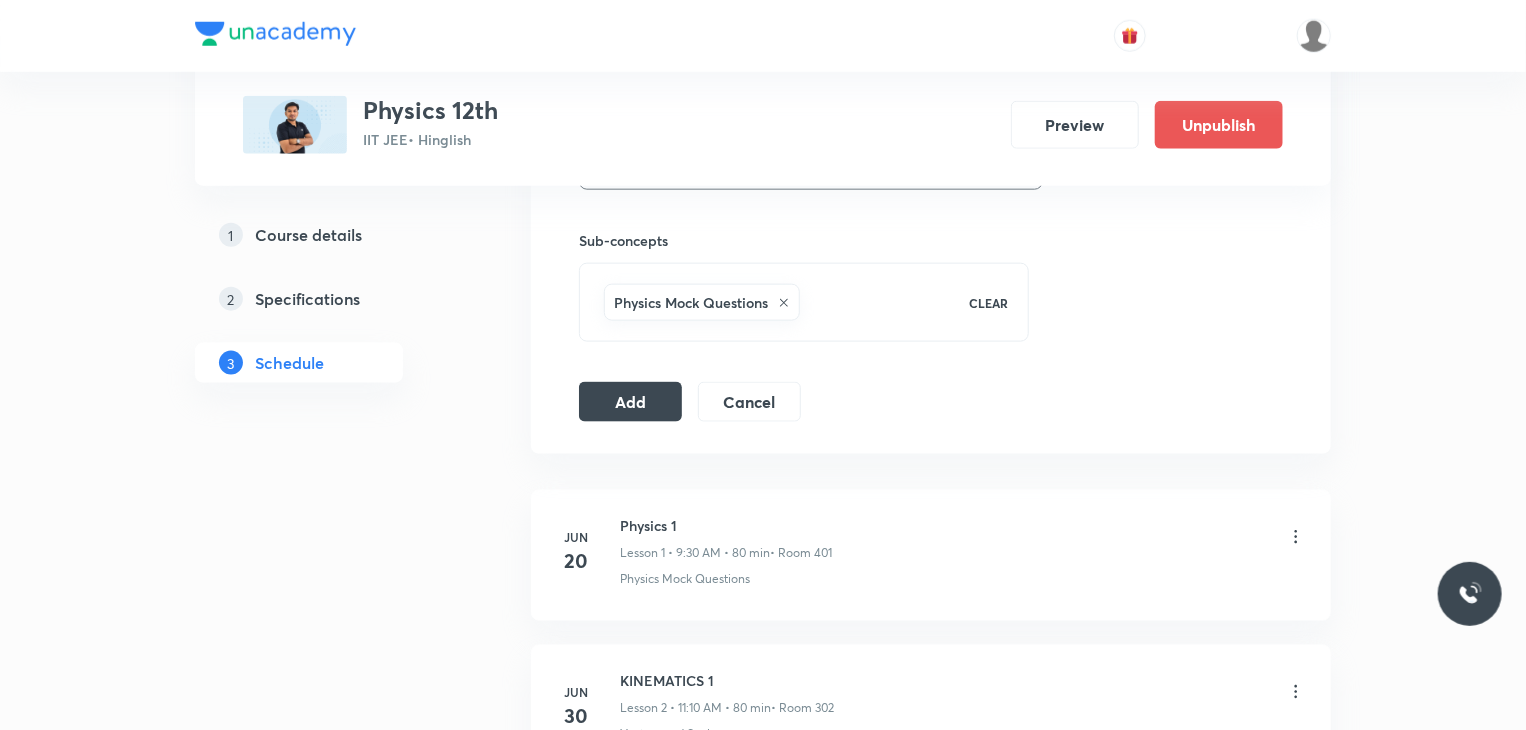 click on "Session  23 Live class Session title 13/99 KINEMATICS 22 ​ Schedule for Aug 6, 2025, 9:30 AM ​ Duration (in minutes) 80 ​ Educator Abhay Kumar   Session type Online Offline Room 302 Sub-concepts Physics Mock Questions CLEAR Add Cancel" at bounding box center [931, -123] 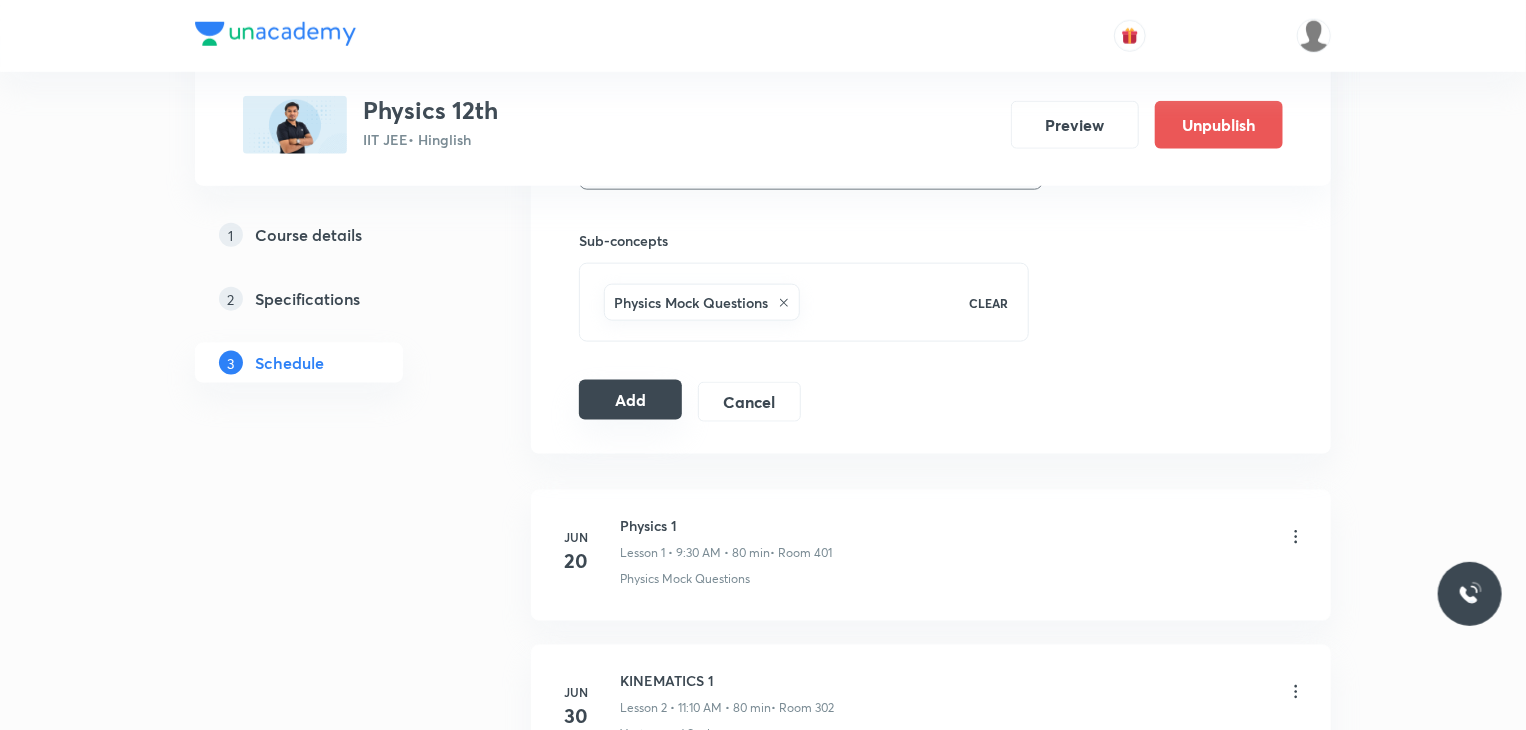 click on "Add" at bounding box center (630, 400) 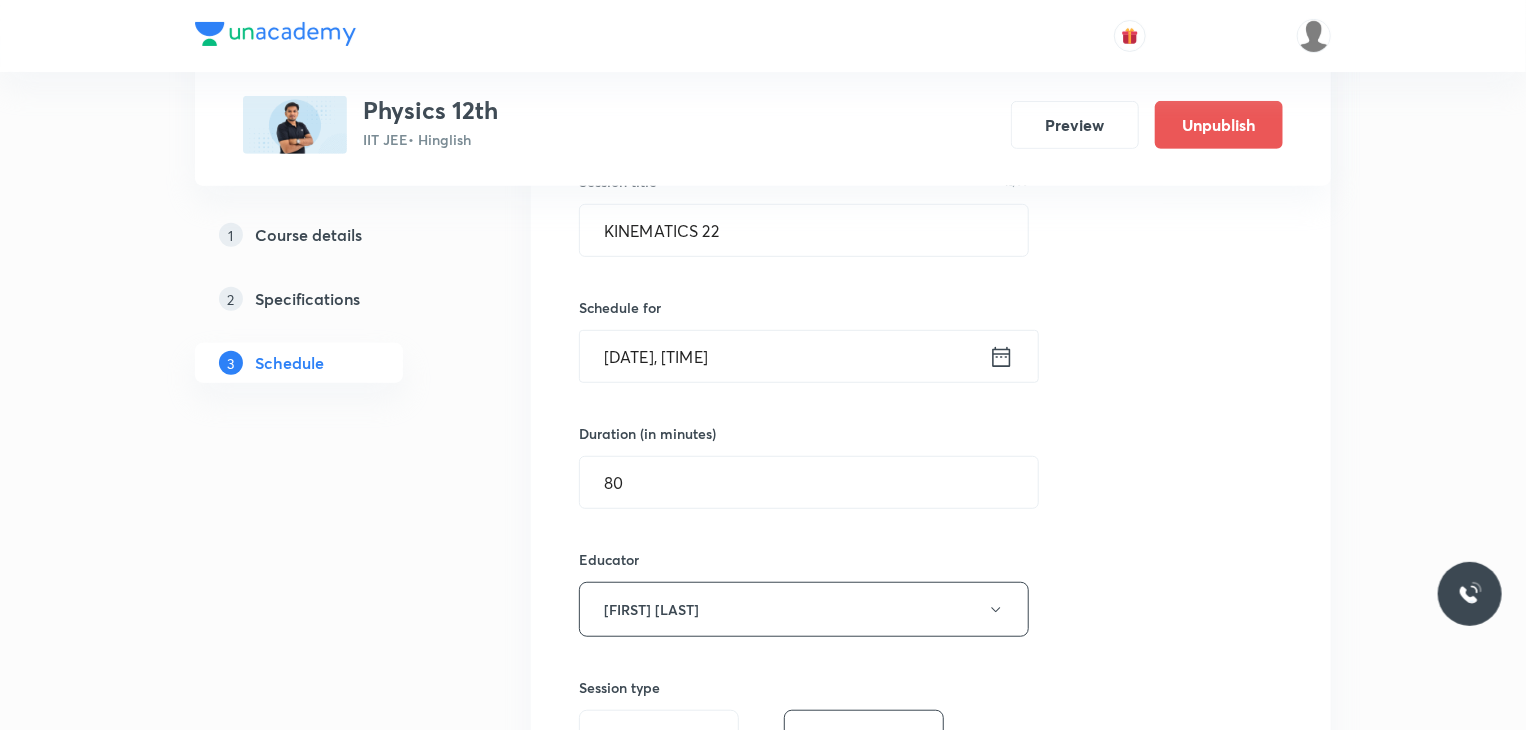 scroll, scrollTop: 300, scrollLeft: 0, axis: vertical 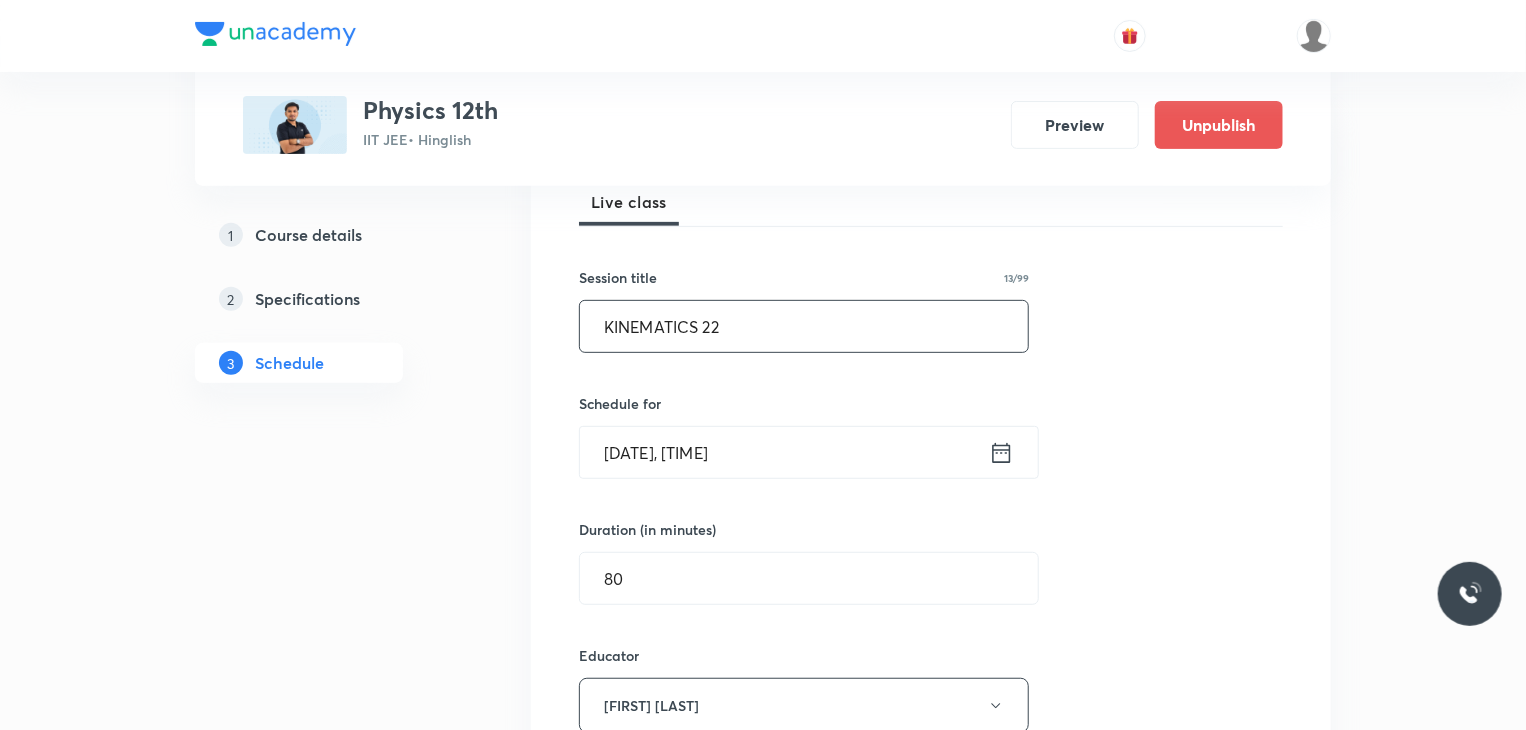 click on "KINEMATICS 22" at bounding box center (804, 326) 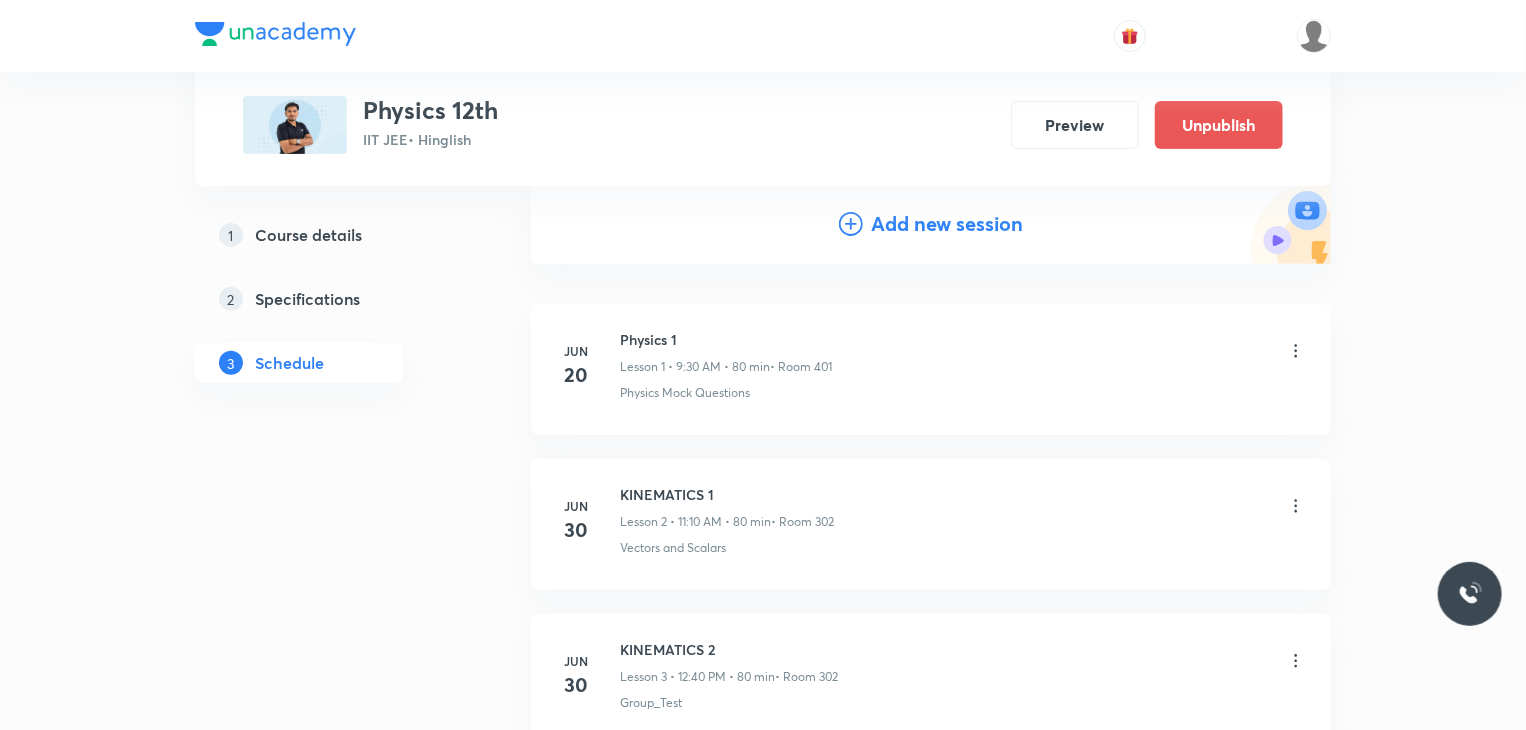 scroll, scrollTop: 100, scrollLeft: 0, axis: vertical 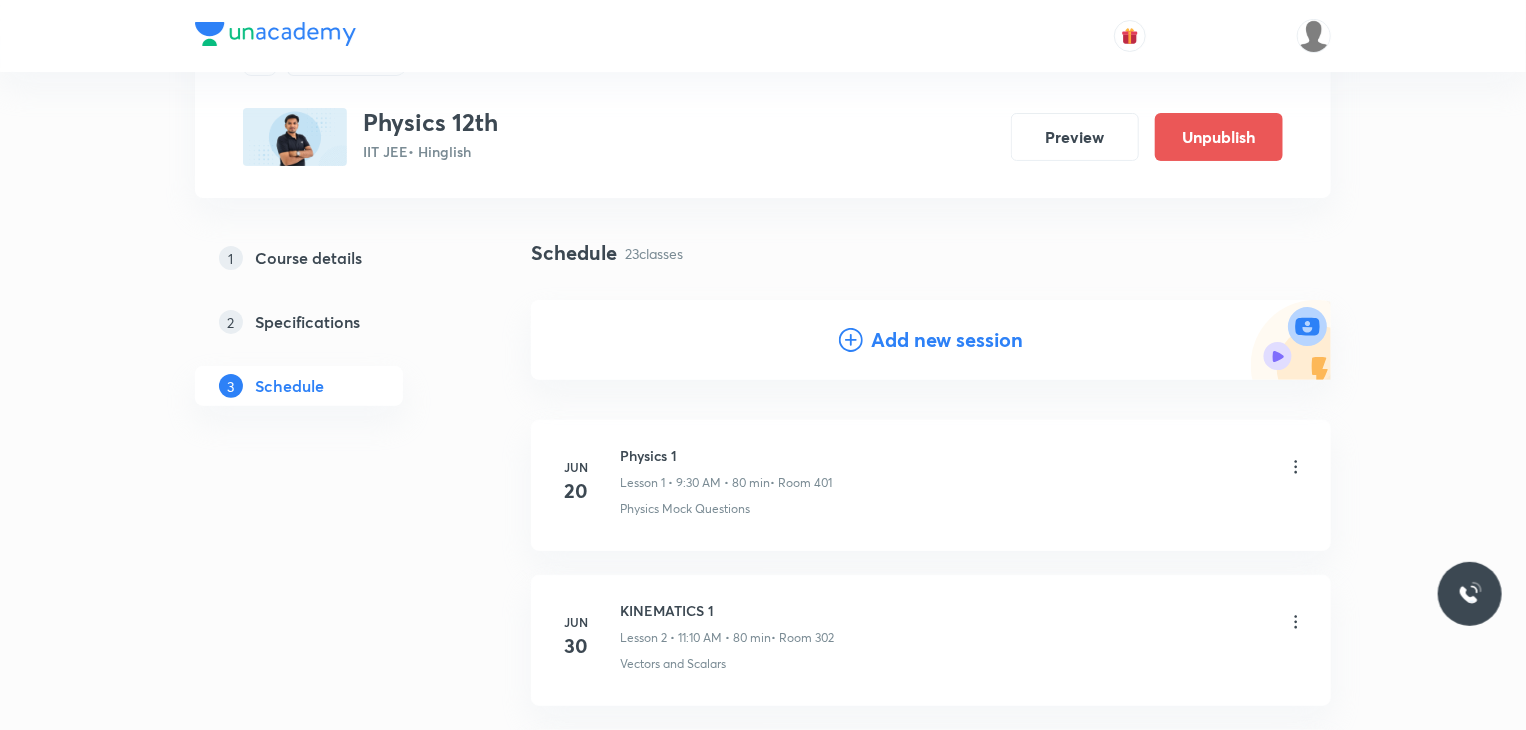 click on "Add new session" at bounding box center (947, 340) 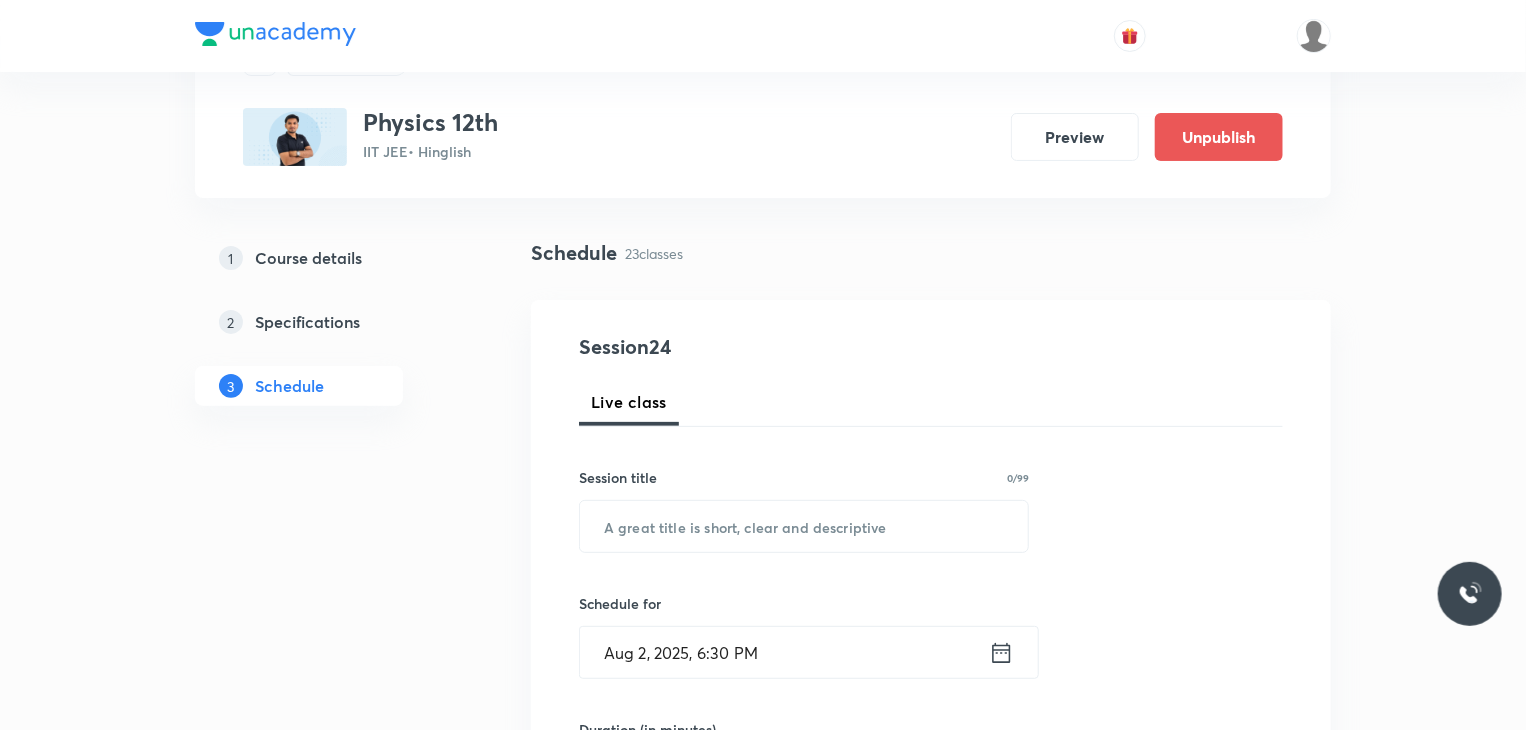 click at bounding box center [804, 526] 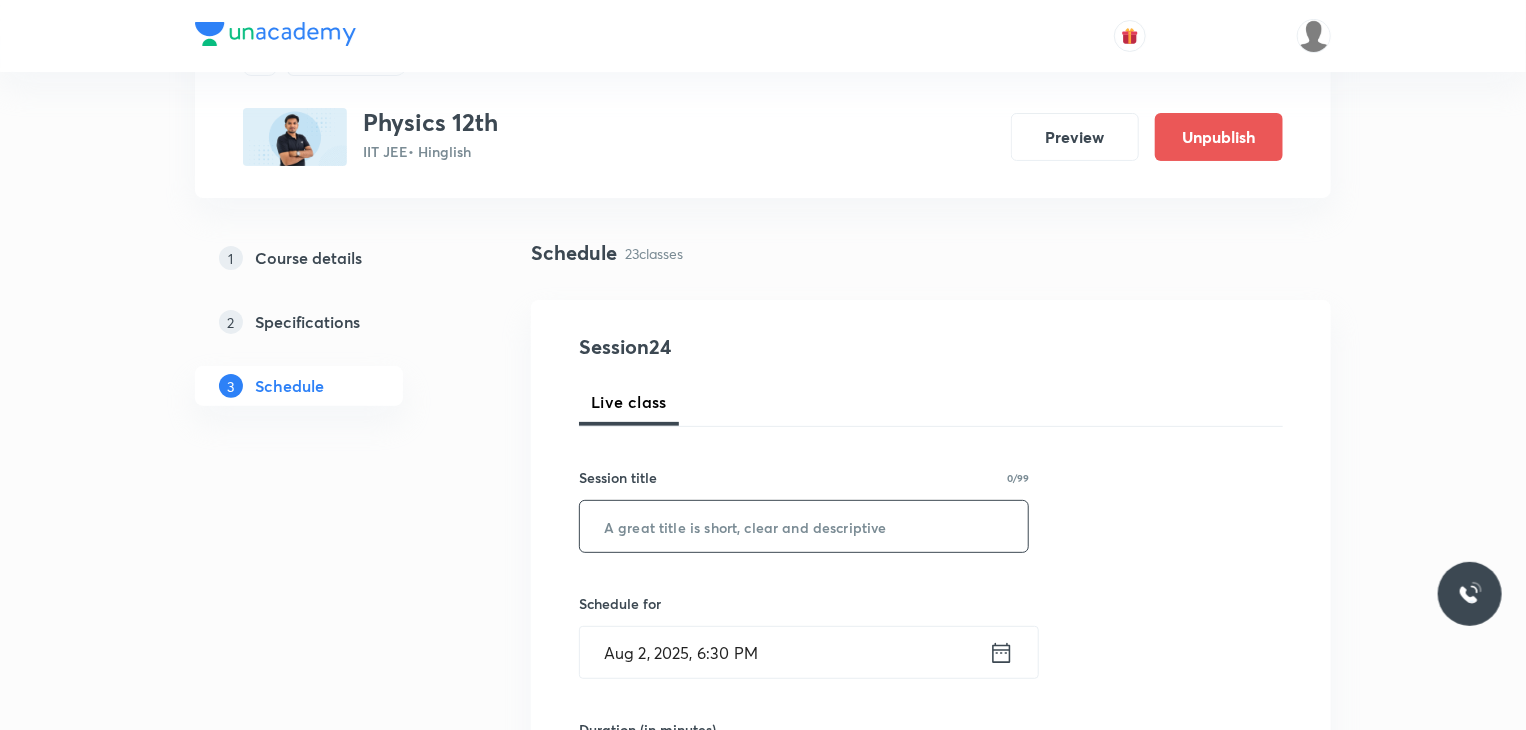 paste on "KINEMATICS 22" 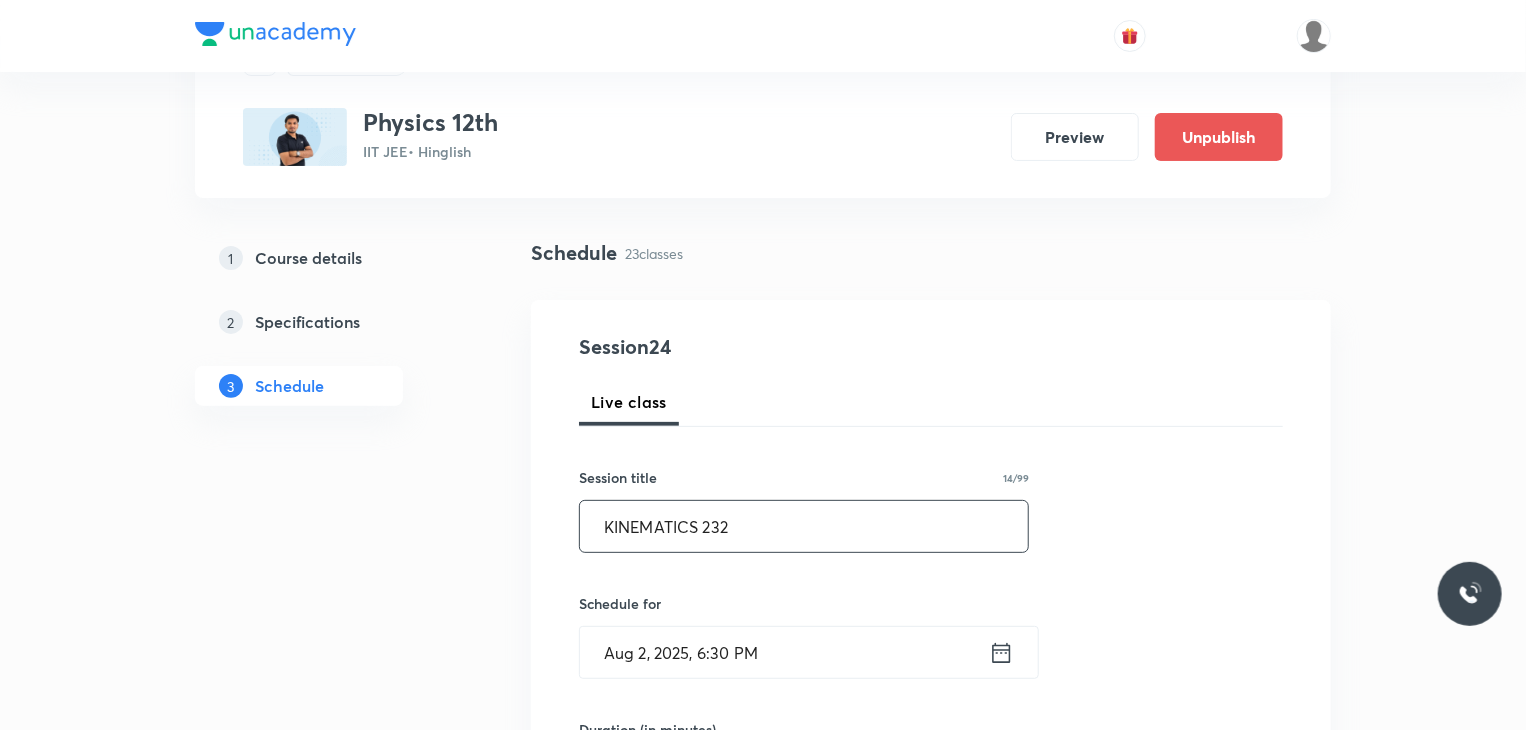 click on "KINEMATICS 232" at bounding box center [804, 526] 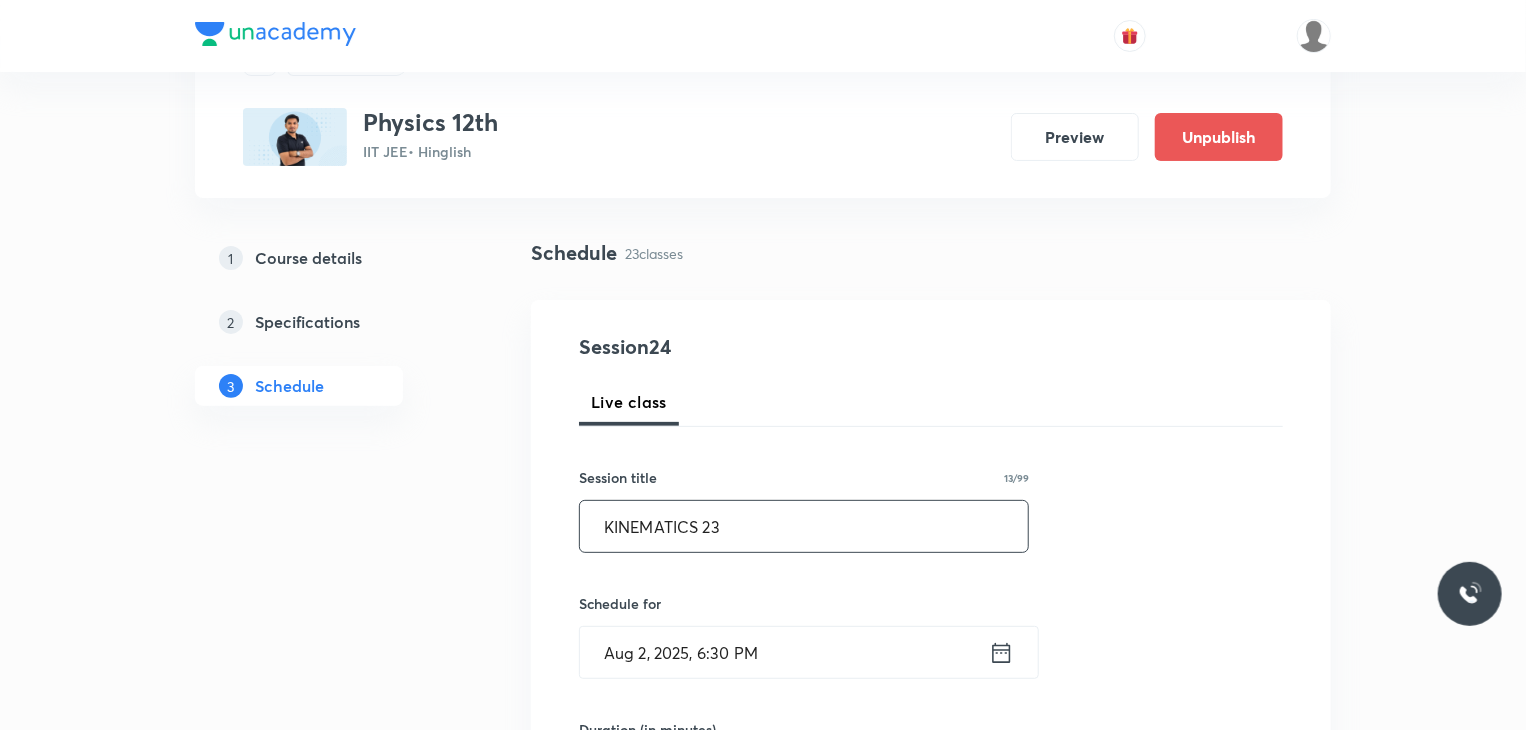 type on "KINEMATICS 23" 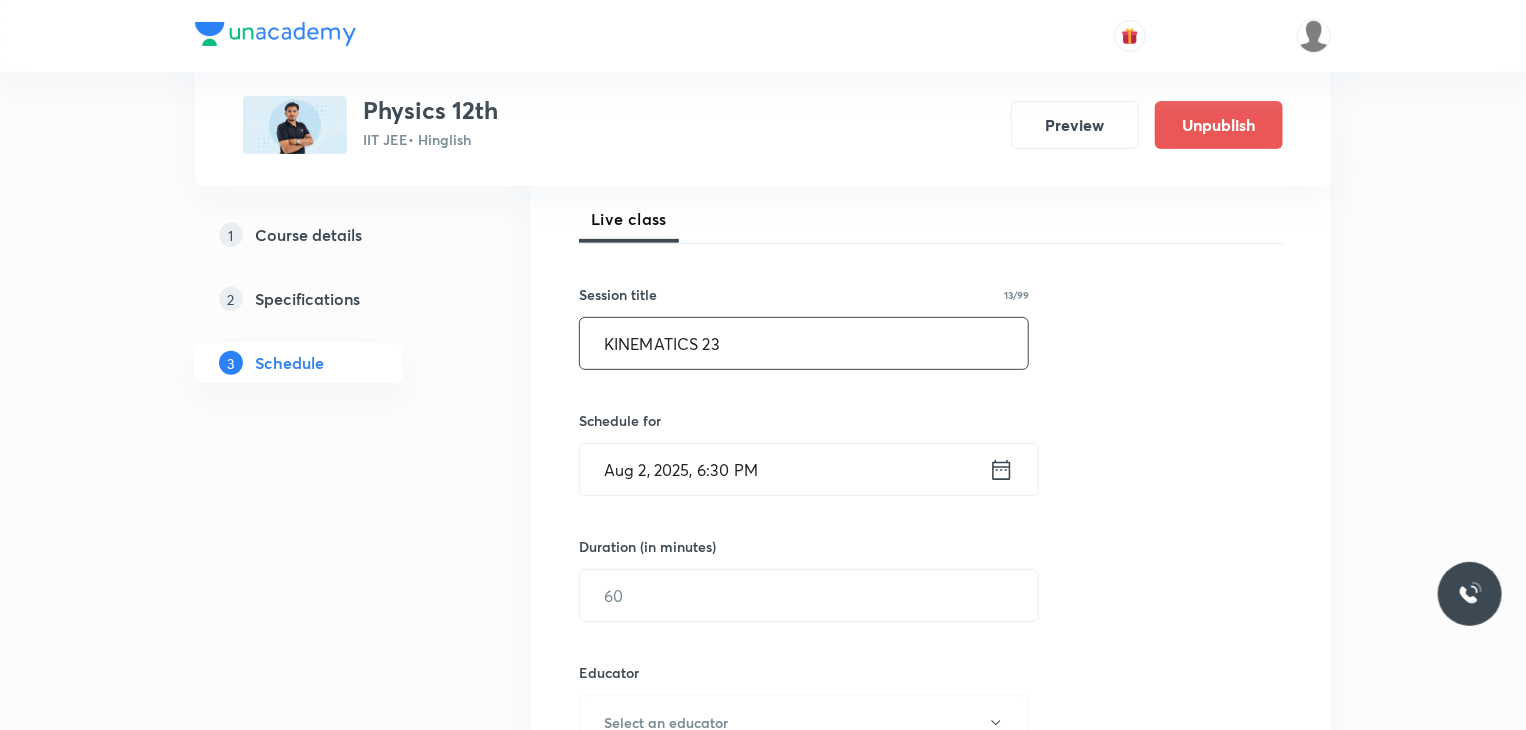 scroll, scrollTop: 300, scrollLeft: 0, axis: vertical 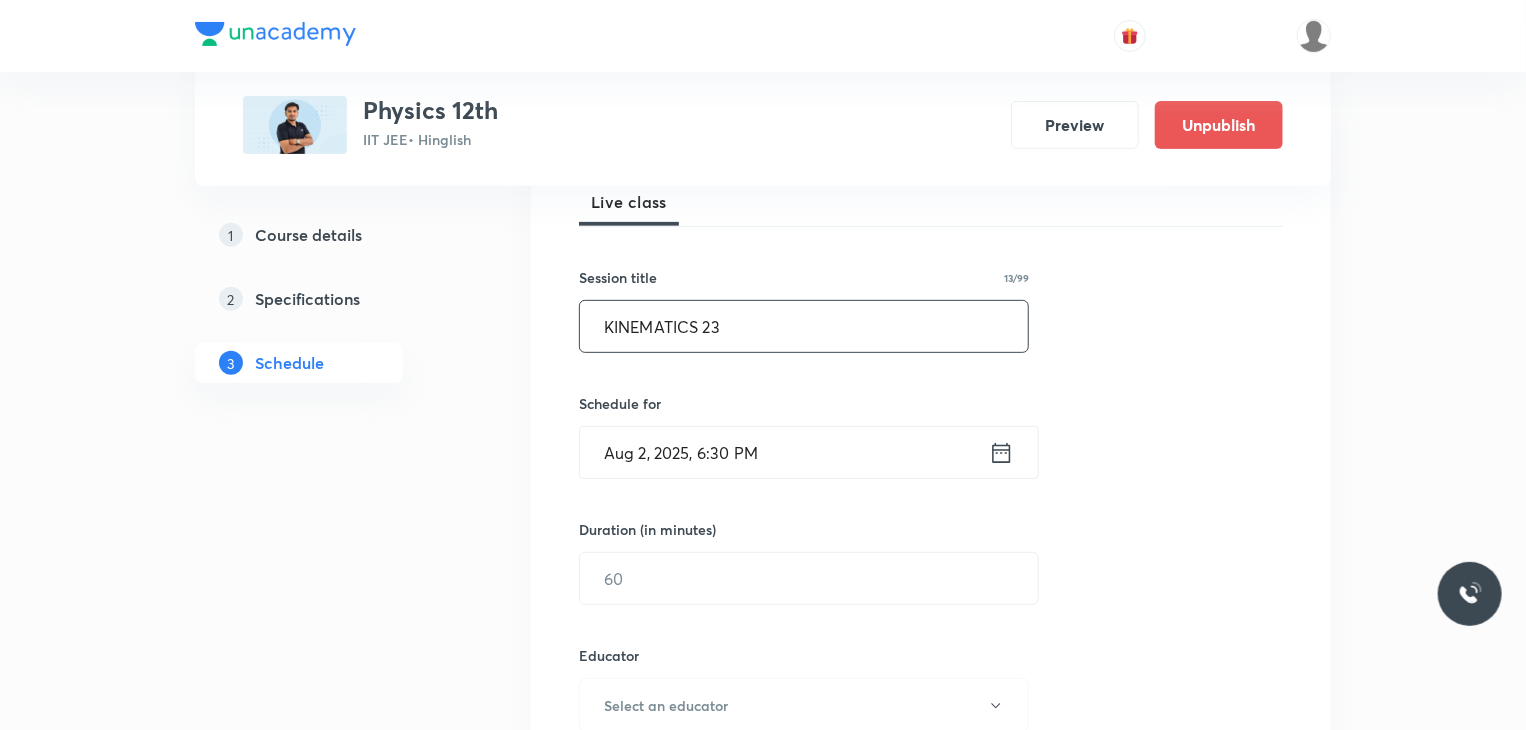click on "Aug 2, 2025, 6:30 PM" at bounding box center [784, 452] 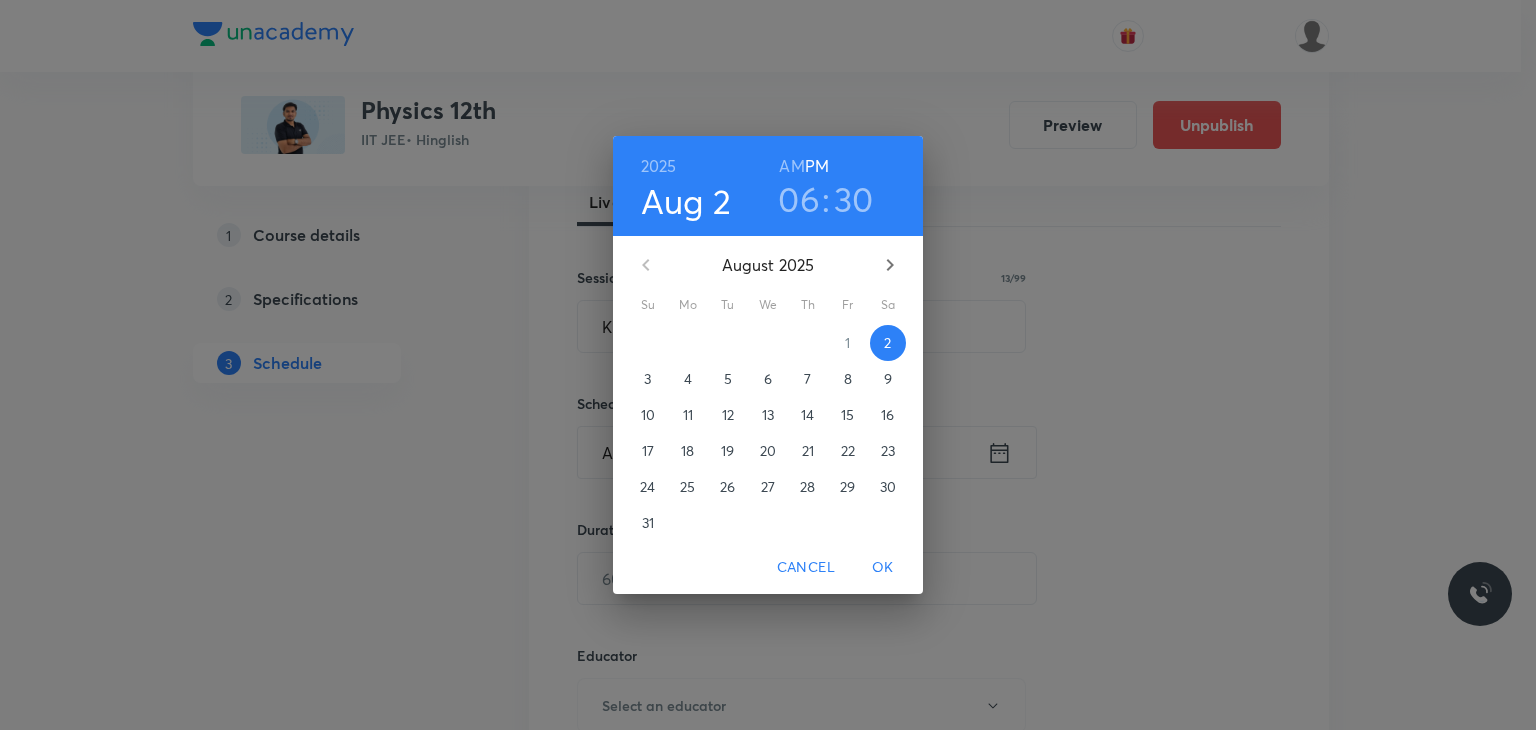 click on "7" at bounding box center [807, 379] 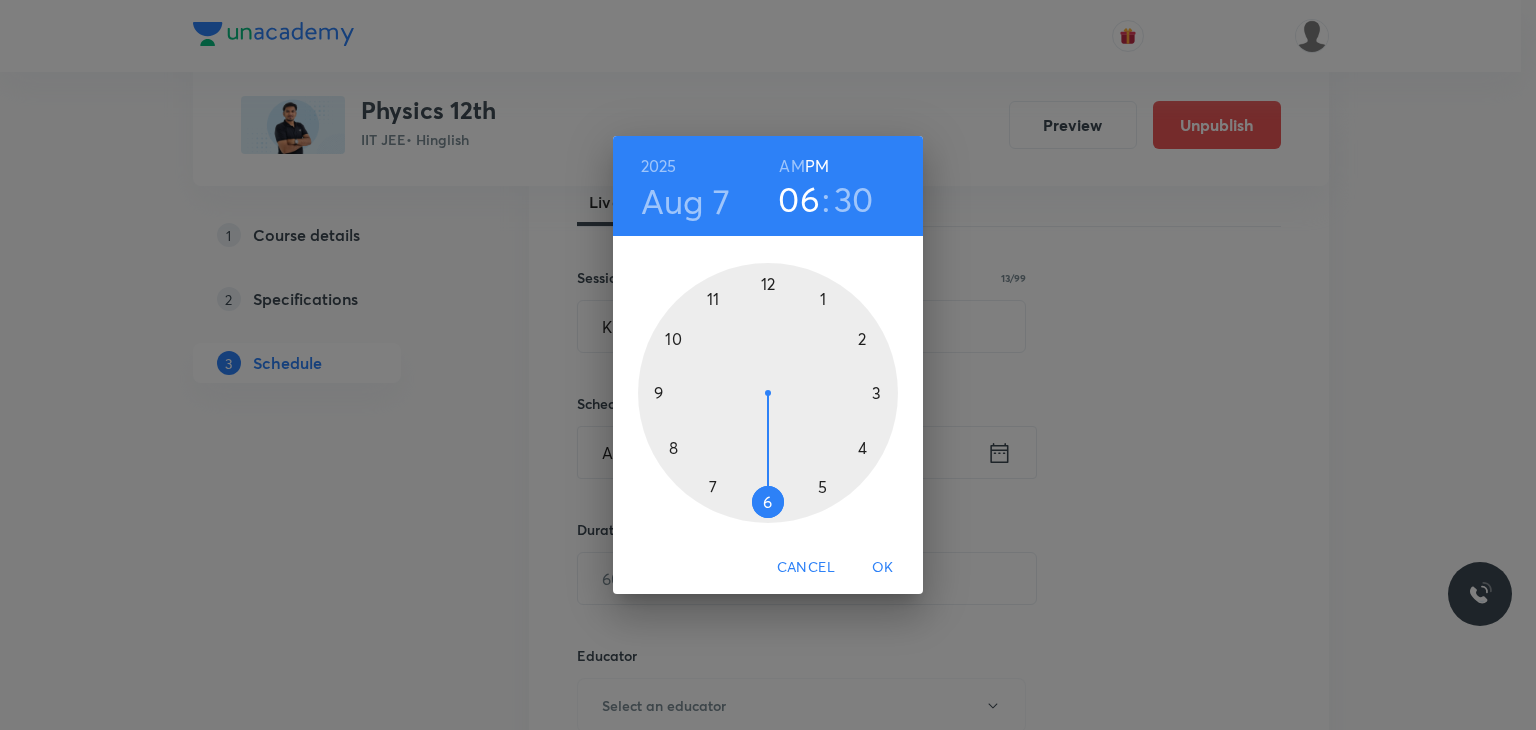 drag, startPoint x: 808, startPoint y: 161, endPoint x: 788, endPoint y: 158, distance: 20.22375 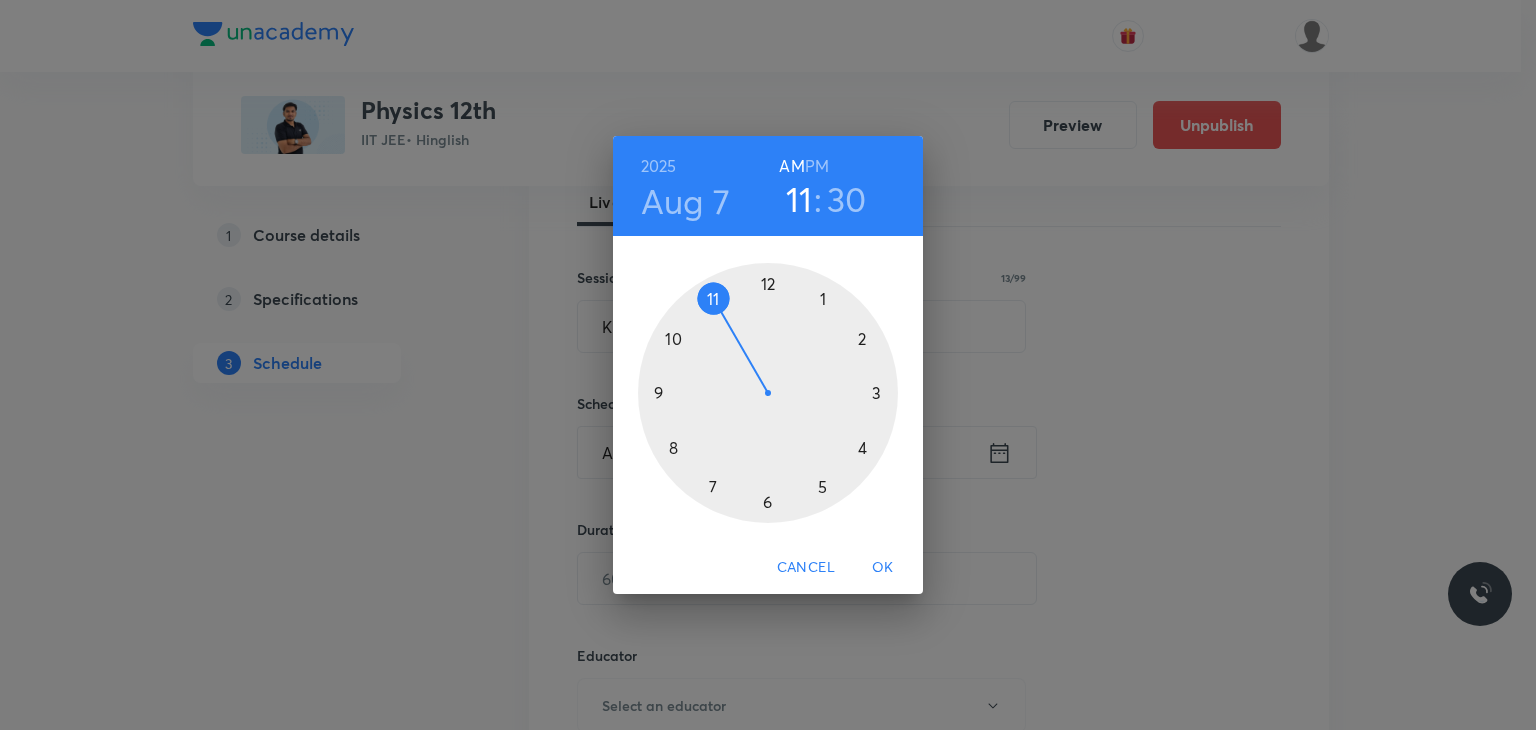 click at bounding box center [768, 393] 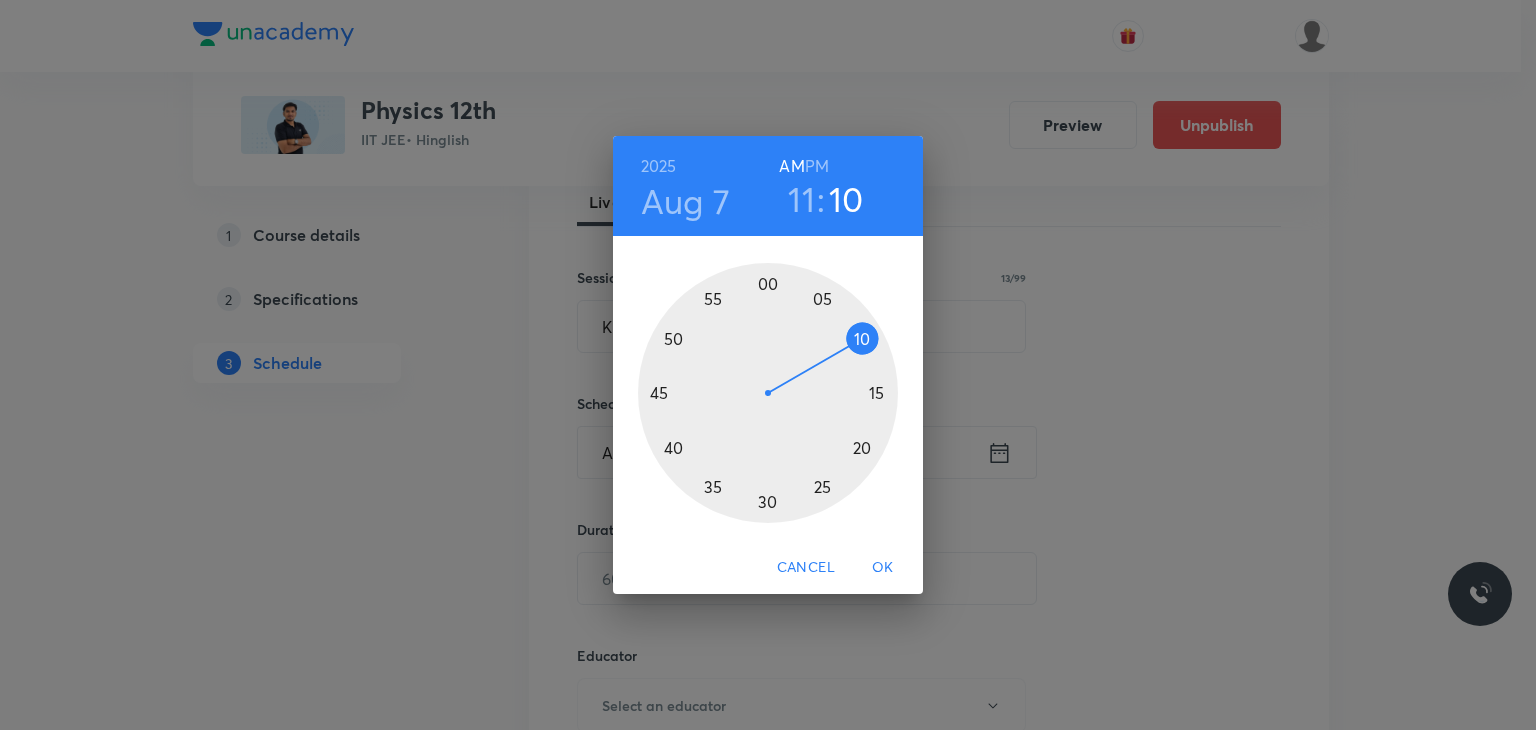 drag, startPoint x: 820, startPoint y: 329, endPoint x: 860, endPoint y: 341, distance: 41.761227 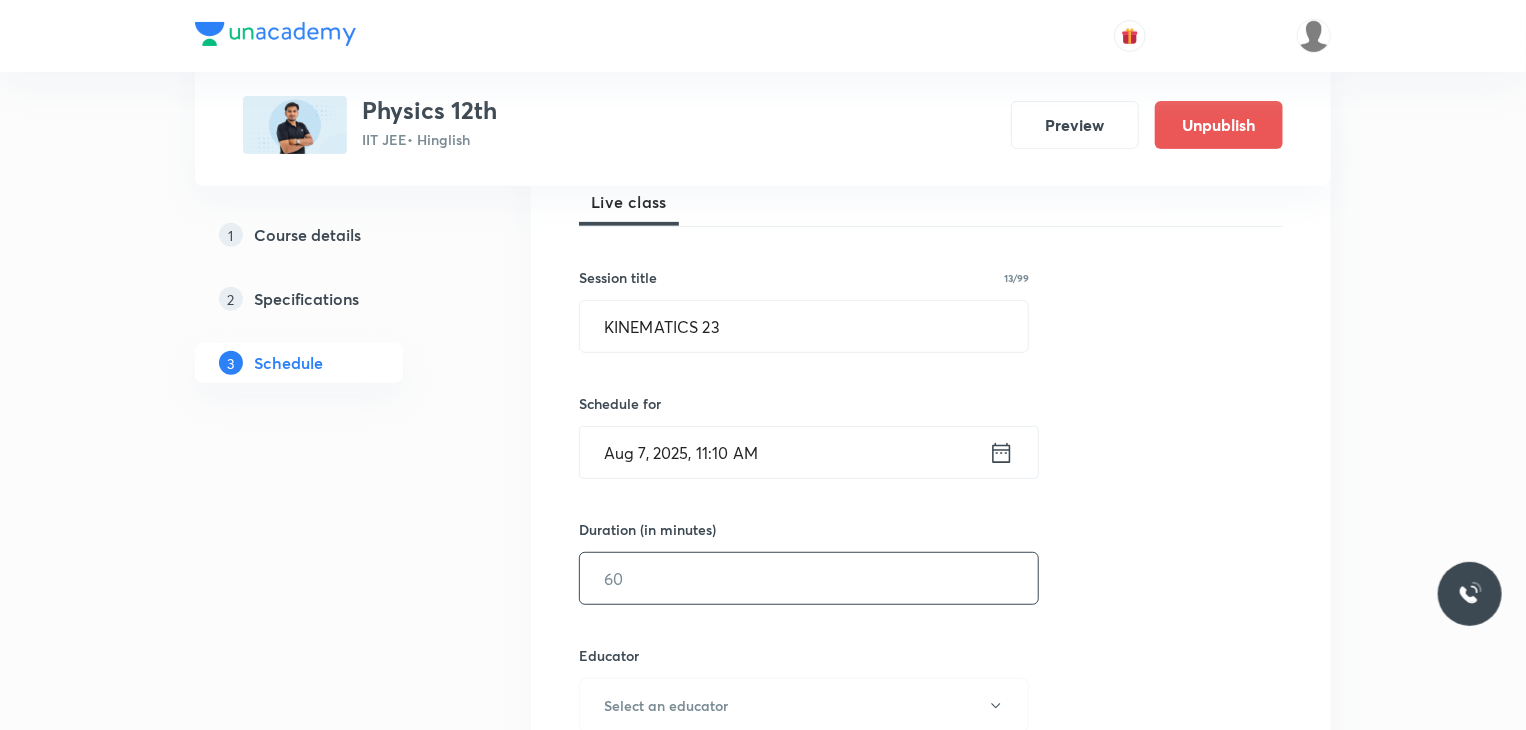 click at bounding box center [809, 578] 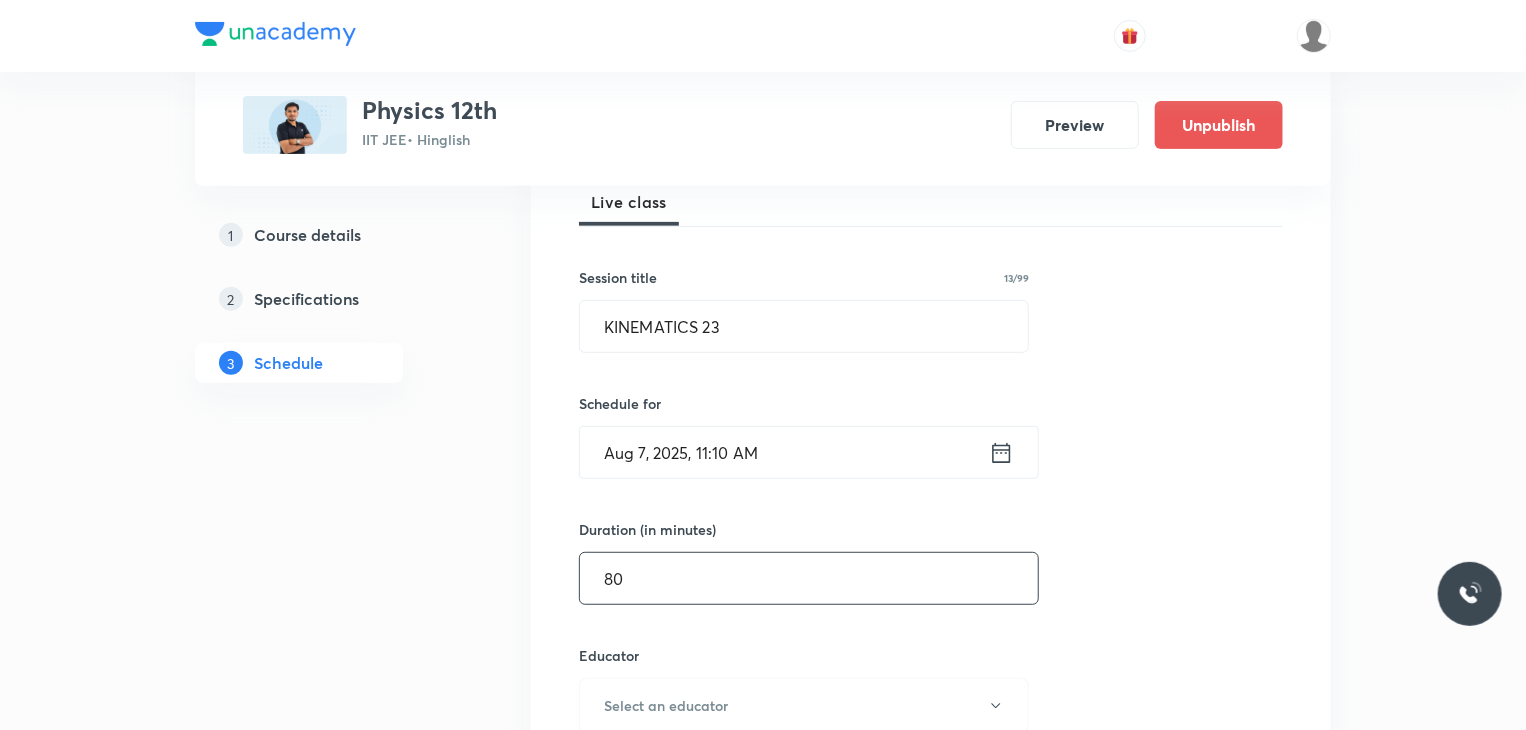 type on "80" 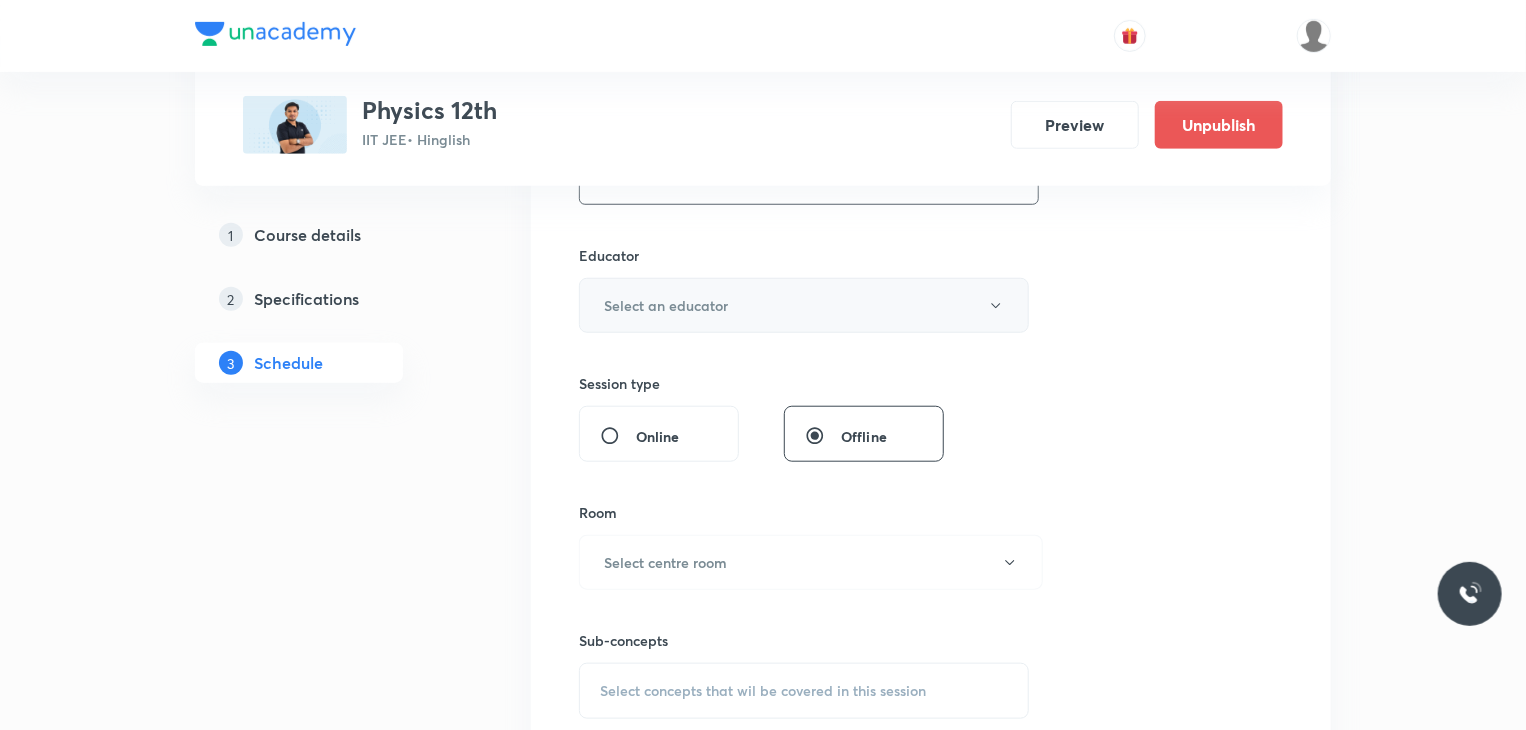 click on "Select an educator" at bounding box center [666, 305] 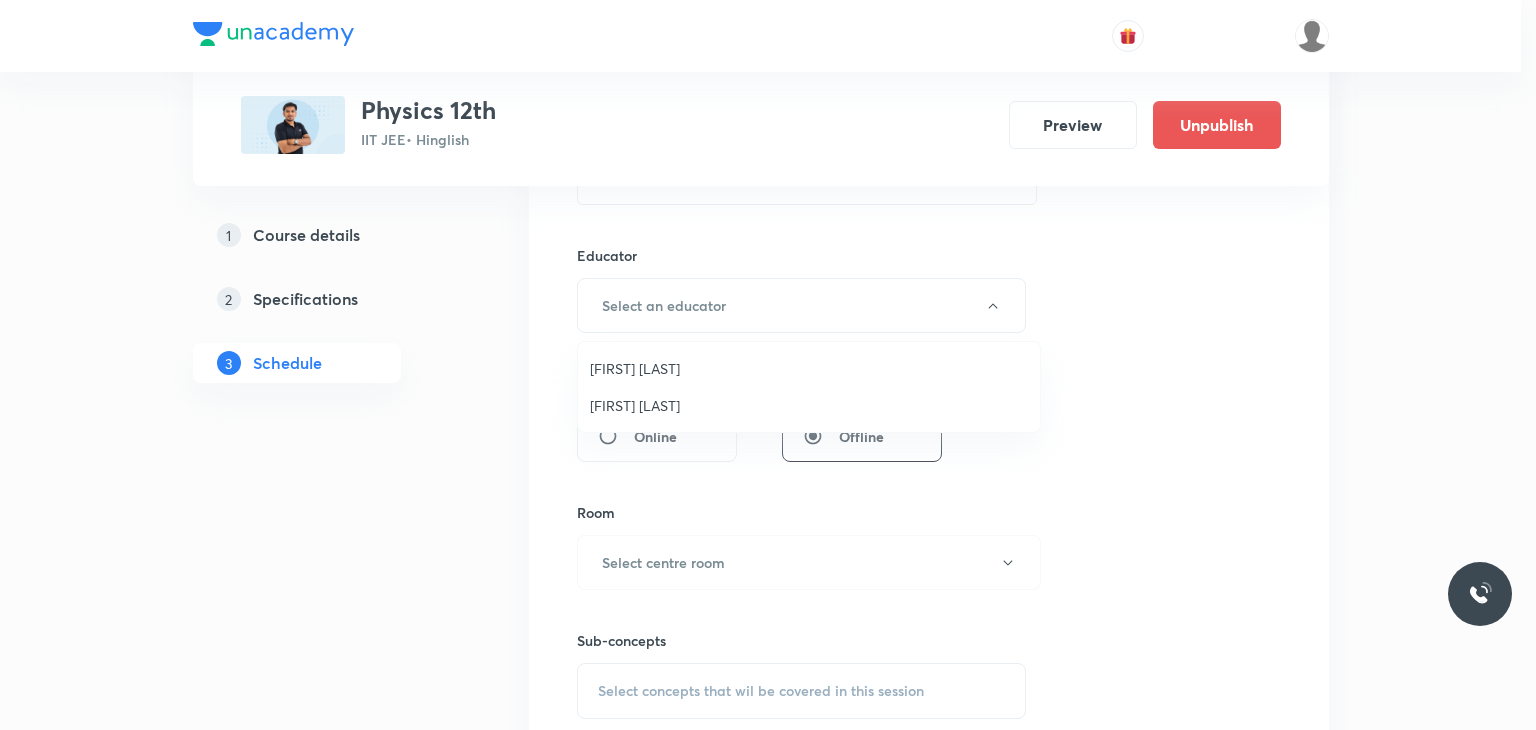 click on "Abhay Kumar" at bounding box center [809, 405] 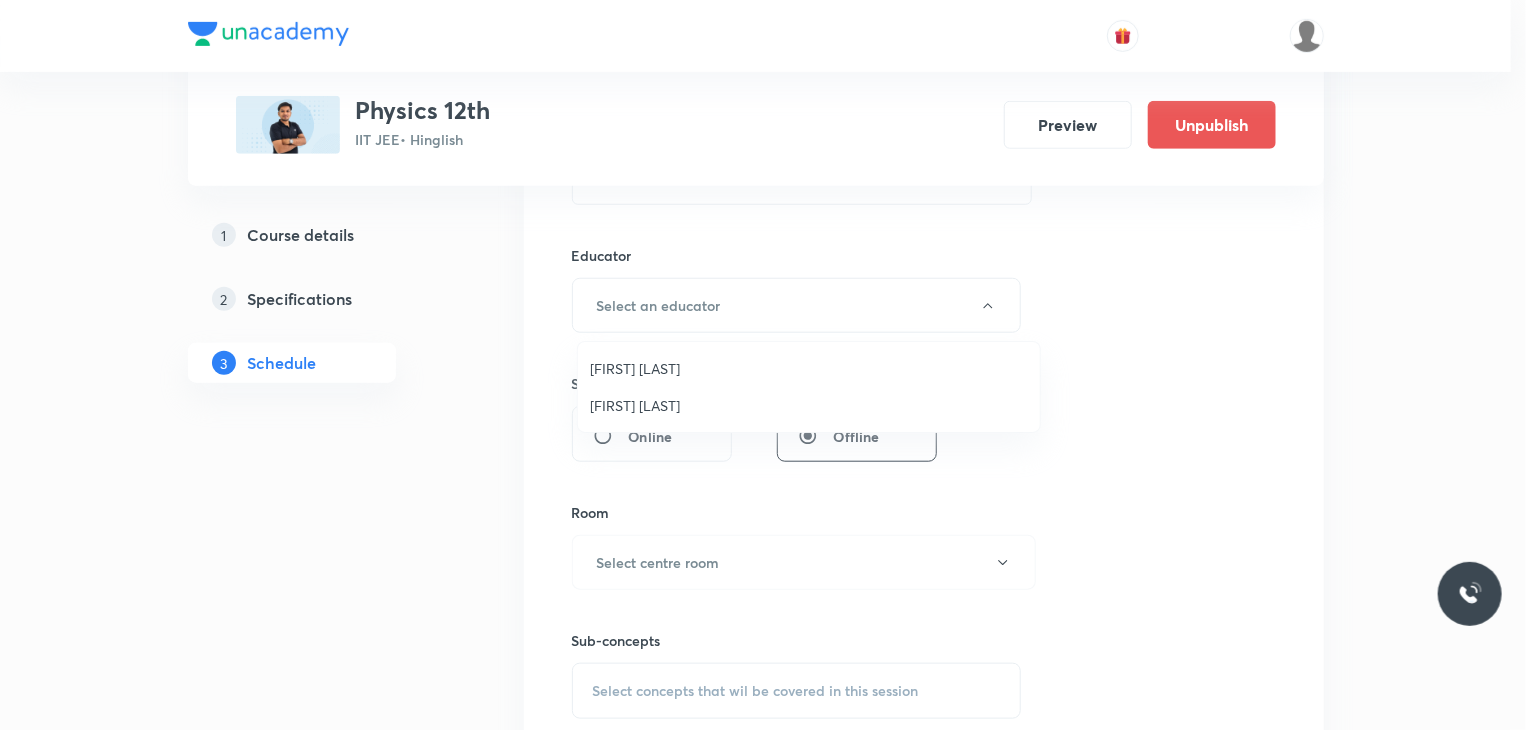 type 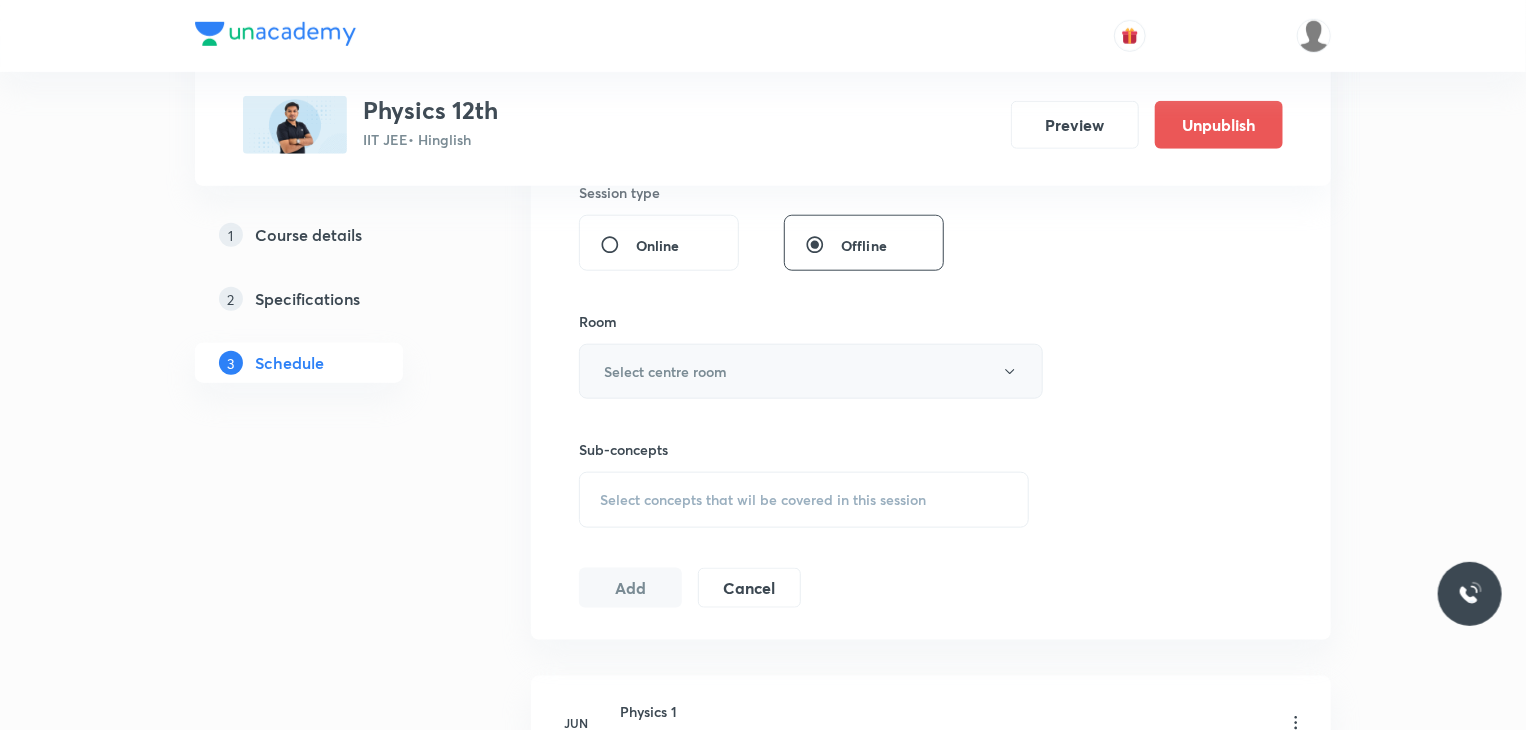 scroll, scrollTop: 900, scrollLeft: 0, axis: vertical 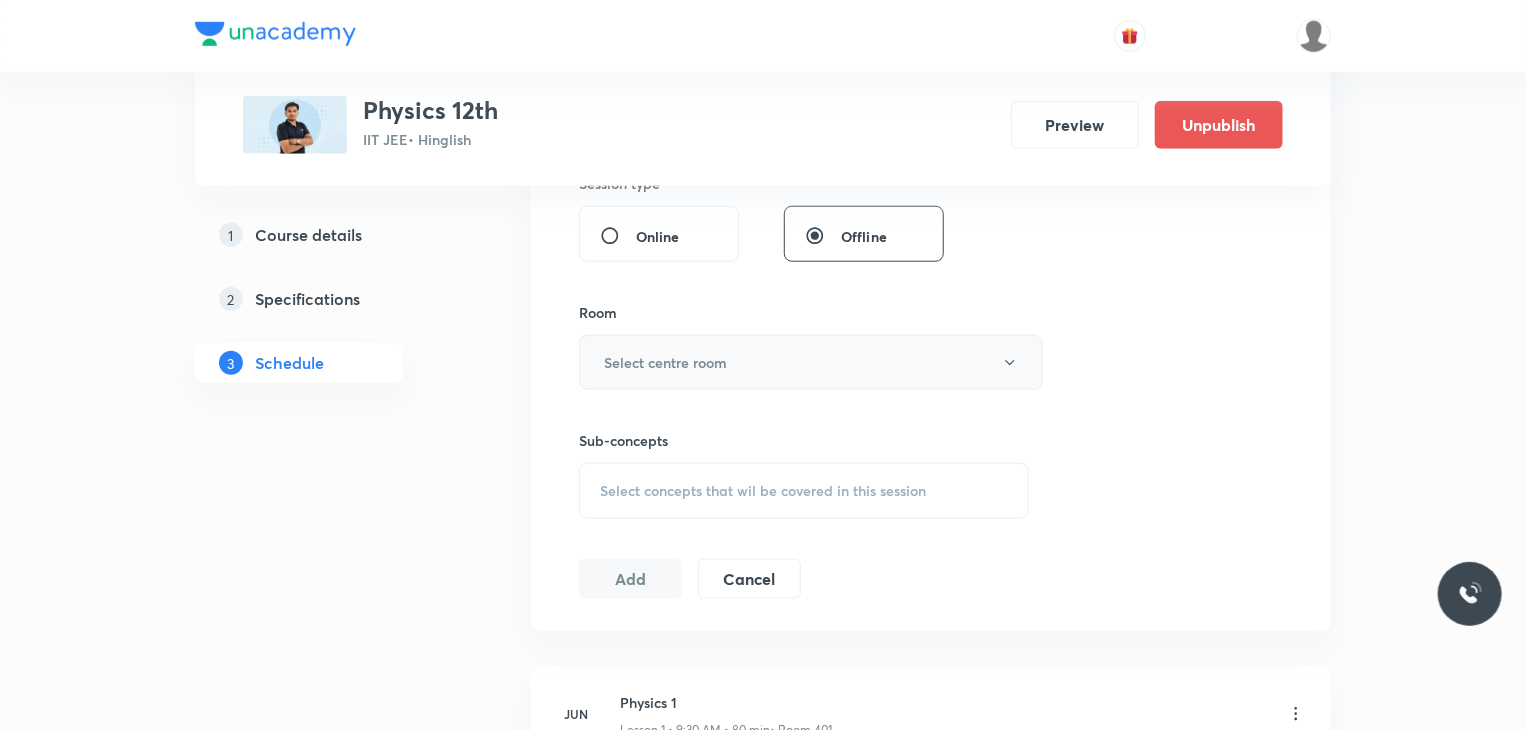 click on "Select centre room" at bounding box center [665, 362] 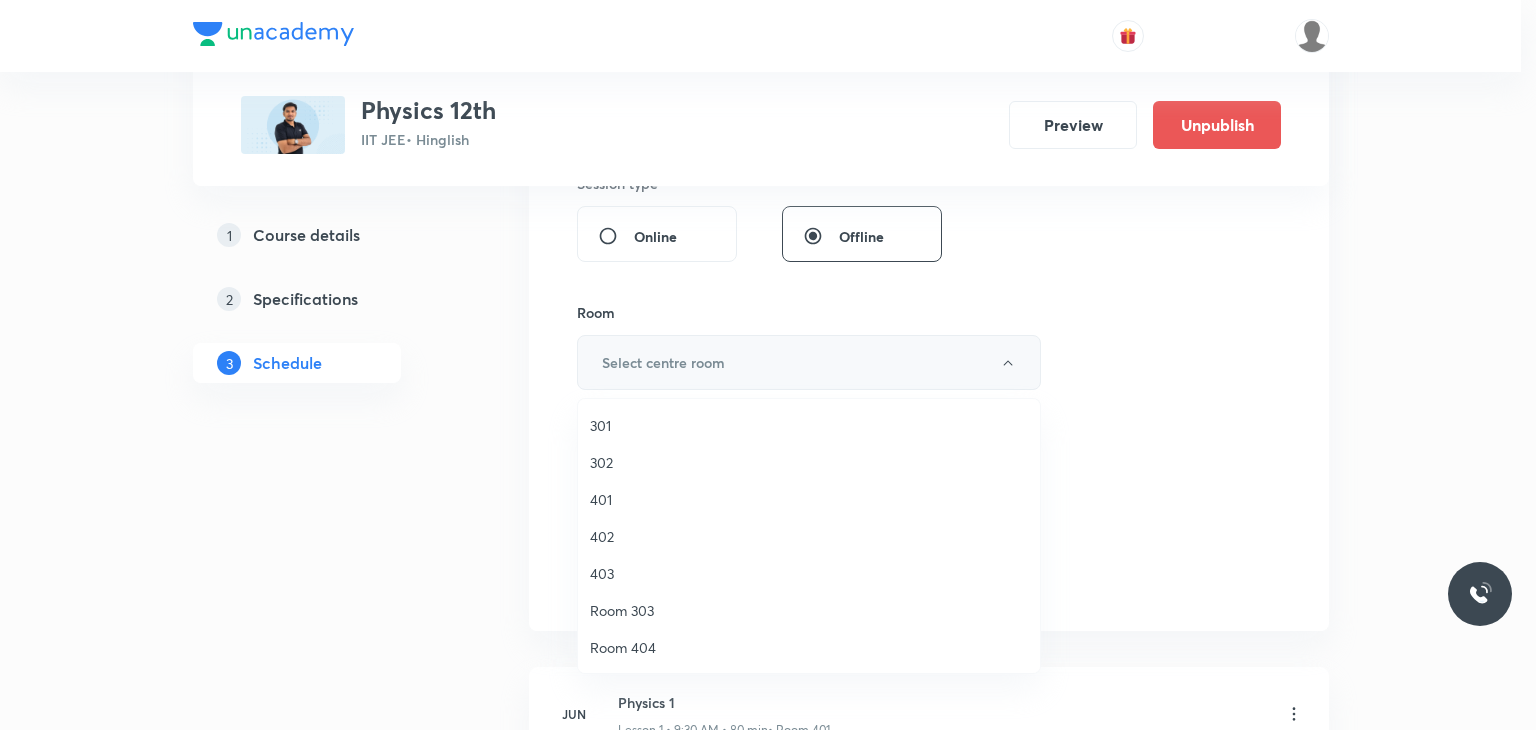 click on "302" at bounding box center (809, 462) 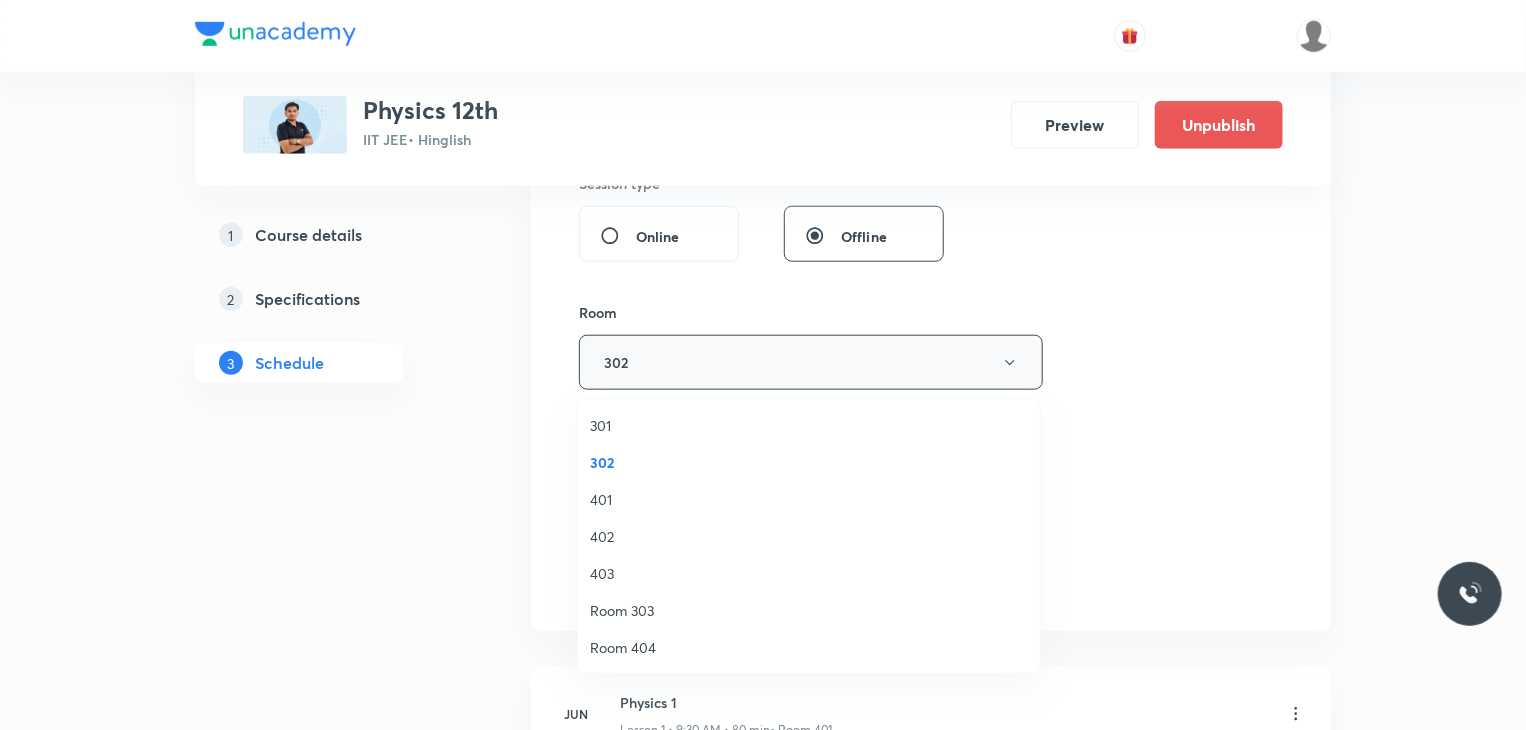 click on "Select concepts that wil be covered in this session" at bounding box center (763, 491) 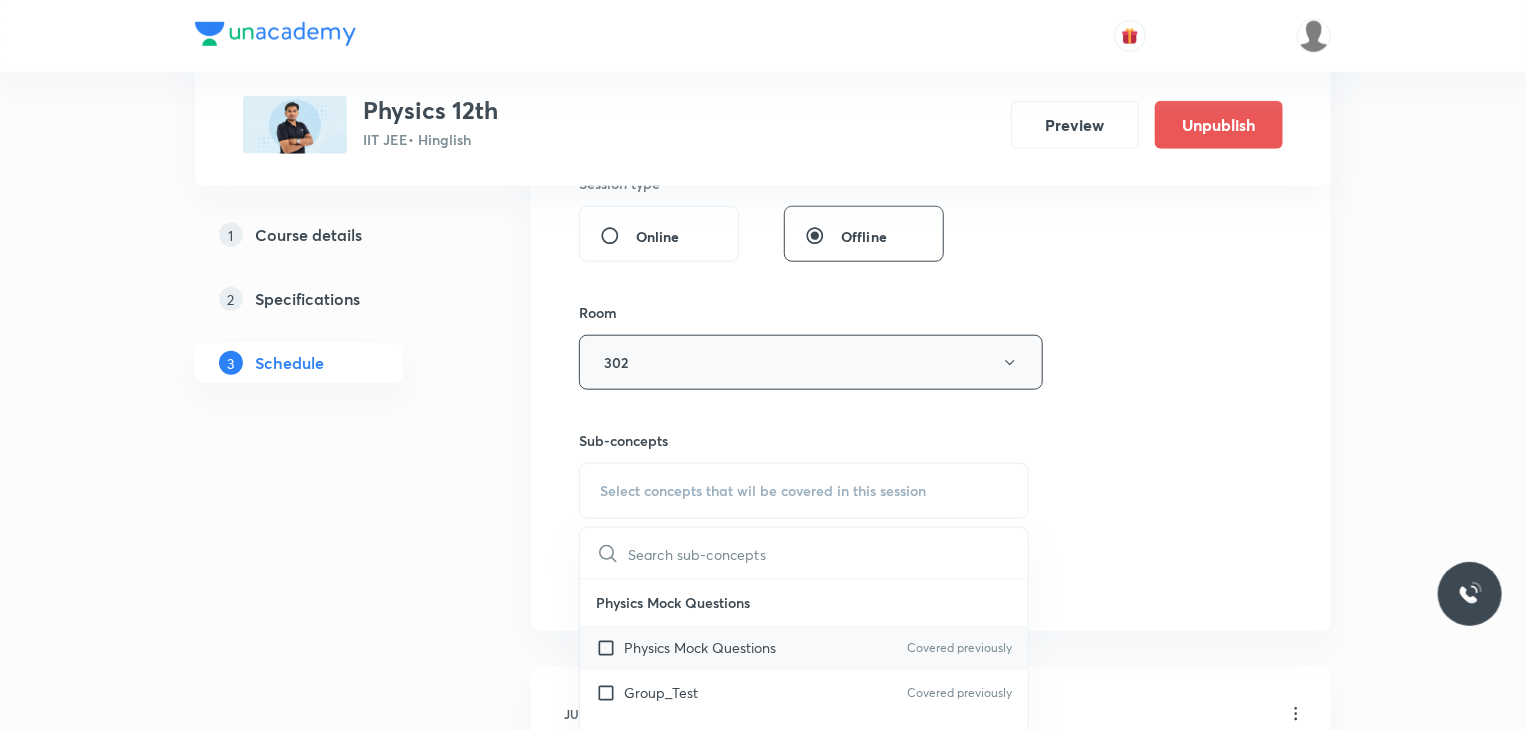 scroll, scrollTop: 1100, scrollLeft: 0, axis: vertical 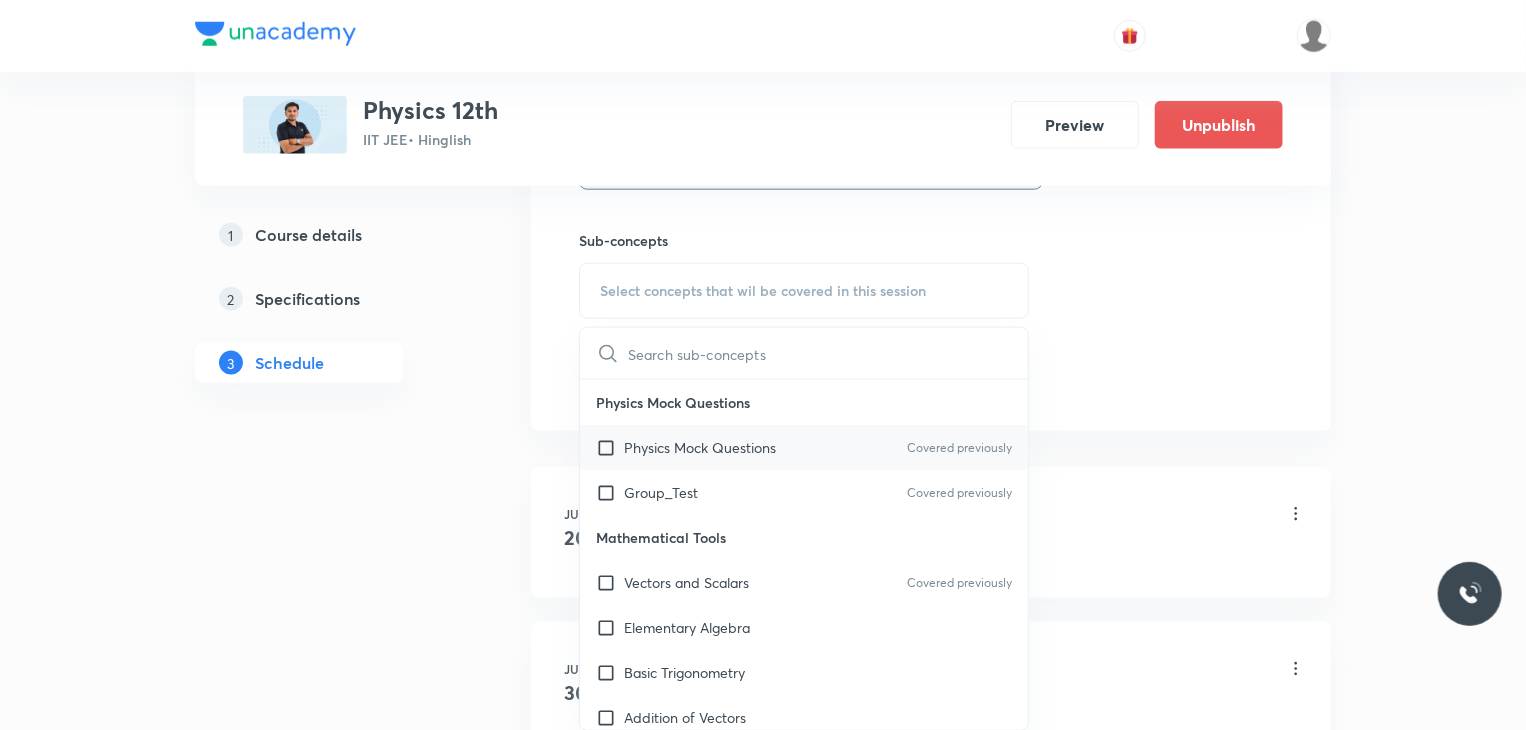 click on "Physics Mock Questions Covered previously" at bounding box center [804, 447] 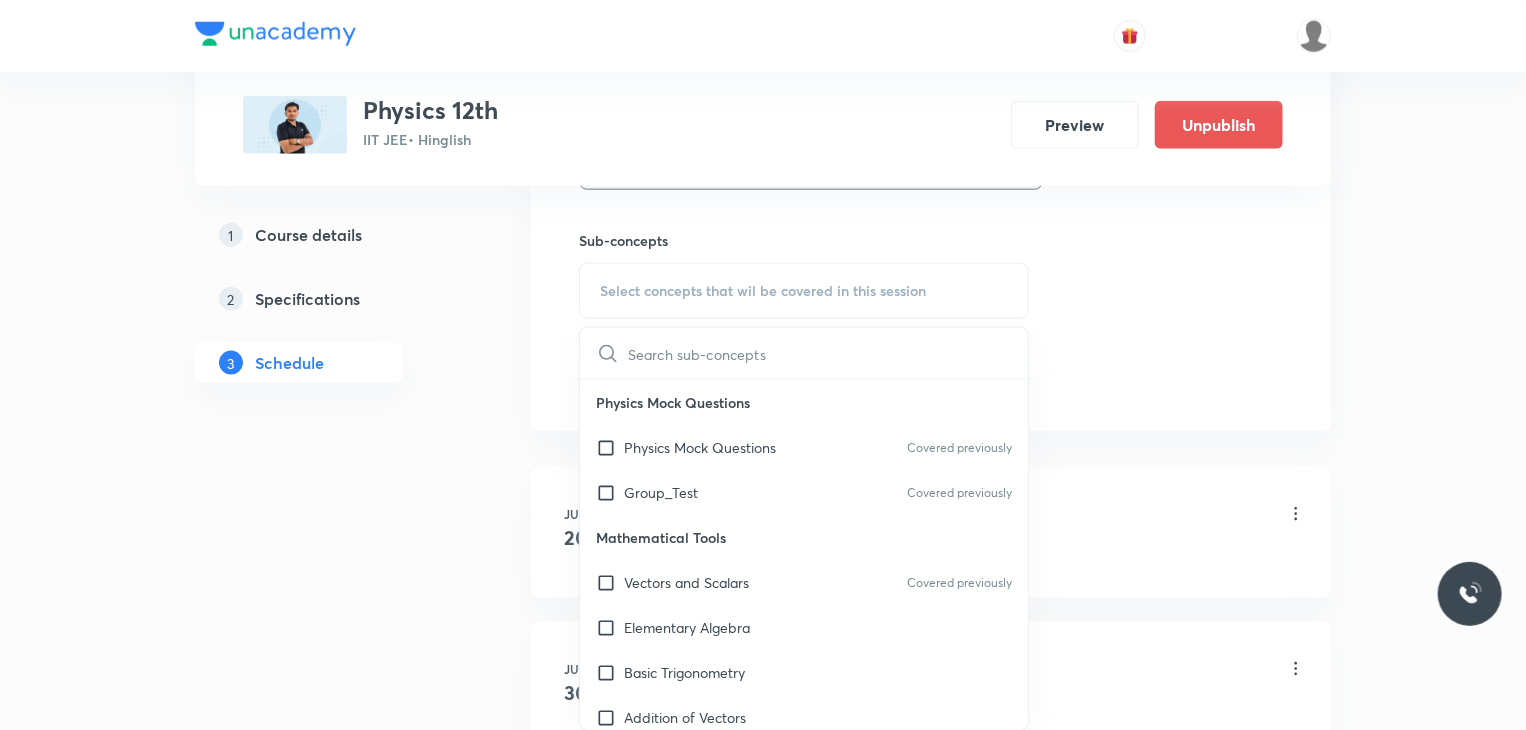 checkbox on "true" 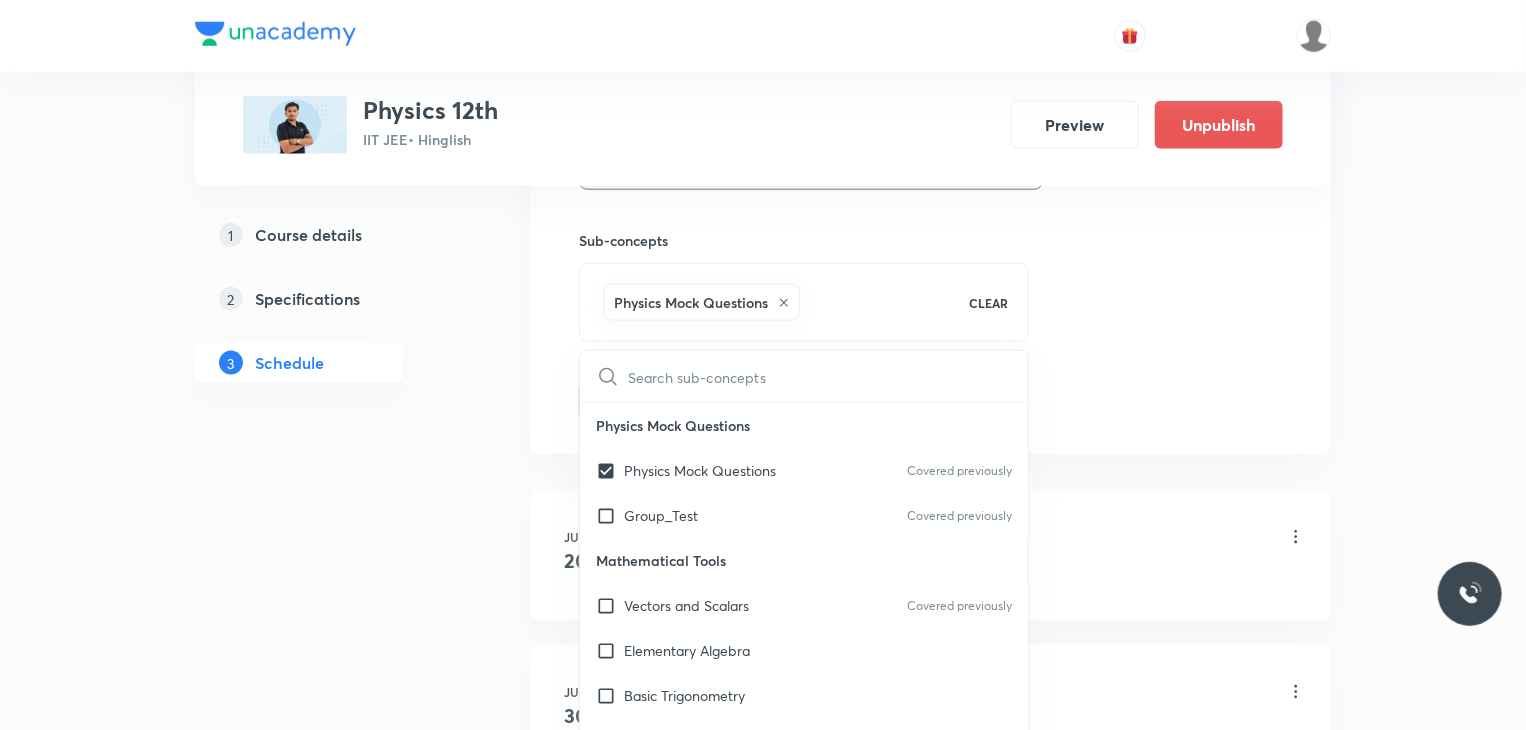 click on "1 Course details 2 Specifications 3 Schedule" at bounding box center [331, 1710] 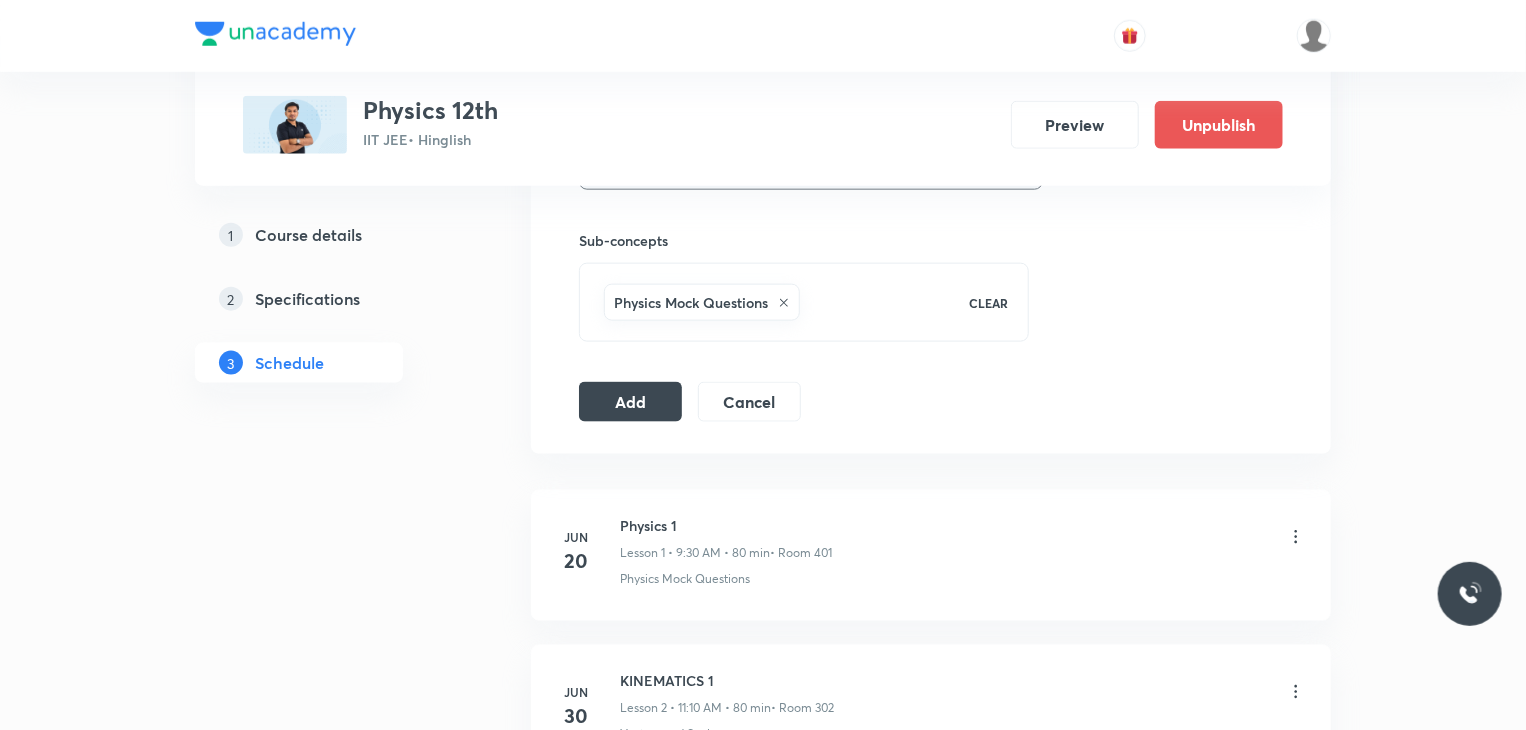 click on "Session  24 Live class Session title 13/99 KINEMATICS 23 ​ Schedule for Aug 7, 2025, 11:10 AM ​ Duration (in minutes) 80 ​ Educator Abhay Kumar   Session type Online Offline Room 302 Sub-concepts Physics Mock Questions CLEAR Add Cancel" at bounding box center [931, -123] 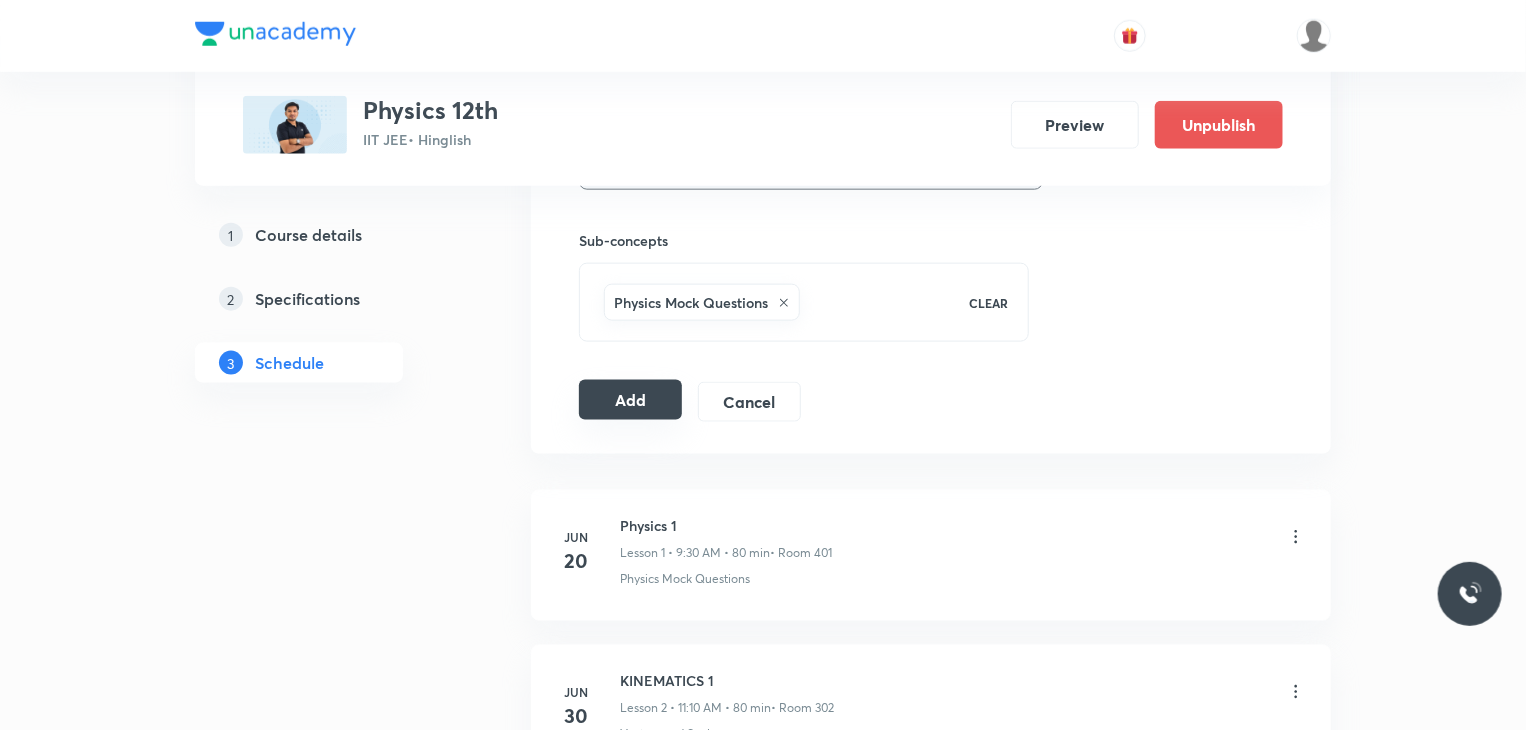 click on "Add" at bounding box center [630, 400] 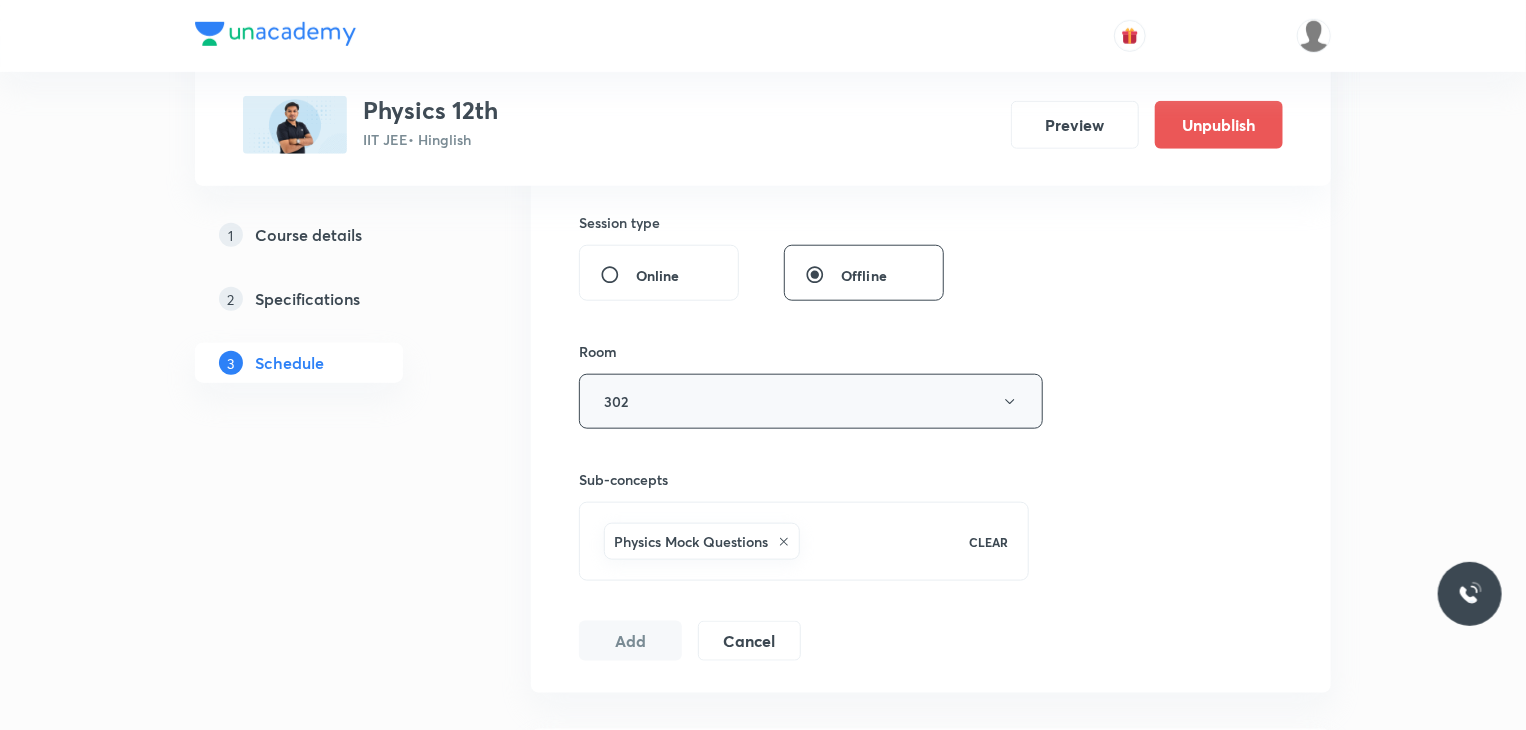 scroll, scrollTop: 4577, scrollLeft: 0, axis: vertical 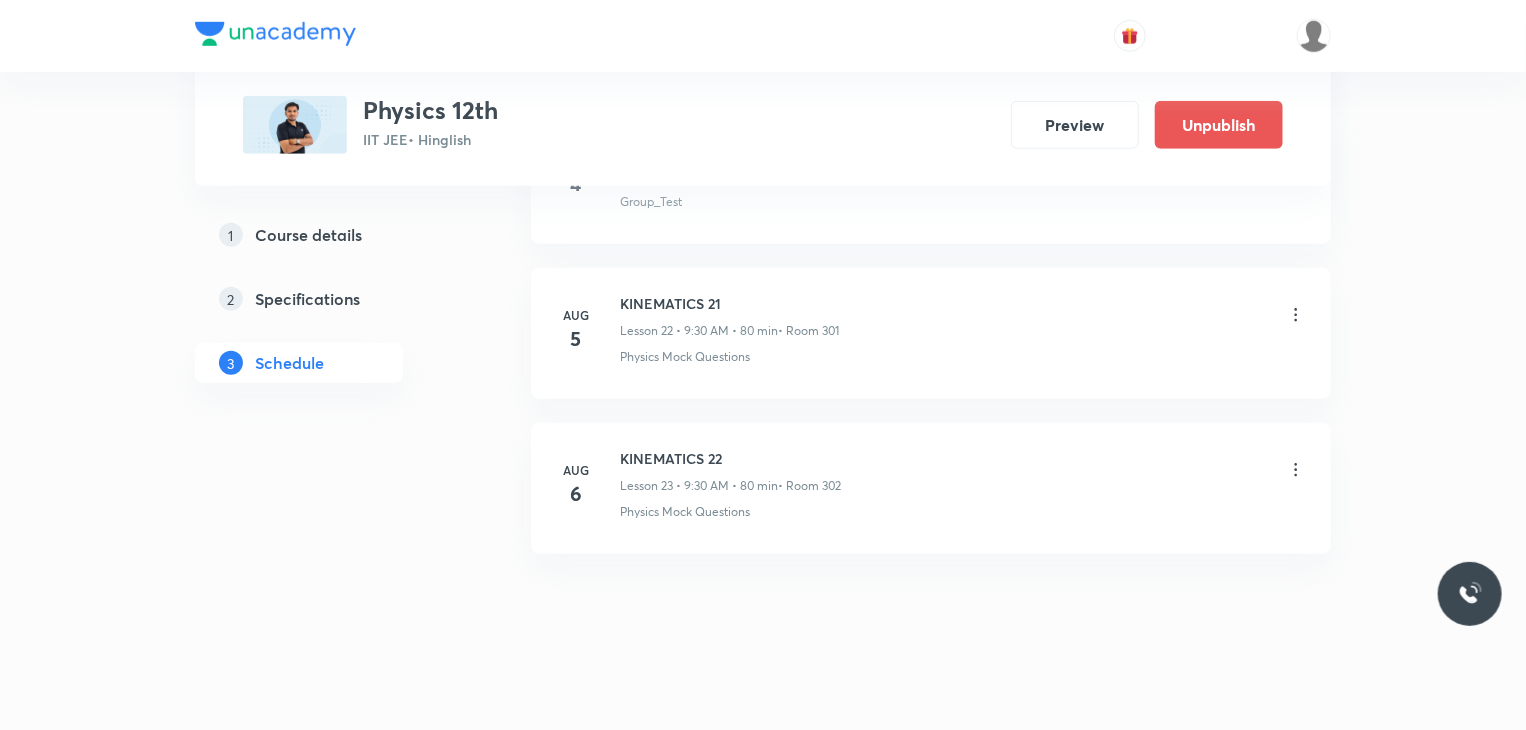type 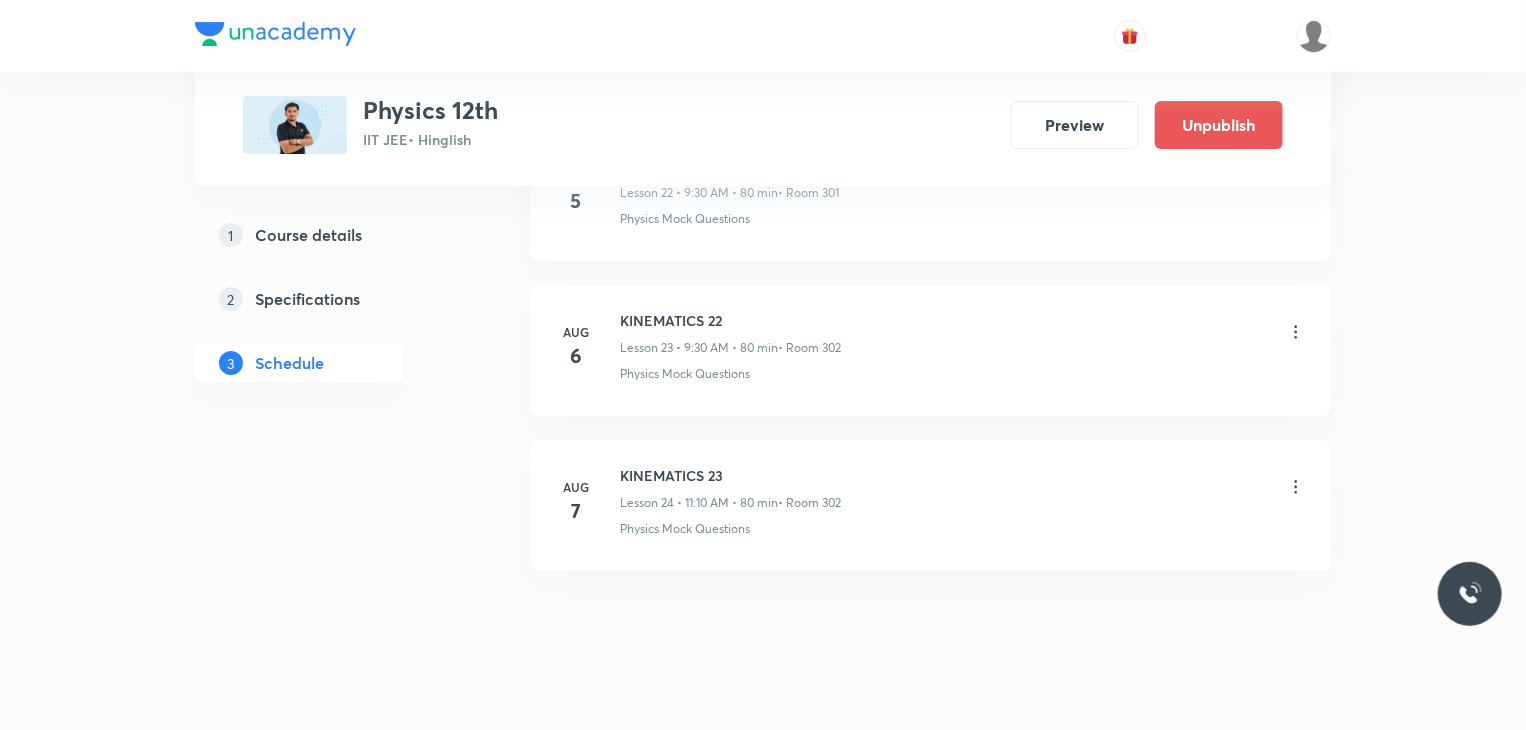 scroll, scrollTop: 3664, scrollLeft: 0, axis: vertical 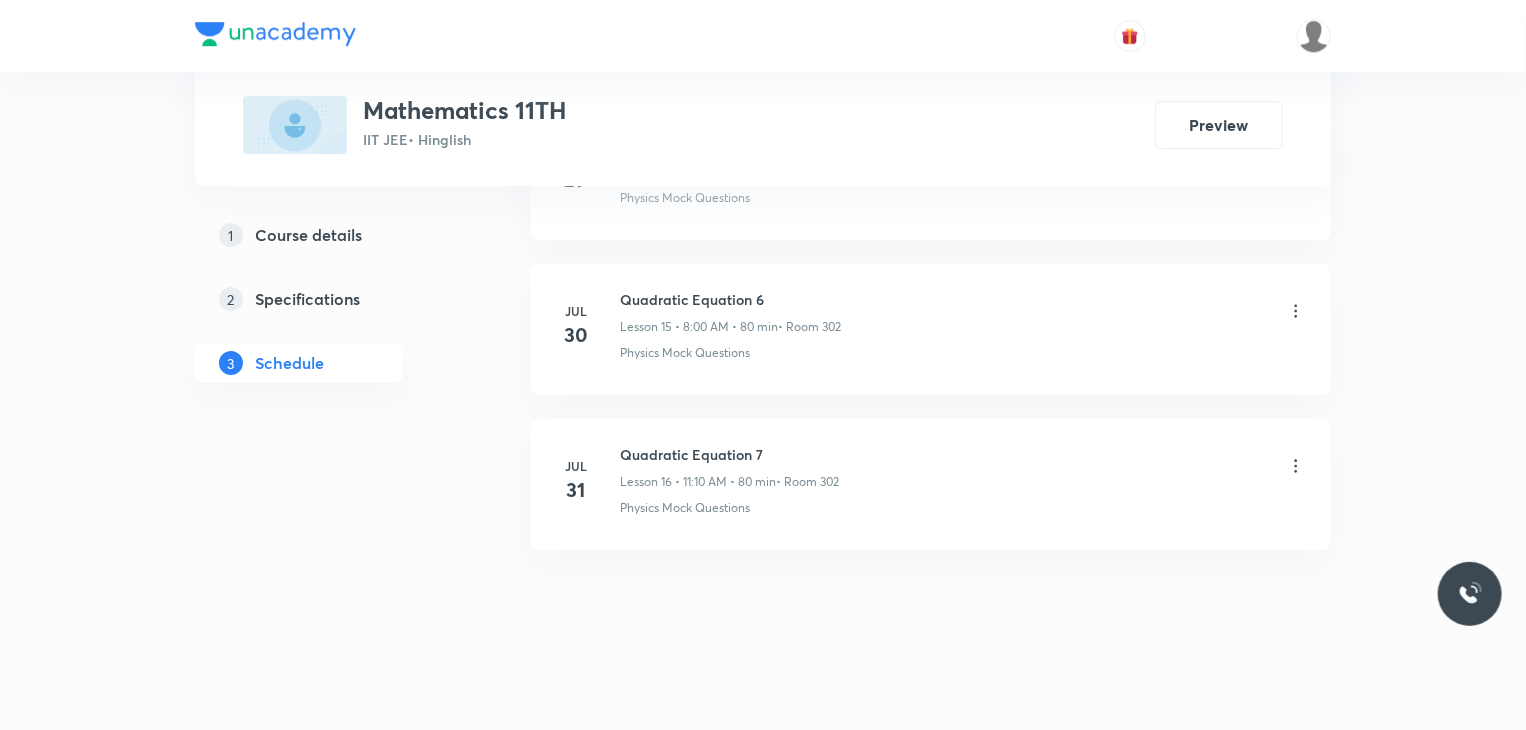 click on "Quadratic Equation 7" at bounding box center (729, 454) 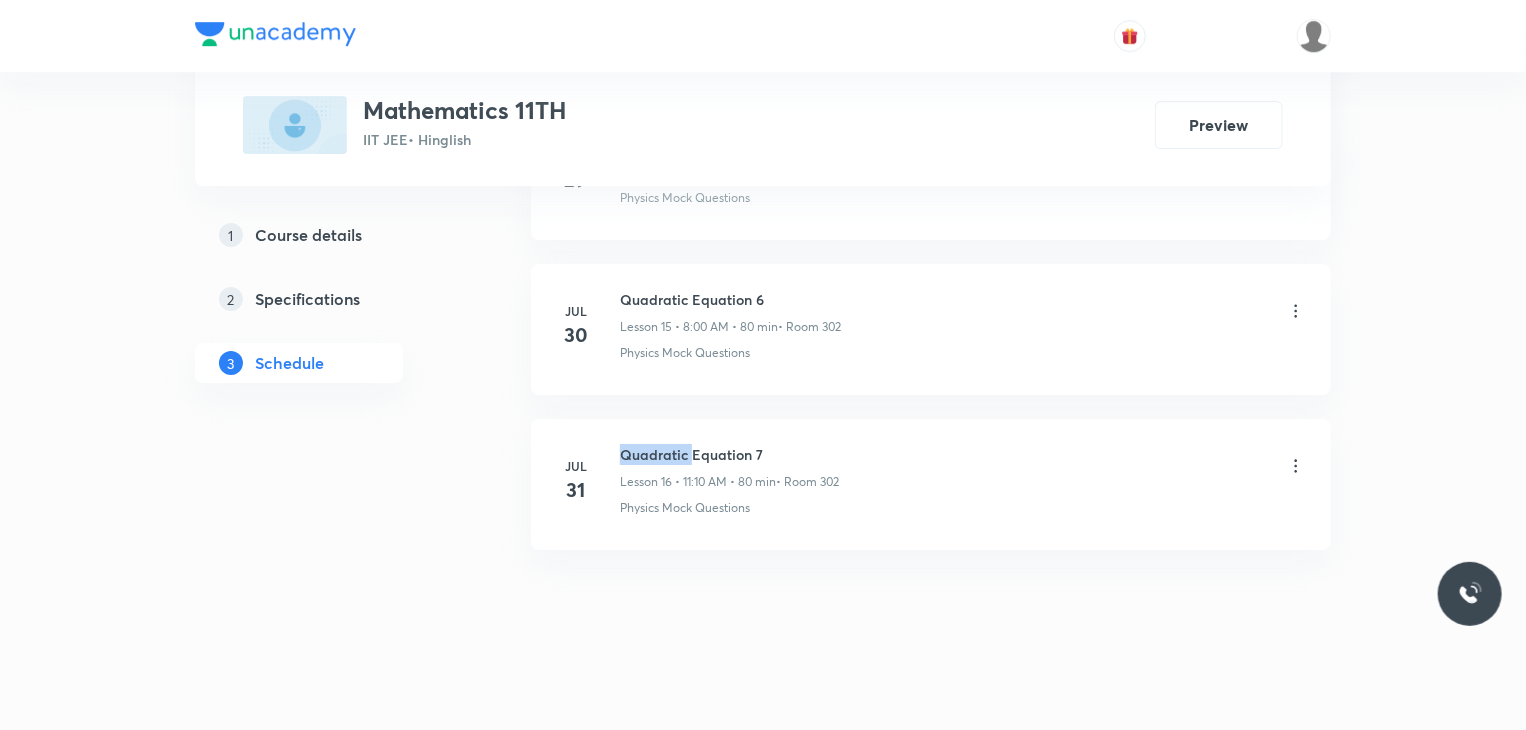 click on "Quadratic Equation 7" at bounding box center (729, 454) 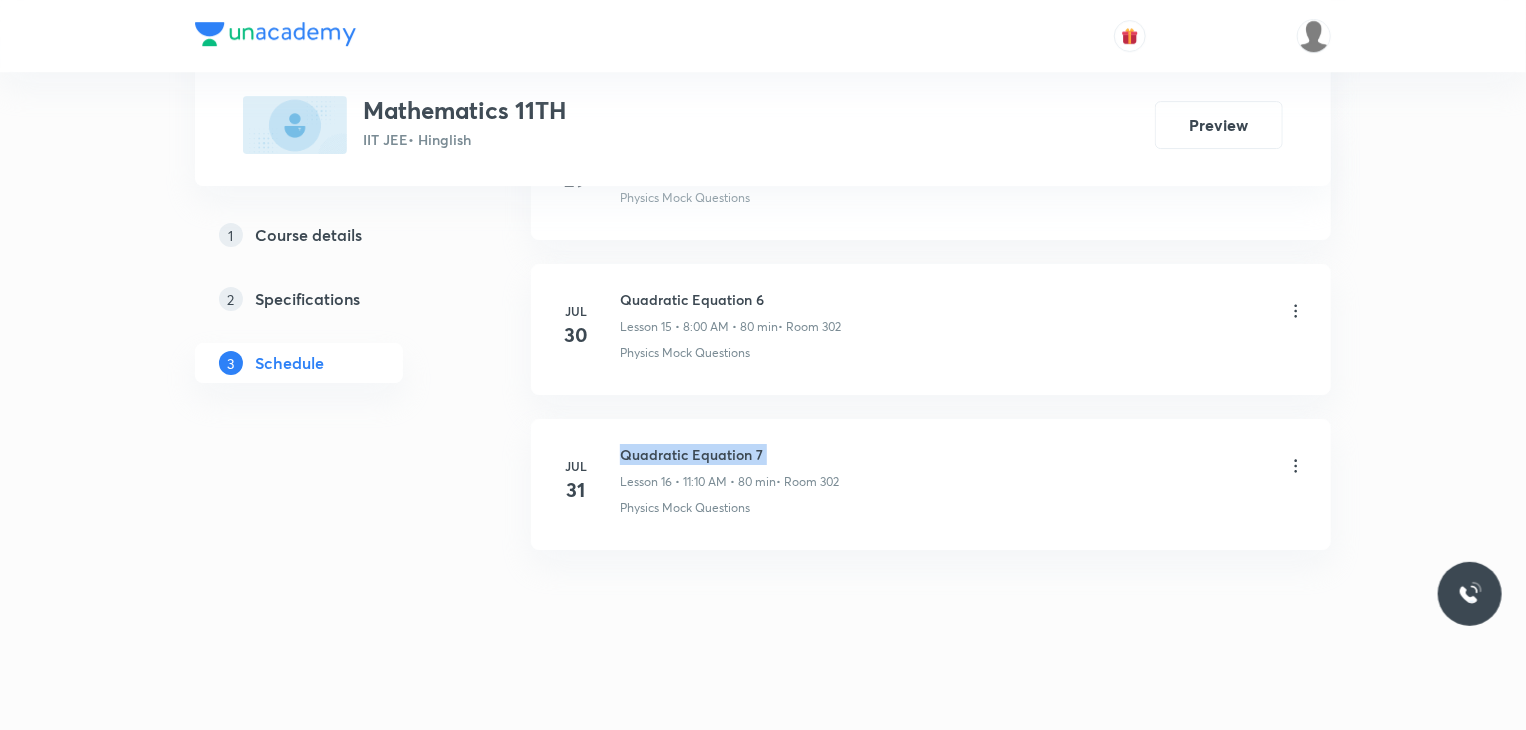 click on "Quadratic Equation 7" at bounding box center [729, 454] 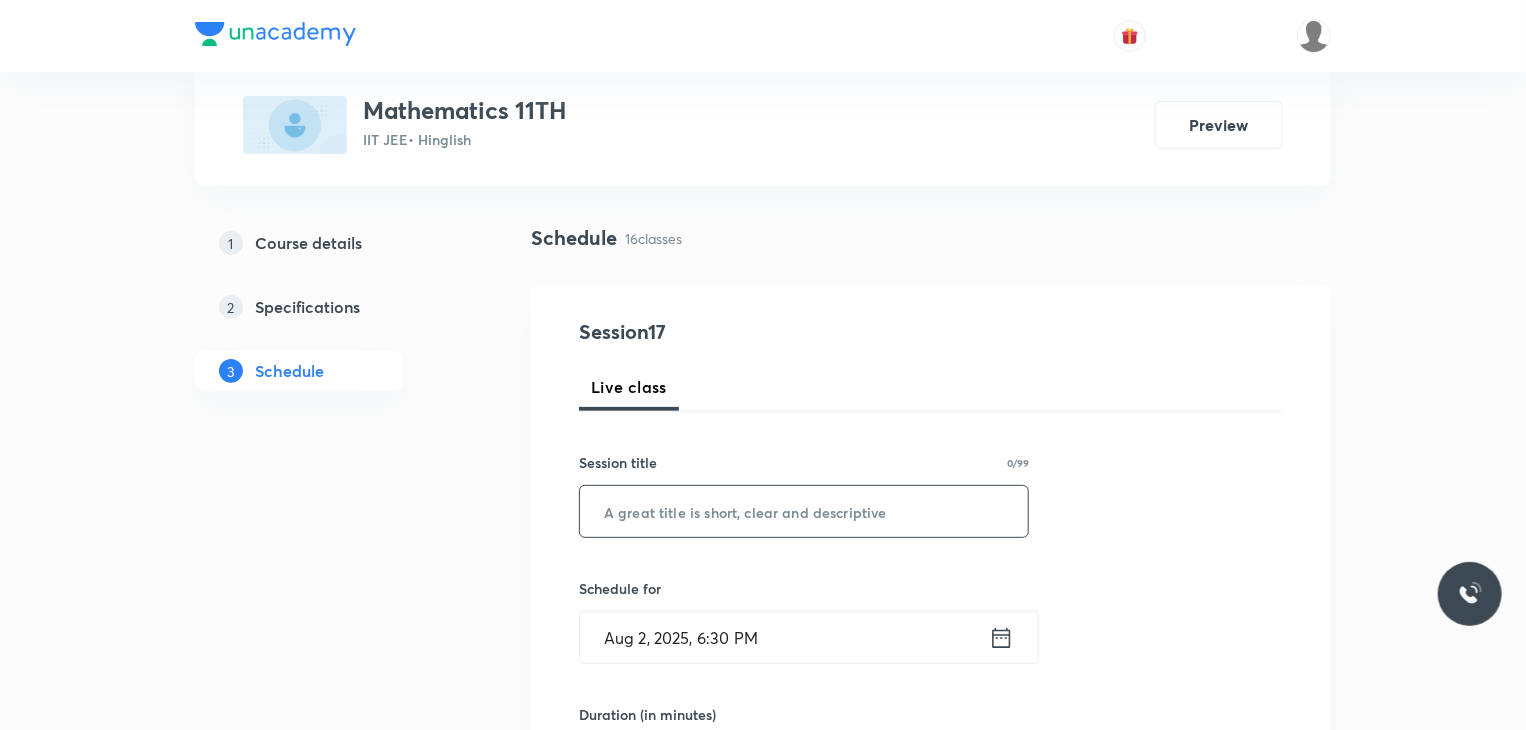 scroll, scrollTop: 200, scrollLeft: 0, axis: vertical 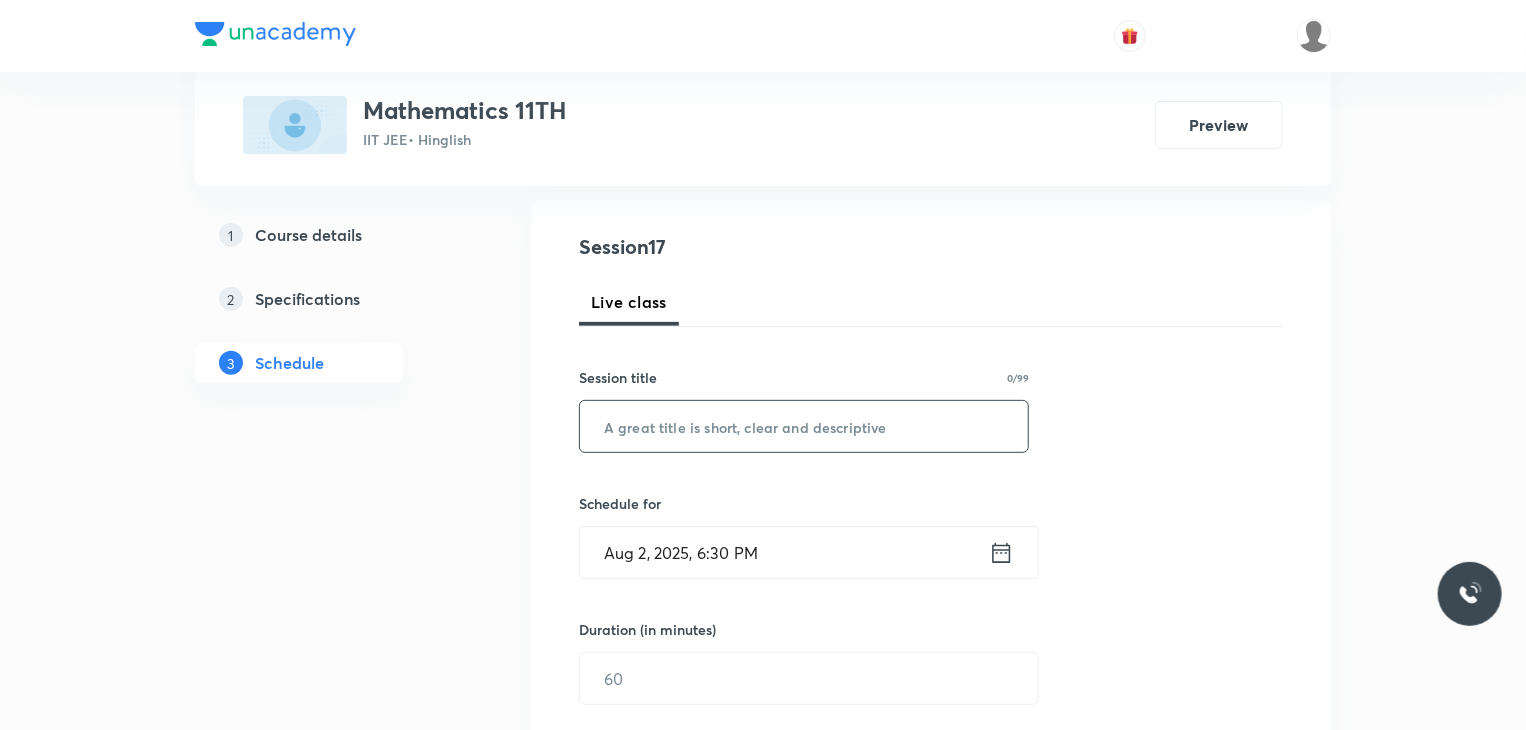 click at bounding box center [804, 426] 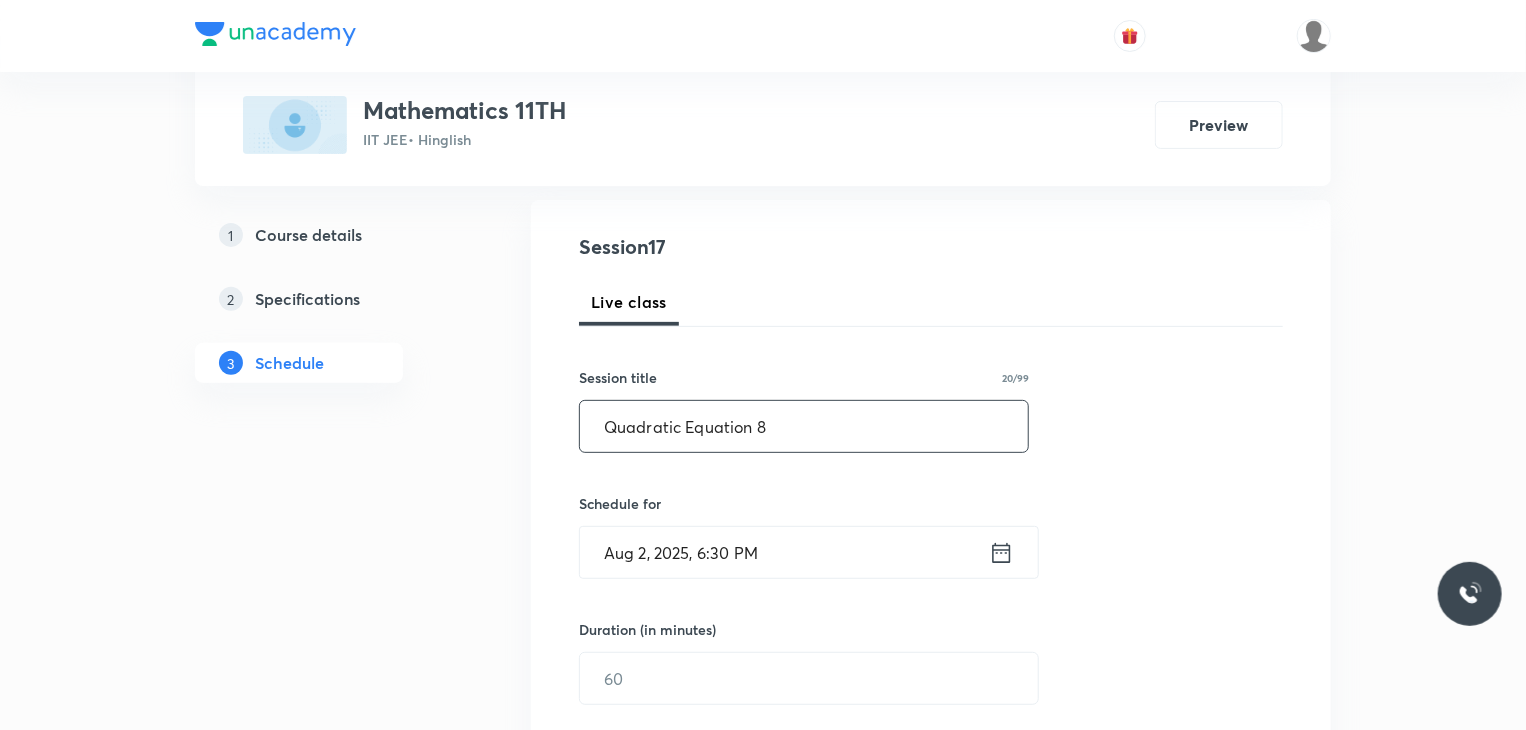 type on "Quadratic Equation 8" 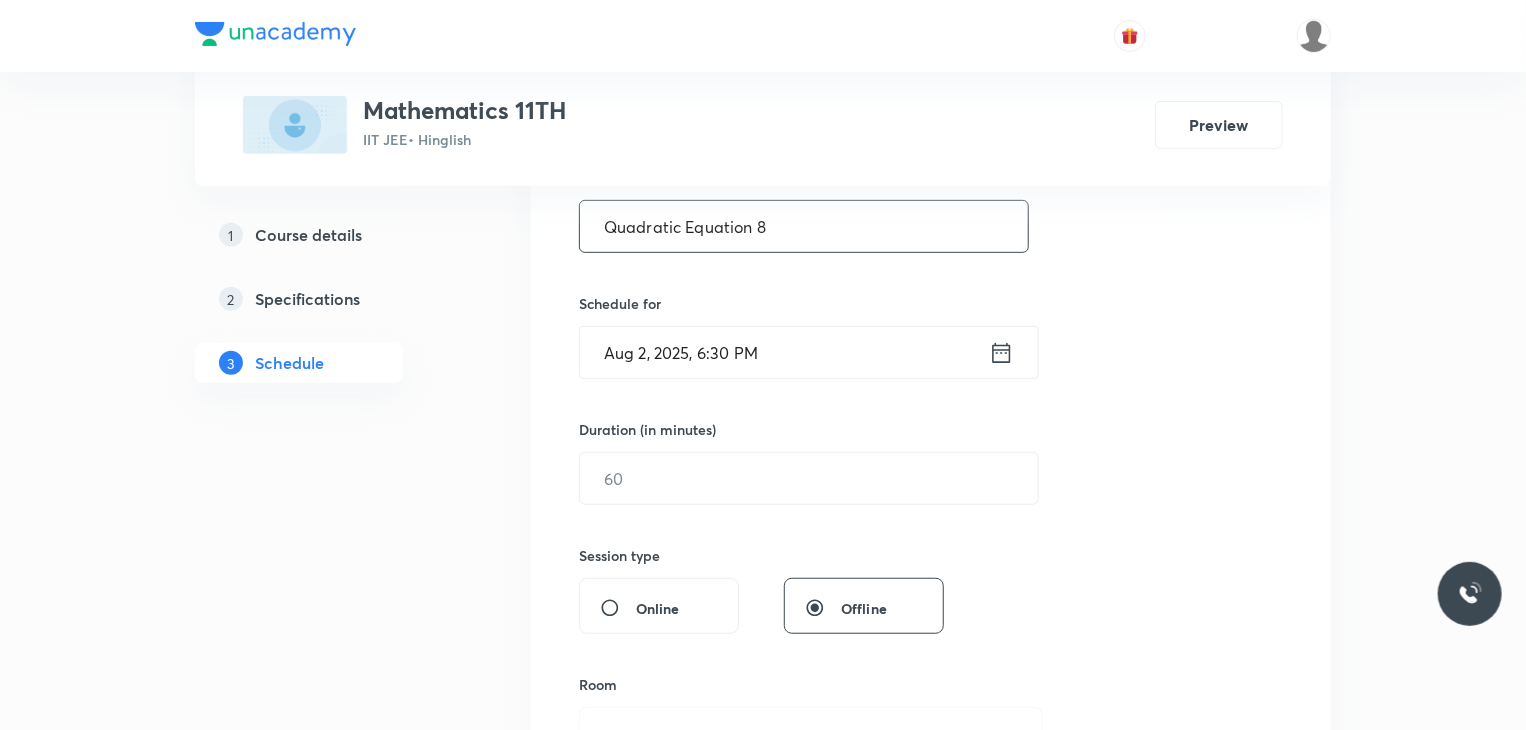 click on "Aug 2, 2025, 6:30 PM" at bounding box center (784, 352) 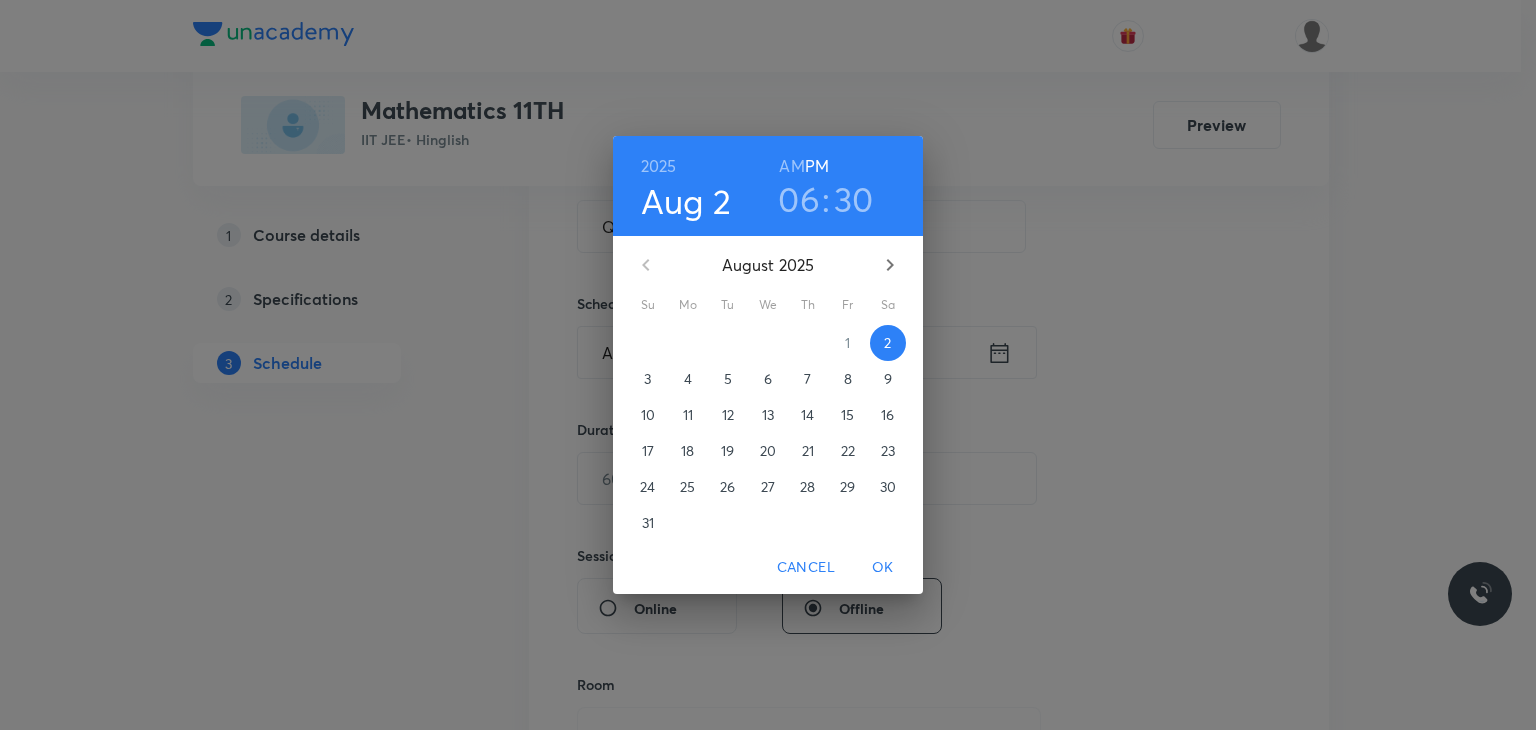 click on "4" at bounding box center (688, 379) 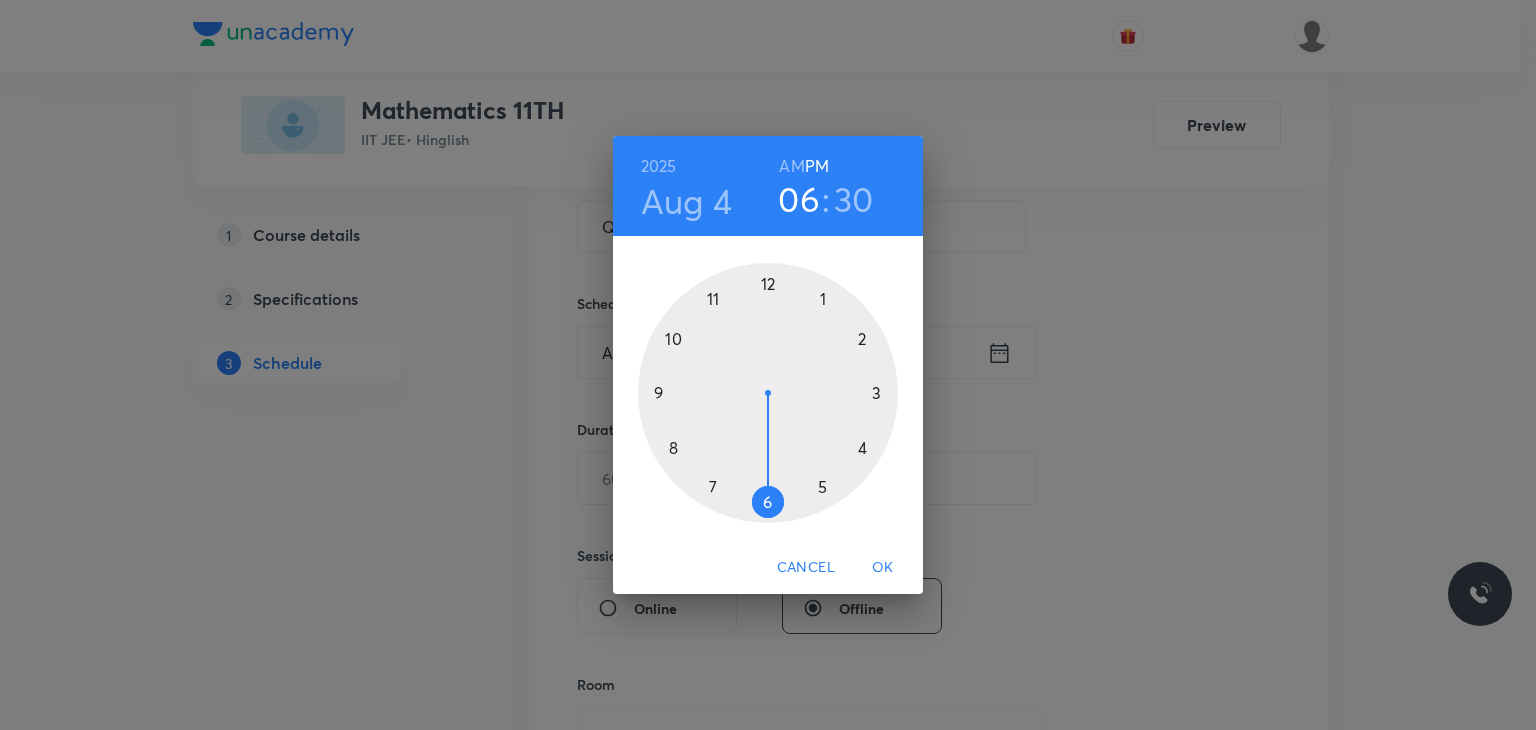 click on "AM" at bounding box center [791, 166] 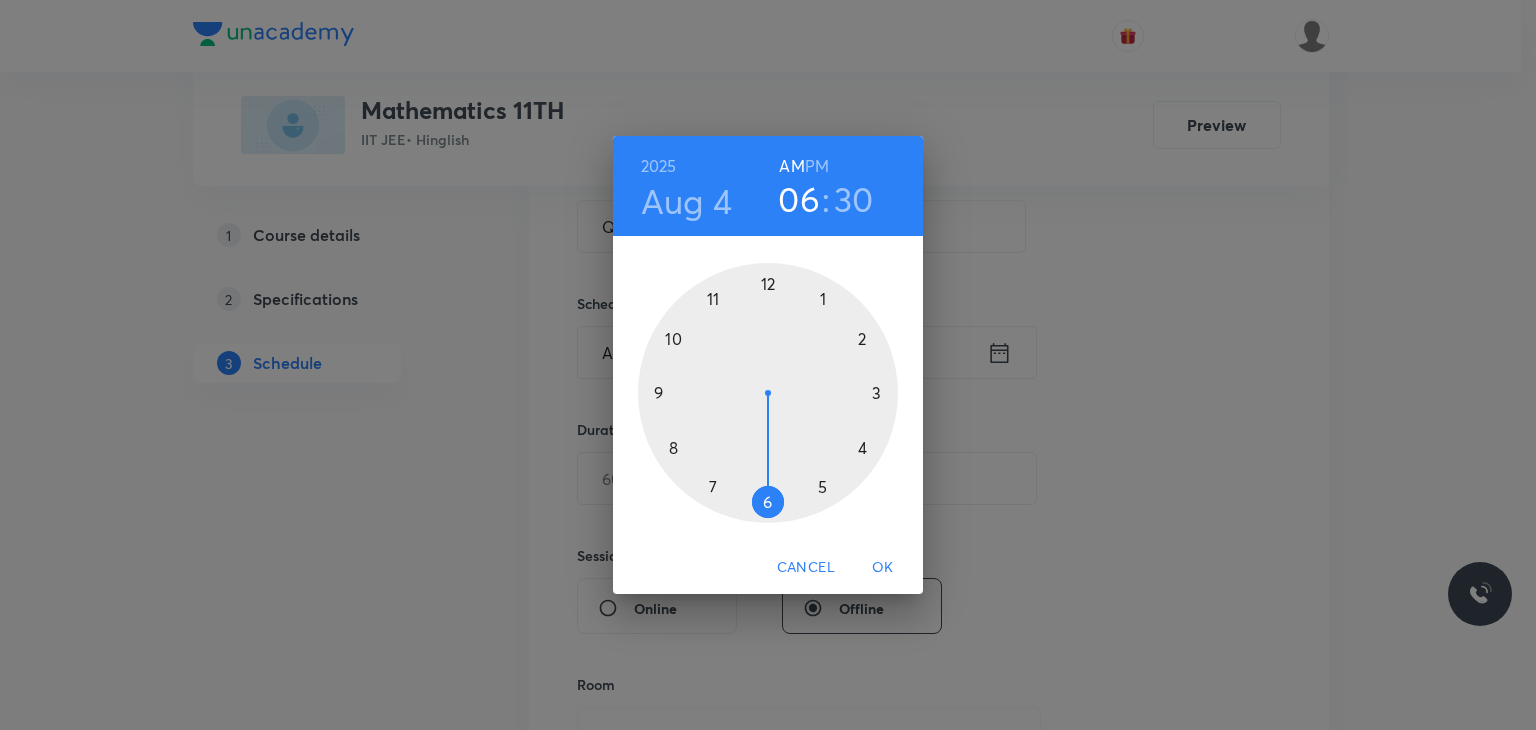 type 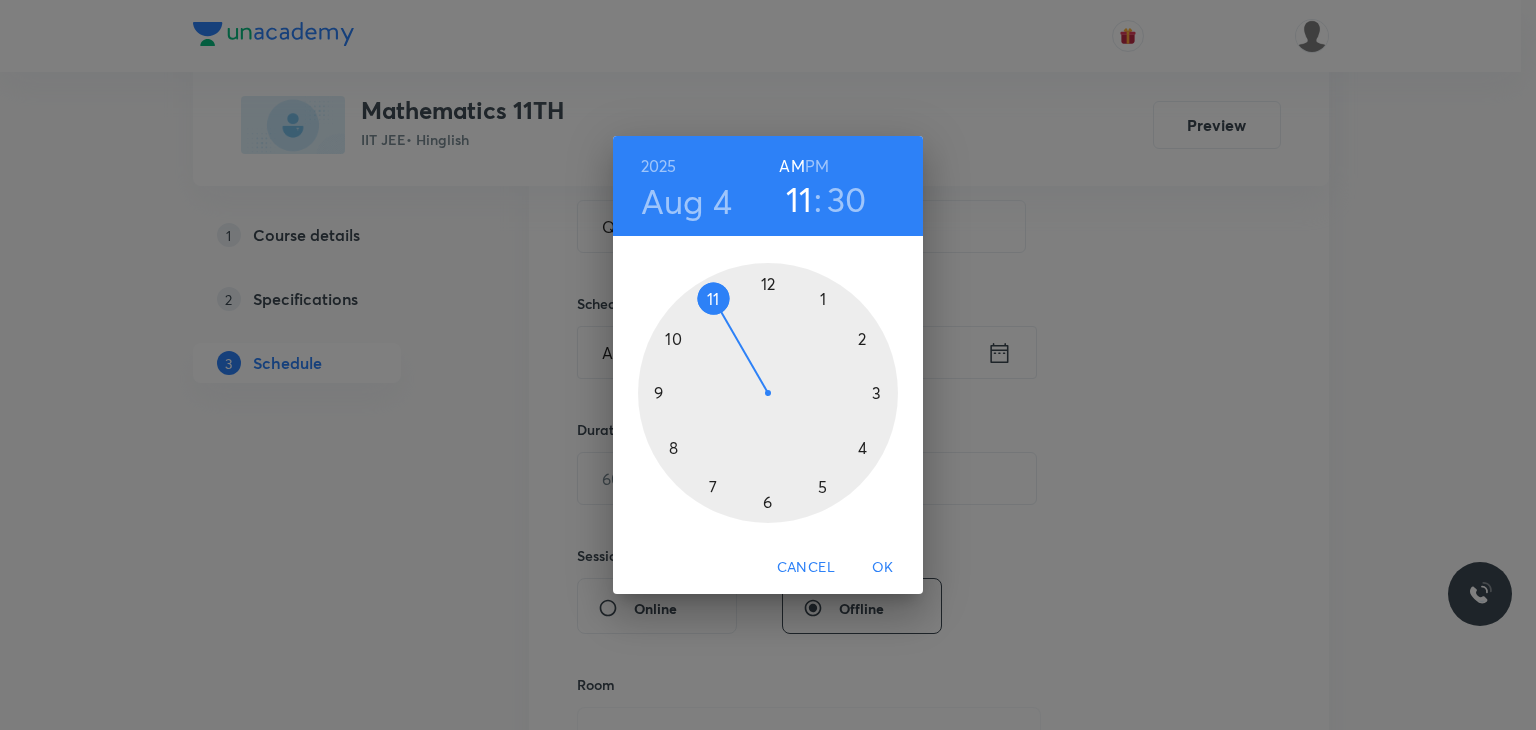 drag, startPoint x: 729, startPoint y: 285, endPoint x: 703, endPoint y: 304, distance: 32.202484 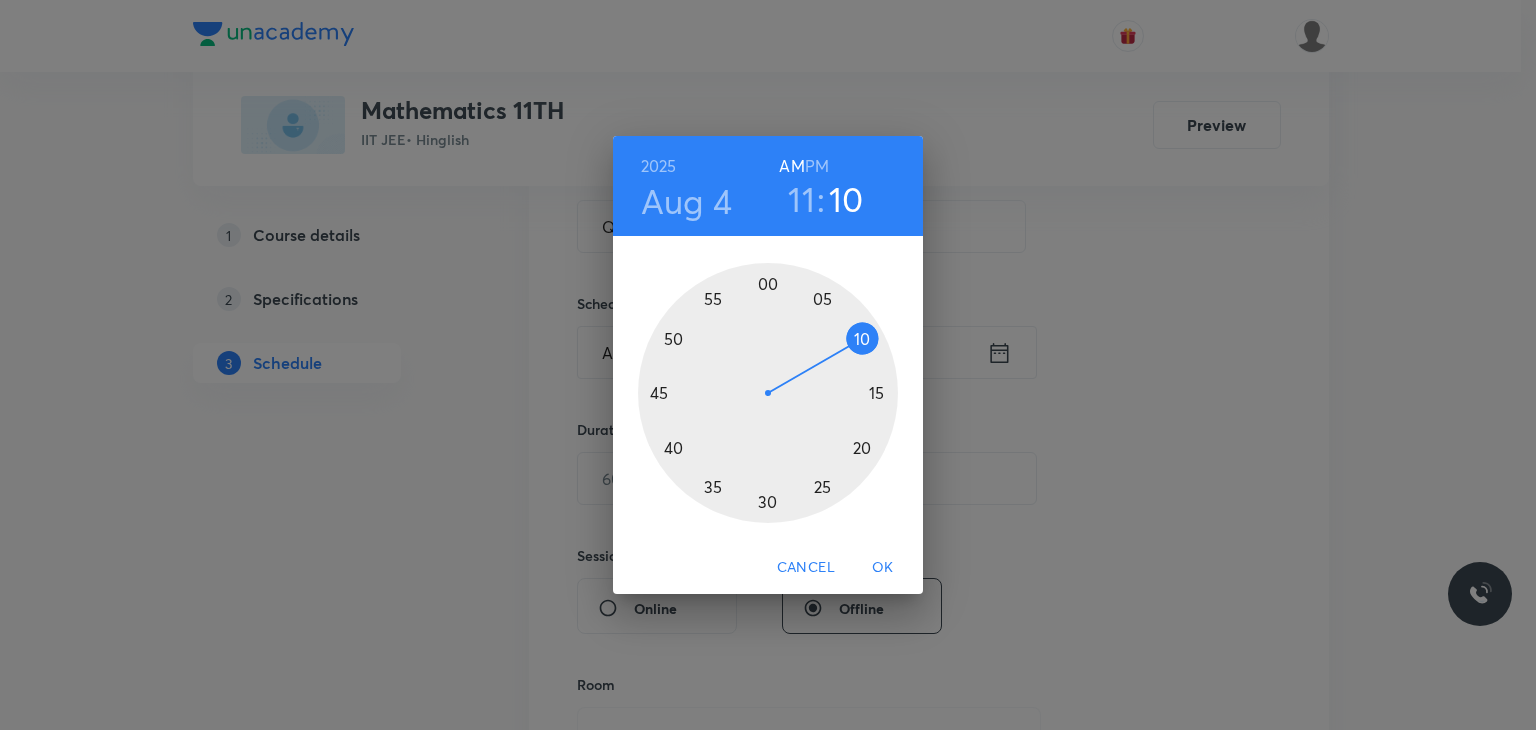 drag, startPoint x: 797, startPoint y: 322, endPoint x: 847, endPoint y: 349, distance: 56.82429 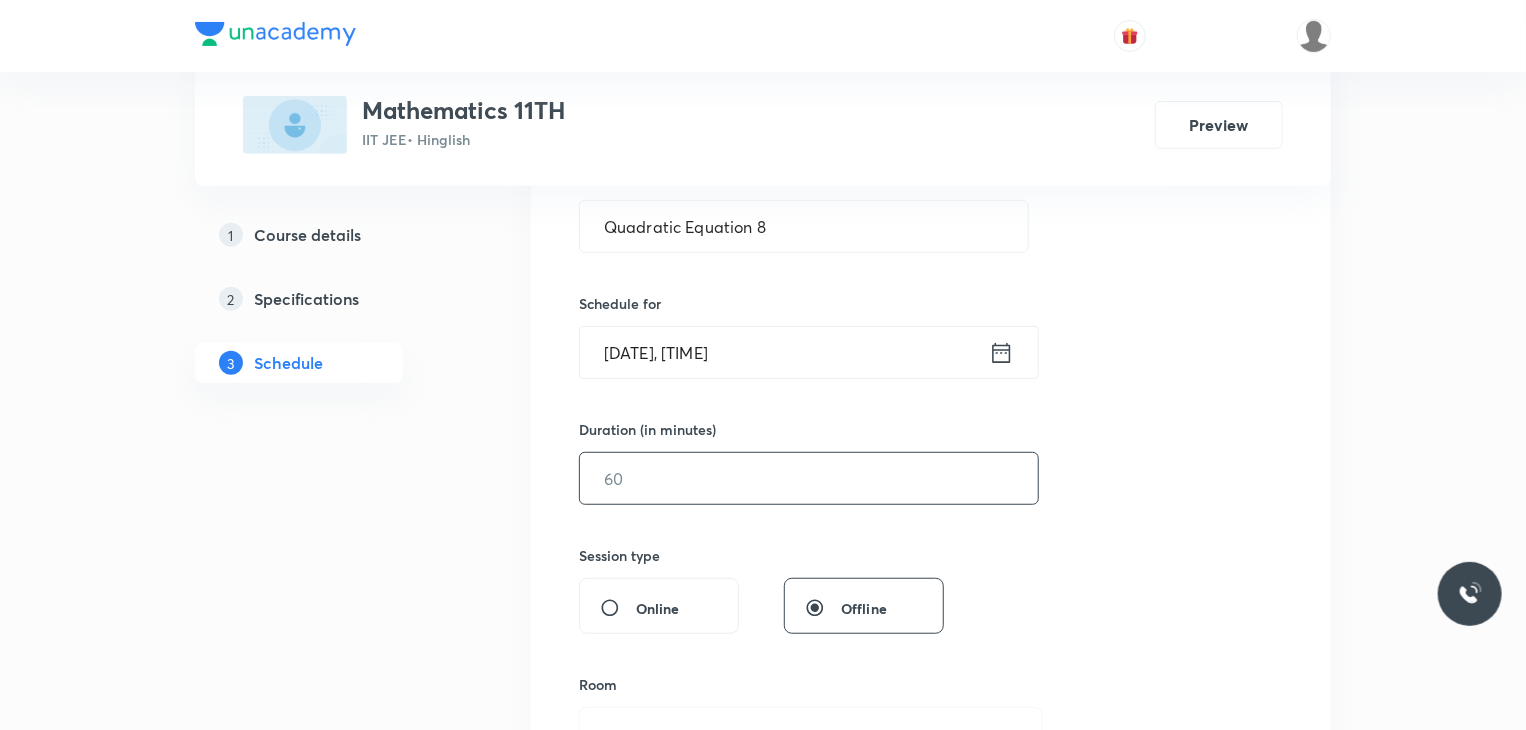 click at bounding box center (809, 478) 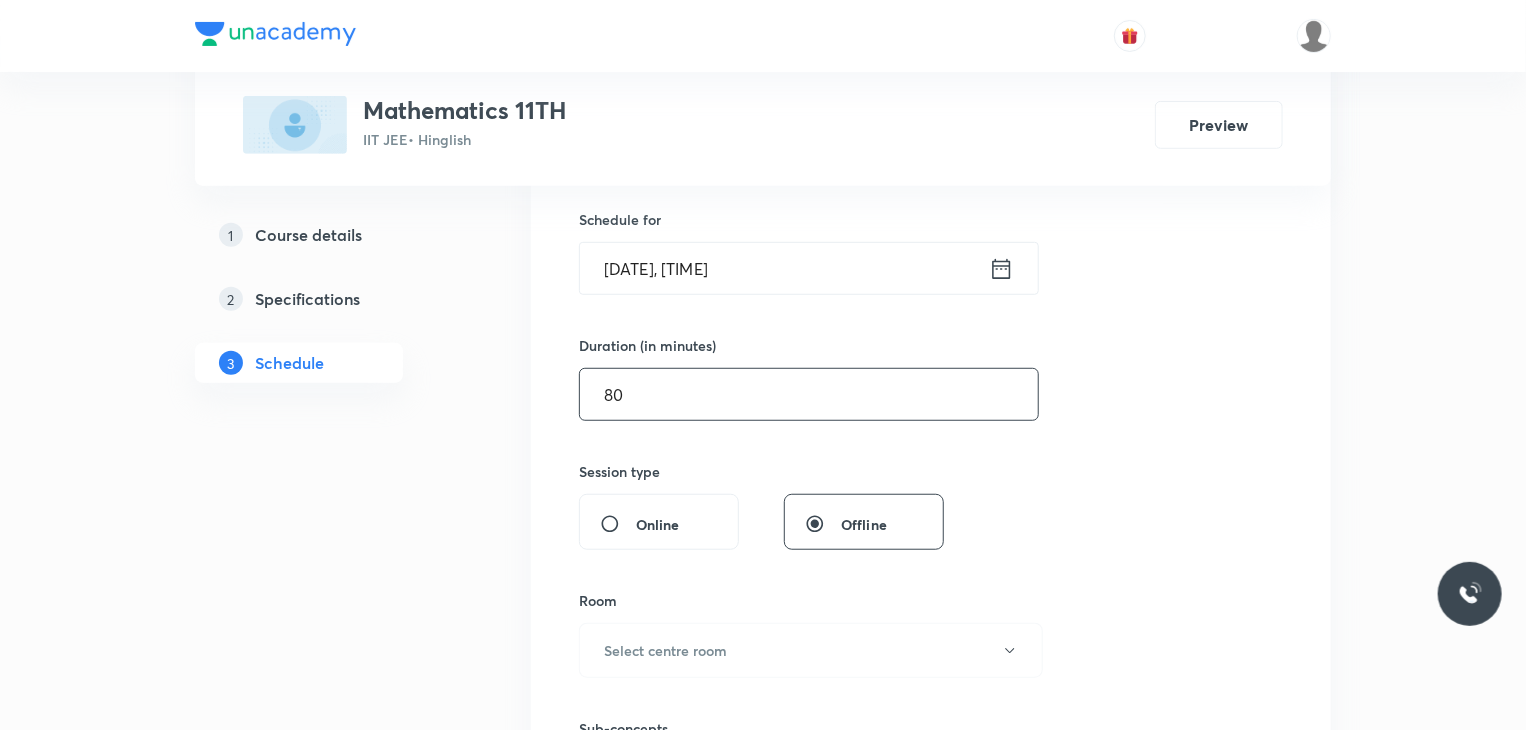 scroll, scrollTop: 700, scrollLeft: 0, axis: vertical 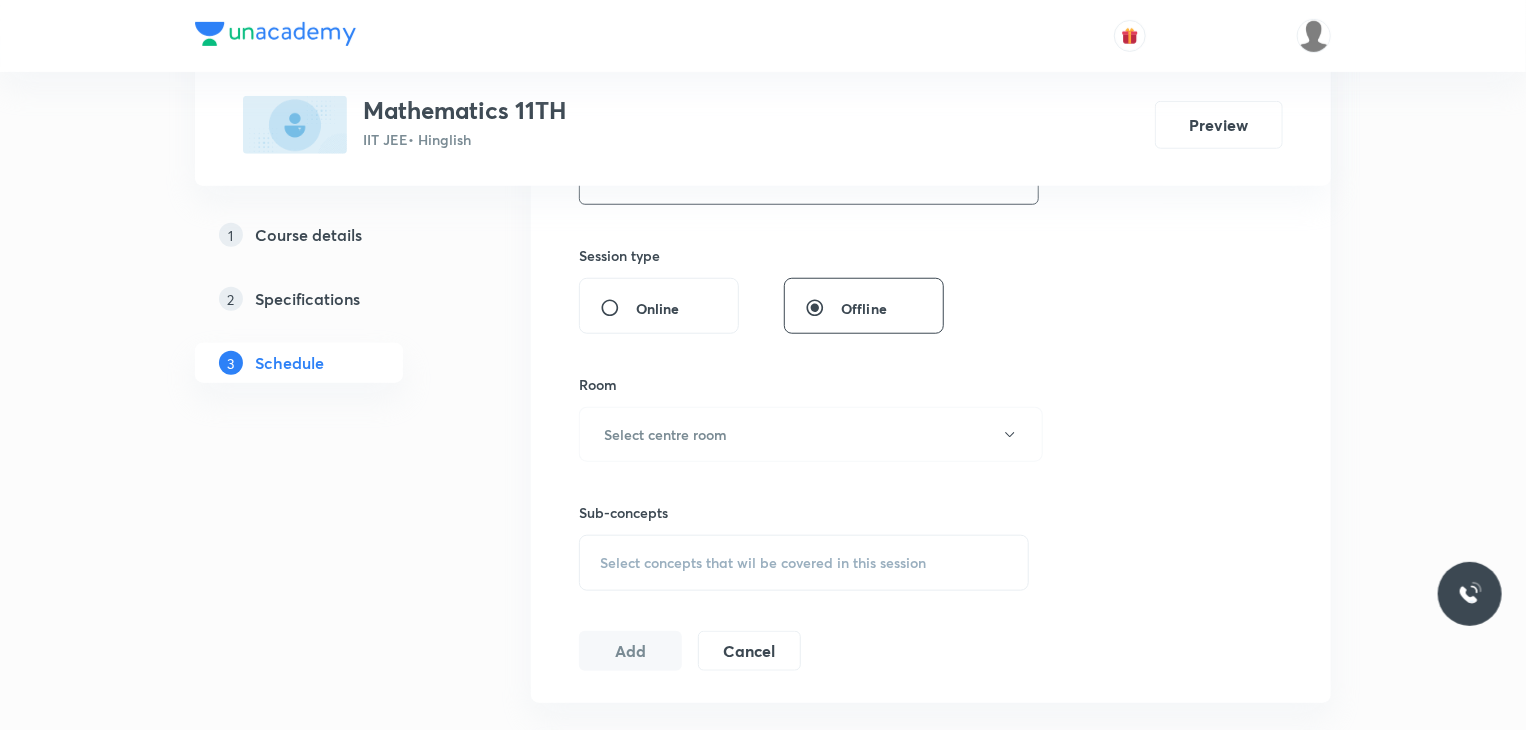 type on "80" 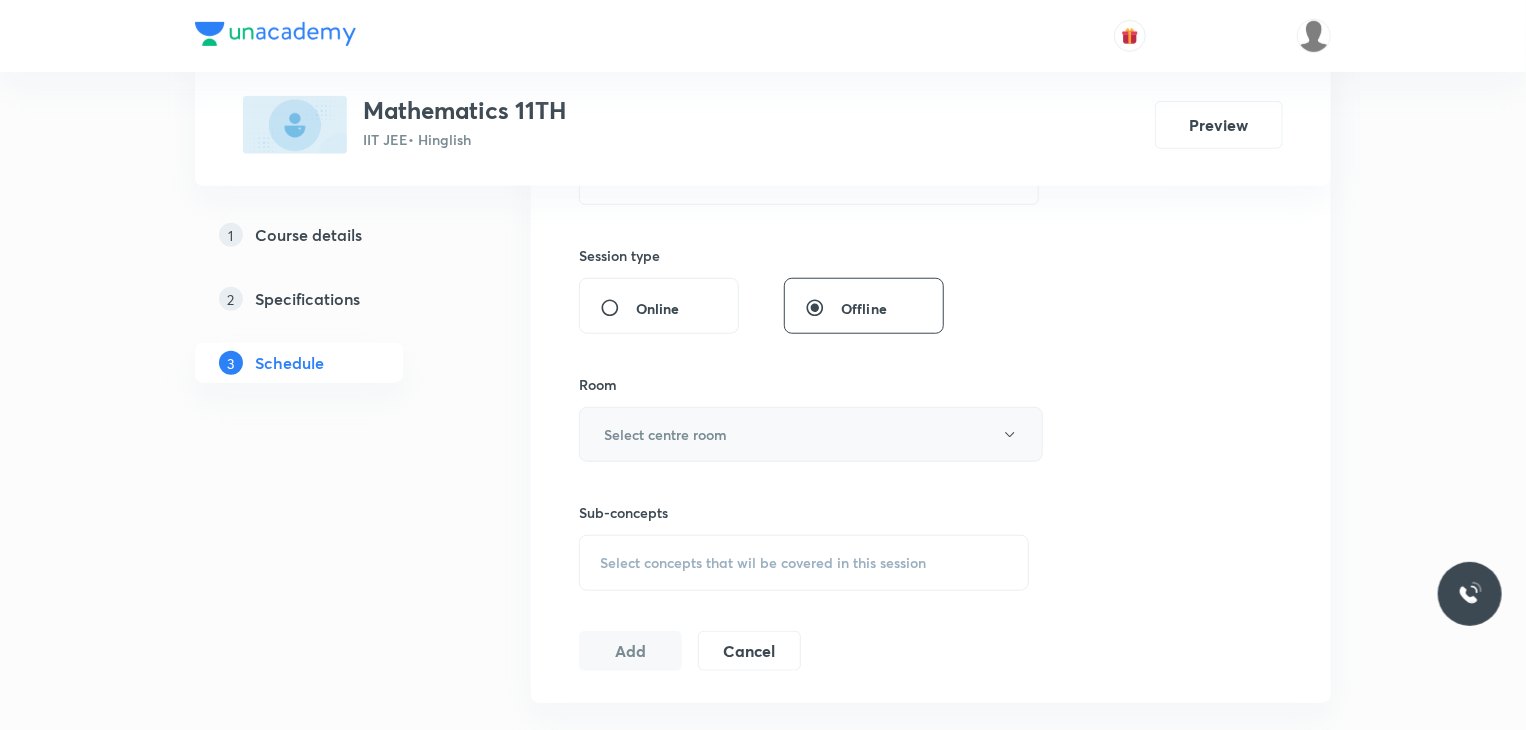 click on "Select centre room" at bounding box center [665, 434] 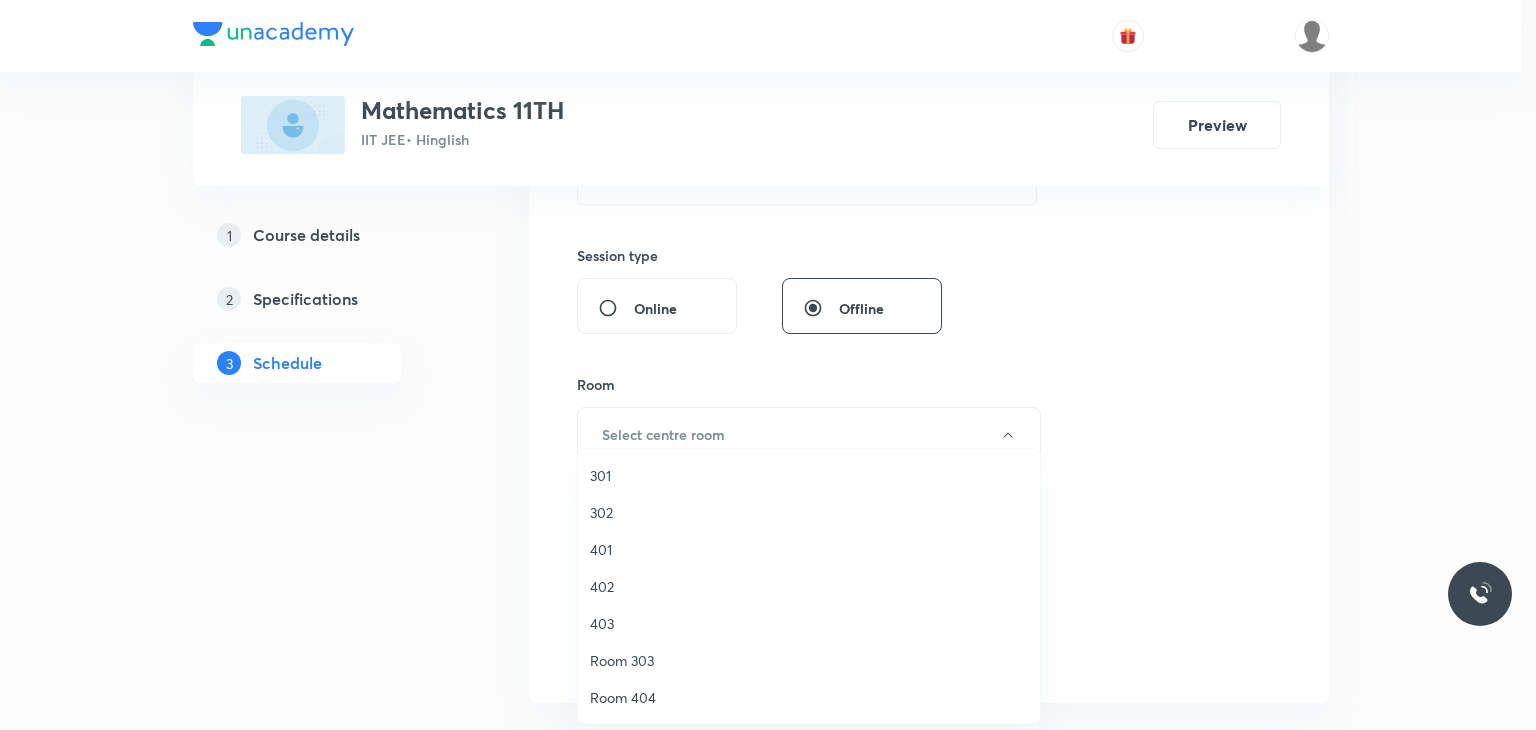 click at bounding box center (768, 365) 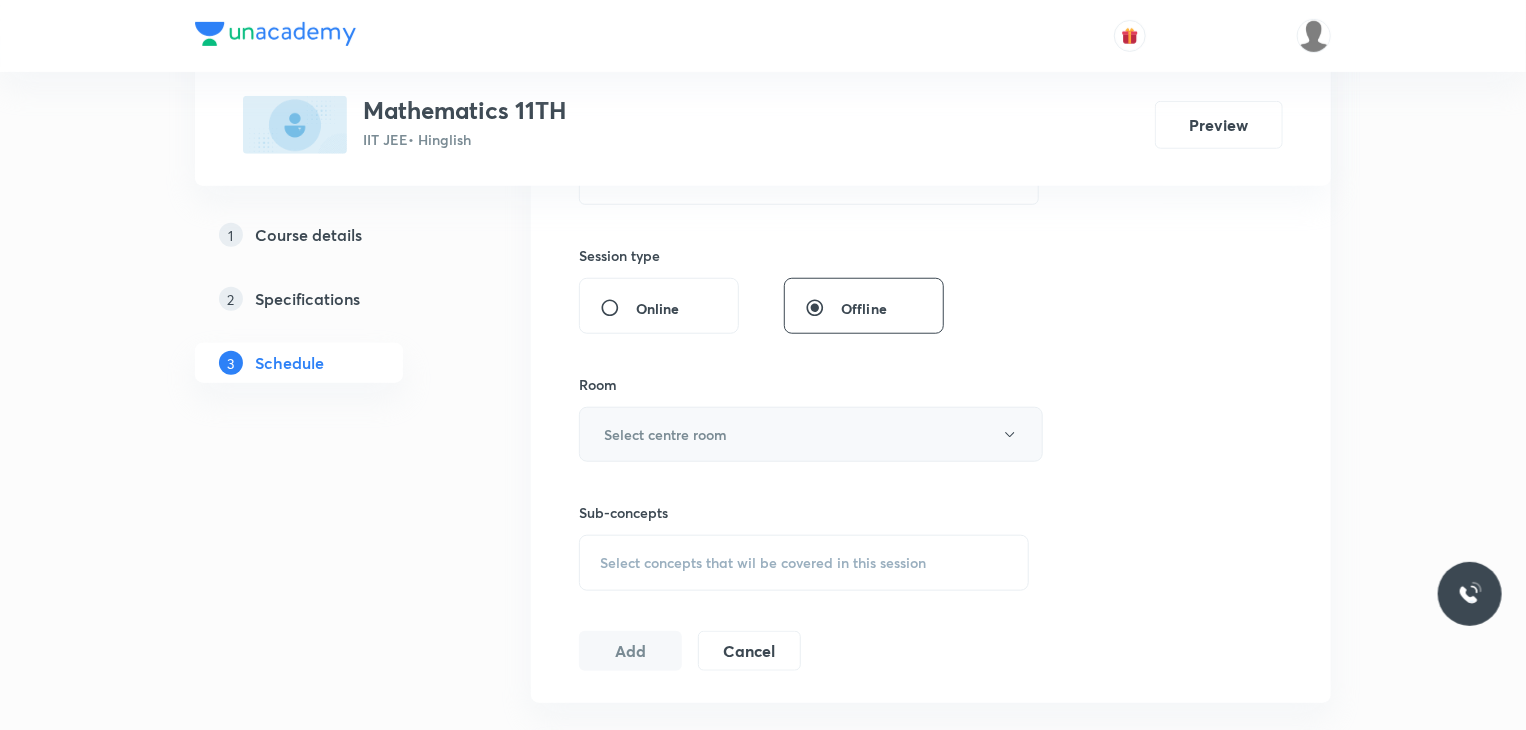 click on "Select centre room" at bounding box center [665, 434] 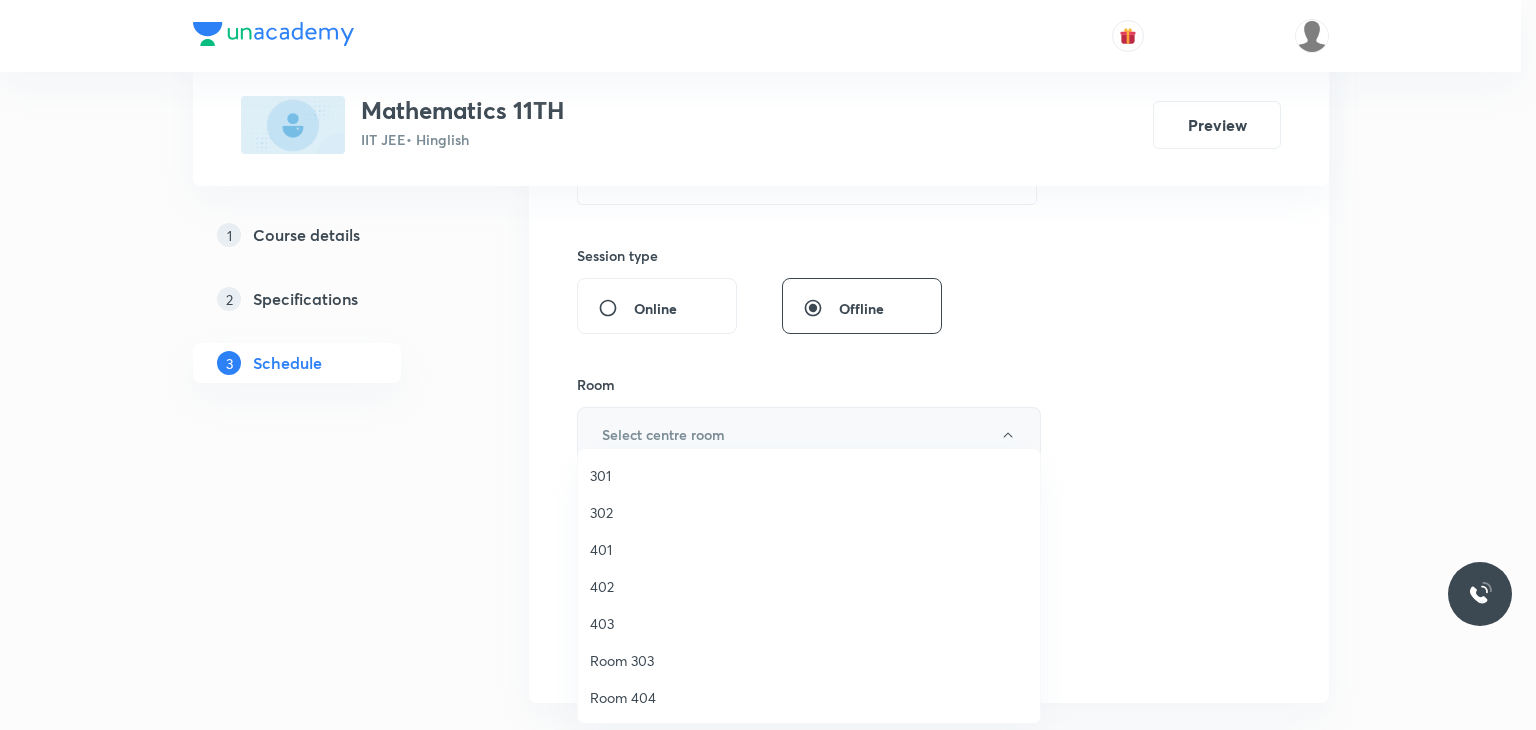 click on "301" at bounding box center (809, 475) 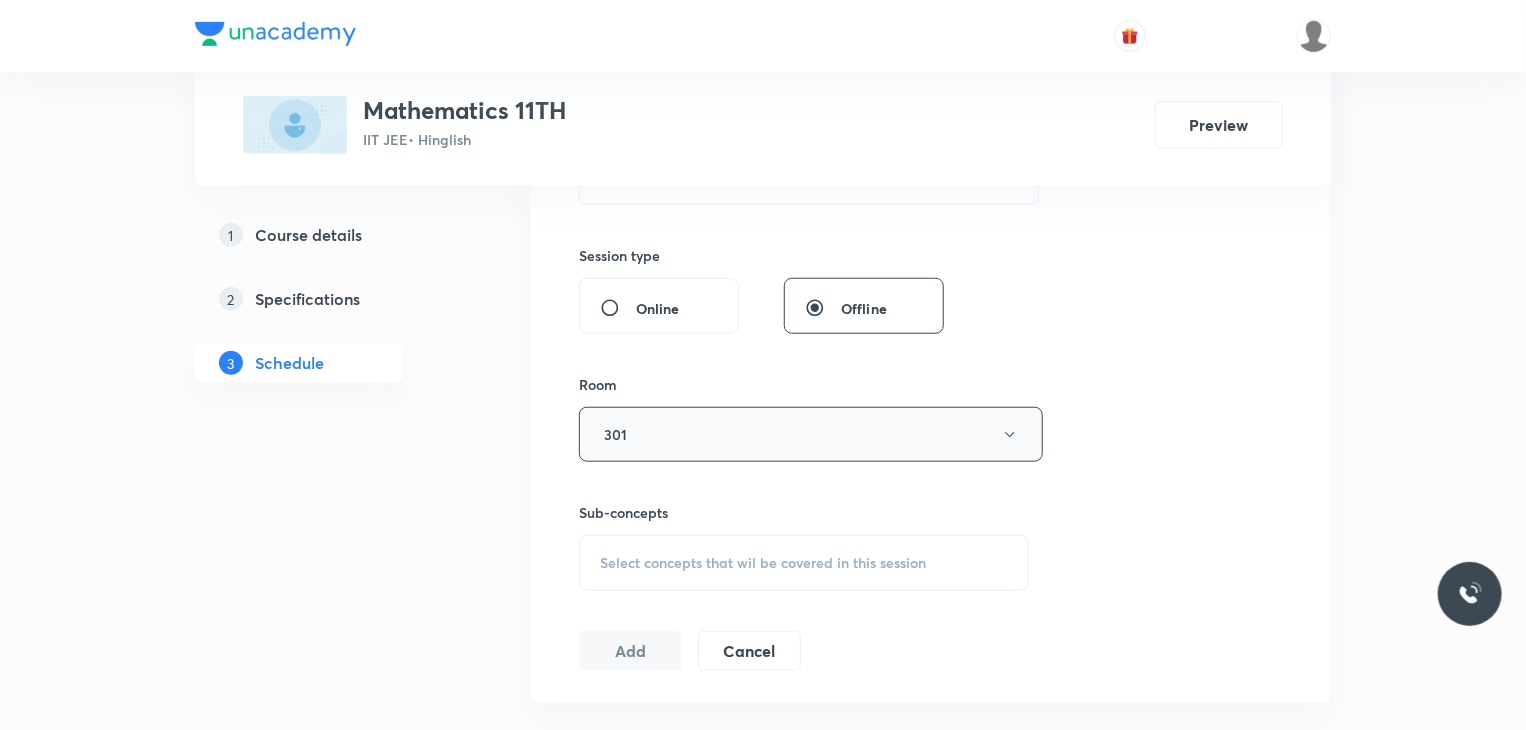 click on "Select concepts that wil be covered in this session" at bounding box center (804, 563) 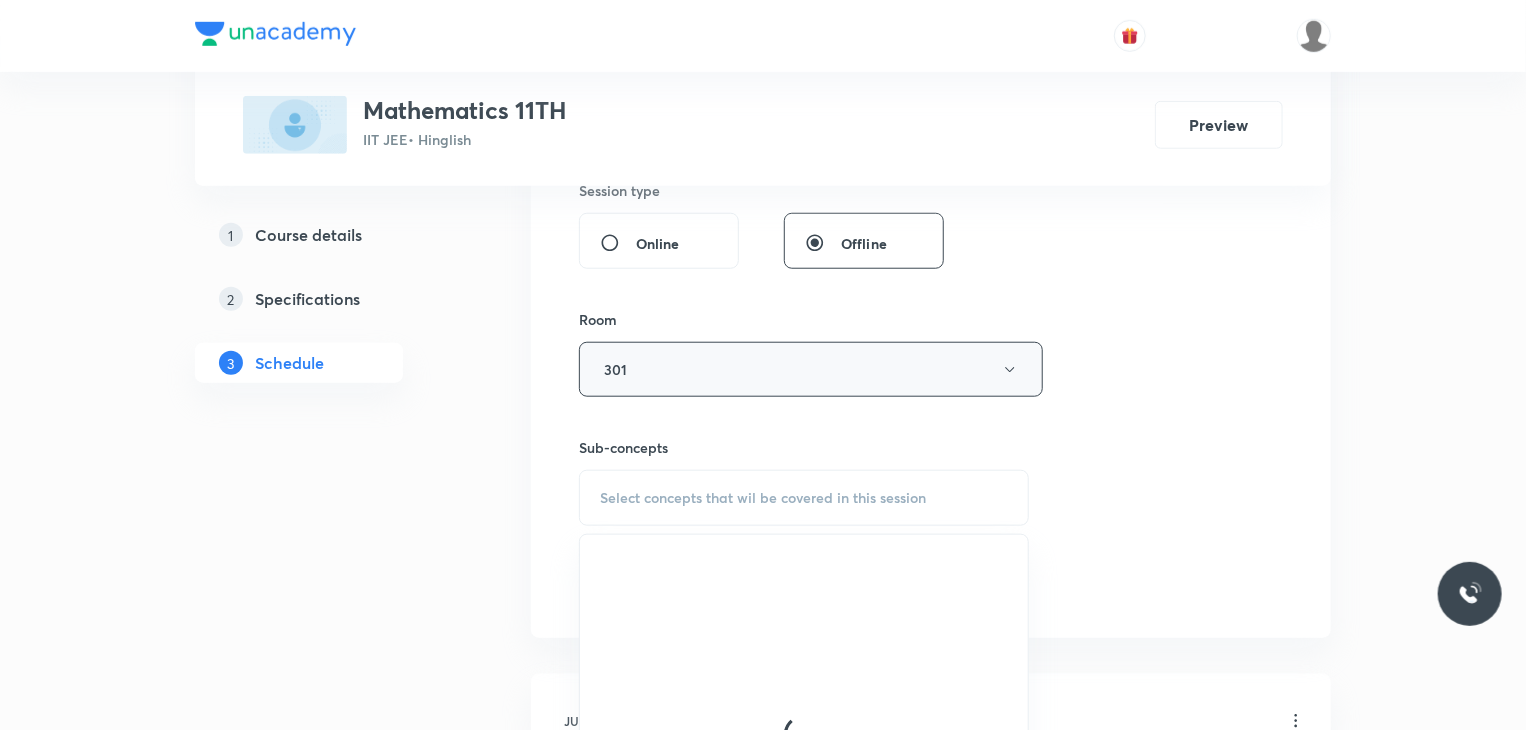scroll, scrollTop: 800, scrollLeft: 0, axis: vertical 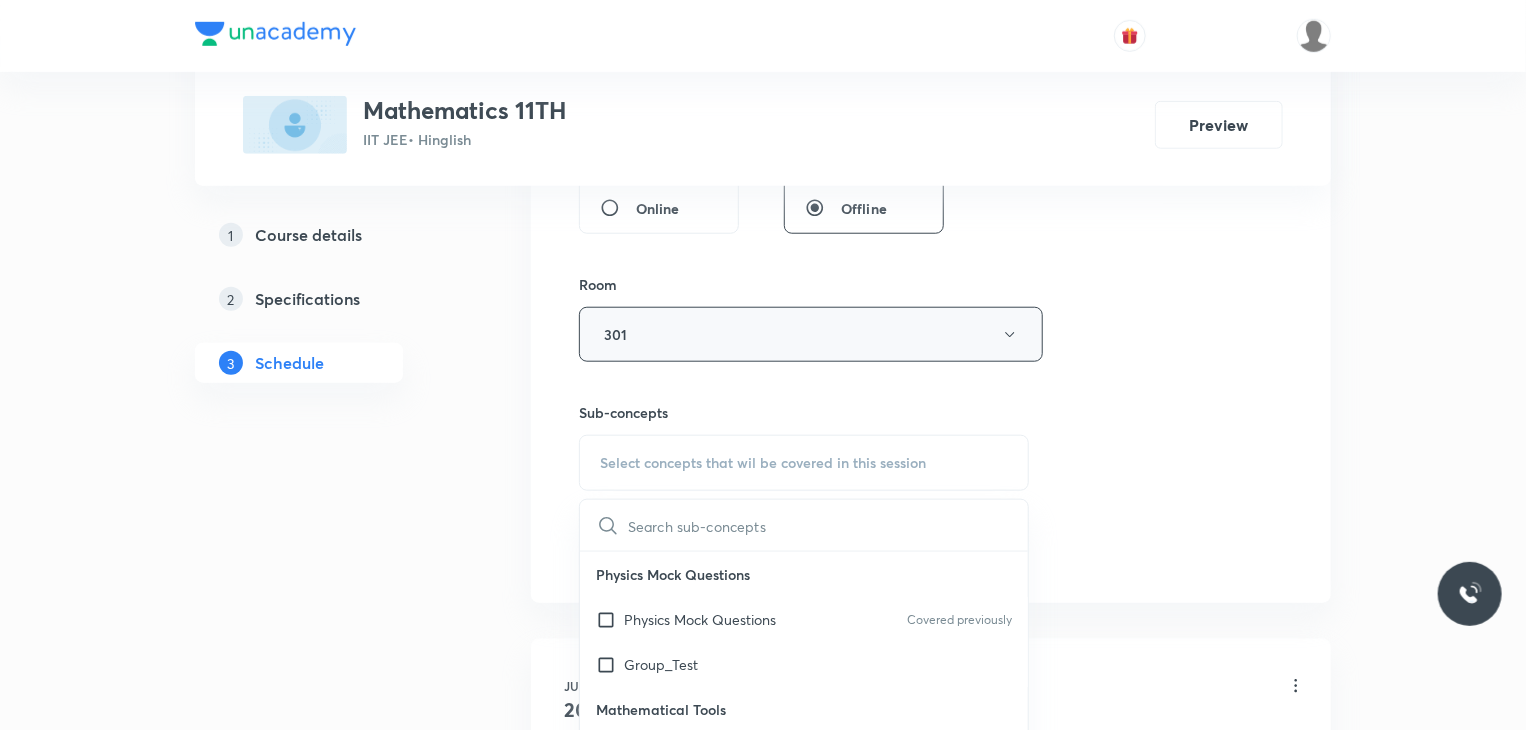 drag, startPoint x: 717, startPoint y: 602, endPoint x: 1044, endPoint y: 509, distance: 339.96765 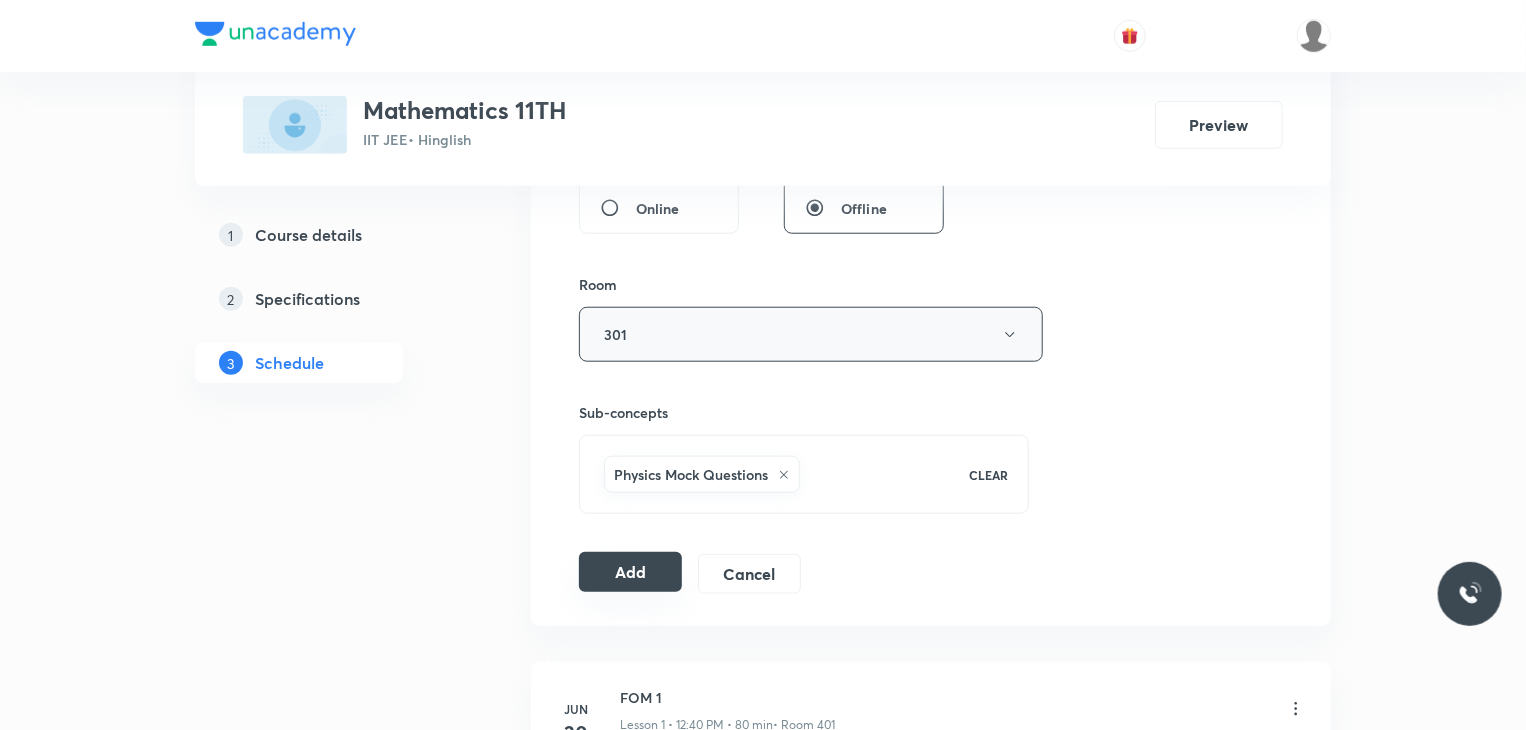 click on "Add" at bounding box center [630, 572] 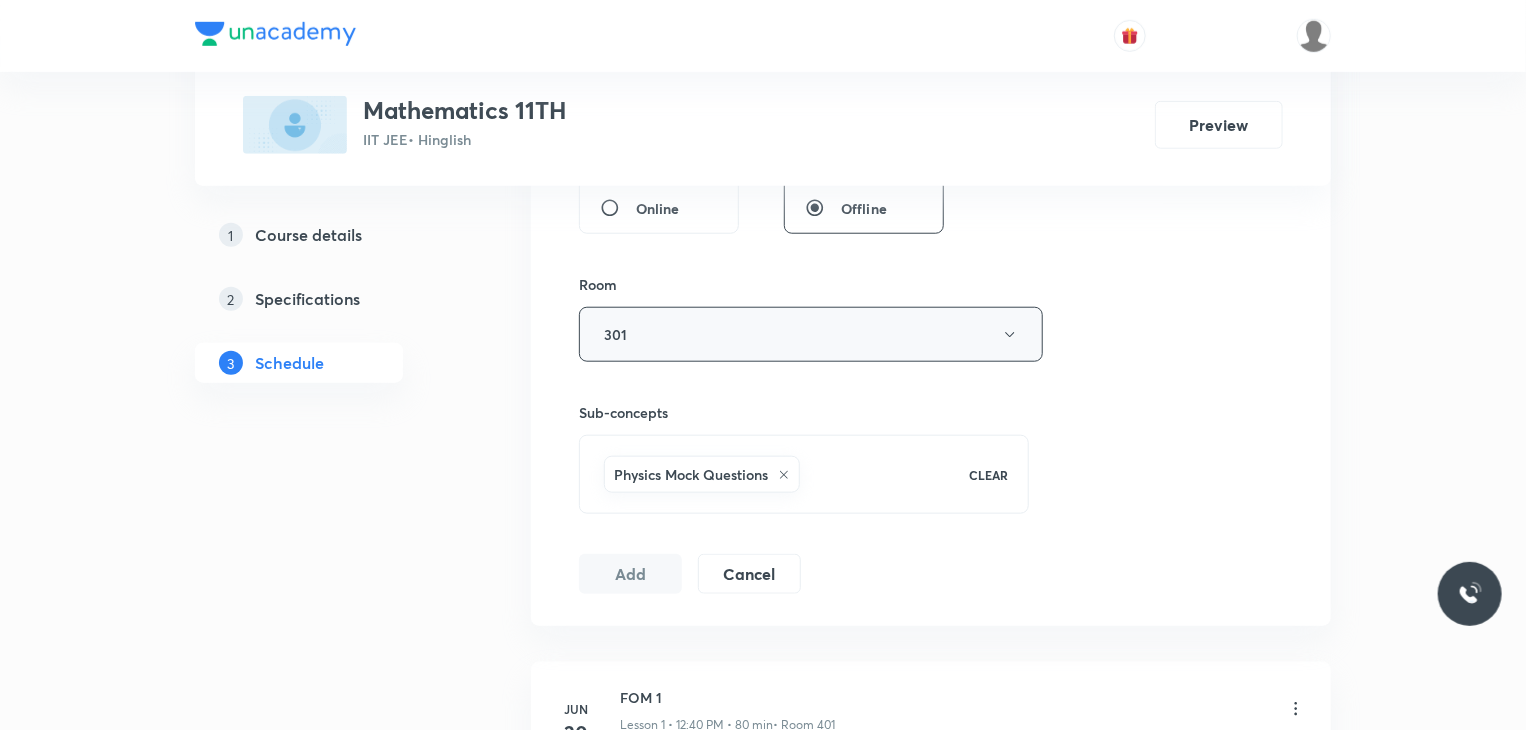 scroll, scrollTop: 3367, scrollLeft: 0, axis: vertical 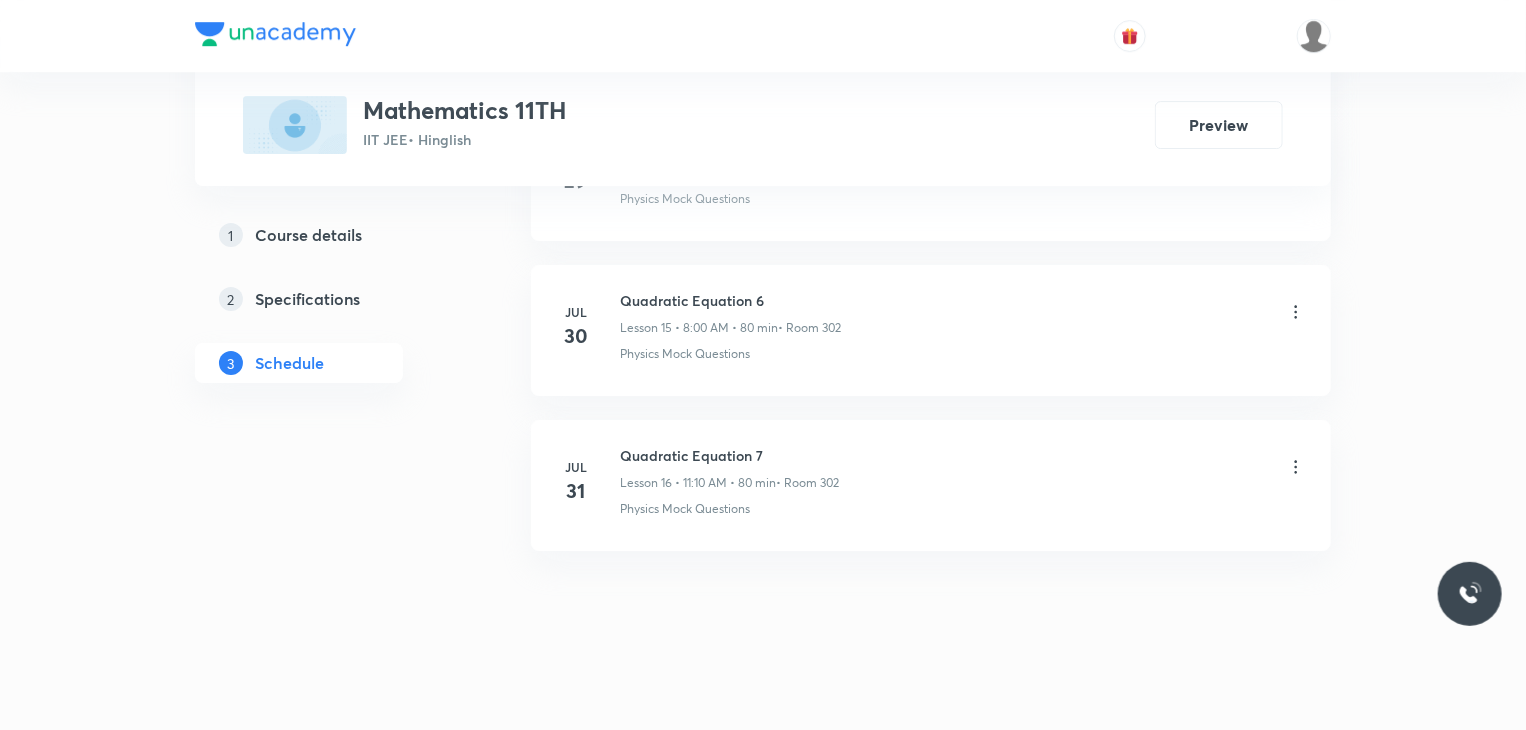 type 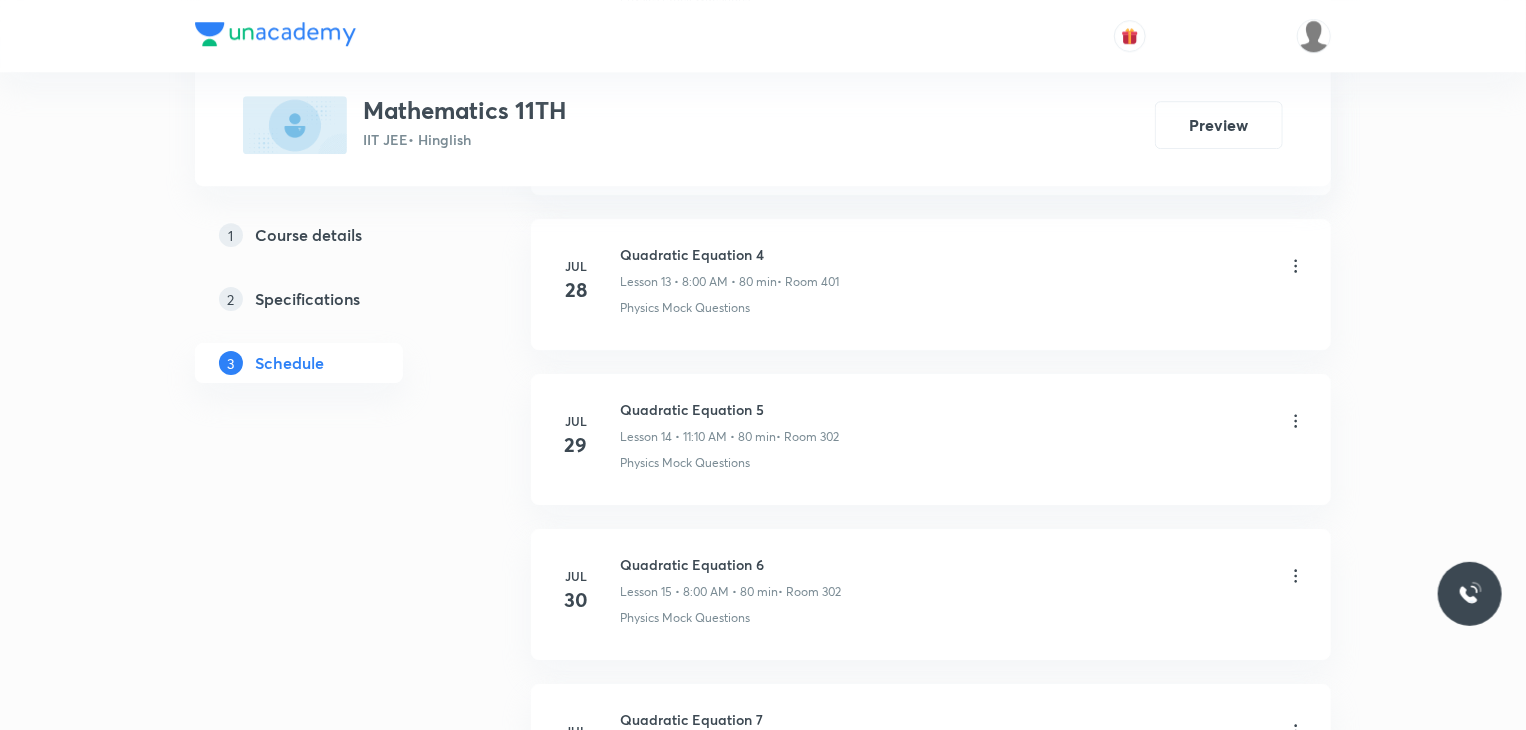 scroll, scrollTop: 3367, scrollLeft: 0, axis: vertical 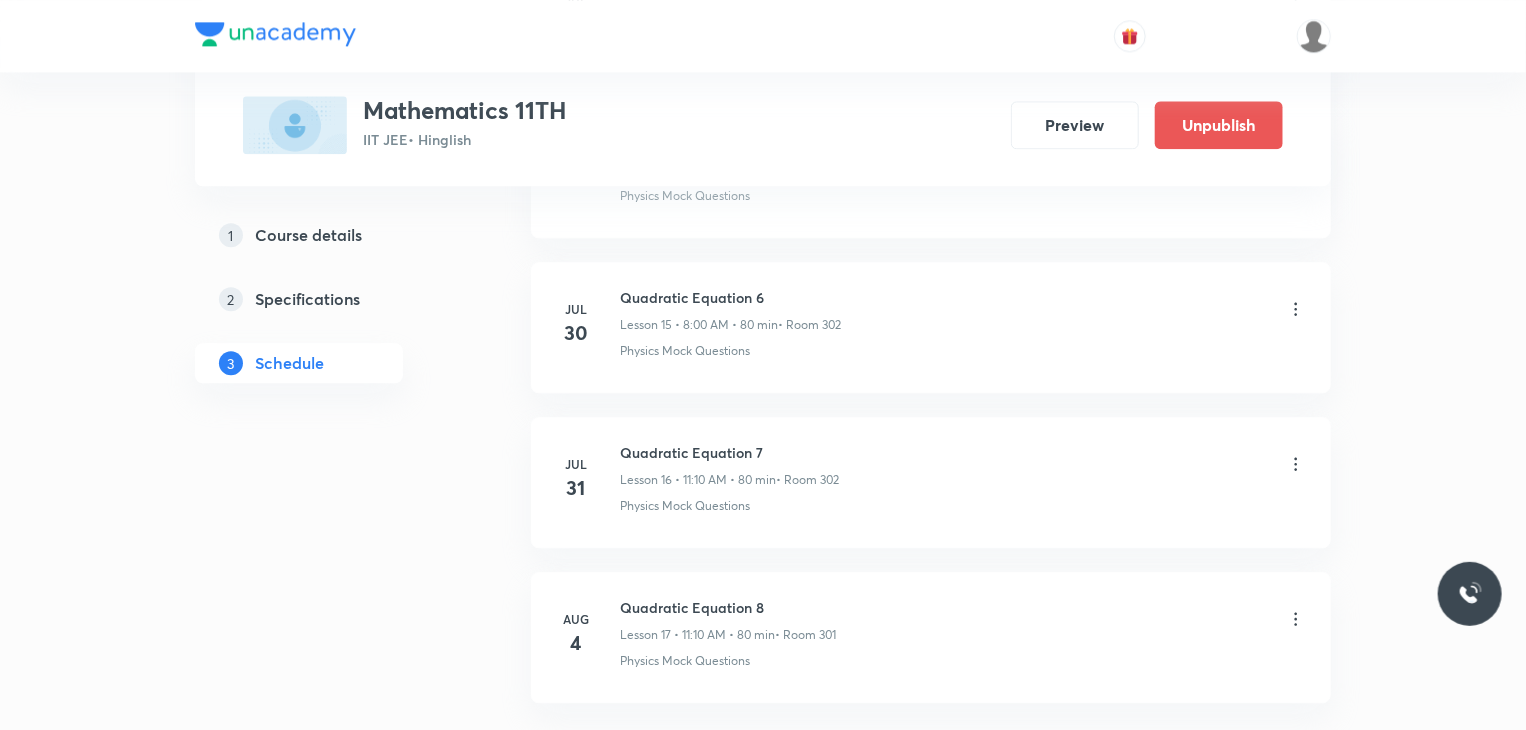click on "Quadratic Equation 7" at bounding box center (729, 452) 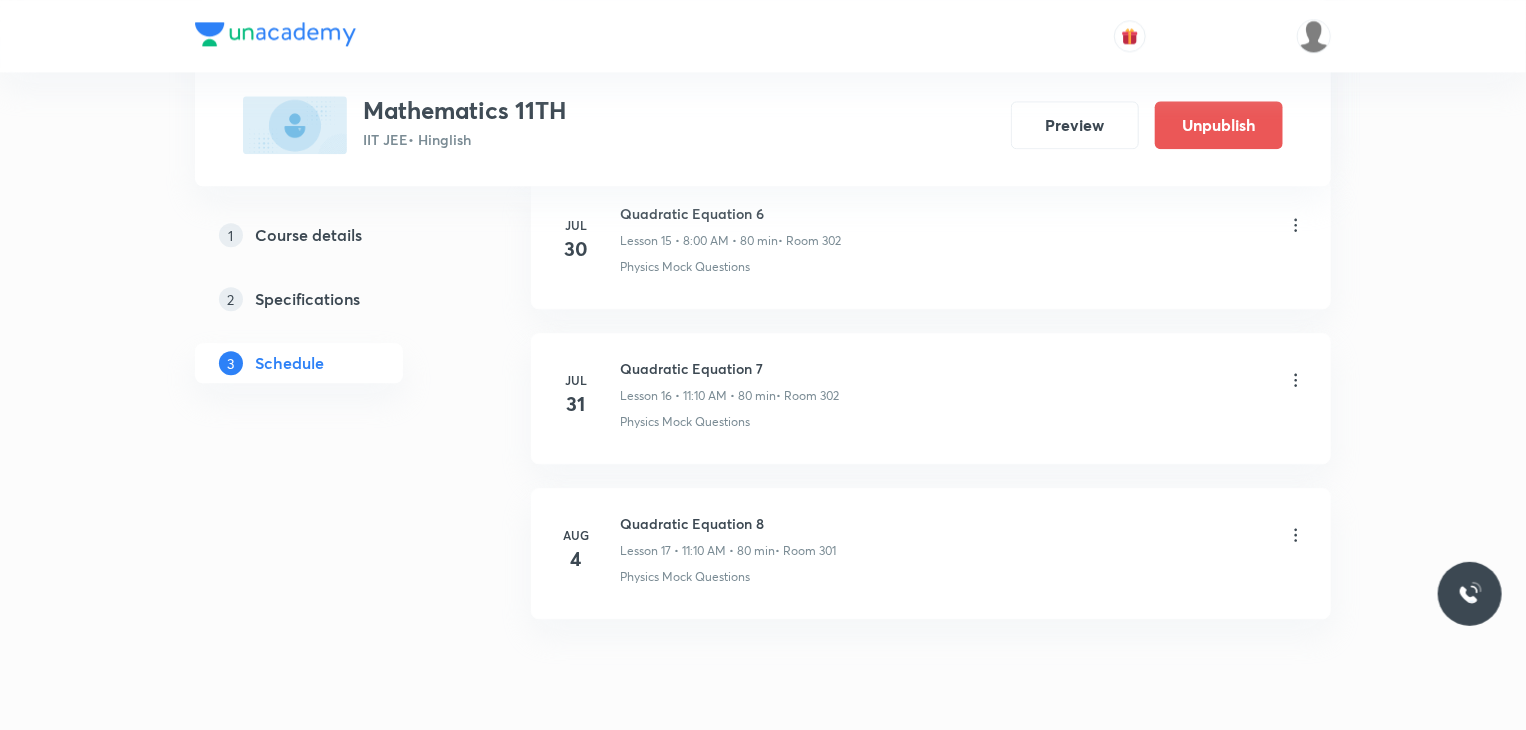 scroll, scrollTop: 2582, scrollLeft: 0, axis: vertical 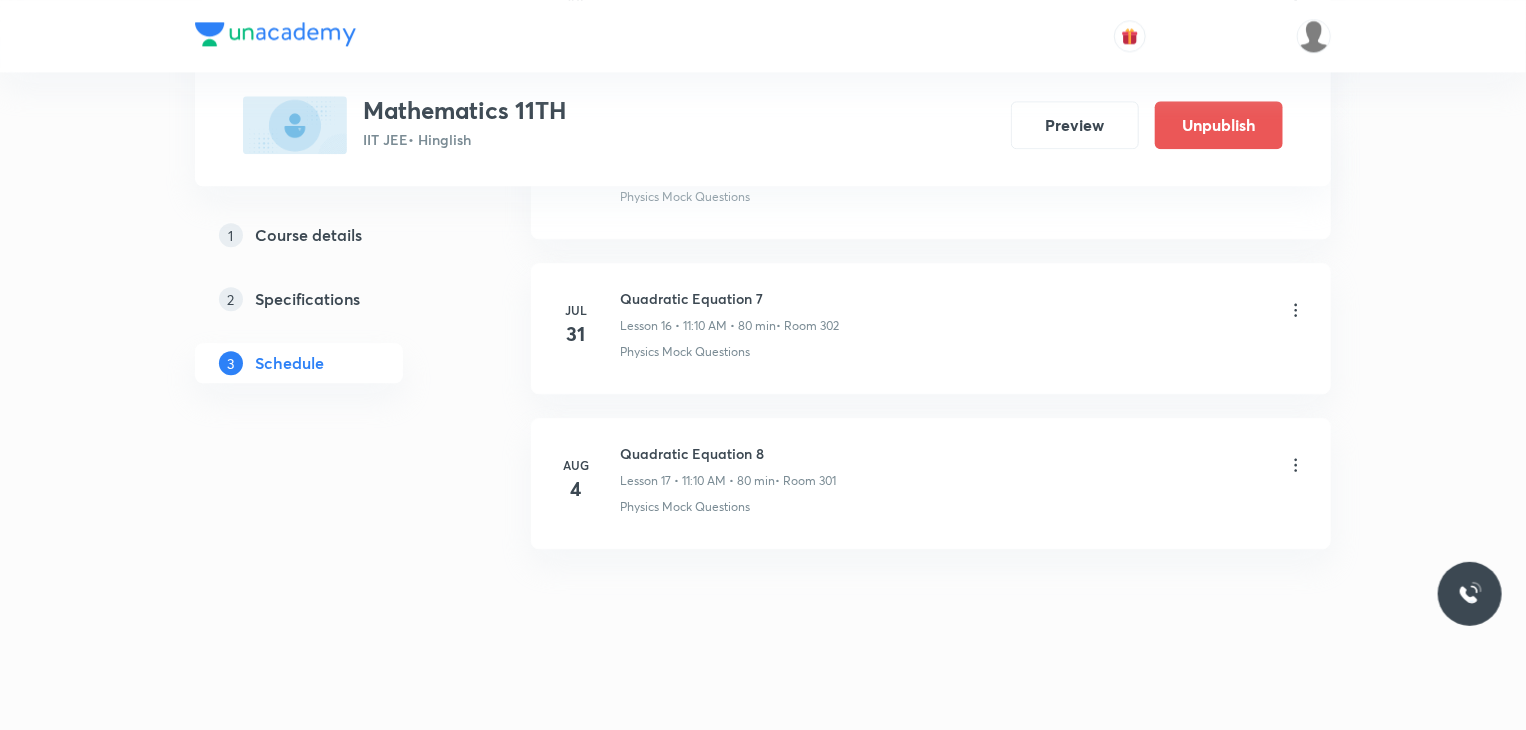 click on "Quadratic Equation 8" at bounding box center (728, 453) 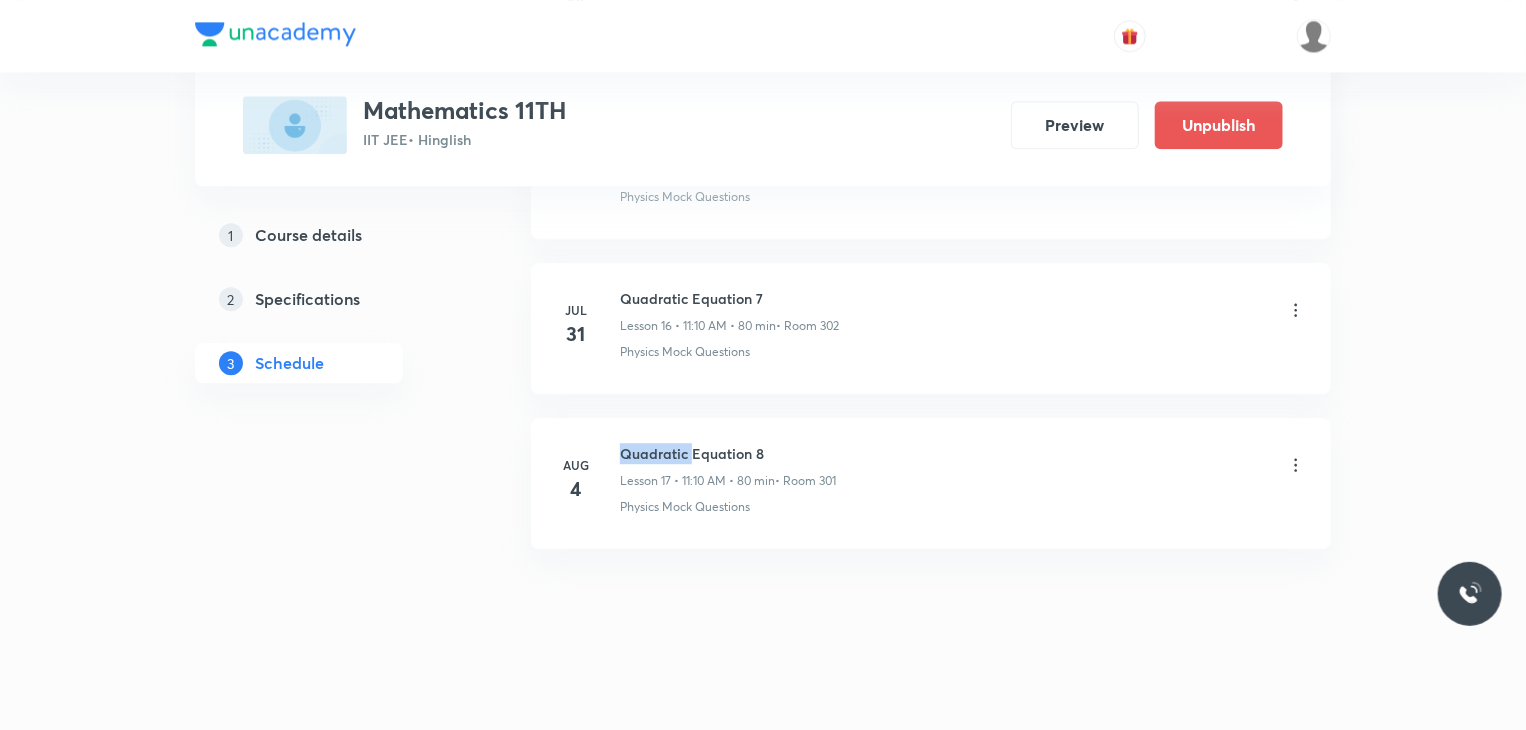 click on "Quadratic Equation 8" at bounding box center [728, 453] 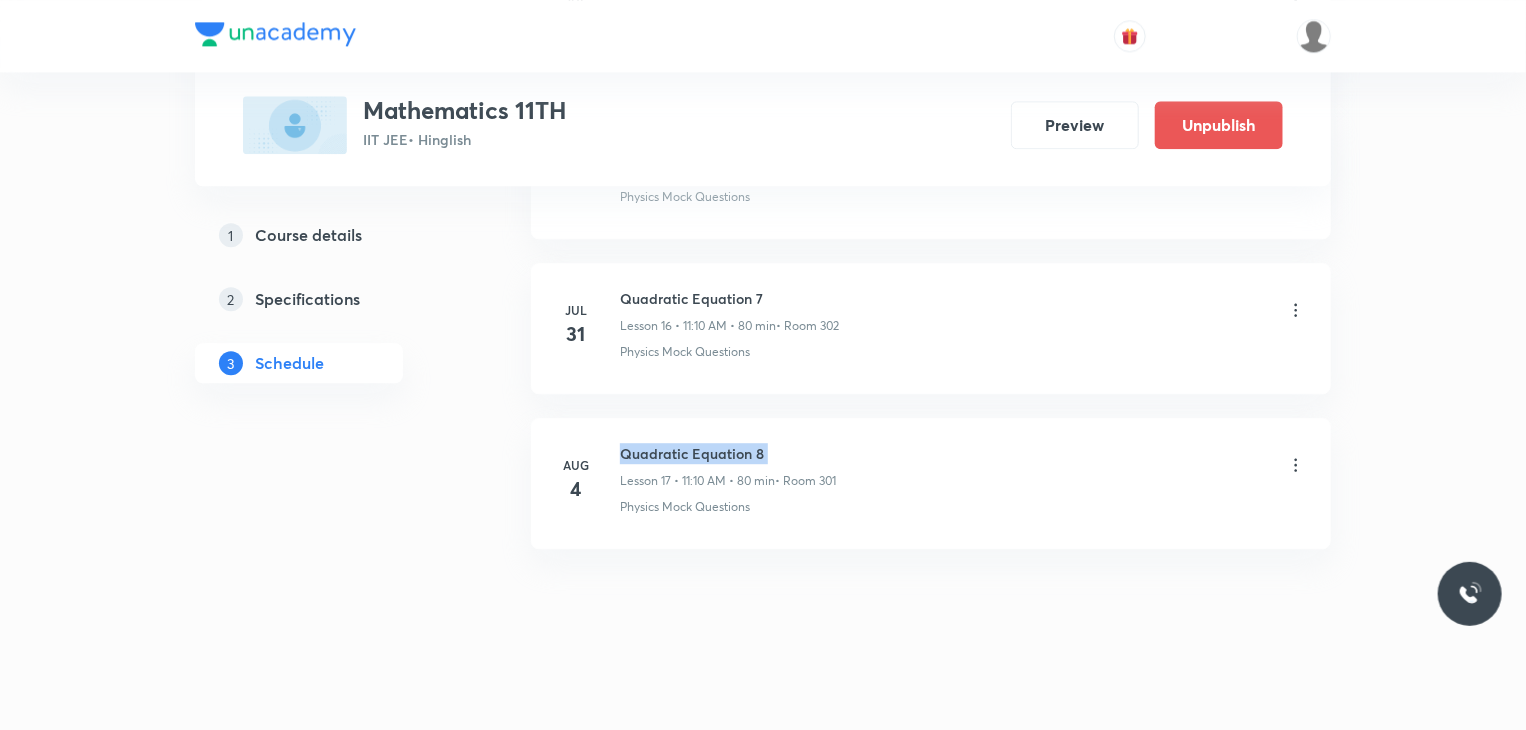 click on "Quadratic Equation 8" at bounding box center [728, 453] 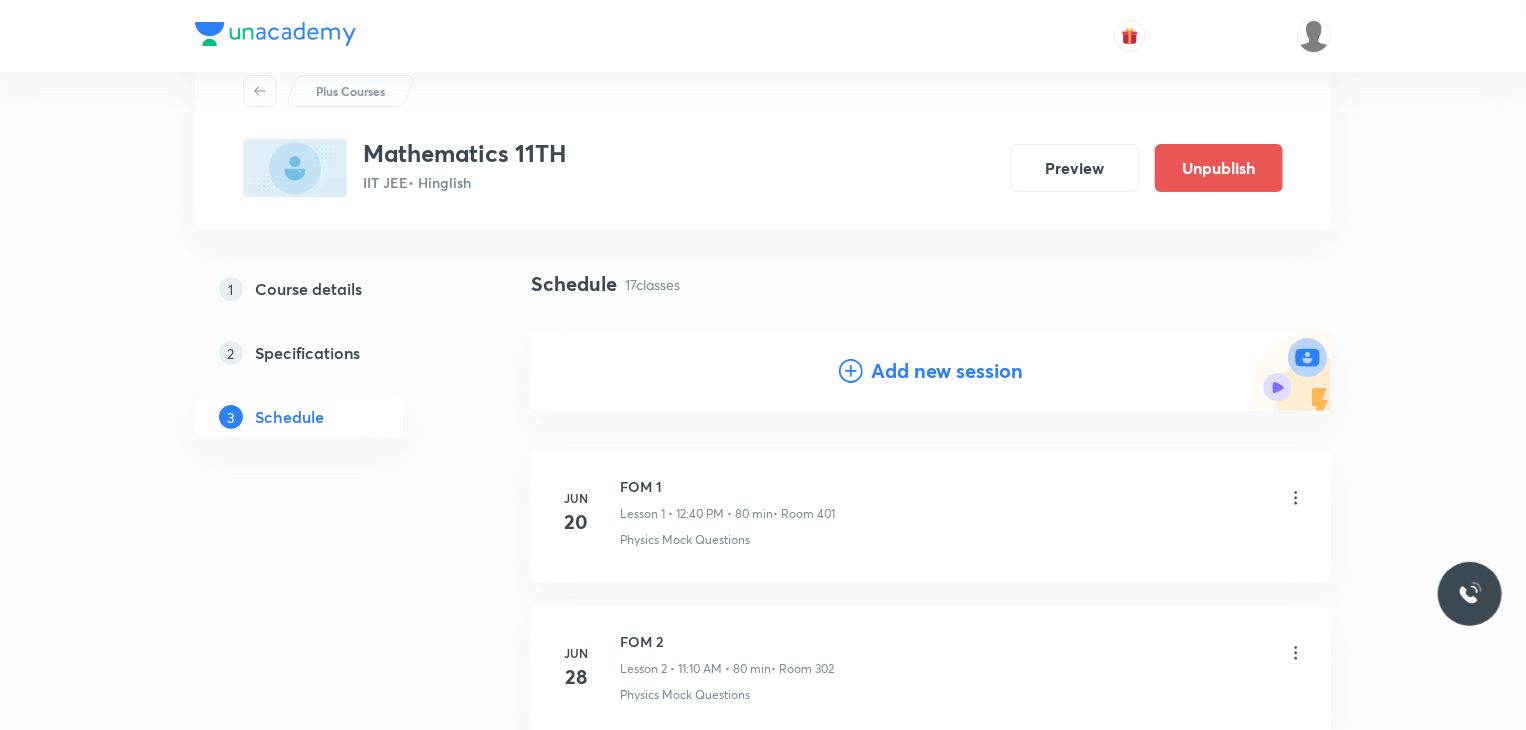 scroll, scrollTop: 100, scrollLeft: 0, axis: vertical 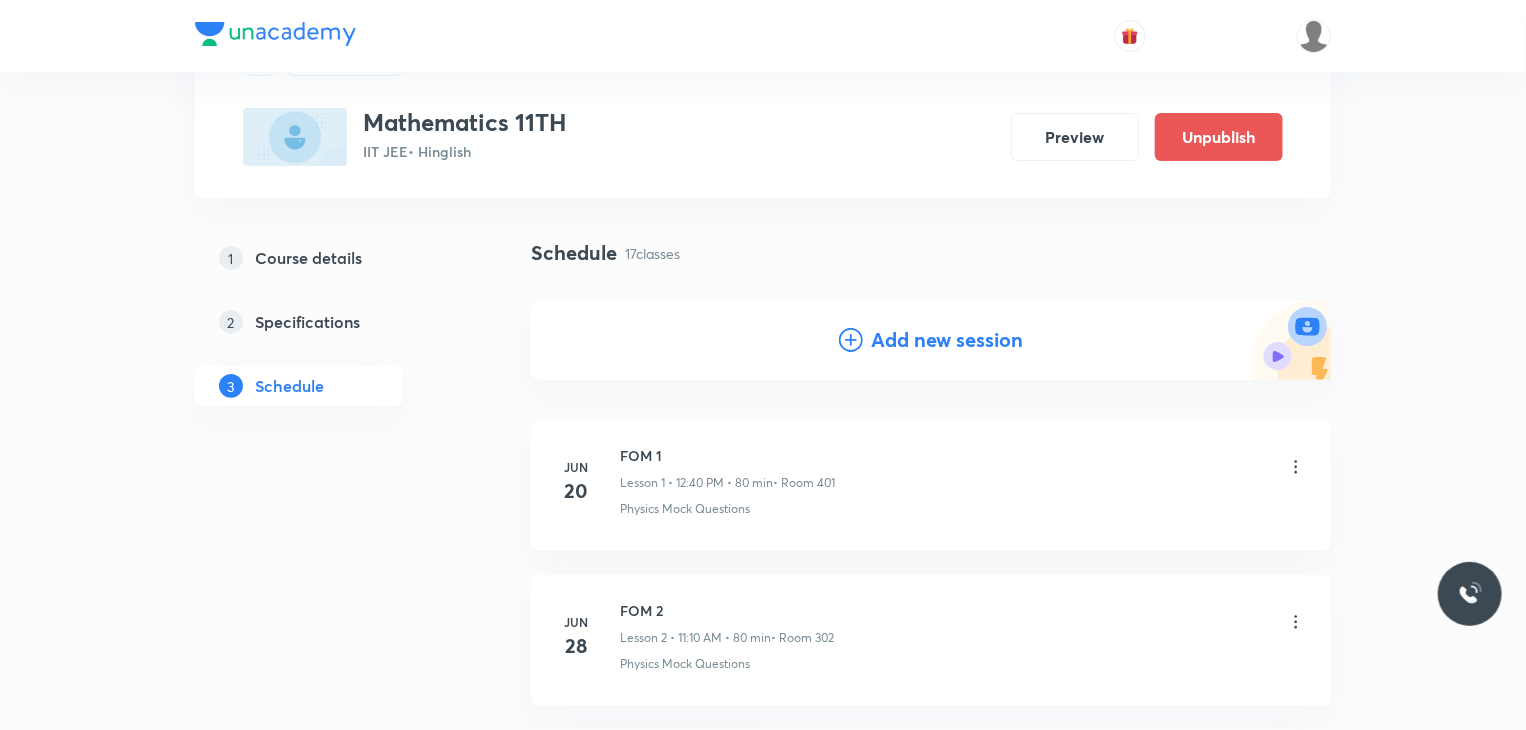 click on "Add new session" at bounding box center [931, 340] 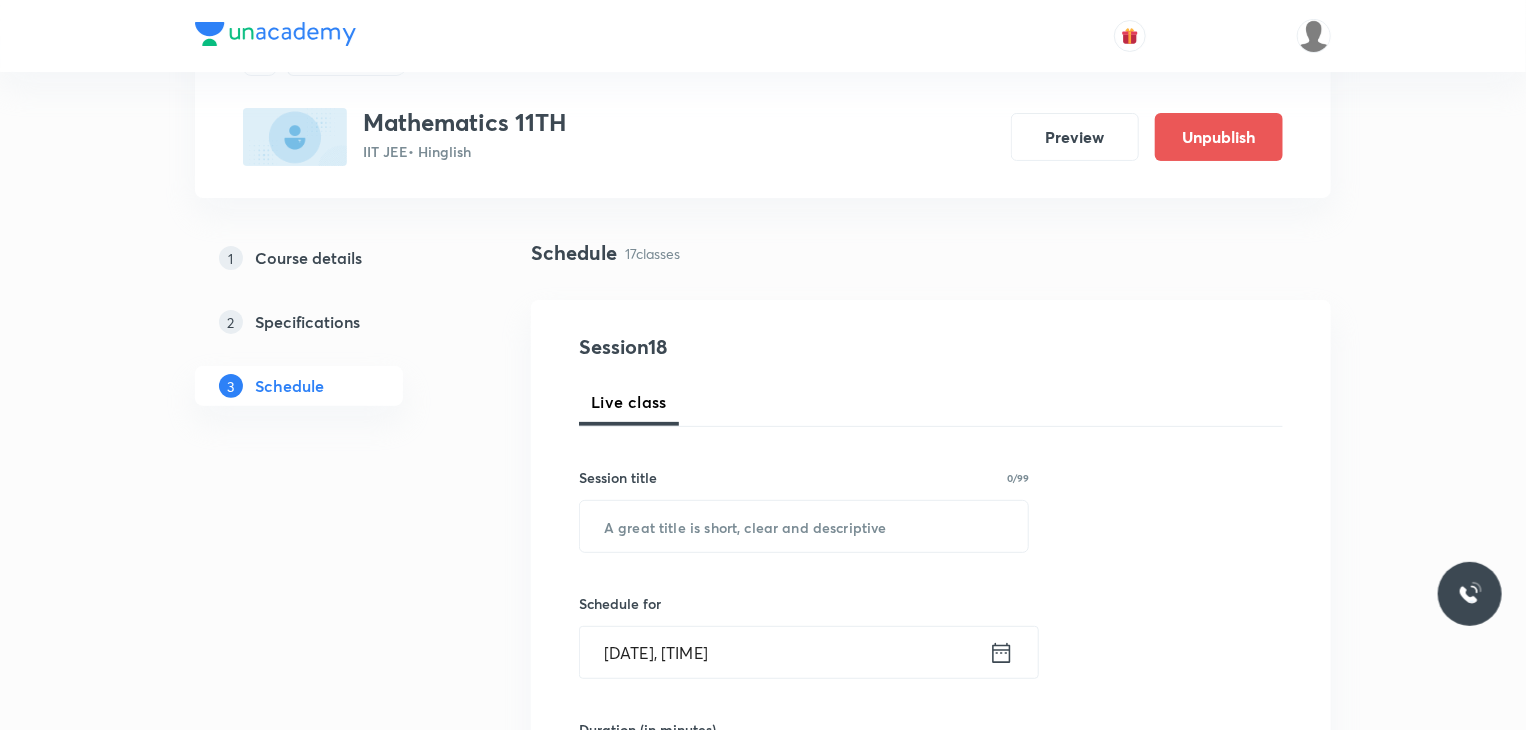 drag, startPoint x: 767, startPoint y: 475, endPoint x: 761, endPoint y: 494, distance: 19.924858 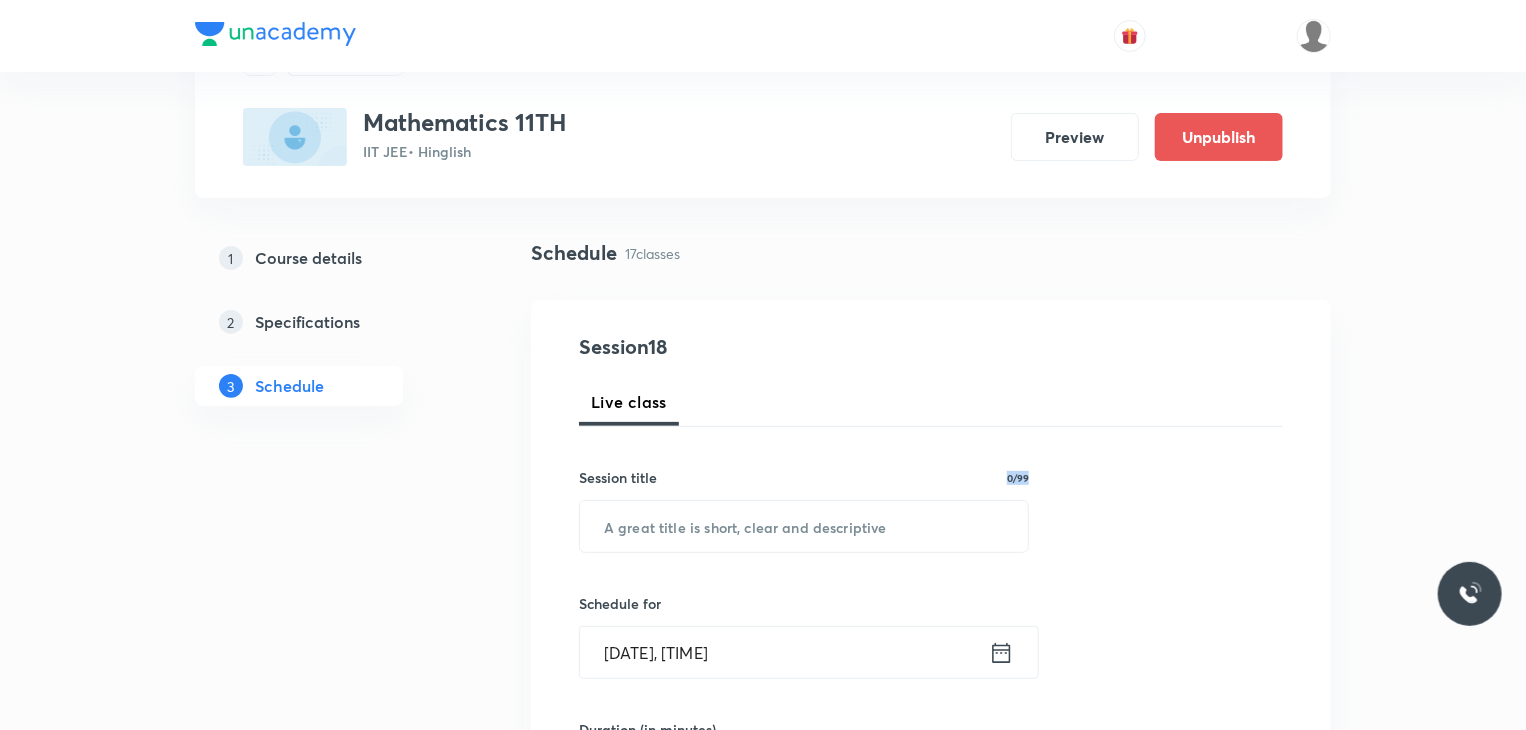 click on "Session title 0/99 ​" at bounding box center [804, 510] 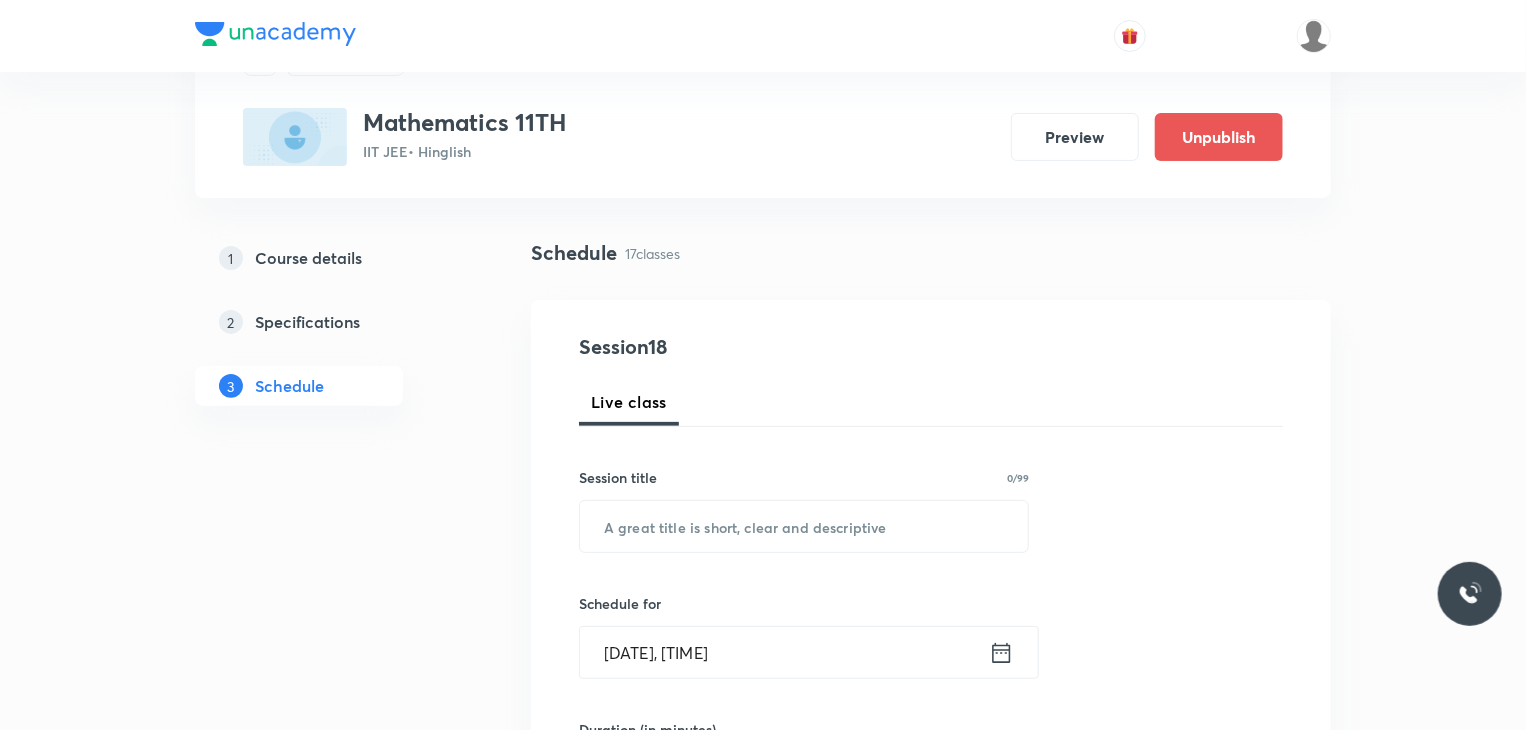 click on "Session  18 Live class Session title 0/99 ​ Schedule for [DATE], [TIME] ​ Duration (in minutes) ​   Session type Online Offline Room Select centre room Sub-concepts Select concepts that wil be covered in this session Add Cancel" at bounding box center [931, 801] 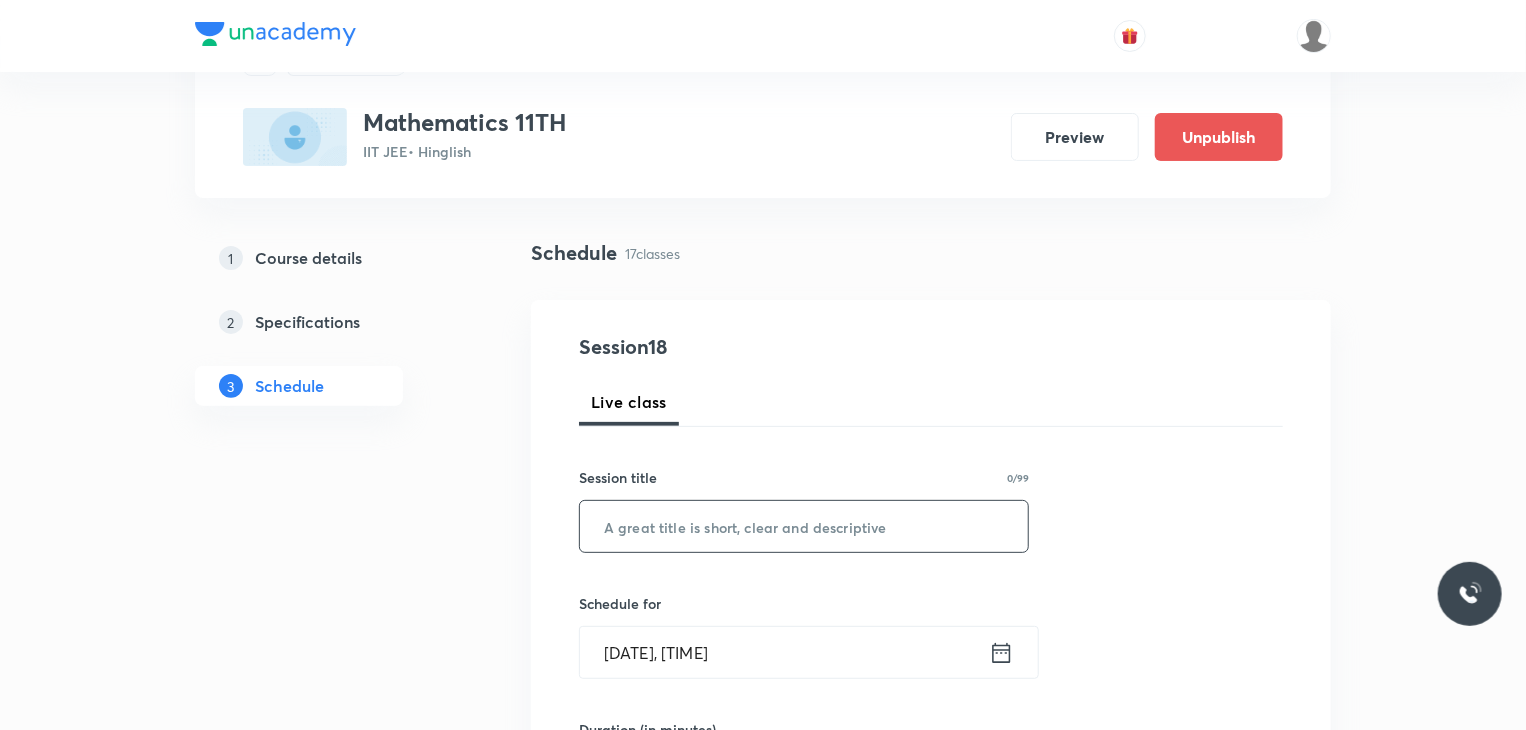 paste on "Quadratic Equation 8" 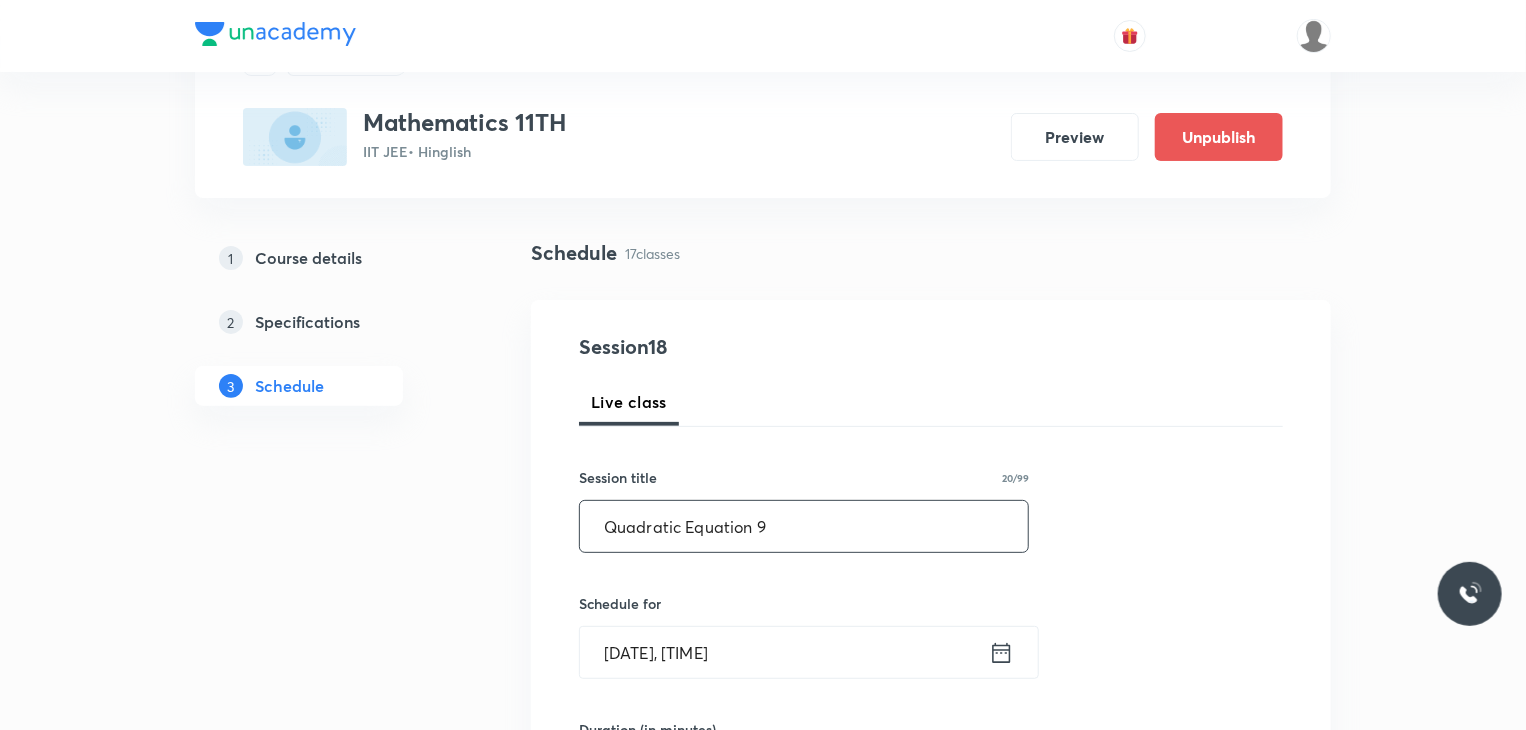 type on "Quadratic Equation 9" 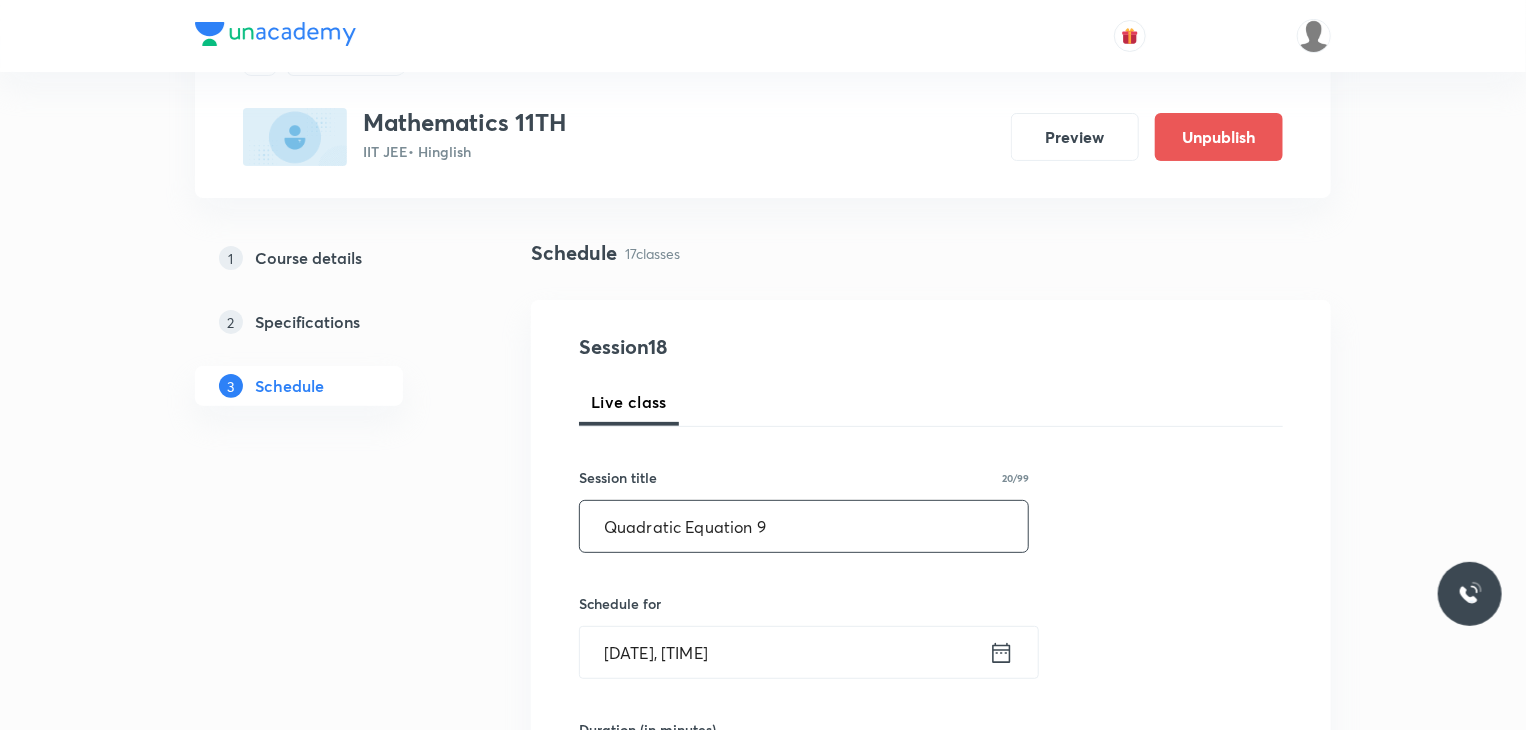 scroll, scrollTop: 300, scrollLeft: 0, axis: vertical 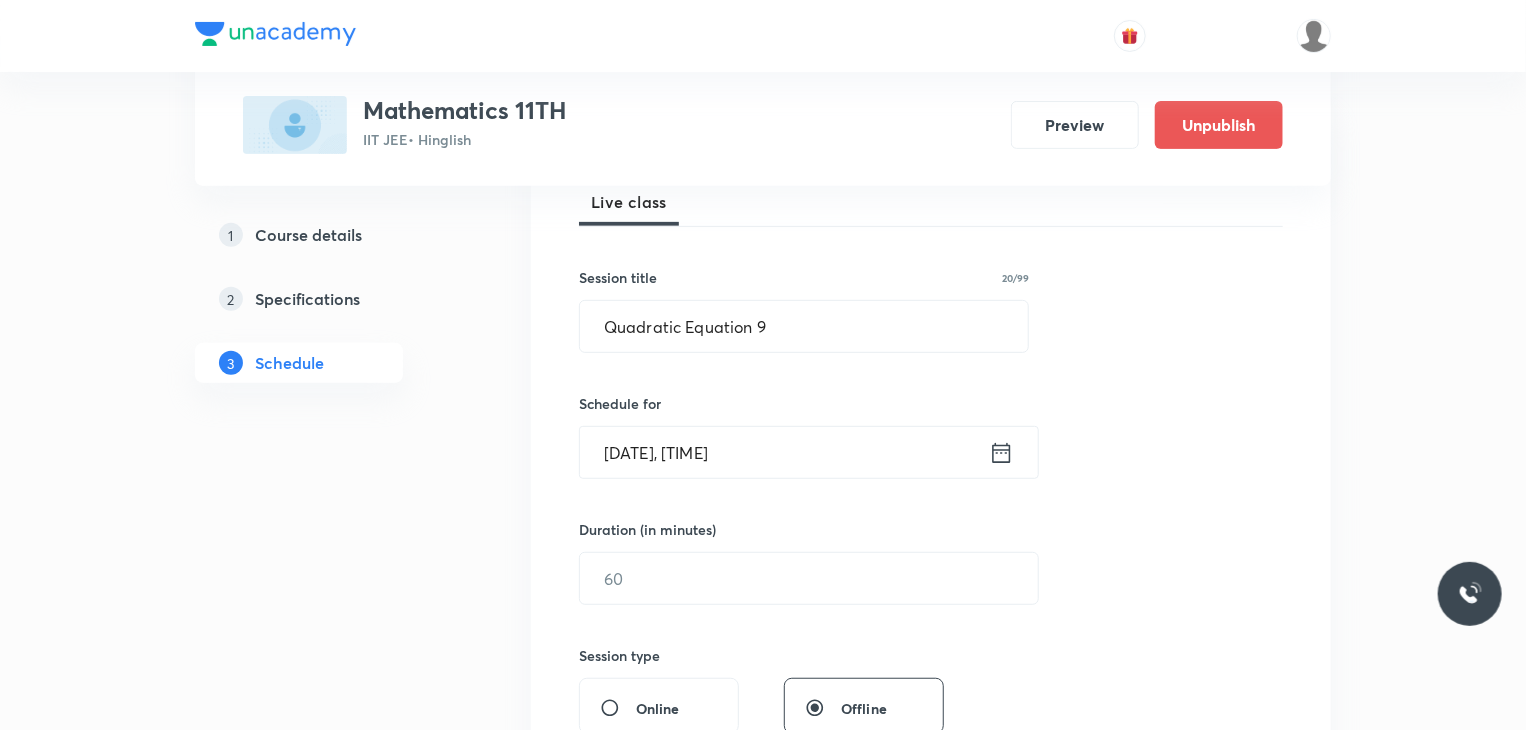 click on "[DATE], [TIME]" at bounding box center (784, 452) 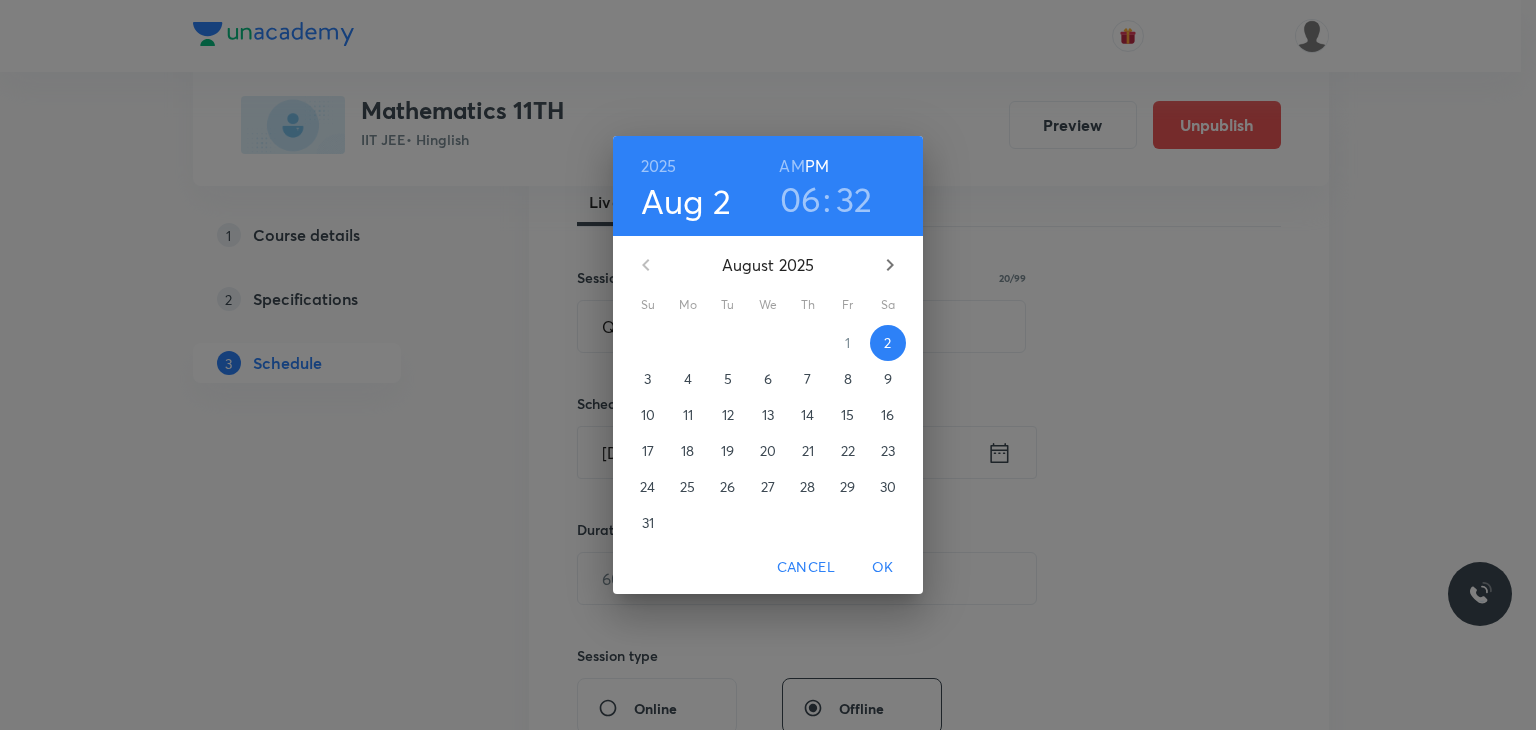 click on "5" at bounding box center (728, 379) 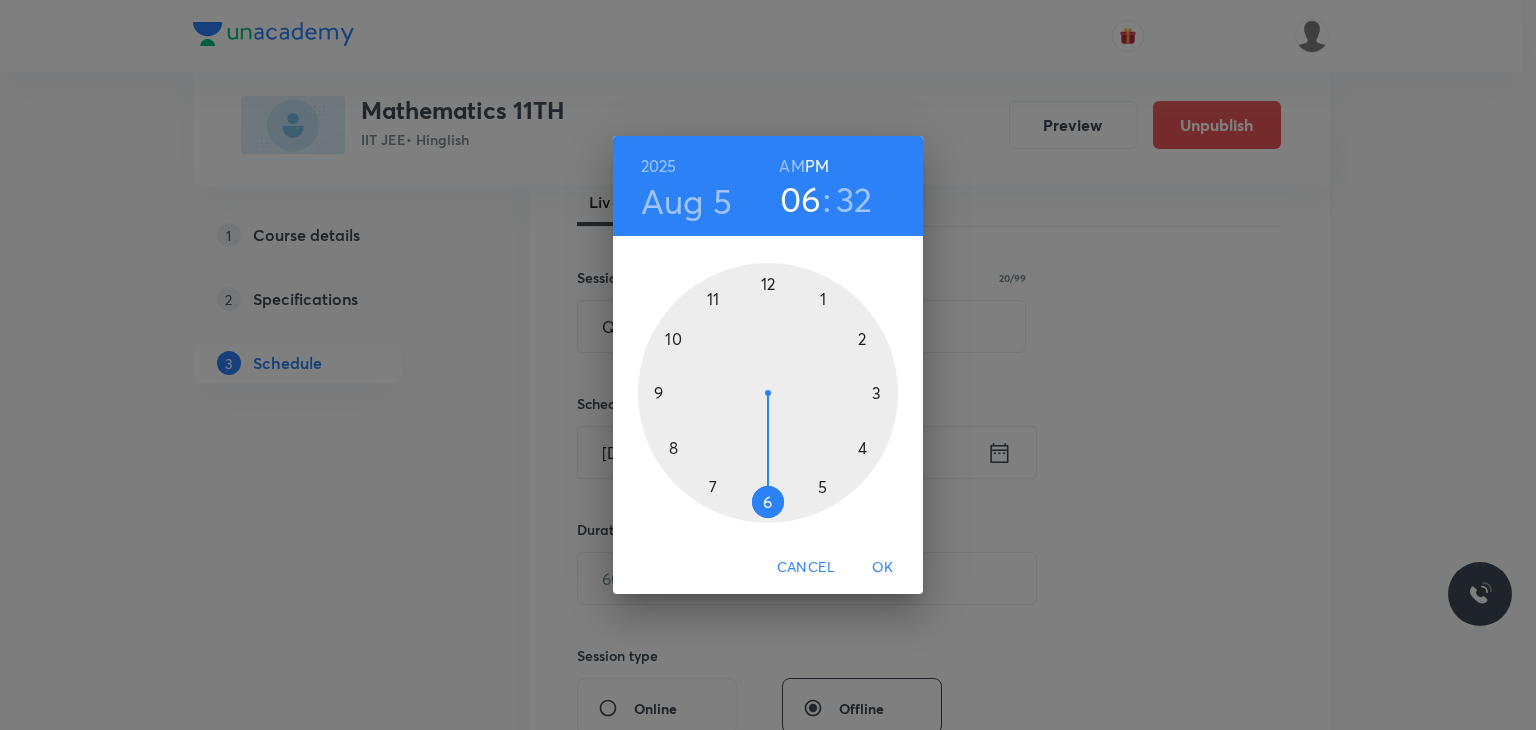 click on "[DATE] [TIME]" at bounding box center [768, 186] 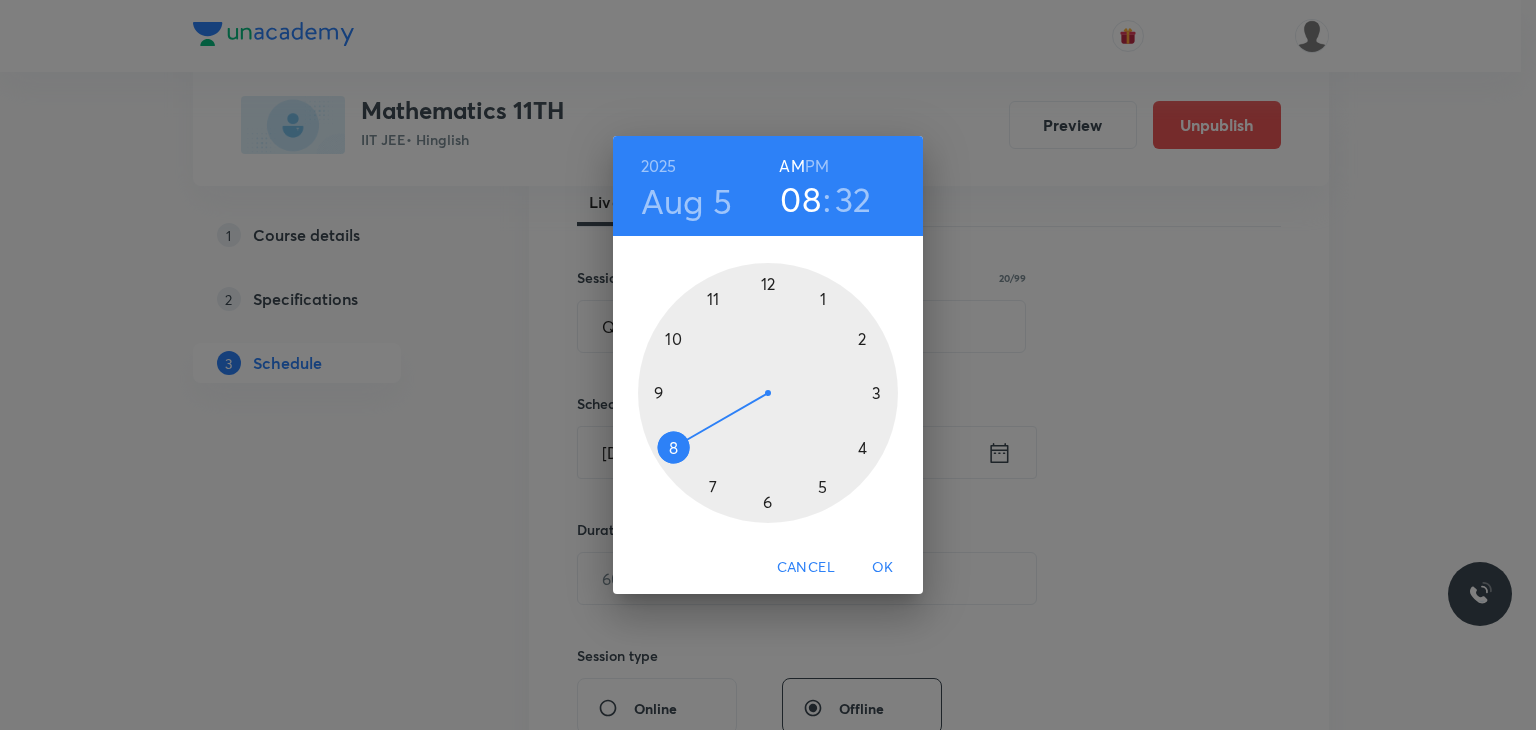 drag, startPoint x: 696, startPoint y: 362, endPoint x: 666, endPoint y: 441, distance: 84.50444 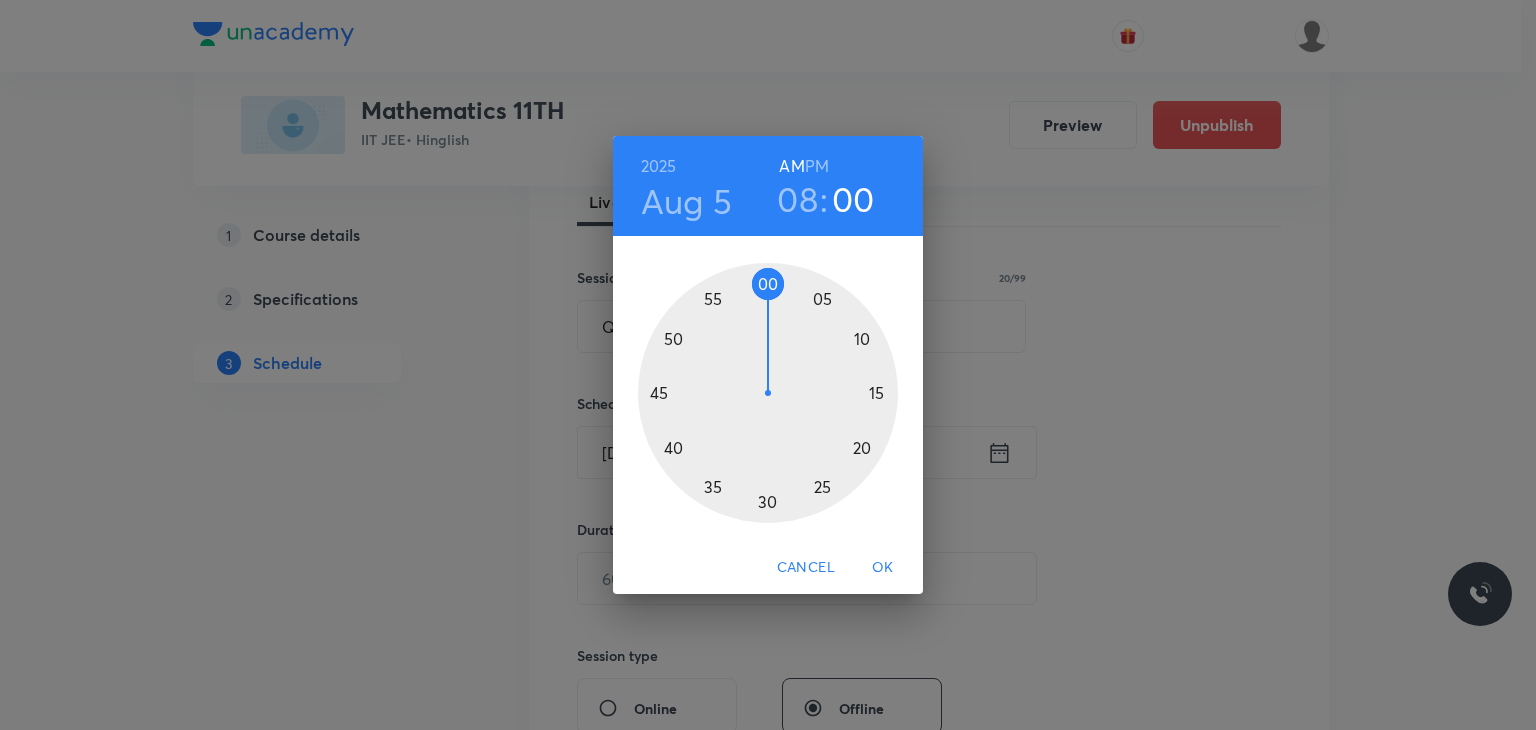 drag, startPoint x: 729, startPoint y: 333, endPoint x: 764, endPoint y: 270, distance: 72.06941 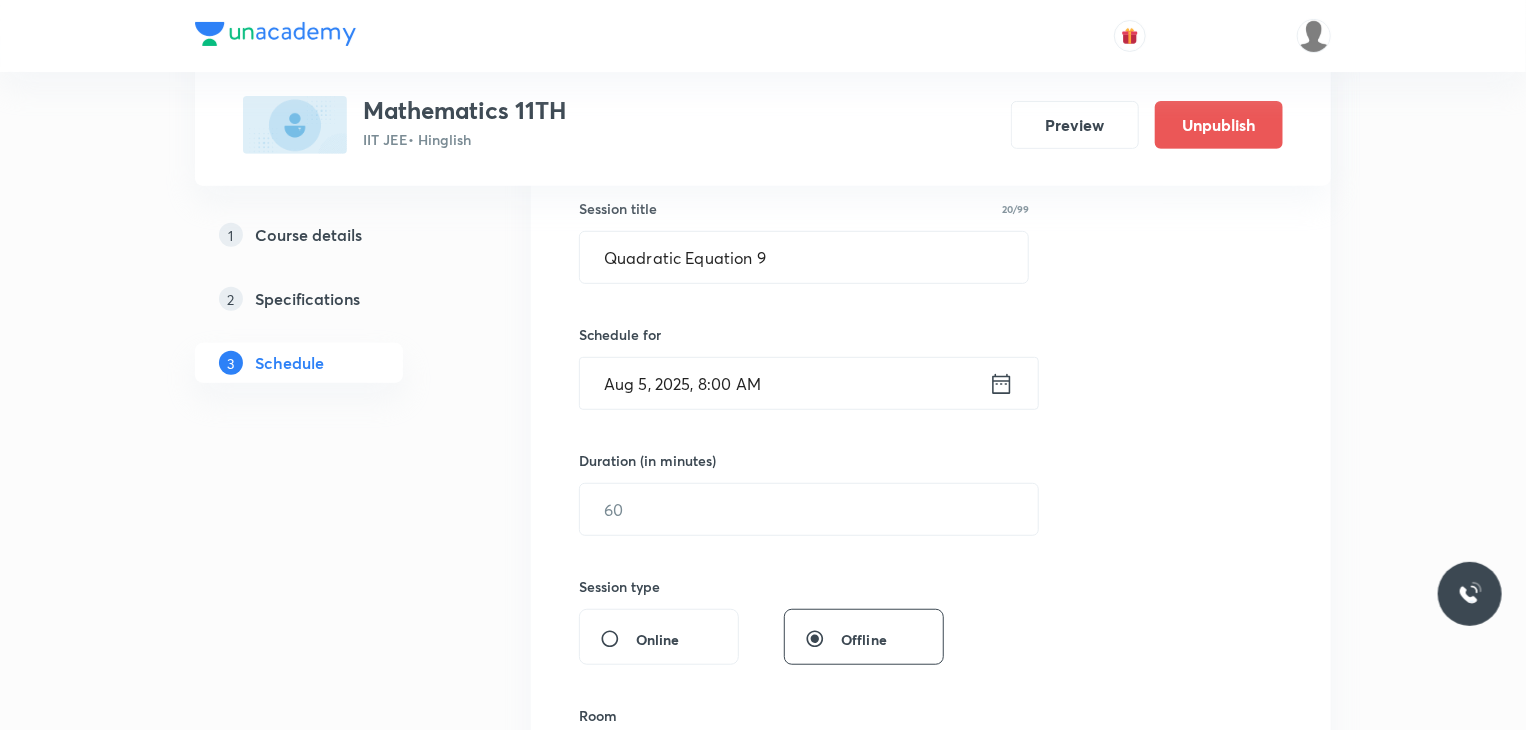 scroll, scrollTop: 400, scrollLeft: 0, axis: vertical 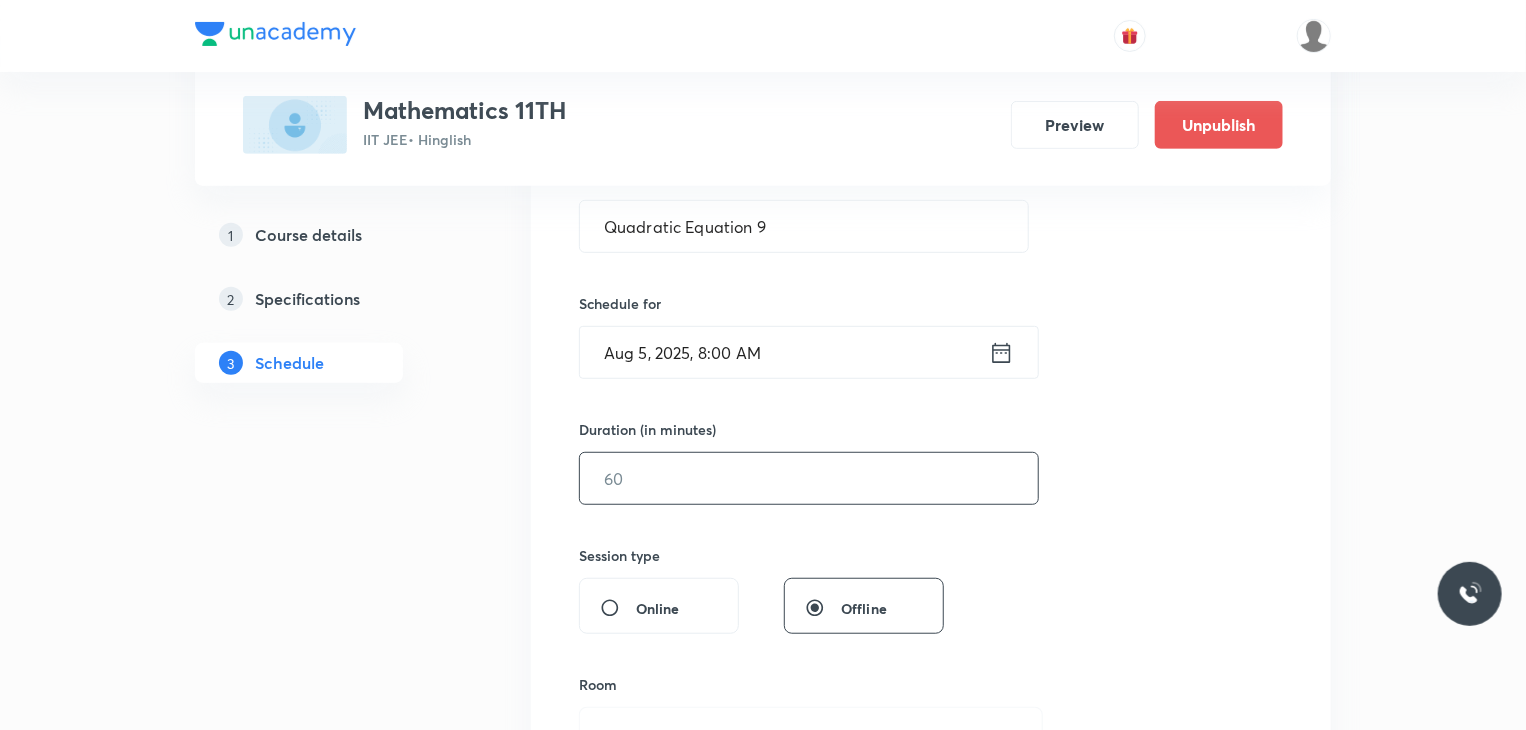 click at bounding box center (809, 478) 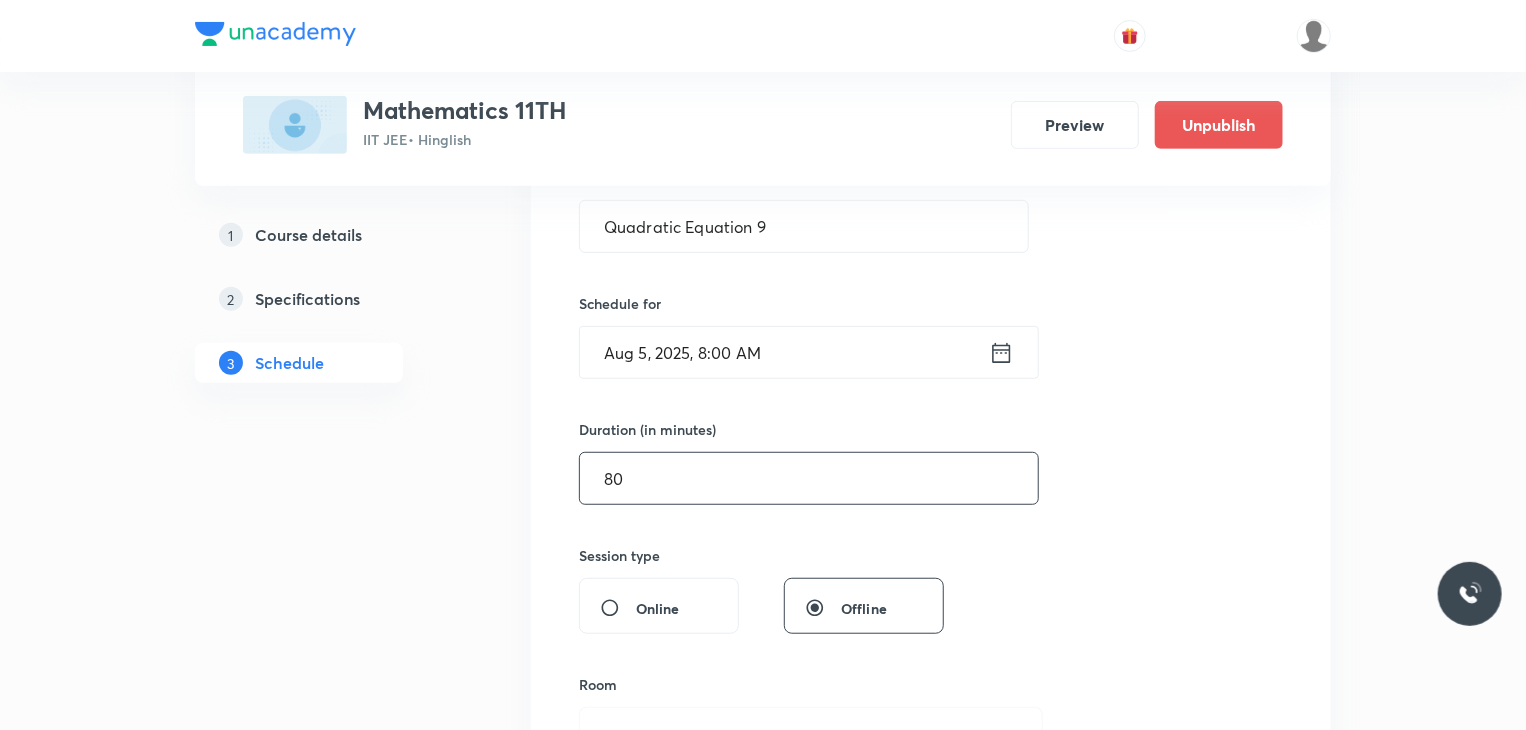 type on "80" 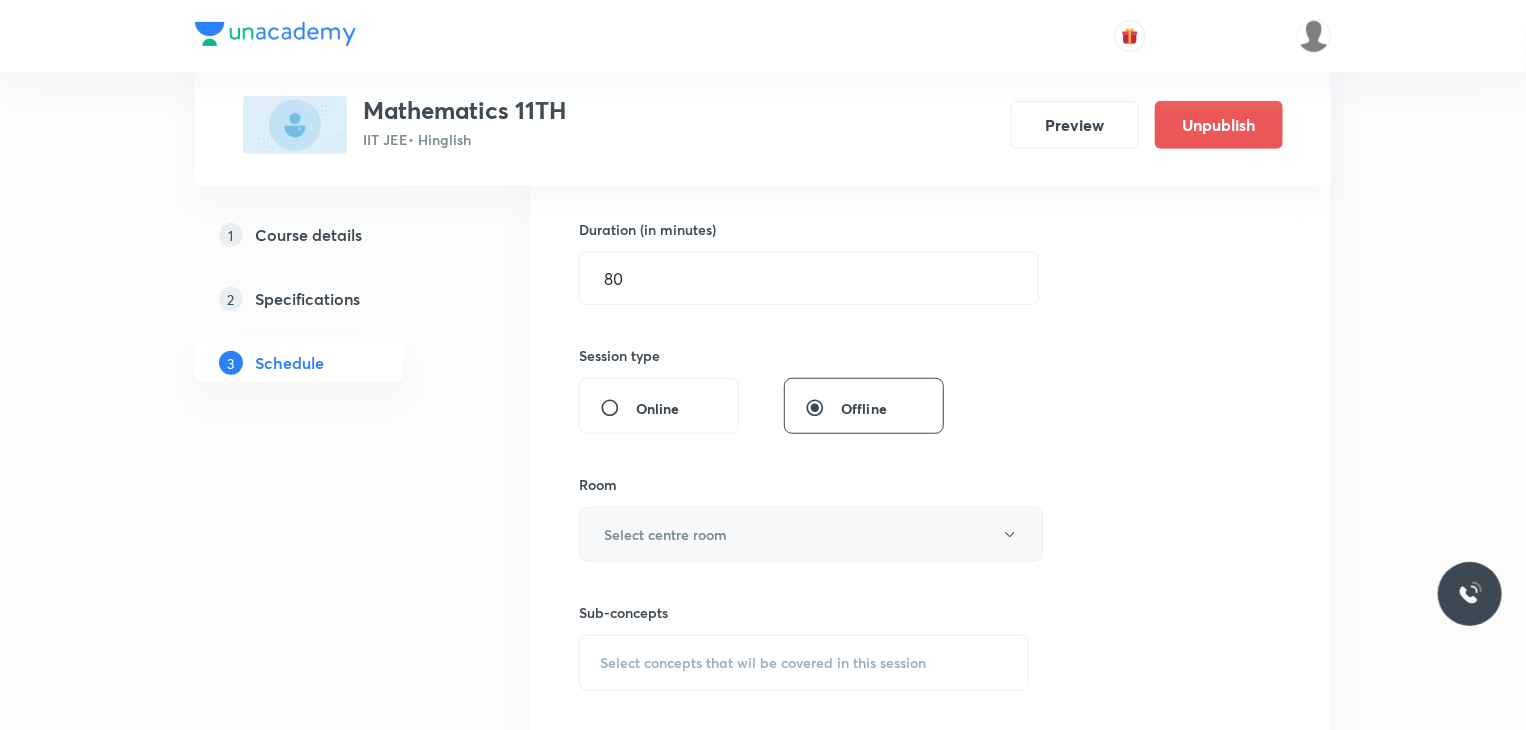click on "Select centre room" at bounding box center [811, 534] 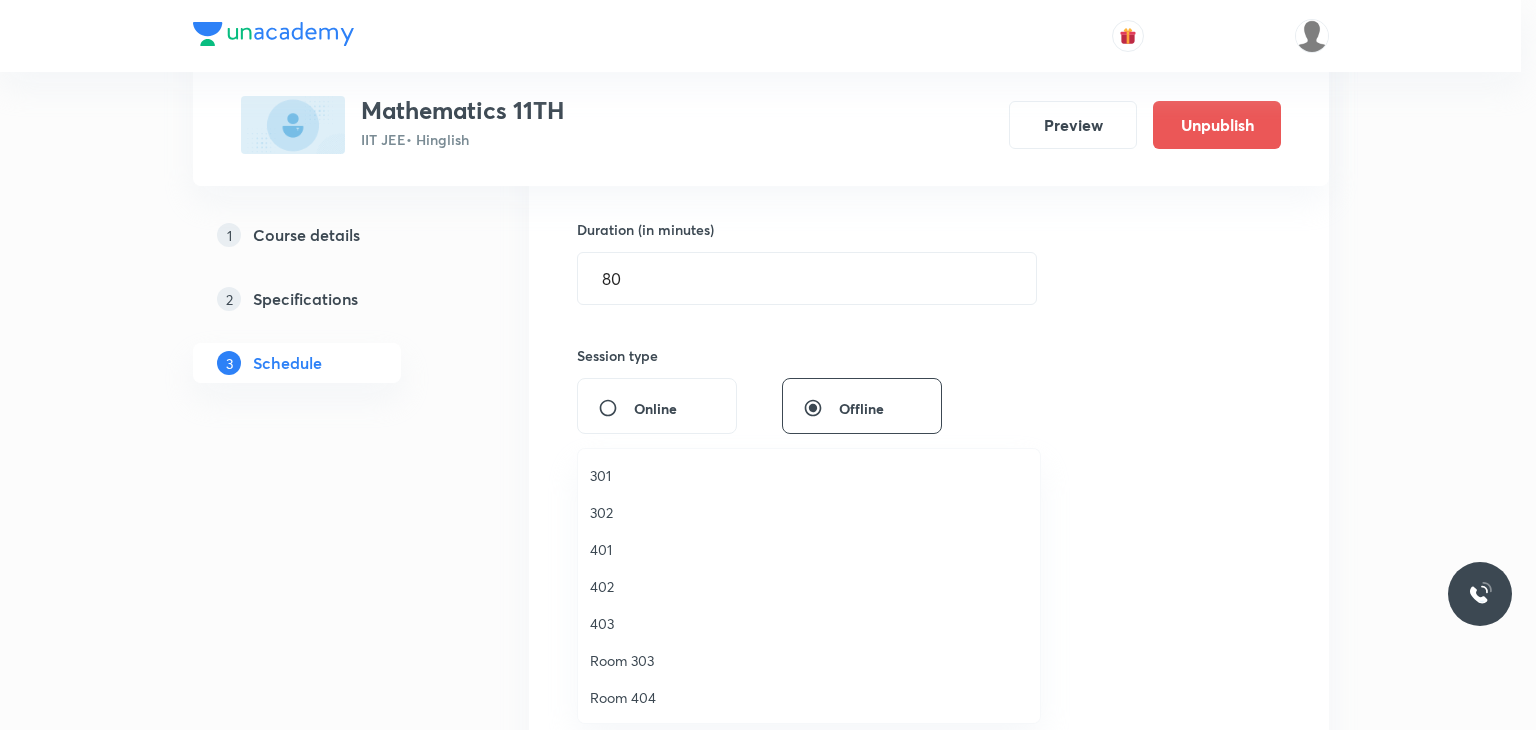 click on "402" at bounding box center [809, 586] 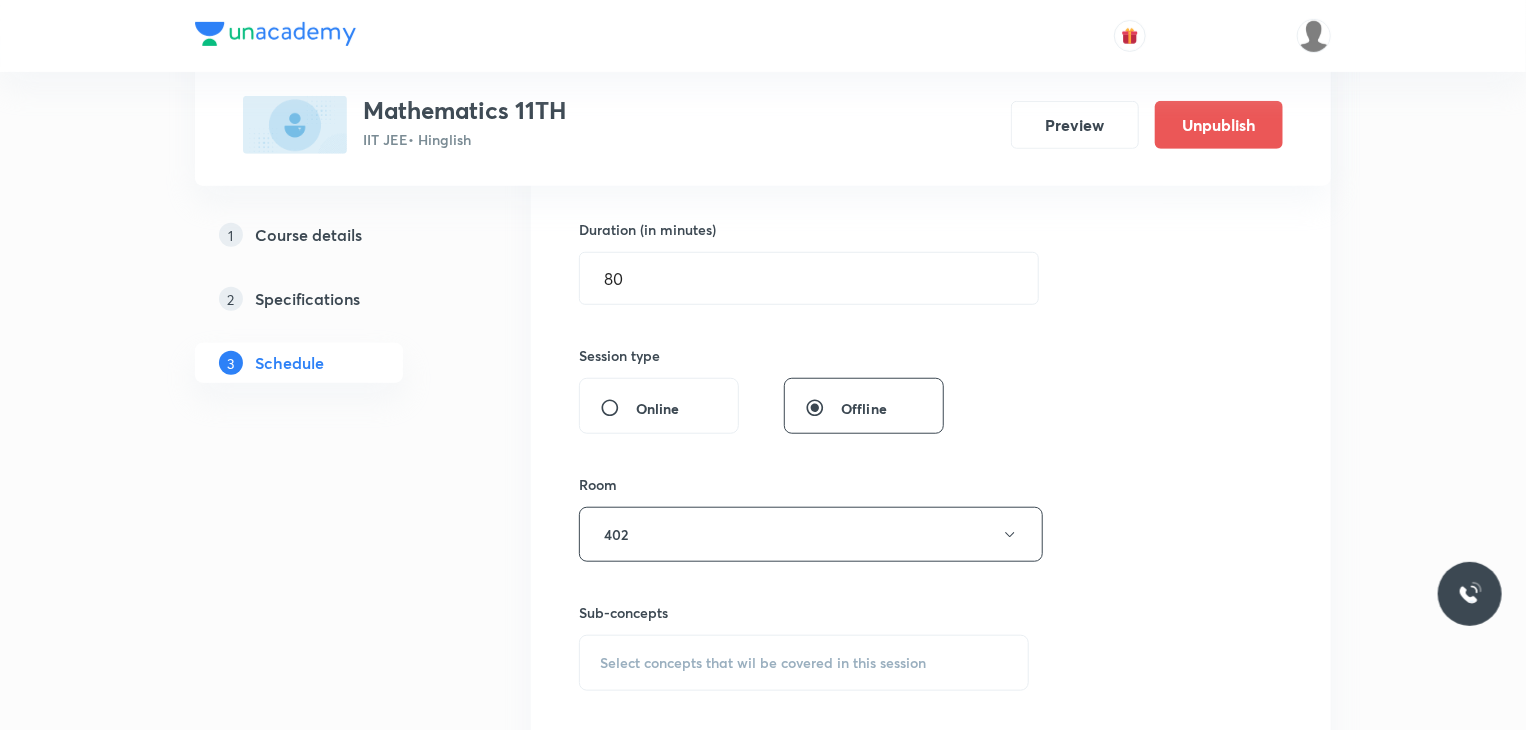 click on "Select concepts that wil be covered in this session" at bounding box center [804, 663] 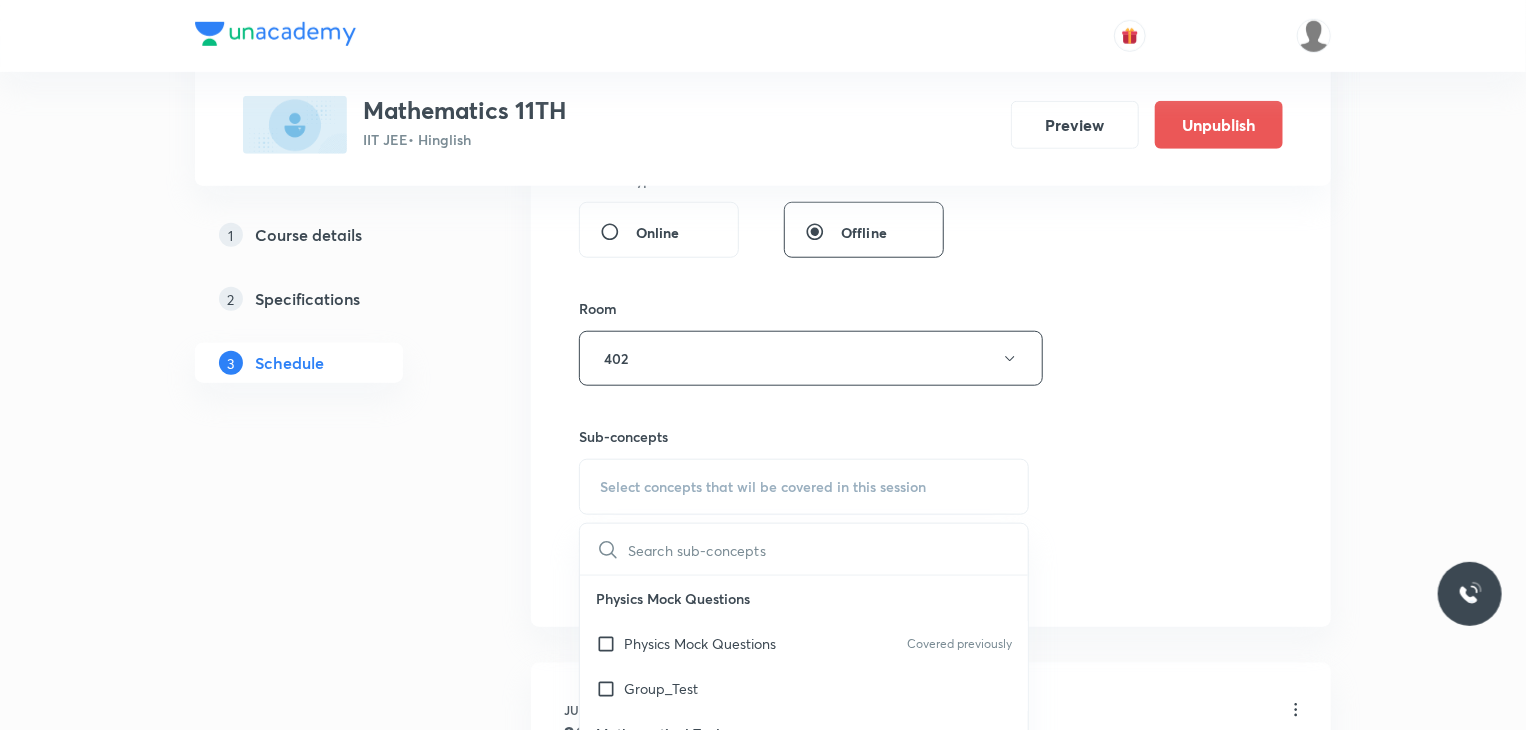 scroll, scrollTop: 819, scrollLeft: 0, axis: vertical 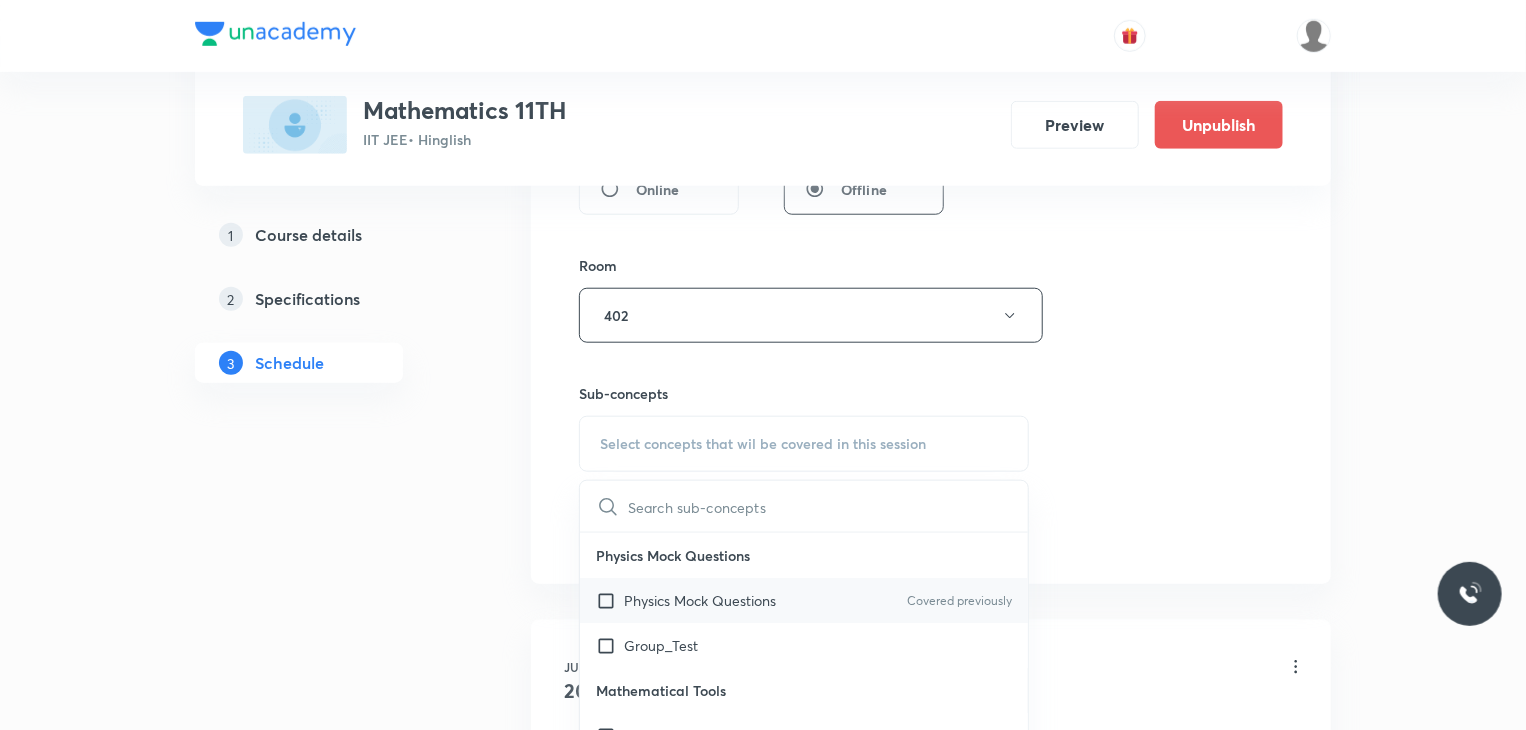 click on "Physics Mock Questions Covered previously" at bounding box center [804, 600] 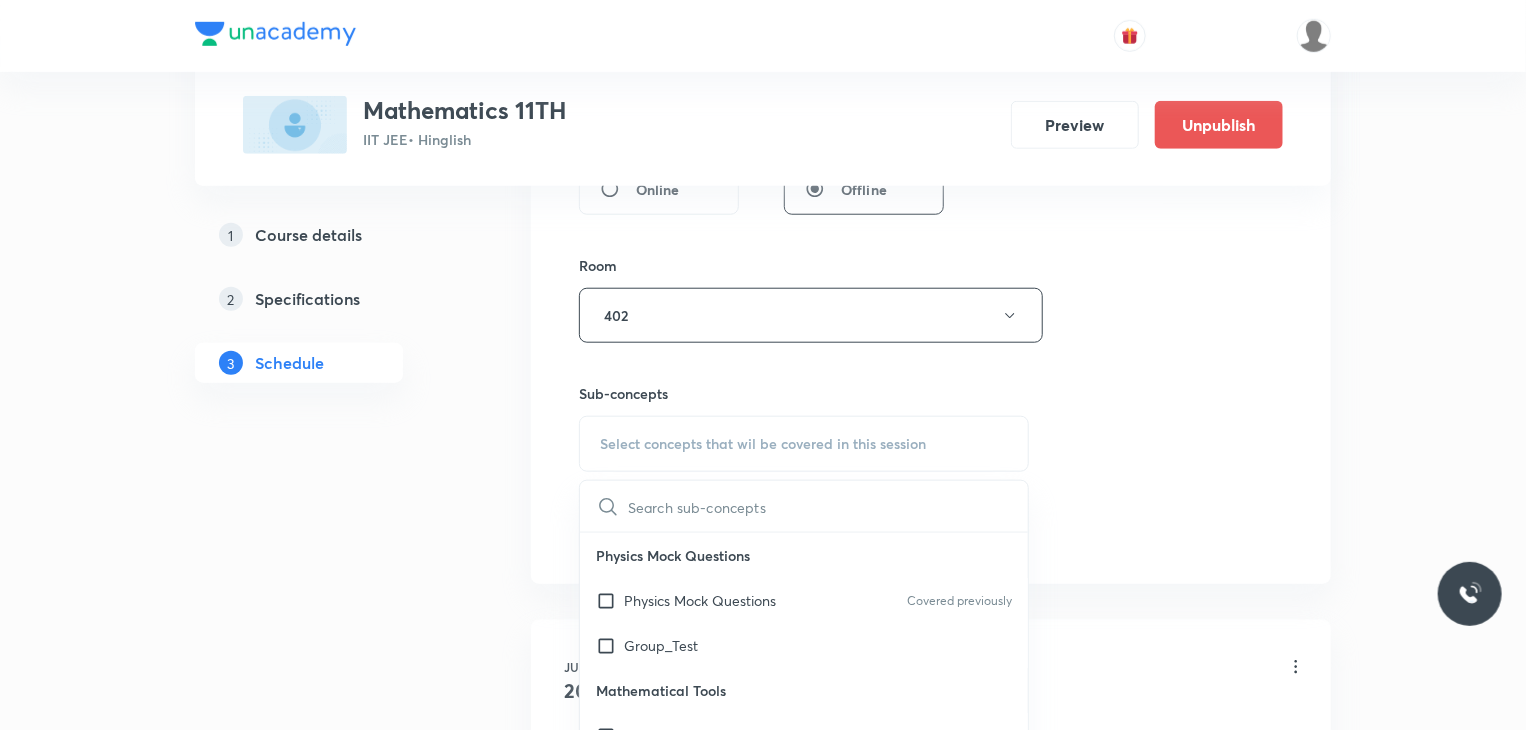 click on "Session  18 Live class Session title 20/99 Quadratic Equation 9 ​ Schedule for [DATE], [TIME] ​ Duration (in minutes) 80 ​   Session type Online Offline Room 402 Sub-concepts Select concepts that wil be covered in this session ​ Physics Mock Questions Physics Mock Questions Covered previously Group_Test Mathematical Tools Vectors and Scalars  Covered previously Elementary Algebra Basic Trigonometry Addition of Vectors 2D and 3D Geometry Representation of Vector  Components of a Vector Functions Unit Vectors Differentiation Integration Rectangular Components of a Vector in Three Dimensions Position Vector Use of Differentiation & Integration in One Dimensional Motion Displacement Vector Derivatives of Equations of Motion by Calculus Vectors Product of Two Vectors Differentiation: Basic Formula and Rule Definite Integration and Area Under The Curve Maxima and Minima Chain Rule Cross Product Dot-Product Resolution of Vectors Subtraction of Vectors Addition of More than Two Vectors Physical quantity" at bounding box center (931, 82) 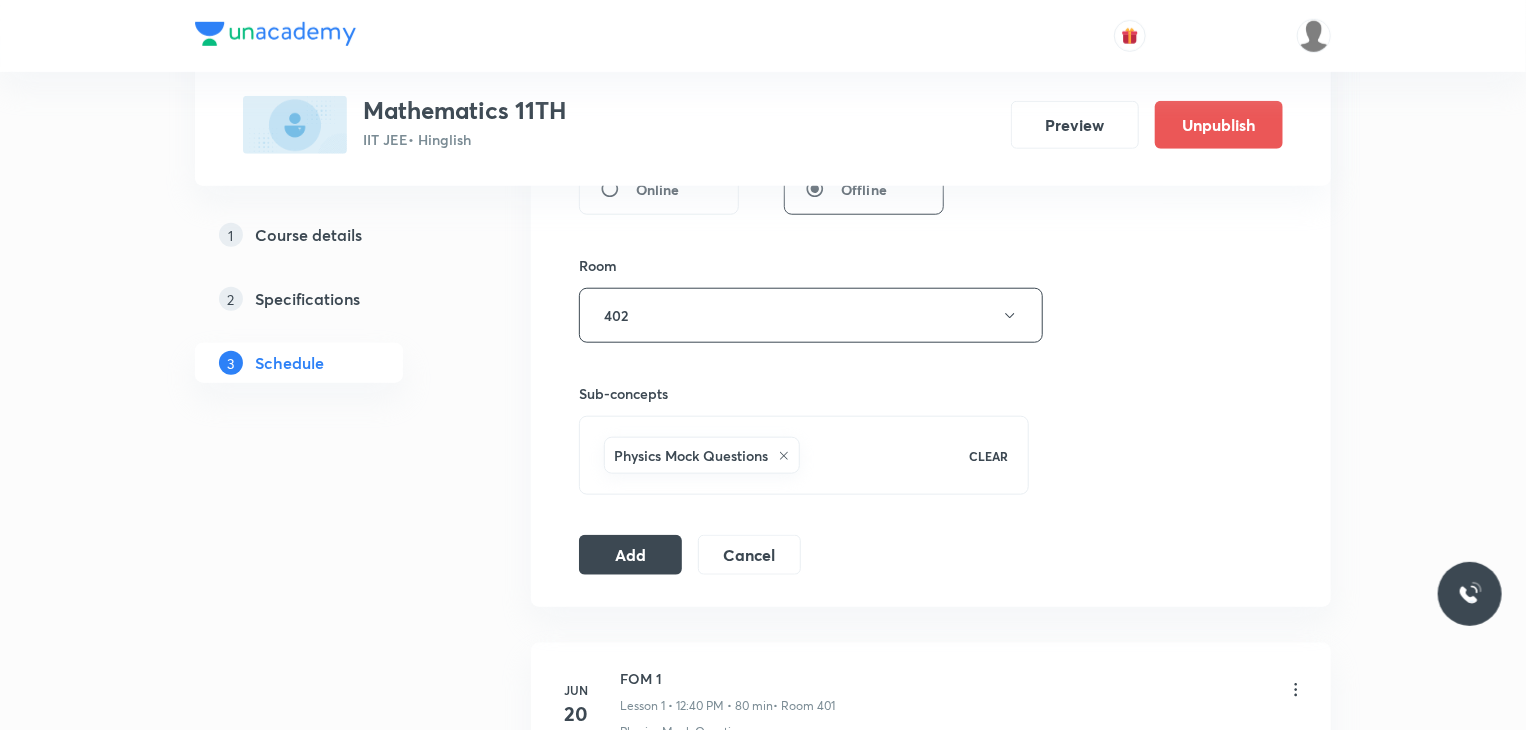 click on "Session  18 Live class Session title 20/99 Quadratic Equation 9 ​ Schedule for [DATE], [TIME] ​ Duration (in minutes) 80 ​   Session type Online Offline Room 402 Sub-concepts Physics Mock Questions CLEAR Add Cancel" at bounding box center [931, 94] 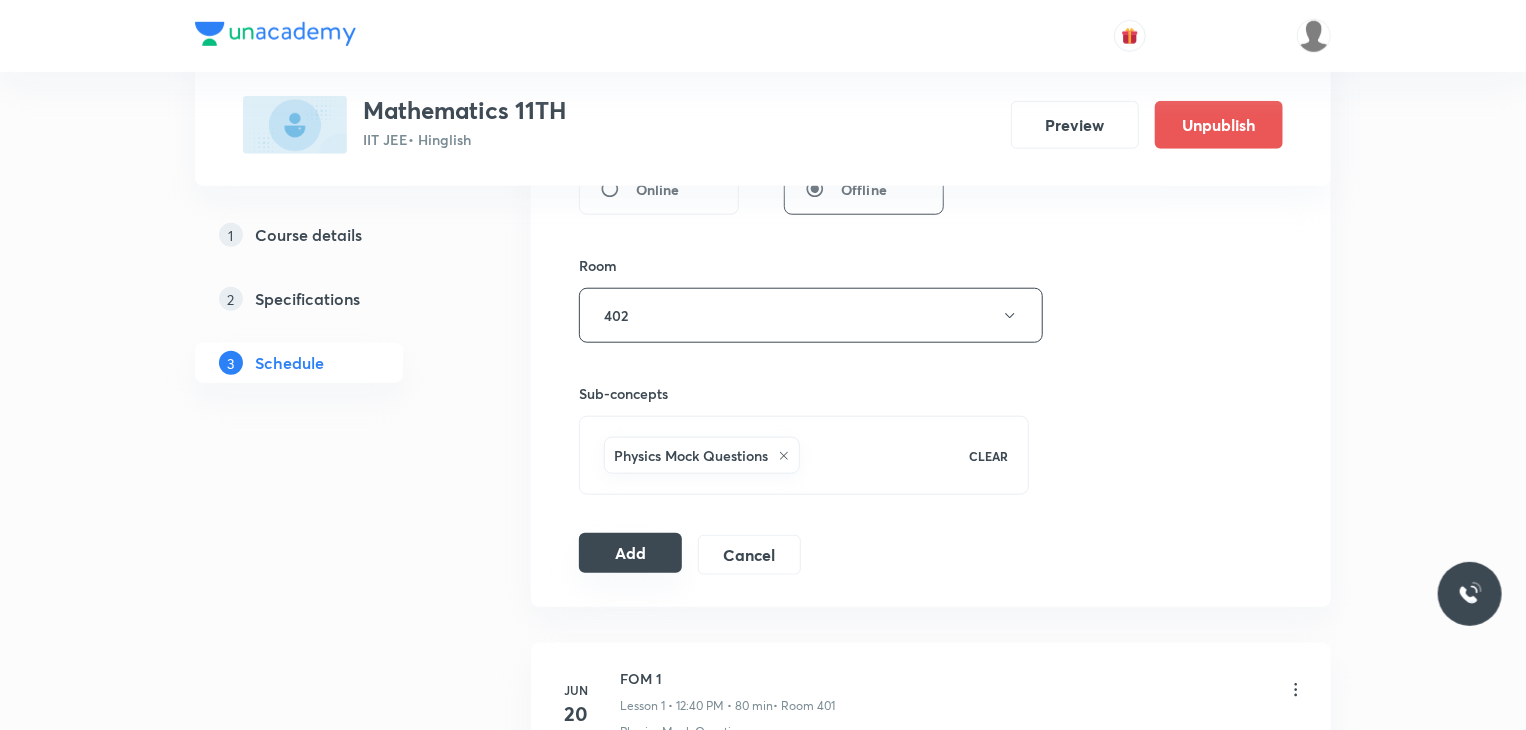 click on "Add" at bounding box center (630, 553) 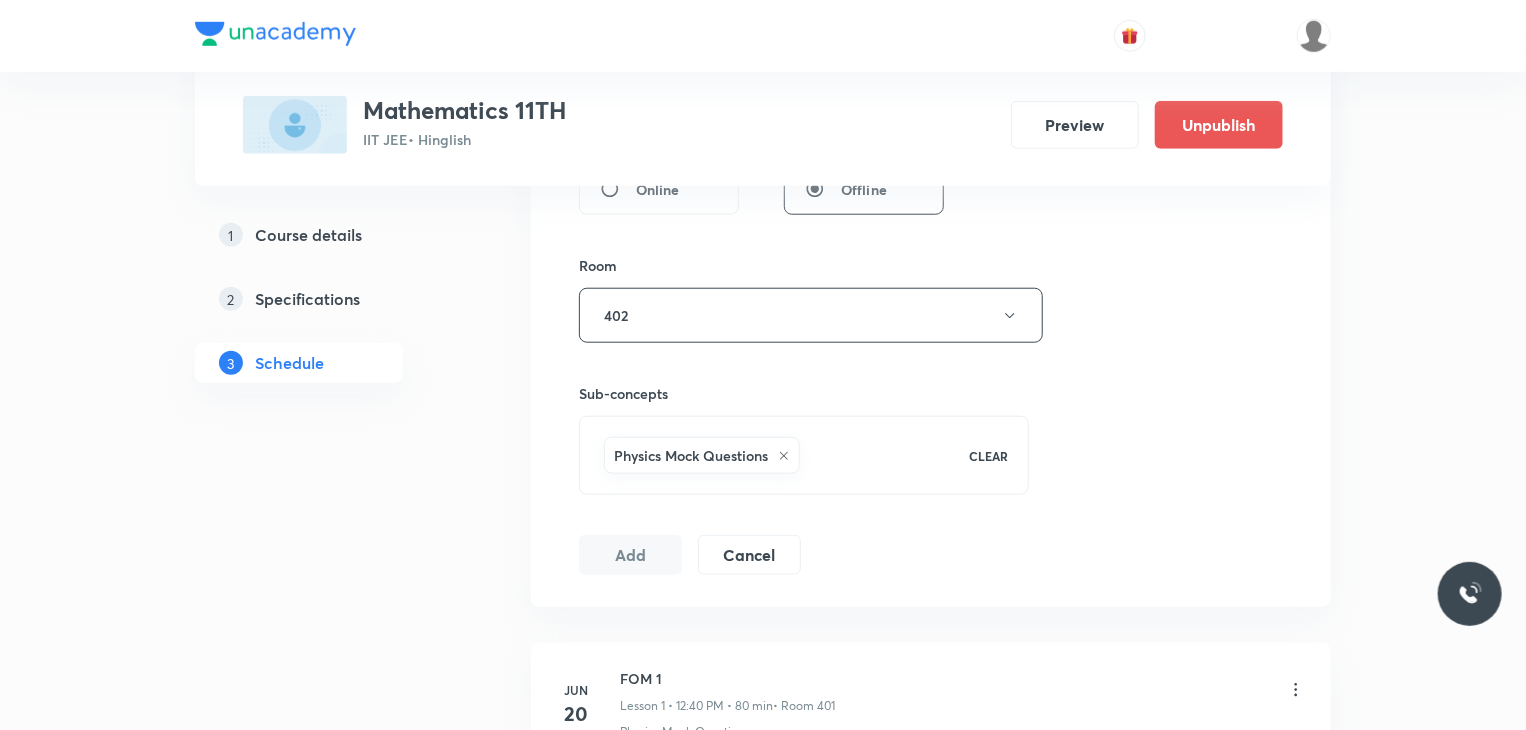 scroll, scrollTop: 3522, scrollLeft: 0, axis: vertical 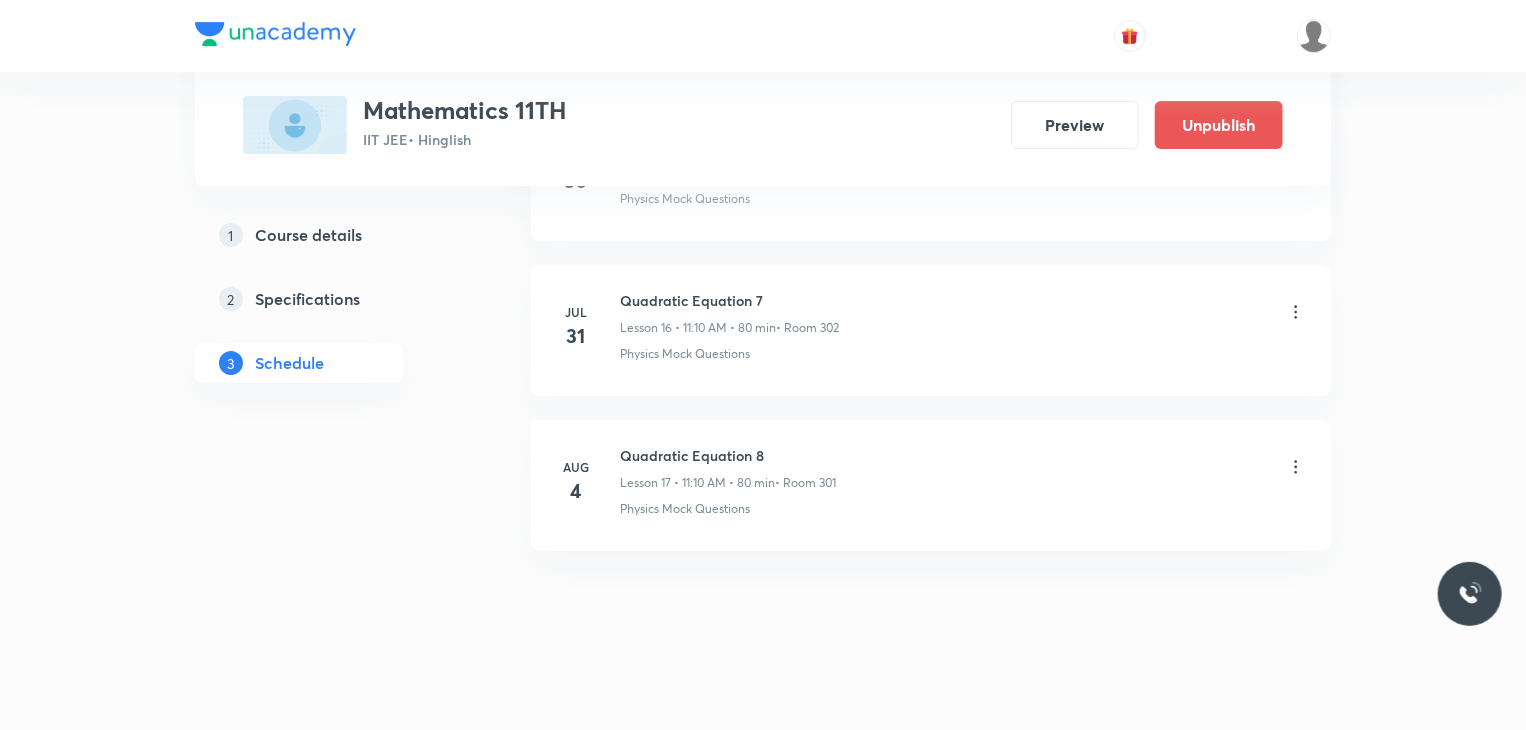 type 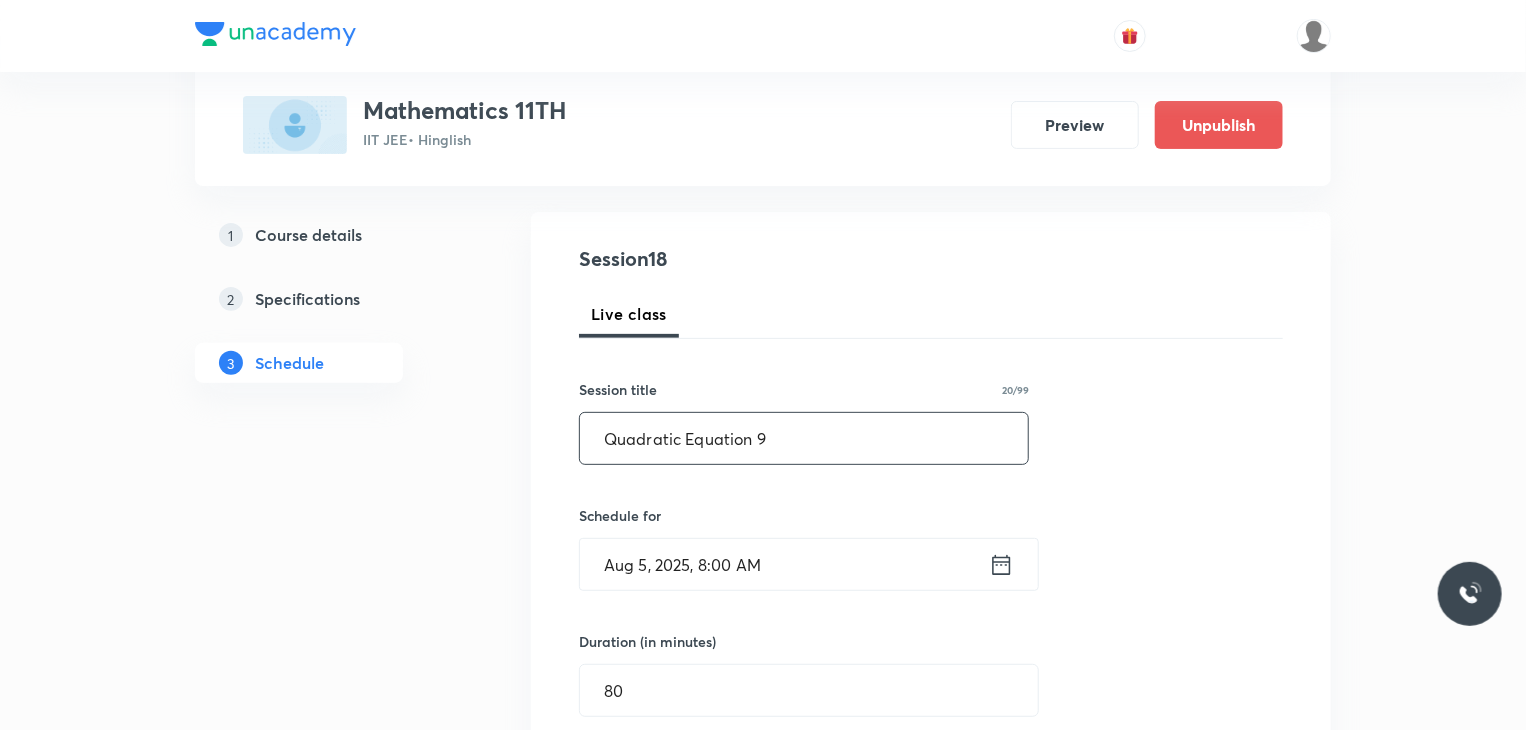 scroll, scrollTop: 200, scrollLeft: 0, axis: vertical 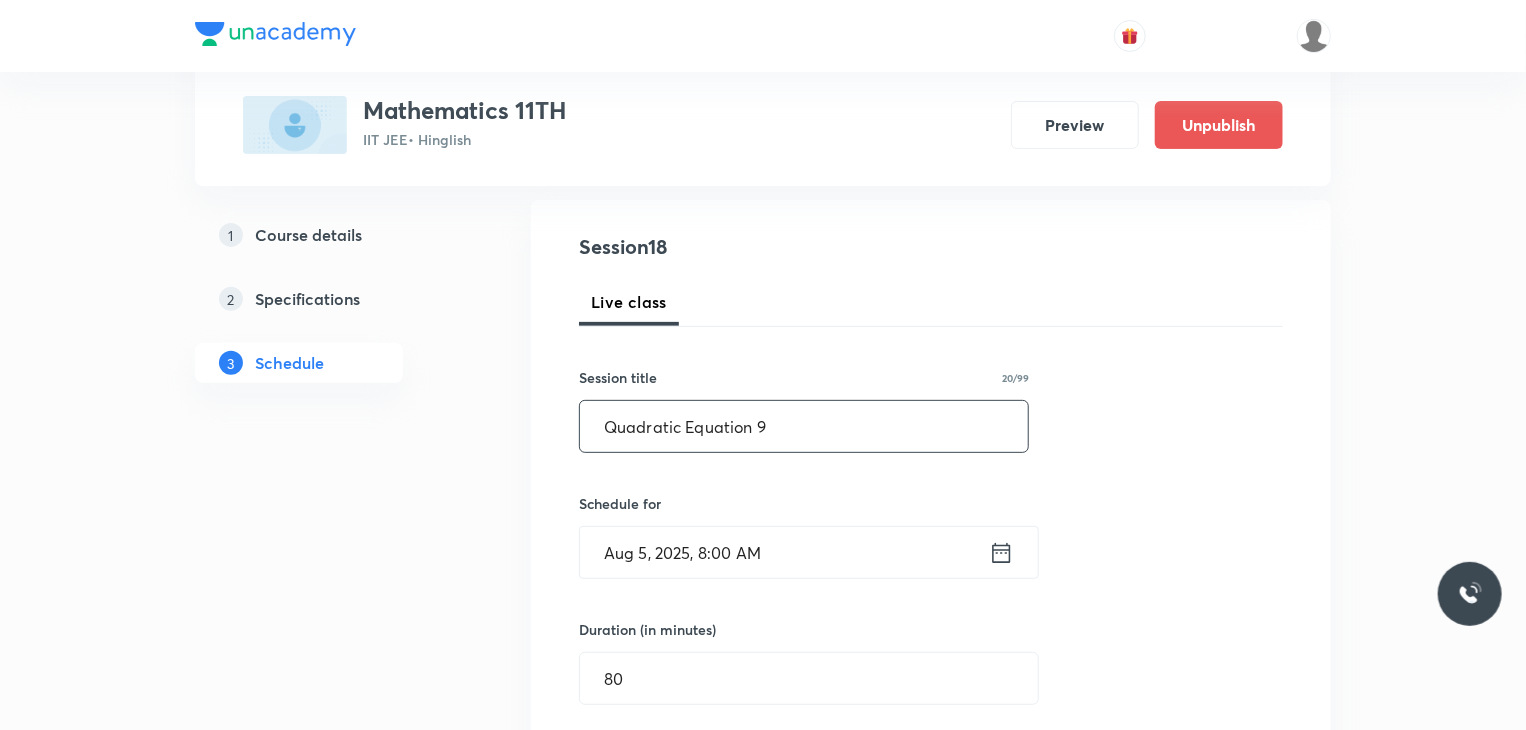 click on "Quadratic Equation 9" at bounding box center (804, 426) 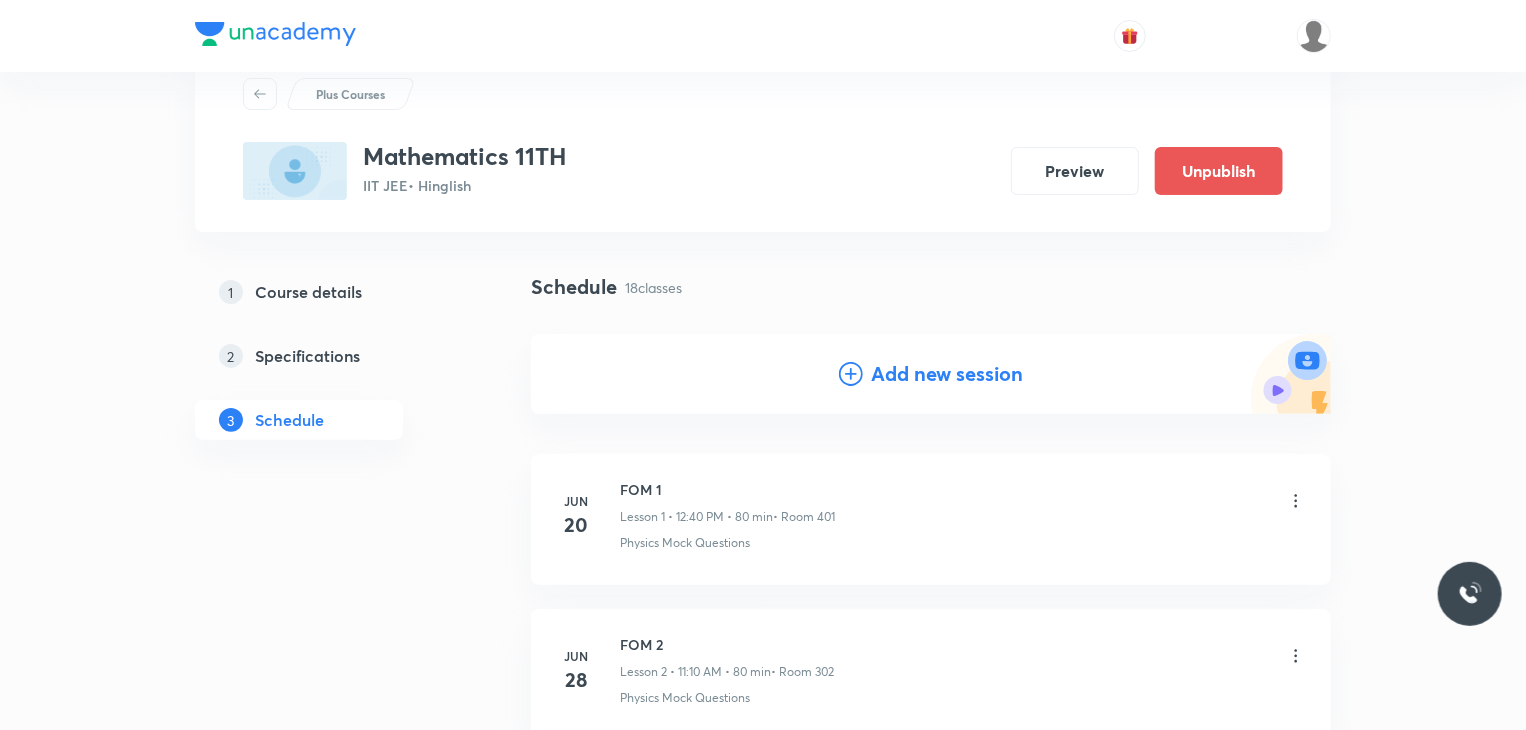 scroll, scrollTop: 100, scrollLeft: 0, axis: vertical 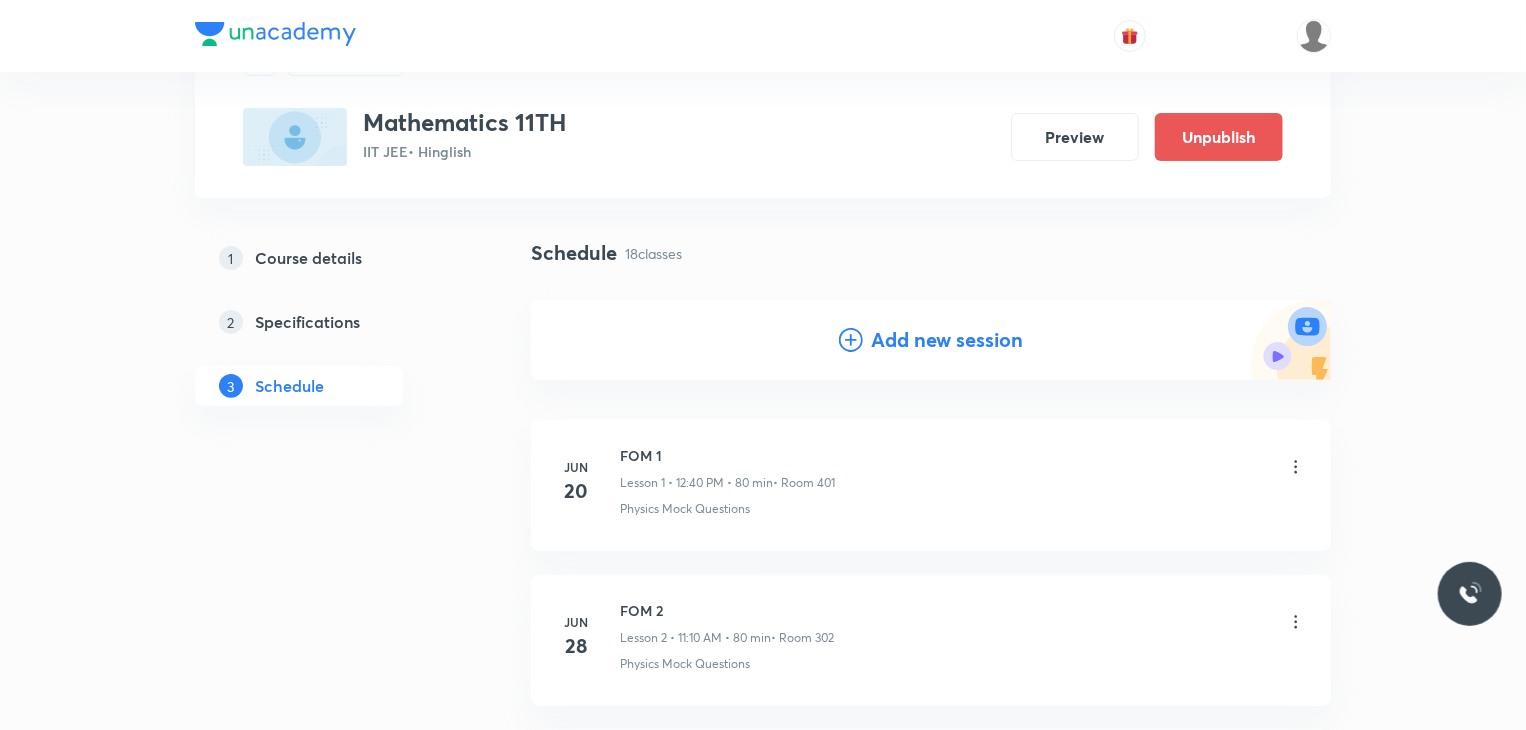 click on "Add new session" at bounding box center (947, 340) 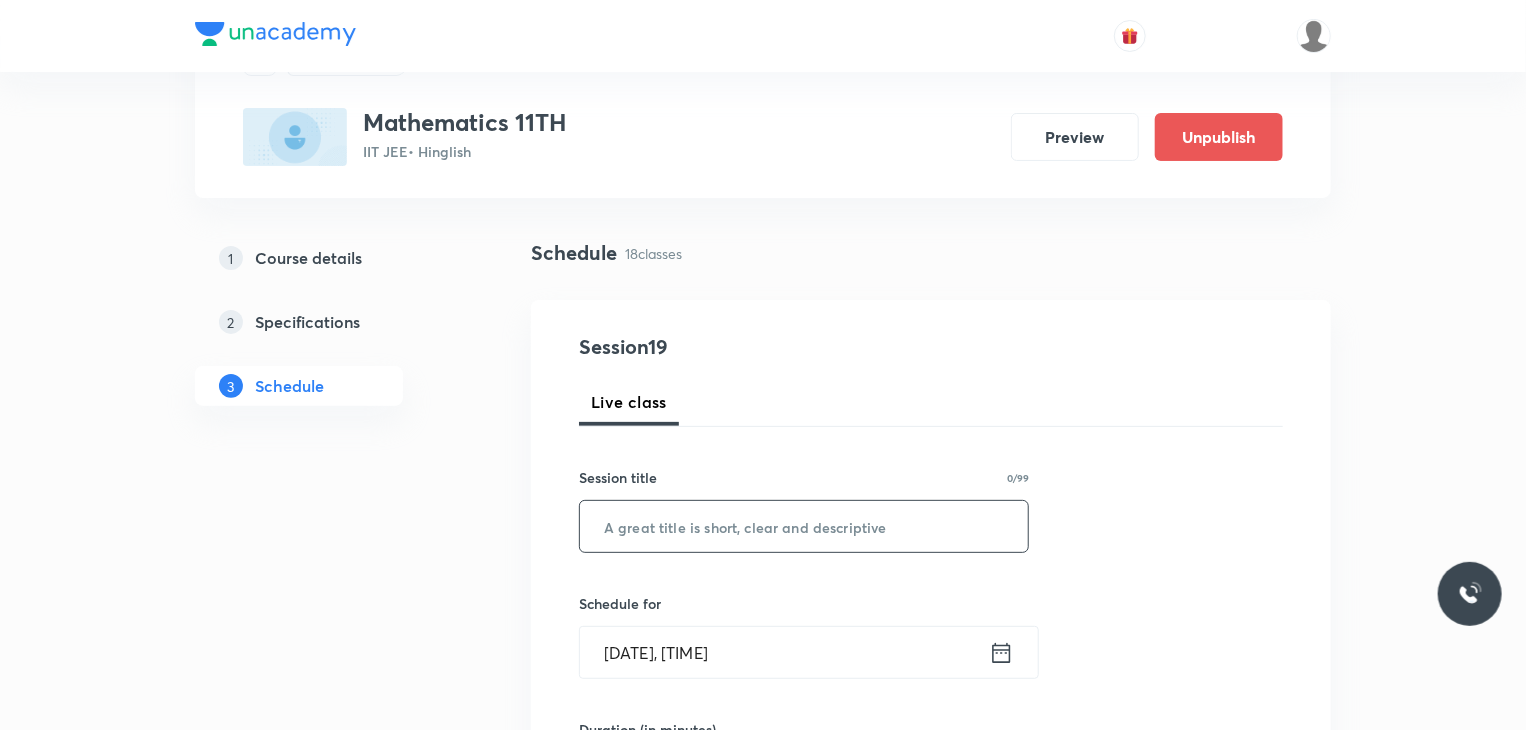 click at bounding box center [804, 526] 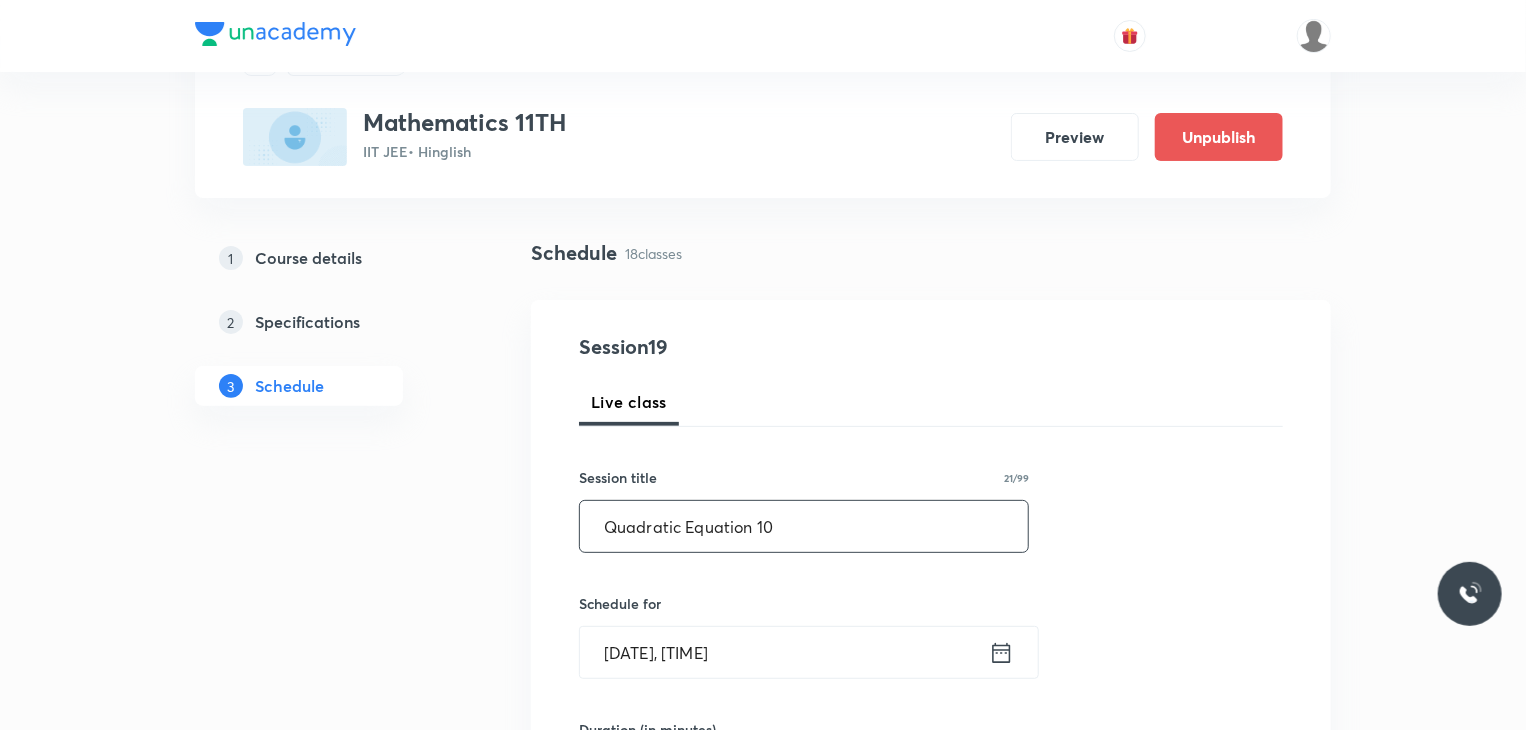 type on "Quadratic Equation 10" 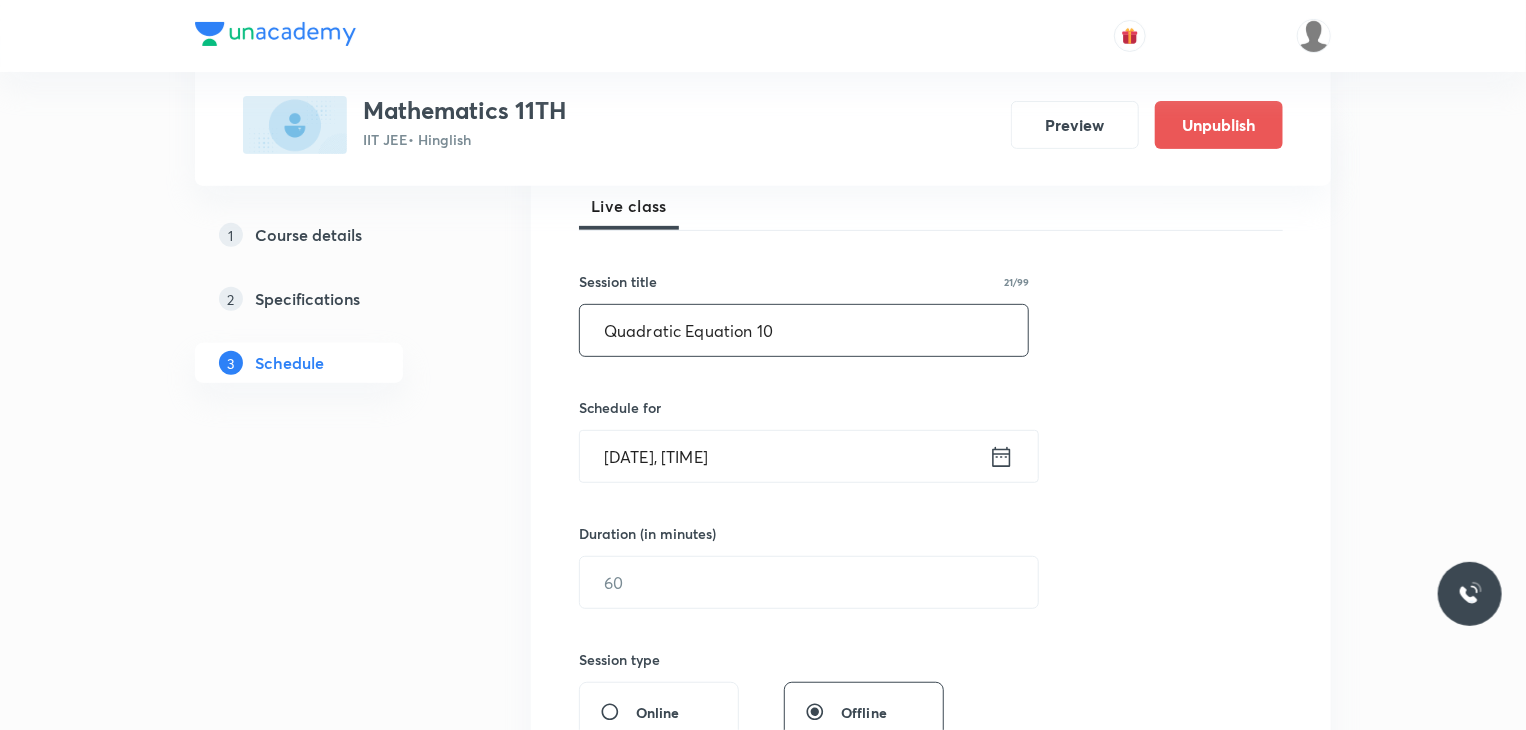 scroll, scrollTop: 300, scrollLeft: 0, axis: vertical 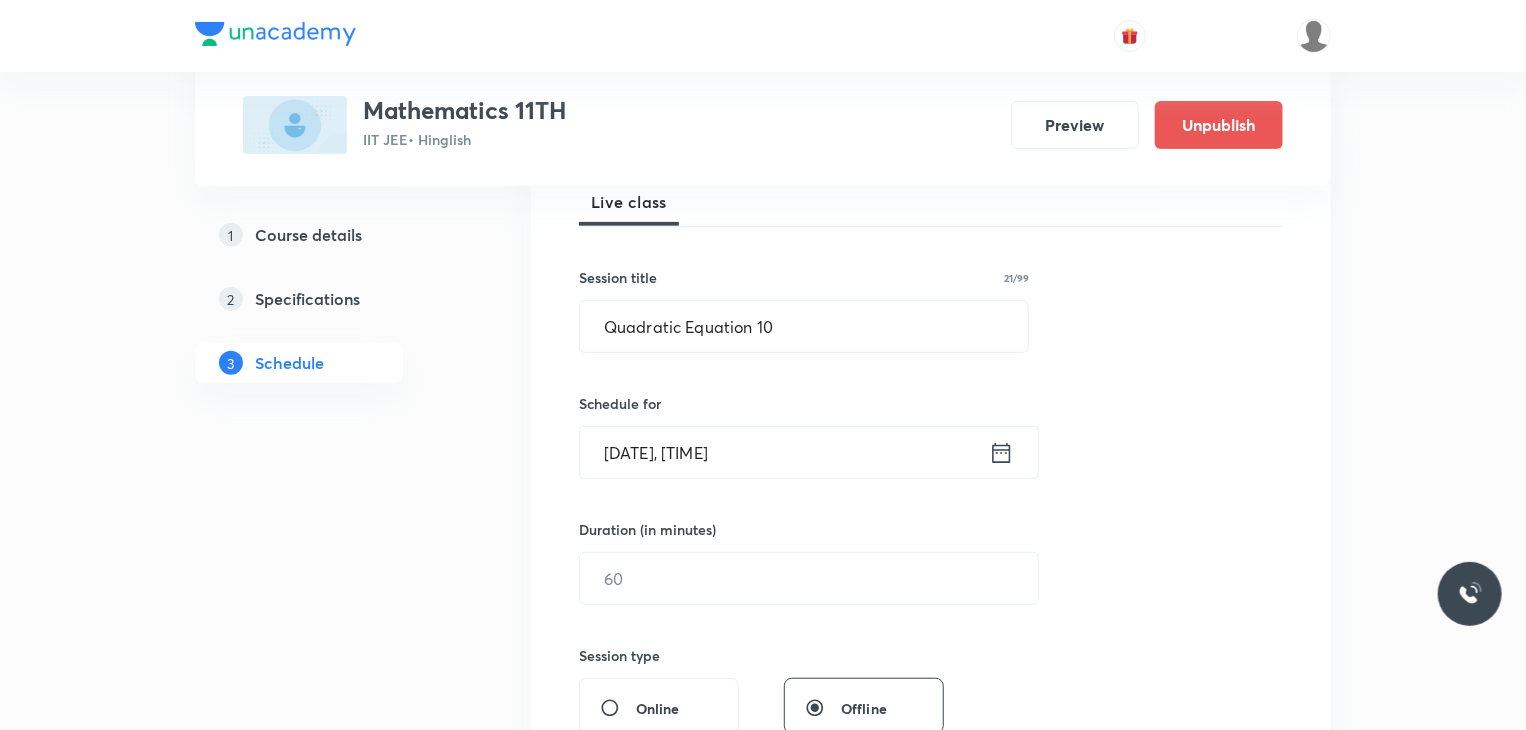 click on "[DATE], [TIME]" at bounding box center (784, 452) 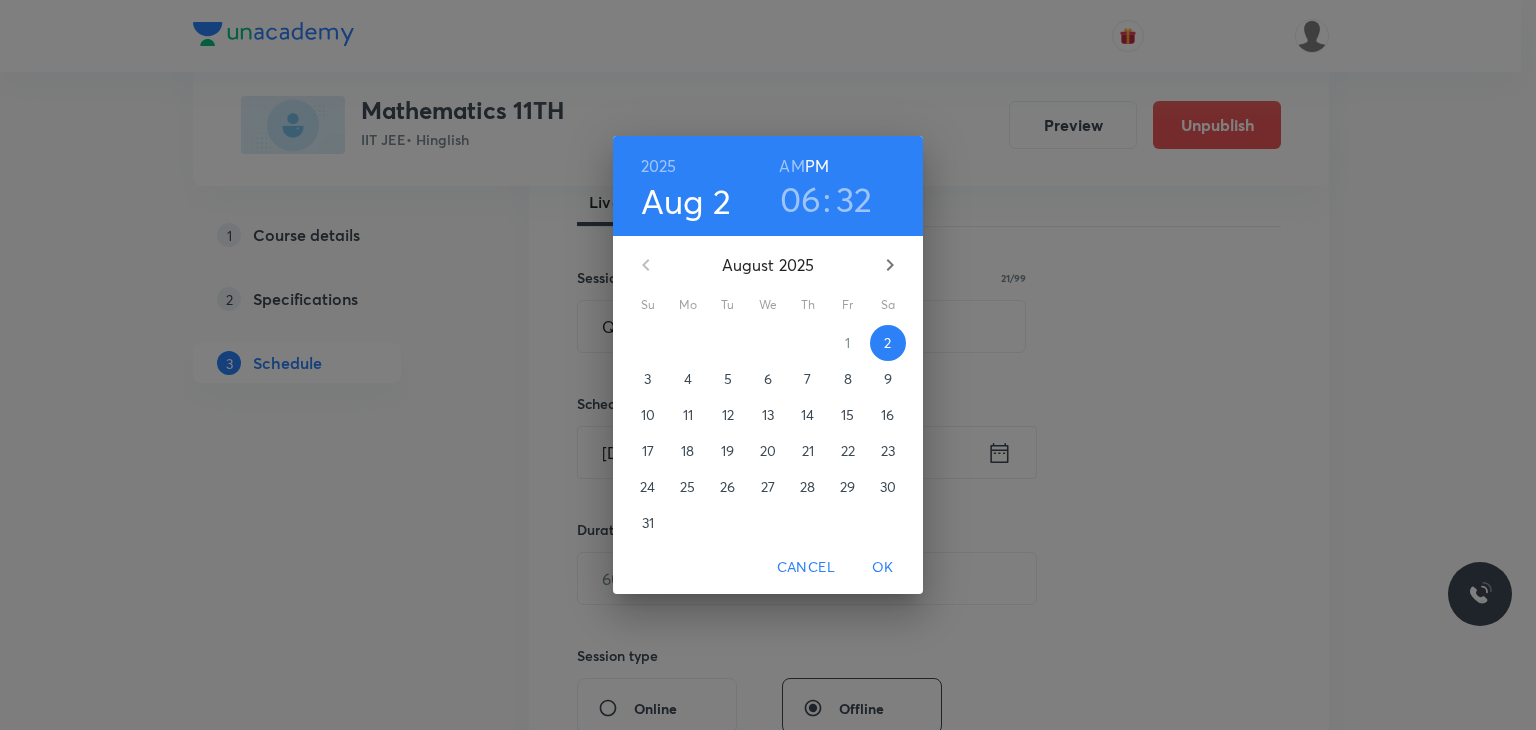 click on "7" at bounding box center [808, 379] 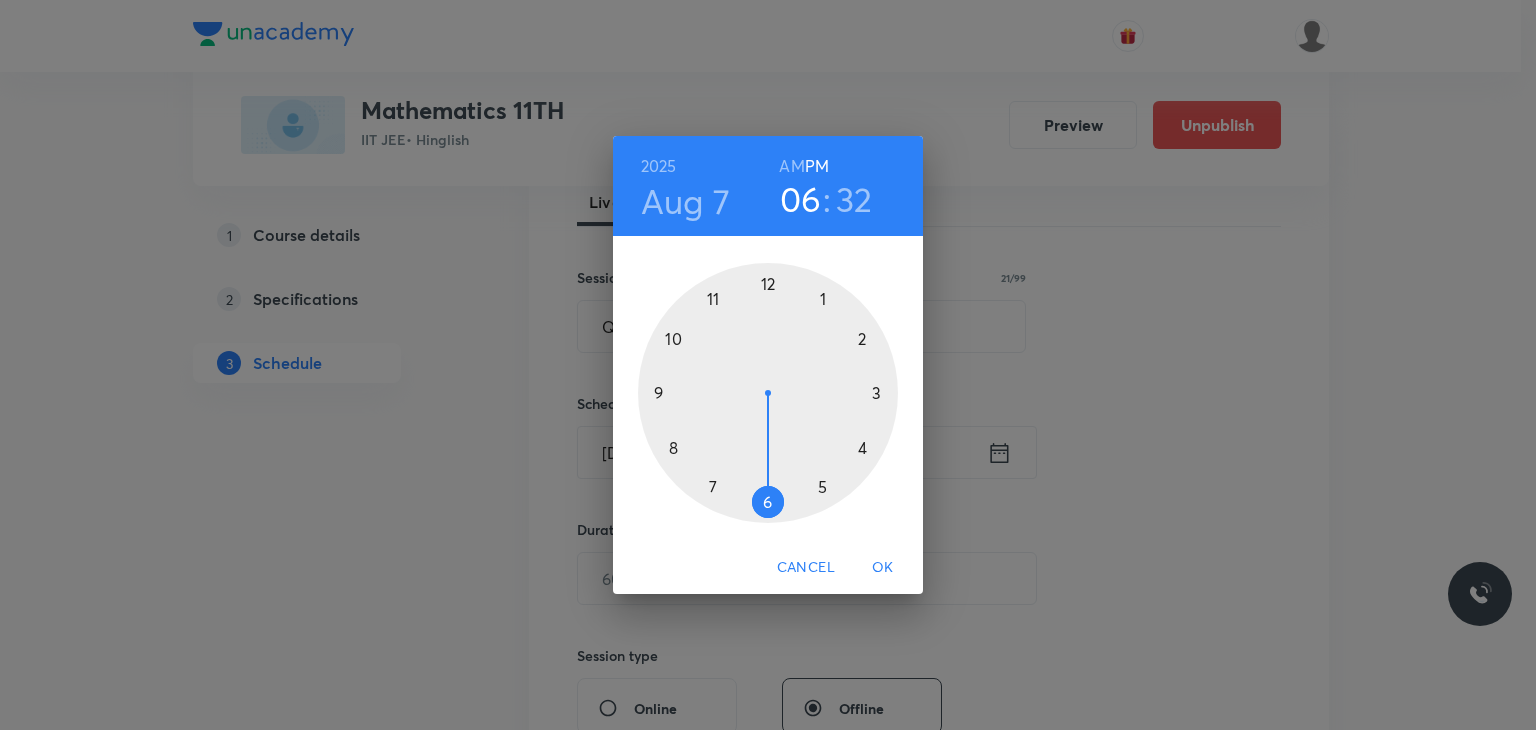 click on "AM" at bounding box center (791, 166) 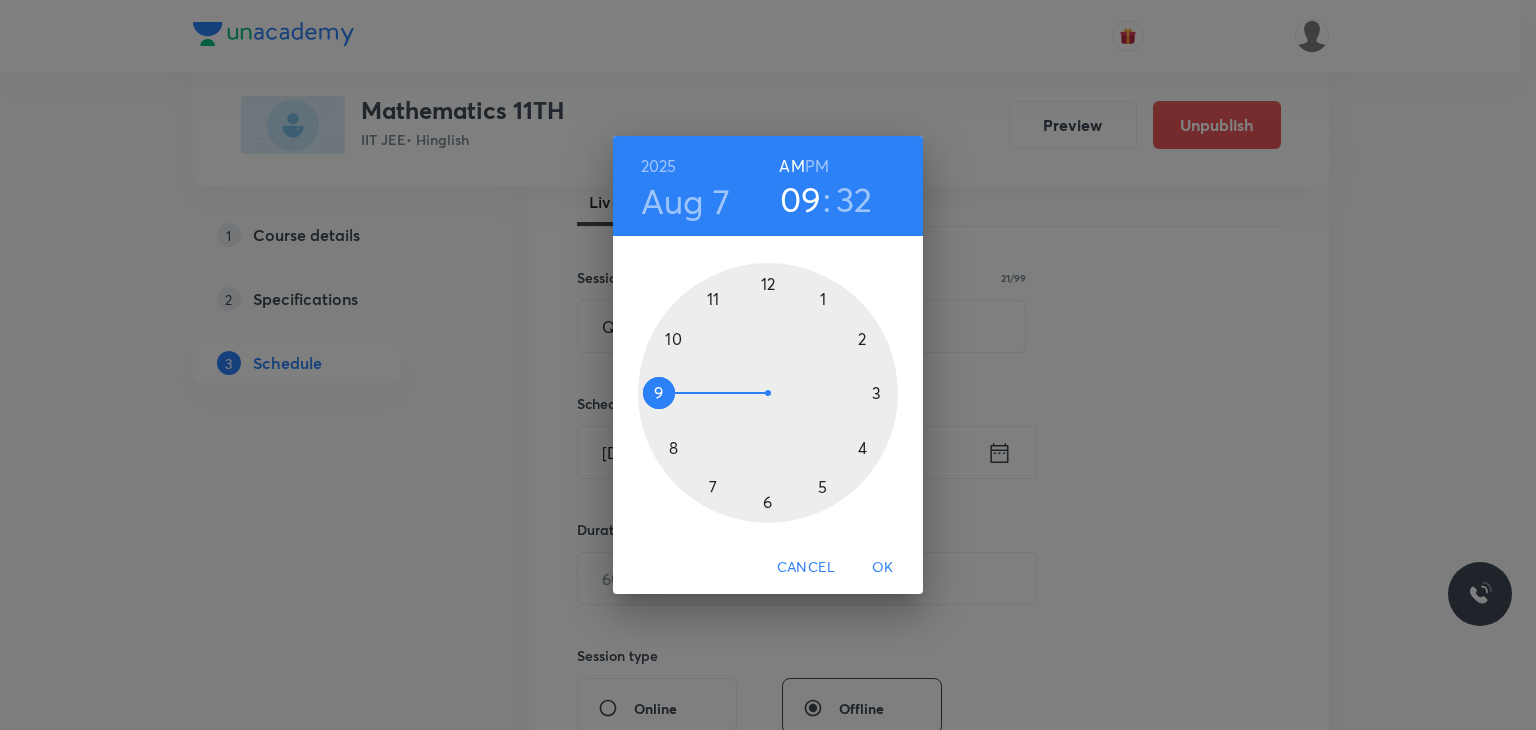 drag, startPoint x: 772, startPoint y: 272, endPoint x: 668, endPoint y: 381, distance: 150.65524 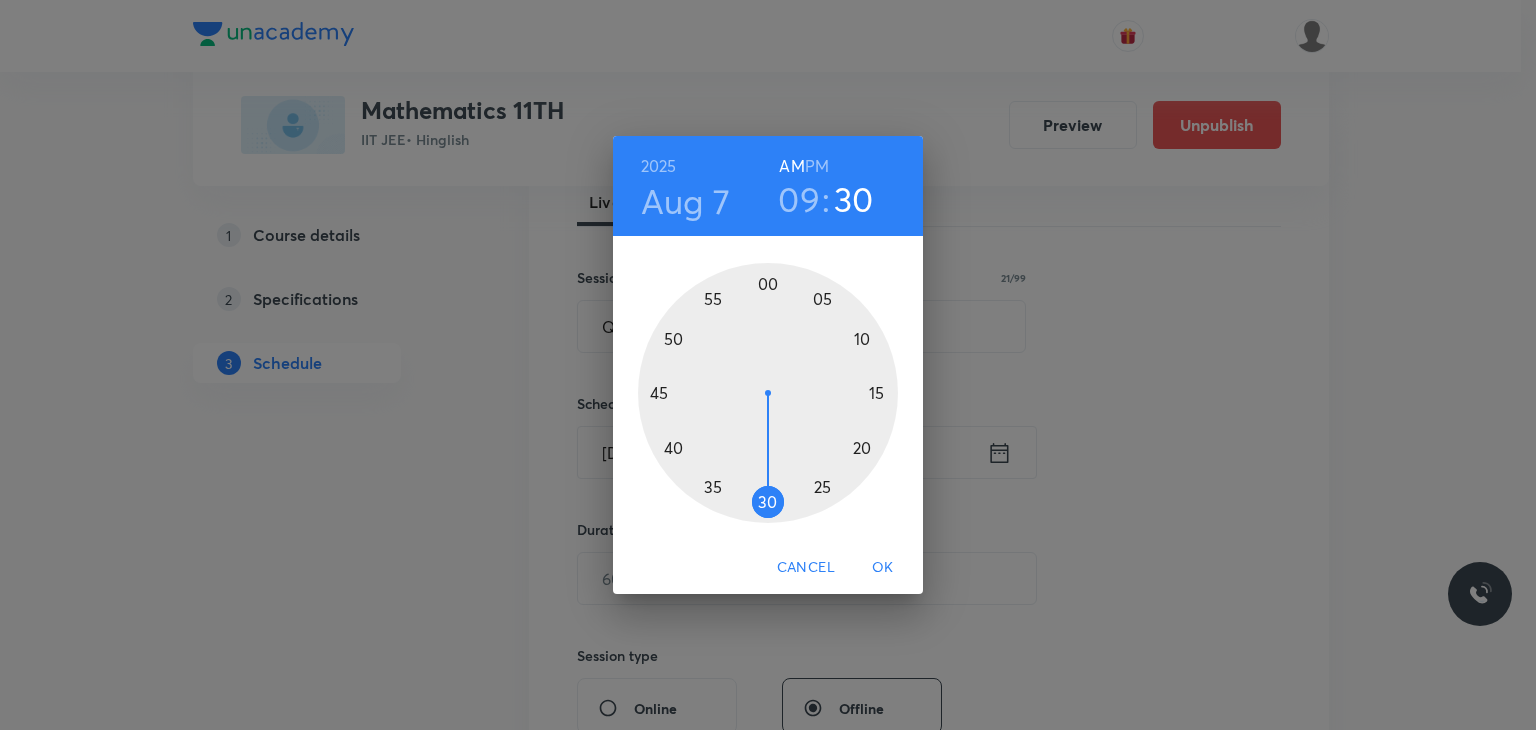 drag, startPoint x: 756, startPoint y: 499, endPoint x: 766, endPoint y: 496, distance: 10.440307 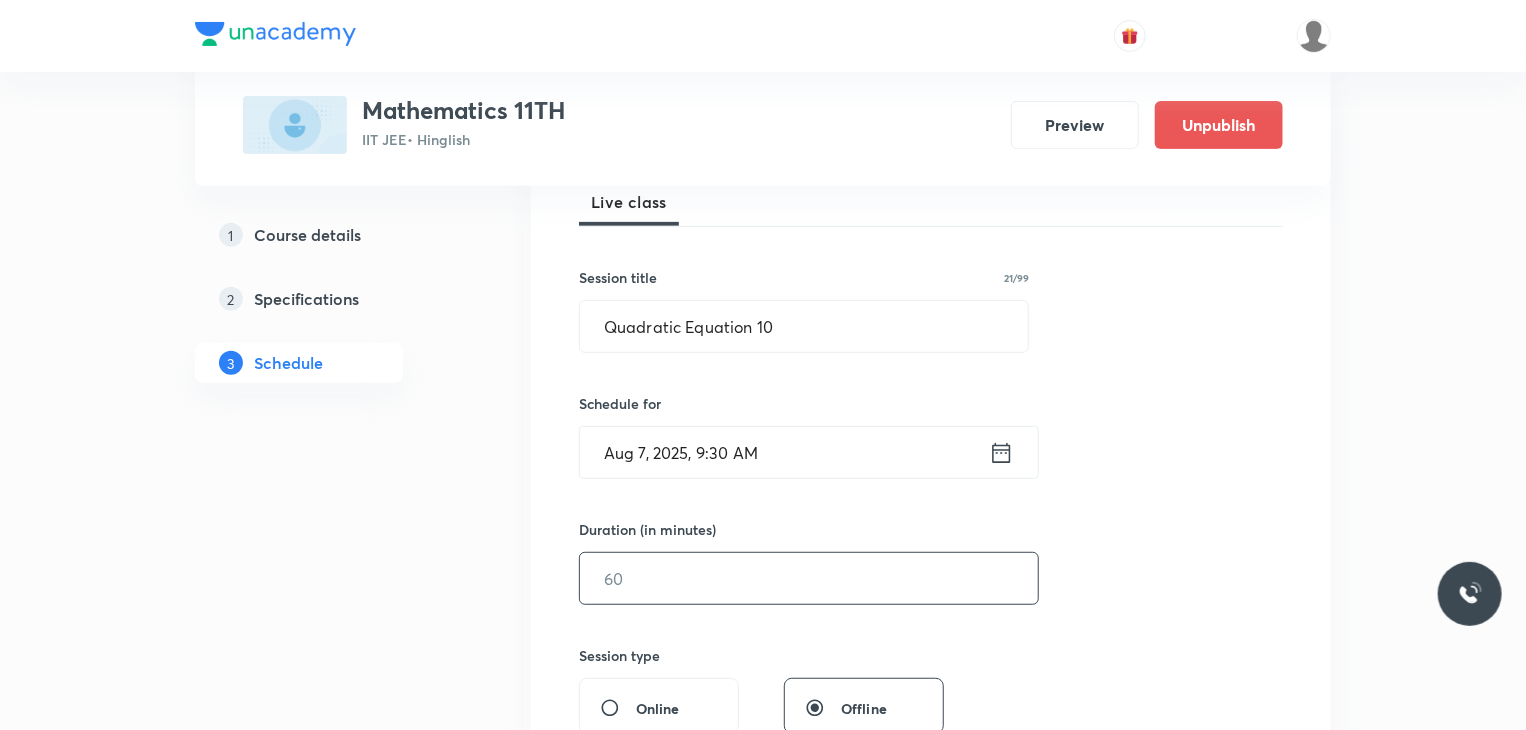click at bounding box center [809, 578] 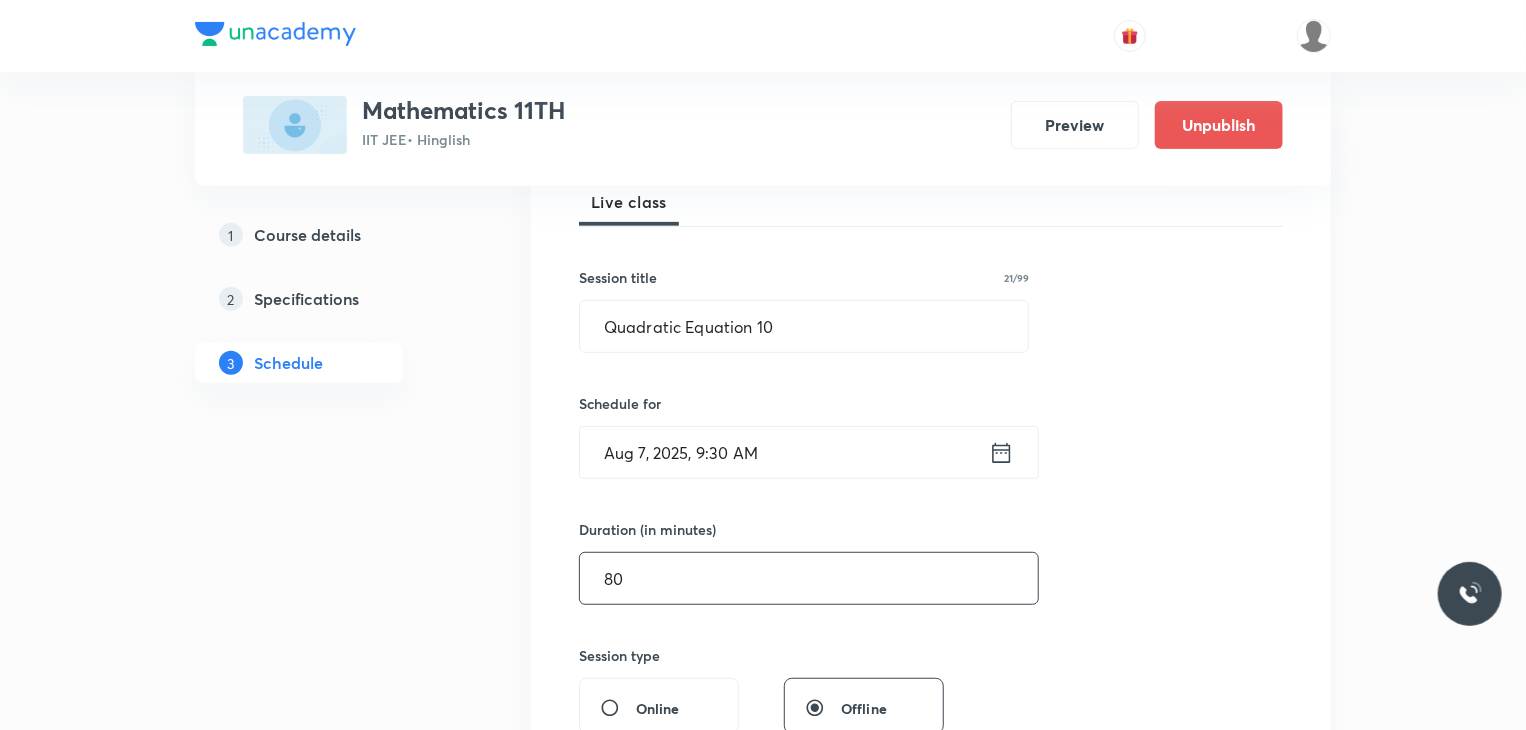 type on "80" 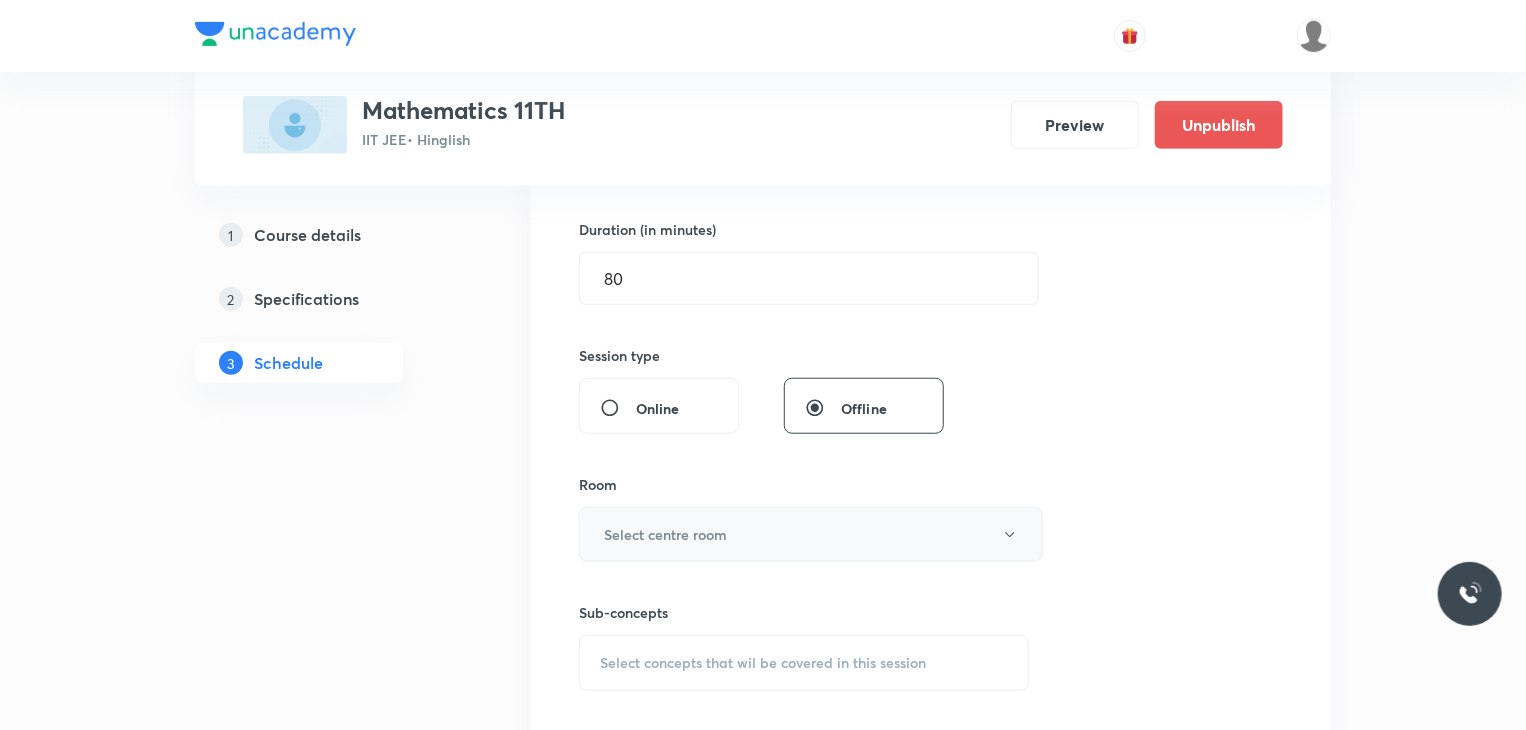 click on "Select centre room" at bounding box center [811, 534] 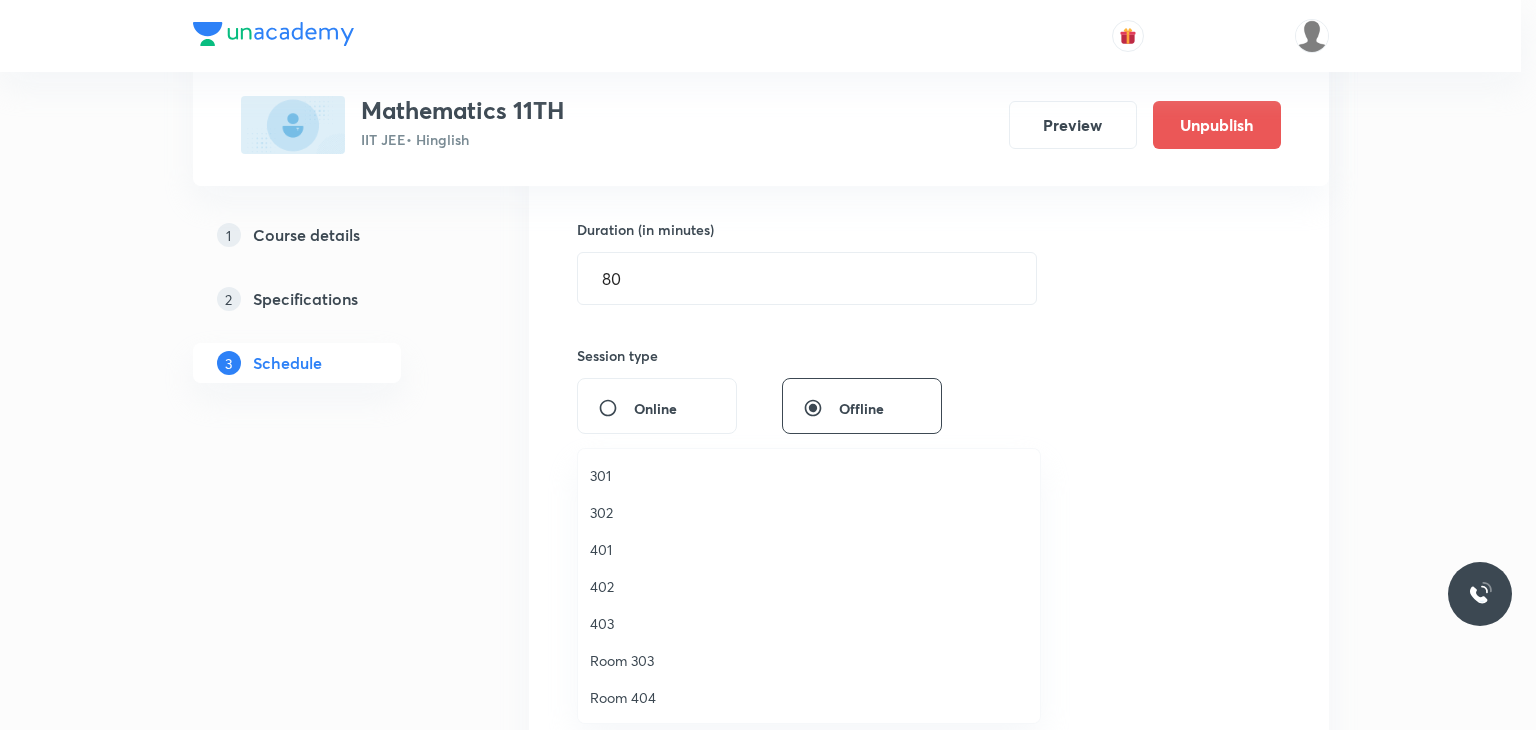 click on "402" at bounding box center [809, 586] 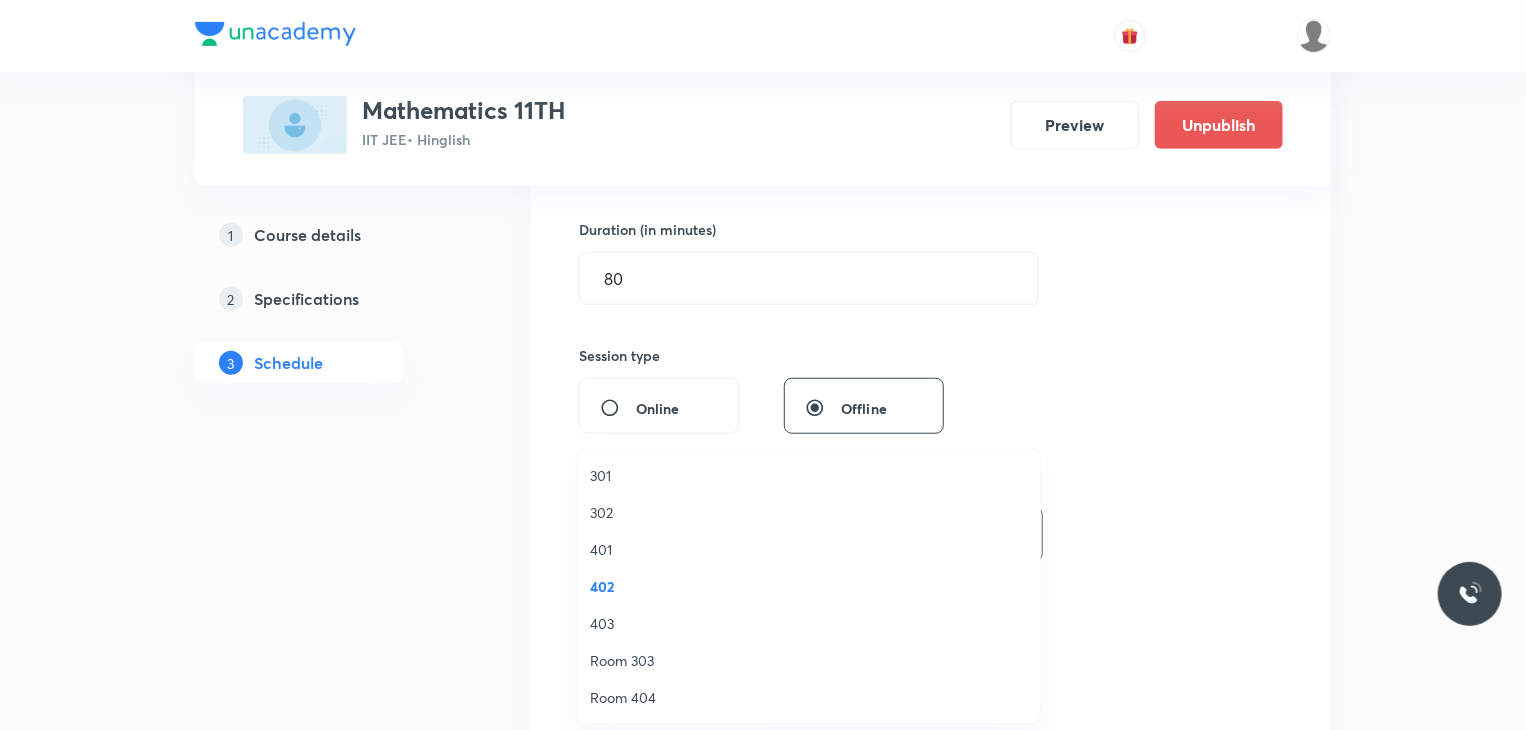 click on "Select concepts that wil be covered in this session" at bounding box center (804, 663) 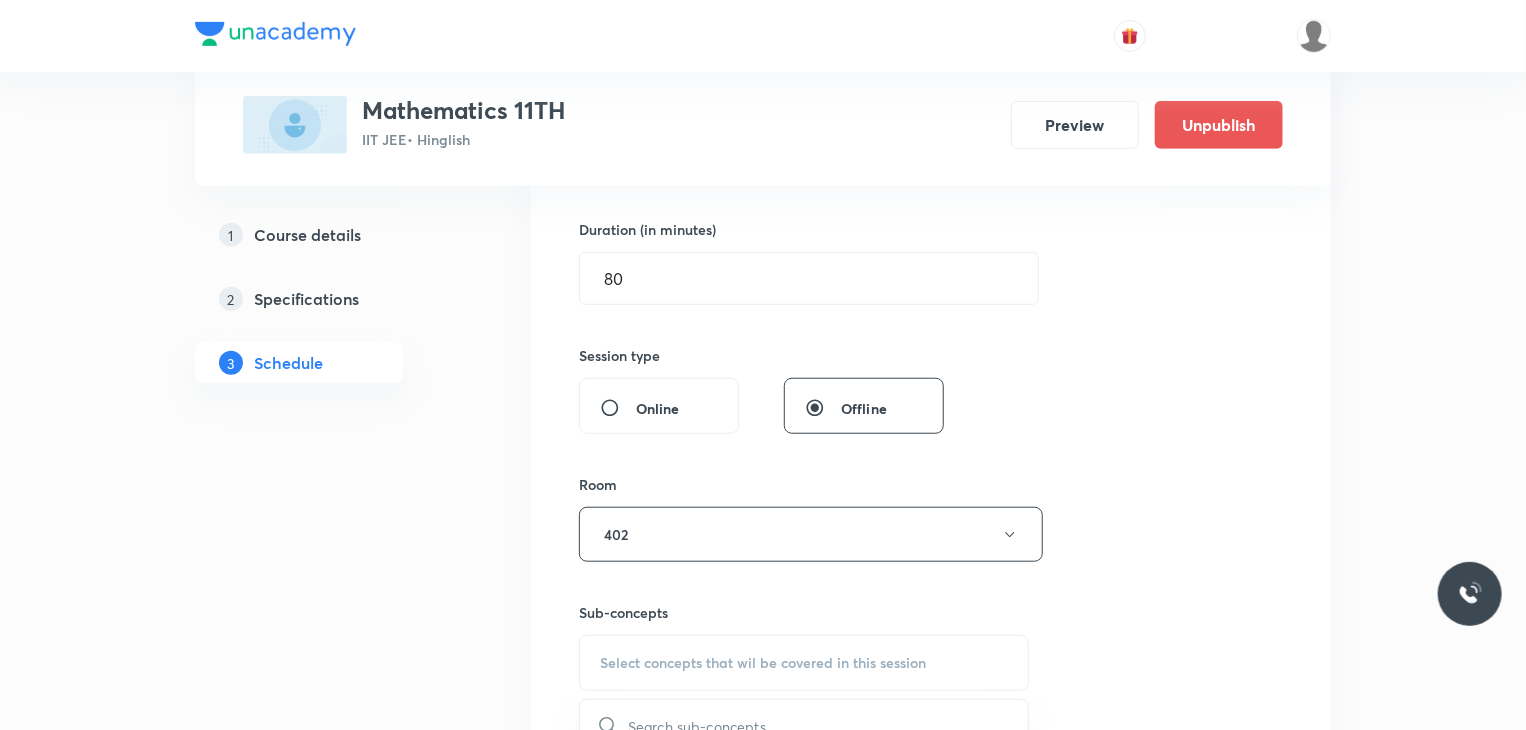 scroll, scrollTop: 919, scrollLeft: 0, axis: vertical 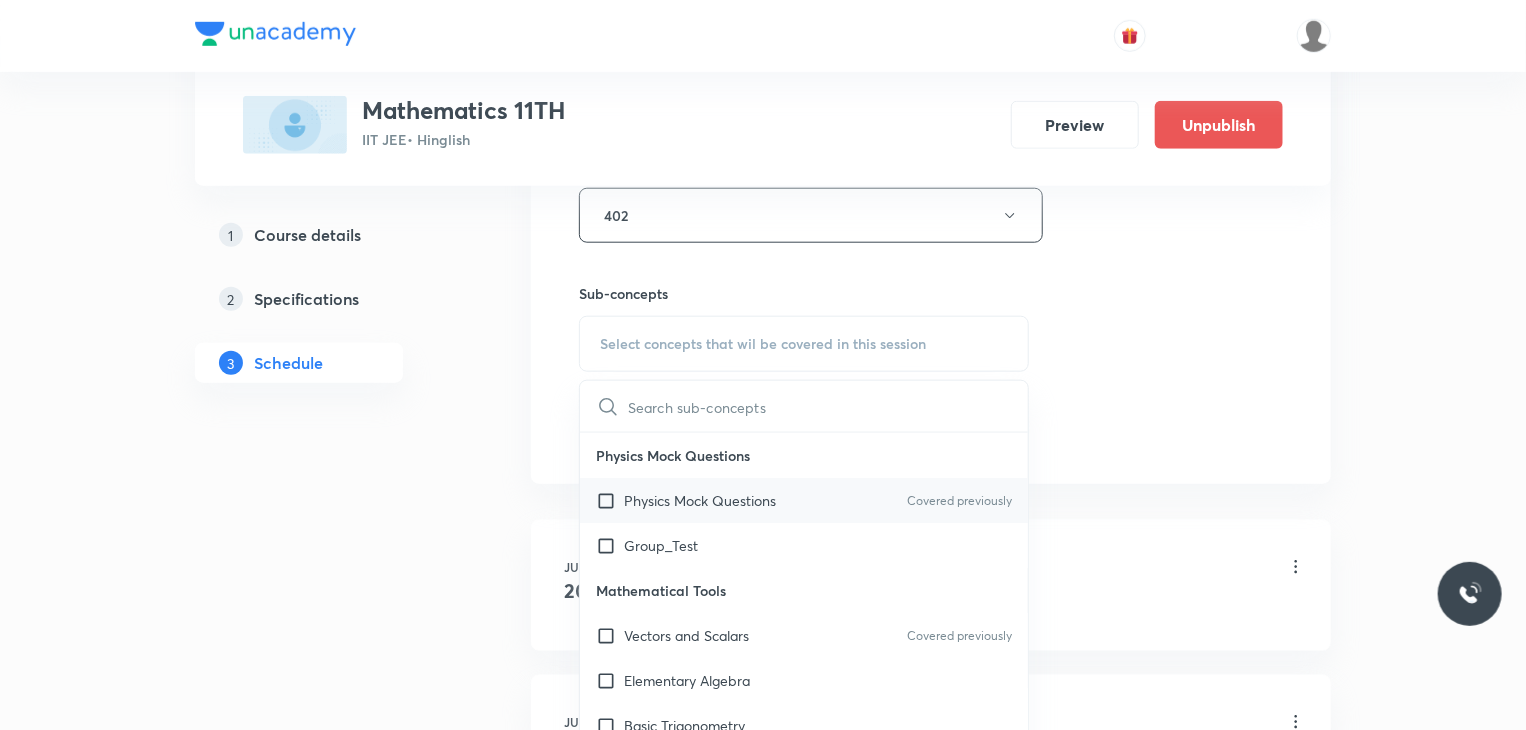 click on "Physics Mock Questions Covered previously" at bounding box center (804, 500) 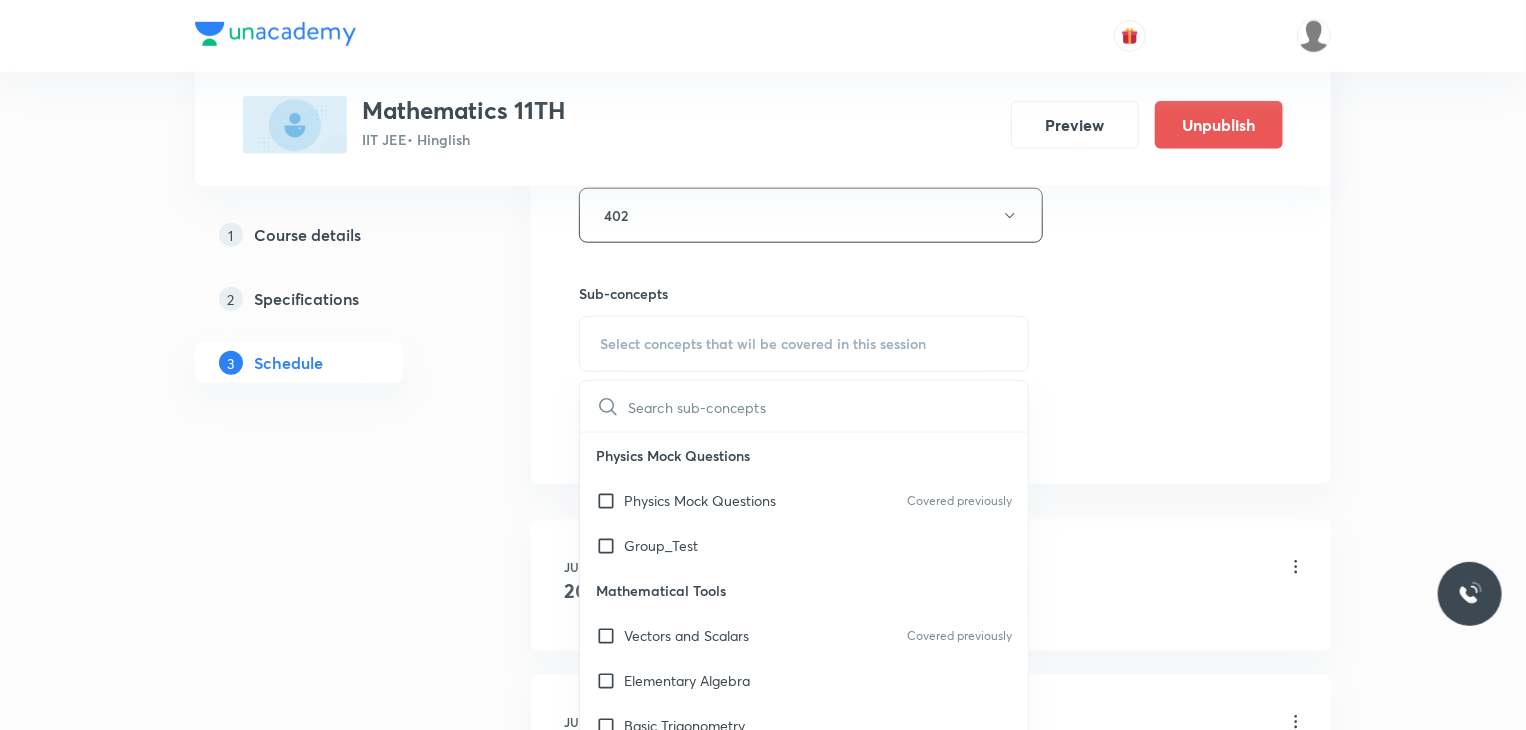 click on "Session  19 Live class Session title 21/99 Quadratic Equation 10 ​ Schedule for Aug 7, 2025, 9:30 AM ​ Duration (in minutes) 80 ​   Session type Online Offline Room 402 Sub-concepts Select concepts that wil be covered in this session ​ Physics Mock Questions Physics Mock Questions Covered previously Group_Test Mathematical Tools Vectors and Scalars  Covered previously Elementary Algebra Basic Trigonometry Addition of Vectors 2D and 3D Geometry Representation of Vector  Components of a Vector Functions Unit Vectors Differentiation Integration Rectangular Components of a Vector in Three Dimensions Position Vector Use of Differentiation & Integration in One Dimensional Motion Displacement Vector Derivatives of Equations of Motion by Calculus Vectors Product of Two Vectors Differentiation: Basic Formula and Rule Definite Integration and Area Under The Curve Maxima and Minima Chain Rule Cross Product Dot-Product Resolution of Vectors Subtraction of Vectors Addition of More than Two Vectors Error Analysis" at bounding box center (931, -18) 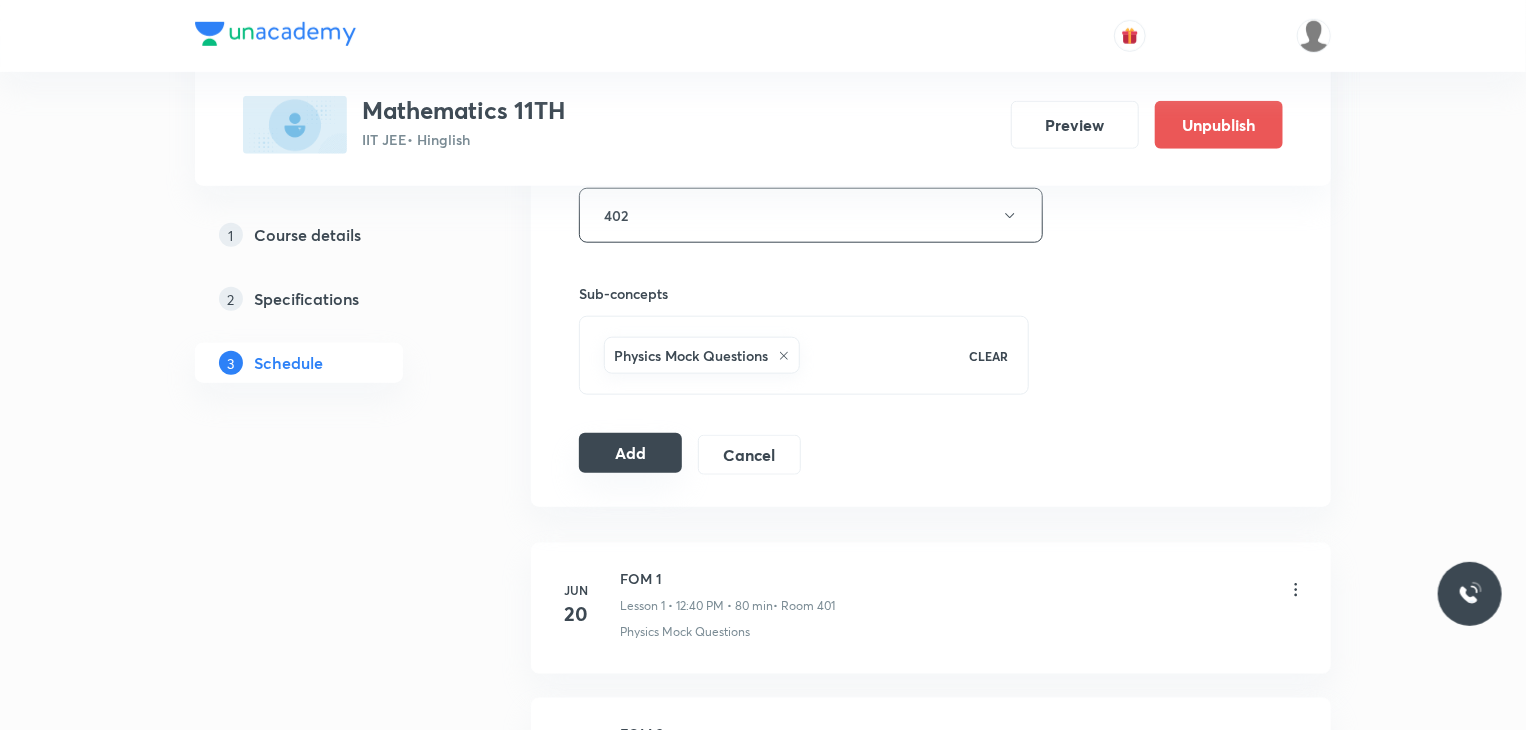 click on "Add" at bounding box center [630, 453] 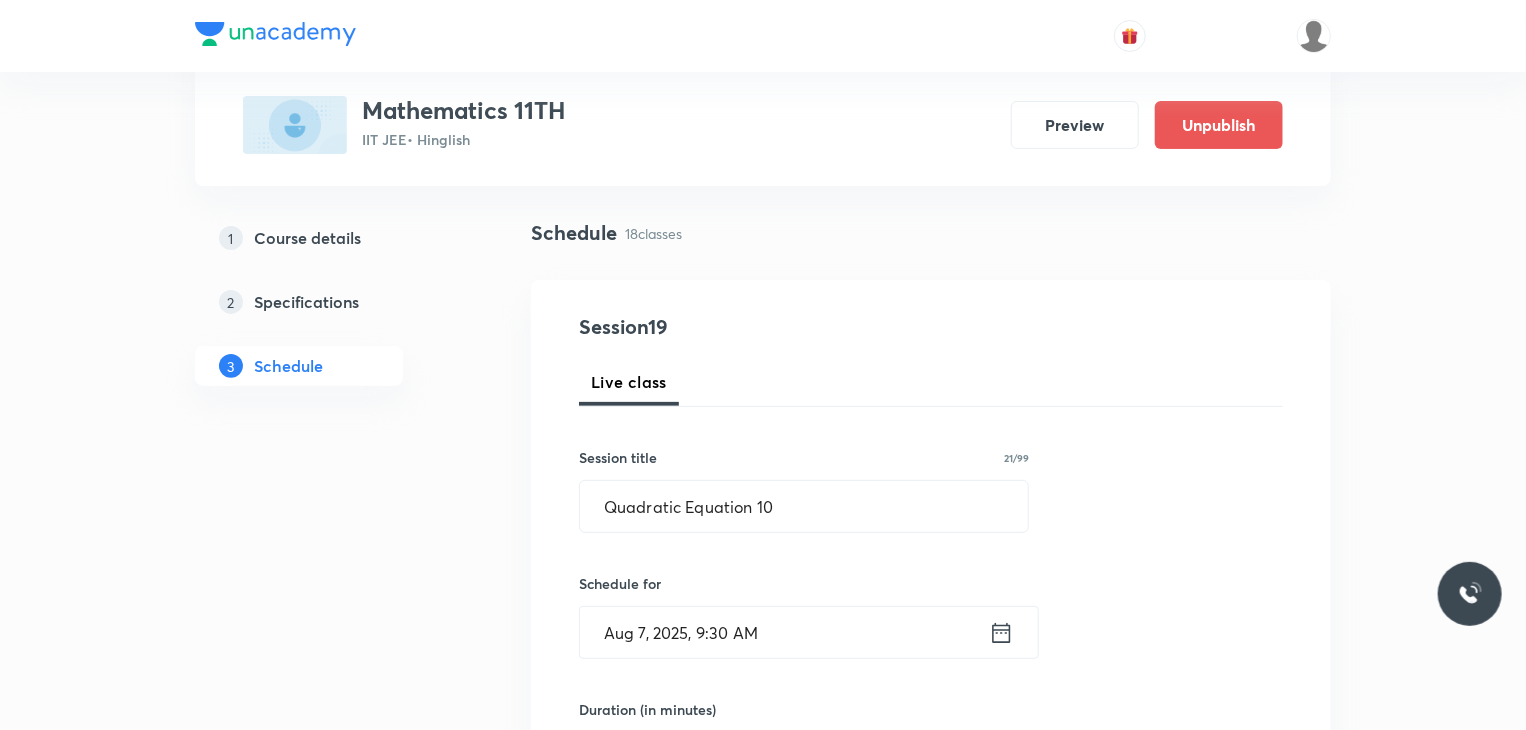scroll, scrollTop: 119, scrollLeft: 0, axis: vertical 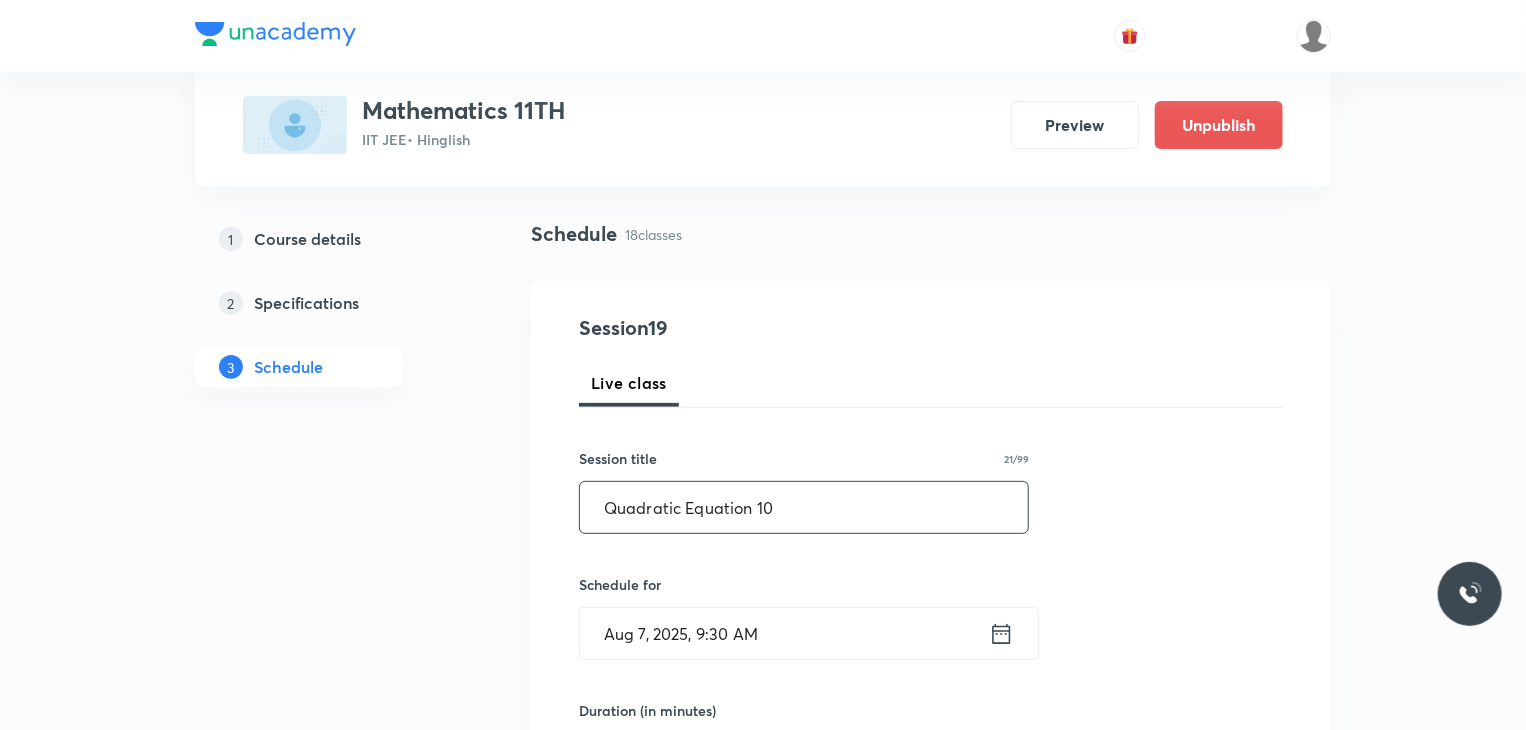 click on "Quadratic Equation 10" at bounding box center [804, 507] 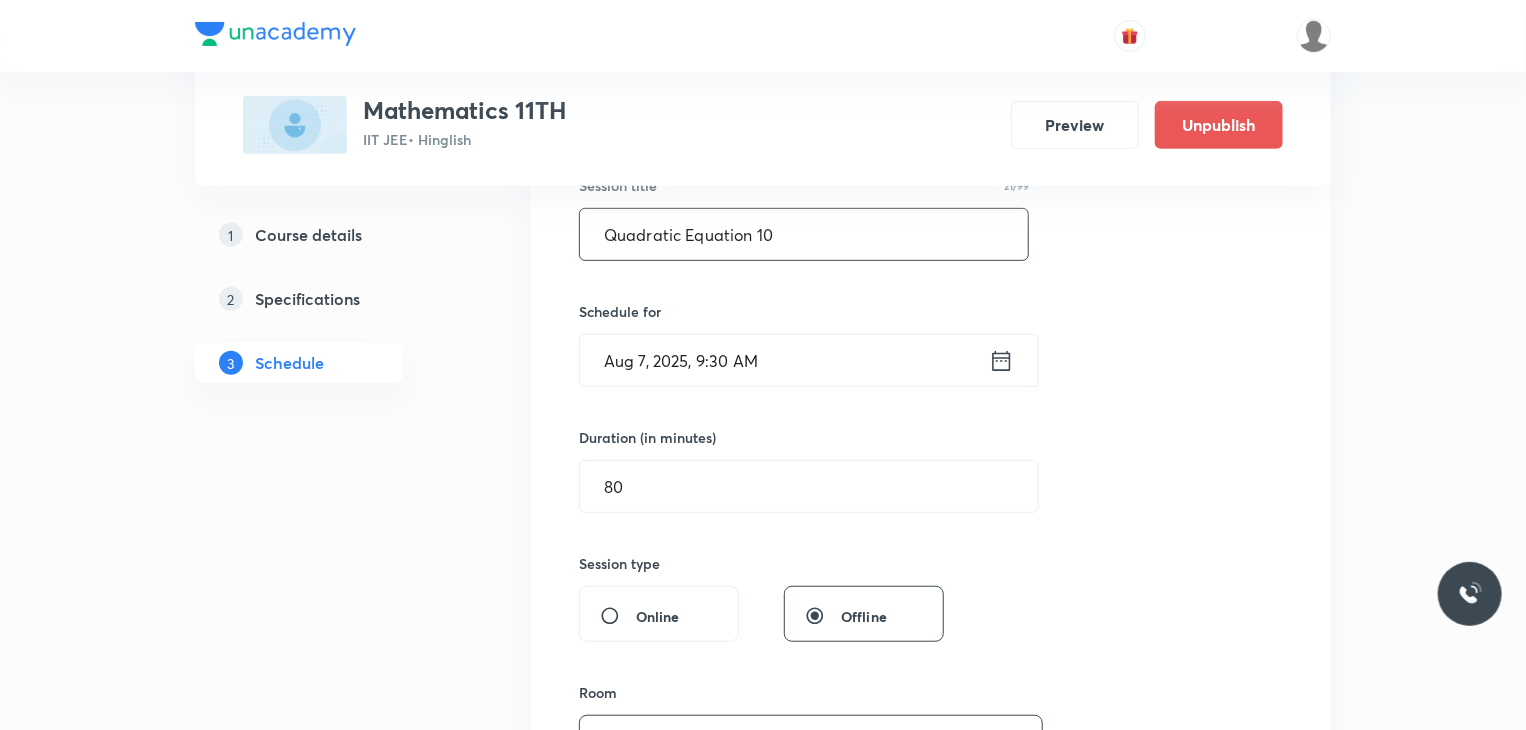 scroll, scrollTop: 500, scrollLeft: 0, axis: vertical 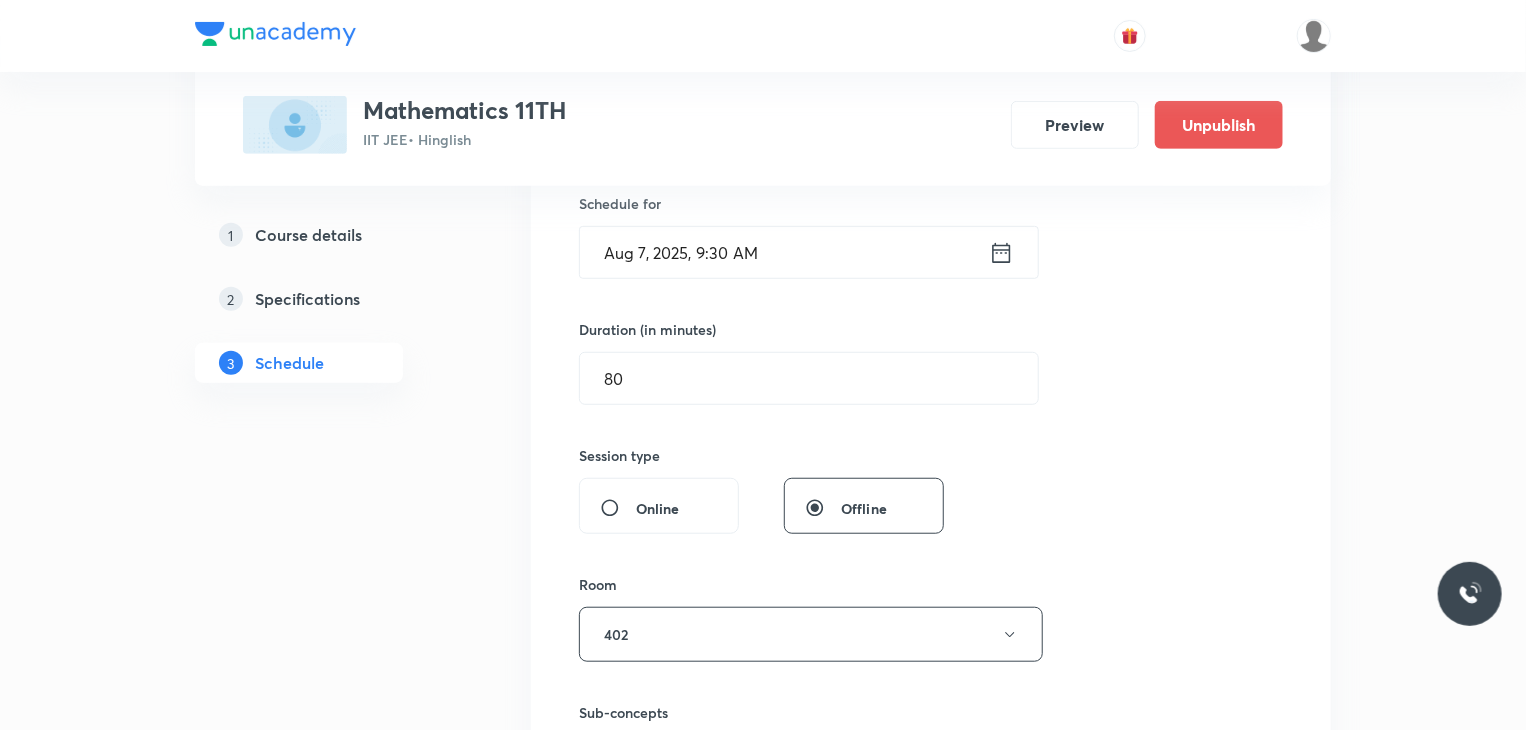 click on "Aug 7, 2025, 9:30 AM" at bounding box center [784, 252] 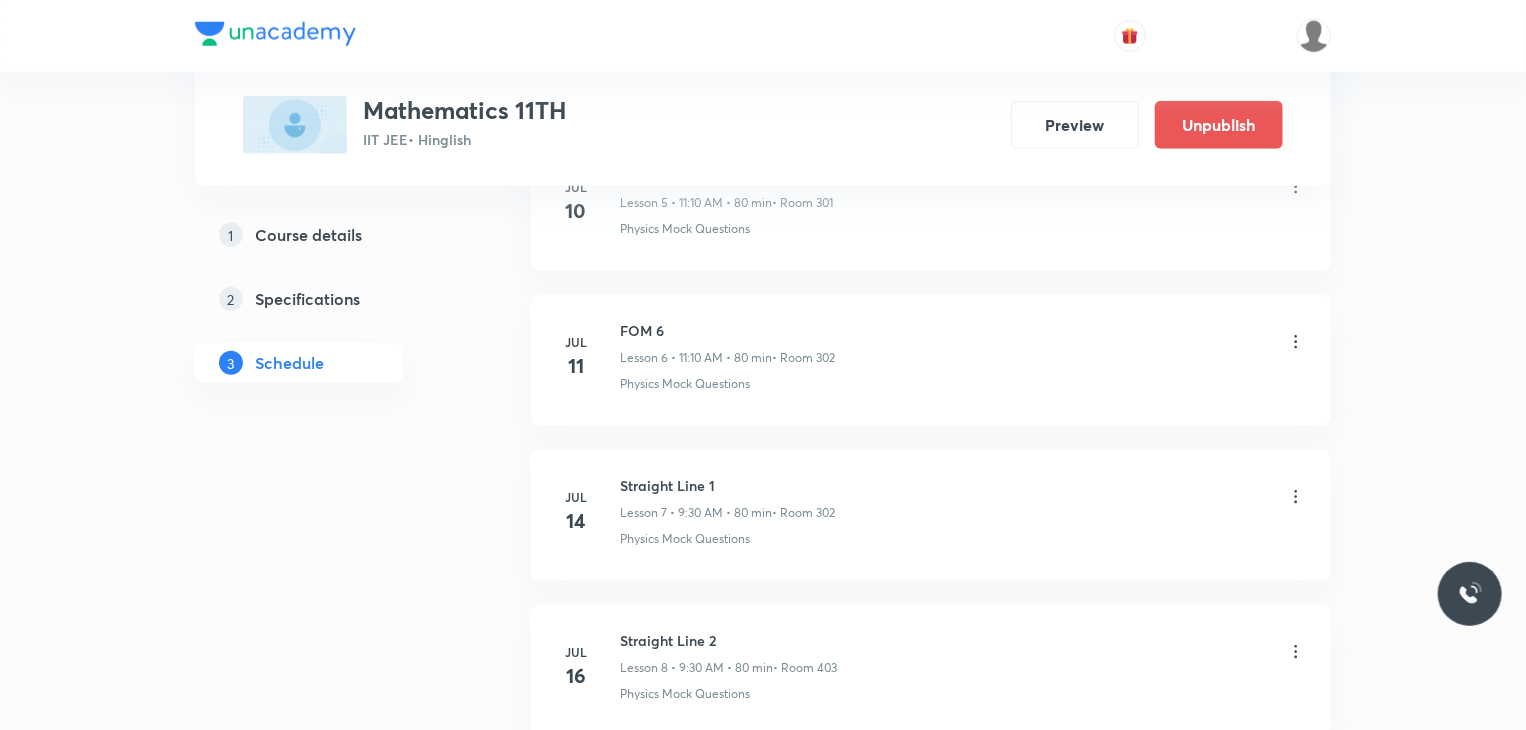 scroll, scrollTop: 2892, scrollLeft: 0, axis: vertical 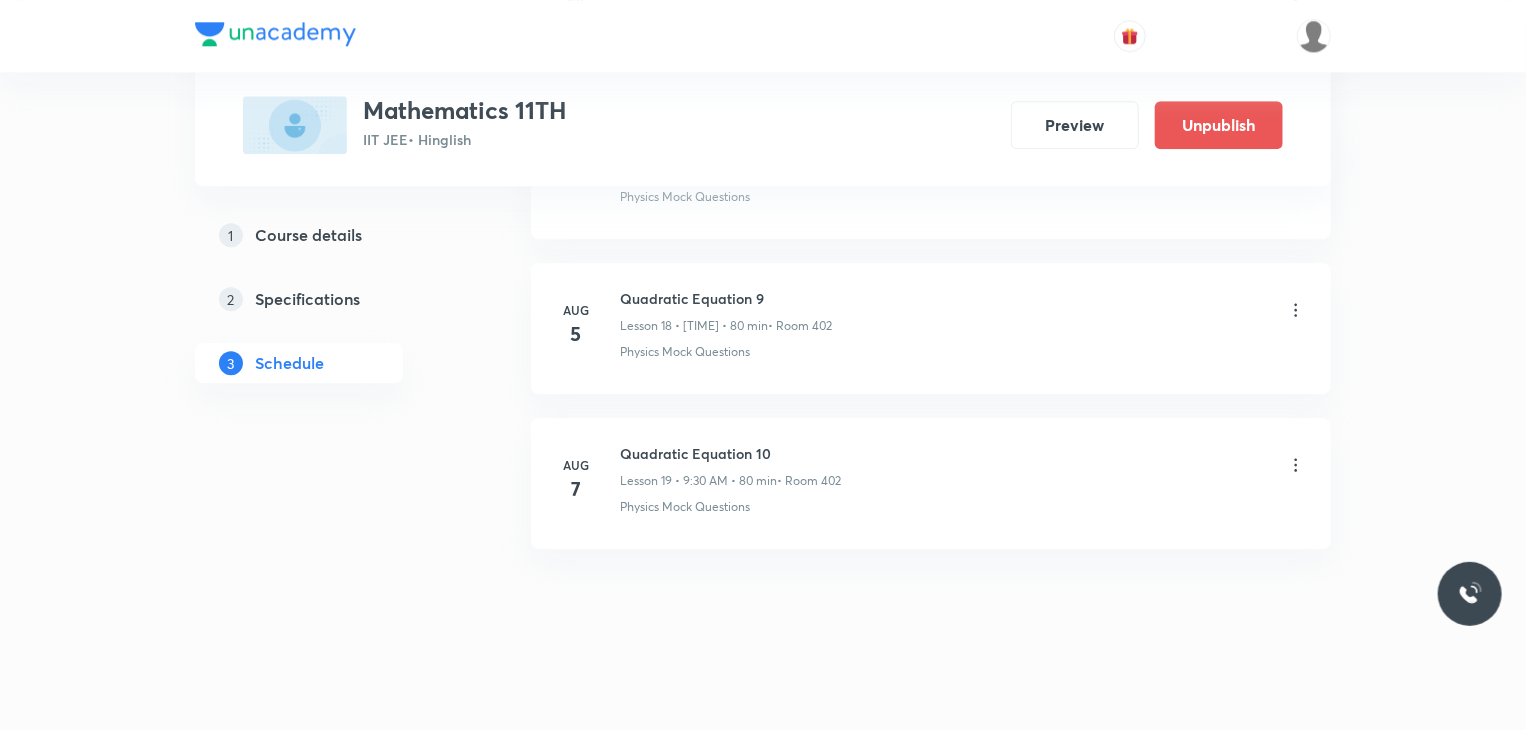 click on "Quadratic Equation 10" at bounding box center (730, 453) 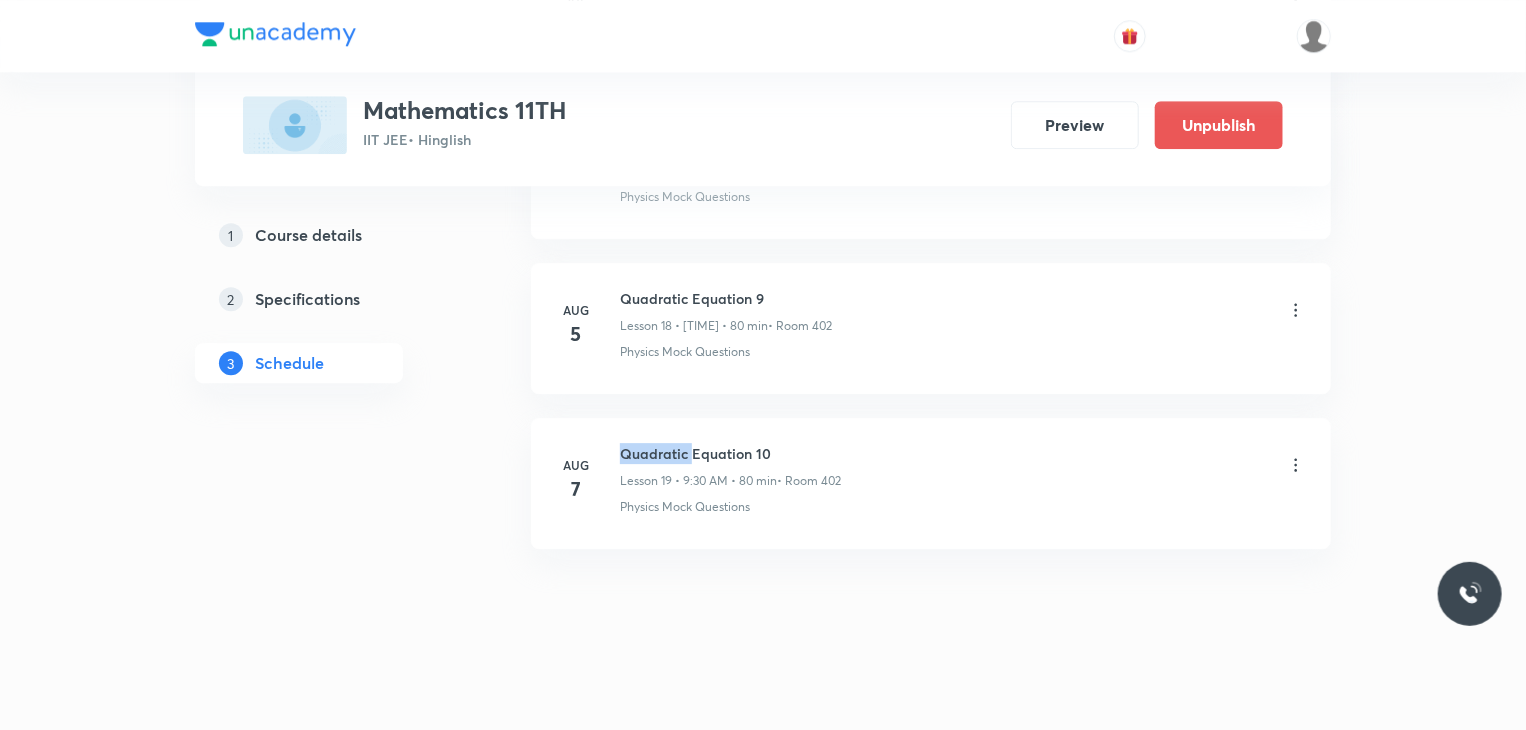 click on "Quadratic Equation 10" at bounding box center [730, 453] 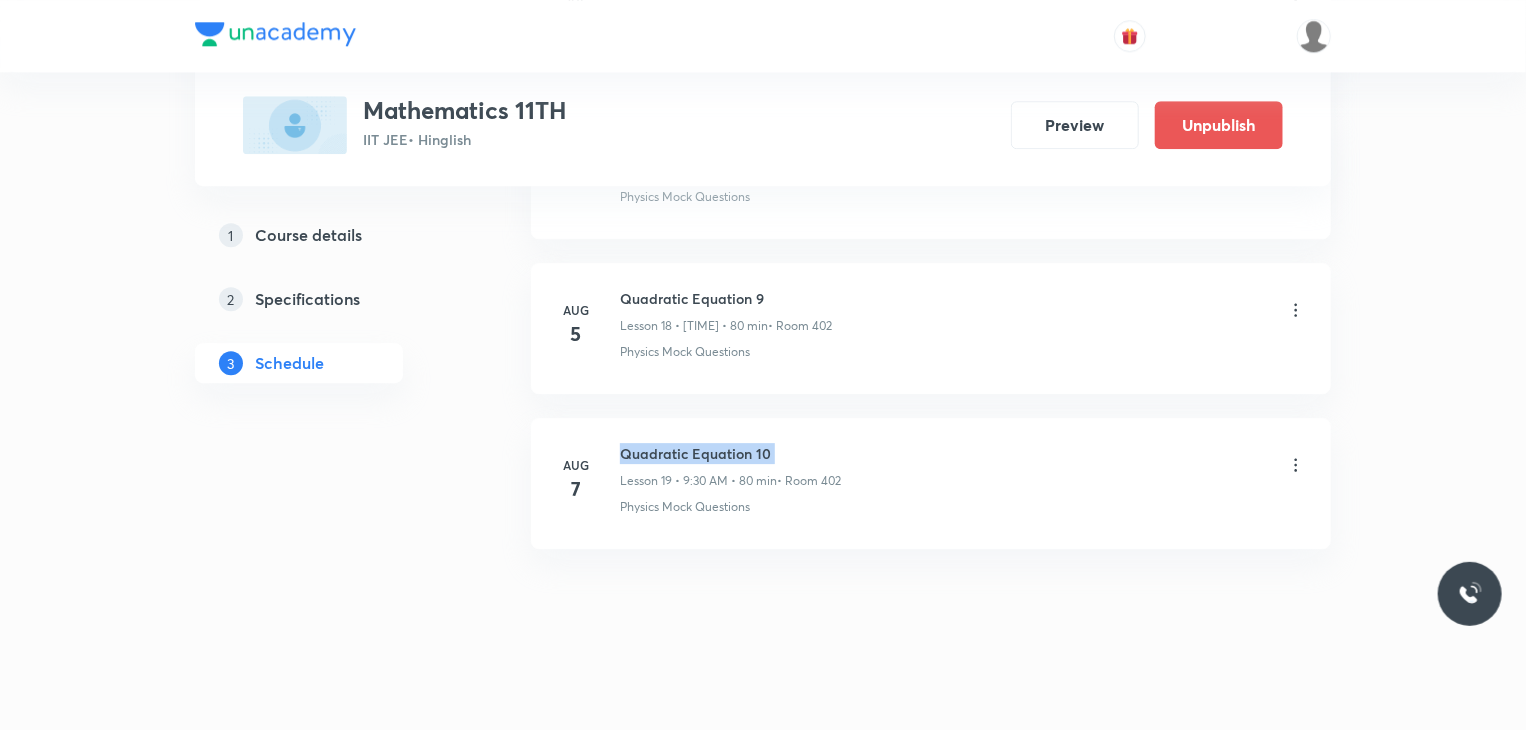 click on "Quadratic Equation 10" at bounding box center [730, 453] 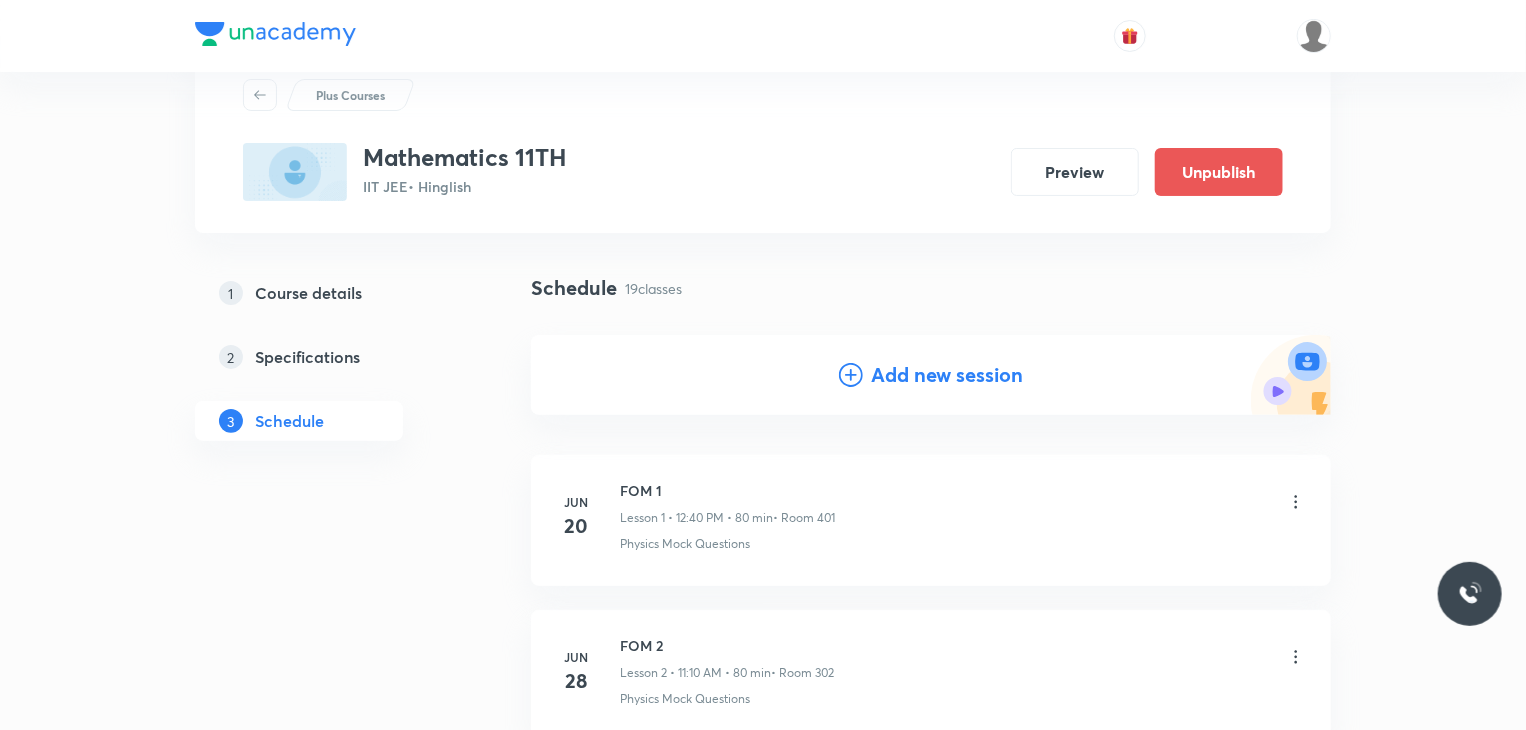 scroll, scrollTop: 100, scrollLeft: 0, axis: vertical 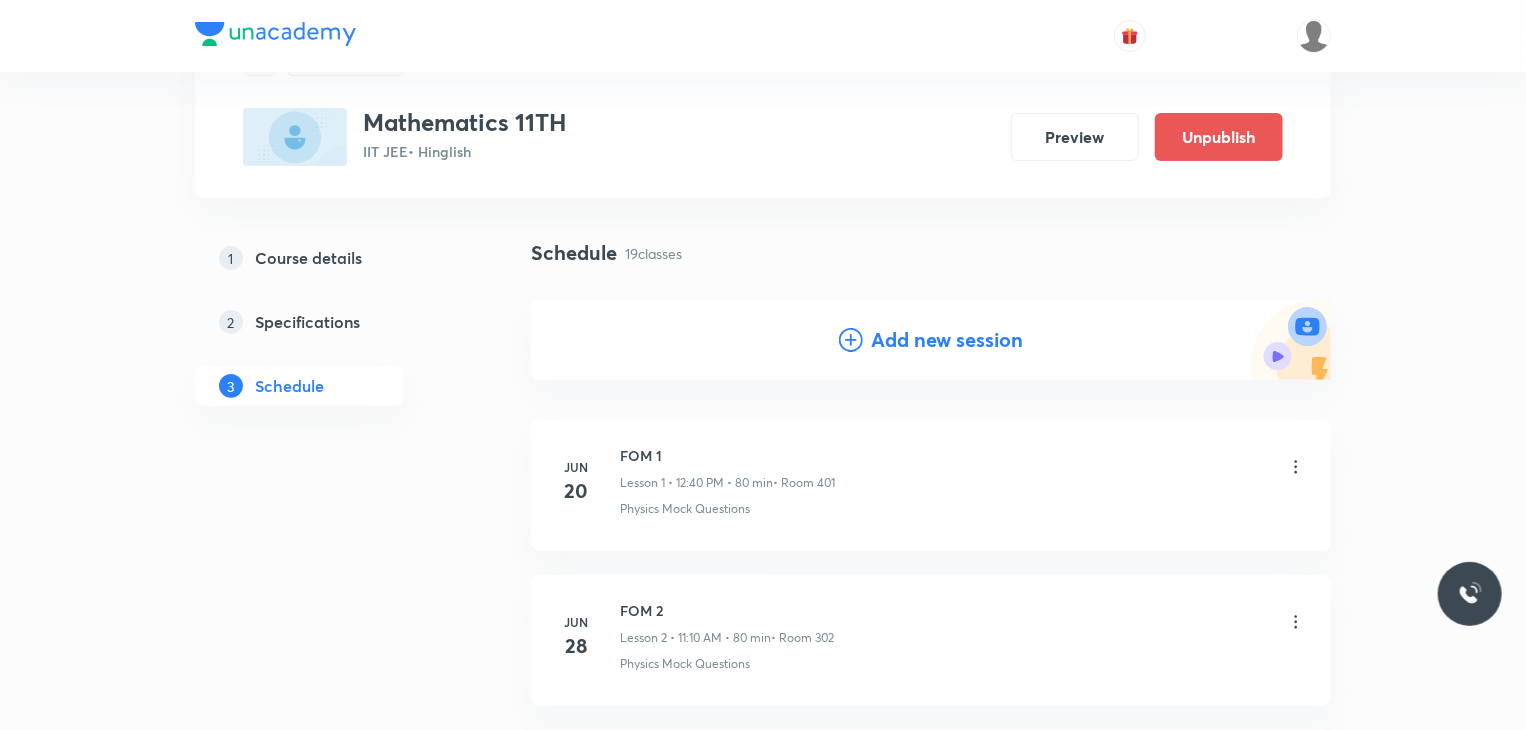 click on "Add new session" at bounding box center [947, 340] 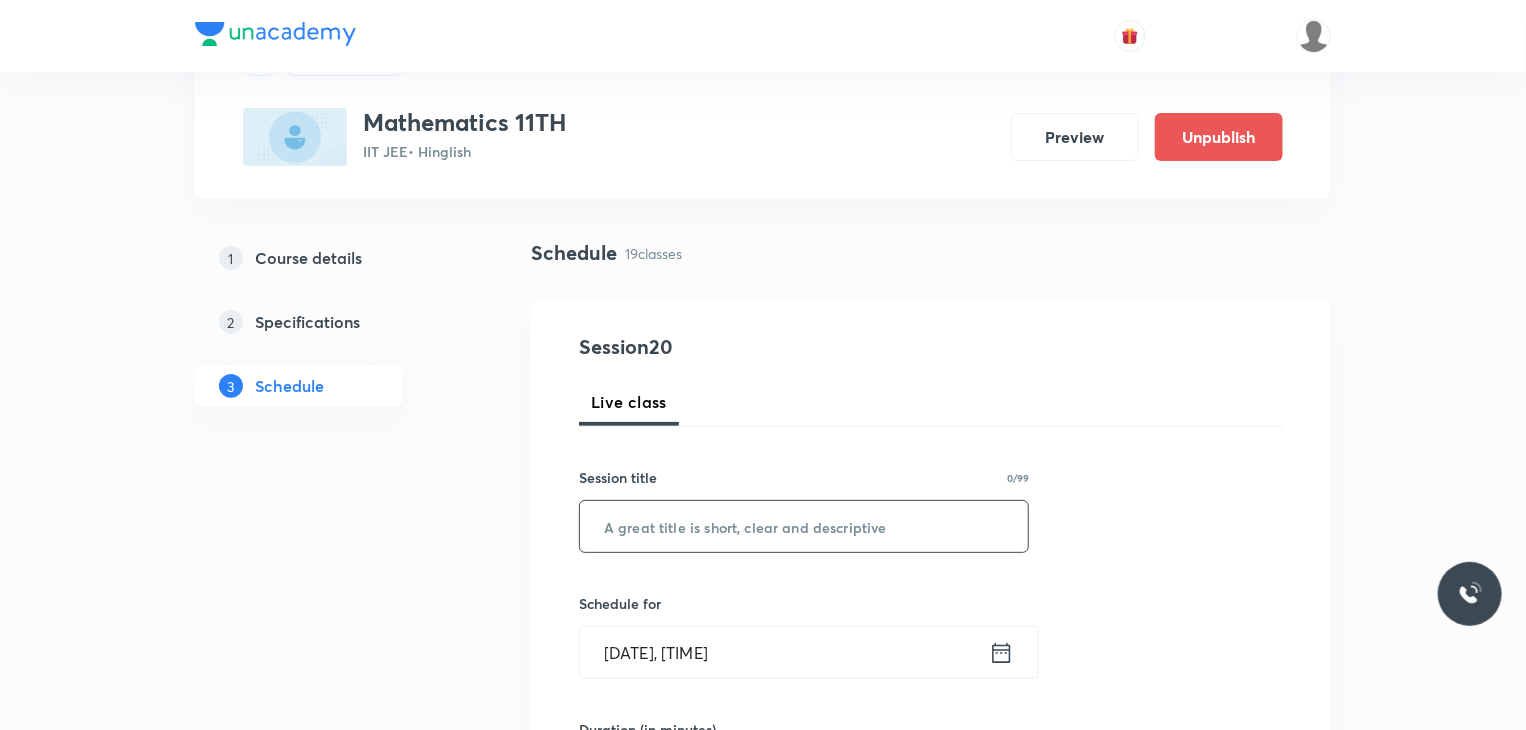 click at bounding box center [804, 526] 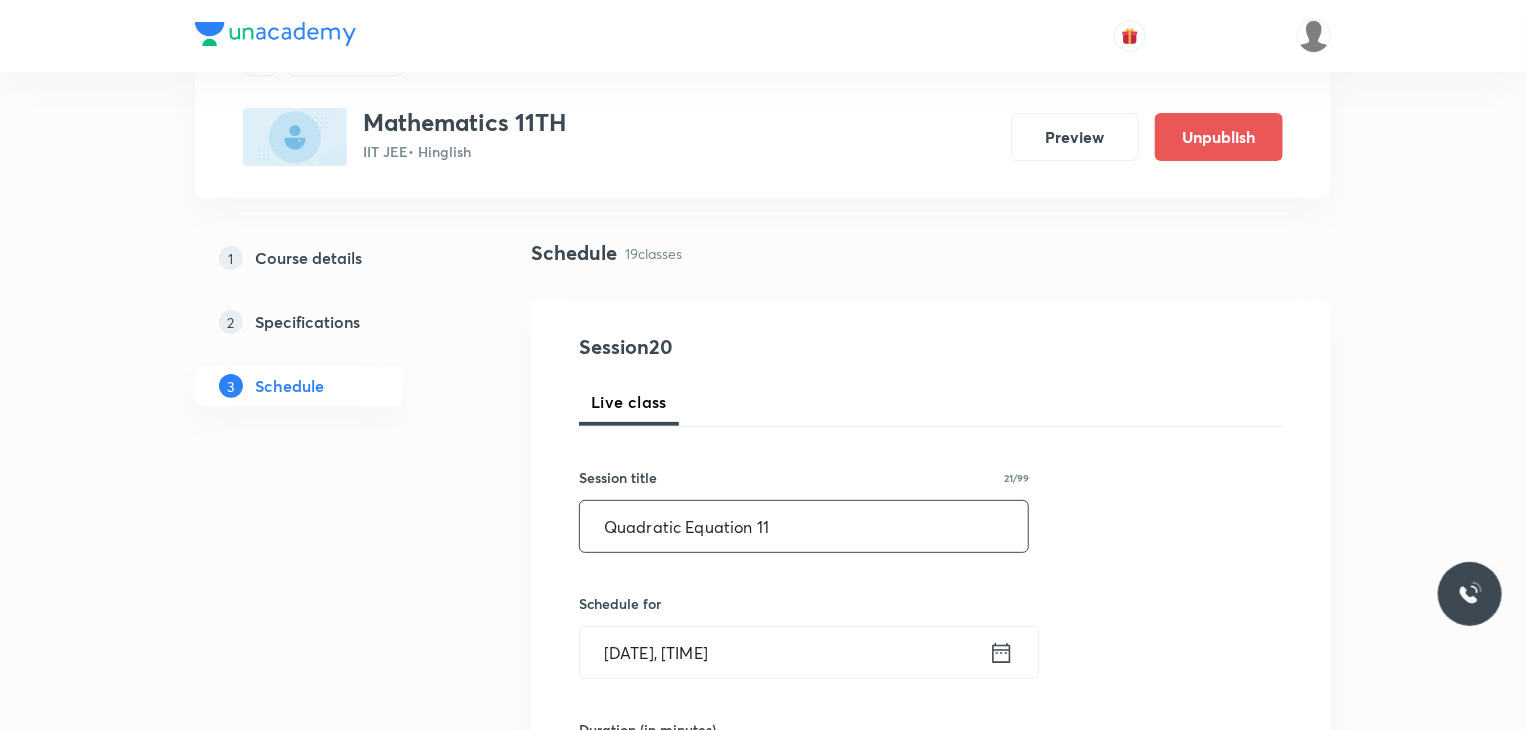 type on "Quadratic Equation 11" 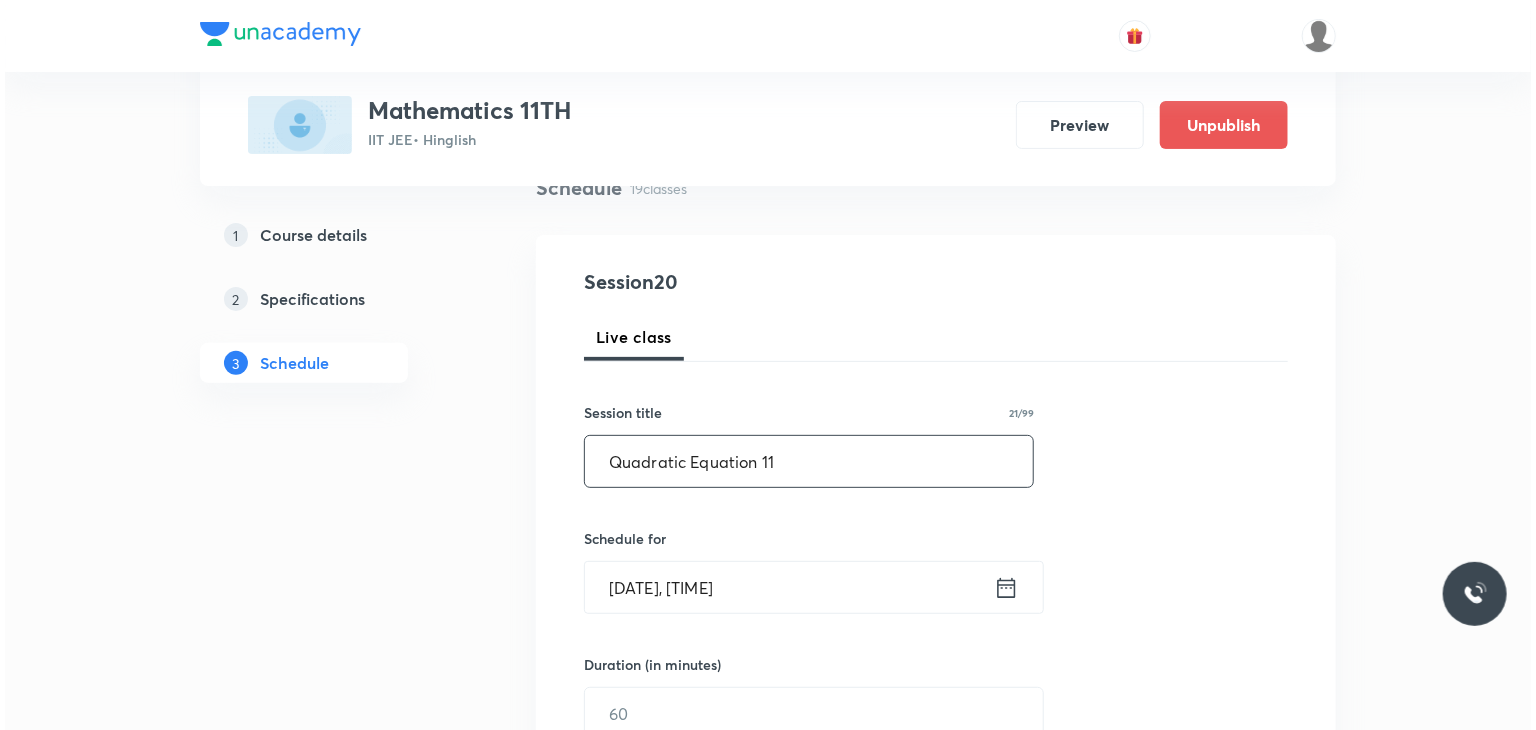scroll, scrollTop: 200, scrollLeft: 0, axis: vertical 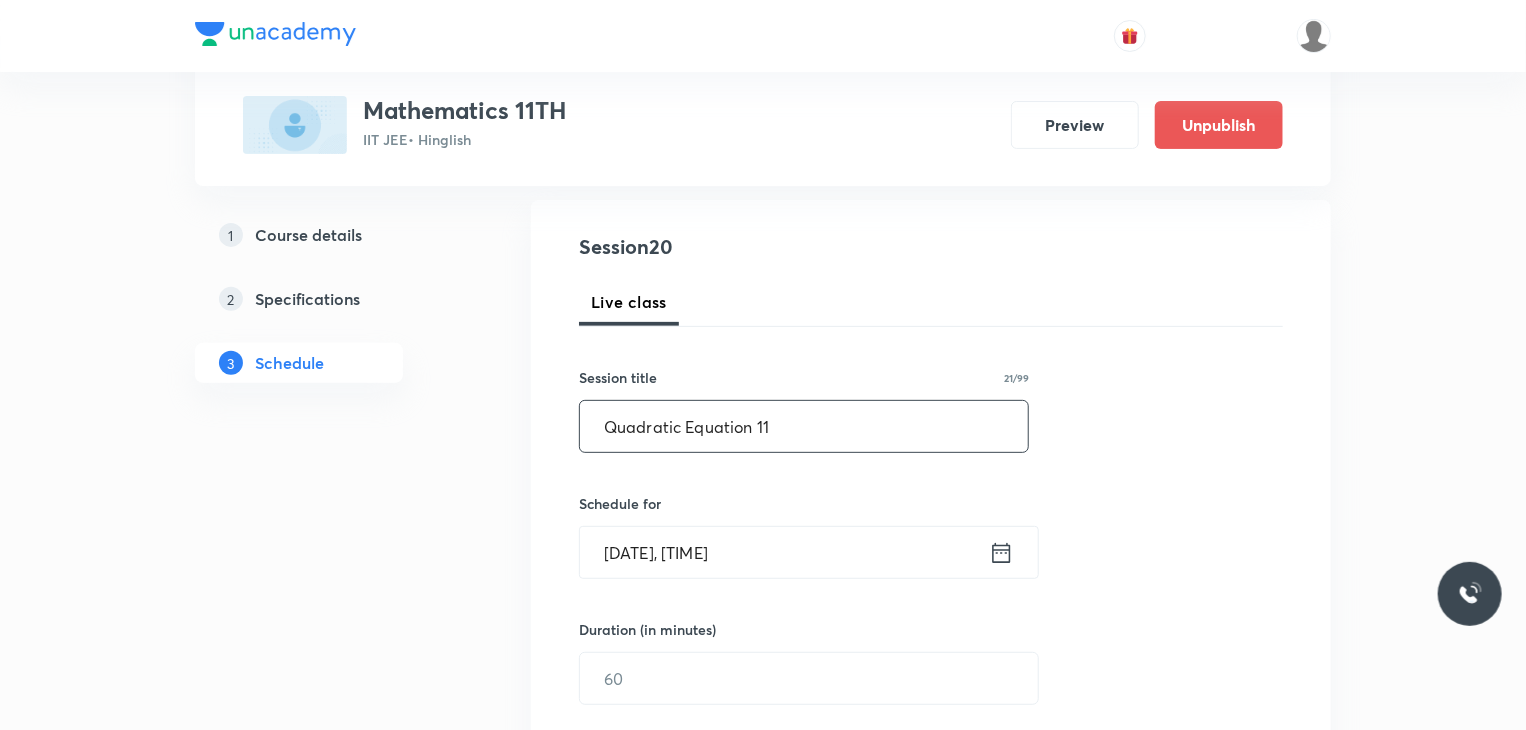 click on "Aug 2, 2025, 6:33 PM" at bounding box center (784, 552) 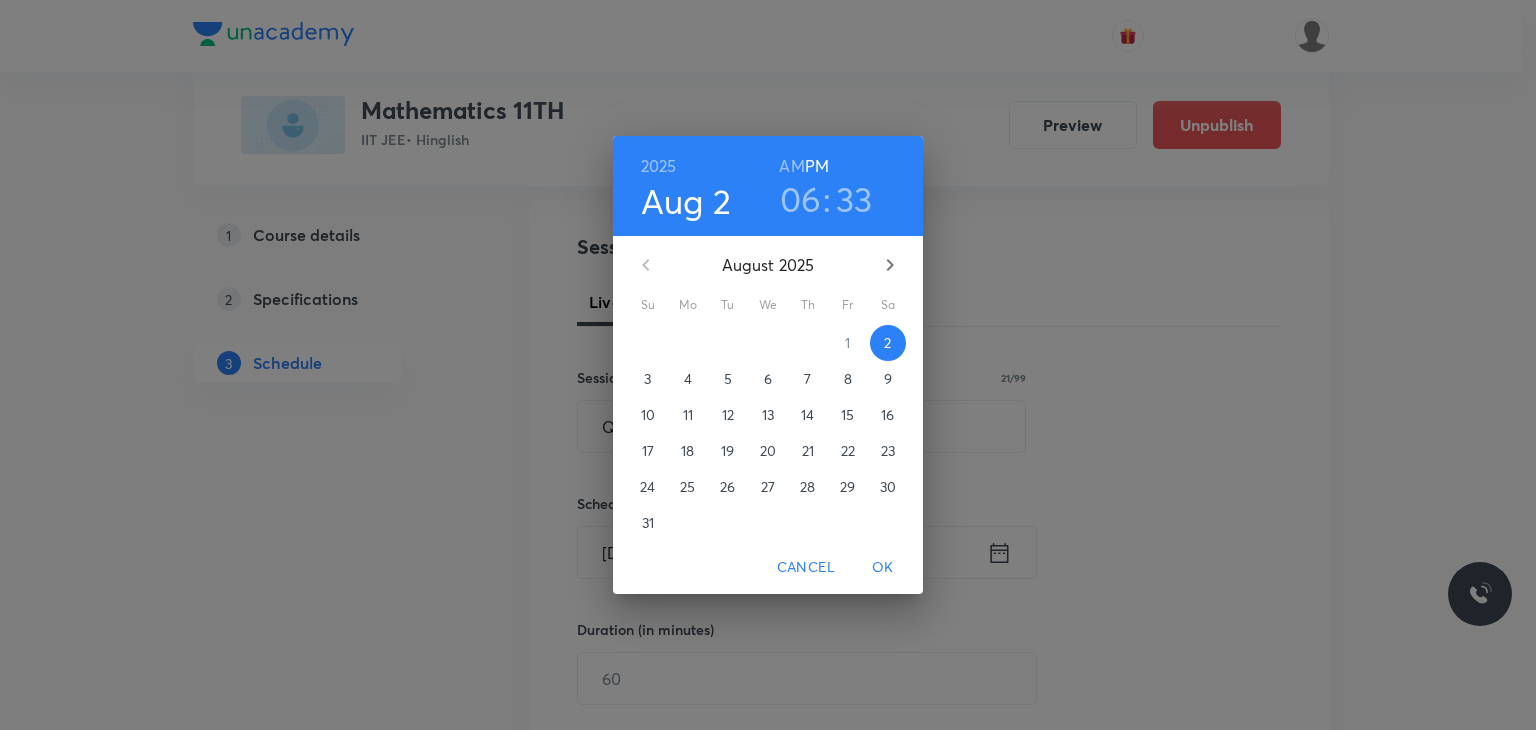 click on "8" at bounding box center [848, 379] 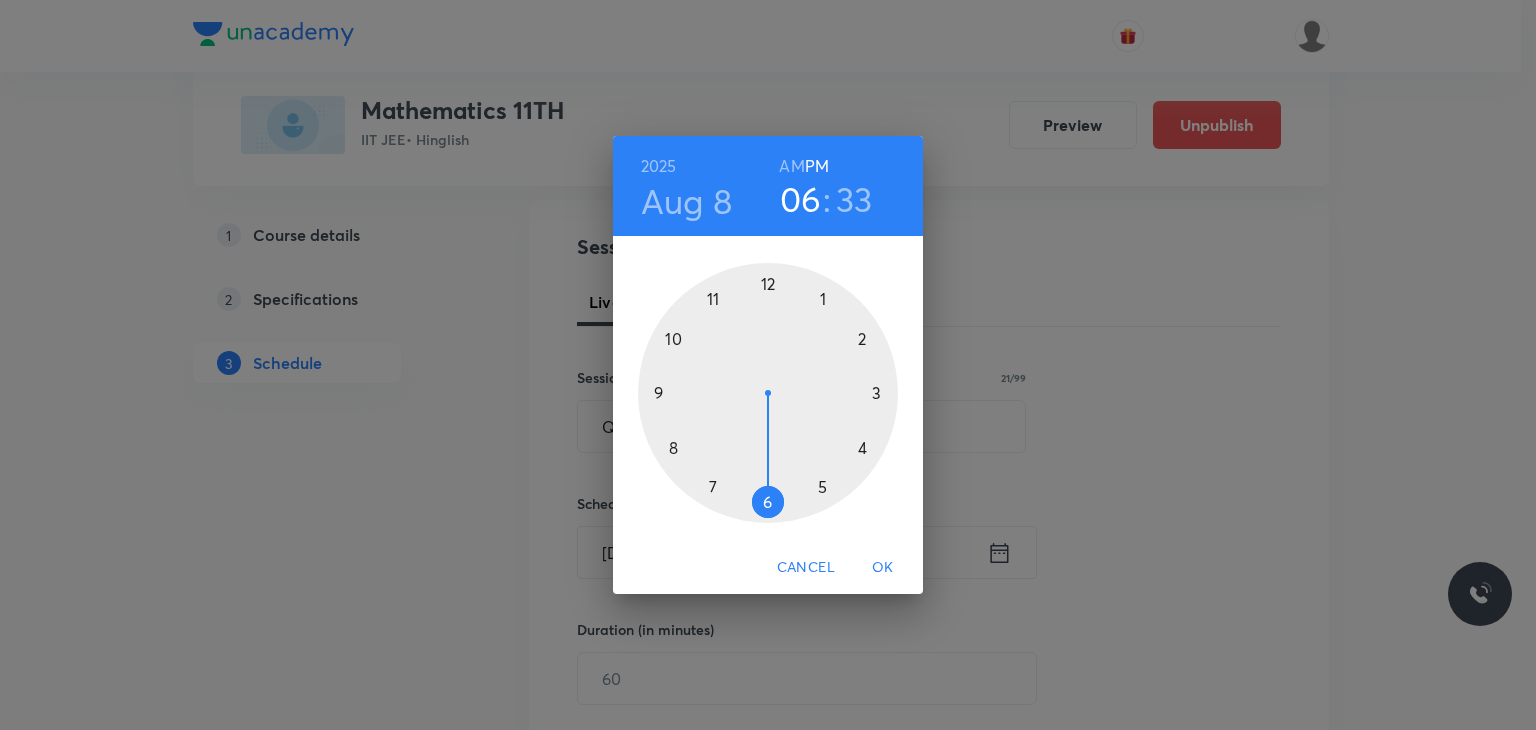 click on "2025 Aug 8 06 : 33 AM PM" at bounding box center (768, 186) 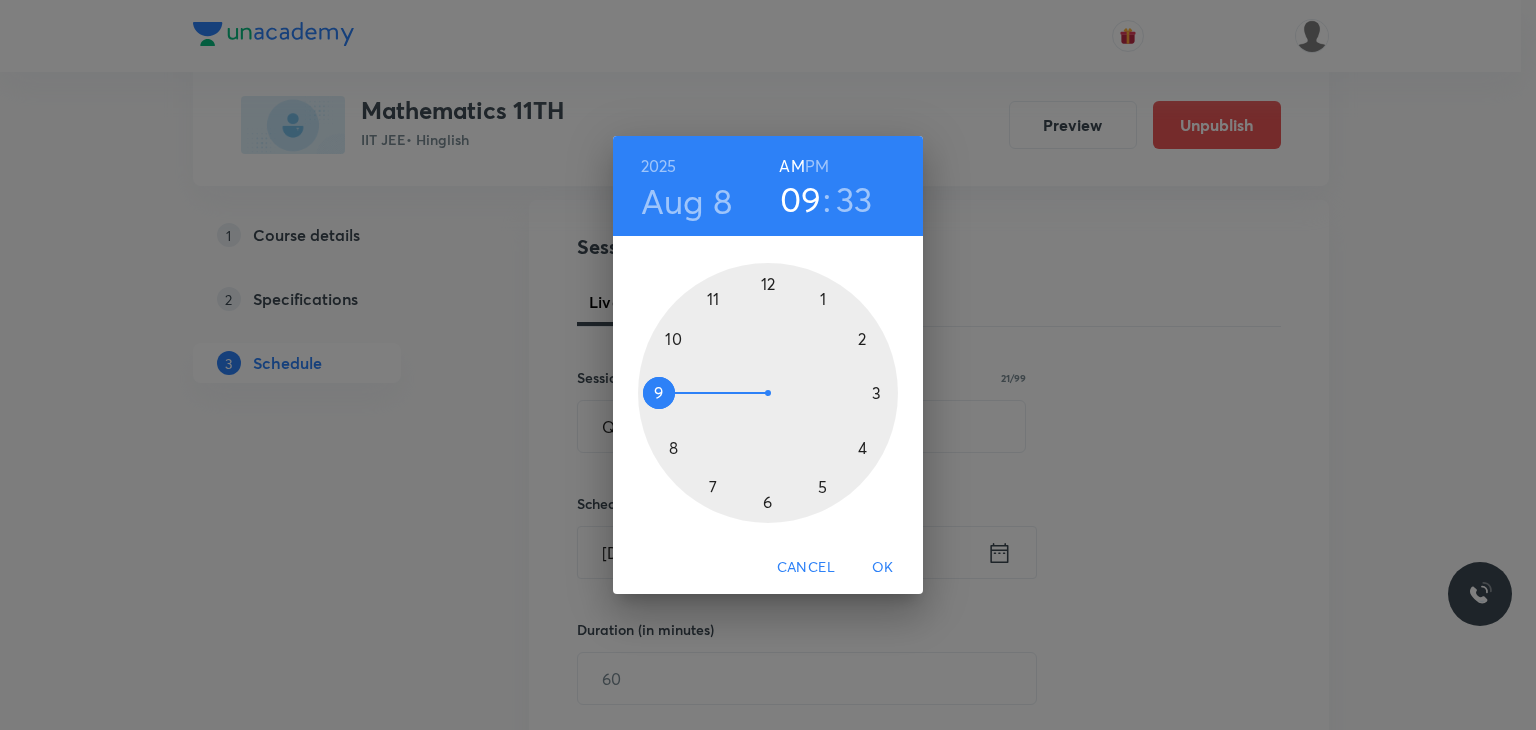 drag, startPoint x: 757, startPoint y: 321, endPoint x: 682, endPoint y: 390, distance: 101.91173 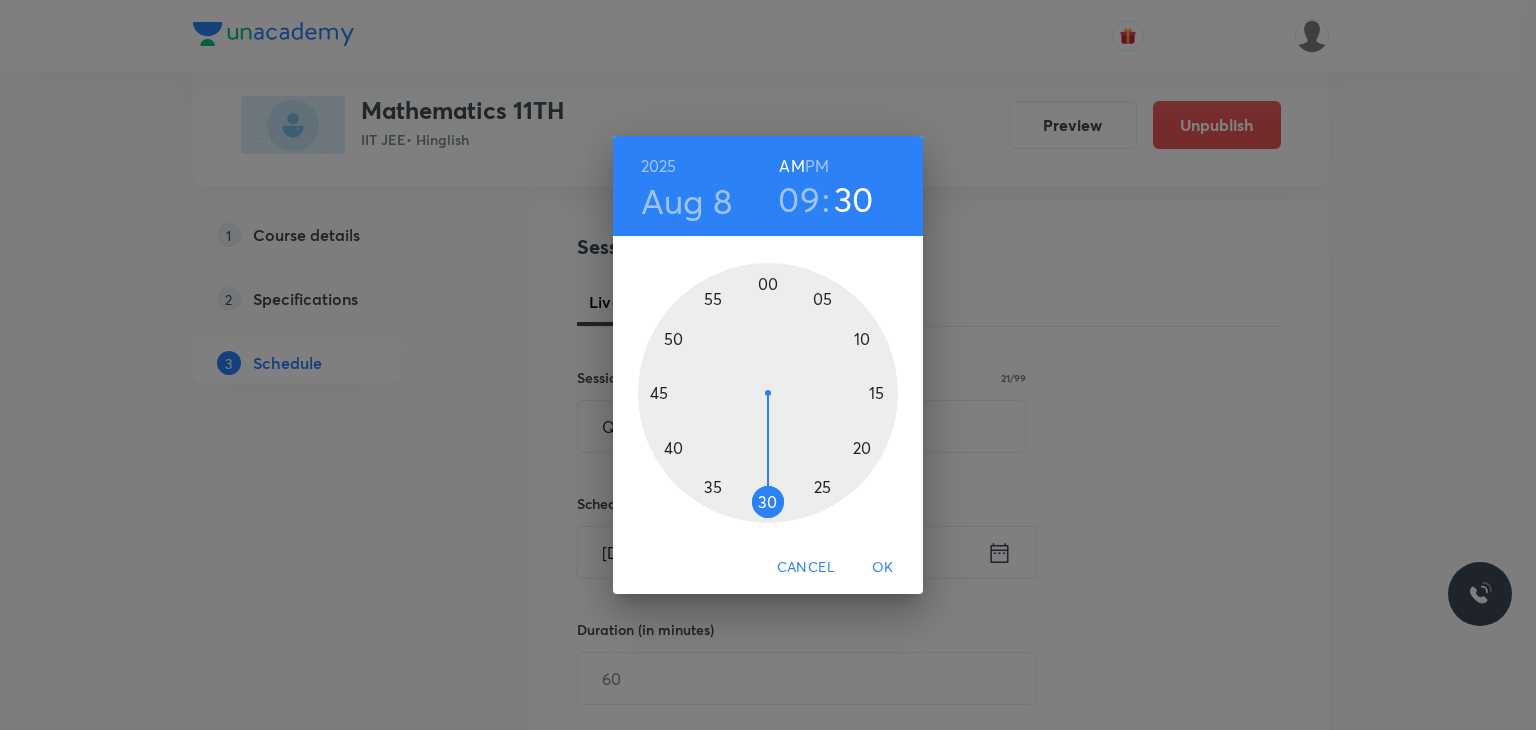 drag, startPoint x: 767, startPoint y: 479, endPoint x: 771, endPoint y: 510, distance: 31.257 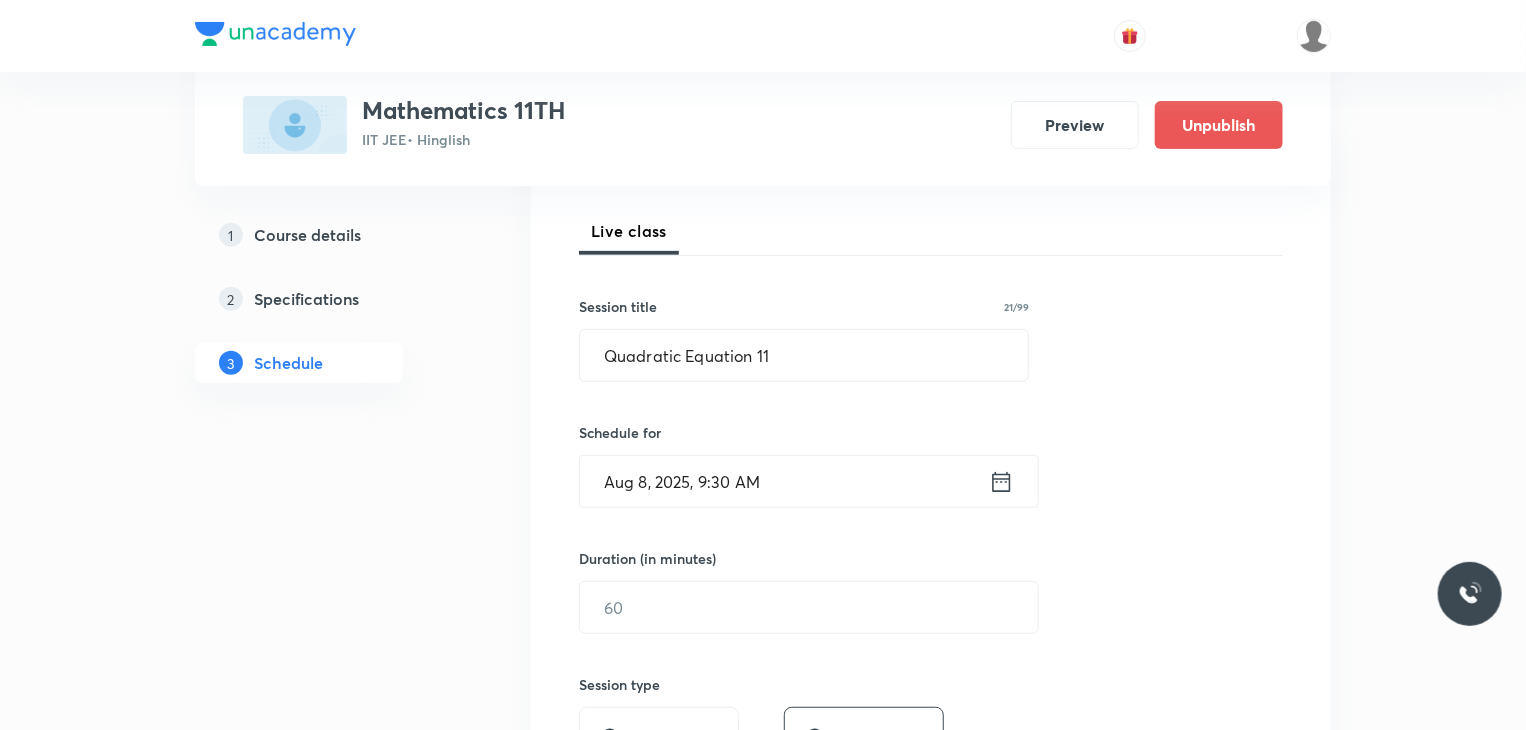 scroll, scrollTop: 400, scrollLeft: 0, axis: vertical 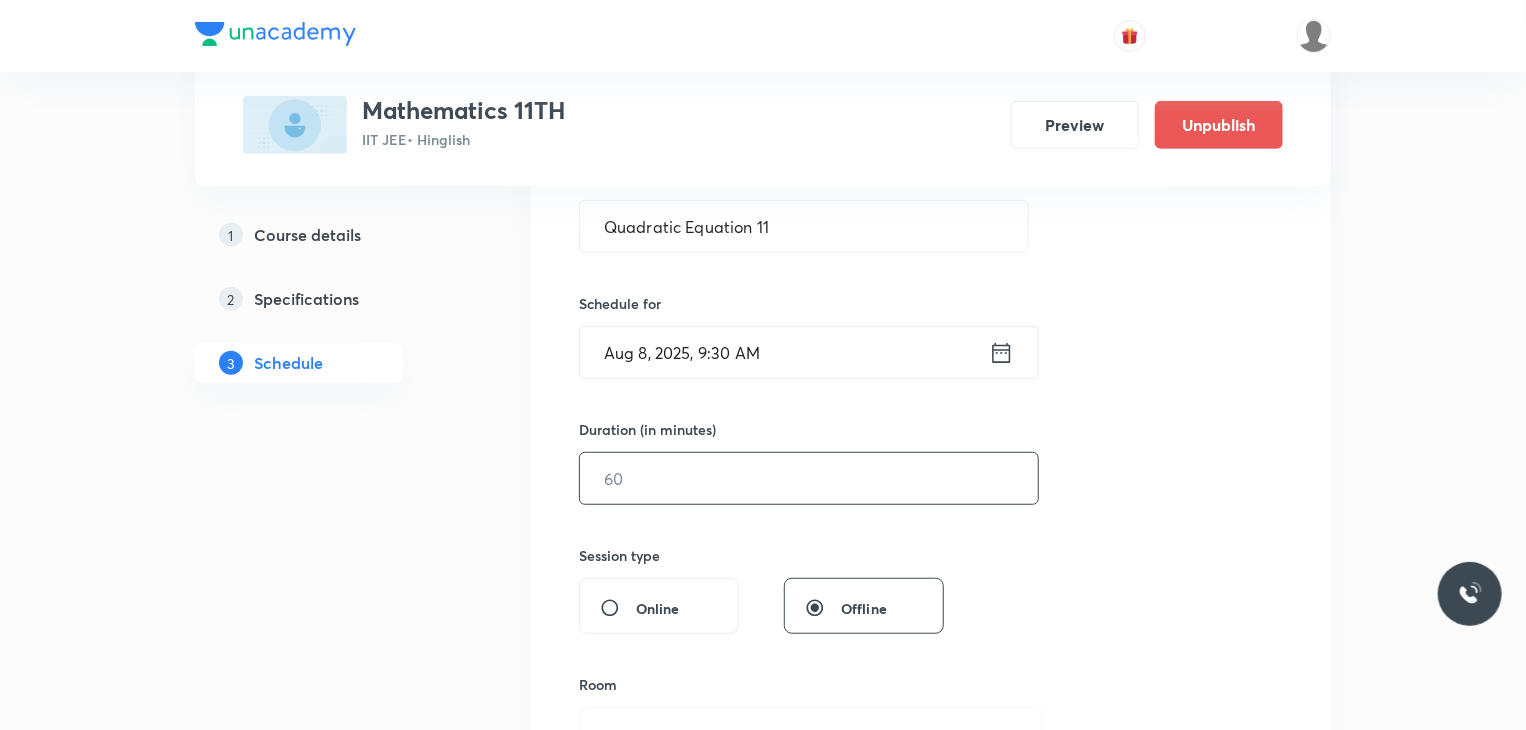 click at bounding box center [809, 478] 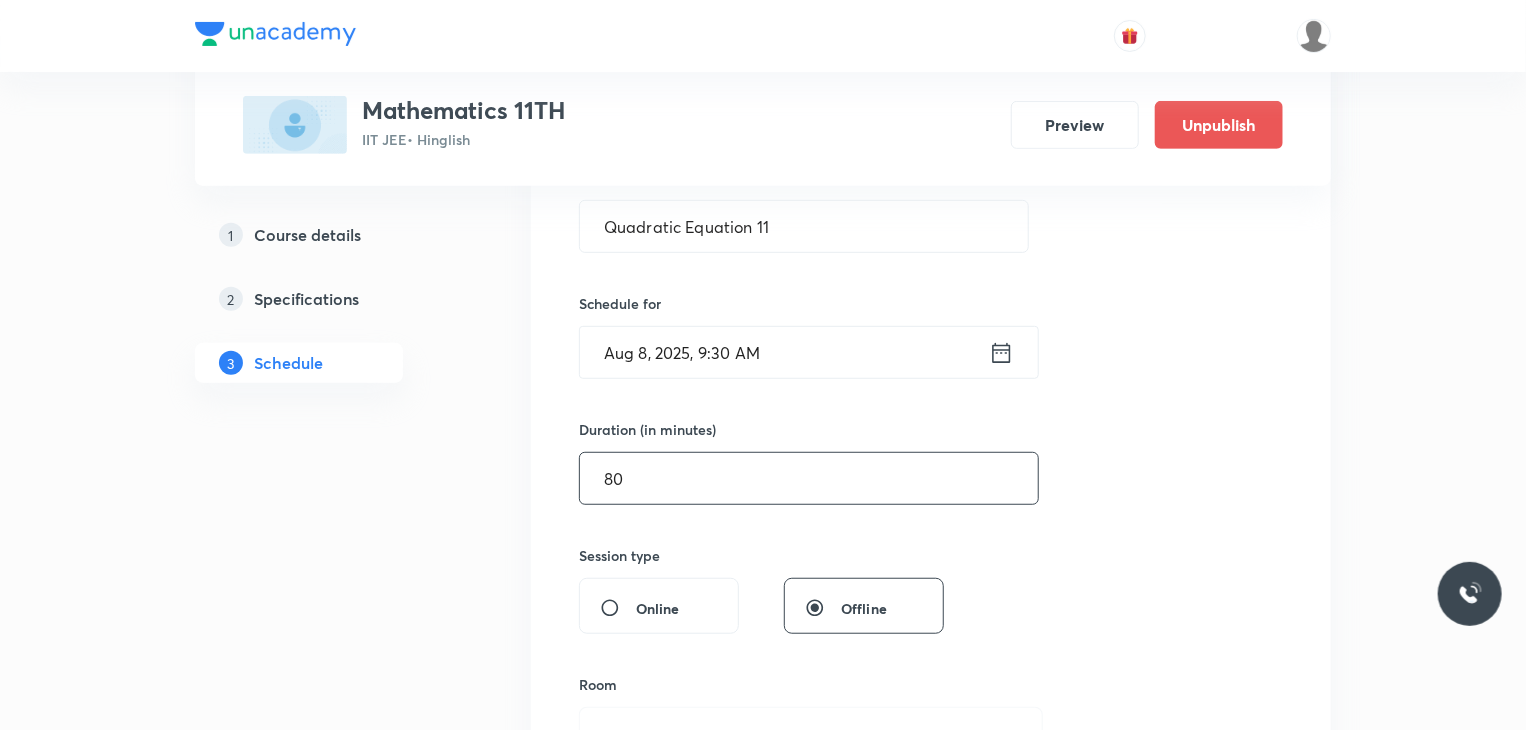 type on "80" 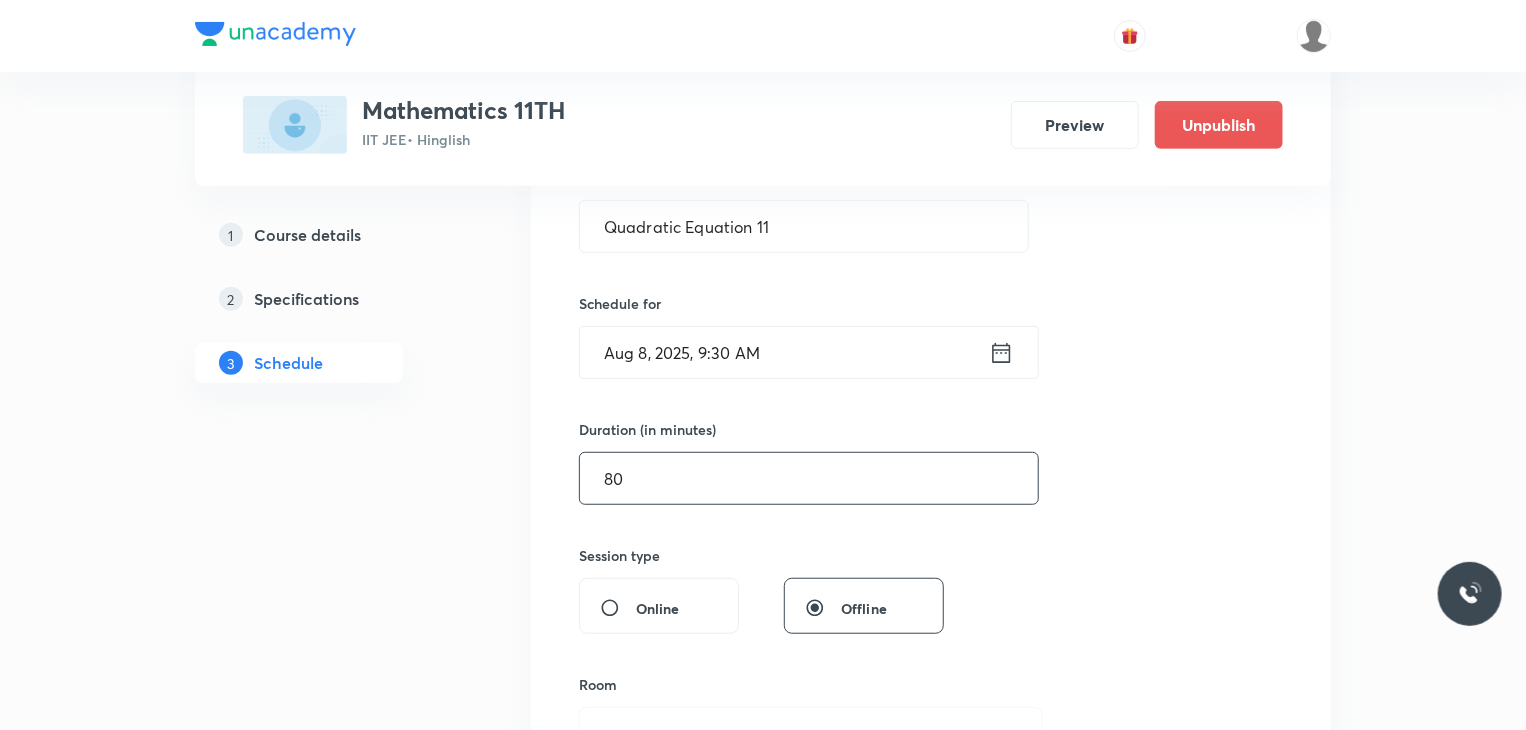 scroll, scrollTop: 700, scrollLeft: 0, axis: vertical 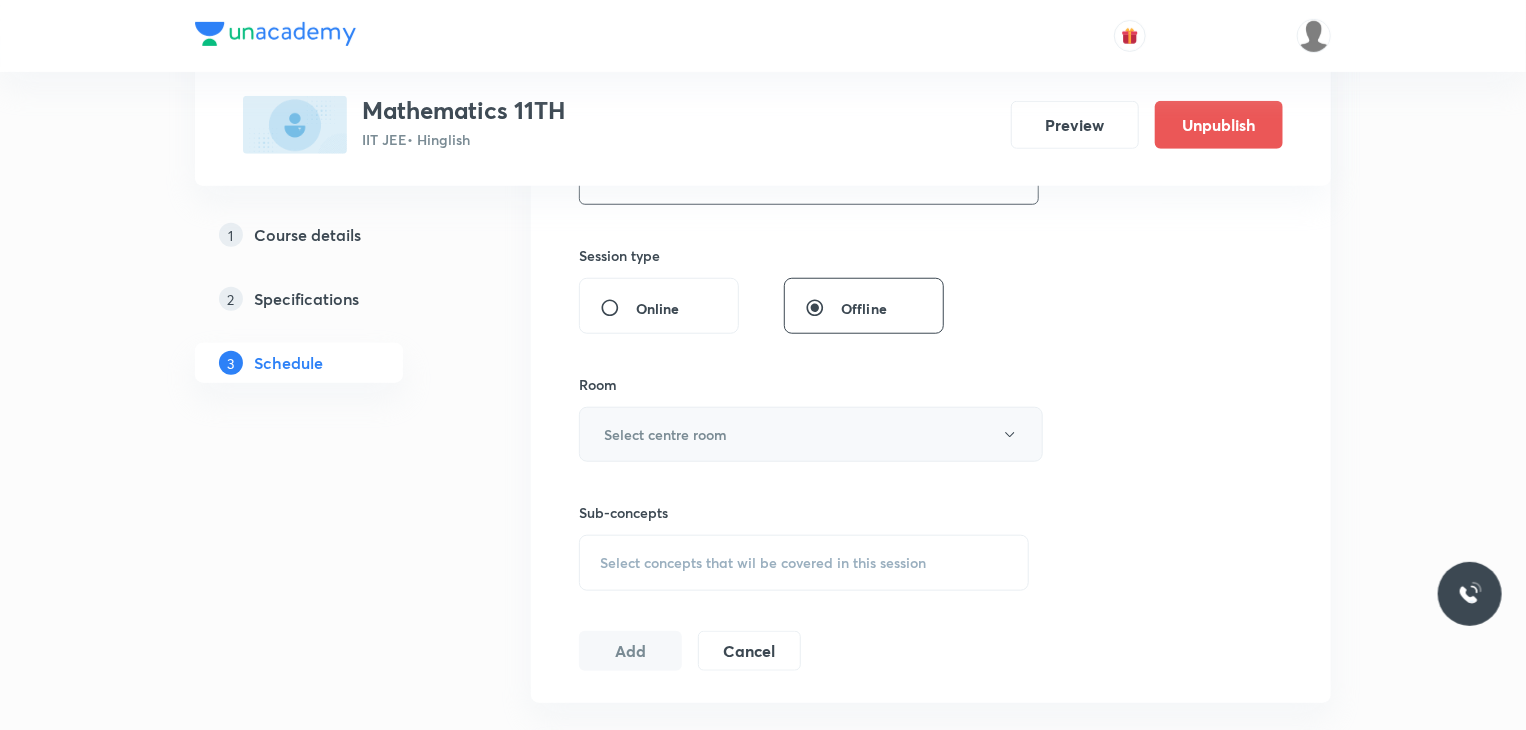 click on "Select centre room" at bounding box center (665, 434) 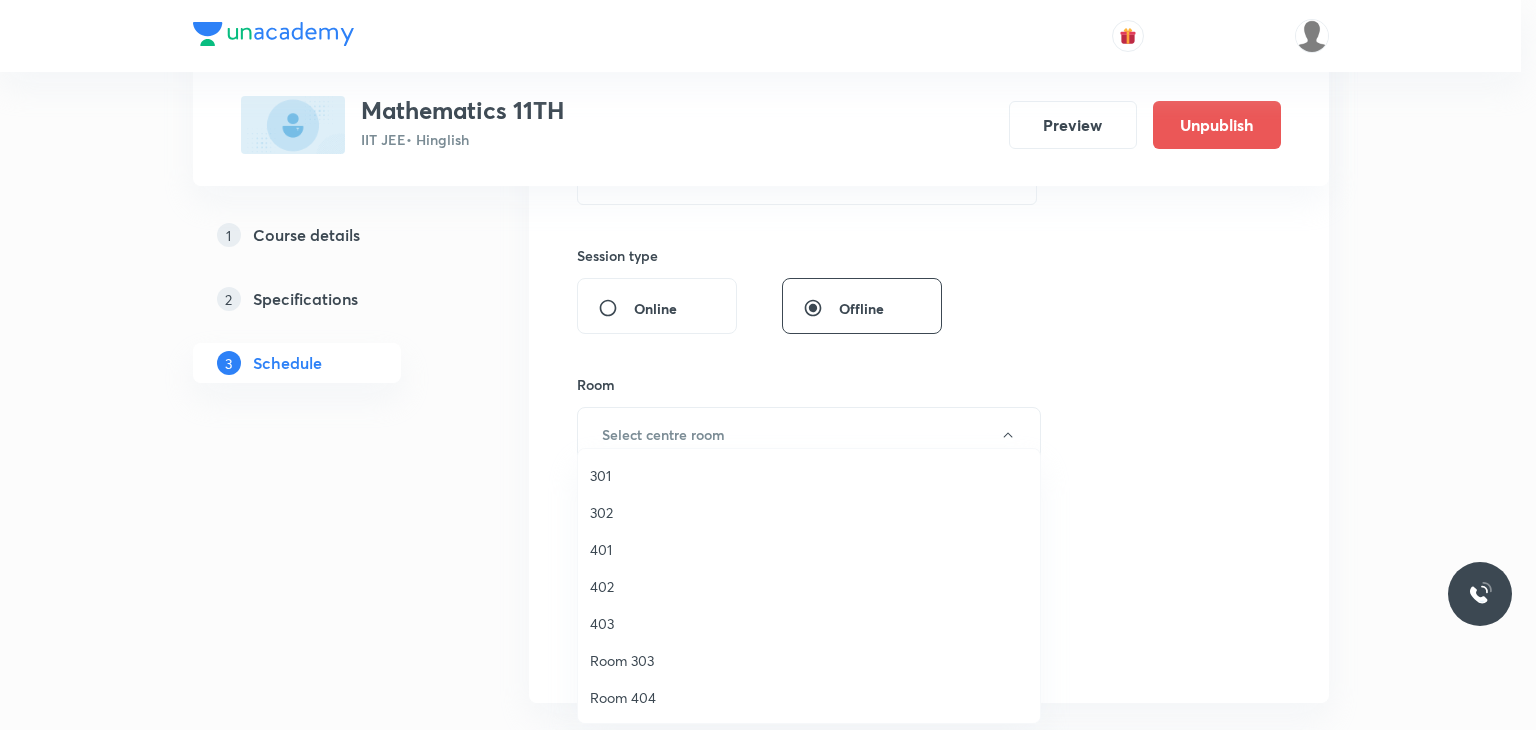click on "302" at bounding box center [809, 512] 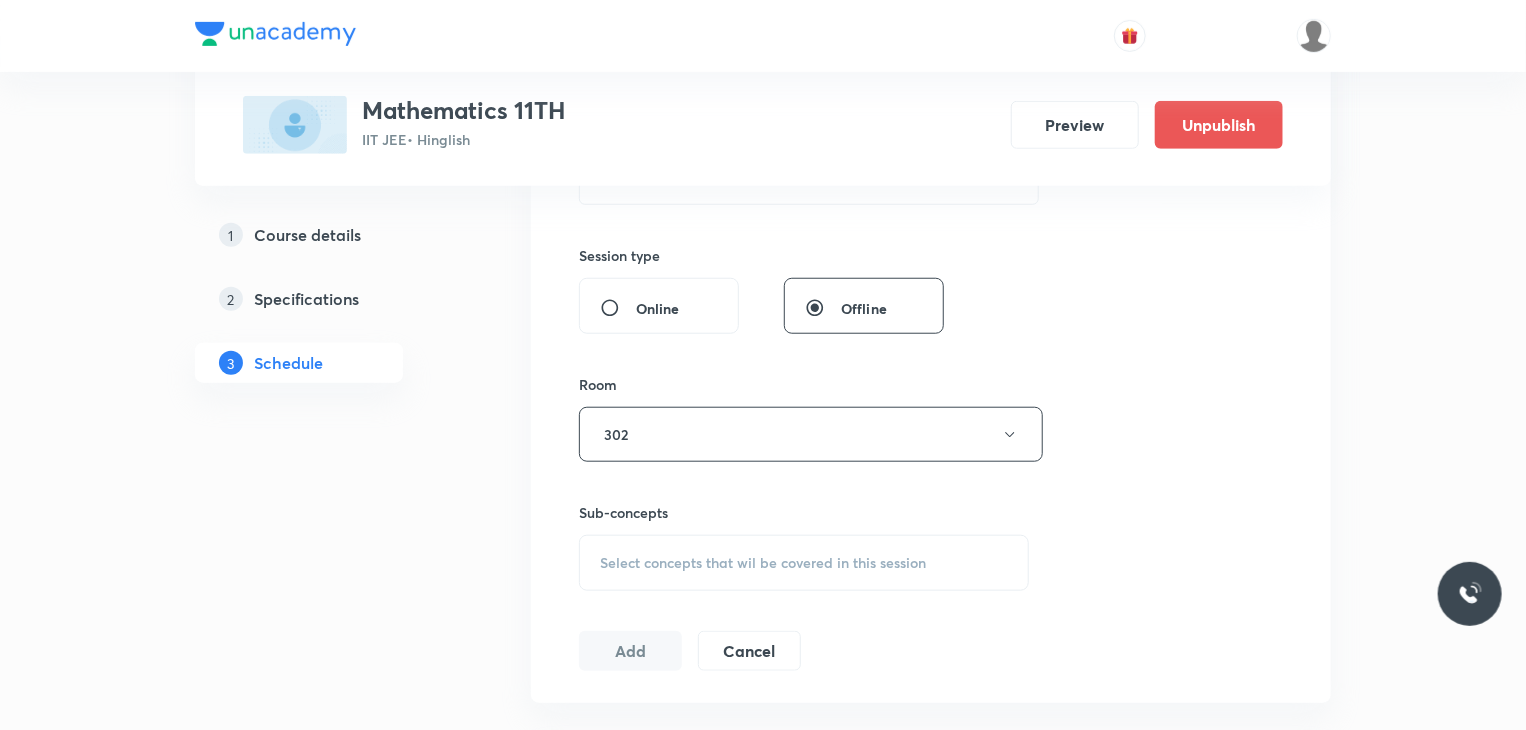 click on "Select concepts that wil be covered in this session" at bounding box center [804, 563] 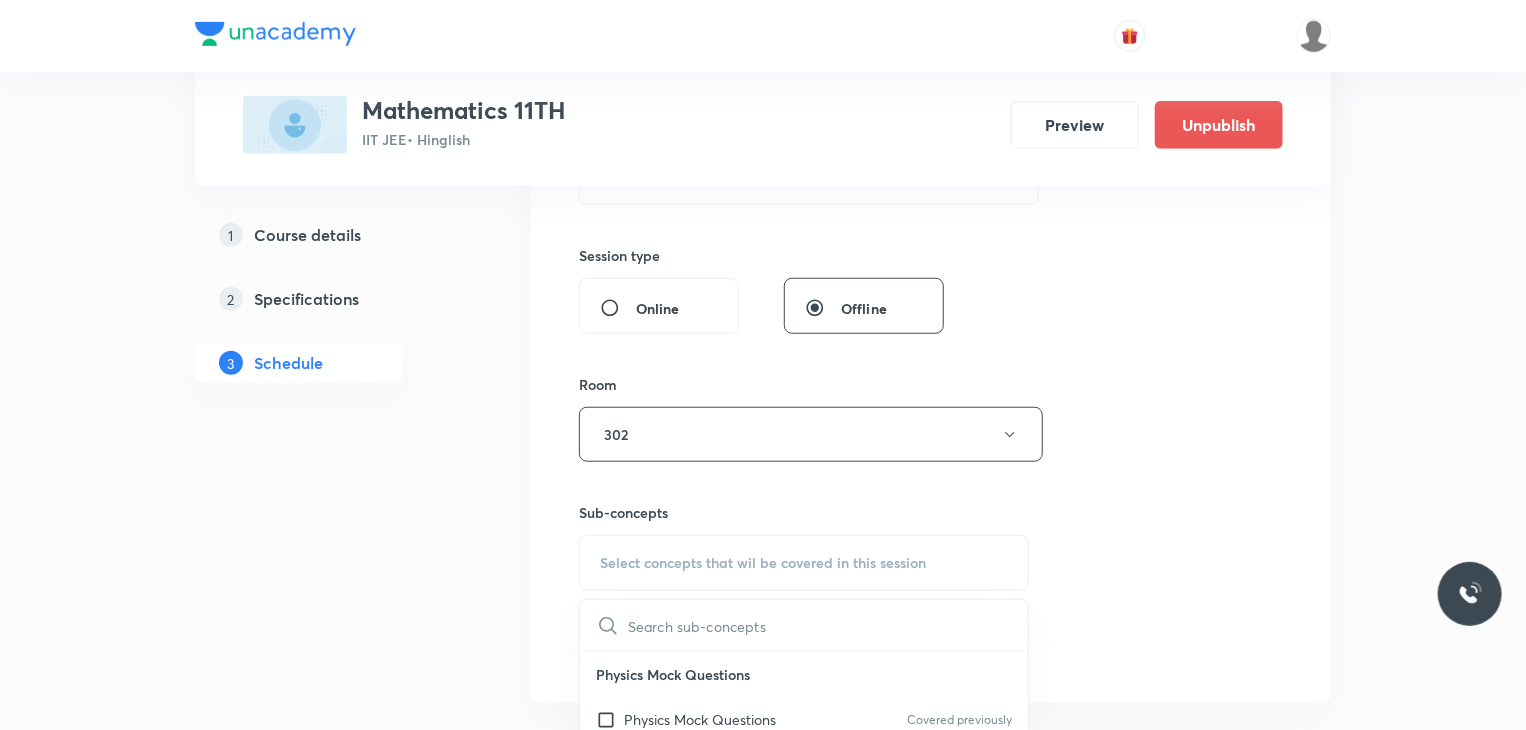 scroll, scrollTop: 800, scrollLeft: 0, axis: vertical 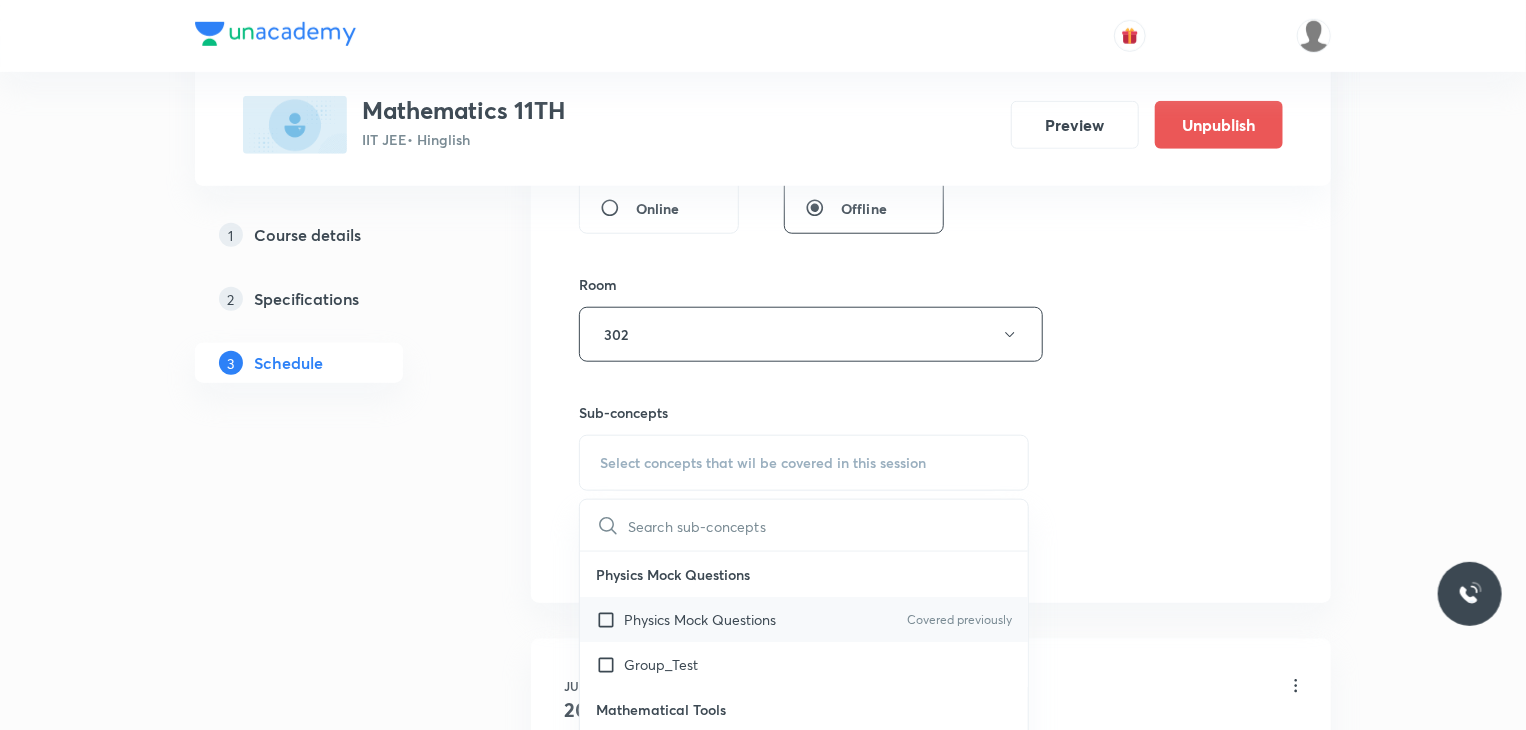click on "Physics Mock Questions Covered previously" at bounding box center [804, 619] 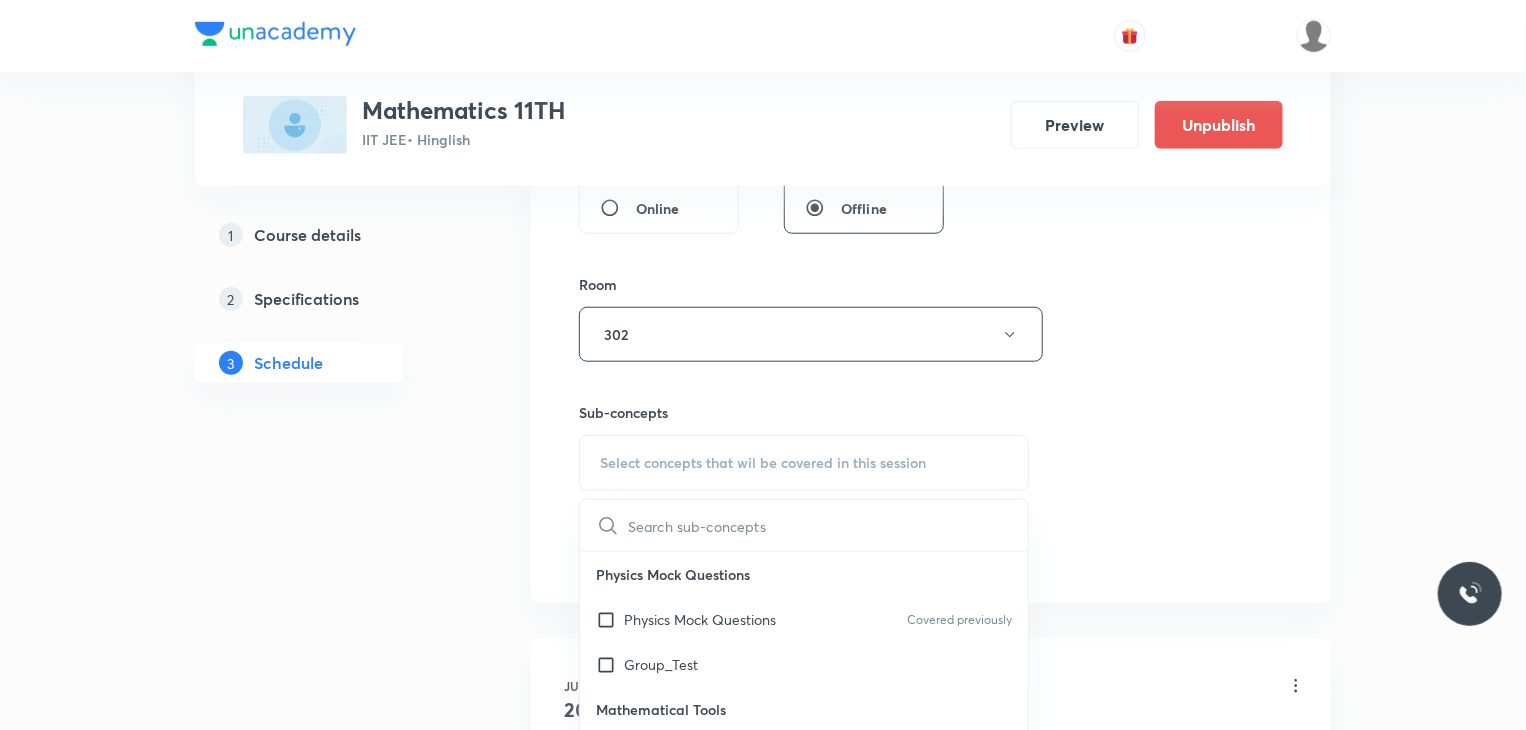 click on "Session  20 Live class Session title 21/99 Quadratic Equation 11 ​ Schedule for Aug 8, 2025, 9:30 AM ​ Duration (in minutes) 80 ​   Session type Online Offline Room 302 Sub-concepts Select concepts that wil be covered in this session ​ Physics Mock Questions Physics Mock Questions Covered previously Group_Test Mathematical Tools Vectors and Scalars  Covered previously Elementary Algebra Basic Trigonometry Addition of Vectors 2D and 3D Geometry Representation of Vector  Components of a Vector Functions Unit Vectors Differentiation Integration Rectangular Components of a Vector in Three Dimensions Position Vector Use of Differentiation & Integration in One Dimensional Motion Displacement Vector Derivatives of Equations of Motion by Calculus Vectors Product of Two Vectors Differentiation: Basic Formula and Rule Definite Integration and Area Under The Curve Maxima and Minima Chain Rule Cross Product Dot-Product Resolution of Vectors Subtraction of Vectors Addition of More than Two Vectors Error Analysis" at bounding box center [931, 101] 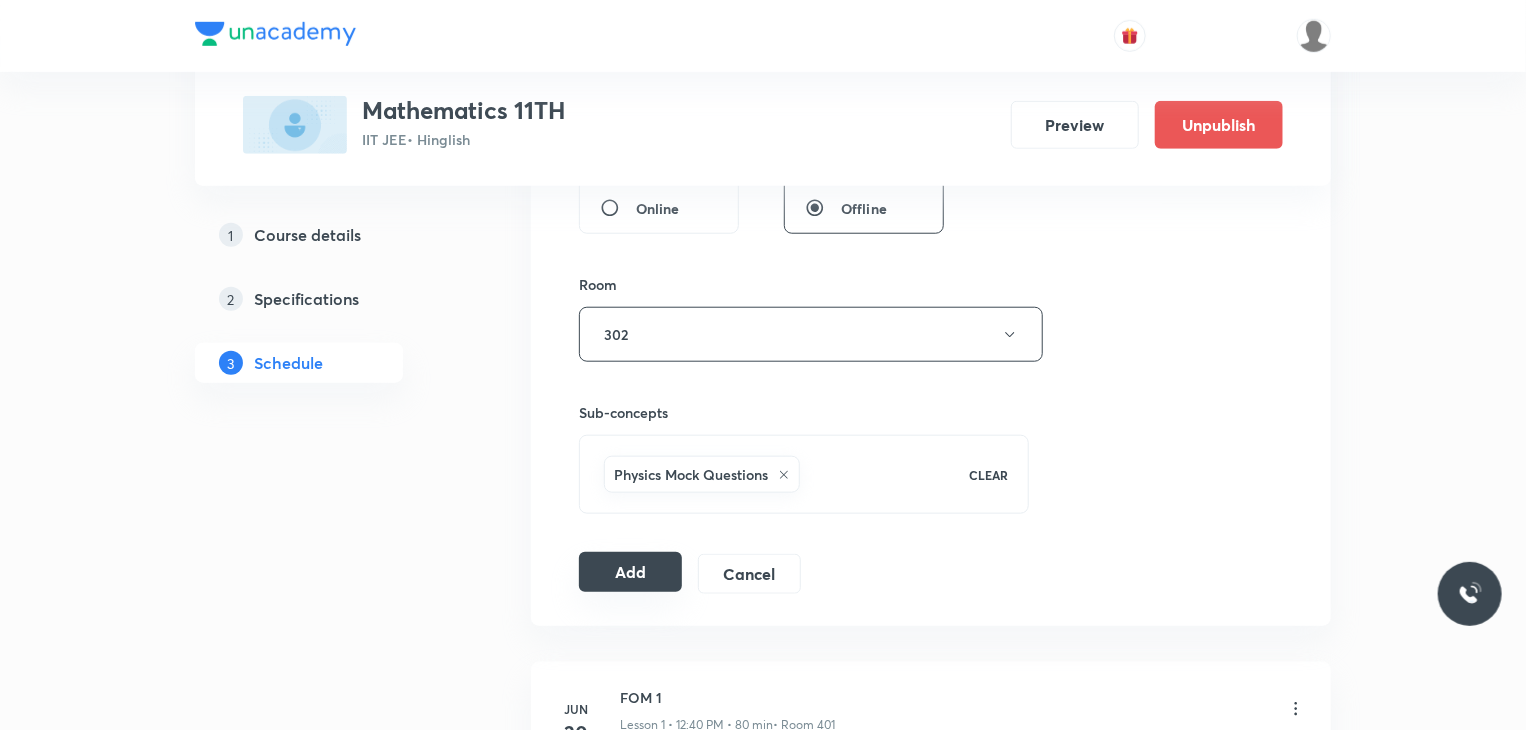 drag, startPoint x: 676, startPoint y: 548, endPoint x: 664, endPoint y: 564, distance: 20 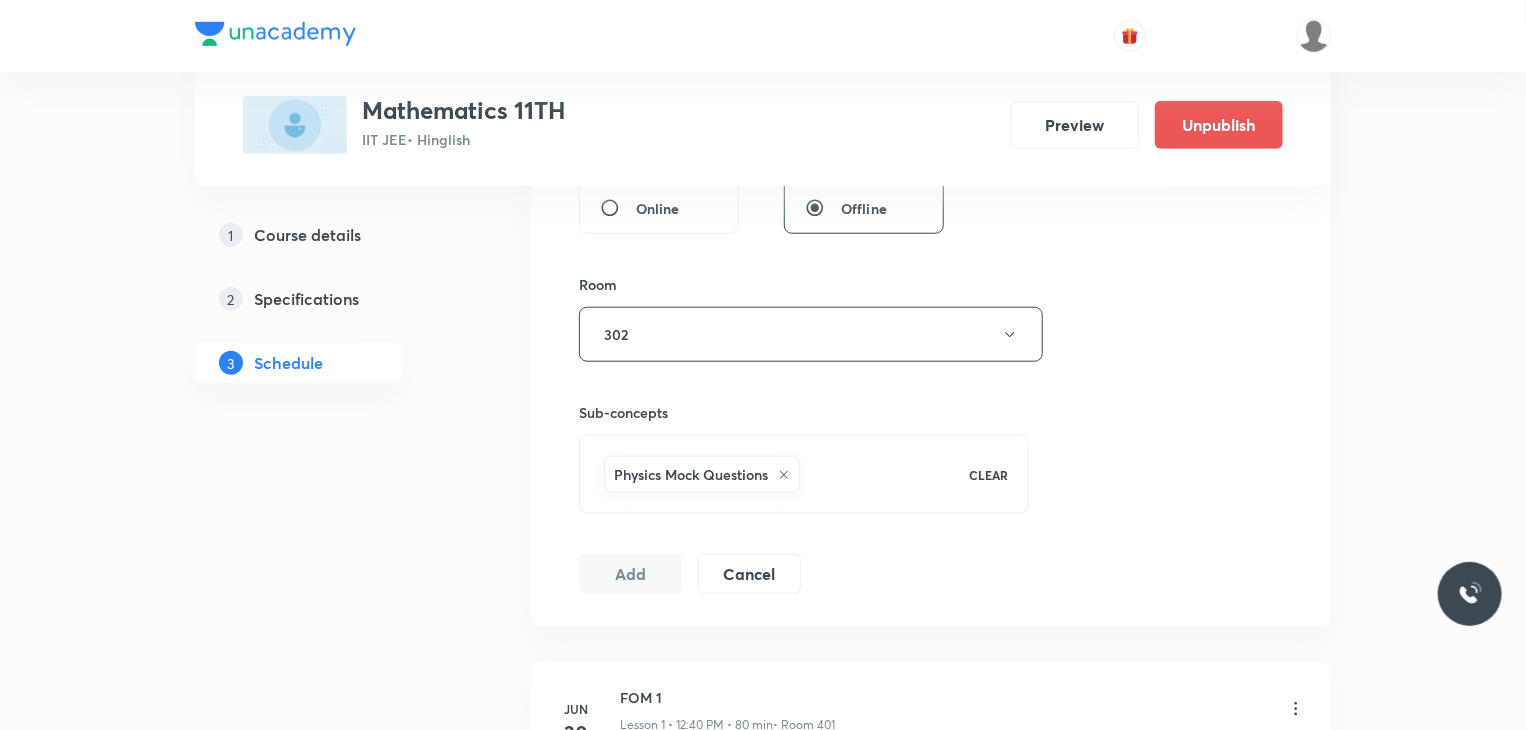 scroll, scrollTop: 3831, scrollLeft: 0, axis: vertical 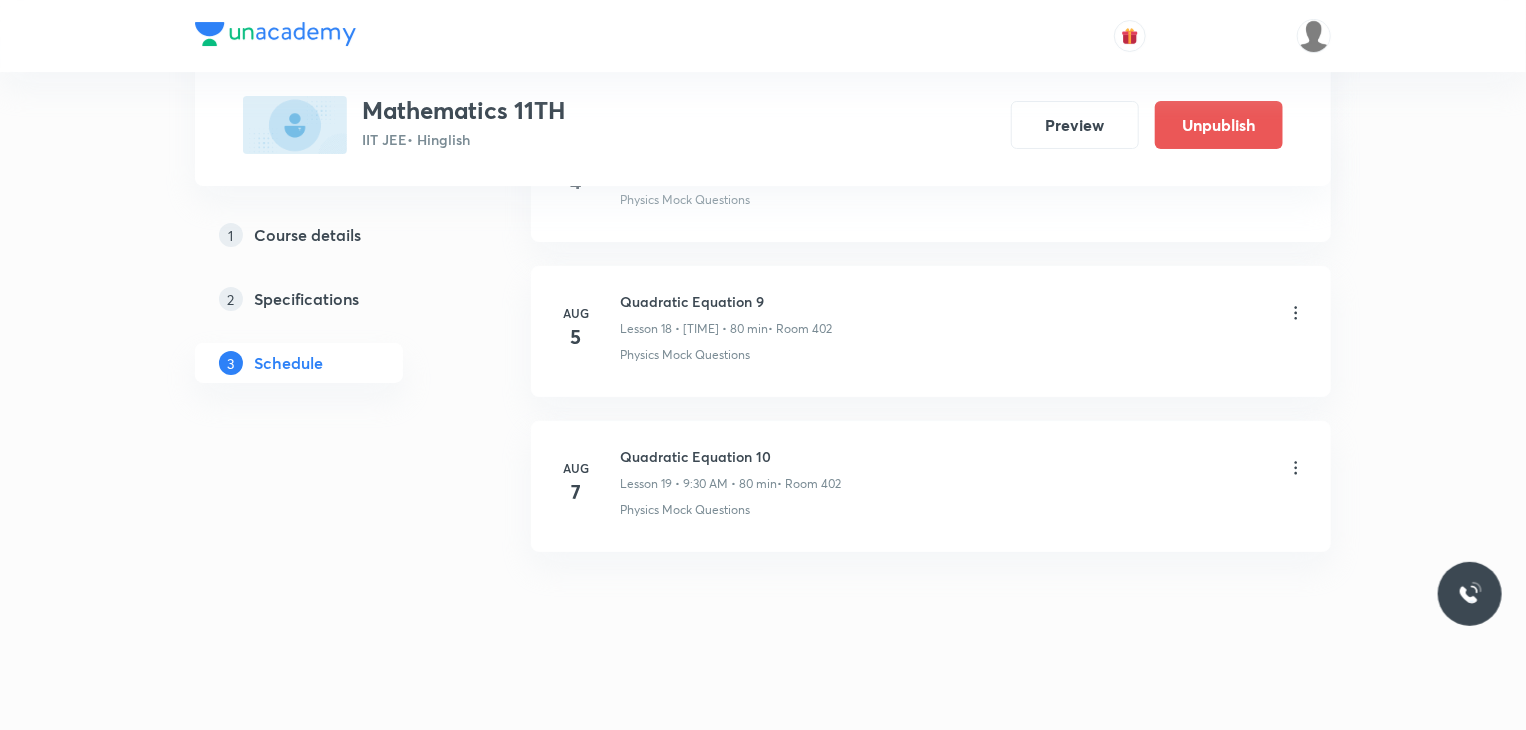 type 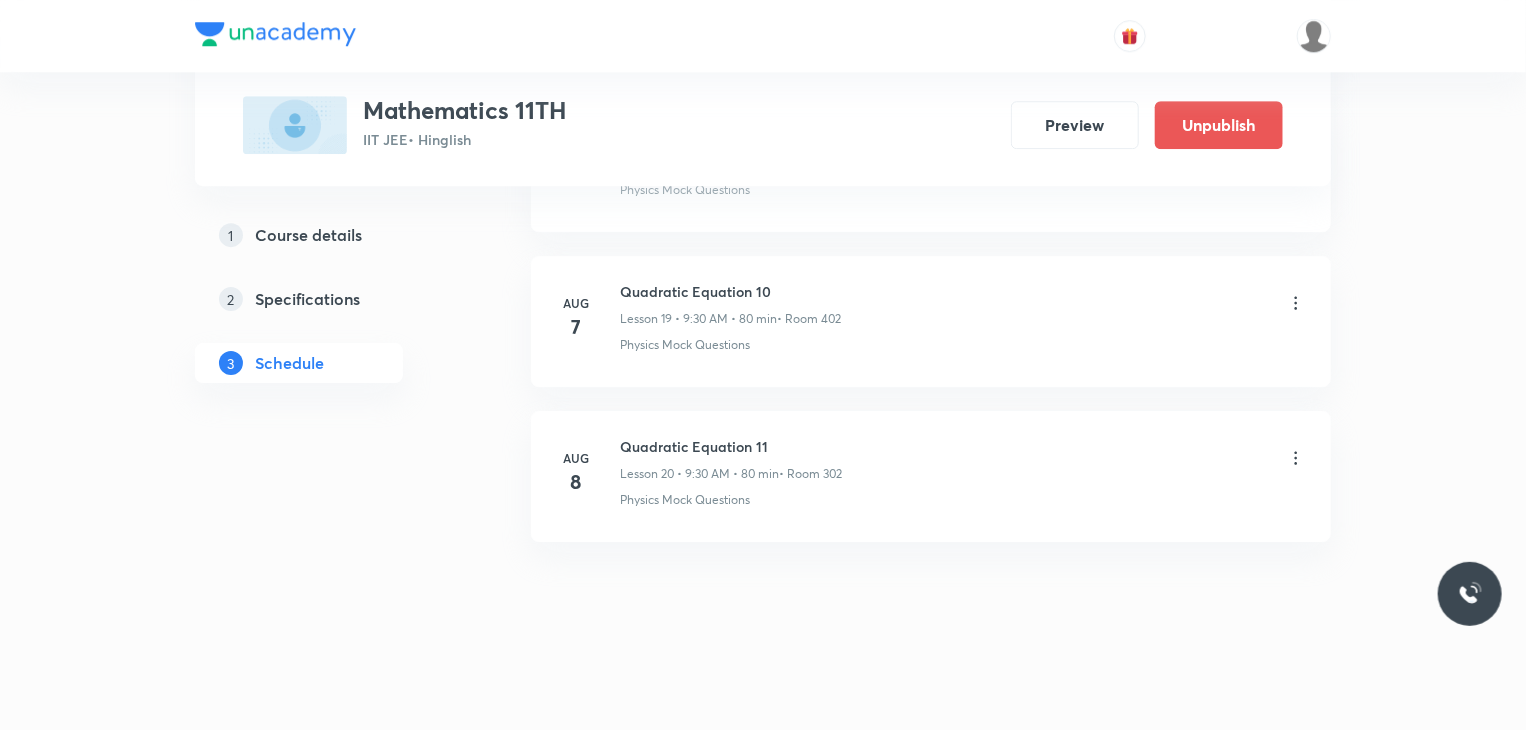 scroll, scrollTop: 2892, scrollLeft: 0, axis: vertical 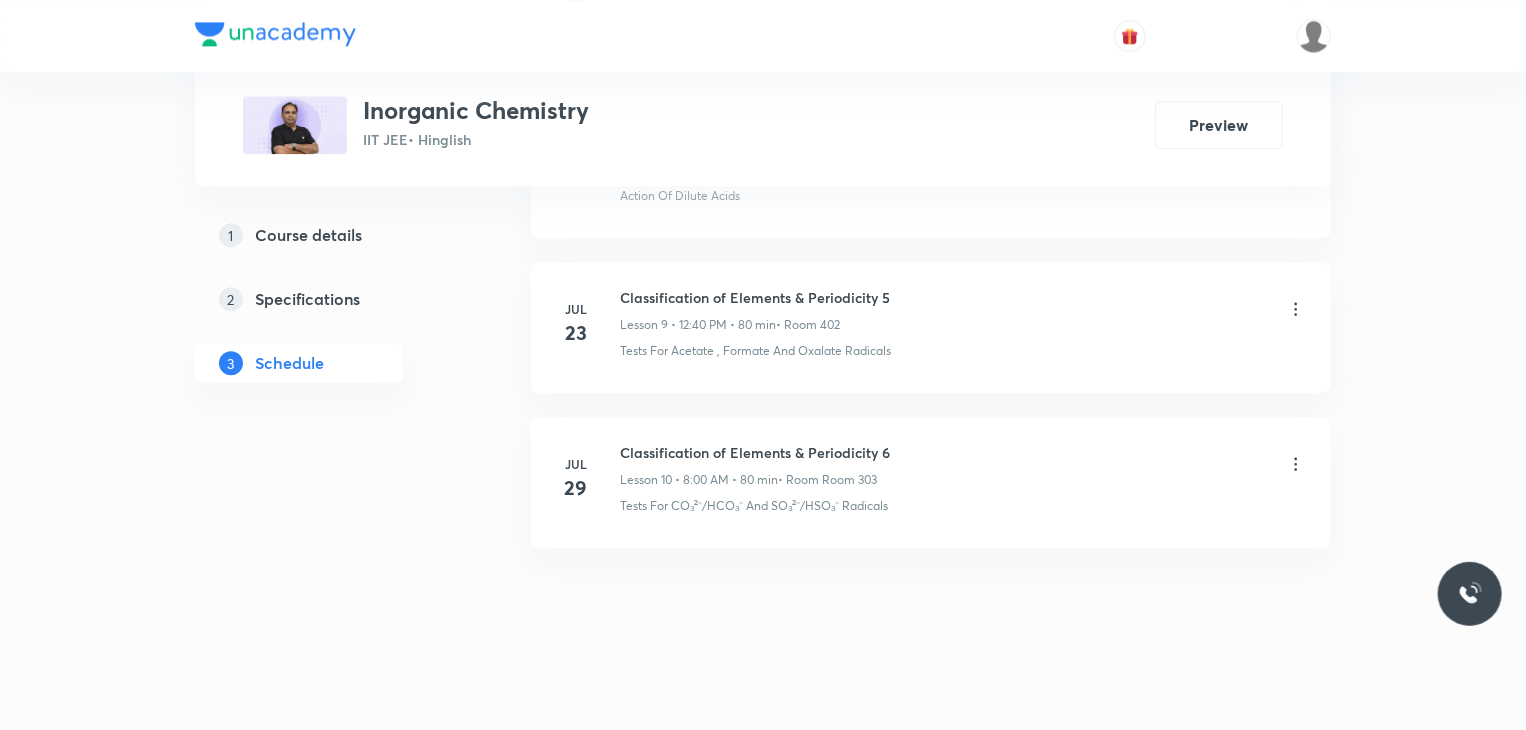 click on "Classification of Elements & Periodicity 6" at bounding box center [755, 452] 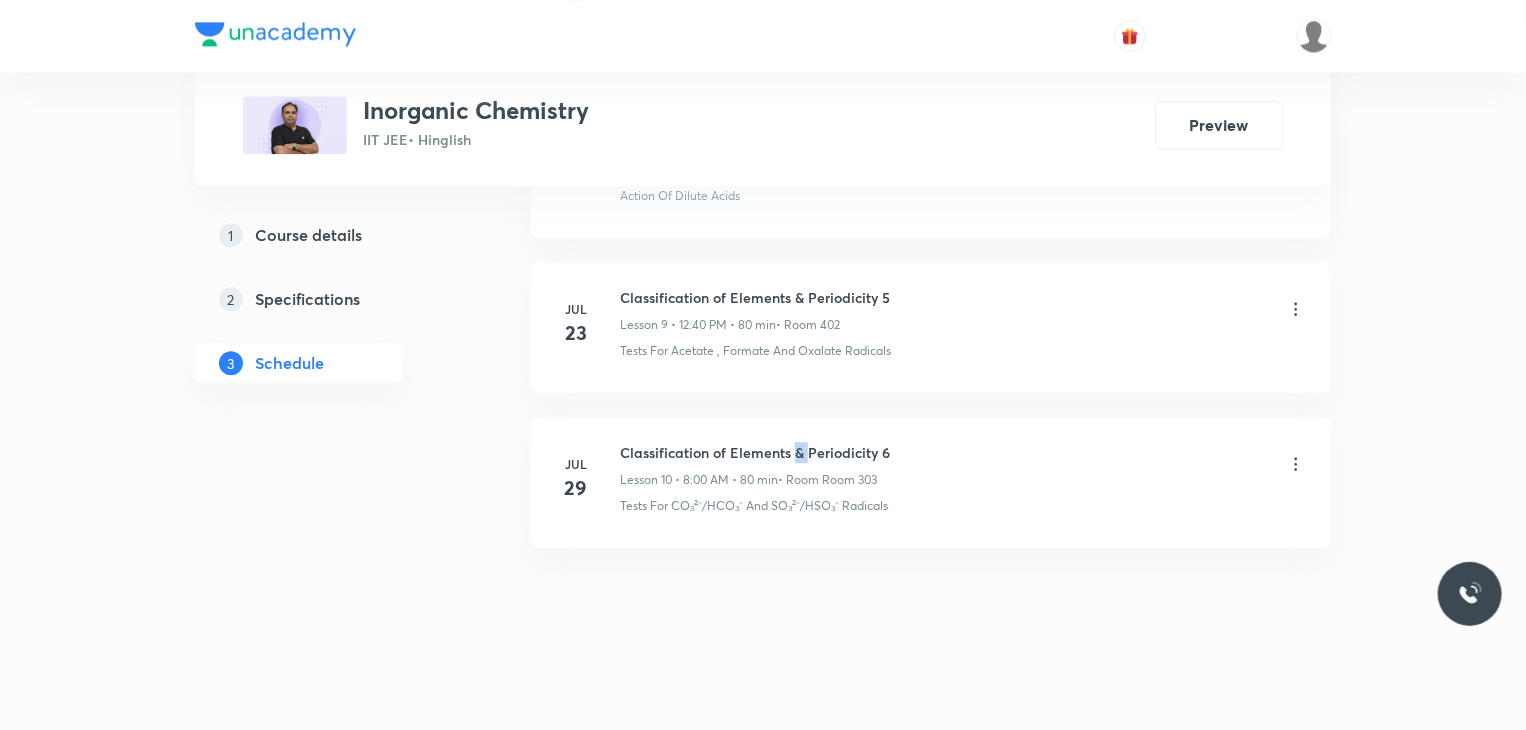 click on "Classification of Elements & Periodicity 6" at bounding box center [755, 452] 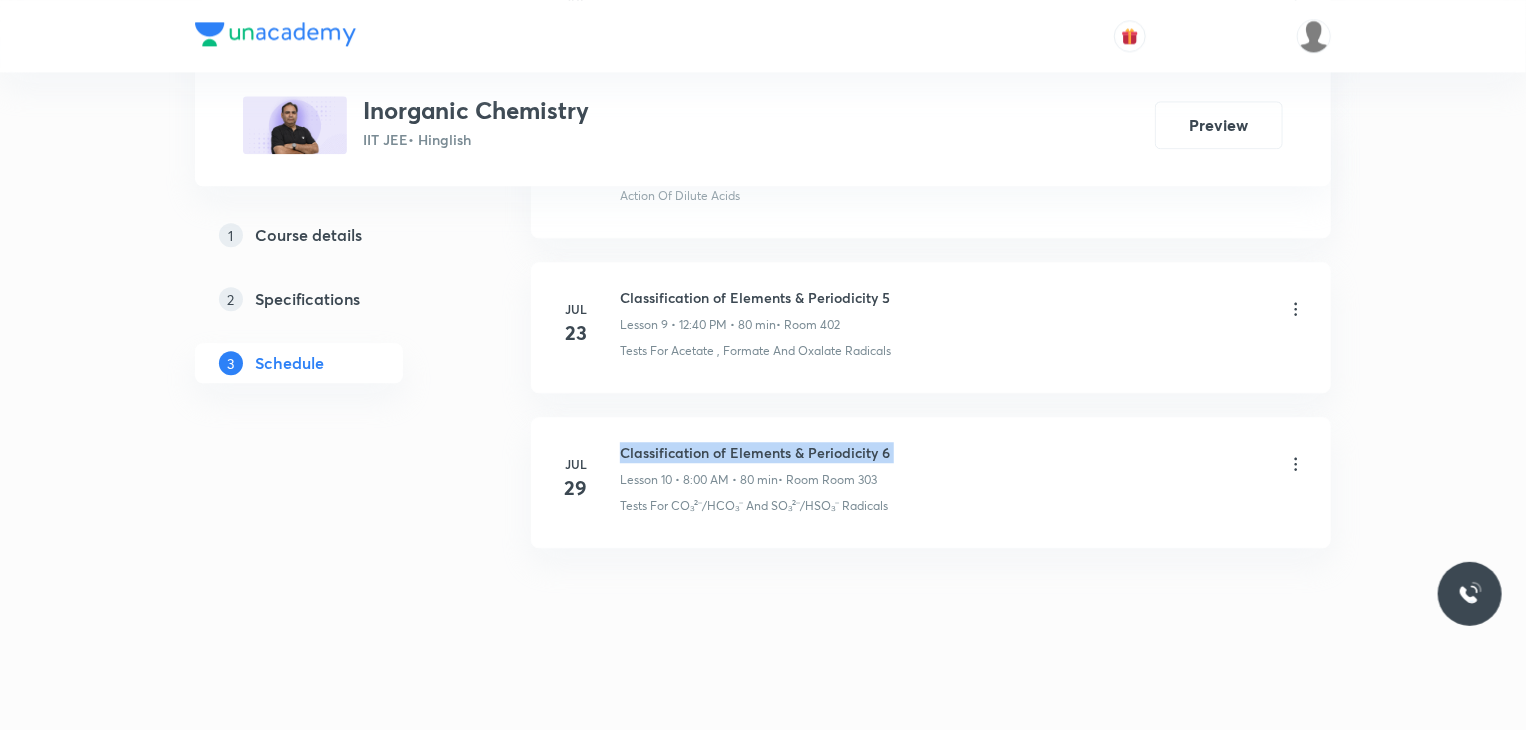 click on "Classification of Elements & Periodicity 6" at bounding box center [755, 452] 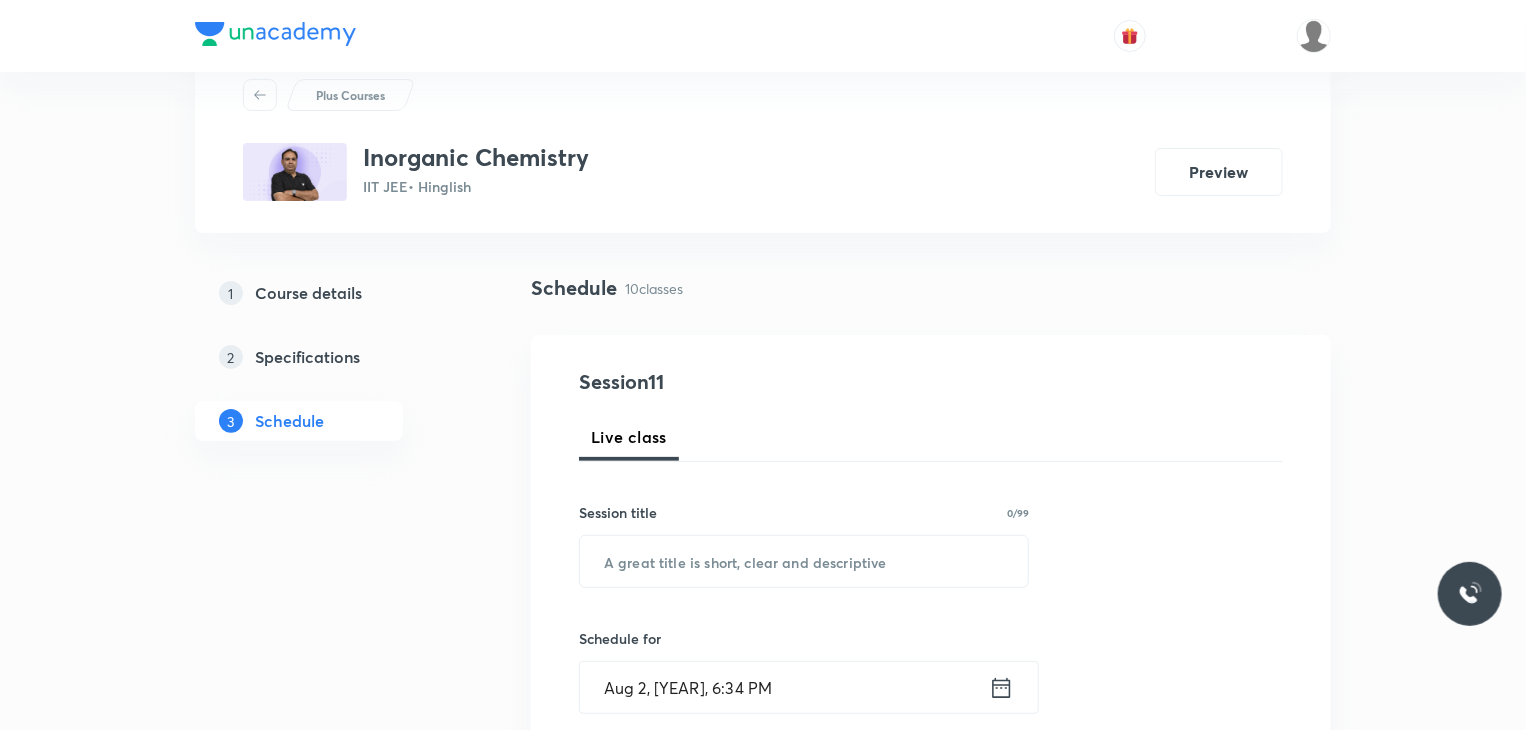 scroll, scrollTop: 100, scrollLeft: 0, axis: vertical 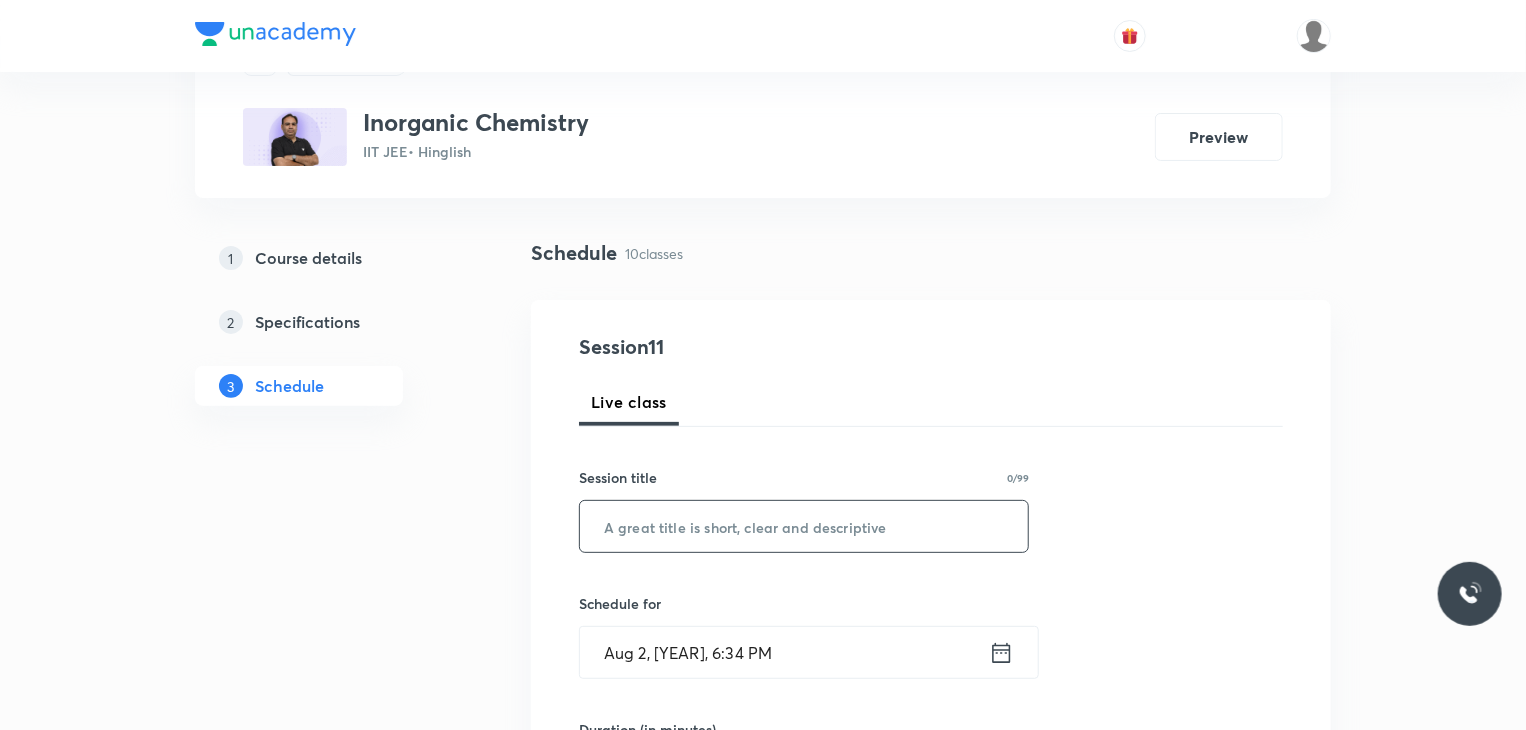 click at bounding box center (804, 526) 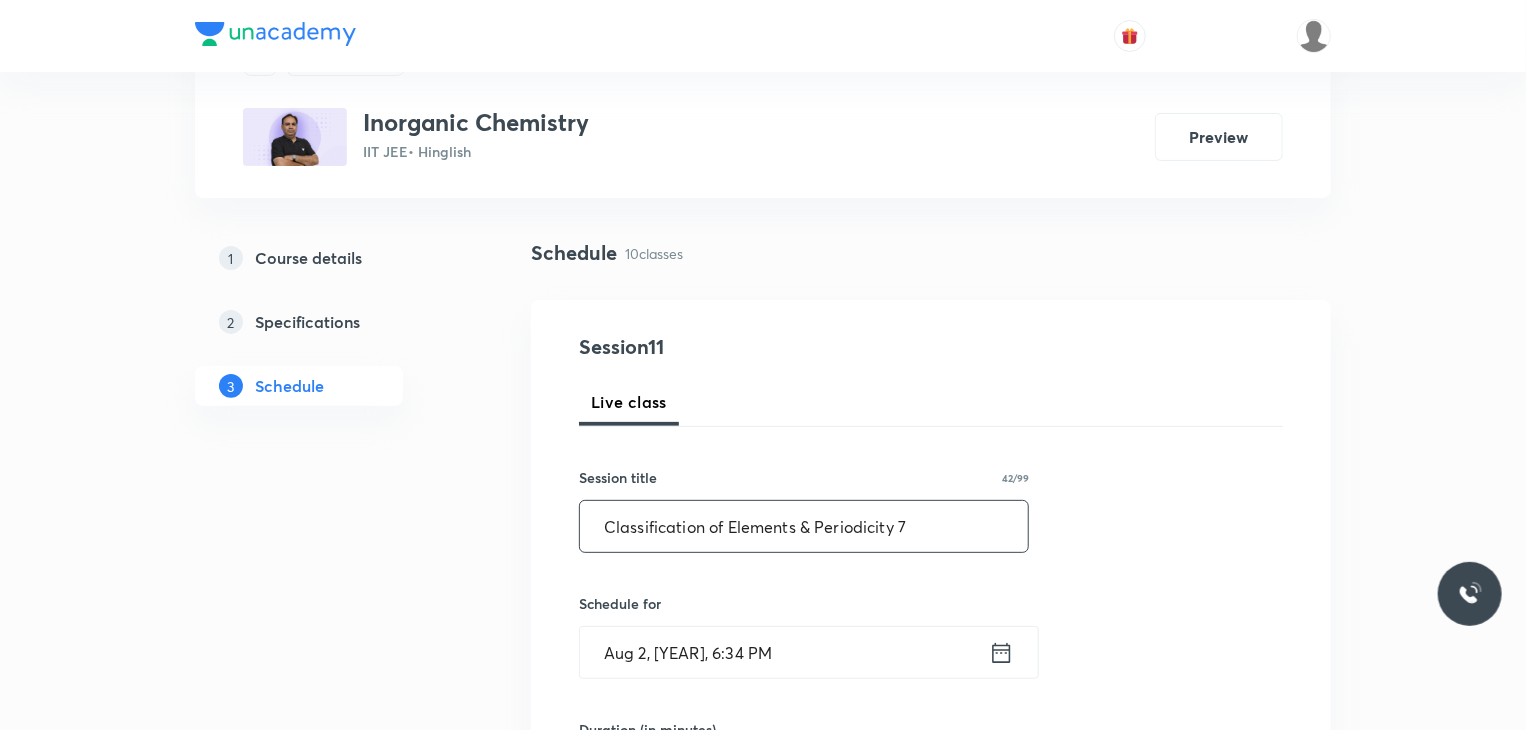 type on "Classification of Elements & Periodicity 7" 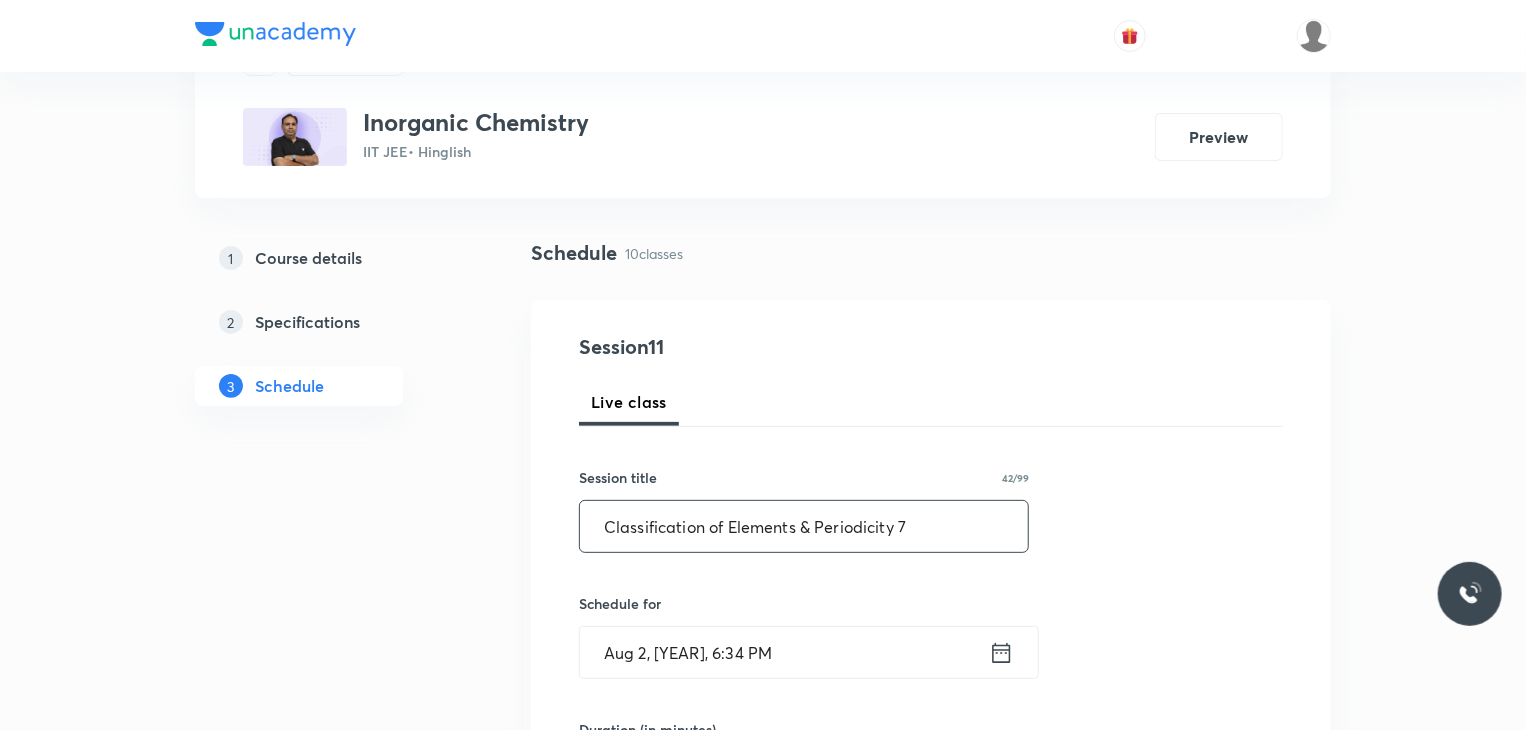 scroll, scrollTop: 200, scrollLeft: 0, axis: vertical 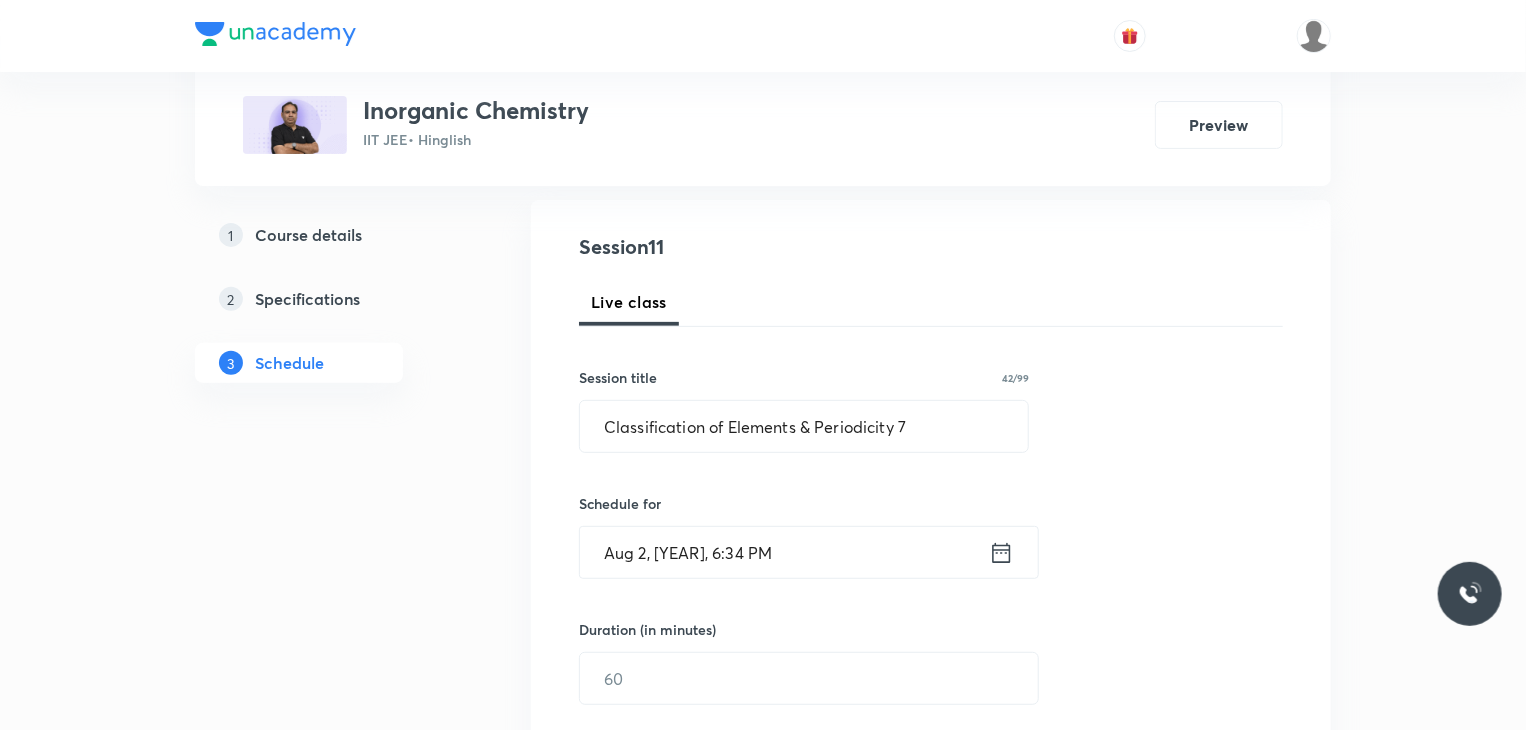click on "Aug 2, [YEAR], 6:34 PM" at bounding box center (784, 552) 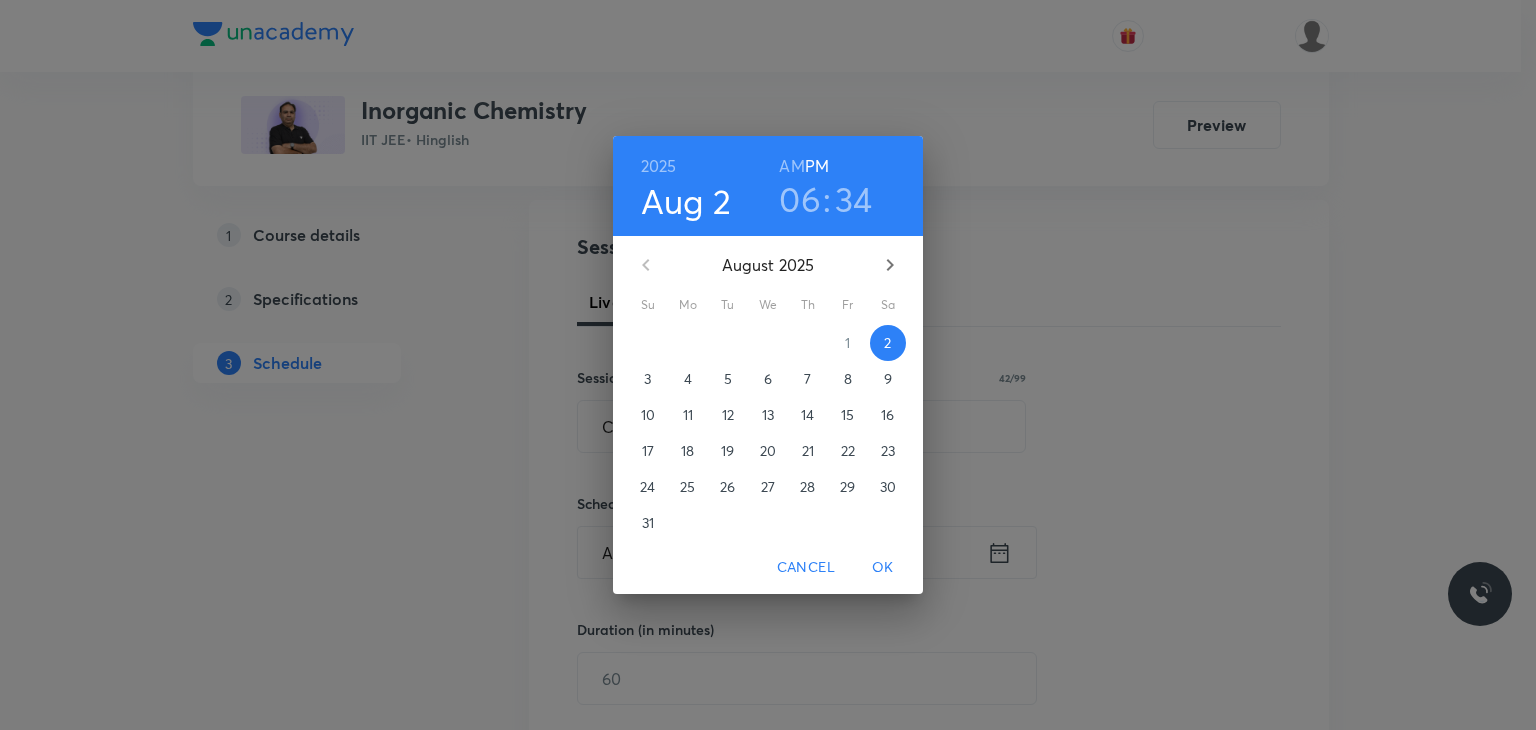 click on "4" at bounding box center (688, 379) 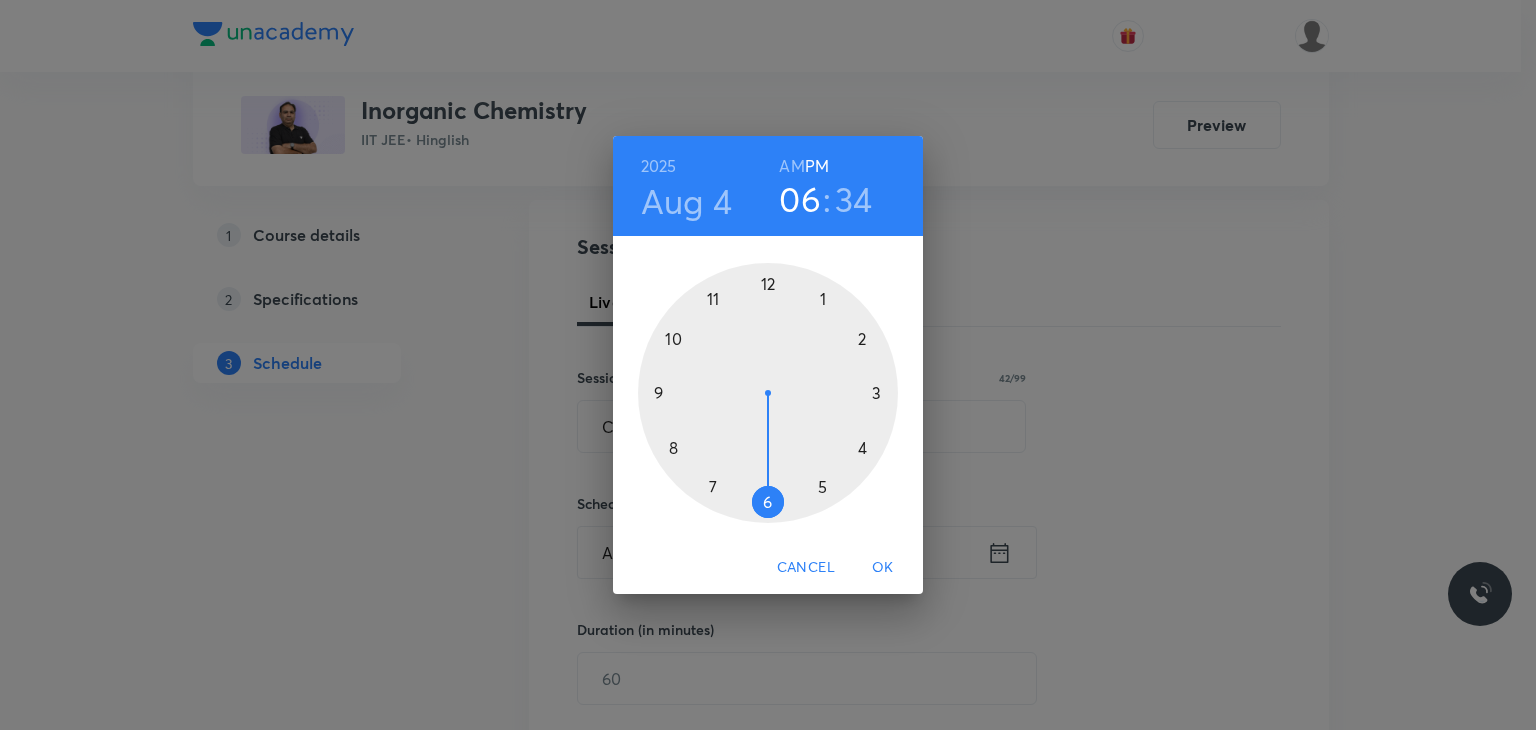 click at bounding box center [768, 393] 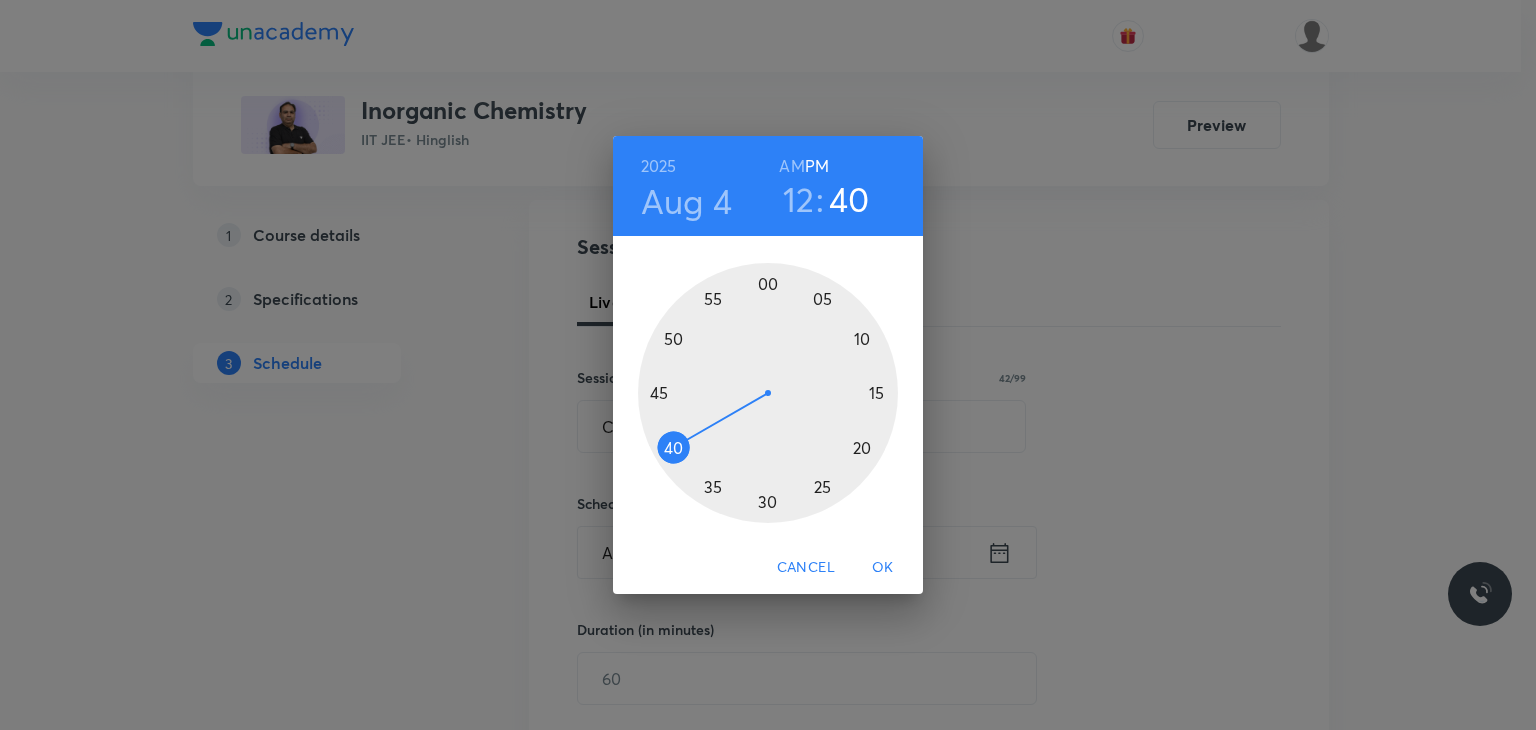 drag, startPoint x: 663, startPoint y: 464, endPoint x: 648, endPoint y: 467, distance: 15.297058 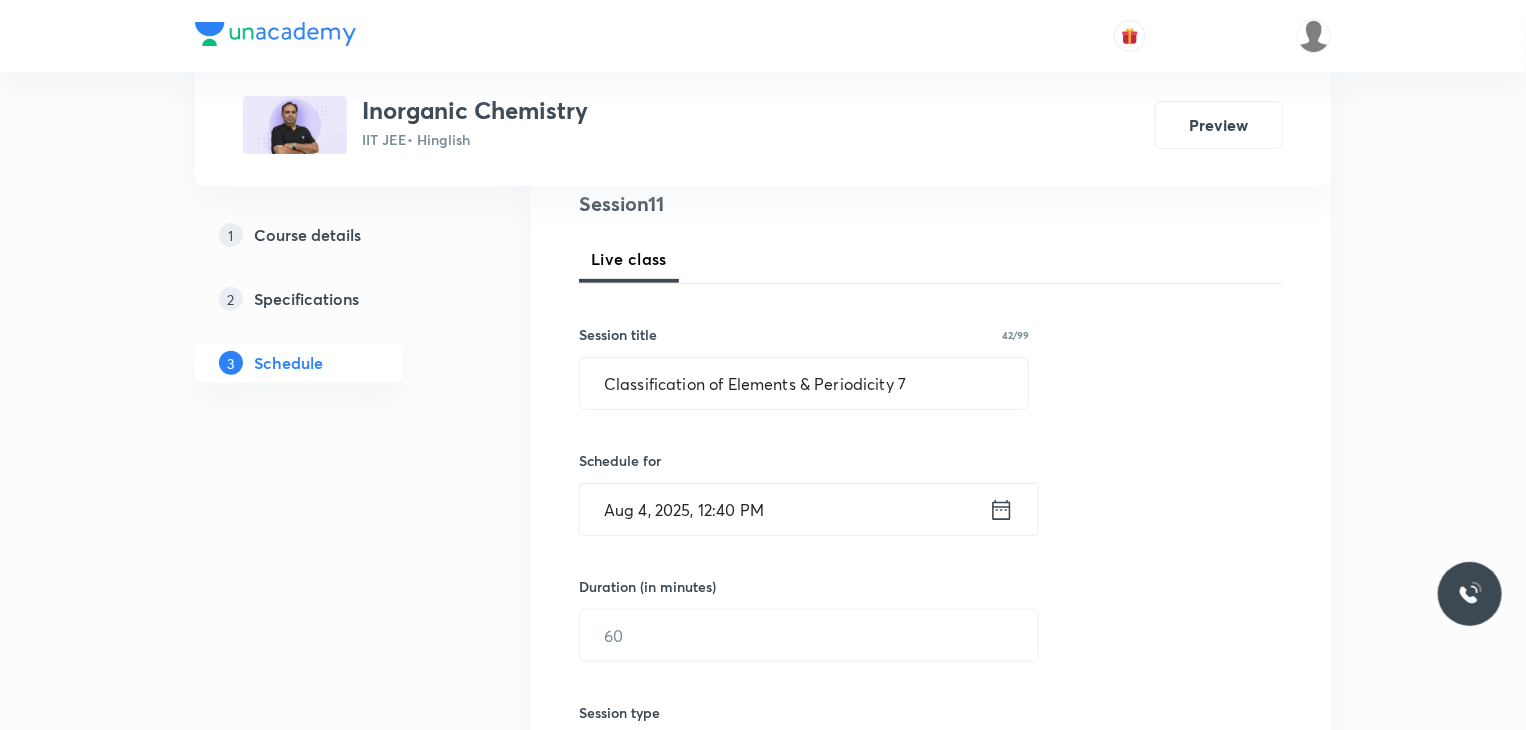 scroll, scrollTop: 400, scrollLeft: 0, axis: vertical 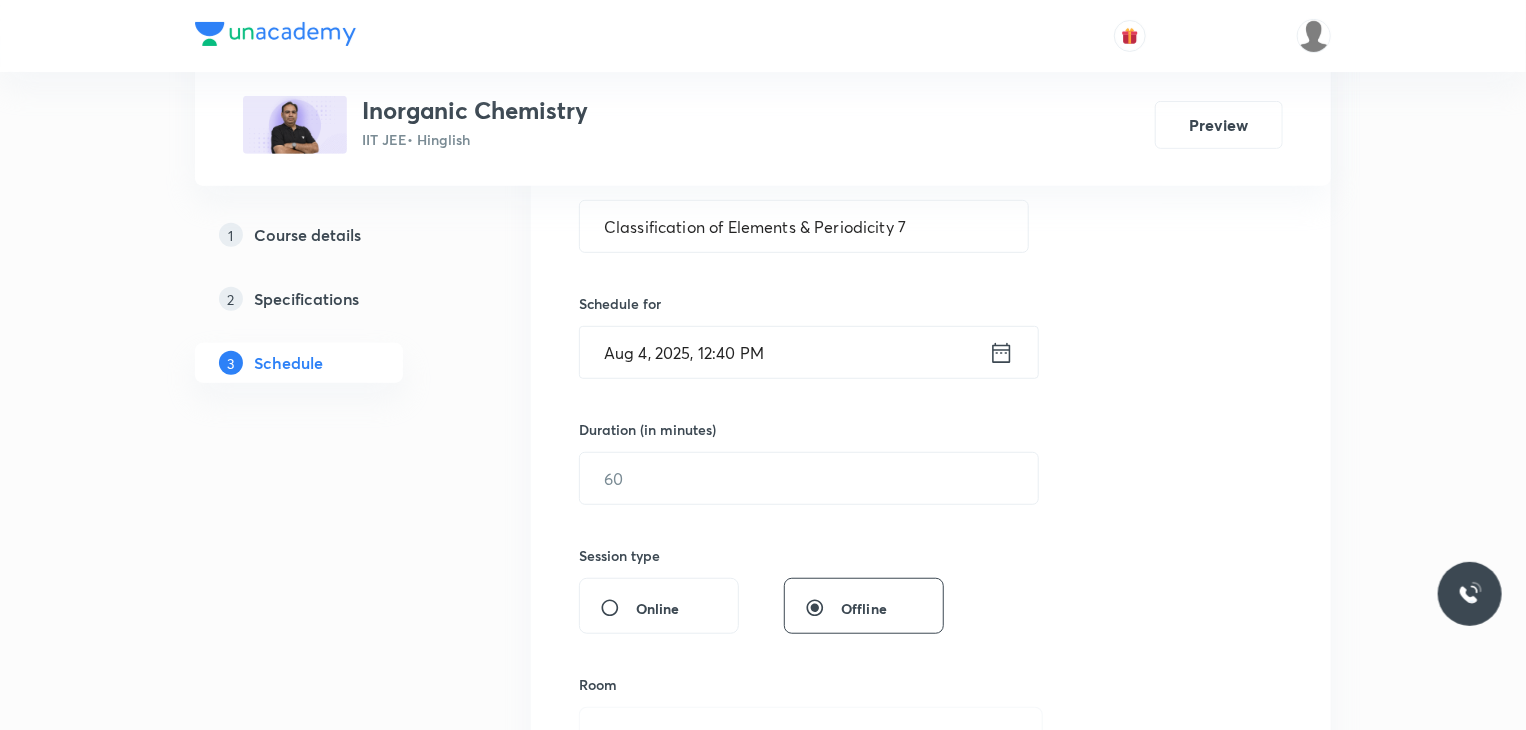 click on "Duration (in minutes) ​" at bounding box center [761, 462] 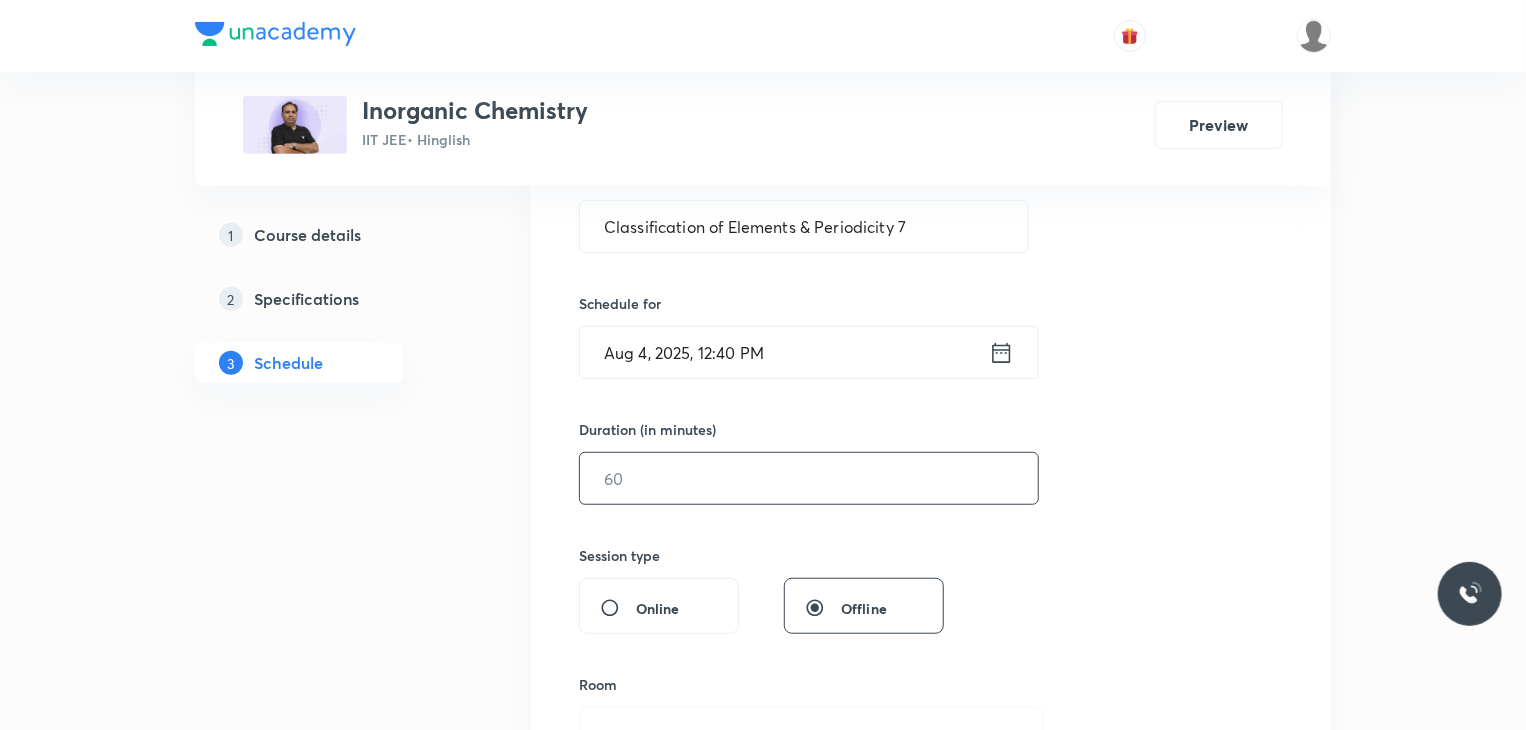 click at bounding box center (809, 478) 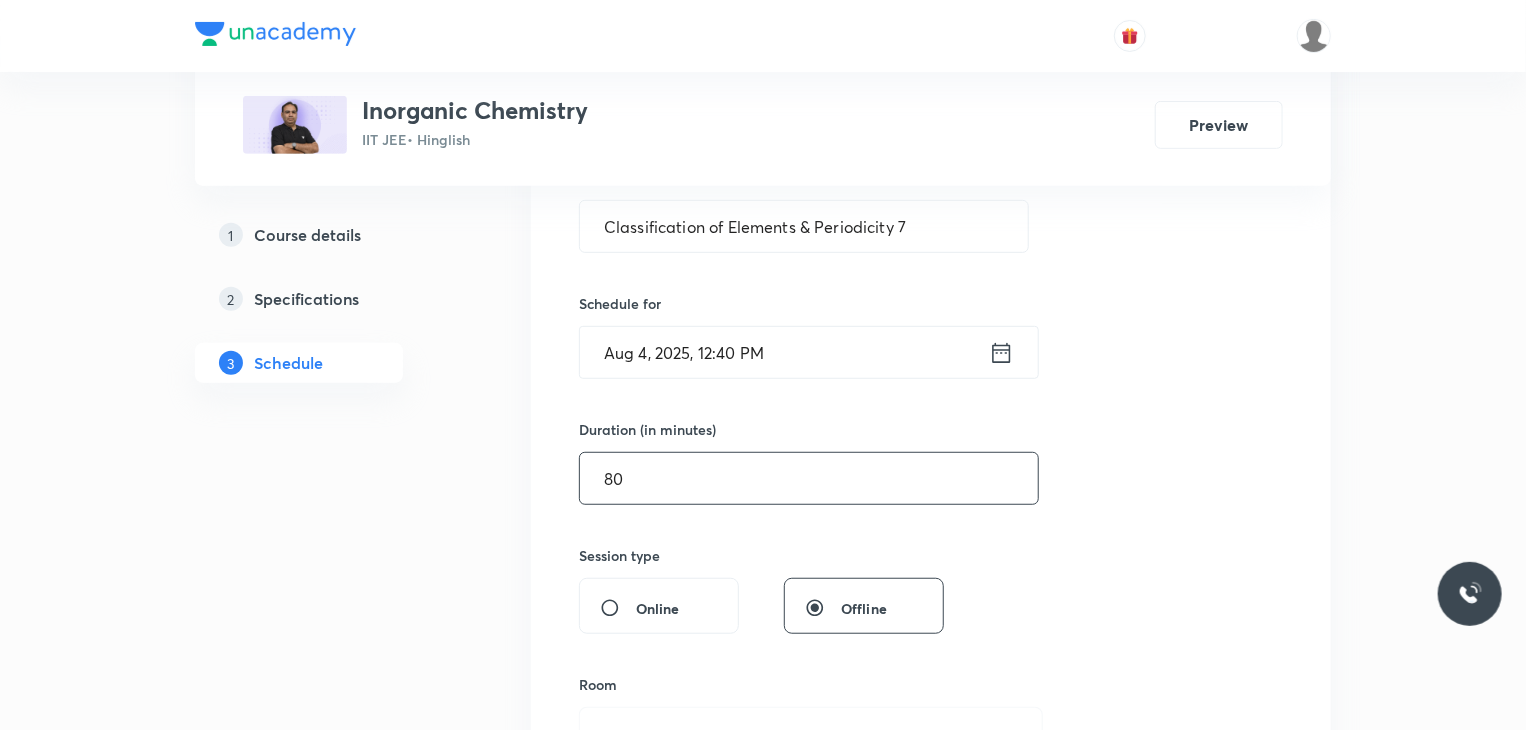 type on "80" 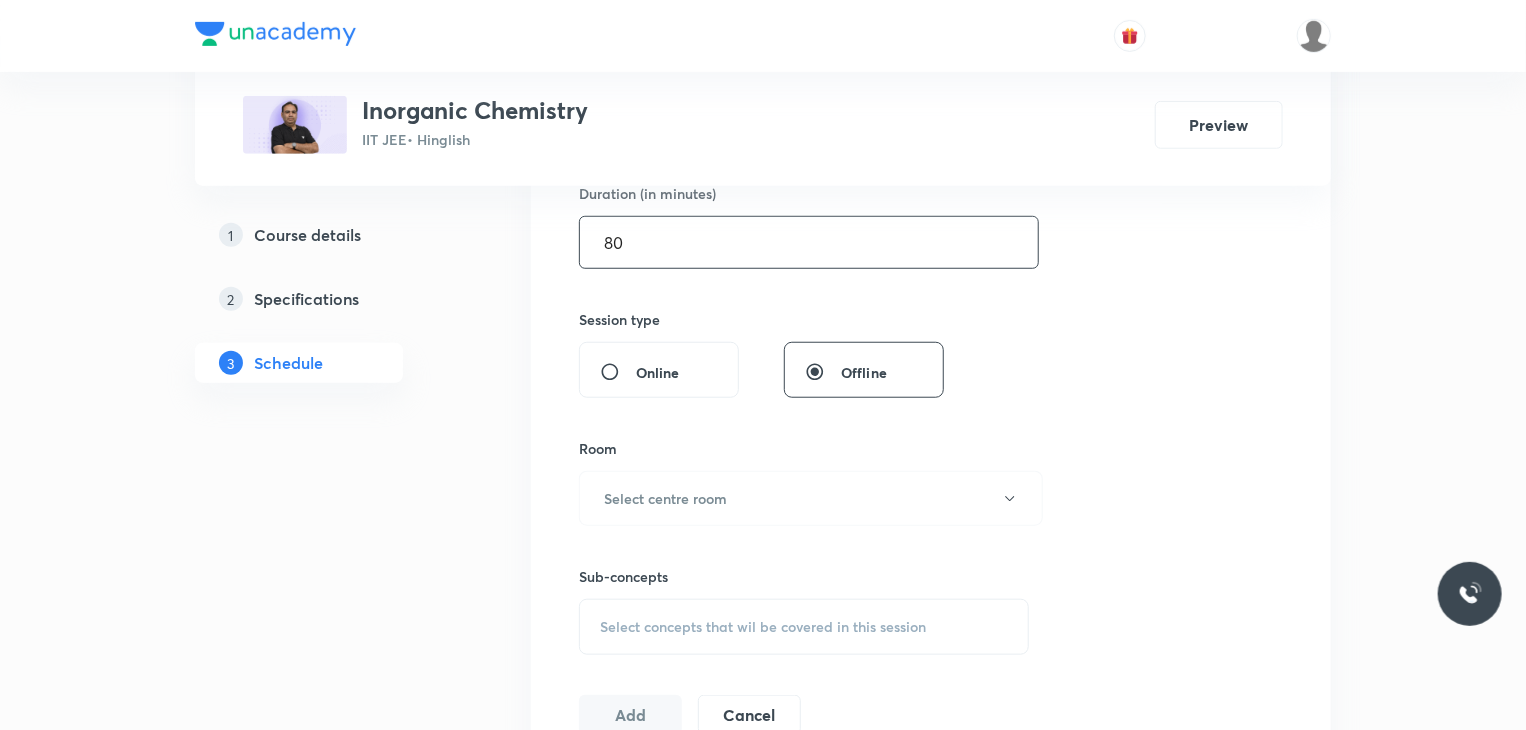 scroll, scrollTop: 700, scrollLeft: 0, axis: vertical 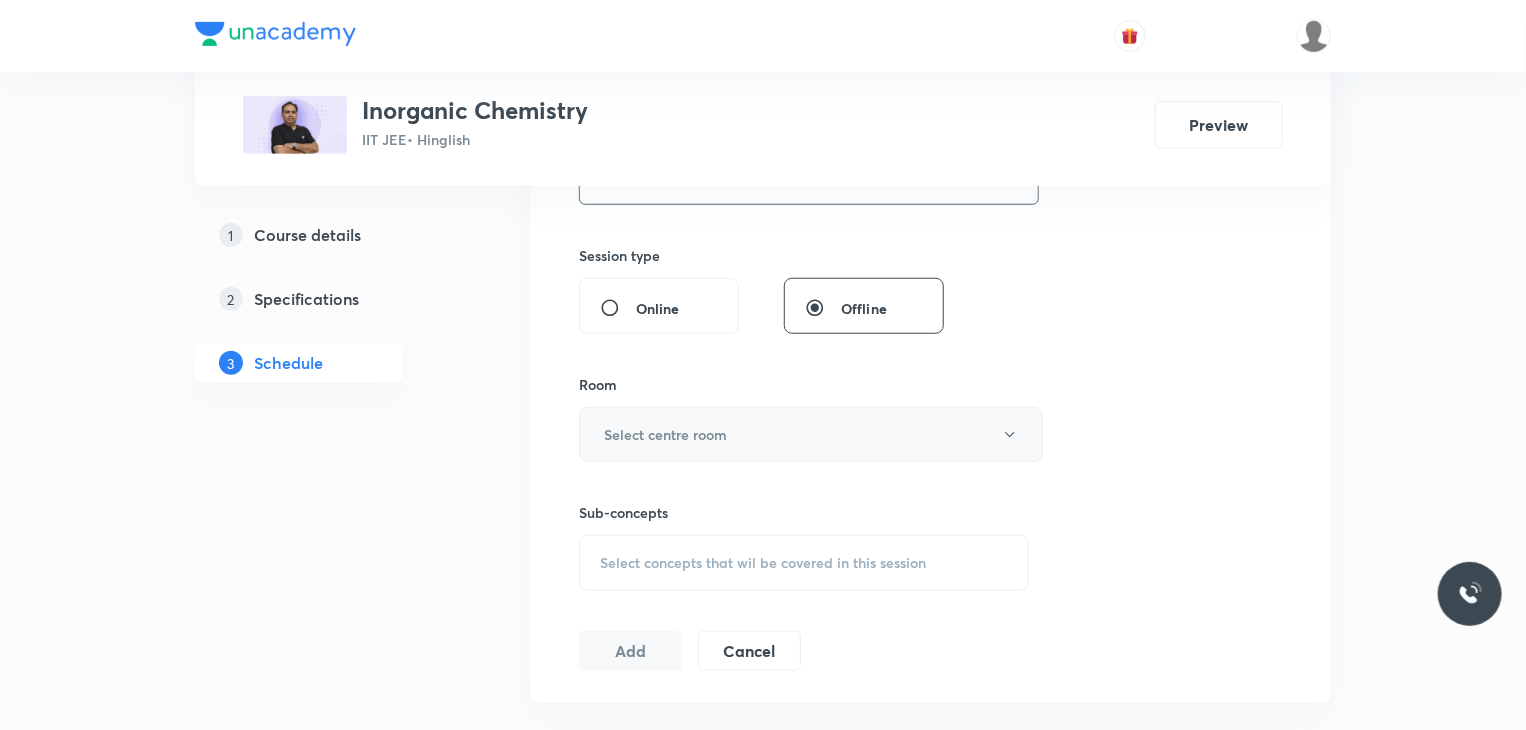 click on "Select centre room" at bounding box center (665, 434) 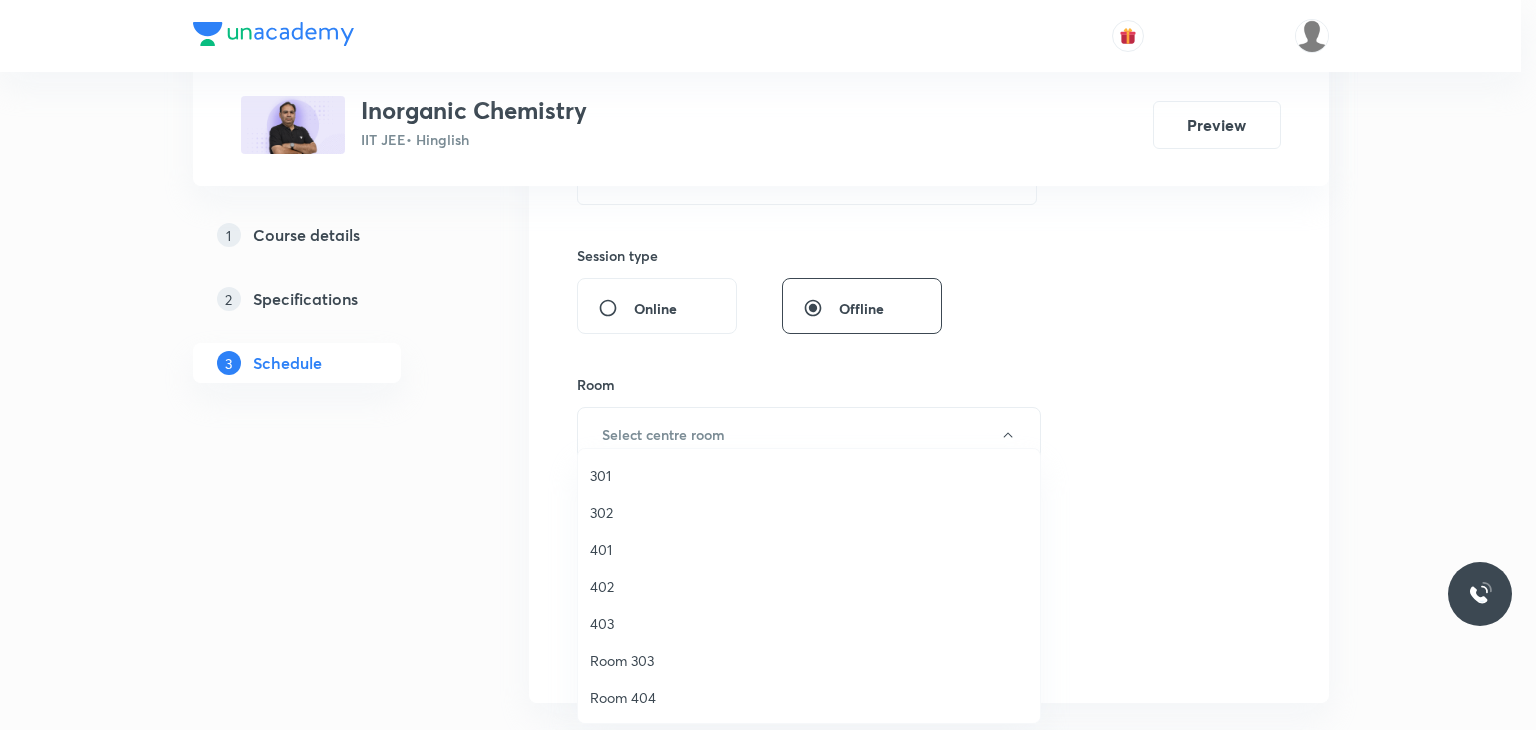 click on "302" at bounding box center [809, 512] 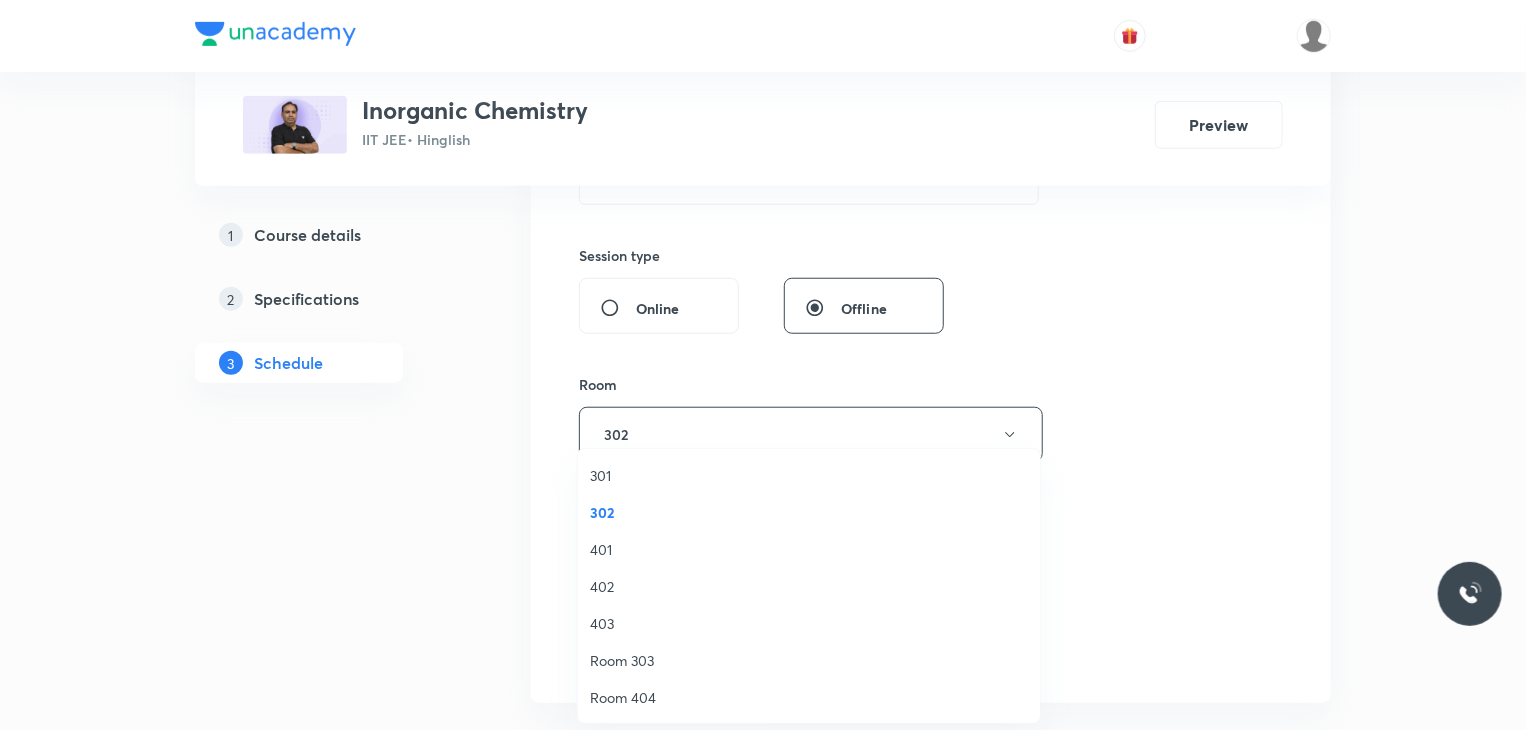 click on "Select concepts that wil be covered in this session" at bounding box center [804, 563] 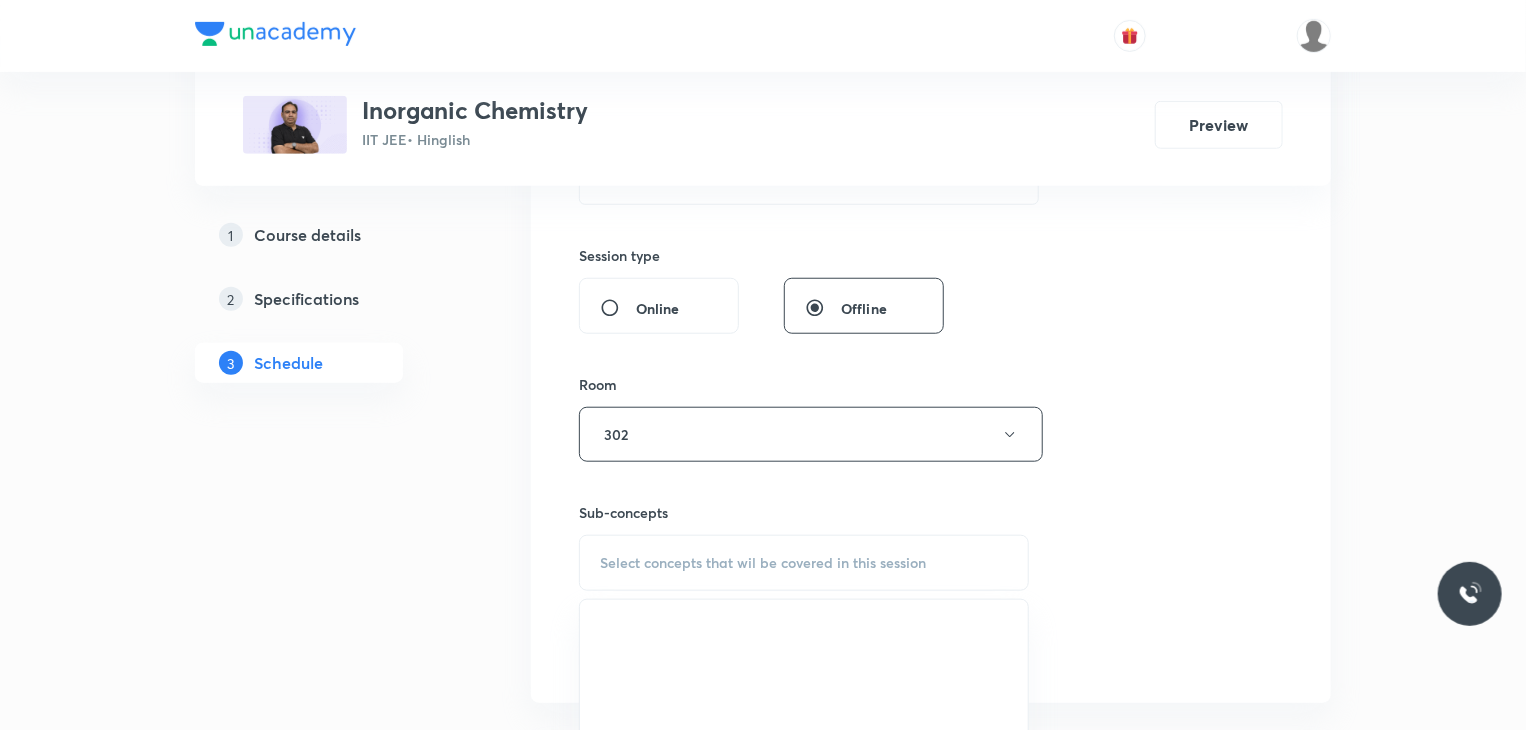 scroll, scrollTop: 900, scrollLeft: 0, axis: vertical 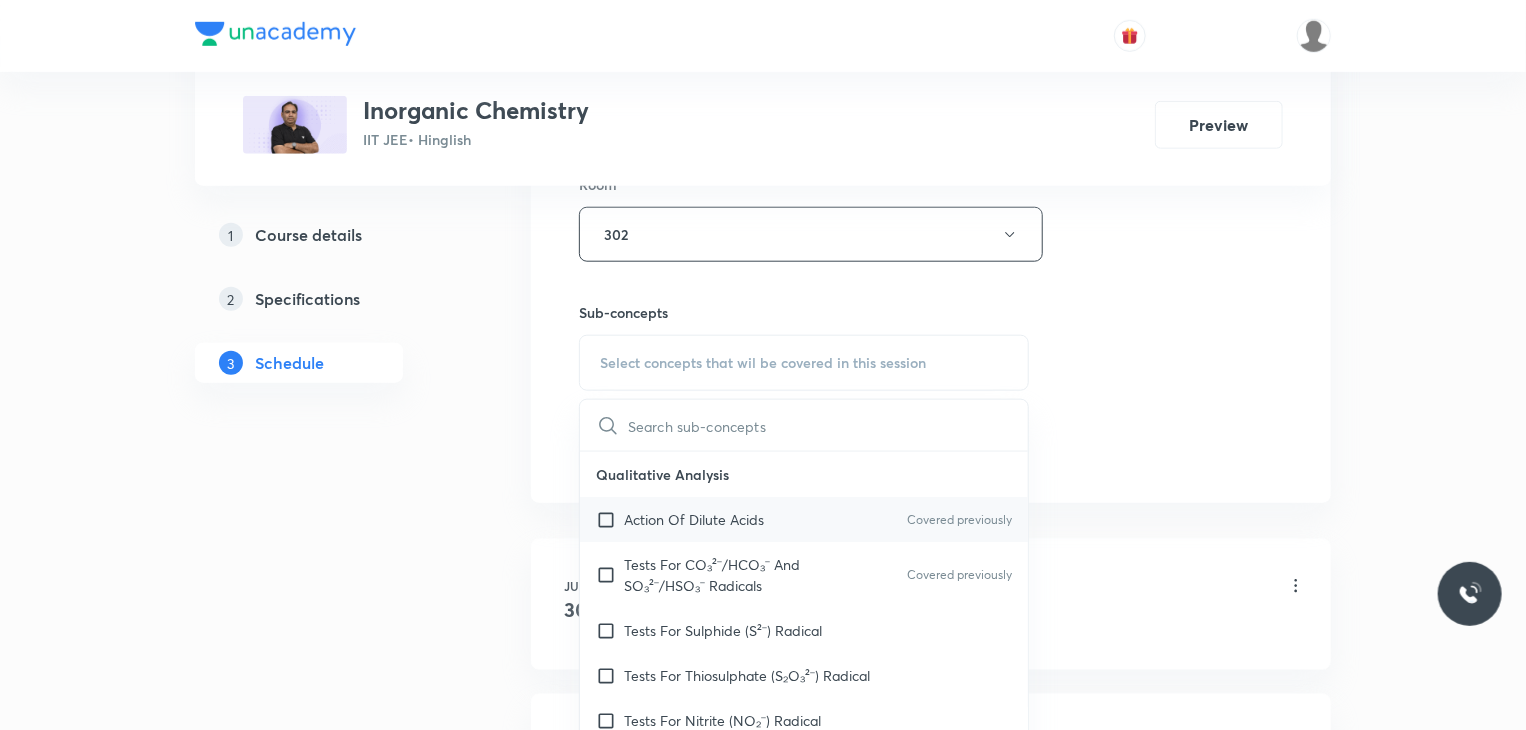 click on "Action Of Dilute Acids Covered previously" at bounding box center [804, 519] 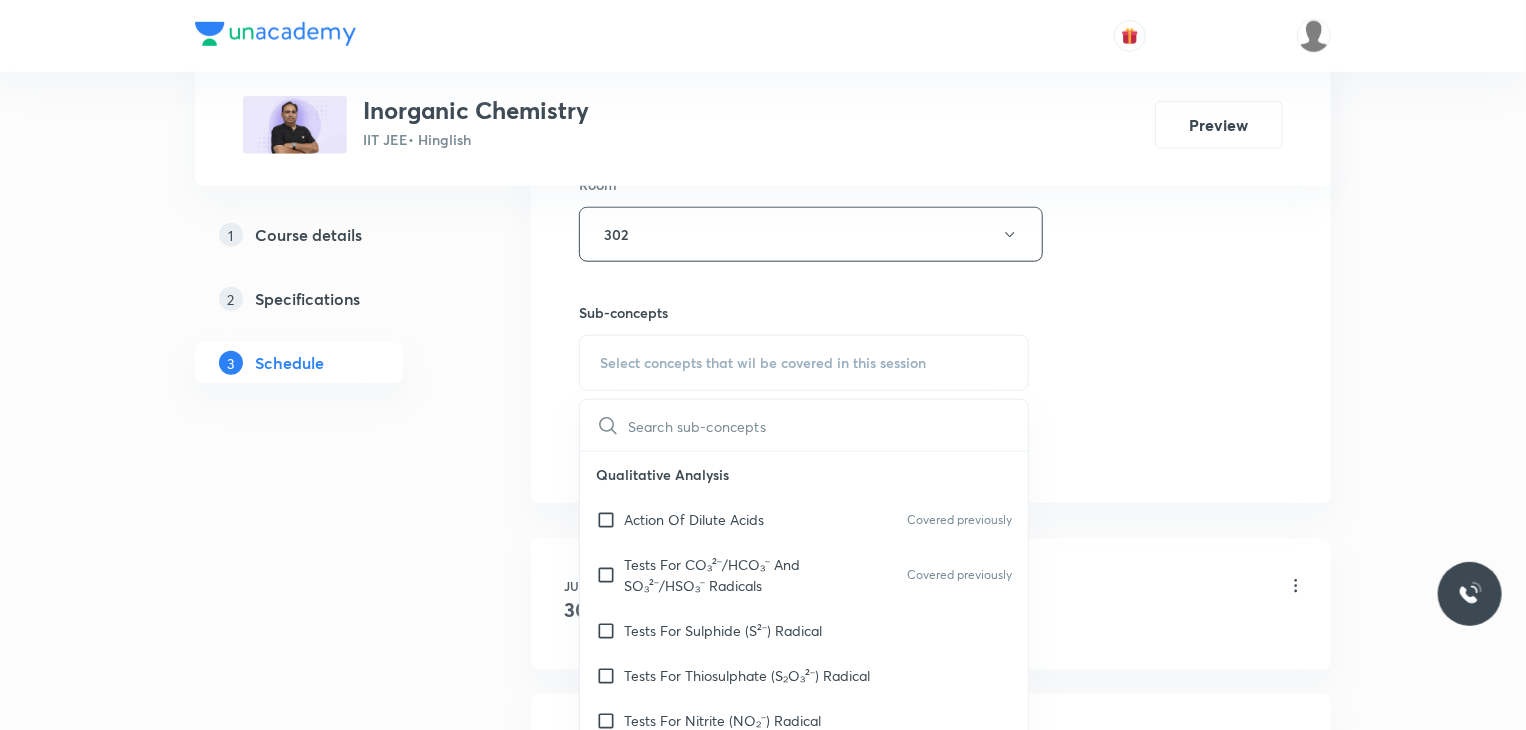 checkbox on "true" 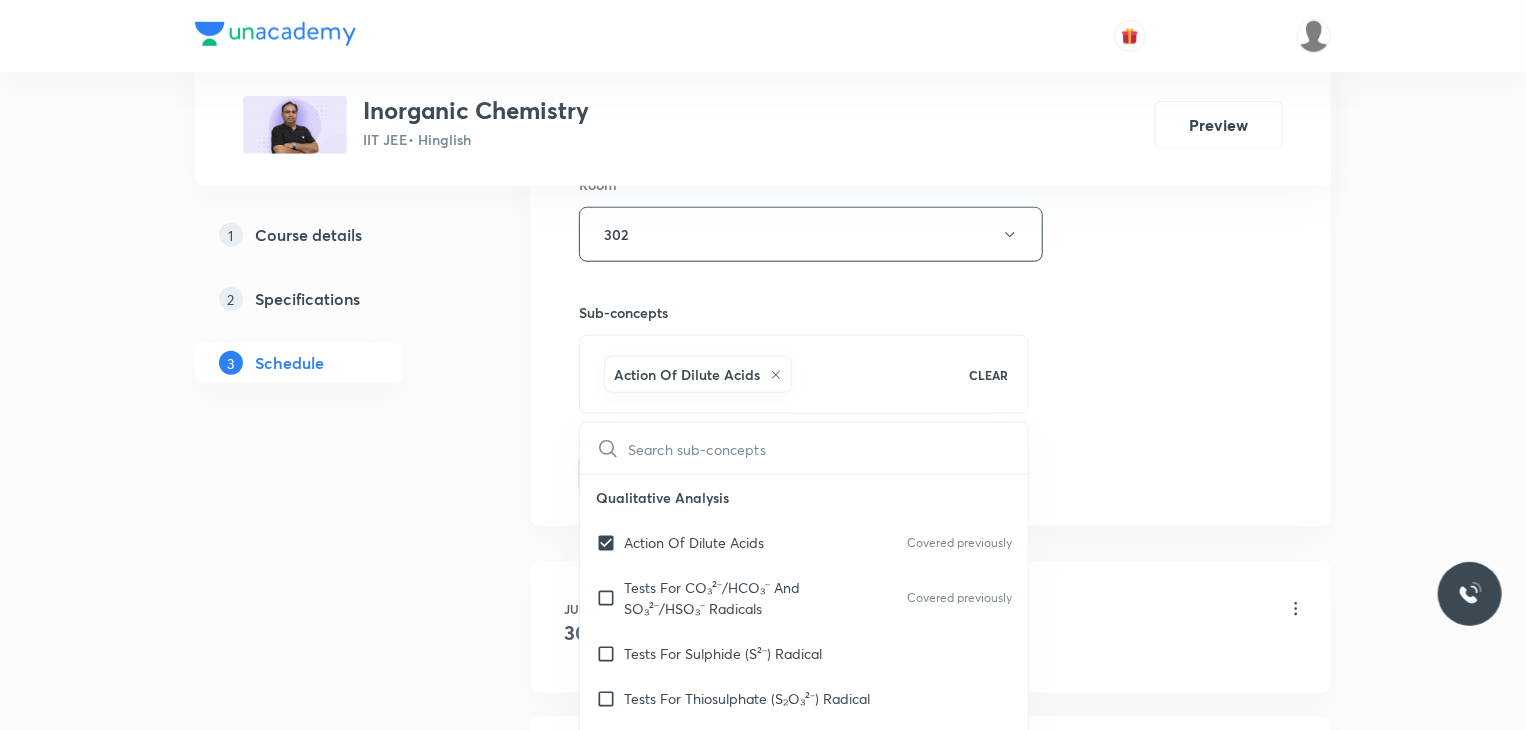 click on "Session  11 Live class Session title 42/99 Classification of Elements & Periodicity 7 ​ Schedule for Aug 4, [YEAR], 12:40 PM ​ Duration (in minutes) 80 ​   Session type Online Offline Room 302 Sub-concepts Action Of Dilute Acids CLEAR ​ Qualitative Analysis Action Of Dilute Acids Covered previously Tests For CO₃²⁻/HCO₃⁻ And SO₃²⁻/HSO₃⁻ Radicals Covered previously Tests For Sulphide (S²⁻) Radical Tests For Thiosulphate (S₂O₃²⁻) Radical Tests For Nitrite (NO₂⁻) Radical Tests For Acetate , Formate And Oxalate Radicals Covered previously Tests For Halide(Cl⁻ , Br⁻ , I⁻) Radicals Test For Nitrate (NO₃⁻) Radical Test For Sulphate(SO₄²⁻) Radical Test For Borate(BO₃³⁻) Radical Test For Phosphate(PO₄³⁻) Radical Test For Chromate(CrO₄²⁻) And Dichromate(Cr₂O₇²⁻) Radicals Test For Permanganate (MnO₄⁻) And Manganate (MnO₄²⁻) Radicals Dry Tests For Basic Radicals Wet Tests For Basic Radicals Some General Tests For Cations Periodic Table Add" at bounding box center [931, 13] 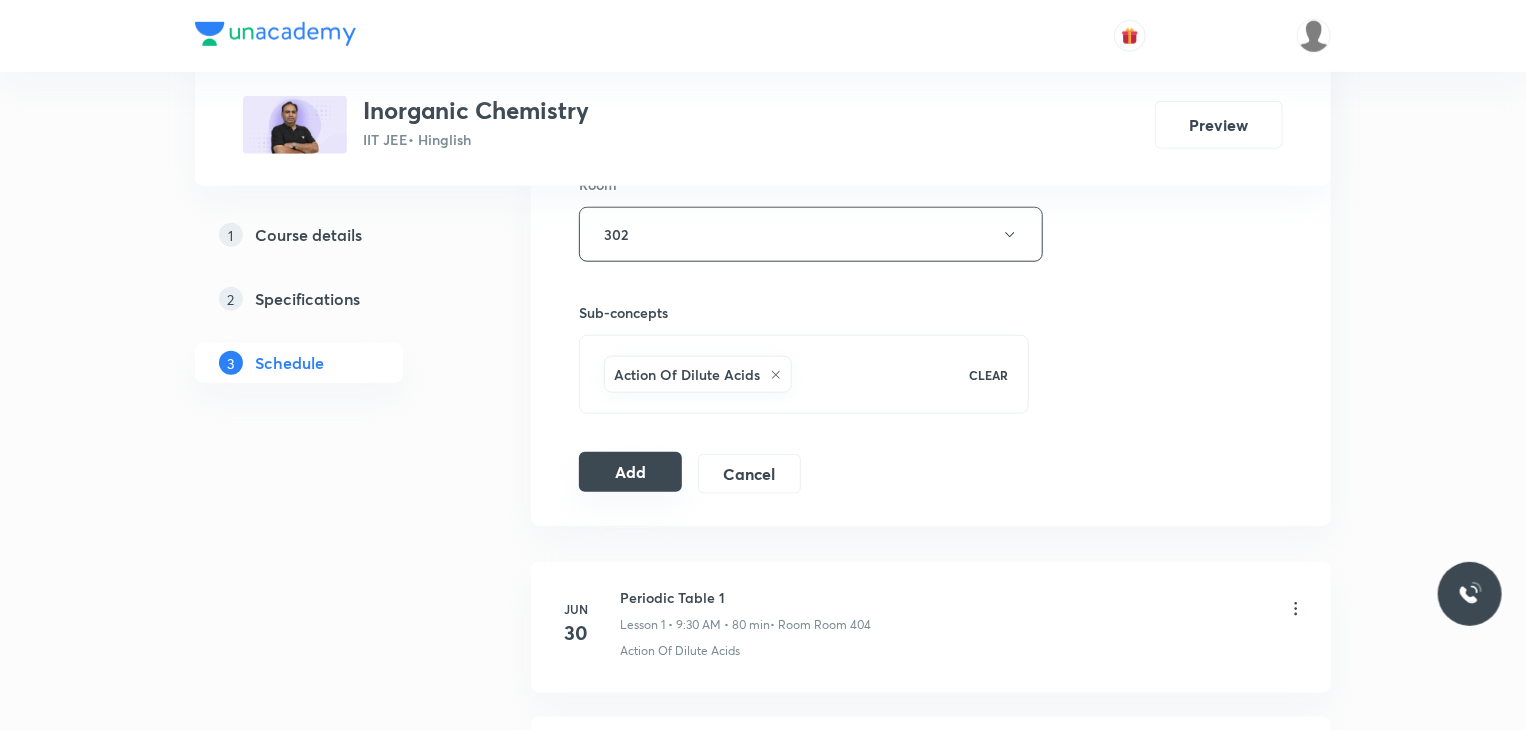 click on "Add" at bounding box center (630, 472) 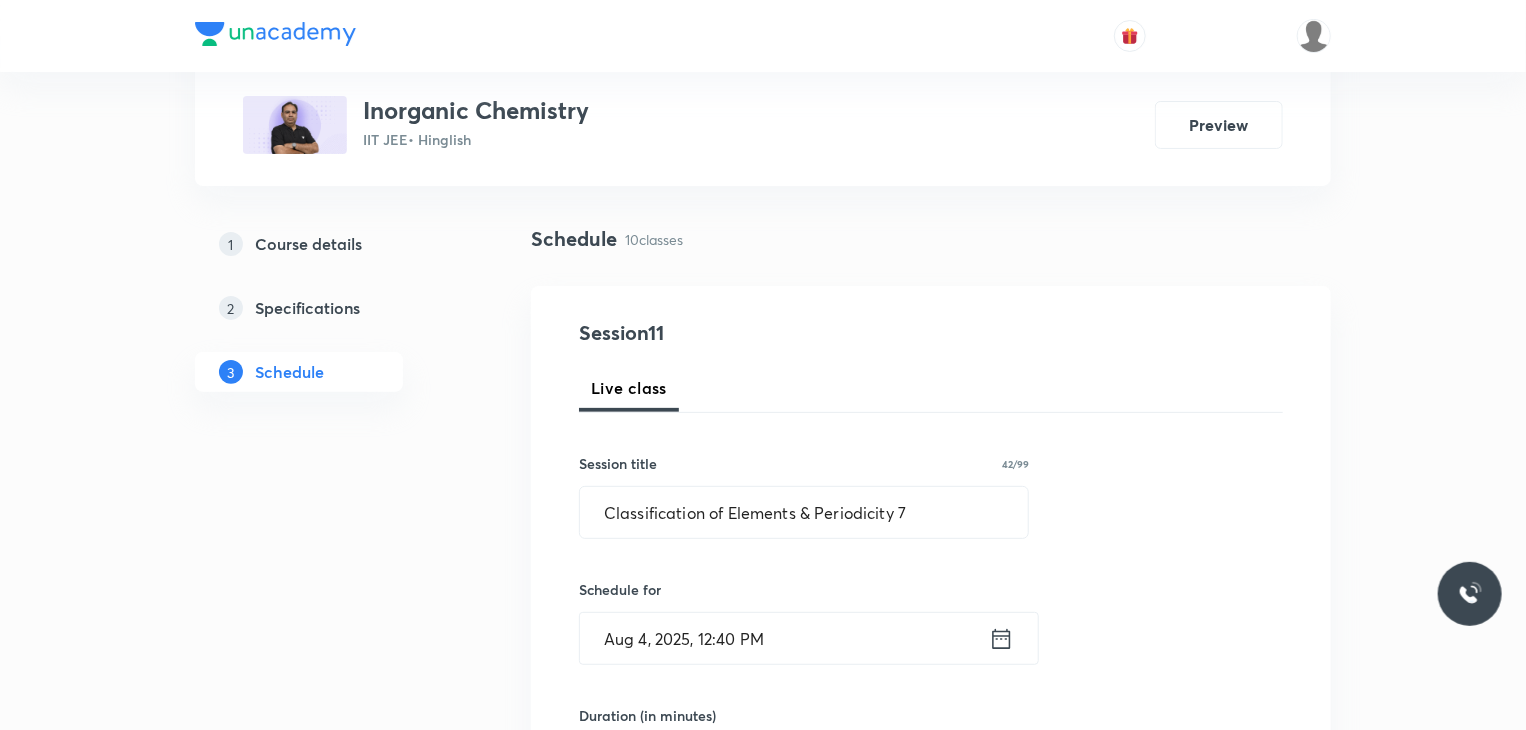 scroll, scrollTop: 100, scrollLeft: 0, axis: vertical 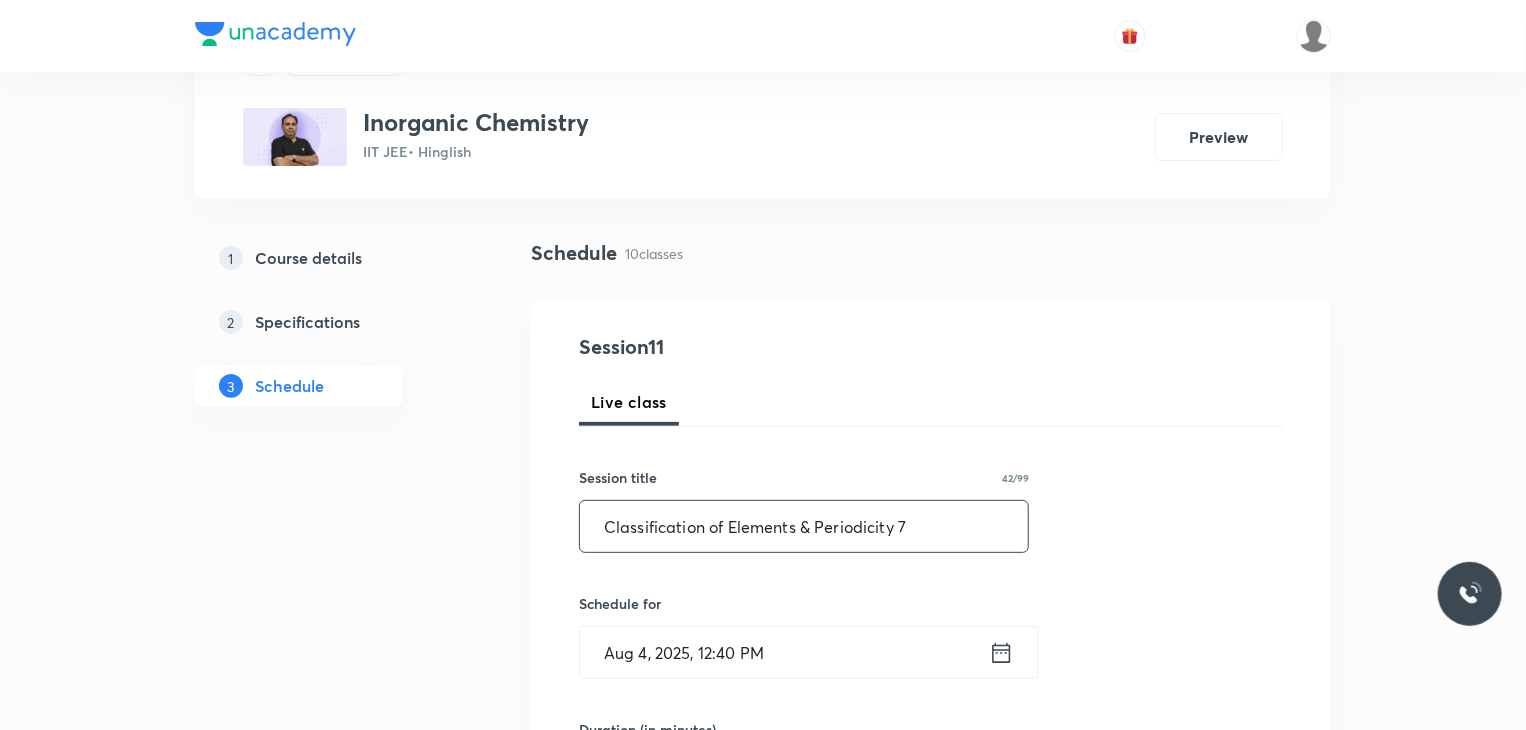 click on "Classification of Elements & Periodicity 7" at bounding box center [804, 526] 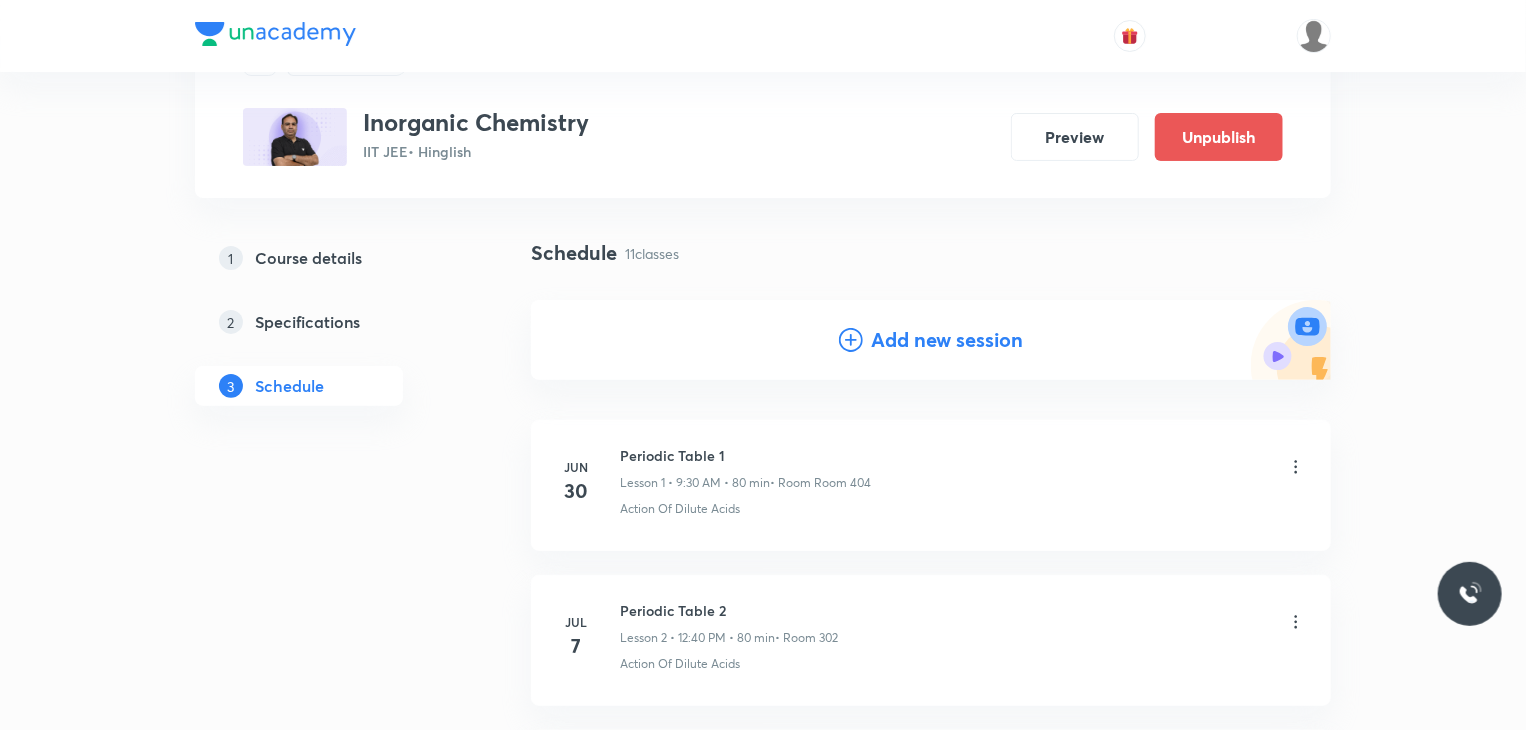 click on "Add new session" at bounding box center [931, 340] 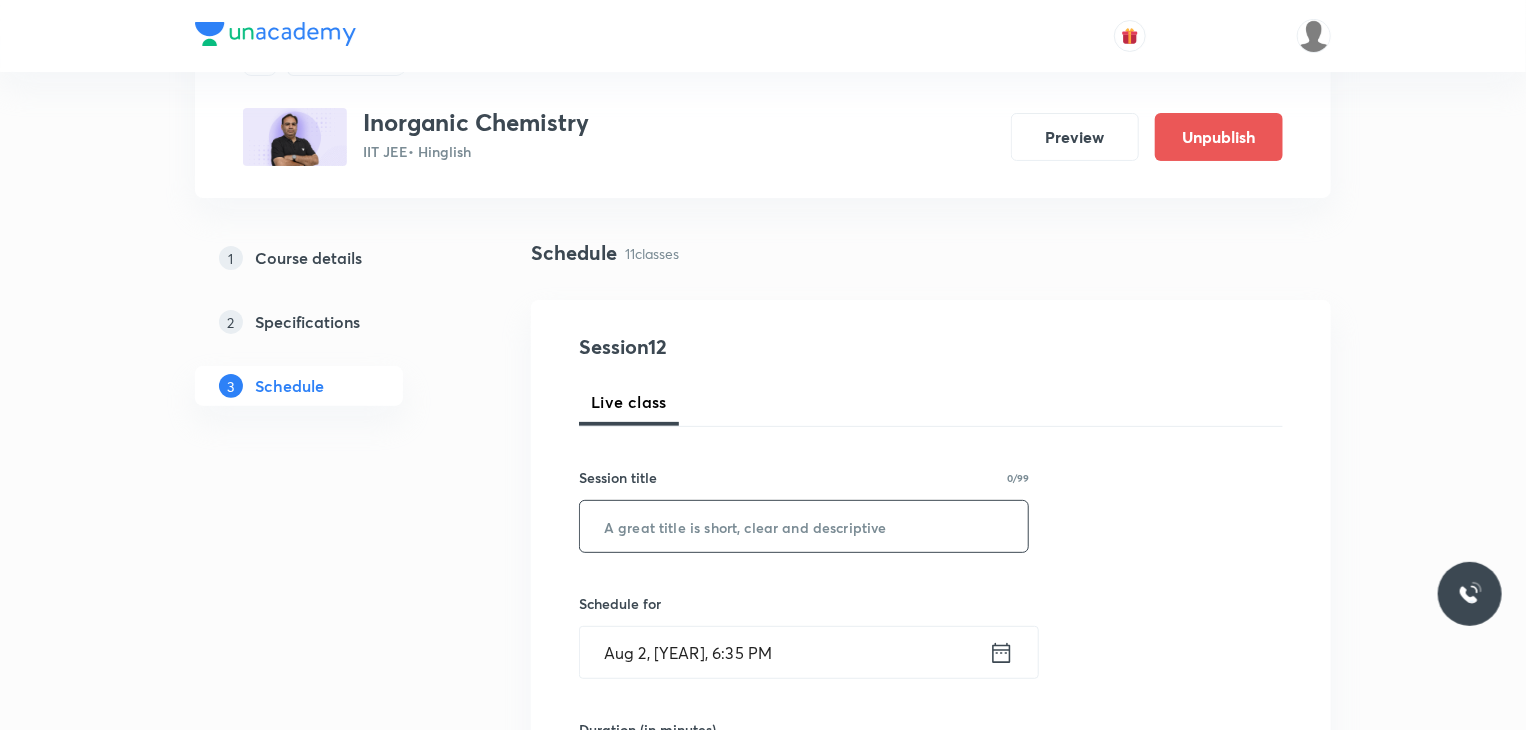 click at bounding box center [804, 526] 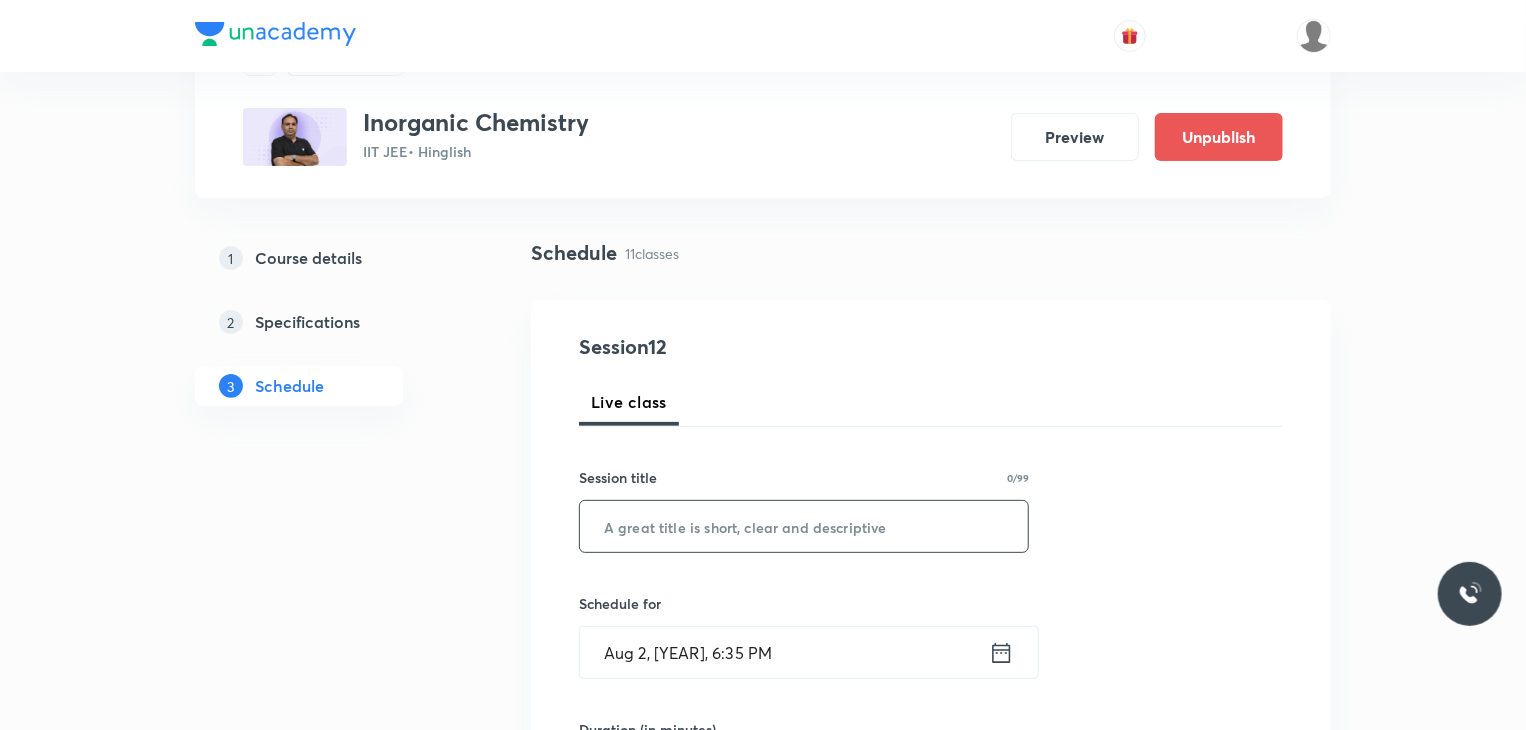paste on "Classification of Elements & Periodicity 7" 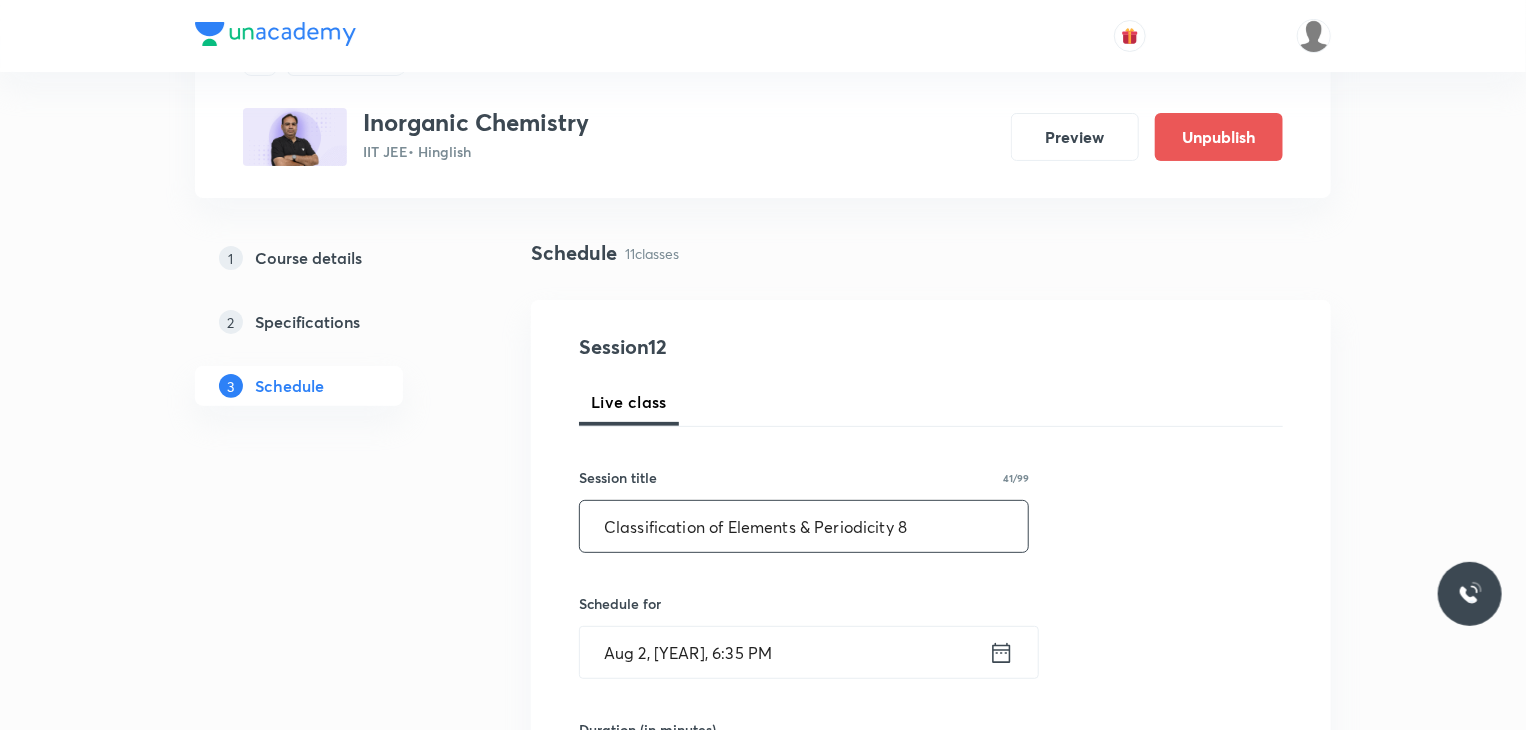 type on "Classification of Elements & Periodicity 8" 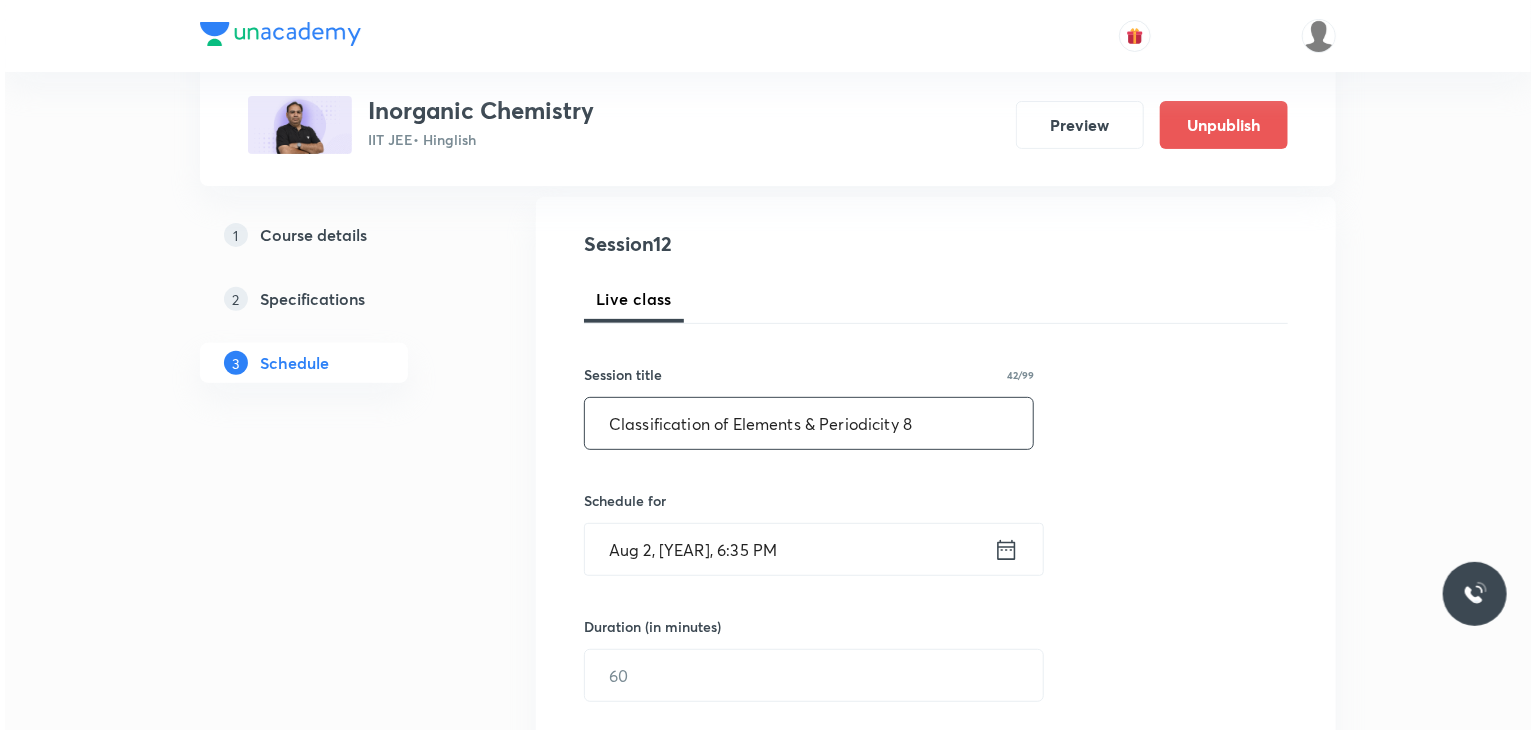 scroll, scrollTop: 300, scrollLeft: 0, axis: vertical 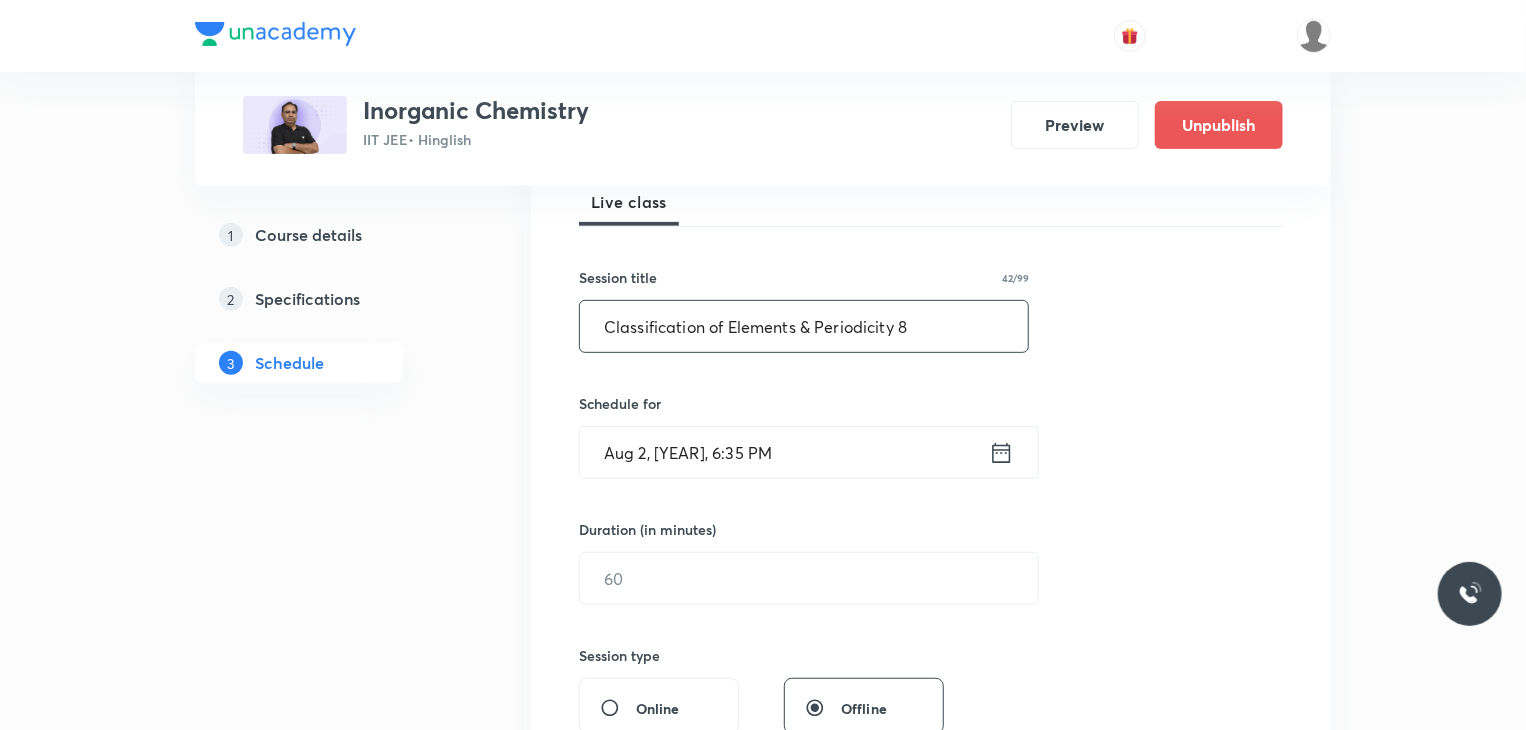 click on "Session  12 Live class Session title 42/99 Classification of Elements & Periodicity 8 ​ Schedule for Aug 2, [YEAR], 6:35 PM ​ Duration (in minutes) ​   Session type Online Offline Room Select centre room Sub-concepts Select concepts that wil be covered in this session Add Cancel" at bounding box center (931, 601) 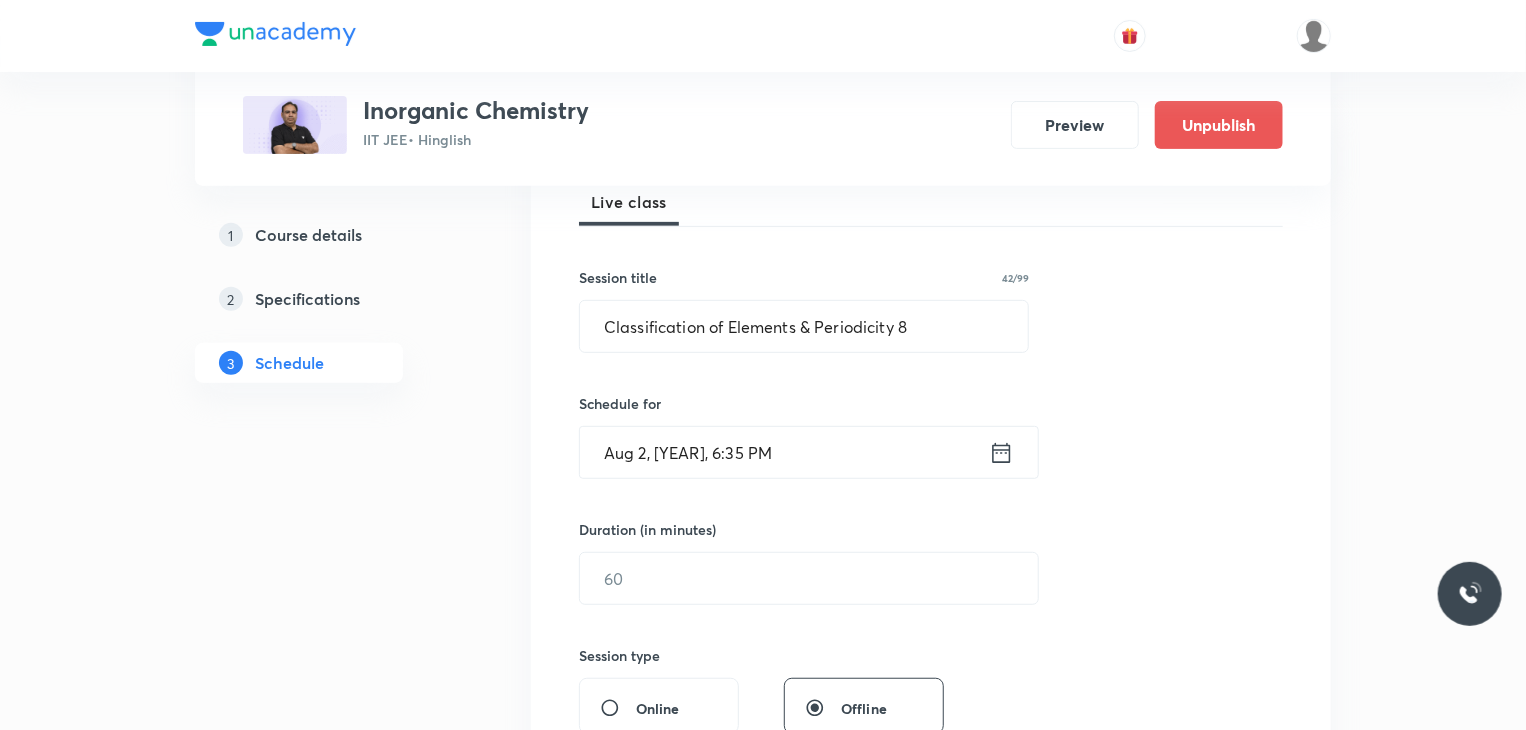 click on "Aug 2, [YEAR], 6:35 PM" at bounding box center (784, 452) 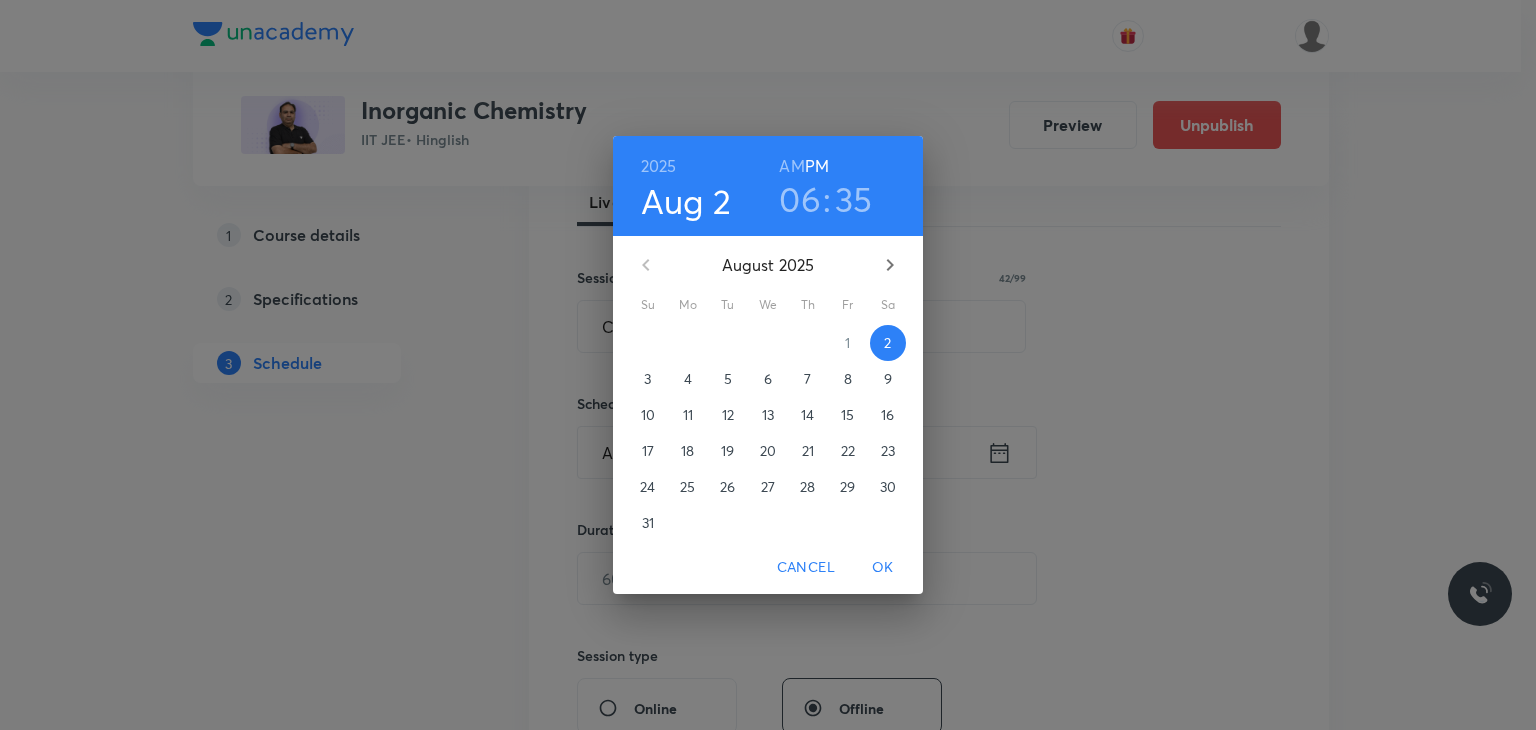 click on "5" at bounding box center [728, 379] 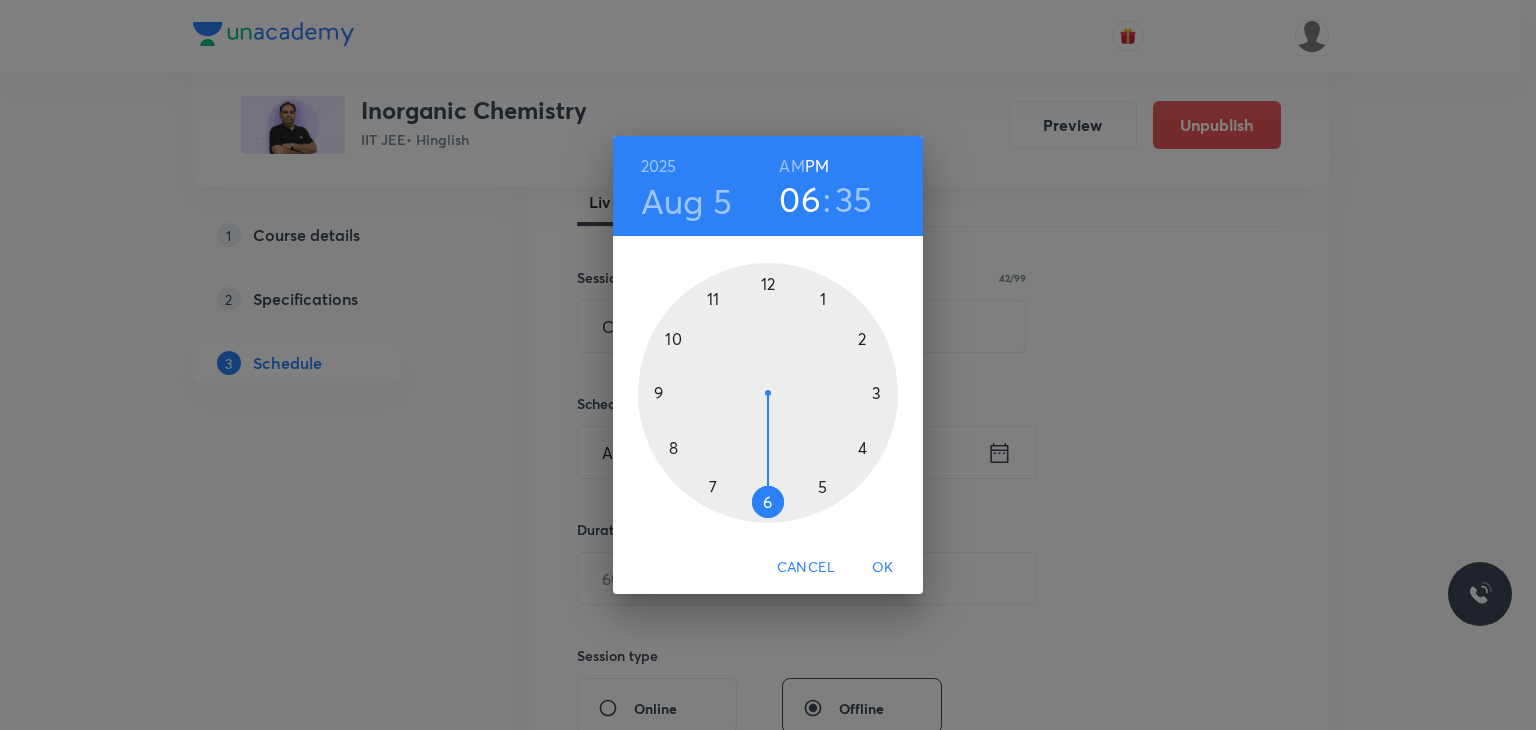 click on "AM" at bounding box center (791, 166) 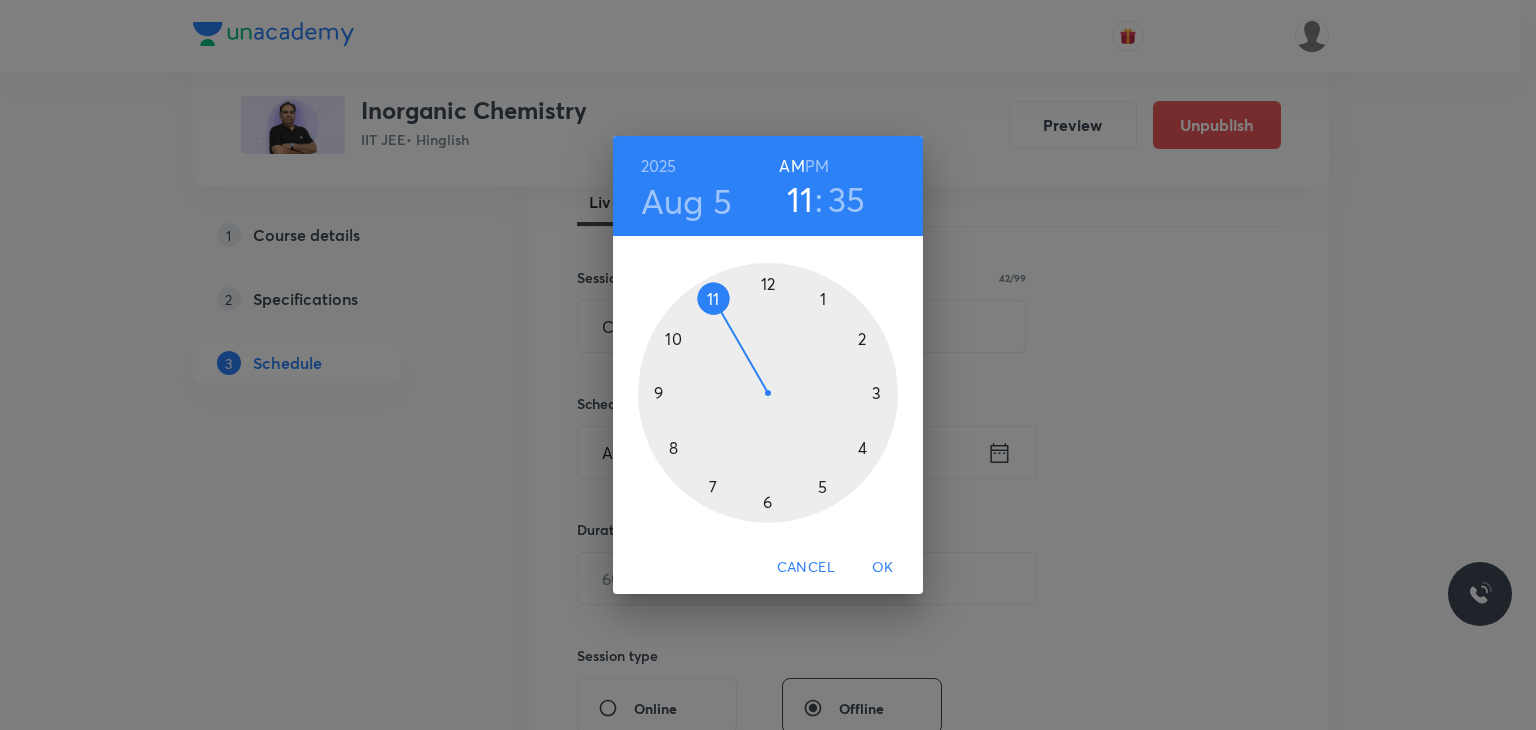 drag, startPoint x: 749, startPoint y: 288, endPoint x: 727, endPoint y: 303, distance: 26.627054 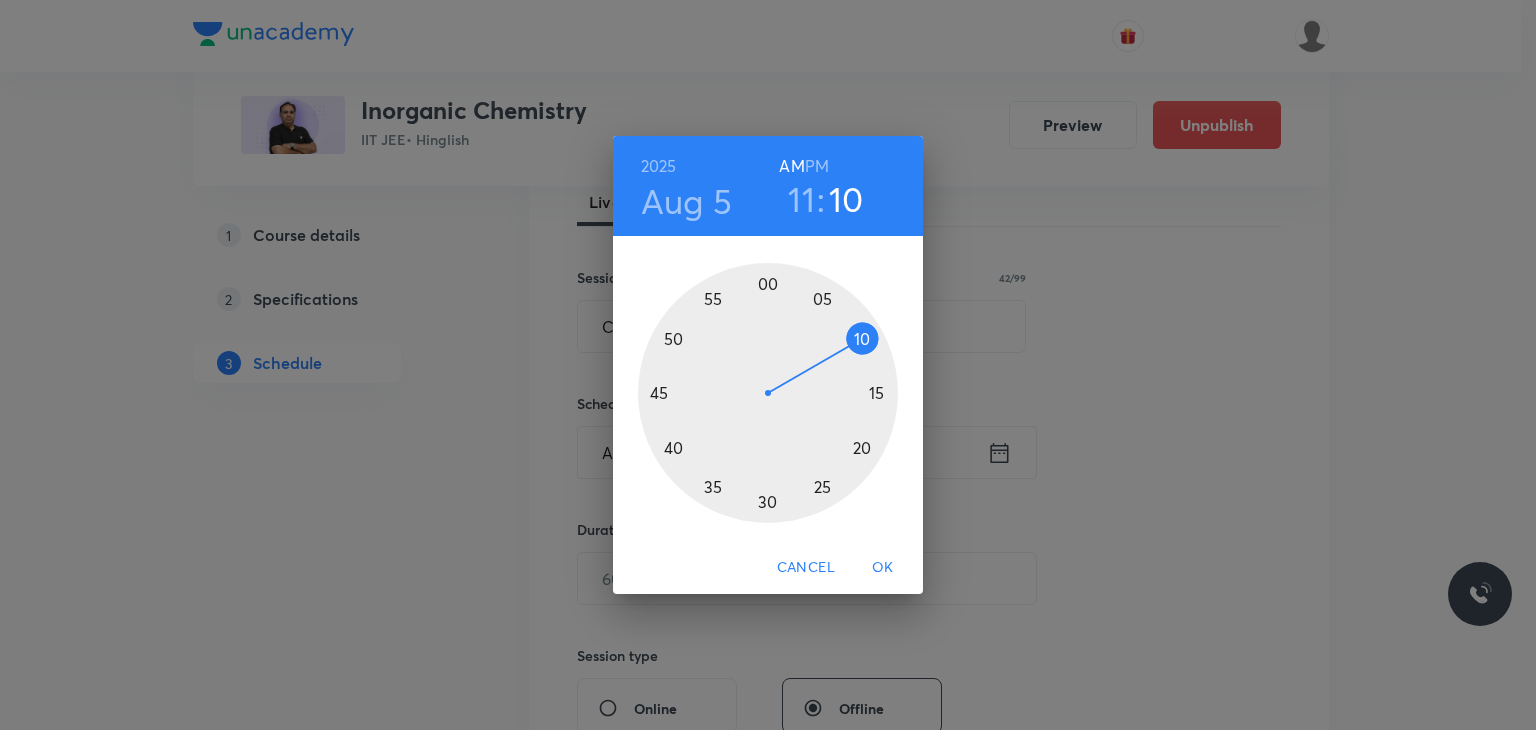 drag, startPoint x: 828, startPoint y: 330, endPoint x: 864, endPoint y: 340, distance: 37.363083 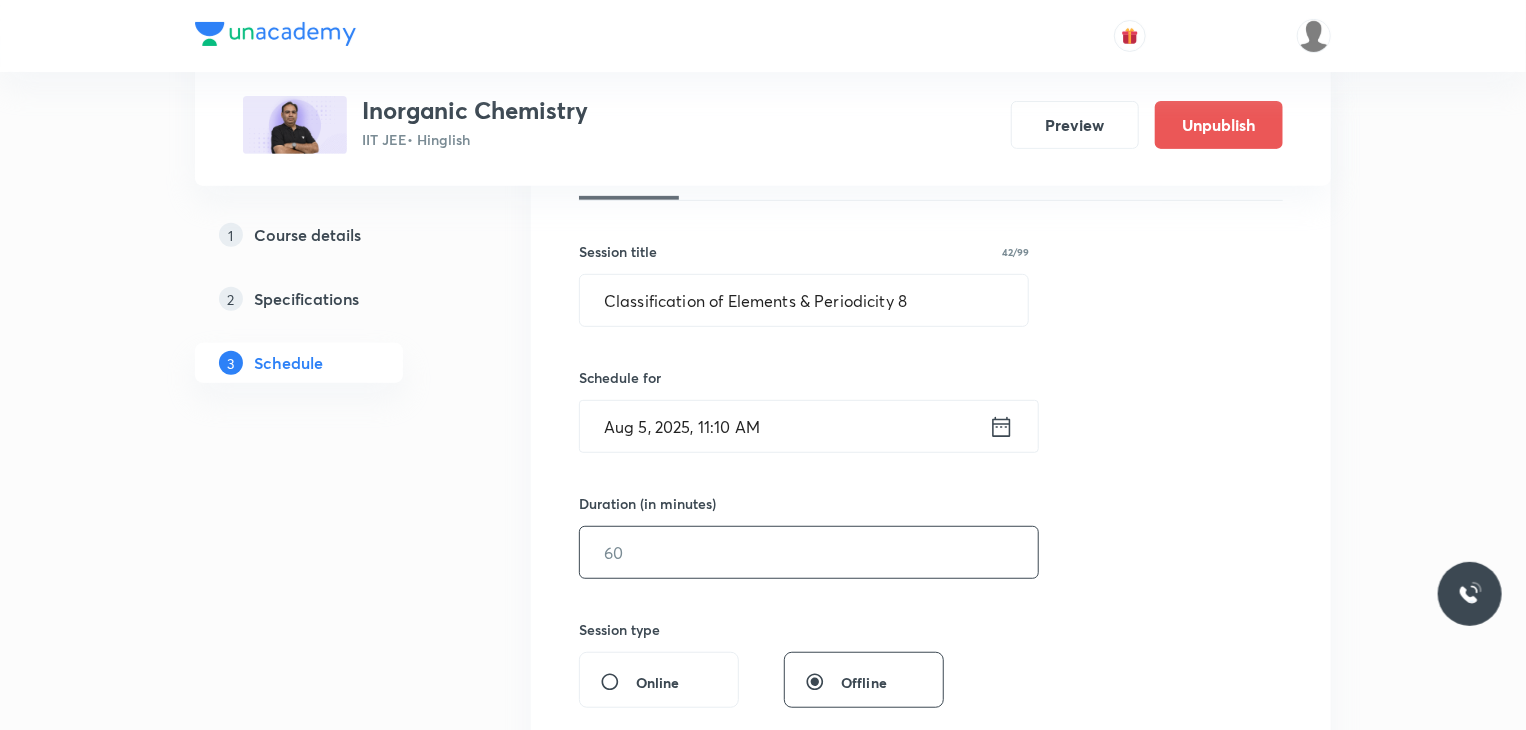 scroll, scrollTop: 400, scrollLeft: 0, axis: vertical 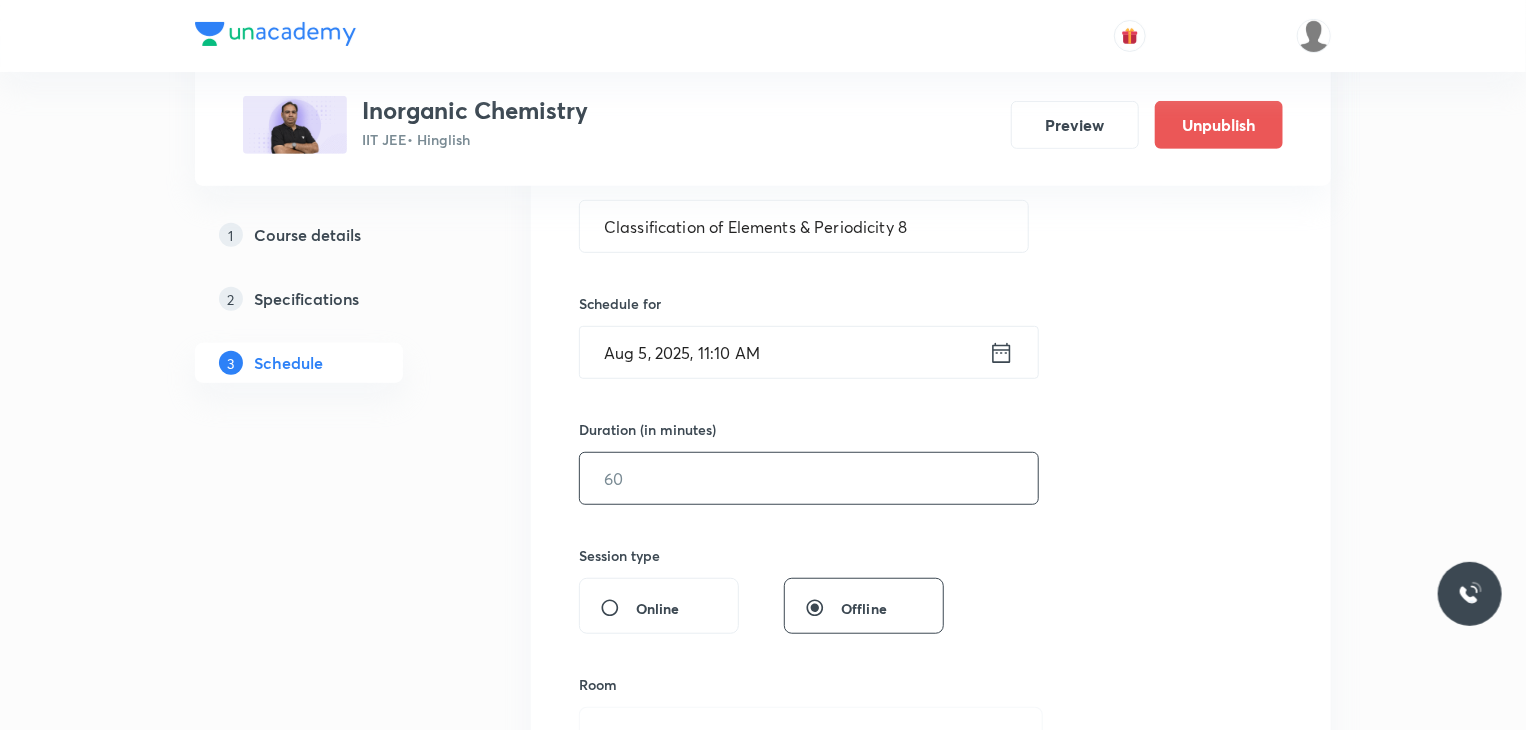 click at bounding box center [809, 478] 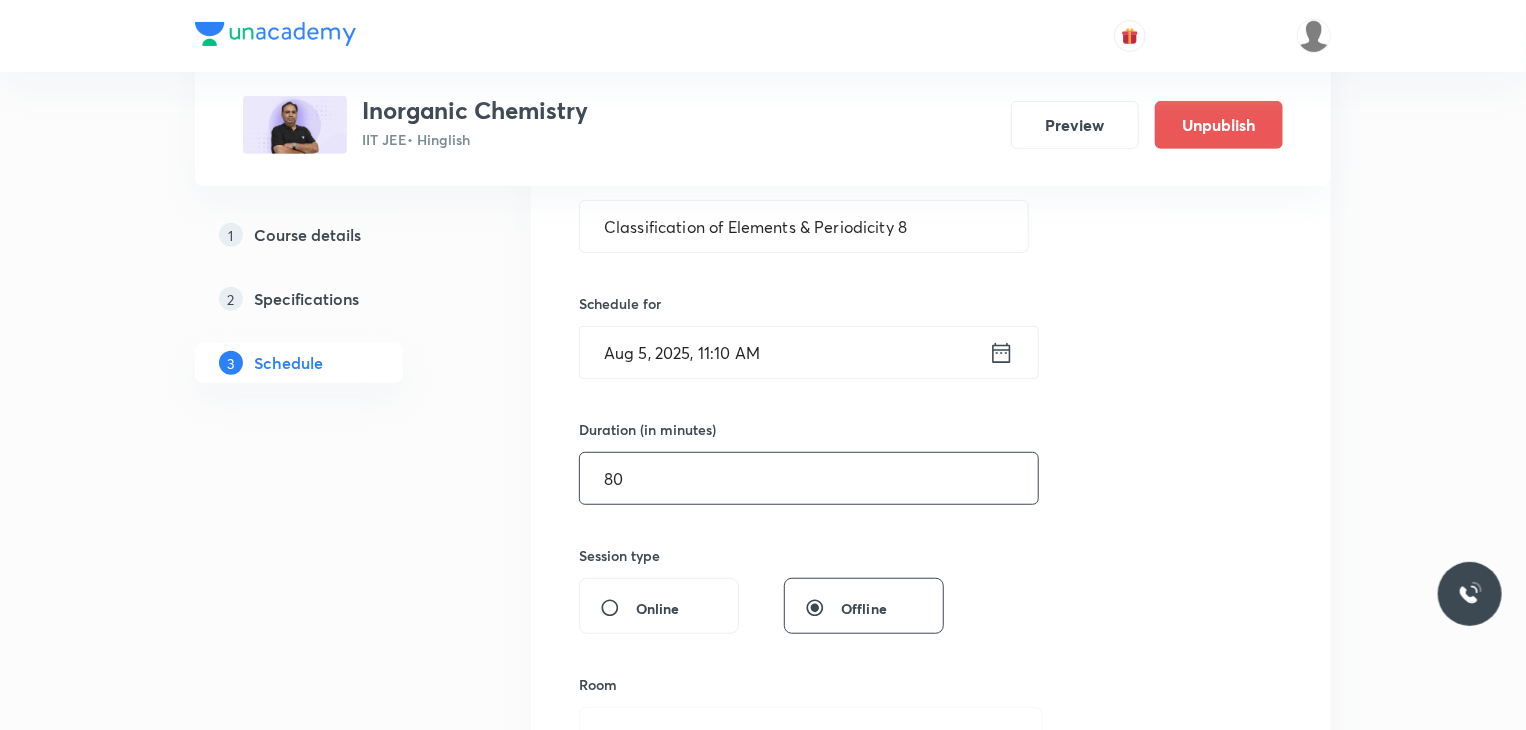 type on "80" 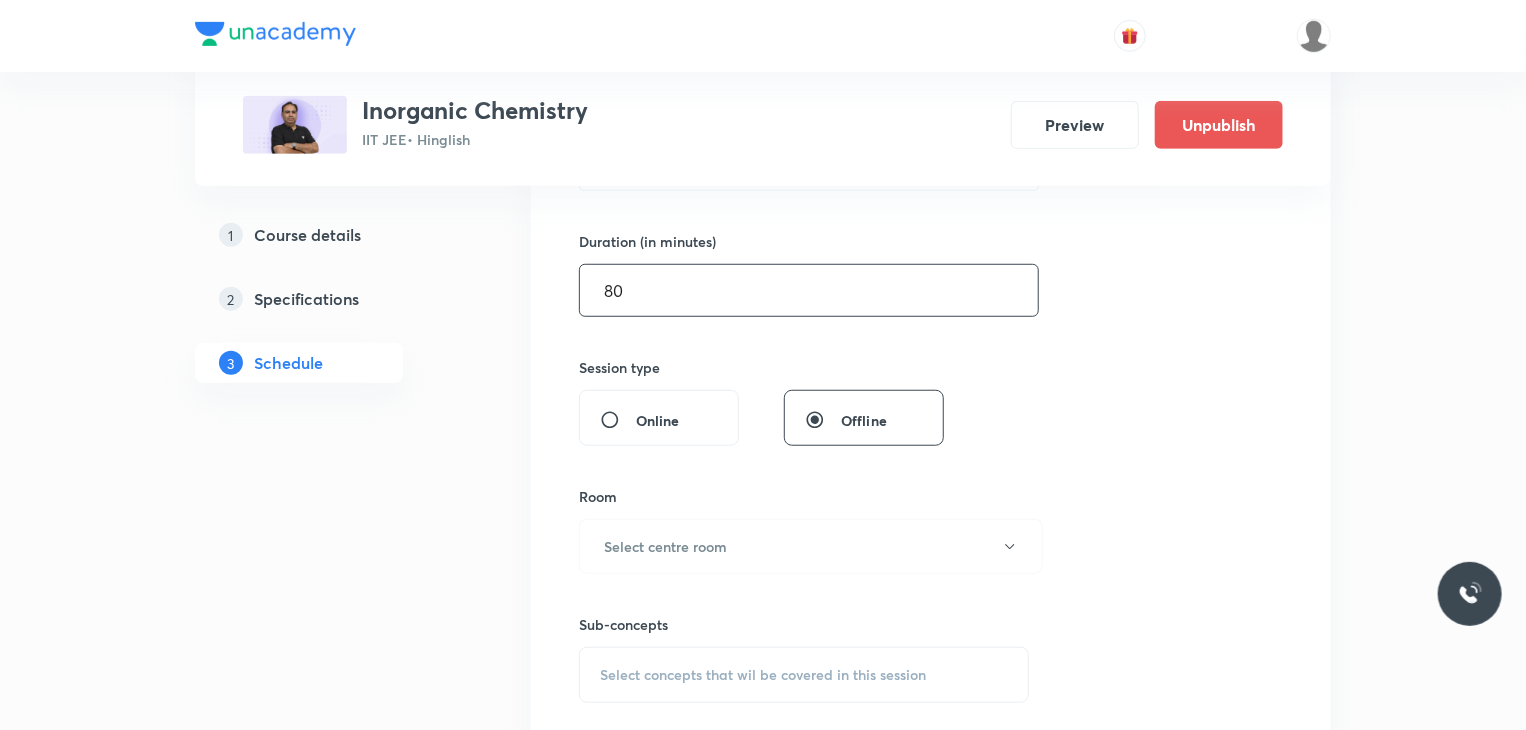 scroll, scrollTop: 600, scrollLeft: 0, axis: vertical 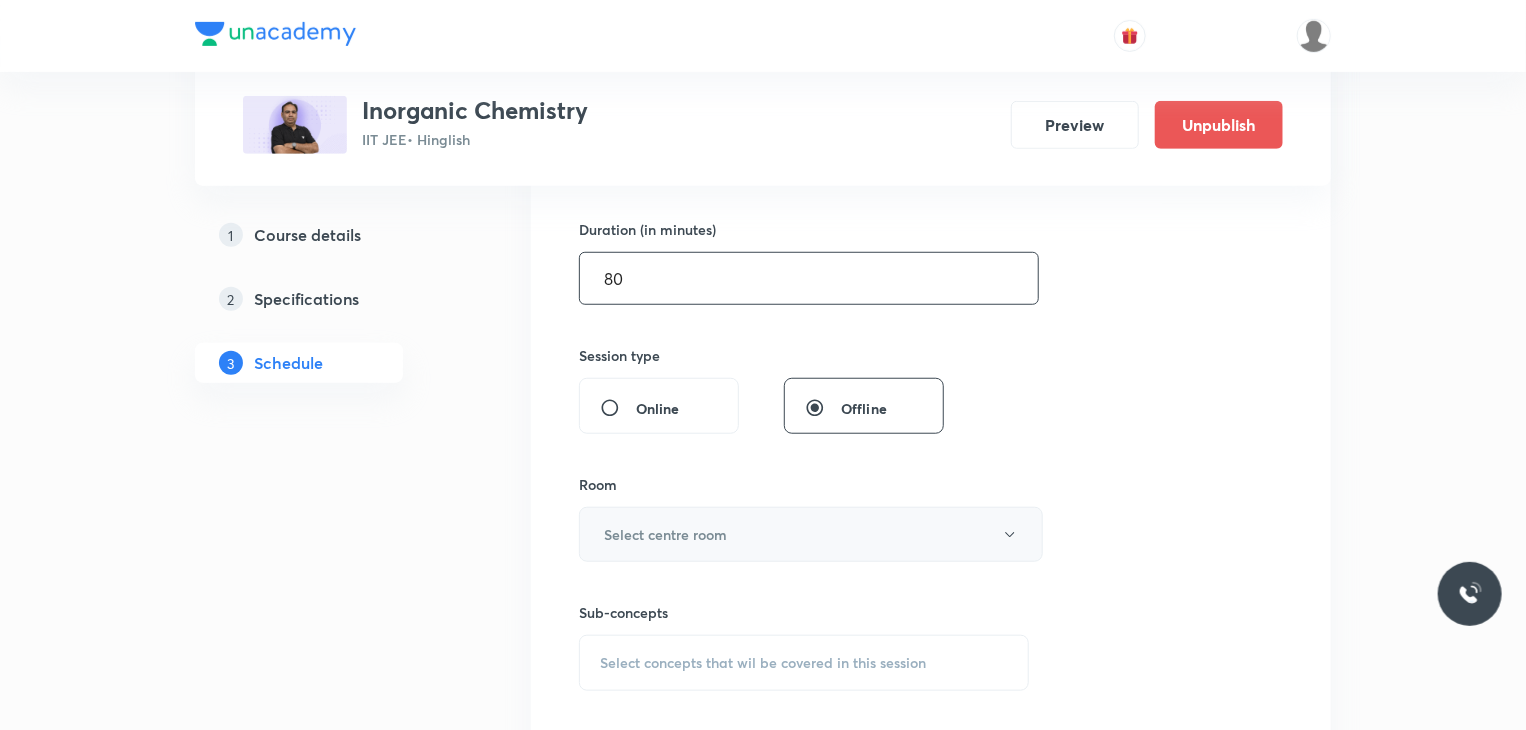 click on "Select centre room" at bounding box center (811, 534) 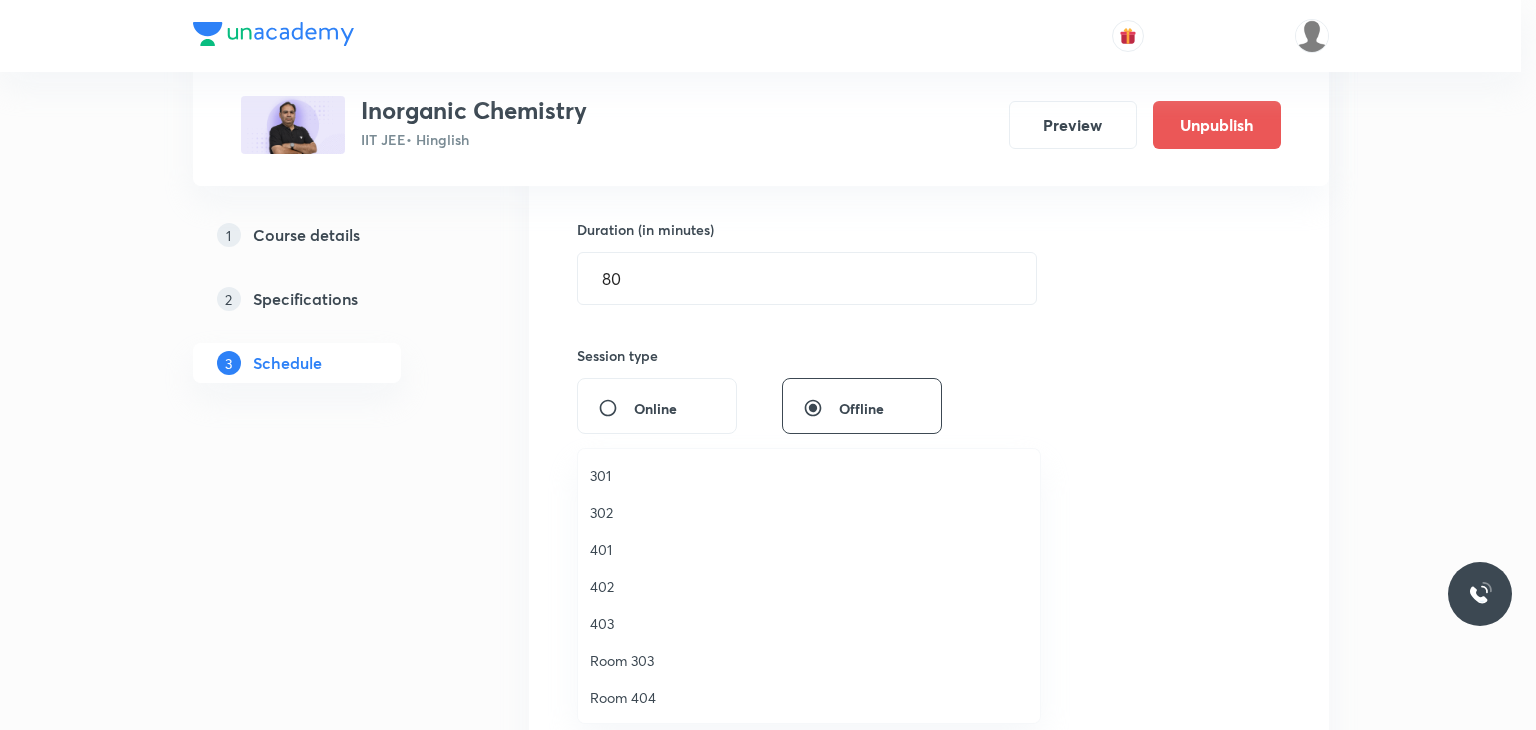 click on "302" at bounding box center (809, 512) 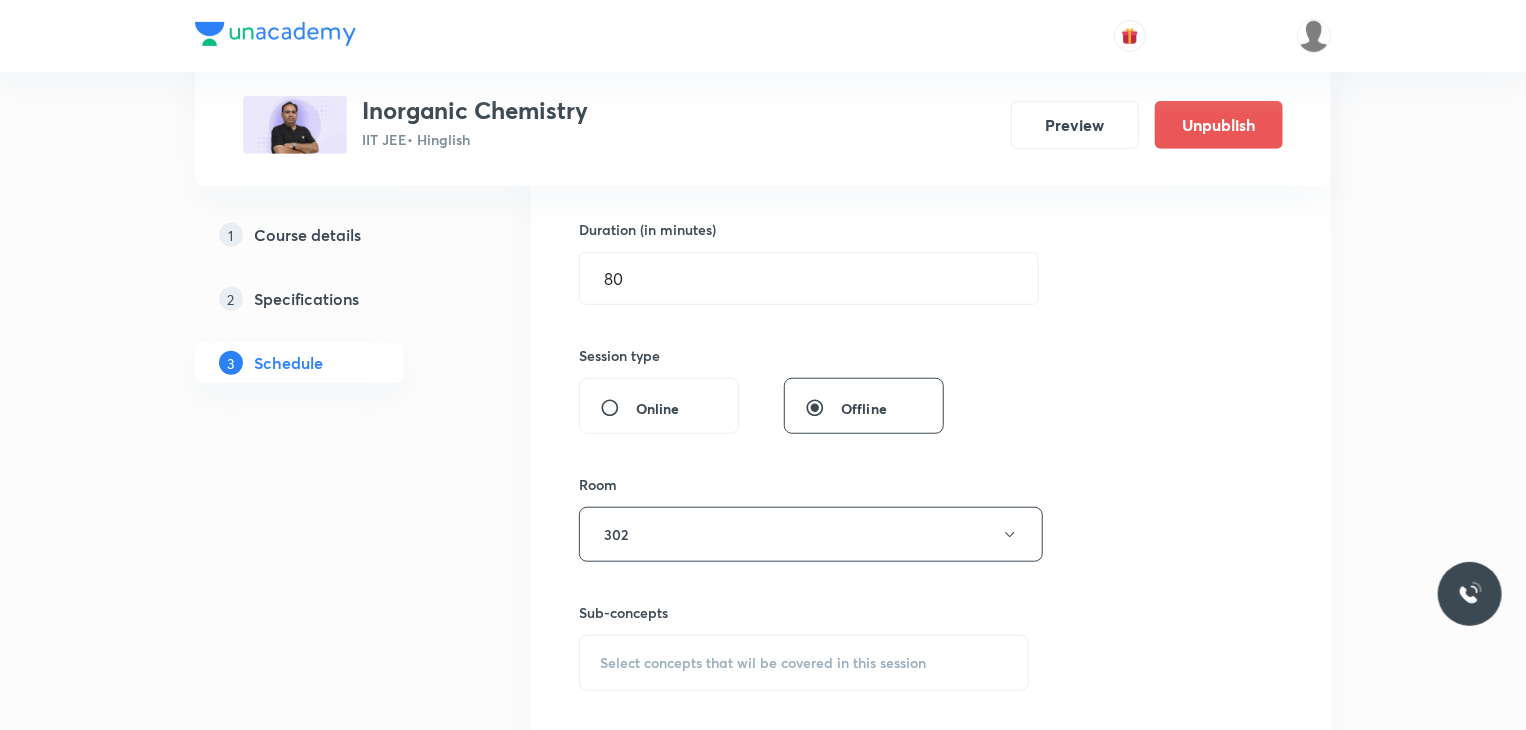 click on "Select concepts that wil be covered in this session" at bounding box center [804, 663] 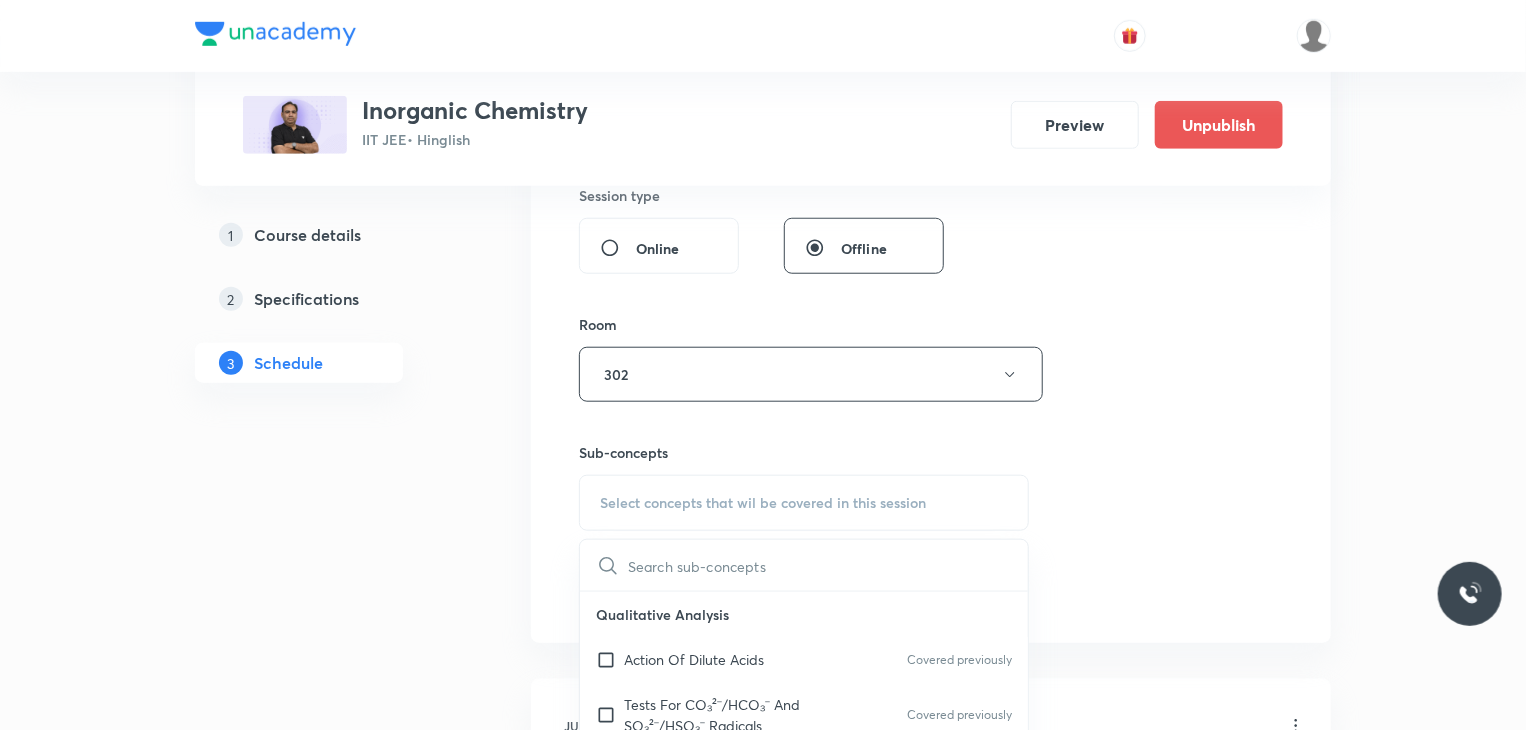 scroll, scrollTop: 819, scrollLeft: 0, axis: vertical 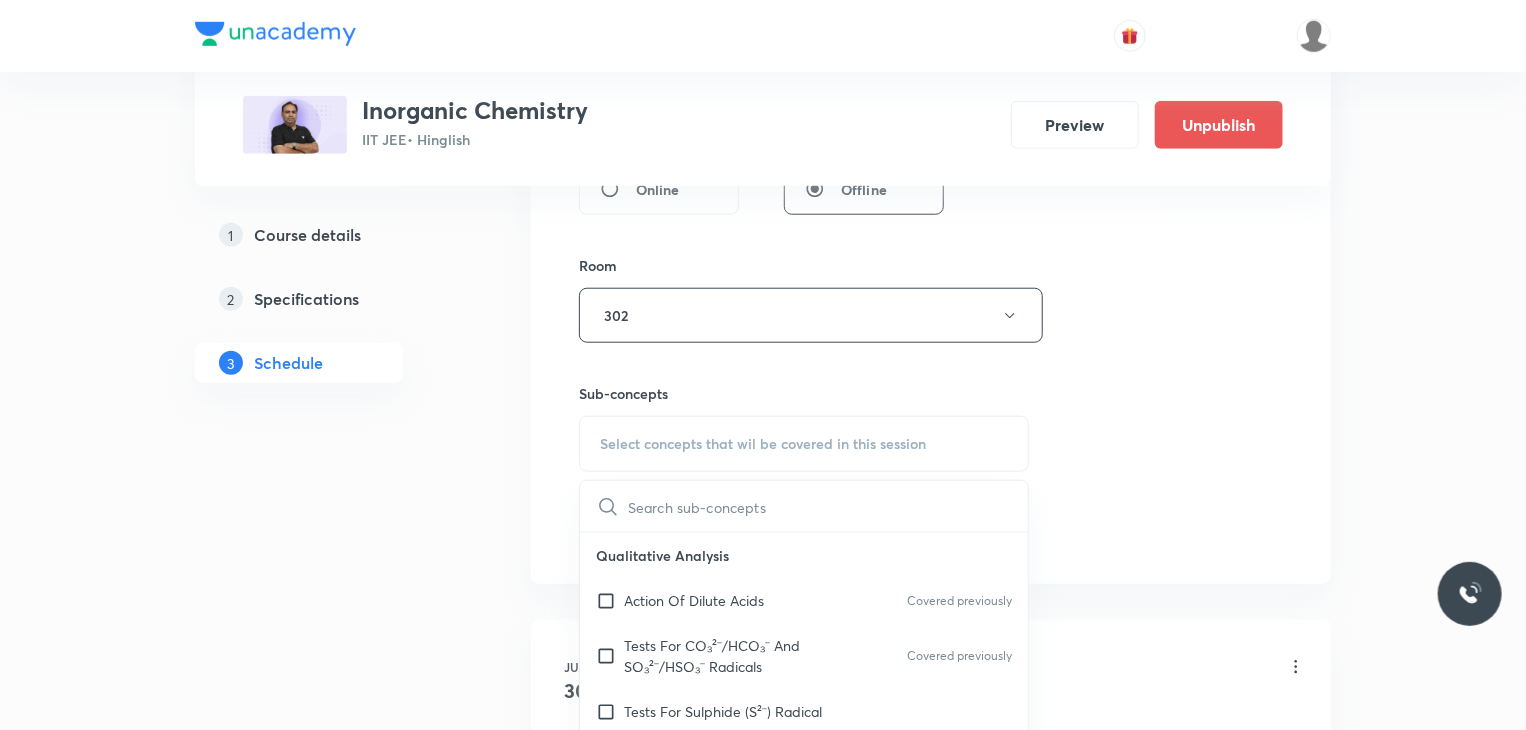 click on "Qualitative Analysis" at bounding box center (804, 555) 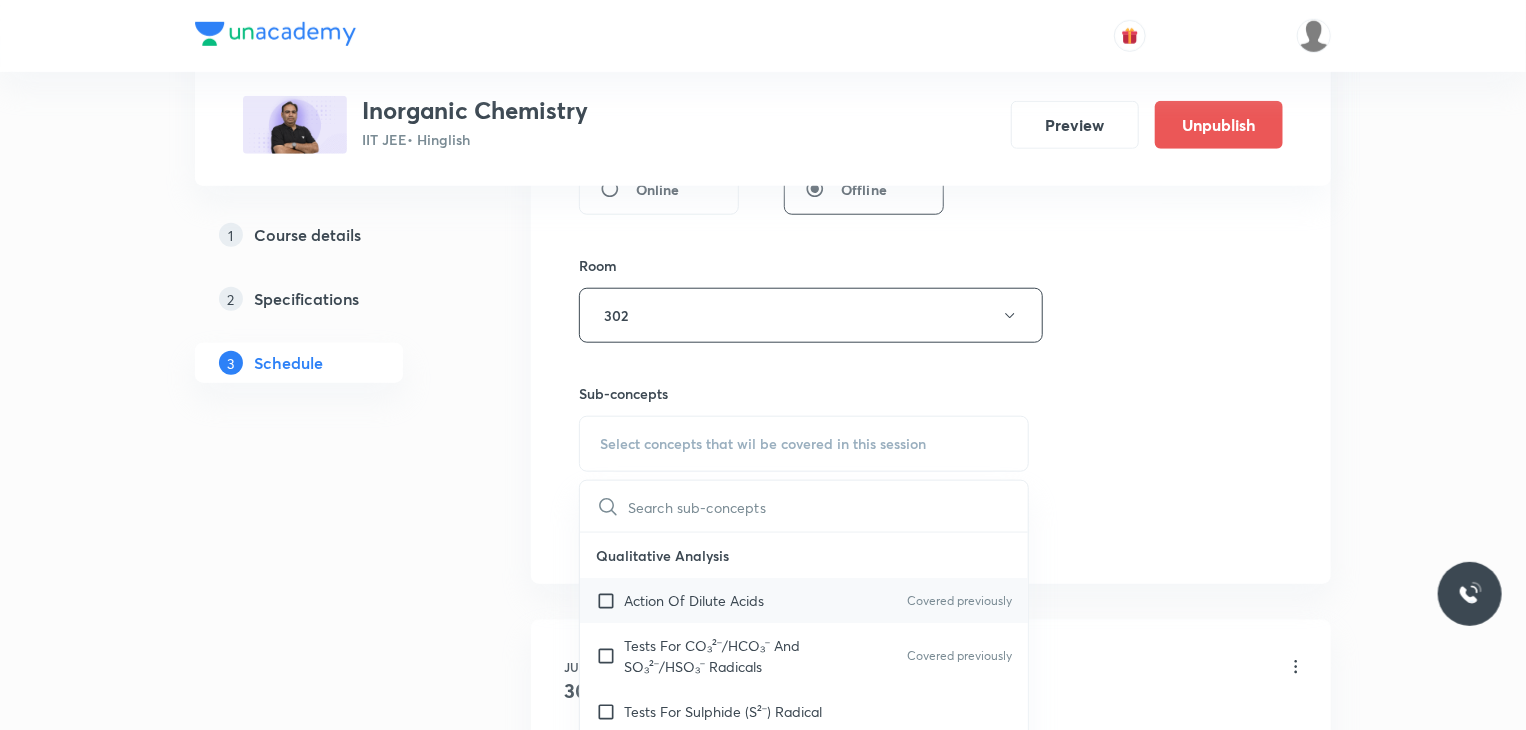click on "Action Of Dilute Acids Covered previously" at bounding box center (804, 600) 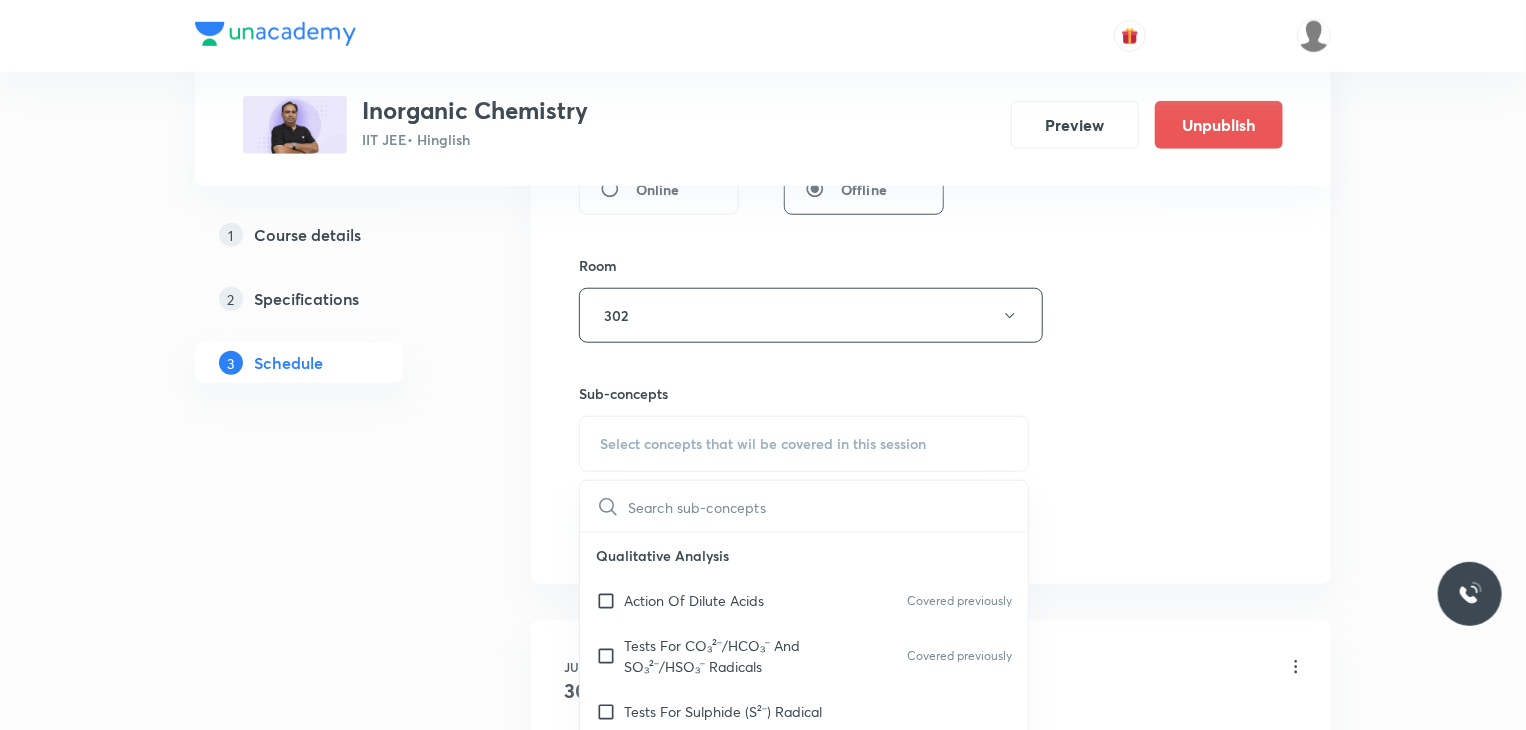 checkbox on "true" 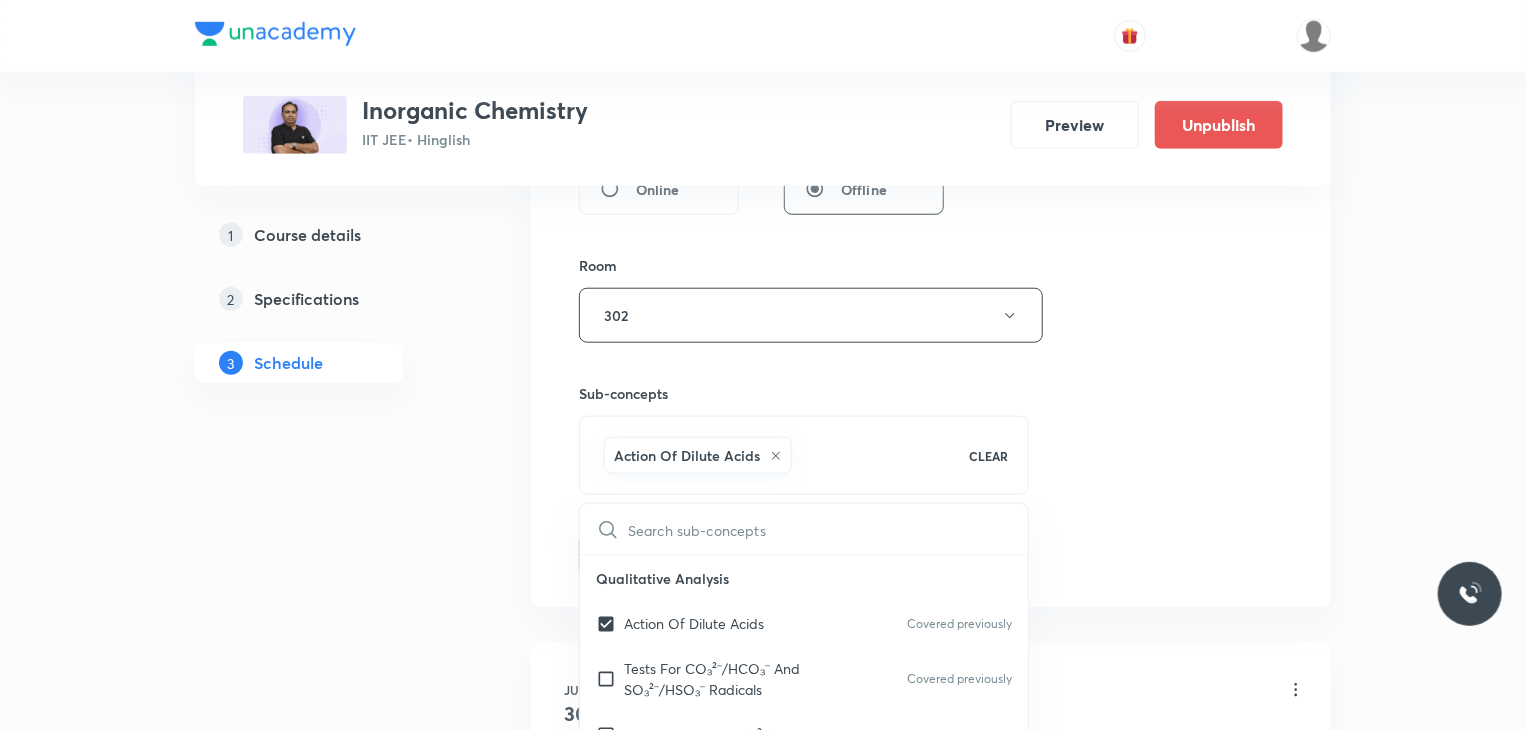 click on "Session  12 Live class Session title 42/99 Classification of Elements & Periodicity 8 ​ Schedule for Aug 5, 2025, 11:10 AM ​ Duration (in minutes) 80 ​   Session type Online Offline Room 302 Sub-concepts Action Of Dilute Acids CLEAR ​ Qualitative Analysis Action Of Dilute Acids Covered previously Tests For CO₃²⁻/HCO₃⁻ And SO₃²⁻/HSO₃⁻ Radicals Covered previously Tests For Sulphide (S²⁻) Radical Tests For Thiosulphate (S₂O₃²⁻) Radical Tests For Nitrite (NO₂⁻) Radical Tests For Acetate , Formate And Oxalate Radicals Covered previously Tests For Halide(Cl⁻ , Br⁻ , I⁻) Radicals Test For Nitrate (NO₃⁻) Radical Test For Sulphate(SO₄²⁻) Radical Test For Borate(BO₃³⁻) Radical Test For Phosphate(PO₄³⁻) Radical Test For Chromate(CrO₄²⁻) And Dichromate(Cr₂O₇²⁻) Radicals Test For Permanganate (MnO₄⁻) And Manganate (MnO₄²⁻) Radicals Dry Tests For Basic Radicals Wet Tests For Basic Radicals Some General Tests For Cations Periodic Table Add" at bounding box center [931, 94] 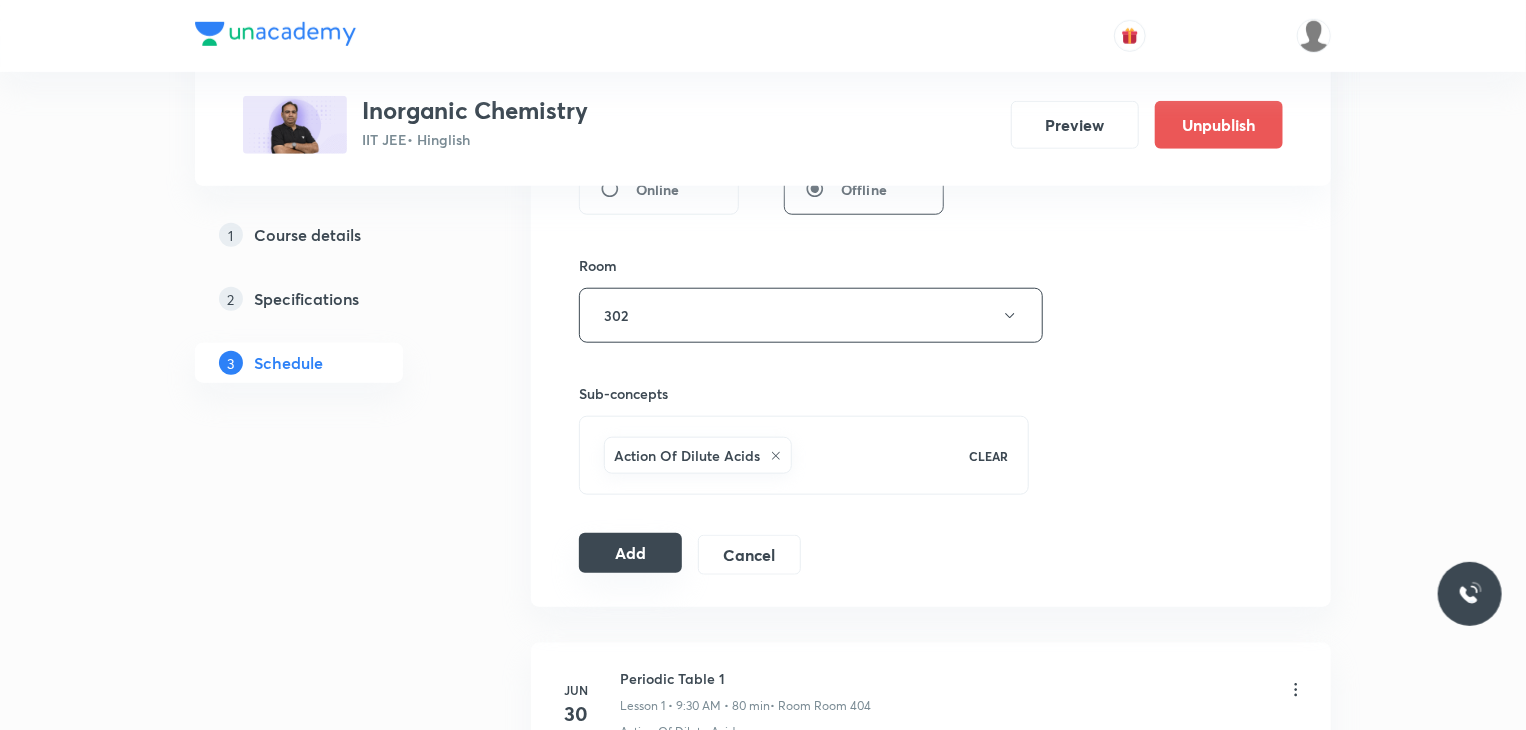 drag, startPoint x: 512, startPoint y: 549, endPoint x: 616, endPoint y: 553, distance: 104.0769 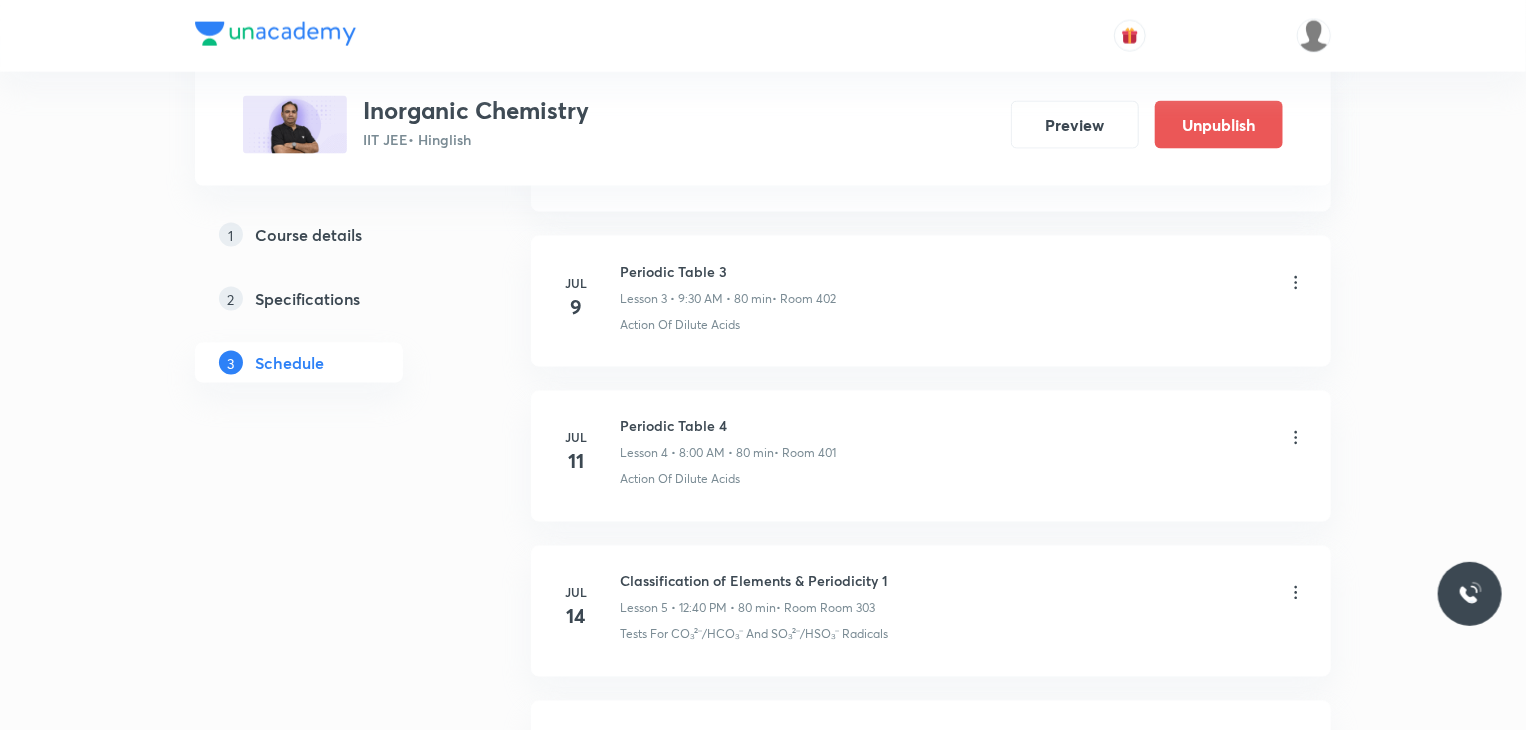 scroll, scrollTop: 1619, scrollLeft: 0, axis: vertical 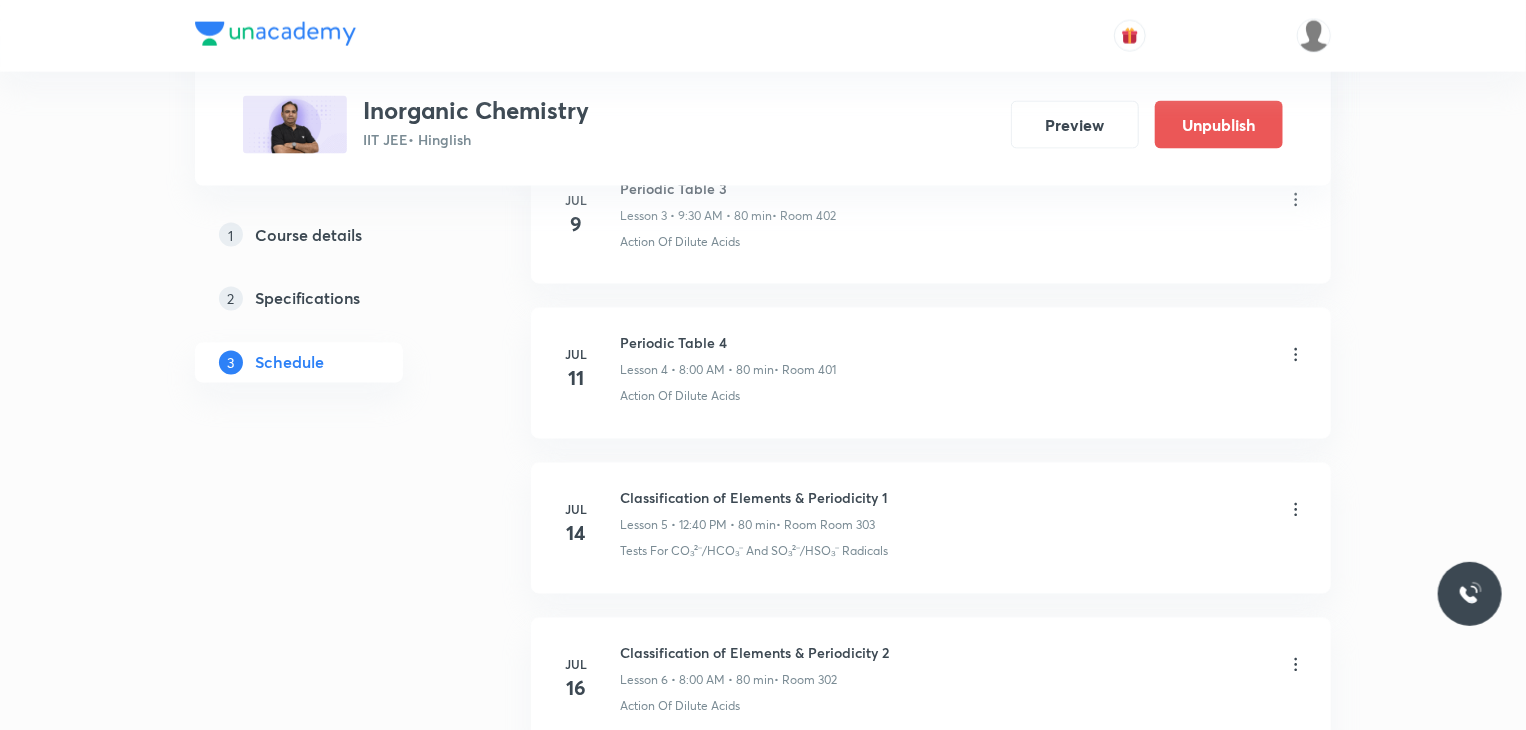 type 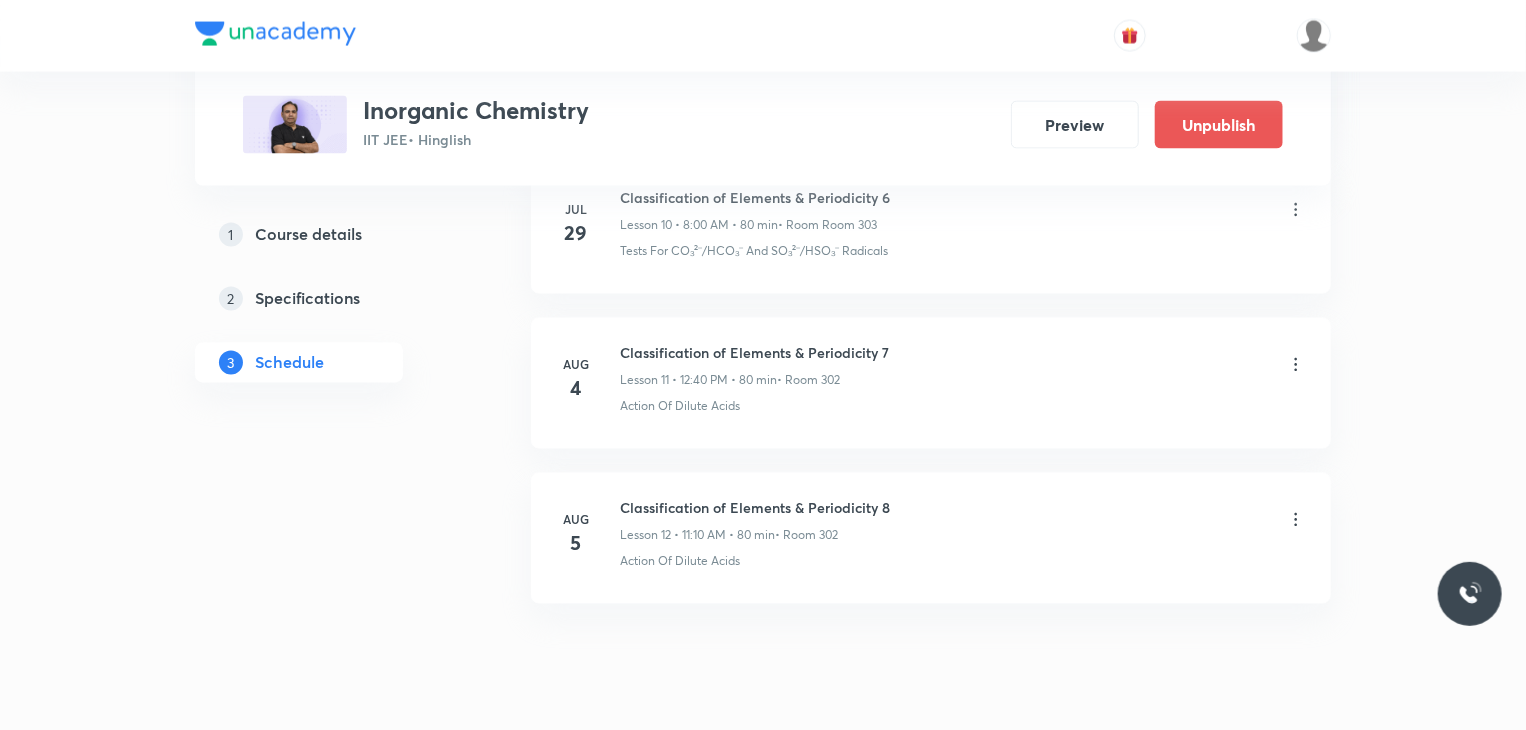 scroll, scrollTop: 1809, scrollLeft: 0, axis: vertical 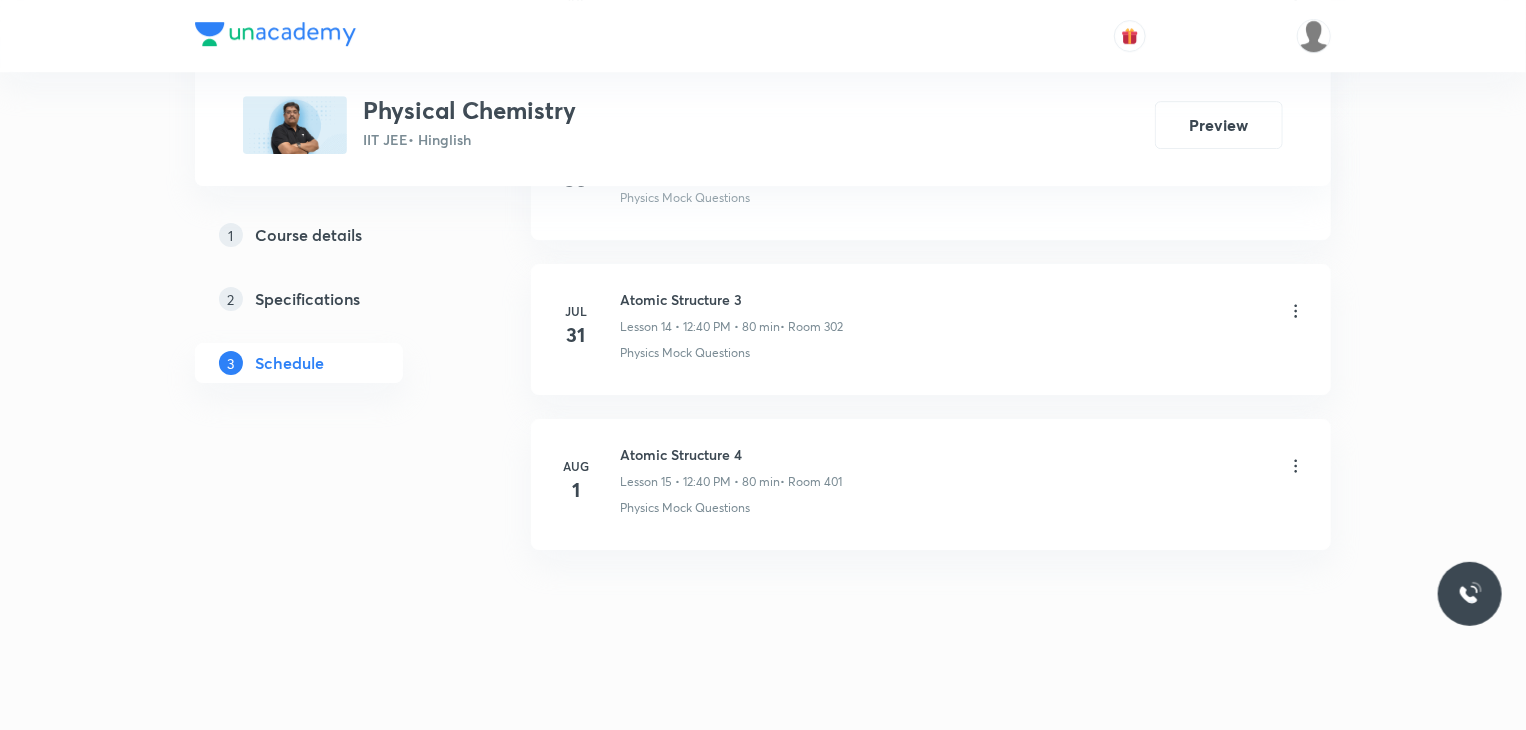 click on "Atomic Structure 4" at bounding box center [731, 454] 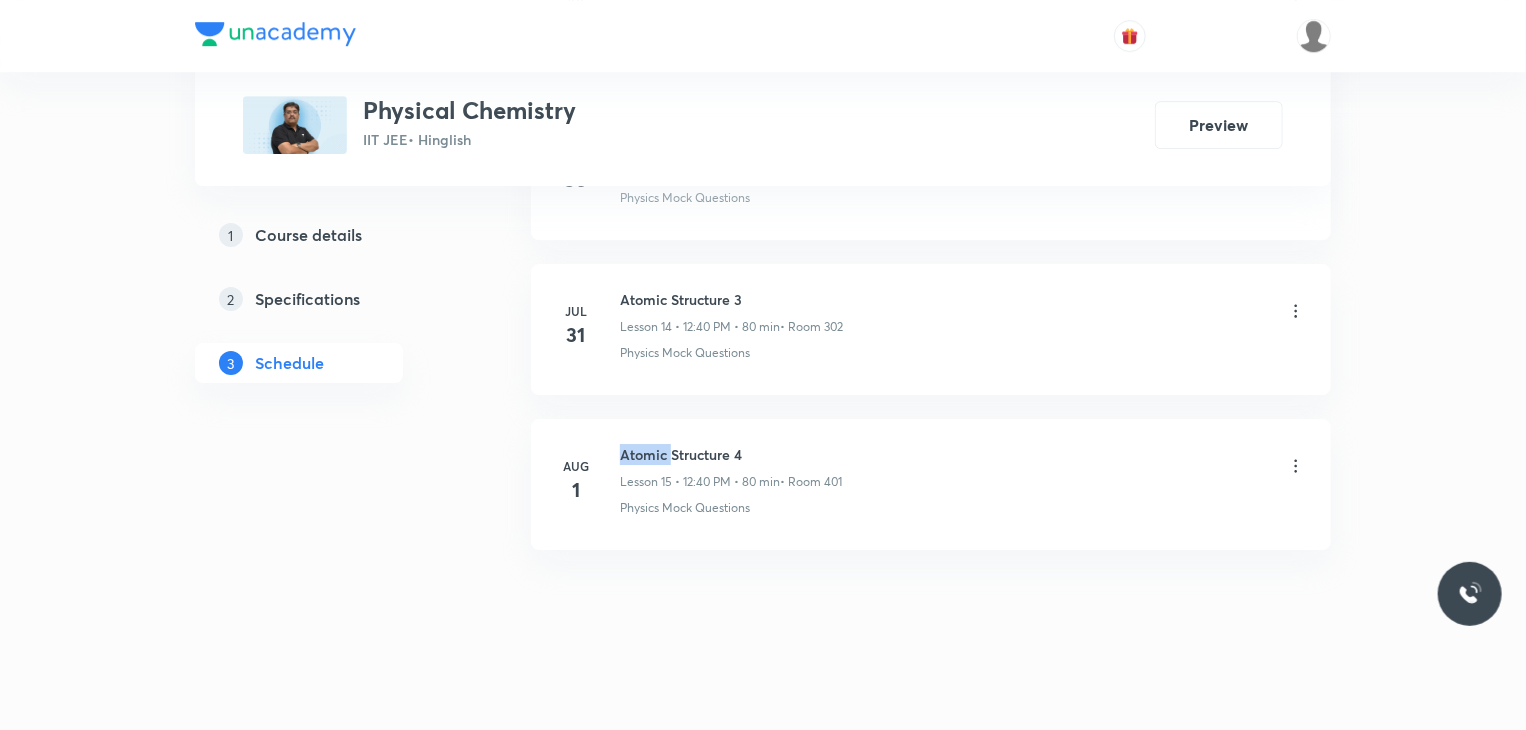 click on "Atomic Structure 4" at bounding box center (731, 454) 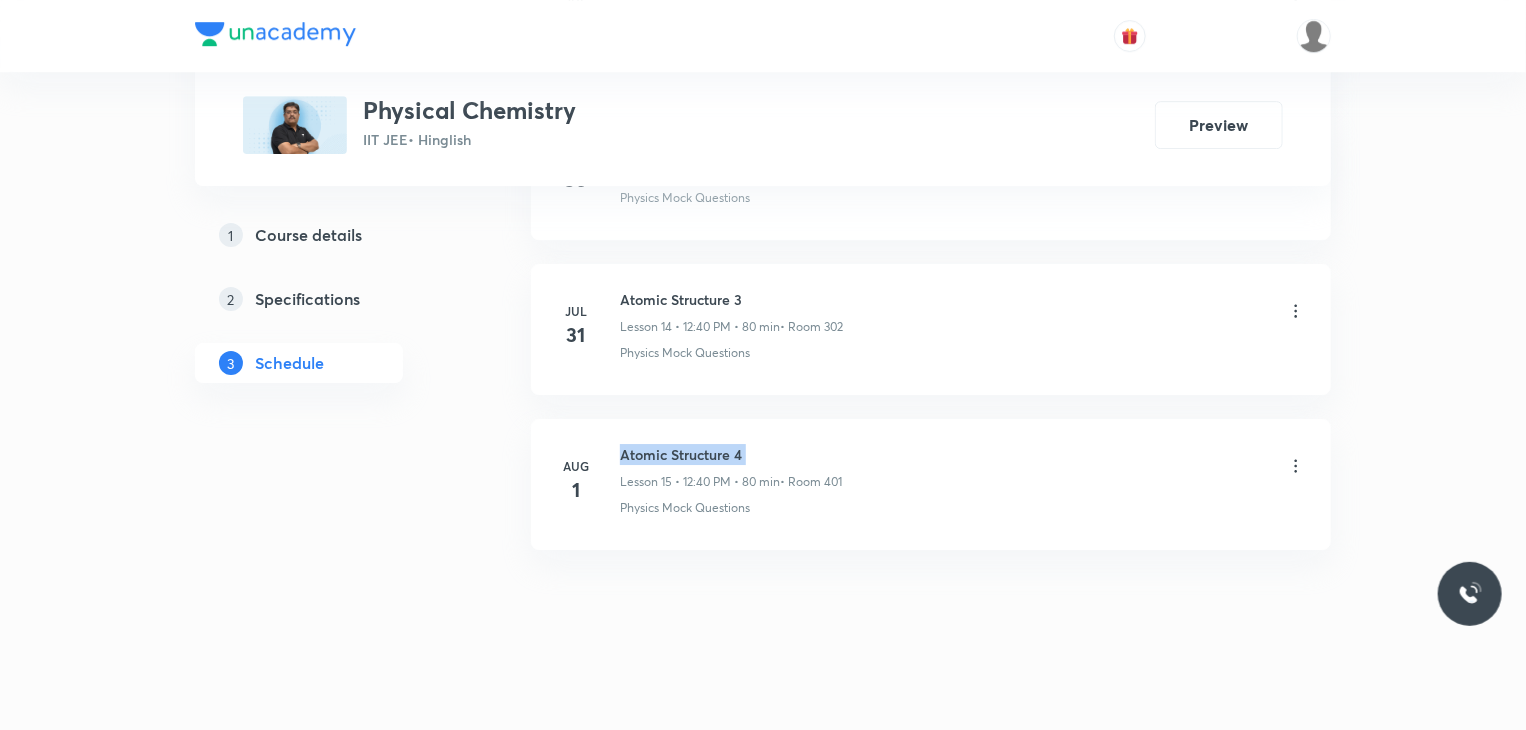 click on "Atomic Structure 4" at bounding box center (731, 454) 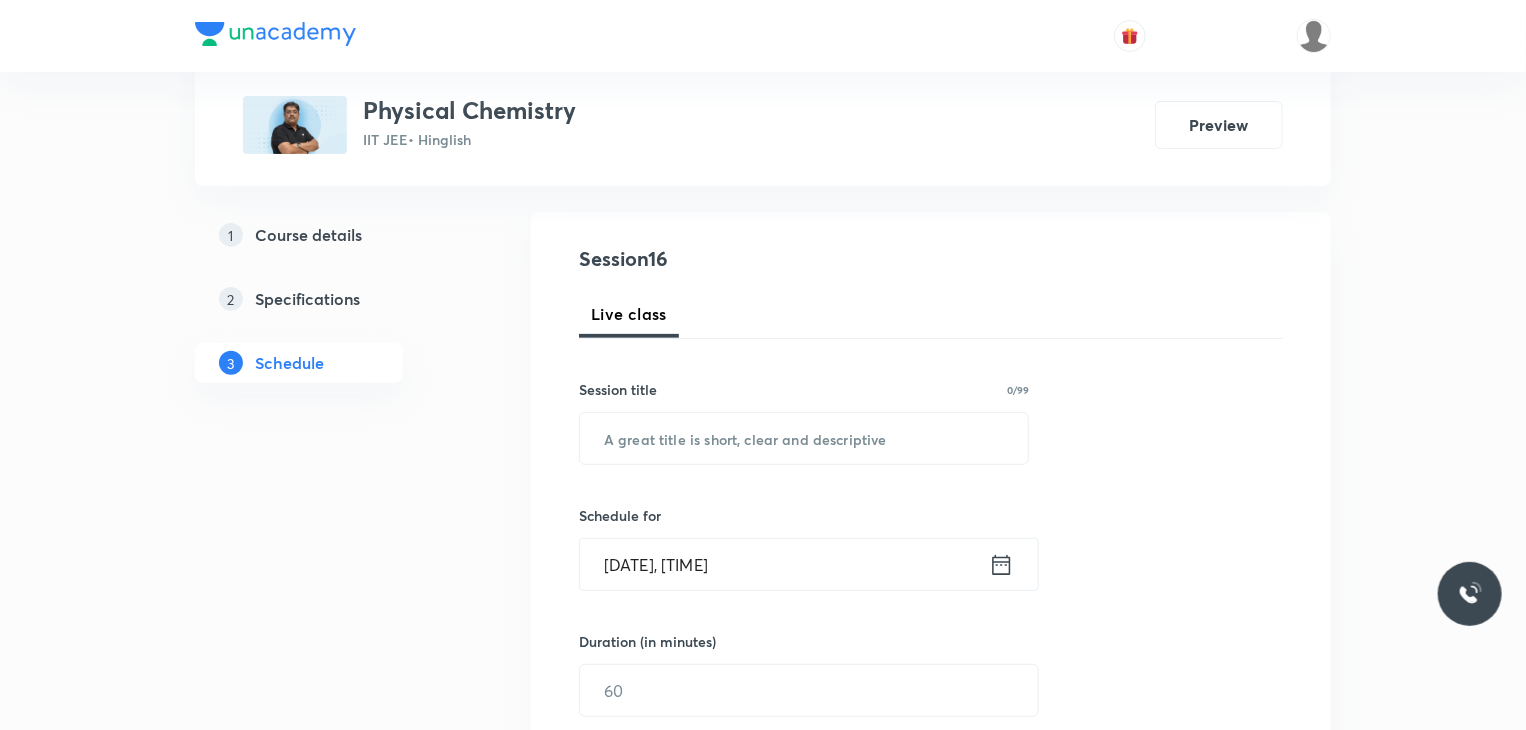 scroll, scrollTop: 200, scrollLeft: 0, axis: vertical 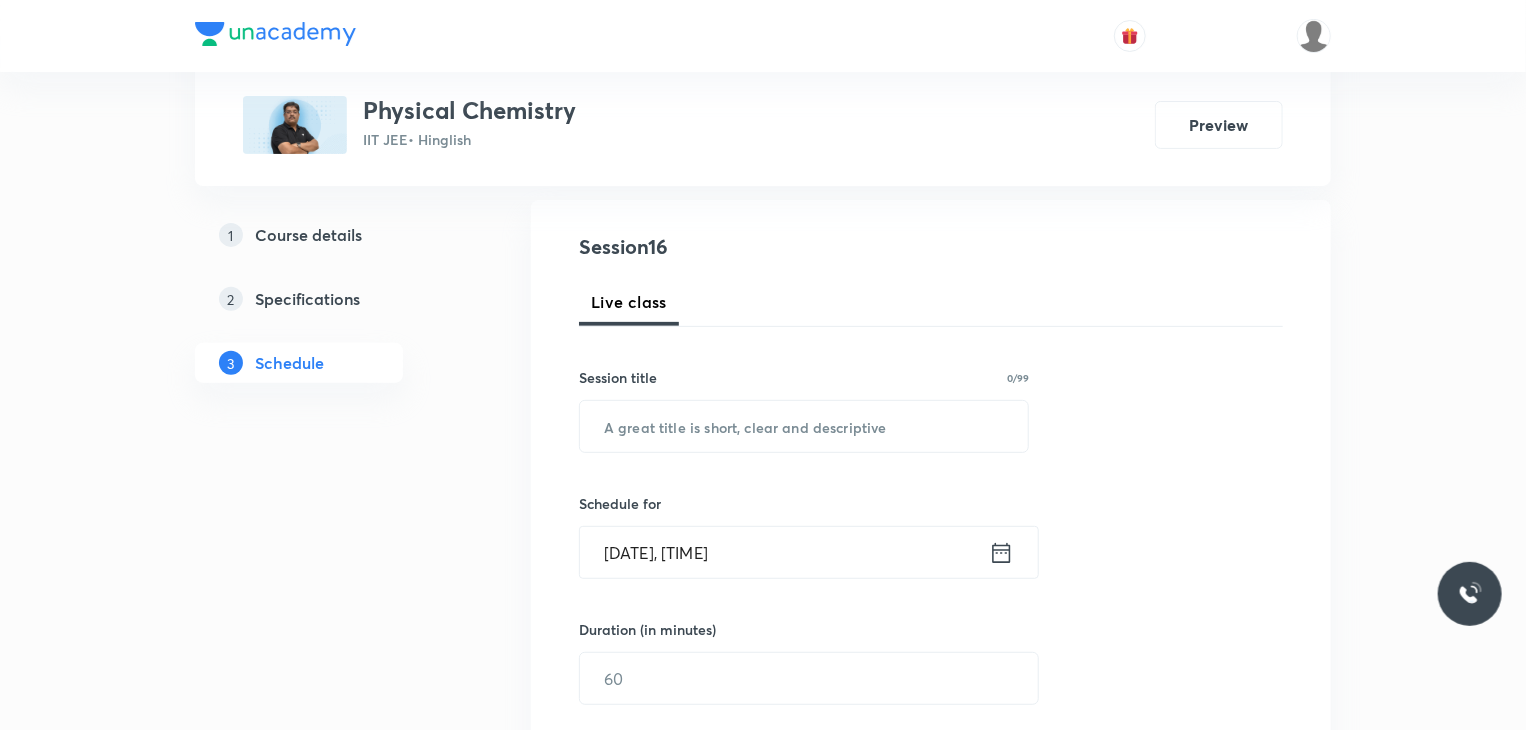 click on "Session title 0/99 ​" at bounding box center [804, 410] 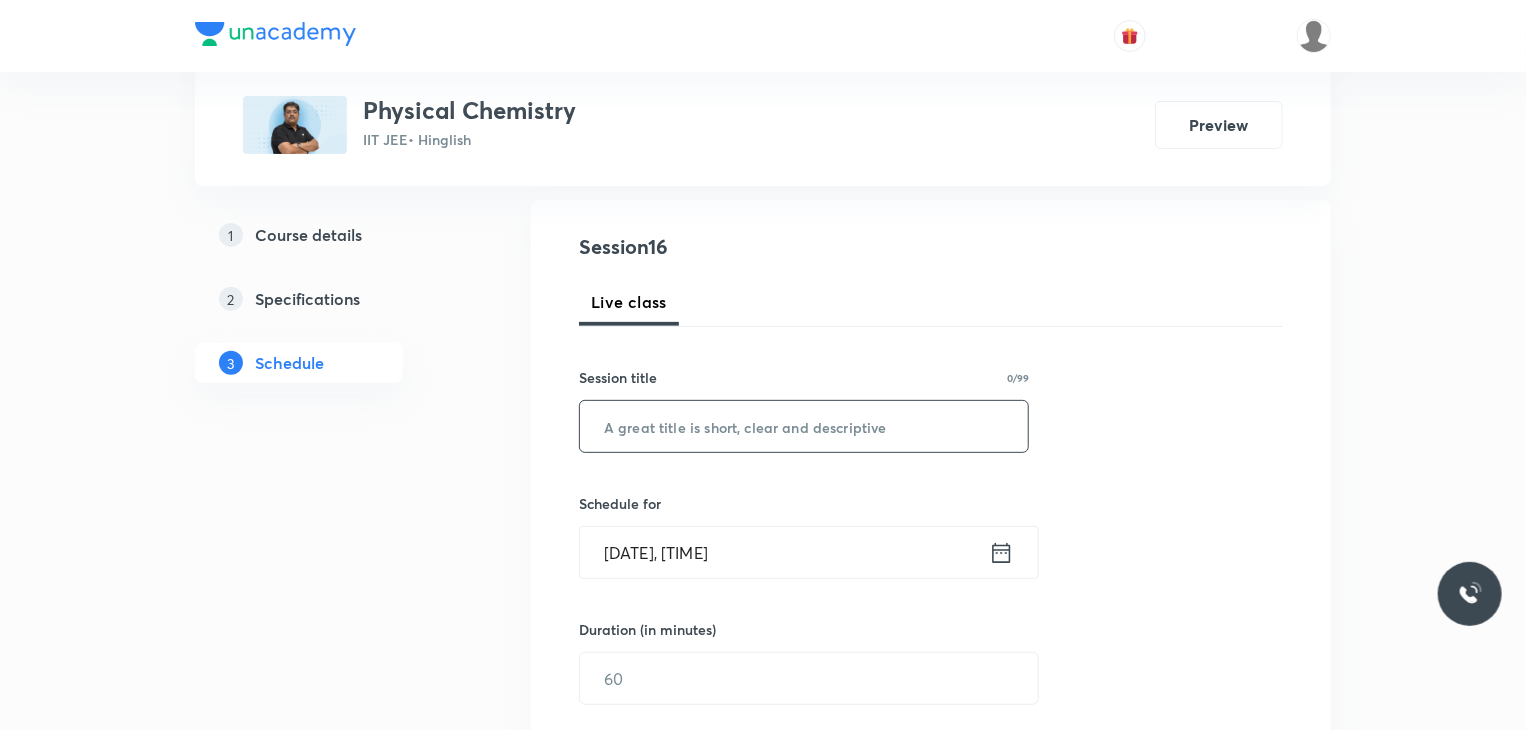 paste on "Atomic Structure 4" 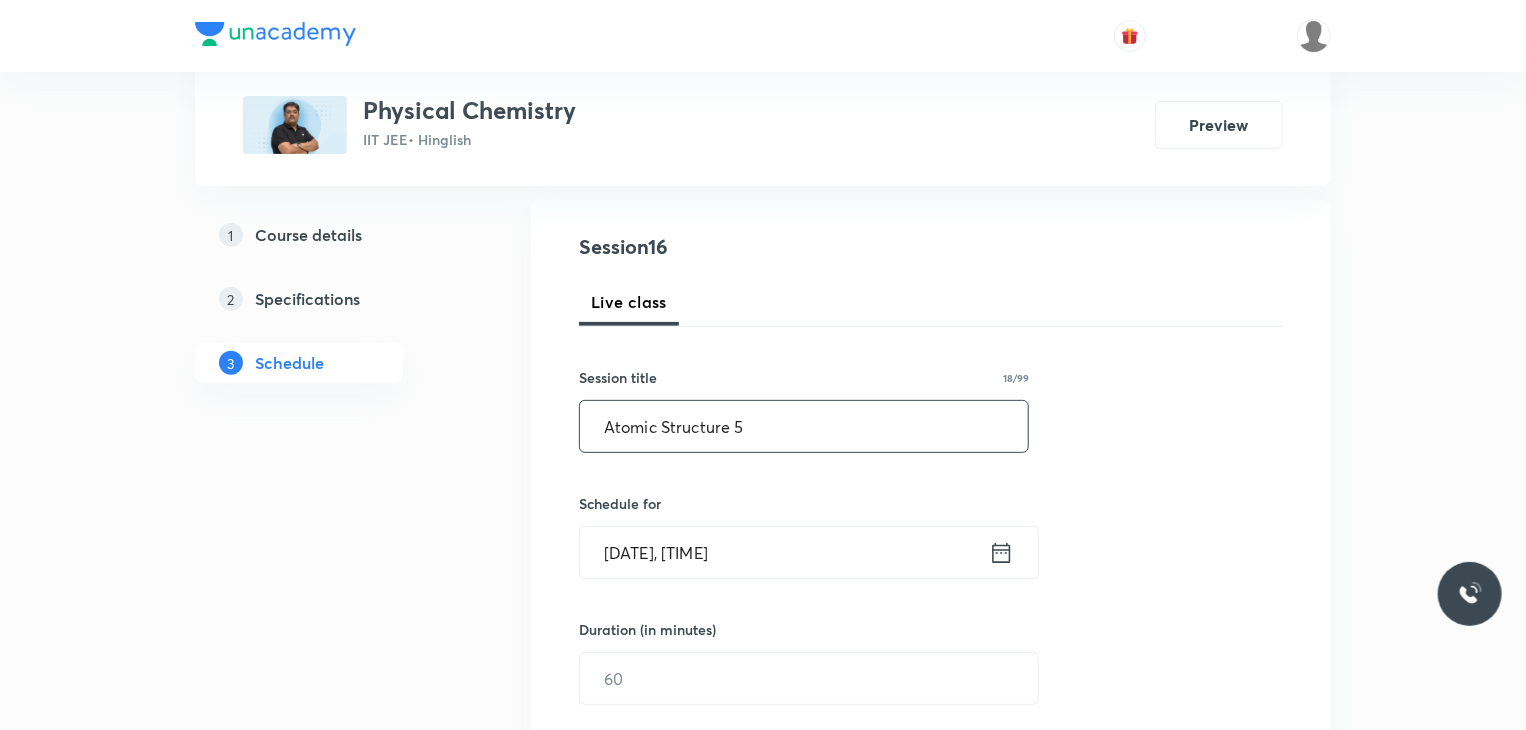 type on "Atomic Structure 5" 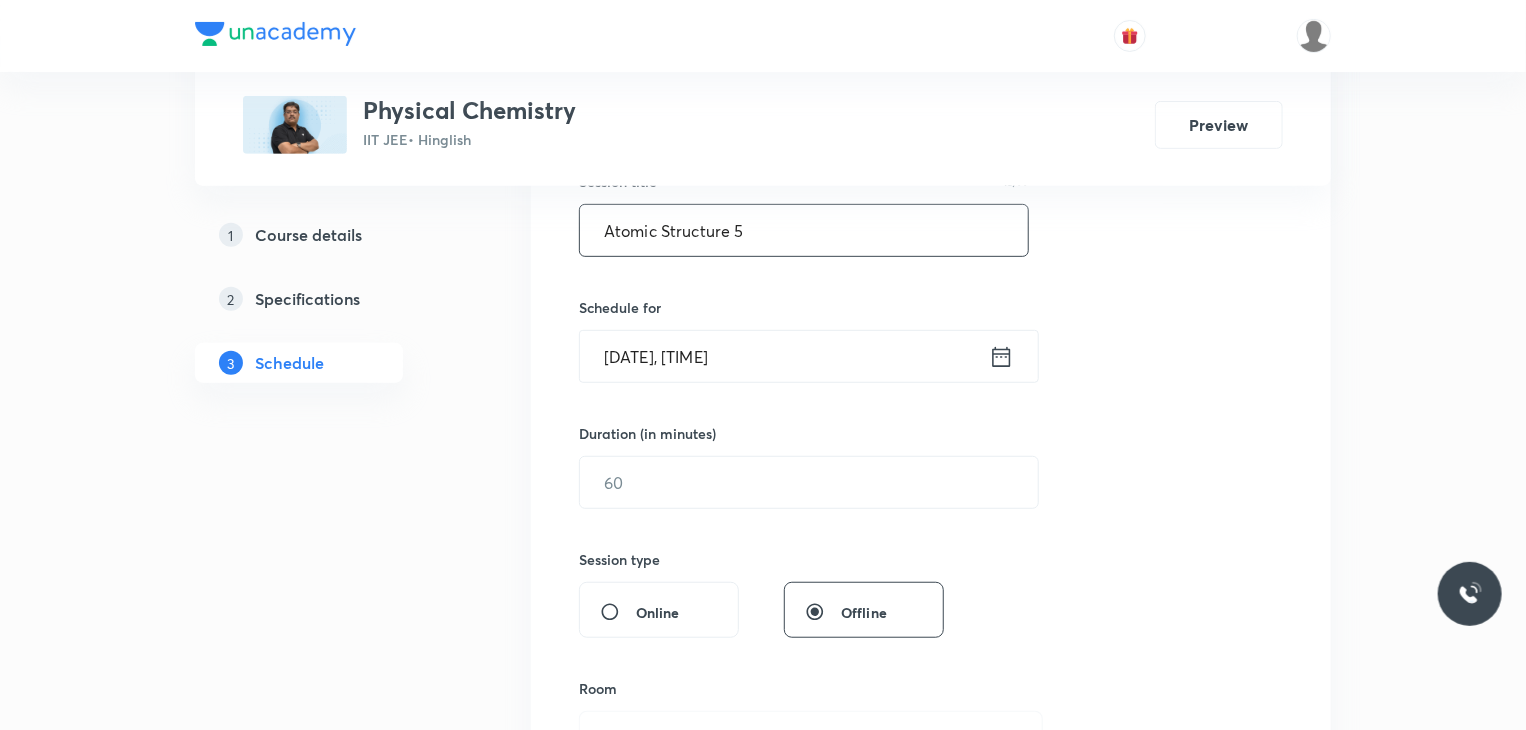 scroll, scrollTop: 400, scrollLeft: 0, axis: vertical 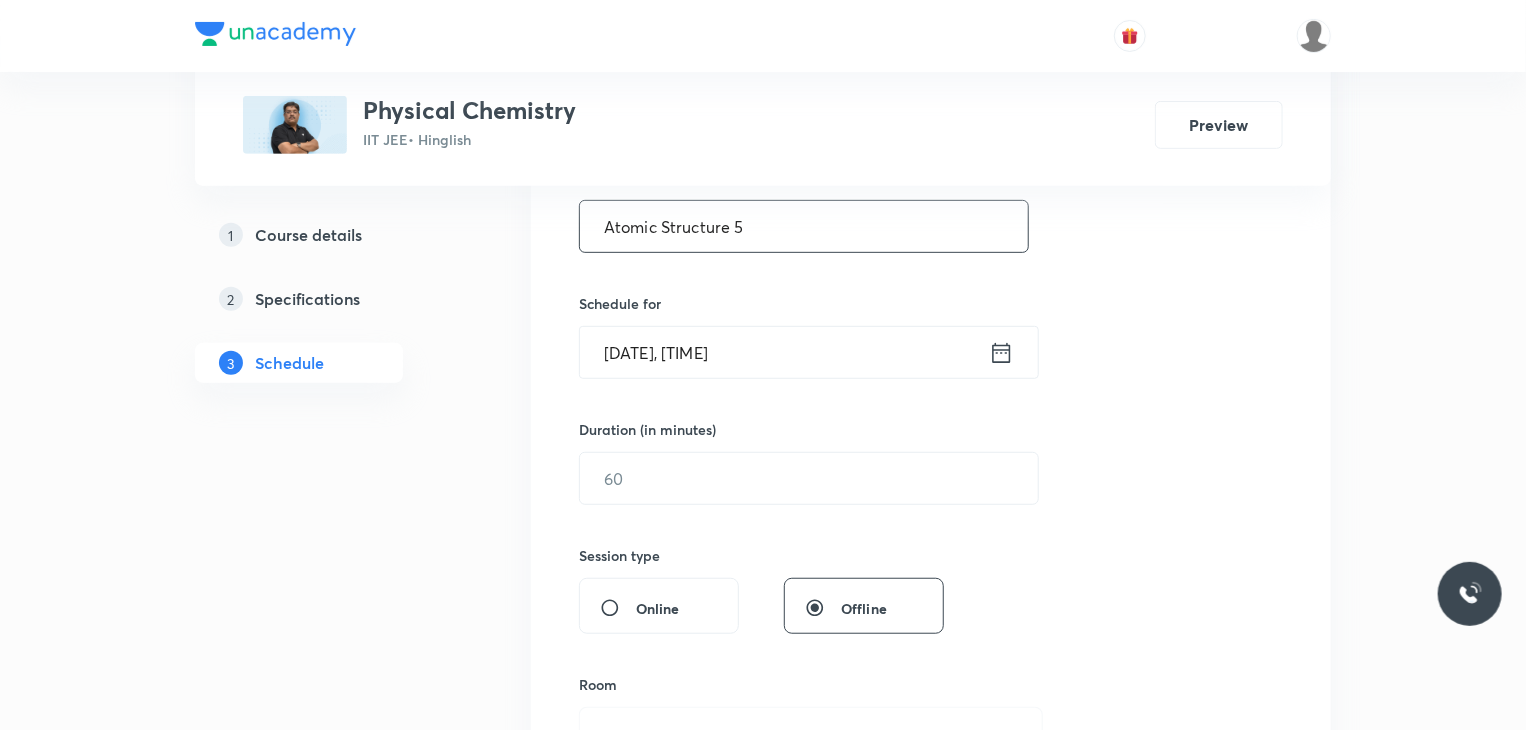 click on "Schedule for [DATE], [TIME] ​" at bounding box center [804, 336] 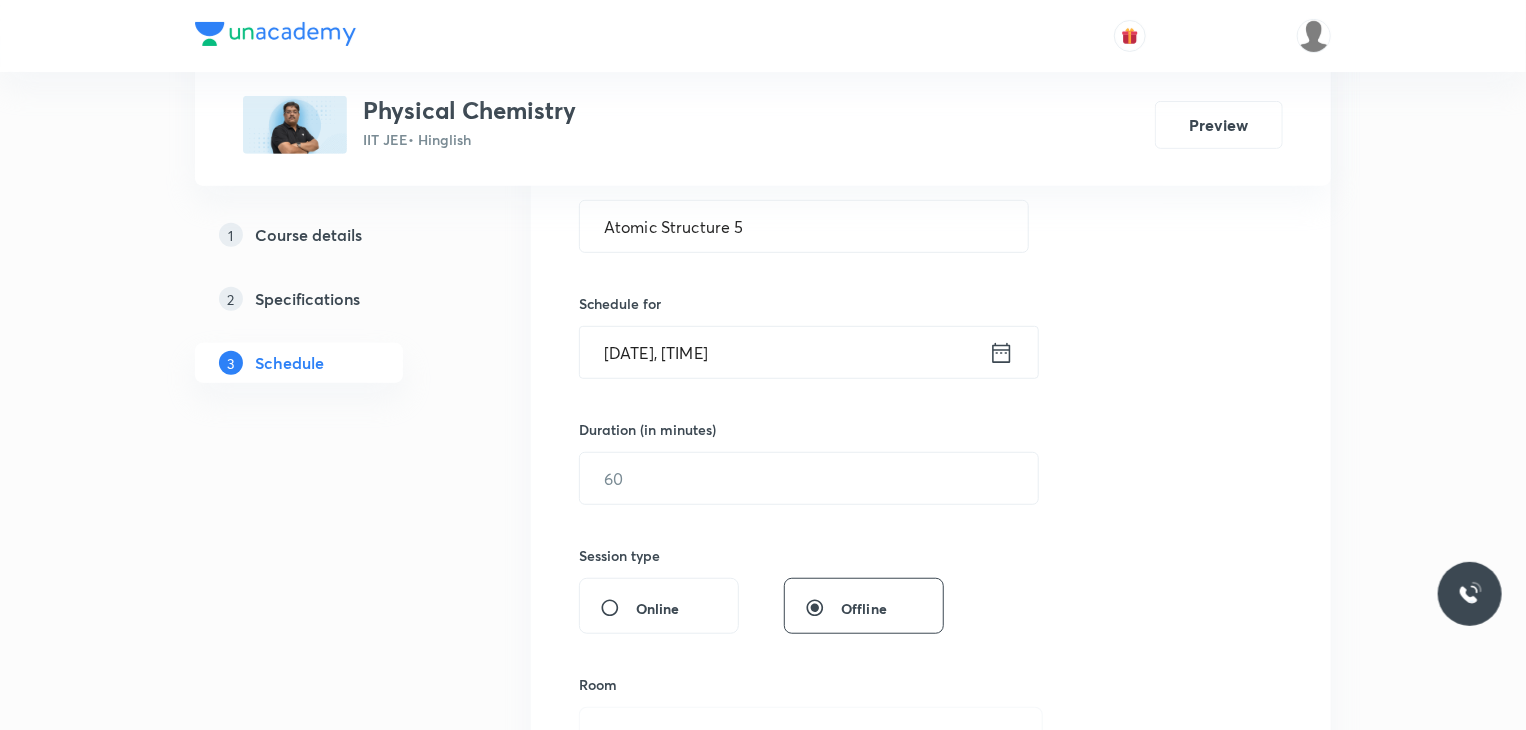 click on "[DATE], [TIME]" at bounding box center [784, 352] 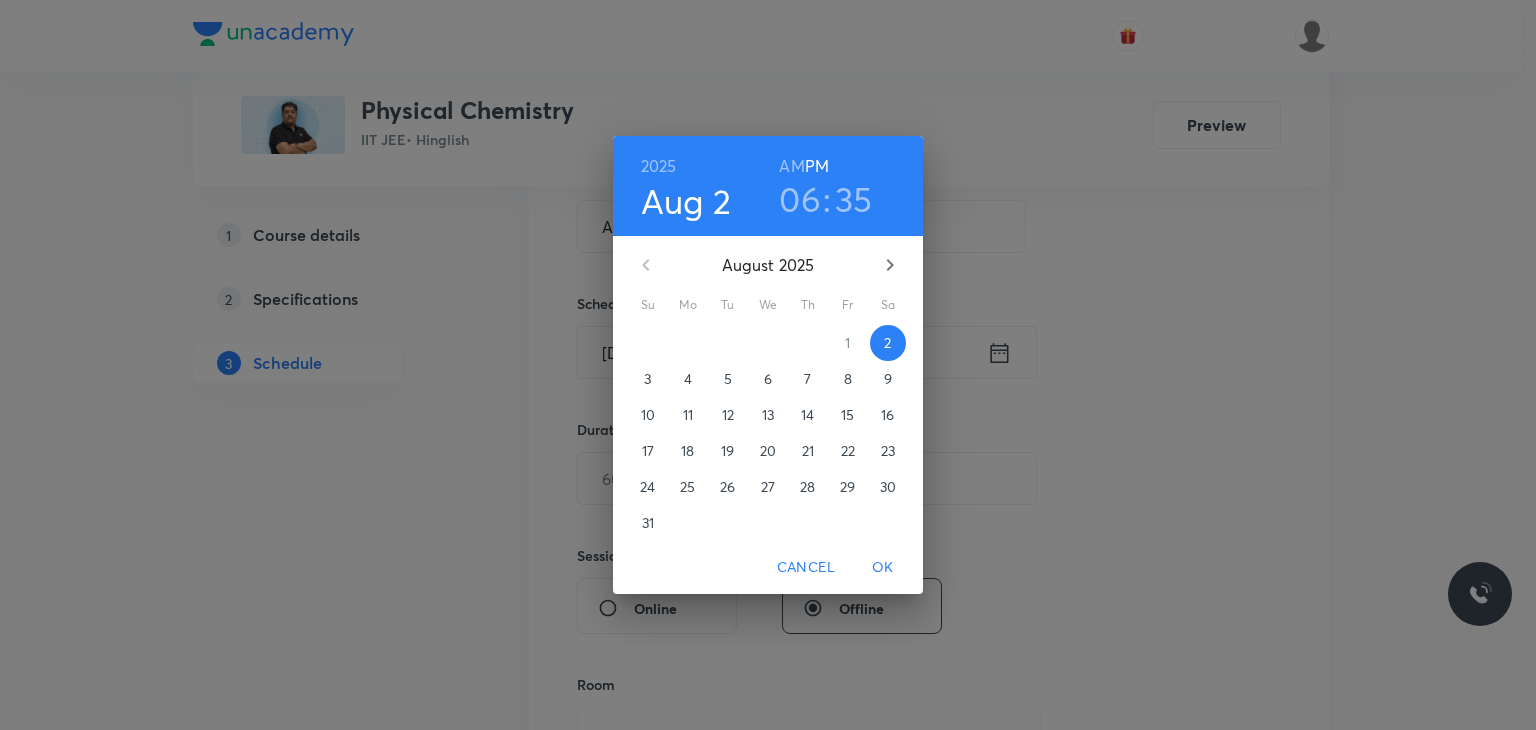 click on "5" at bounding box center [728, 379] 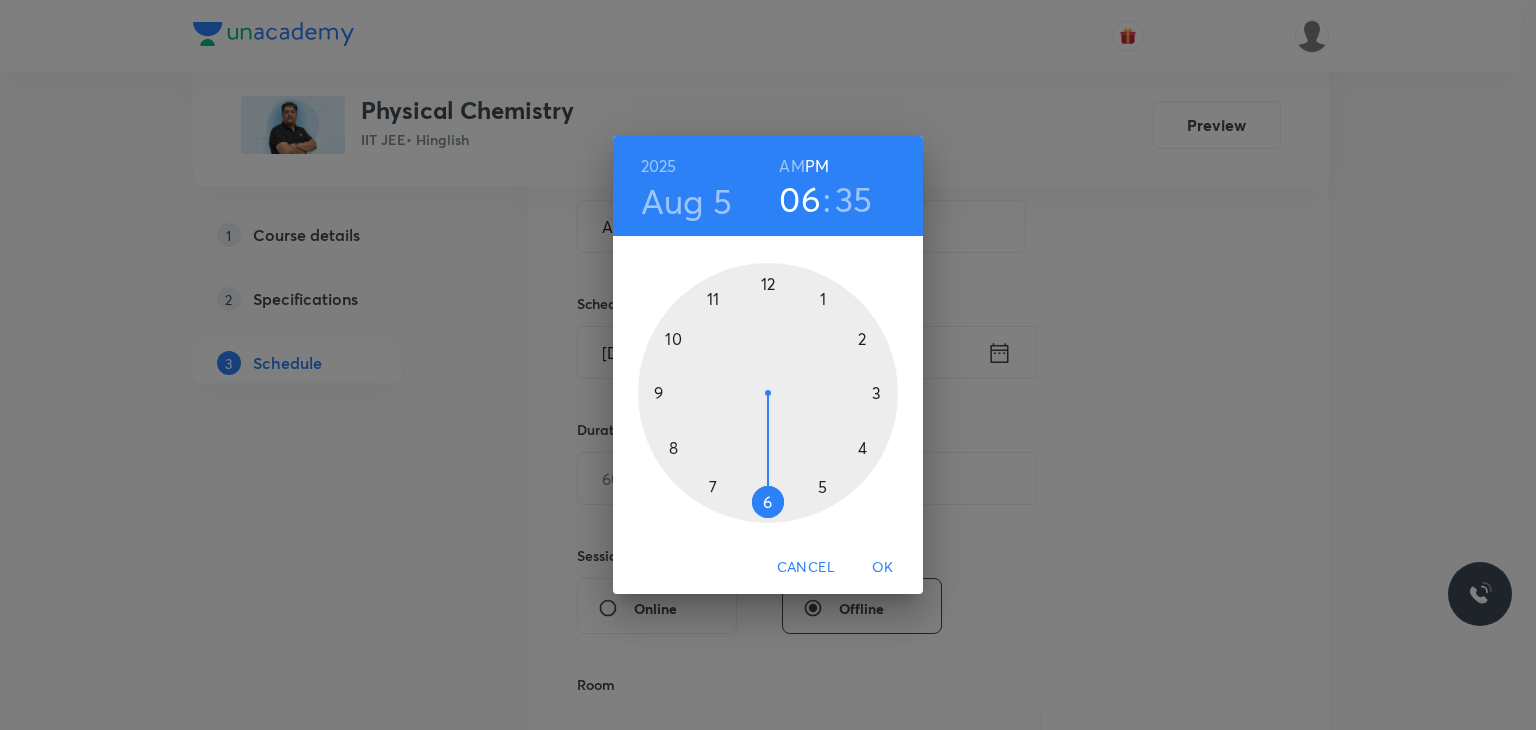 click at bounding box center [768, 393] 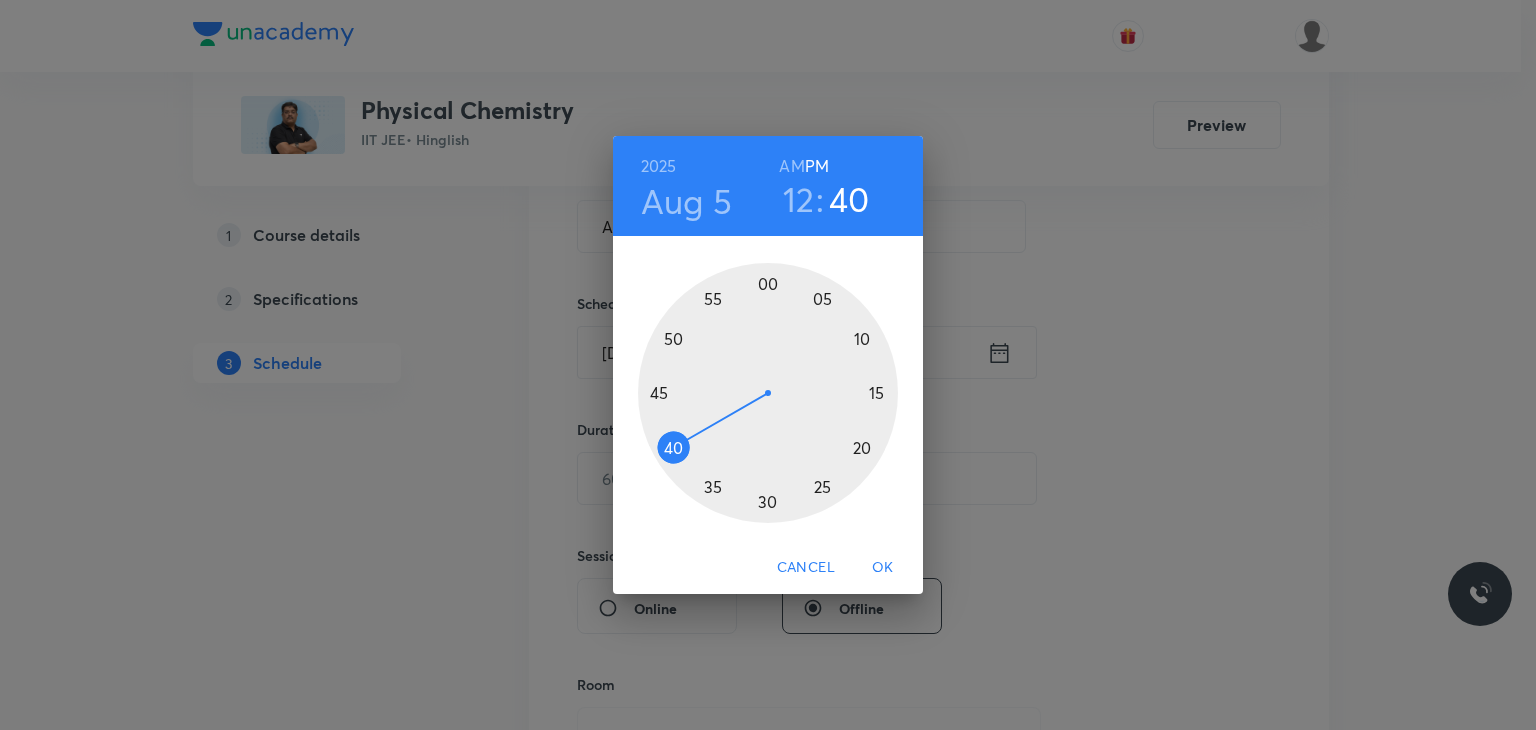 drag, startPoint x: 707, startPoint y: 454, endPoint x: 663, endPoint y: 446, distance: 44.72136 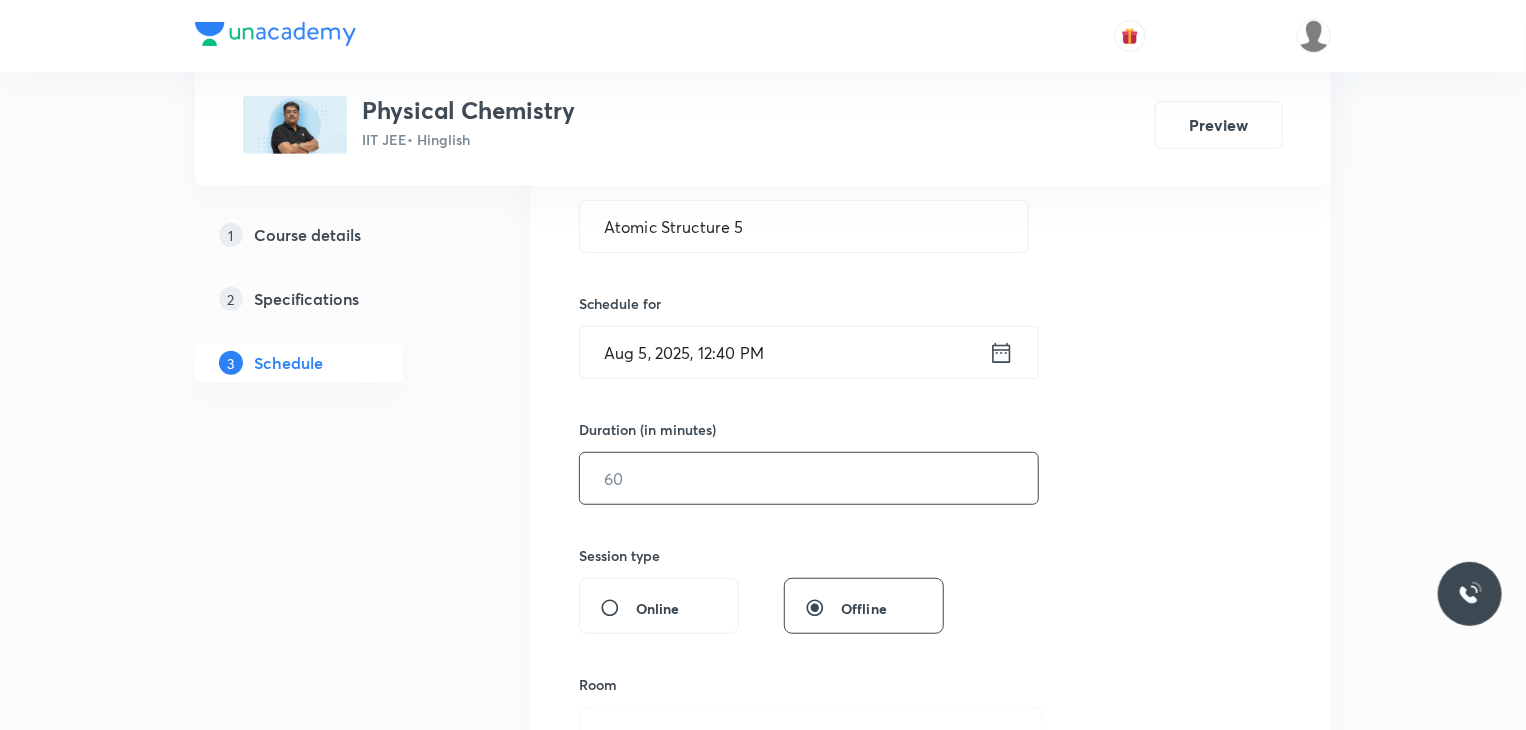 click at bounding box center (809, 478) 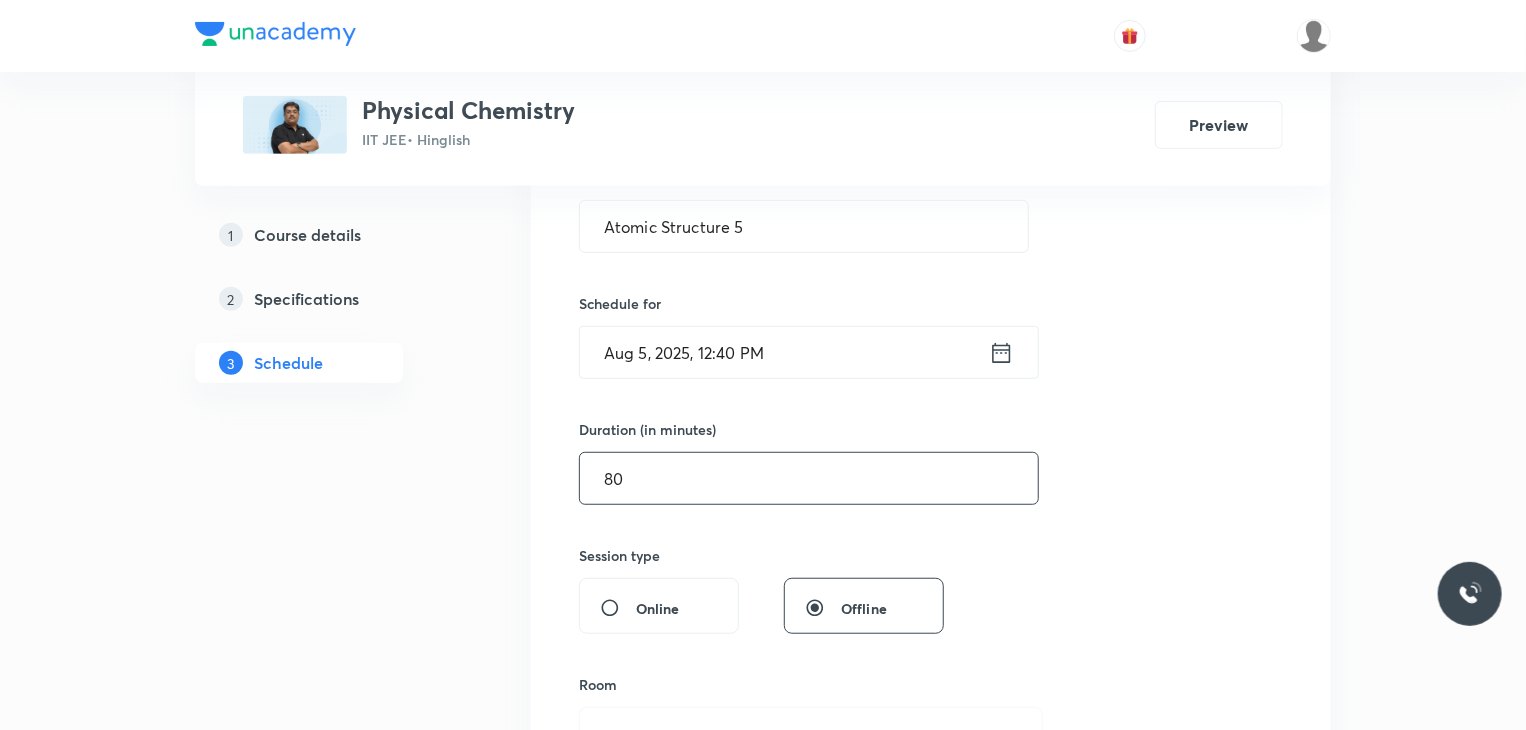 type on "80" 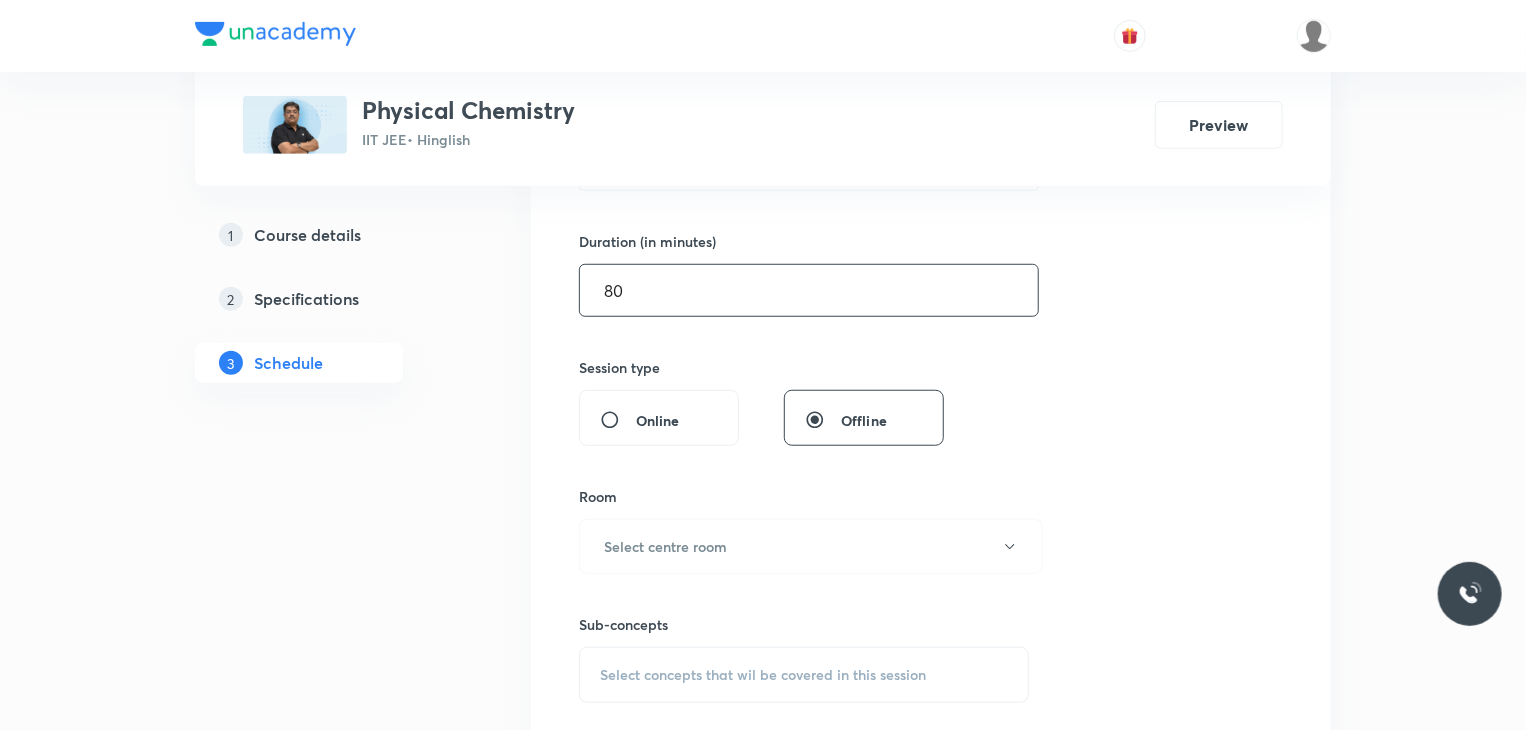 scroll, scrollTop: 600, scrollLeft: 0, axis: vertical 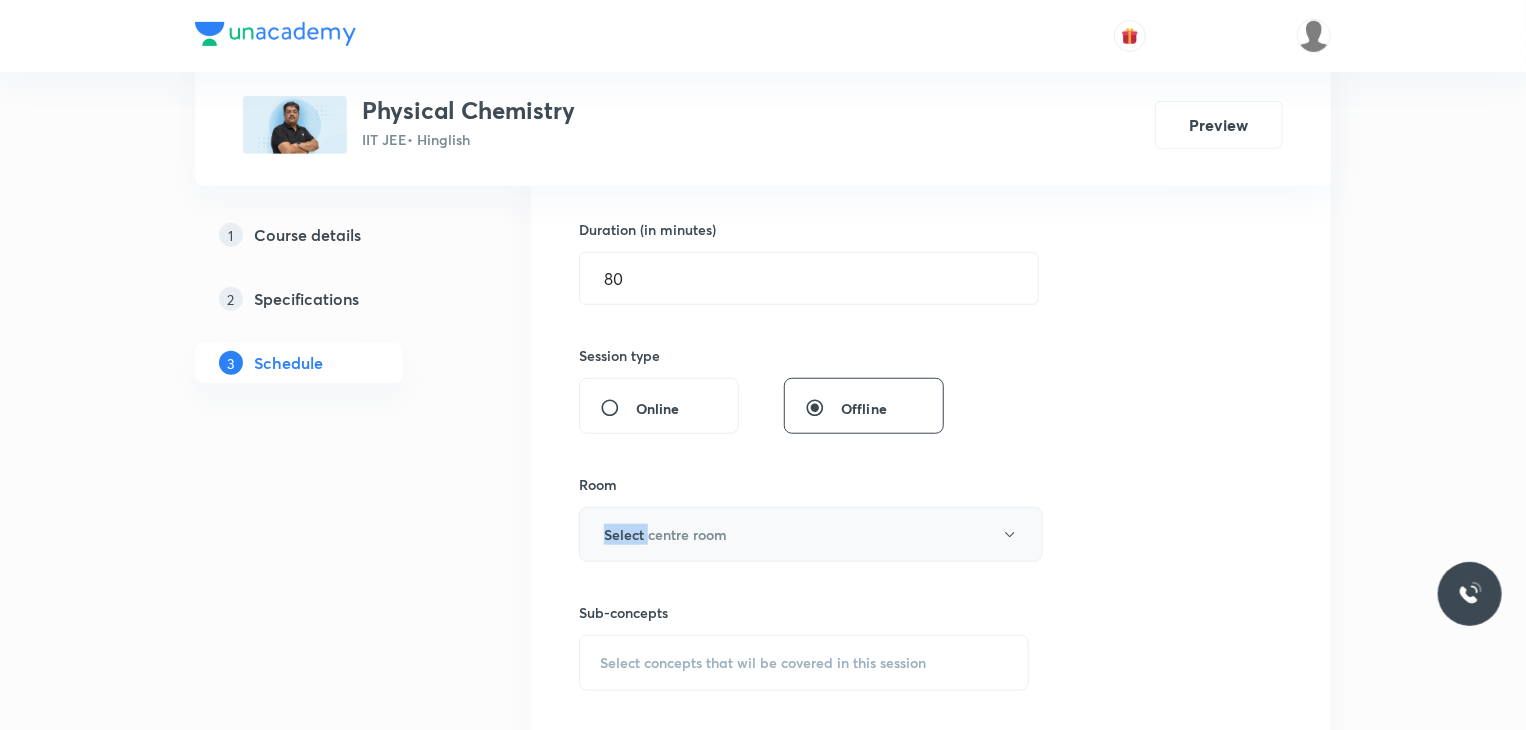 click on "Room Select centre room" at bounding box center (804, 518) 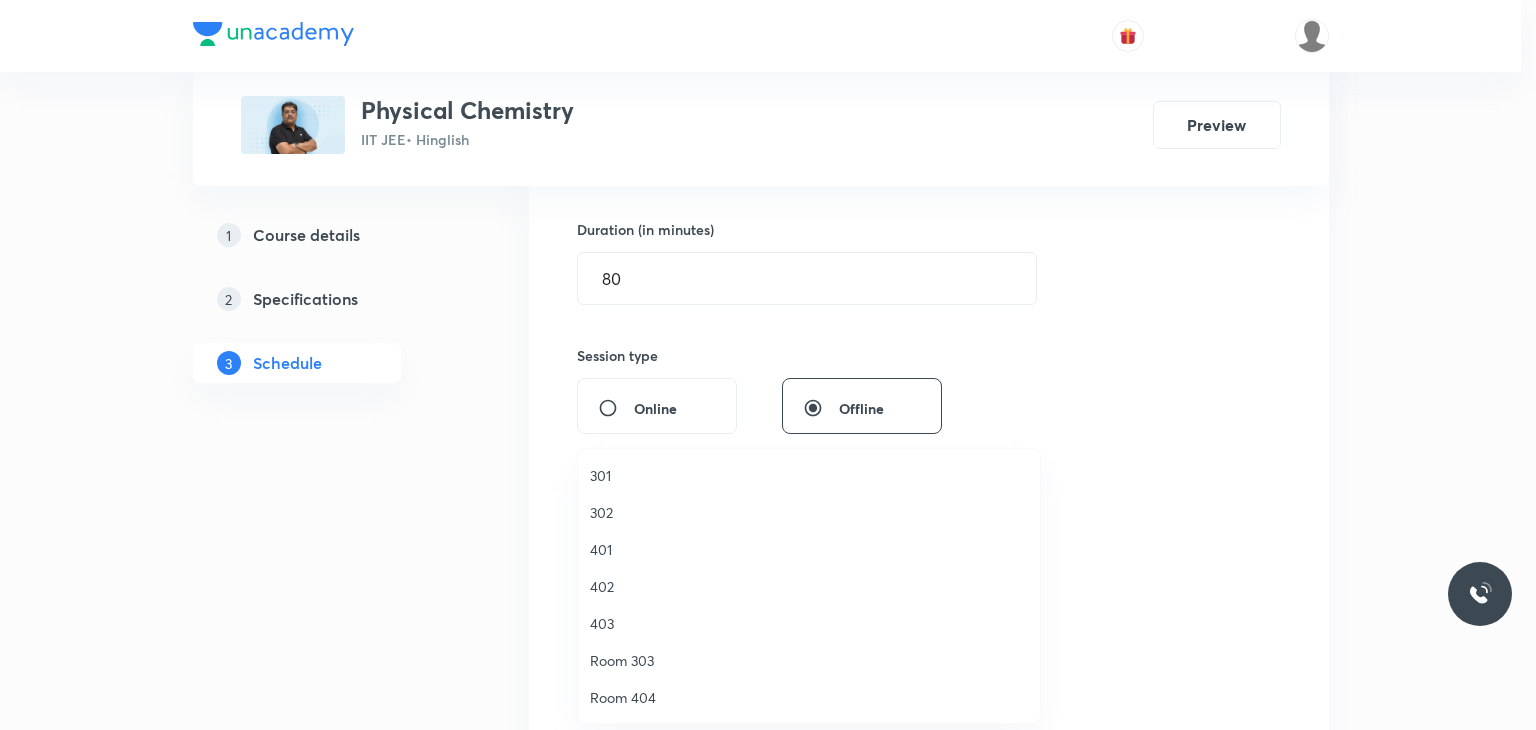 click on "402" at bounding box center [809, 586] 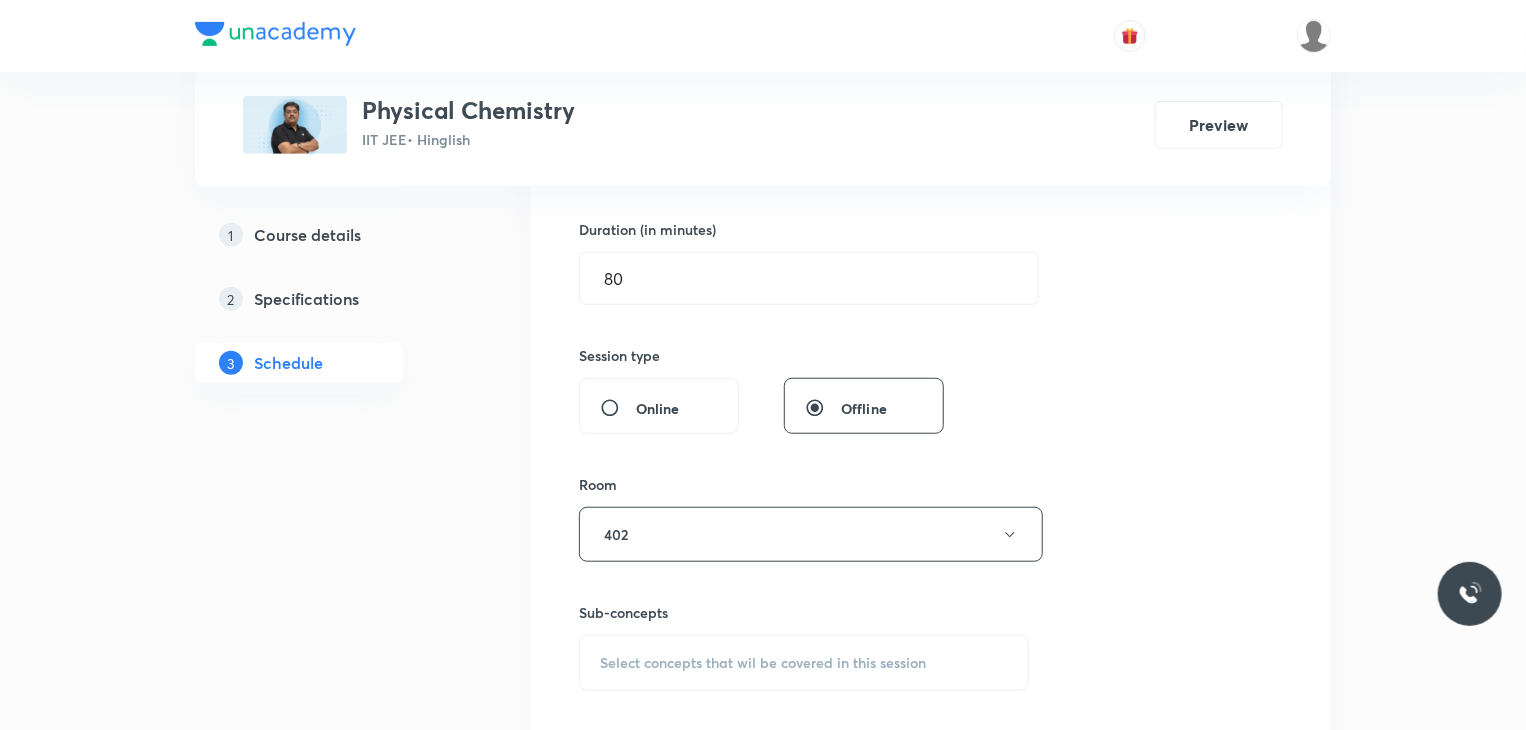 click on "Select concepts that wil be covered in this session" at bounding box center [804, 663] 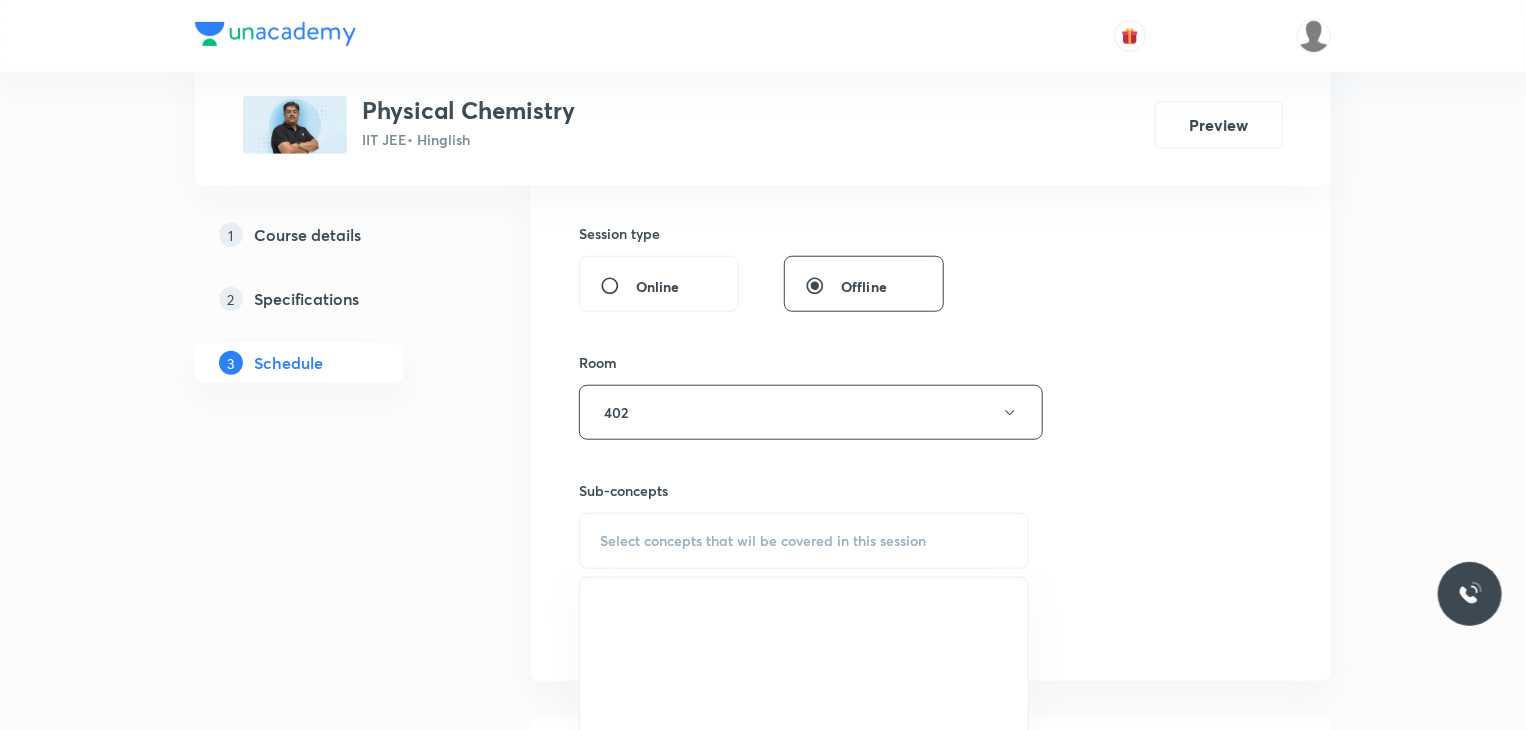 scroll, scrollTop: 800, scrollLeft: 0, axis: vertical 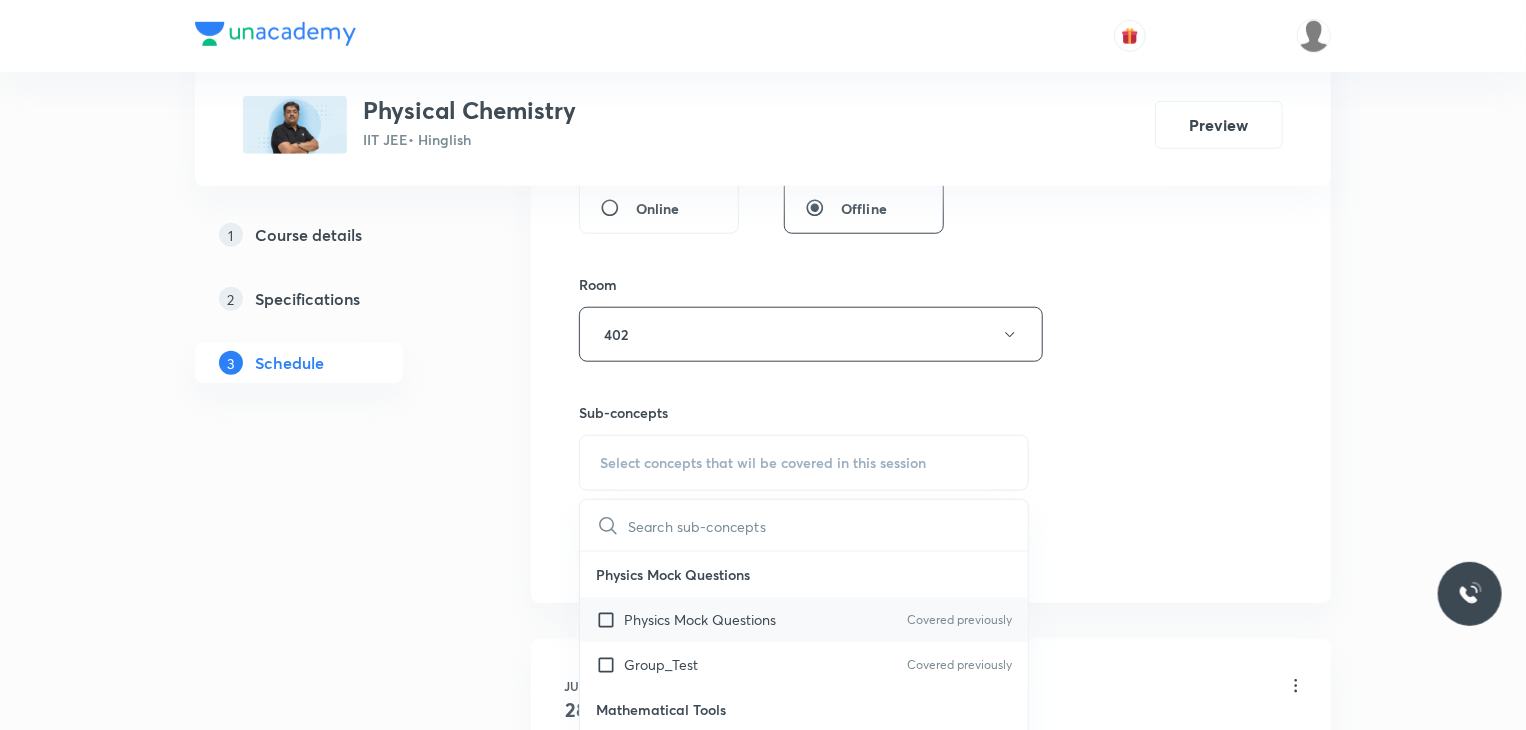 click on "Physics Mock Questions Covered previously" at bounding box center [804, 619] 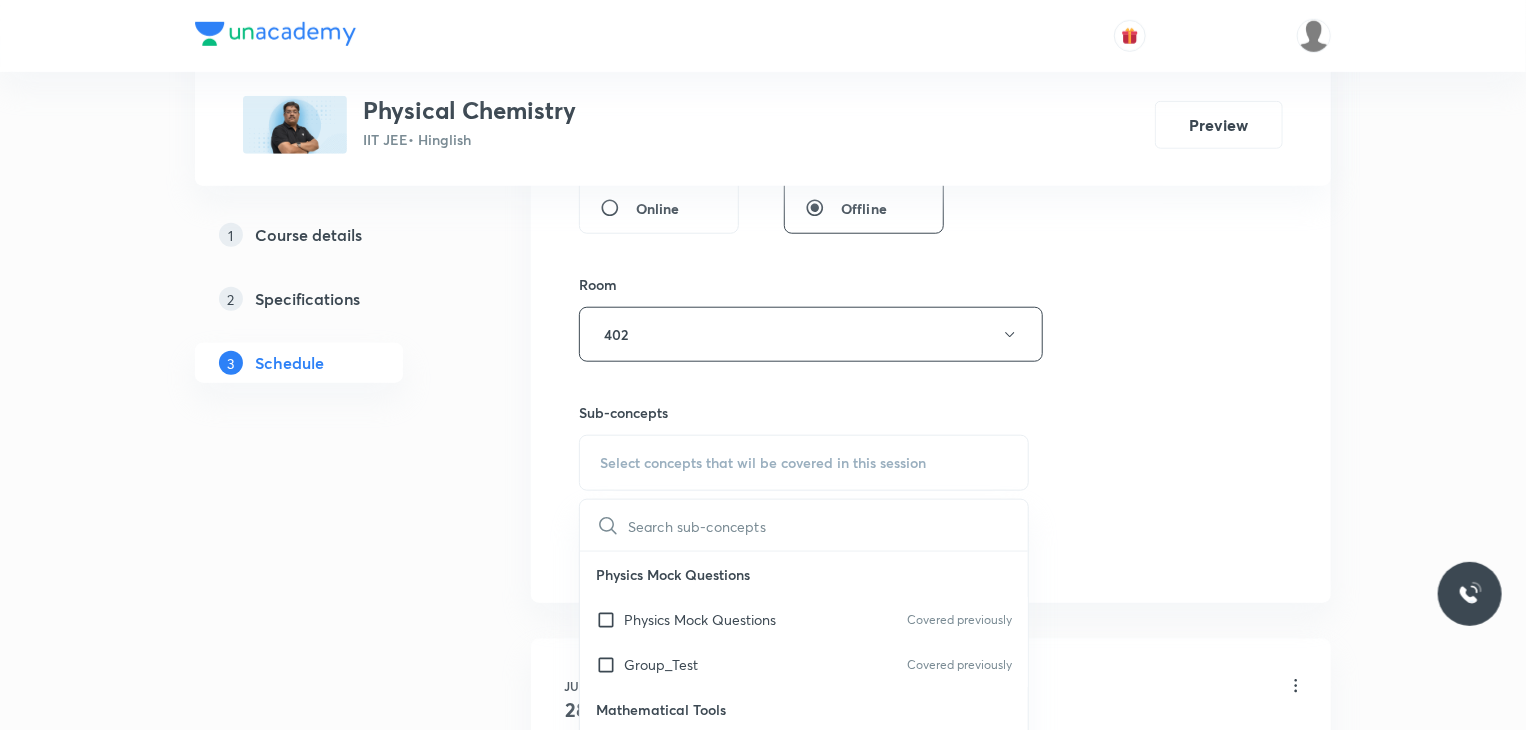 checkbox on "true" 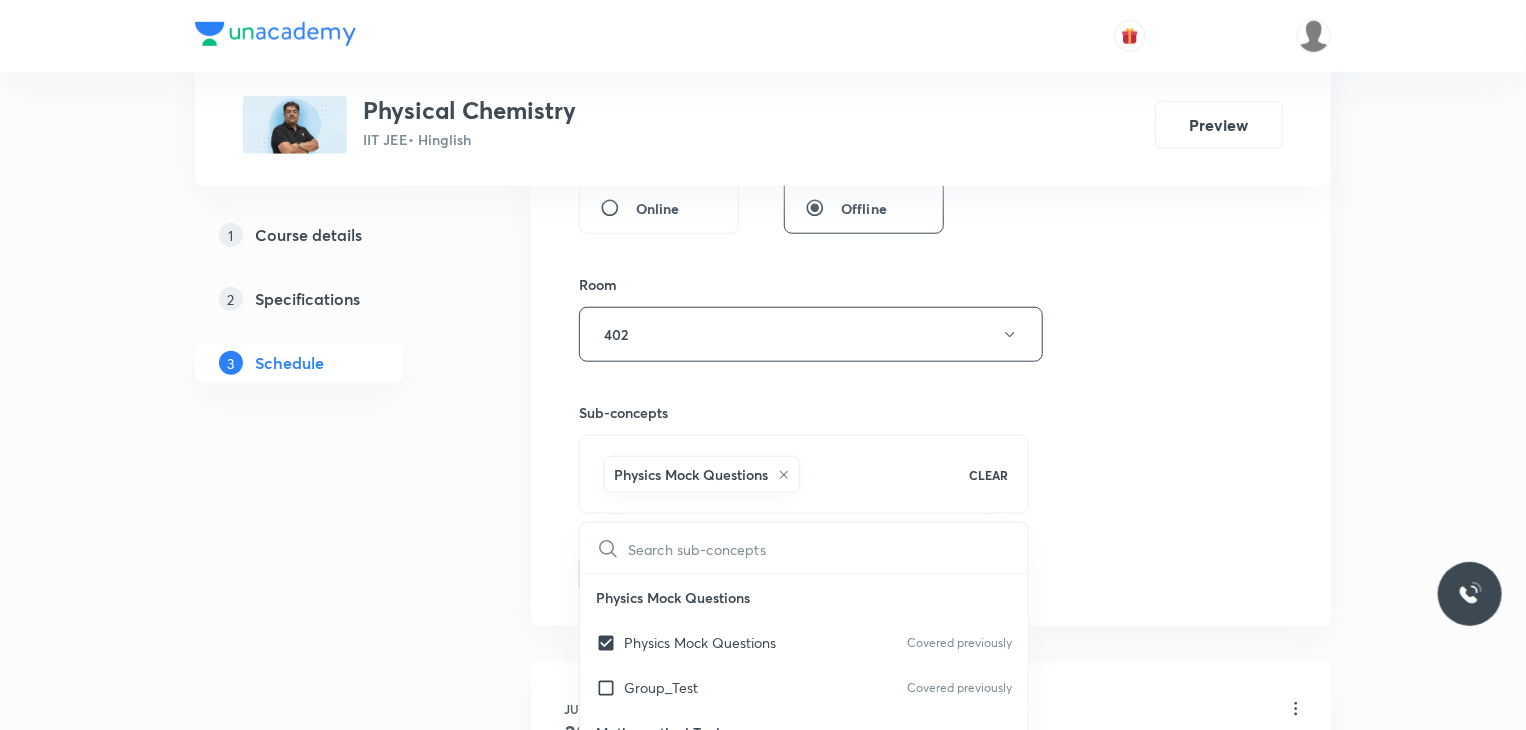 click on "Session  16 Live class Session title 18/99 Atomic Structure 5 ​ Schedule for Aug 5, 2025, 12:40 PM ​ Duration (in minutes) 80 ​   Session type Online Offline Room 402 Sub-concepts Physics Mock Questions CLEAR ​ Physics Mock Questions Physics Mock Questions Covered previously Group_Test Covered previously Mathematical Tools Vectors and Scalars  Elementary Algebra Basic Trigonometry Addition of Vectors 2D and 3D Geometry Representation of Vector  Components of a Vector Functions Unit Vectors Differentiation Integration Rectangular Components of a Vector in Three Dimensions Position Vector Use of Differentiation & Integration in One Dimensional Motion Displacement Vector Derivatives of Equations of Motion by Calculus Vectors Product of Two Vectors Differentiation: Basic Formula and Rule Definite Integration and Area Under The Curve Maxima and Minima Chain Rule Cross Product Dot-Product Resolution of Vectors Subtraction of Vectors Addition of More than Two Vectors Units & Dimensions Physical quantity Work" at bounding box center (931, 113) 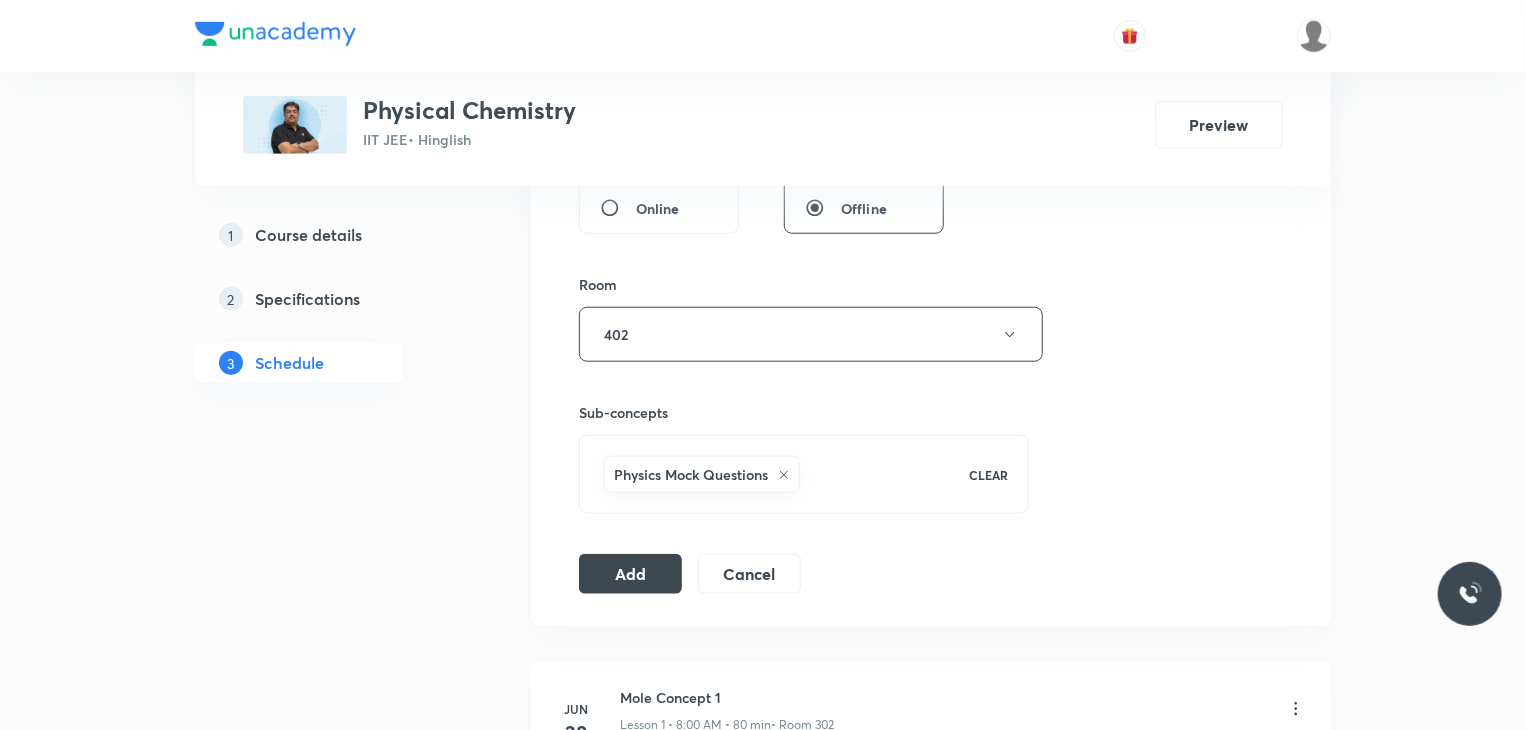 click on "Session  16 Live class Session title 18/99 Atomic Structure 5 ​ Schedule for Aug 5, 2025, 12:40 PM ​ Duration (in minutes) 80 ​   Session type Online Offline Room 402 Sub-concepts Physics Mock Questions CLEAR Add Cancel" at bounding box center (931, 113) 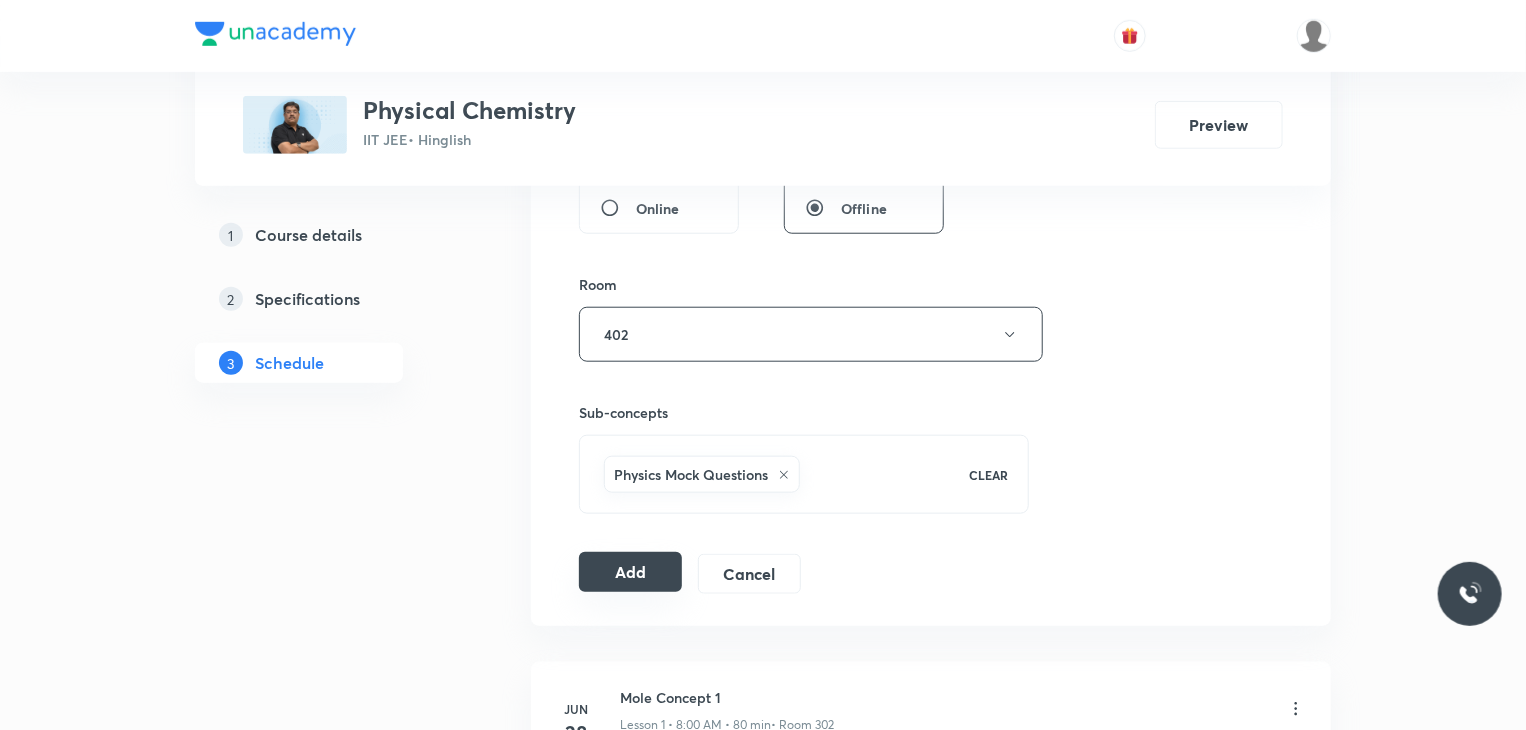 click on "Add" at bounding box center [630, 572] 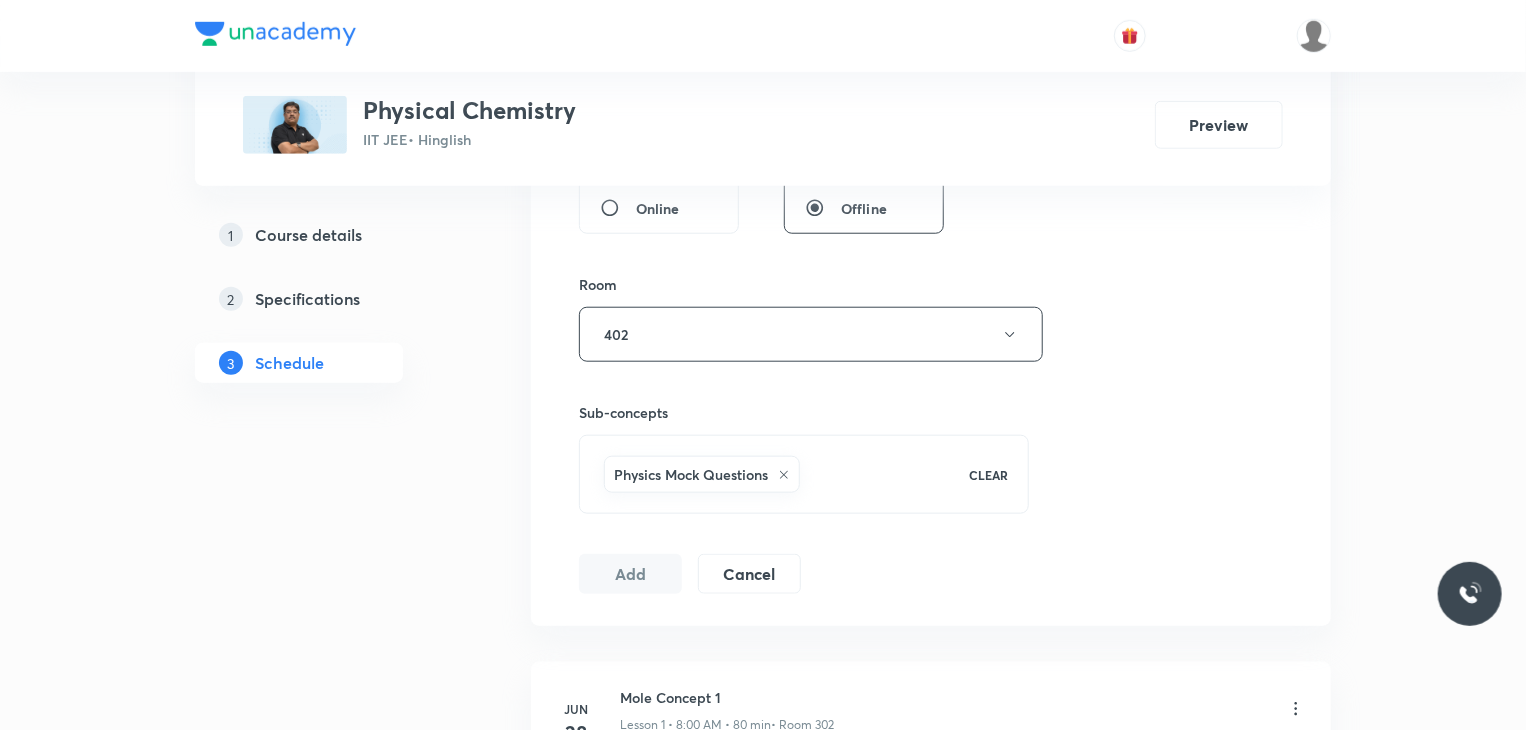 scroll, scrollTop: 3212, scrollLeft: 0, axis: vertical 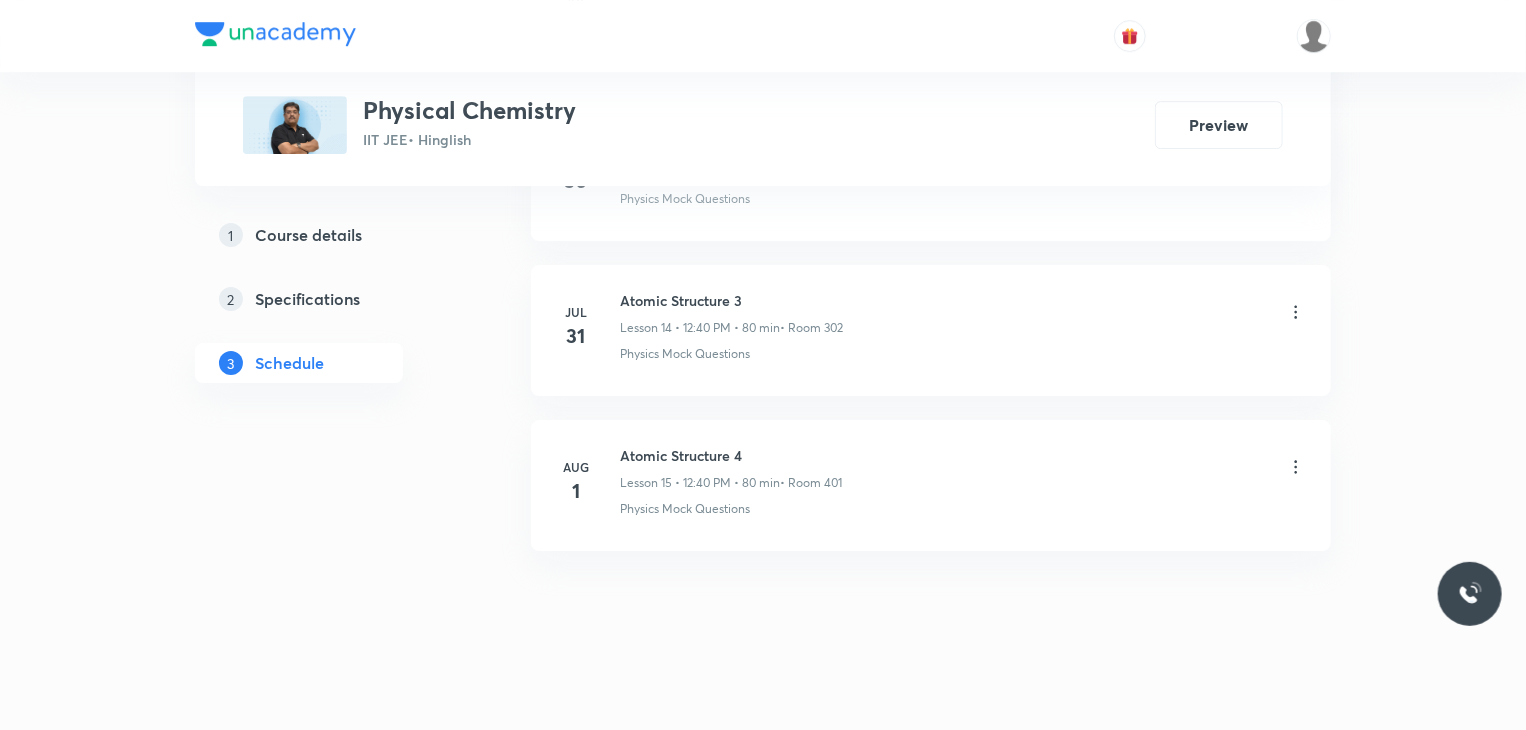 type 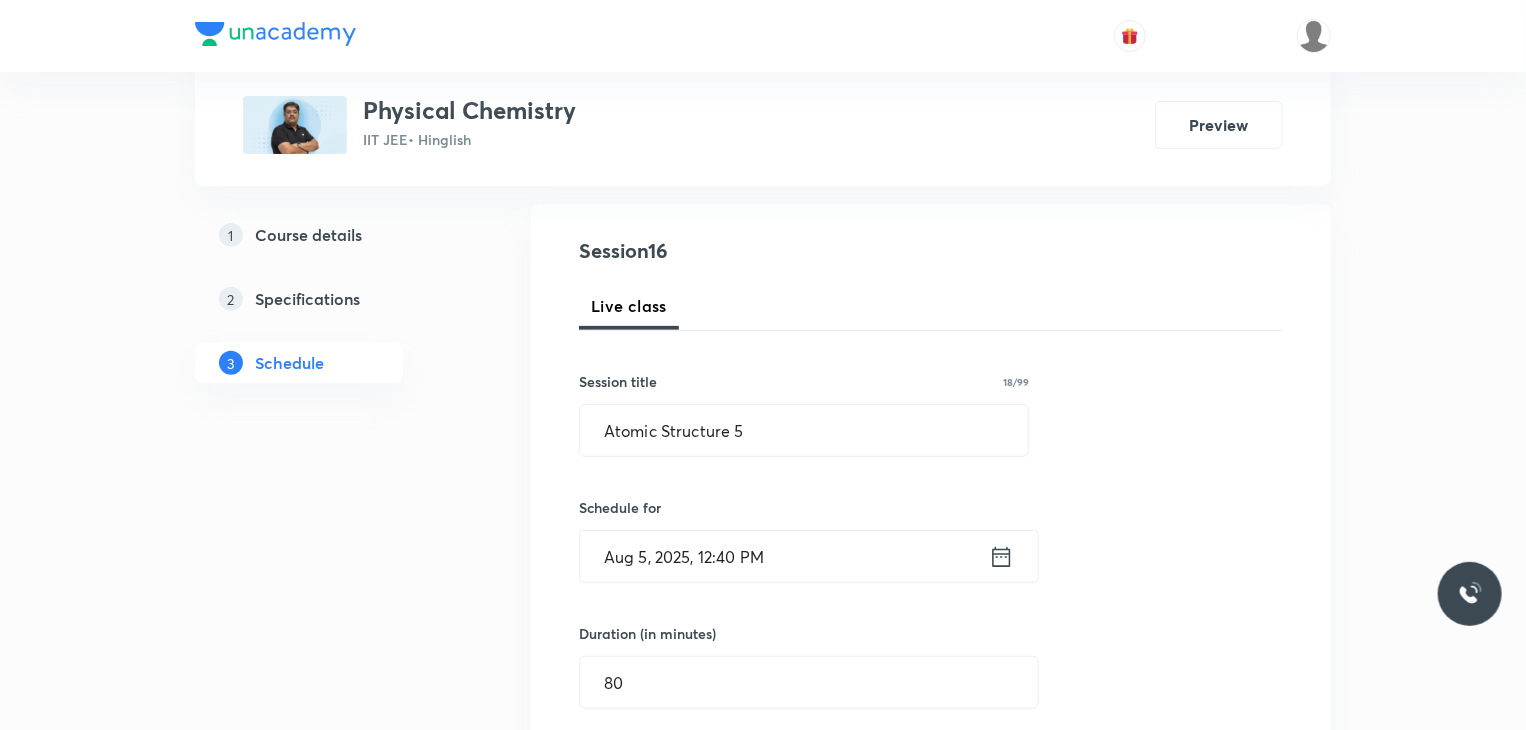 scroll, scrollTop: 200, scrollLeft: 0, axis: vertical 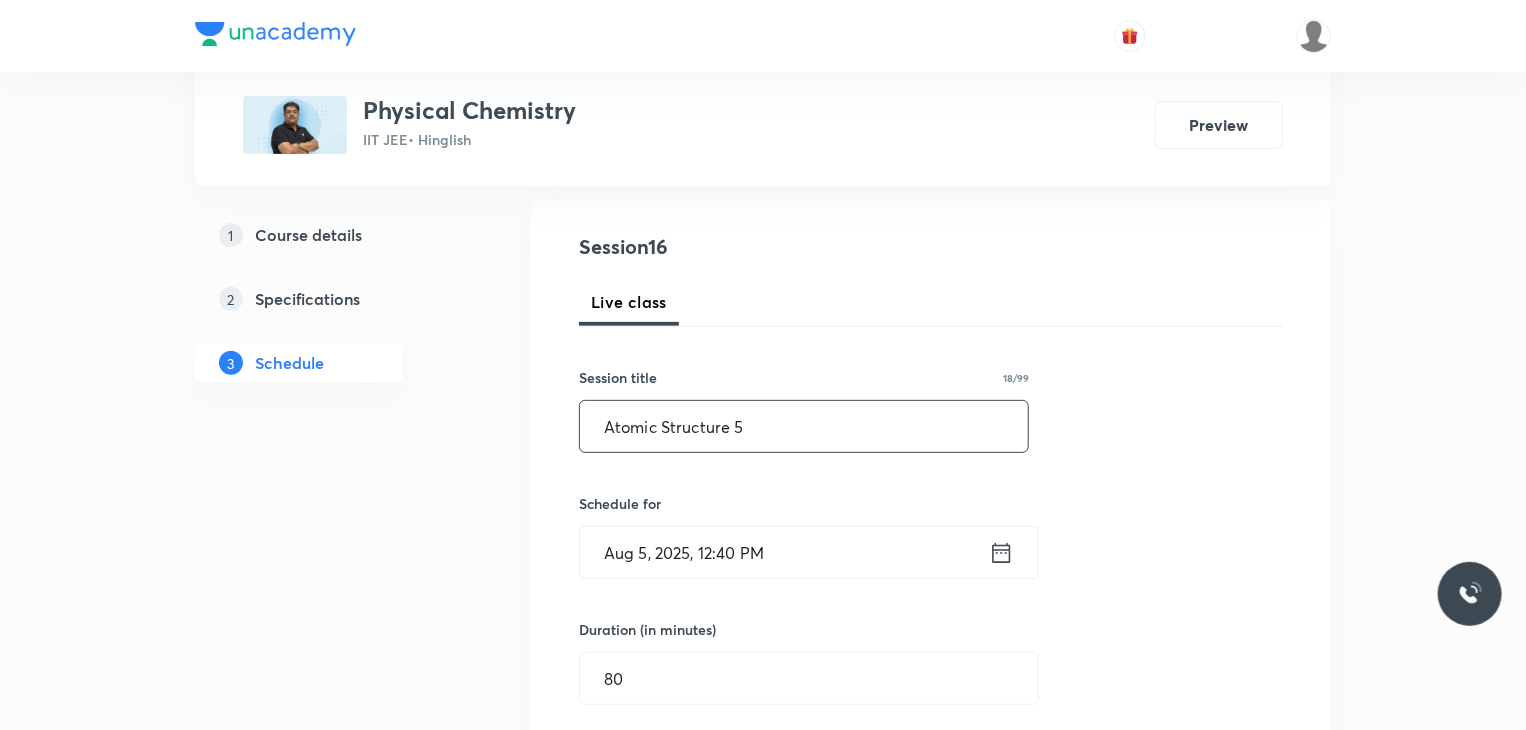 click on "Atomic Structure 5" at bounding box center [804, 426] 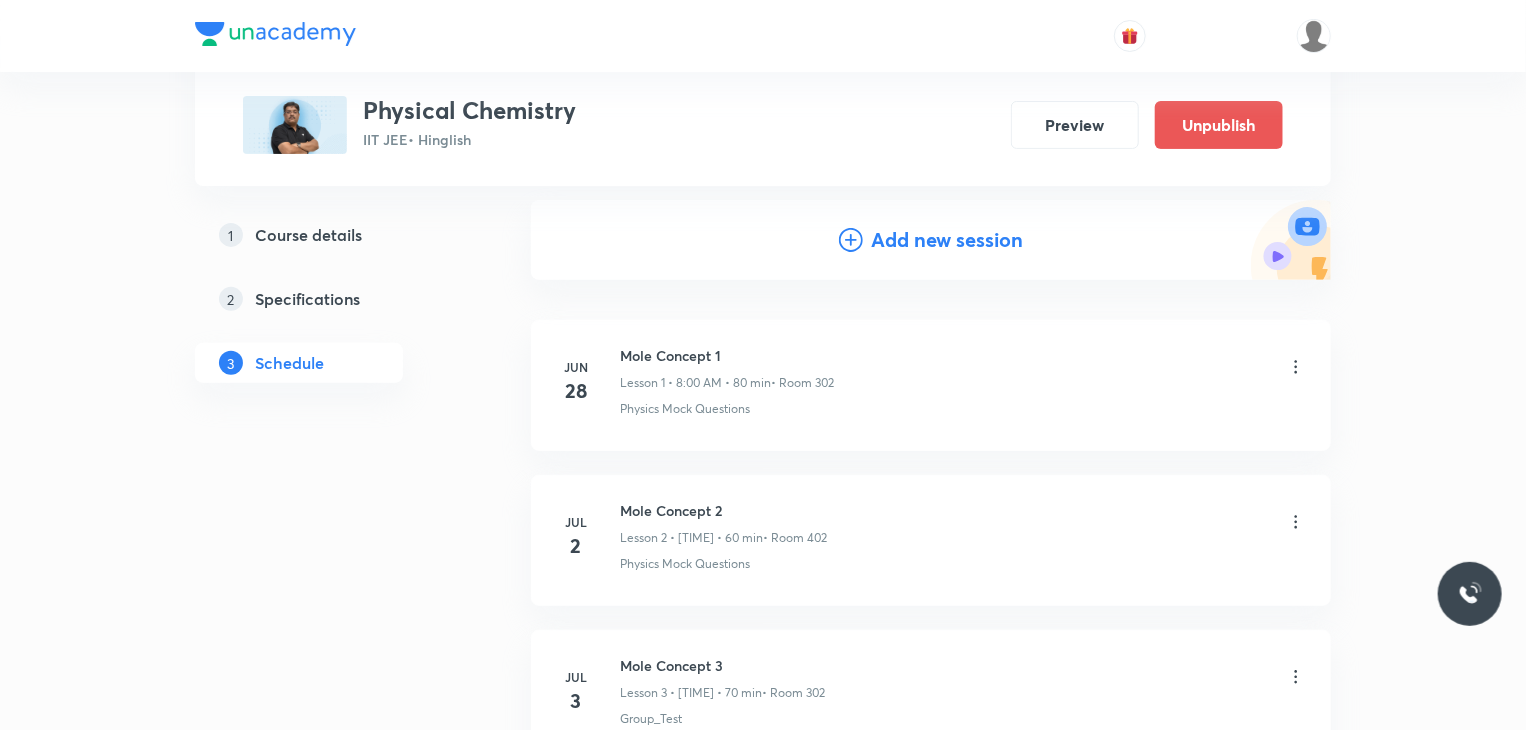 click on "Add new session" at bounding box center [931, 240] 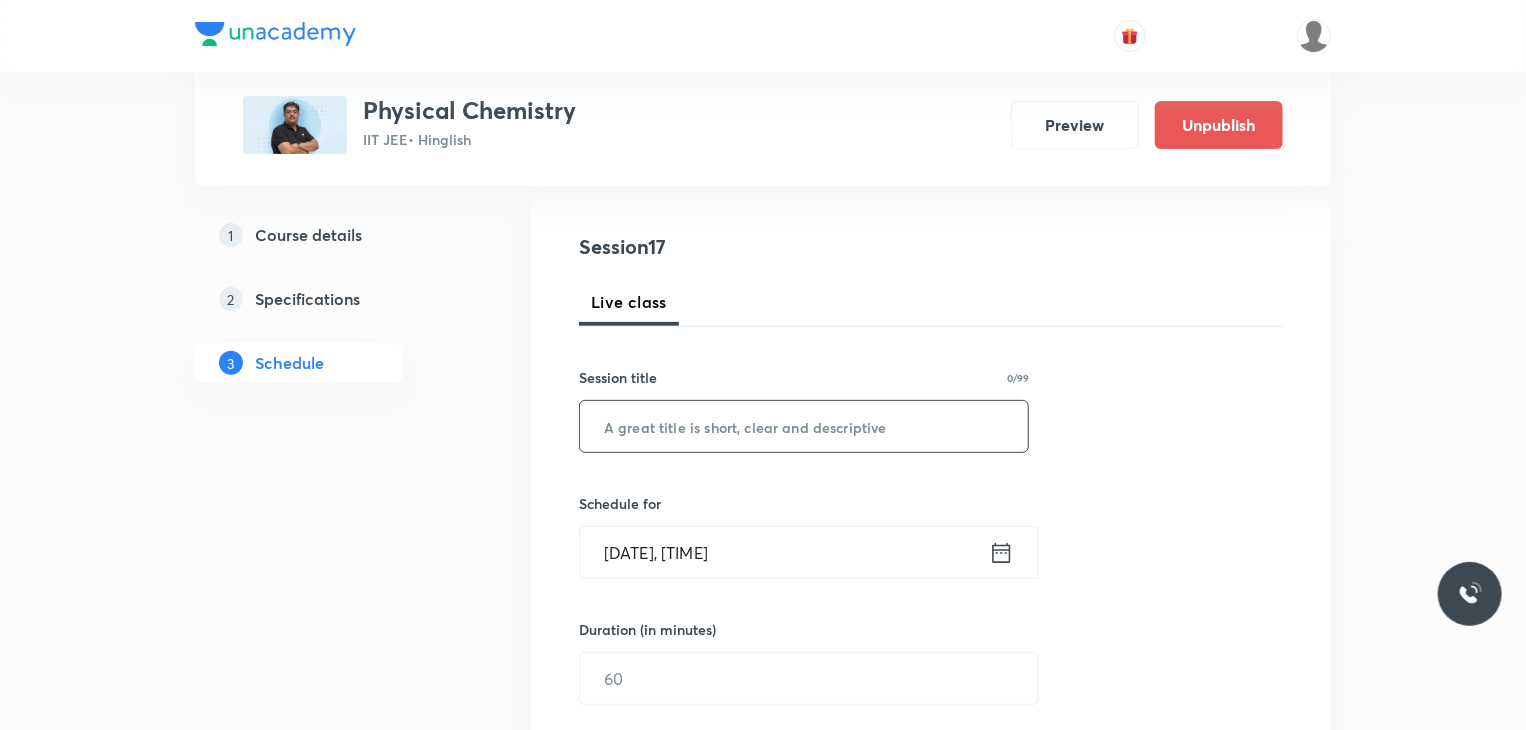 click at bounding box center [804, 426] 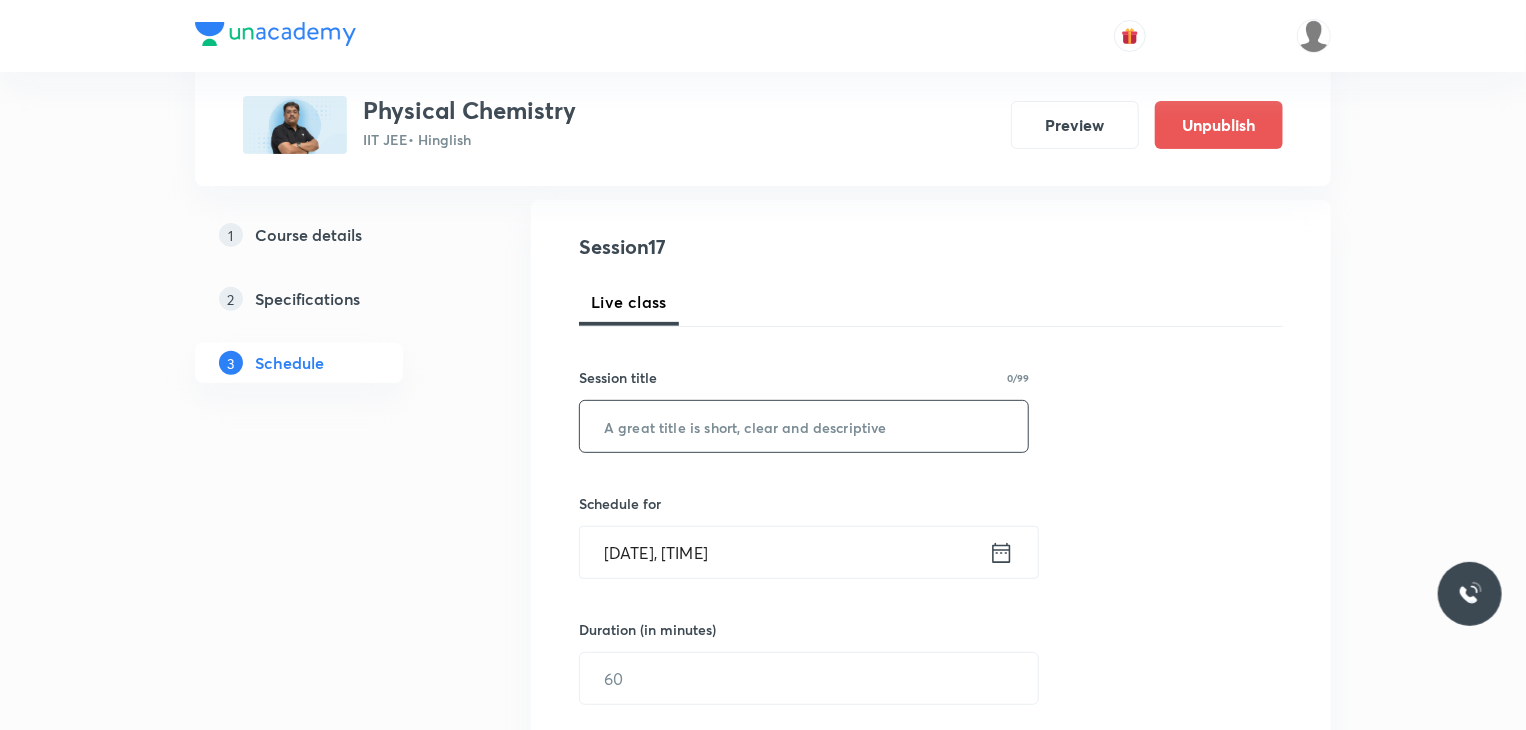 paste on "Atomic Structure 5" 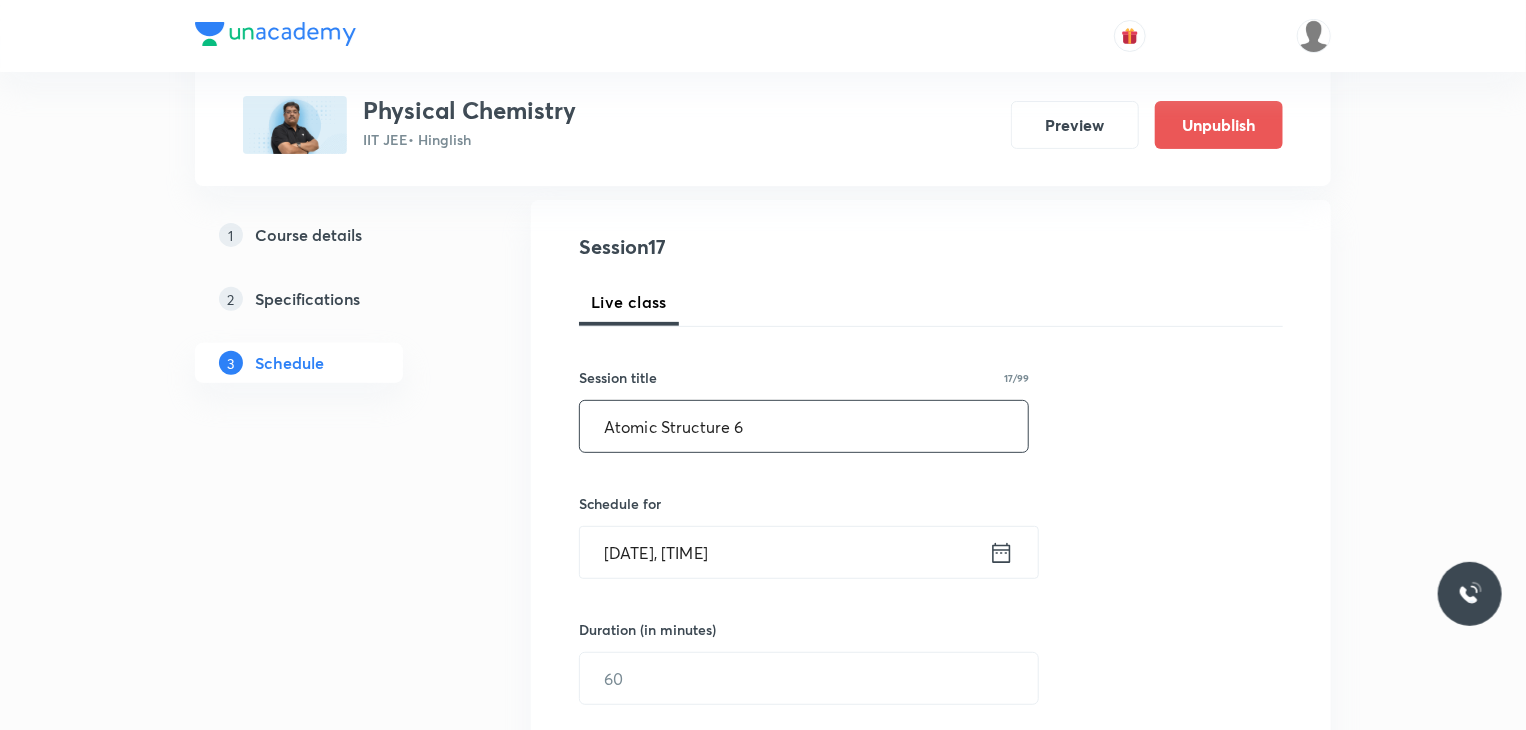 type on "Atomic Structure 6" 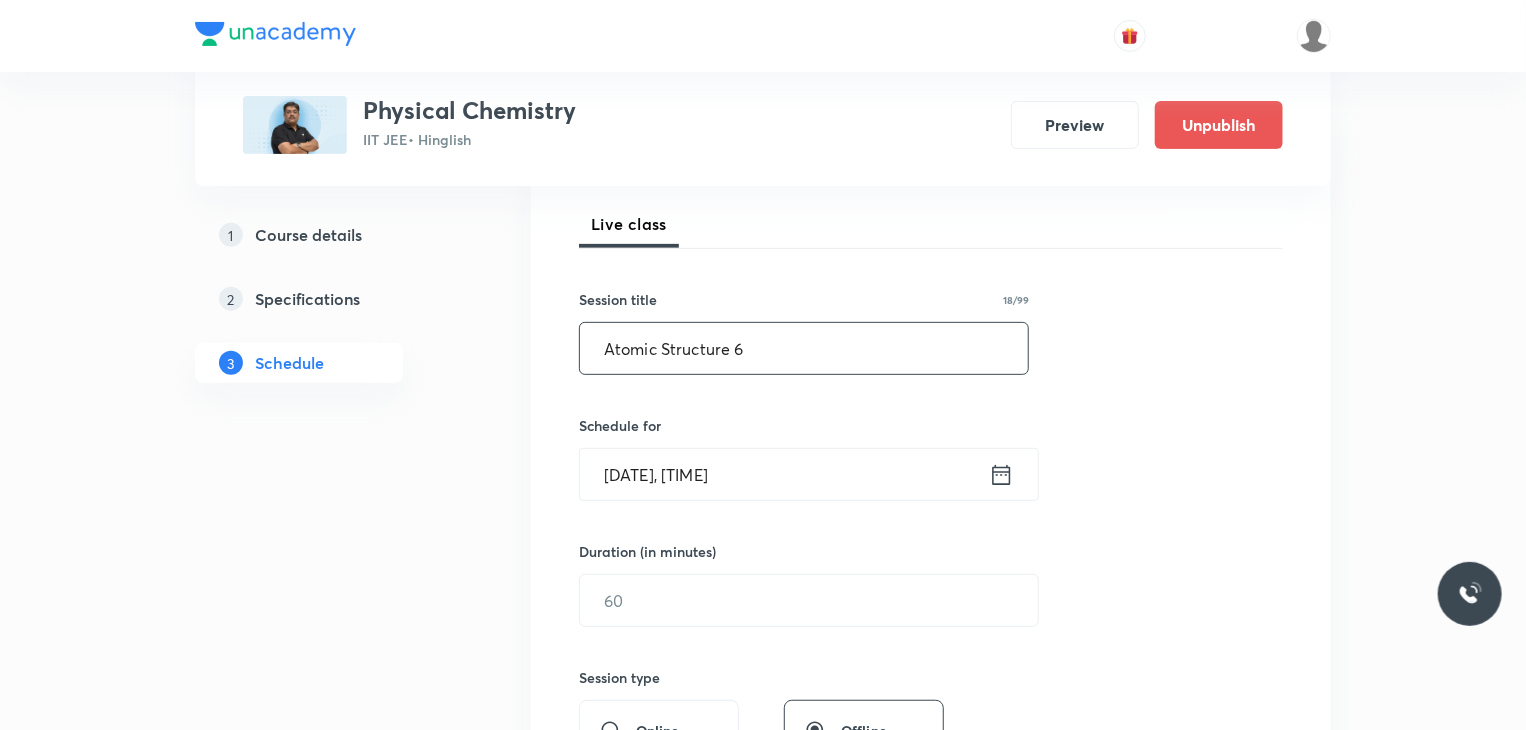 scroll, scrollTop: 300, scrollLeft: 0, axis: vertical 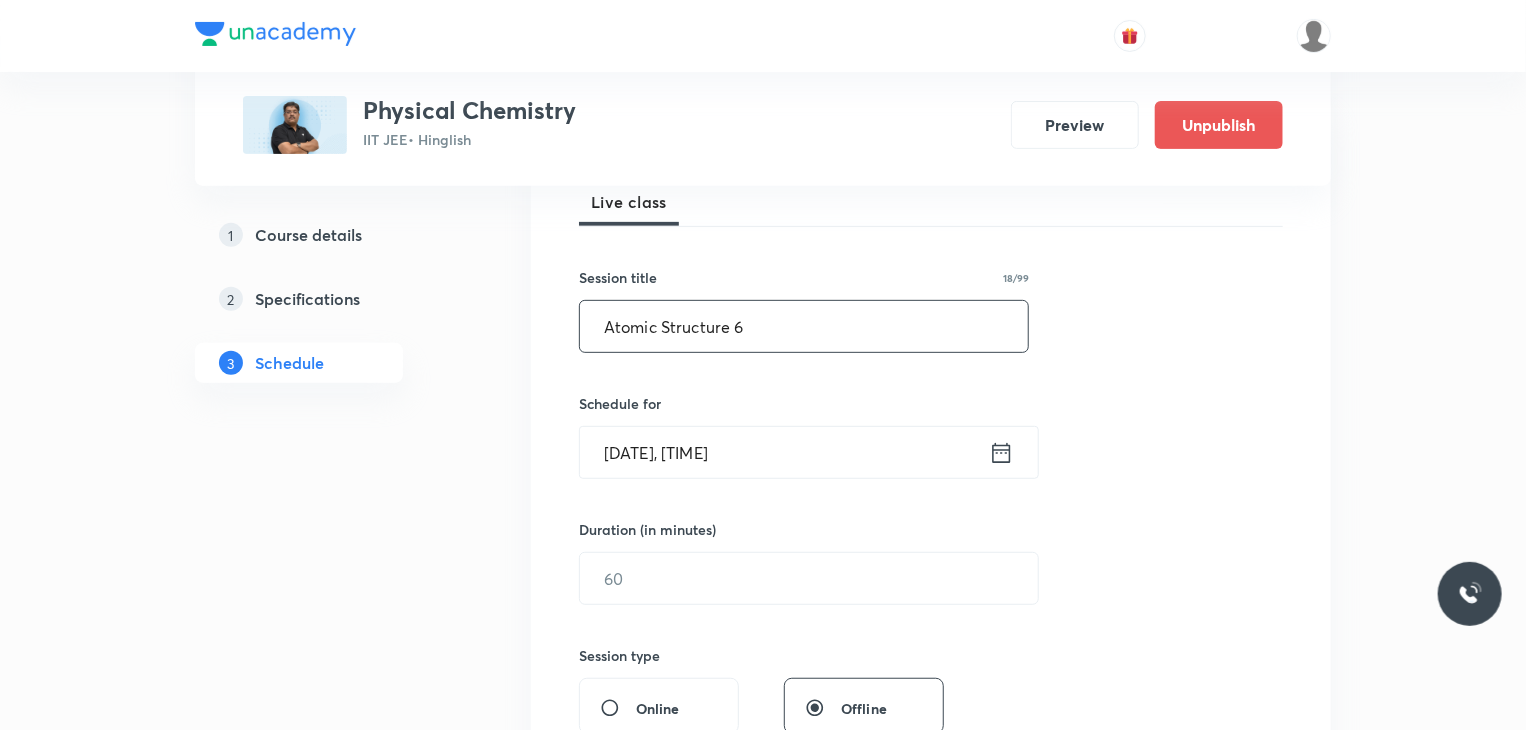 click on "Aug 2, 2025, 6:36 PM" at bounding box center (784, 452) 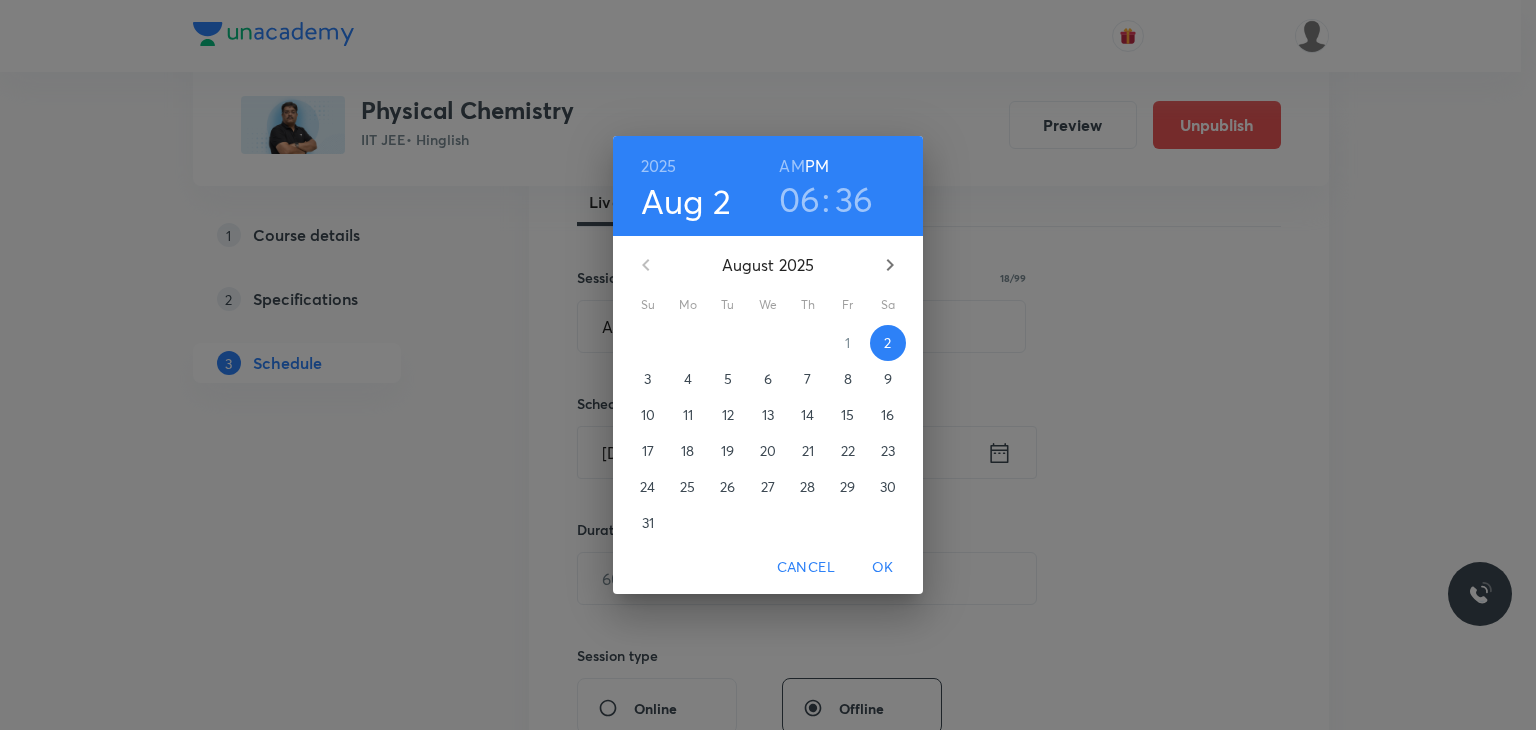 drag, startPoint x: 748, startPoint y: 376, endPoint x: 765, endPoint y: 379, distance: 17.262676 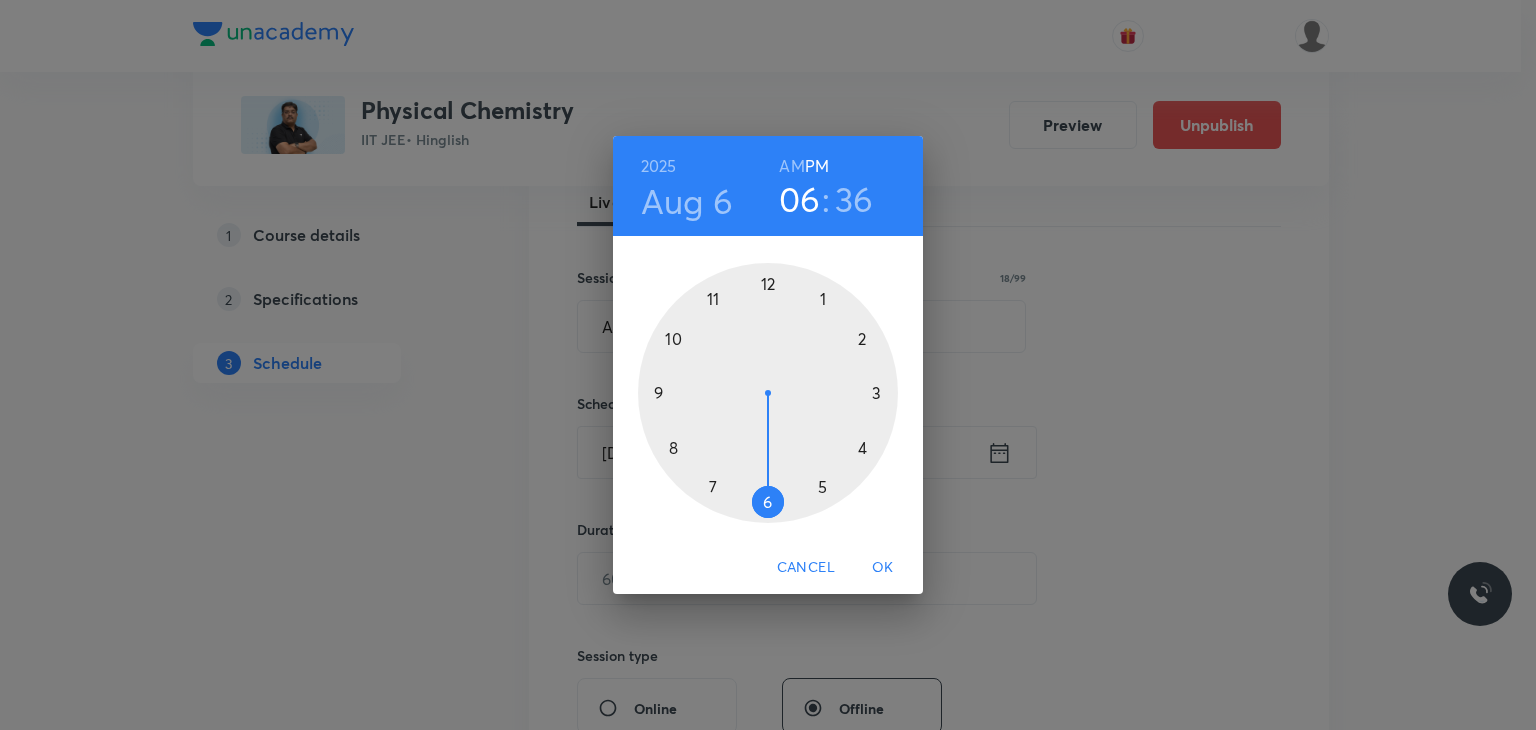 click at bounding box center (768, 393) 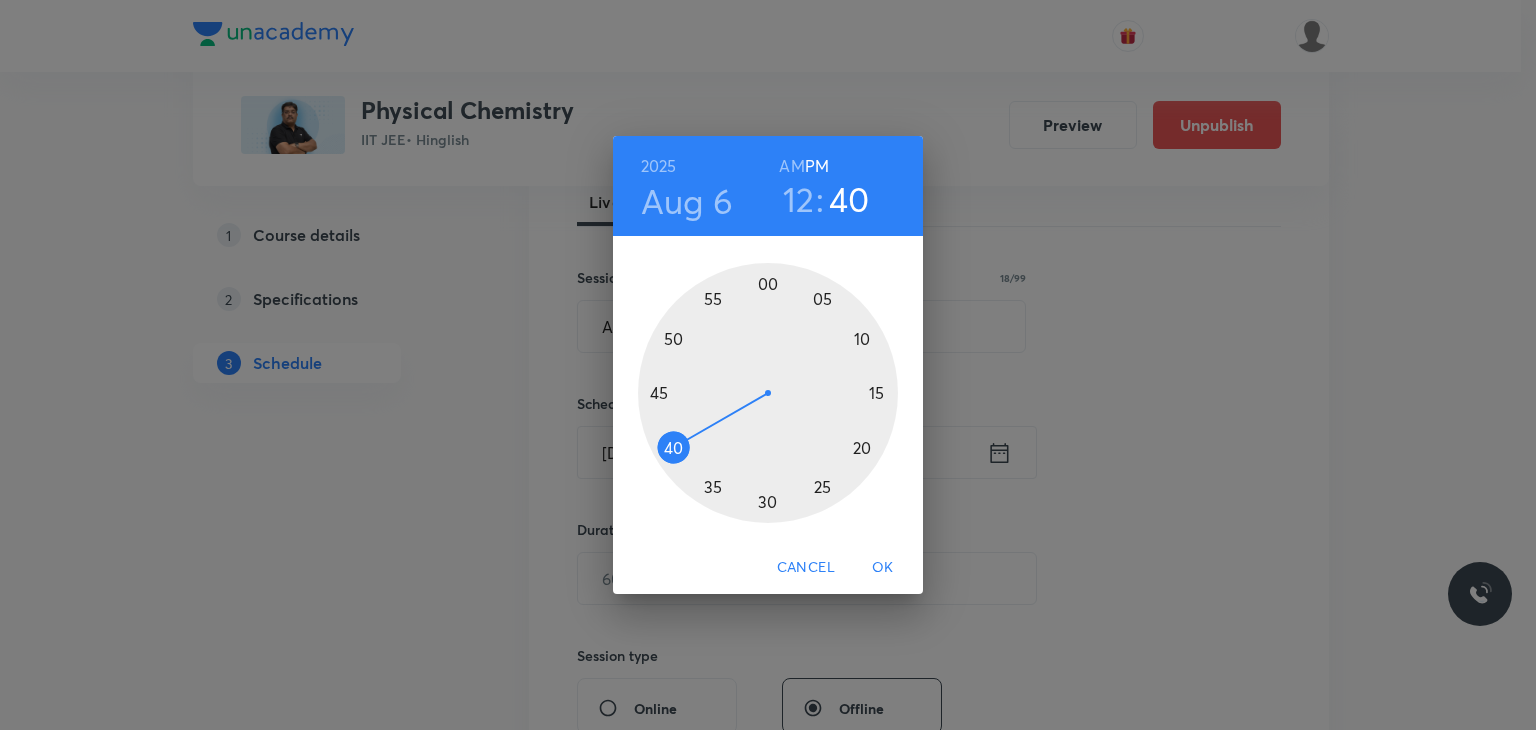 drag, startPoint x: 699, startPoint y: 464, endPoint x: 660, endPoint y: 451, distance: 41.109608 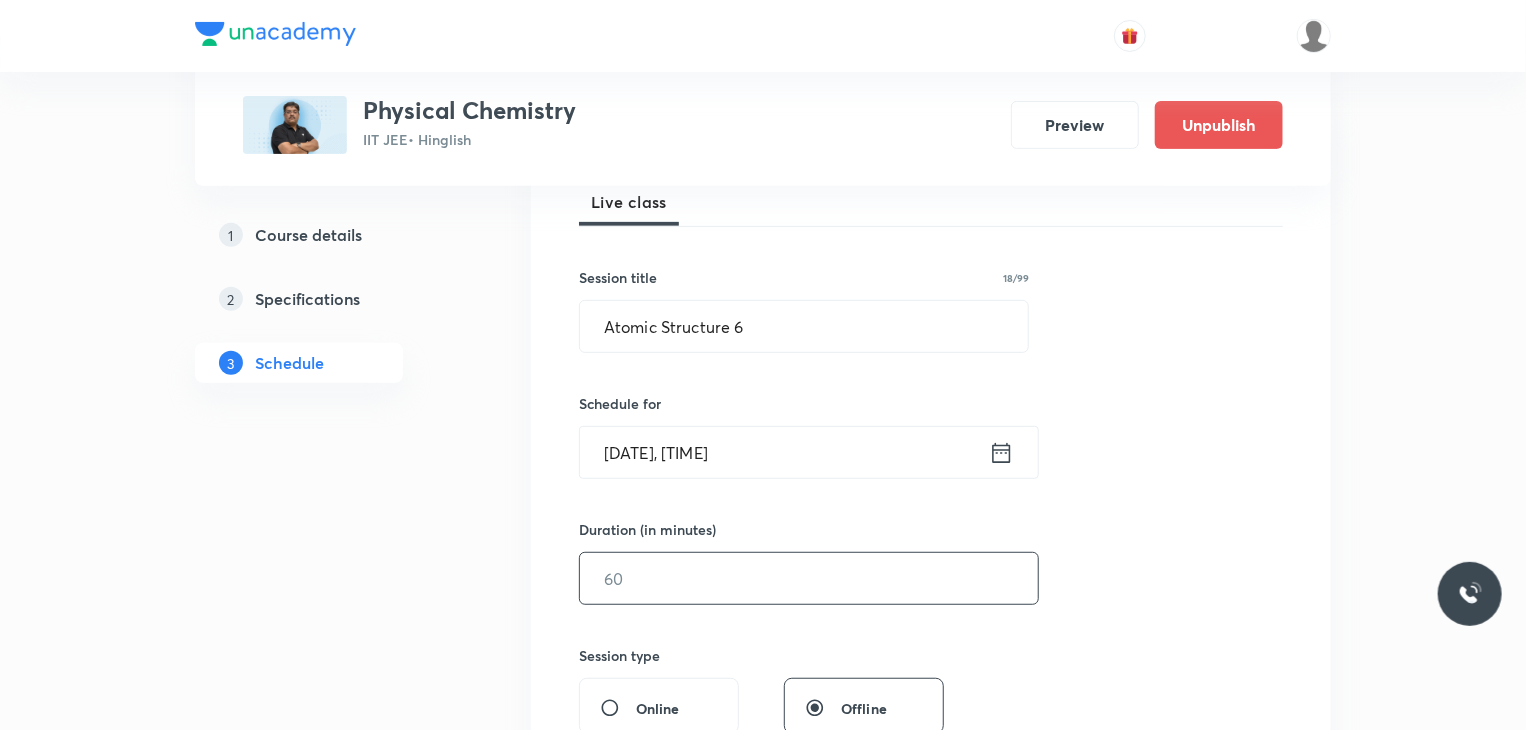 click at bounding box center [809, 578] 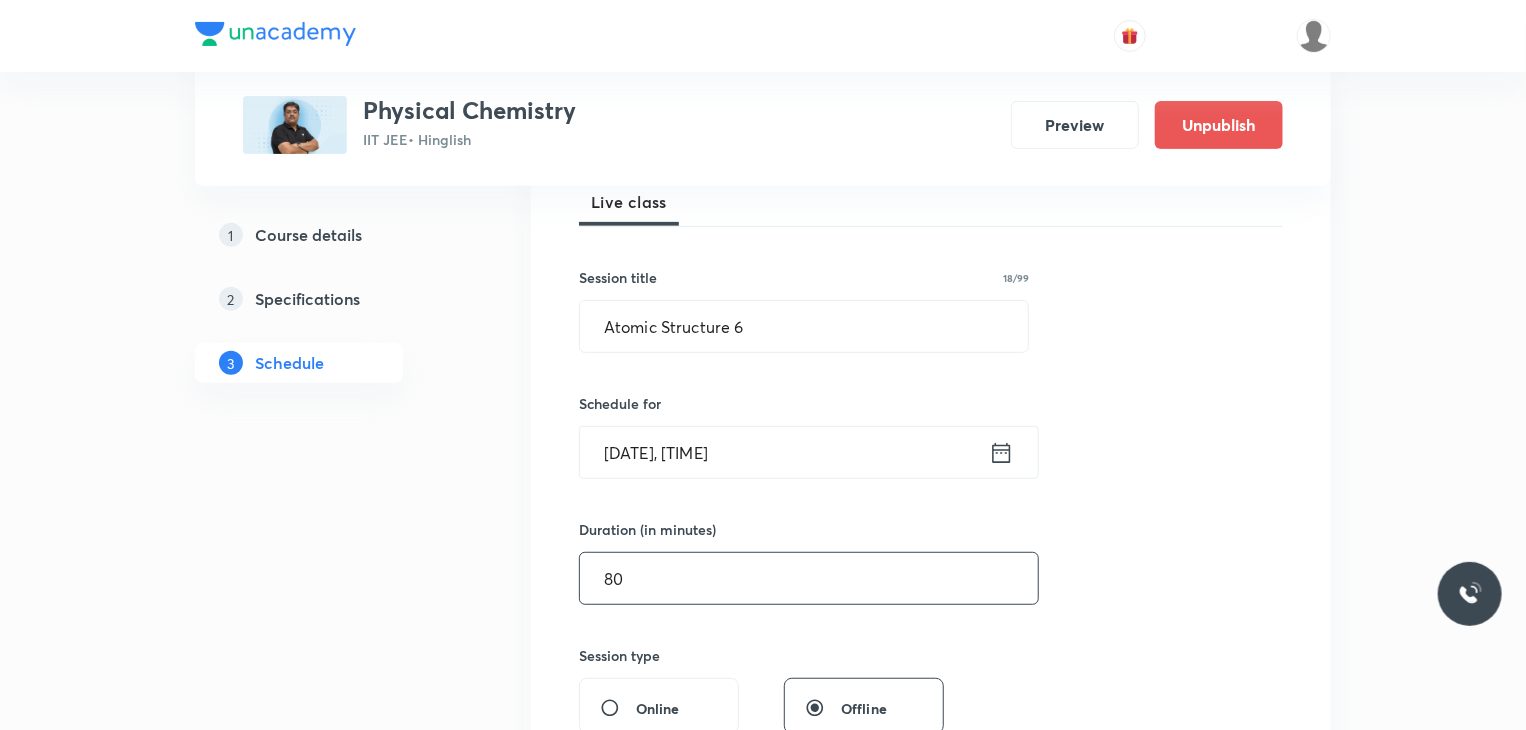 type on "80" 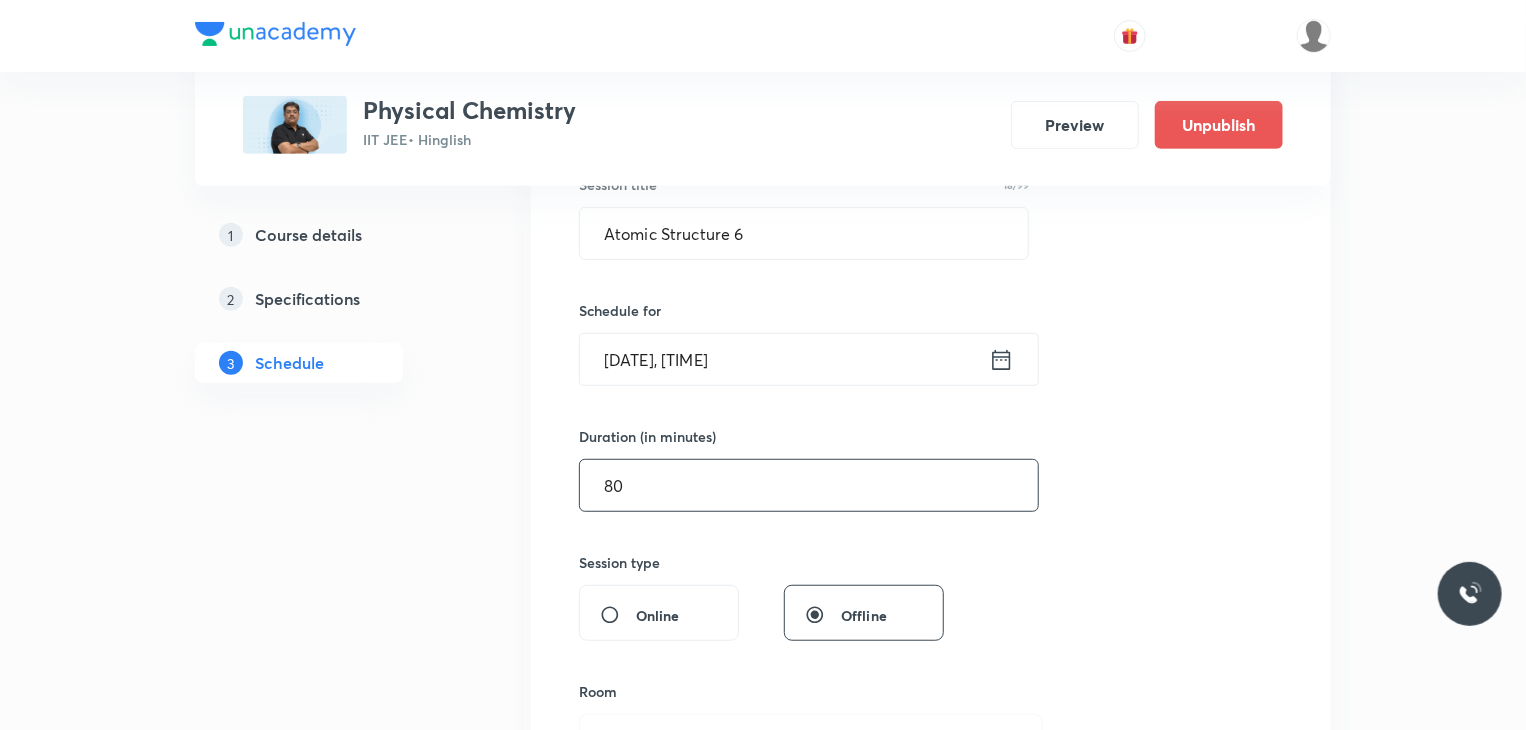 scroll, scrollTop: 700, scrollLeft: 0, axis: vertical 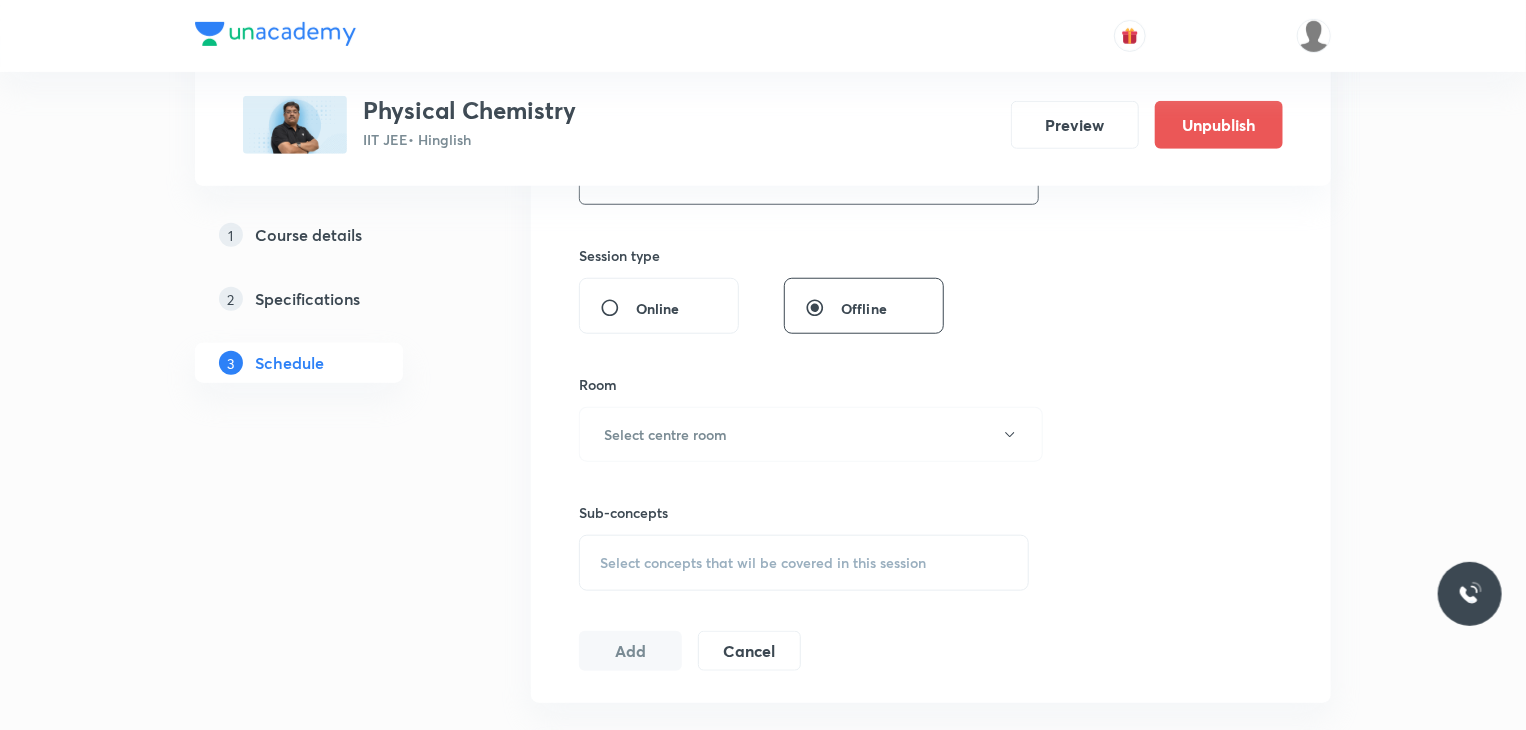 click on "Sub-concepts Select concepts that wil be covered in this session" at bounding box center [804, 526] 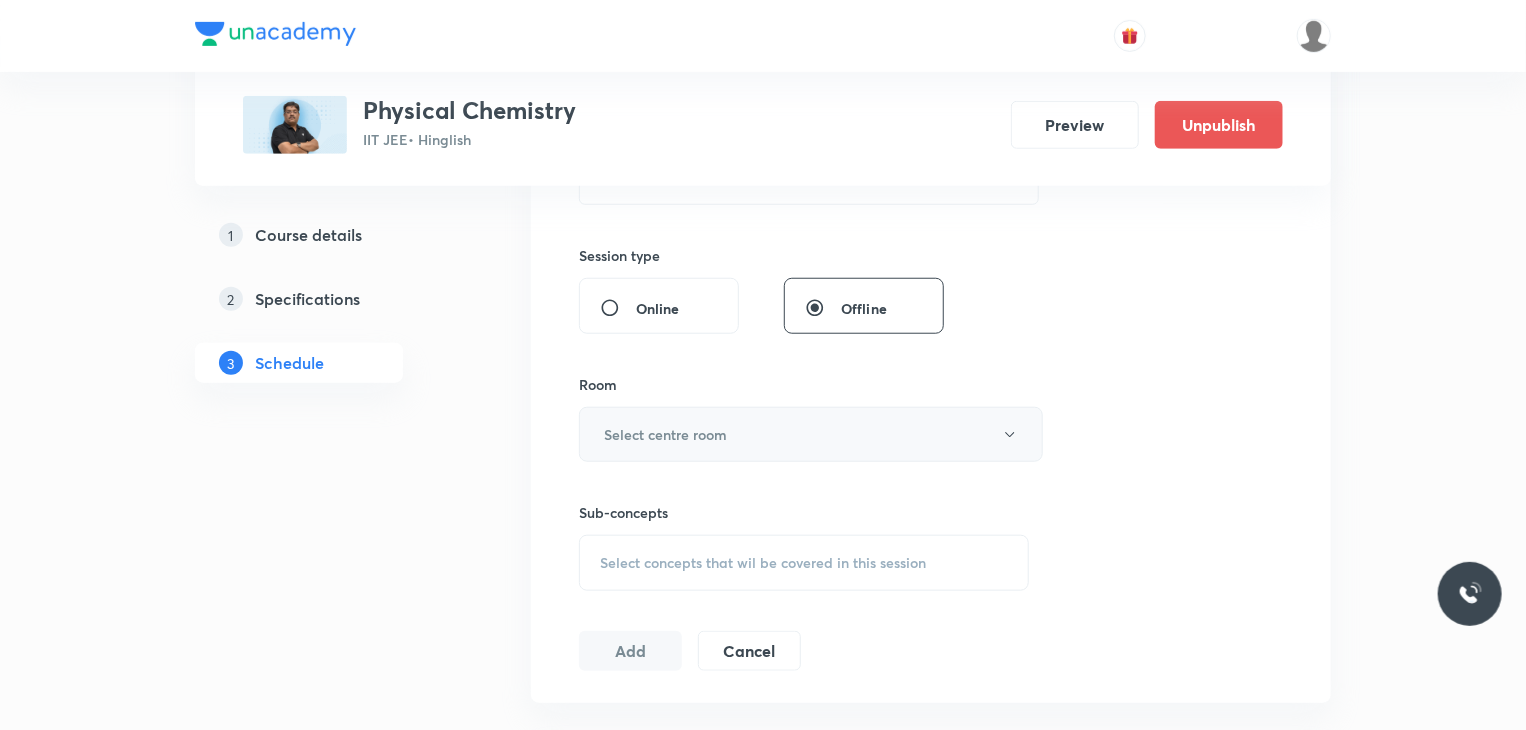 click on "Select centre room" at bounding box center (811, 434) 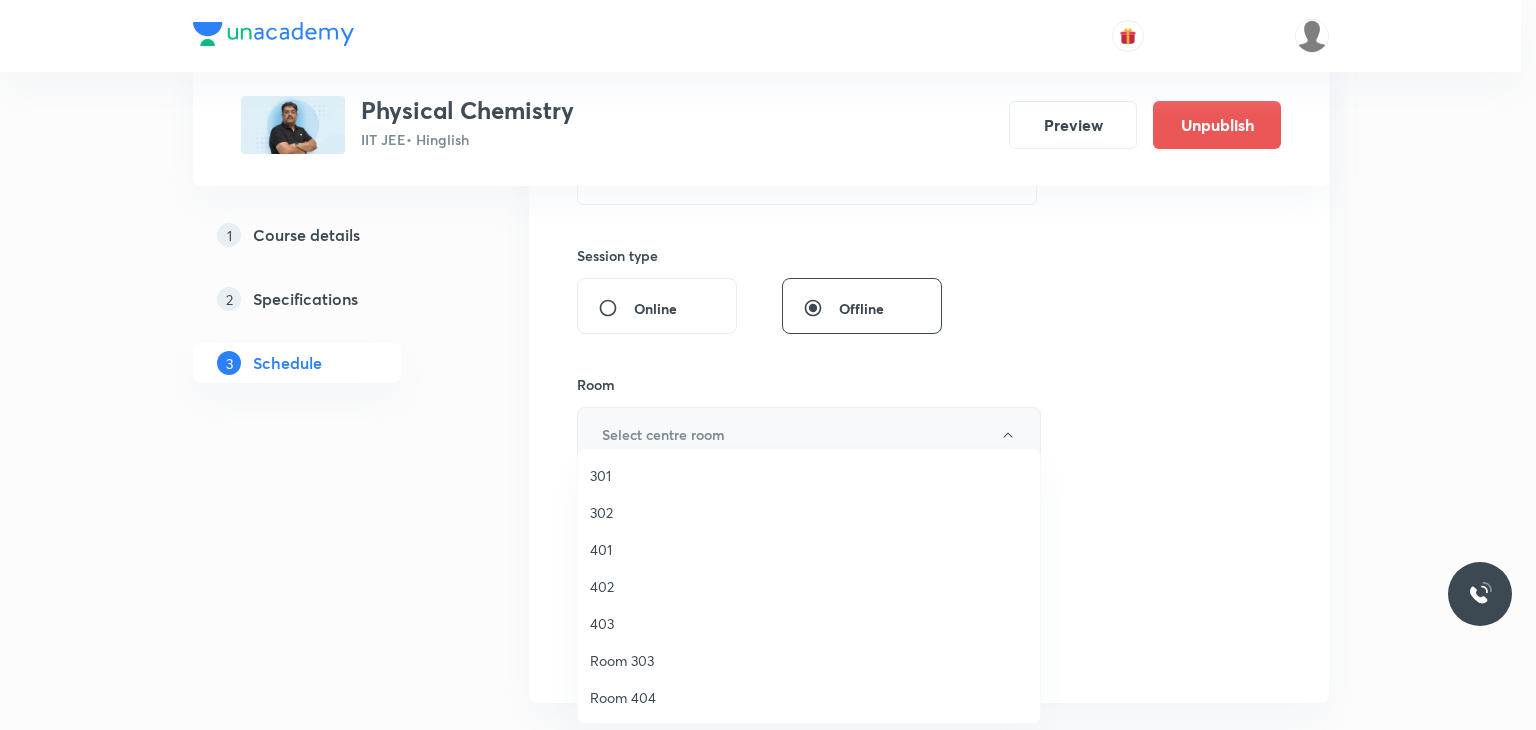 click on "302" at bounding box center [809, 512] 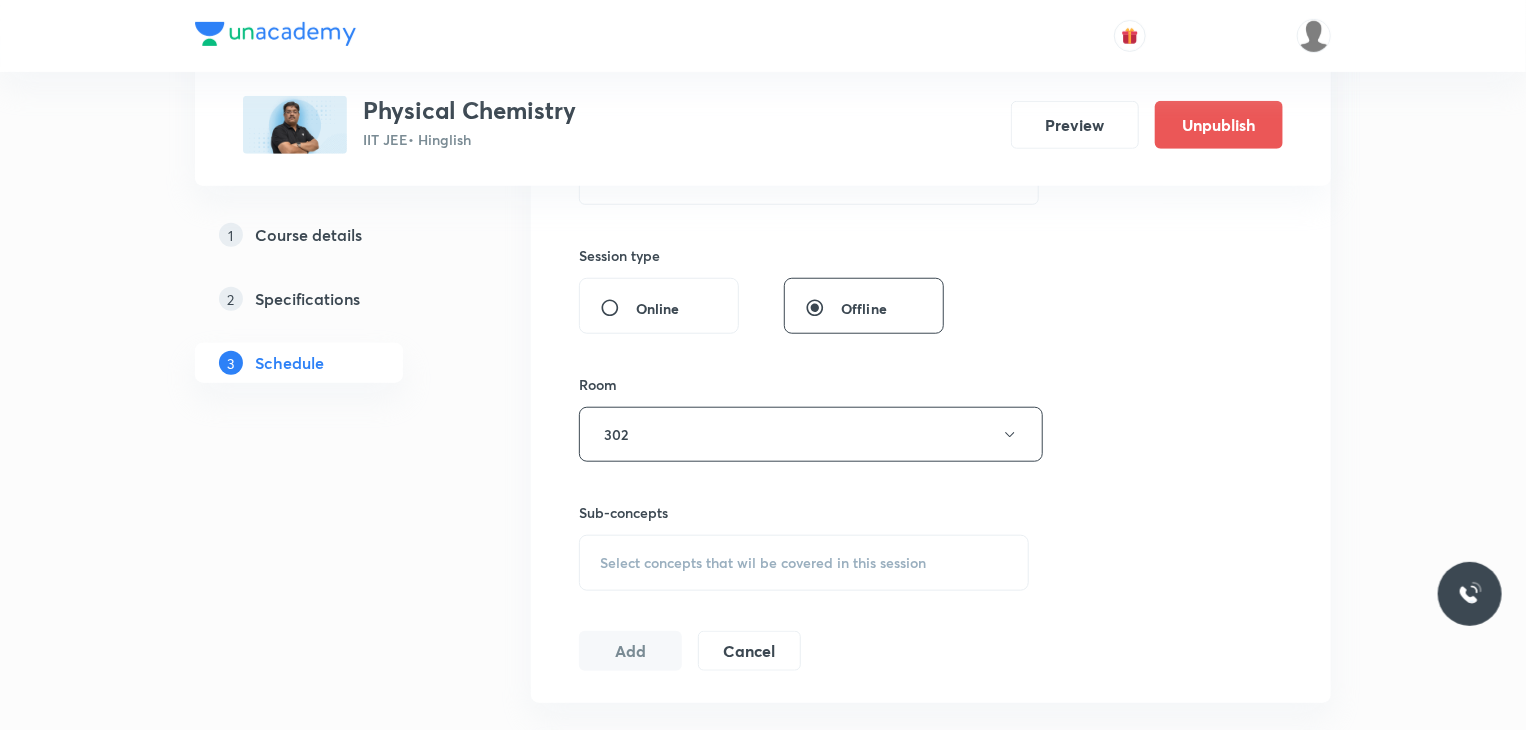 click on "Select concepts that wil be covered in this session" at bounding box center (763, 563) 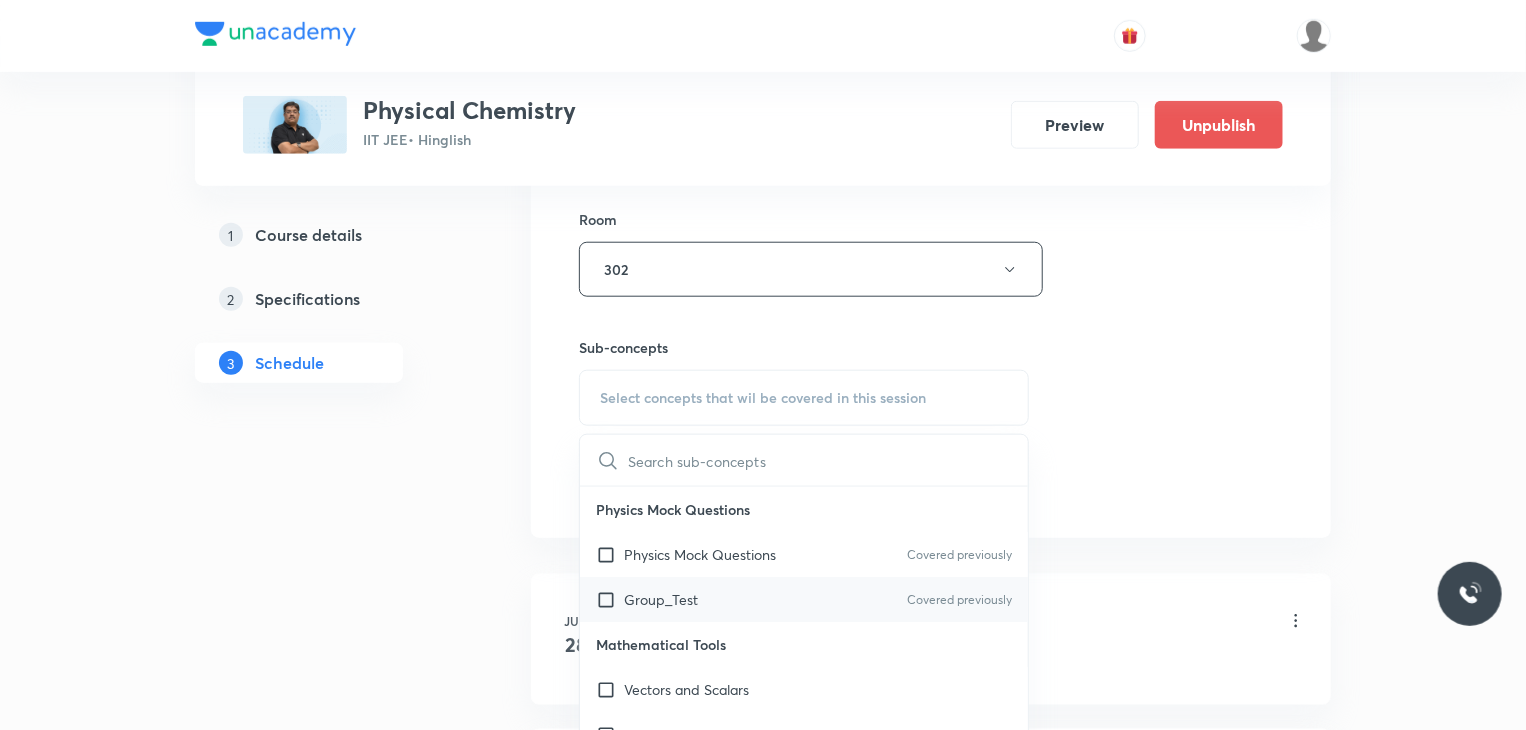 scroll, scrollTop: 900, scrollLeft: 0, axis: vertical 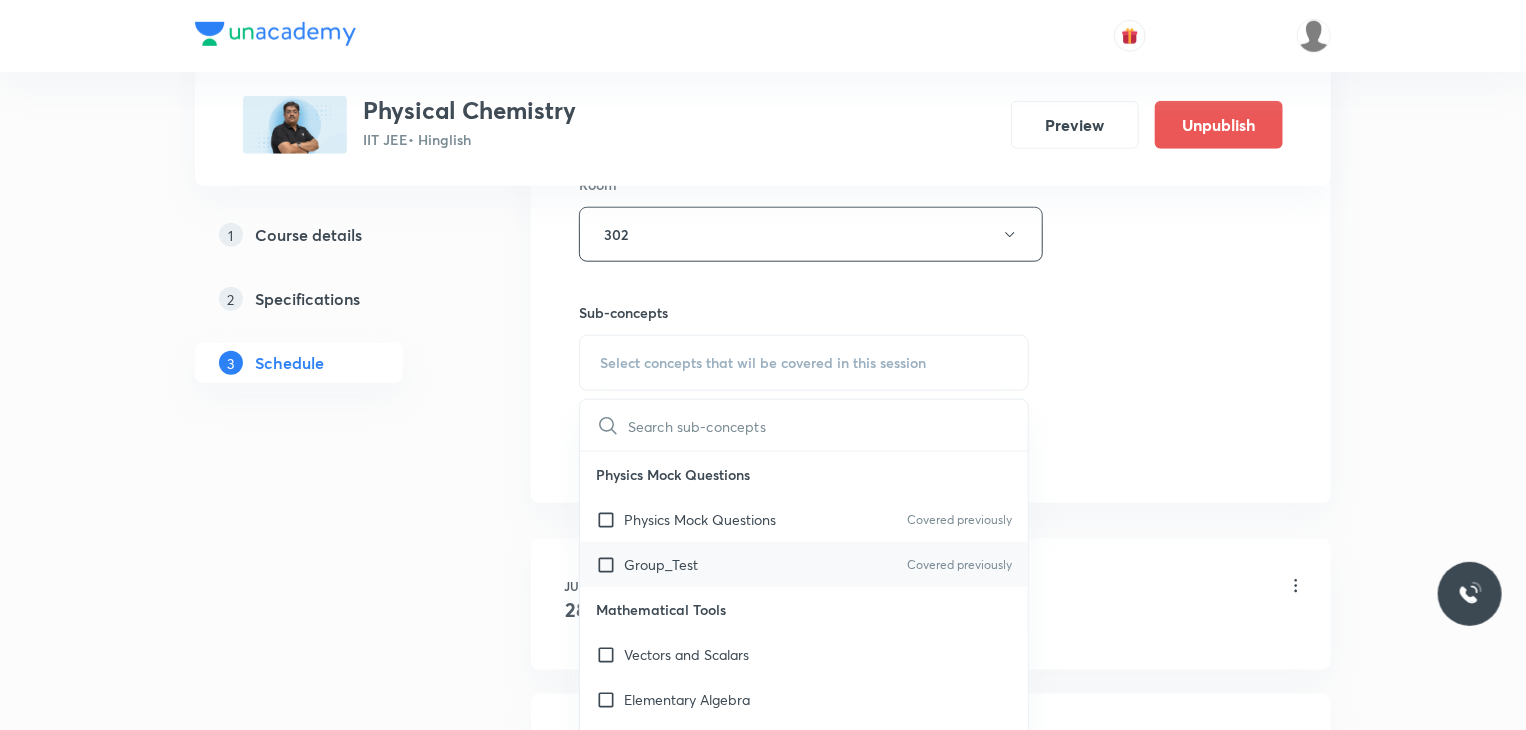 click on "Group_Test Covered previously" at bounding box center [804, 564] 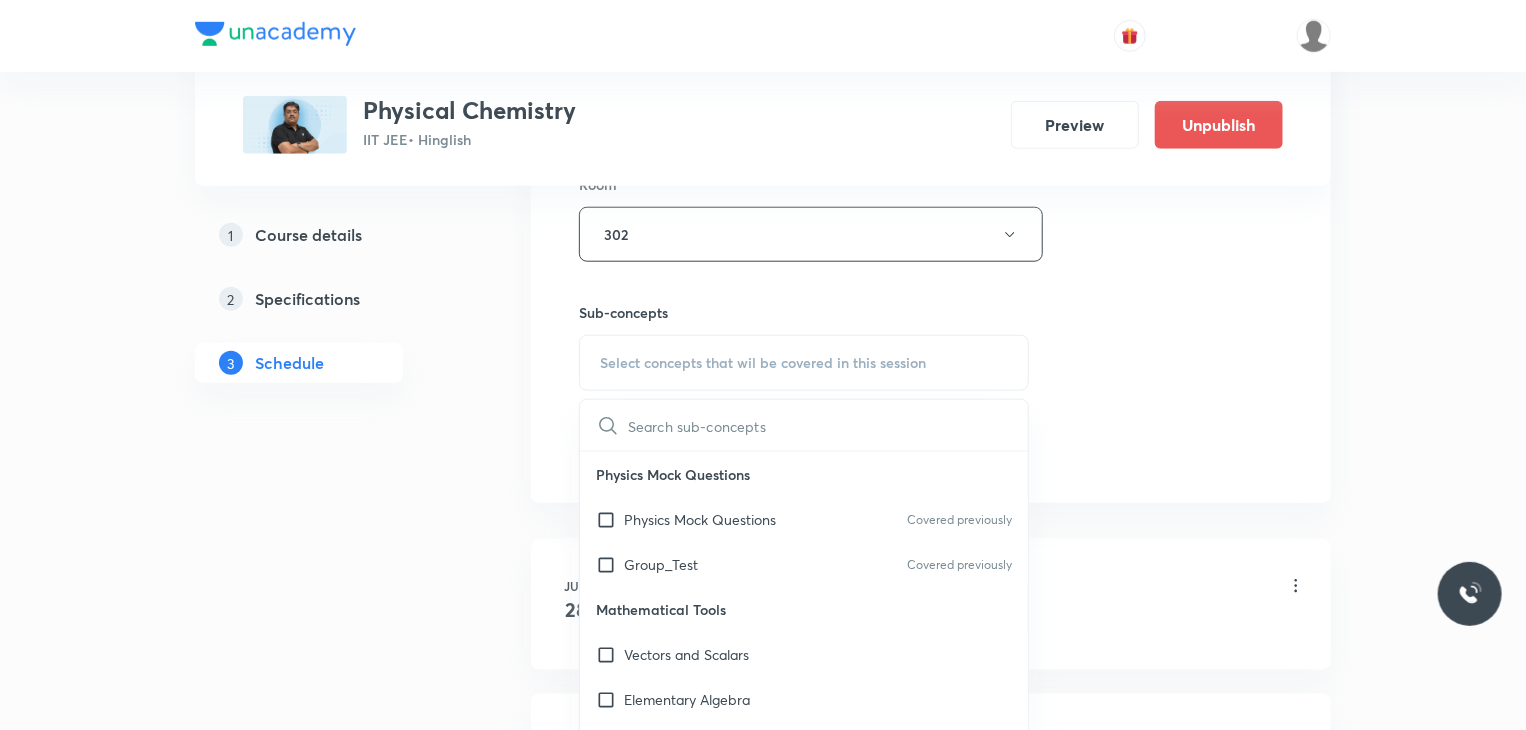 checkbox on "true" 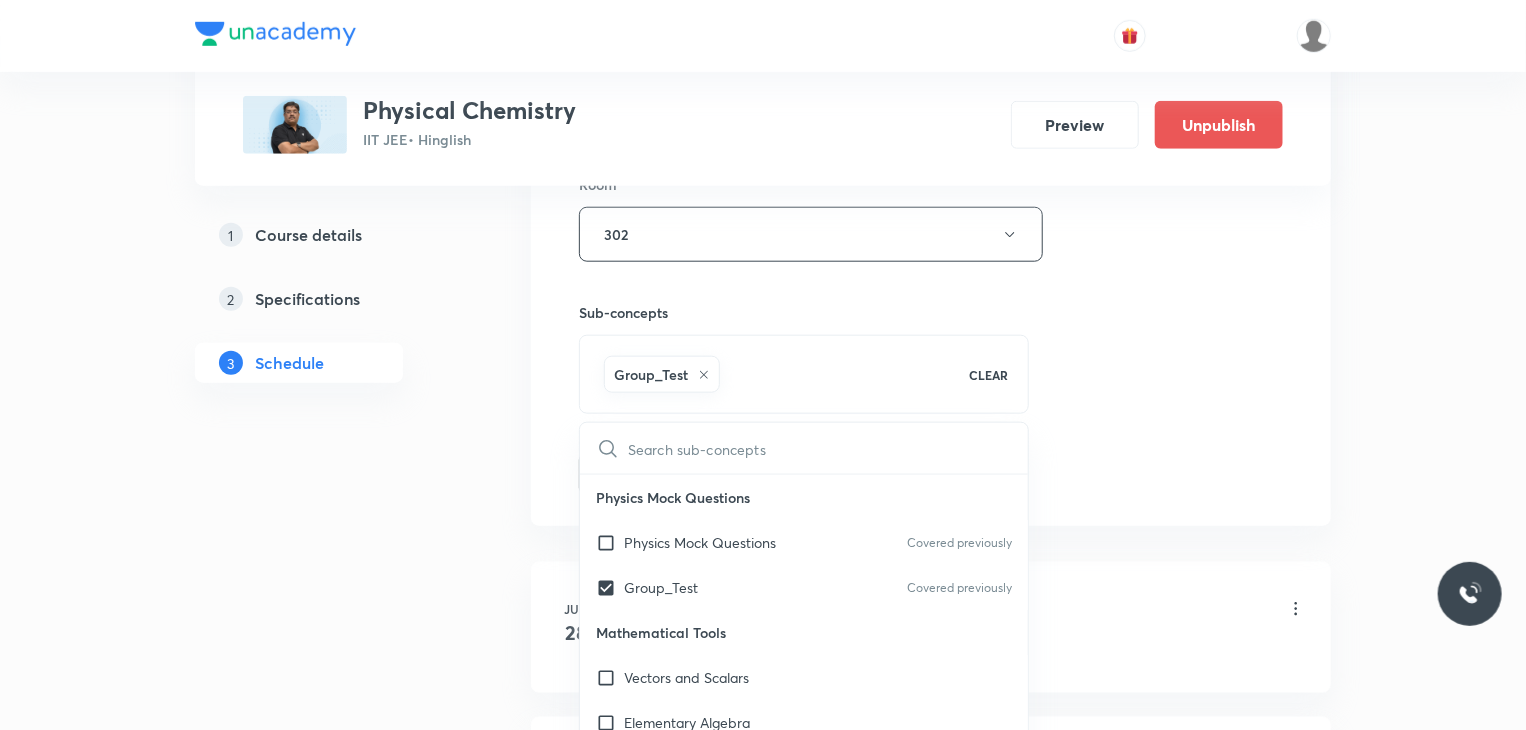 click on "Session  17 Live class Session title 18/99 Atomic Structure 6 ​ Schedule for Aug 6, 2025, 12:40 PM ​ Duration (in minutes) 80 ​   Session type Online Offline Room 302 Sub-concepts Group_Test CLEAR ​ Physics Mock Questions Physics Mock Questions Covered previously Group_Test Covered previously Mathematical Tools Vectors and Scalars  Elementary Algebra Basic Trigonometry Addition of Vectors 2D and 3D Geometry Representation of Vector  Components of a Vector Functions Unit Vectors Differentiation Integration Rectangular Components of a Vector in Three Dimensions Position Vector Use of Differentiation & Integration in One Dimensional Motion Displacement Vector Derivatives of Equations of Motion by Calculus Vectors Product of Two Vectors Differentiation: Basic Formula and Rule Definite Integration and Area Under The Curve Maxima and Minima Chain Rule Cross Product Dot-Product Resolution of Vectors Subtraction of Vectors Addition of More than Two Vectors Units & Dimensions Physical quantity Error Analysis" at bounding box center [931, 13] 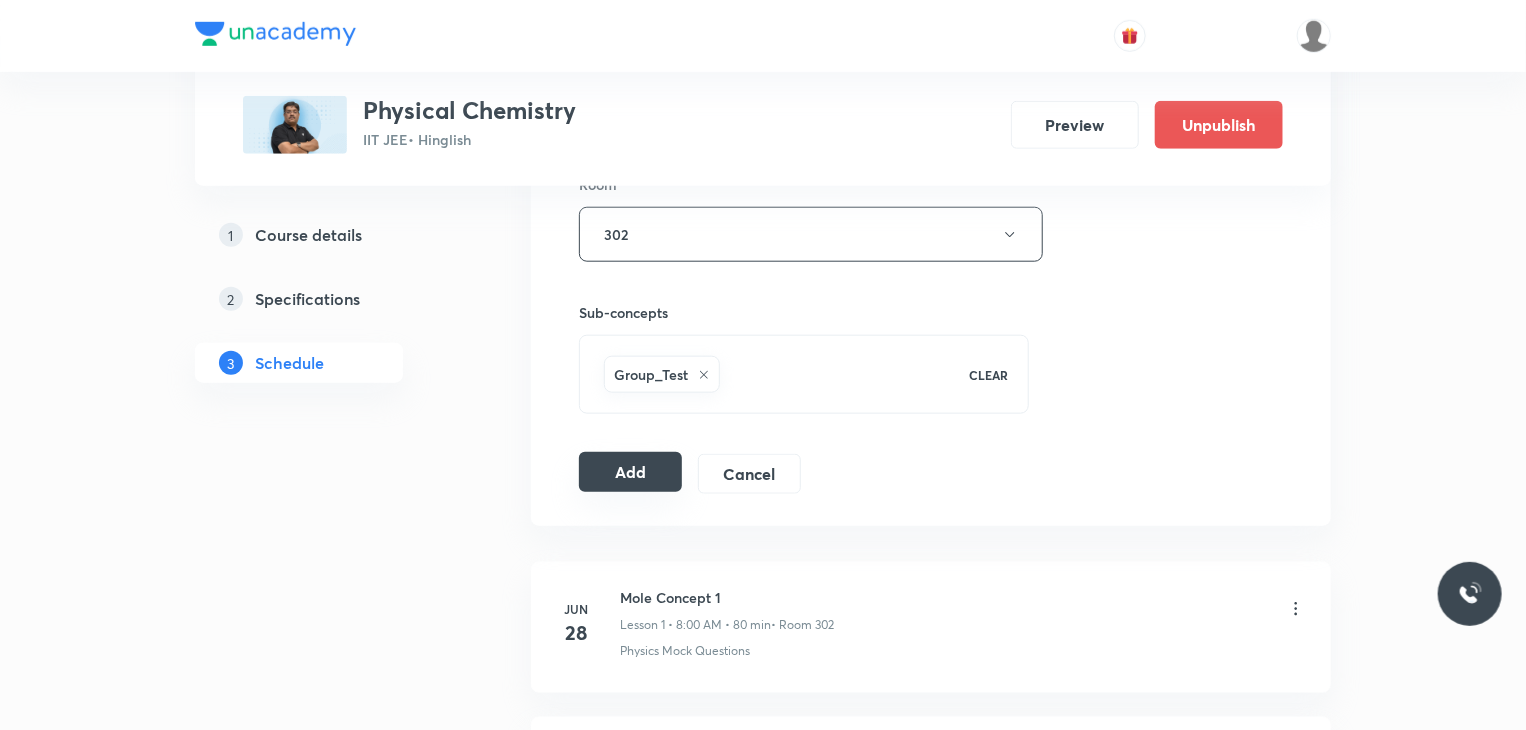 click on "Add" at bounding box center [630, 472] 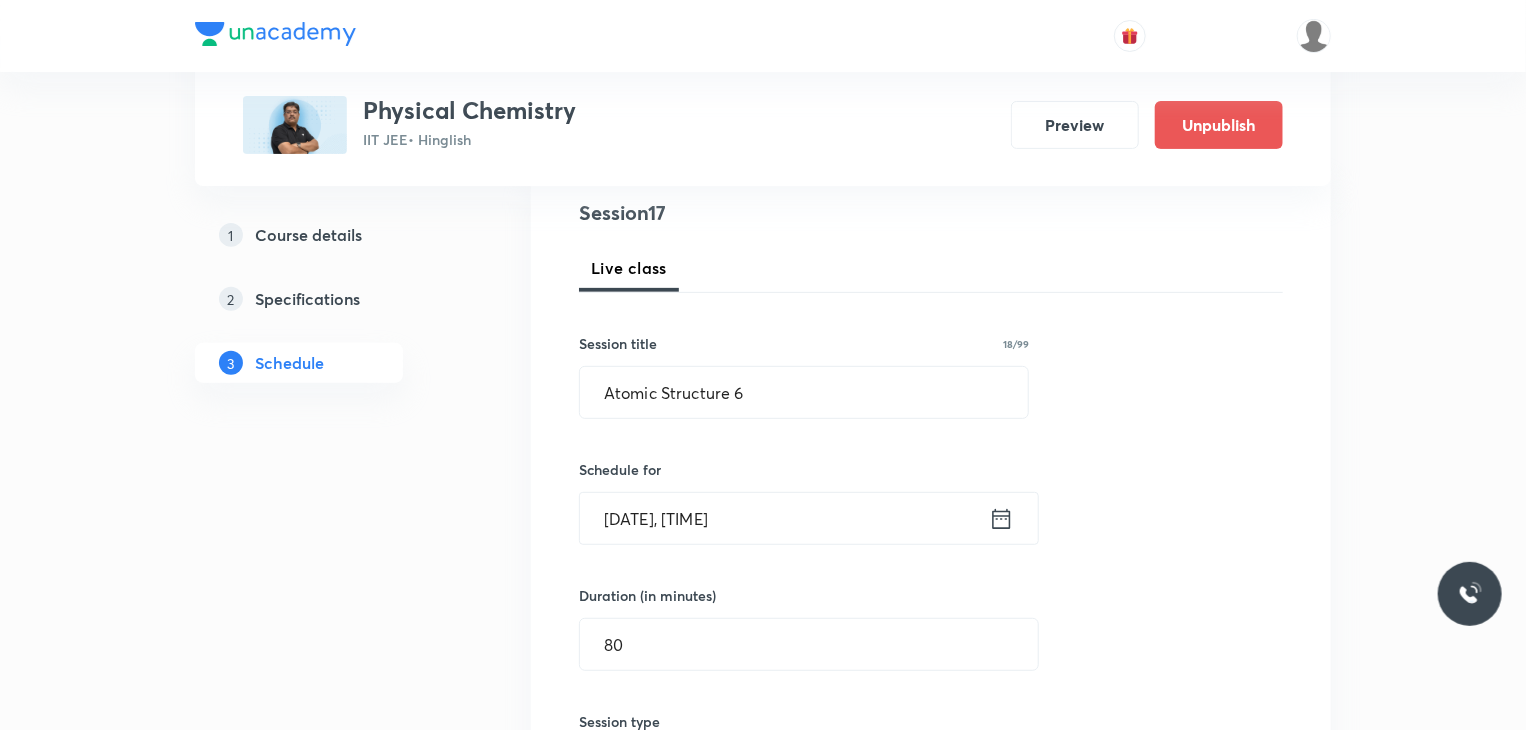 scroll, scrollTop: 200, scrollLeft: 0, axis: vertical 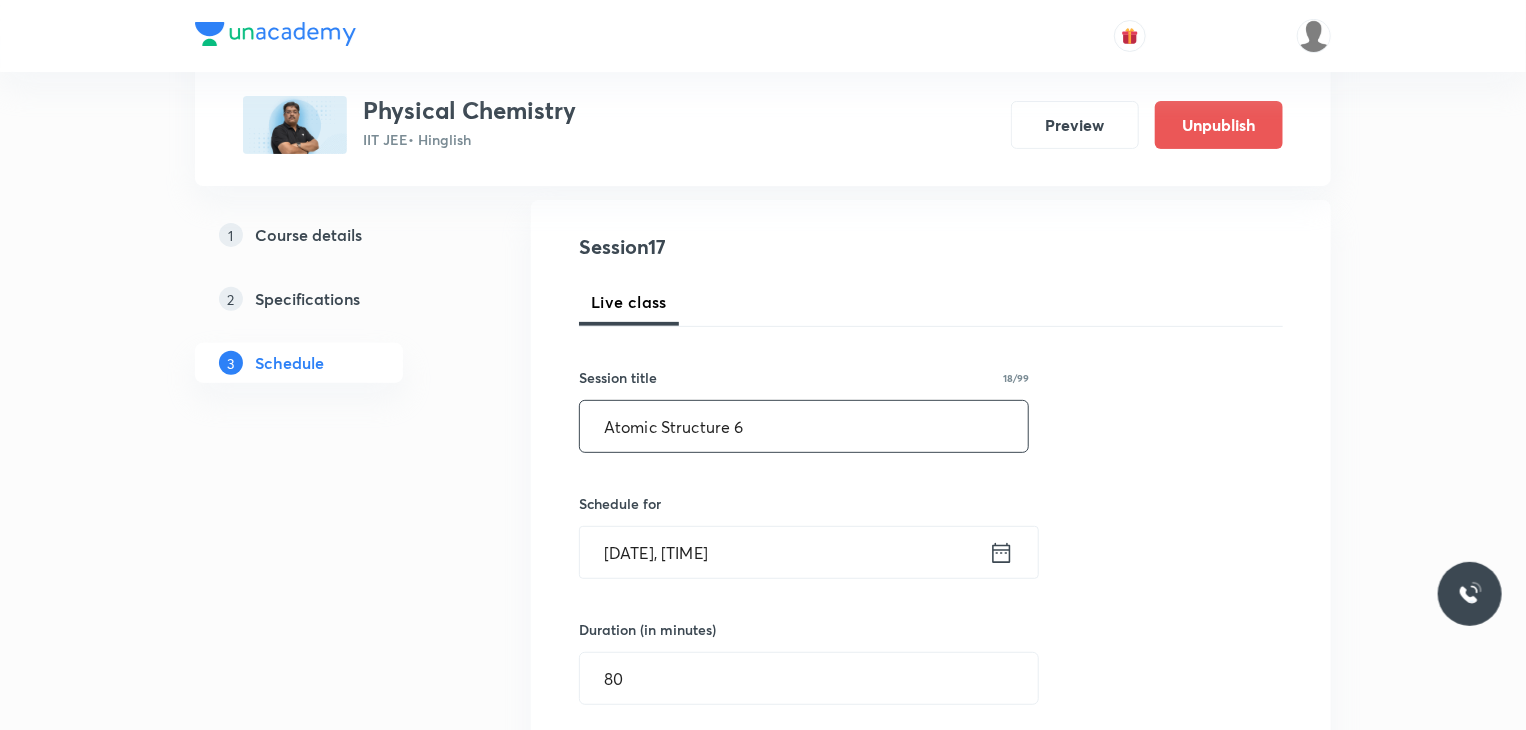 click on "Atomic Structure 6" at bounding box center (804, 426) 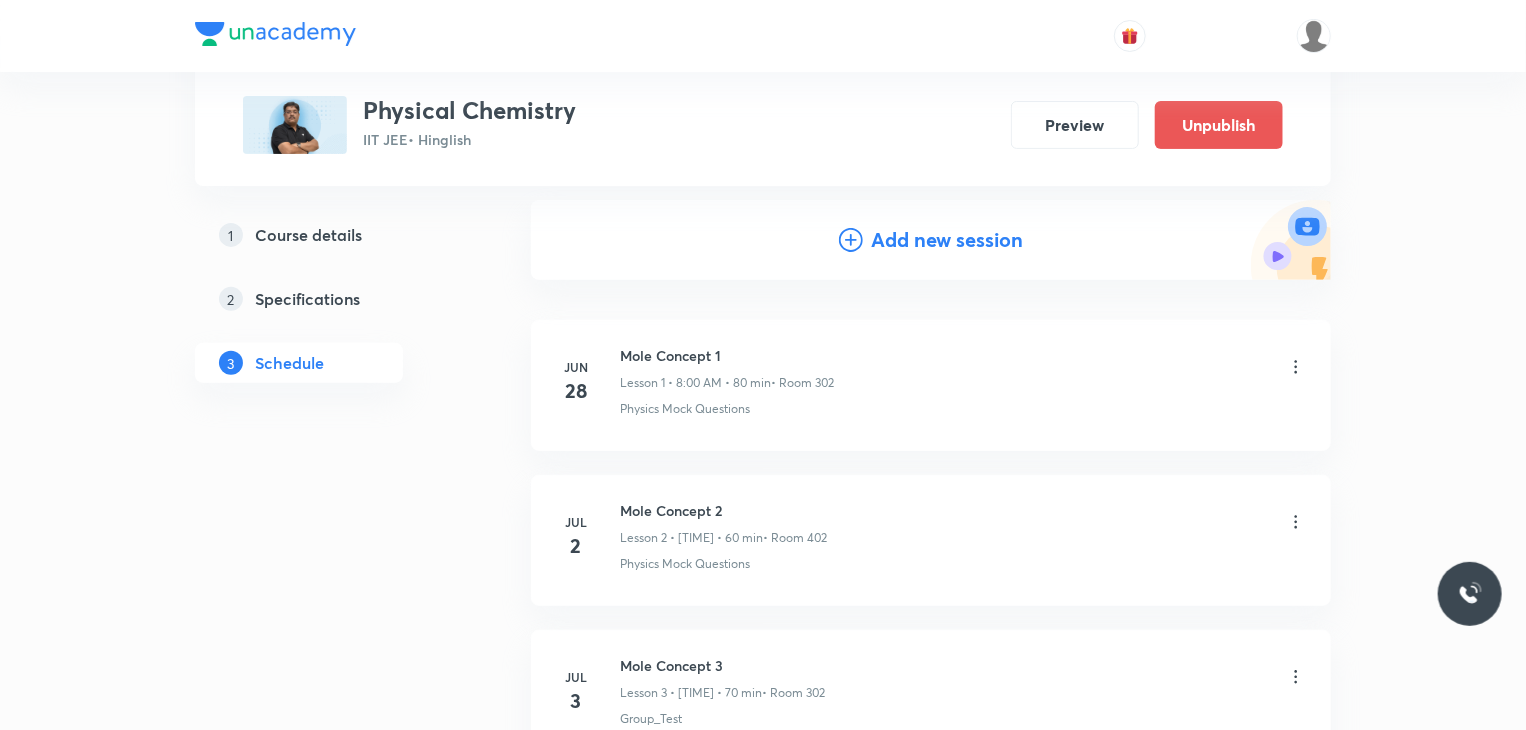 click on "Add new session" at bounding box center [947, 240] 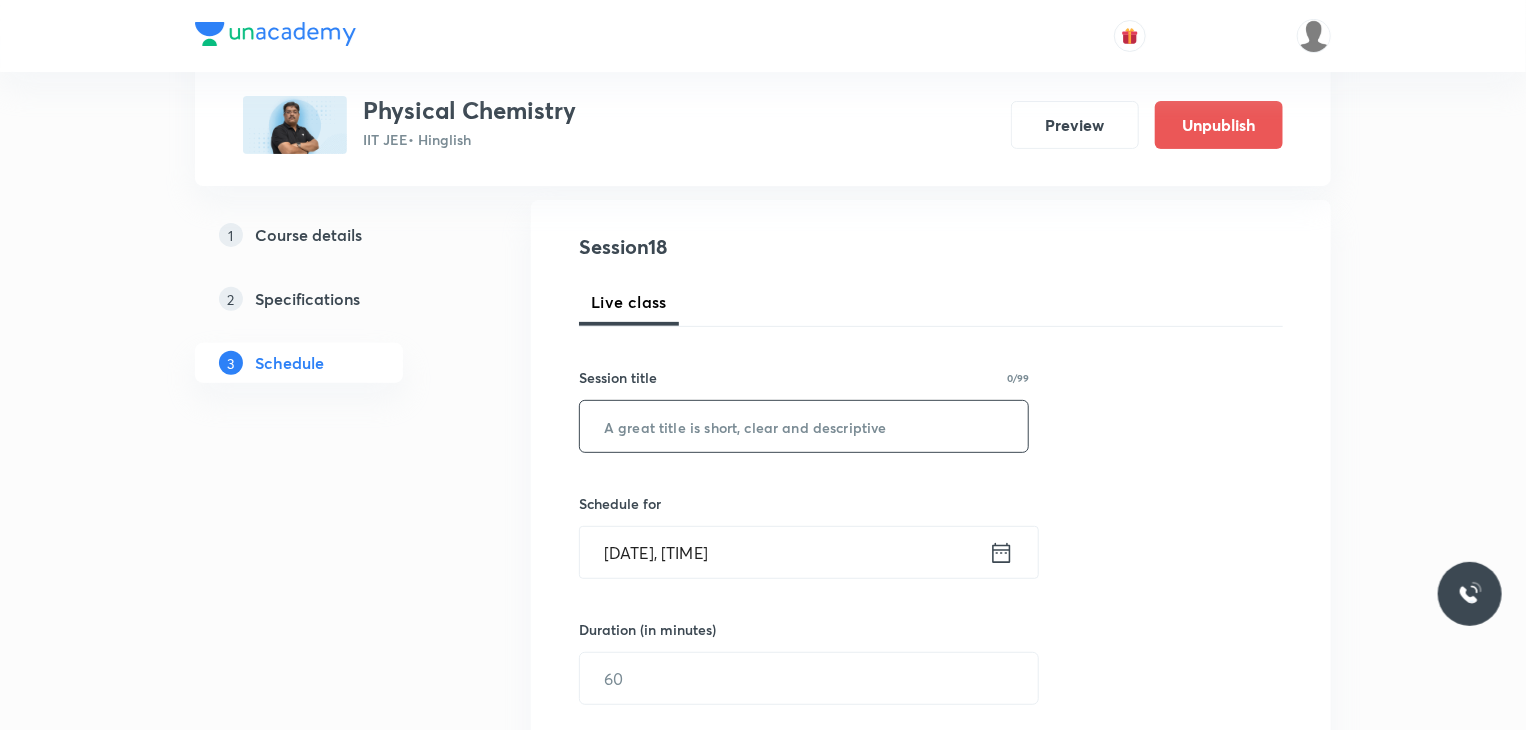 click at bounding box center [804, 426] 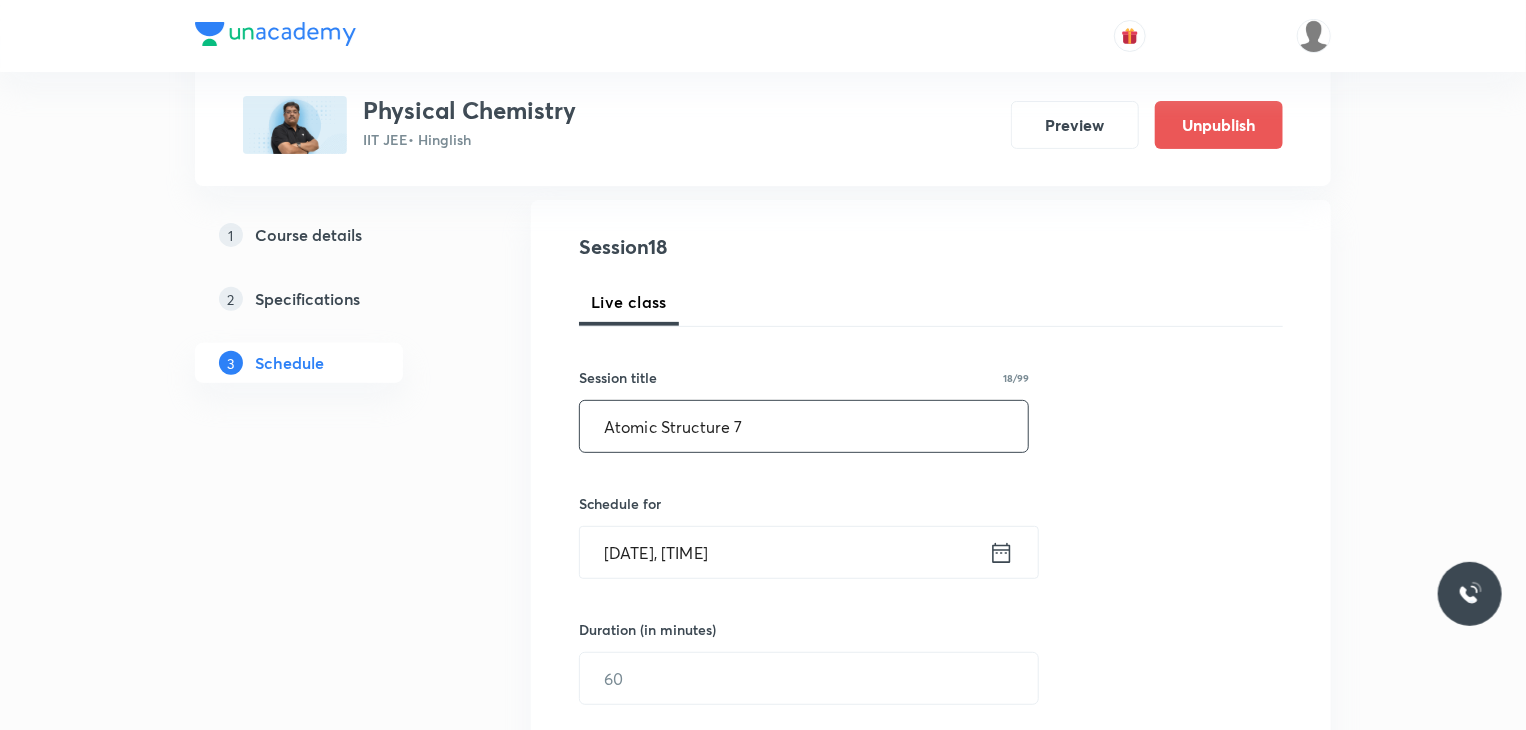 type on "Atomic Structure 7" 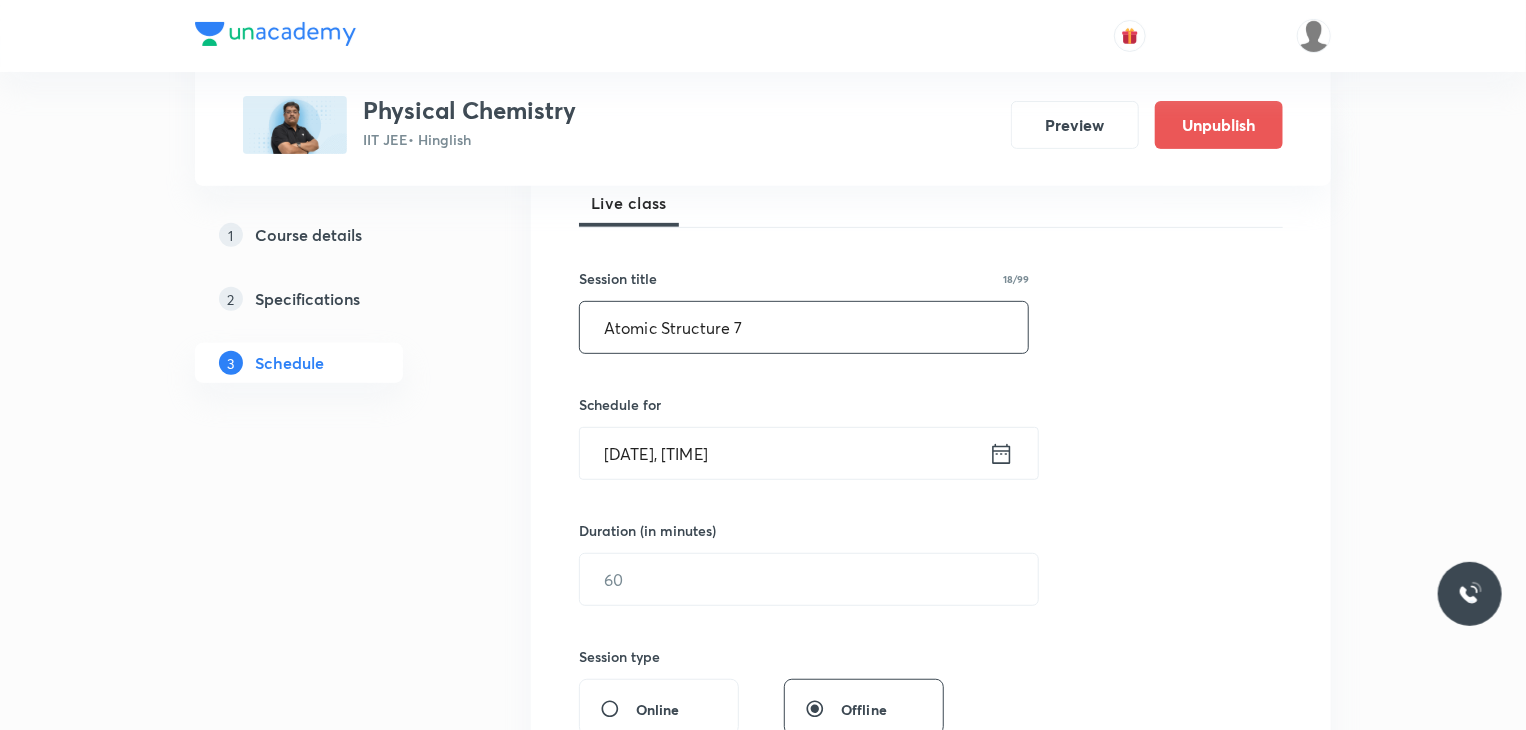 scroll, scrollTop: 300, scrollLeft: 0, axis: vertical 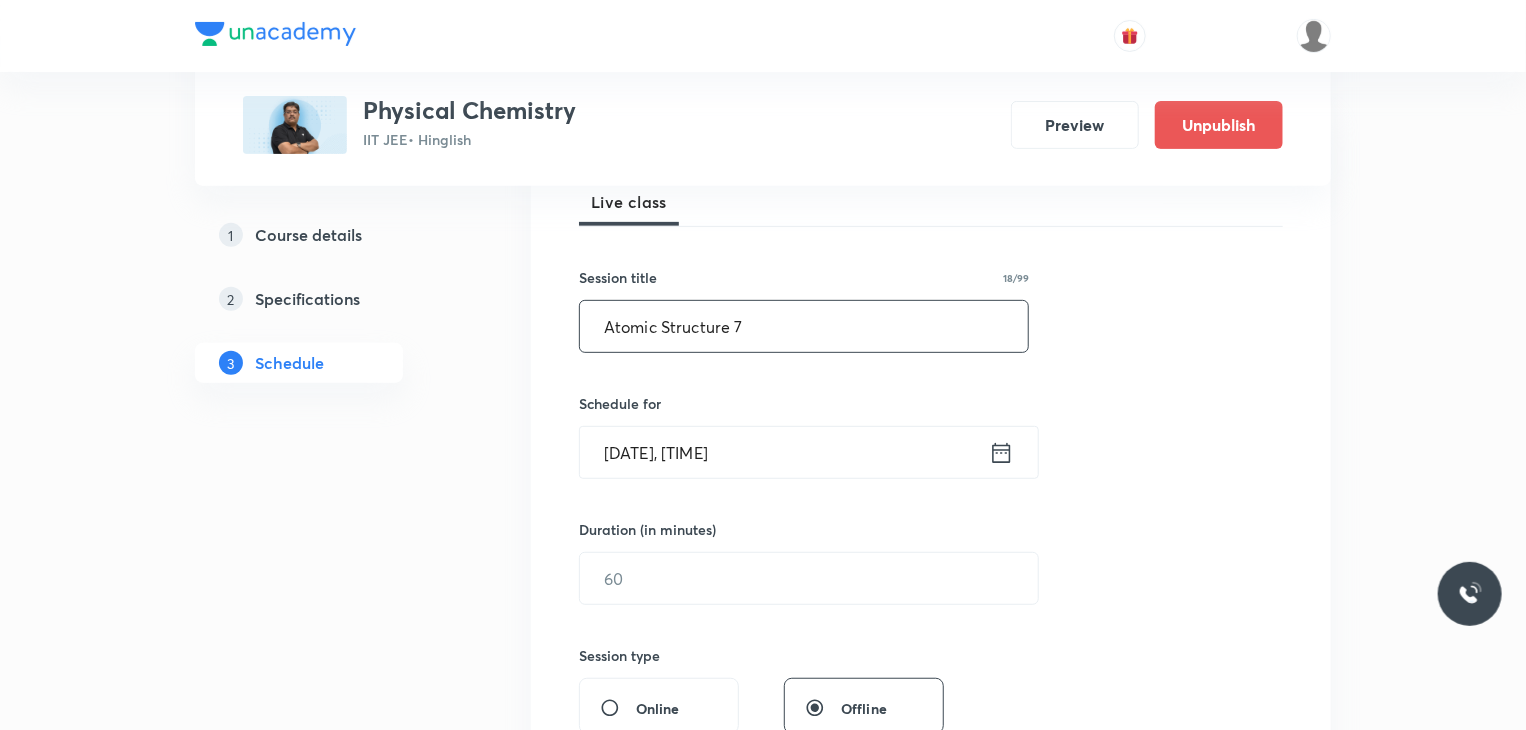click on "Schedule for" at bounding box center (804, 403) 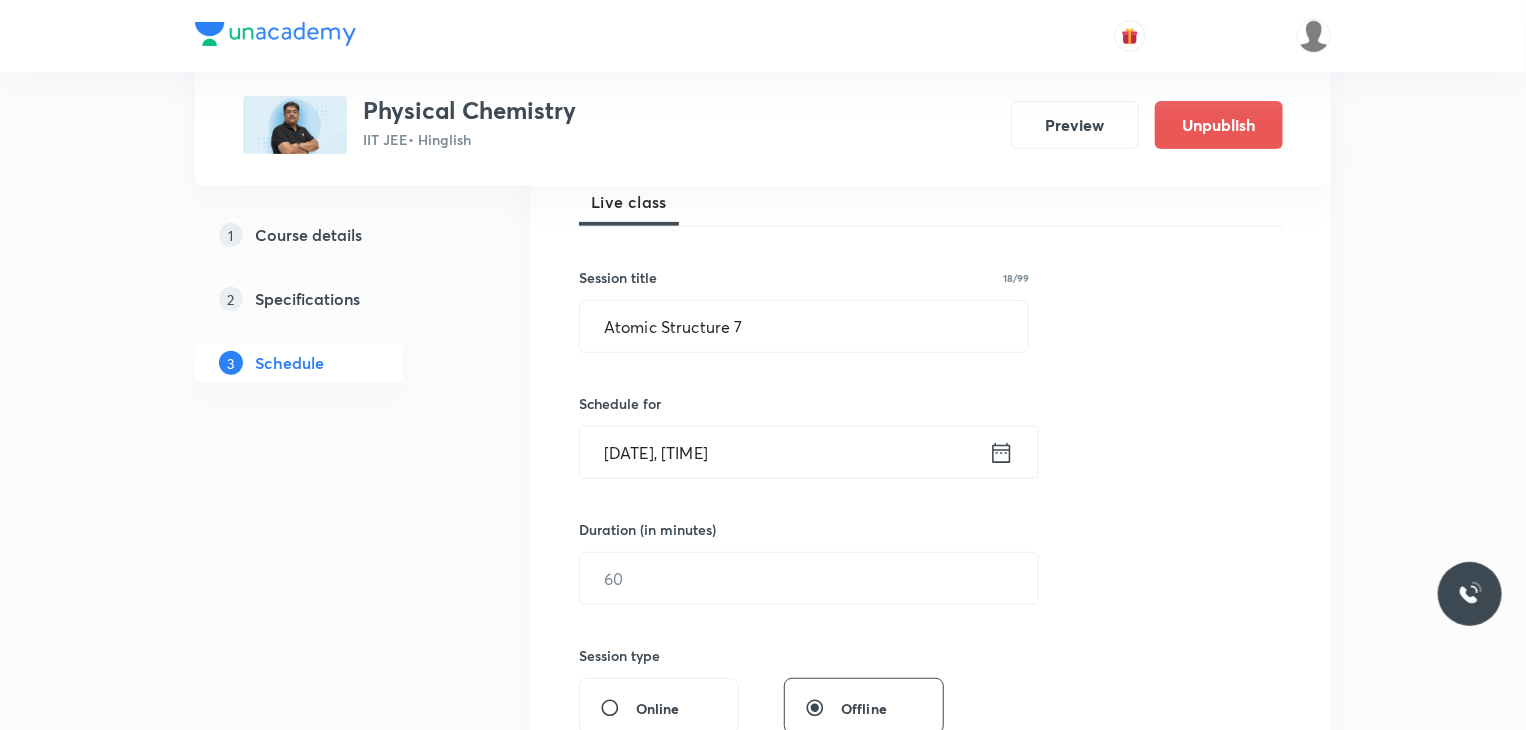 click on "Schedule for Aug 2, 2025, 6:36 PM ​" at bounding box center (804, 436) 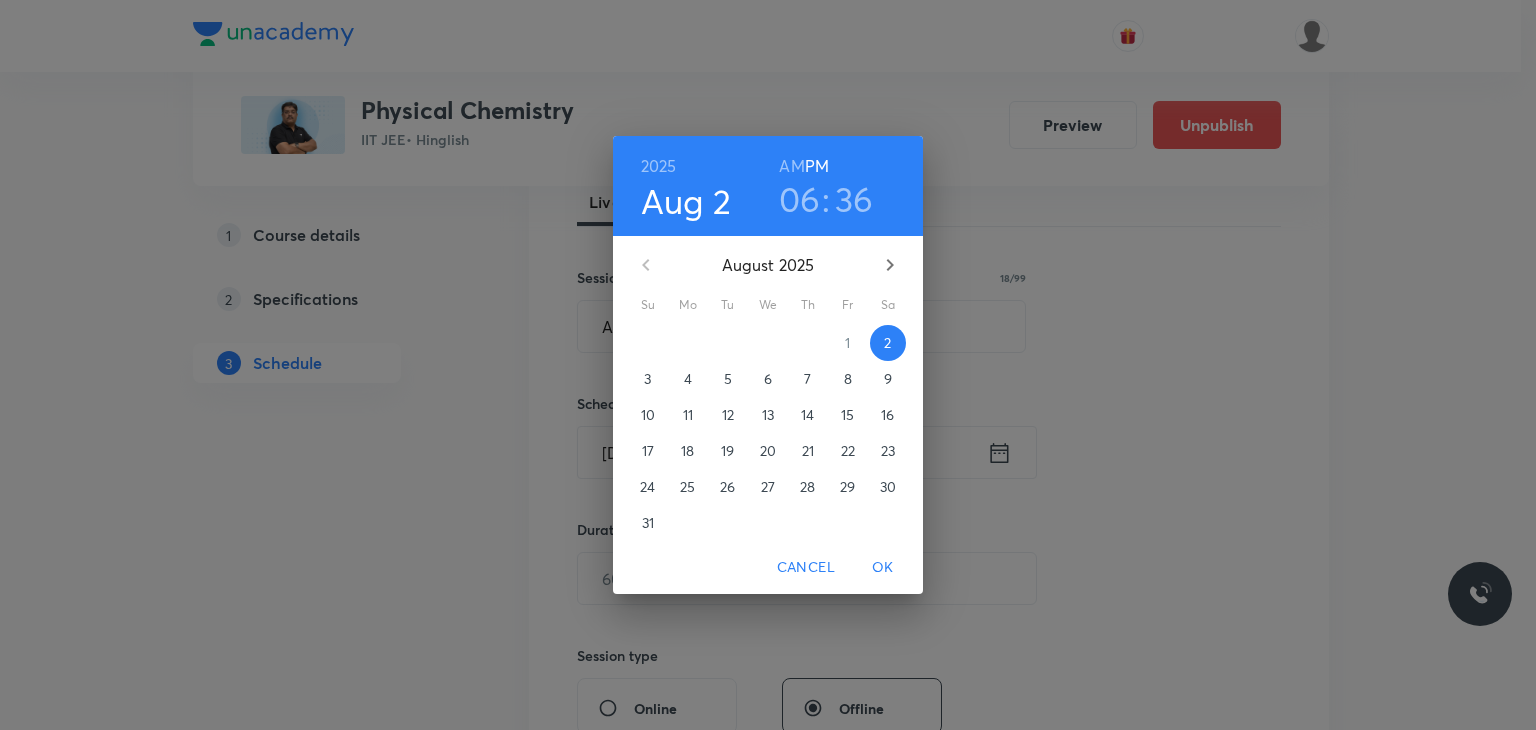 click on "8" at bounding box center [848, 379] 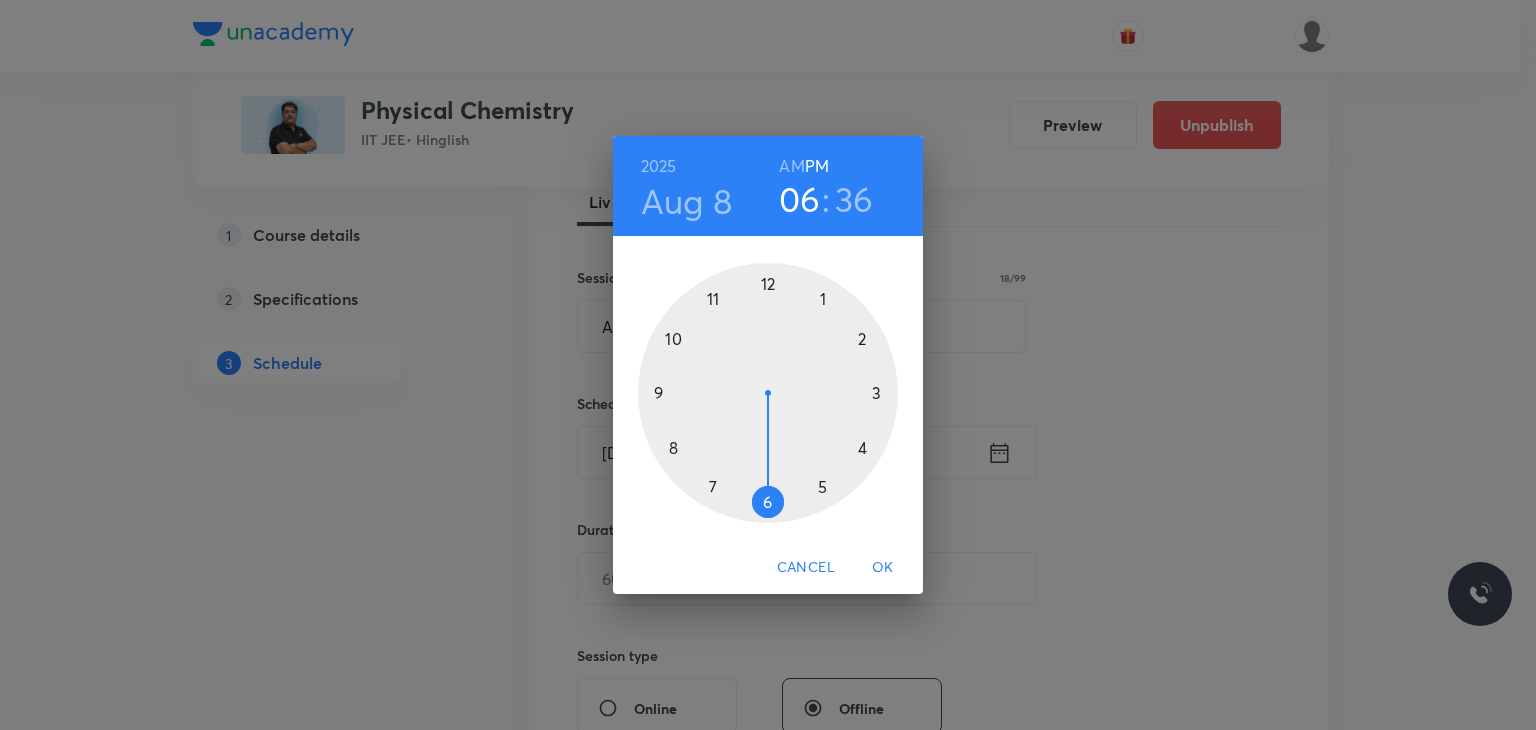 click on "2025 Aug 8 06 : 36 AM PM" at bounding box center [768, 186] 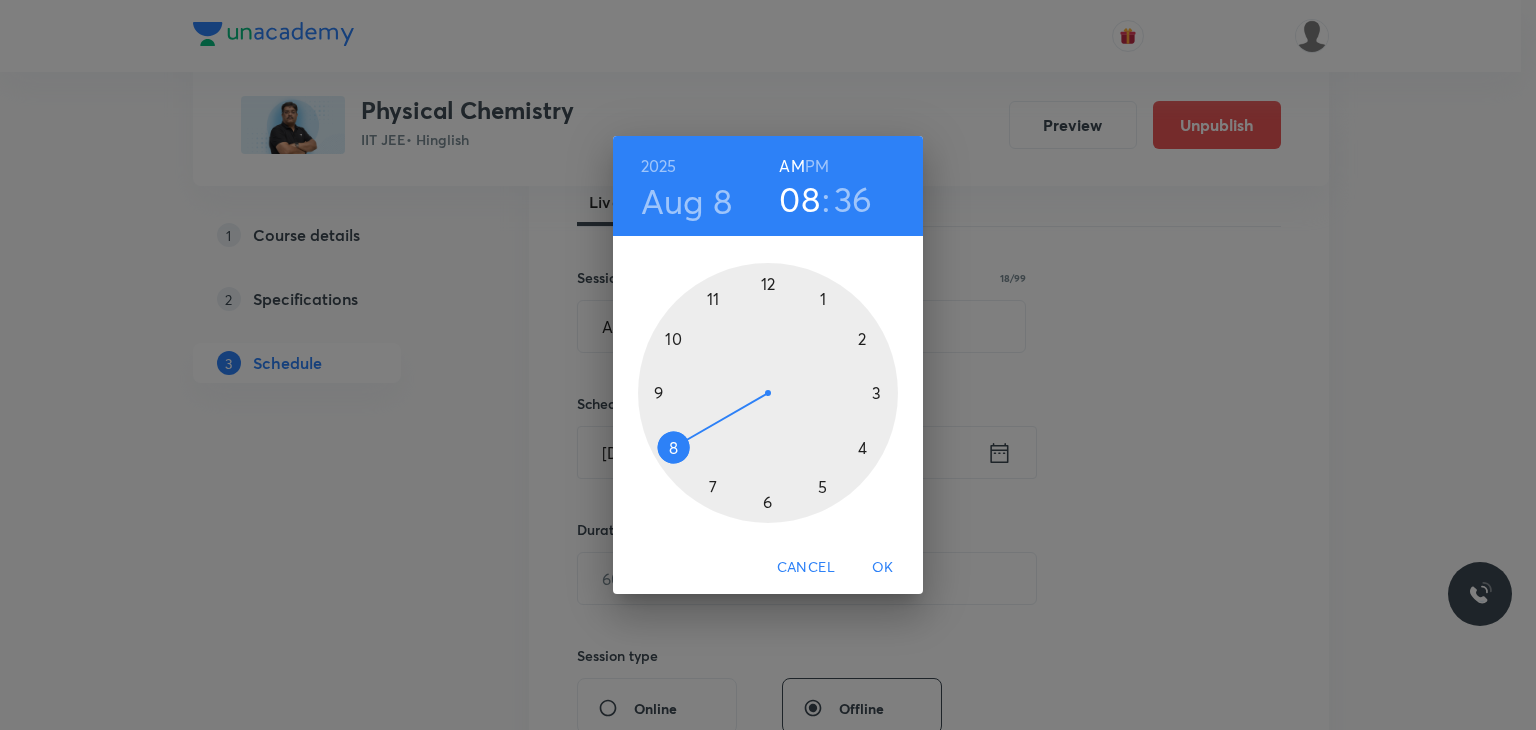 drag, startPoint x: 712, startPoint y: 375, endPoint x: 672, endPoint y: 447, distance: 82.36504 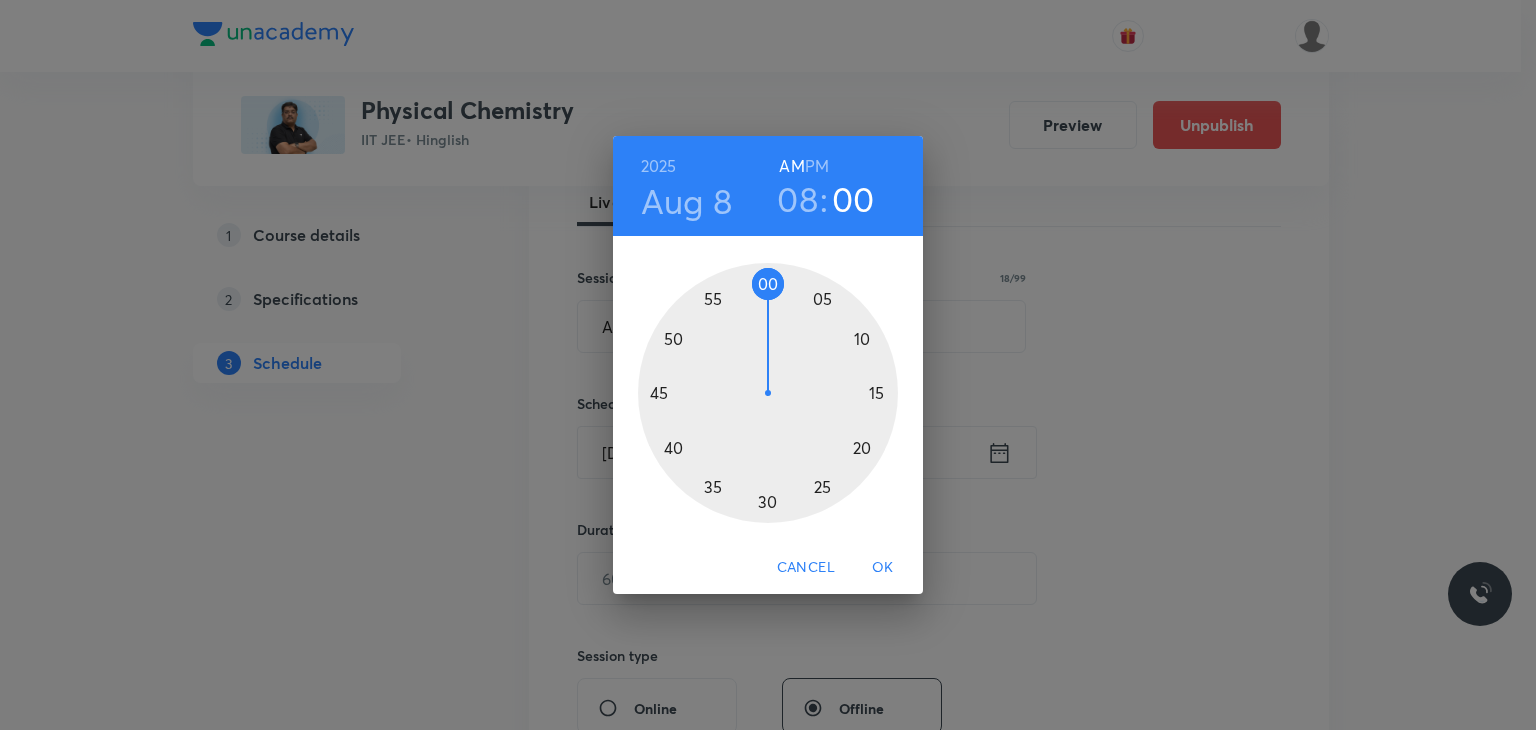 drag, startPoint x: 763, startPoint y: 290, endPoint x: 765, endPoint y: 273, distance: 17.117243 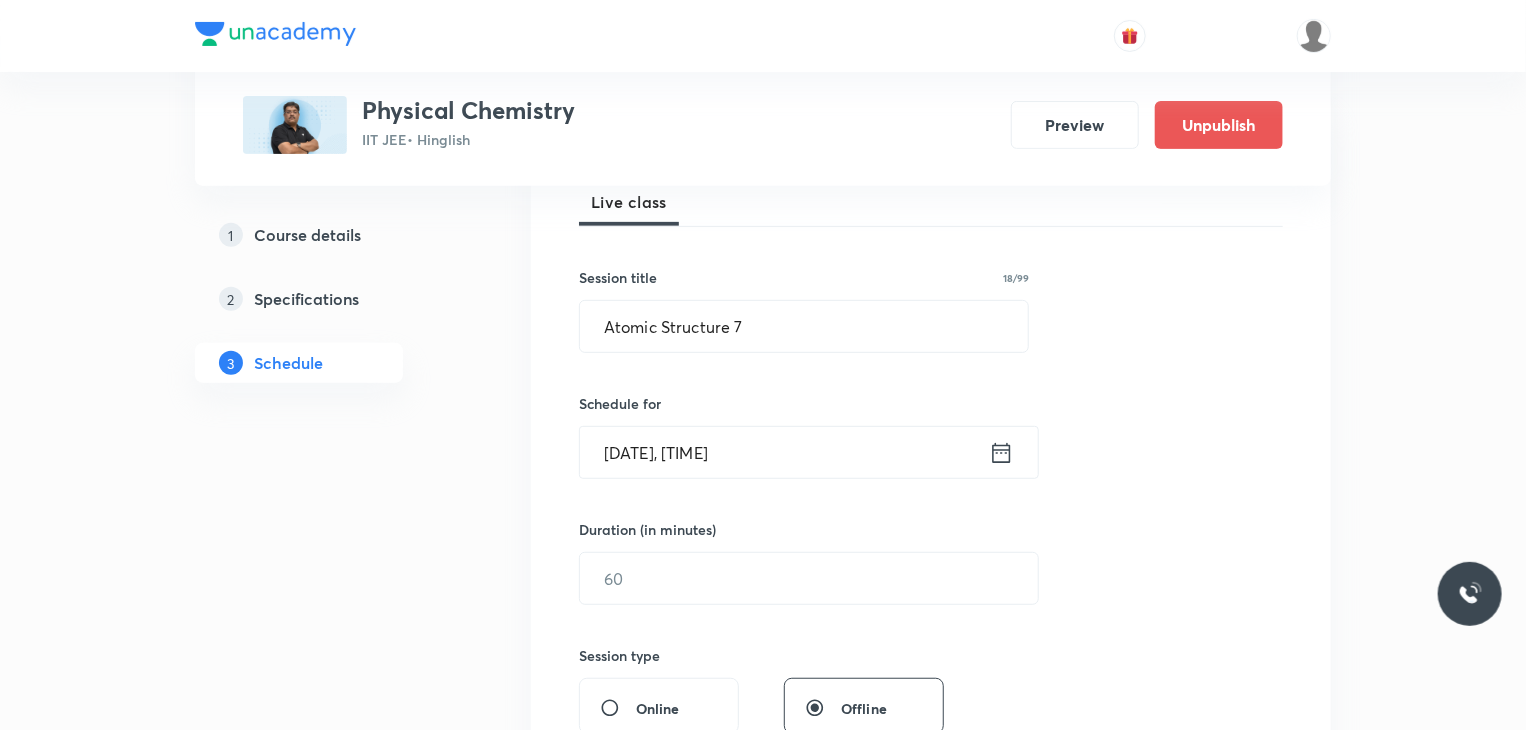 drag, startPoint x: 636, startPoint y: 554, endPoint x: 648, endPoint y: 544, distance: 15.6205 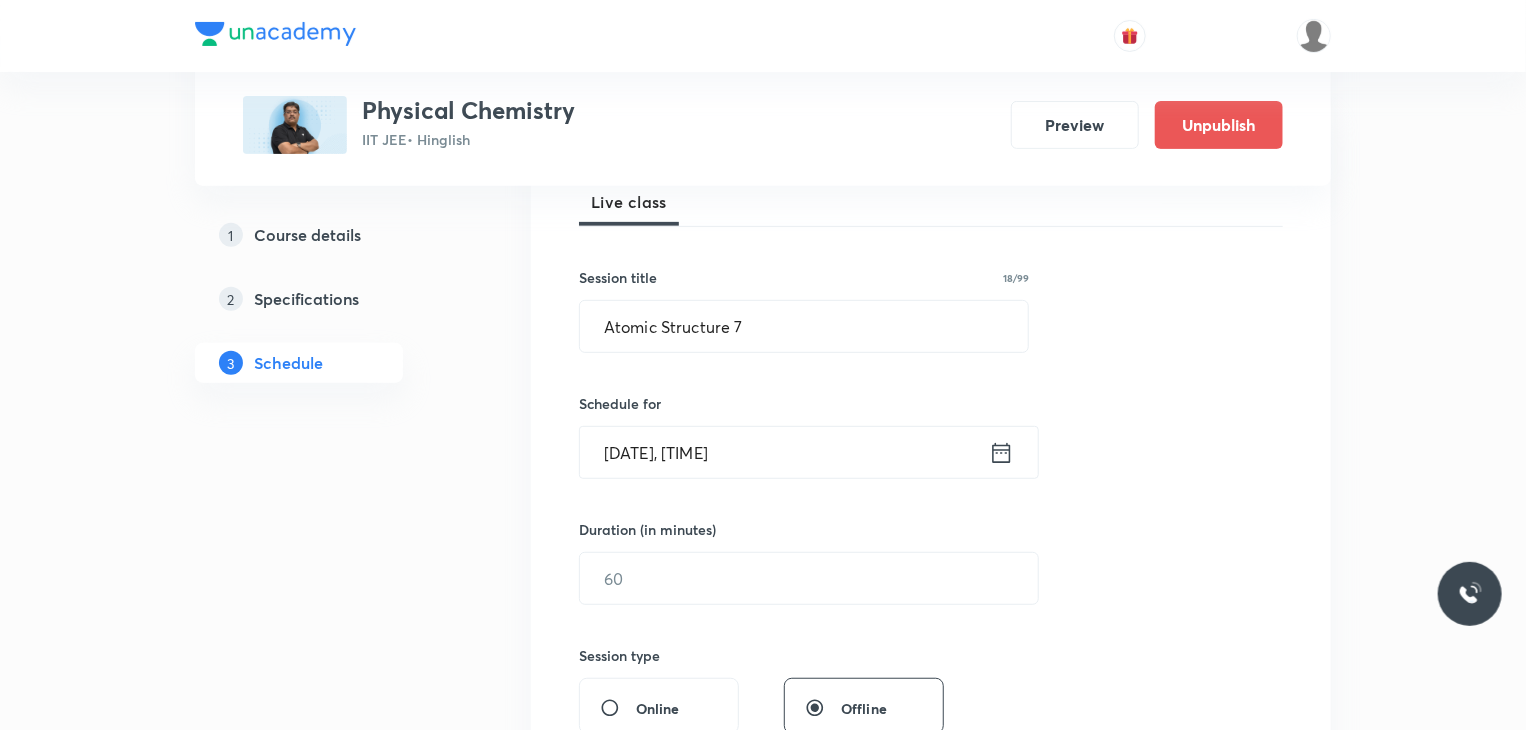 click on "Duration (in minutes) ​" at bounding box center [761, 562] 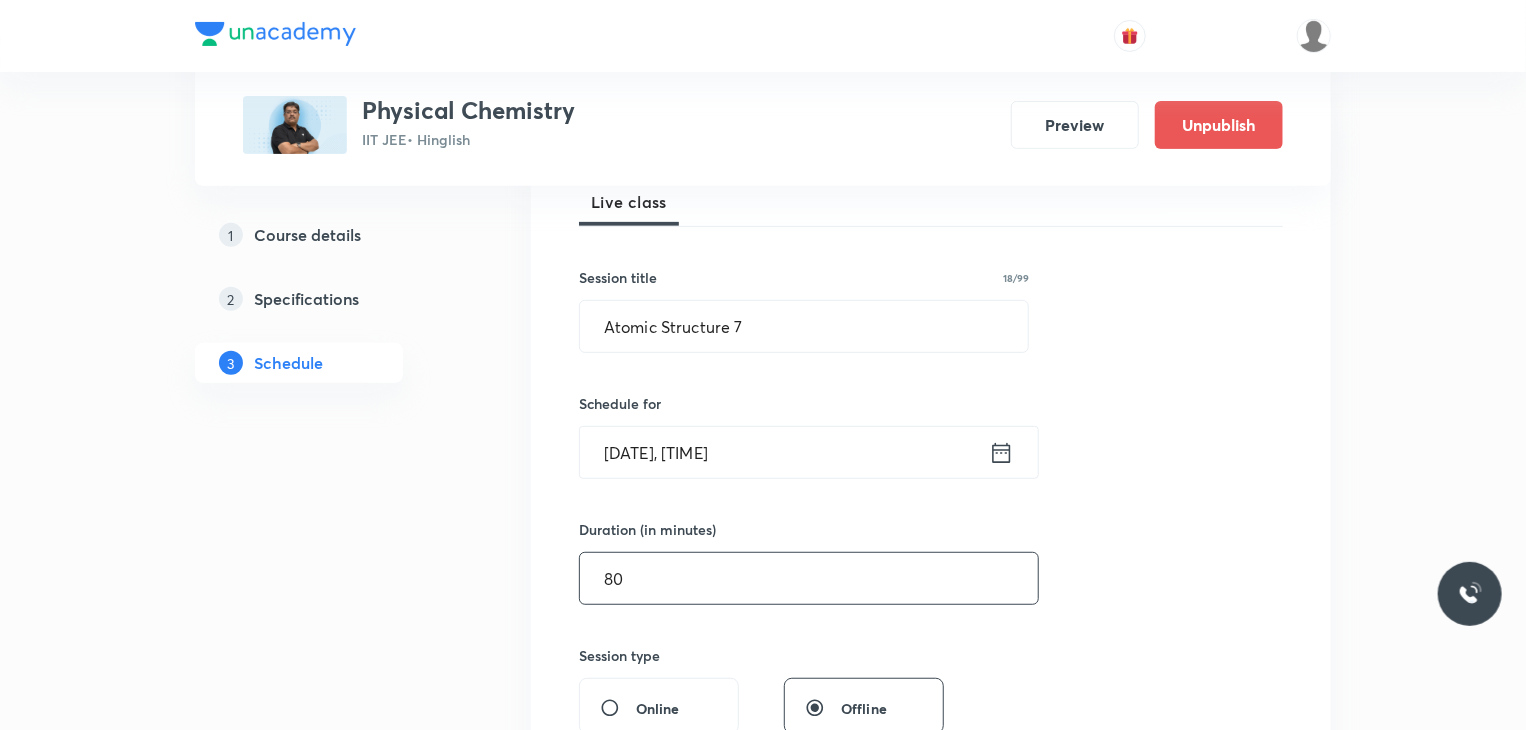 type on "80" 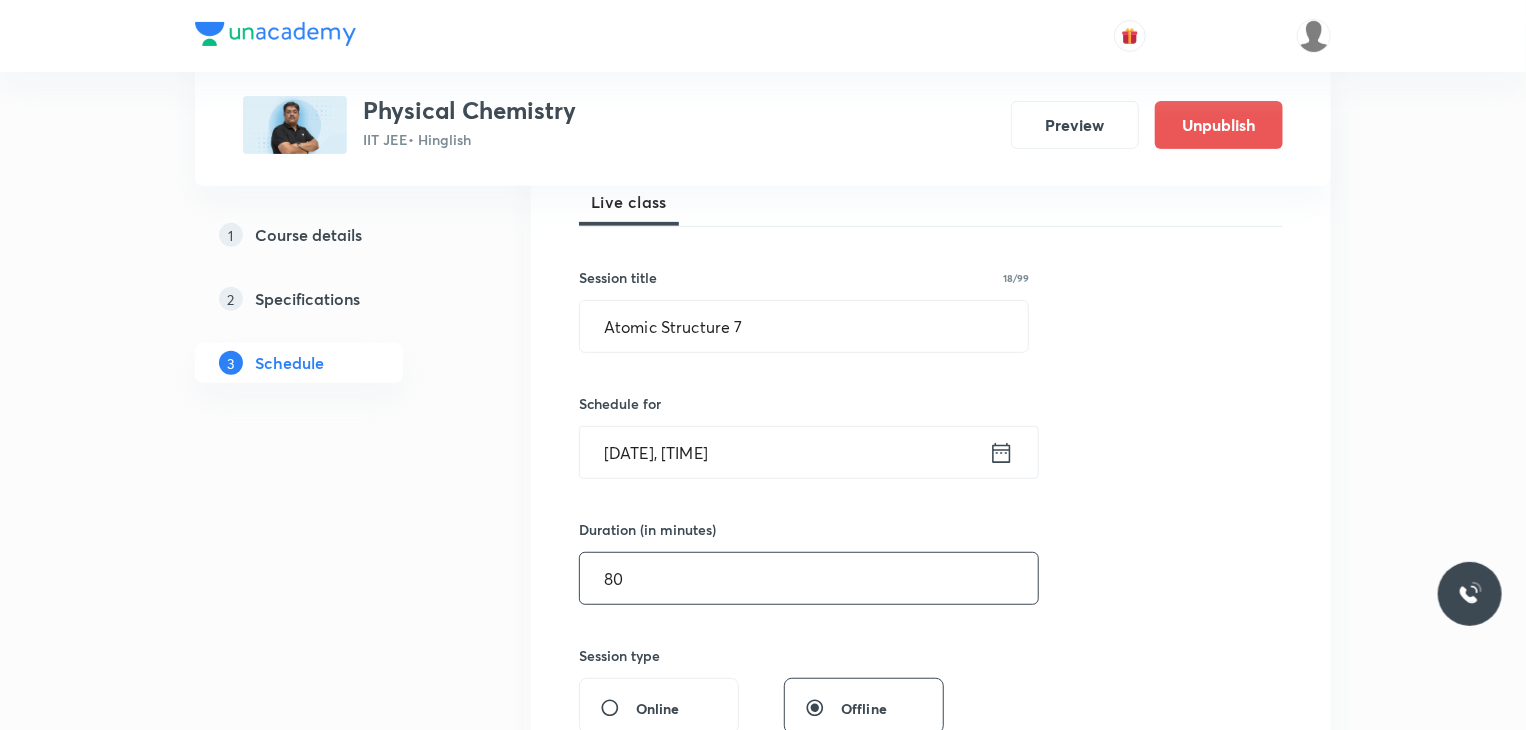 scroll, scrollTop: 600, scrollLeft: 0, axis: vertical 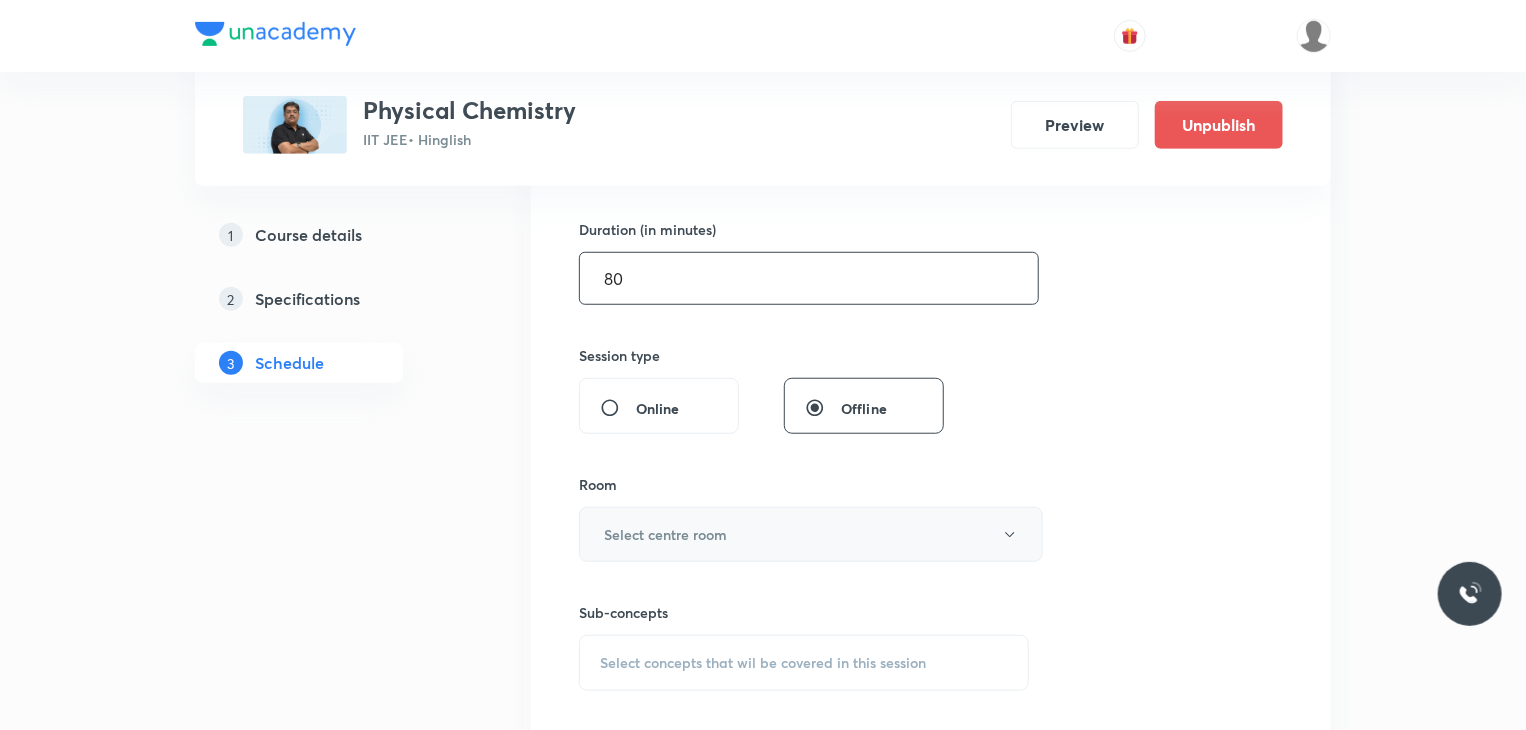 click on "Select centre room" at bounding box center [665, 534] 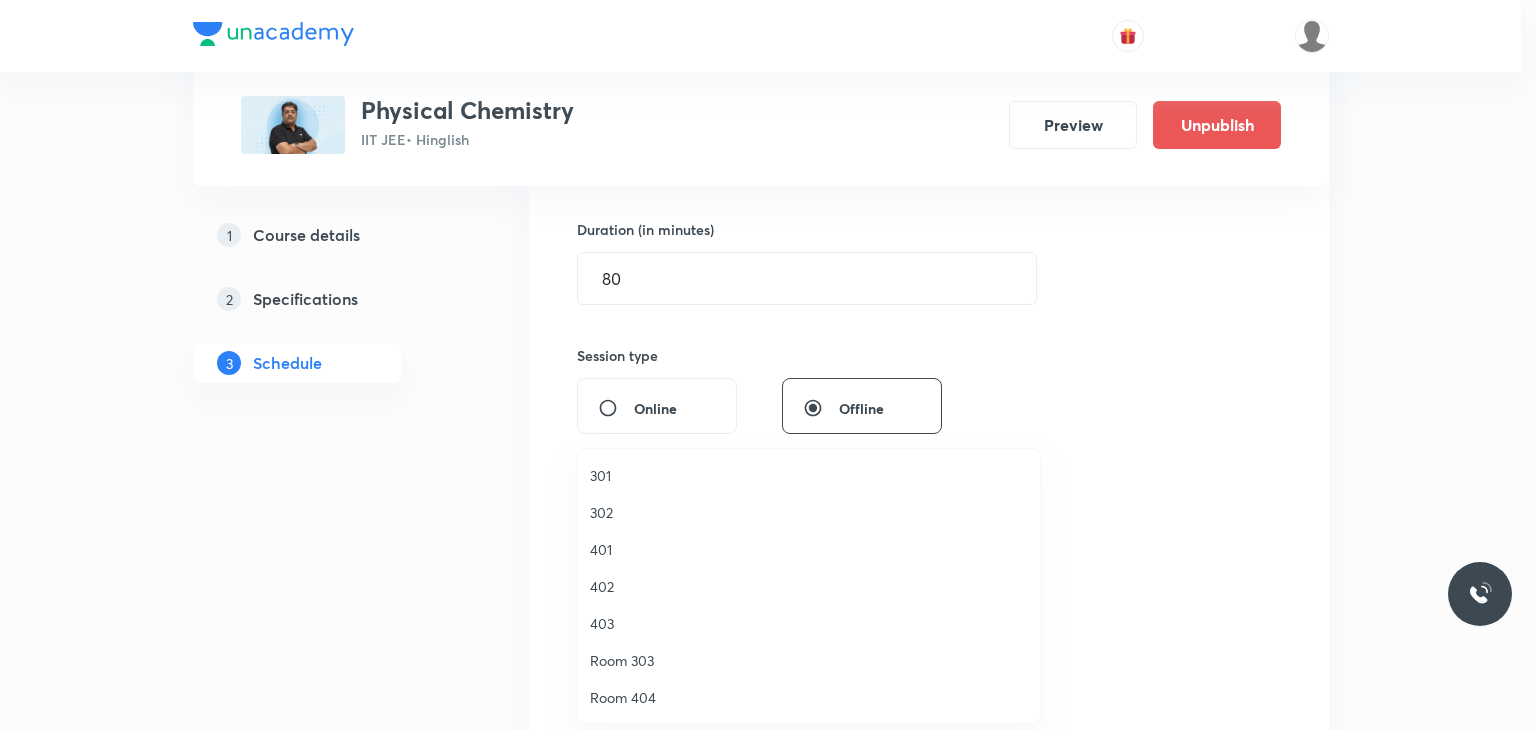 click on "401" at bounding box center (809, 549) 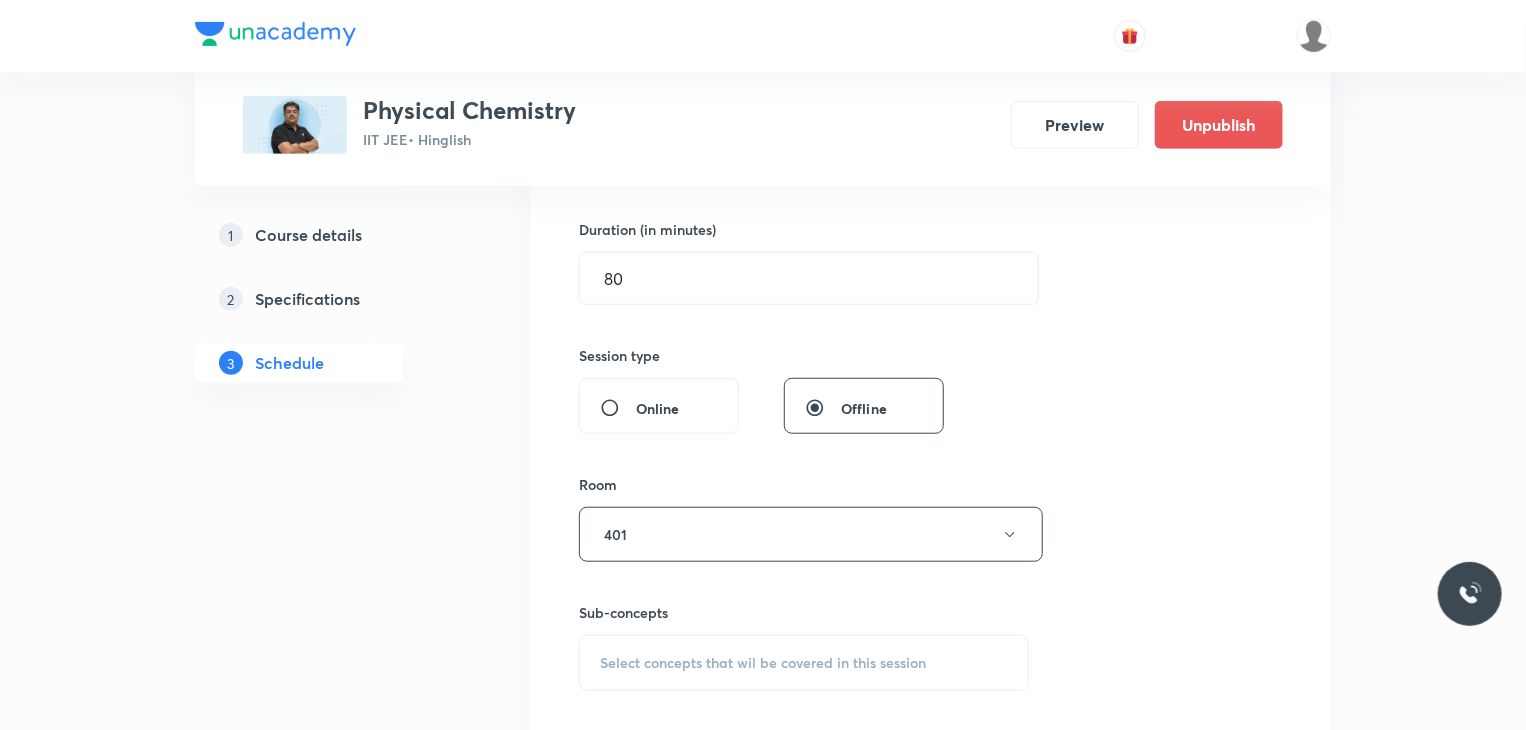 click on "Select concepts that wil be covered in this session" at bounding box center (804, 663) 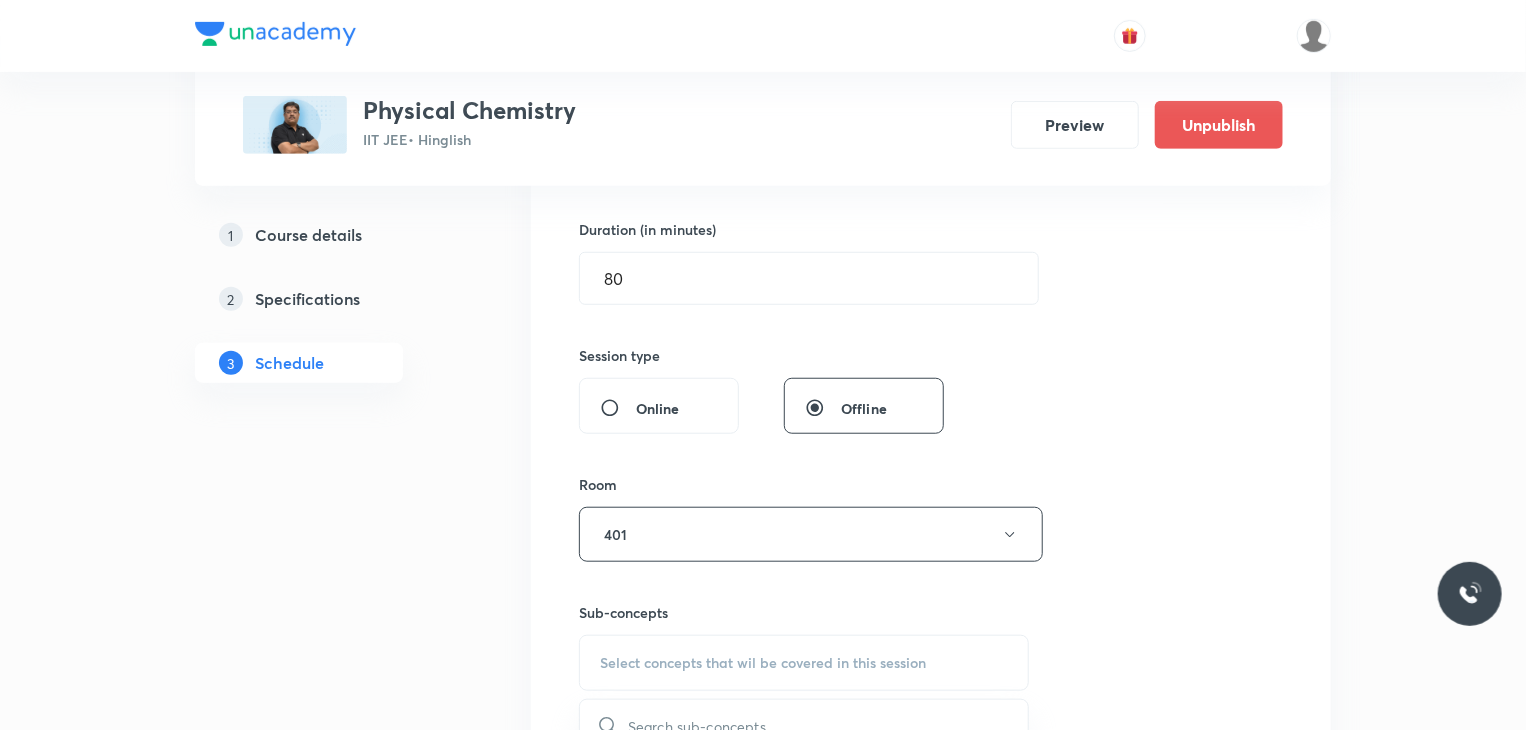 scroll, scrollTop: 819, scrollLeft: 0, axis: vertical 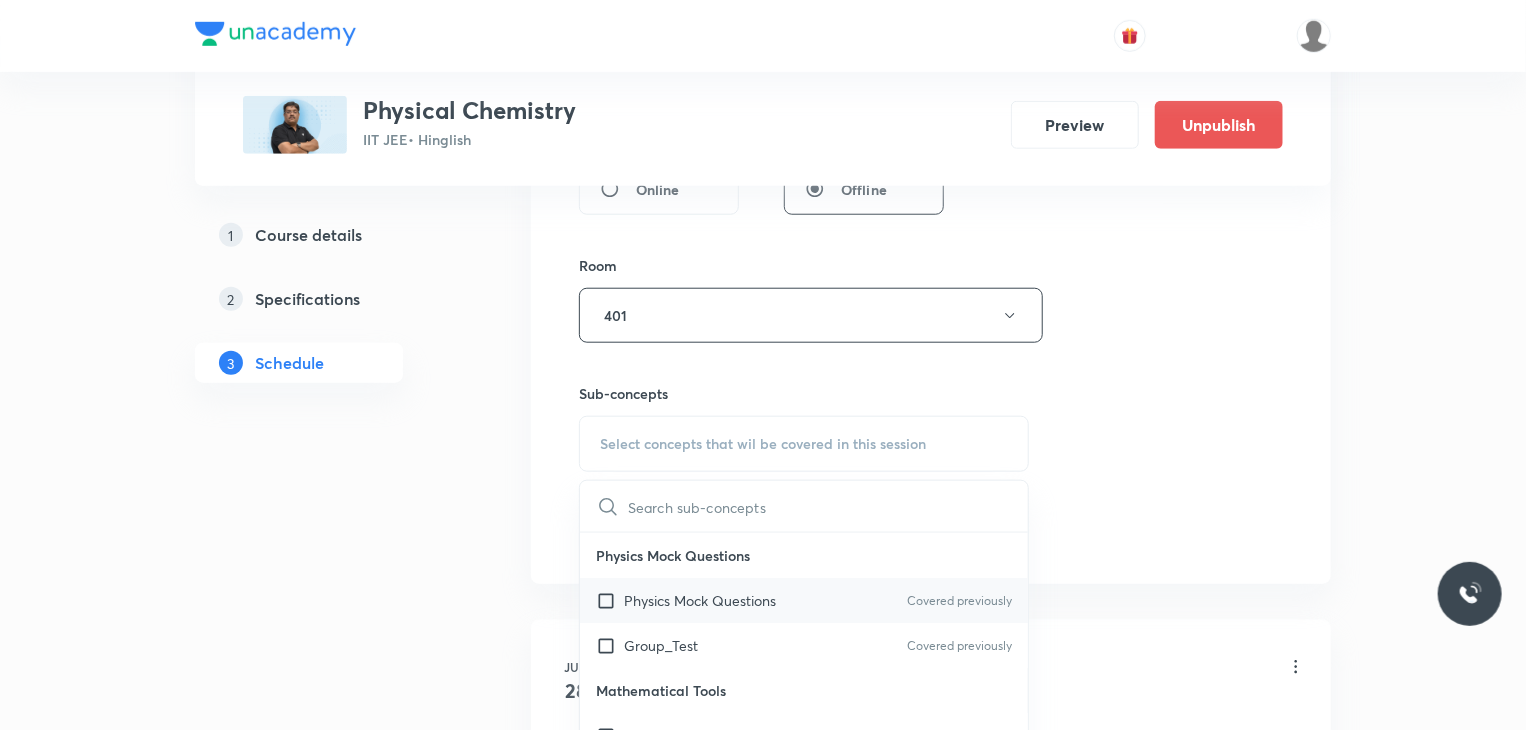 click on "Physics Mock Questions" at bounding box center (700, 600) 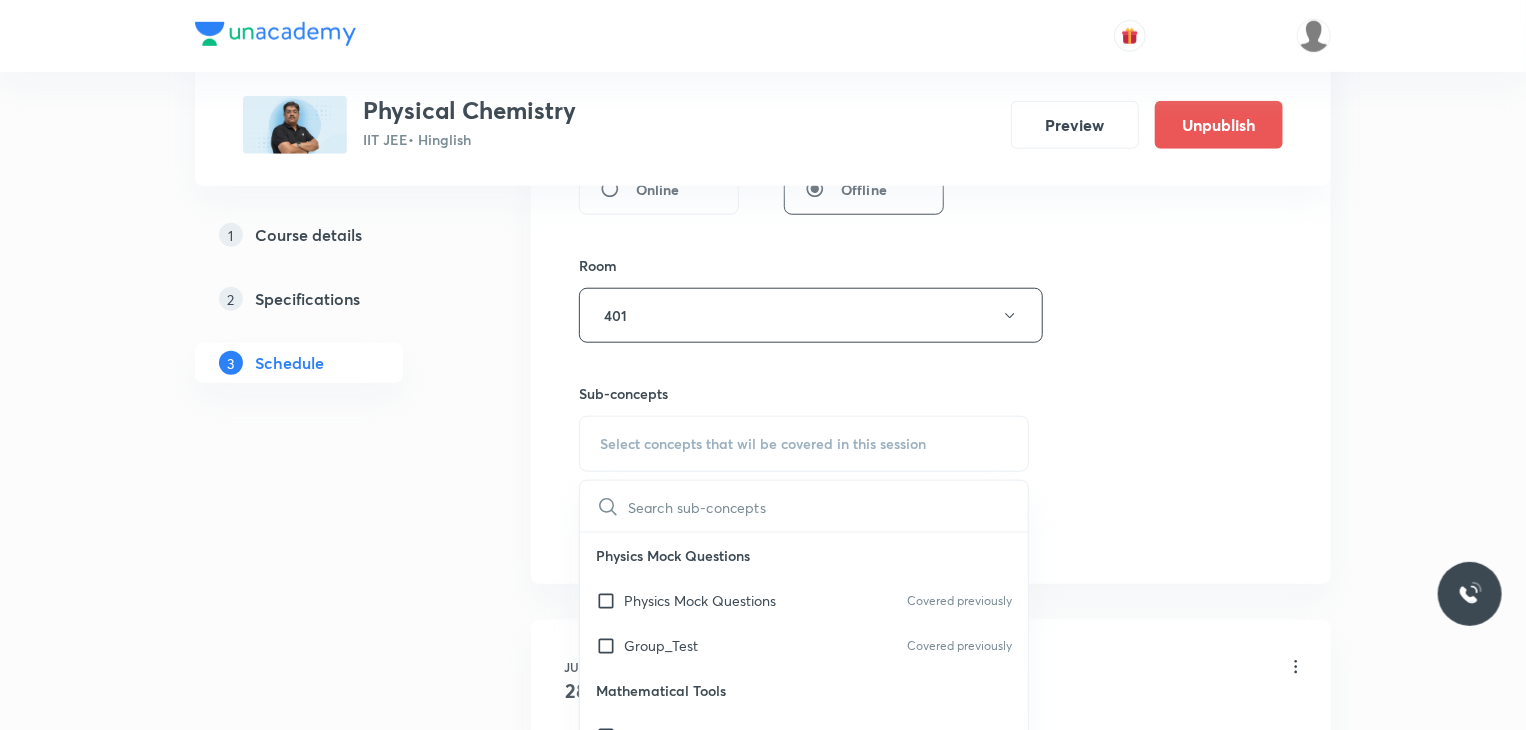checkbox on "true" 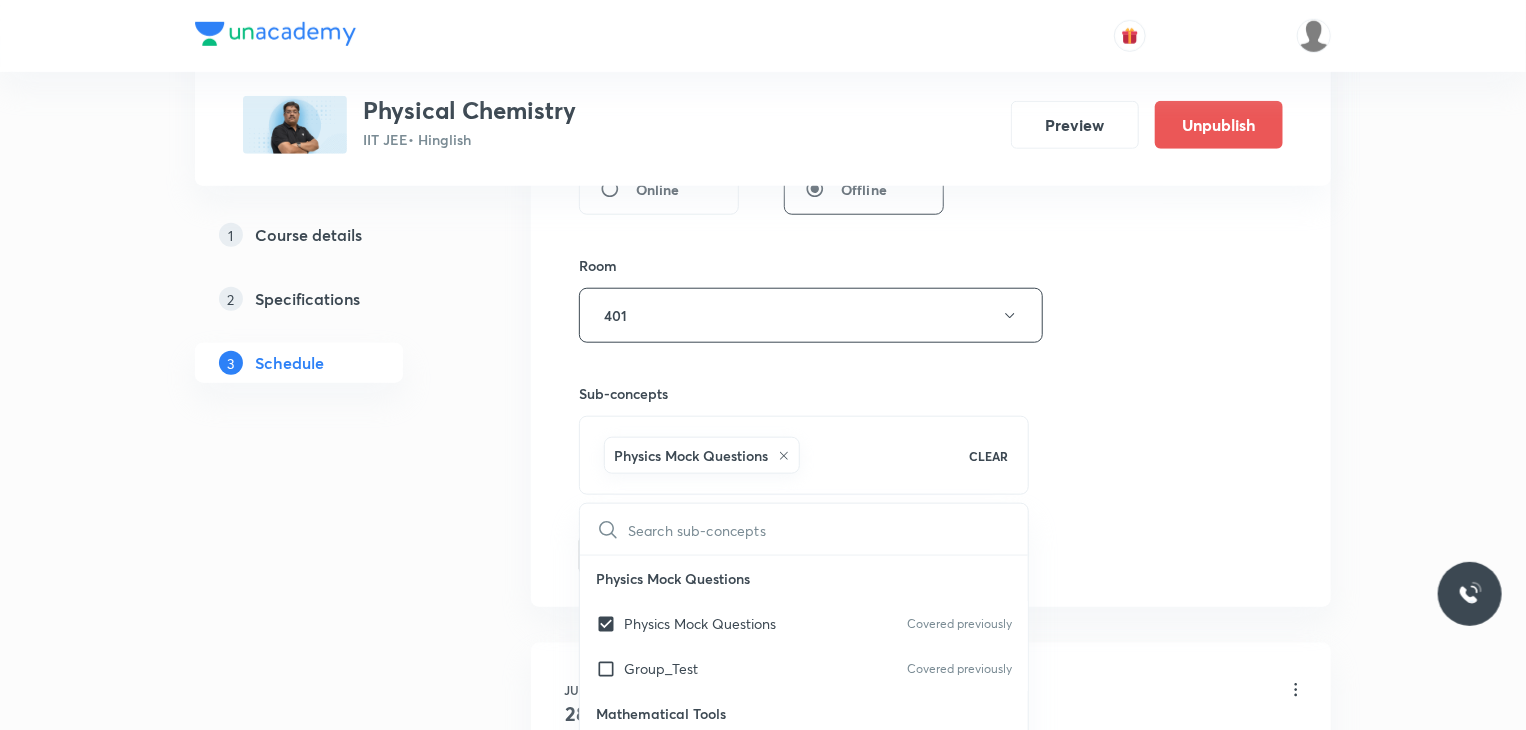 click on "Session  18 Live class Session title 18/99 Atomic Structure 7 ​ Schedule for Aug 8, 2025, 8:00 AM ​ Duration (in minutes) 80 ​   Session type Online Offline Room 401 Sub-concepts Physics Mock Questions CLEAR ​ Physics Mock Questions Physics Mock Questions Covered previously Group_Test Covered previously Mathematical Tools Vectors and Scalars  Elementary Algebra Basic Trigonometry Addition of Vectors 2D and 3D Geometry Representation of Vector  Components of a Vector Functions Unit Vectors Differentiation Integration Rectangular Components of a Vector in Three Dimensions Position Vector Use of Differentiation & Integration in One Dimensional Motion Displacement Vector Derivatives of Equations of Motion by Calculus Vectors Product of Two Vectors Differentiation: Basic Formula and Rule Definite Integration and Area Under The Curve Maxima and Minima Chain Rule Cross Product Dot-Product Resolution of Vectors Subtraction of Vectors Addition of More than Two Vectors Units & Dimensions Physical quantity Units" at bounding box center [931, 94] 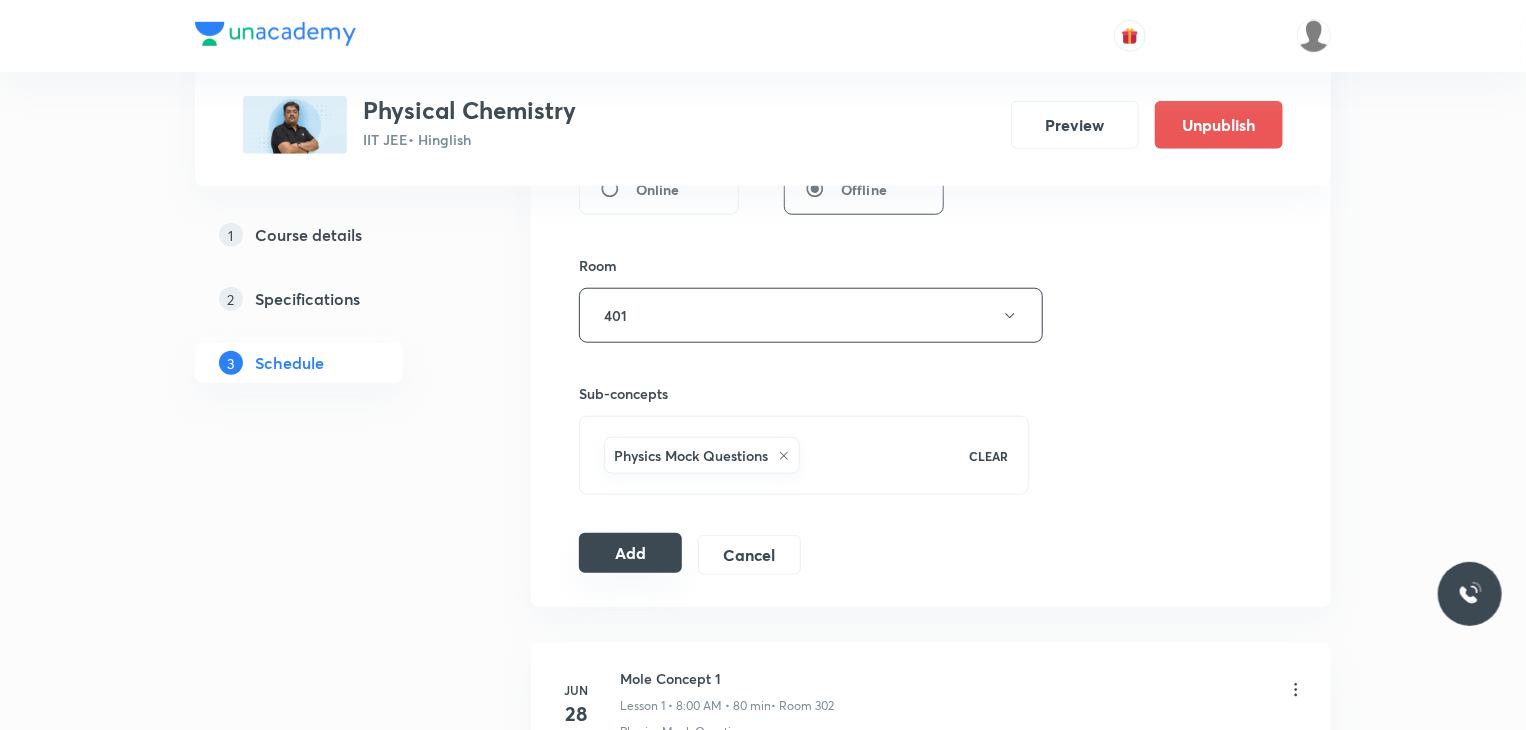 click on "Add" at bounding box center (630, 553) 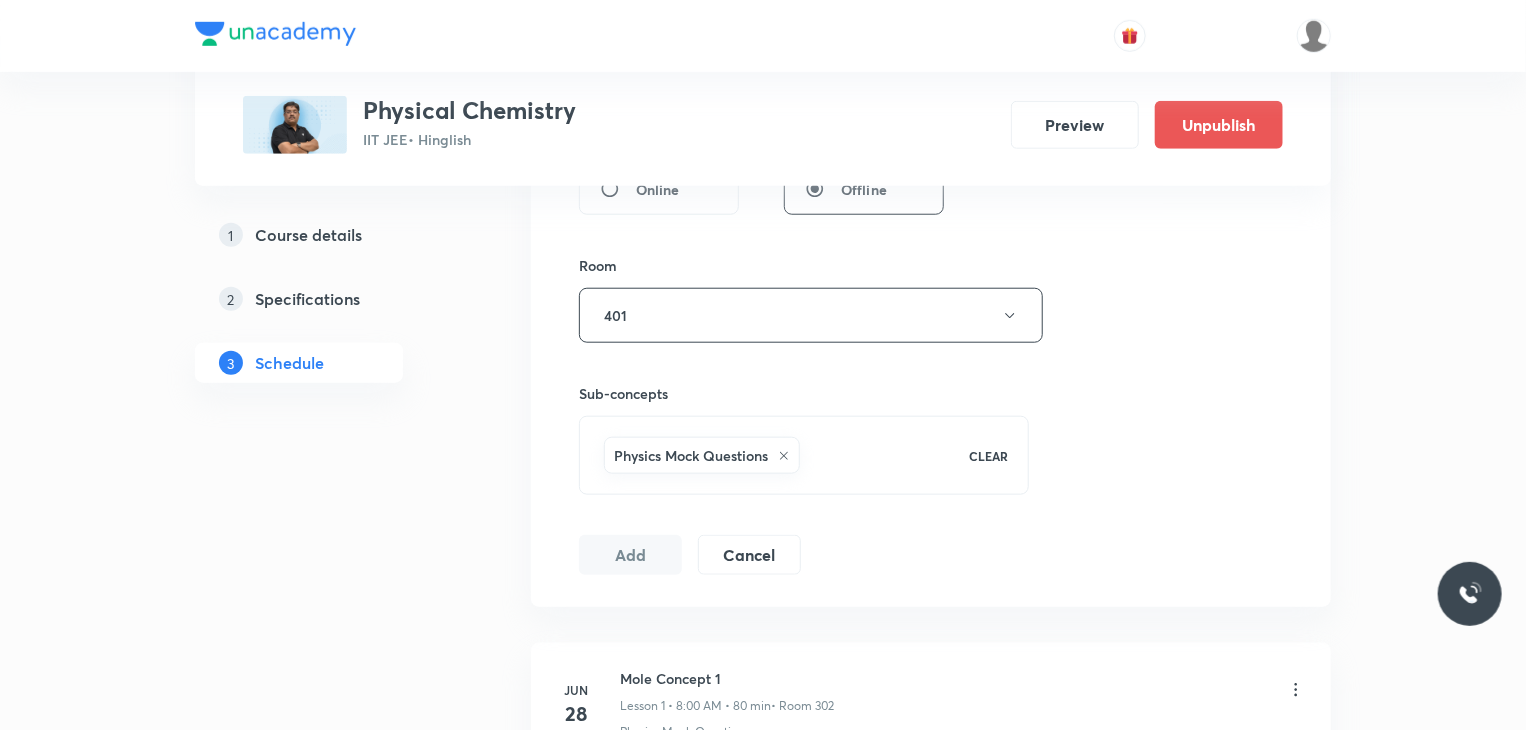 scroll, scrollTop: 3522, scrollLeft: 0, axis: vertical 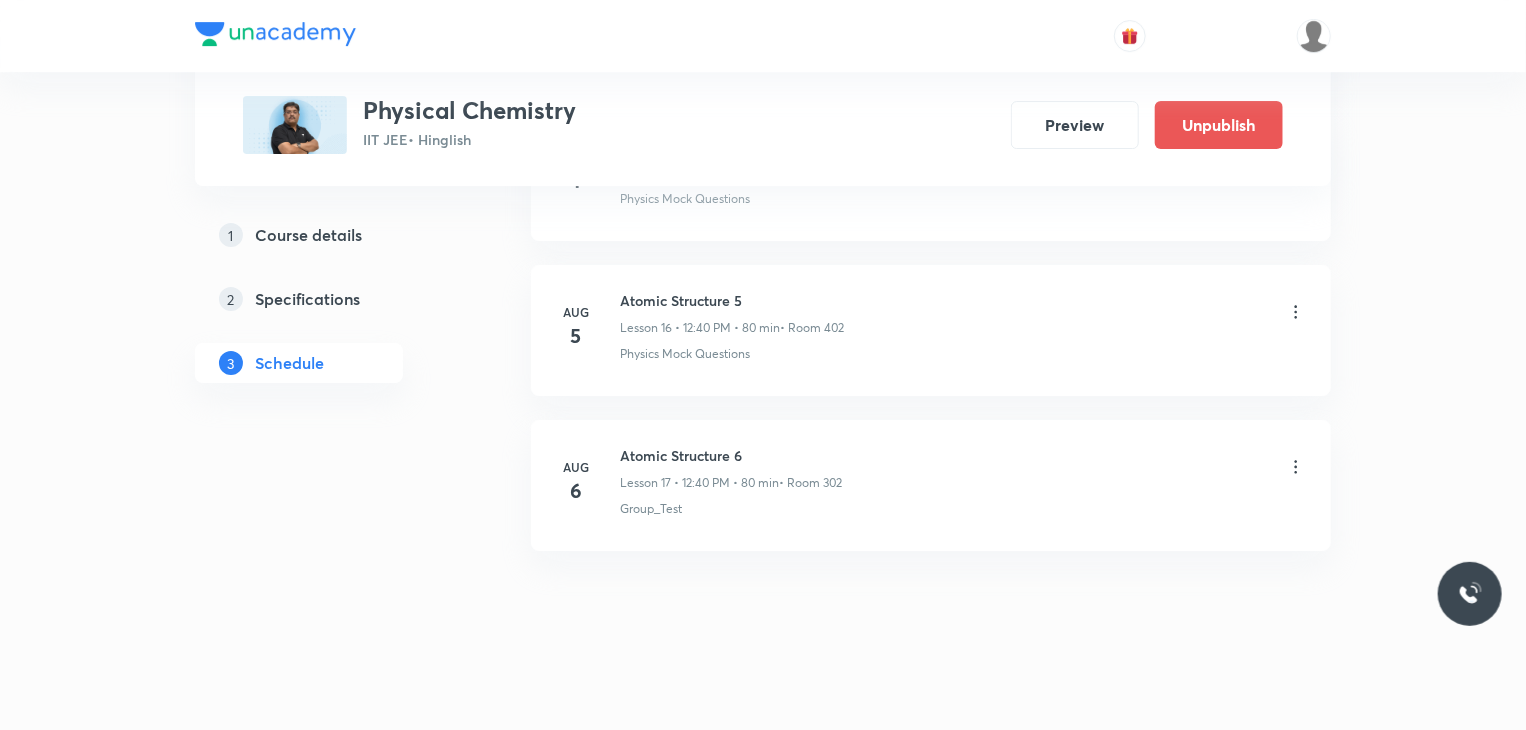 type 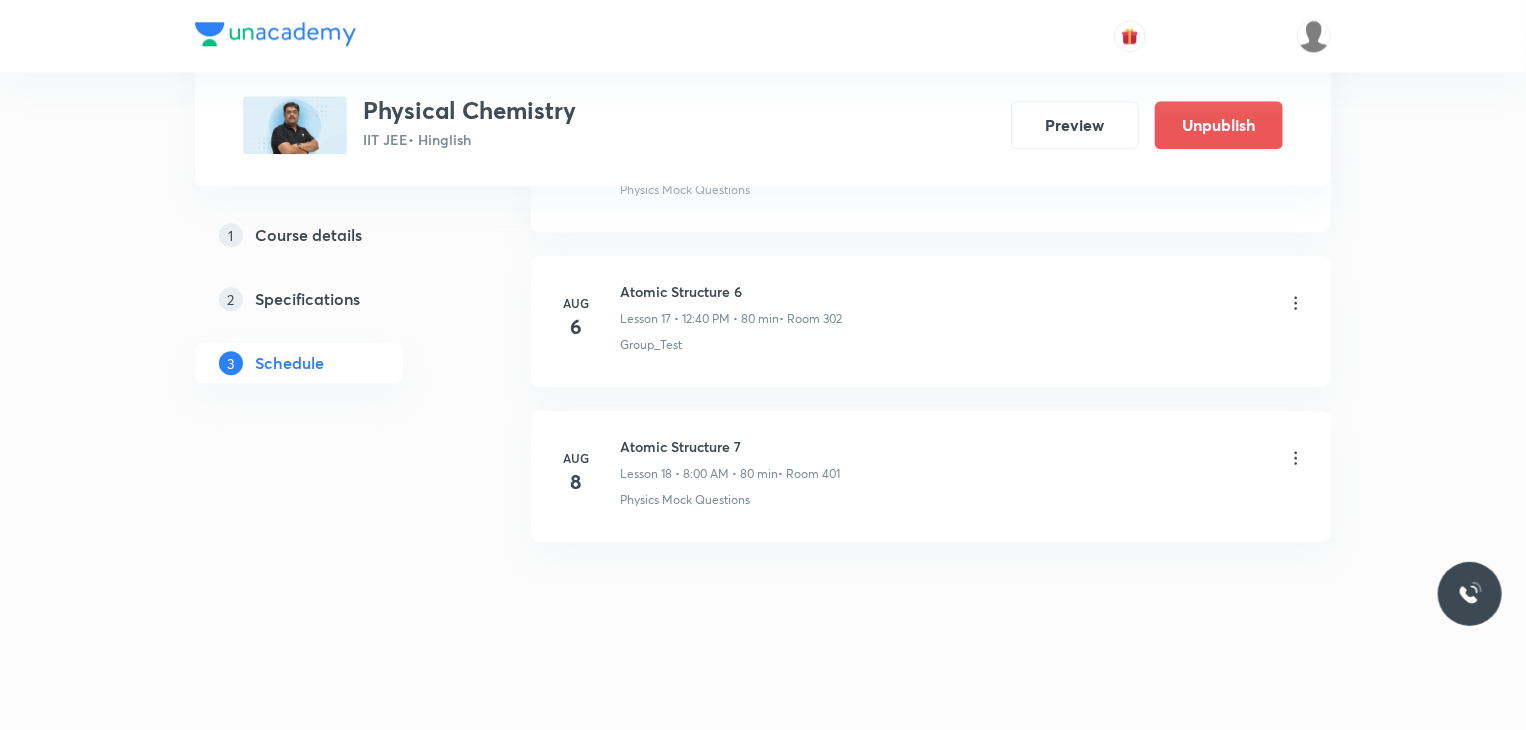 scroll, scrollTop: 2582, scrollLeft: 0, axis: vertical 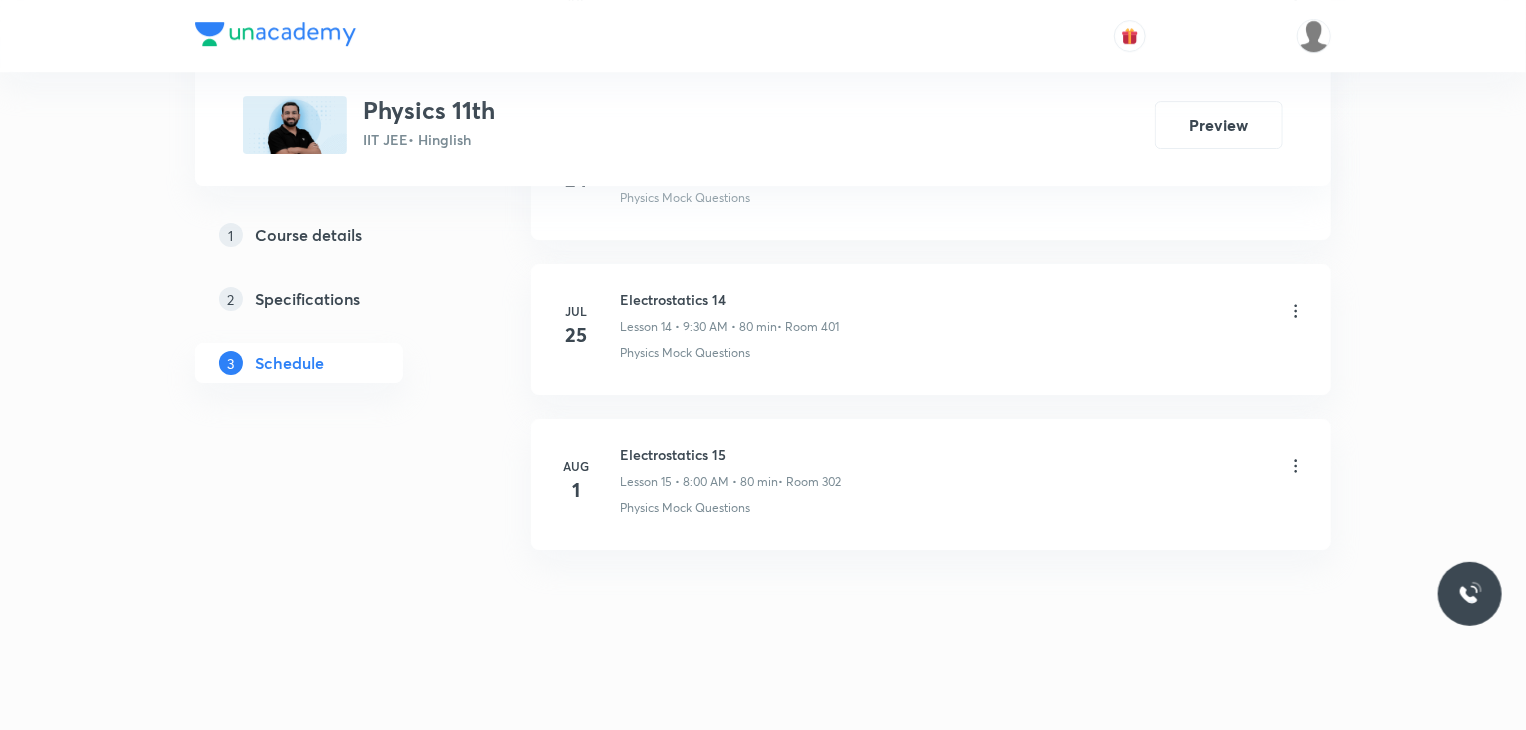 click on "Aug 1" at bounding box center [588, 481] 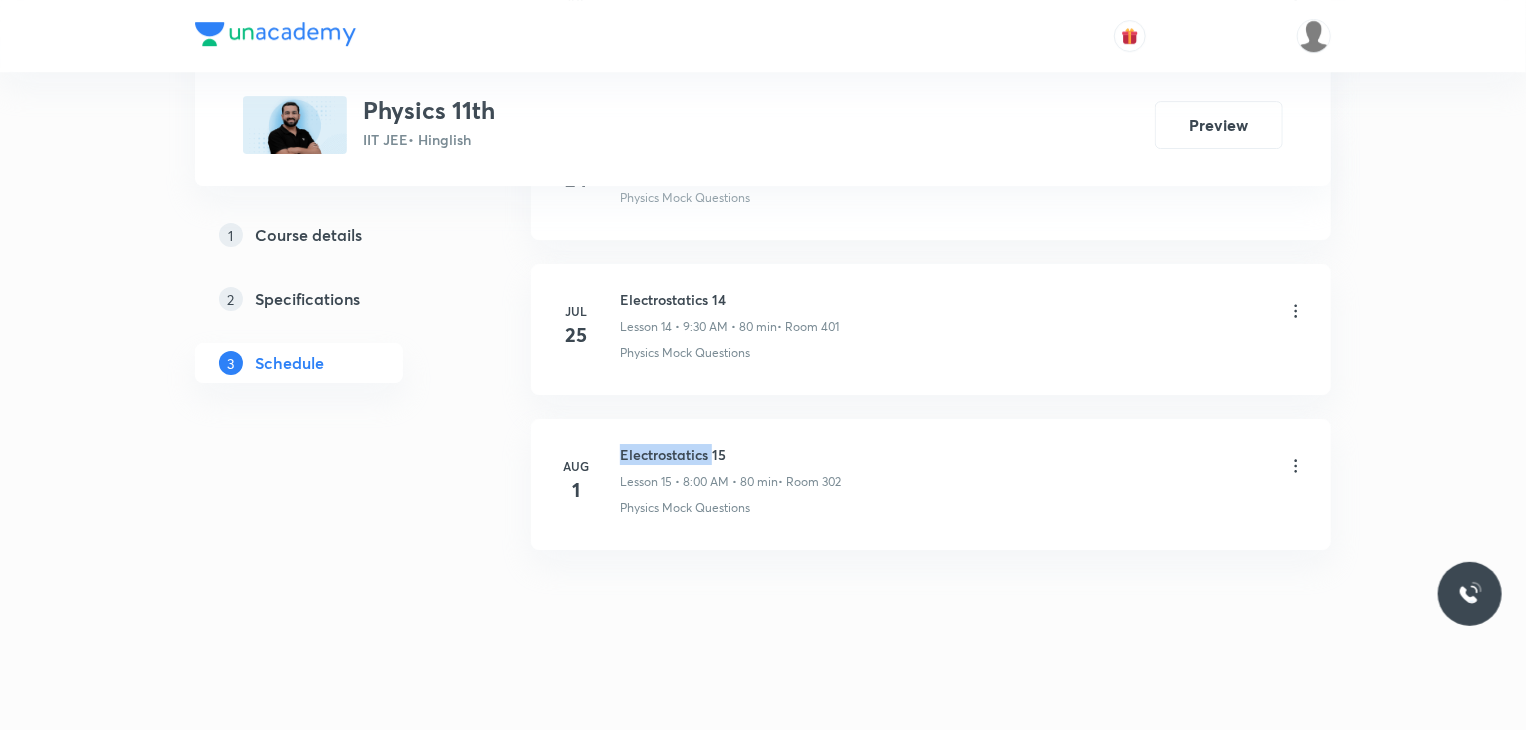 click on "Electrostatics 15" at bounding box center (730, 454) 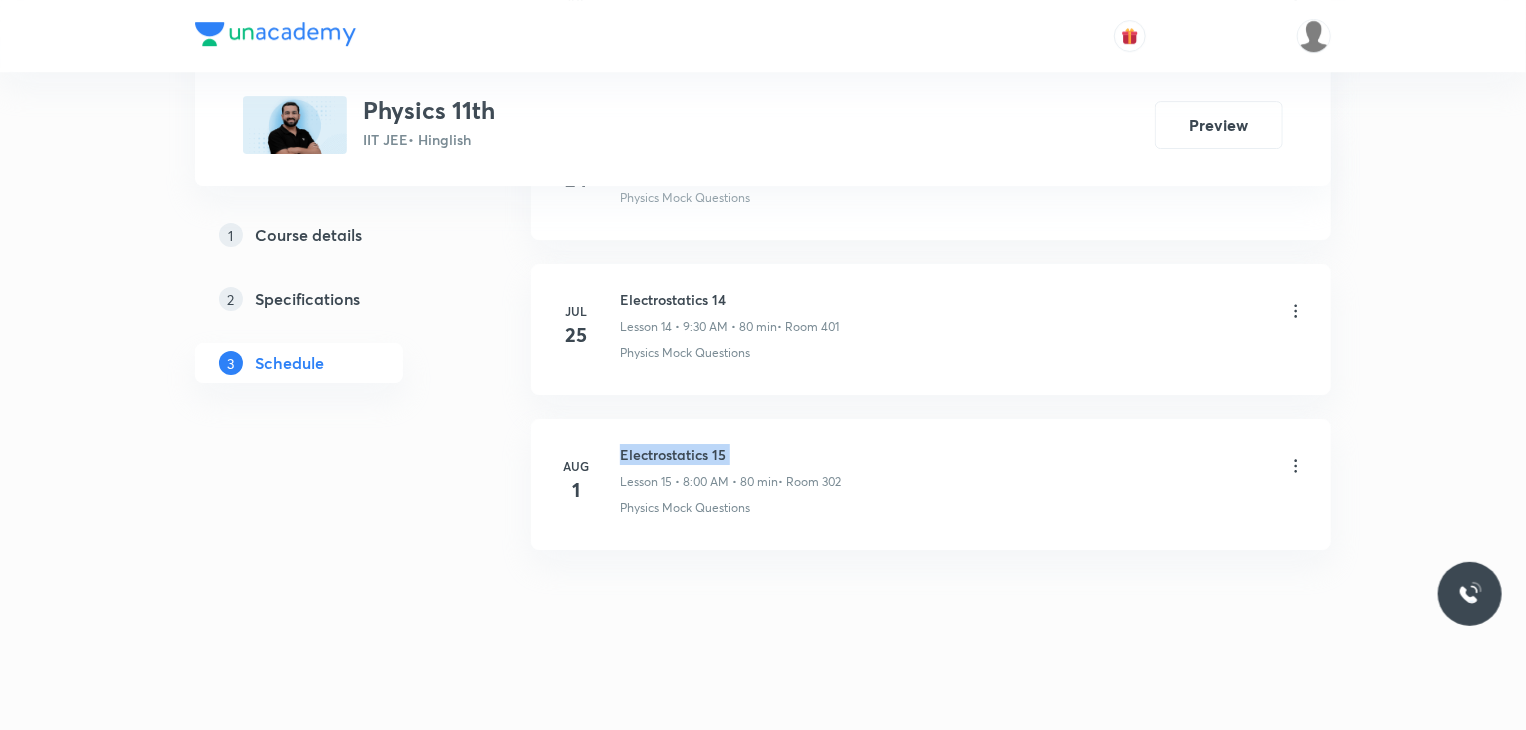 click on "Electrostatics 15" at bounding box center [730, 454] 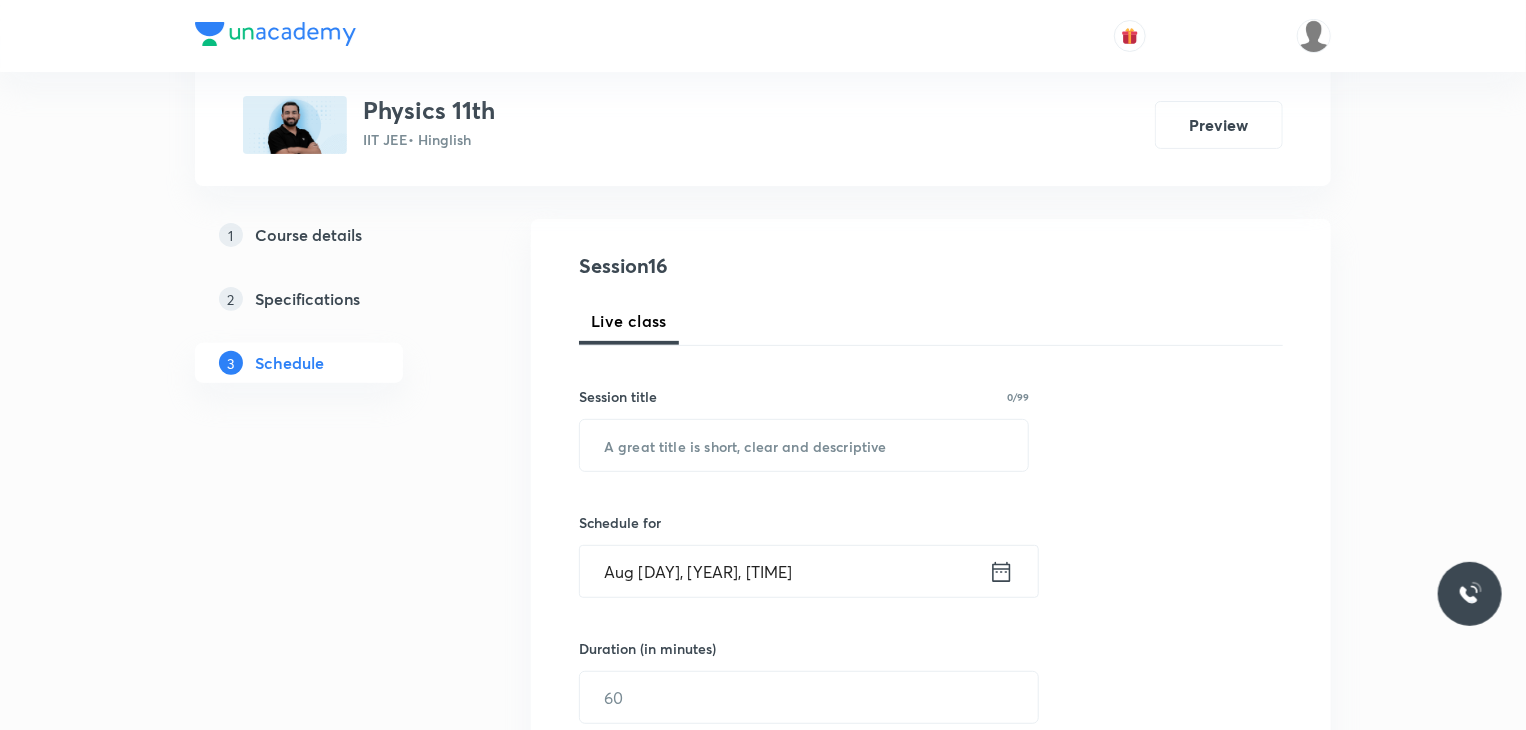 scroll, scrollTop: 228, scrollLeft: 0, axis: vertical 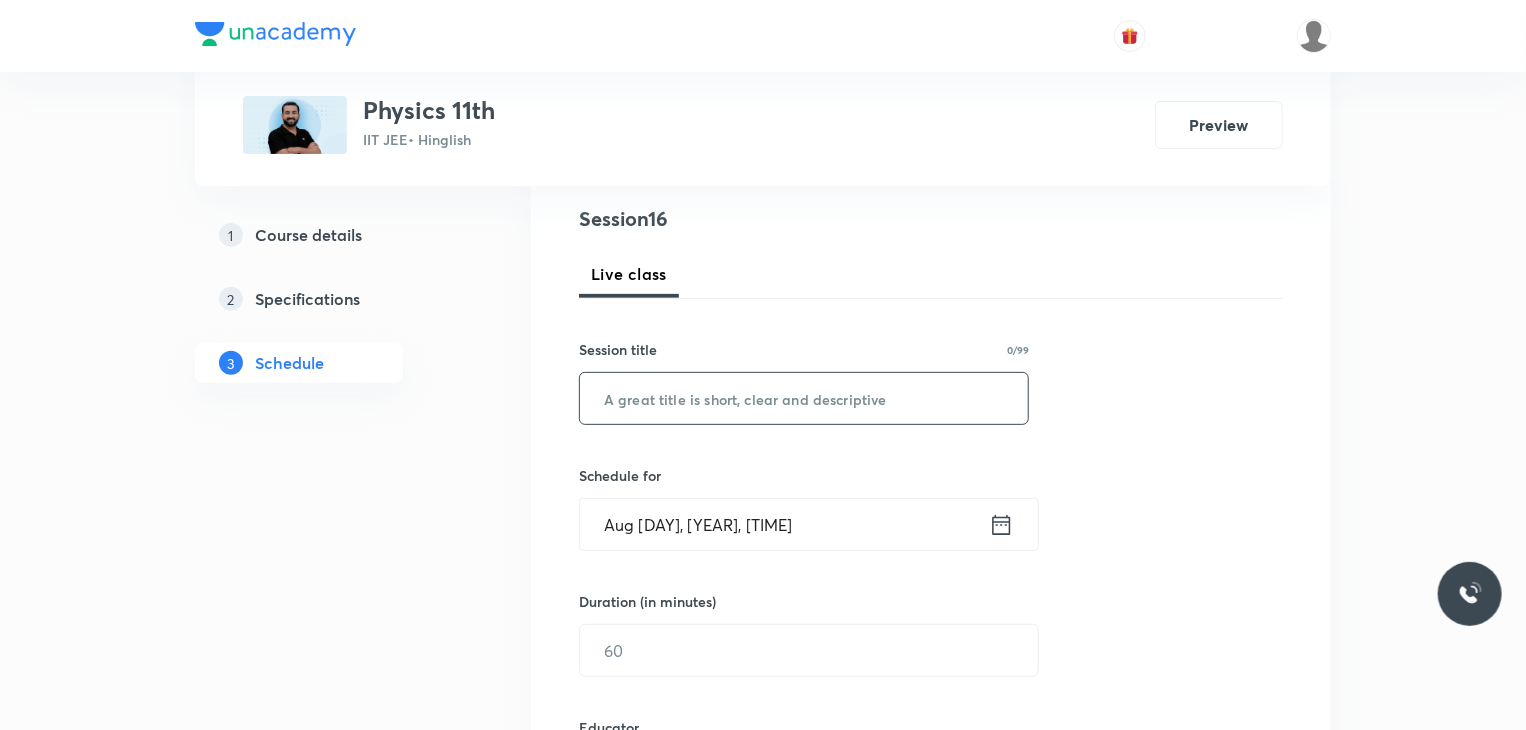 click at bounding box center [804, 398] 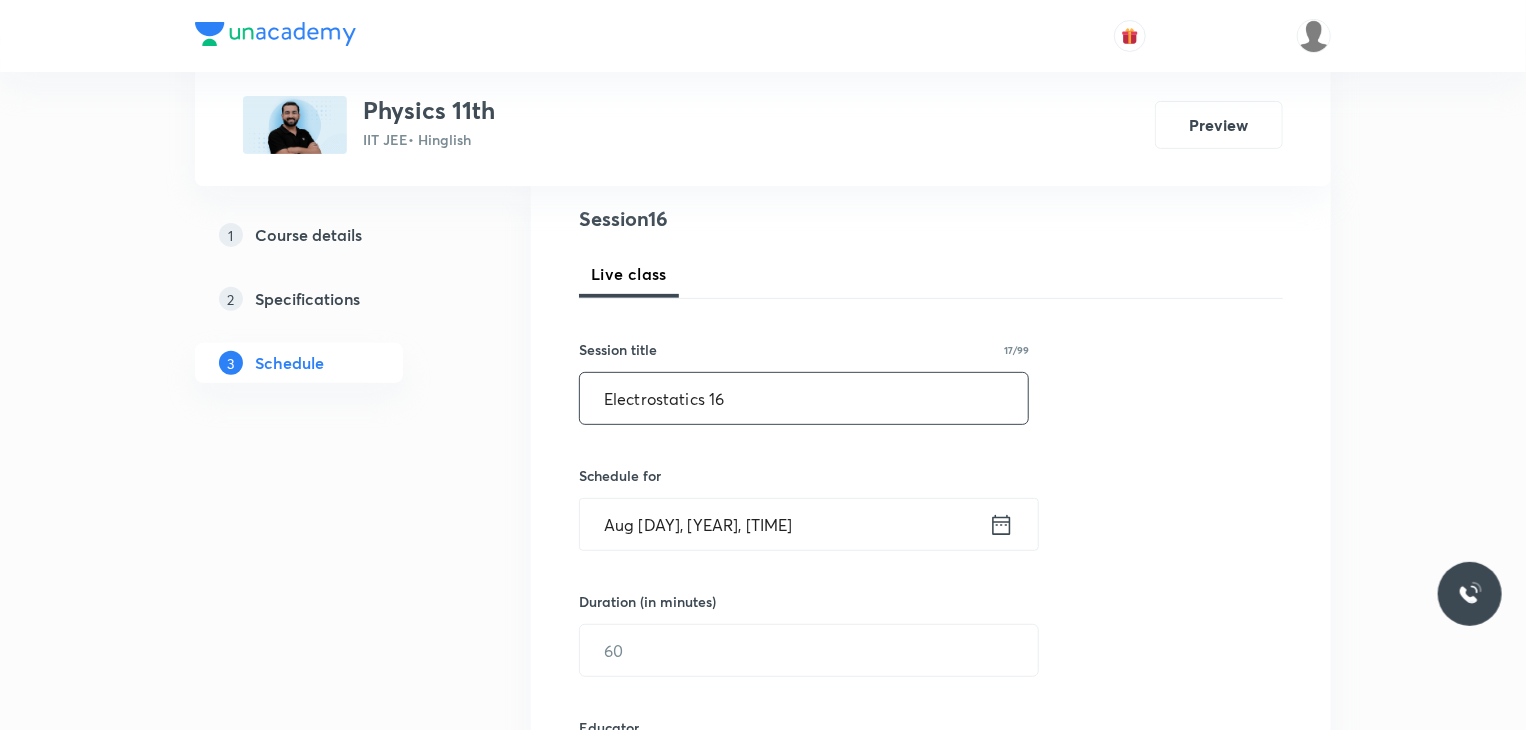 type on "Electrostatics 16" 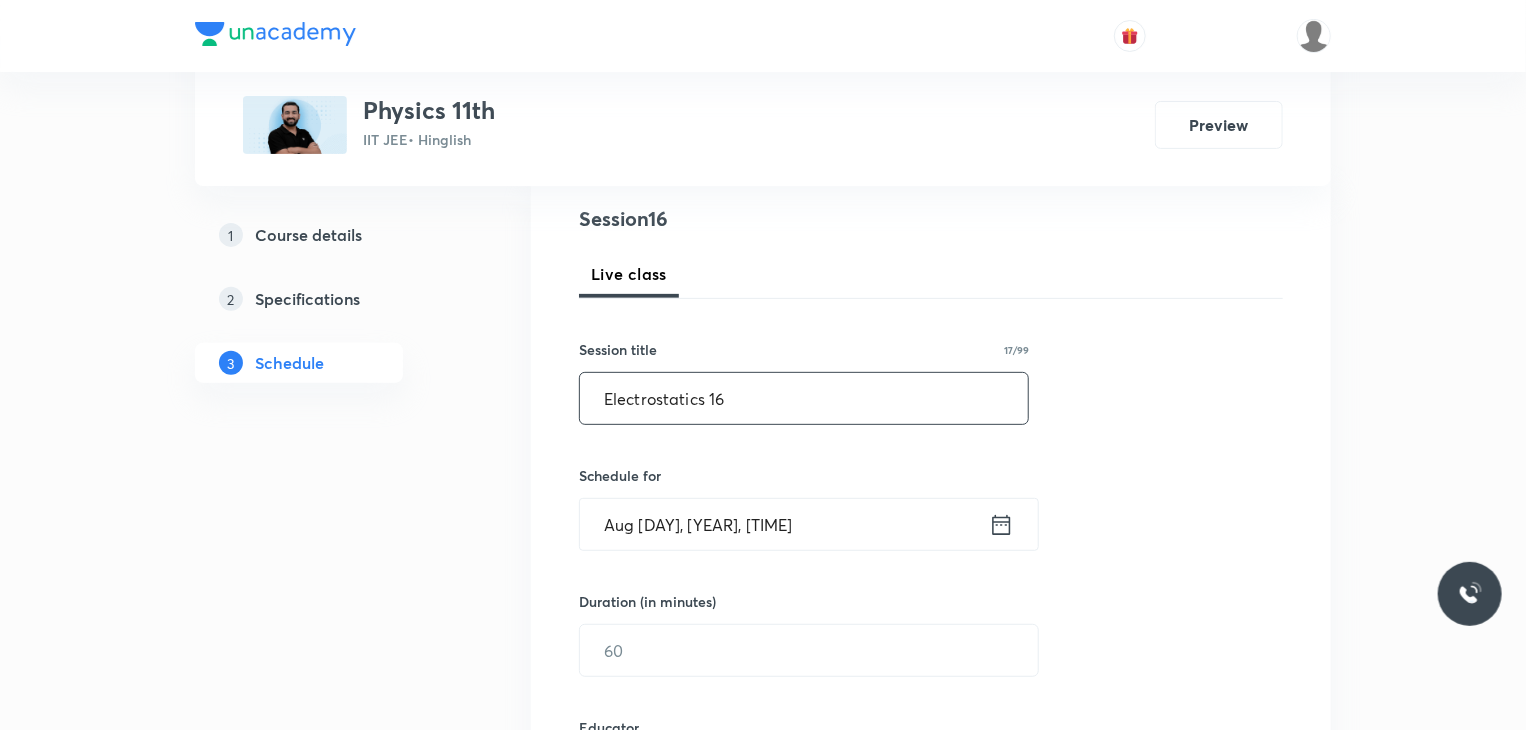 click on "Aug [DAY], [YEAR], [TIME]" at bounding box center (784, 524) 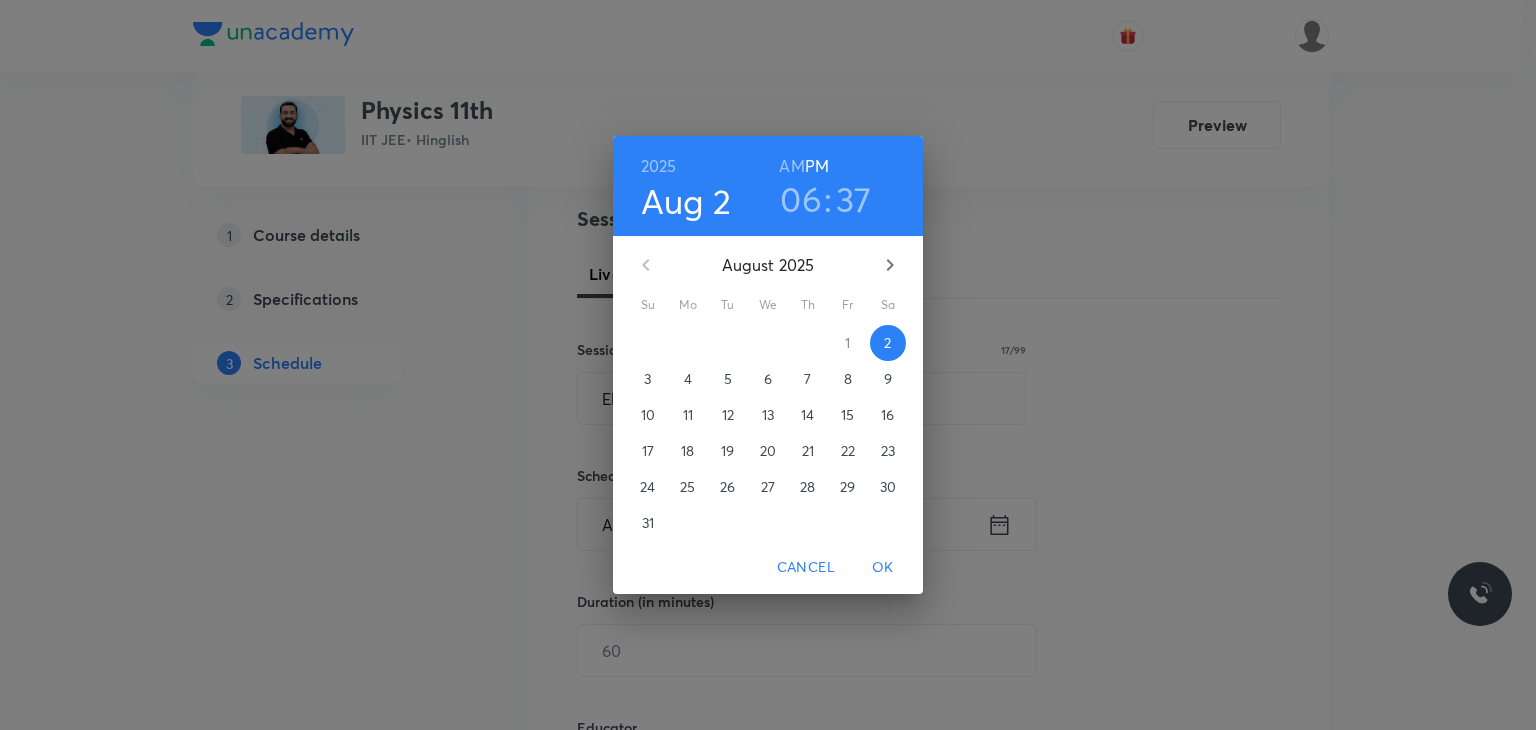click on "2" at bounding box center [728, 523] 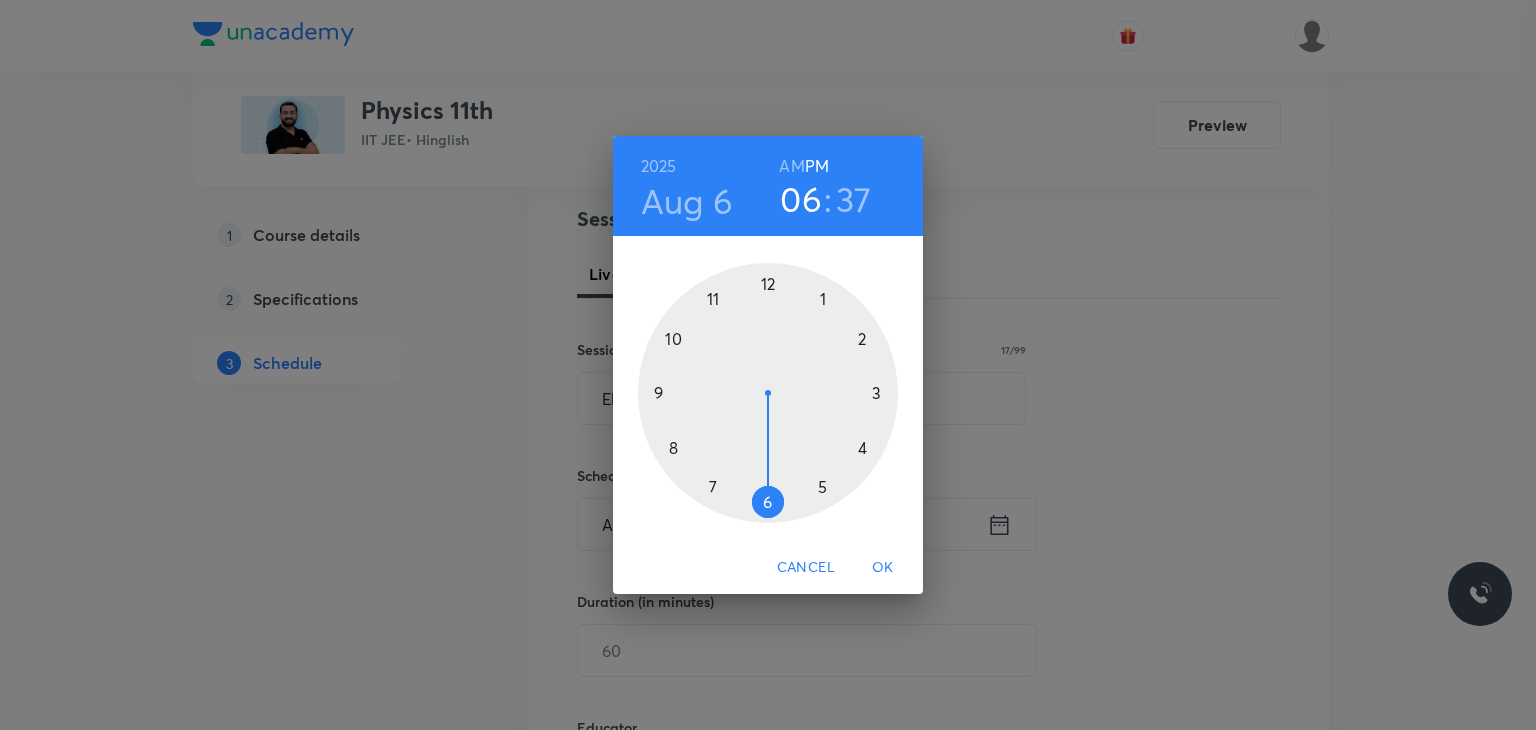 click on "AM" at bounding box center [791, 166] 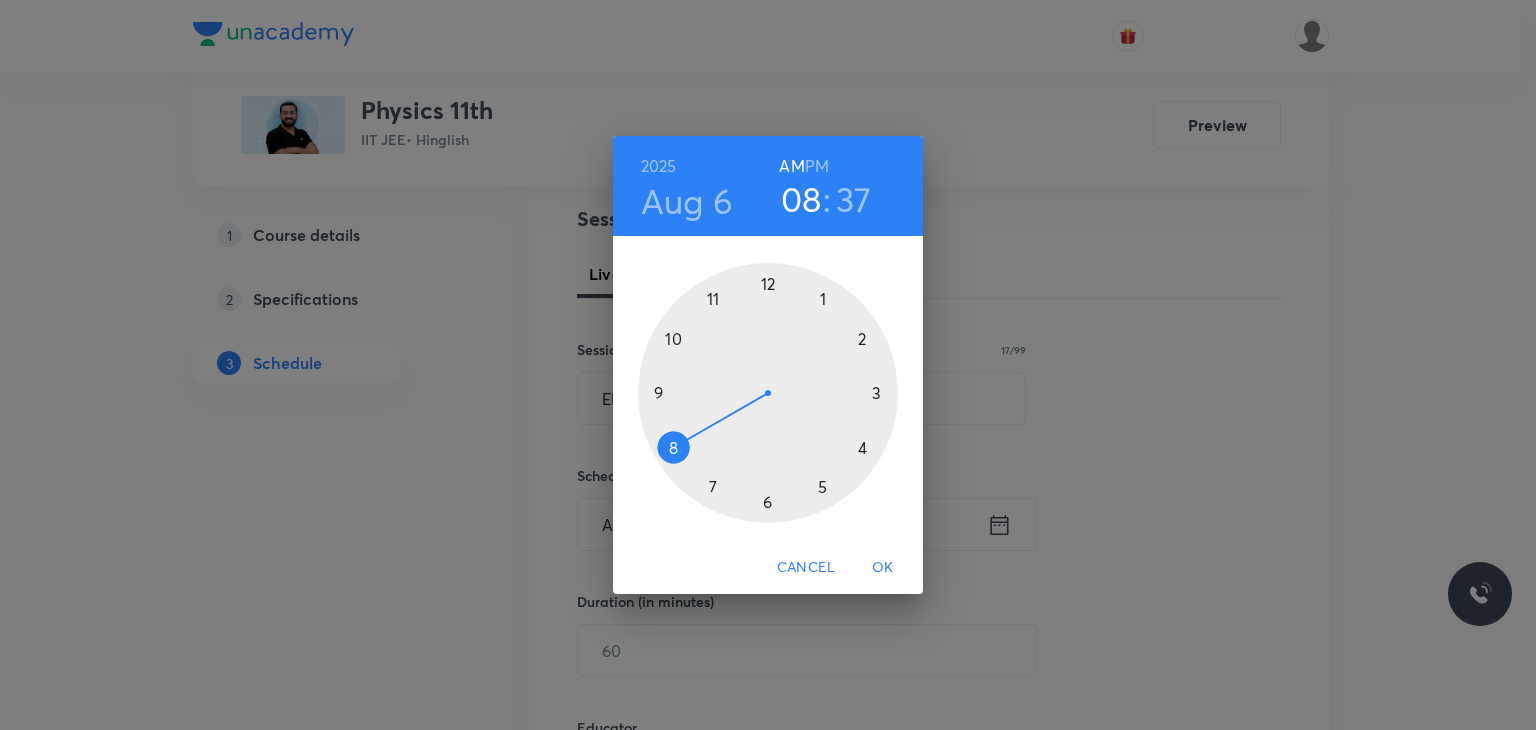 drag, startPoint x: 723, startPoint y: 367, endPoint x: 687, endPoint y: 440, distance: 81.394104 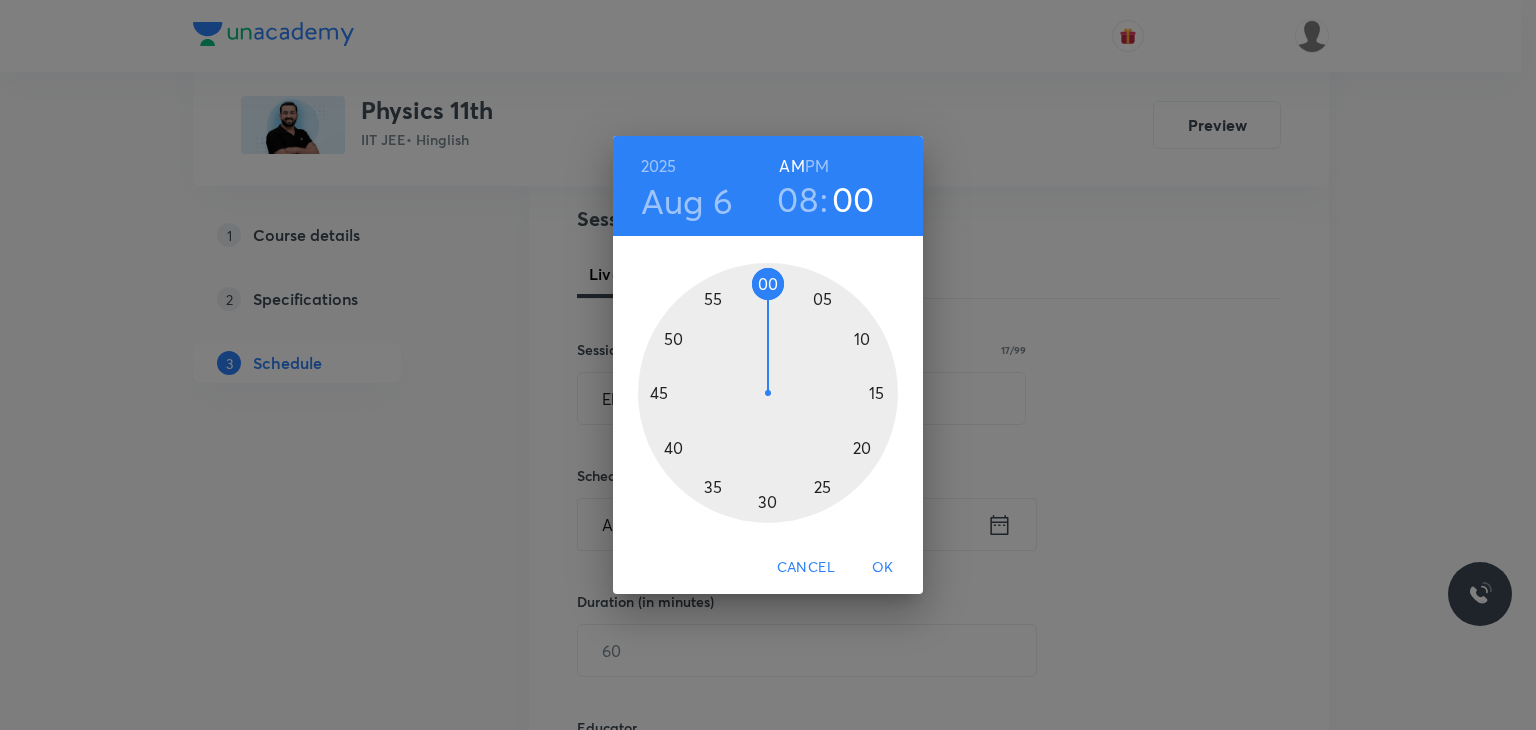 drag, startPoint x: 760, startPoint y: 280, endPoint x: 769, endPoint y: 275, distance: 10.29563 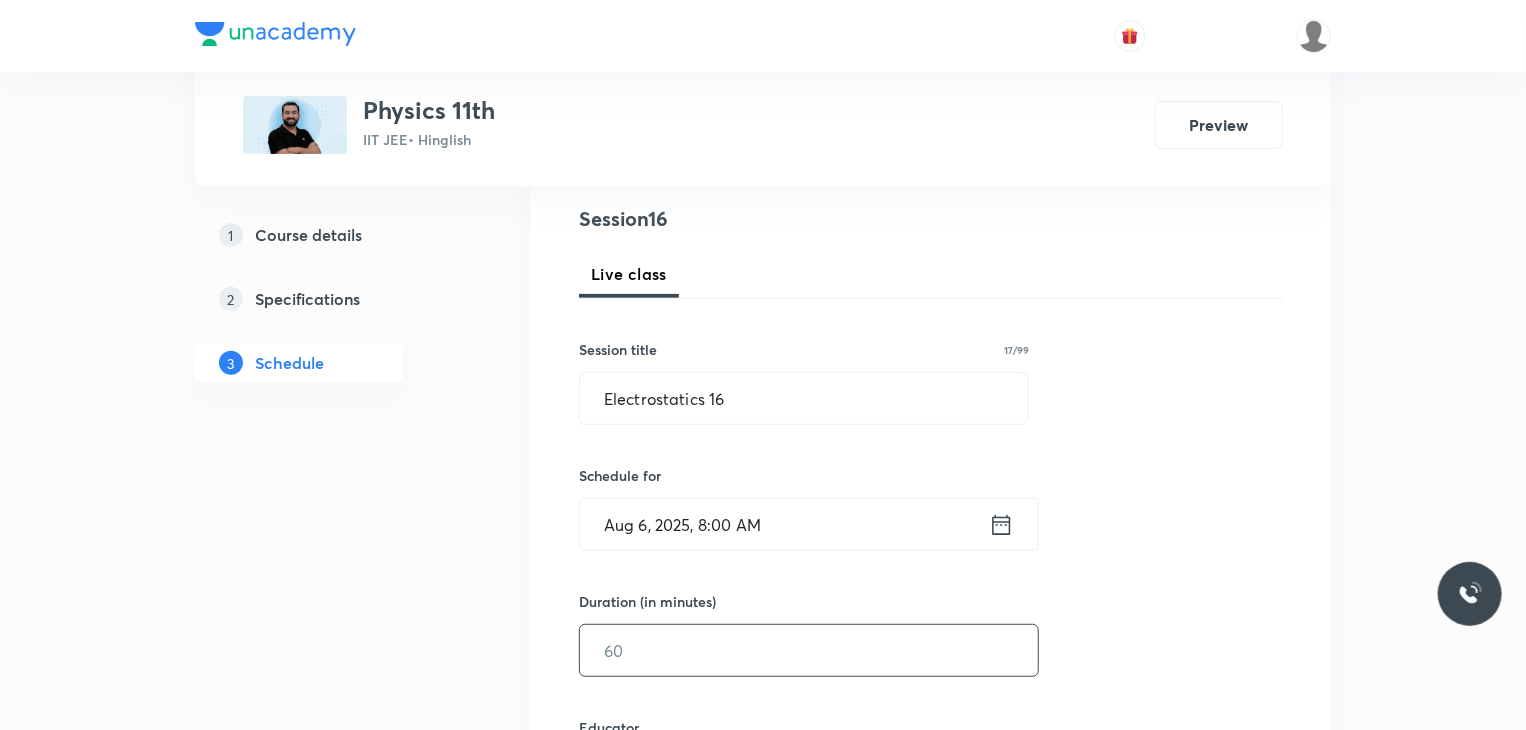 click at bounding box center [809, 650] 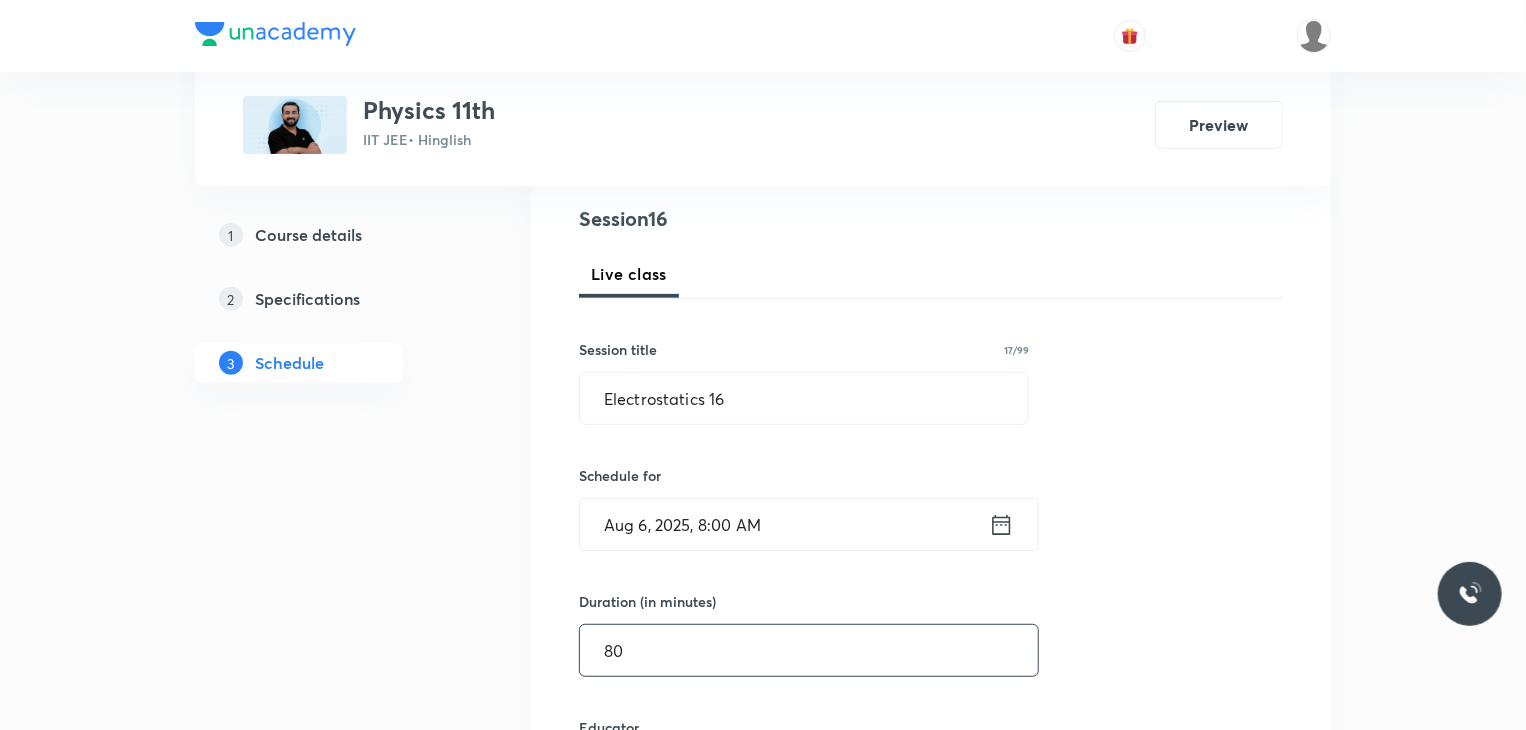 type on "80" 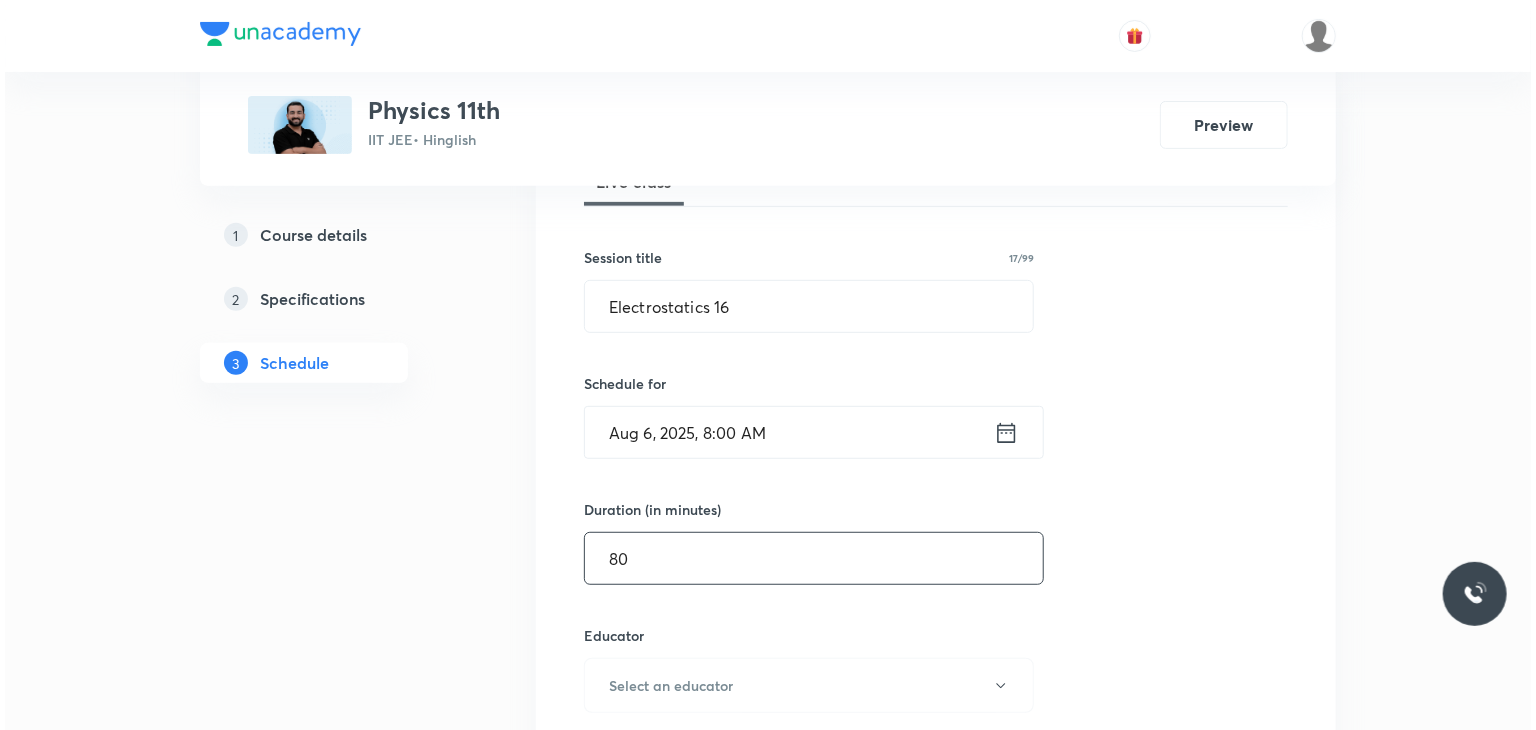 scroll, scrollTop: 528, scrollLeft: 0, axis: vertical 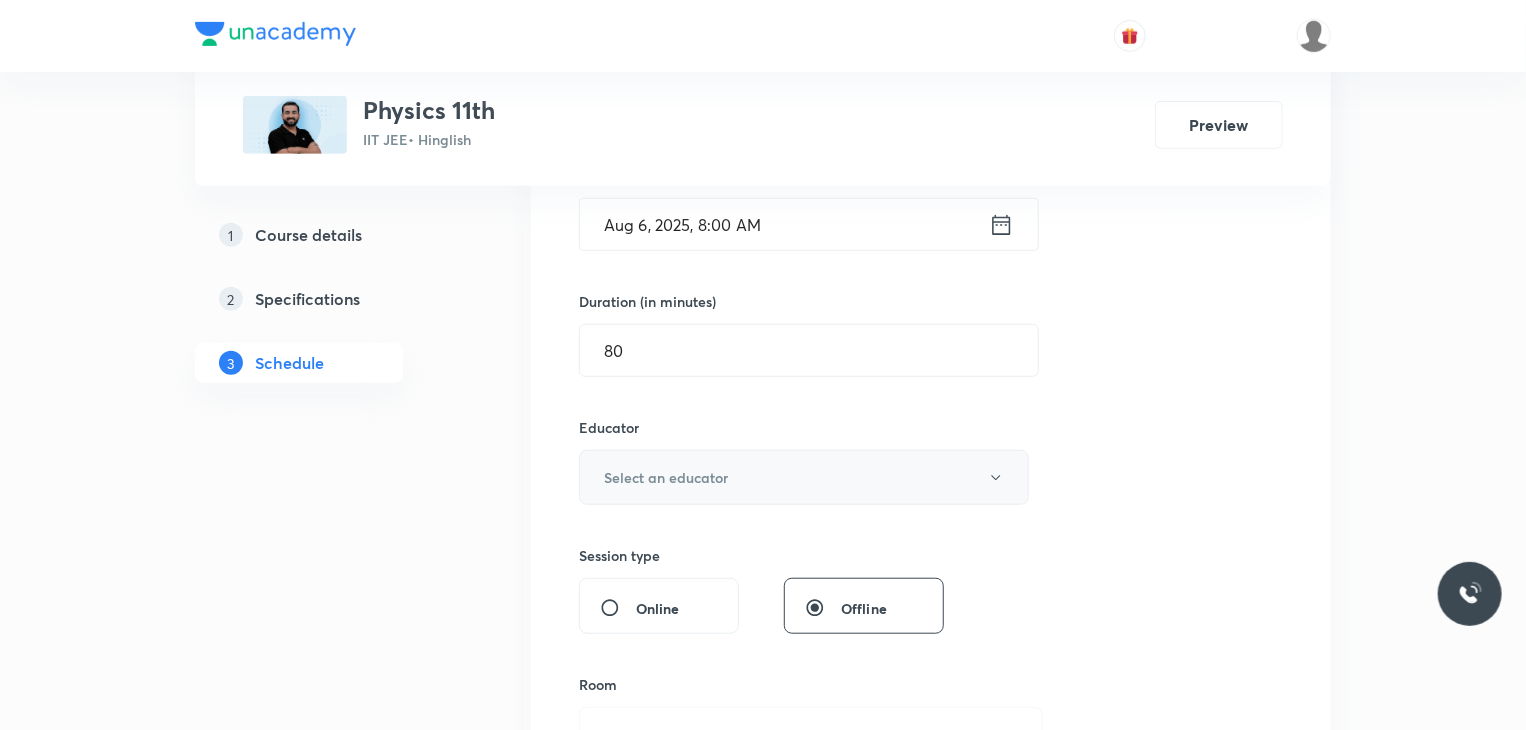 click on "Select an educator" at bounding box center [804, 477] 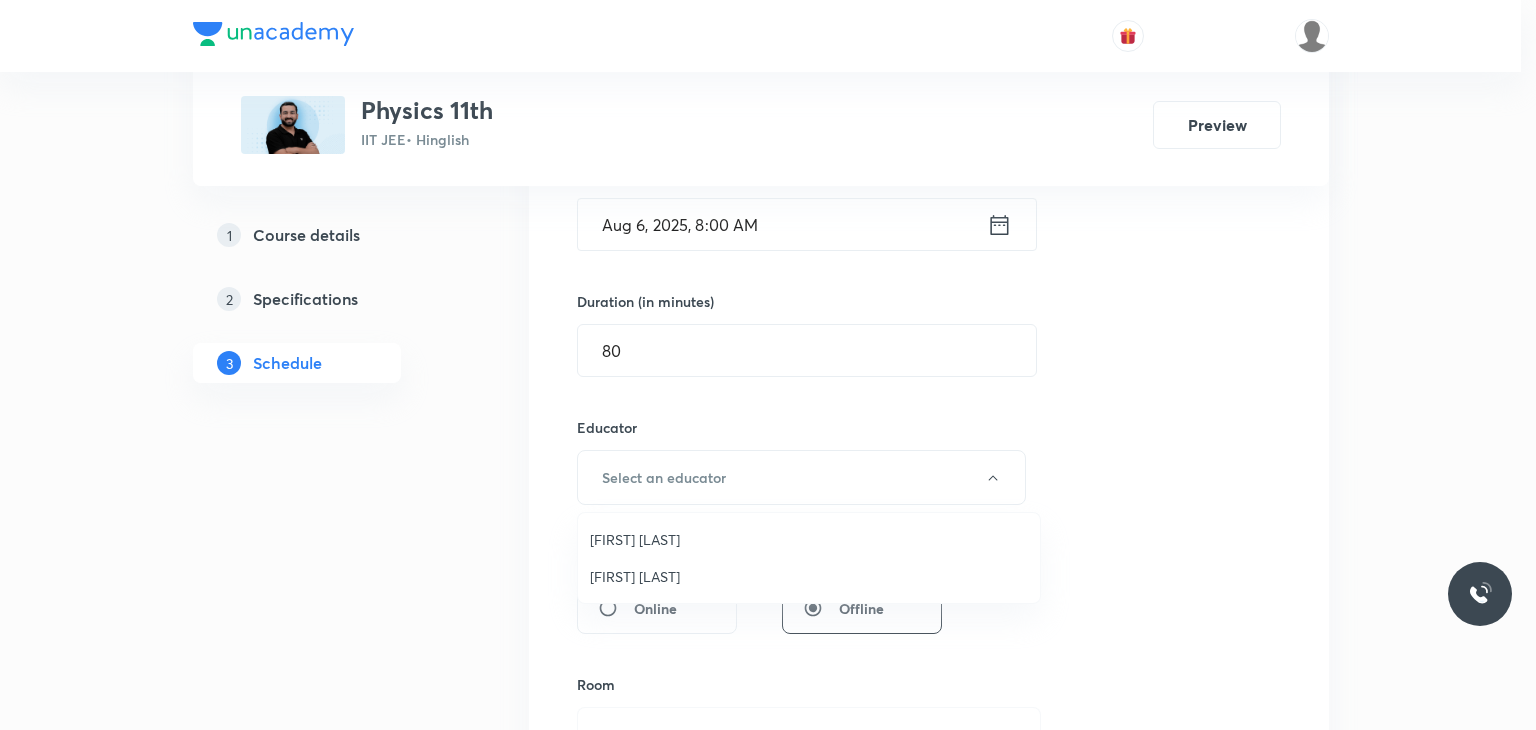 click on "Ajit Lulla" at bounding box center (809, 539) 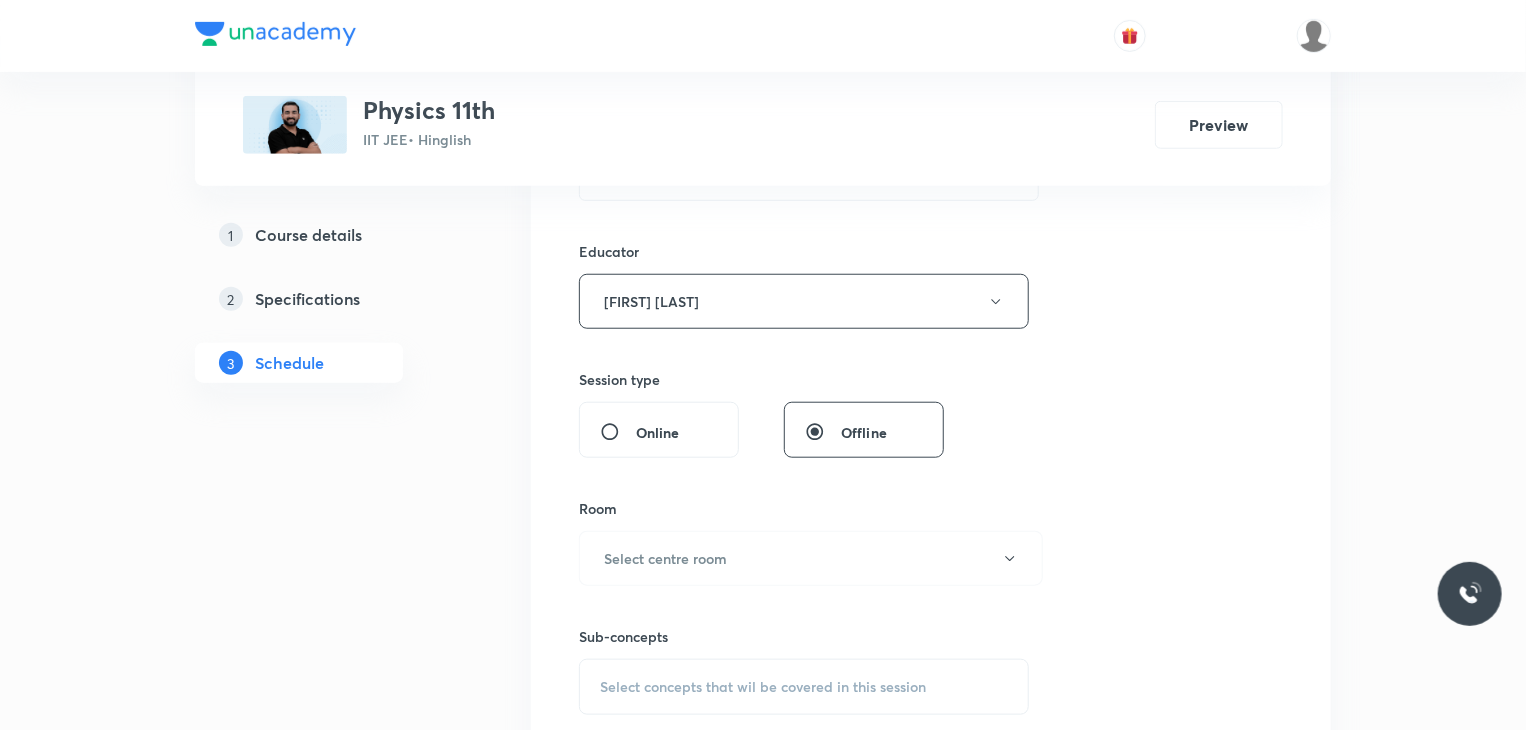 scroll, scrollTop: 828, scrollLeft: 0, axis: vertical 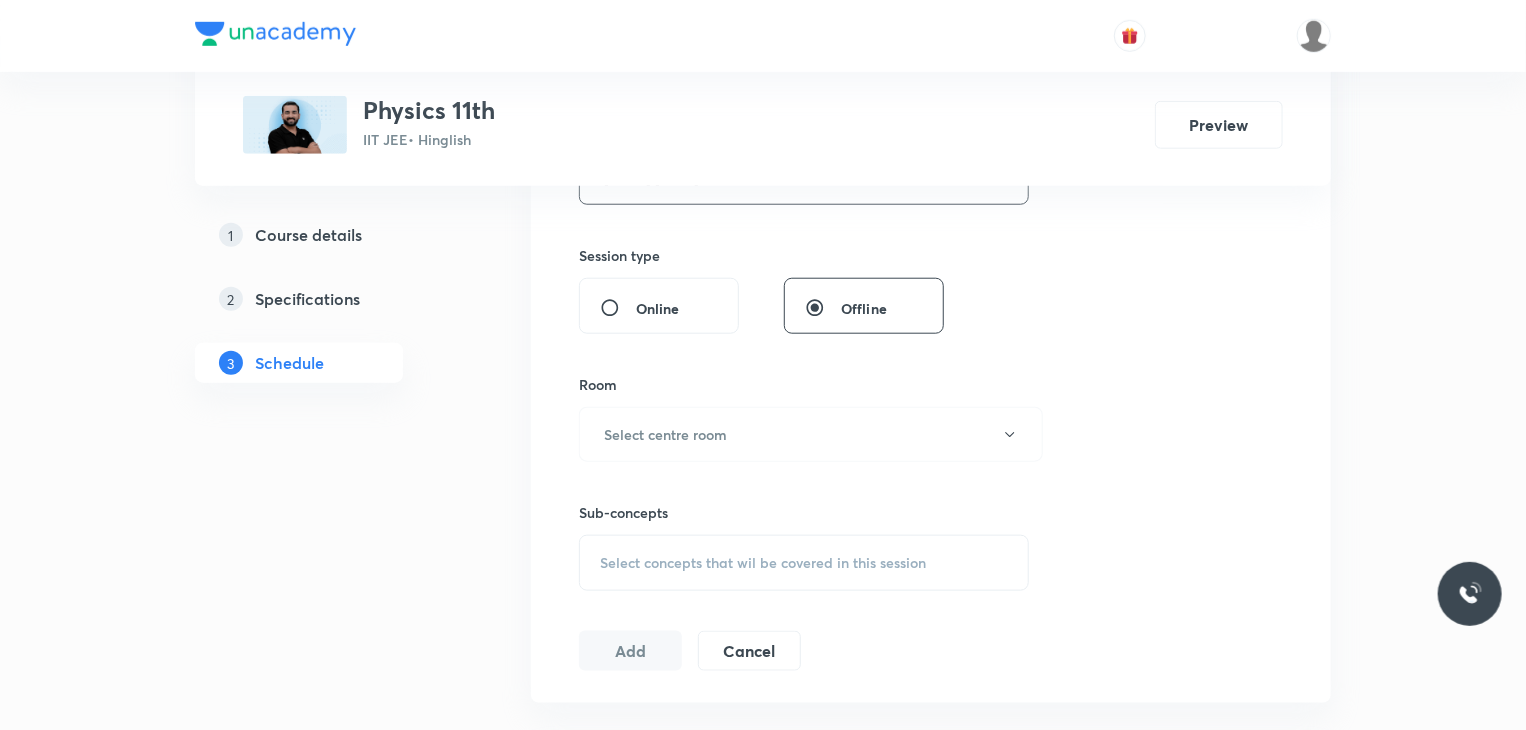 click on "Sub-concepts Select concepts that wil be covered in this session" at bounding box center (804, 526) 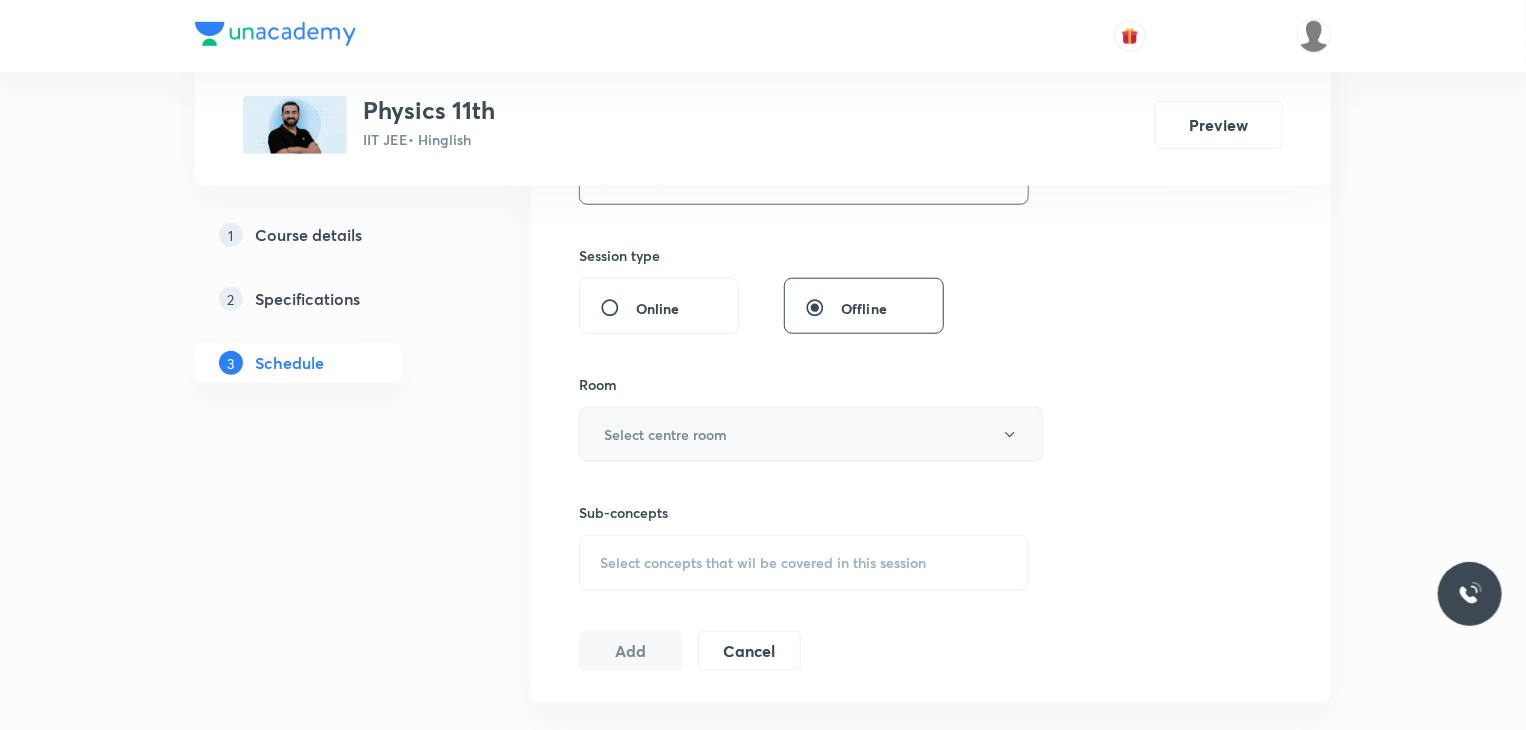 click on "Select centre room" at bounding box center (665, 434) 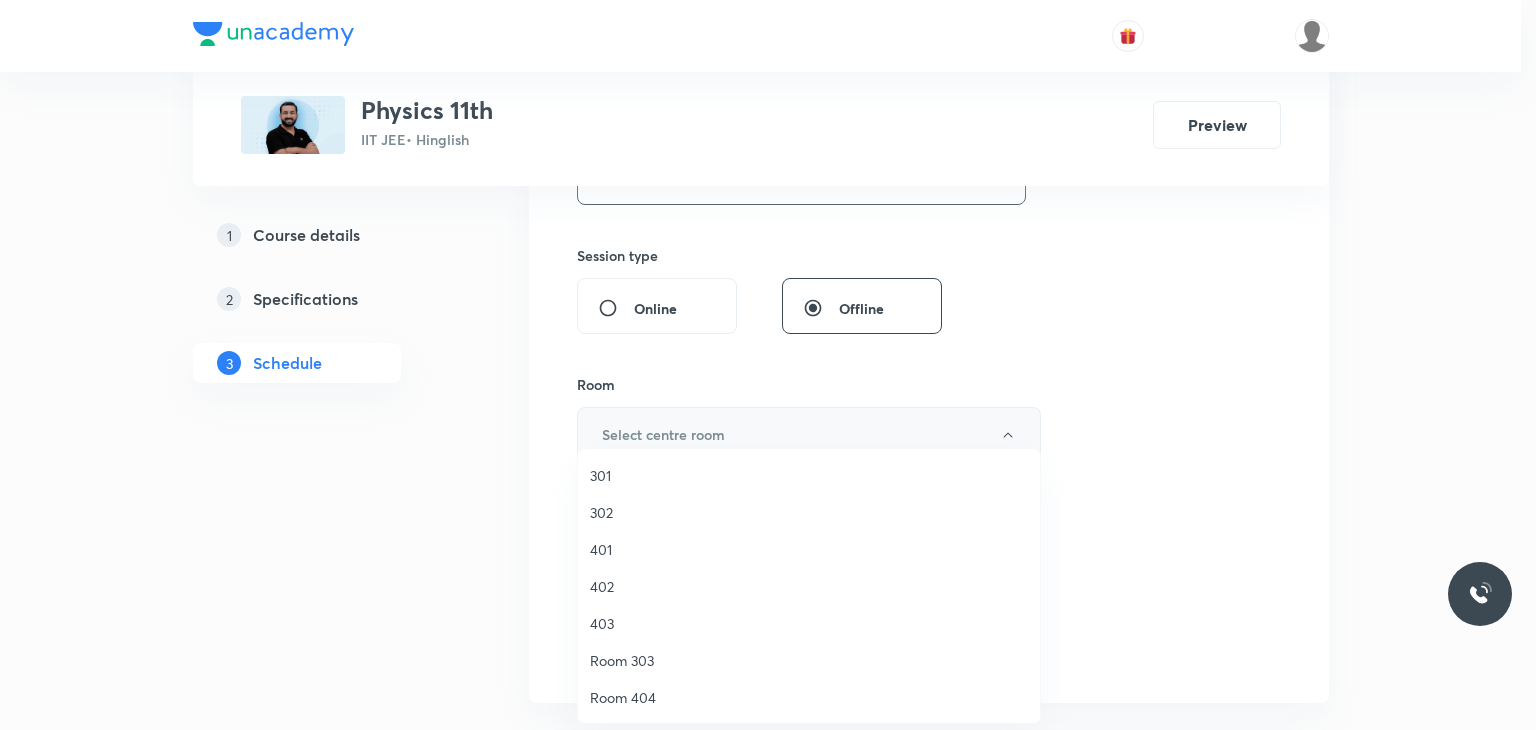 click on "302" at bounding box center (809, 512) 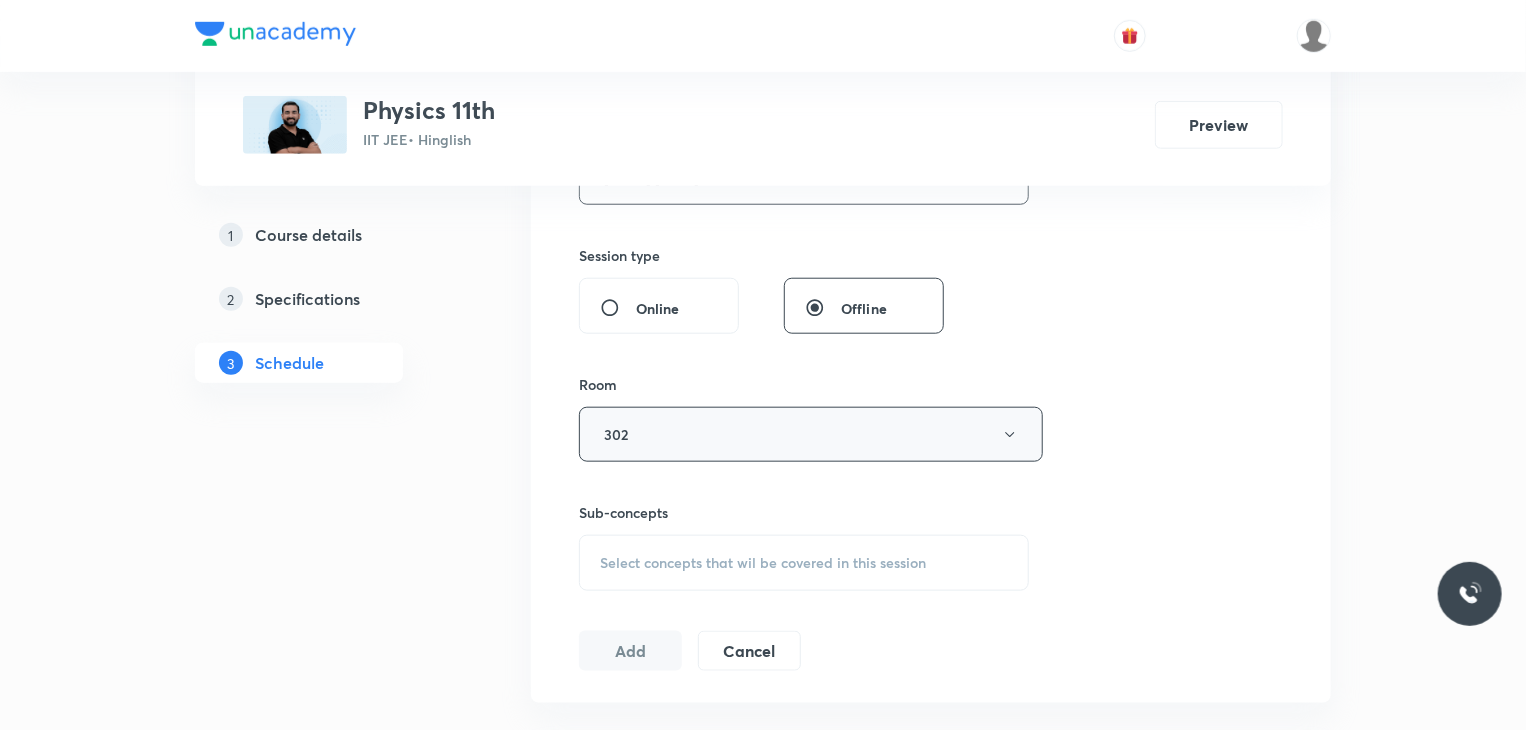 click on "Select concepts that wil be covered in this session" at bounding box center (804, 563) 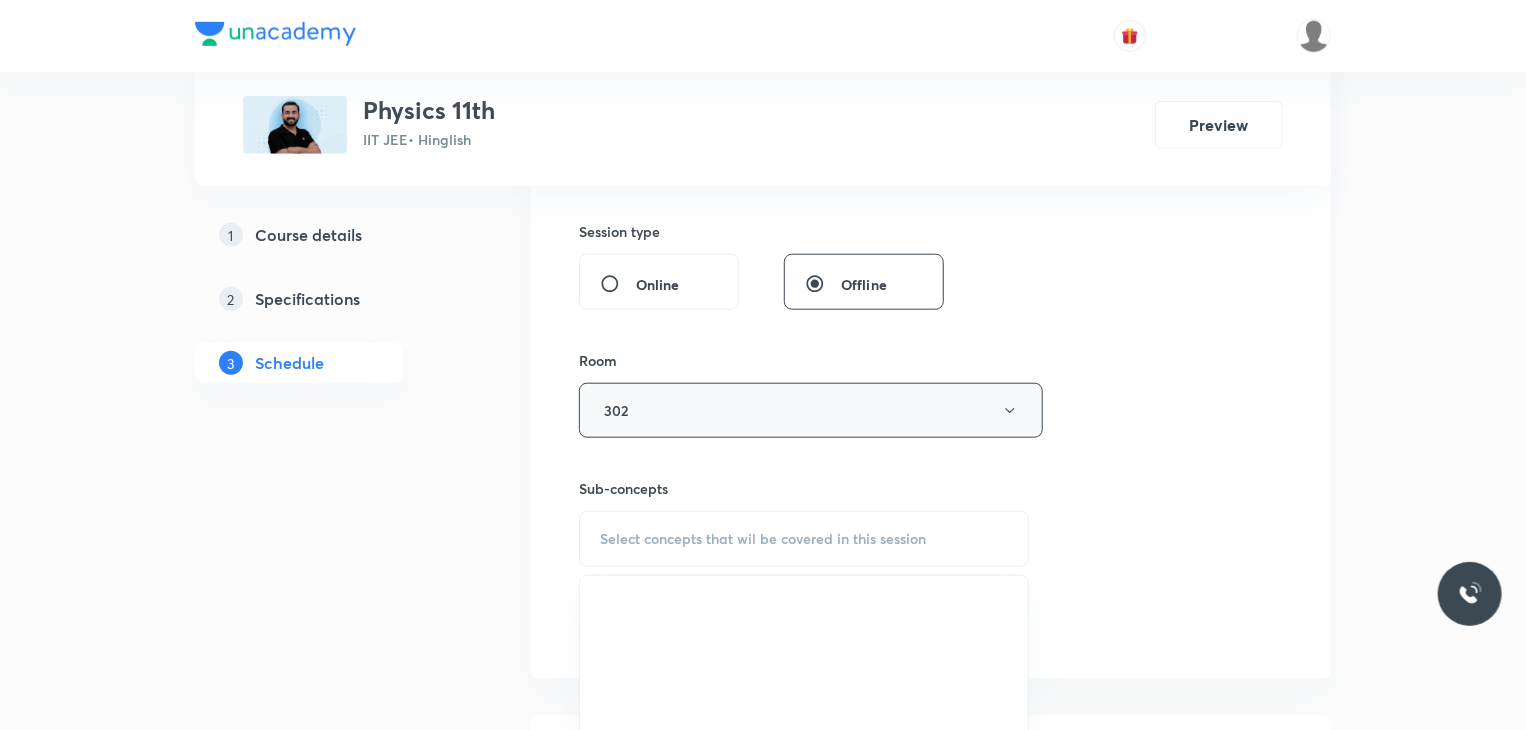 scroll, scrollTop: 1028, scrollLeft: 0, axis: vertical 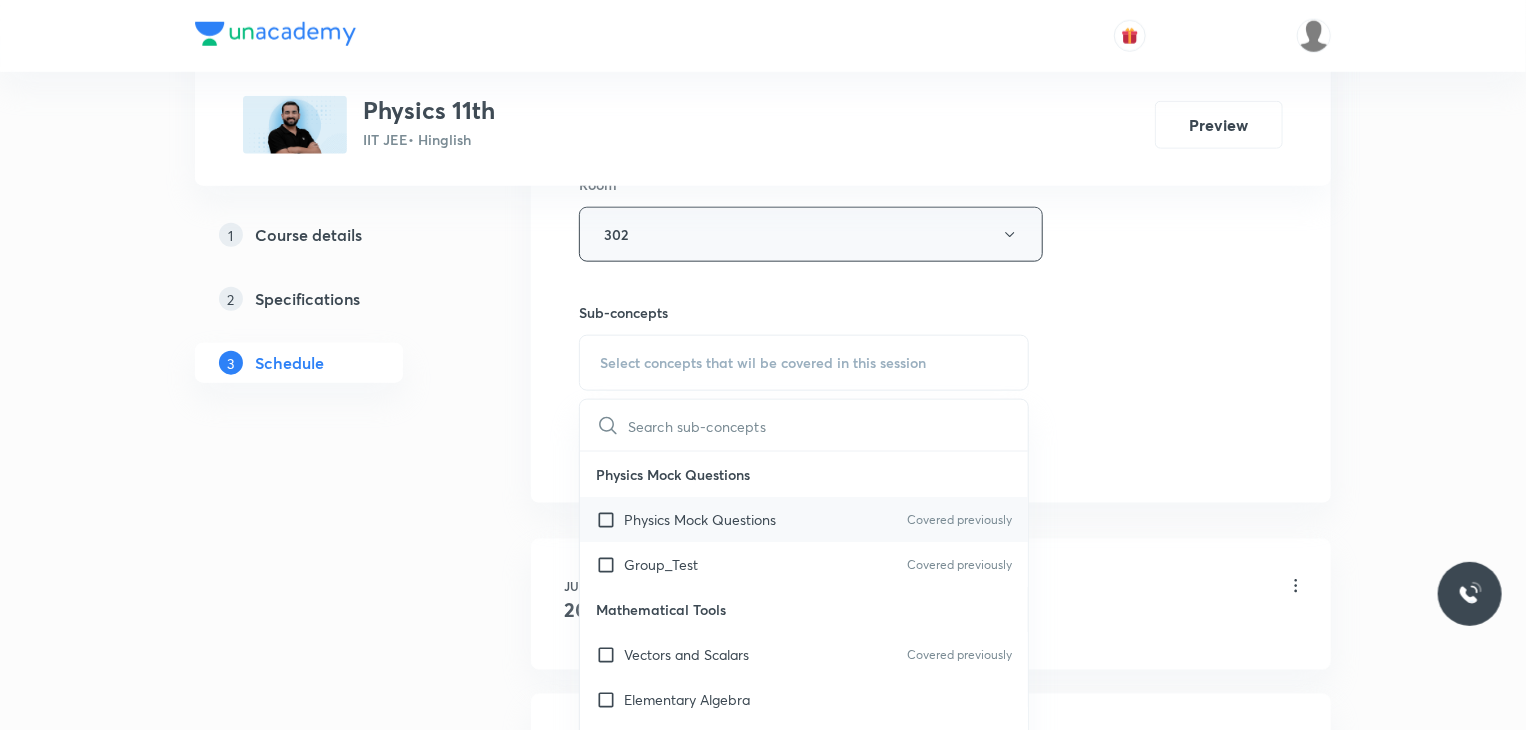 click on "Physics Mock Questions Covered previously" at bounding box center [804, 519] 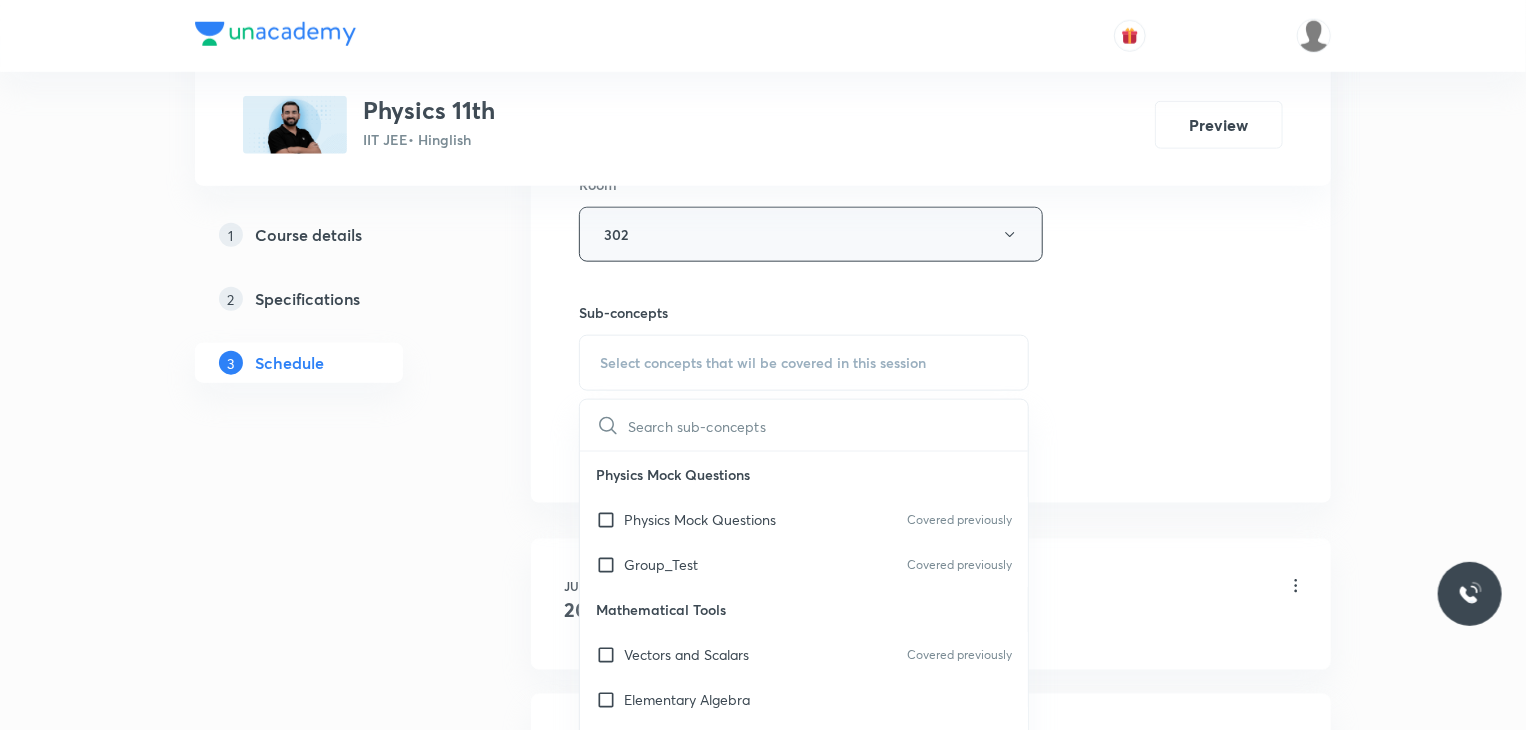 click on "Session  16 Live class Session title 17/99 Electrostatics 16 ​ Schedule for Aug 6, 2025, 8:00 AM ​ Duration (in minutes) 80 ​ Educator Ajit Lulla   Session type Online Offline Room 302 Sub-concepts Select concepts that wil be covered in this session ​ Physics Mock Questions Physics Mock Questions Covered previously Group_Test Covered previously Mathematical Tools Vectors and Scalars  Covered previously Elementary Algebra Basic Trigonometry Addition of Vectors 2D and 3D Geometry Representation of Vector  Components of a Vector Functions Unit Vectors Differentiation Integration Rectangular Components of a Vector in Three Dimensions Position Vector Use of Differentiation & Integration in One Dimensional Motion Displacement Vector Derivatives of Equations of Motion by Calculus Vectors Product of Two Vectors Differentiation: Basic Formula and Rule Definite Integration and Area Under The Curve Maxima and Minima Chain Rule Cross Product Dot-Product Resolution of Vectors Subtraction of Vectors Error Analysis" at bounding box center (931, -63) 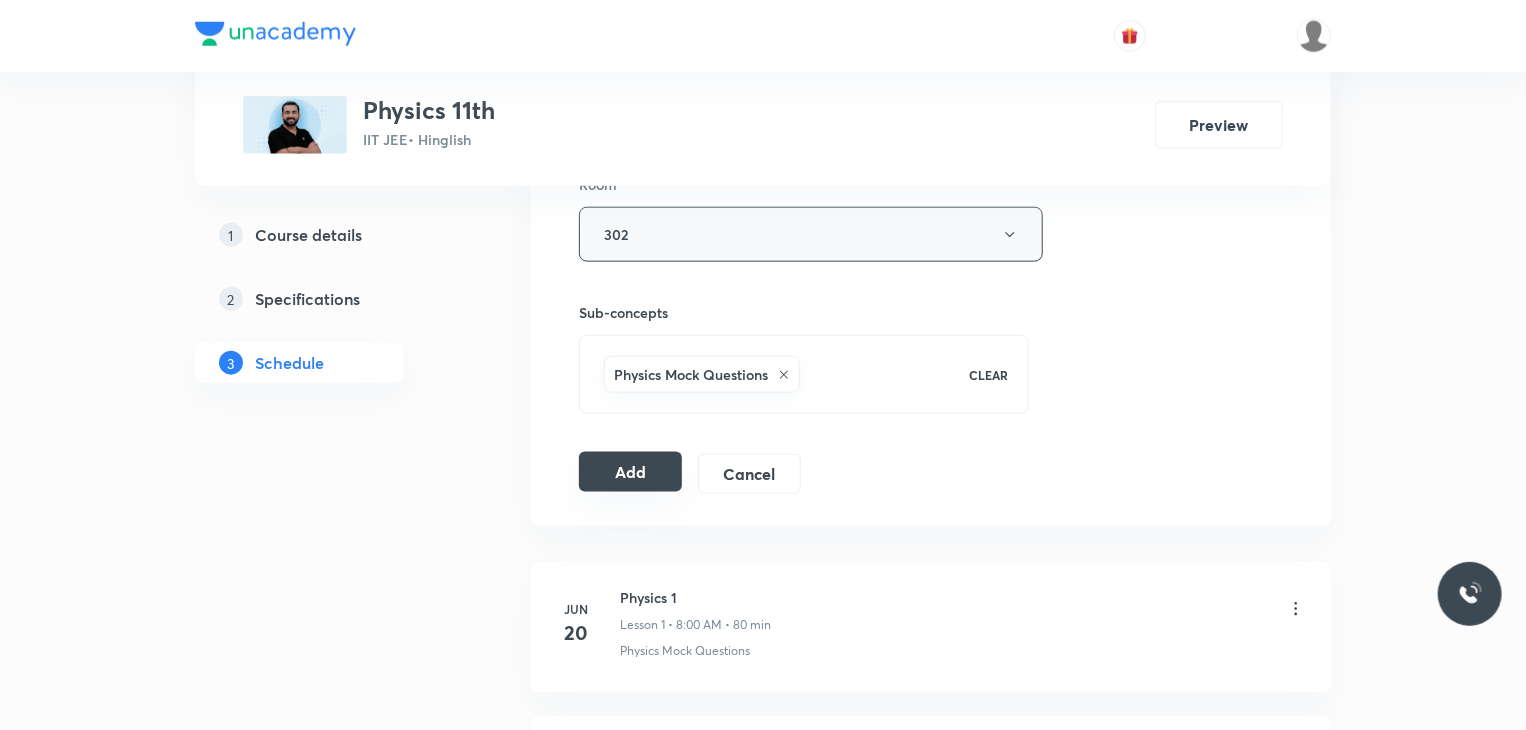 click on "Add" at bounding box center (630, 472) 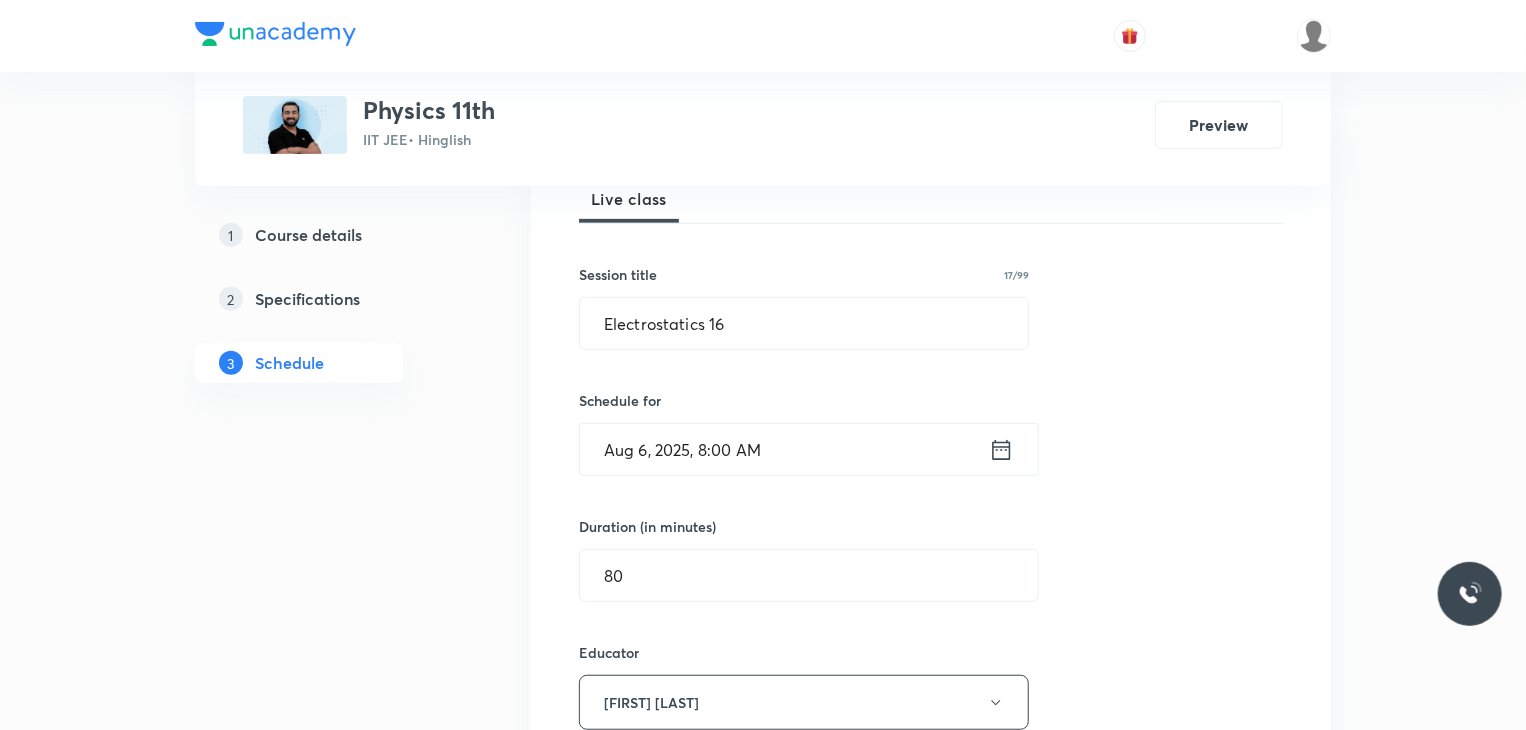 scroll, scrollTop: 128, scrollLeft: 0, axis: vertical 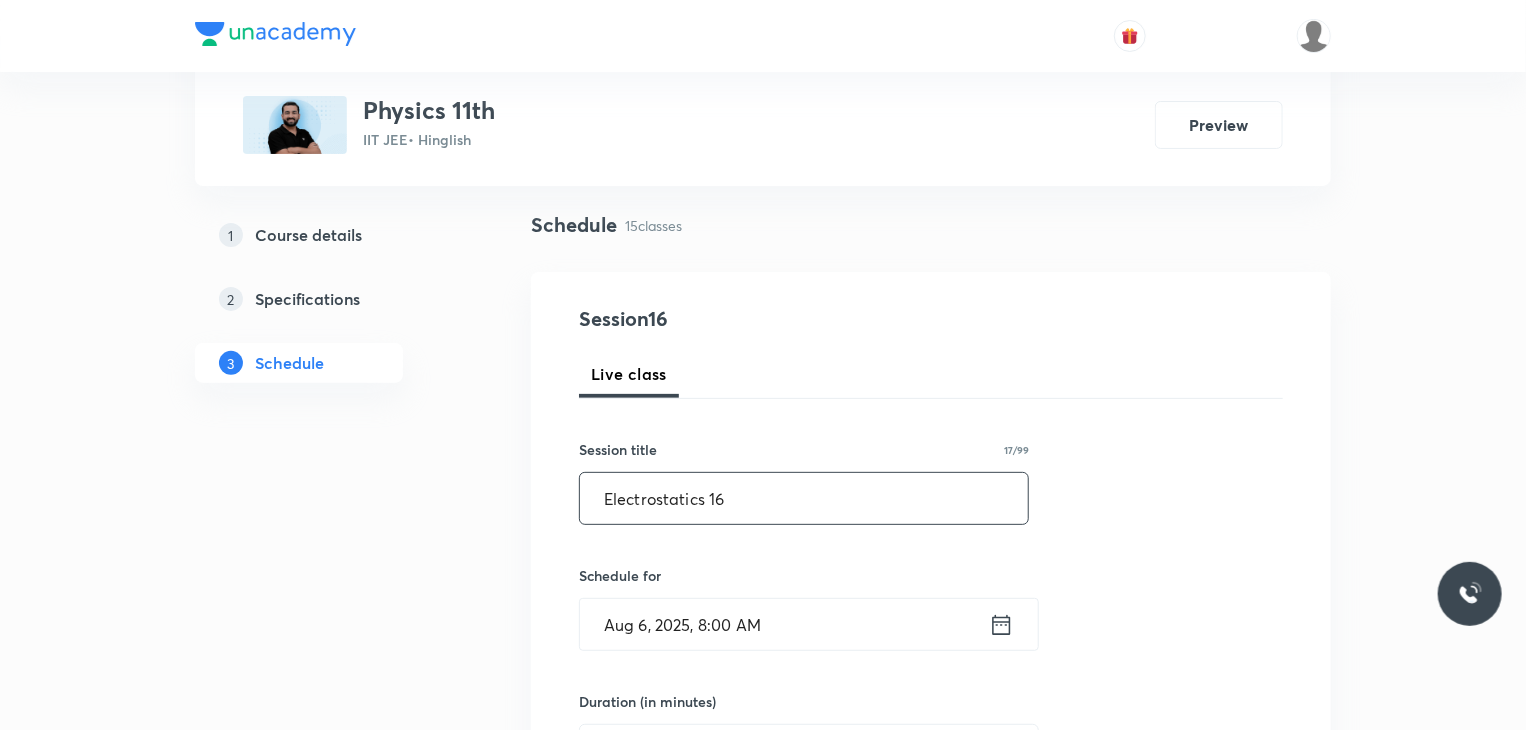 click on "Electrostatics 16" at bounding box center [804, 498] 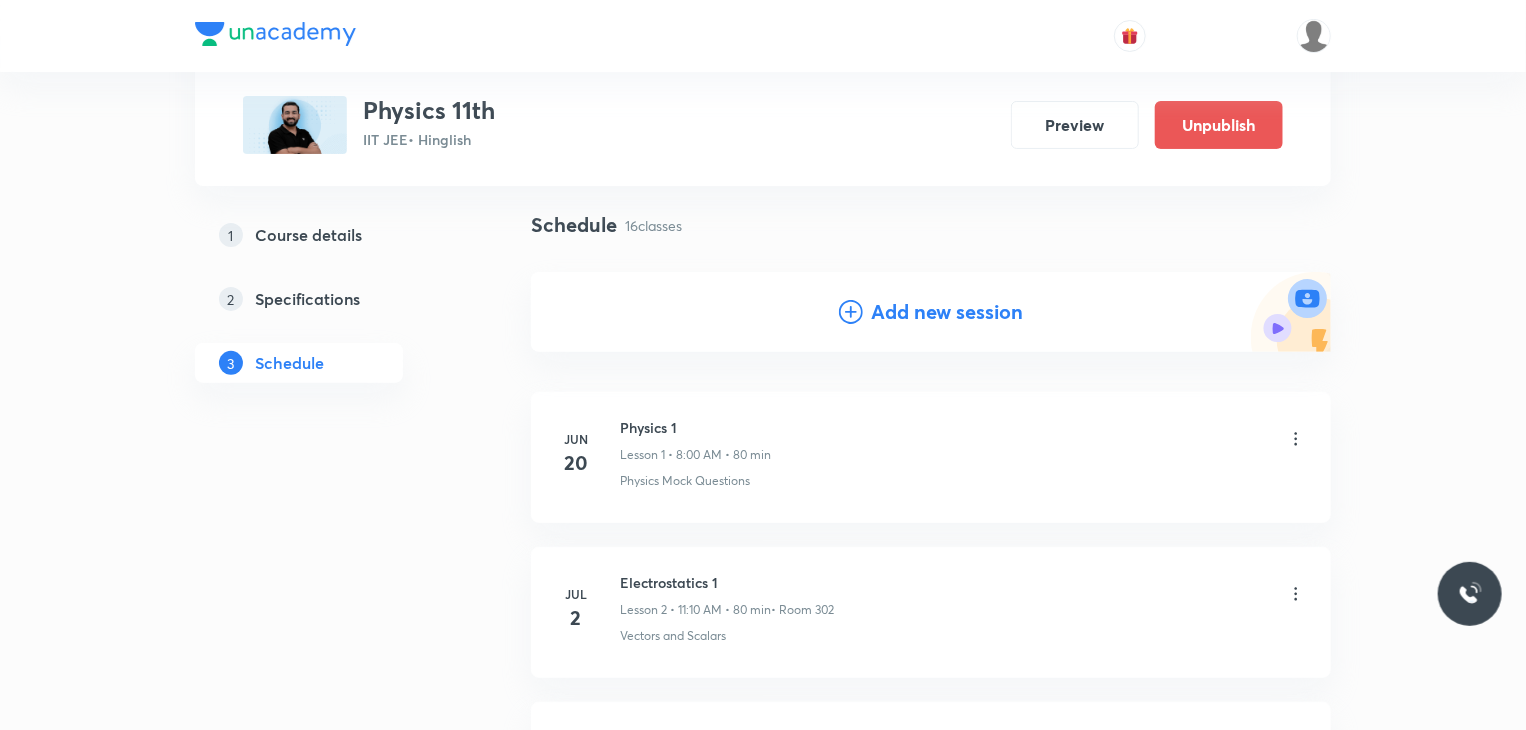 drag, startPoint x: 915, startPoint y: 330, endPoint x: 921, endPoint y: 310, distance: 20.880613 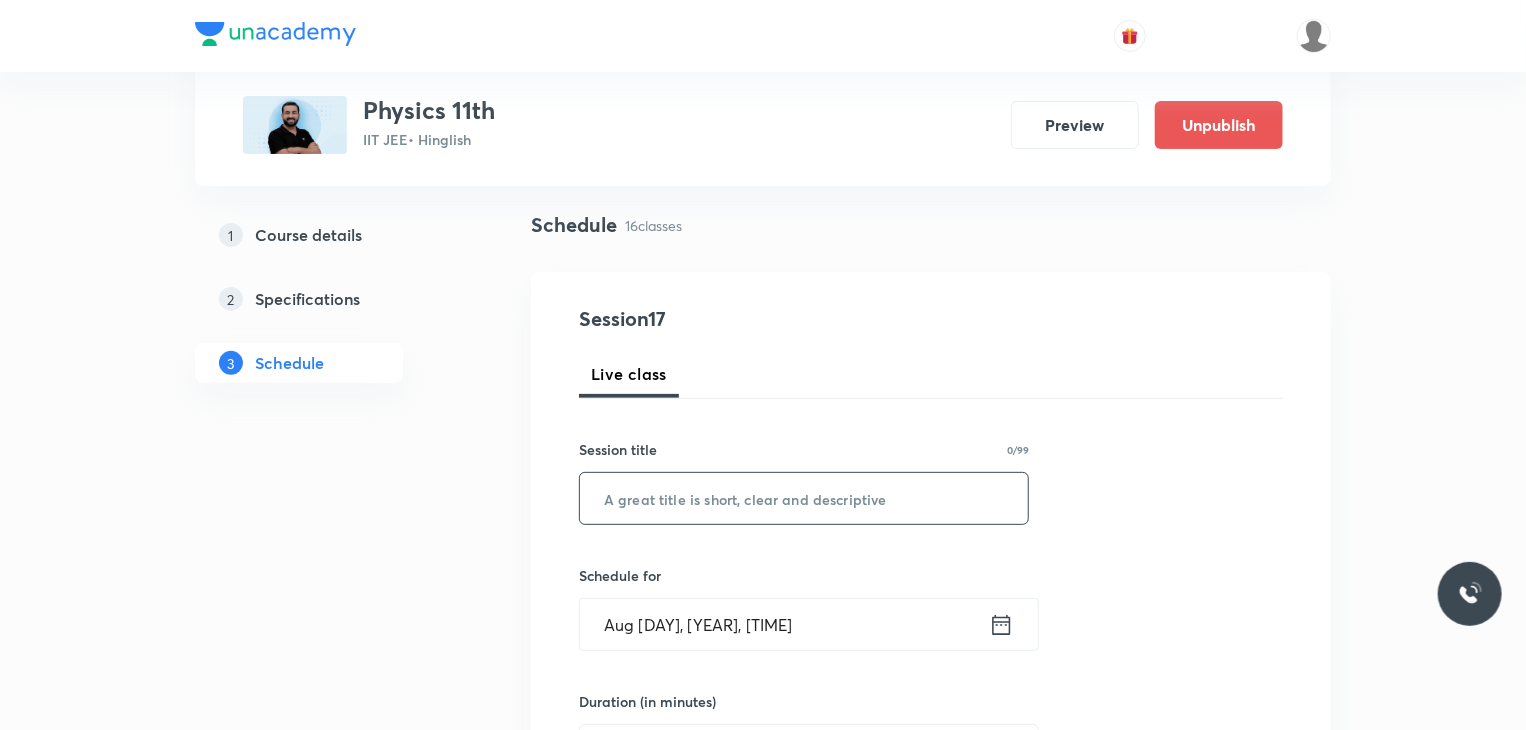 click at bounding box center [804, 498] 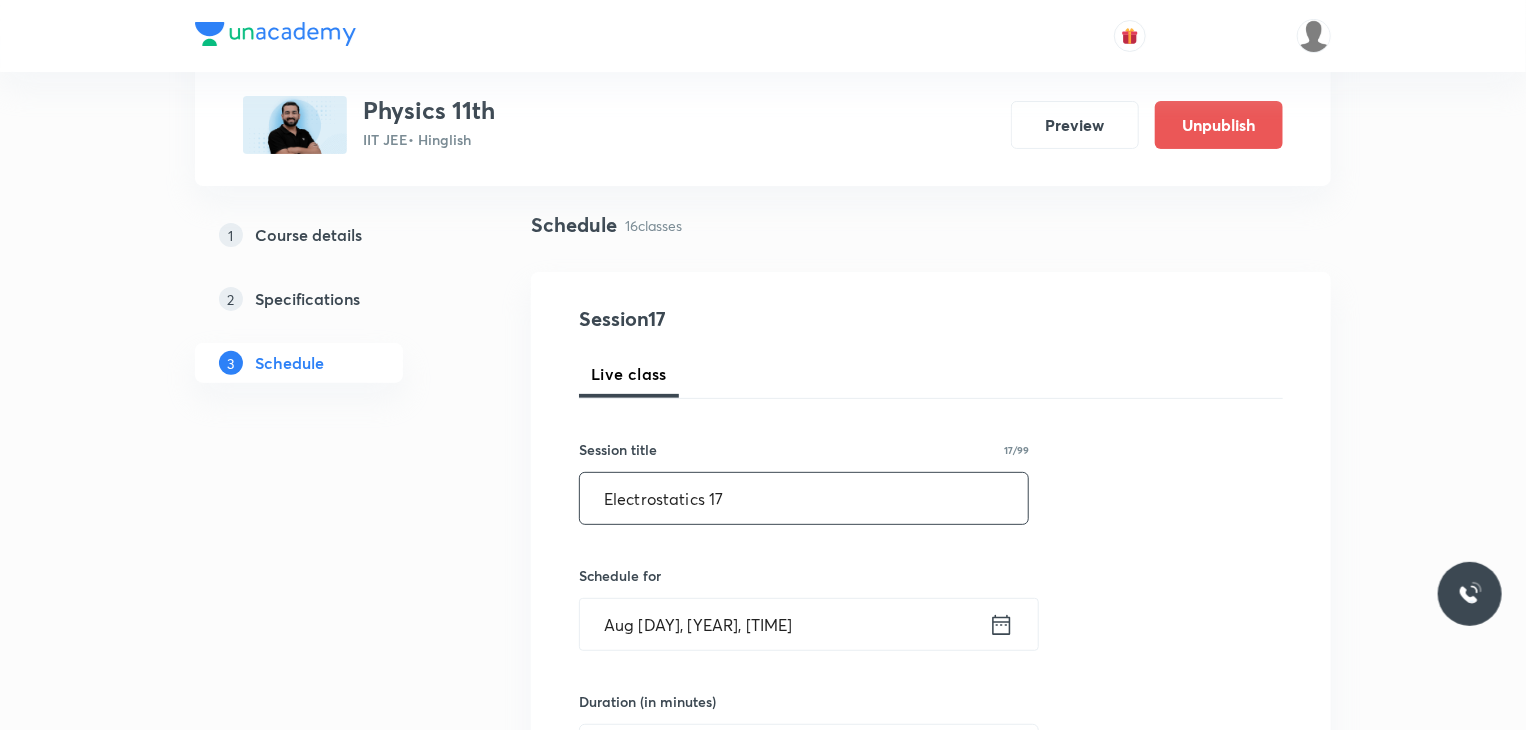type on "Electrostatics 17" 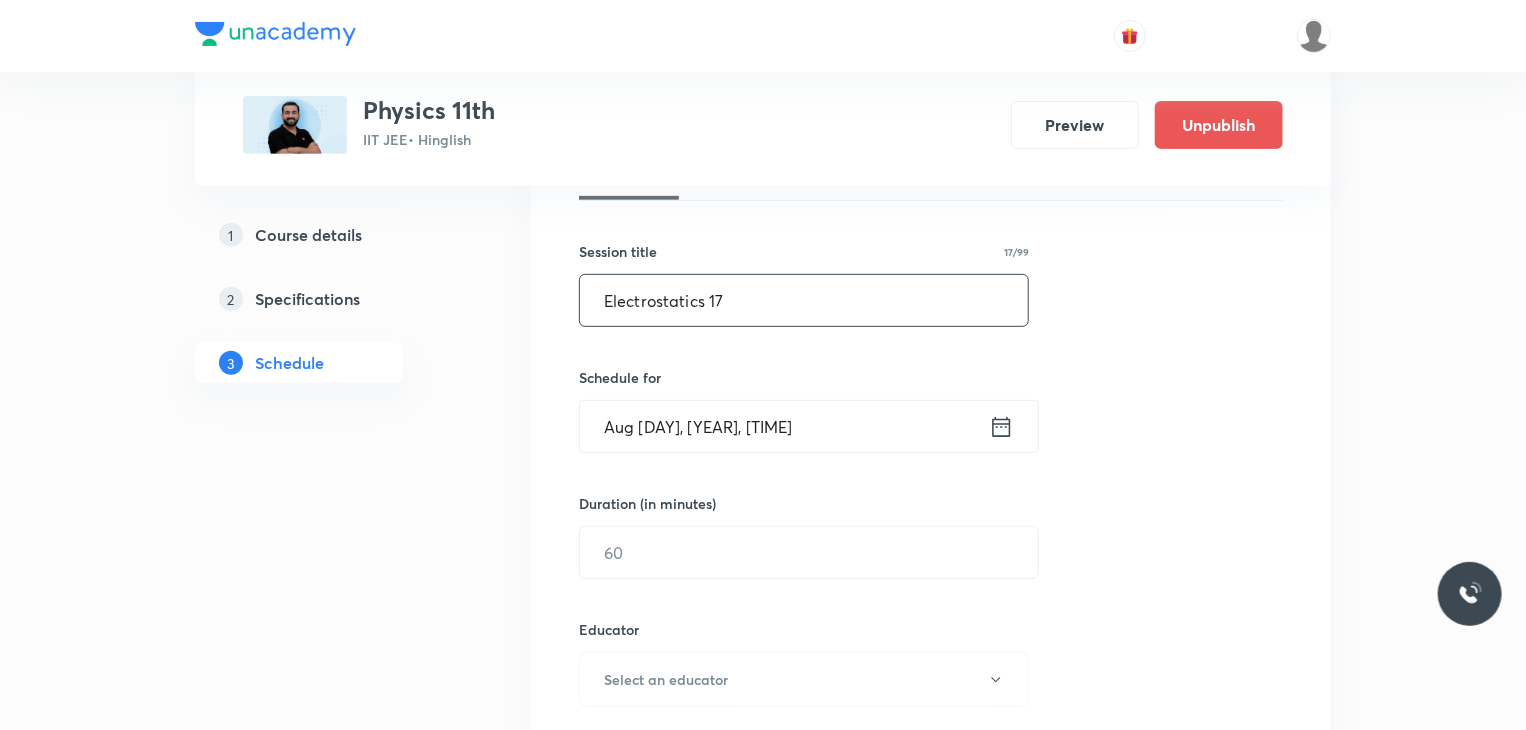 scroll, scrollTop: 328, scrollLeft: 0, axis: vertical 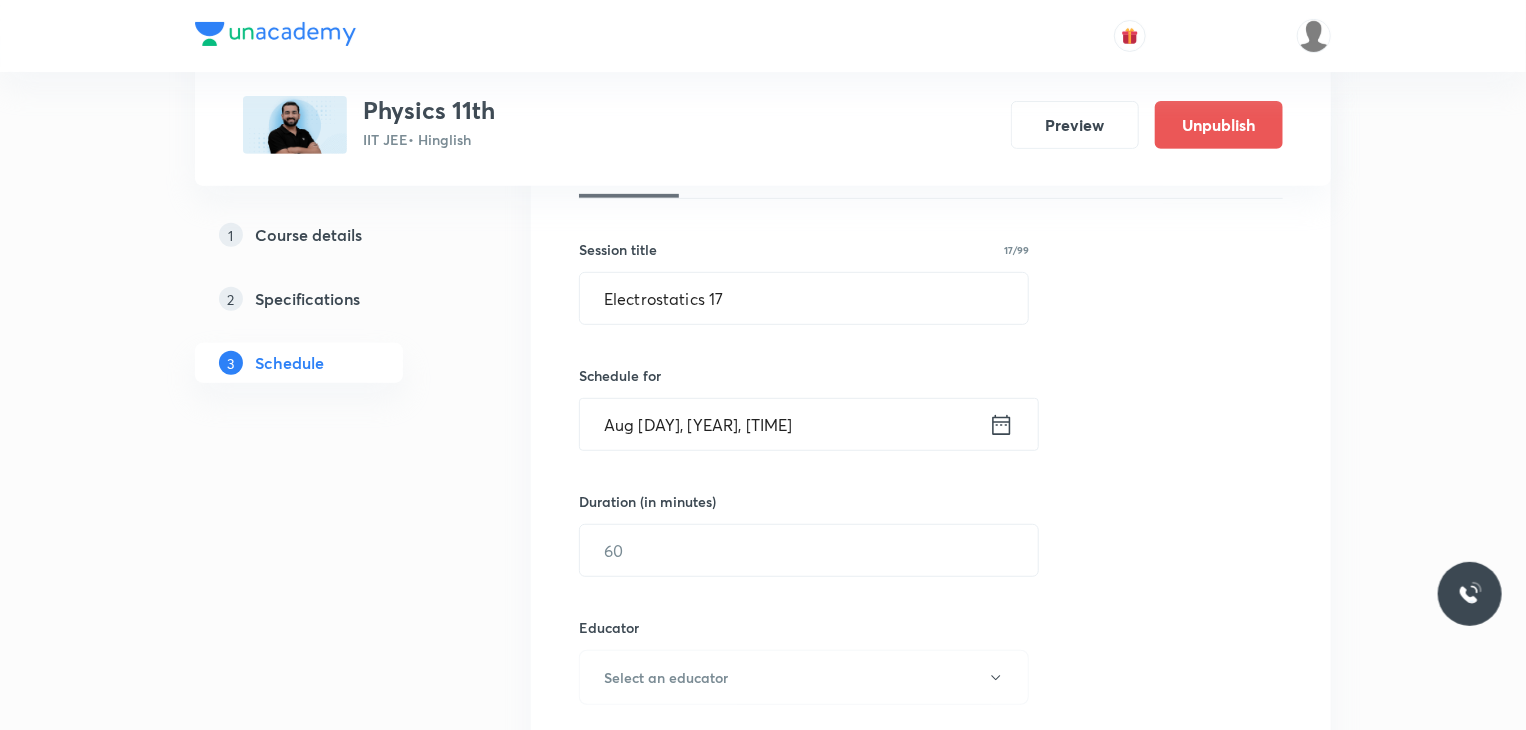 drag, startPoint x: 751, startPoint y: 477, endPoint x: 764, endPoint y: 422, distance: 56.515484 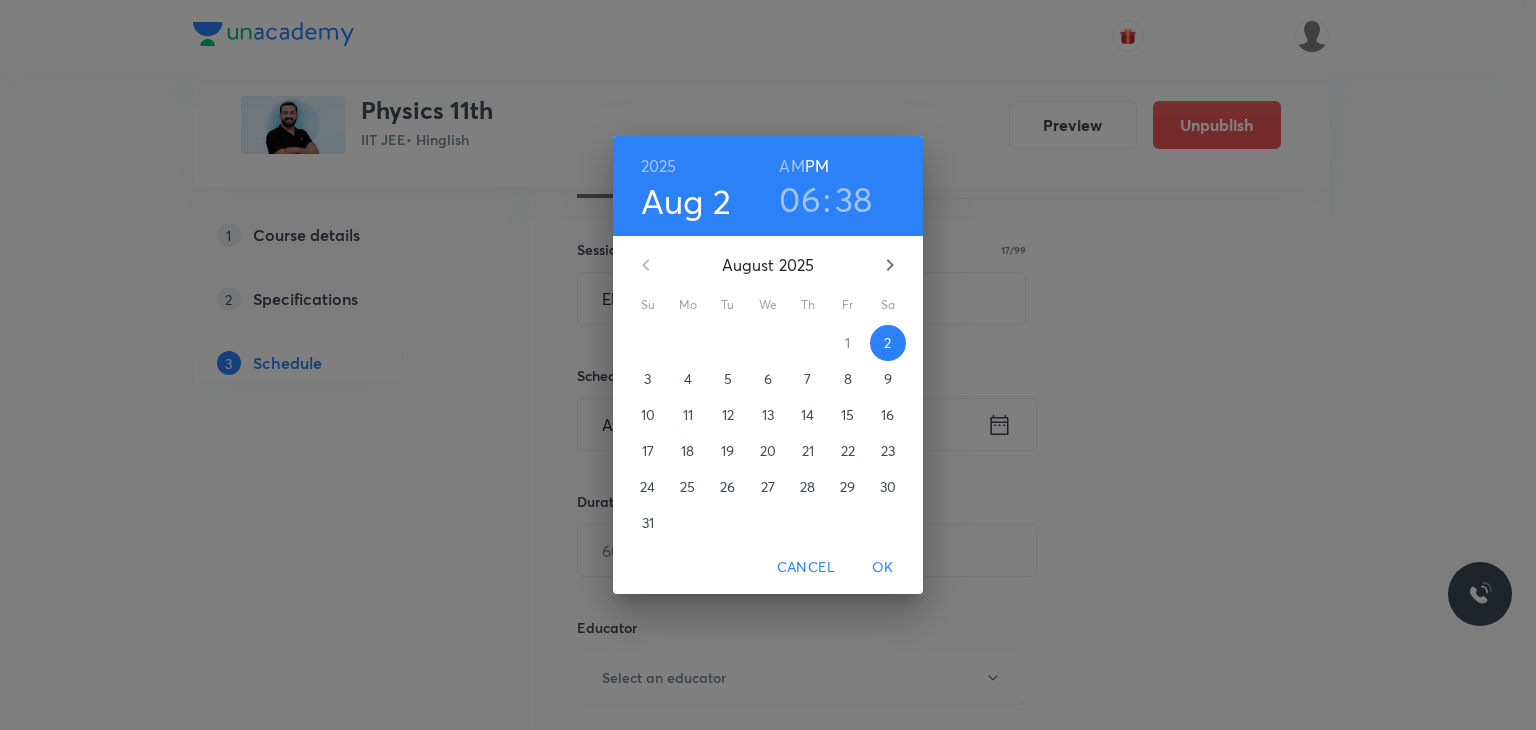 click on "7" at bounding box center [808, 379] 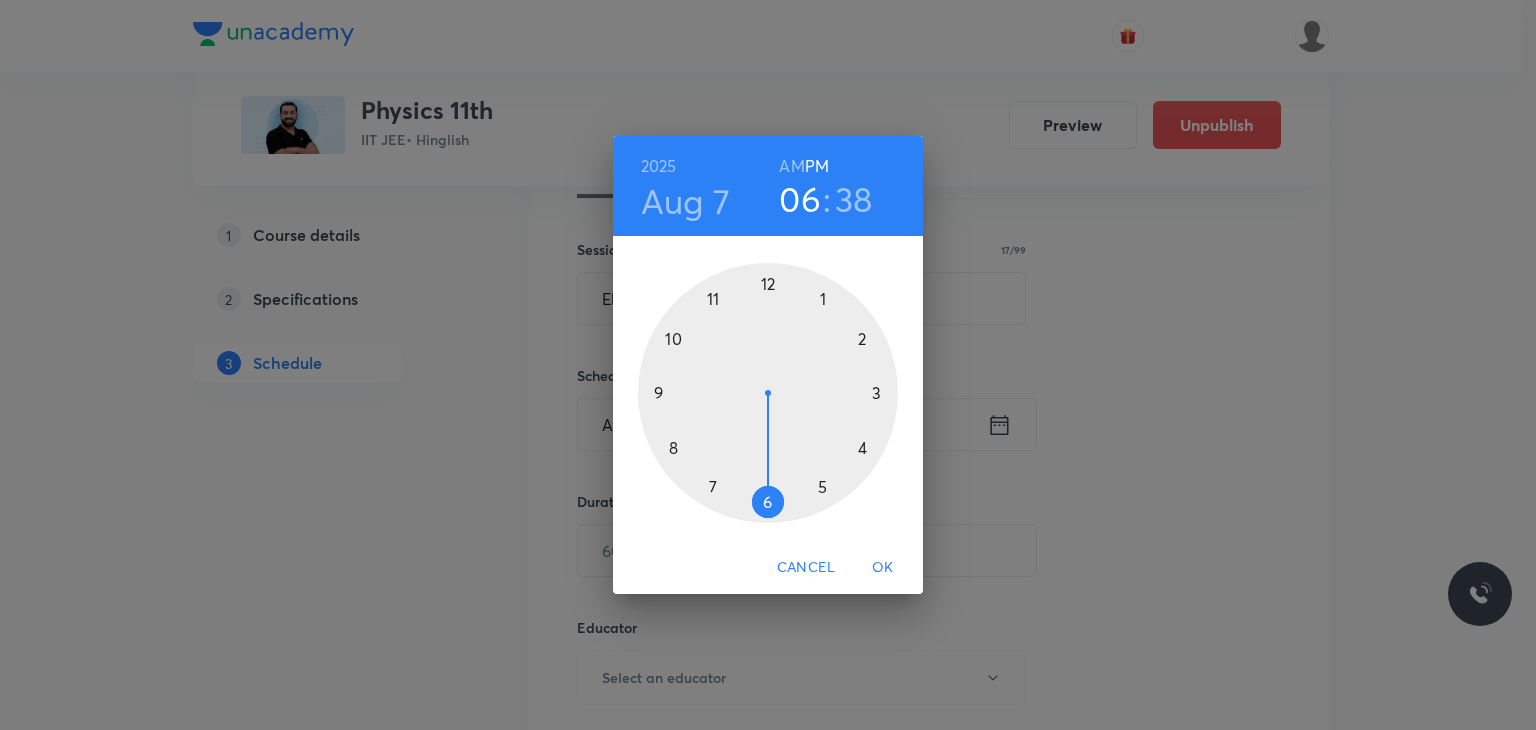 click at bounding box center (768, 393) 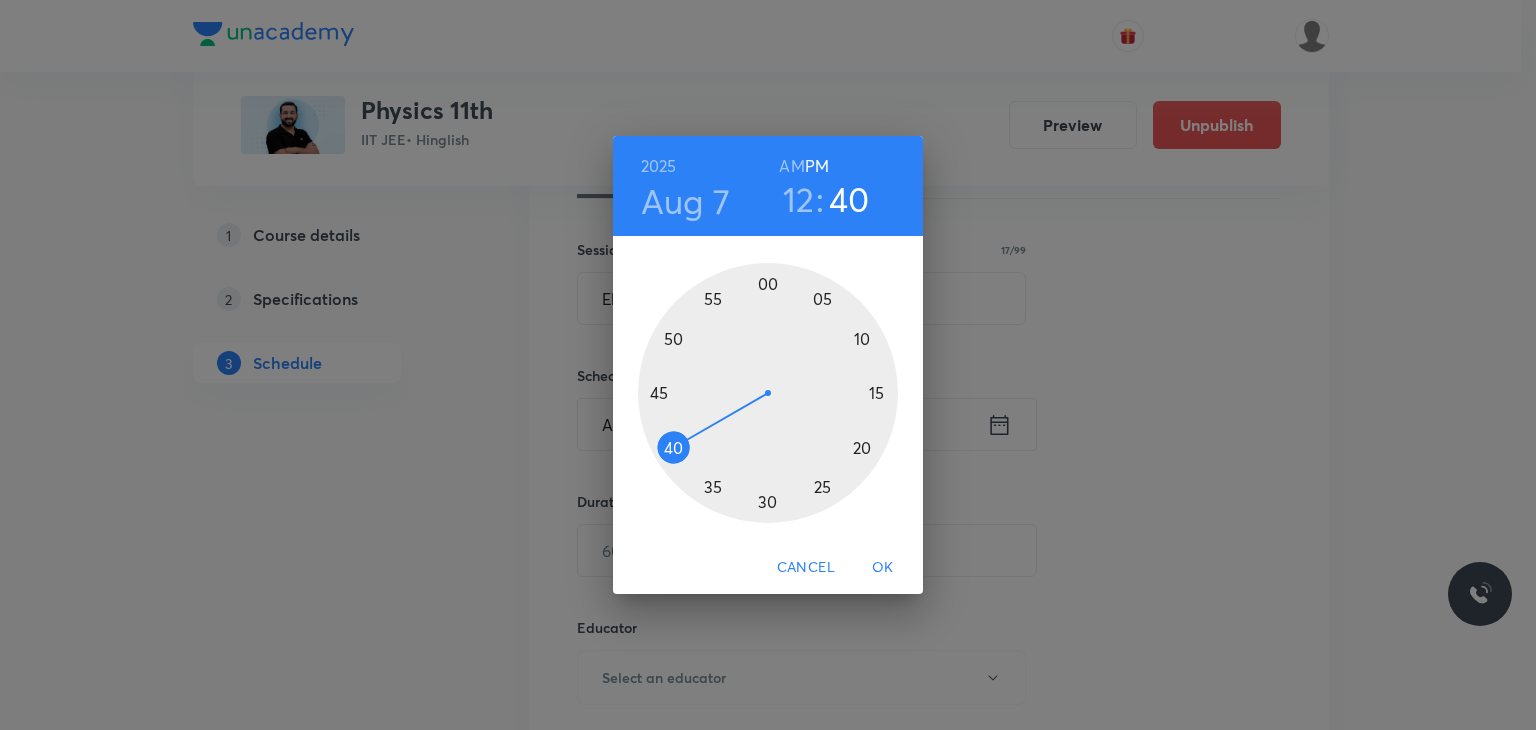 drag, startPoint x: 727, startPoint y: 423, endPoint x: 671, endPoint y: 451, distance: 62.609905 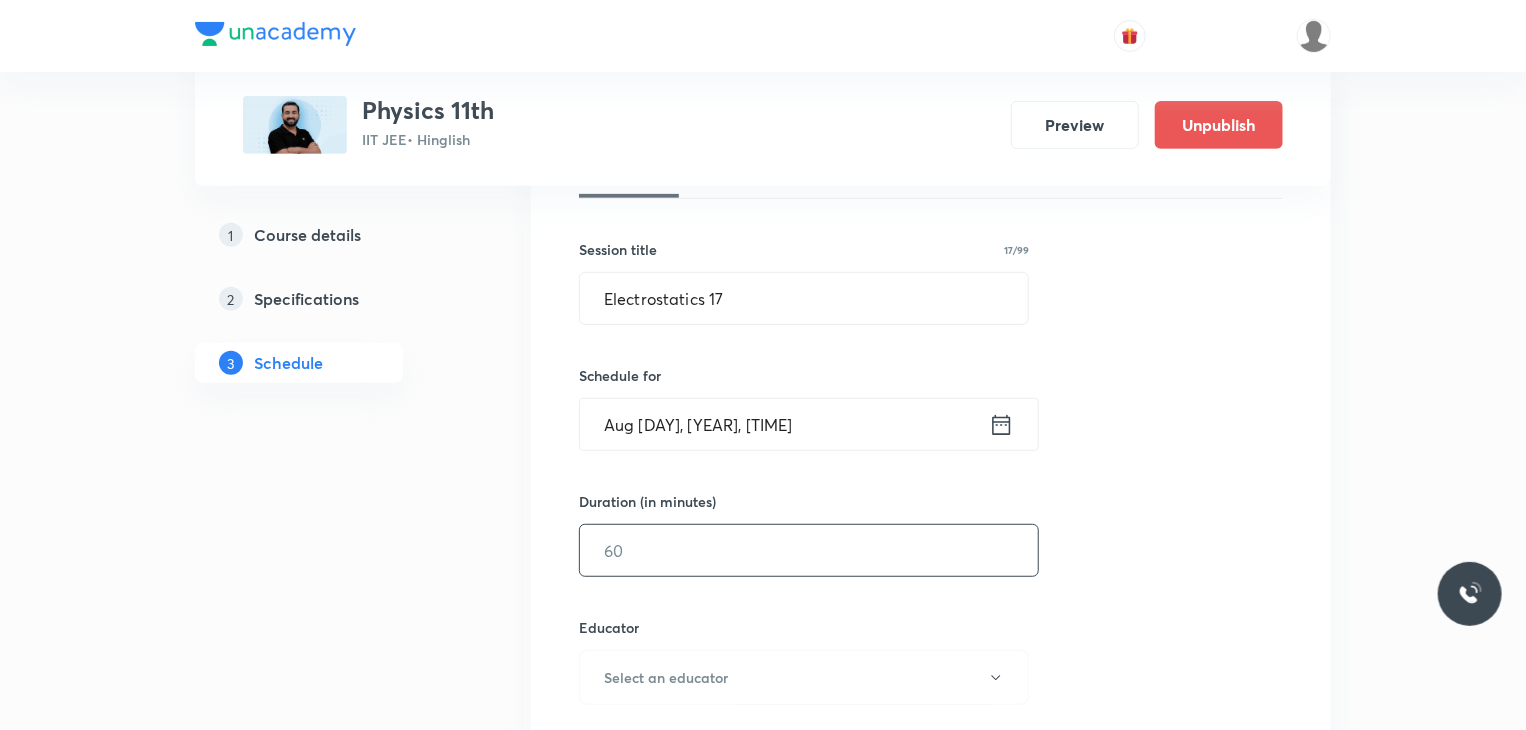 click at bounding box center (809, 550) 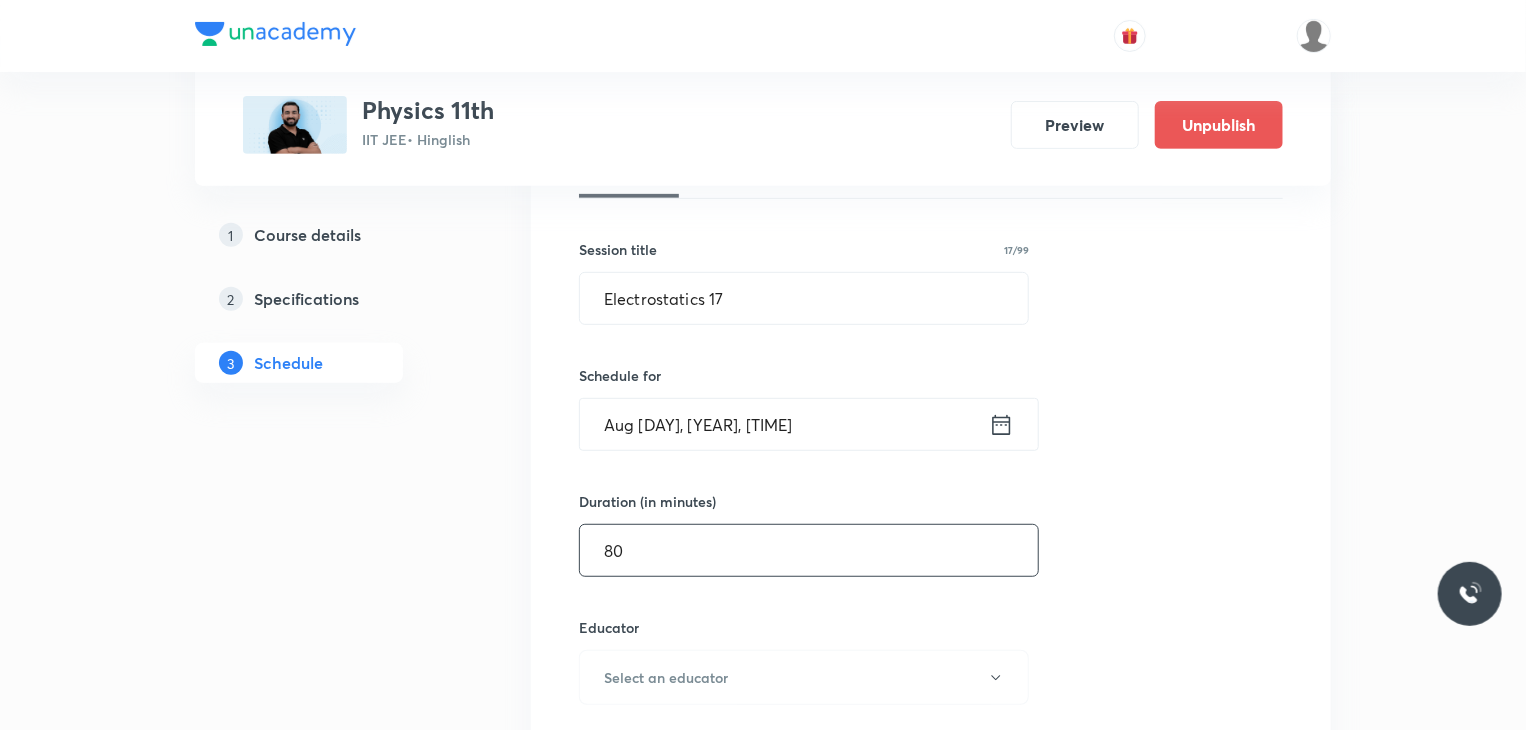 type on "80" 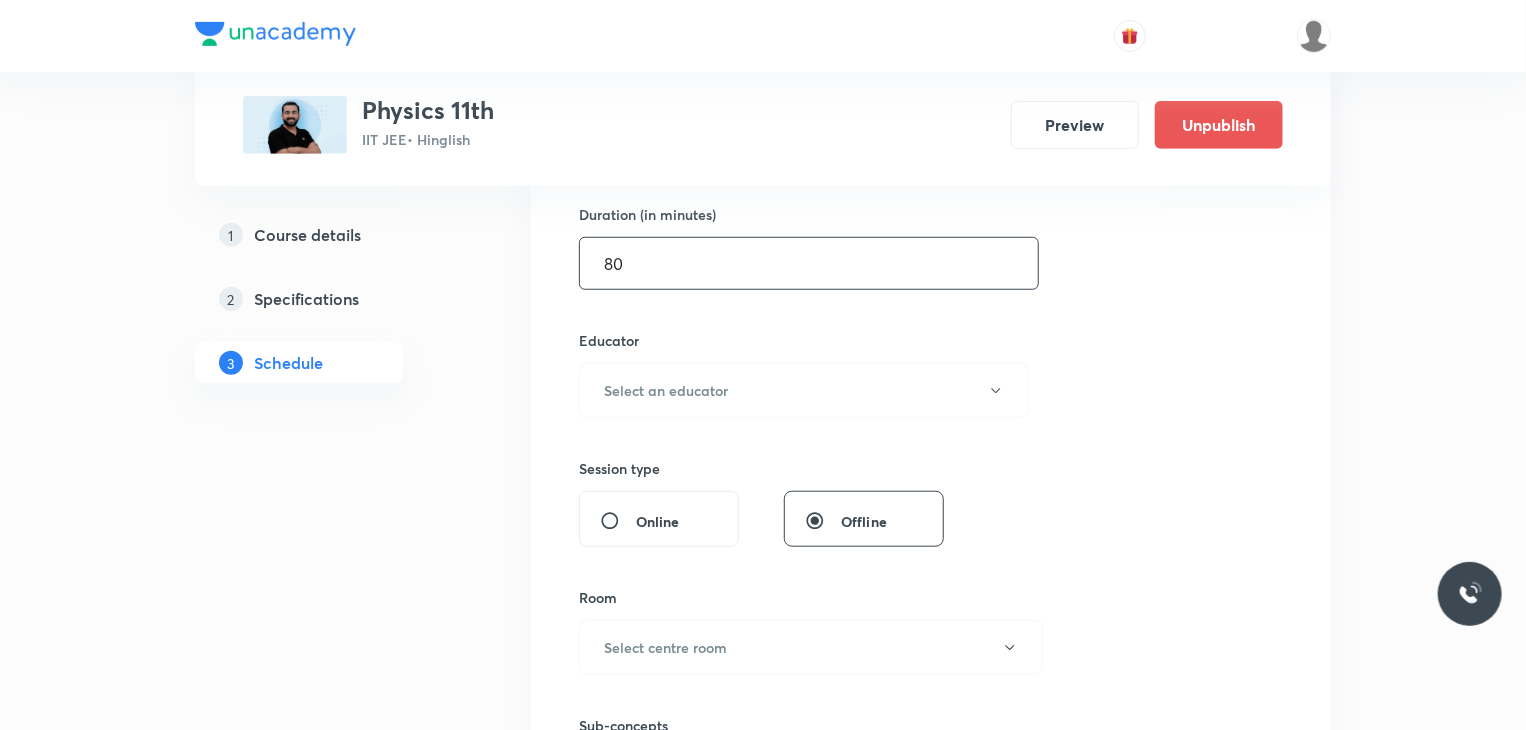 scroll, scrollTop: 628, scrollLeft: 0, axis: vertical 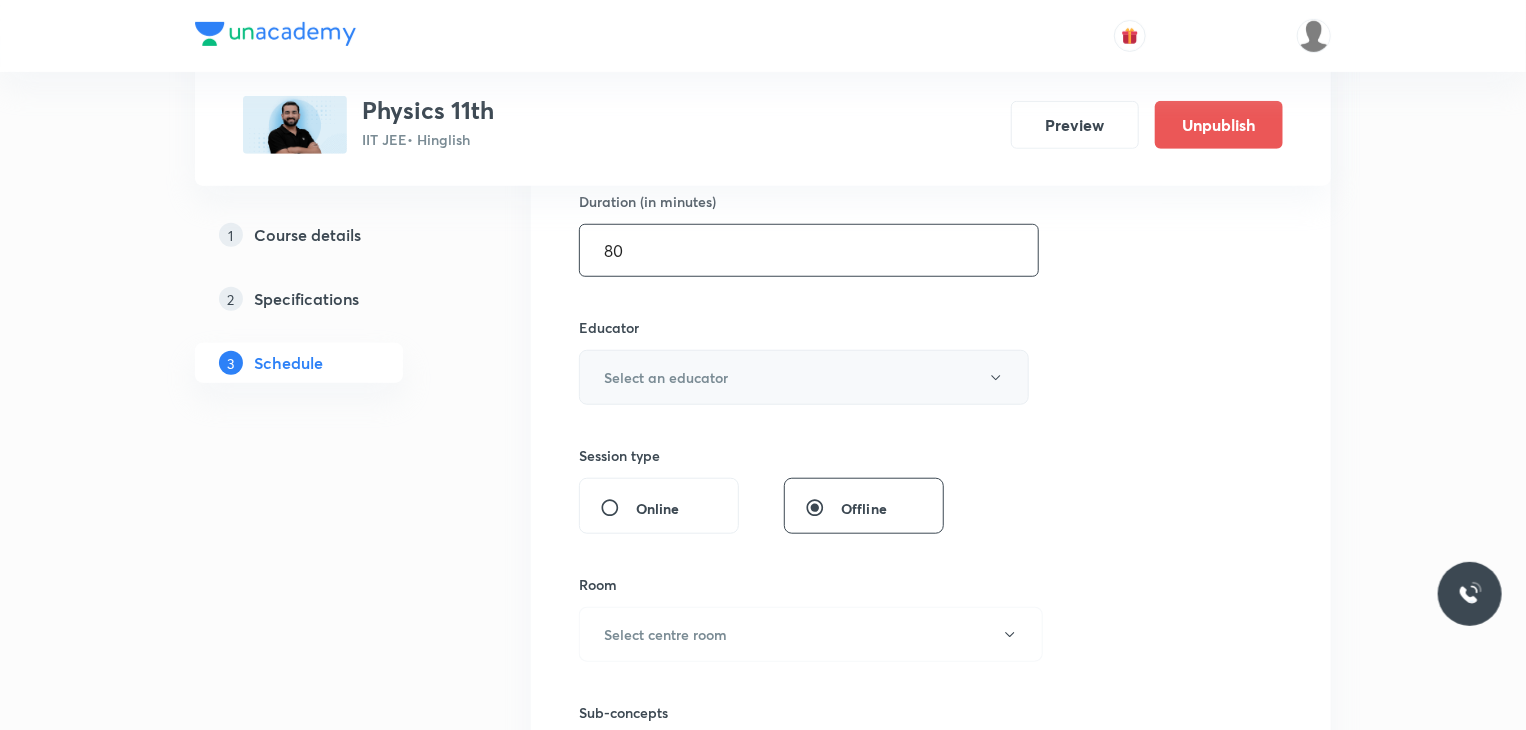 click on "Select an educator" at bounding box center [804, 377] 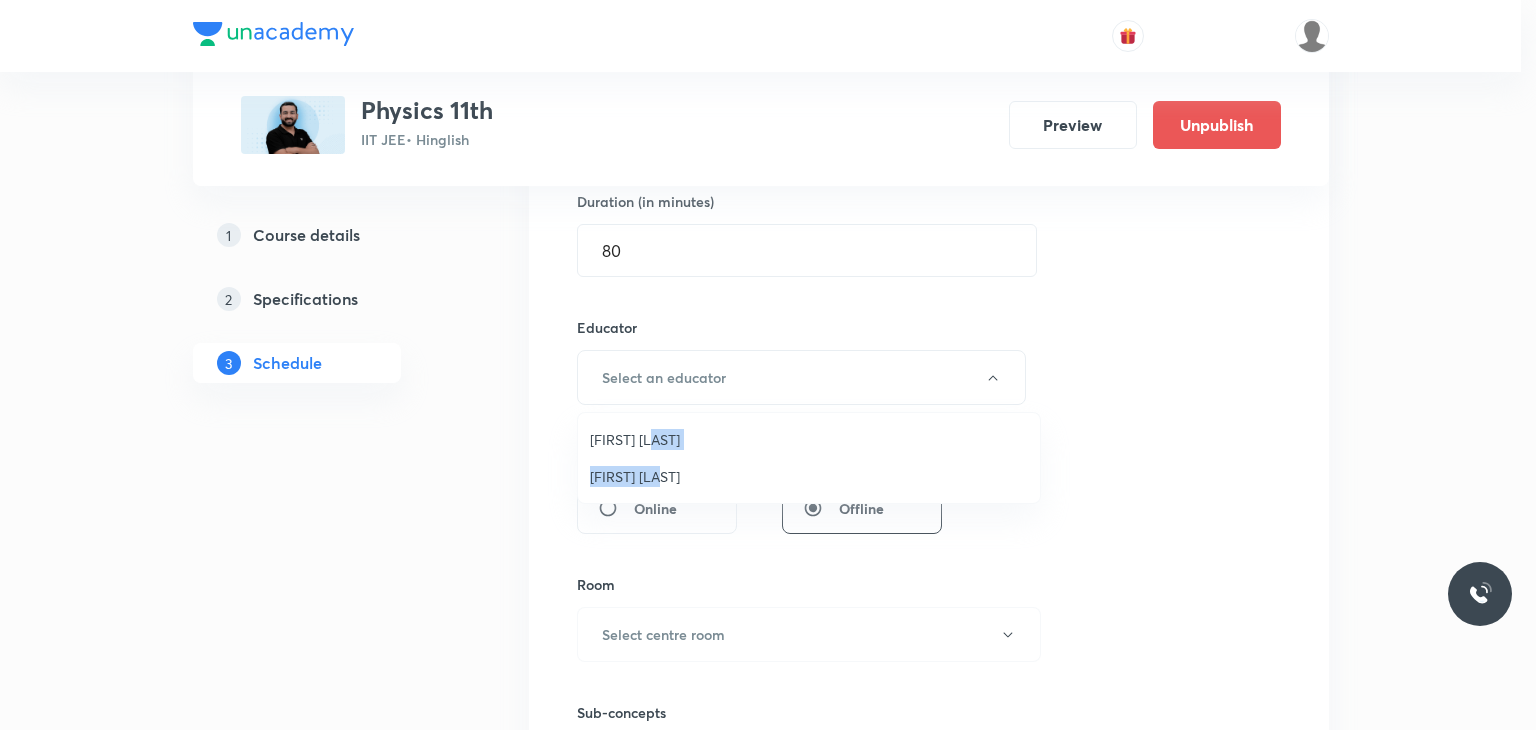 drag, startPoint x: 685, startPoint y: 473, endPoint x: 688, endPoint y: 437, distance: 36.124783 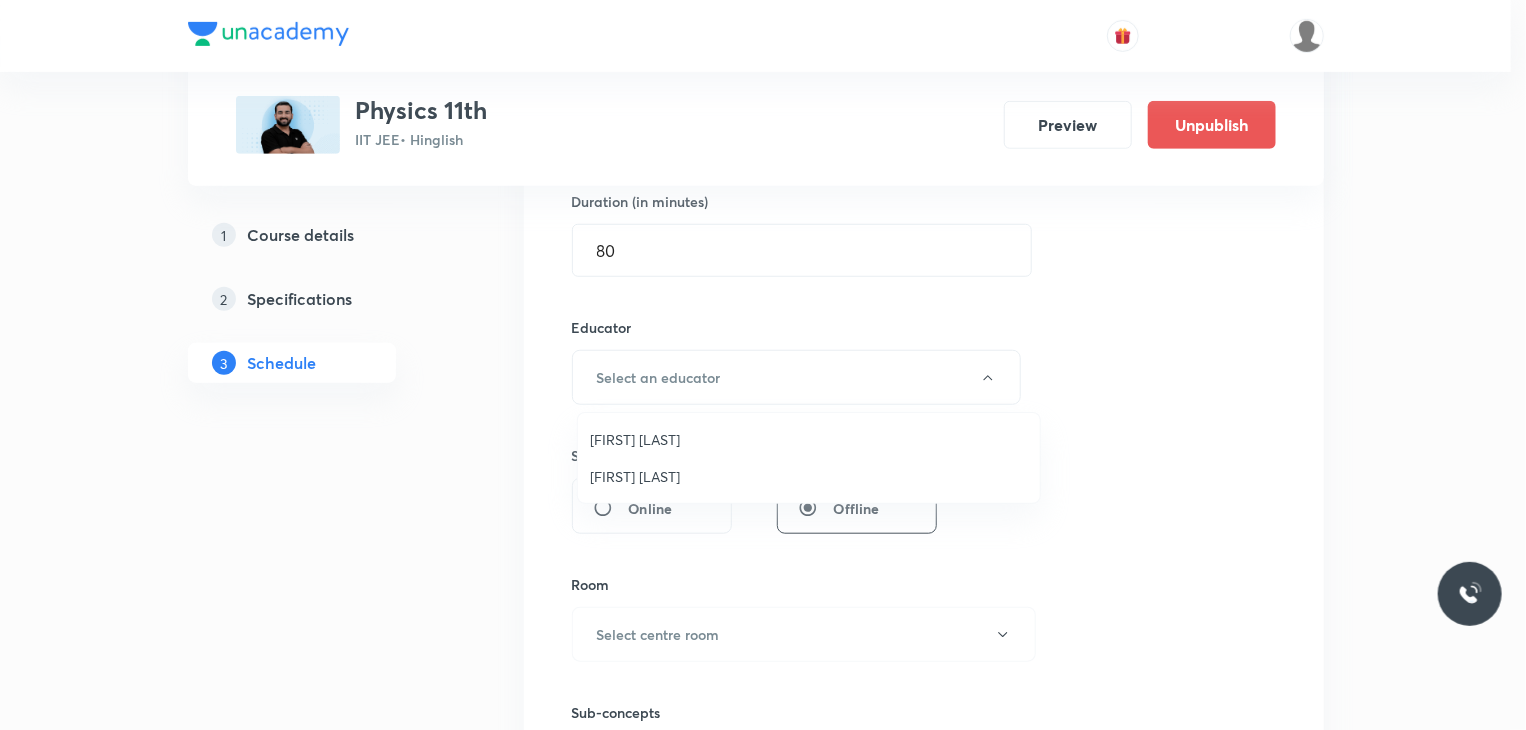 type 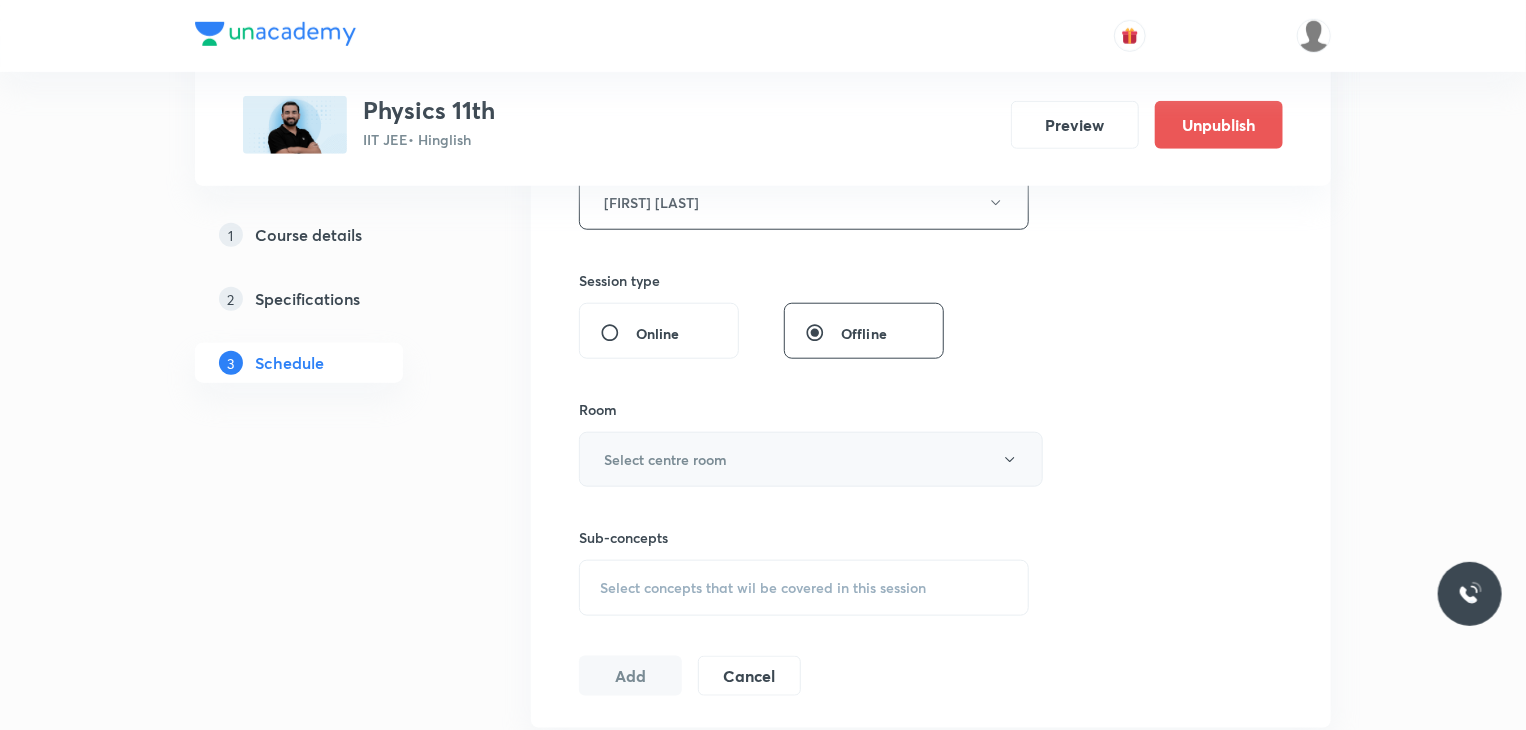 scroll, scrollTop: 828, scrollLeft: 0, axis: vertical 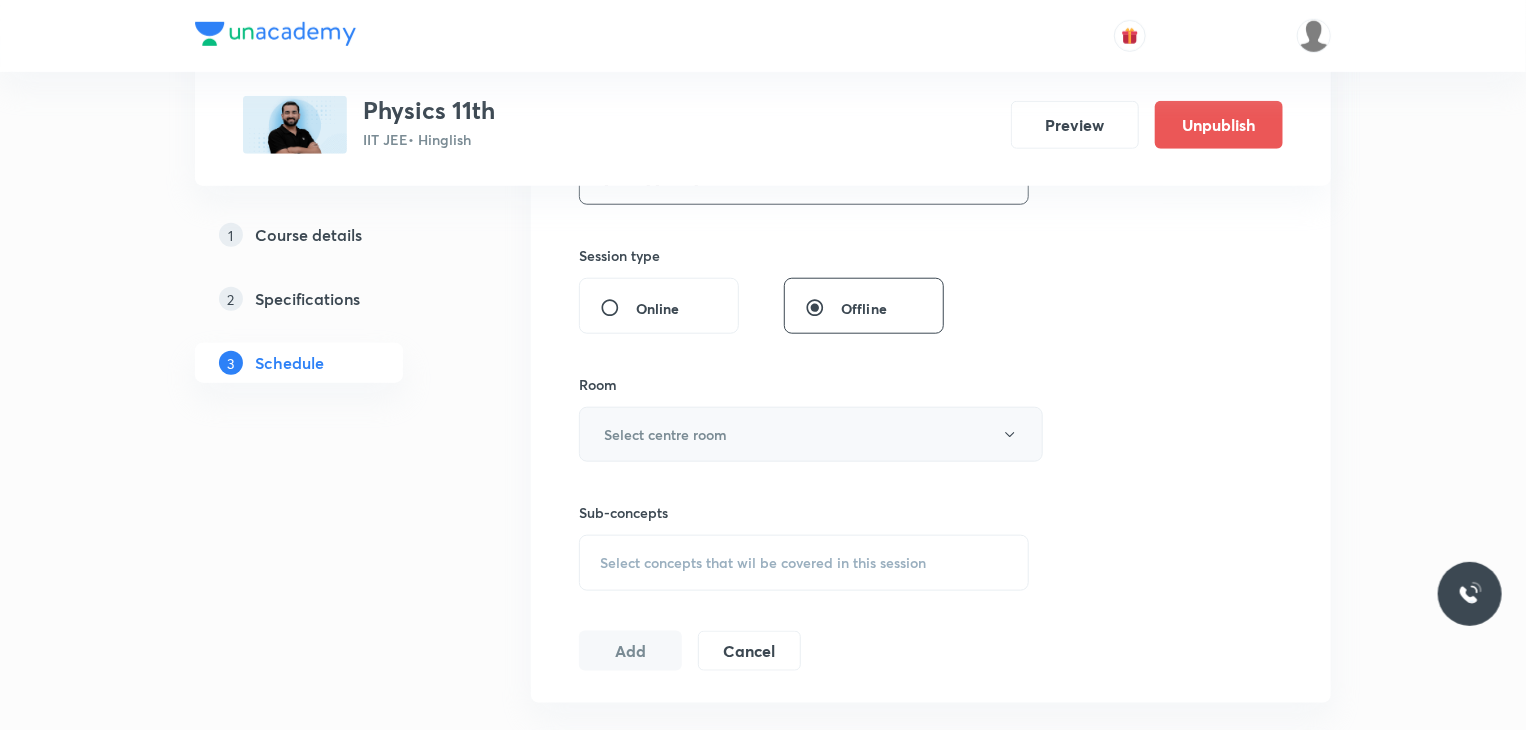 click on "Select centre room" at bounding box center (811, 434) 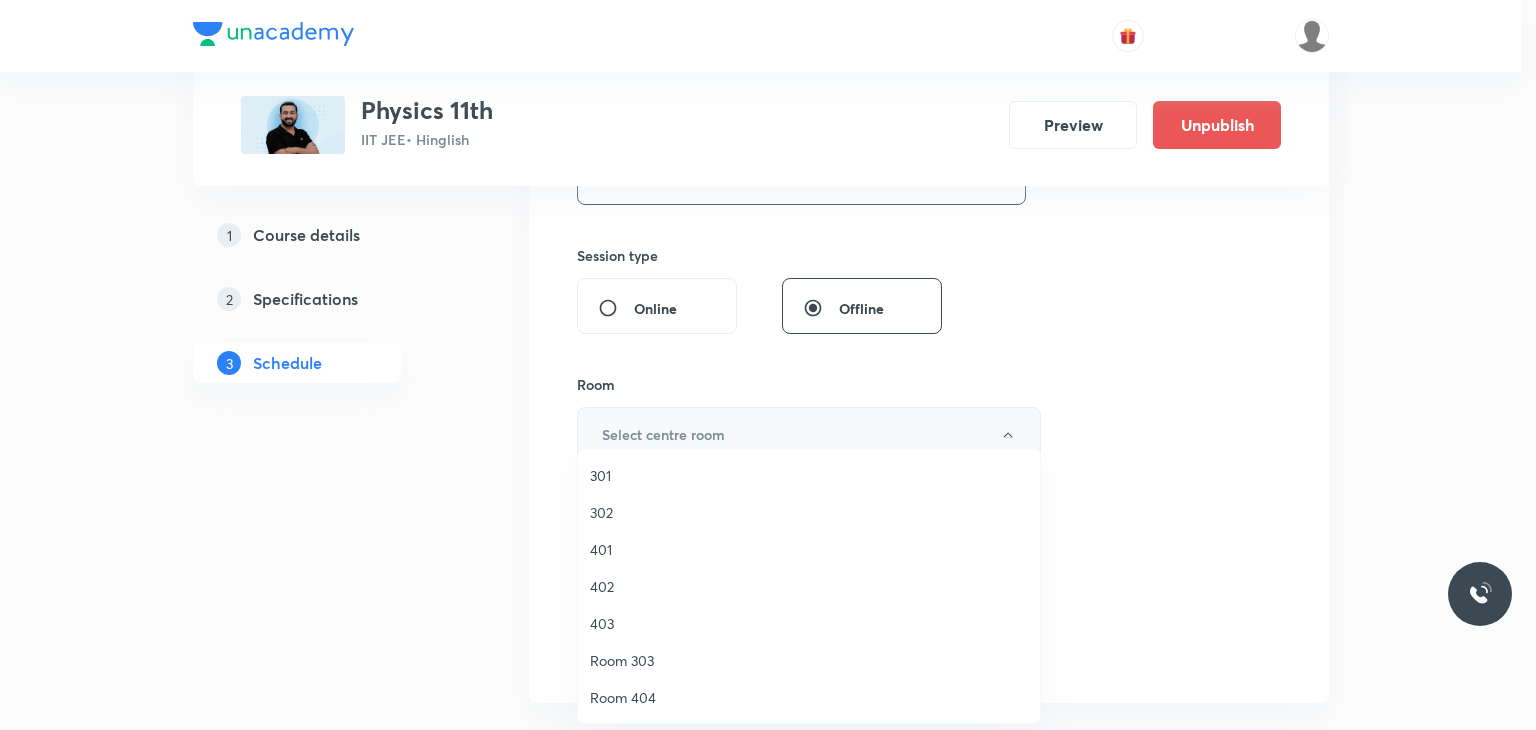click on "302" at bounding box center (809, 512) 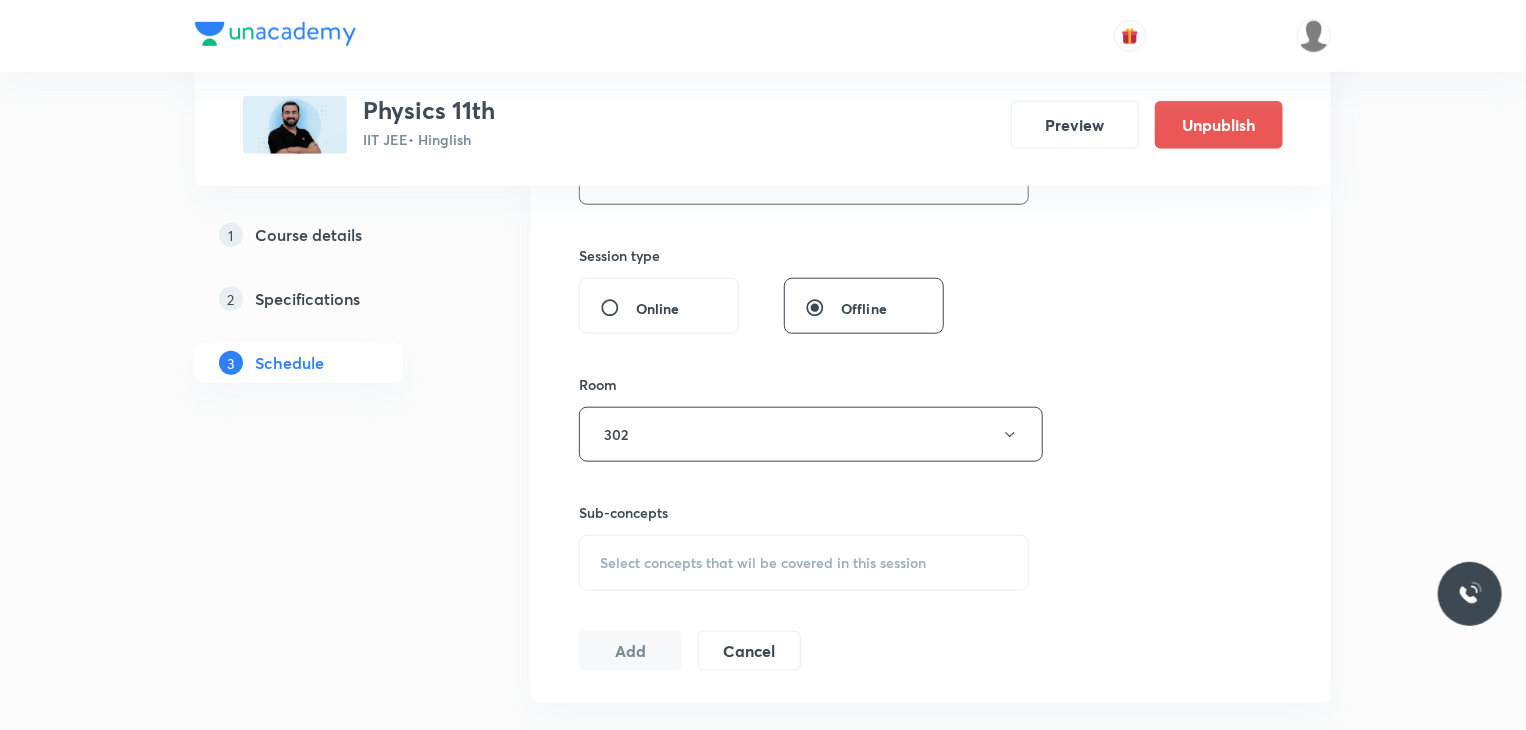click on "Select concepts that wil be covered in this session" at bounding box center [804, 563] 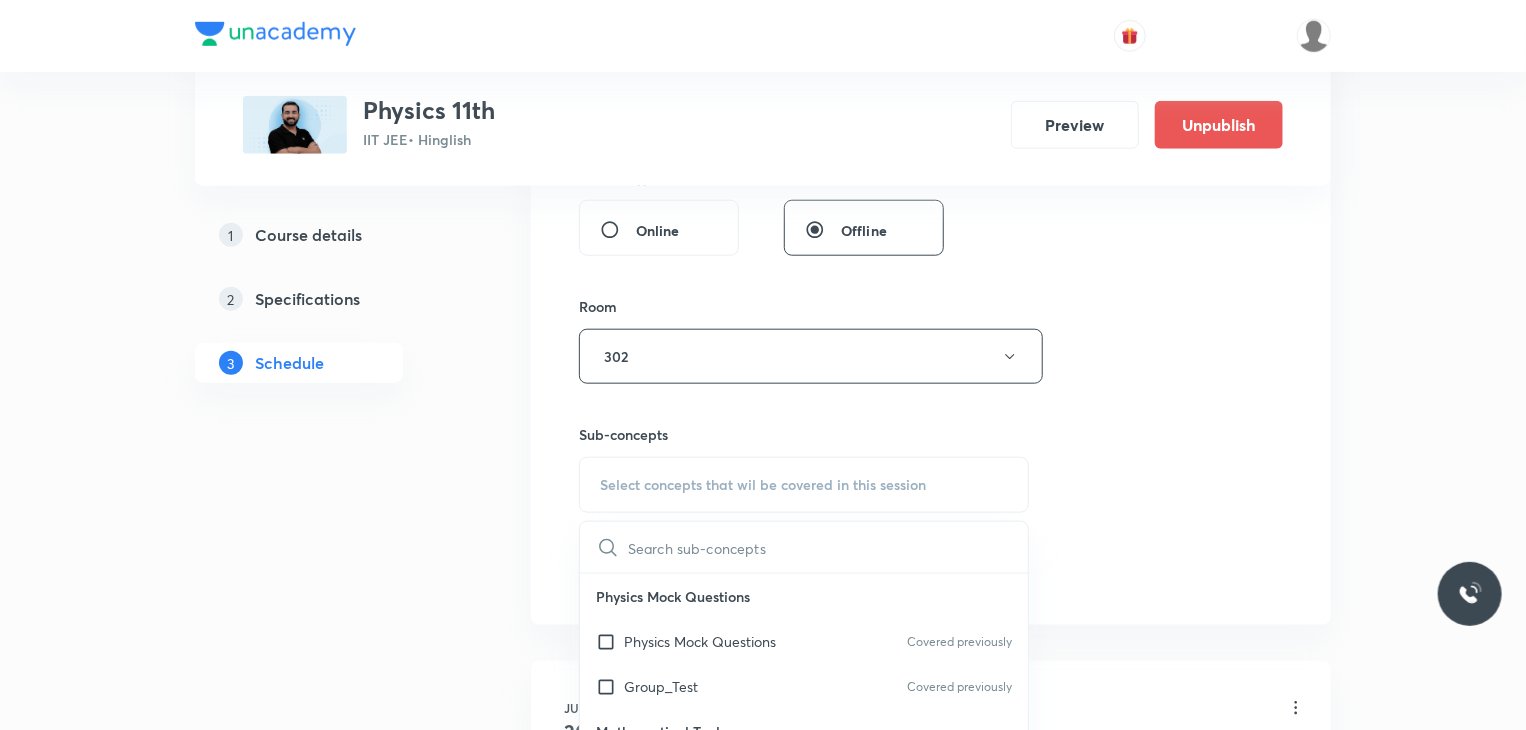 scroll, scrollTop: 928, scrollLeft: 0, axis: vertical 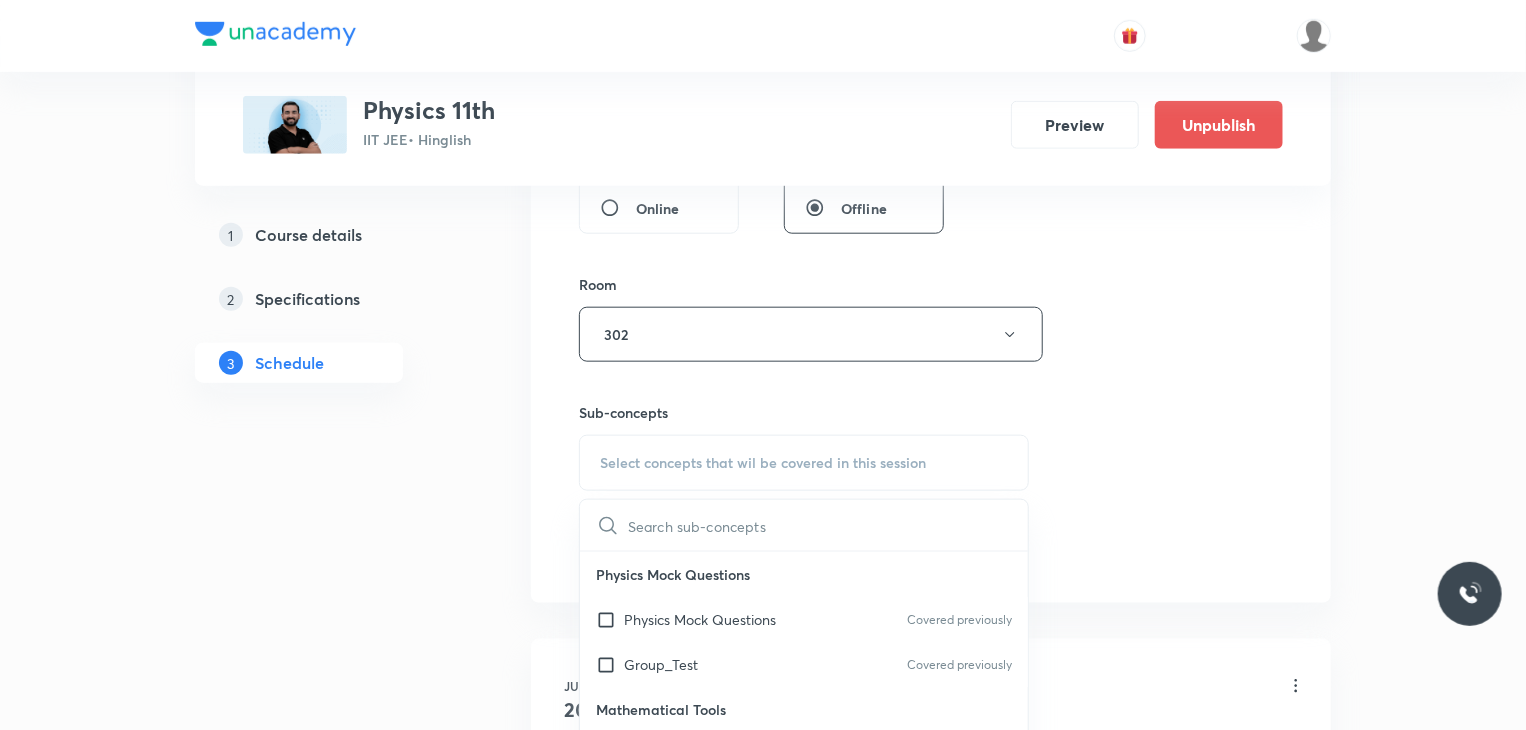 click on "Select concepts that wil be covered in this session" at bounding box center [804, 463] 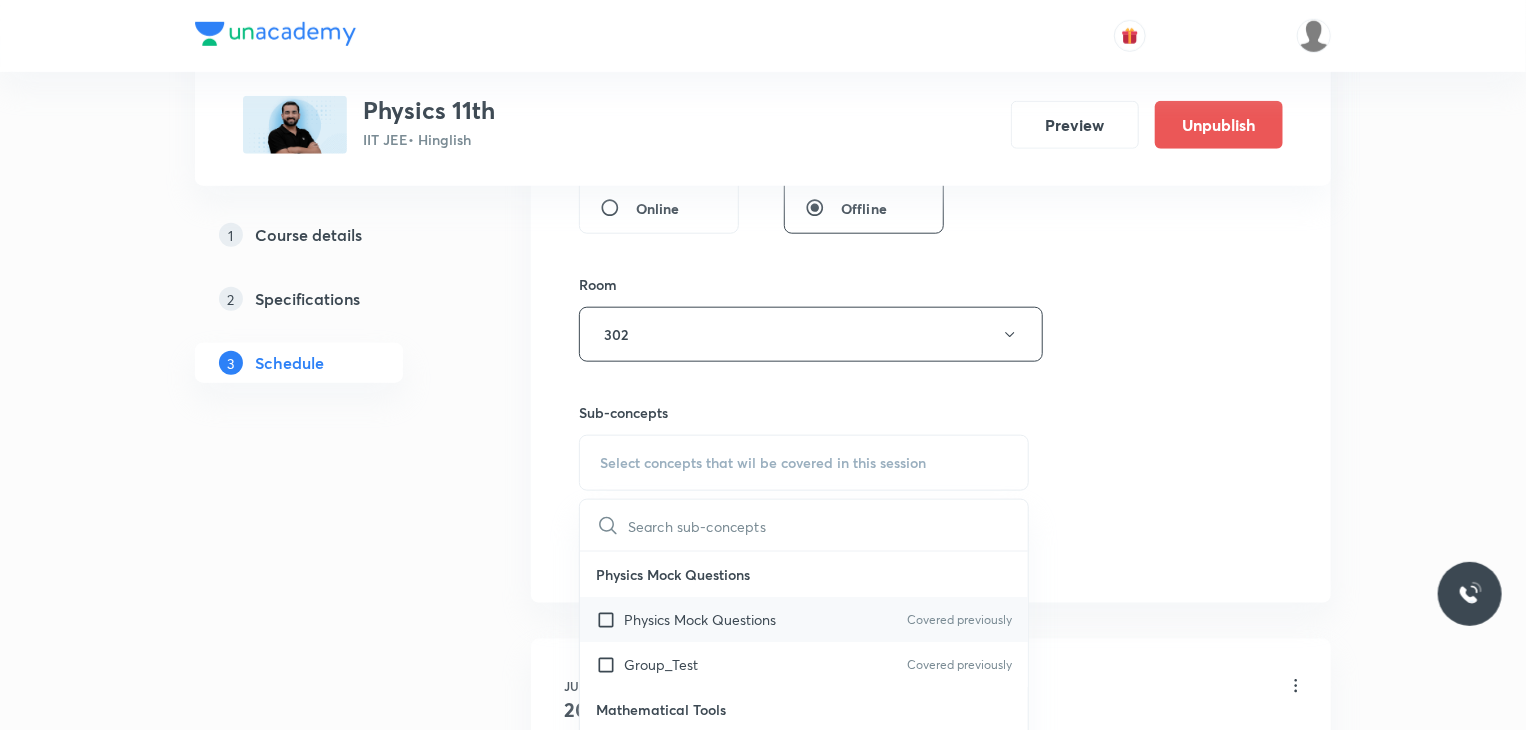 click on "Physics Mock Questions Covered previously" at bounding box center (804, 619) 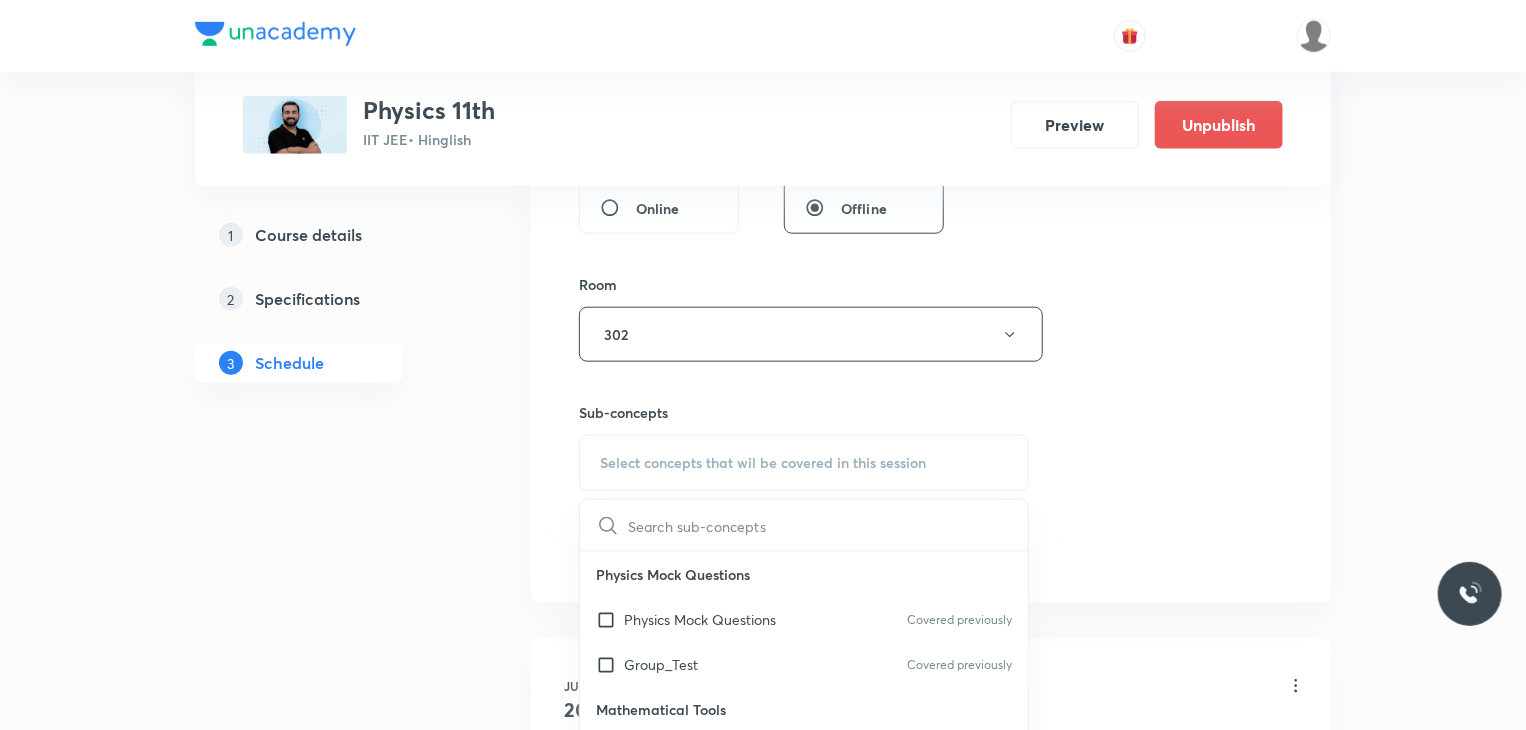 click on "Session  17 Live class Session title 17/99 Electrostatics 17 ​ Schedule for Aug 7, 2025, 12:40 PM ​ Duration (in minutes) 80 ​ Educator Ajit Lulla   Session type Online Offline Room 302 Sub-concepts Select concepts that wil be covered in this session ​ Physics Mock Questions Physics Mock Questions Covered previously Group_Test Covered previously Mathematical Tools Vectors and Scalars  Covered previously Elementary Algebra Basic Trigonometry Addition of Vectors 2D and 3D Geometry Representation of Vector  Components of a Vector Functions Unit Vectors Differentiation Integration Rectangular Components of a Vector in Three Dimensions Position Vector Use of Differentiation & Integration in One Dimensional Motion Displacement Vector Derivatives of Equations of Motion by Calculus Vectors Product of Two Vectors Differentiation: Basic Formula and Rule Definite Integration and Area Under The Curve Maxima and Minima Chain Rule Cross Product Dot-Product Resolution of Vectors Subtraction of Vectors Error Analysis" at bounding box center (931, 37) 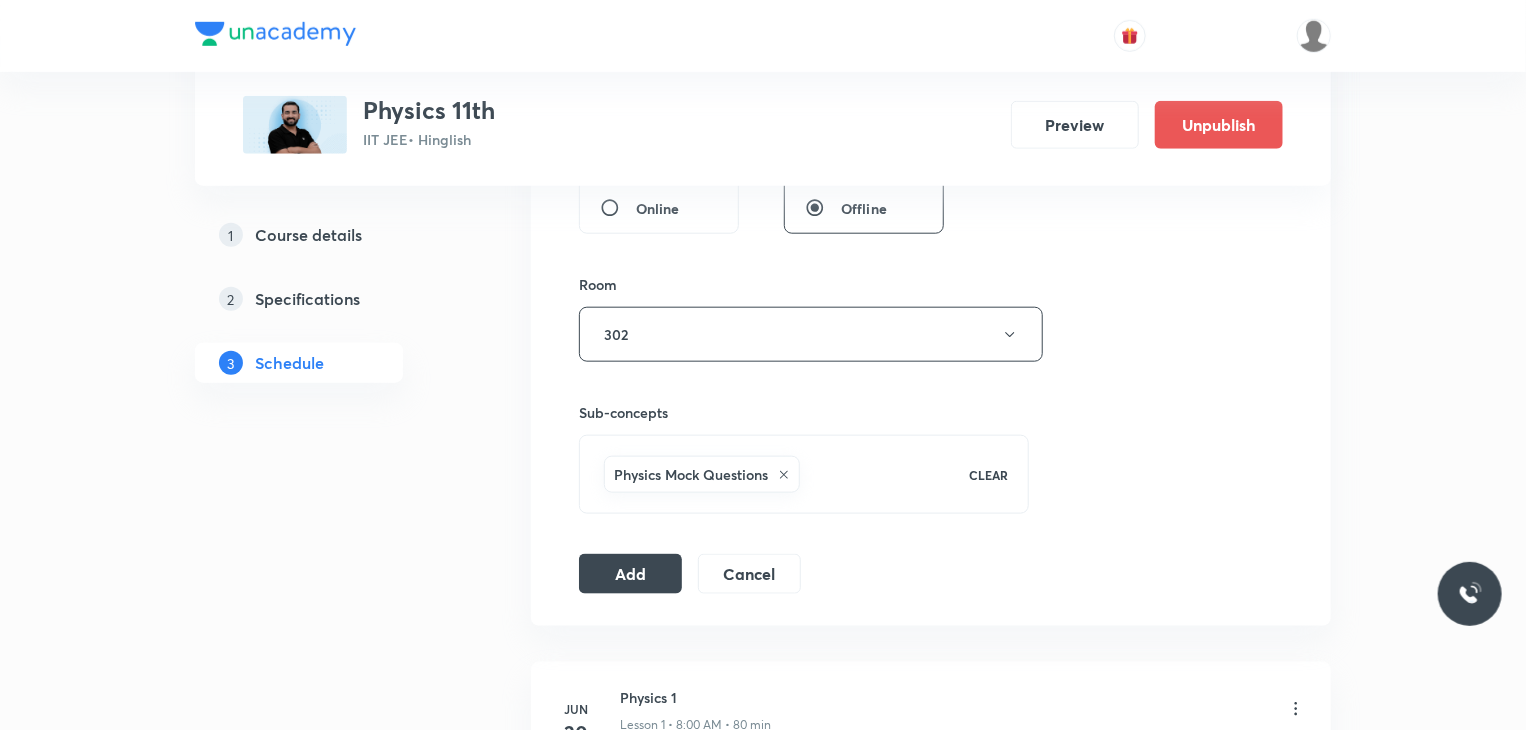 click on "Add Cancel" at bounding box center (698, 574) 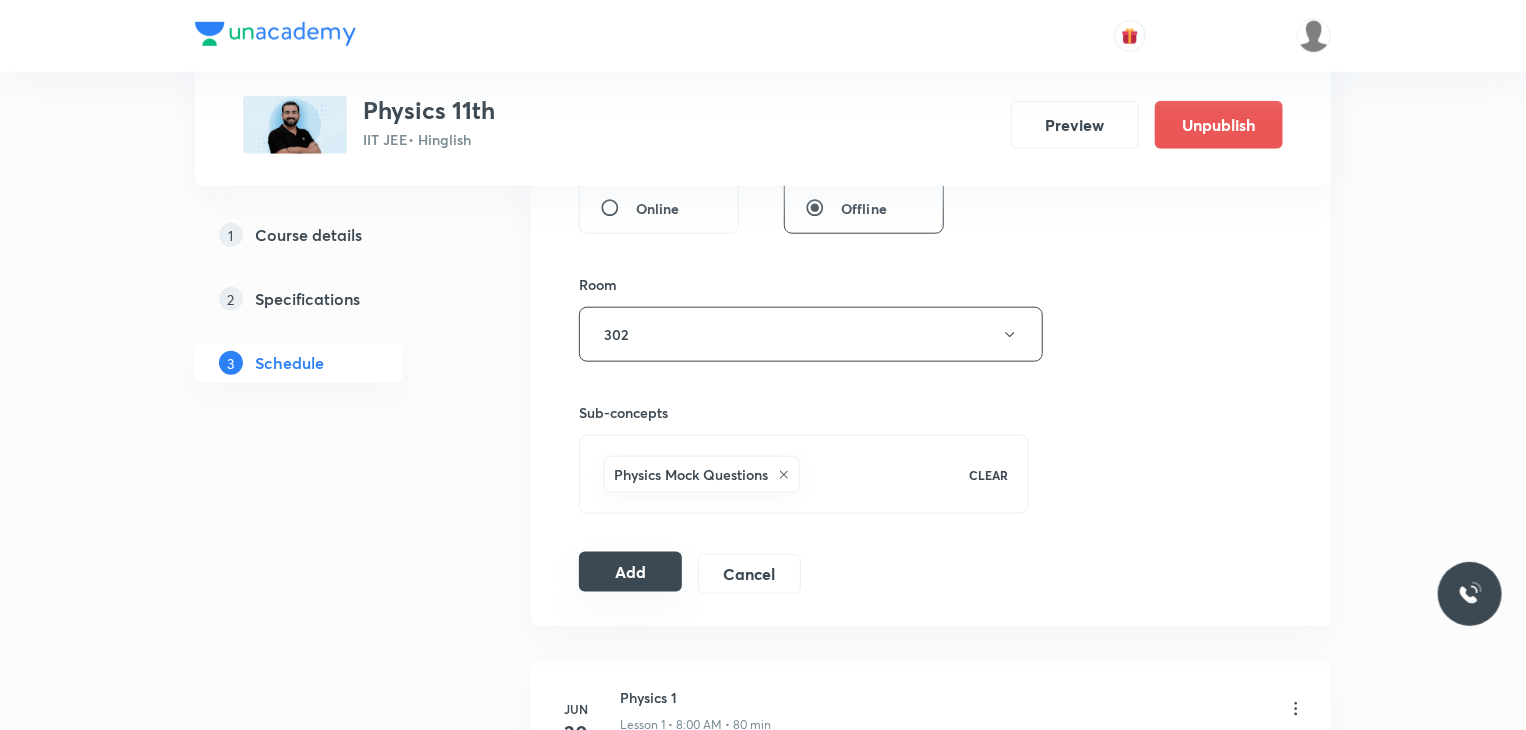 click on "Add" at bounding box center [630, 572] 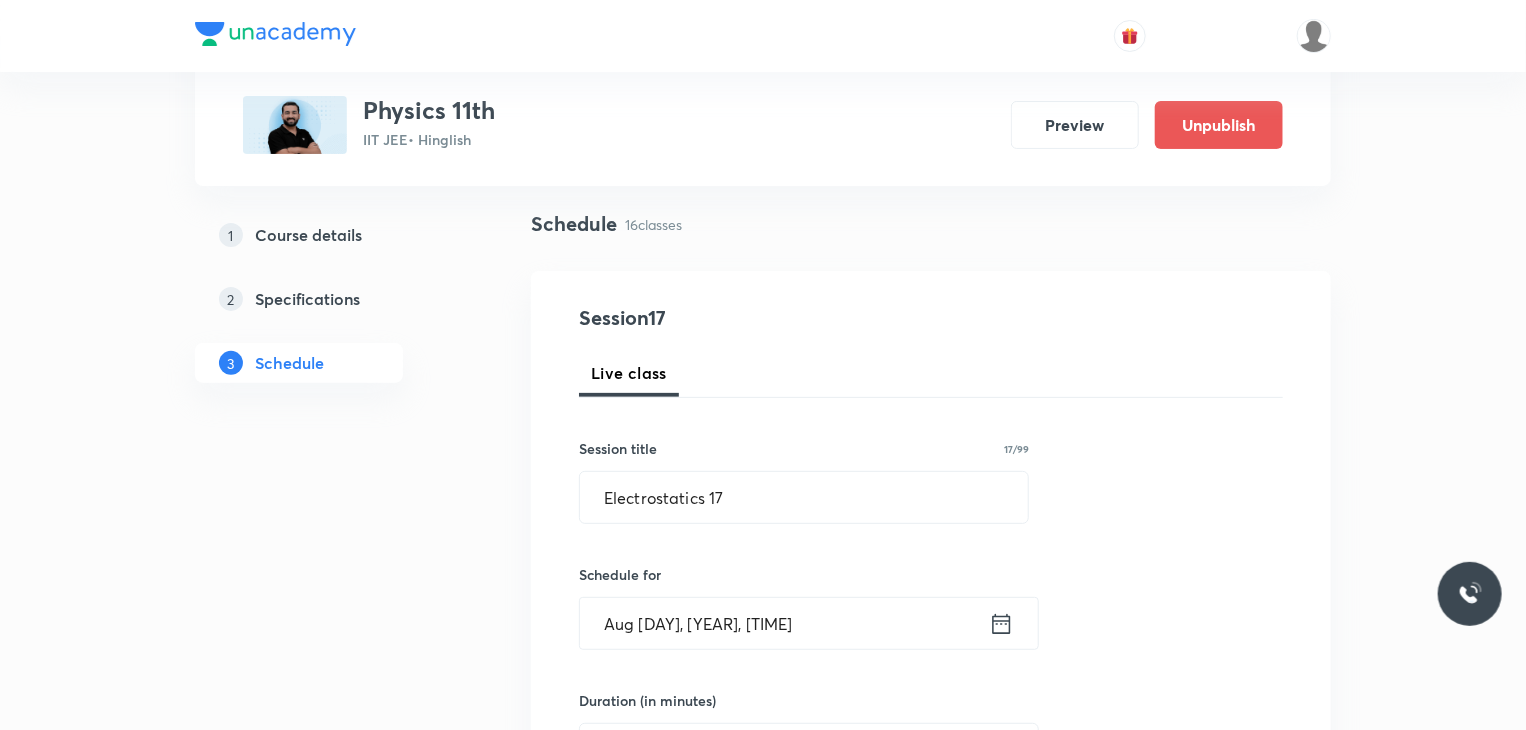 scroll, scrollTop: 128, scrollLeft: 0, axis: vertical 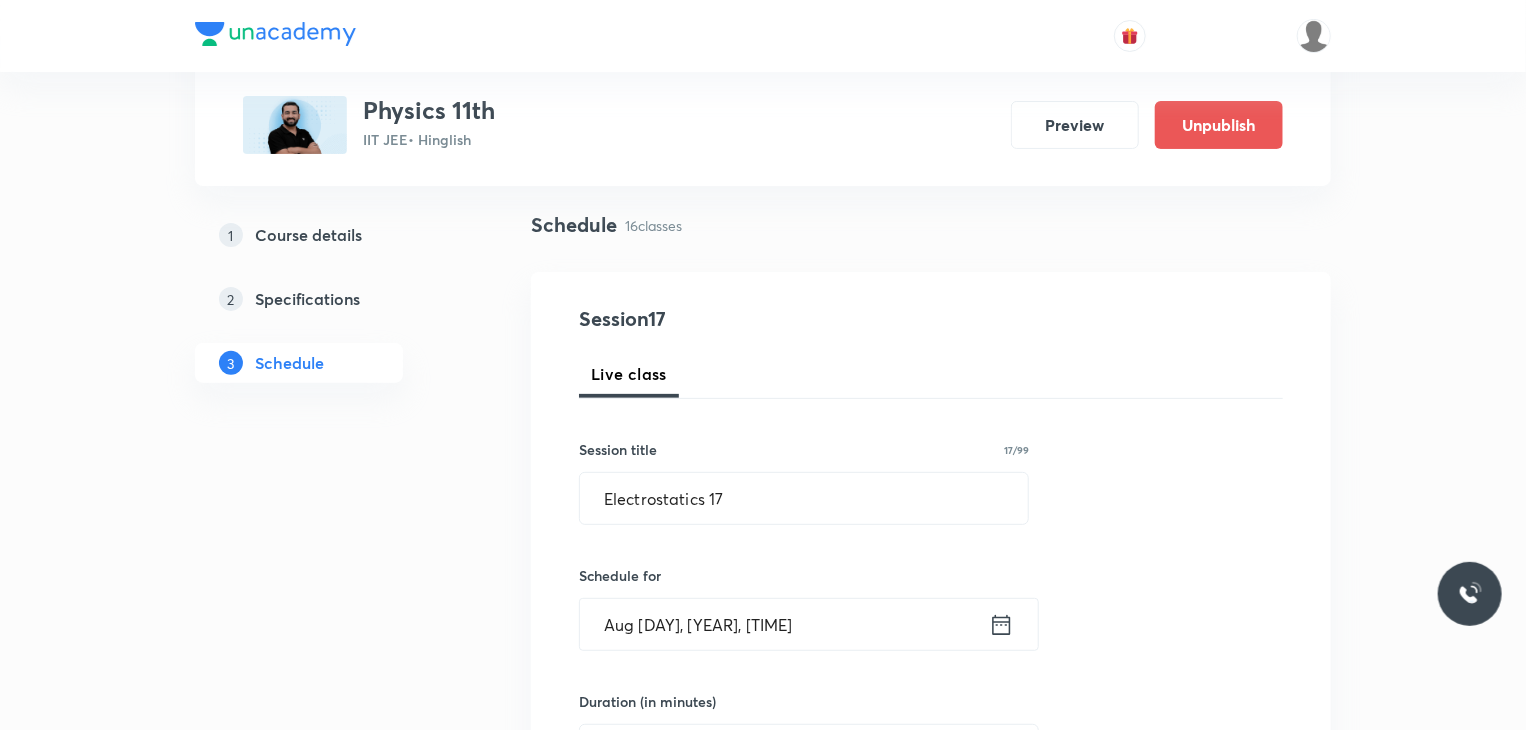 click on "Session  17 Live class Session title 17/99 Electrostatics 17 ​ Schedule for Aug 7, 2025, 12:40 PM ​ Duration (in minutes) 80 ​ Educator Ajit Lulla   Session type Online Offline Room 302 Sub-concepts Physics Mock Questions CLEAR Add Cancel" at bounding box center (931, 849) 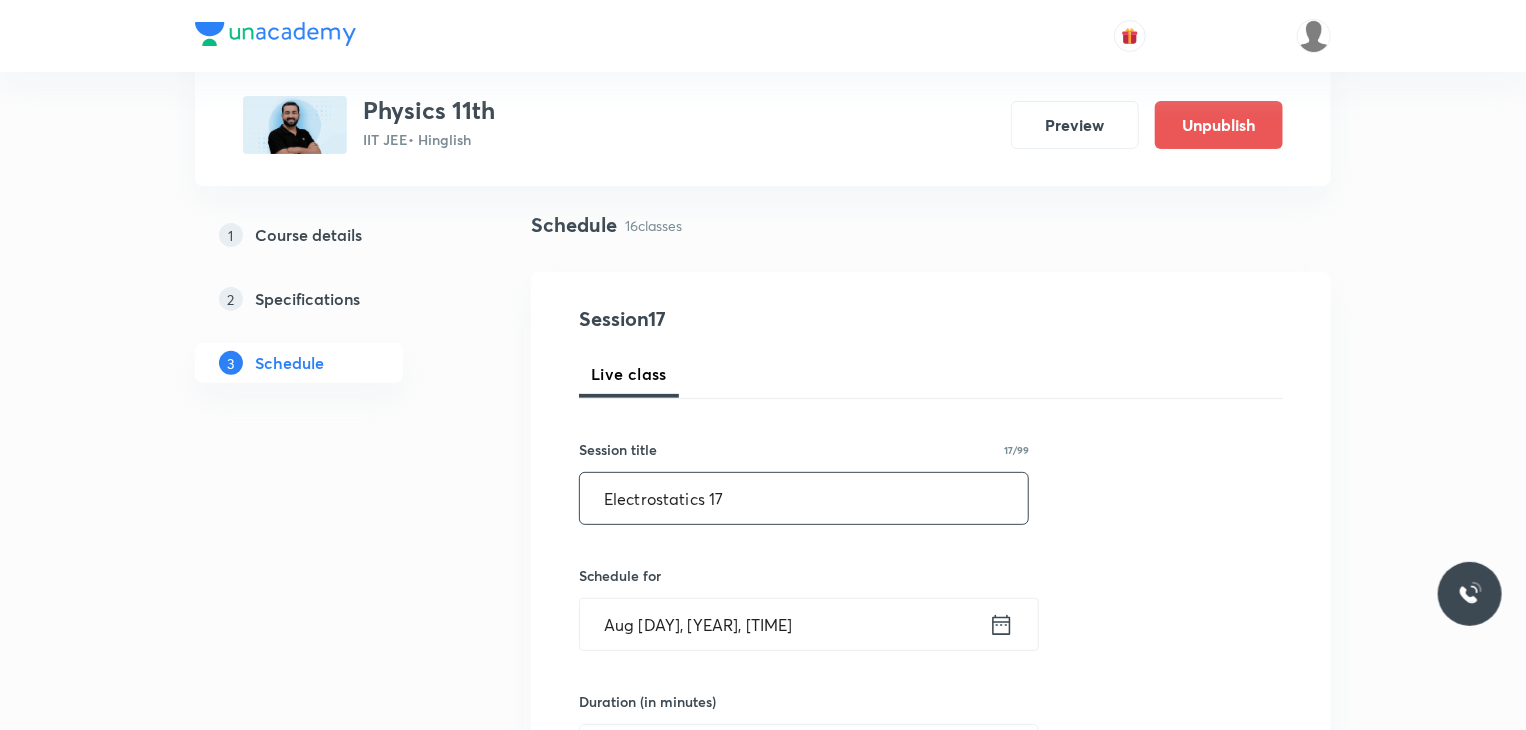 click on "Electrostatics 17" at bounding box center (804, 498) 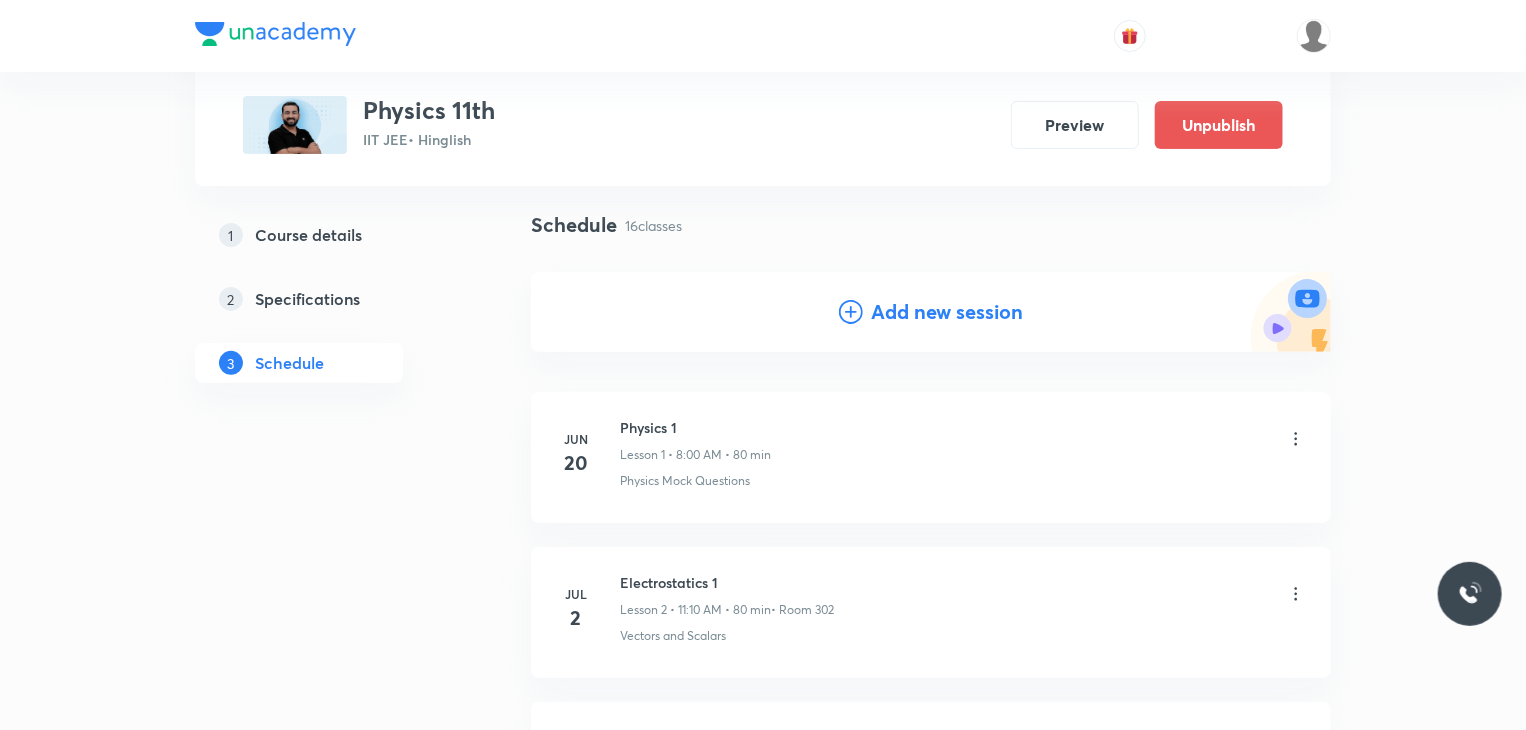 click on "Add new session" at bounding box center [947, 312] 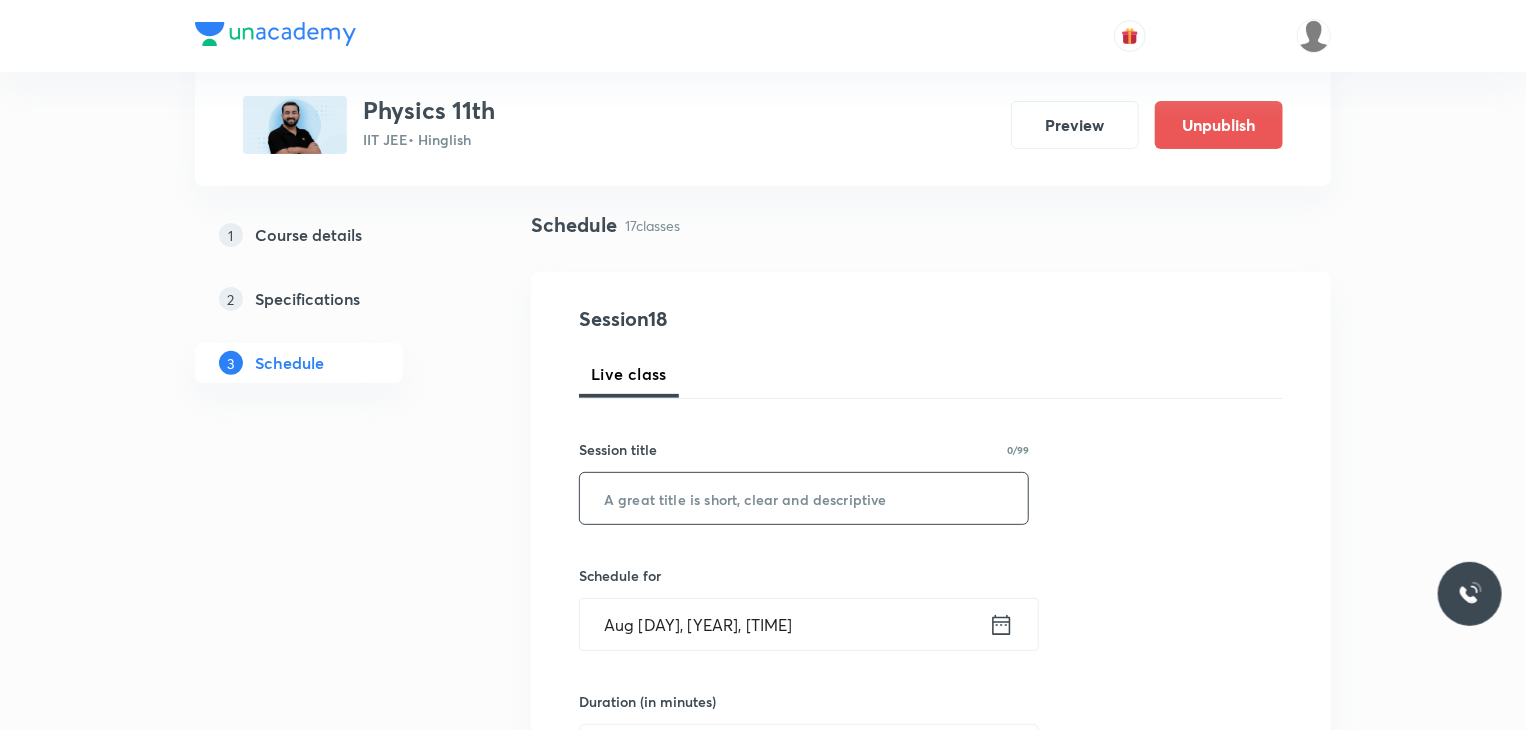 click at bounding box center (804, 498) 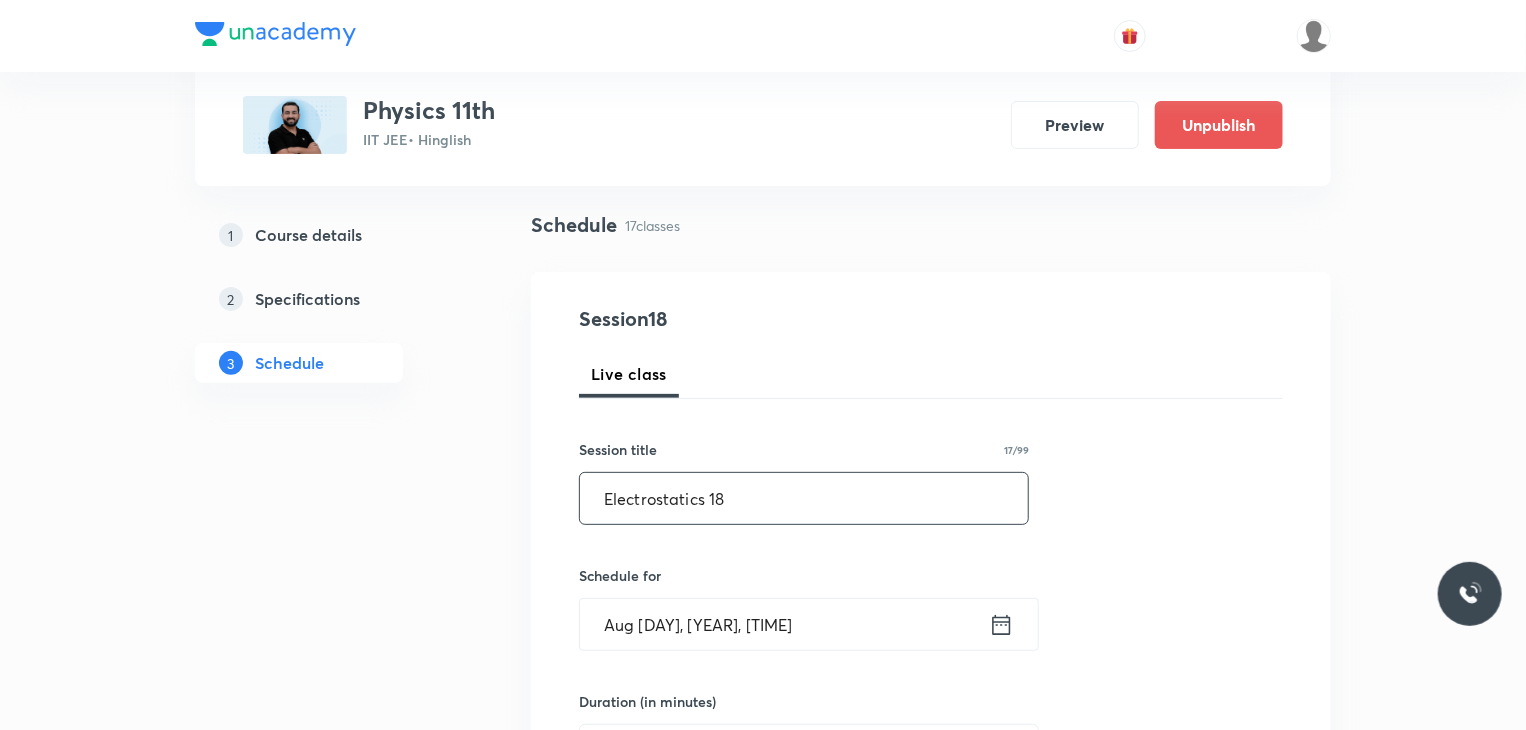 type on "Electrostatics 18" 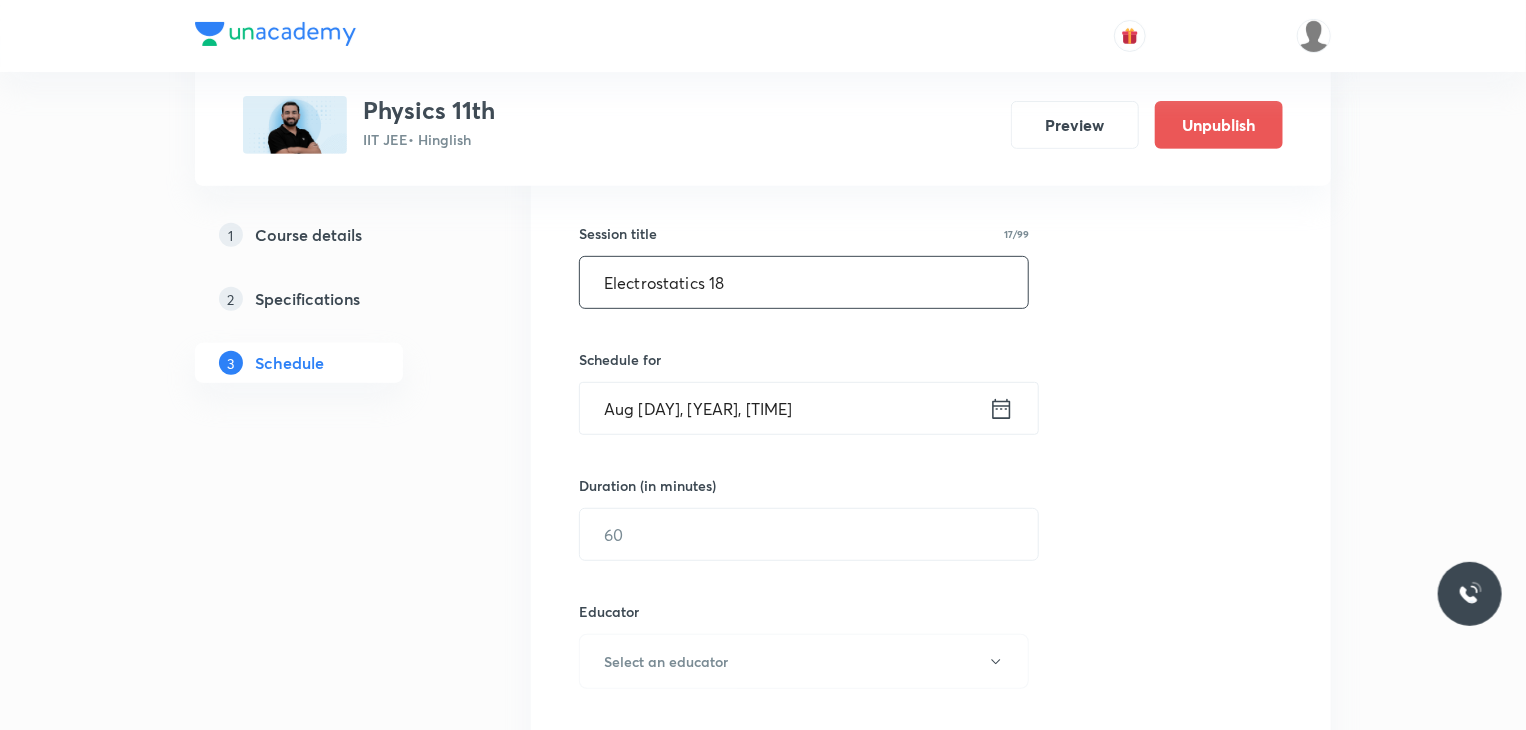 scroll, scrollTop: 428, scrollLeft: 0, axis: vertical 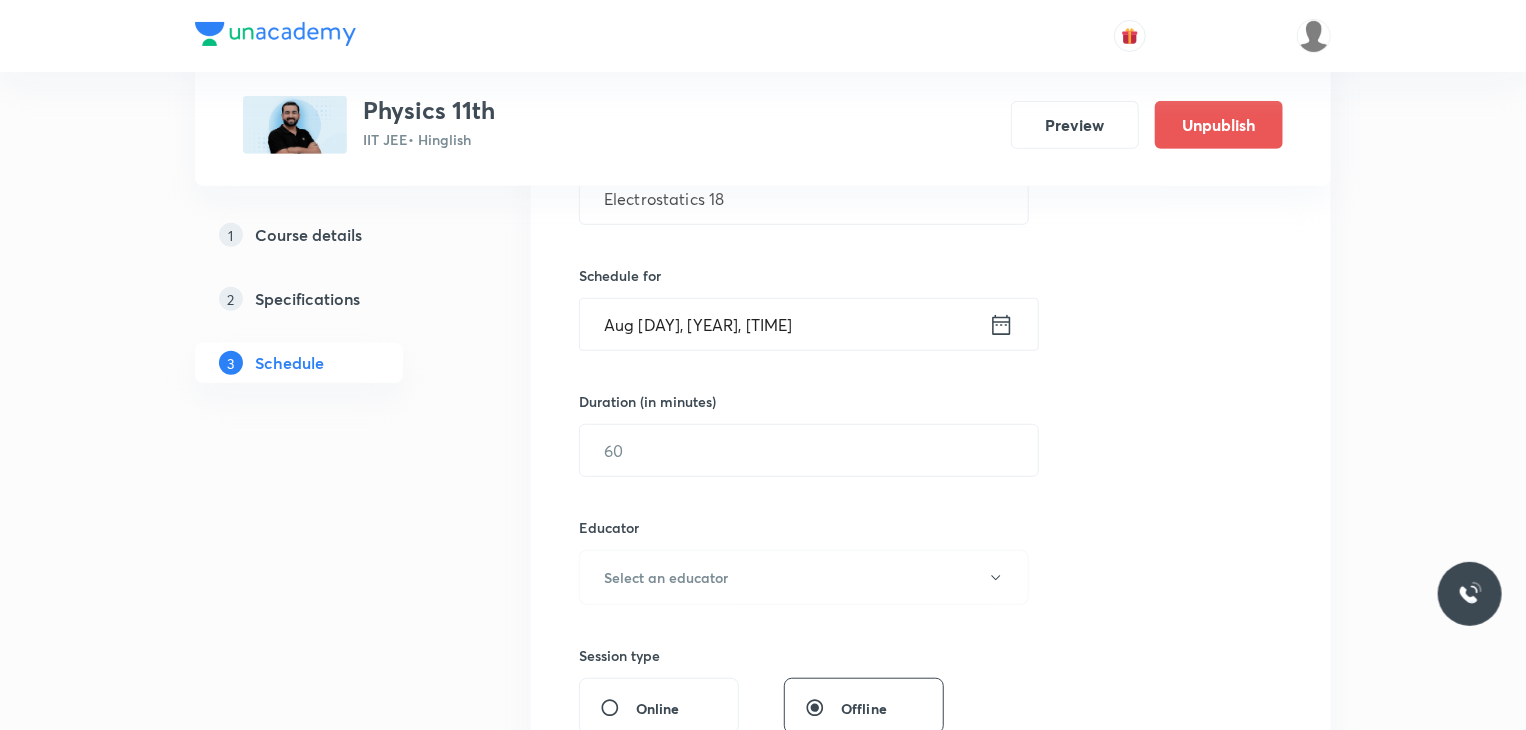 click on "Aug 2, 2025, 6:38 PM" at bounding box center (784, 324) 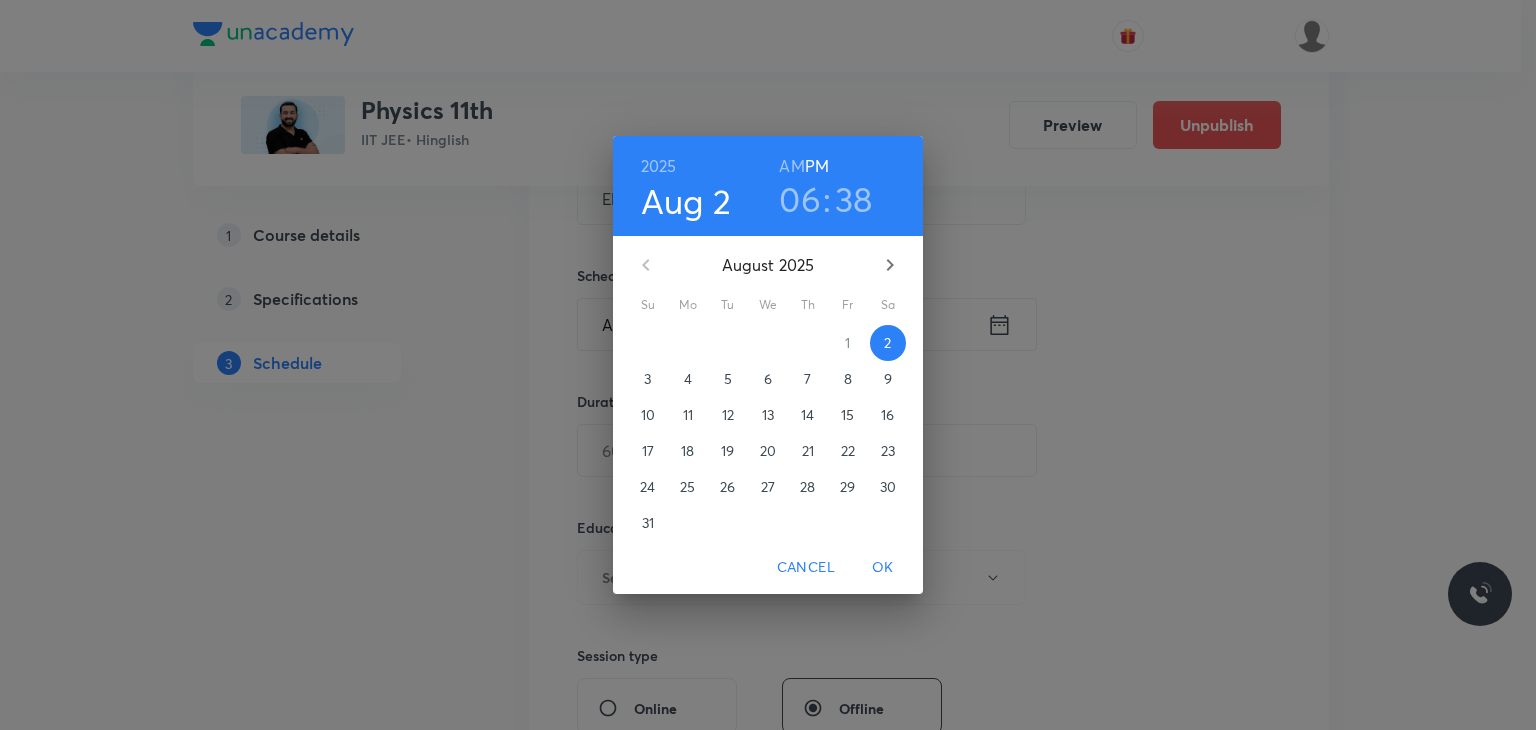 click on "8" at bounding box center (848, 379) 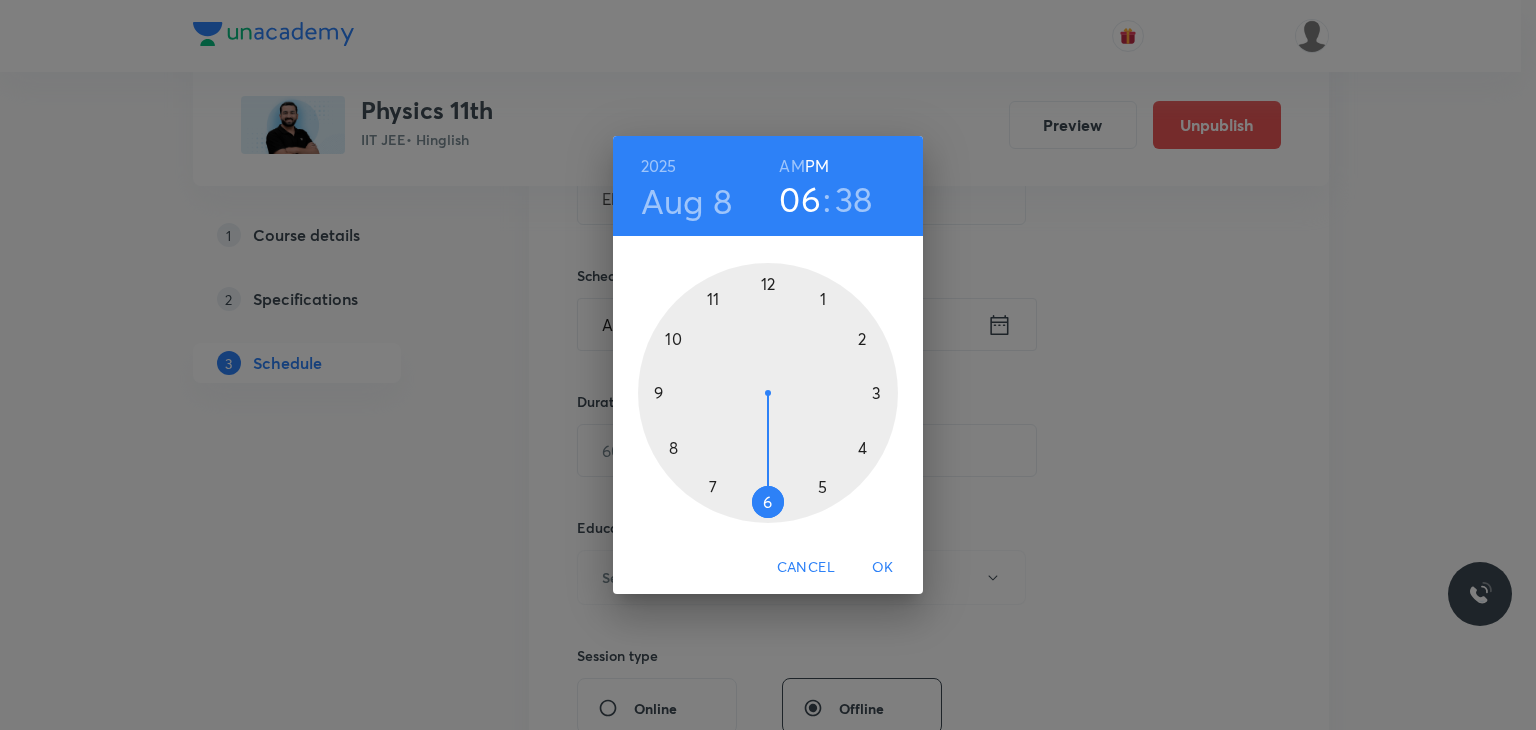 click at bounding box center (768, 393) 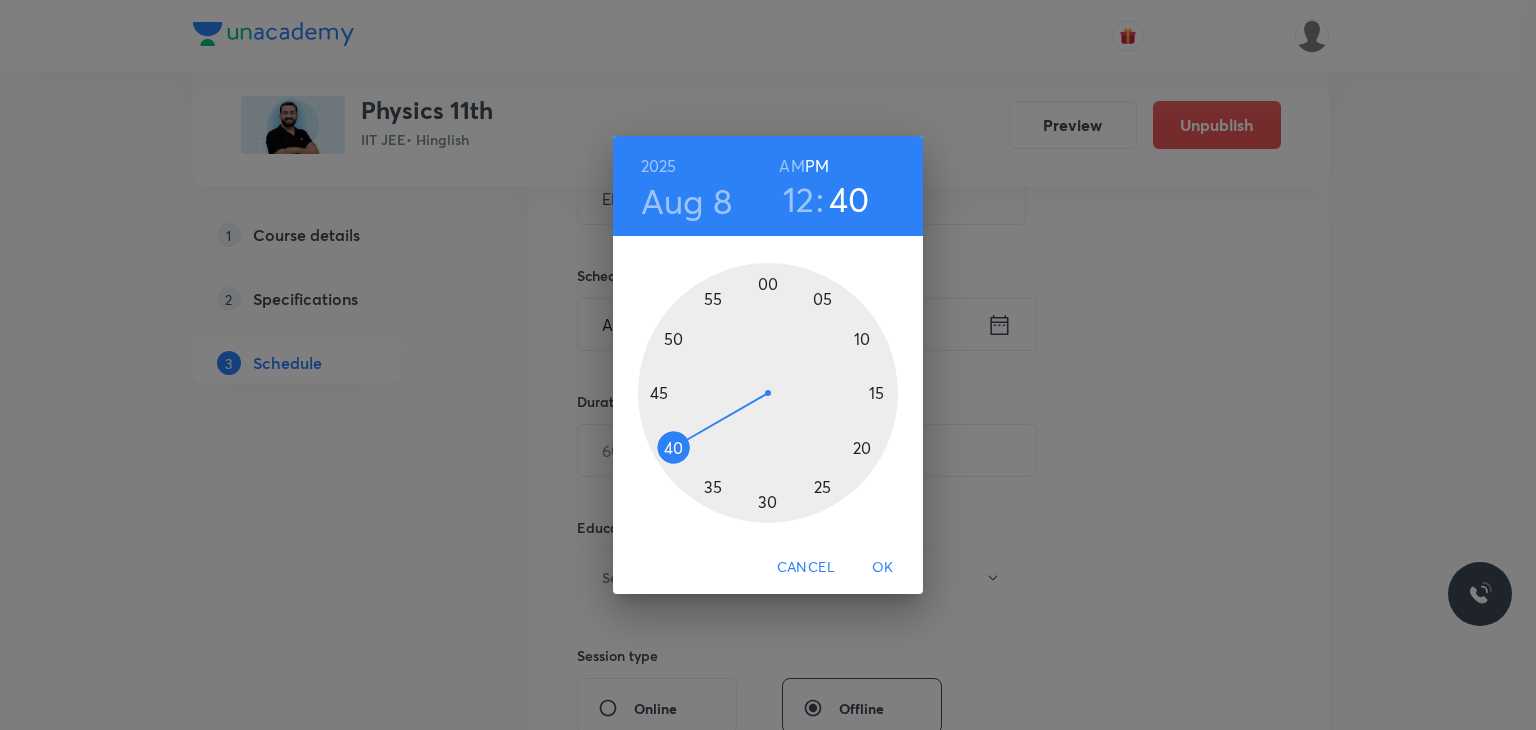 drag, startPoint x: 676, startPoint y: 425, endPoint x: 651, endPoint y: 453, distance: 37.536648 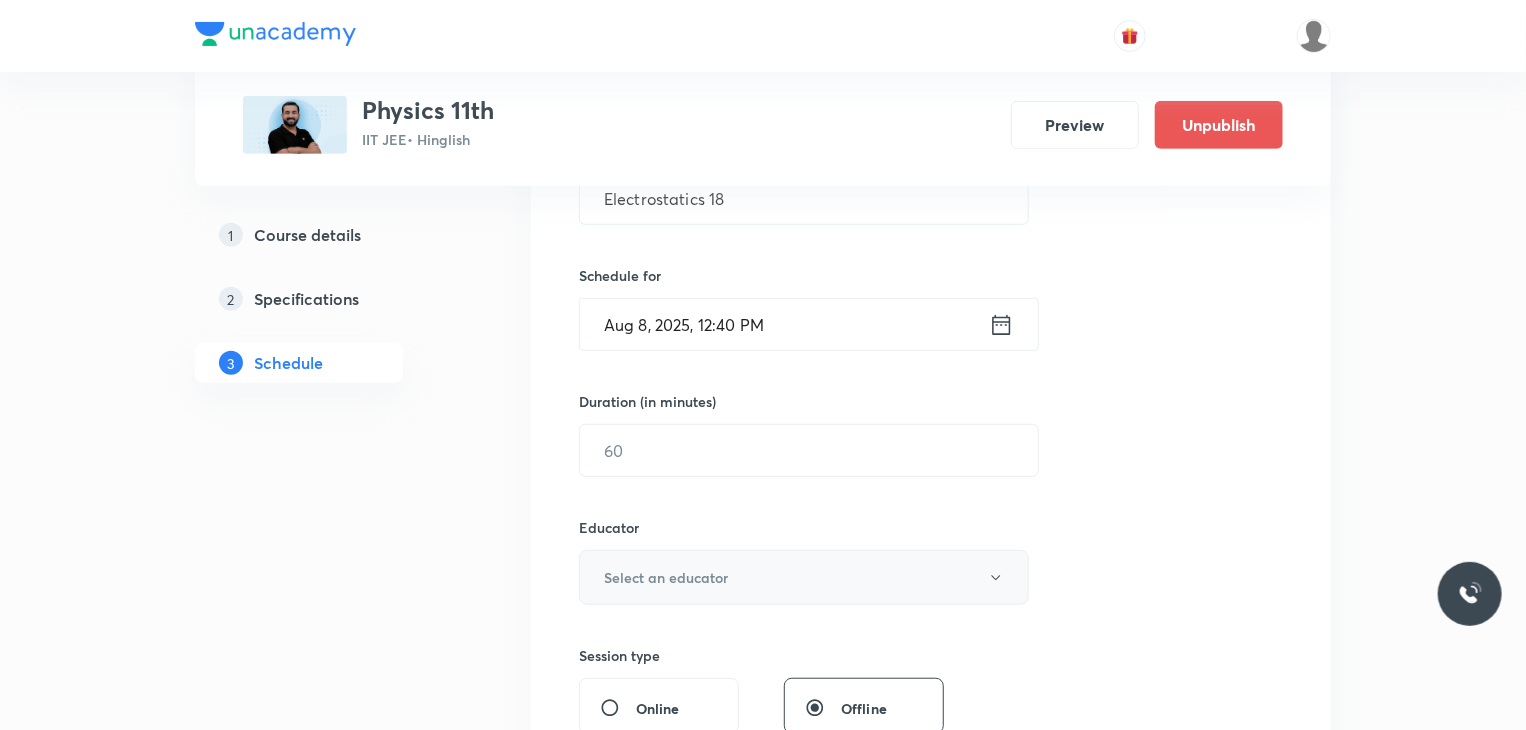 click on "Select an educator" at bounding box center (804, 577) 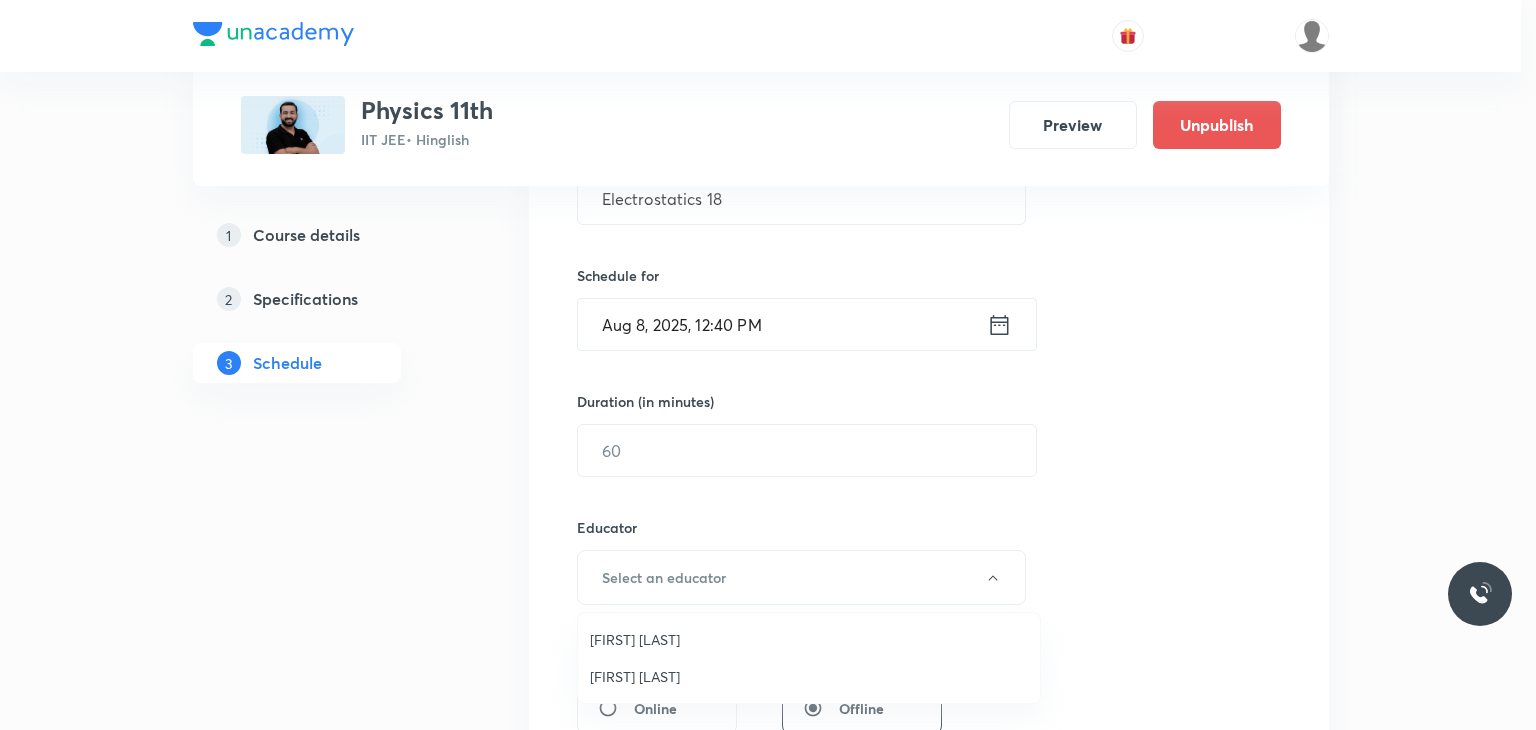 click at bounding box center (768, 365) 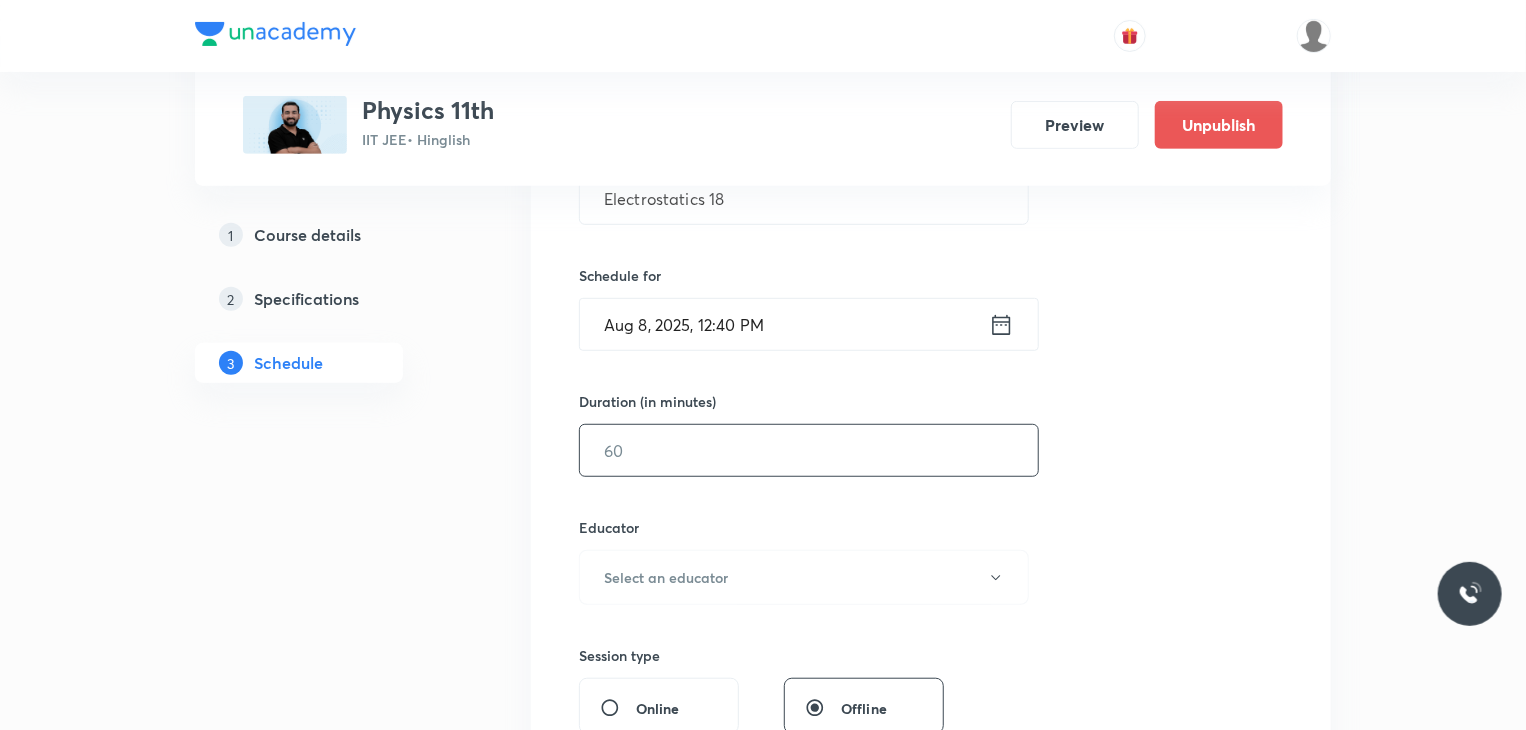 click at bounding box center (809, 450) 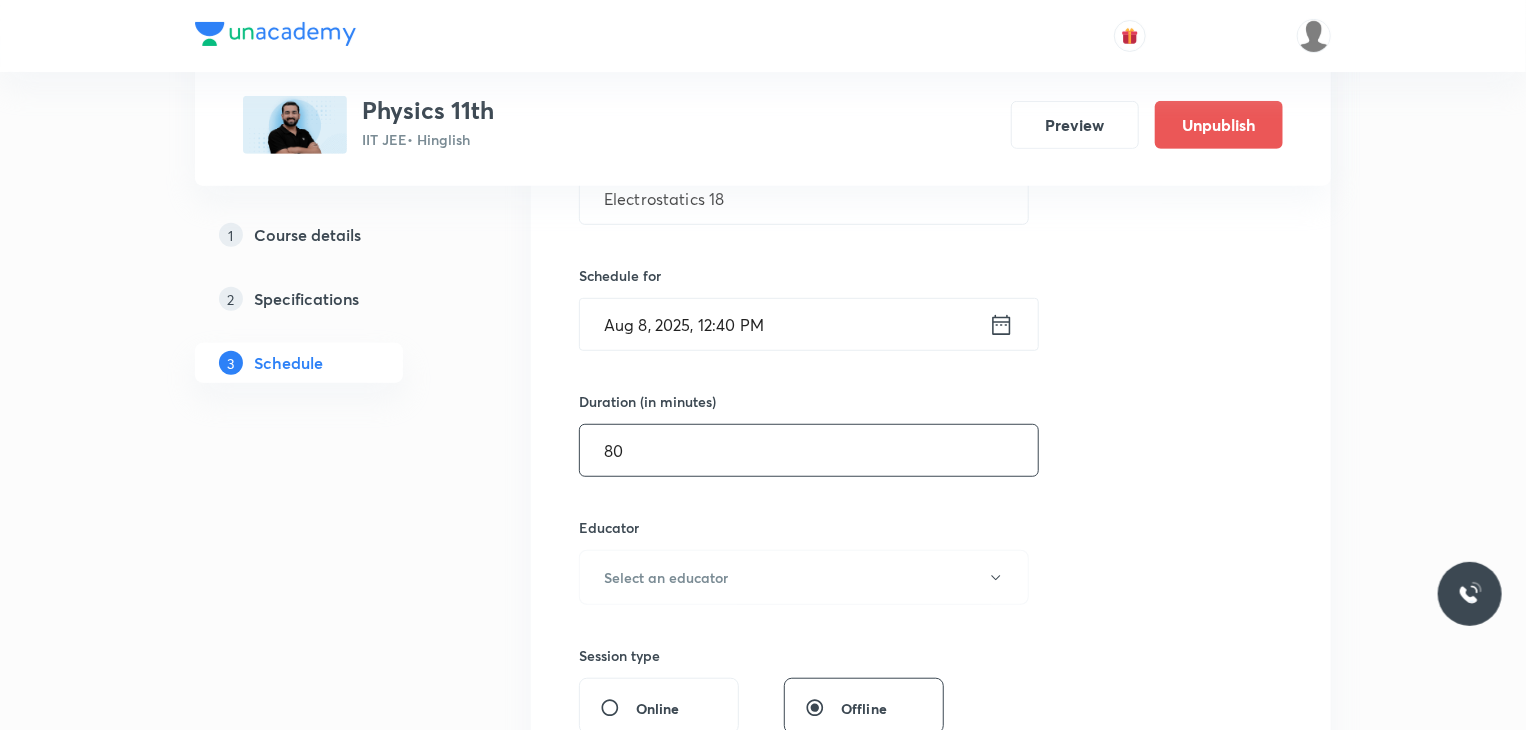 type on "80" 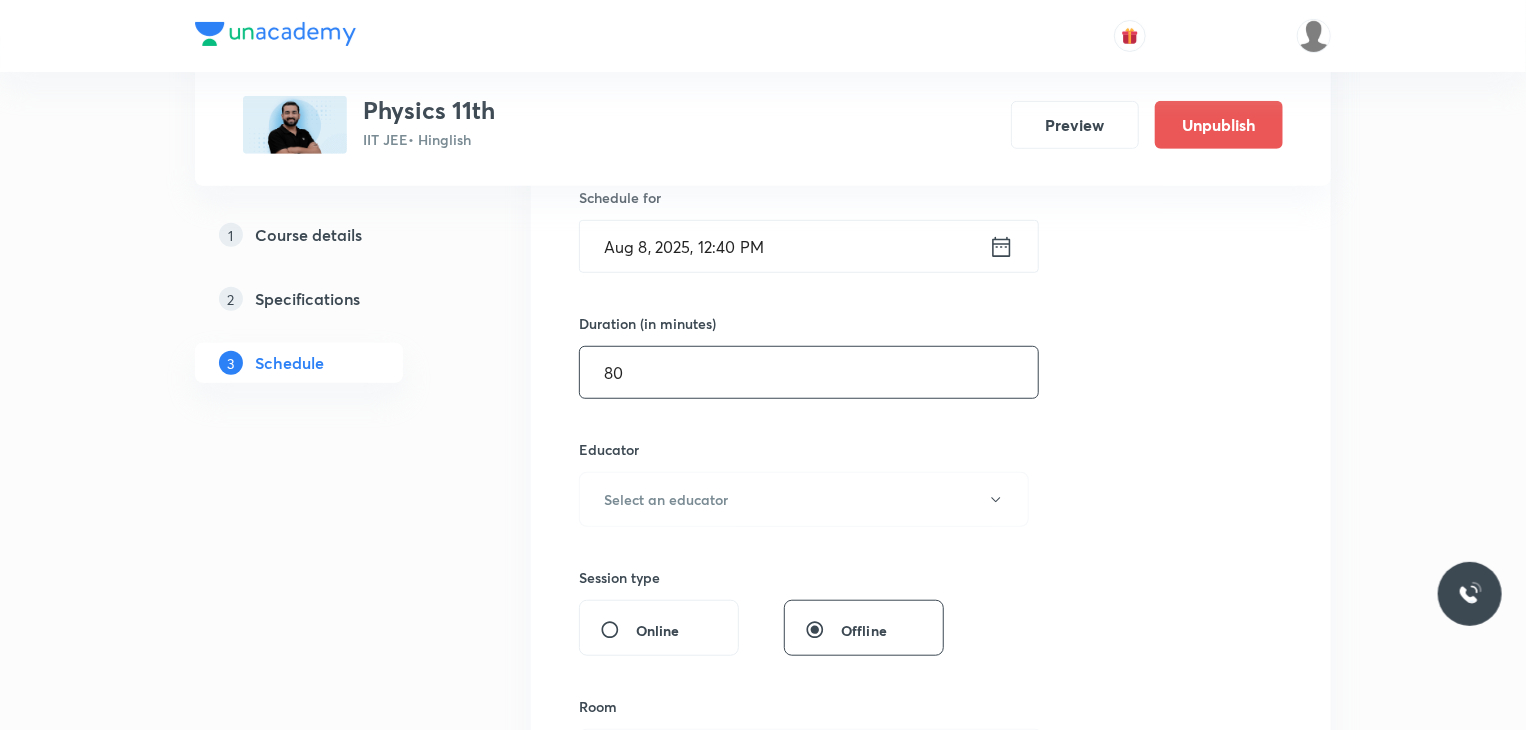 scroll, scrollTop: 528, scrollLeft: 0, axis: vertical 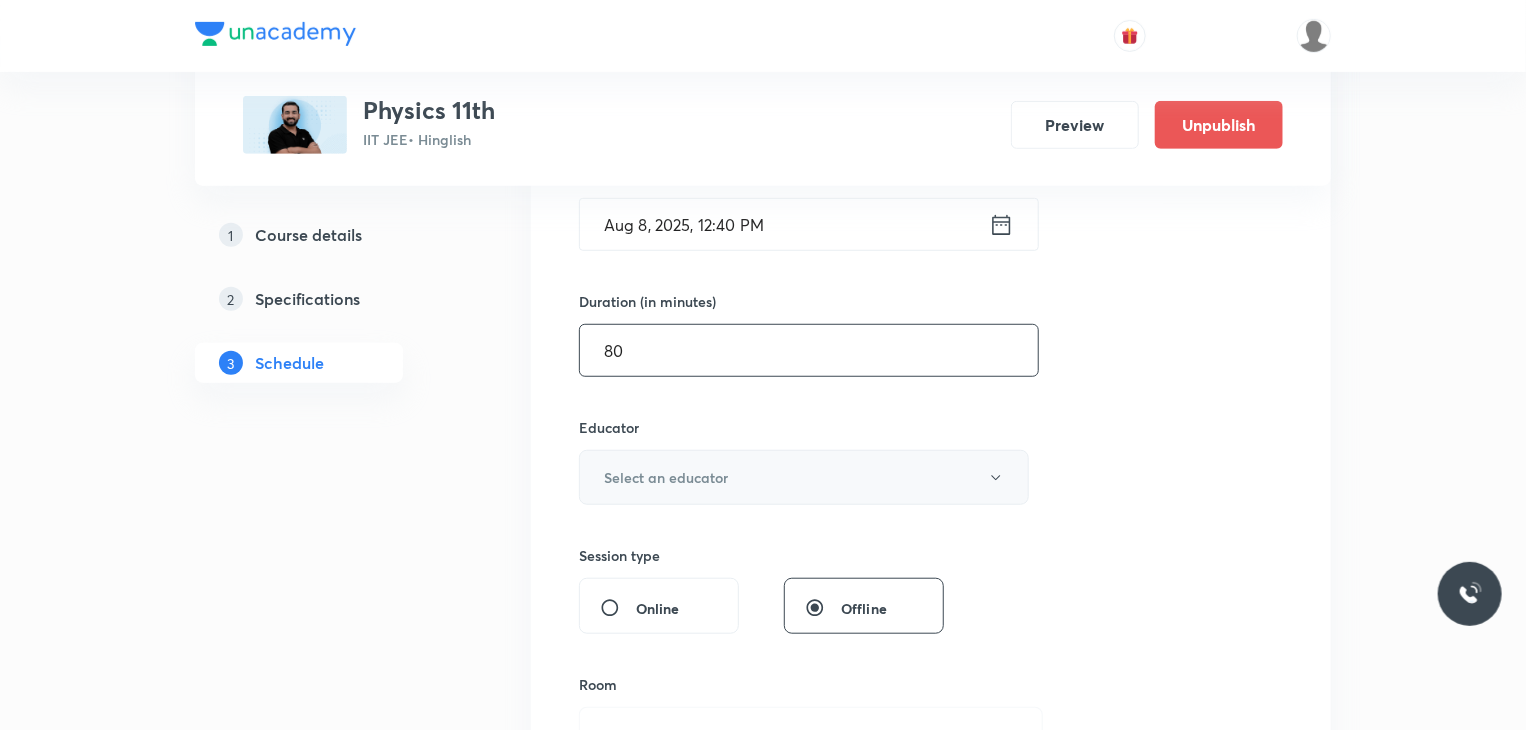 click on "Select an educator" at bounding box center [666, 477] 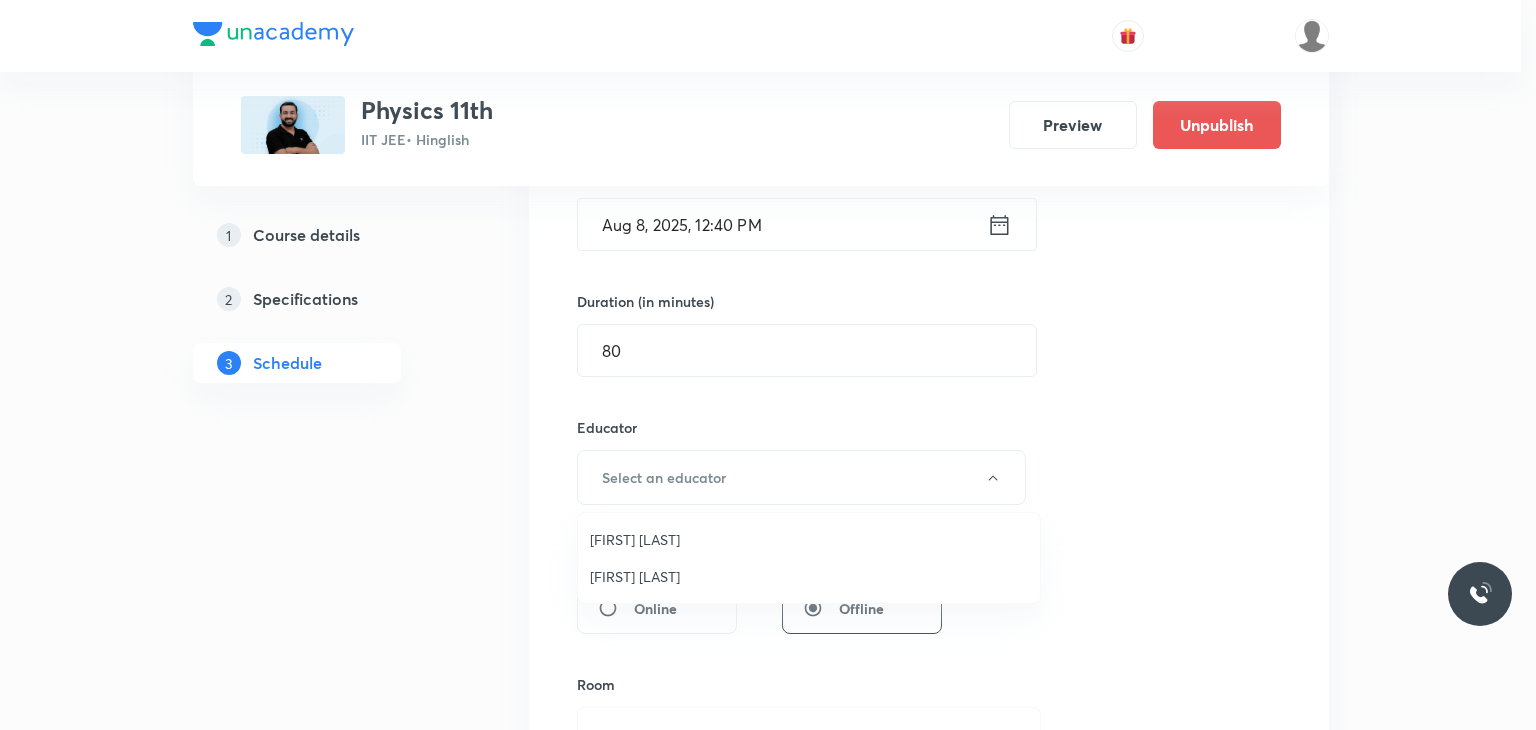 click on "Ajit Lulla" at bounding box center [809, 539] 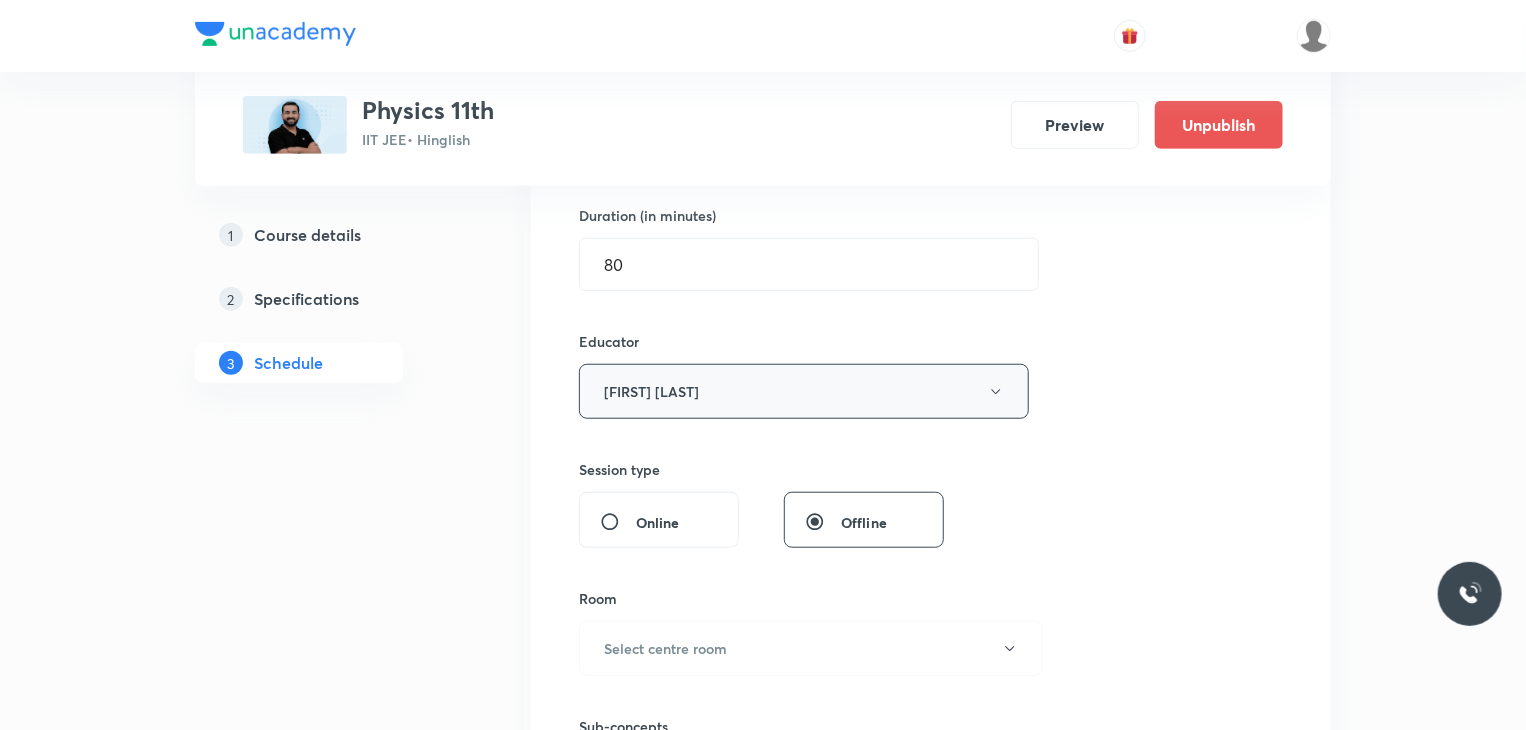 scroll, scrollTop: 728, scrollLeft: 0, axis: vertical 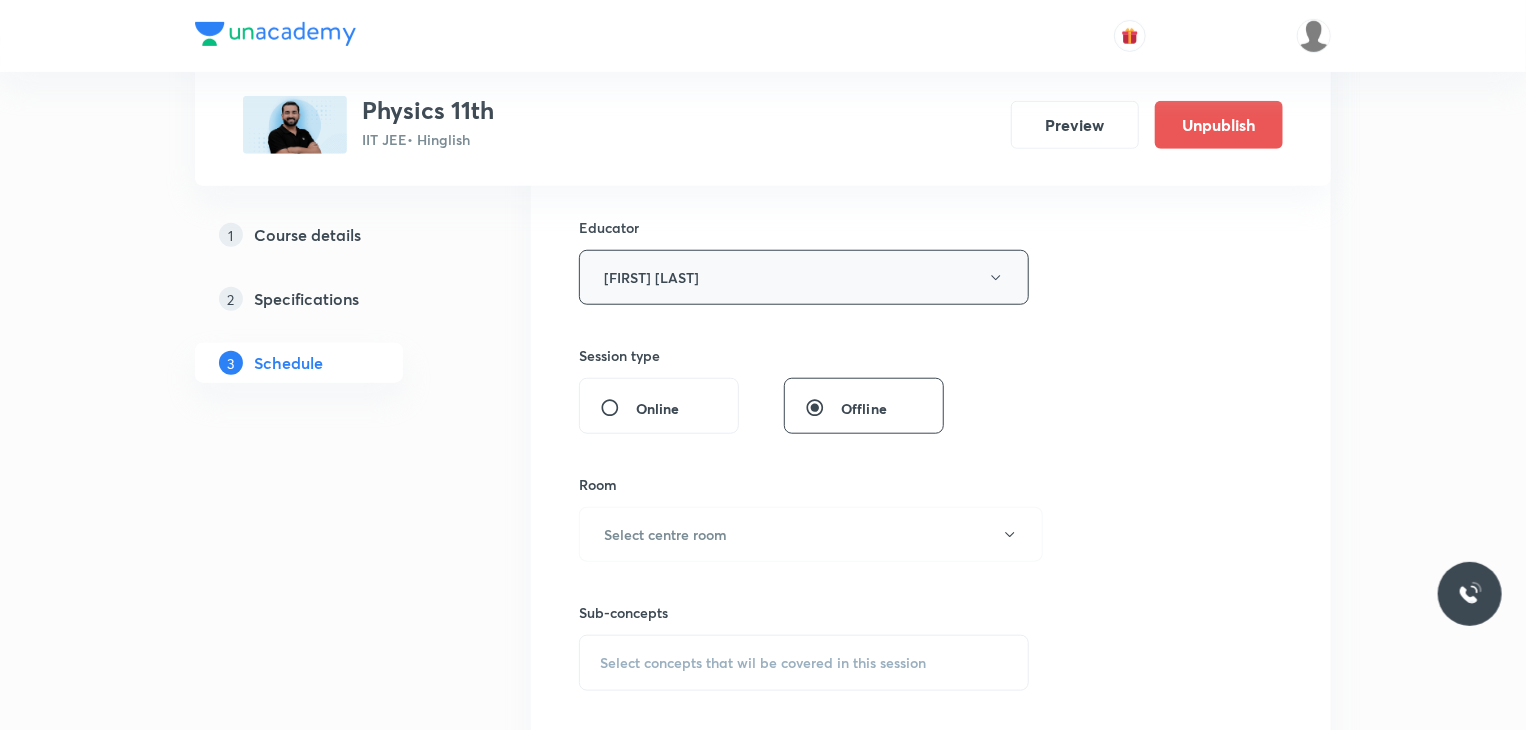 click on "Room Select centre room" at bounding box center (804, 518) 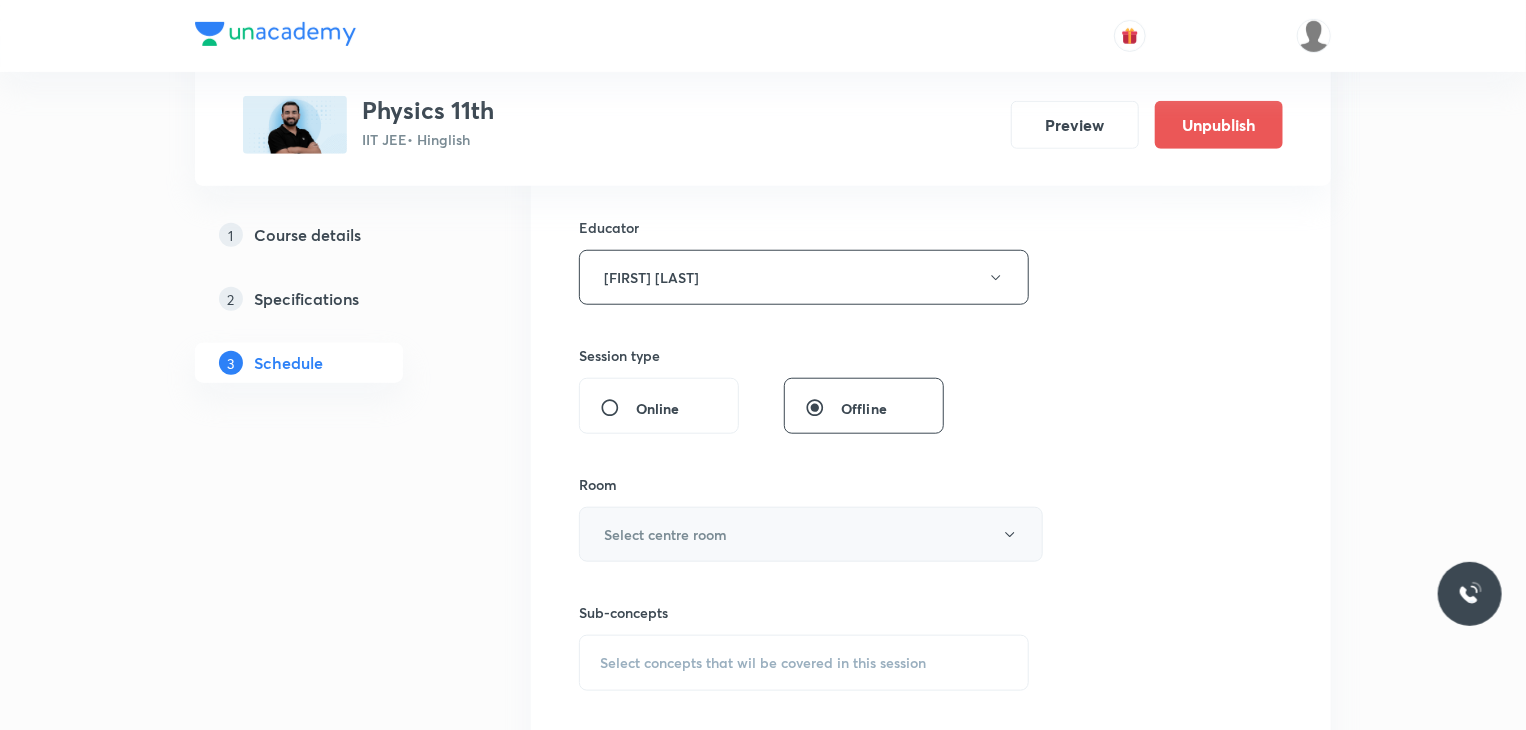 click on "Select centre room" at bounding box center (665, 534) 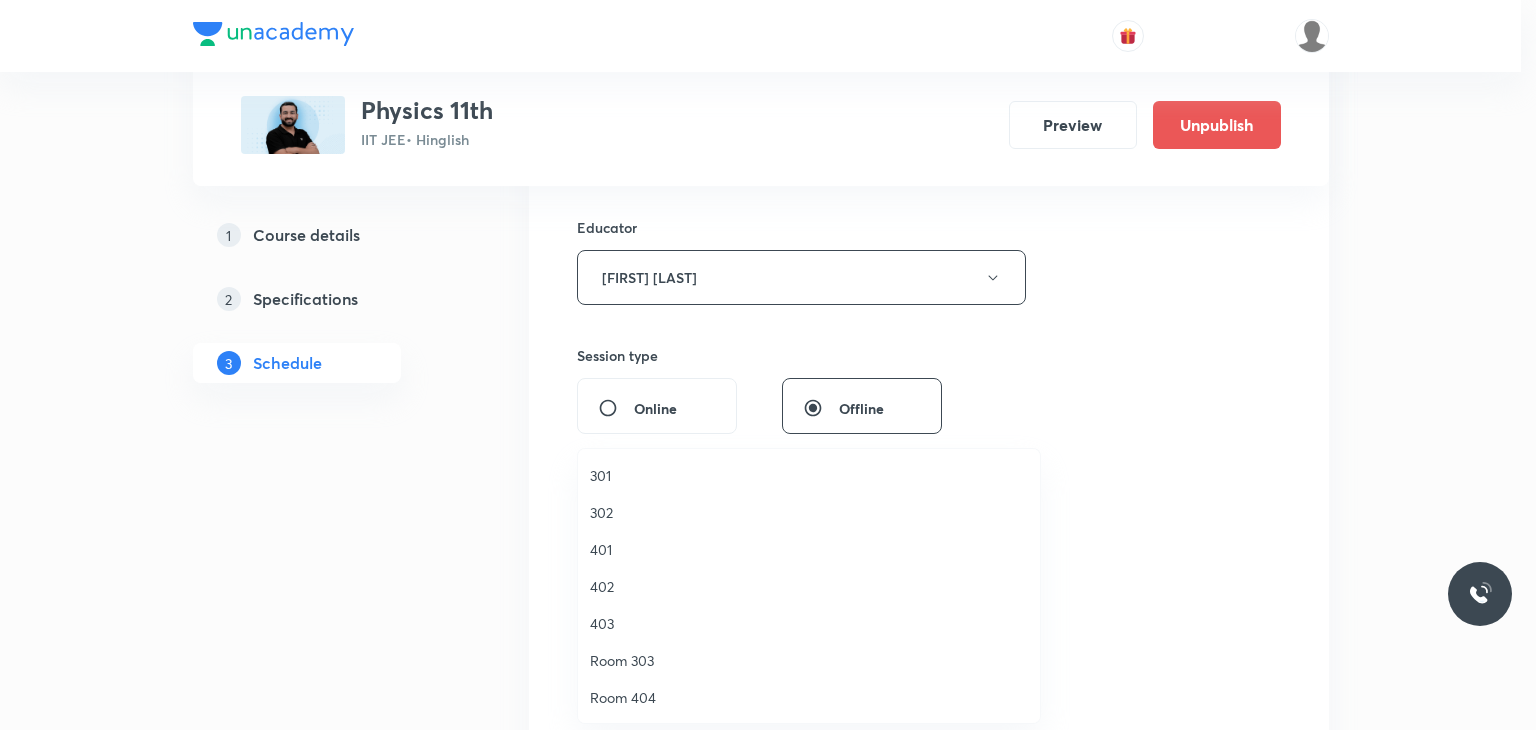 click on "302" at bounding box center [809, 512] 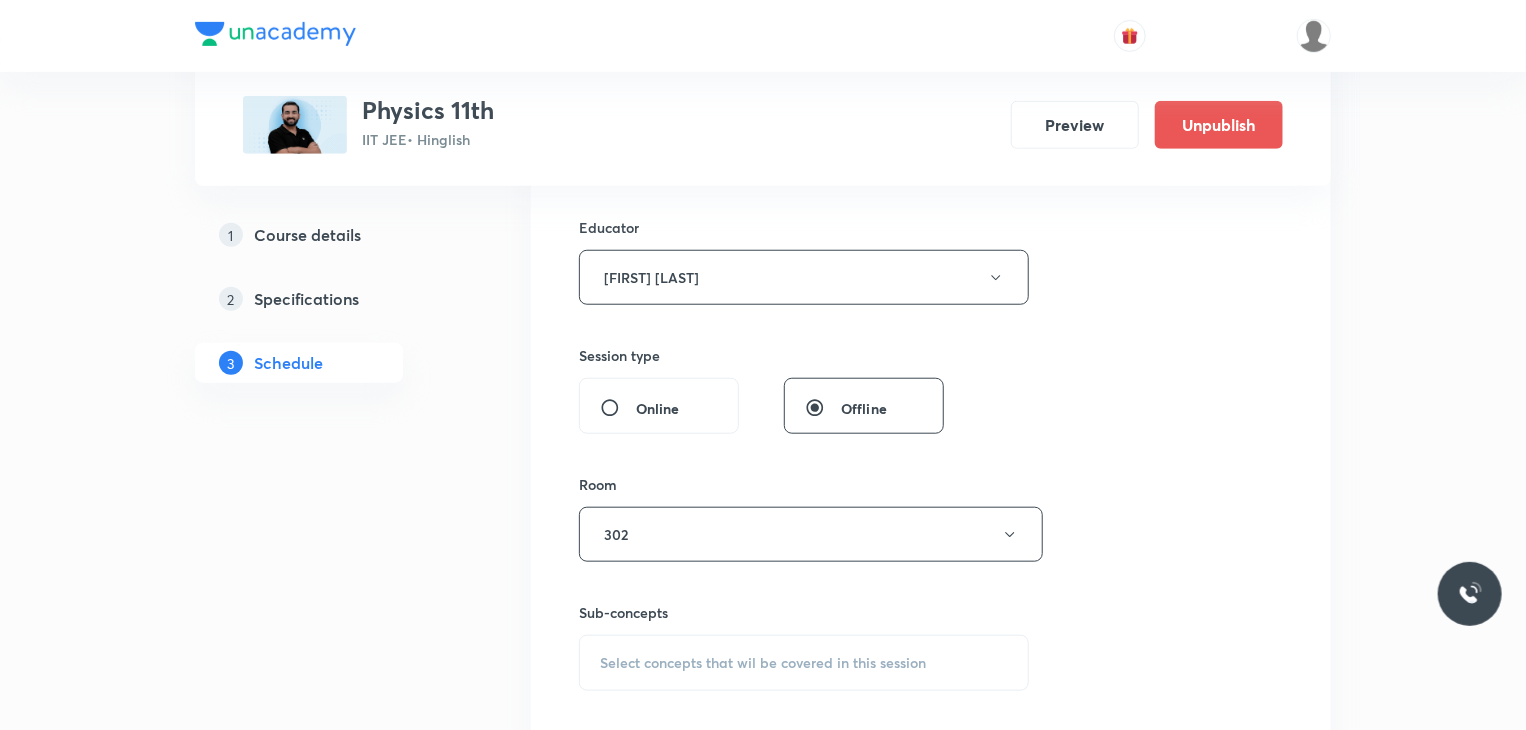 click on "Select concepts that wil be covered in this session" at bounding box center (804, 663) 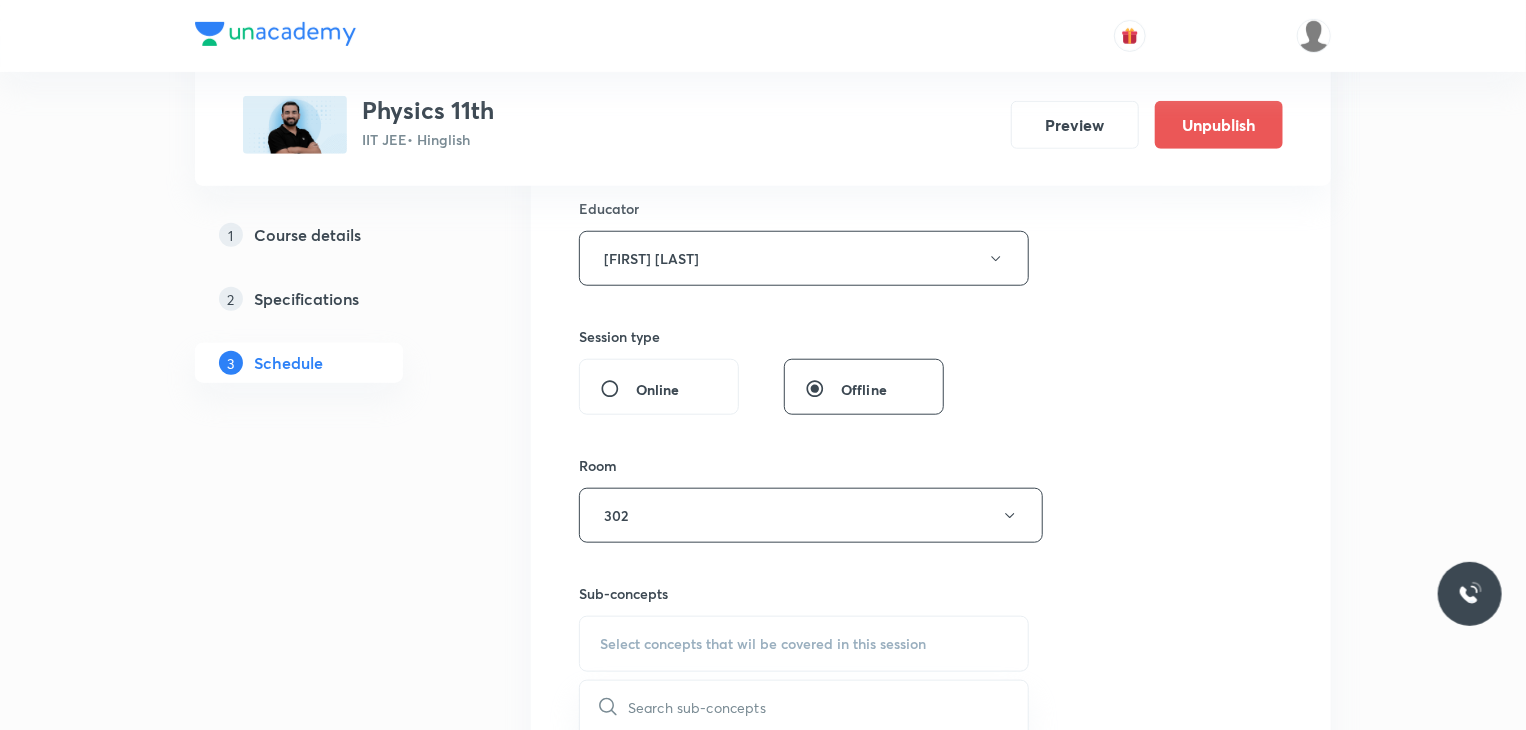 scroll, scrollTop: 847, scrollLeft: 0, axis: vertical 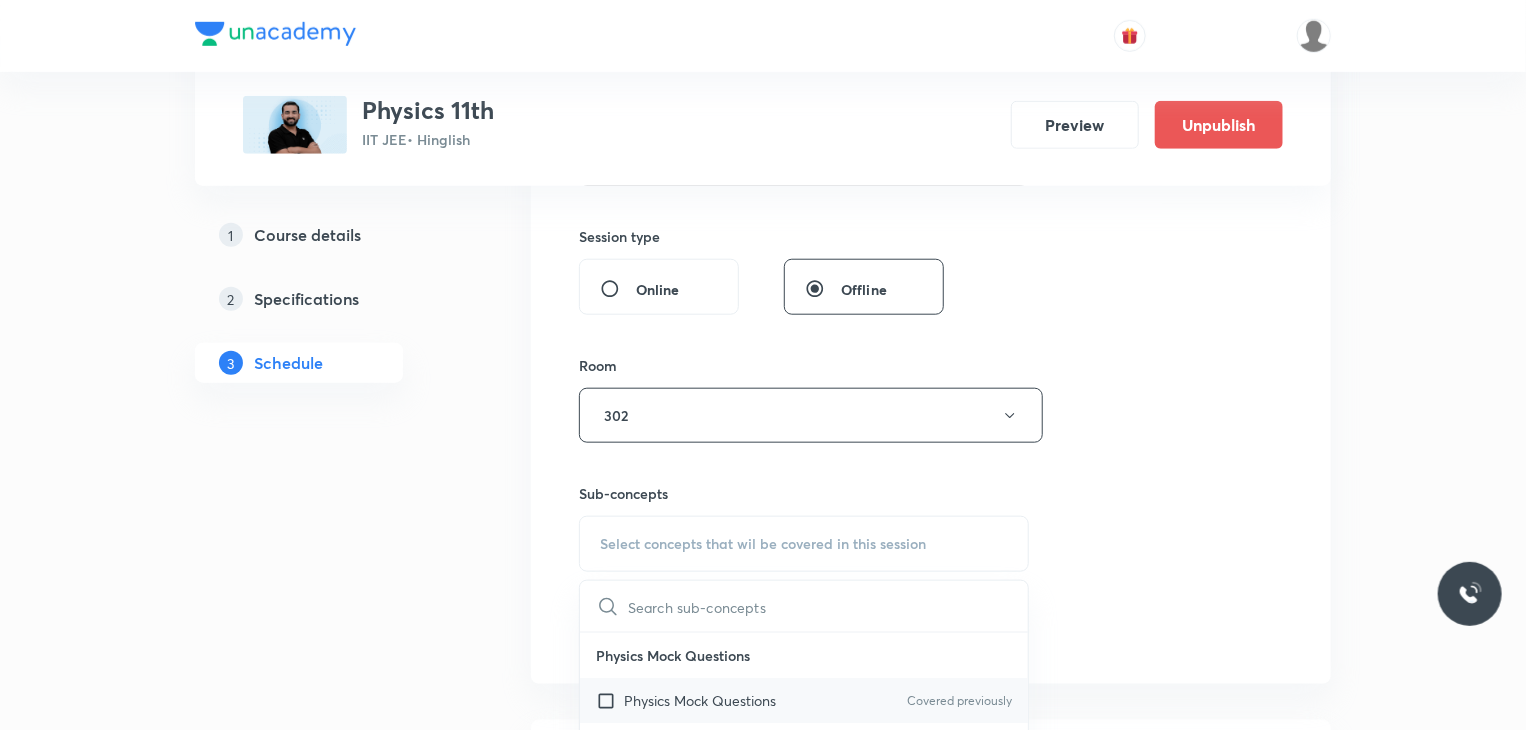 click on "Physics Mock Questions Covered previously" at bounding box center (804, 700) 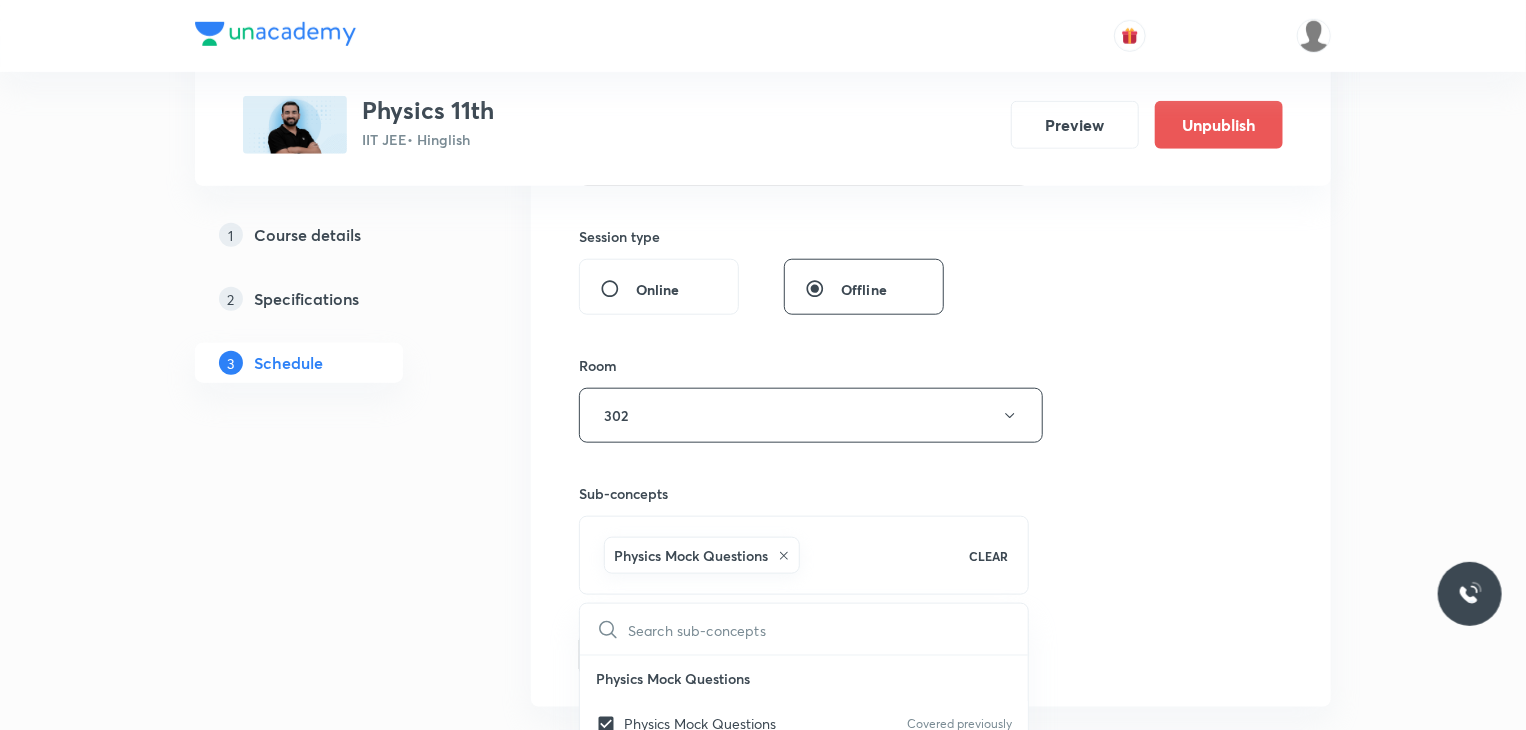 click on "Session  18 Live class Session title 17/99 Electrostatics 18 ​ Schedule for Aug 8, 2025, 12:40 PM ​ Duration (in minutes) 80 ​ Educator Ajit Lulla   Session type Online Offline Room 302 Sub-concepts Physics Mock Questions CLEAR ​ Physics Mock Questions Physics Mock Questions Covered previously Group_Test Covered previously Mathematical Tools Vectors and Scalars  Covered previously Elementary Algebra Basic Trigonometry Addition of Vectors 2D and 3D Geometry Representation of Vector  Components of a Vector Functions Unit Vectors Differentiation Integration Rectangular Components of a Vector in Three Dimensions Position Vector Use of Differentiation & Integration in One Dimensional Motion Displacement Vector Derivatives of Equations of Motion by Calculus Vectors Product of Two Vectors Differentiation: Basic Formula and Rule Definite Integration and Area Under The Curve Maxima and Minima Chain Rule Cross Product Dot-Product Resolution of Vectors Subtraction of Vectors Addition of More than Two Vectors Add" at bounding box center (931, 130) 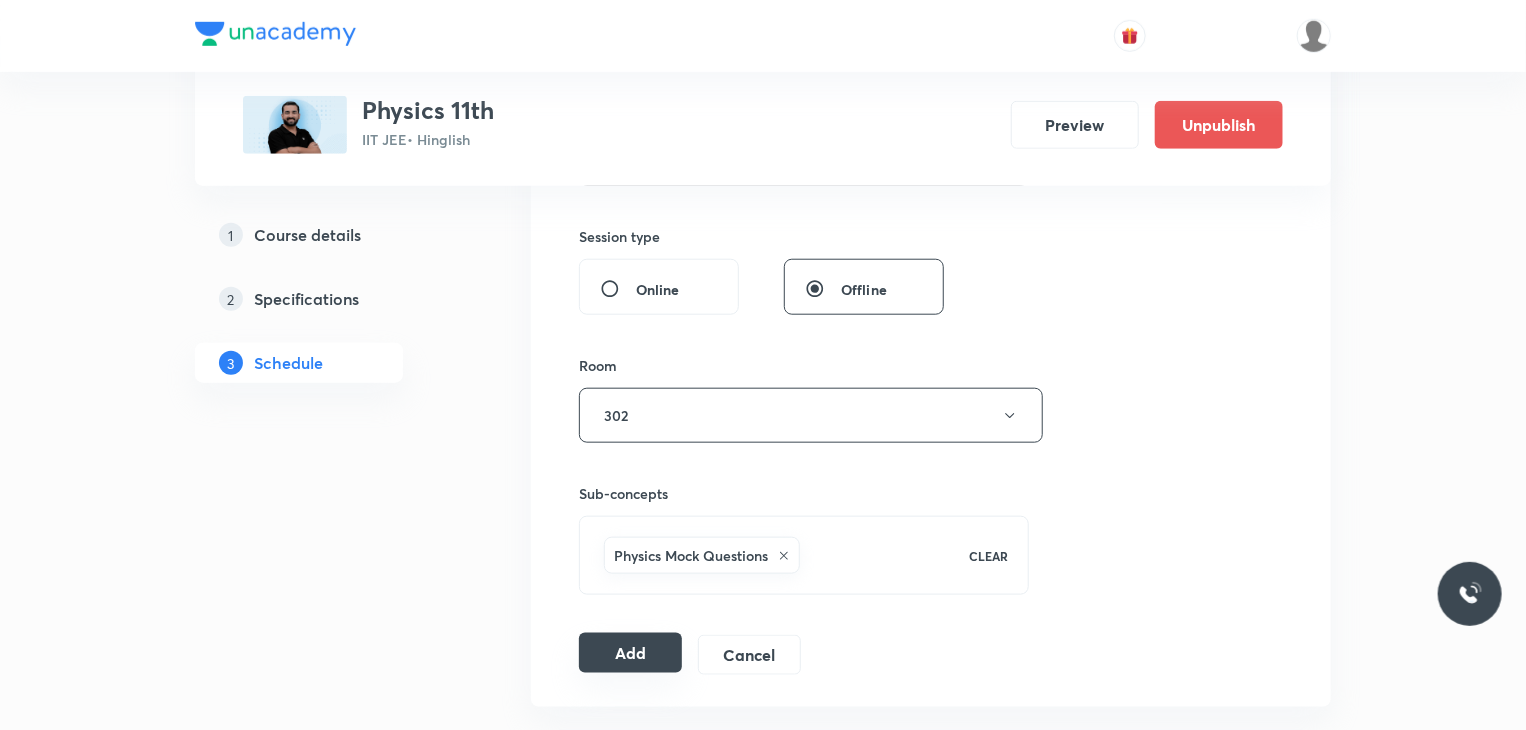 click on "Add" at bounding box center [630, 653] 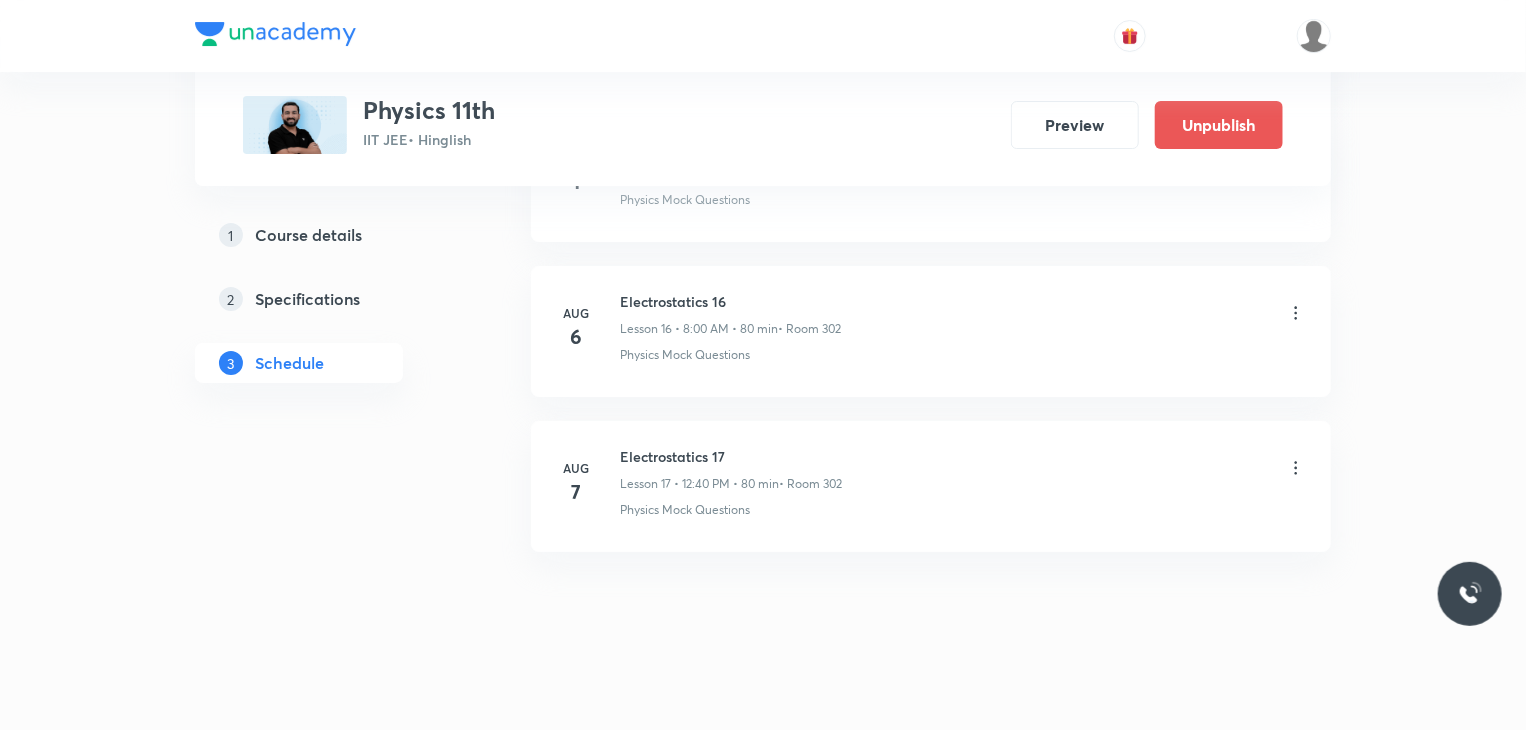 type 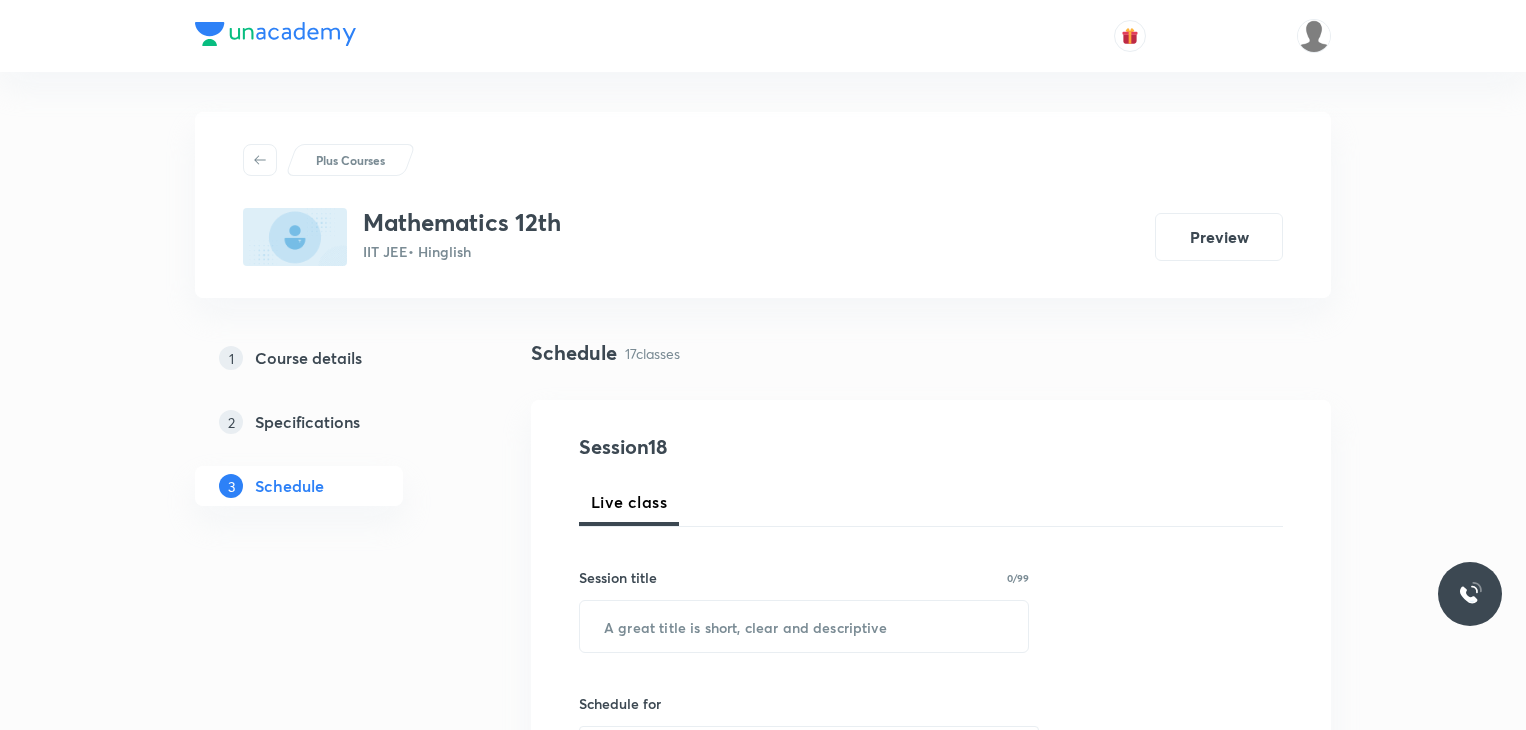 scroll, scrollTop: 0, scrollLeft: 0, axis: both 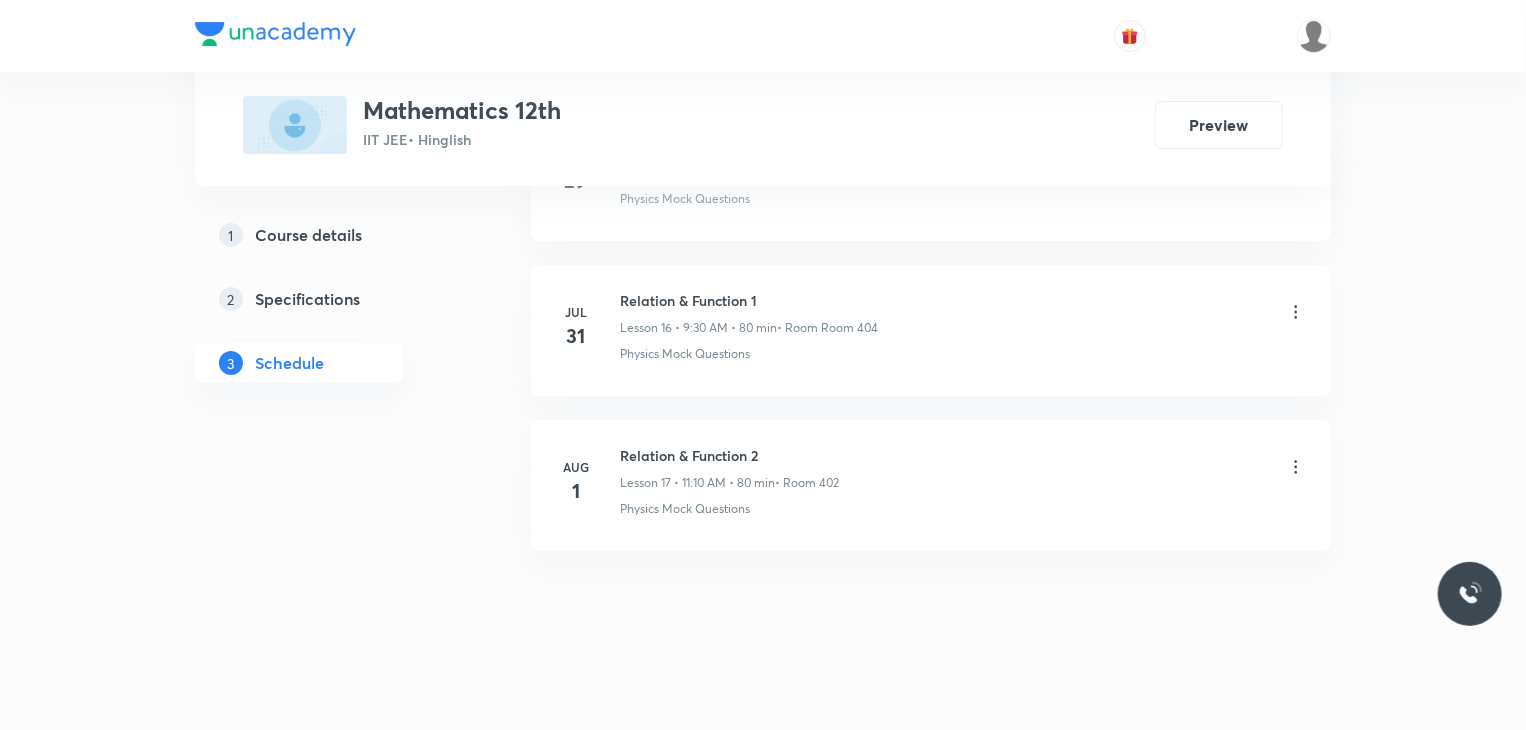 click on "Relation & Function 2" at bounding box center (729, 455) 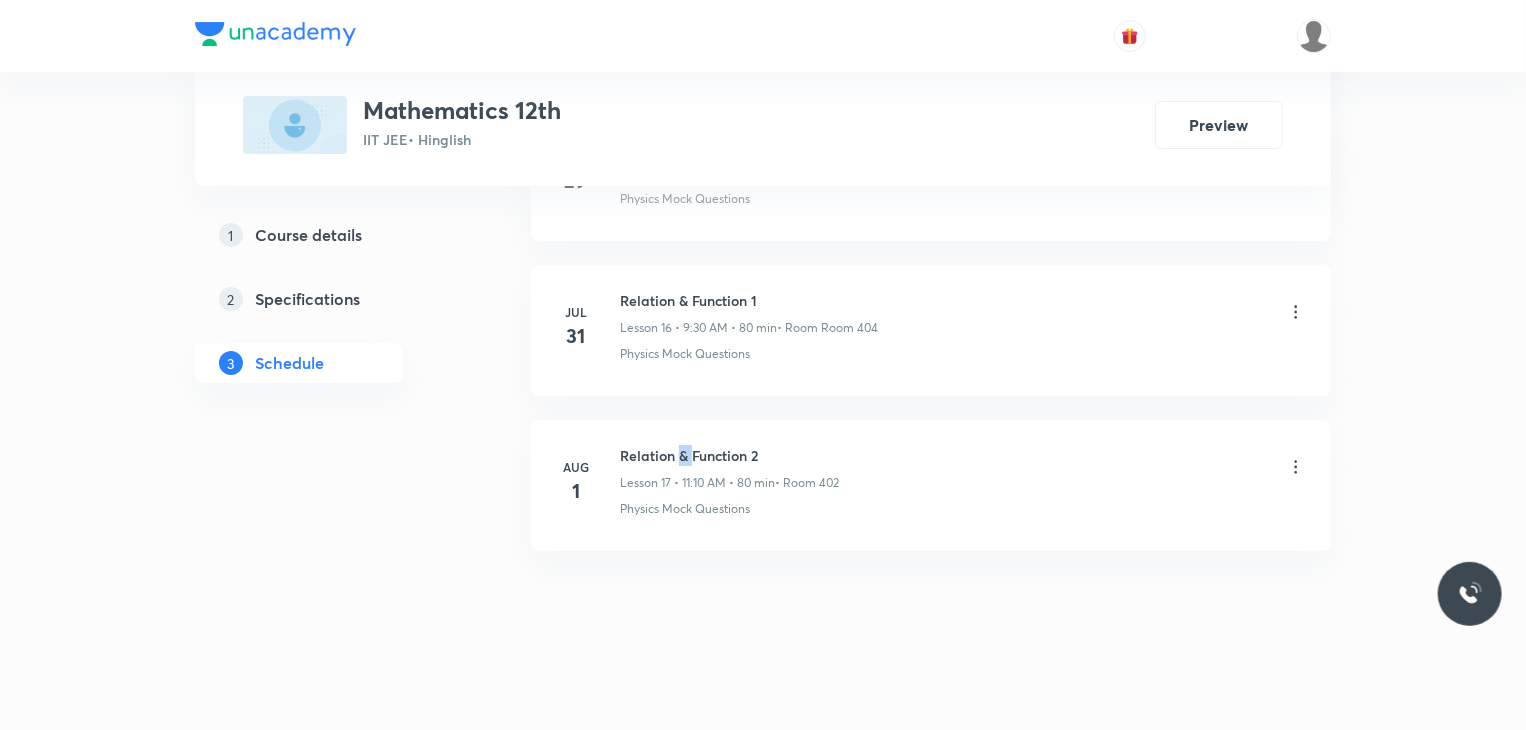 click on "Relation & Function 2" at bounding box center [729, 455] 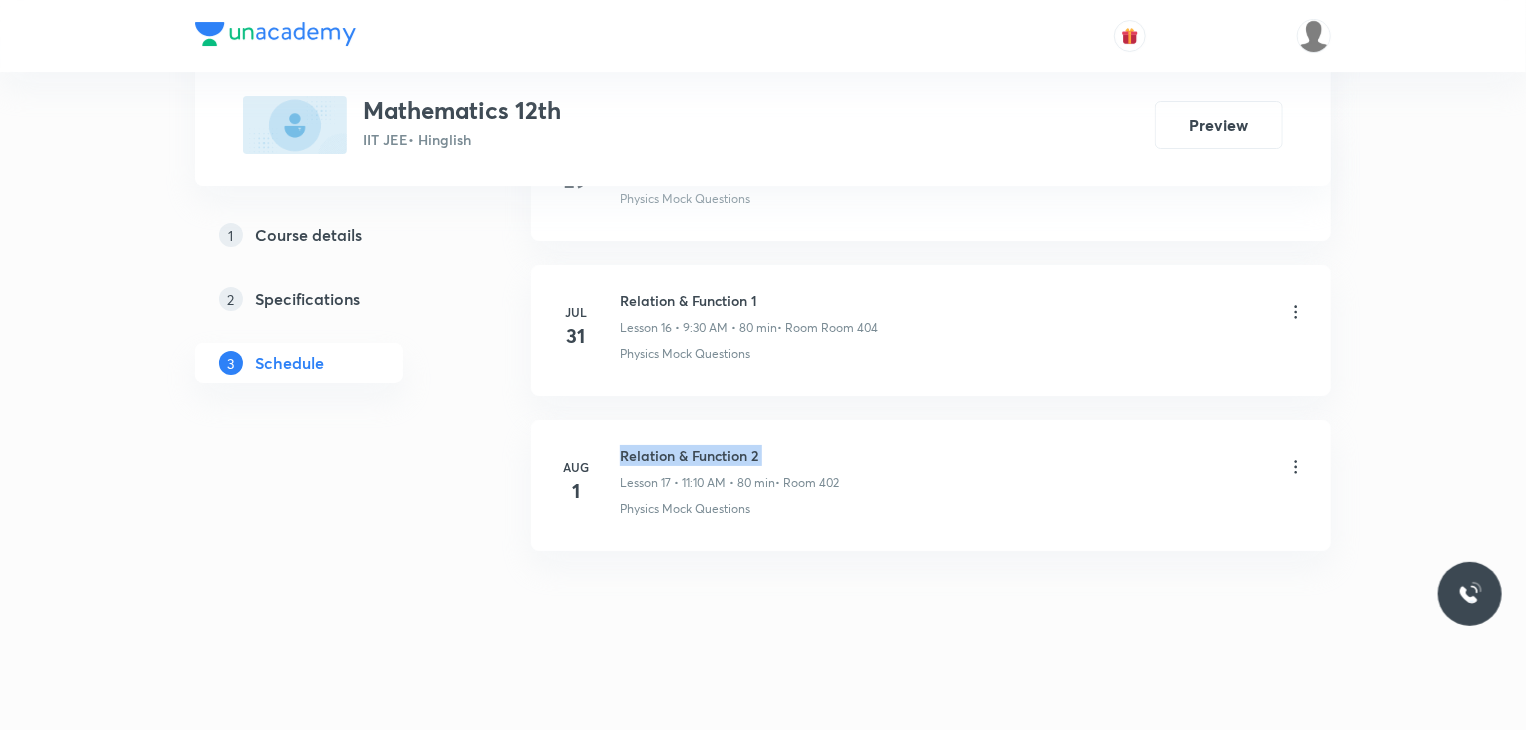 click on "Relation & Function 2" at bounding box center [729, 455] 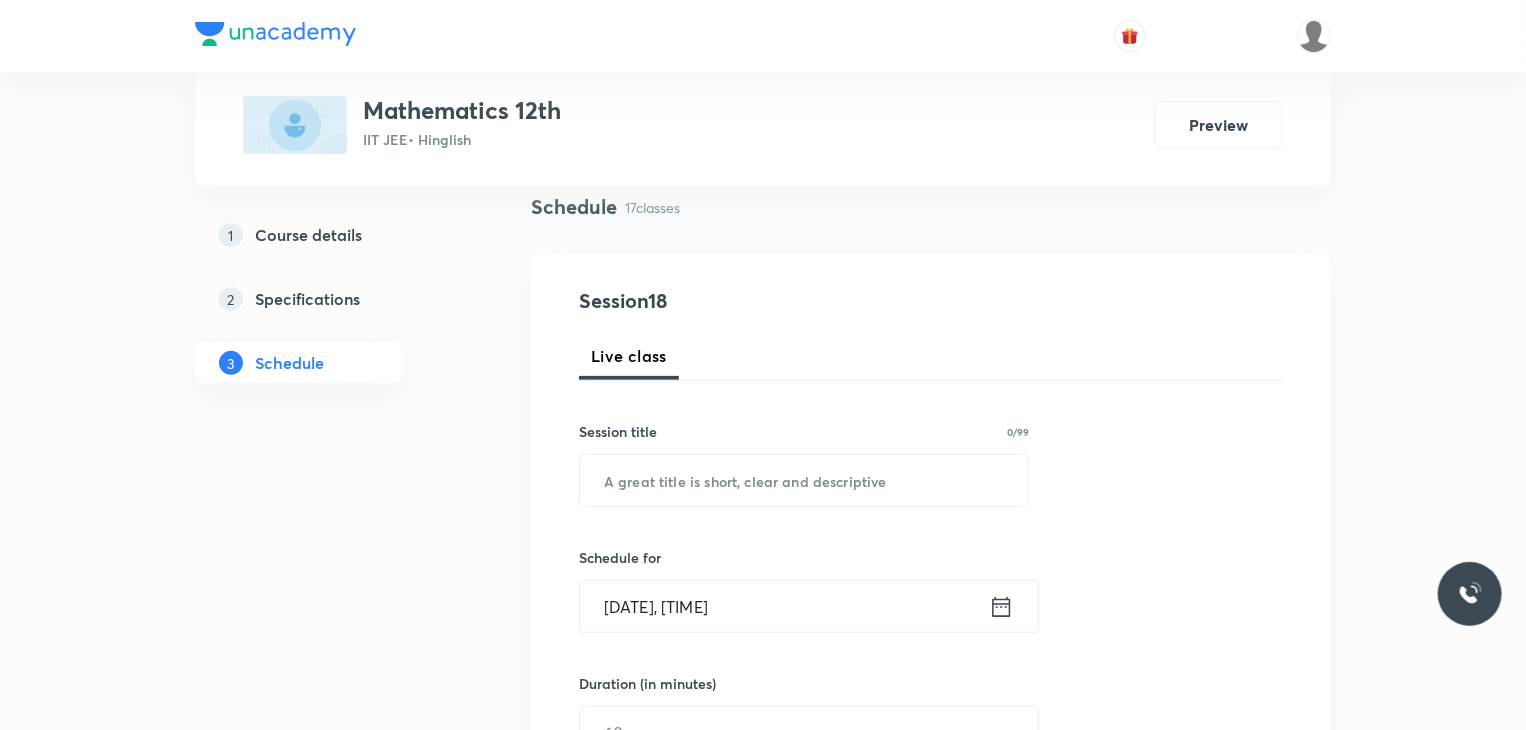 scroll, scrollTop: 200, scrollLeft: 0, axis: vertical 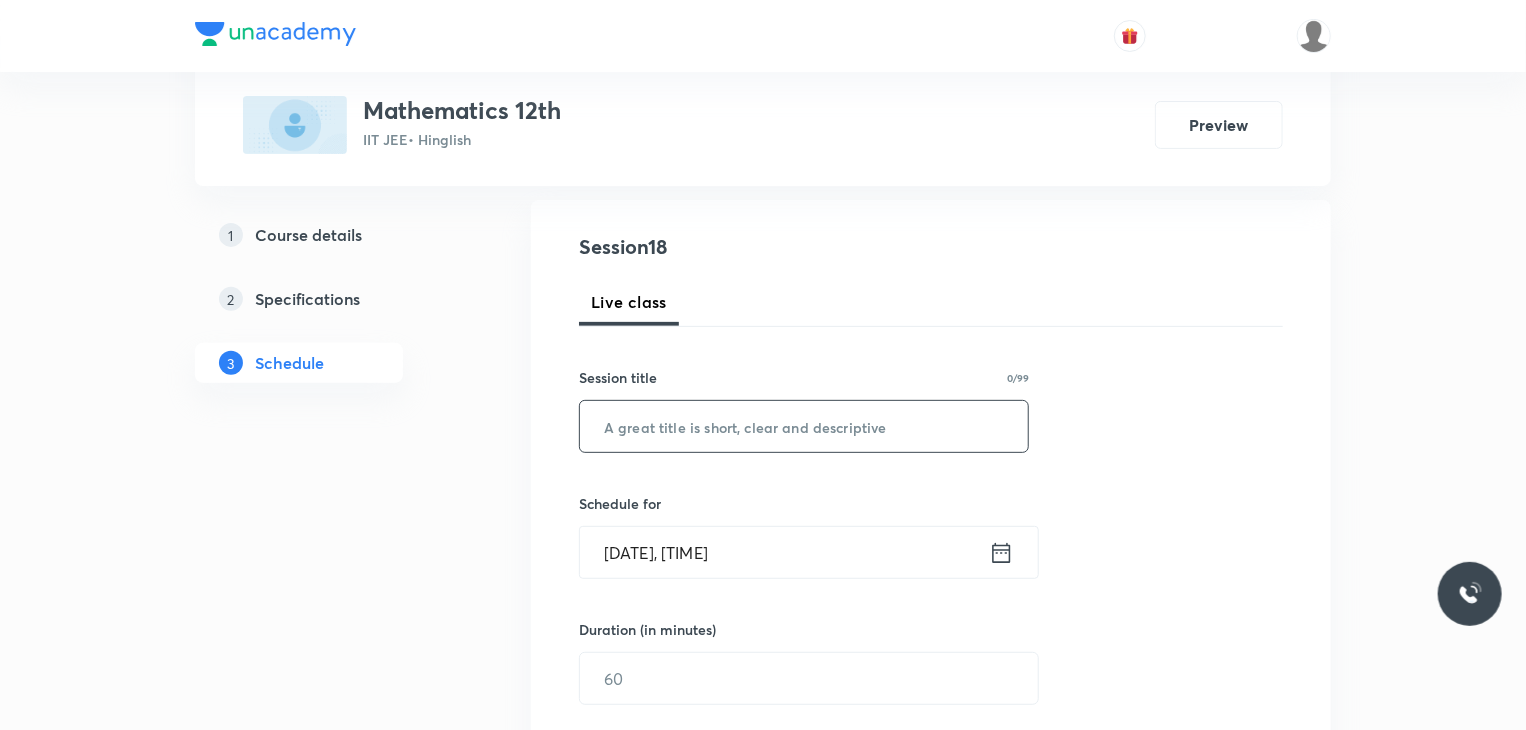 click at bounding box center (804, 426) 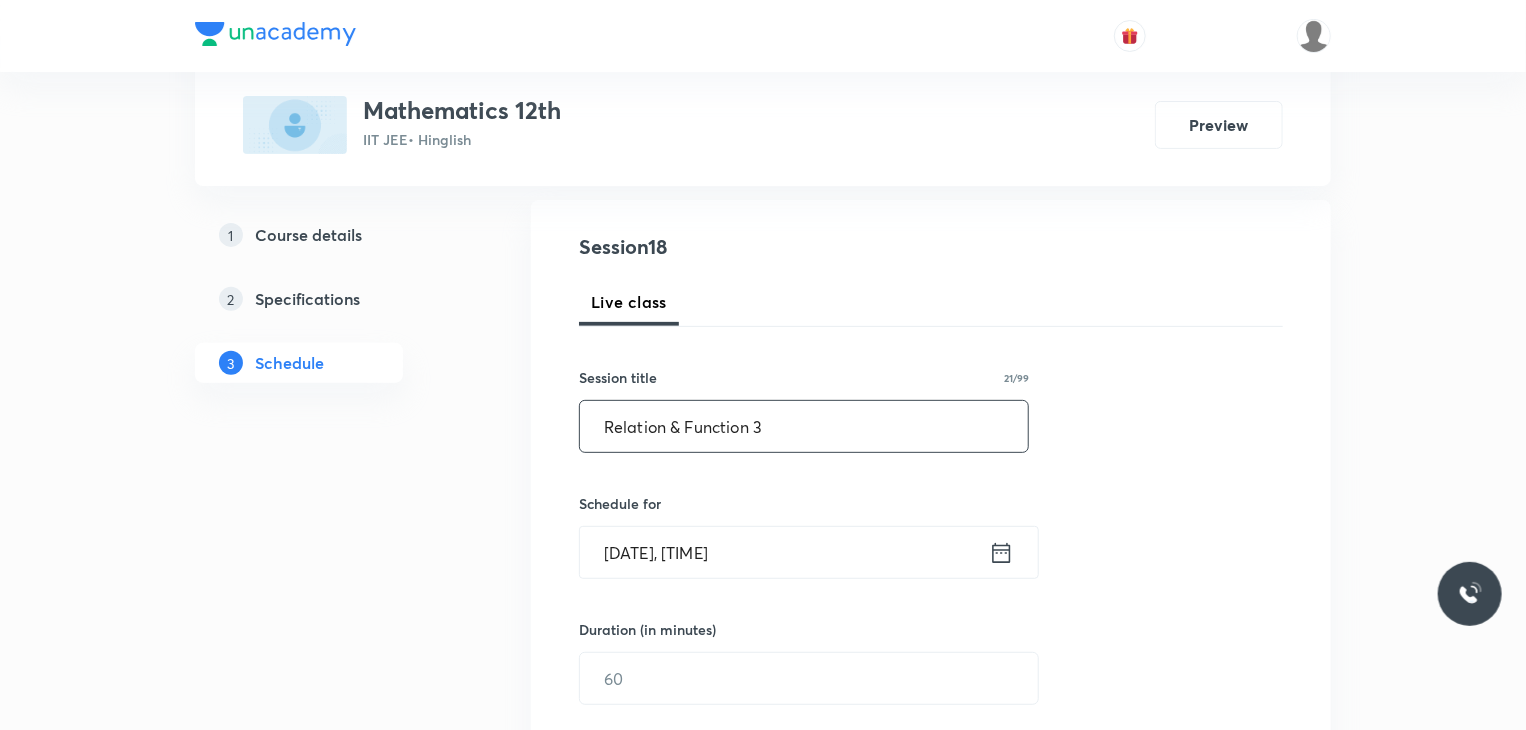 type on "Relation & Function 3" 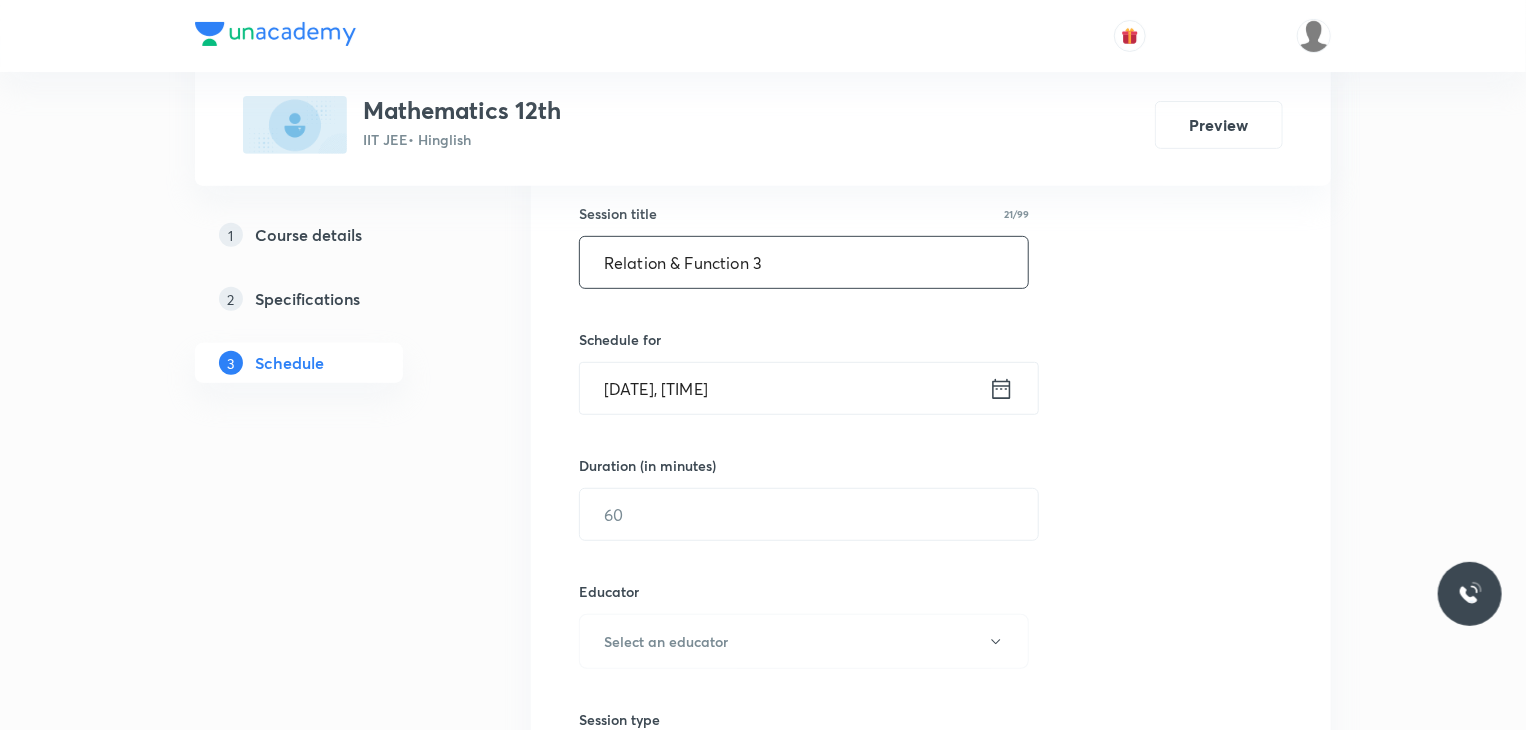 scroll, scrollTop: 400, scrollLeft: 0, axis: vertical 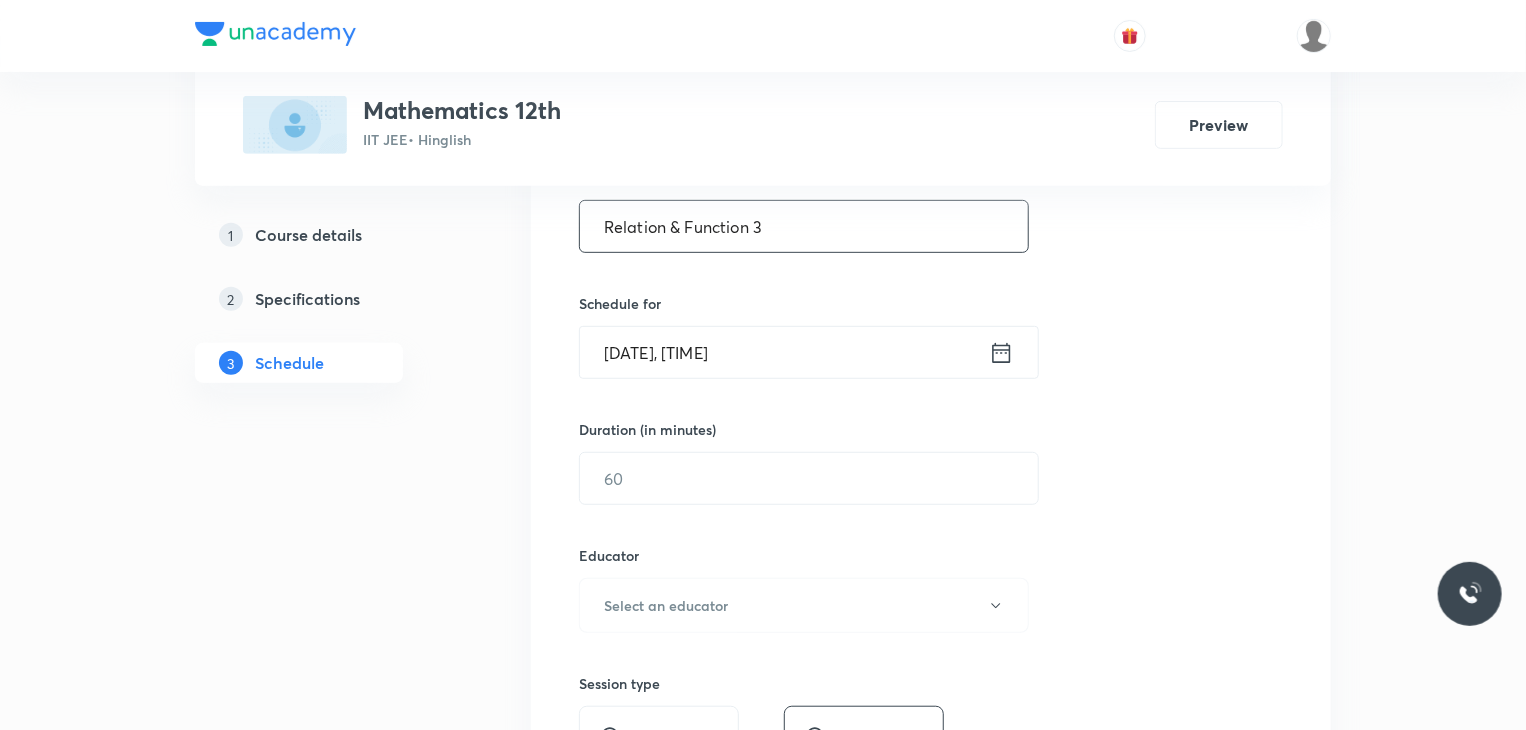 click on "[DATE], [TIME]" at bounding box center [784, 352] 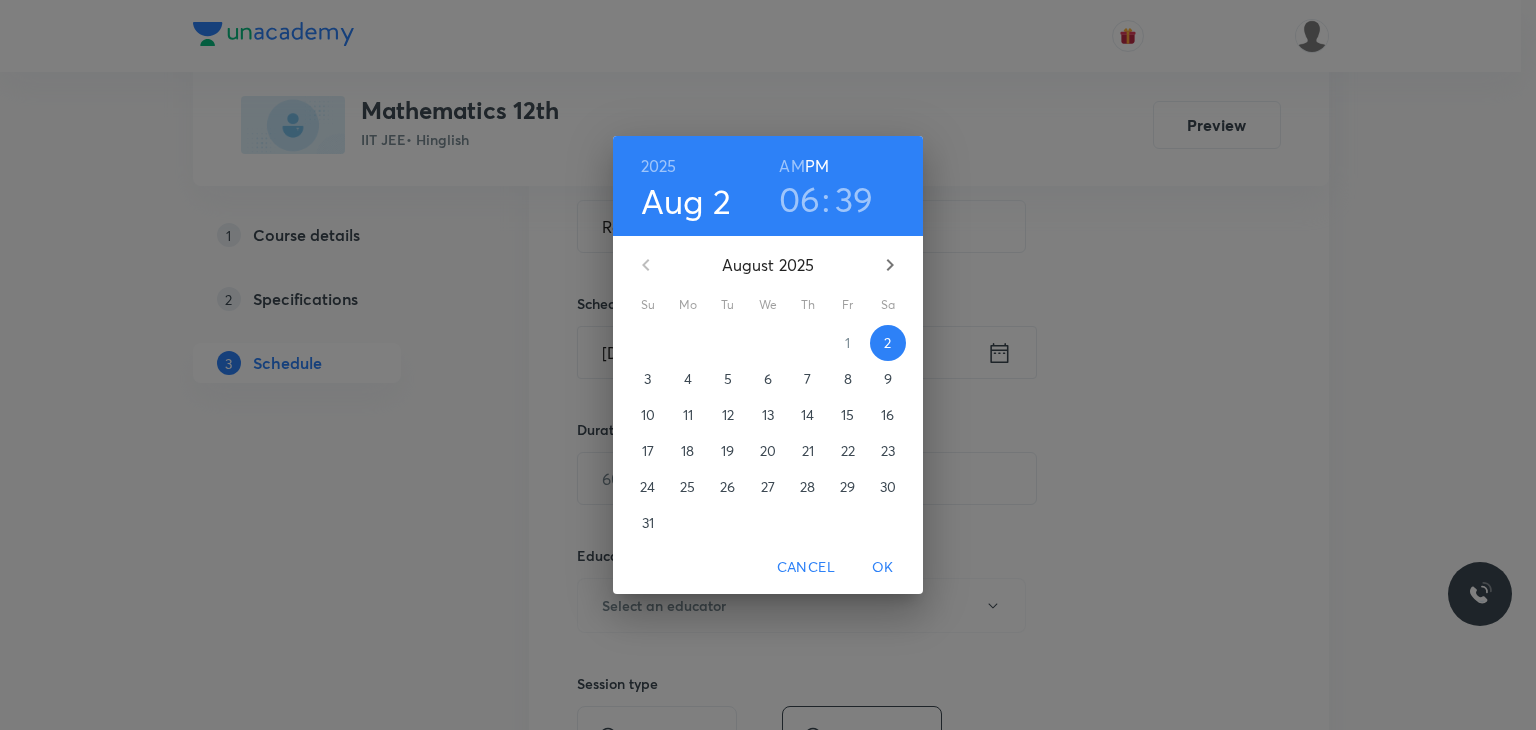 click on "6" at bounding box center [768, 379] 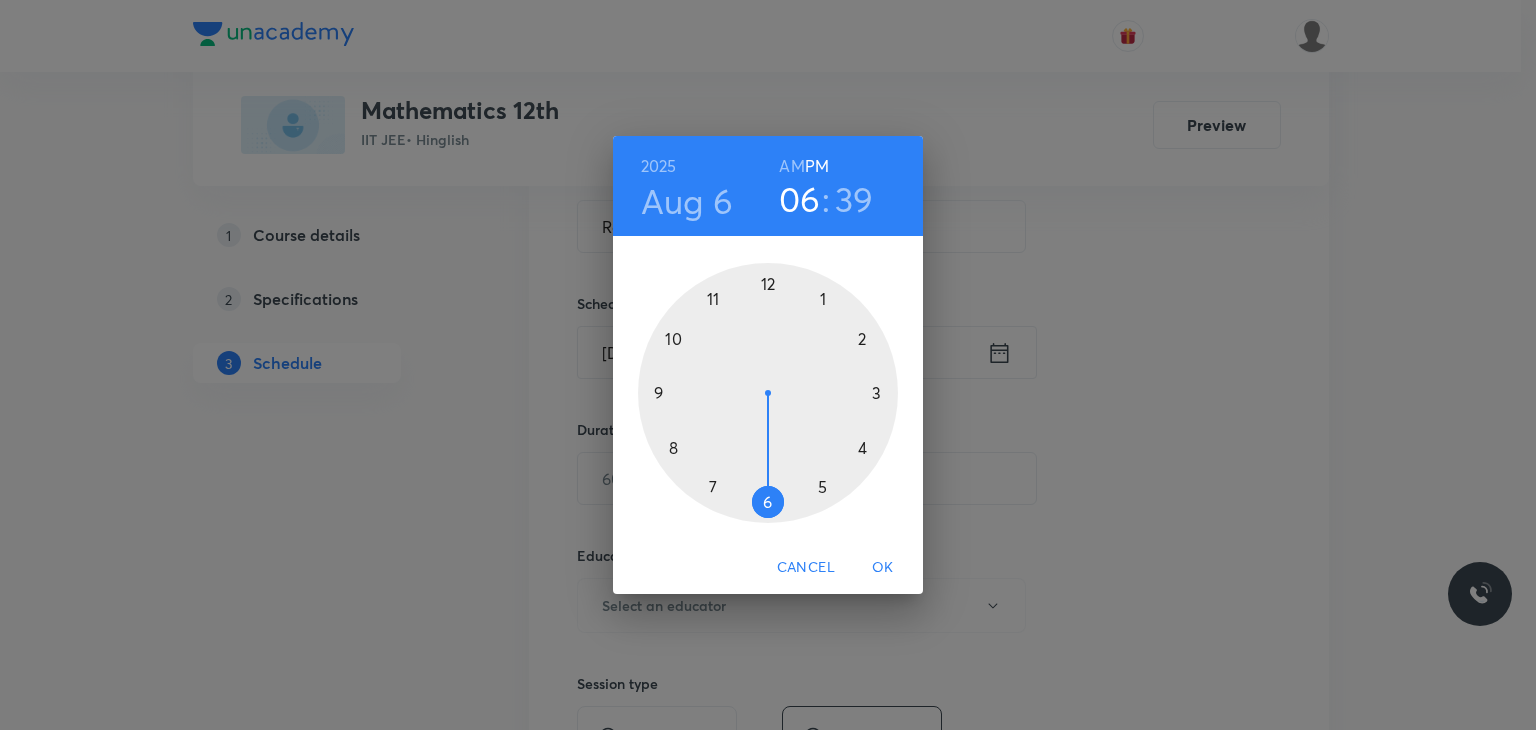 click on "[DATE] [TIME]" at bounding box center [768, 186] 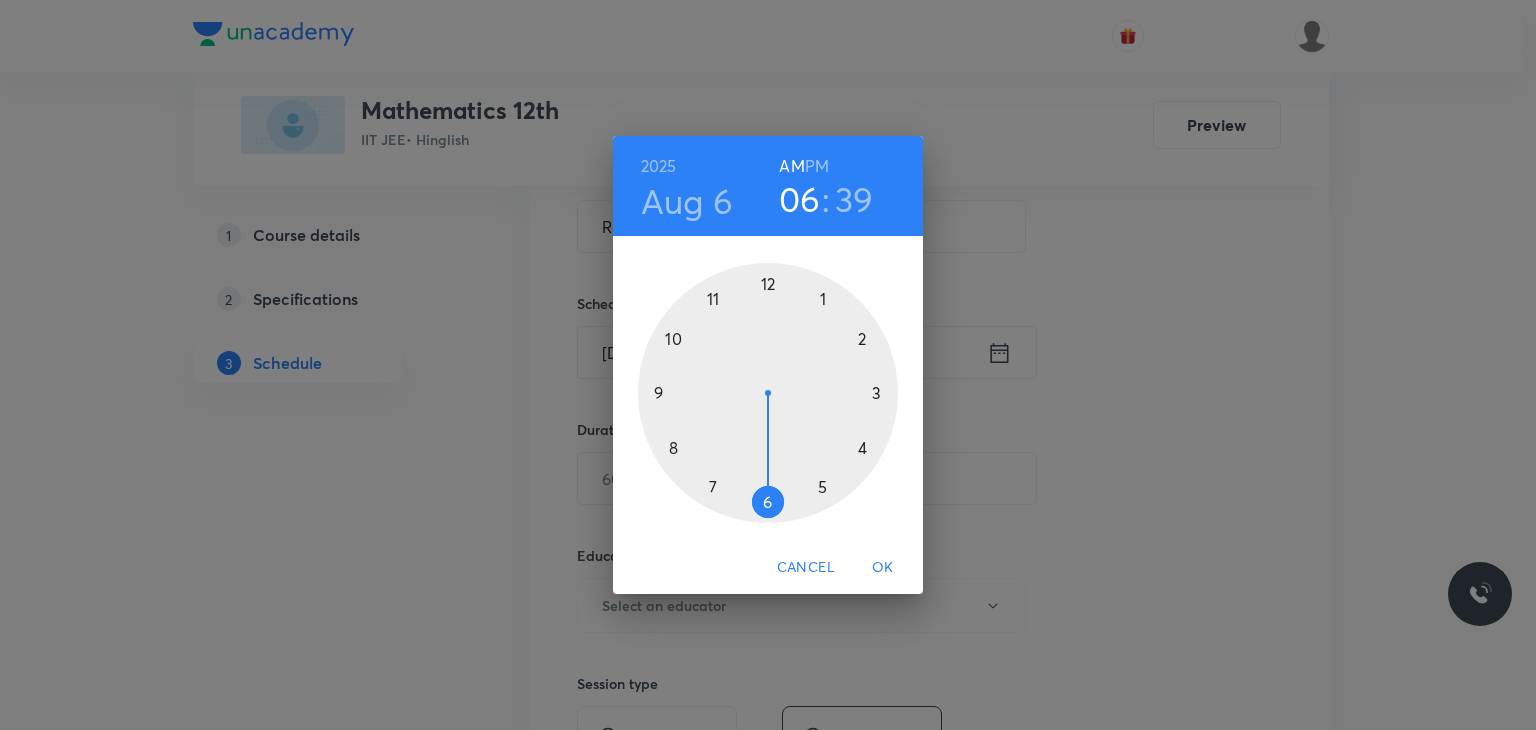 click at bounding box center [768, 393] 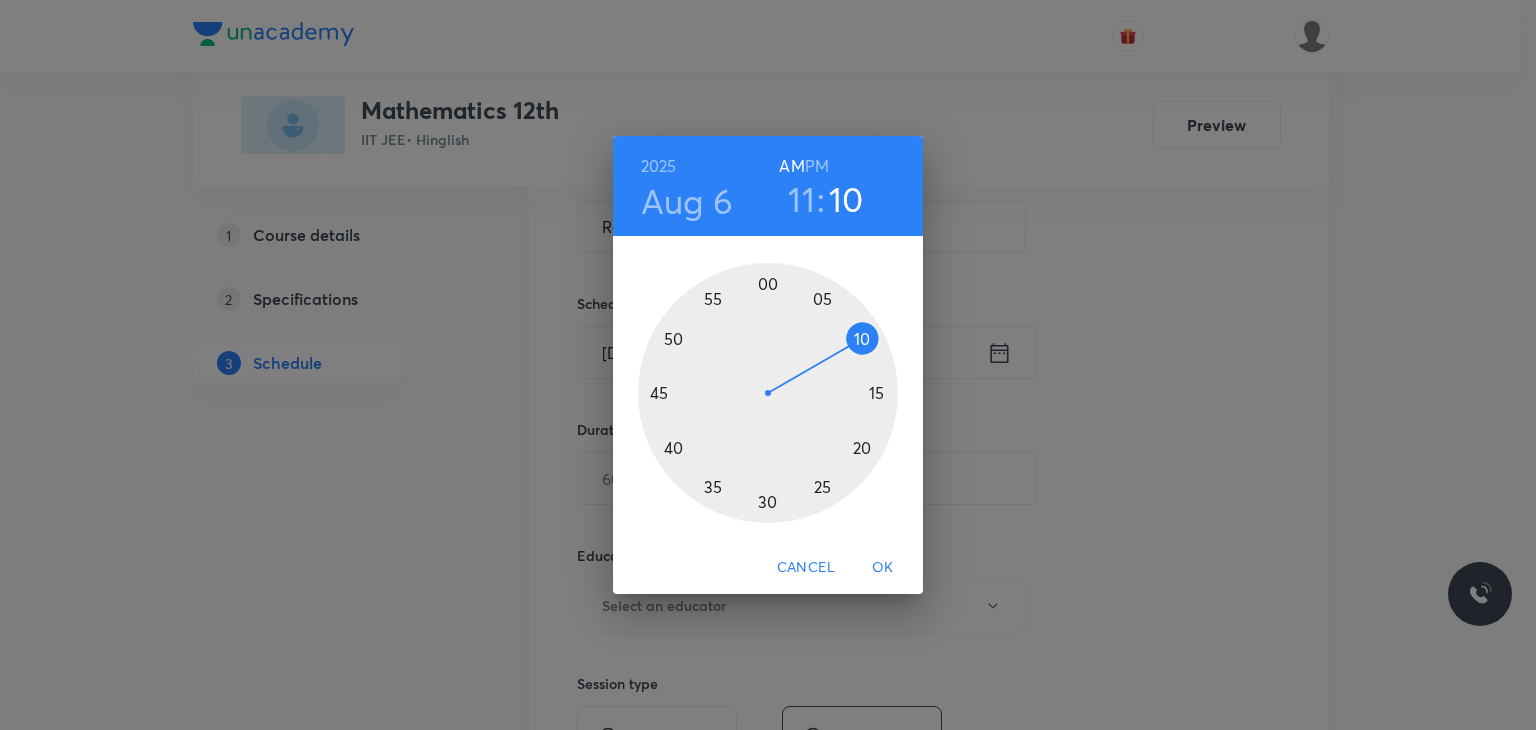 drag, startPoint x: 865, startPoint y: 317, endPoint x: 865, endPoint y: 333, distance: 16 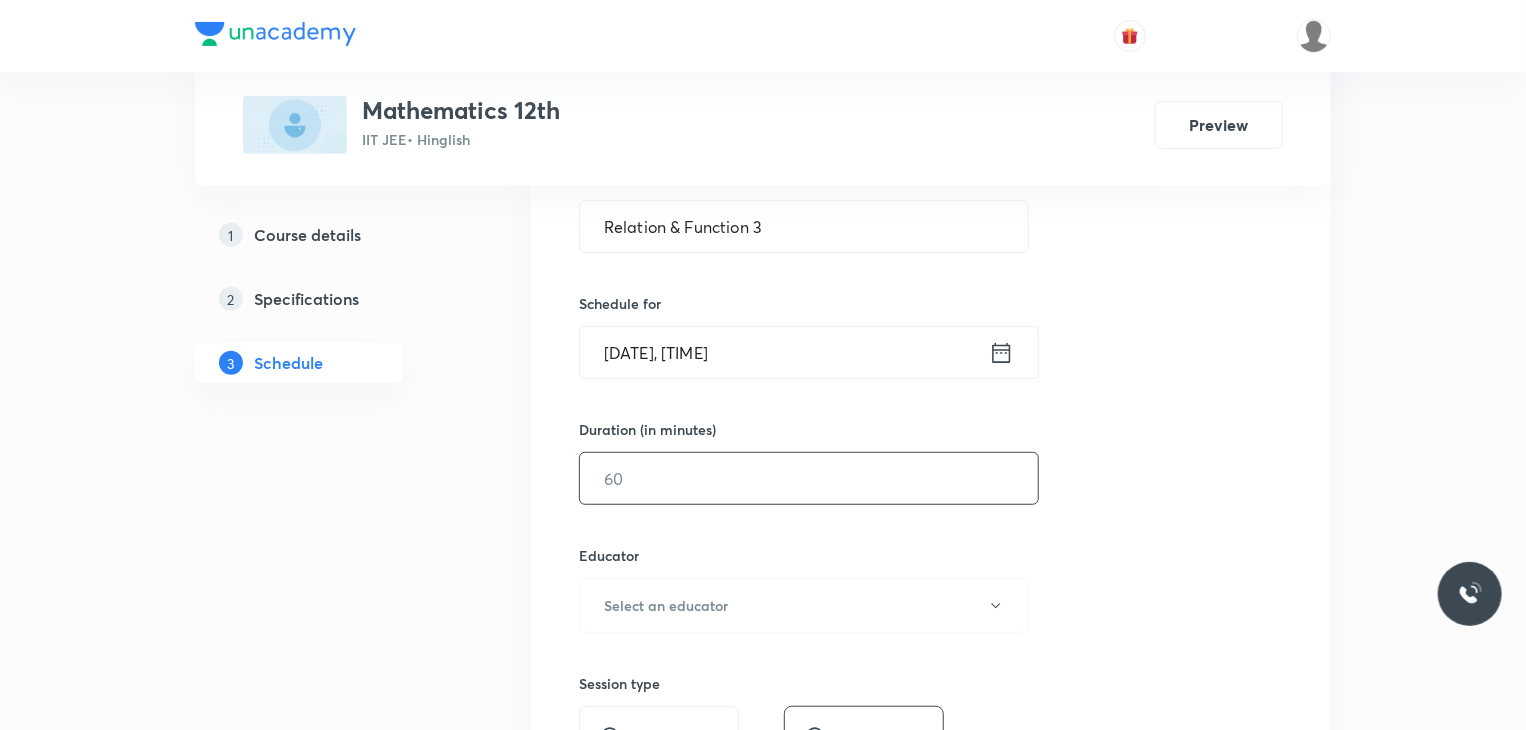 click at bounding box center (809, 478) 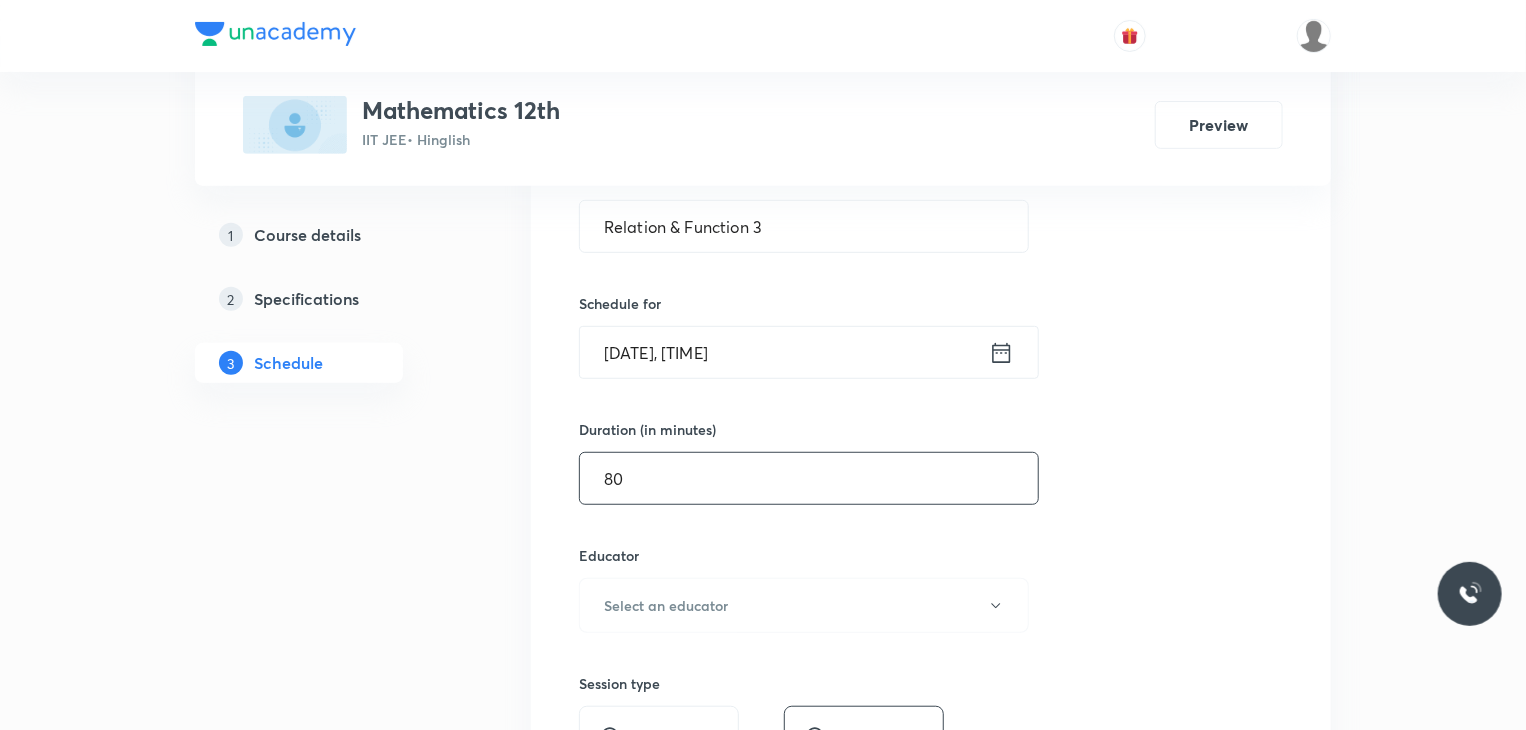 type on "80" 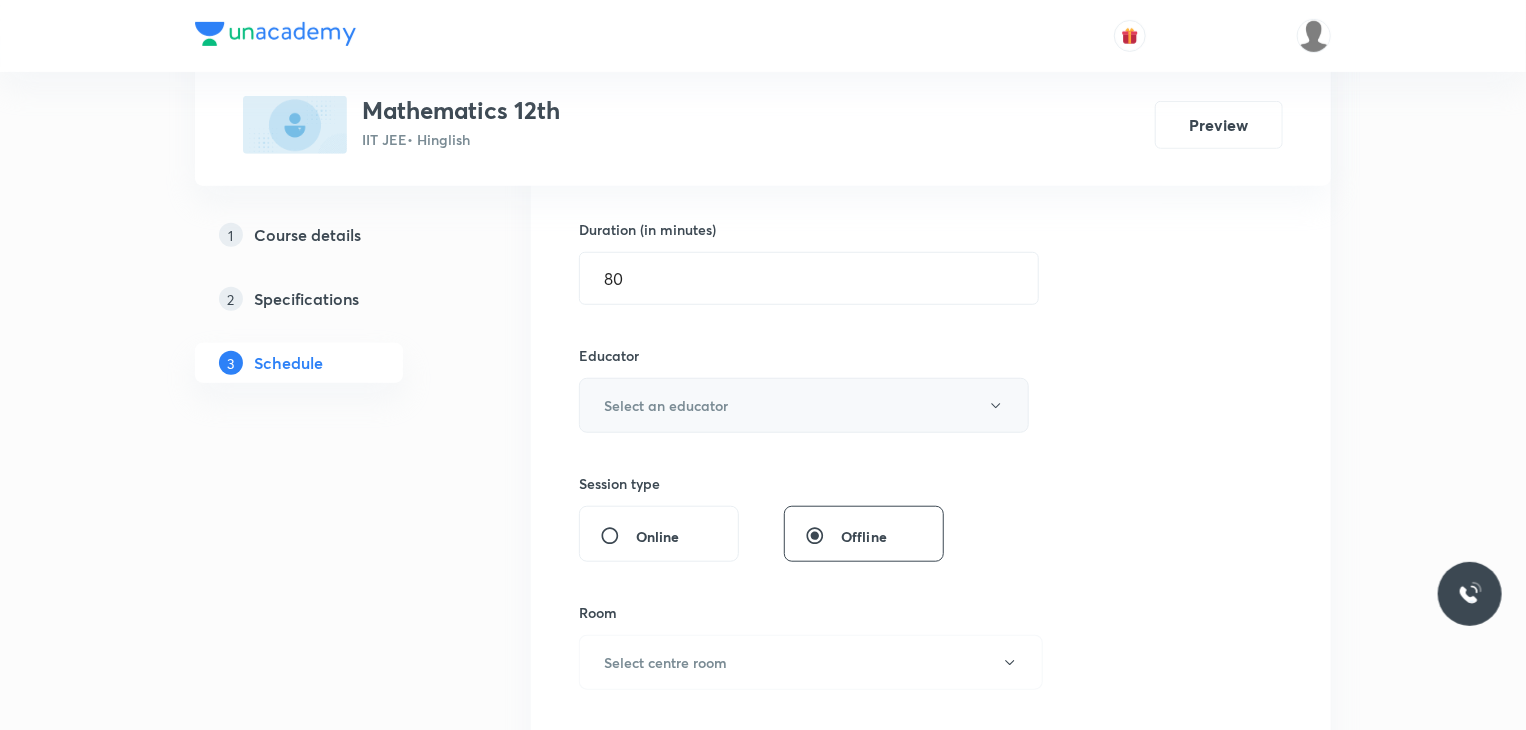 click on "Select an educator" at bounding box center (804, 405) 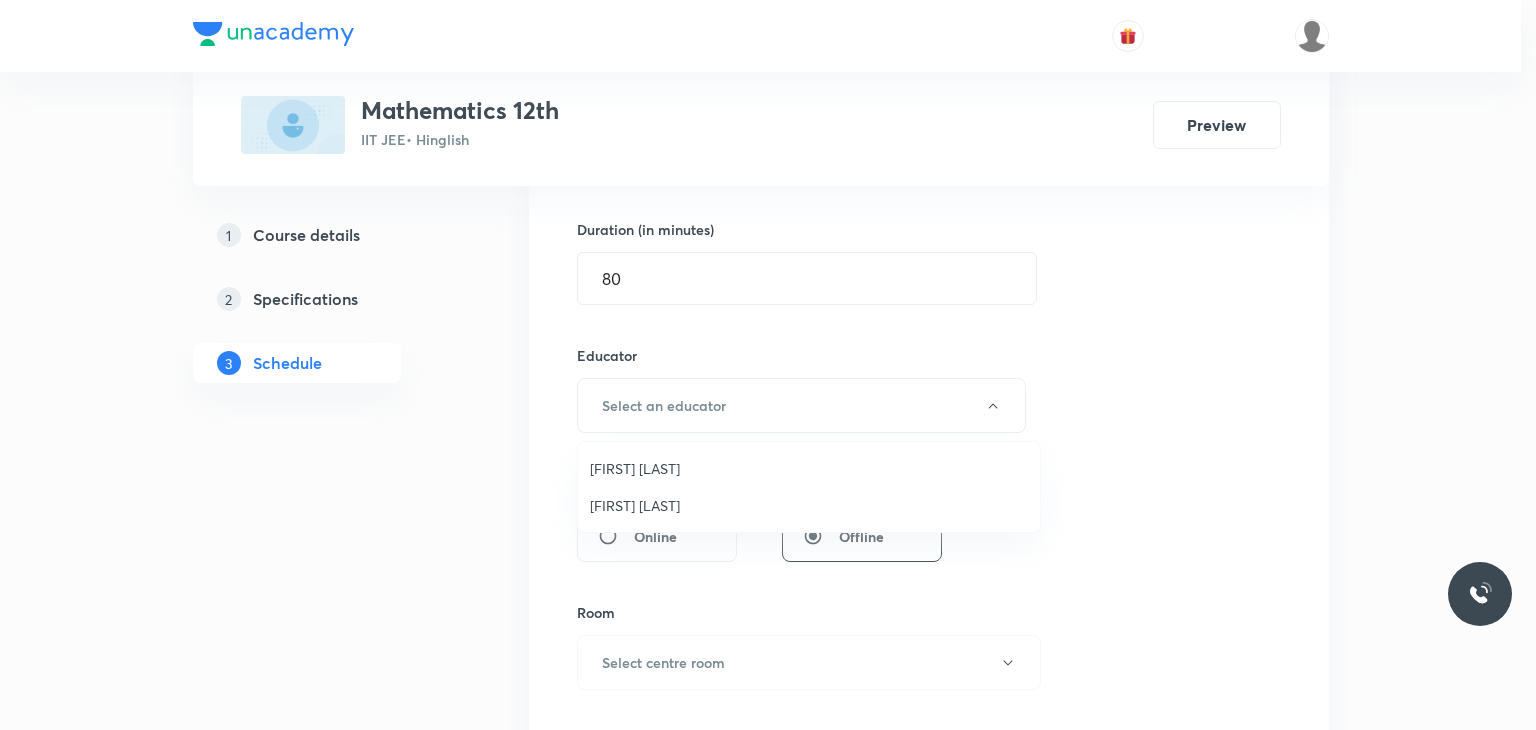 click on "Praveer Agrawal" at bounding box center (809, 505) 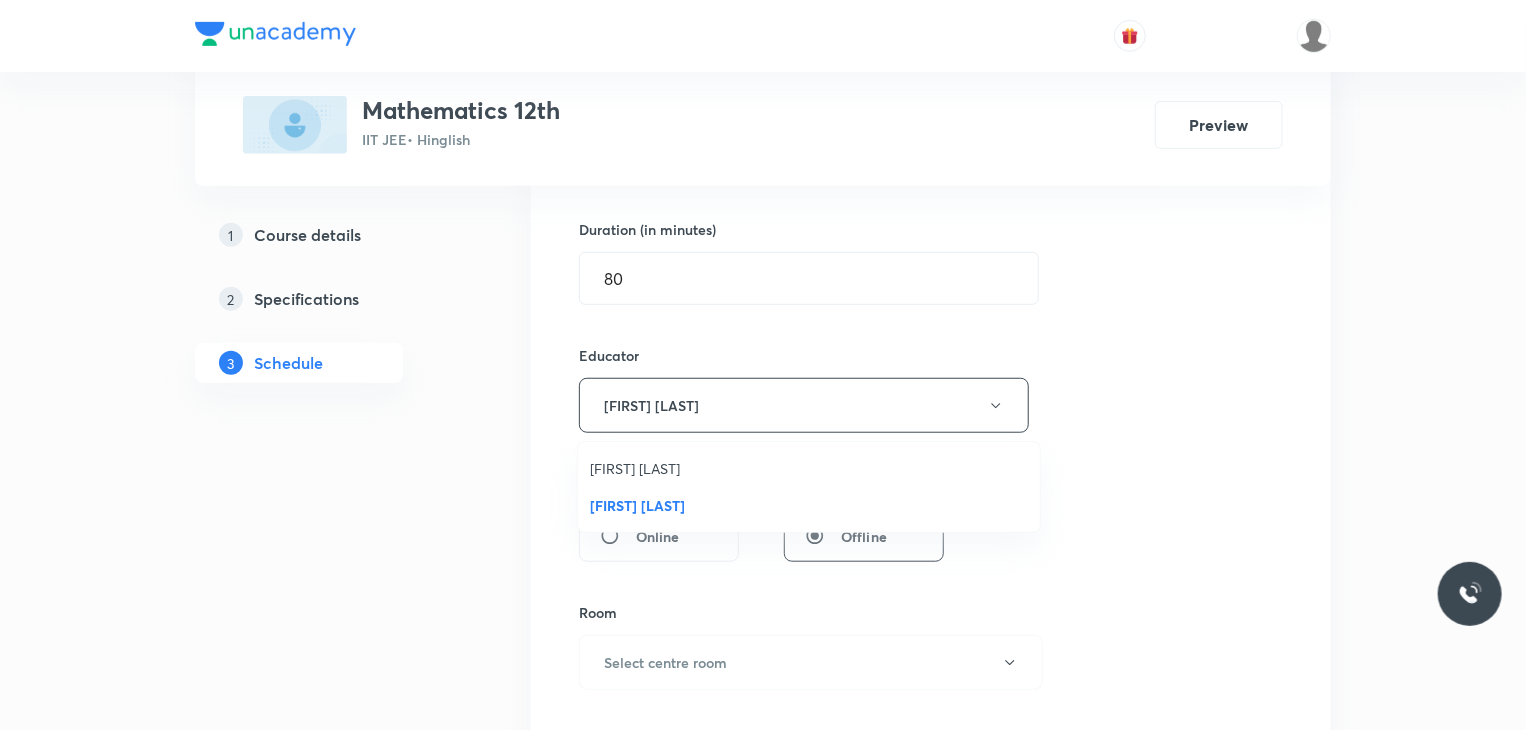type 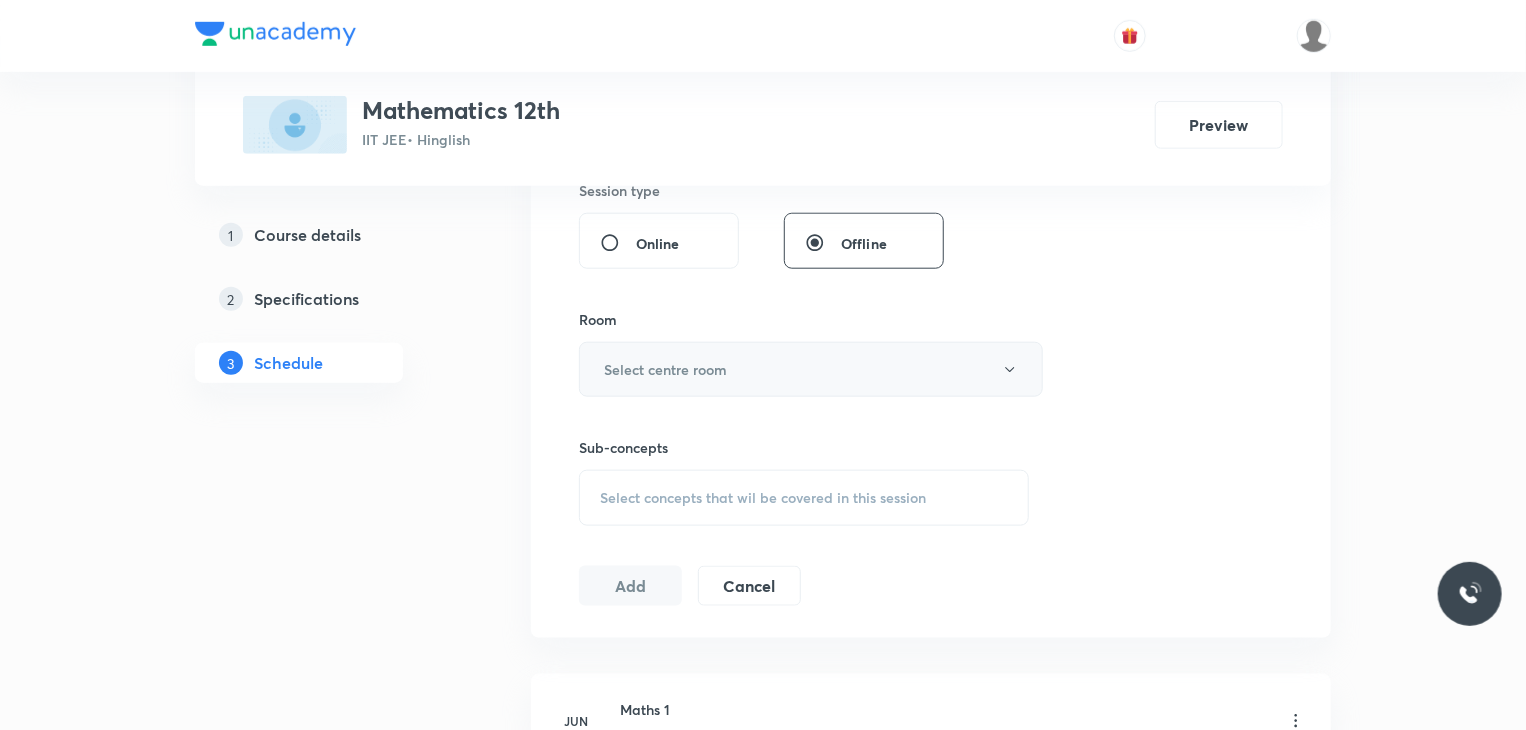 scroll, scrollTop: 900, scrollLeft: 0, axis: vertical 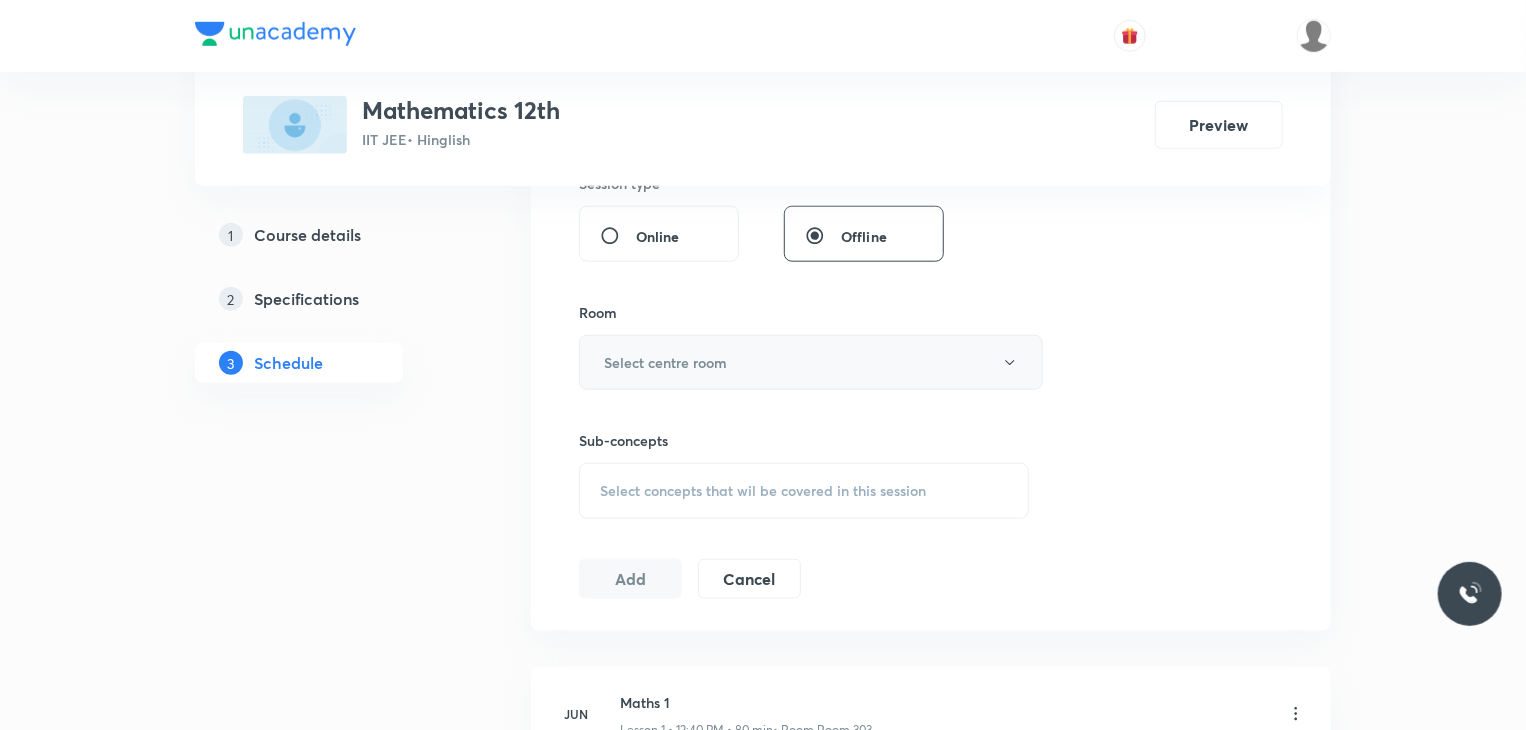 click on "Select centre room" at bounding box center [811, 362] 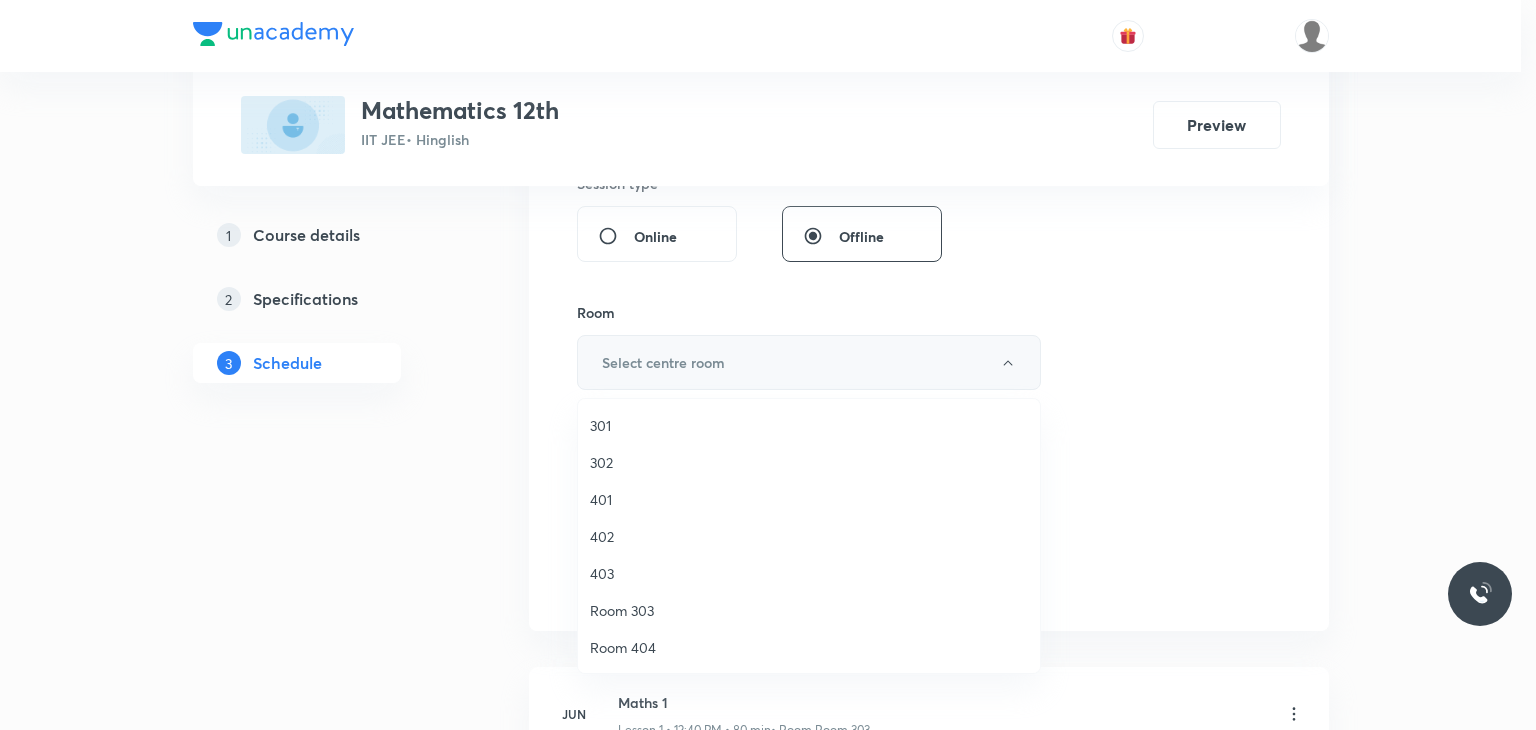 click on "302" at bounding box center (809, 462) 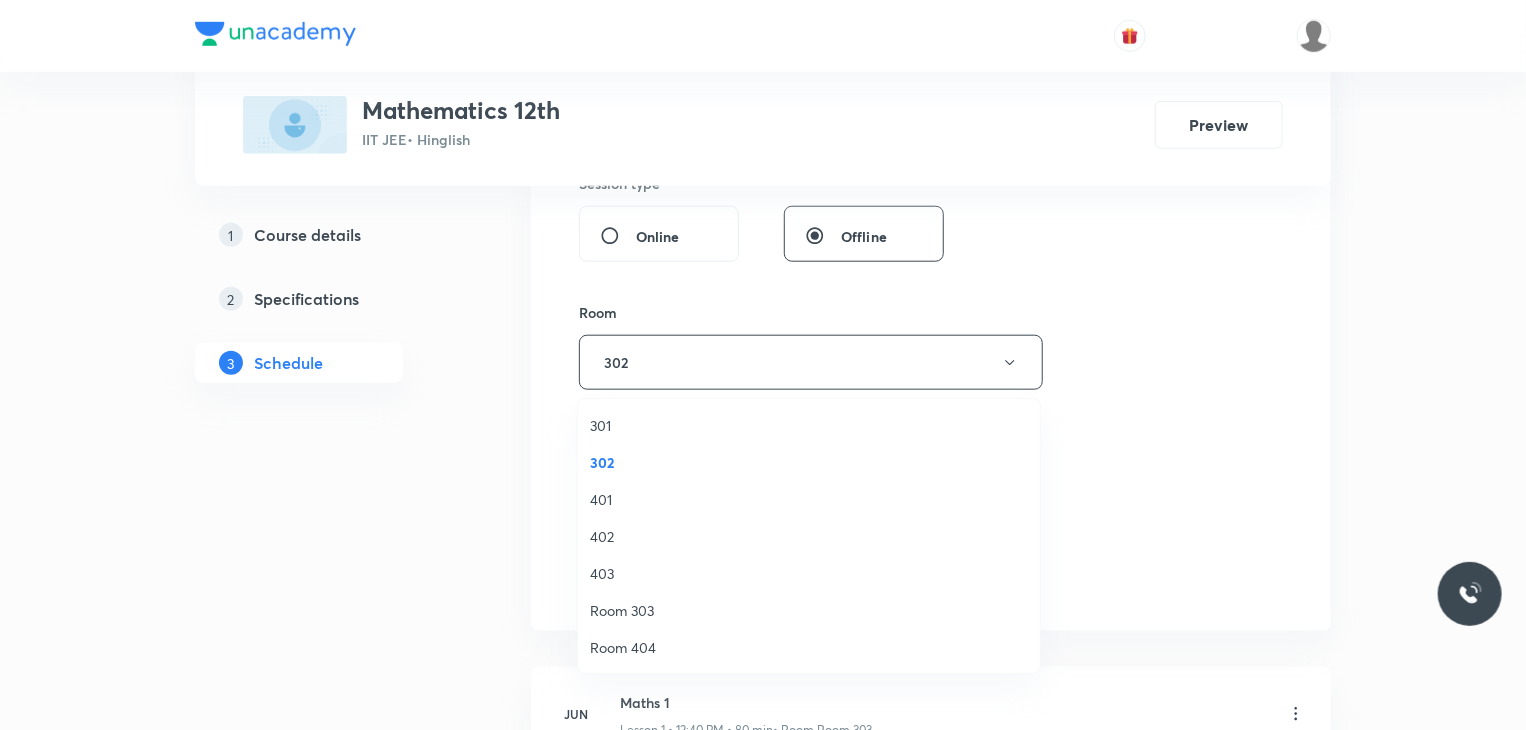 click on "Select concepts that wil be covered in this session" at bounding box center [763, 491] 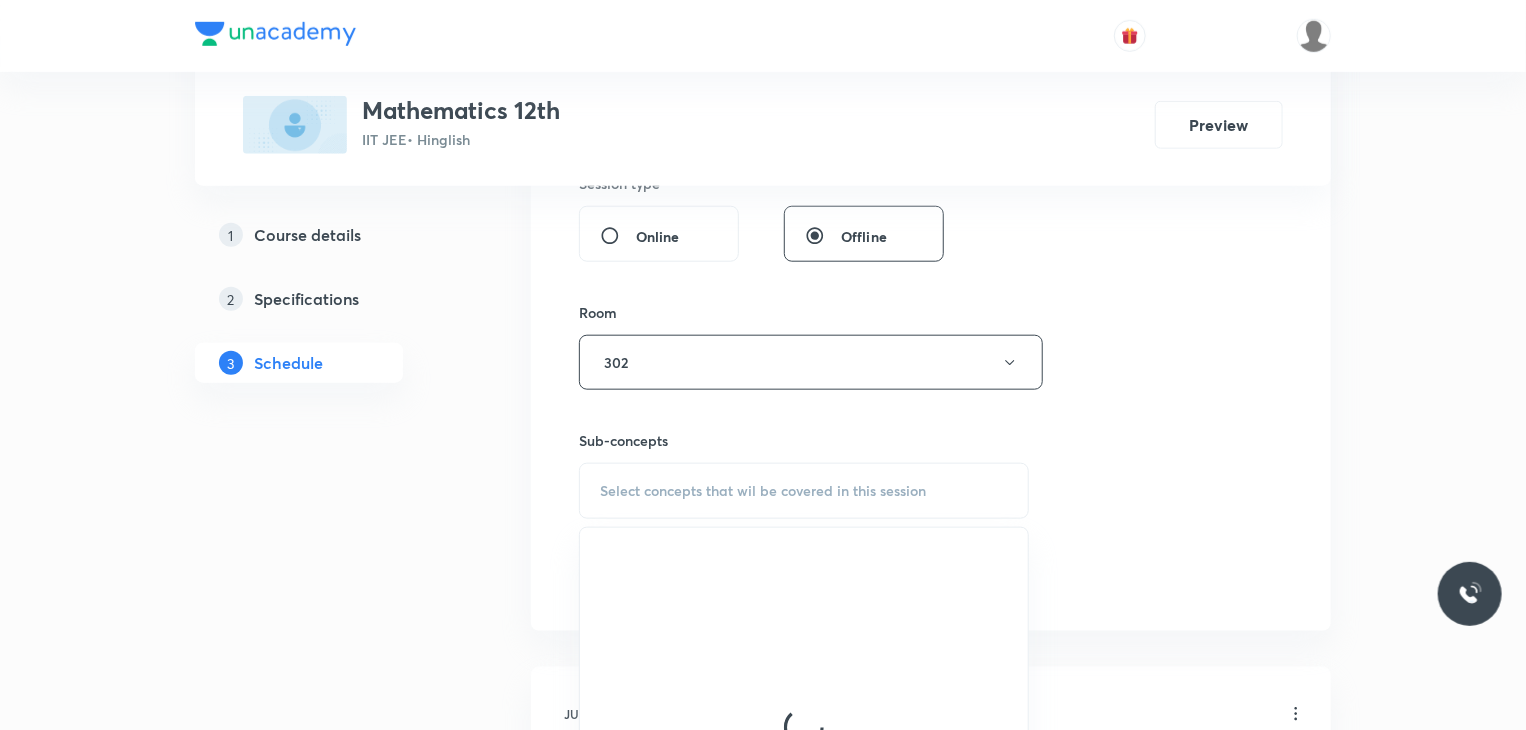 scroll, scrollTop: 1100, scrollLeft: 0, axis: vertical 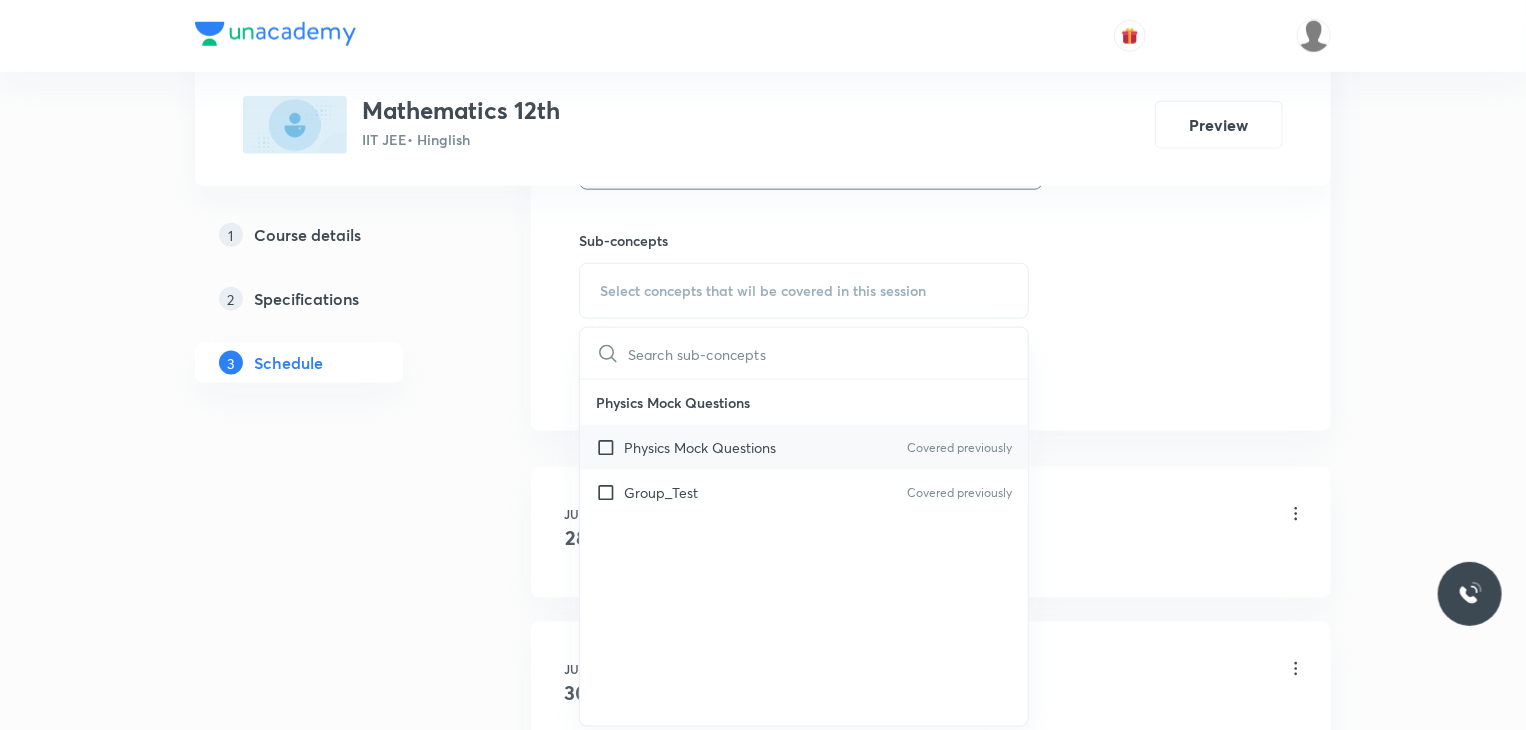 click on "Physics Mock Questions Covered previously" at bounding box center (804, 447) 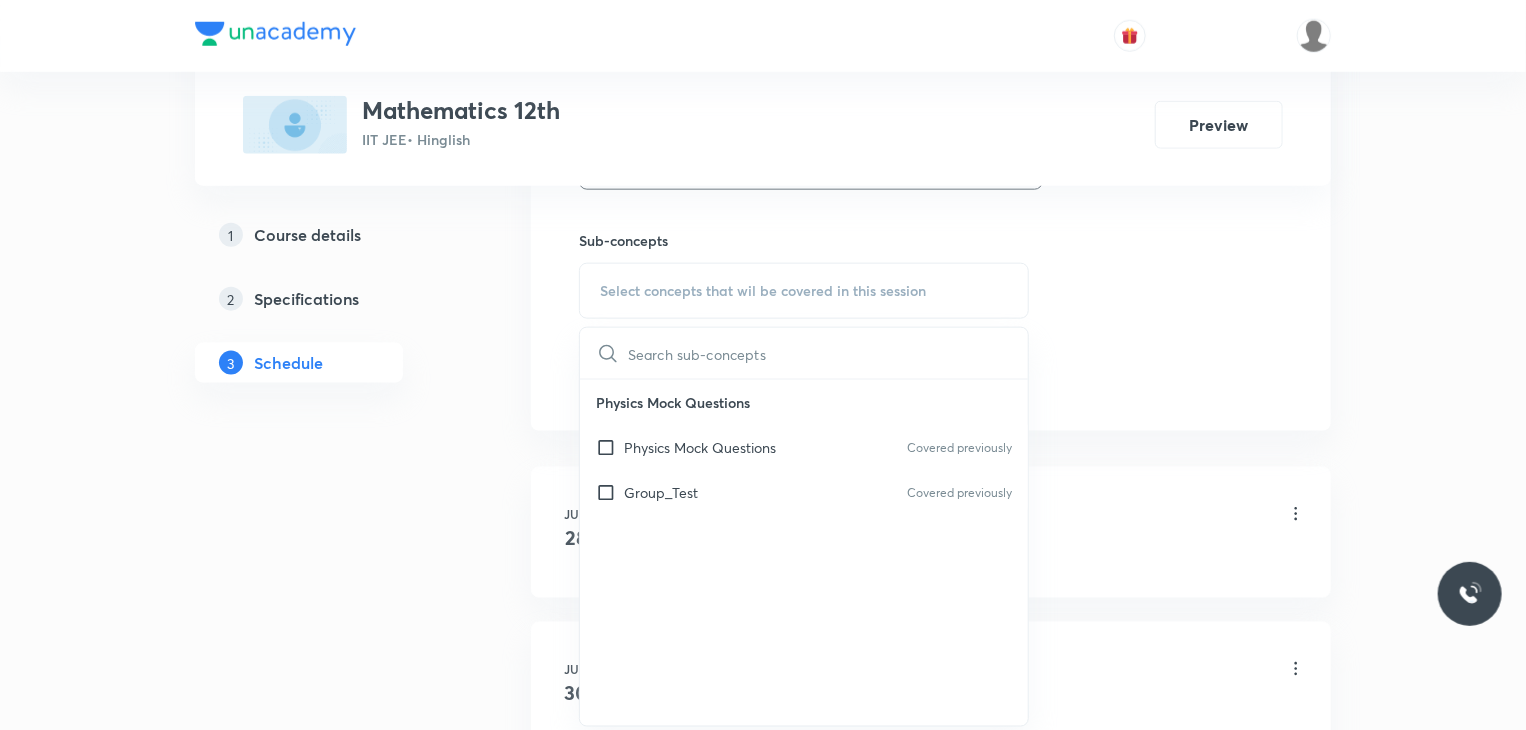 checkbox on "true" 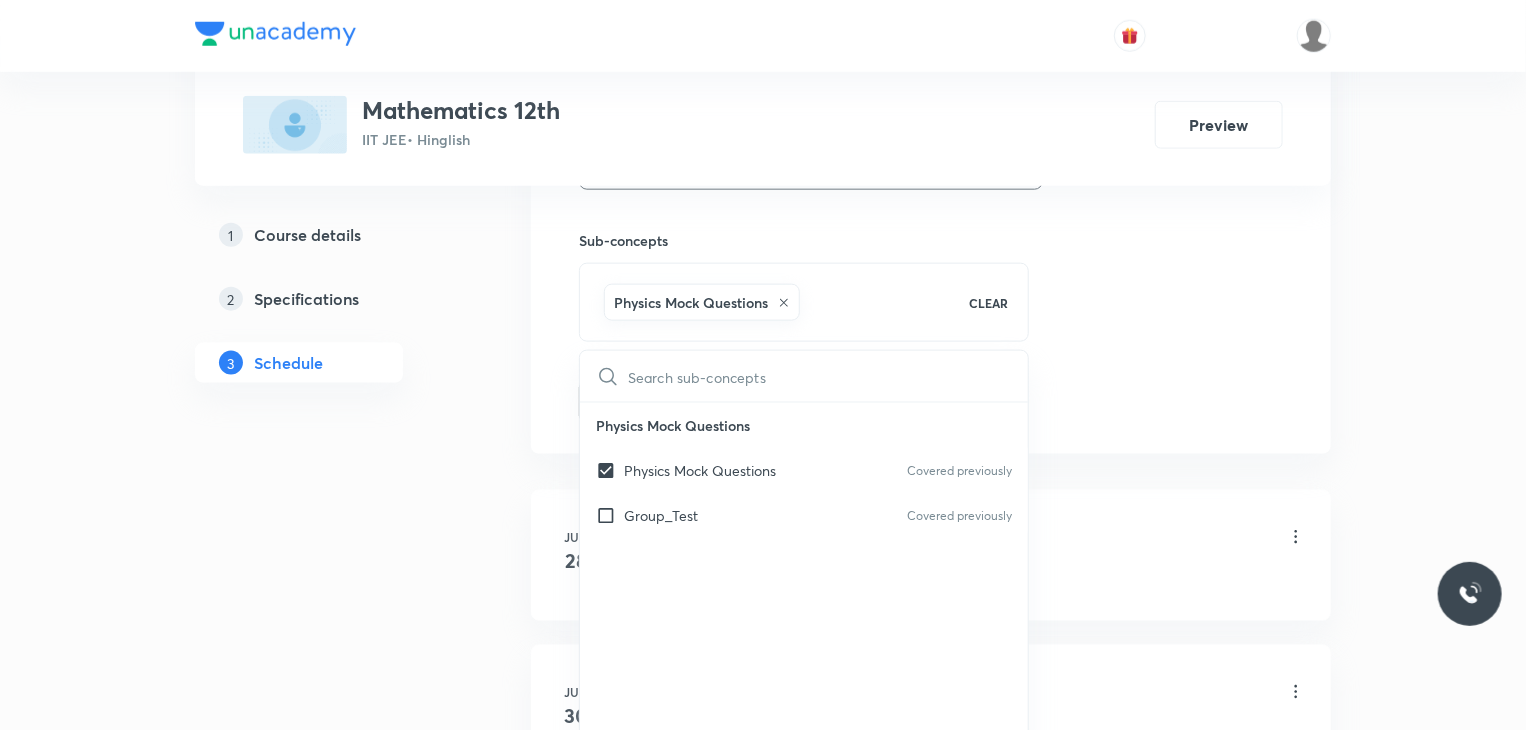 click on "Session  18 Live class Session title 21/99 Relation & Function 3 ​ Schedule for Aug 6, 2025, 11:10 AM ​ Duration (in minutes) 80 ​ Educator Praveer Agrawal   Session type Online Offline Room 302 Sub-concepts Physics Mock Questions CLEAR ​ Physics Mock Questions Physics Mock Questions Covered previously Group_Test Covered previously Add Cancel" at bounding box center (931, -123) 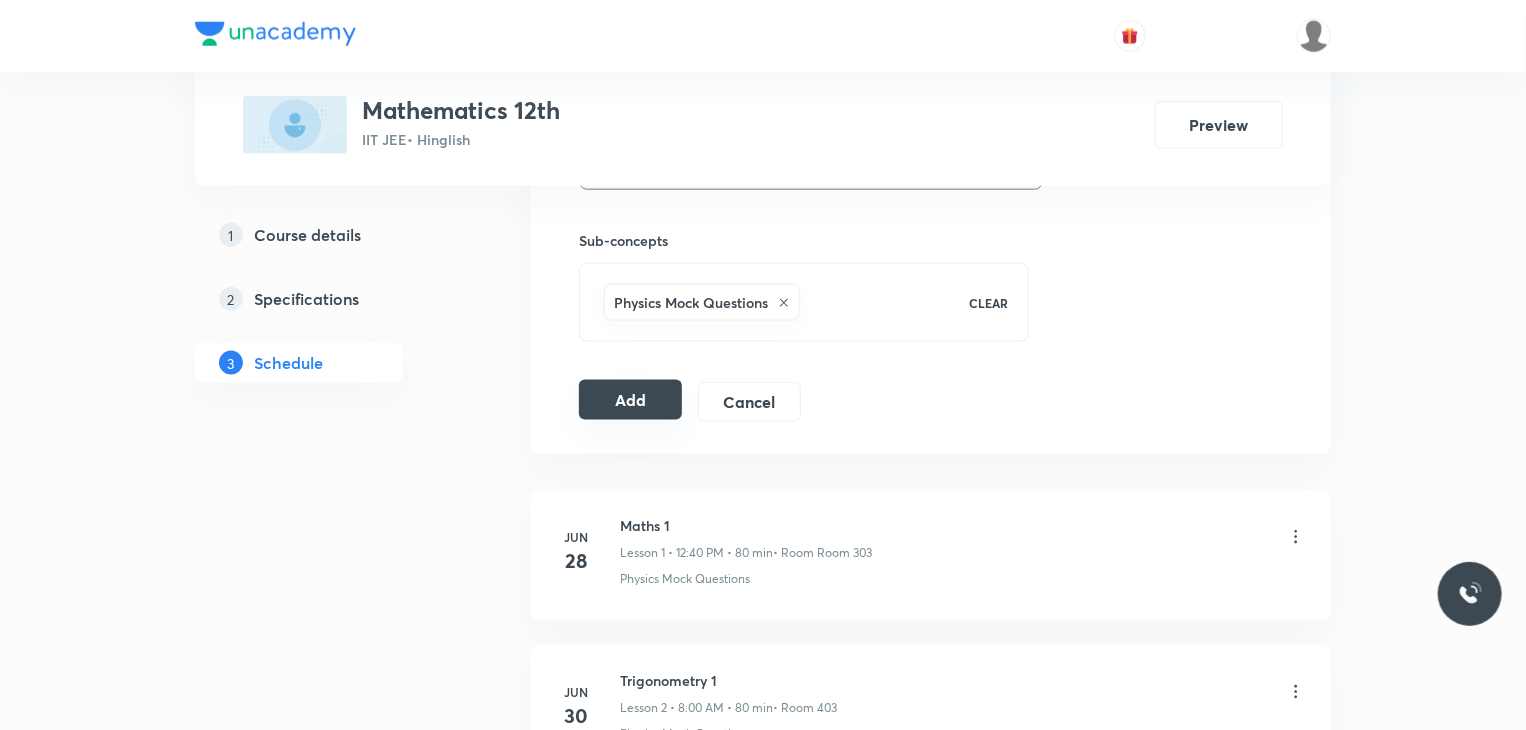 click on "Add" at bounding box center [630, 400] 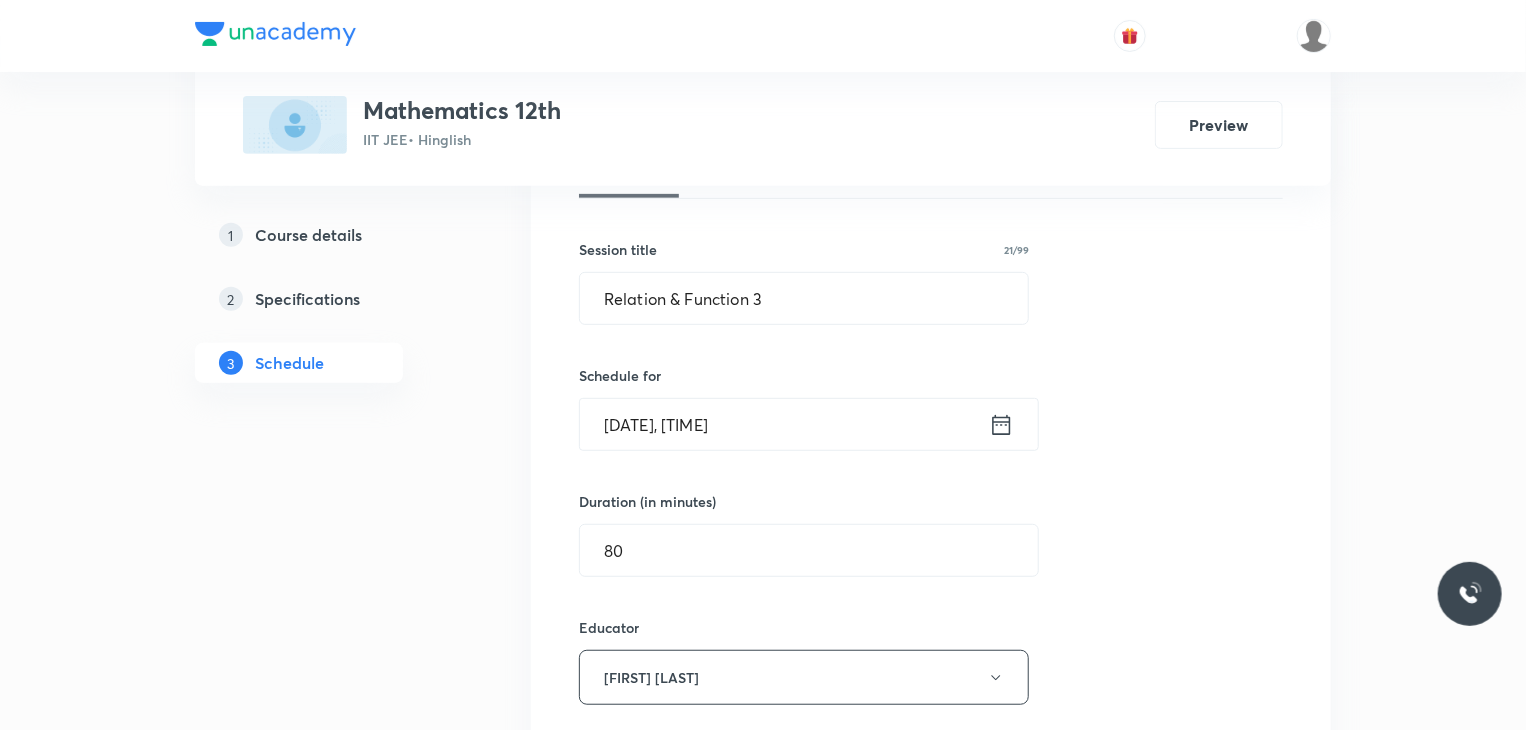 scroll, scrollTop: 200, scrollLeft: 0, axis: vertical 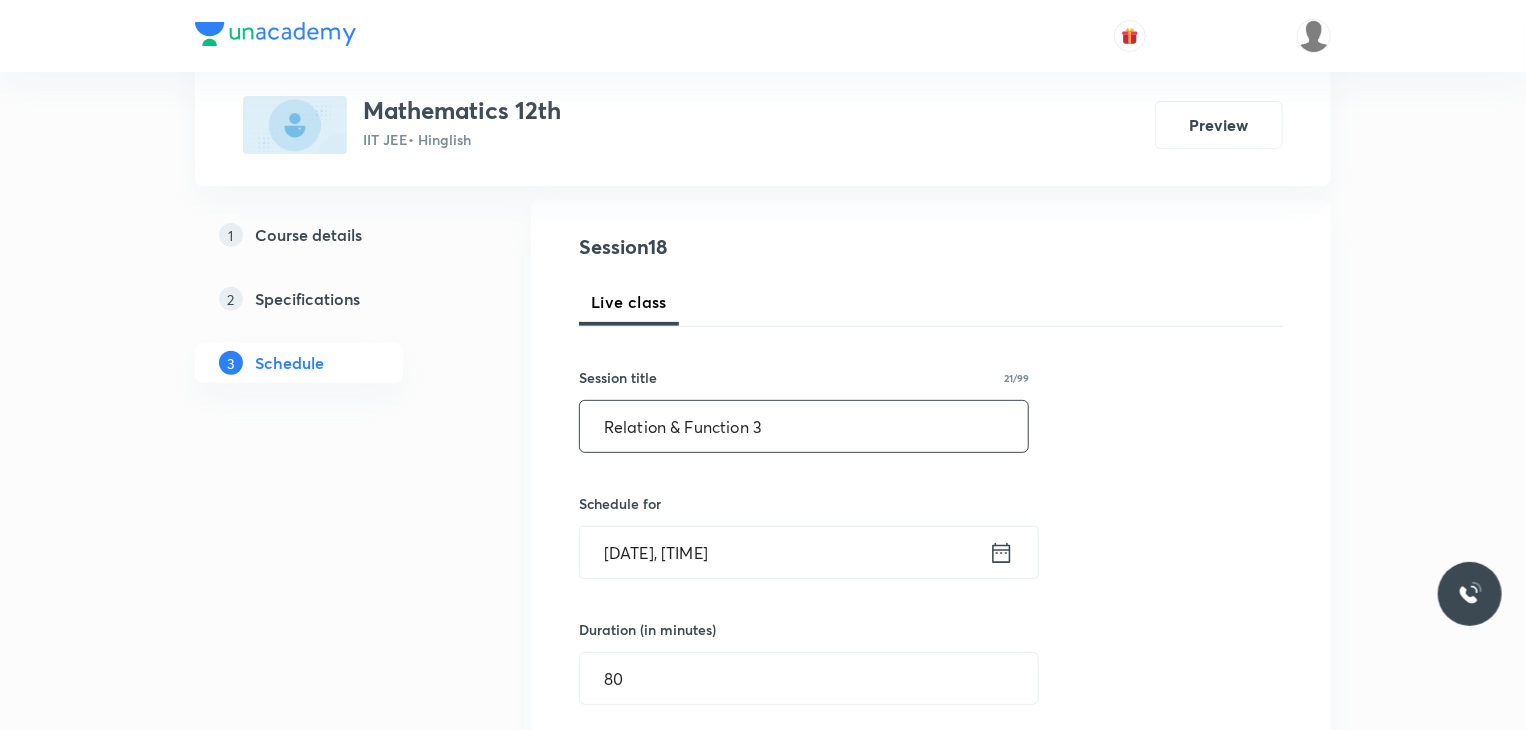 click on "Relation & Function 3" at bounding box center [804, 426] 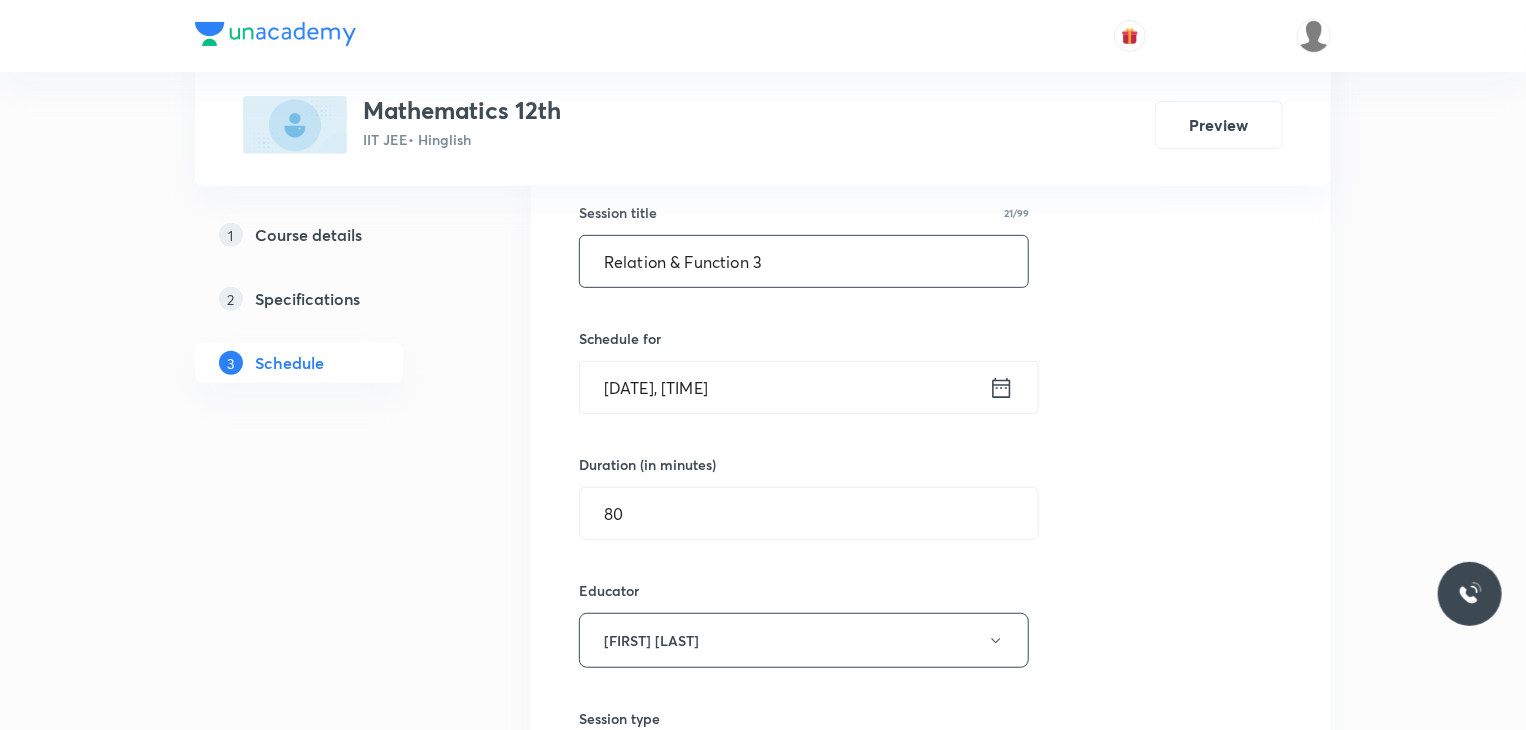 scroll, scrollTop: 400, scrollLeft: 0, axis: vertical 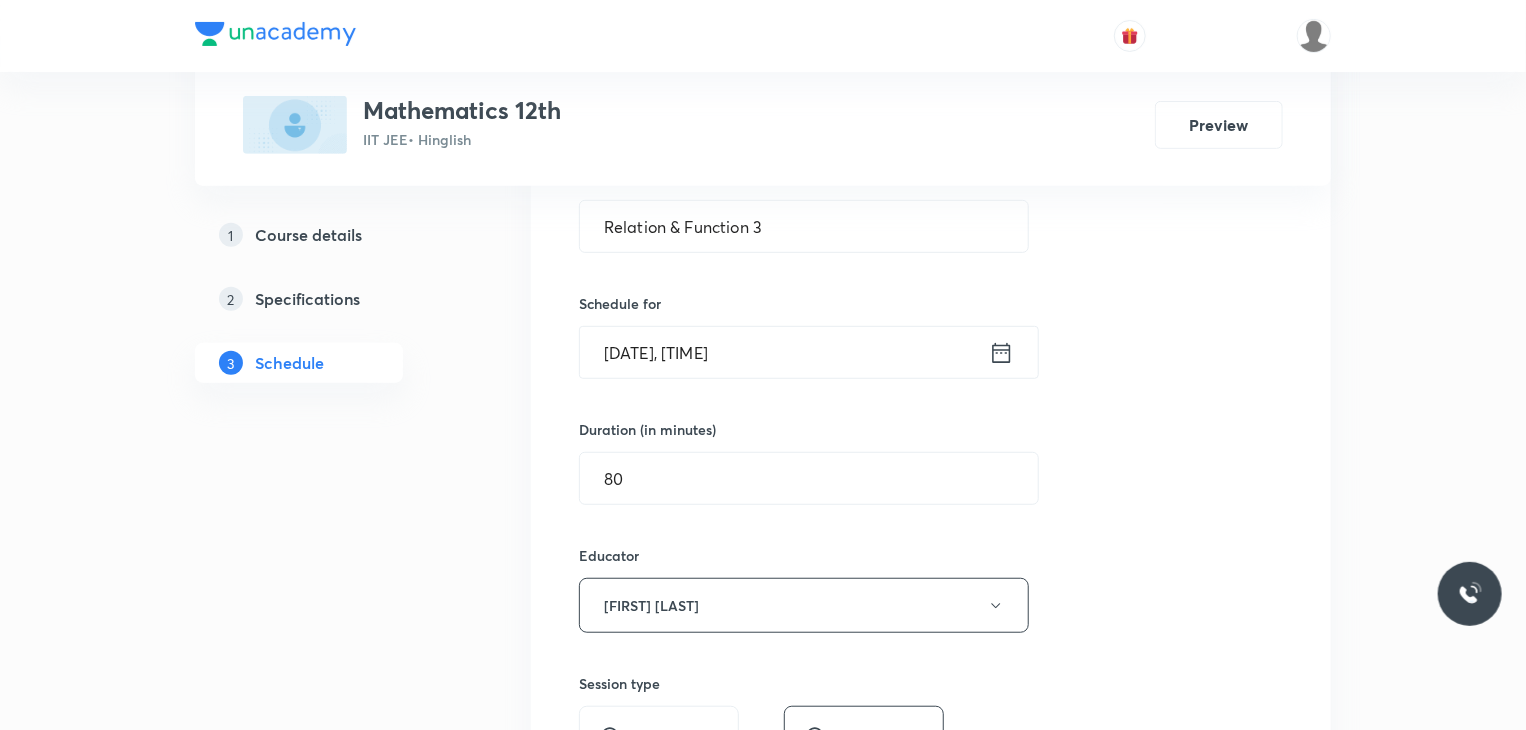 click on "Session  18 Live class Session title 21/99 Relation & Function 3 ​ Schedule for Aug 6, 2025, 11:10 AM ​ Duration (in minutes) 80 ​ Educator Praveer Agrawal   Session type Online Offline Room 302 Sub-concepts Physics Mock Questions CLEAR Add Cancel" at bounding box center [931, 577] 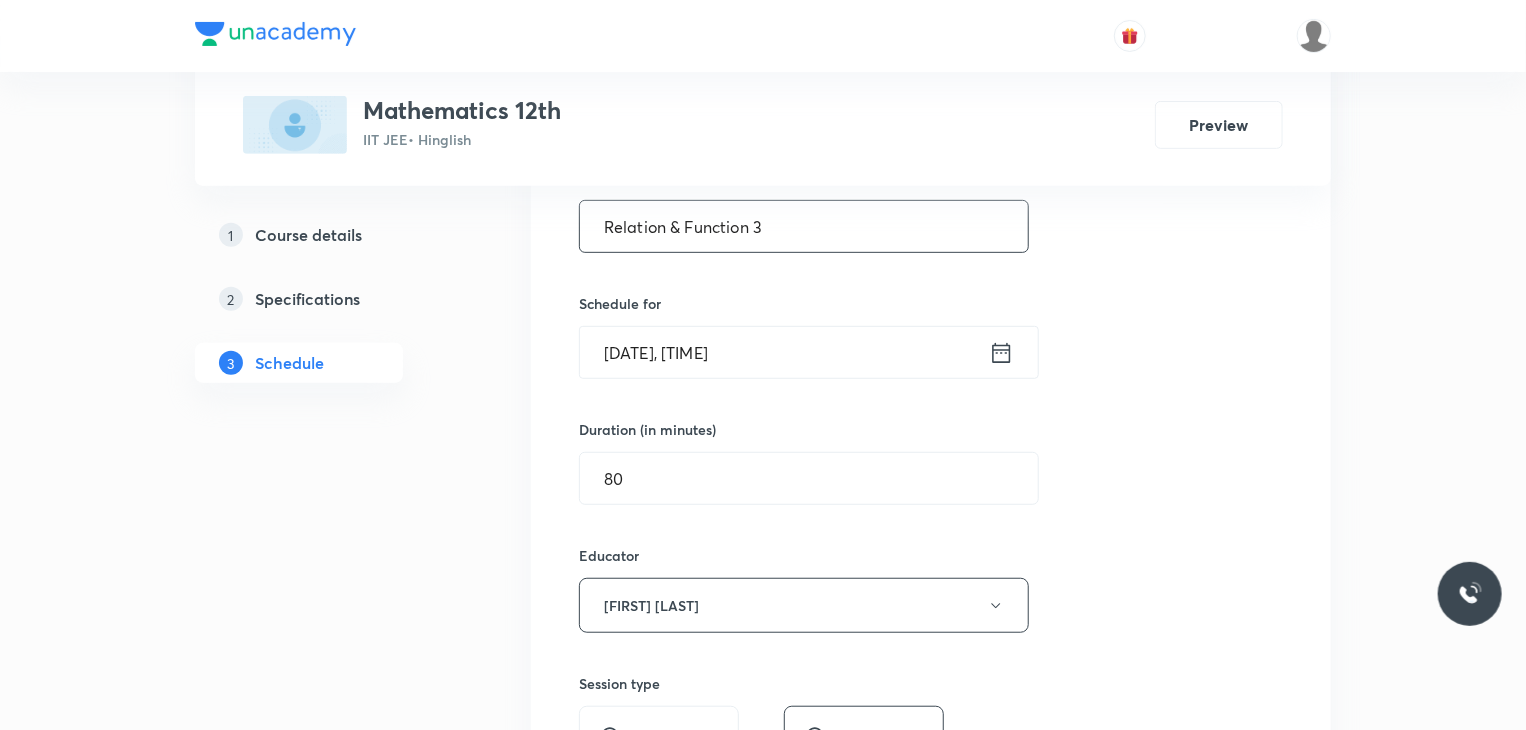 click on "Relation & Function 3" at bounding box center (804, 226) 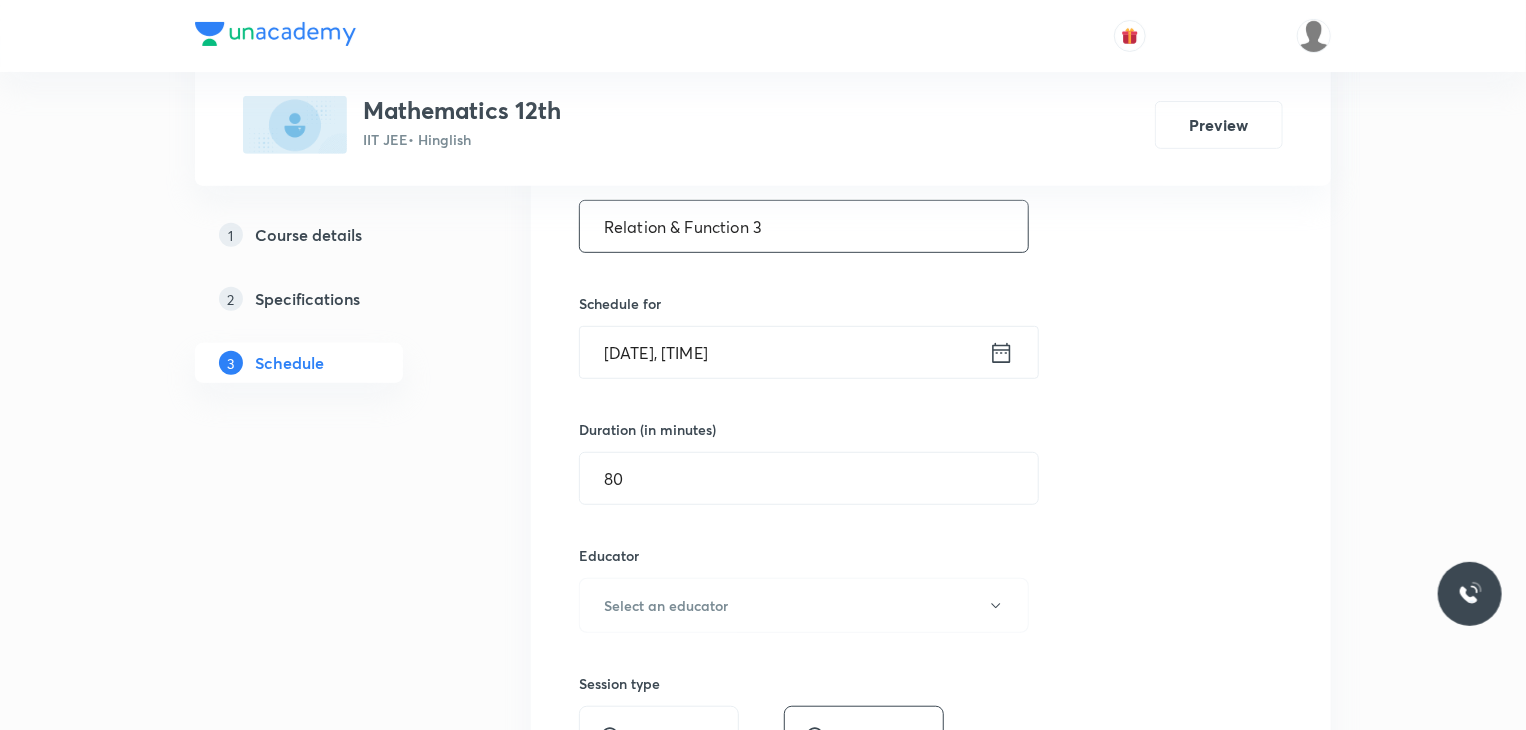 click on "Relation & Function 3" at bounding box center [804, 226] 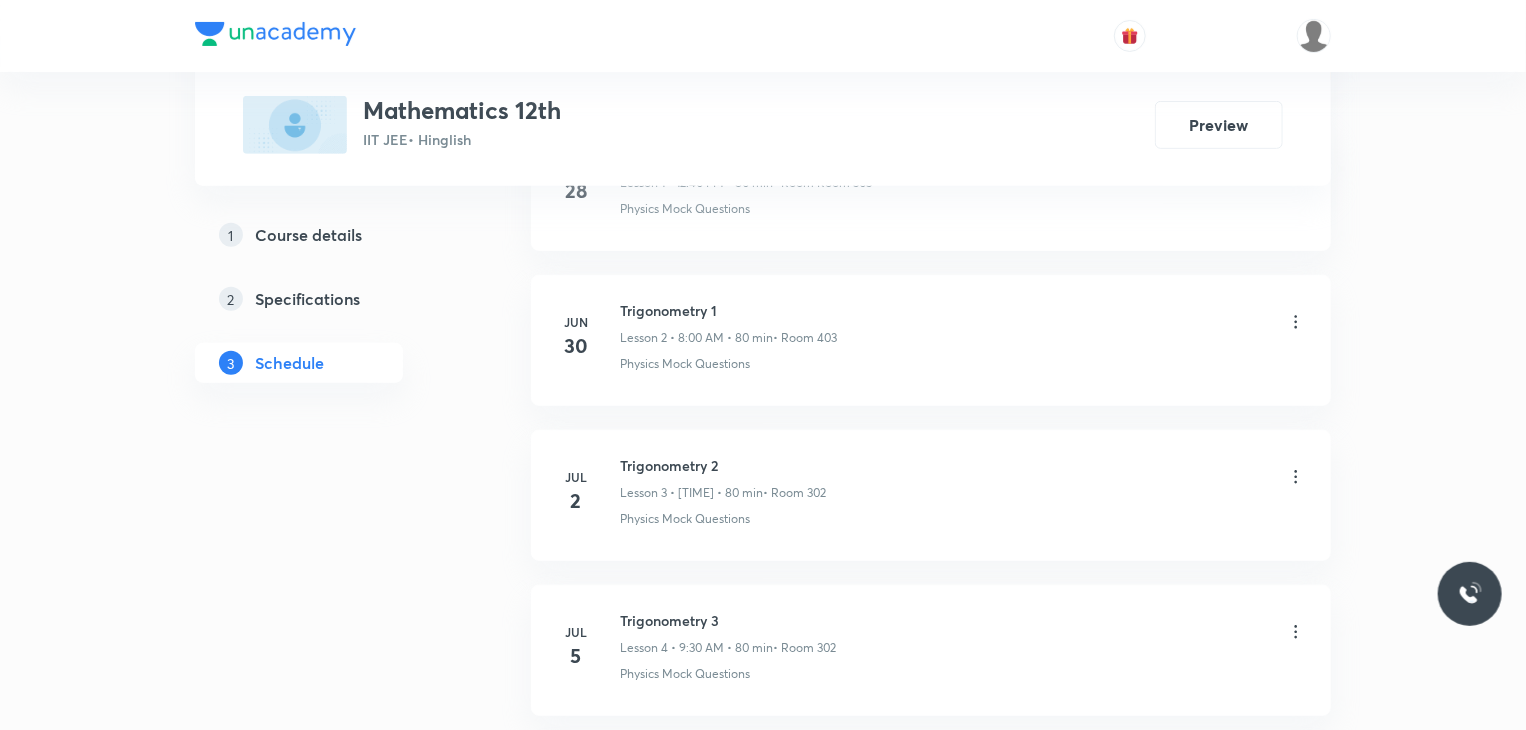 scroll, scrollTop: 200, scrollLeft: 0, axis: vertical 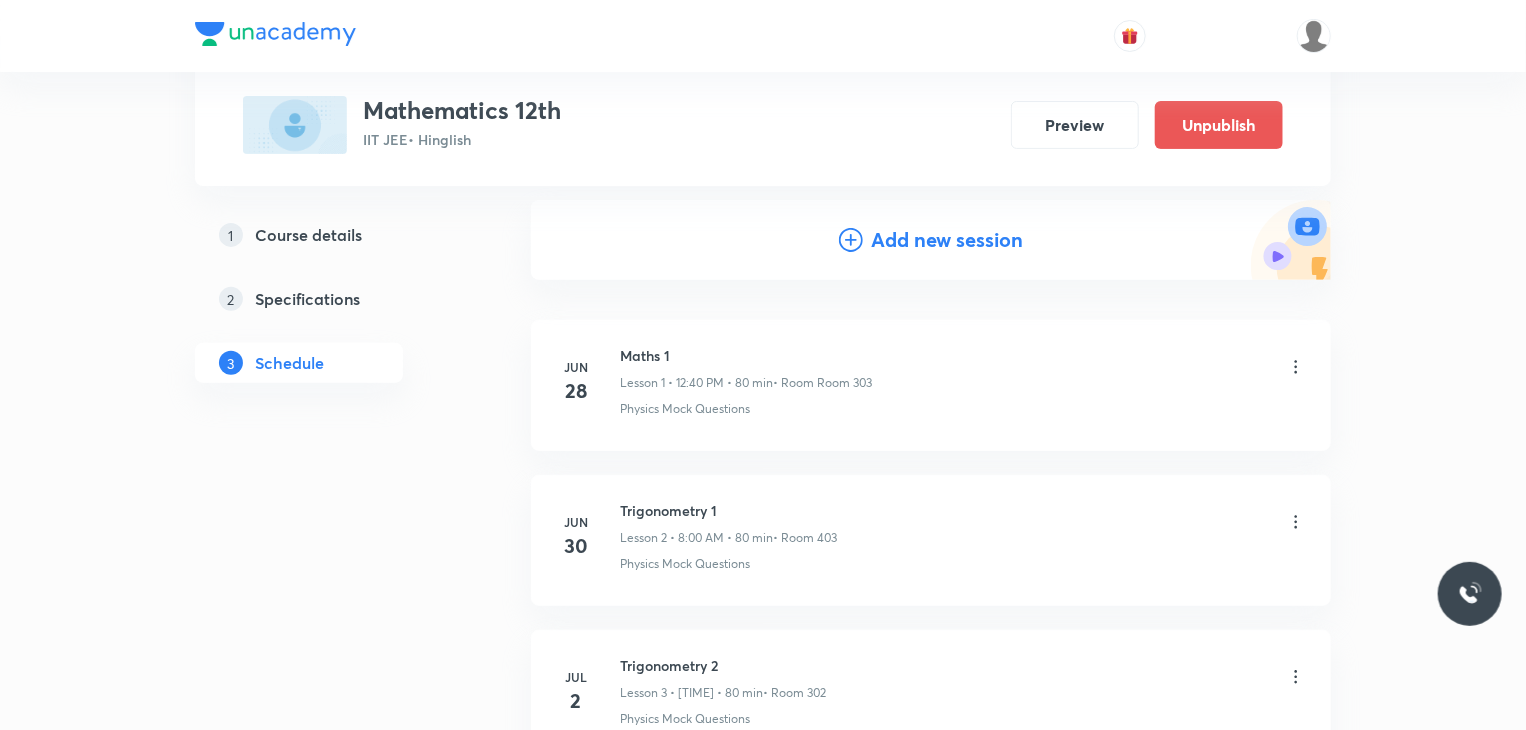 click on "Add new session" at bounding box center (947, 240) 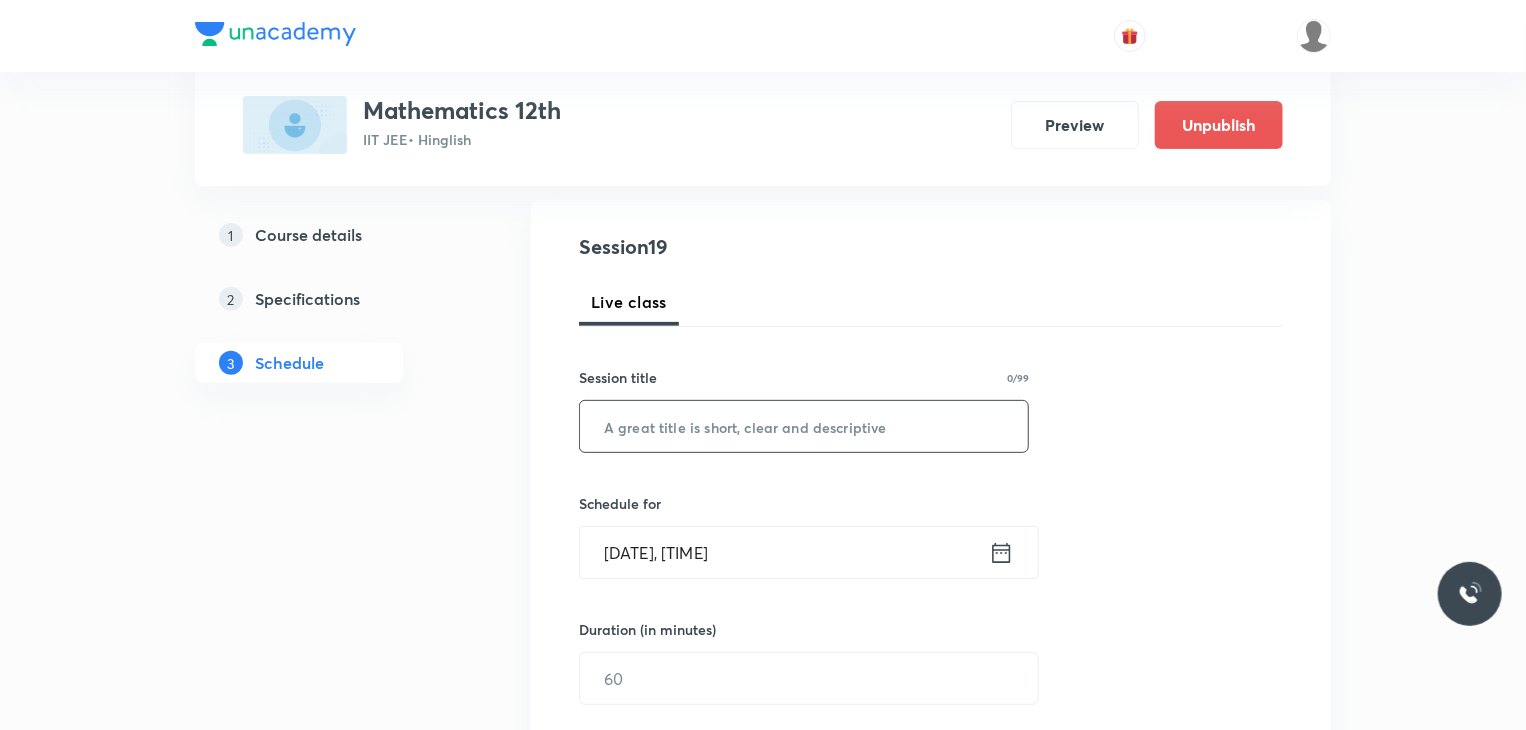 click at bounding box center (804, 426) 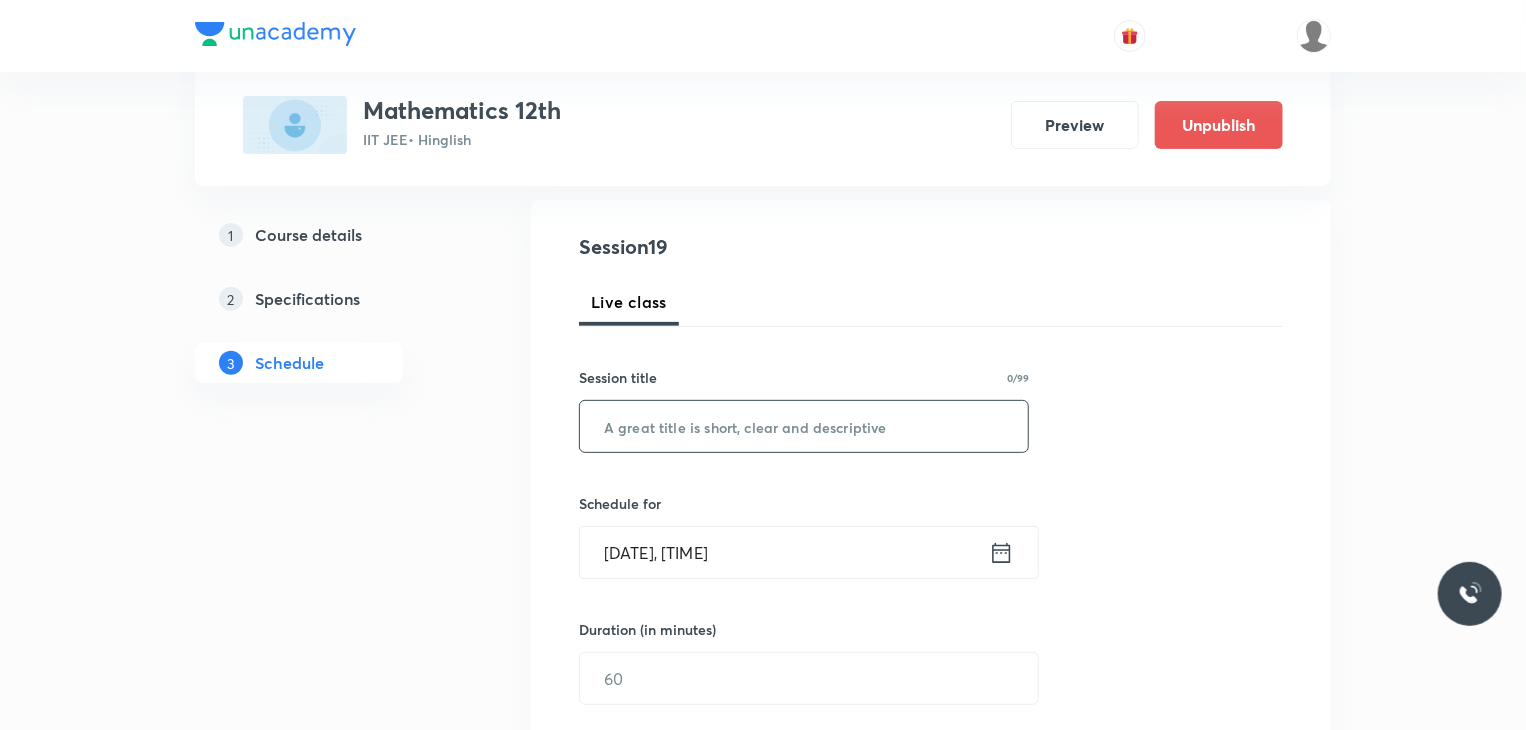 paste on "Relation & Function 3" 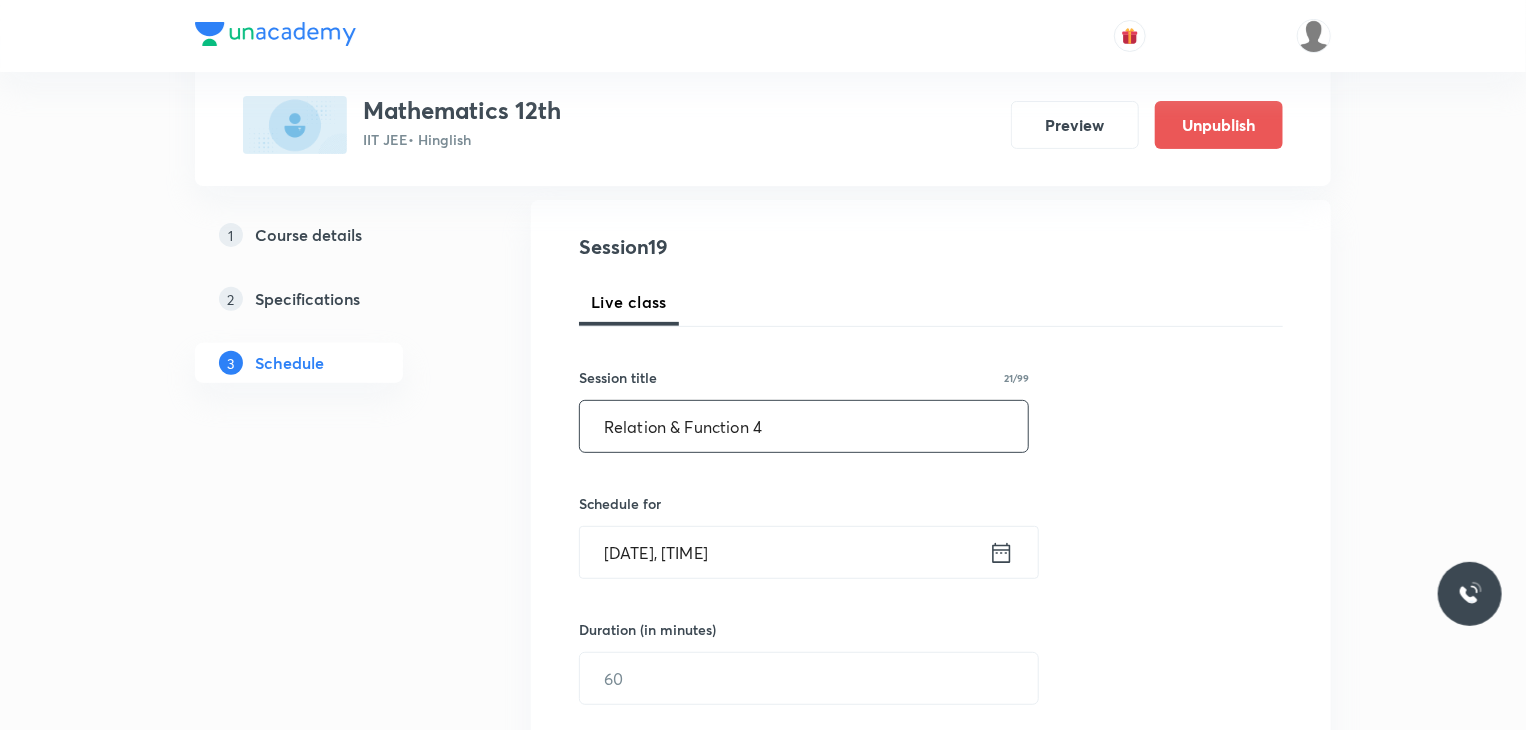type on "Relation & Function 4" 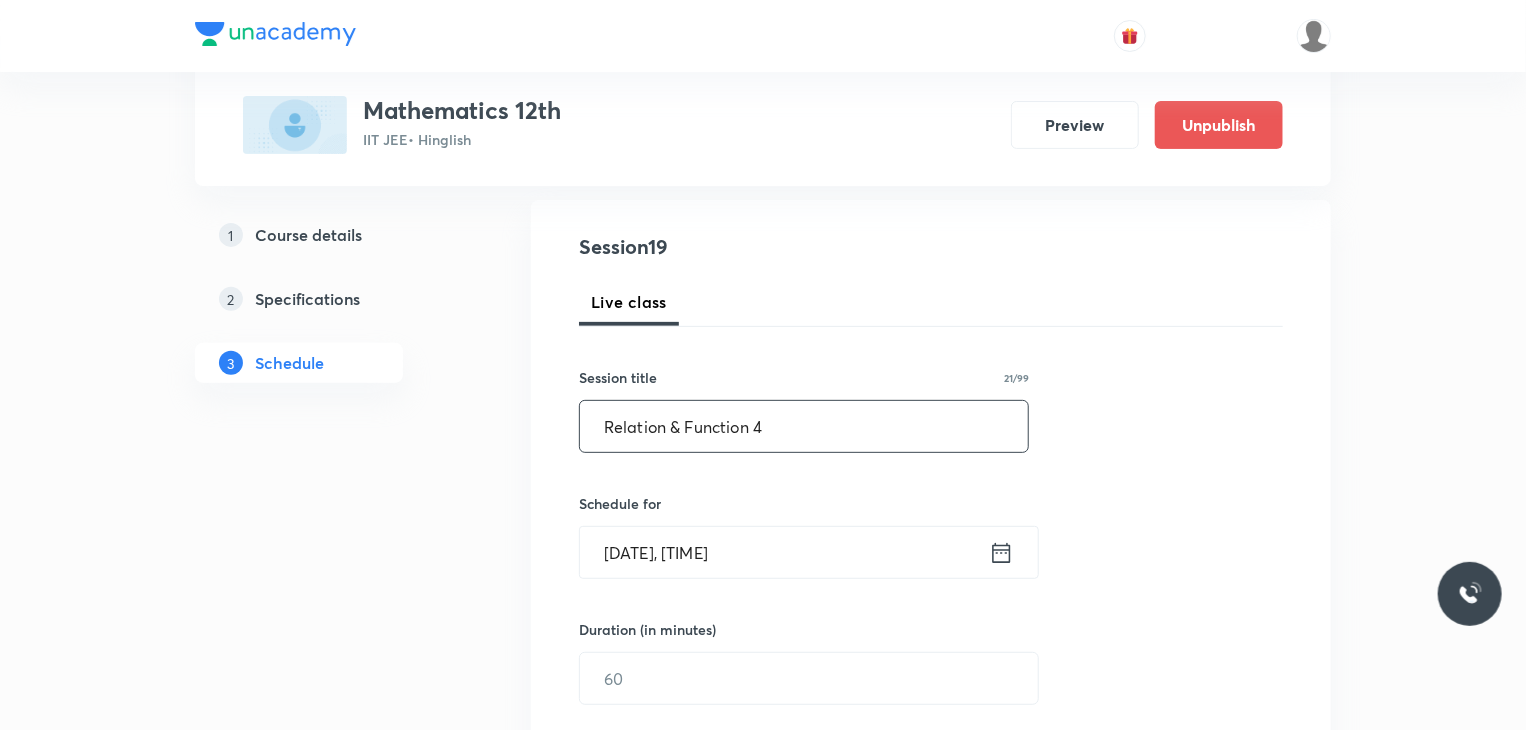 scroll, scrollTop: 300, scrollLeft: 0, axis: vertical 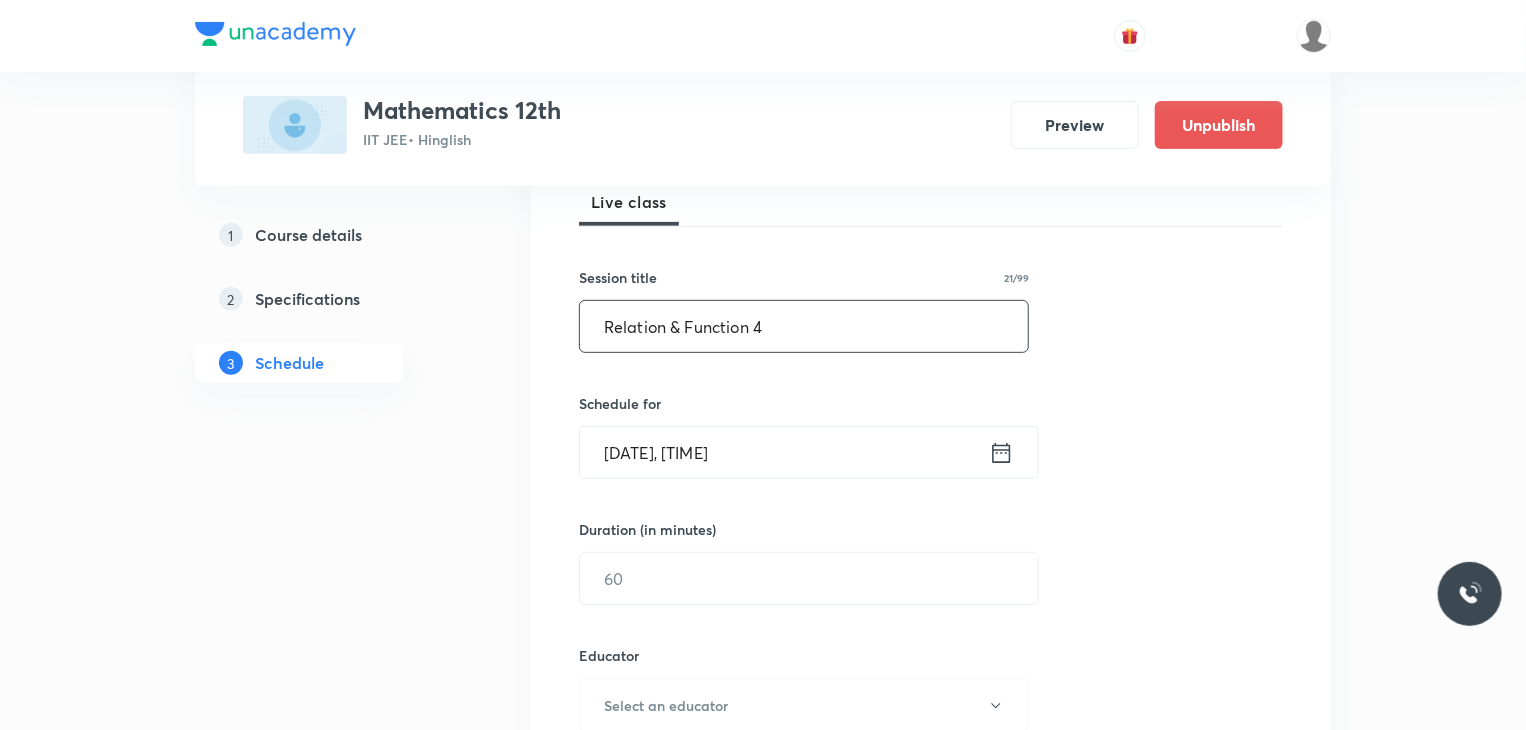 click on "Aug 2, 2025, 6:40 PM" at bounding box center (784, 452) 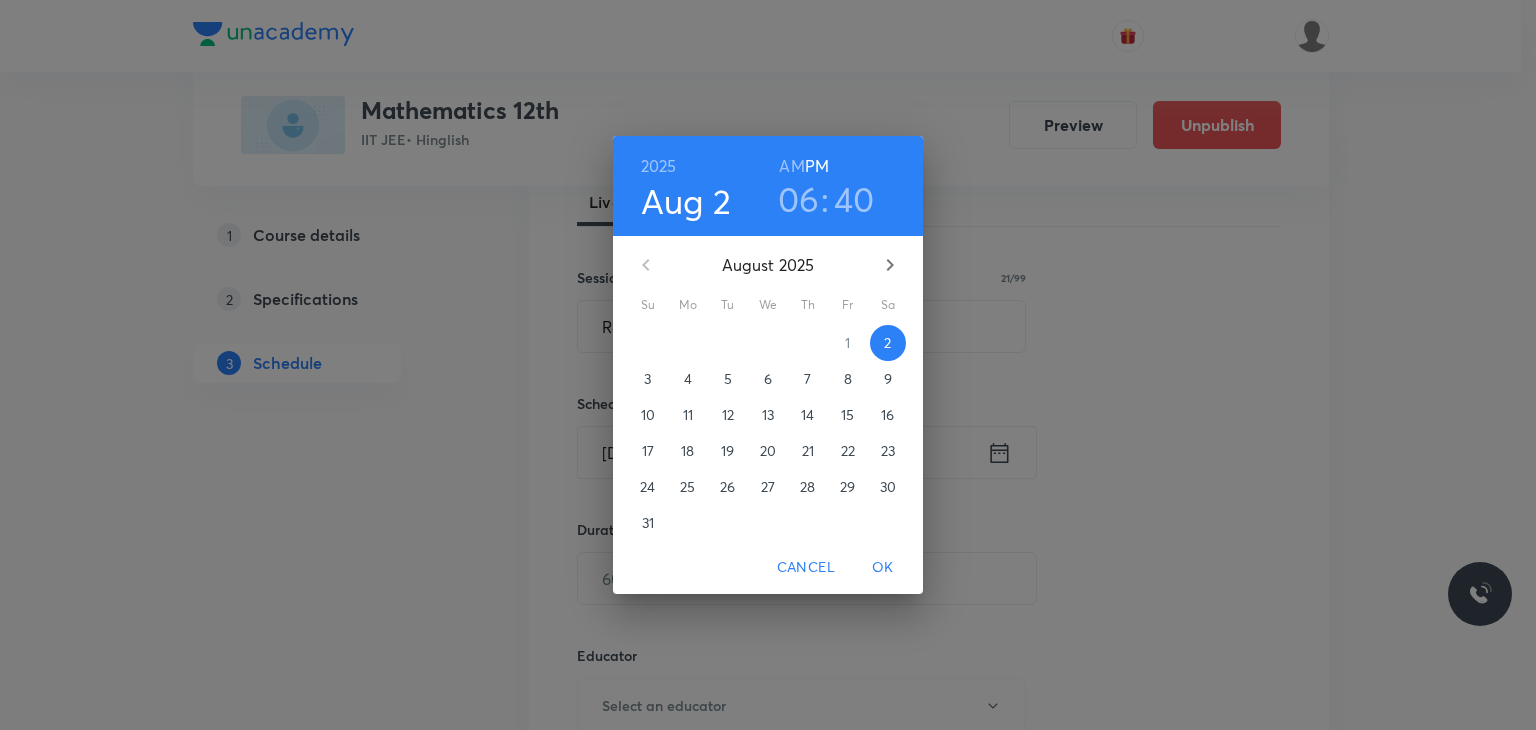 click on "7" at bounding box center [808, 379] 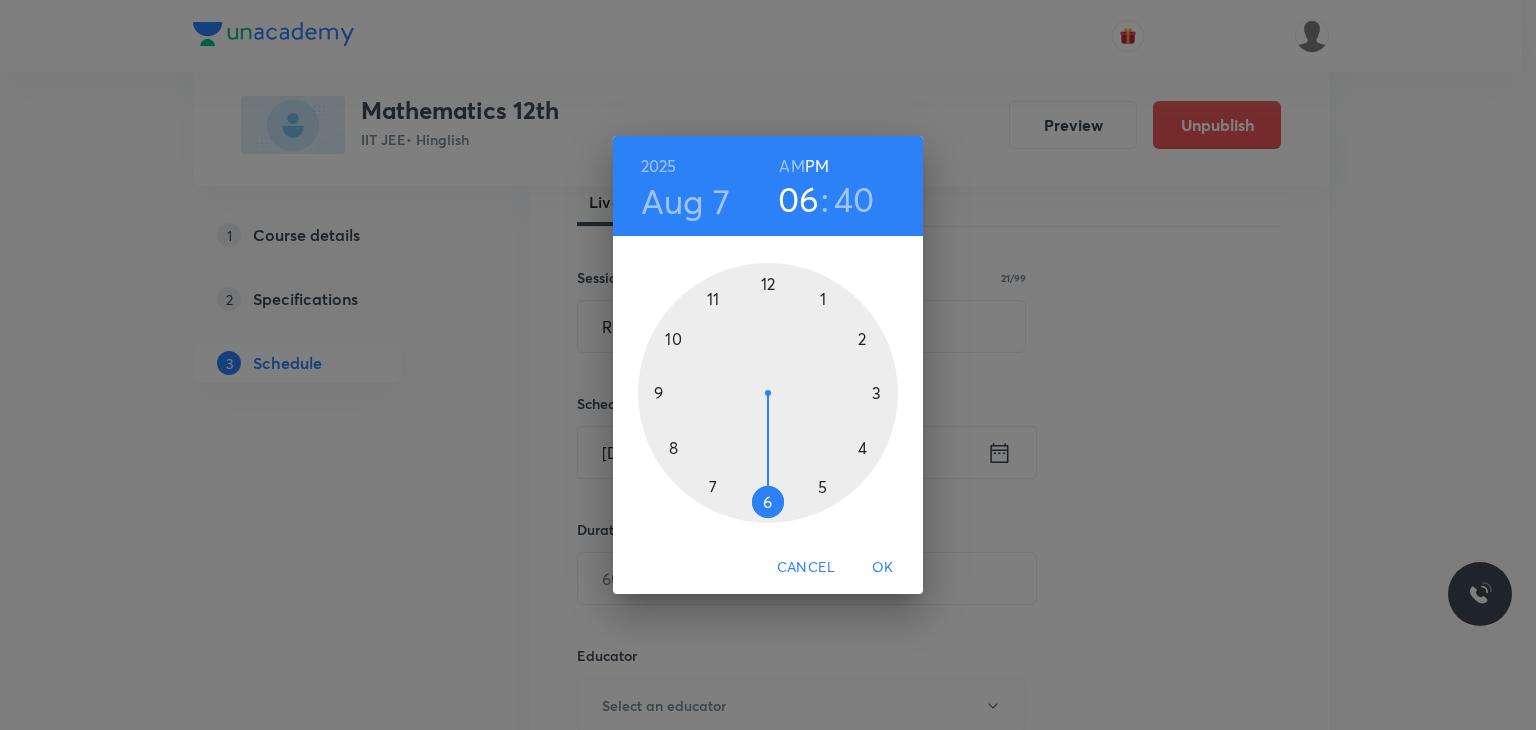 drag, startPoint x: 788, startPoint y: 156, endPoint x: 789, endPoint y: 169, distance: 13.038404 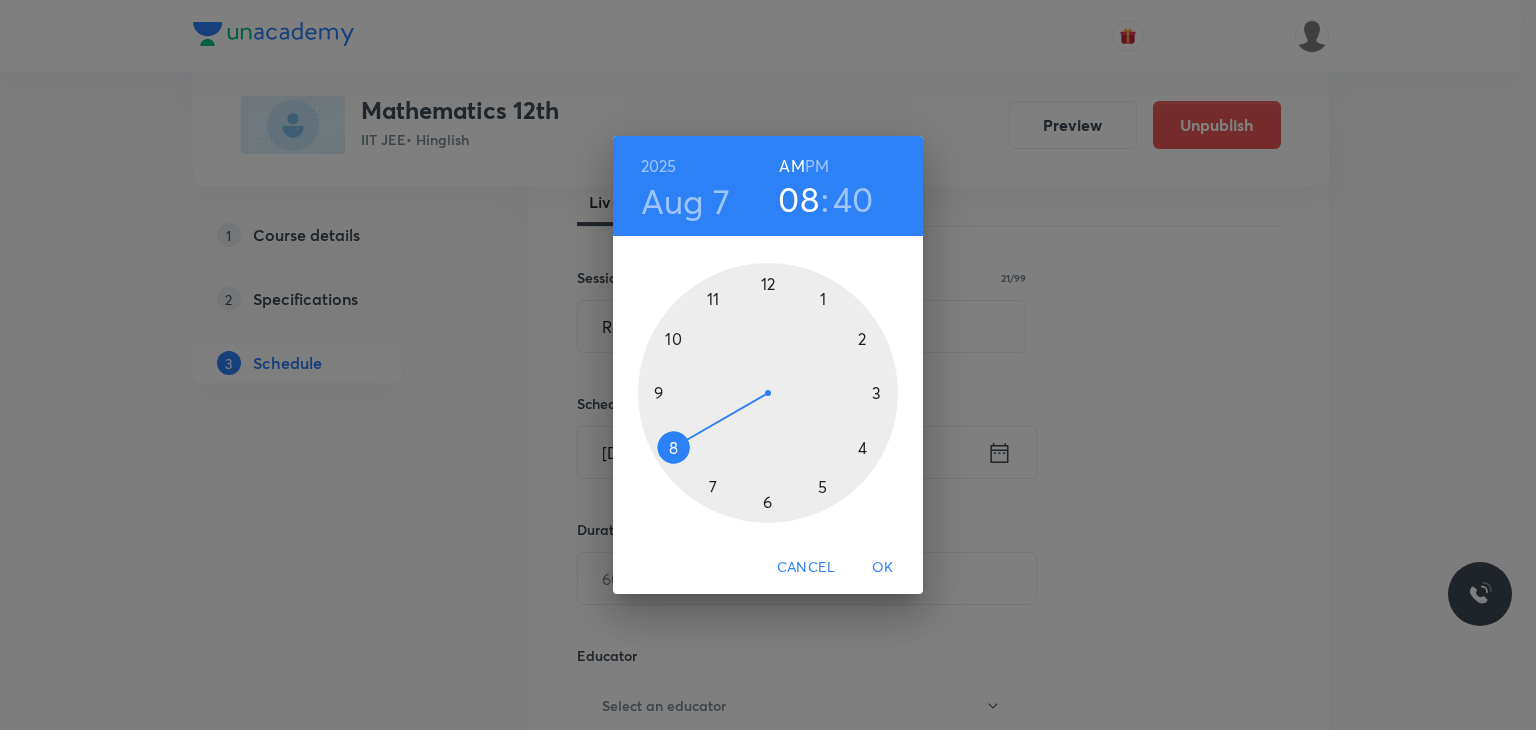 drag, startPoint x: 717, startPoint y: 393, endPoint x: 673, endPoint y: 451, distance: 72.8011 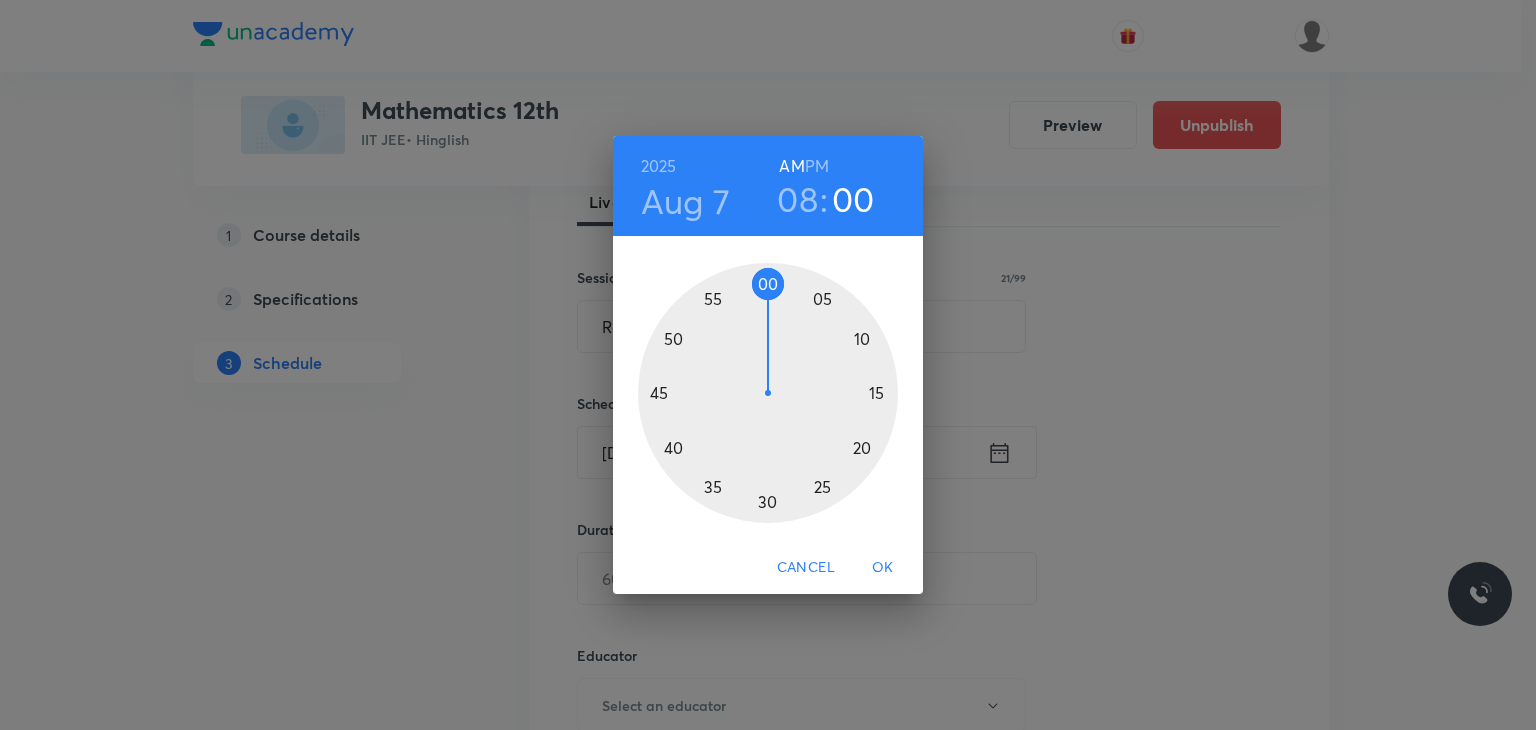 drag, startPoint x: 774, startPoint y: 258, endPoint x: 764, endPoint y: 294, distance: 37.363083 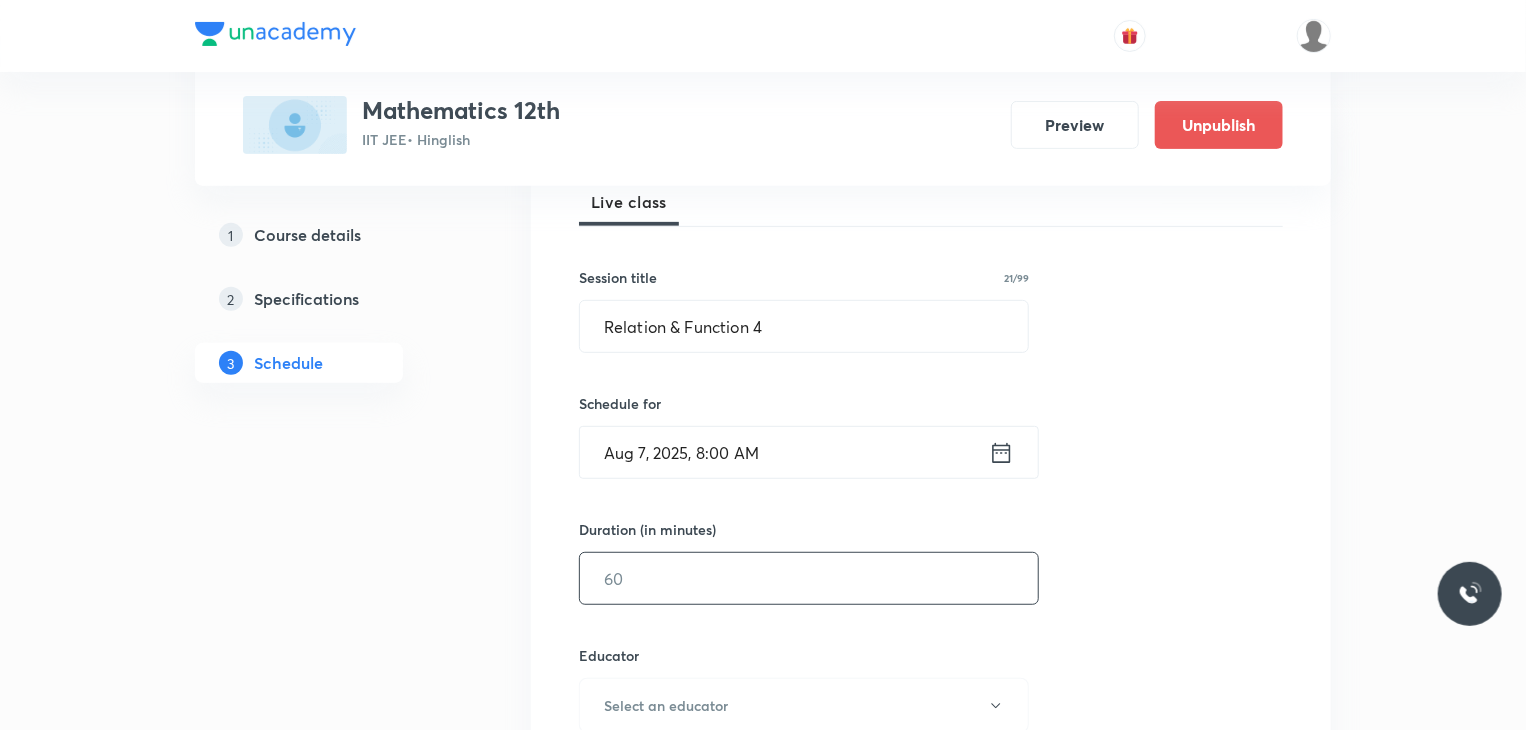 click at bounding box center (809, 578) 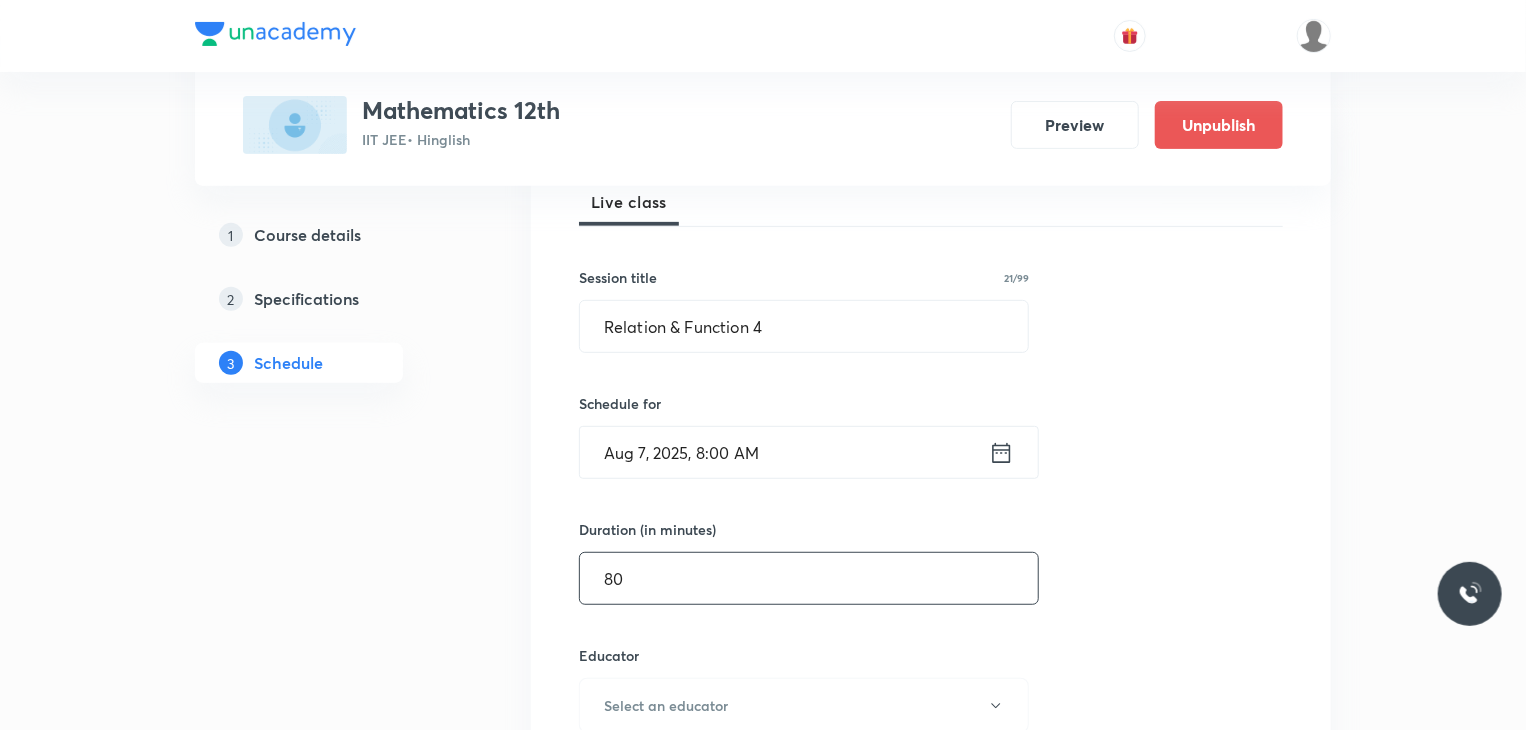 type on "80" 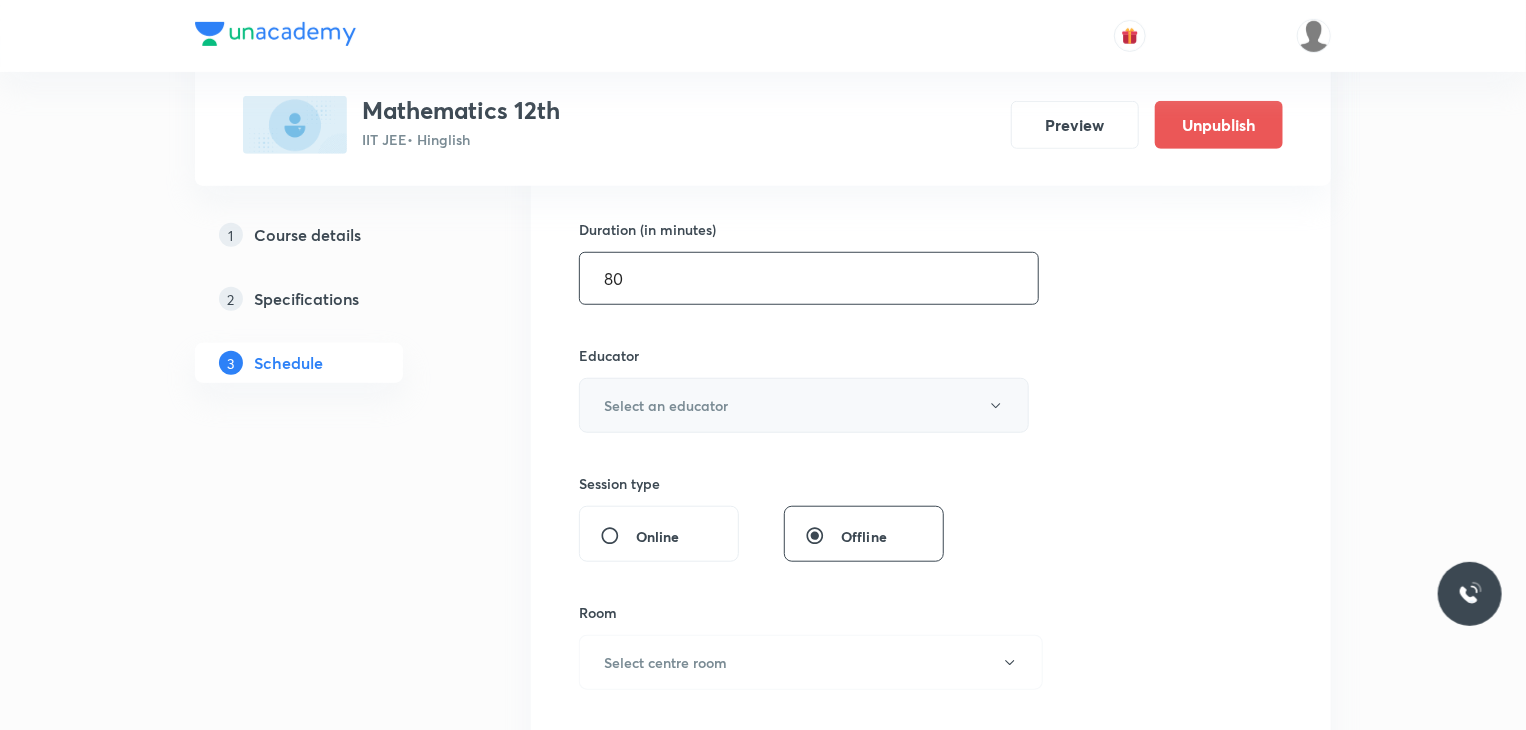 click on "Select an educator" at bounding box center (666, 405) 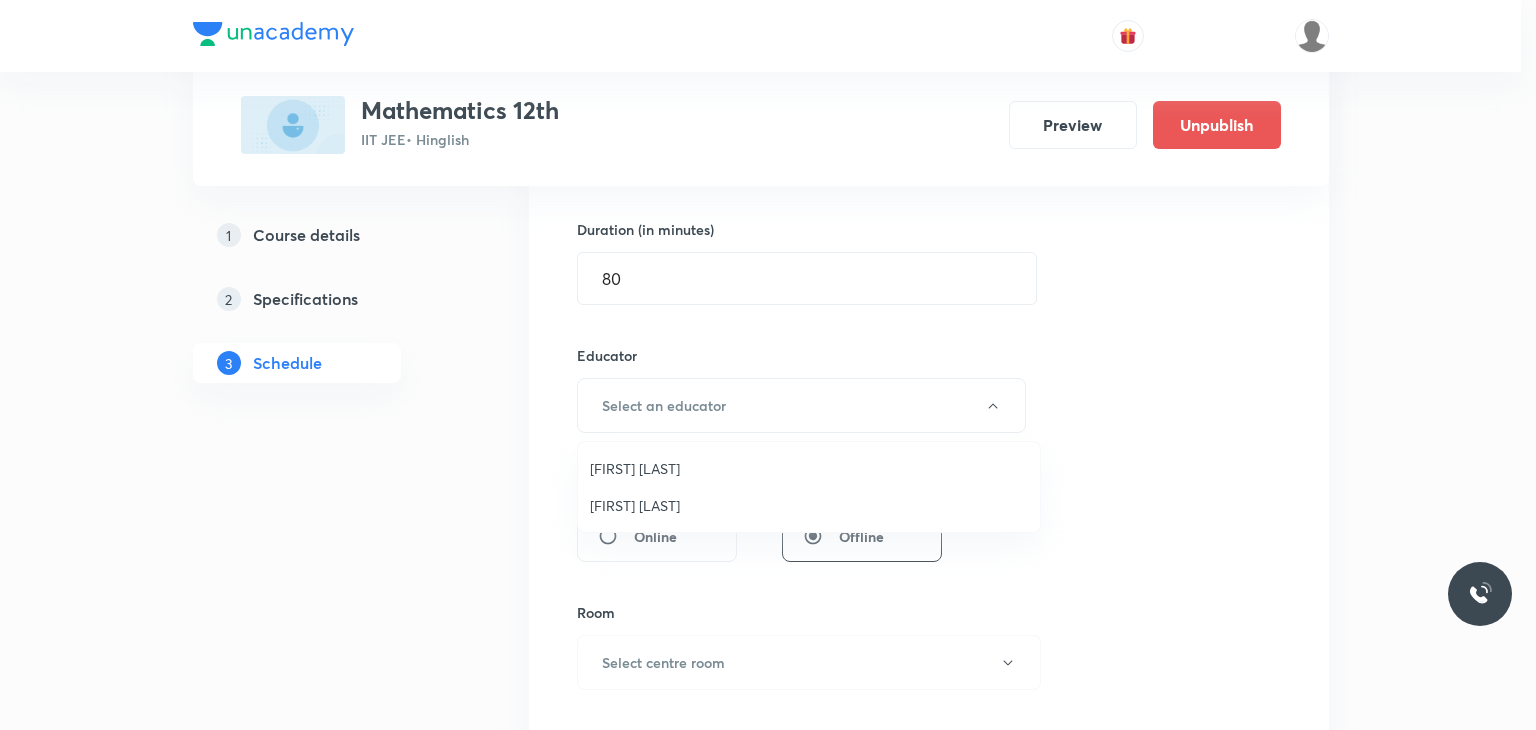 click on "Praveer Agrawal" at bounding box center [809, 505] 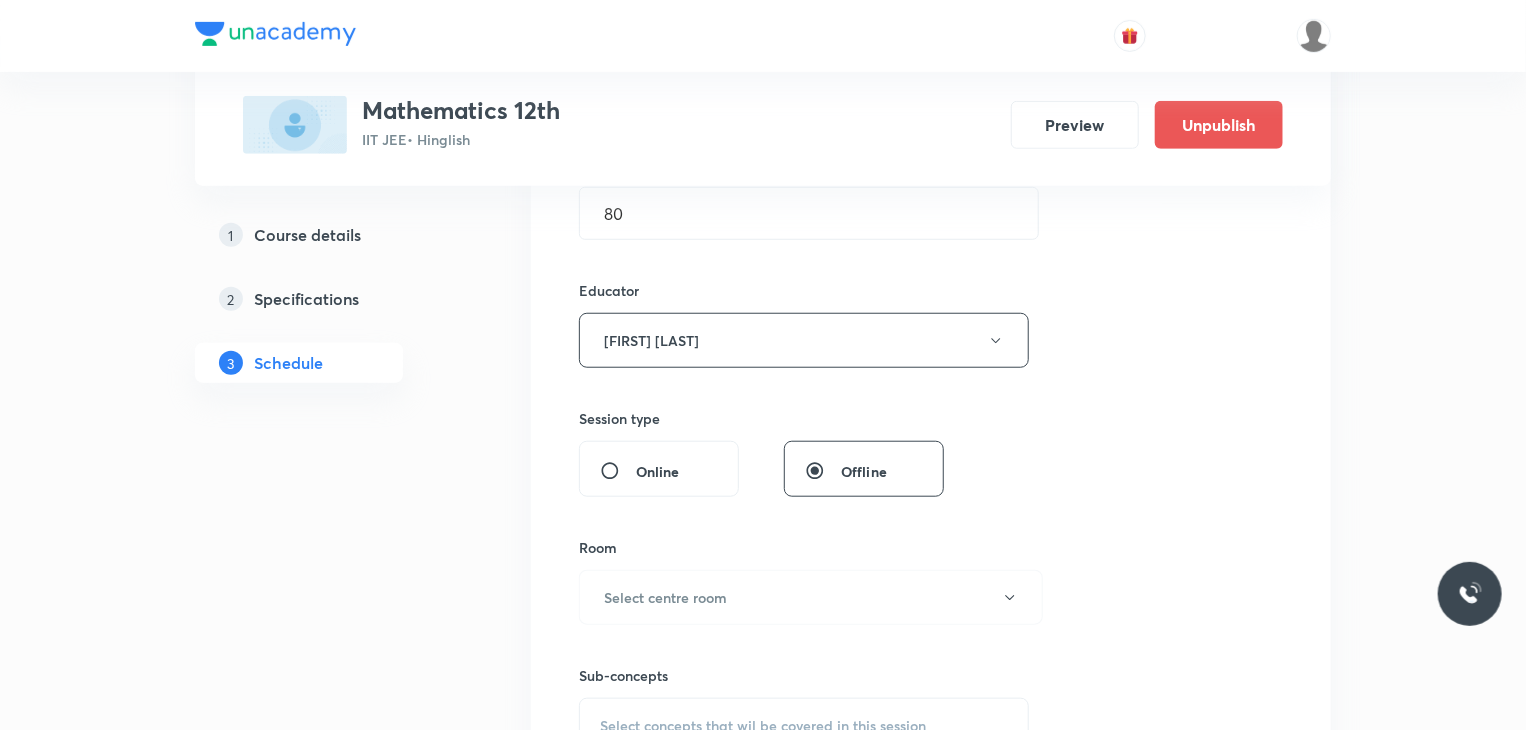 scroll, scrollTop: 800, scrollLeft: 0, axis: vertical 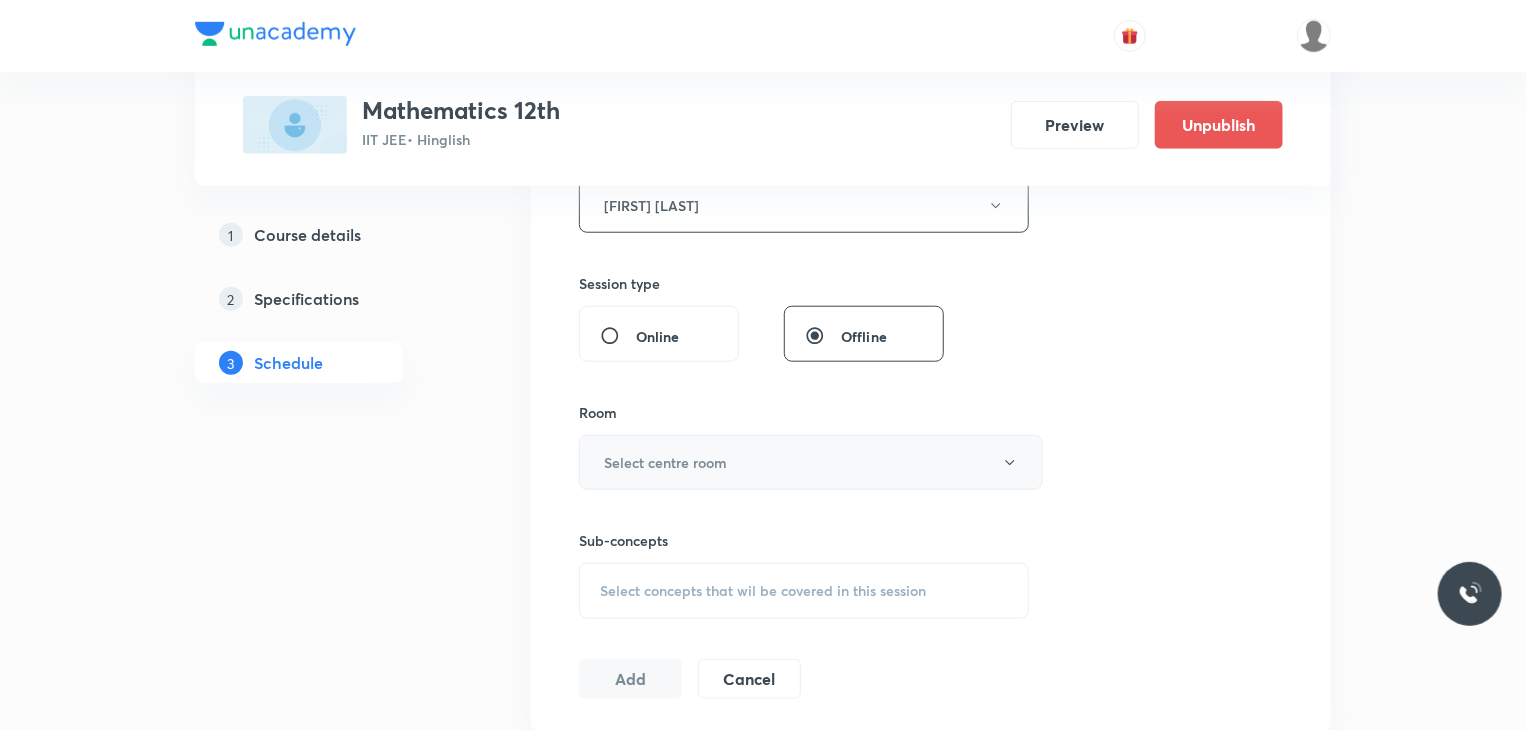 drag, startPoint x: 732, startPoint y: 433, endPoint x: 724, endPoint y: 451, distance: 19.697716 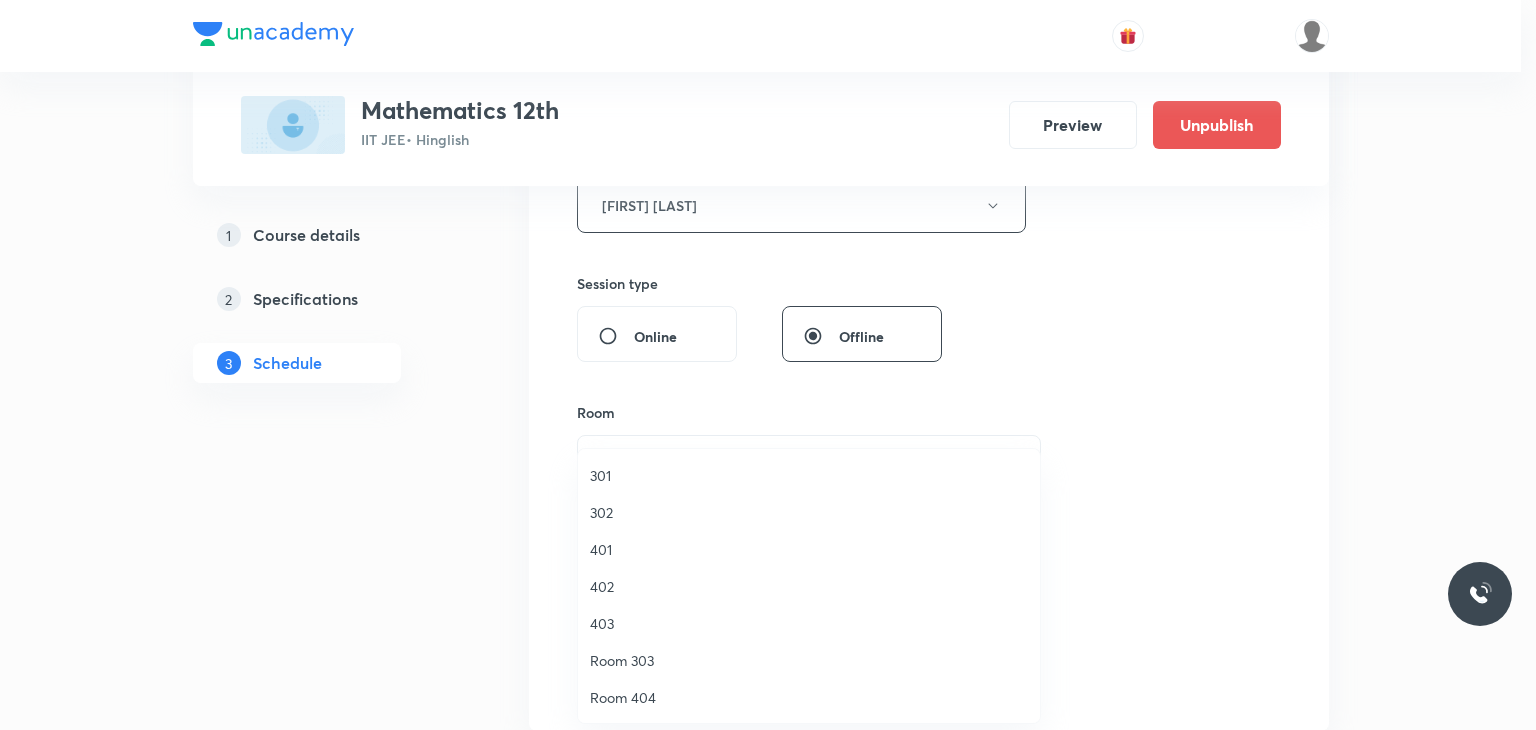 click on "401" at bounding box center [809, 549] 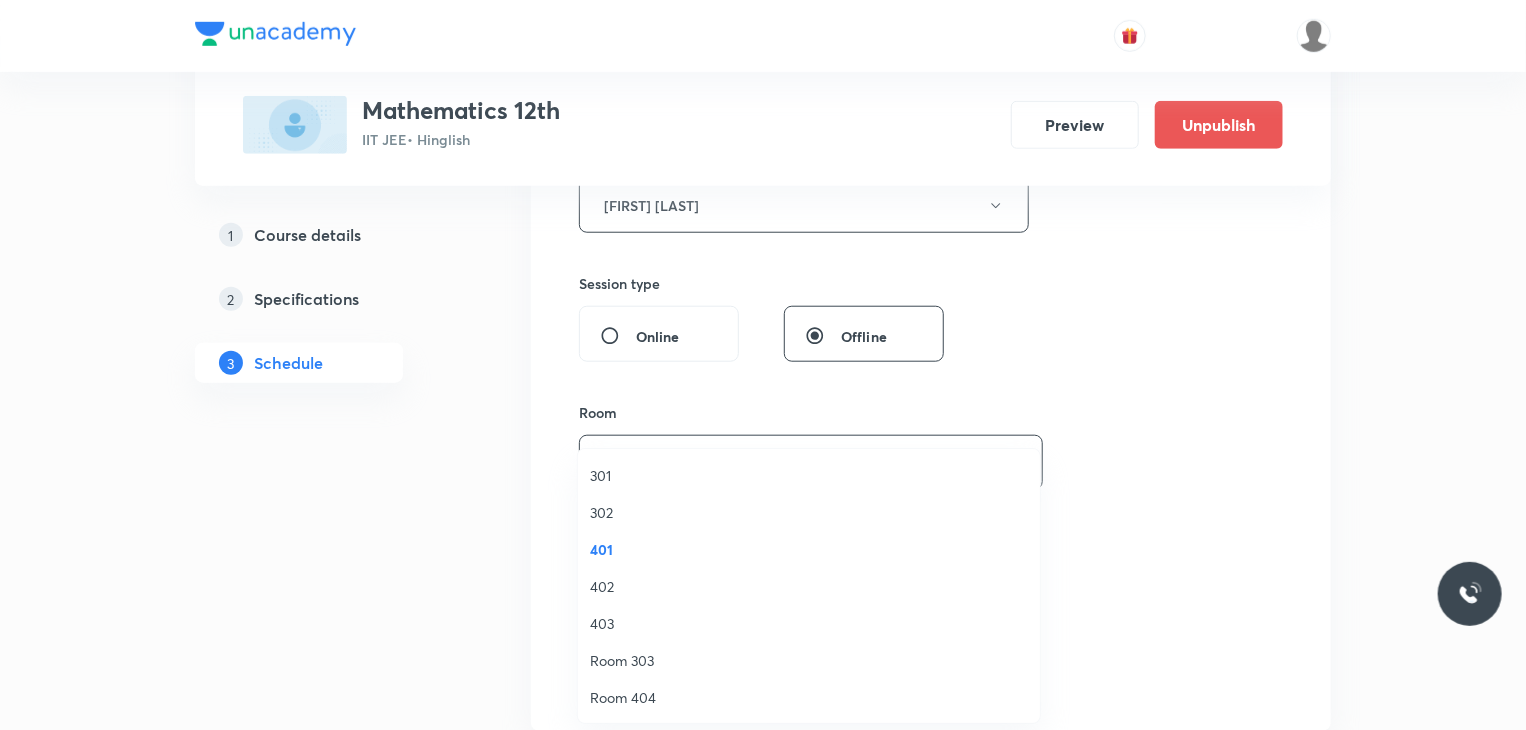 click on "Select concepts that wil be covered in this session" at bounding box center (804, 591) 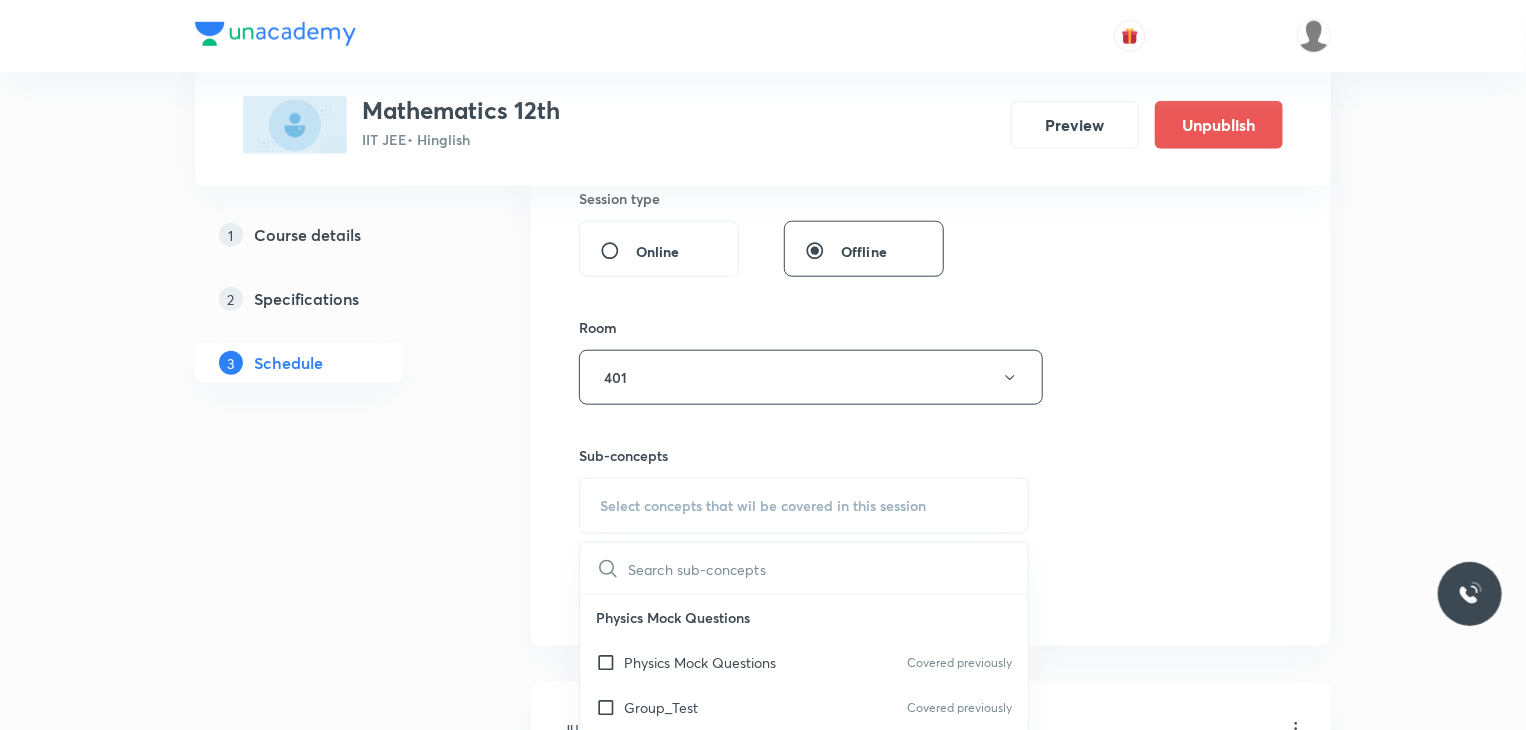 scroll, scrollTop: 1000, scrollLeft: 0, axis: vertical 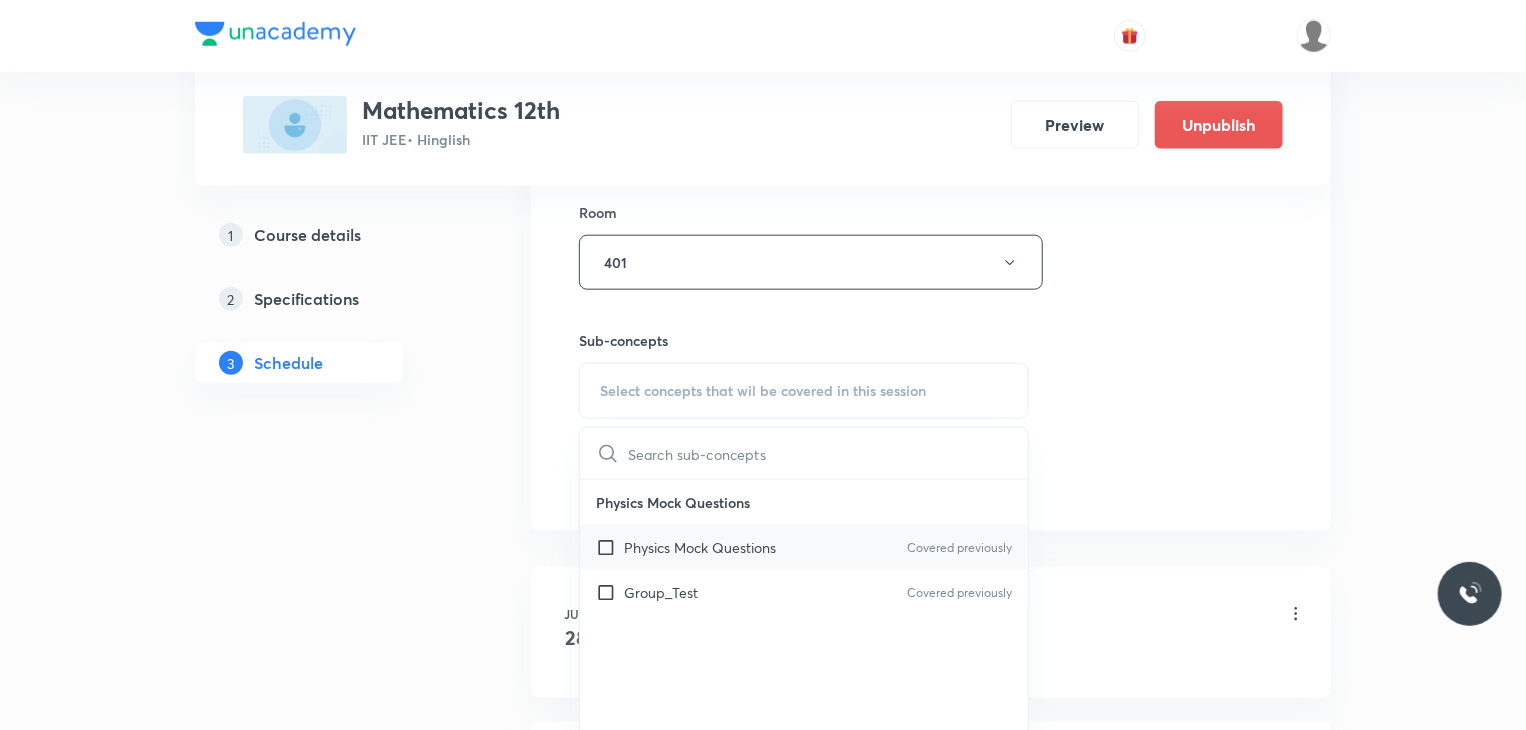 click on "Physics Mock Questions Covered previously" at bounding box center [804, 547] 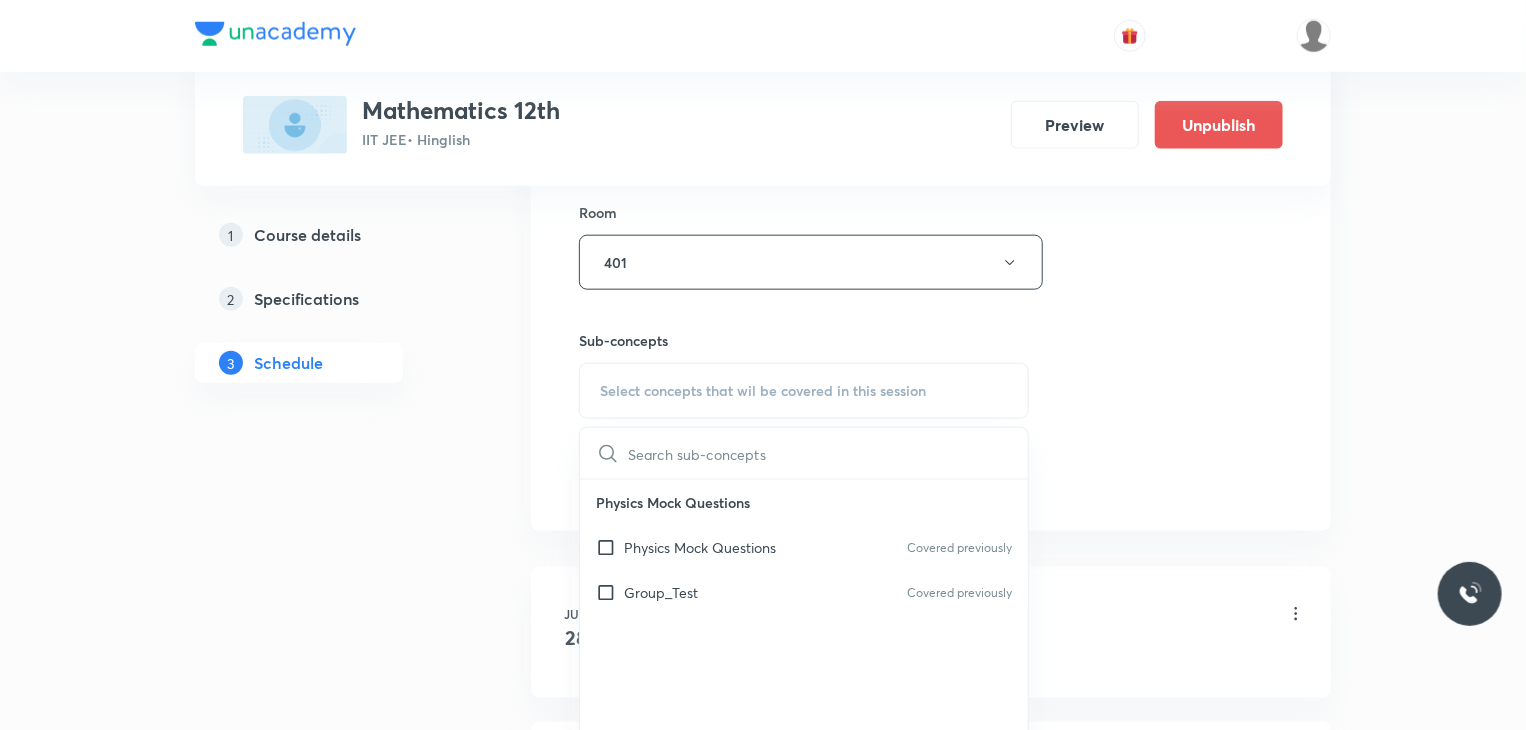 checkbox on "true" 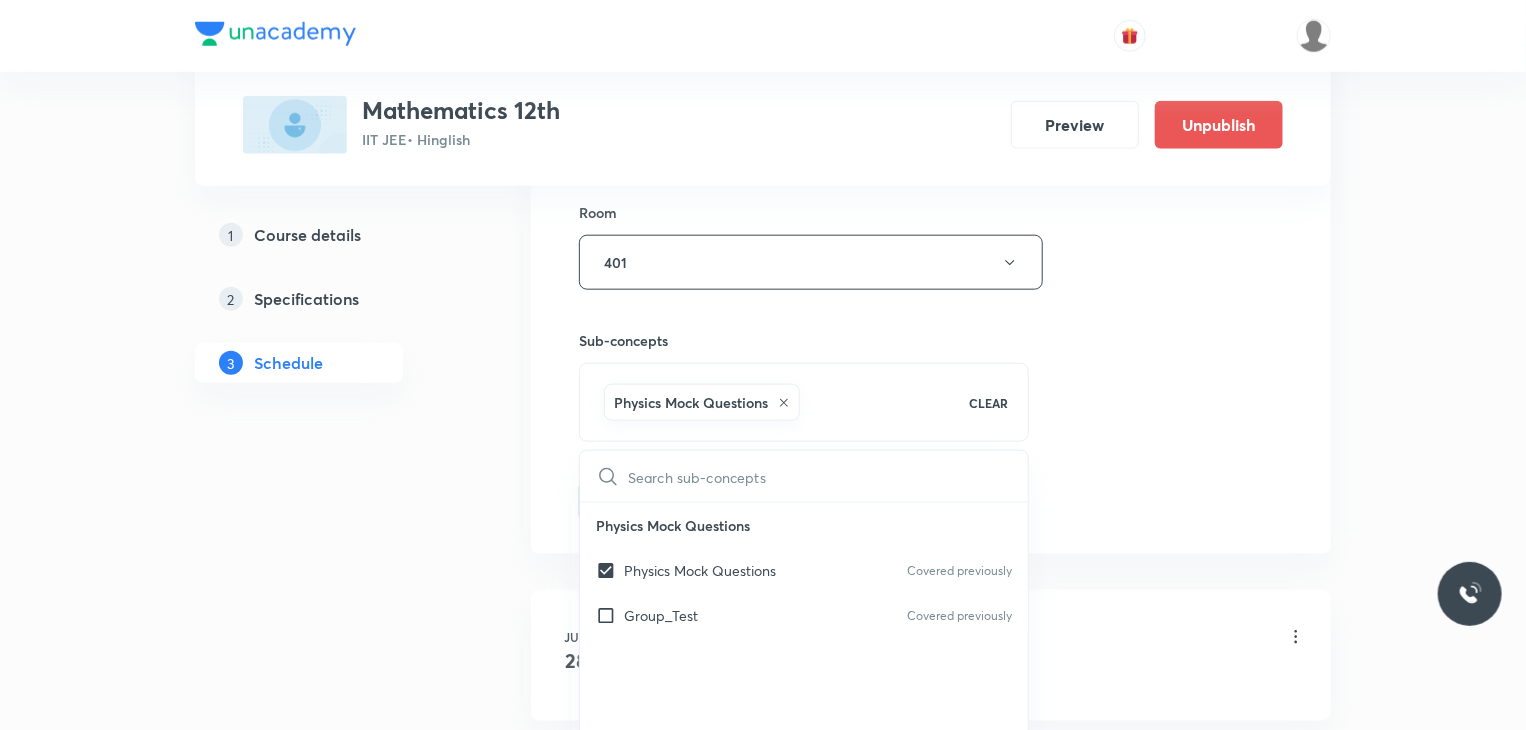 click on "Session  19 Live class Session title 21/99 Relation & Function 4 ​ Schedule for Aug 7, 2025, 8:00 AM ​ Duration (in minutes) 80 ​ Educator Praveer Agrawal   Session type Online Offline Room 401 Sub-concepts Physics Mock Questions CLEAR ​ Physics Mock Questions Physics Mock Questions Covered previously Group_Test Covered previously Add Cancel" at bounding box center [931, -23] 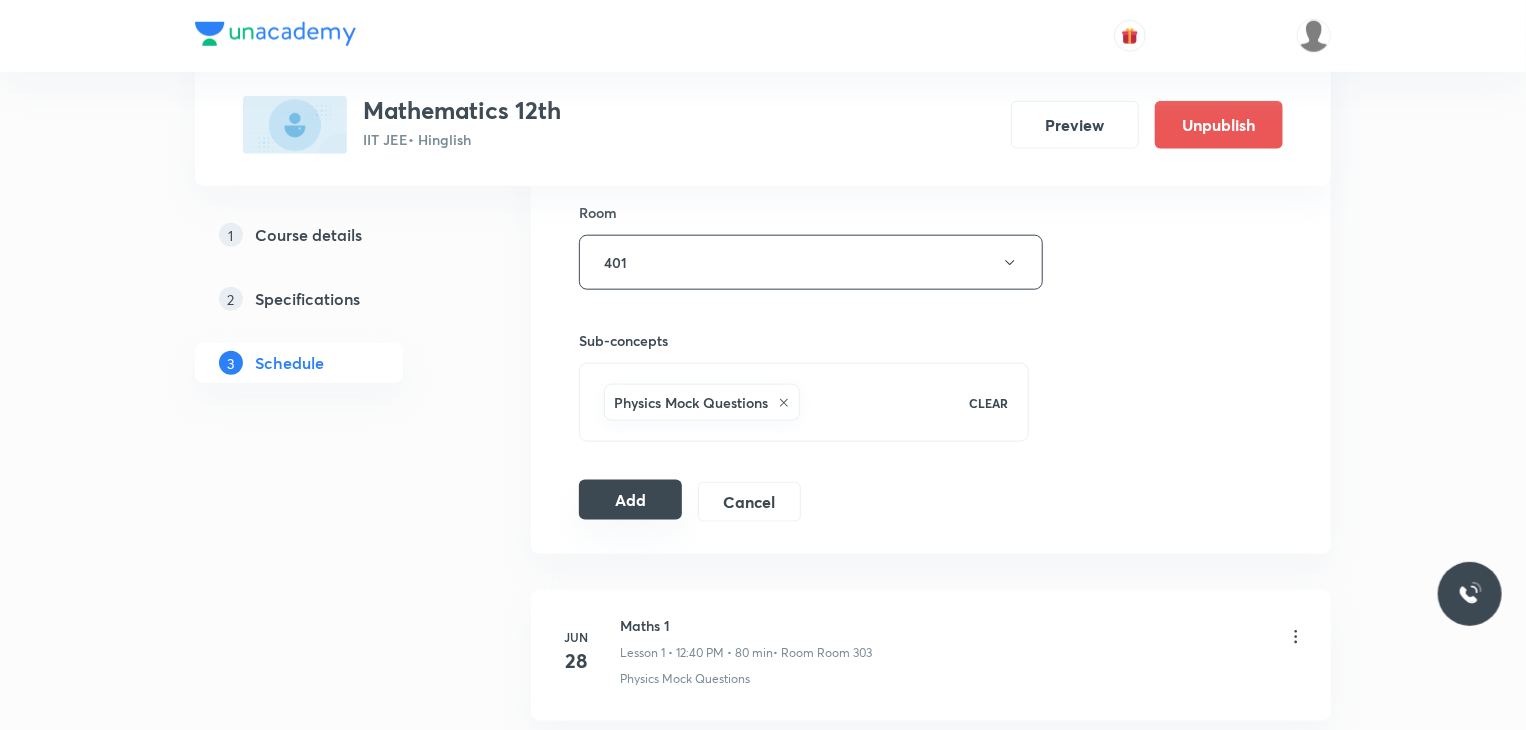 click on "Add" at bounding box center [630, 500] 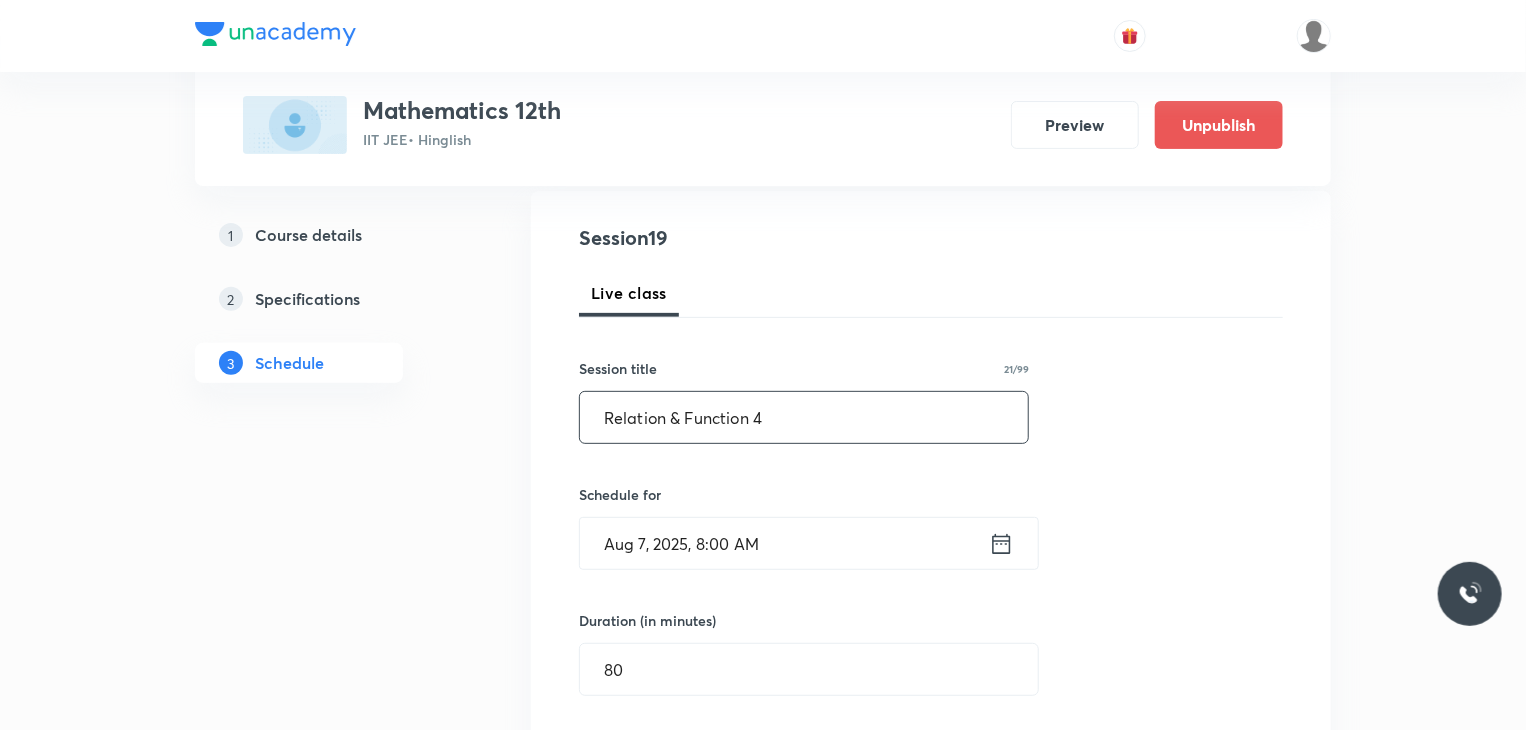 scroll, scrollTop: 200, scrollLeft: 0, axis: vertical 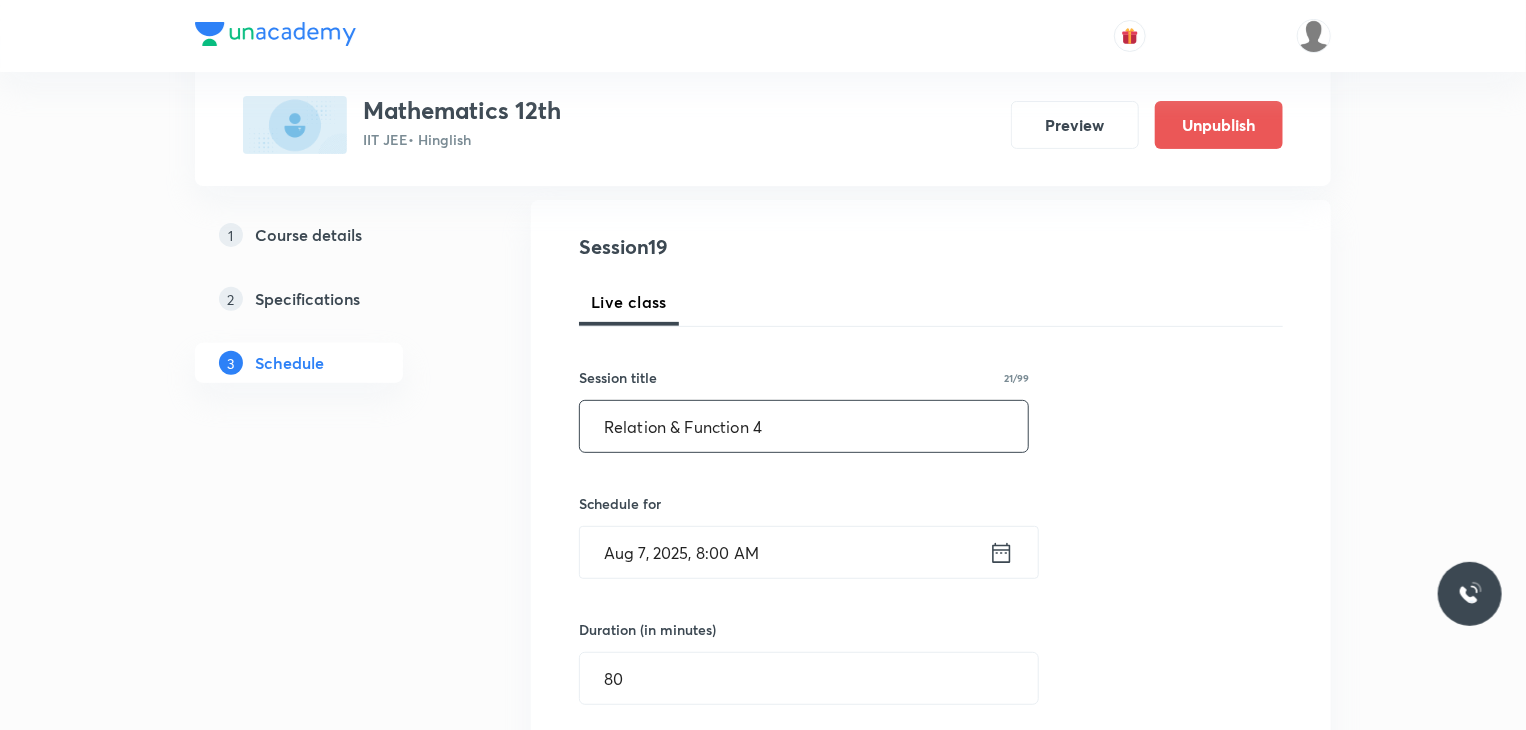 click on "Relation & Function 4" at bounding box center (804, 426) 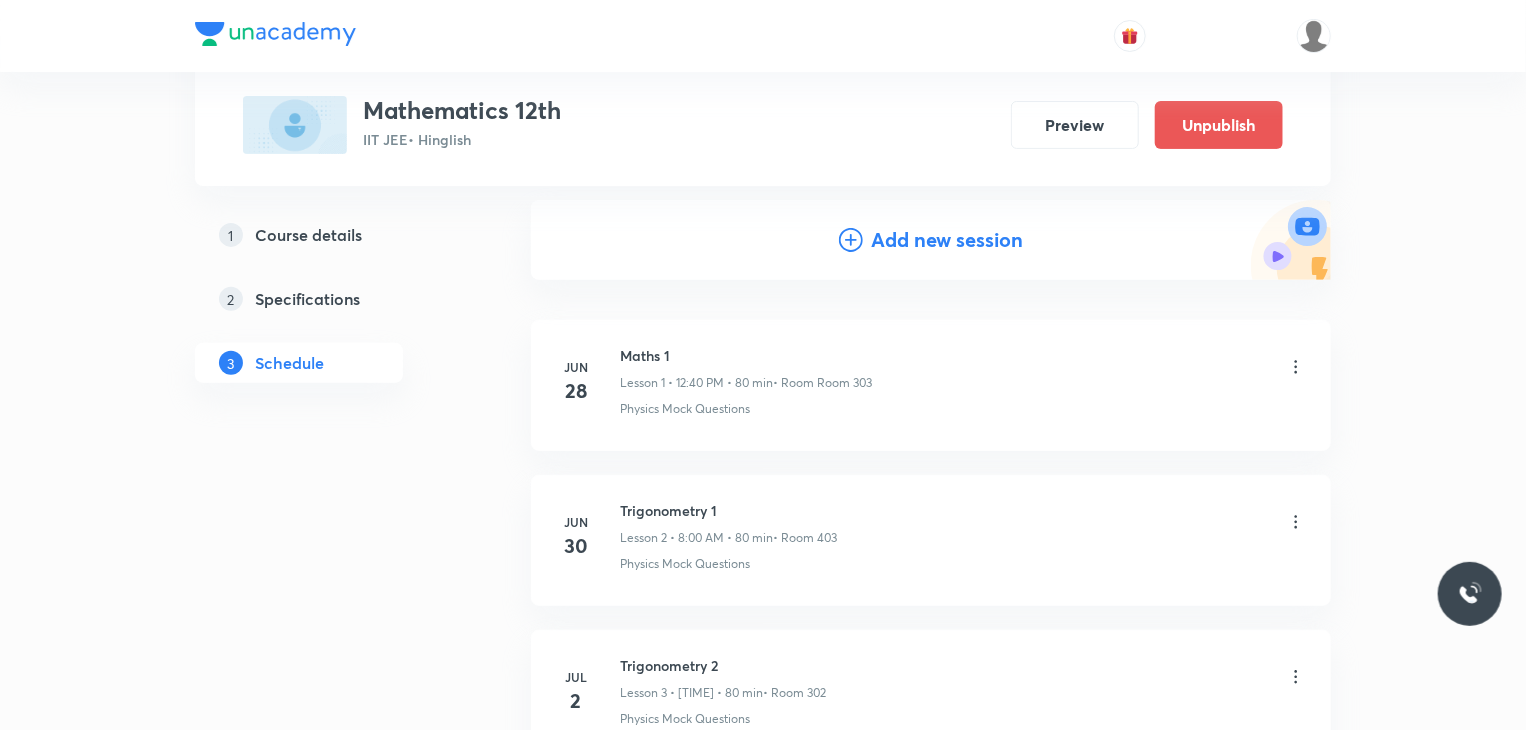 click on "Add new session" at bounding box center (947, 240) 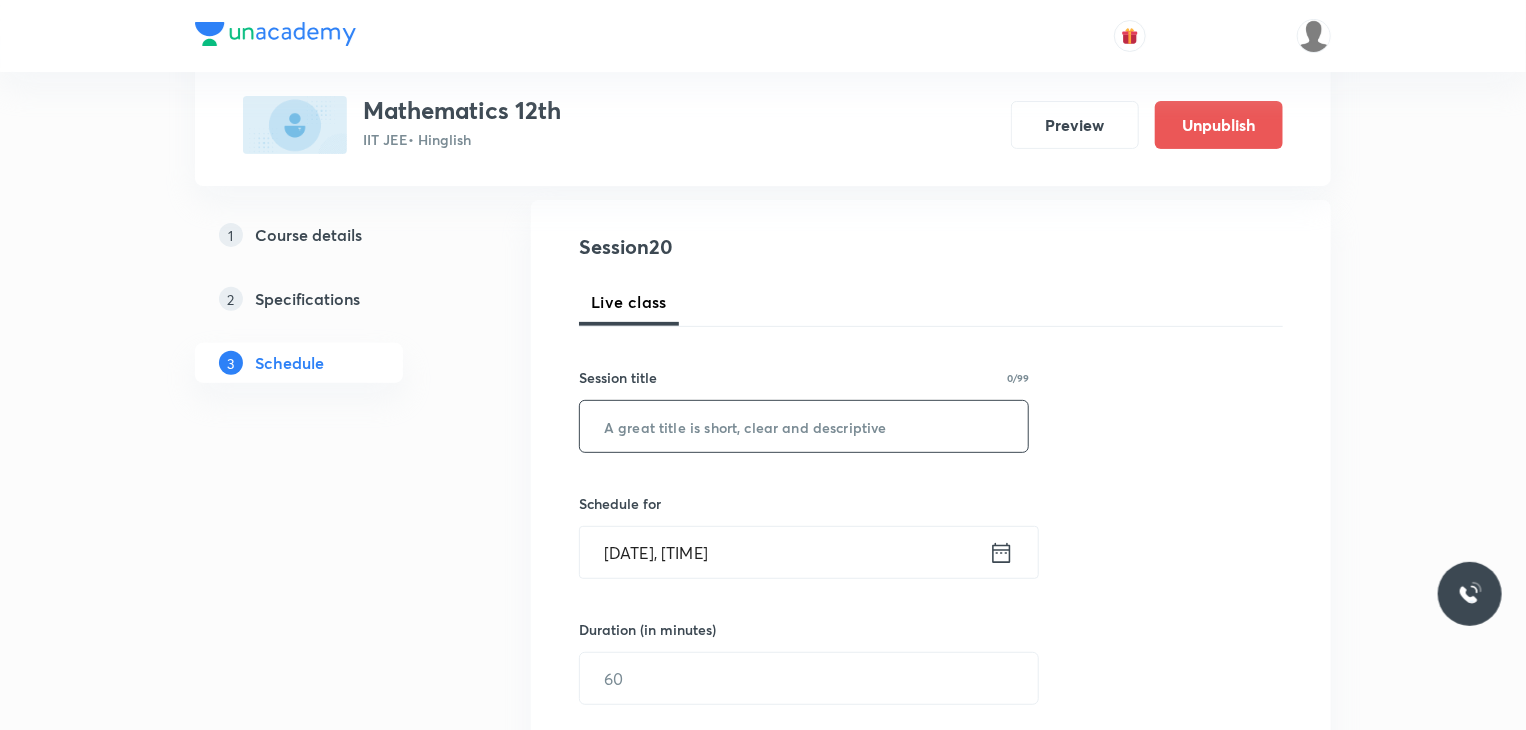 click at bounding box center [804, 426] 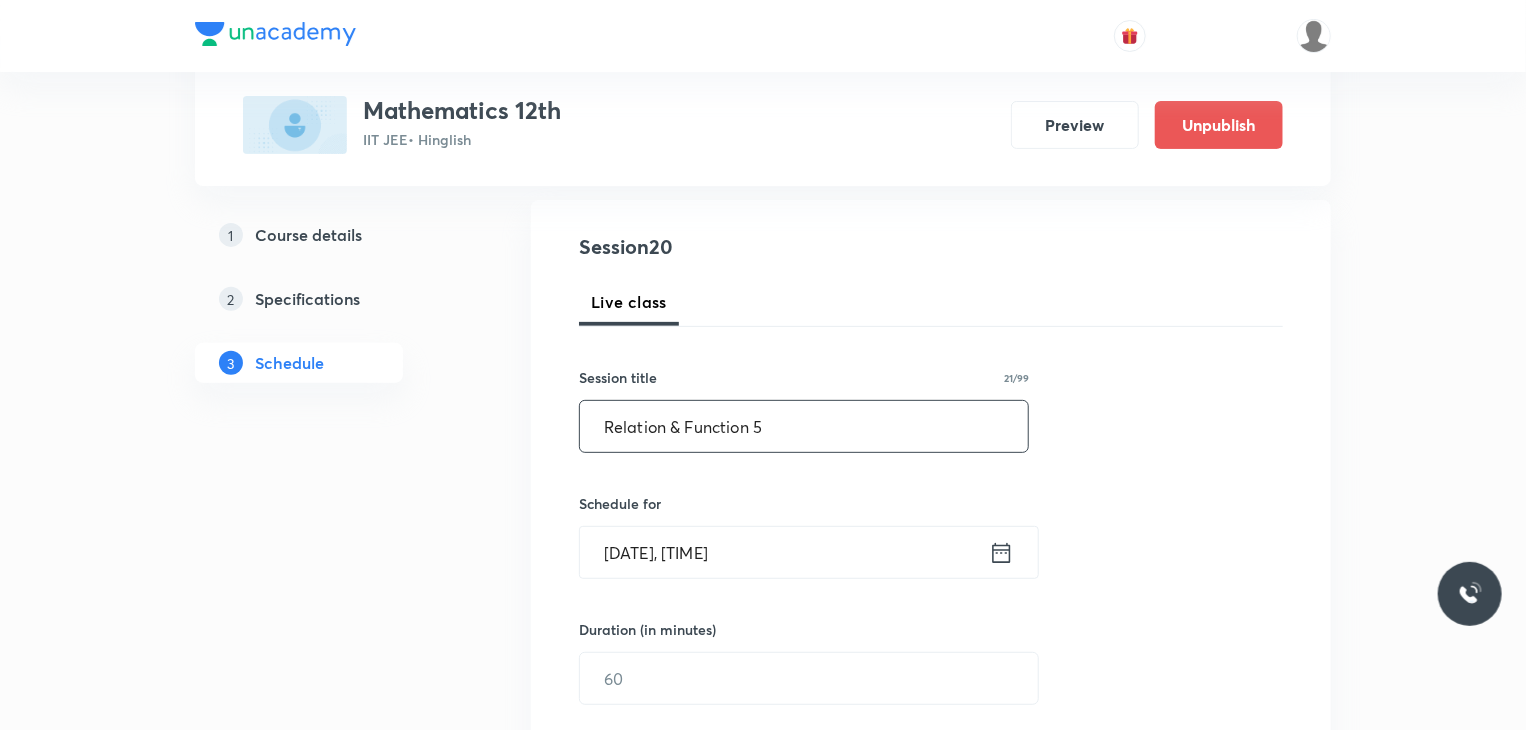 type on "Relation & Function 5" 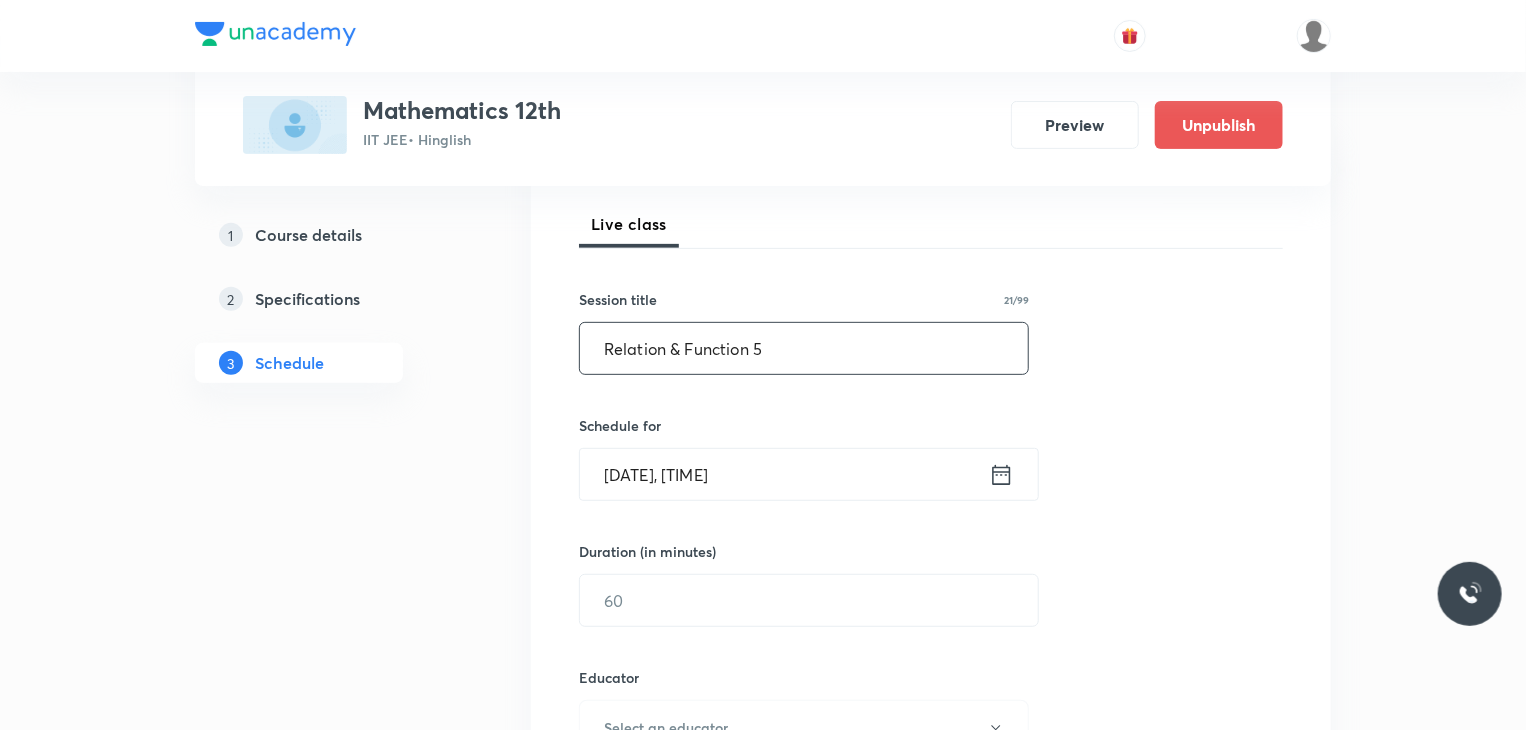 scroll, scrollTop: 300, scrollLeft: 0, axis: vertical 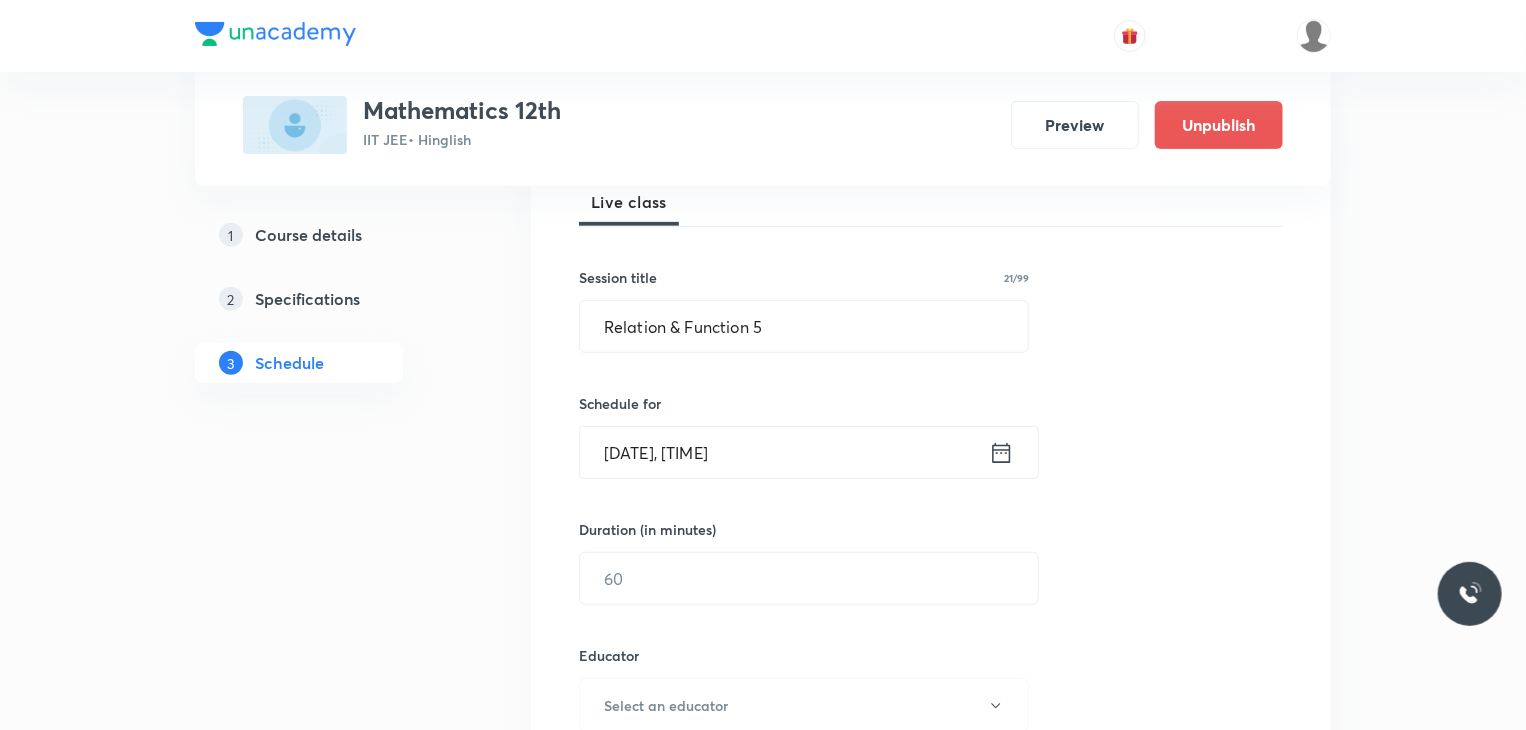 click on "Aug 2, 2025, 6:40 PM" at bounding box center [784, 452] 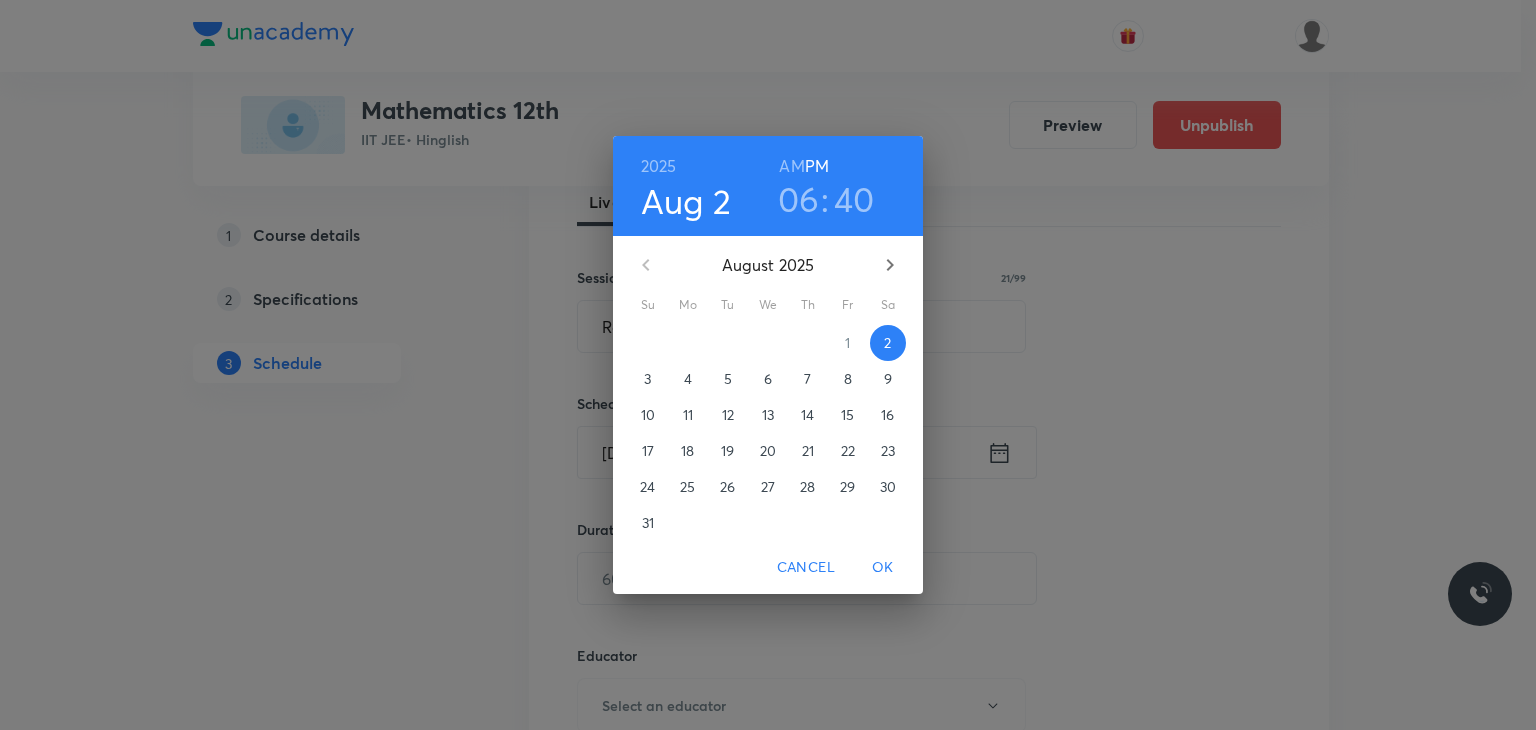 click on "7" at bounding box center (808, 379) 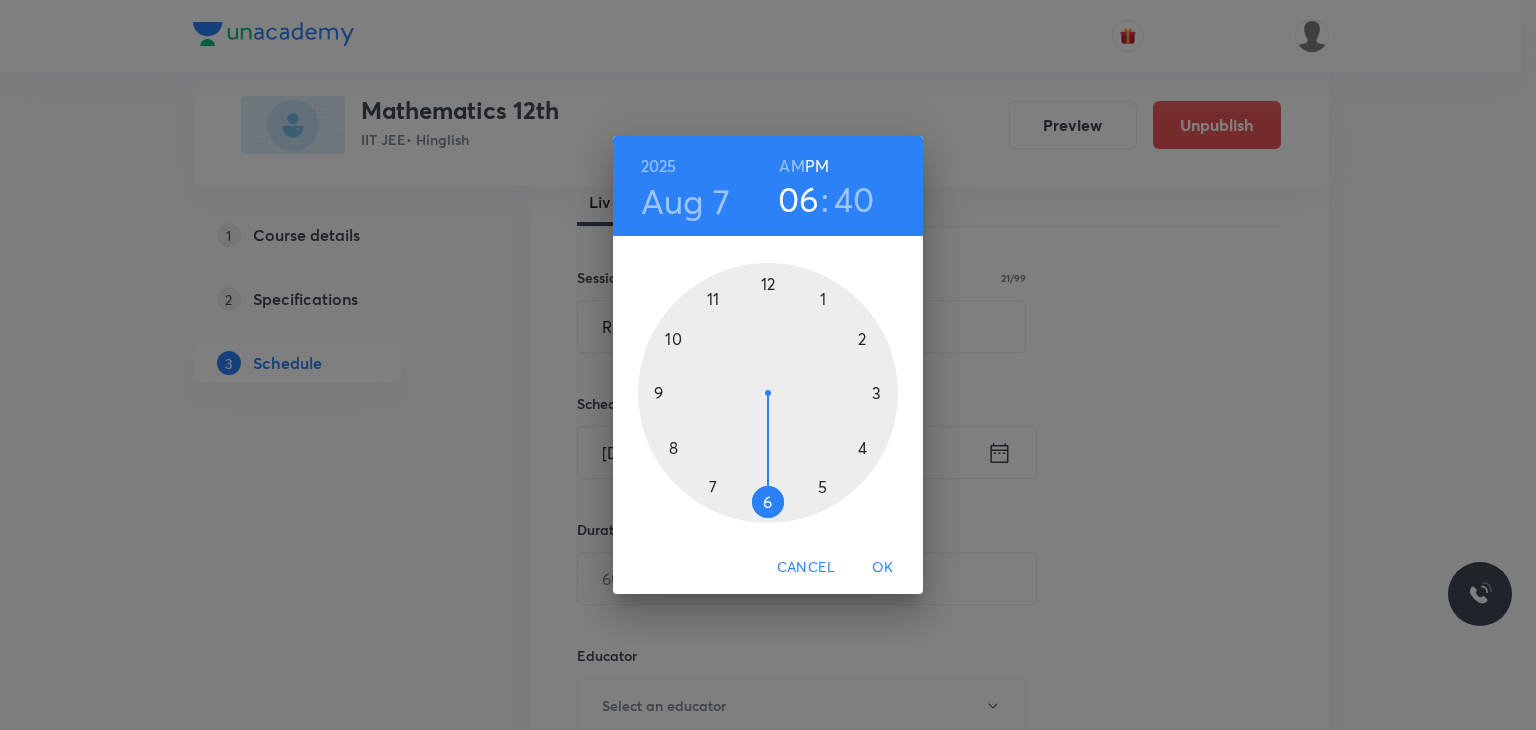click on "AM" at bounding box center (791, 166) 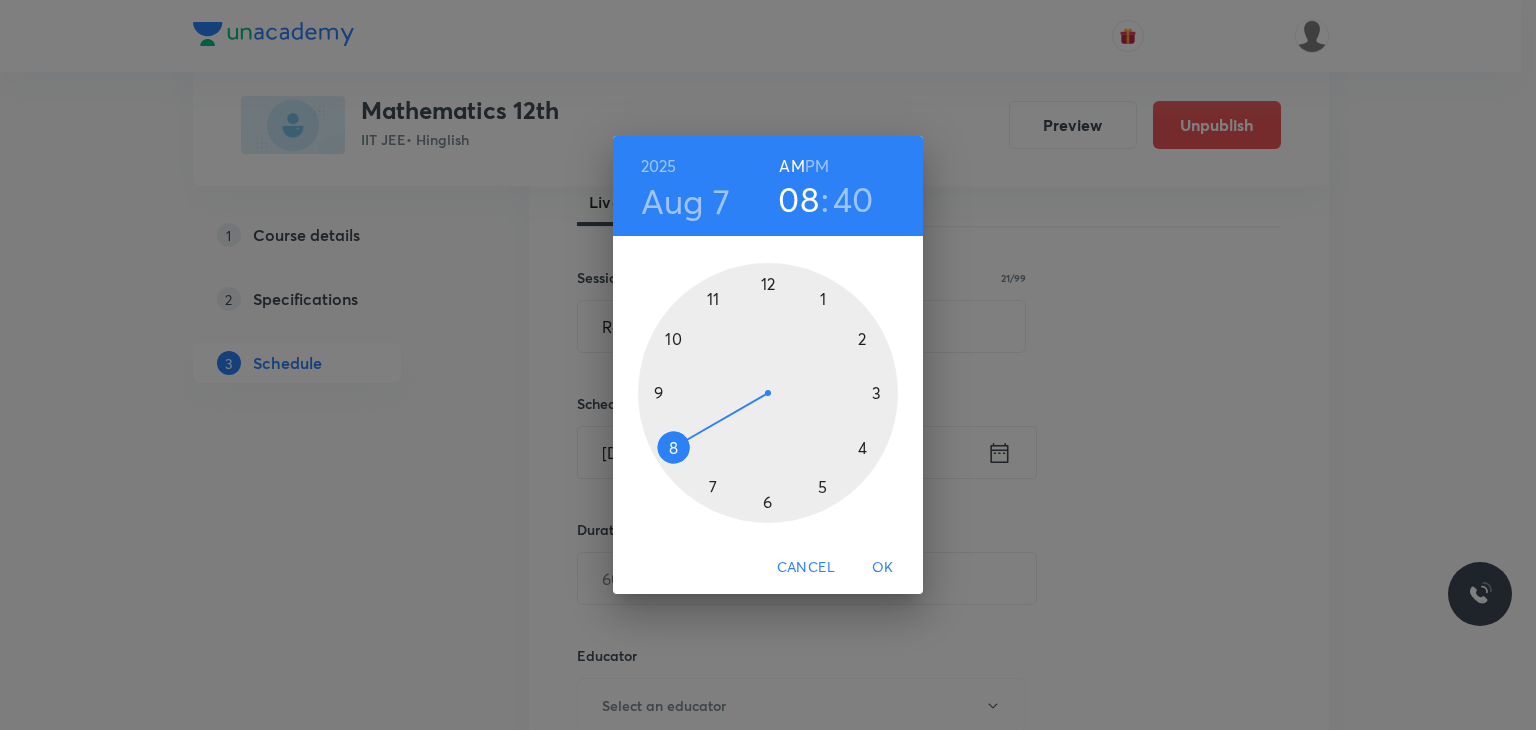 drag, startPoint x: 661, startPoint y: 429, endPoint x: 639, endPoint y: 466, distance: 43.046486 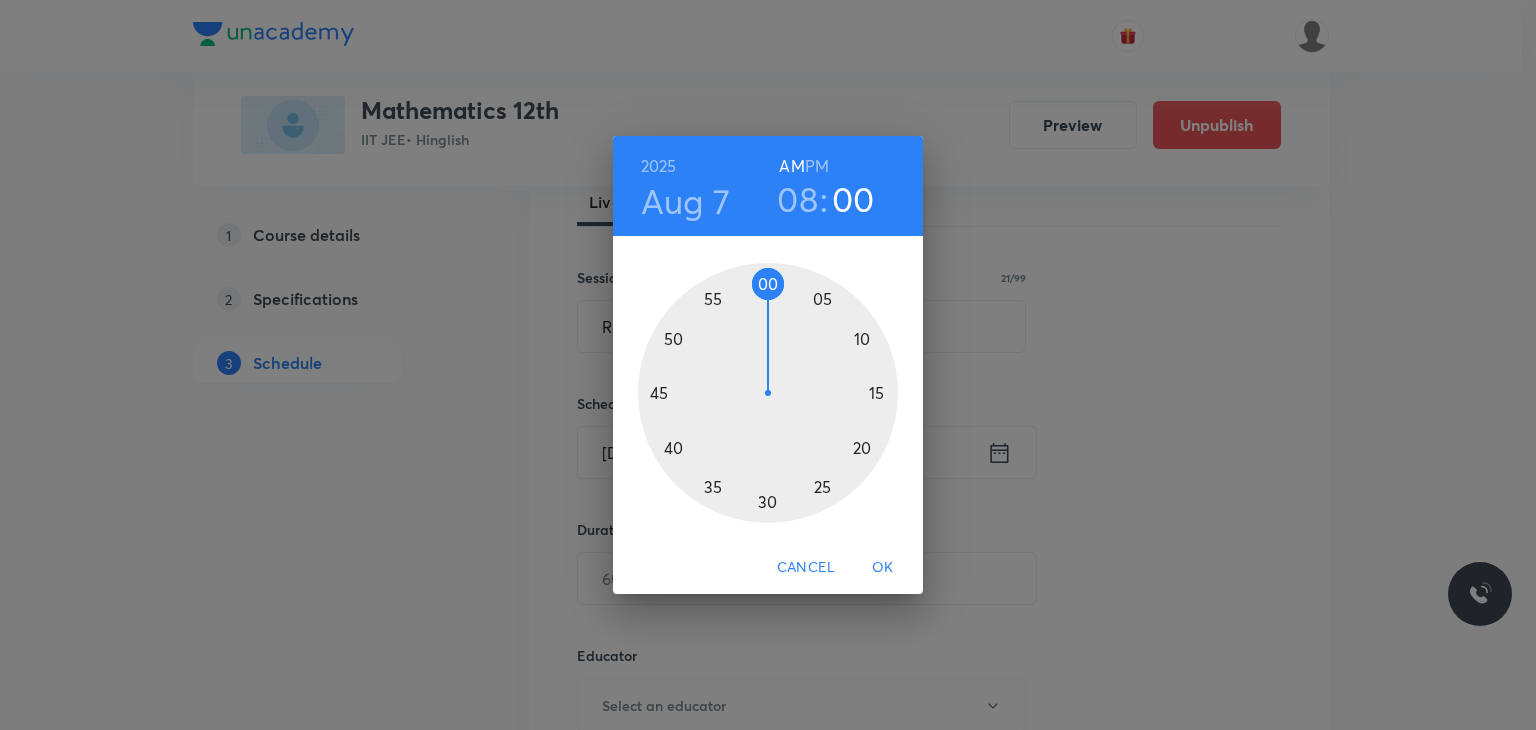 drag, startPoint x: 769, startPoint y: 290, endPoint x: 769, endPoint y: 271, distance: 19 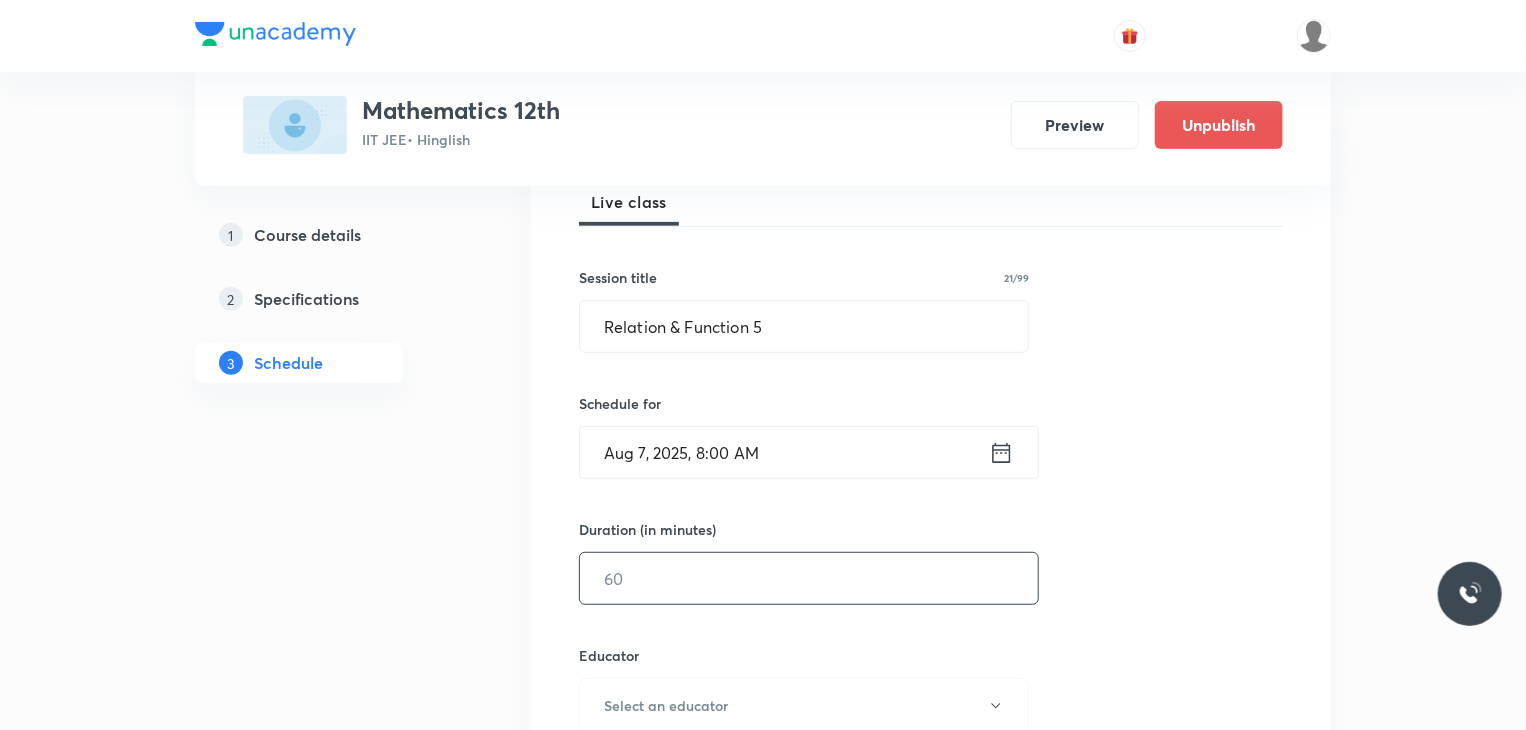 drag, startPoint x: 666, startPoint y: 619, endPoint x: 678, endPoint y: 575, distance: 45.607018 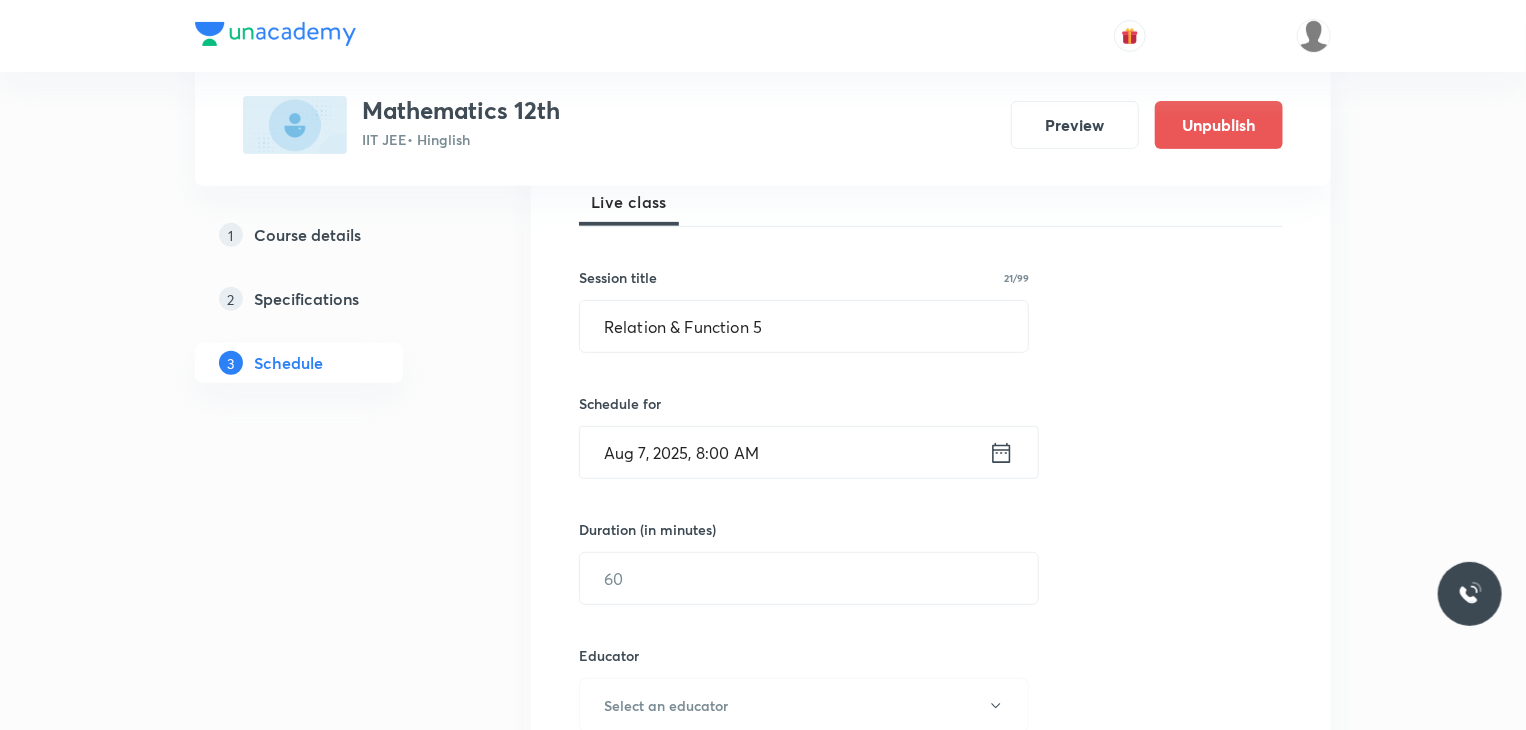 click on "Duration (in minutes) ​" at bounding box center (761, 562) 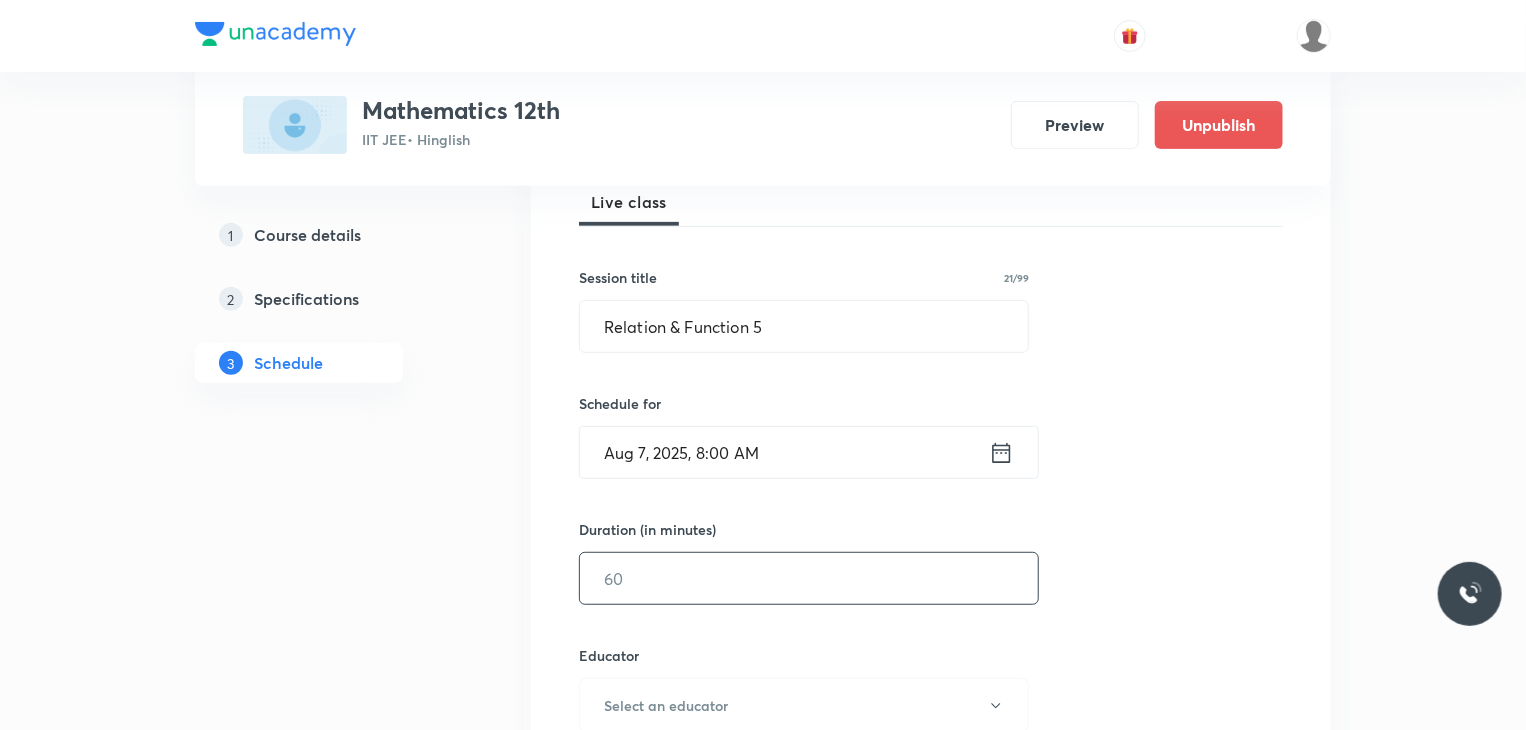 click at bounding box center (809, 578) 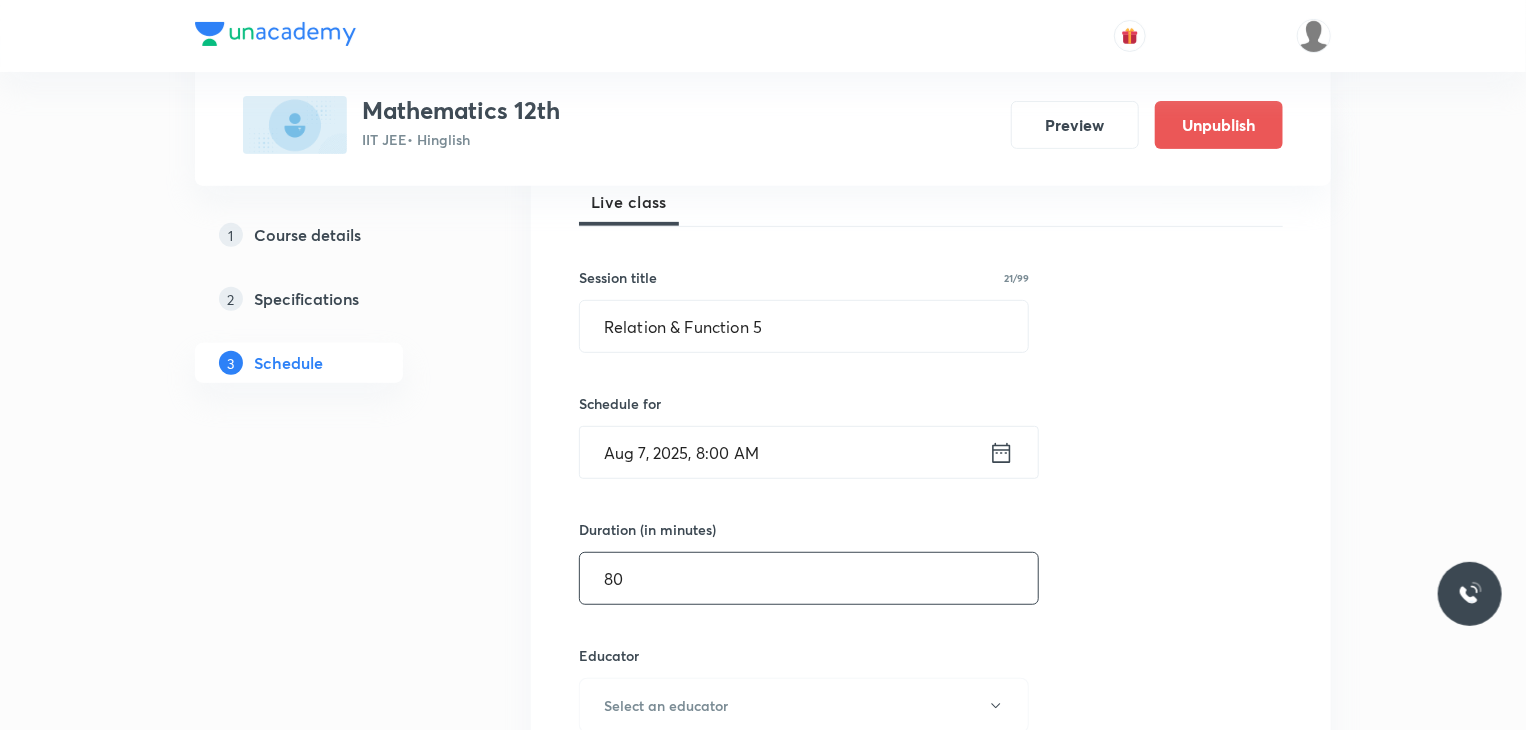 type on "80" 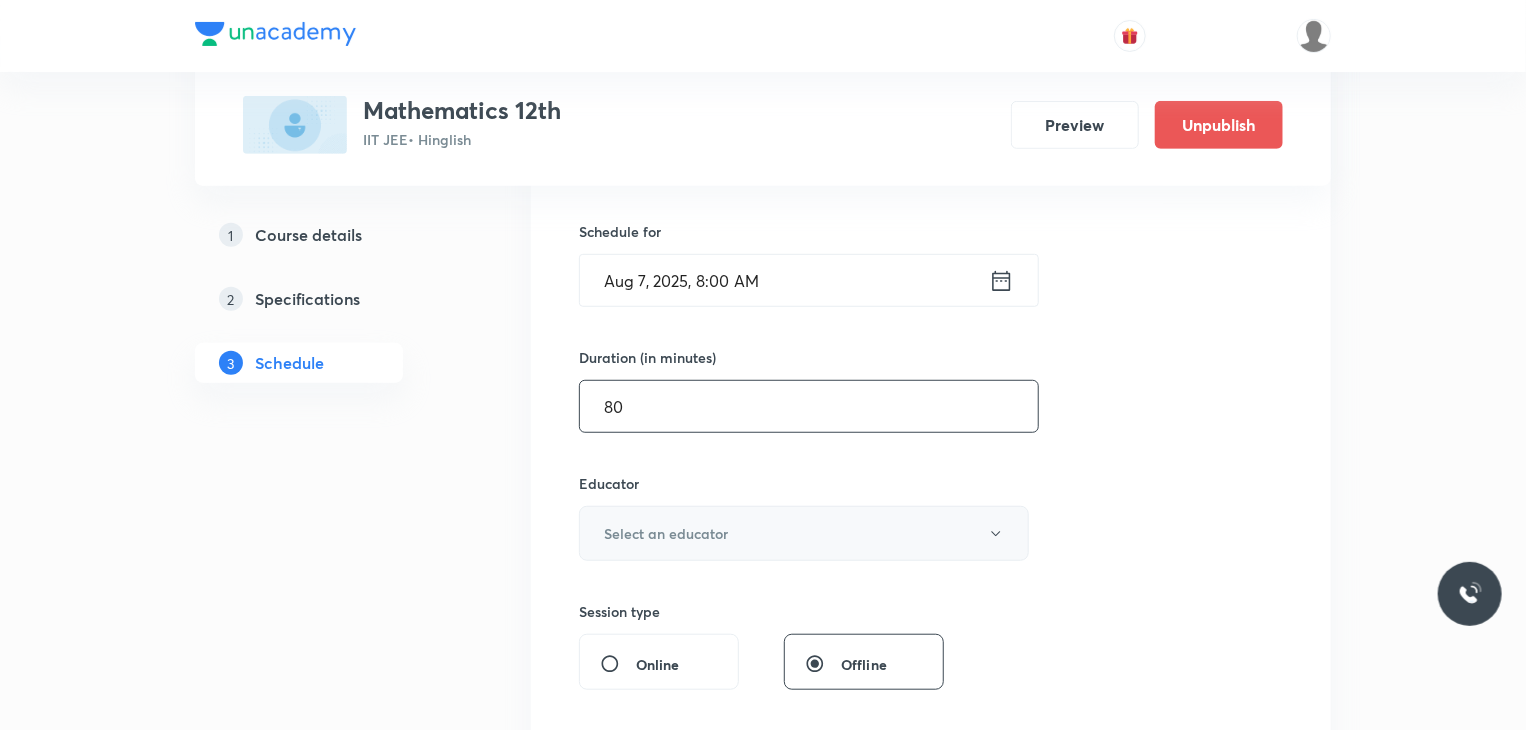 scroll, scrollTop: 500, scrollLeft: 0, axis: vertical 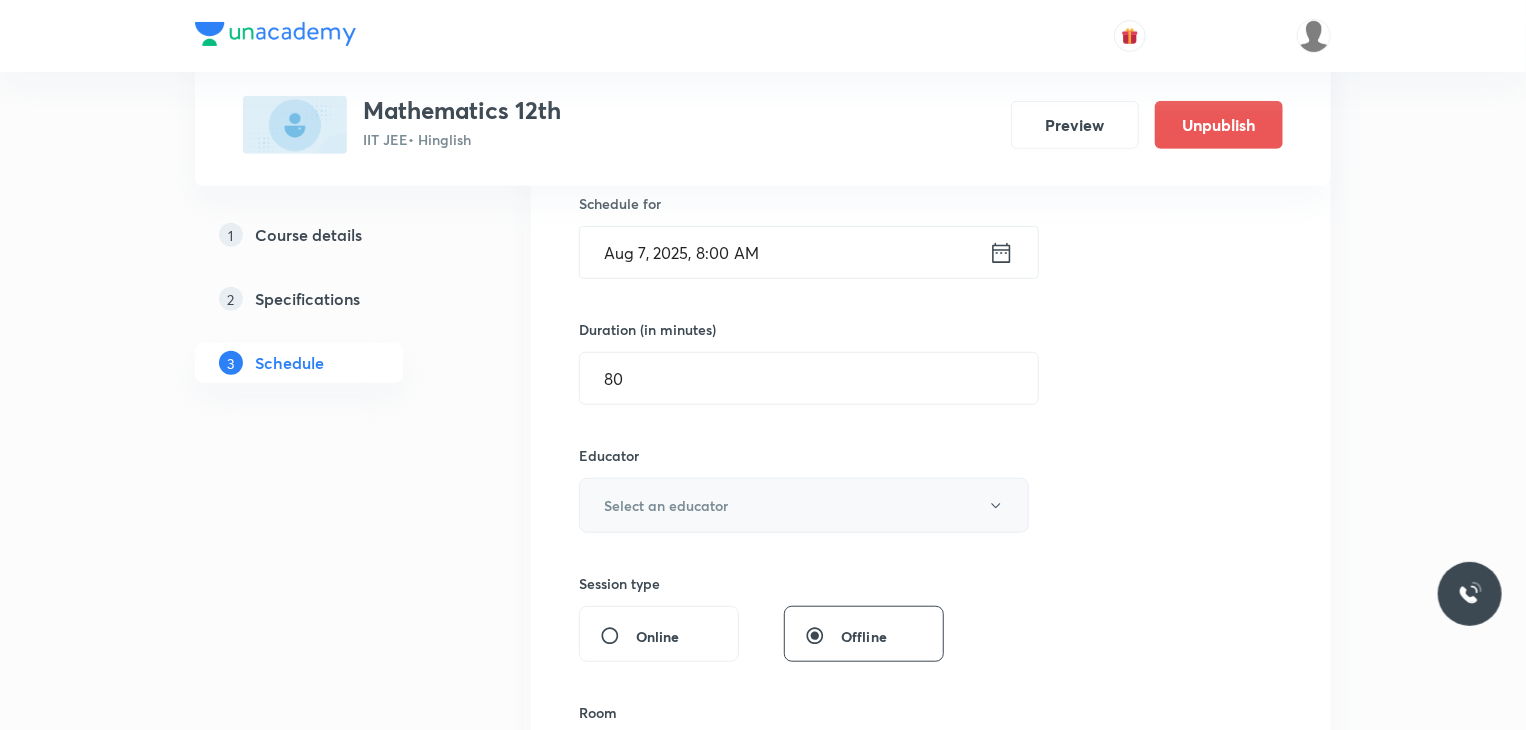 click on "Select an educator" at bounding box center [666, 505] 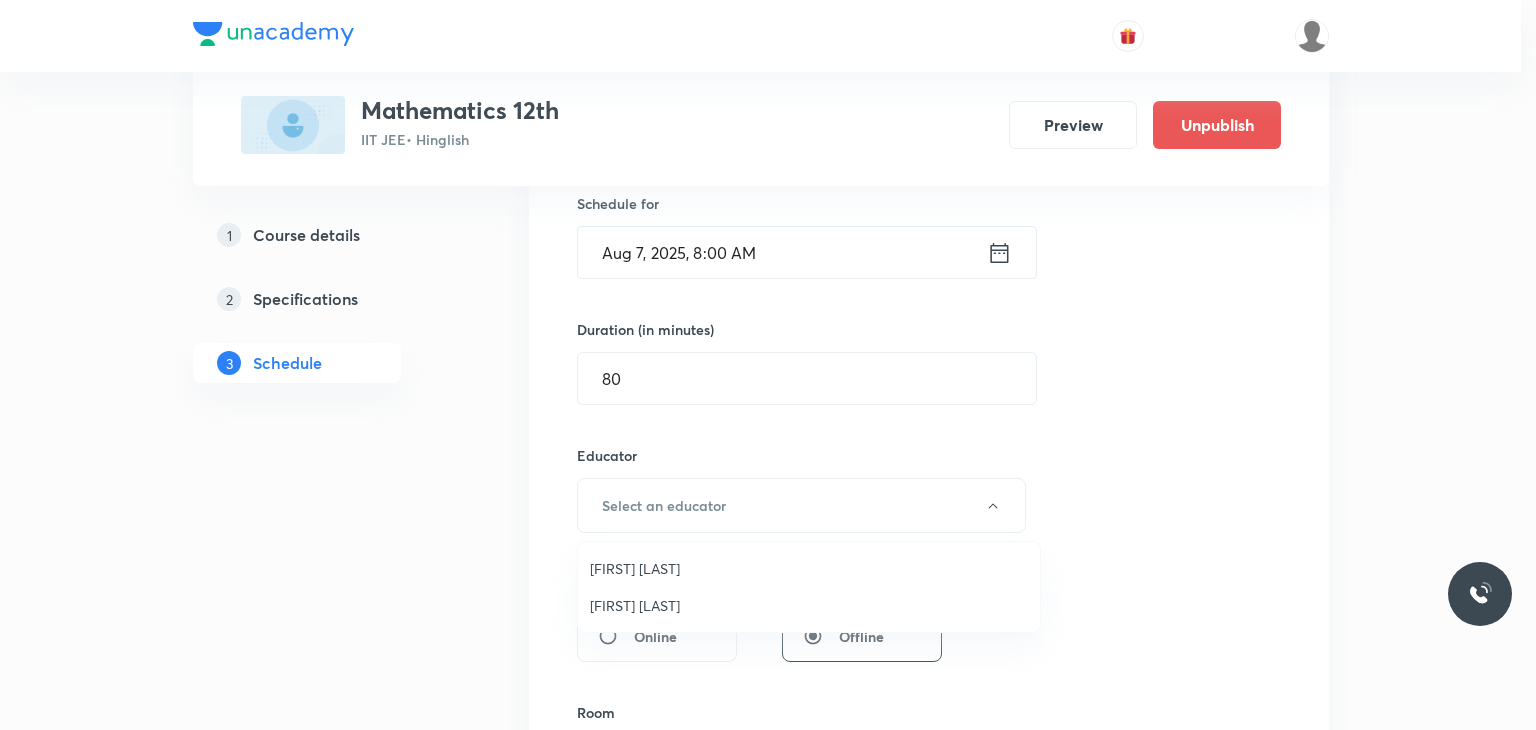 click on "Praveer Agrawal" at bounding box center [809, 605] 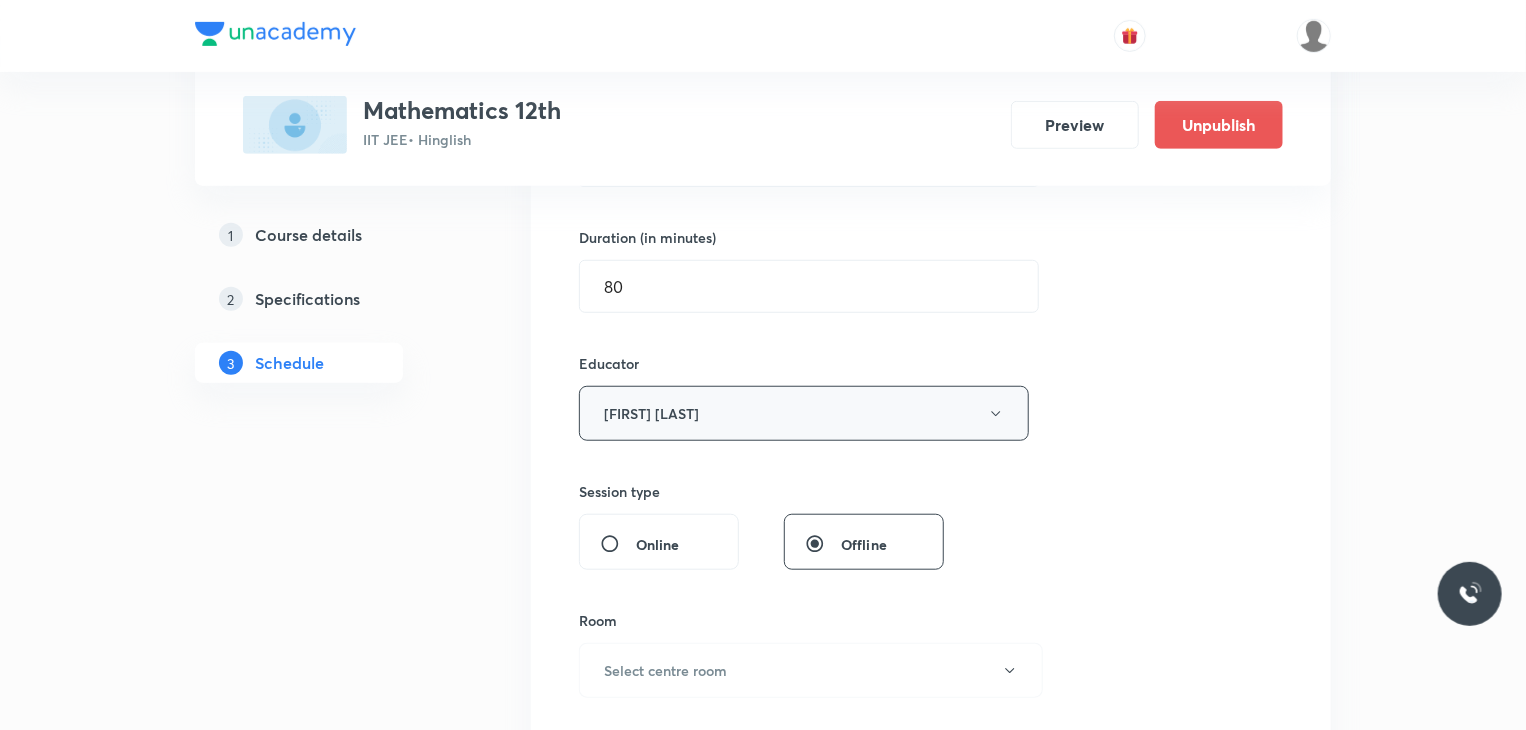 scroll, scrollTop: 700, scrollLeft: 0, axis: vertical 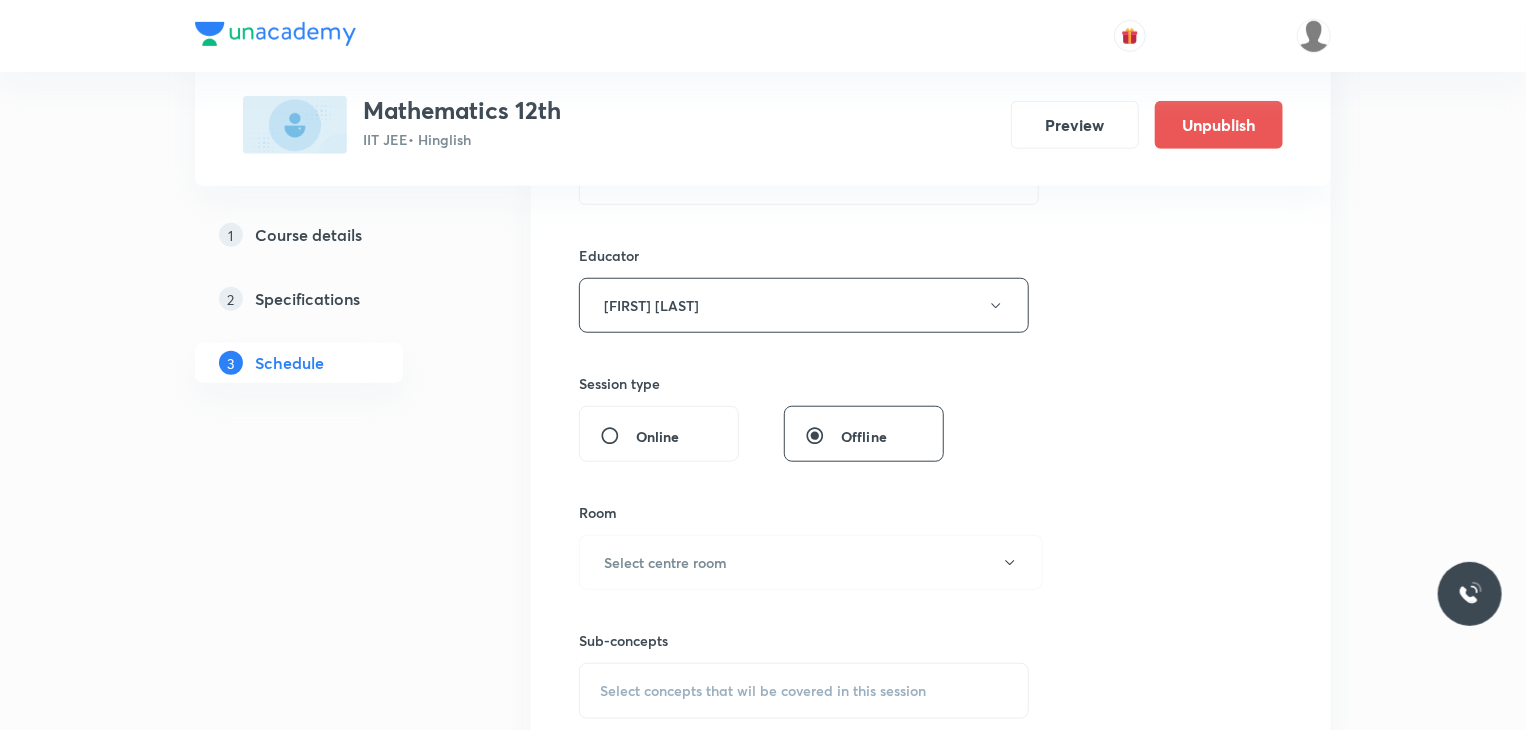 click on "Session  20 Live class Session title 21/99 Relation & Function 5 ​ Schedule for Aug 7, 2025, 8:00 AM ​ Duration (in minutes) 80 ​ Educator Praveer Agrawal   Session type Online Offline Room Select centre room Sub-concepts Select concepts that wil be covered in this session Add Cancel" at bounding box center [931, 265] 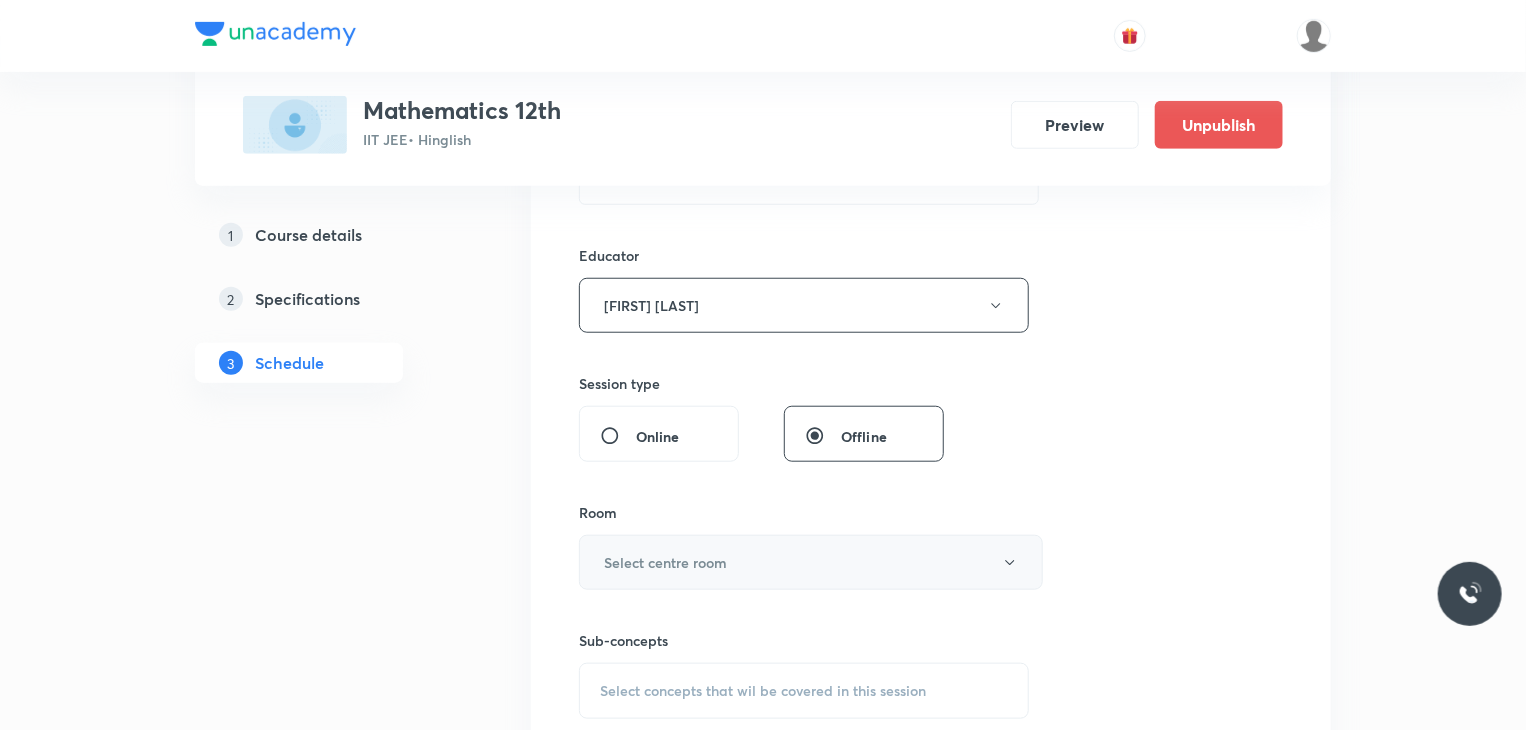 click on "Select centre room" at bounding box center [665, 562] 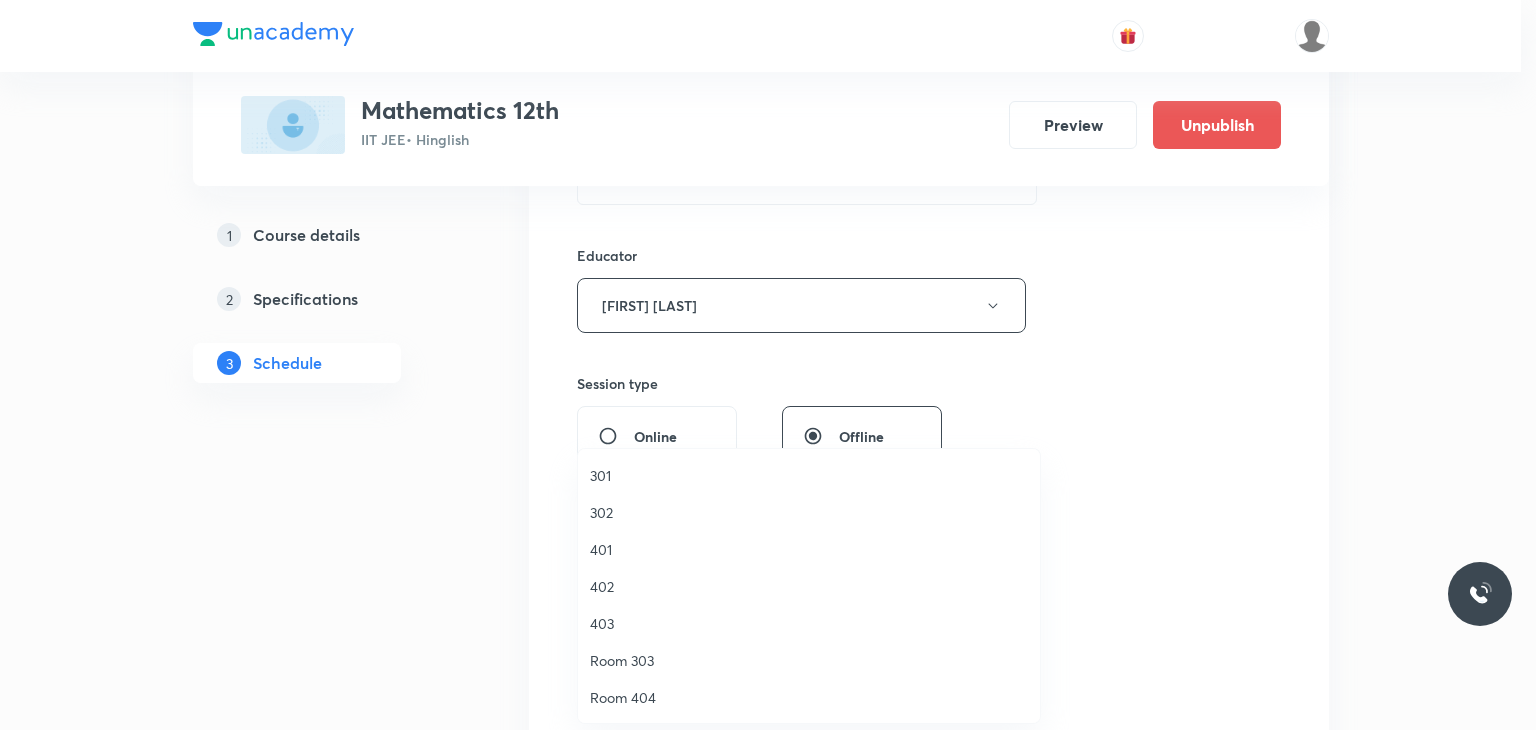 click on "302" at bounding box center [809, 512] 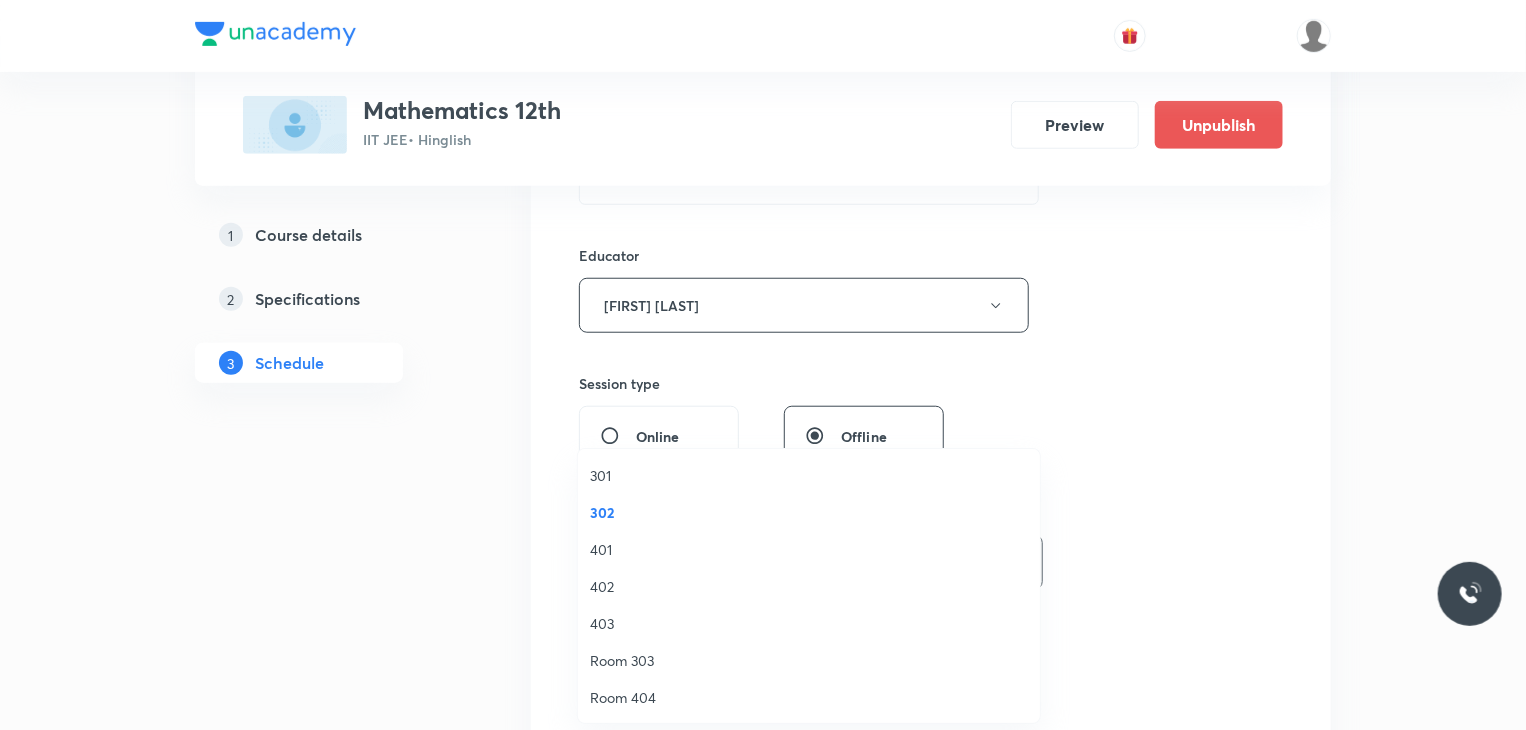 scroll, scrollTop: 0, scrollLeft: 0, axis: both 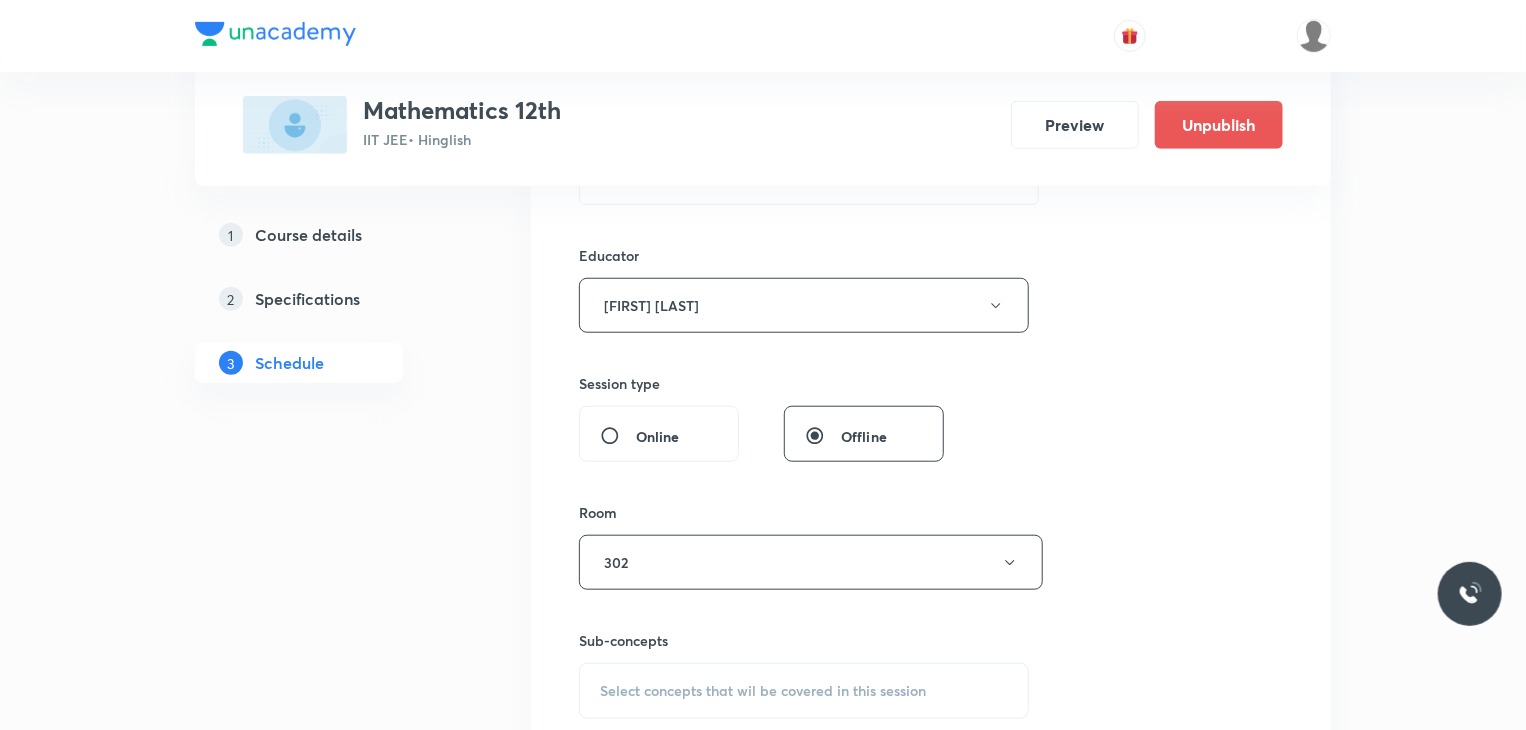drag, startPoint x: 710, startPoint y: 622, endPoint x: 720, endPoint y: 670, distance: 49.0306 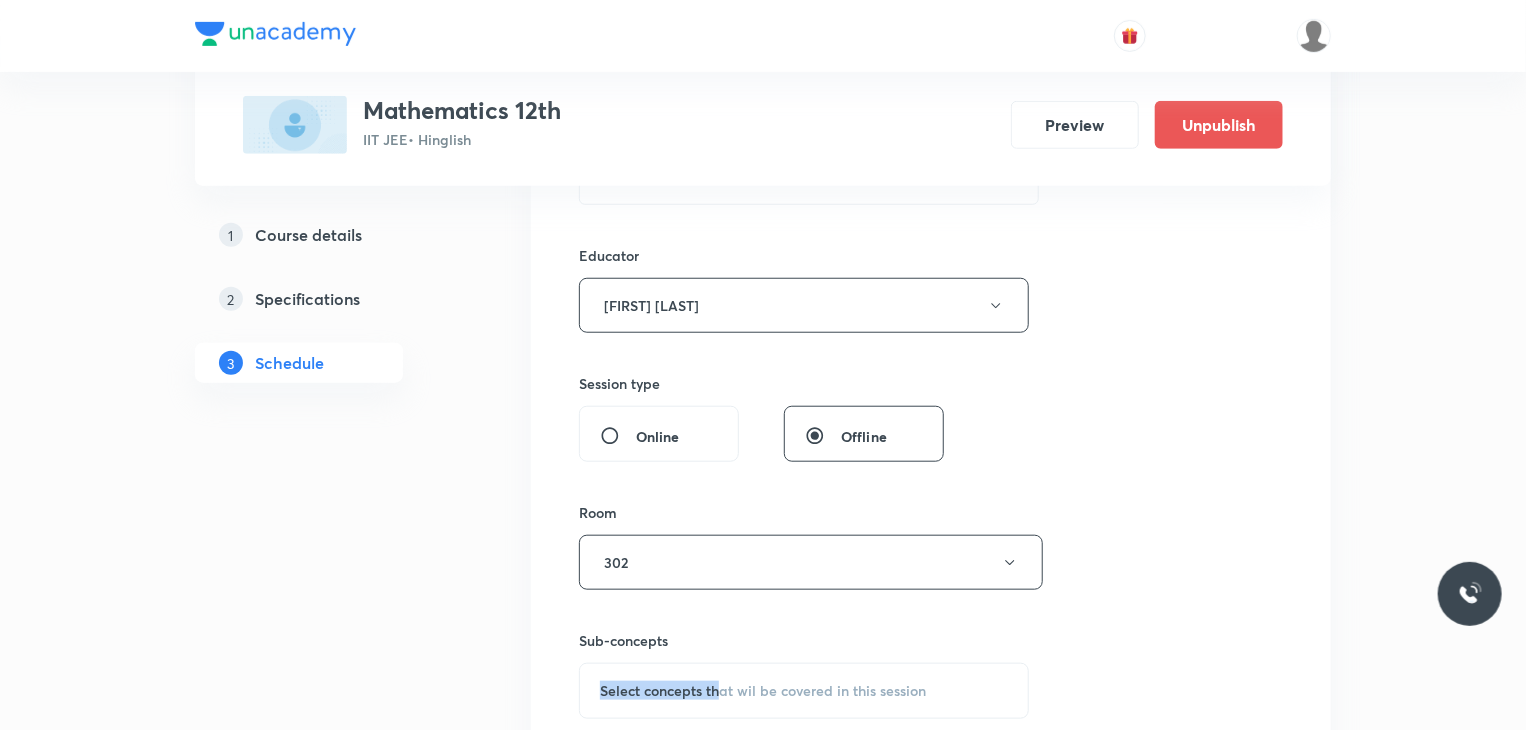 click on "Select concepts that wil be covered in this session" at bounding box center (804, 691) 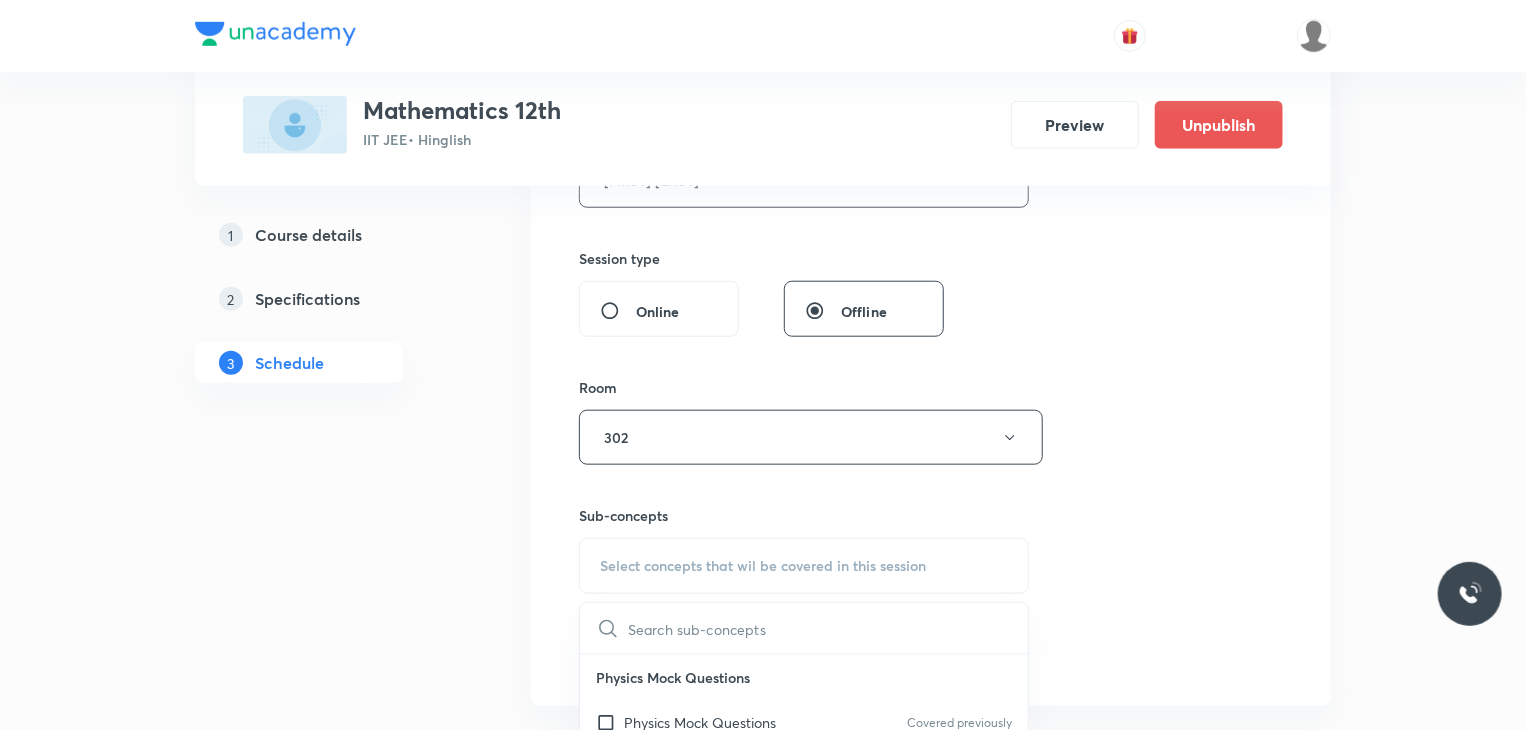scroll, scrollTop: 947, scrollLeft: 0, axis: vertical 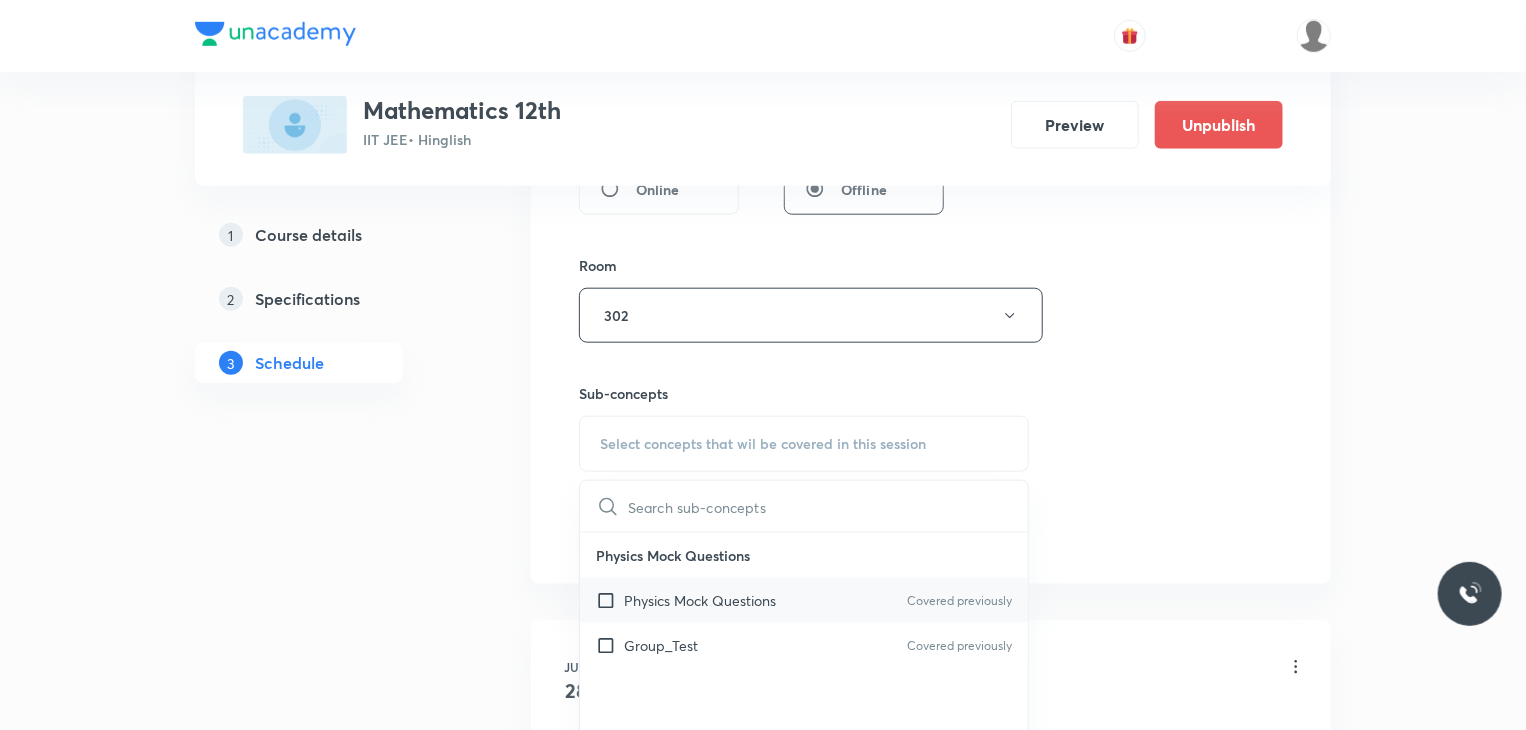 click on "Physics Mock Questions Covered previously" at bounding box center (804, 600) 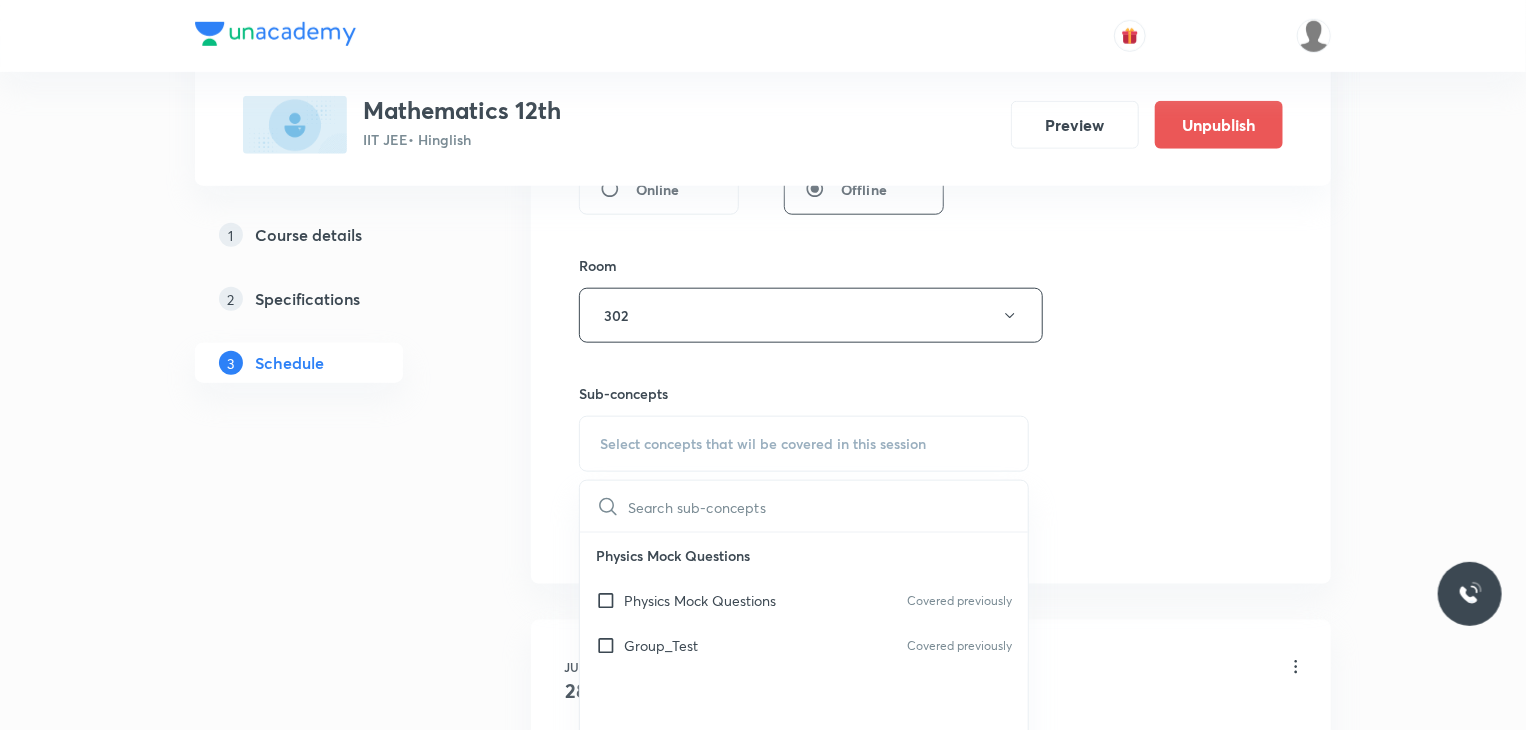 checkbox on "true" 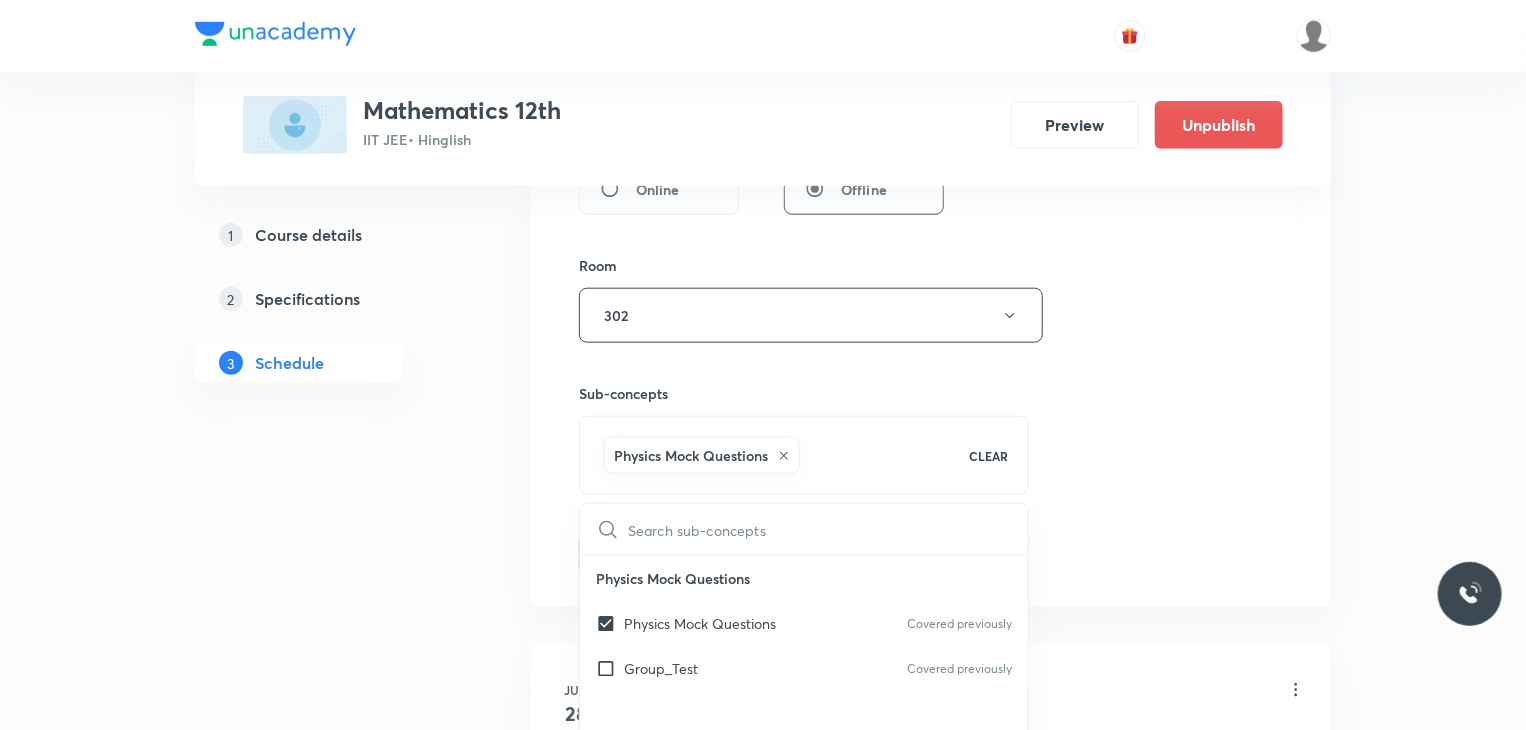 drag, startPoint x: 1385, startPoint y: 454, endPoint x: 1370, endPoint y: 449, distance: 15.811388 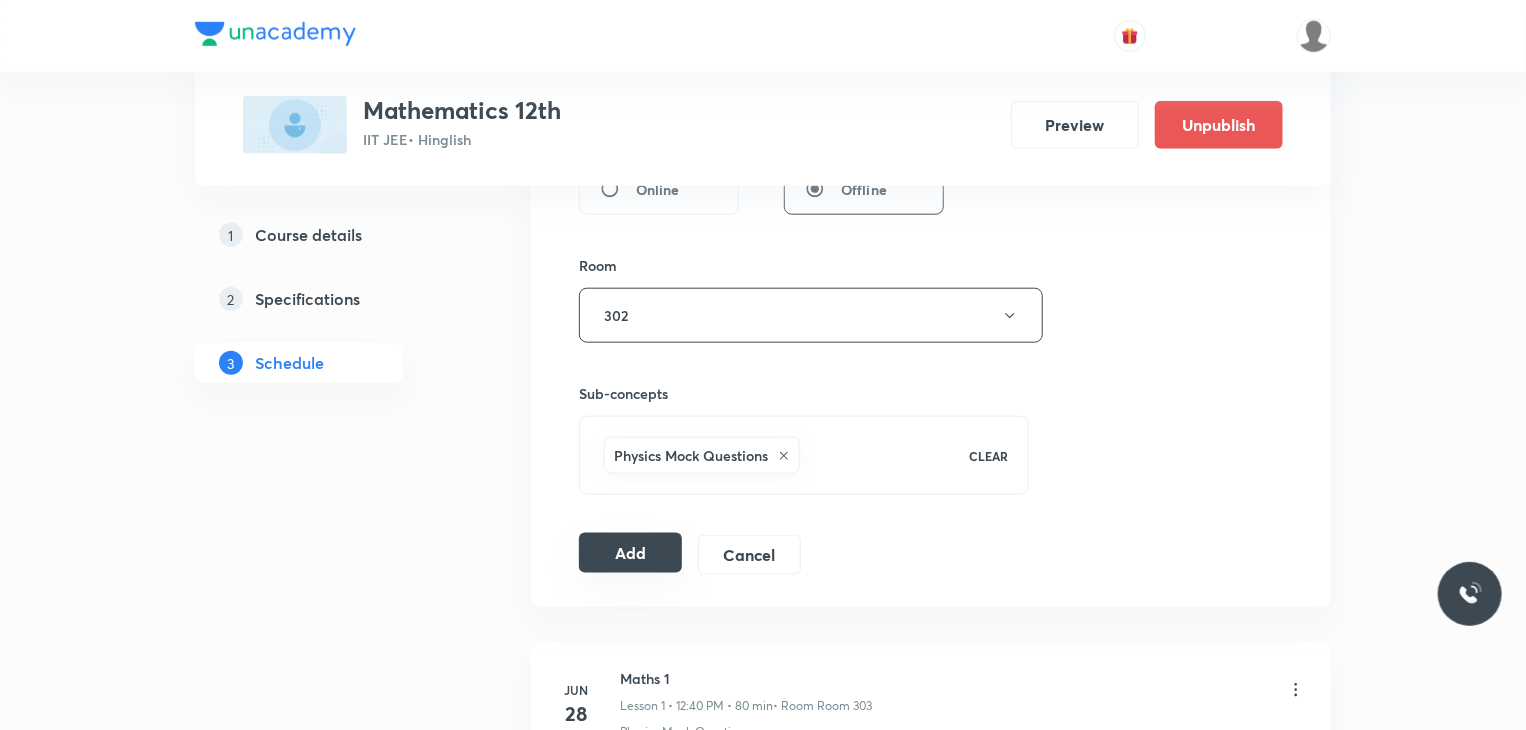click on "Add" at bounding box center [630, 553] 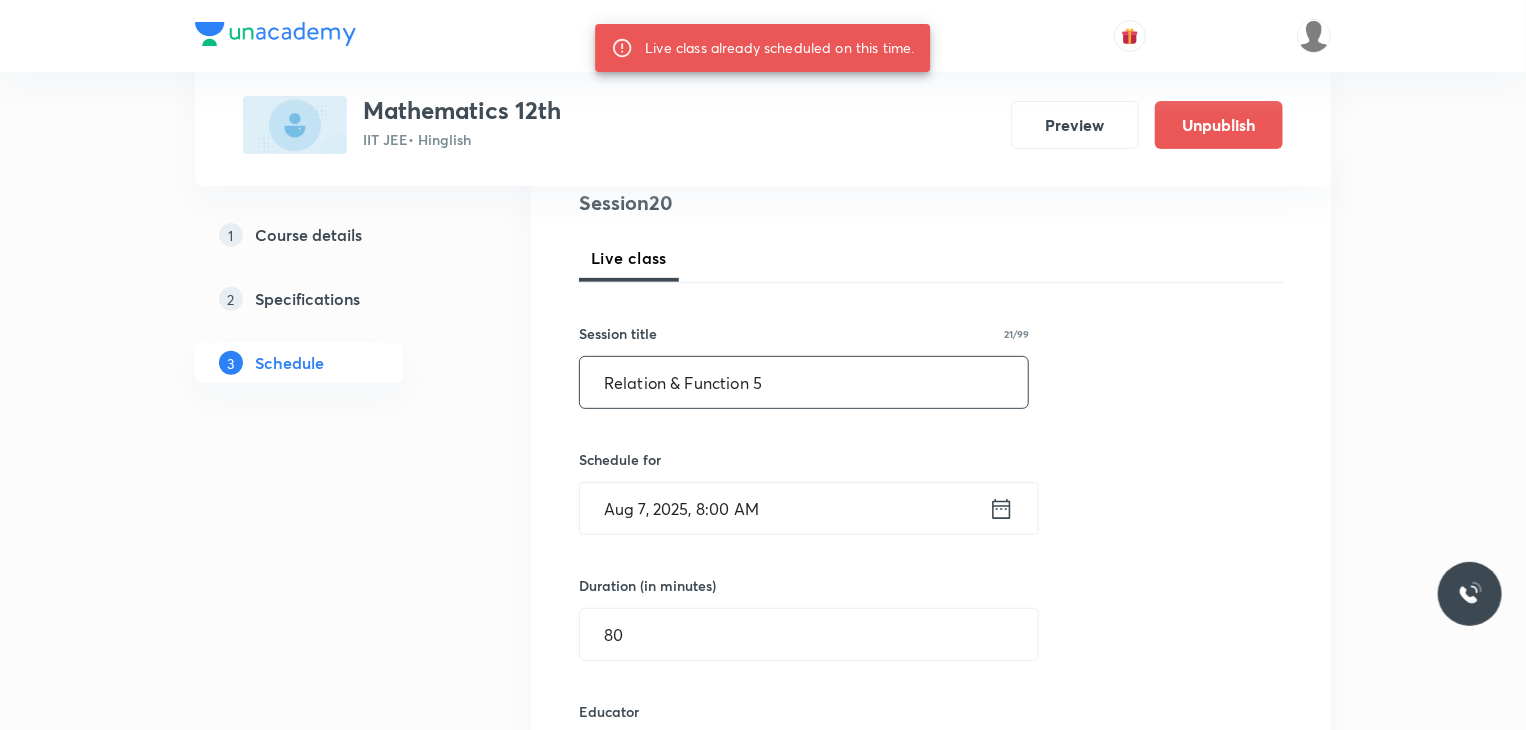 scroll, scrollTop: 147, scrollLeft: 0, axis: vertical 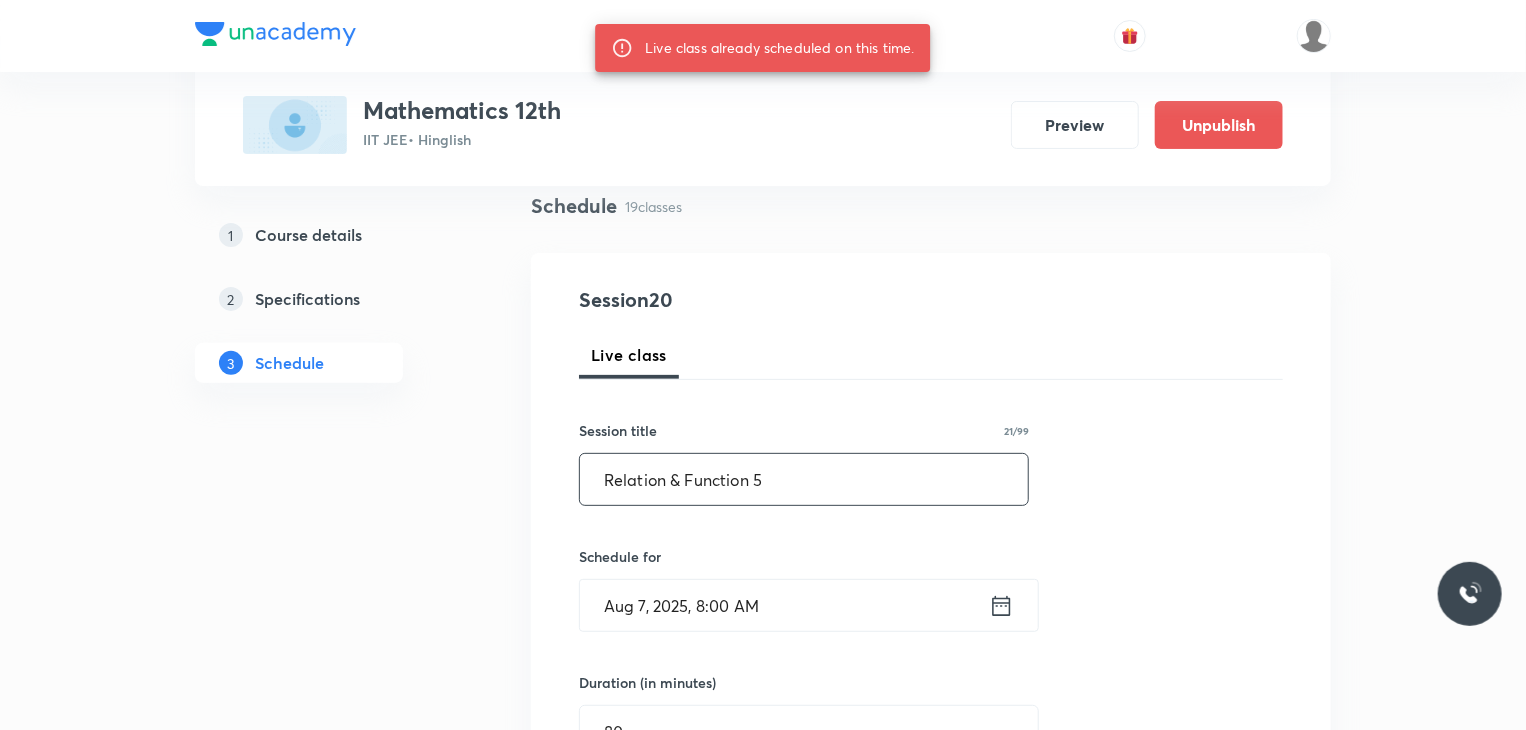 click on "Relation & Function 5" at bounding box center [804, 479] 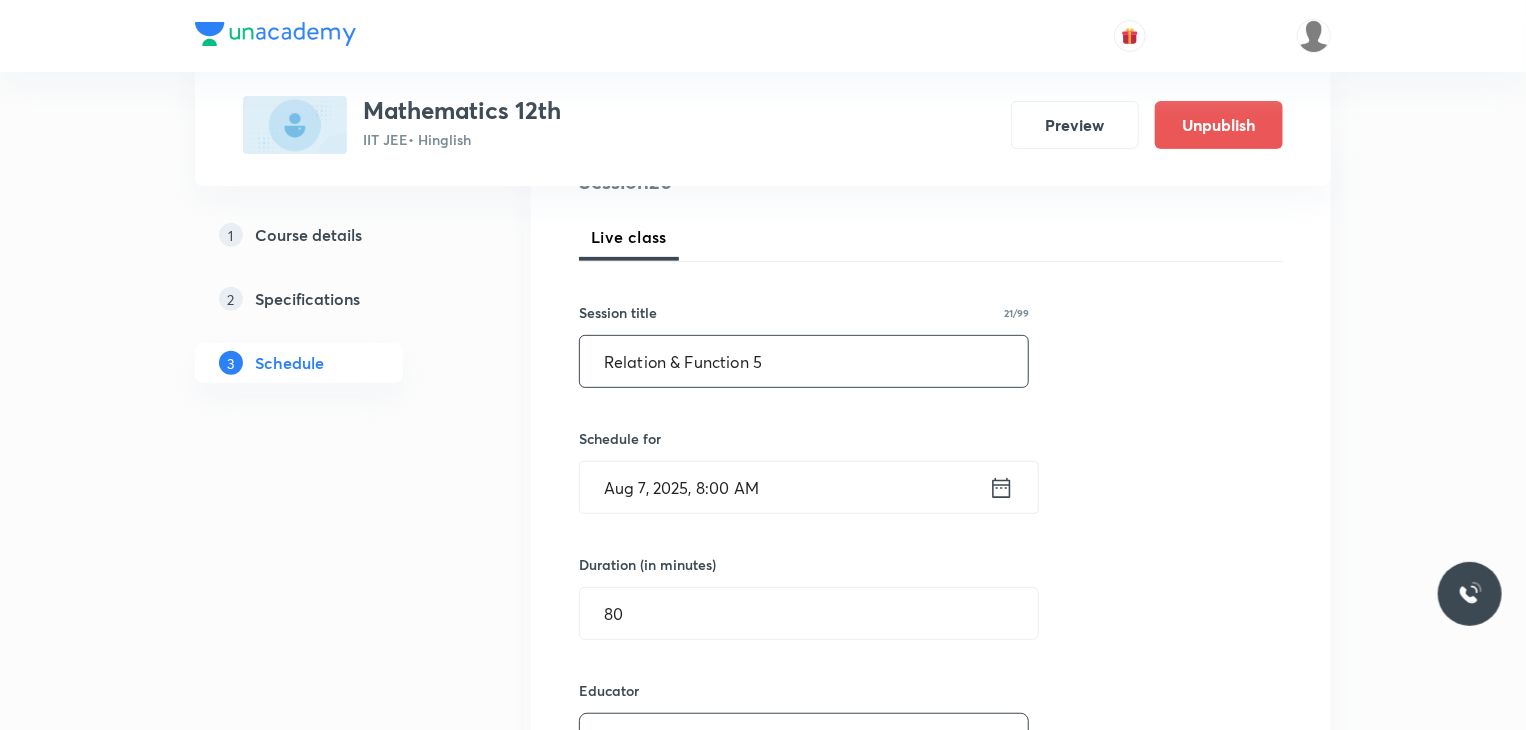 scroll, scrollTop: 300, scrollLeft: 0, axis: vertical 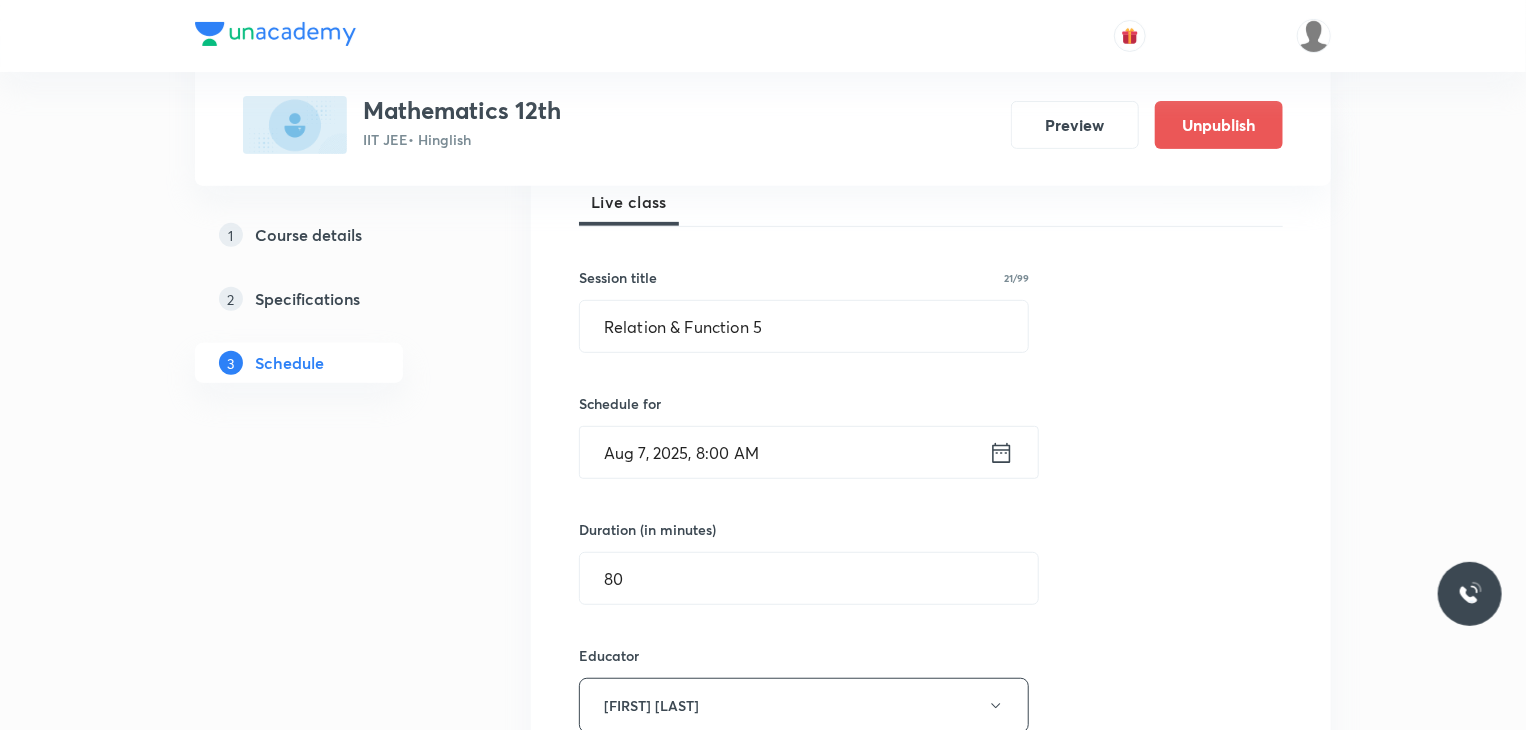 click on "Aug 7, 2025, 8:00 AM" at bounding box center (784, 452) 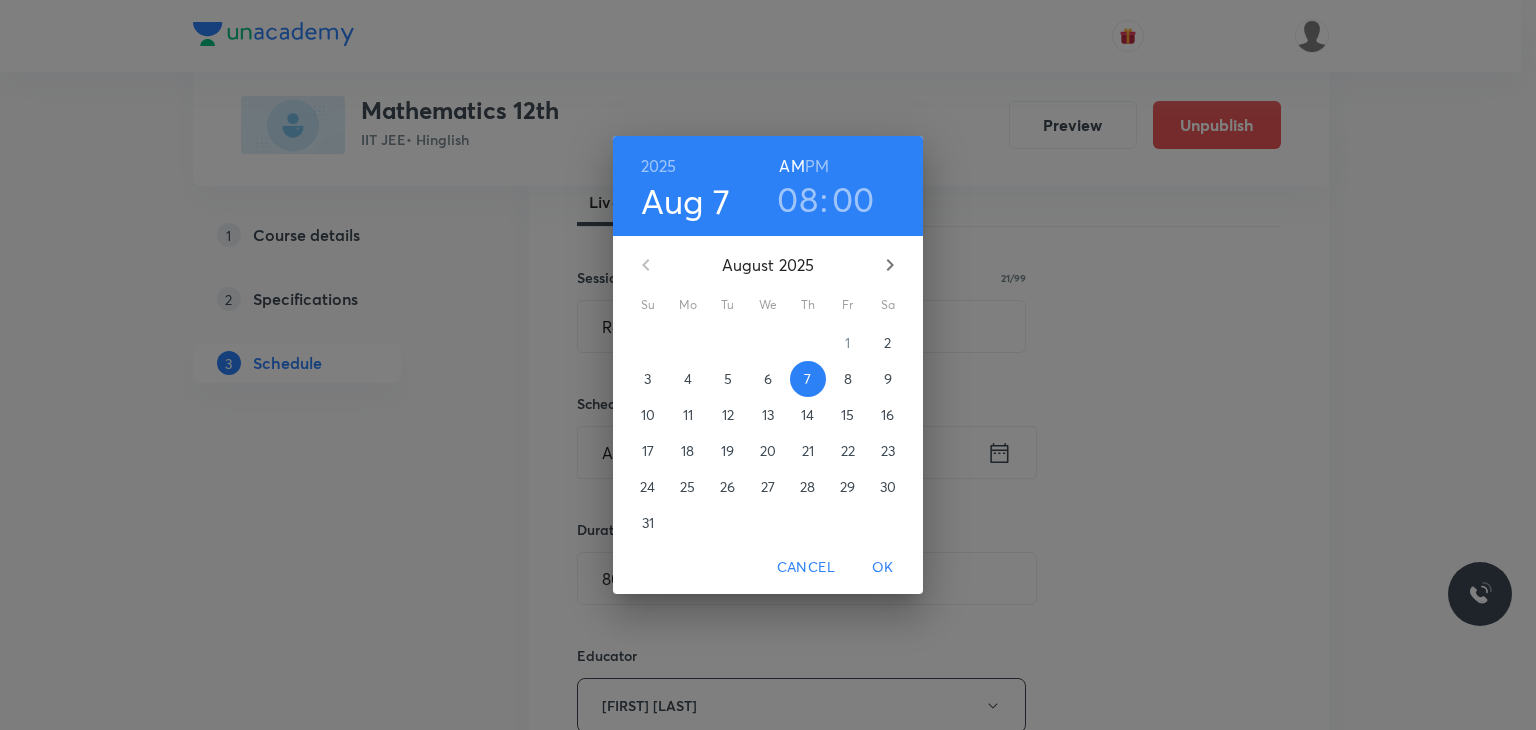 click on "1" at bounding box center [848, 343] 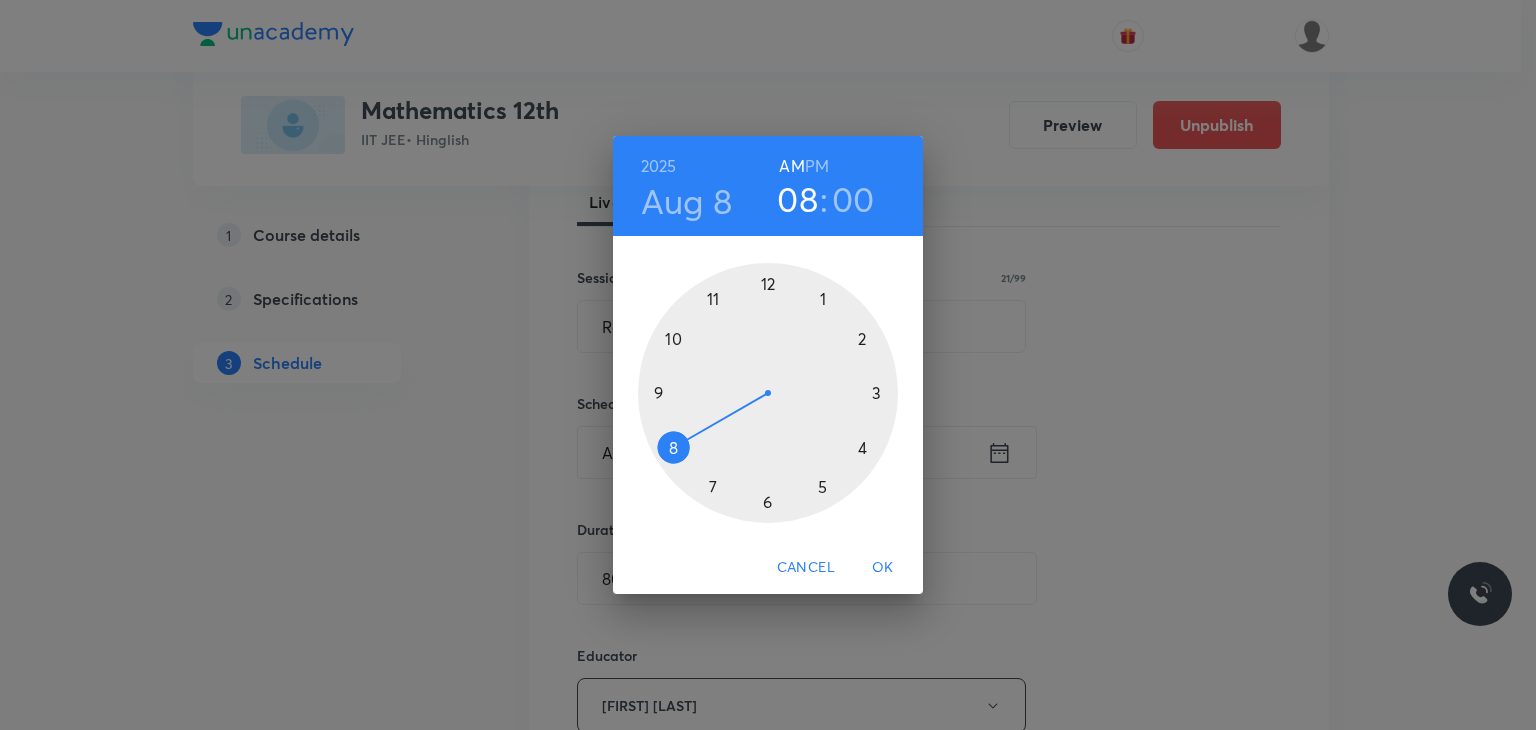 drag, startPoint x: 734, startPoint y: 322, endPoint x: 730, endPoint y: 306, distance: 16.492422 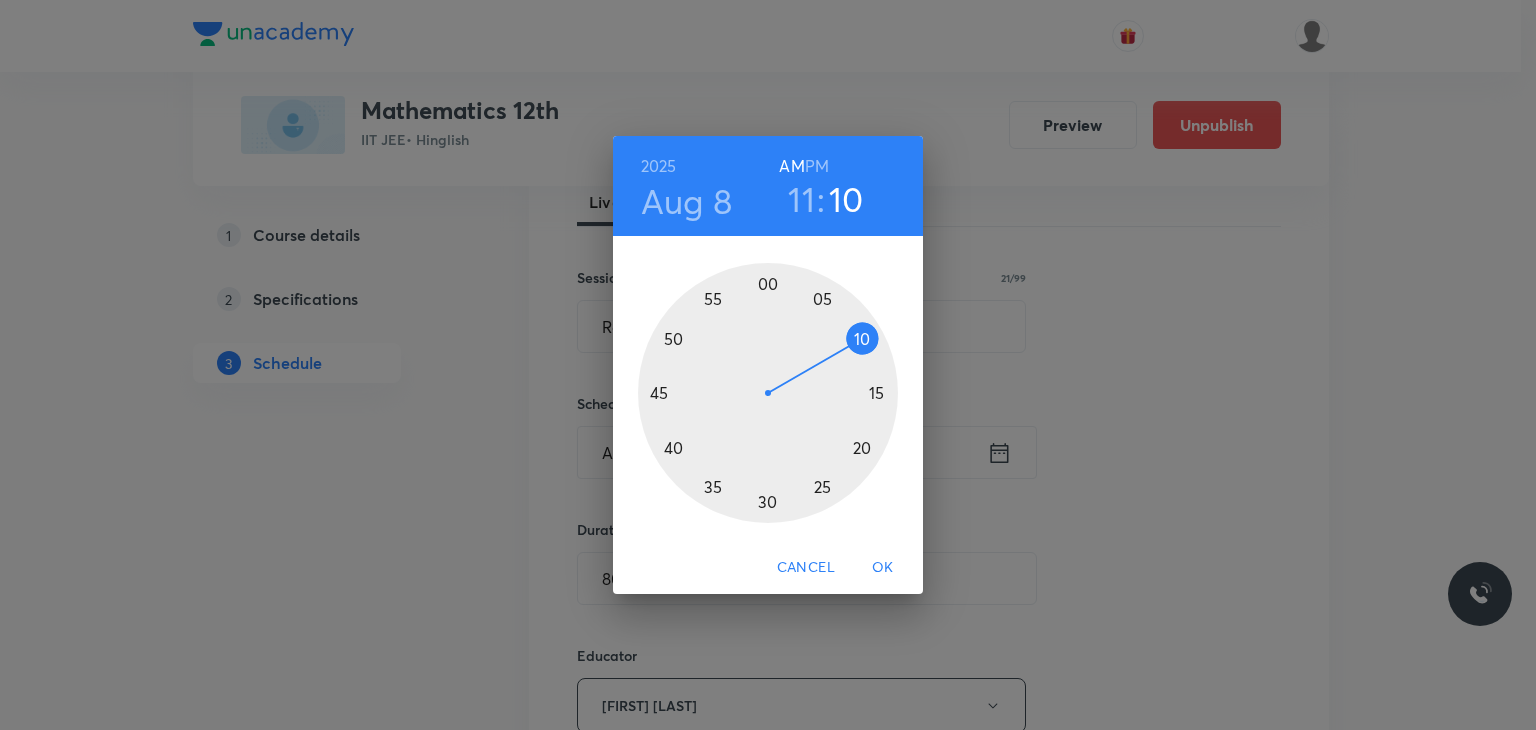 drag, startPoint x: 844, startPoint y: 332, endPoint x: 866, endPoint y: 337, distance: 22.561028 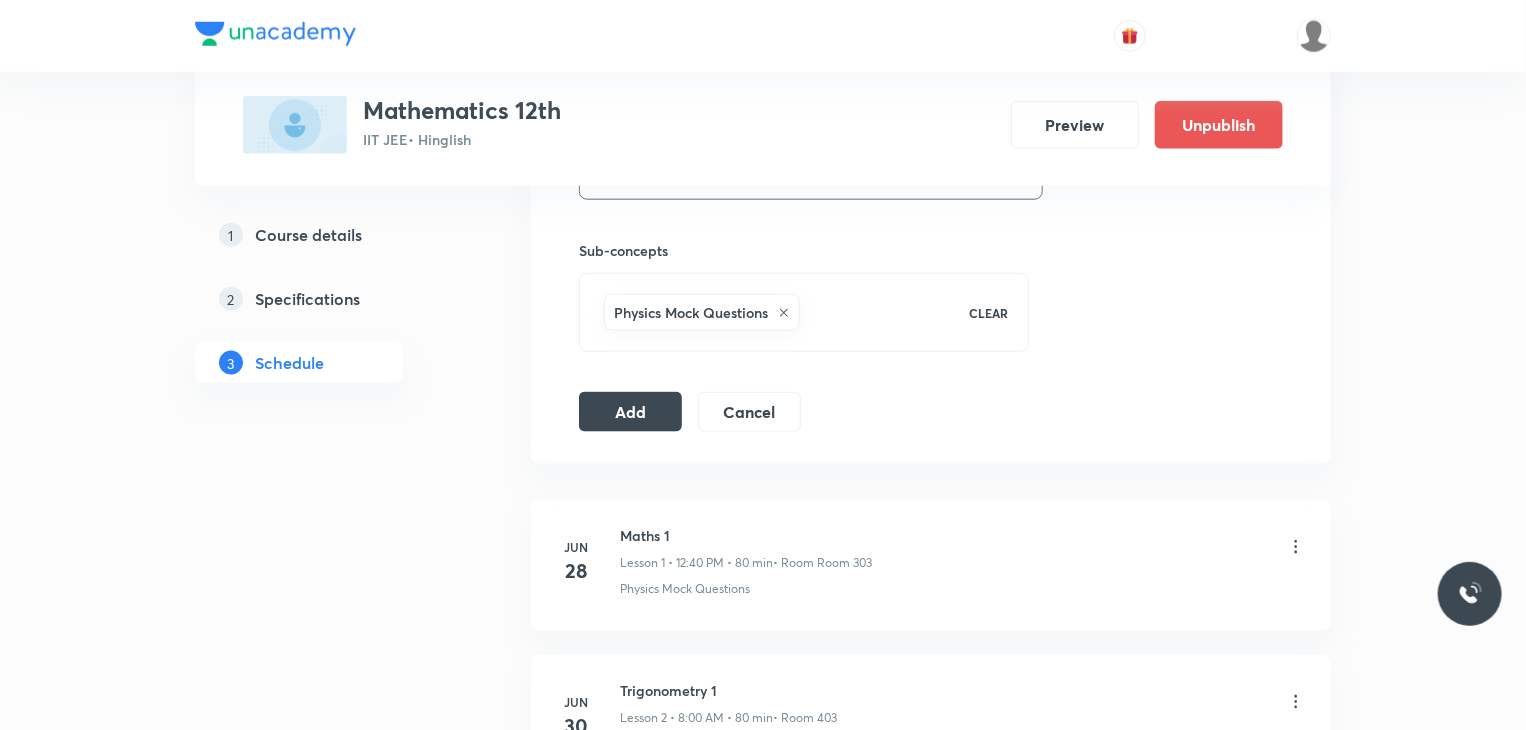 scroll, scrollTop: 1100, scrollLeft: 0, axis: vertical 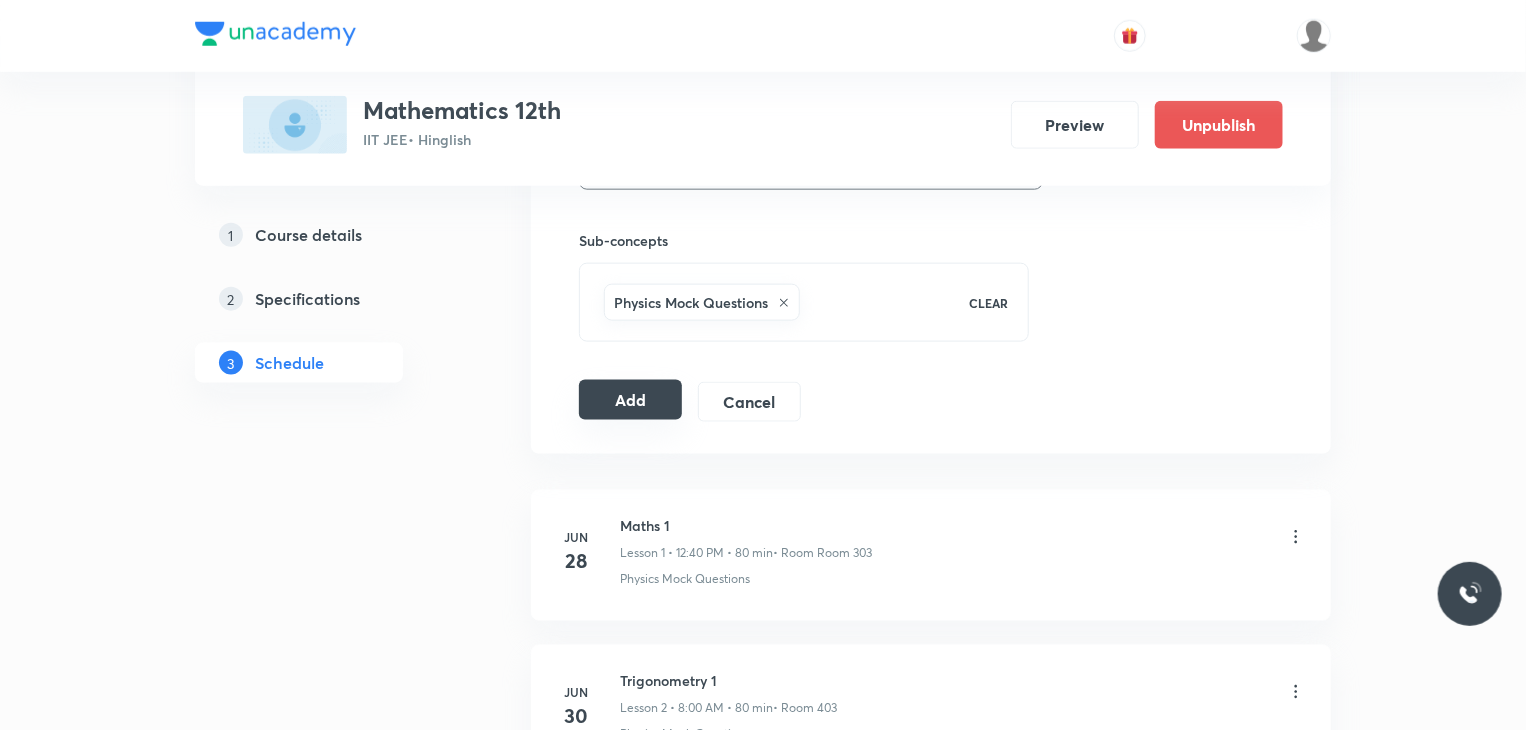 click on "Add" at bounding box center (630, 400) 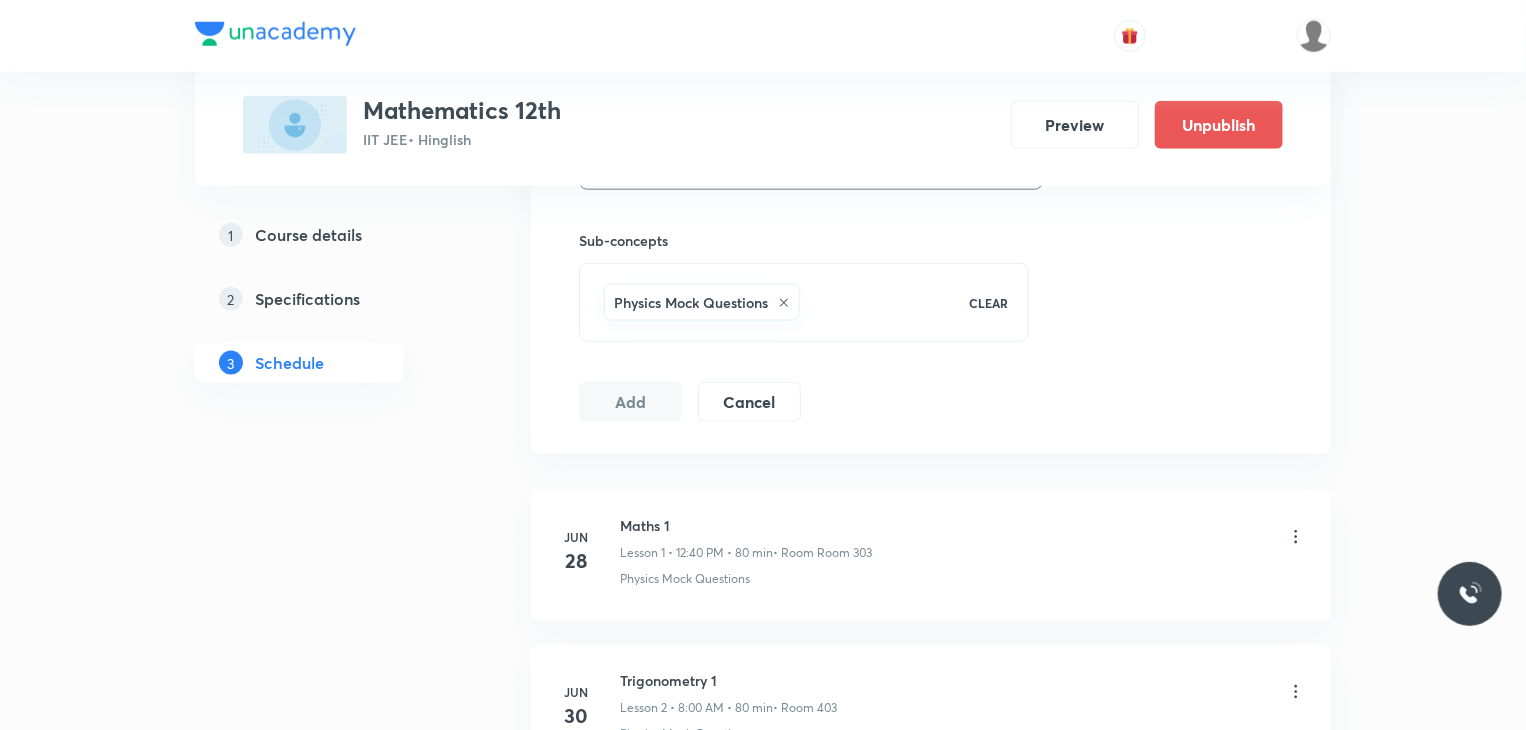 scroll, scrollTop: 3959, scrollLeft: 0, axis: vertical 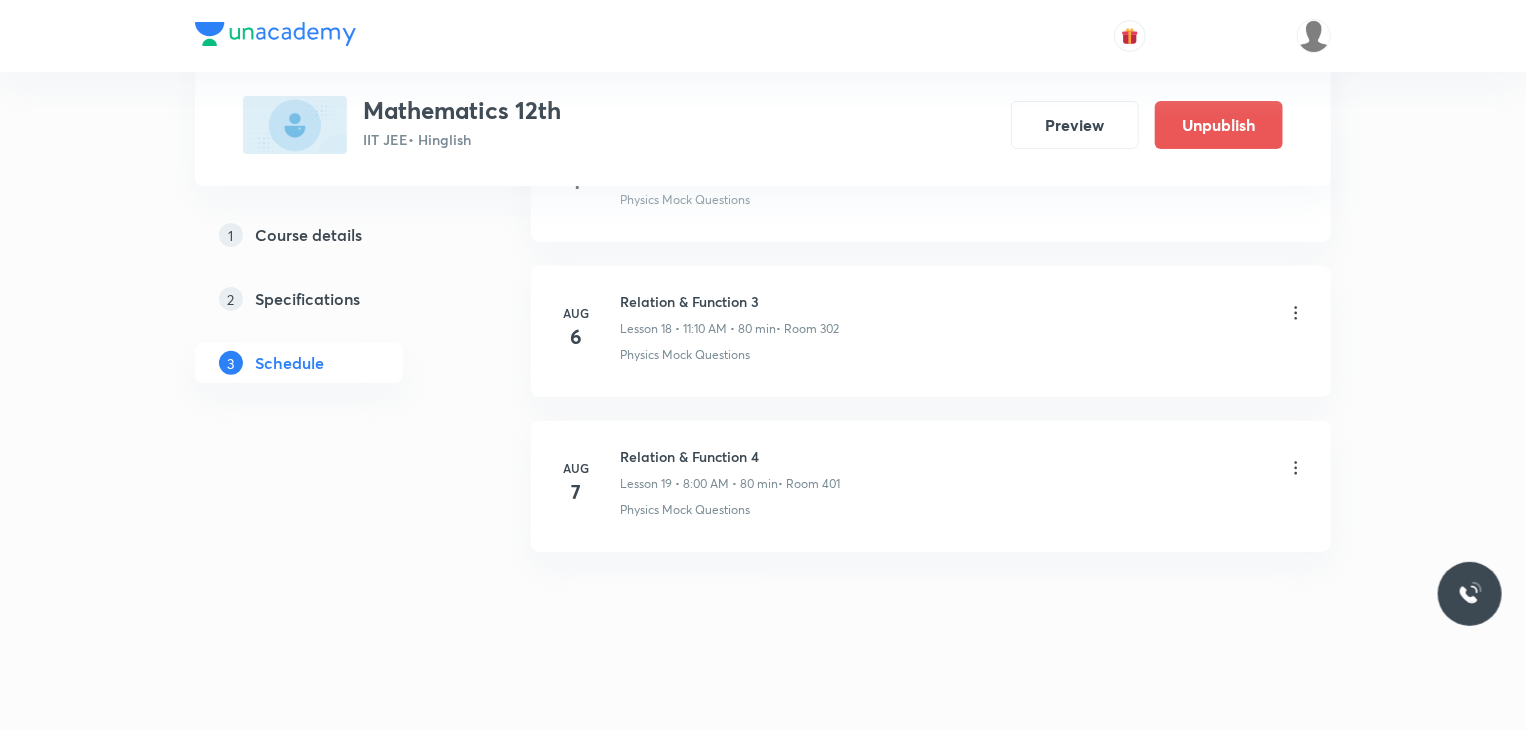 type 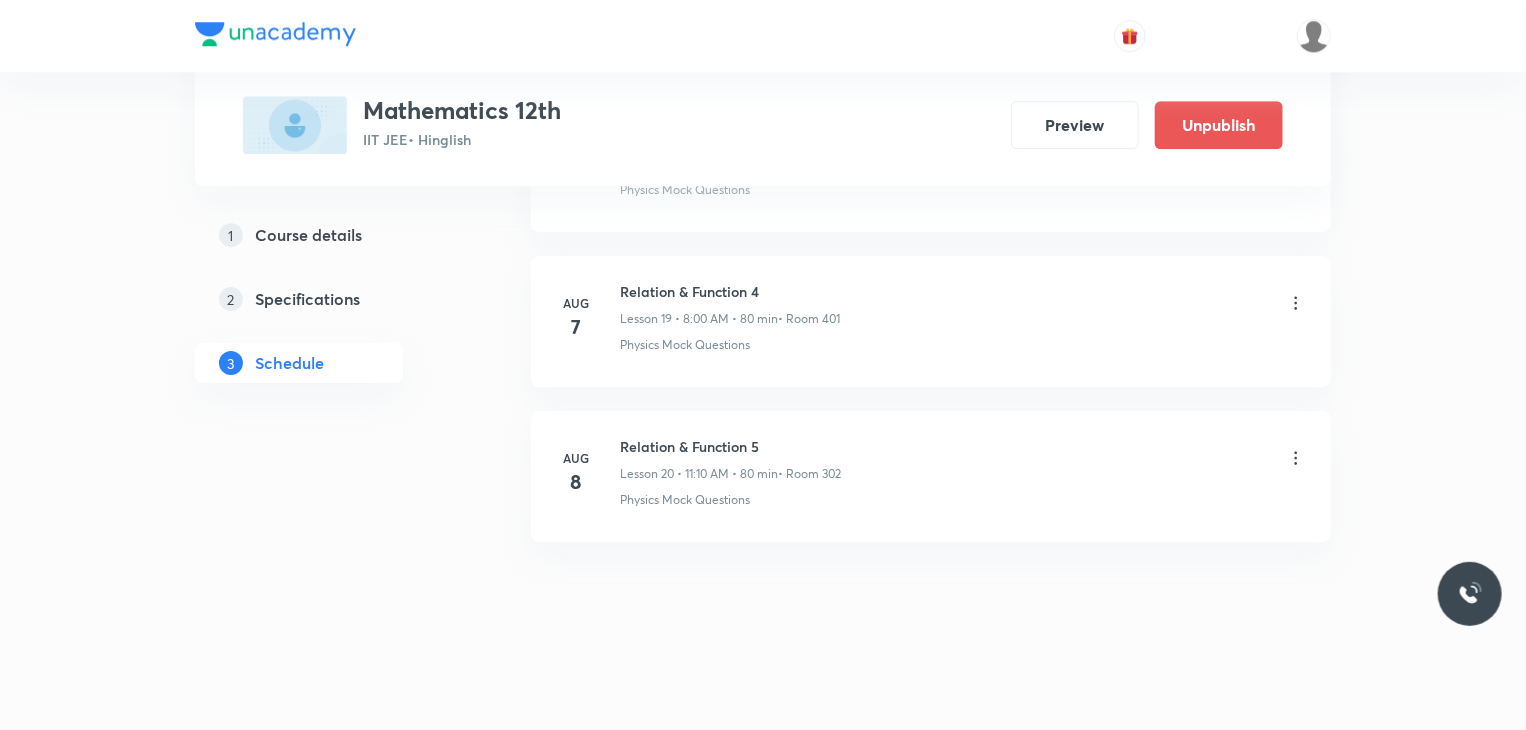 scroll, scrollTop: 2892, scrollLeft: 0, axis: vertical 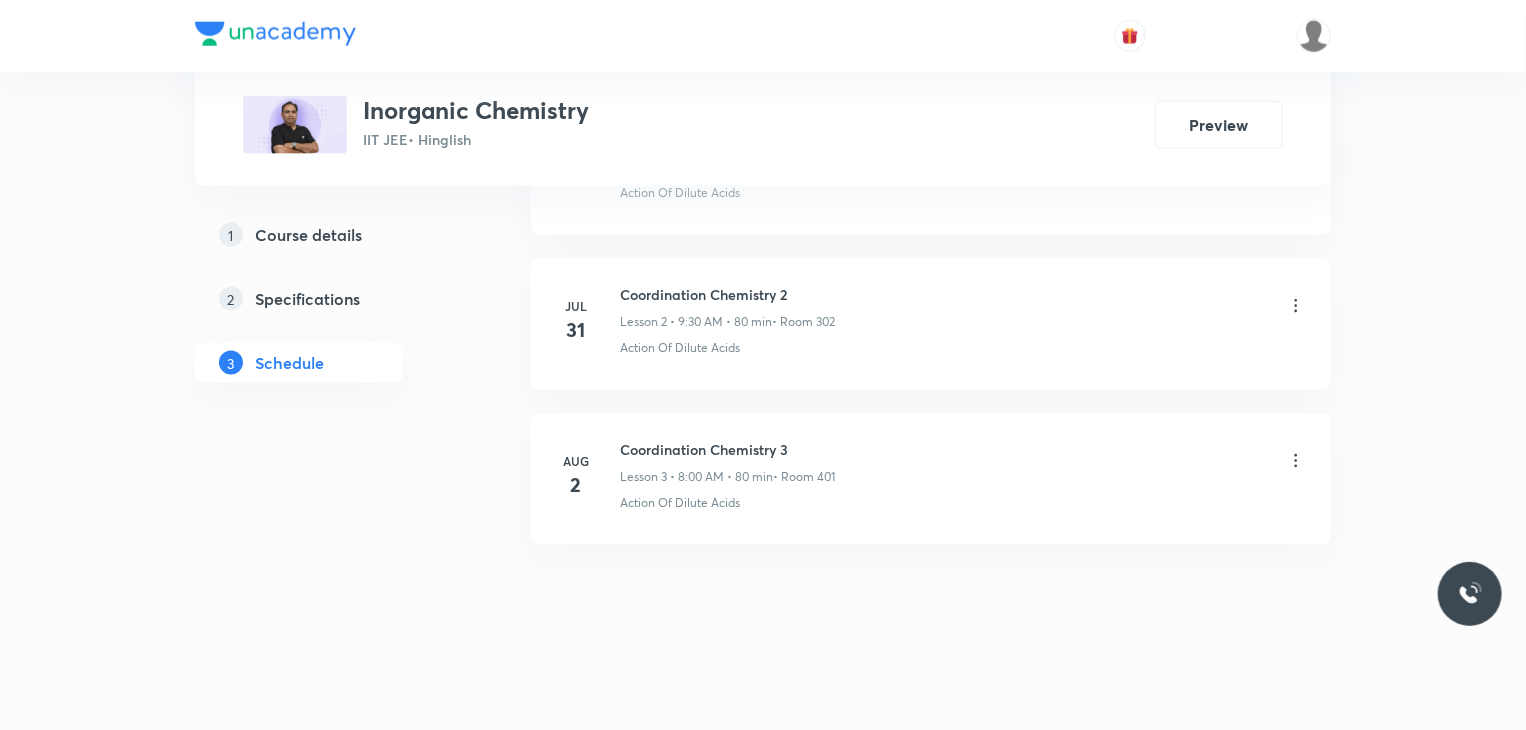 click on "Coordination Chemistry 3" at bounding box center [727, 449] 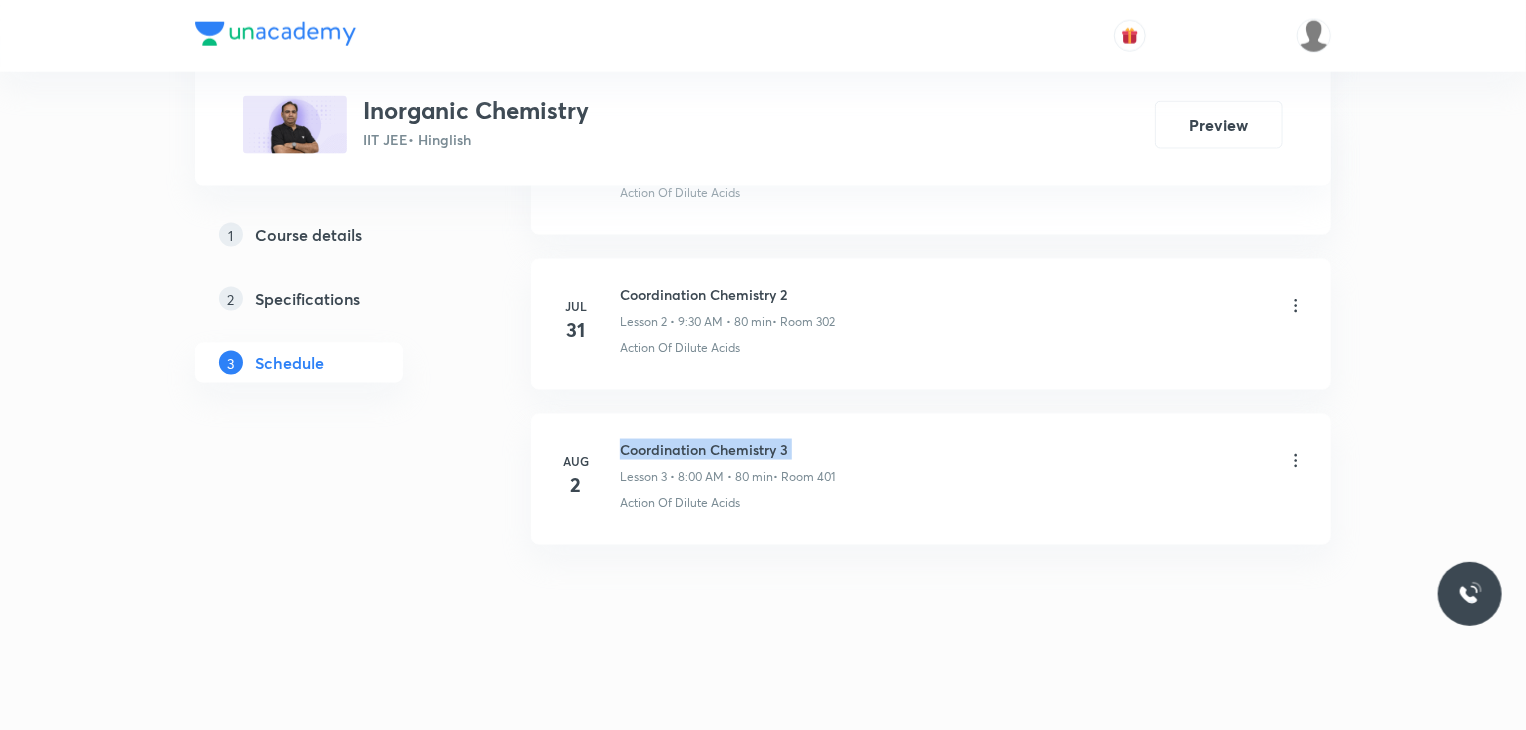 click on "Coordination Chemistry 3" at bounding box center (727, 449) 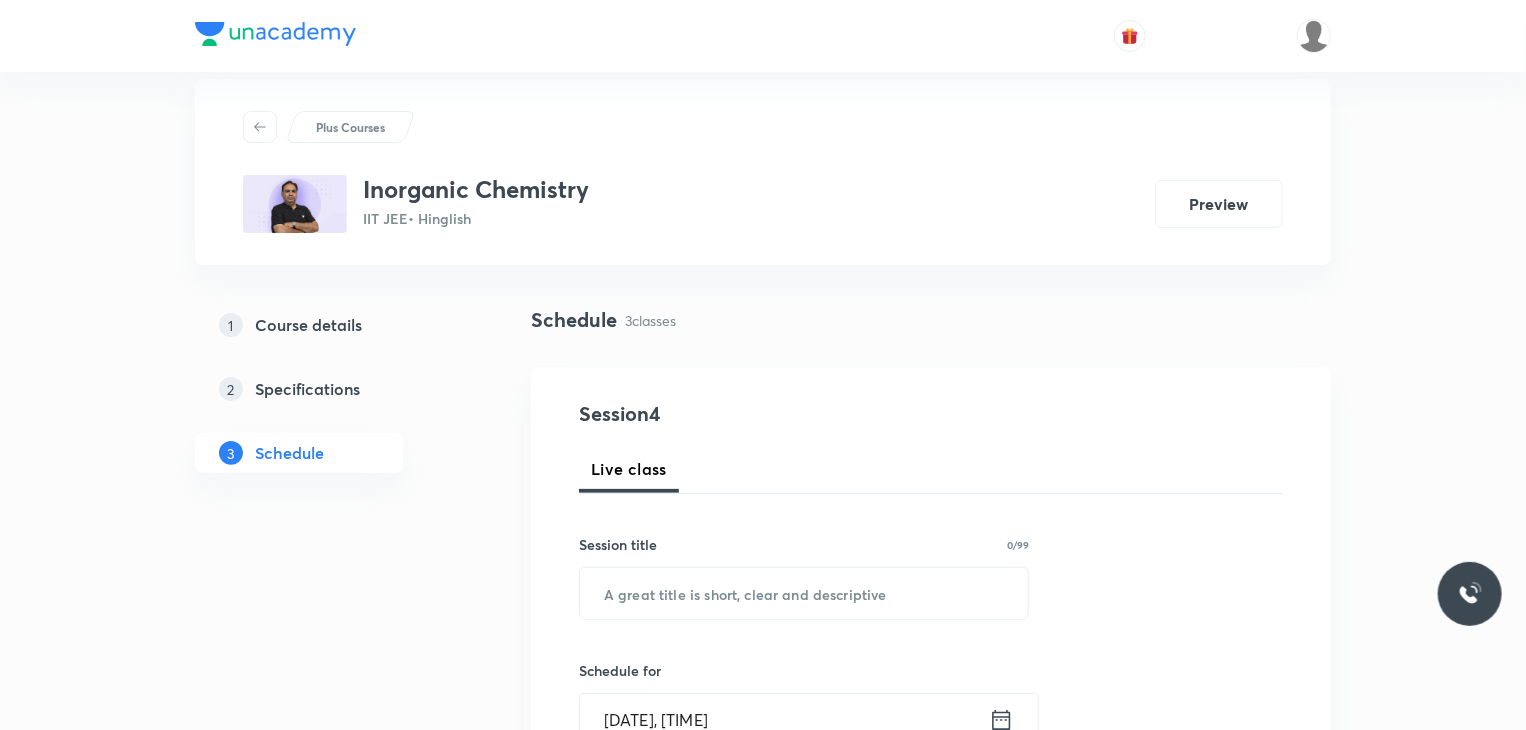 scroll, scrollTop: 0, scrollLeft: 0, axis: both 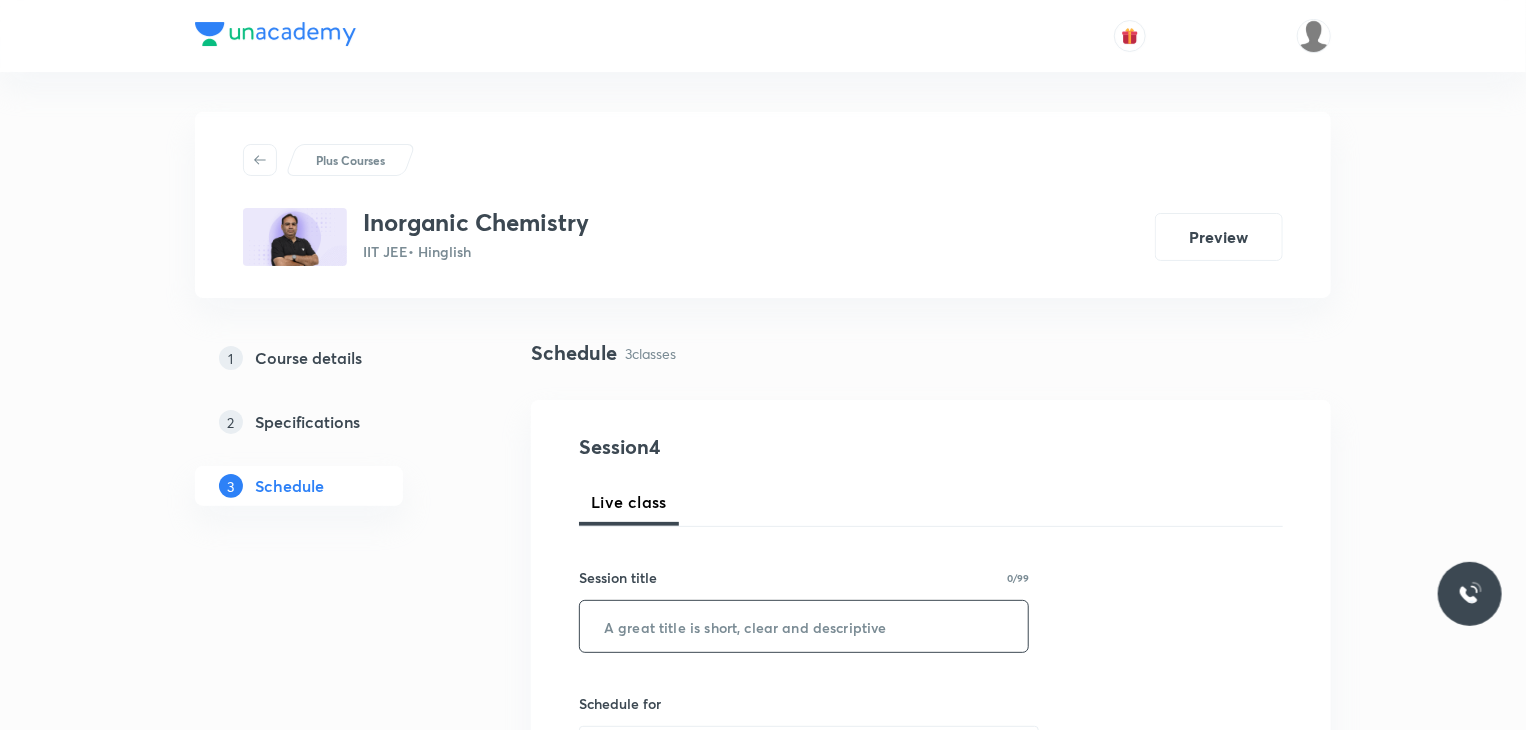 click at bounding box center (804, 626) 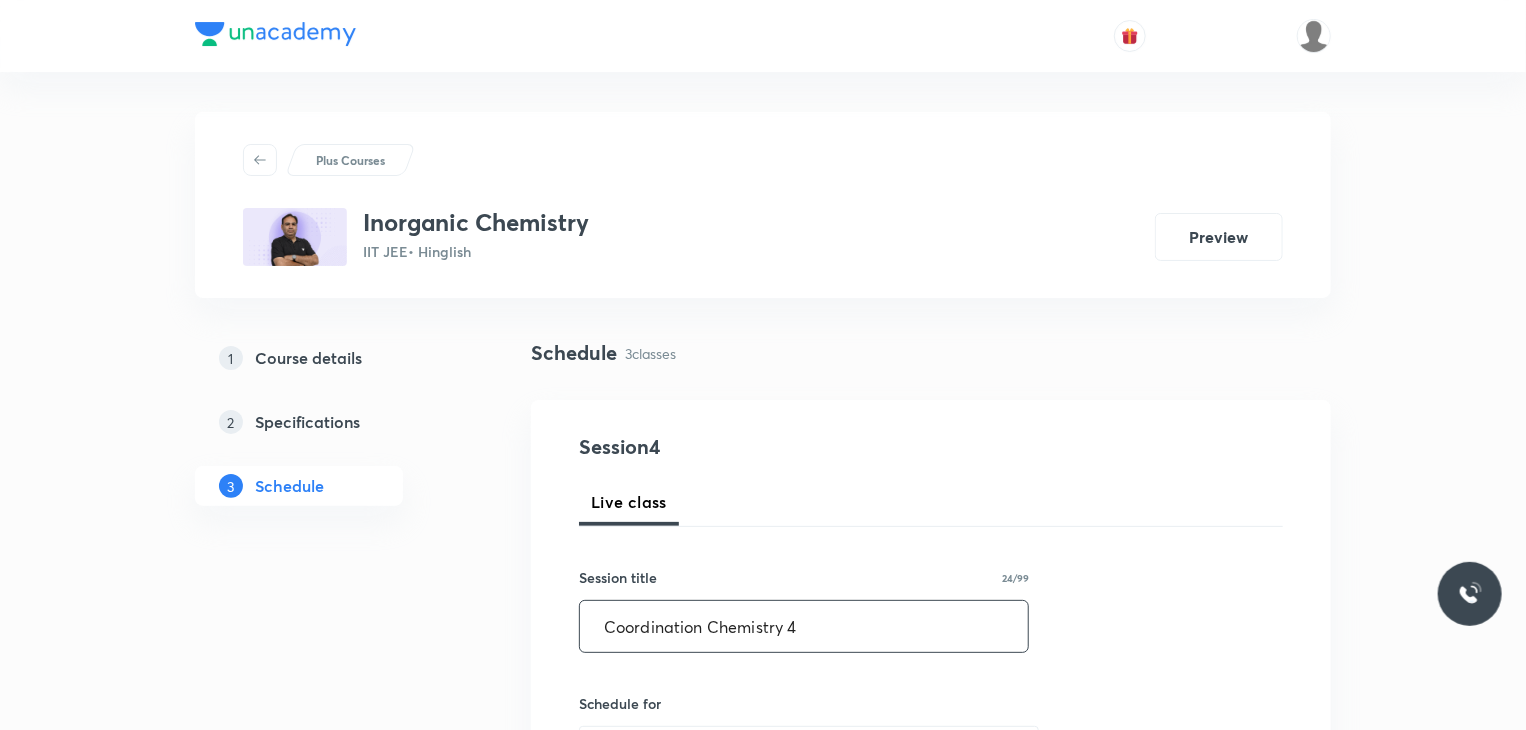type on "Coordination Chemistry 4" 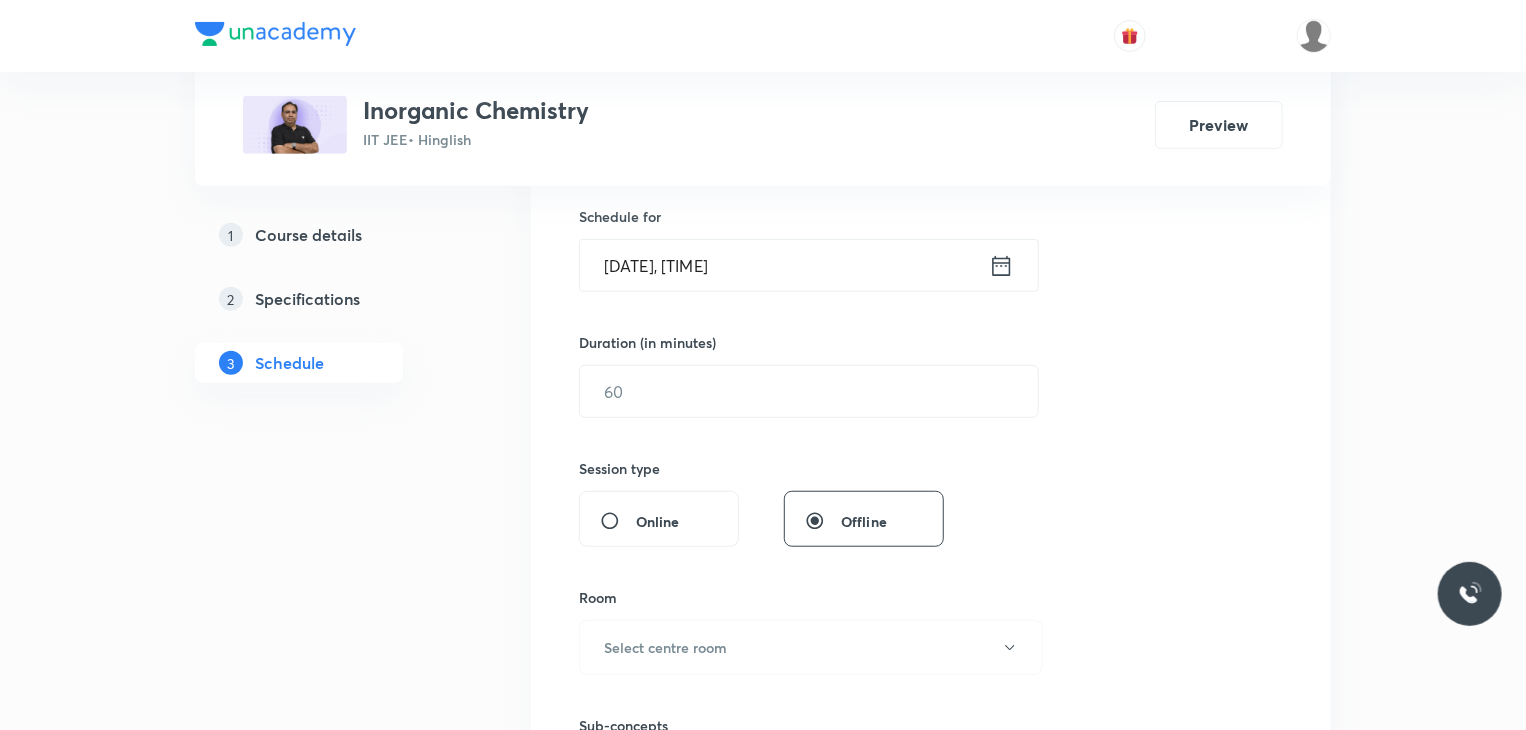 scroll, scrollTop: 500, scrollLeft: 0, axis: vertical 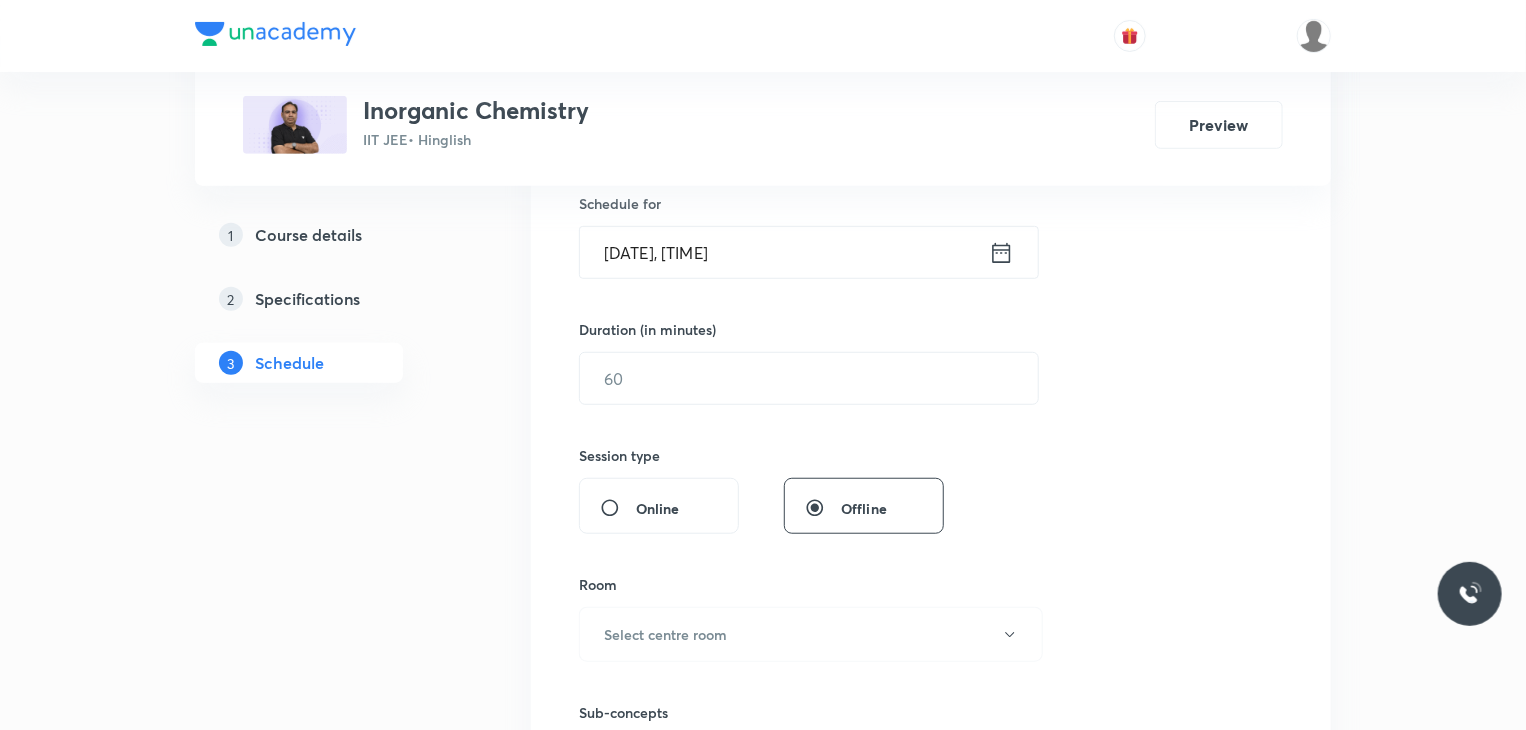 click on "[DATE], [TIME]" at bounding box center (784, 252) 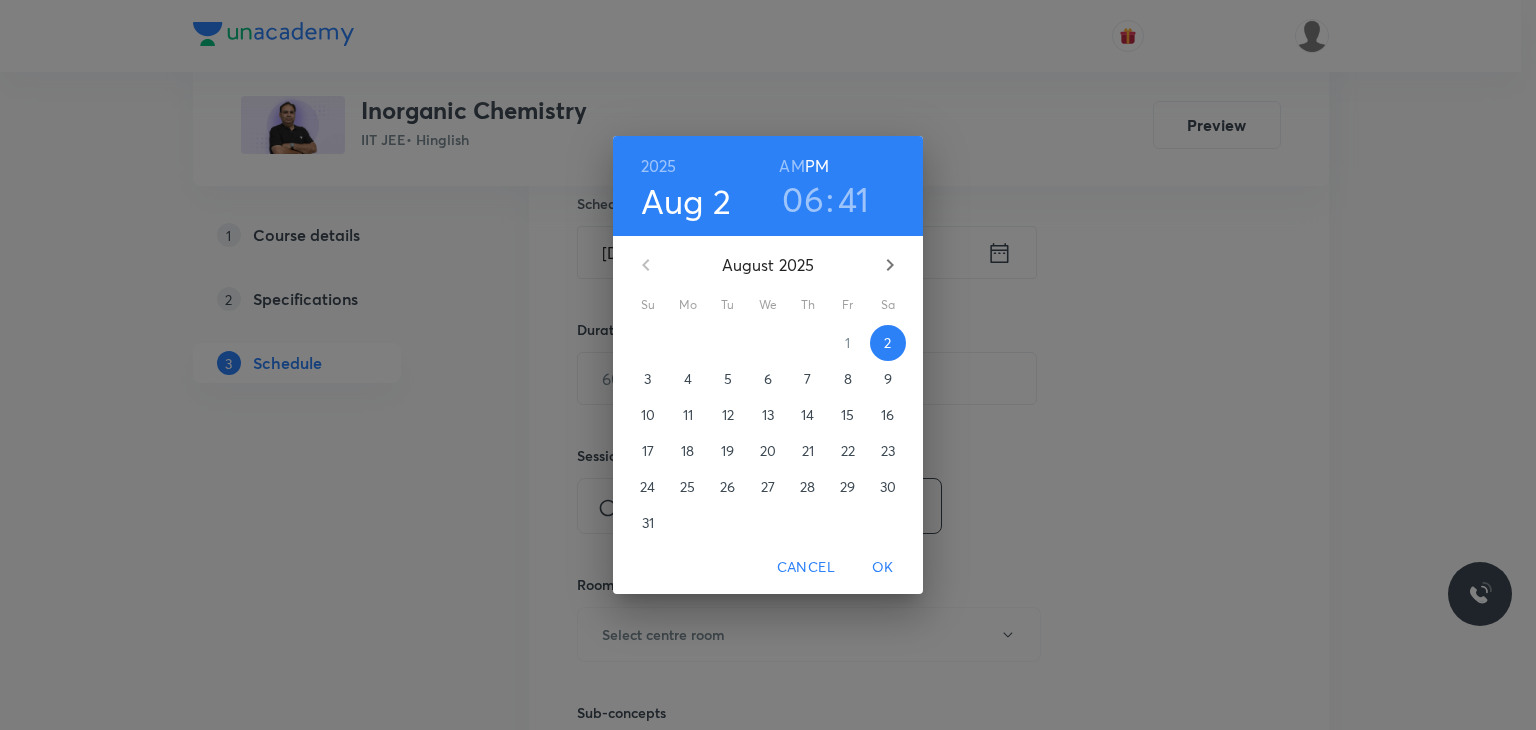 click on "4" at bounding box center [688, 379] 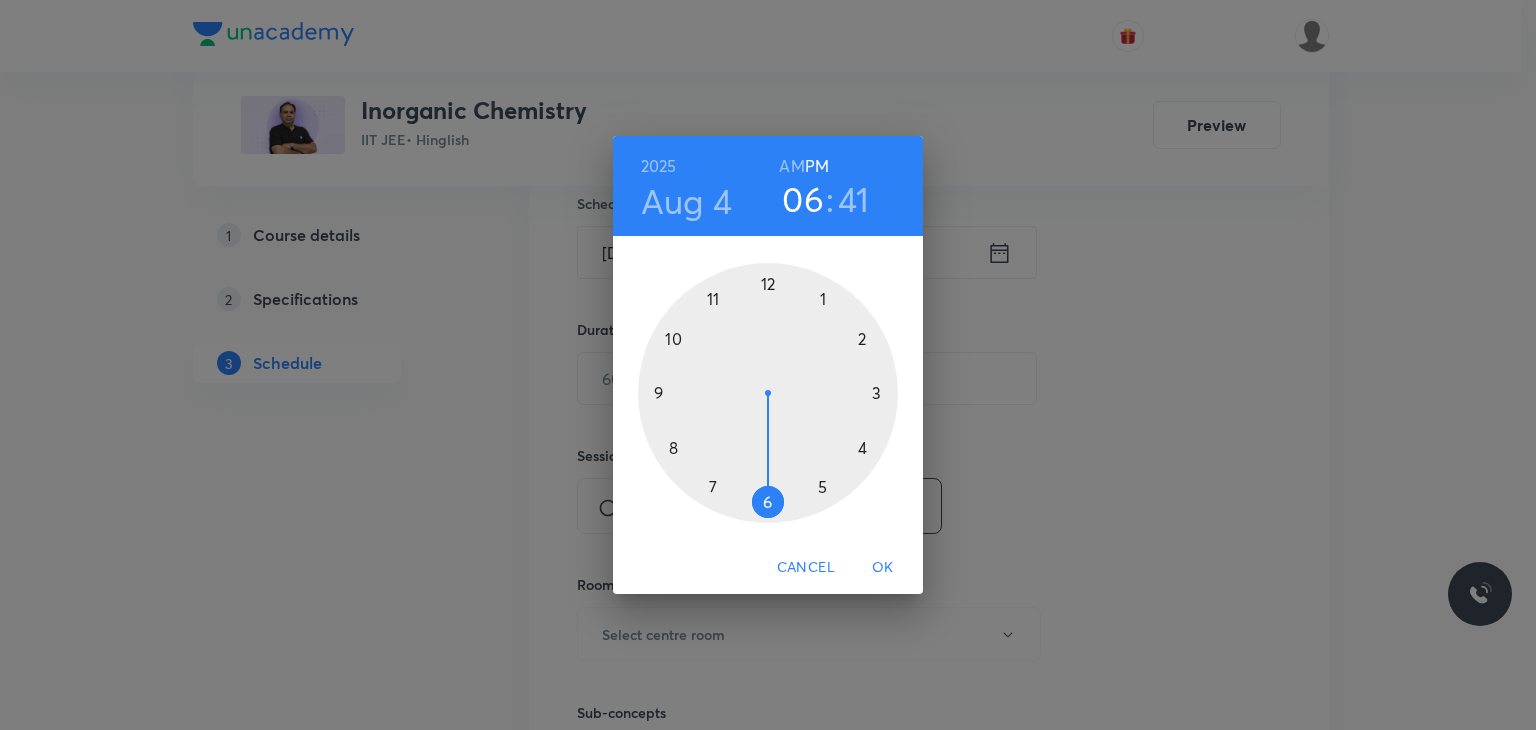 click on "[YEAR] Aug 4 06 : 41 AM PM" at bounding box center (768, 186) 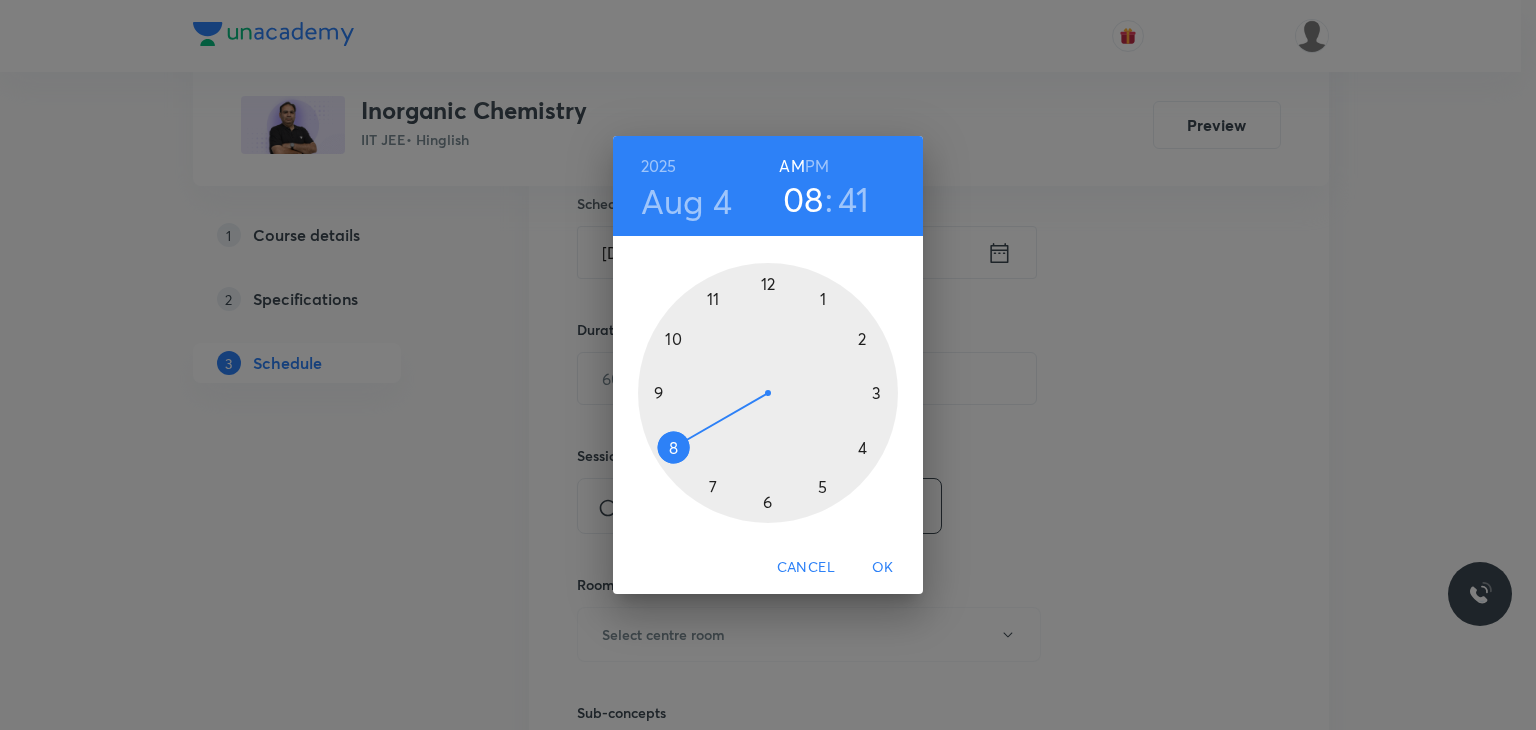 drag, startPoint x: 684, startPoint y: 398, endPoint x: 676, endPoint y: 445, distance: 47.67599 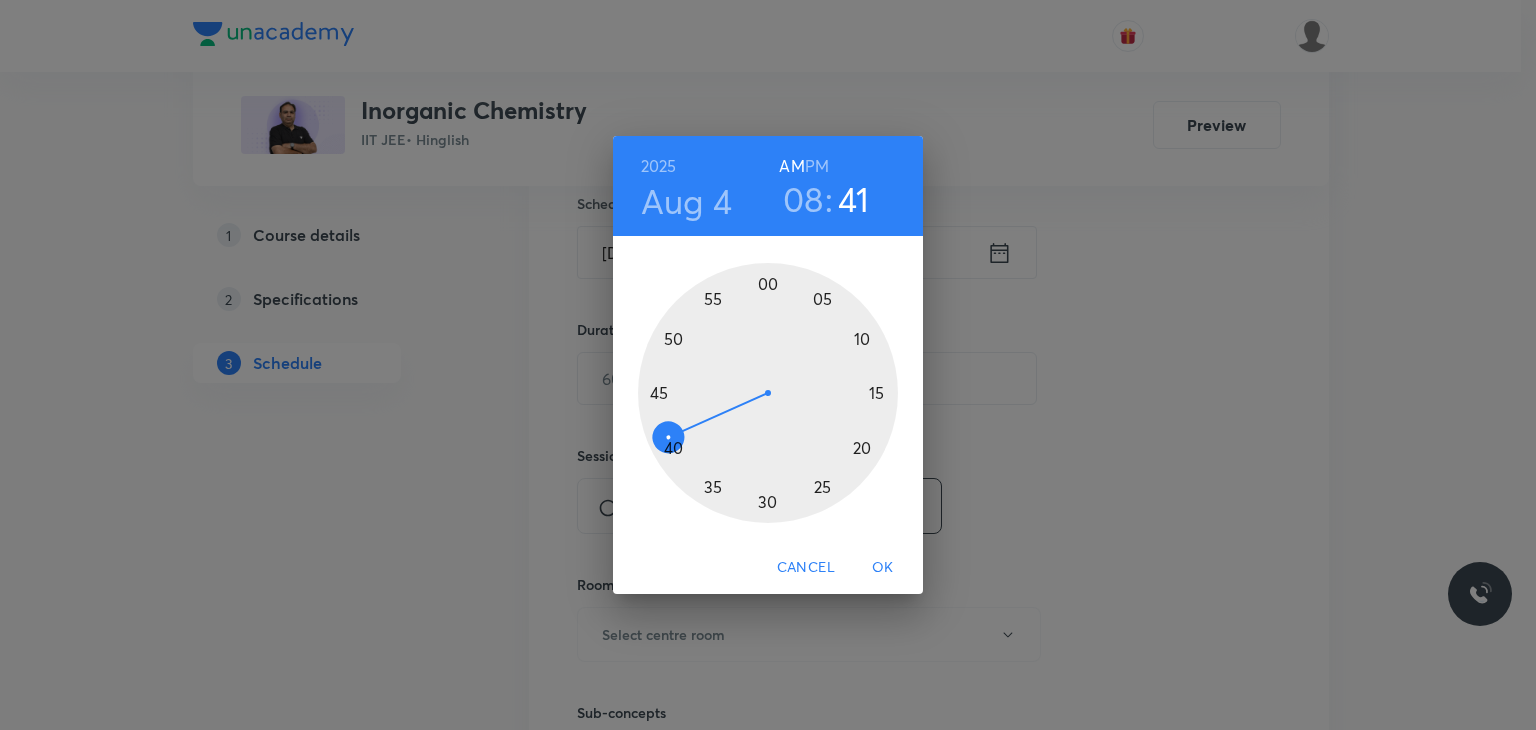 click at bounding box center (768, 393) 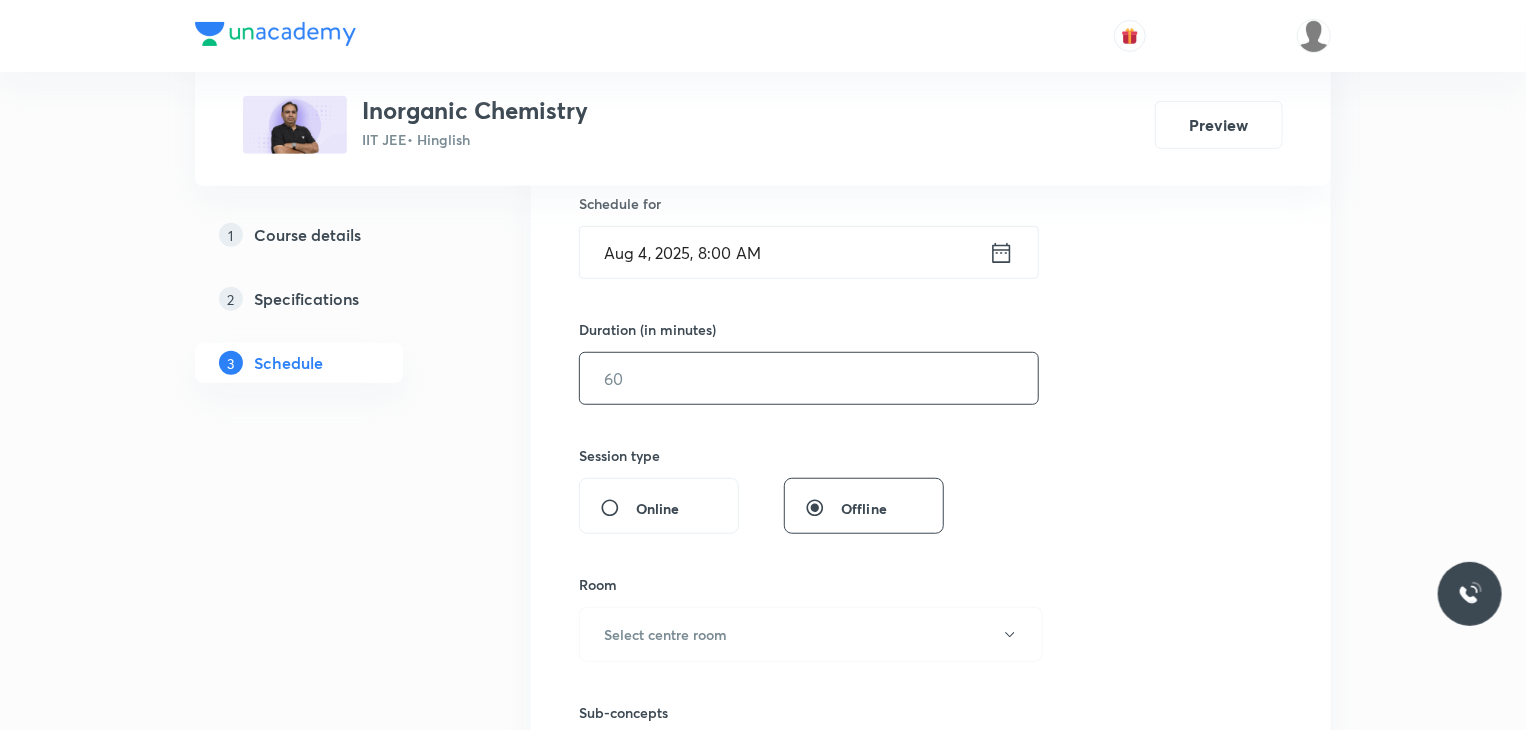 click at bounding box center [809, 378] 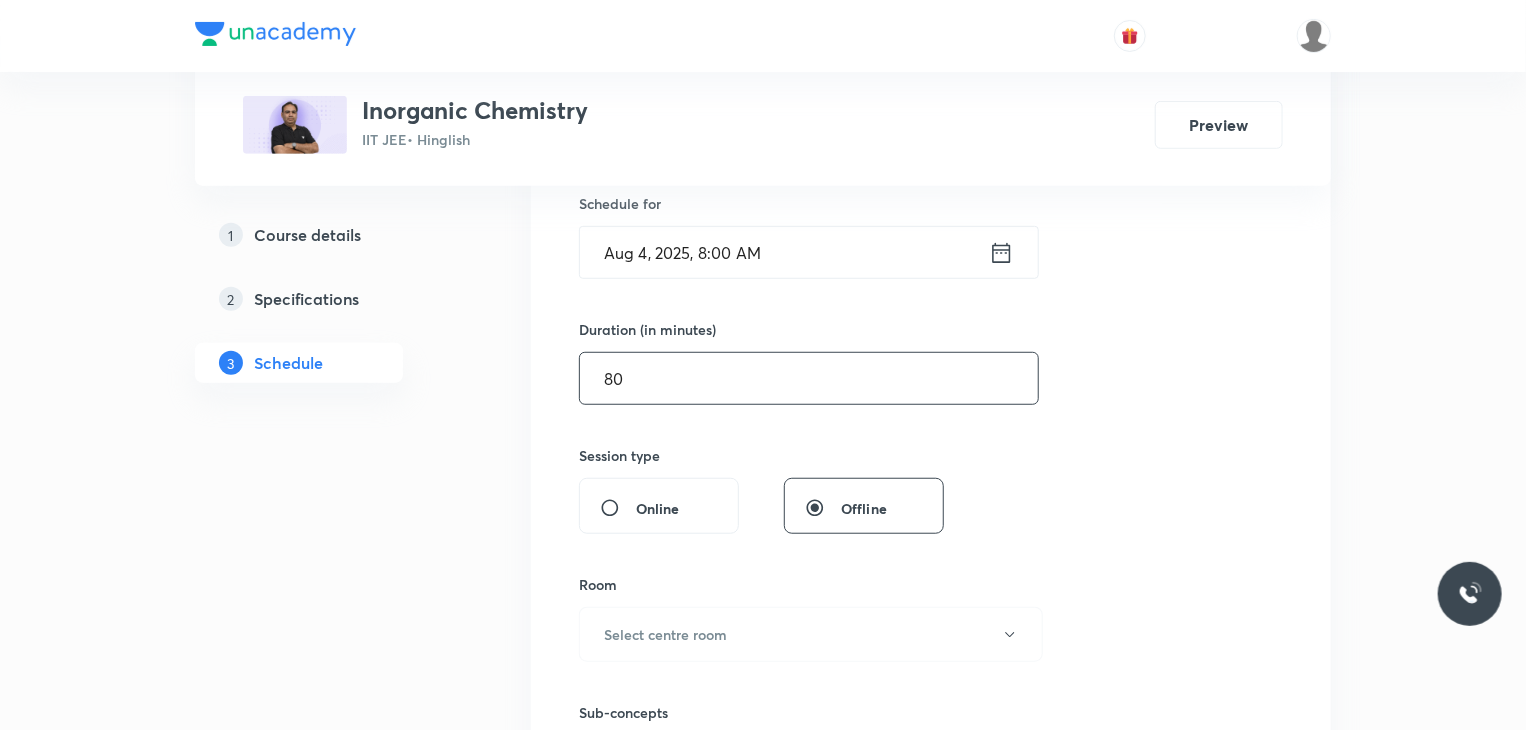 type on "80" 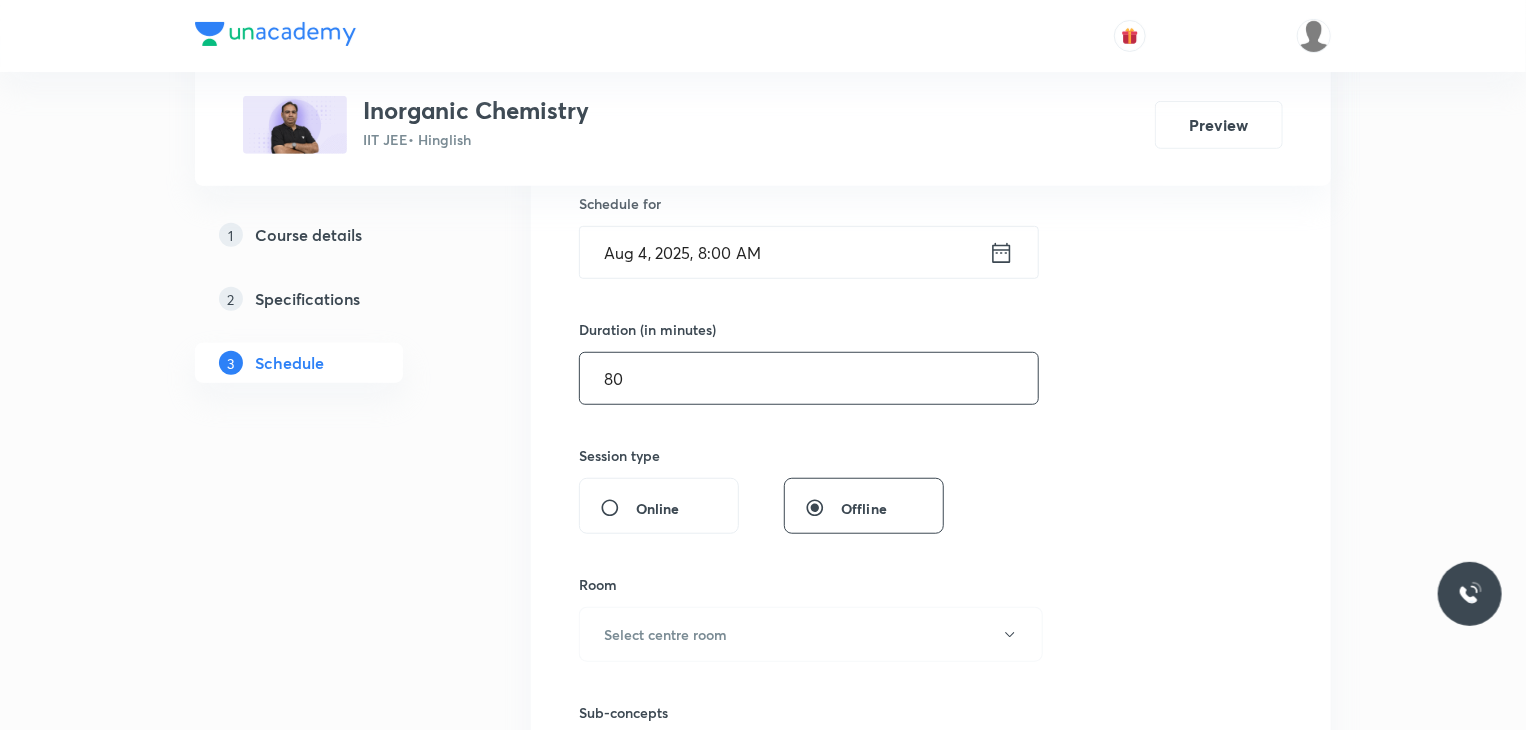 scroll, scrollTop: 600, scrollLeft: 0, axis: vertical 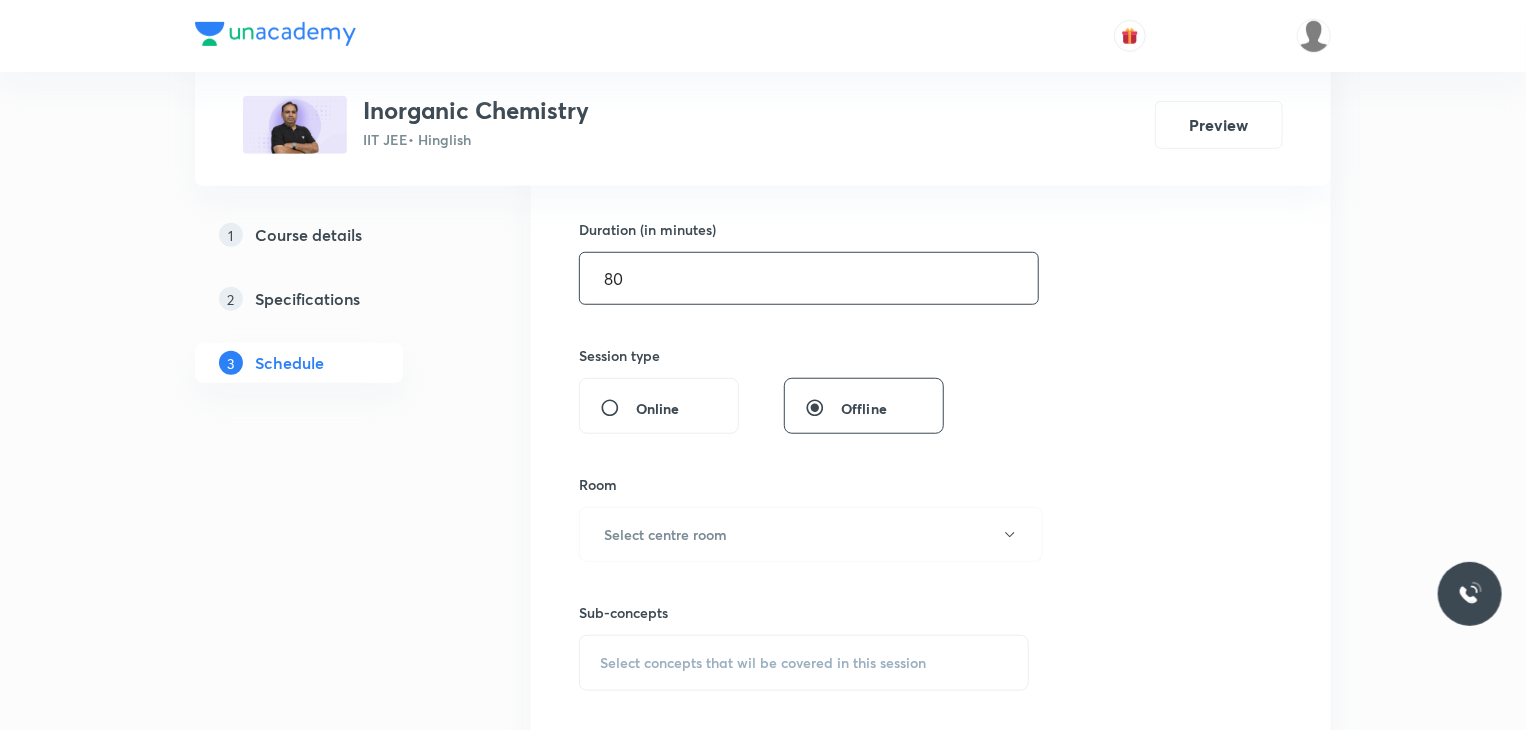 click on "Sub-concepts Select concepts that wil be covered in this session" at bounding box center [804, 626] 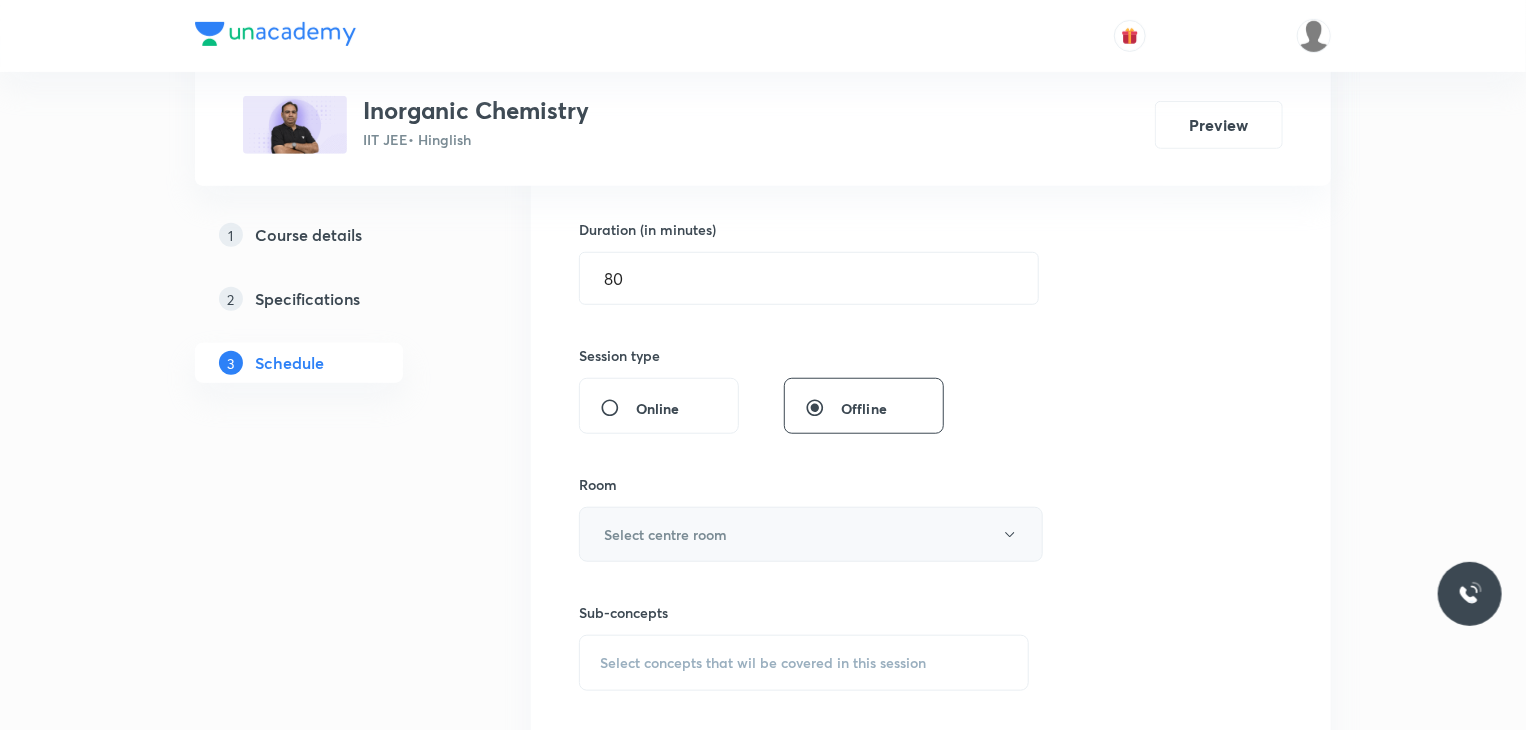 click on "Select centre room" at bounding box center [665, 534] 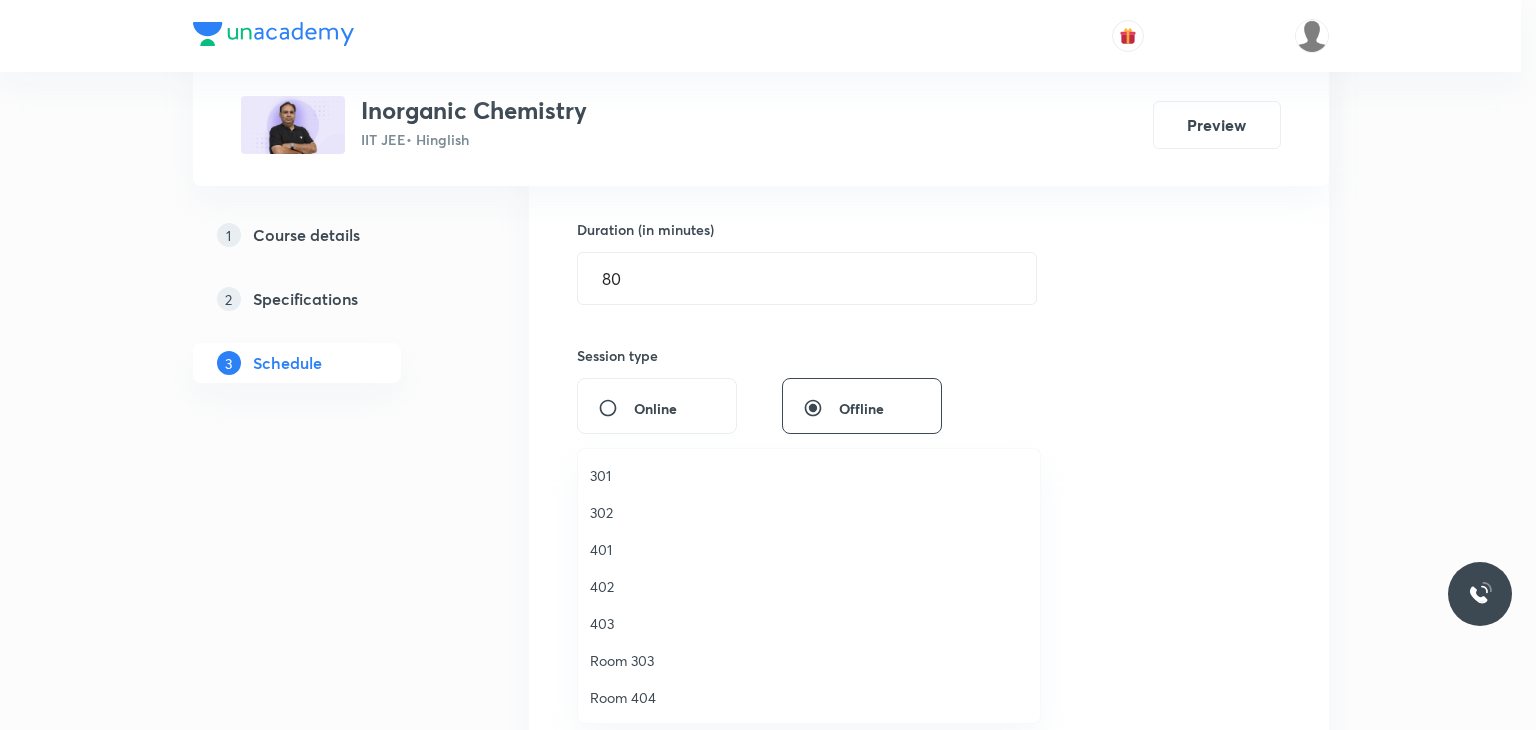 click on "302" at bounding box center (809, 512) 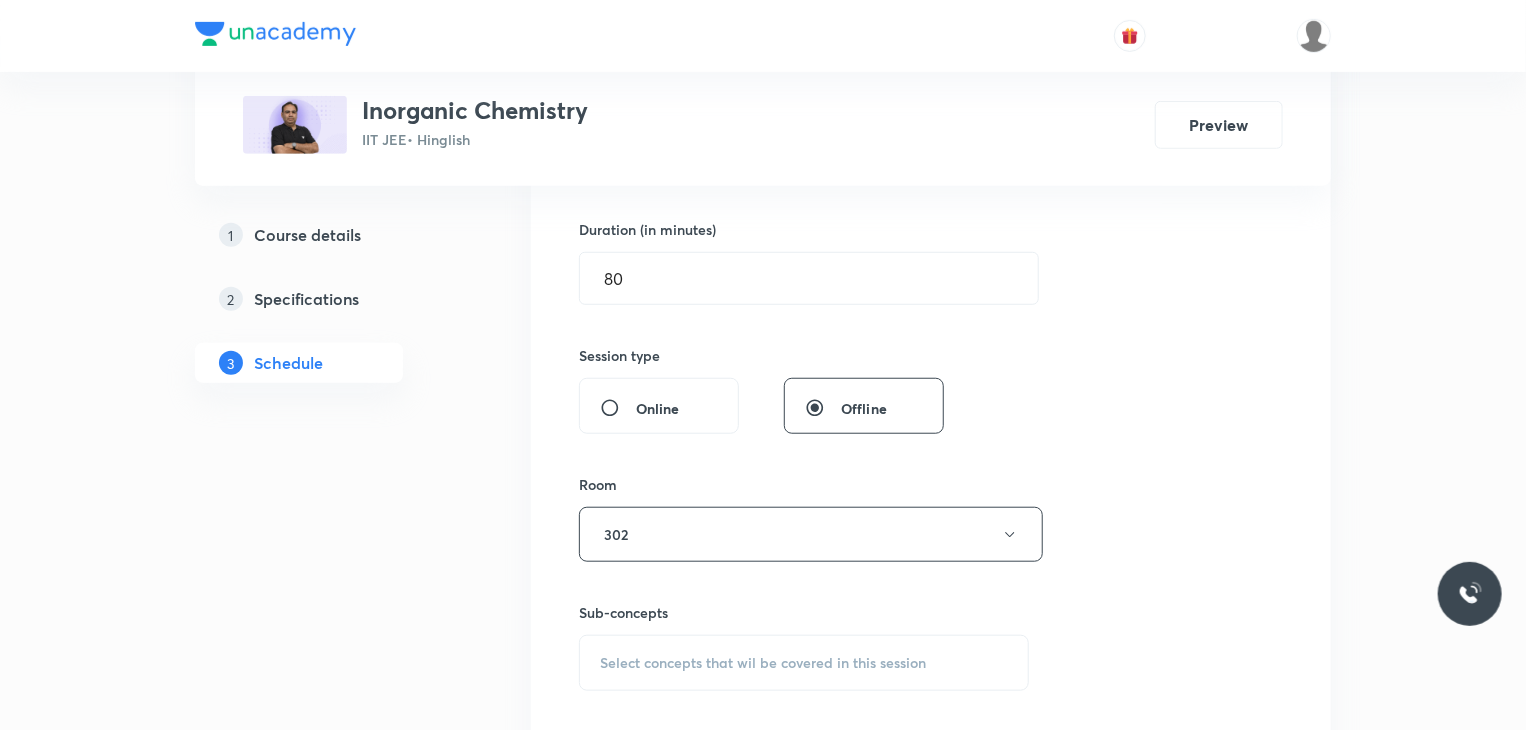 click on "Select concepts that wil be covered in this session" at bounding box center (804, 663) 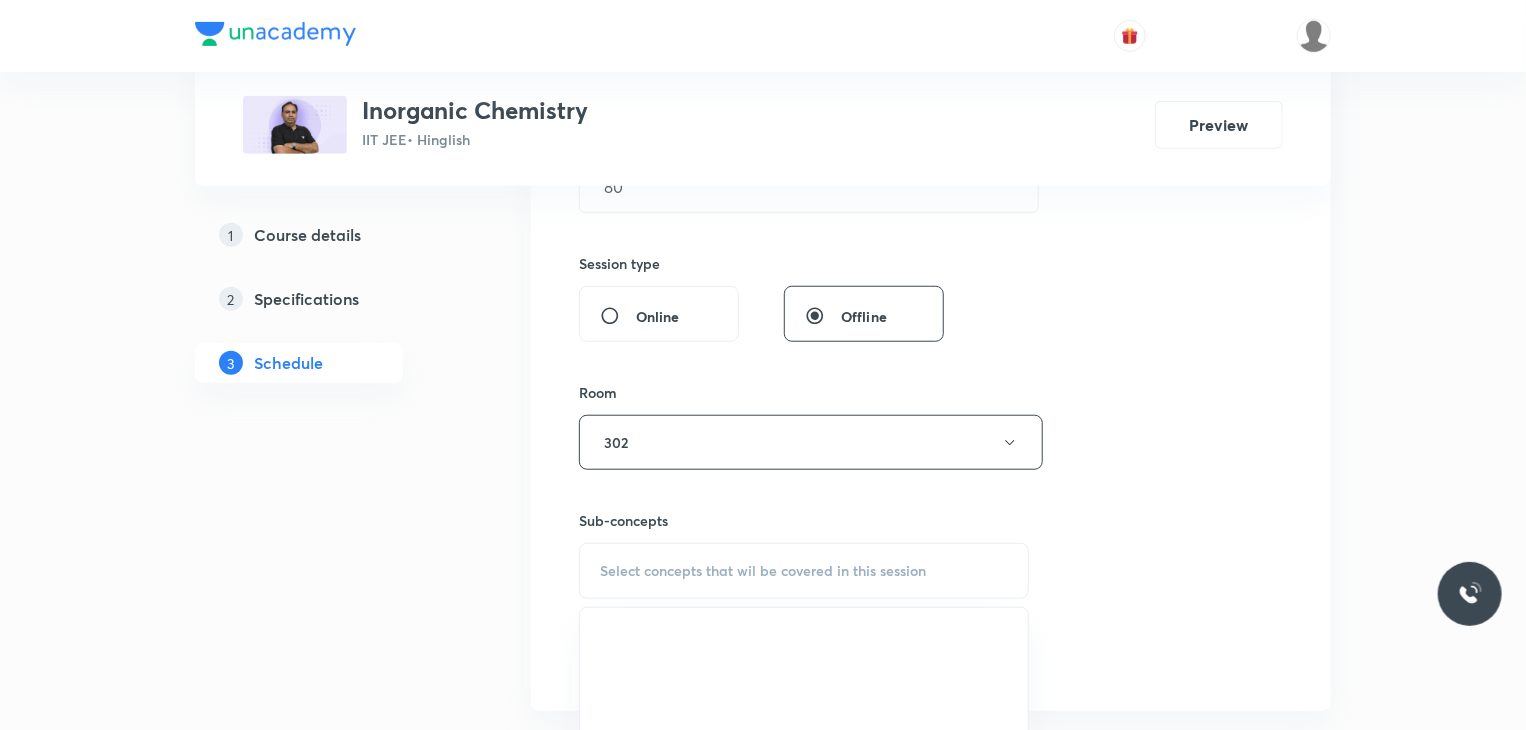 scroll, scrollTop: 800, scrollLeft: 0, axis: vertical 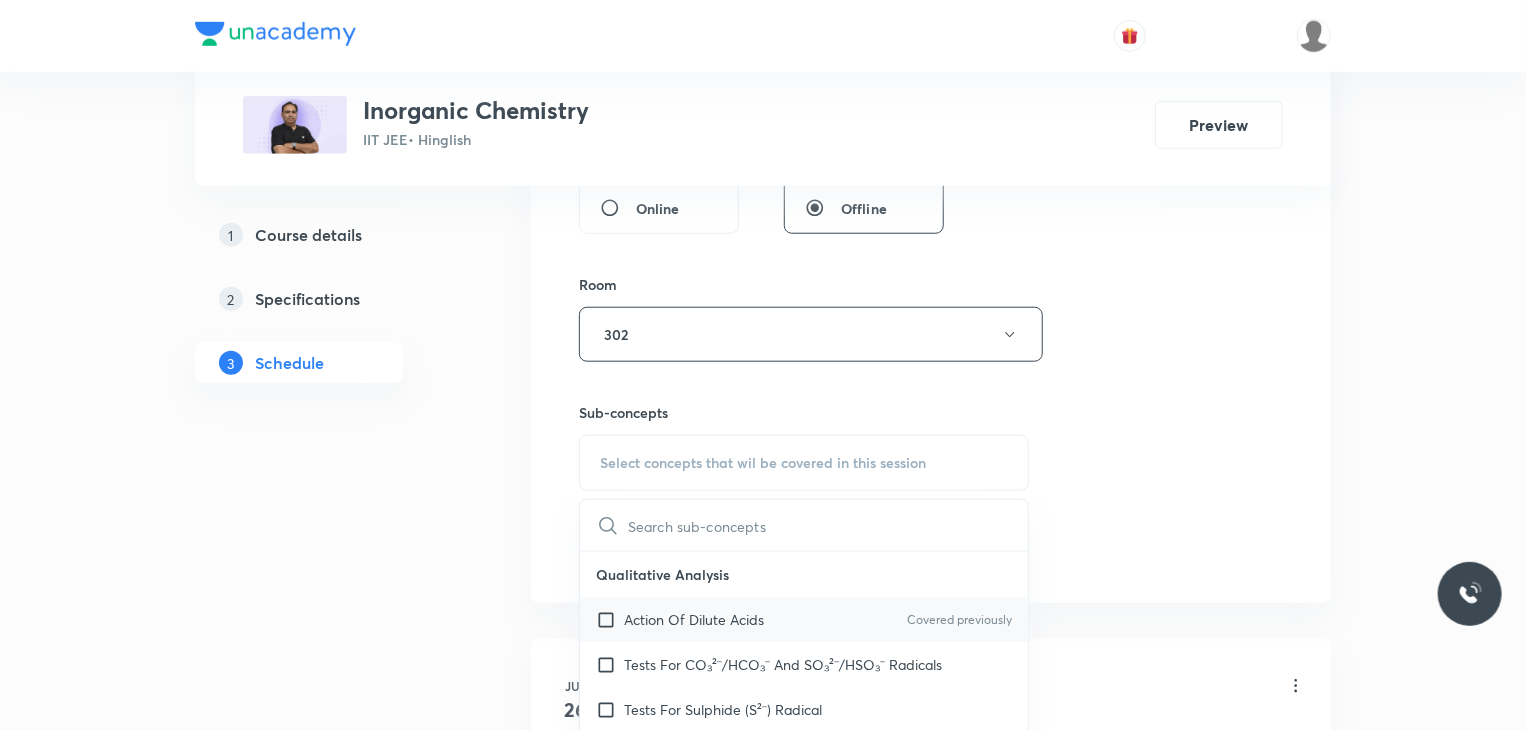 click on "Action Of Dilute Acids Covered previously" at bounding box center [804, 619] 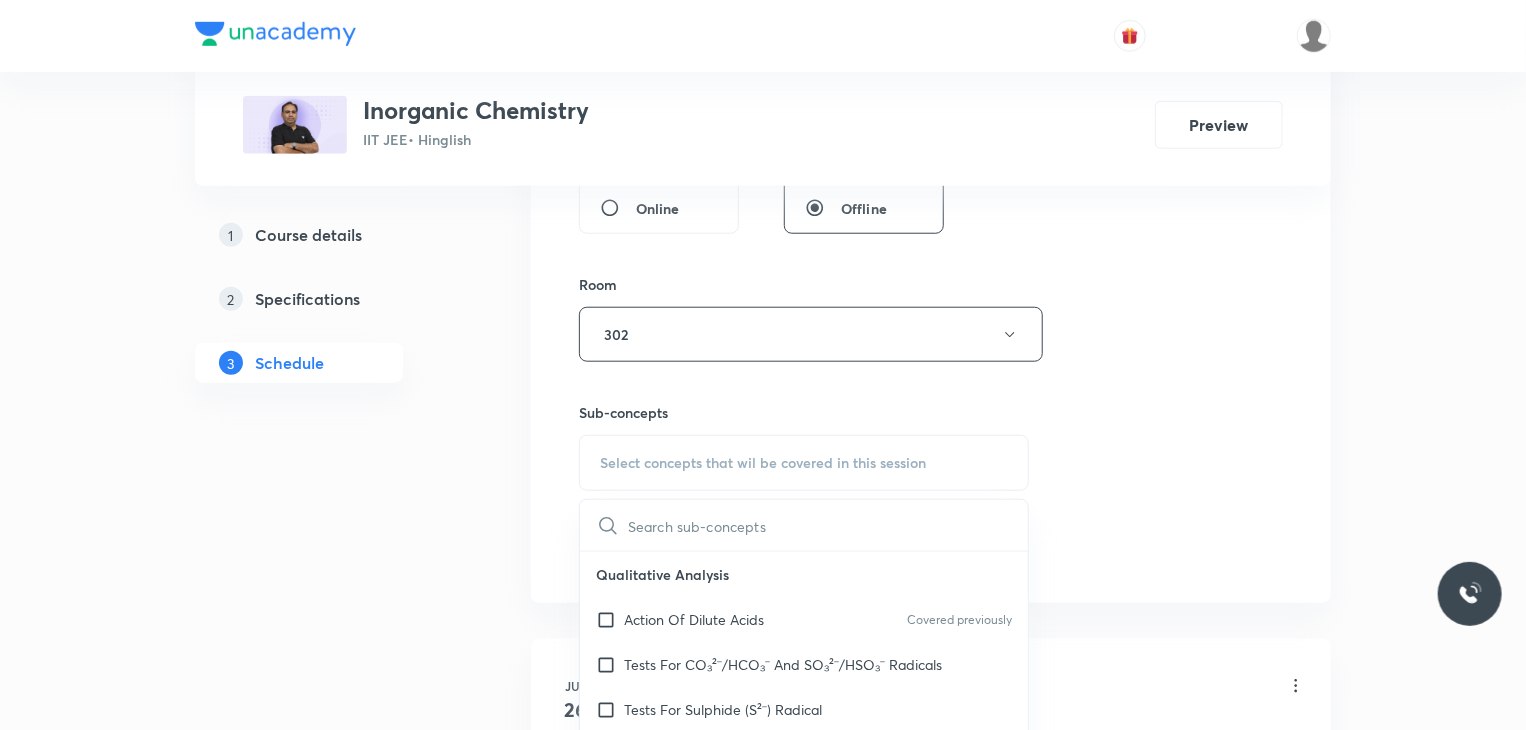 checkbox on "true" 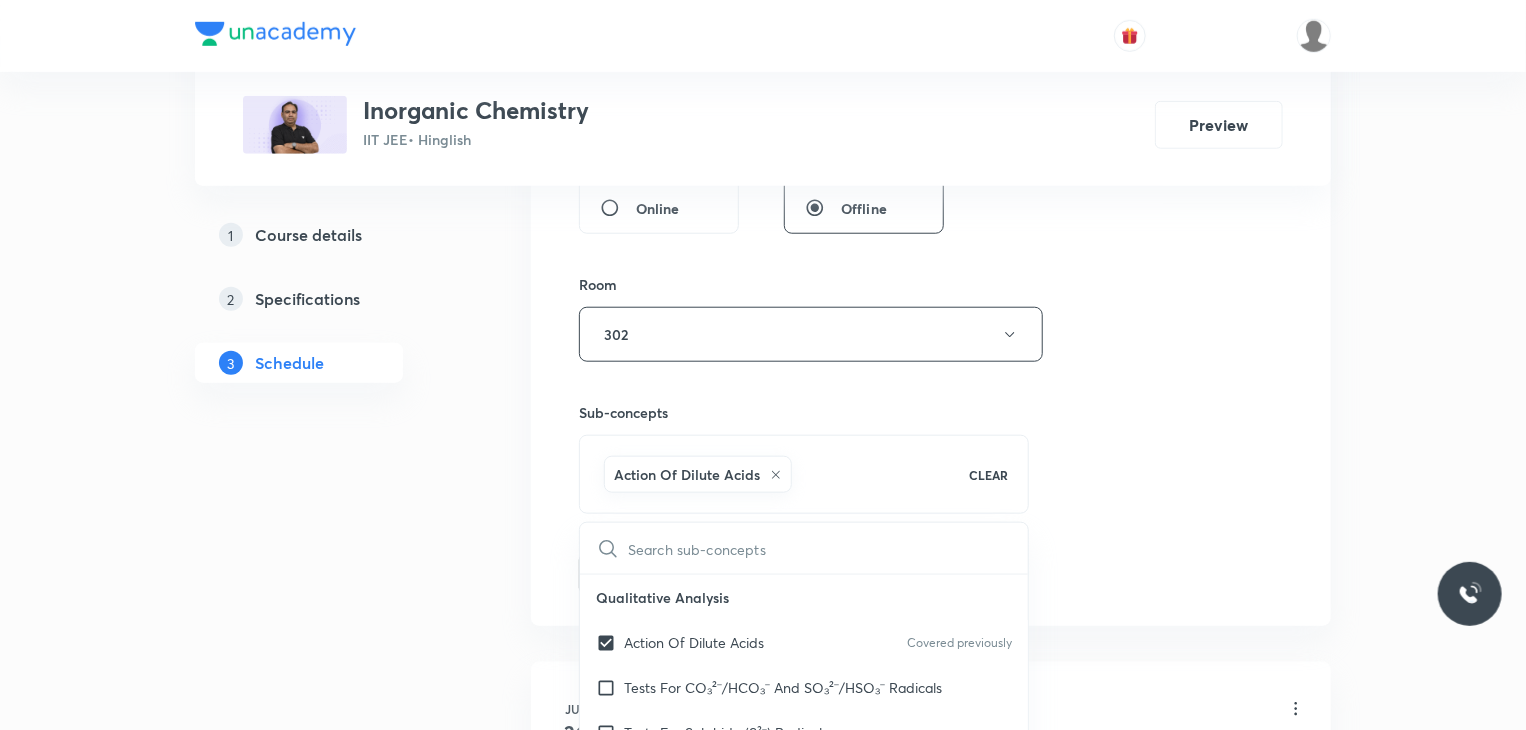 drag, startPoint x: 1136, startPoint y: 509, endPoint x: 1086, endPoint y: 496, distance: 51.662365 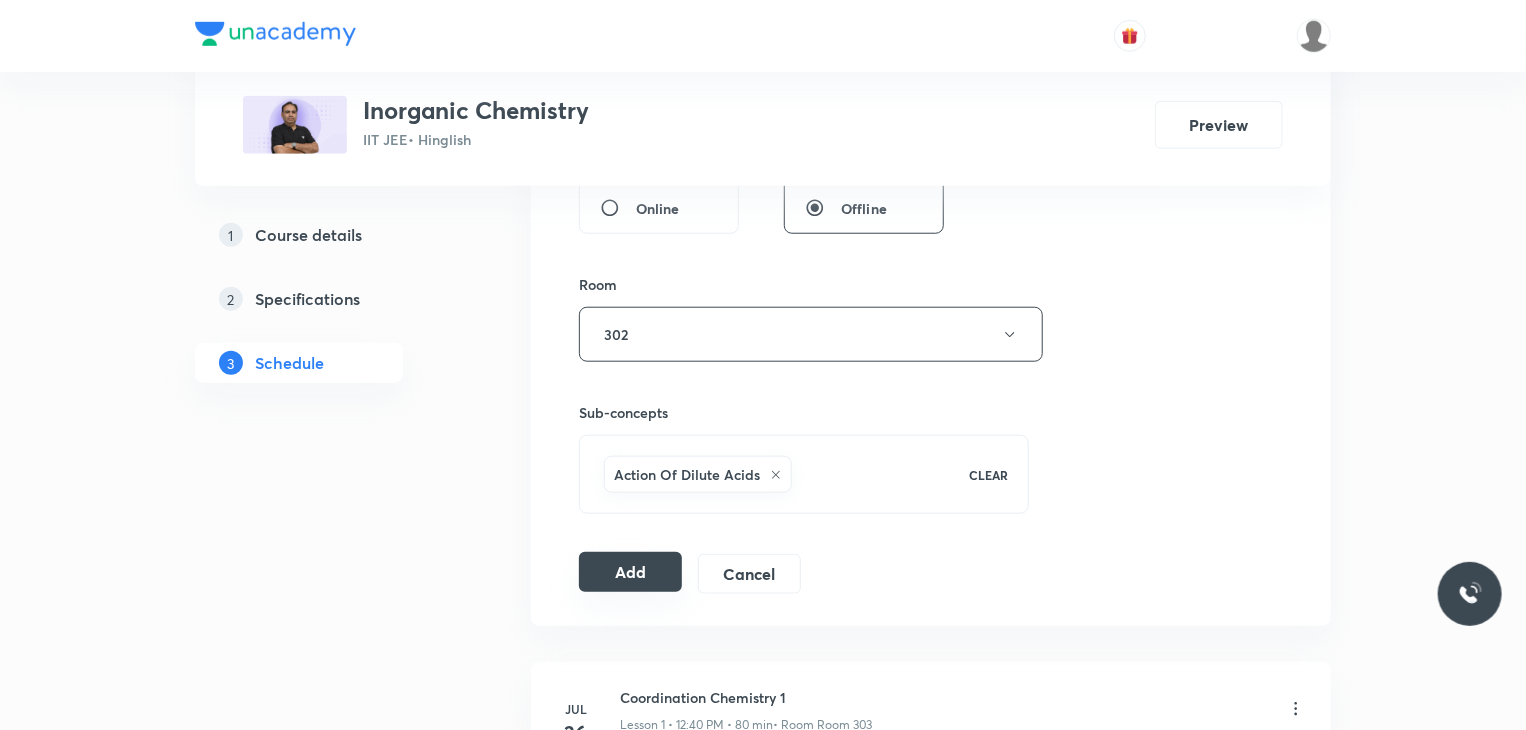 click on "Add" at bounding box center [630, 572] 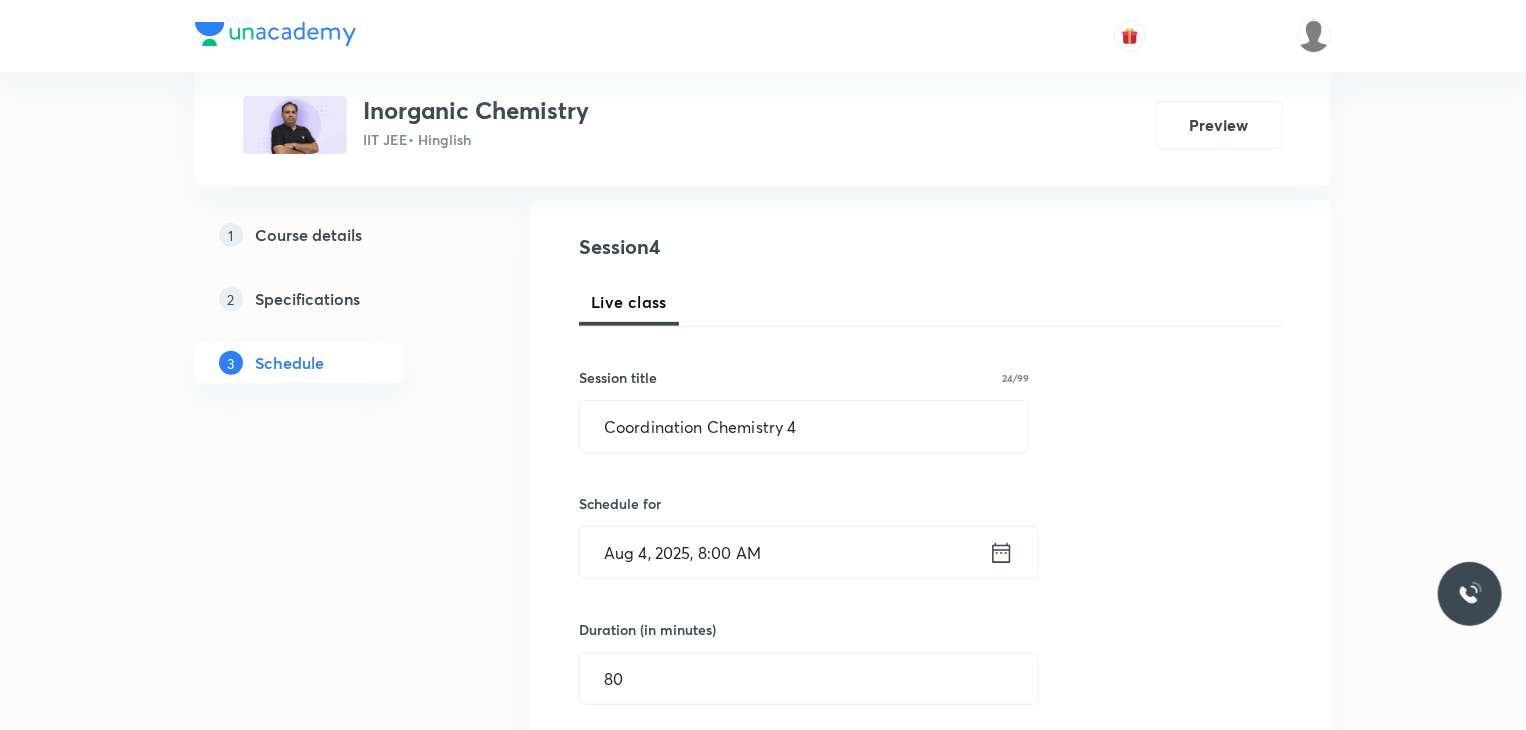 scroll, scrollTop: 0, scrollLeft: 0, axis: both 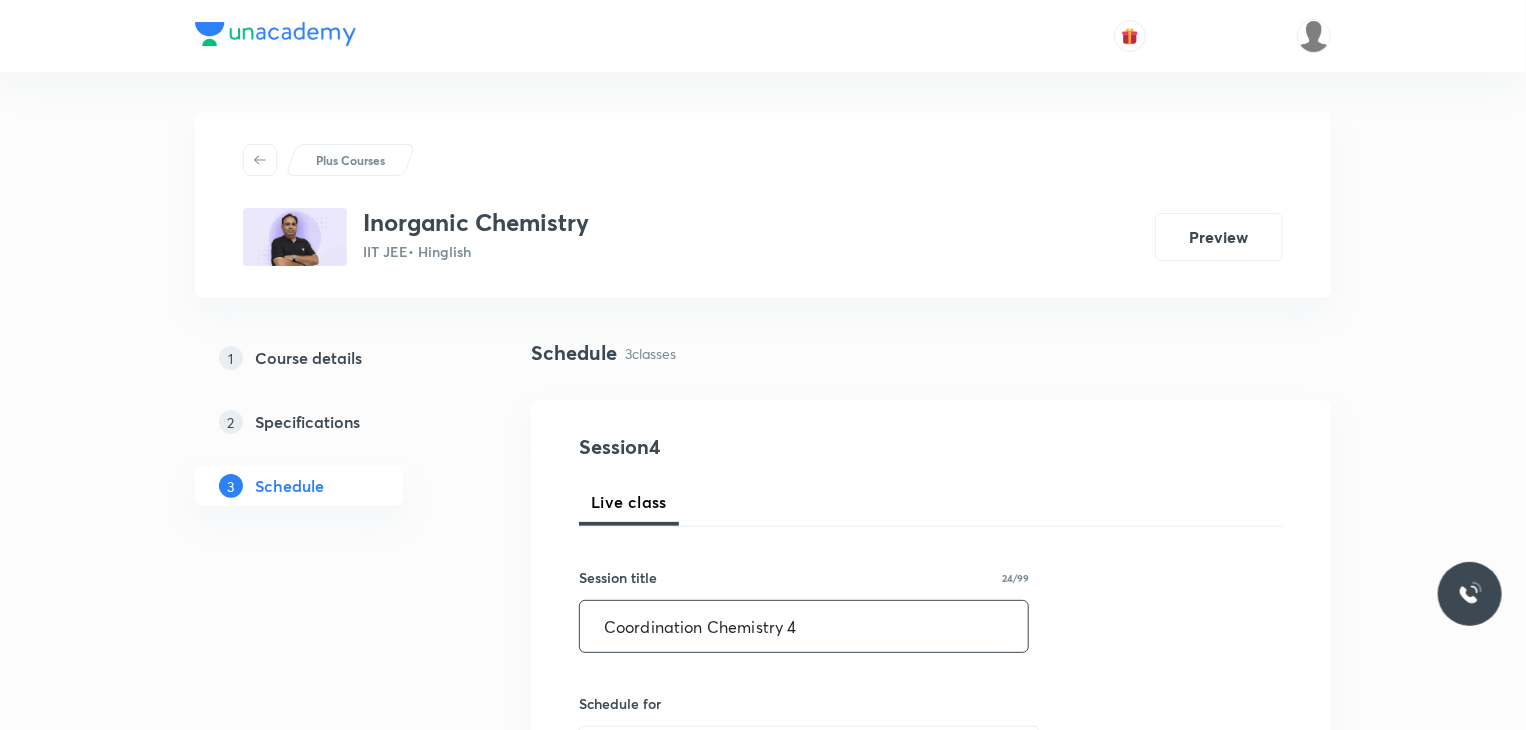 click on "Coordination Chemistry 4" at bounding box center [804, 626] 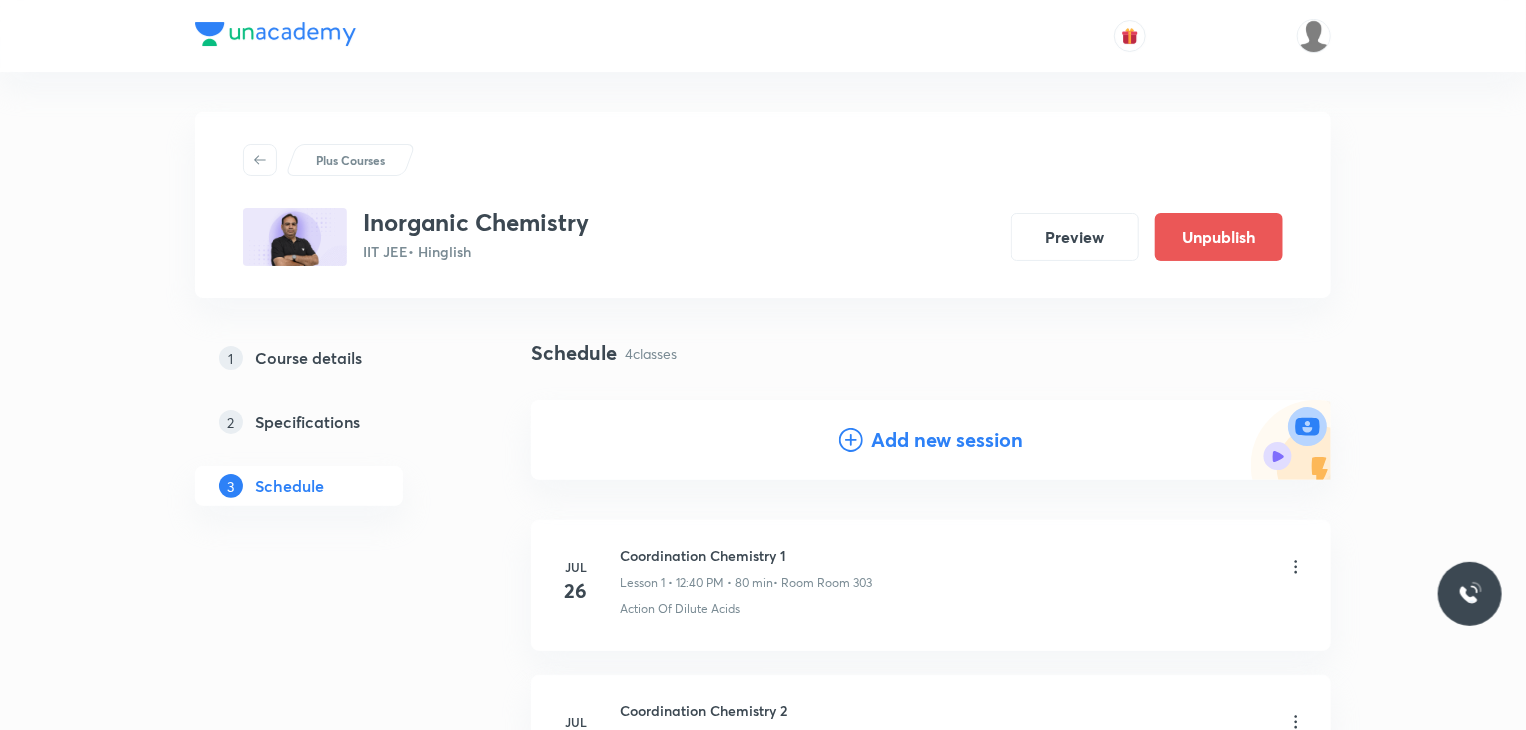 click on "Add new session" at bounding box center (947, 440) 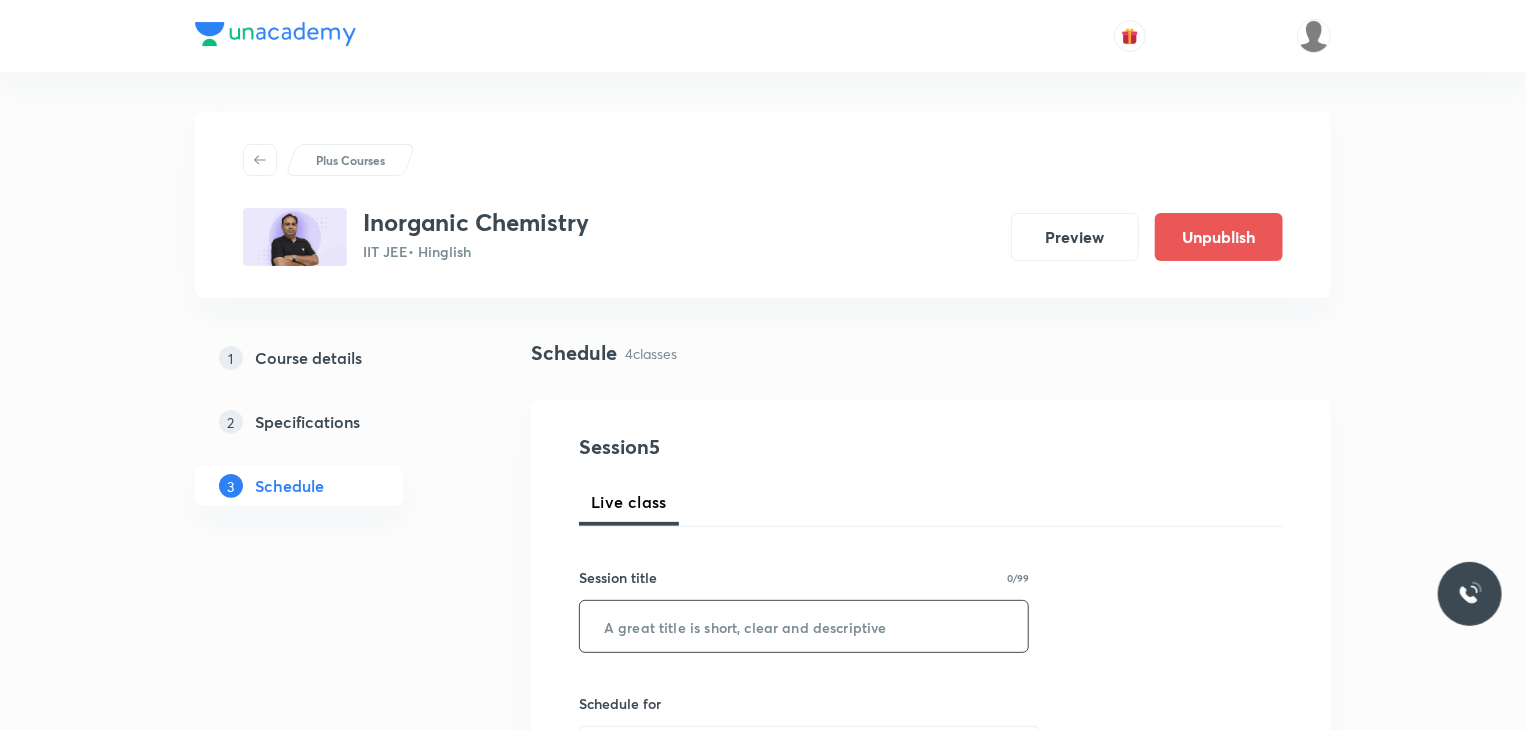 click at bounding box center [804, 626] 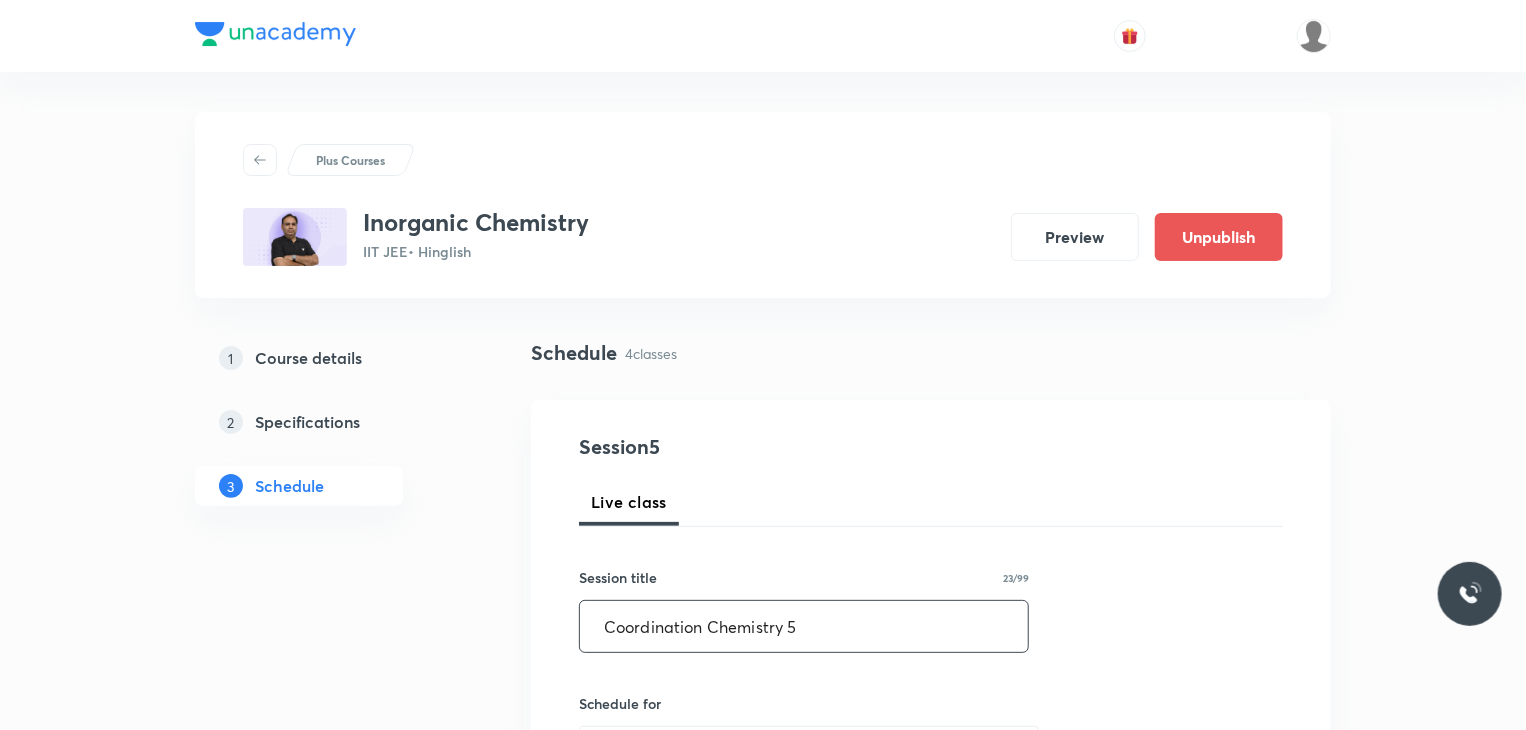 type on "Coordination Chemistry 5" 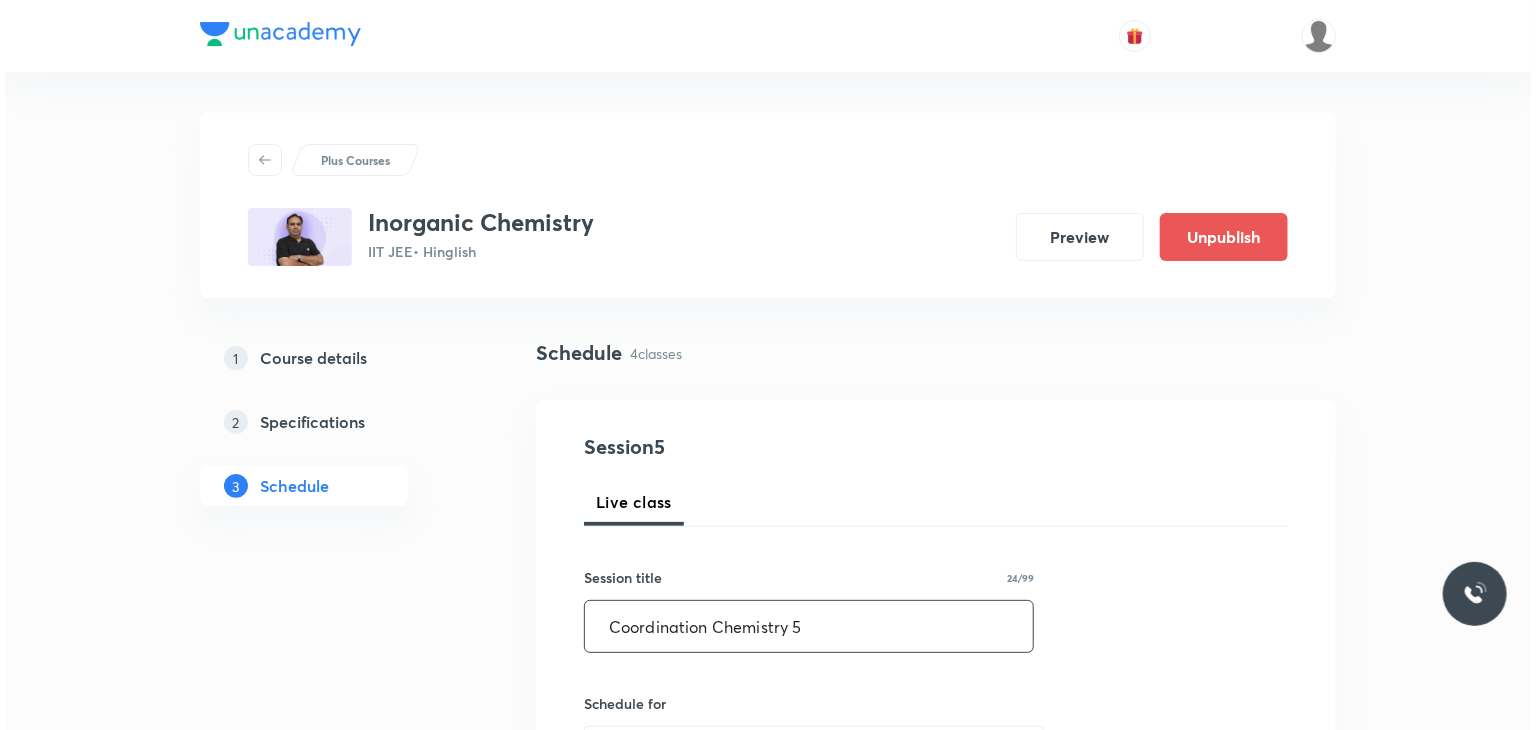 scroll, scrollTop: 100, scrollLeft: 0, axis: vertical 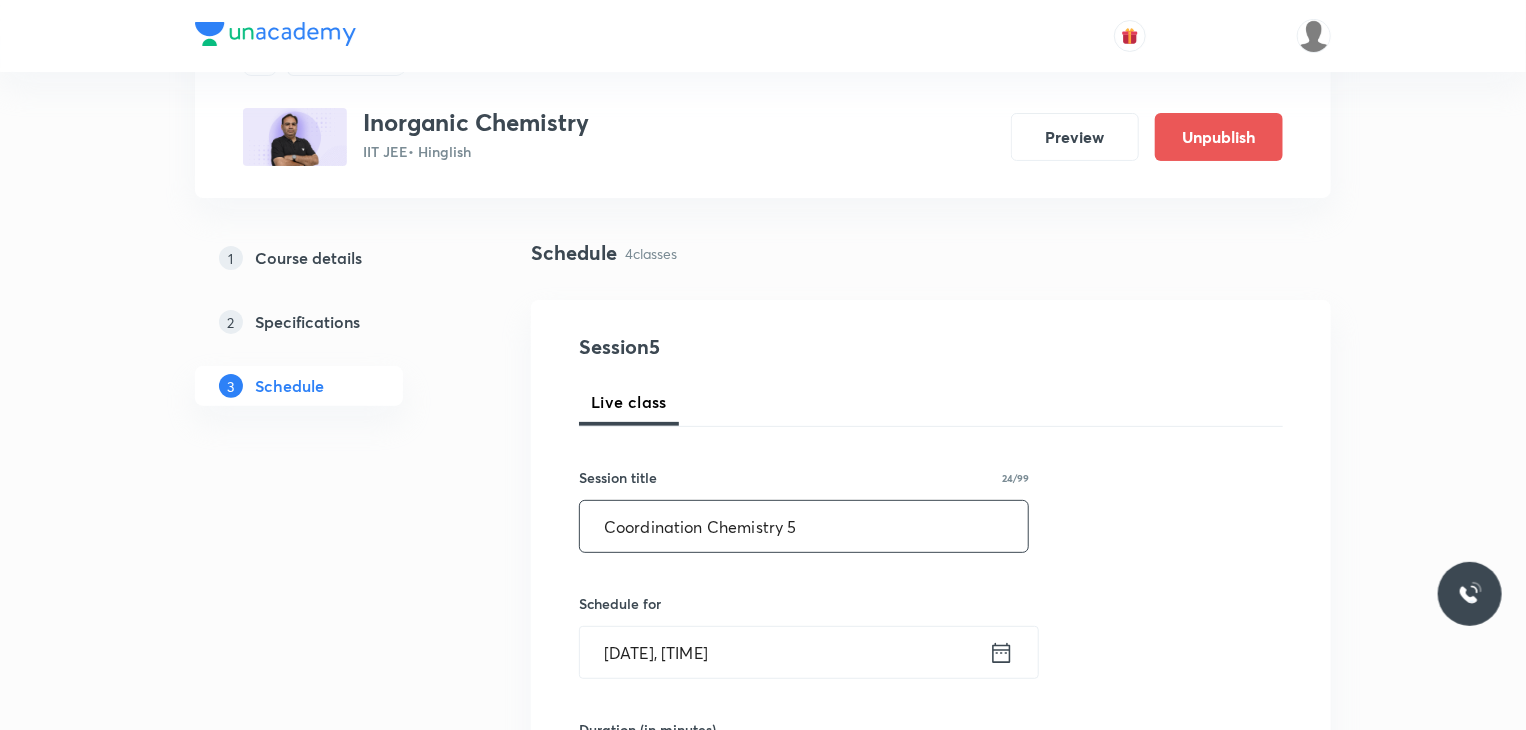 click on "Session  5 Live class Session title 24/99 Coordination Chemistry 5 ​ Schedule for Aug 2, 2025, 6:42 PM ​ Duration (in minutes) ​   Session type Online Offline Room Select centre room Sub-concepts Select concepts that wil be covered in this session Add Cancel" at bounding box center [931, 801] 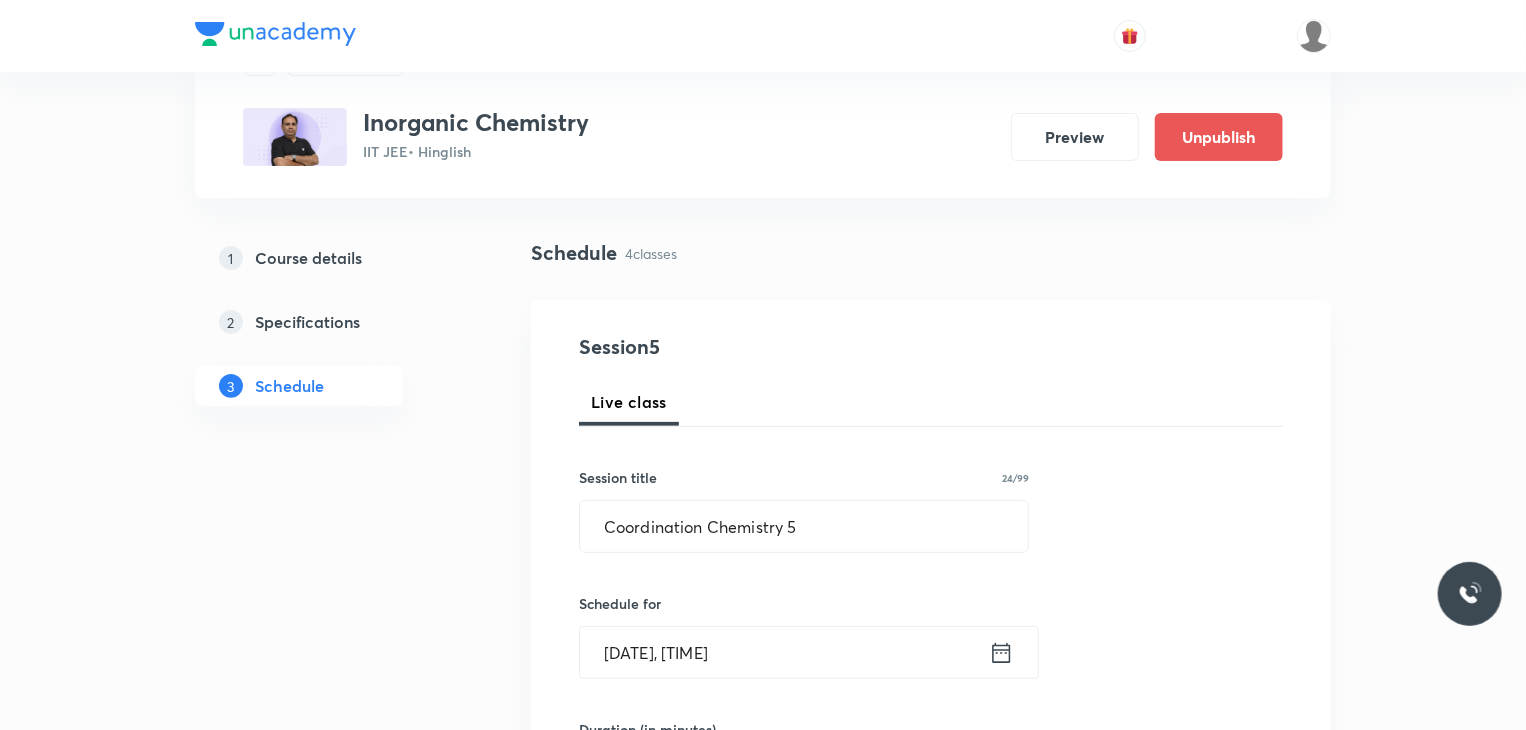 click on "Aug 2, 2025, 6:42 PM" at bounding box center [784, 652] 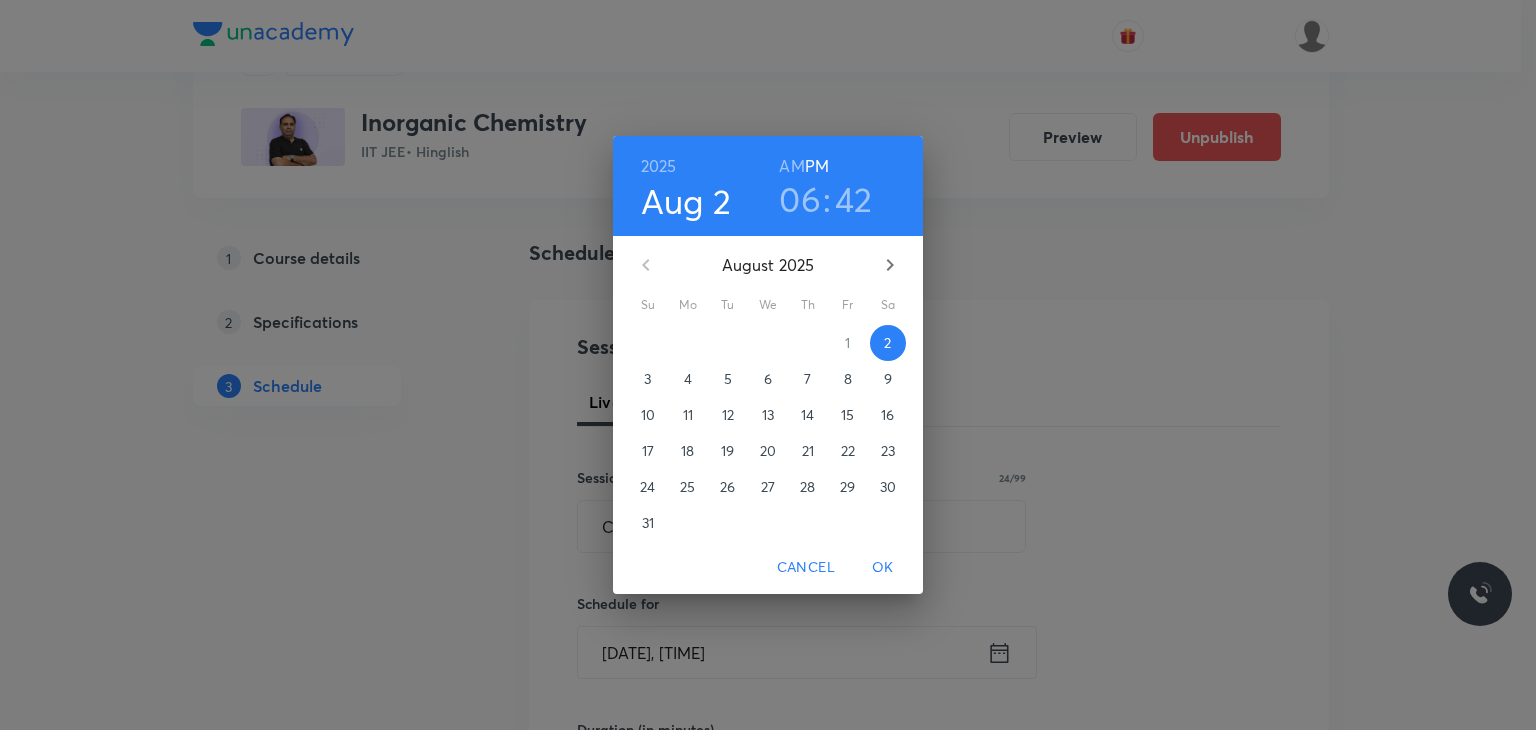 click on "5" at bounding box center [728, 379] 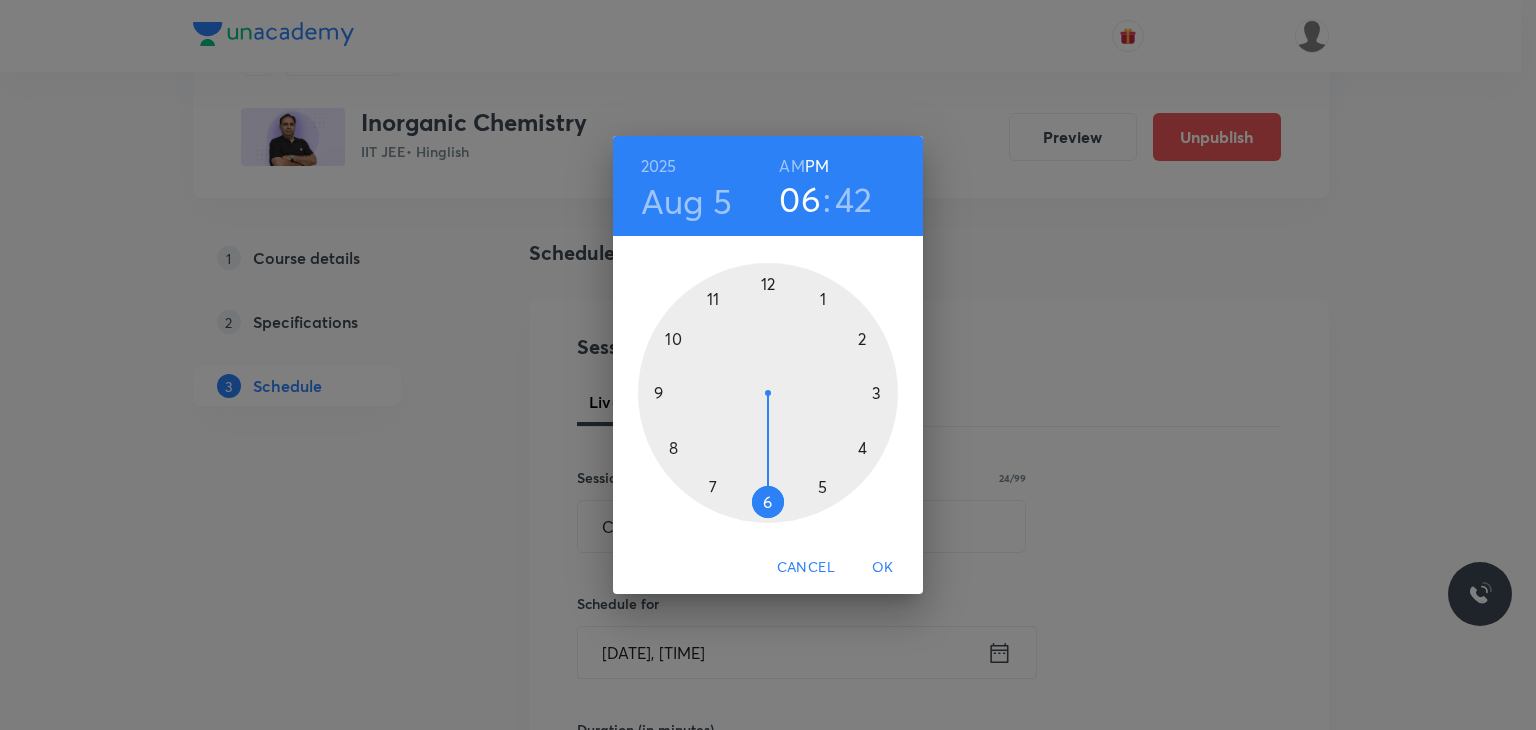 click on "1 2 3 4 5 6 7 8 9 10 11 12" at bounding box center [768, 388] 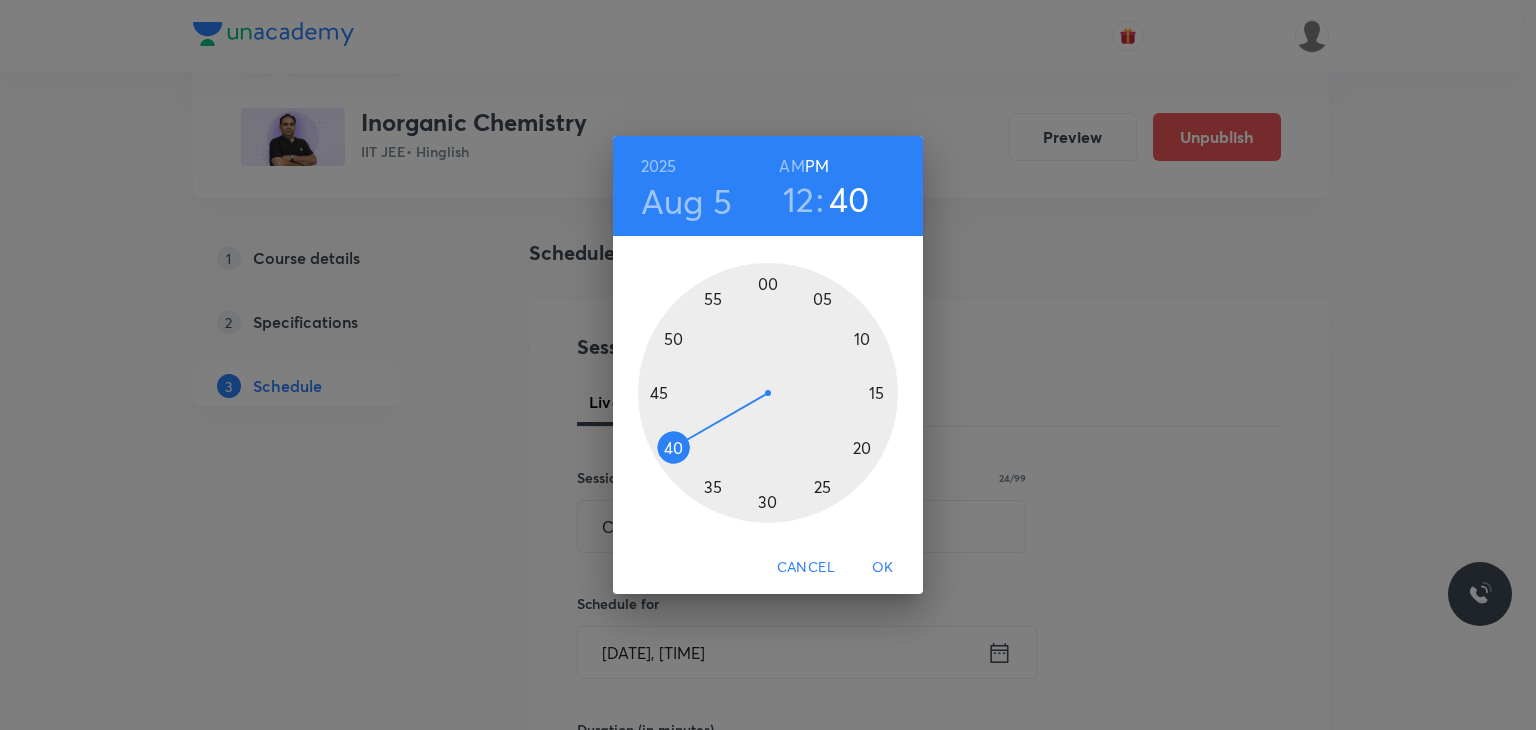 drag, startPoint x: 683, startPoint y: 426, endPoint x: 656, endPoint y: 454, distance: 38.8973 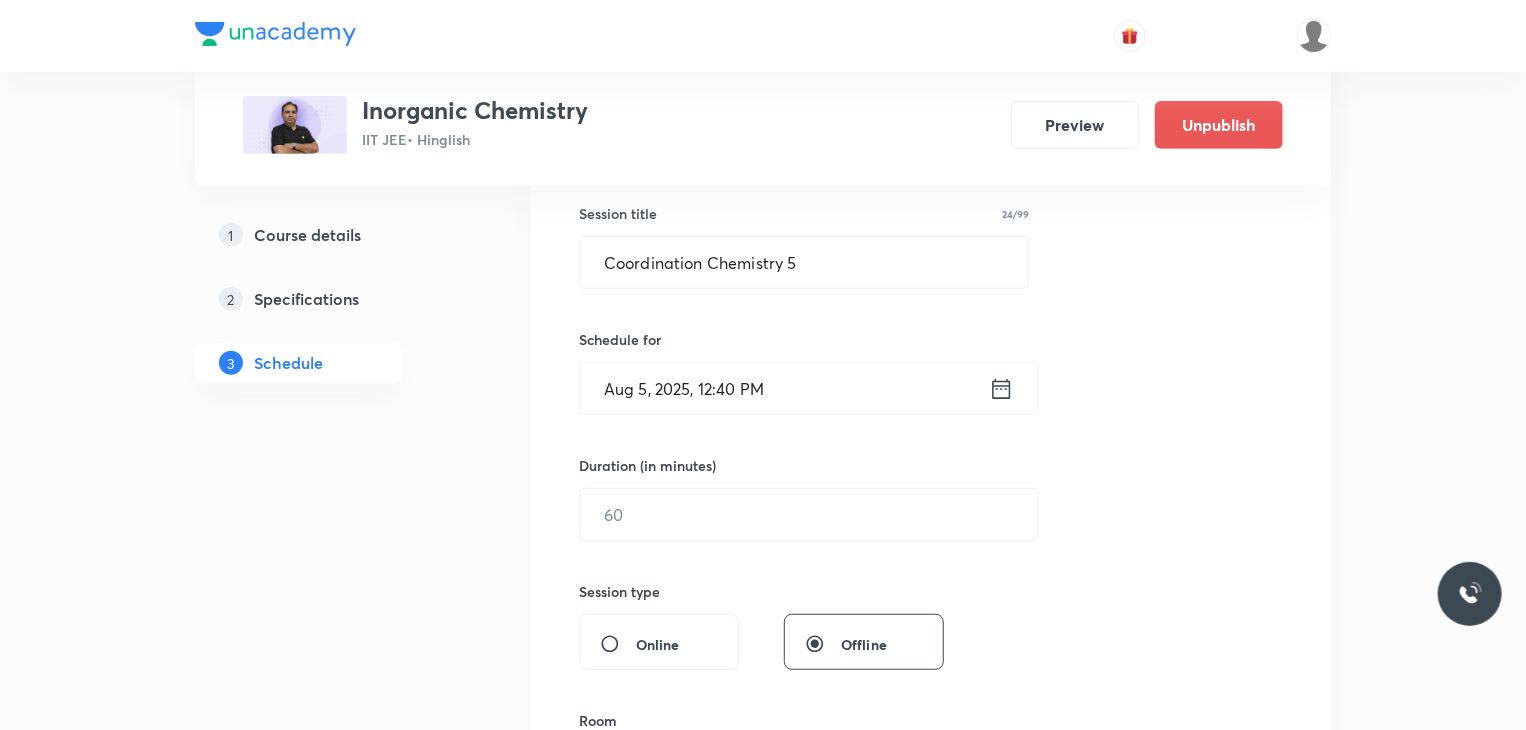 scroll, scrollTop: 500, scrollLeft: 0, axis: vertical 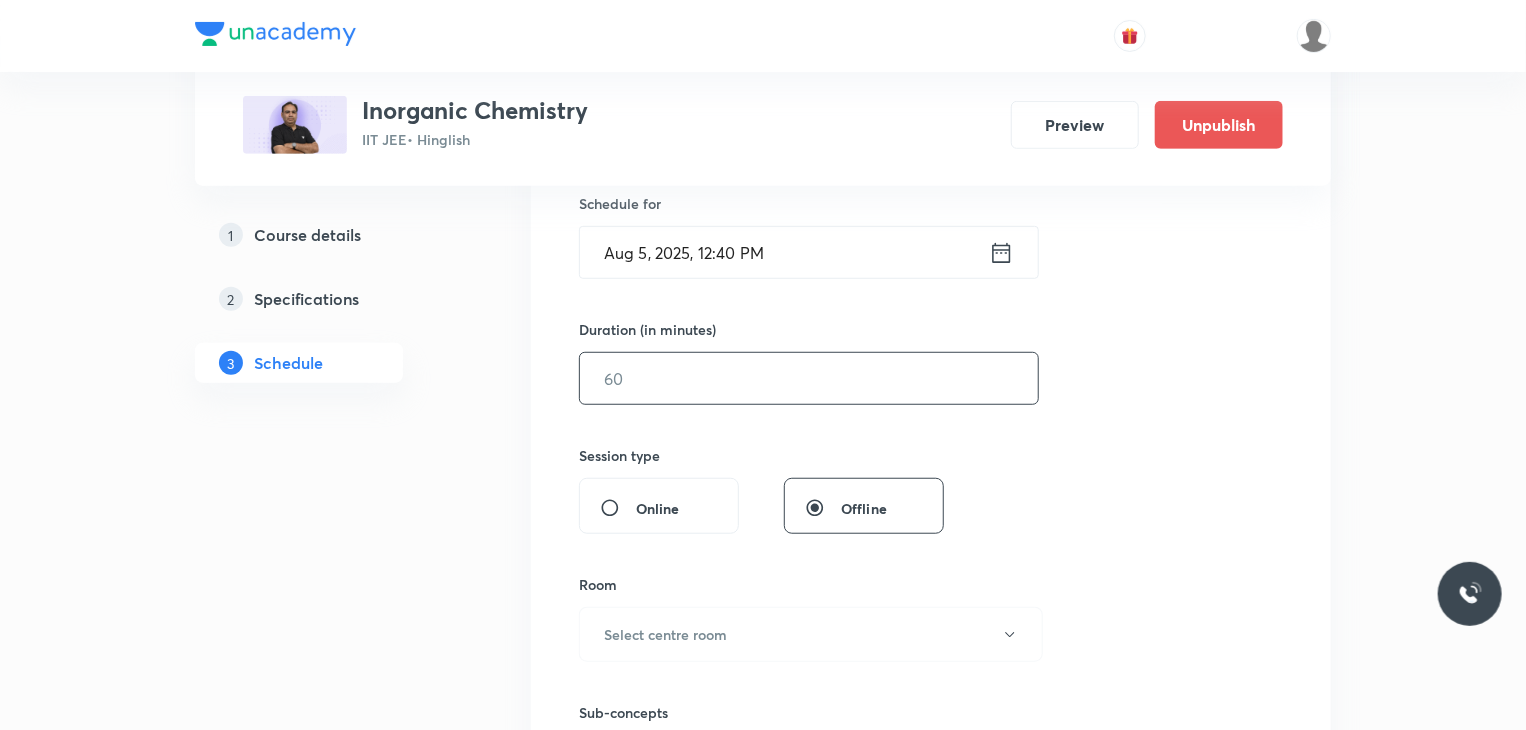 click at bounding box center (809, 378) 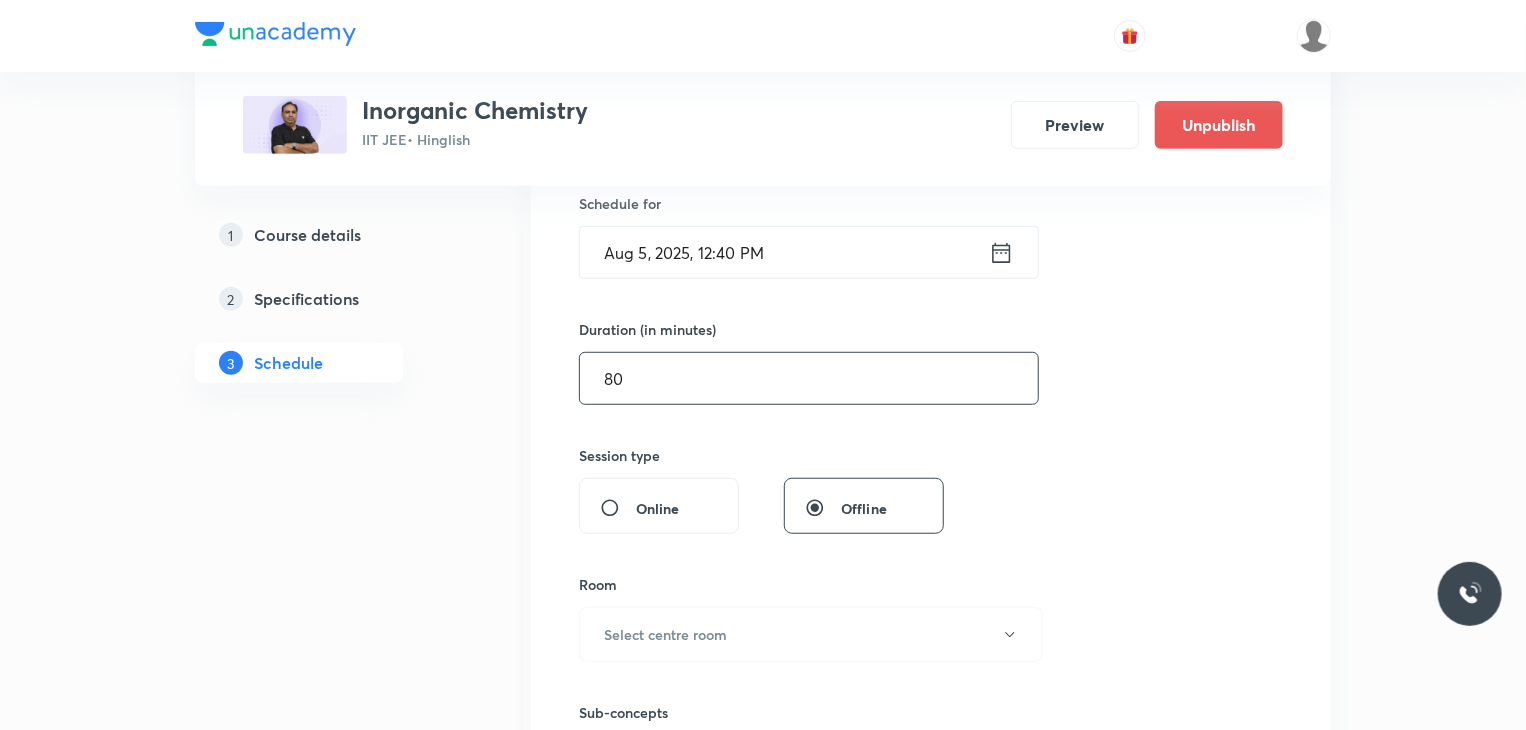 type on "80" 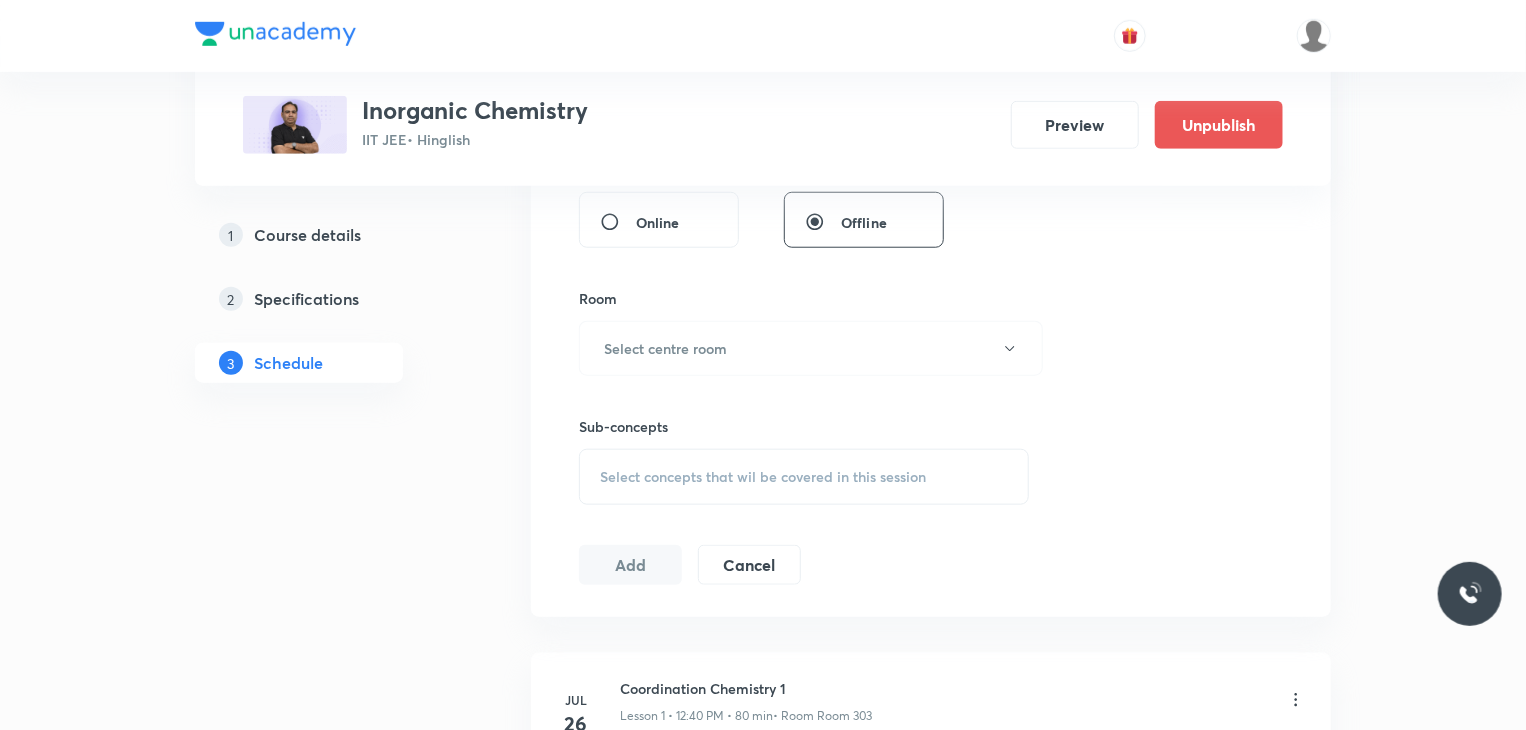 scroll, scrollTop: 800, scrollLeft: 0, axis: vertical 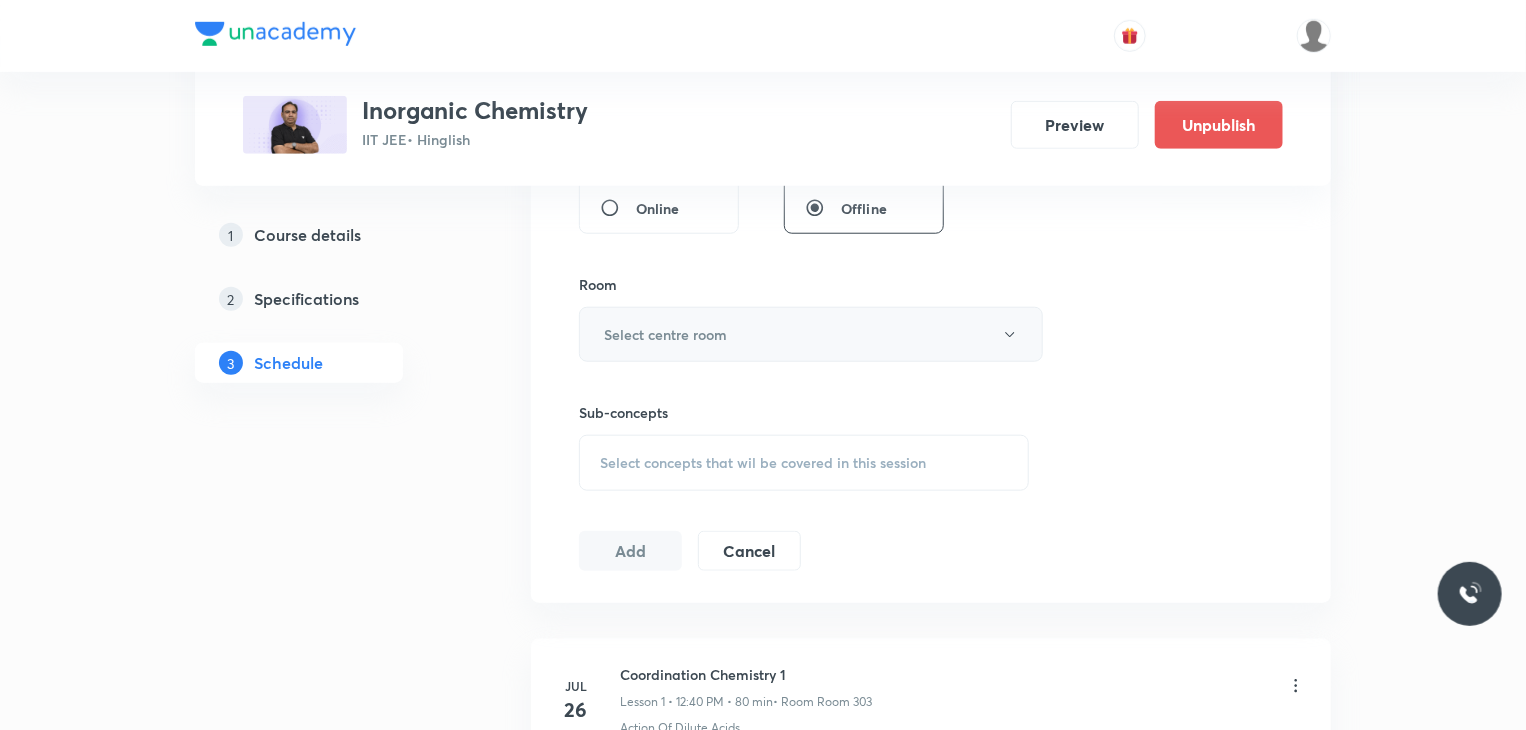 click on "Select centre room" at bounding box center (811, 334) 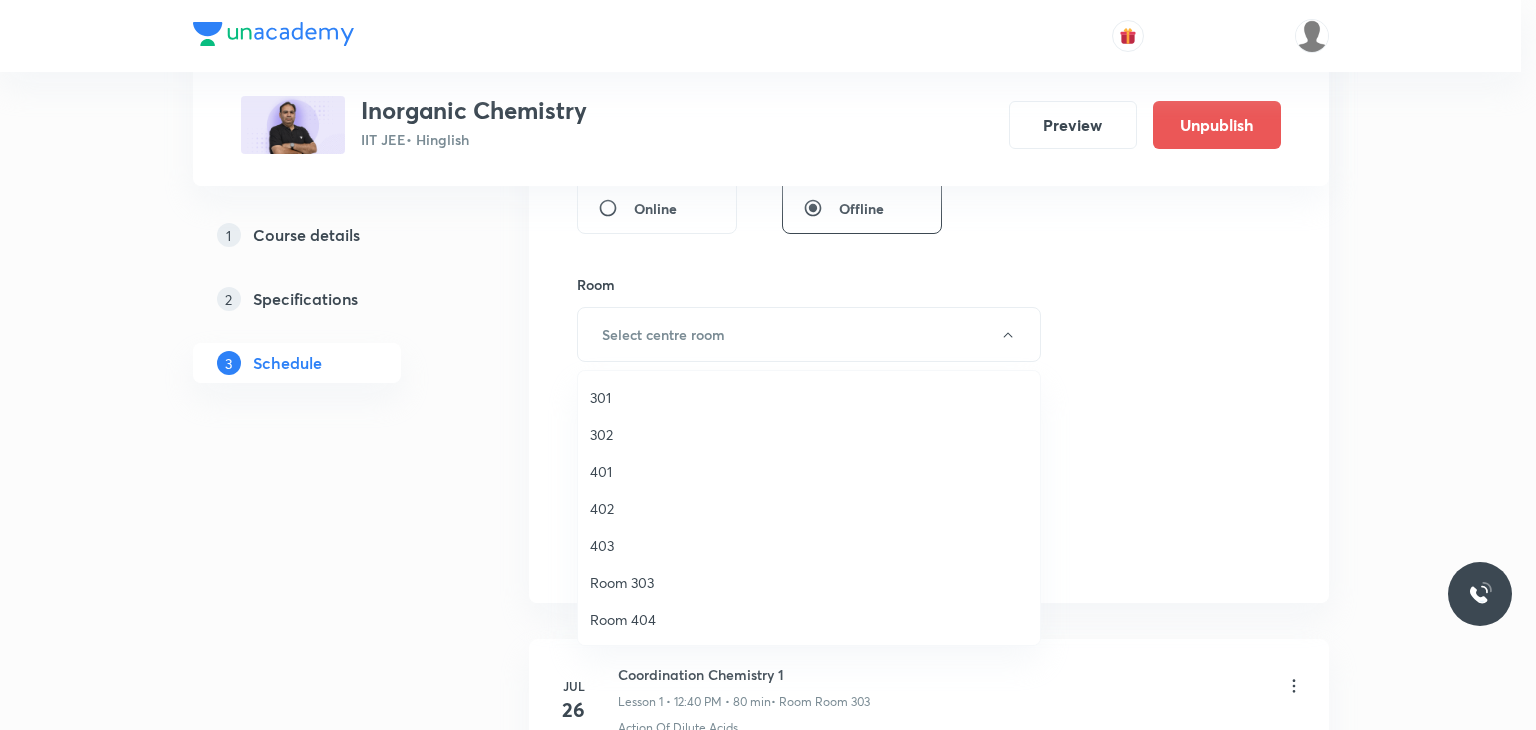 click on "401" at bounding box center (809, 471) 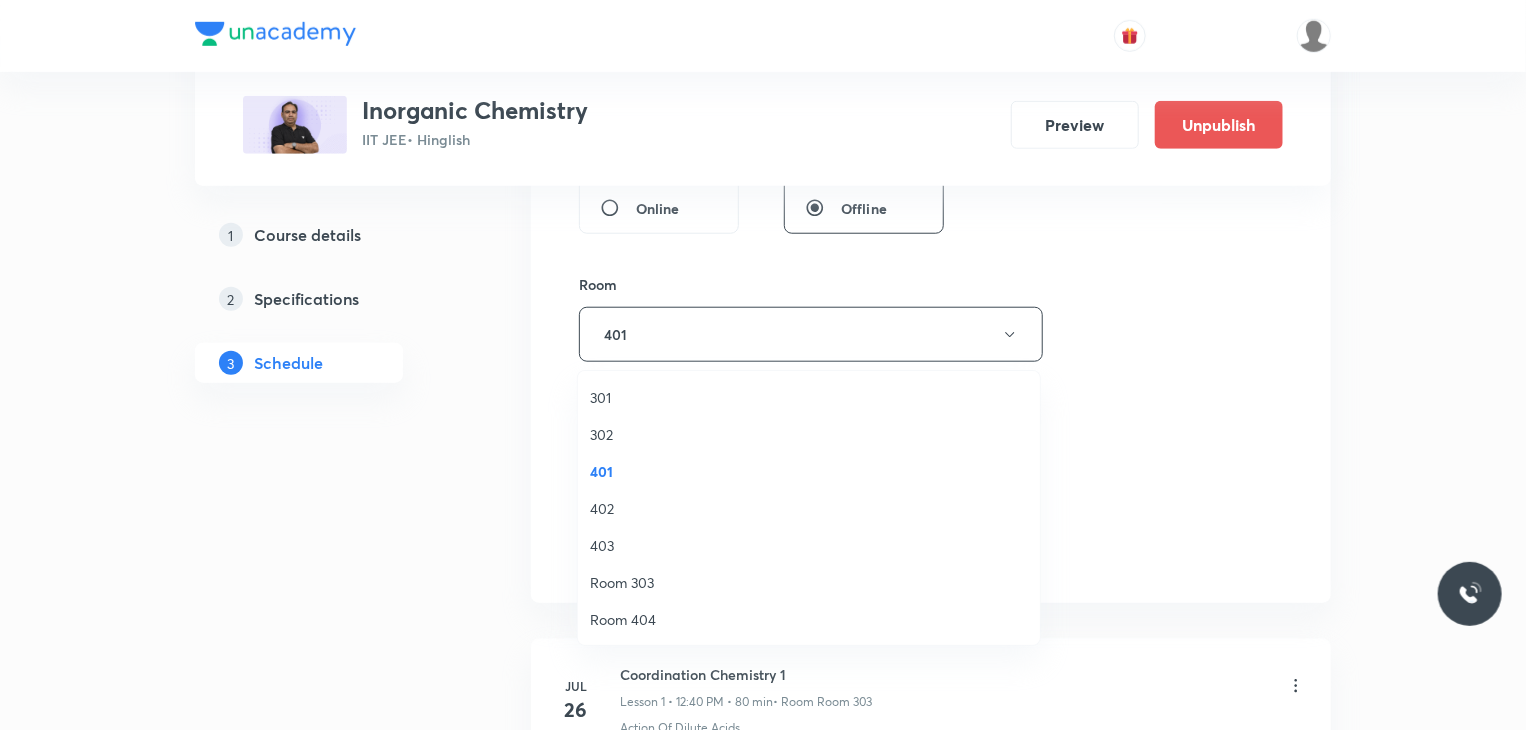 click on "Select concepts that wil be covered in this session" at bounding box center (804, 463) 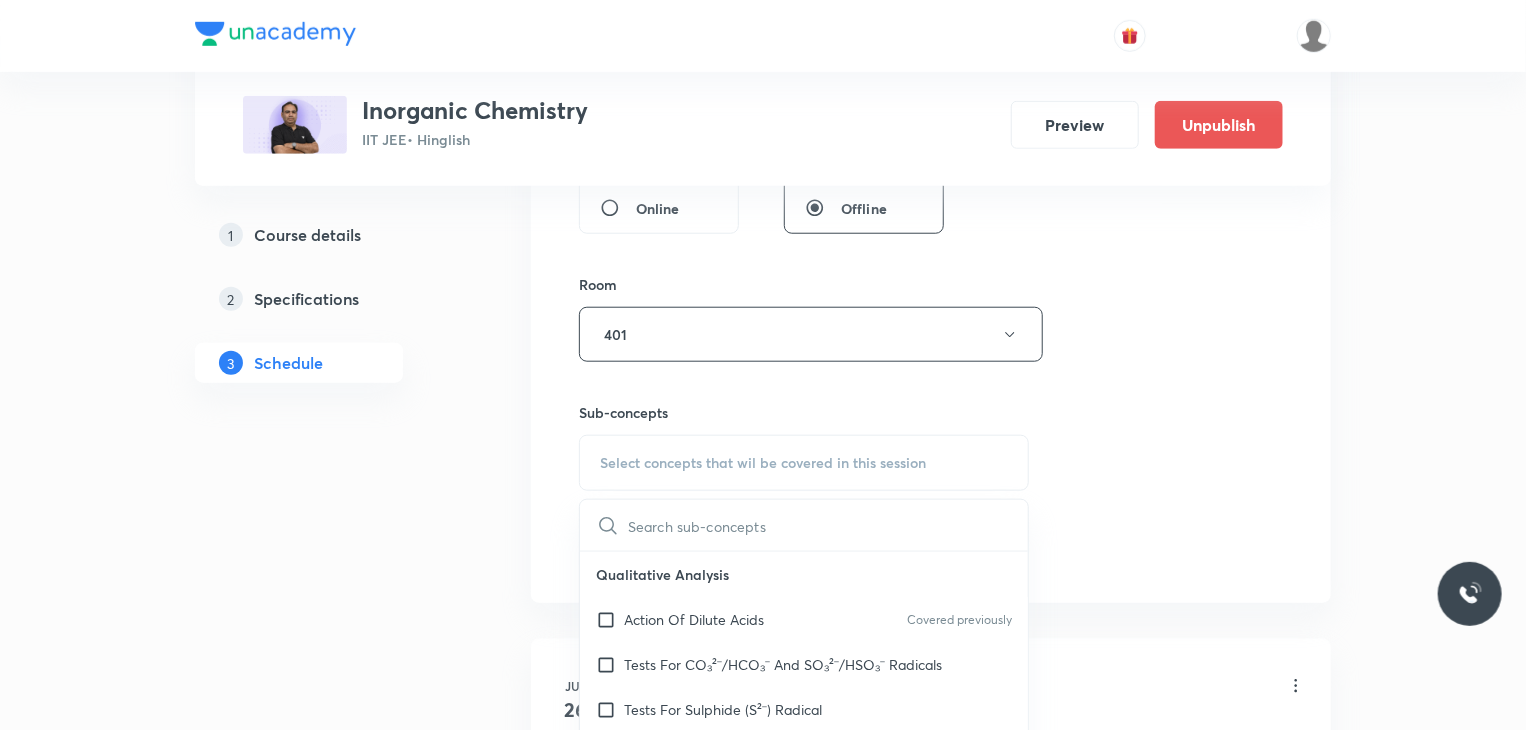 scroll, scrollTop: 900, scrollLeft: 0, axis: vertical 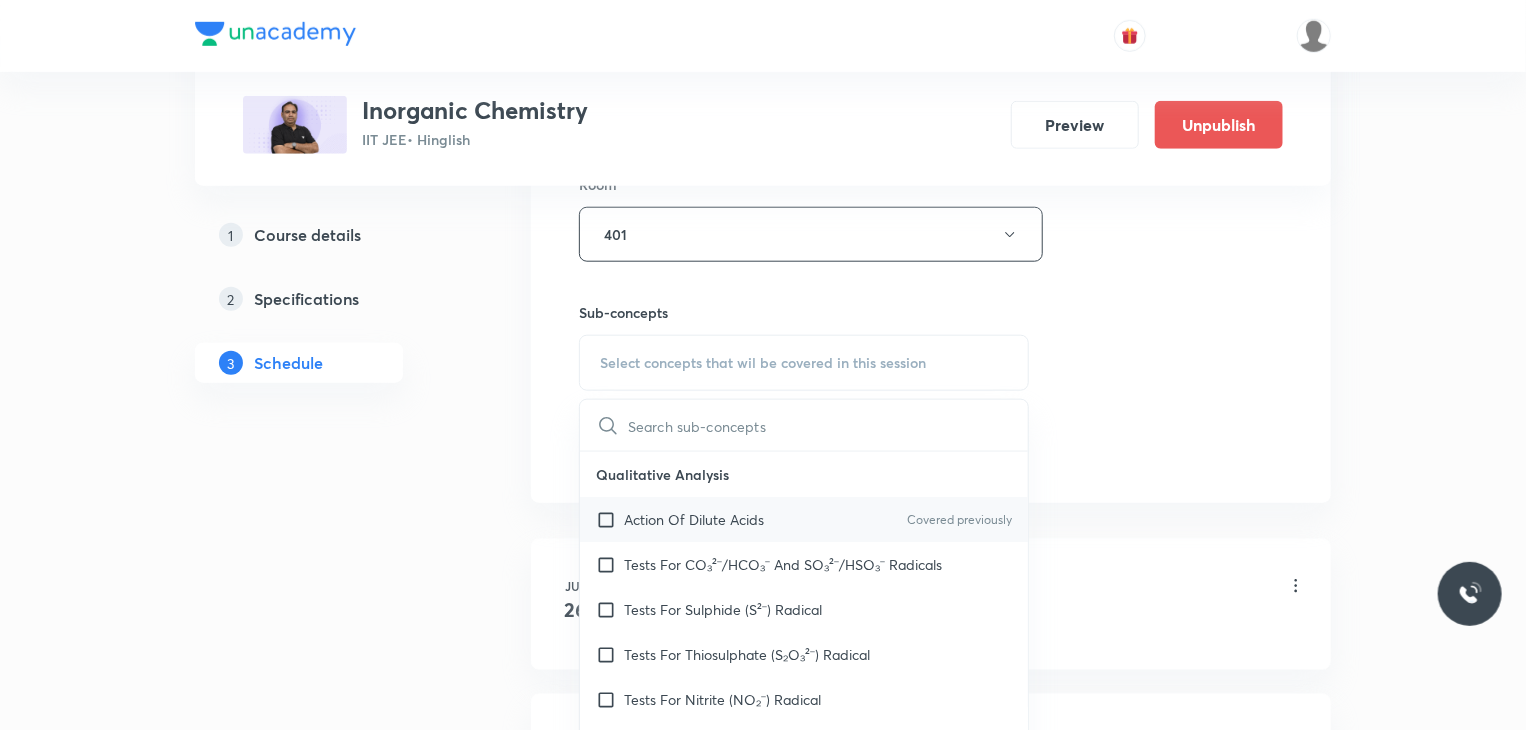 click on "Qualitative Analysis Action Of Dilute Acids Covered previously Tests For CO₃²⁻/HCO₃⁻ And SO₃²⁻/HSO₃⁻ Radicals Tests For Sulphide (S²⁻) Radical Tests For Thiosulphate (S₂O₃²⁻) Radical Tests For Nitrite (NO₂⁻) Radical Tests For Acetate , Formate And Oxalate Radicals Tests For Halide(Cl⁻ , Br⁻ , I⁻) Radicals Test For Nitrate (NO₃⁻) Radical Test For Sulphate(SO₄²⁻) Radical Test For Borate(BO₃³⁻) Radical Test For Phosphate(PO₄³⁻) Radical Test For Chromate(CrO₄²⁻) And Dichromate(Cr₂O₇²⁻) Radicals Test For Permanganate (MnO₄⁻) And Manganate (MnO₄²⁻) Radicals Dry Tests For Basic Radicals Wet Tests For Basic Radicals Some General Tests For Cations Specific Tests For Some Cations Test of Anions (Acidic Radicals) Test of Cations (Basic Radicals) Dry Tests For Basic Radicals Wet Tests For Basic Radicals Some General Tests For Cations Test of Cations (Basic Radicals) Dry Tests For Basic Radicals Wet Tests For Basic Radicals" at bounding box center (804, 1080) 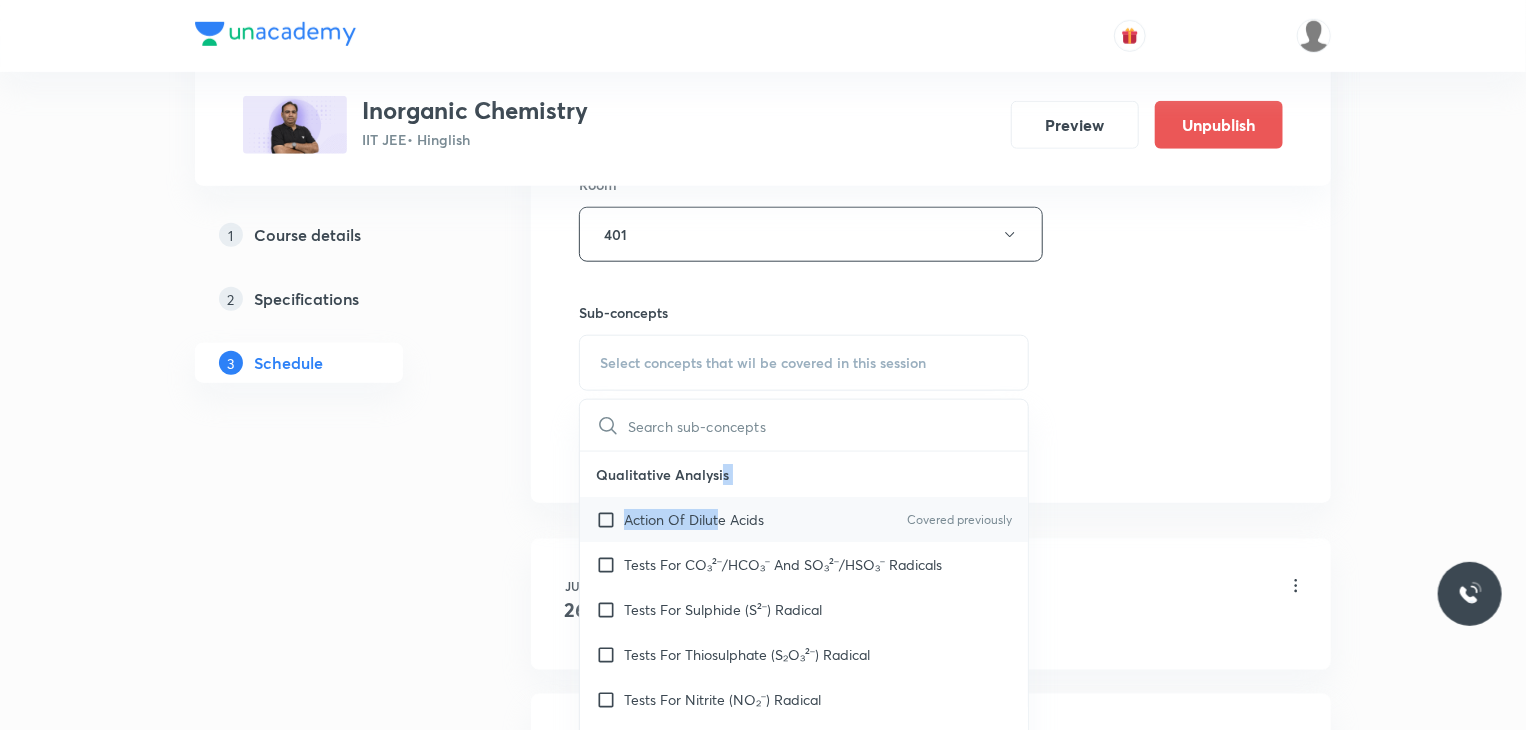 click on "Action Of Dilute Acids Covered previously" at bounding box center [804, 519] 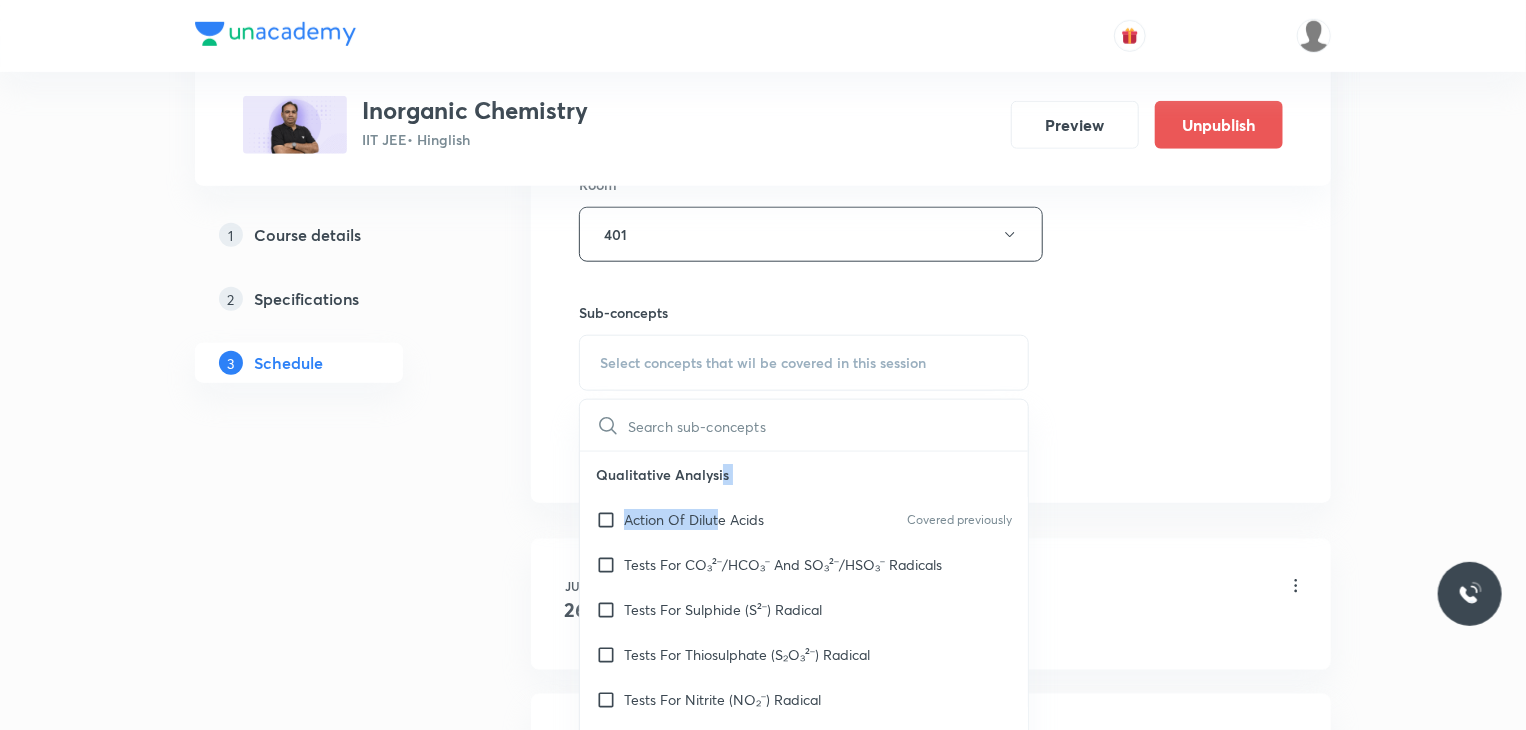 checkbox on "true" 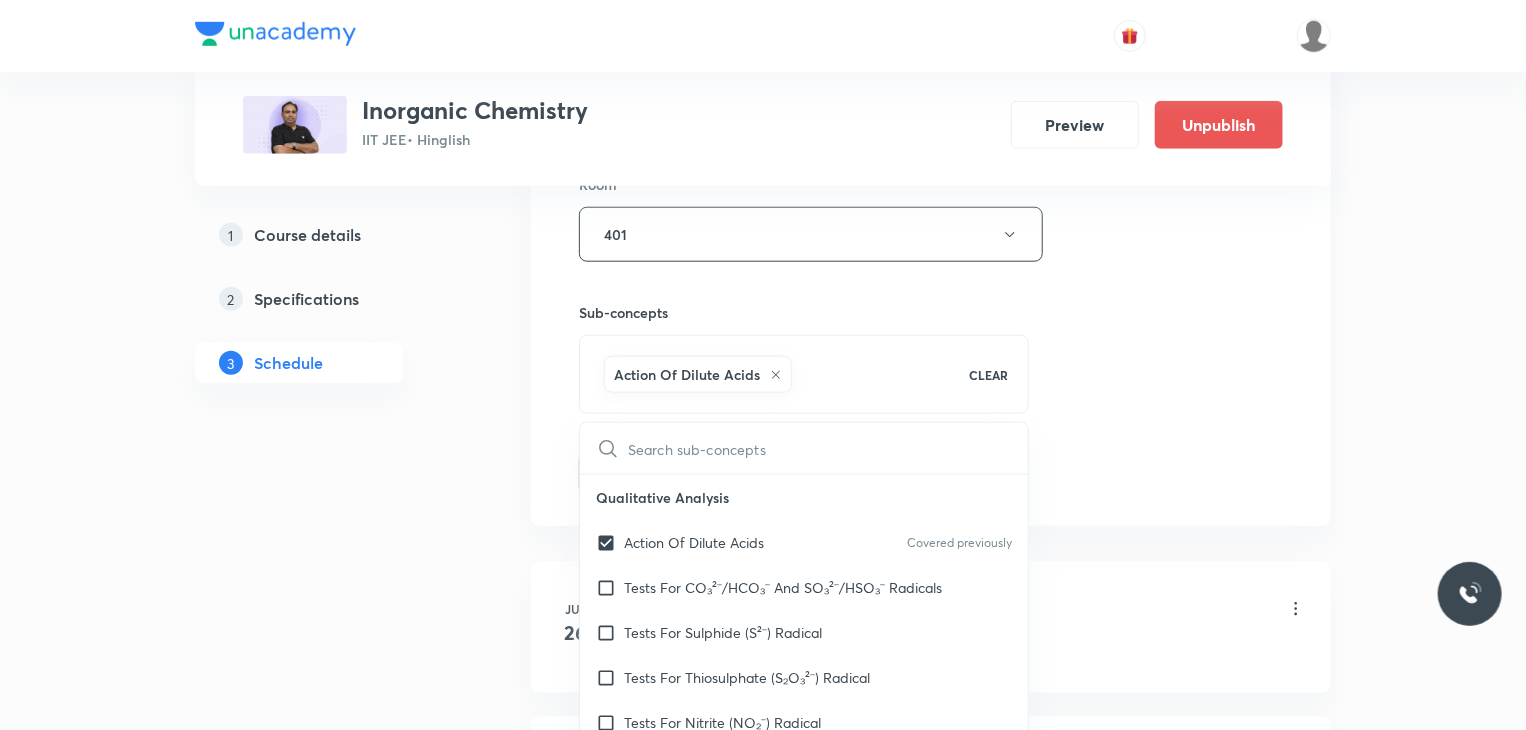 click on "Session  5 Live class Session title 24/99 Coordination Chemistry 5 ​ Schedule for Aug 5, 2025, 12:40 PM ​ Duration (in minutes) 80 ​   Session type Online Offline Room 401 Sub-concepts Action Of Dilute Acids CLEAR ​ Qualitative Analysis Action Of Dilute Acids Covered previously Tests For CO₃²⁻/HCO₃⁻ And SO₃²⁻/HSO₃⁻ Radicals Tests For Sulphide (S²⁻) Radical Tests For Thiosulphate (S₂O₃²⁻) Radical Tests For Nitrite (NO₂⁻) Radical Tests For Acetate , Formate And Oxalate Radicals Tests For Halide(Cl⁻ , Br⁻ , I⁻) Radicals Test For Nitrate (NO₃⁻) Radical Test For Sulphate(SO₄²⁻) Radical Test For Borate(BO₃³⁻) Radical Test For Phosphate(PO₄³⁻) Radical Test For Chromate(CrO₄²⁻) And Dichromate(Cr₂O₇²⁻) Radicals Test For Permanganate (MnO₄⁻) And Manganate (MnO₄²⁻) Radicals Dry Tests For Basic Radicals Wet Tests For Basic Radicals Some General Tests For Cations Specific Tests For Some Cations Test of Anions (Acidic Radicals) Metallurgy" at bounding box center [931, 13] 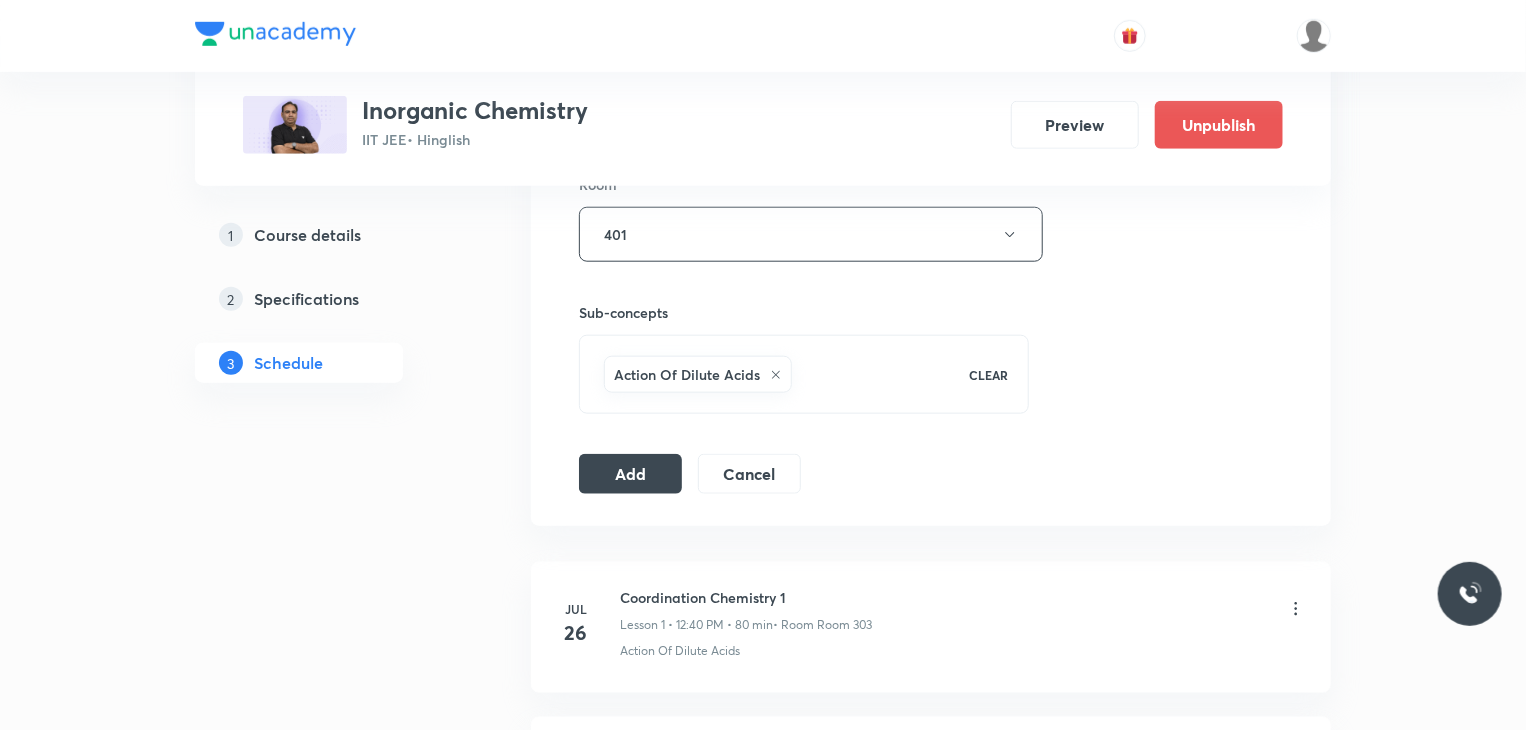 click on "Session  5 Live class Session title 24/99 Coordination Chemistry 5 ​ Schedule for Aug 5, 2025, 12:40 PM ​ Duration (in minutes) 80 ​   Session type Online Offline Room 401 Sub-concepts Action Of Dilute Acids CLEAR Add Cancel" at bounding box center [931, 13] 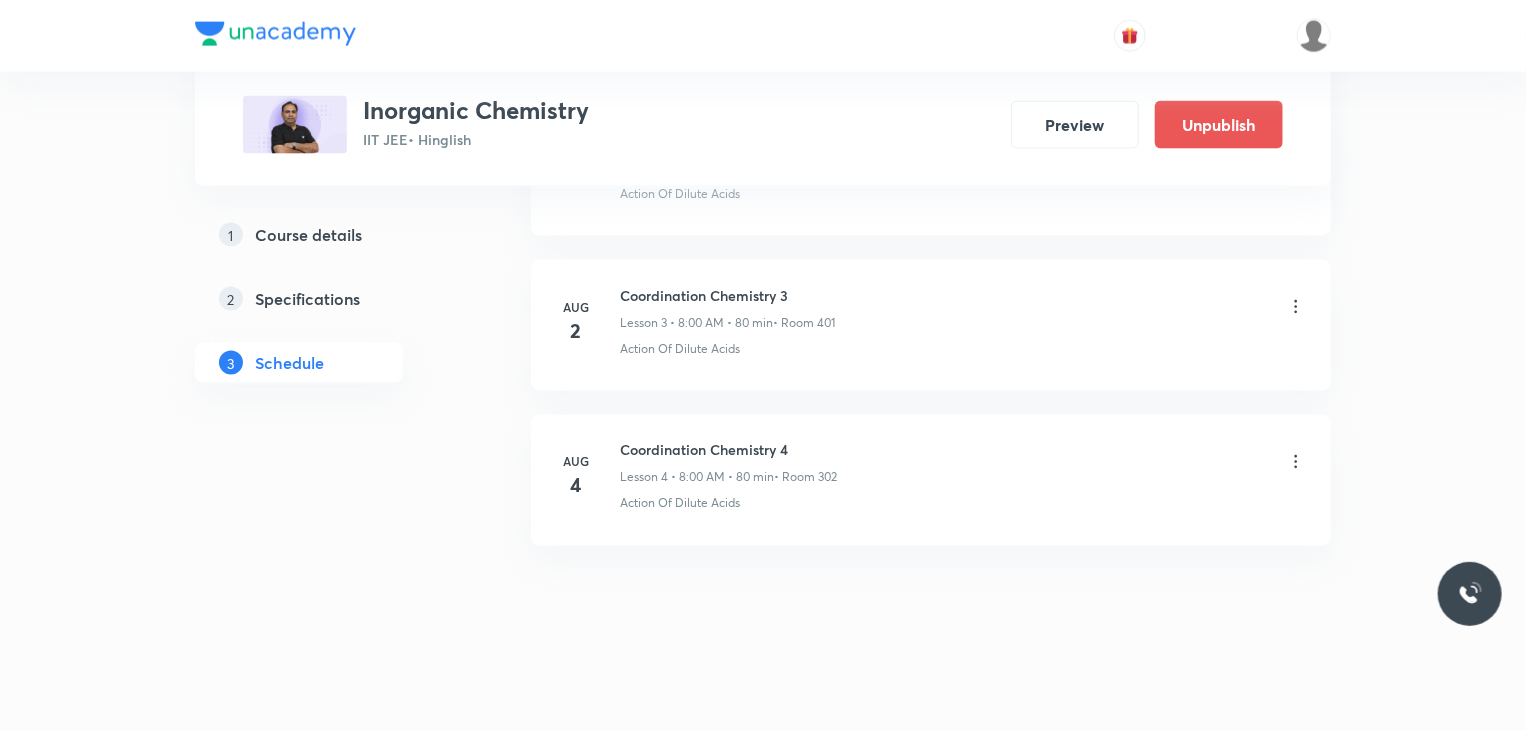 scroll, scrollTop: 0, scrollLeft: 0, axis: both 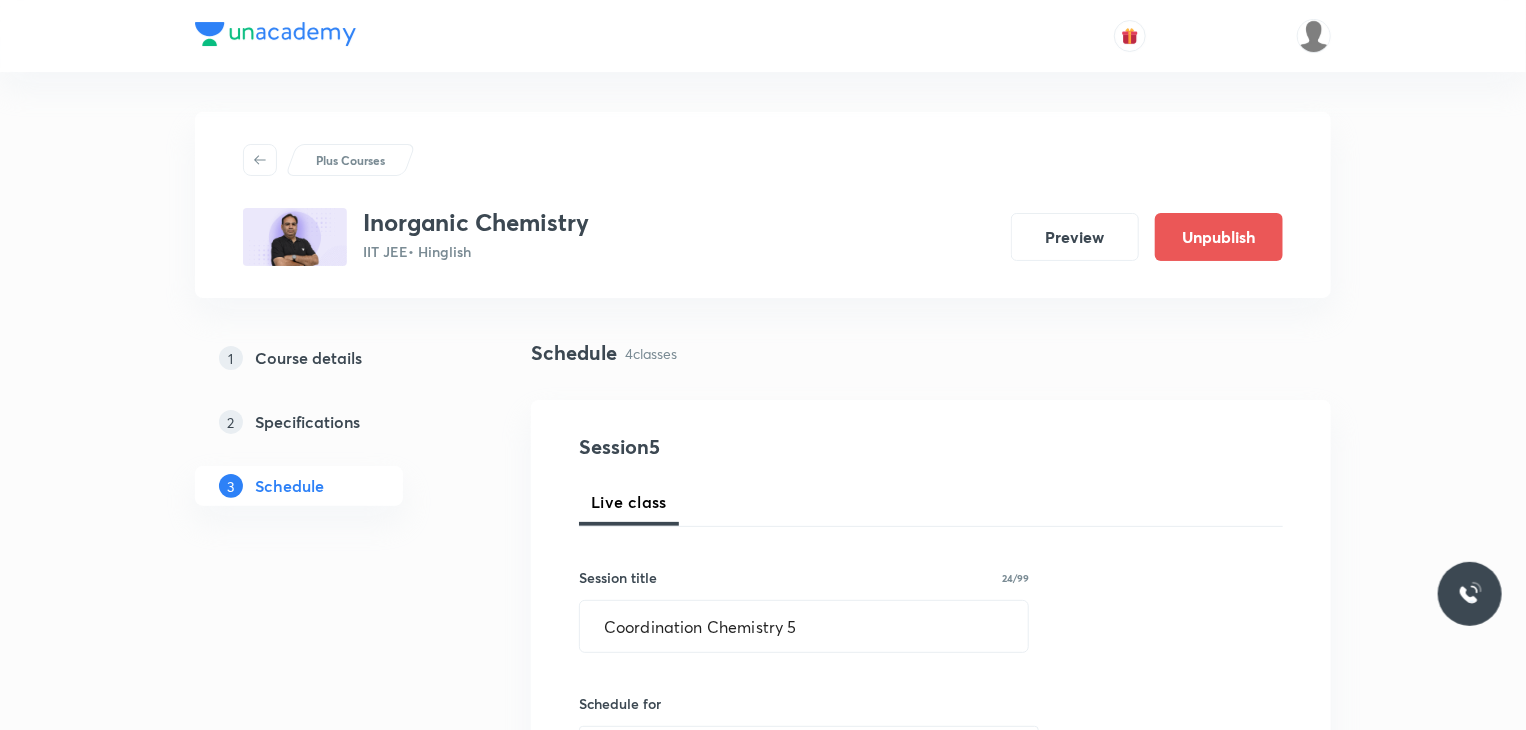 type 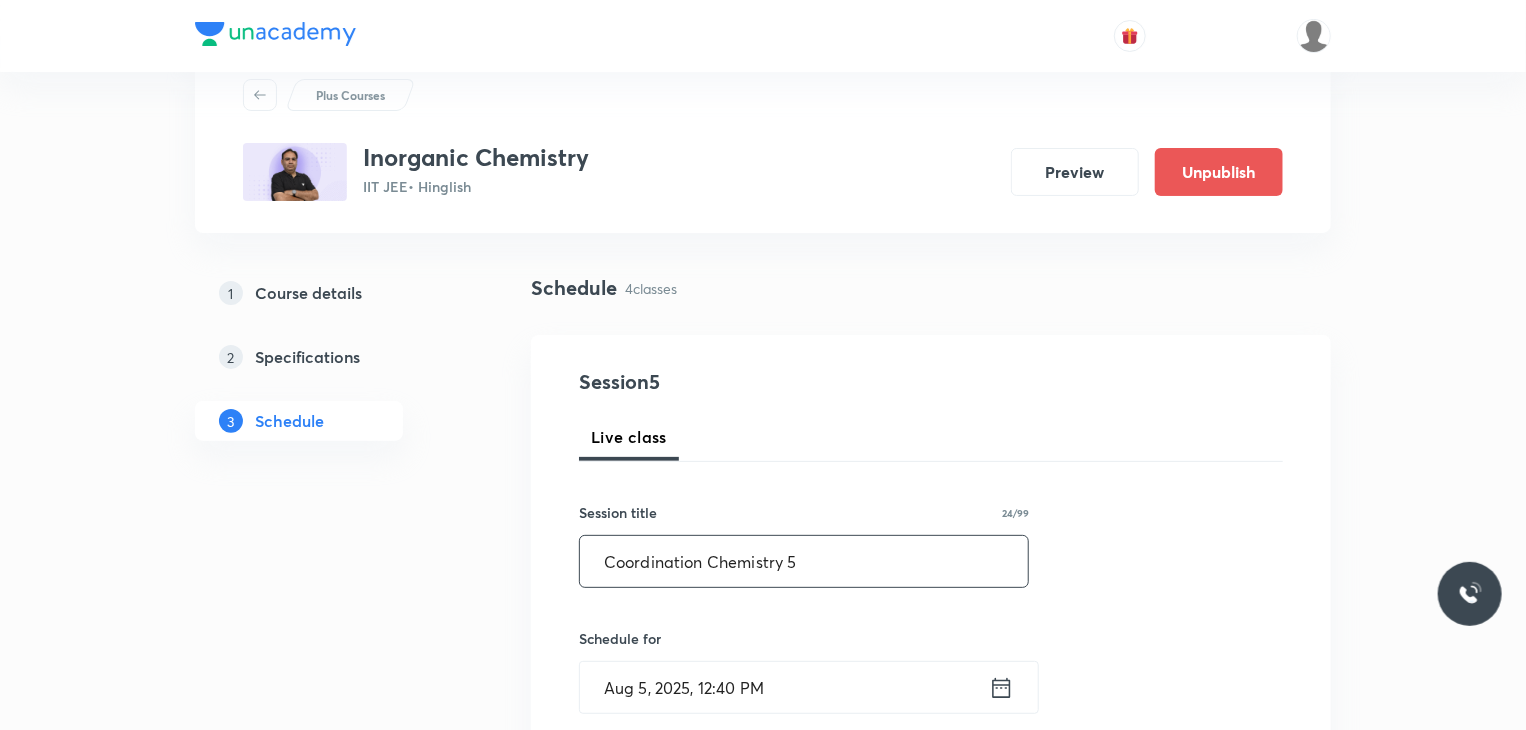 scroll, scrollTop: 100, scrollLeft: 0, axis: vertical 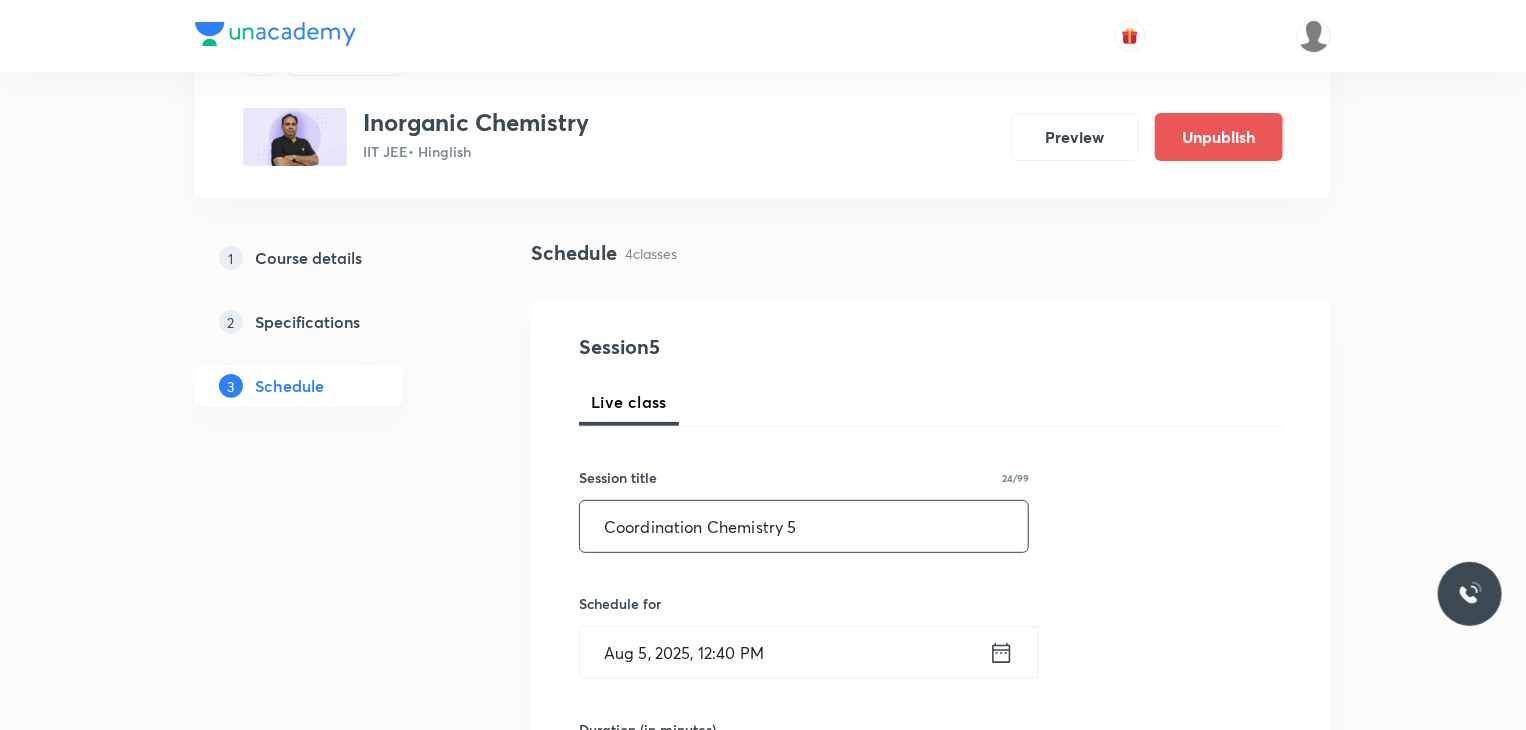 click on "Coordination Chemistry 5" at bounding box center (804, 526) 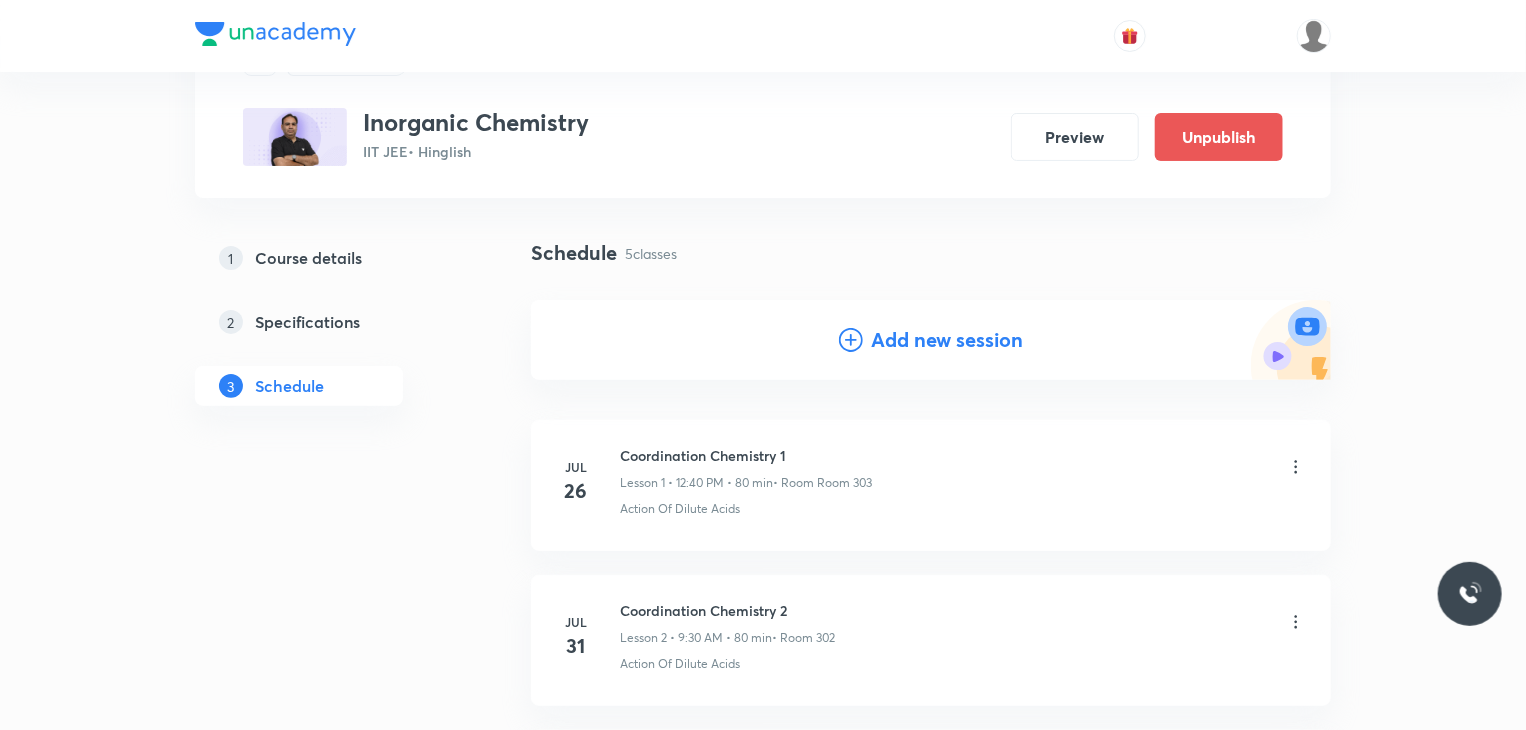 click on "Add new session" at bounding box center (947, 340) 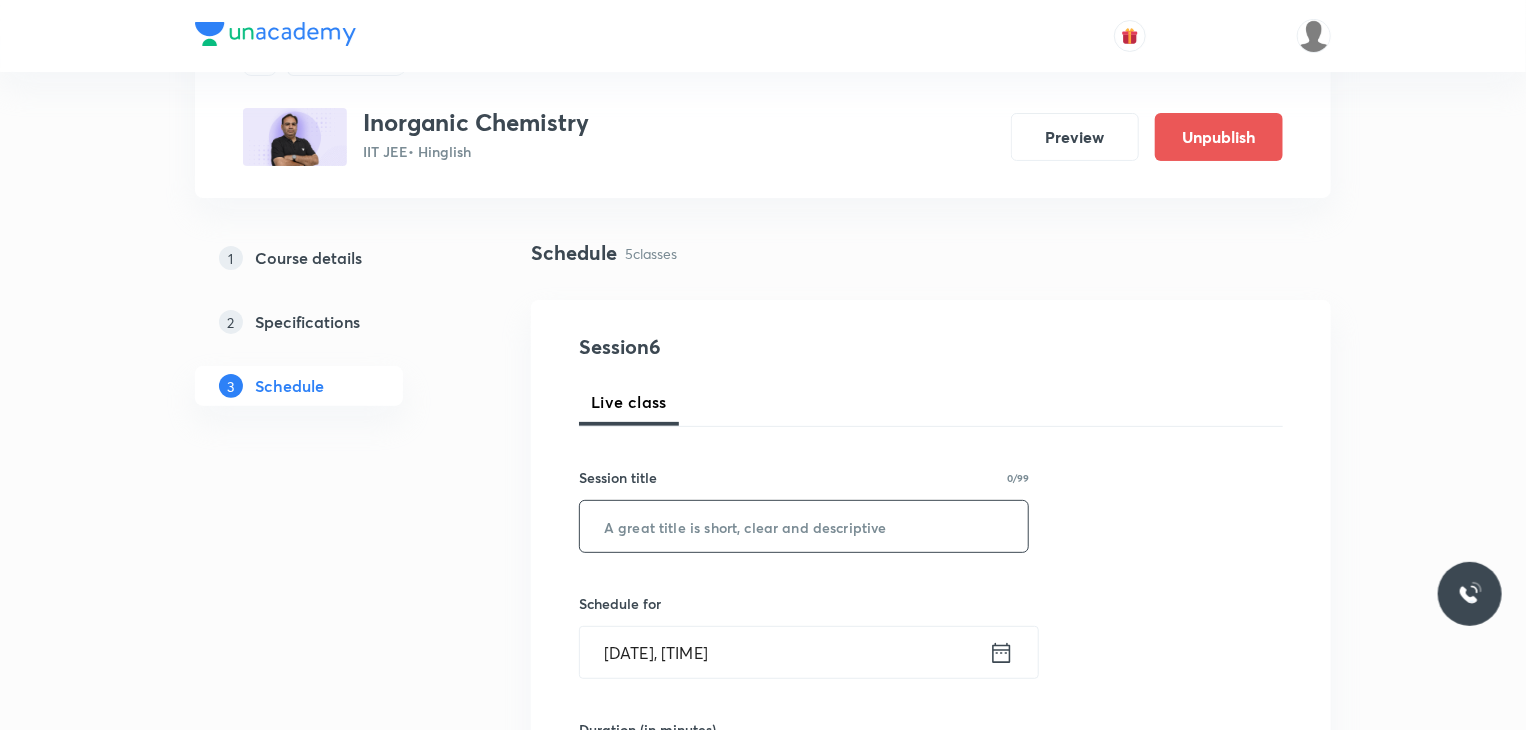 click at bounding box center (804, 526) 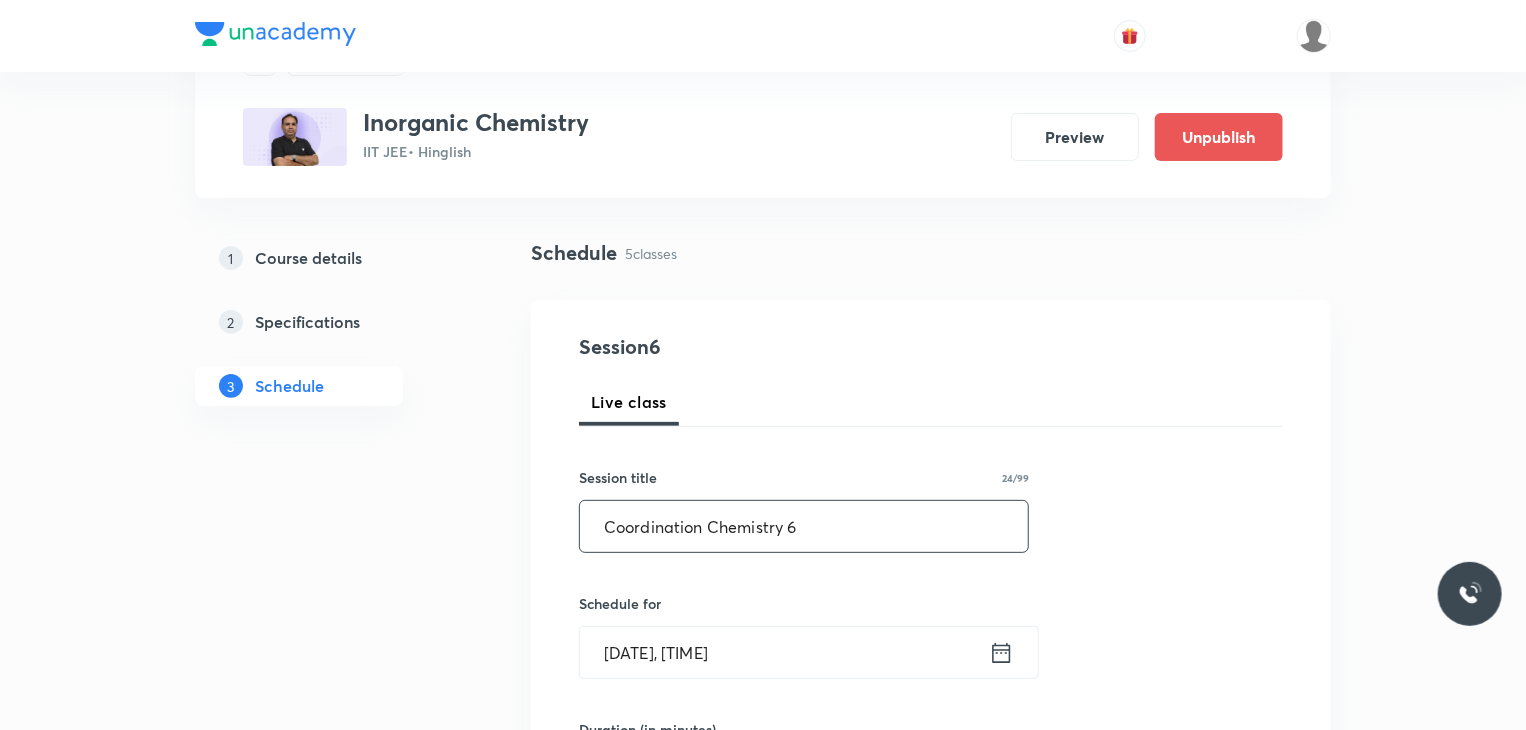 type on "Coordination Chemistry 6" 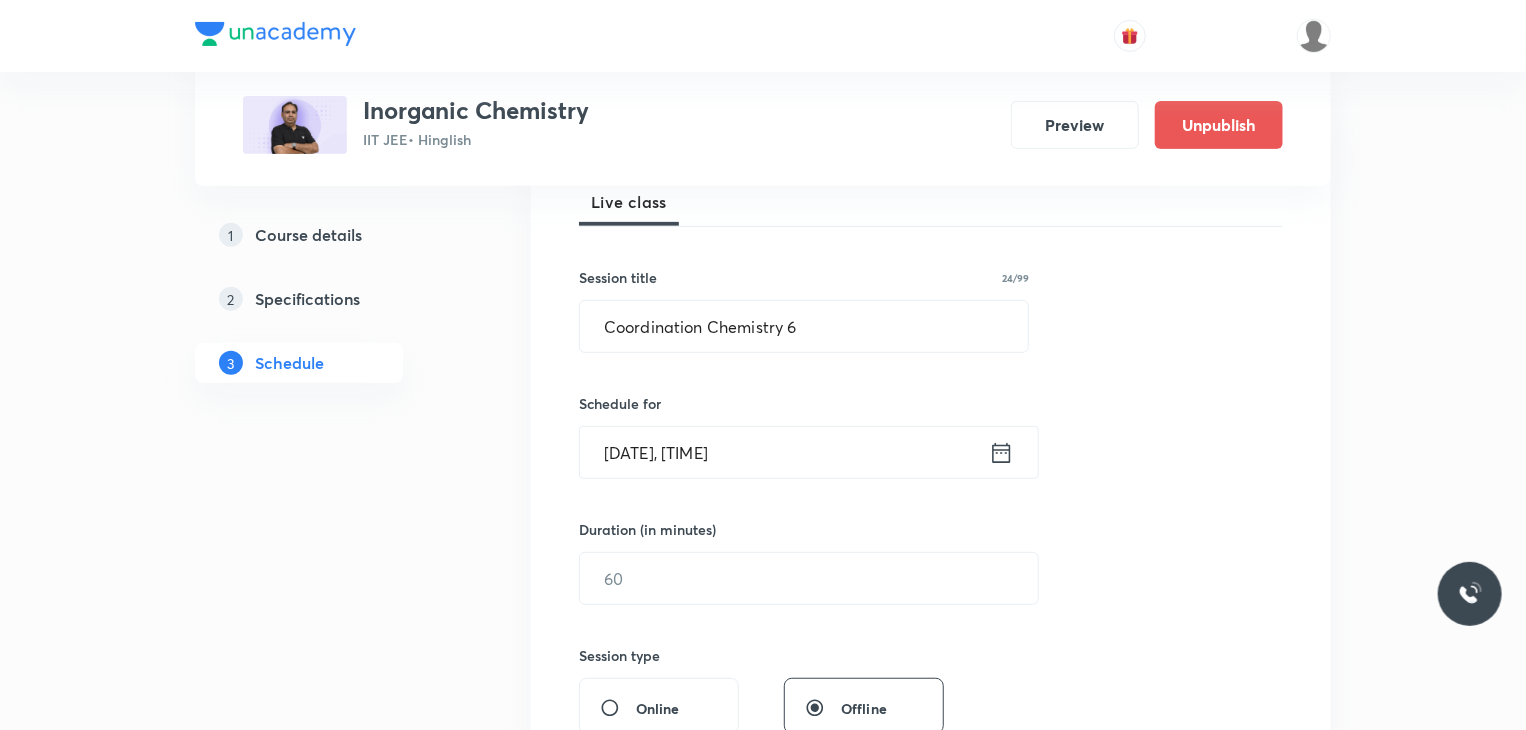click on "Session  6 Live class Session title 24/99 Coordination Chemistry 6 ​ Schedule for Aug 2, 2025, 6:43 PM ​ Duration (in minutes) ​   Session type Online Offline Room Select centre room Sub-concepts Select concepts that wil be covered in this session Add Cancel" at bounding box center [931, 601] 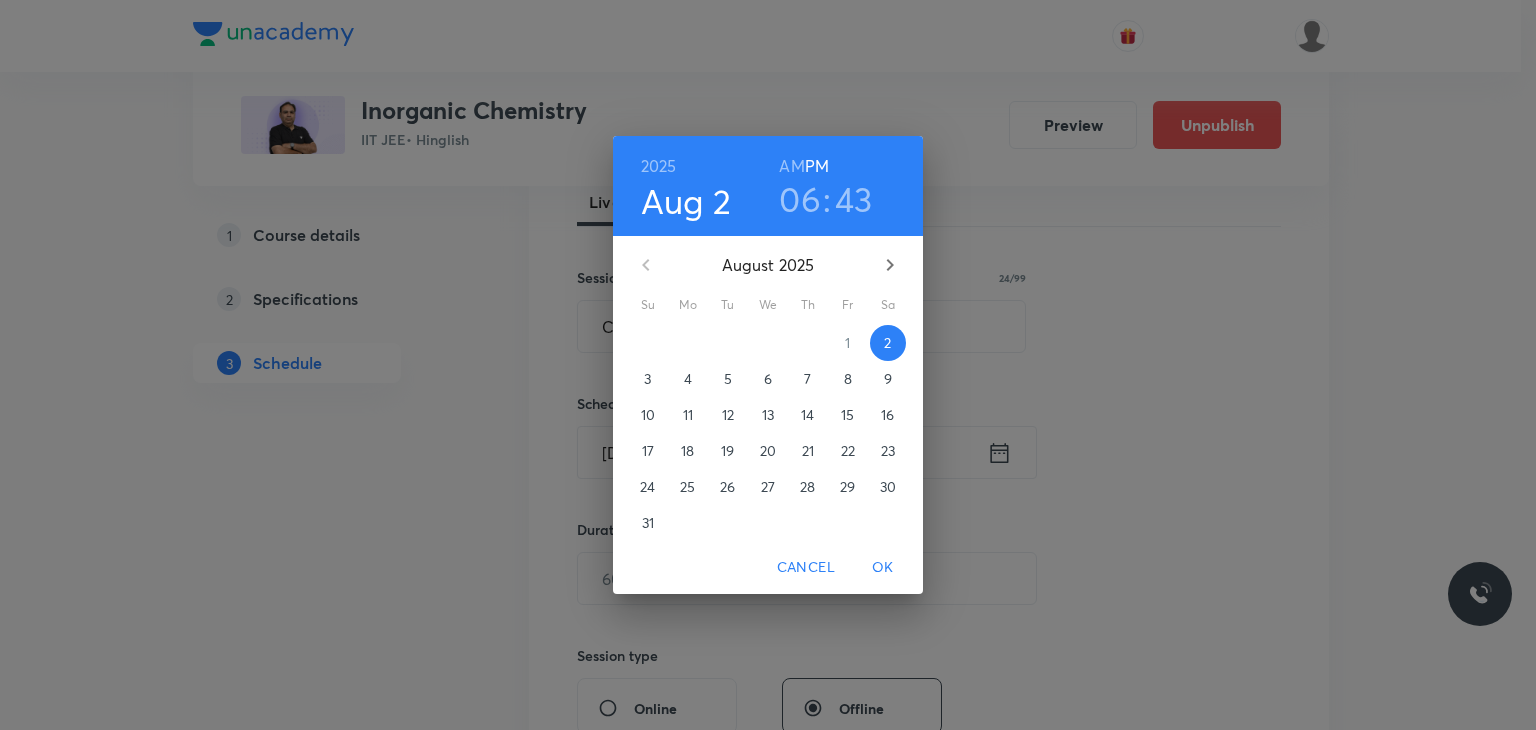 click on "8" at bounding box center [848, 379] 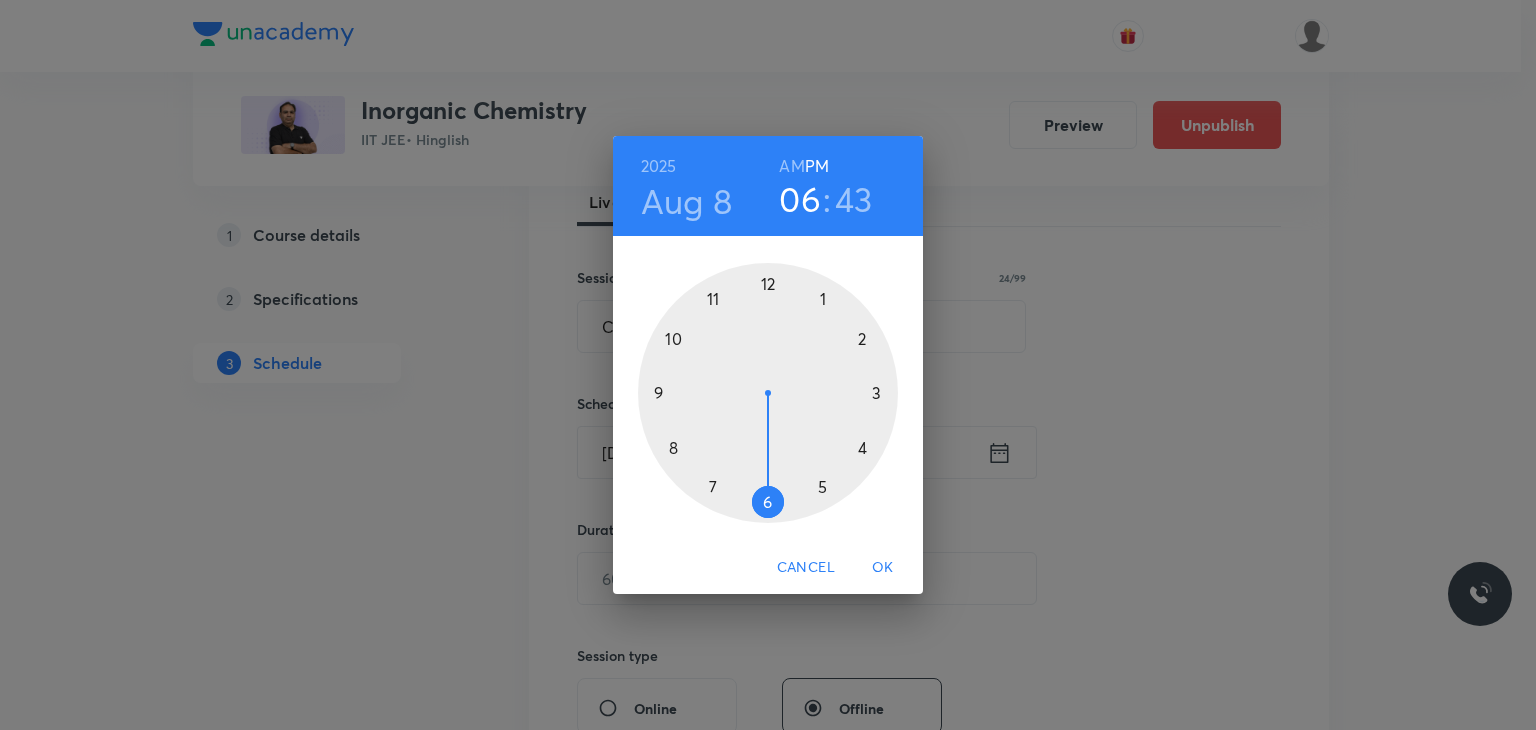click on "AM" at bounding box center (791, 166) 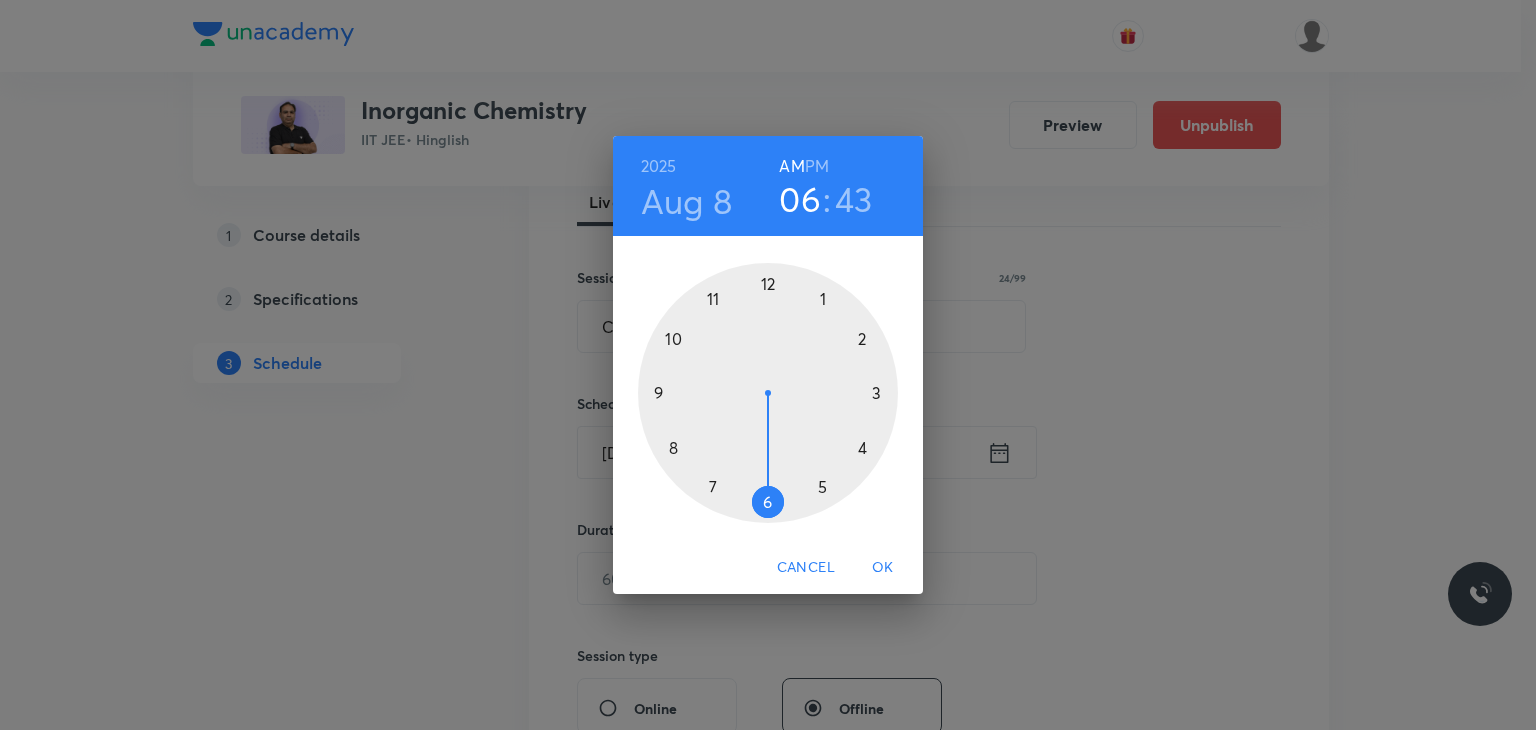click on "2025 Aug 8 06 : 43 AM PM" at bounding box center (768, 186) 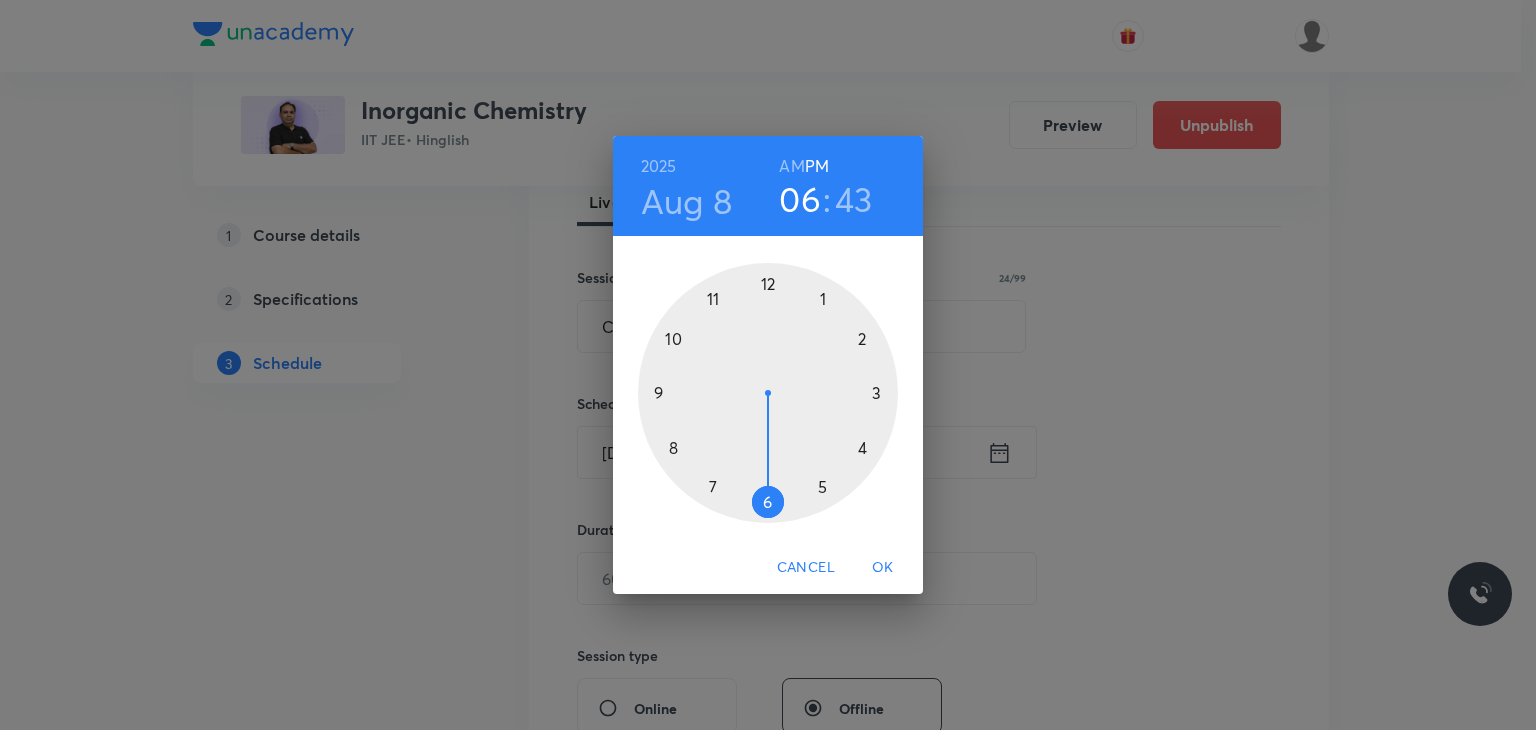 drag, startPoint x: 756, startPoint y: 265, endPoint x: 767, endPoint y: 284, distance: 21.954498 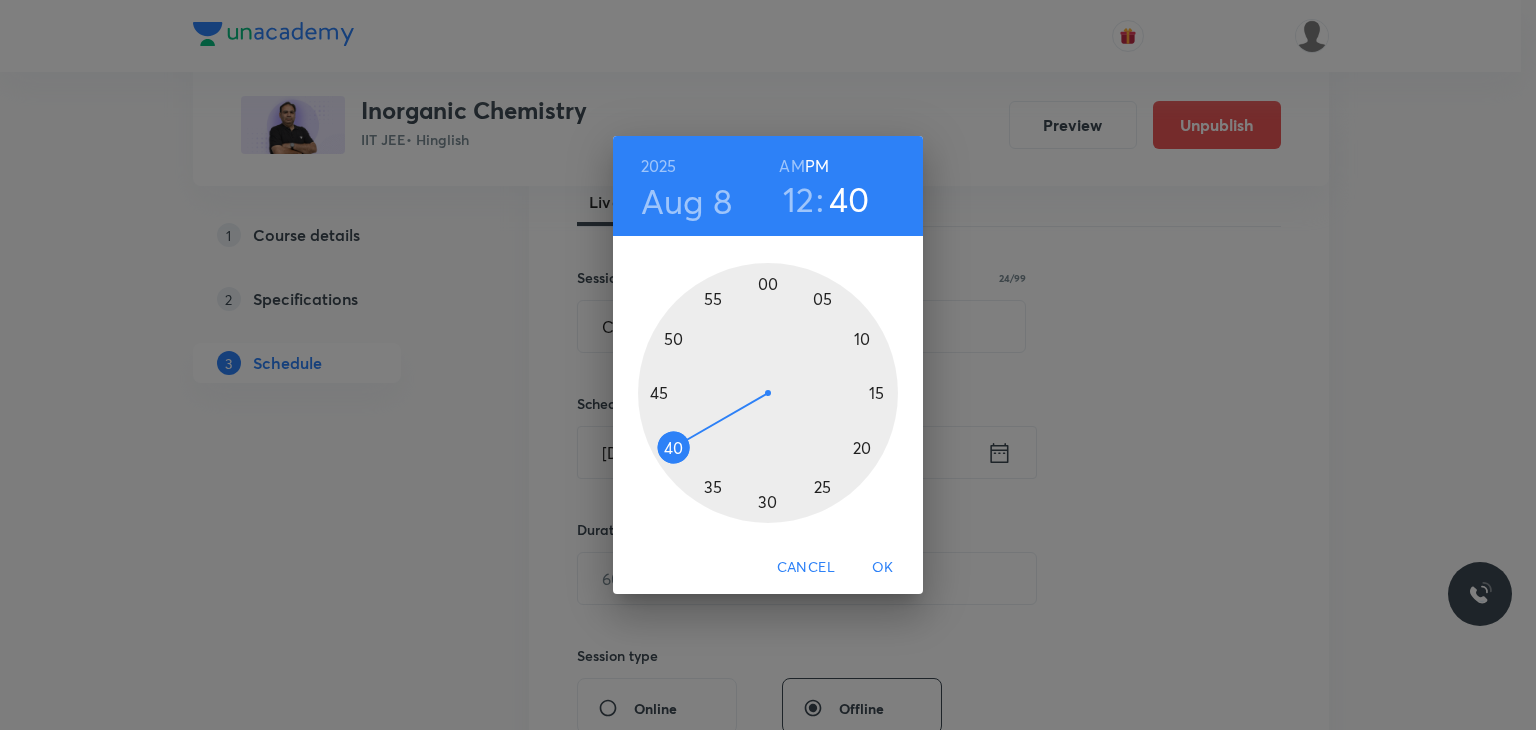 drag, startPoint x: 662, startPoint y: 473, endPoint x: 656, endPoint y: 461, distance: 13.416408 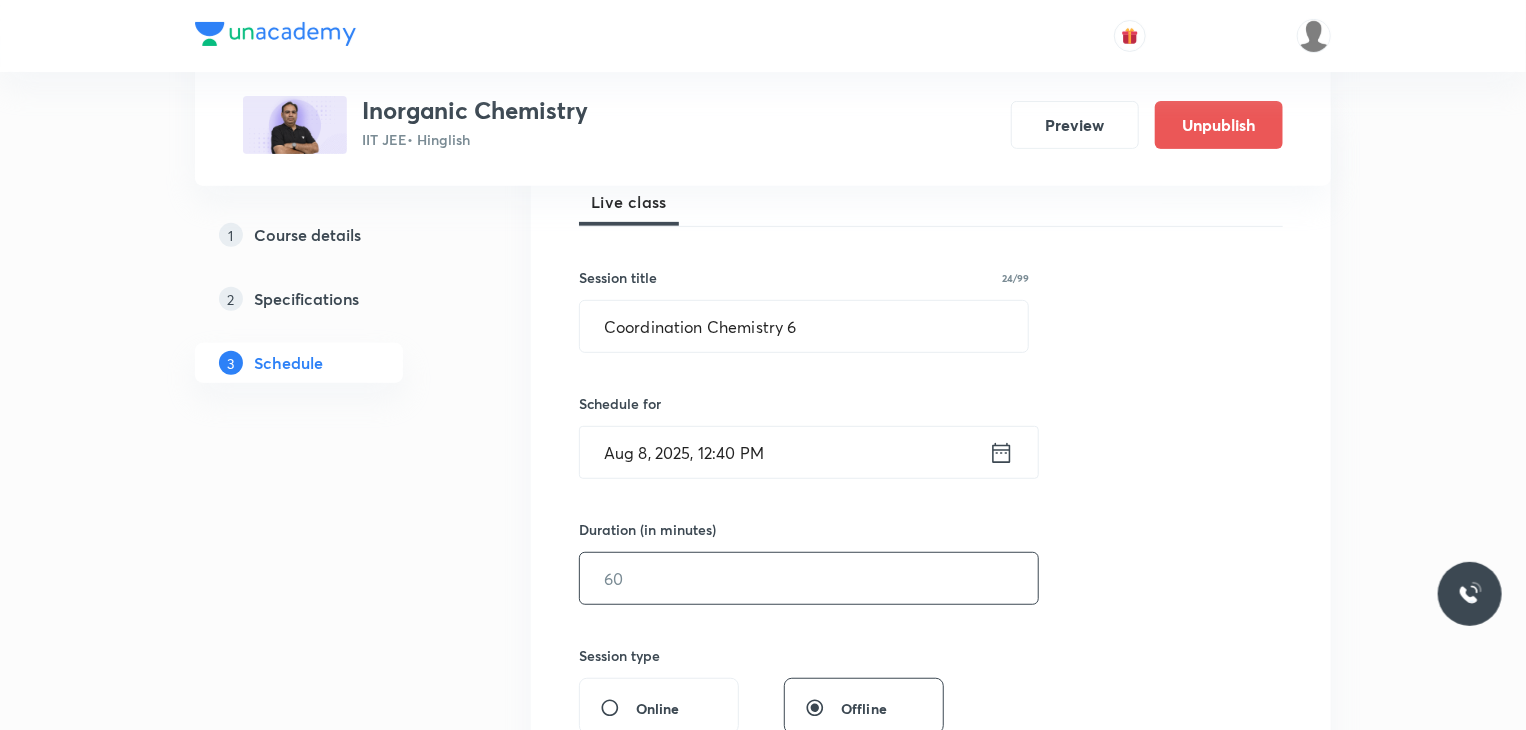 click at bounding box center [809, 578] 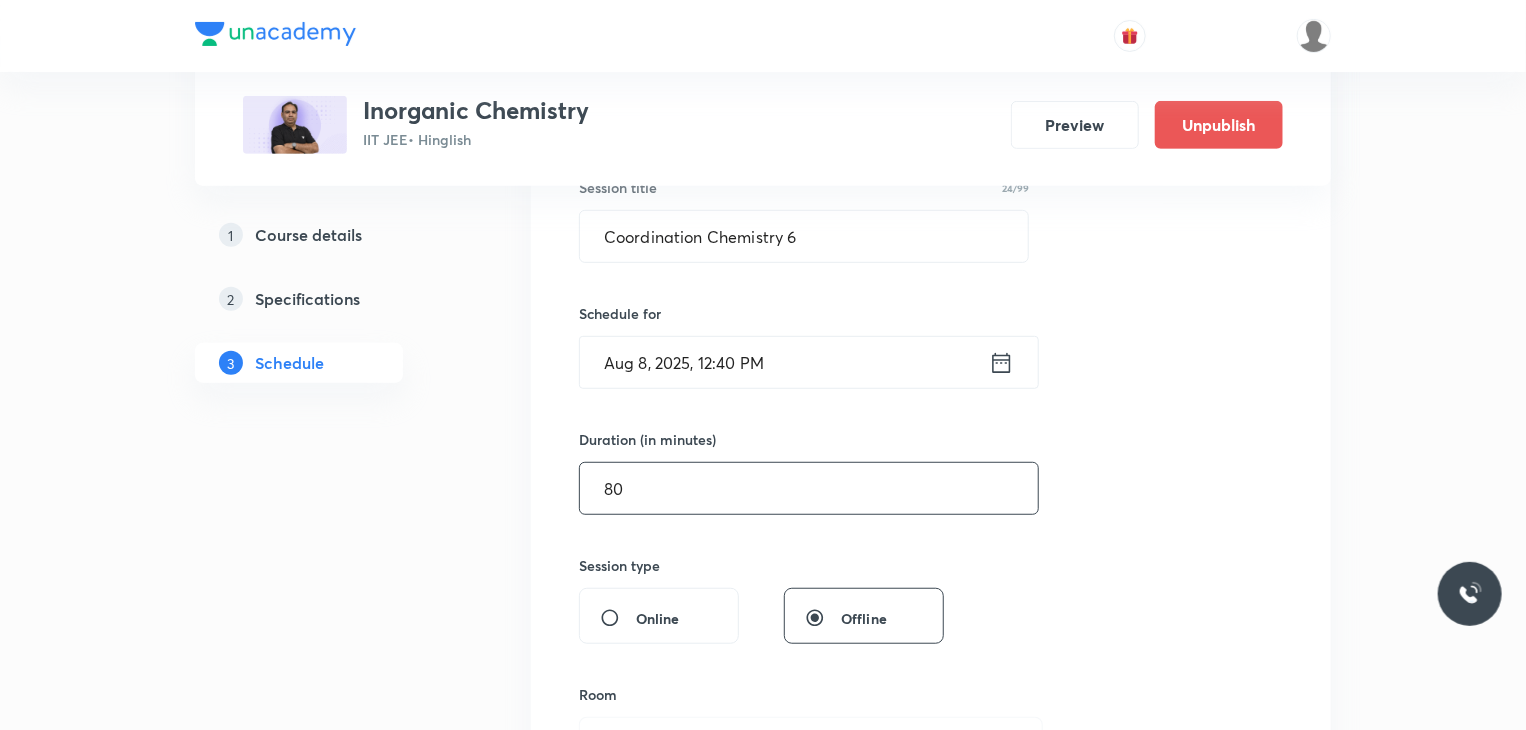 scroll, scrollTop: 700, scrollLeft: 0, axis: vertical 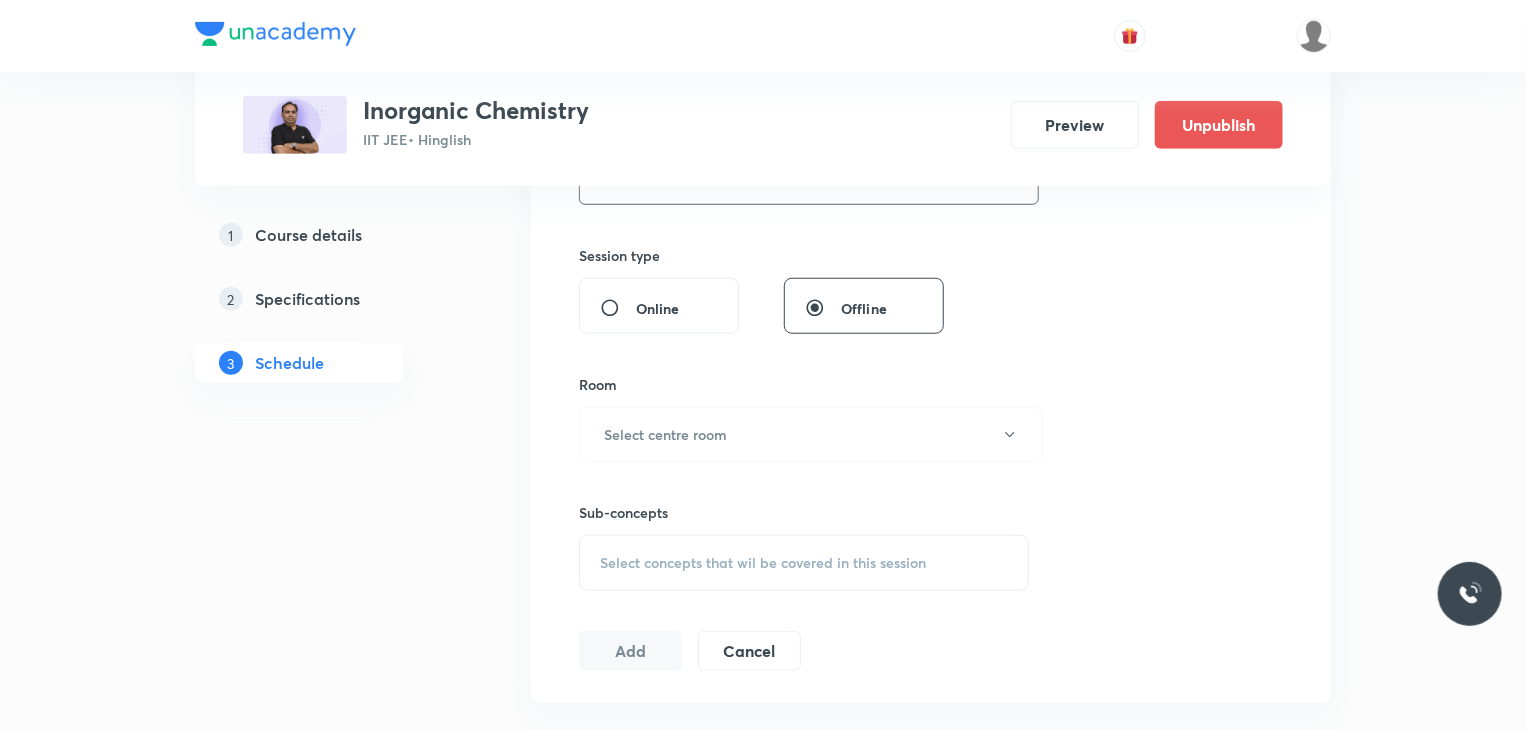 type on "80" 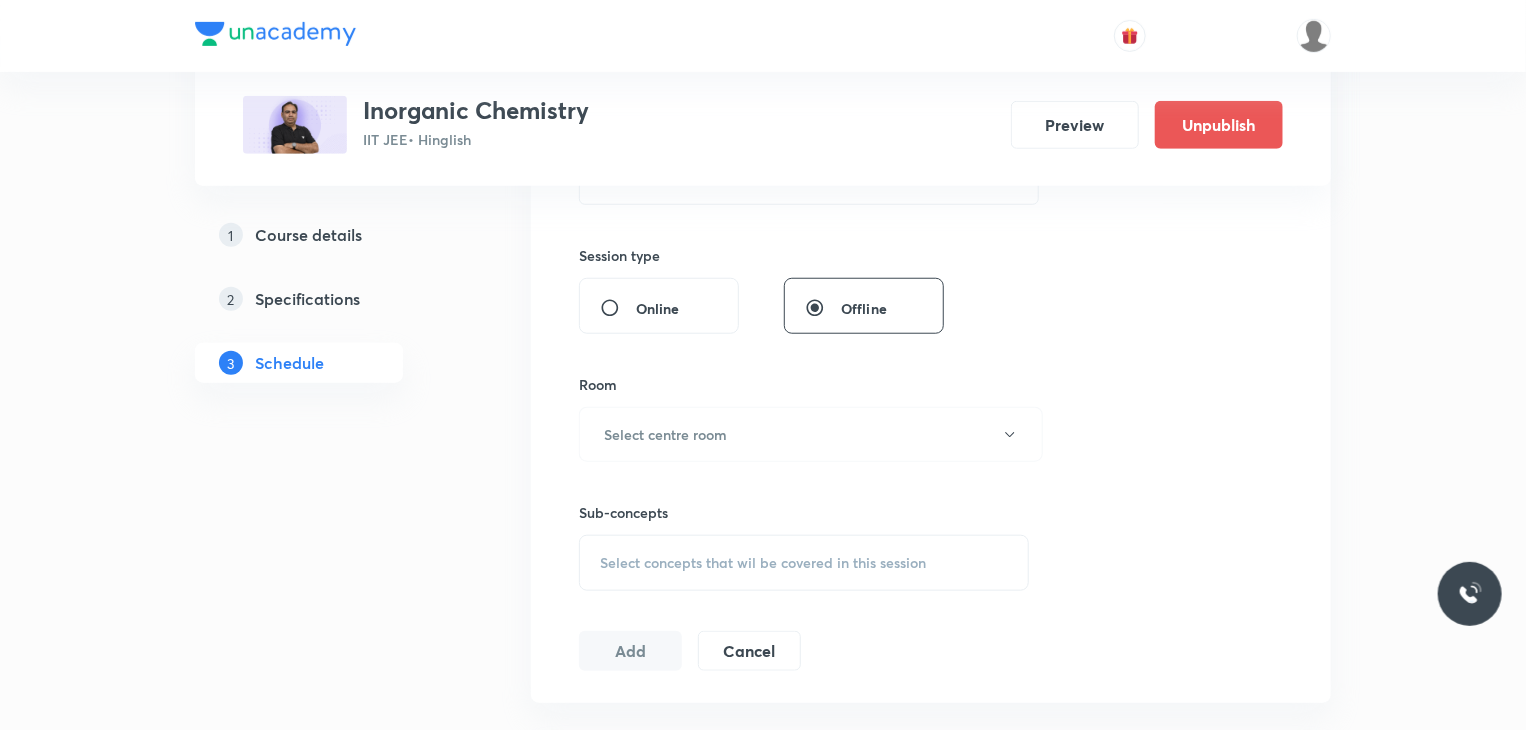 click on "Sub-concepts Select concepts that wil be covered in this session" at bounding box center (804, 526) 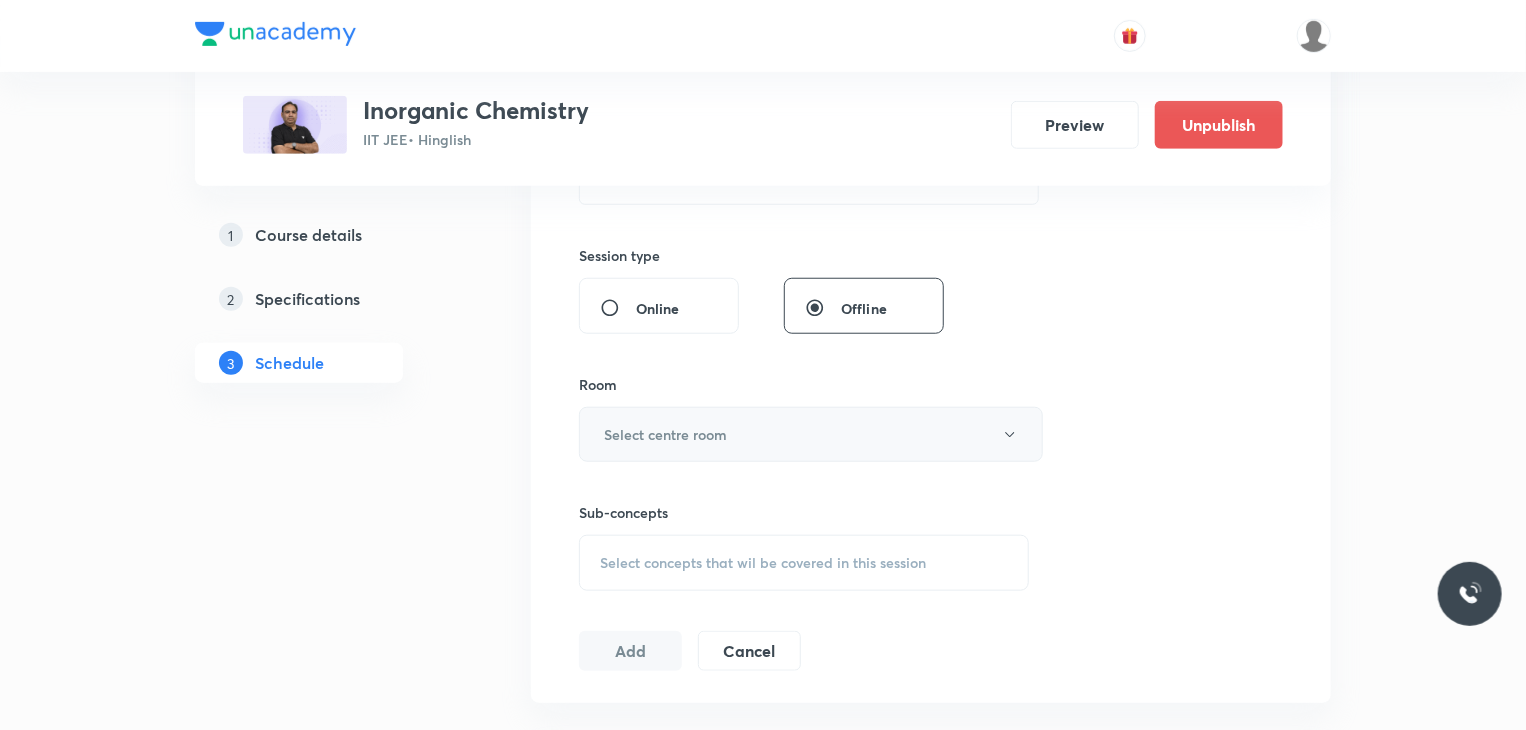 click on "Select centre room" at bounding box center [665, 434] 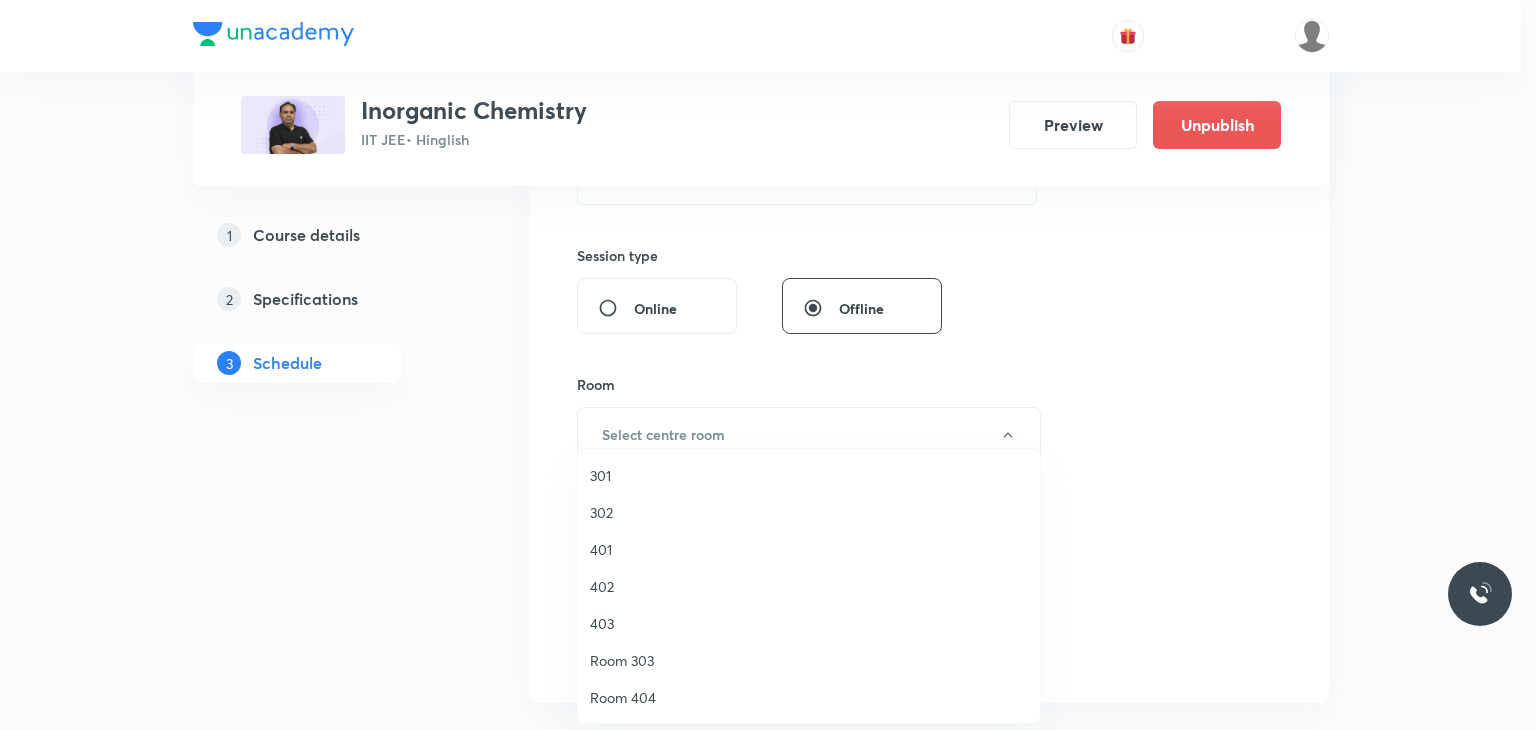 click on "302" at bounding box center [809, 512] 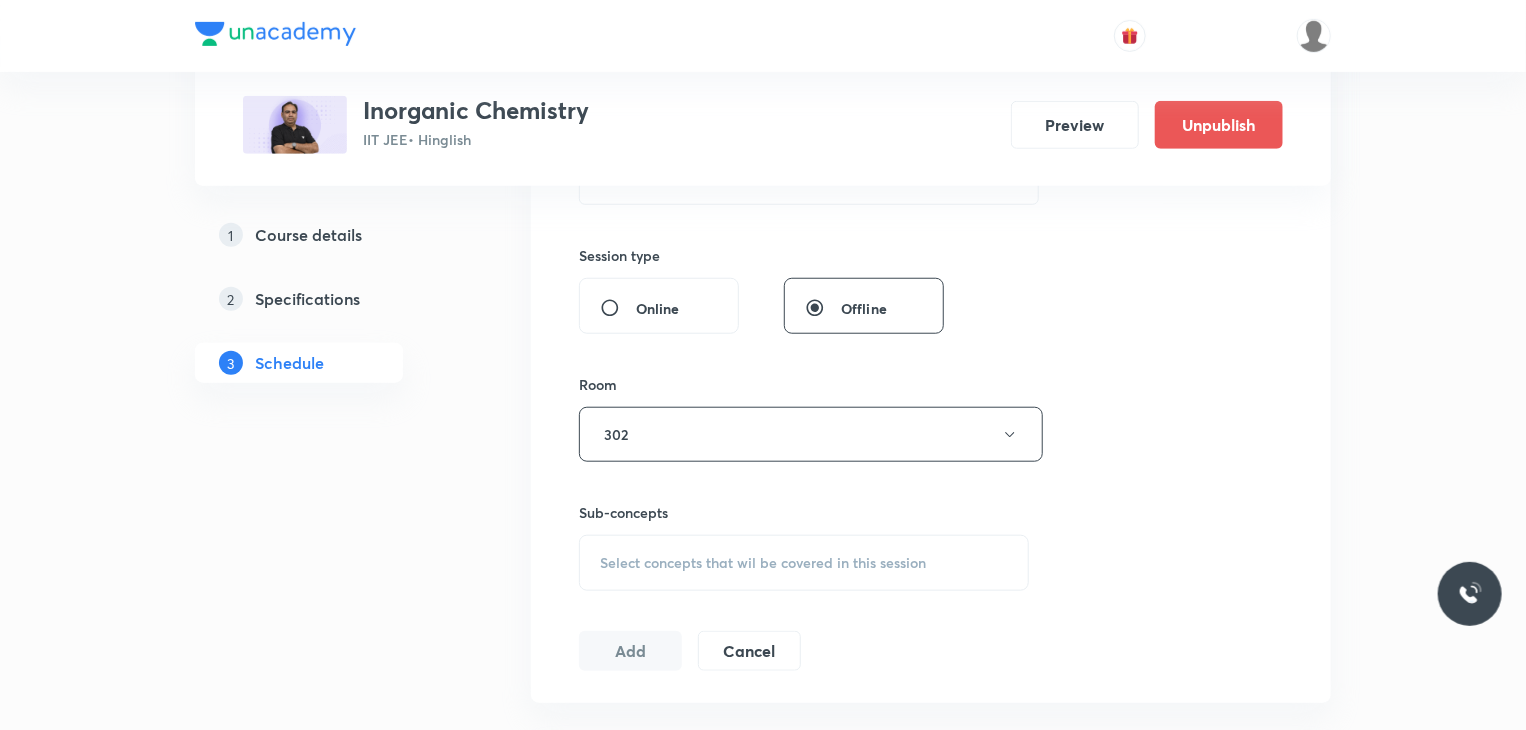click on "Sub-concepts Select concepts that wil be covered in this session" at bounding box center [804, 546] 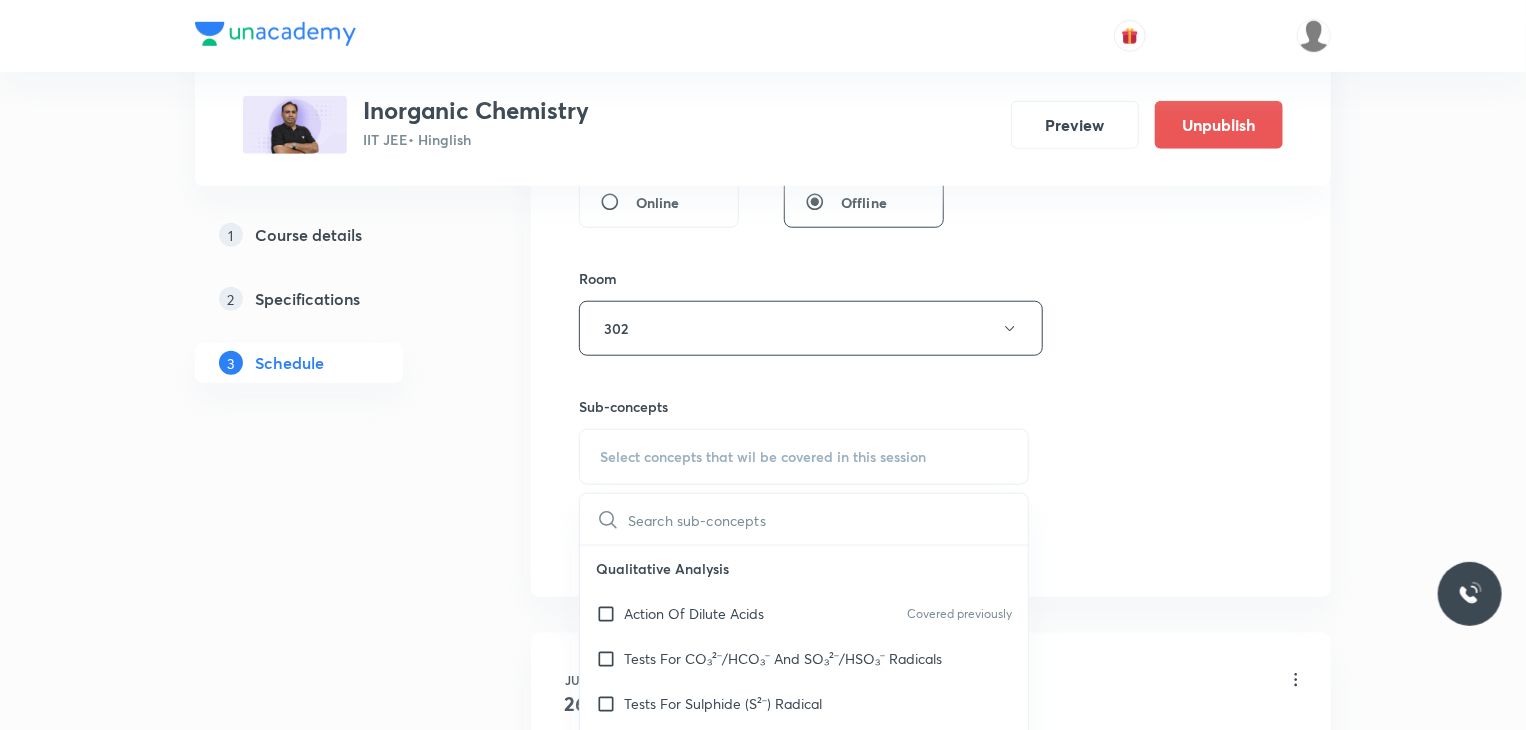 scroll, scrollTop: 900, scrollLeft: 0, axis: vertical 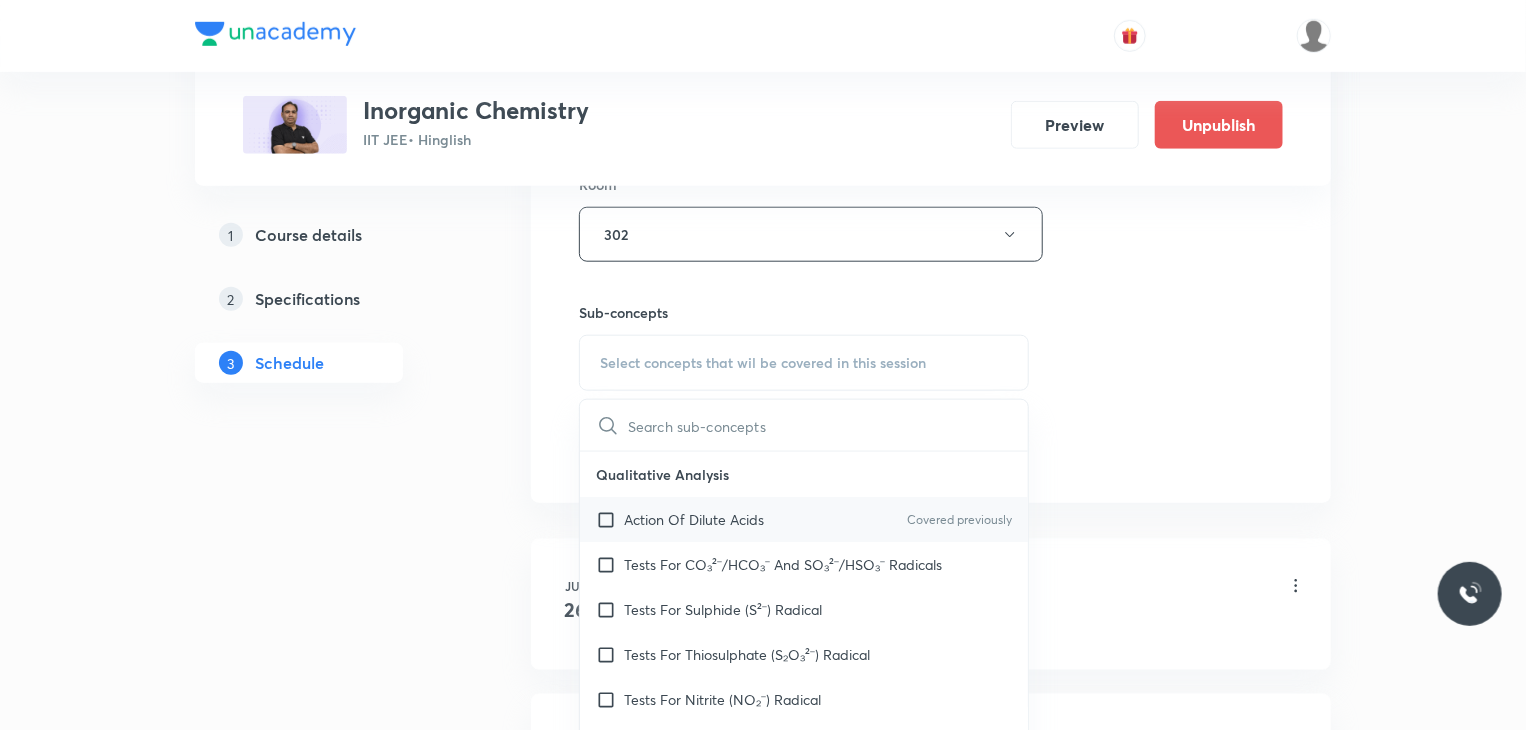 click on "Action Of Dilute Acids" at bounding box center [694, 519] 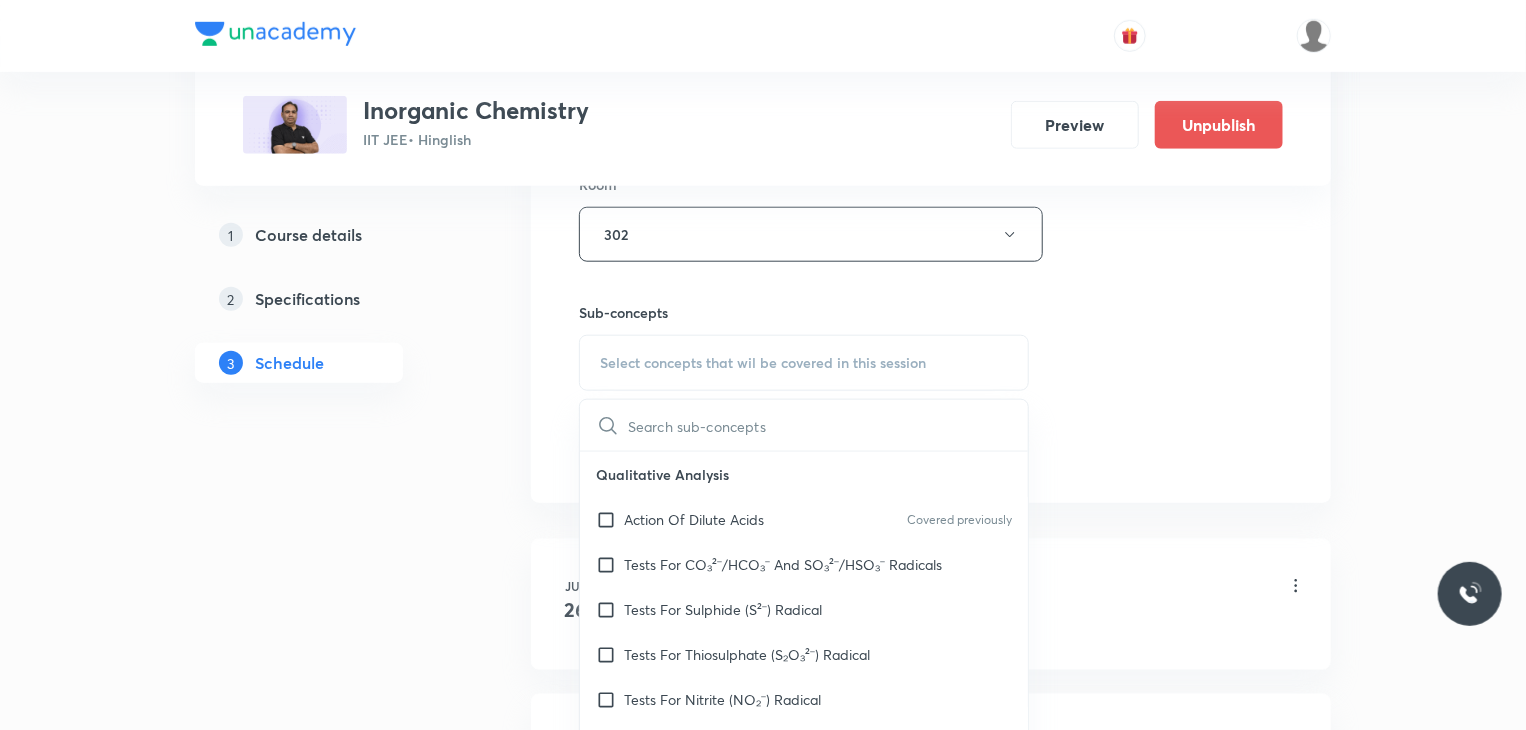 checkbox on "true" 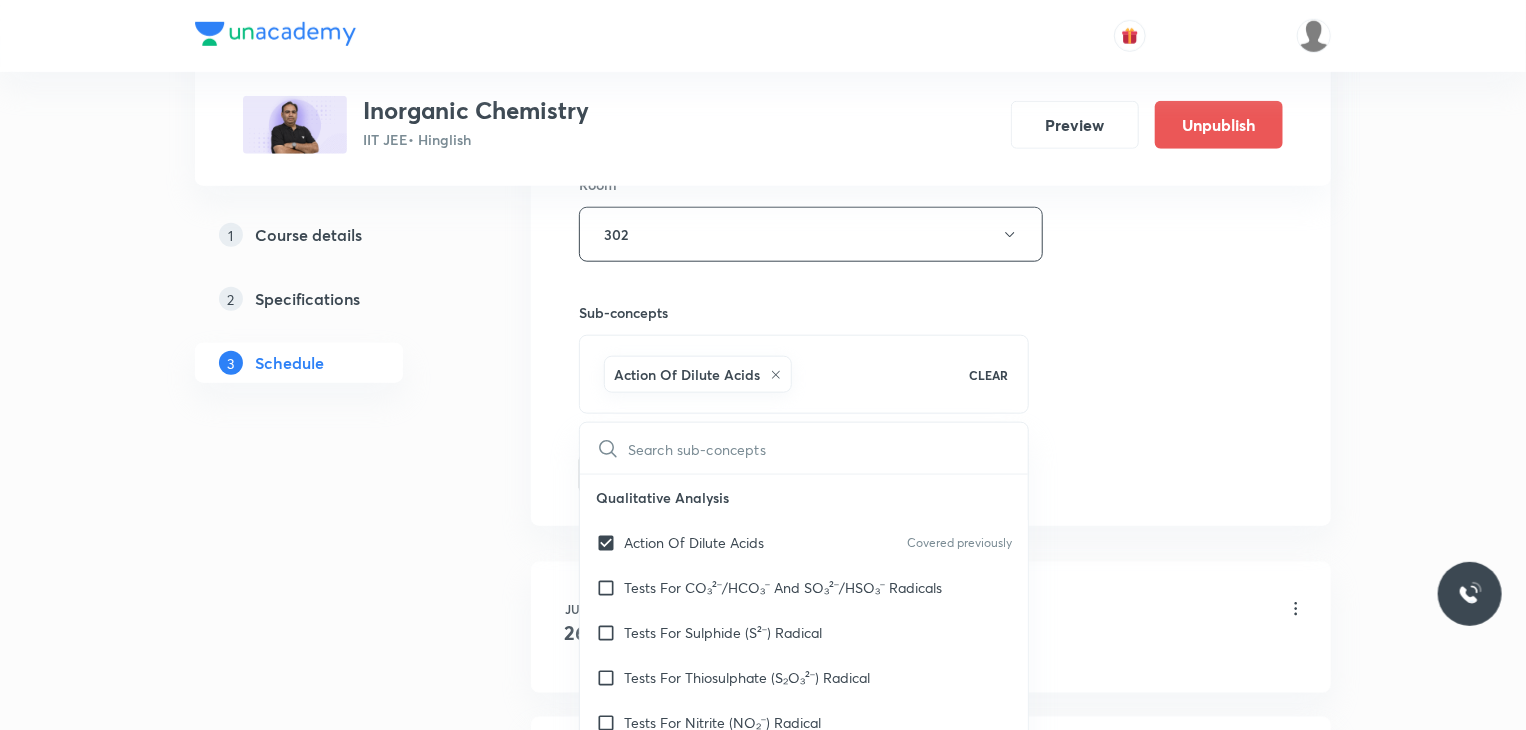 click on "Session  6 Live class Session title 24/99 Coordination Chemistry 6 ​ Schedule for Aug 8, 2025, 12:40 PM ​ Duration (in minutes) 80 ​   Session type Online Offline Room 302 Sub-concepts Action Of Dilute Acids CLEAR ​ Qualitative Analysis Action Of Dilute Acids Covered previously Tests For CO₃²⁻/HCO₃⁻ And SO₃²⁻/HSO₃⁻ Radicals Tests For Sulphide (S²⁻) Radical Tests For Thiosulphate (S₂O₃²⁻) Radical Tests For Nitrite (NO₂⁻) Radical Tests For Acetate , Formate And Oxalate Radicals Tests For Halide(Cl⁻ , Br⁻ , I⁻) Radicals Test For Nitrate (NO₃⁻) Radical Test For Sulphate(SO₄²⁻) Radical Test For Borate(BO₃³⁻) Radical Test For Phosphate(PO₄³⁻) Radical Test For Chromate(CrO₄²⁻) And Dichromate(Cr₂O₇²⁻) Radicals Test For Permanganate (MnO₄⁻) And Manganate (MnO₄²⁻) Radicals Dry Tests For Basic Radicals Wet Tests For Basic Radicals Some General Tests For Cations Specific Tests For Some Cations Test of Anions (Acidic Radicals) Metallurgy" at bounding box center [931, 13] 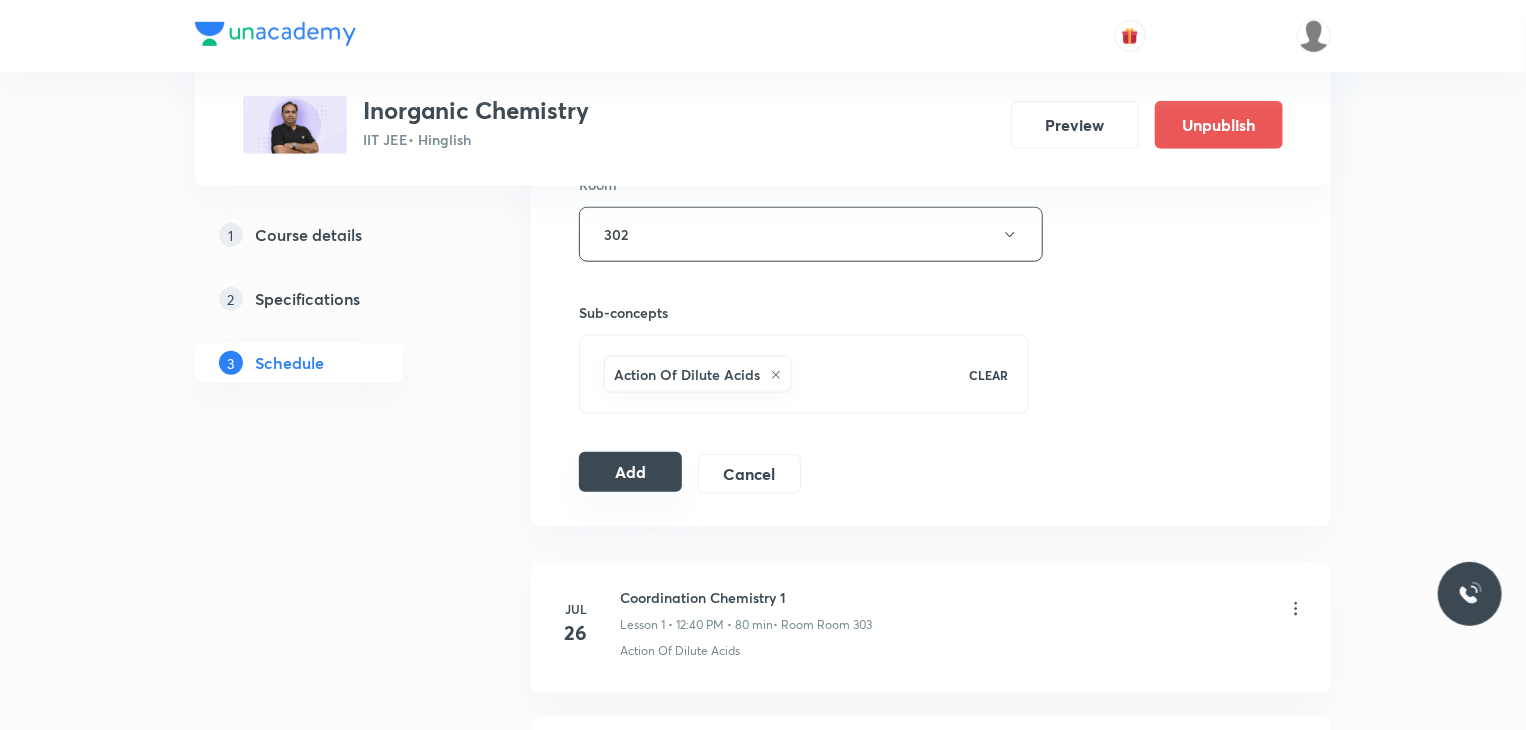 click on "Add" at bounding box center (630, 472) 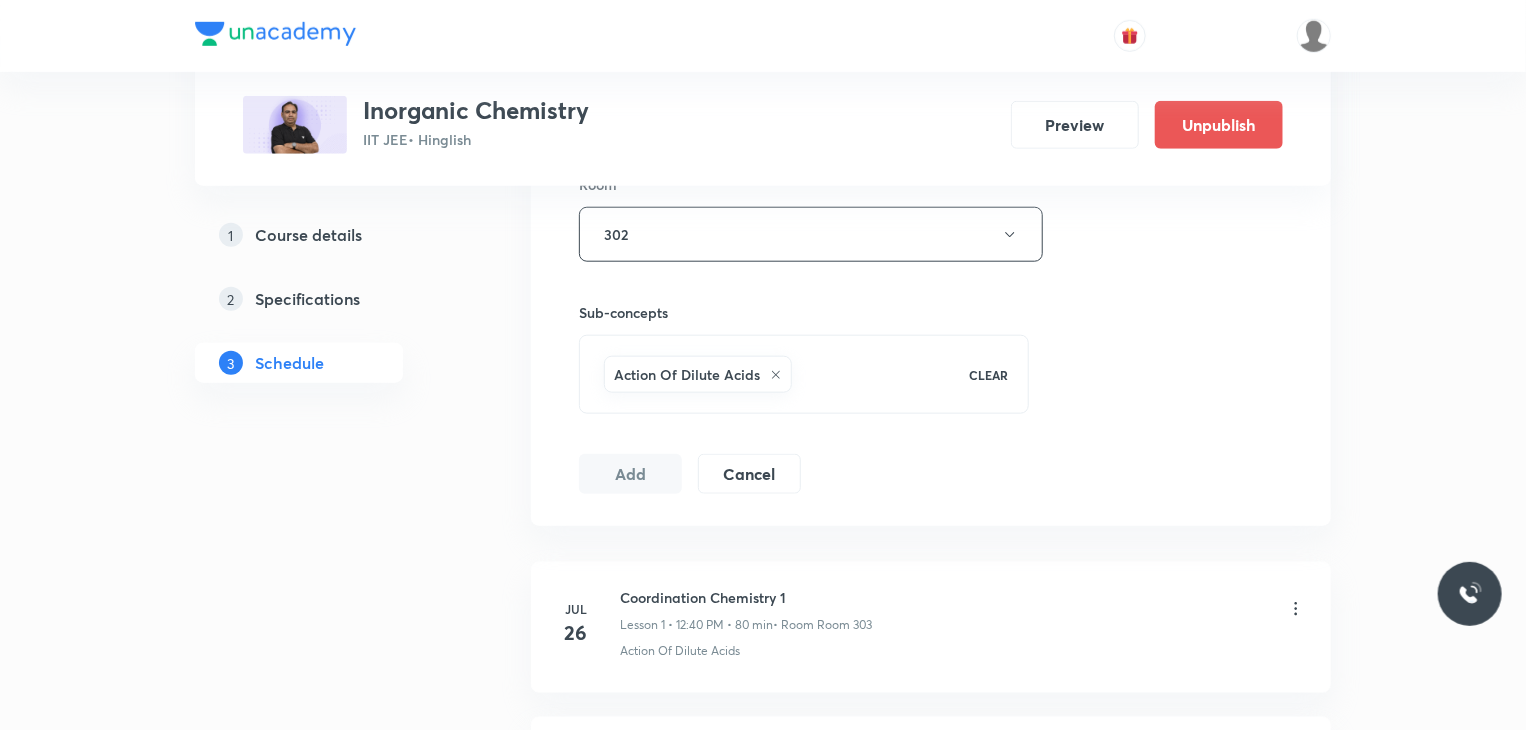 scroll, scrollTop: 1667, scrollLeft: 0, axis: vertical 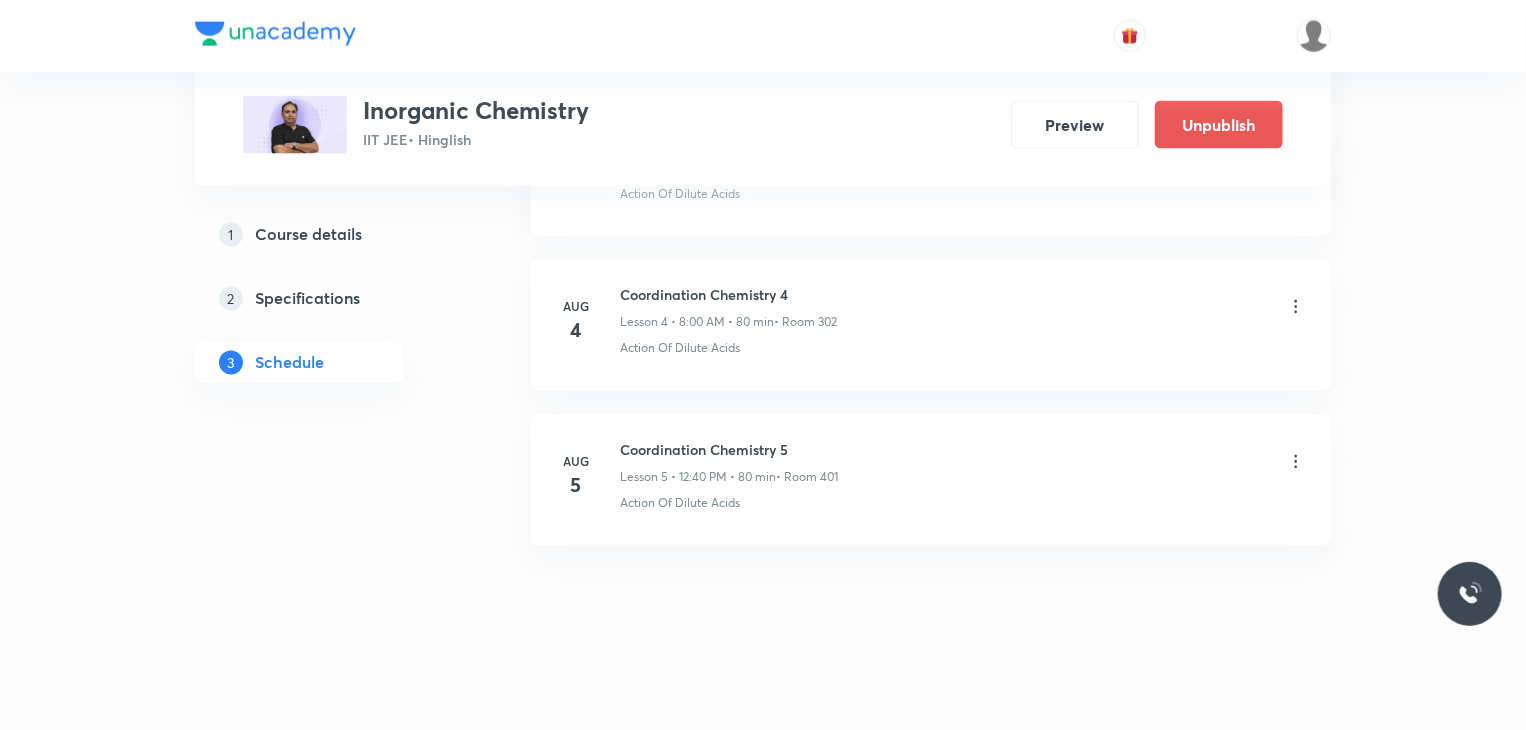 type 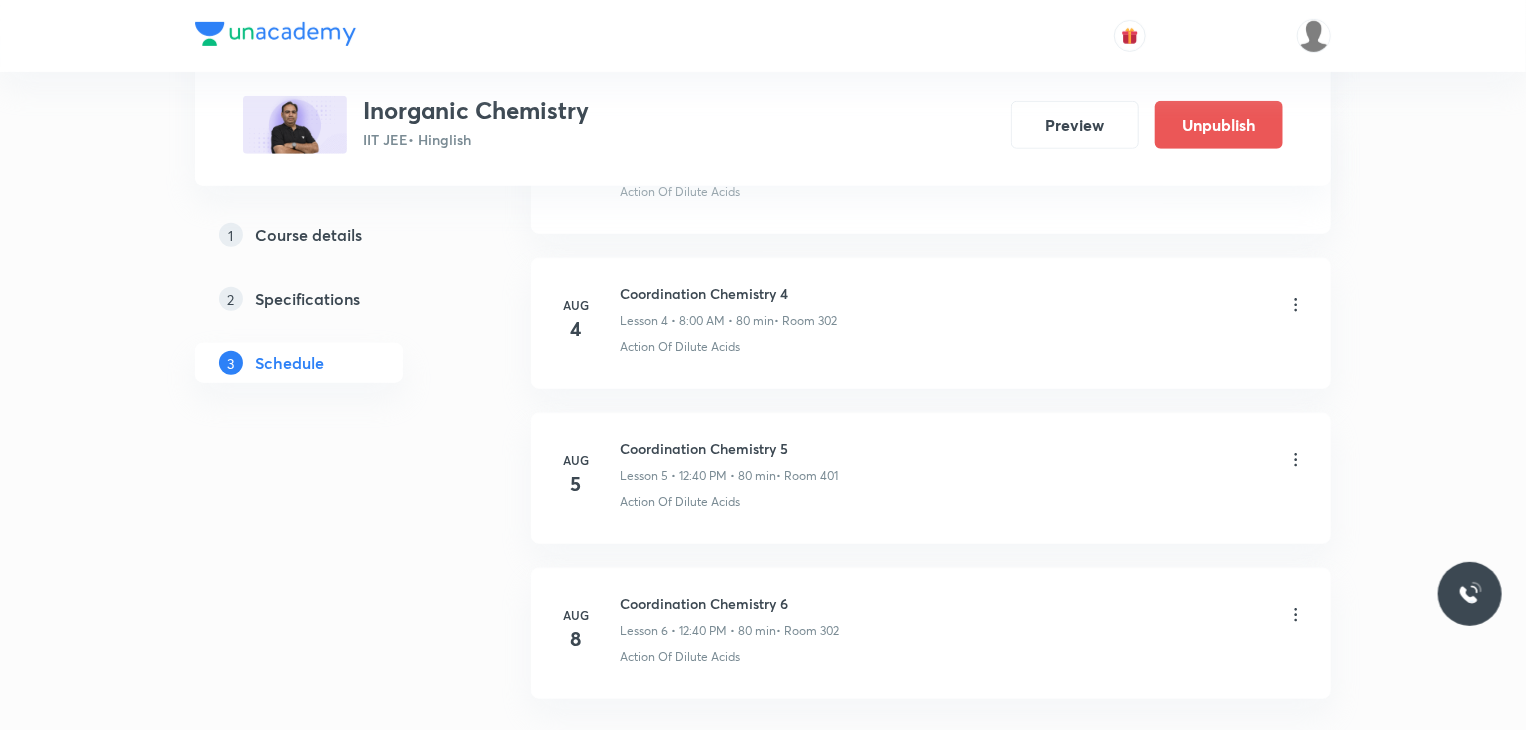 scroll, scrollTop: 882, scrollLeft: 0, axis: vertical 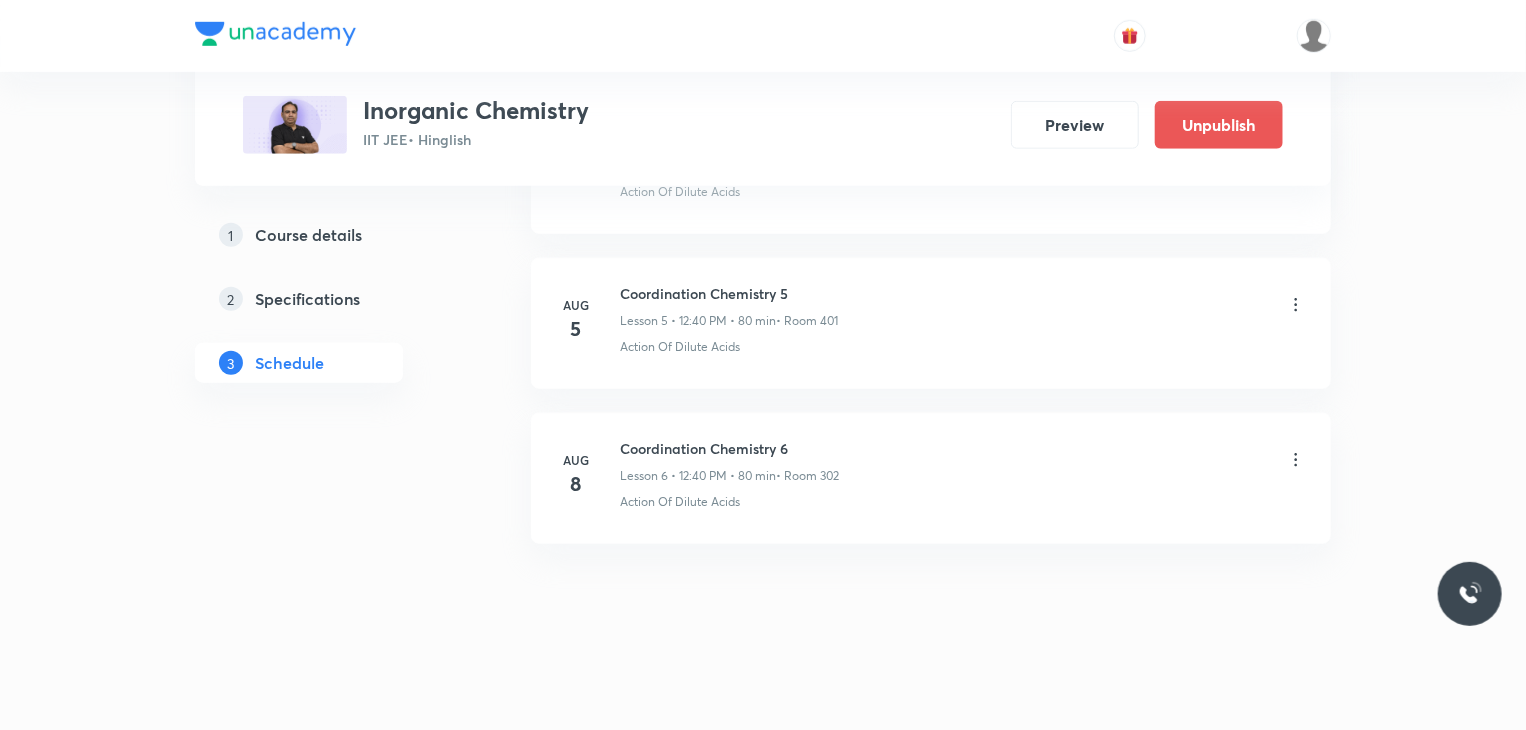 click on "Coordination Chemistry 6" at bounding box center [729, 448] 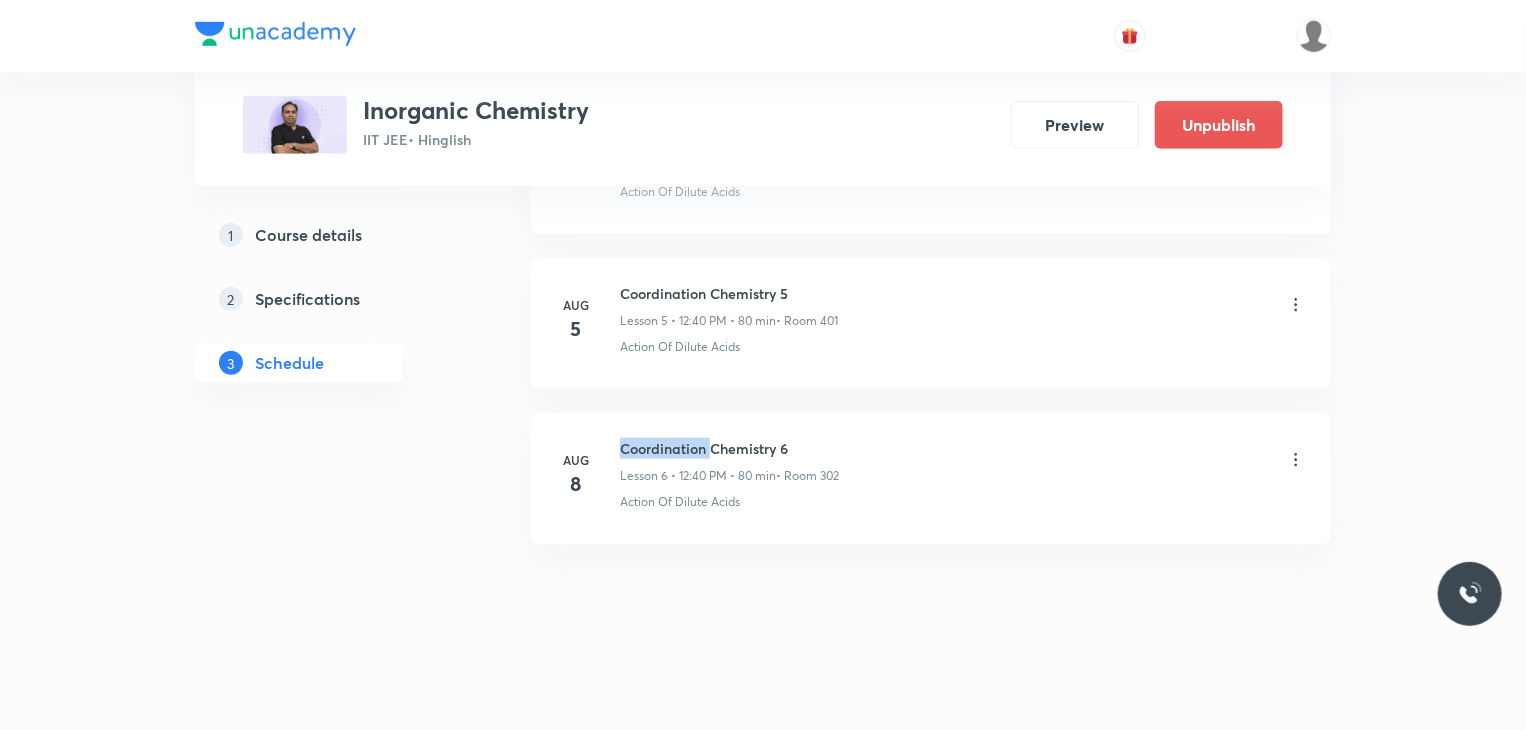 click on "Coordination Chemistry 6" at bounding box center [729, 448] 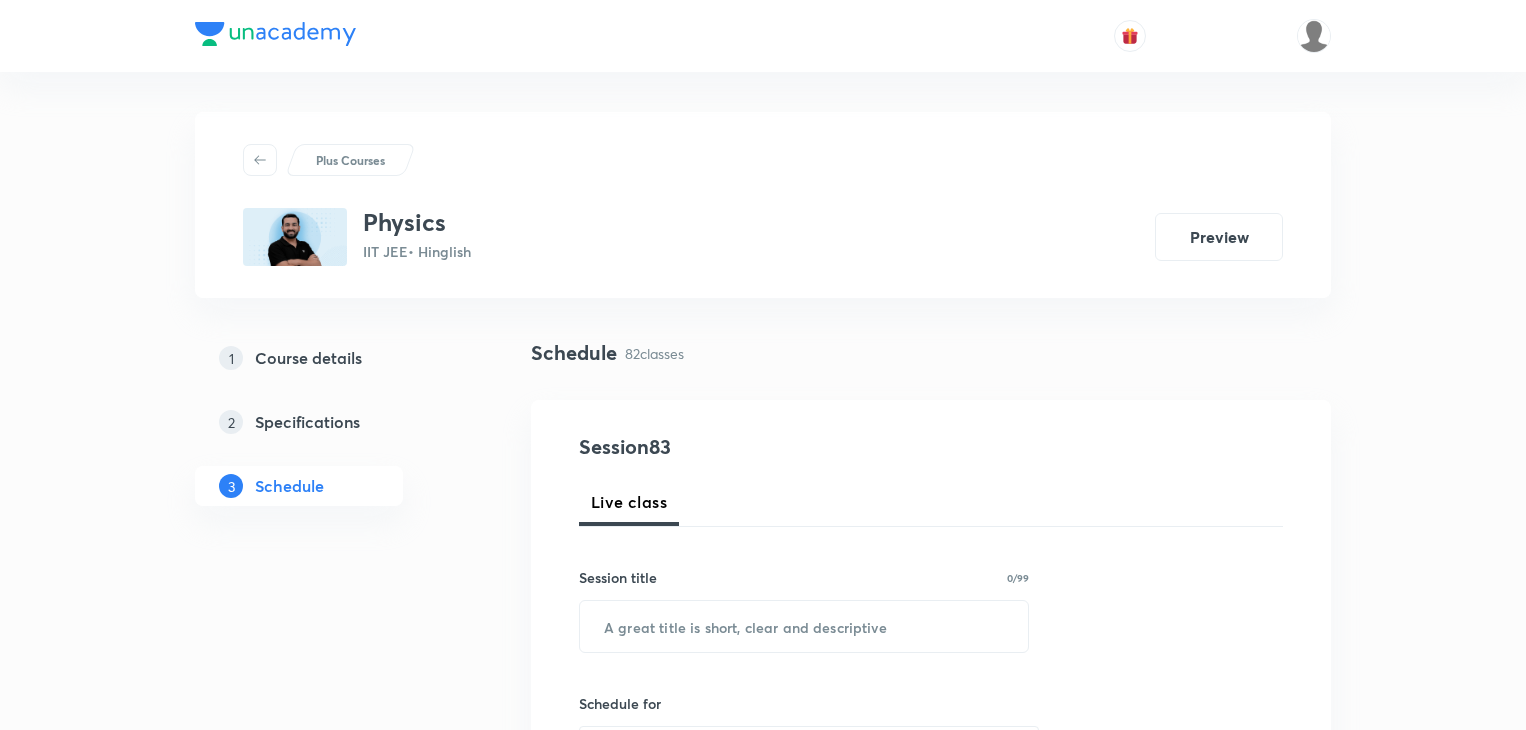 scroll, scrollTop: 0, scrollLeft: 0, axis: both 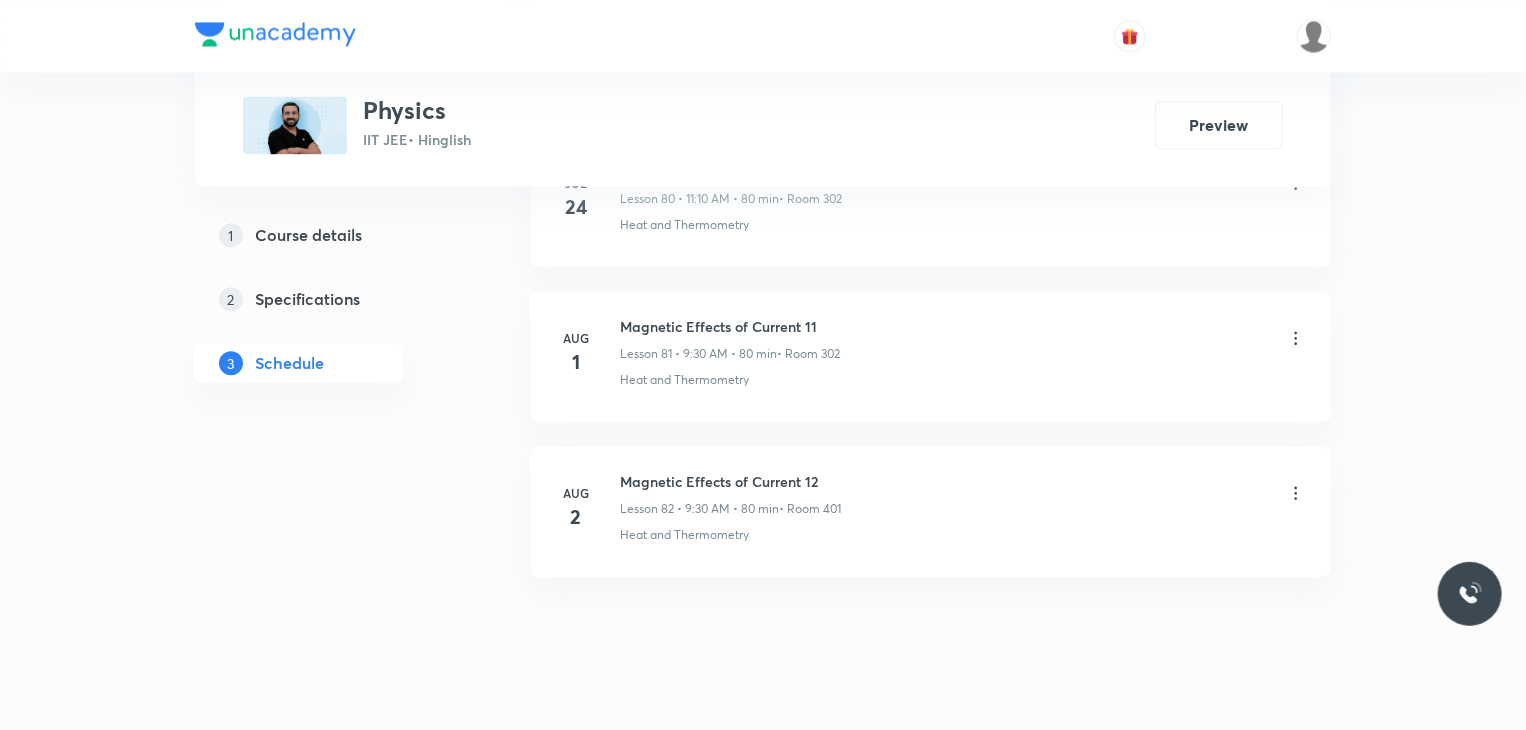 click on "Magnetic Effects of Current 12" at bounding box center [730, 481] 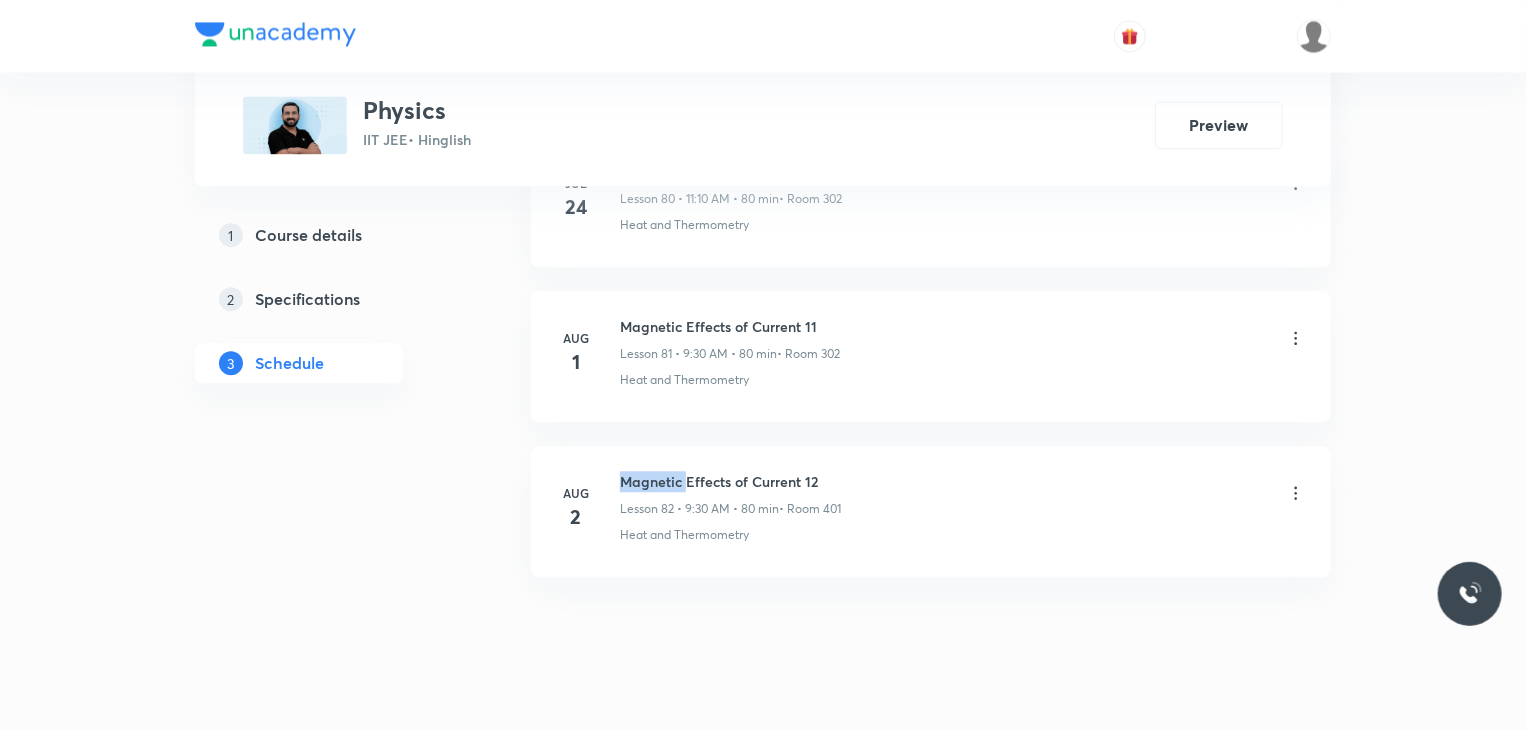 click on "Magnetic Effects of Current 12" at bounding box center (730, 481) 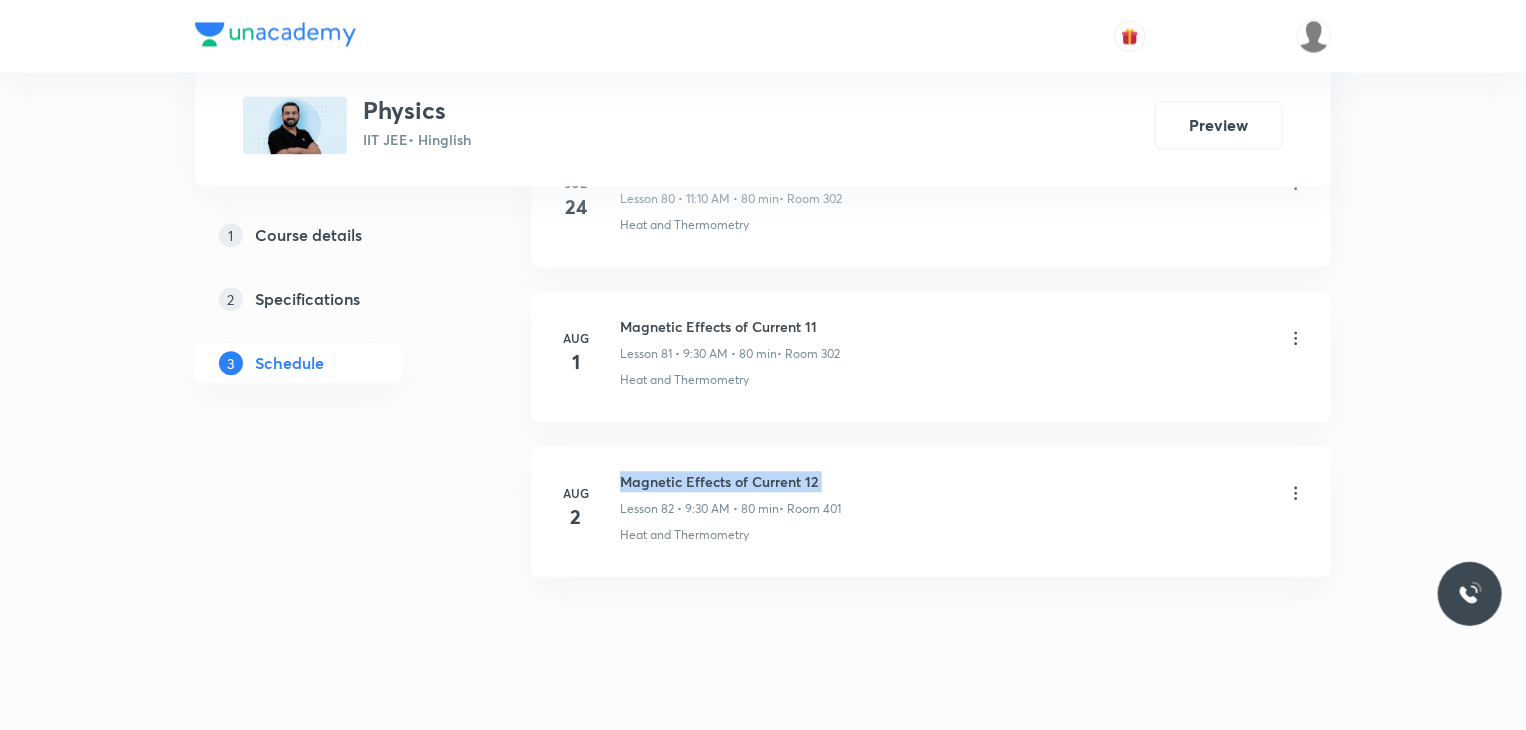 click on "Magnetic Effects of Current 12" at bounding box center [730, 481] 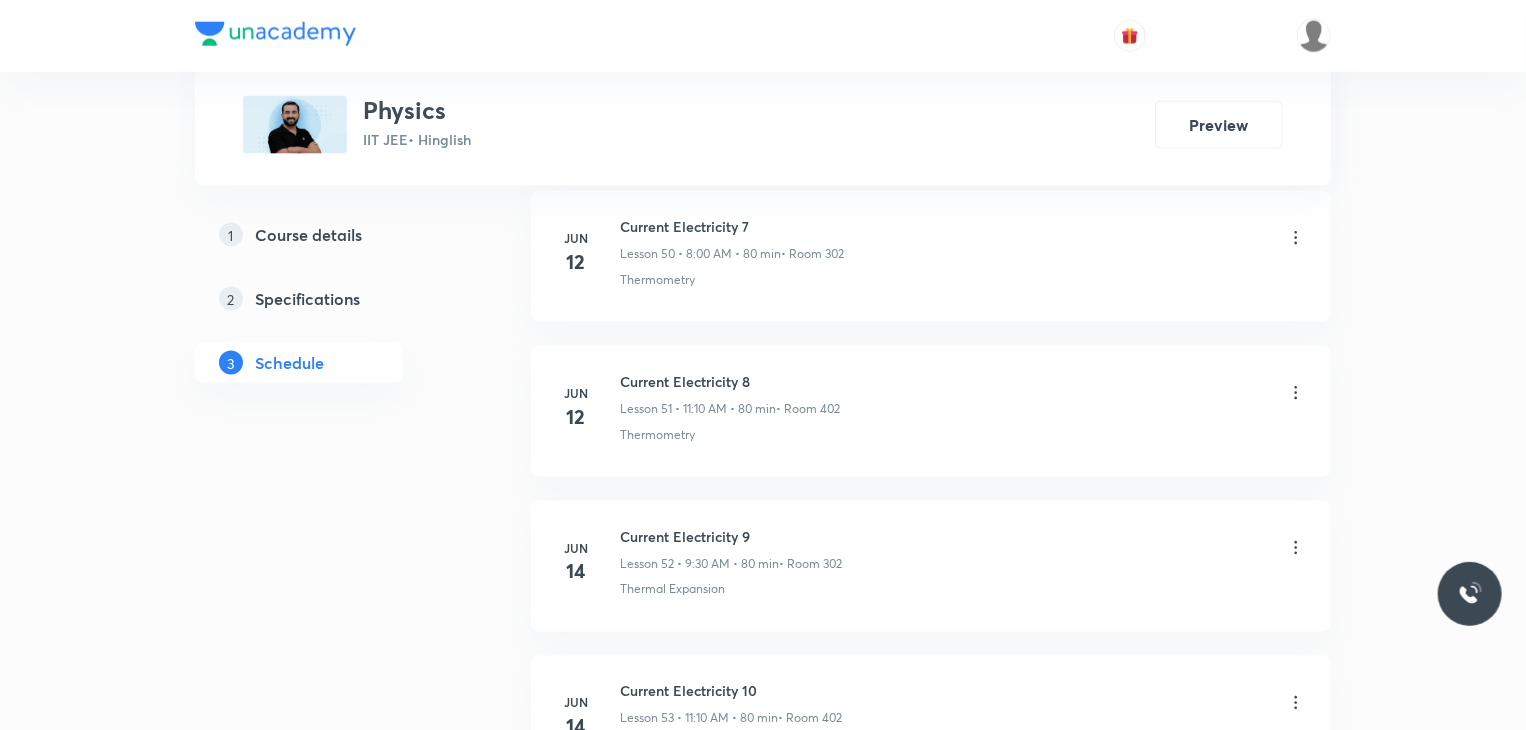 scroll, scrollTop: 0, scrollLeft: 0, axis: both 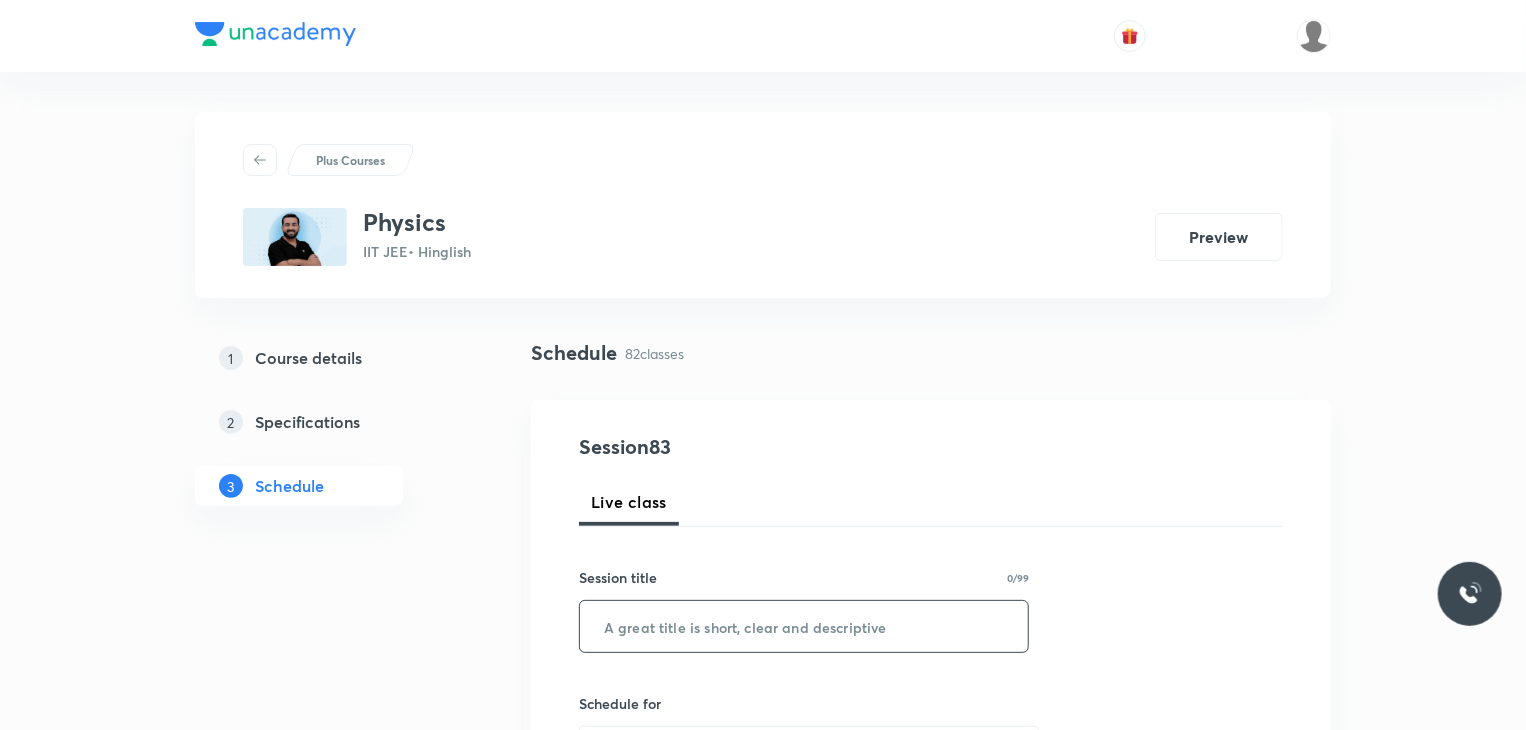 click at bounding box center (804, 626) 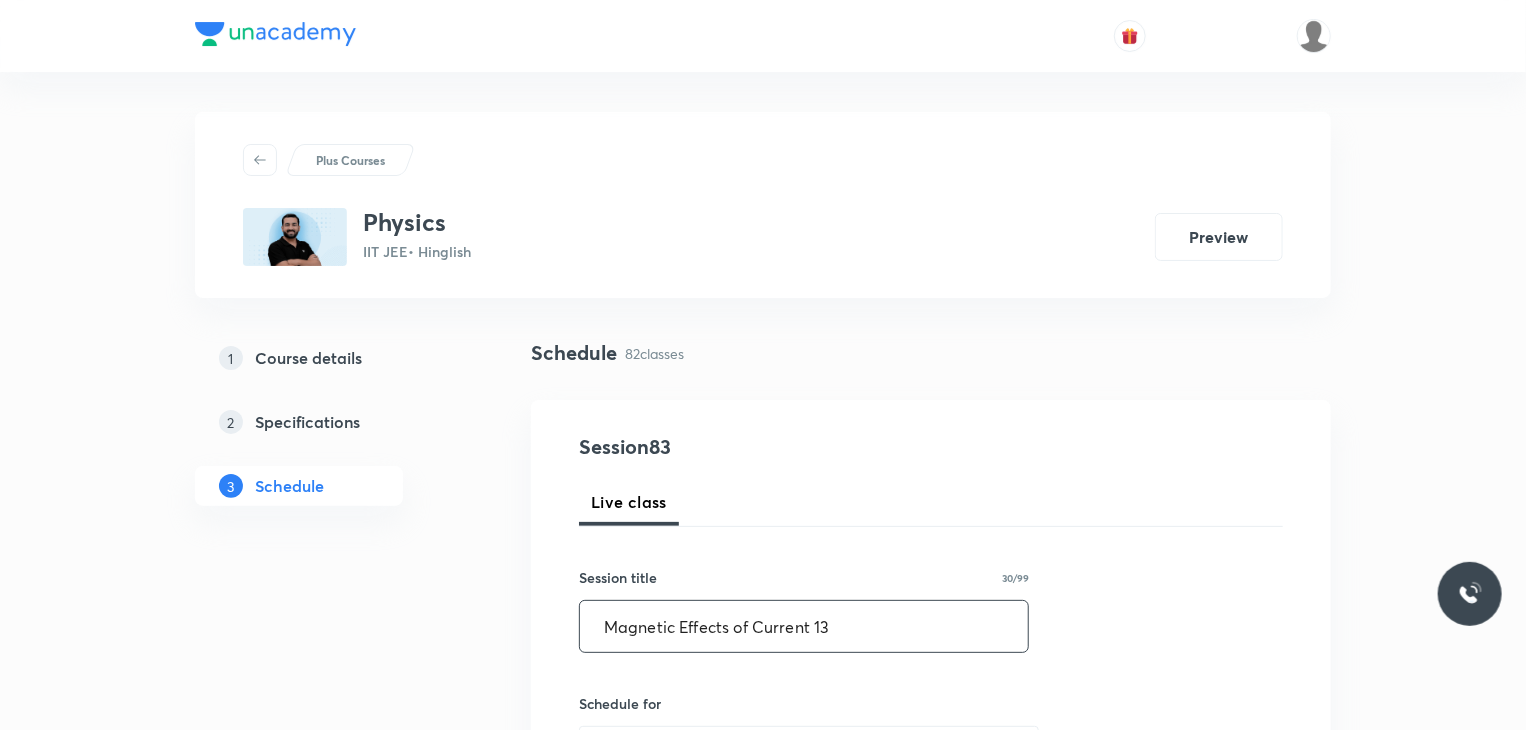 type on "Magnetic Effects of Current 13" 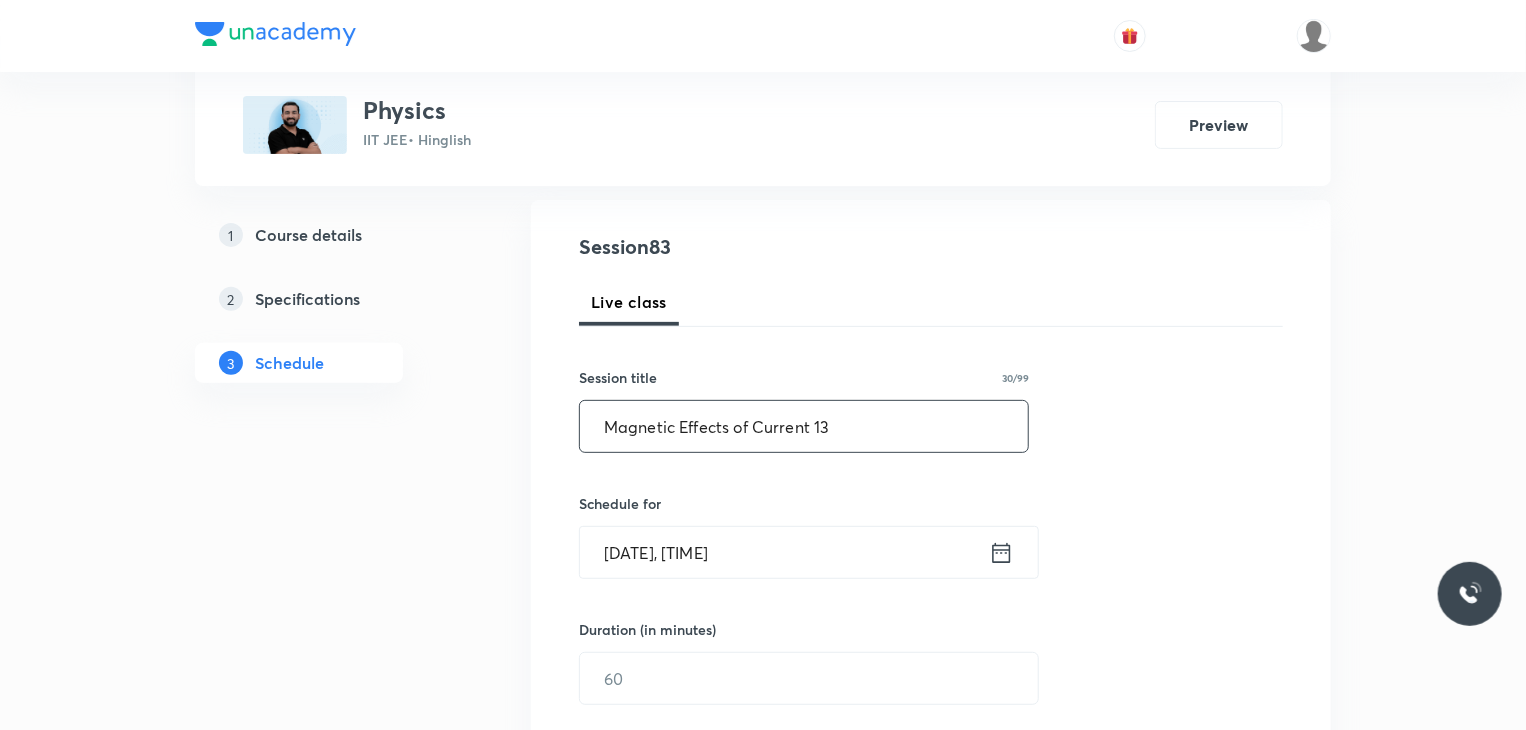 scroll, scrollTop: 13676, scrollLeft: 0, axis: vertical 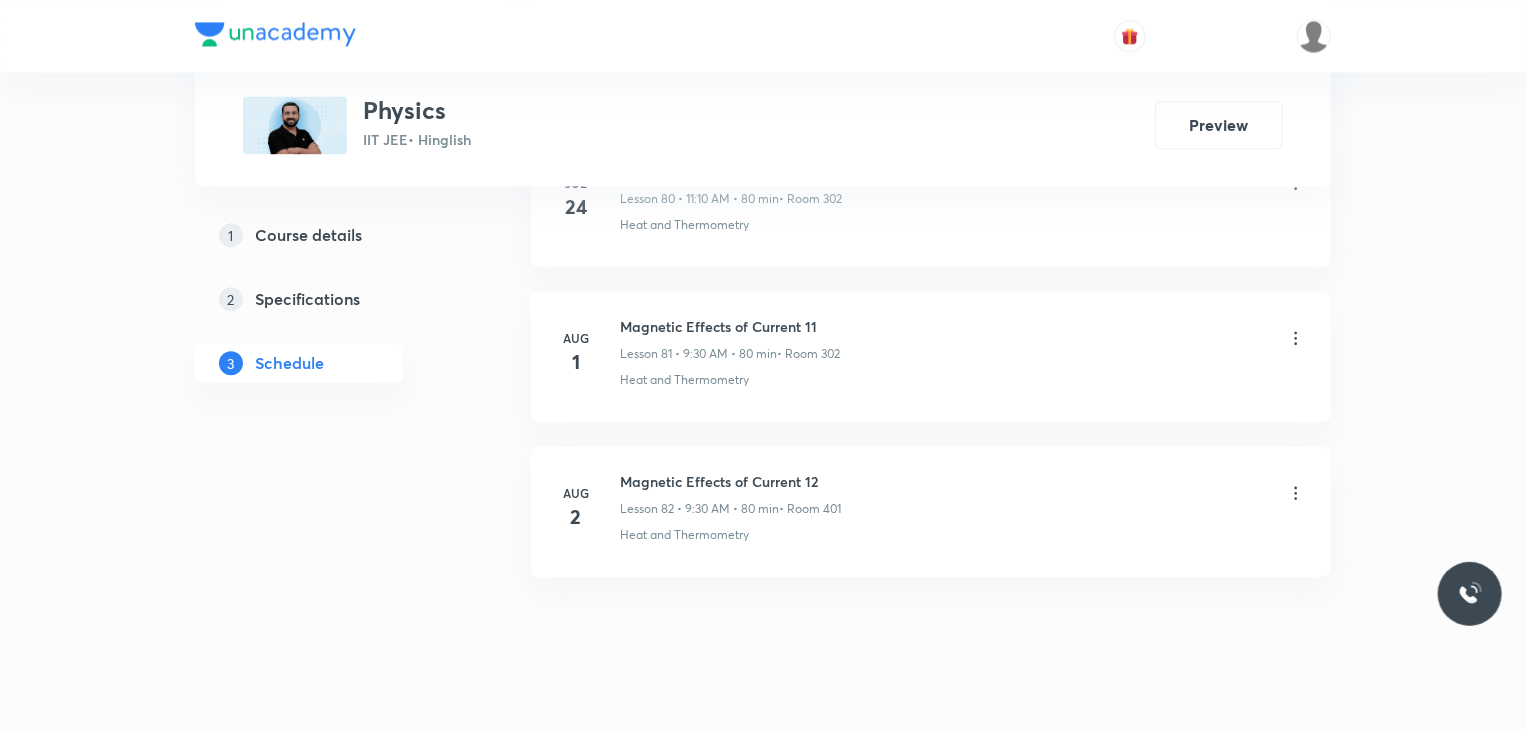 click on "Magnetic Effects of Current 12" at bounding box center [730, 481] 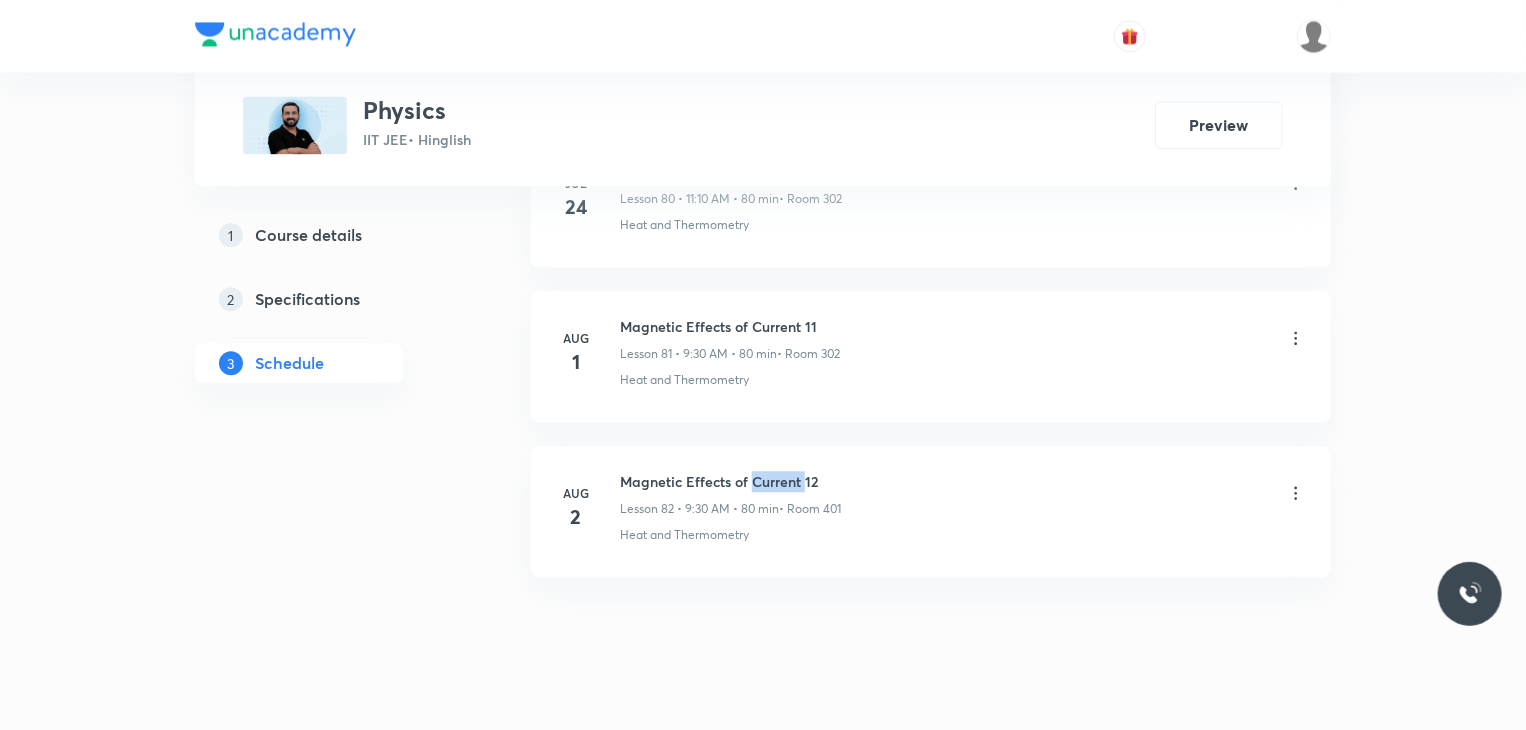 click on "Magnetic Effects of Current 12" at bounding box center (730, 481) 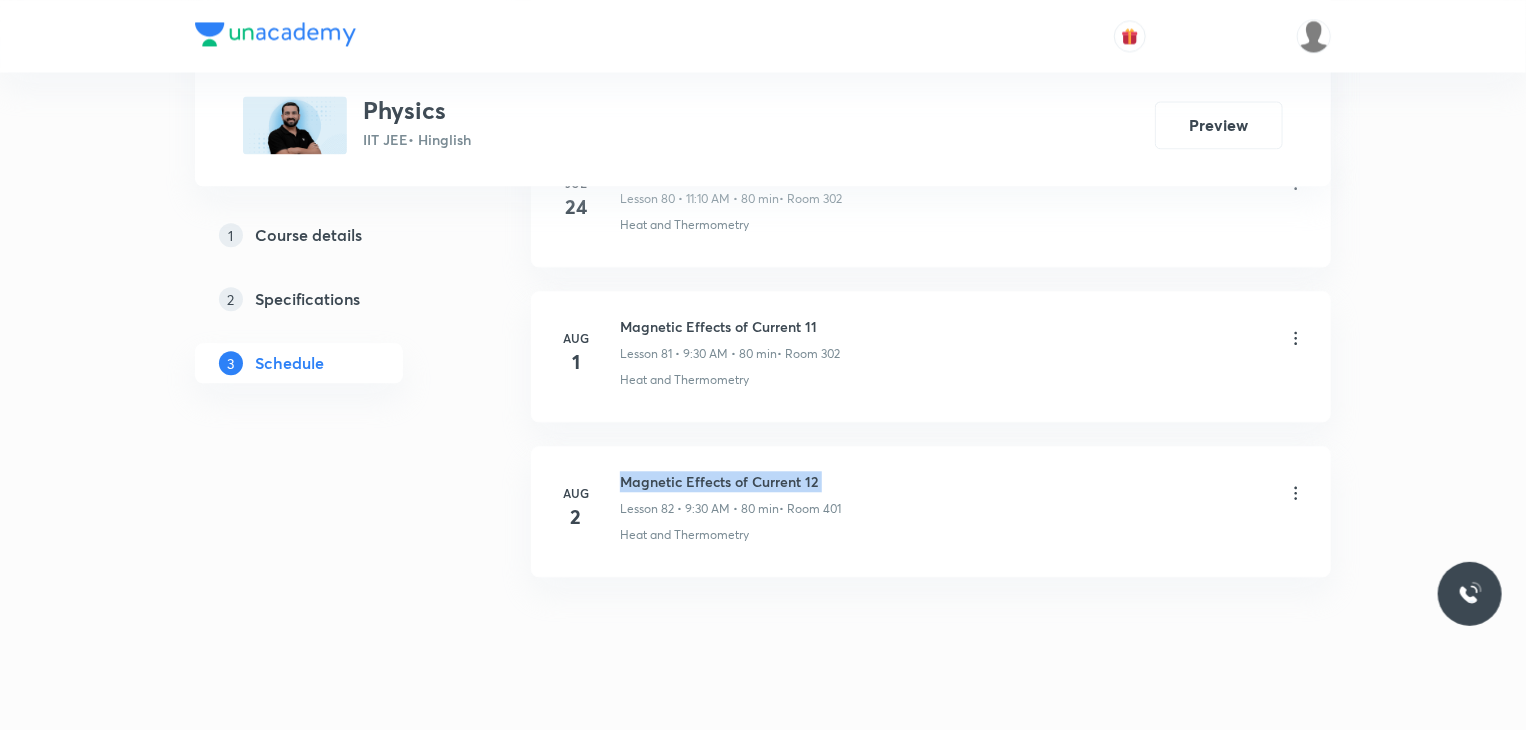 click on "Magnetic Effects of Current 12" at bounding box center (730, 481) 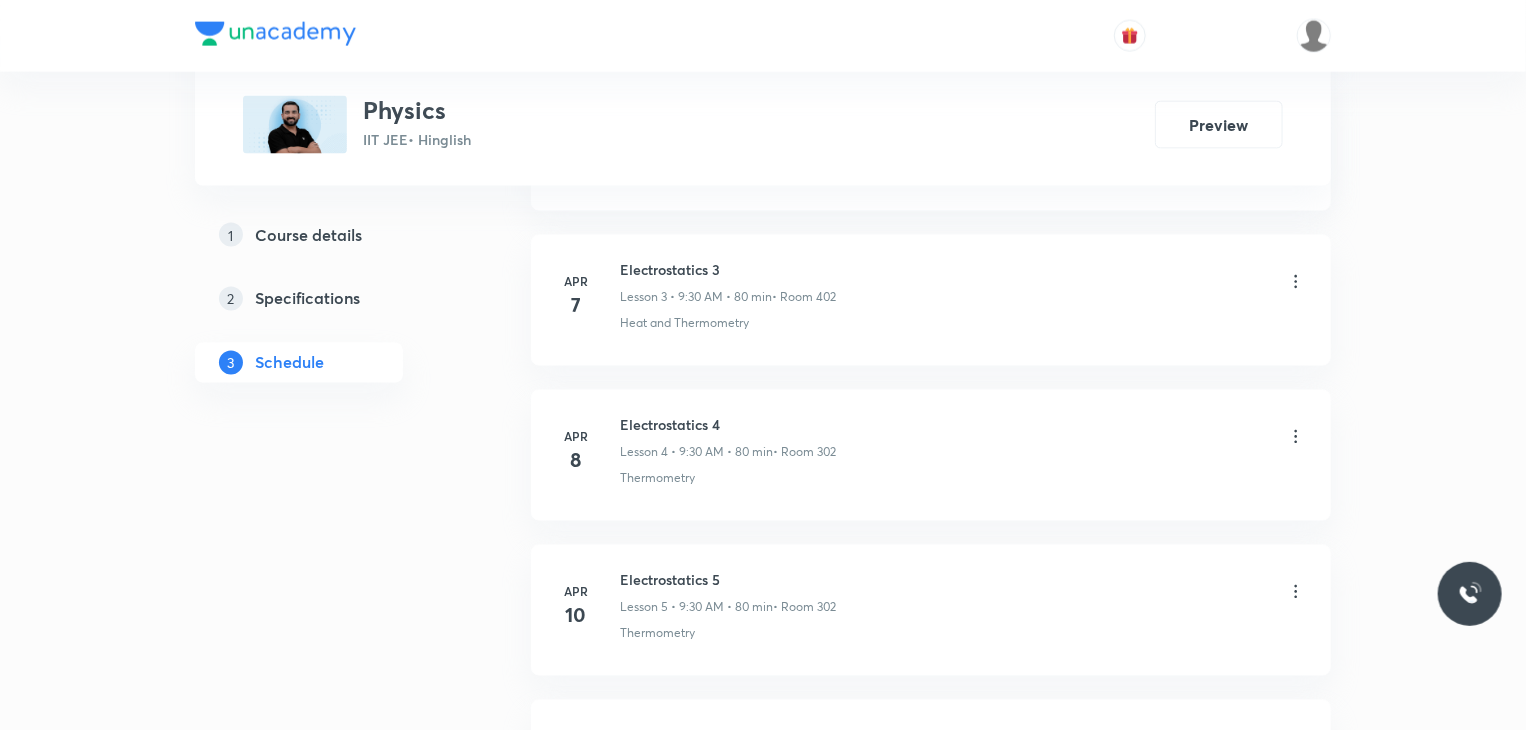 scroll, scrollTop: 0, scrollLeft: 0, axis: both 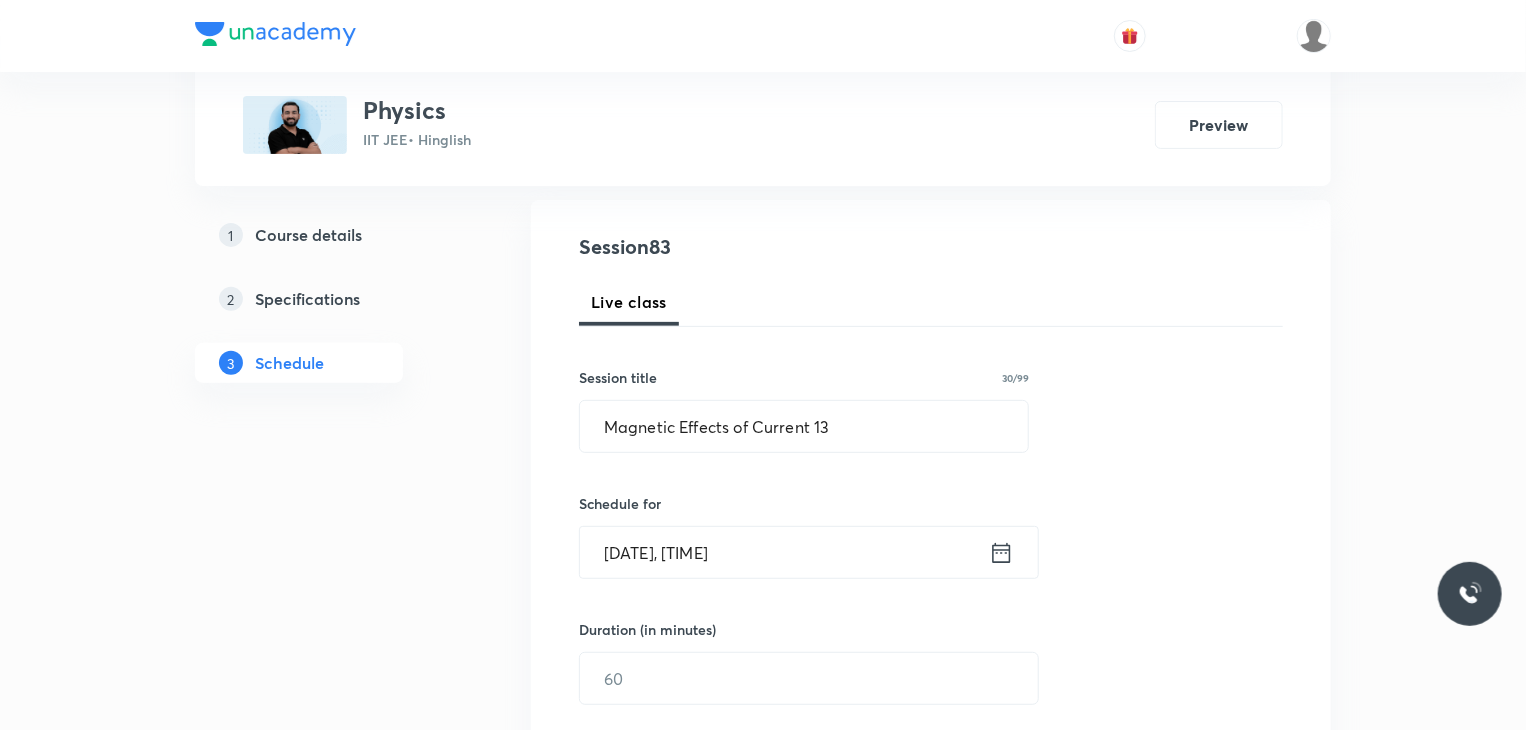 click on "Session  83 Live class Session title 30/99 Magnetic Effects of Current 13 ​ Schedule for [DATE], [TIME] ​ Duration (in minutes) ​ Educator Select an educator   Session type Online Offline Room Select centre room Sub-concepts Select concepts that wil be covered in this session Add Cancel" at bounding box center (931, 765) 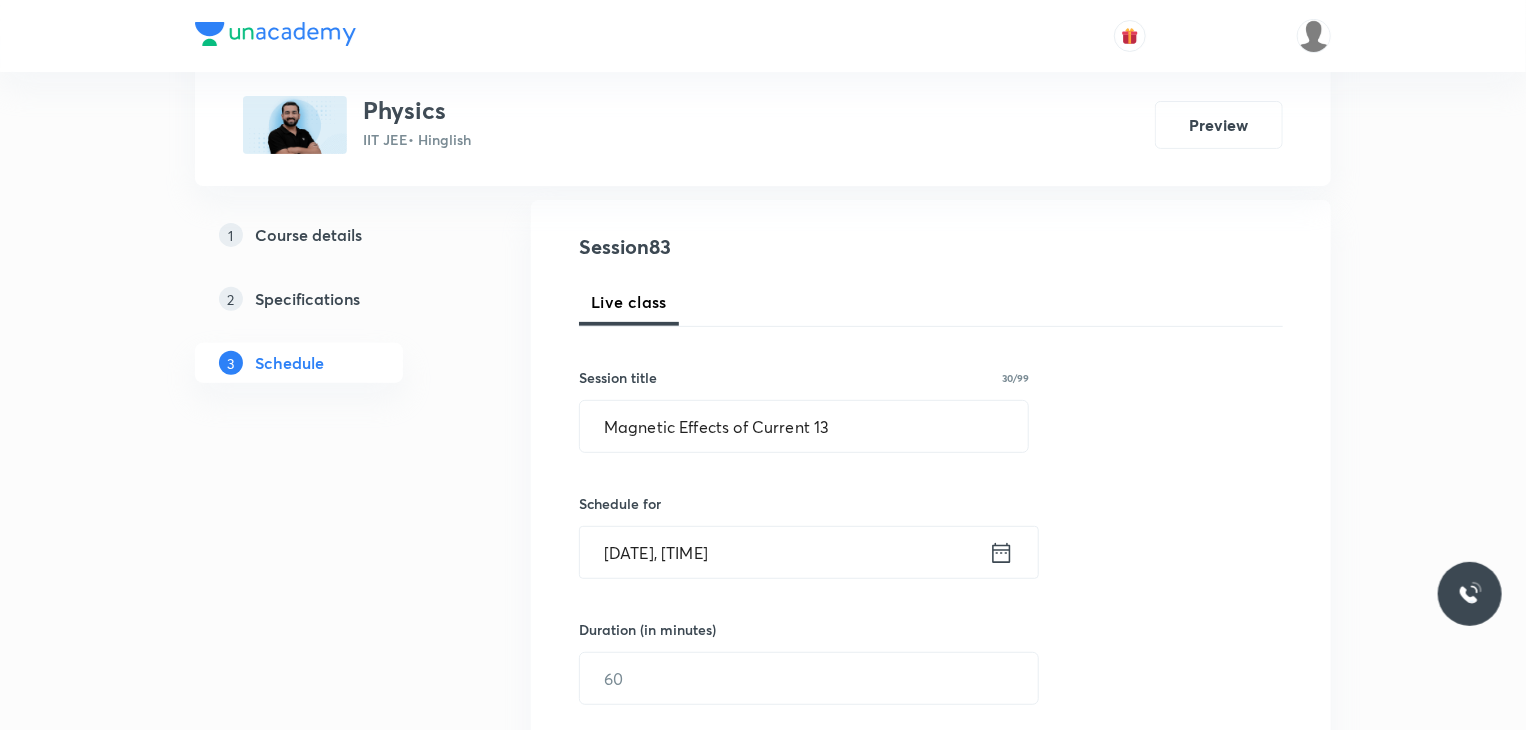 click on "[DATE], [TIME]" at bounding box center (784, 552) 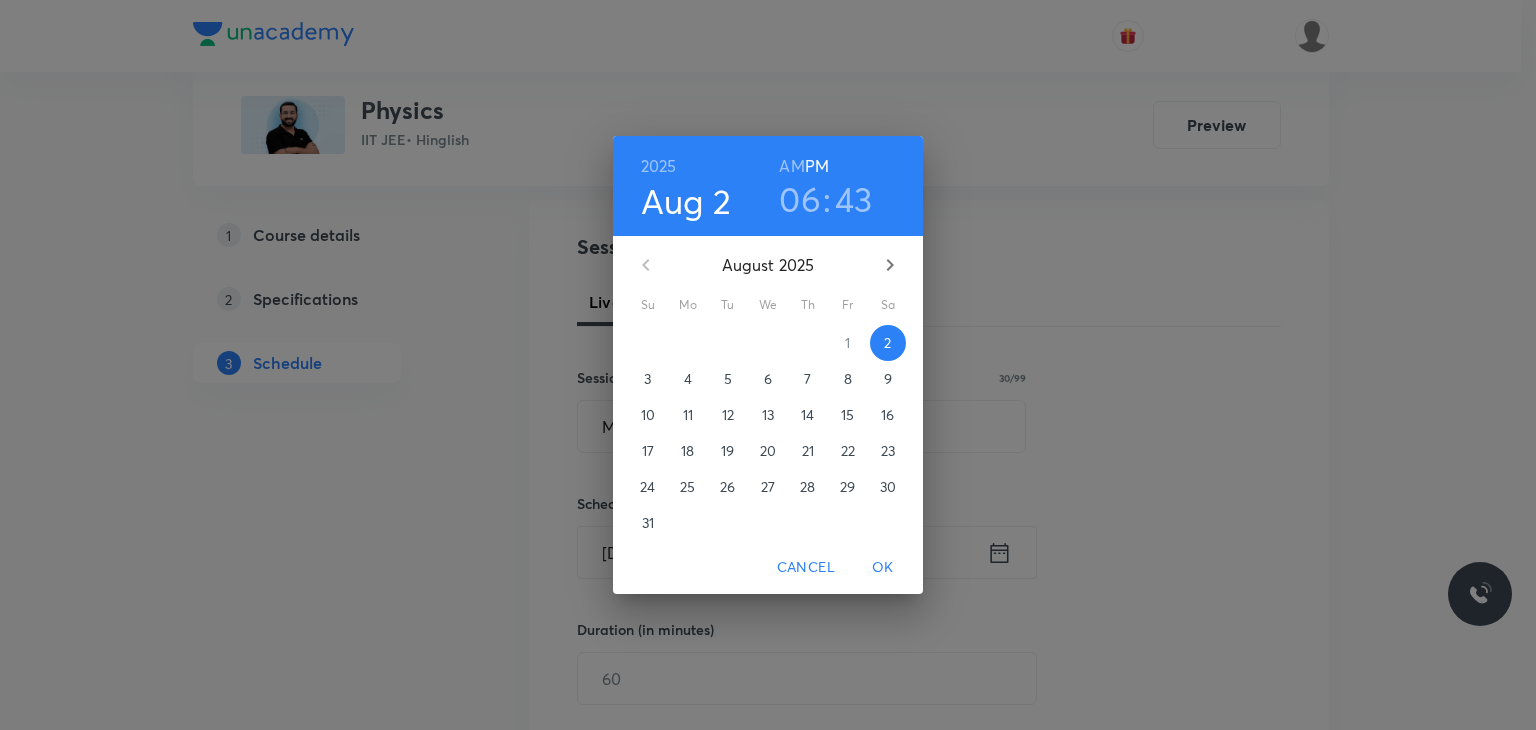 click on "4" at bounding box center [688, 379] 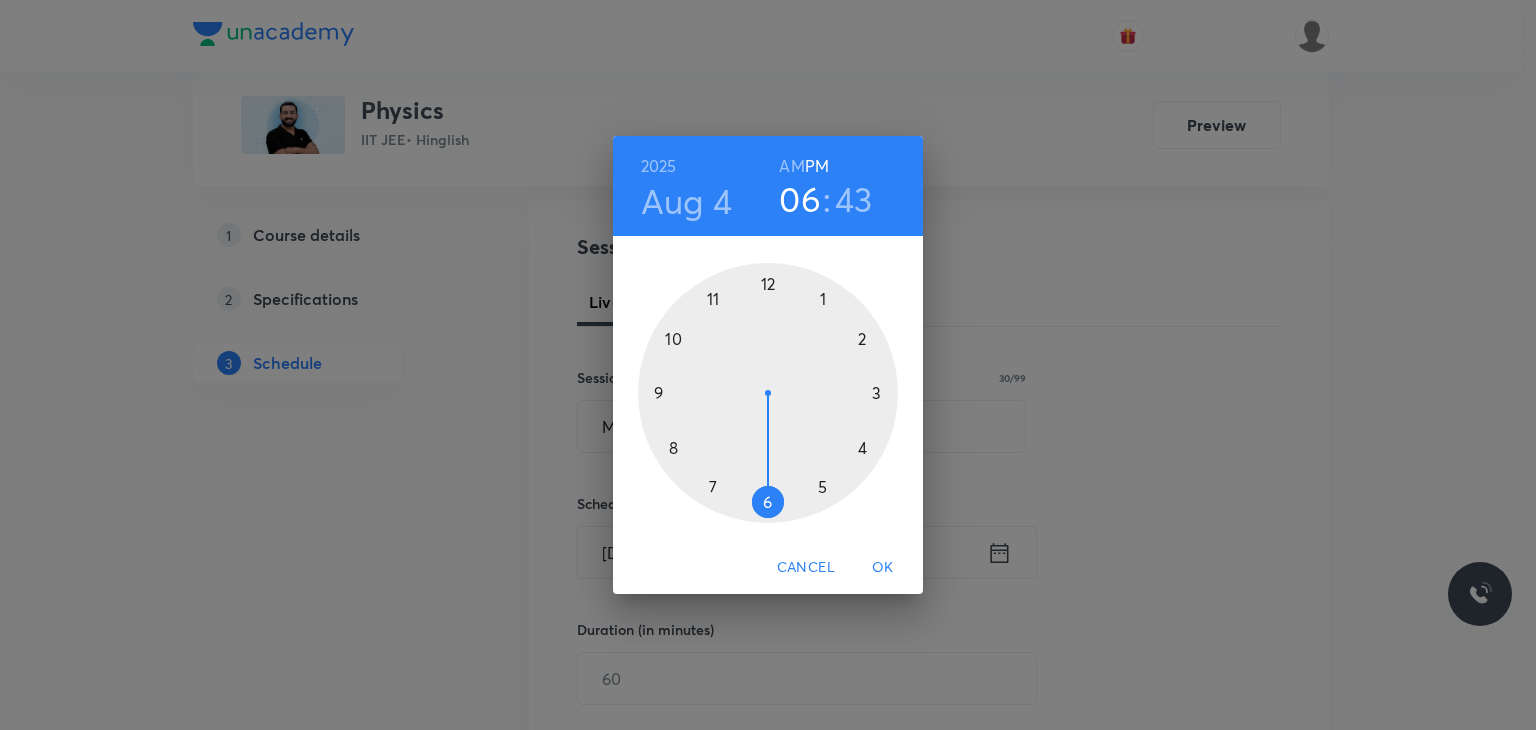 click on "AM" at bounding box center [791, 166] 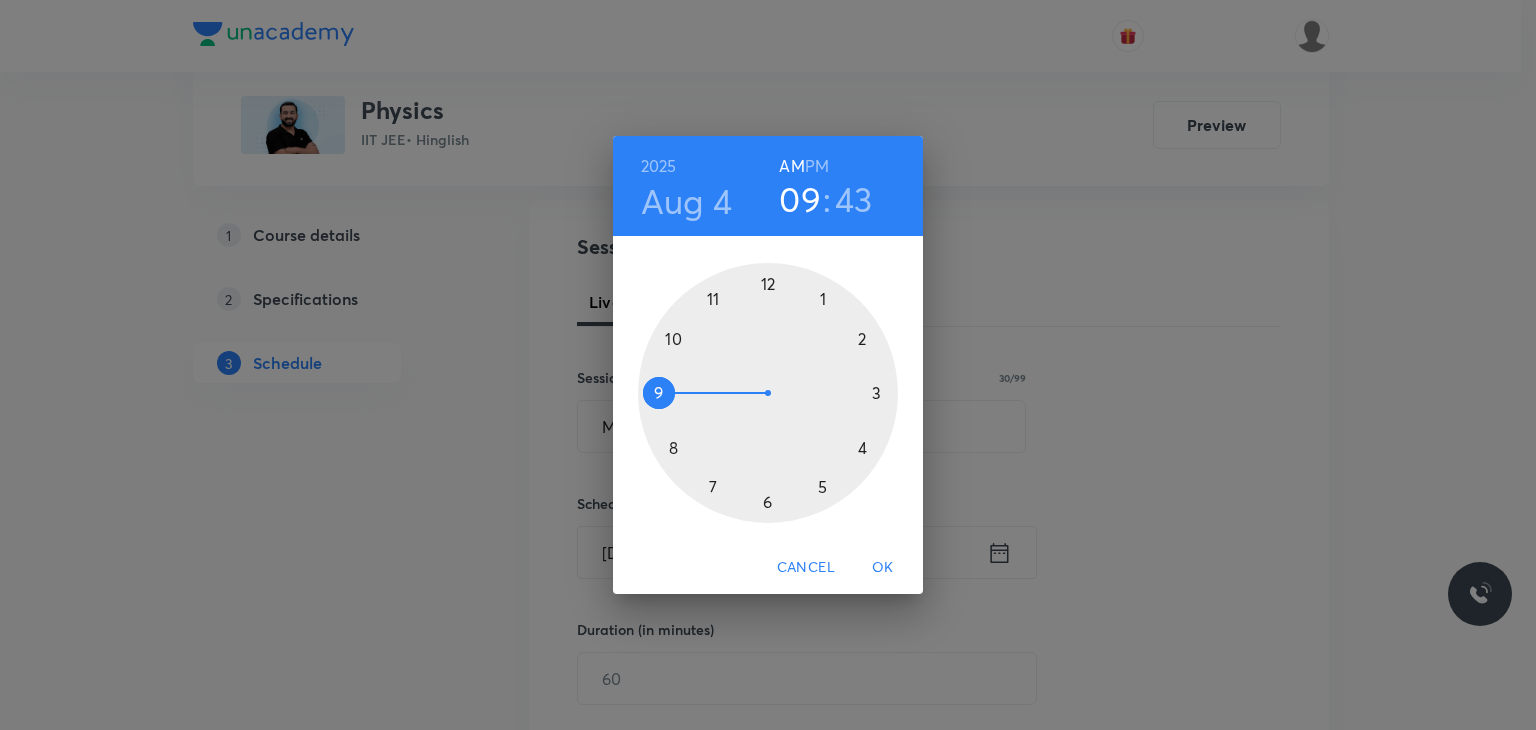 drag, startPoint x: 774, startPoint y: 311, endPoint x: 690, endPoint y: 389, distance: 114.62984 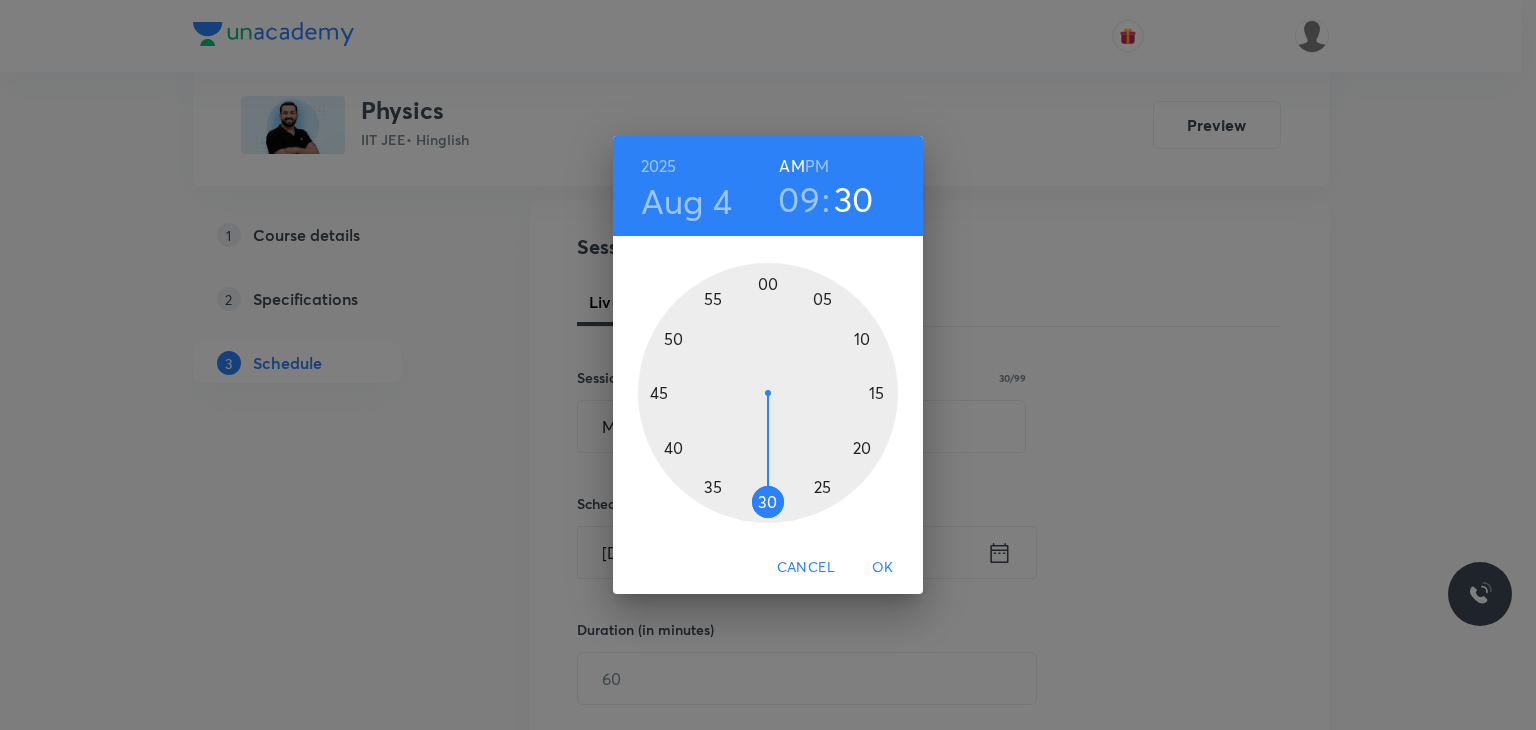 drag, startPoint x: 740, startPoint y: 469, endPoint x: 770, endPoint y: 509, distance: 50 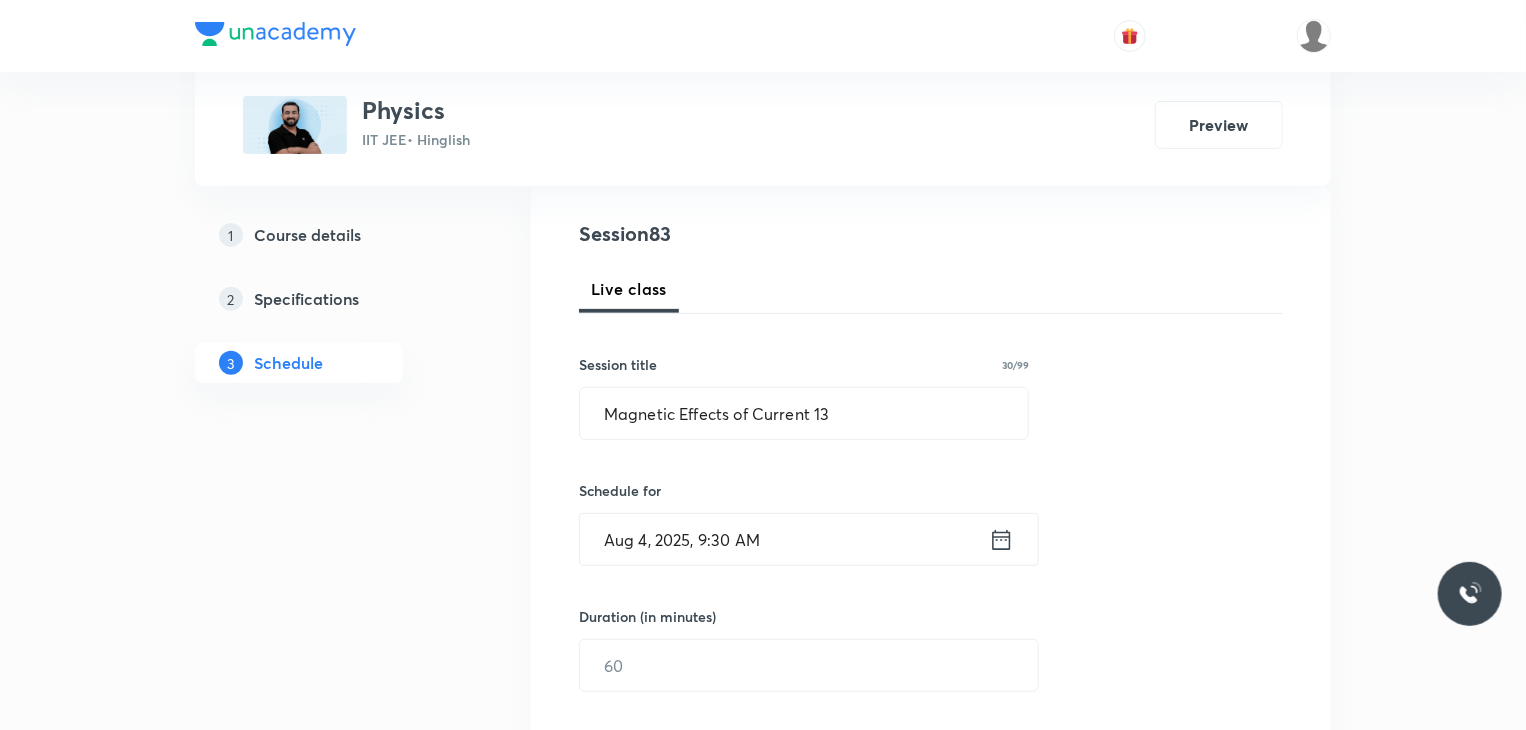 scroll, scrollTop: 300, scrollLeft: 0, axis: vertical 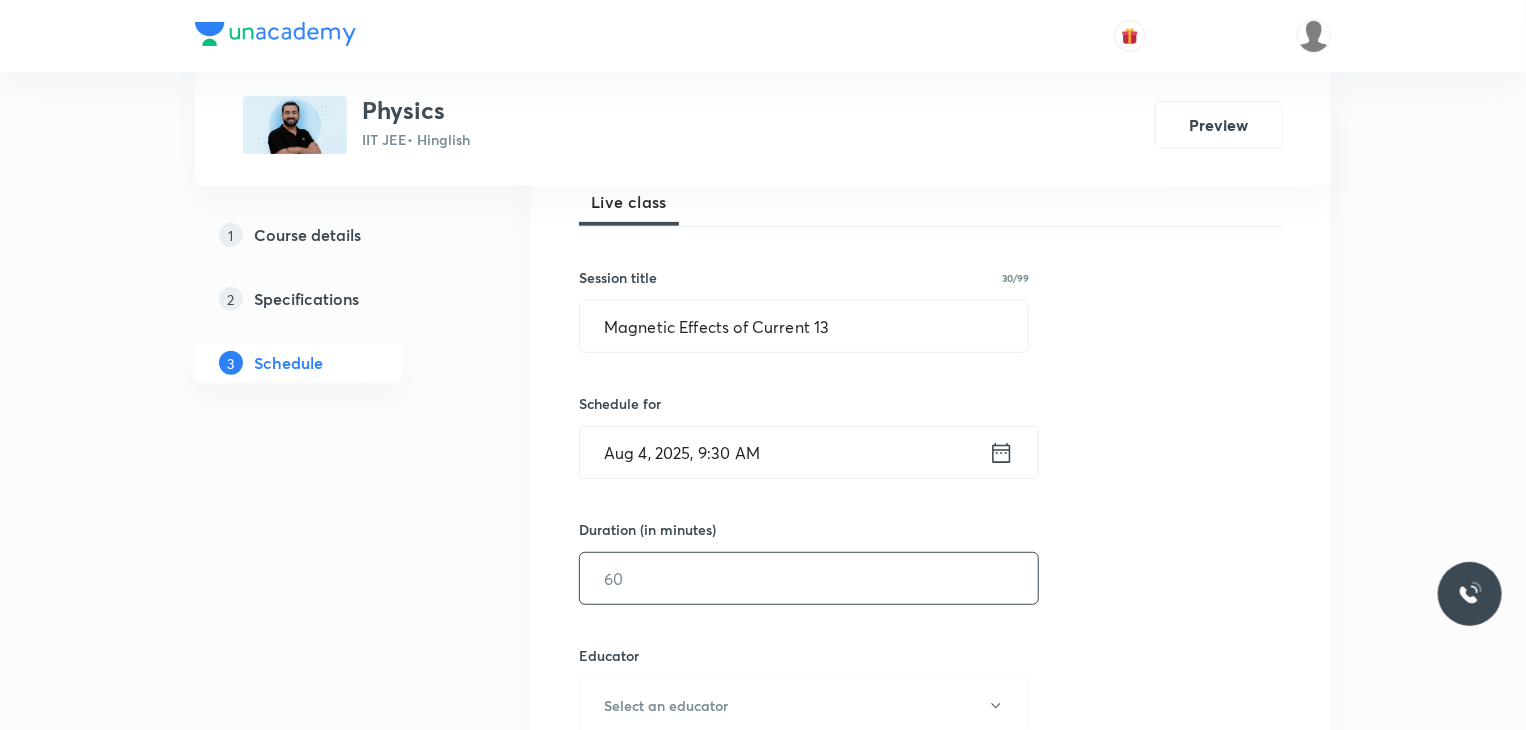 click at bounding box center (809, 578) 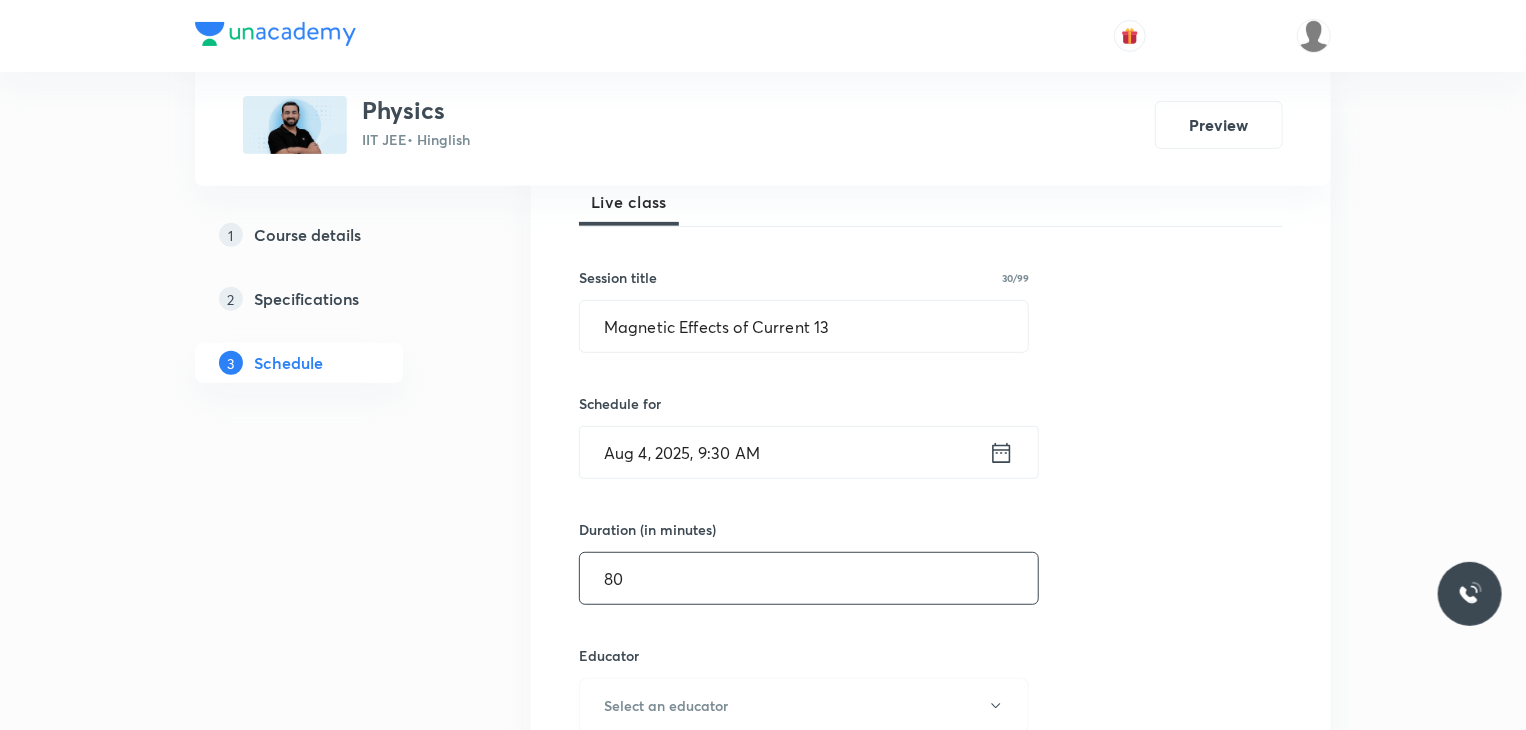 type on "80" 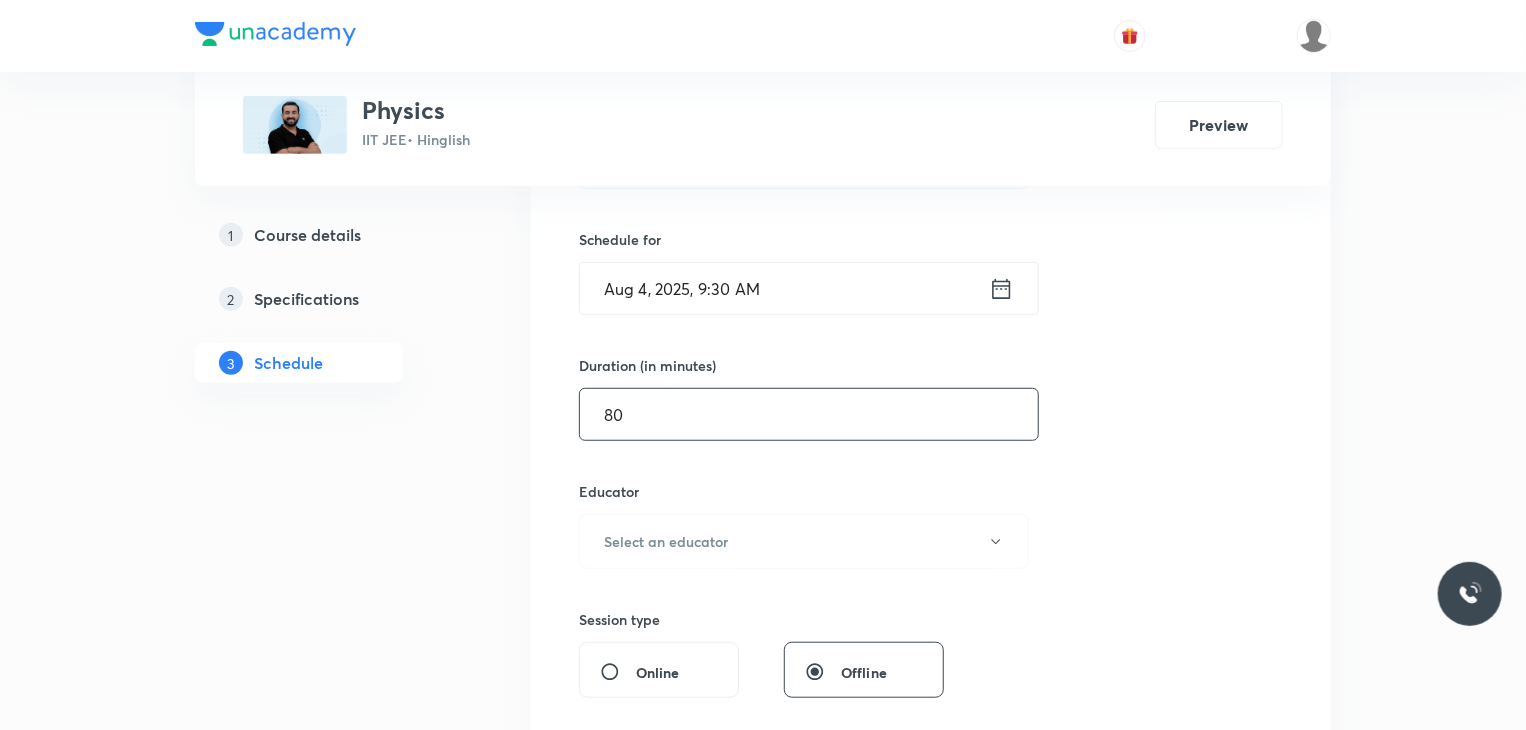 scroll, scrollTop: 500, scrollLeft: 0, axis: vertical 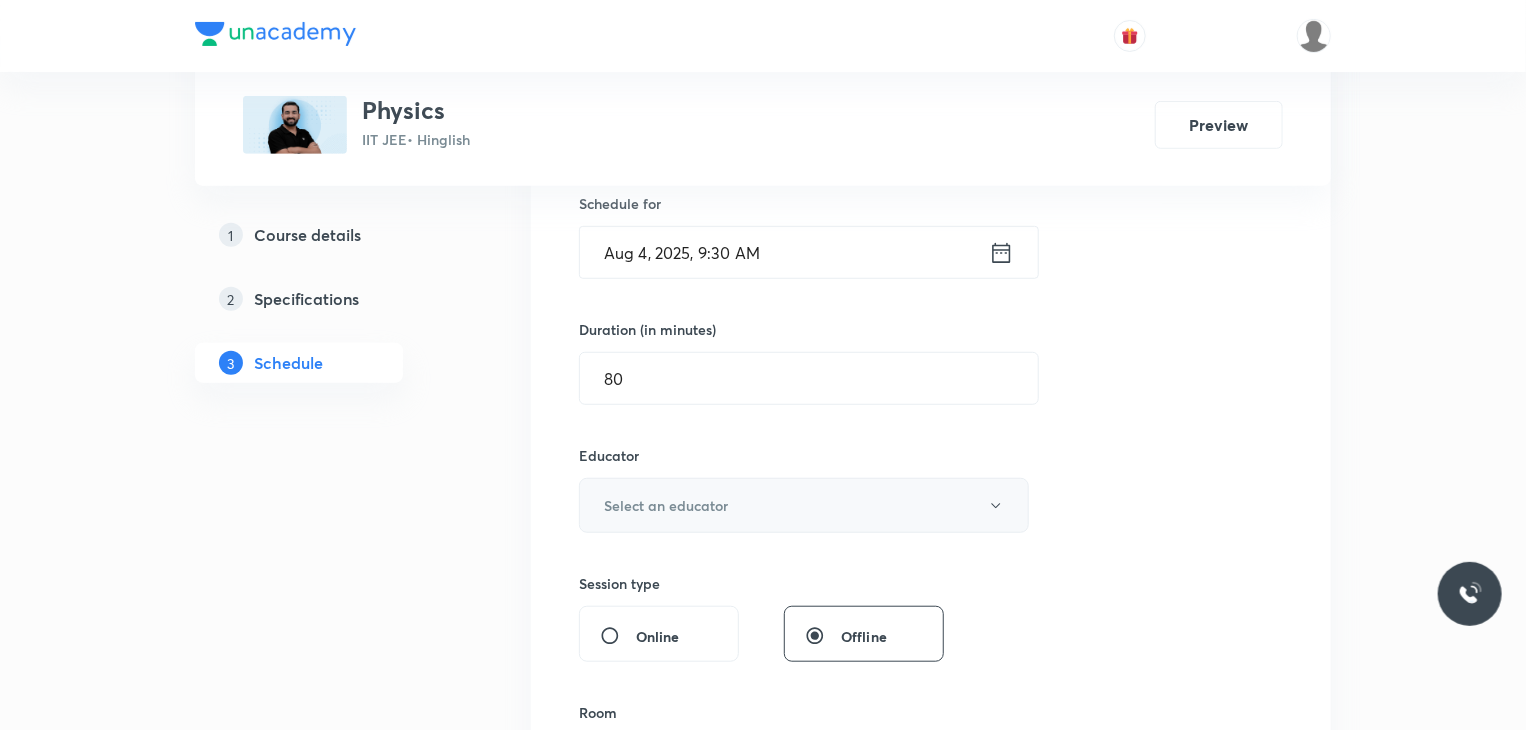 click on "Select an educator" at bounding box center (804, 505) 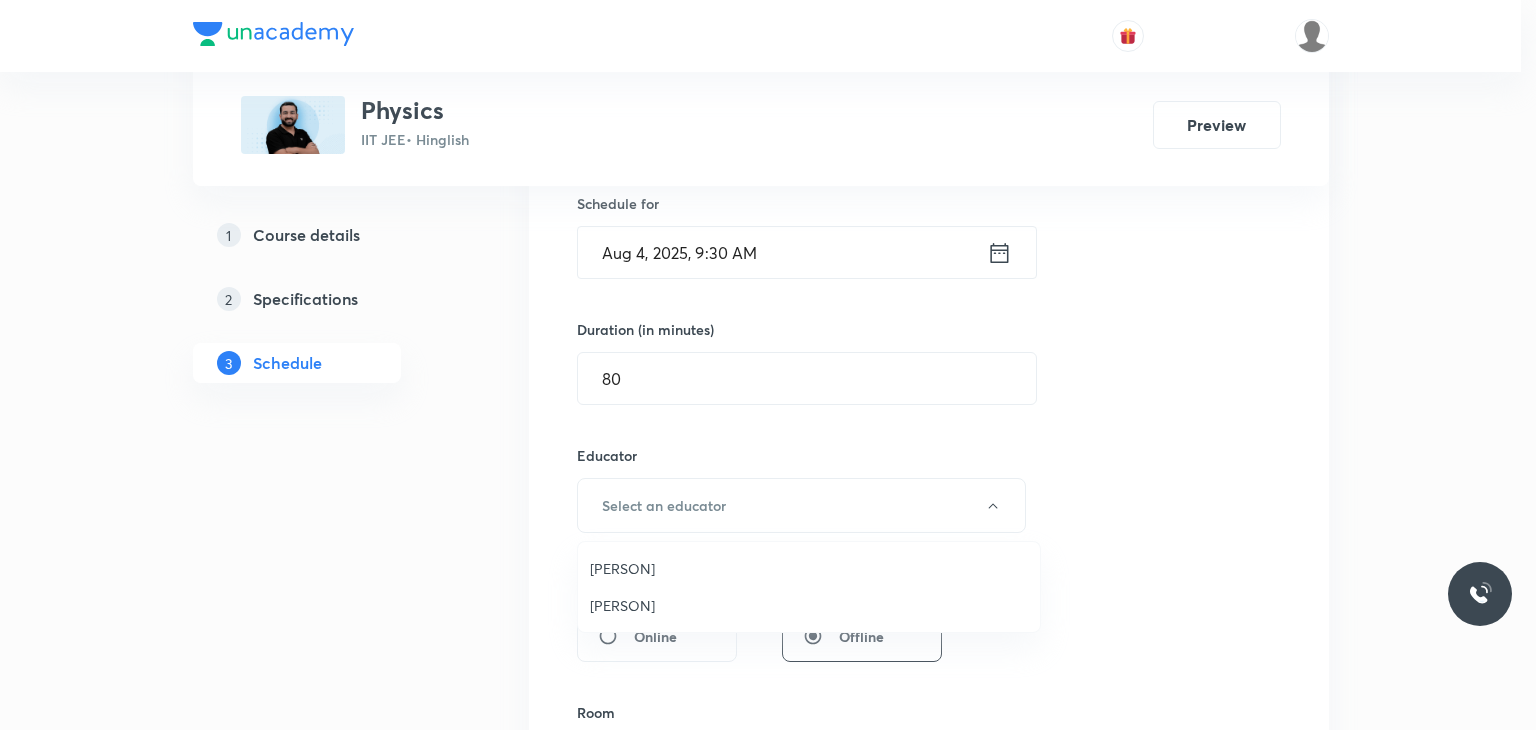click on "Ajit Lulla" at bounding box center (809, 605) 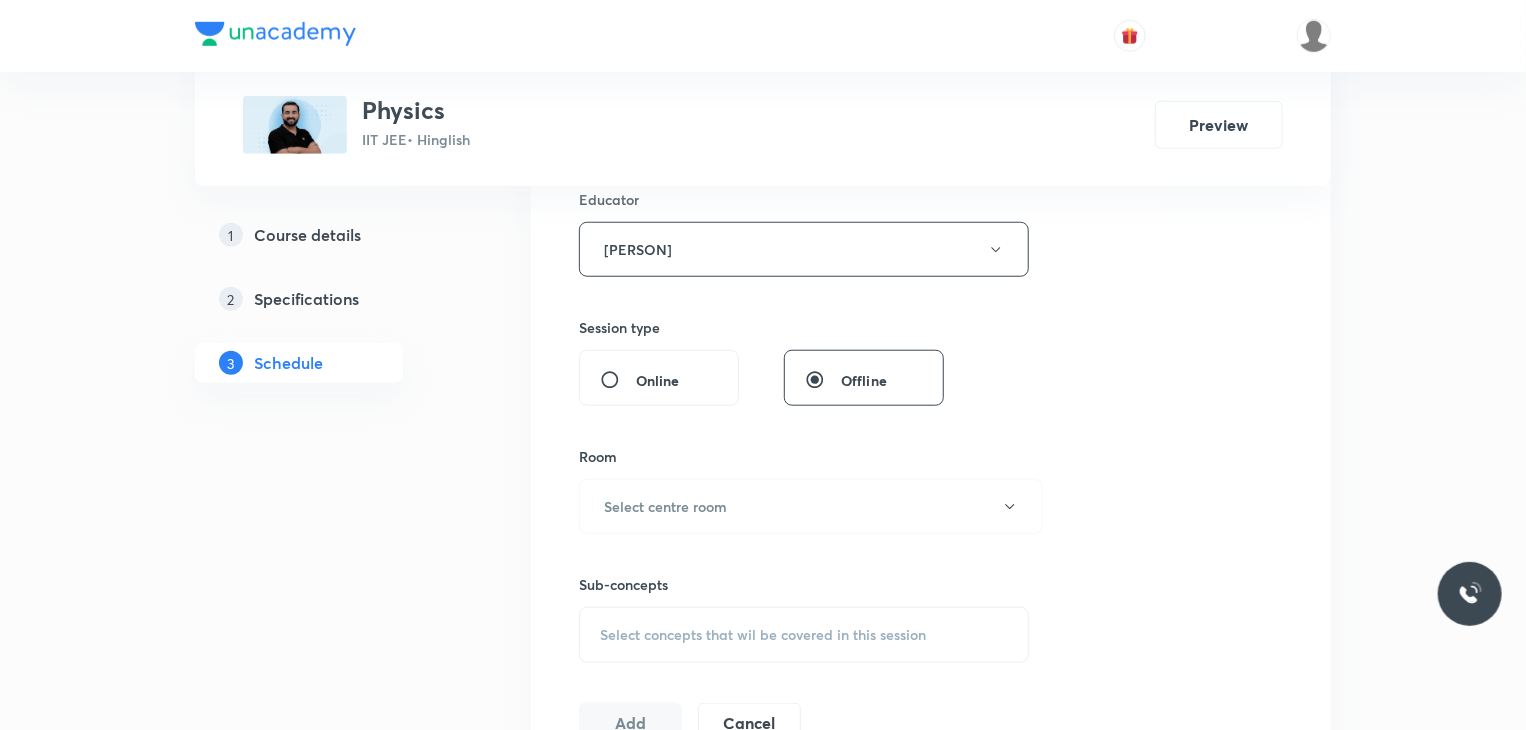 scroll, scrollTop: 800, scrollLeft: 0, axis: vertical 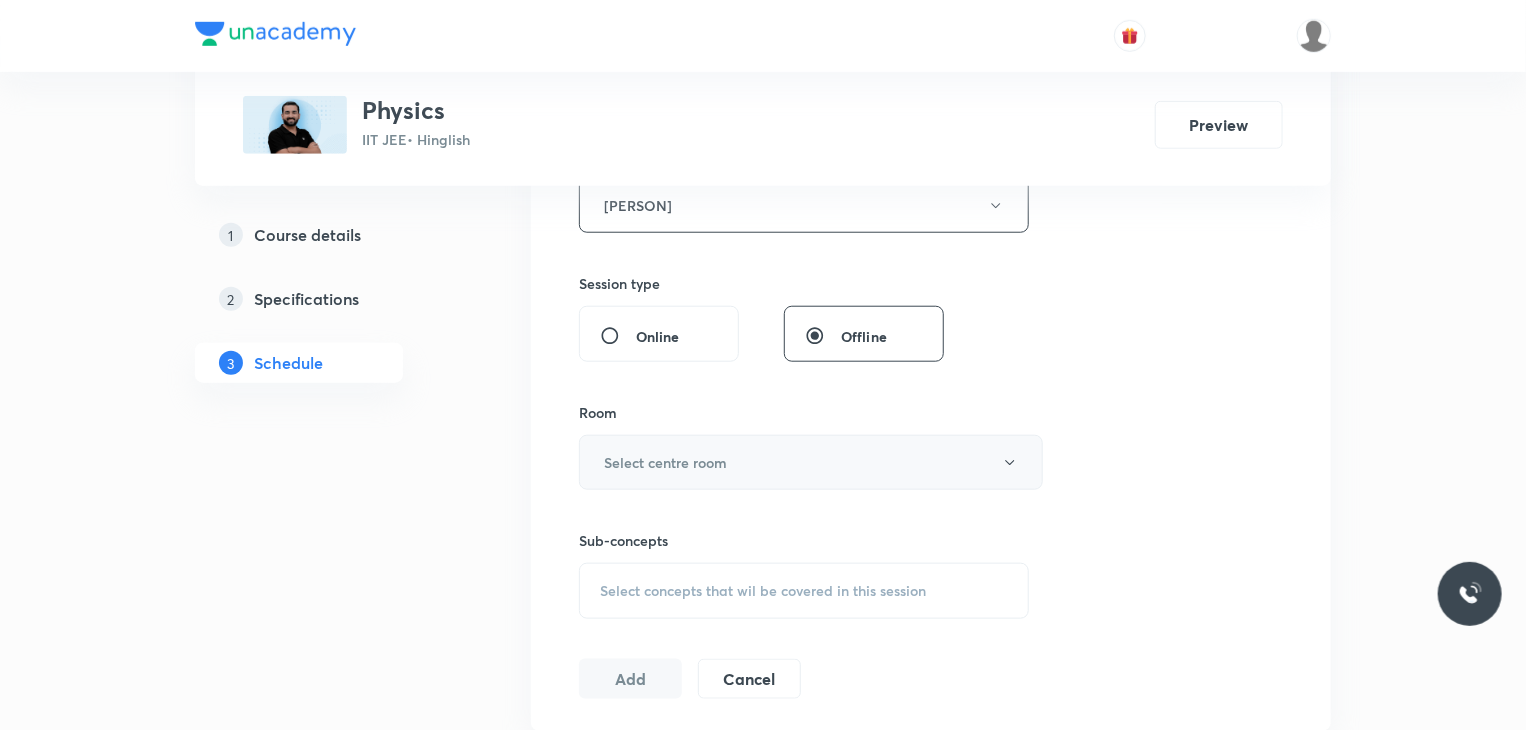 drag, startPoint x: 718, startPoint y: 515, endPoint x: 711, endPoint y: 477, distance: 38.63936 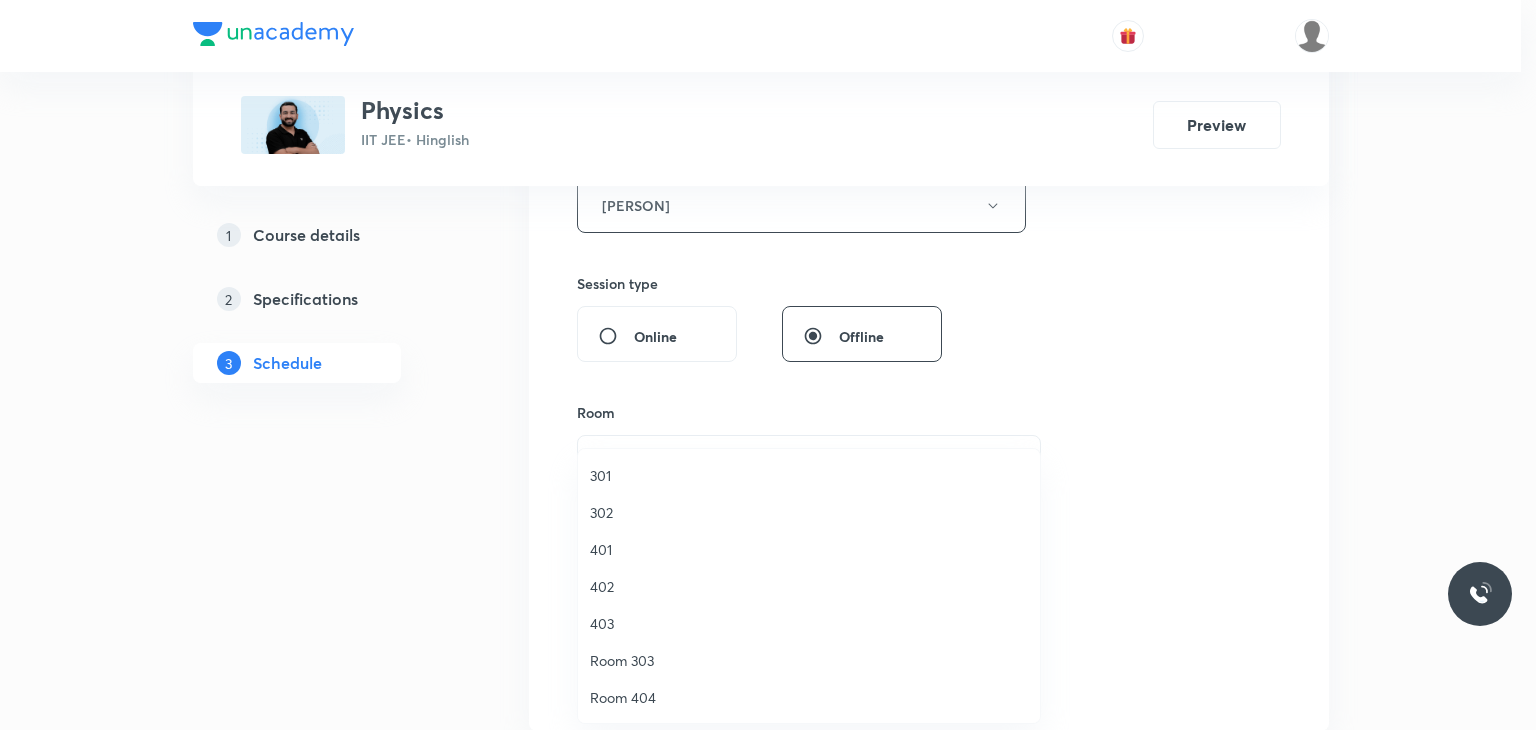 click on "301" at bounding box center (809, 475) 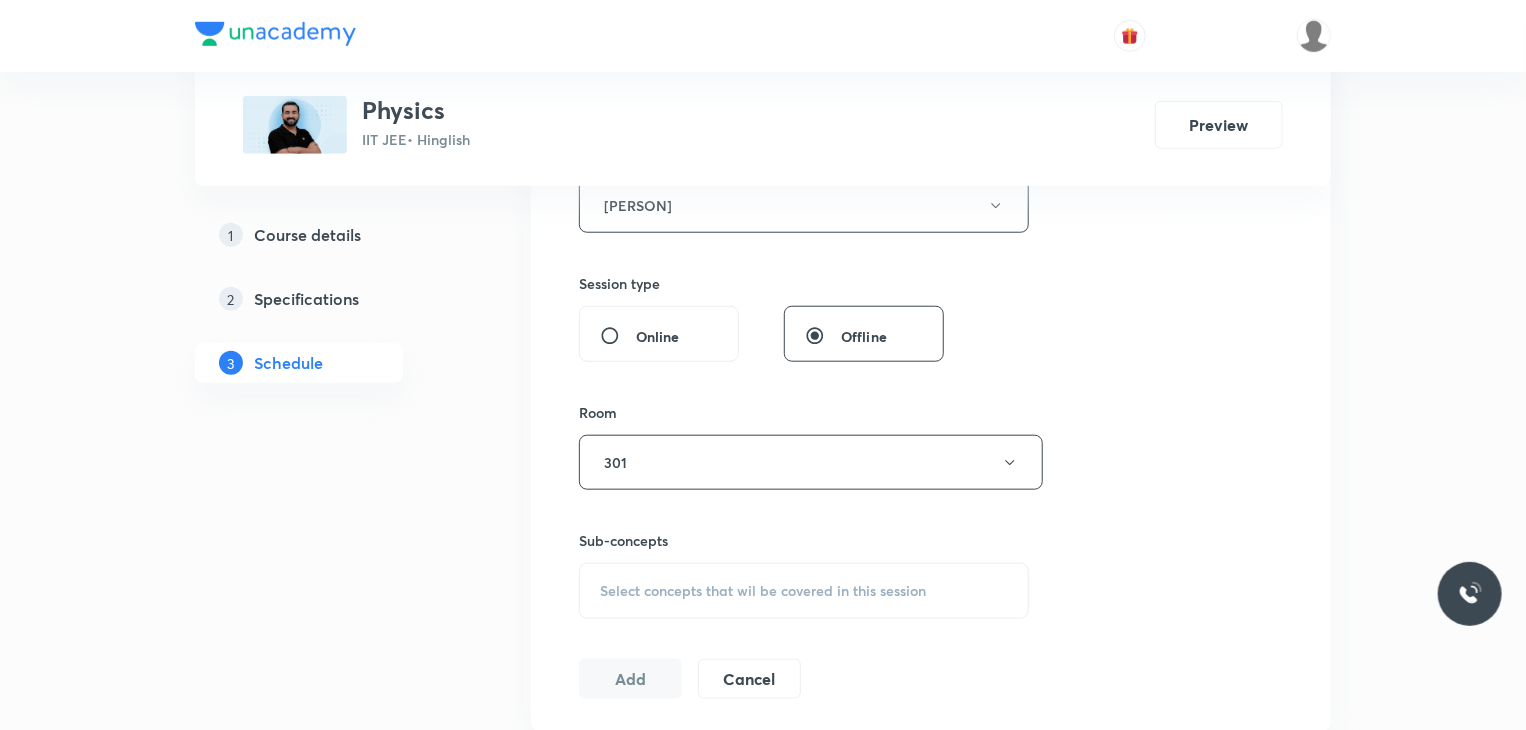 click on "Select concepts that wil be covered in this session" at bounding box center [804, 591] 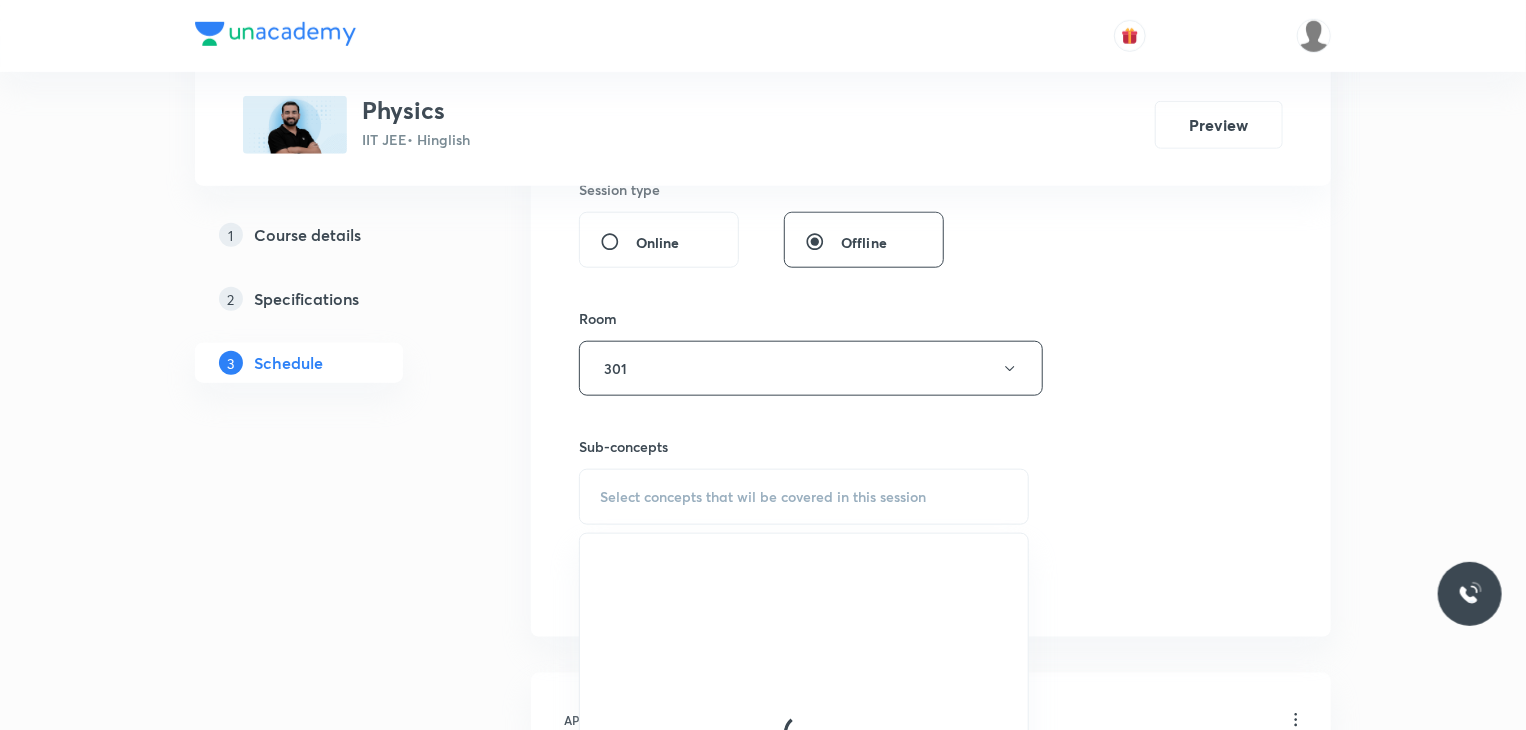 scroll, scrollTop: 1000, scrollLeft: 0, axis: vertical 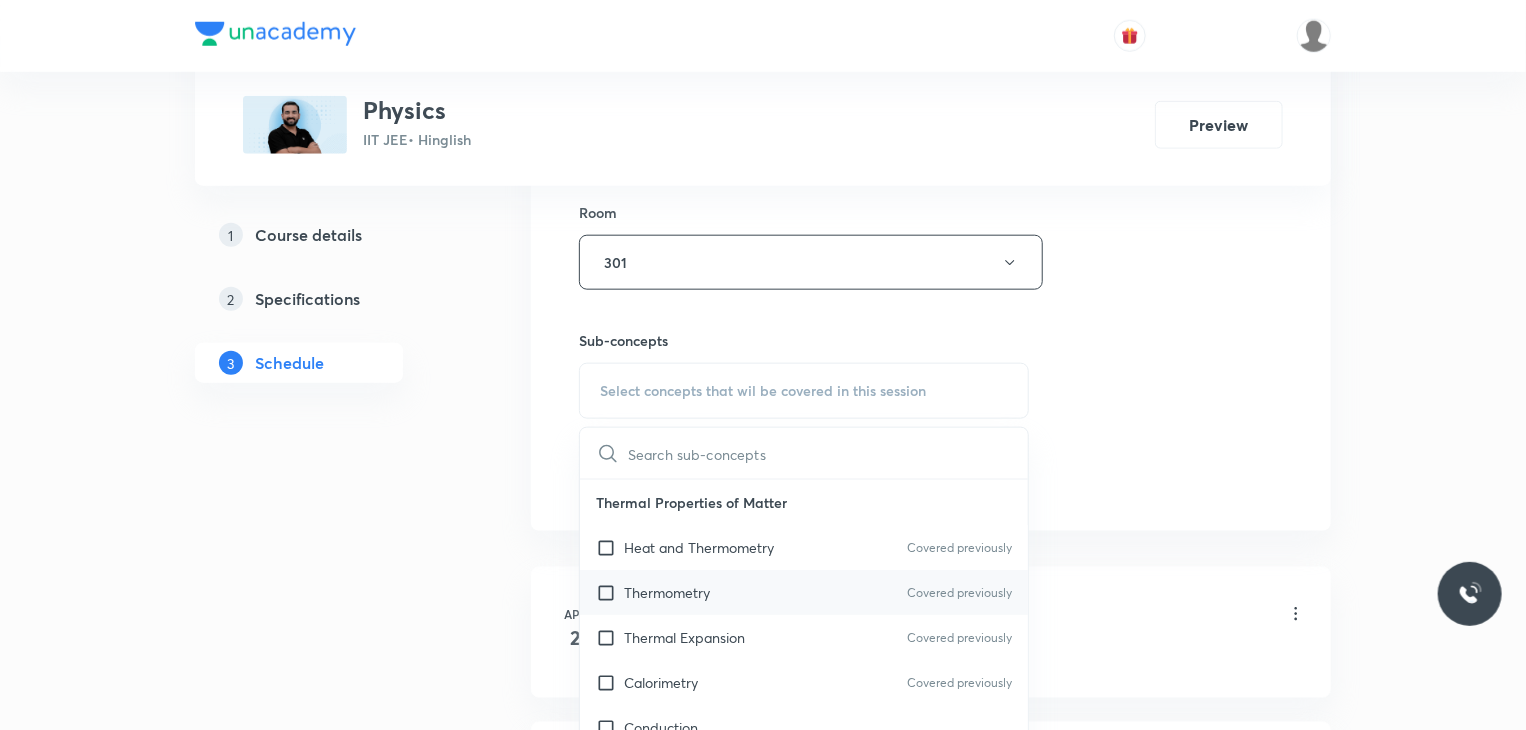 click on "Thermometry Covered previously" at bounding box center [804, 592] 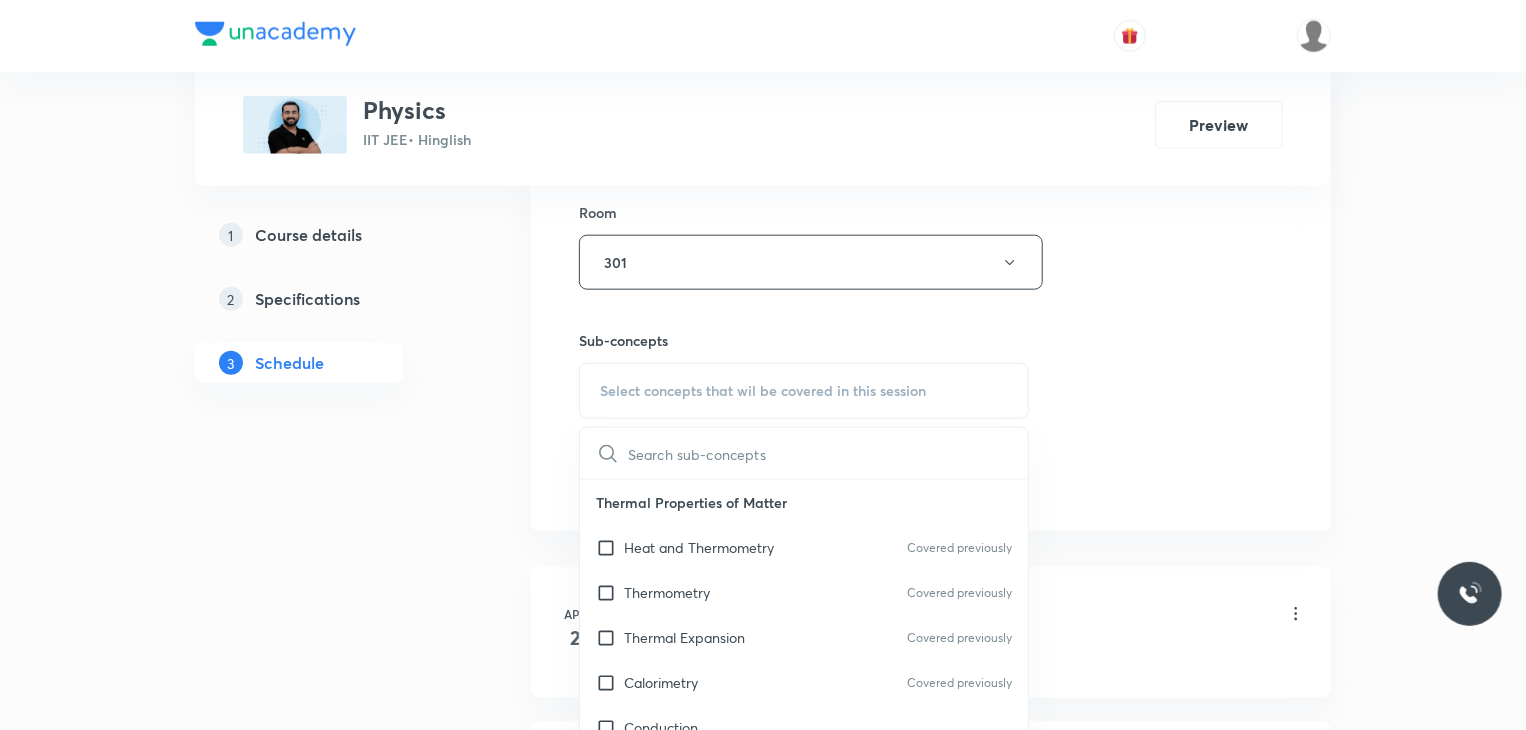 checkbox on "true" 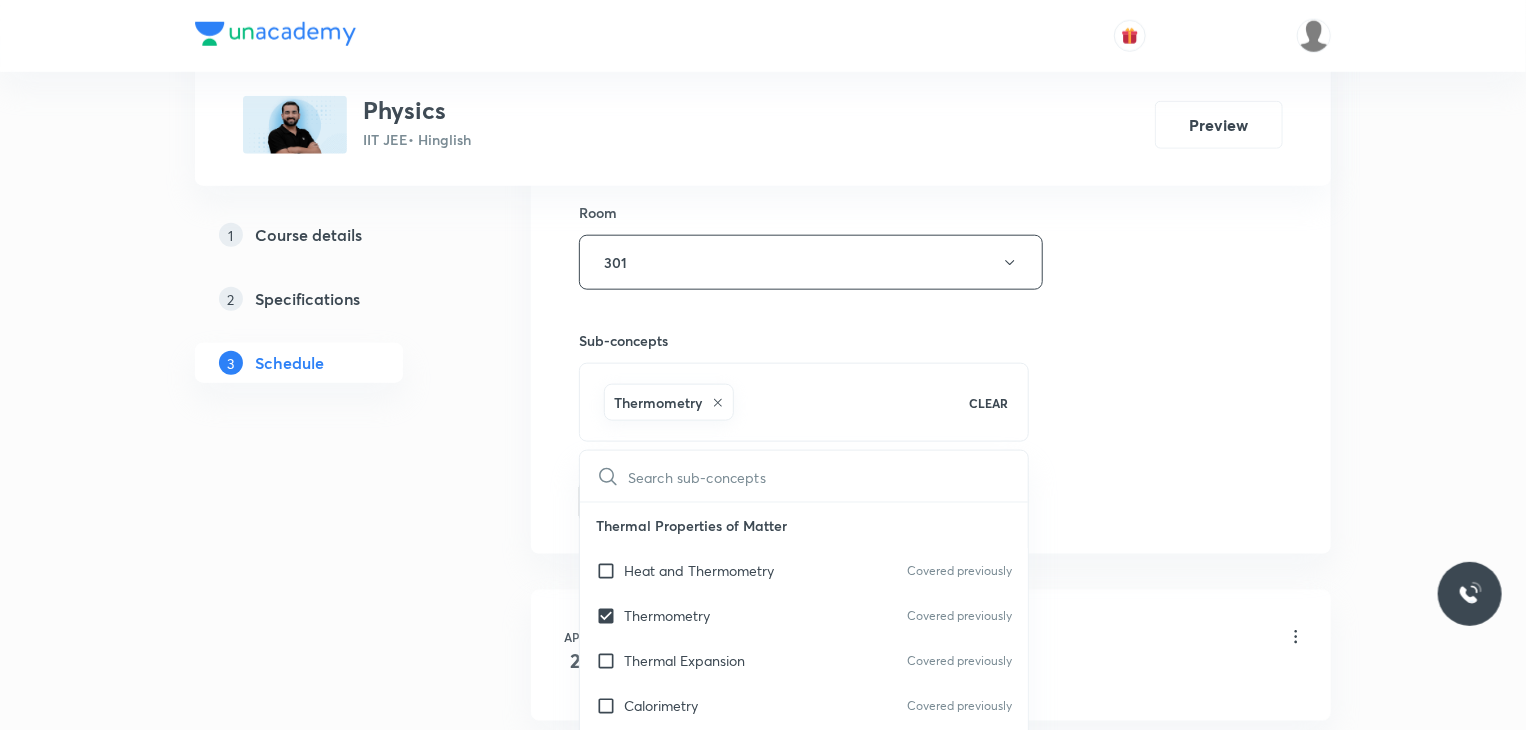 click on "Plus Courses Physics IIT JEE  • Hinglish Preview 1 Course details 2 Specifications 3 Schedule Schedule 82  classes Session  83 Live class Session title 30/99 Magnetic Effects of Current 13 ​ Schedule for Aug 4, 2025, 9:30 AM ​ Duration (in minutes) 80 ​ Educator Ajit Lulla   Session type Online Offline Room 301 Sub-concepts Thermometry CLEAR ​ Thermal Properties of Matter Heat and Thermometry Covered previously Thermometry Covered previously Thermal Expansion Covered previously Calorimetry Covered previously Conduction Radiation Conduction of Heat in Steady State Conduction Before Steady State (Qualitative Description) Convection of Heat (Qualitative Description) Kirchhoff's Law Newton's Law of Cooling Wien's Law of Blackbody Radiation & its Spectrum Radiation of Heat & Prevost Theory Stefan's-Boltzmann Law Emissivity, Absorptivity, Emissive Power Thermodynamics Thermodynamic System First Law of Thermodynamics Heat in Thermodynamics Gaseous Mixture Different Processes in First Law of Thermodynamics" at bounding box center (763, 6232) 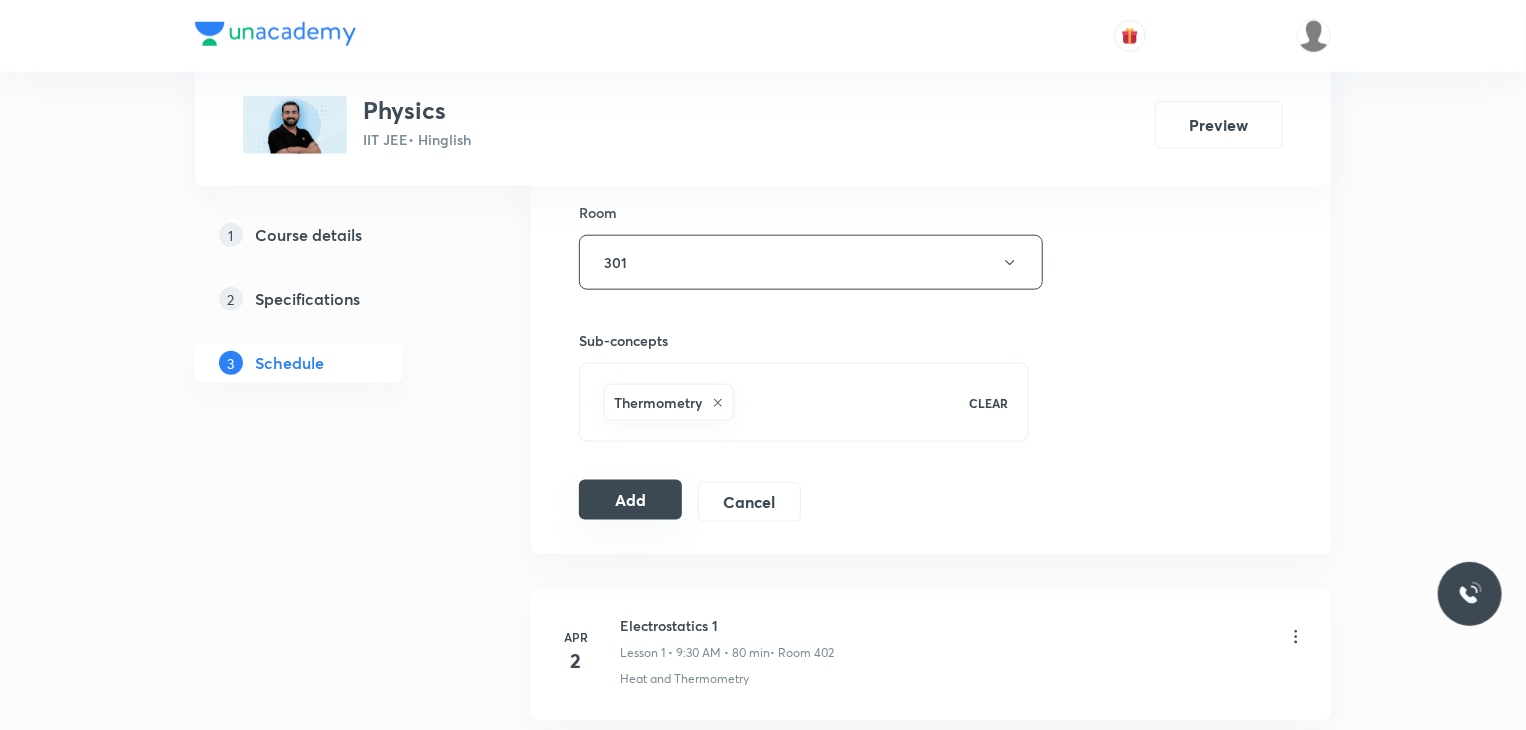 click on "Add" at bounding box center [630, 500] 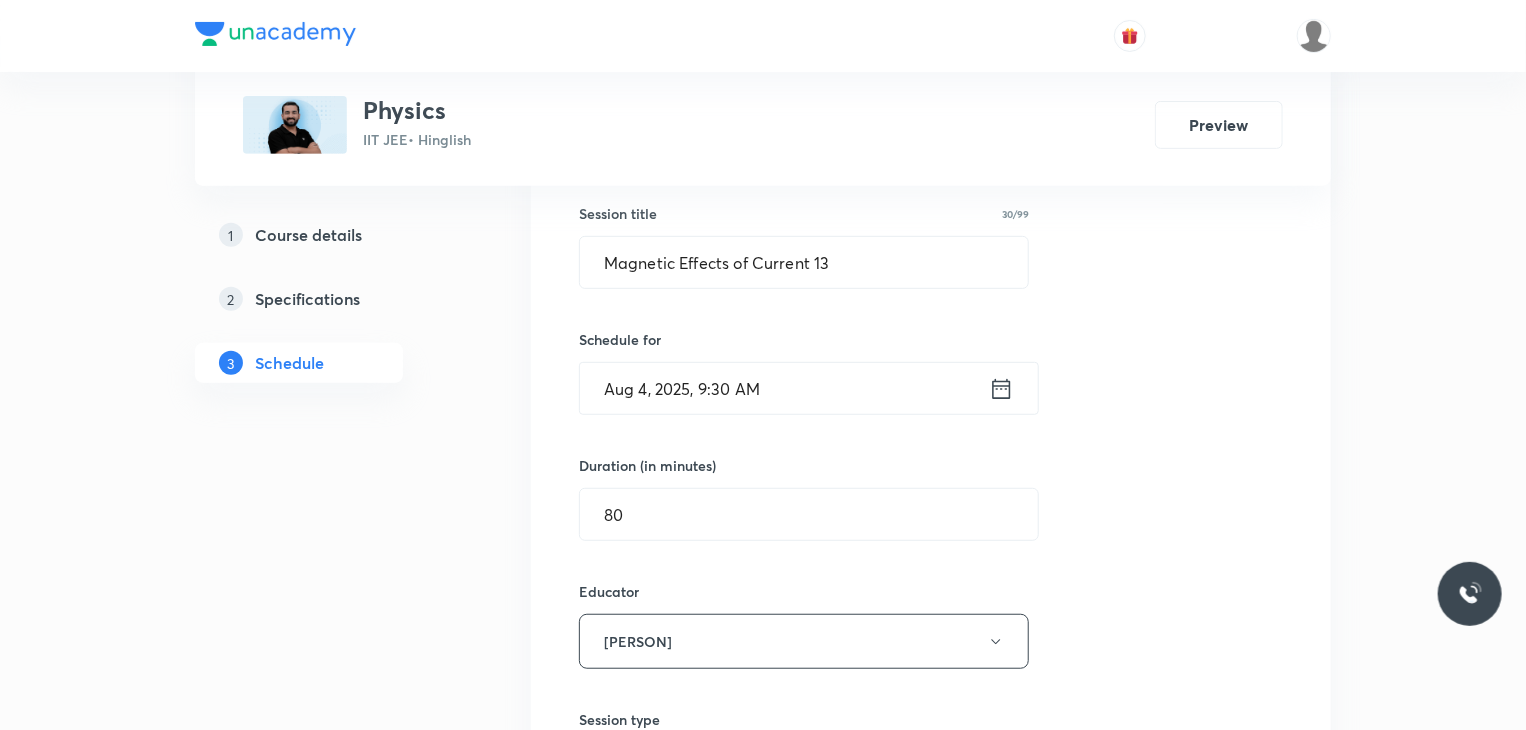 scroll, scrollTop: 200, scrollLeft: 0, axis: vertical 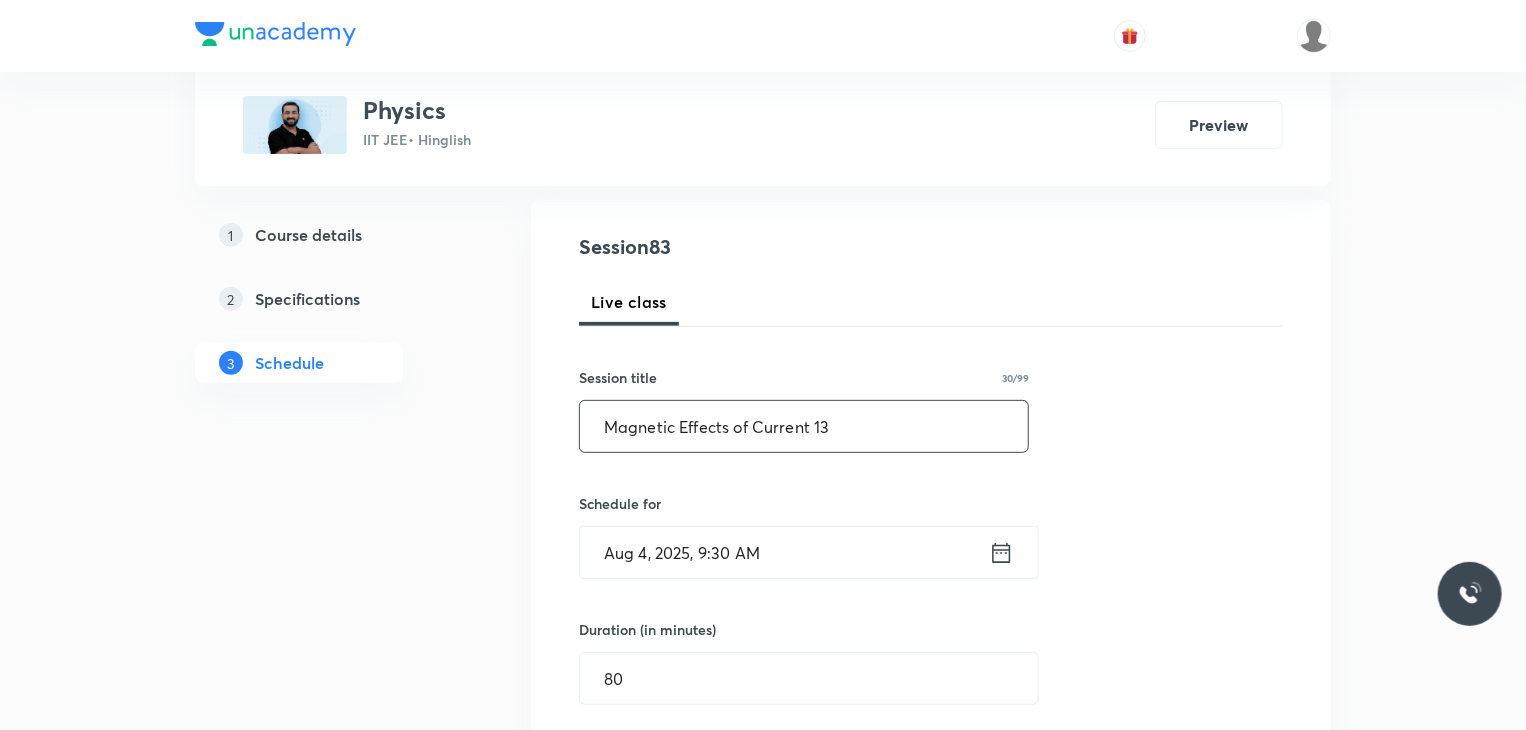 click on "Magnetic Effects of Current 13" at bounding box center (804, 426) 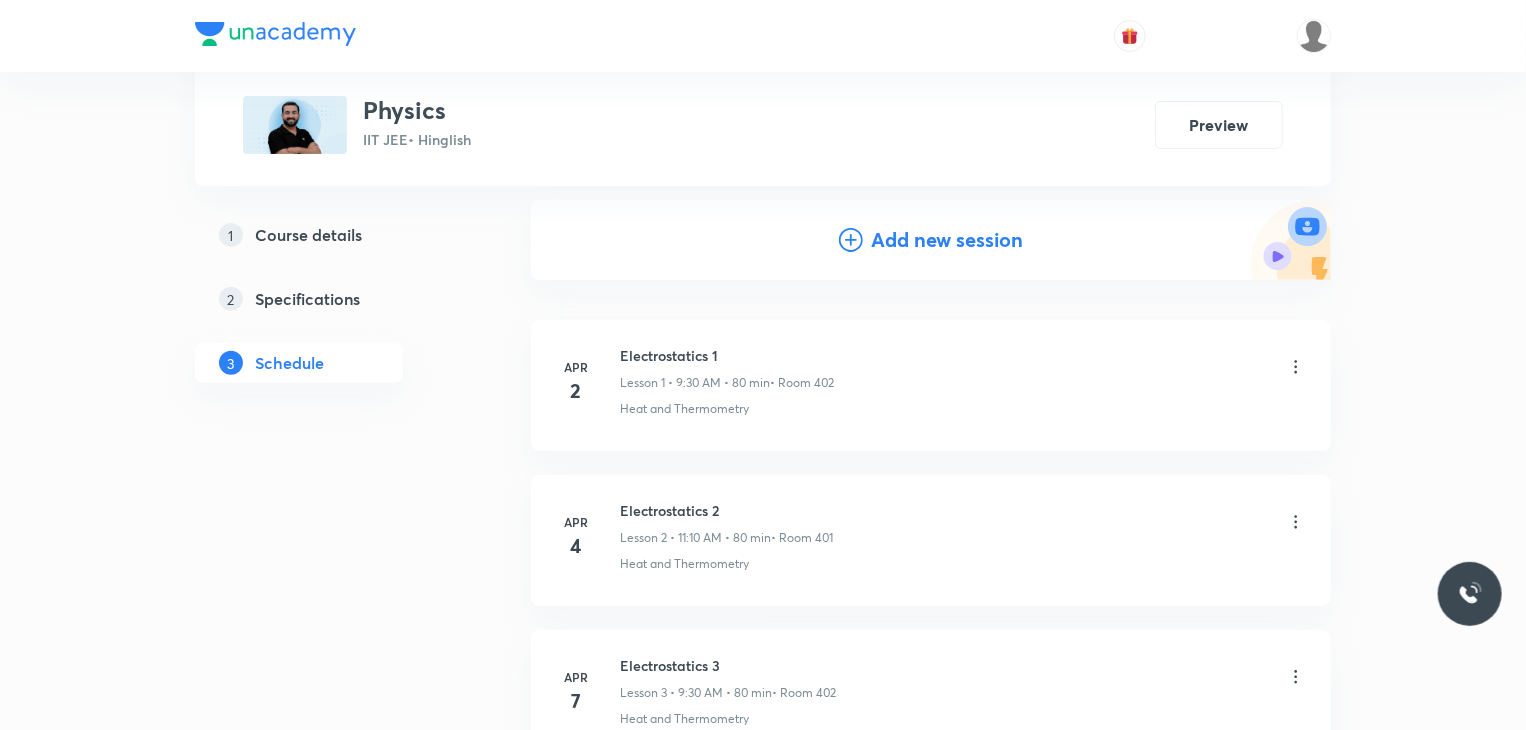 click on "Add new session" at bounding box center [947, 240] 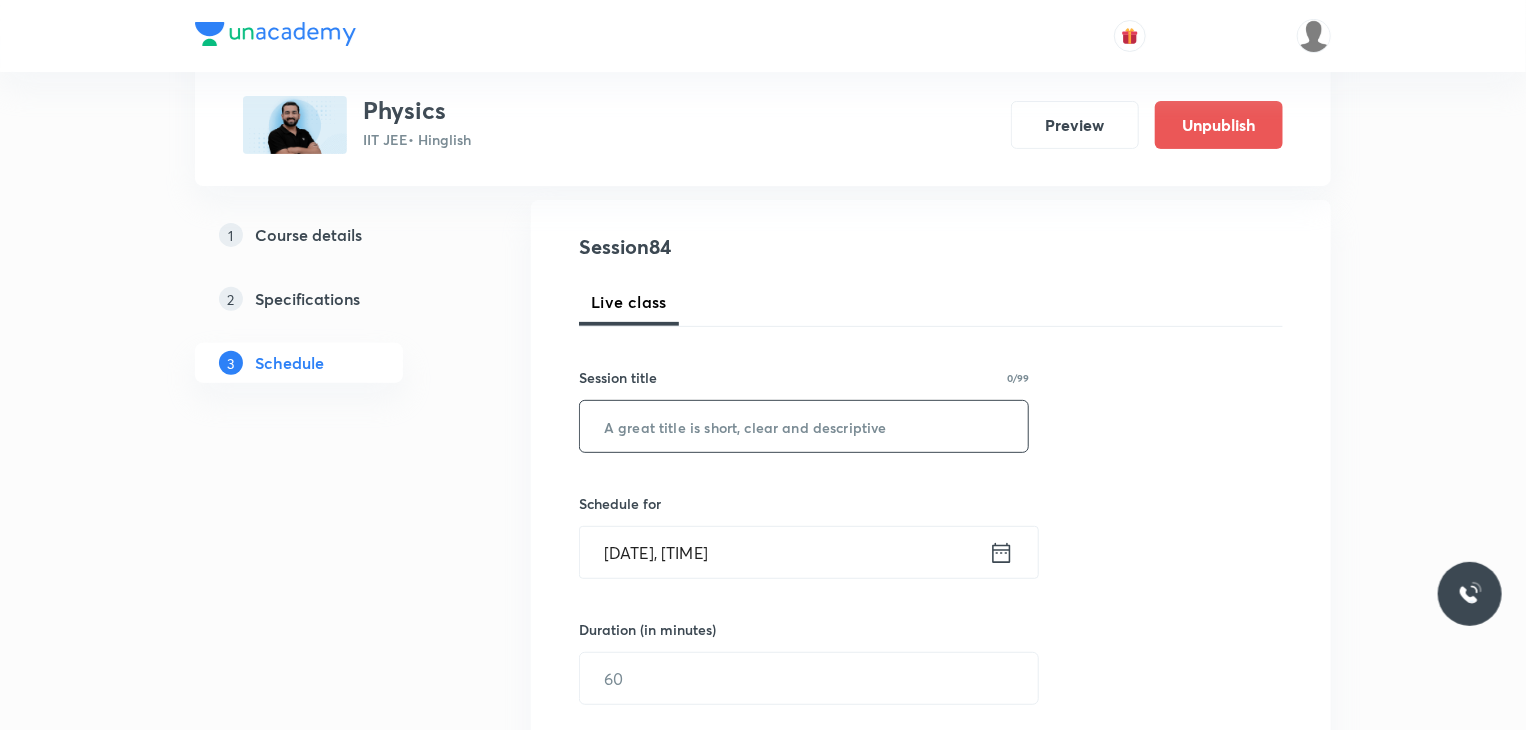 click at bounding box center [804, 426] 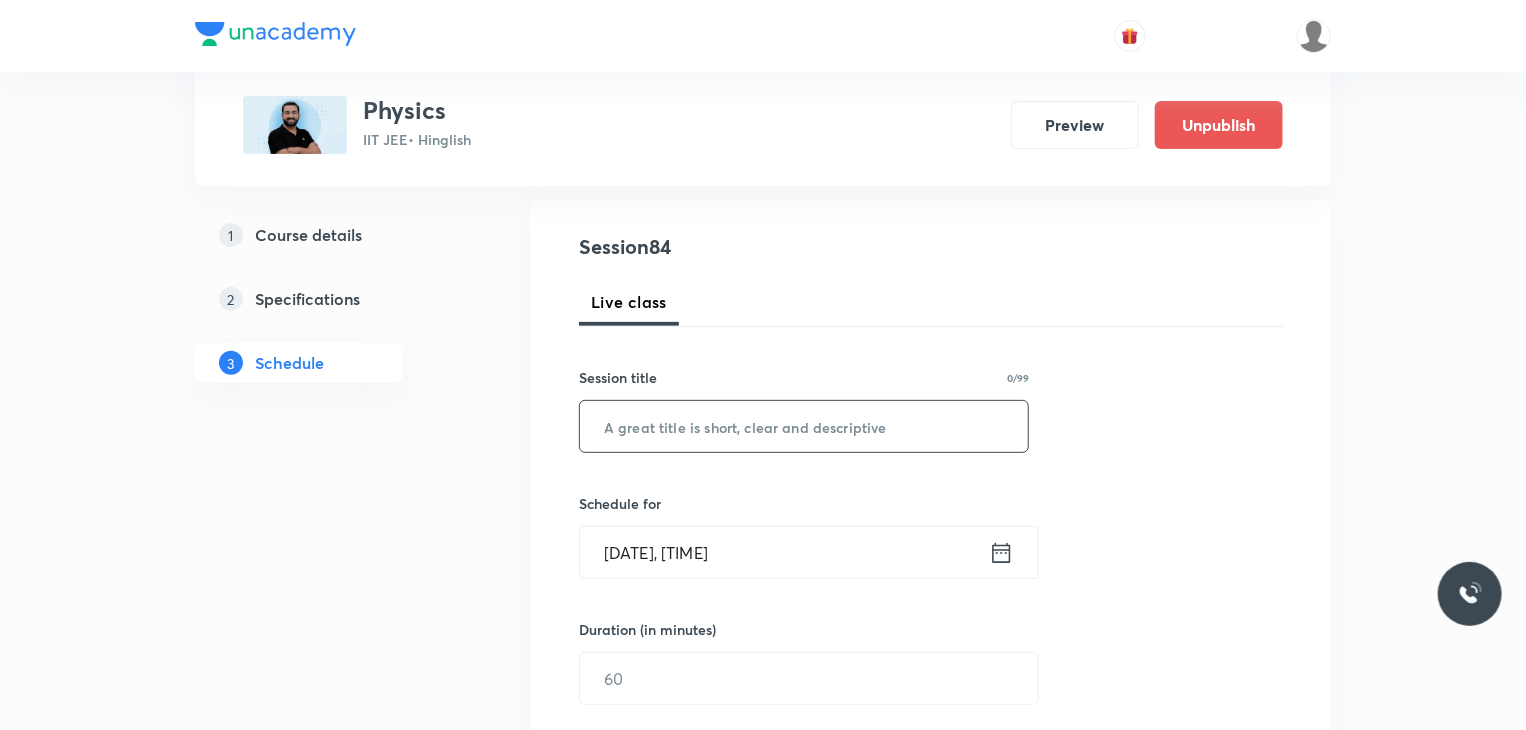 paste on "Magnetic Effects of Current 13" 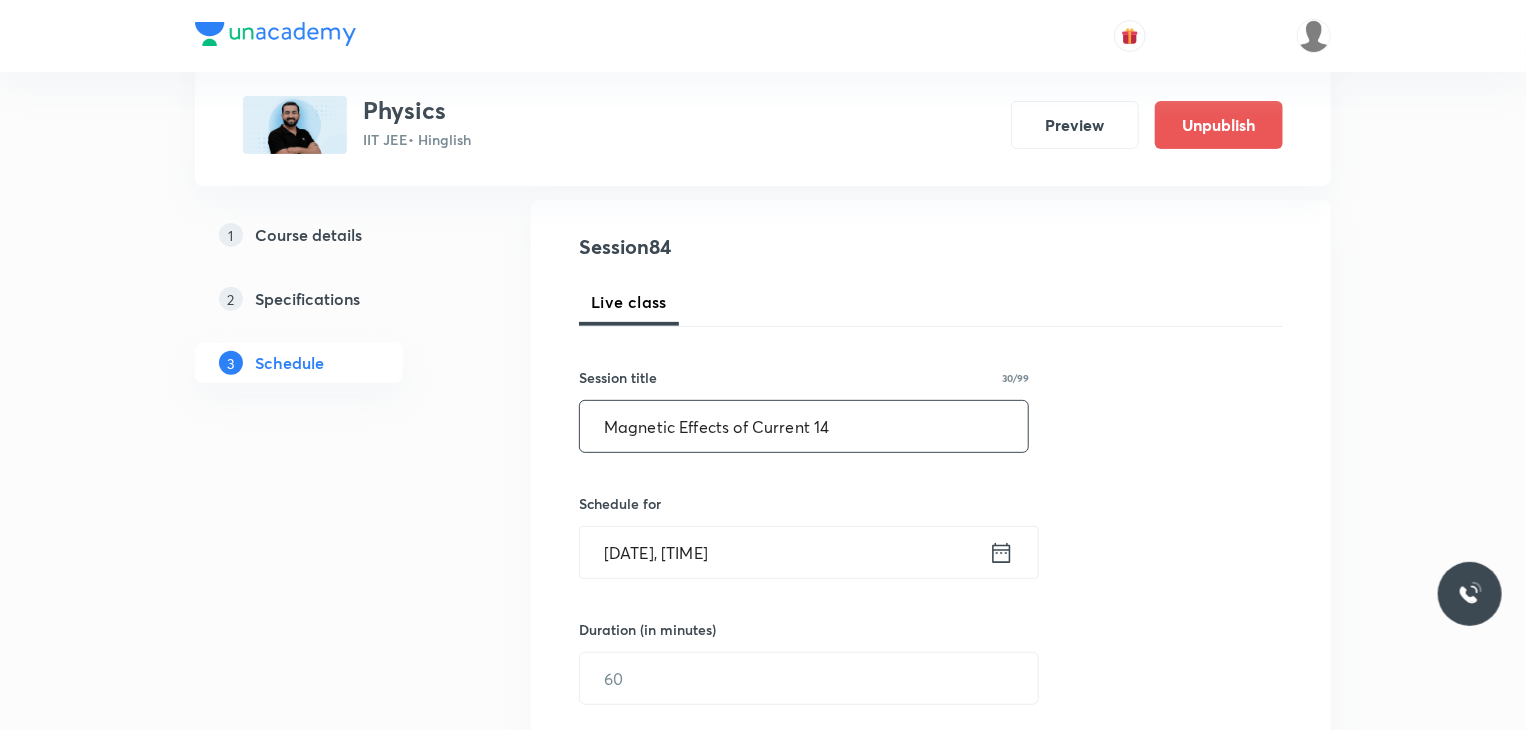 type on "Magnetic Effects of Current 14" 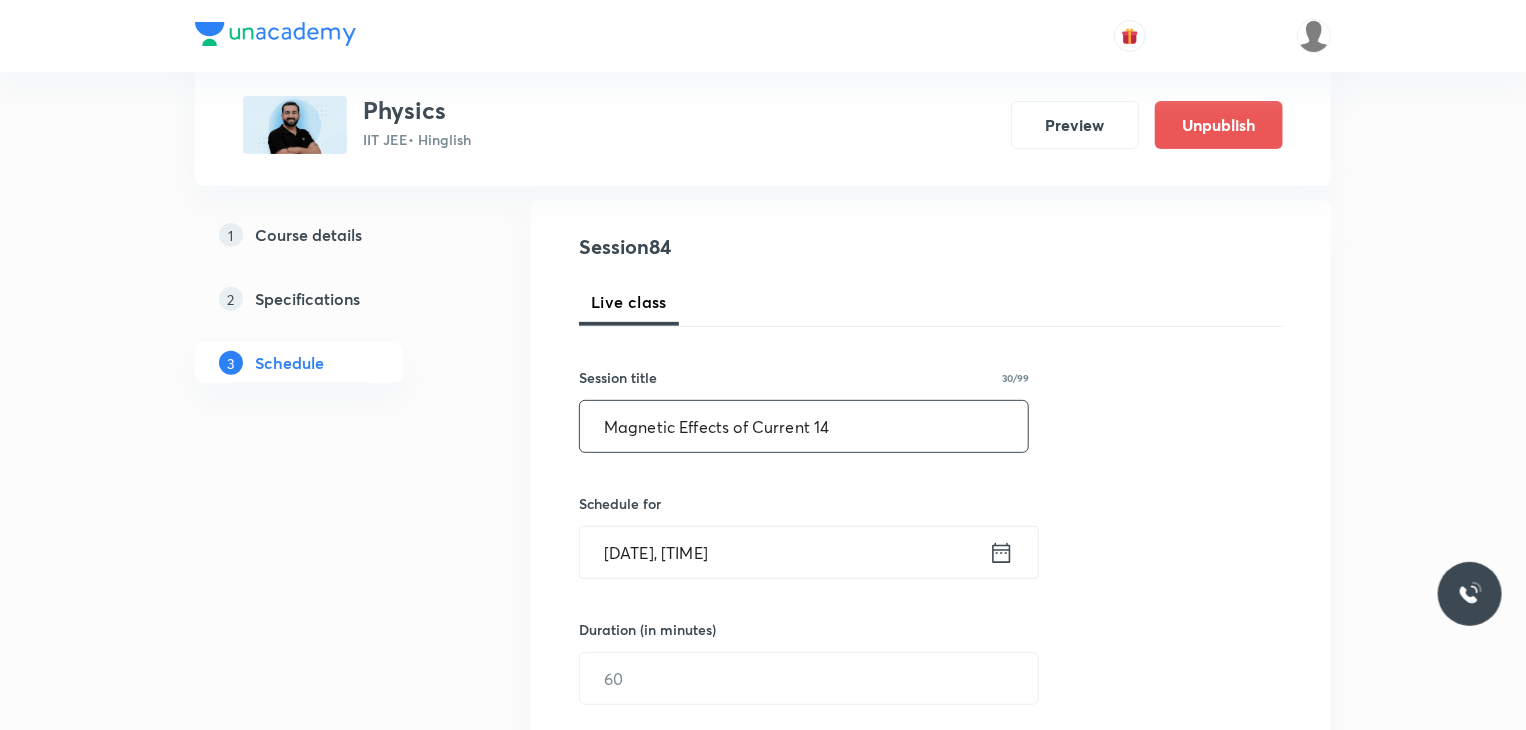 scroll, scrollTop: 300, scrollLeft: 0, axis: vertical 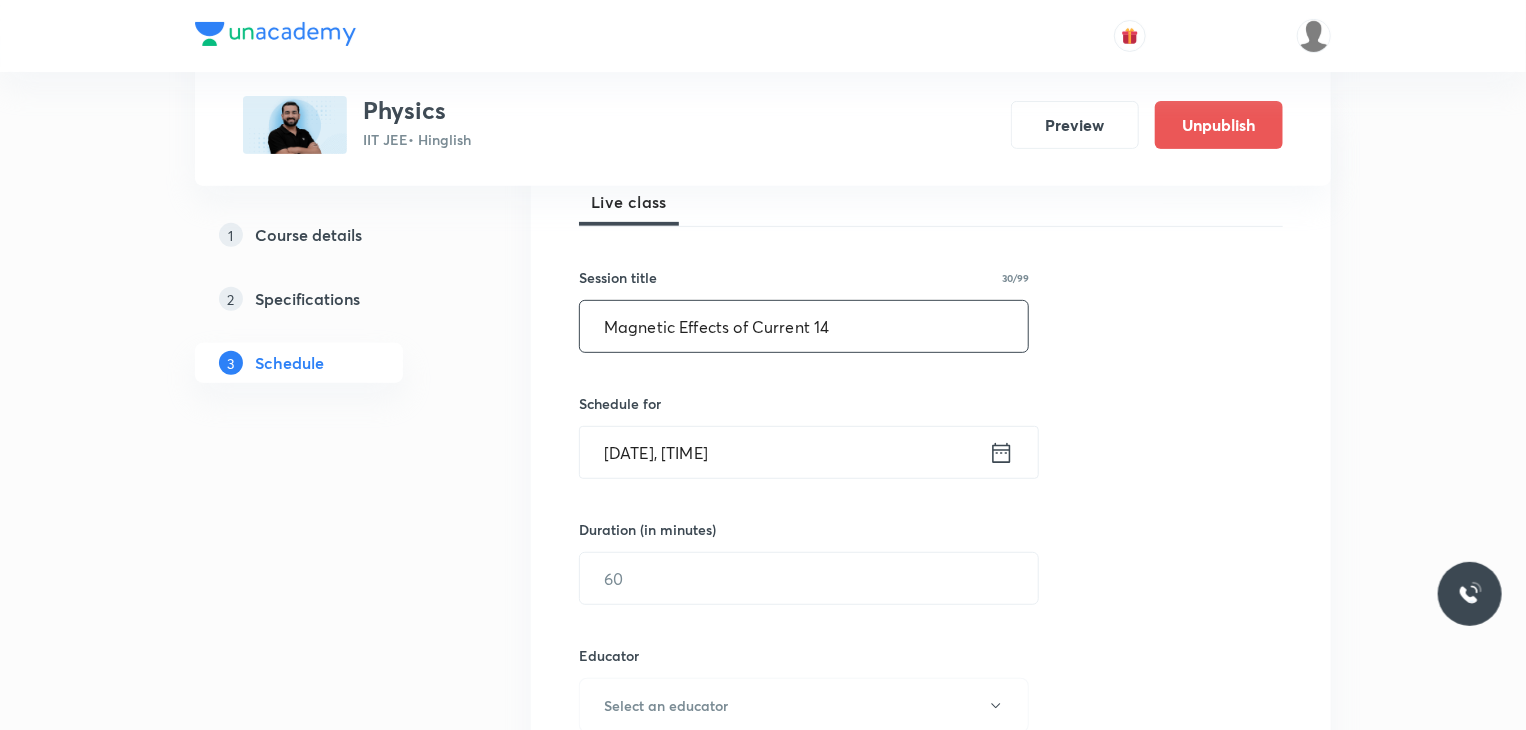 click on "Schedule for Aug 2, 2025, 6:45 PM ​" at bounding box center (804, 436) 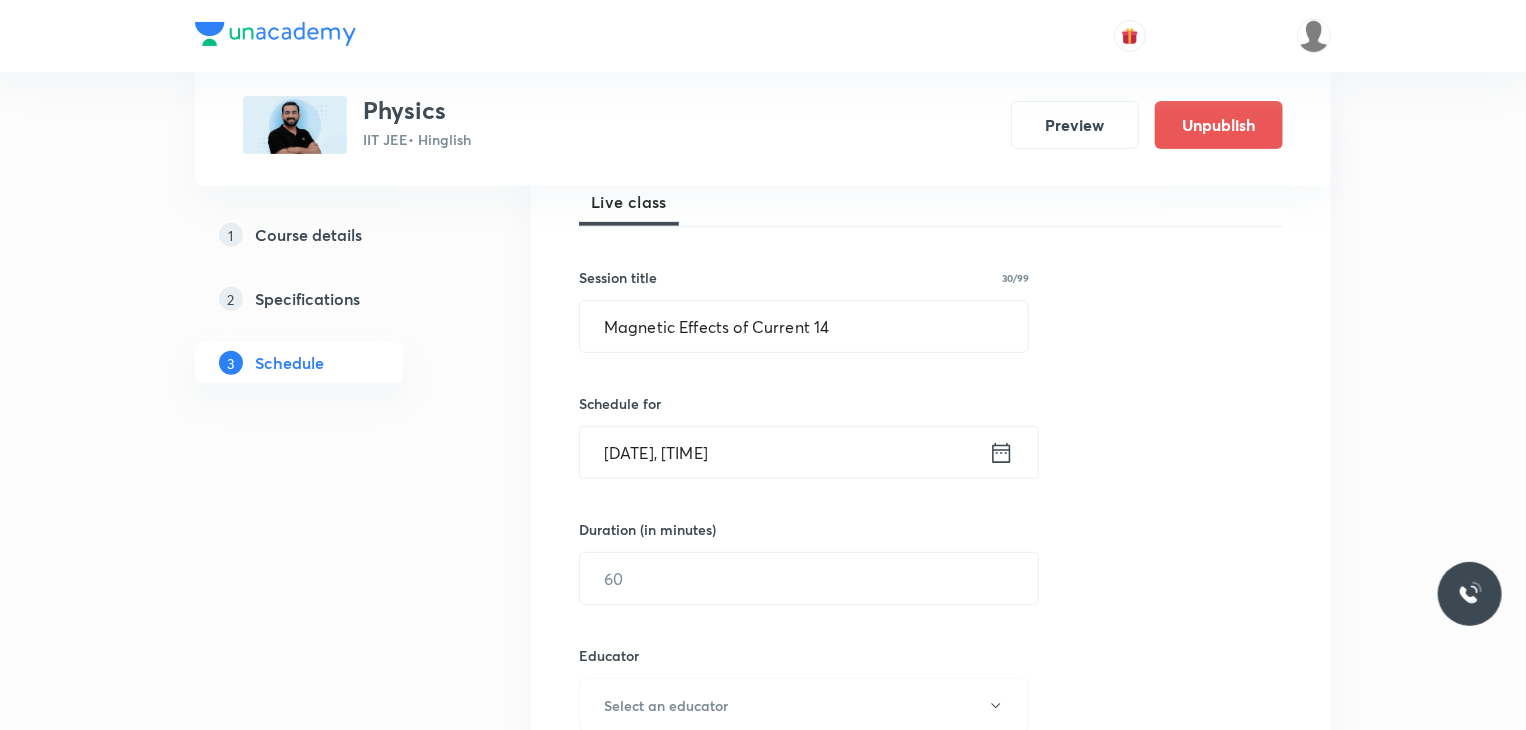 click on "Aug 2, 2025, 6:45 PM" at bounding box center (784, 452) 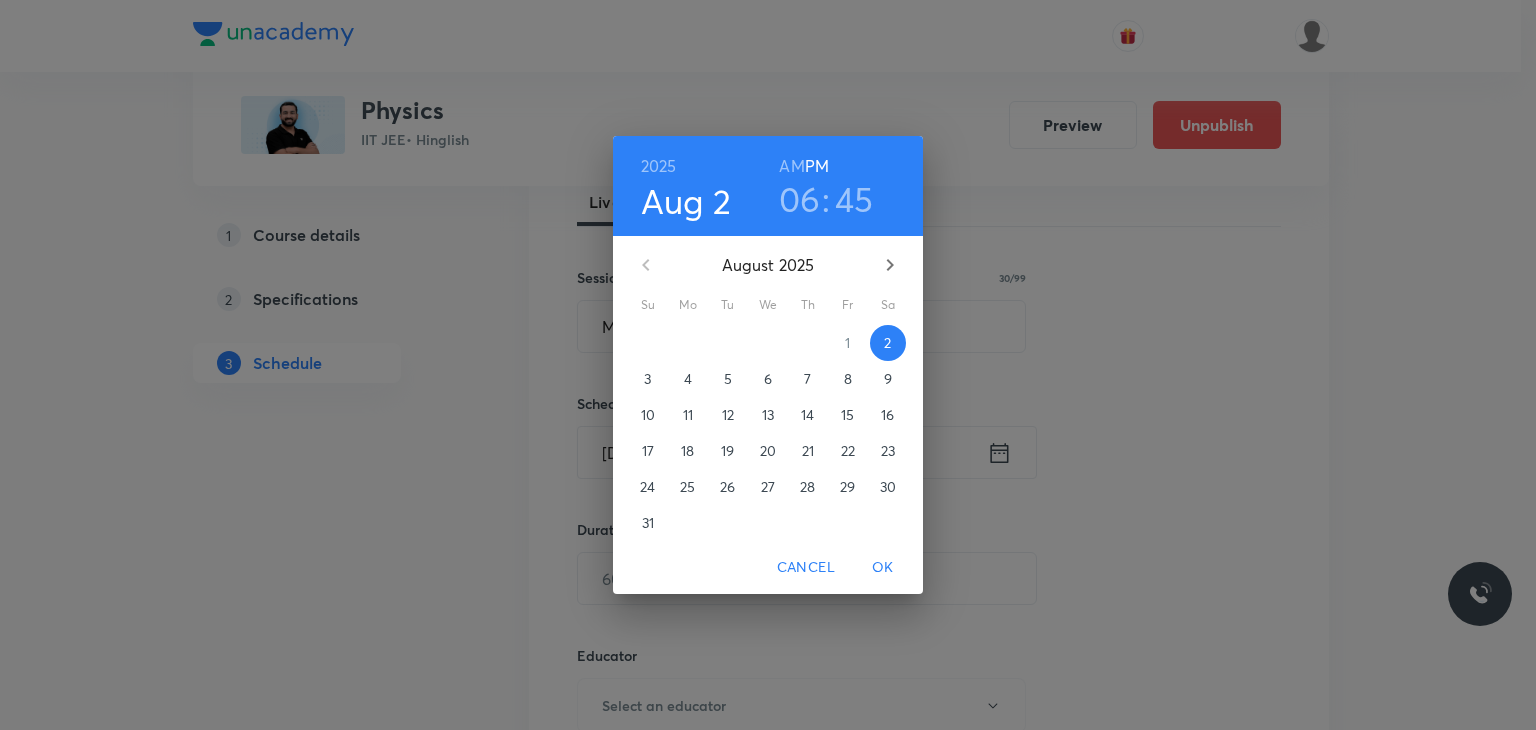click on "4" at bounding box center [688, 379] 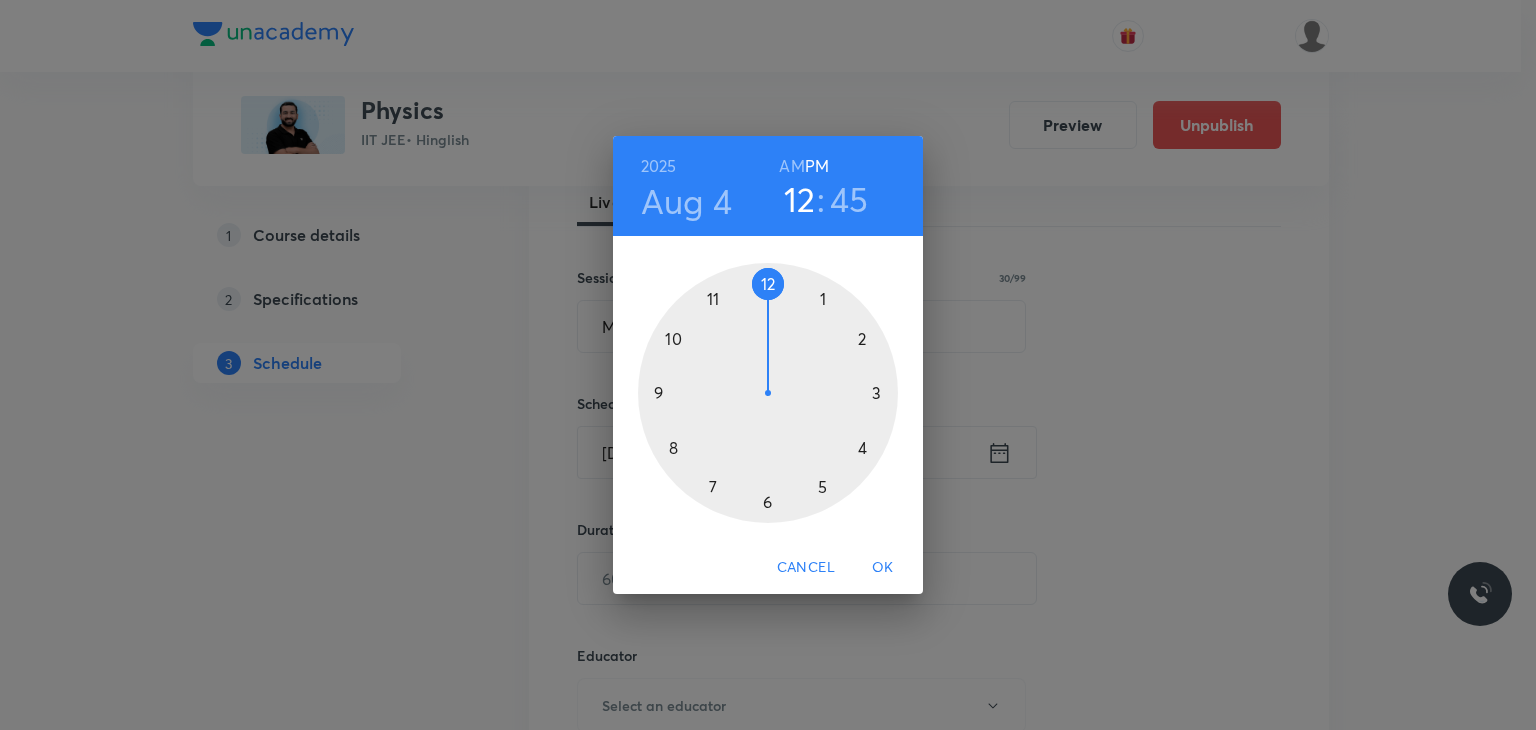 drag, startPoint x: 776, startPoint y: 260, endPoint x: 765, endPoint y: 298, distance: 39.56008 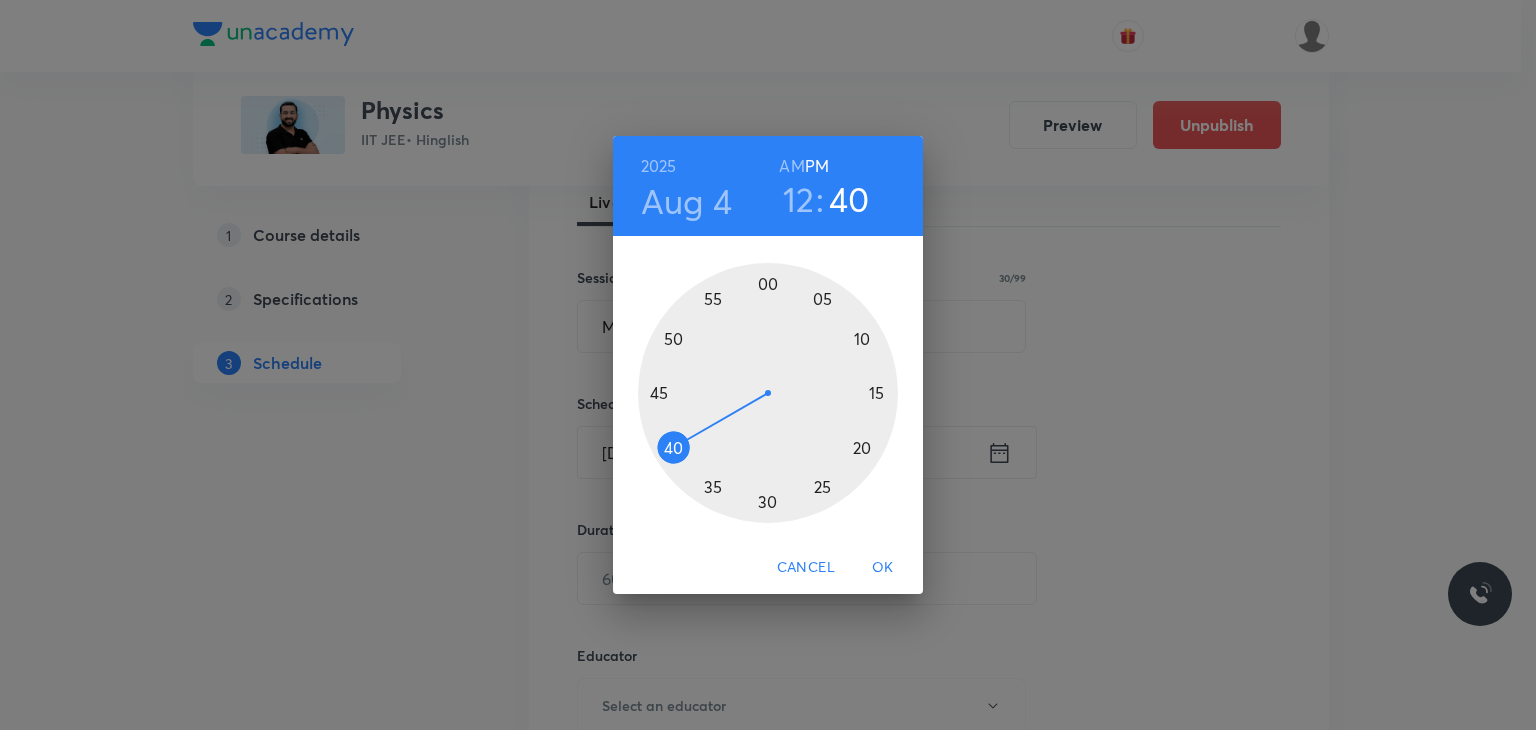 drag, startPoint x: 710, startPoint y: 401, endPoint x: 670, endPoint y: 445, distance: 59.464275 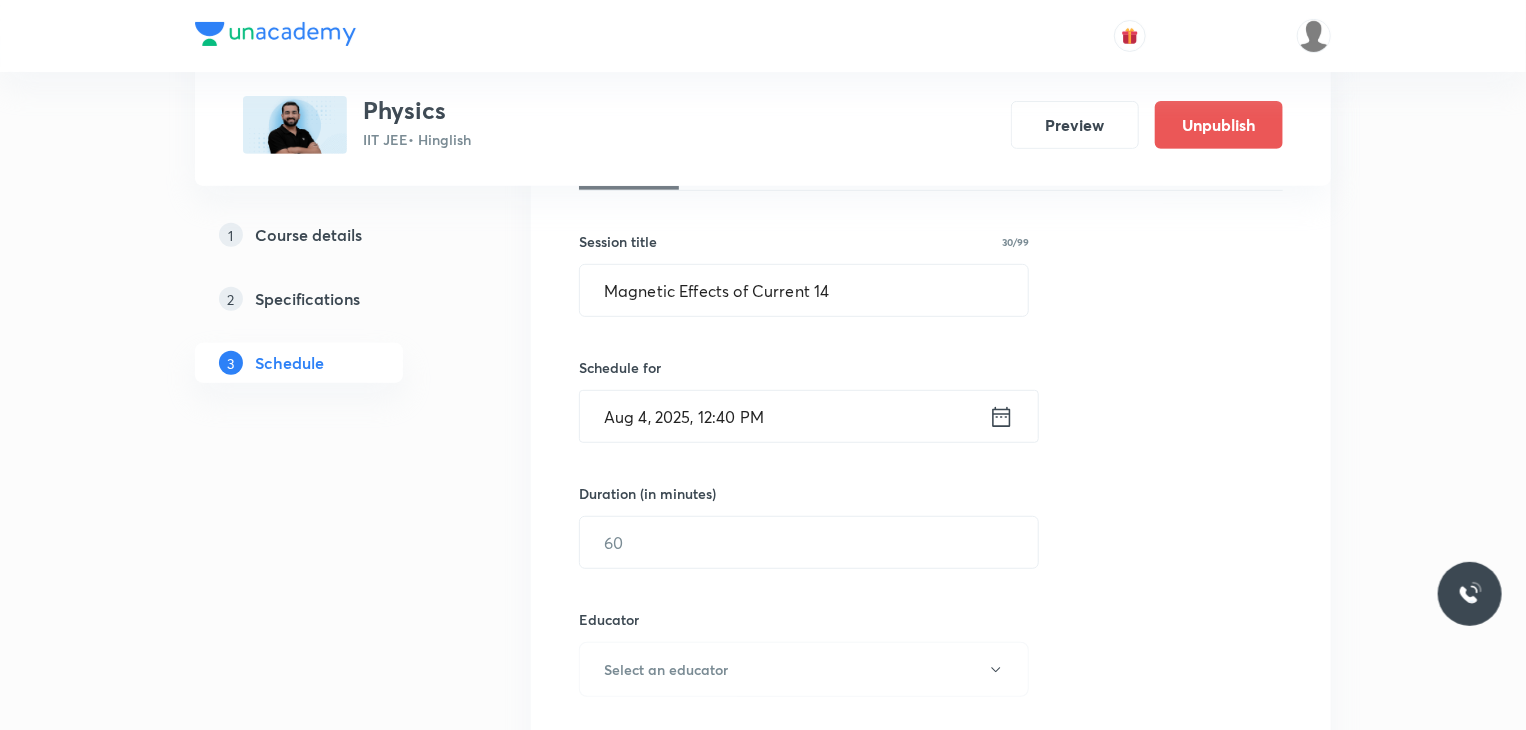 scroll, scrollTop: 400, scrollLeft: 0, axis: vertical 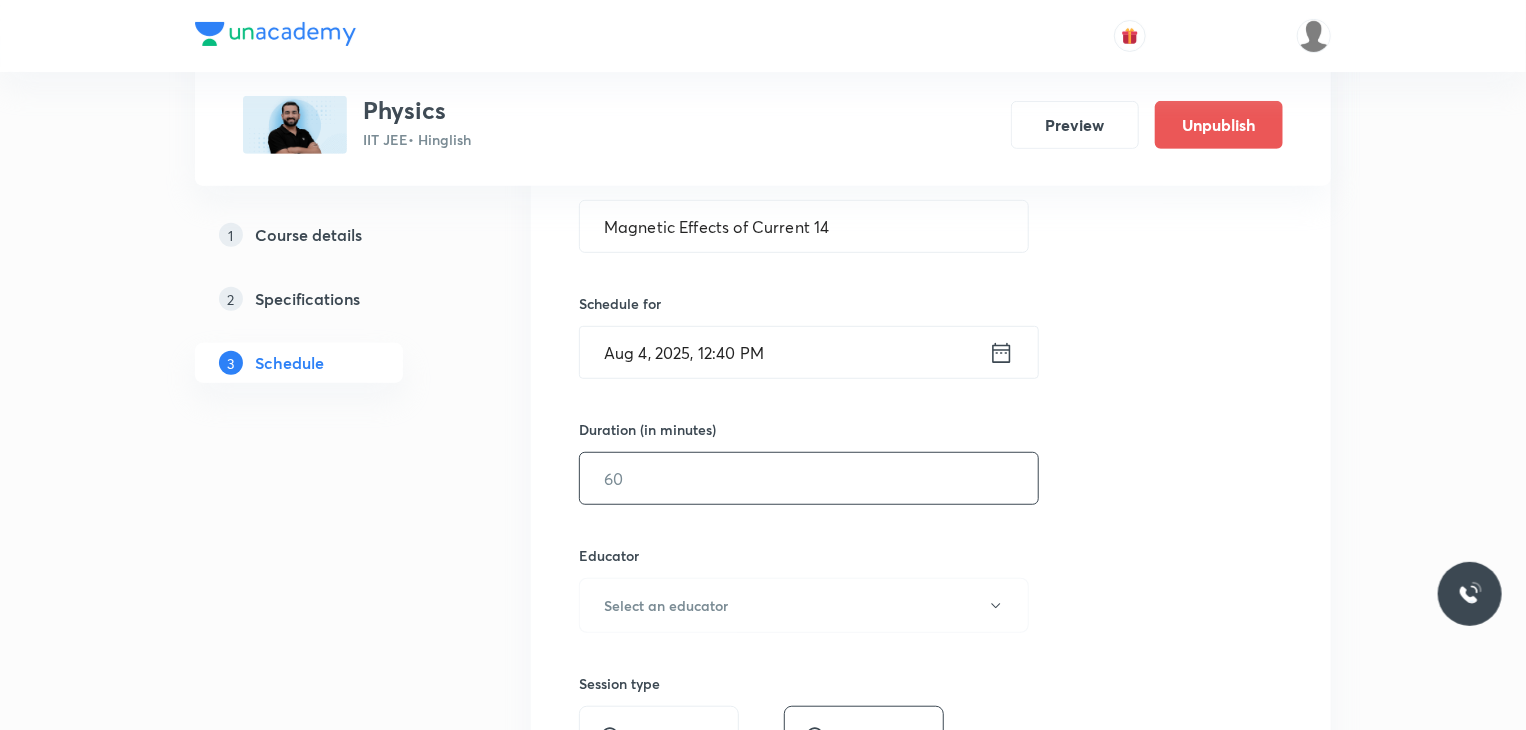 click at bounding box center (809, 478) 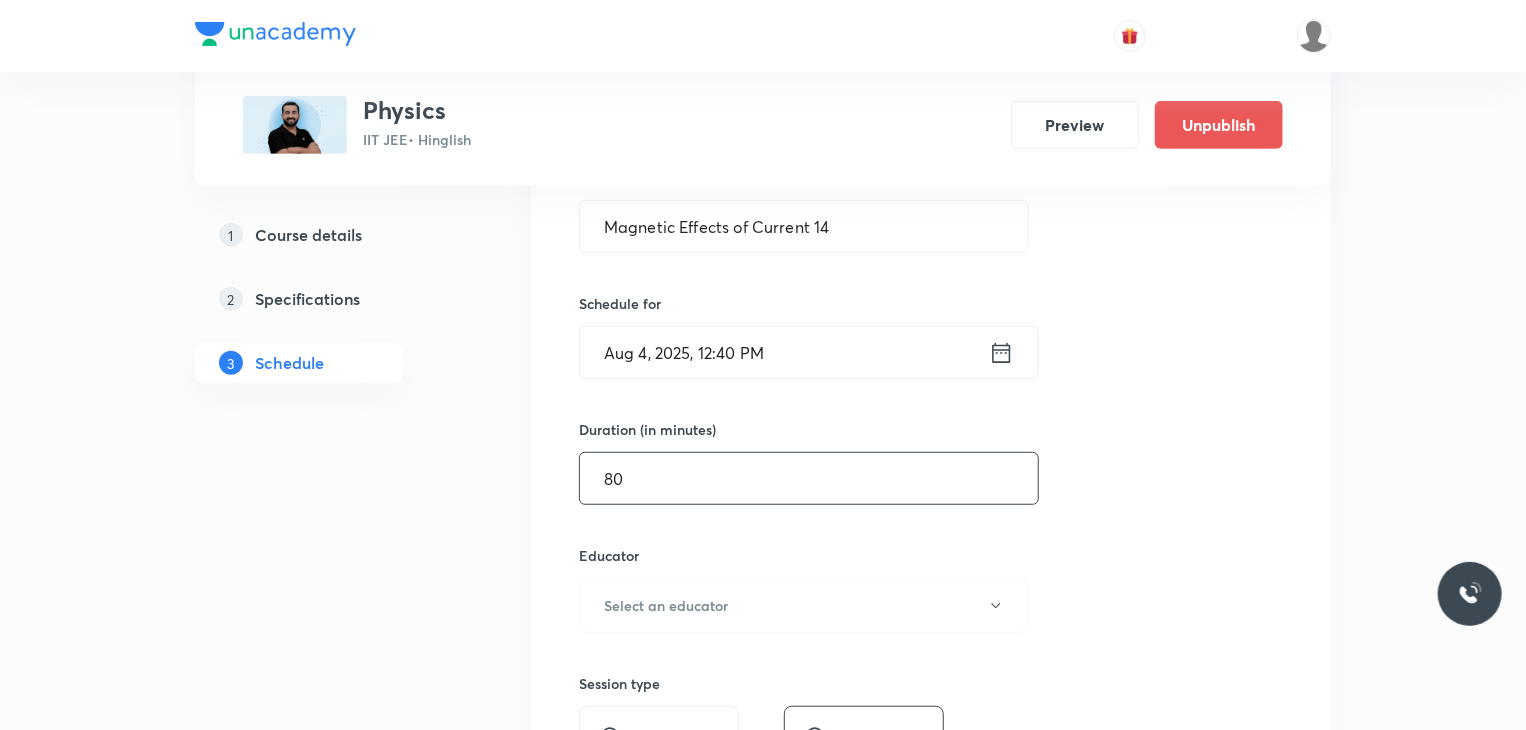 type on "80" 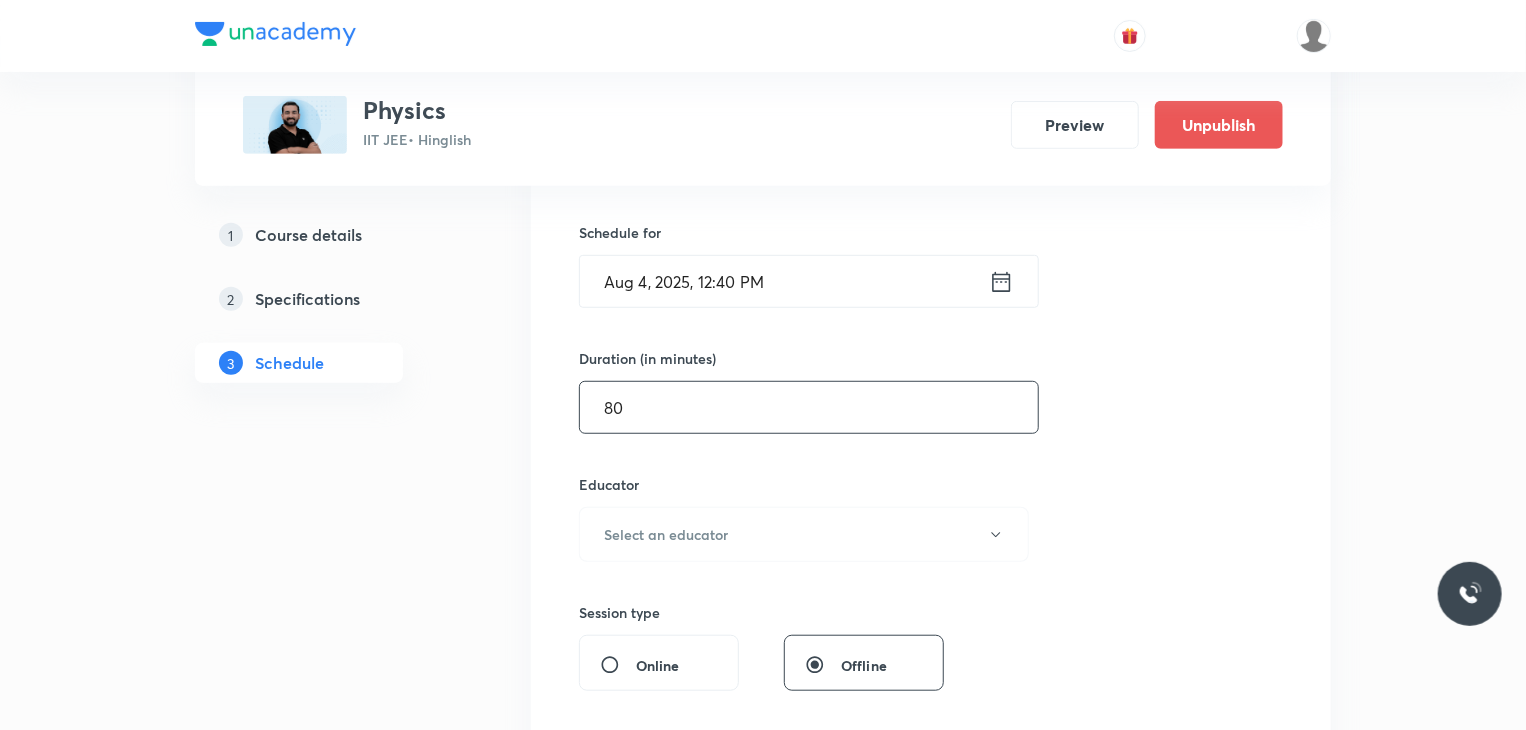 scroll, scrollTop: 500, scrollLeft: 0, axis: vertical 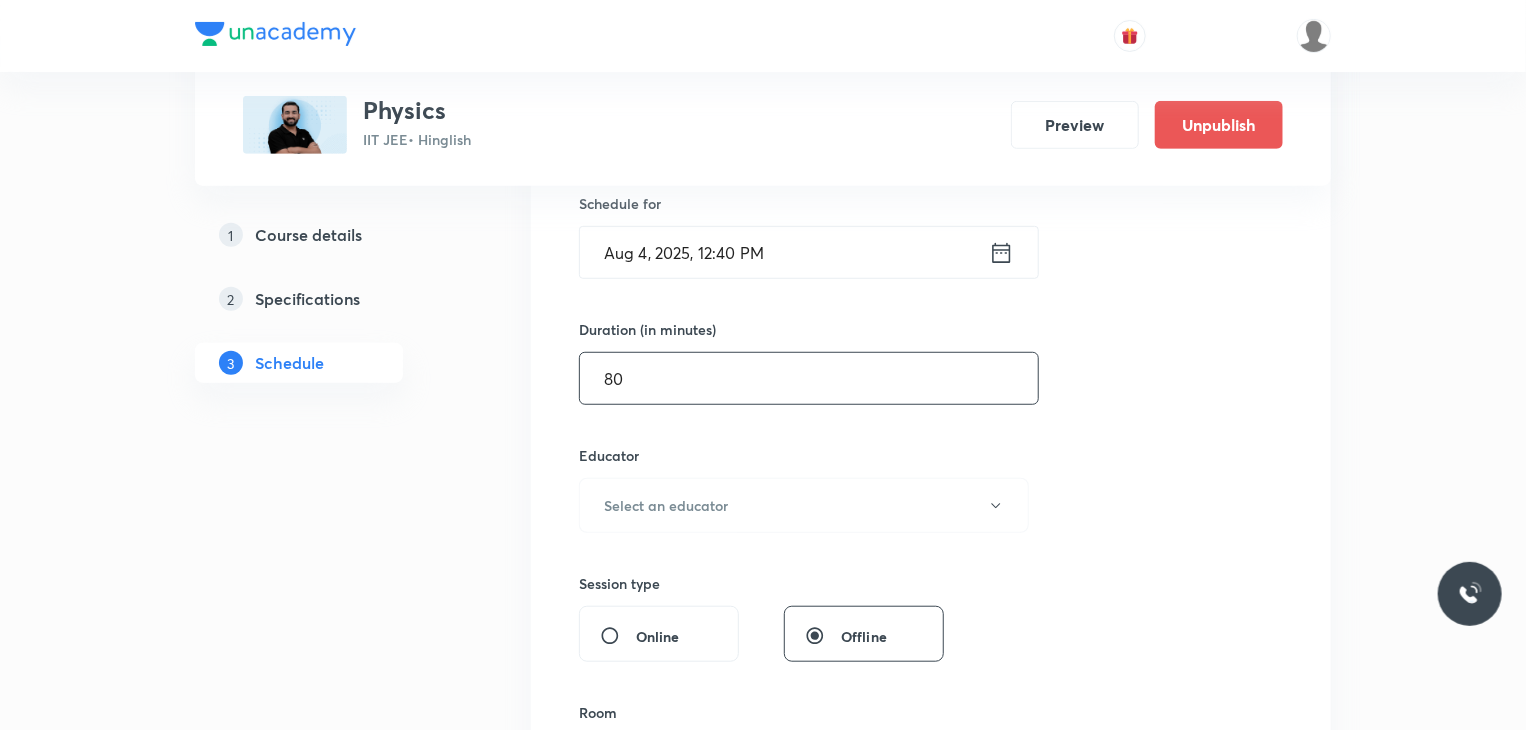 click on "Educator Select an educator" at bounding box center (804, 489) 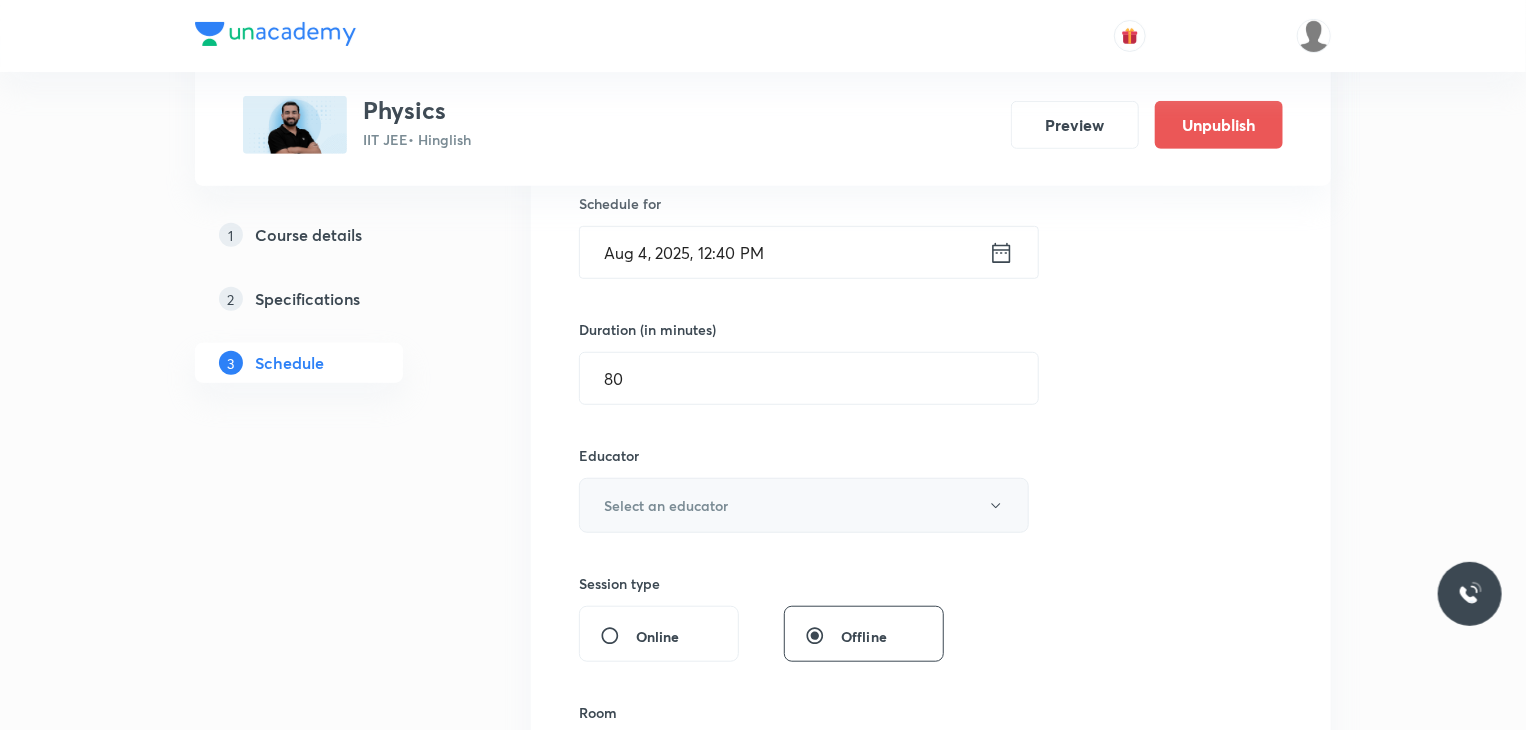click on "Select an educator" at bounding box center (804, 505) 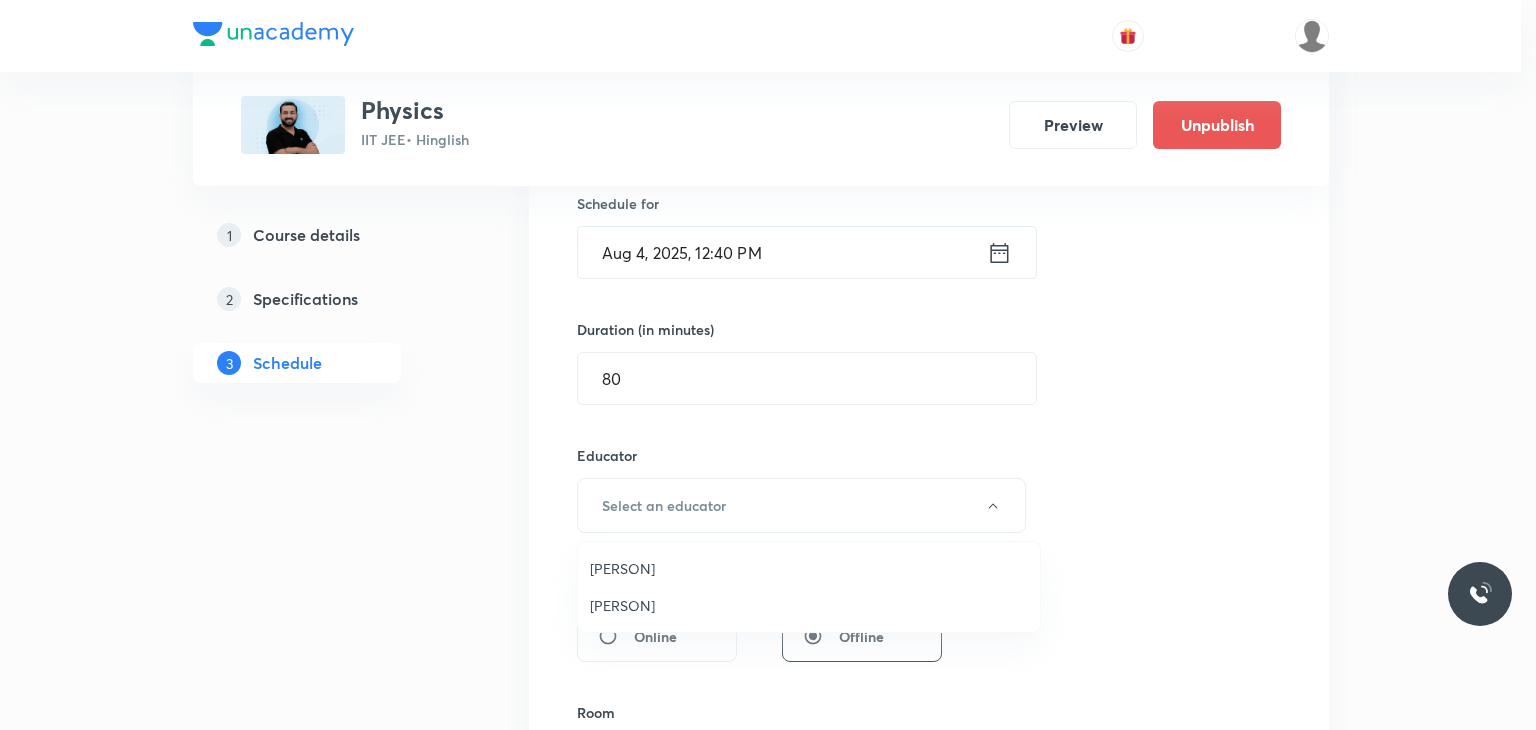click on "Ajit Lulla" at bounding box center [809, 605] 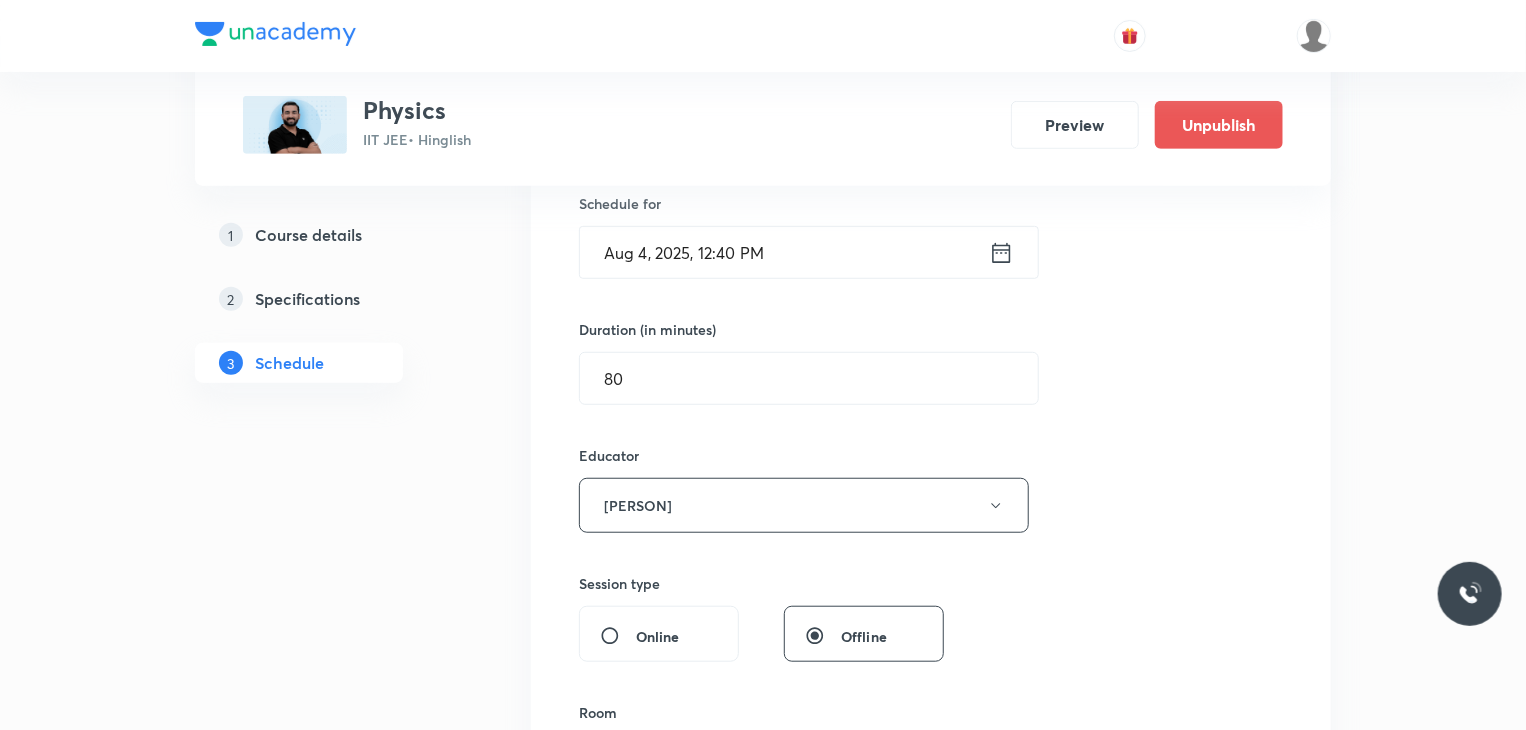 scroll, scrollTop: 700, scrollLeft: 0, axis: vertical 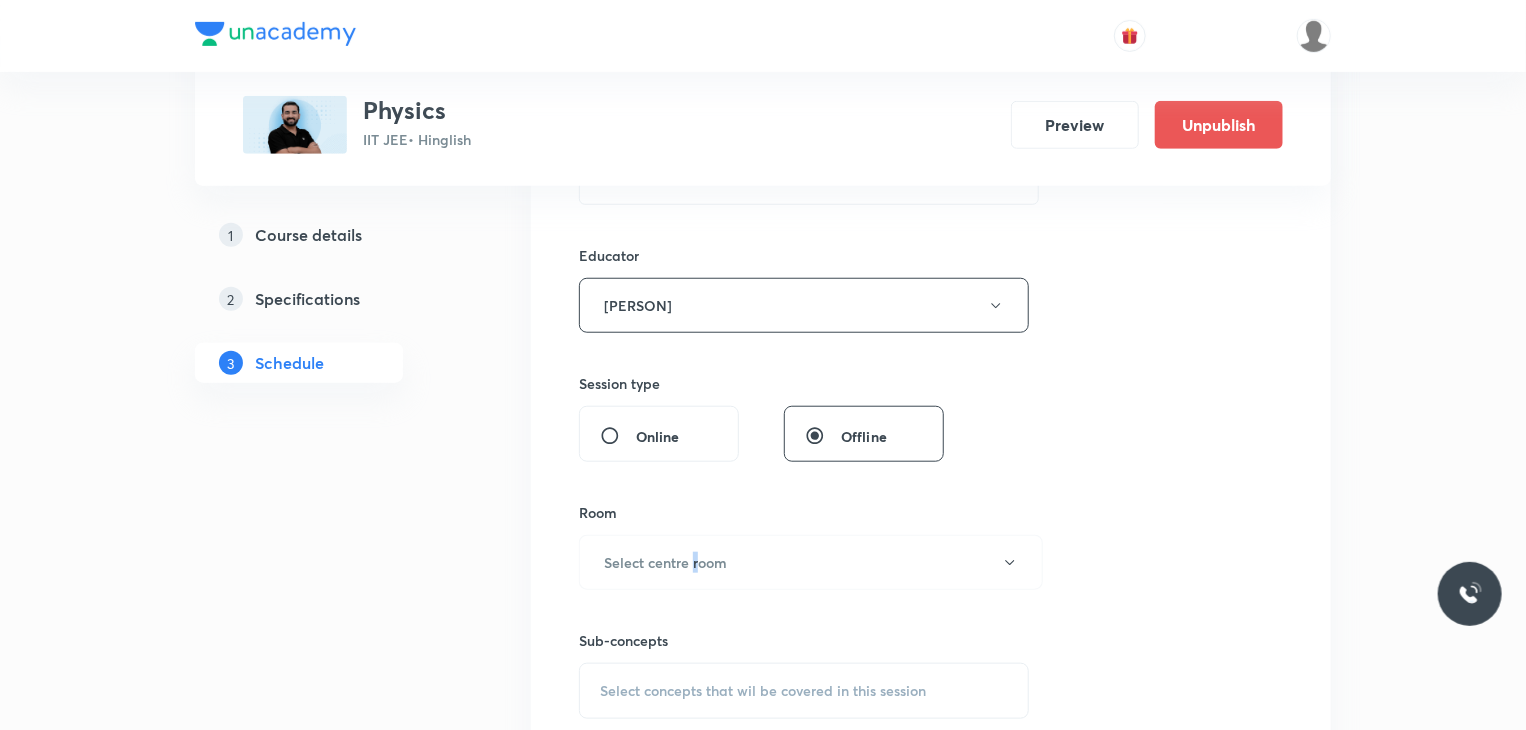 click on "Room Select centre room" at bounding box center [804, 546] 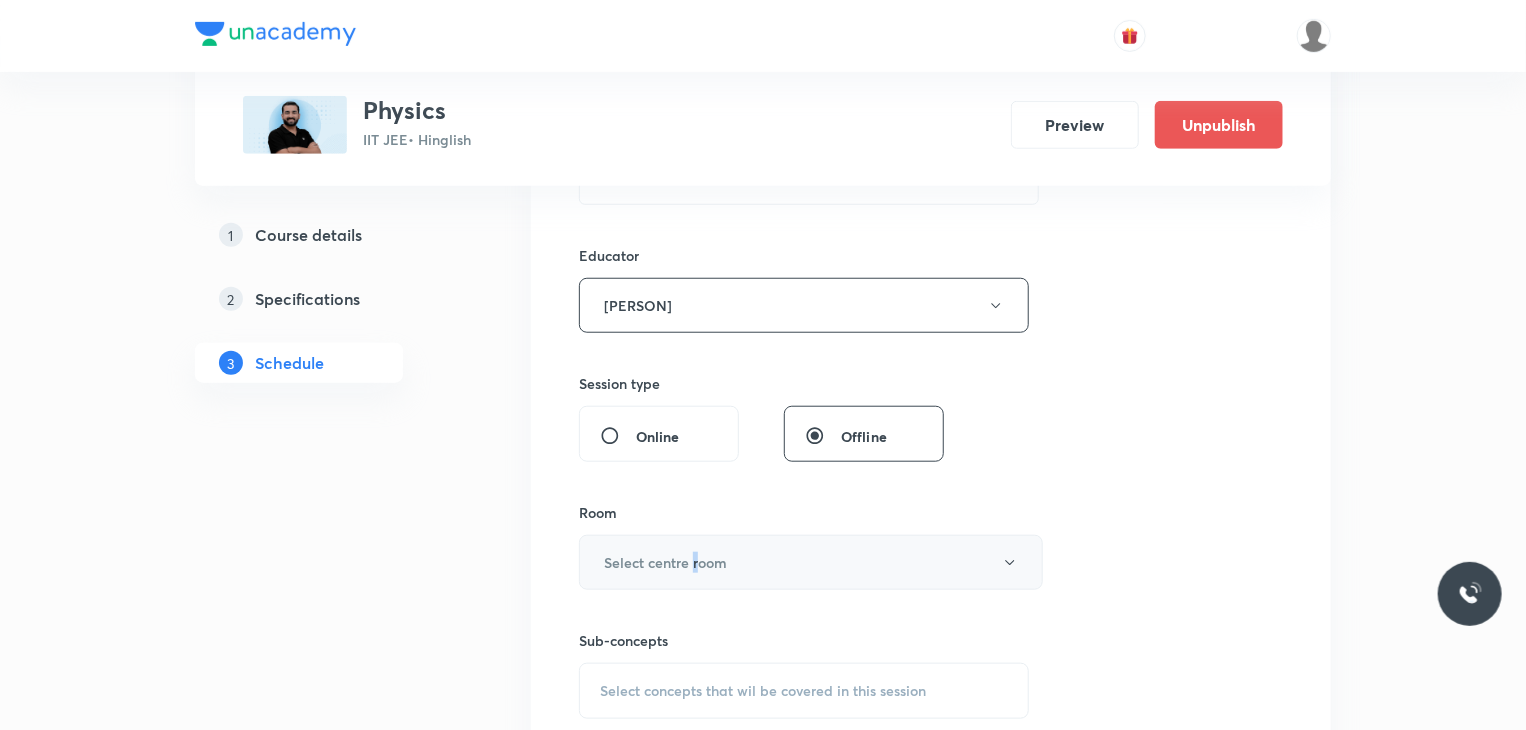 click on "Select centre room" at bounding box center [811, 562] 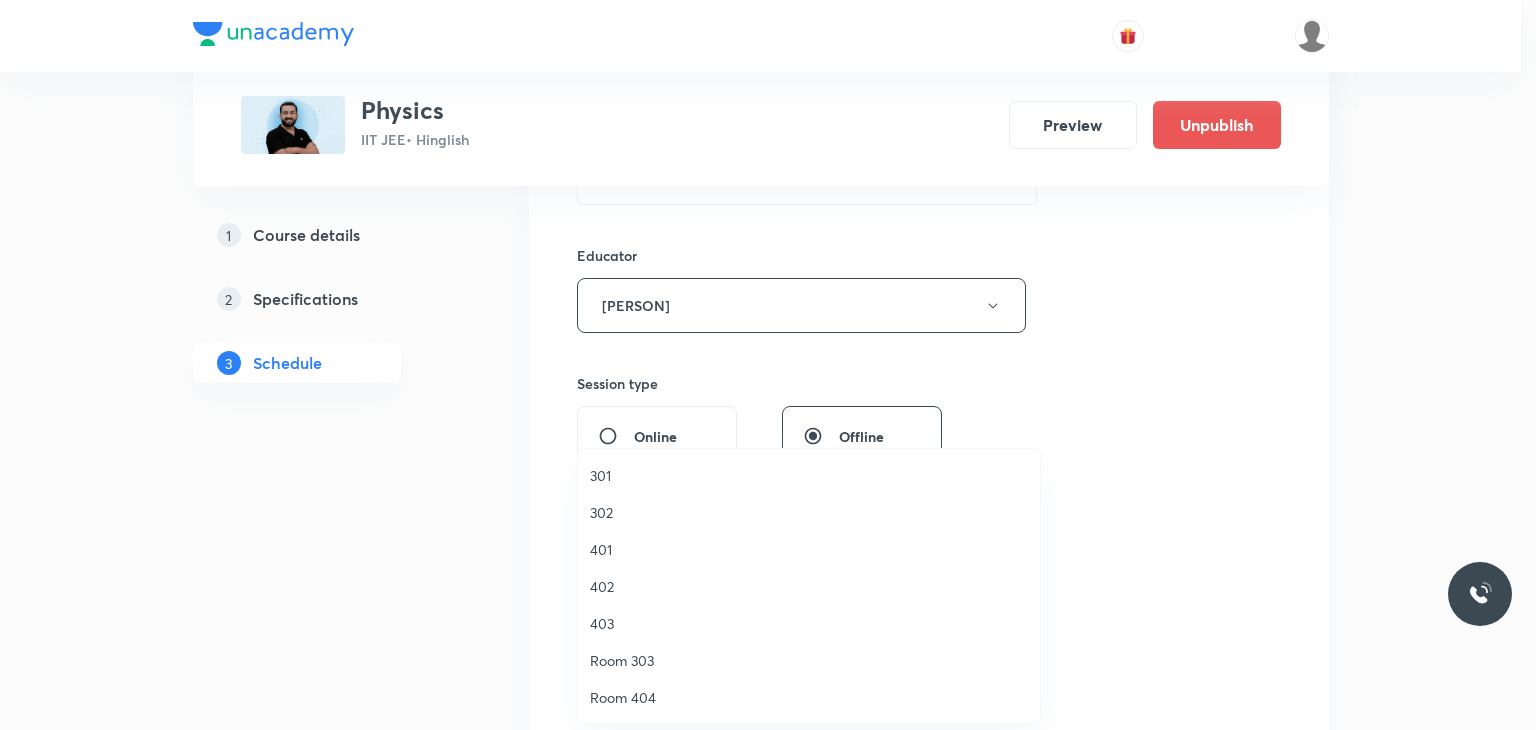 click on "302" at bounding box center (809, 512) 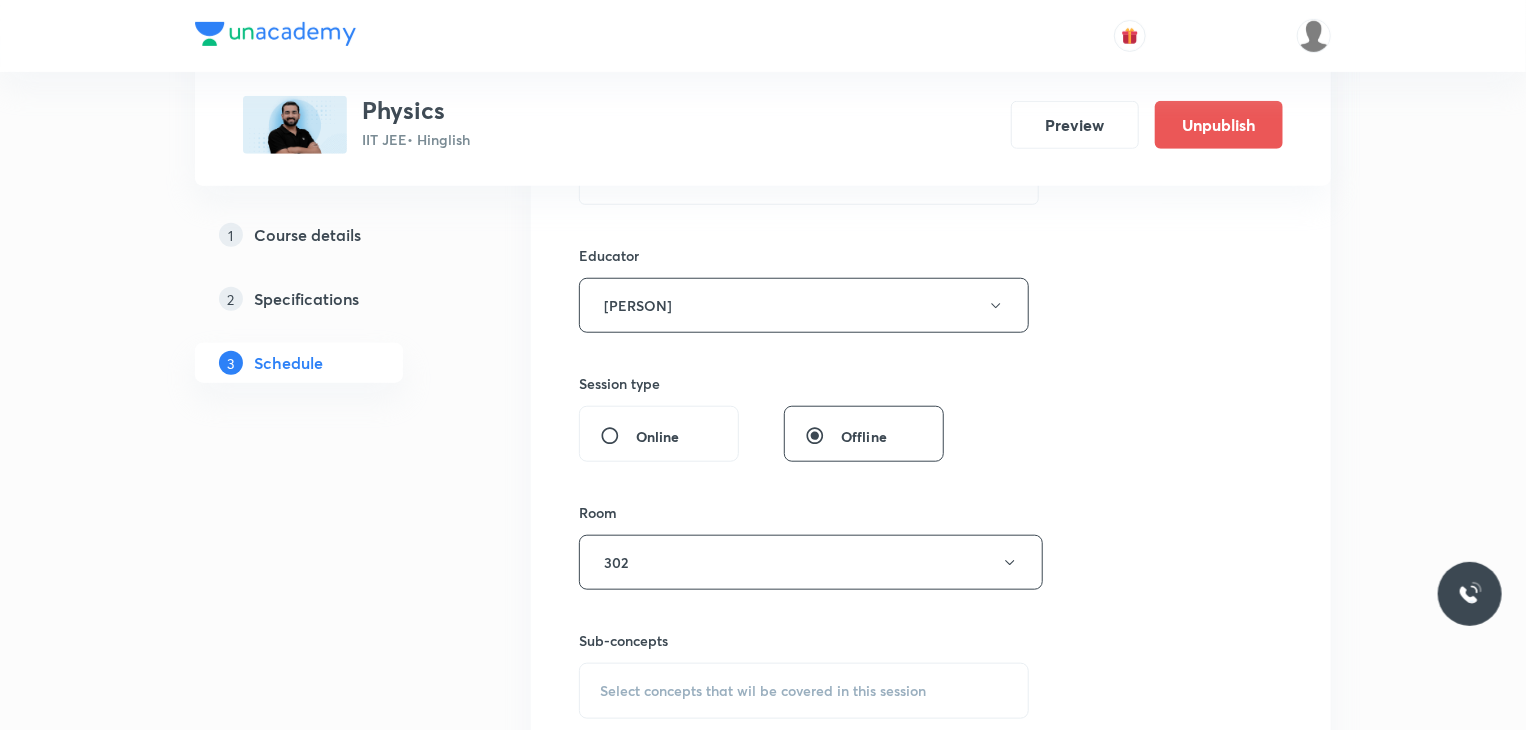 click on "Select concepts that wil be covered in this session" at bounding box center (804, 691) 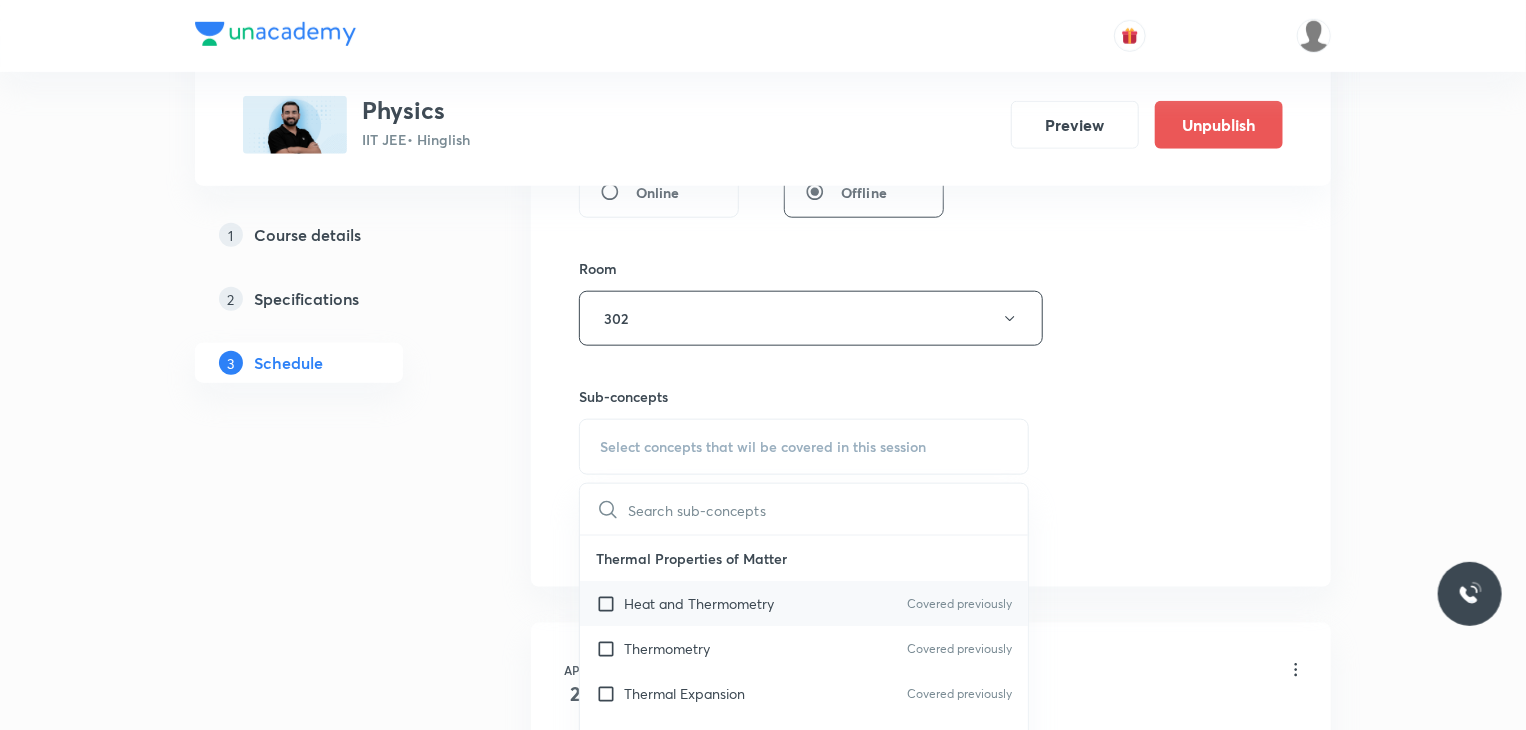 scroll, scrollTop: 947, scrollLeft: 0, axis: vertical 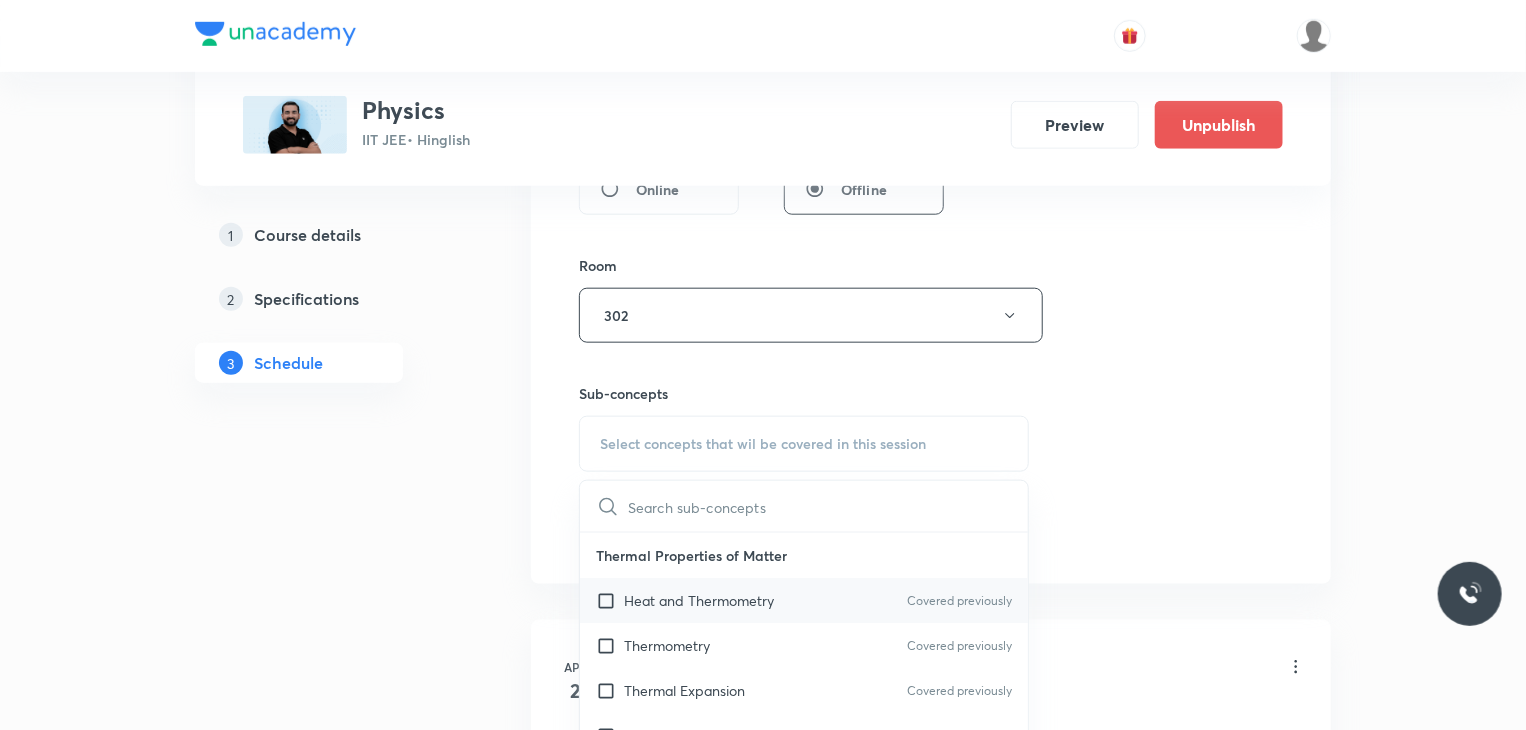 click on "Heat and Thermometry Covered previously" at bounding box center (804, 600) 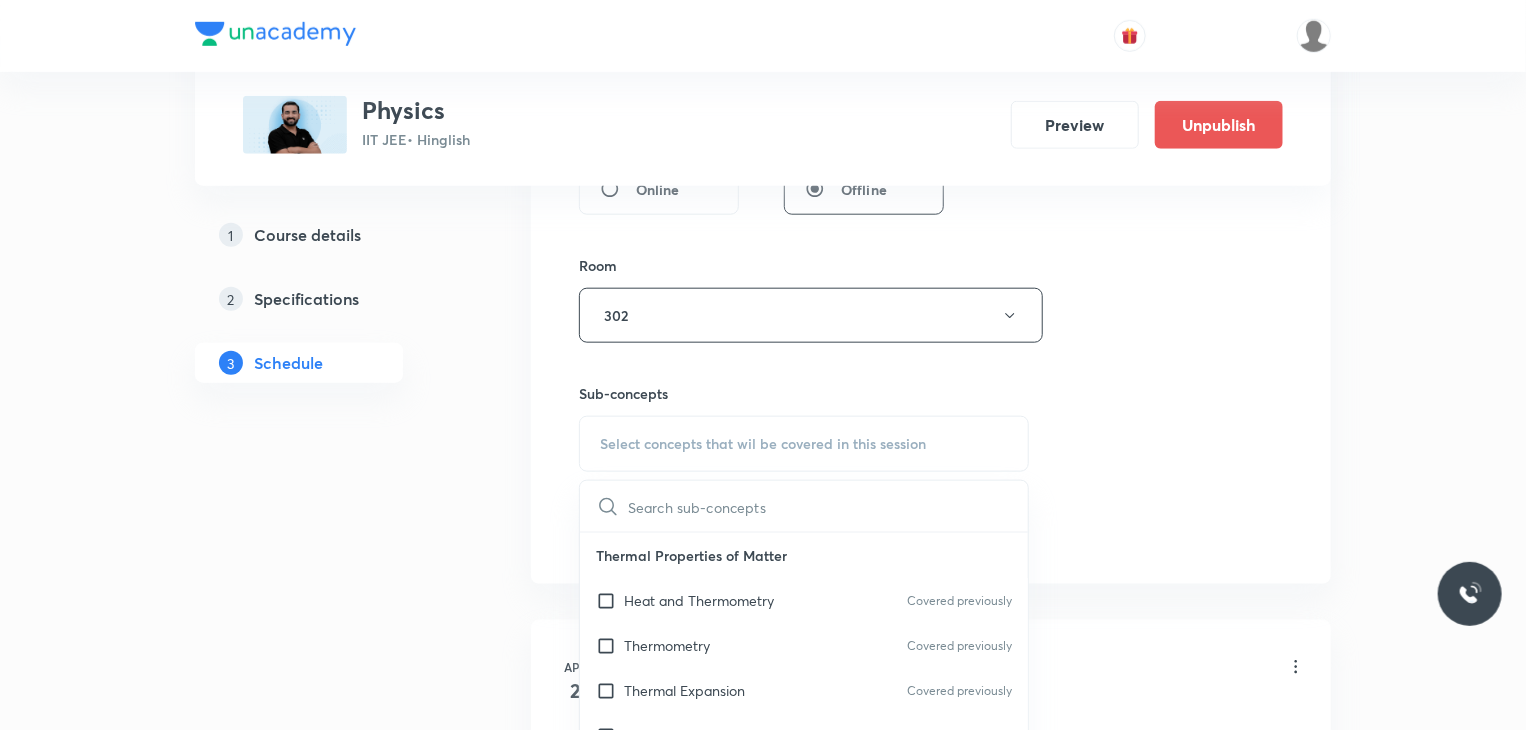 checkbox on "true" 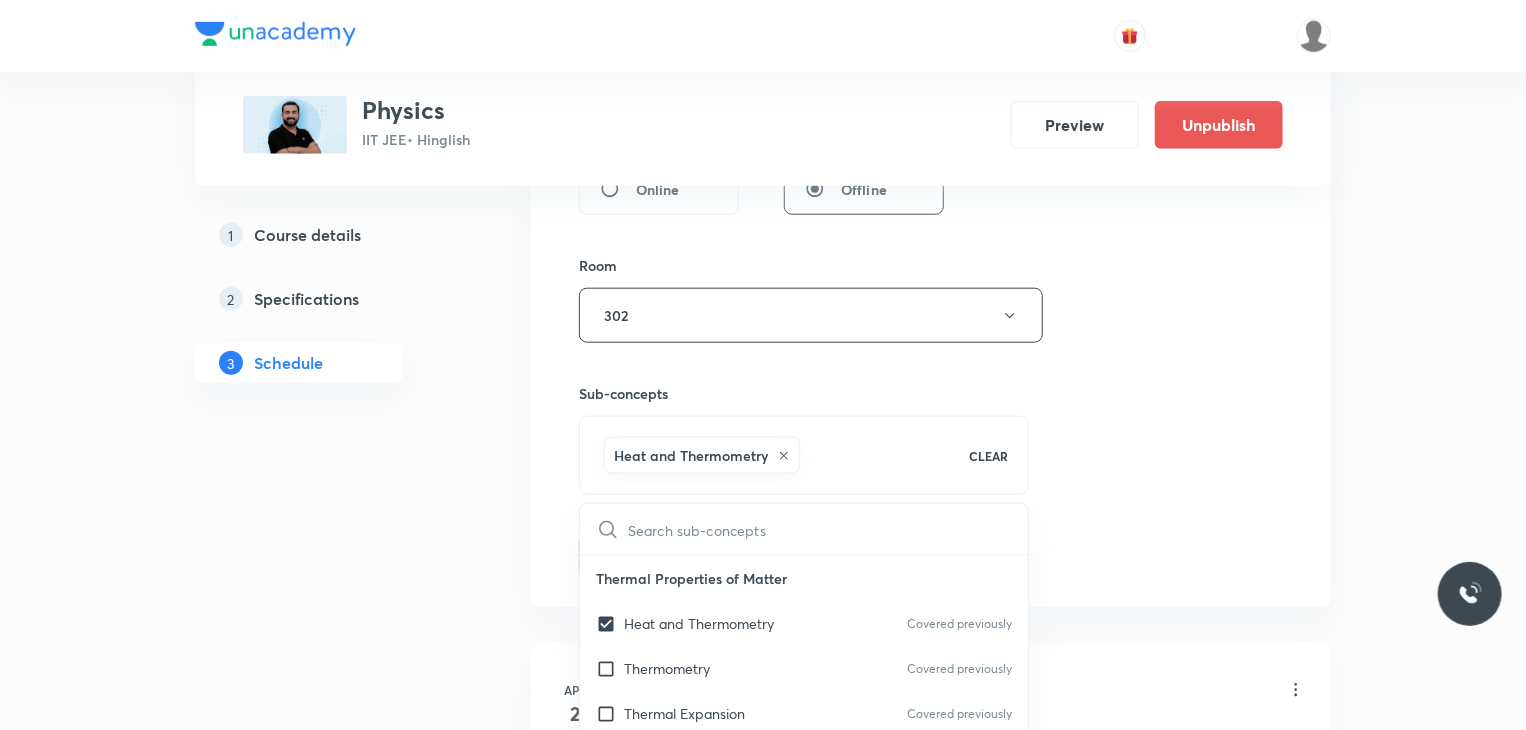click on "Session  84 Live class Session title 30/99 Magnetic Effects of Current 14 ​ Schedule for Aug 4, 2025, 12:40 PM ​ Duration (in minutes) 80 ​ Educator Ajit Lulla   Session type Online Offline Room 302 Sub-concepts Heat and Thermometry CLEAR ​ Thermal Properties of Matter Heat and Thermometry Covered previously Thermometry Covered previously Thermal Expansion Covered previously Calorimetry Covered previously Conduction Radiation Conduction of Heat in Steady State Conduction Before Steady State (Qualitative Description) Convection of Heat (Qualitative Description) Kirchhoff's Law Newton's Law of Cooling Wien's Law of Blackbody Radiation & its Spectrum Radiation of Heat & Prevost Theory Stefan's-Boltzmann Law Emissivity, Absorptivity, Emissive Power Thermodynamics Thermodynamic System First Law of Thermodynamics Heat in Thermodynamics Gaseous Mixture Different Processes in First Law of Thermodynamics Reversible and irreversible Process Heat Engine Second Law of Thermodynamics Refrigerator or Heat Pump Add" at bounding box center (931, 30) 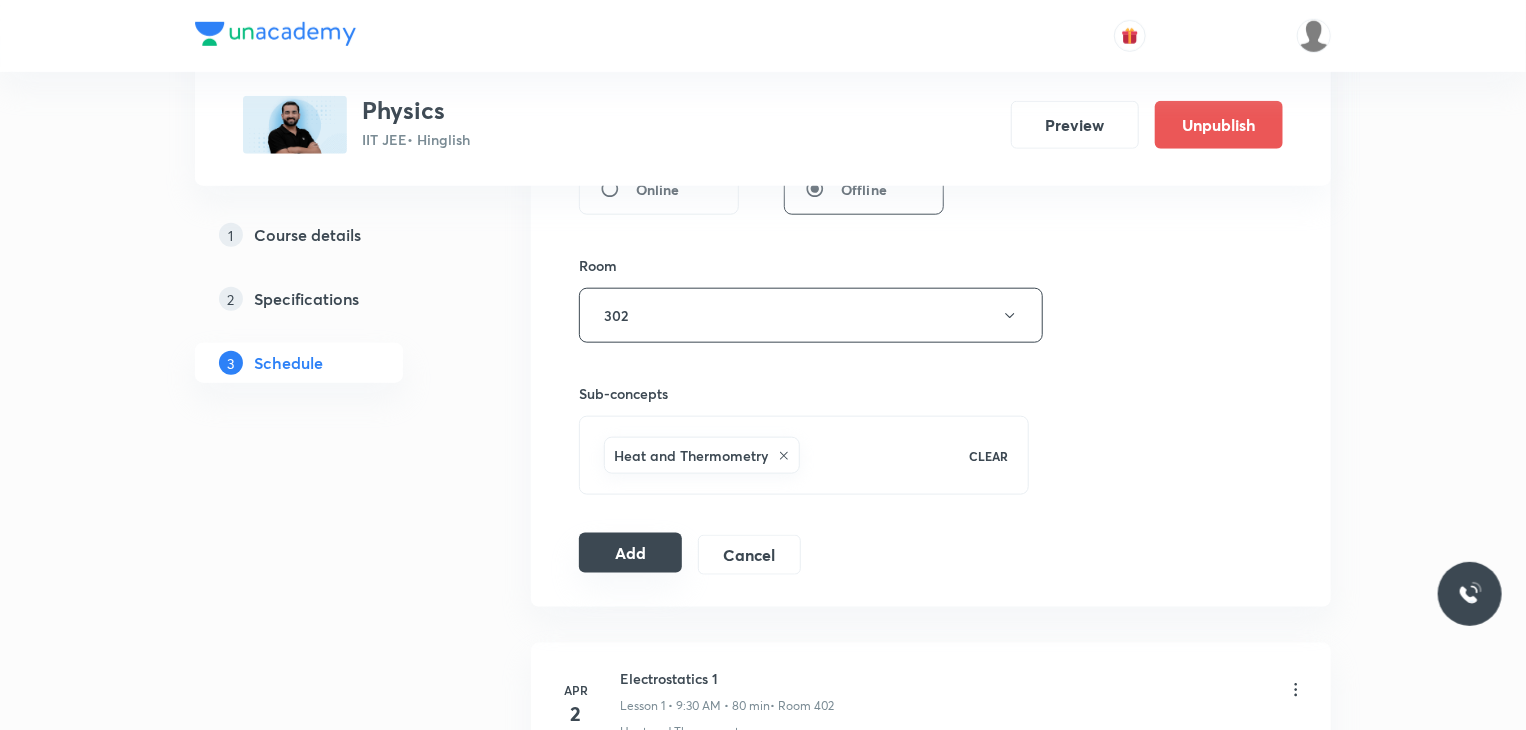 click on "Add" at bounding box center [630, 553] 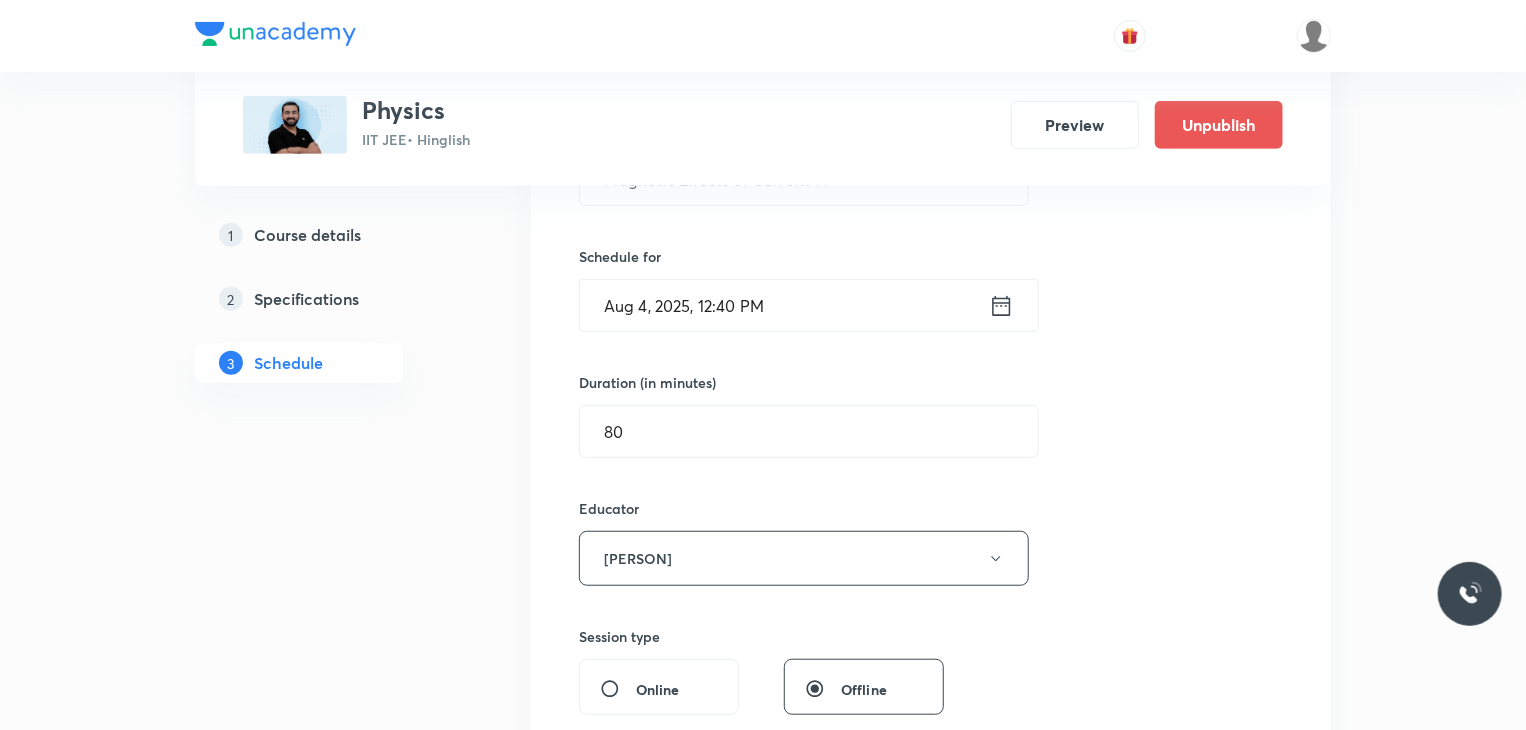 scroll, scrollTop: 347, scrollLeft: 0, axis: vertical 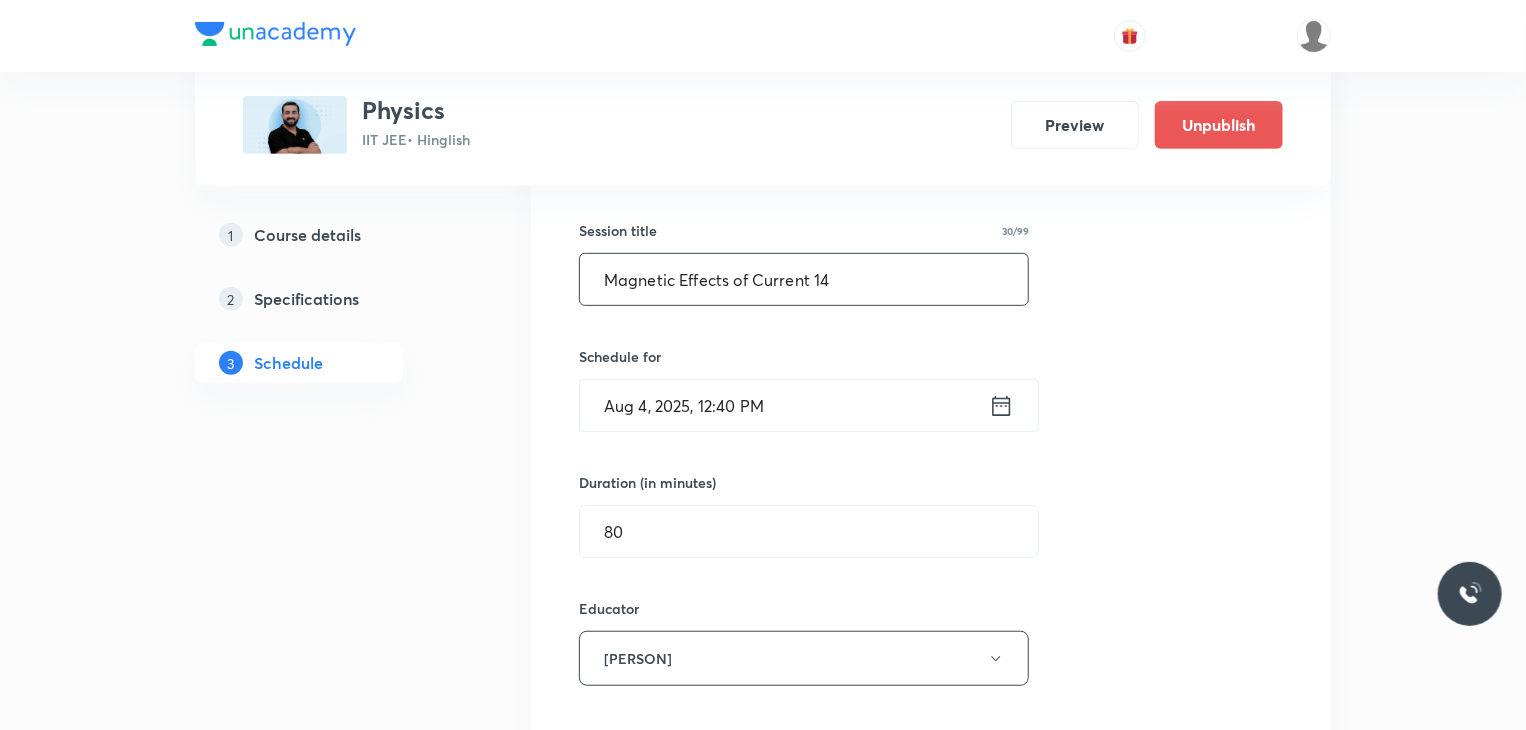 click on "Magnetic Effects of Current 14" at bounding box center (804, 279) 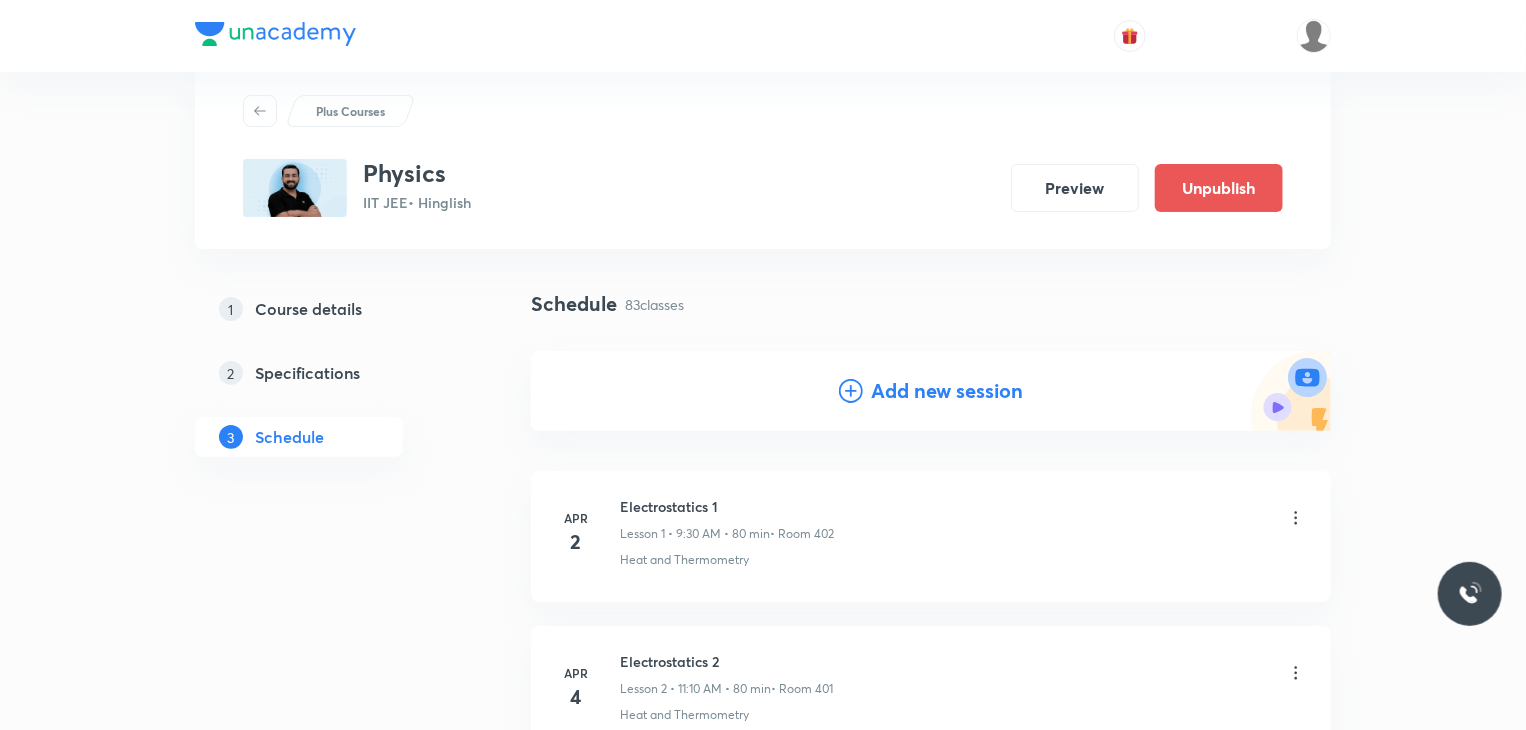 scroll, scrollTop: 47, scrollLeft: 0, axis: vertical 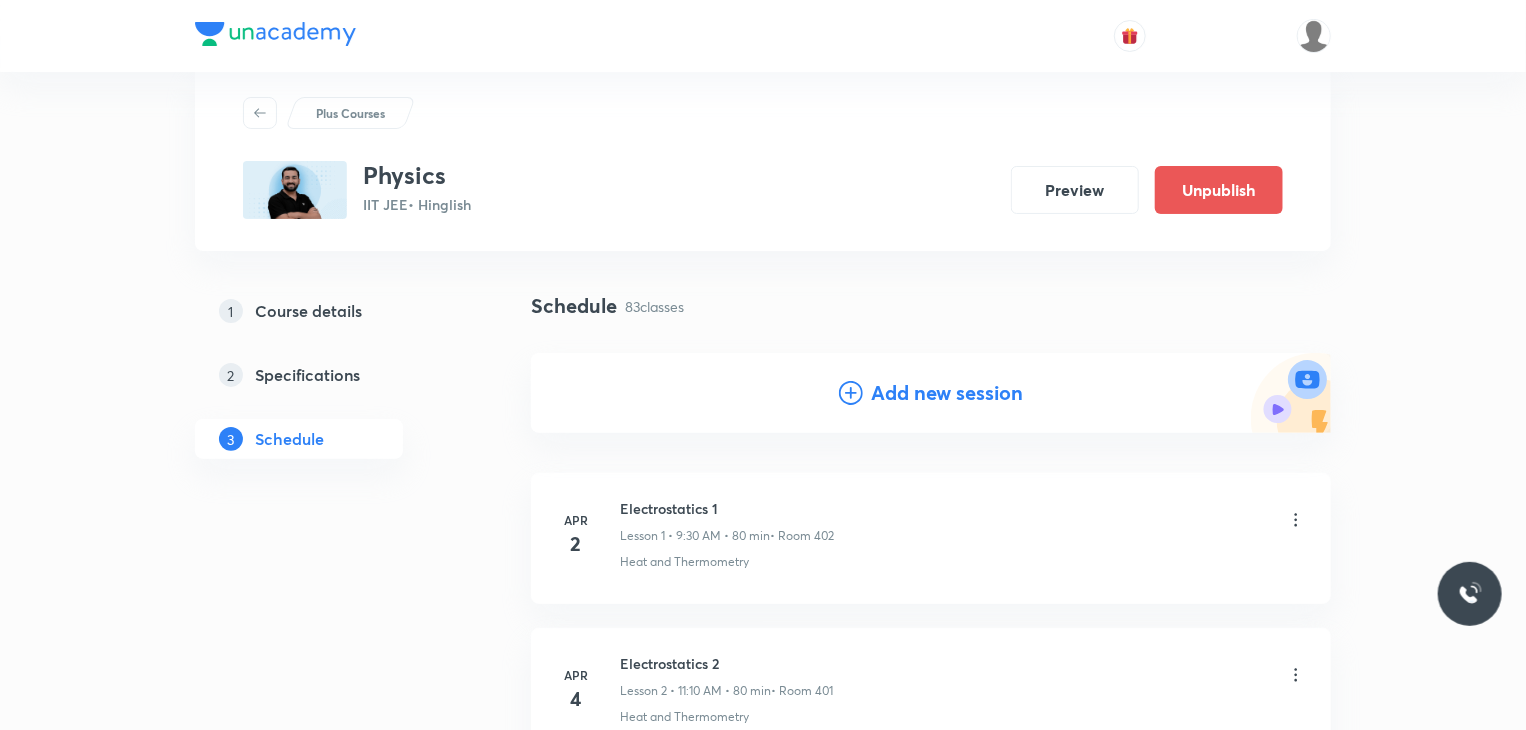 click on "Add new session" at bounding box center [947, 393] 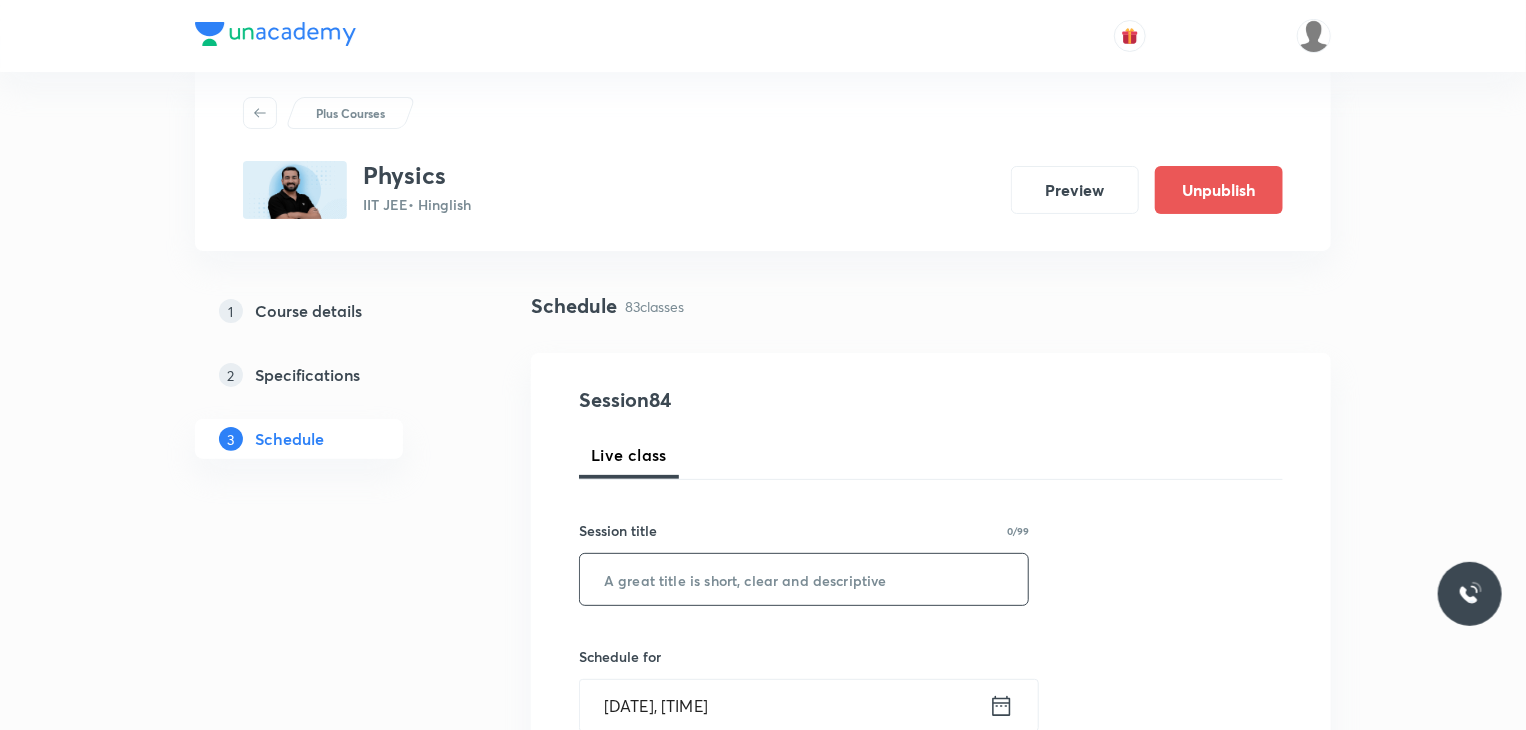 click at bounding box center (804, 579) 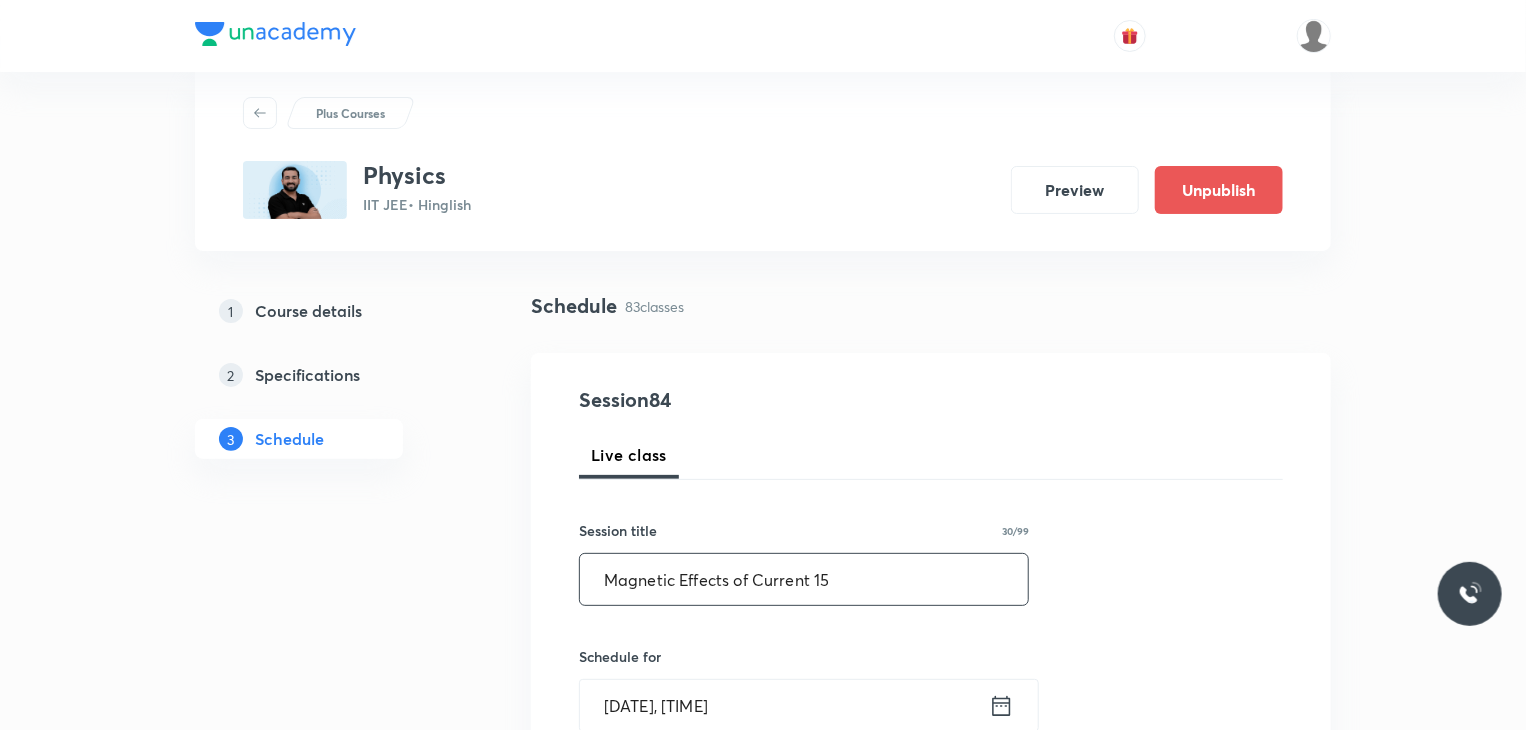 type on "Magnetic Effects of Current 15" 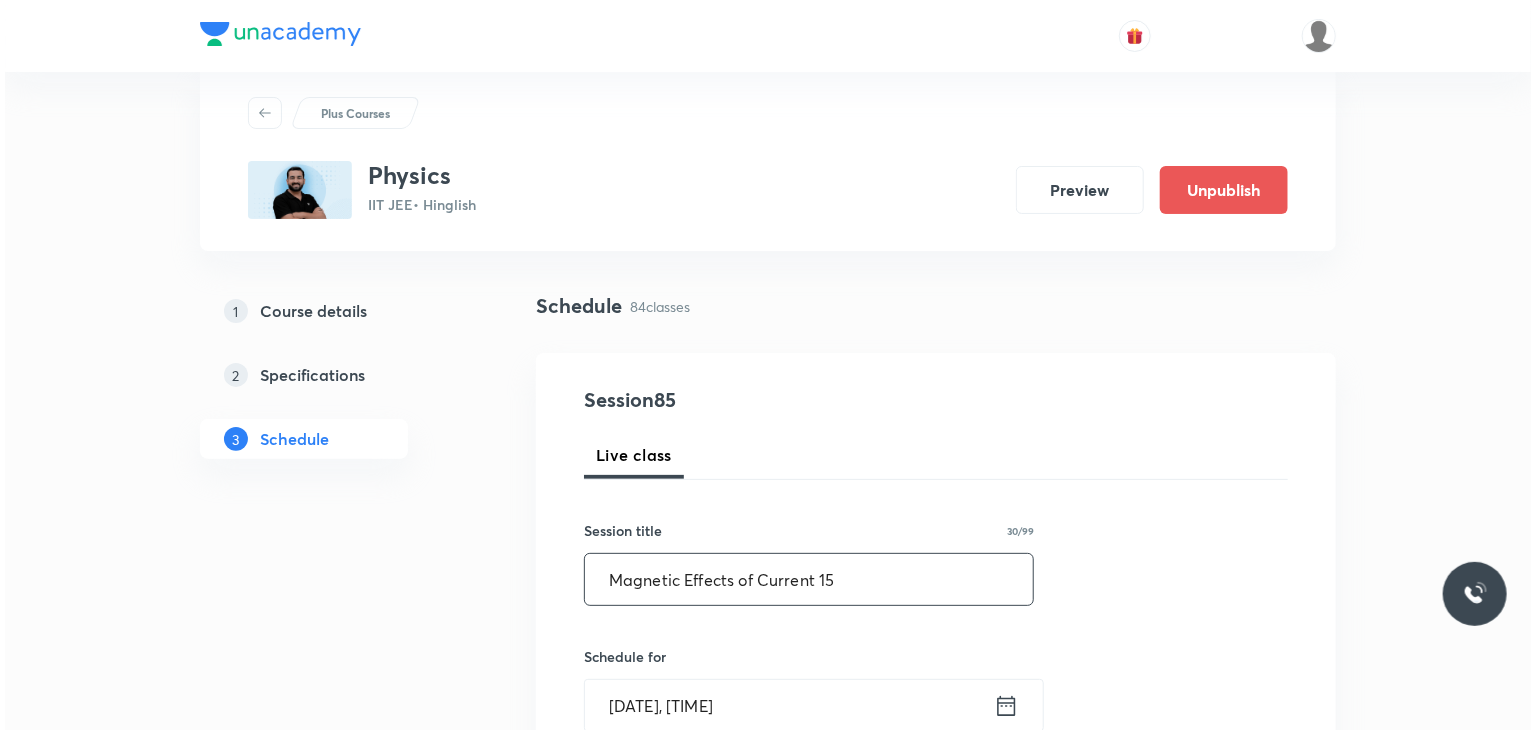 scroll, scrollTop: 147, scrollLeft: 0, axis: vertical 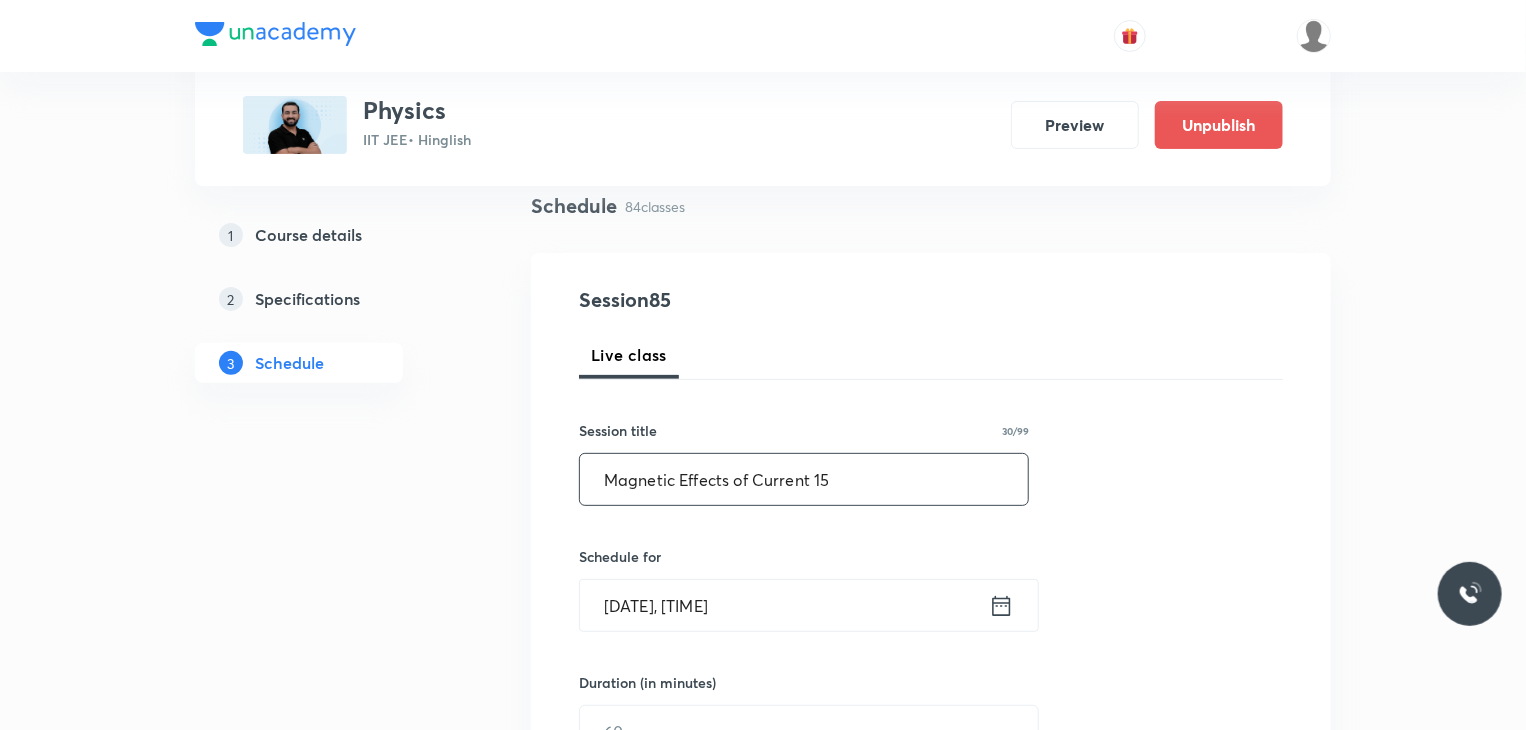 click on "Aug 2, 2025, 6:45 PM" at bounding box center (784, 605) 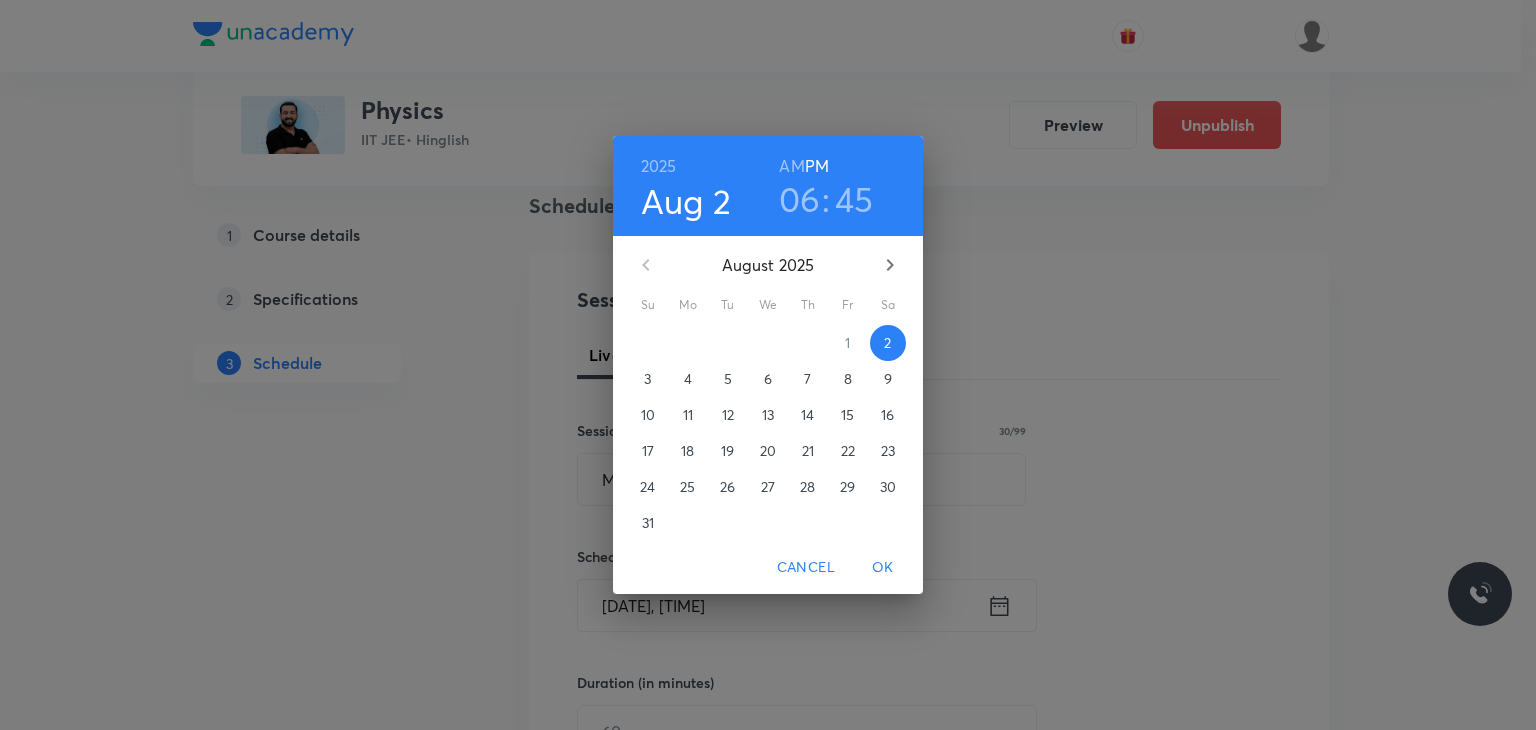 click on "12" at bounding box center (728, 415) 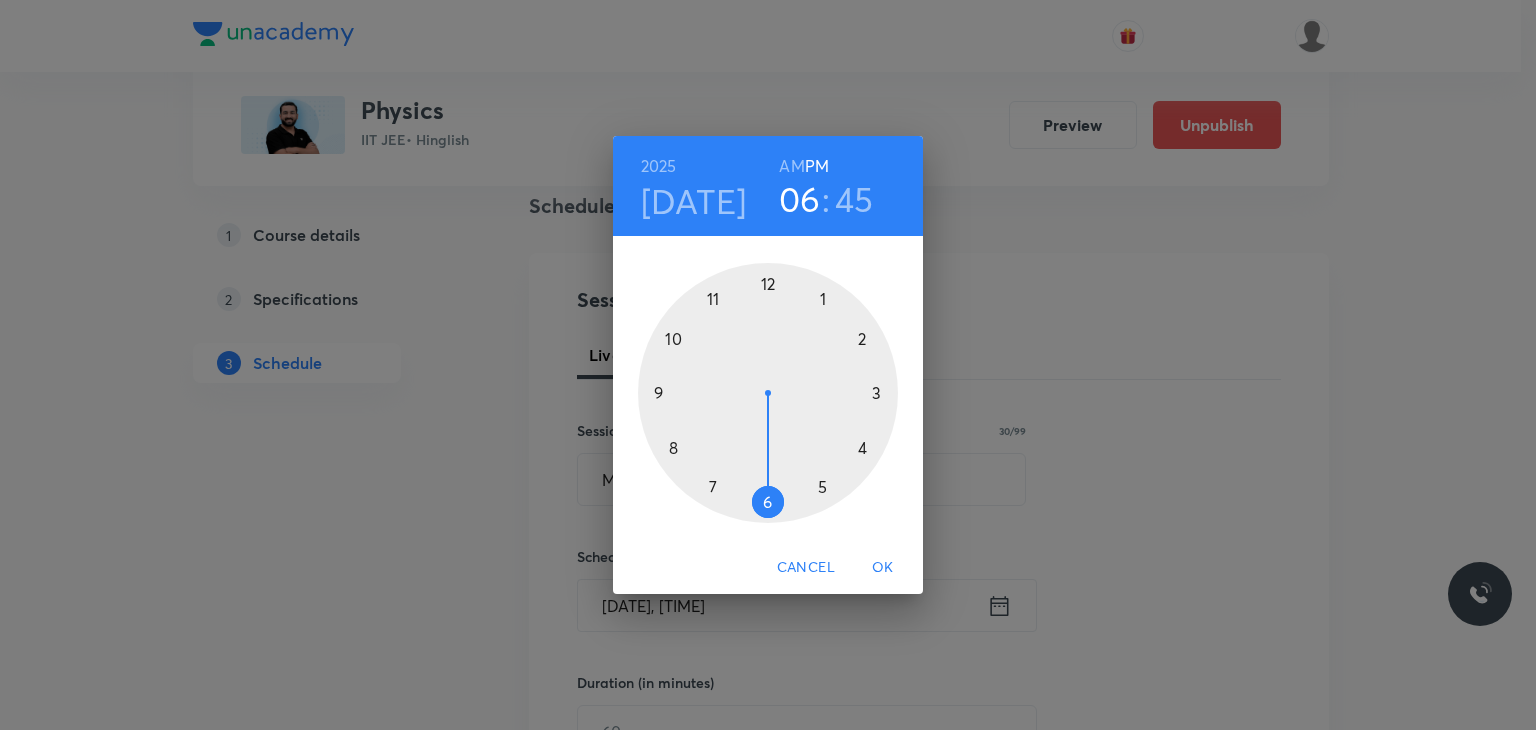 click on "Aug 12" at bounding box center (694, 201) 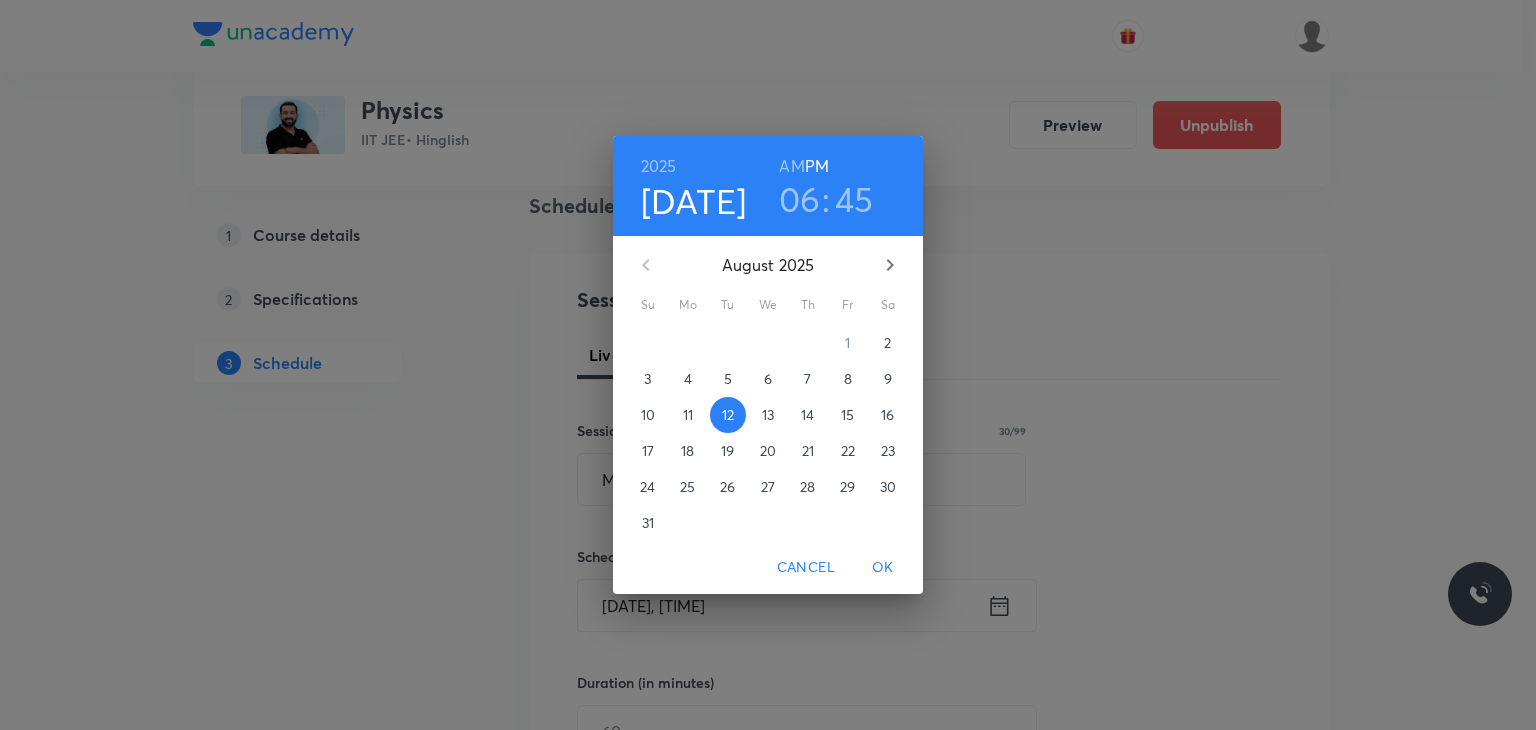 click on "5" at bounding box center (728, 379) 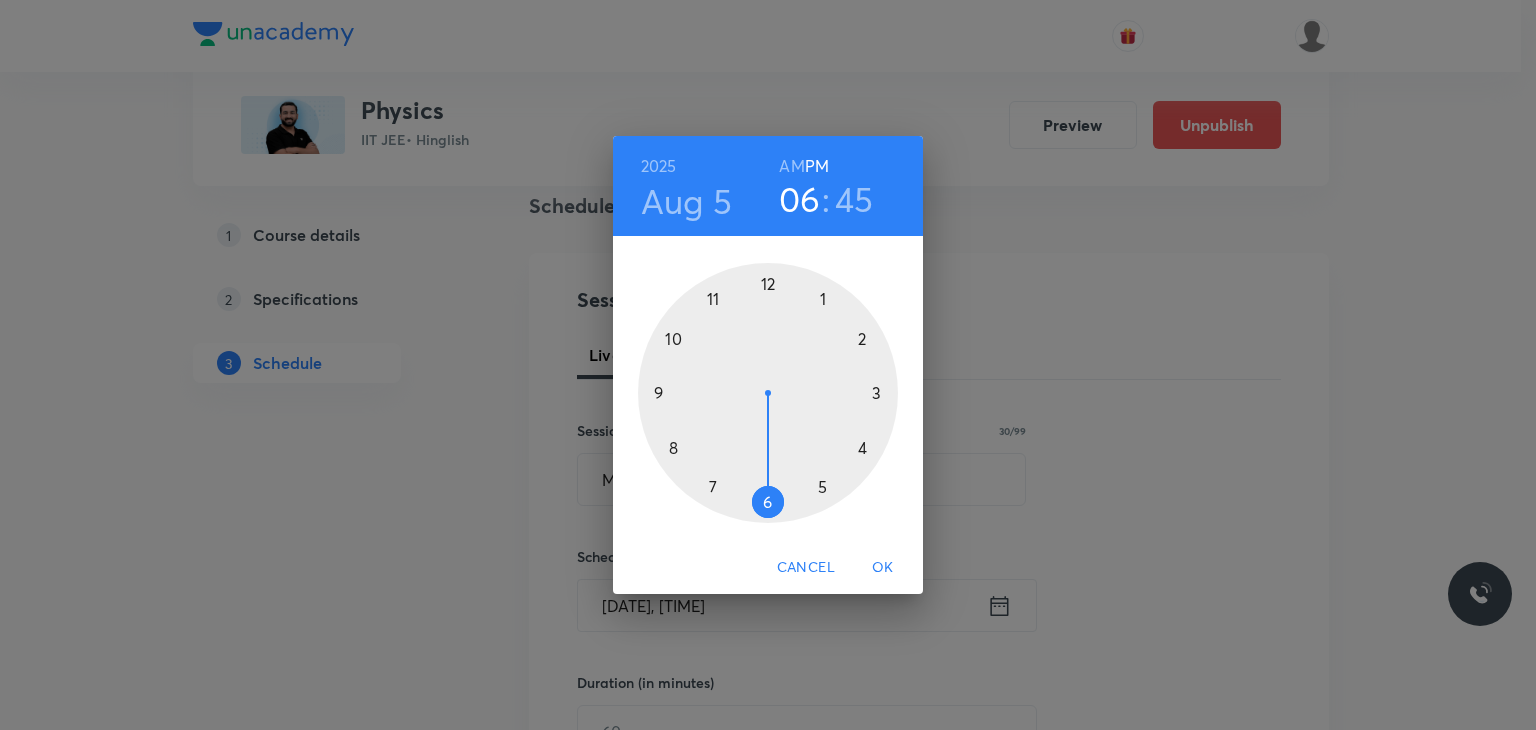 click on "AM" at bounding box center (791, 166) 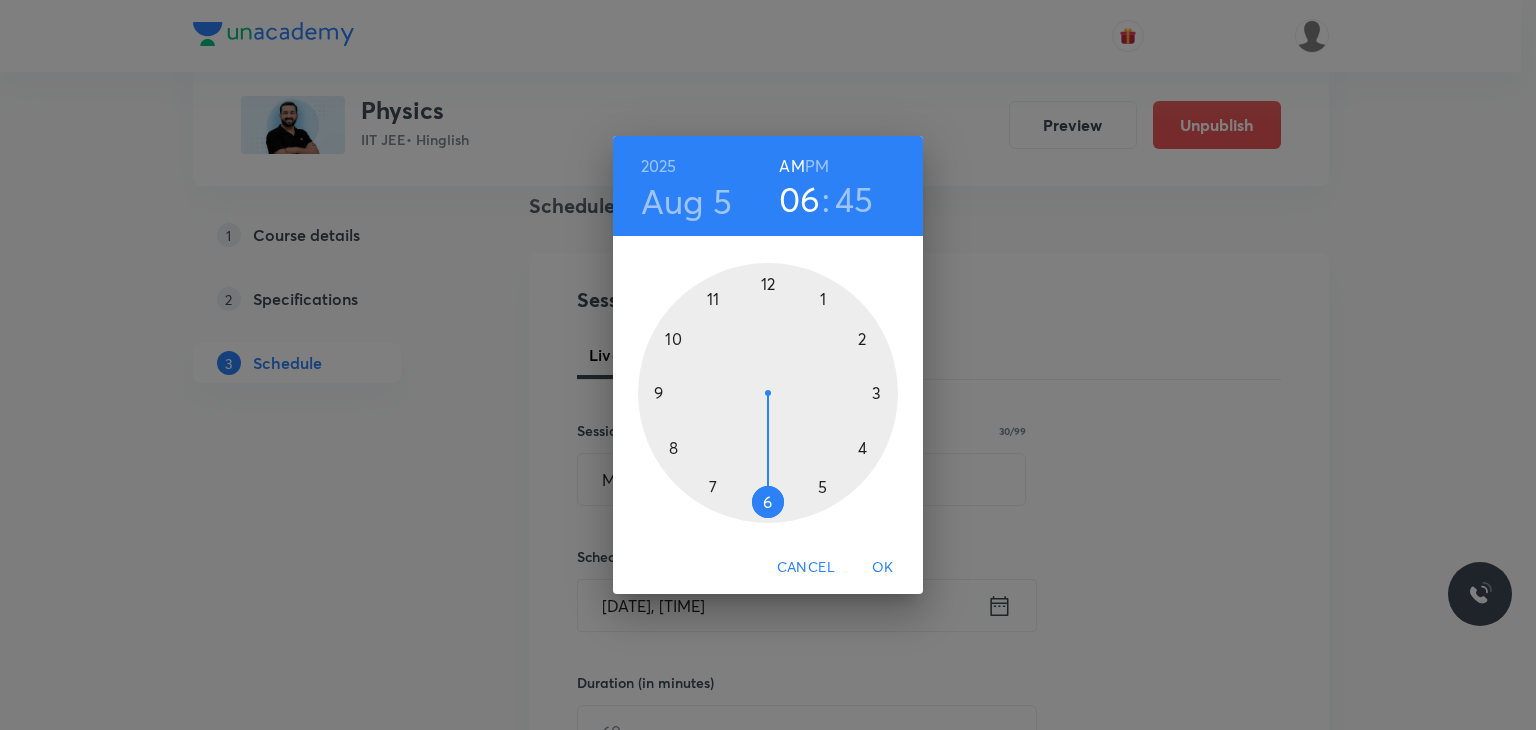 type 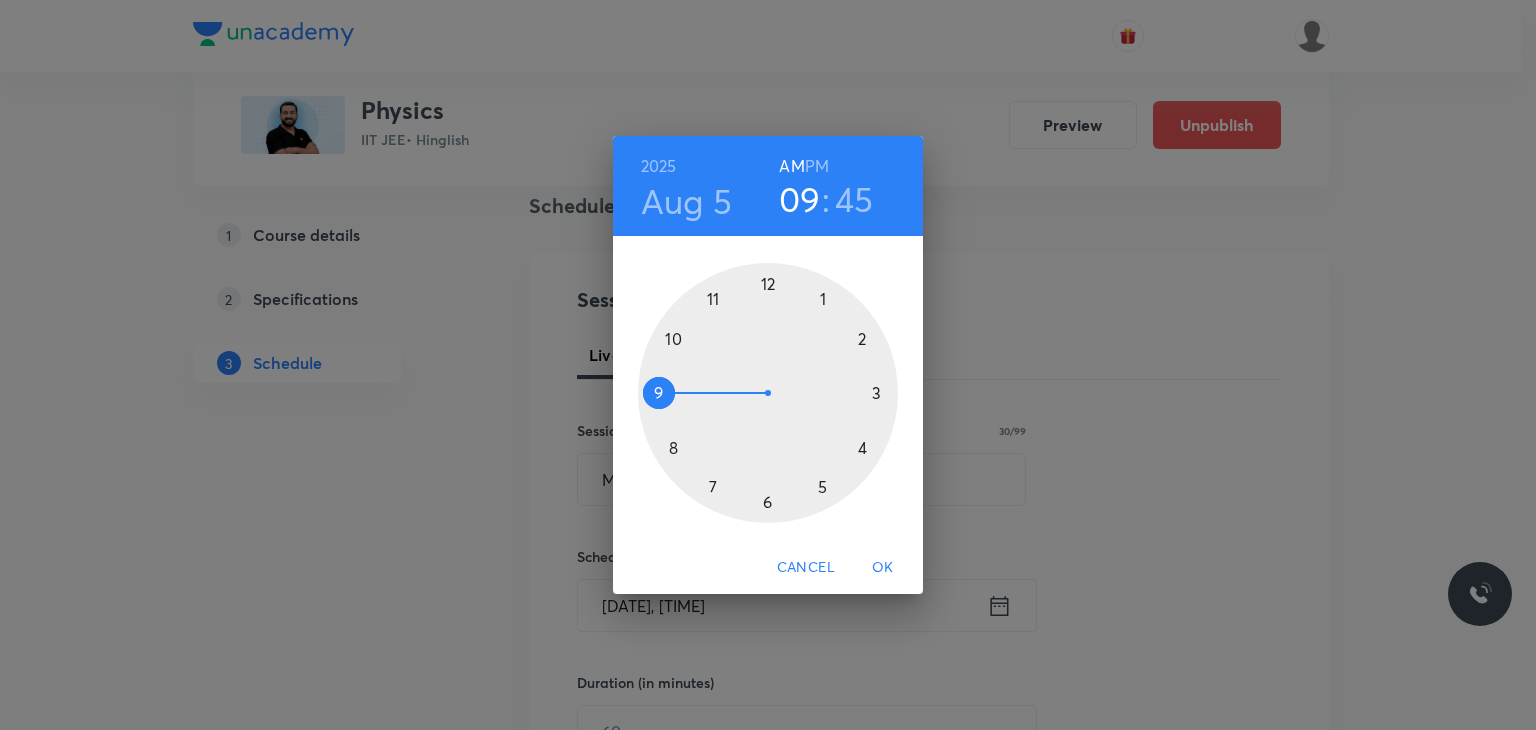 drag, startPoint x: 766, startPoint y: 306, endPoint x: 674, endPoint y: 385, distance: 121.264175 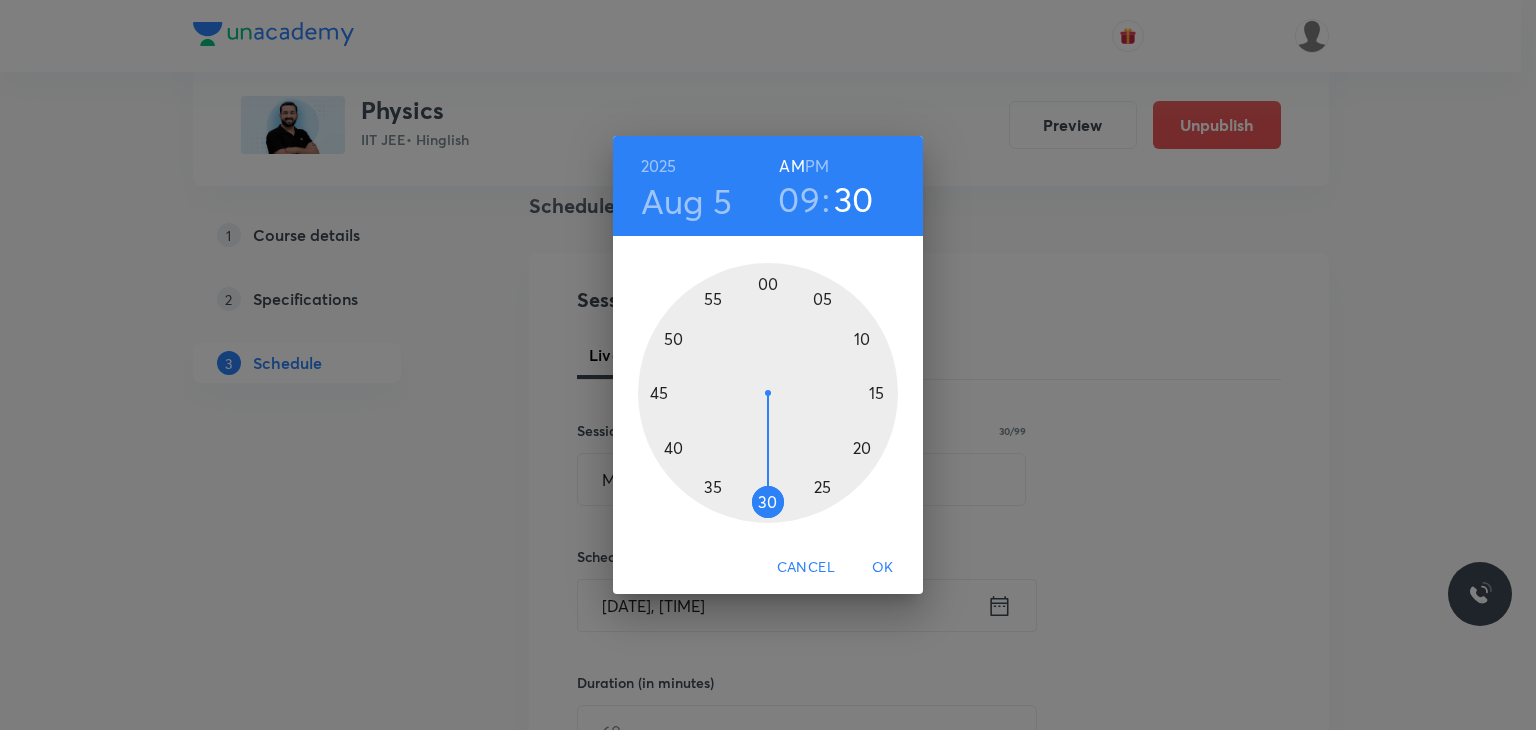 drag, startPoint x: 772, startPoint y: 449, endPoint x: 772, endPoint y: 485, distance: 36 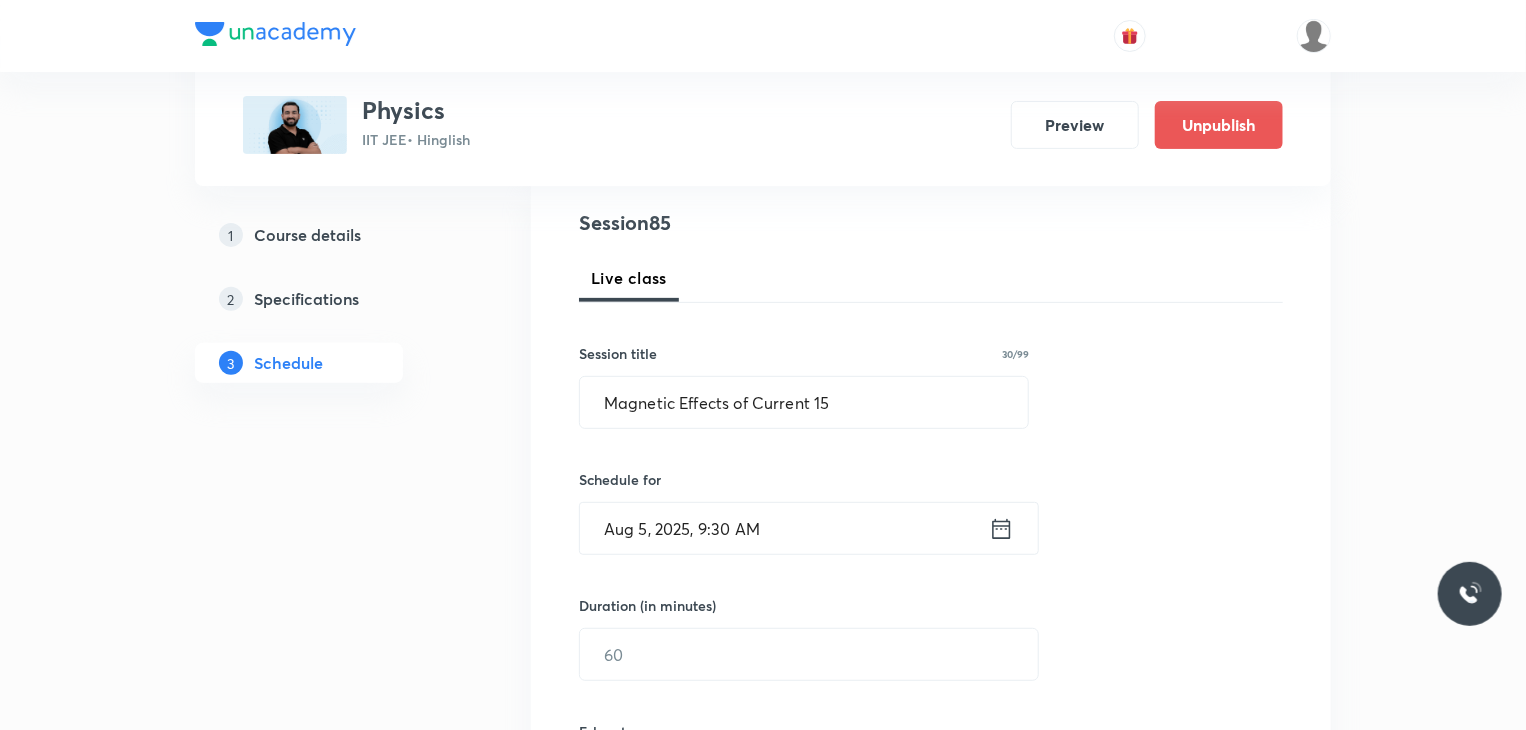 scroll, scrollTop: 247, scrollLeft: 0, axis: vertical 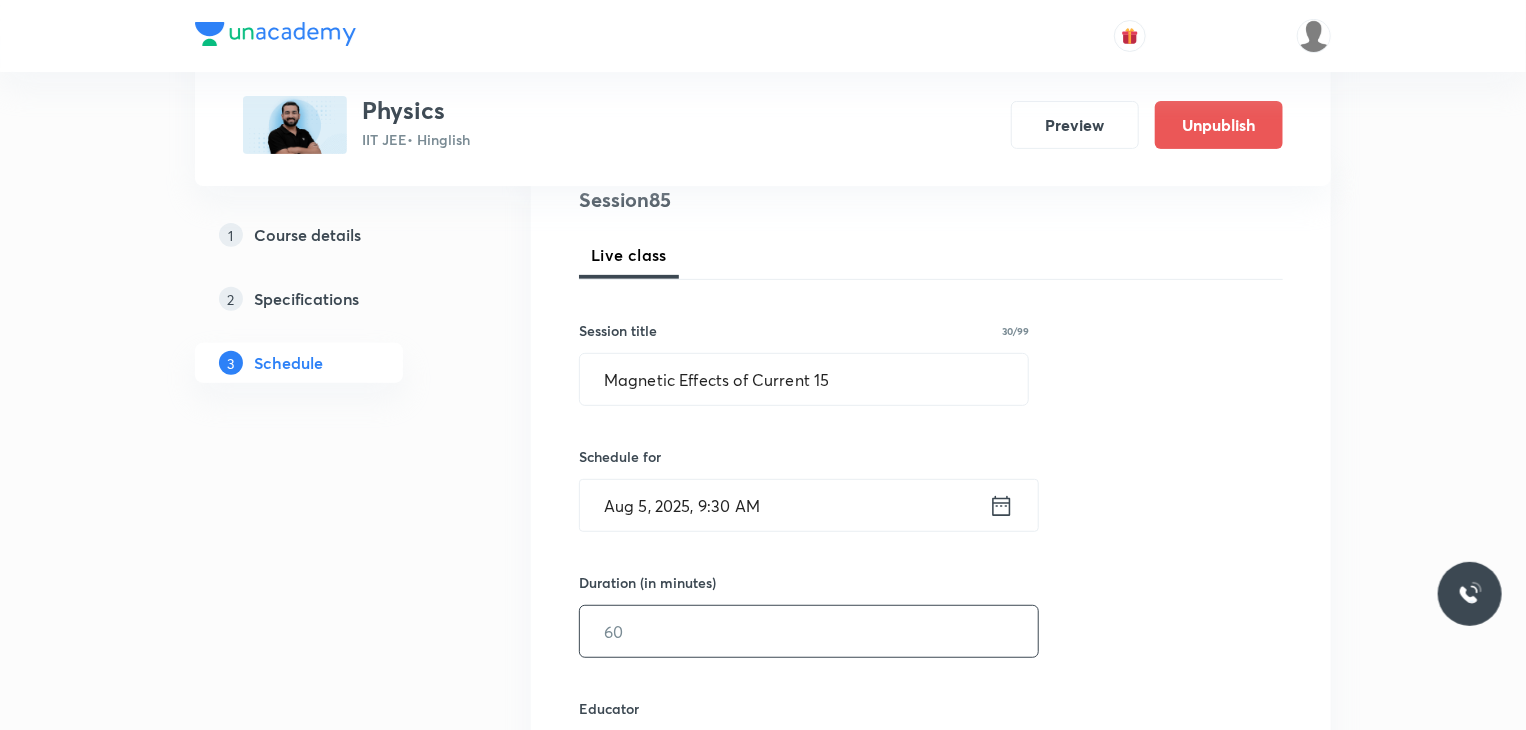 click at bounding box center (809, 631) 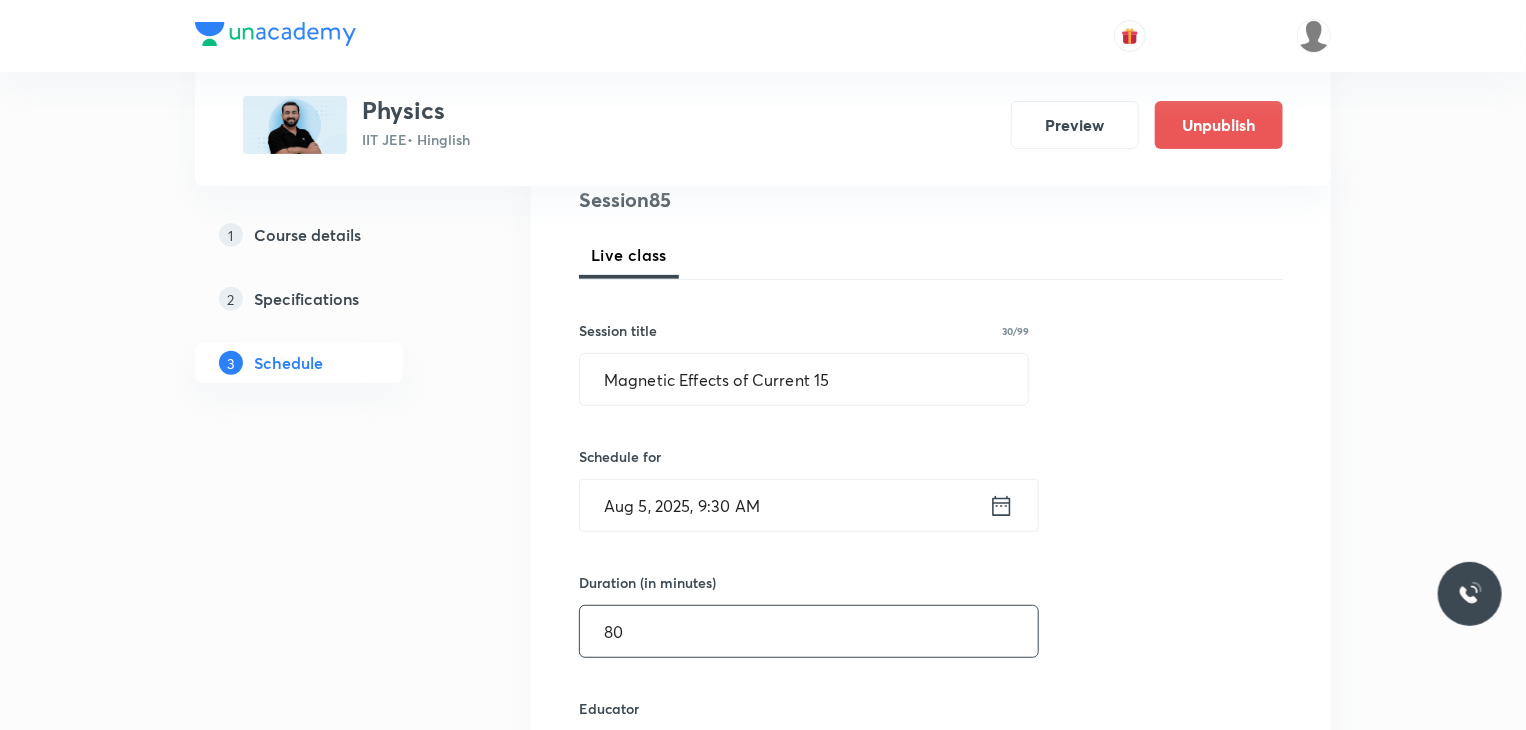 type on "80" 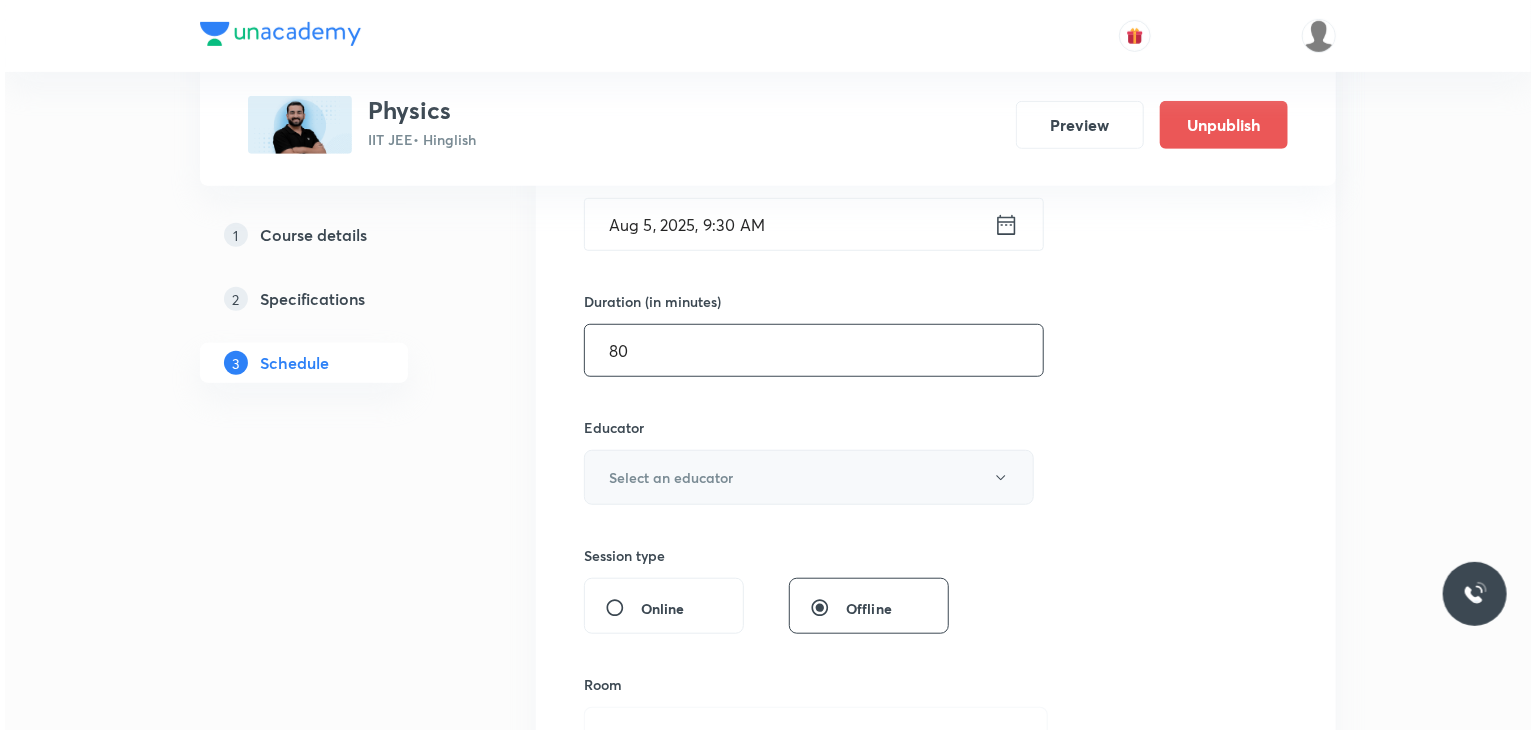 scroll, scrollTop: 547, scrollLeft: 0, axis: vertical 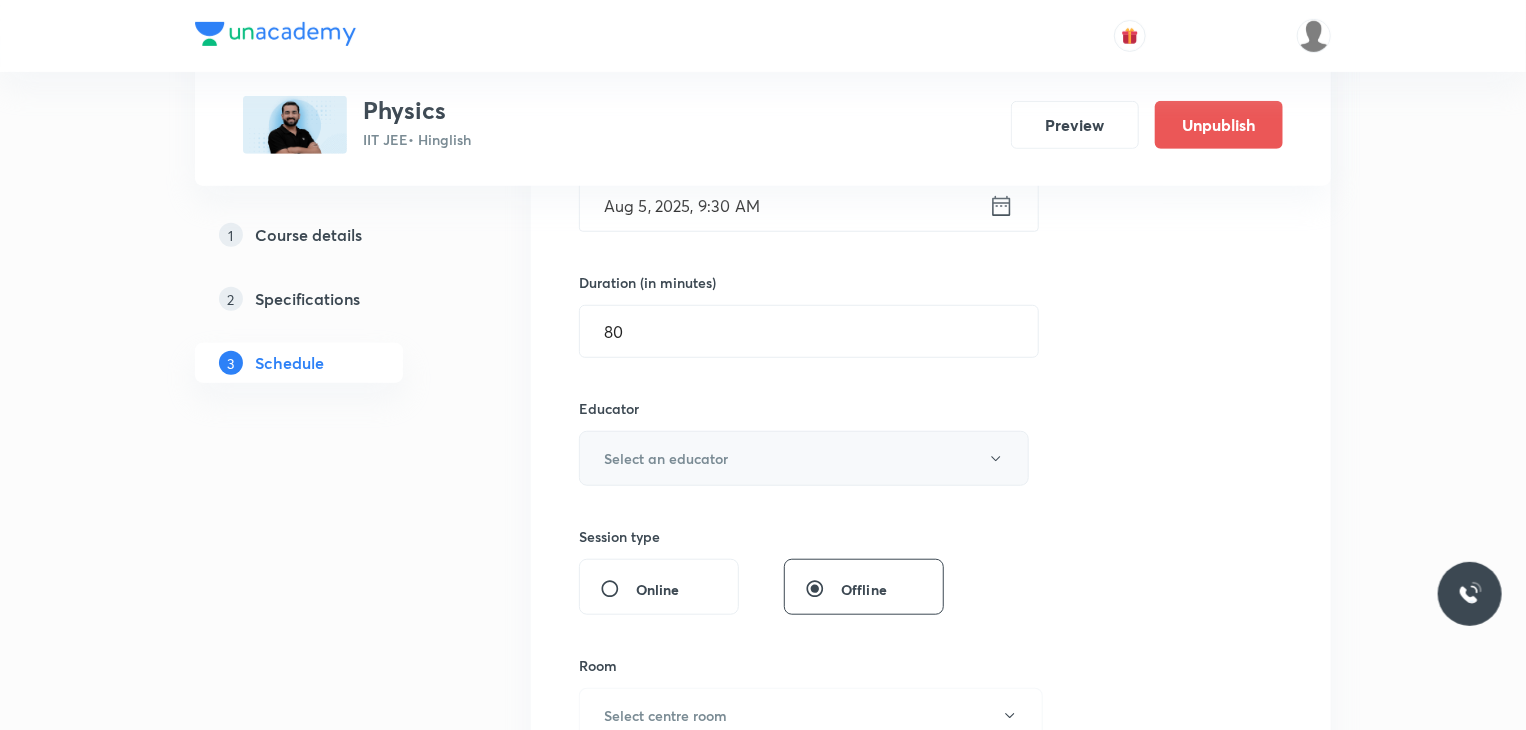 click on "Select an educator" at bounding box center (666, 458) 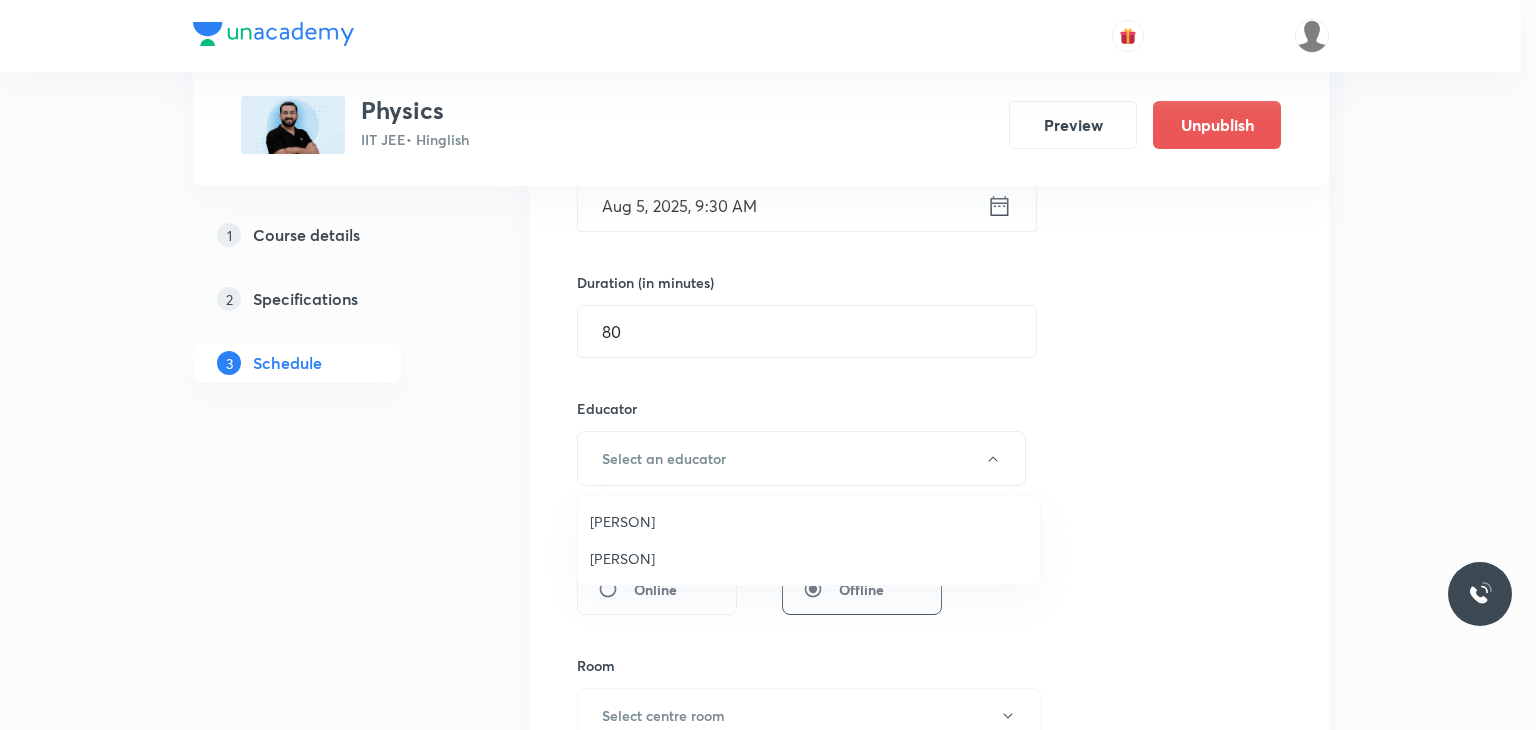click on "Ajit Lulla" at bounding box center [809, 558] 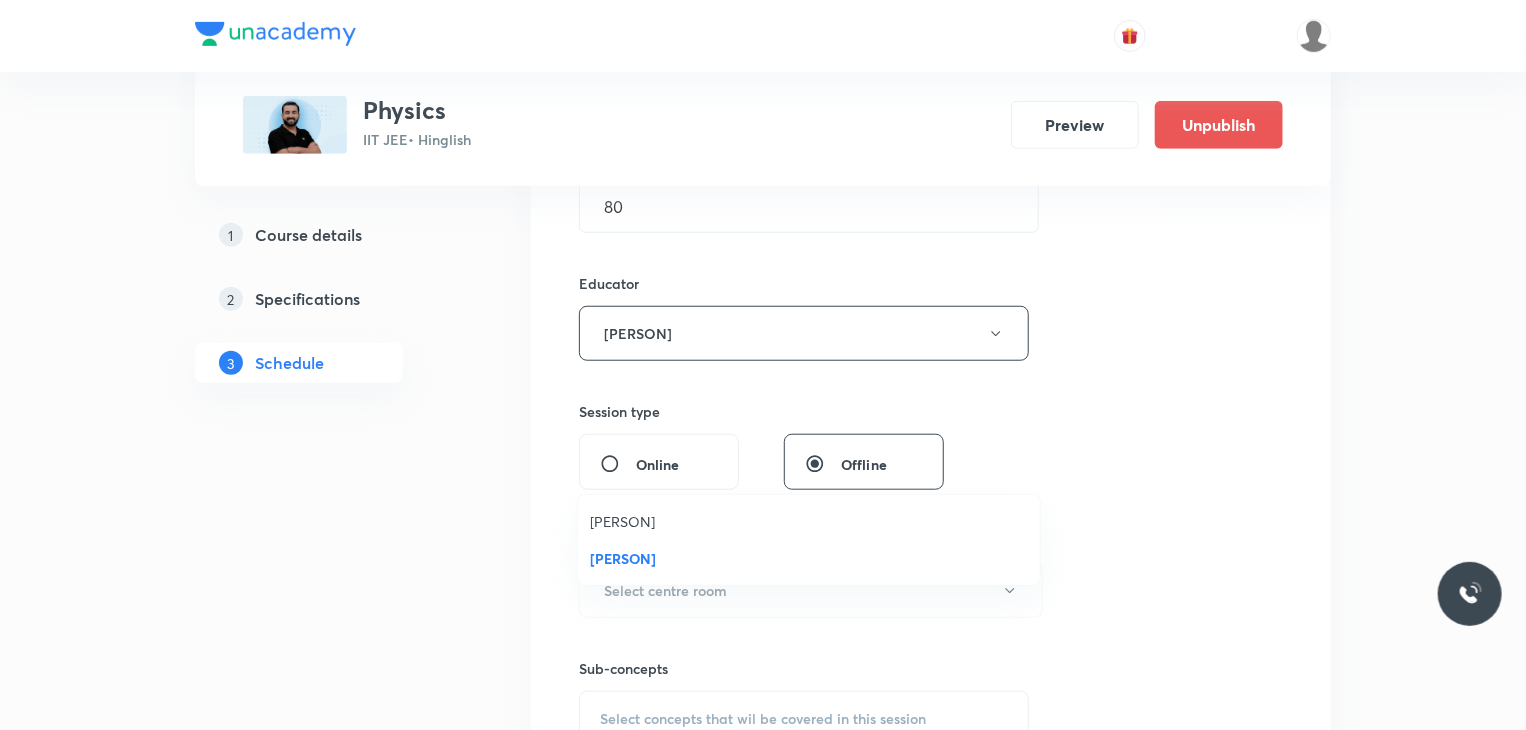 type 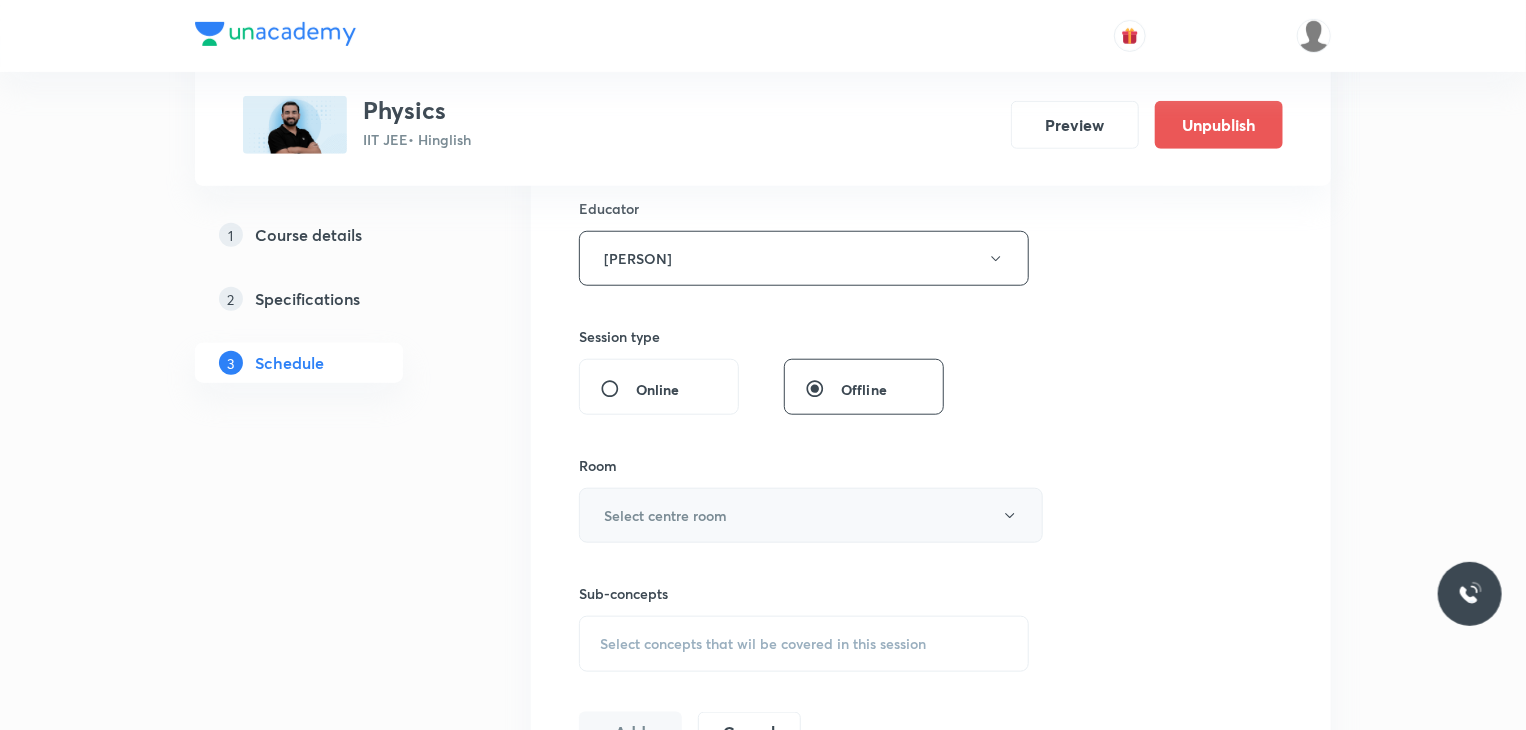 scroll, scrollTop: 847, scrollLeft: 0, axis: vertical 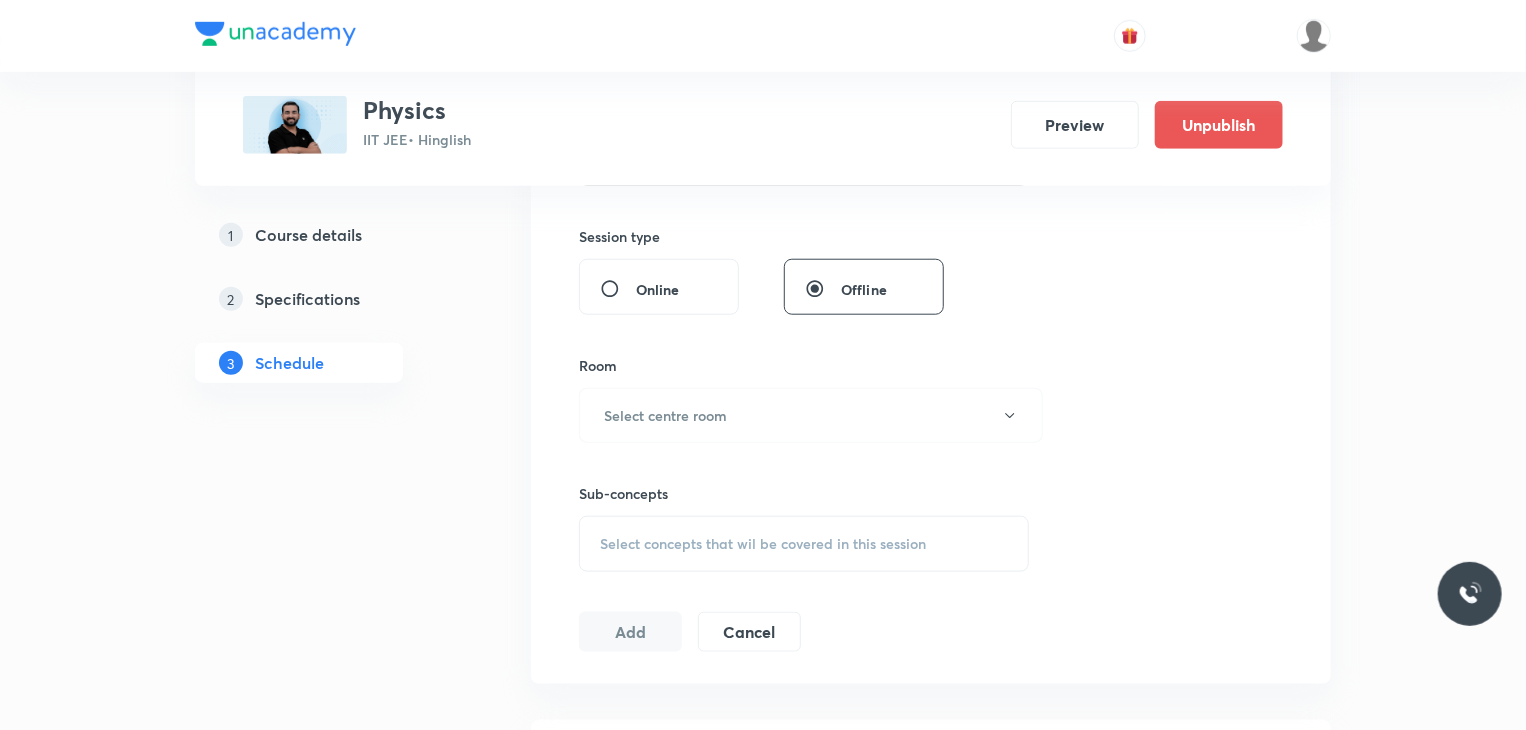 click on "Room Select centre room" at bounding box center [804, 399] 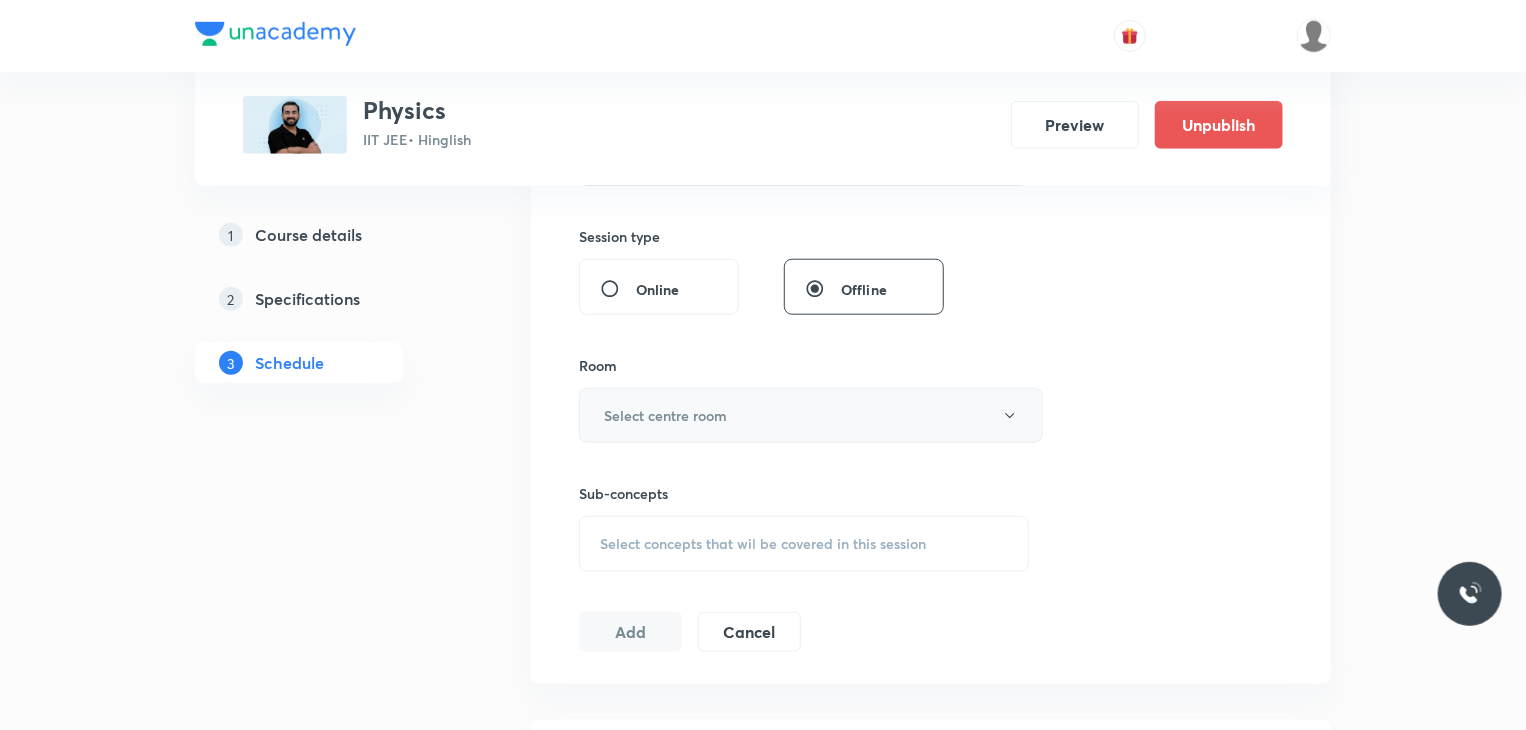click on "Select centre room" at bounding box center (811, 415) 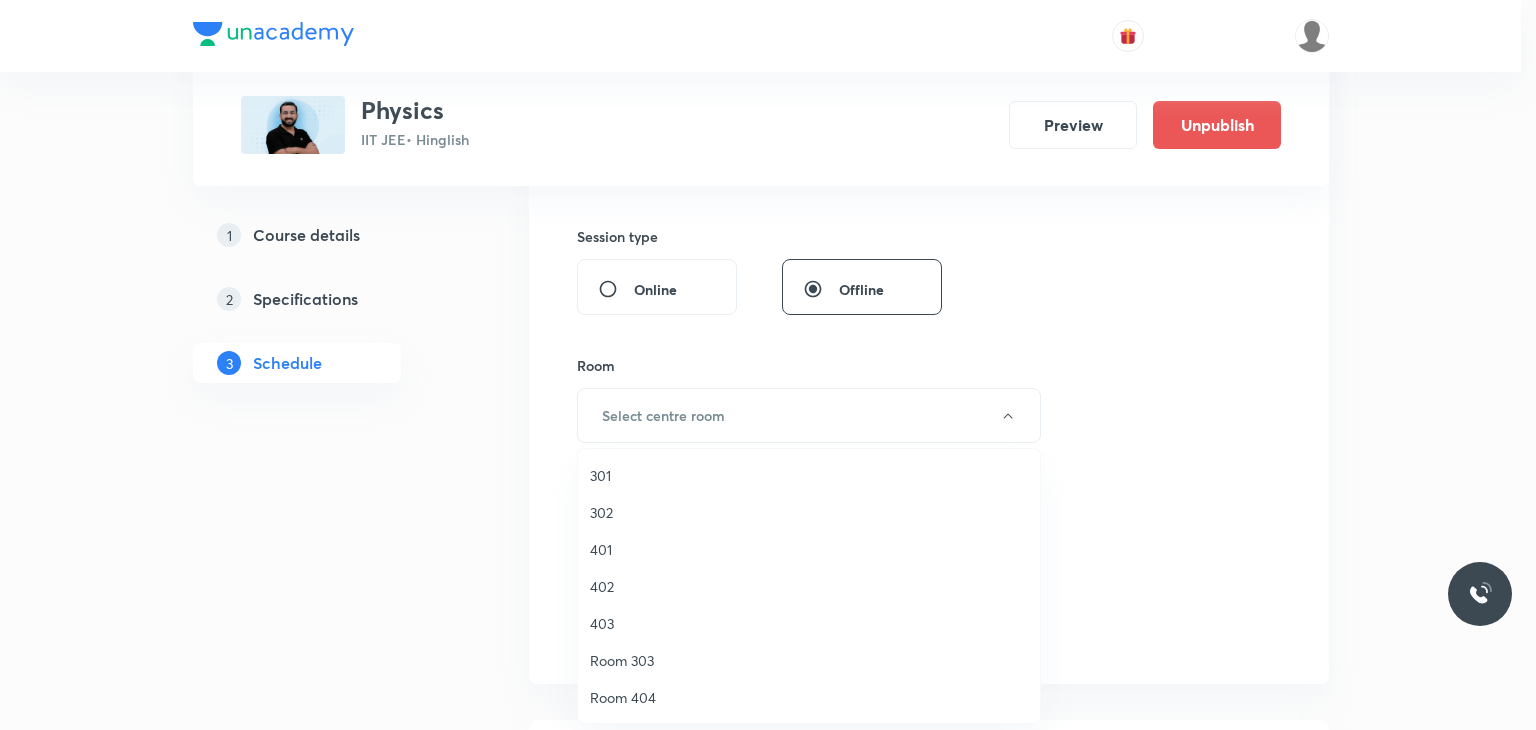 click on "301" at bounding box center [809, 475] 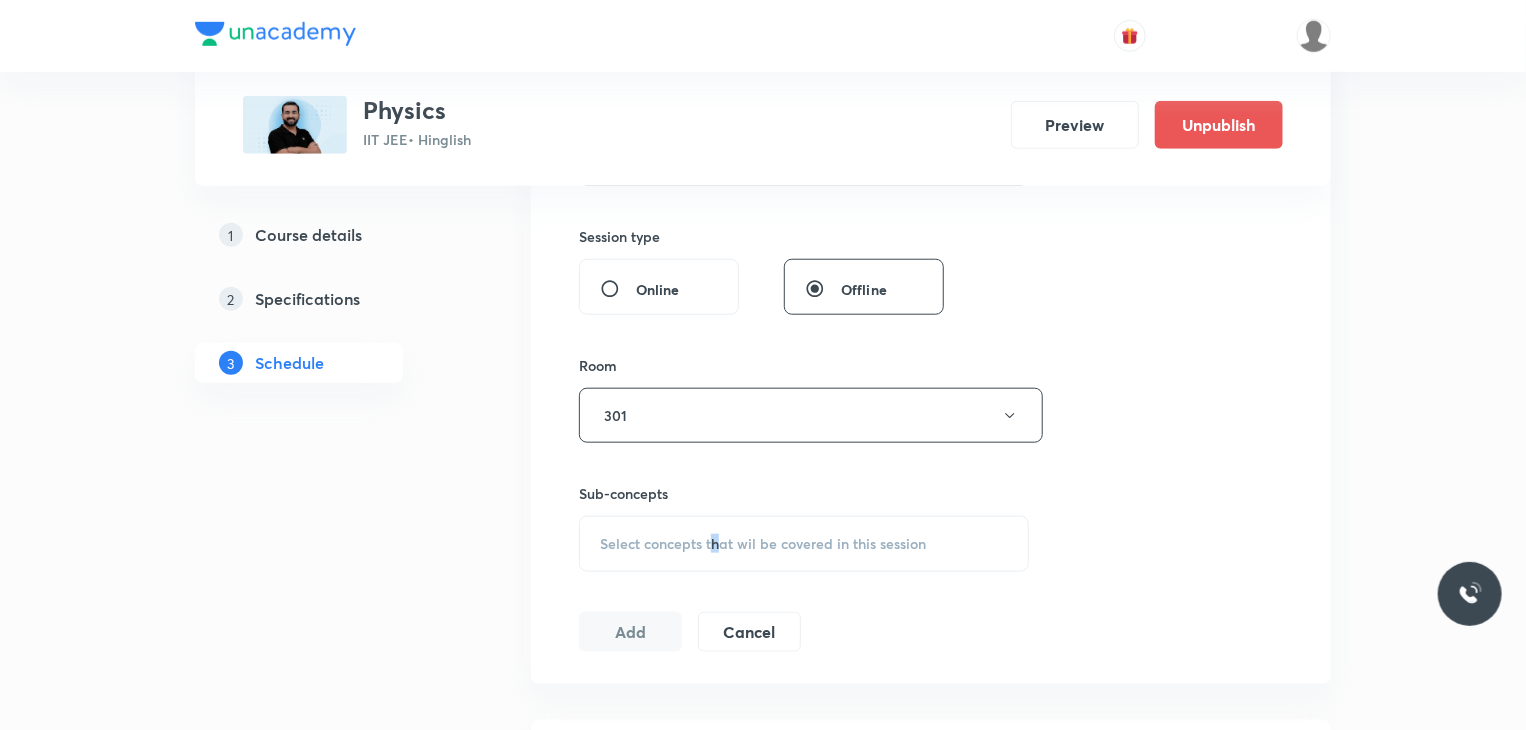 click on "Select concepts that wil be covered in this session" at bounding box center (804, 544) 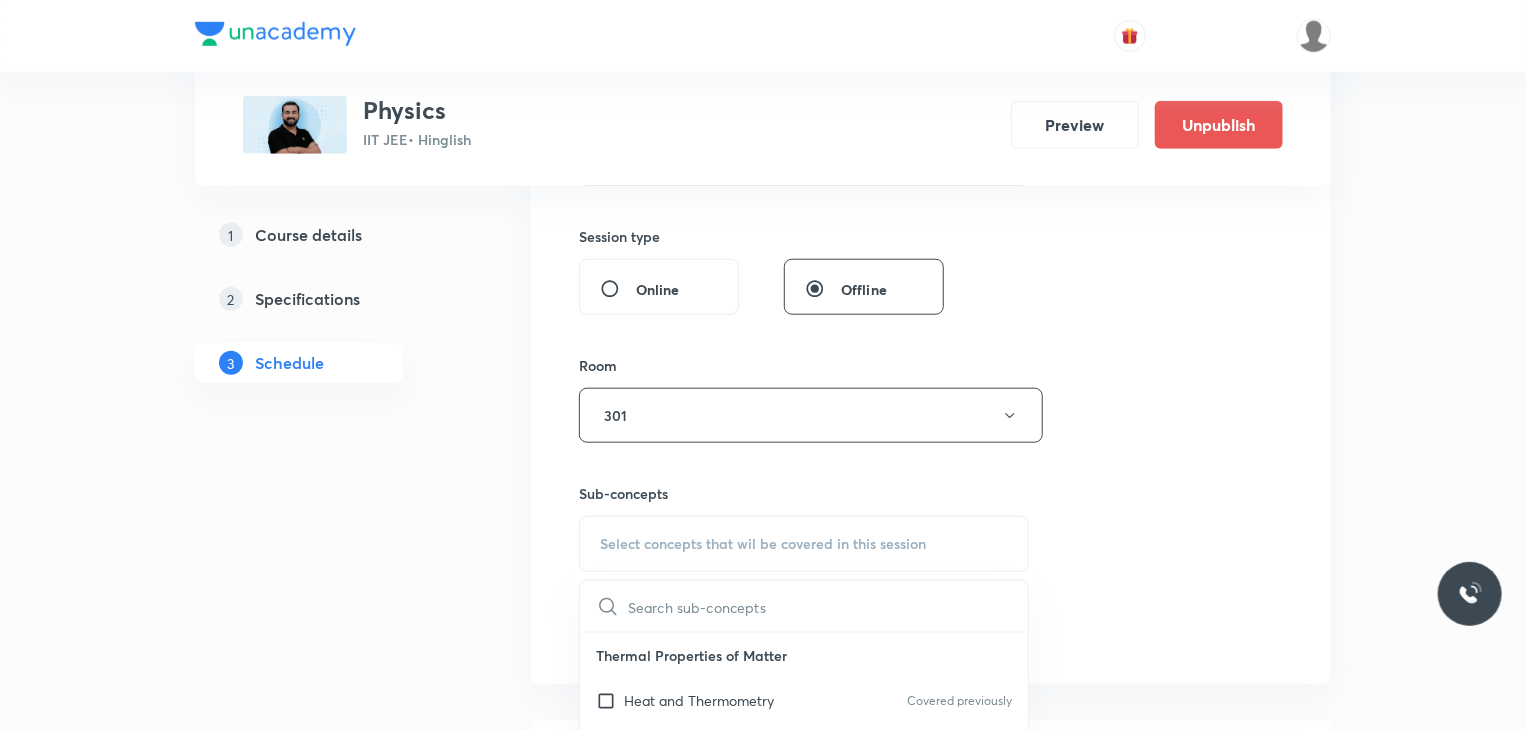 scroll, scrollTop: 1047, scrollLeft: 0, axis: vertical 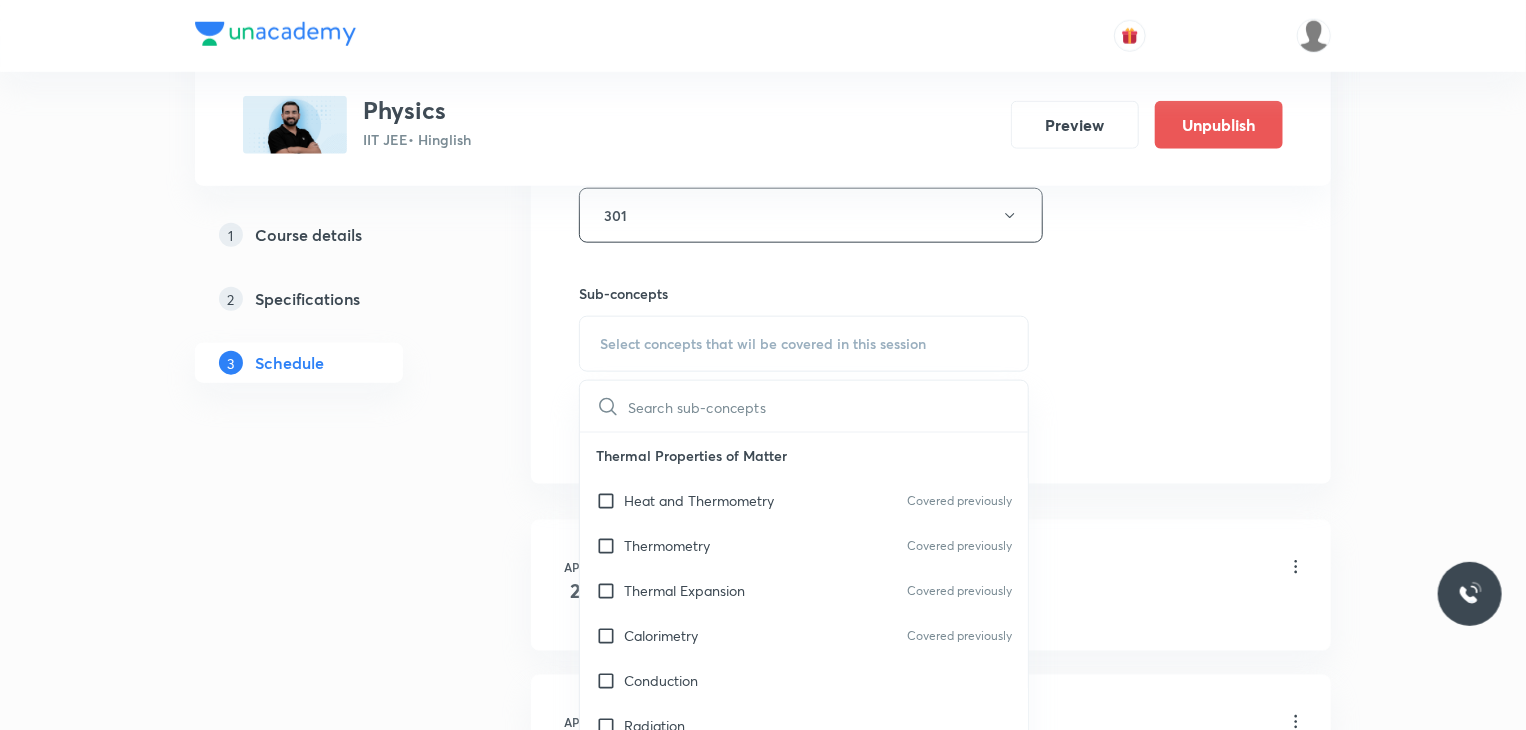click on "Heat and Thermometry" at bounding box center (699, 500) 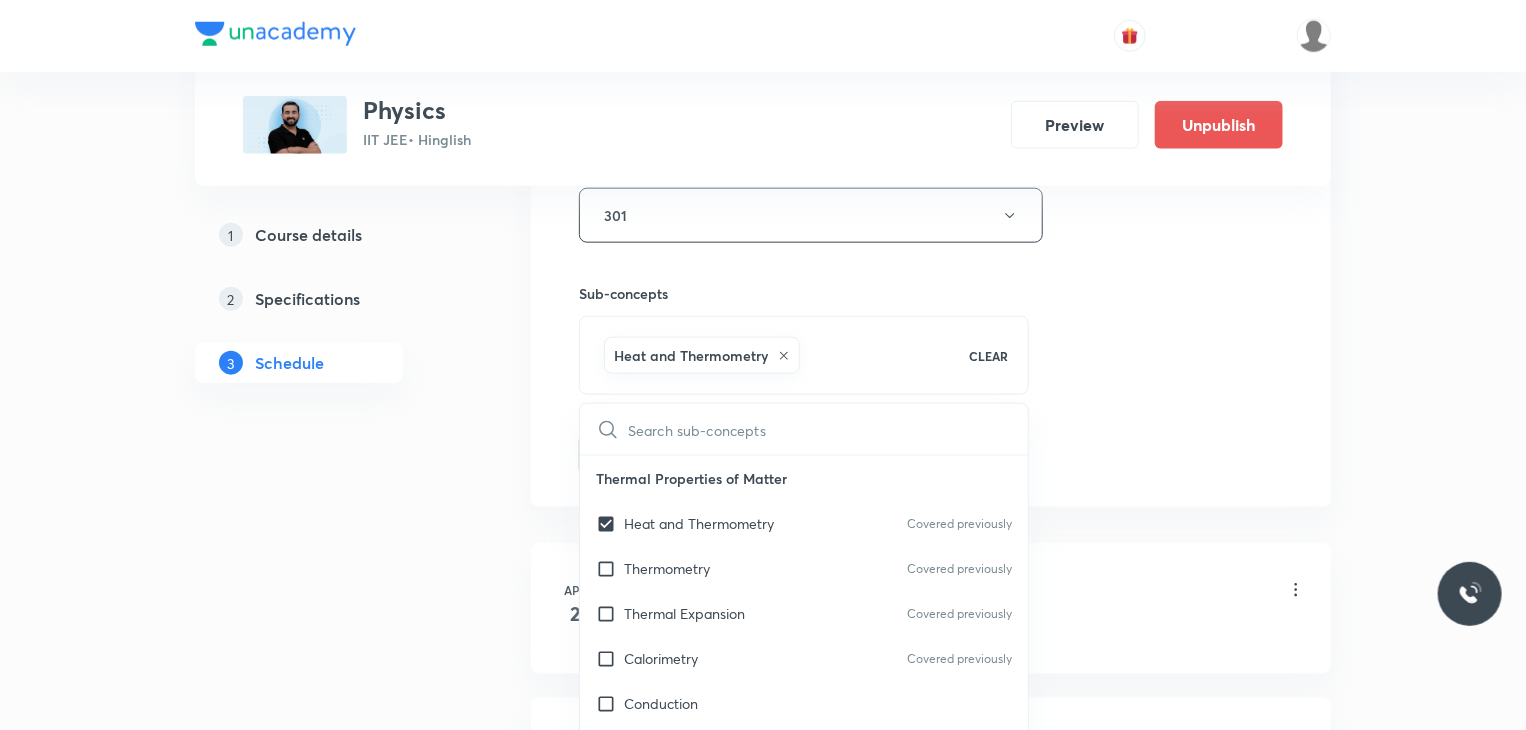 click on "Session  85 Live class Session title 30/99 Magnetic Effects of Current 15 ​ Schedule for Aug 5, 2025, 9:30 AM ​ Duration (in minutes) 80 ​ Educator Ajit Lulla   Session type Online Offline Room 301 Sub-concepts Heat and Thermometry CLEAR ​ Thermal Properties of Matter Heat and Thermometry Covered previously Thermometry Covered previously Thermal Expansion Covered previously Calorimetry Covered previously Conduction Radiation Conduction of Heat in Steady State Conduction Before Steady State (Qualitative Description) Convection of Heat (Qualitative Description) Kirchhoff's Law Newton's Law of Cooling Wien's Law of Blackbody Radiation & its Spectrum Radiation of Heat & Prevost Theory Stefan's-Boltzmann Law Emissivity, Absorptivity, Emissive Power Thermodynamics Thermodynamic System First Law of Thermodynamics Heat in Thermodynamics Gaseous Mixture Different Processes in First Law of Thermodynamics Reversible and irreversible Process Heat Engine Second Law of Thermodynamics Refrigerator or Heat Pump Force" at bounding box center (931, -70) 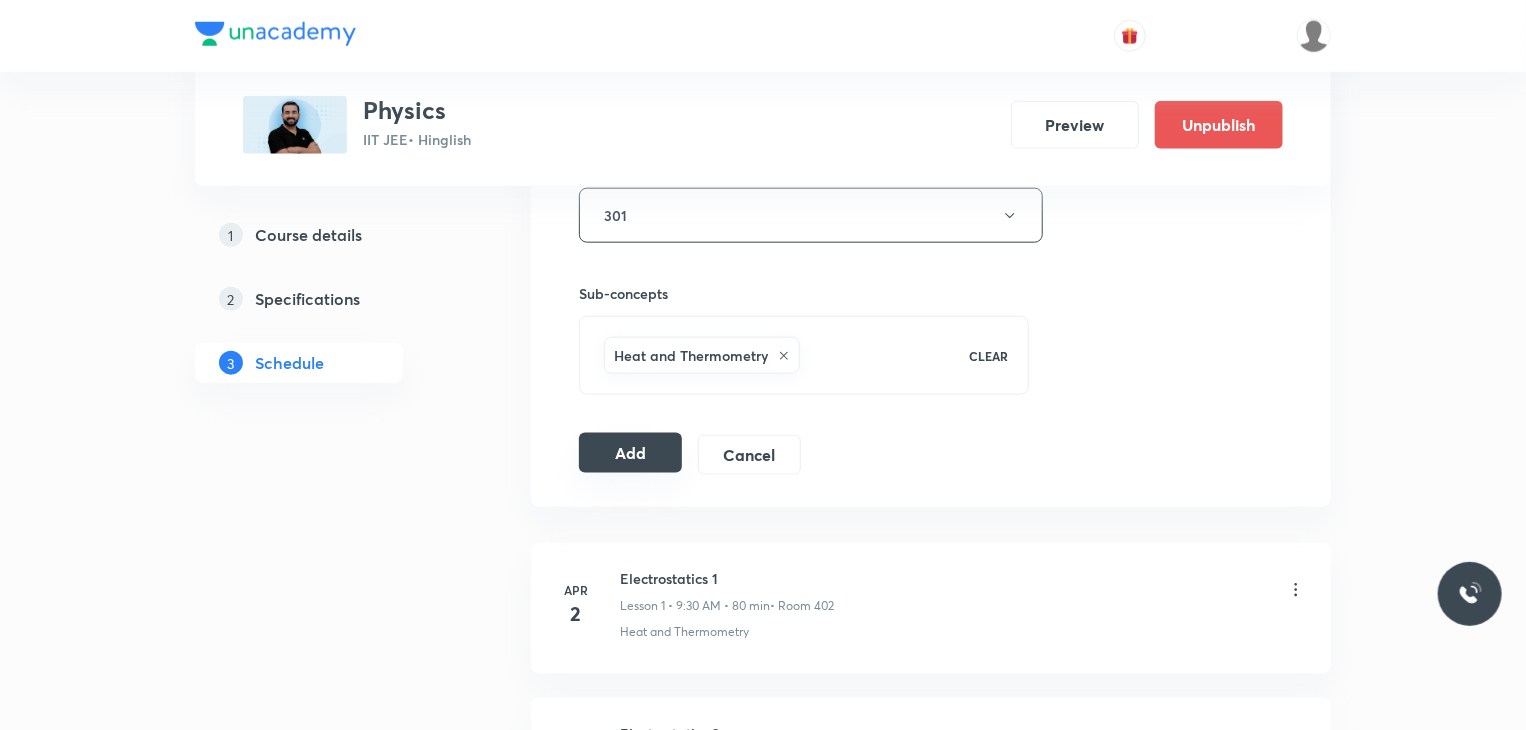 click on "Add" at bounding box center [630, 453] 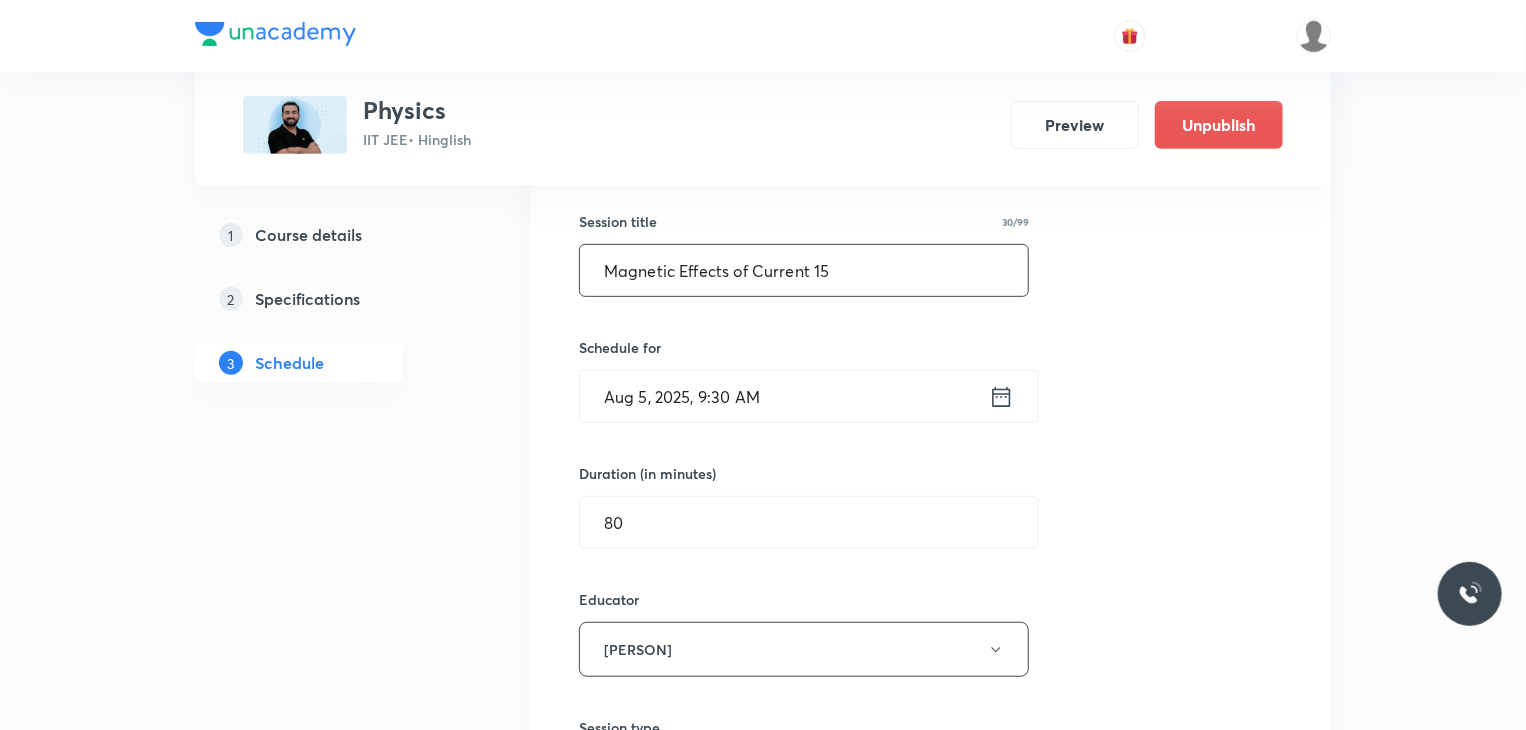 scroll, scrollTop: 247, scrollLeft: 0, axis: vertical 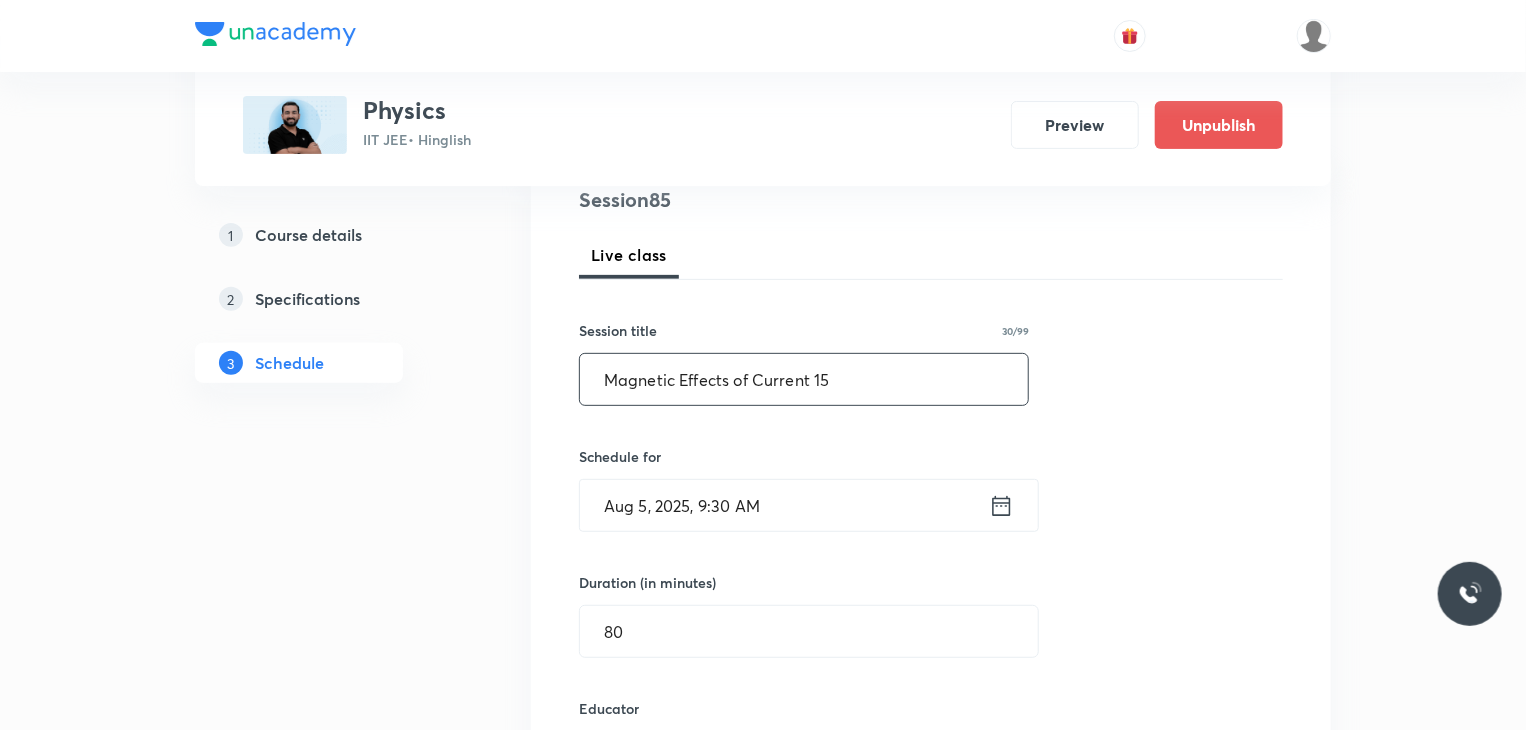 click on "Magnetic Effects of Current 15" at bounding box center [804, 379] 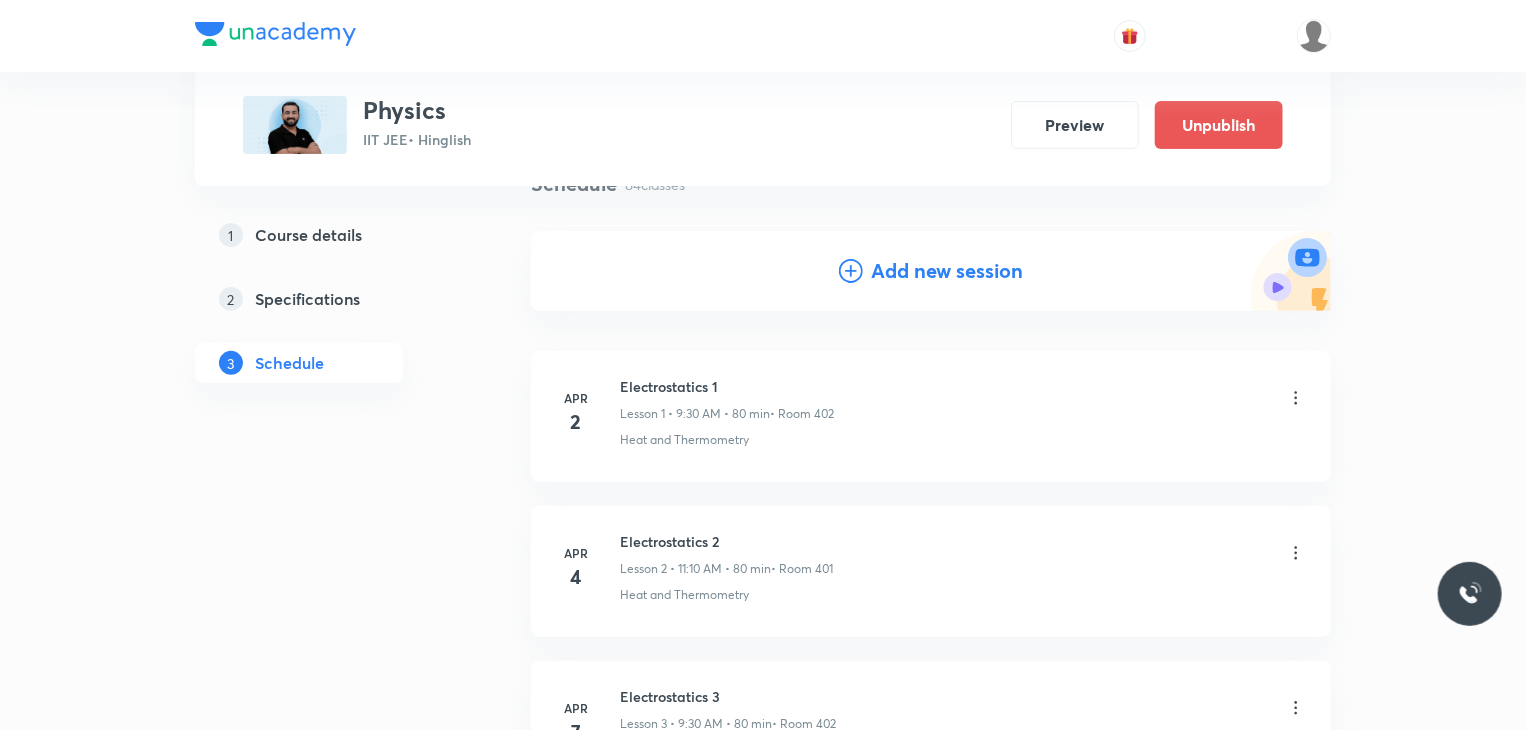 scroll, scrollTop: 47, scrollLeft: 0, axis: vertical 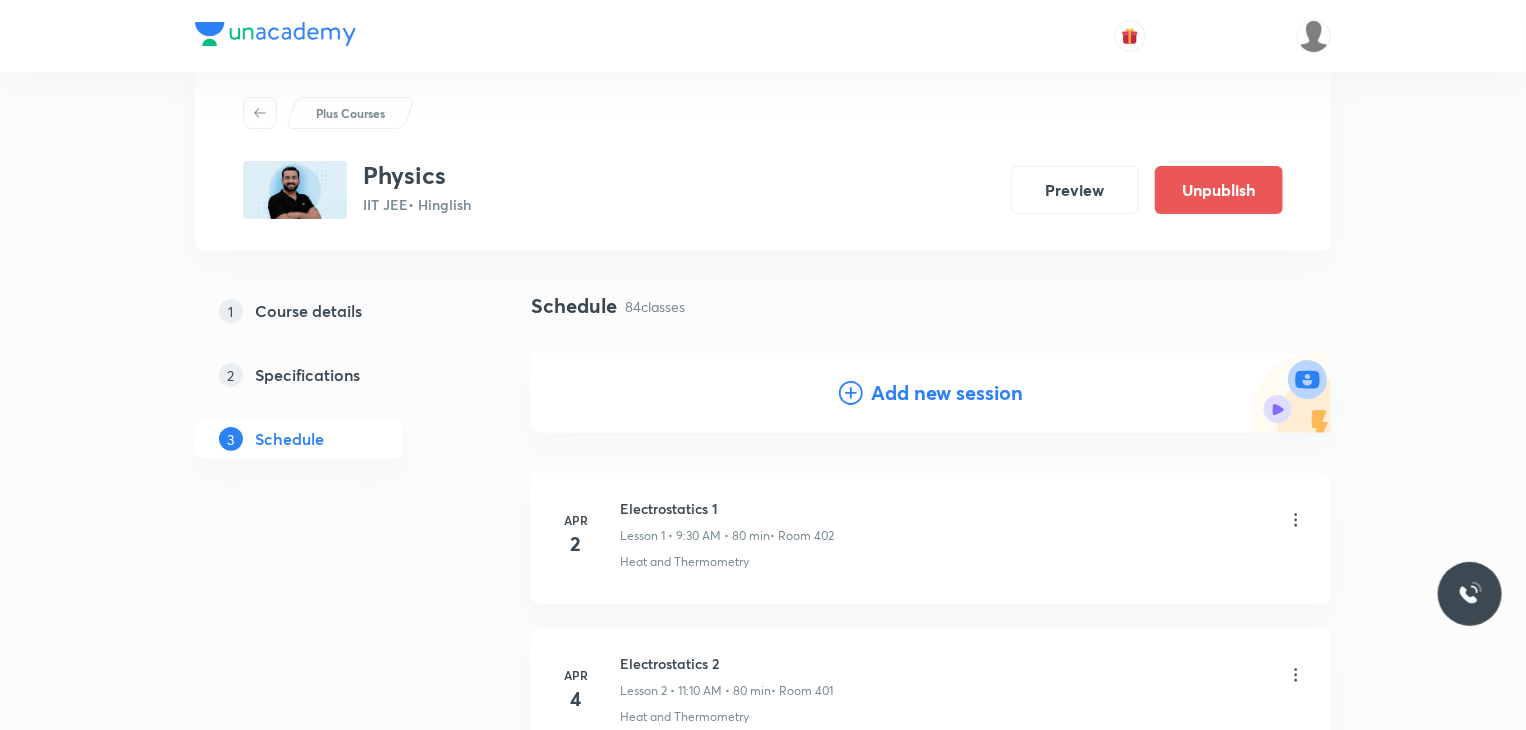 click on "Add new session" at bounding box center [947, 393] 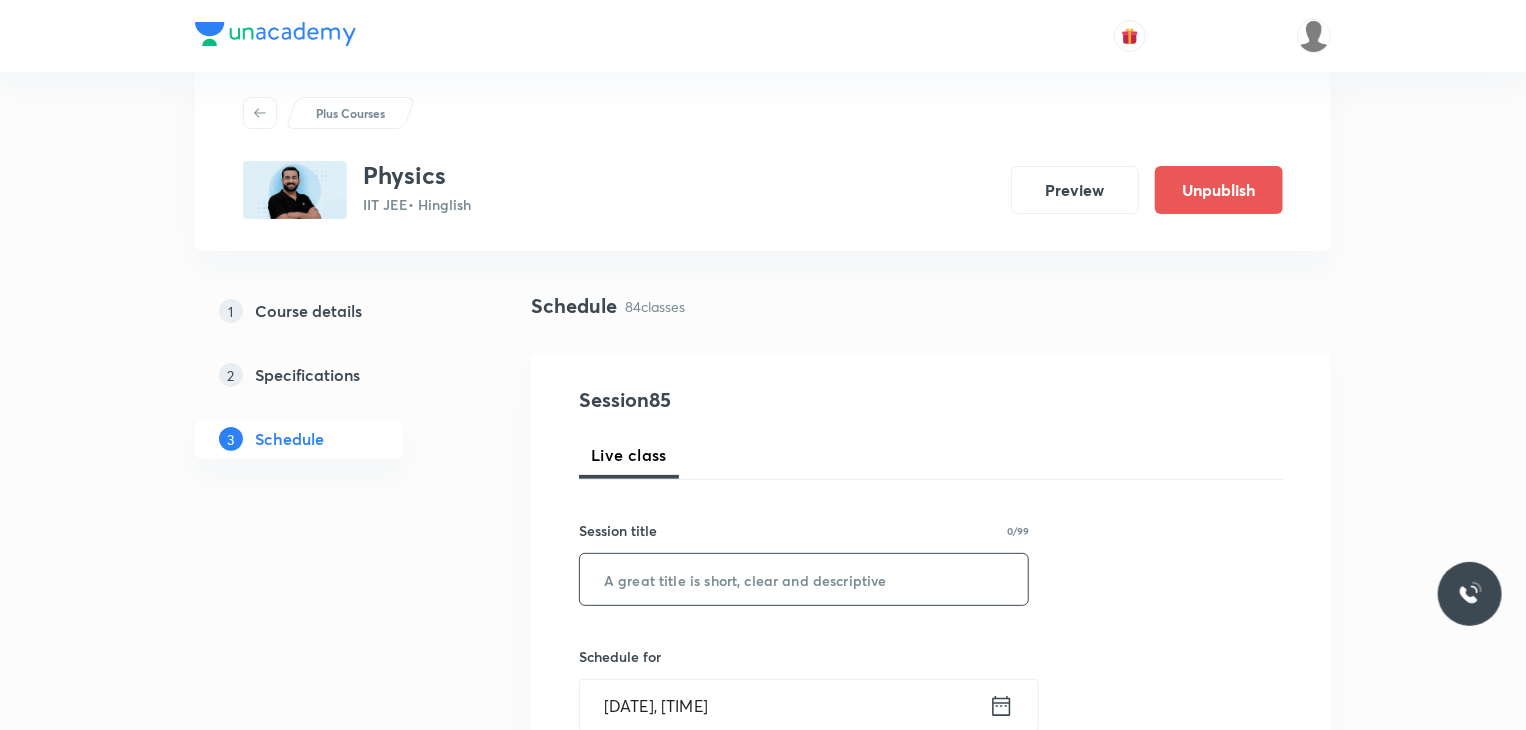 click at bounding box center (804, 579) 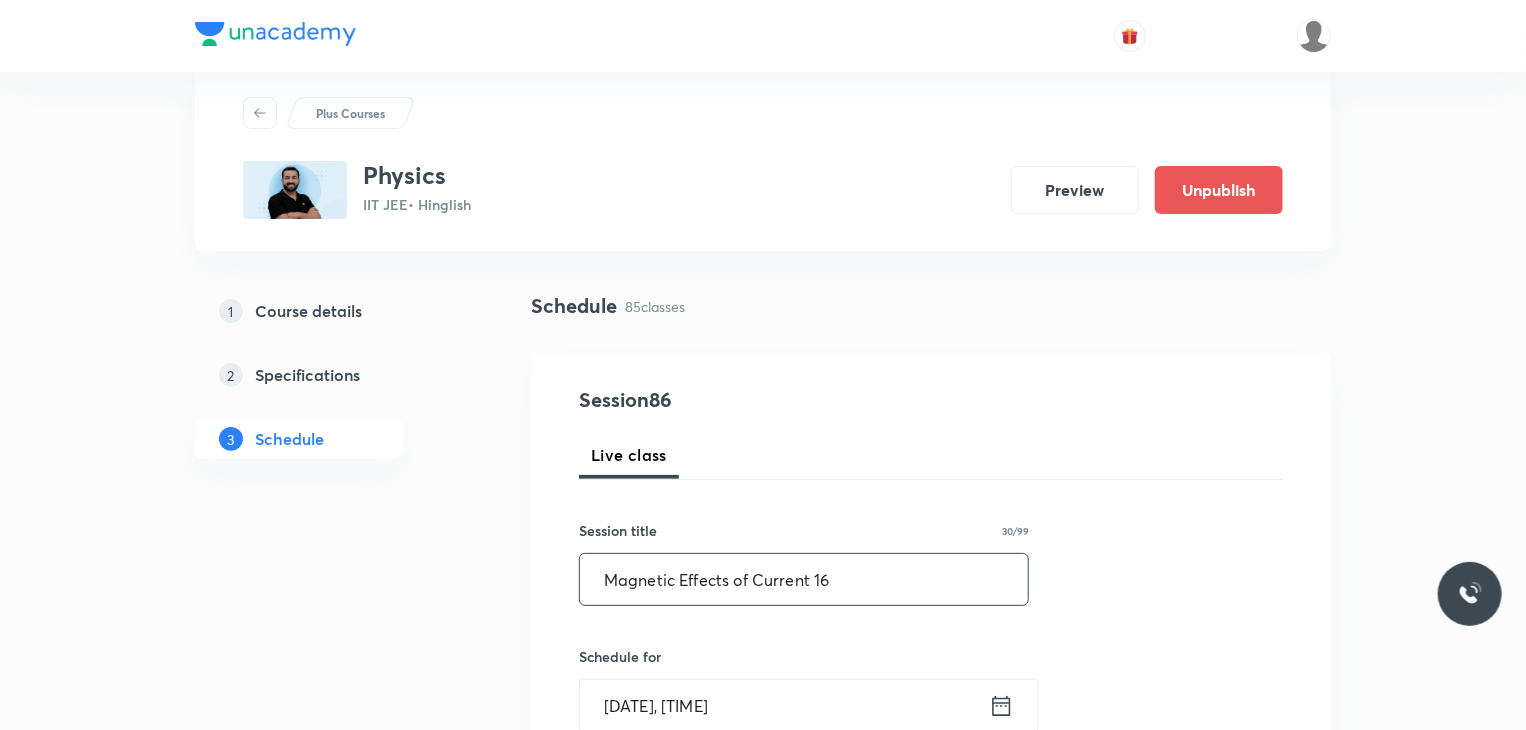 type on "Magnetic Effects of Current 16" 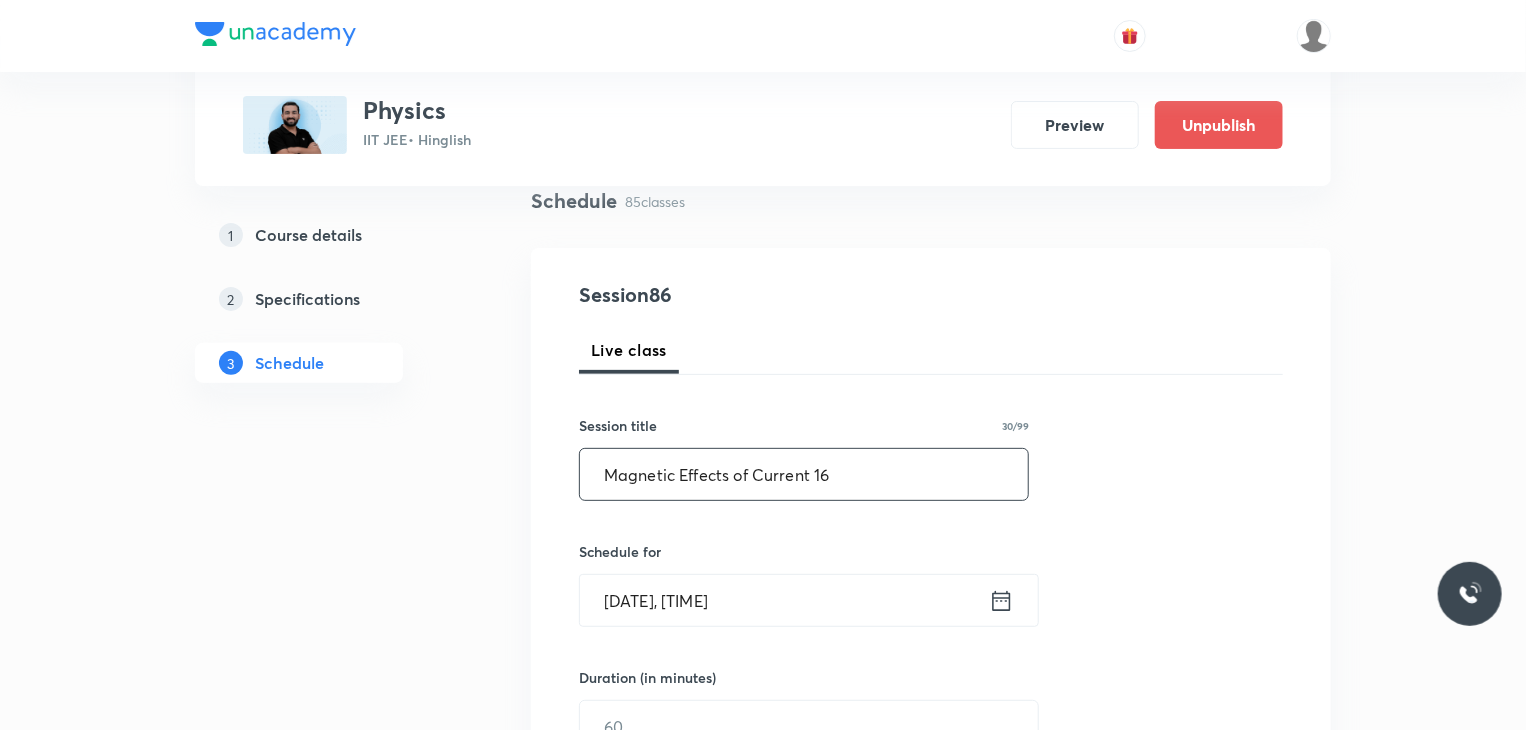 scroll, scrollTop: 247, scrollLeft: 0, axis: vertical 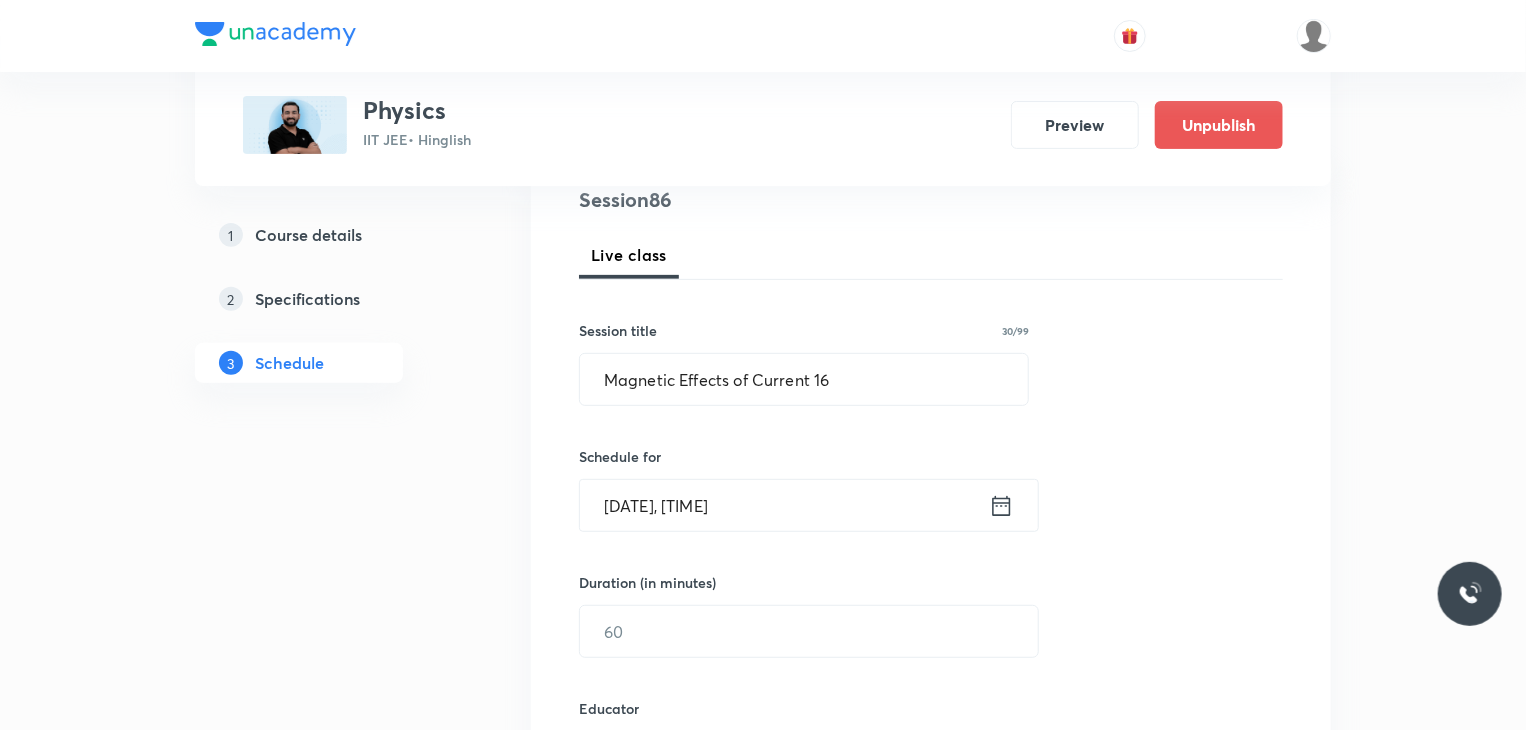 click on "Aug 2, 2025, 6:46 PM" at bounding box center (784, 505) 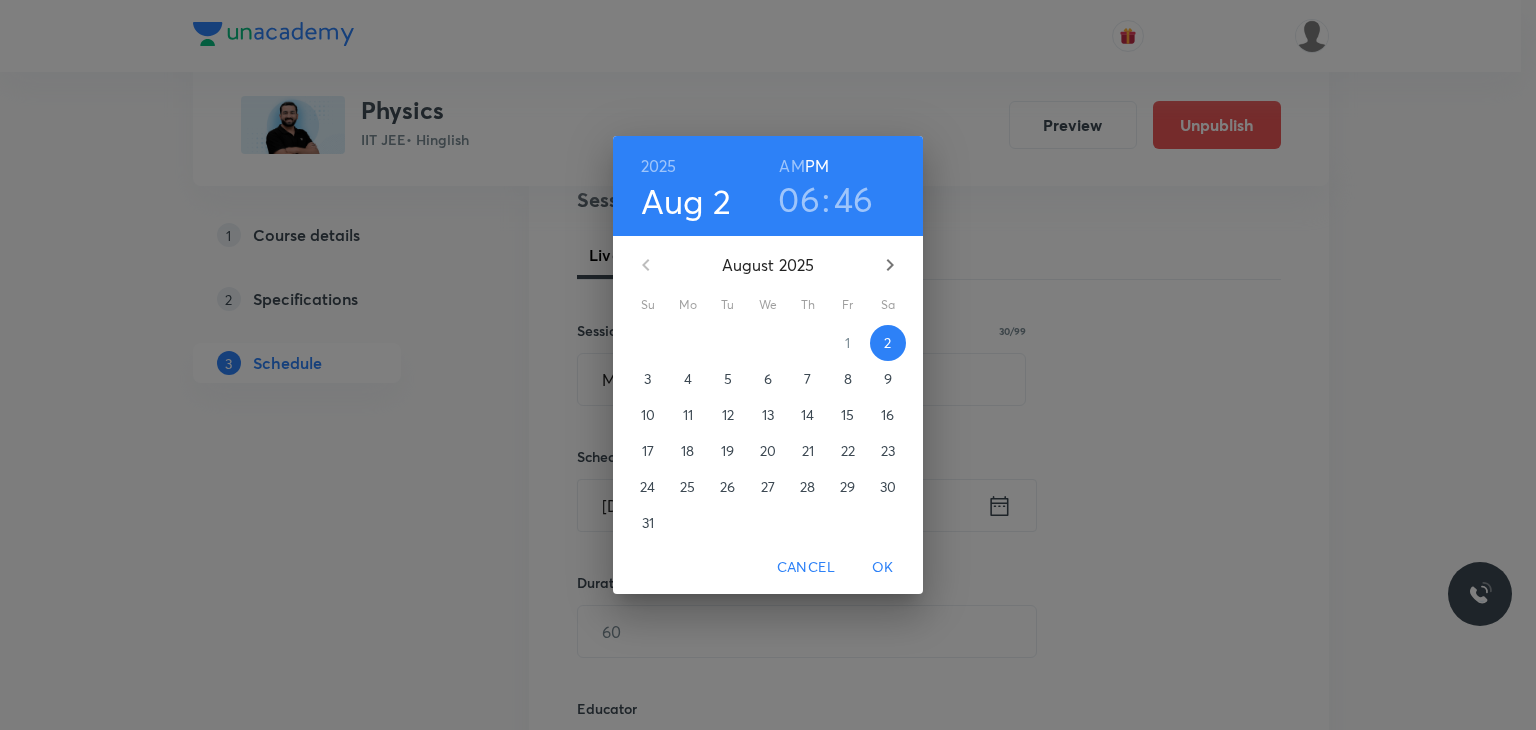 click on "5" at bounding box center (728, 379) 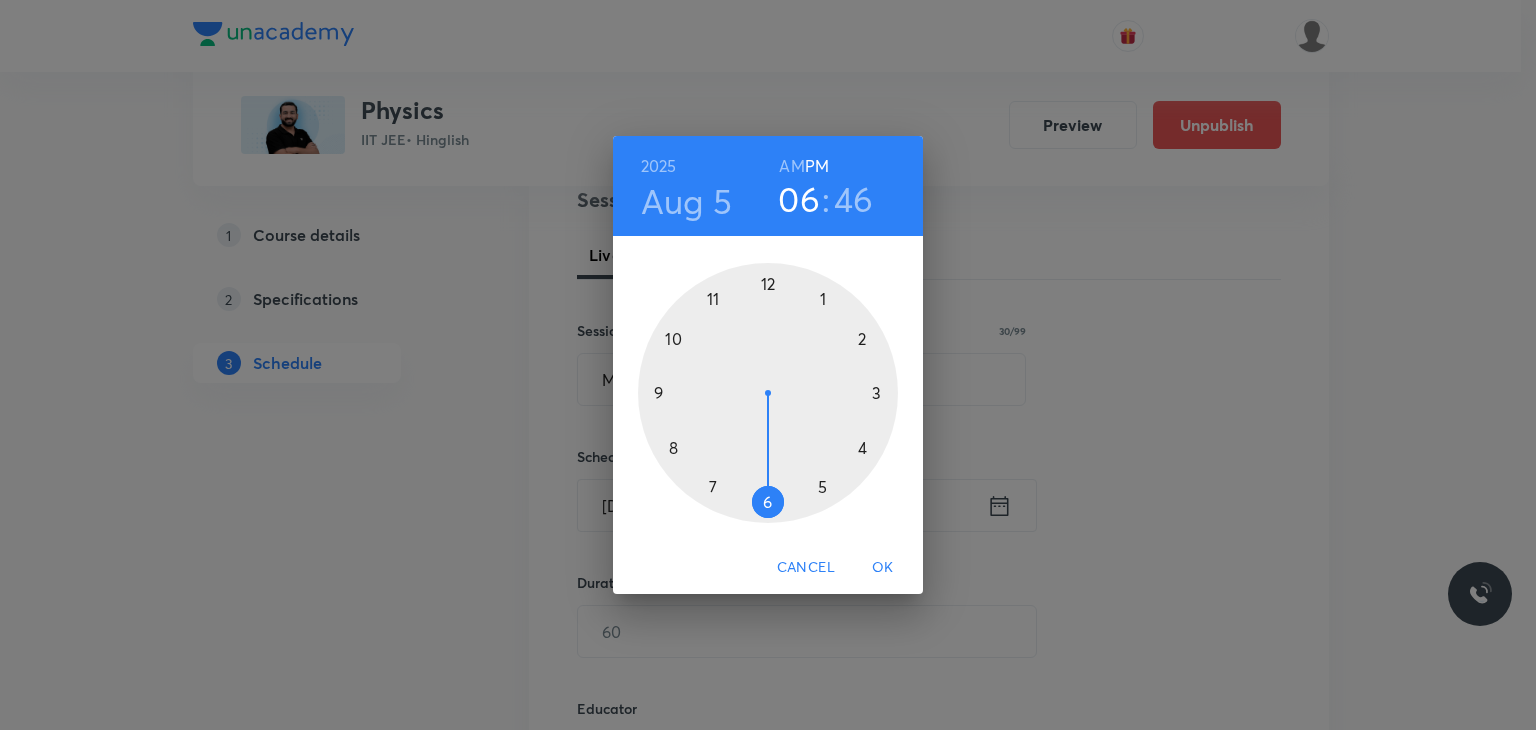 click on "2025 Aug 5 06 : 46 AM PM" at bounding box center (768, 186) 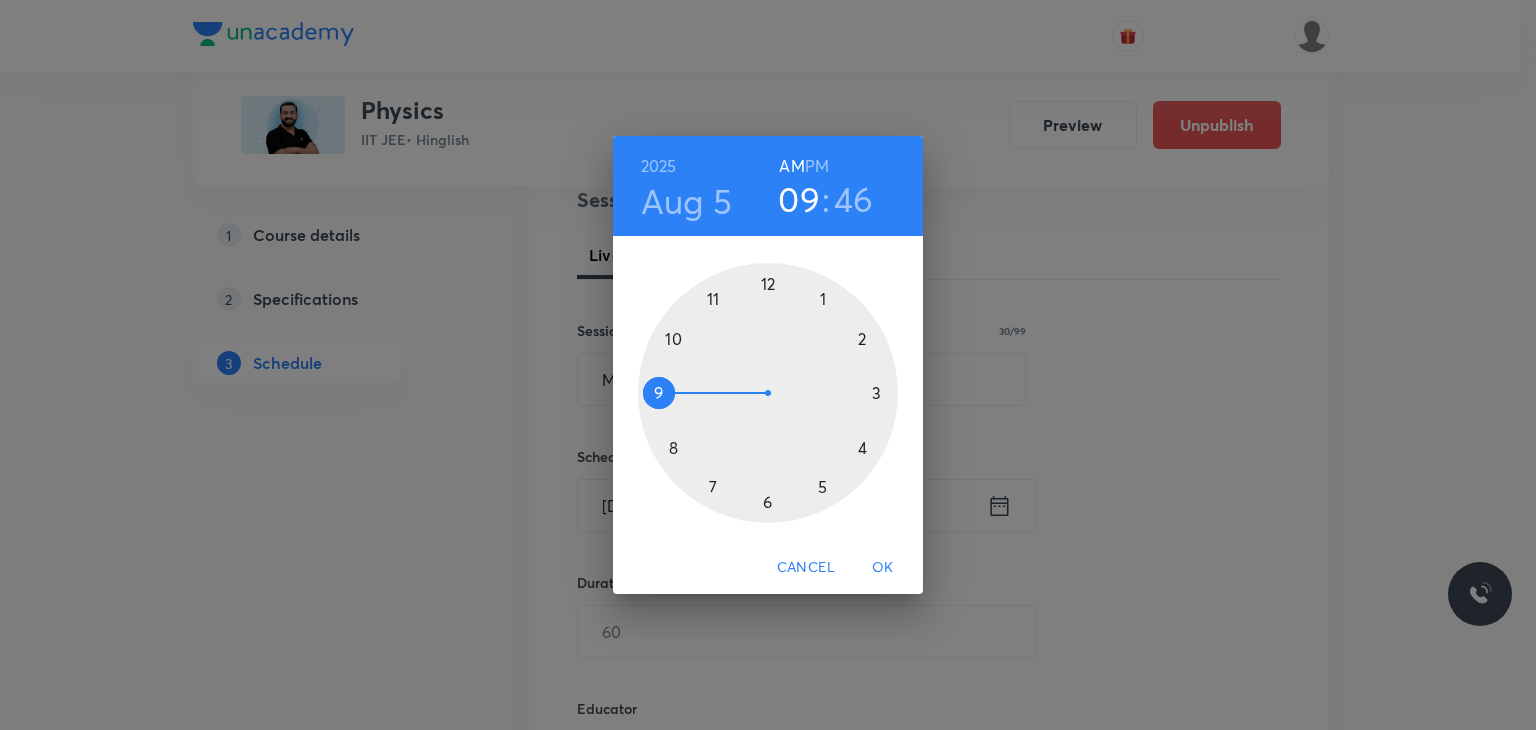 drag, startPoint x: 743, startPoint y: 347, endPoint x: 688, endPoint y: 378, distance: 63.134777 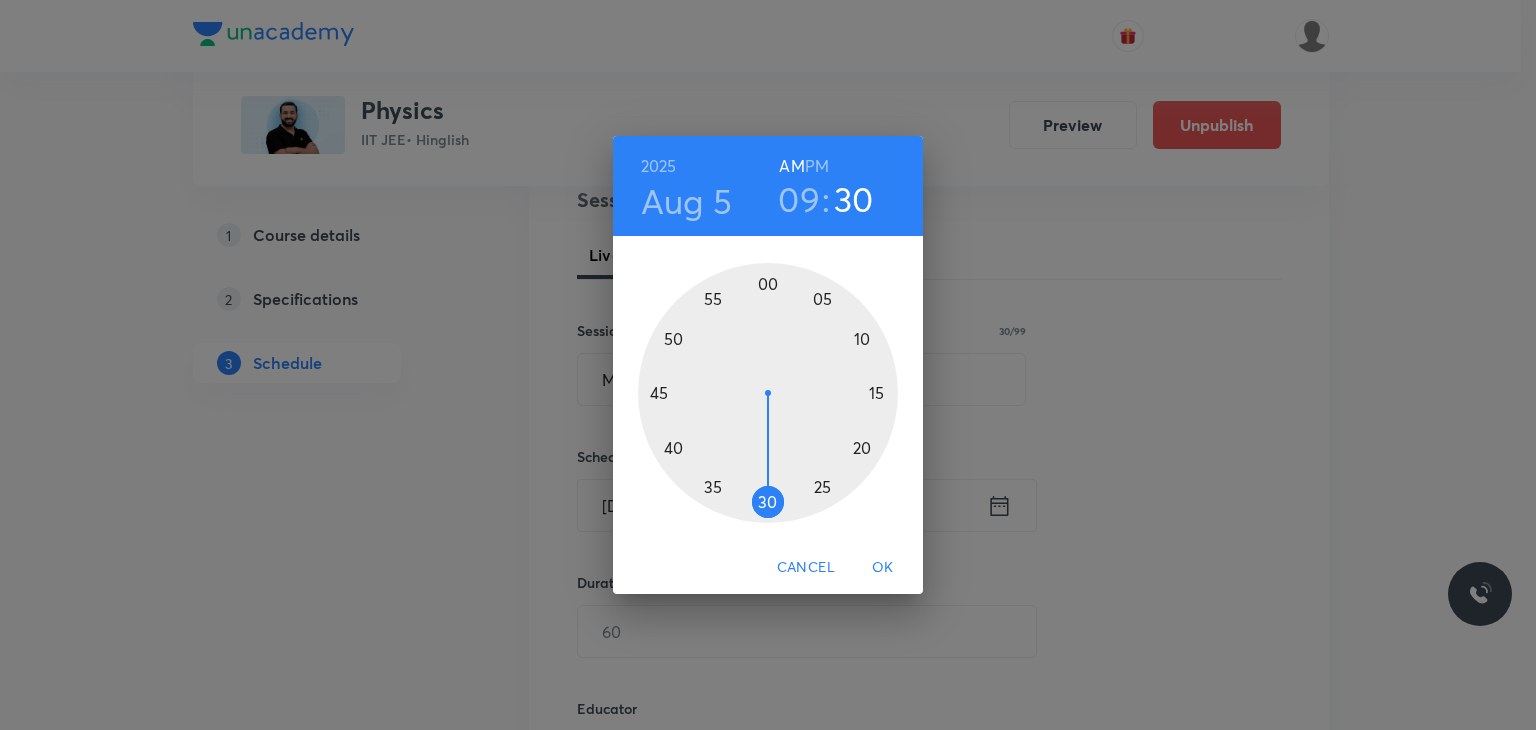 drag, startPoint x: 767, startPoint y: 468, endPoint x: 768, endPoint y: 493, distance: 25.019993 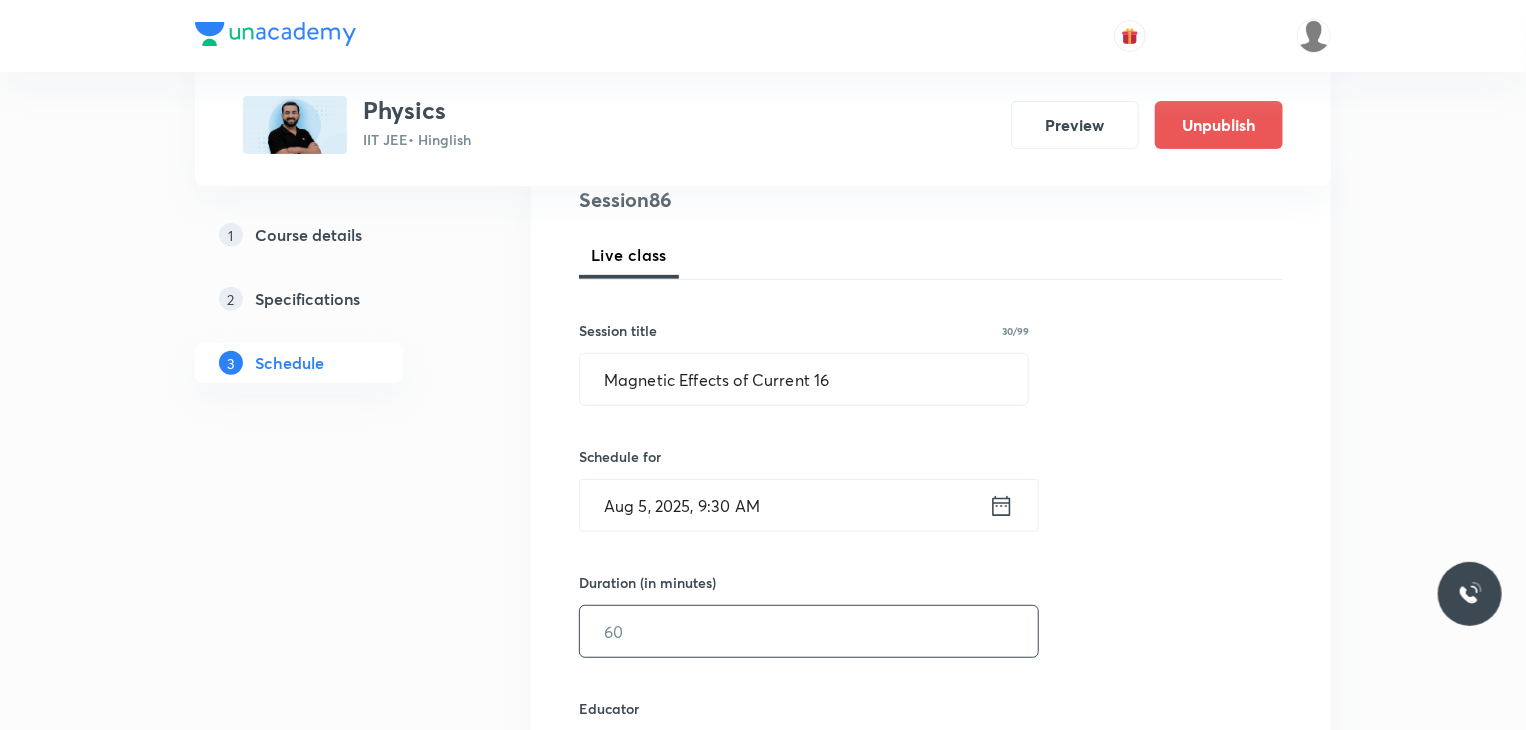 click at bounding box center (809, 631) 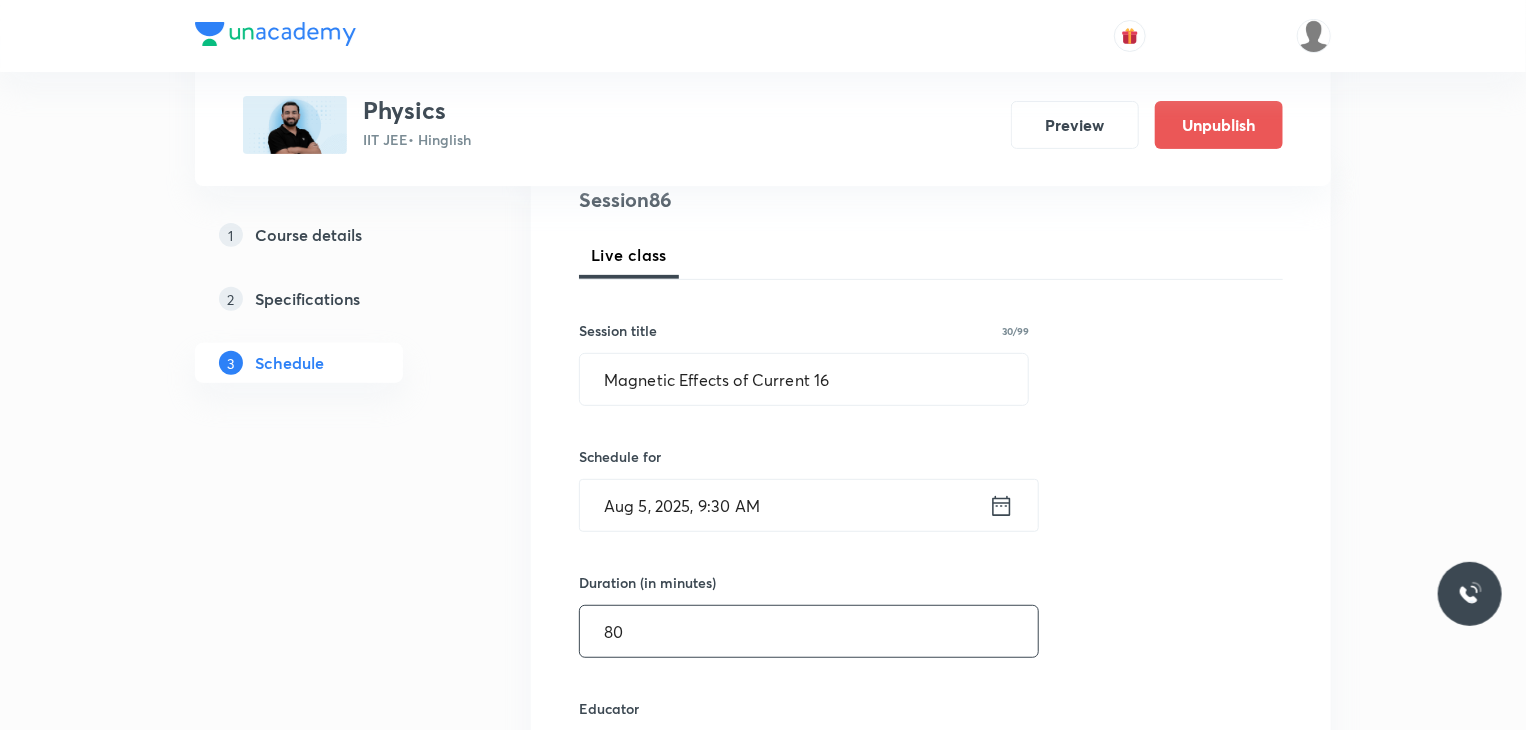 type on "80" 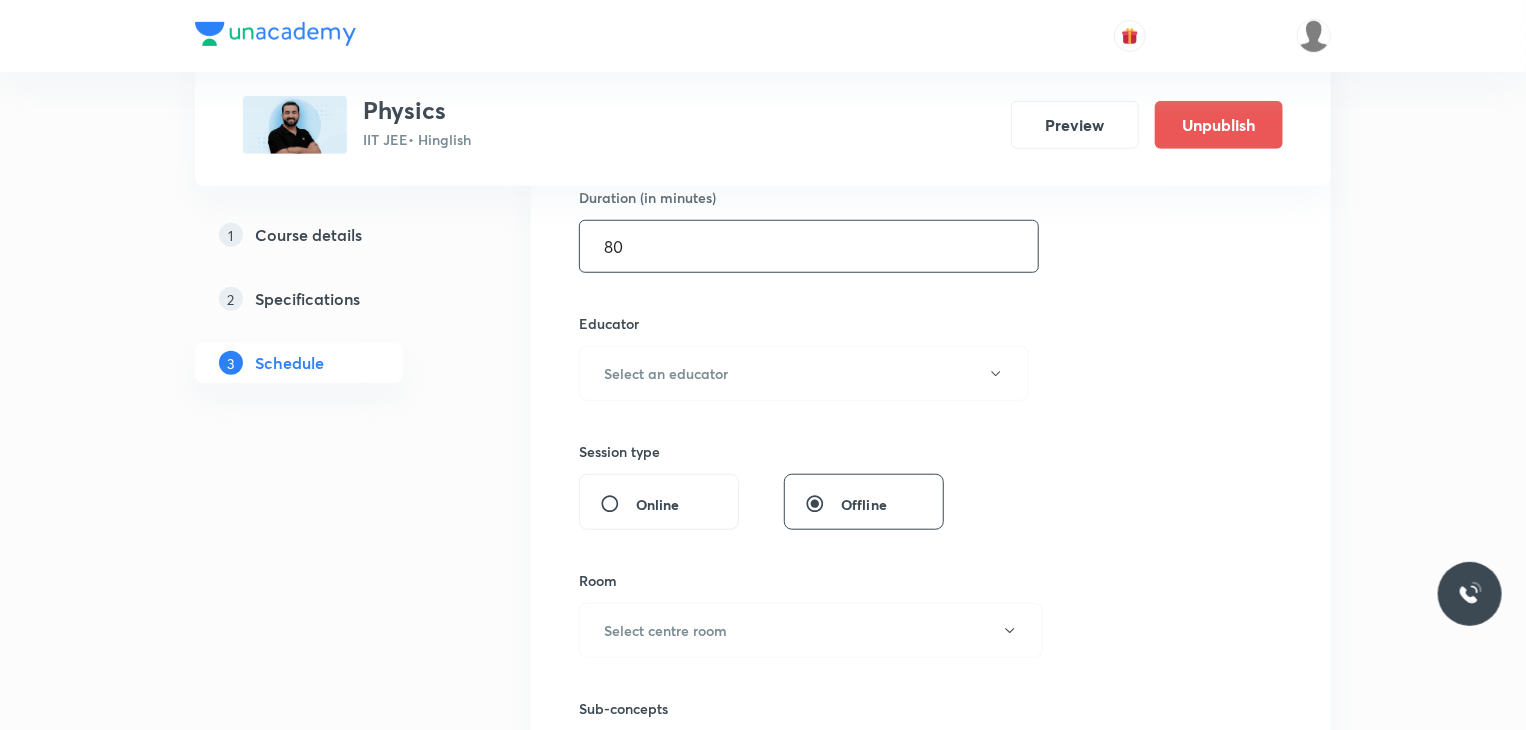 scroll, scrollTop: 647, scrollLeft: 0, axis: vertical 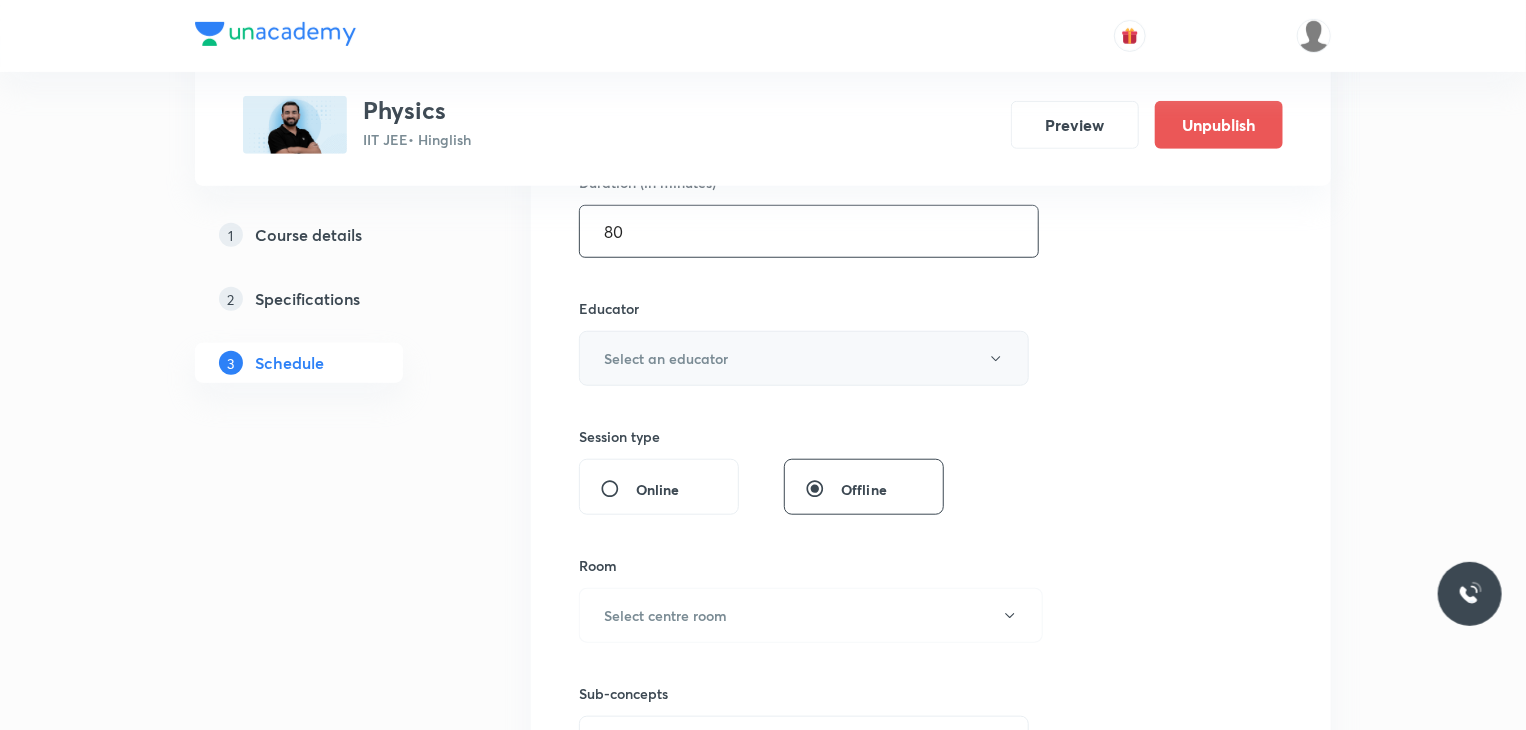 click on "Select an educator" at bounding box center [804, 358] 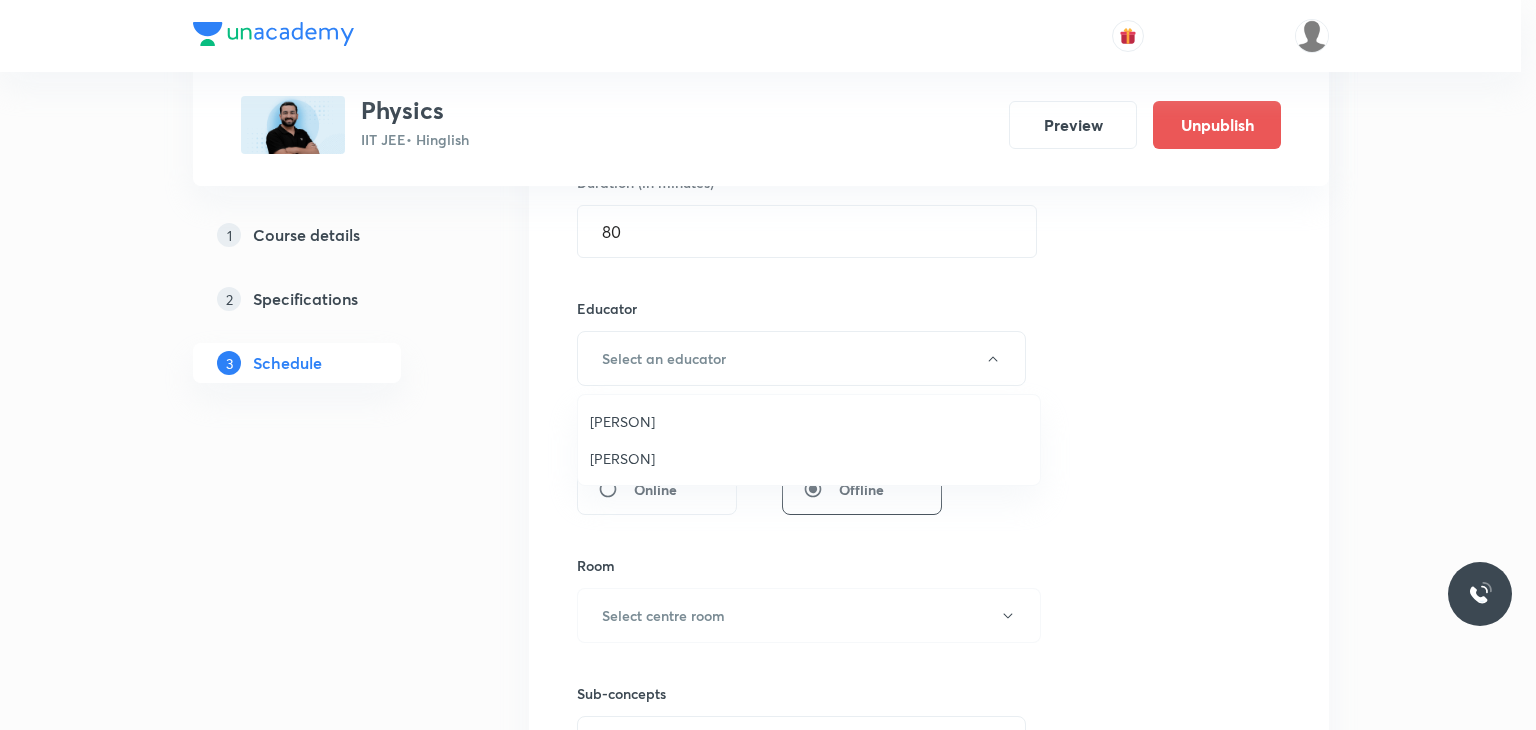 drag, startPoint x: 711, startPoint y: 456, endPoint x: 734, endPoint y: 477, distance: 31.144823 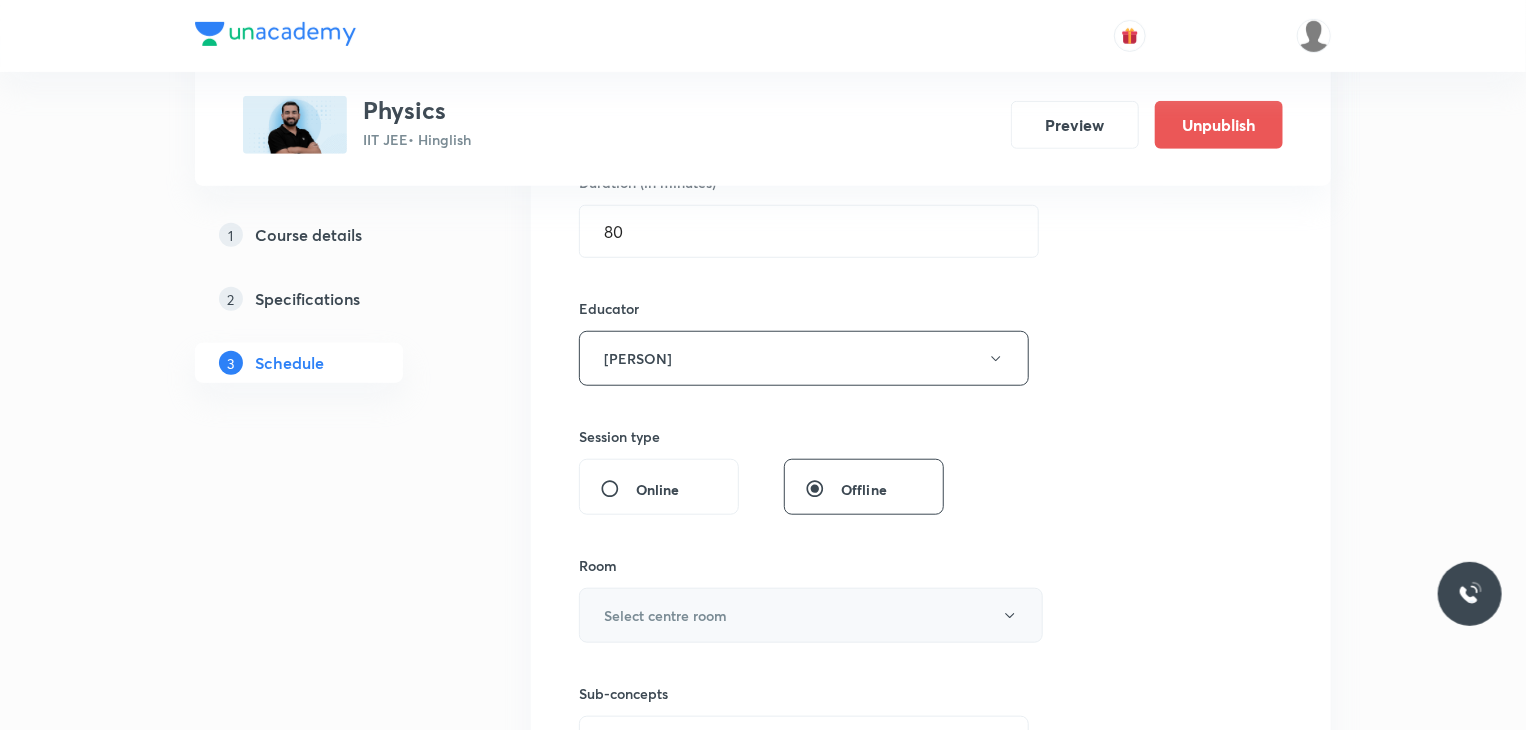 click on "Select centre room" at bounding box center [811, 615] 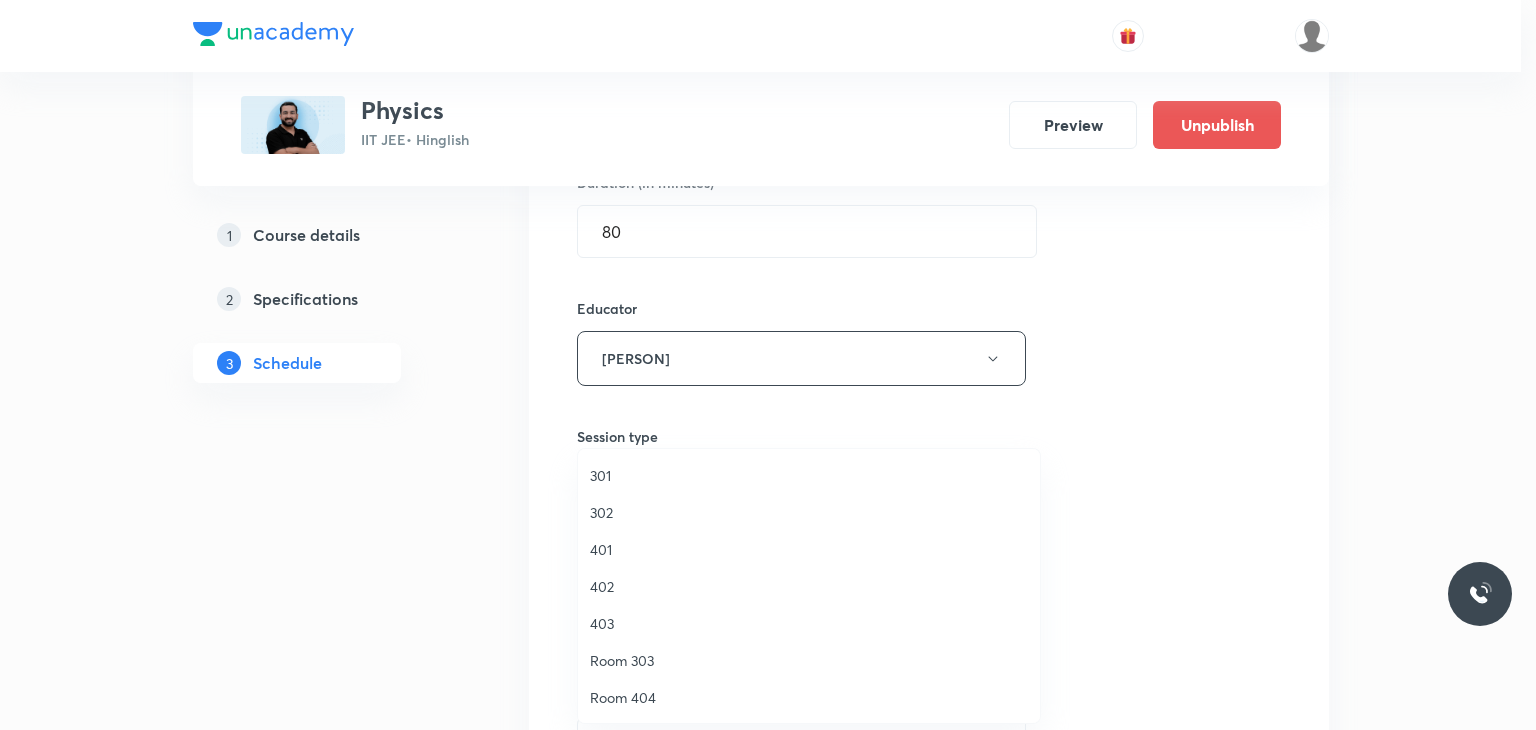 click on "402" at bounding box center [809, 586] 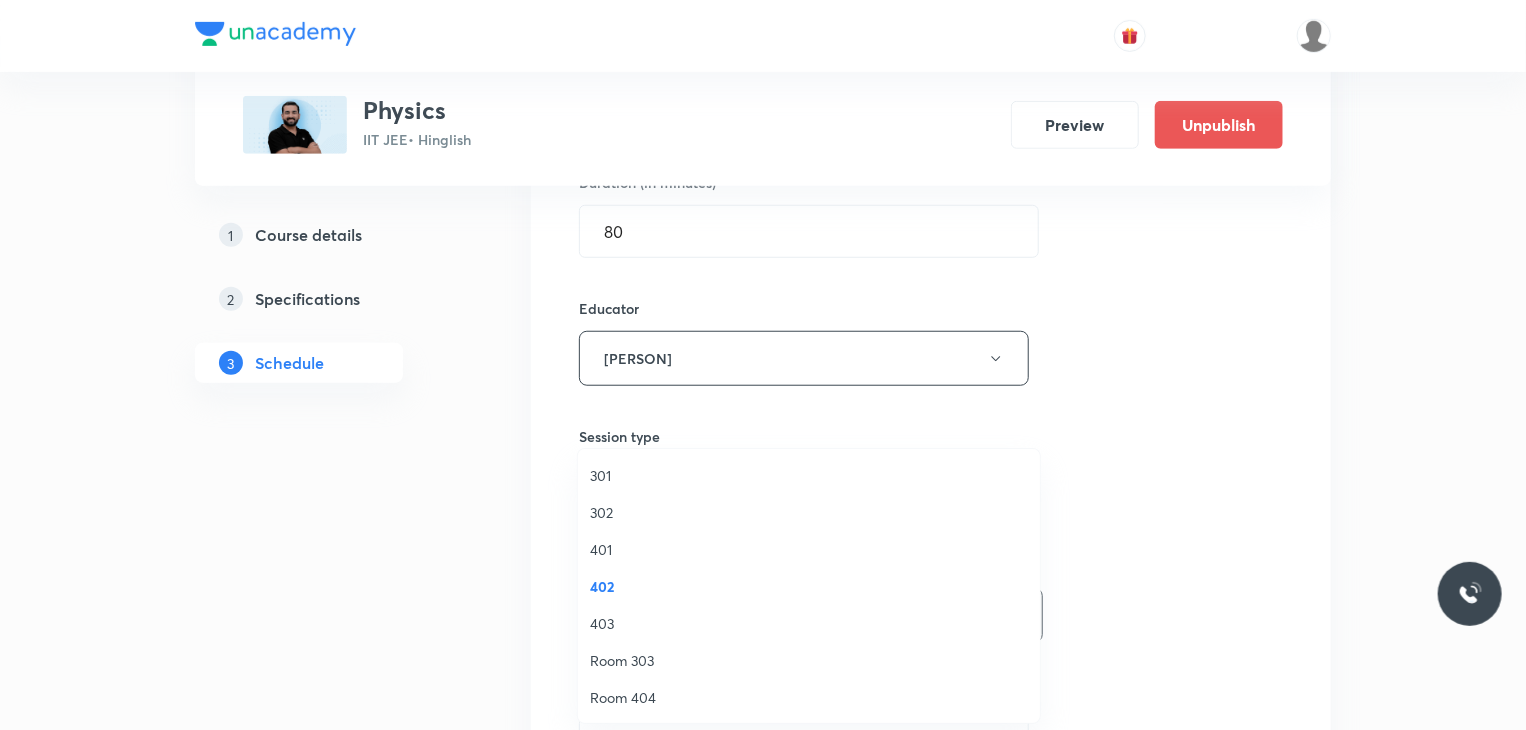 scroll, scrollTop: 0, scrollLeft: 0, axis: both 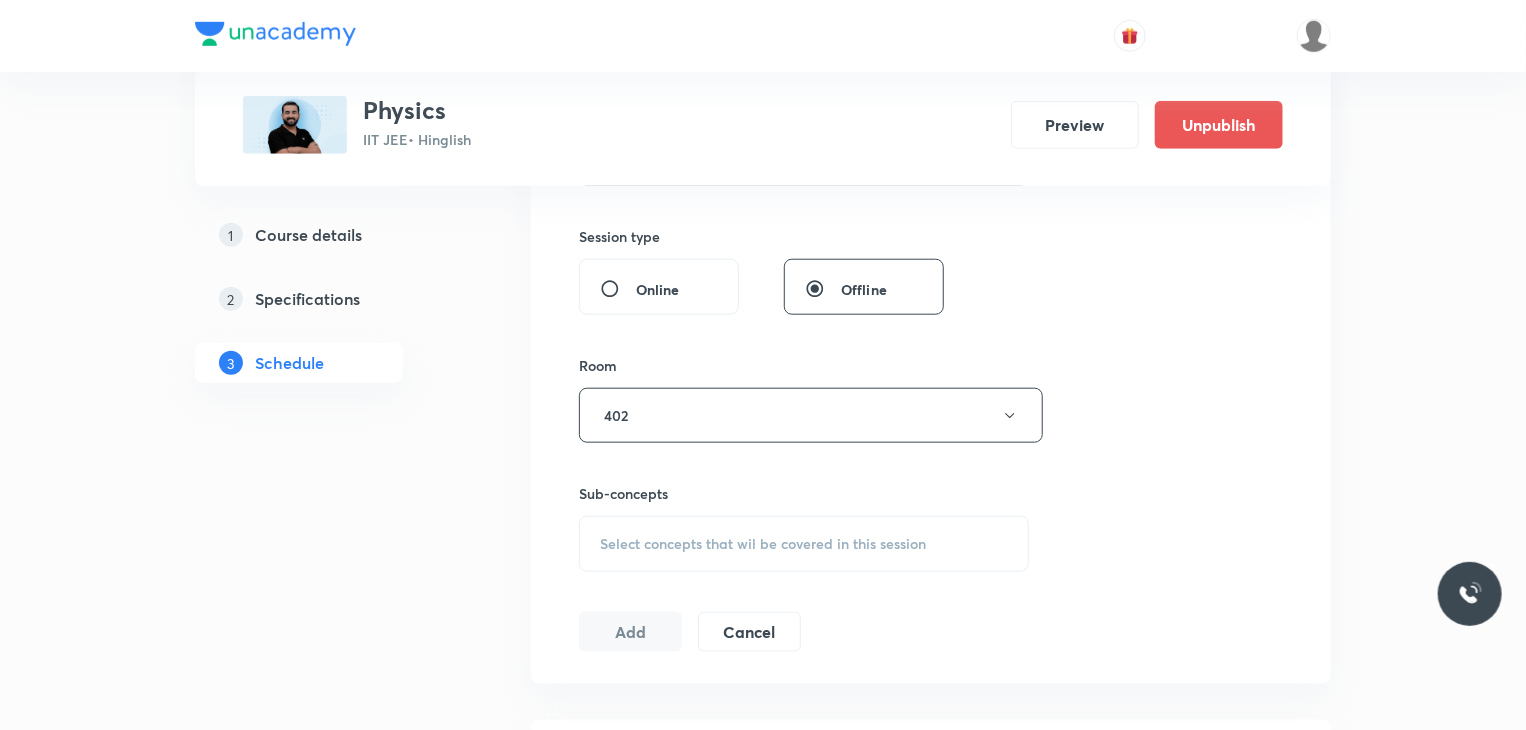 click on "Select concepts that wil be covered in this session" at bounding box center (763, 544) 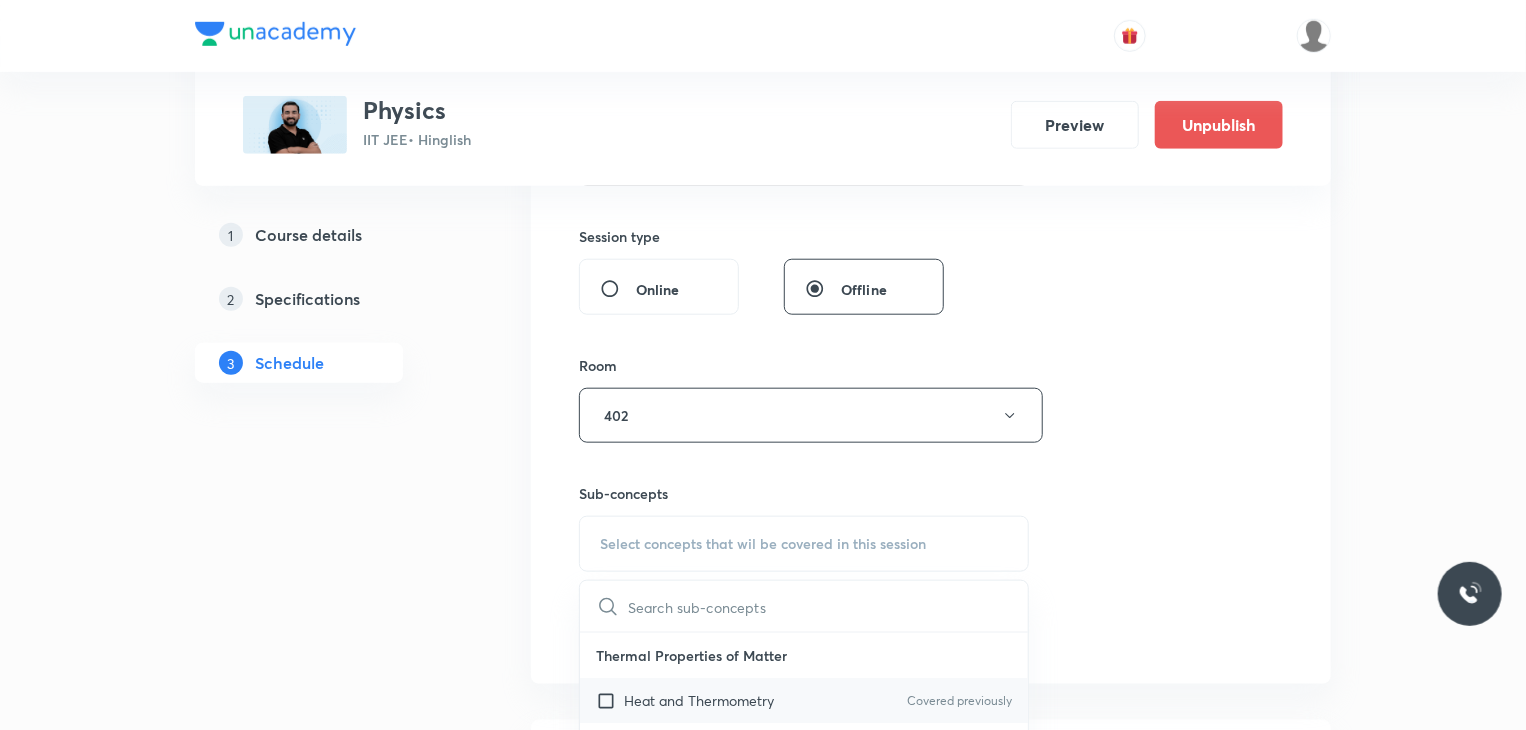 click on "Heat and Thermometry" at bounding box center [699, 700] 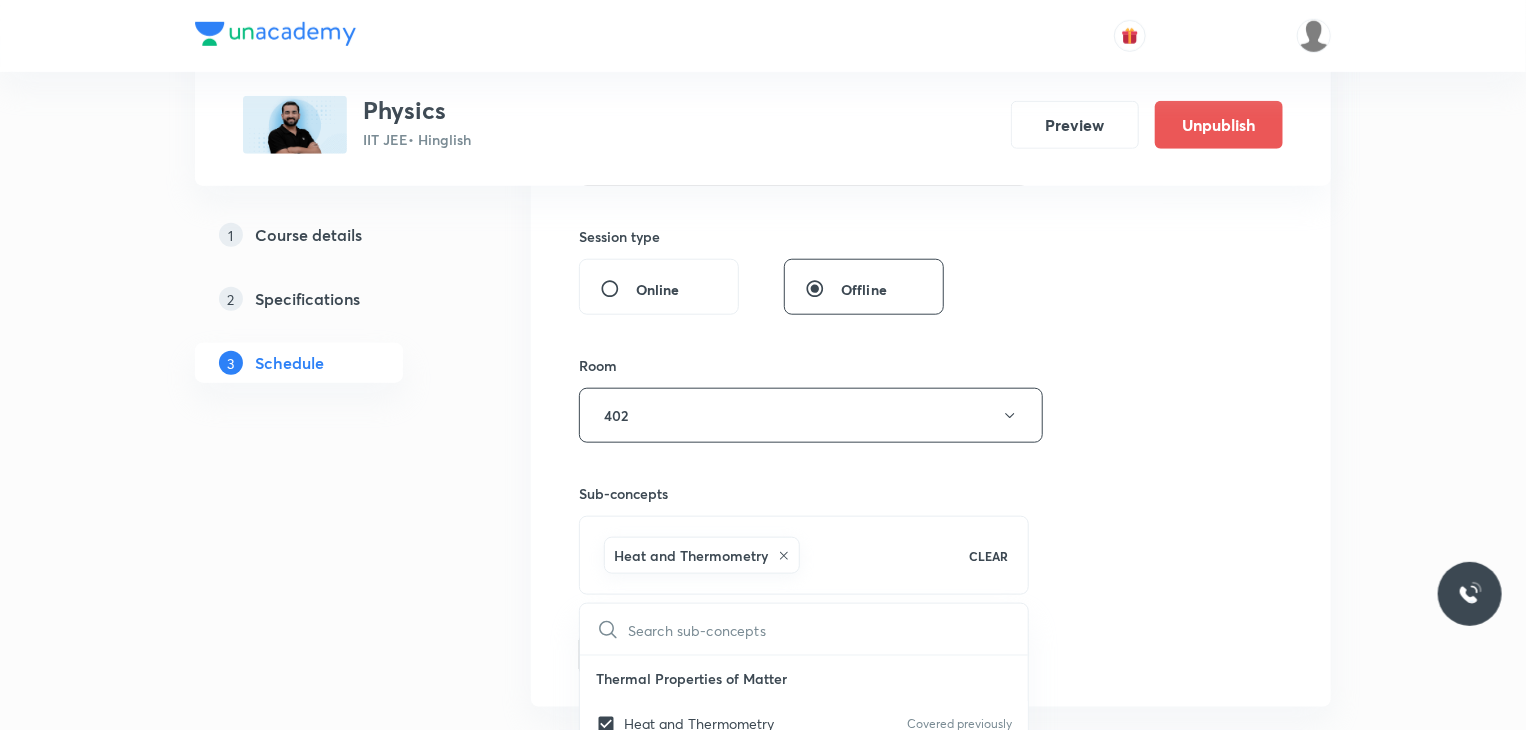 click at bounding box center (828, 629) 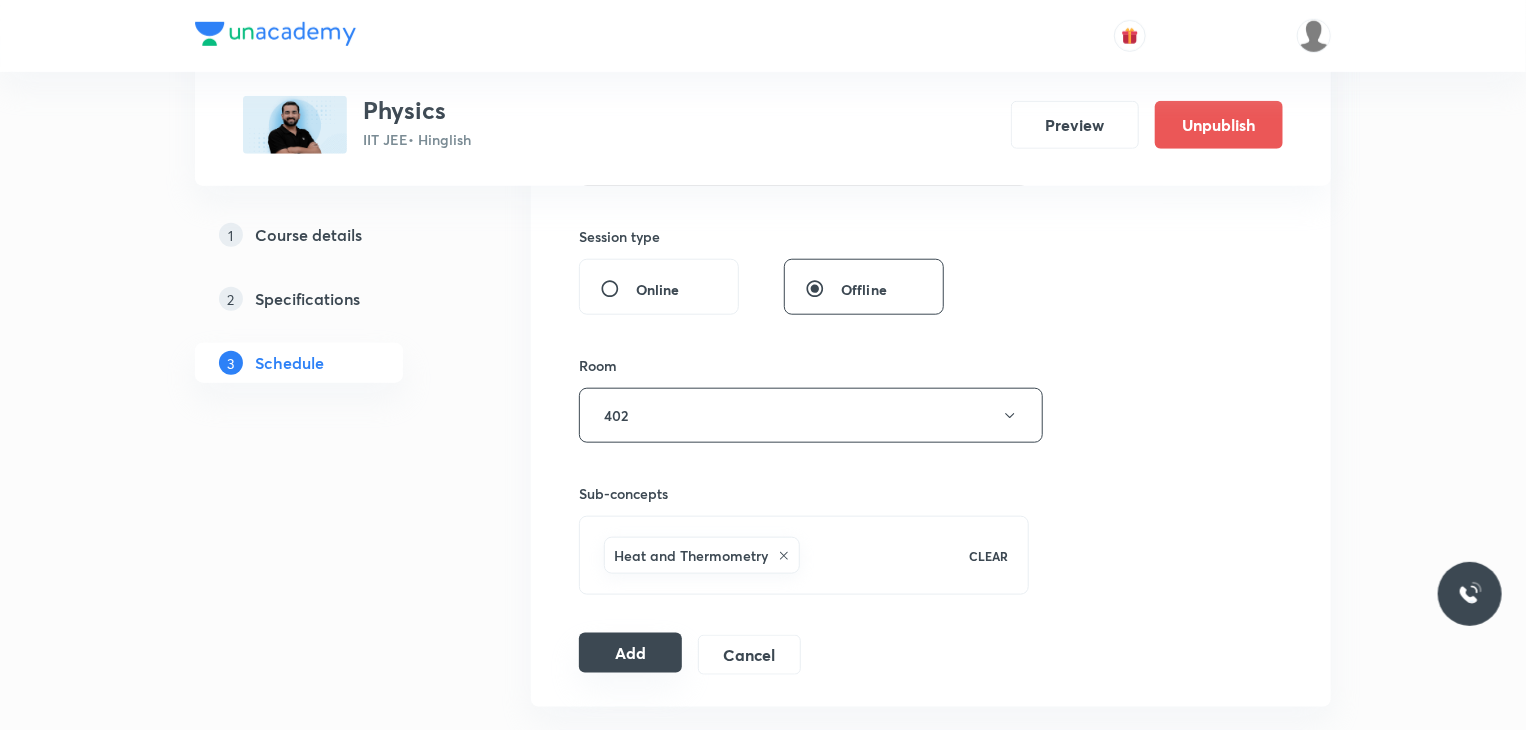 click on "Add" at bounding box center [630, 653] 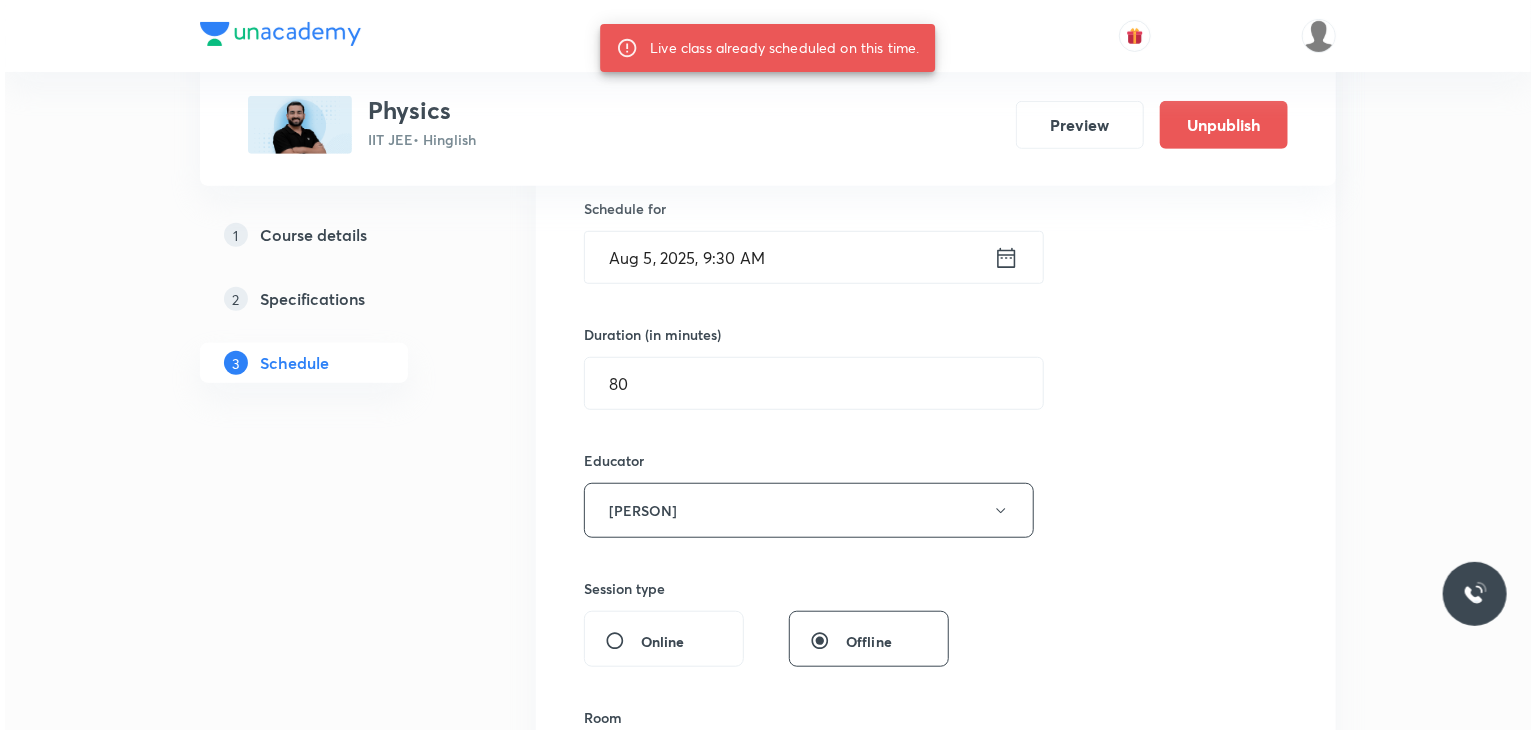 scroll, scrollTop: 447, scrollLeft: 0, axis: vertical 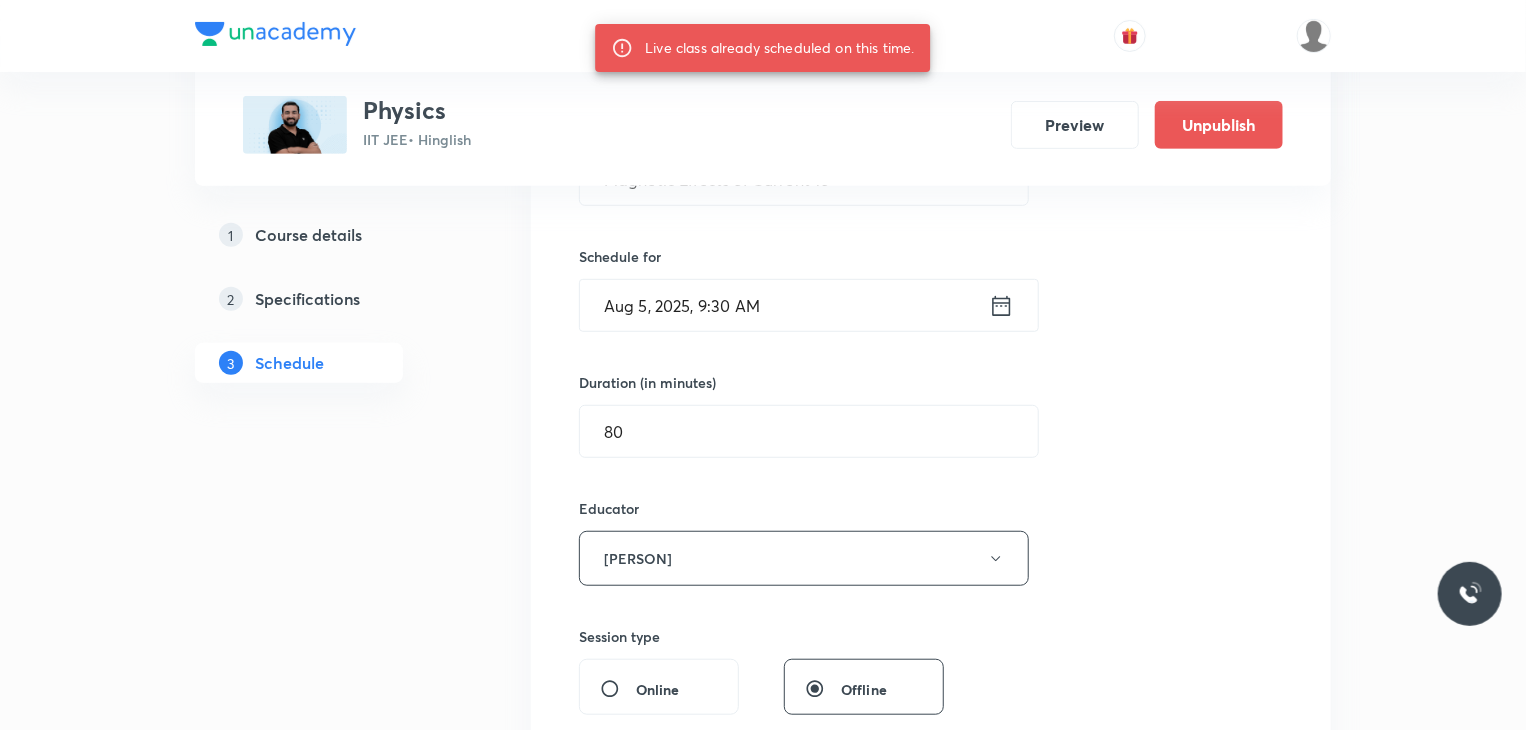 type 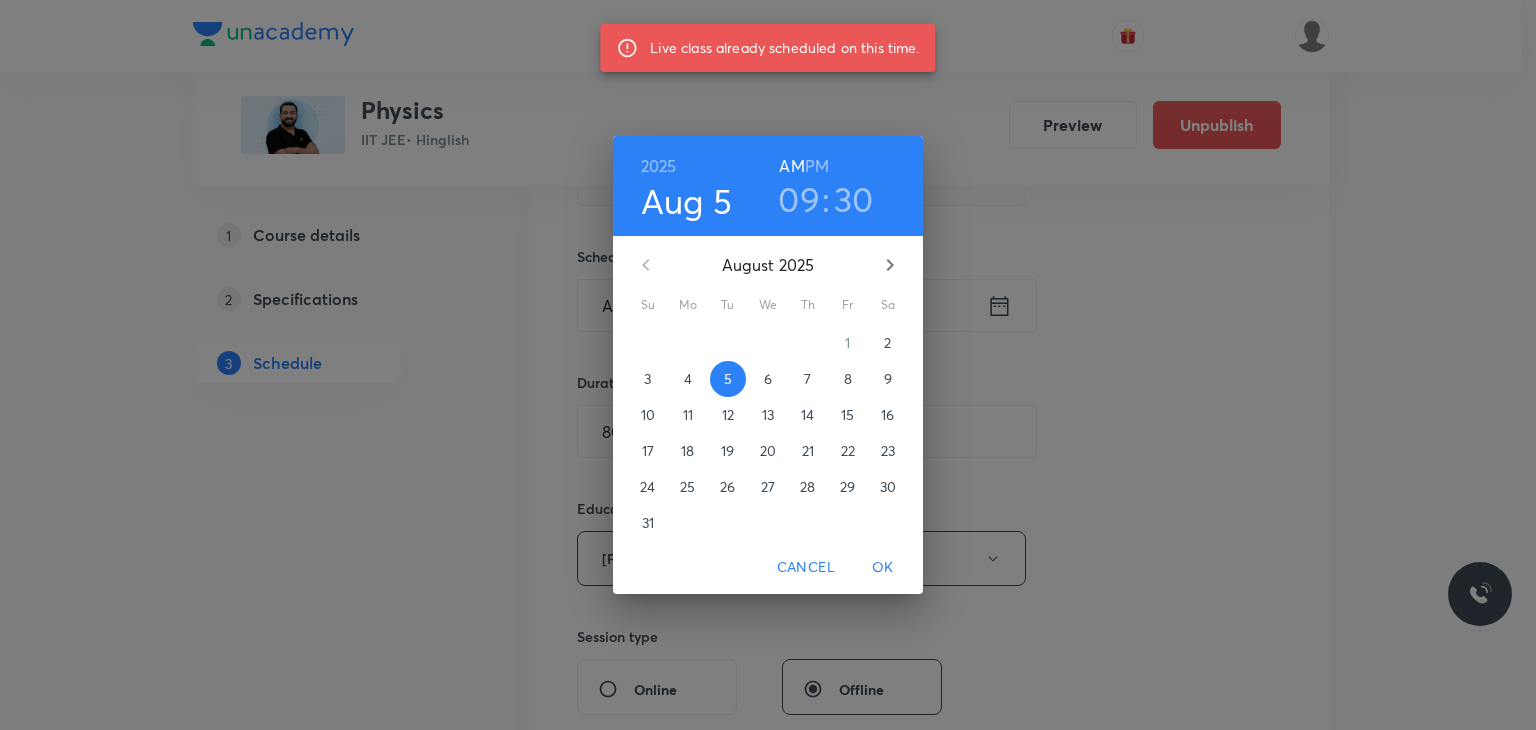 click on "6" at bounding box center (768, 379) 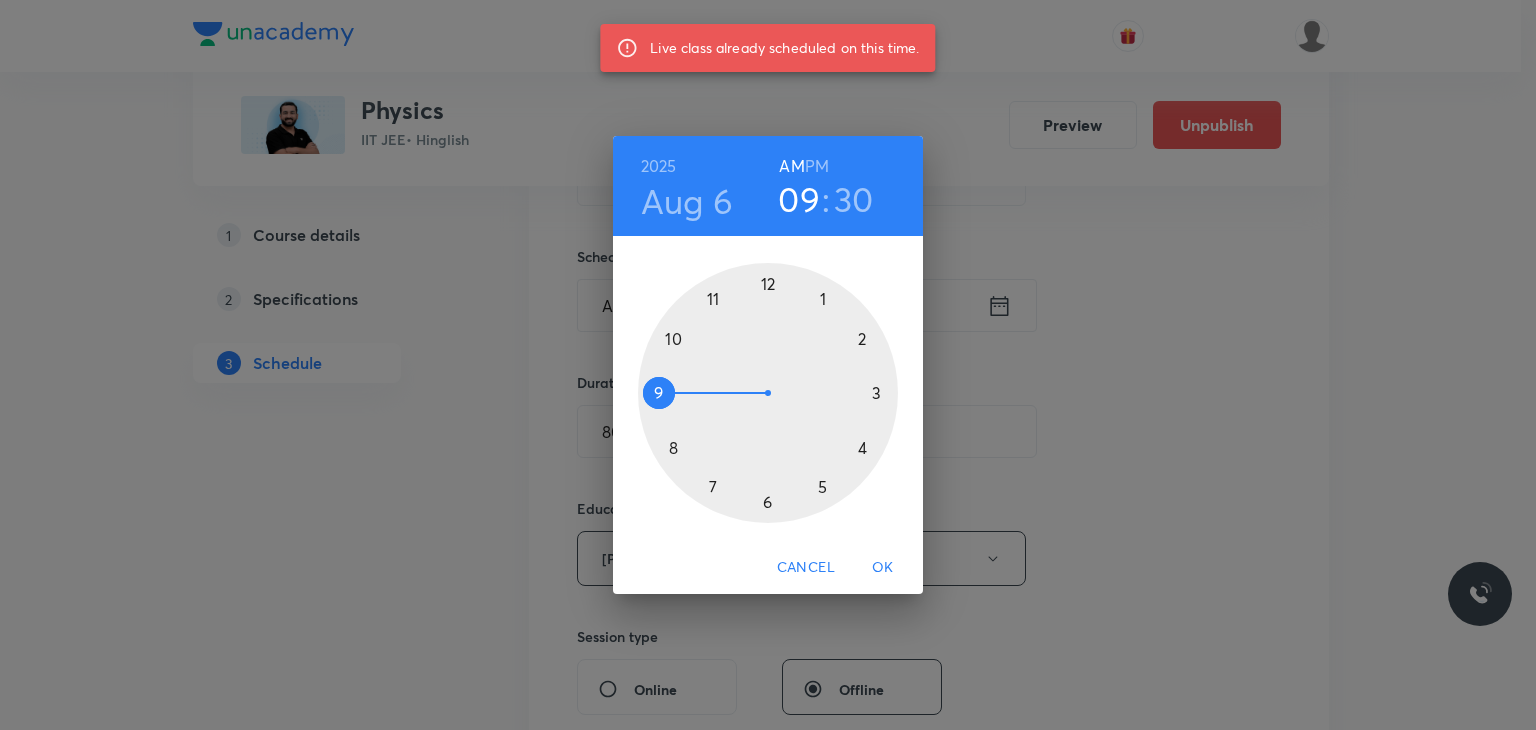 click on "PM" at bounding box center (817, 166) 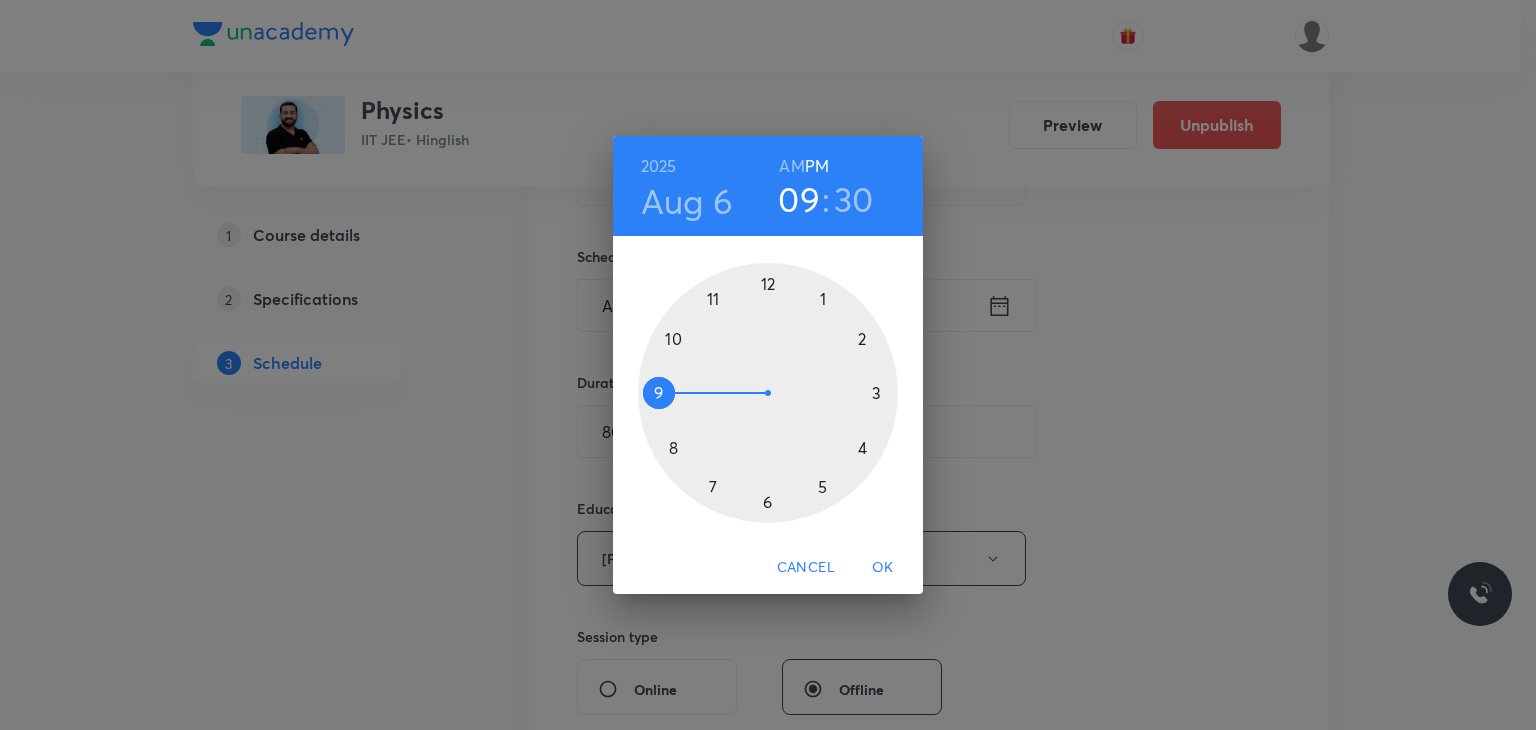 click at bounding box center (768, 393) 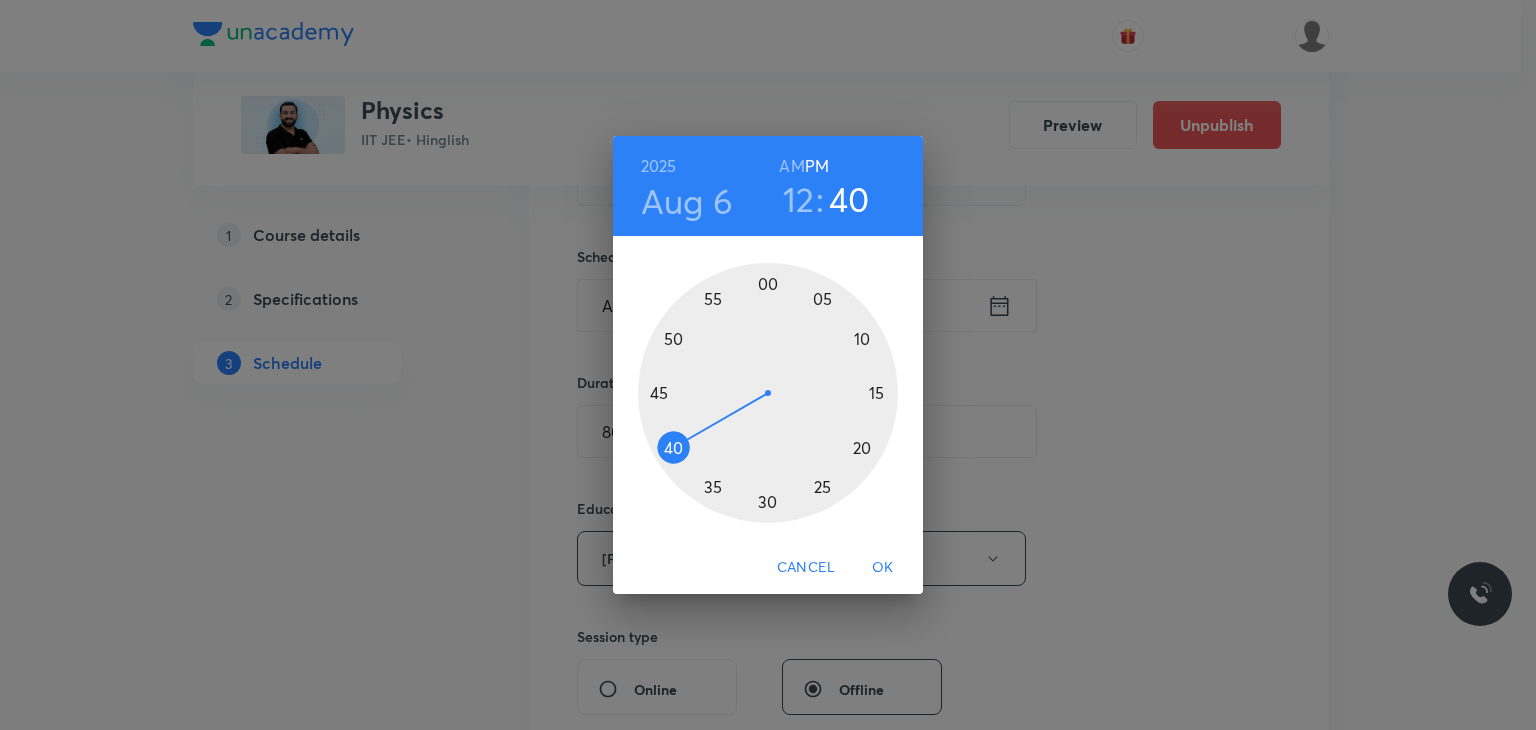 drag, startPoint x: 674, startPoint y: 457, endPoint x: 663, endPoint y: 457, distance: 11 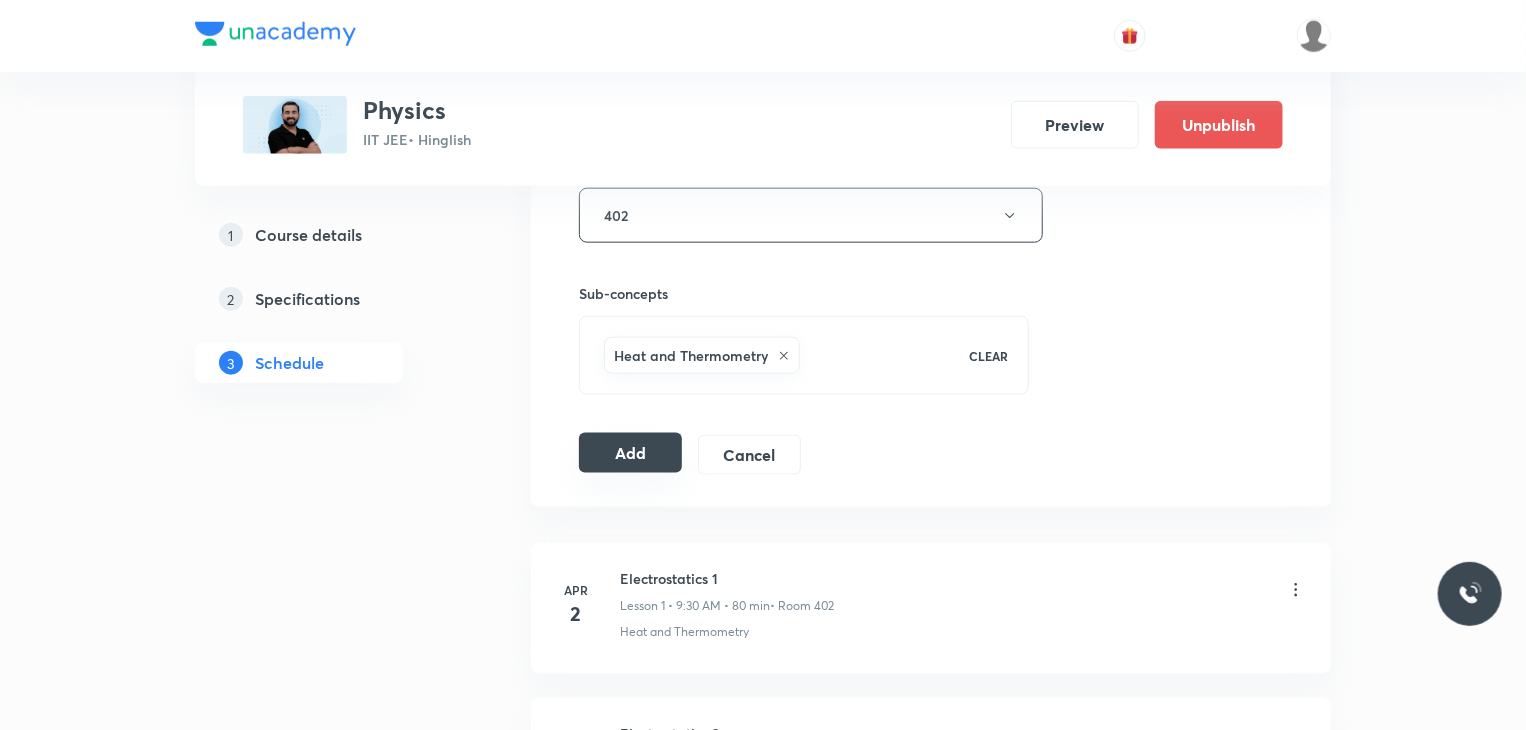 click on "Add" at bounding box center [630, 453] 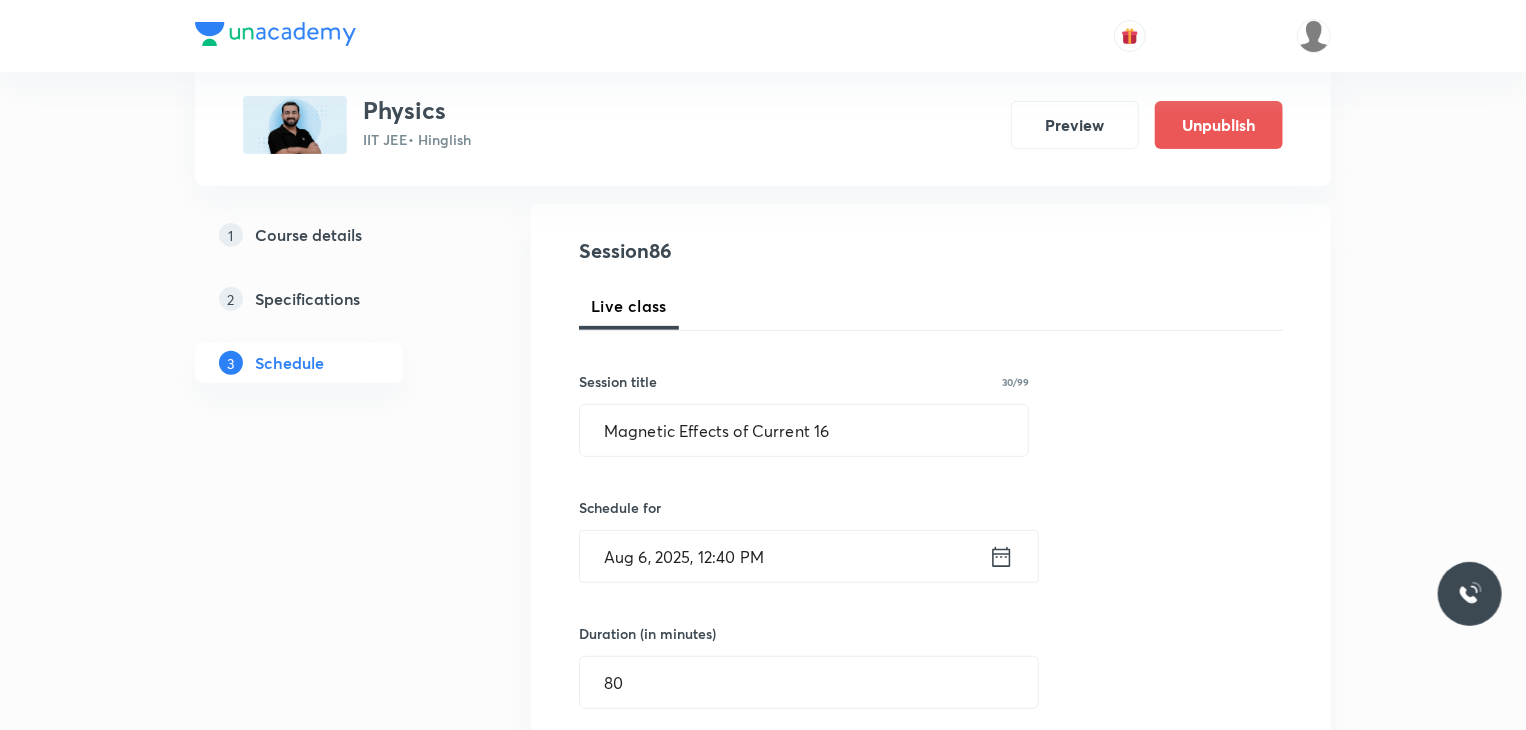 scroll, scrollTop: 147, scrollLeft: 0, axis: vertical 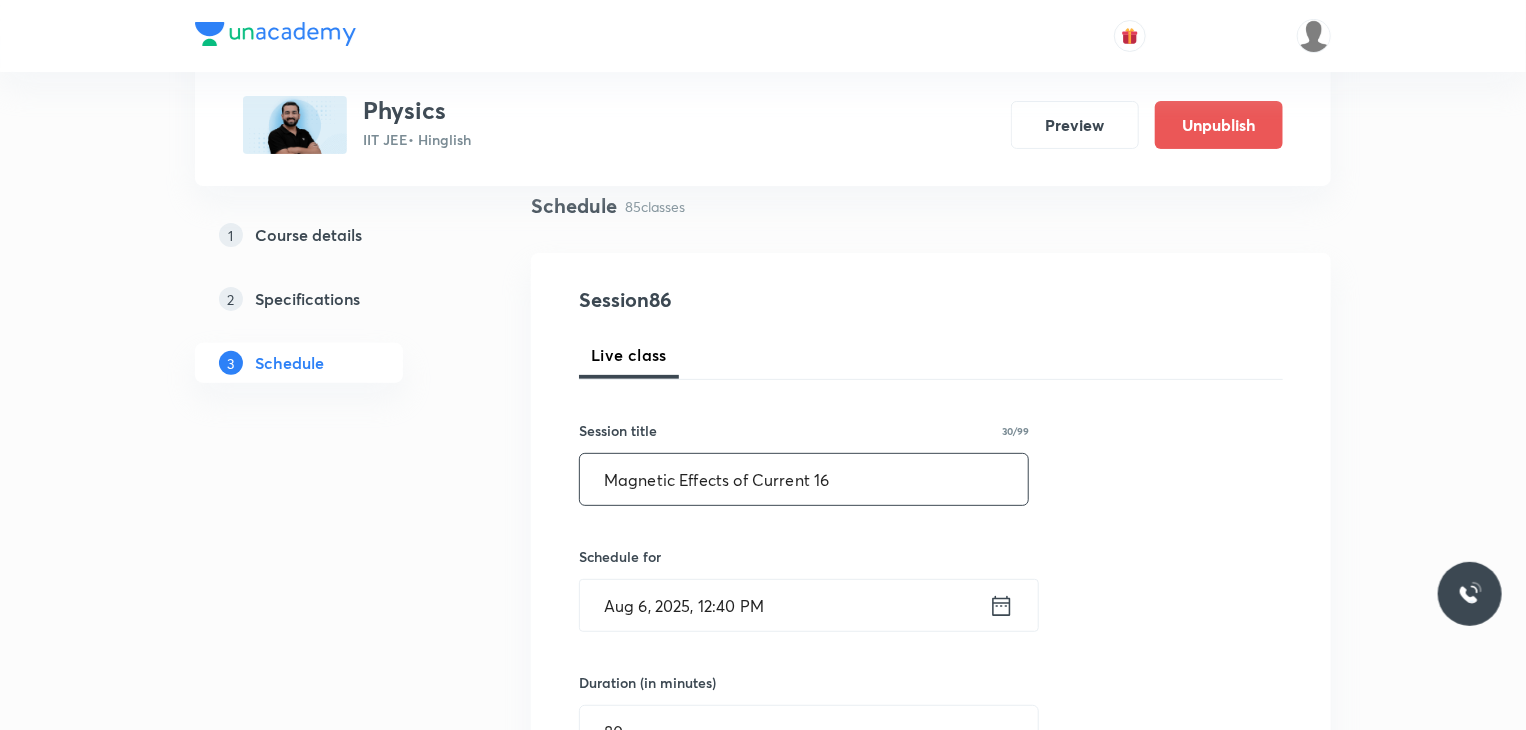 click on "Magnetic Effects of Current 16" at bounding box center (804, 479) 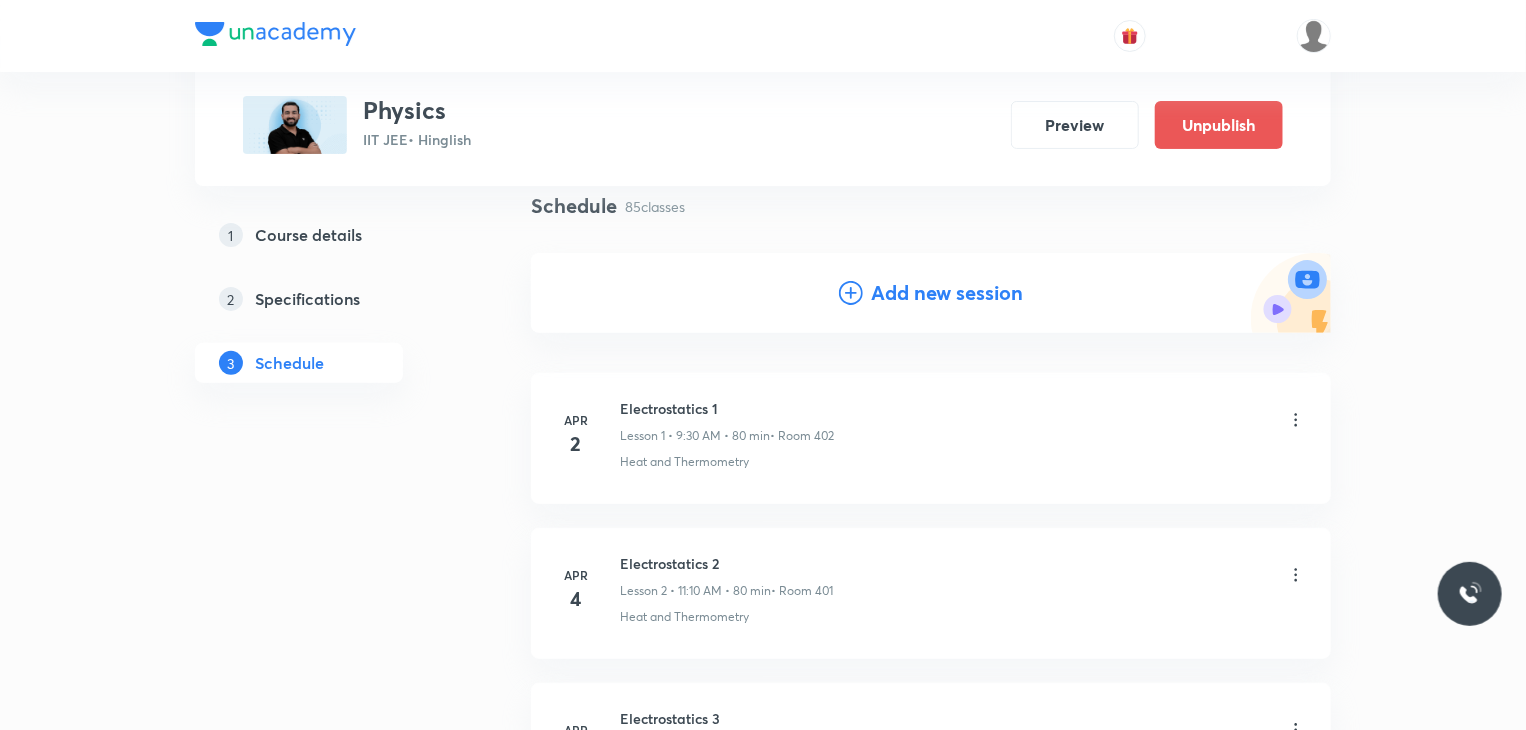 click on "Add new session" at bounding box center (947, 293) 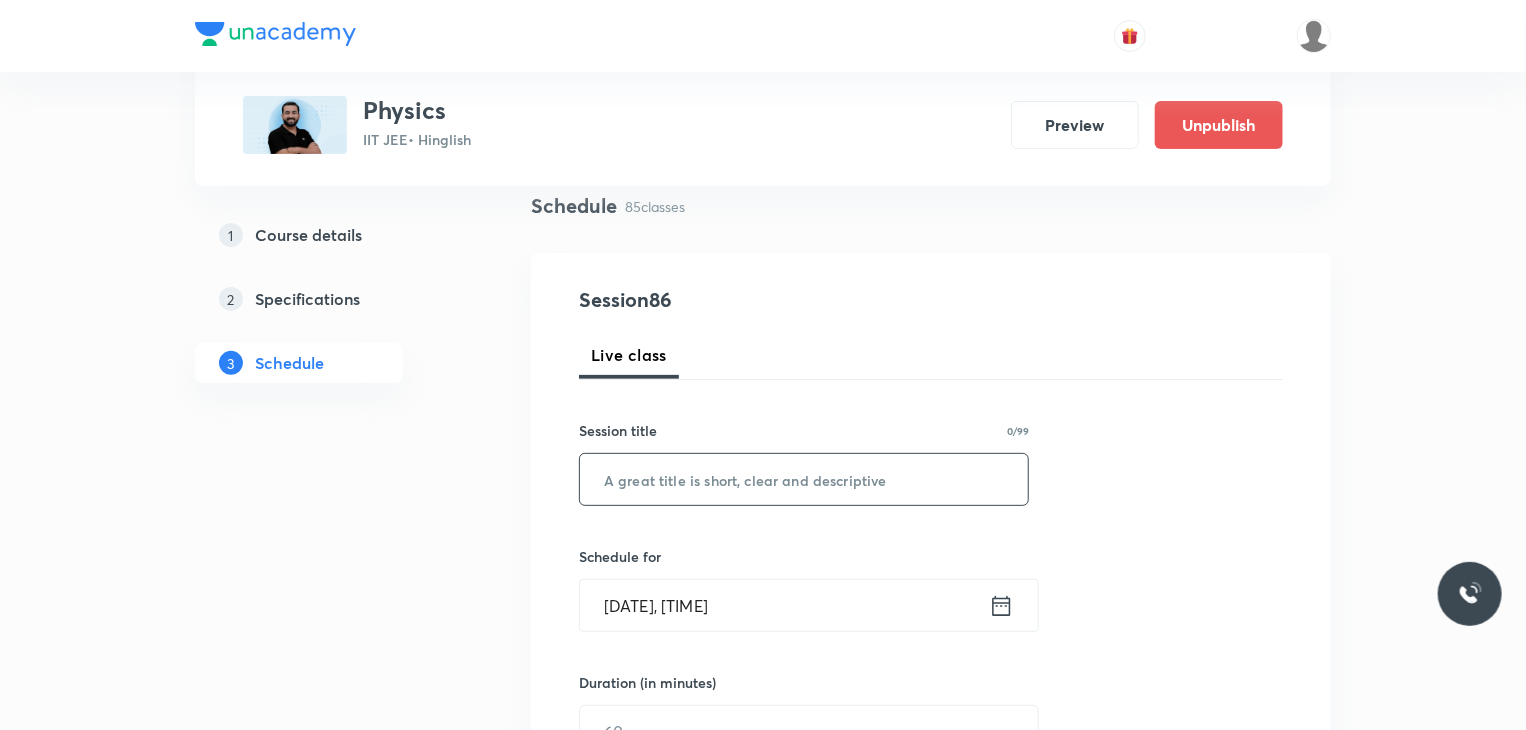 click at bounding box center [804, 479] 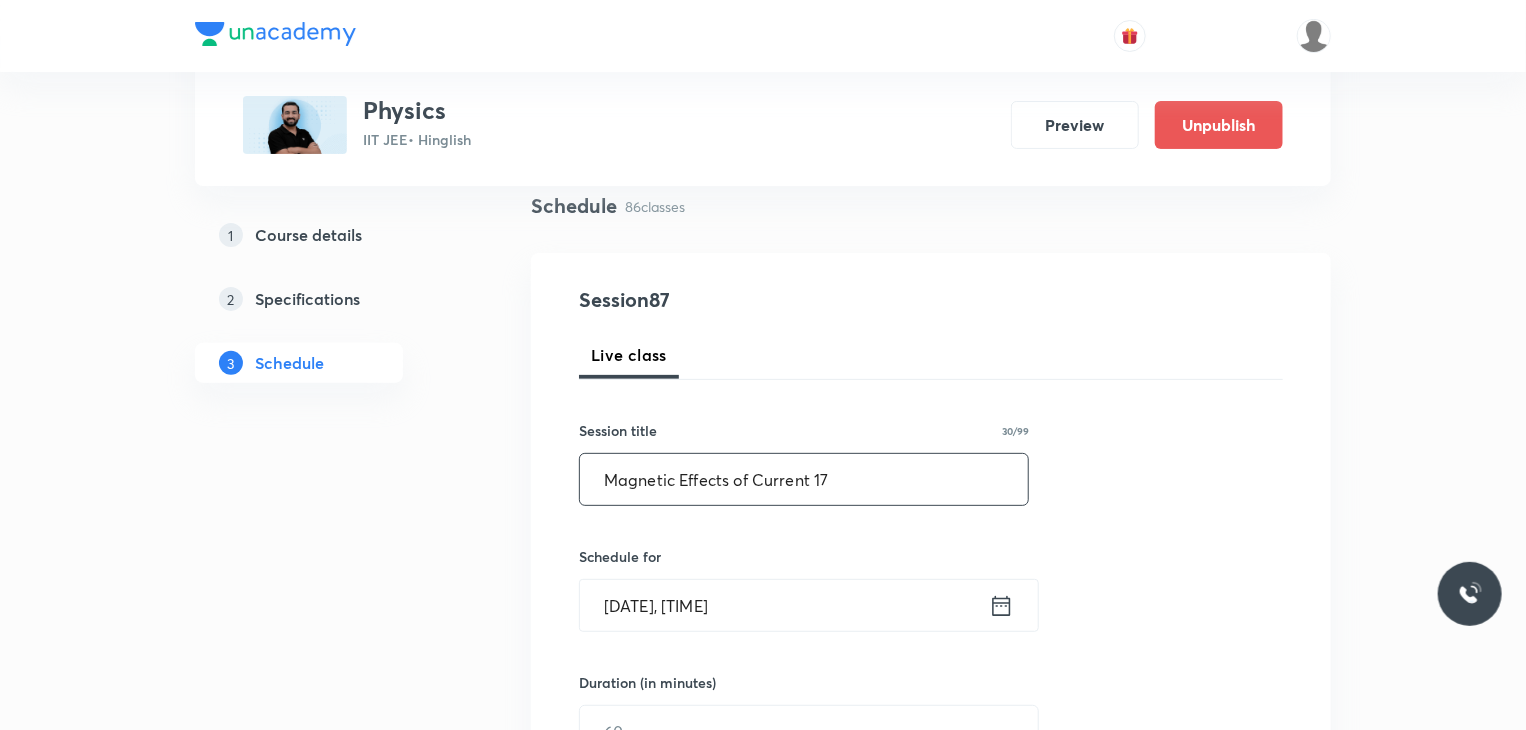 type on "Magnetic Effects of Current 17" 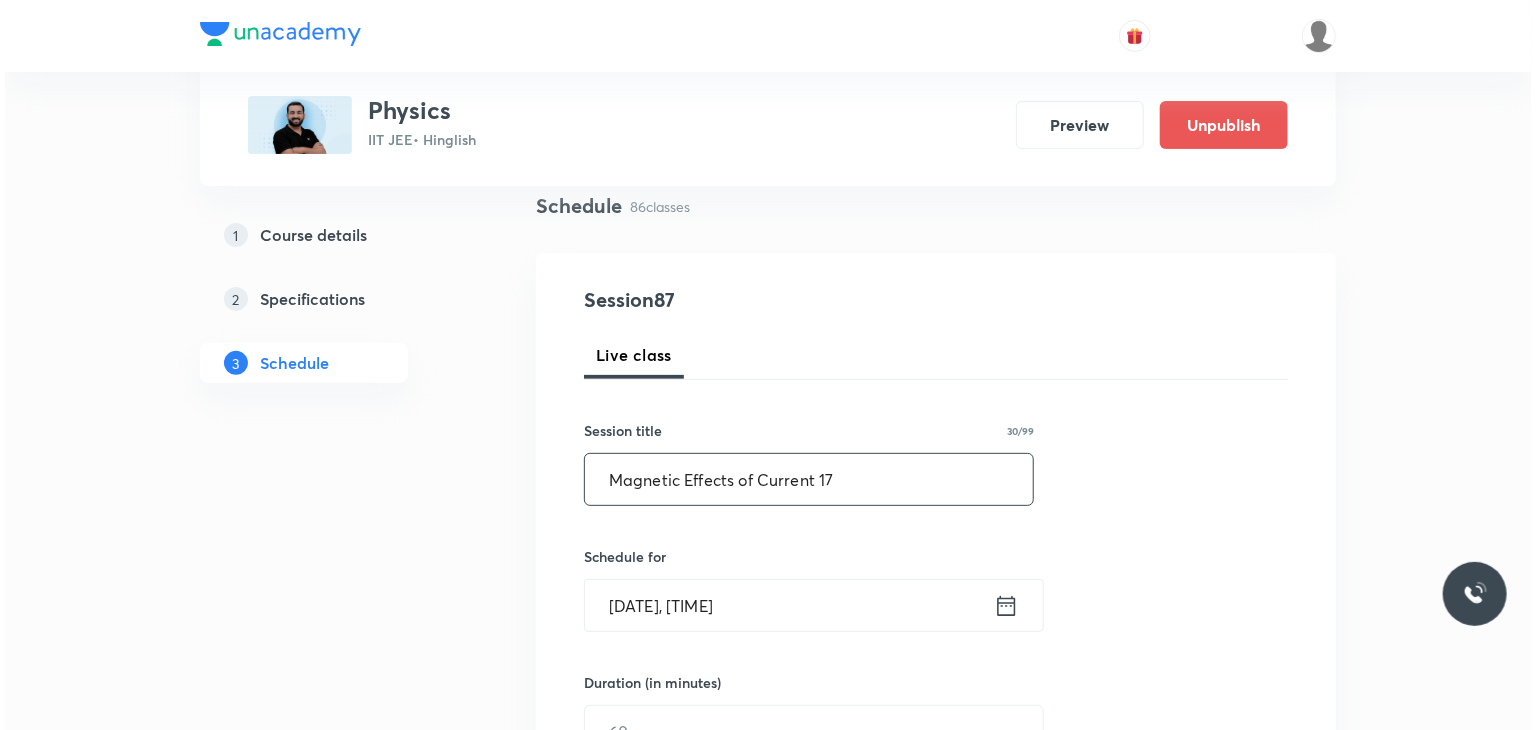 scroll, scrollTop: 247, scrollLeft: 0, axis: vertical 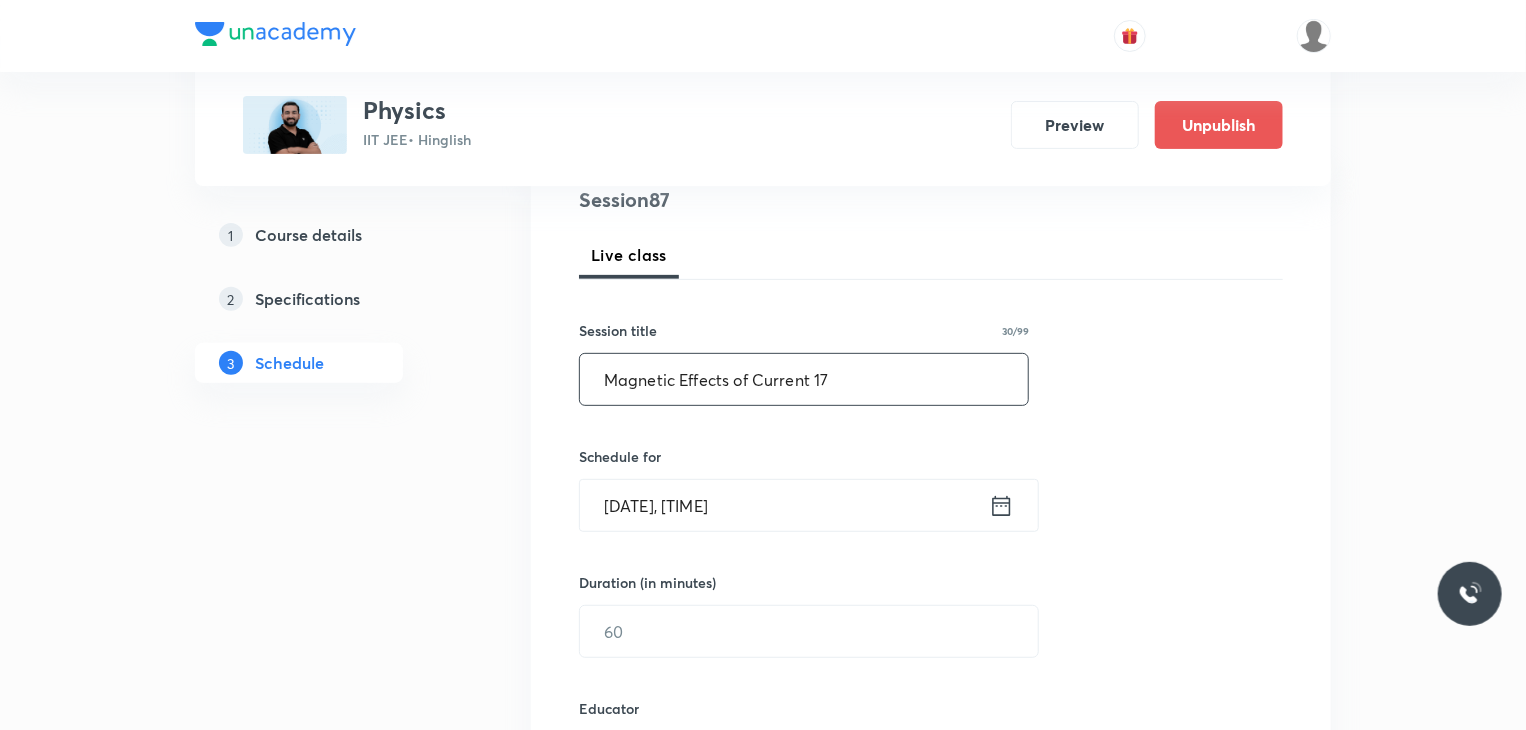 click on "Aug 2, 2025, 6:47 PM" at bounding box center (784, 505) 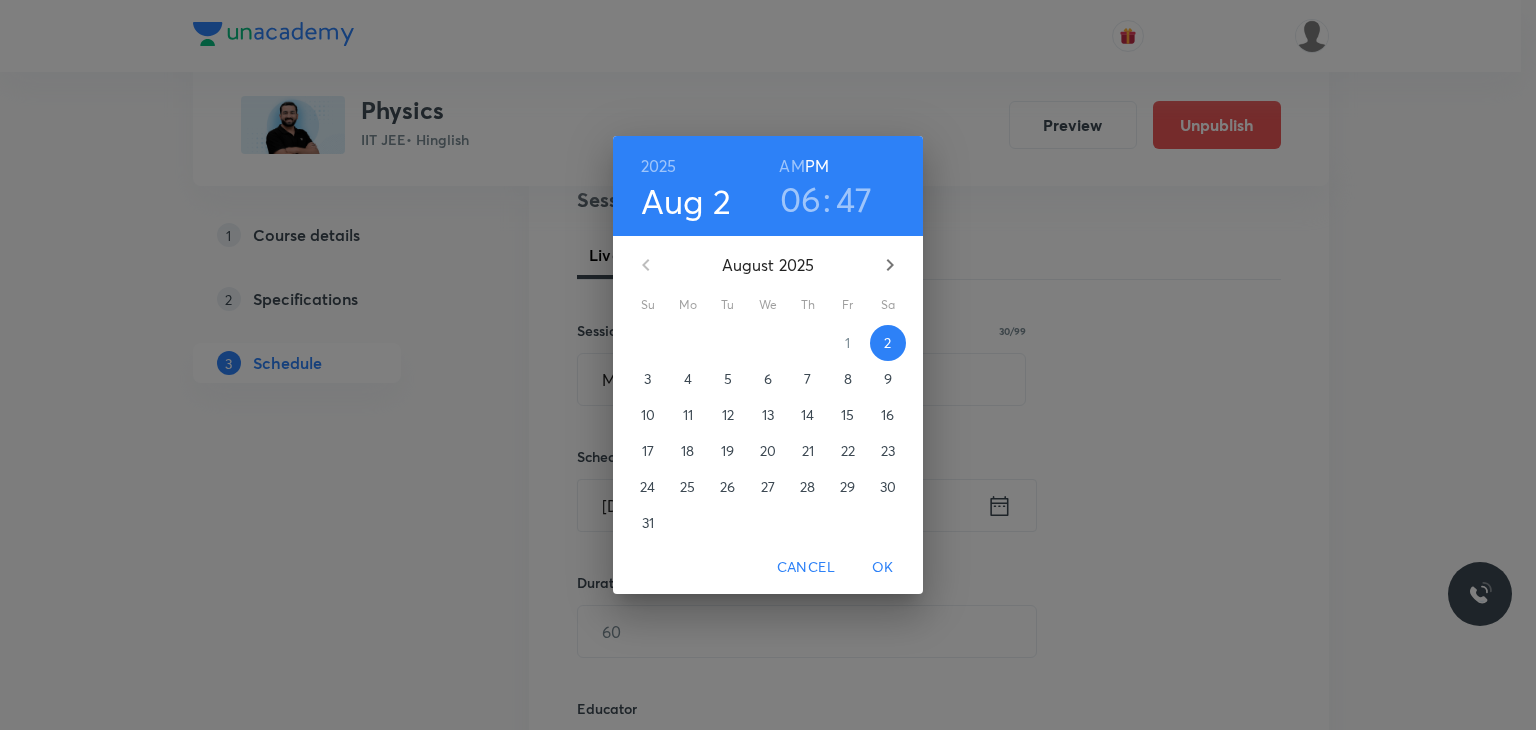 click on "8" at bounding box center (848, 379) 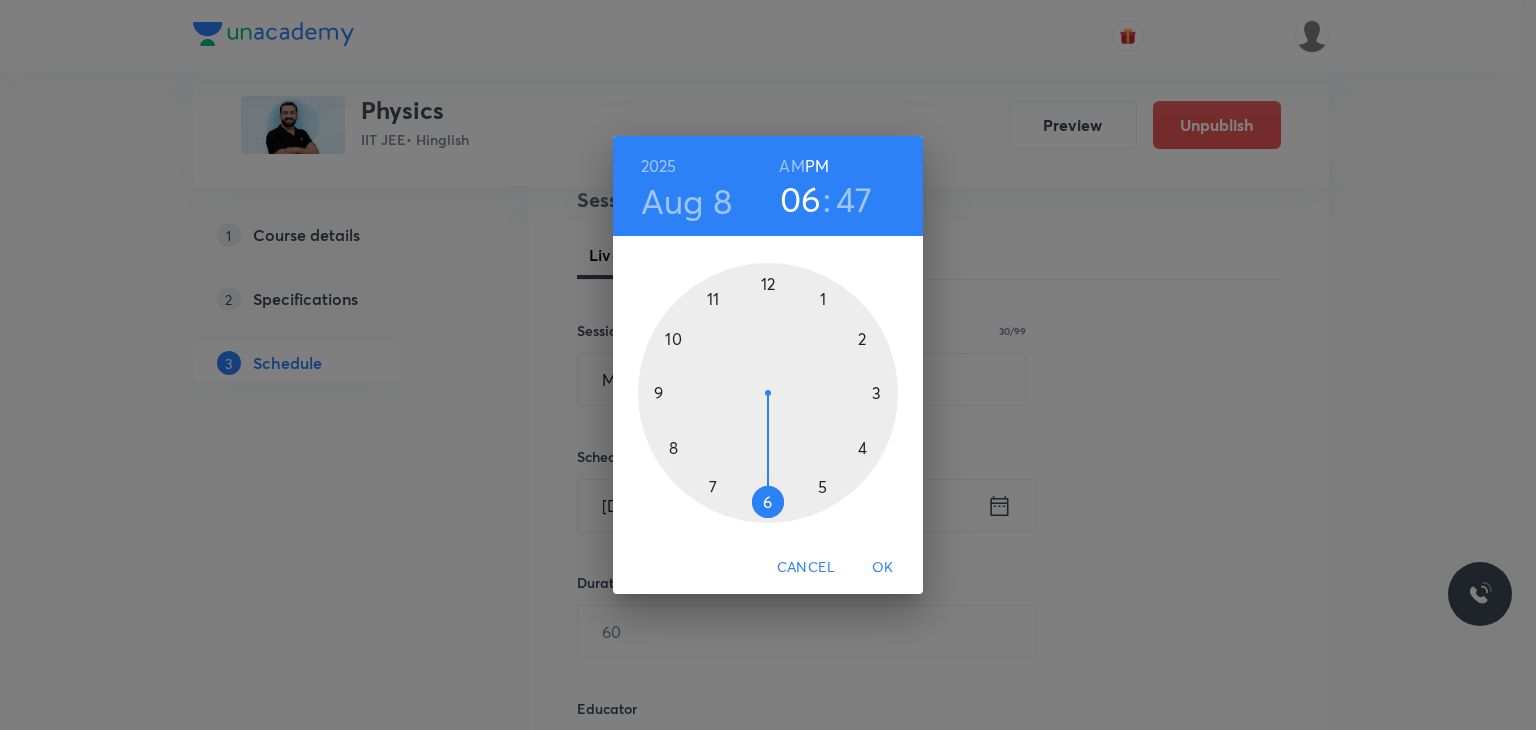click on "AM" at bounding box center (791, 166) 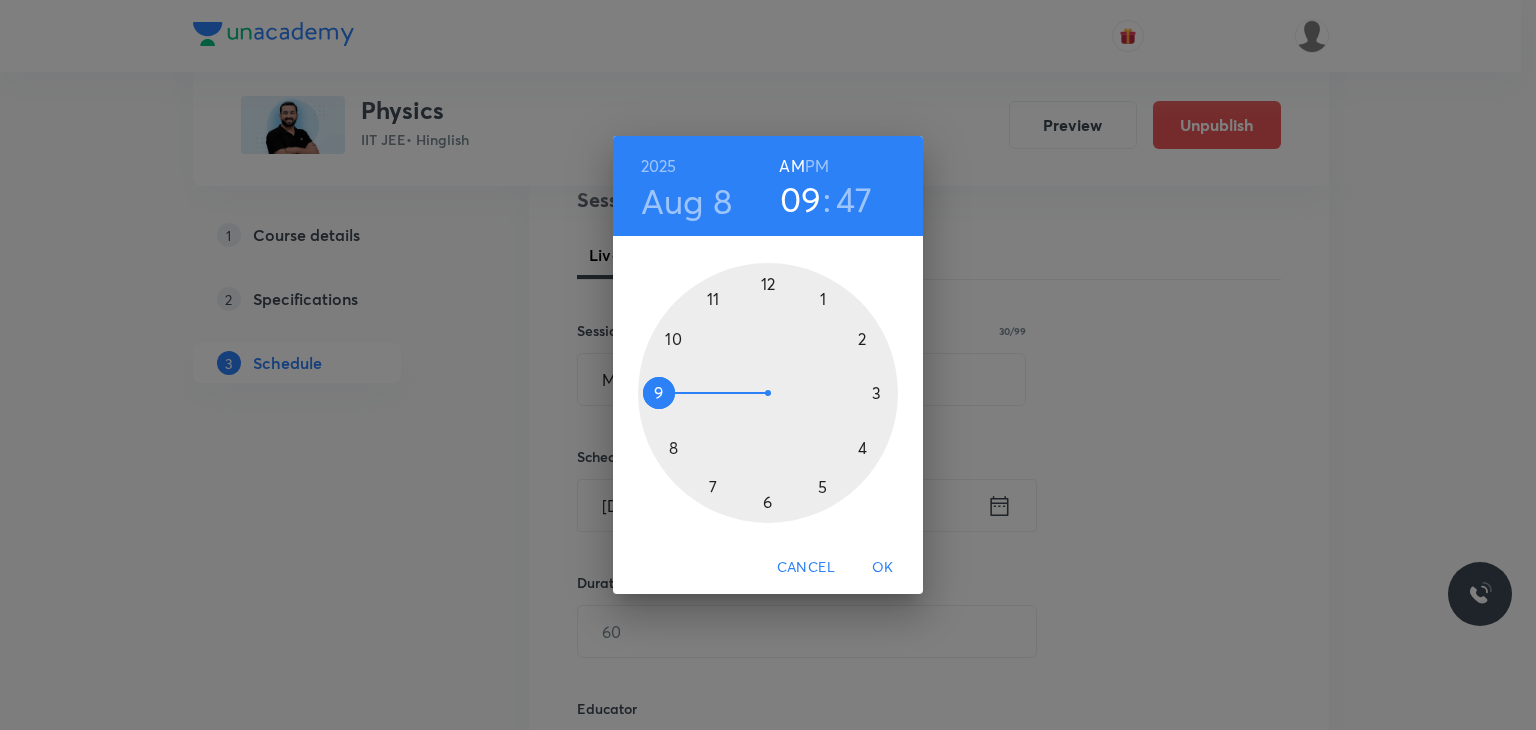 drag, startPoint x: 785, startPoint y: 253, endPoint x: 675, endPoint y: 395, distance: 179.62183 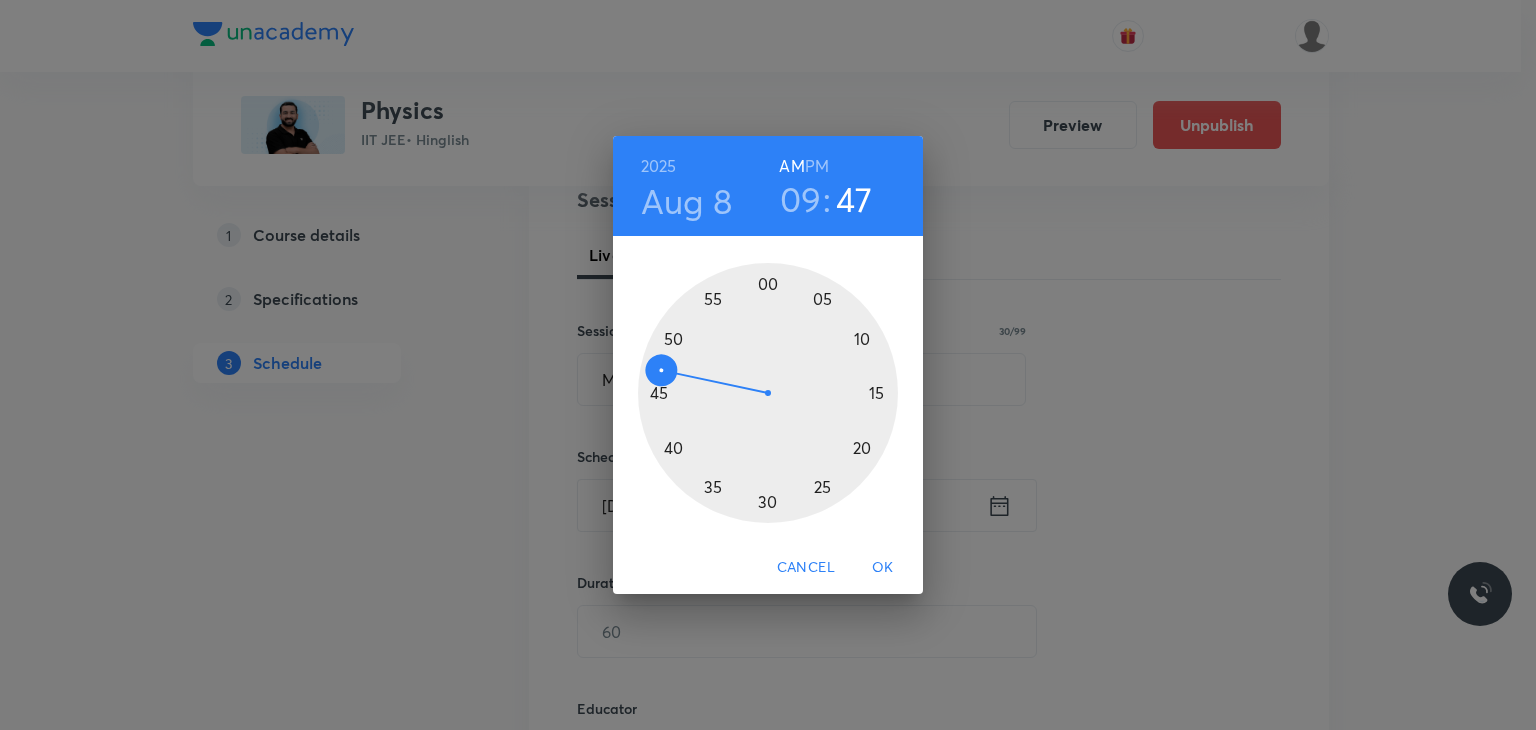 click on "09" at bounding box center (801, 199) 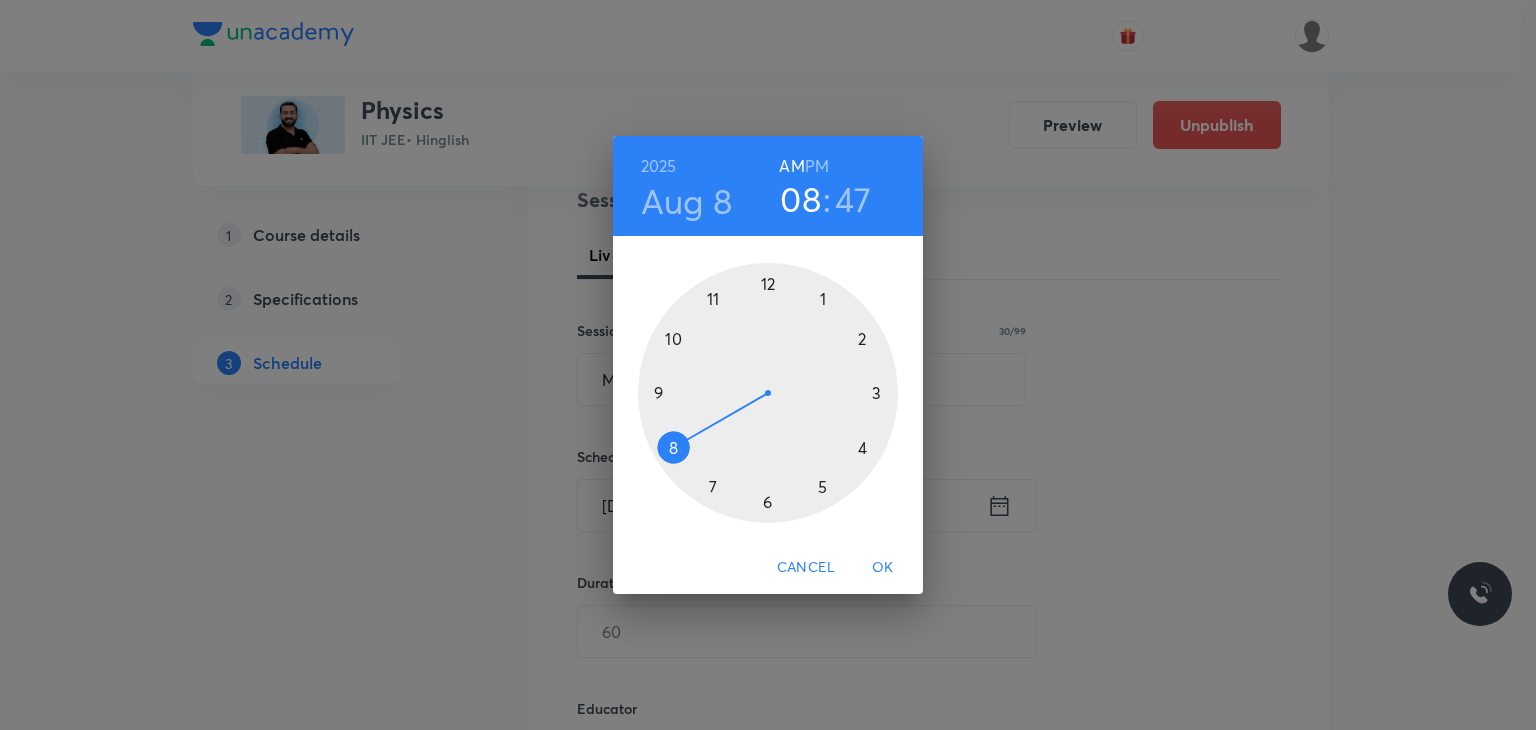 drag, startPoint x: 679, startPoint y: 432, endPoint x: 677, endPoint y: 445, distance: 13.152946 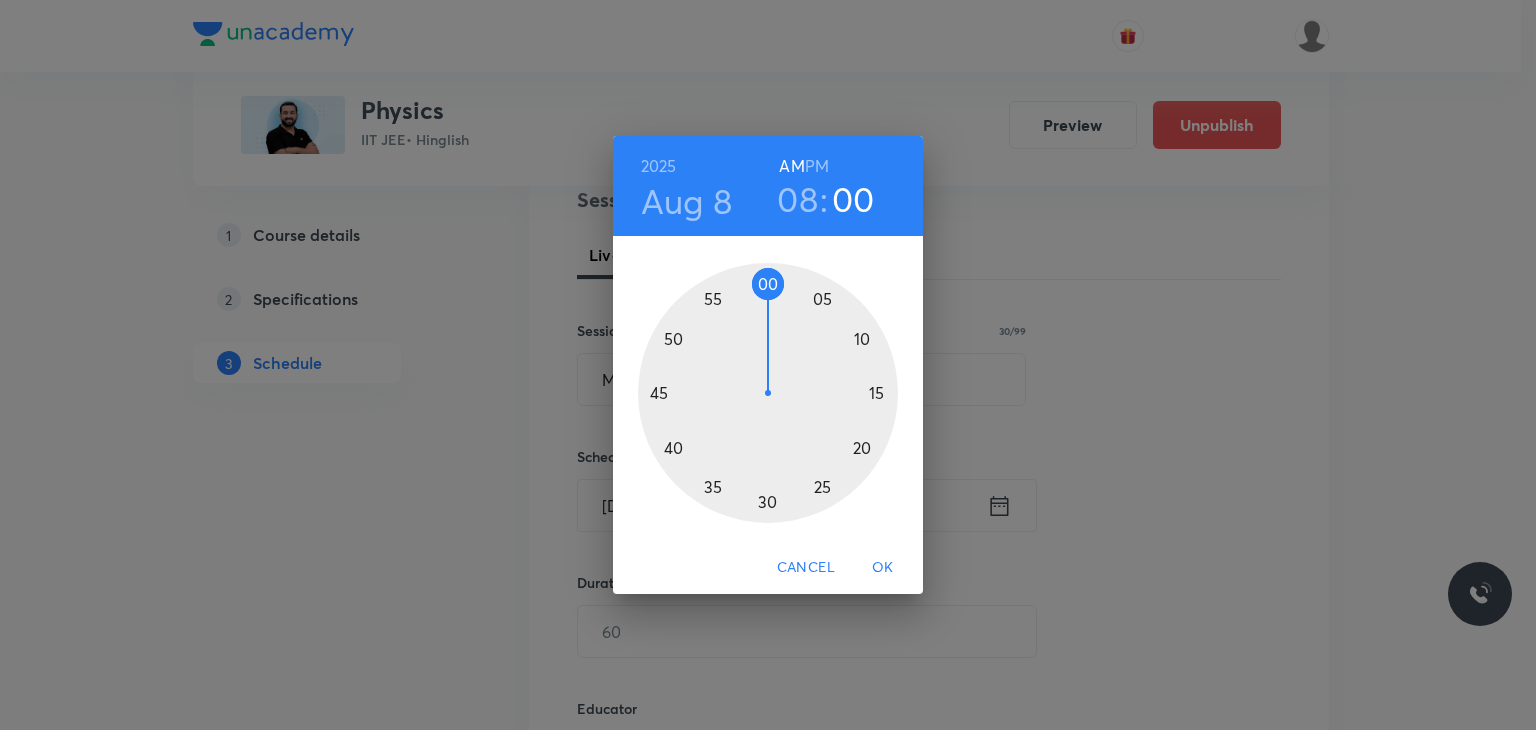 drag, startPoint x: 778, startPoint y: 293, endPoint x: 772, endPoint y: 281, distance: 13.416408 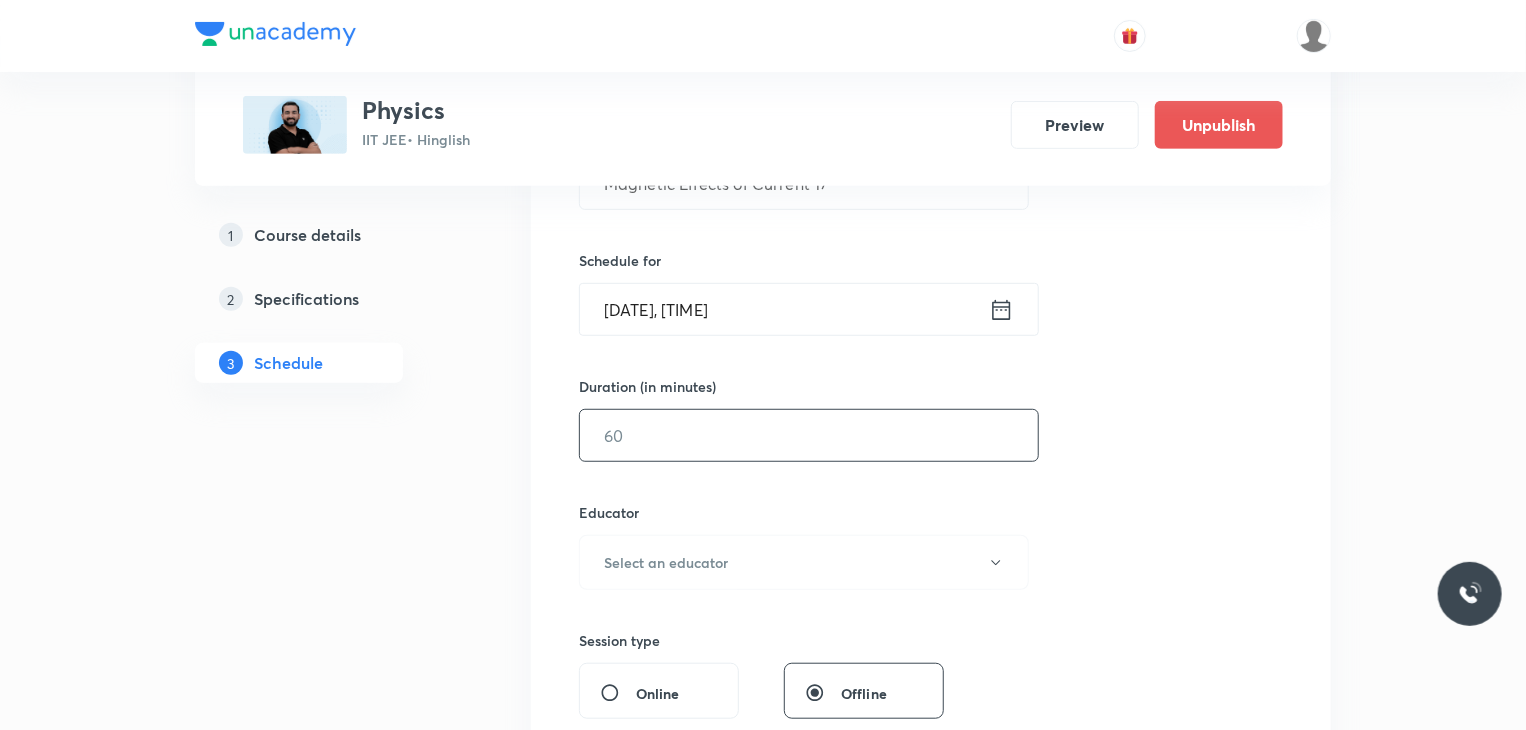 scroll, scrollTop: 447, scrollLeft: 0, axis: vertical 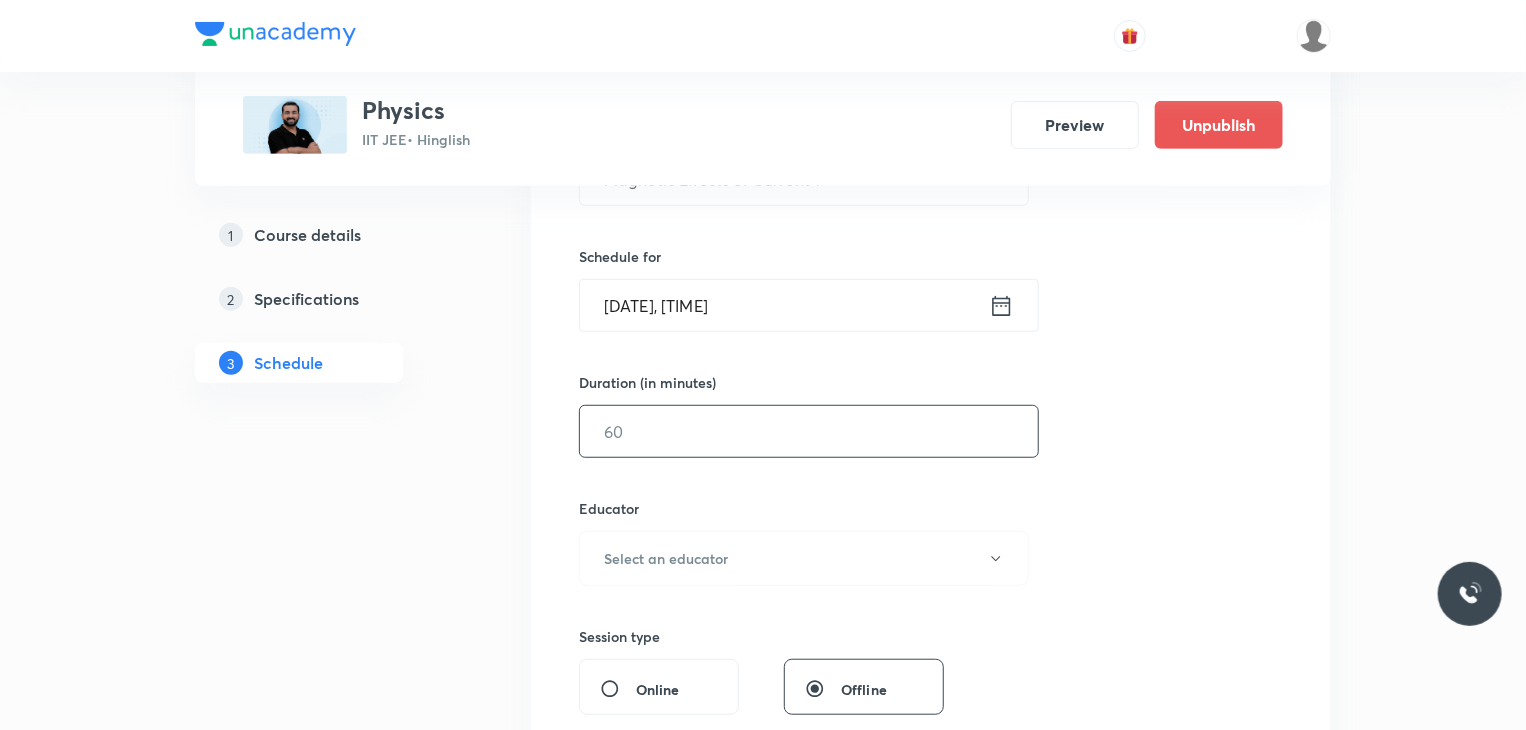 click at bounding box center (809, 431) 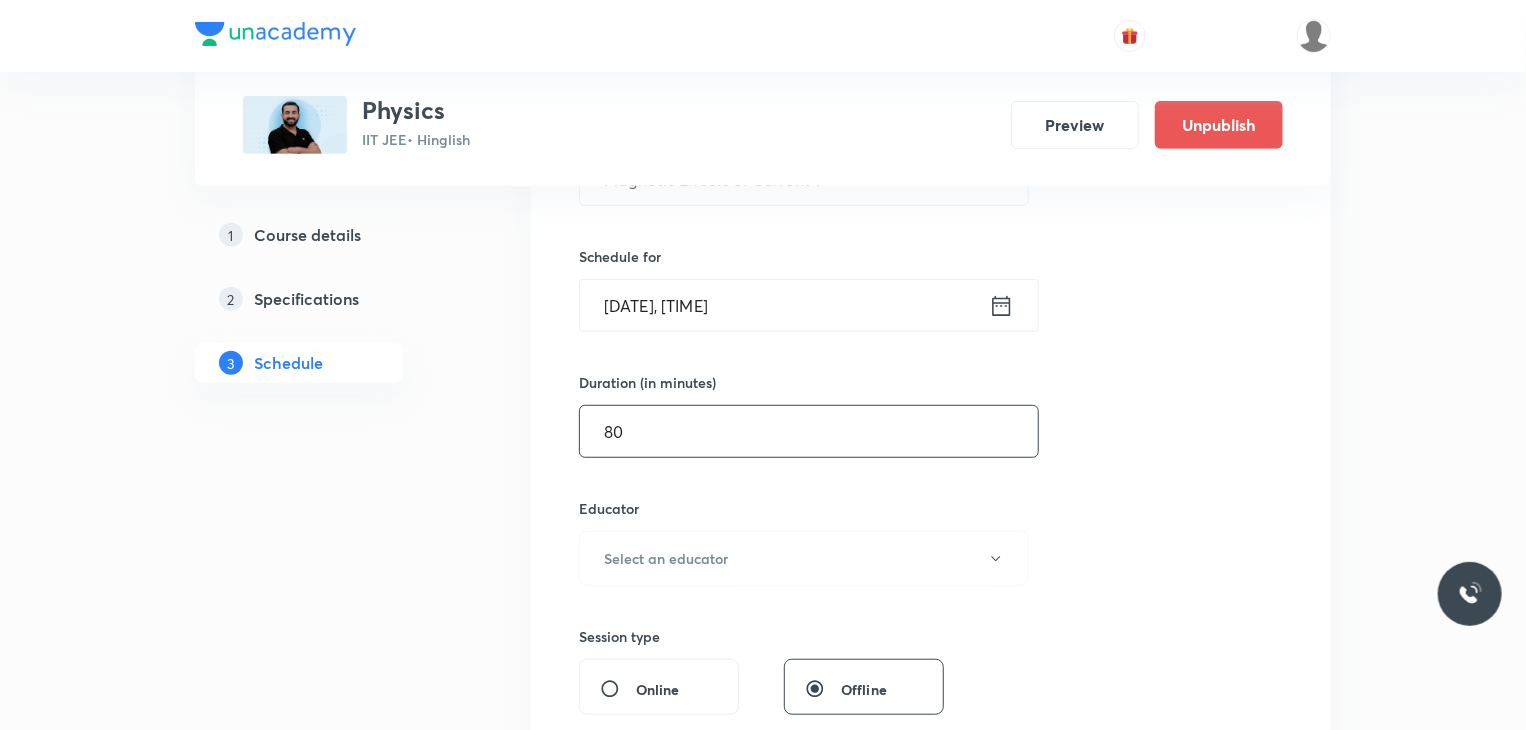 type on "80" 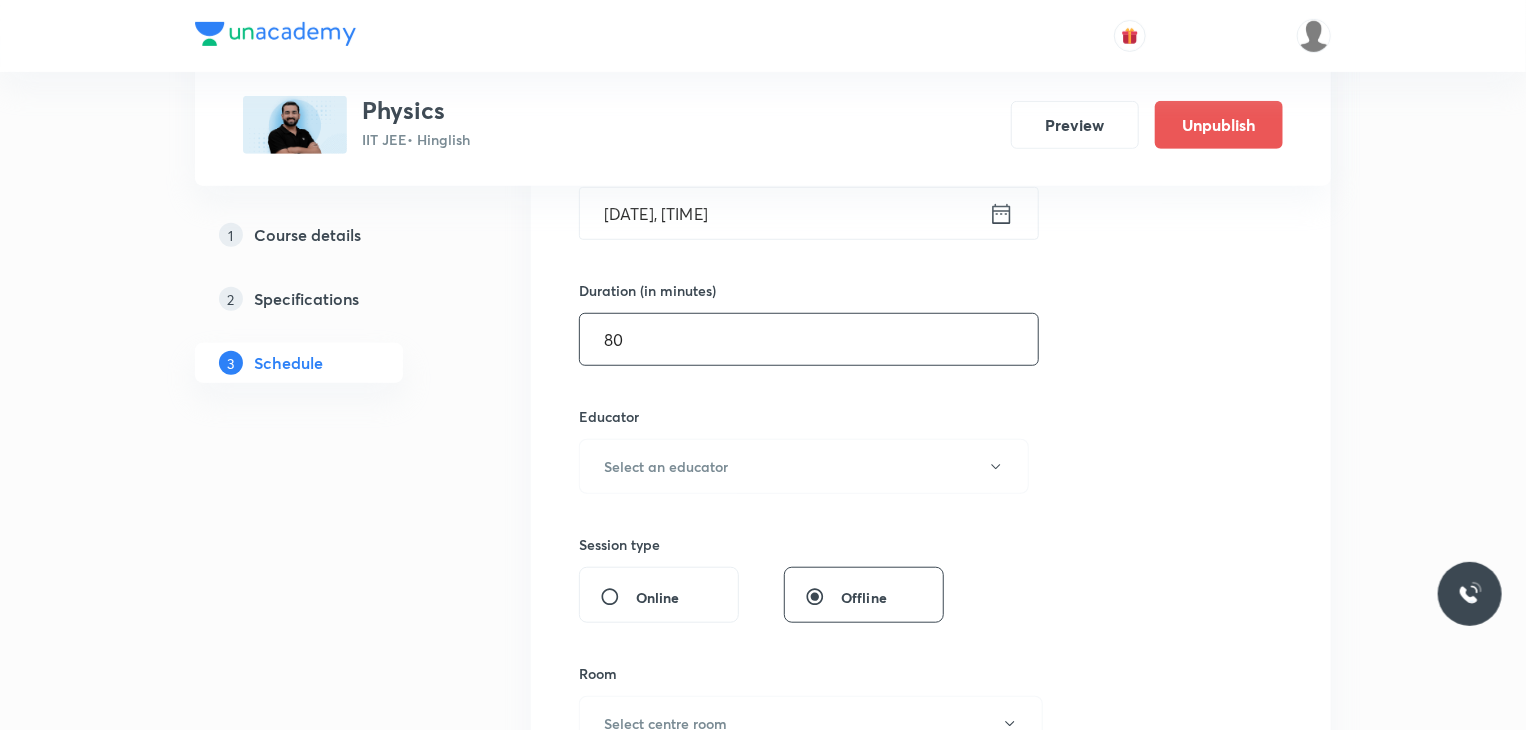 scroll, scrollTop: 647, scrollLeft: 0, axis: vertical 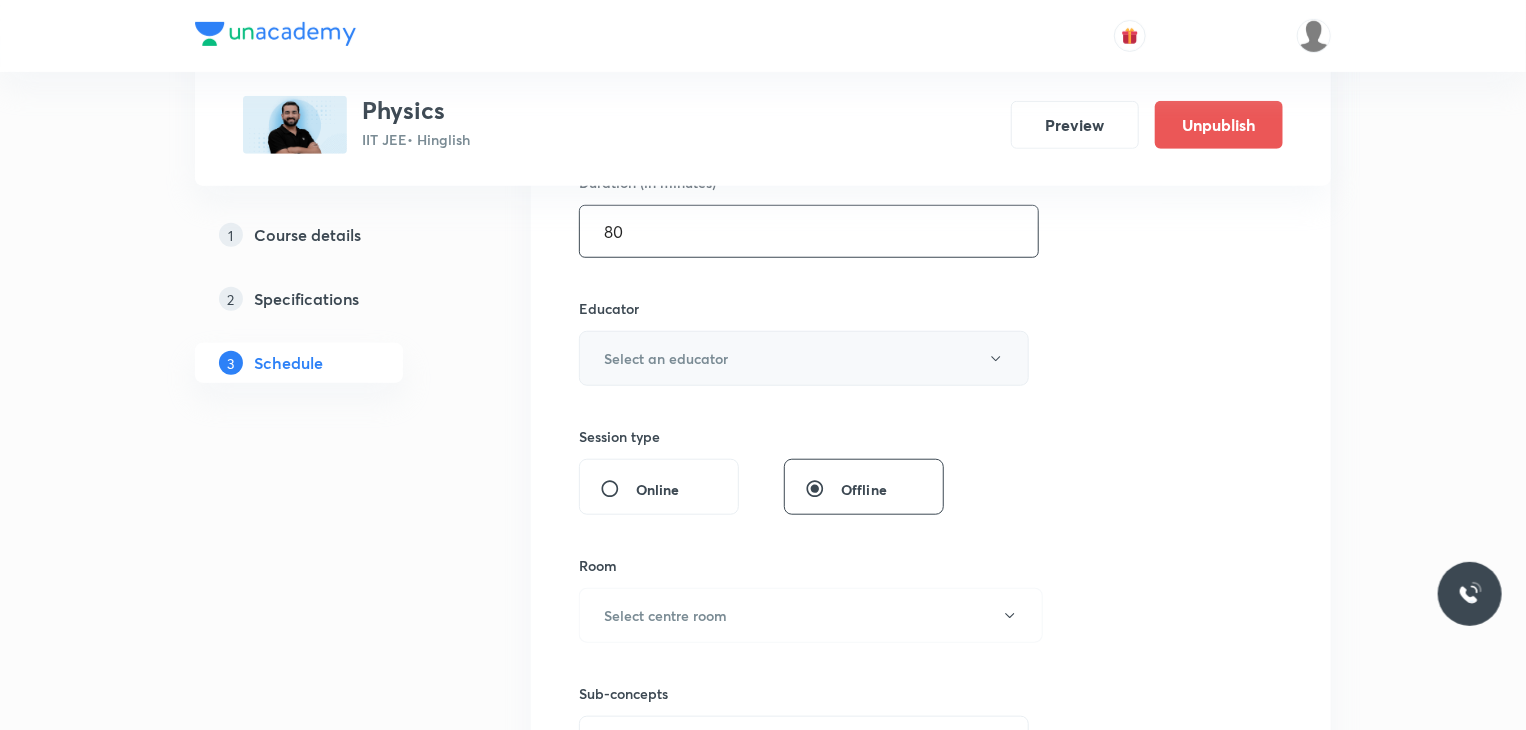 click on "Select an educator" at bounding box center [804, 358] 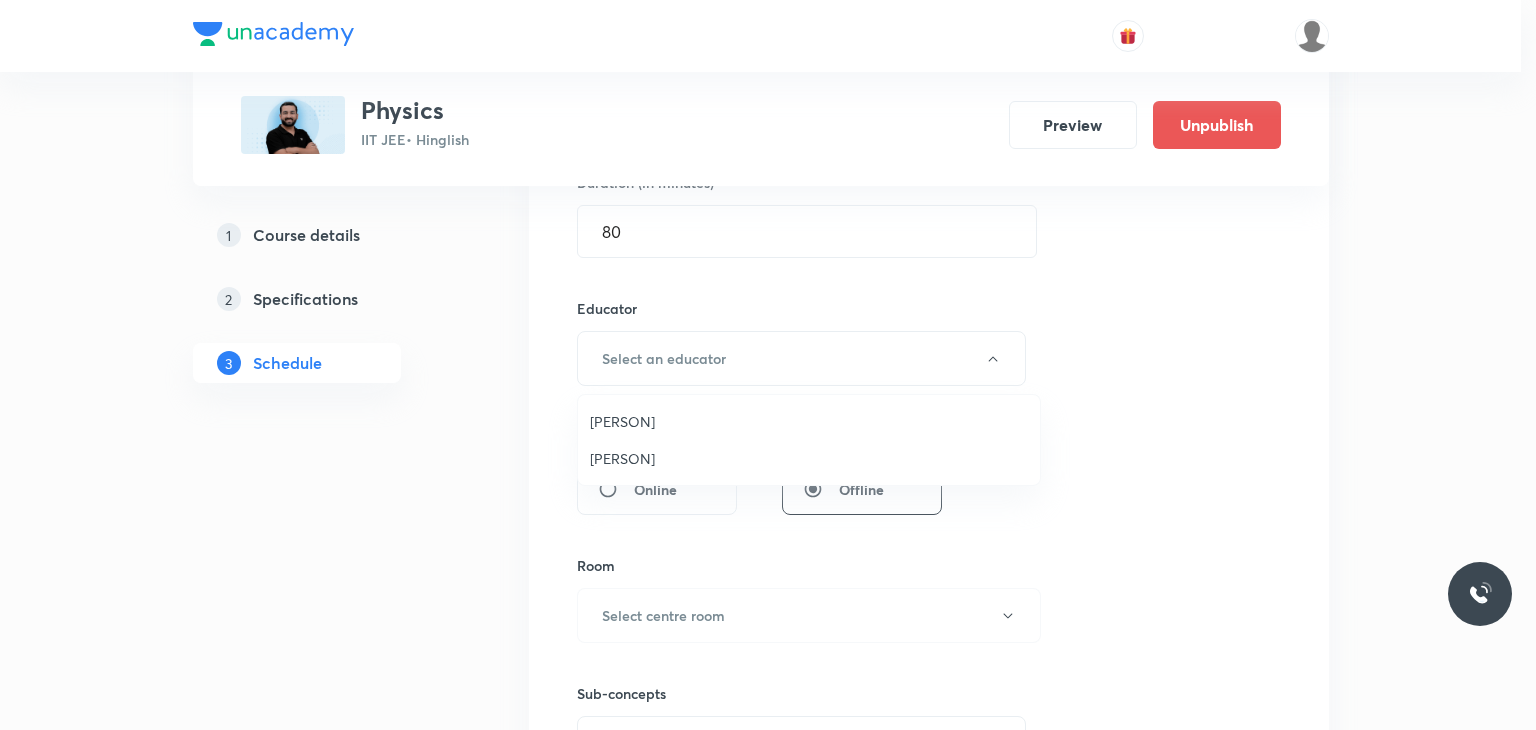 click on "Ajit Lulla" at bounding box center (809, 458) 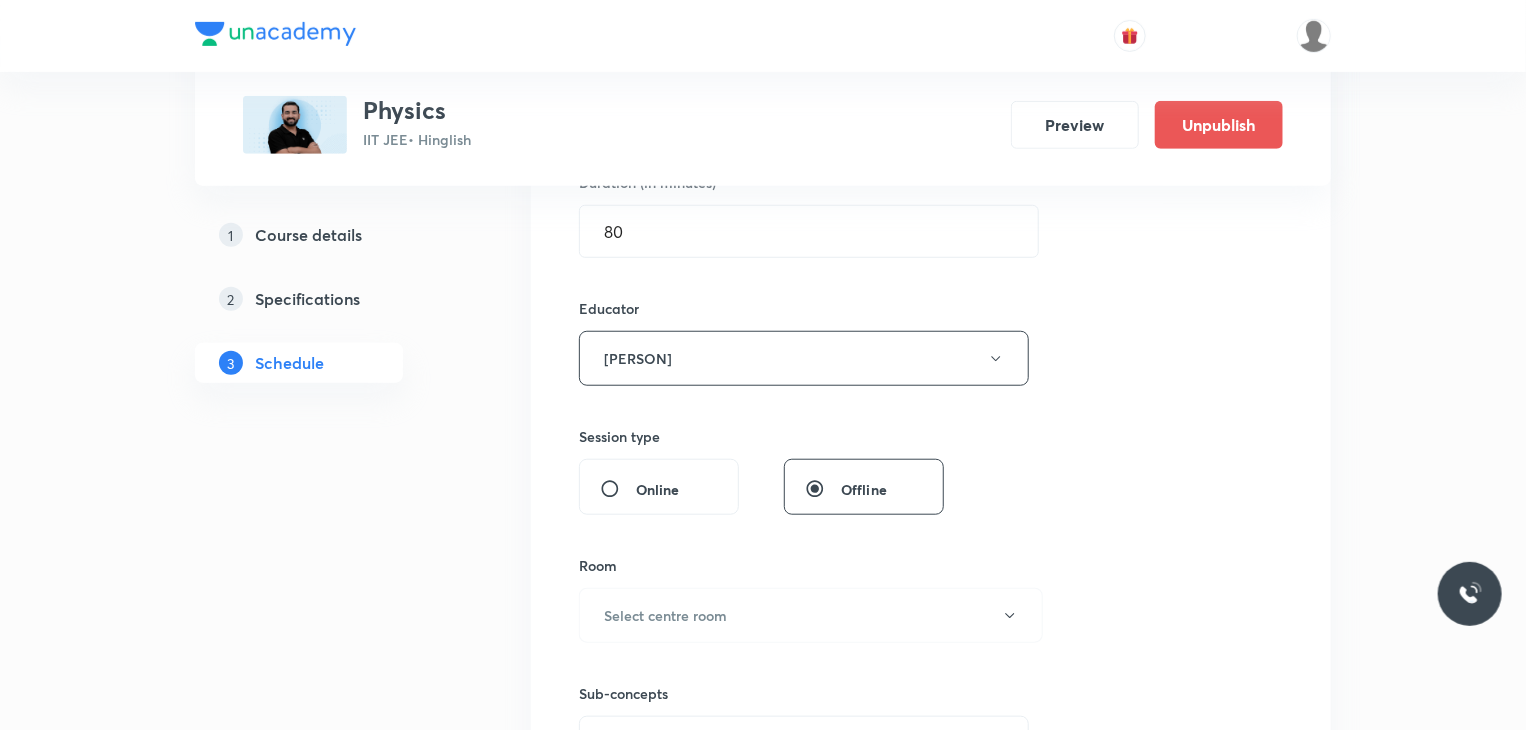 scroll, scrollTop: 747, scrollLeft: 0, axis: vertical 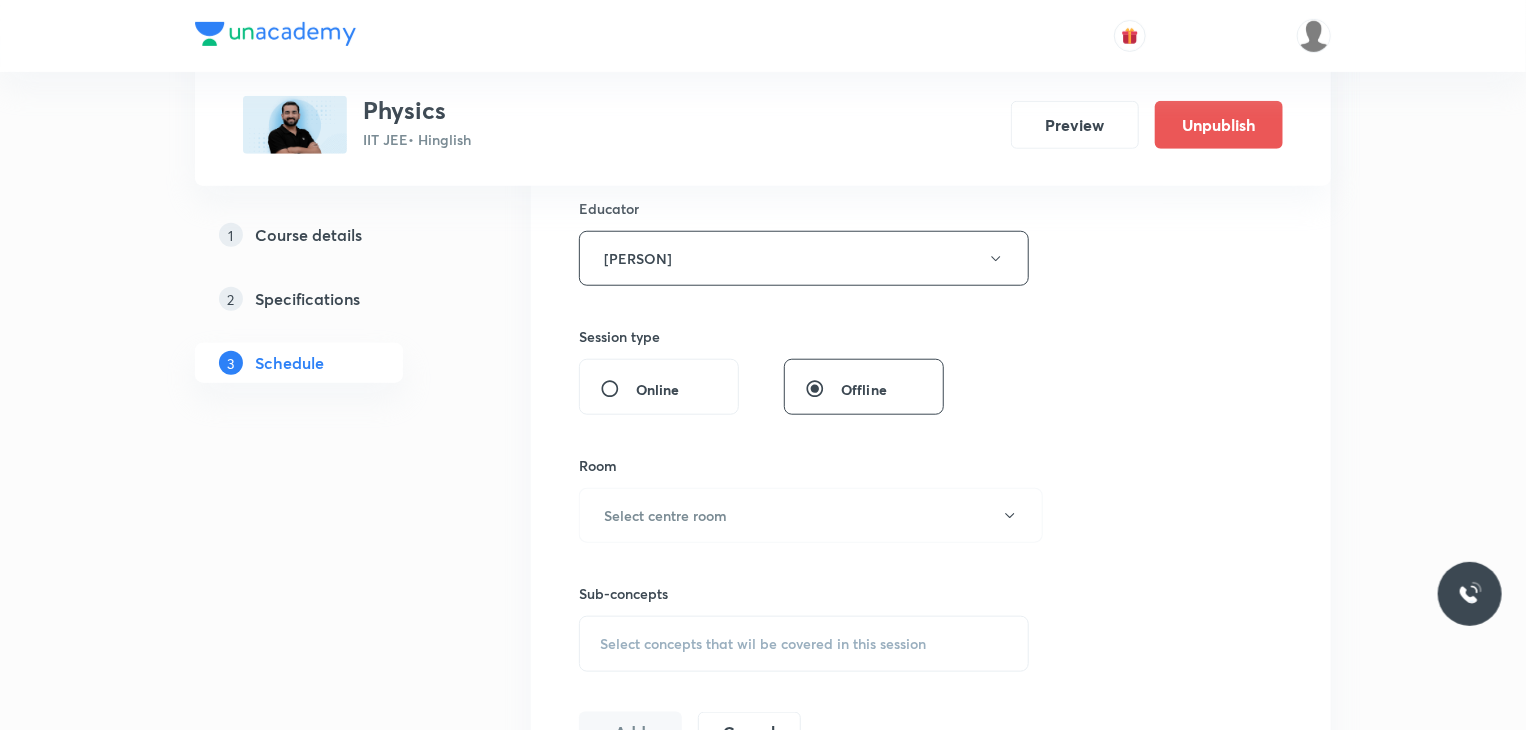 click on "Room Select centre room" at bounding box center (804, 499) 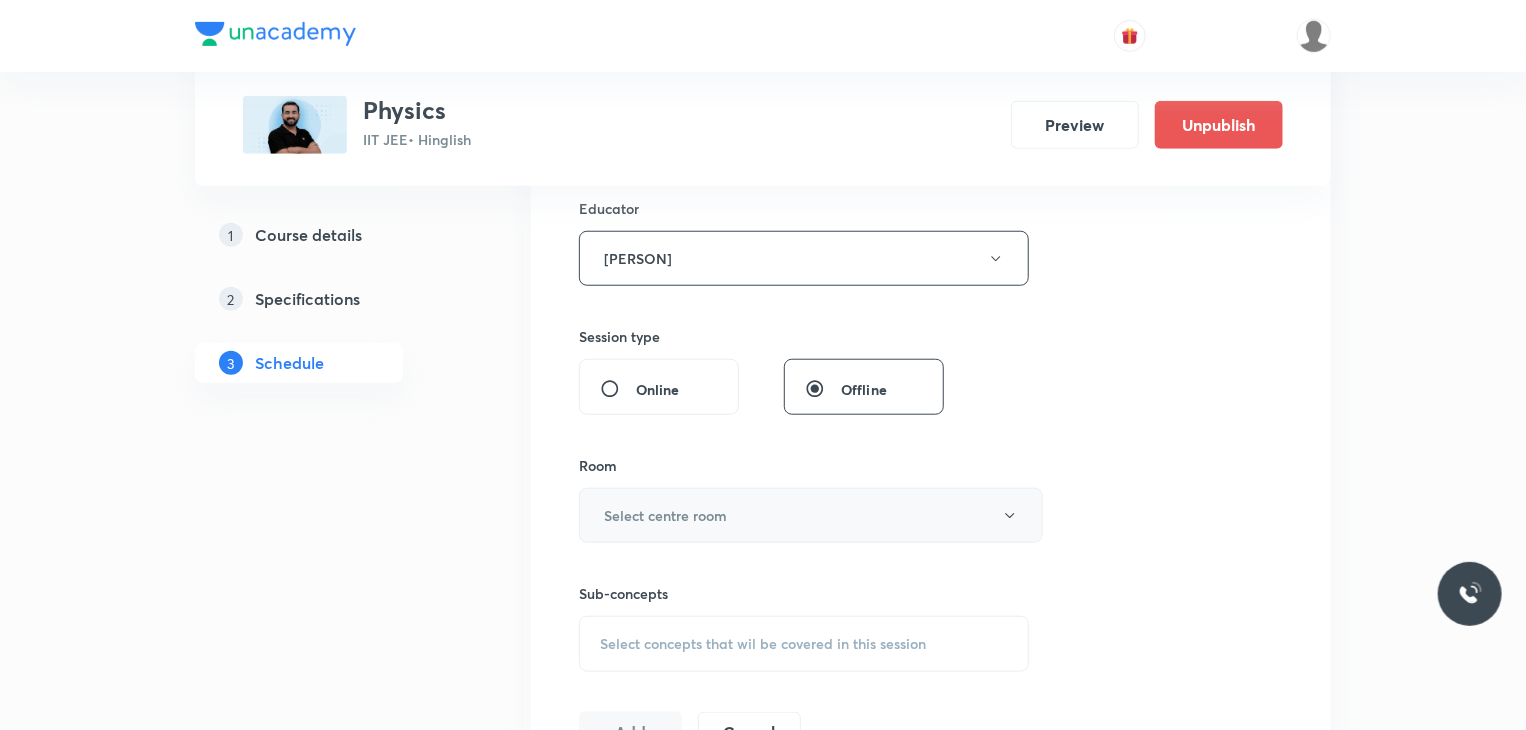 click on "Select centre room" at bounding box center (665, 515) 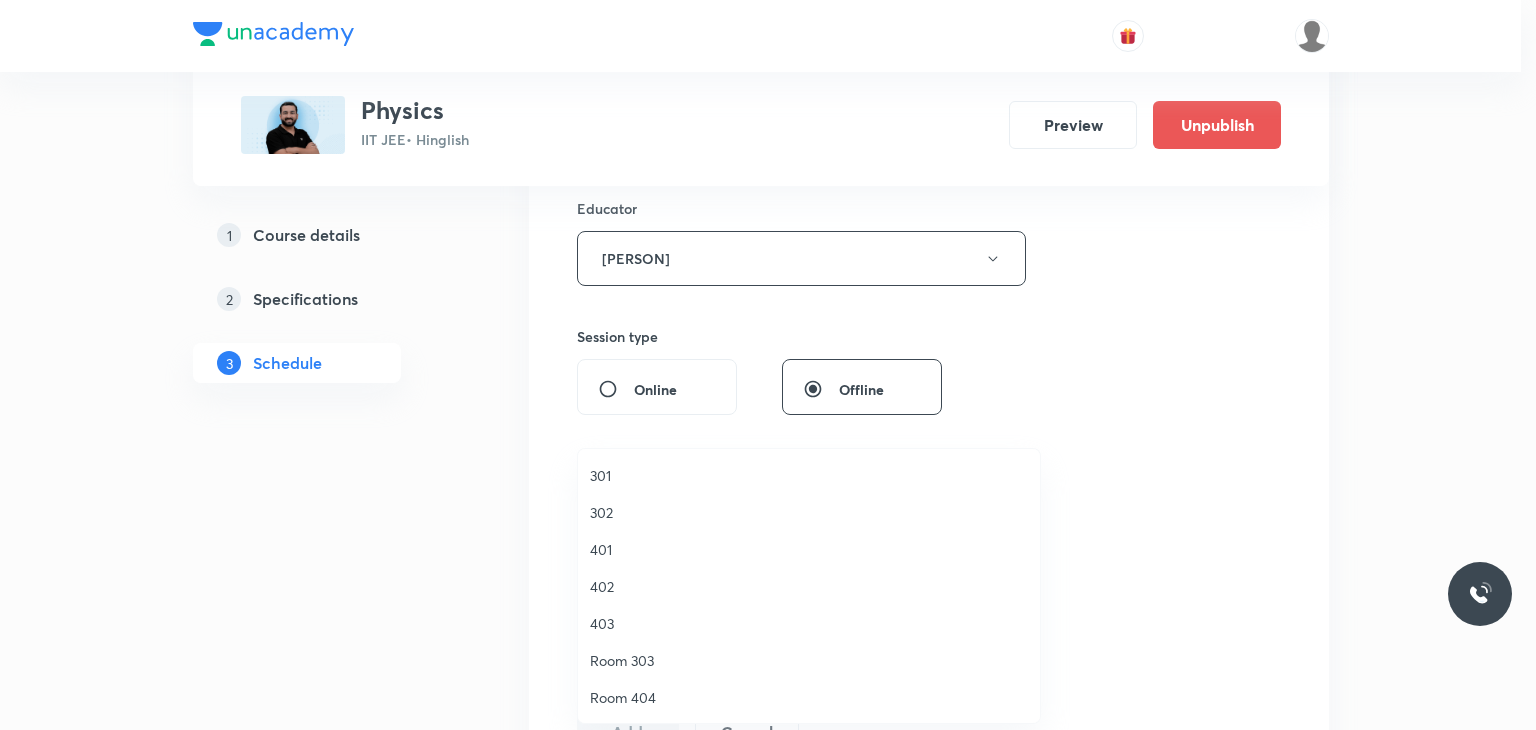 click on "401" at bounding box center (809, 549) 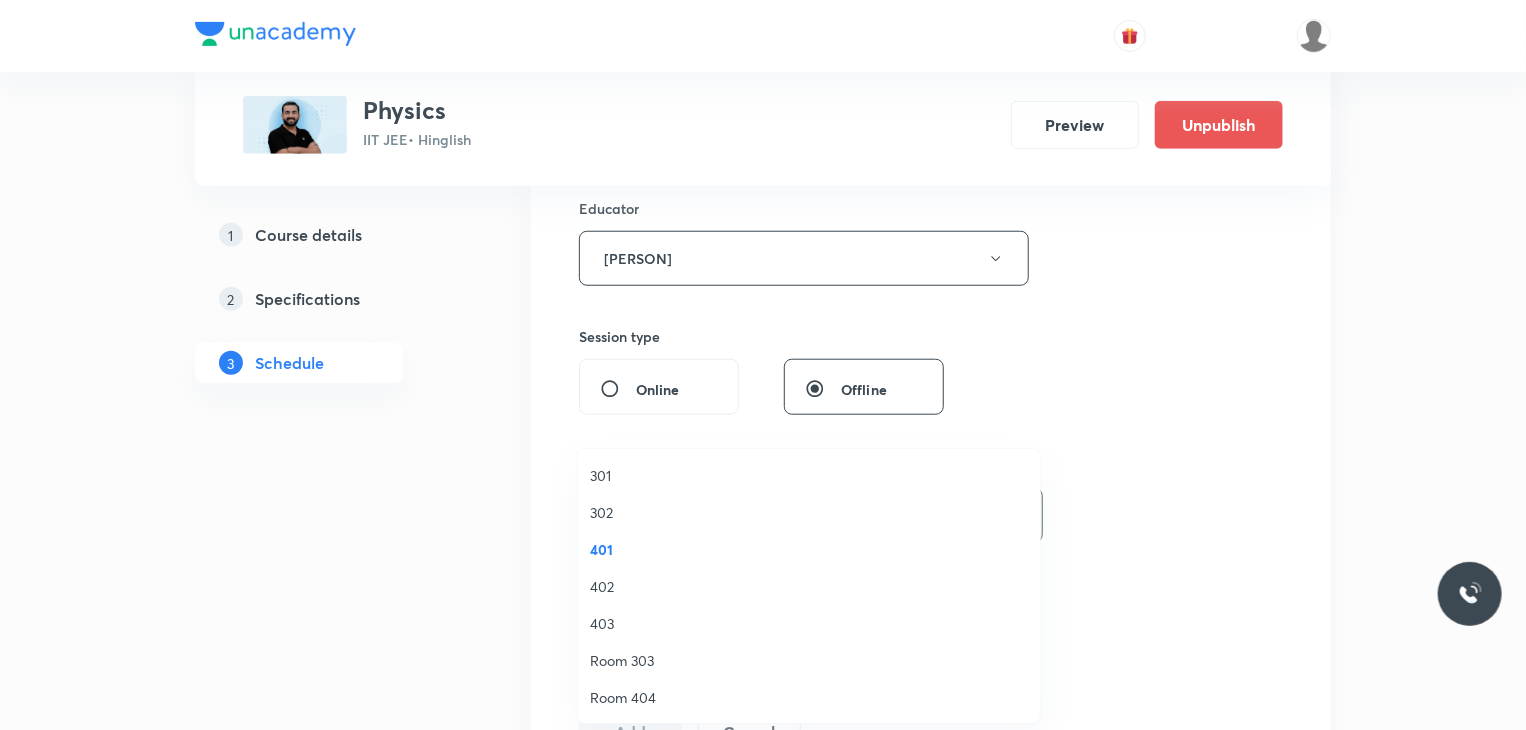 click on "Select concepts that wil be covered in this session" at bounding box center (804, 644) 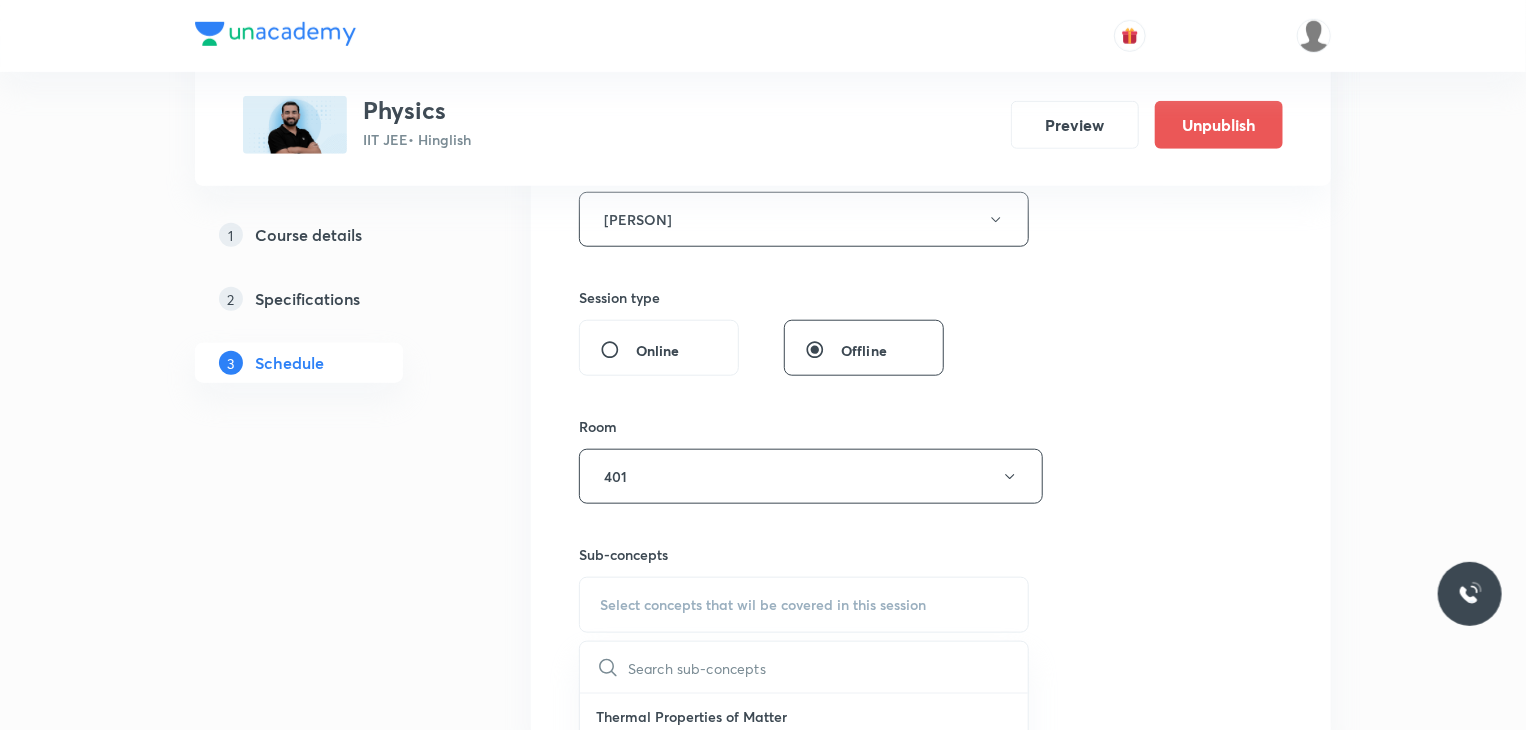 scroll, scrollTop: 847, scrollLeft: 0, axis: vertical 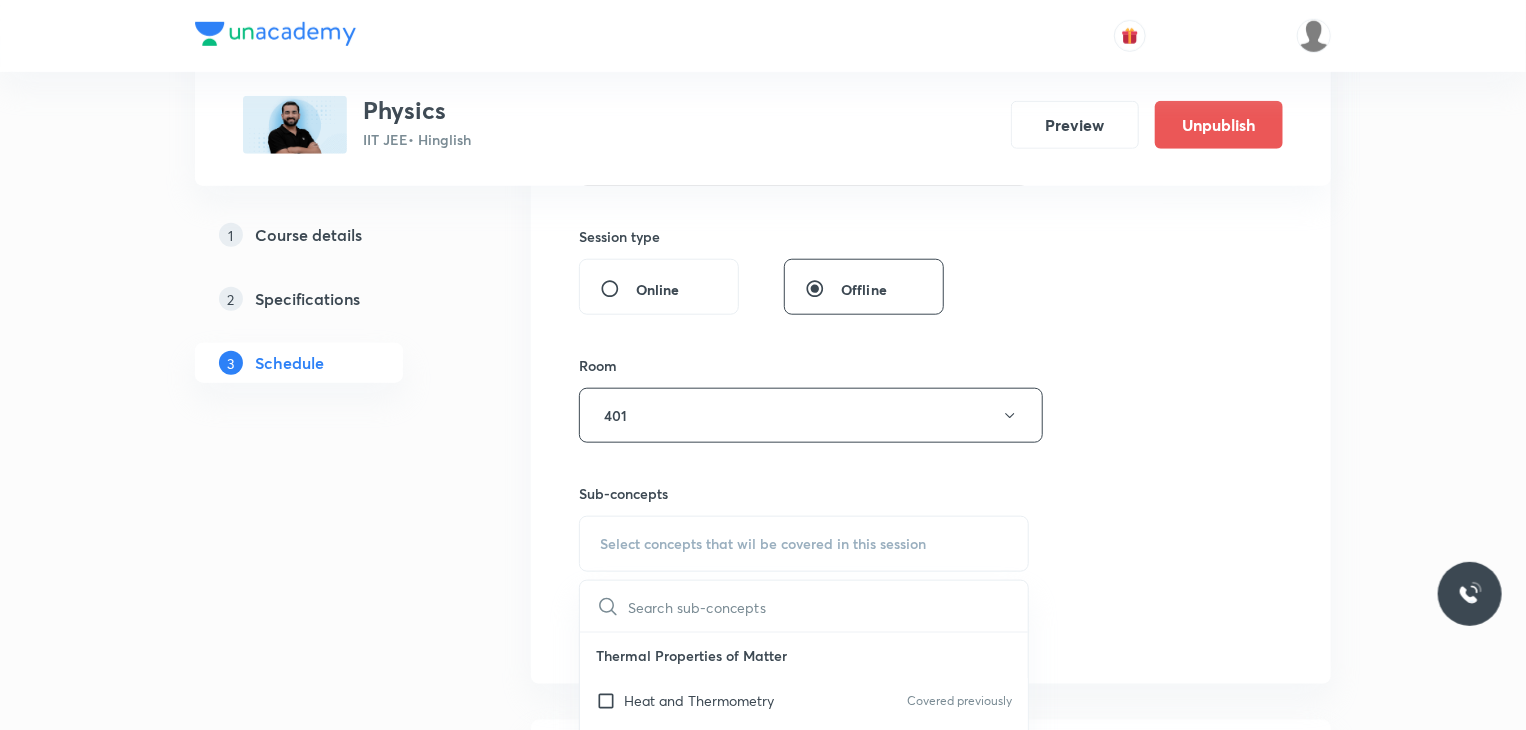 drag, startPoint x: 716, startPoint y: 701, endPoint x: 1212, endPoint y: 498, distance: 535.9338 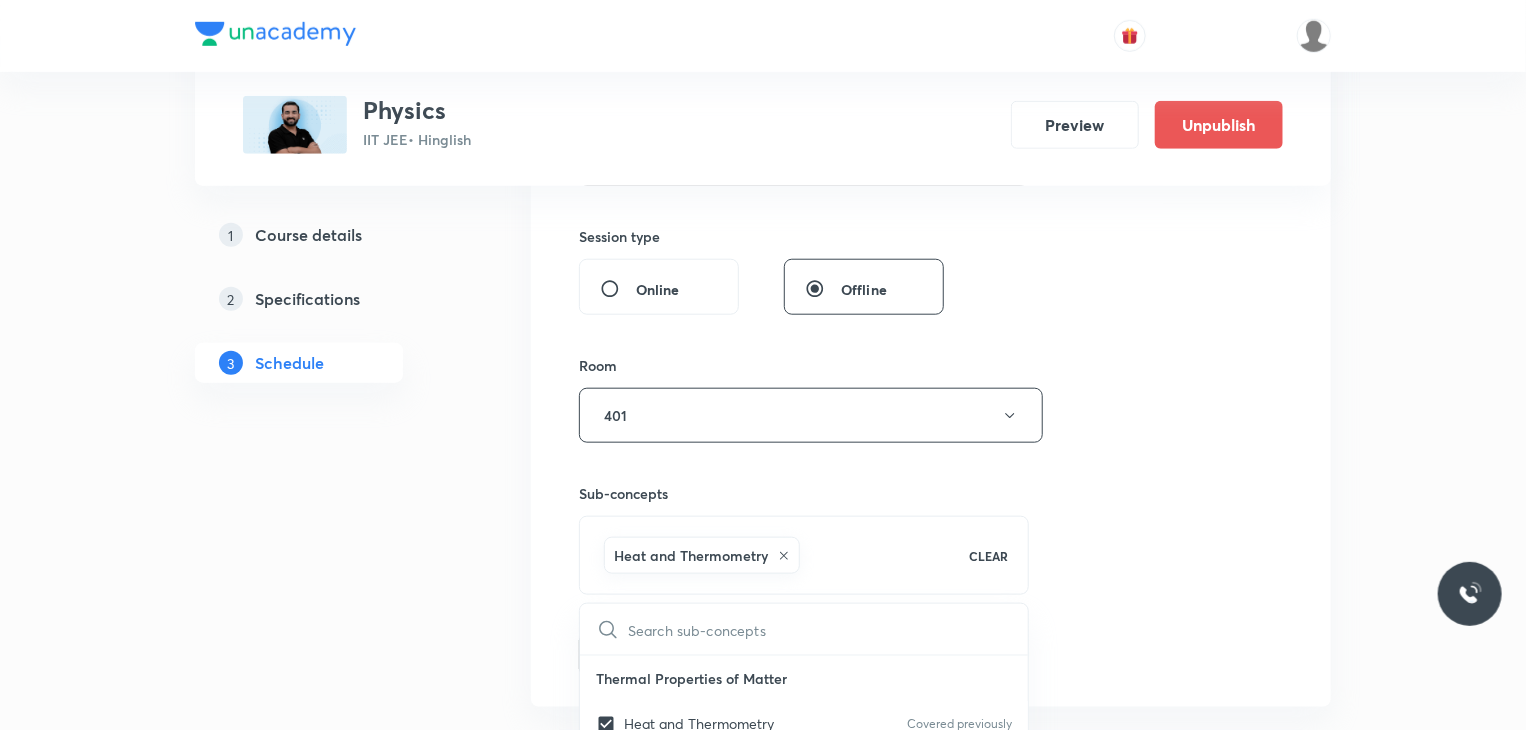click on "Session  87 Live class Session title 30/99 Magnetic Effects of Current 17 ​ Schedule for Aug 8, 2025, 8:00 AM ​ Duration (in minutes) 80 ​ Educator Ajit Lulla   Session type Online Offline Room 401 Sub-concepts Heat and Thermometry CLEAR ​ Thermal Properties of Matter Heat and Thermometry Covered previously Thermometry Covered previously Thermal Expansion Covered previously Calorimetry Covered previously Conduction Radiation Conduction of Heat in Steady State Conduction Before Steady State (Qualitative Description) Convection of Heat (Qualitative Description) Kirchhoff's Law Newton's Law of Cooling Wien's Law of Blackbody Radiation & its Spectrum Radiation of Heat & Prevost Theory Stefan's-Boltzmann Law Emissivity, Absorptivity, Emissive Power Thermodynamics Thermodynamic System First Law of Thermodynamics Heat in Thermodynamics Gaseous Mixture Different Processes in First Law of Thermodynamics Reversible and irreversible Process Heat Engine Second Law of Thermodynamics Refrigerator or Heat Pump Force" at bounding box center (931, 130) 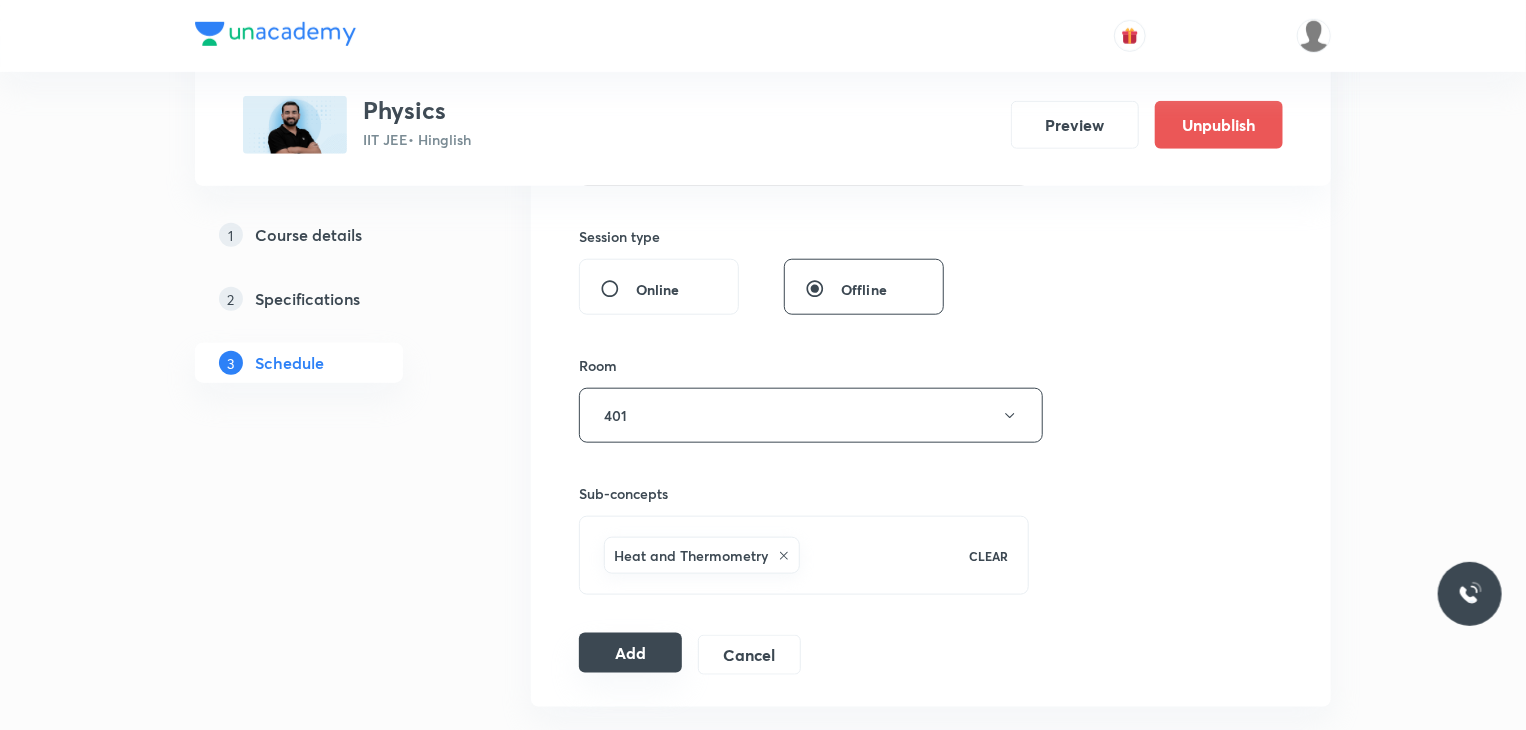 click on "Add" at bounding box center [630, 653] 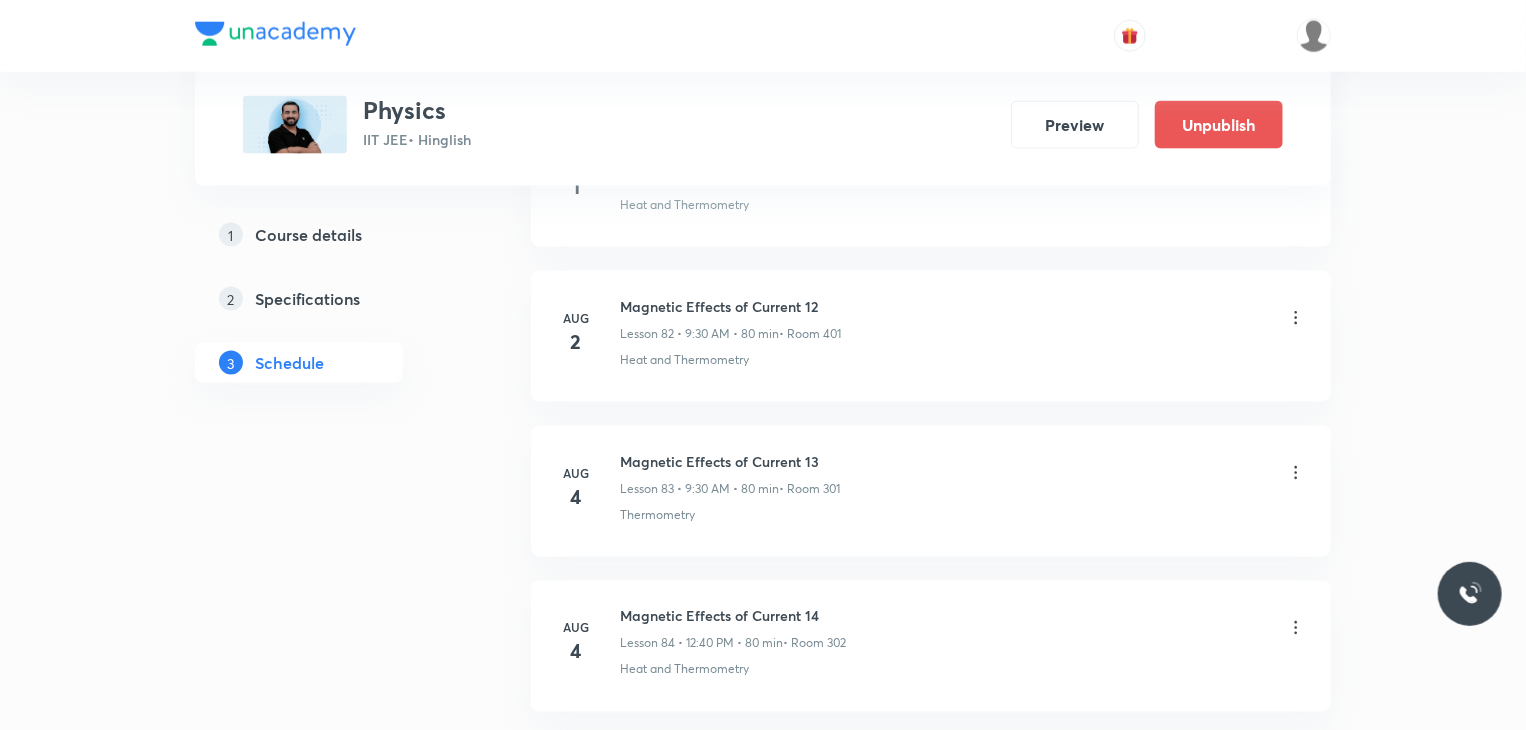 scroll, scrollTop: 12704, scrollLeft: 0, axis: vertical 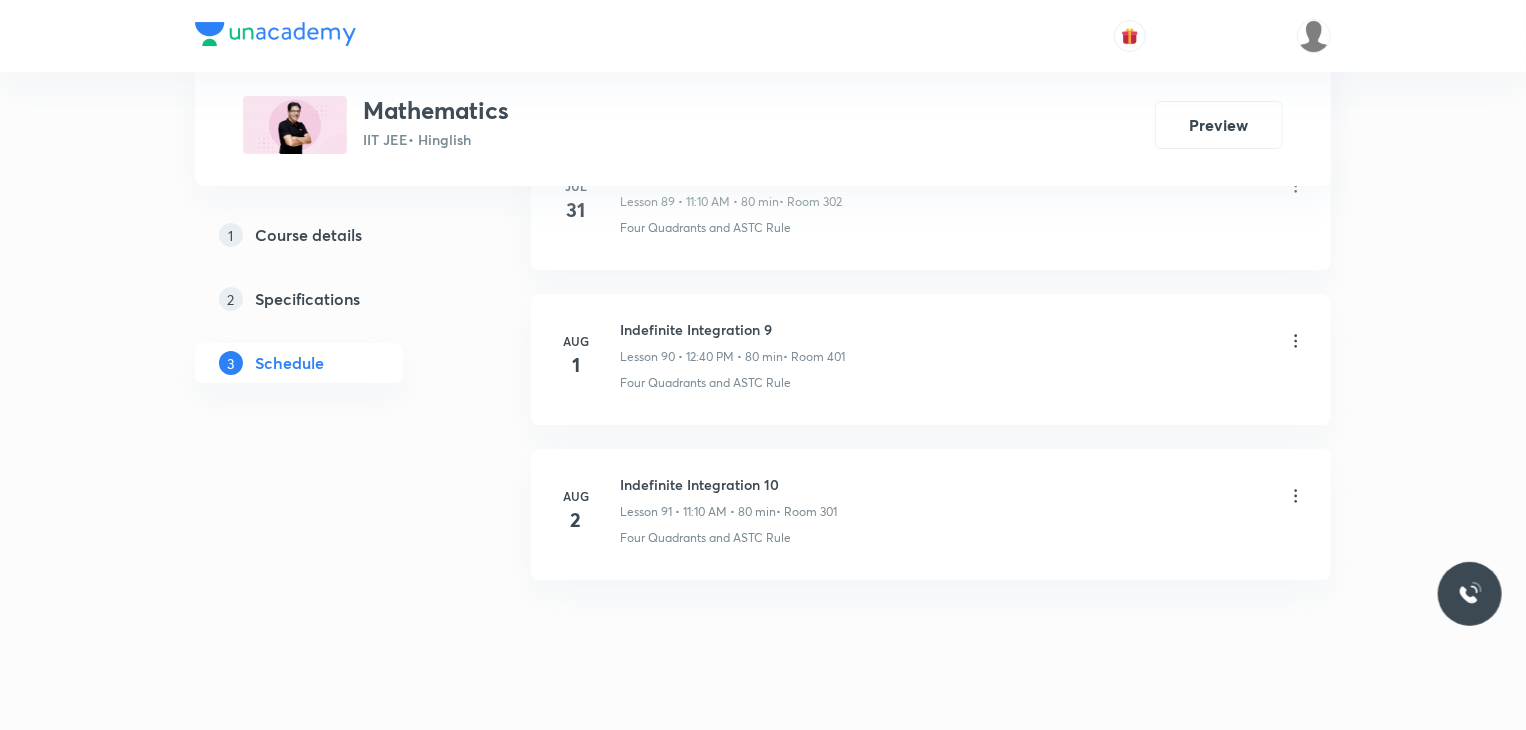 click on "Indefinite Integration 10 Lesson 91 • 11:10 AM • 80 min  • Room 301" at bounding box center [728, 497] 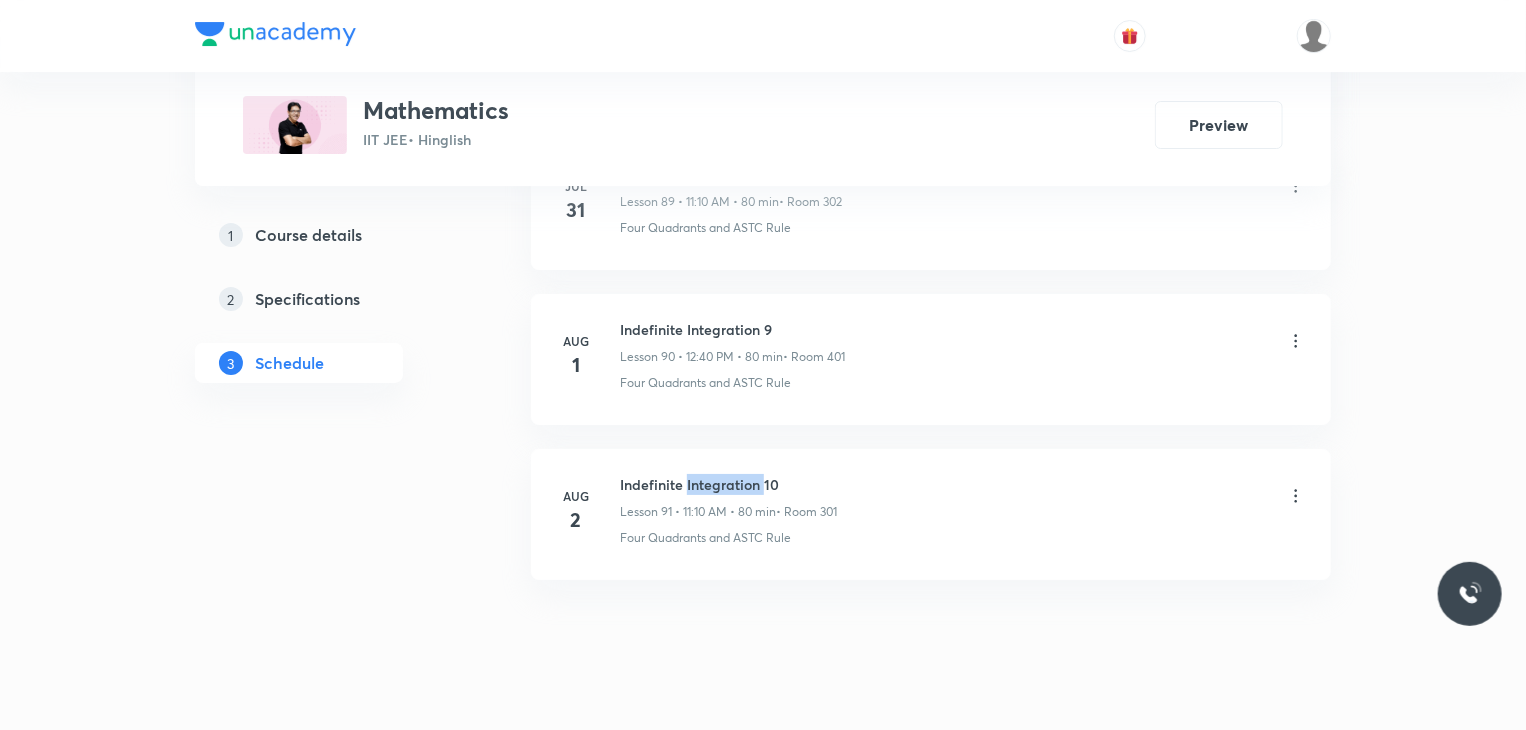 click on "Indefinite Integration 10" at bounding box center [728, 484] 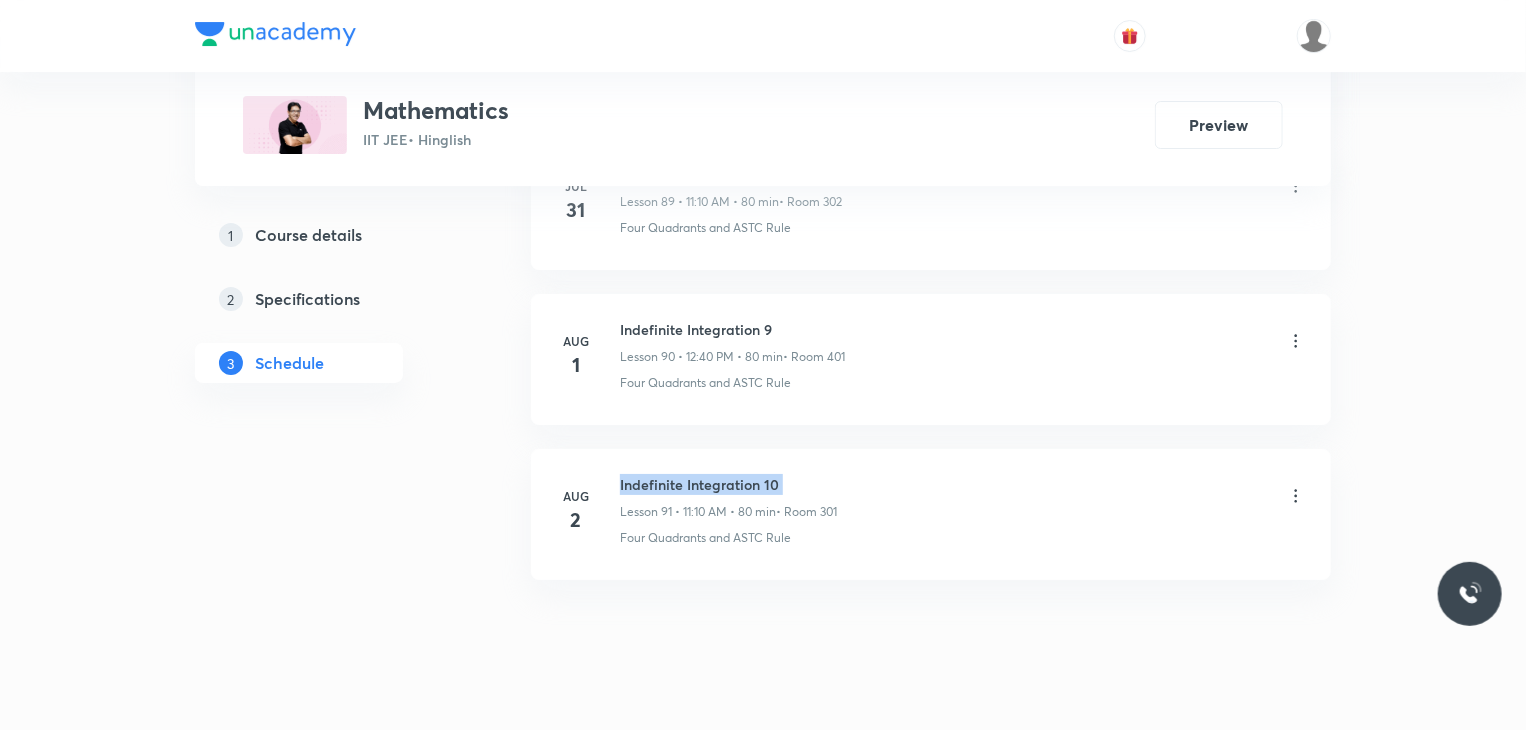 click on "Indefinite Integration 10" at bounding box center (728, 484) 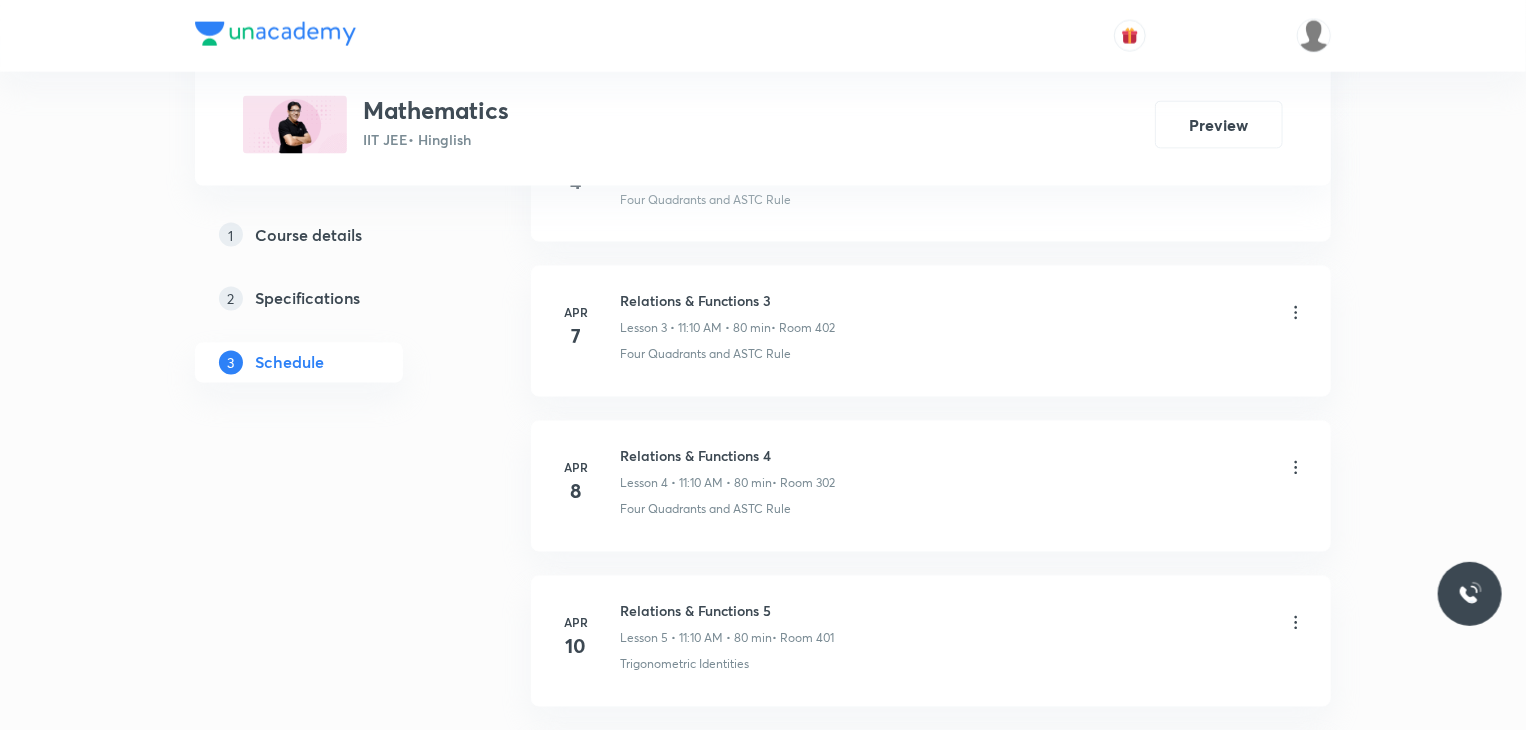scroll, scrollTop: 0, scrollLeft: 0, axis: both 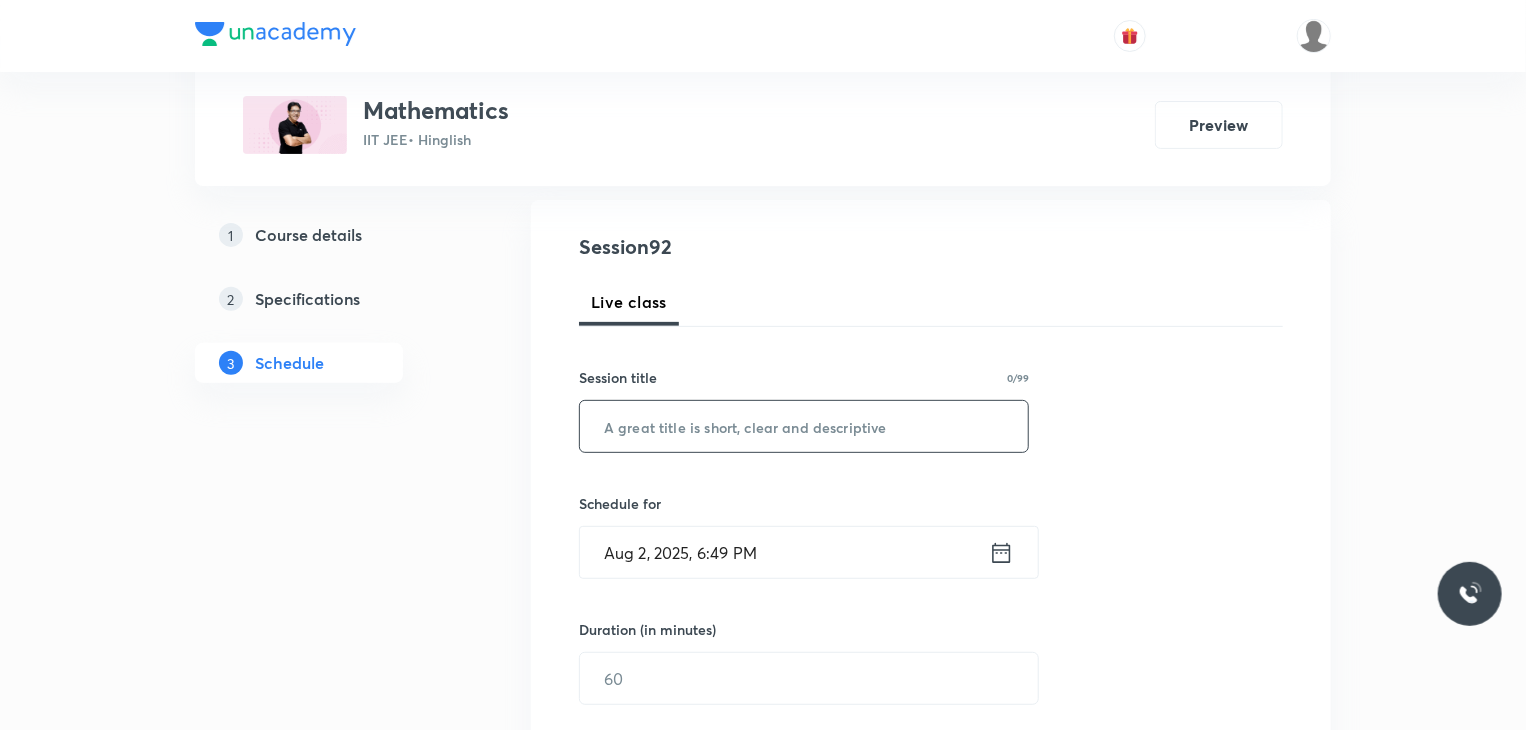 click at bounding box center [804, 426] 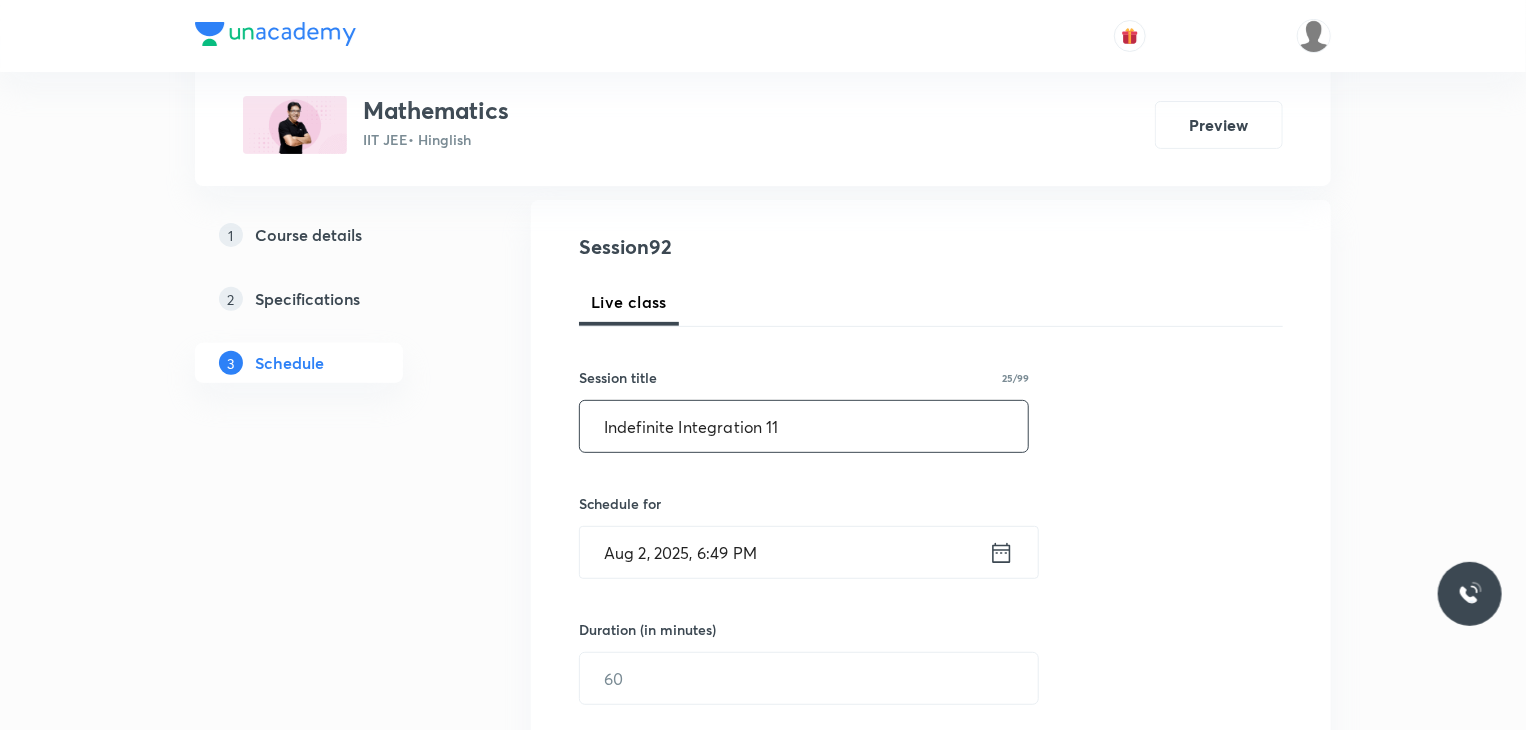 type on "Indefinite Integration 11" 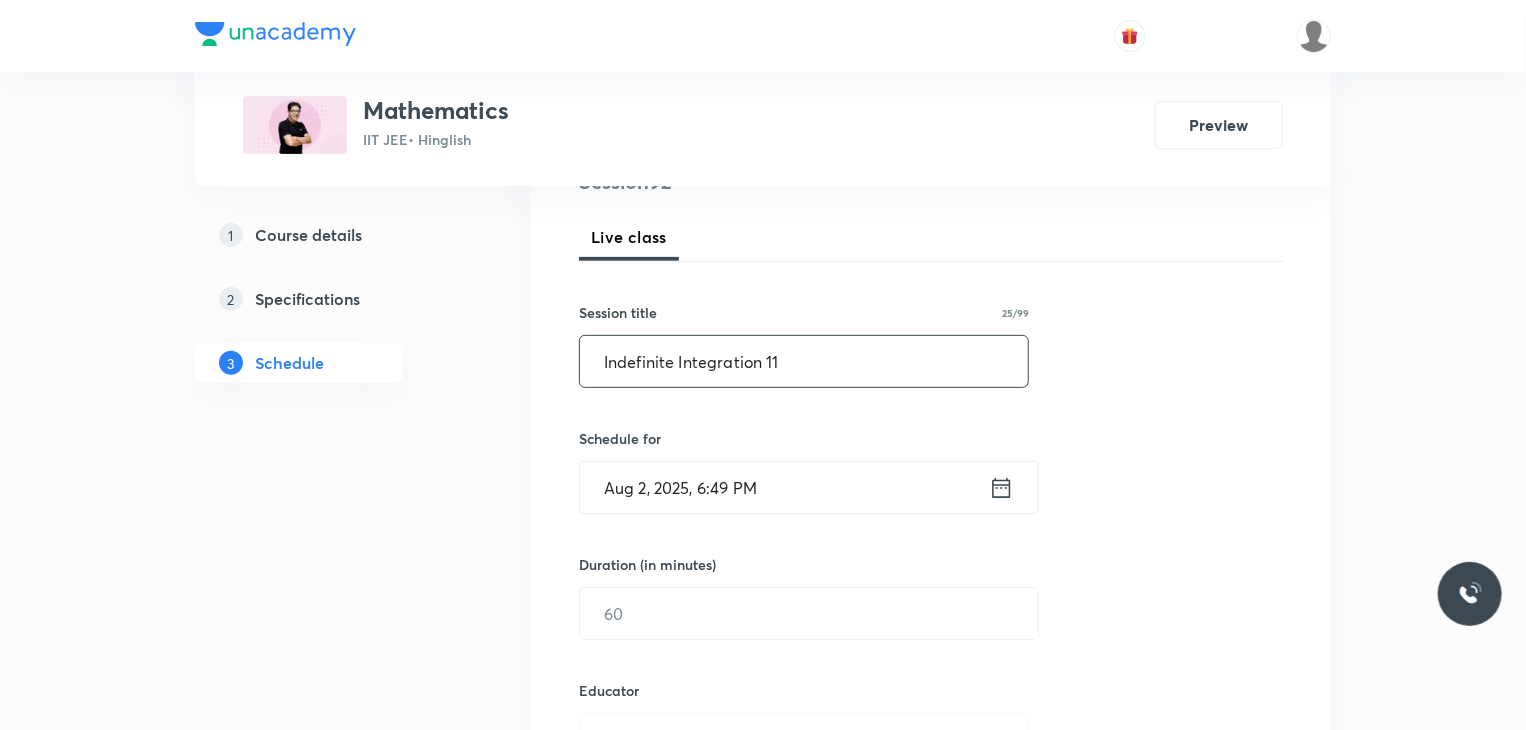 scroll, scrollTop: 300, scrollLeft: 0, axis: vertical 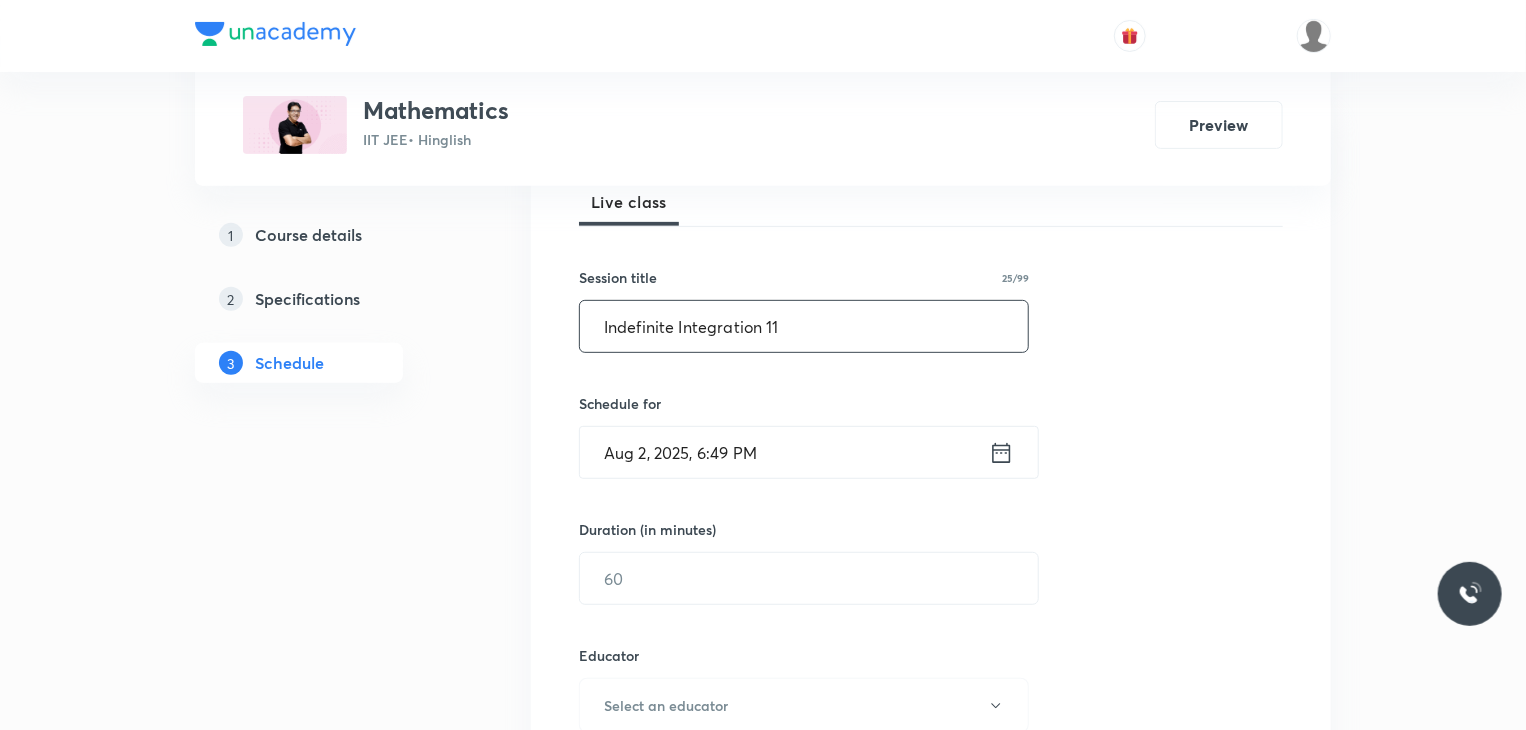 click on "Aug 2, 2025, 6:49 PM" at bounding box center [784, 452] 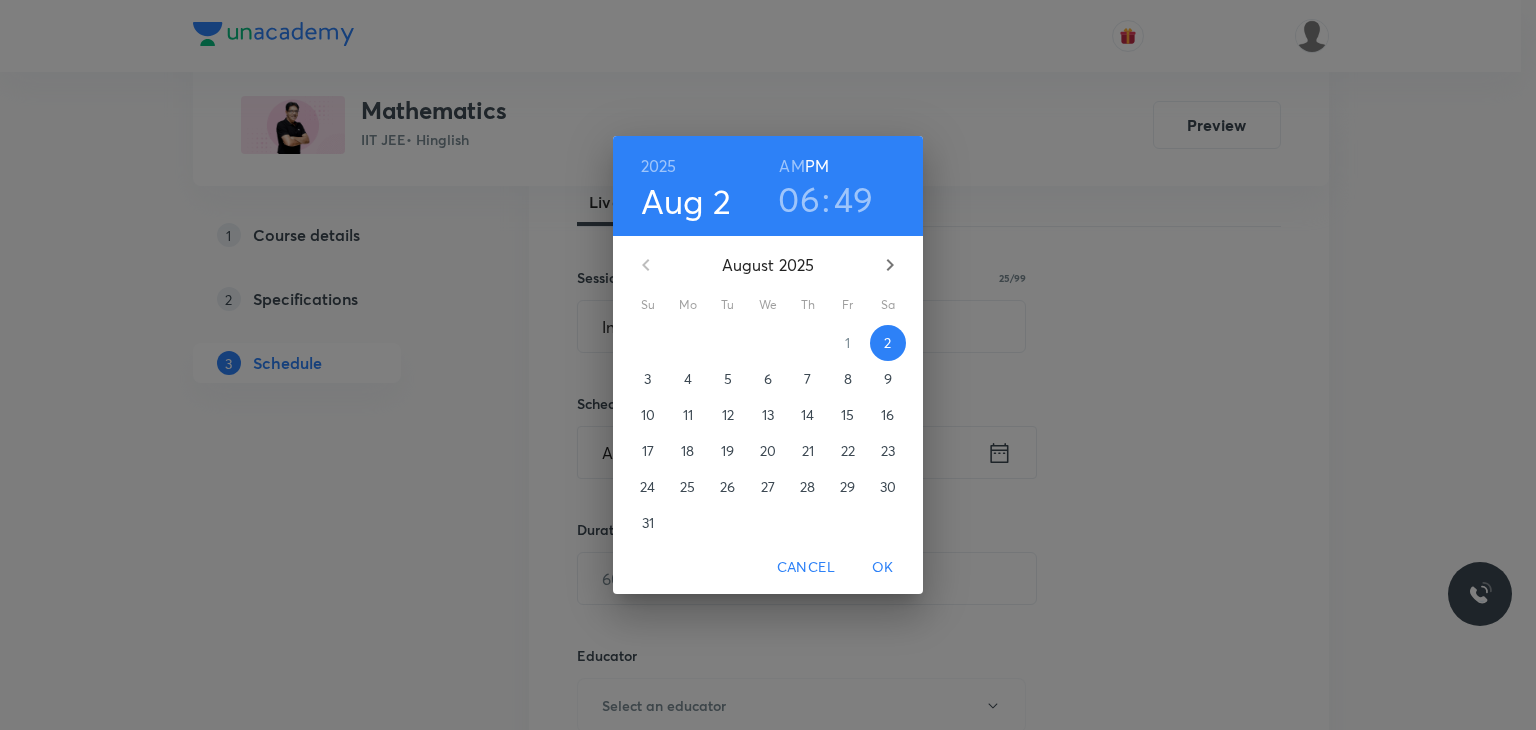 drag, startPoint x: 710, startPoint y: 380, endPoint x: 681, endPoint y: 385, distance: 29.427877 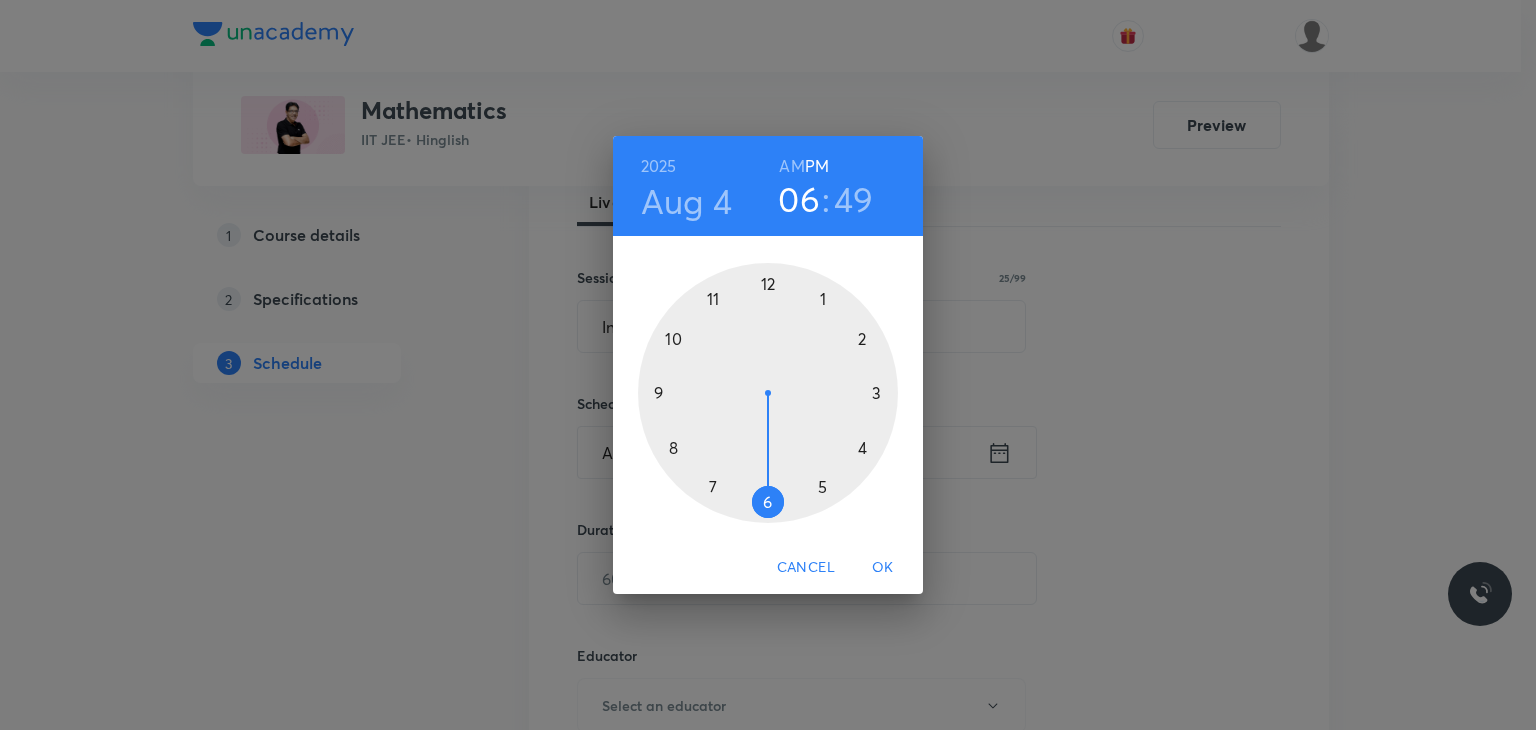 click on "PM" at bounding box center (817, 166) 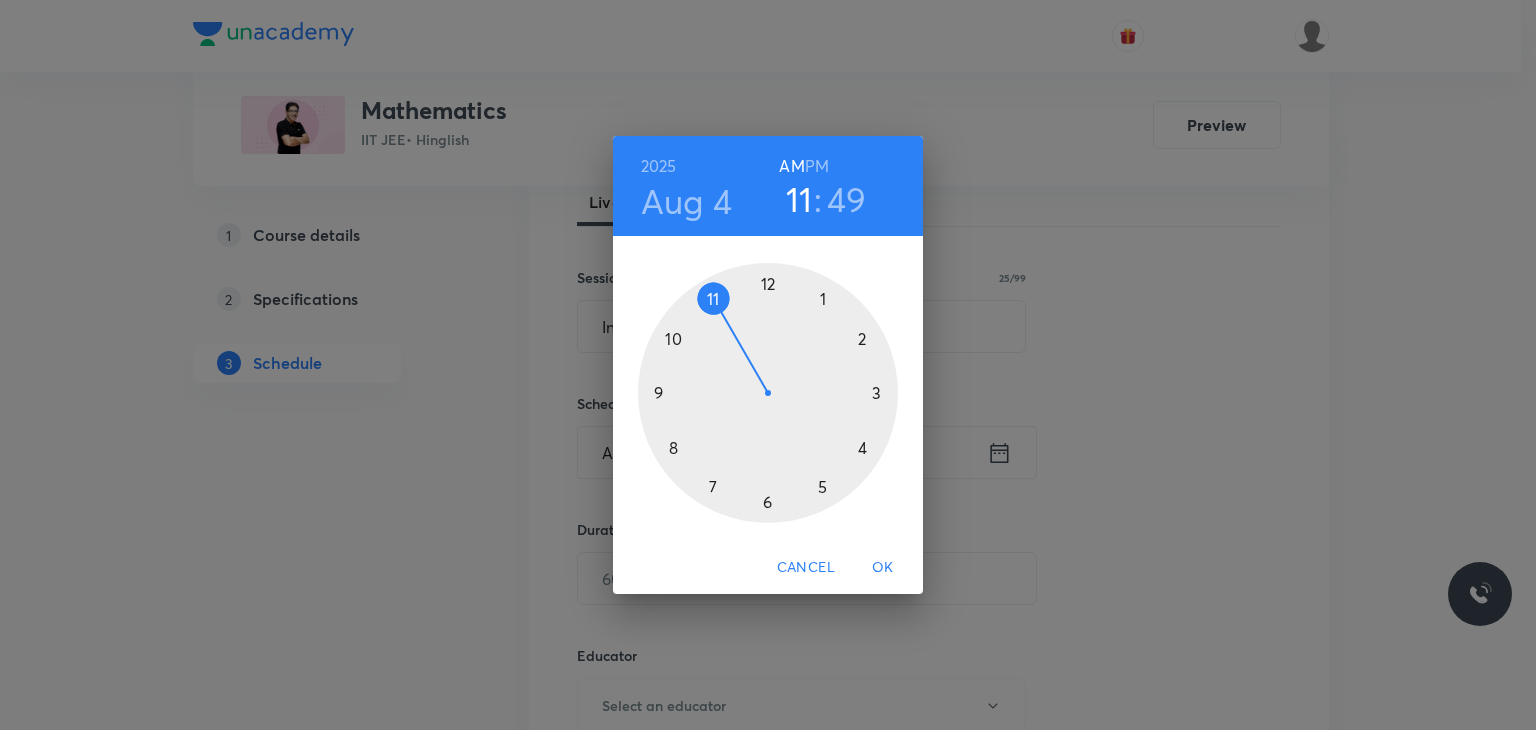 click at bounding box center (768, 393) 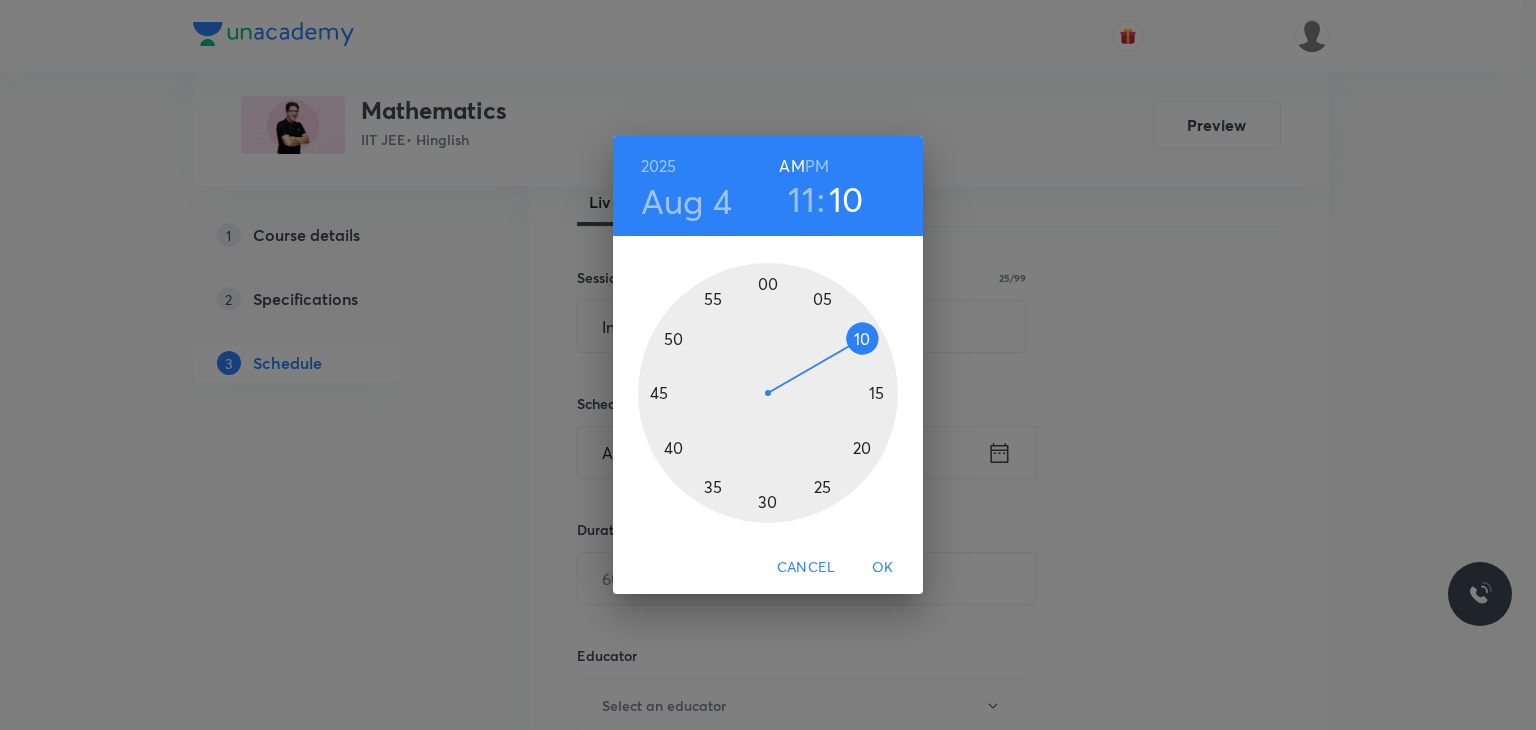 drag, startPoint x: 872, startPoint y: 350, endPoint x: 868, endPoint y: 329, distance: 21.377558 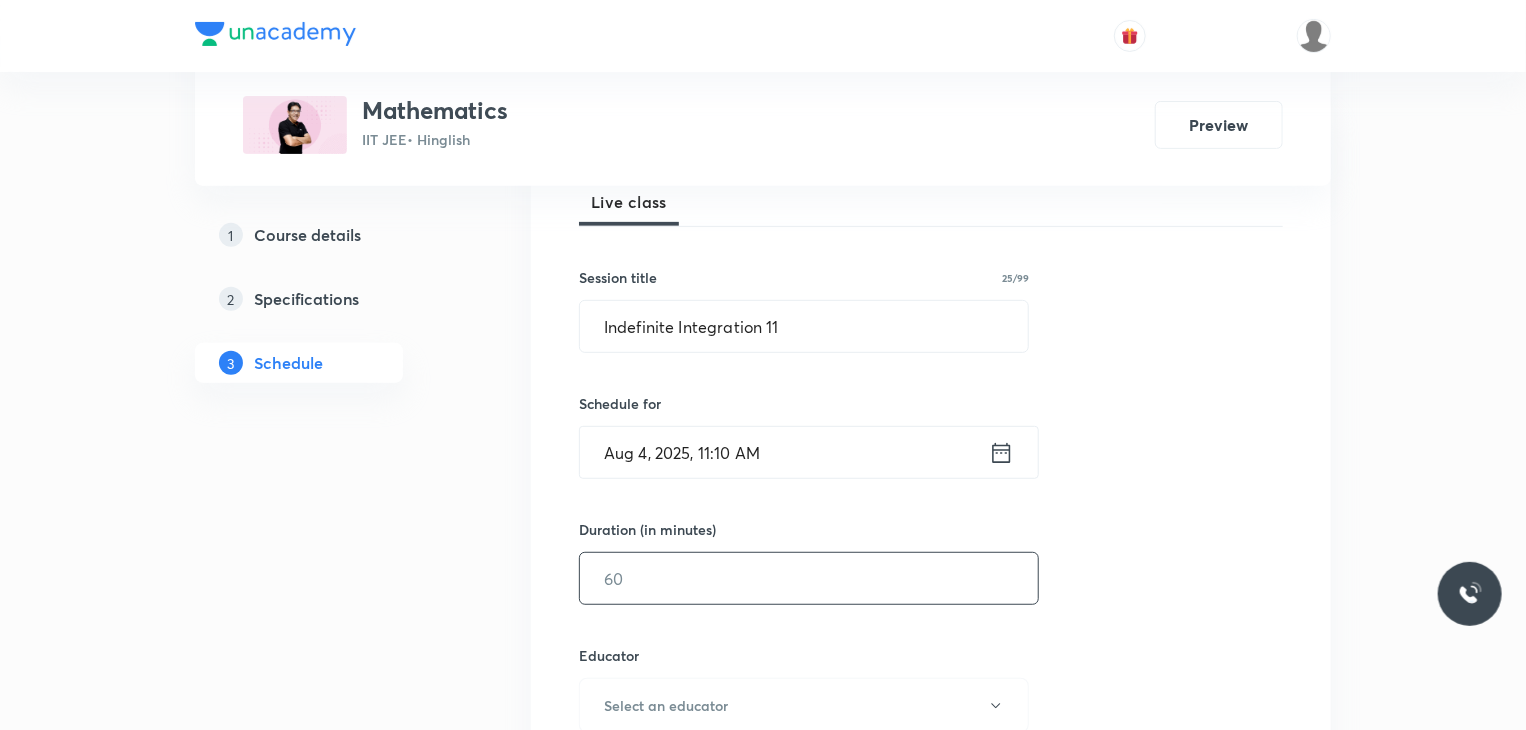 click at bounding box center [809, 578] 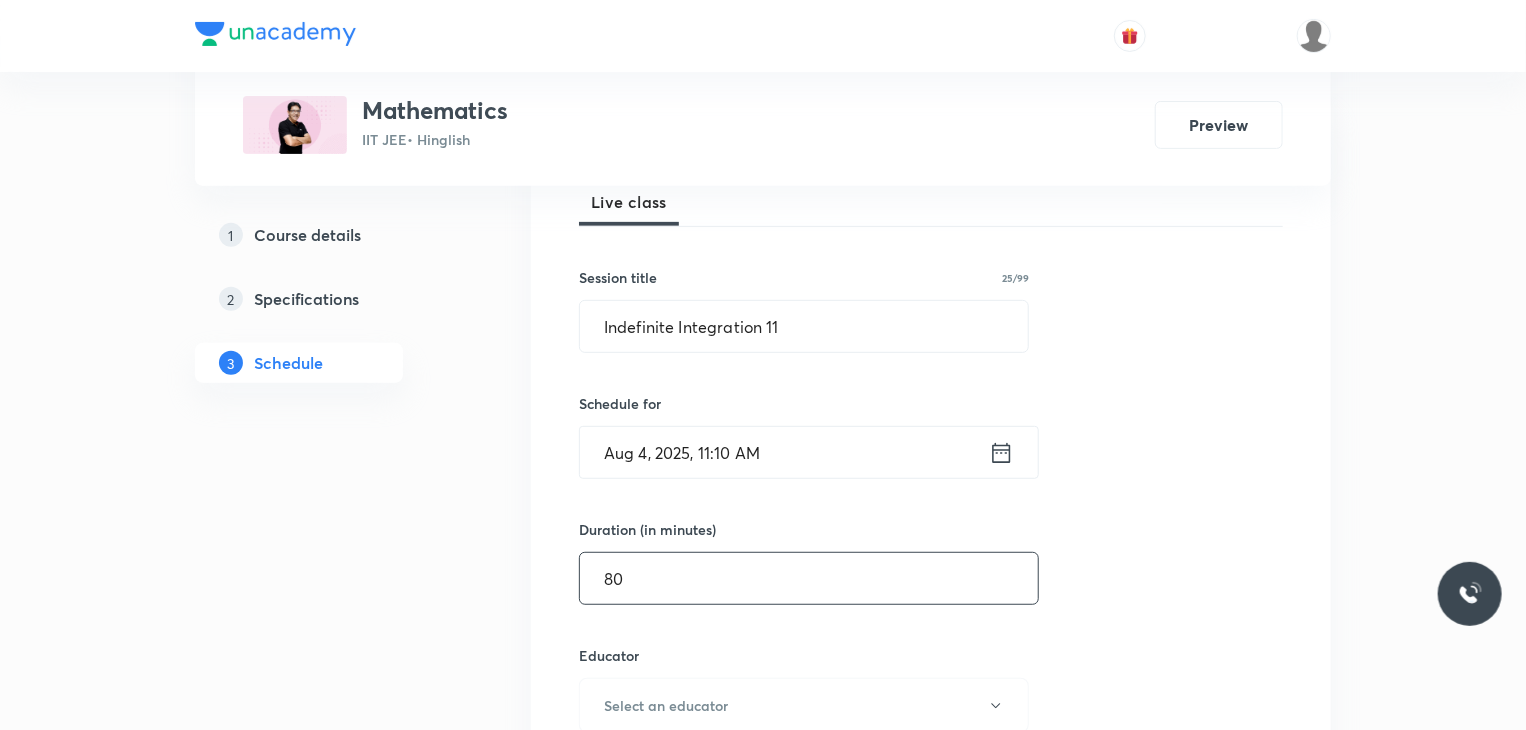 type on "80" 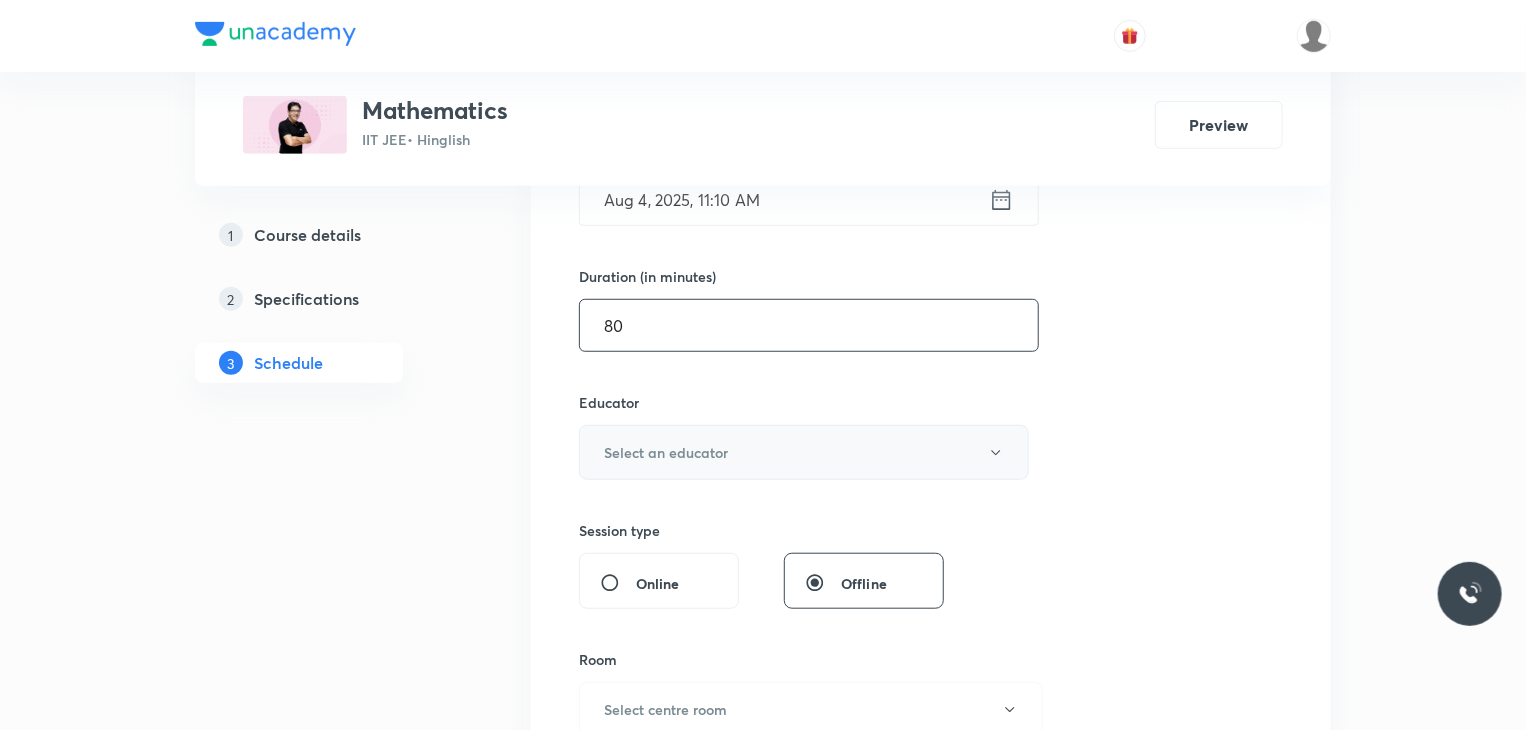 scroll, scrollTop: 600, scrollLeft: 0, axis: vertical 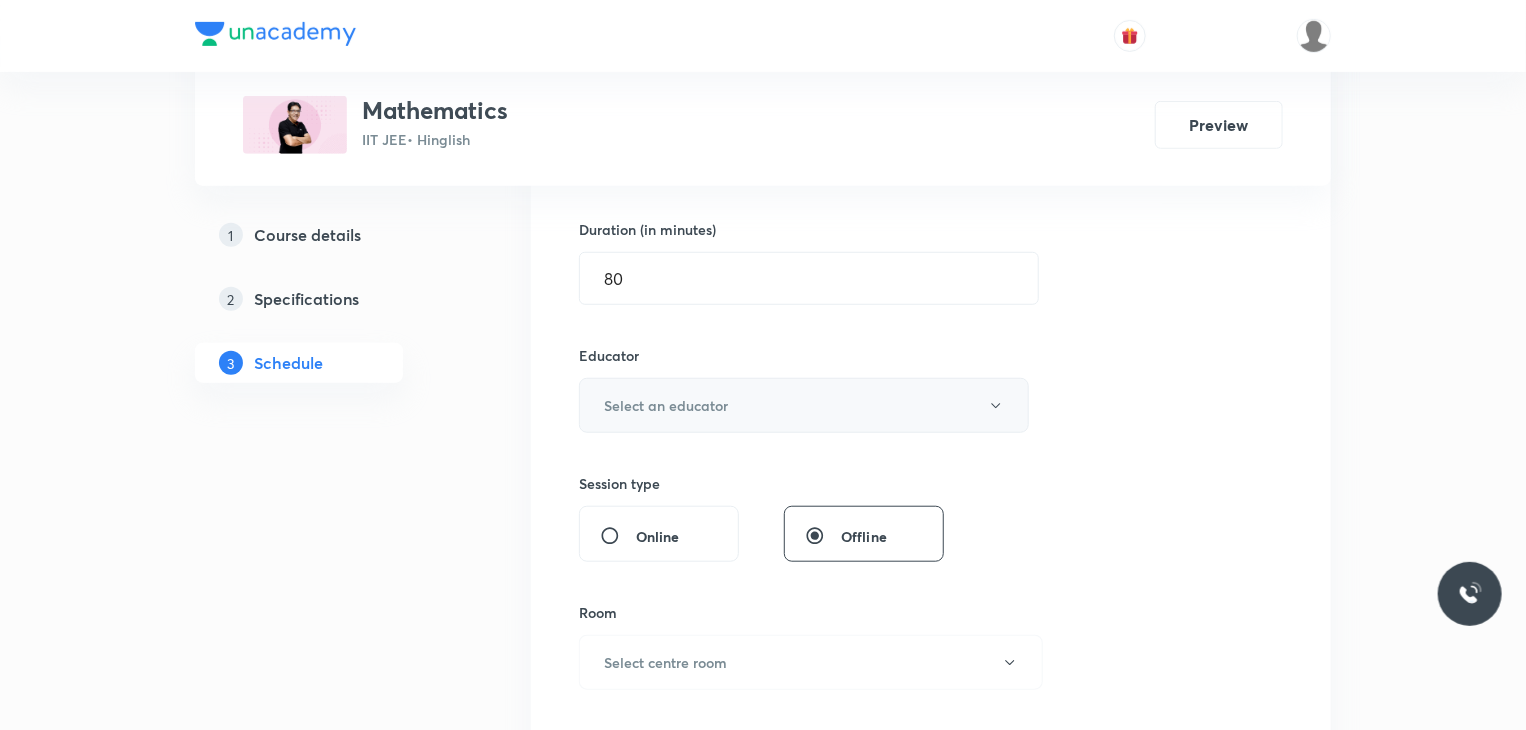 click on "Select an educator" at bounding box center [804, 405] 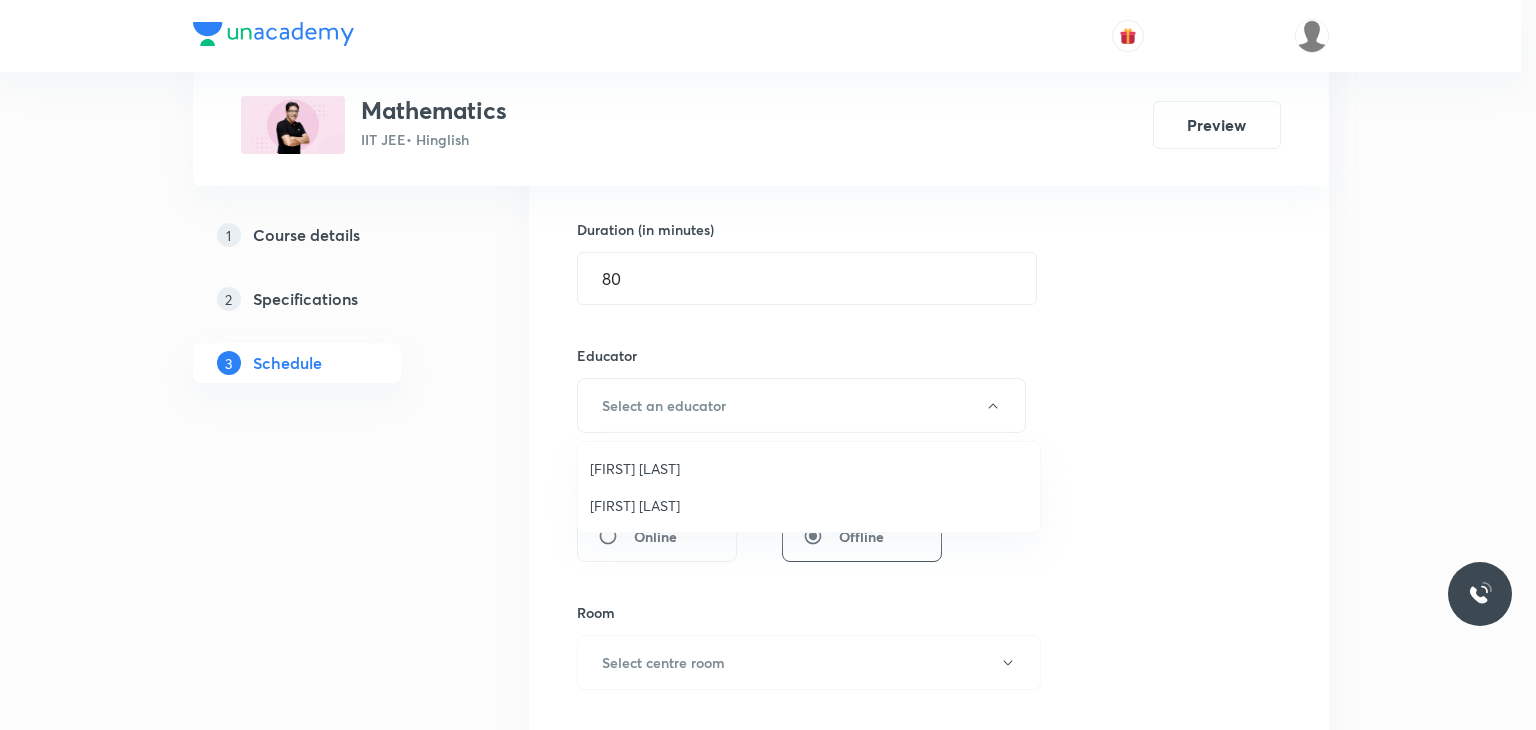 click on "[FIRST] [LAST]" at bounding box center [809, 505] 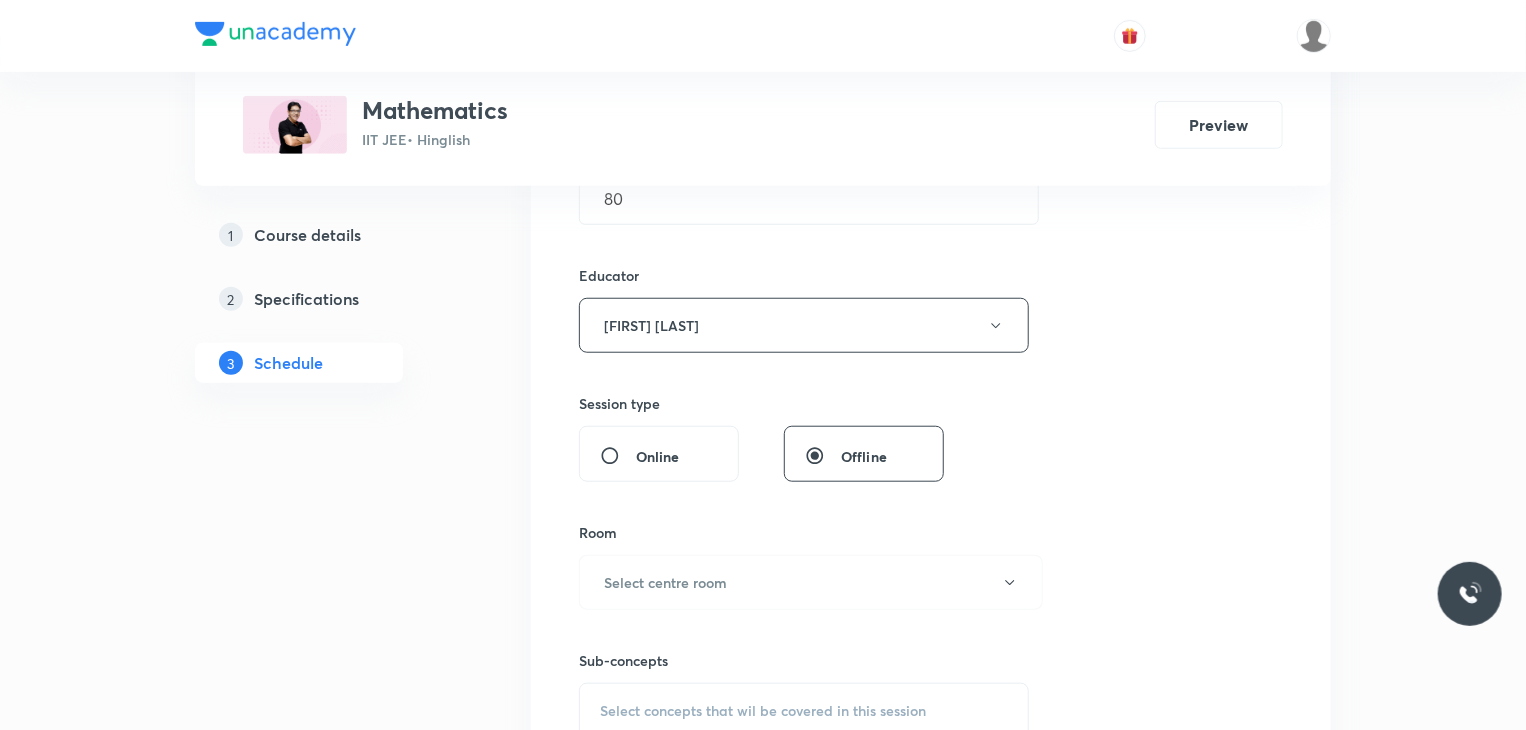 scroll, scrollTop: 800, scrollLeft: 0, axis: vertical 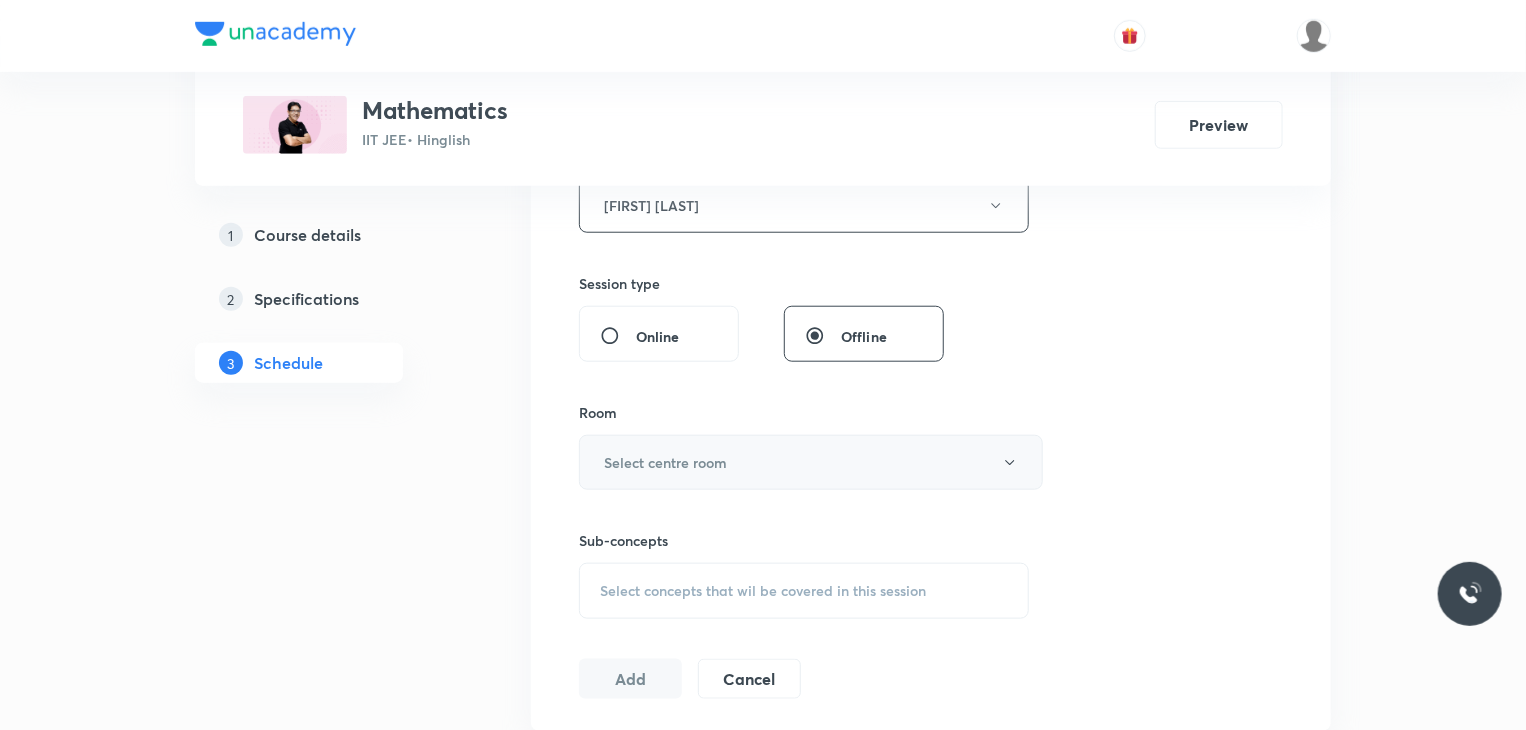 click on "Select centre room" at bounding box center [811, 462] 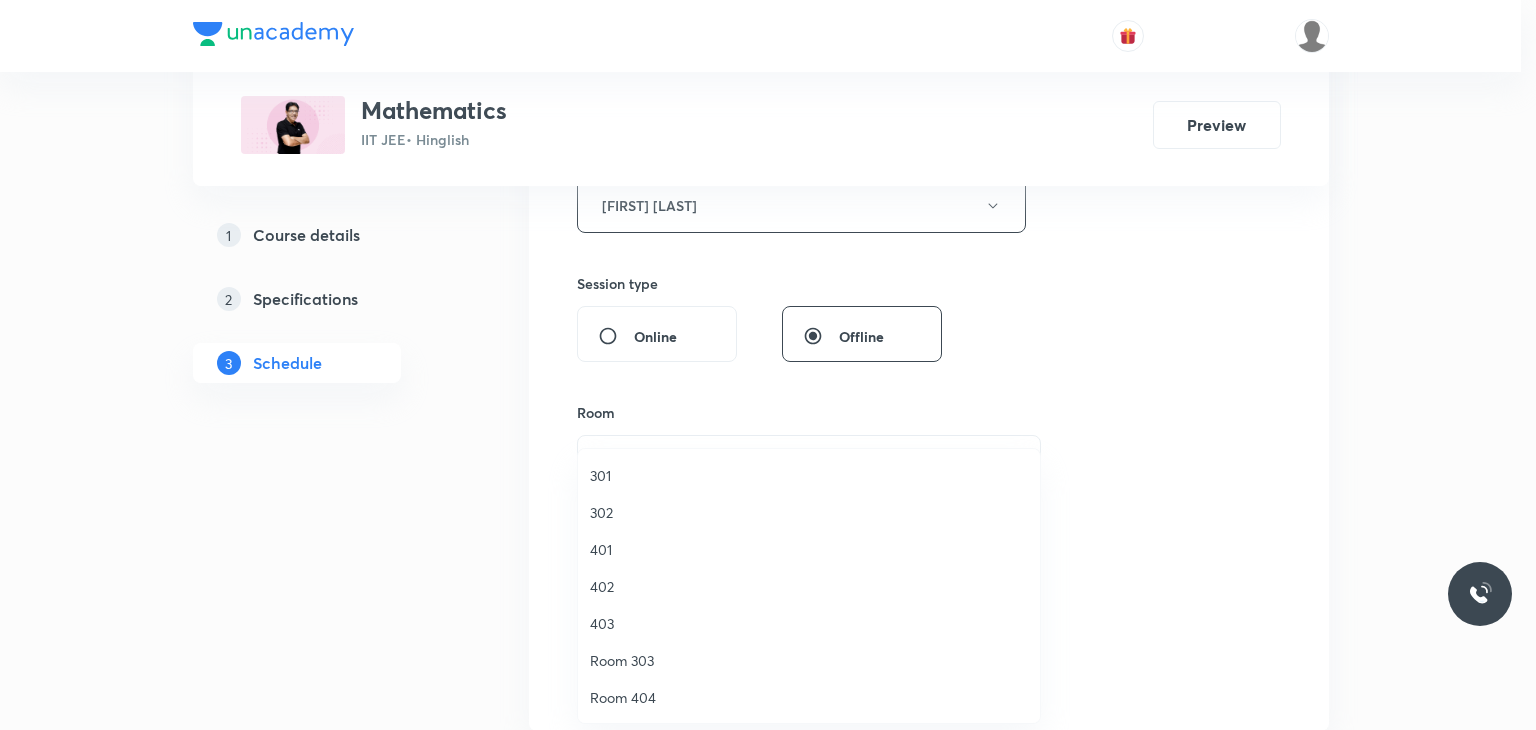 click on "302" at bounding box center [809, 512] 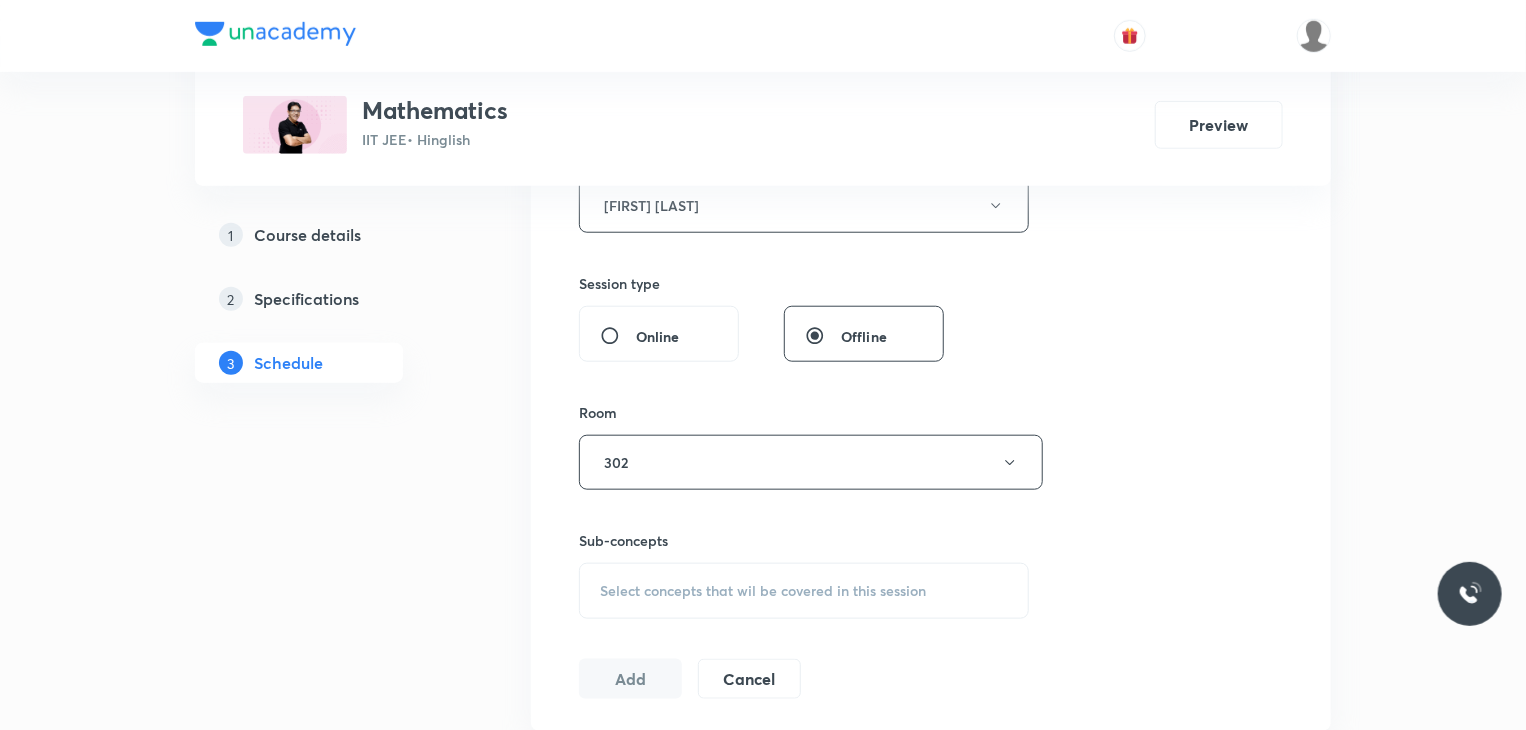 click on "Select concepts that wil be covered in this session" at bounding box center (763, 591) 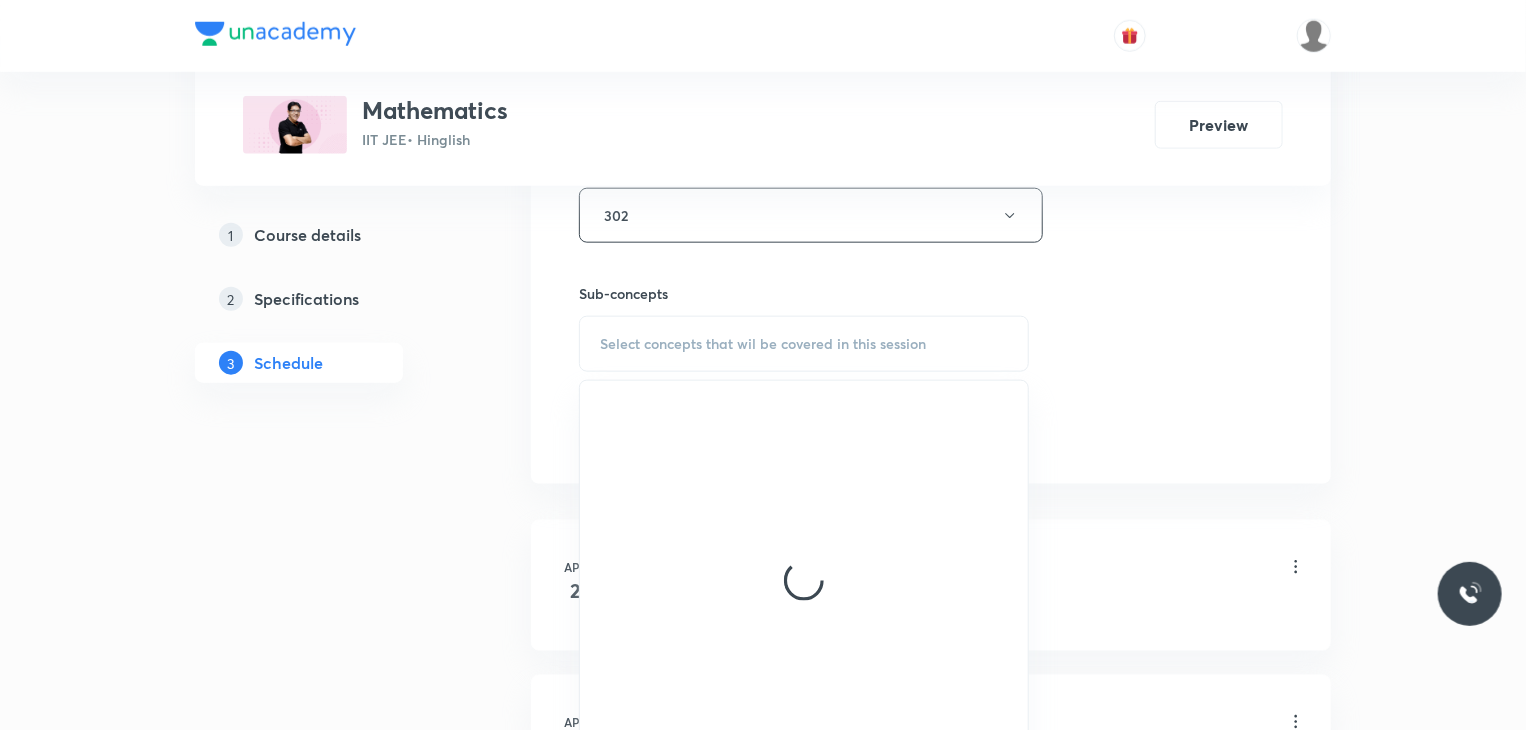 scroll, scrollTop: 1200, scrollLeft: 0, axis: vertical 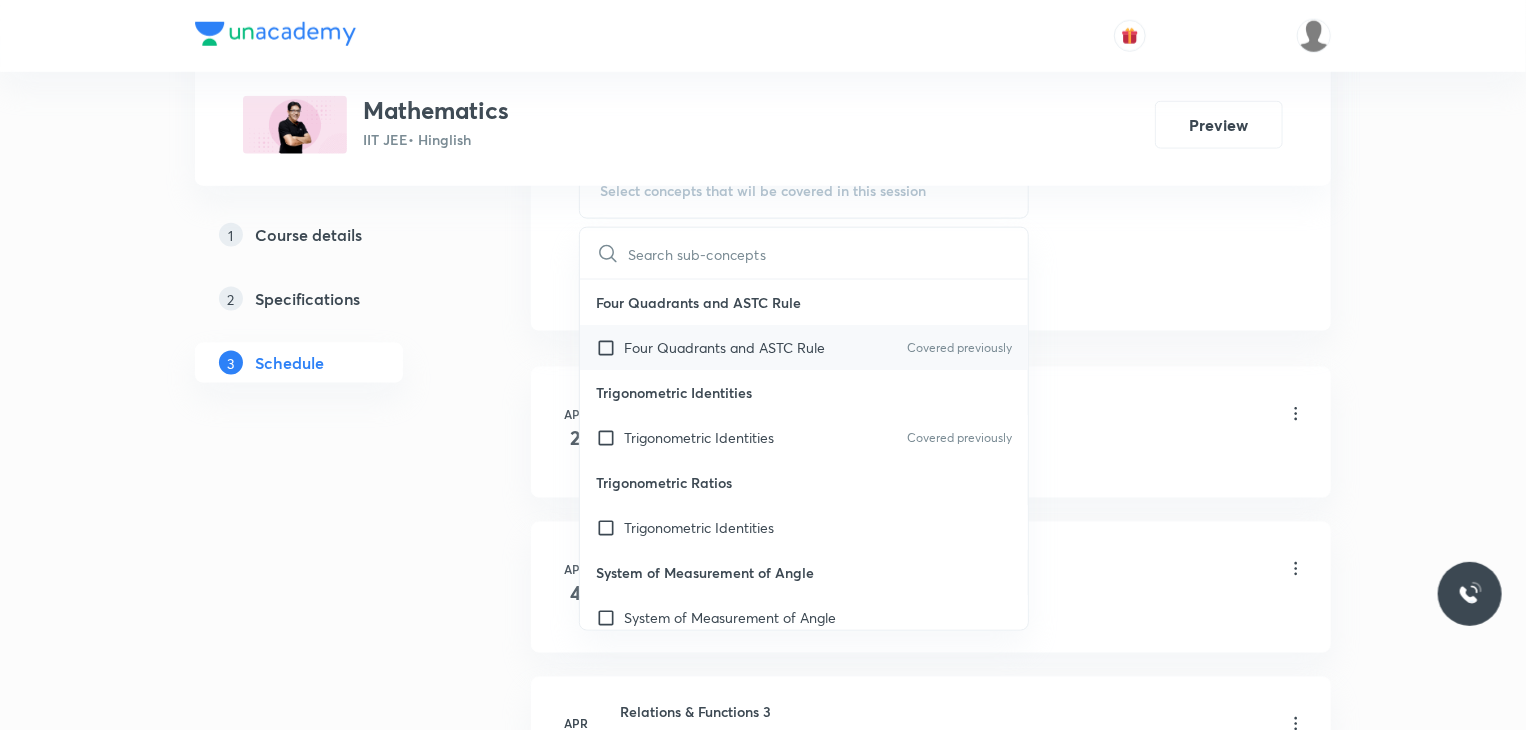 click on "Four Quadrants and ASTC Rule" at bounding box center (724, 347) 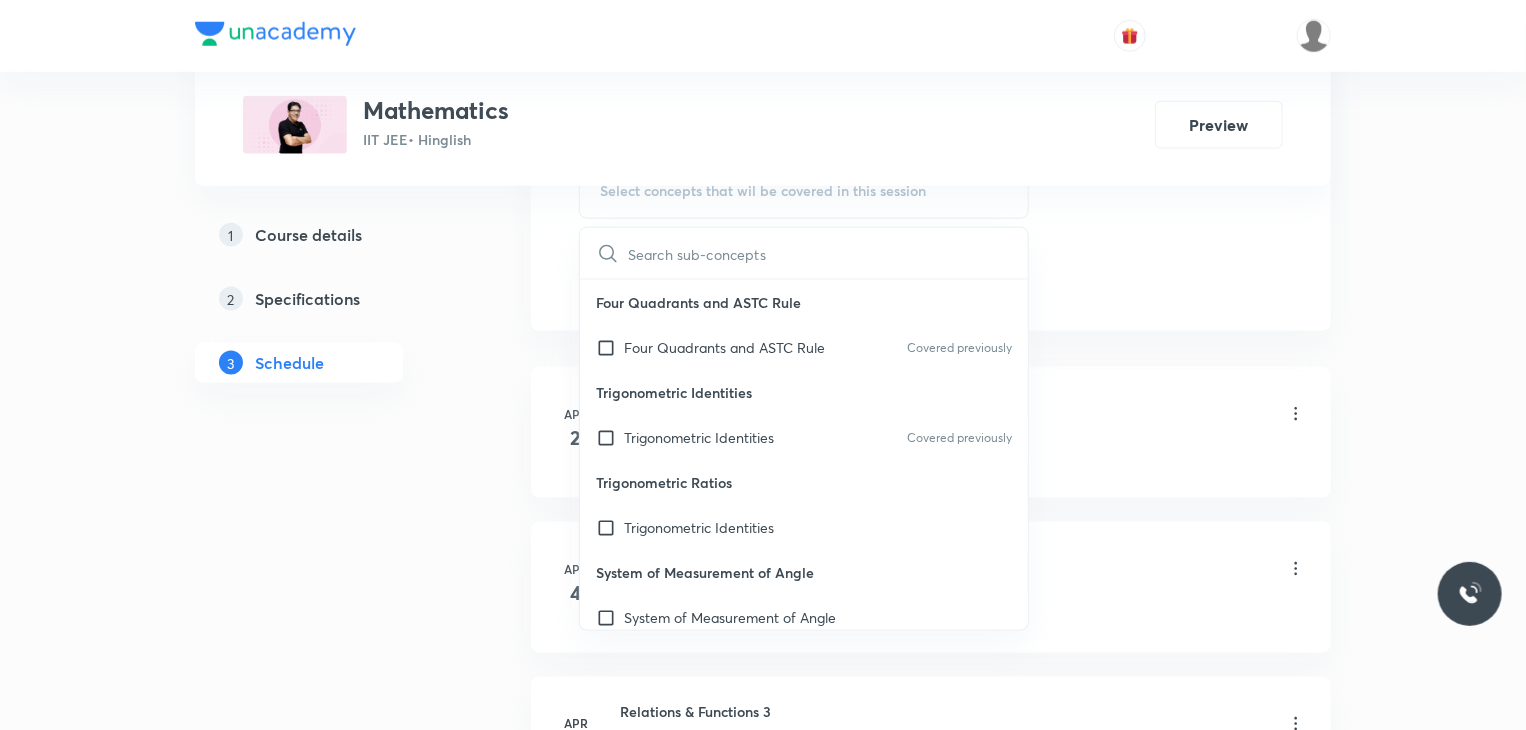 checkbox on "true" 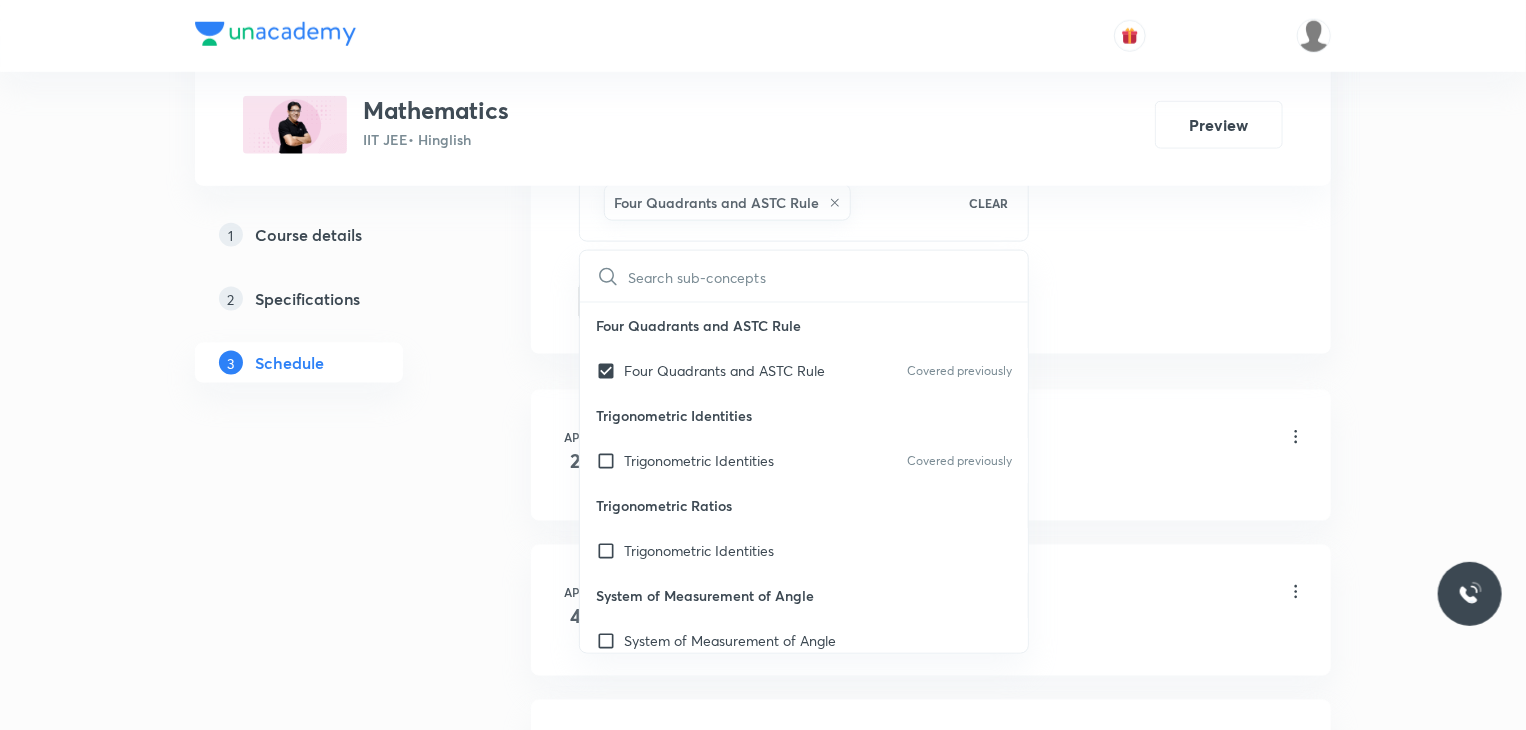 drag, startPoint x: 1018, startPoint y: 305, endPoint x: 1184, endPoint y: 298, distance: 166.14752 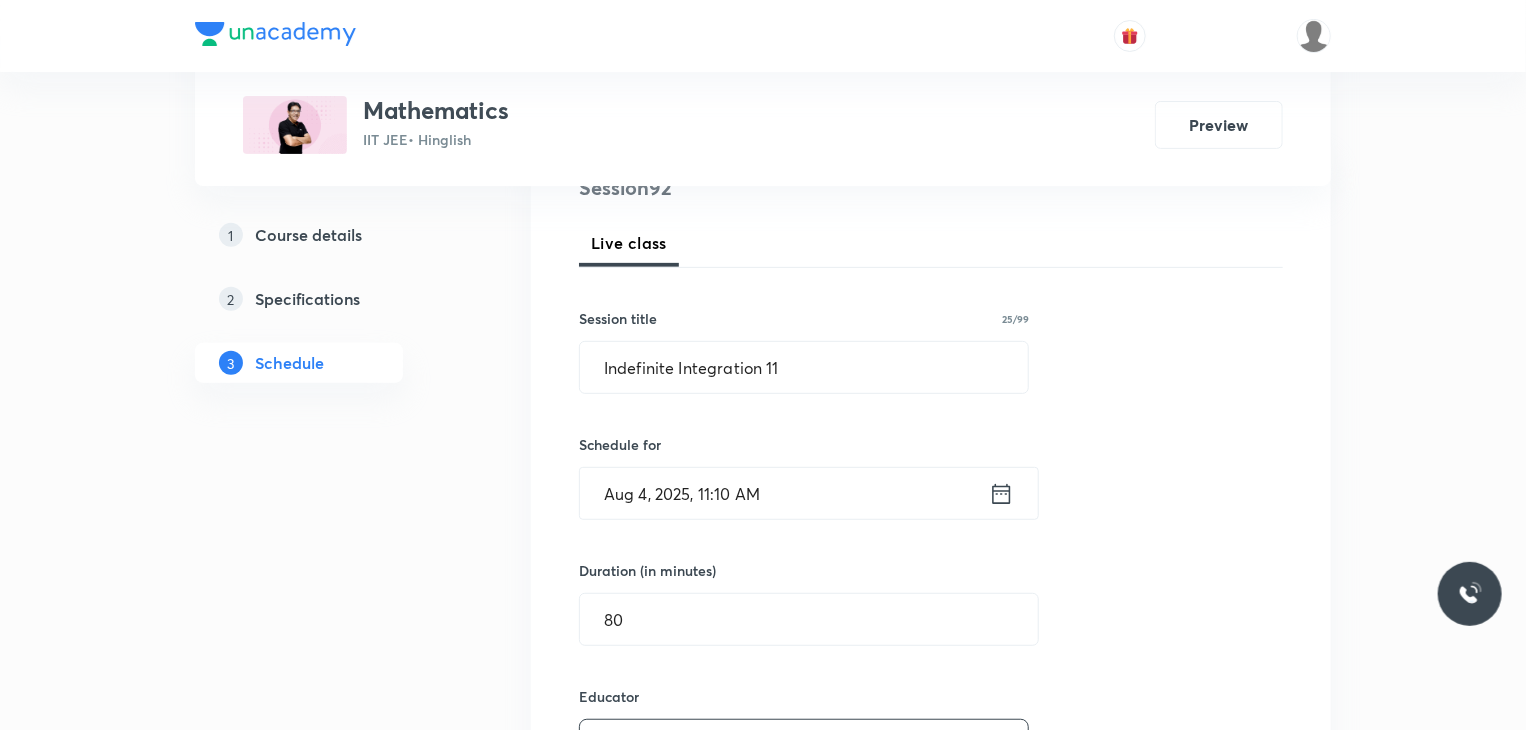scroll, scrollTop: 0, scrollLeft: 0, axis: both 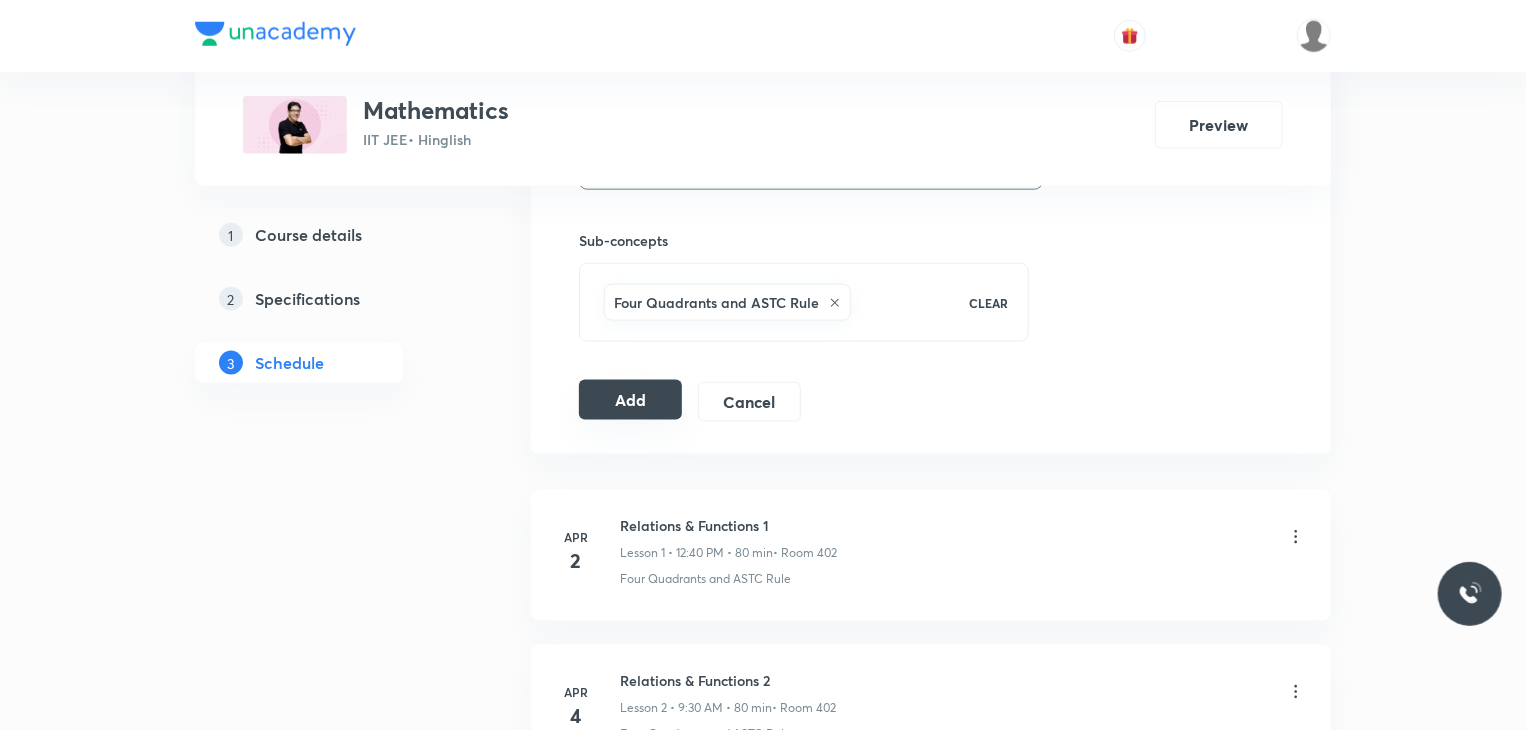 click on "Add" at bounding box center (630, 400) 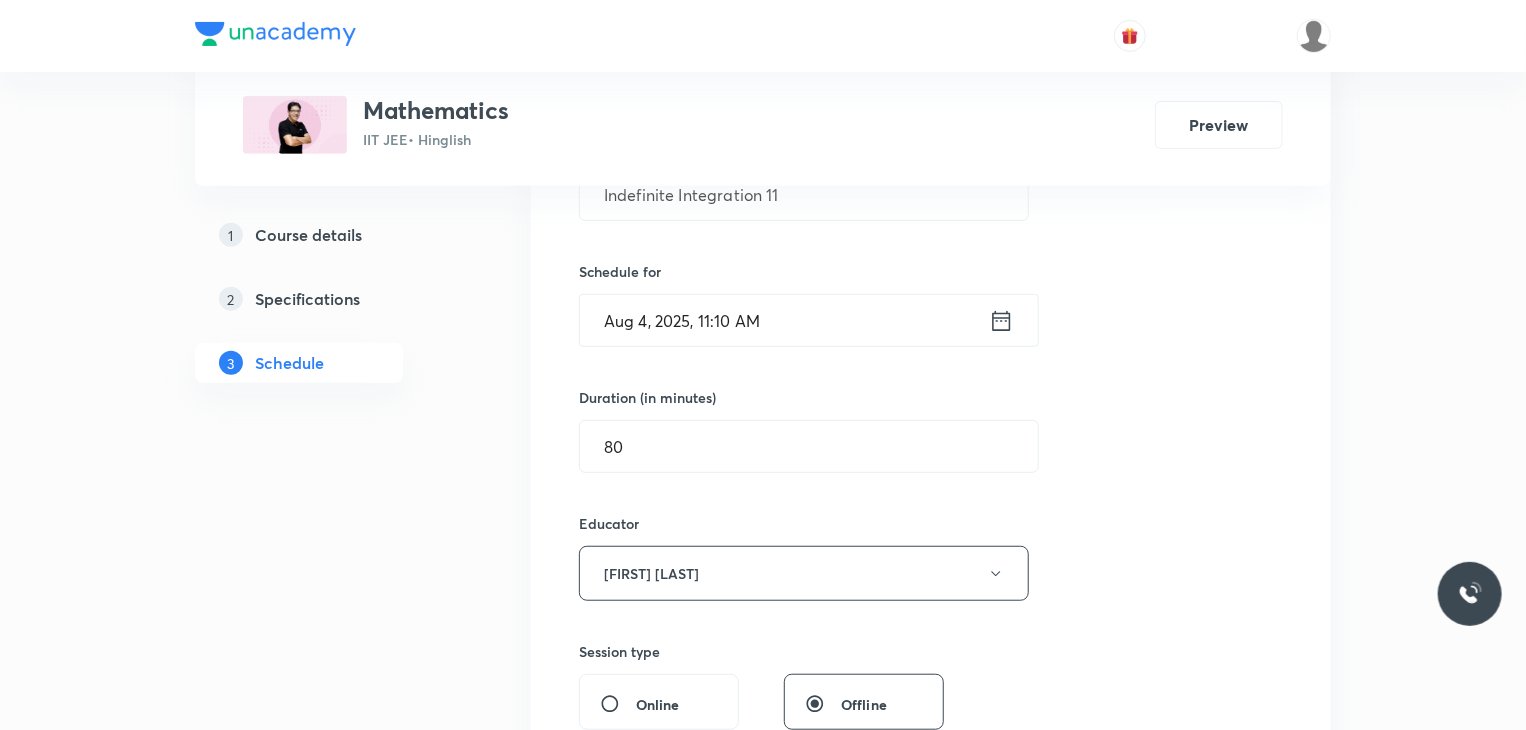 scroll, scrollTop: 400, scrollLeft: 0, axis: vertical 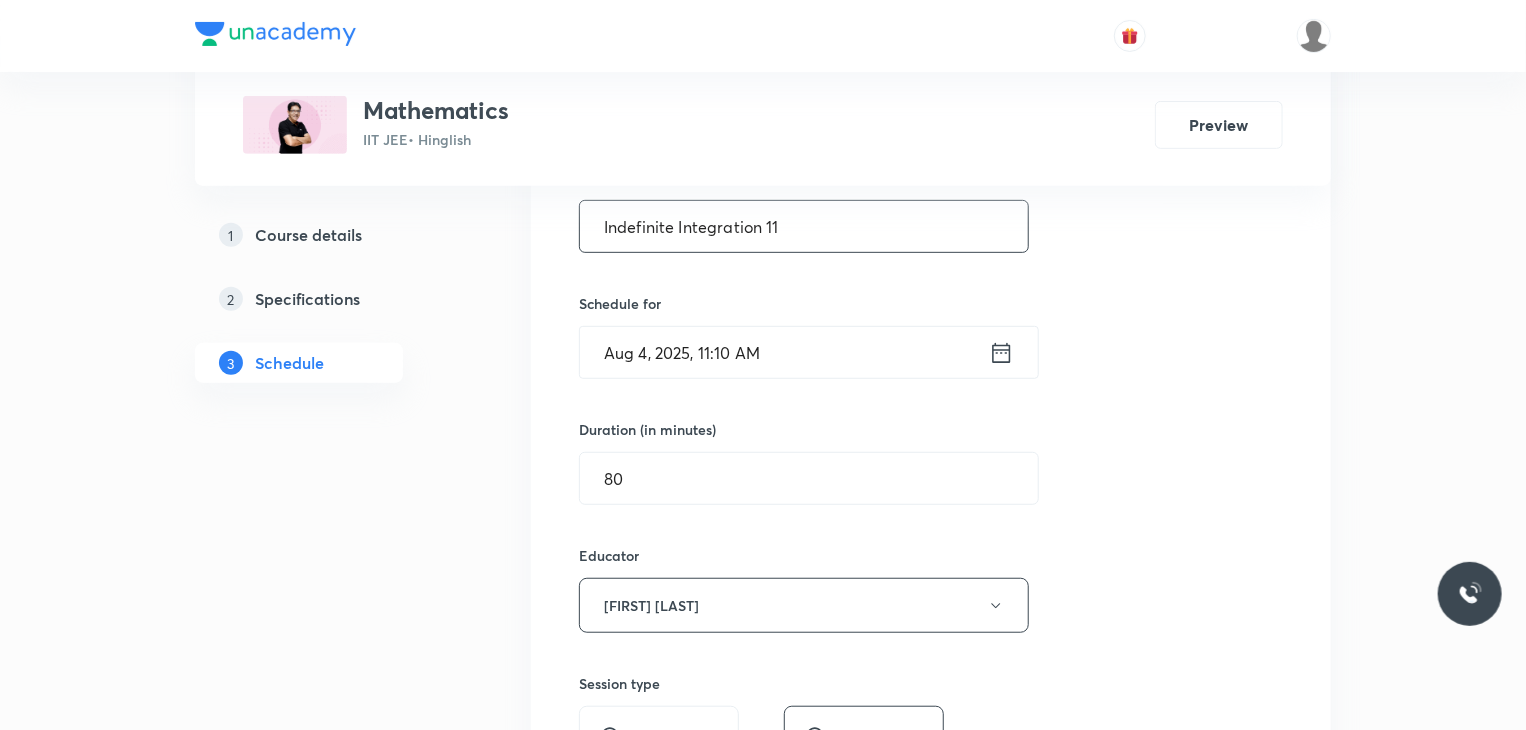 click on "Indefinite Integration 11" at bounding box center [804, 226] 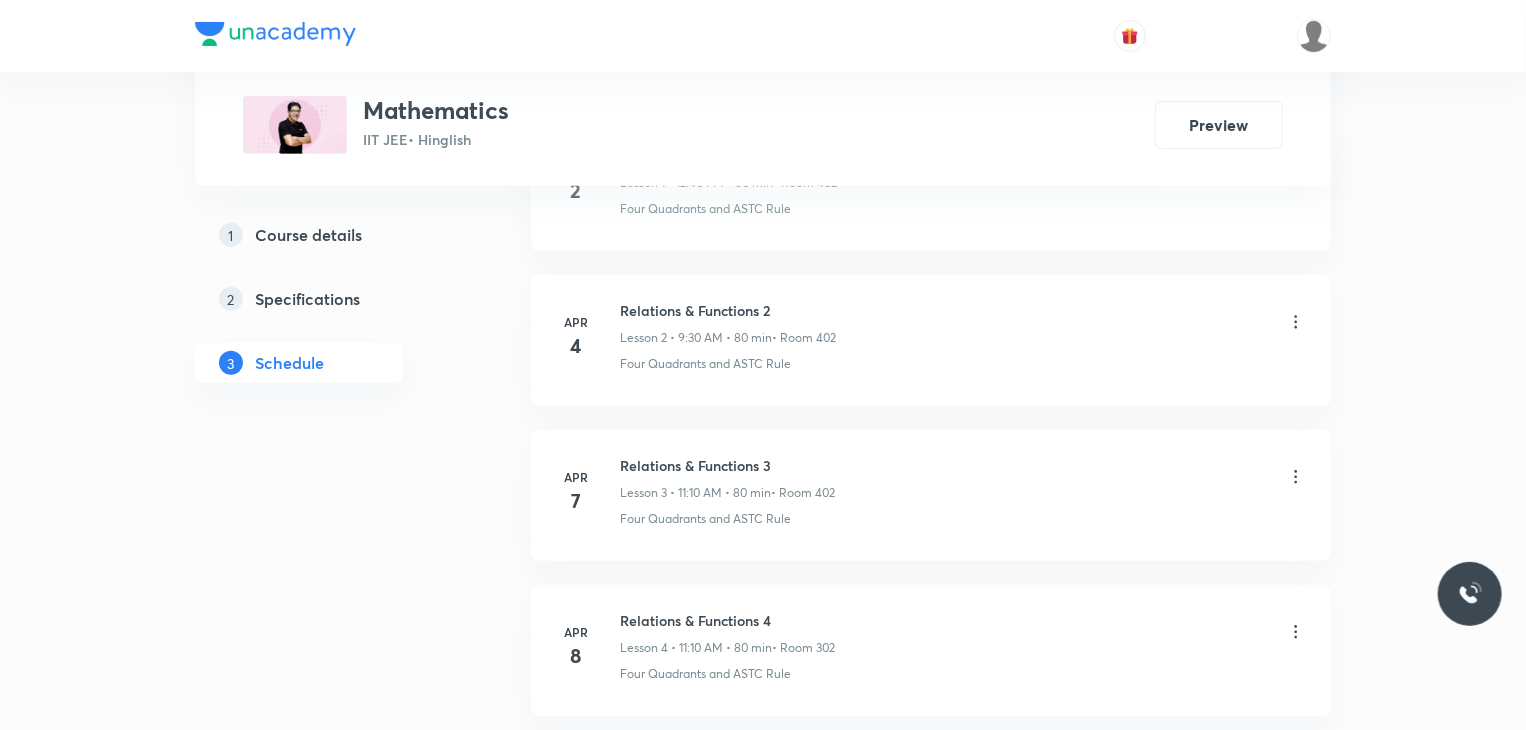 scroll, scrollTop: 0, scrollLeft: 0, axis: both 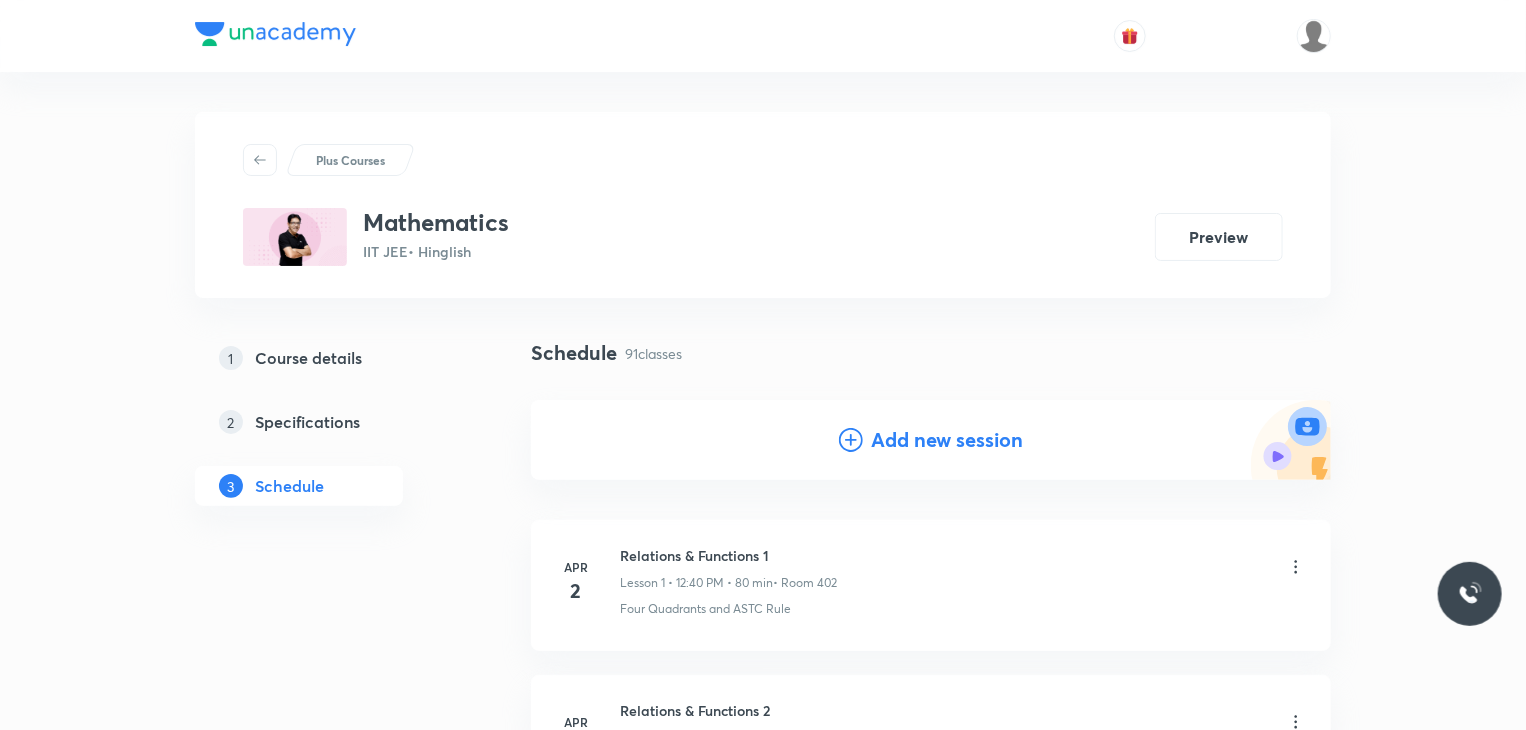 click on "Add new session" at bounding box center [947, 440] 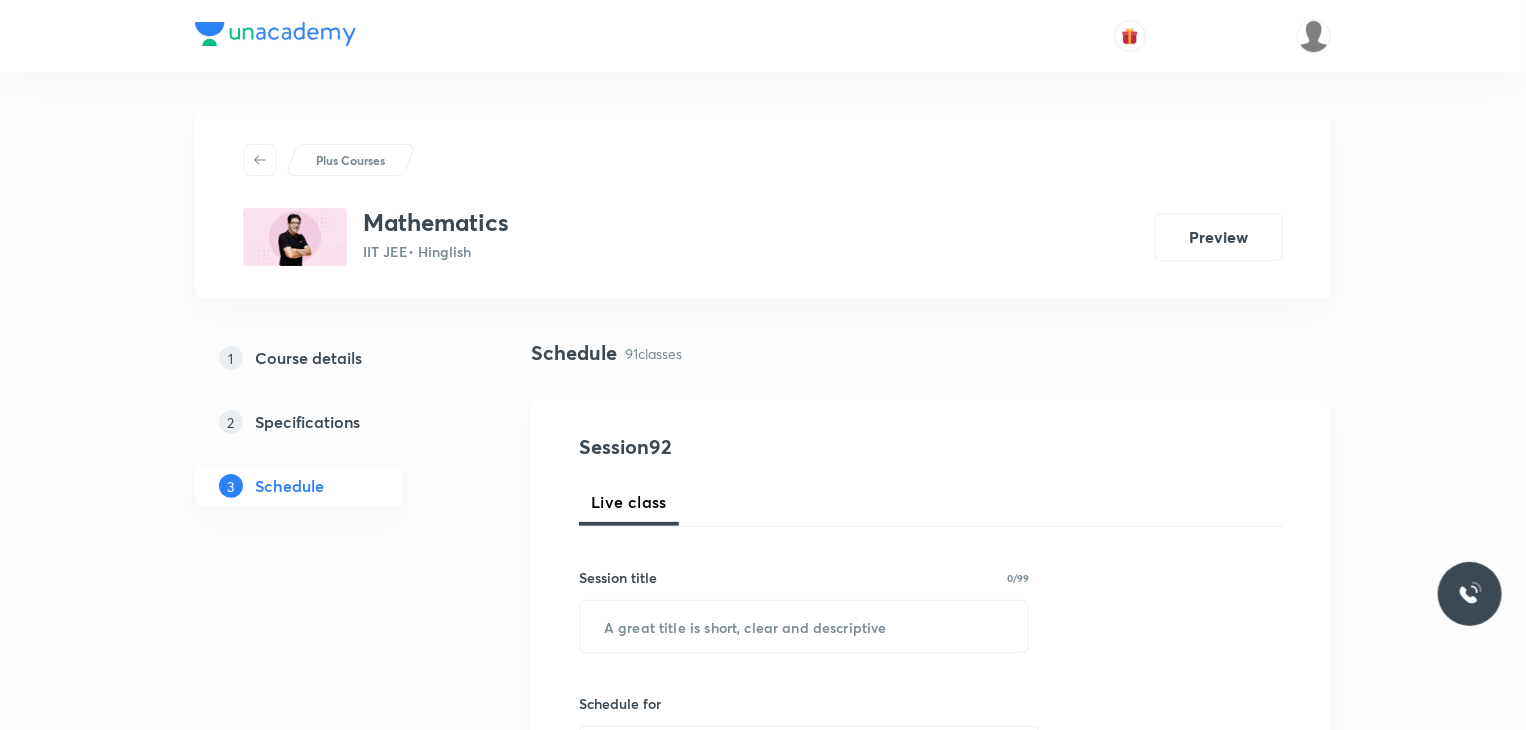 click on "Session title 0/99" at bounding box center (804, 577) 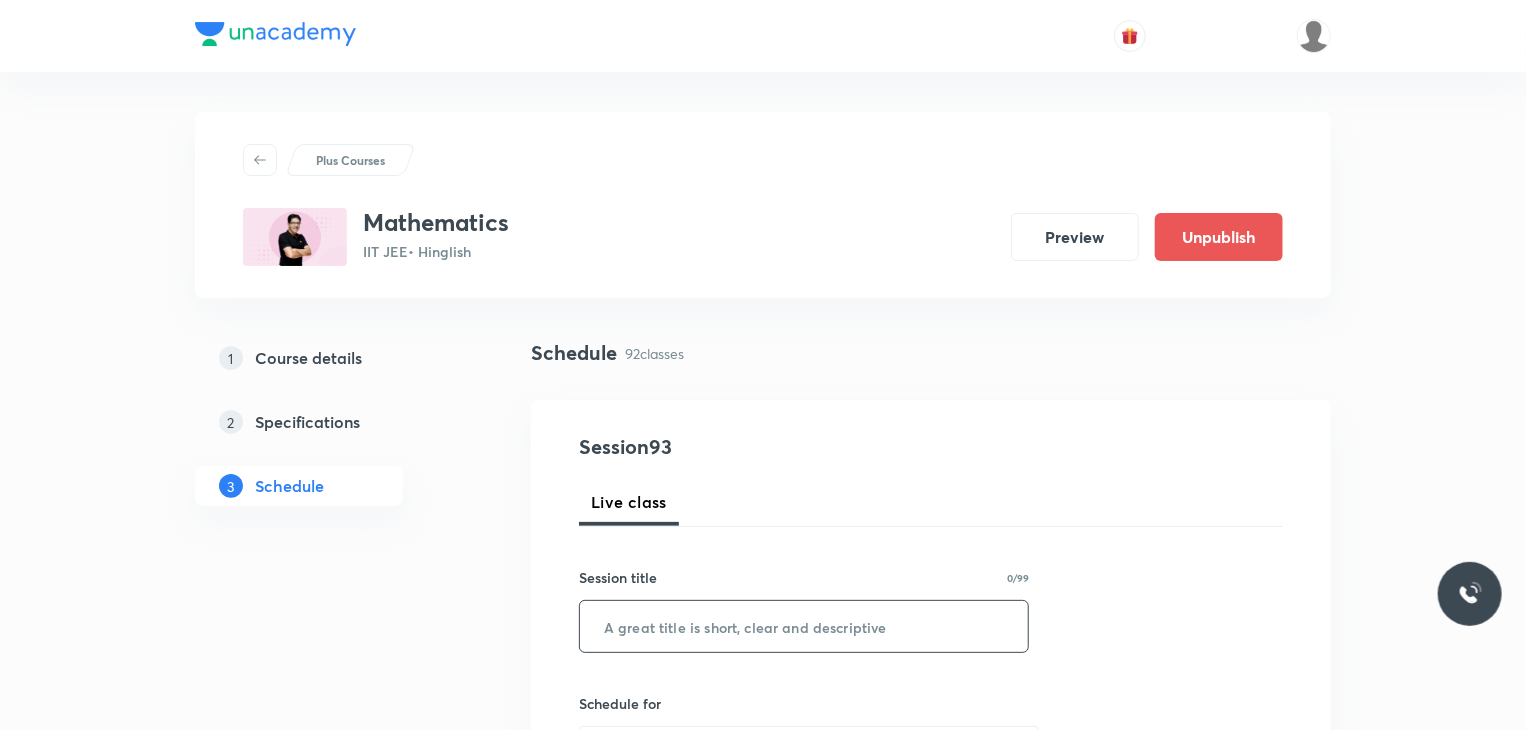 click at bounding box center [804, 626] 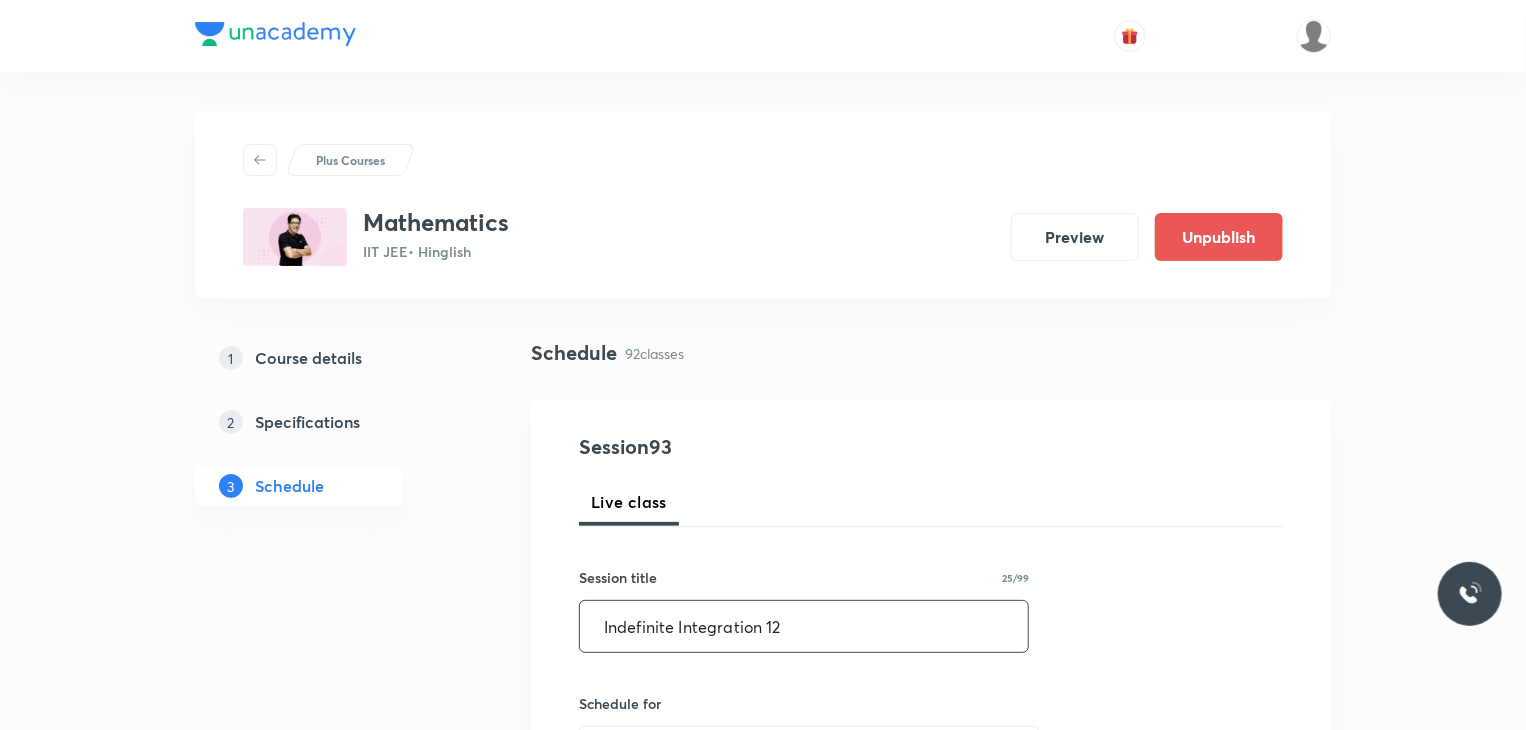 type on "Indefinite Integration 12" 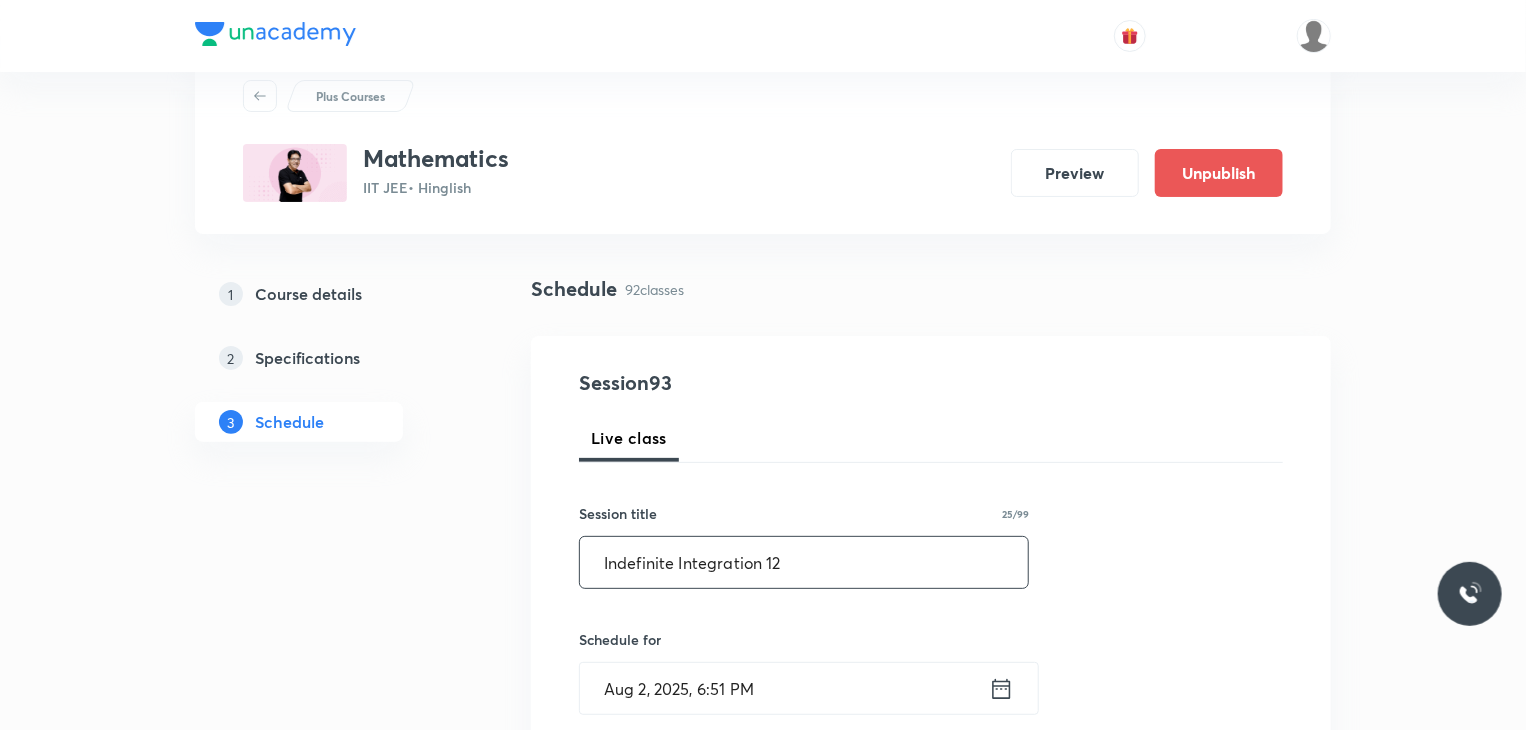 scroll, scrollTop: 100, scrollLeft: 0, axis: vertical 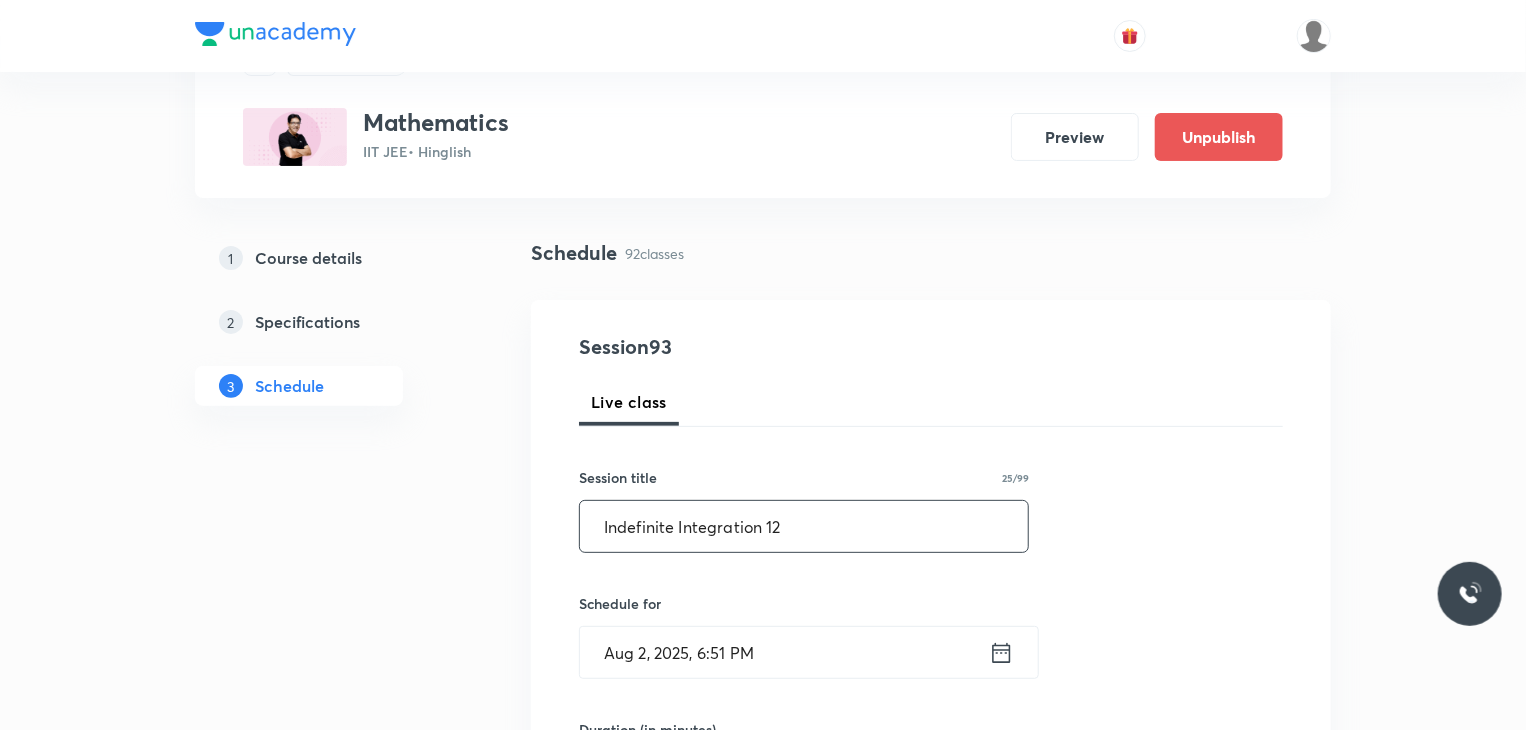 click on "Aug 2, 2025, 6:51 PM" at bounding box center (784, 652) 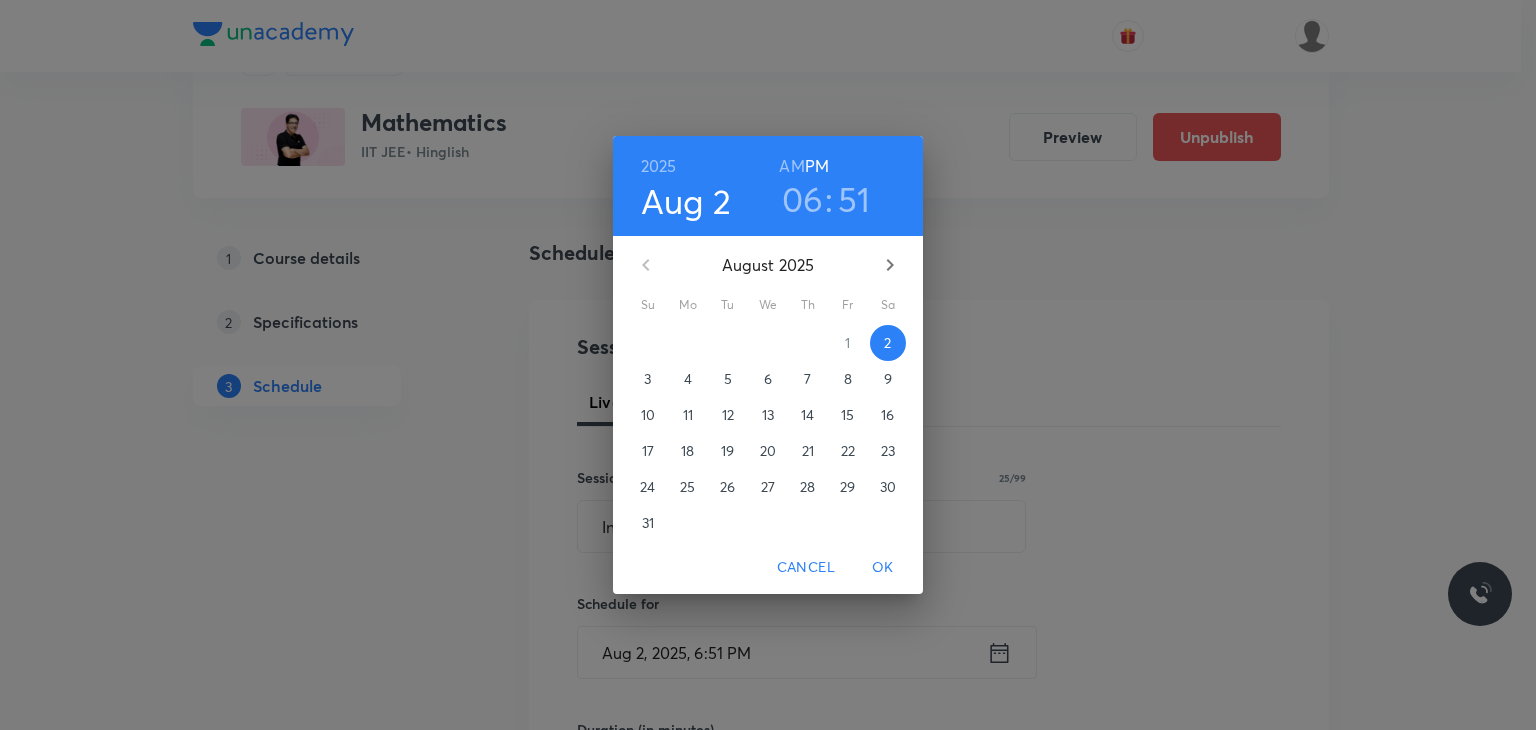 click on "5" at bounding box center (728, 379) 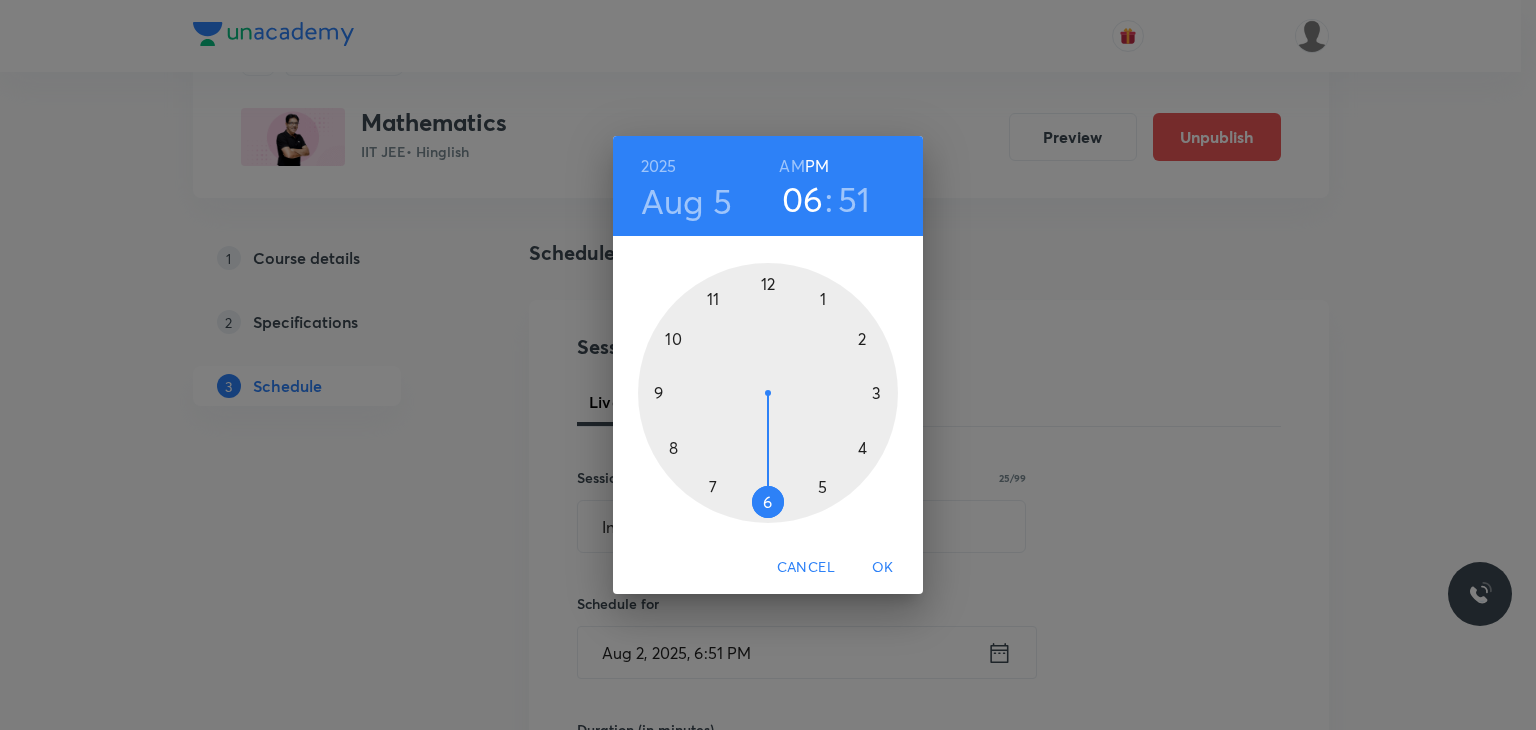 click on "AM" at bounding box center (791, 166) 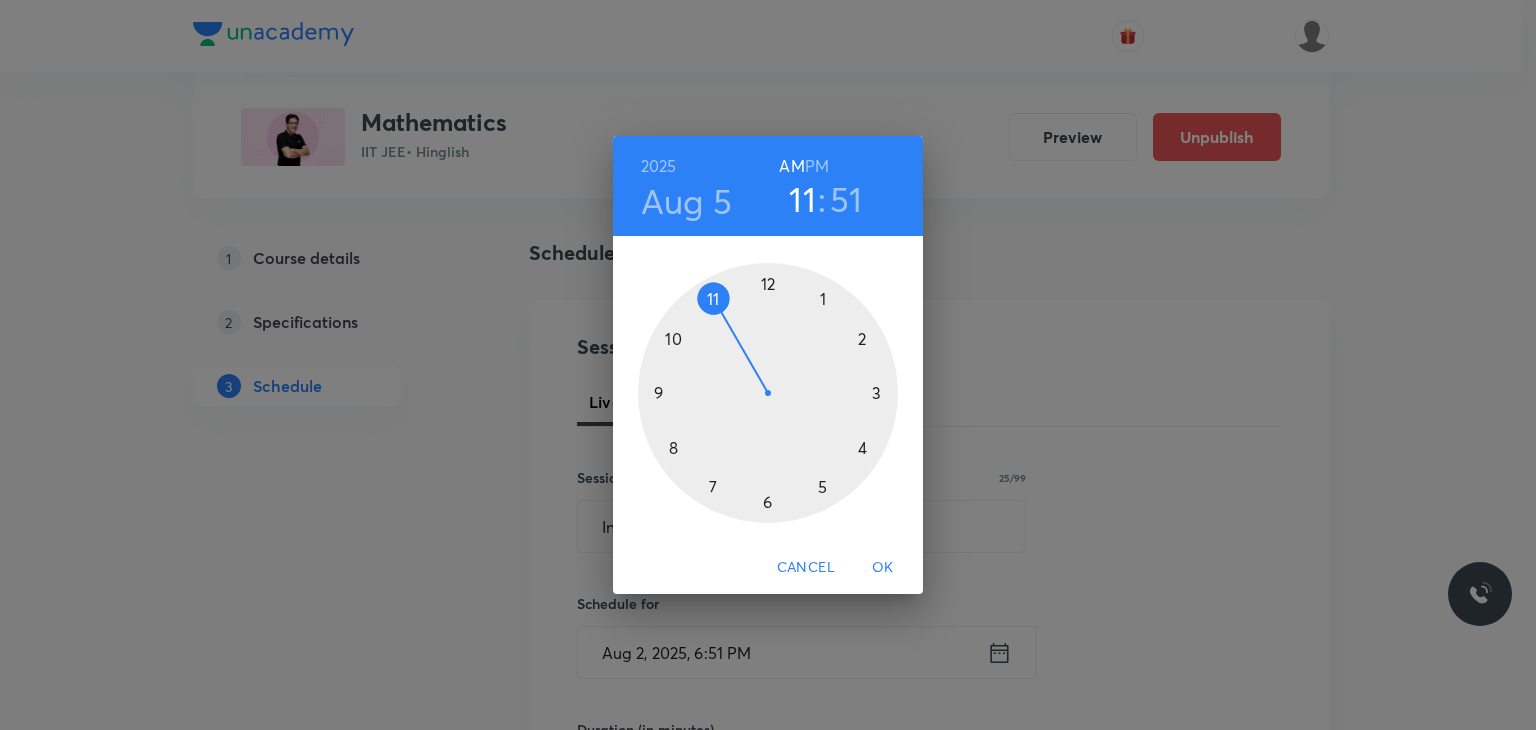 click at bounding box center [768, 393] 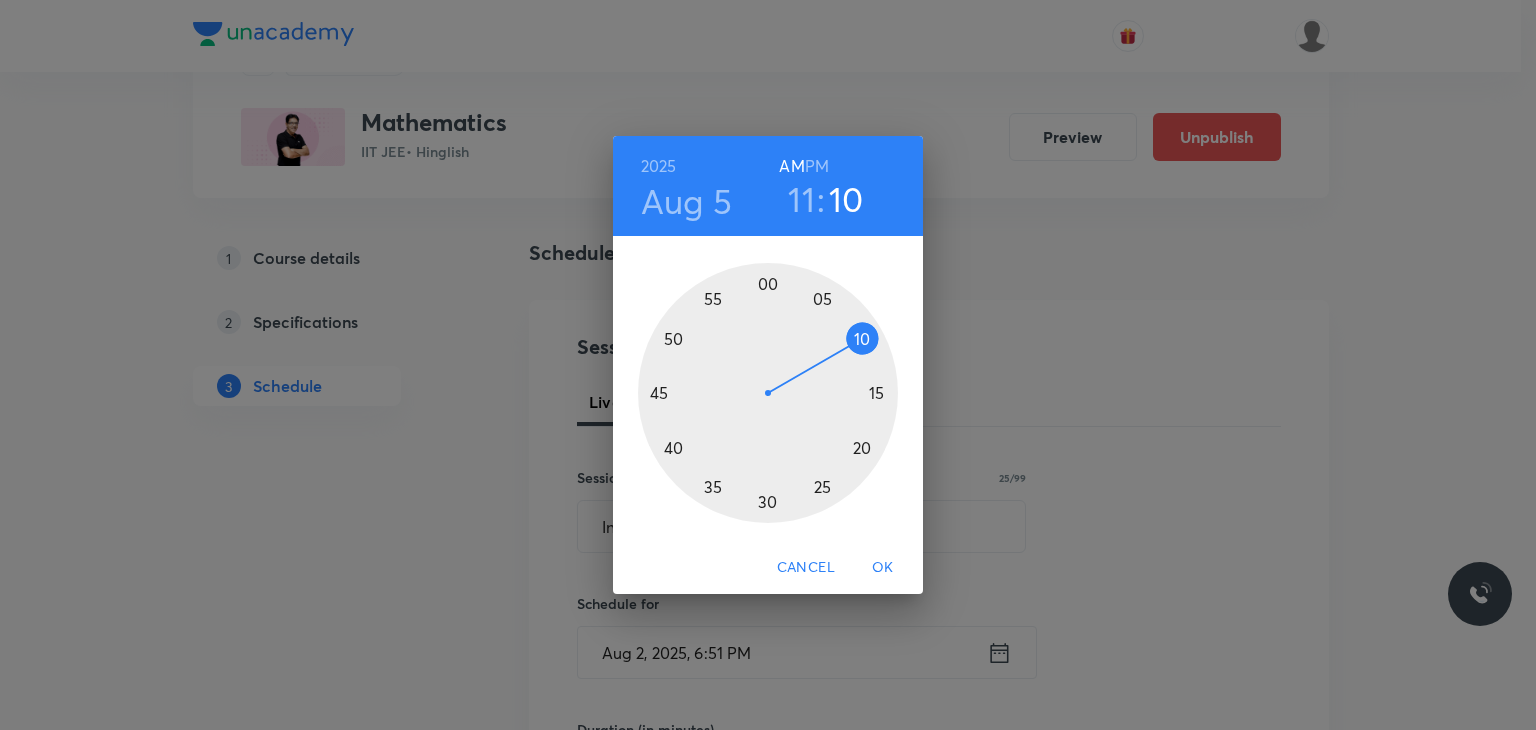 click at bounding box center [768, 393] 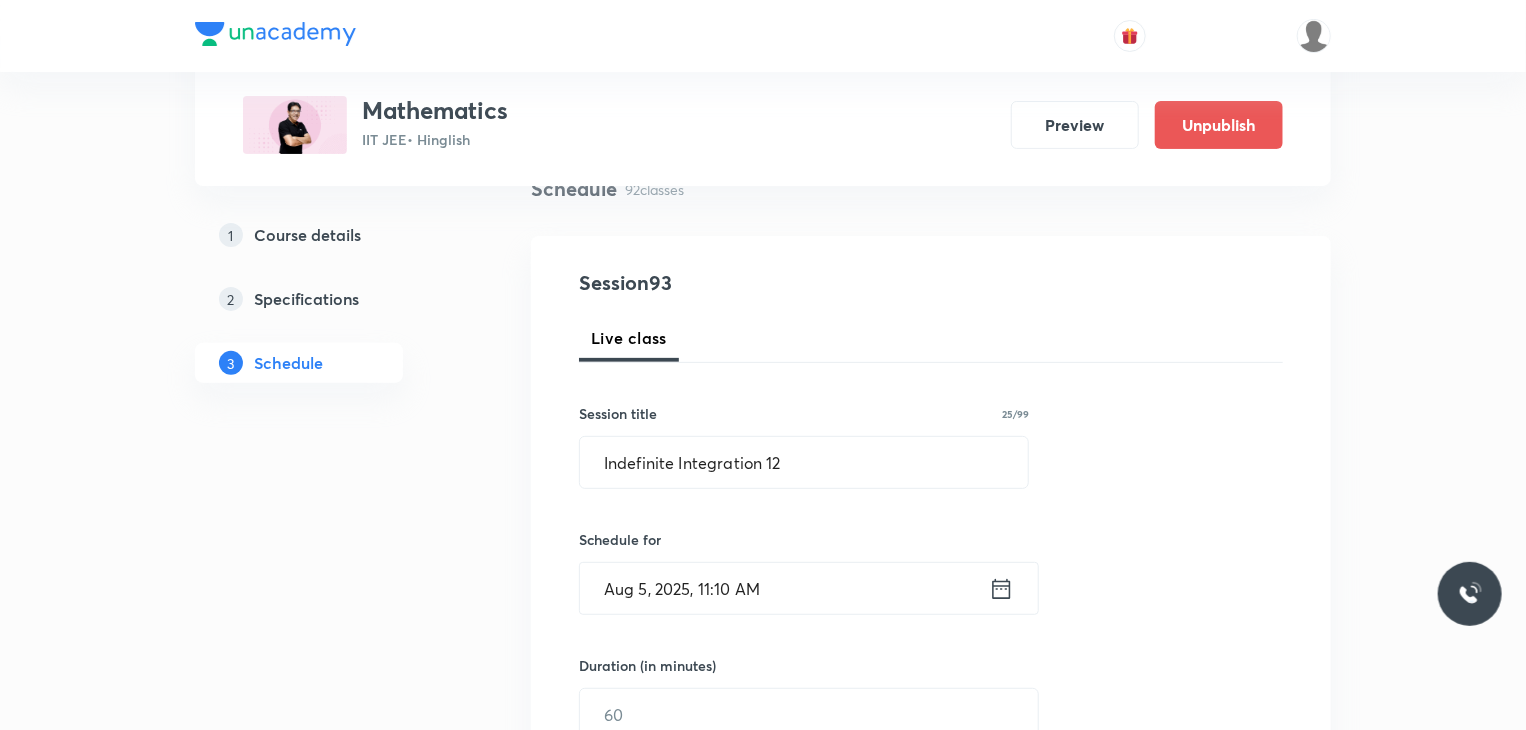 scroll, scrollTop: 200, scrollLeft: 0, axis: vertical 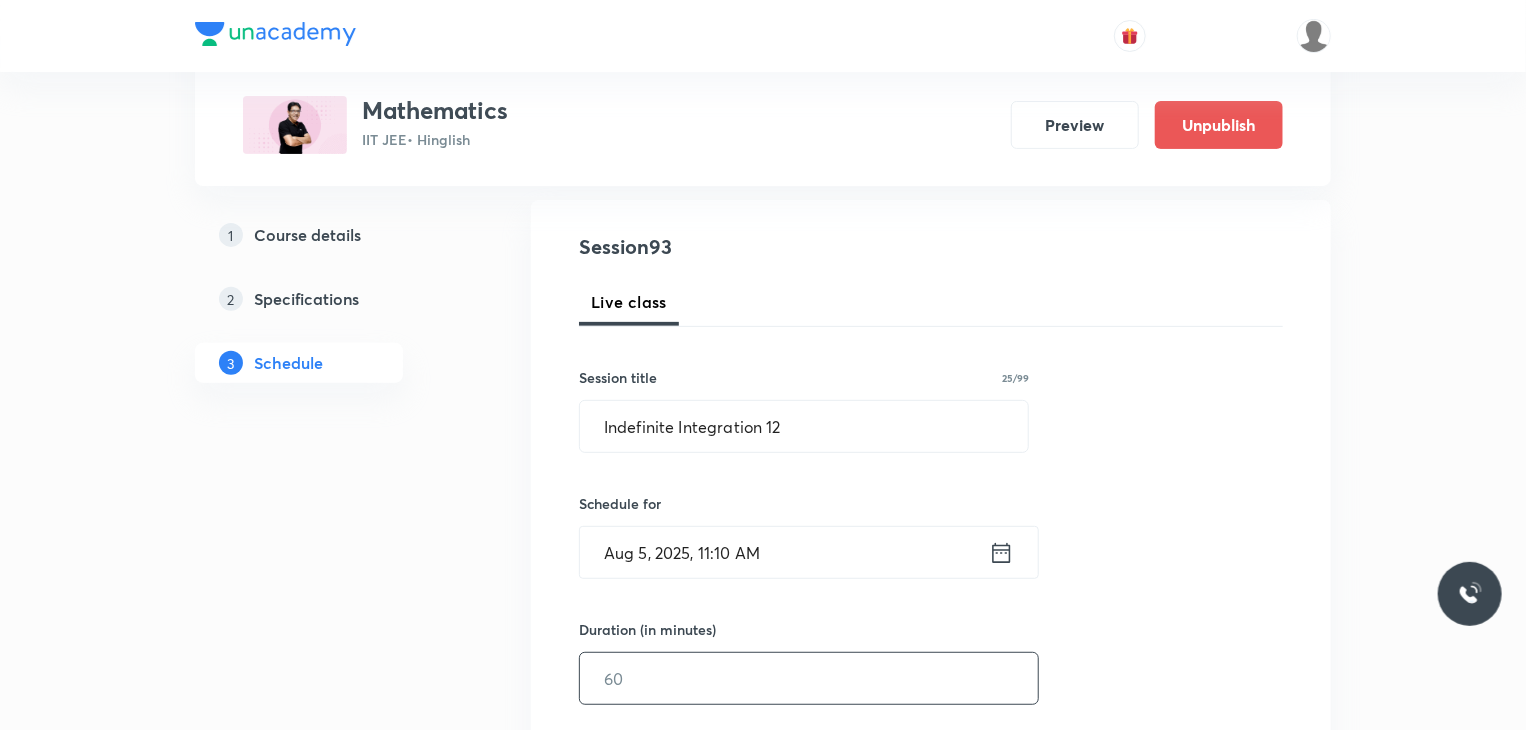 click at bounding box center (809, 678) 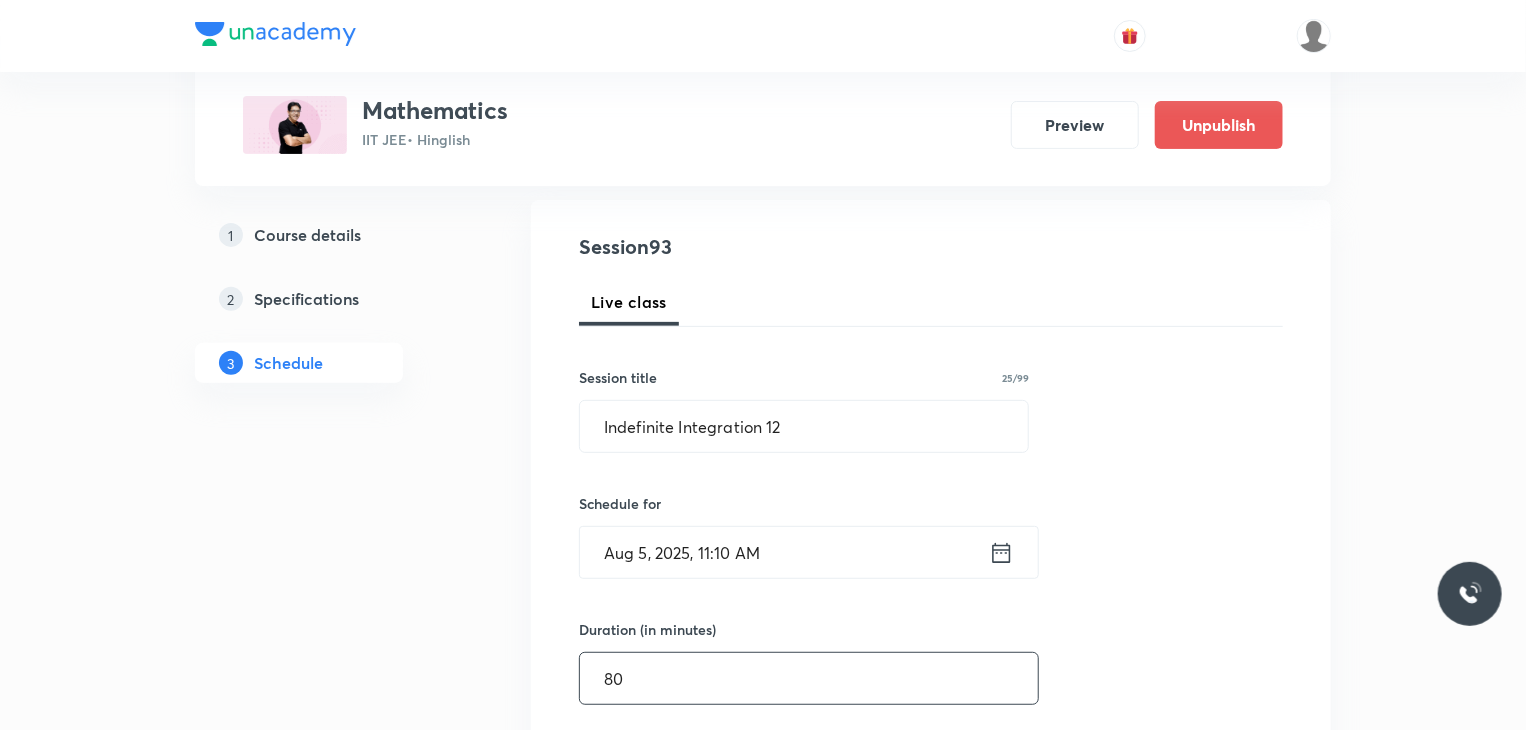 type on "80" 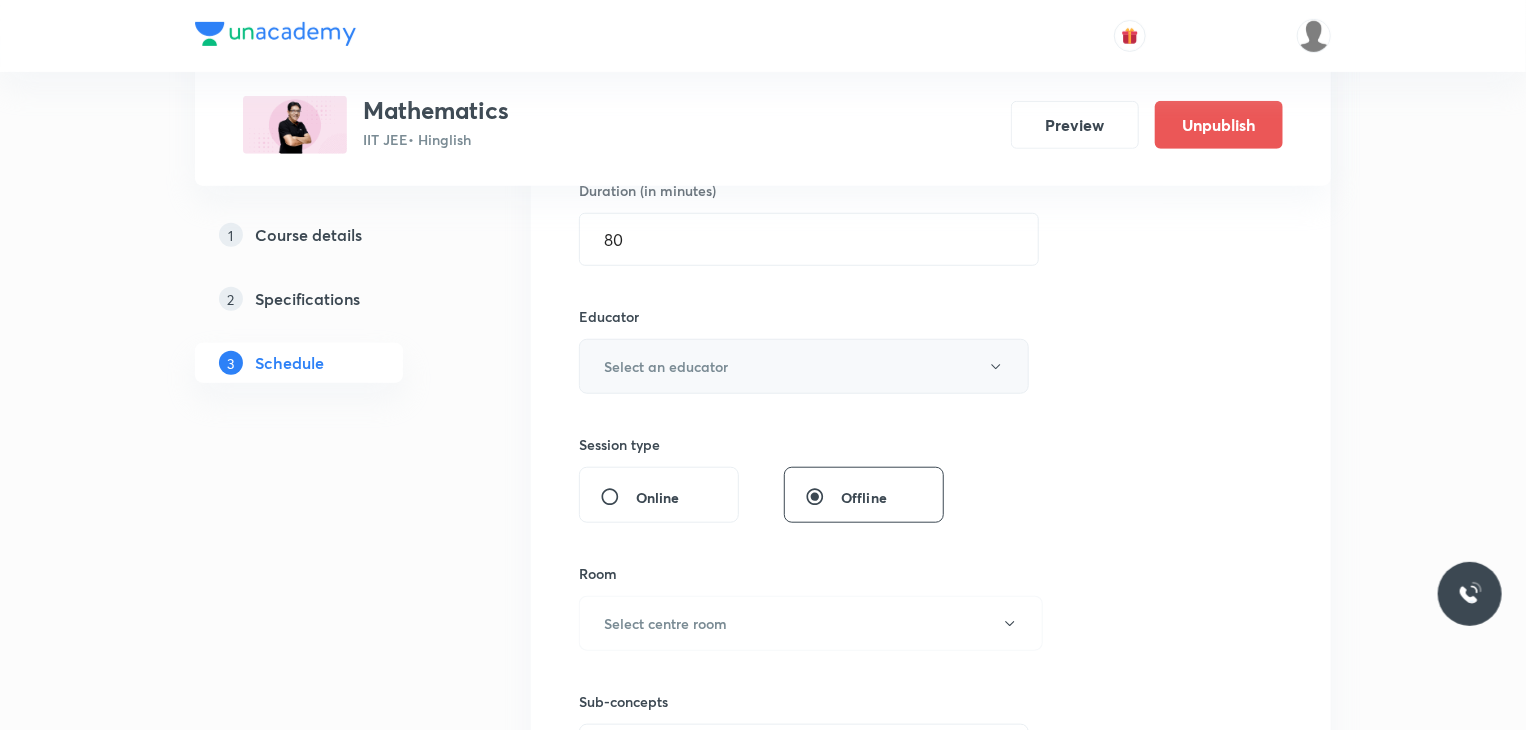click on "Select an educator" at bounding box center [804, 366] 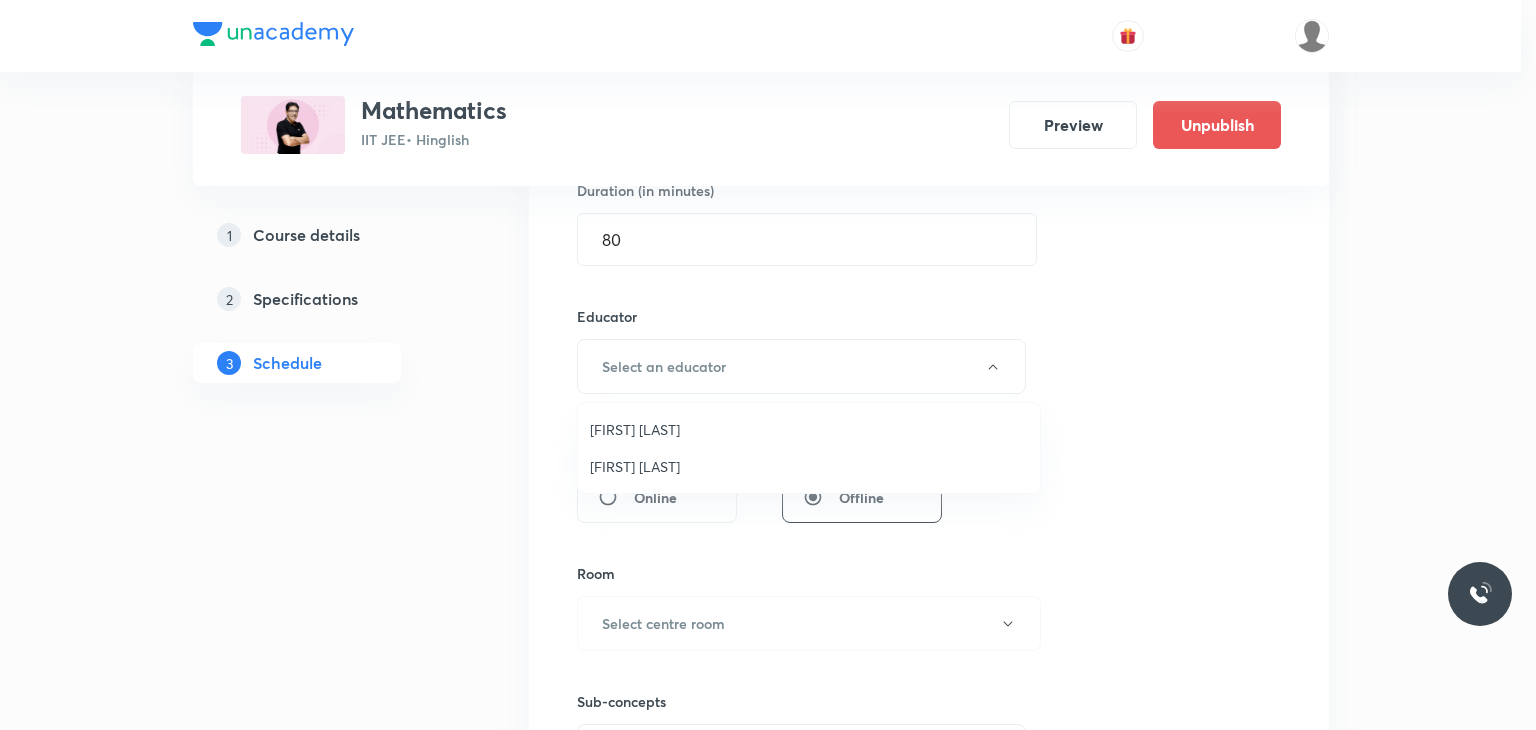 click on "Praveer Agrawal" at bounding box center (809, 466) 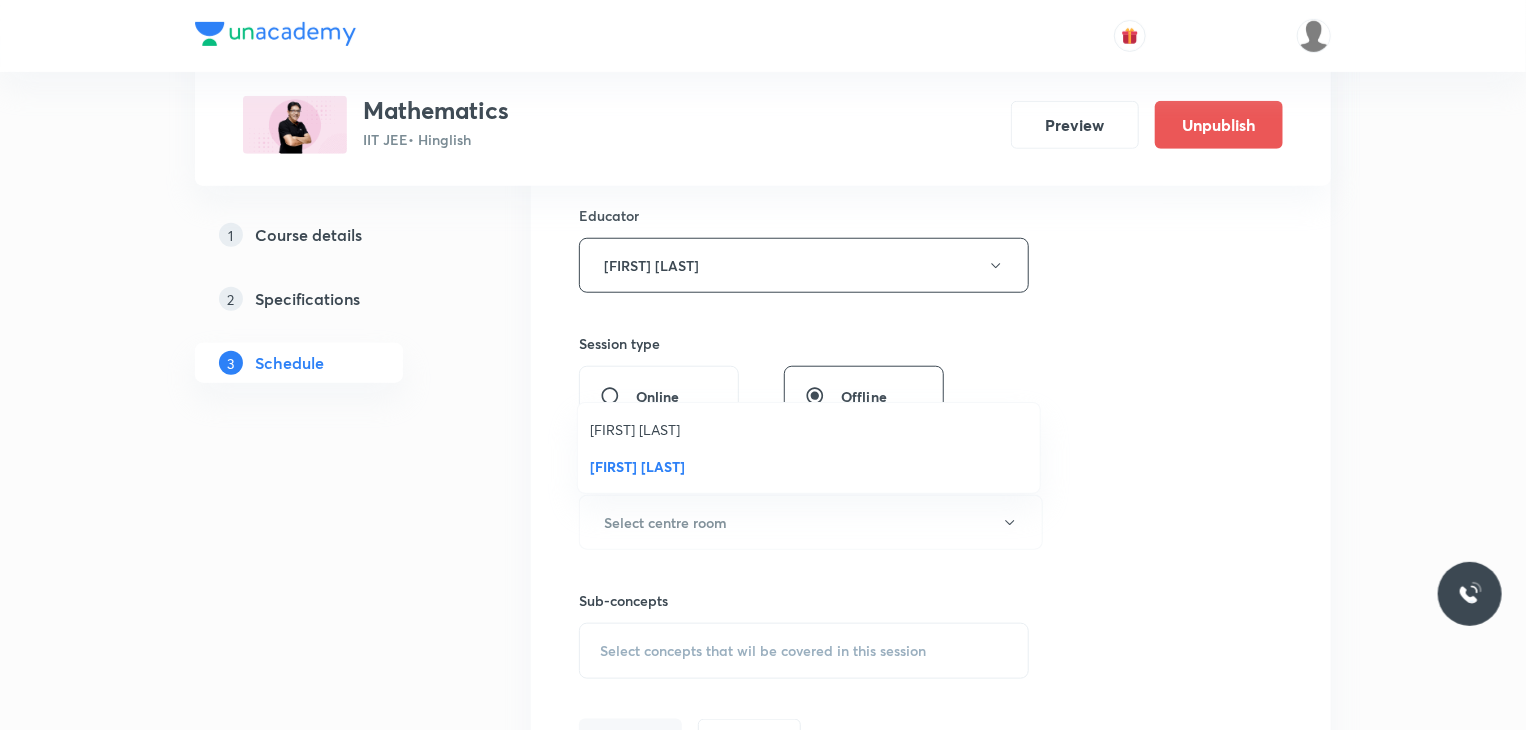 scroll, scrollTop: 939, scrollLeft: 0, axis: vertical 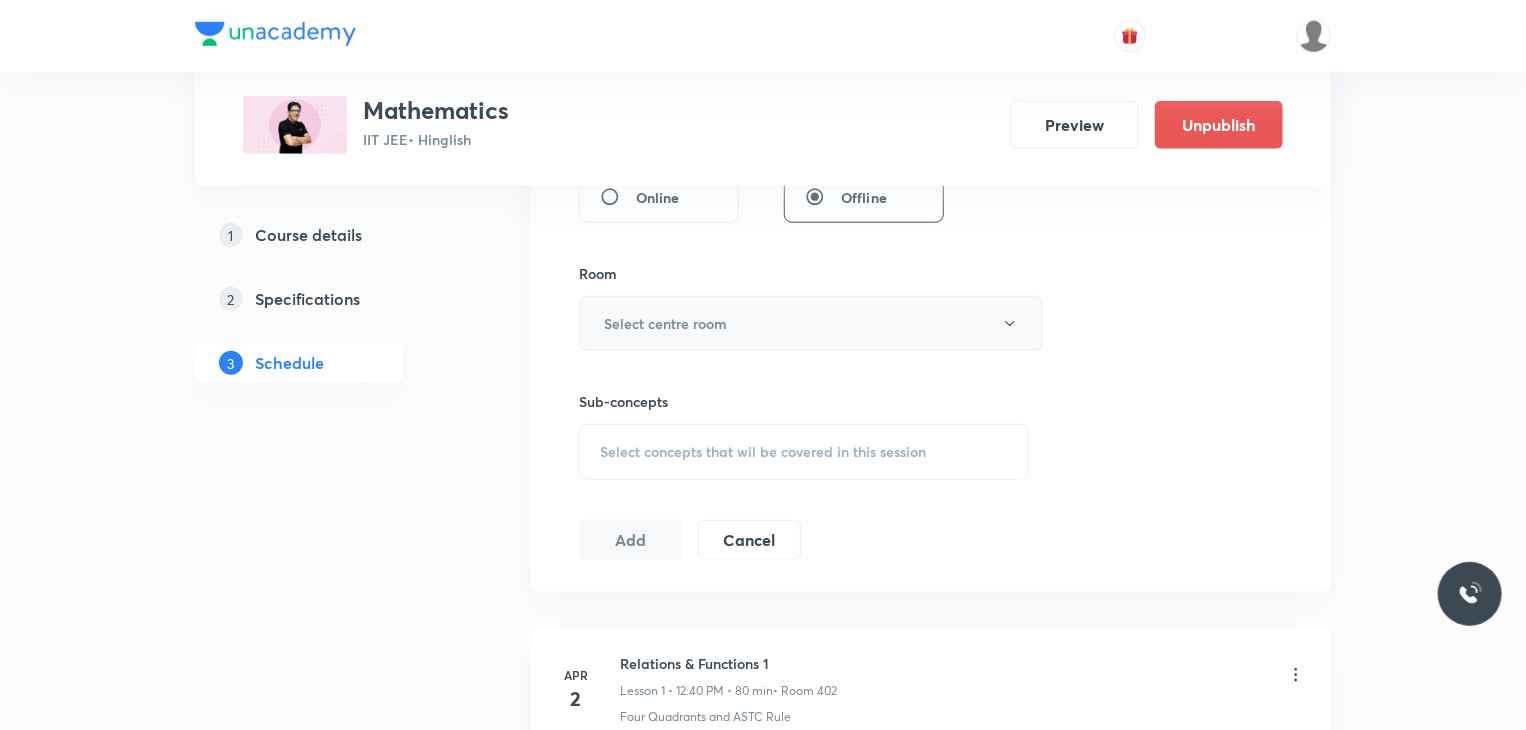 click on "Select centre room" at bounding box center [665, 323] 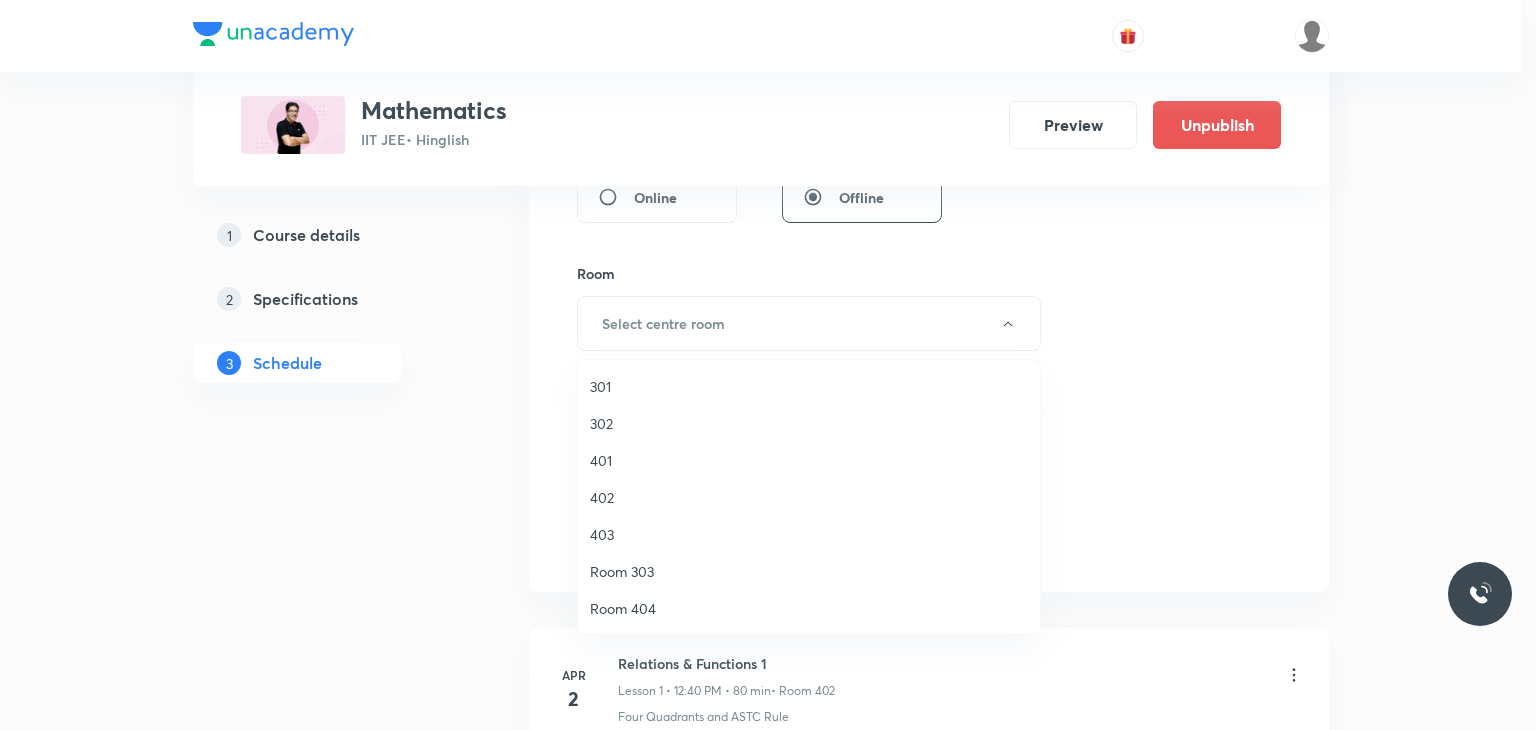click on "302" at bounding box center (809, 423) 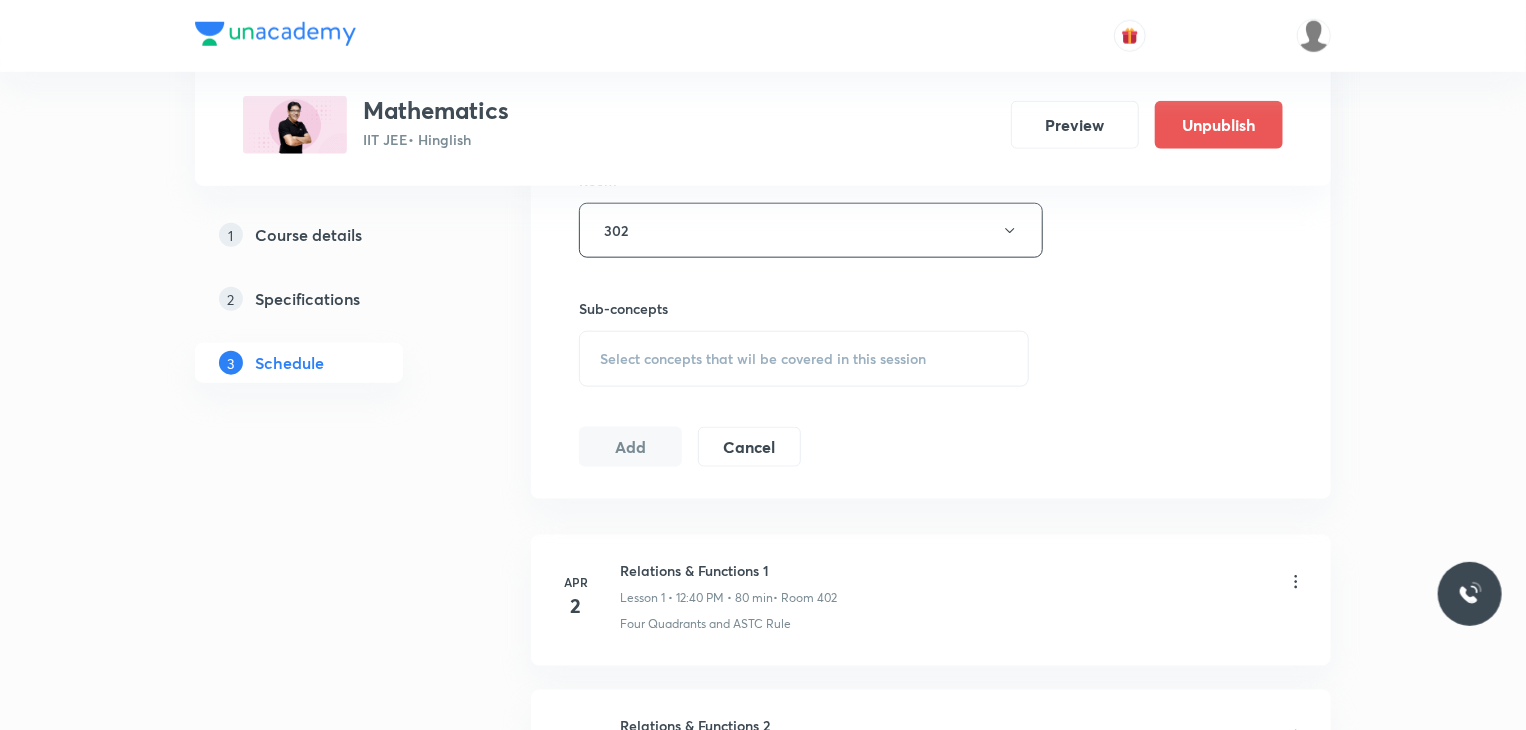 scroll, scrollTop: 1139, scrollLeft: 0, axis: vertical 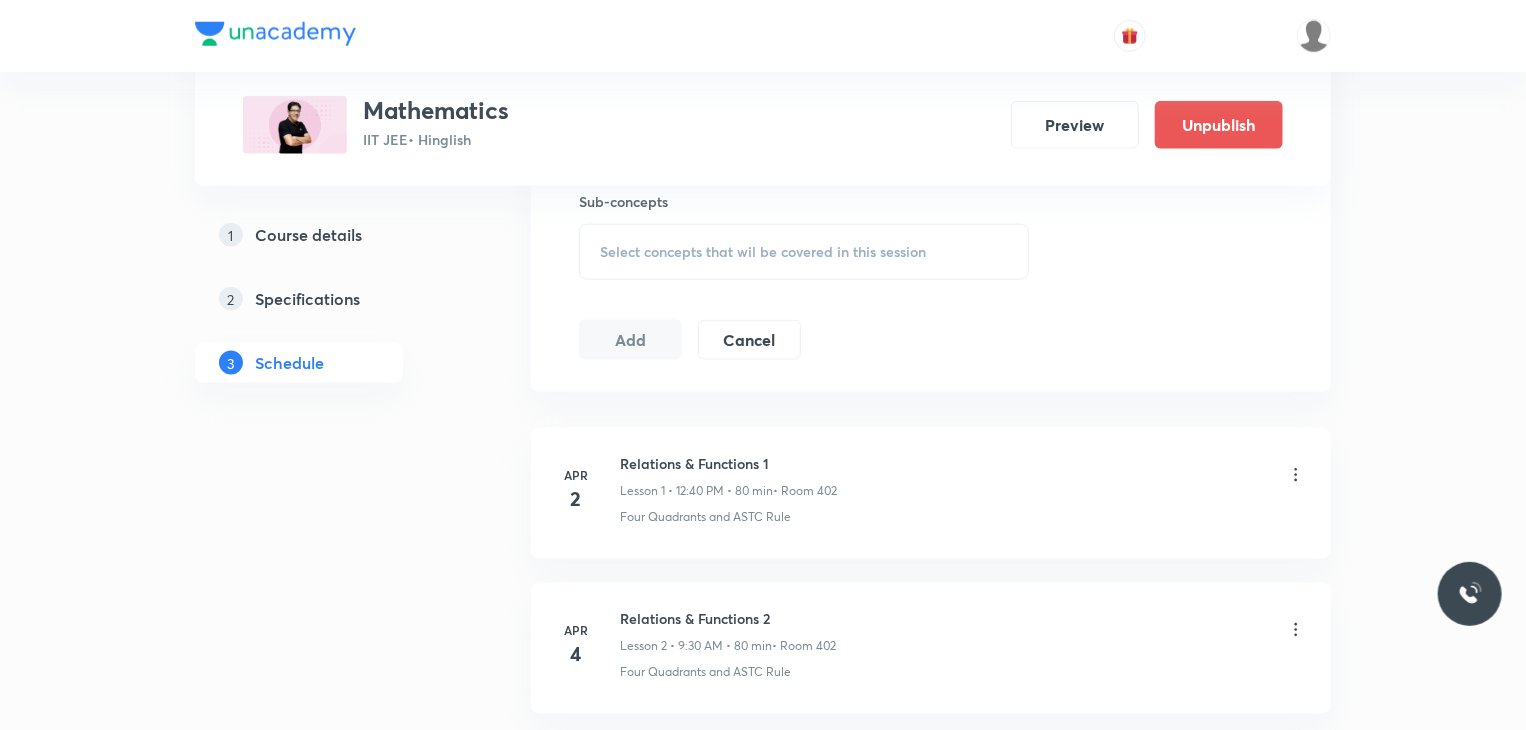 click on "Select concepts that wil be covered in this session" at bounding box center [804, 252] 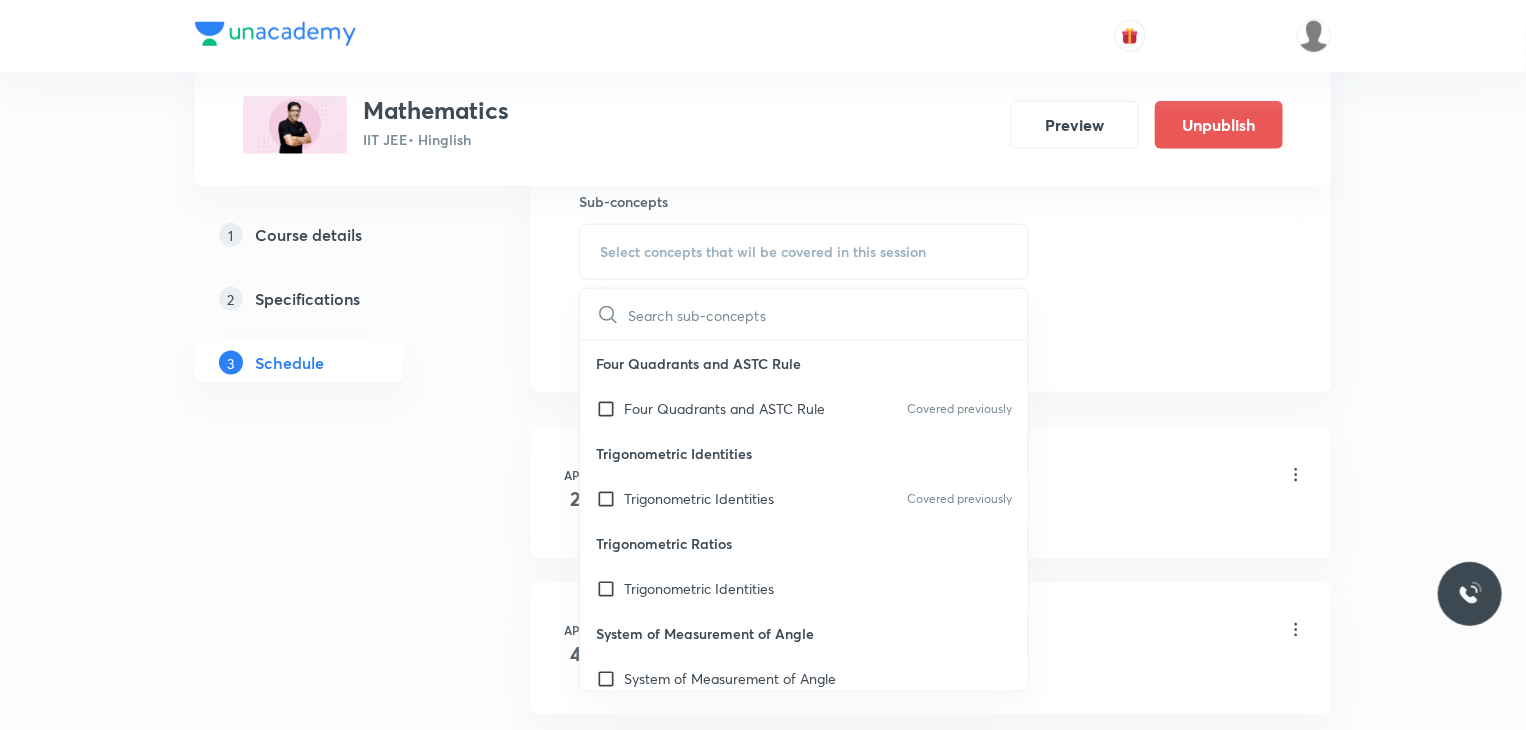 click on "Four Quadrants and ASTC Rule" at bounding box center (724, 408) 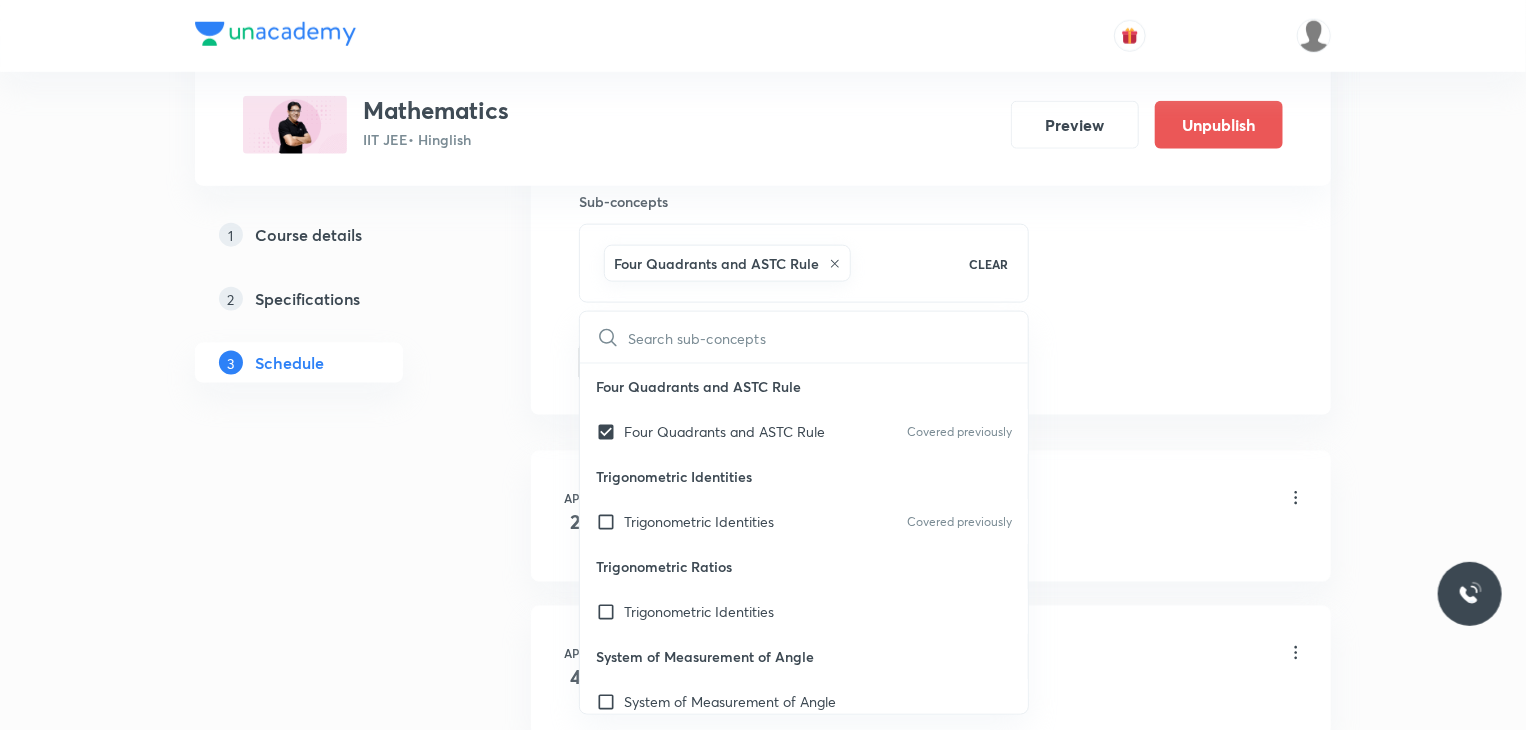 click on "Plus Courses Mathematics IIT JEE  • Hinglish Preview Unpublish 1 Course details 2 Specifications 3 Schedule Schedule 92  classes Session  93 Live class Session title 25/99 Indefinite Integration 12 ​ Schedule for Aug 5, 2025, 11:10 AM ​ Duration (in minutes) 80 ​ Educator Praveer Agrawal   Session type Online Offline Room 302 Sub-concepts Four Quadrants and ASTC Rule CLEAR ​ Four Quadrants and ASTC Rule Four Quadrants and ASTC Rule Covered previously Trigonometric Identities Trigonometric Identities Covered previously Trigonometric Ratios Trigonometric Identities System of Measurement of Angle System of Measurement of Angle Angle Angle Trigonometry Trigonometry Covered previously Geometrical Expression Geometrical Expression Arithmetic Progression Arithmetic Progression Componendo and Dividendo Rule Componendo and Dividendo Rule Logarithm Logarithm Binomial Expression Binomial Expression Quadratic Equation Quadratic Equation Basic Maths used in Physics Basic Maths used in Physics Axis or axes Origin" at bounding box center (763, 6868) 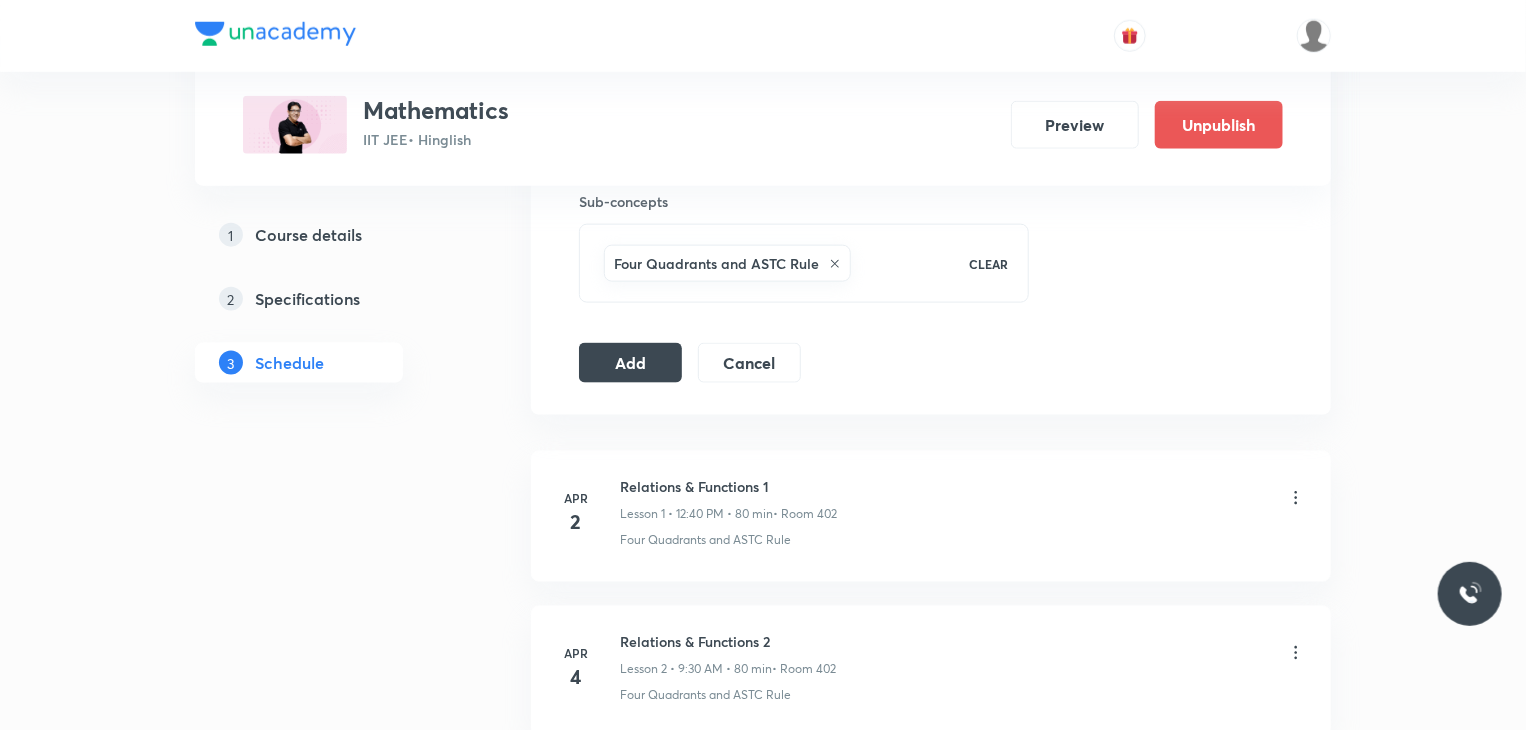 click on "Session  93 Live class Session title 25/99 Indefinite Integration 12 ​ Schedule for Aug 5, 2025, 11:10 AM ​ Duration (in minutes) 80 ​ Educator Praveer Agrawal   Session type Online Offline Room 302 Sub-concepts Four Quadrants and ASTC Rule CLEAR Add Cancel" at bounding box center [931, -162] 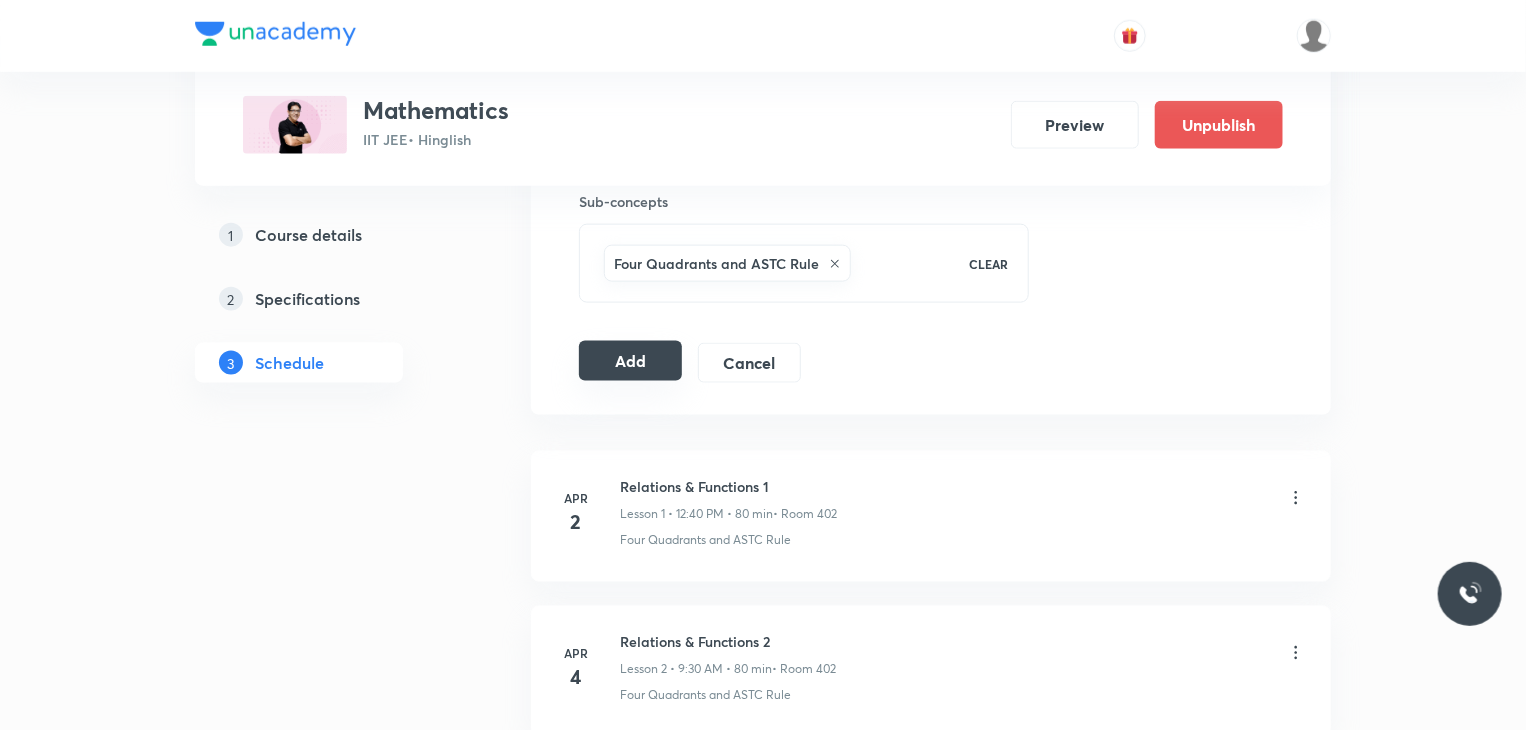 click on "Add" at bounding box center [630, 361] 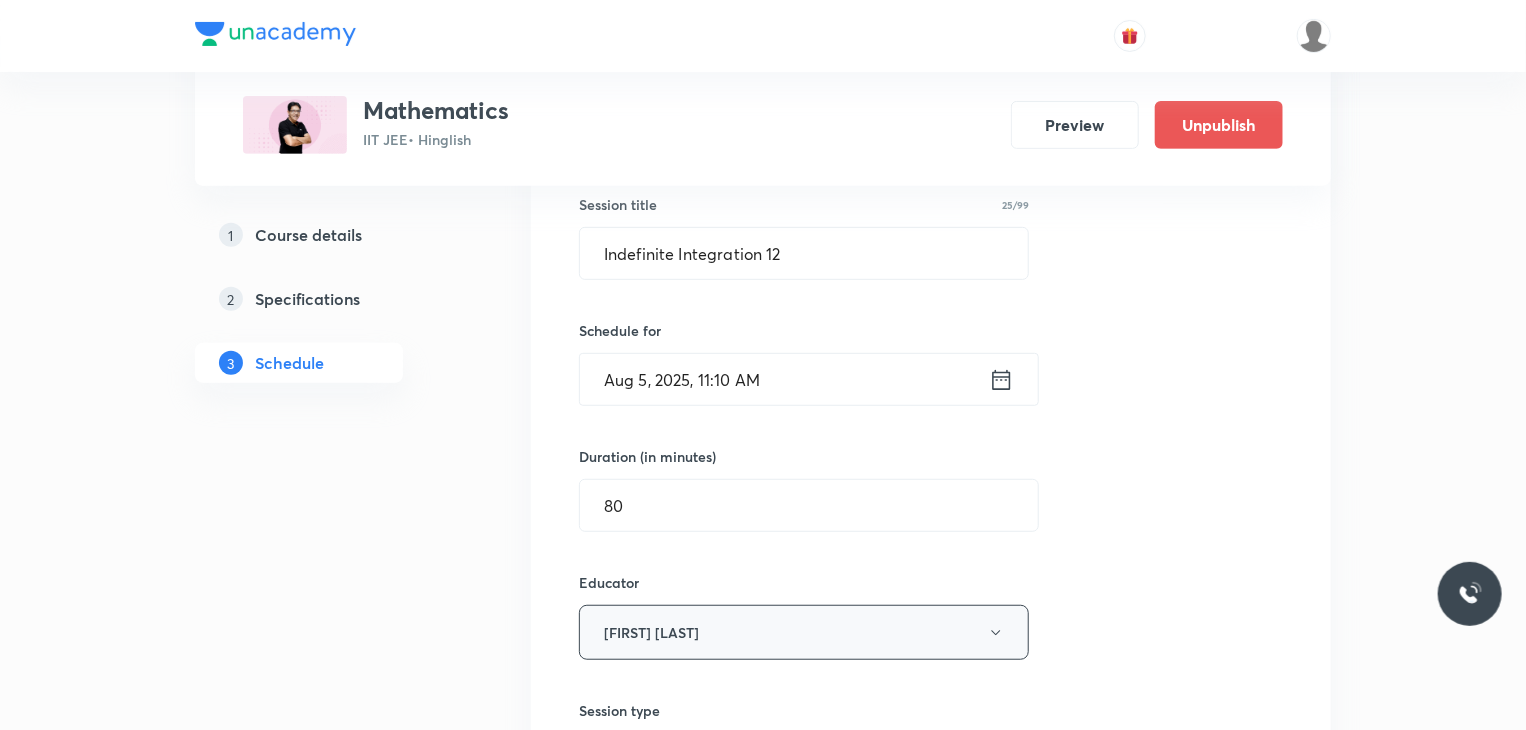 scroll, scrollTop: 339, scrollLeft: 0, axis: vertical 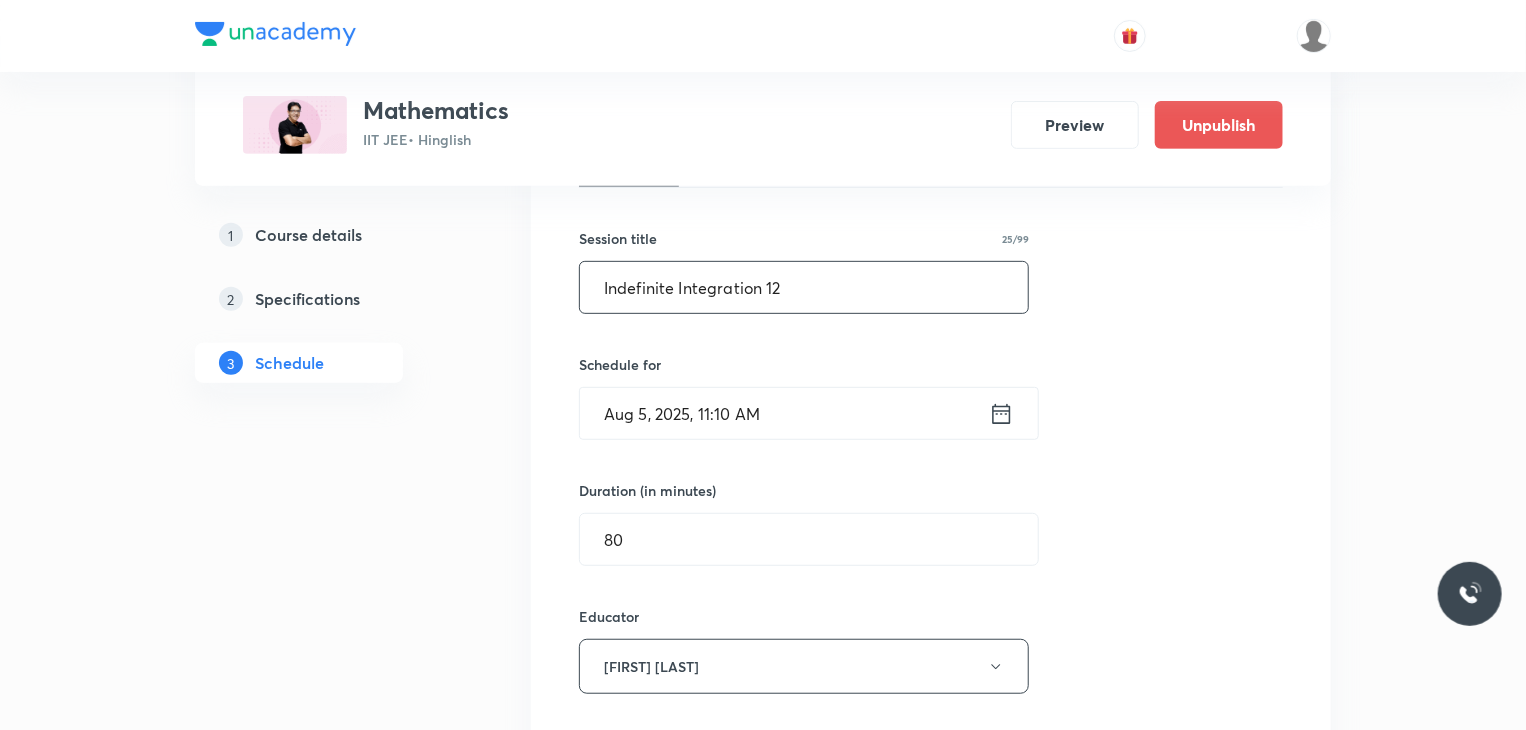 click on "Indefinite Integration 12" at bounding box center (804, 287) 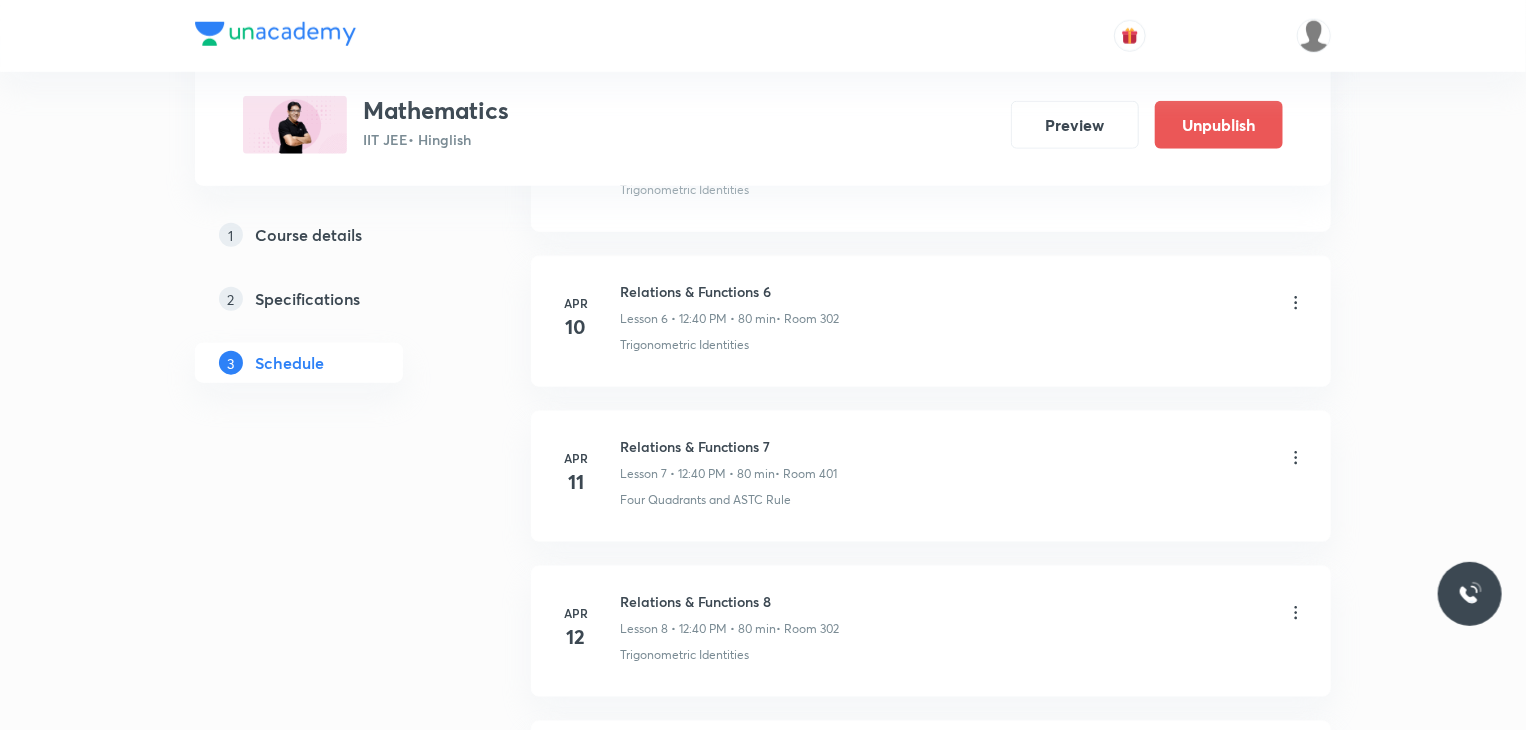 scroll, scrollTop: 14332, scrollLeft: 0, axis: vertical 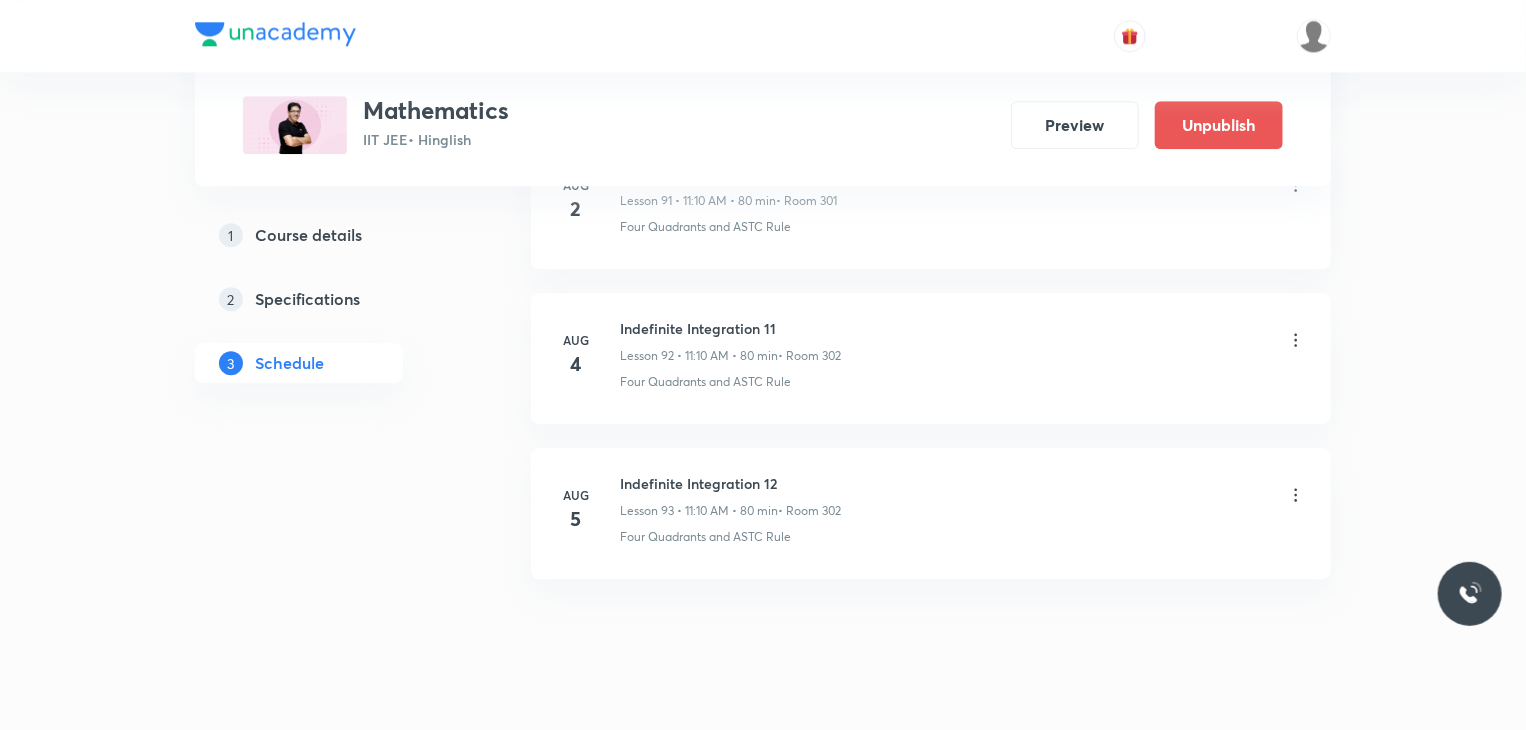 click on "Aug 5 Indefinite Integration 12 Lesson 93 • 11:10 AM • 80 min  • Room 302 Four Quadrants and ASTC Rule" at bounding box center (931, 513) 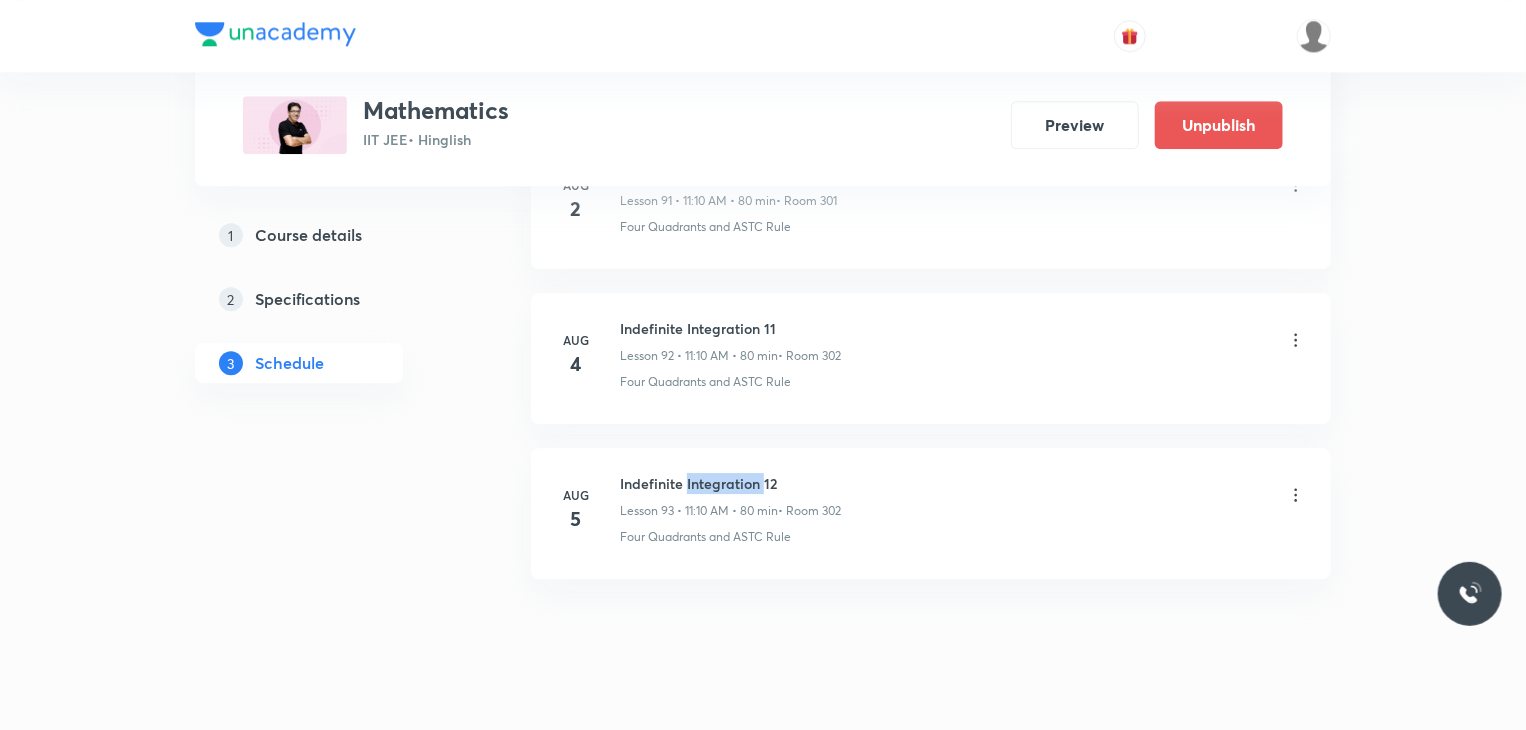 click on "Aug 5 Indefinite Integration 12 Lesson 93 • 11:10 AM • 80 min  • Room 302 Four Quadrants and ASTC Rule" at bounding box center (931, 513) 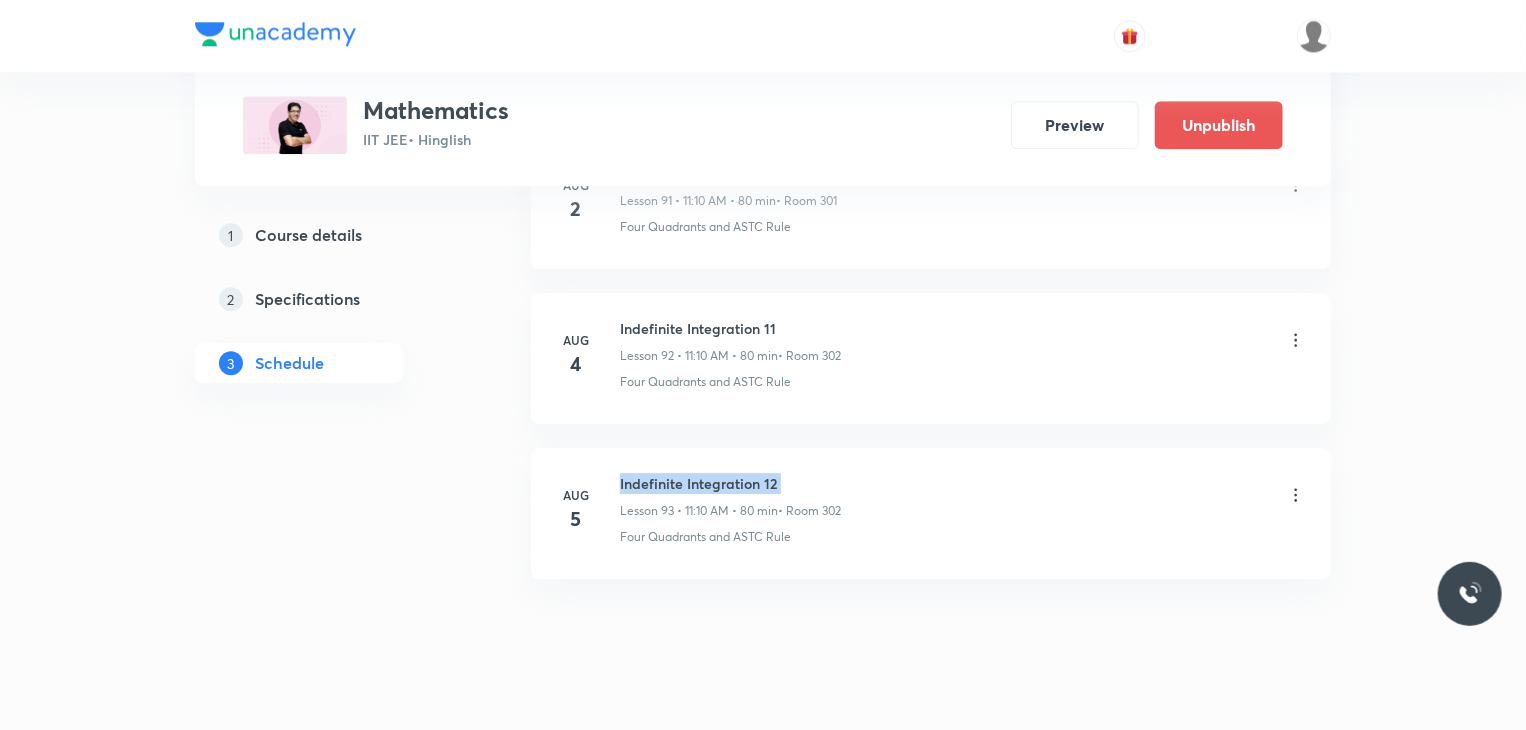 click on "Aug 5 Indefinite Integration 12 Lesson 93 • 11:10 AM • 80 min  • Room 302 Four Quadrants and ASTC Rule" at bounding box center (931, 513) 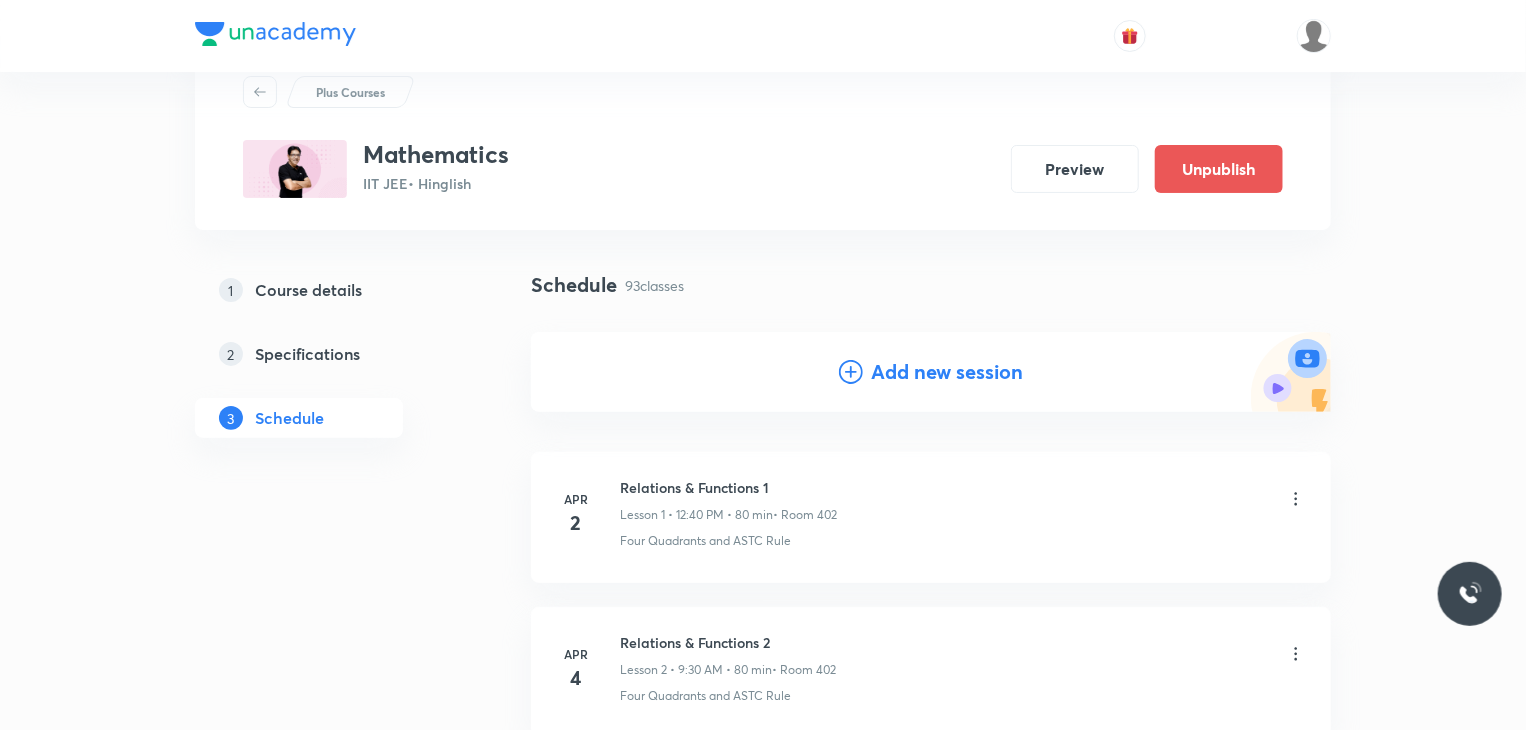 scroll, scrollTop: 200, scrollLeft: 0, axis: vertical 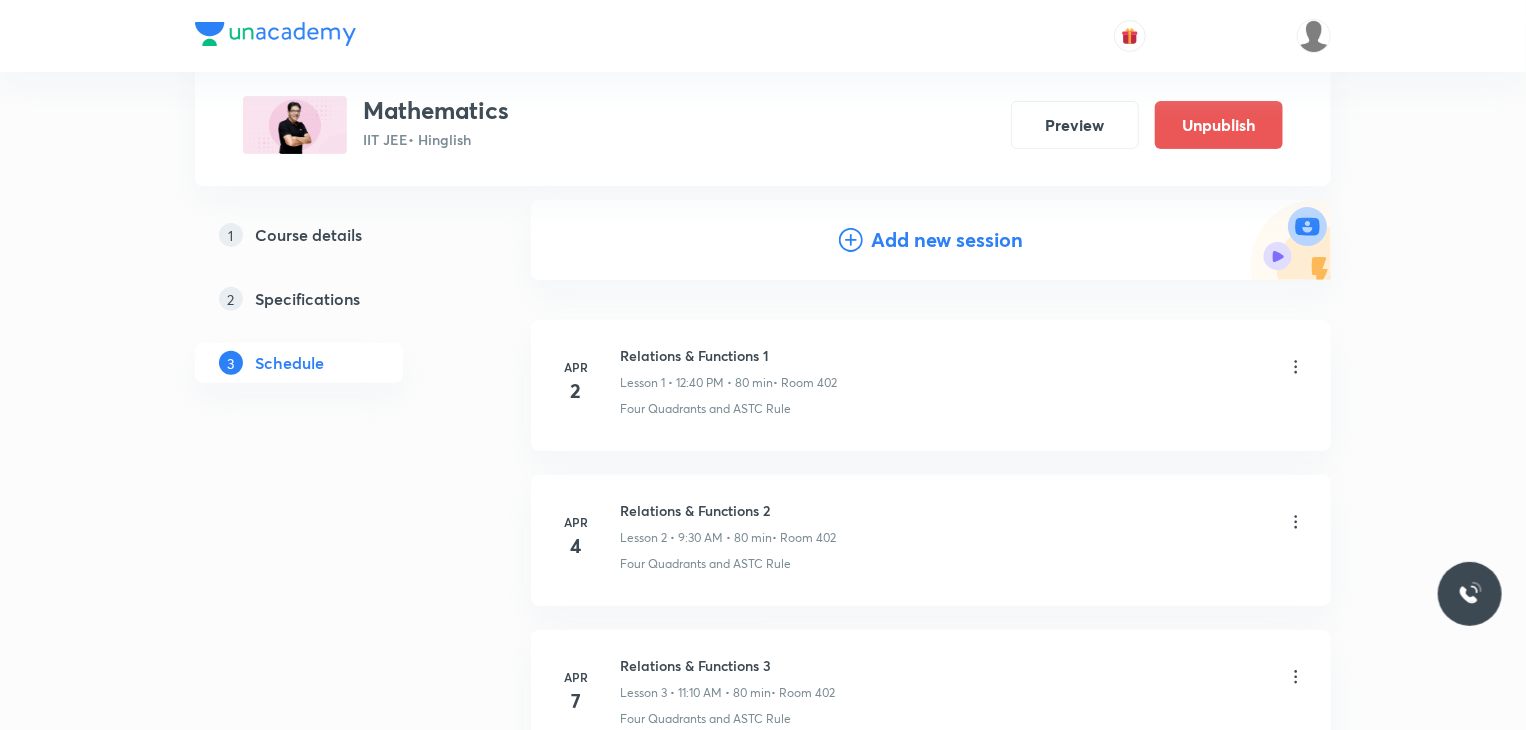 click on "Add new session" at bounding box center [947, 240] 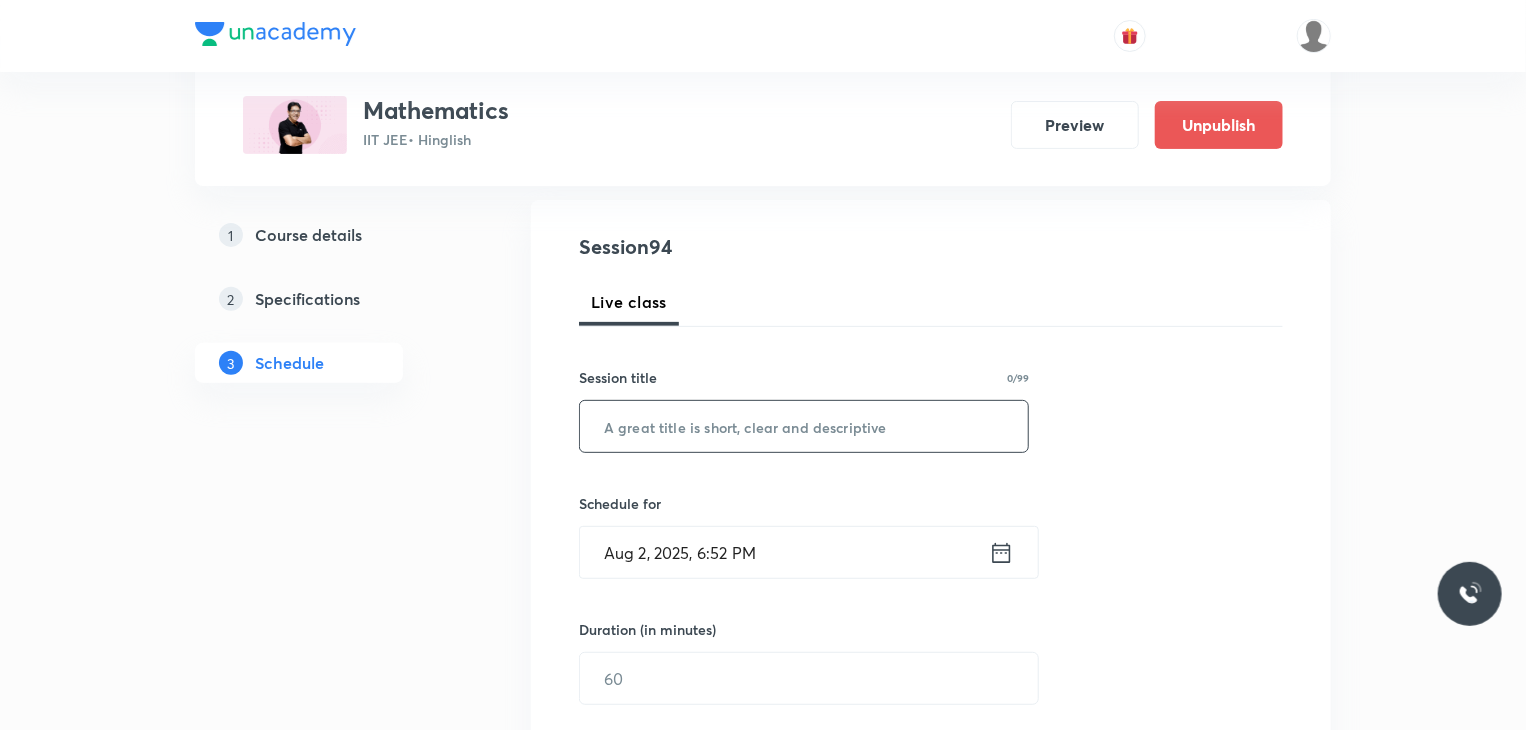 click at bounding box center [804, 426] 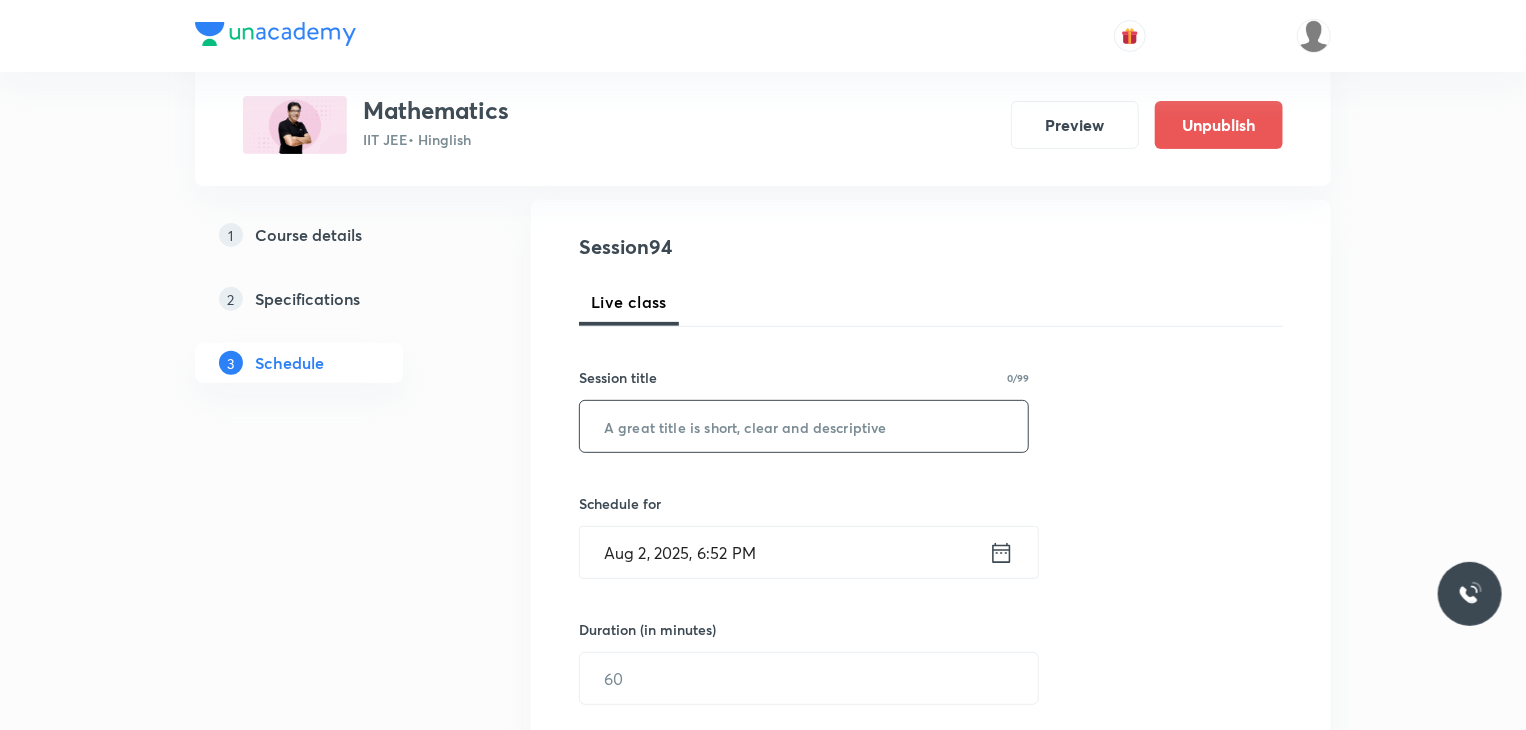 paste on "Indefinite Integration 12" 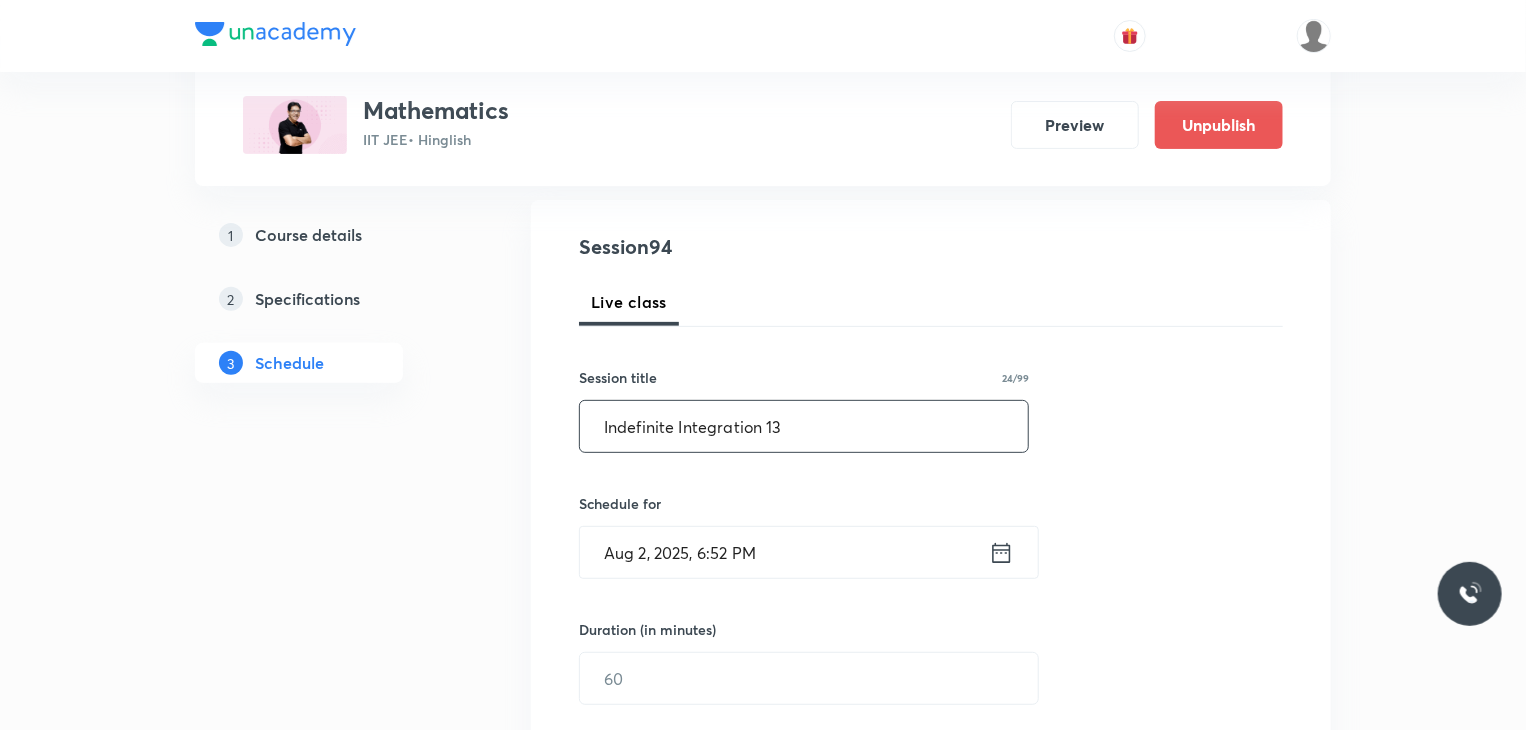 type on "Indefinite Integration 13" 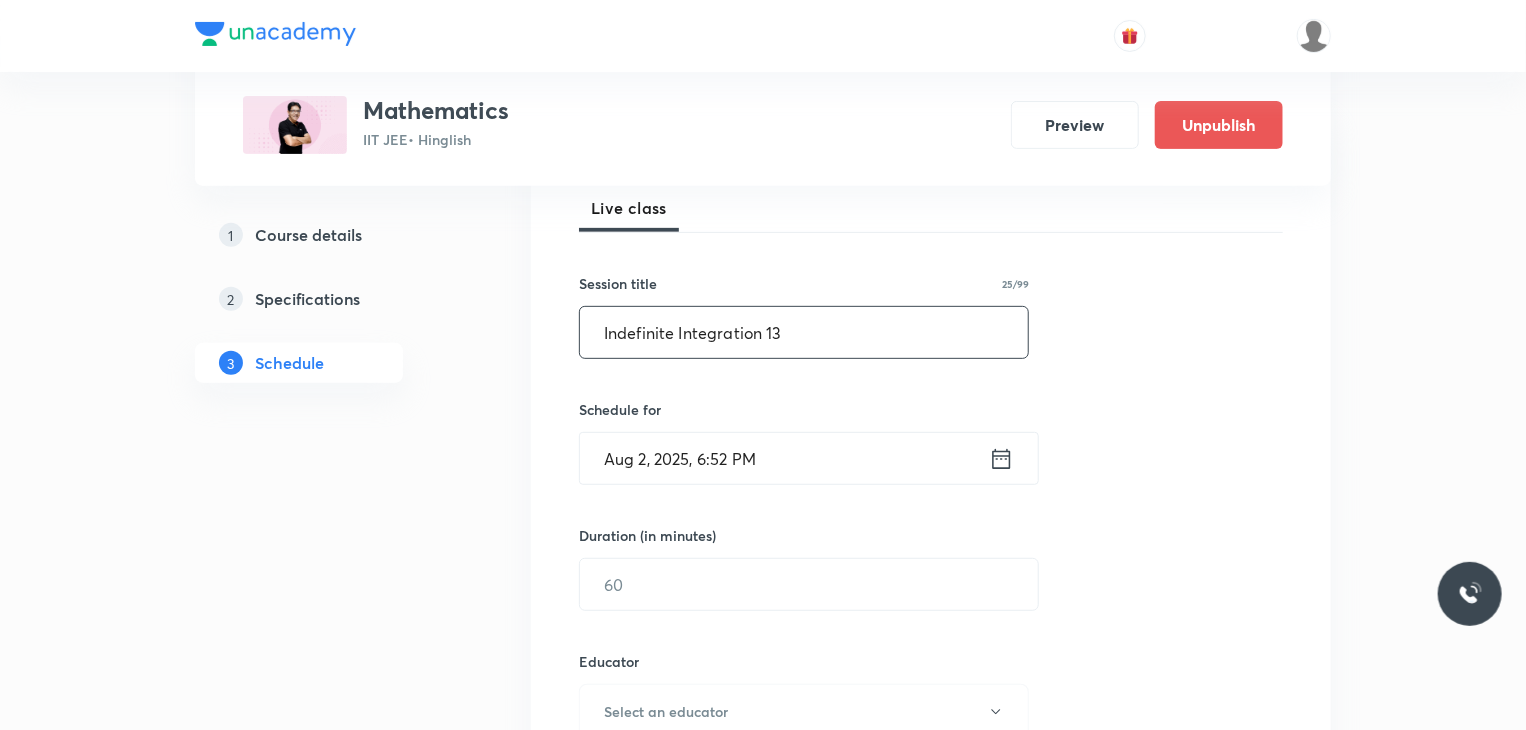 scroll, scrollTop: 300, scrollLeft: 0, axis: vertical 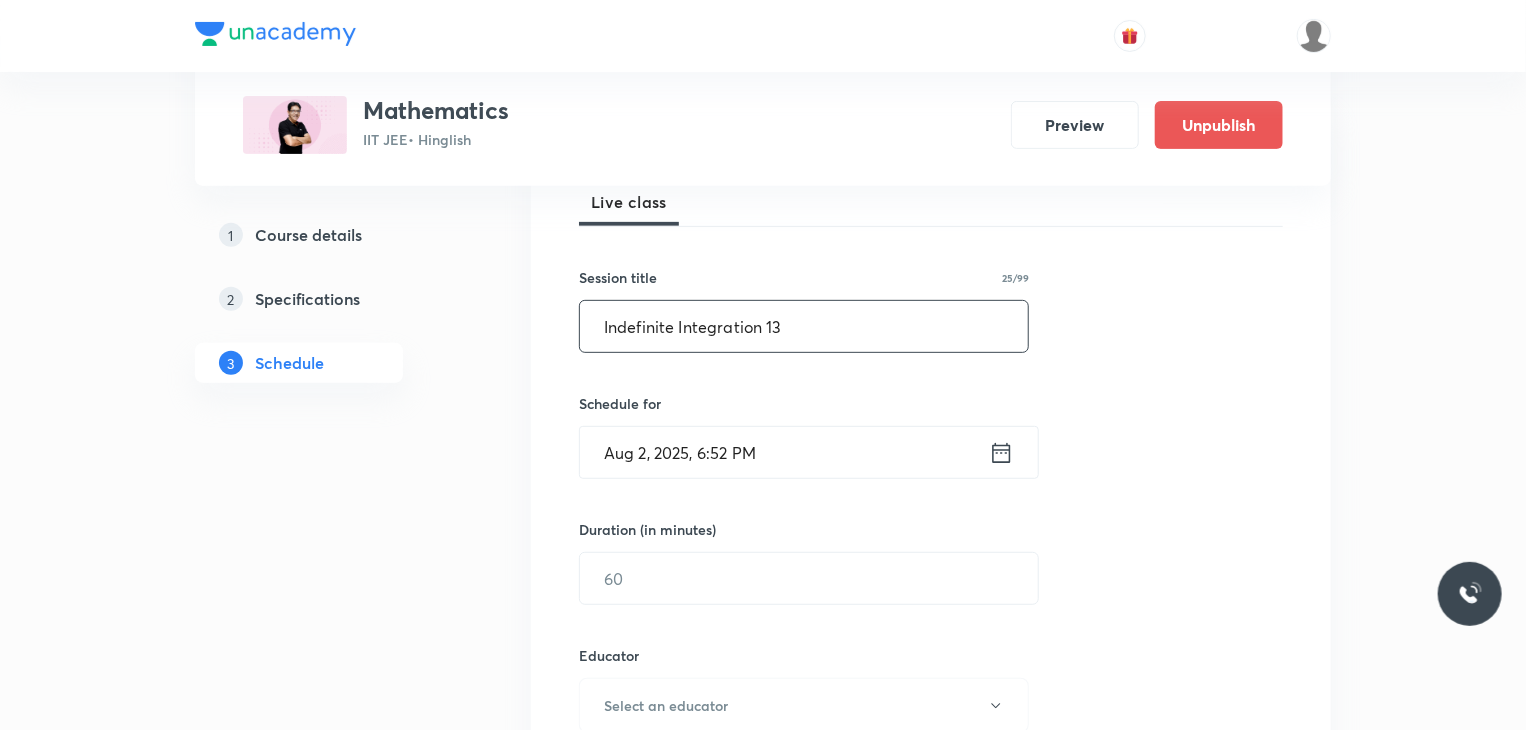 click on "Aug 2, 2025, 6:52 PM" at bounding box center (784, 452) 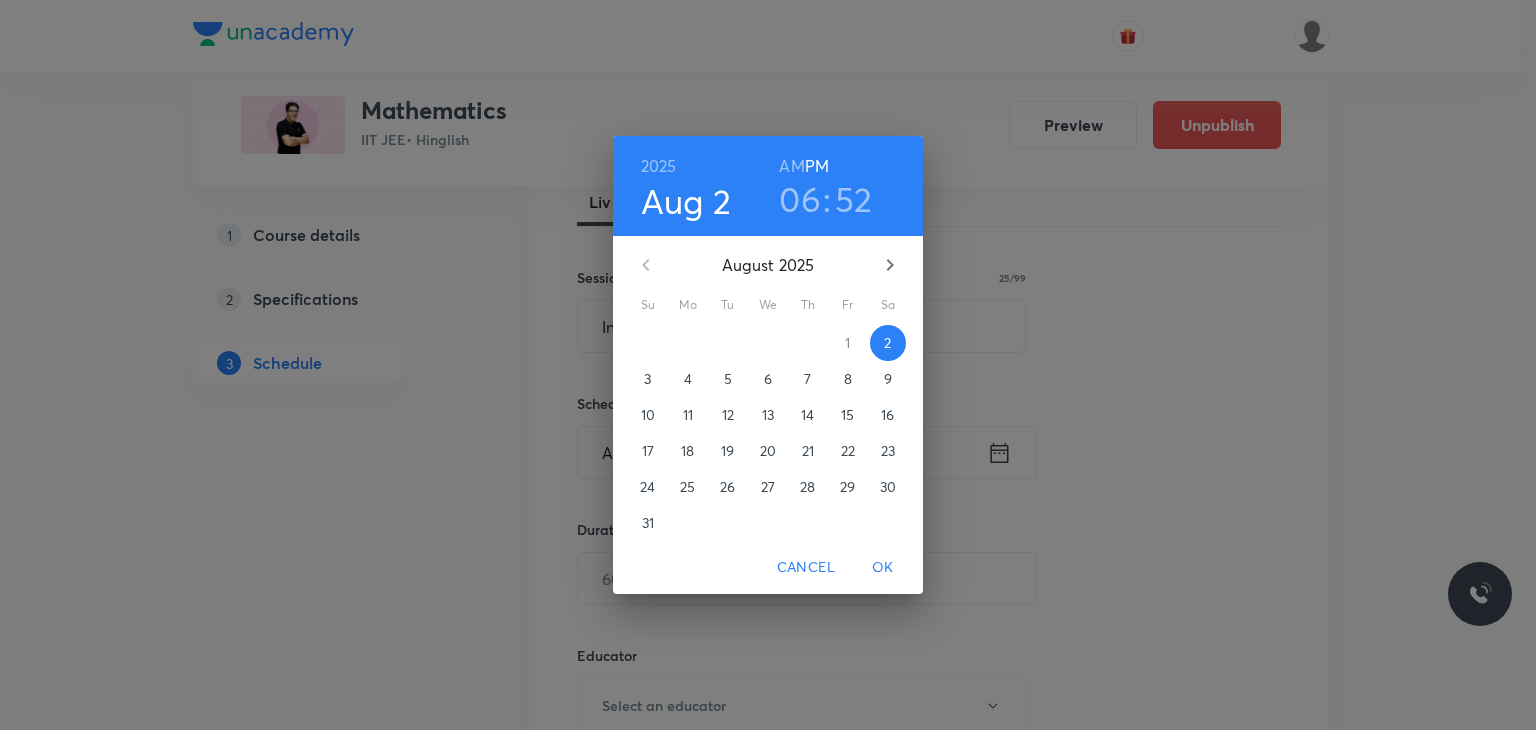 click on "6" at bounding box center [768, 379] 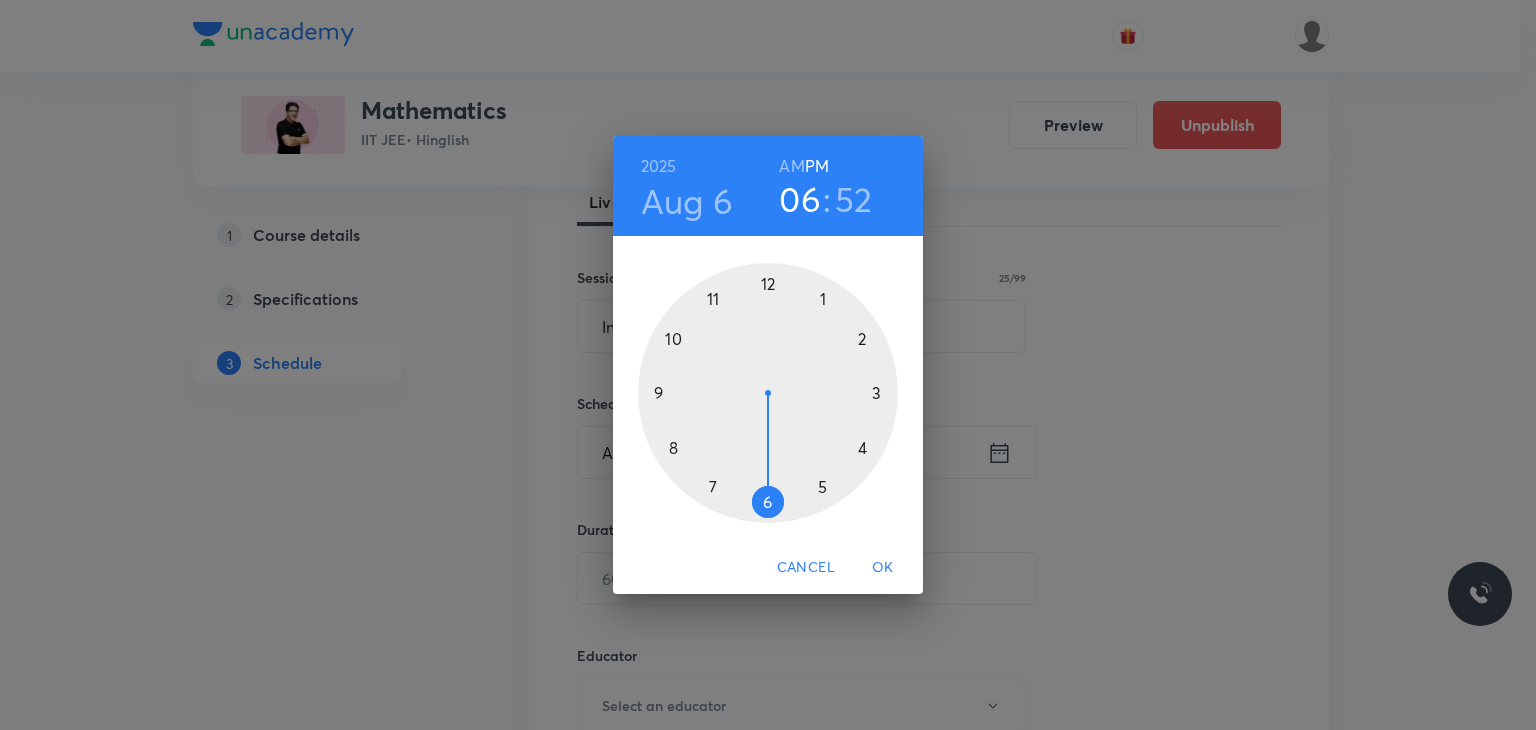 click on "2025 Aug 6 06 : 52 AM PM" at bounding box center (768, 186) 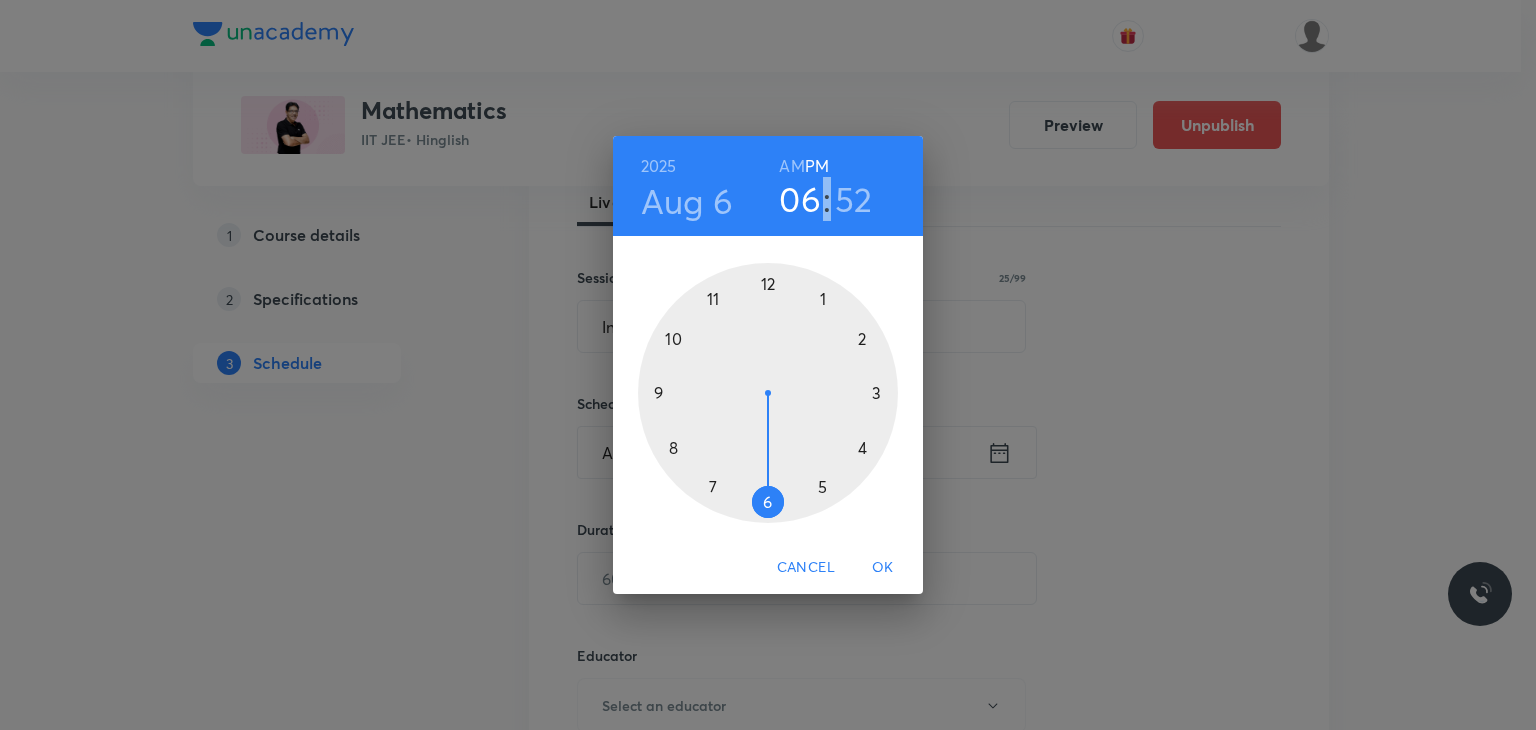 drag, startPoint x: 792, startPoint y: 141, endPoint x: 796, endPoint y: 165, distance: 24.33105 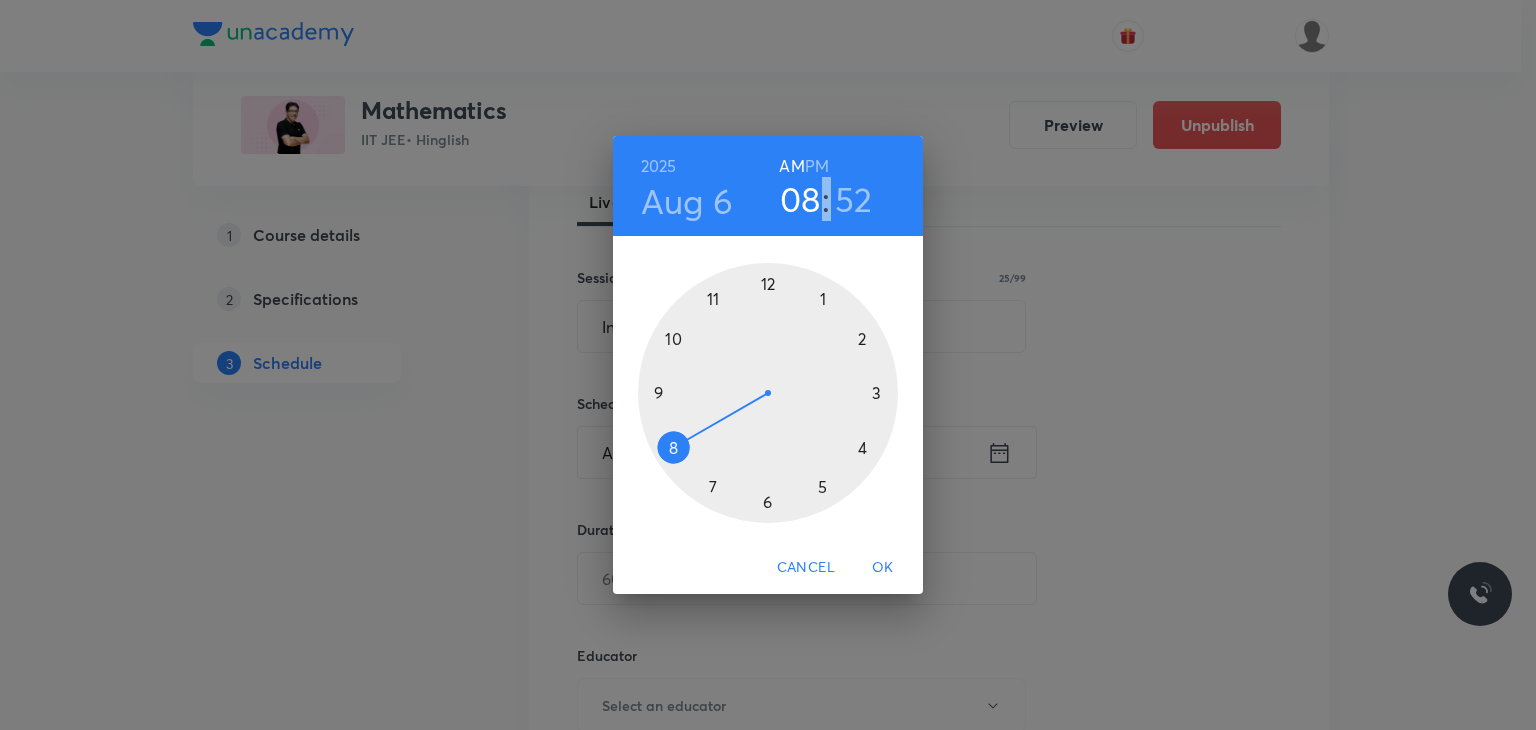 click at bounding box center [768, 393] 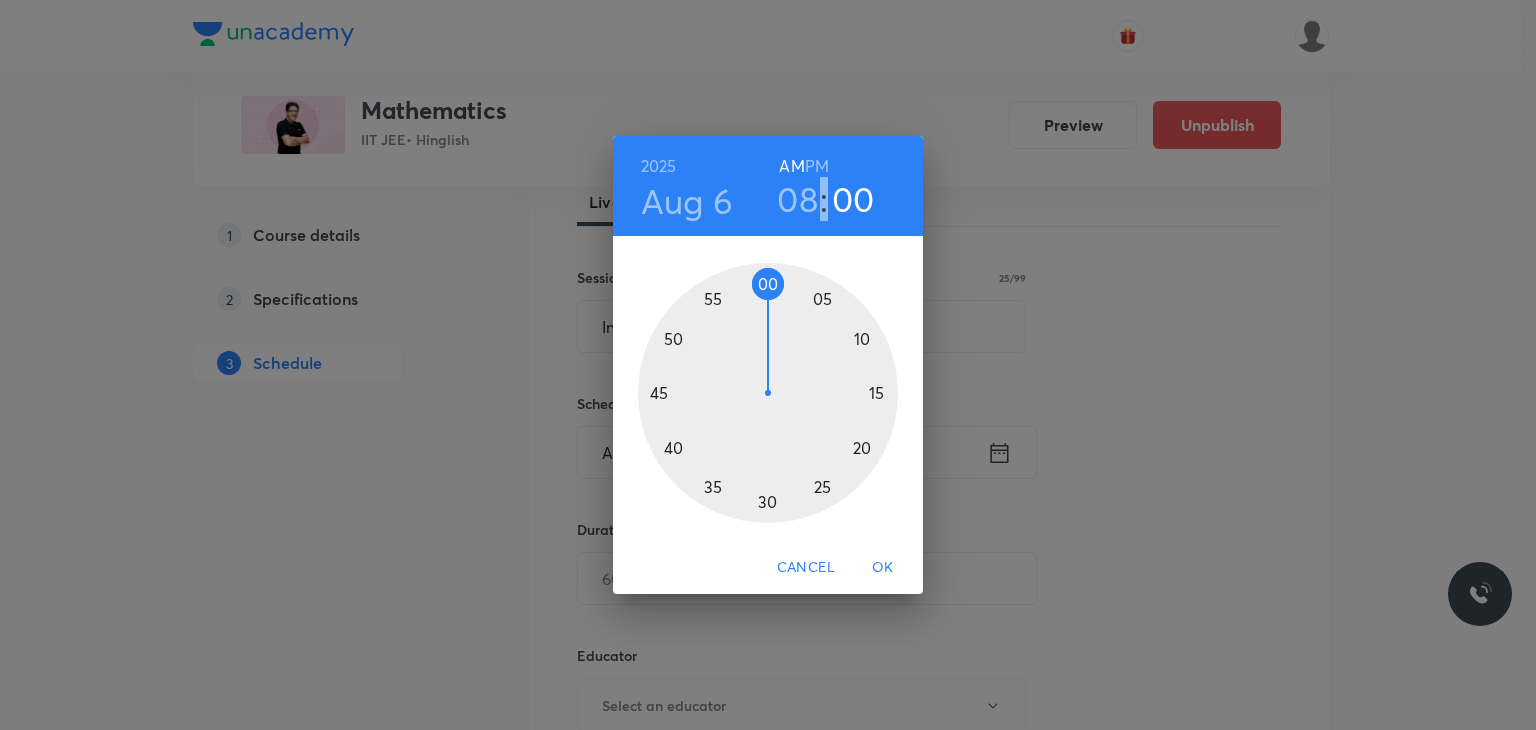 click at bounding box center (768, 393) 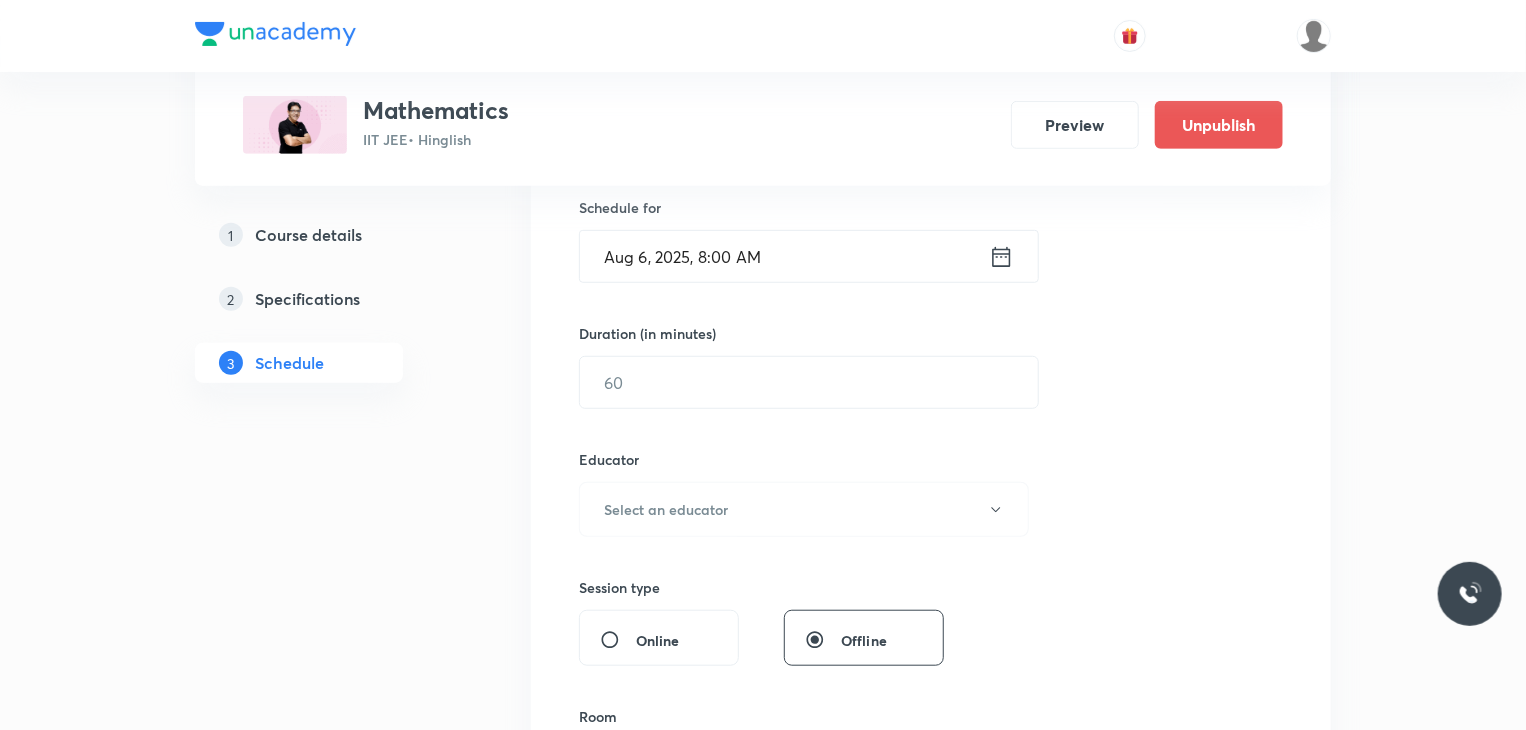 scroll, scrollTop: 500, scrollLeft: 0, axis: vertical 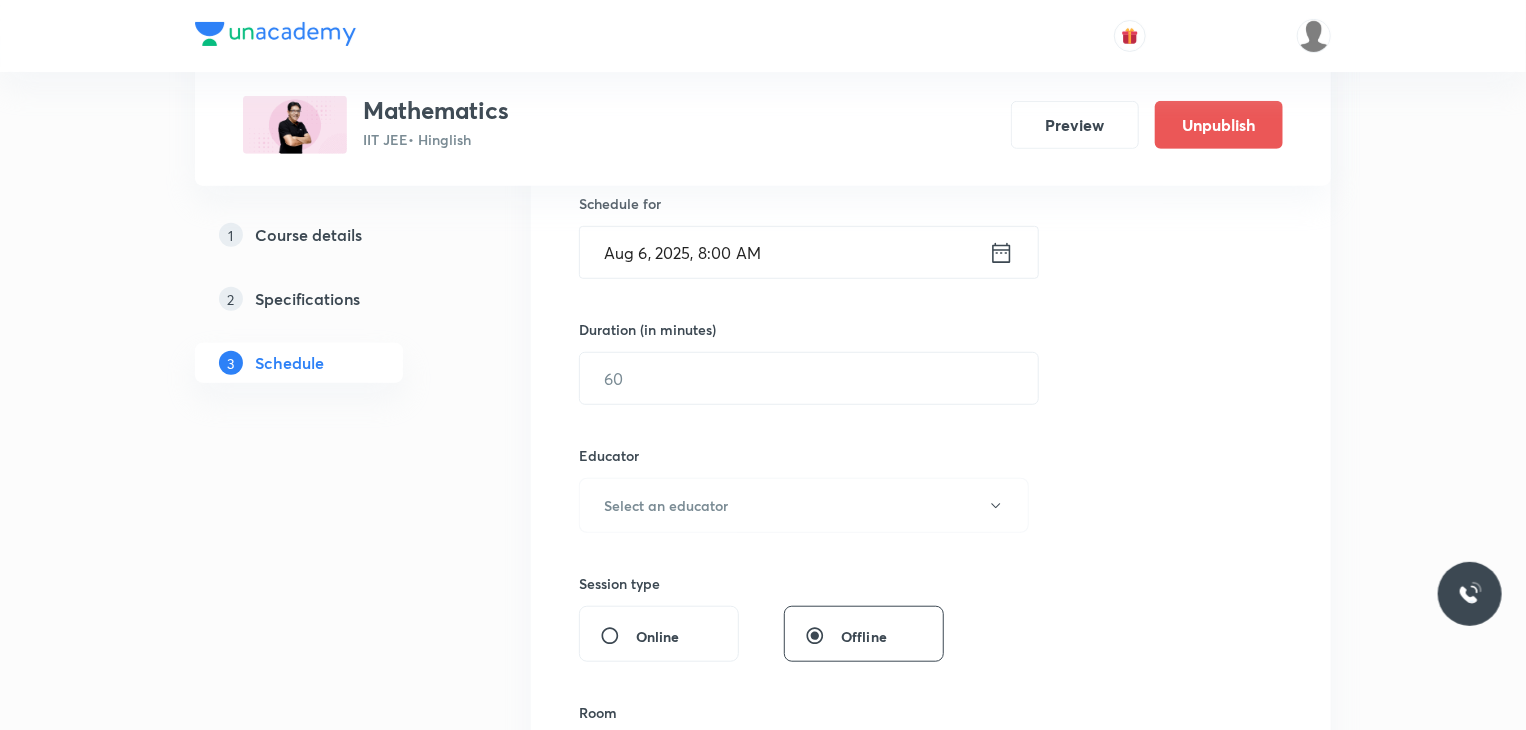 click on "Aug 6, 2025, 8:00 AM" at bounding box center (784, 252) 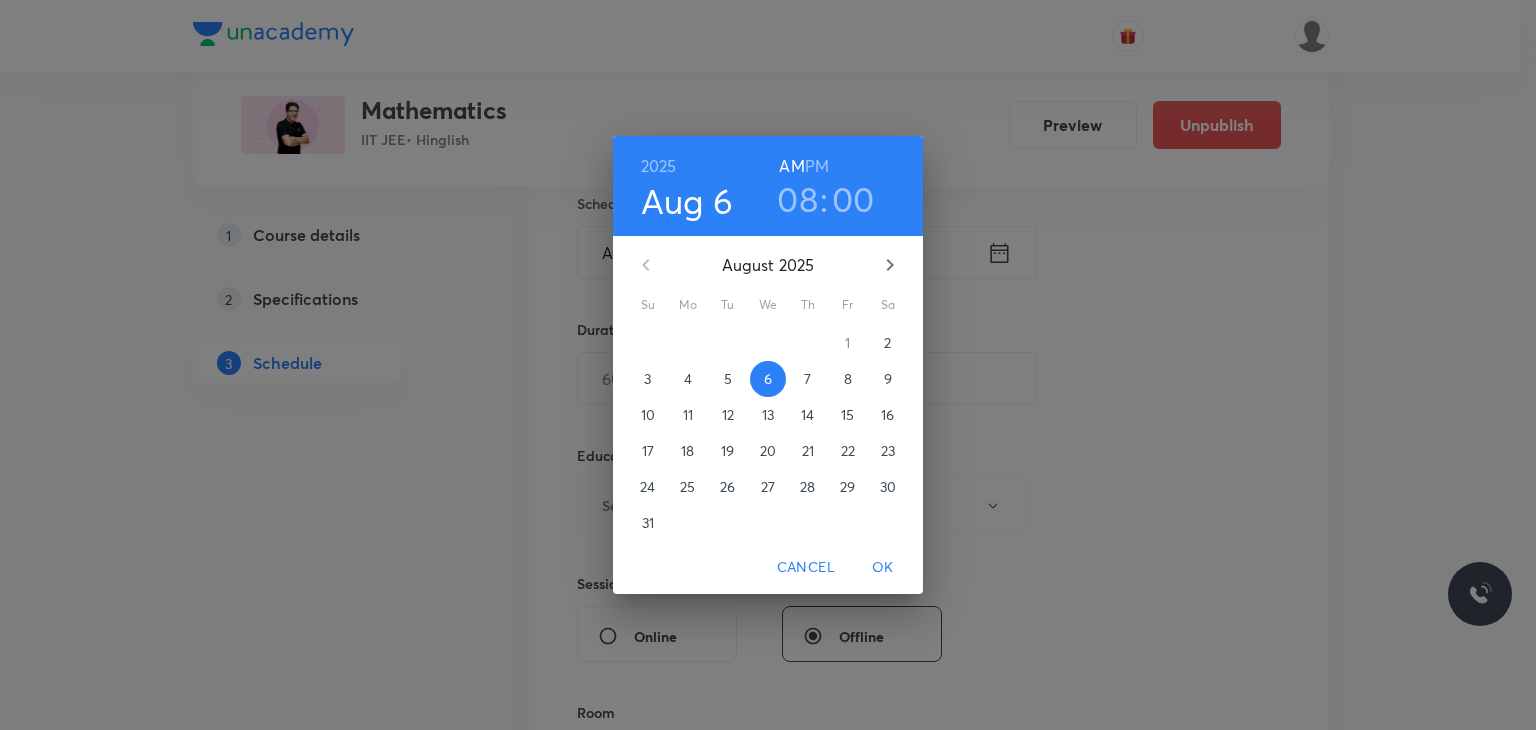 drag, startPoint x: 1010, startPoint y: 375, endPoint x: 905, endPoint y: 390, distance: 106.06602 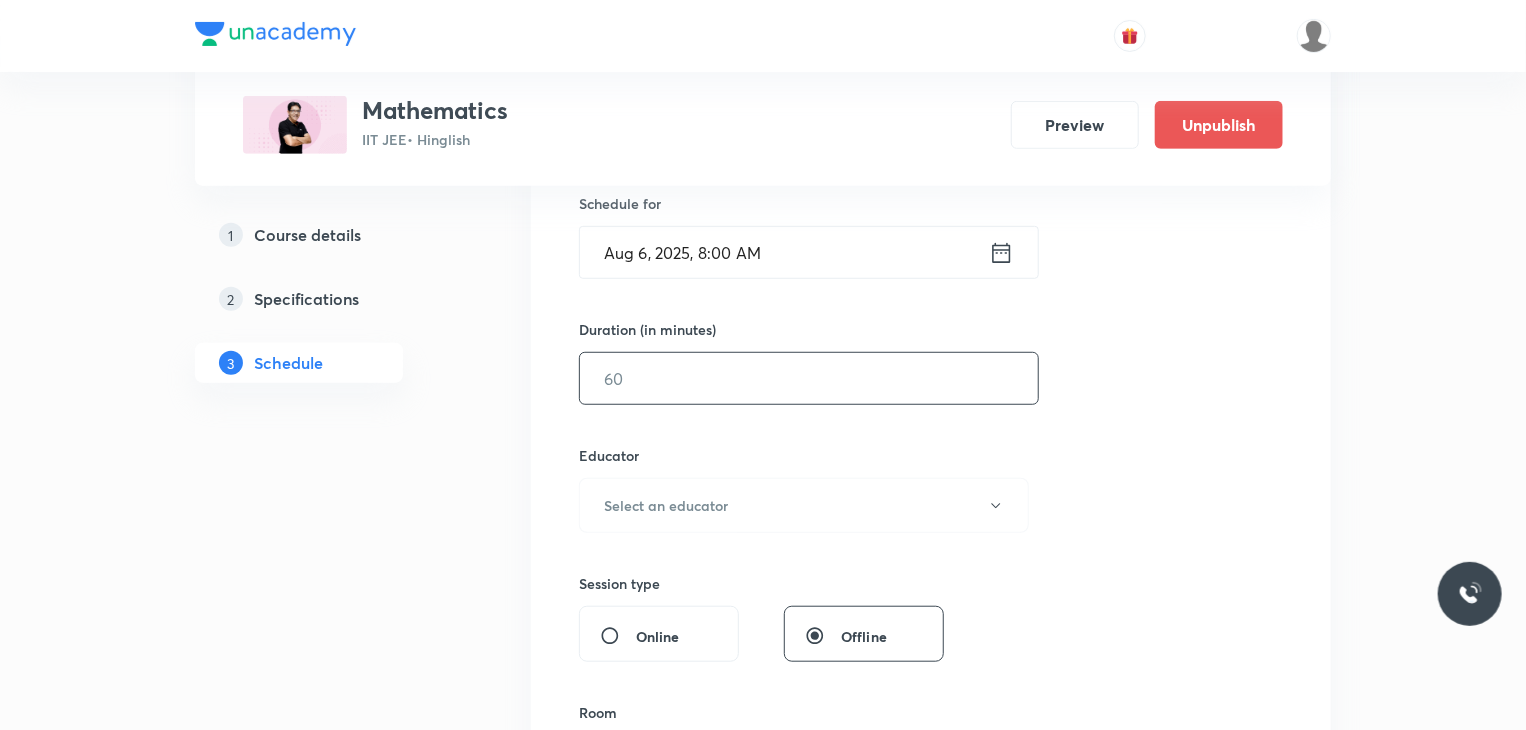 click at bounding box center [809, 378] 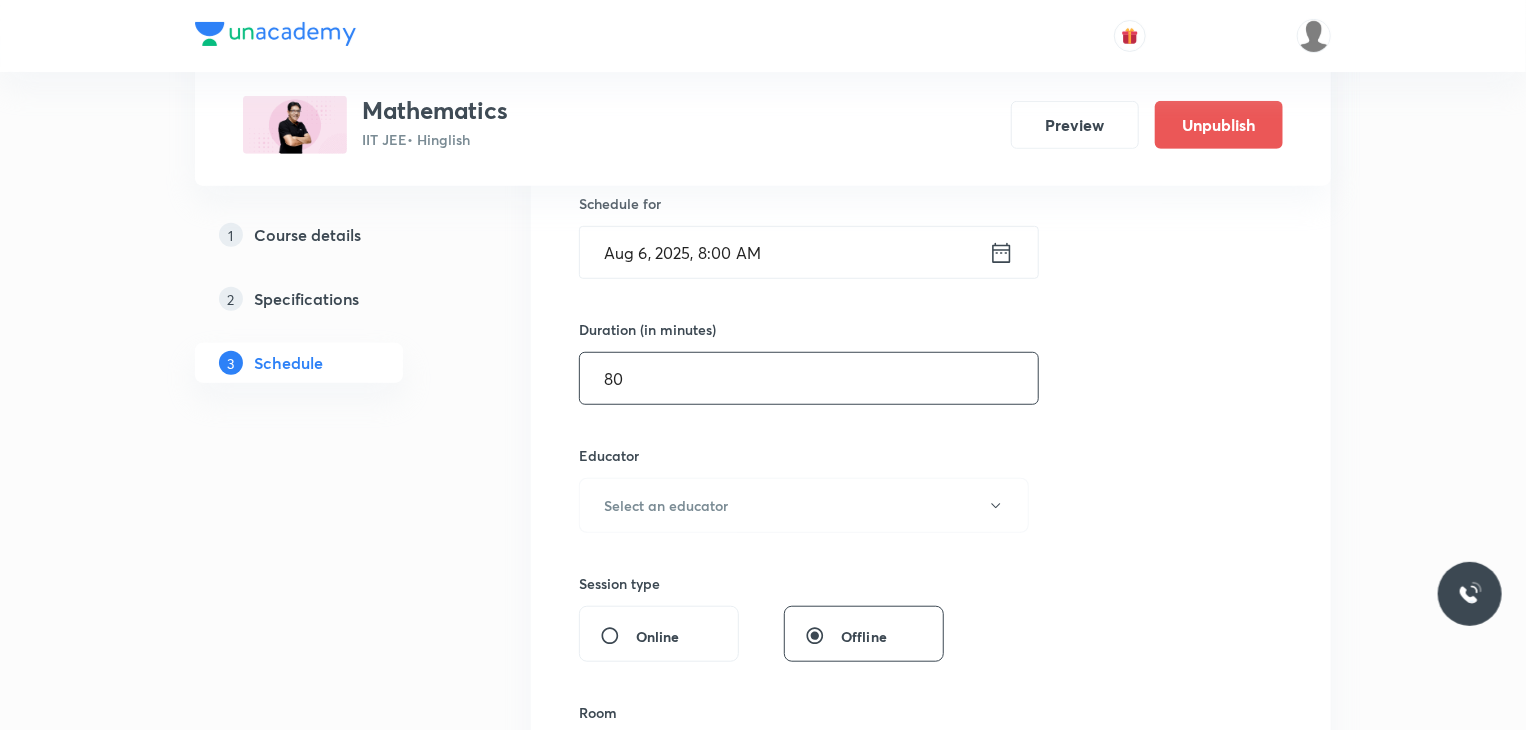 type on "80" 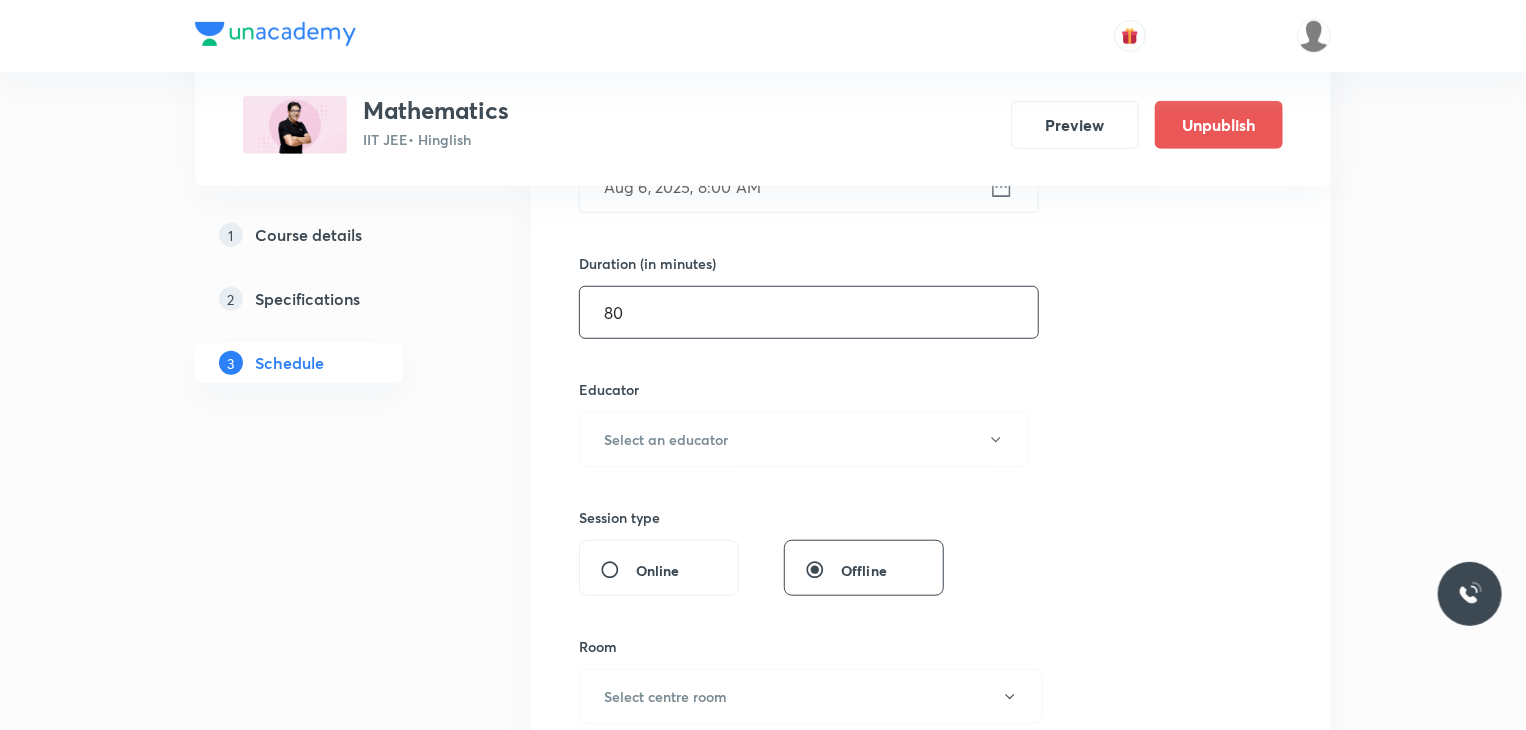 scroll, scrollTop: 600, scrollLeft: 0, axis: vertical 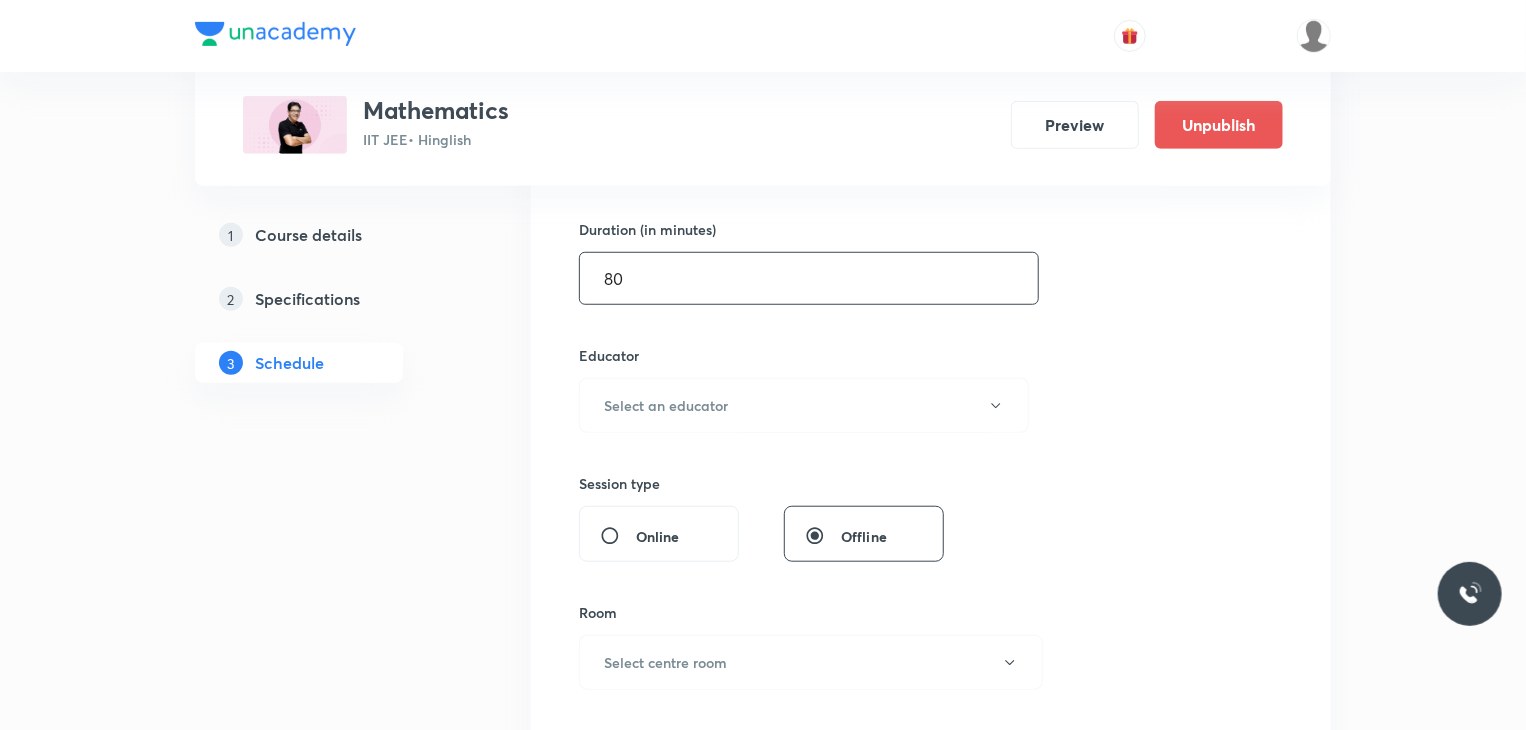 click on "Select an educator" at bounding box center (804, 405) 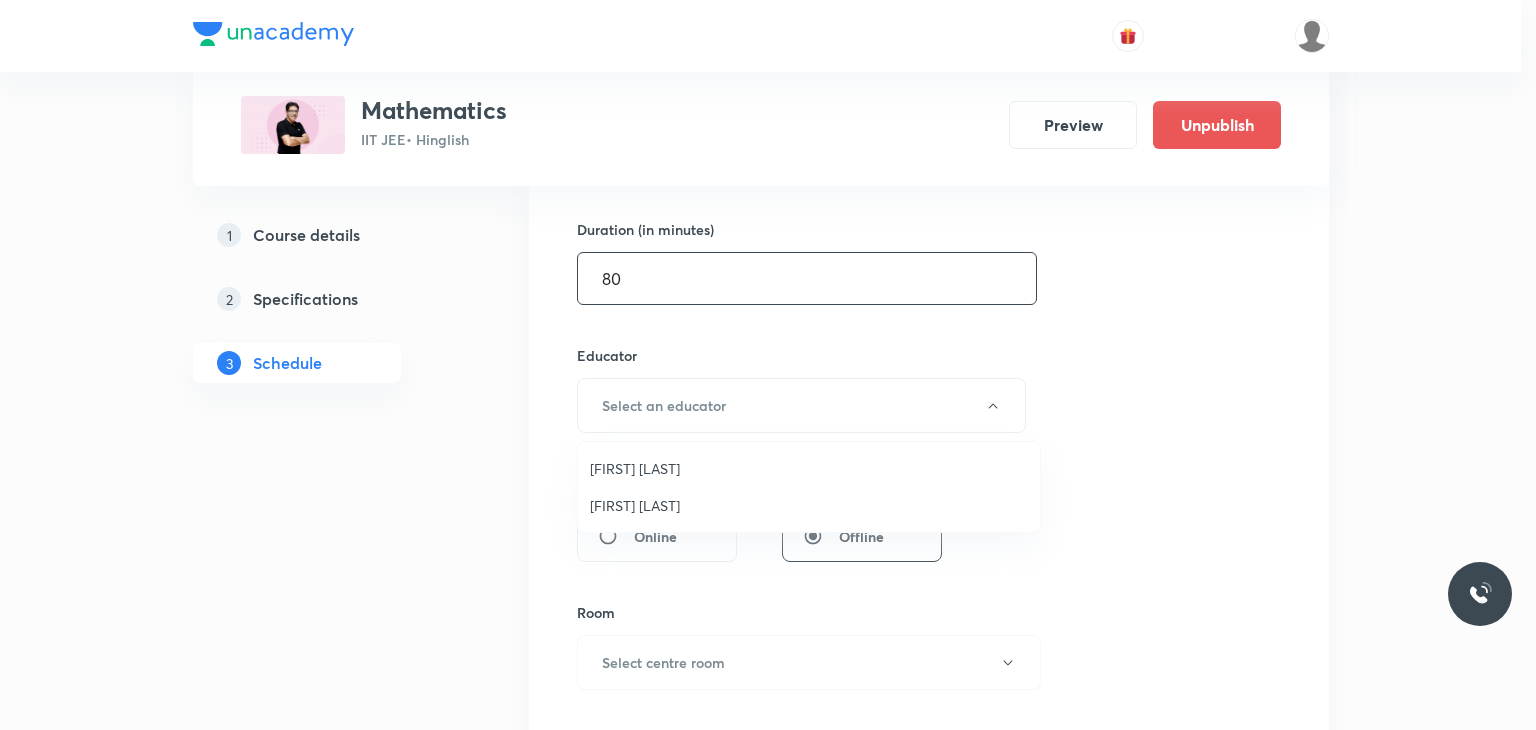 click at bounding box center (768, 365) 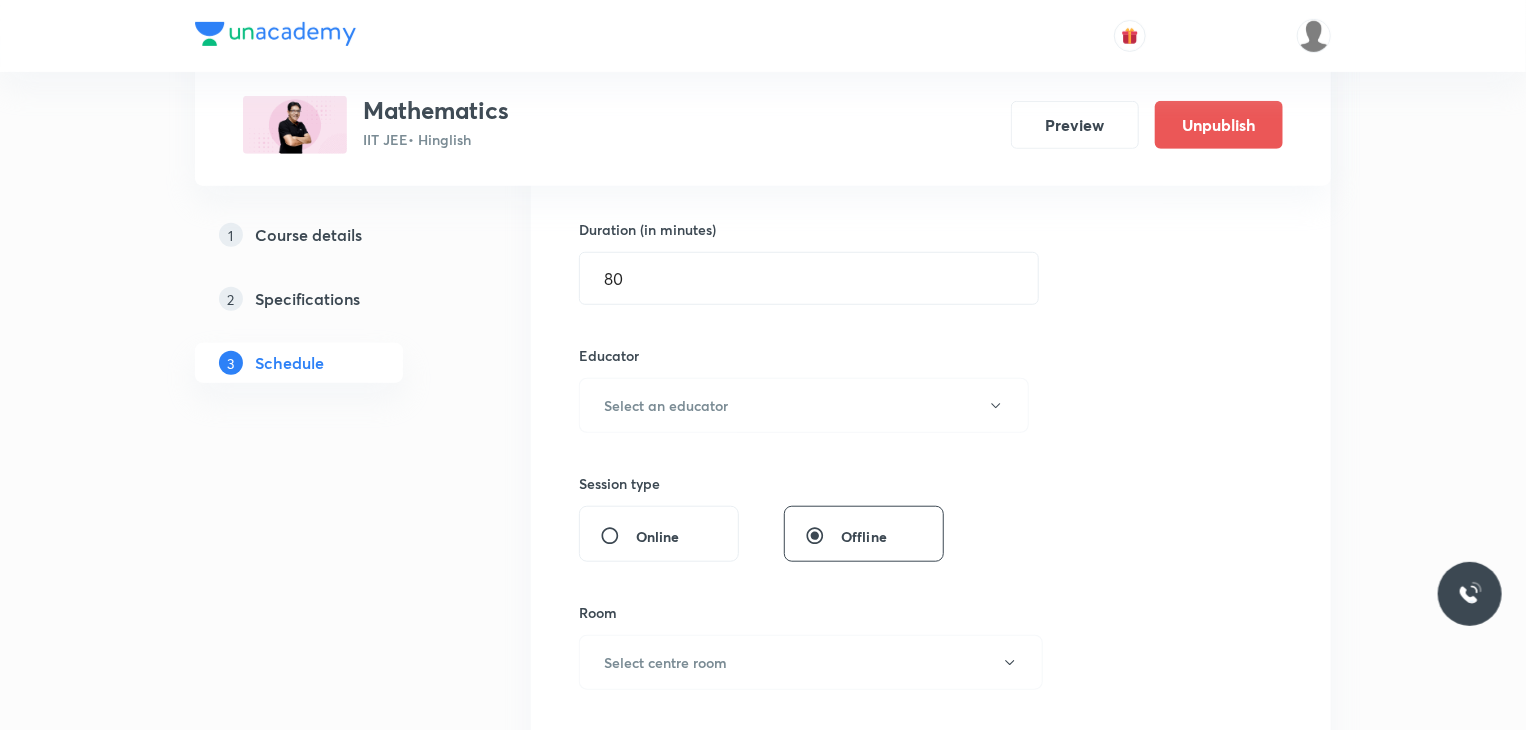 click on "Session  94 Live class Session title 25/99 Indefinite Integration 13 ​ Schedule for Aug 6, 2025, 8:00 AM ​ Duration (in minutes) 80 ​ Educator Select an educator   Session type Online Offline Room Select centre room Sub-concepts Select concepts that wil be covered in this session Add Cancel" at bounding box center [931, 365] 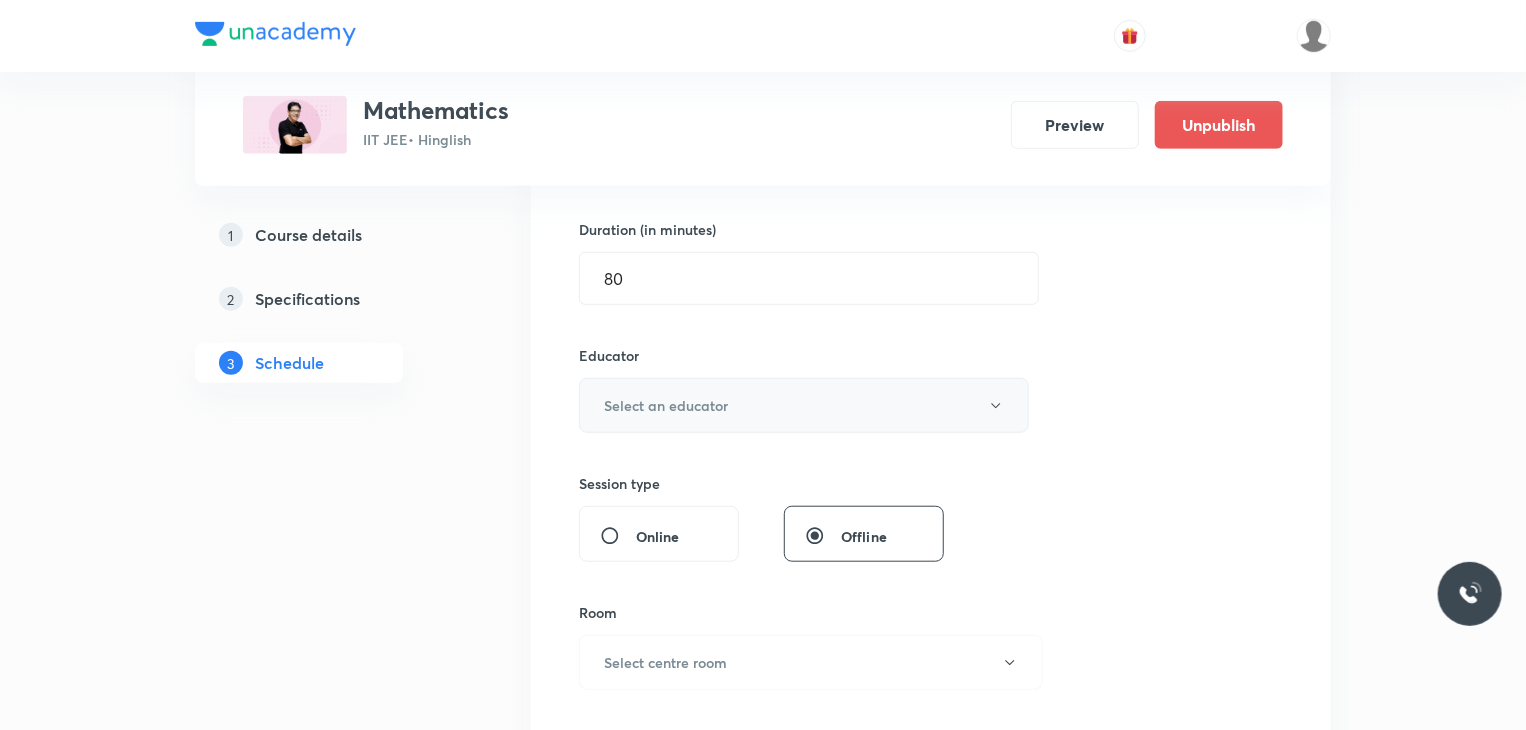 click on "Select an educator" at bounding box center [666, 405] 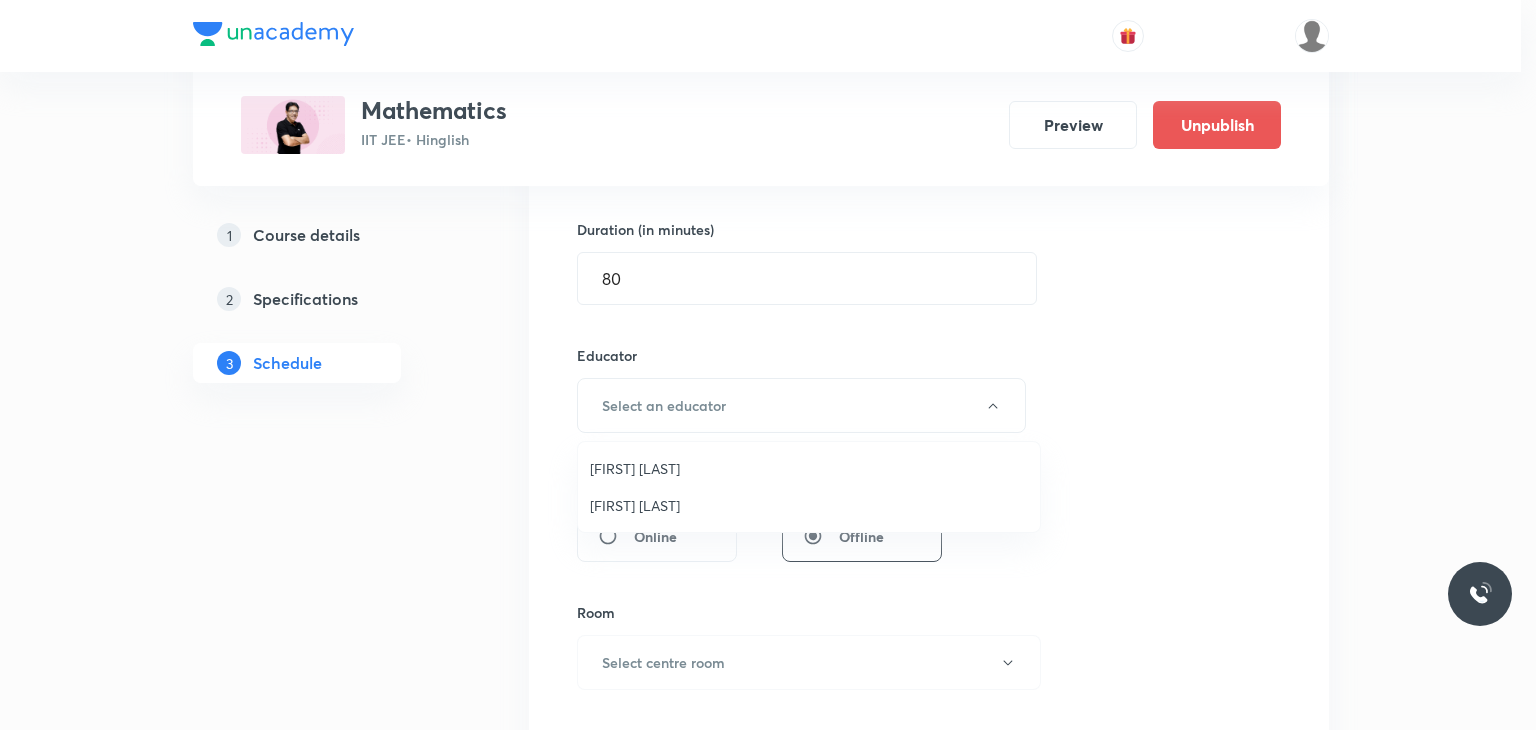 click on "Praveer Agrawal" at bounding box center (809, 505) 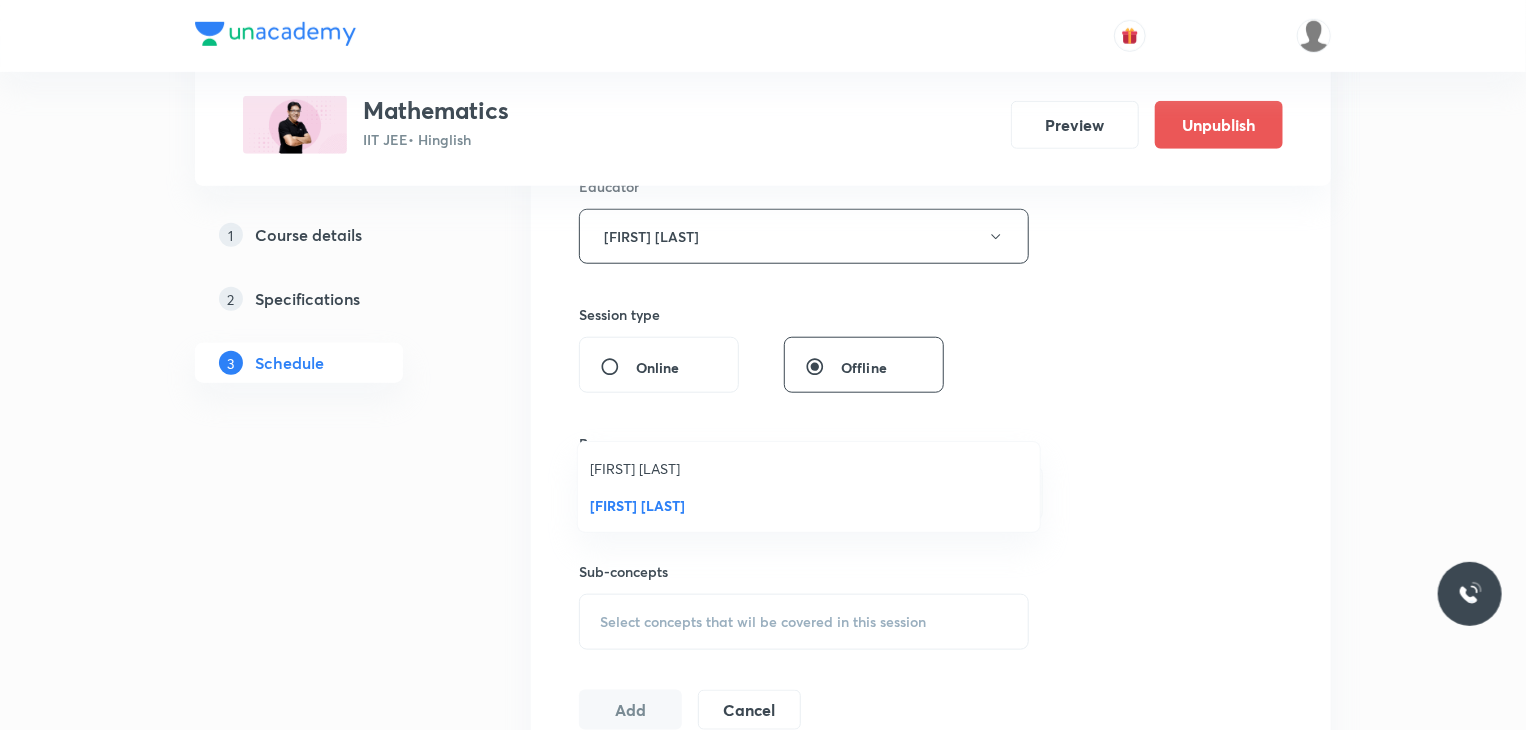 scroll, scrollTop: 800, scrollLeft: 0, axis: vertical 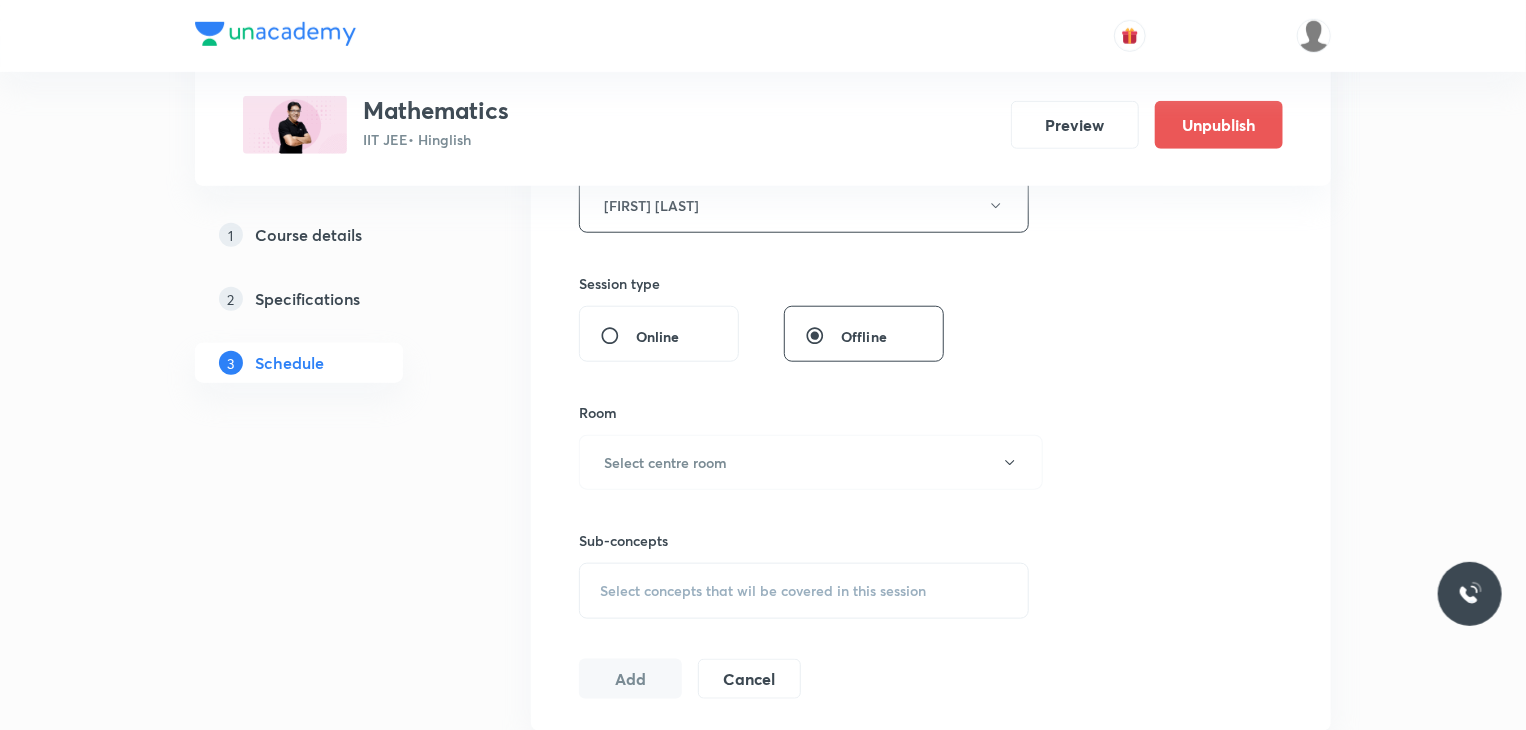click on "Room" at bounding box center (804, 412) 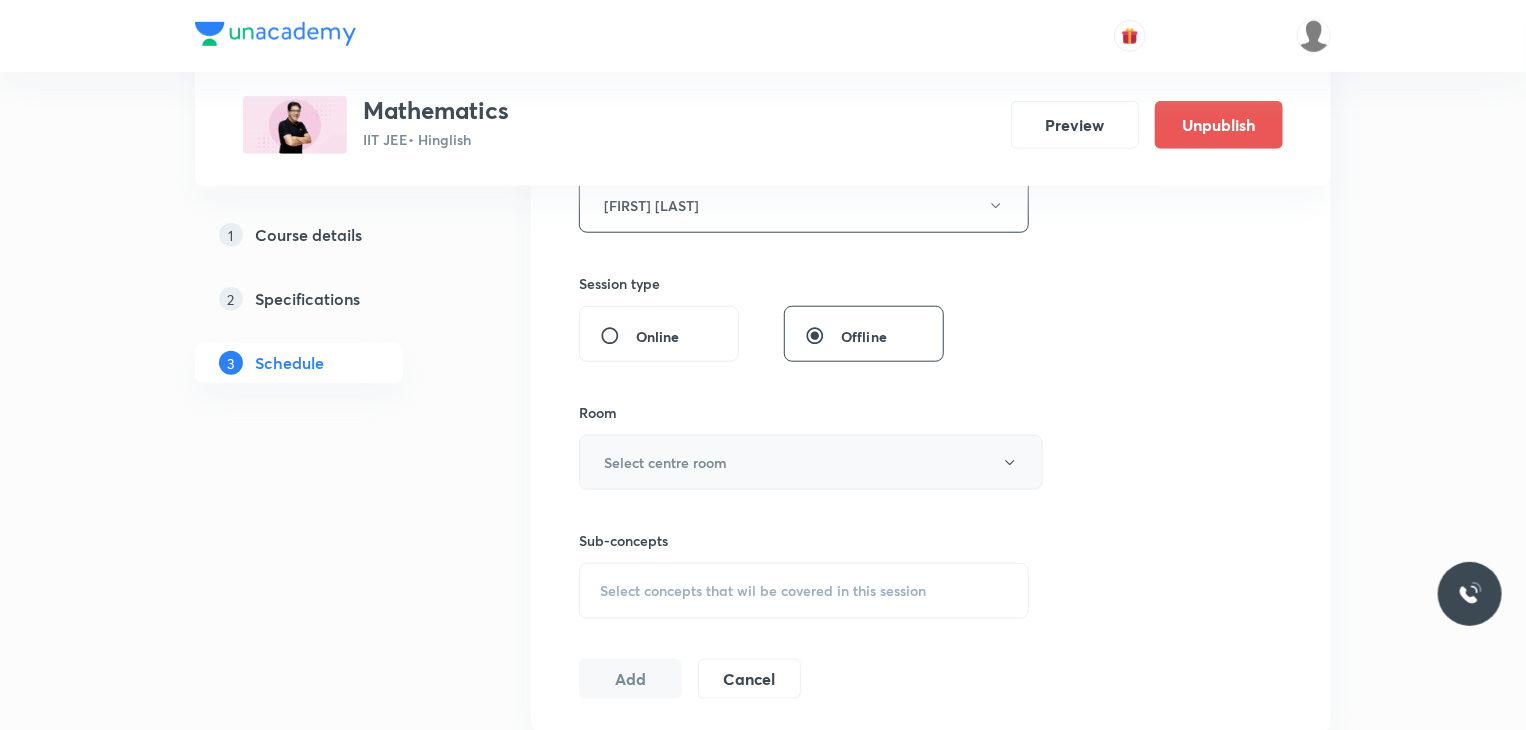 click on "Select centre room" at bounding box center (811, 462) 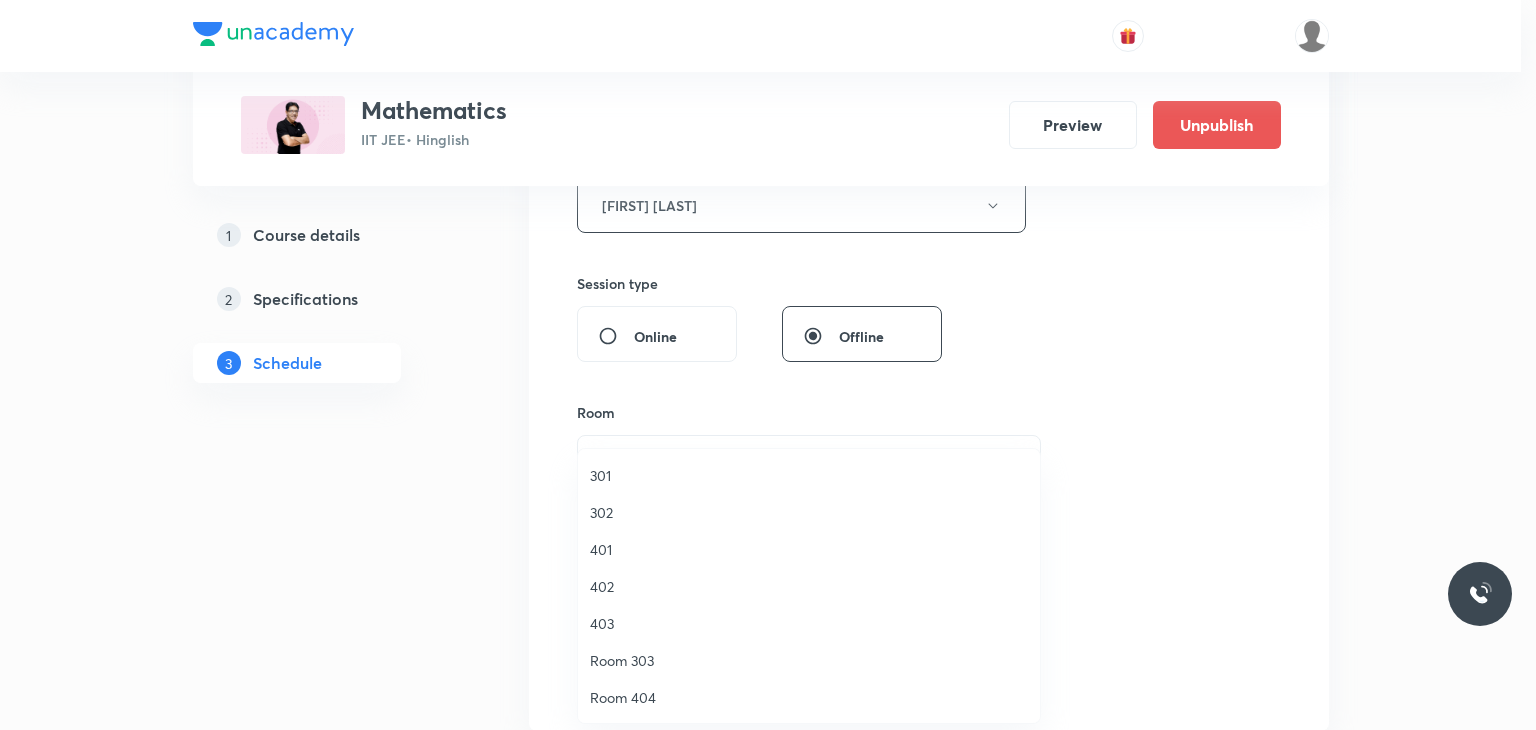 click on "301" at bounding box center [809, 475] 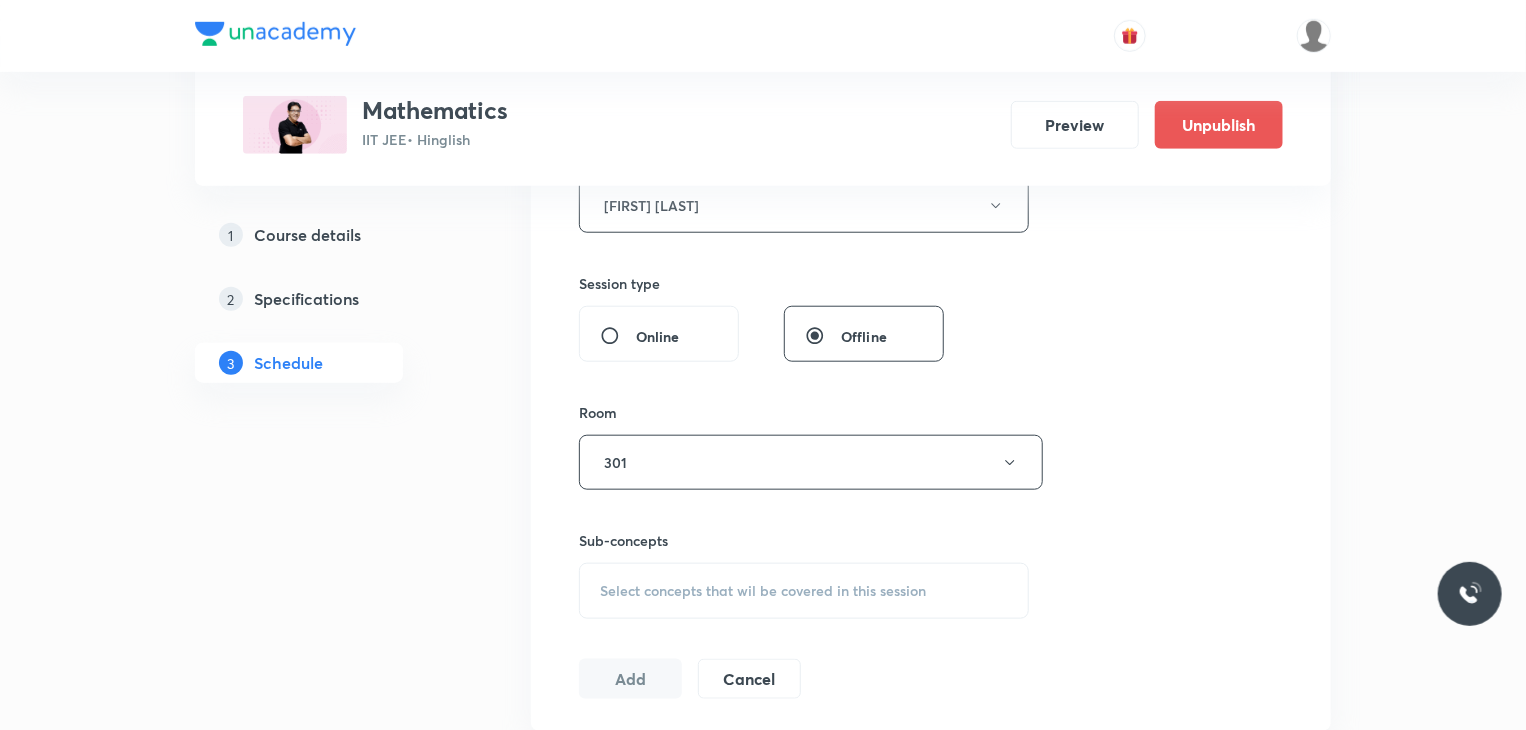 click on "Select concepts that wil be covered in this session" at bounding box center [804, 591] 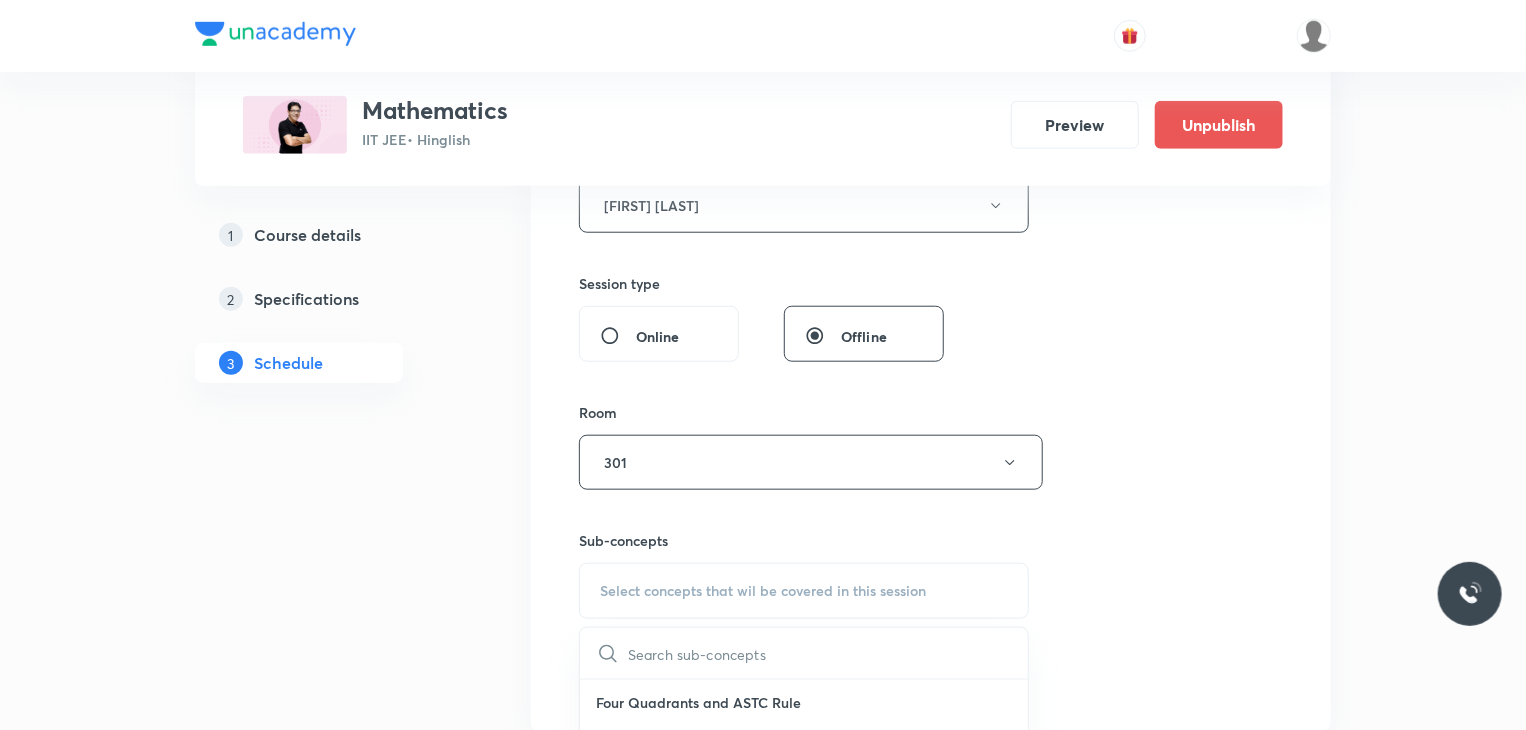 scroll, scrollTop: 1100, scrollLeft: 0, axis: vertical 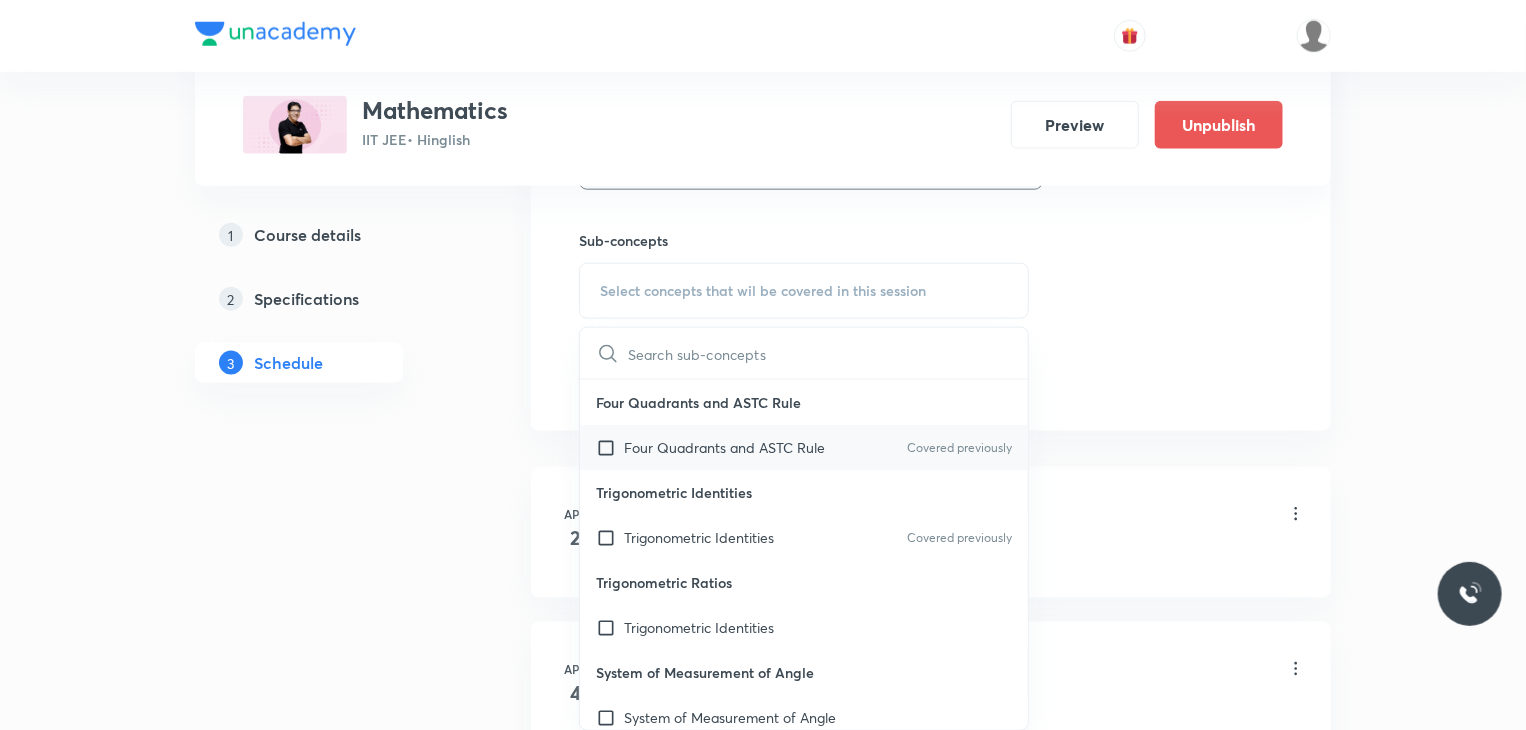 click on "Four Quadrants and ASTC Rule" at bounding box center [724, 447] 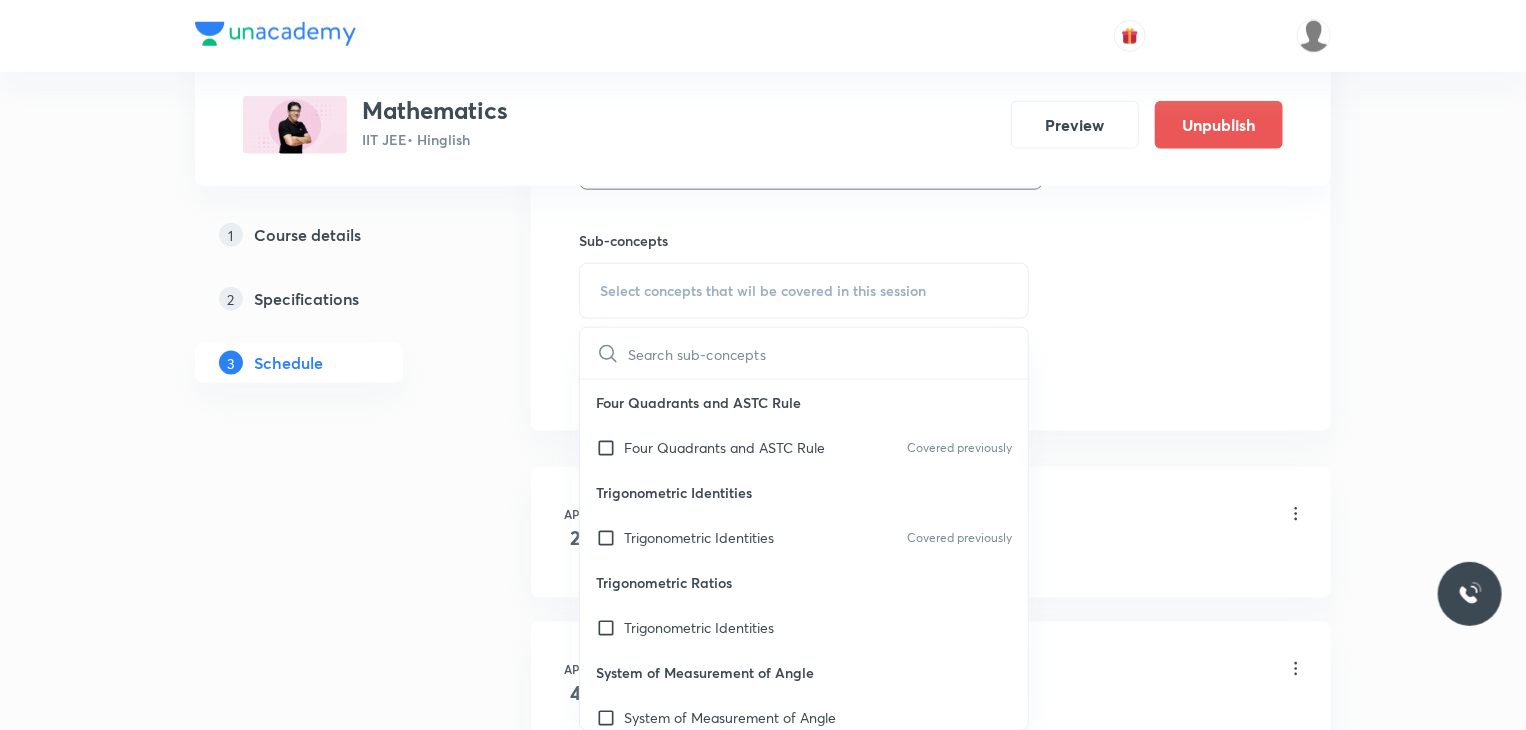 checkbox on "true" 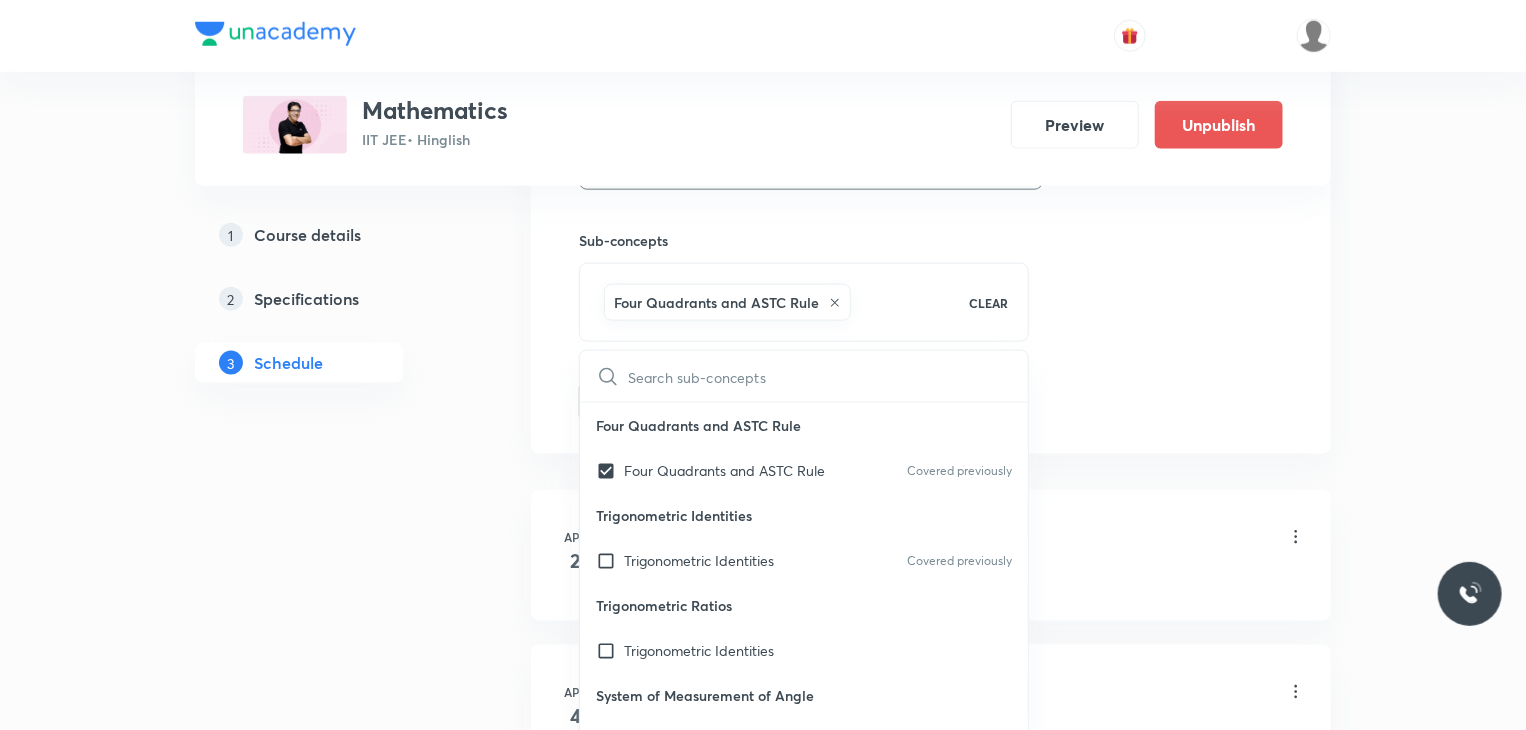 click on "Session  94 Live class Session title 25/99 Indefinite Integration 13 ​ Schedule for Aug 6, 2025, 8:00 AM ​ Duration (in minutes) 80 ​ Educator Praveer Agrawal   Session type Online Offline Room 301 Sub-concepts Four Quadrants and ASTC Rule CLEAR ​ Four Quadrants and ASTC Rule Four Quadrants and ASTC Rule Covered previously Trigonometric Identities Trigonometric Identities Covered previously Trigonometric Ratios Trigonometric Identities System of Measurement of Angle System of Measurement of Angle Angle Angle Trigonometry Trigonometry Covered previously Geometrical Expression Geometrical Expression Arithmetic Progression Arithmetic Progression Componendo and Dividendo Rule Componendo and Dividendo Rule Logarithm Logarithm Binomial Expression Binomial Expression Quadratic Equation Quadratic Equation Basic Maths used in Physics Basic Maths used in Physics Scalar or Dot Product of Two Vectors Scalar or Dot Product of Two Vectors Axis or axes Axis or axes Origin Origin Addition of Vectors: The Triangle Law" at bounding box center [931, -123] 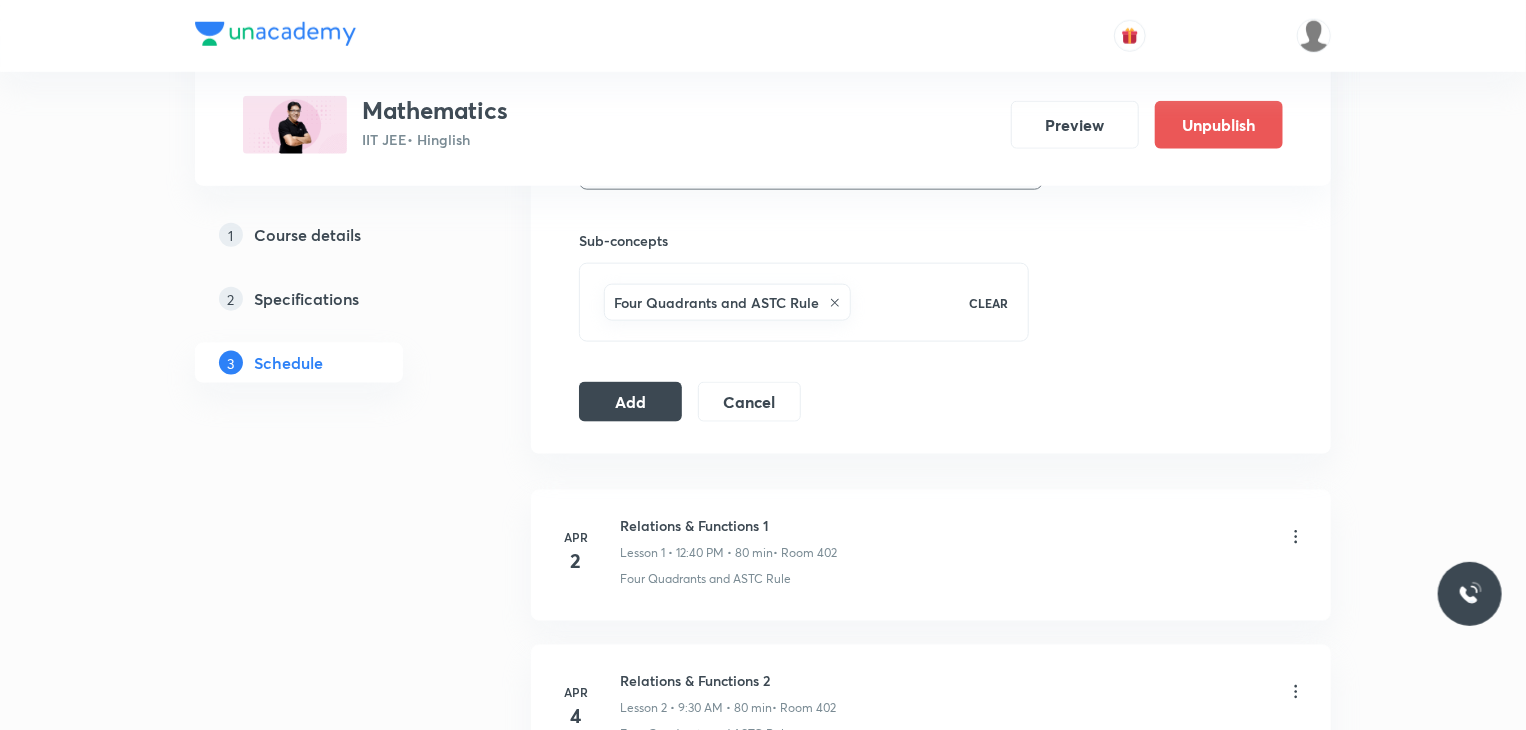 click on "Session  94 Live class Session title 25/99 Indefinite Integration 13 ​ Schedule for Aug 6, 2025, 8:00 AM ​ Duration (in minutes) 80 ​ Educator Praveer Agrawal   Session type Online Offline Room 301 Sub-concepts Four Quadrants and ASTC Rule CLEAR Add Cancel" at bounding box center (931, -123) 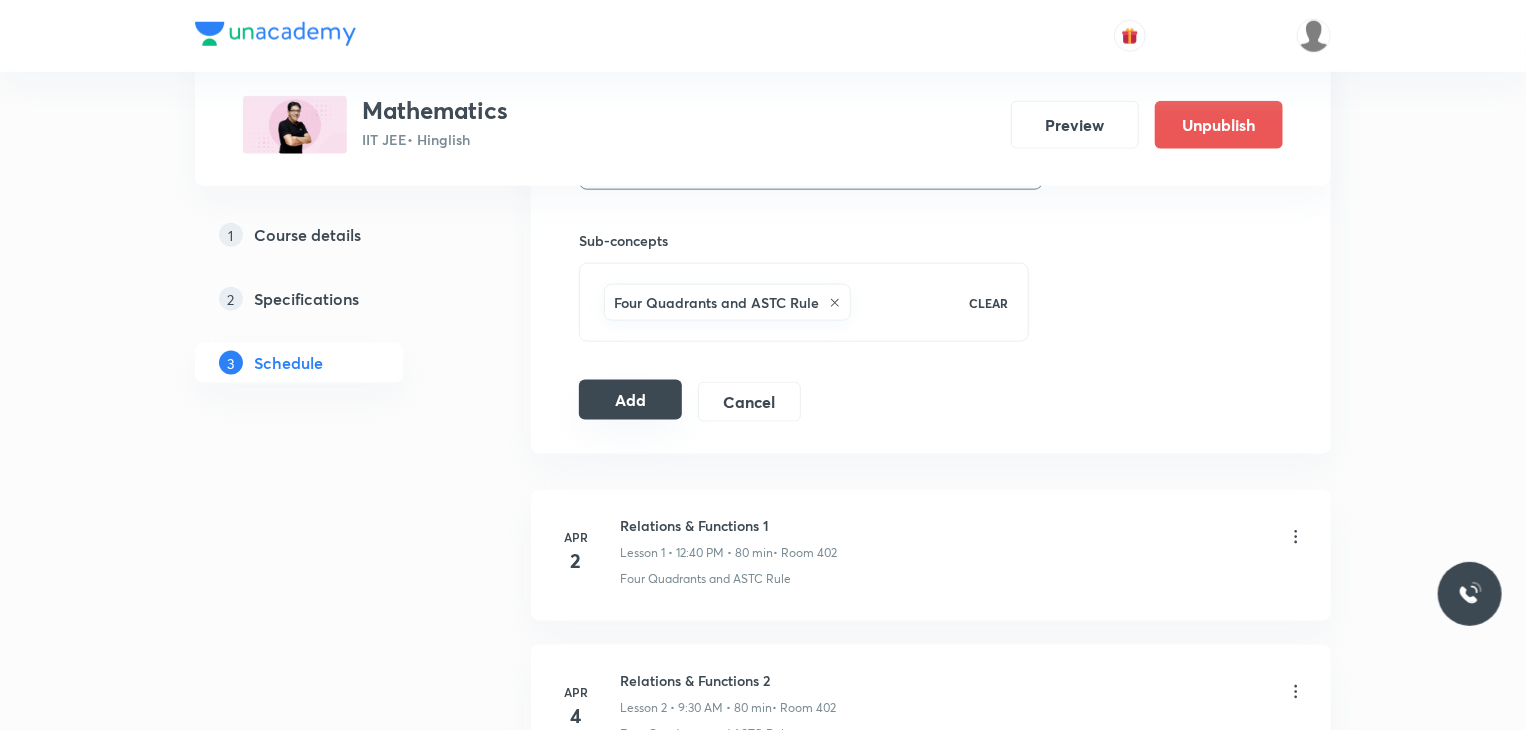 click on "Add" at bounding box center [630, 400] 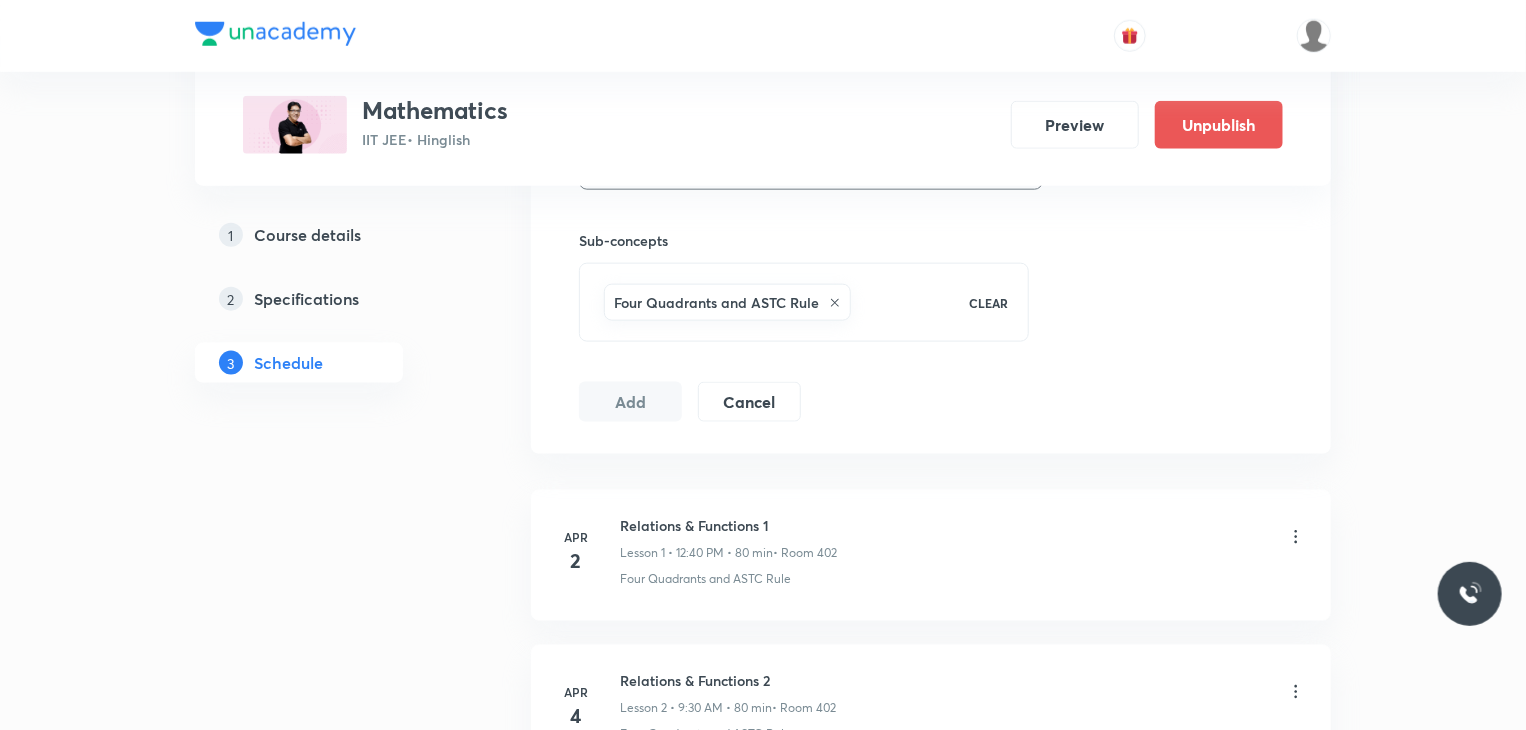 click on "Session  94 Live class Session title 25/99 Indefinite Integration 13 ​ Schedule for Aug 6, 2025, 8:00 AM ​ Duration (in minutes) 80 ​ Educator Praveer Agrawal   Session type Online Offline Room 301 Sub-concepts Four Quadrants and ASTC Rule CLEAR Add Cancel" at bounding box center [931, -123] 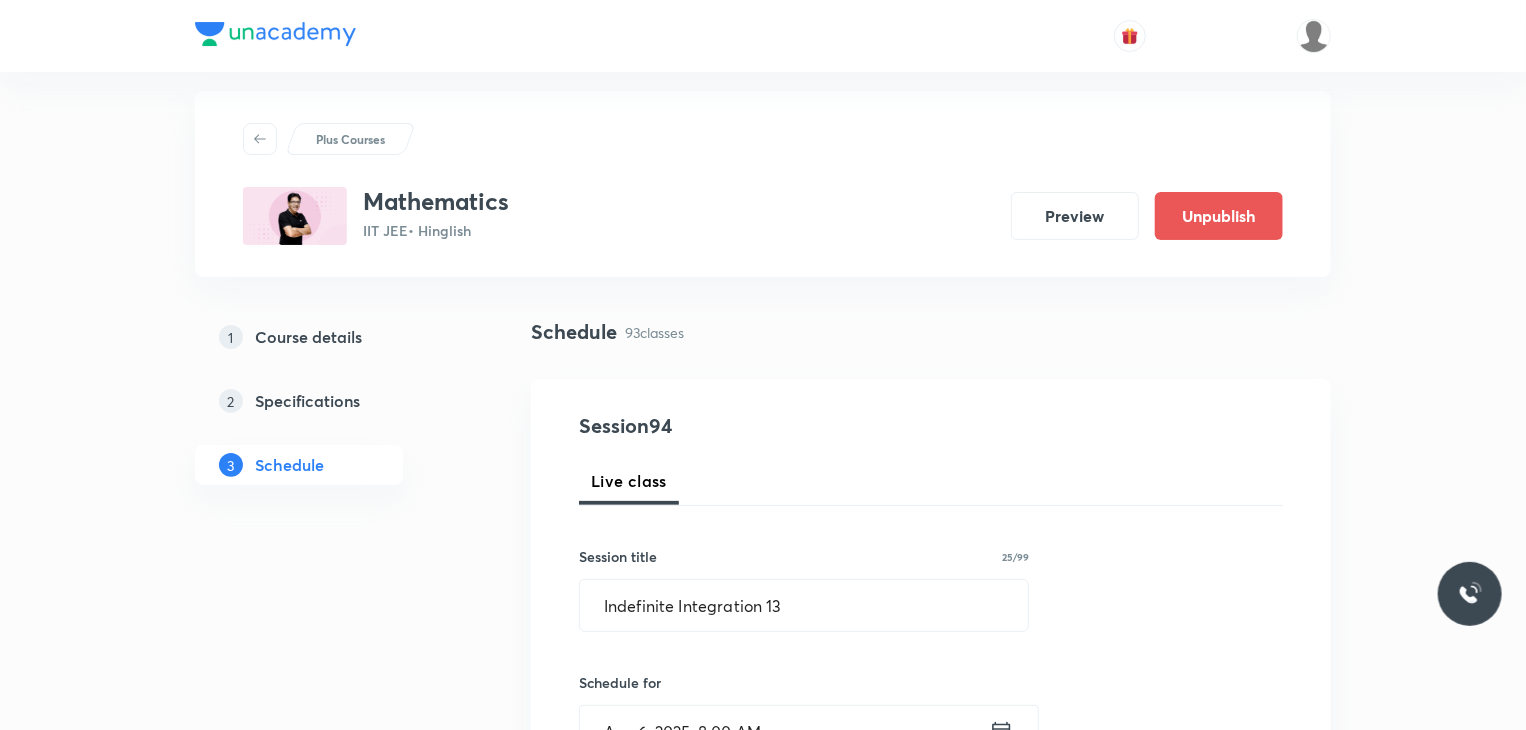 scroll, scrollTop: 0, scrollLeft: 0, axis: both 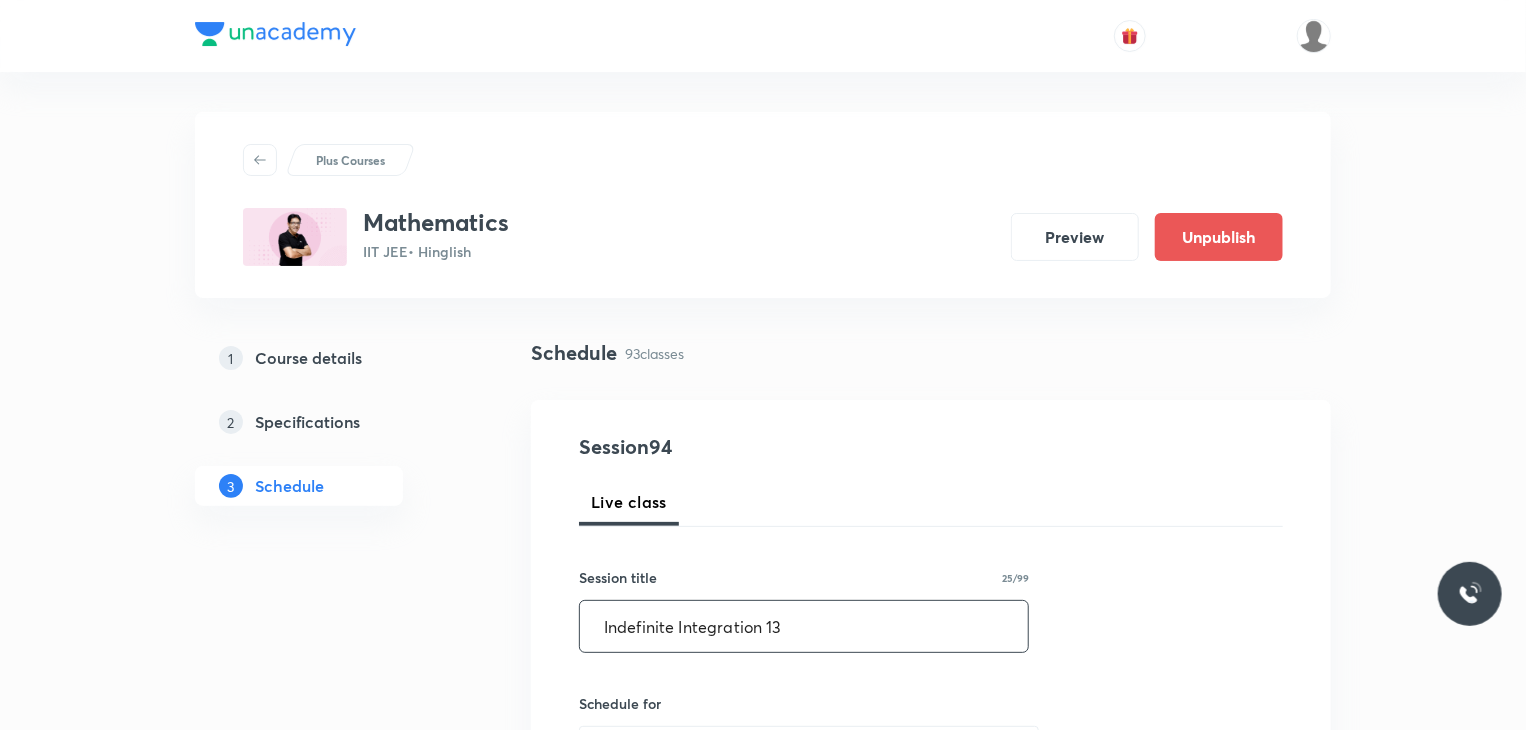 click on "Indefinite Integration 13" at bounding box center [804, 626] 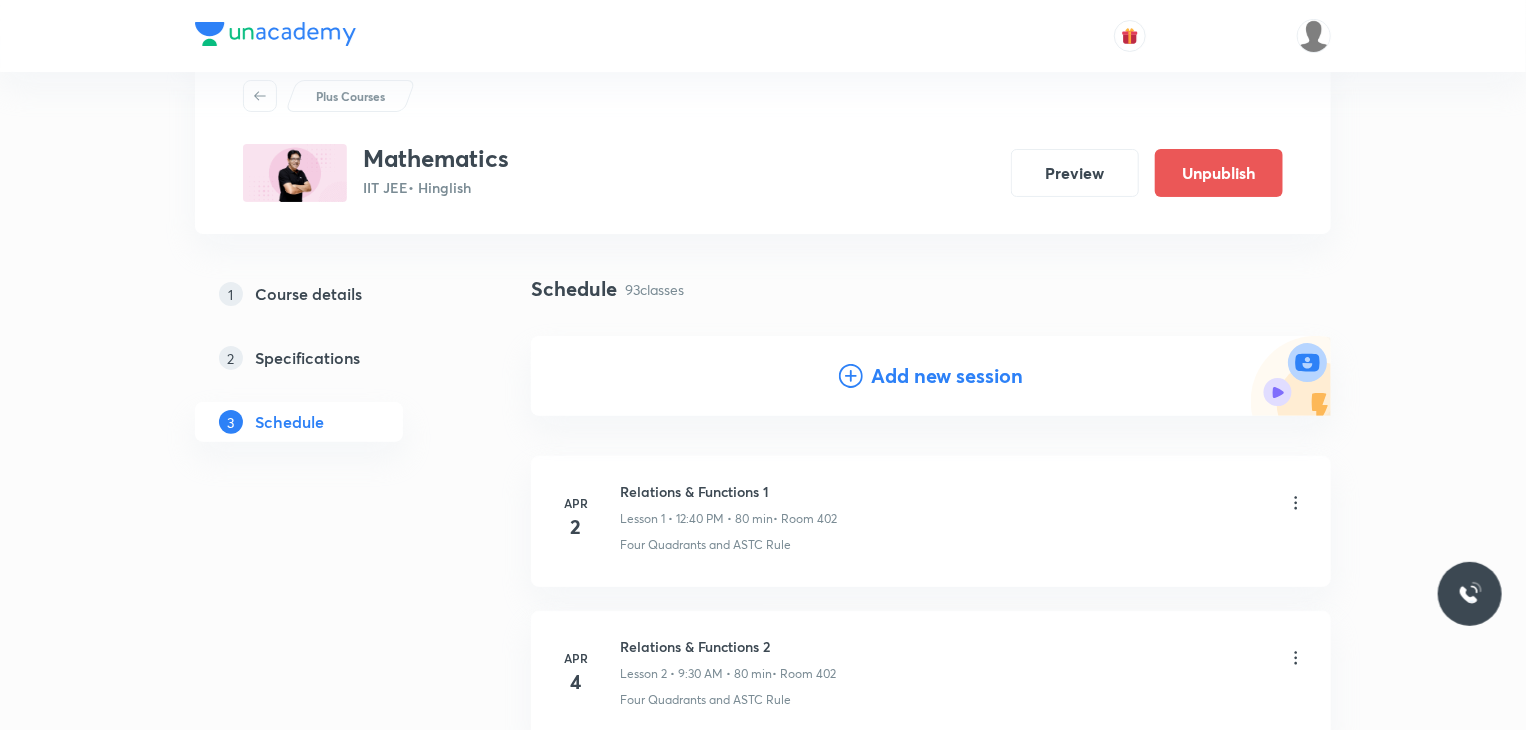 scroll, scrollTop: 100, scrollLeft: 0, axis: vertical 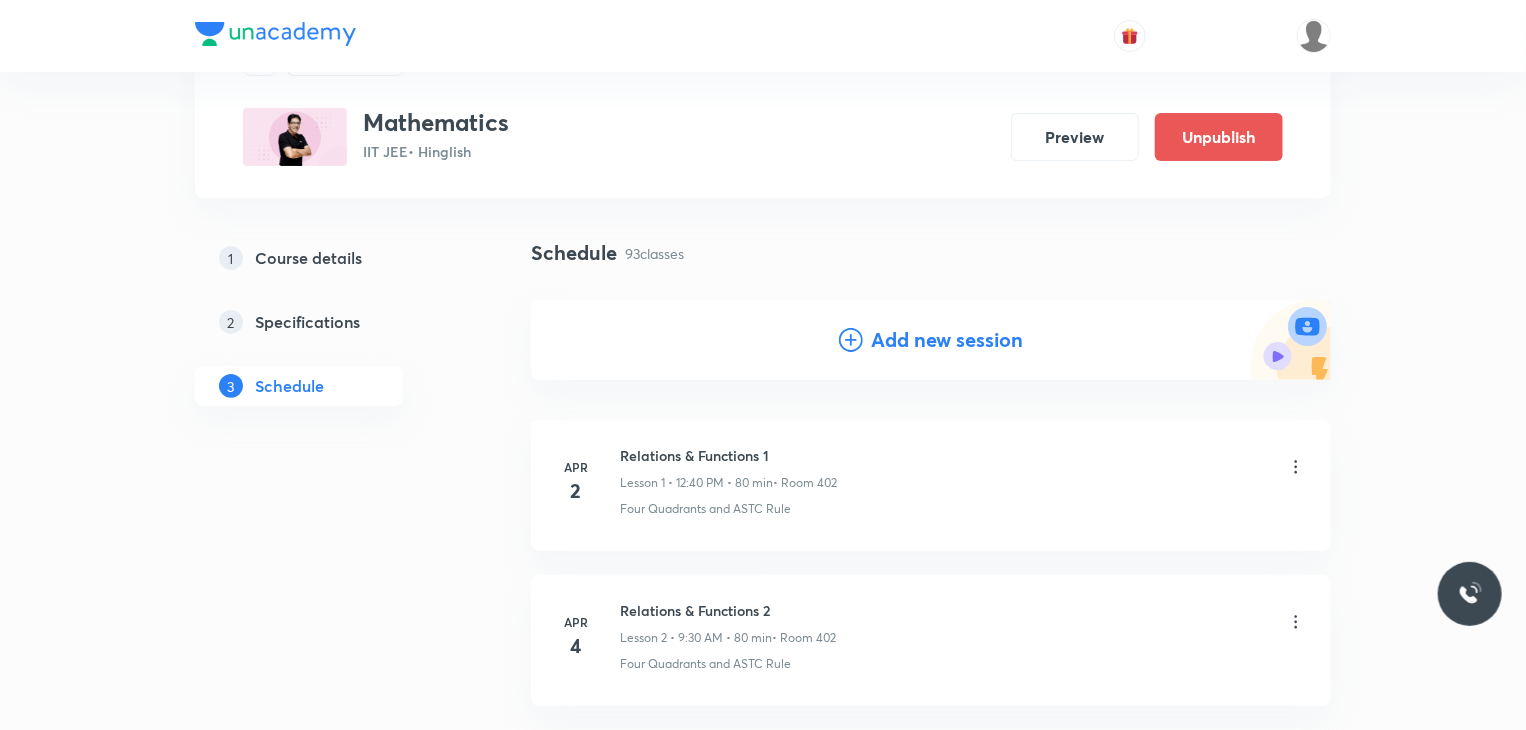 click on "Add new session" at bounding box center [931, 340] 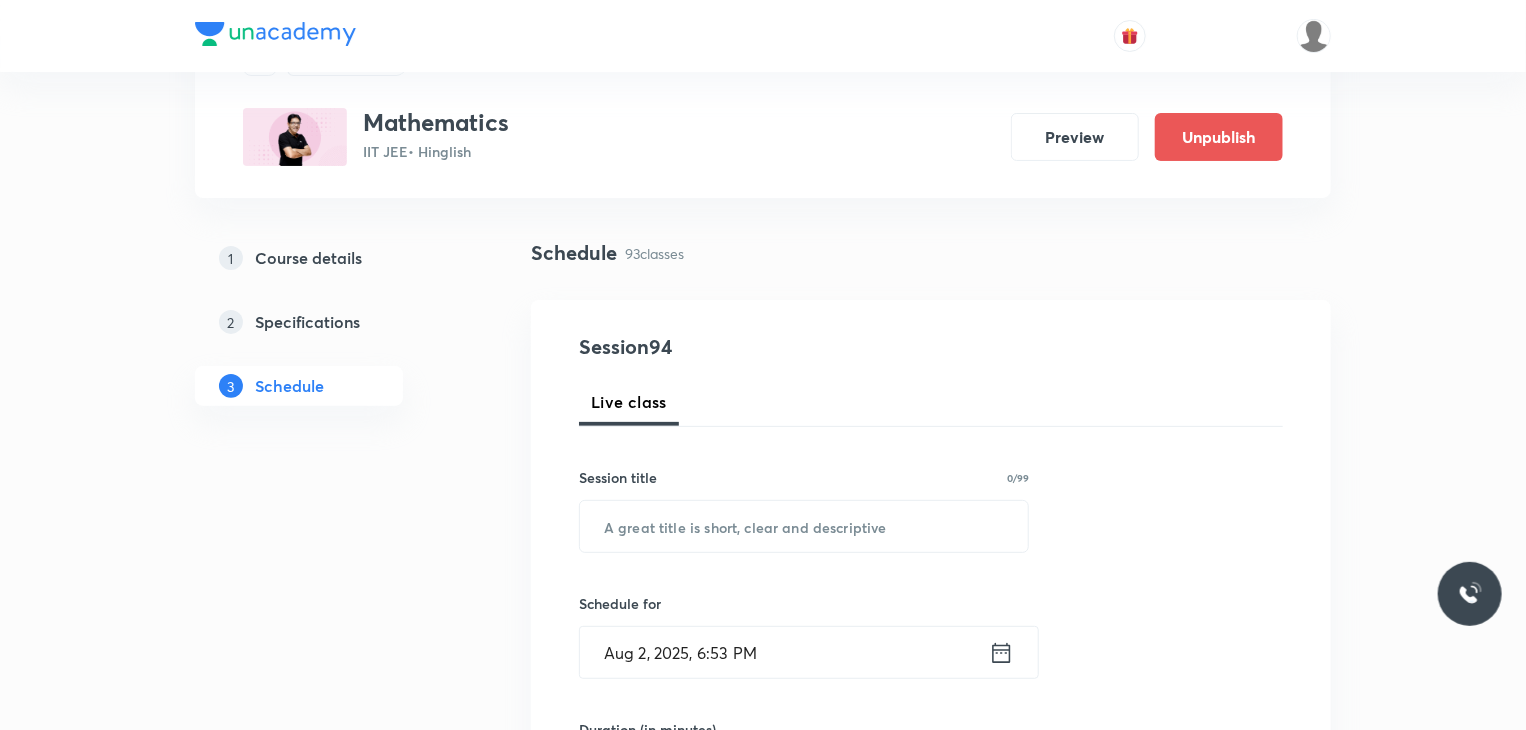 click on "Session title 0/99 ​" at bounding box center (804, 510) 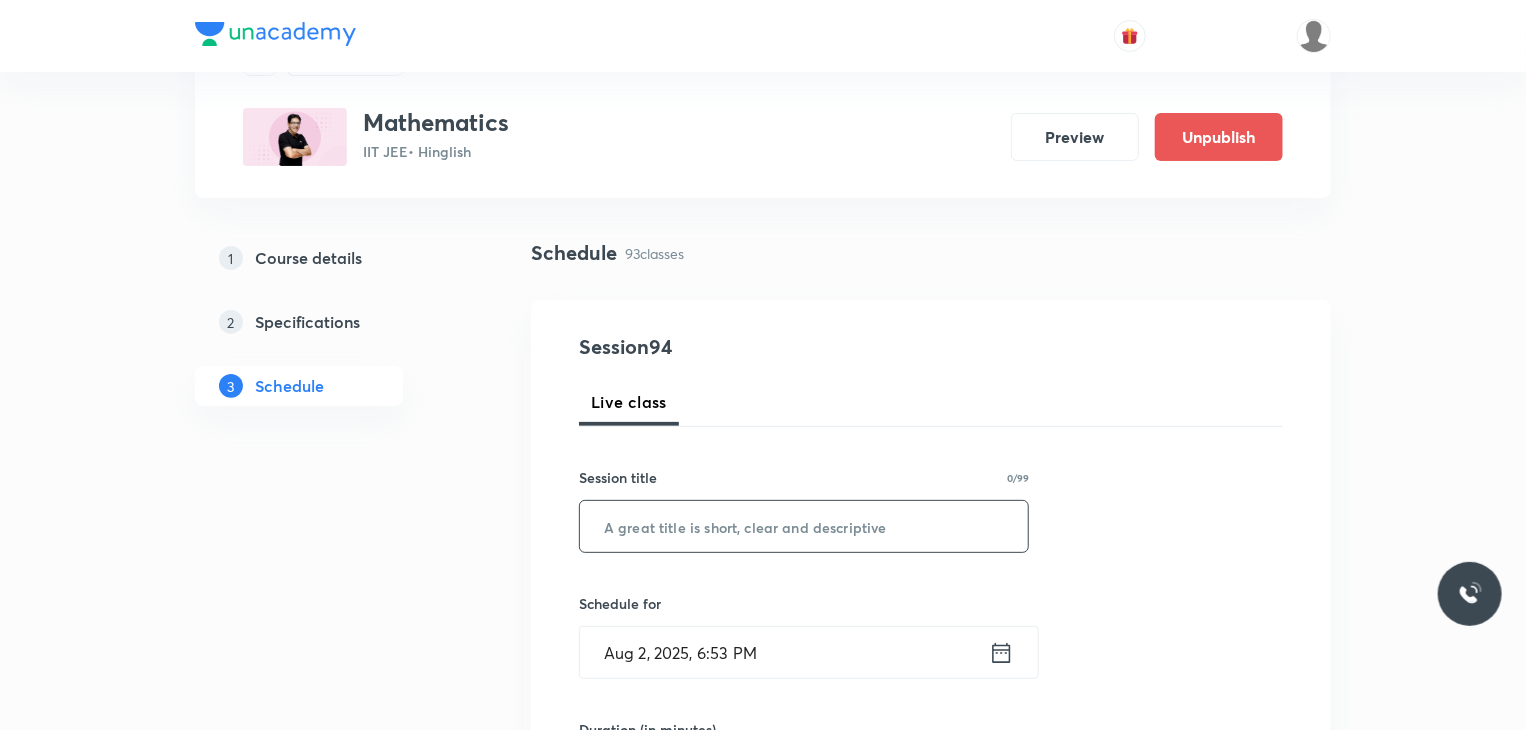 click at bounding box center [804, 526] 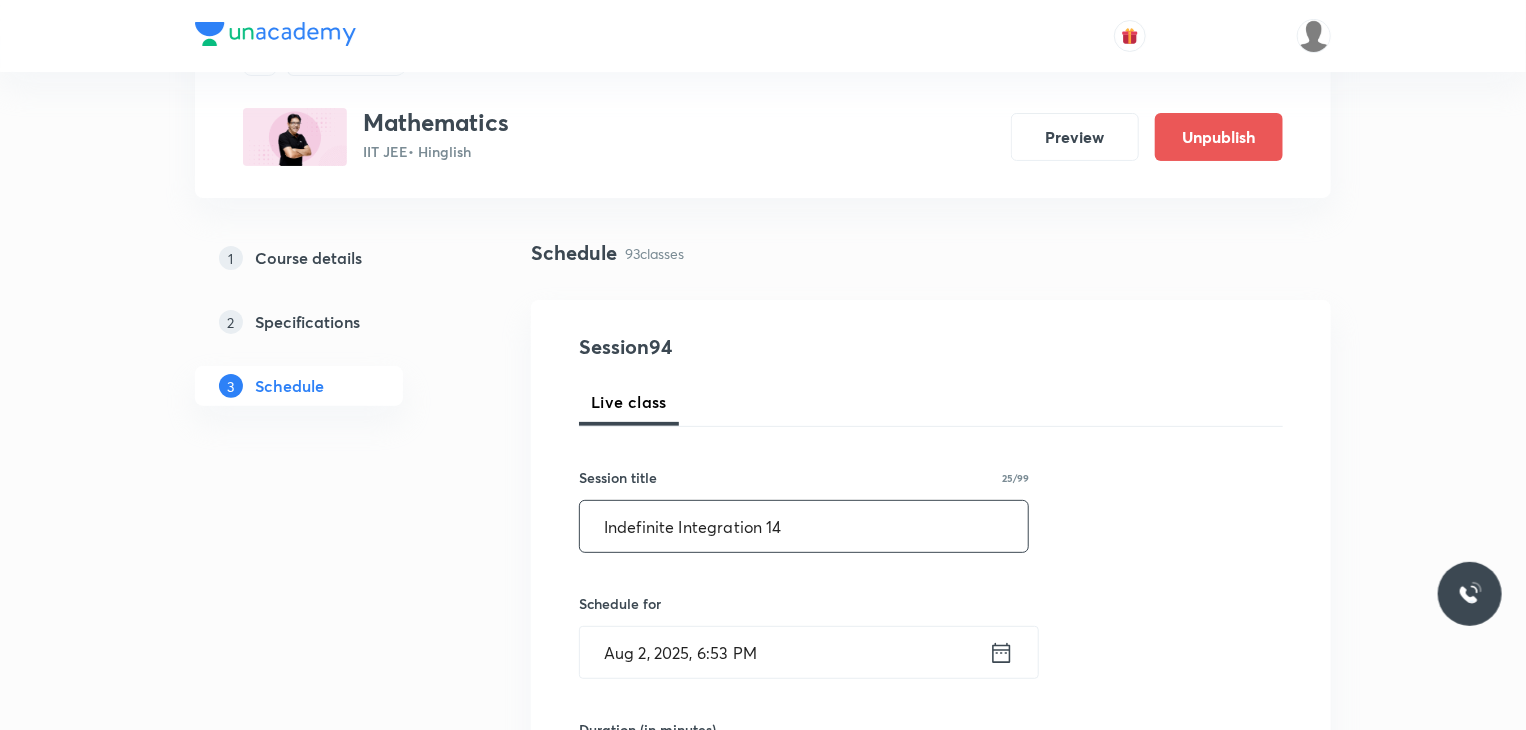 type on "Indefinite Integration 14" 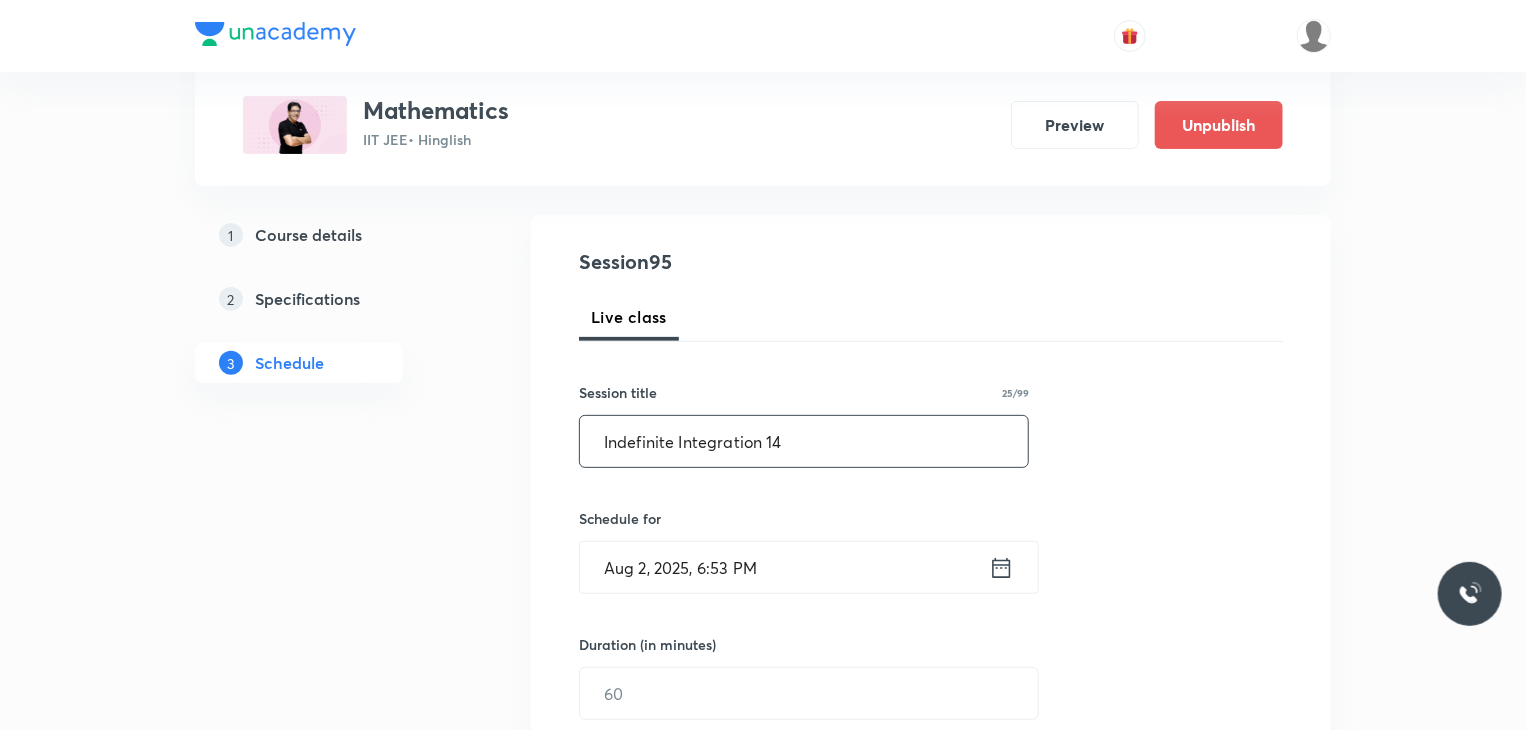 scroll, scrollTop: 300, scrollLeft: 0, axis: vertical 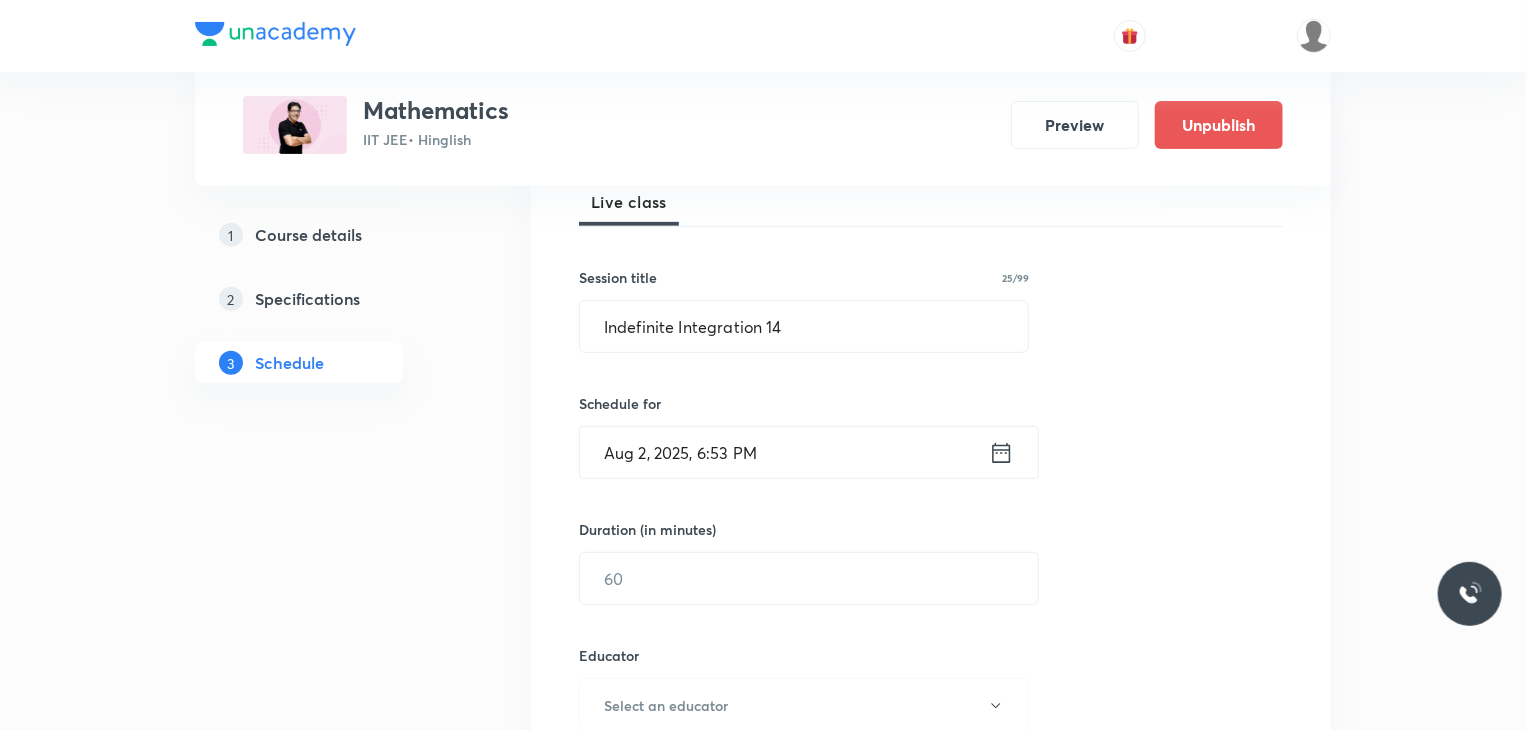 click on "Schedule for" at bounding box center [804, 403] 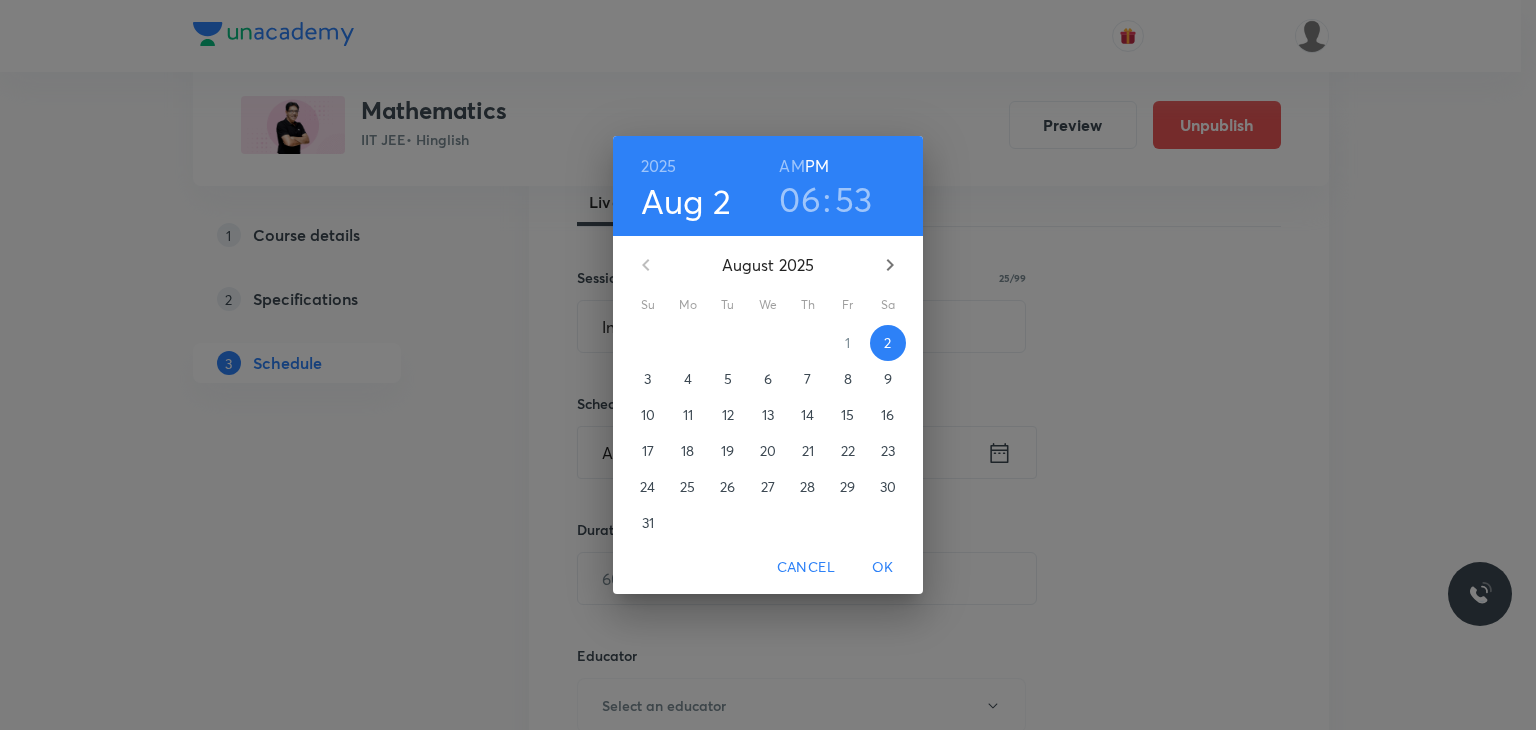 click on "6" at bounding box center [768, 379] 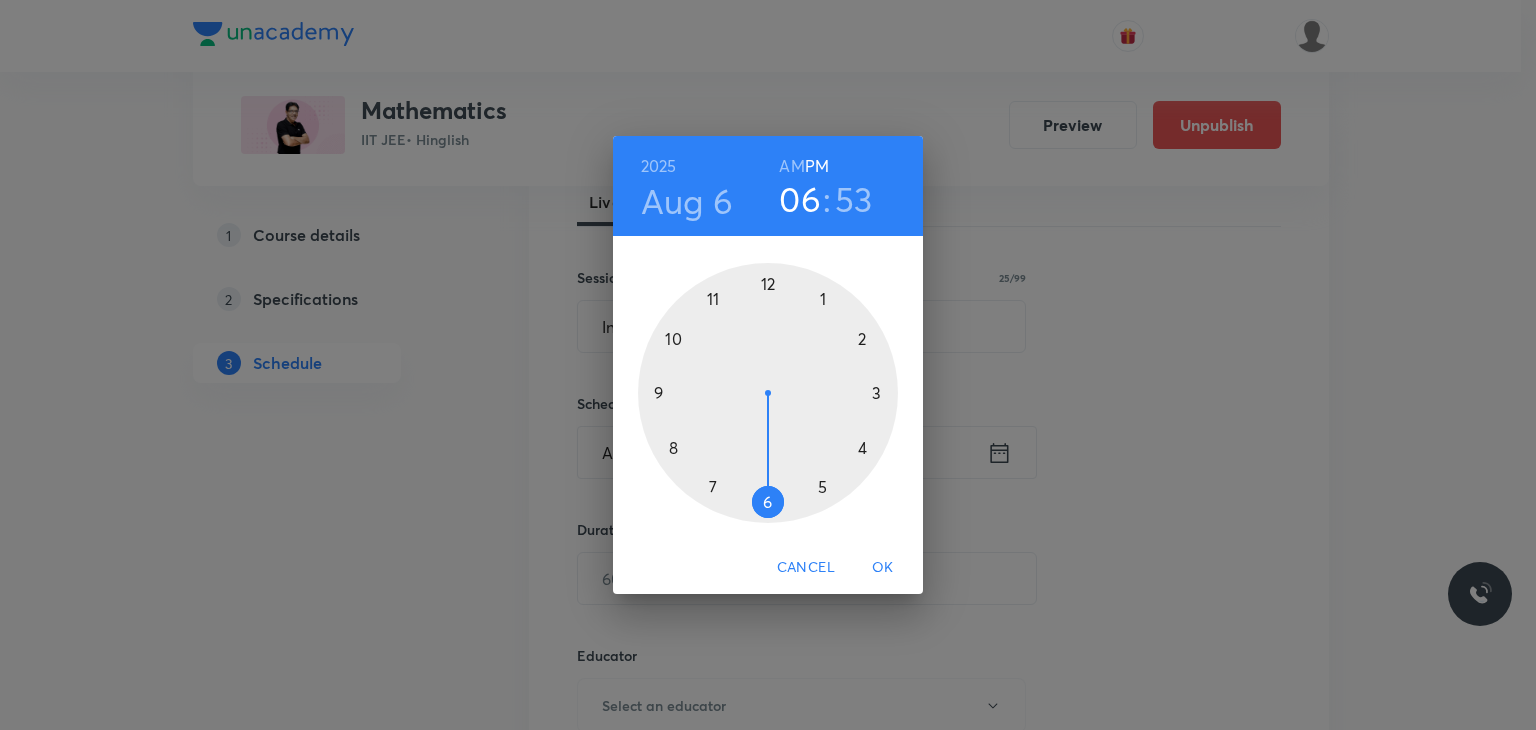click on "AM" at bounding box center [791, 166] 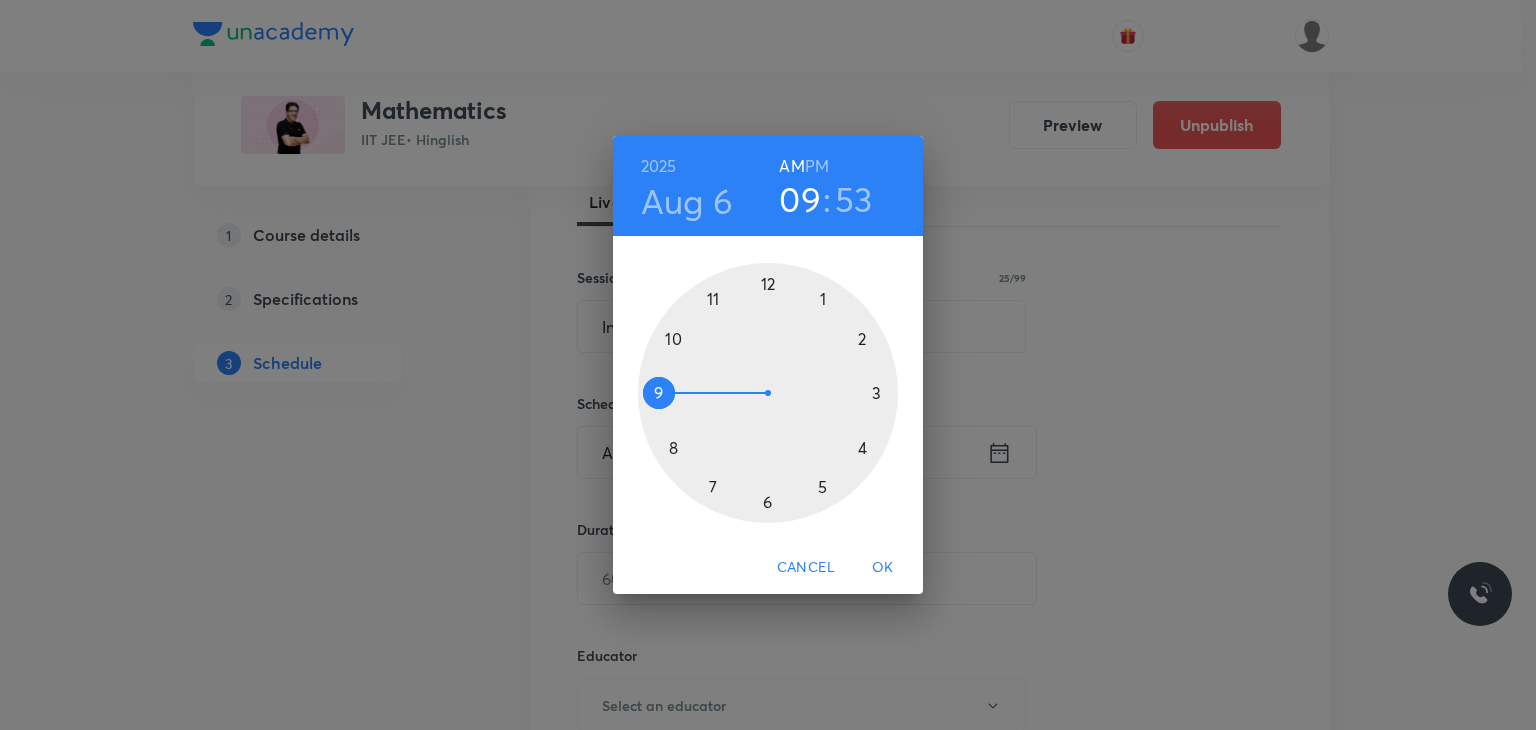 drag, startPoint x: 710, startPoint y: 321, endPoint x: 667, endPoint y: 395, distance: 85.58621 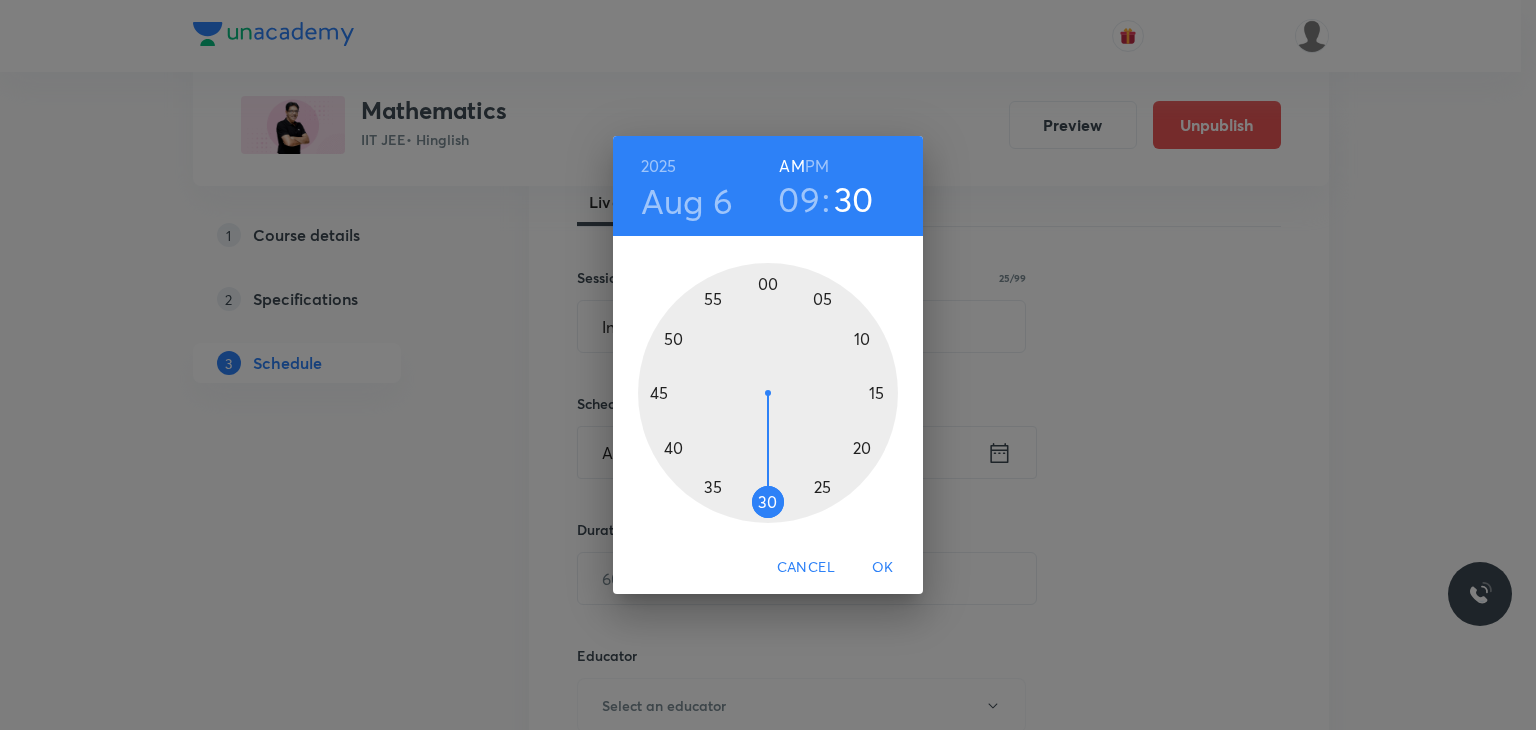 drag, startPoint x: 764, startPoint y: 478, endPoint x: 764, endPoint y: 493, distance: 15 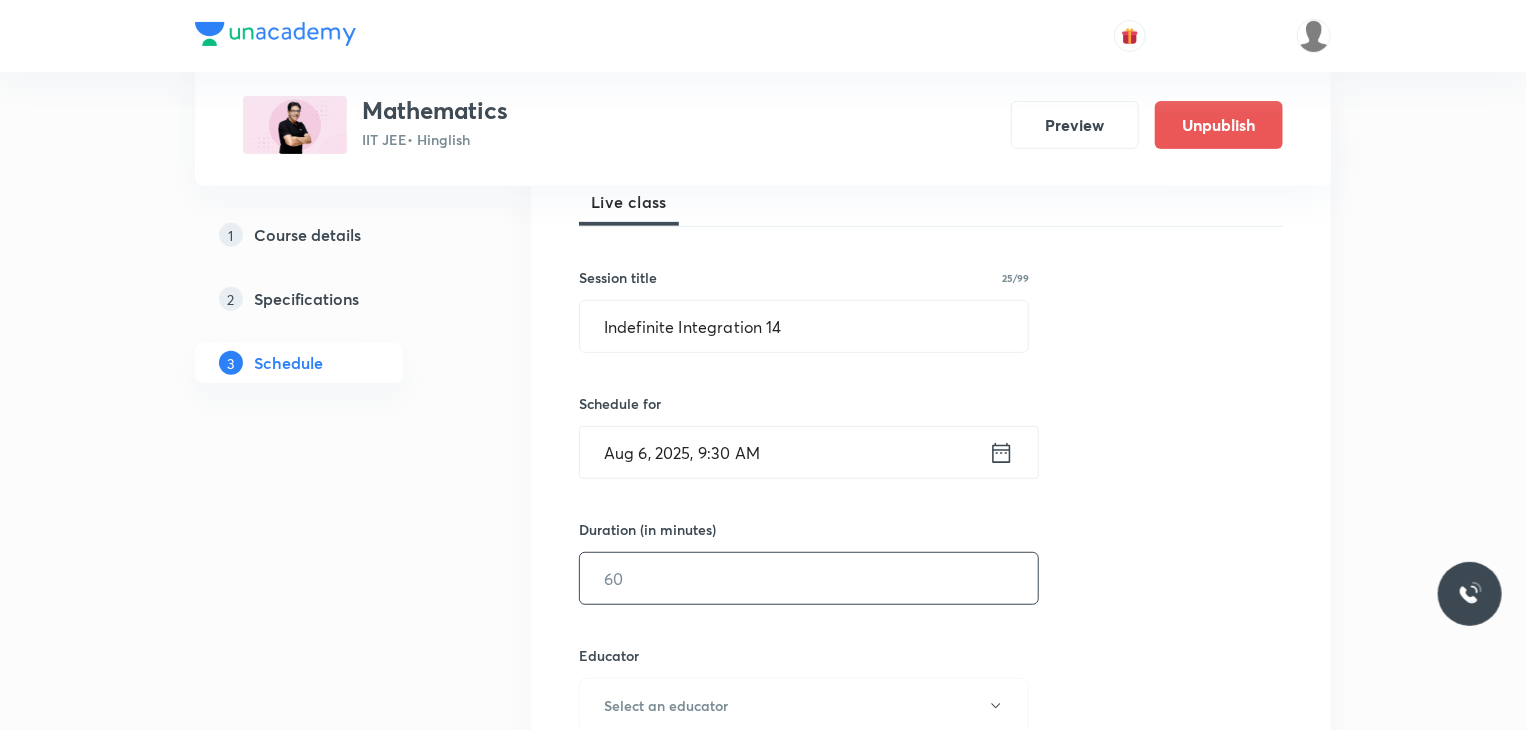click at bounding box center [809, 578] 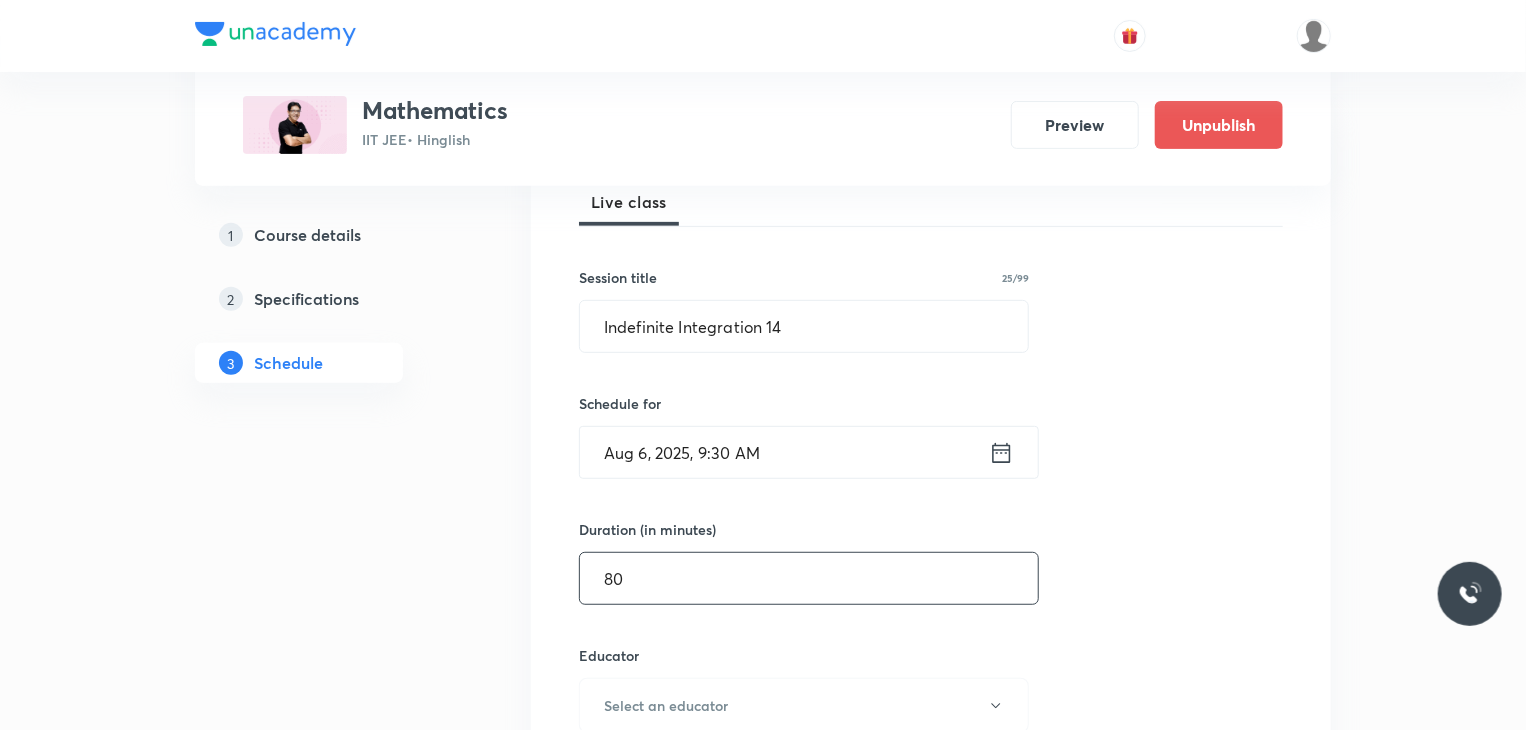 type on "80" 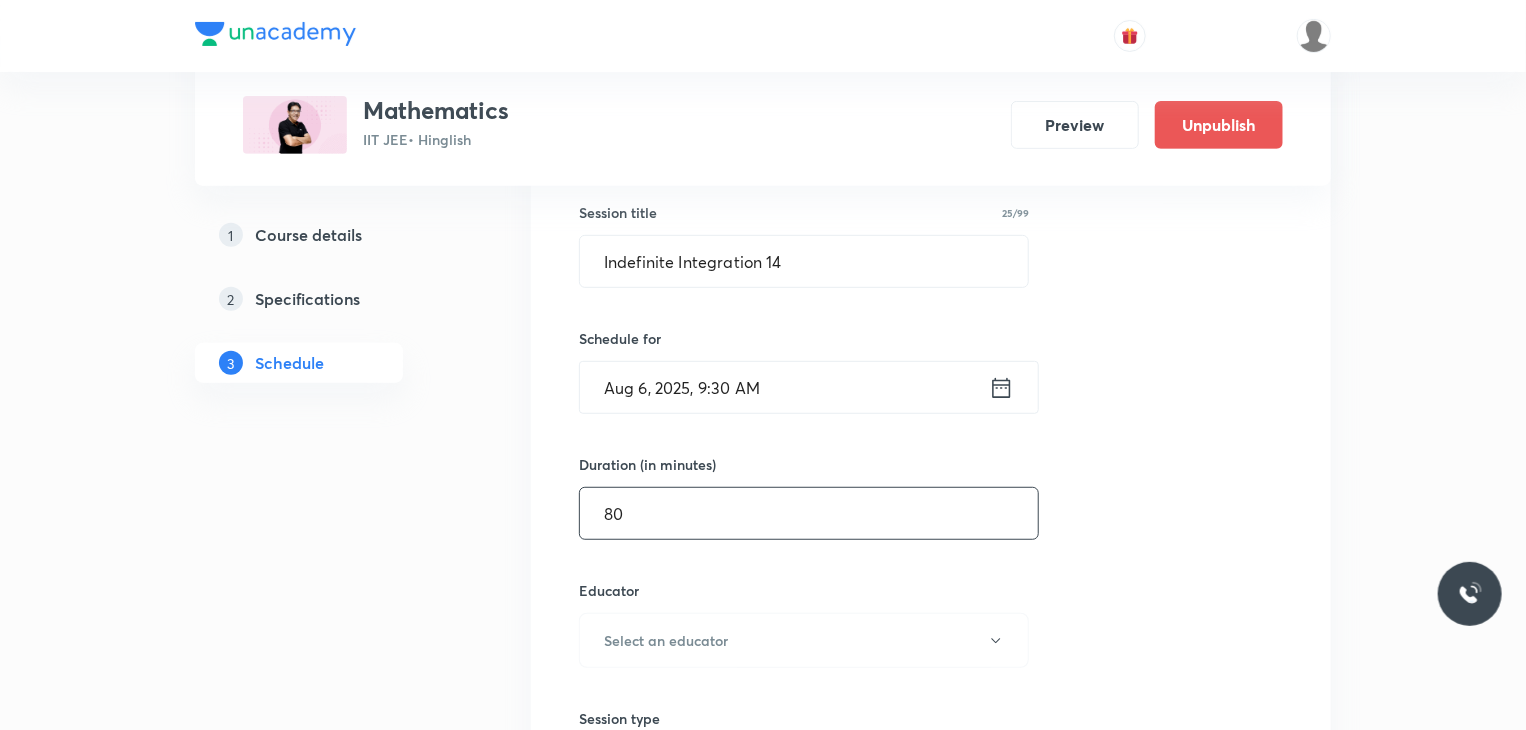 scroll, scrollTop: 400, scrollLeft: 0, axis: vertical 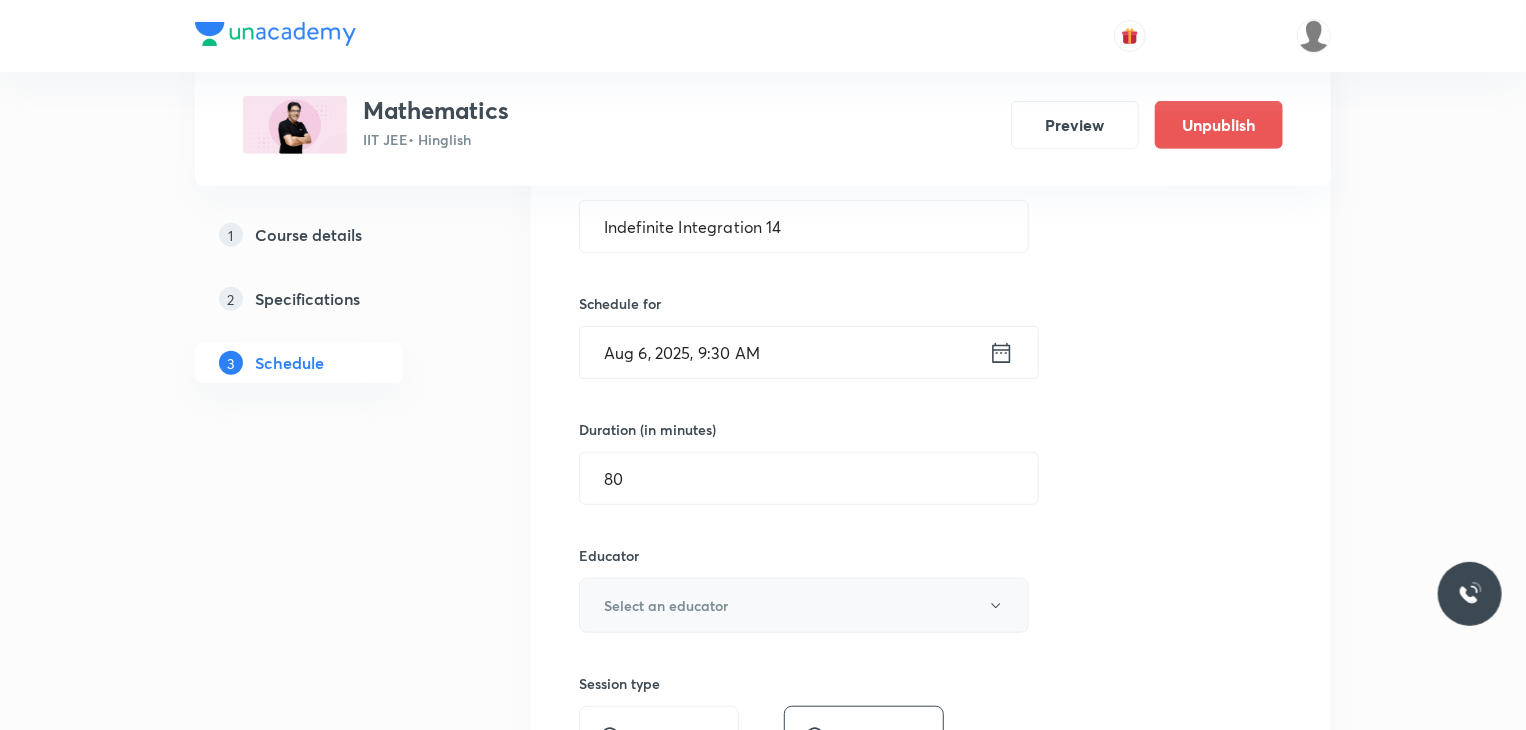 click on "Select an educator" at bounding box center [804, 605] 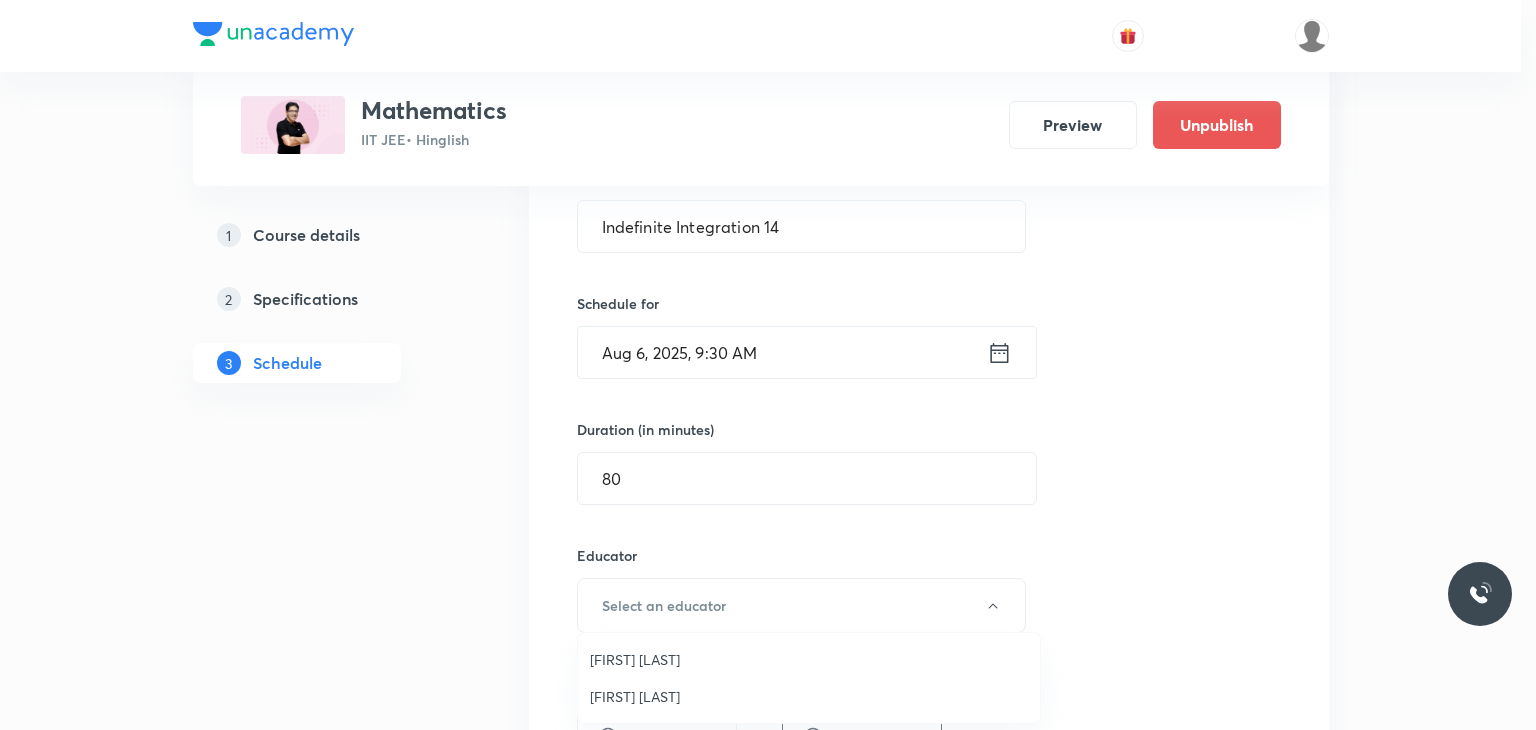click on "Praveer Agrawal" at bounding box center [809, 696] 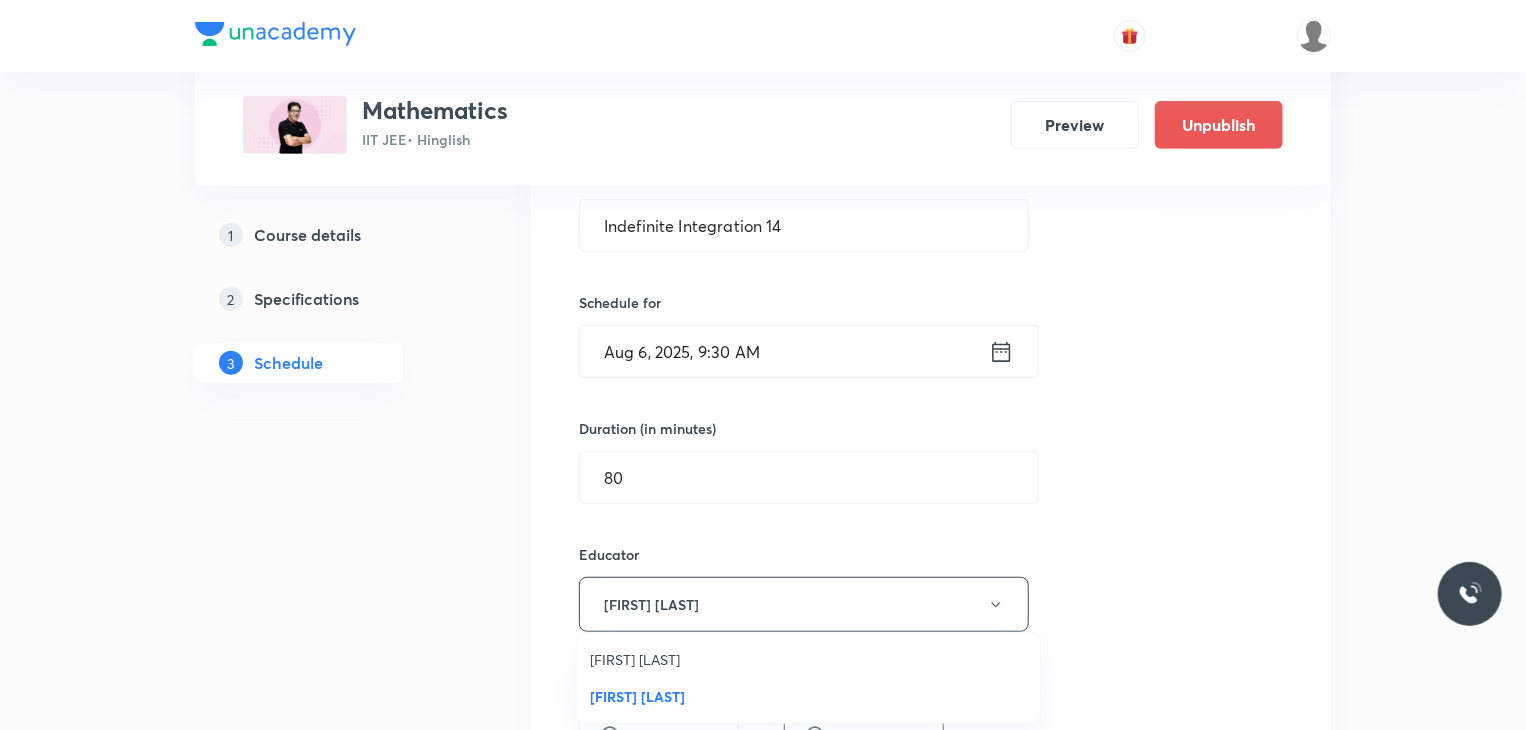 scroll, scrollTop: 800, scrollLeft: 0, axis: vertical 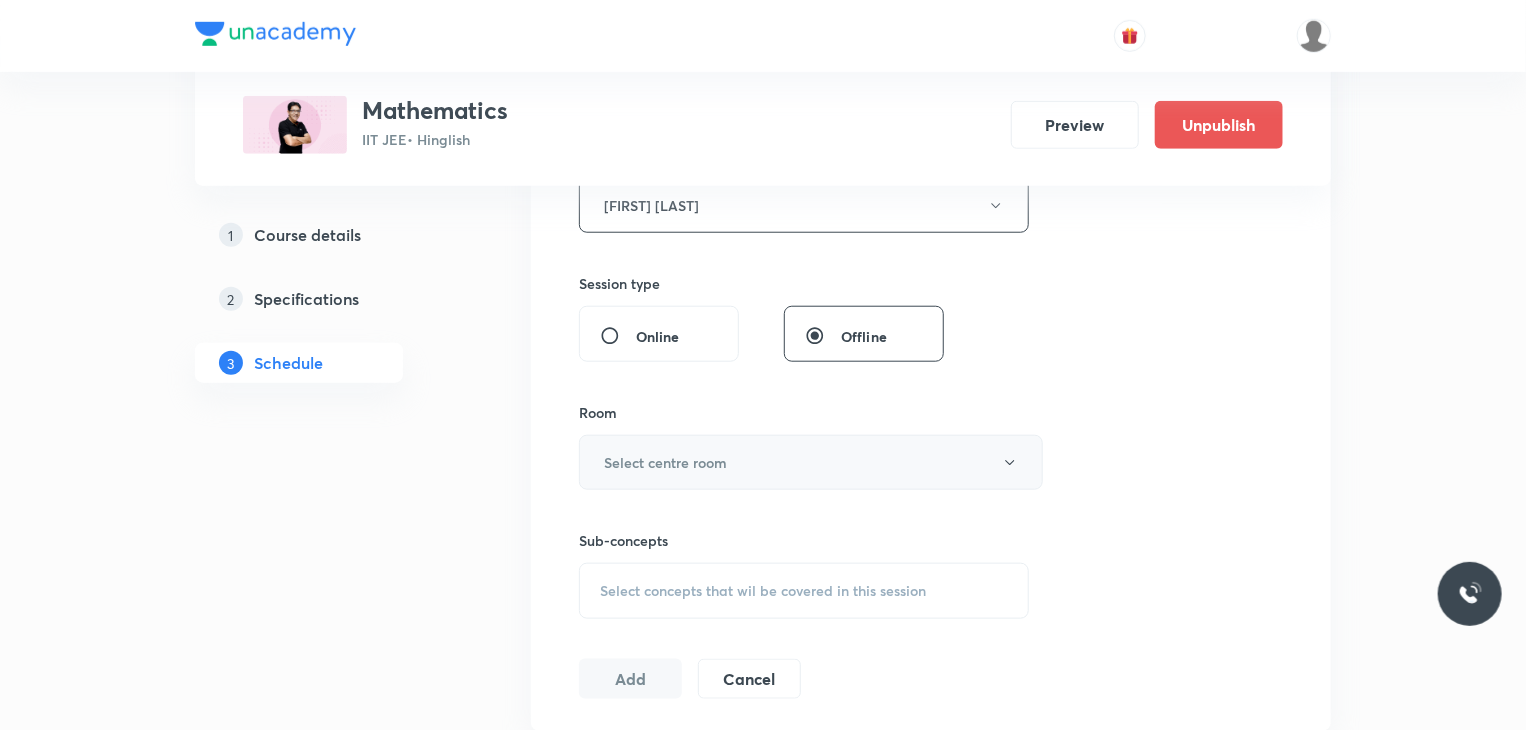 click on "Select centre room" at bounding box center [811, 462] 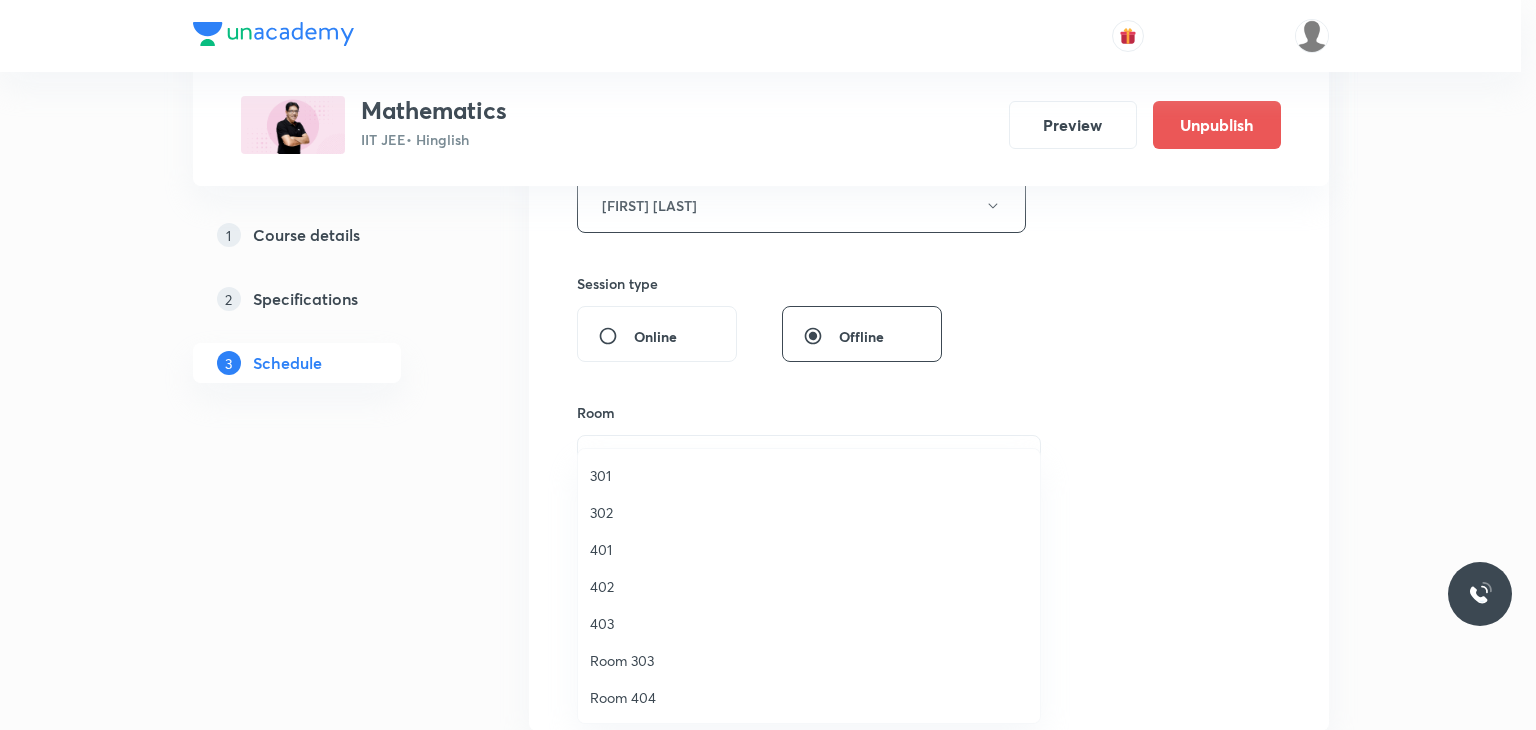 click on "302" at bounding box center (809, 512) 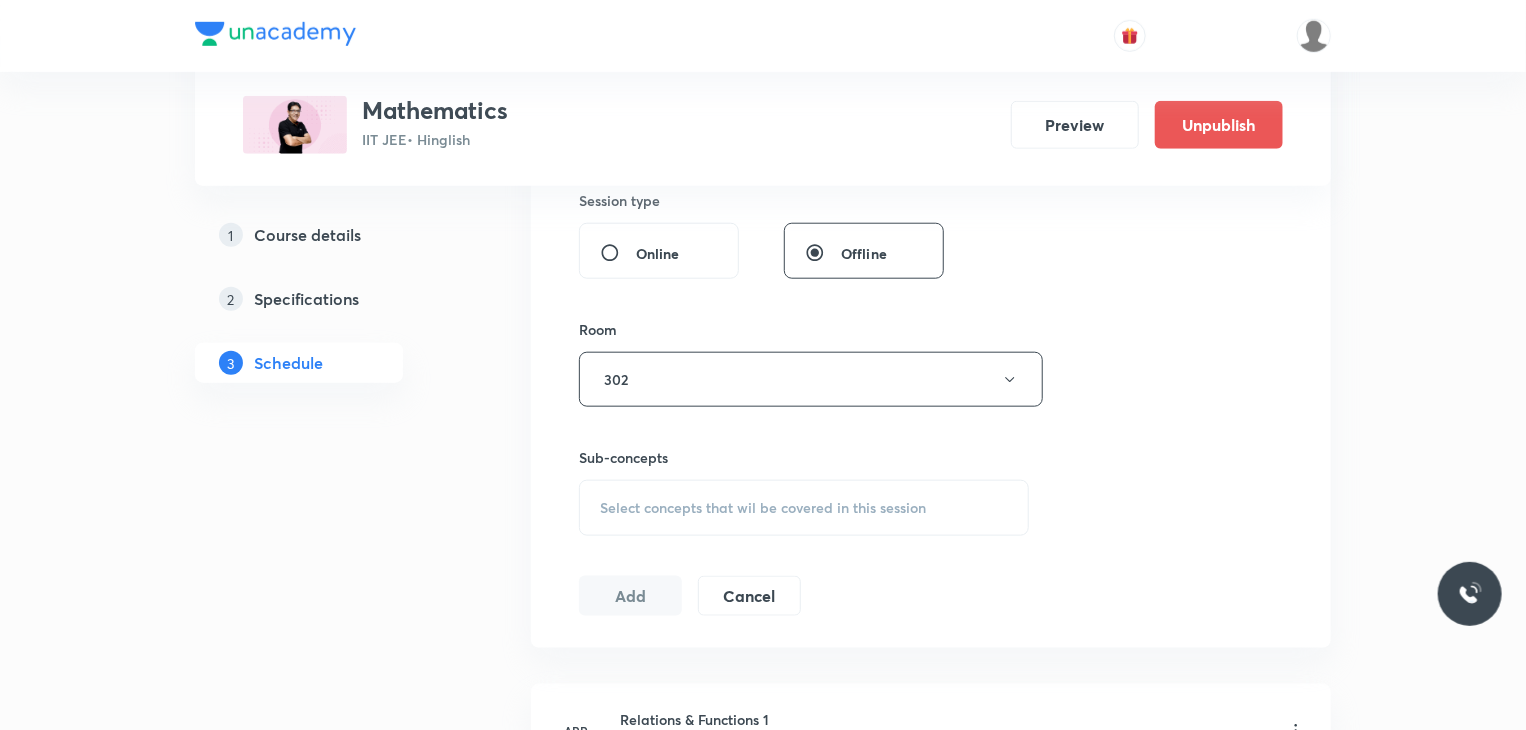 scroll, scrollTop: 1100, scrollLeft: 0, axis: vertical 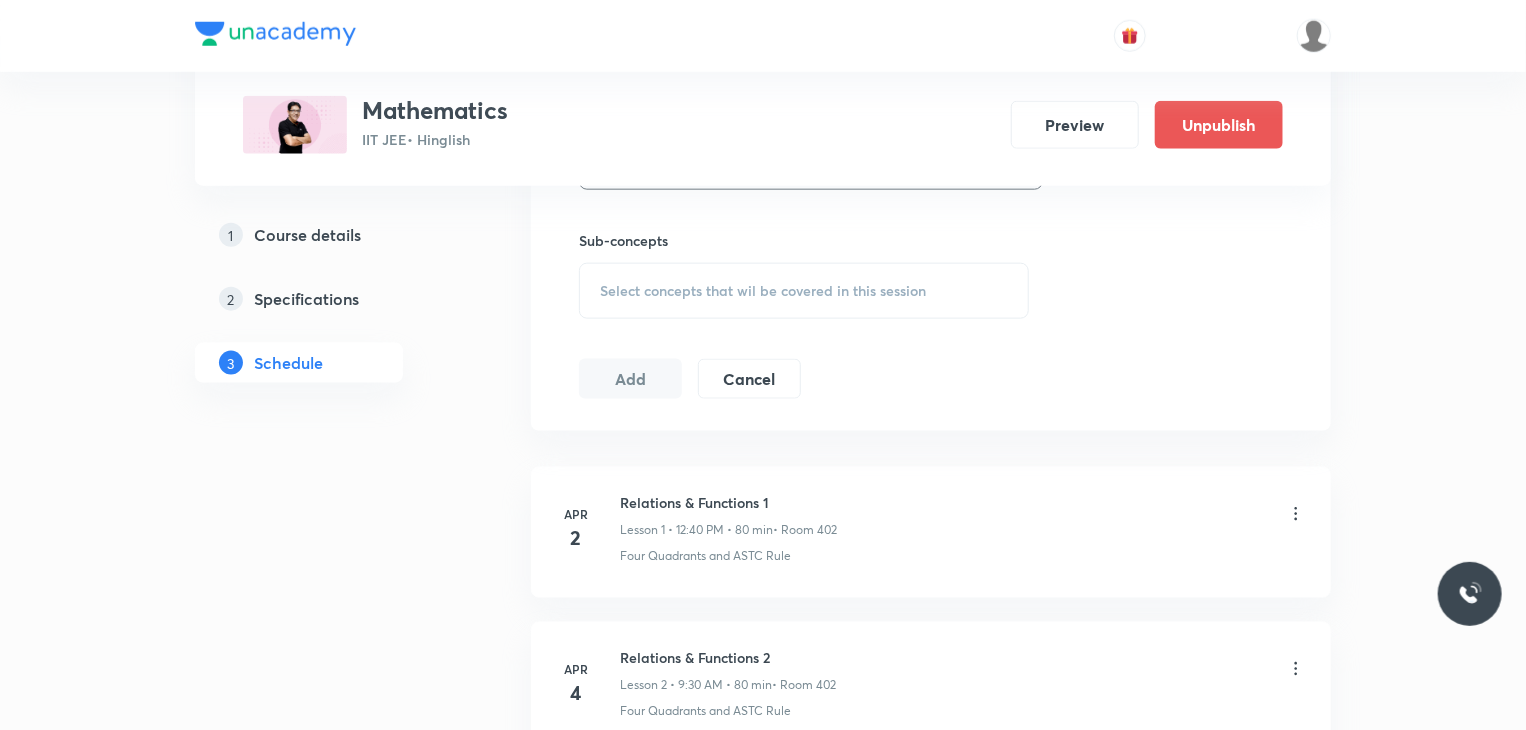 click on "Select concepts that wil be covered in this session" at bounding box center [763, 291] 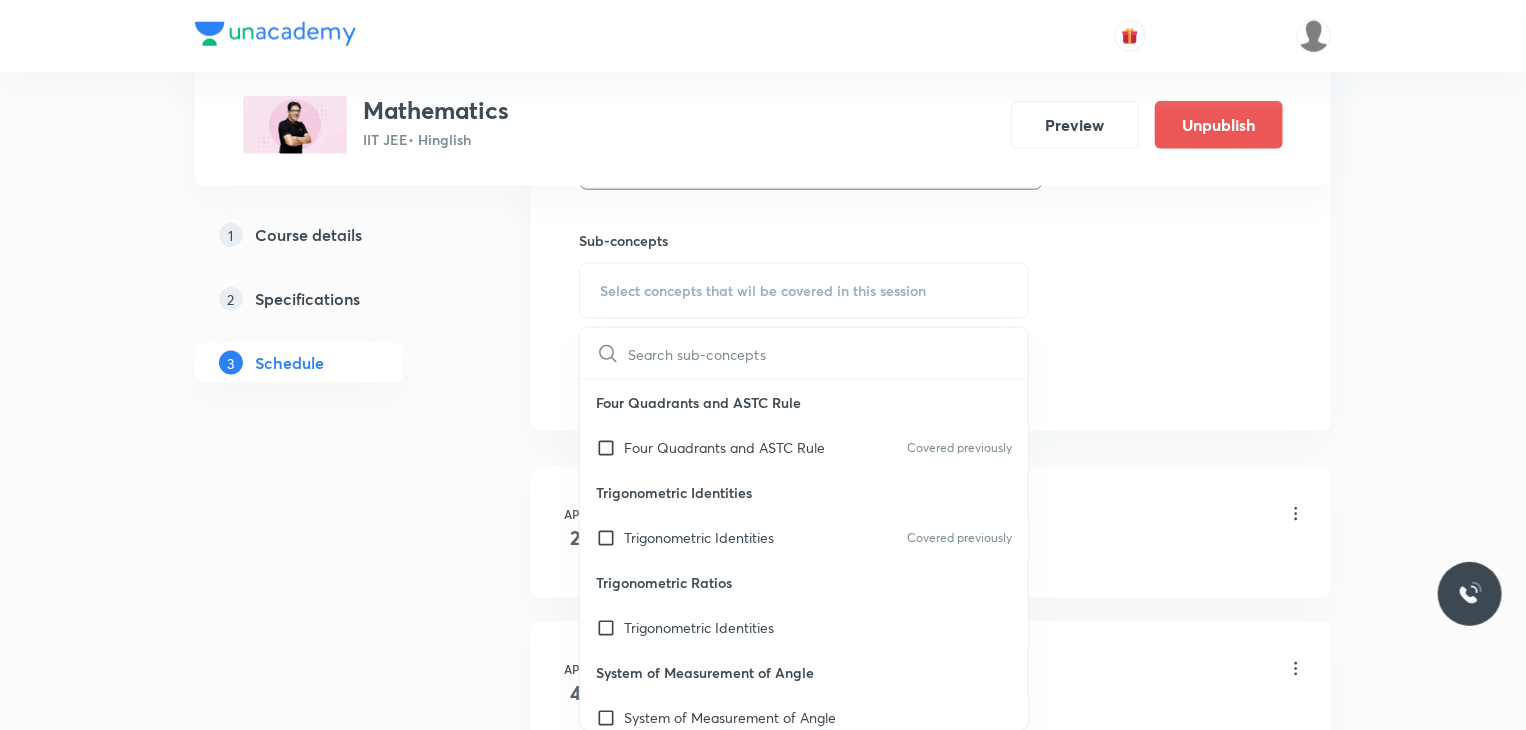 click on "Trigonometric Identities" at bounding box center (804, 492) 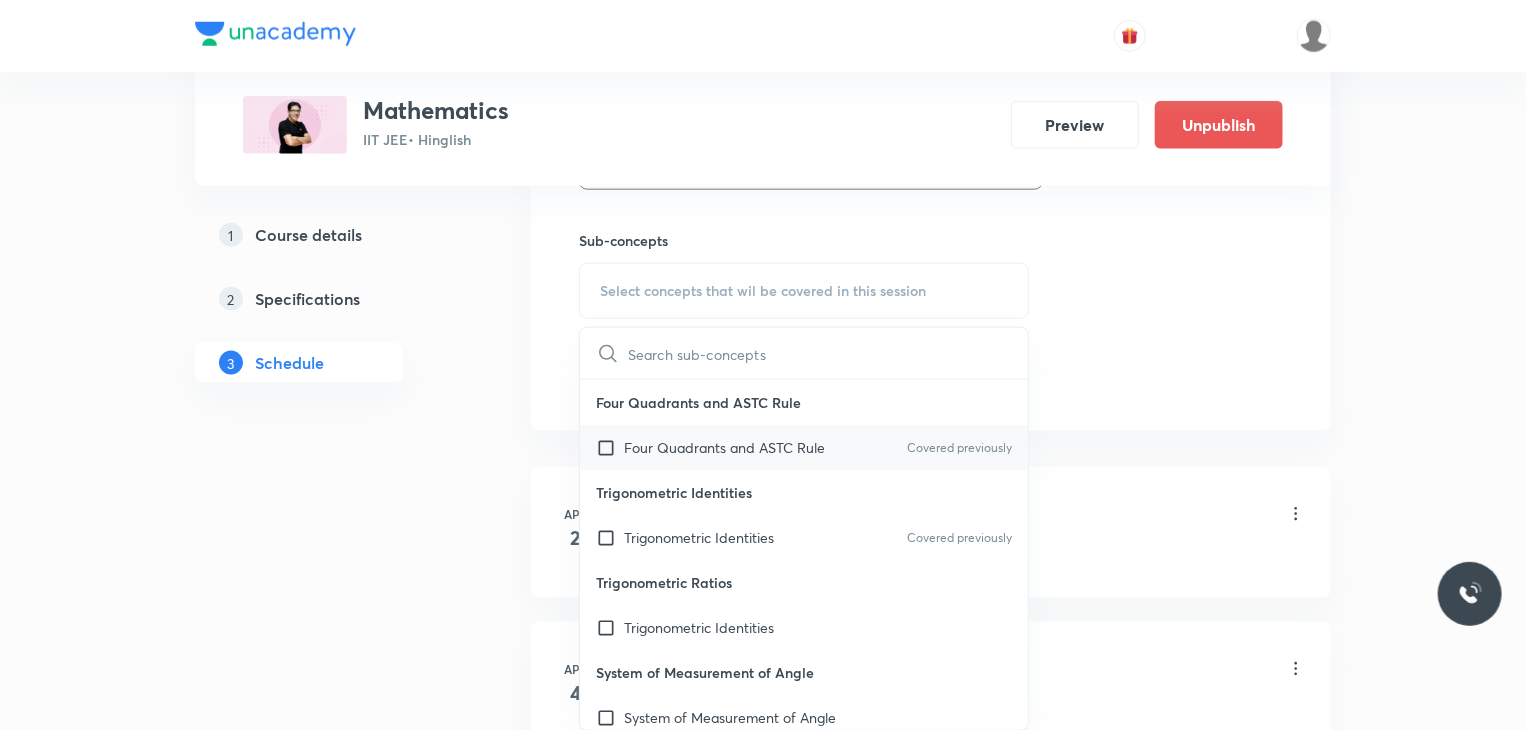 click on "Four Quadrants and ASTC Rule" at bounding box center [724, 447] 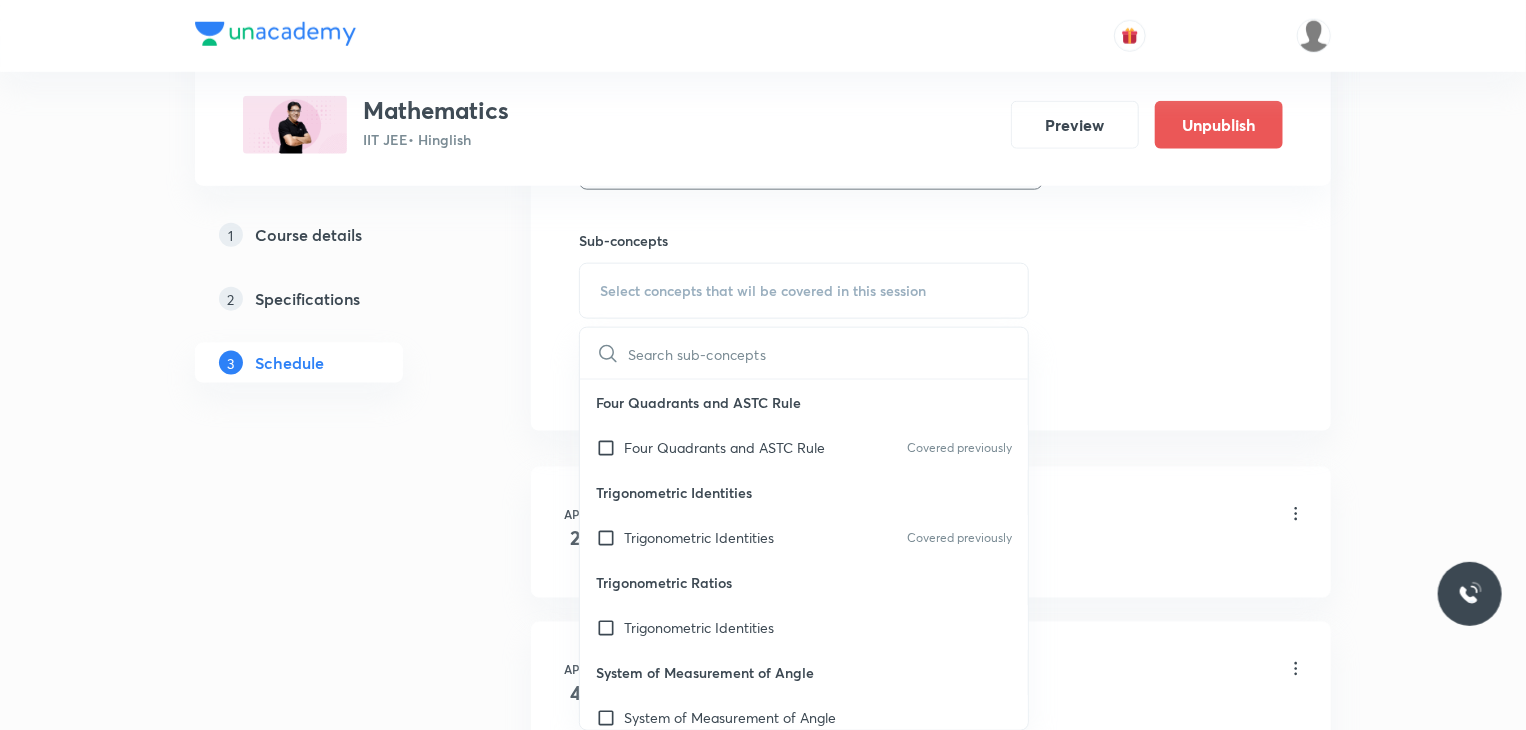 checkbox on "true" 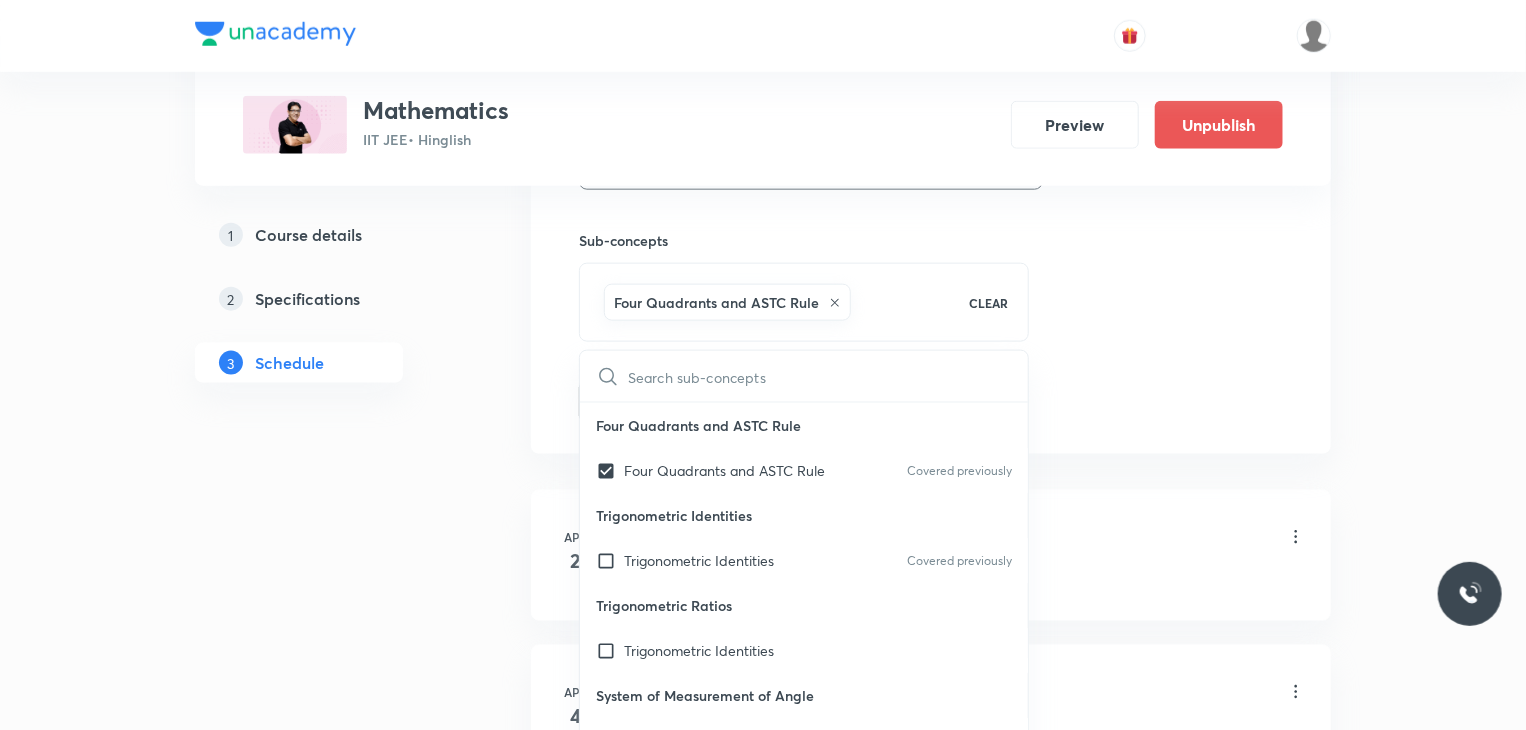 click on "Session  95 Live class Session title 25/99 Indefinite Integration 14 ​ Schedule for Aug 6, 2025, 9:30 AM ​ Duration (in minutes) 80 ​ Educator Praveer Agrawal   Session type Online Offline Room 302 Sub-concepts Four Quadrants and ASTC Rule CLEAR ​ Four Quadrants and ASTC Rule Four Quadrants and ASTC Rule Covered previously Trigonometric Identities Trigonometric Identities Covered previously Trigonometric Ratios Trigonometric Identities System of Measurement of Angle System of Measurement of Angle Angle Angle Trigonometry Trigonometry Covered previously Geometrical Expression Geometrical Expression Arithmetic Progression Arithmetic Progression Componendo and Dividendo Rule Componendo and Dividendo Rule Logarithm Logarithm Binomial Expression Binomial Expression Quadratic Equation Quadratic Equation Basic Maths used in Physics Basic Maths used in Physics Scalar or Dot Product of Two Vectors Scalar or Dot Product of Two Vectors Axis or axes Axis or axes Origin Origin Addition of Vectors: The Triangle Law" at bounding box center [931, -123] 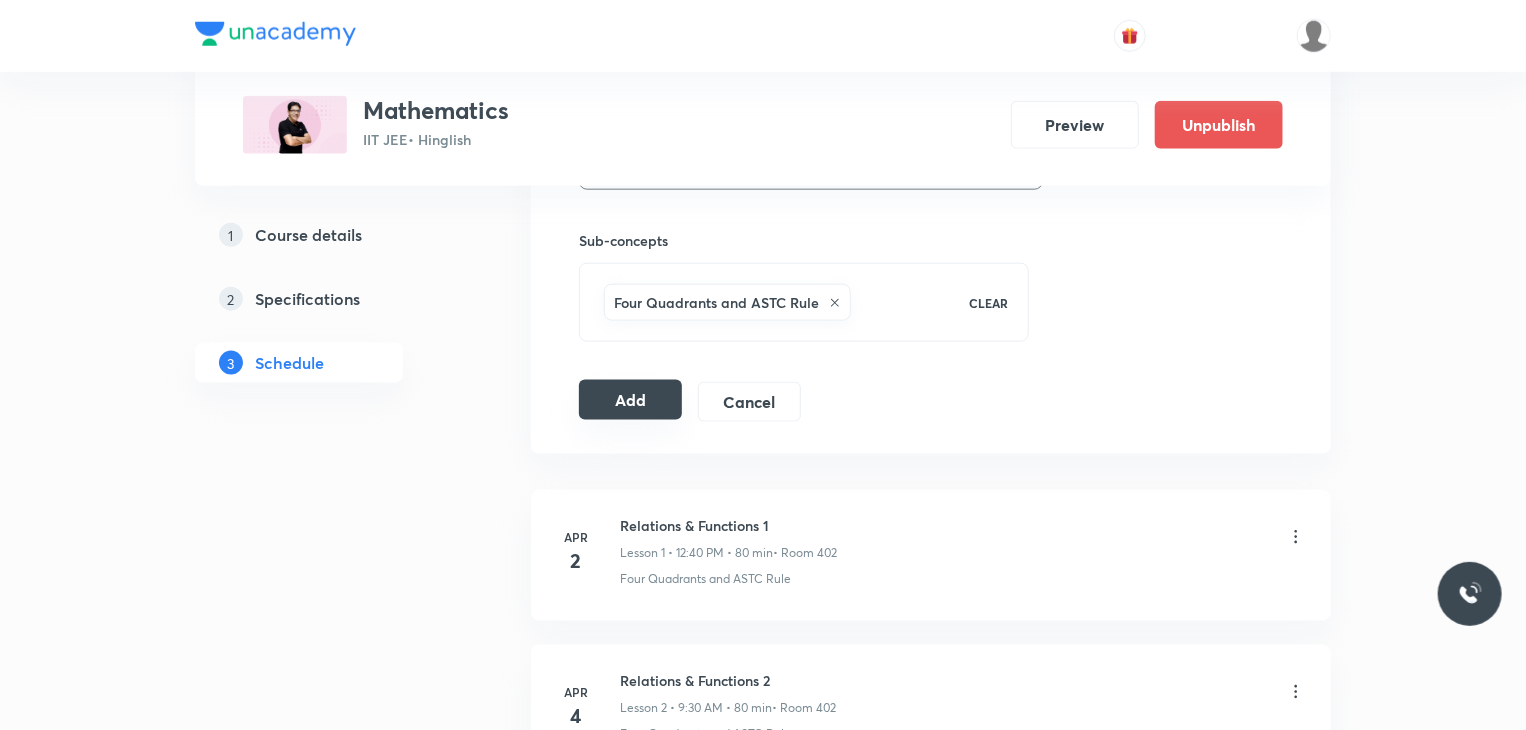 click on "Add" at bounding box center (630, 400) 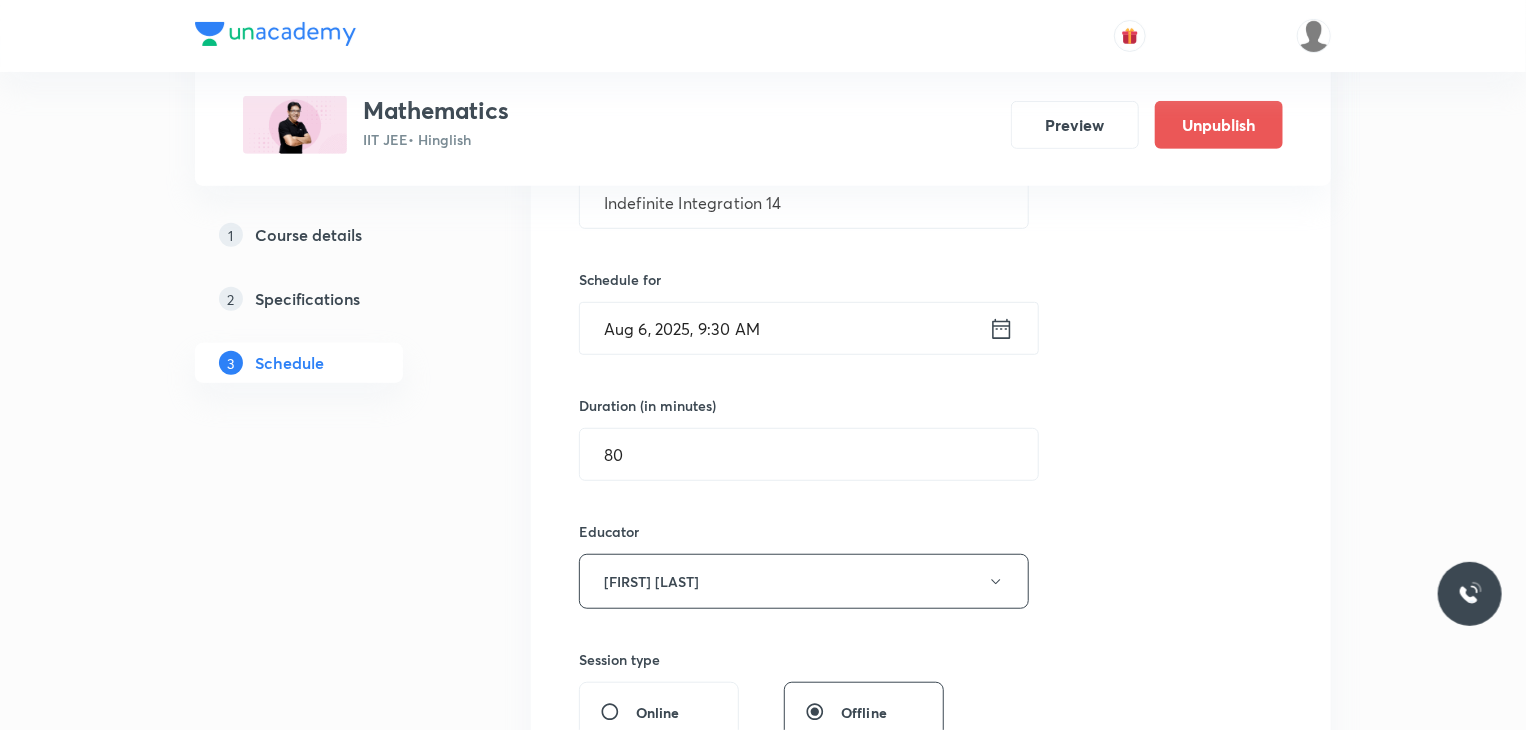scroll, scrollTop: 300, scrollLeft: 0, axis: vertical 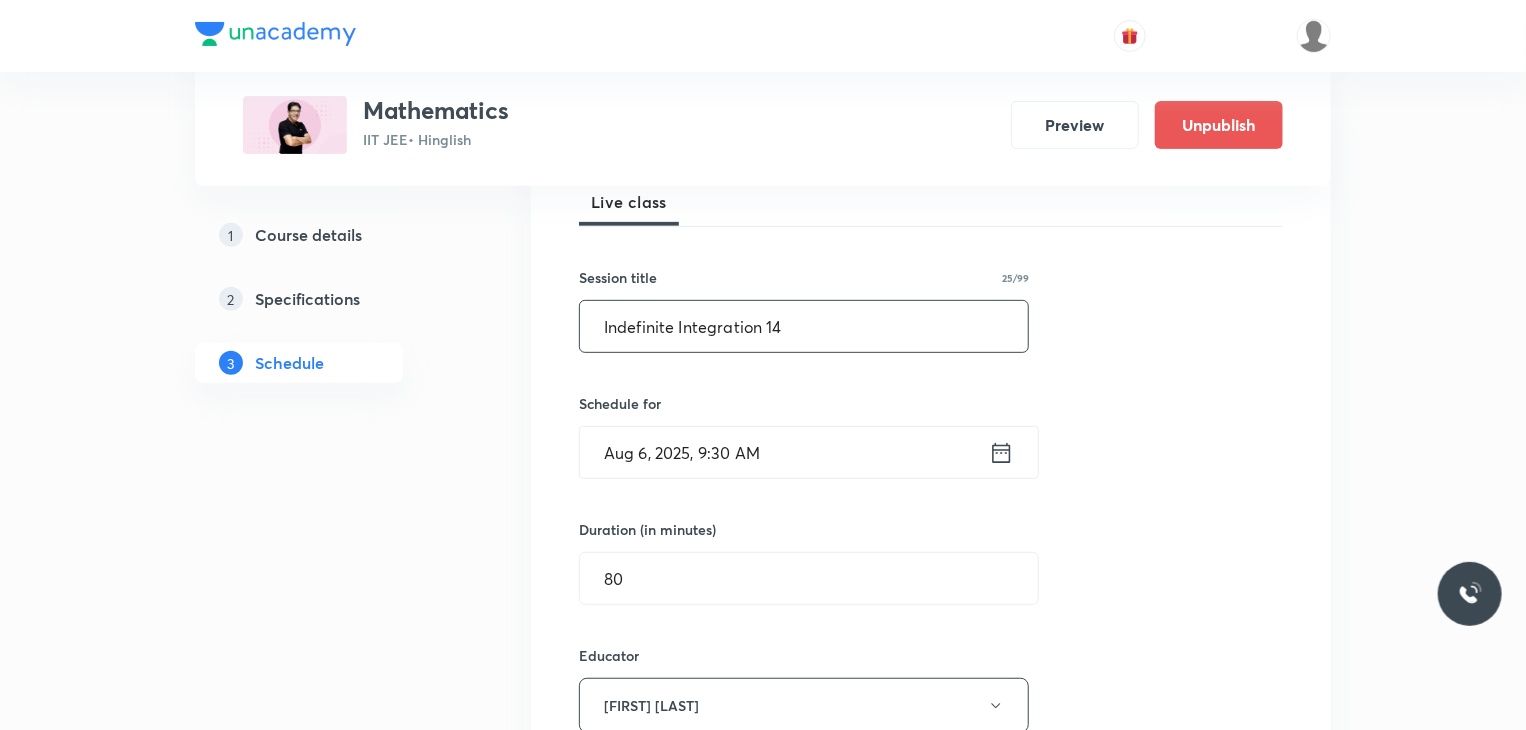 click on "Indefinite Integration 14" at bounding box center (804, 326) 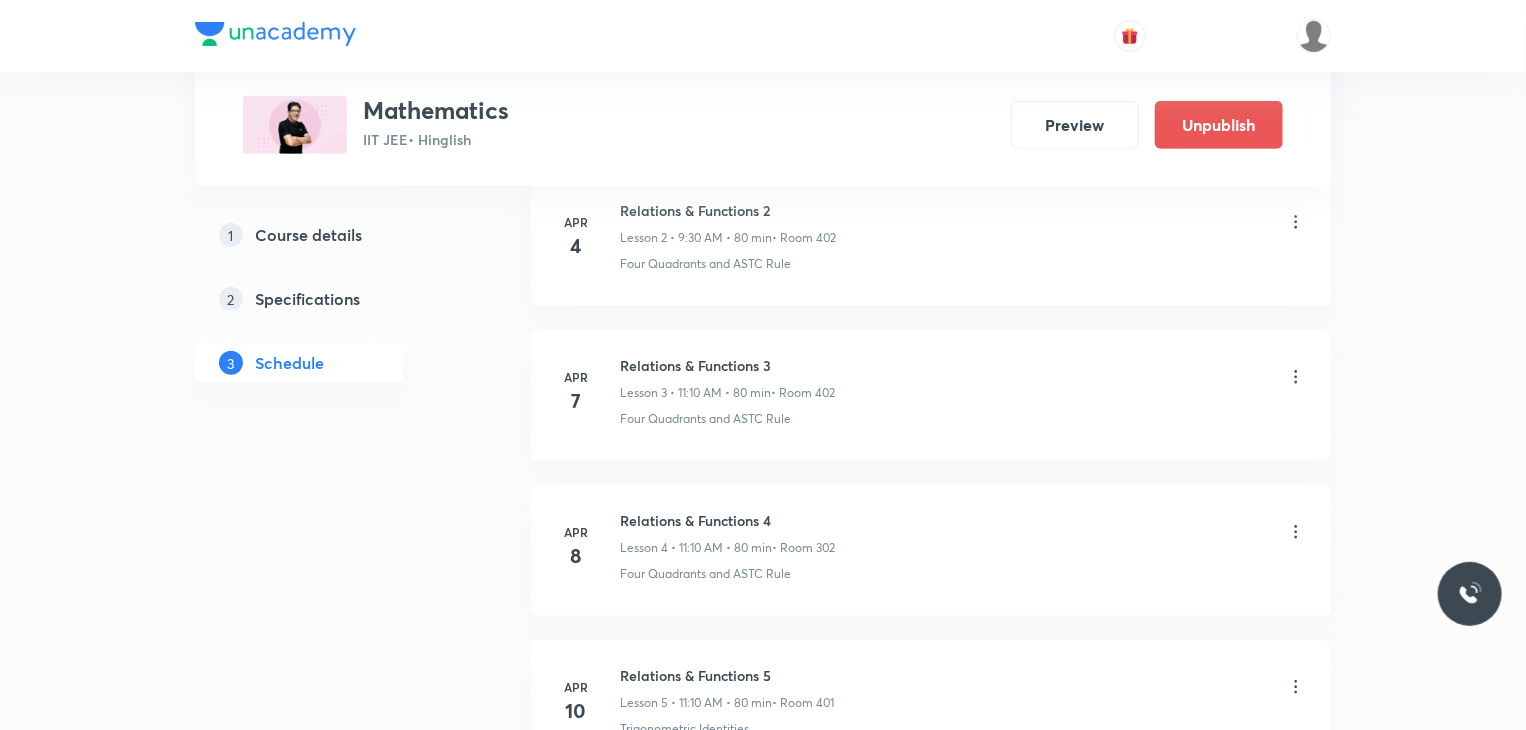 scroll, scrollTop: 14487, scrollLeft: 0, axis: vertical 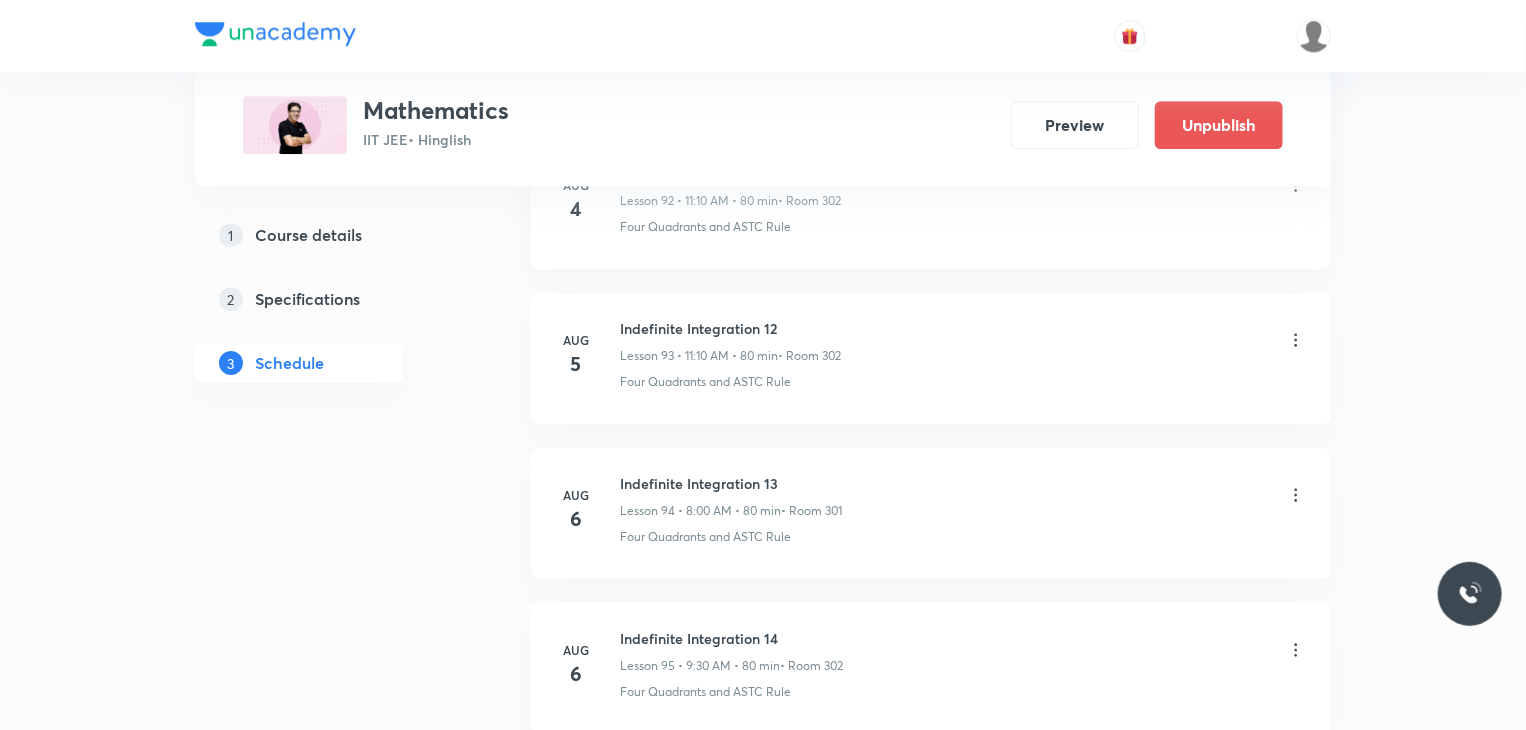 click on "Indefinite Integration 14" at bounding box center [731, 638] 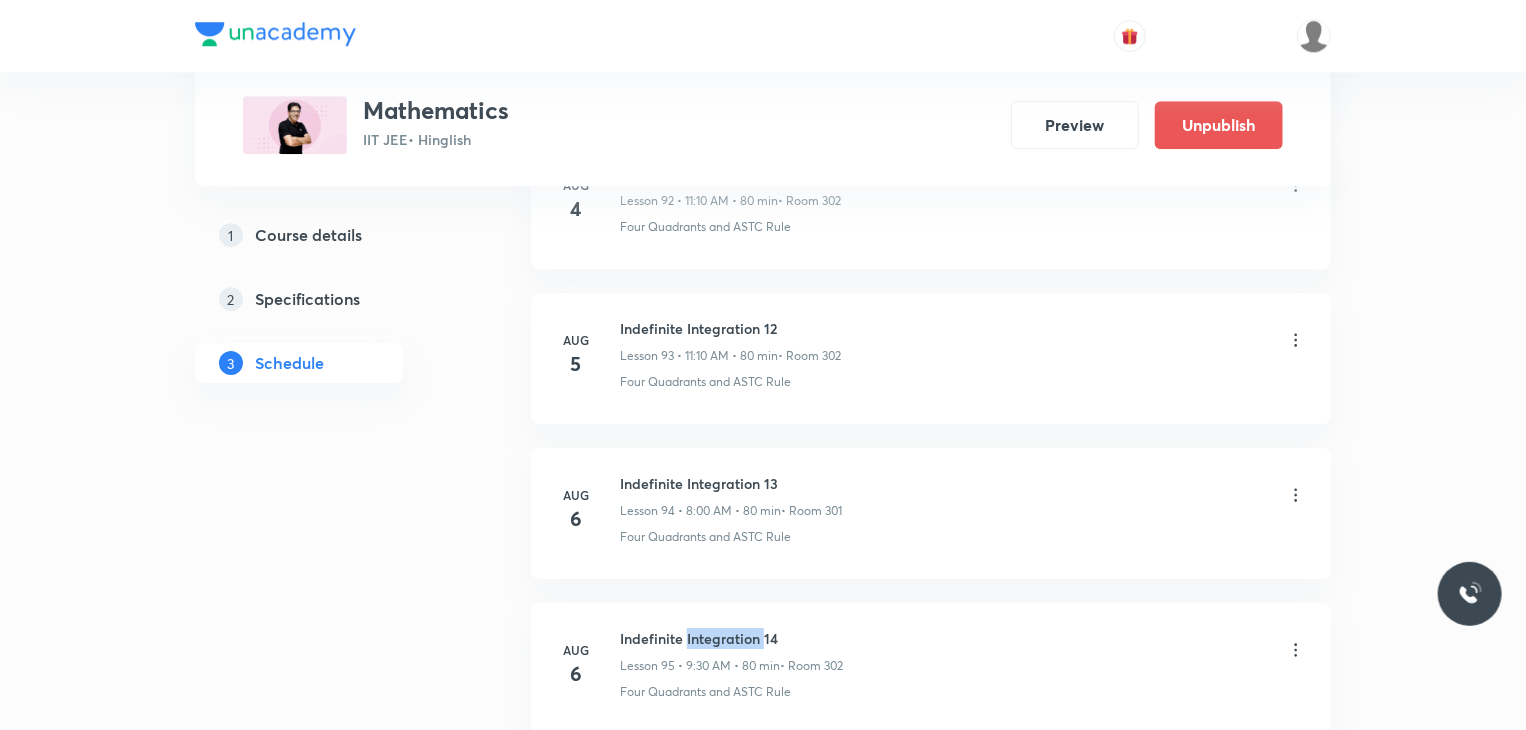 click on "Indefinite Integration 14" at bounding box center [731, 638] 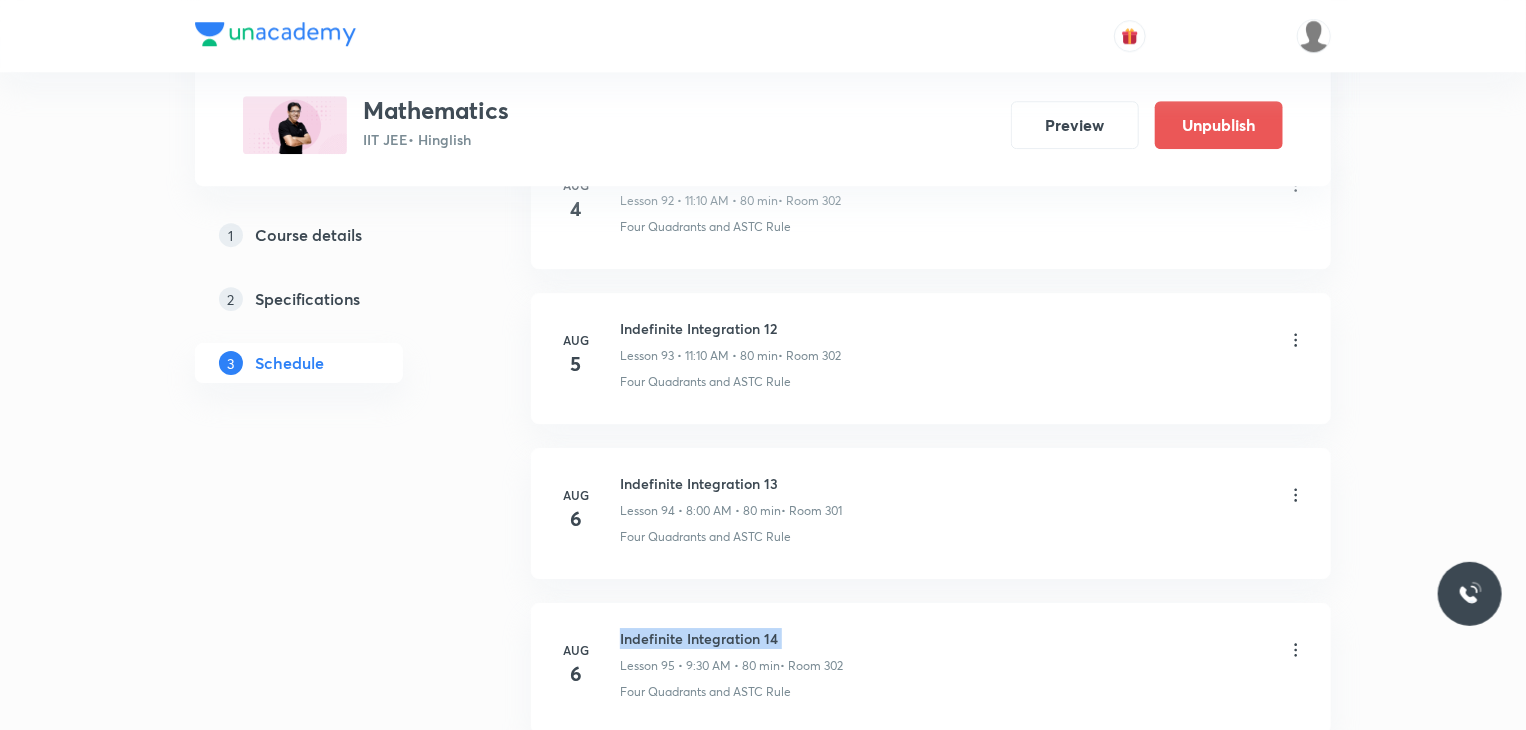 click on "Indefinite Integration 14" at bounding box center [731, 638] 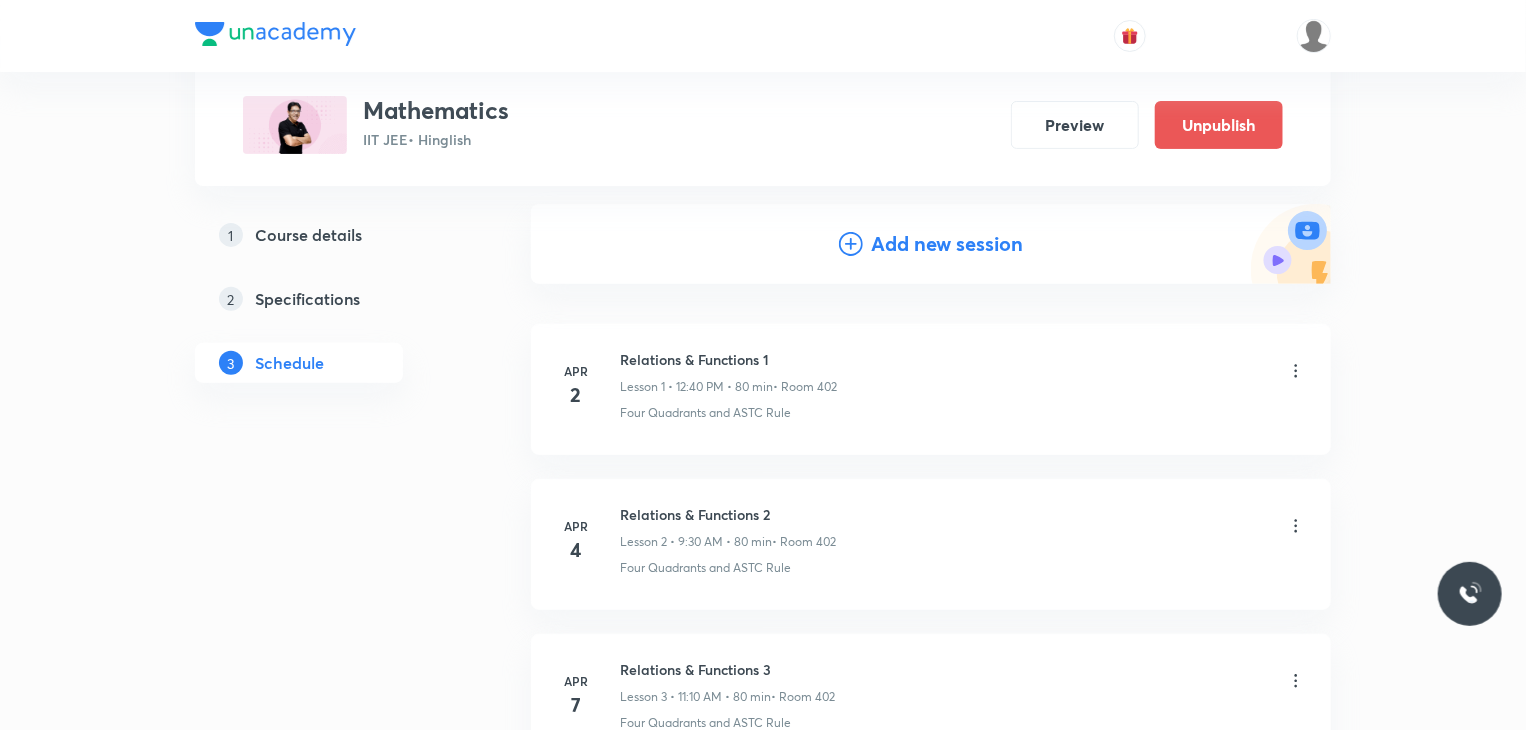 scroll, scrollTop: 200, scrollLeft: 0, axis: vertical 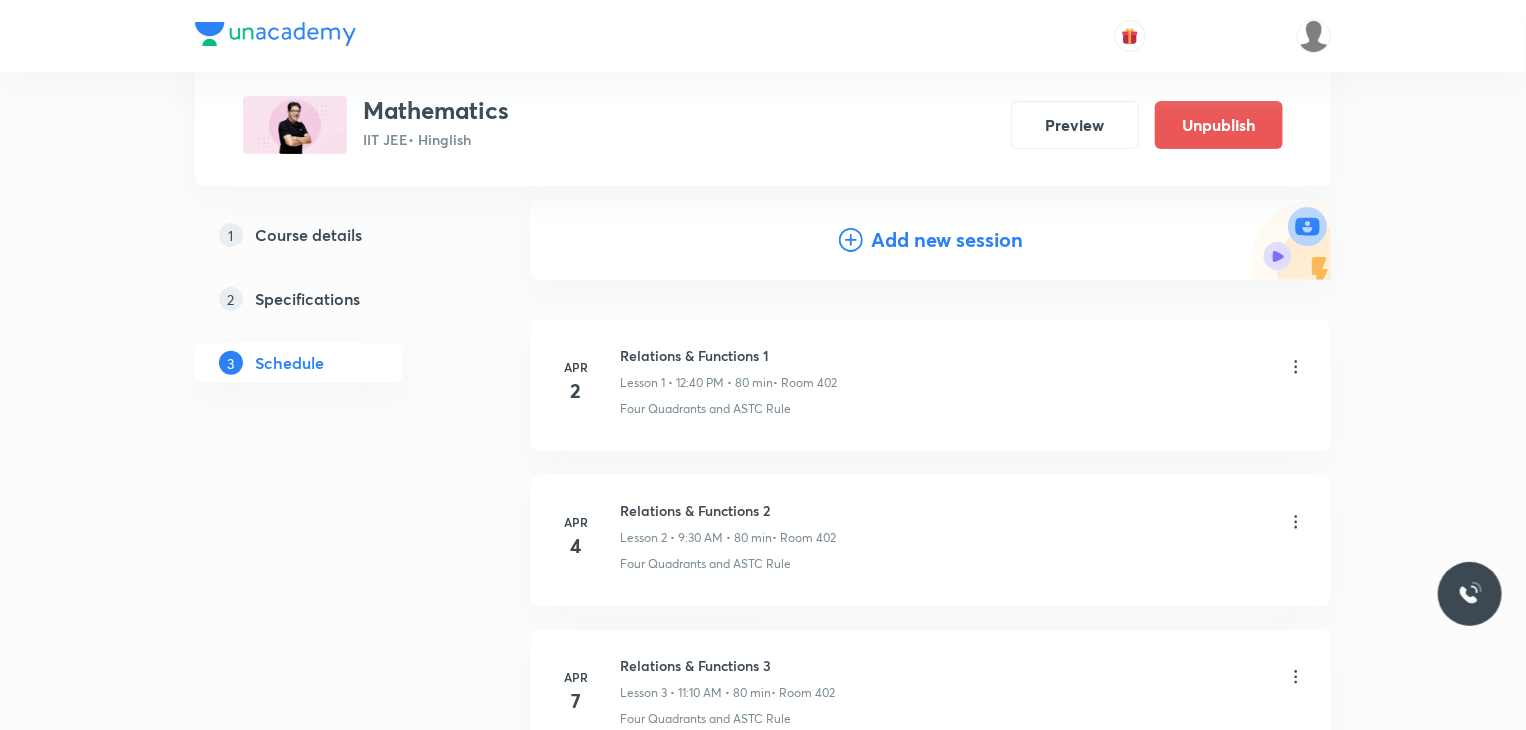 click on "Add new session" at bounding box center (947, 240) 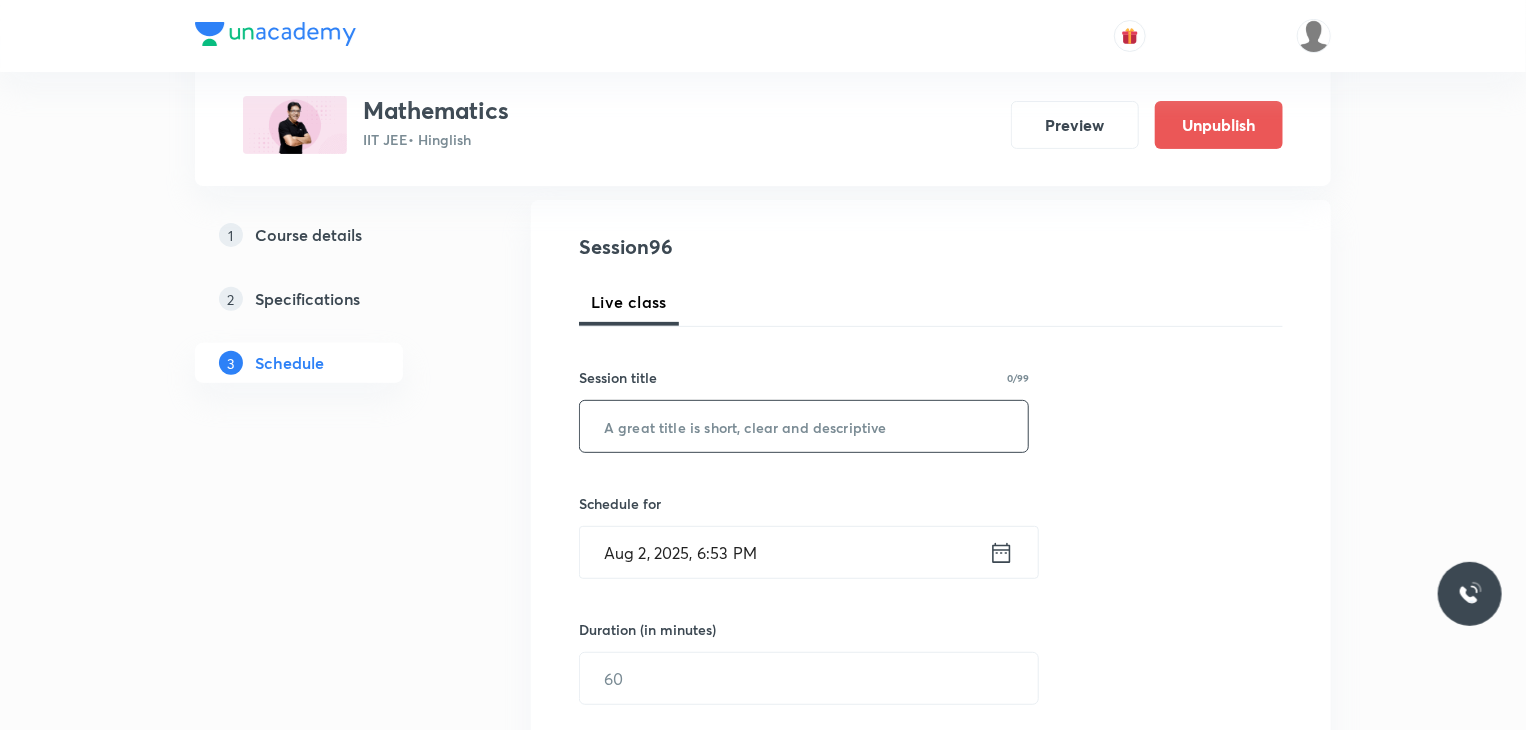 click at bounding box center [804, 426] 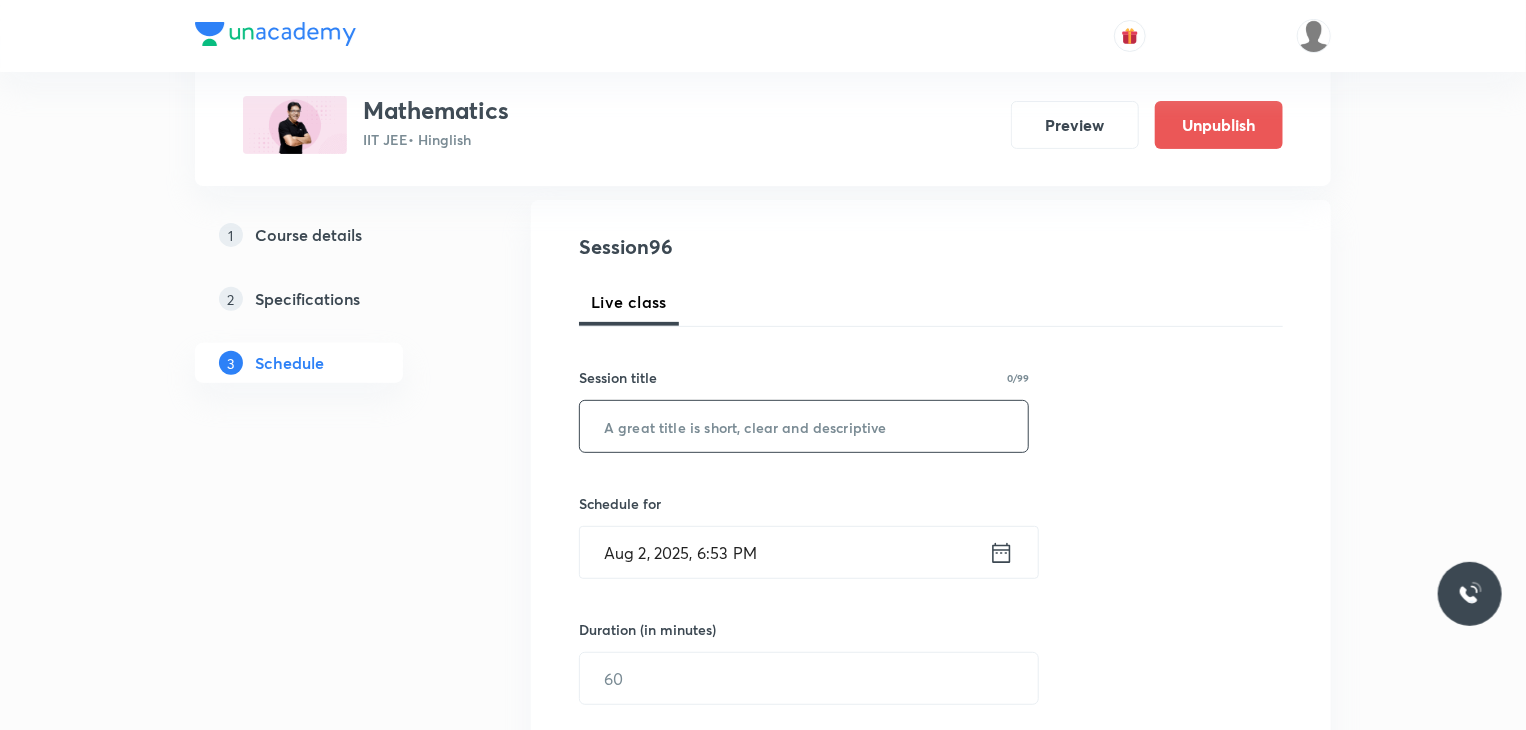 paste on "Indefinite Integration 14" 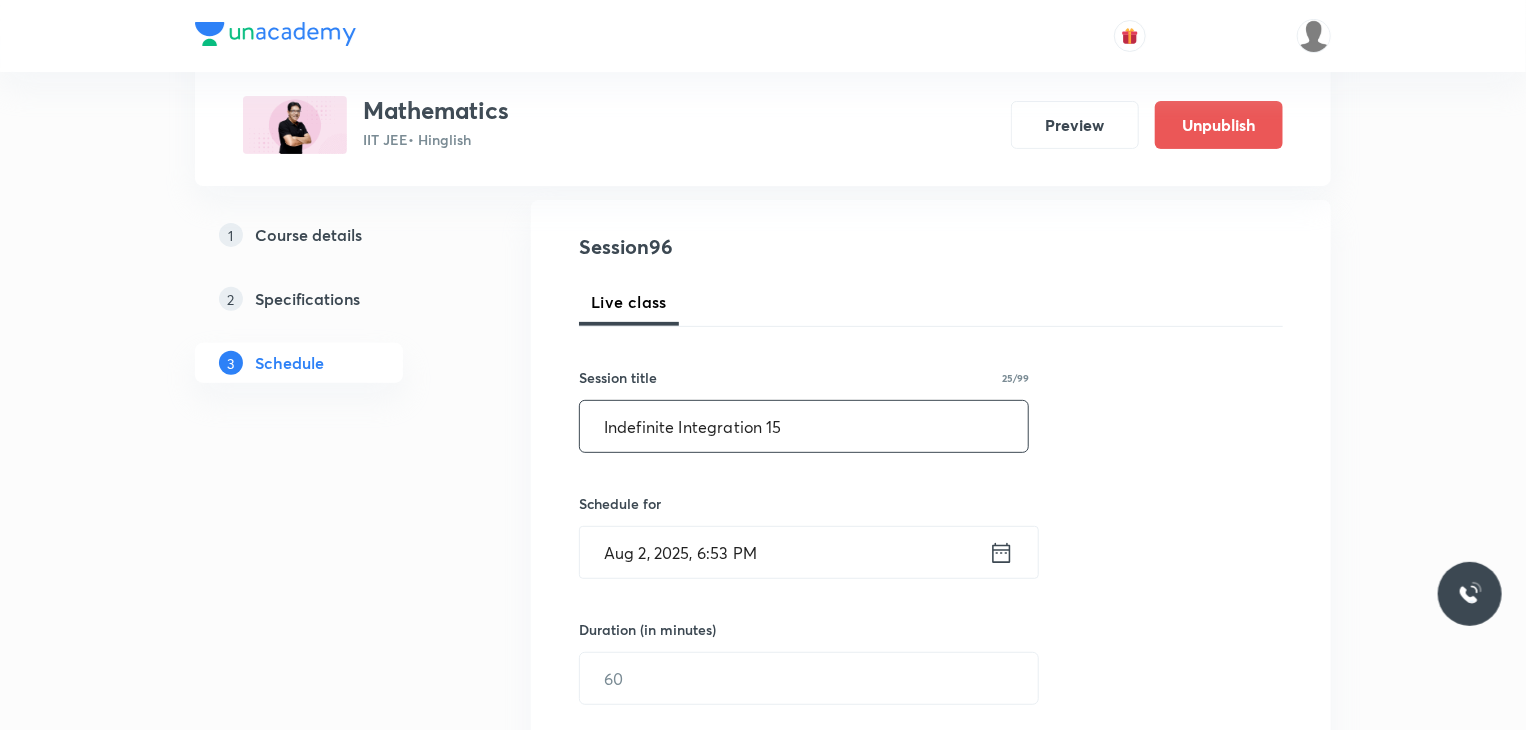 type on "Indefinite Integration 15" 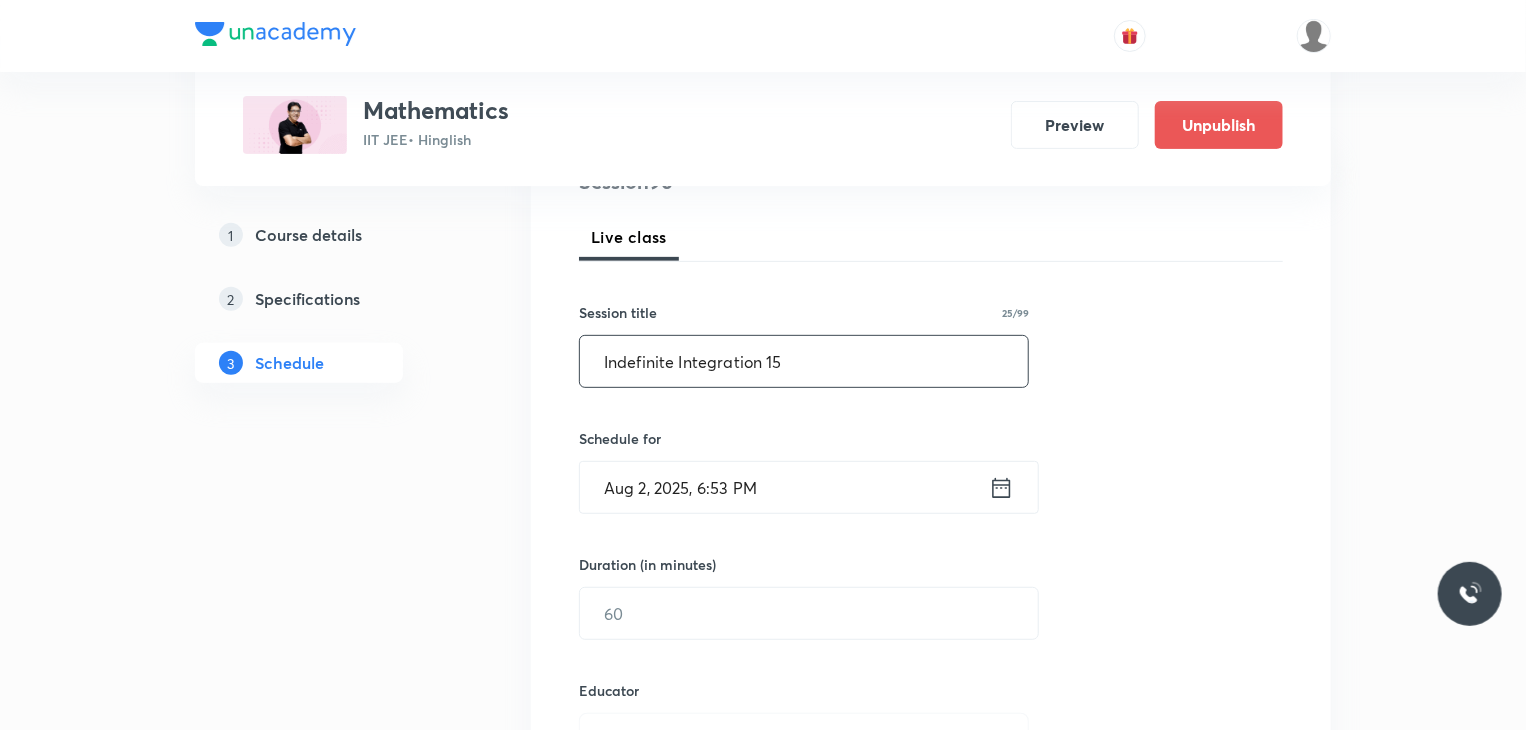 scroll, scrollTop: 300, scrollLeft: 0, axis: vertical 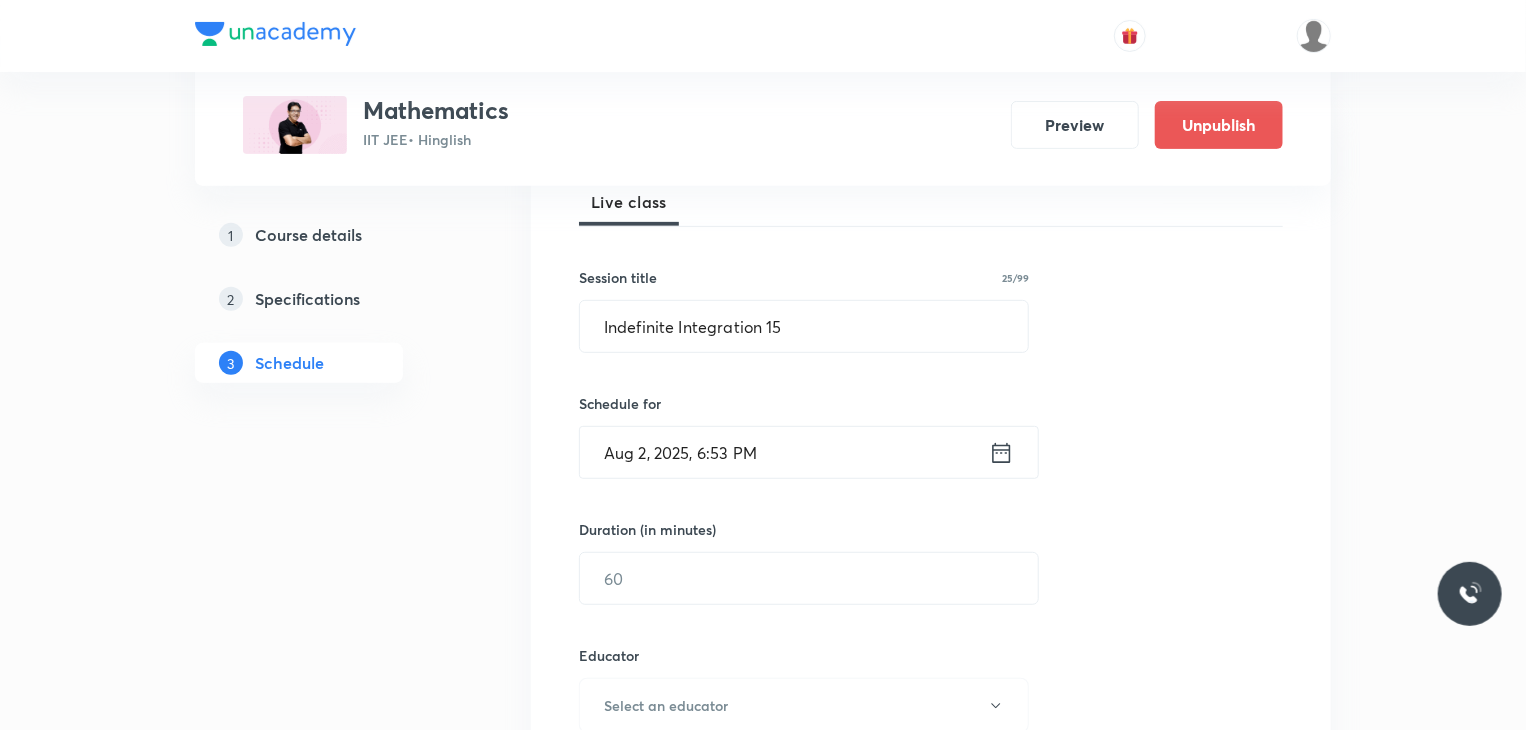 click on "Aug 2, 2025, 6:53 PM ​" at bounding box center [809, 452] 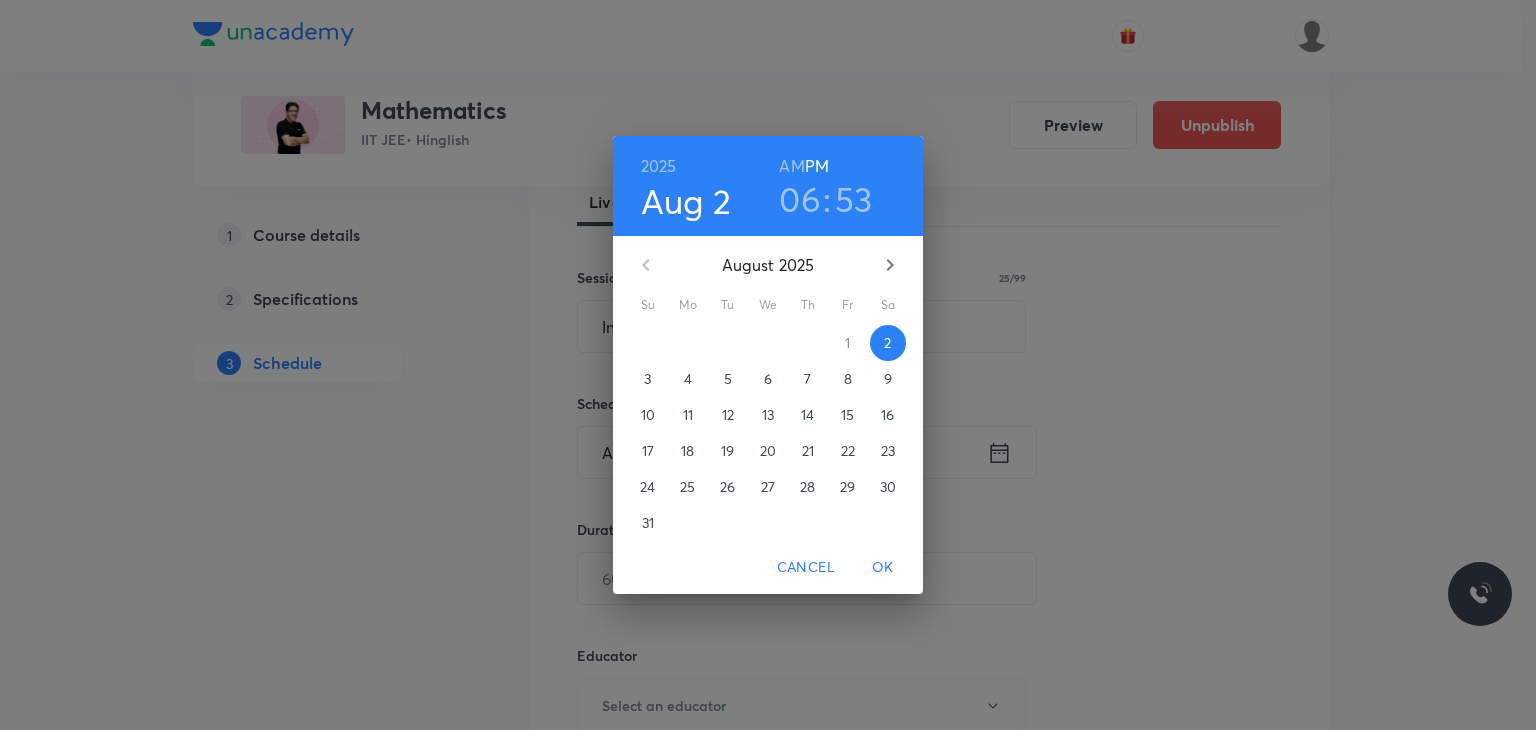 click on "8" at bounding box center [848, 379] 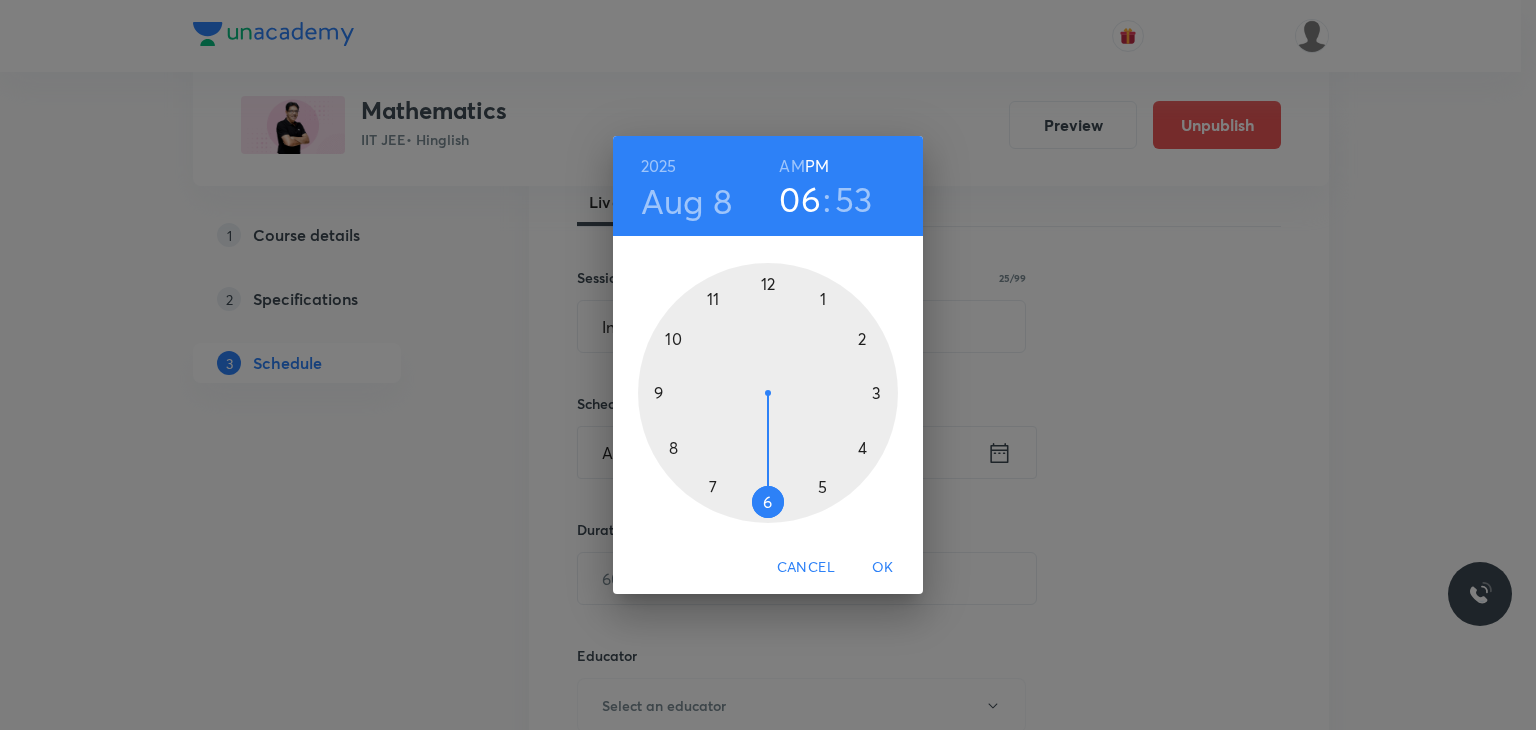 click on "AM" at bounding box center (791, 166) 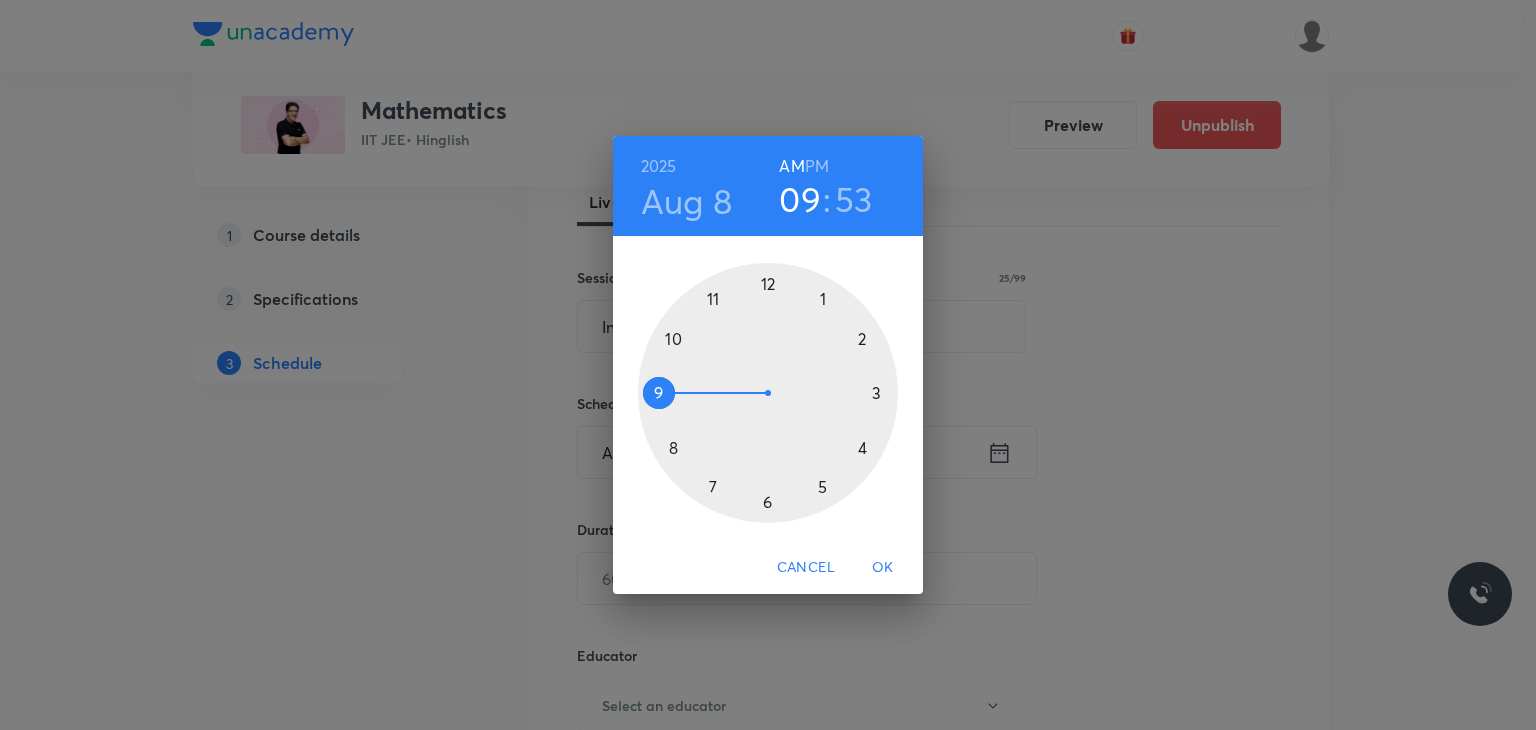 drag, startPoint x: 632, startPoint y: 342, endPoint x: 650, endPoint y: 393, distance: 54.08327 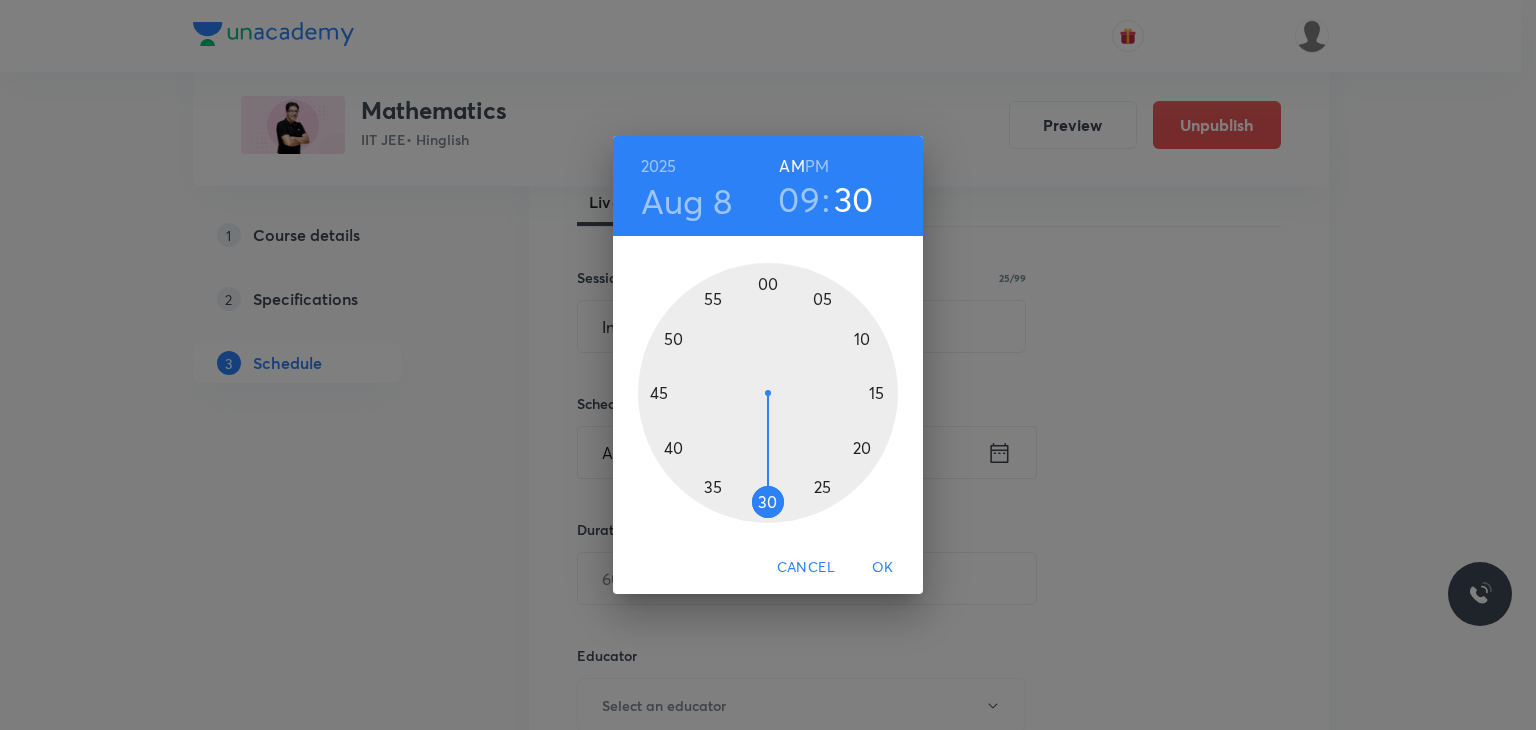 drag, startPoint x: 770, startPoint y: 489, endPoint x: 767, endPoint y: 511, distance: 22.203604 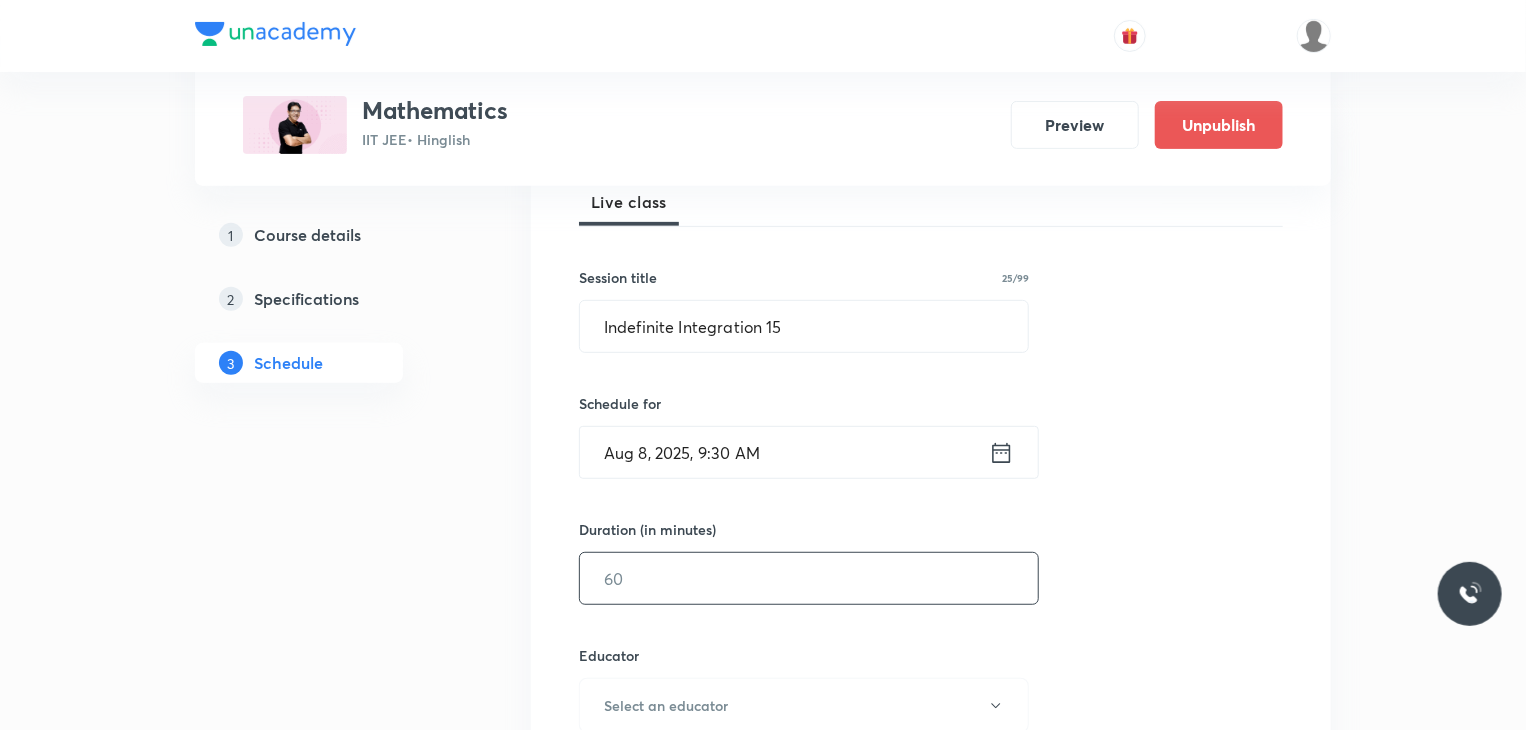 drag, startPoint x: 690, startPoint y: 609, endPoint x: 688, endPoint y: 597, distance: 12.165525 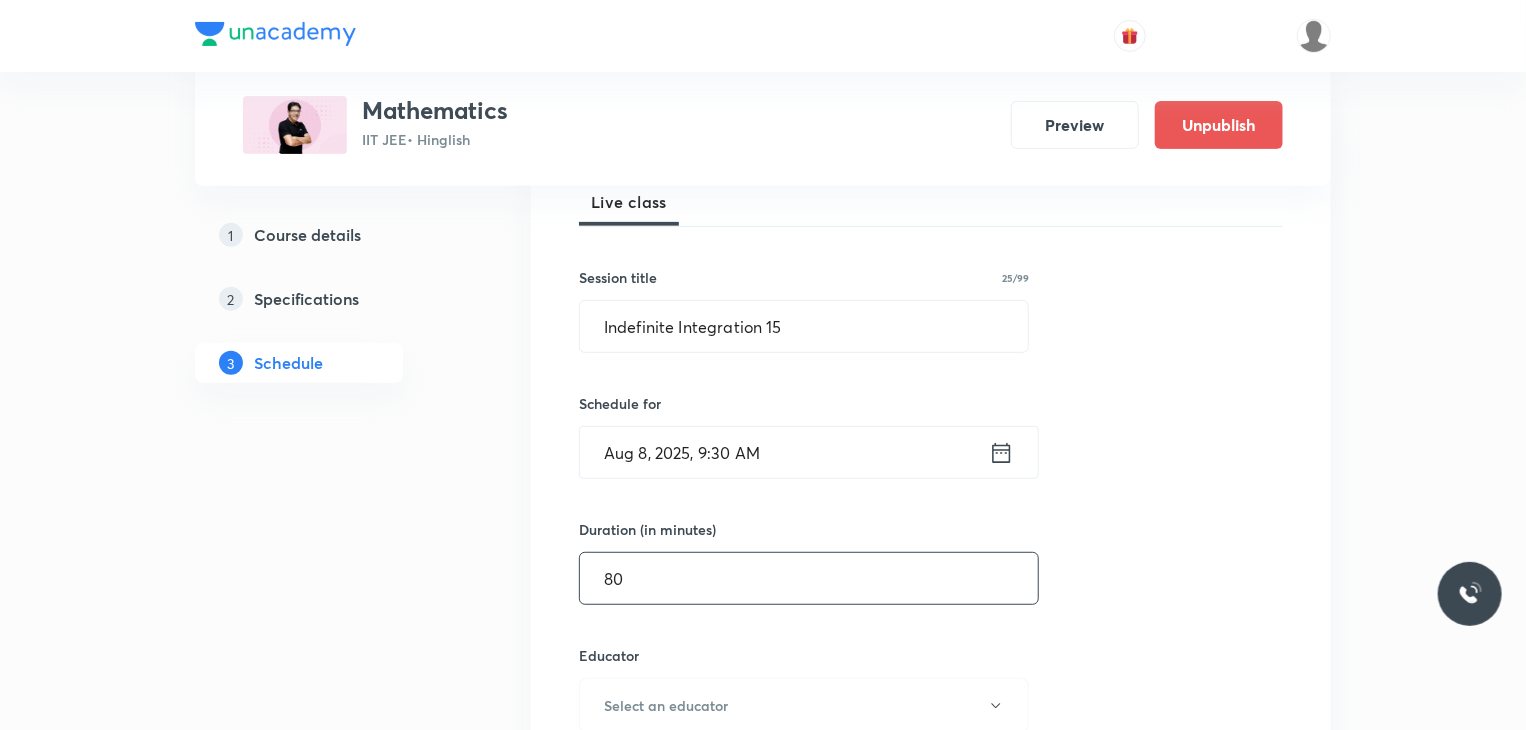 type on "80" 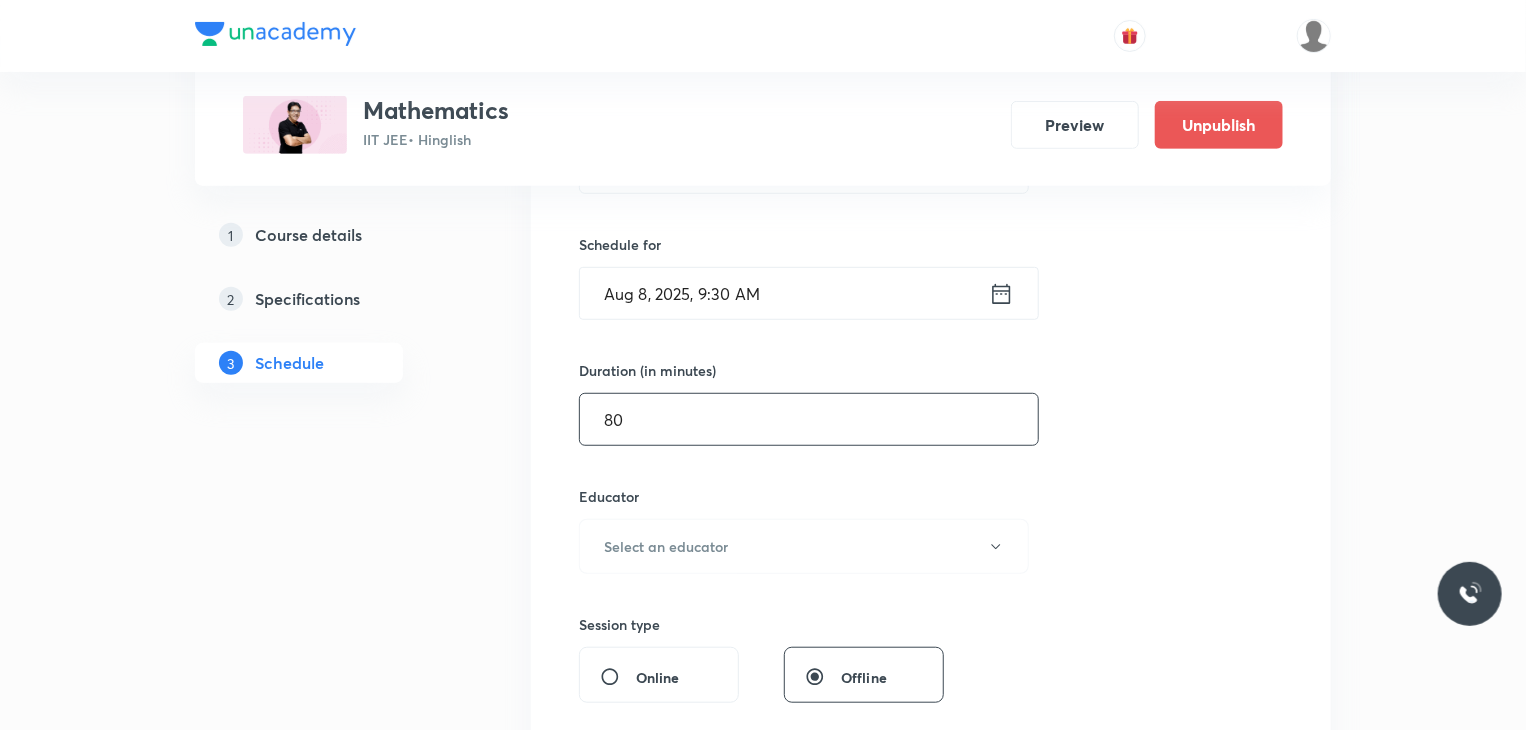 scroll, scrollTop: 500, scrollLeft: 0, axis: vertical 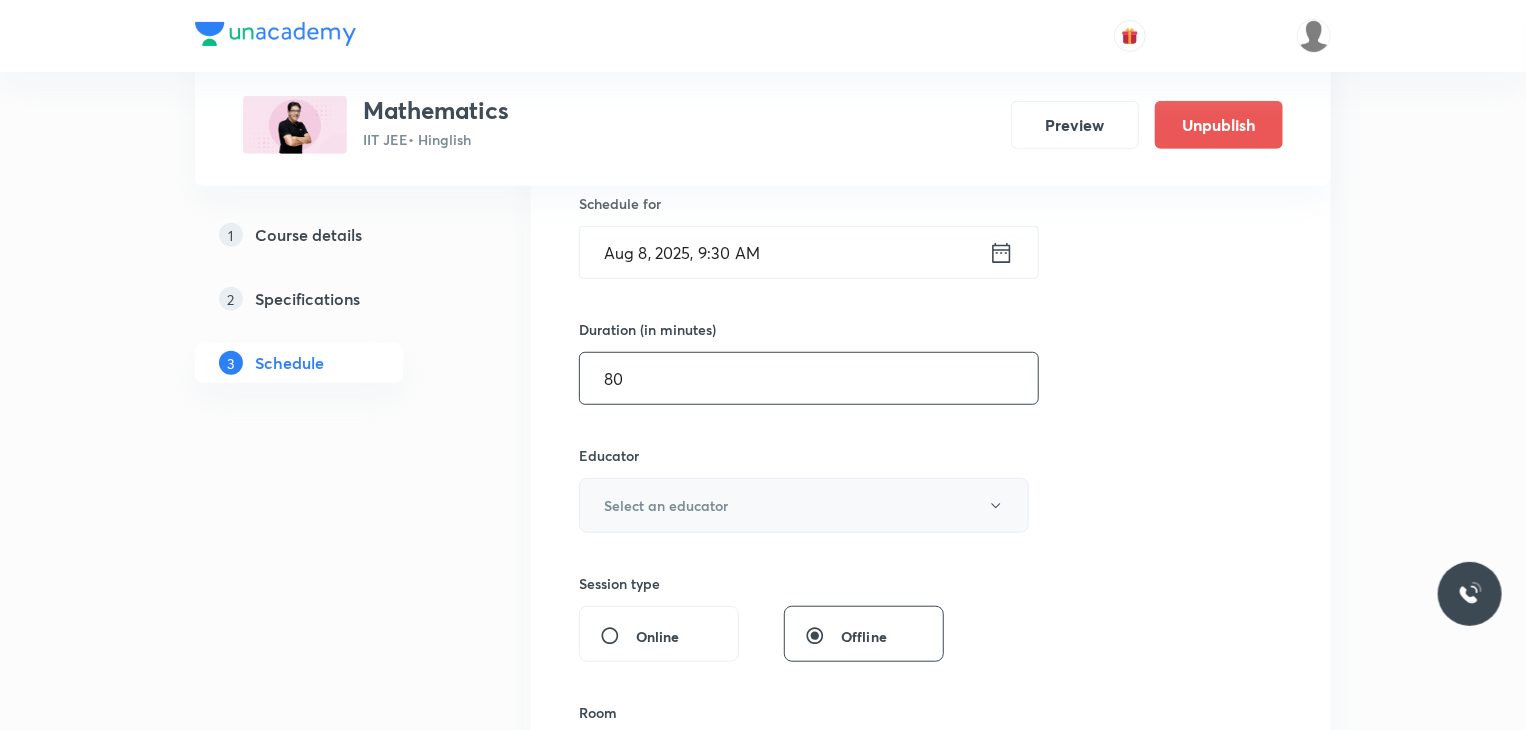 drag, startPoint x: 696, startPoint y: 561, endPoint x: 725, endPoint y: 501, distance: 66.64083 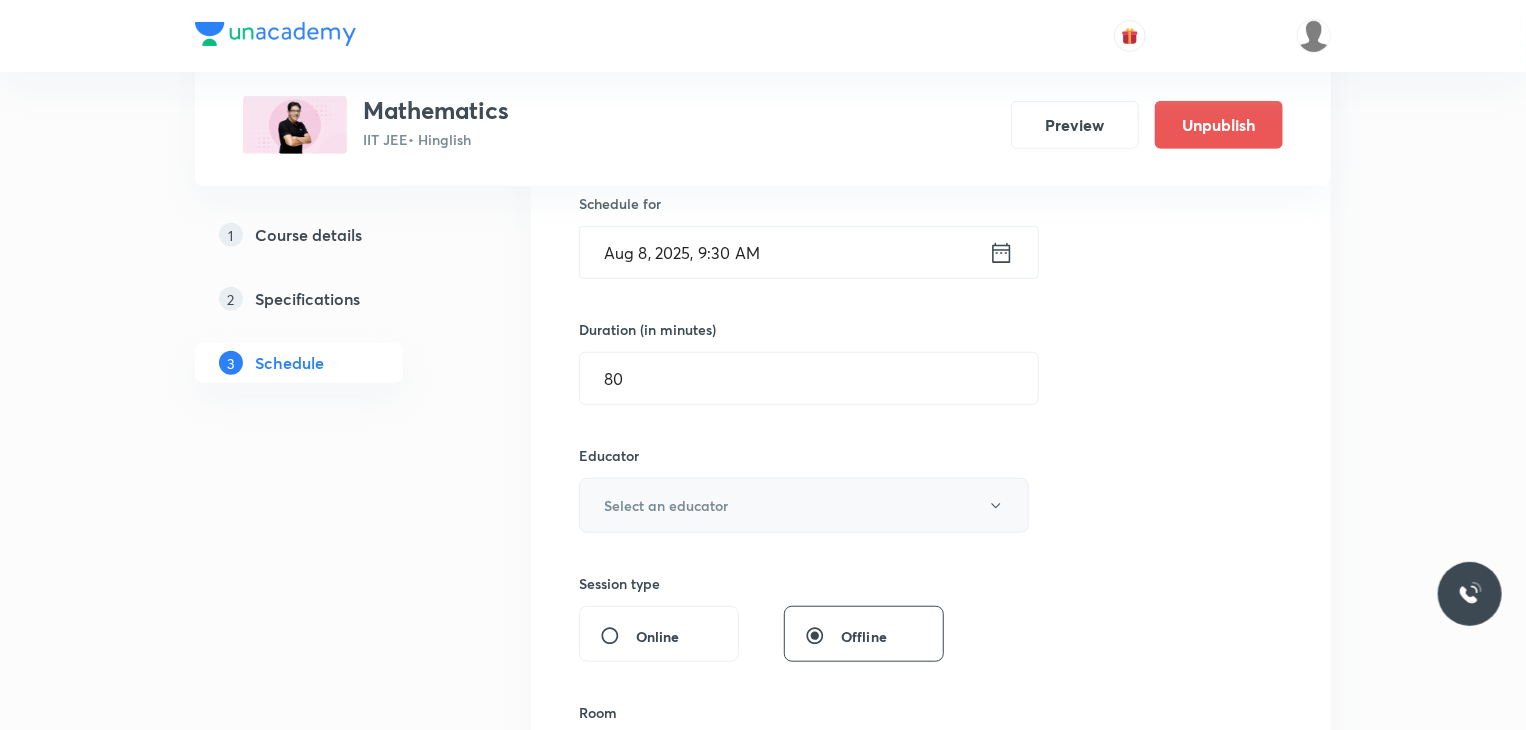 click on "Select an educator" at bounding box center [666, 505] 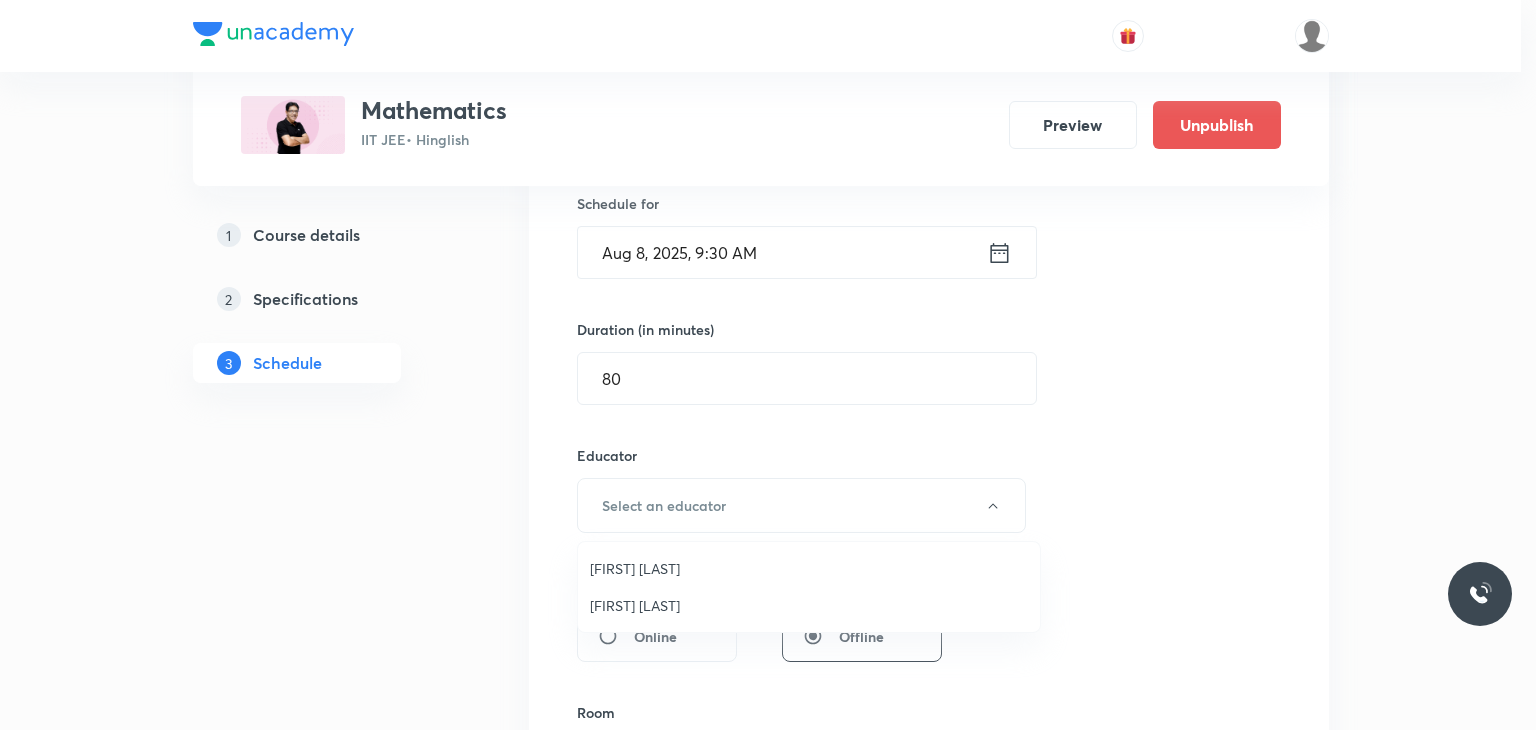 click on "Gourav Joshi" at bounding box center (809, 568) 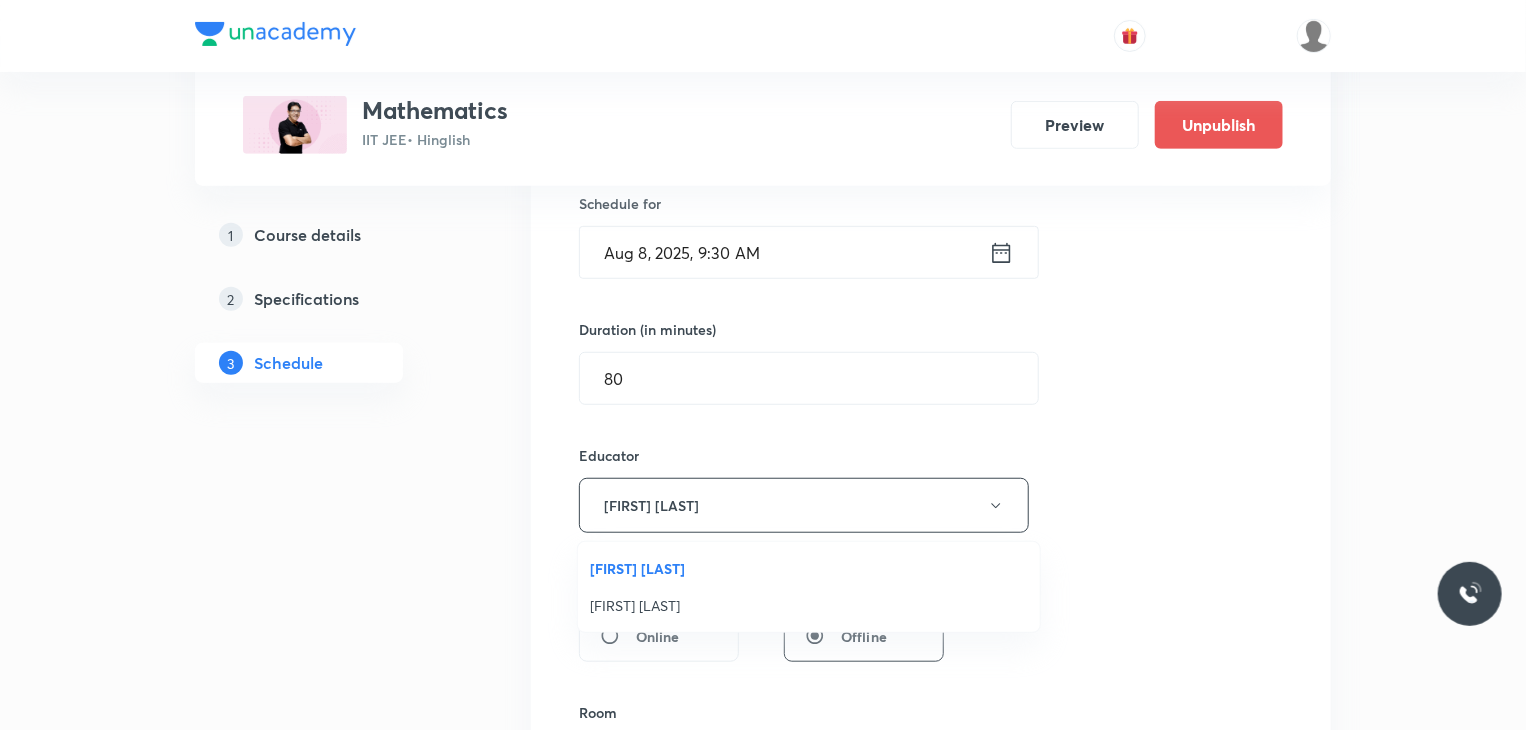type 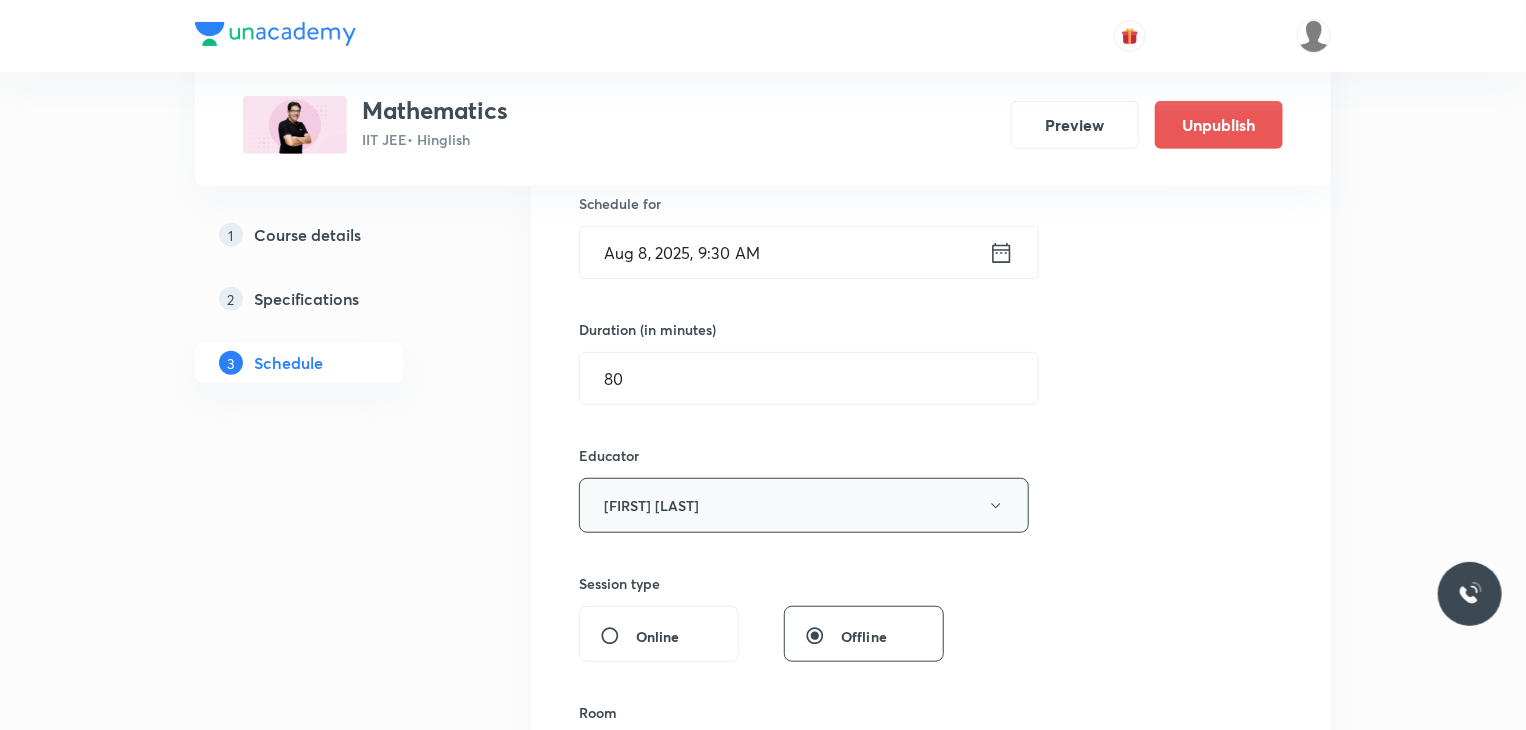 click on "Gourav Joshi" at bounding box center [804, 505] 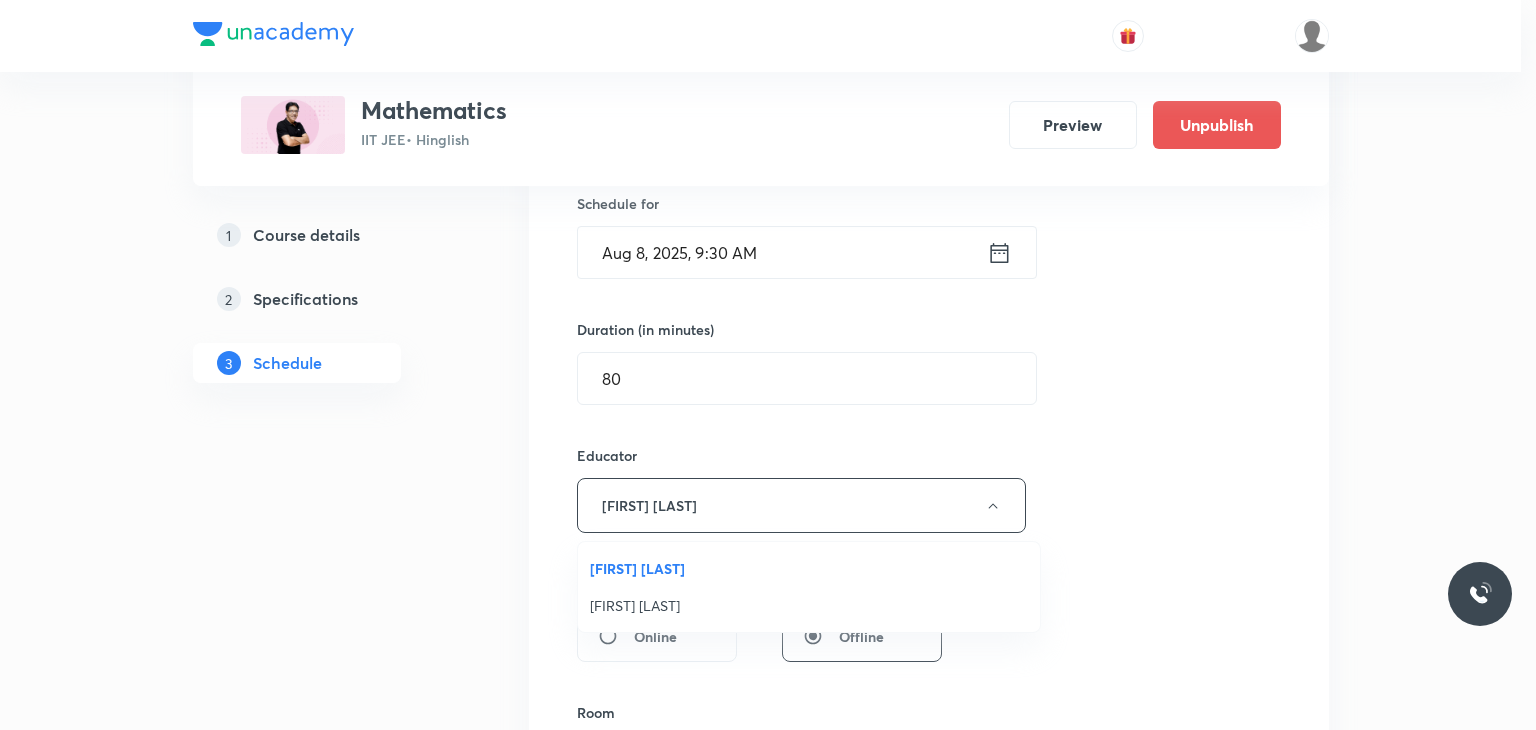 click on "Praveer Agrawal" at bounding box center (809, 605) 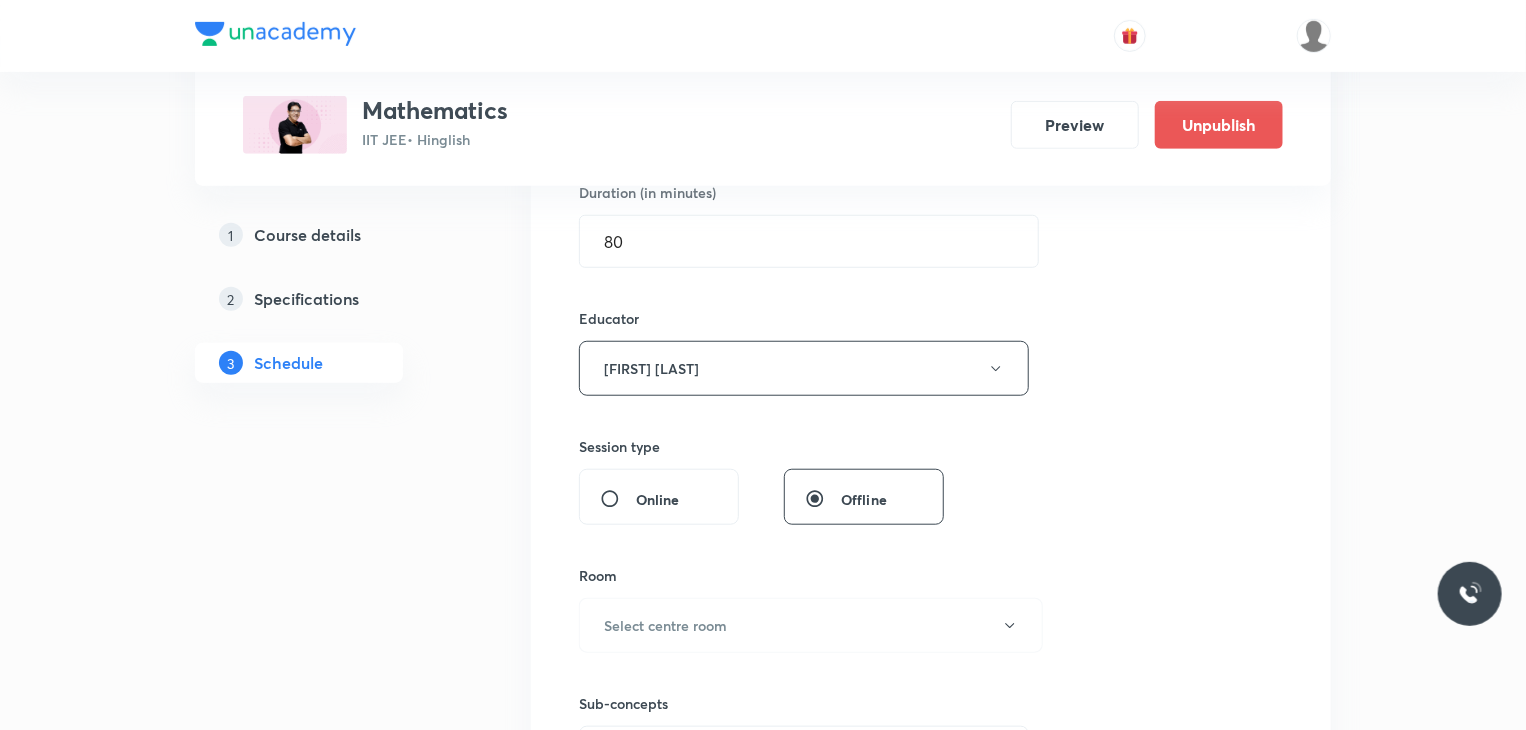 scroll, scrollTop: 800, scrollLeft: 0, axis: vertical 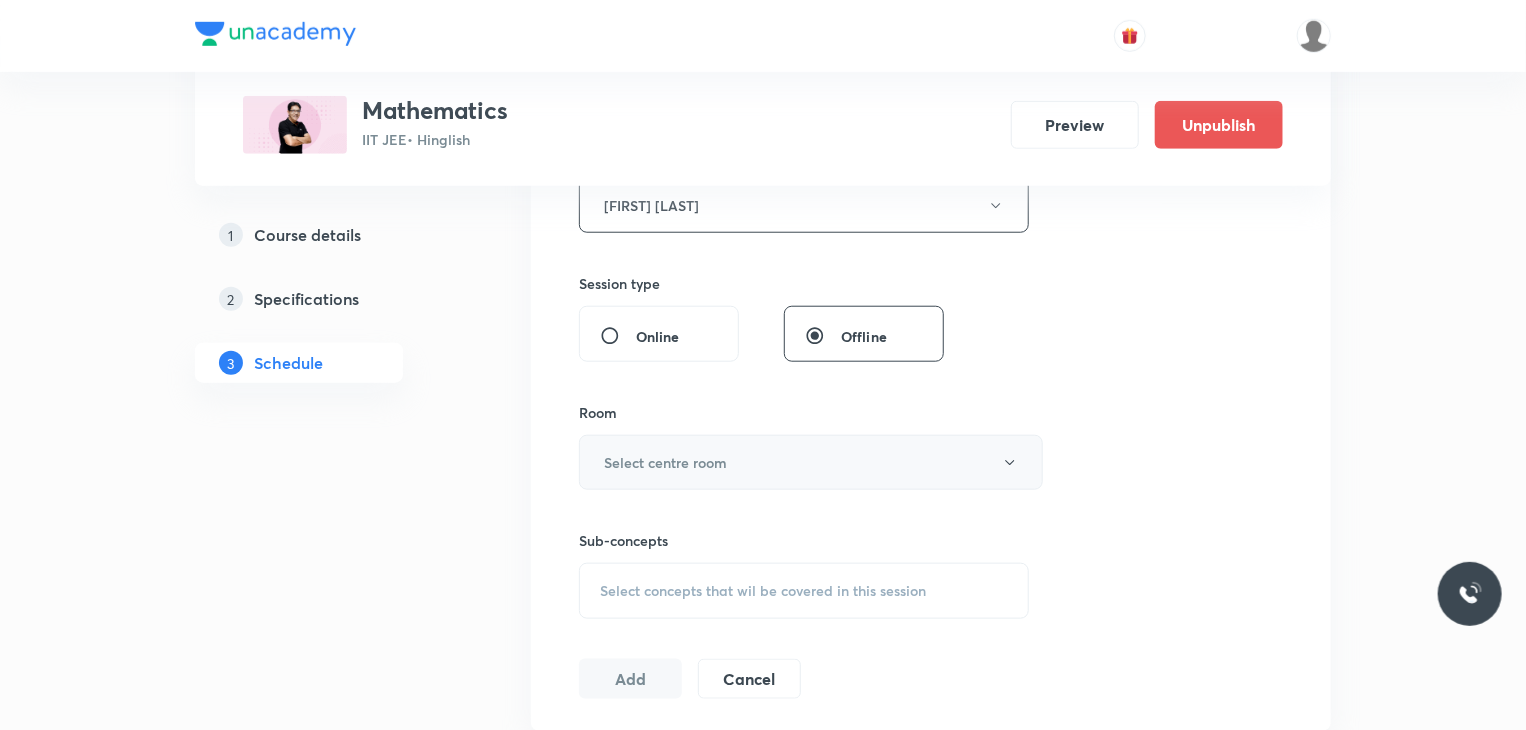 click on "Select centre room" at bounding box center (811, 462) 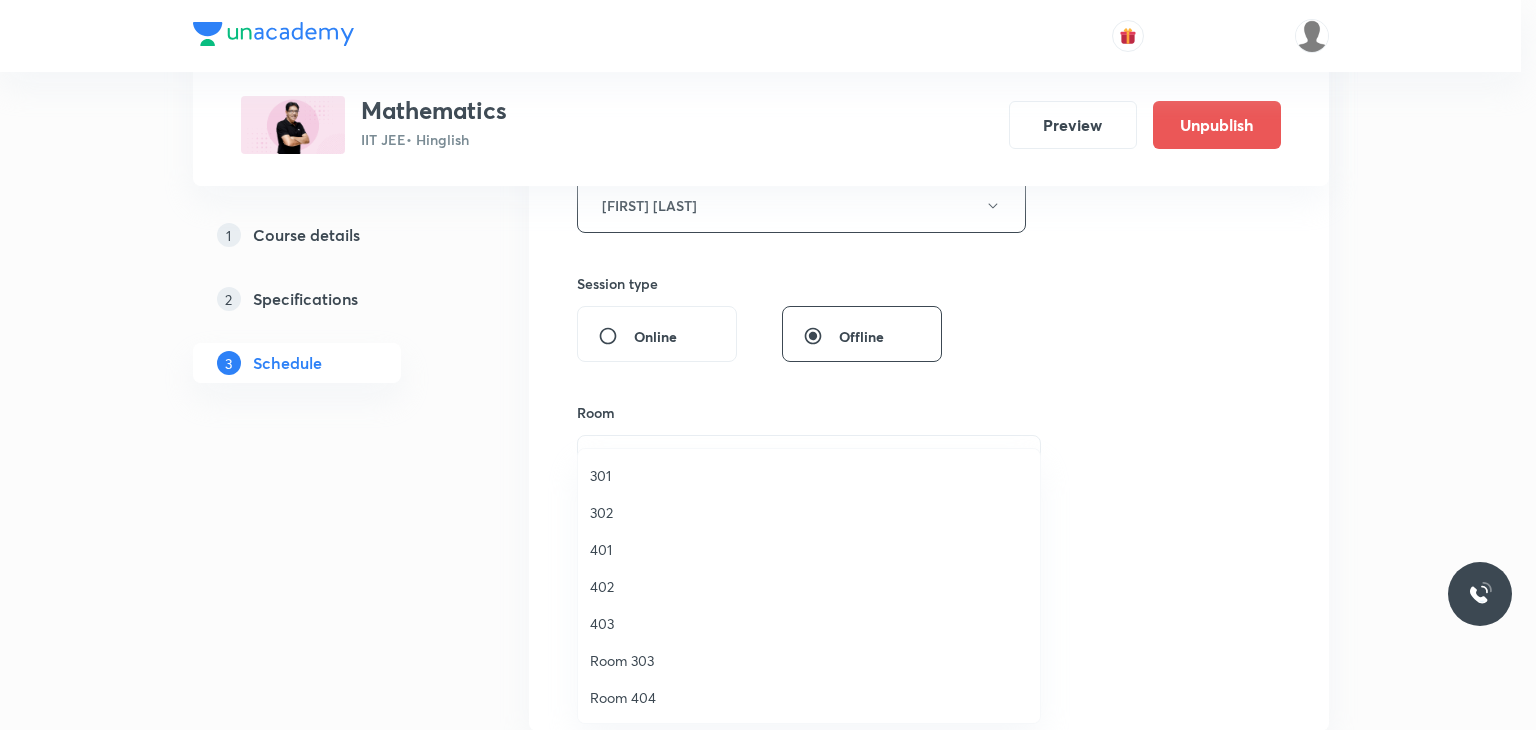 click on "401" at bounding box center [809, 549] 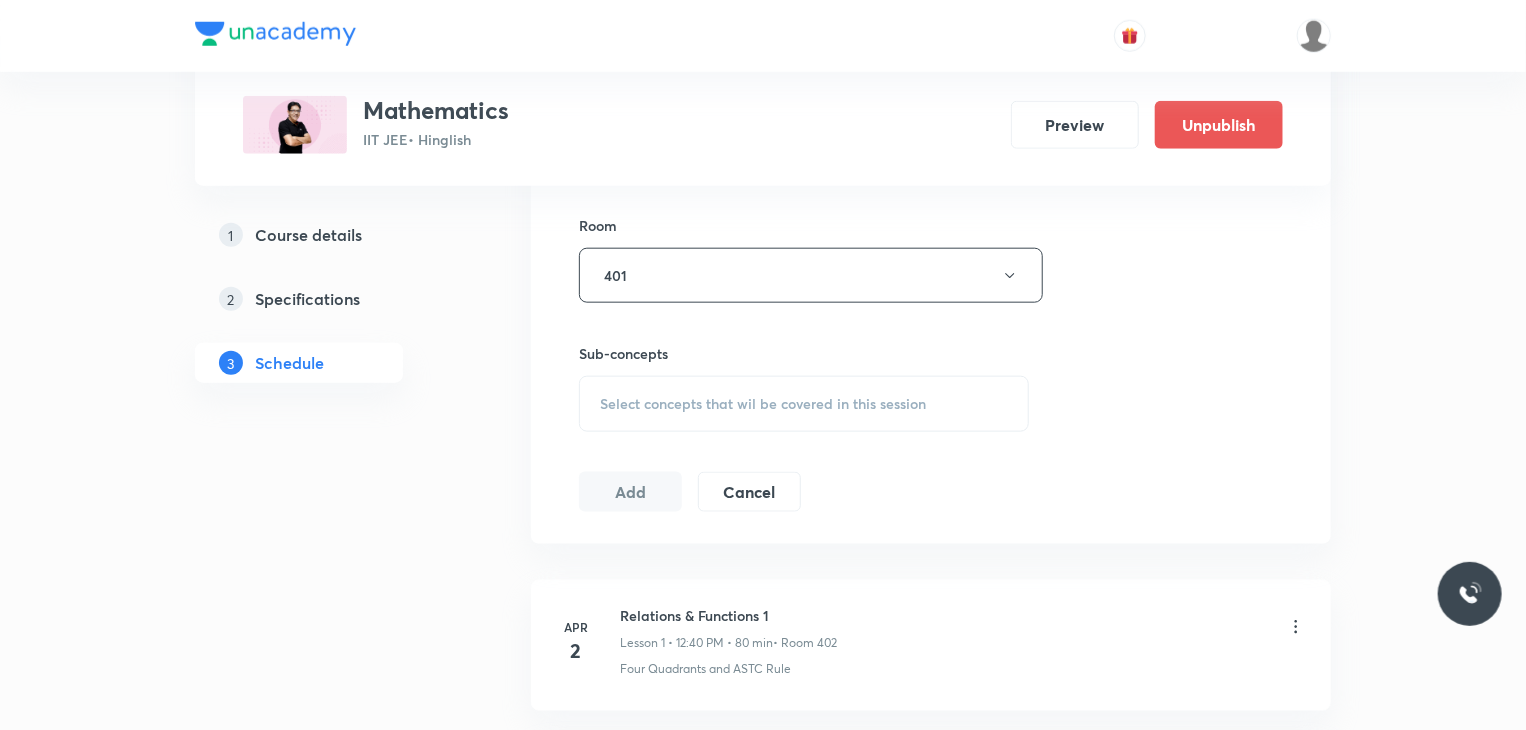 scroll, scrollTop: 1000, scrollLeft: 0, axis: vertical 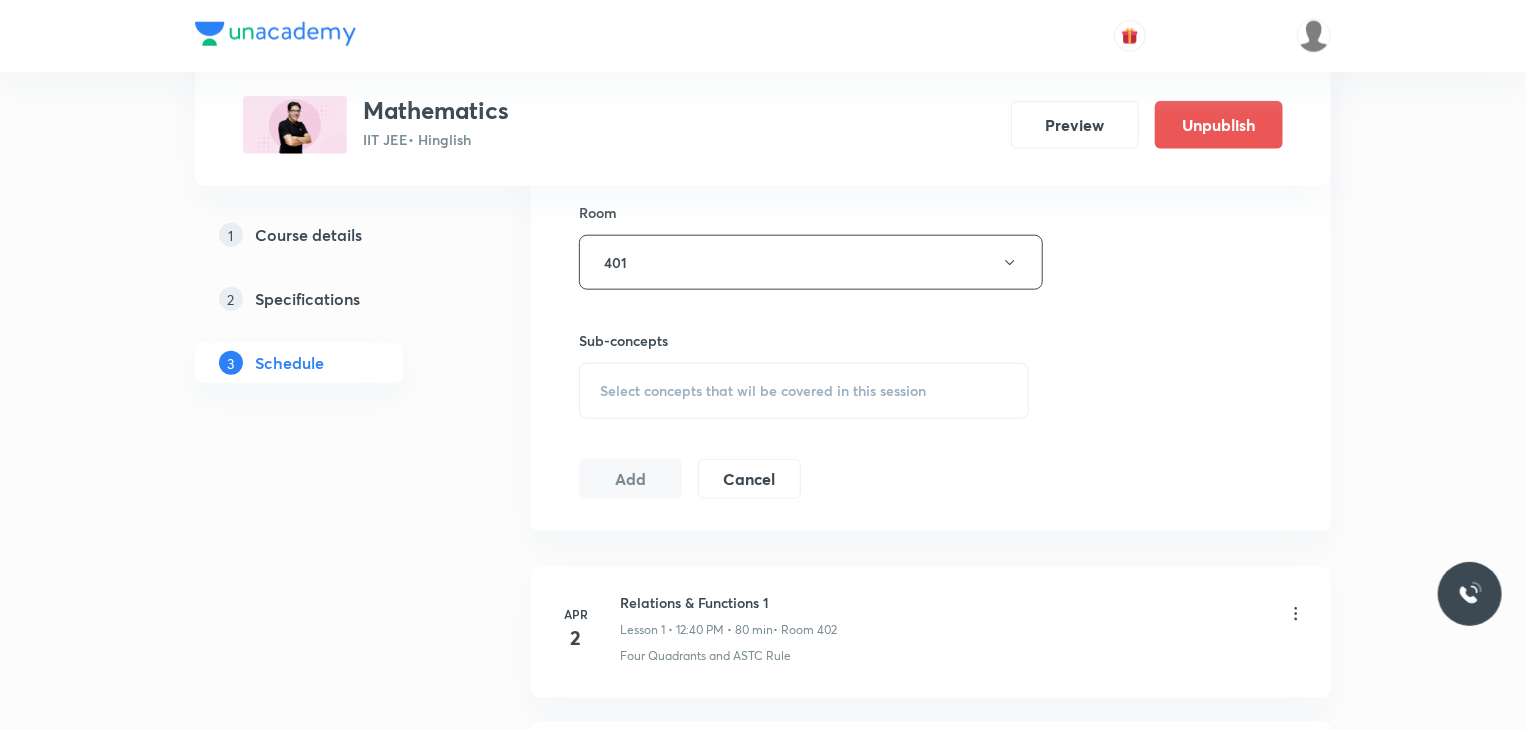 click on "Select concepts that wil be covered in this session" at bounding box center [804, 391] 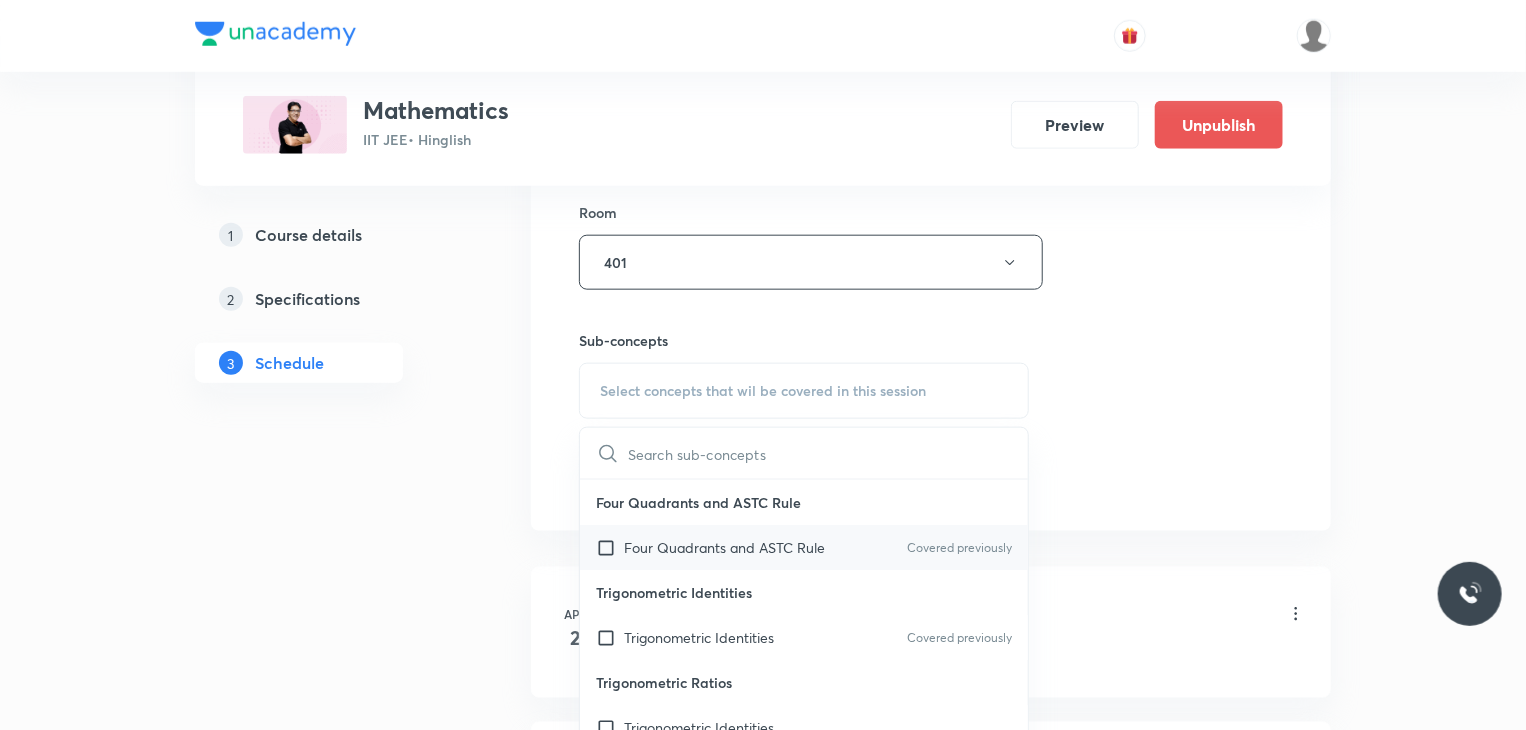 click on "Four Quadrants and ASTC Rule" at bounding box center [724, 547] 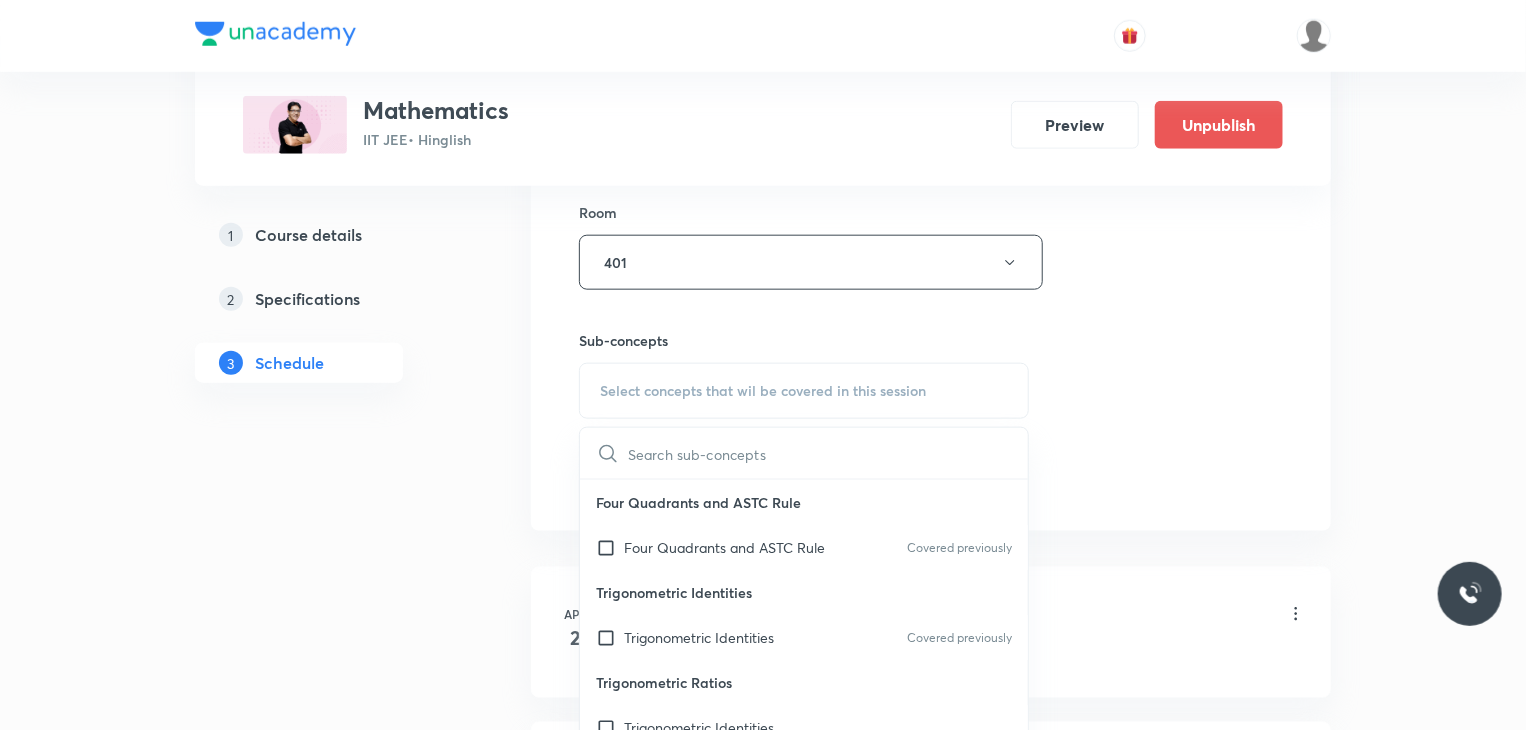 checkbox on "true" 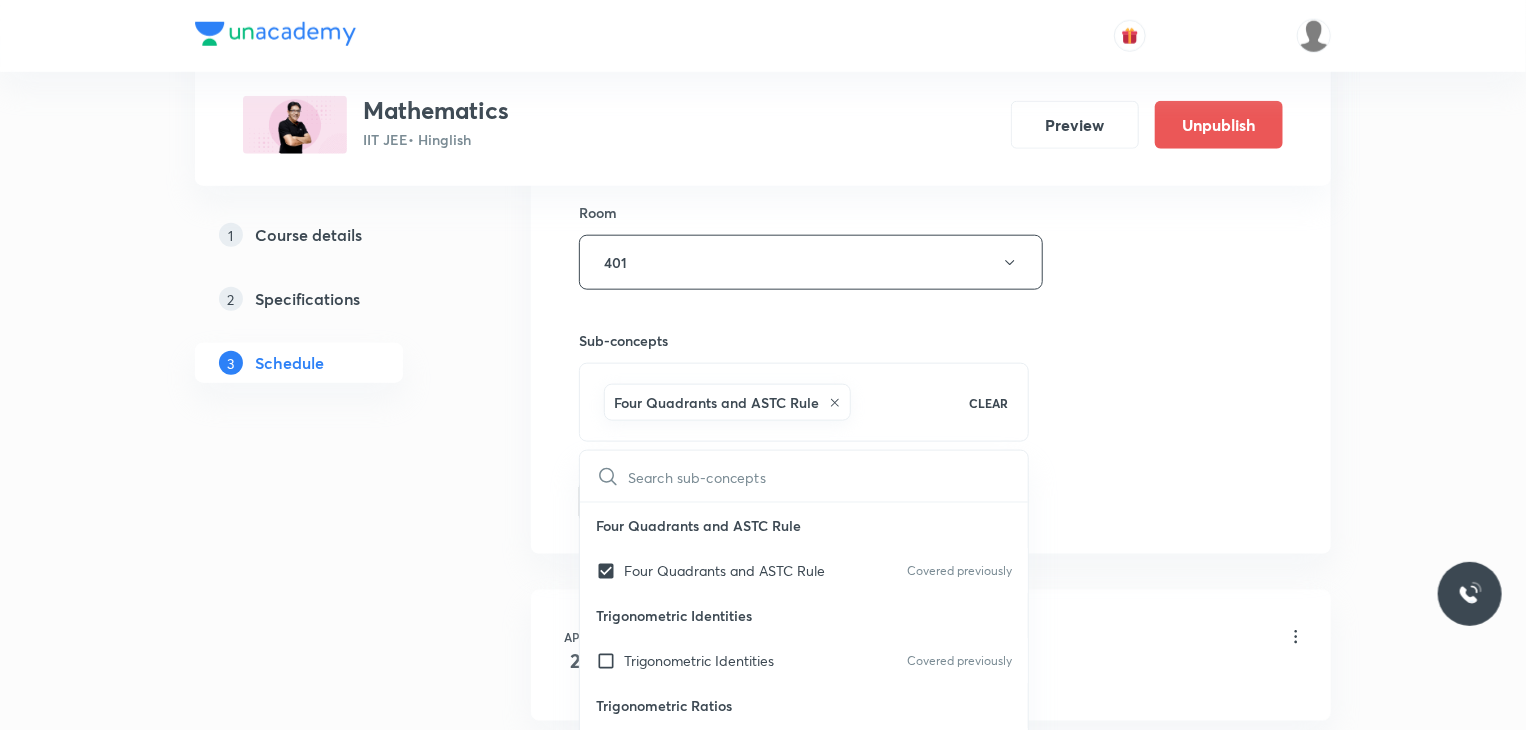 click on "Session  96 Live class Session title 25/99 Indefinite Integration 15 ​ Schedule for Aug 8, 2025, 9:30 AM ​ Duration (in minutes) 80 ​ Educator Praveer Agrawal   Session type Online Offline Room 401 Sub-concepts Four Quadrants and ASTC Rule CLEAR ​ Four Quadrants and ASTC Rule Four Quadrants and ASTC Rule Covered previously Trigonometric Identities Trigonometric Identities Covered previously Trigonometric Ratios Trigonometric Identities System of Measurement of Angle System of Measurement of Angle Angle Angle Trigonometry Trigonometry Covered previously Geometrical Expression Geometrical Expression Arithmetic Progression Arithmetic Progression Componendo and Dividendo Rule Componendo and Dividendo Rule Logarithm Logarithm Binomial Expression Binomial Expression Quadratic Equation Quadratic Equation Basic Maths used in Physics Basic Maths used in Physics Scalar or Dot Product of Two Vectors Scalar or Dot Product of Two Vectors Axis or axes Axis or axes Origin Origin Addition of Vectors: The Triangle Law" at bounding box center (931, -23) 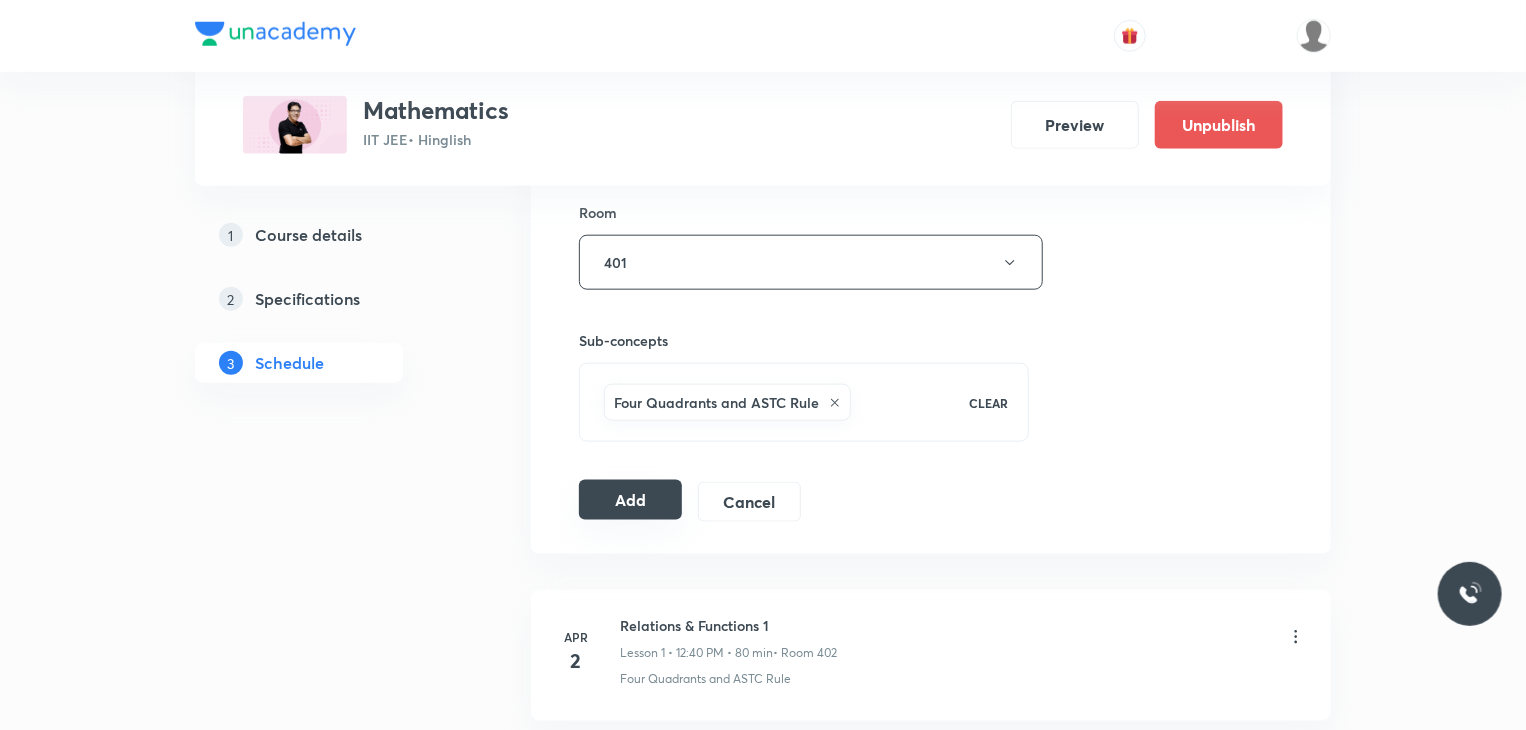 click on "Add" at bounding box center [630, 500] 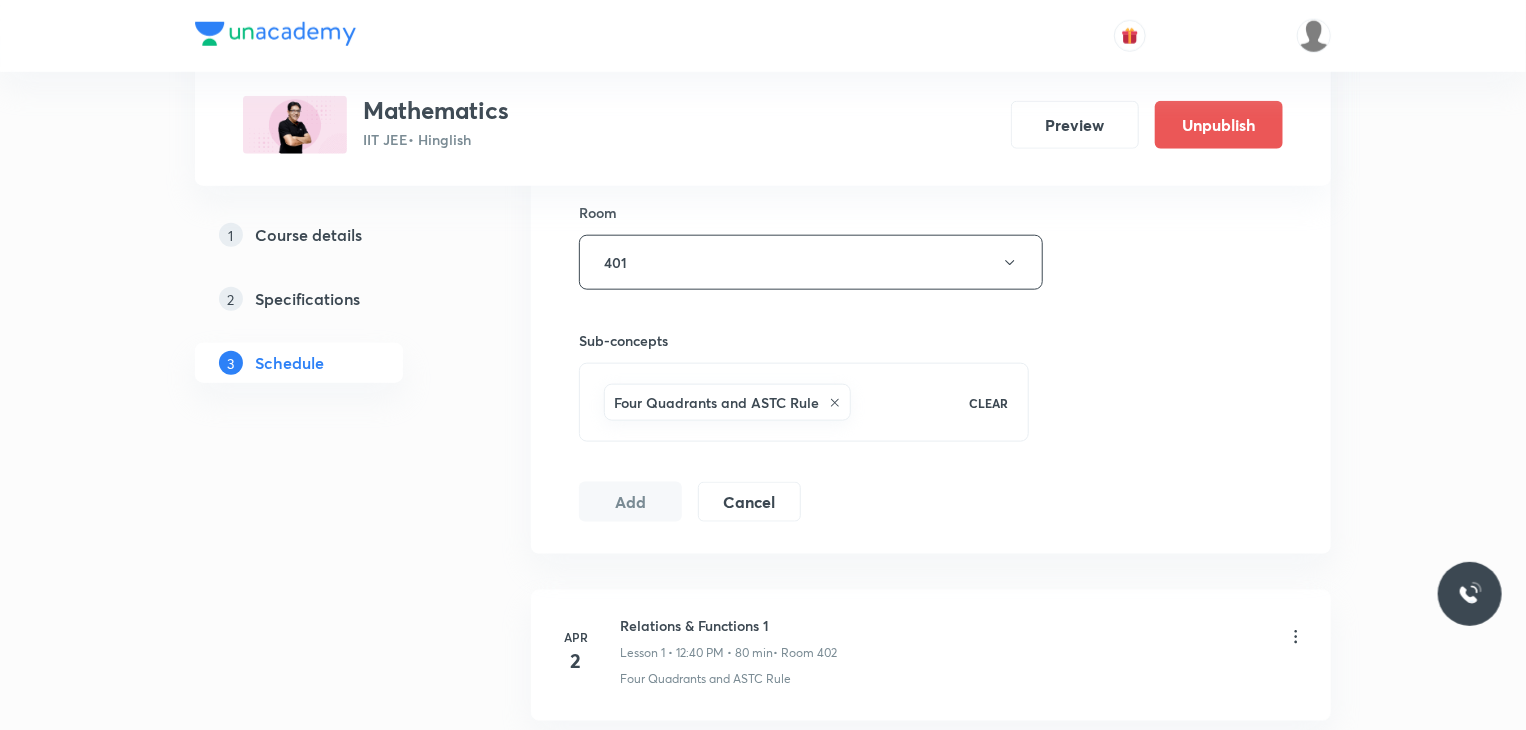 type 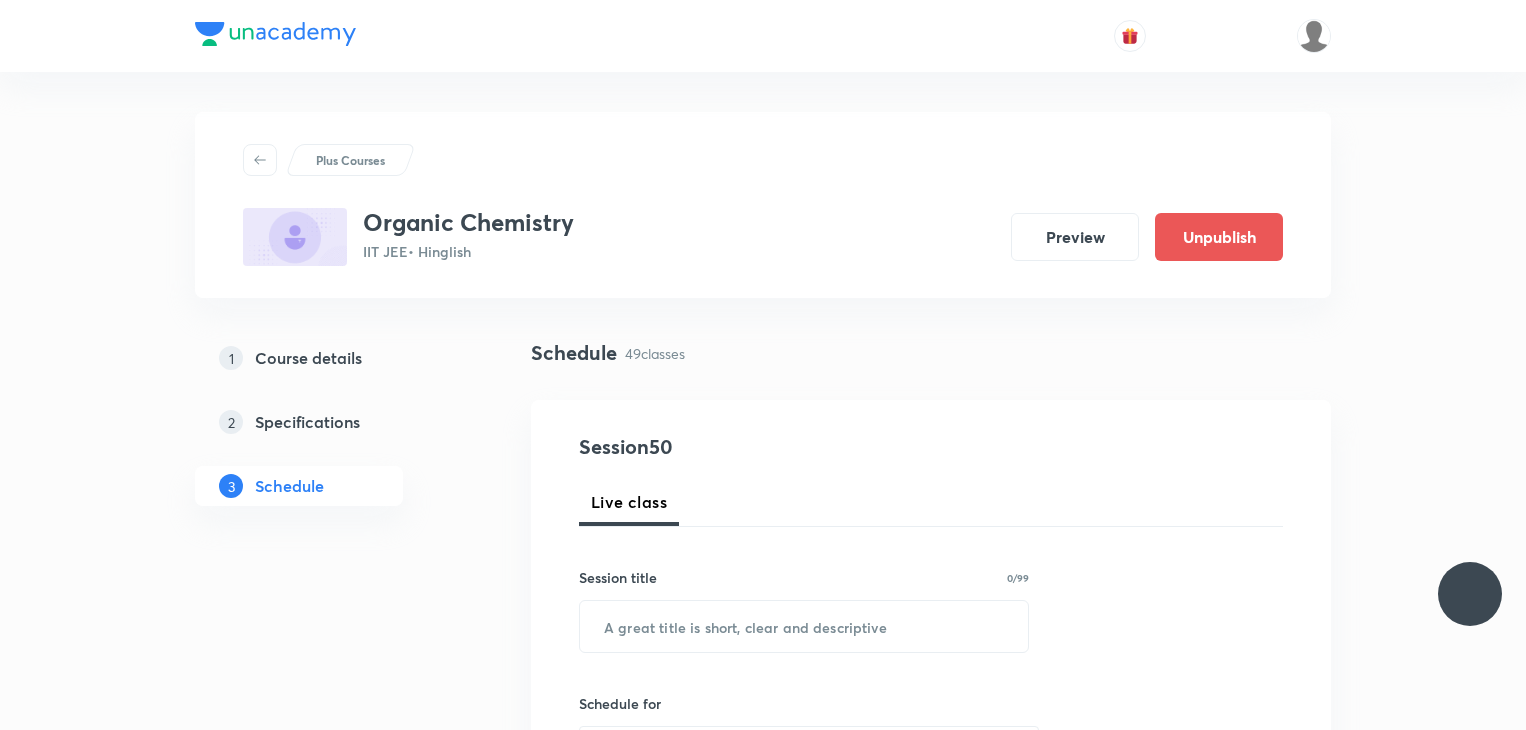 scroll, scrollTop: 8447, scrollLeft: 0, axis: vertical 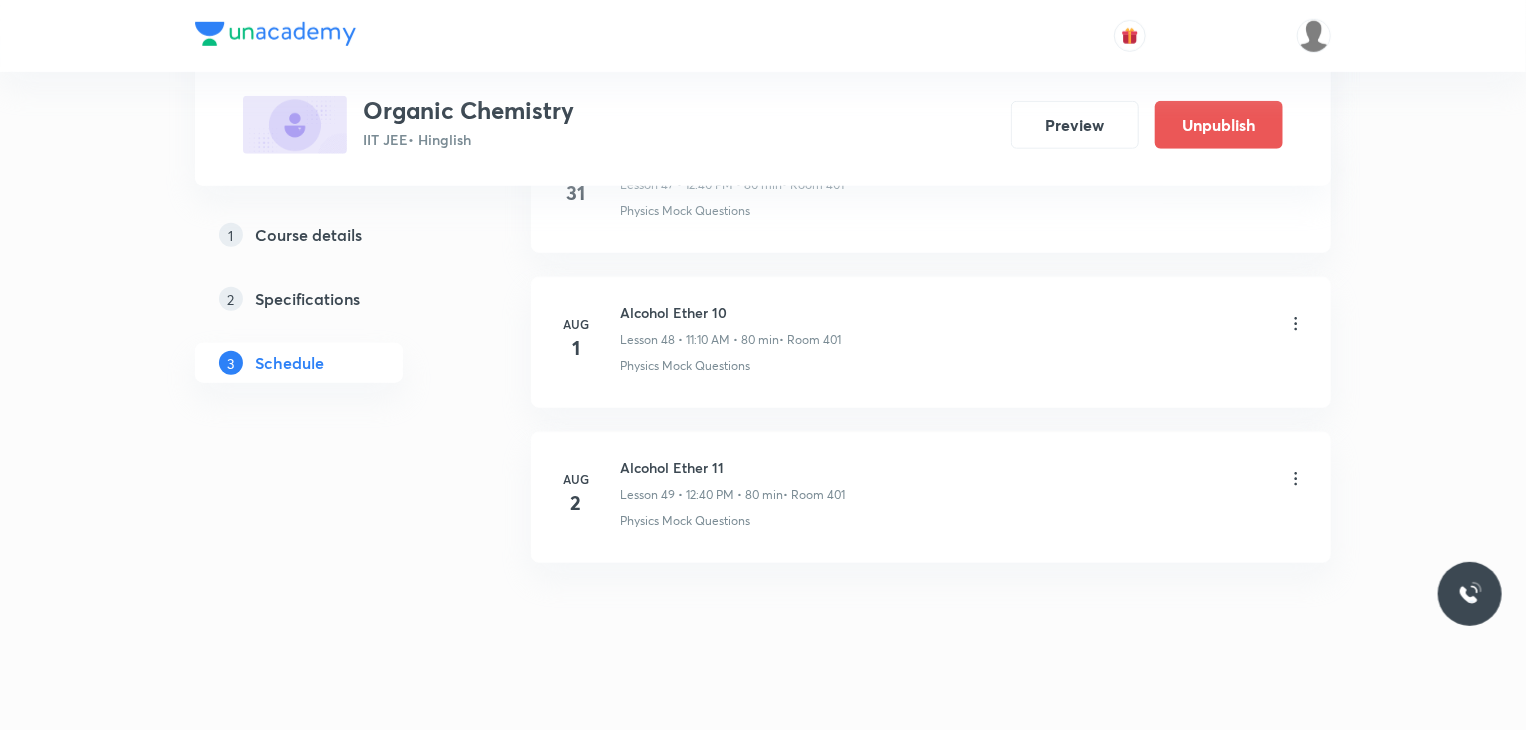 click on "Alcohol Ether 11 Lesson 49 • [TIME] • 80 min  • Room 401" at bounding box center [732, 480] 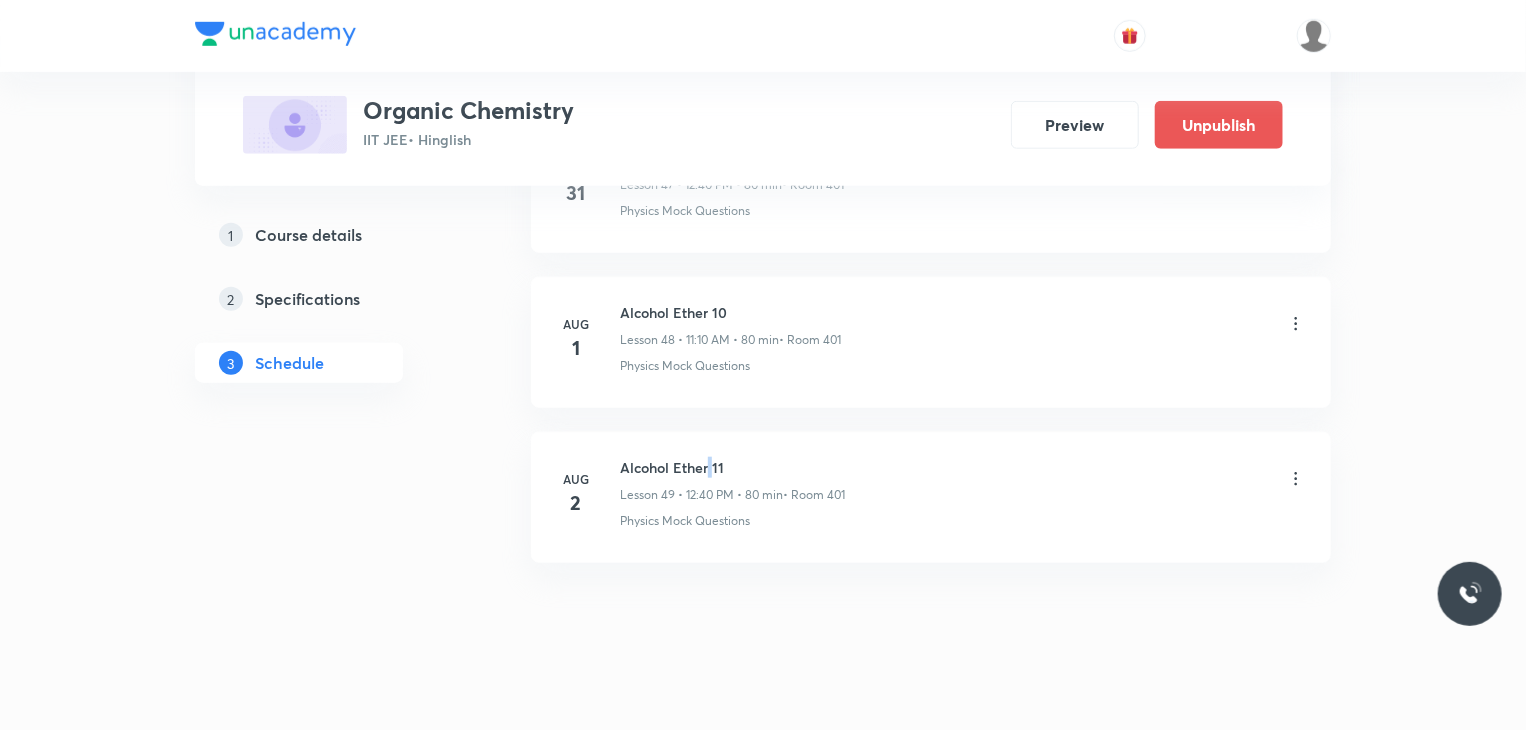 click on "Alcohol Ether 11" at bounding box center (732, 467) 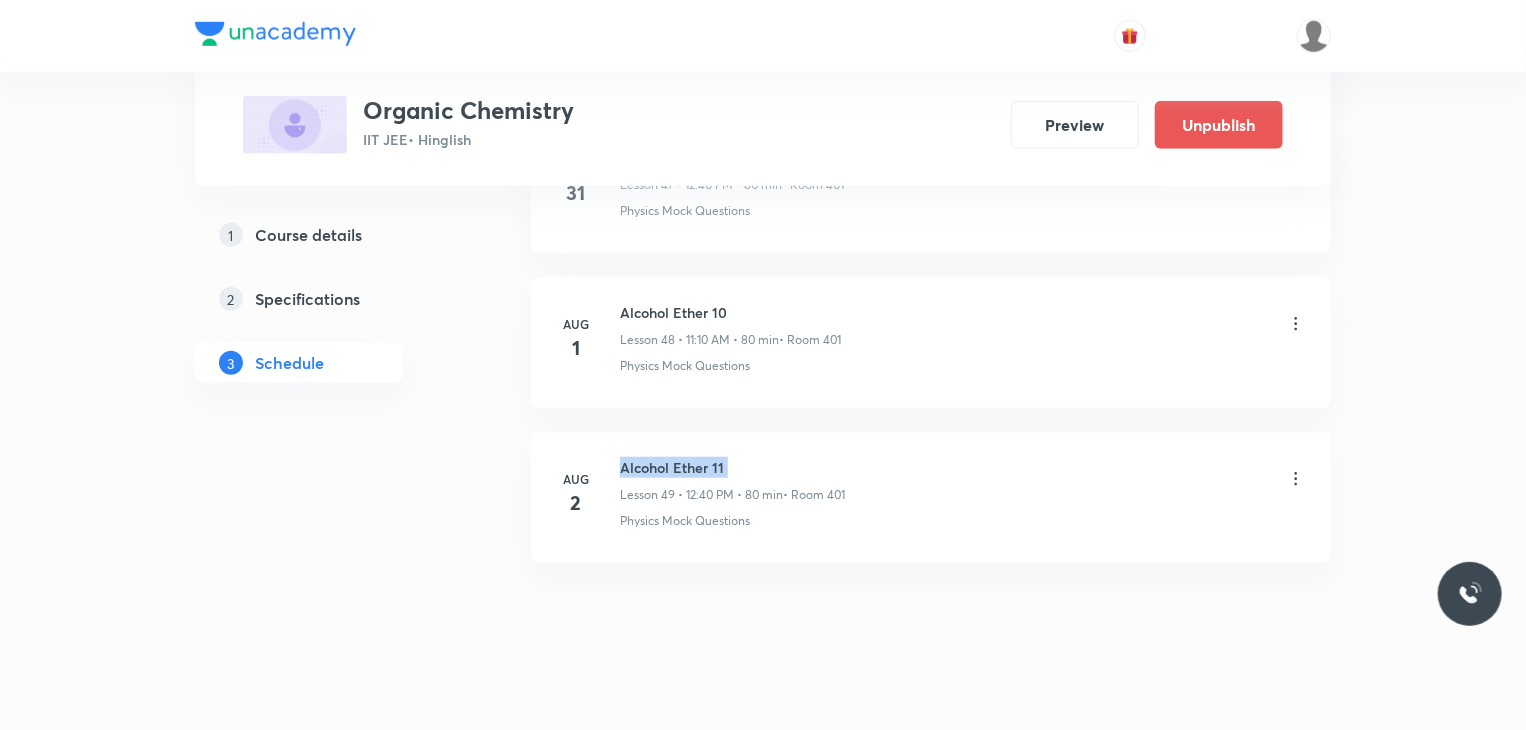 click on "Alcohol Ether 11" at bounding box center (732, 467) 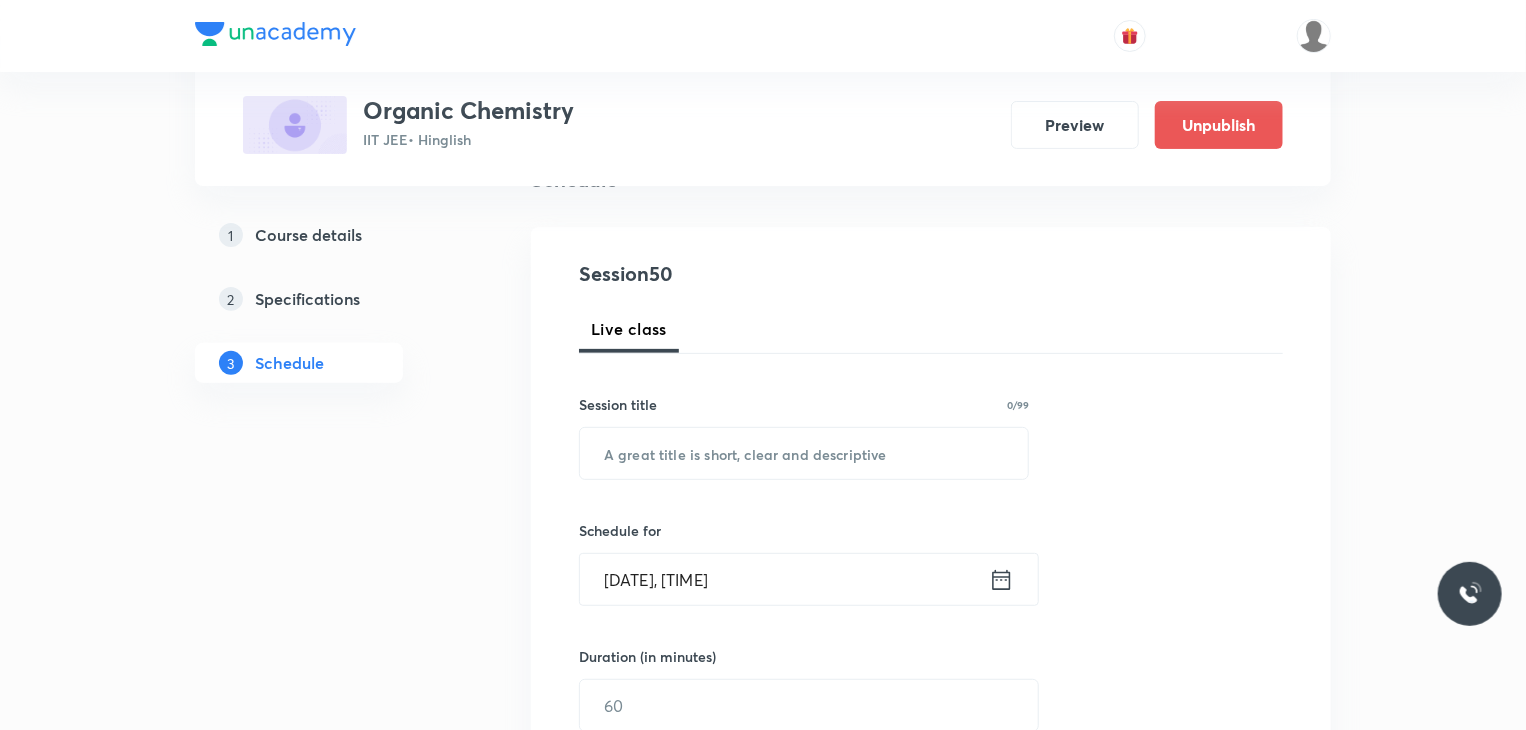 scroll, scrollTop: 300, scrollLeft: 0, axis: vertical 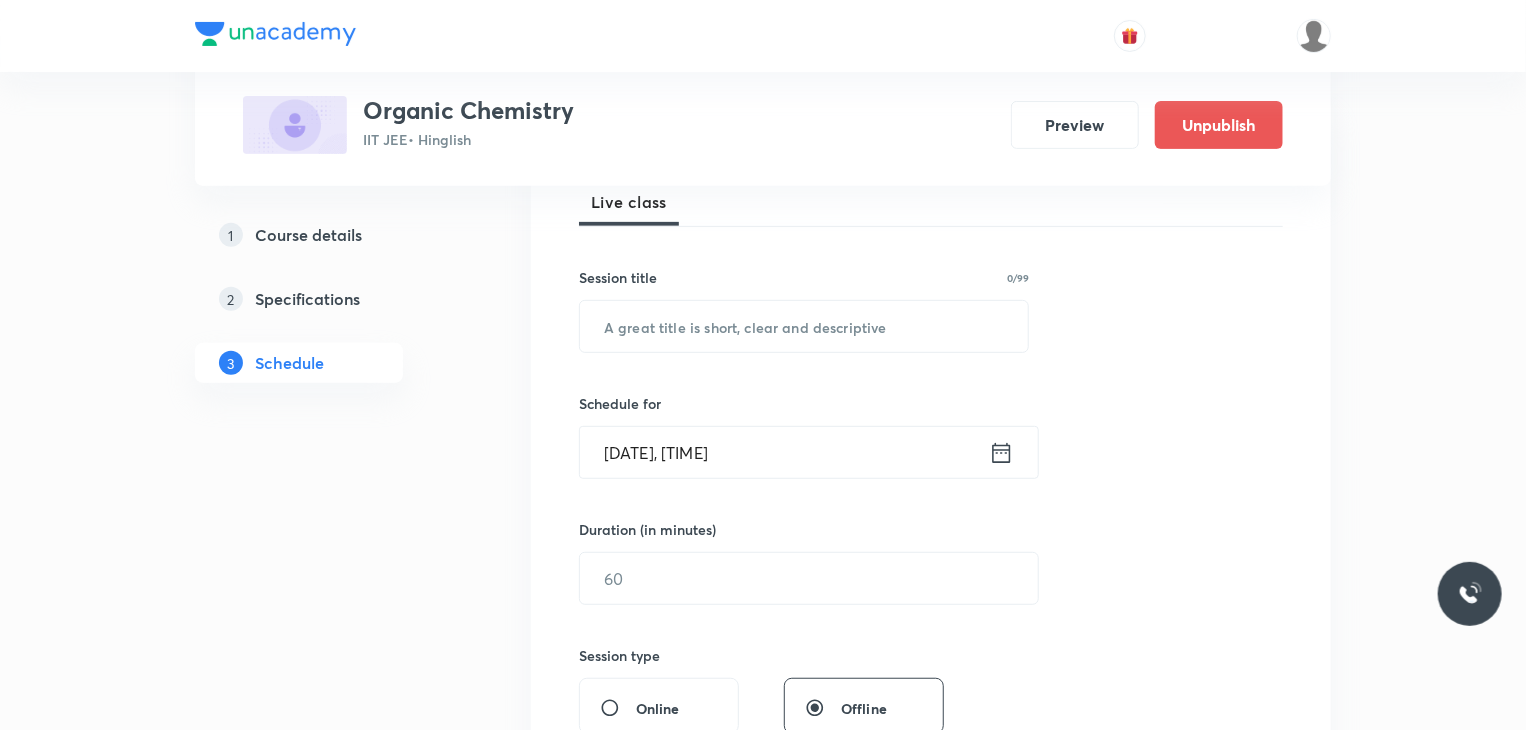click on "Session  50 Live class Session title 0/99 ​ Schedule for [DATE], [TIME] ​ Duration (in minutes) ​   Session type Online Offline Room Select centre room Sub-concepts Select concepts that wil be covered in this session Add Cancel" at bounding box center (931, 601) 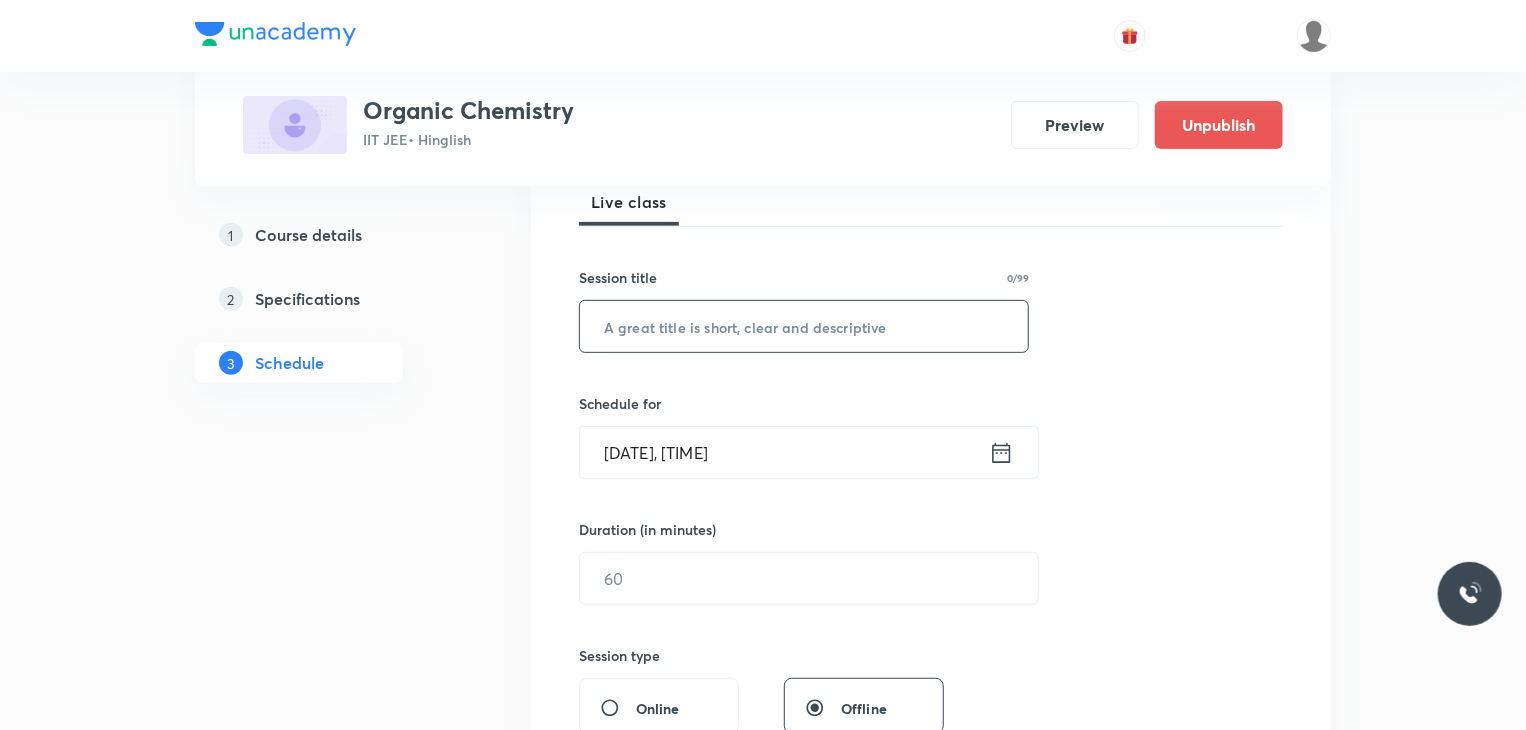 click at bounding box center (804, 326) 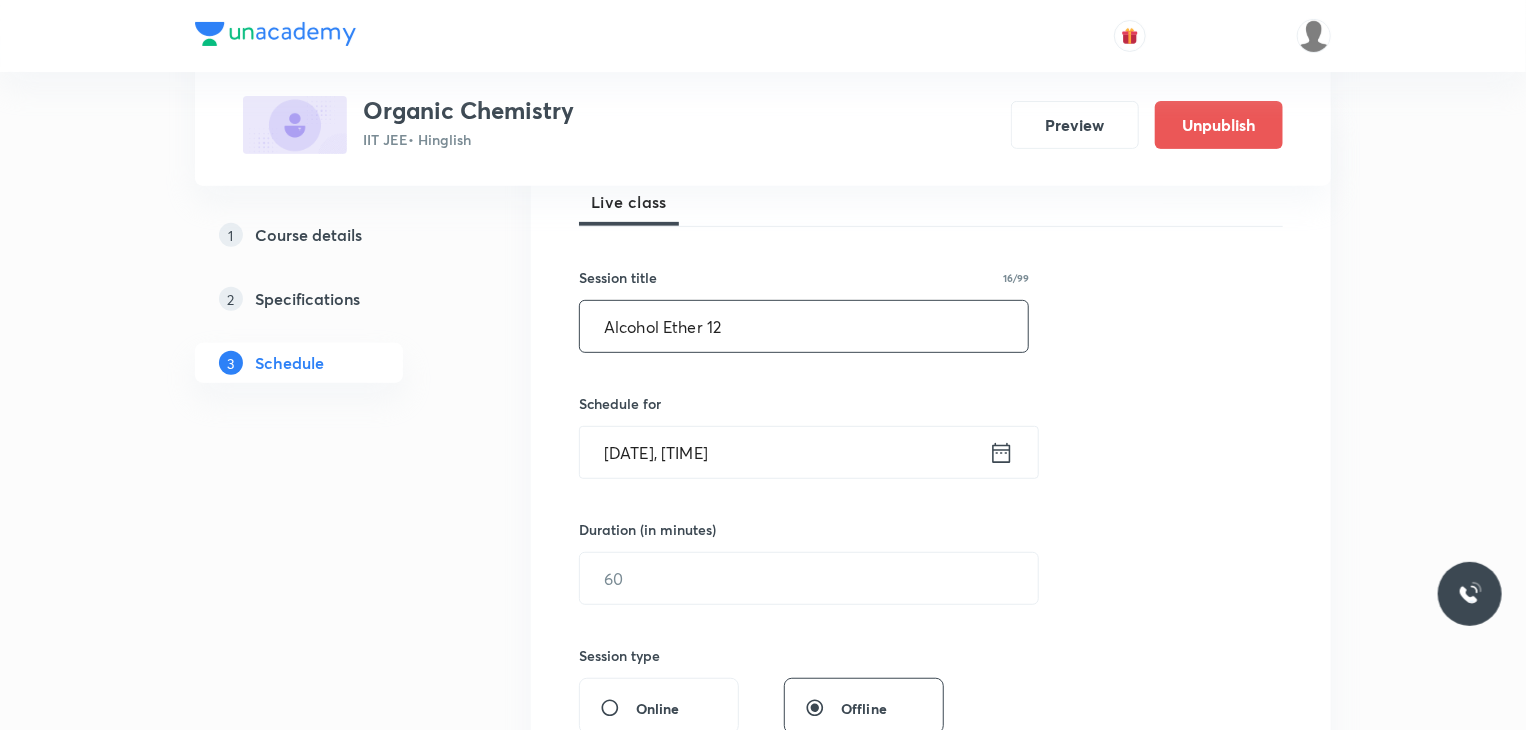 type on "Alcohol Ether 12" 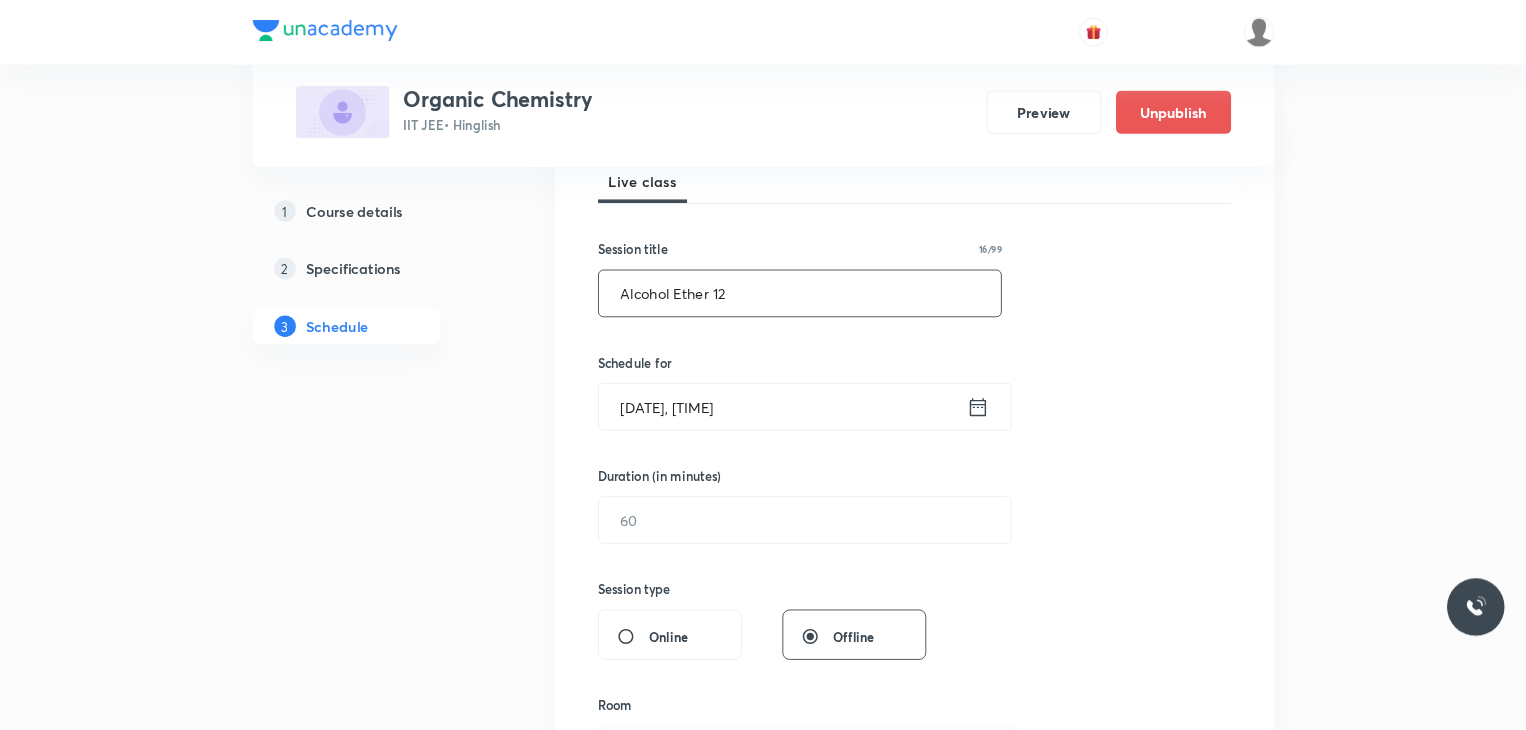 scroll, scrollTop: 300, scrollLeft: 0, axis: vertical 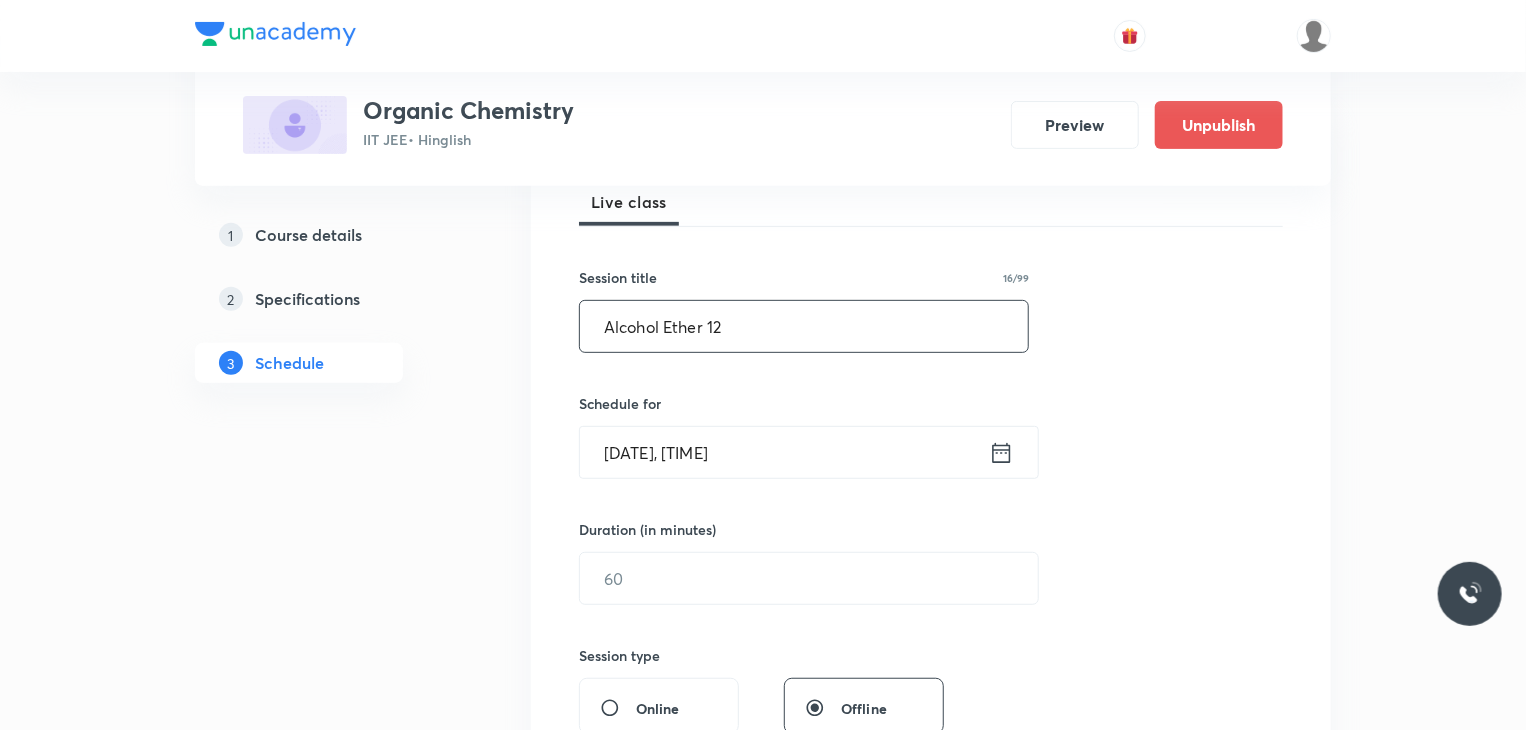 click on "[DATE], [TIME]" at bounding box center [784, 452] 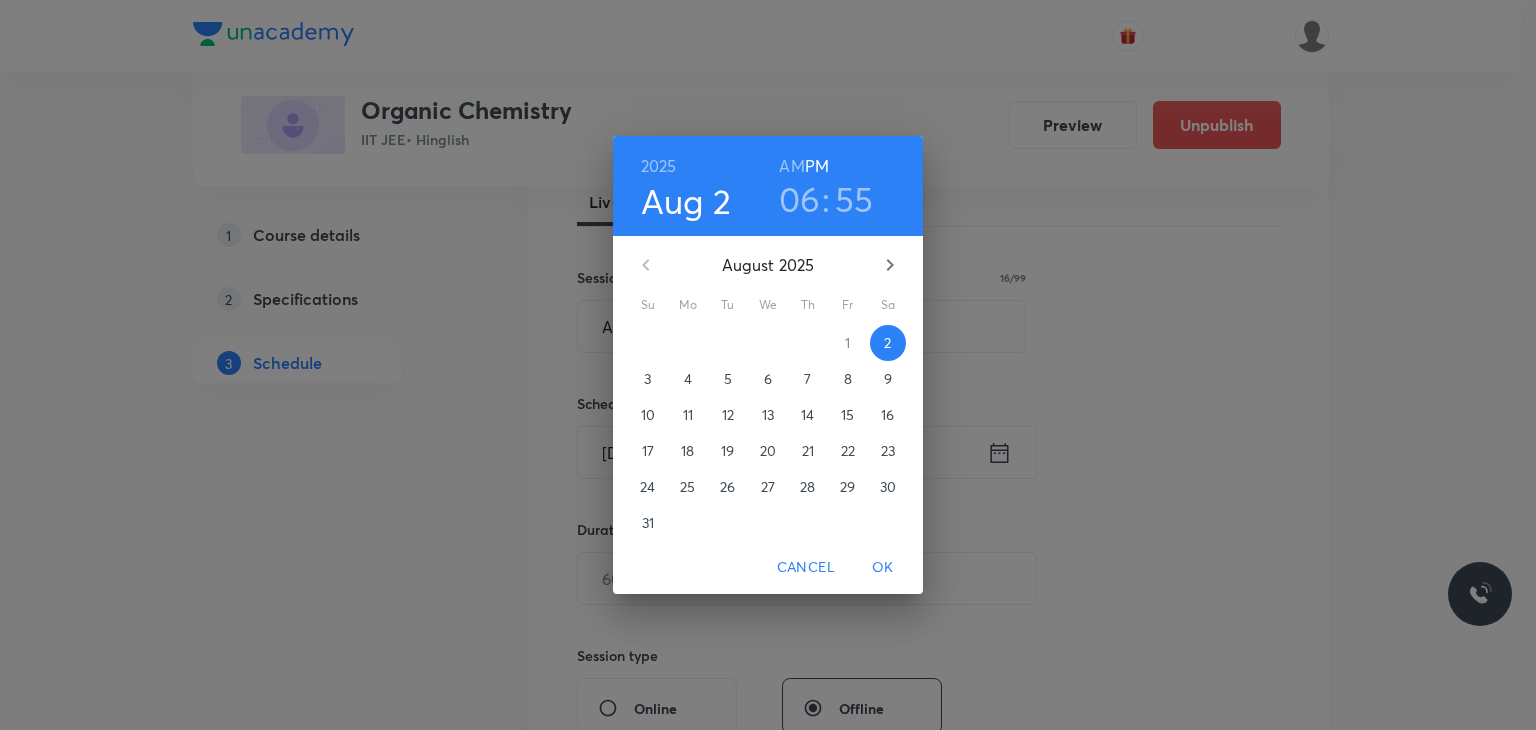 click on "5" at bounding box center (728, 379) 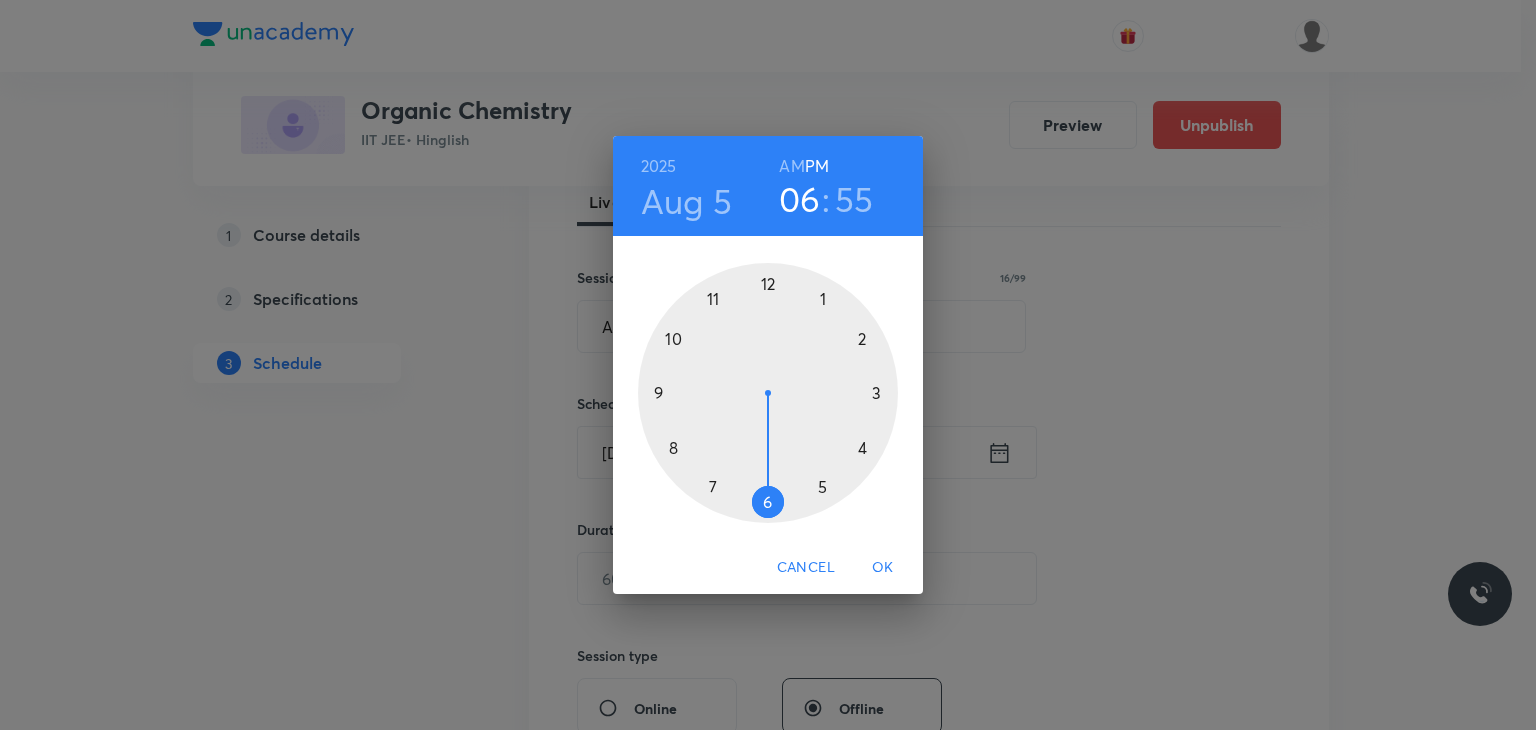 click on "AM" at bounding box center [791, 166] 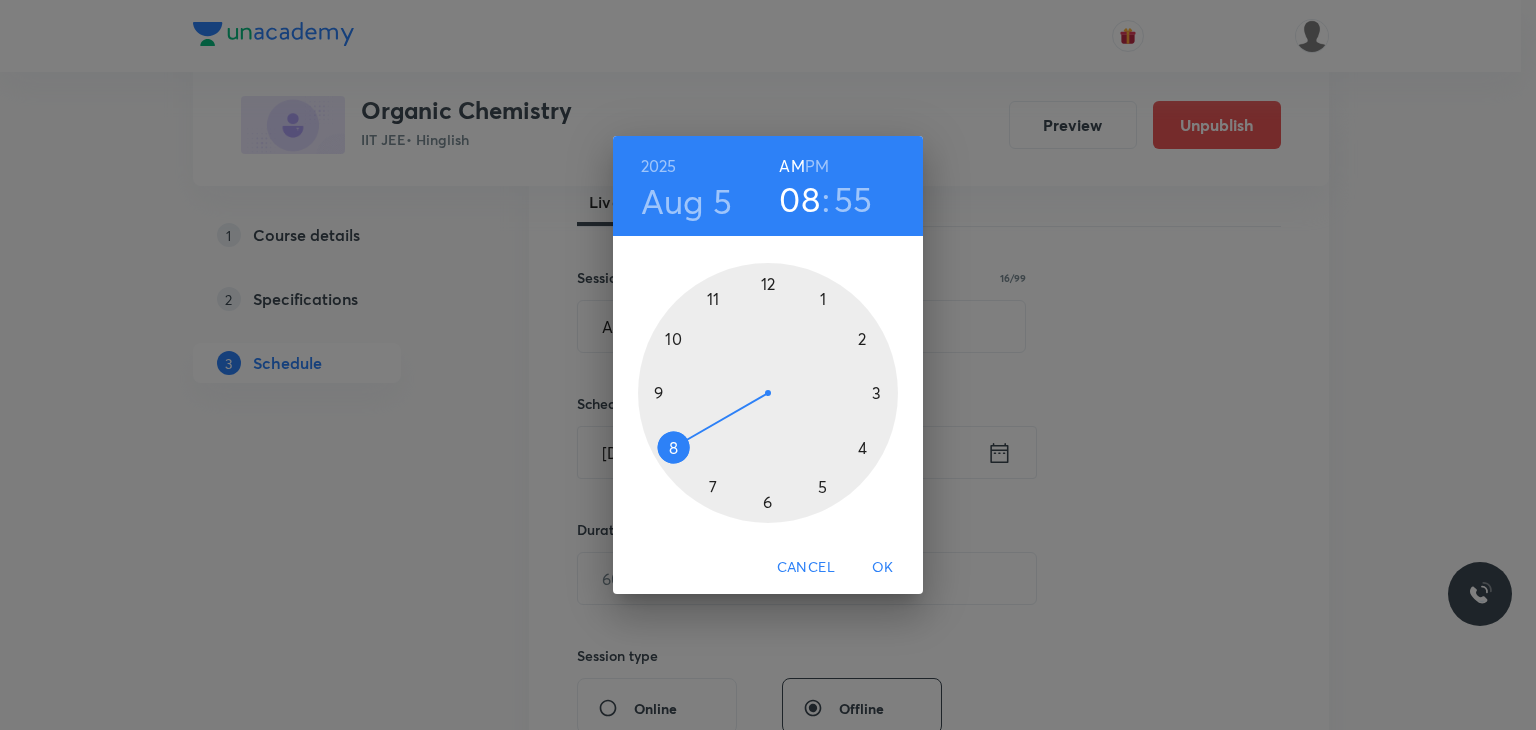 click at bounding box center (768, 393) 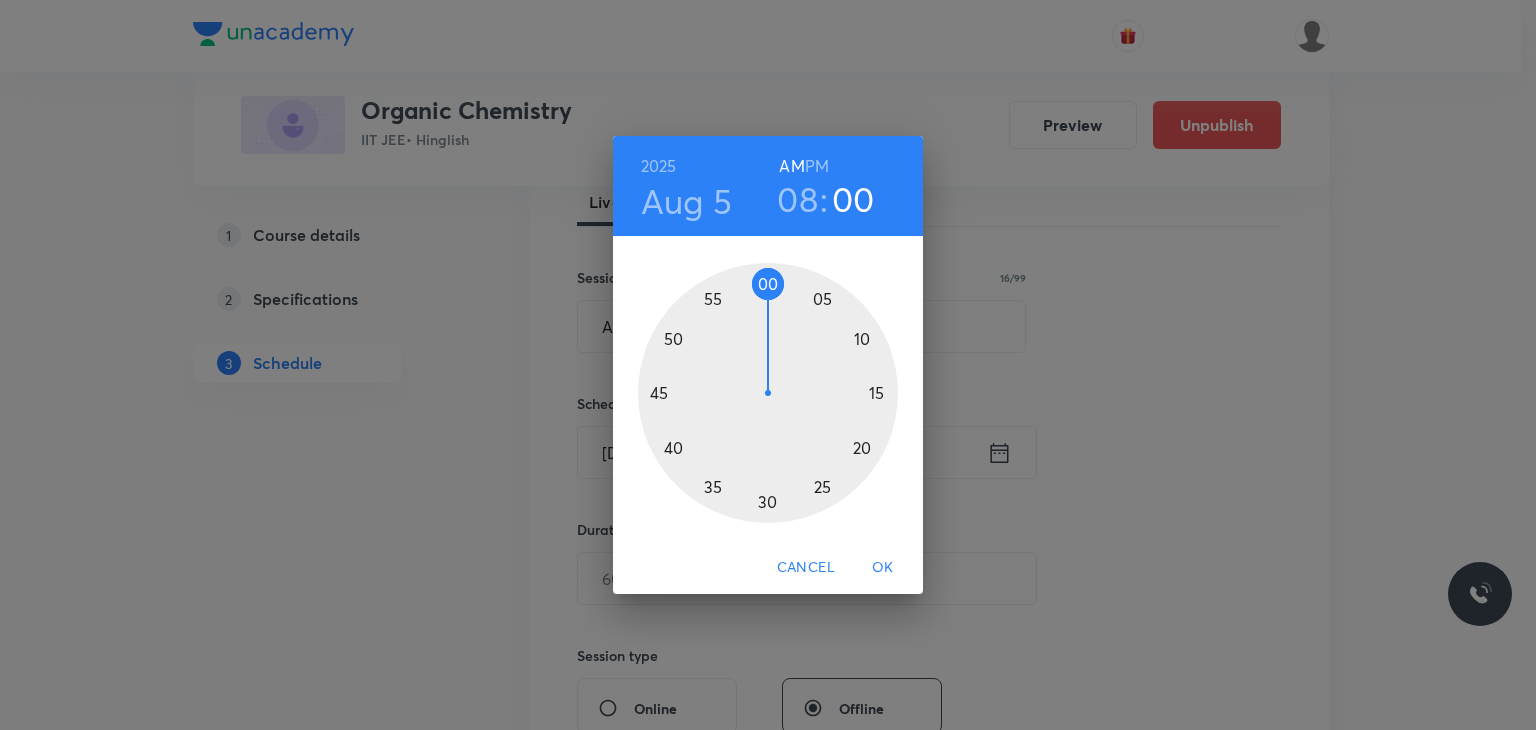 drag, startPoint x: 762, startPoint y: 297, endPoint x: 772, endPoint y: 273, distance: 26 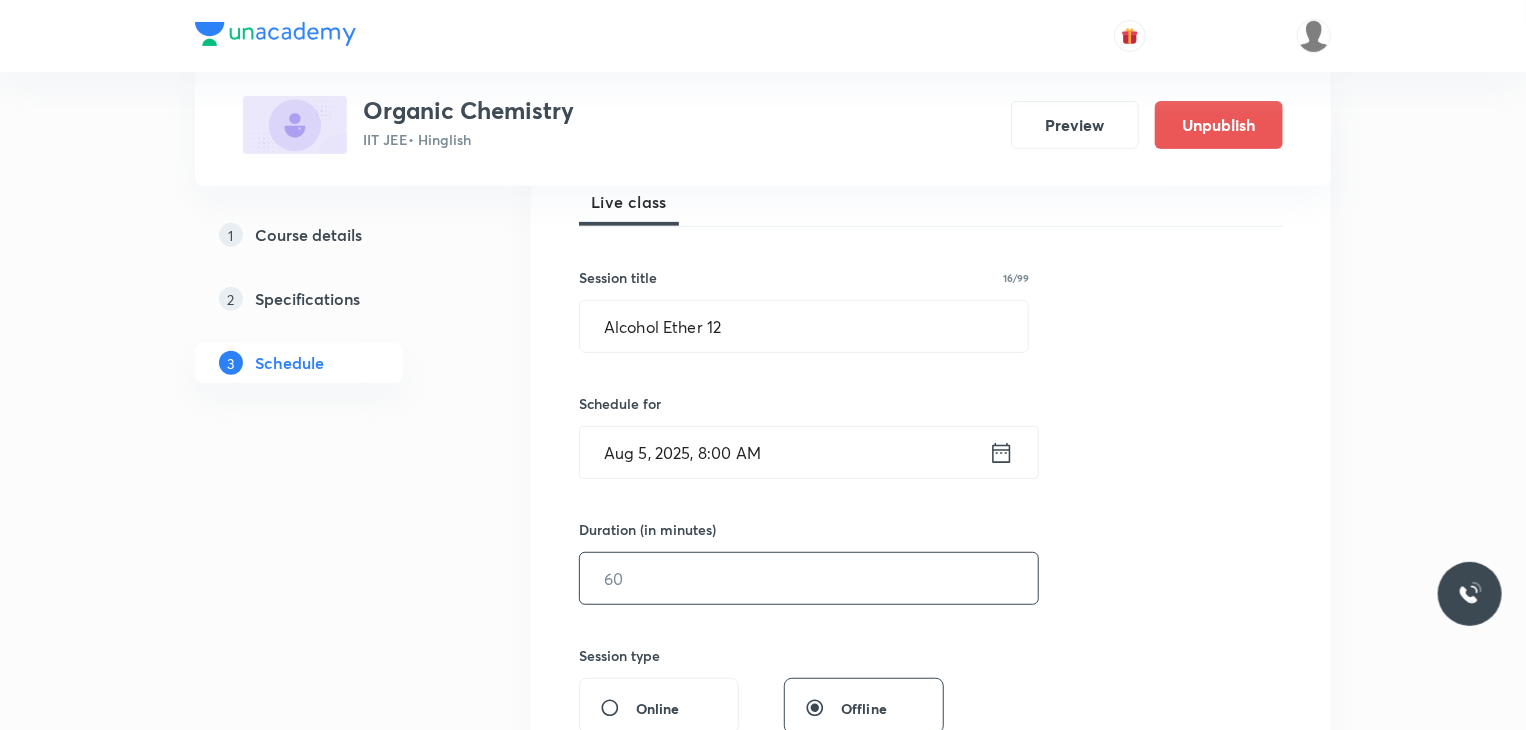 click at bounding box center [809, 578] 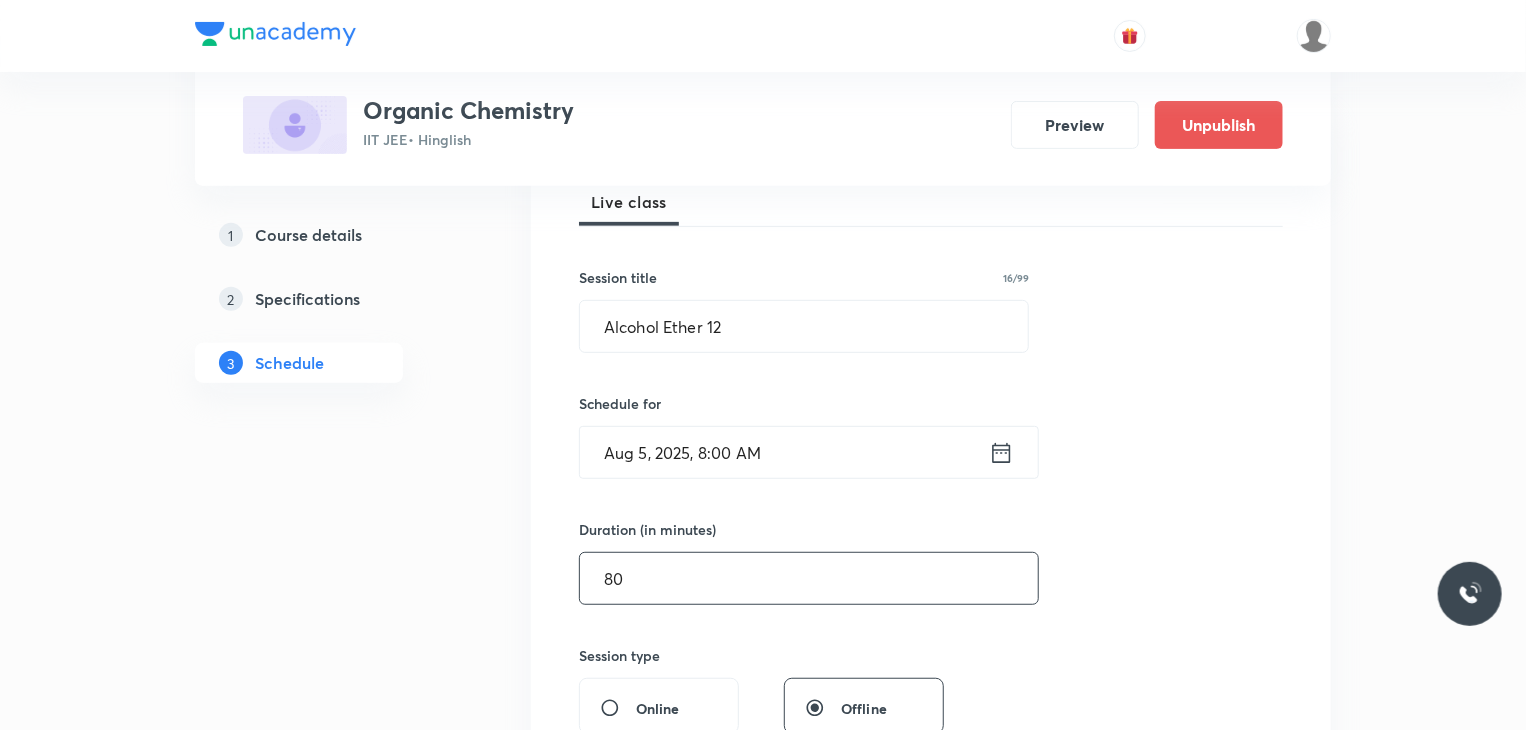 type on "80" 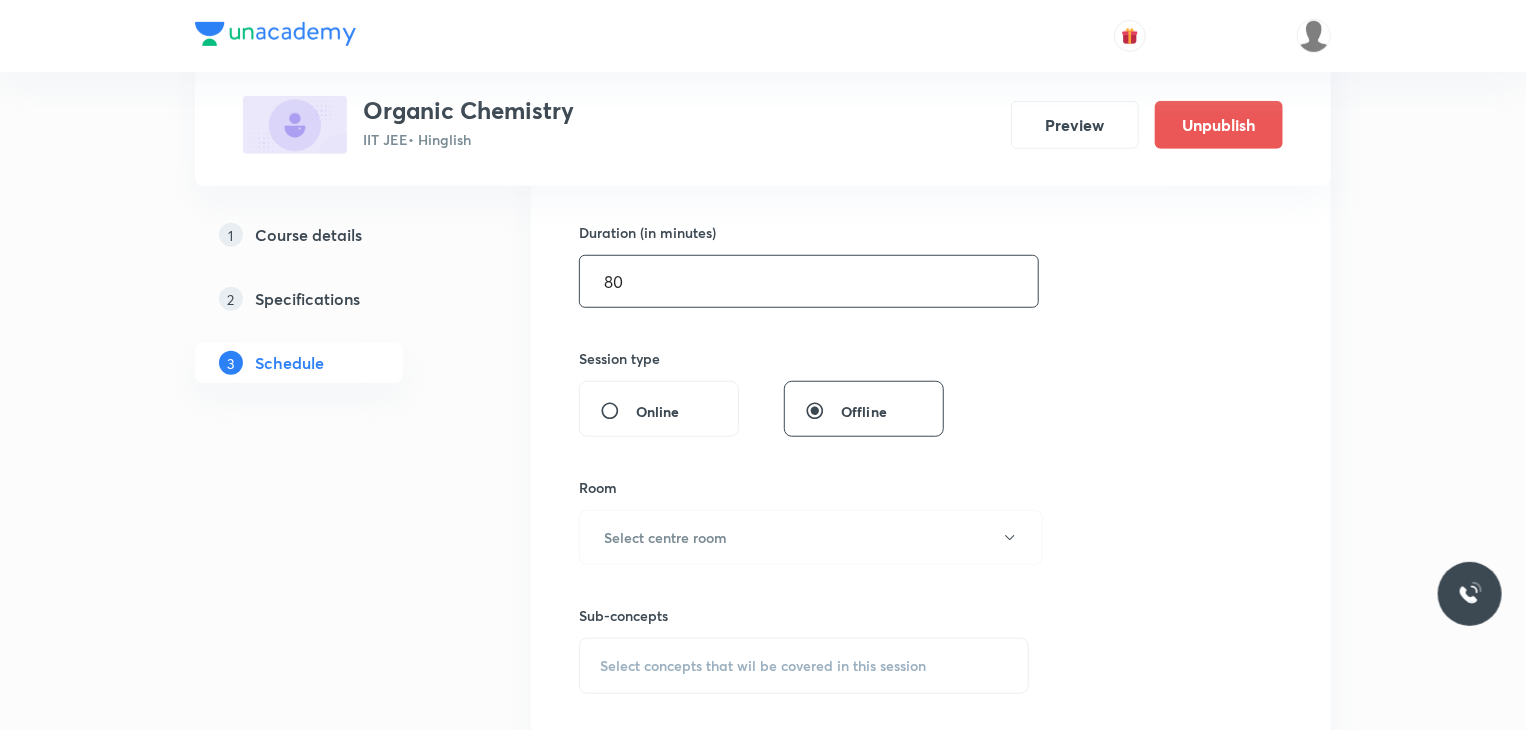 scroll, scrollTop: 600, scrollLeft: 0, axis: vertical 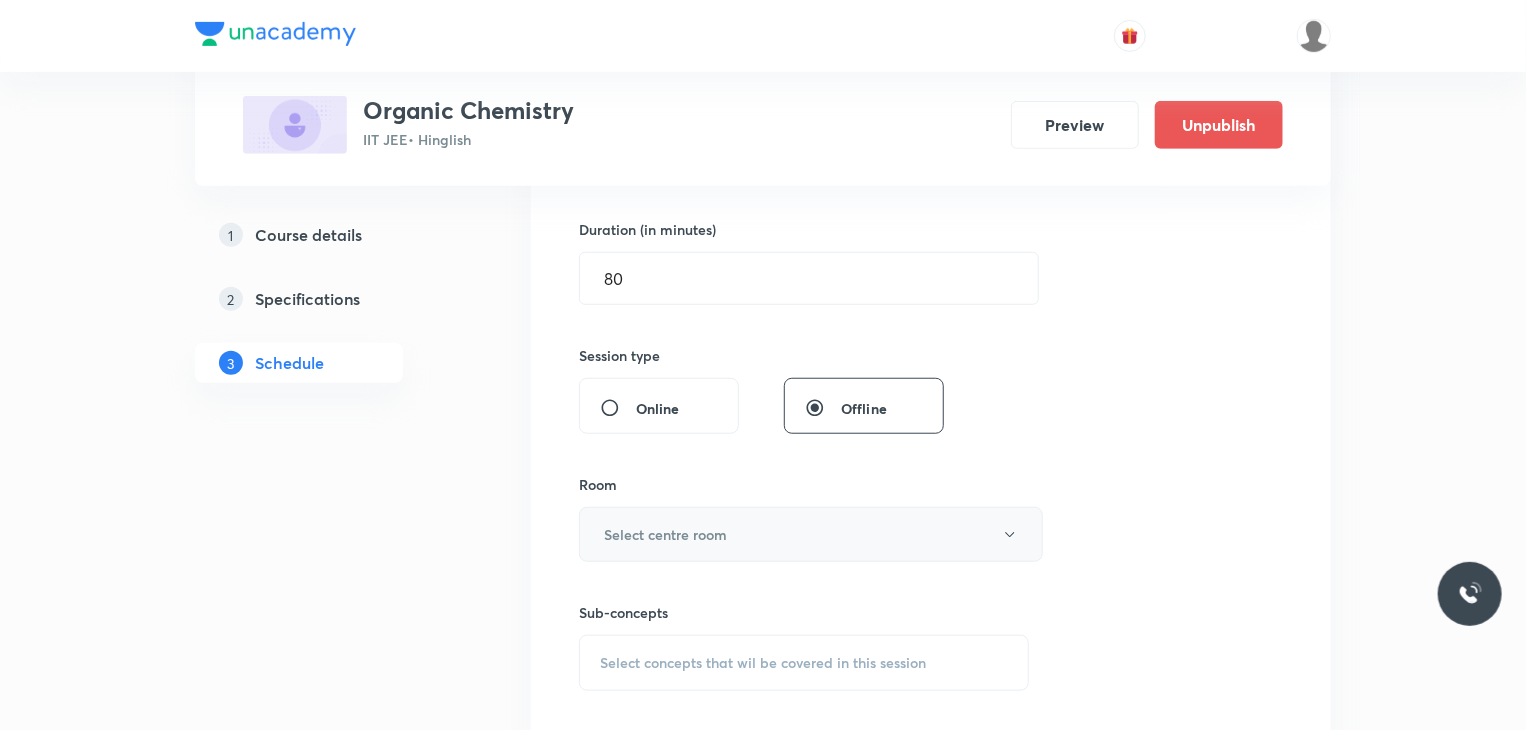 click on "Select centre room" at bounding box center [811, 534] 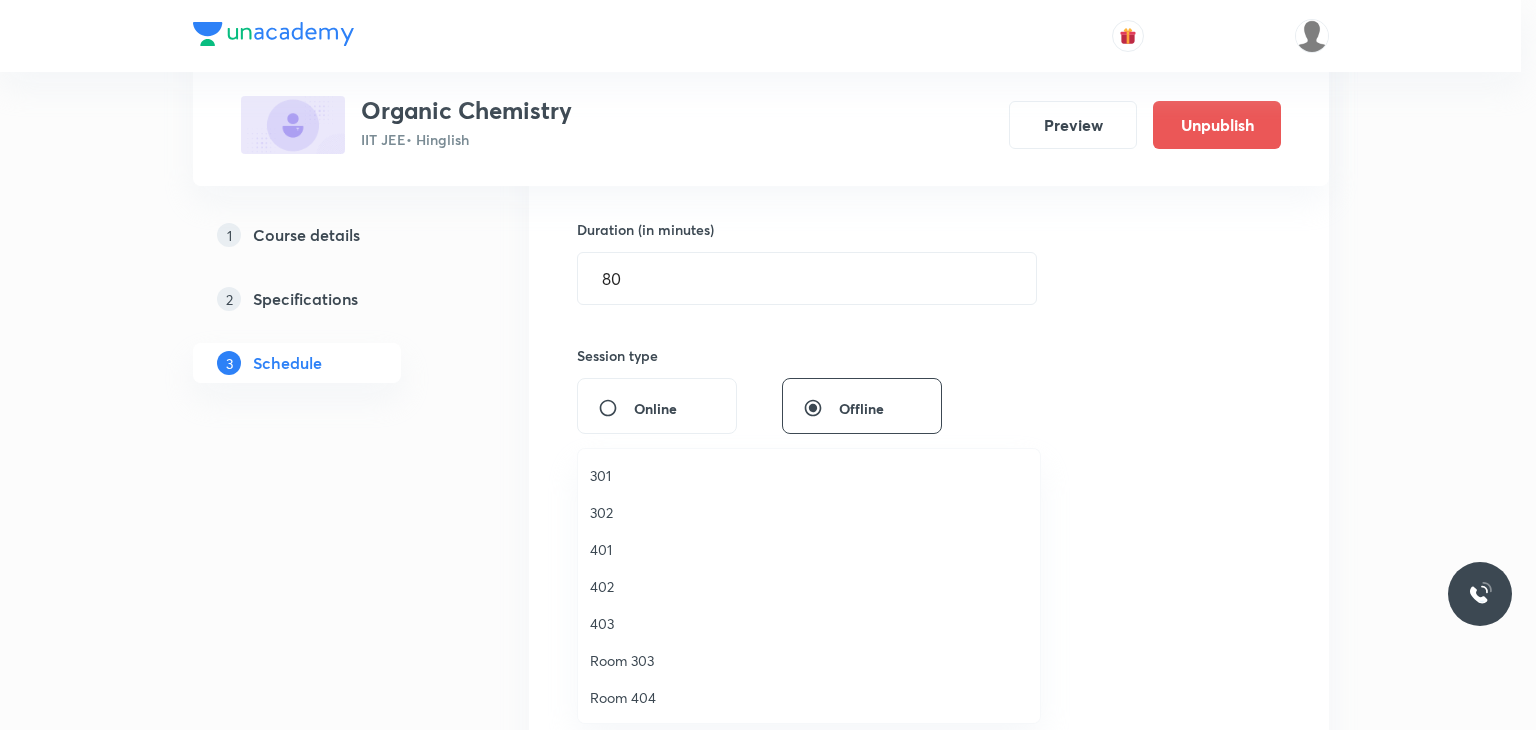 click on "302" at bounding box center [809, 512] 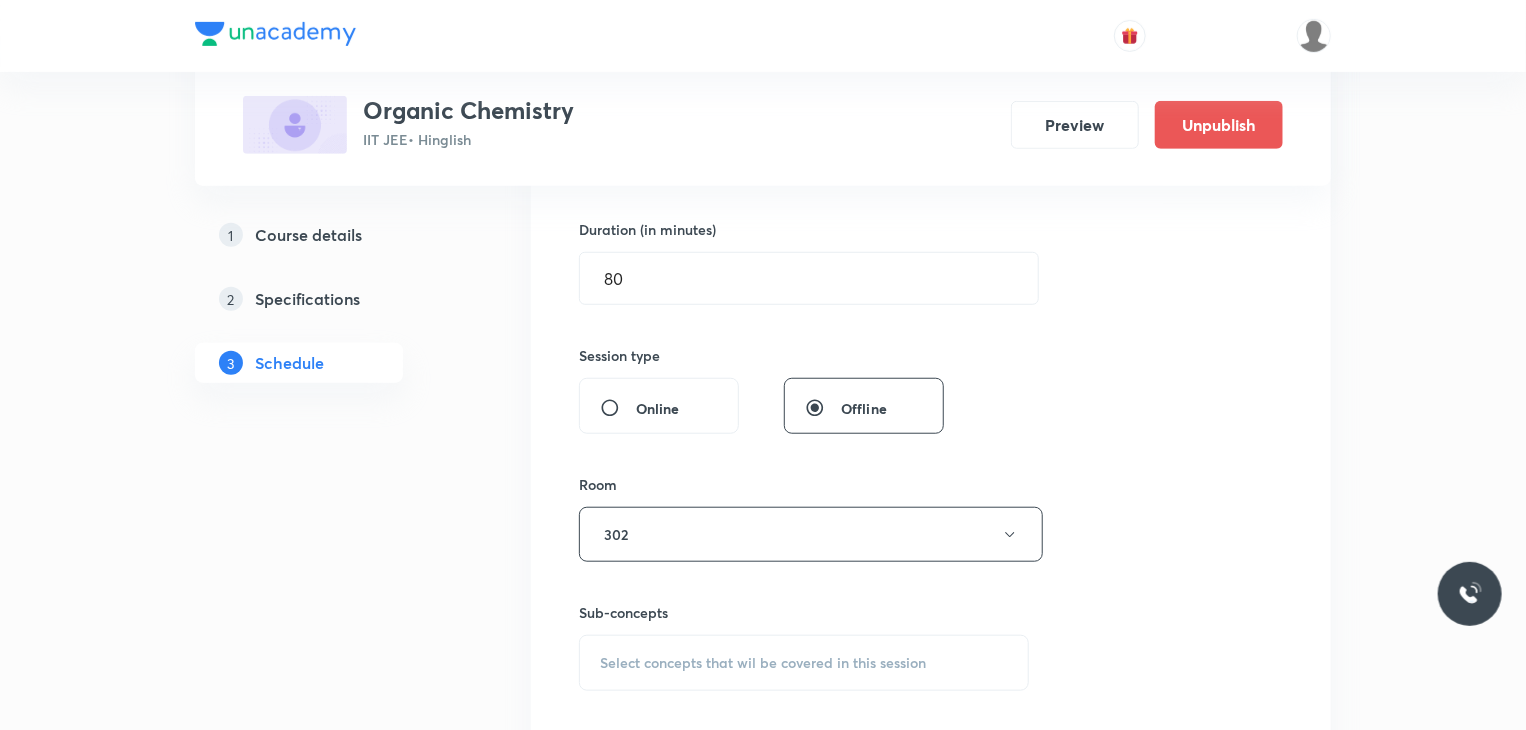 click on "Select concepts that wil be covered in this session" at bounding box center (763, 663) 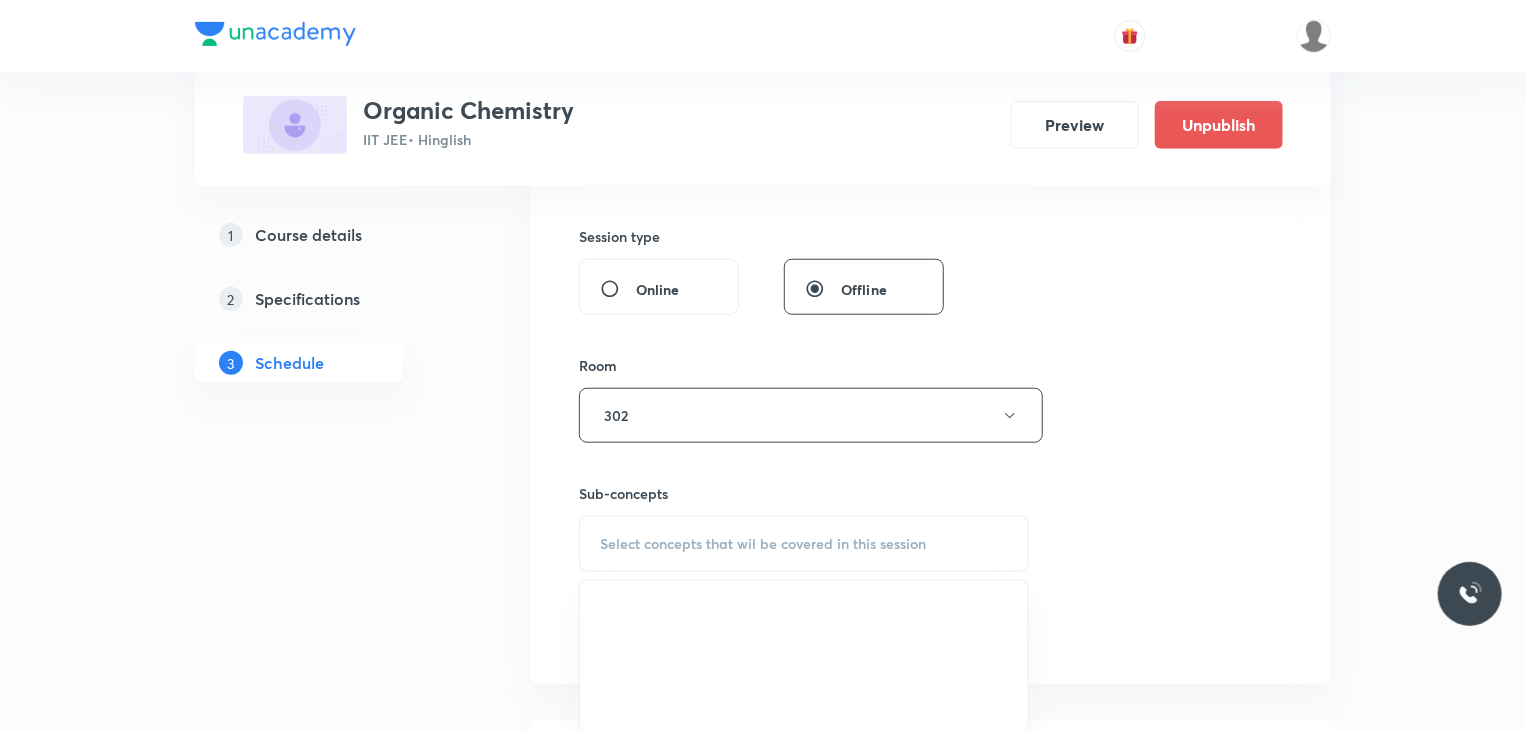 scroll, scrollTop: 900, scrollLeft: 0, axis: vertical 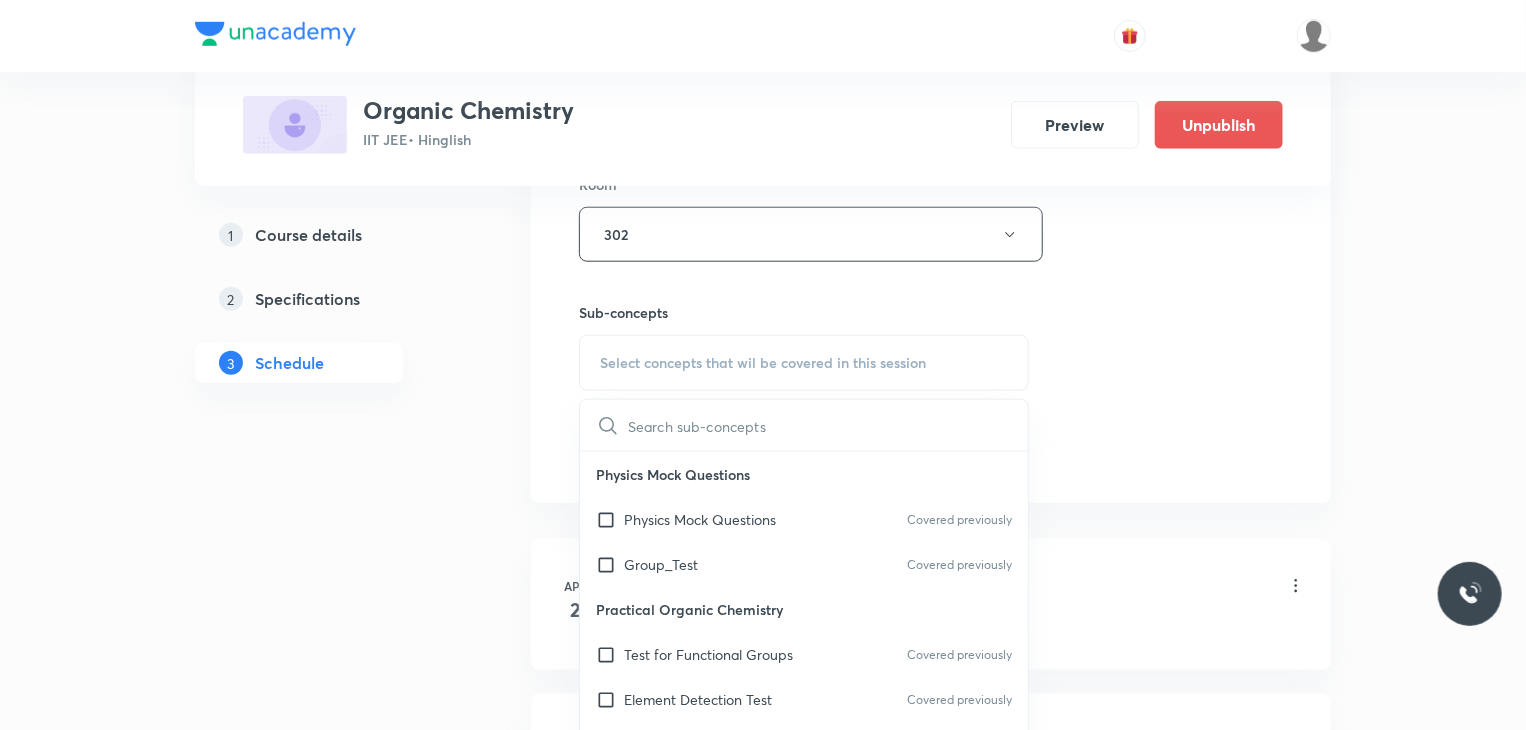 drag, startPoint x: 748, startPoint y: 575, endPoint x: 805, endPoint y: 501, distance: 93.40771 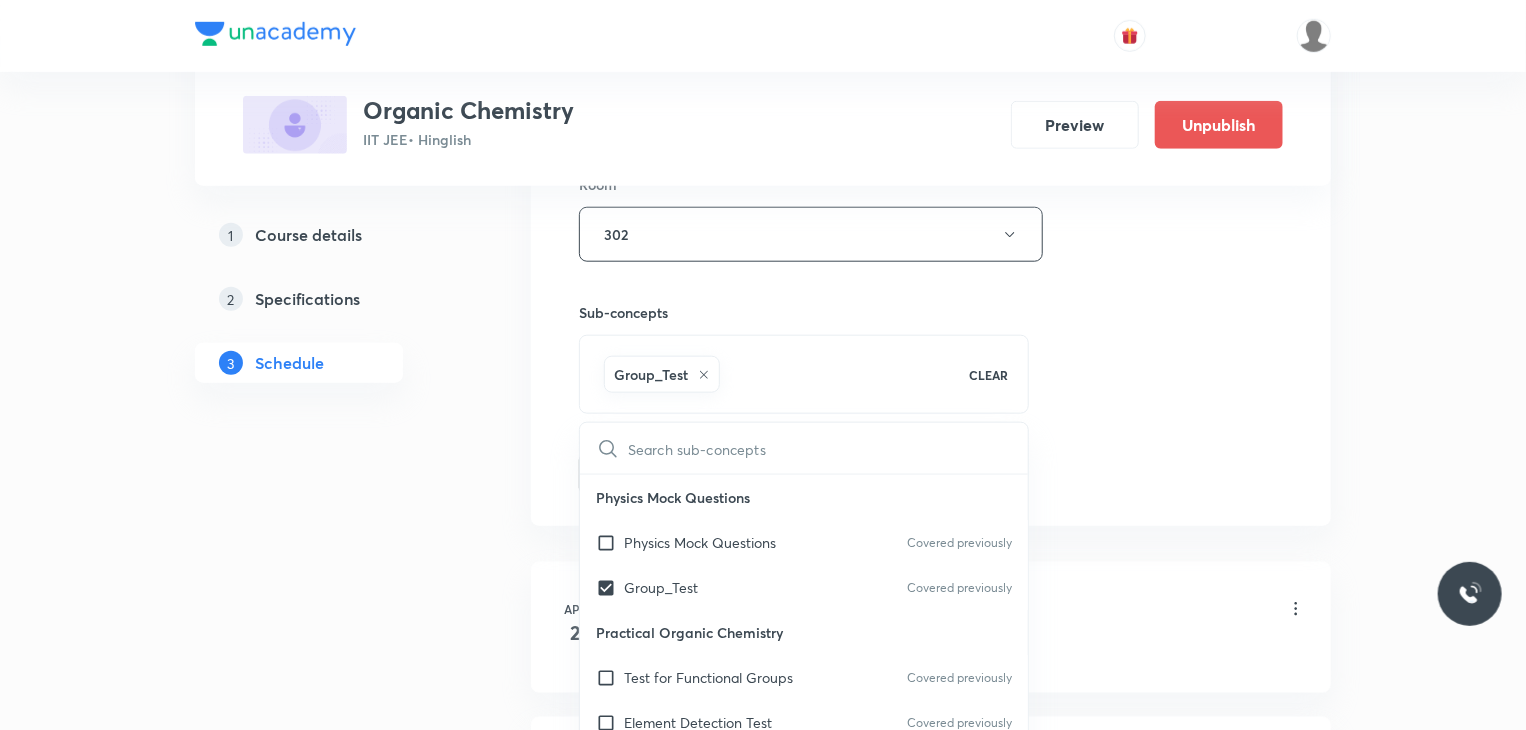 drag, startPoint x: 1223, startPoint y: 370, endPoint x: 902, endPoint y: 515, distance: 352.23004 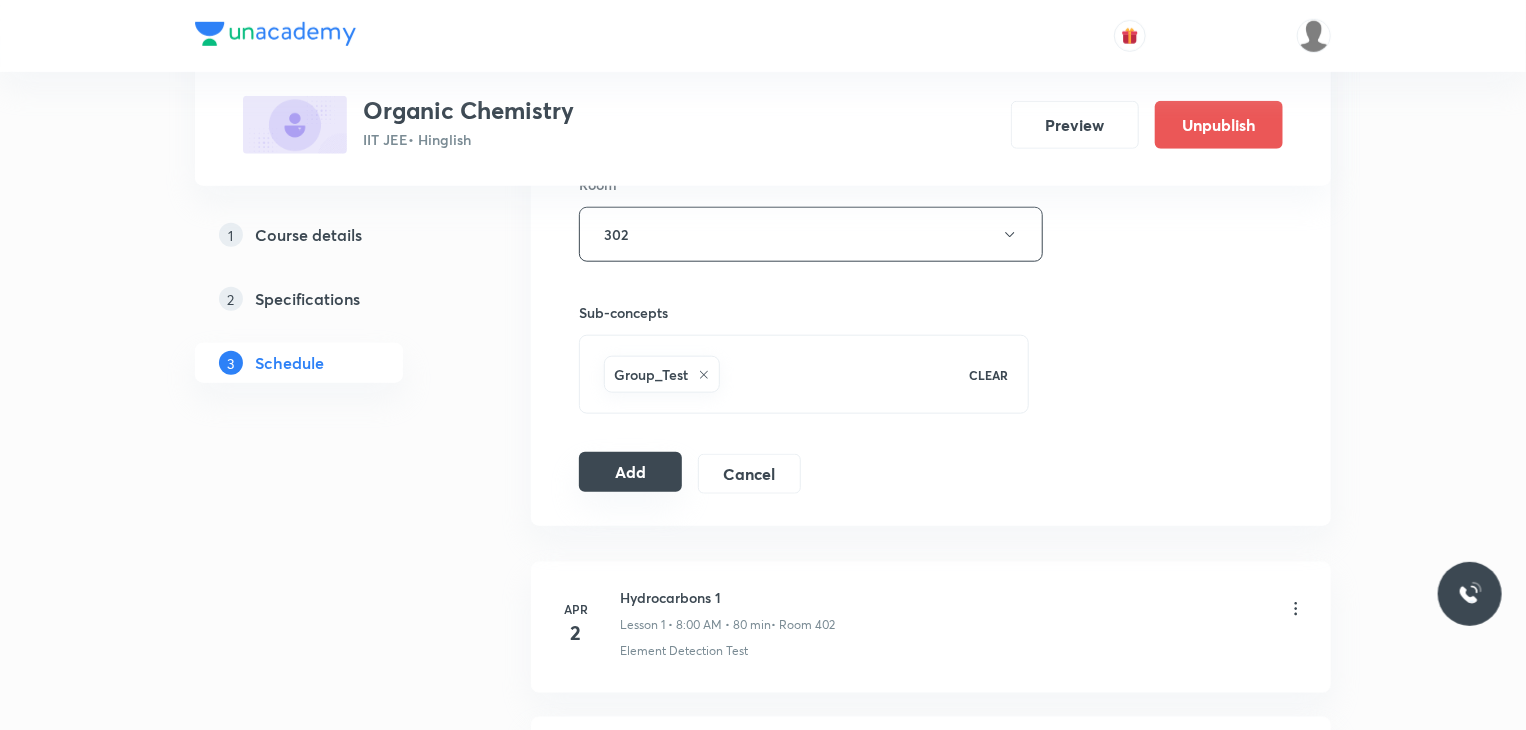 click on "Add" at bounding box center (630, 472) 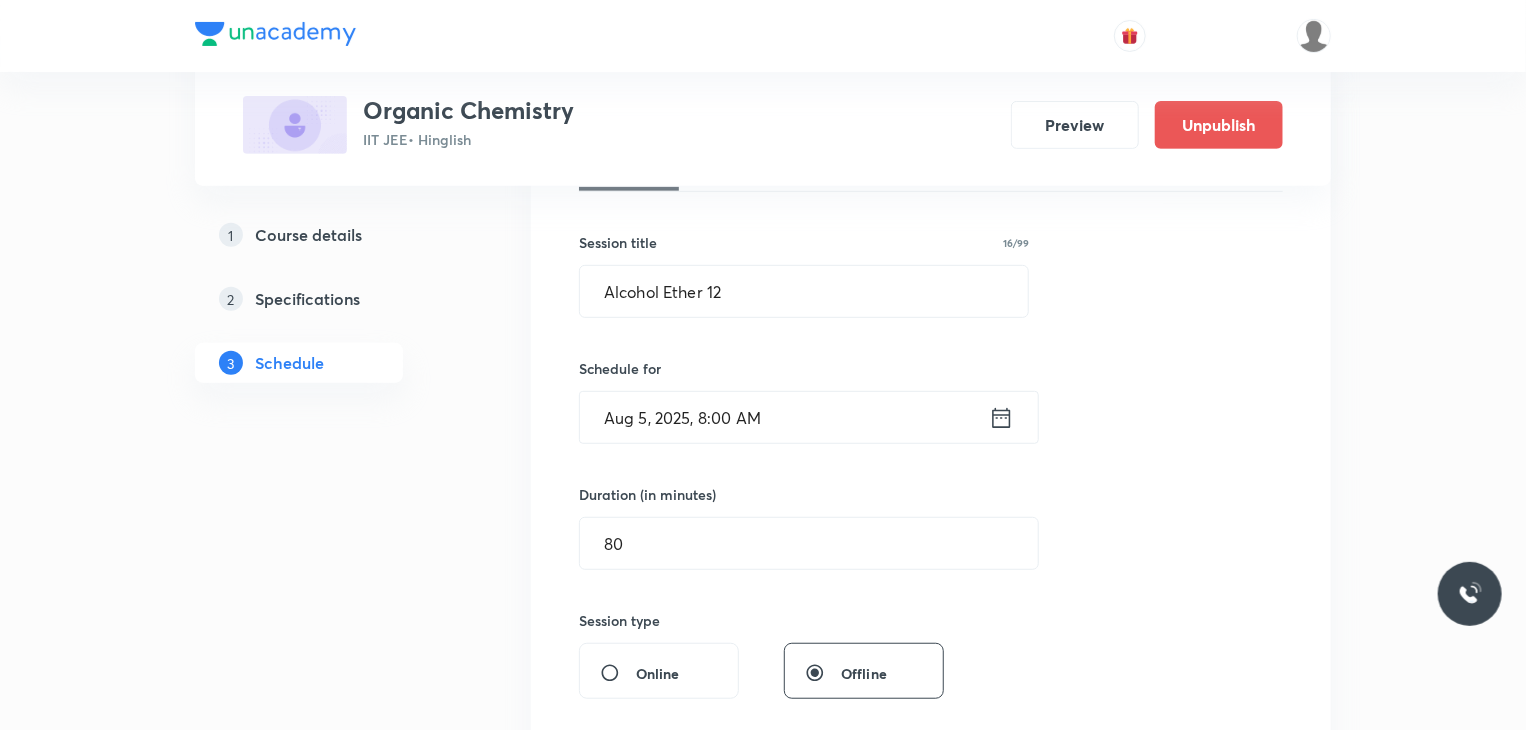 scroll, scrollTop: 300, scrollLeft: 0, axis: vertical 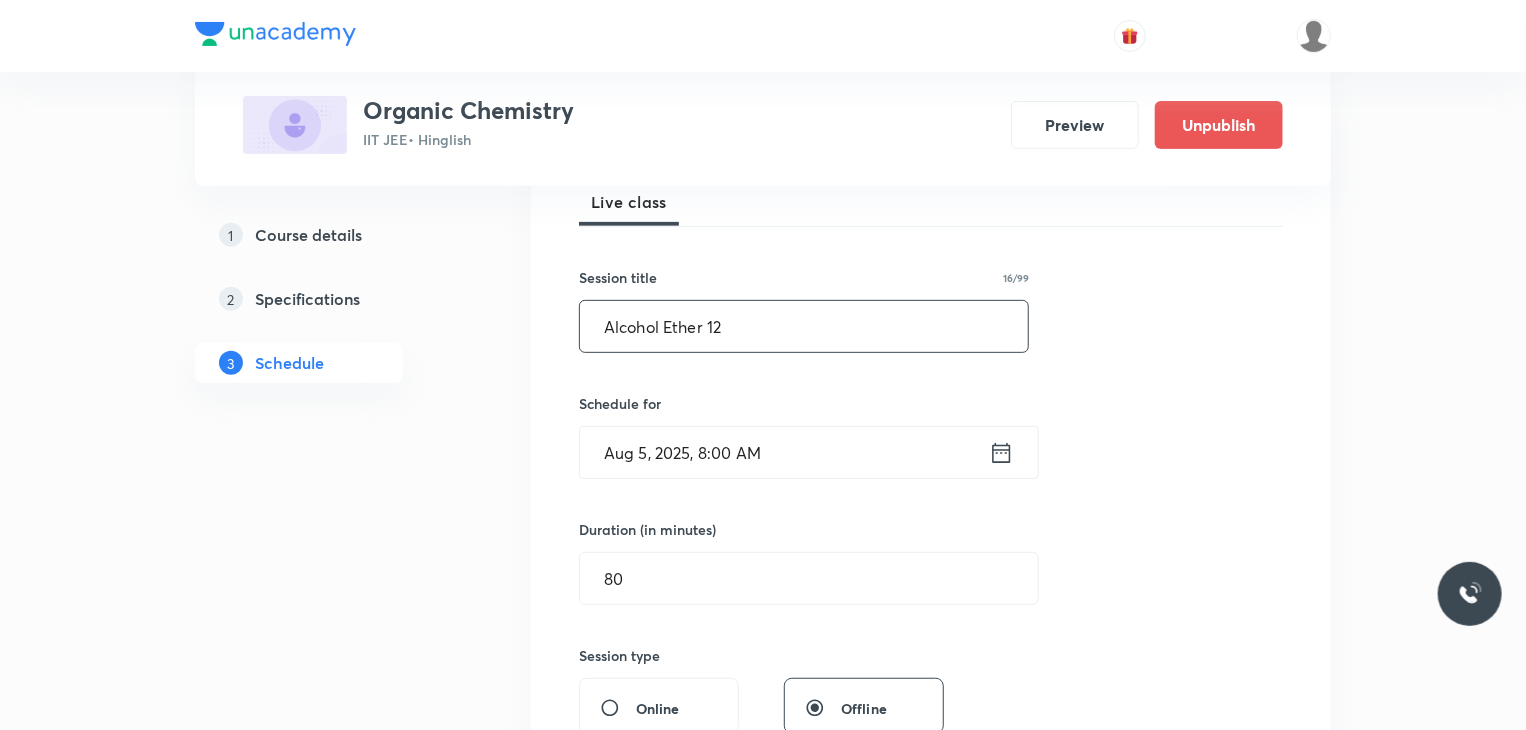 click on "Alcohol Ether 12" at bounding box center (804, 326) 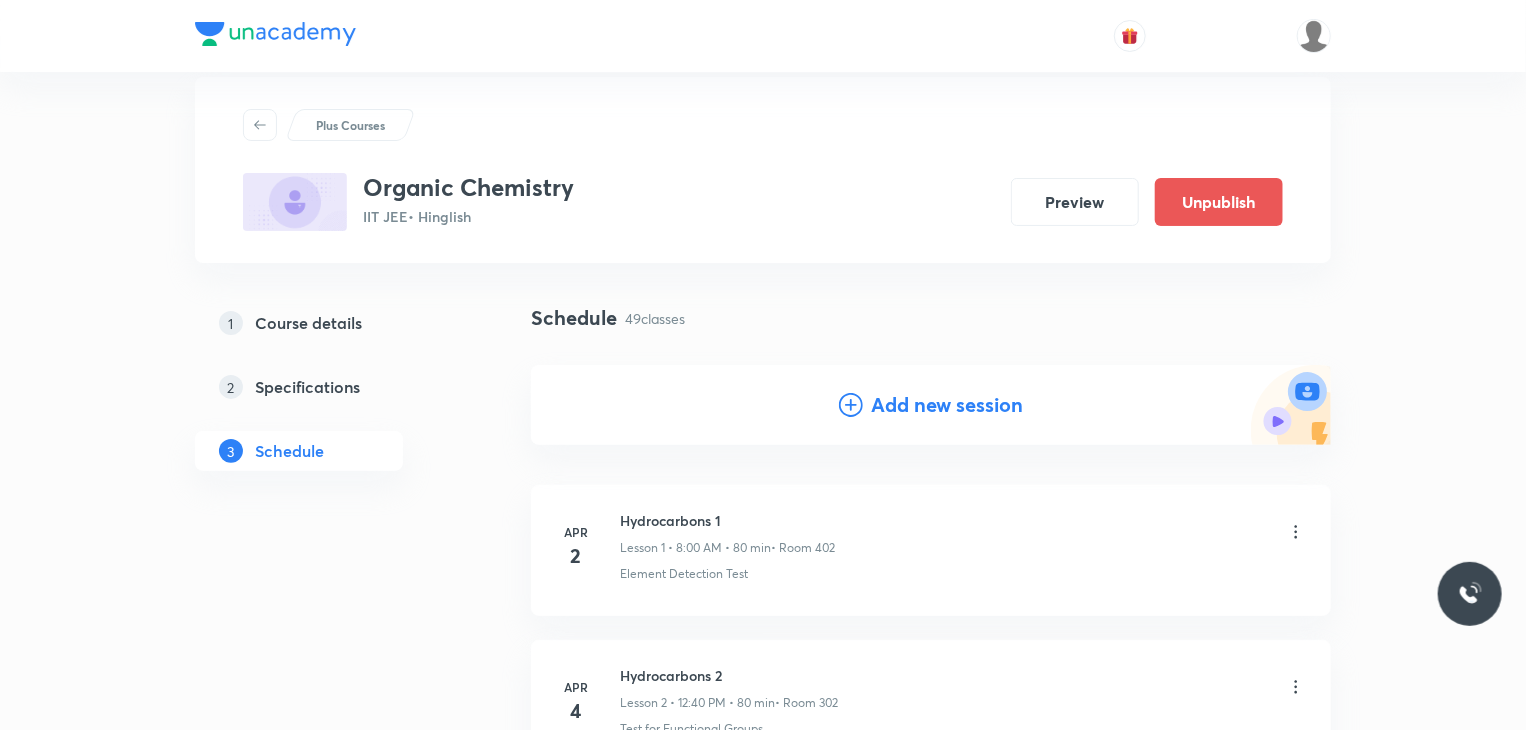 scroll, scrollTop: 0, scrollLeft: 0, axis: both 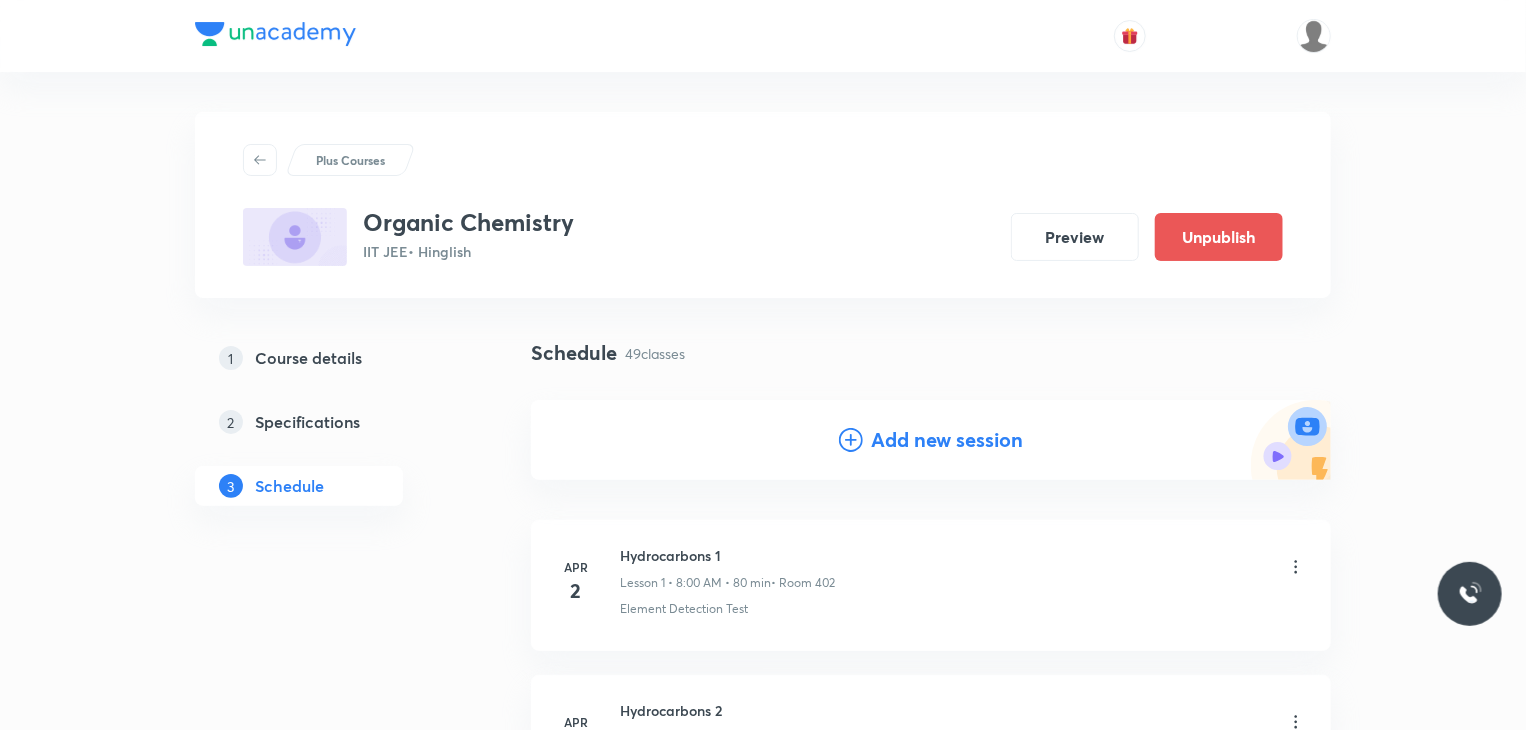 click on "Add new session" at bounding box center (947, 440) 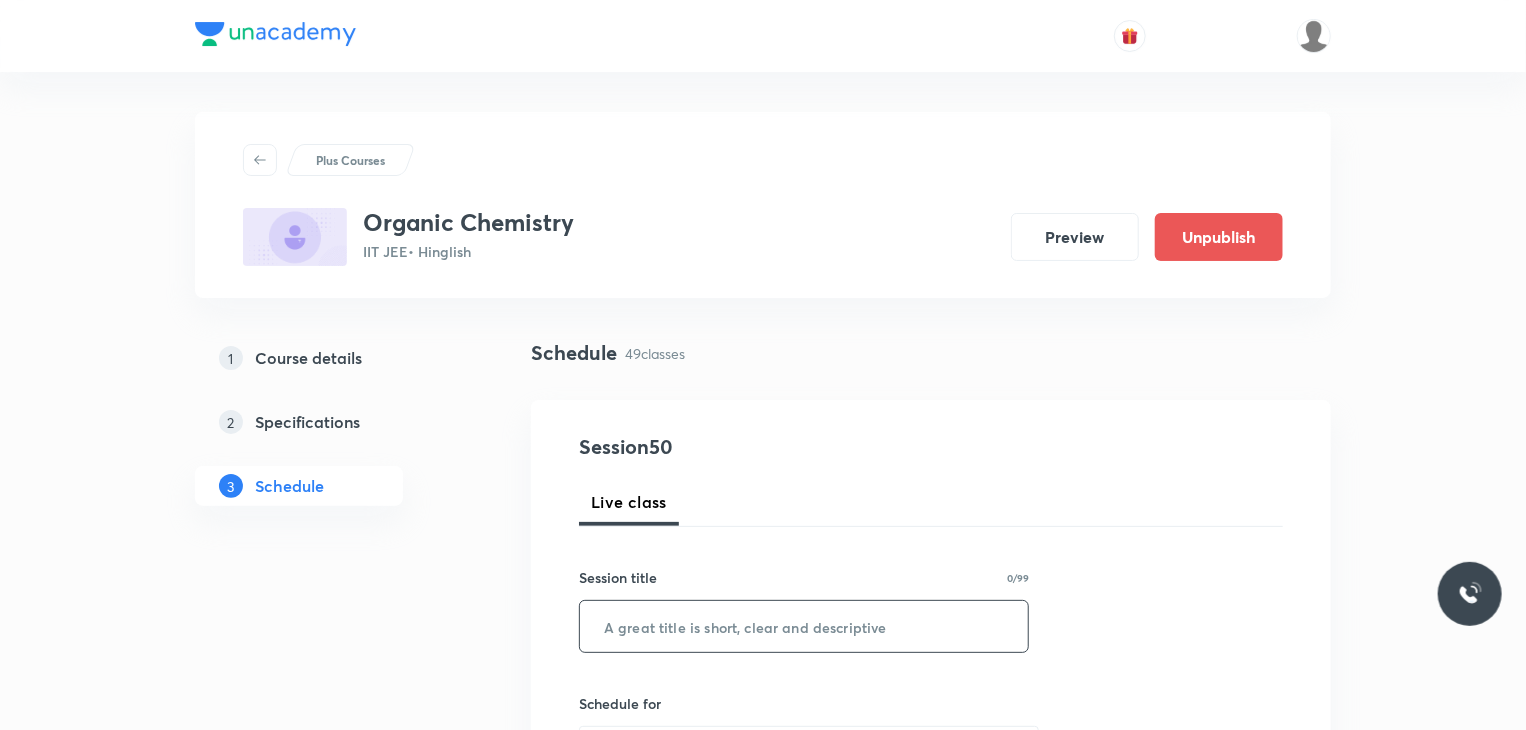 click at bounding box center (804, 626) 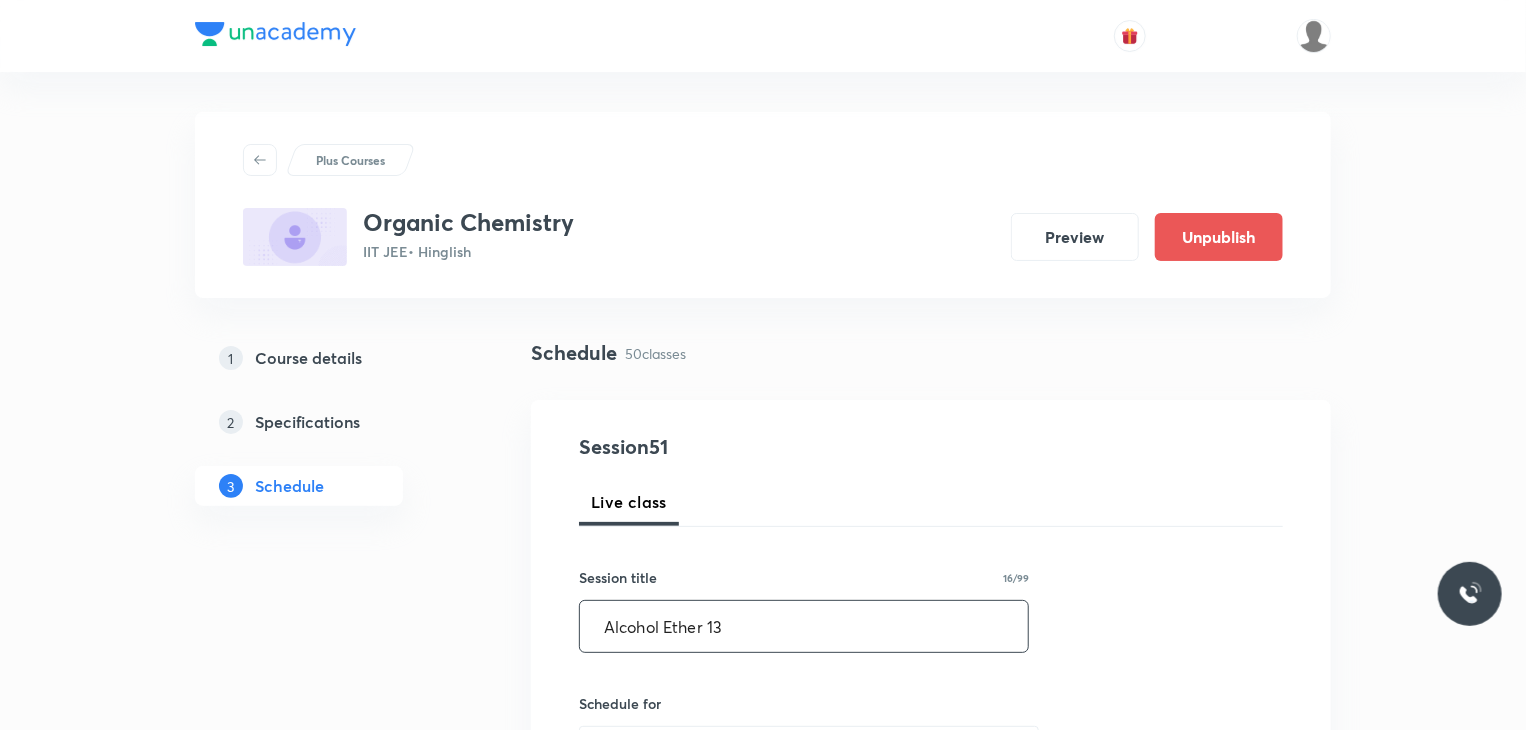type on "Alcohol Ether 13" 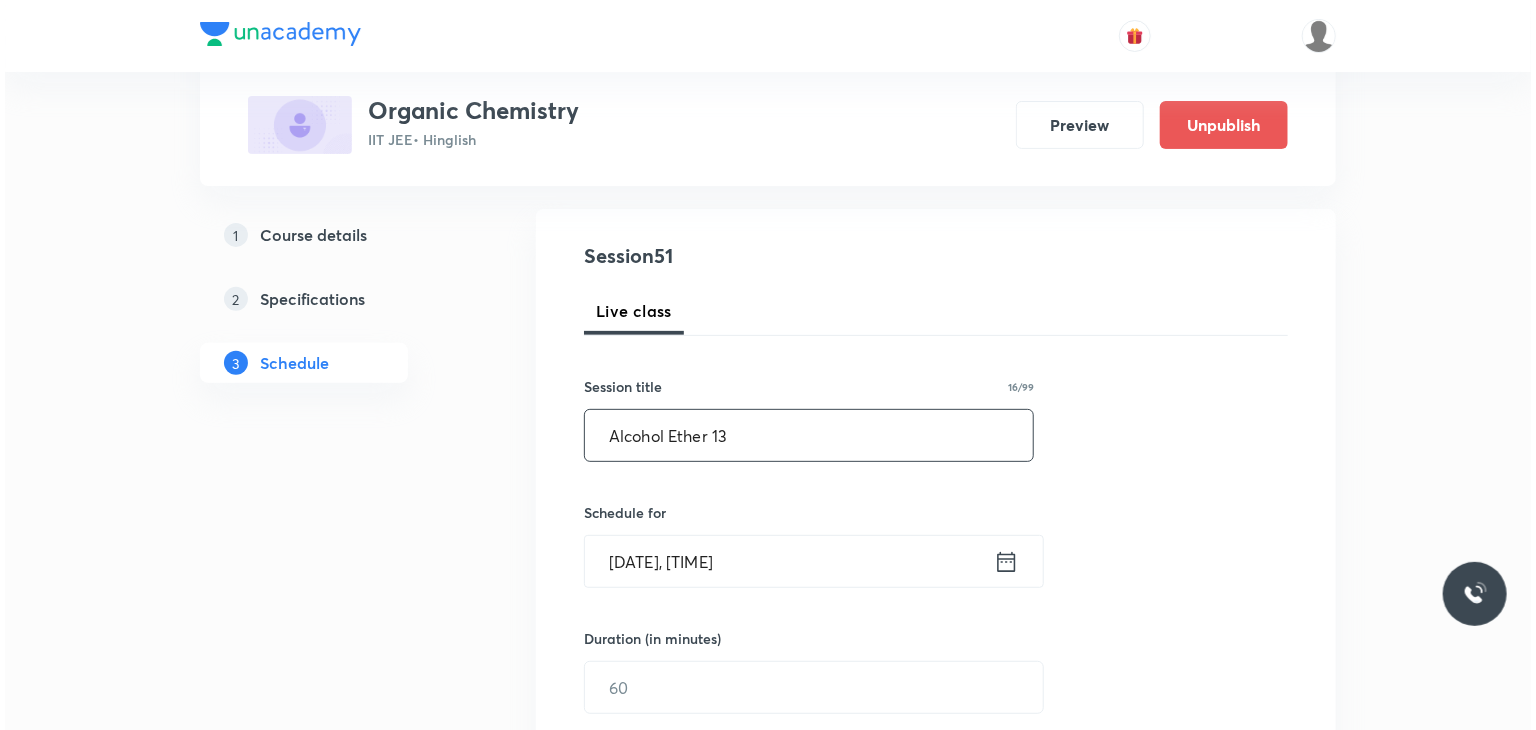 scroll, scrollTop: 200, scrollLeft: 0, axis: vertical 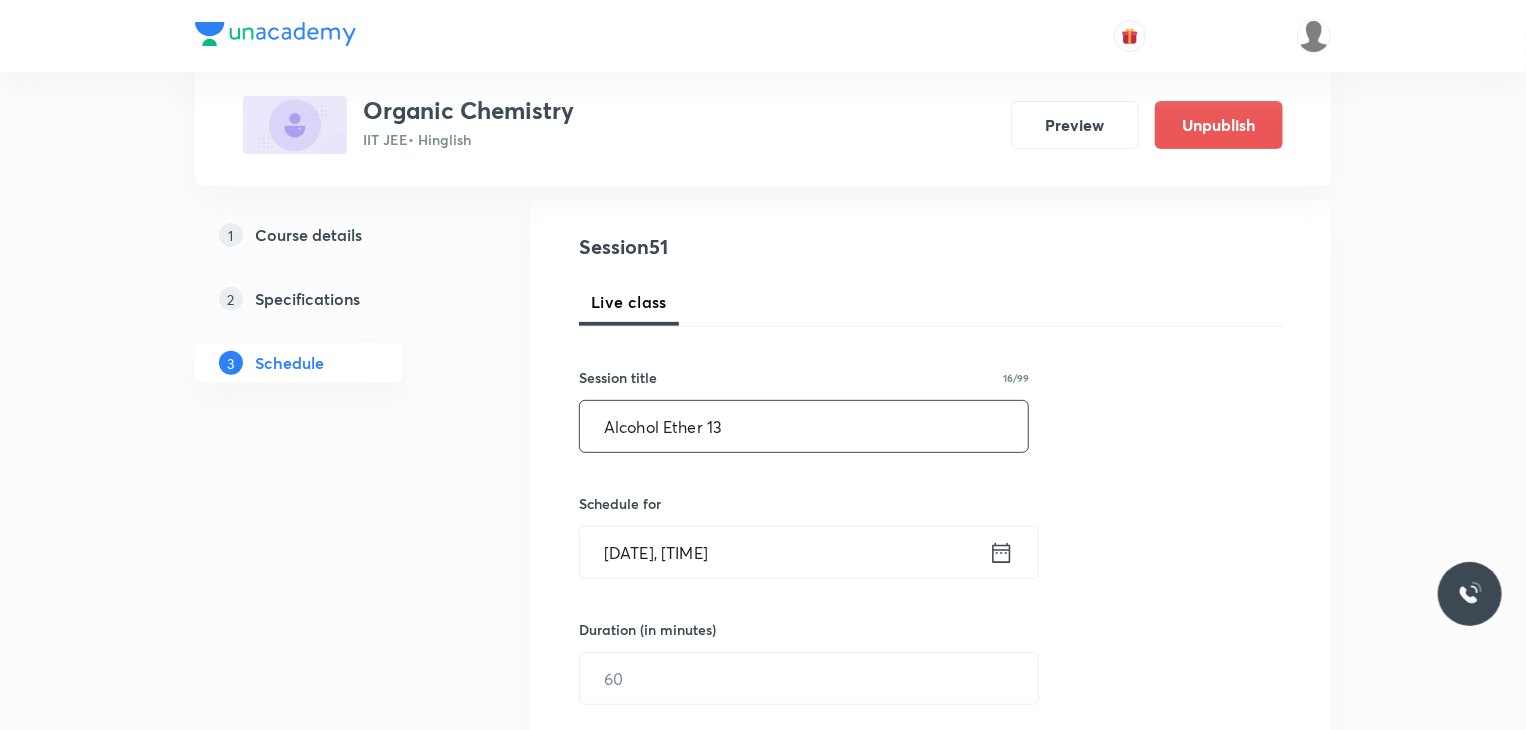 click on "Aug 2, 2025, 6:55 PM" at bounding box center (784, 552) 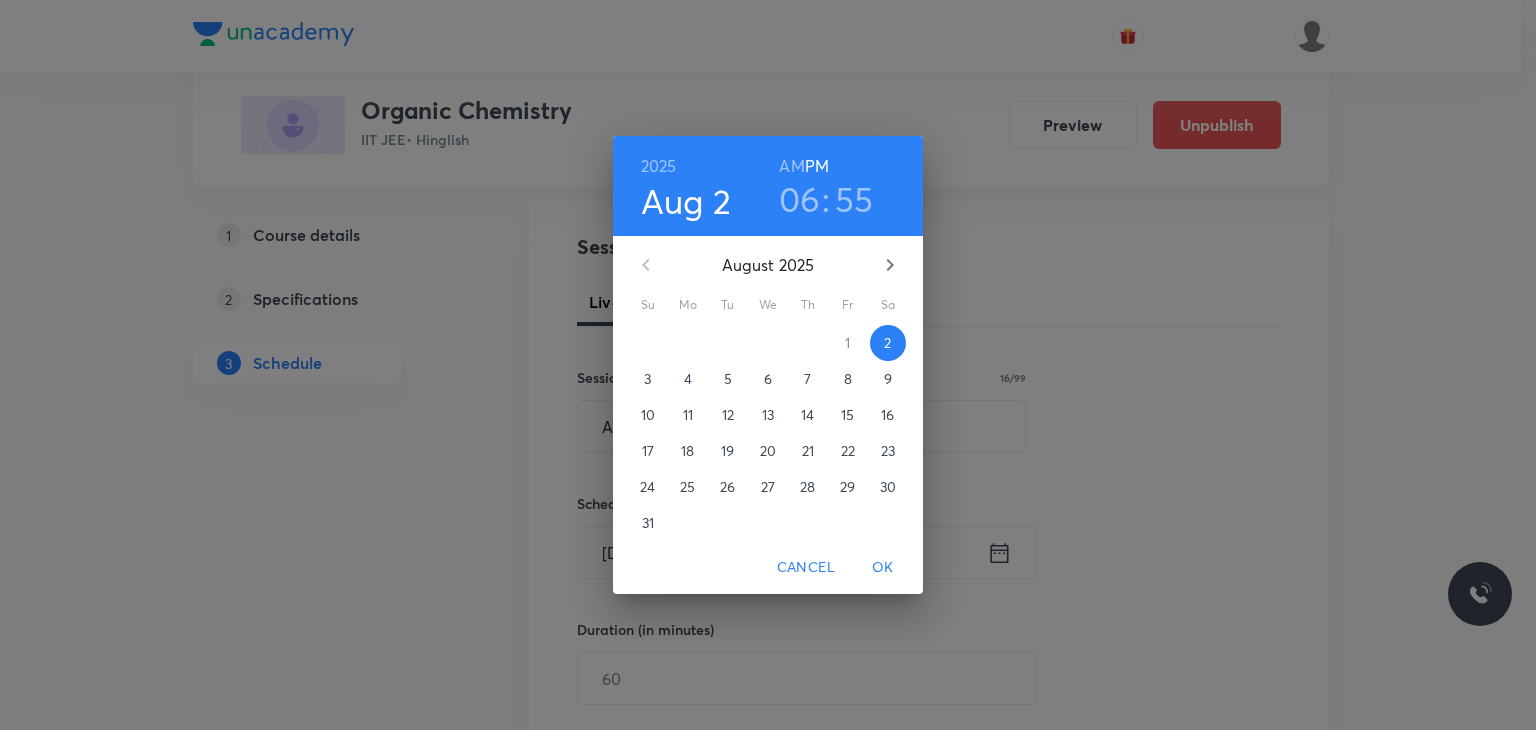 click on "13" at bounding box center [768, 415] 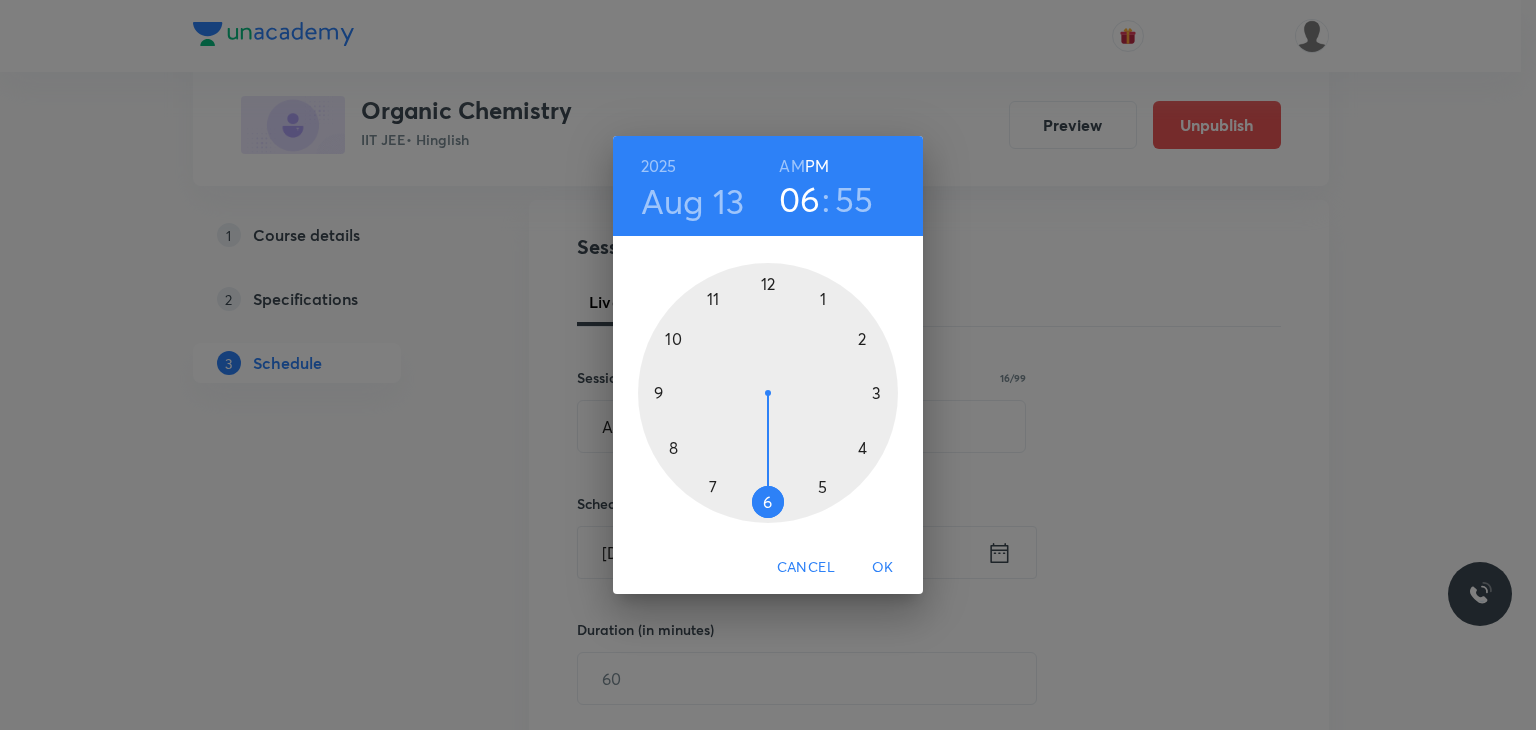 click on "AM" at bounding box center [791, 166] 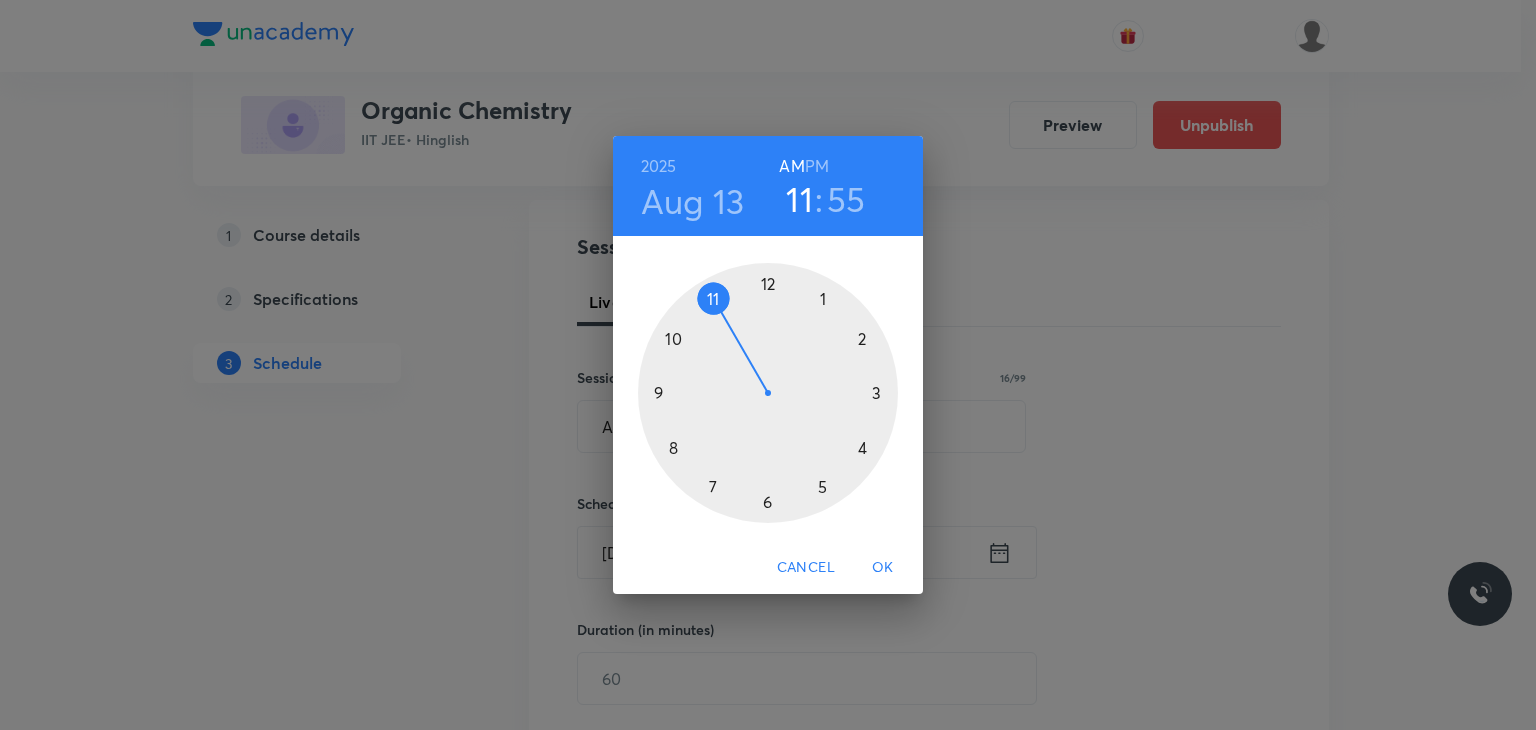 drag, startPoint x: 708, startPoint y: 271, endPoint x: 705, endPoint y: 292, distance: 21.213203 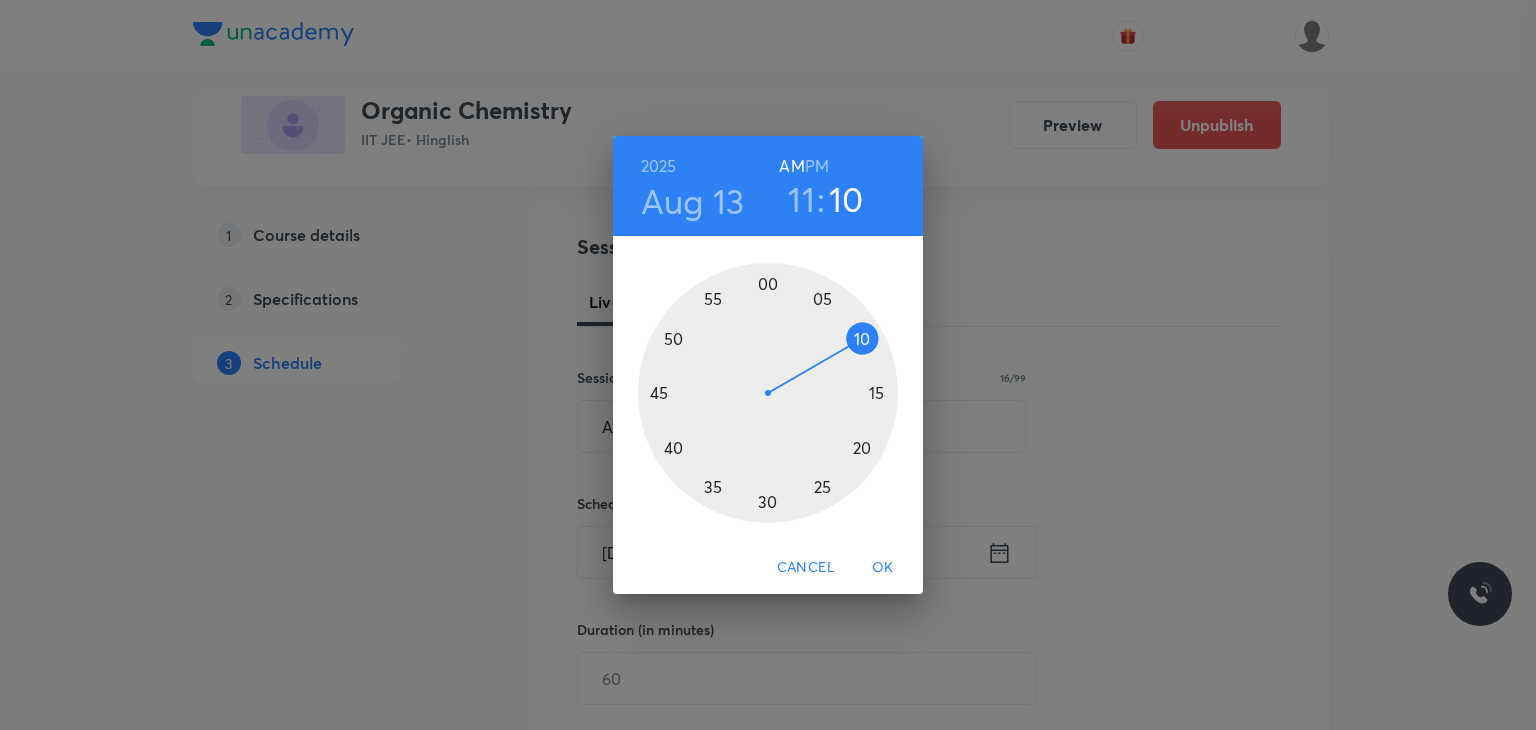 drag, startPoint x: 864, startPoint y: 313, endPoint x: 867, endPoint y: 336, distance: 23.194826 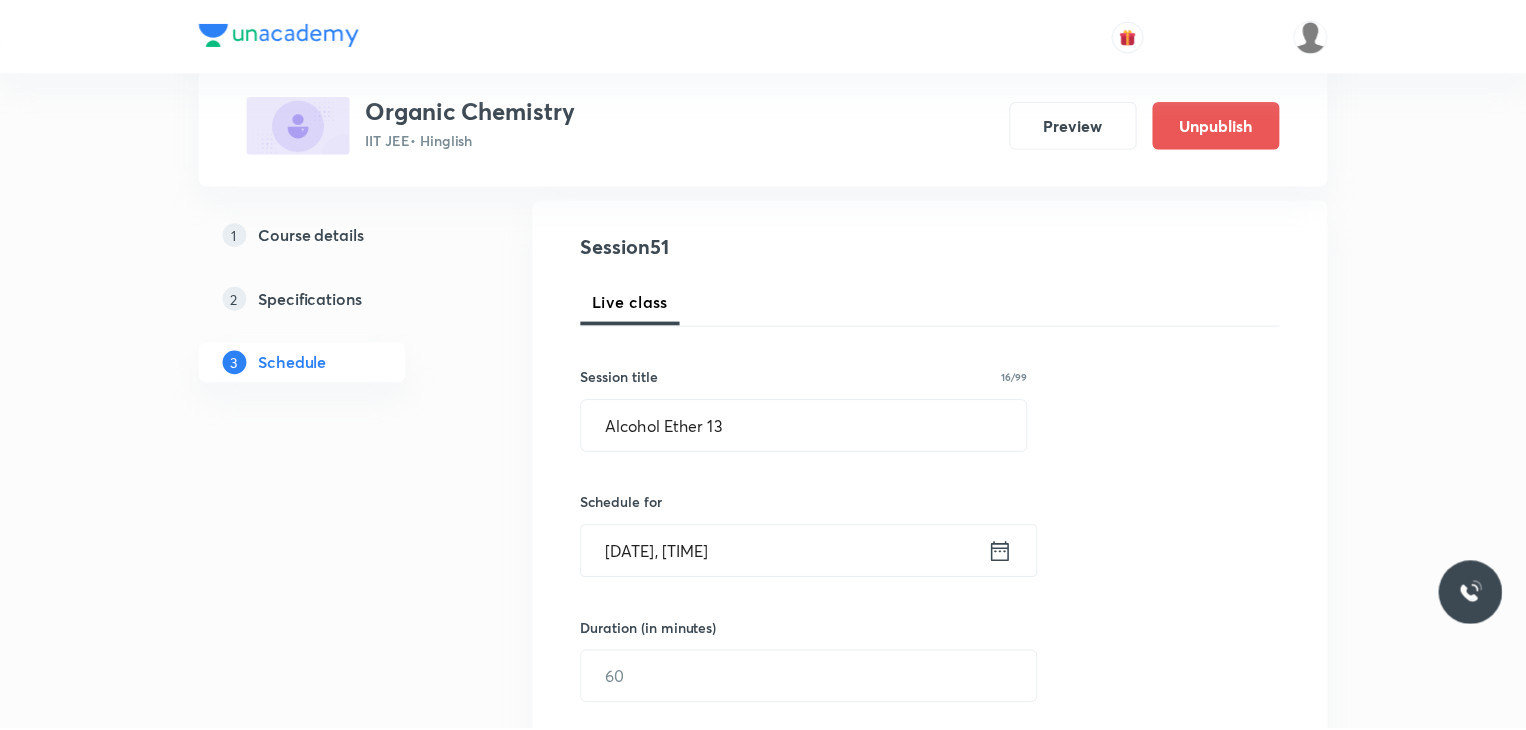 scroll, scrollTop: 300, scrollLeft: 0, axis: vertical 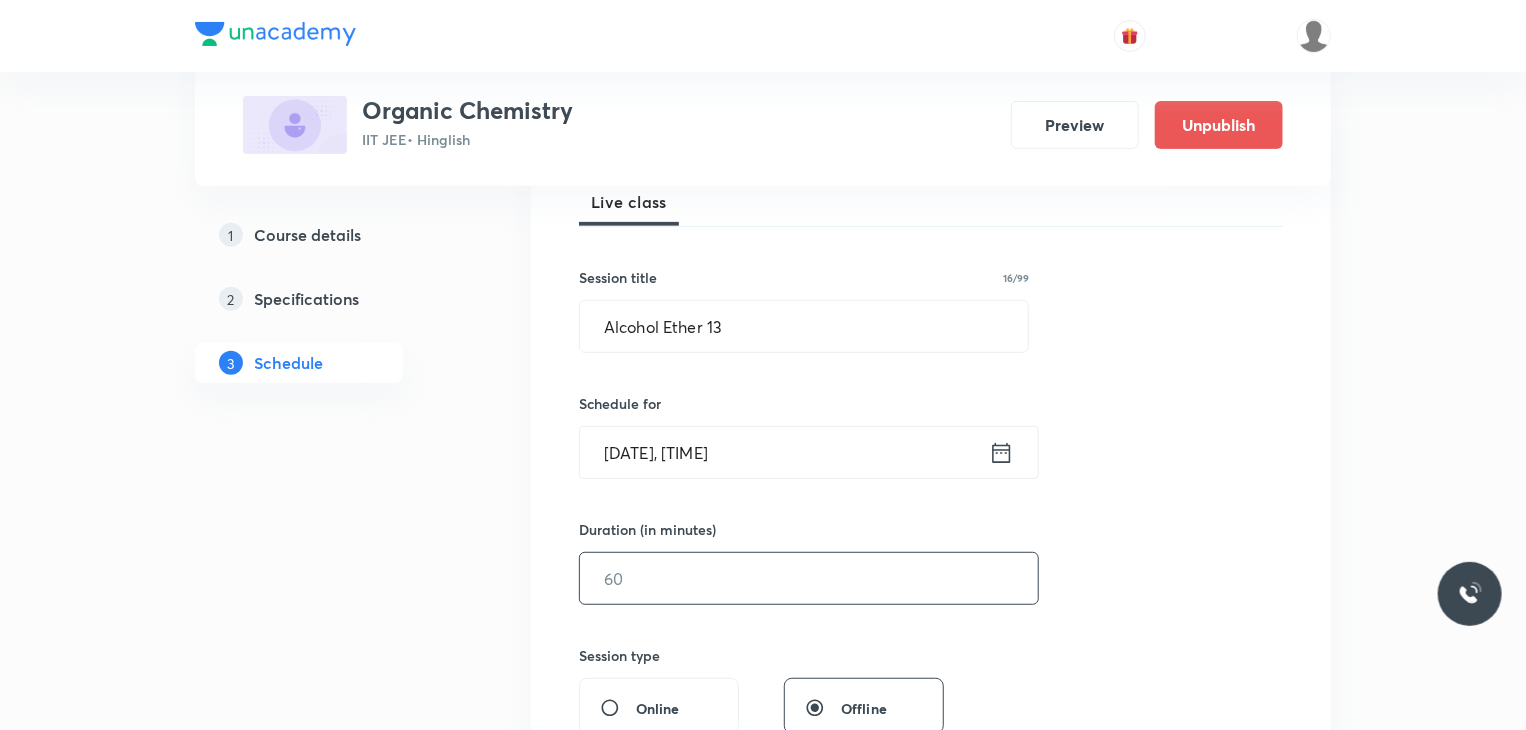 click at bounding box center (809, 578) 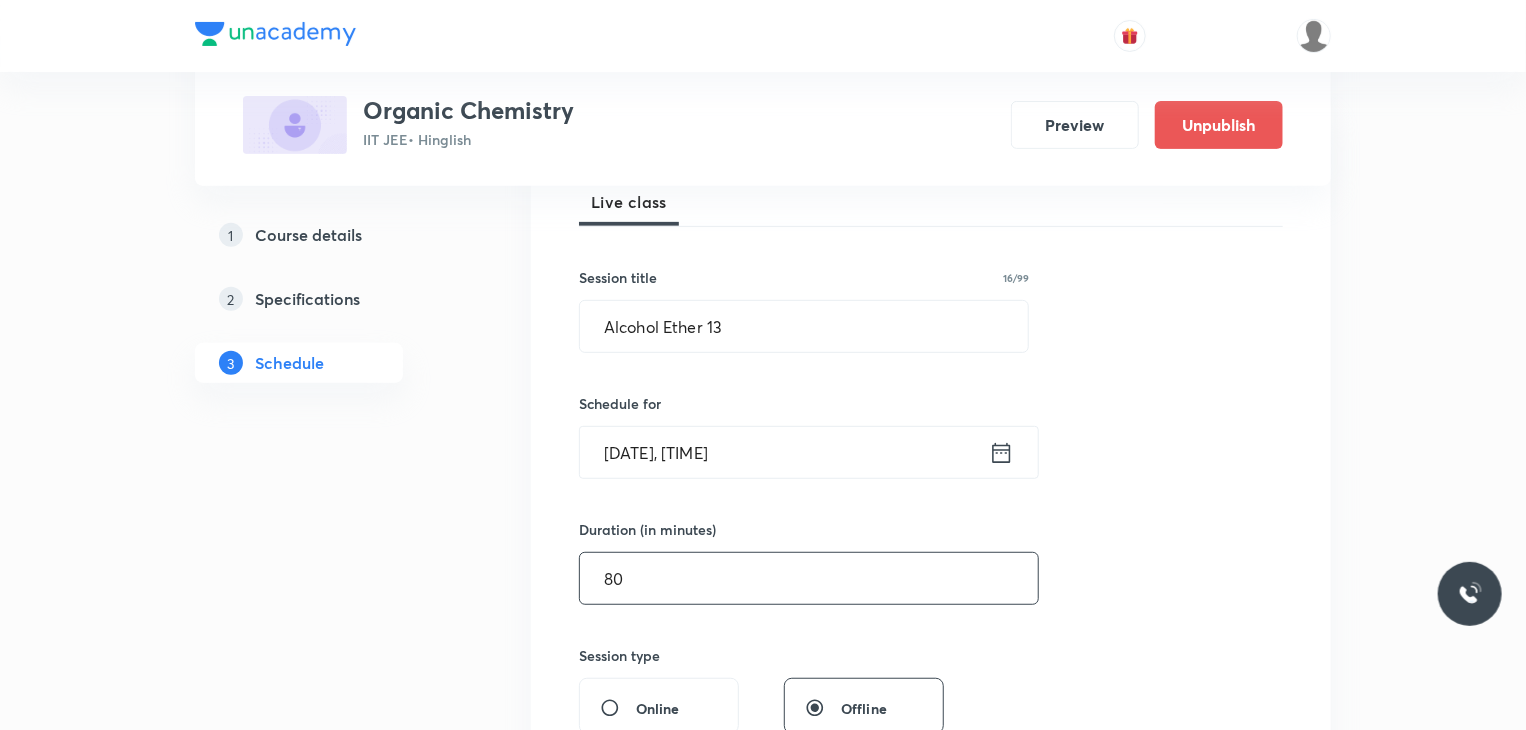type on "80" 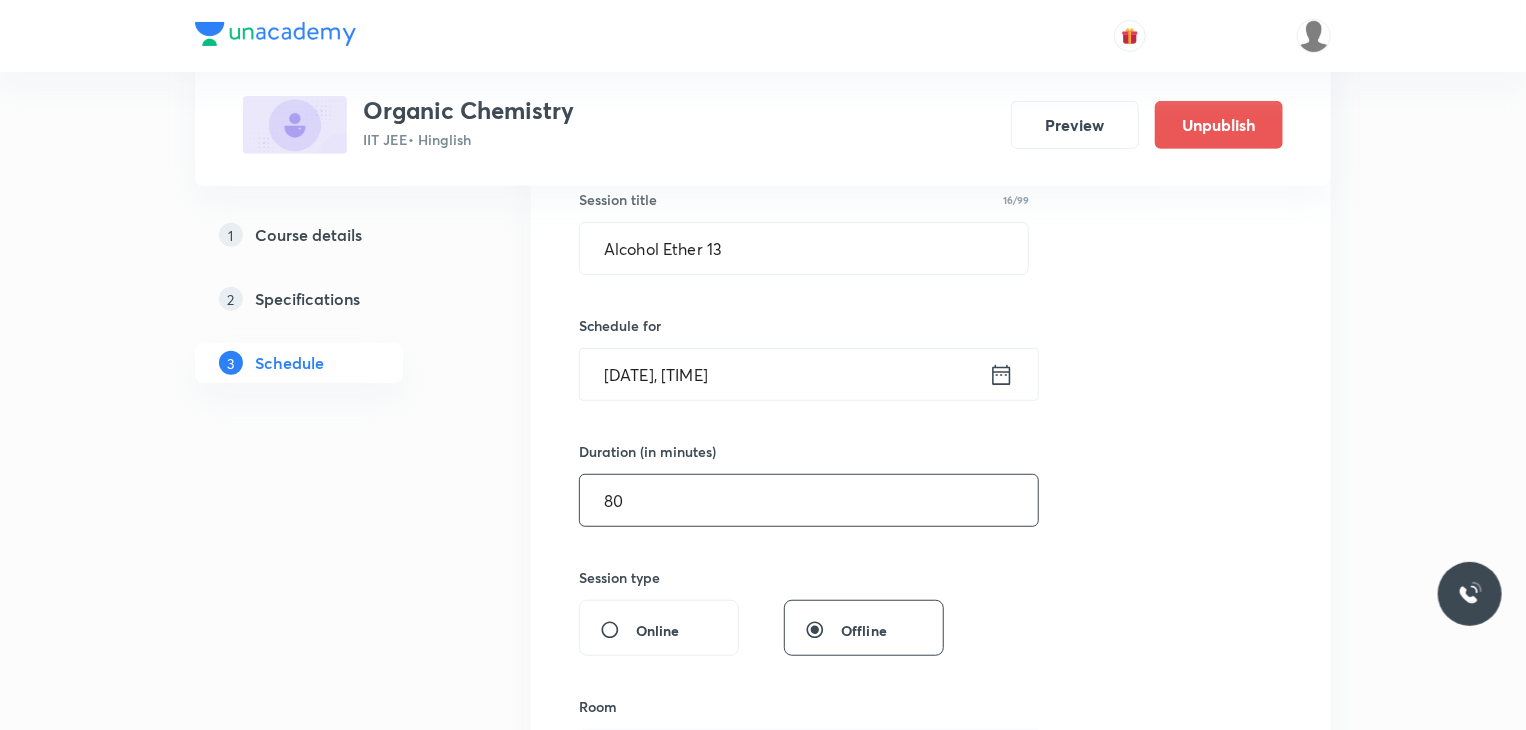 scroll, scrollTop: 500, scrollLeft: 0, axis: vertical 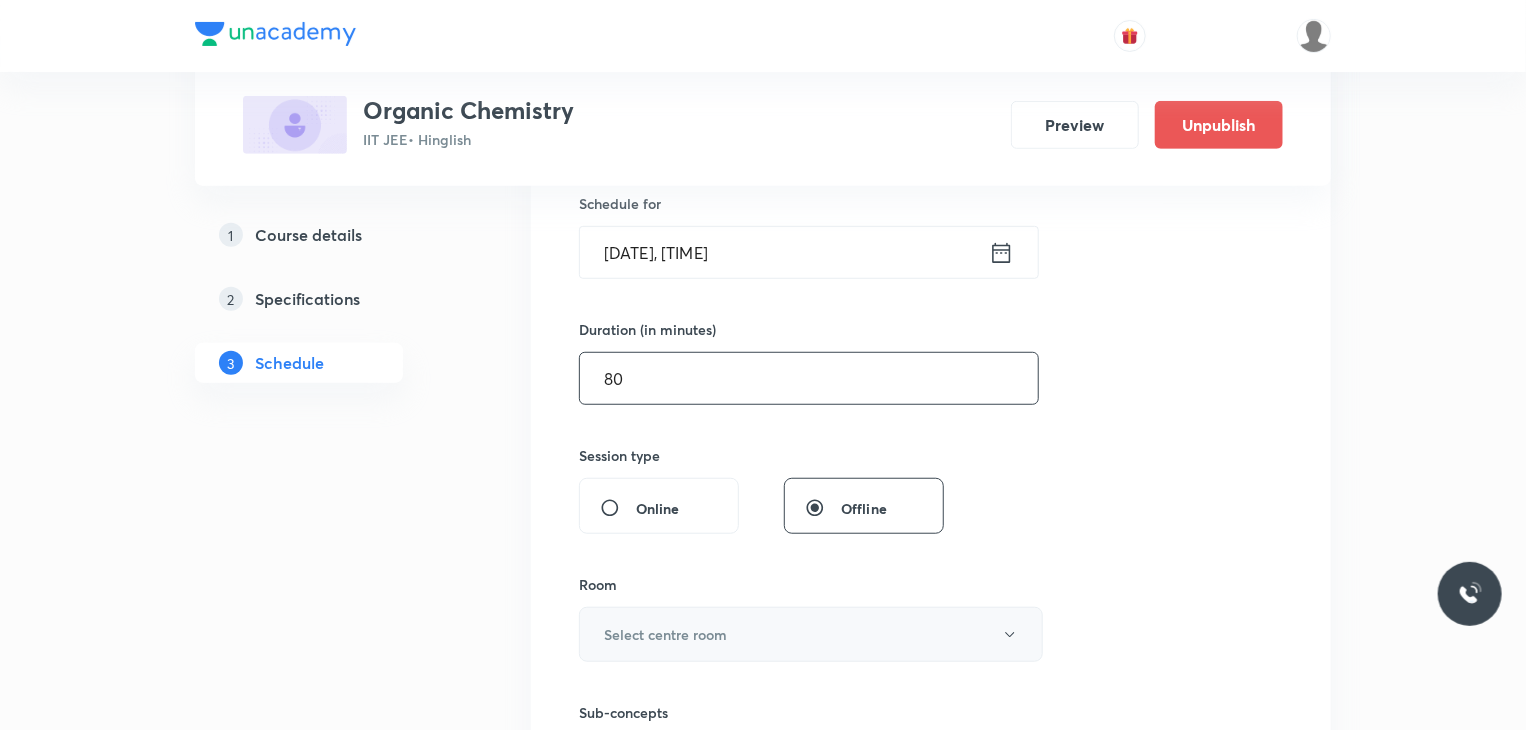 click on "Room Select centre room" at bounding box center (804, 618) 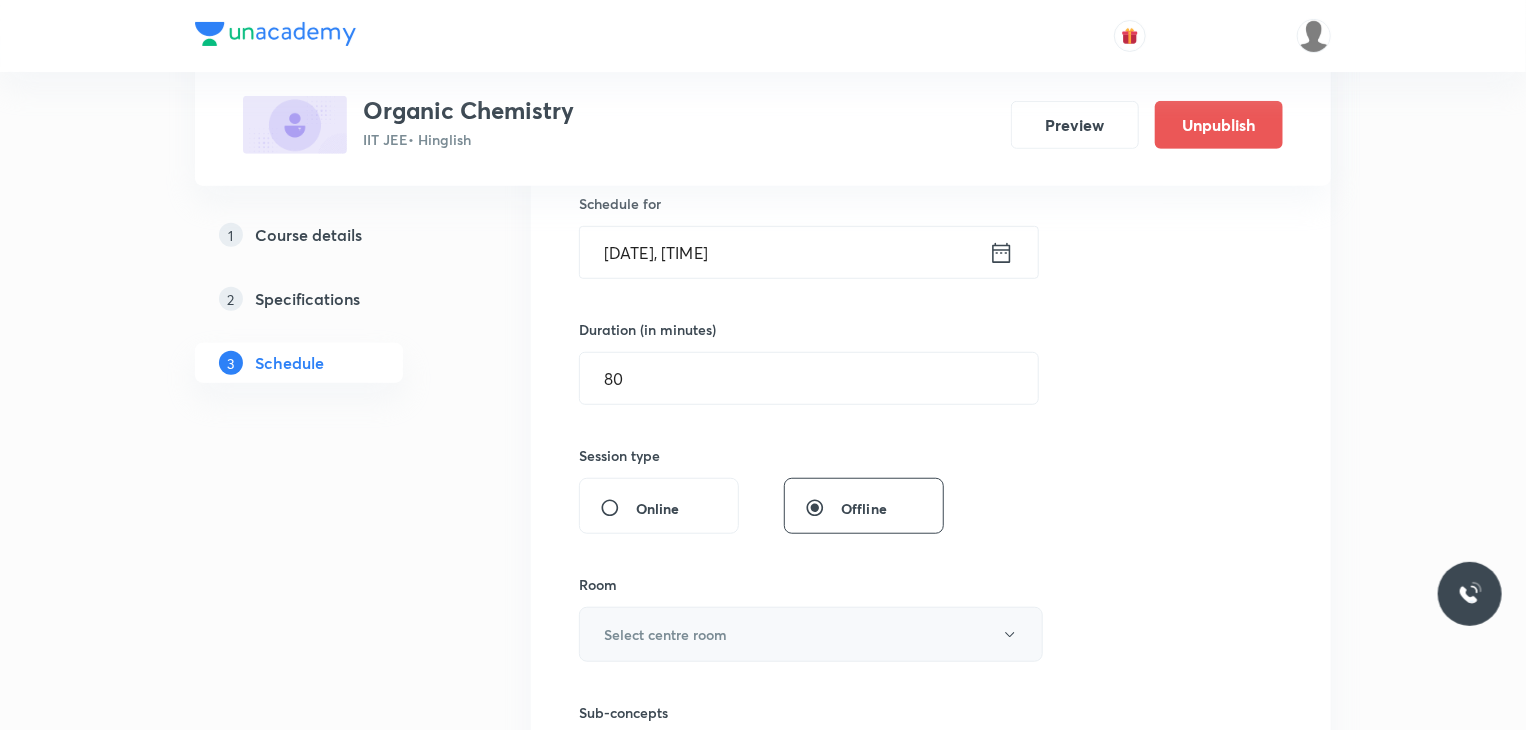 click on "Select centre room" at bounding box center [811, 634] 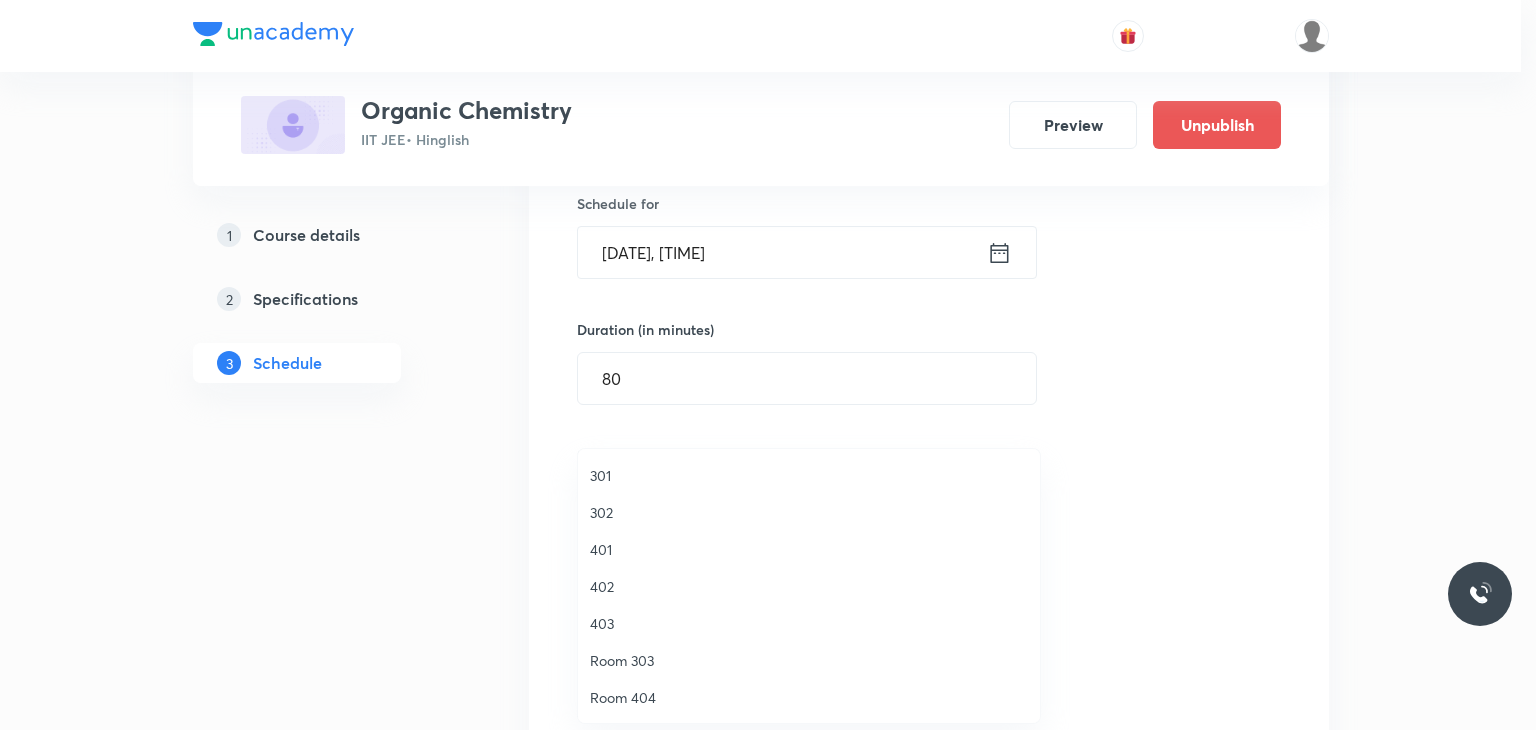 click on "401" at bounding box center [809, 549] 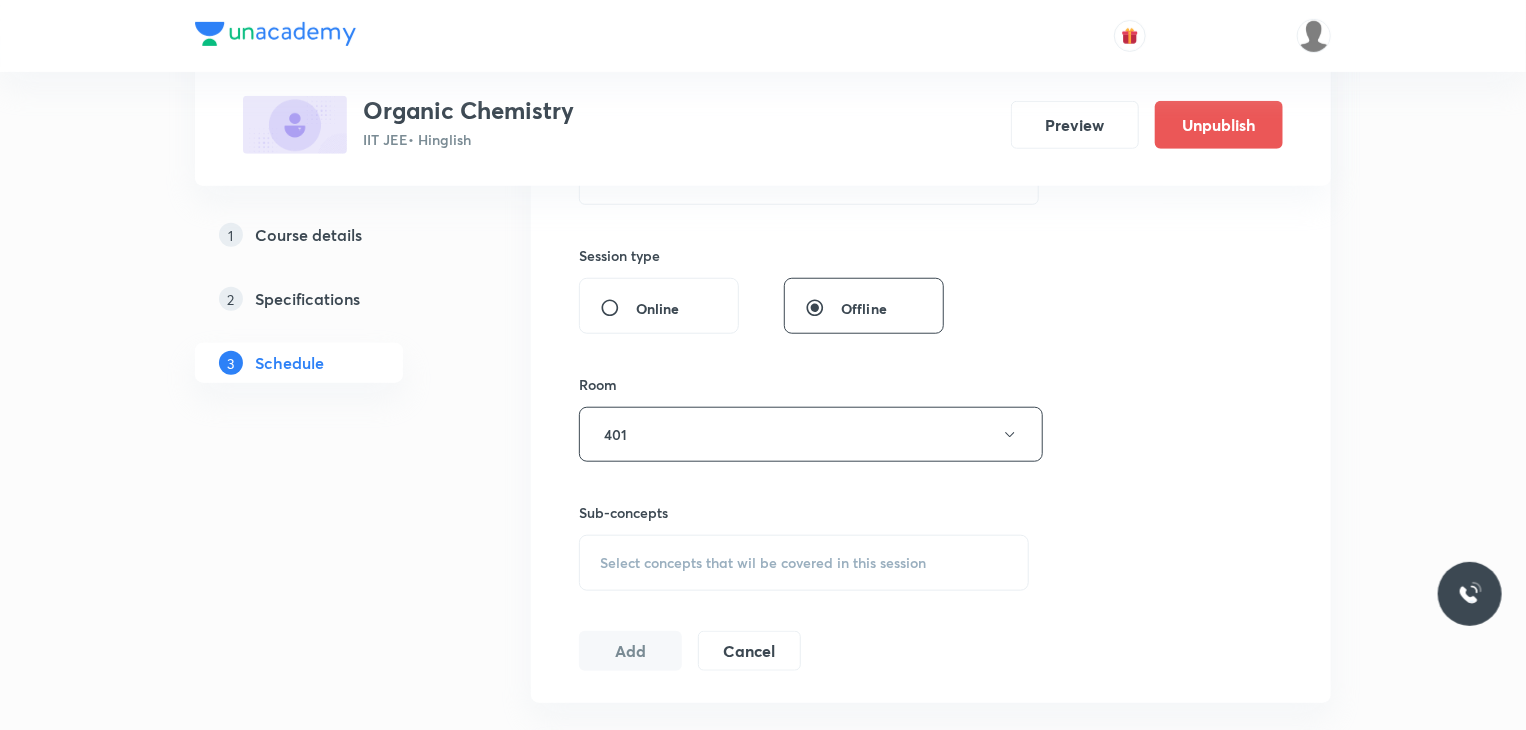 click on "Select concepts that wil be covered in this session" at bounding box center (804, 563) 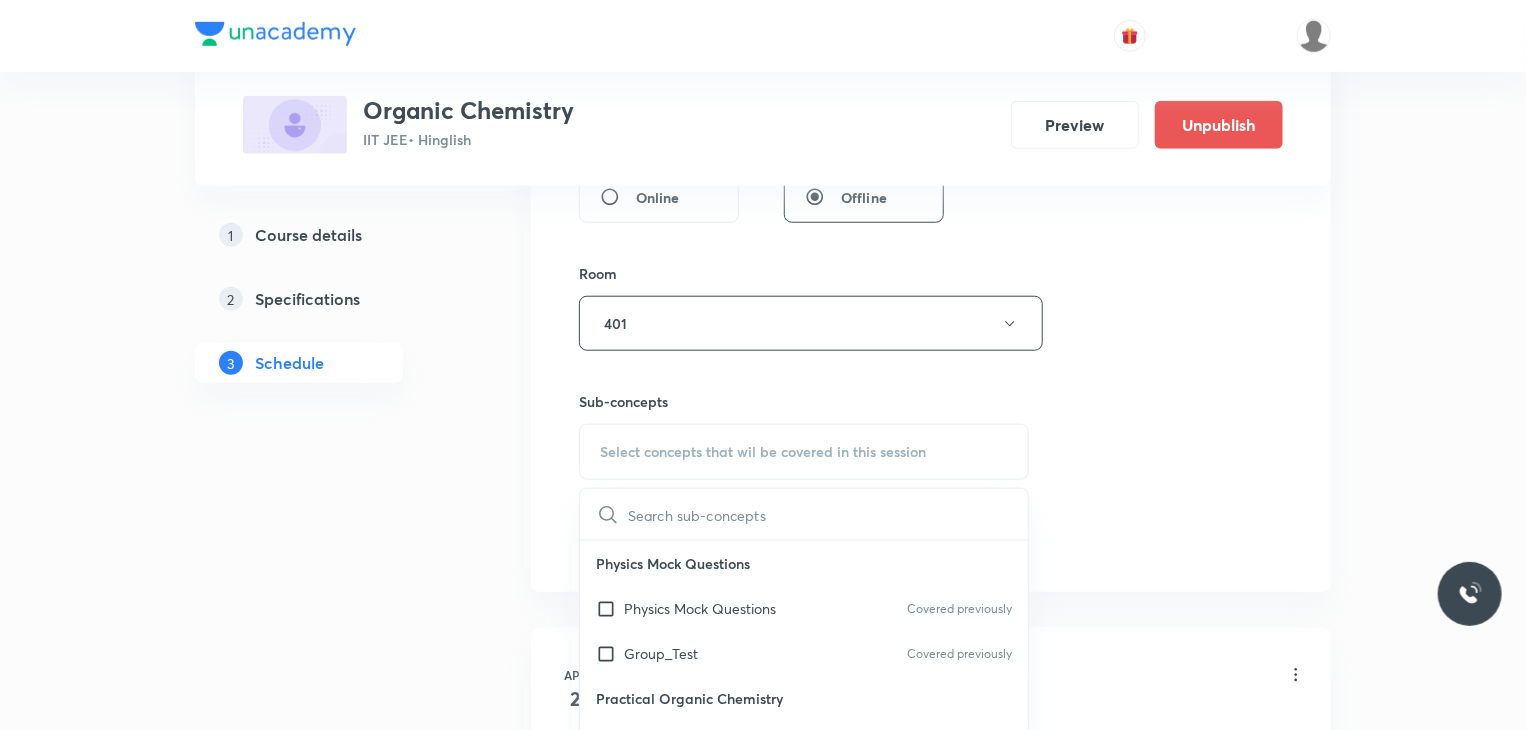 scroll, scrollTop: 900, scrollLeft: 0, axis: vertical 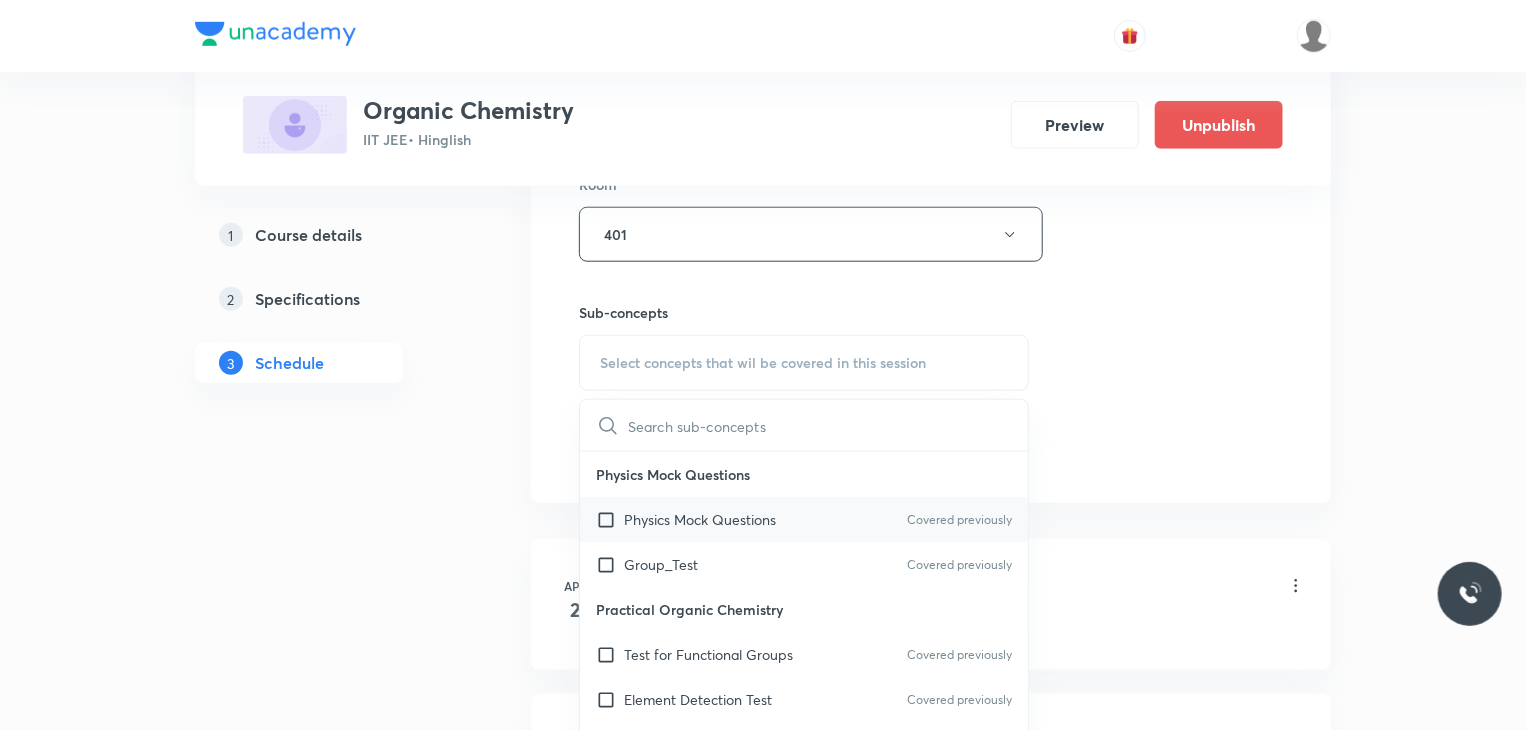 click on "Physics Mock Questions Covered previously" at bounding box center (804, 519) 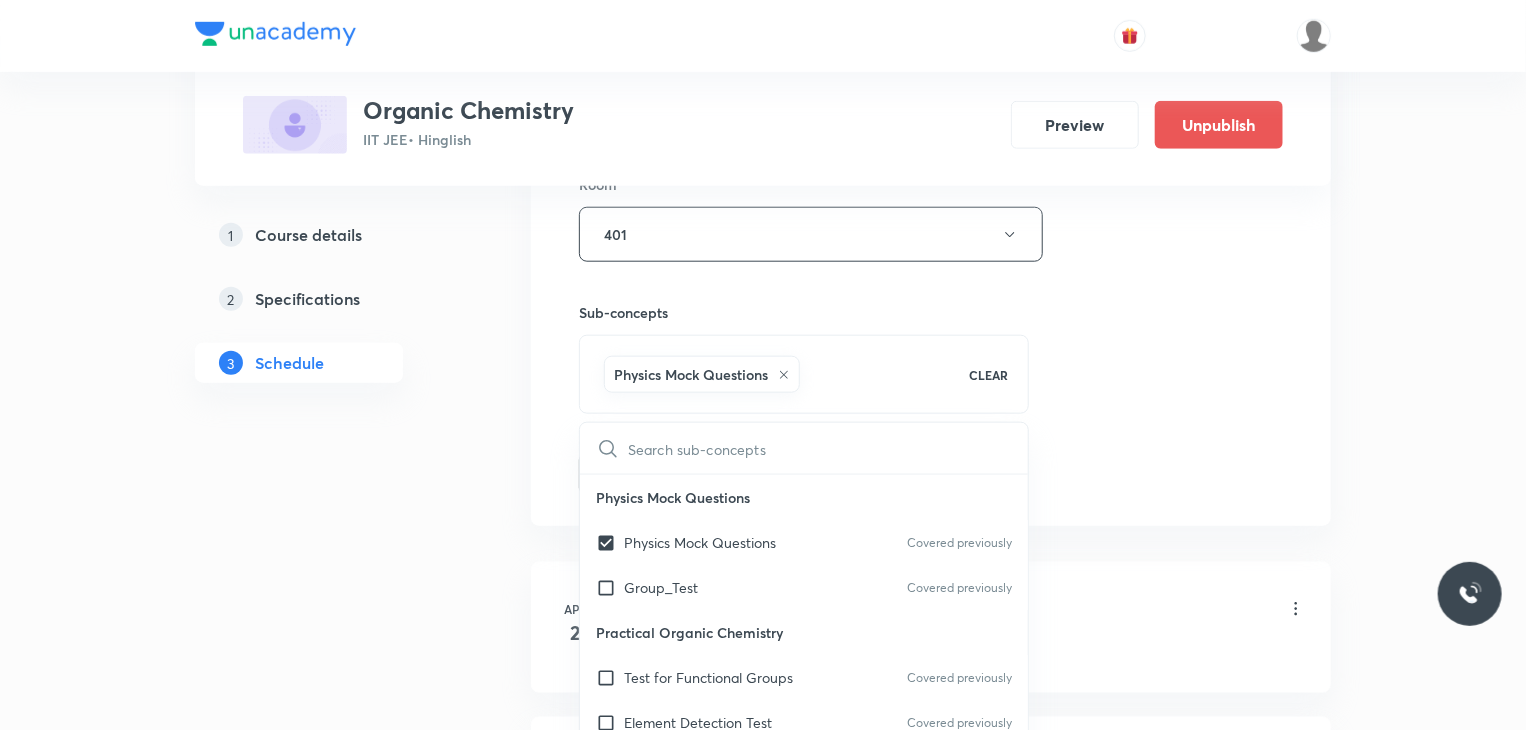click on "Physics Mock Questions" at bounding box center (804, 497) 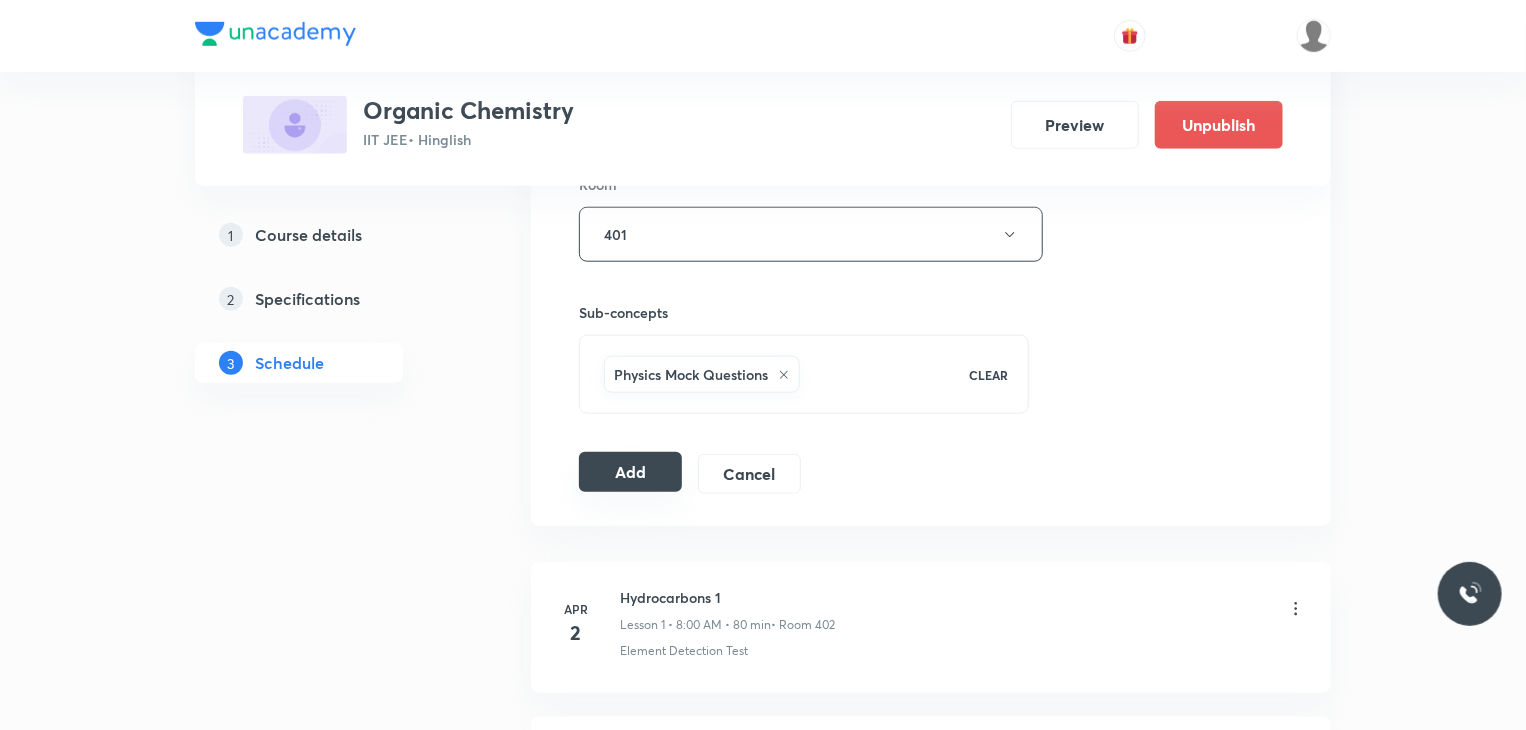 click on "Add" at bounding box center (630, 472) 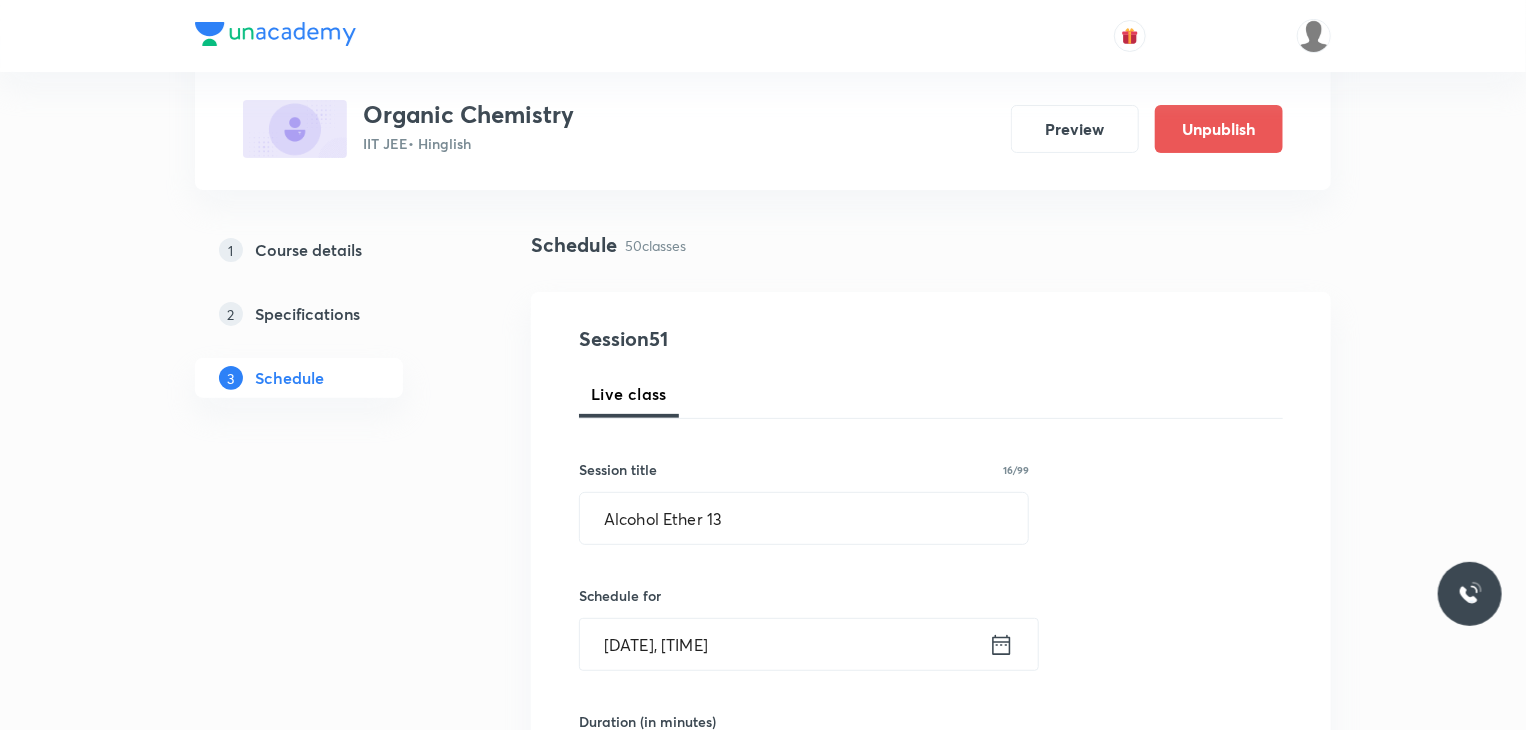 scroll, scrollTop: 100, scrollLeft: 0, axis: vertical 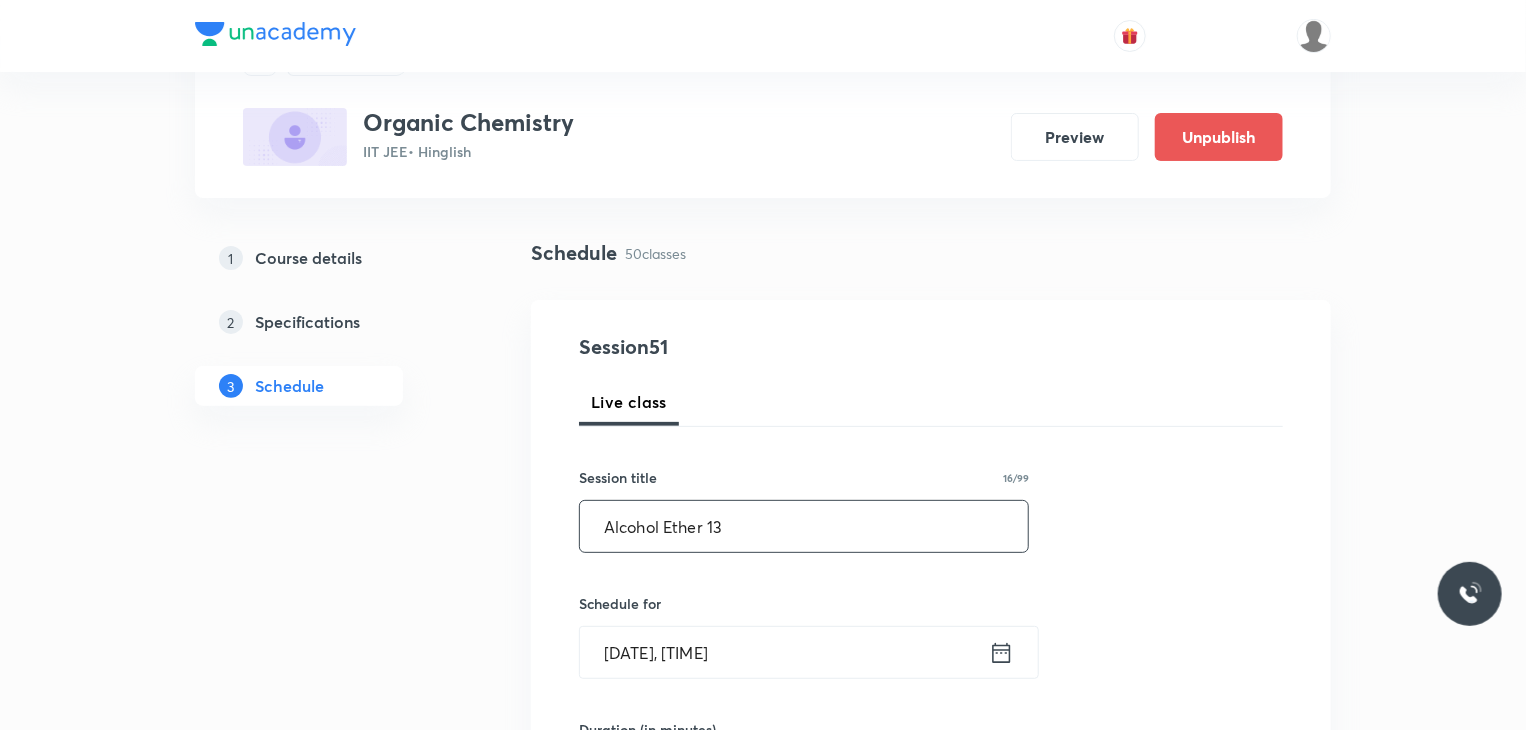 click on "Alcohol Ether 13" at bounding box center [804, 526] 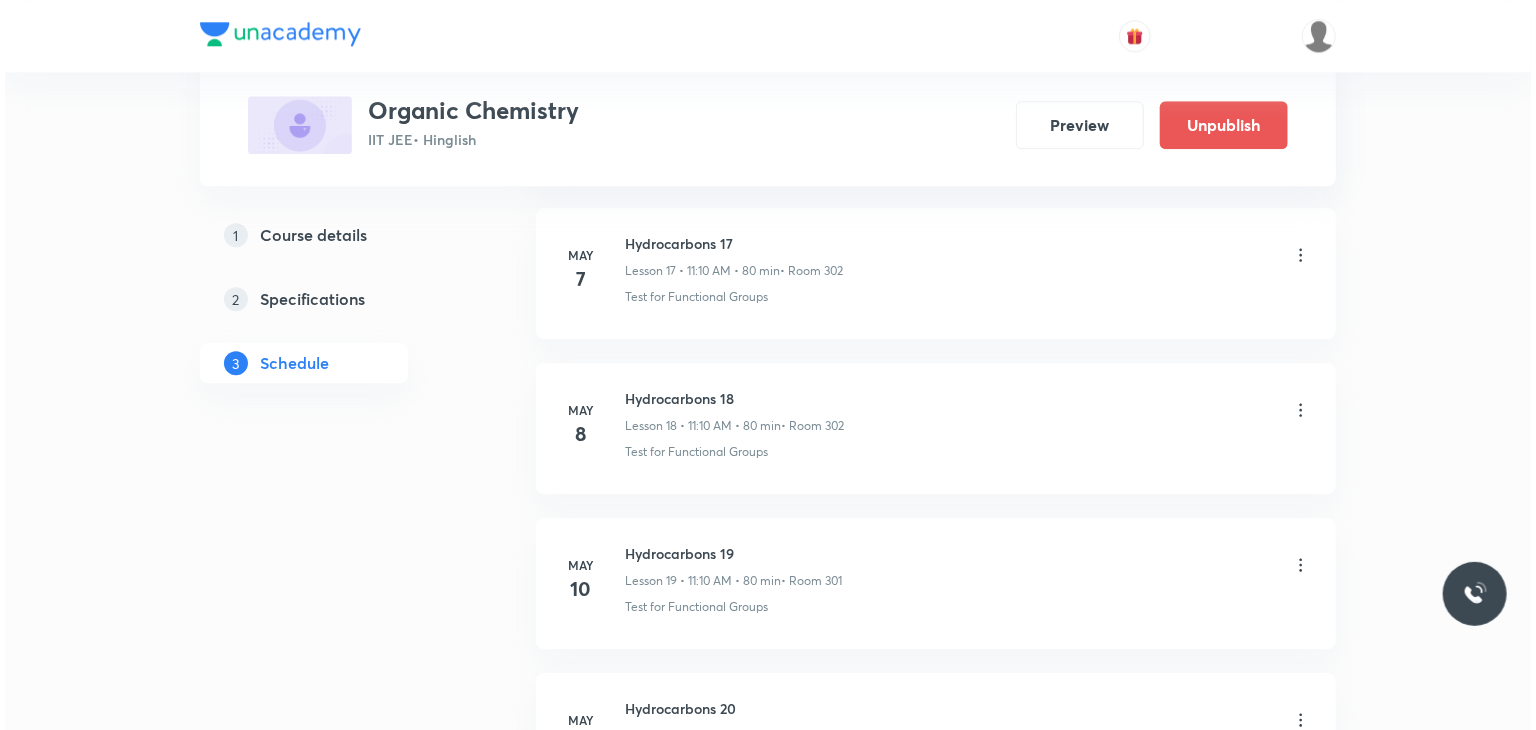 scroll, scrollTop: 7839, scrollLeft: 0, axis: vertical 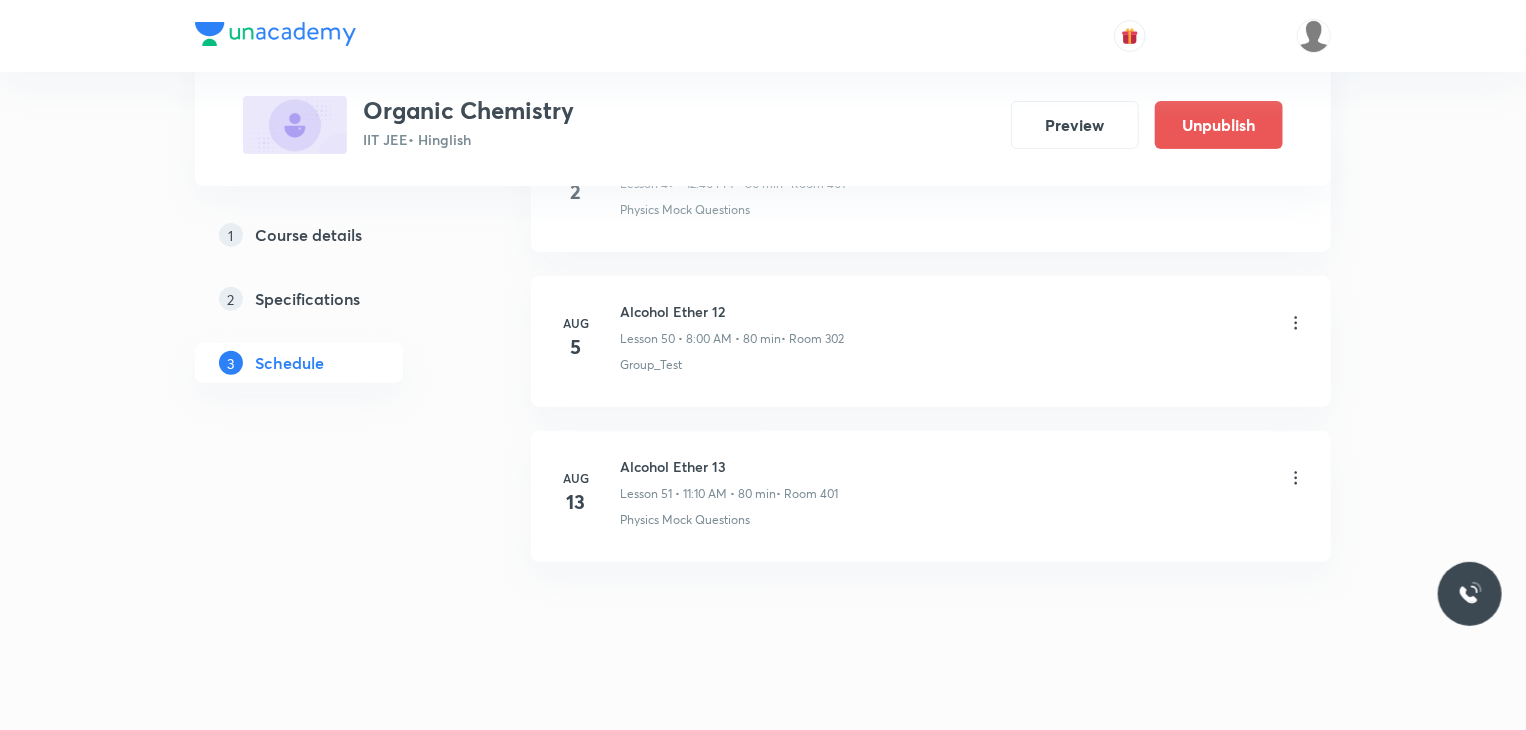click 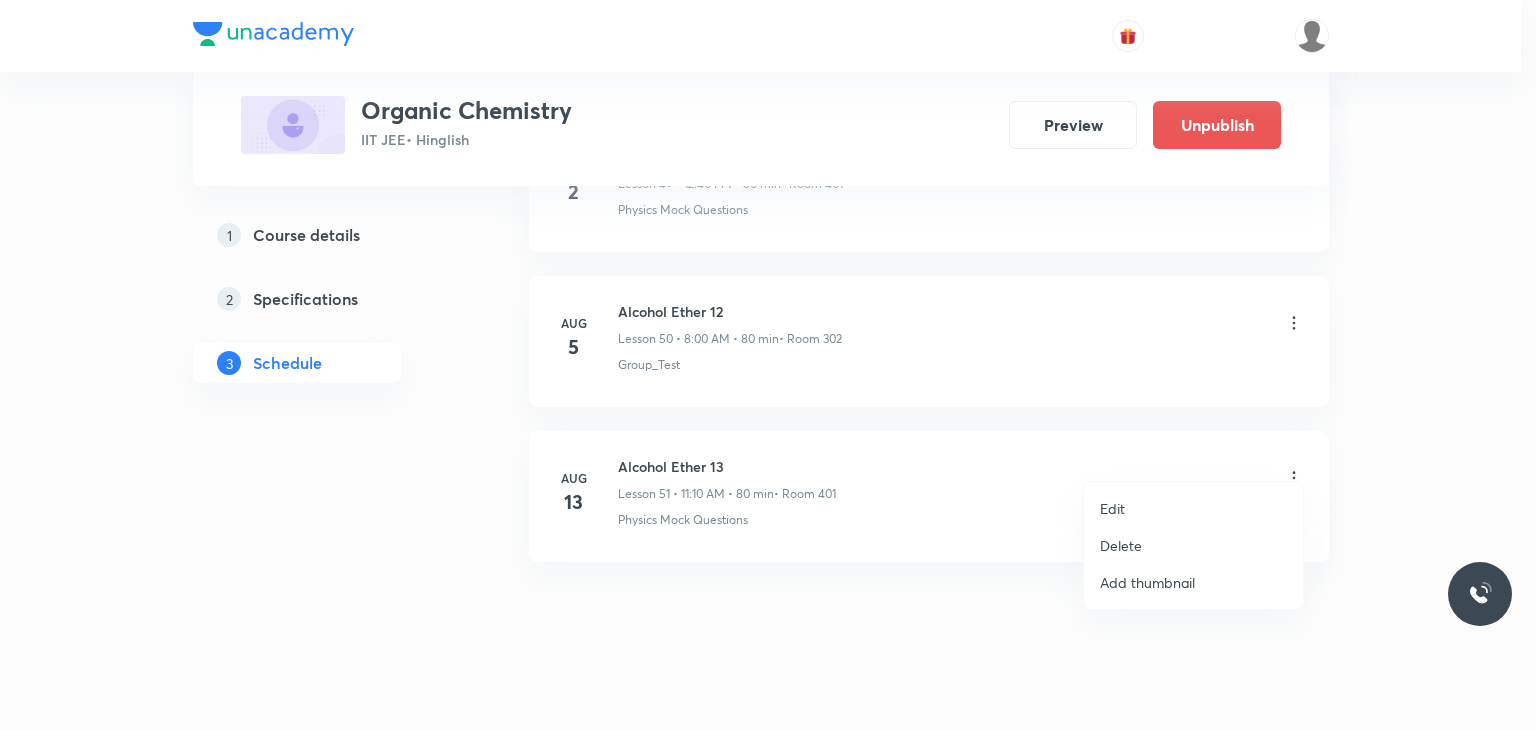 click on "Edit" at bounding box center (1193, 508) 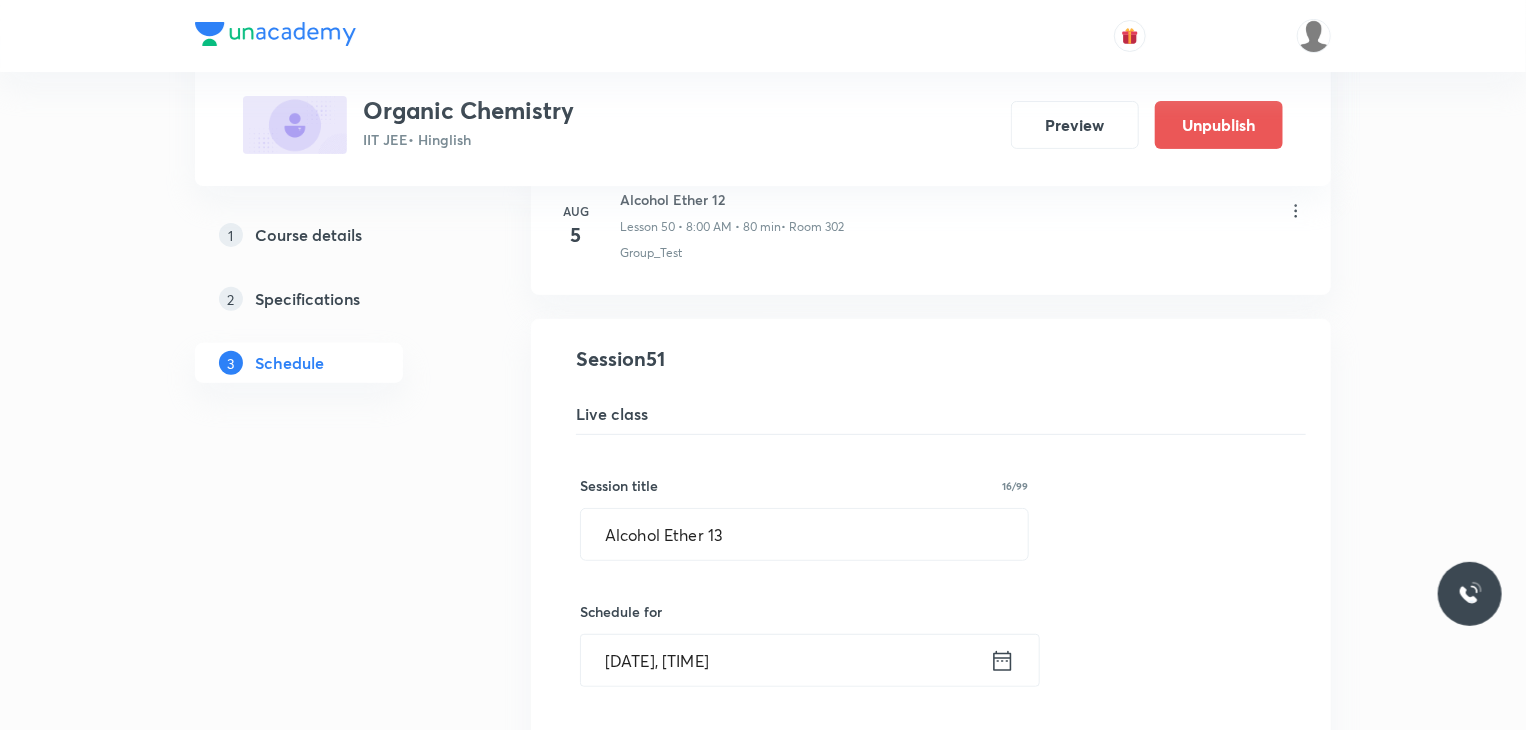 click on "Aug 13, 2025, 11:10 AM" at bounding box center (785, 660) 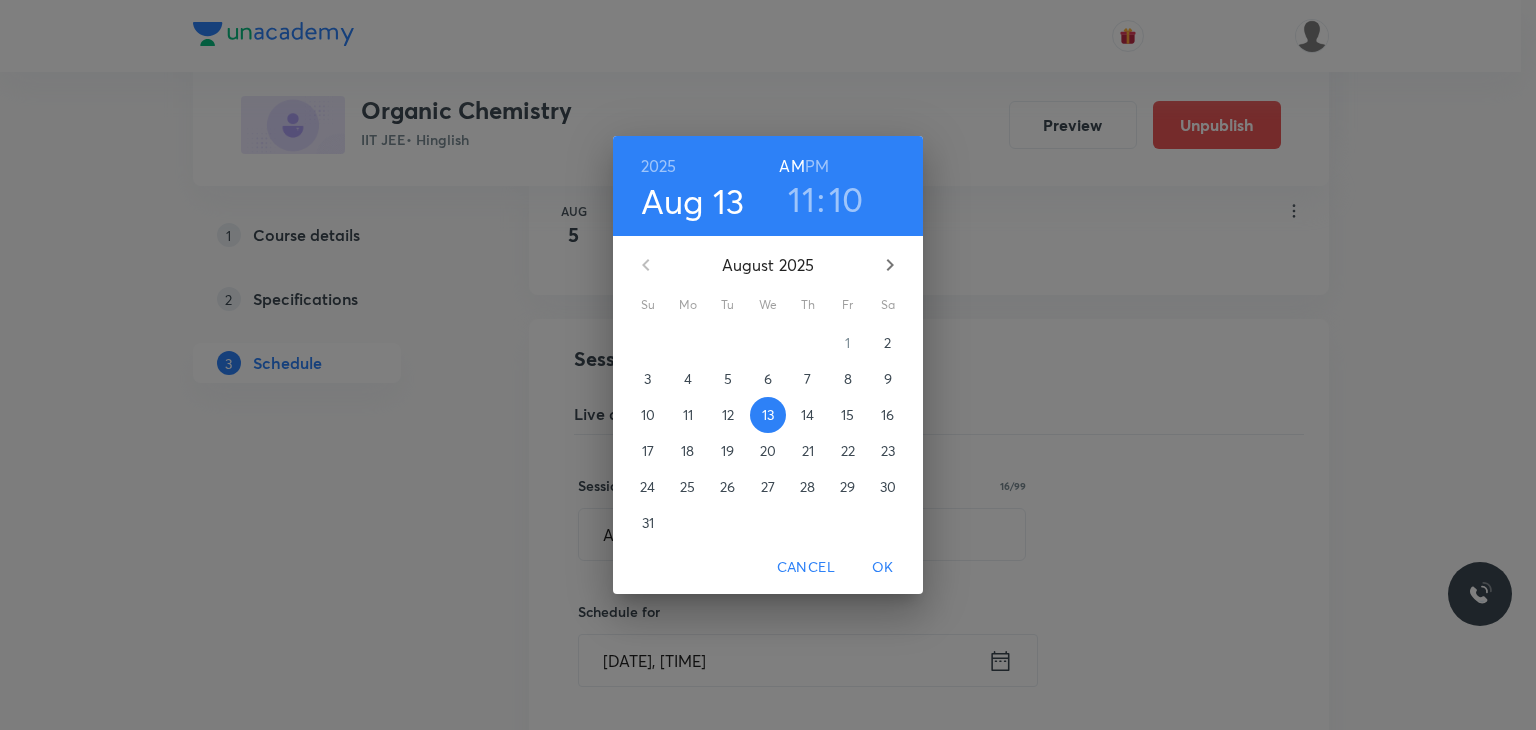 click on "6" at bounding box center [768, 379] 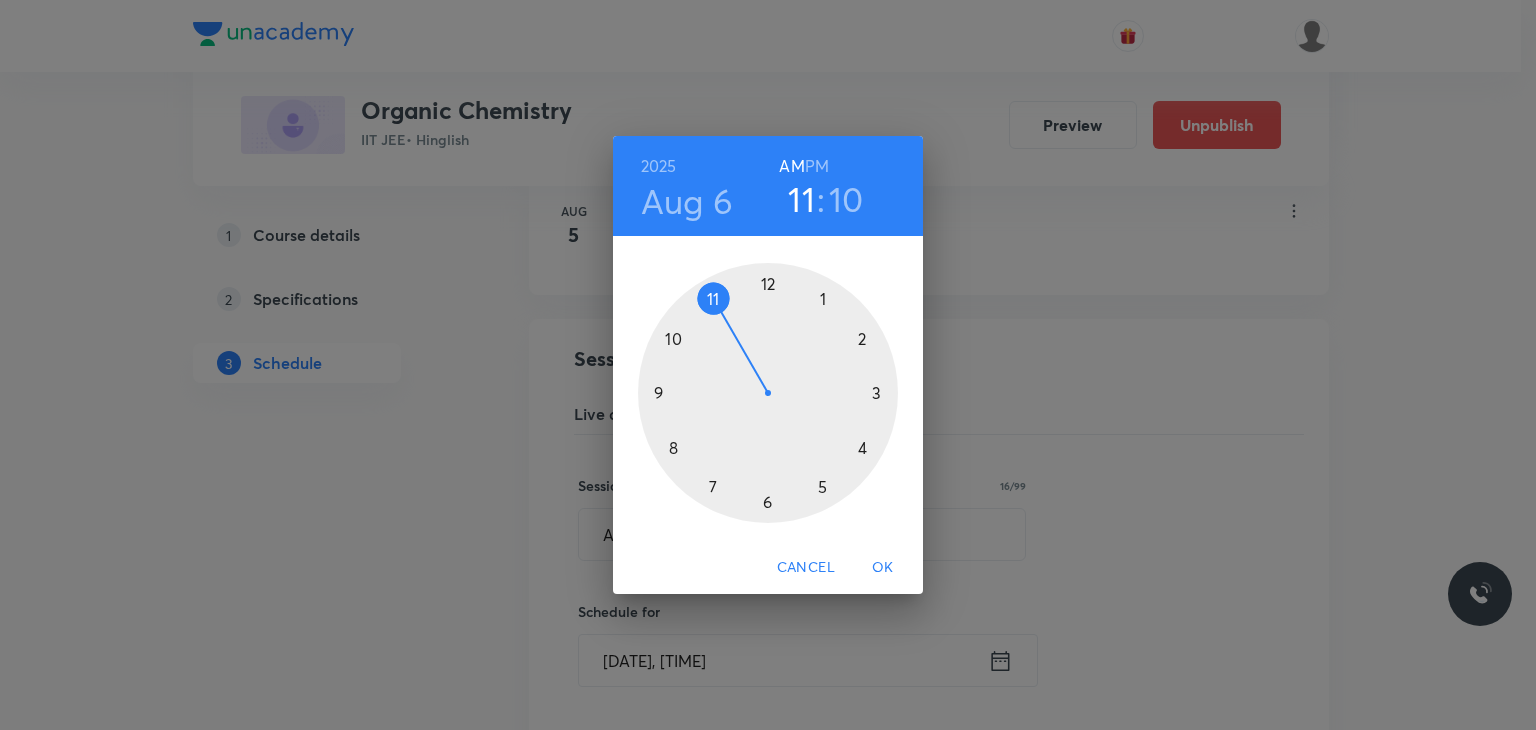click on "OK" at bounding box center (883, 567) 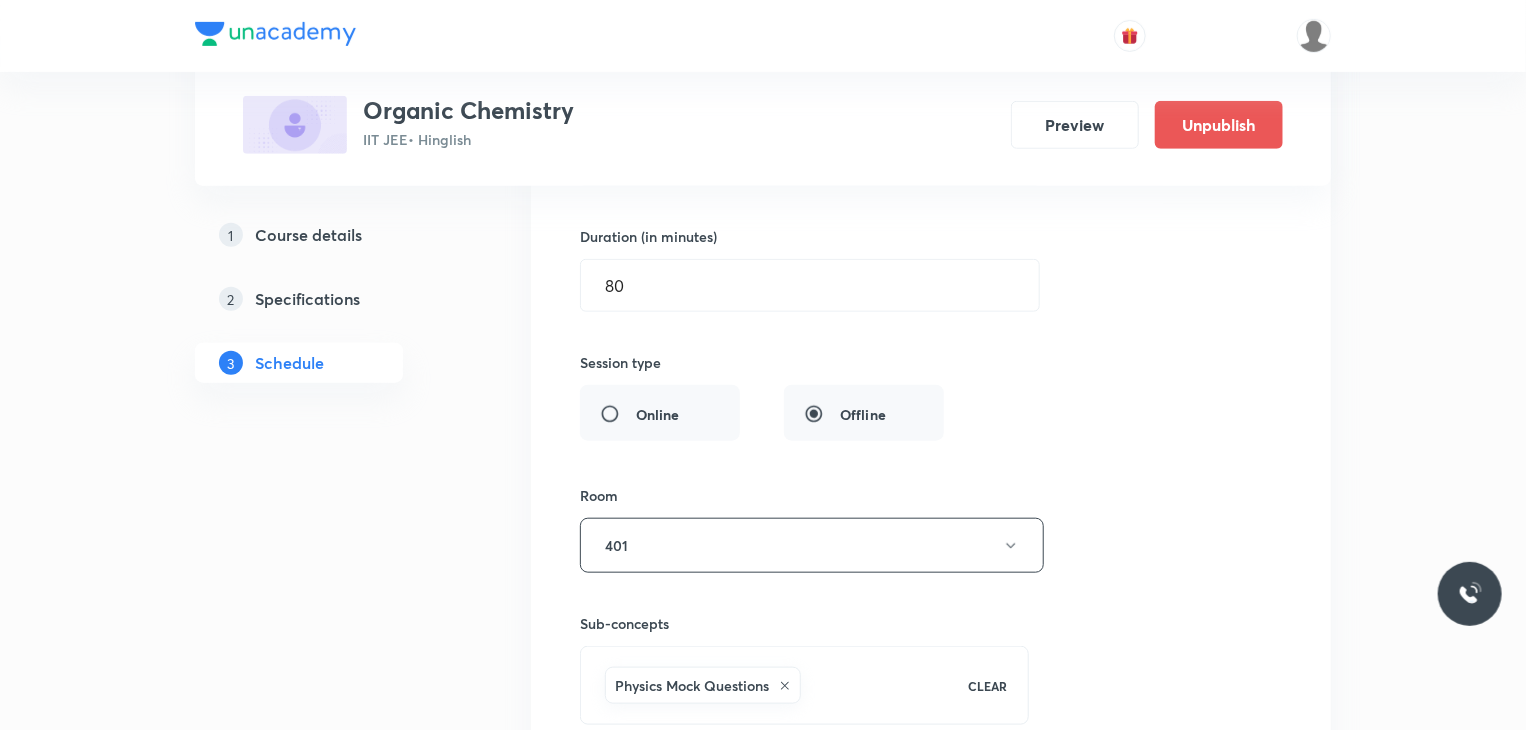 scroll, scrollTop: 8439, scrollLeft: 0, axis: vertical 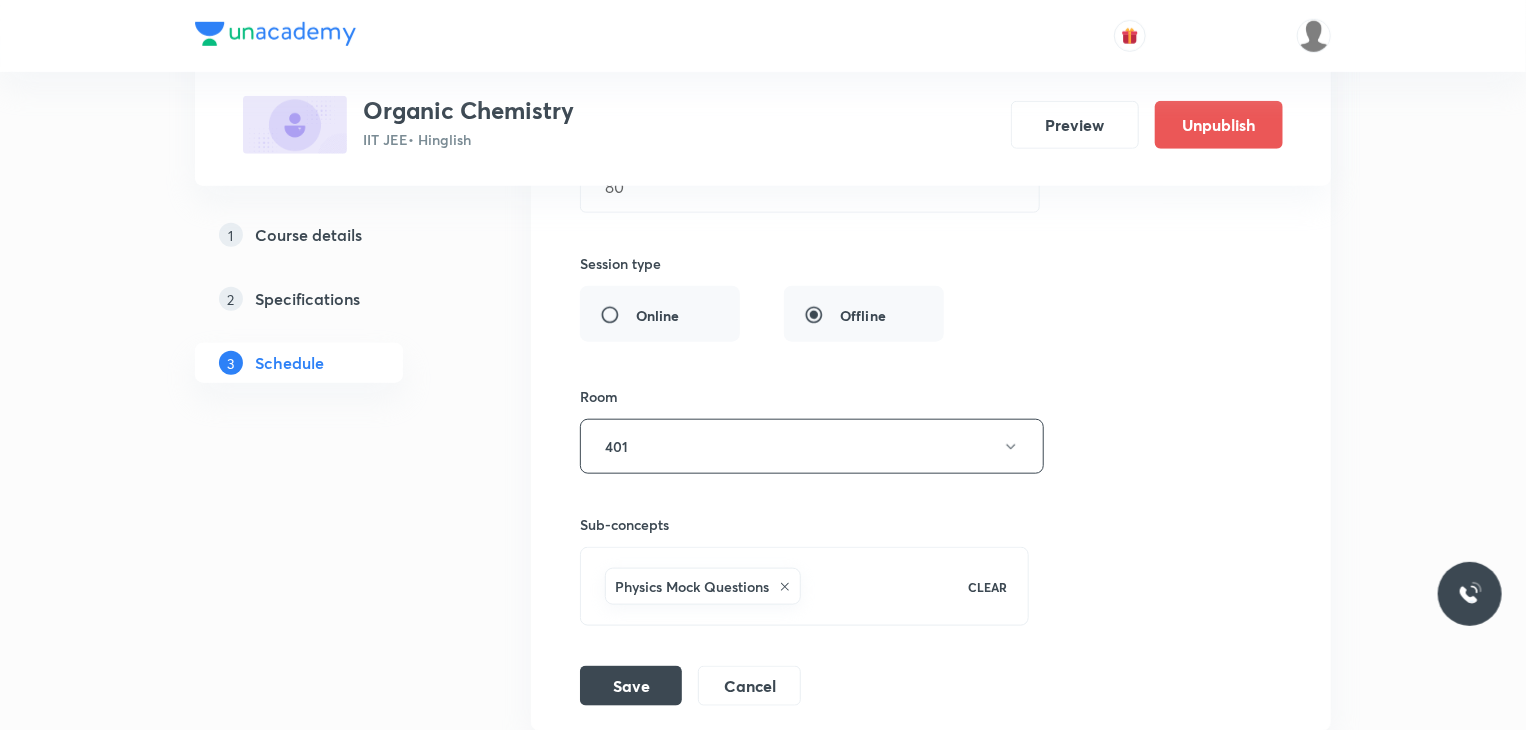 click on "Session title 16/99 Alcohol Ether 13 ​ Schedule for Aug 6, 2025, 11:10 AM ​ Duration (in minutes) 80 ​   Session type Online Offline Room 401 Sub-concepts Physics Mock Questions CLEAR Save Cancel" at bounding box center (931, 270) 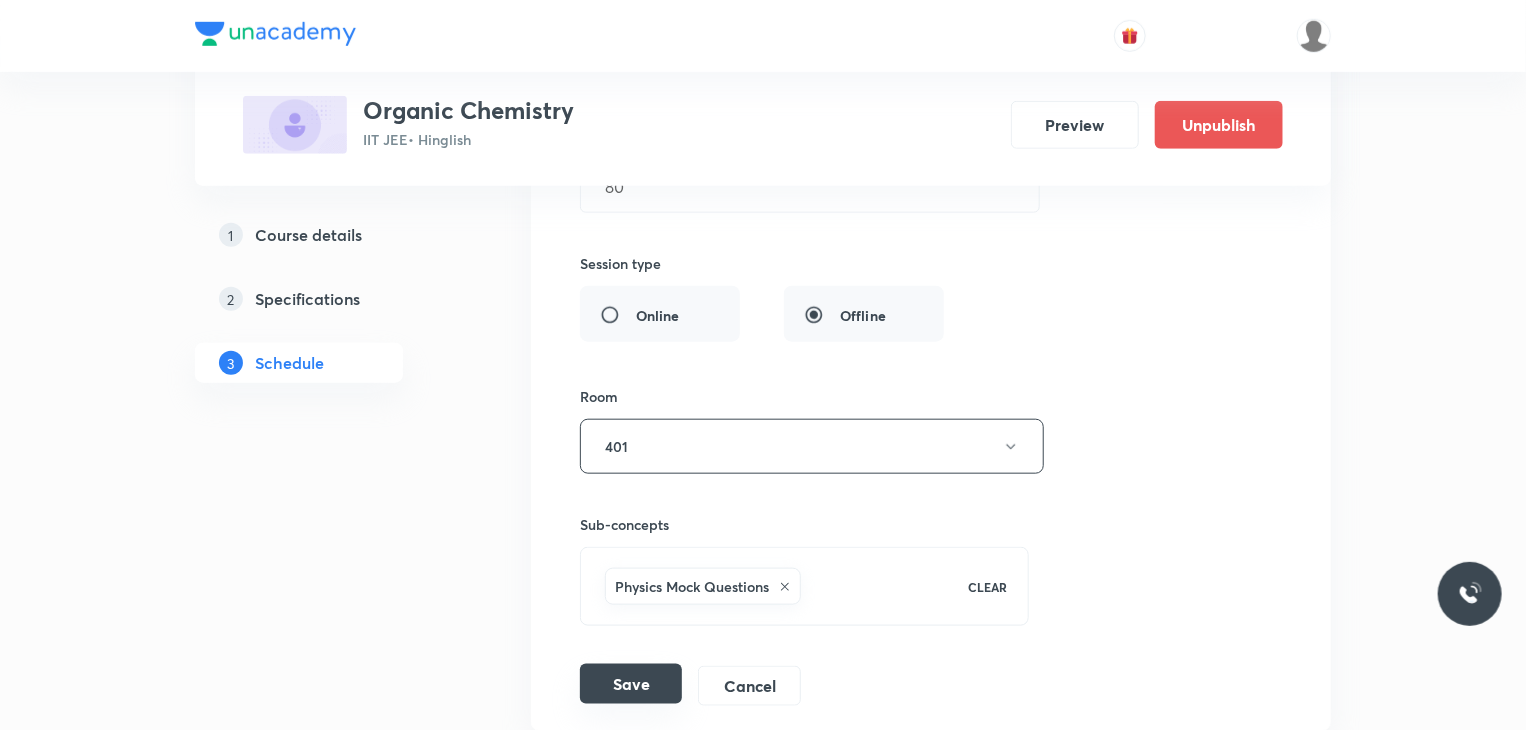 click on "Save" at bounding box center [631, 684] 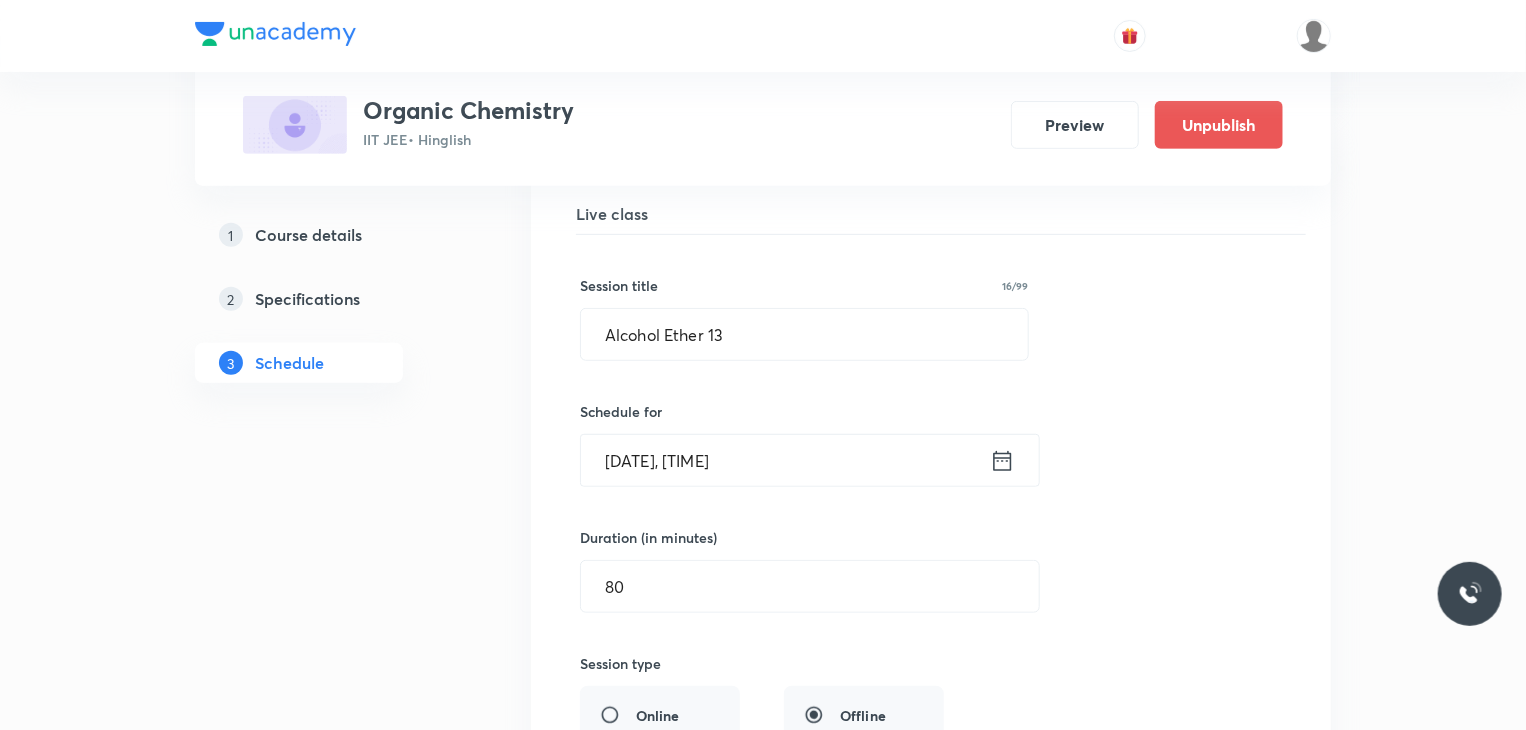 scroll, scrollTop: 7839, scrollLeft: 0, axis: vertical 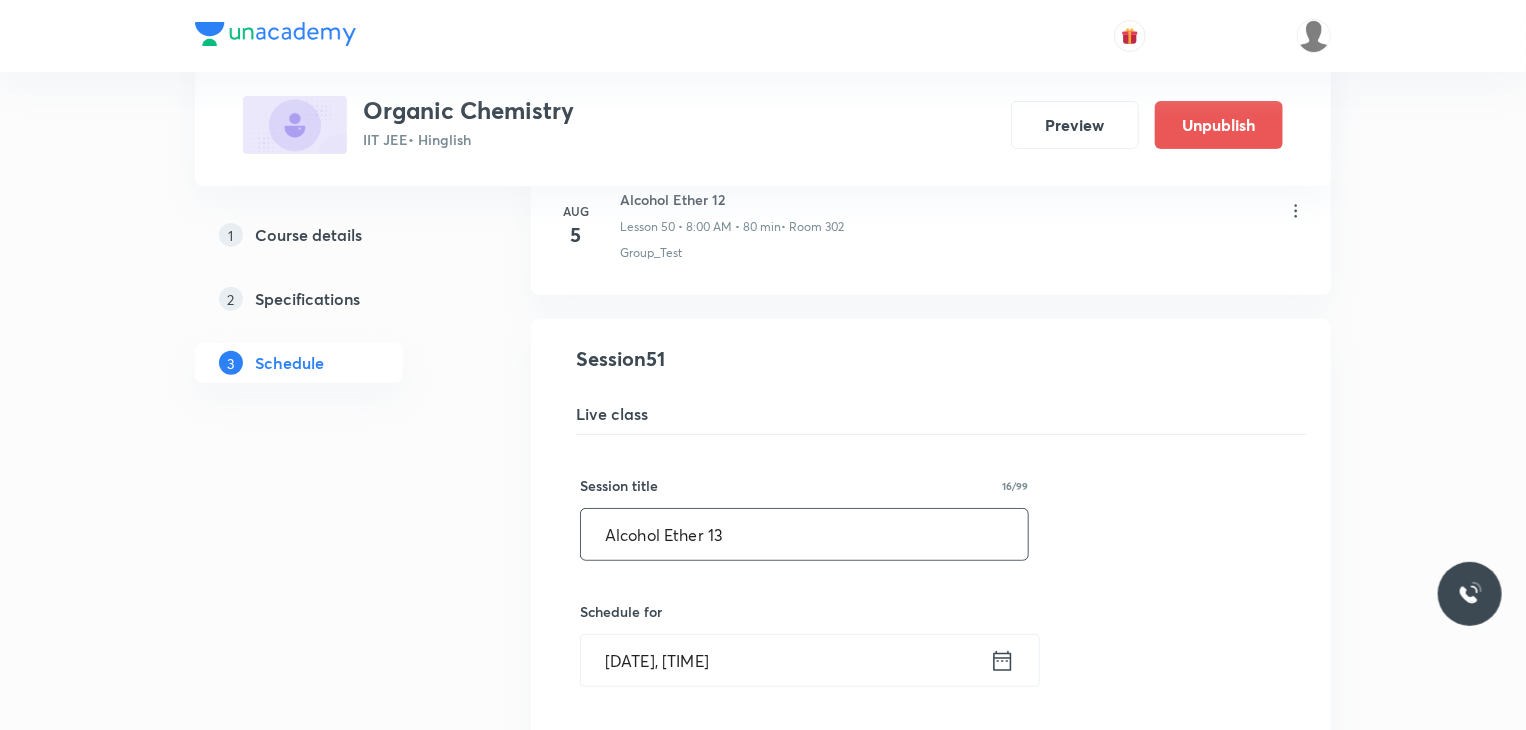 click on "Alcohol Ether 13" at bounding box center (804, 534) 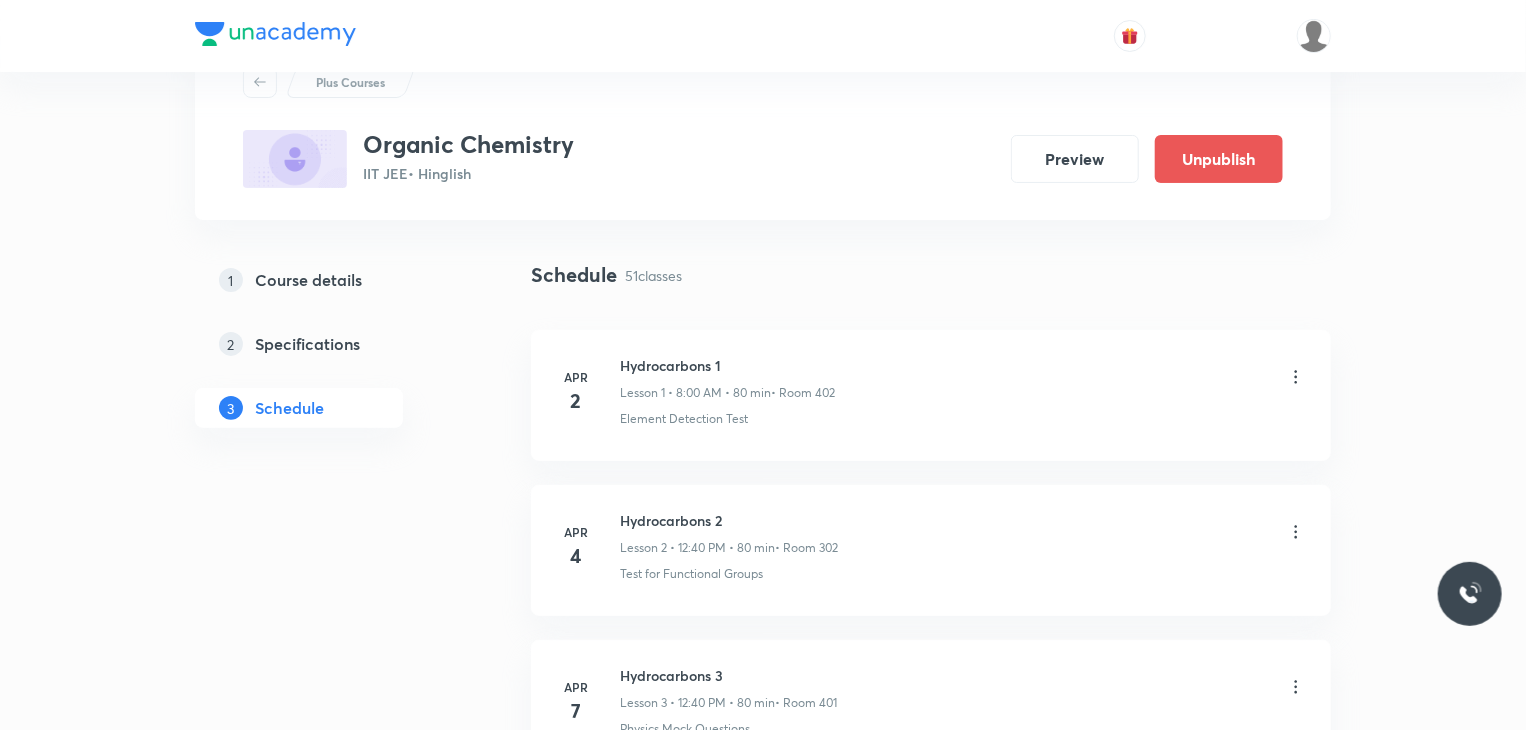 scroll, scrollTop: 200, scrollLeft: 0, axis: vertical 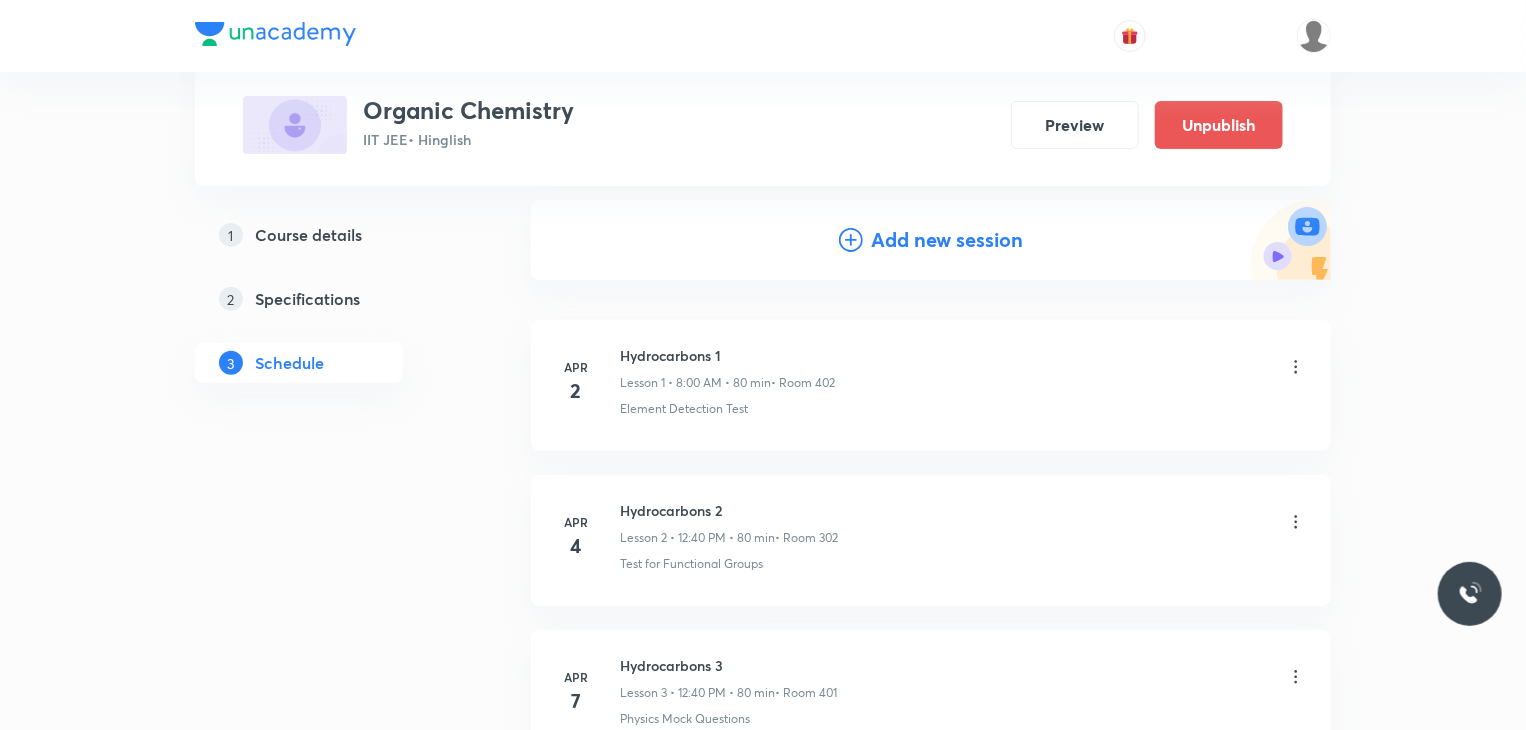 click on "Add new session" at bounding box center [931, 240] 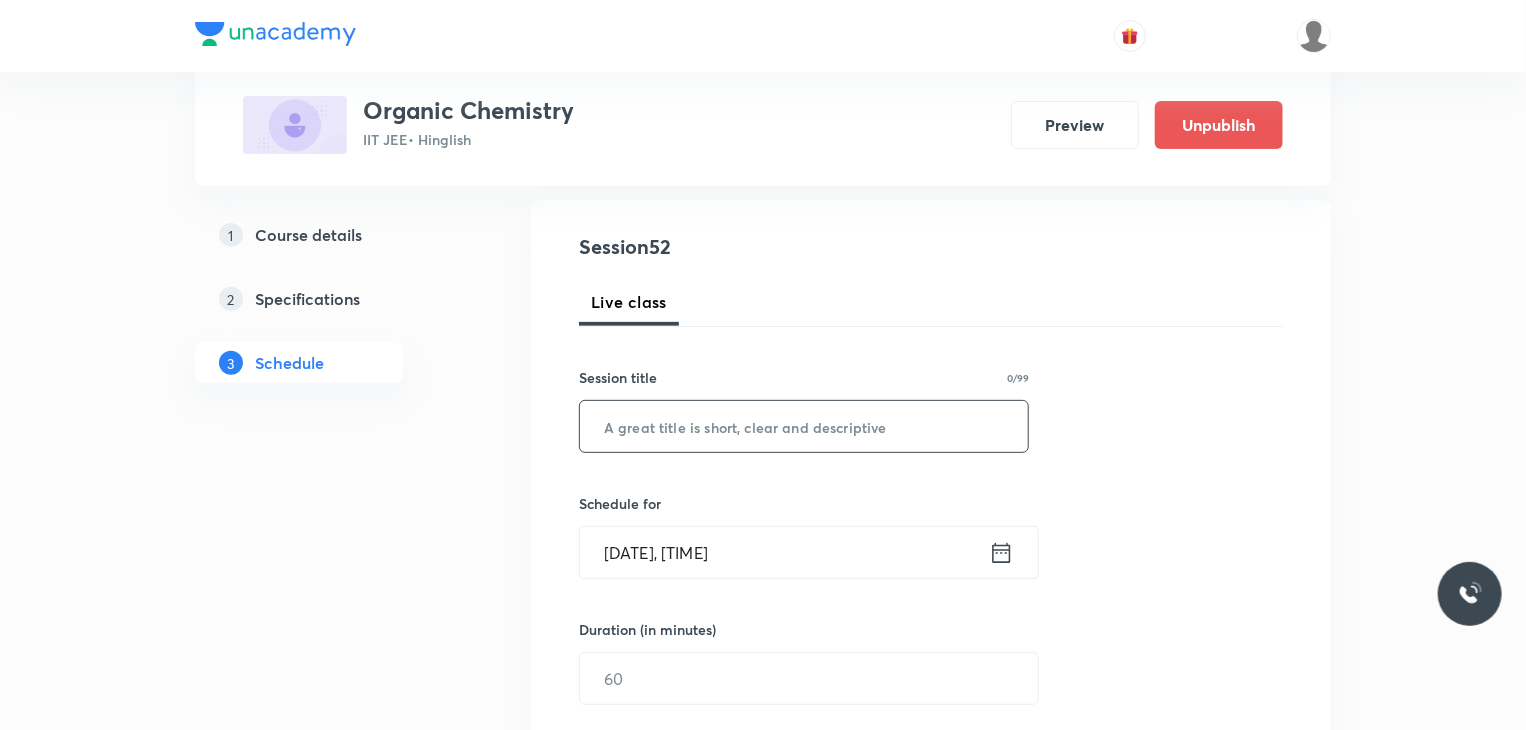 click at bounding box center (804, 426) 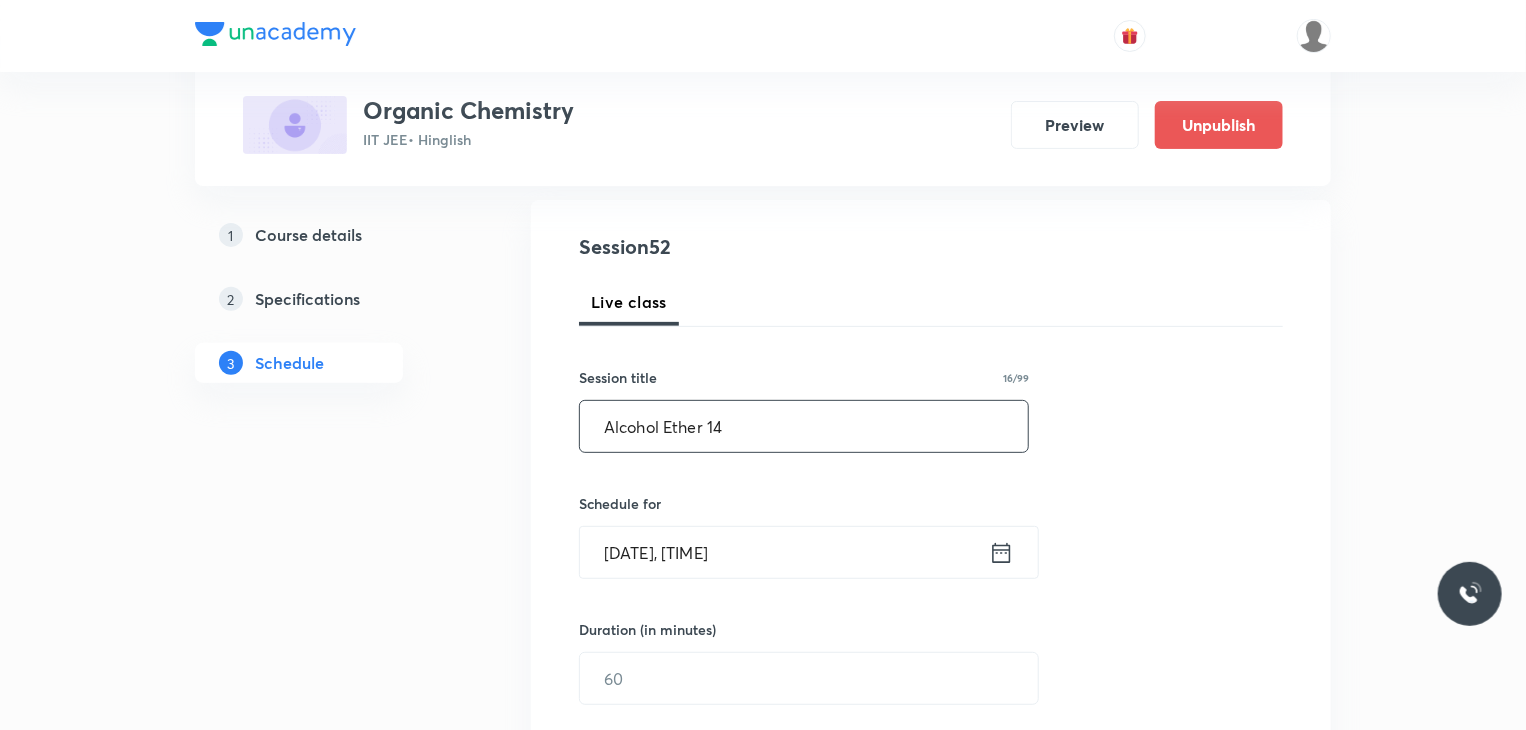 type on "Alcohol Ether 14" 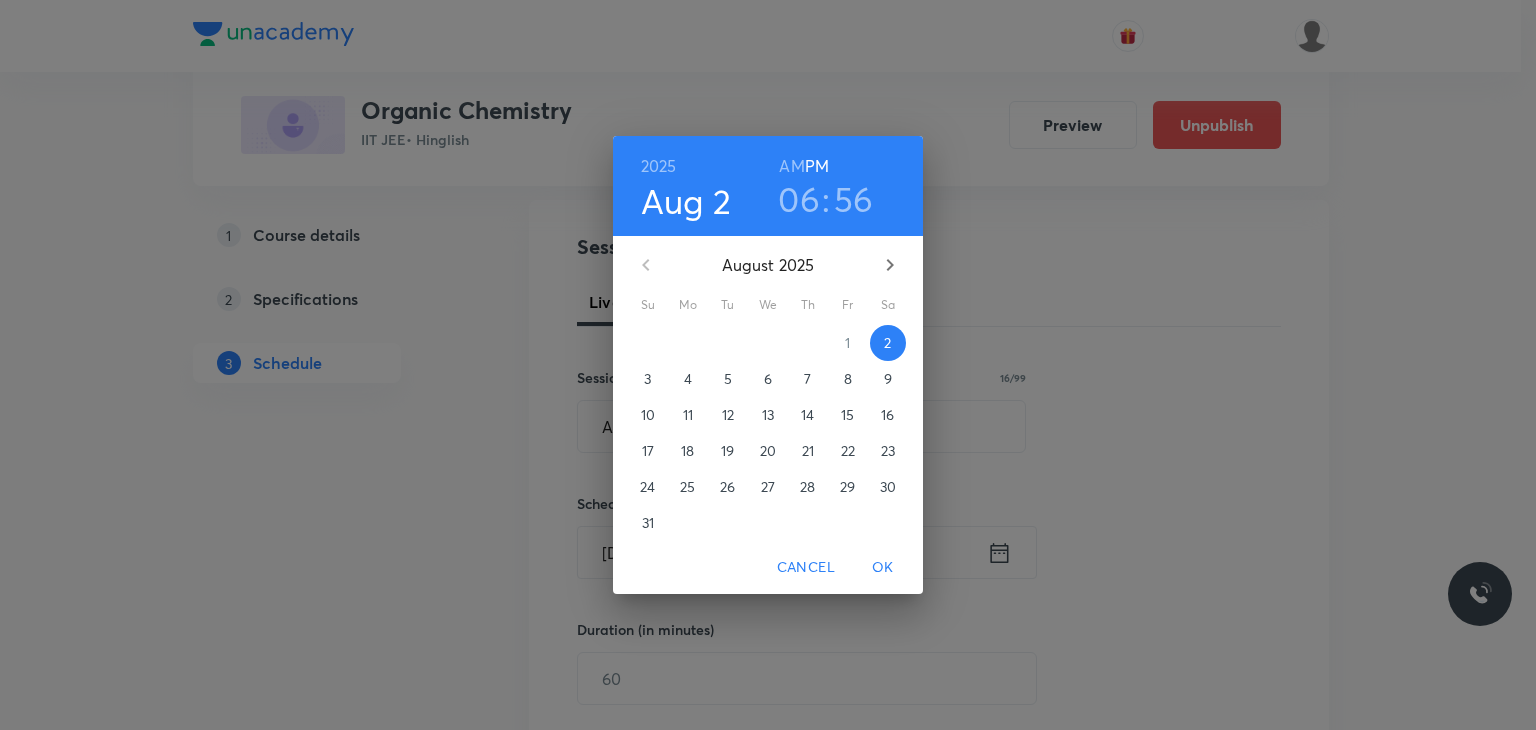 click on "8" at bounding box center [848, 379] 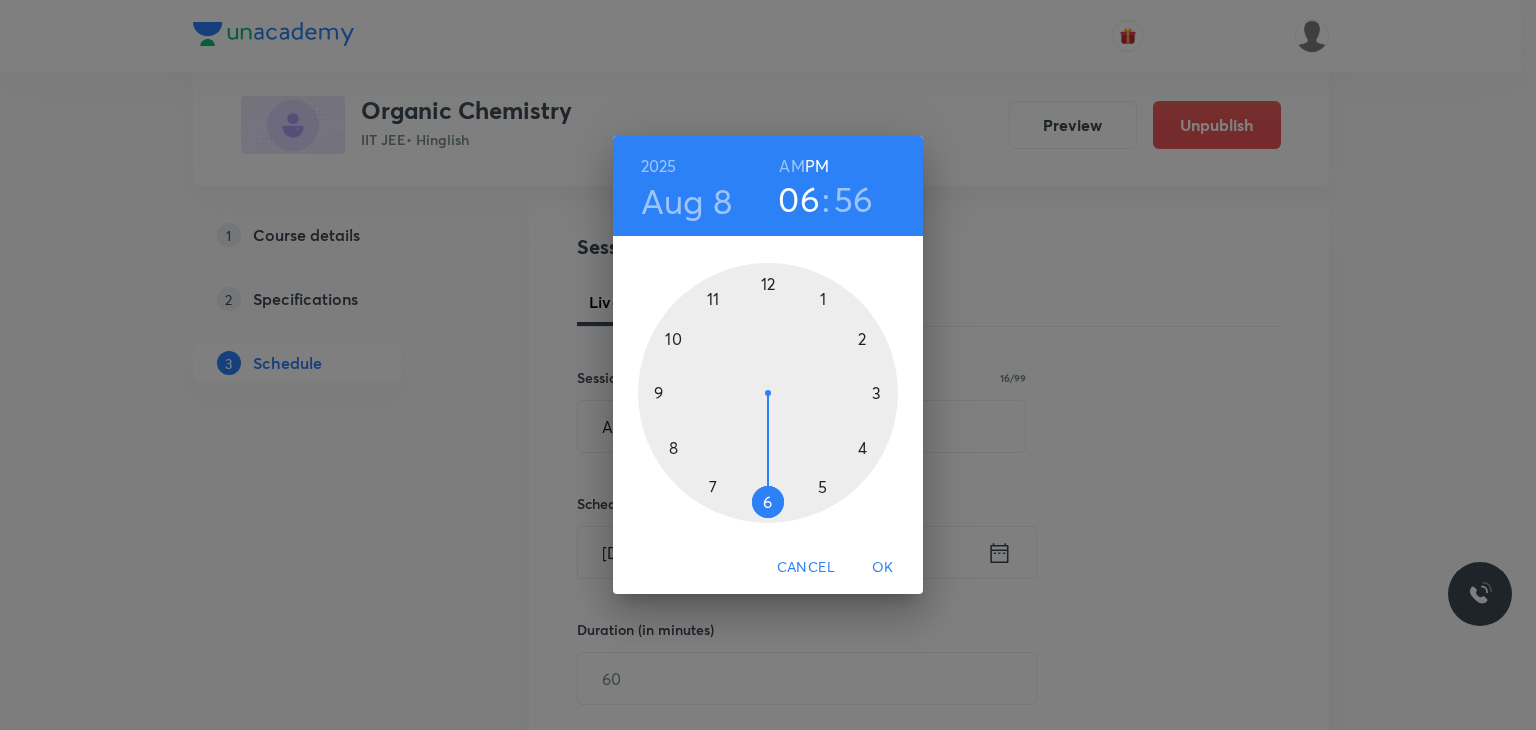 click on "AM" at bounding box center [791, 166] 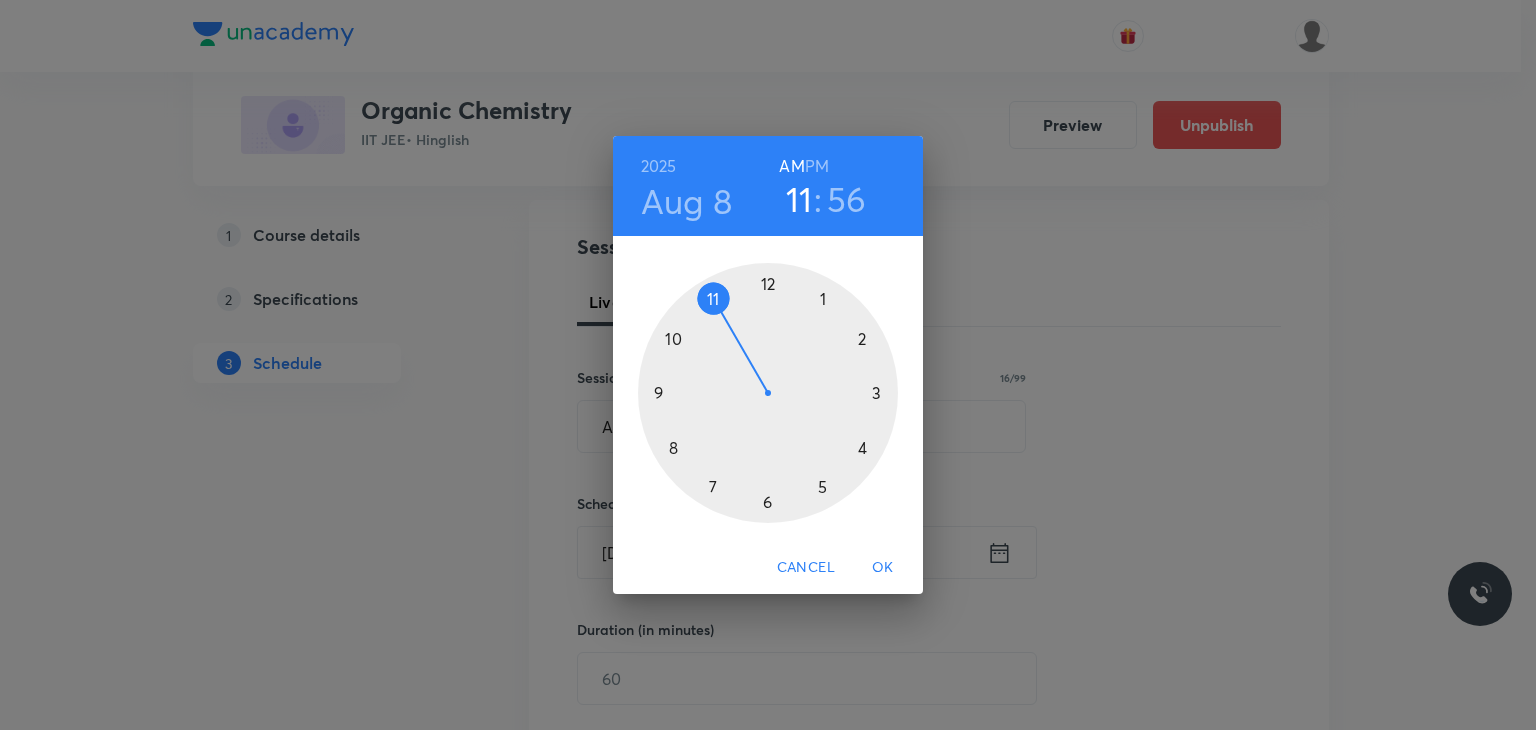drag, startPoint x: 740, startPoint y: 282, endPoint x: 706, endPoint y: 322, distance: 52.49762 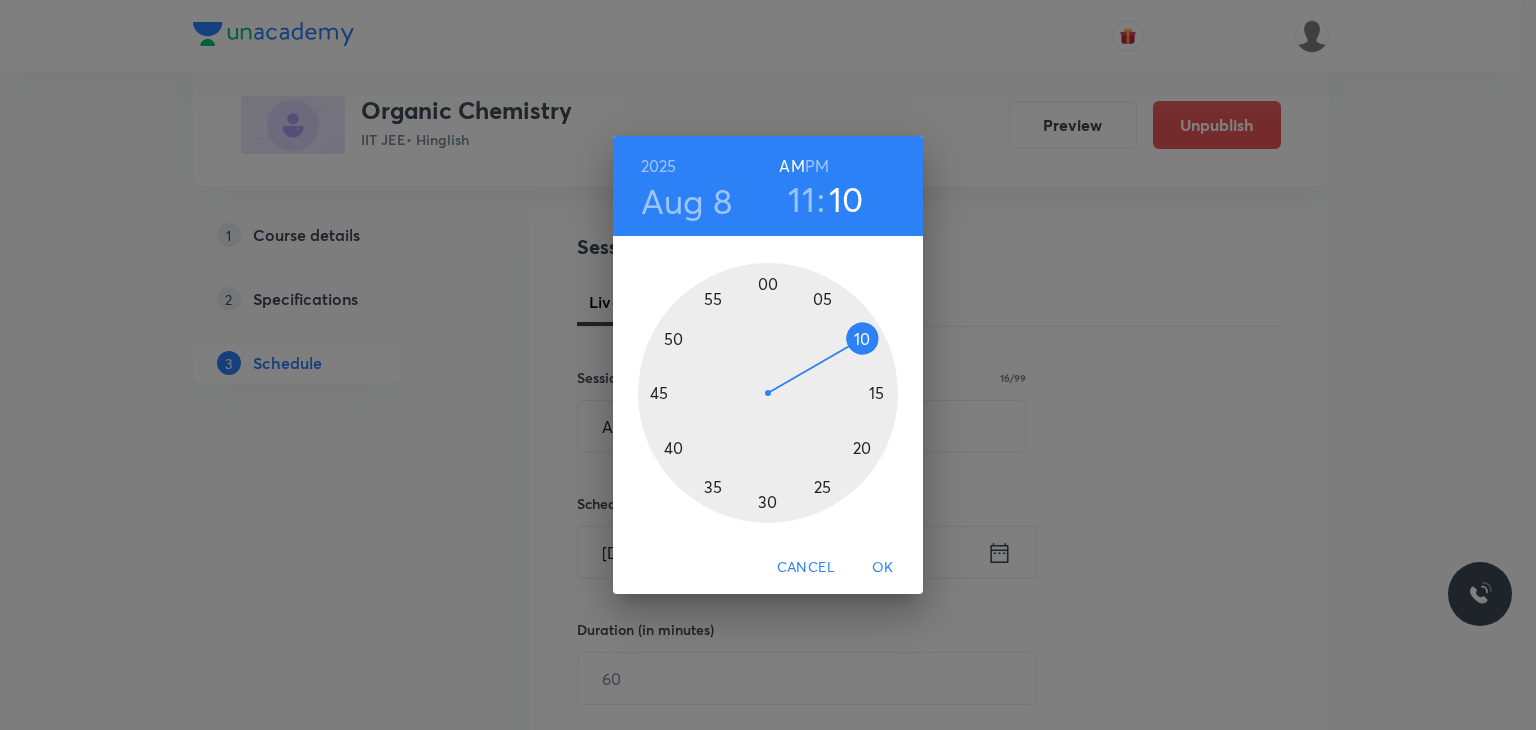 drag, startPoint x: 830, startPoint y: 342, endPoint x: 846, endPoint y: 344, distance: 16.124516 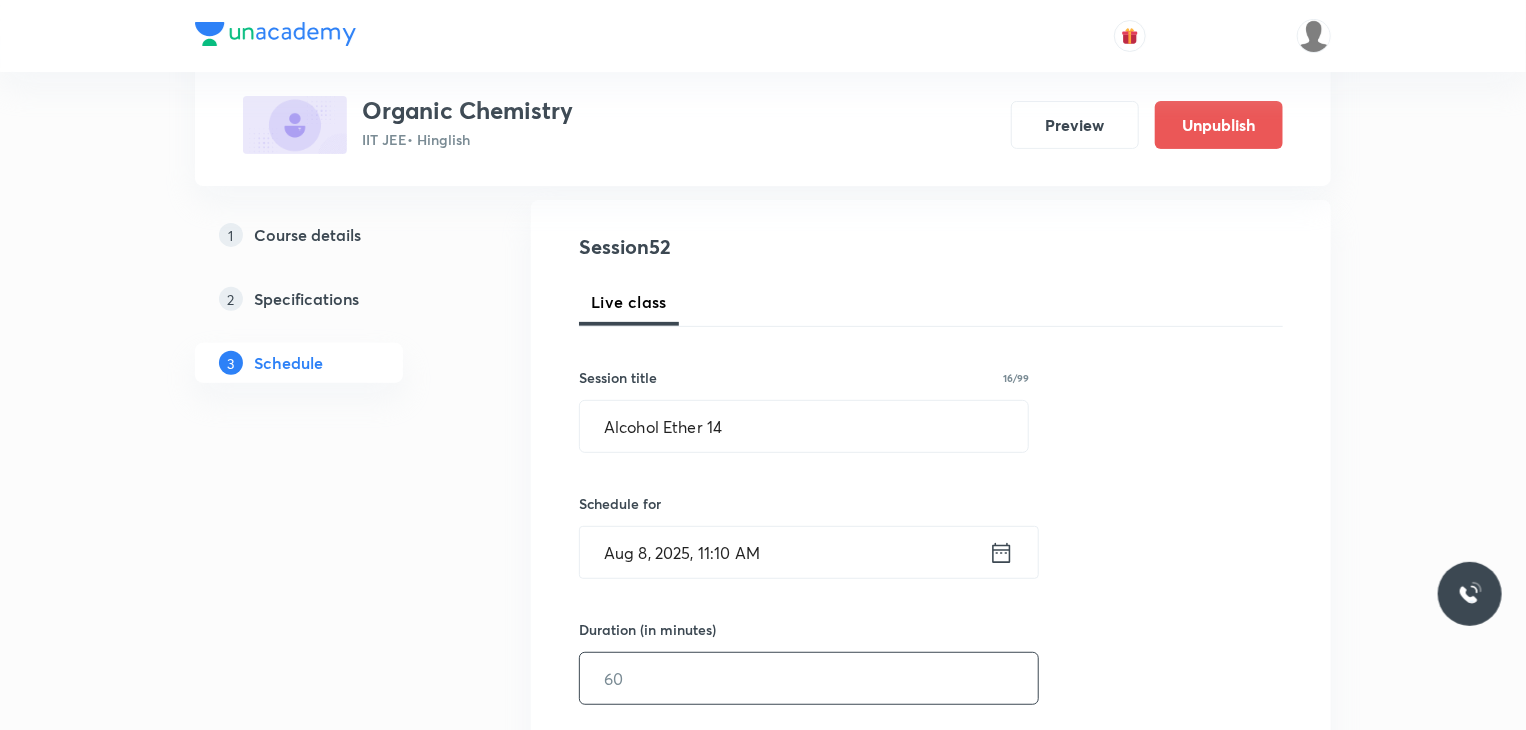 click at bounding box center (809, 678) 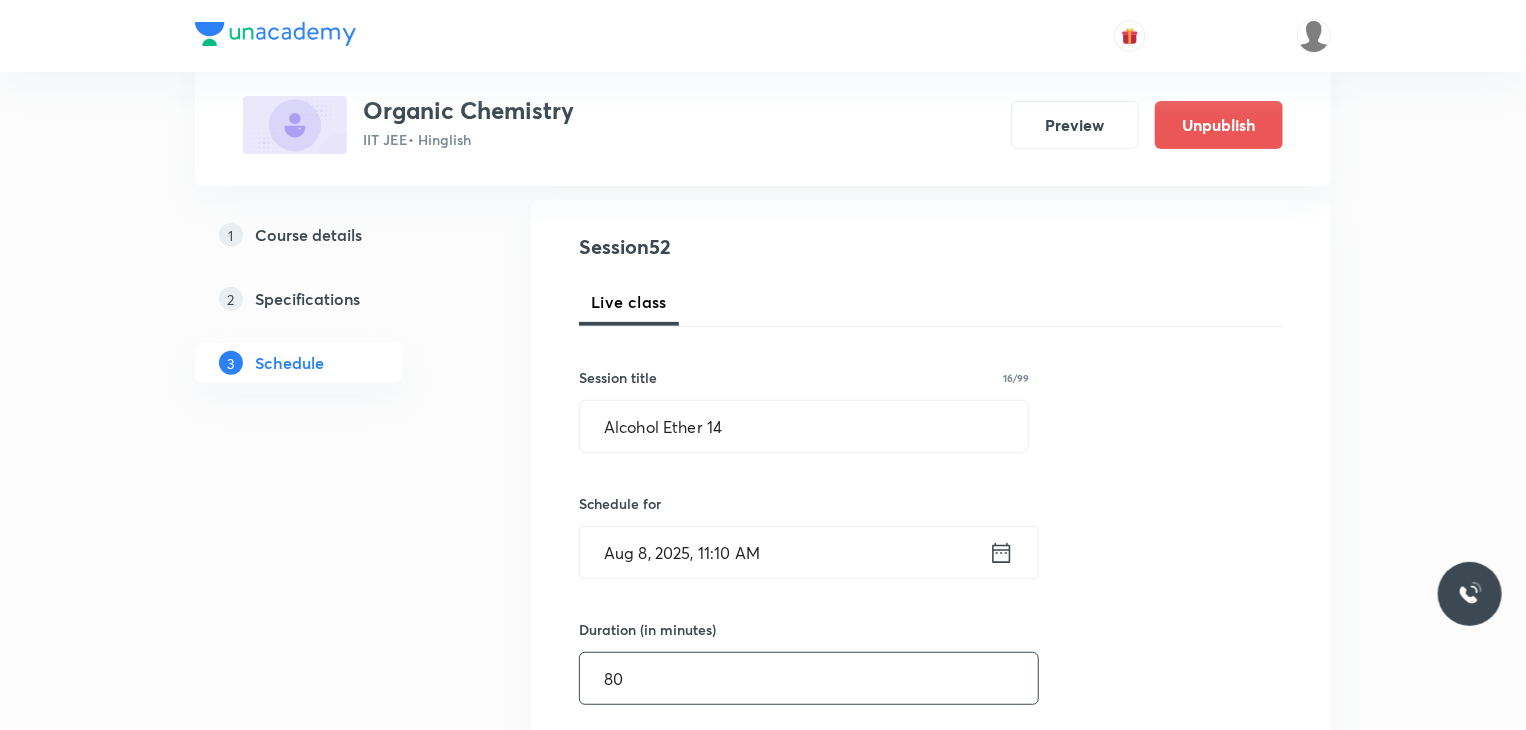 type on "80" 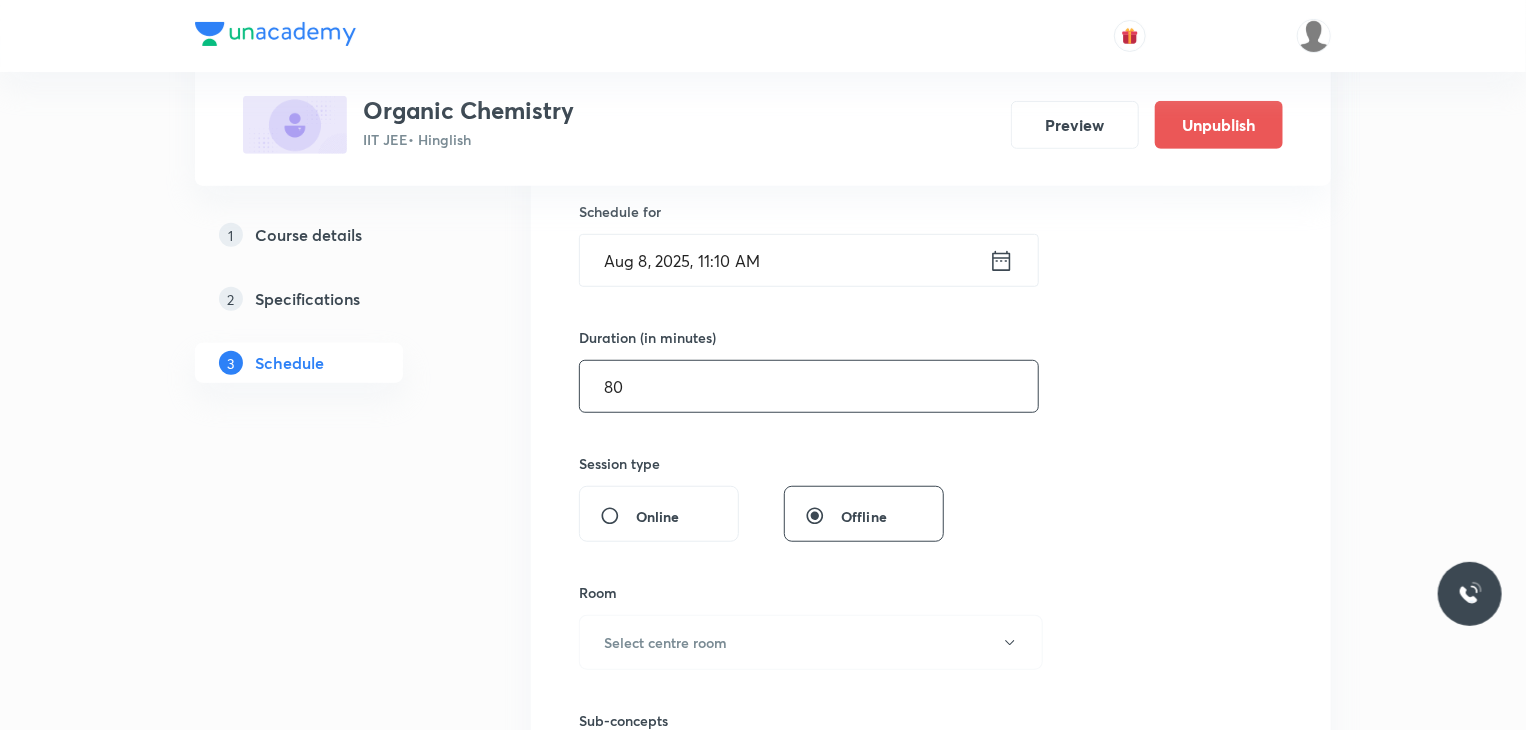 scroll, scrollTop: 500, scrollLeft: 0, axis: vertical 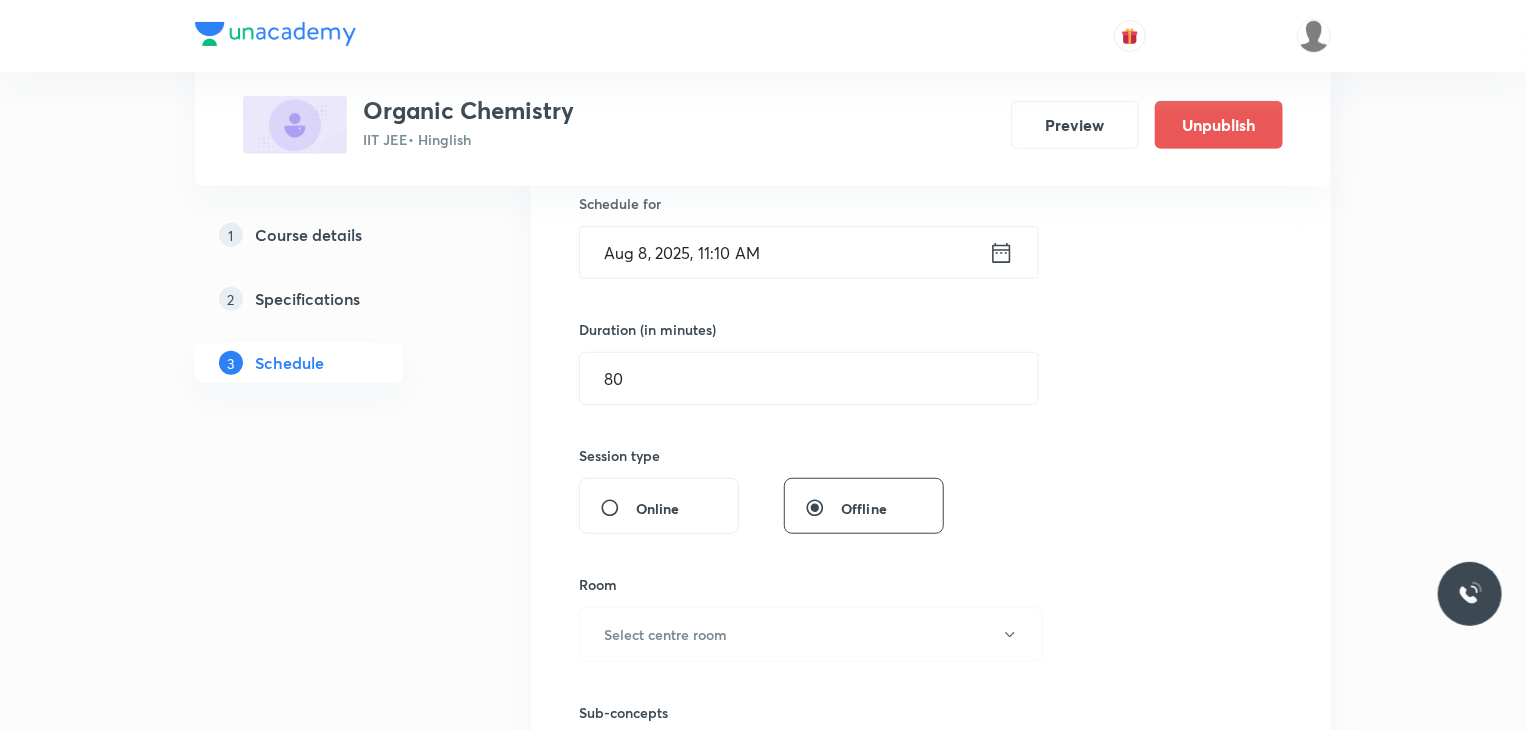 click on "Sub-concepts Select concepts that wil be covered in this session" at bounding box center (804, 726) 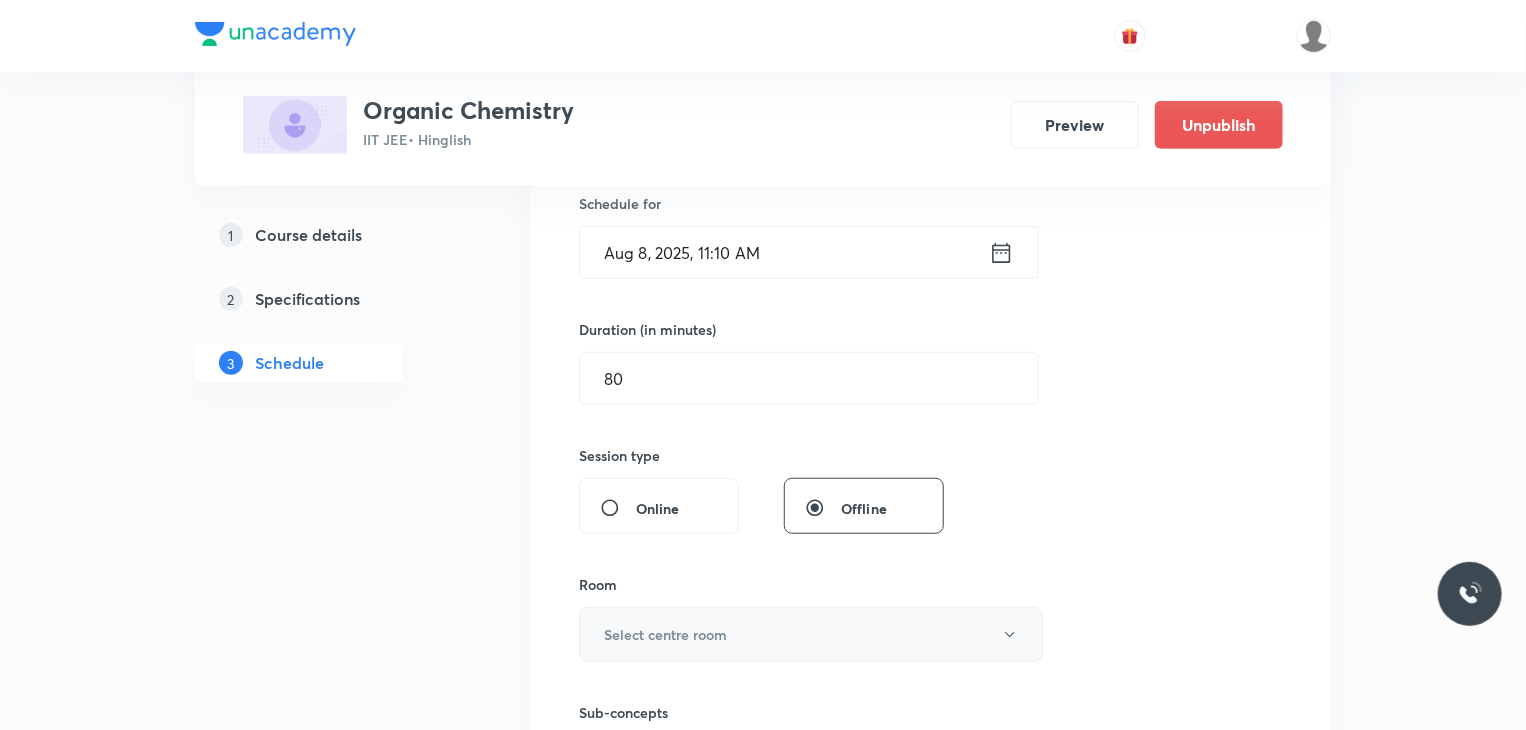 click on "Select centre room" at bounding box center [811, 634] 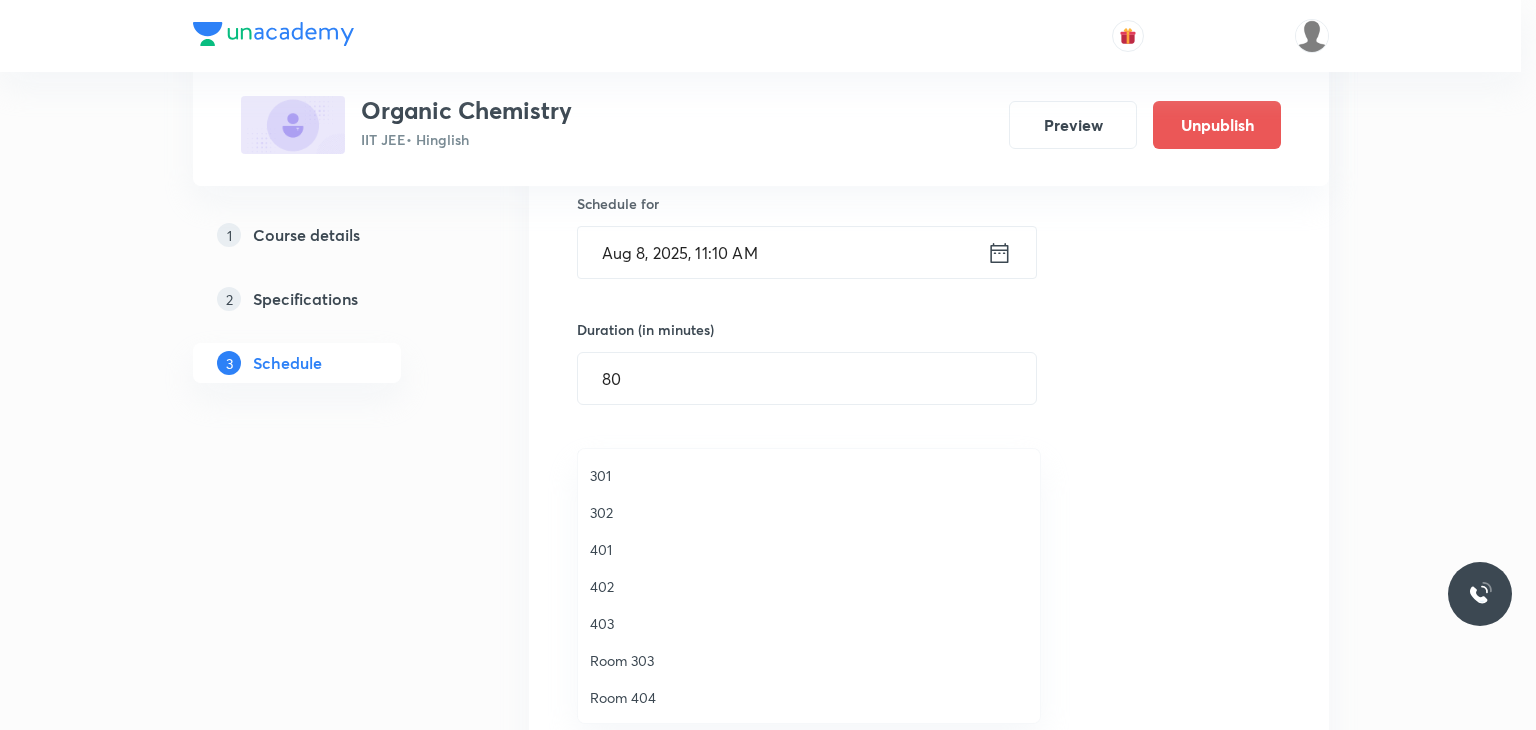 click on "402" at bounding box center [809, 586] 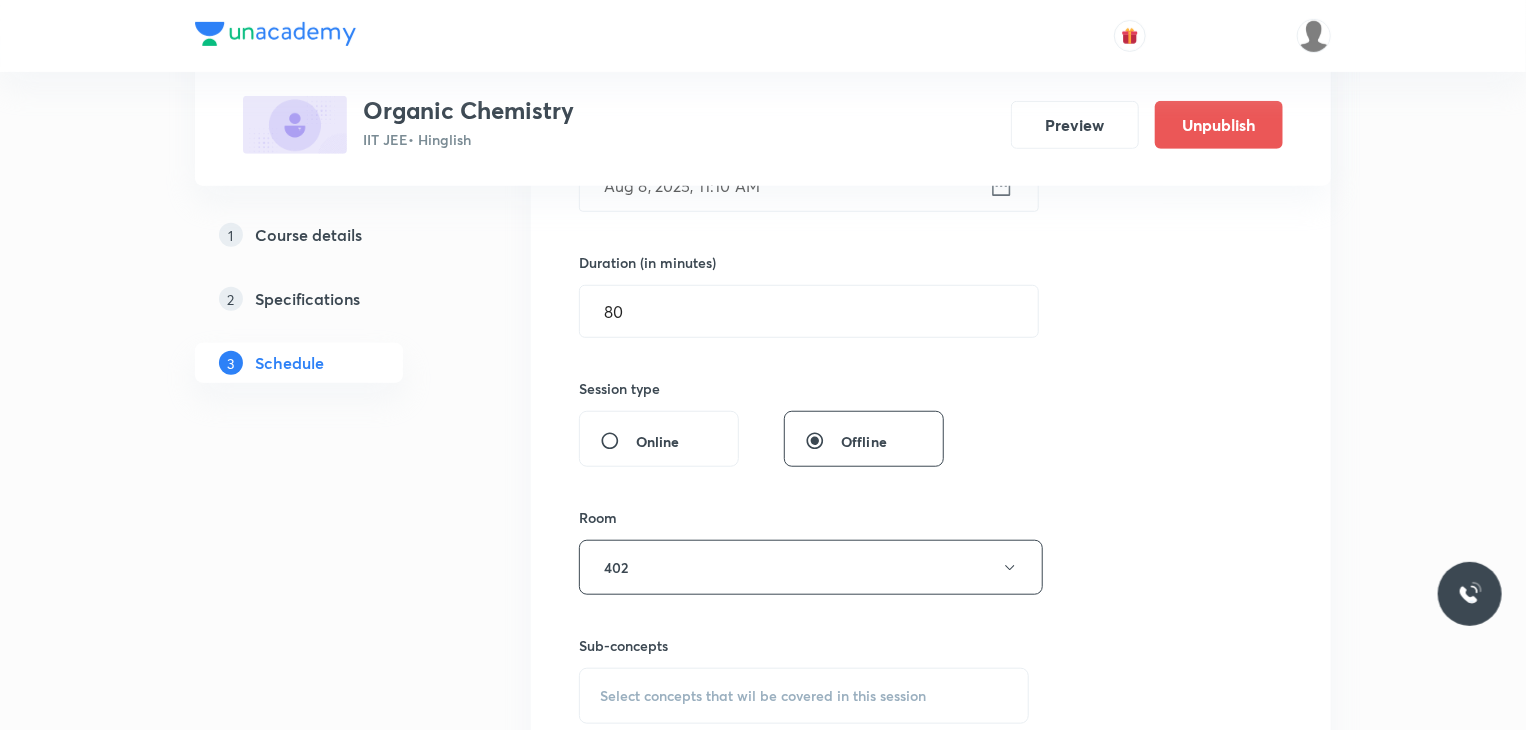 scroll, scrollTop: 700, scrollLeft: 0, axis: vertical 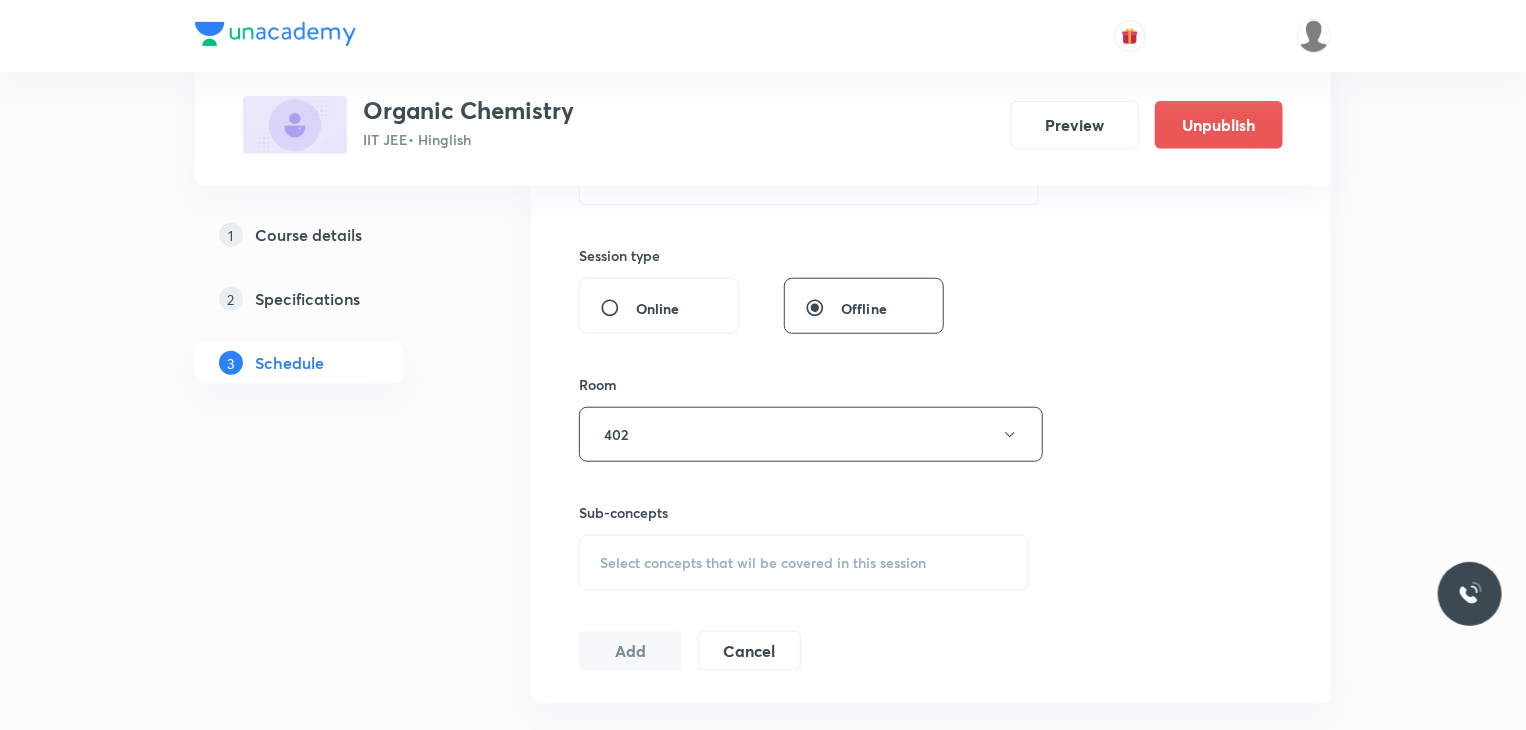 click on "Select concepts that wil be covered in this session" at bounding box center (804, 563) 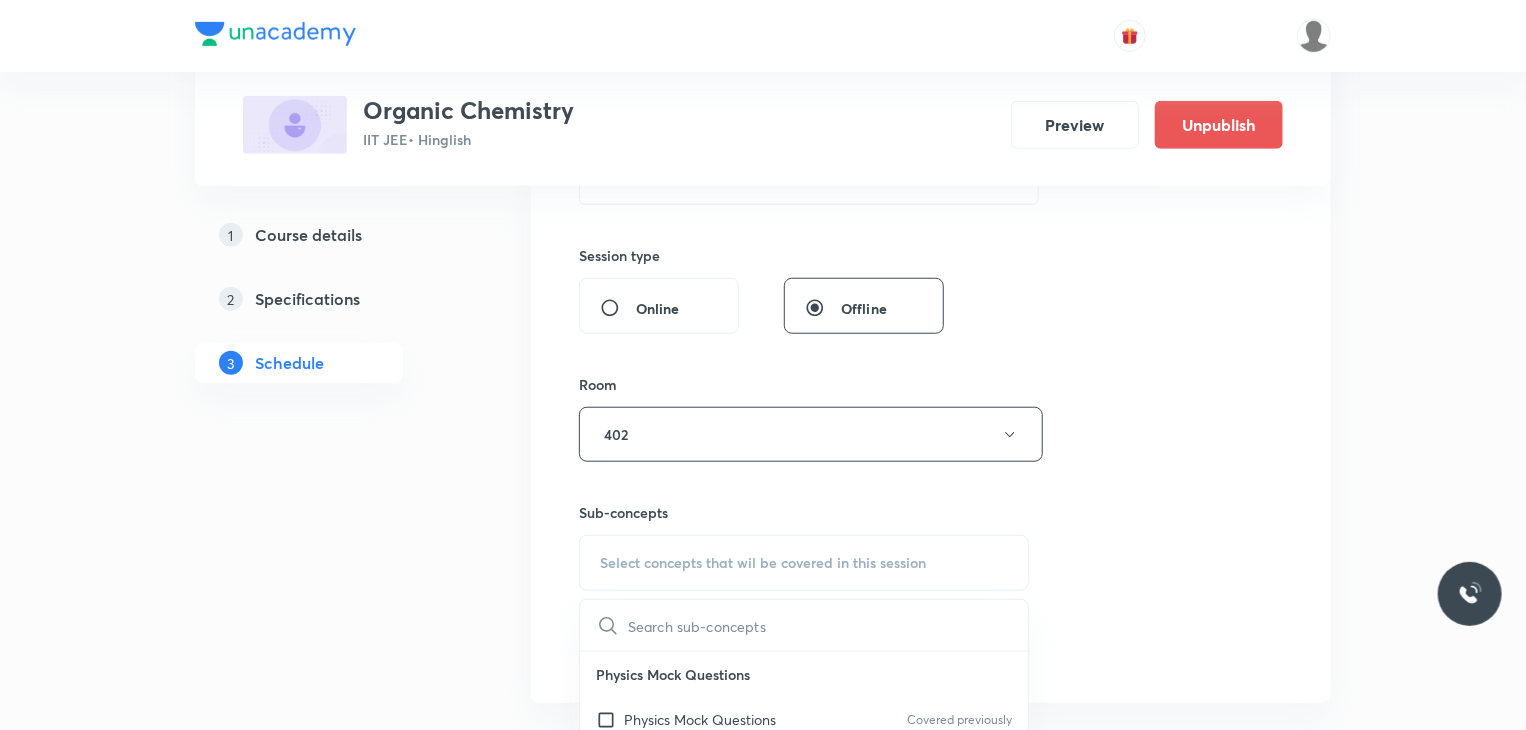 scroll, scrollTop: 100, scrollLeft: 0, axis: vertical 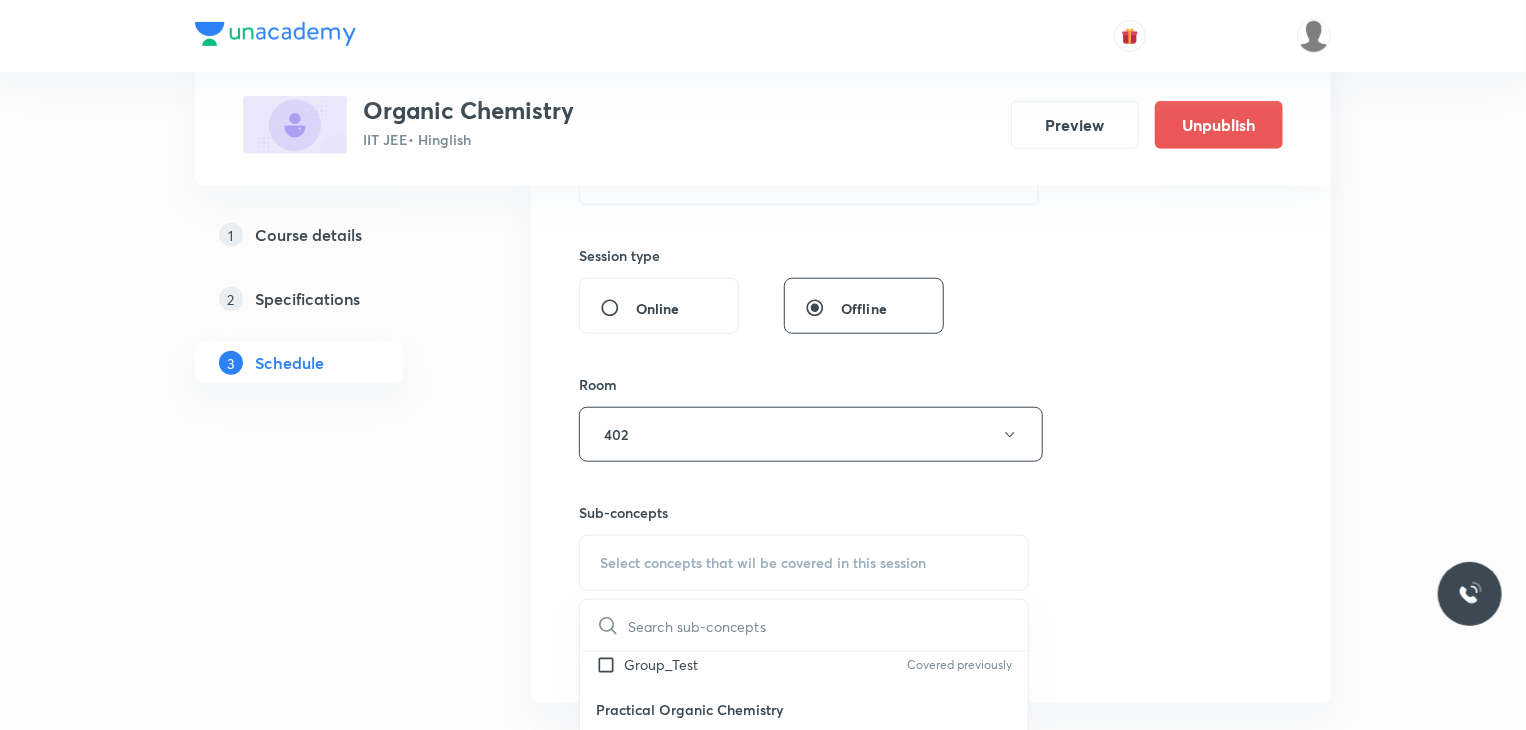 click on "Group_Test Covered previously" at bounding box center [804, 664] 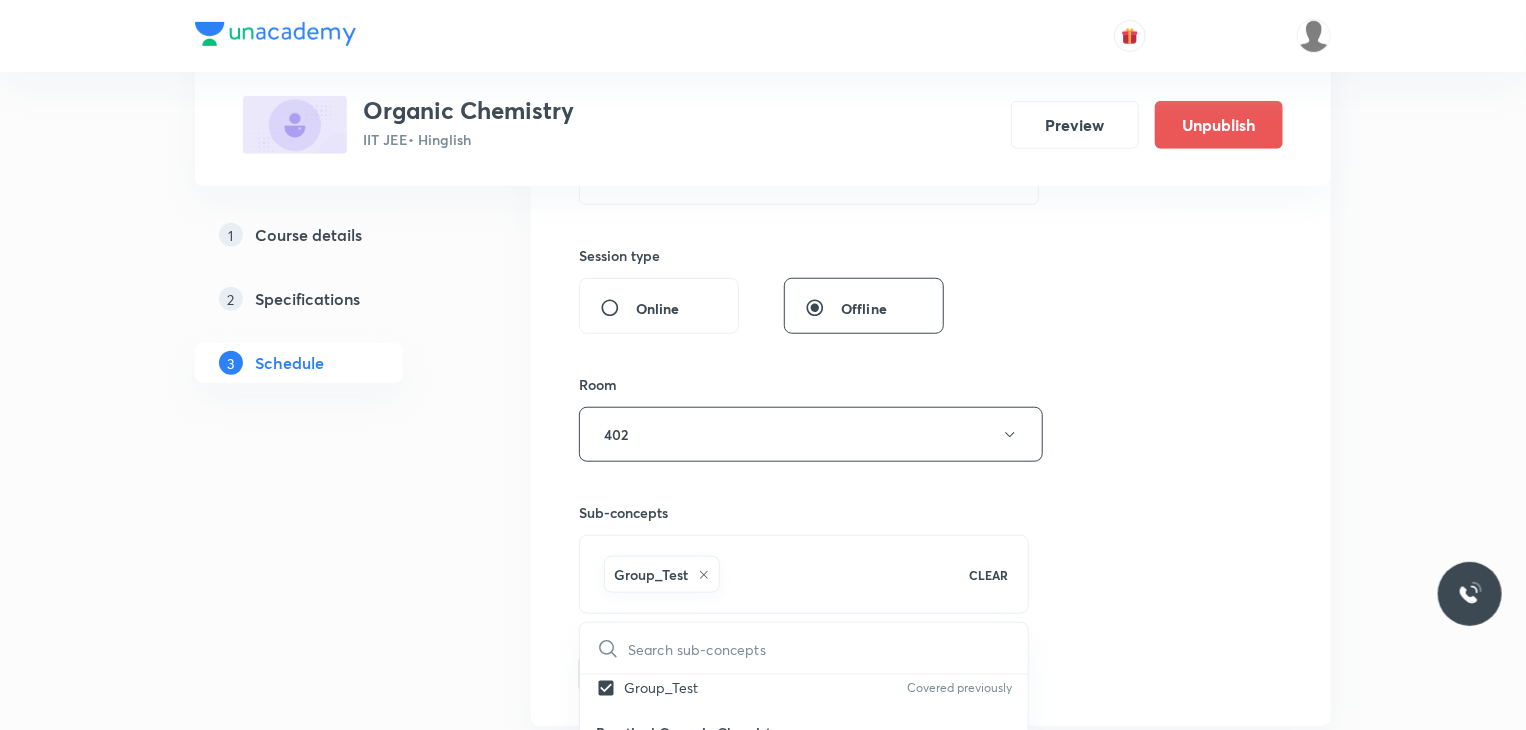 click on "Session  52 Live class Session title 16/99 Alcohol Ether 14 ​ Schedule for Aug 8, 2025, 11:10 AM ​ Duration (in minutes) 80 ​   Session type Online Offline Room 402 Sub-concepts Group_Test CLEAR ​ Physics Mock Questions Physics Mock Questions Covered previously Group_Test Covered previously Practical Organic Chemistry Test for Functional Groups Covered previously Element Detection Test Covered previously Quantitative Analysis Covered previously Distillation IUPAC Naming of Organic Compounds Classification Of Organic Compounds Naming Of Saturated Hydrocarbons Naming Of Unsaturated Hydrocarbons Naming Of Cyclic Hydrocarbons Naming Of Compounds Containing Functional Groups Naming Of Aromatic Compounds Degree Of Unsaturation Structural Isomerism Basics of Molecule Presentation IUPAC Naming General Organic Chemistry  Existence Of Carbenes Introduction: How Radicals  Form And How They React Reactions And Their Mechanisms Development Of The Science Of  Organic Chemistry  Formation Of Carbenes Energy Changes" at bounding box center [931, 213] 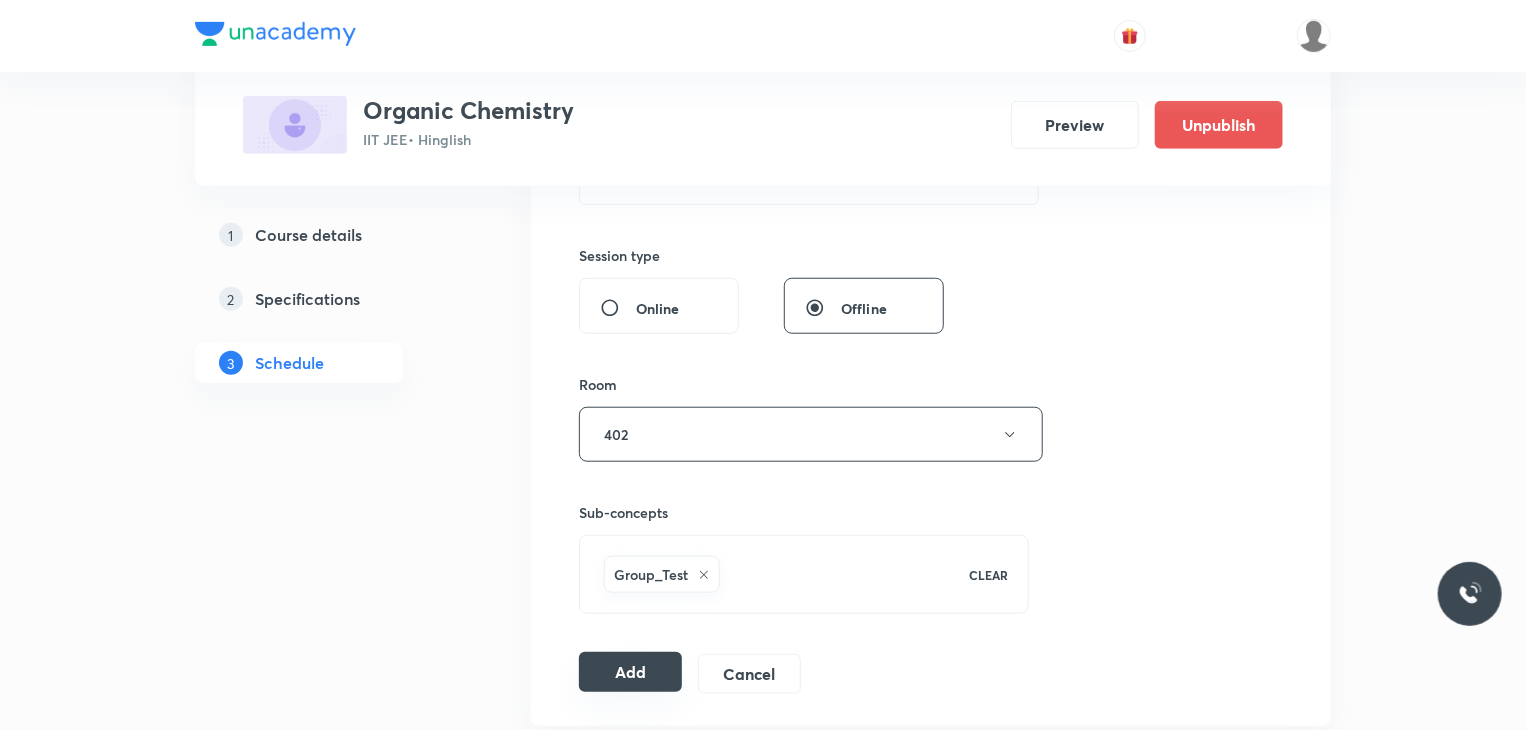 click on "Add" at bounding box center (630, 672) 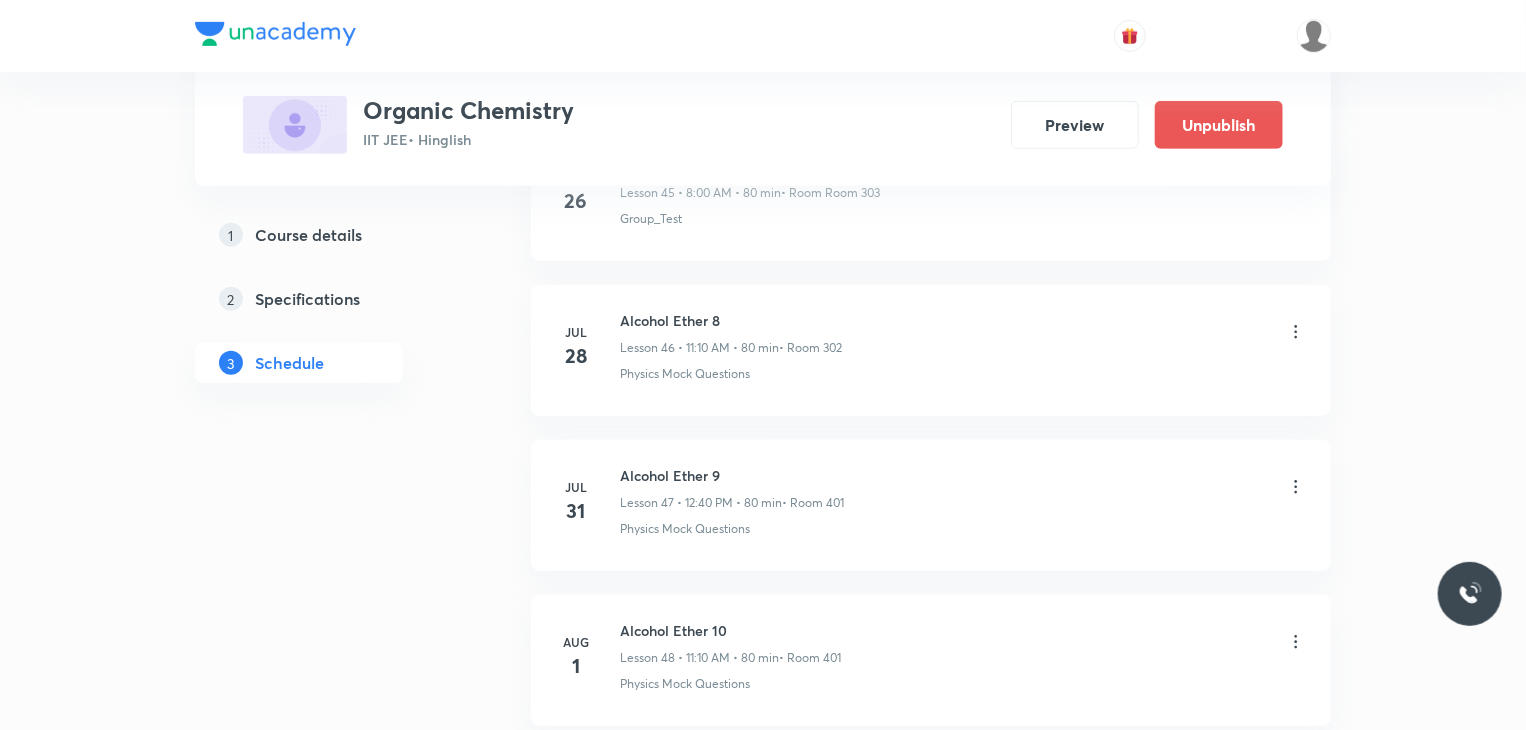 type 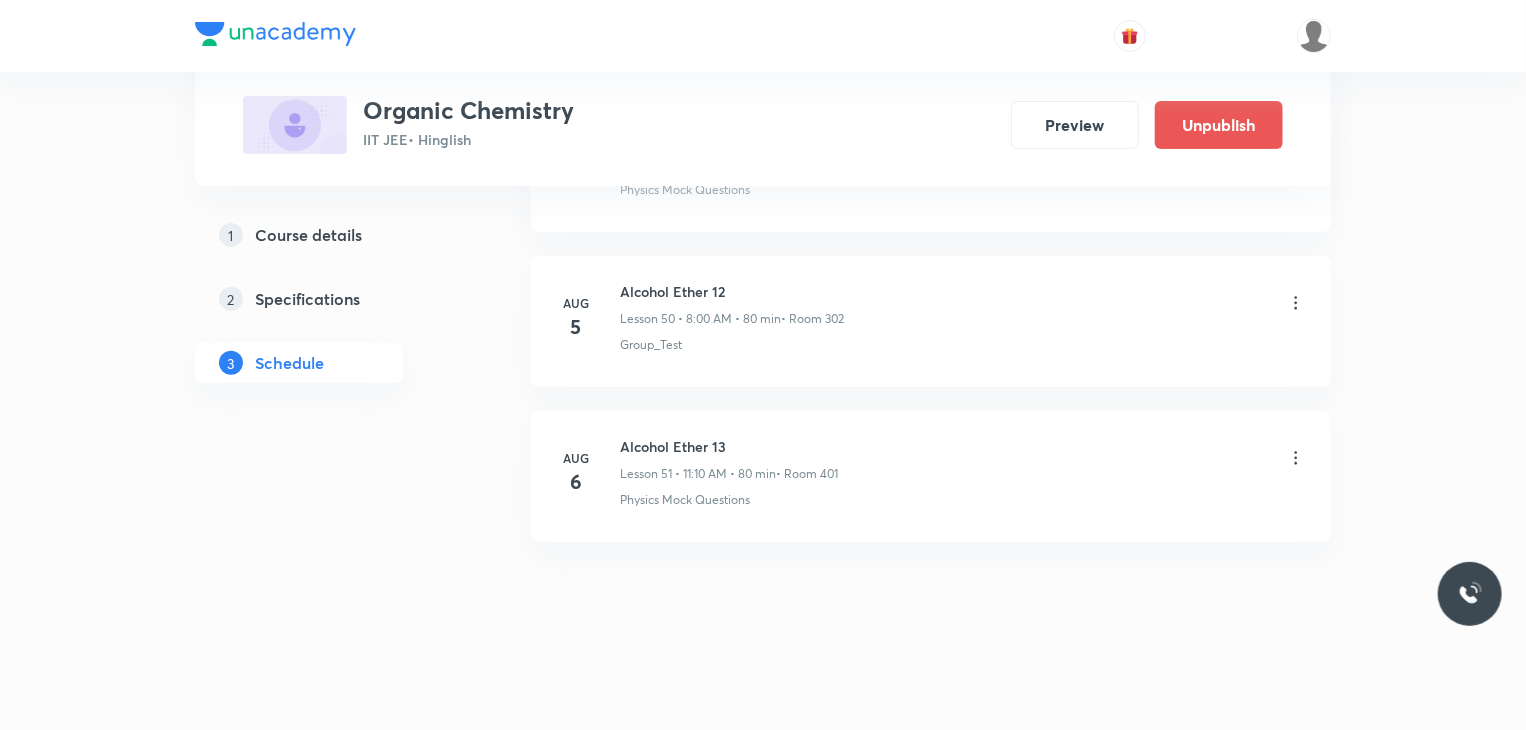 scroll, scrollTop: 7839, scrollLeft: 0, axis: vertical 